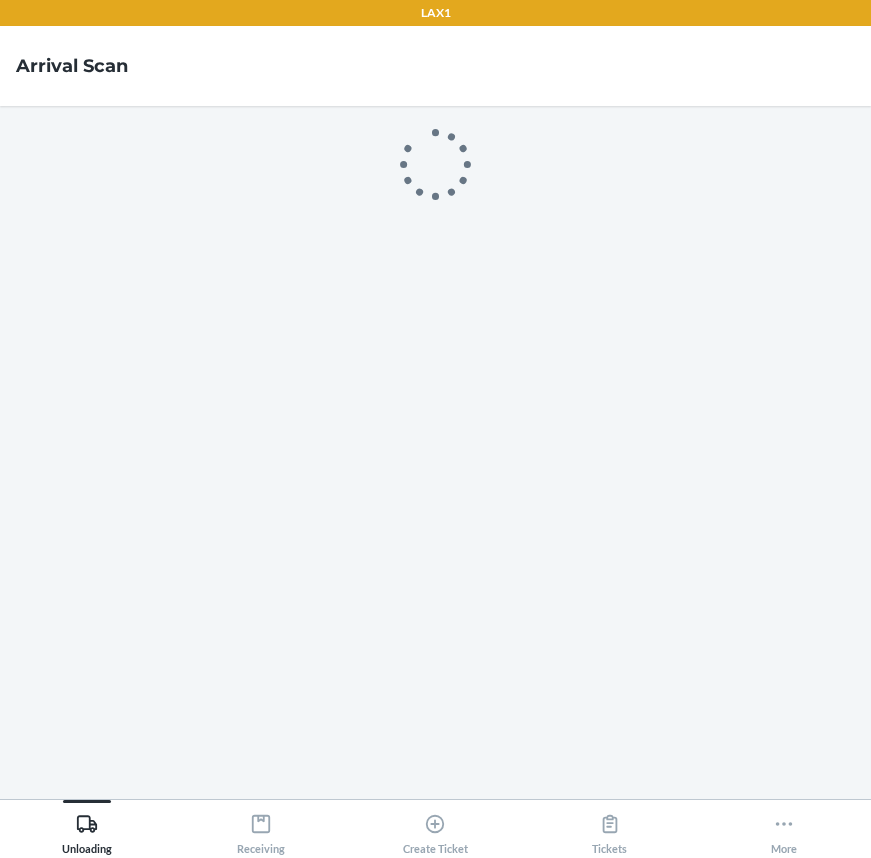scroll, scrollTop: 0, scrollLeft: 0, axis: both 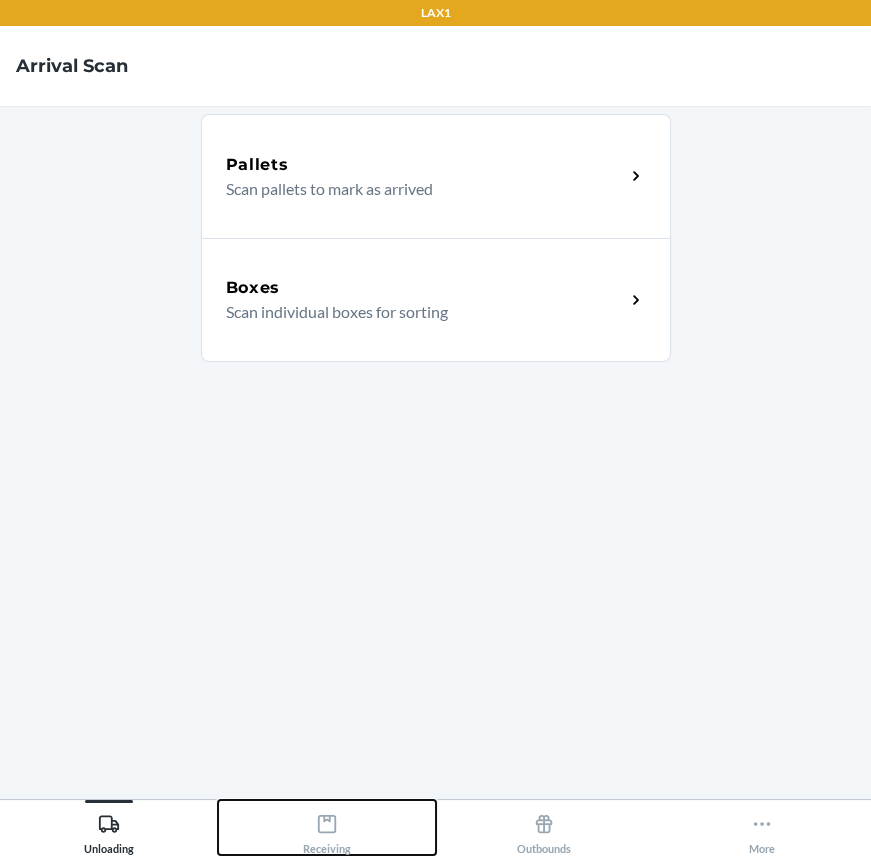 click 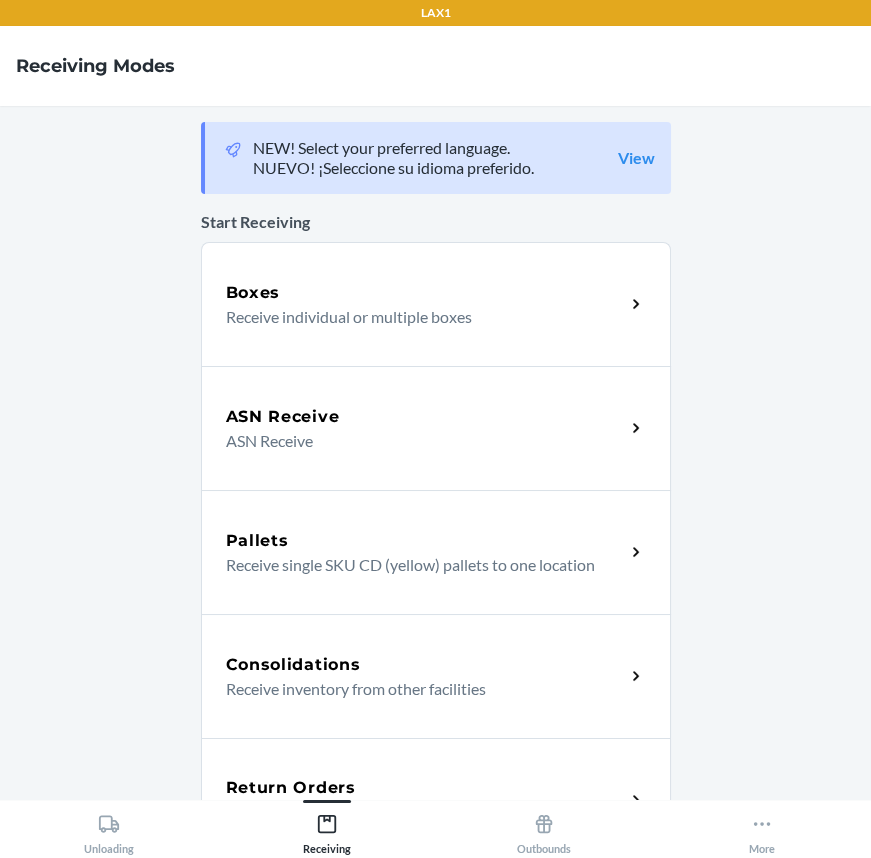 click on "Return Orders" at bounding box center (425, 788) 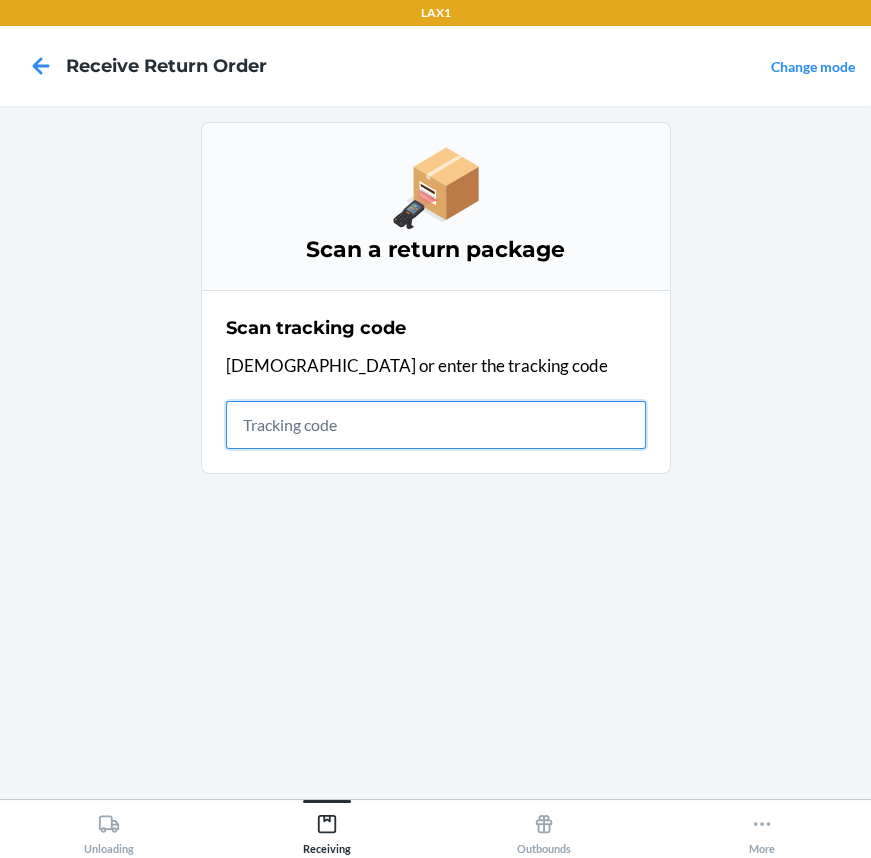 click at bounding box center (436, 425) 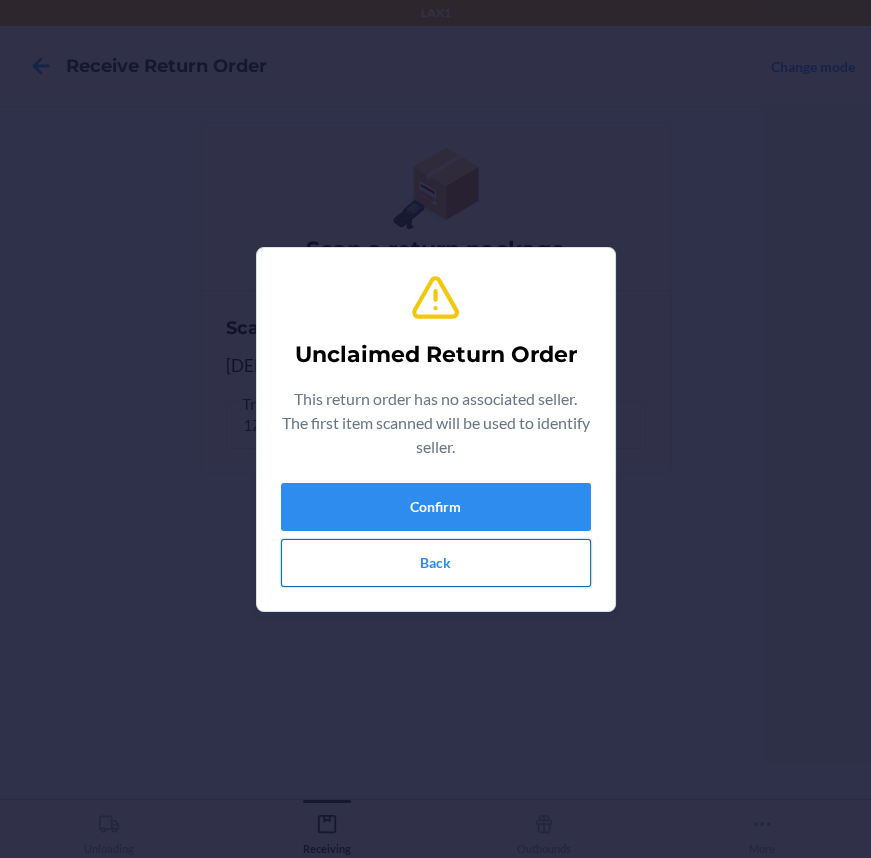 click on "Back" at bounding box center (436, 563) 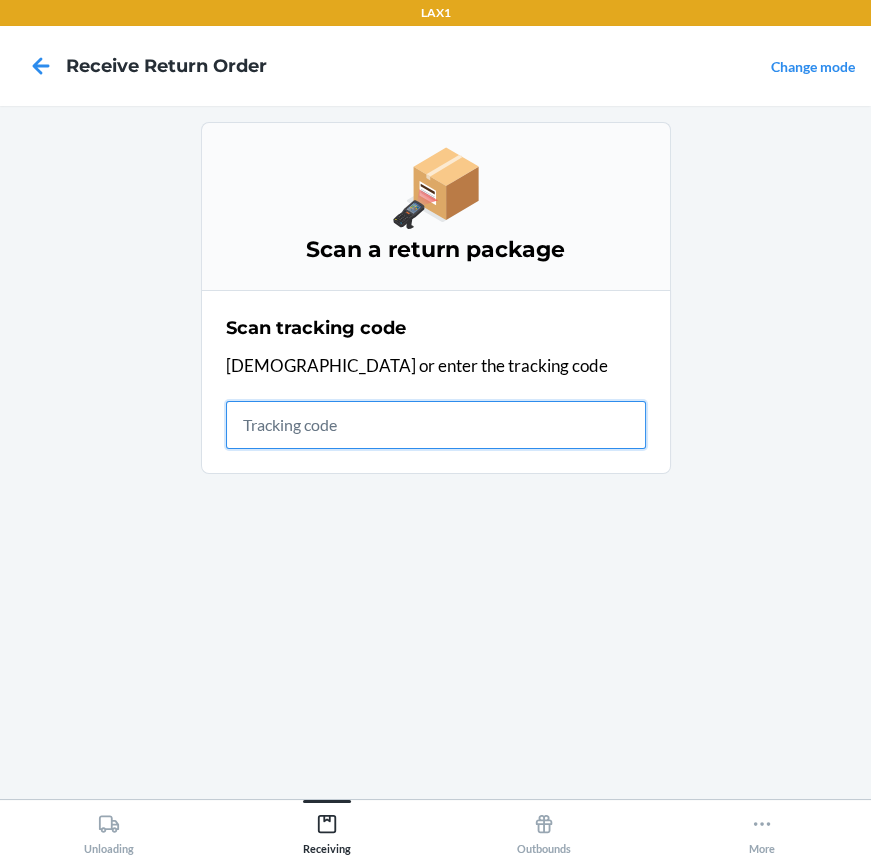 click at bounding box center [436, 425] 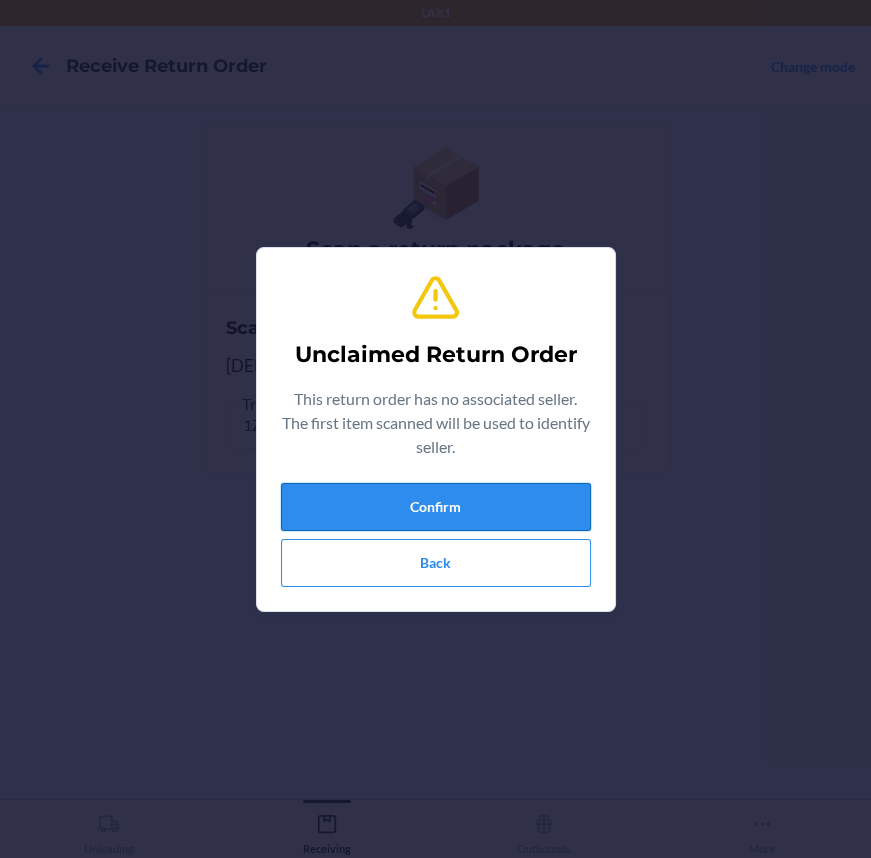 click on "Confirm" at bounding box center [436, 507] 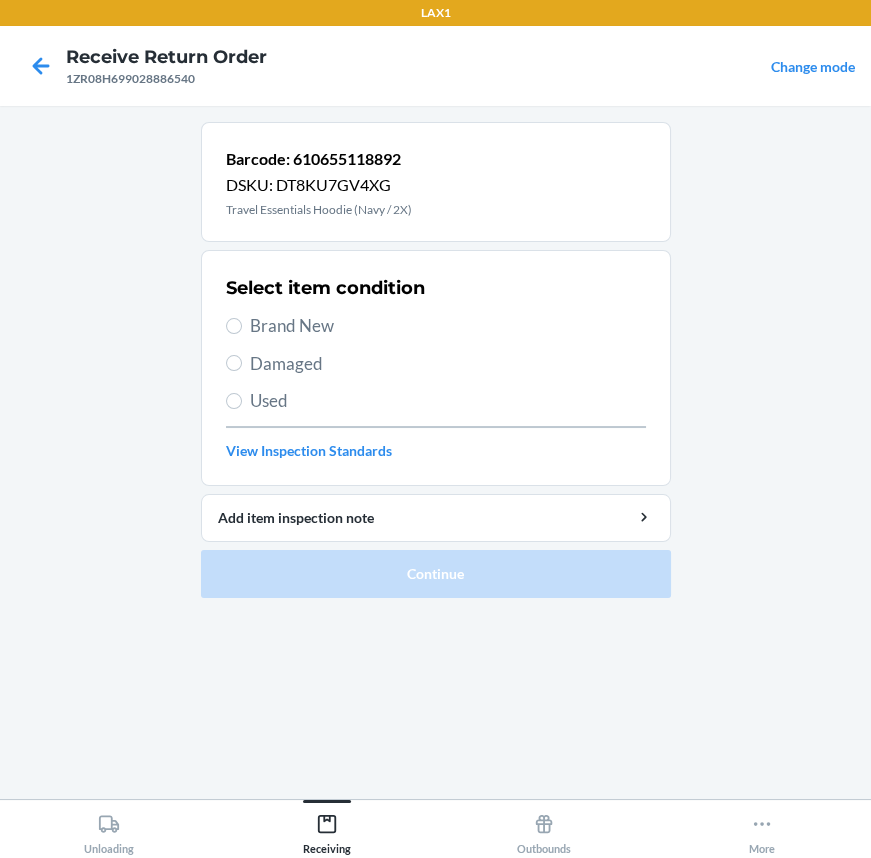 click on "Damaged" at bounding box center [436, 364] 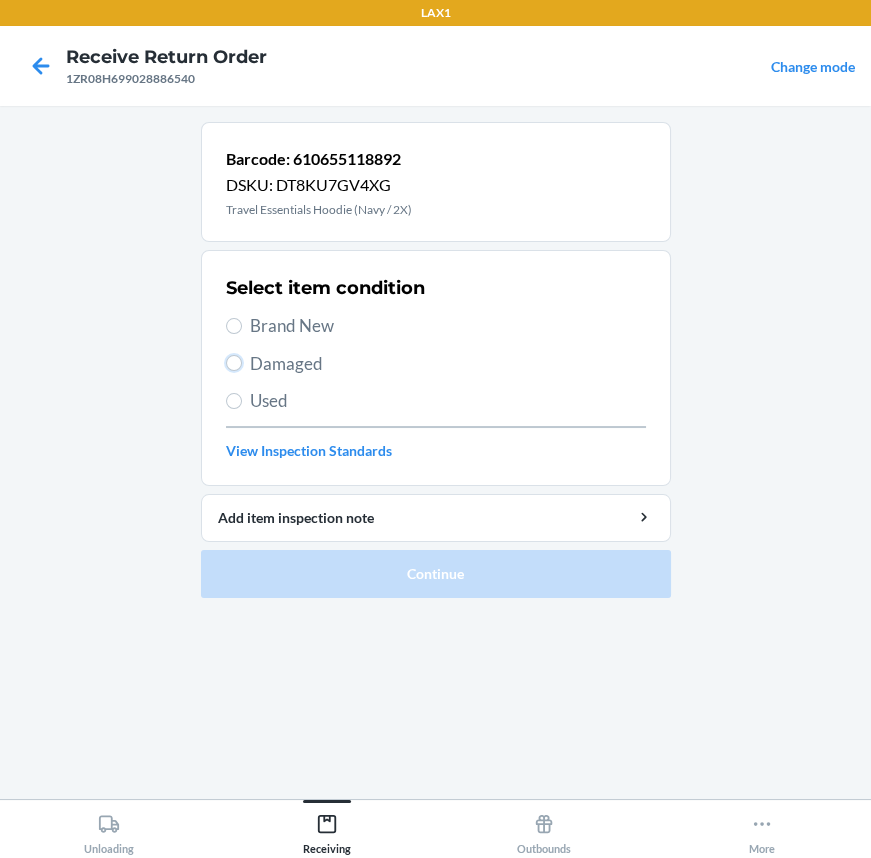 click on "Damaged" at bounding box center [234, 363] 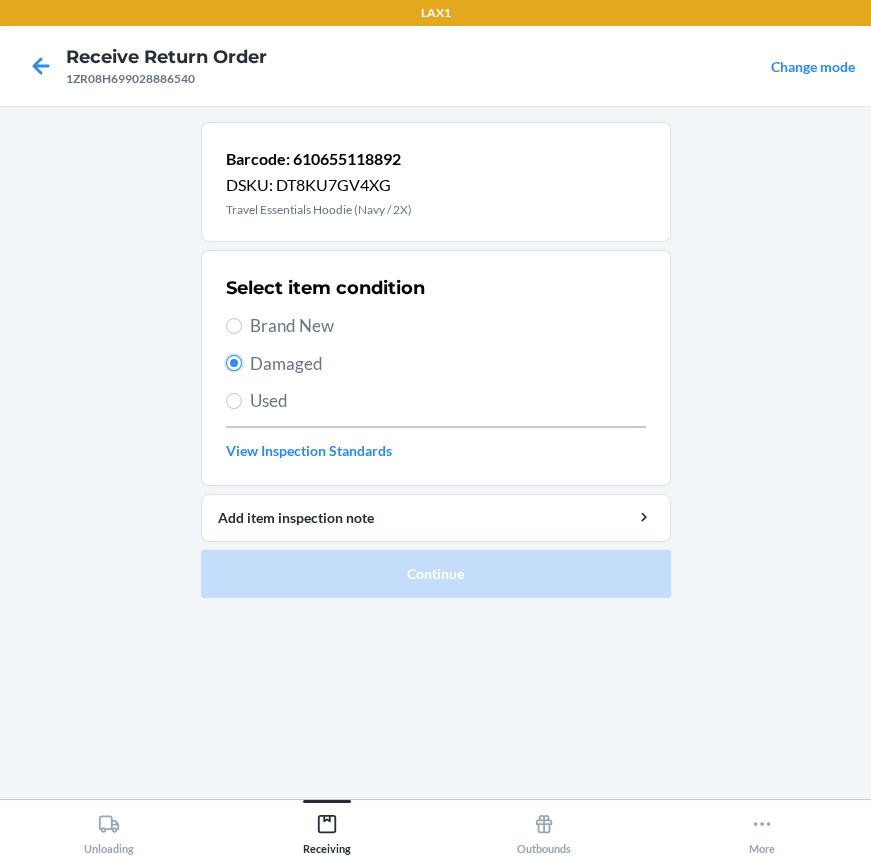 radio on "true" 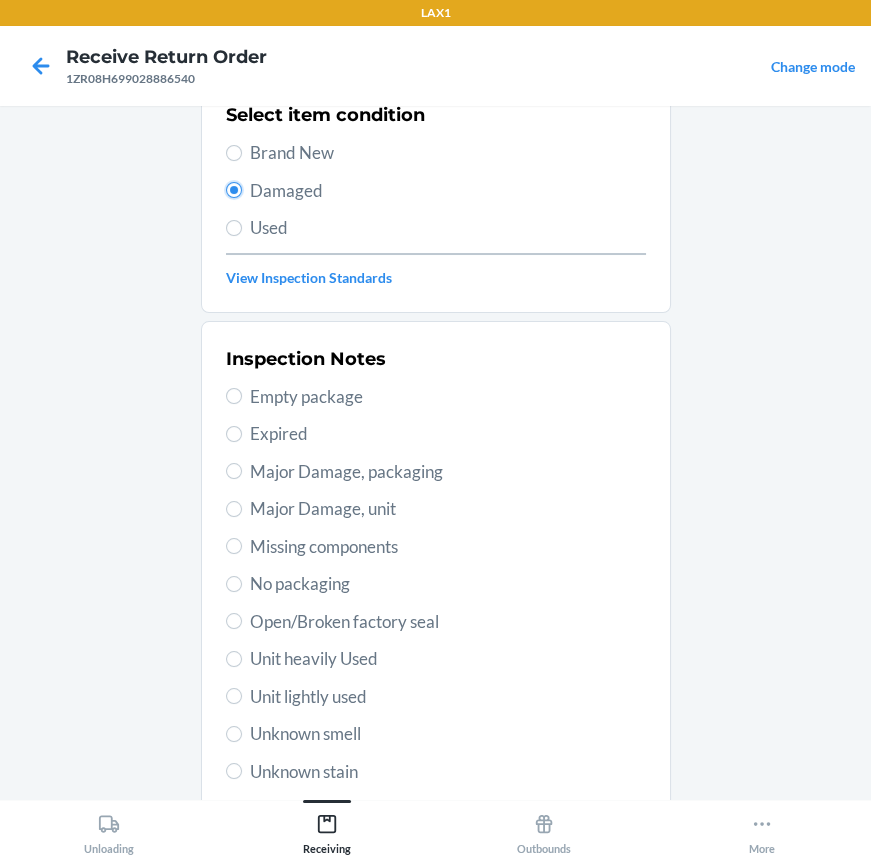 scroll, scrollTop: 181, scrollLeft: 0, axis: vertical 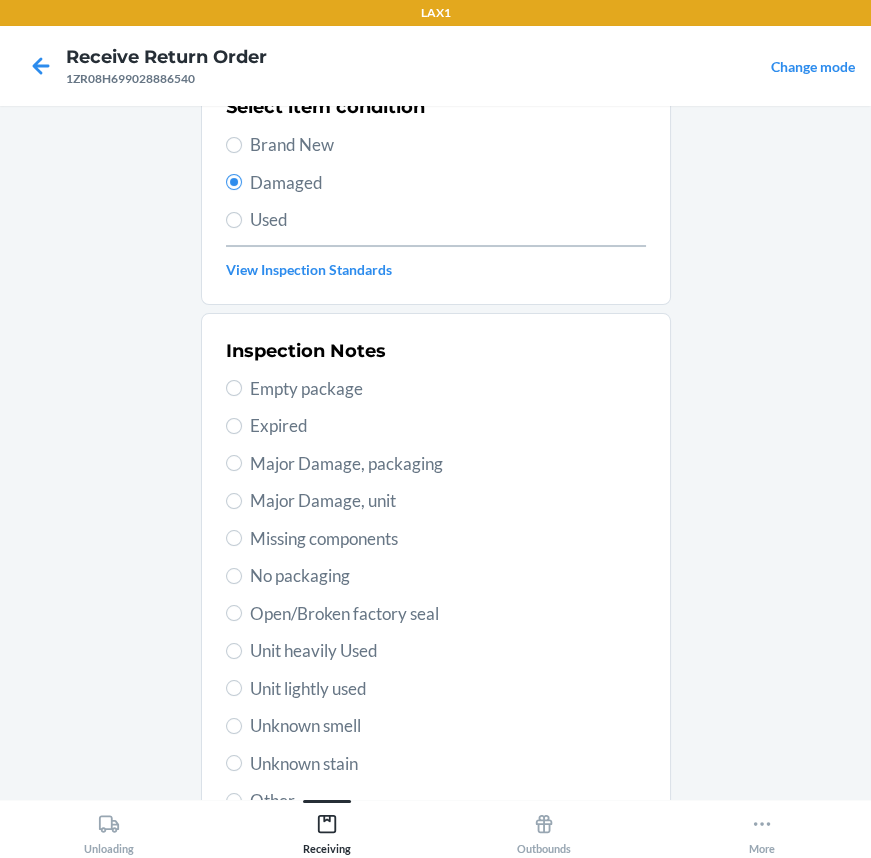 click on "Open/Broken factory seal" at bounding box center (436, 614) 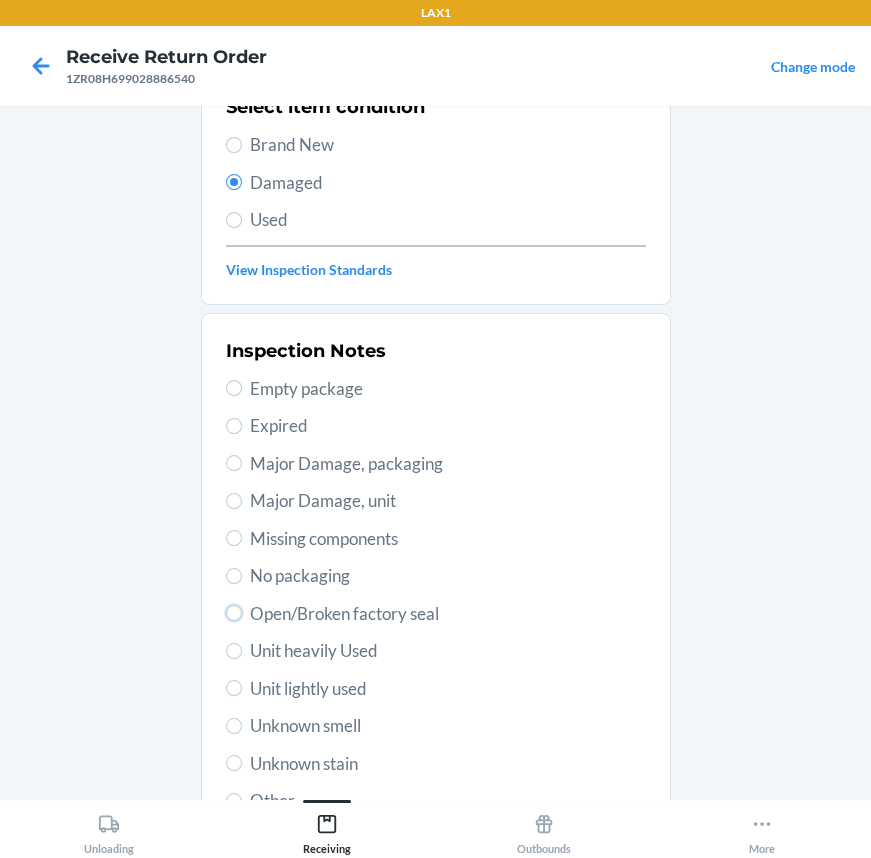 click on "Open/Broken factory seal" at bounding box center [234, 613] 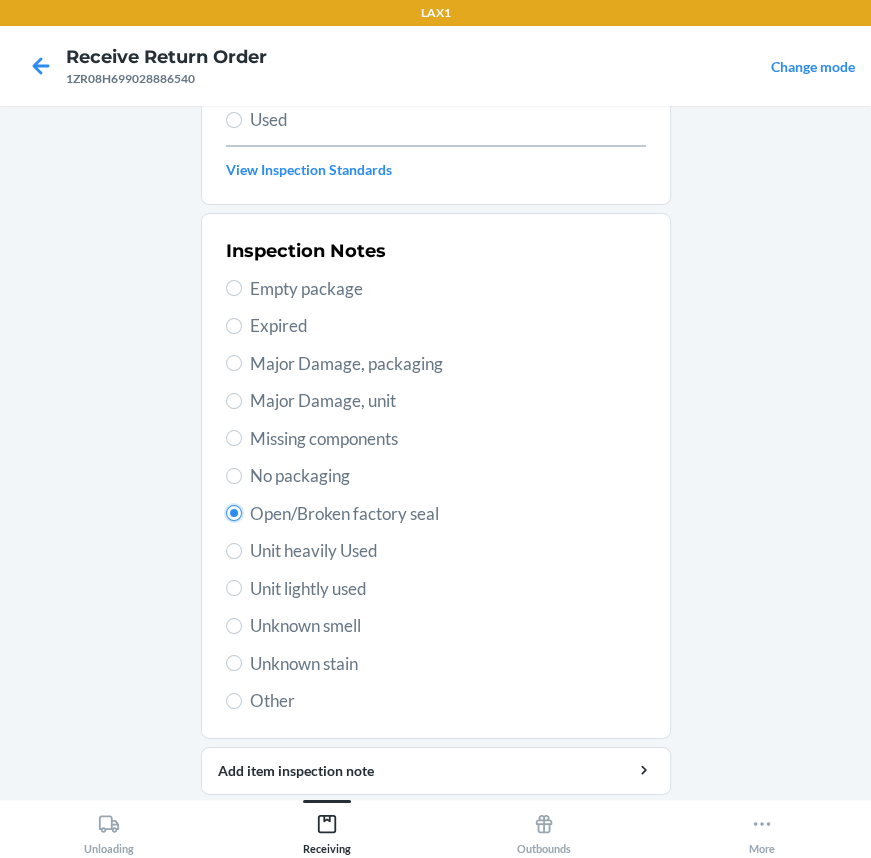 scroll, scrollTop: 346, scrollLeft: 0, axis: vertical 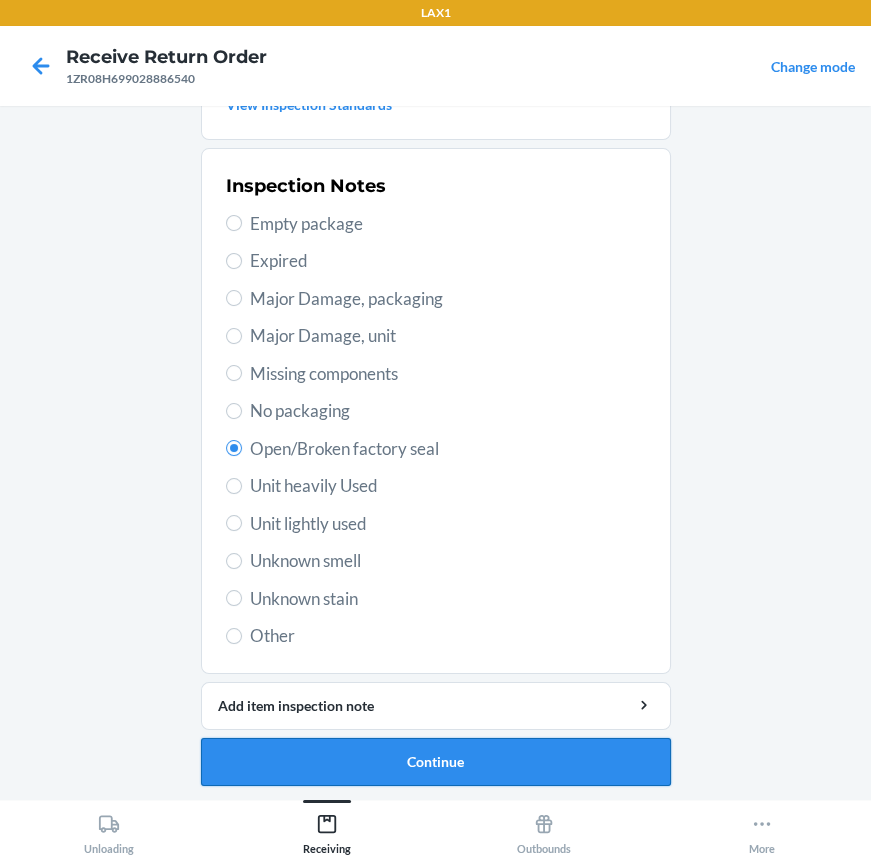 click on "Continue" at bounding box center (436, 762) 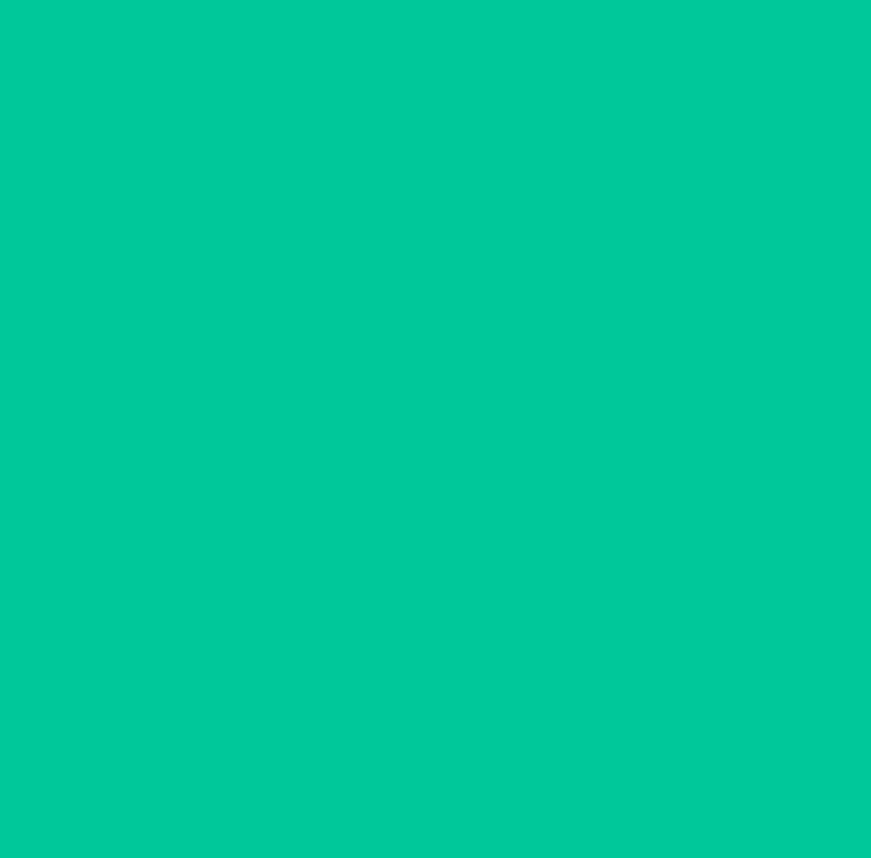 scroll, scrollTop: 183, scrollLeft: 0, axis: vertical 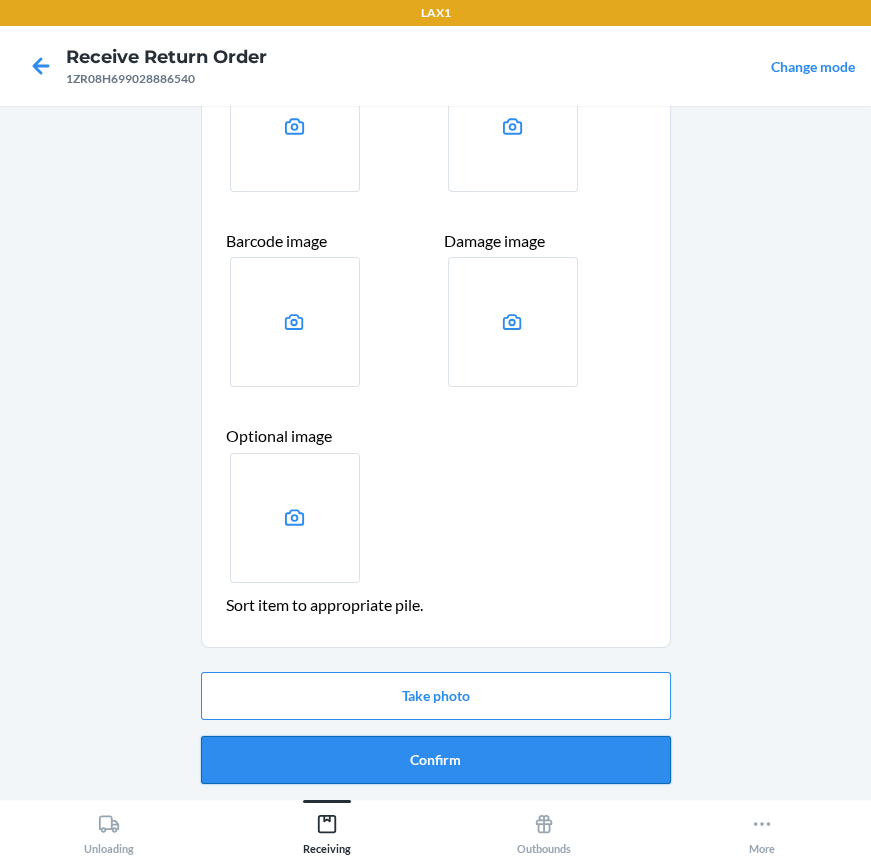 click on "Confirm" at bounding box center [436, 760] 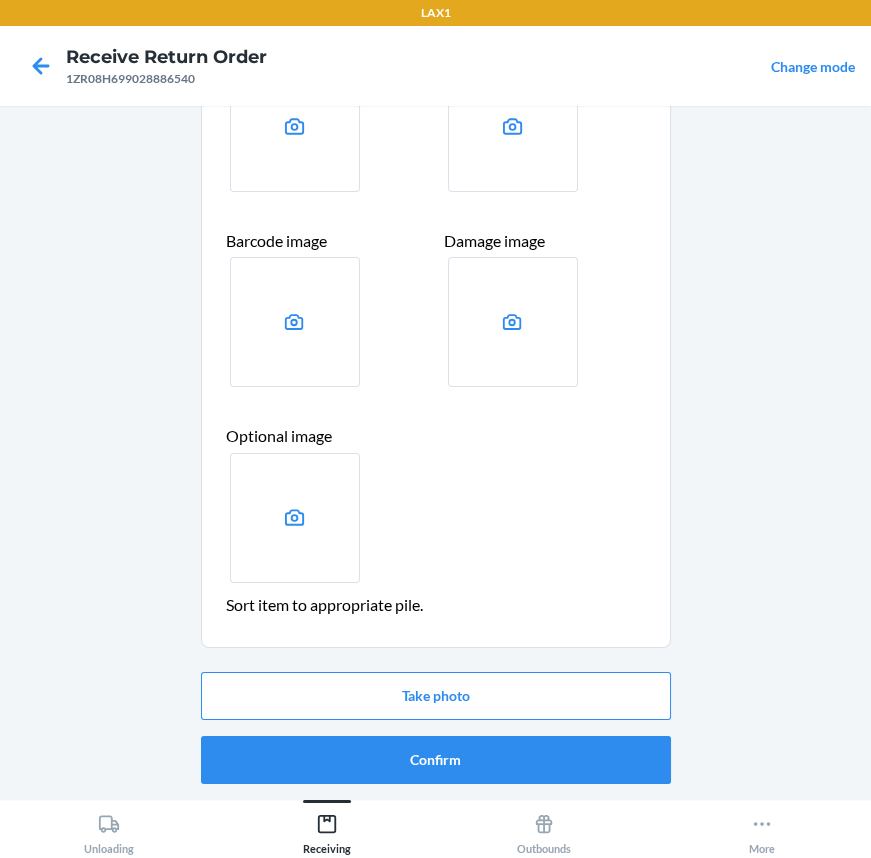 scroll, scrollTop: 0, scrollLeft: 0, axis: both 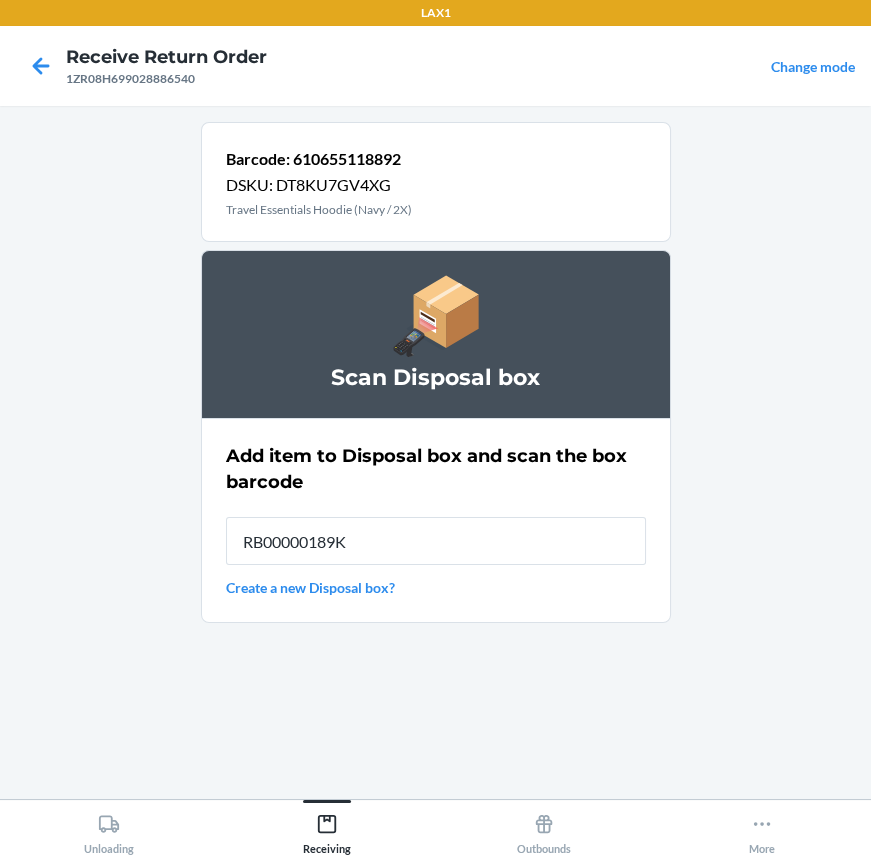 type on "RB00000189K" 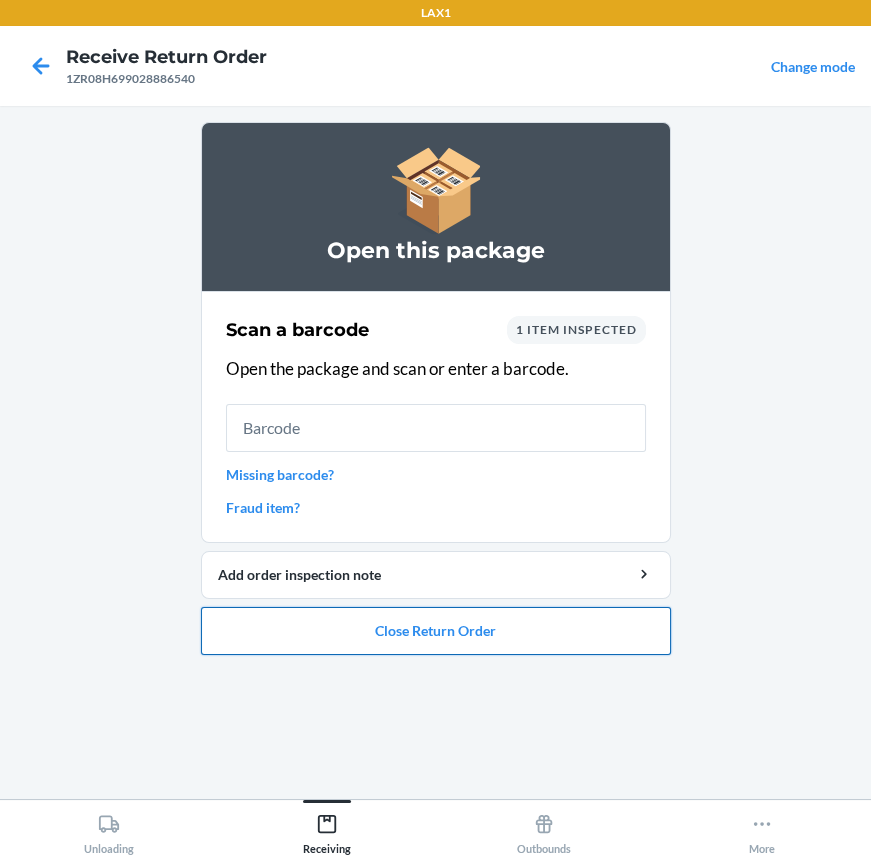 click on "Close Return Order" at bounding box center (436, 631) 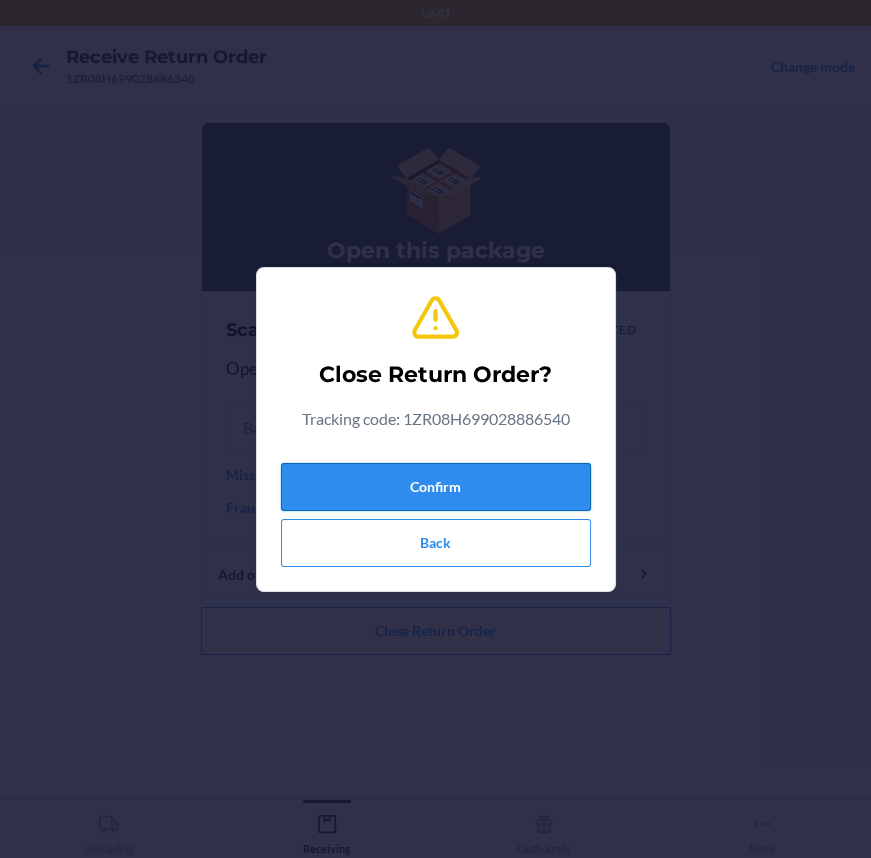 click on "Confirm" at bounding box center [436, 487] 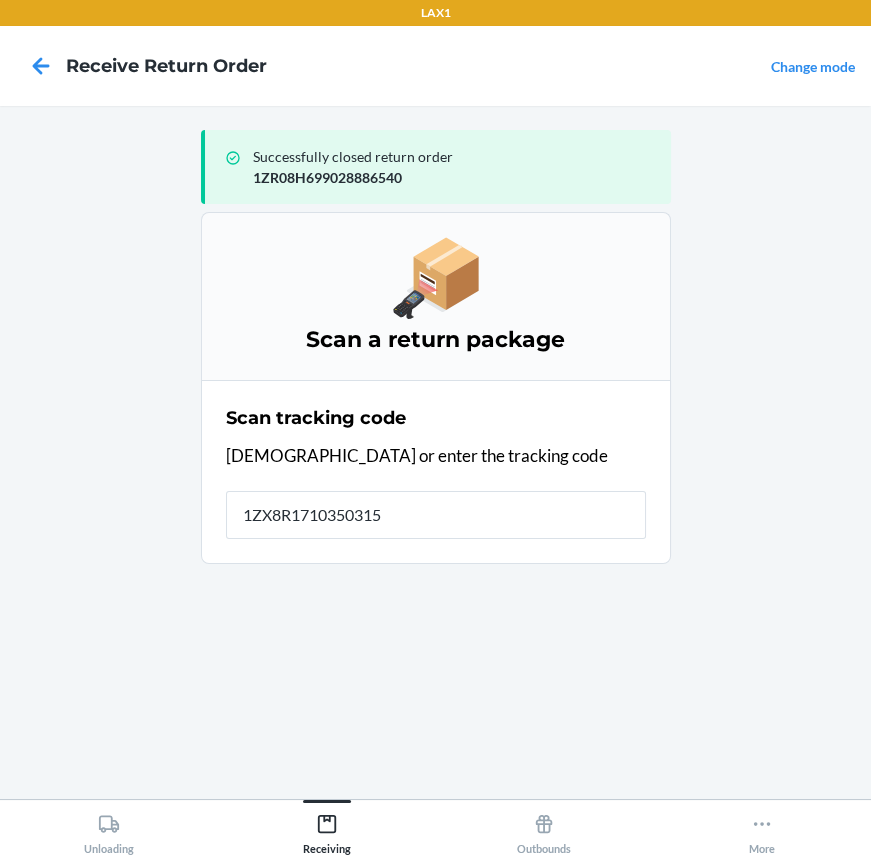type on "1ZX8R17103503156" 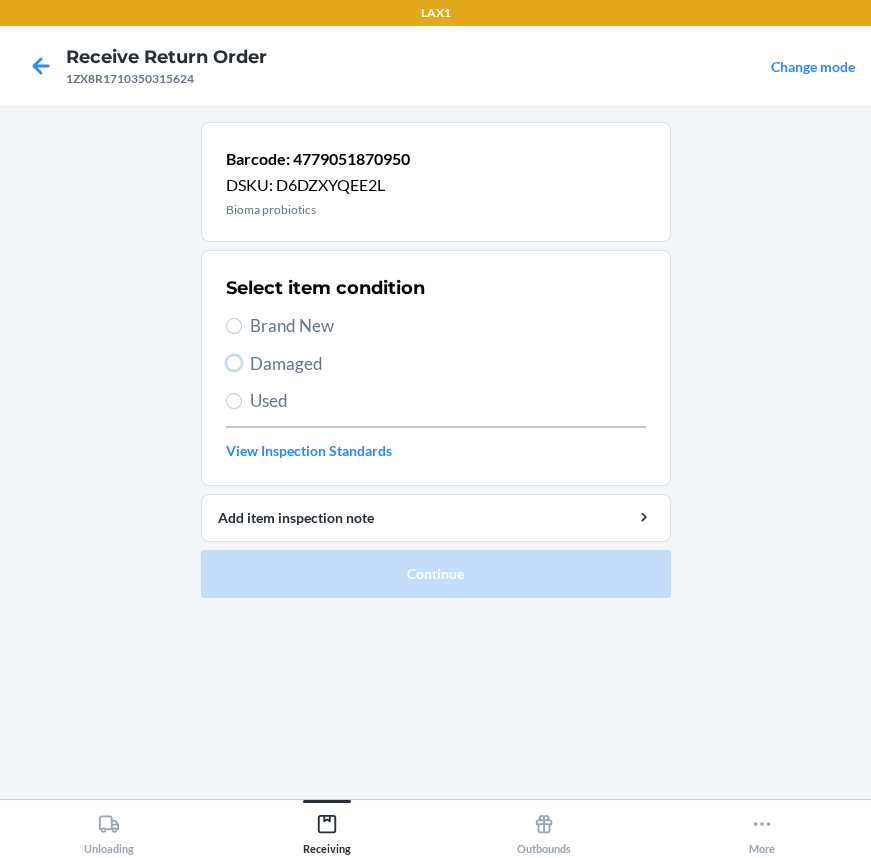 drag, startPoint x: 231, startPoint y: 363, endPoint x: 298, endPoint y: 420, distance: 87.965904 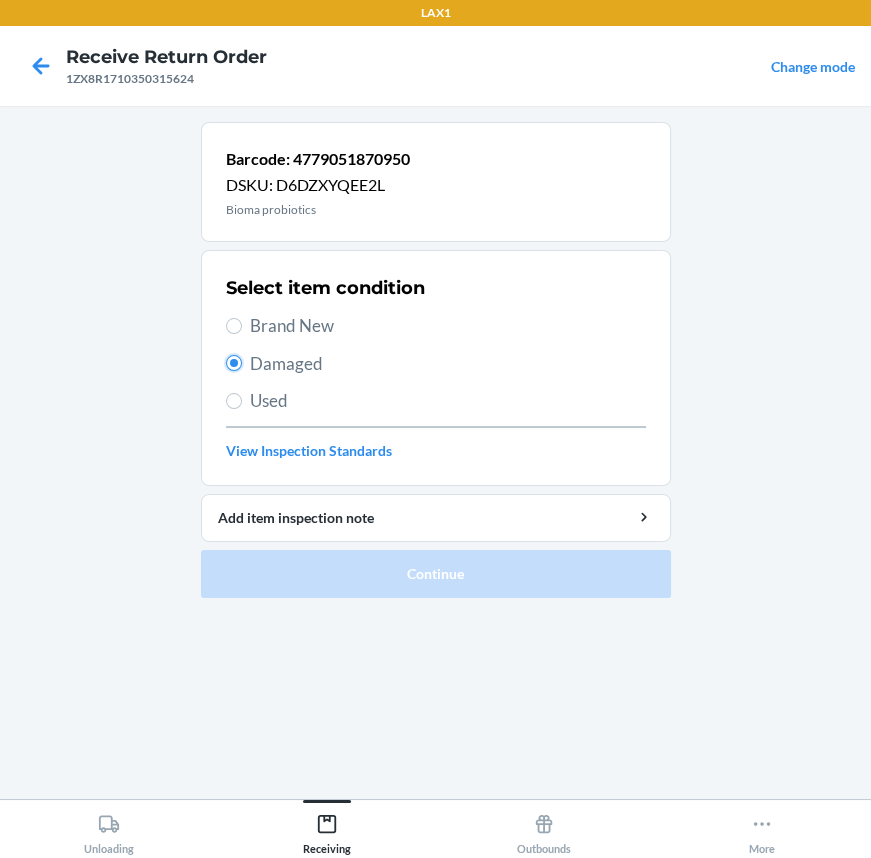 radio on "true" 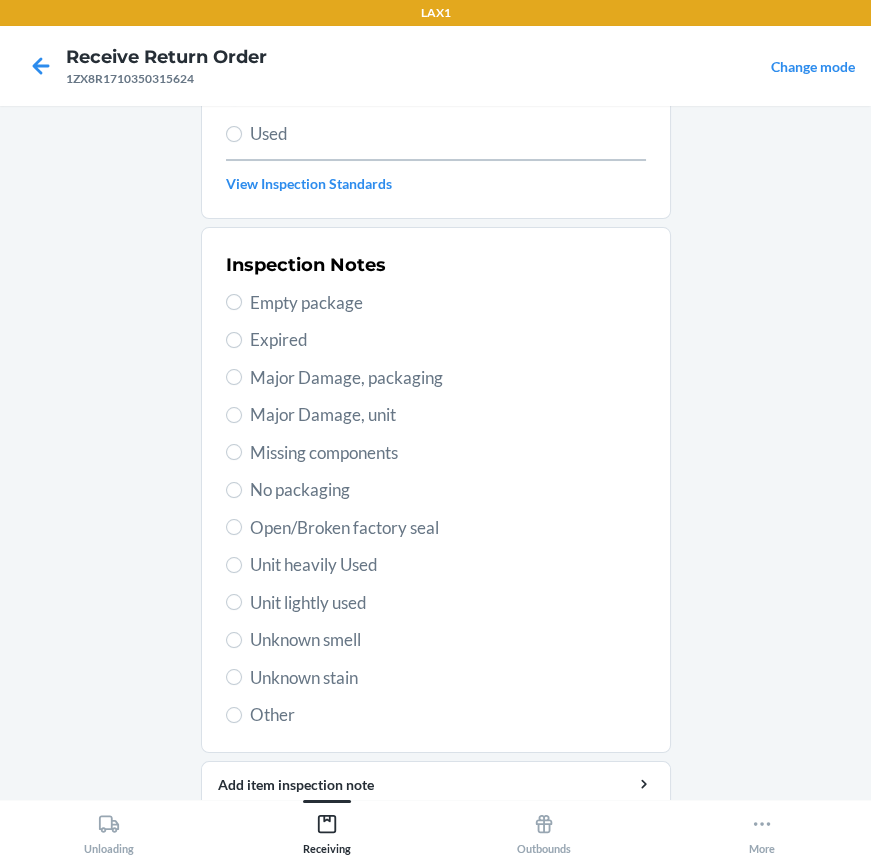 scroll, scrollTop: 272, scrollLeft: 0, axis: vertical 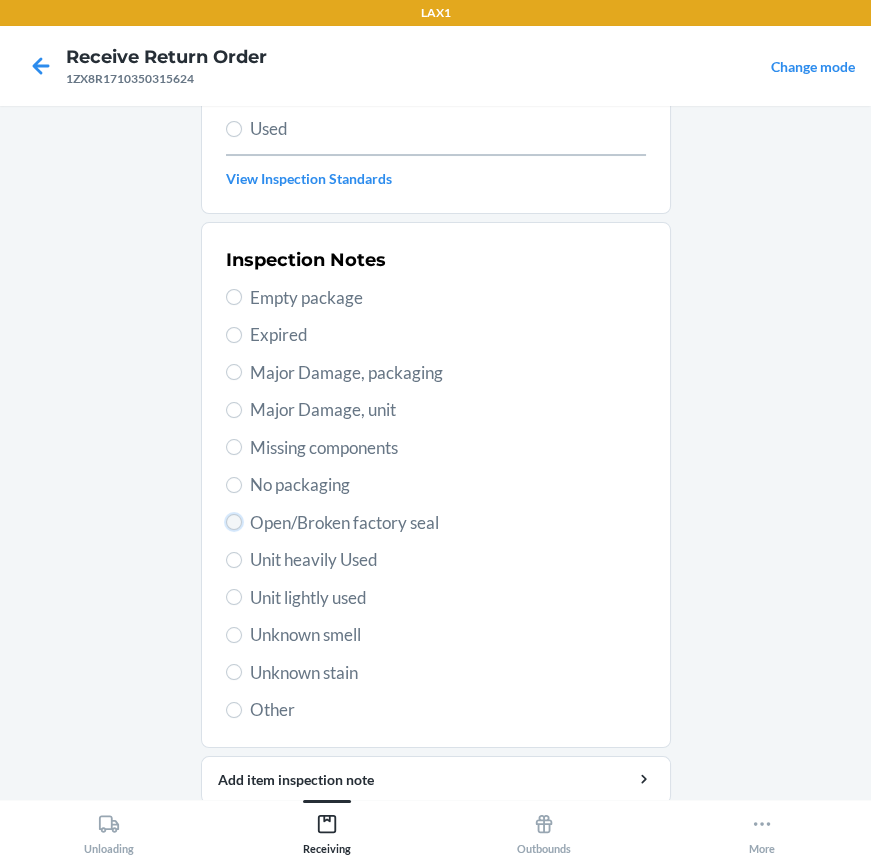 click on "Open/Broken factory seal" at bounding box center (234, 522) 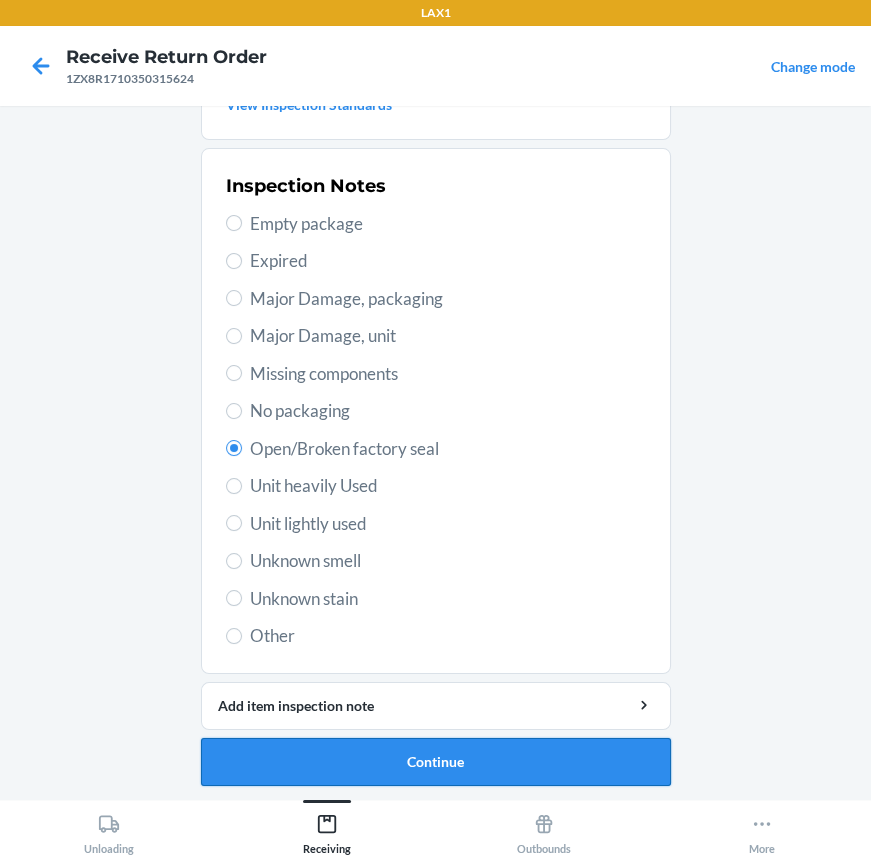 click on "Continue" at bounding box center (436, 762) 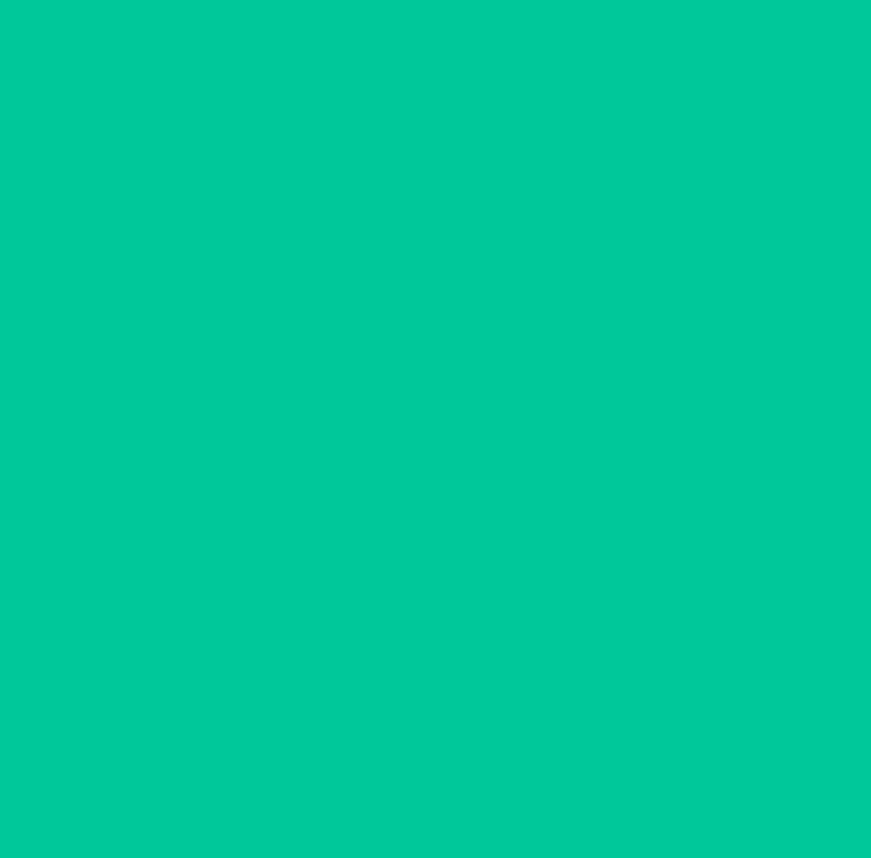 scroll, scrollTop: 183, scrollLeft: 0, axis: vertical 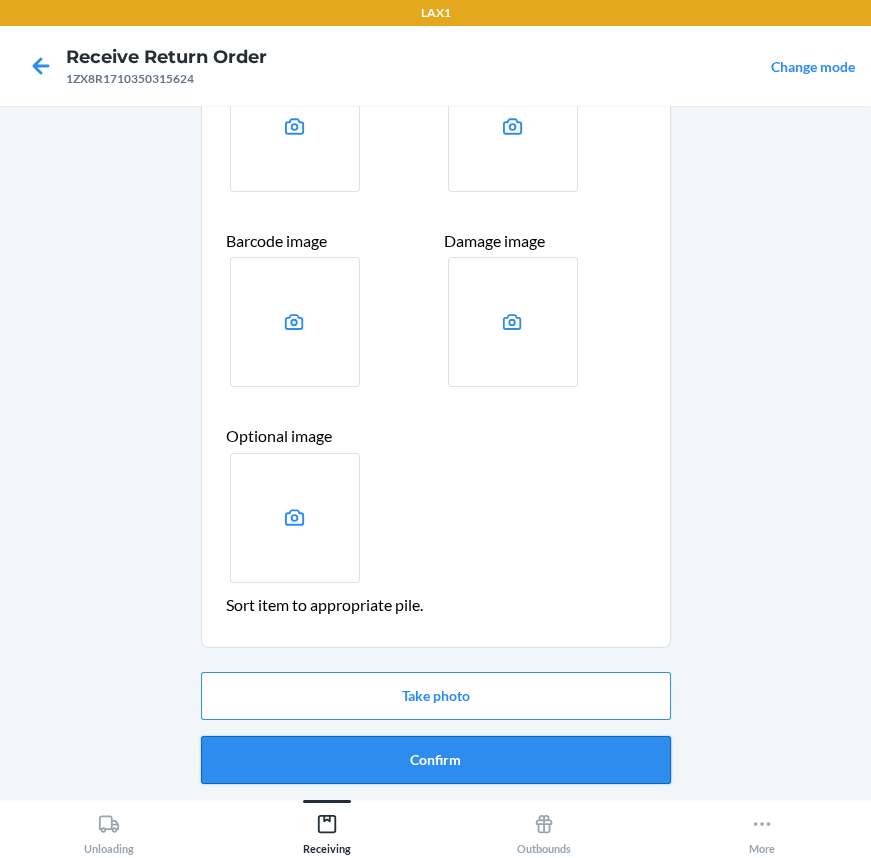 click on "Confirm" at bounding box center [436, 760] 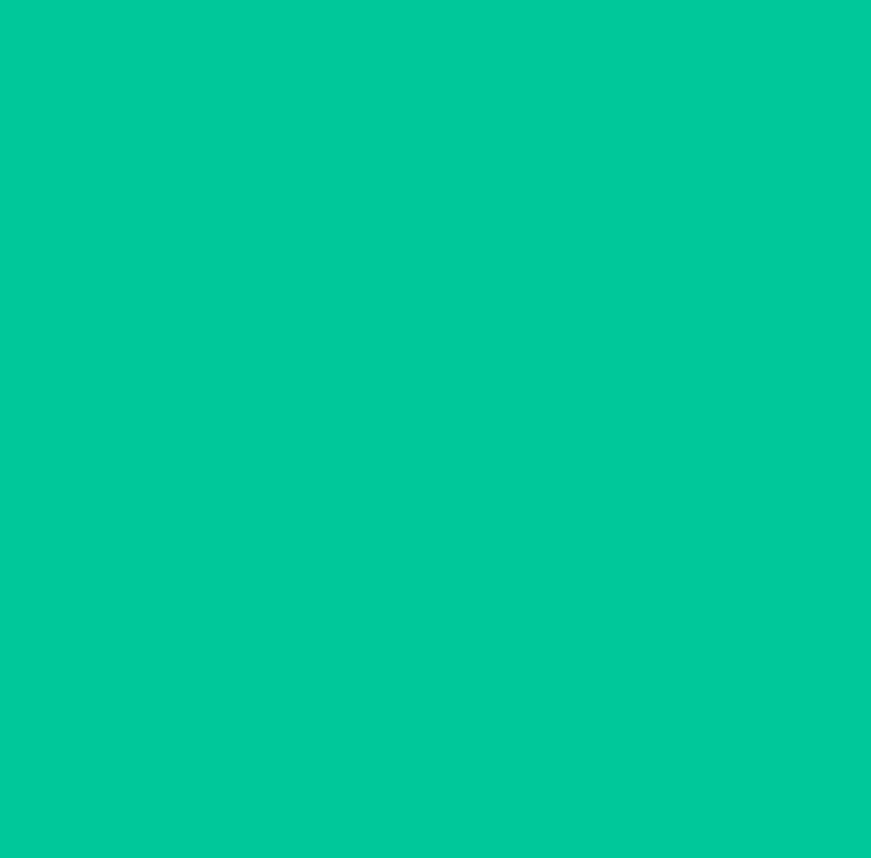 scroll, scrollTop: 0, scrollLeft: 0, axis: both 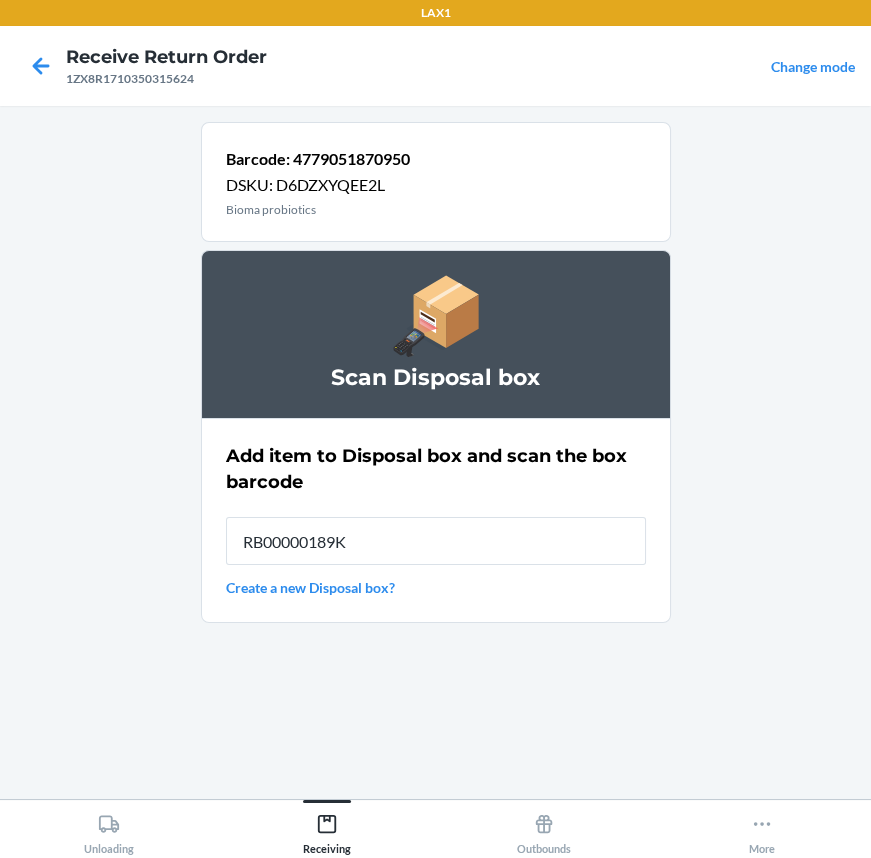 type on "RB00000189K" 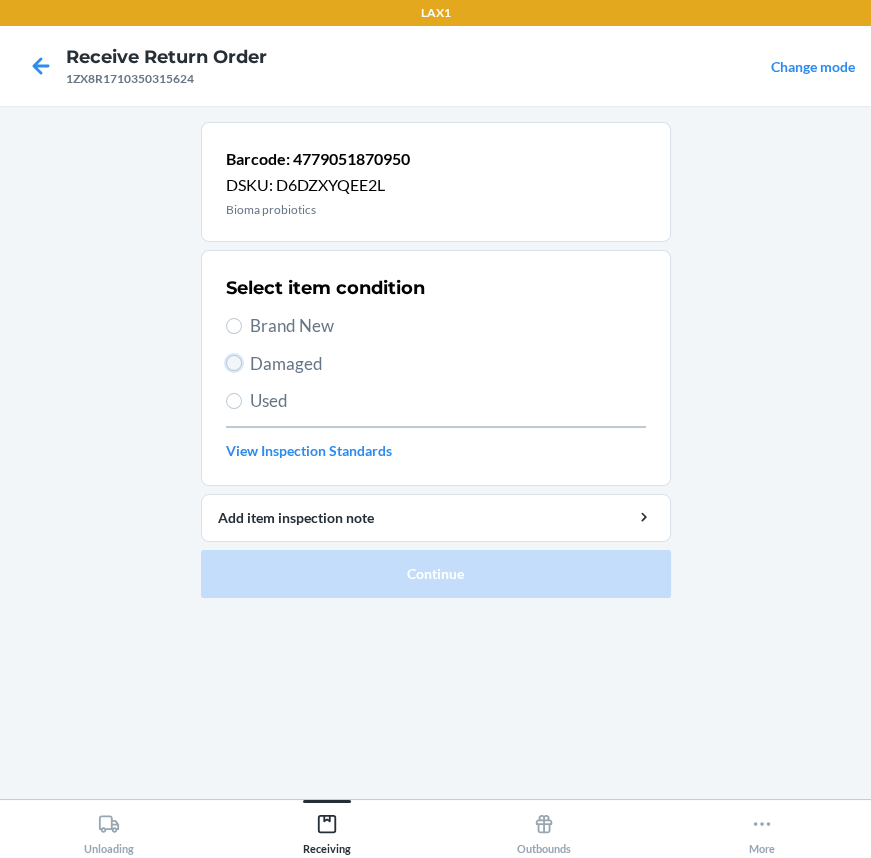 click on "Damaged" at bounding box center [234, 363] 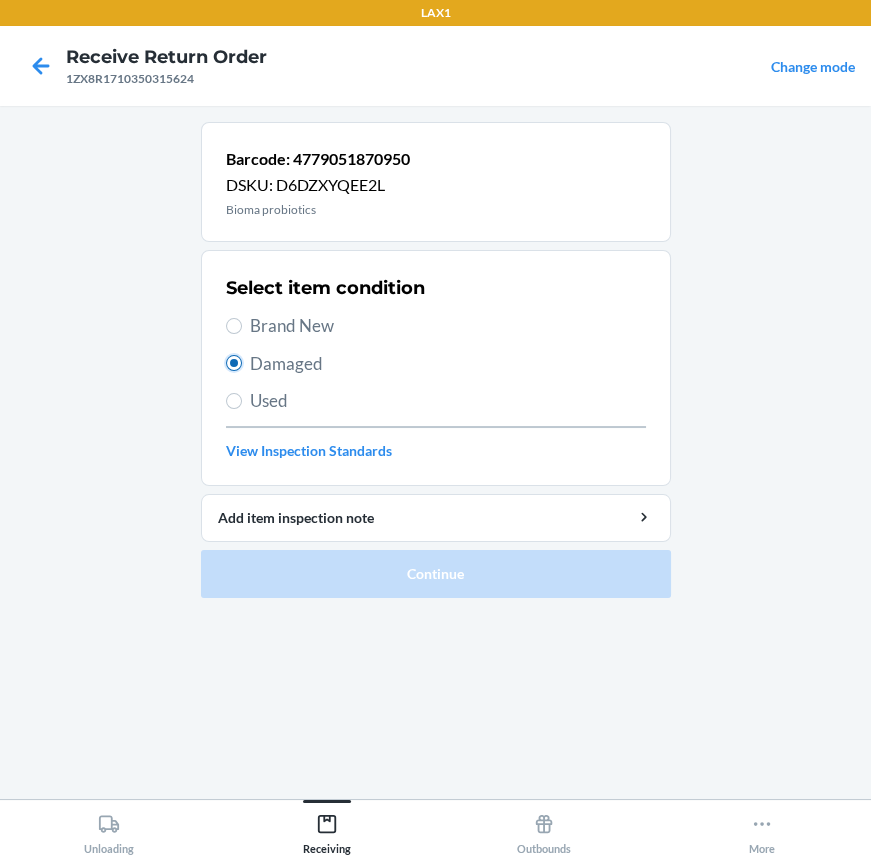 radio on "true" 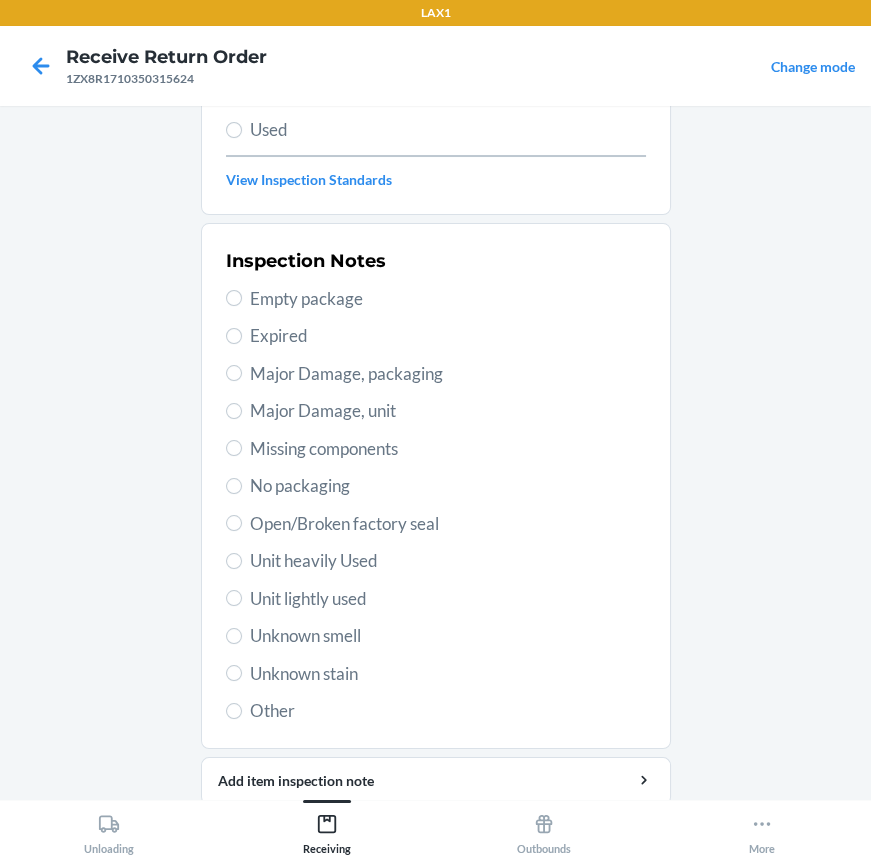 scroll, scrollTop: 272, scrollLeft: 0, axis: vertical 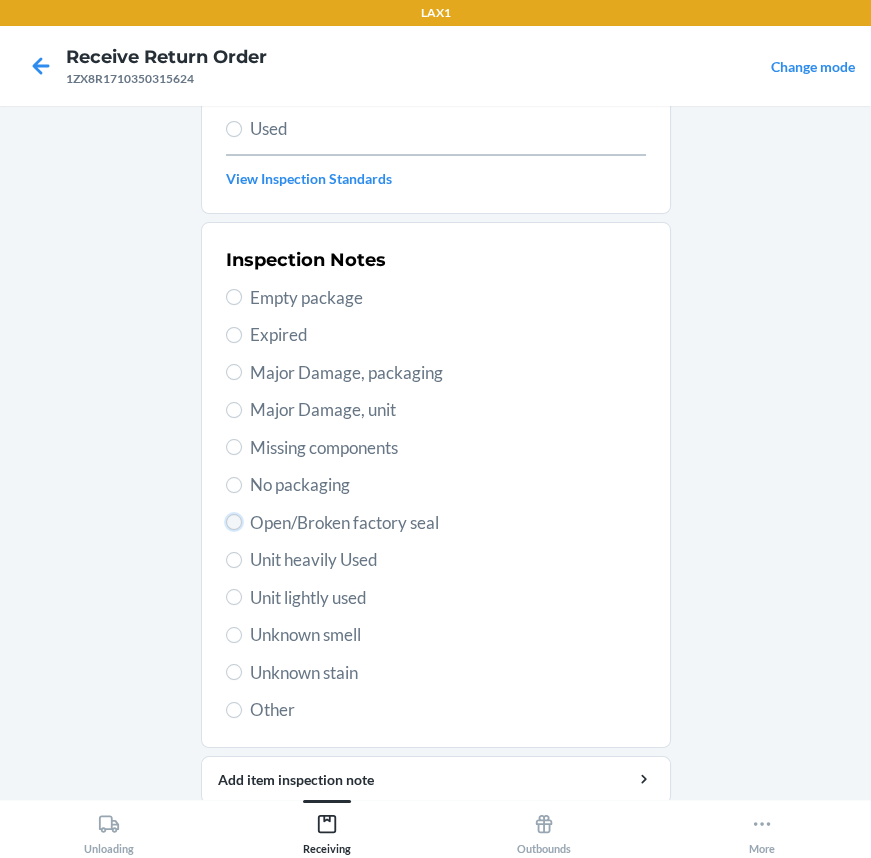 click on "Open/Broken factory seal" at bounding box center (234, 522) 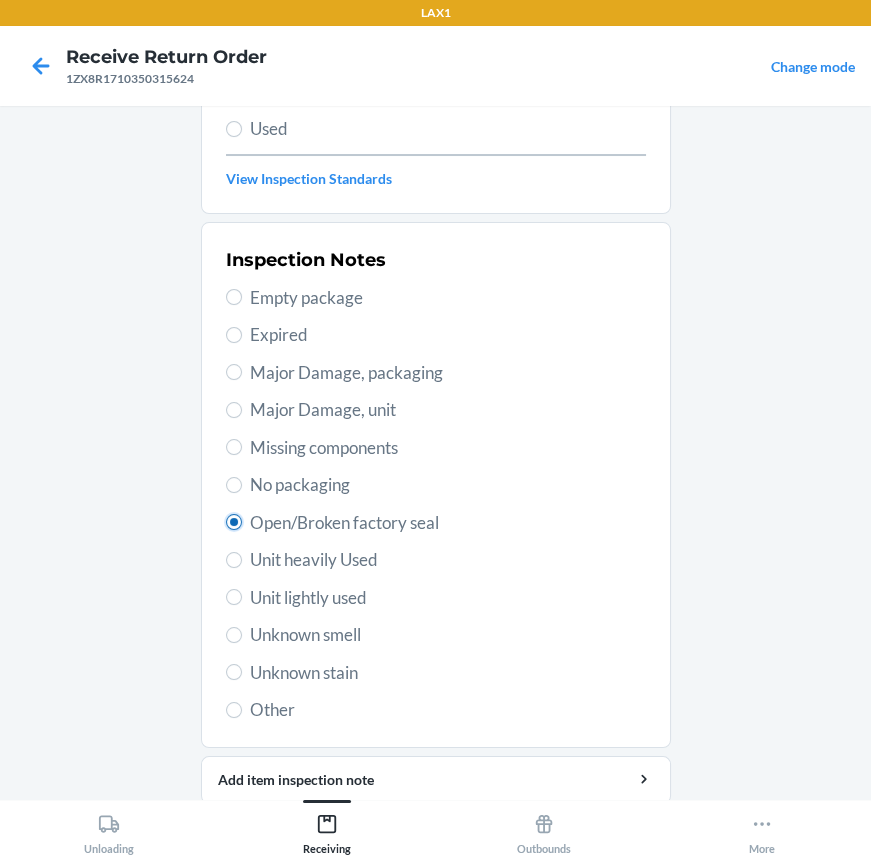 radio on "true" 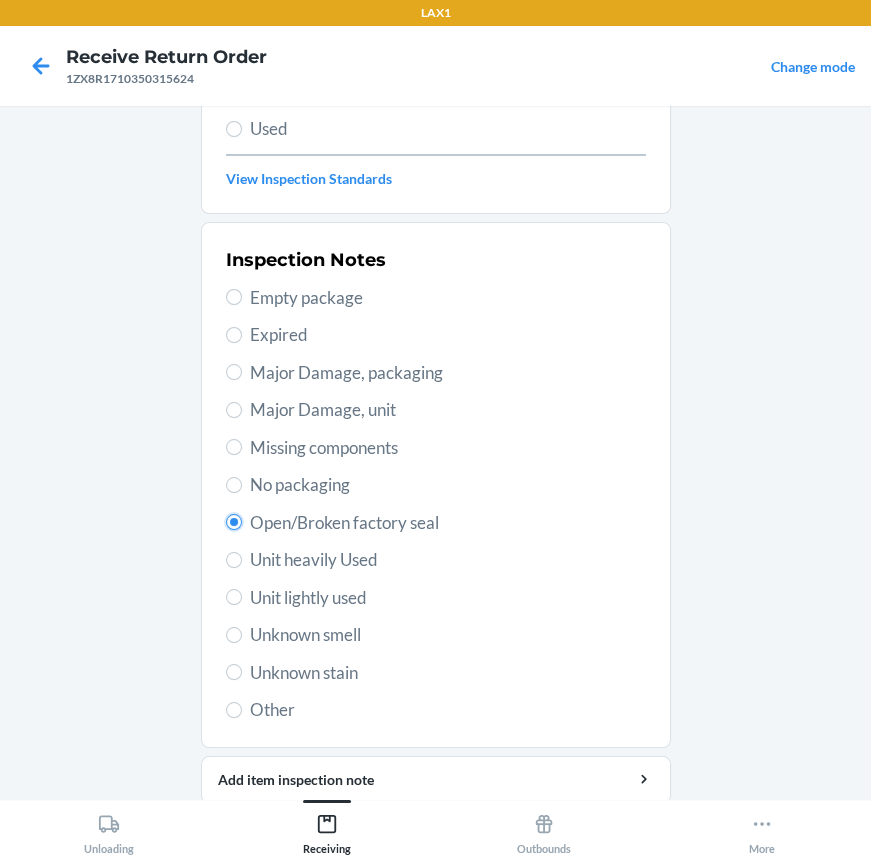 scroll, scrollTop: 346, scrollLeft: 0, axis: vertical 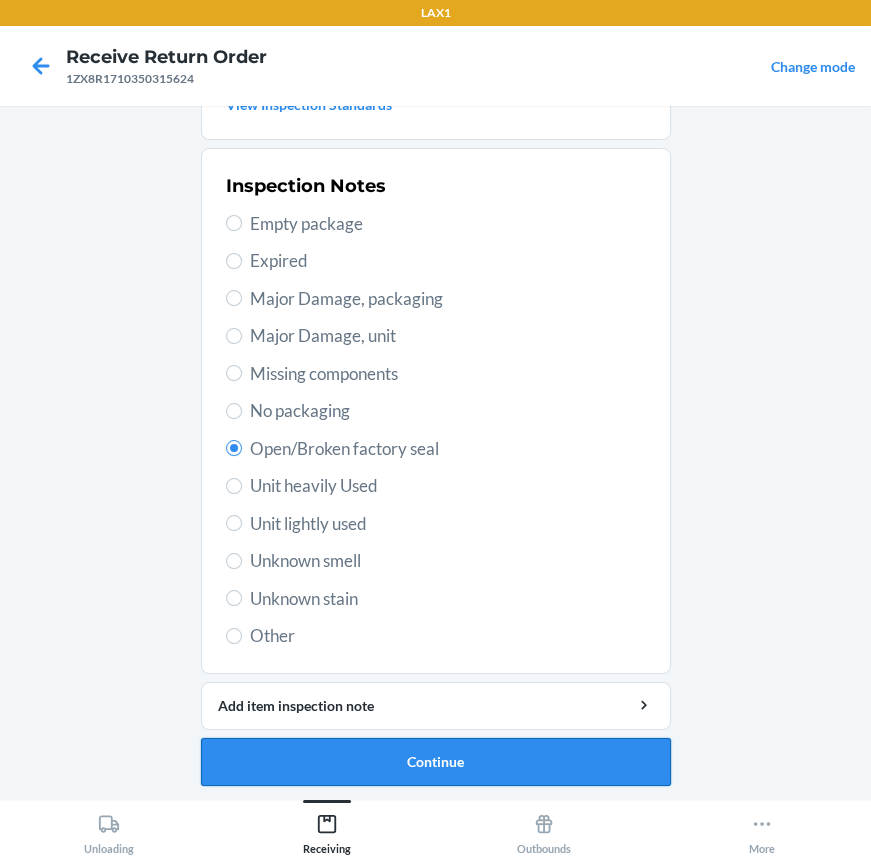 click on "Continue" at bounding box center [436, 762] 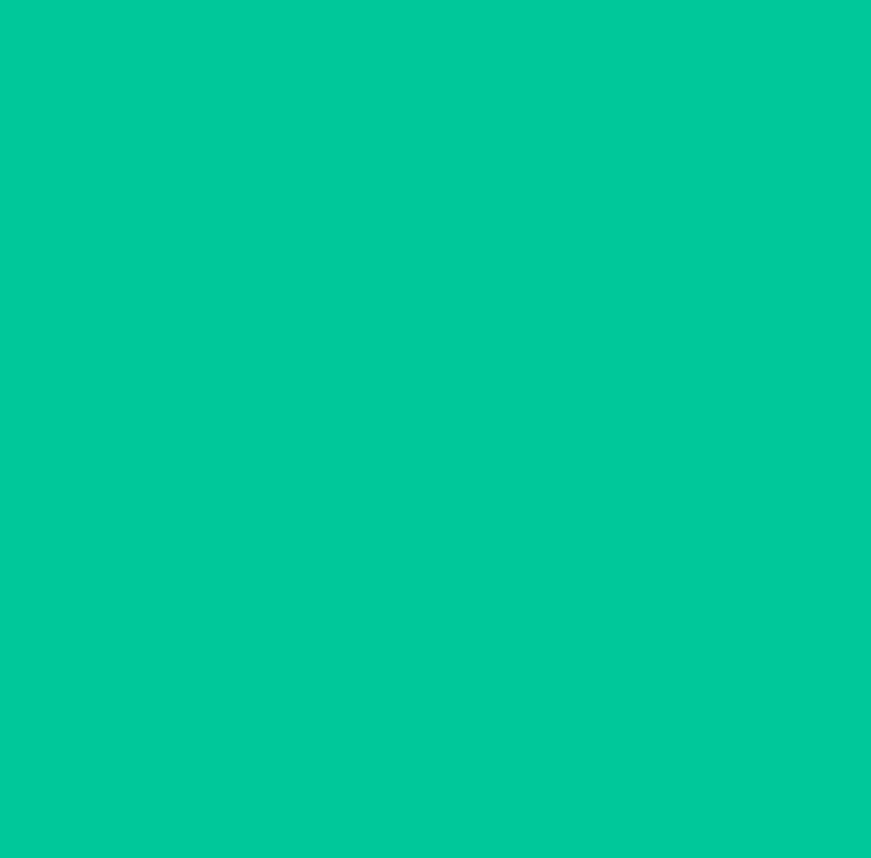 scroll, scrollTop: 183, scrollLeft: 0, axis: vertical 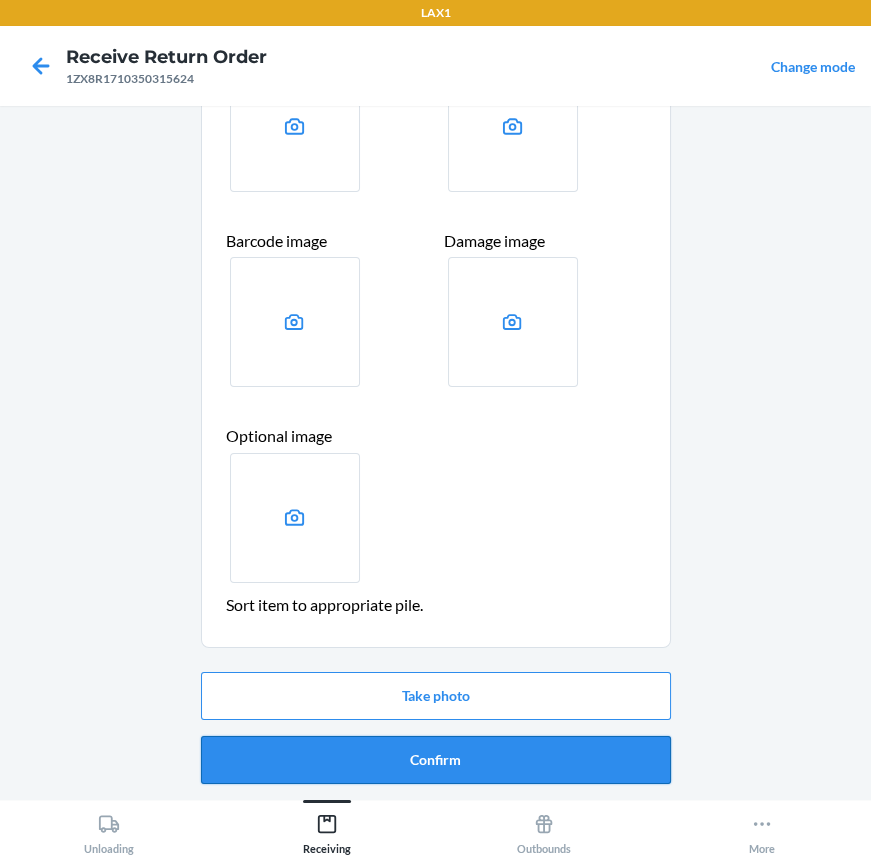 click on "Confirm" at bounding box center (436, 760) 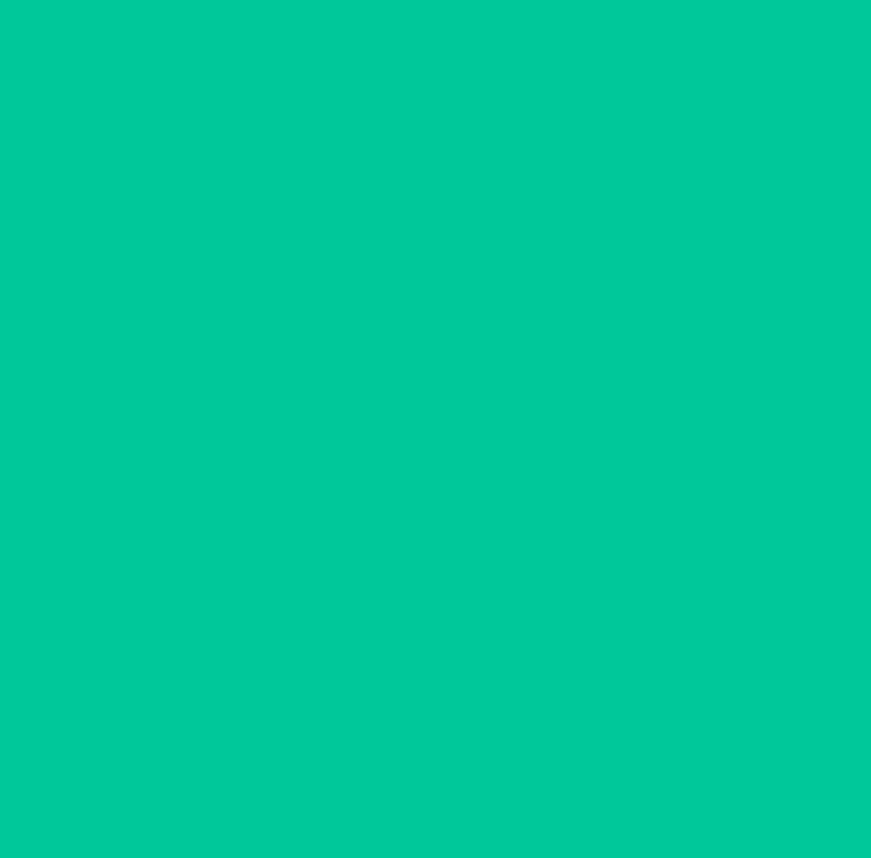 scroll, scrollTop: 0, scrollLeft: 0, axis: both 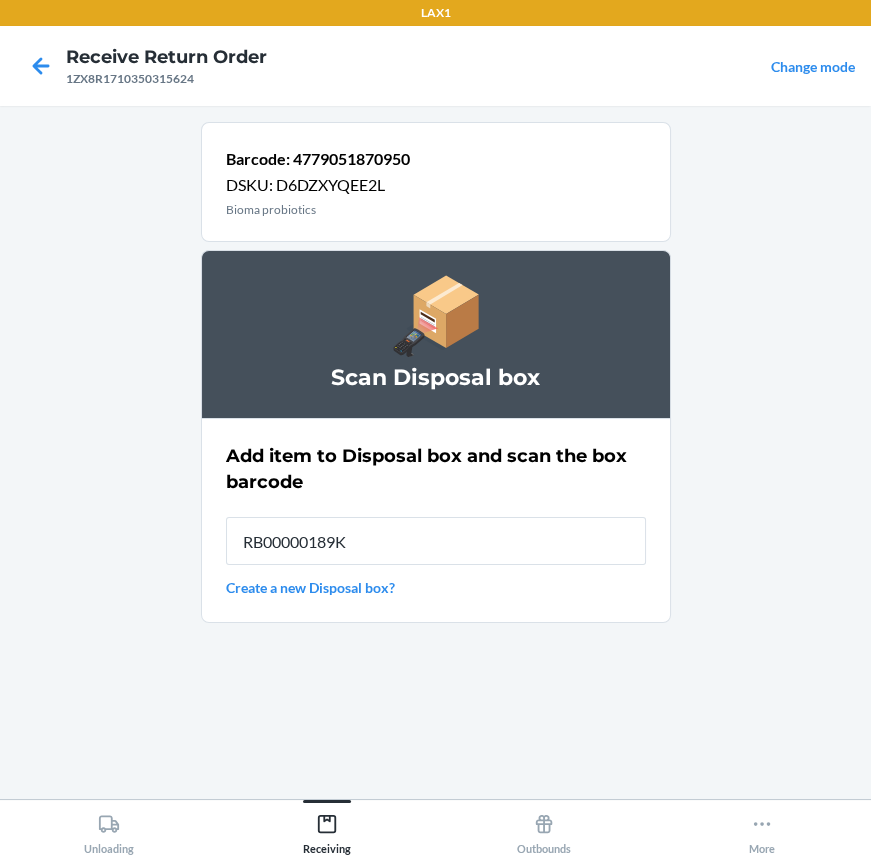type on "RB00000189K" 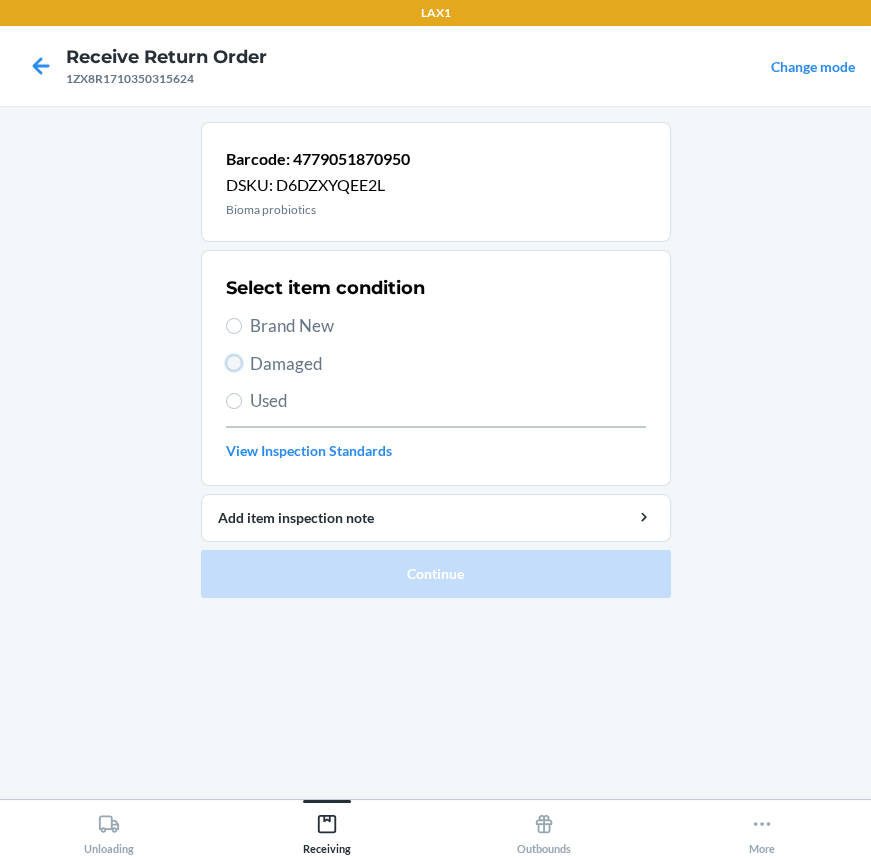 click on "Damaged" at bounding box center [234, 363] 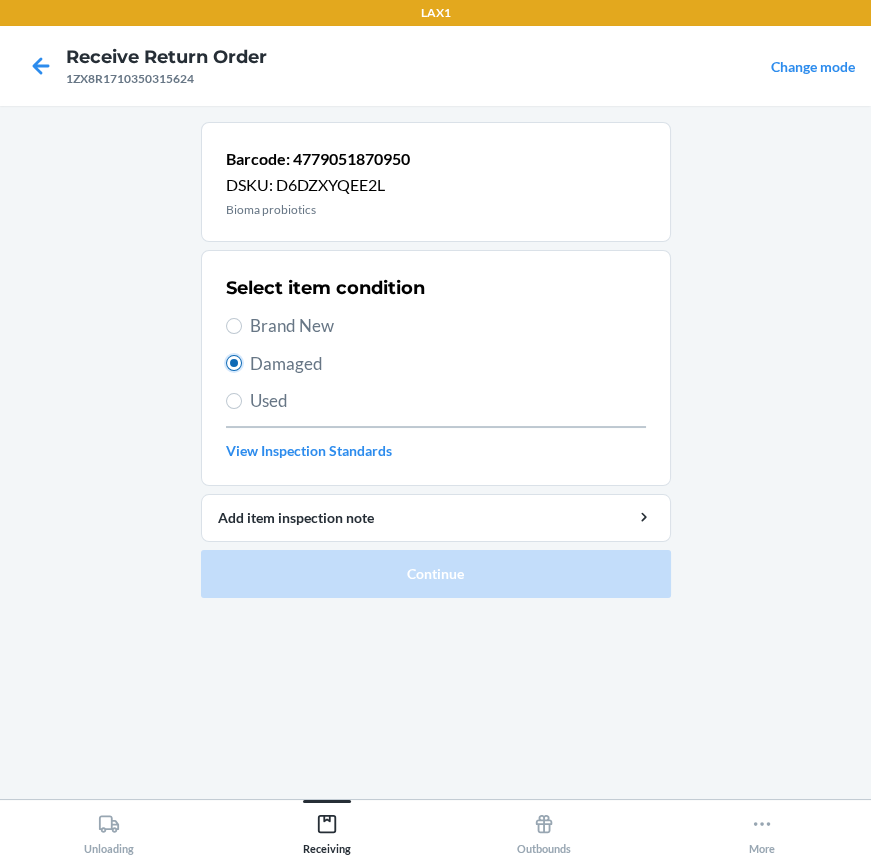 radio on "true" 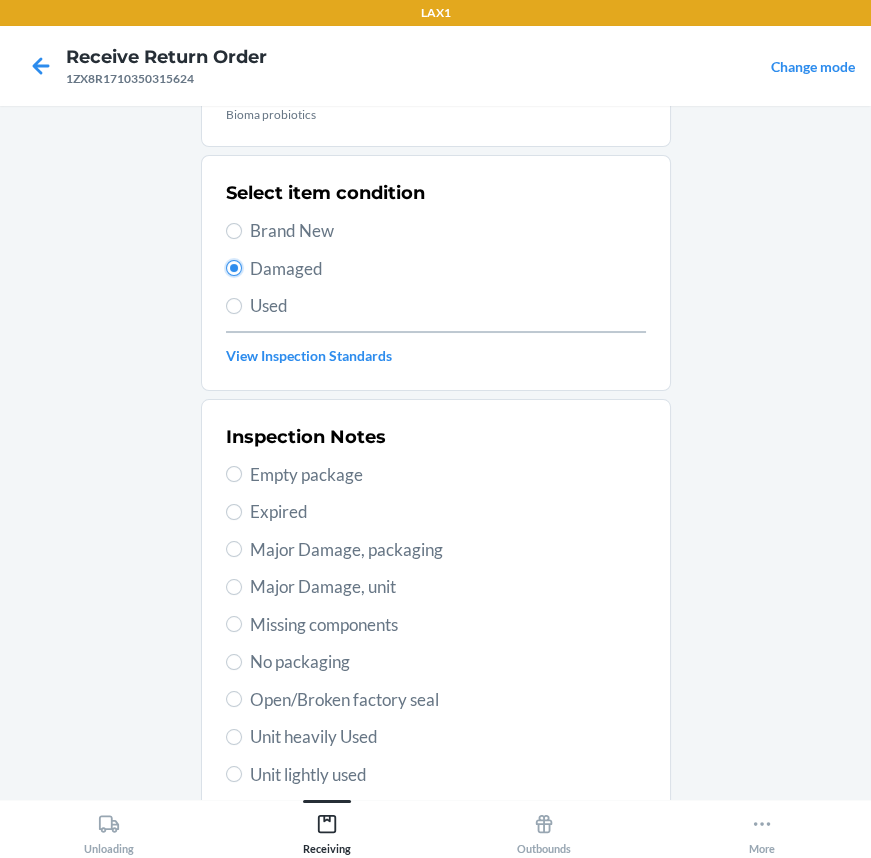 scroll, scrollTop: 272, scrollLeft: 0, axis: vertical 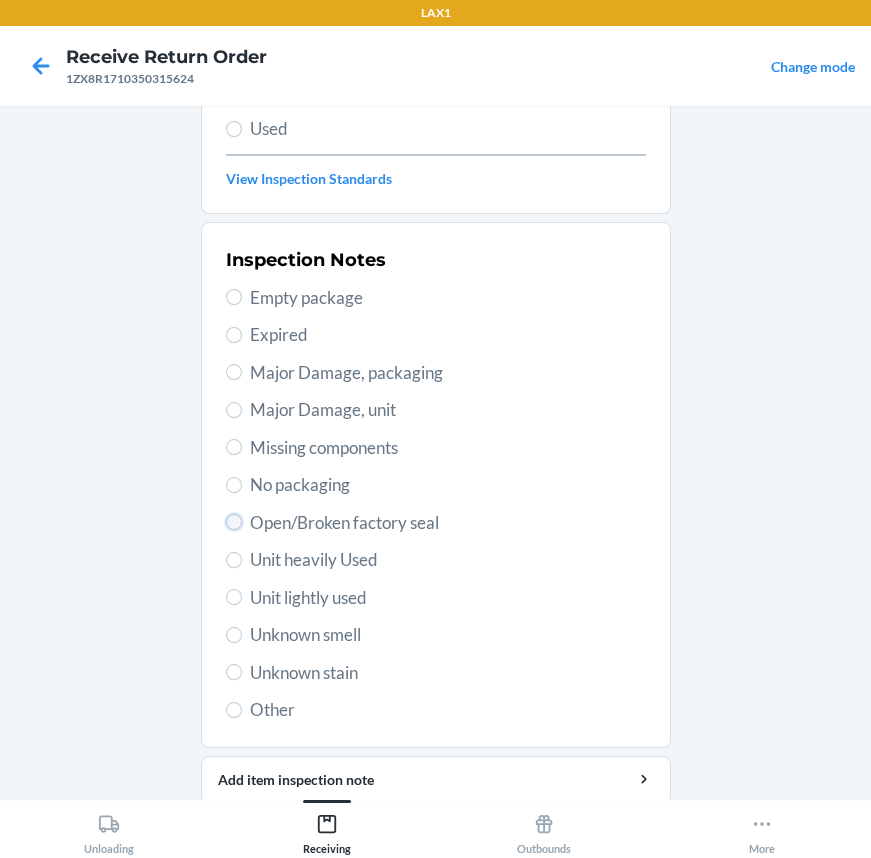 click on "Open/Broken factory seal" at bounding box center [234, 522] 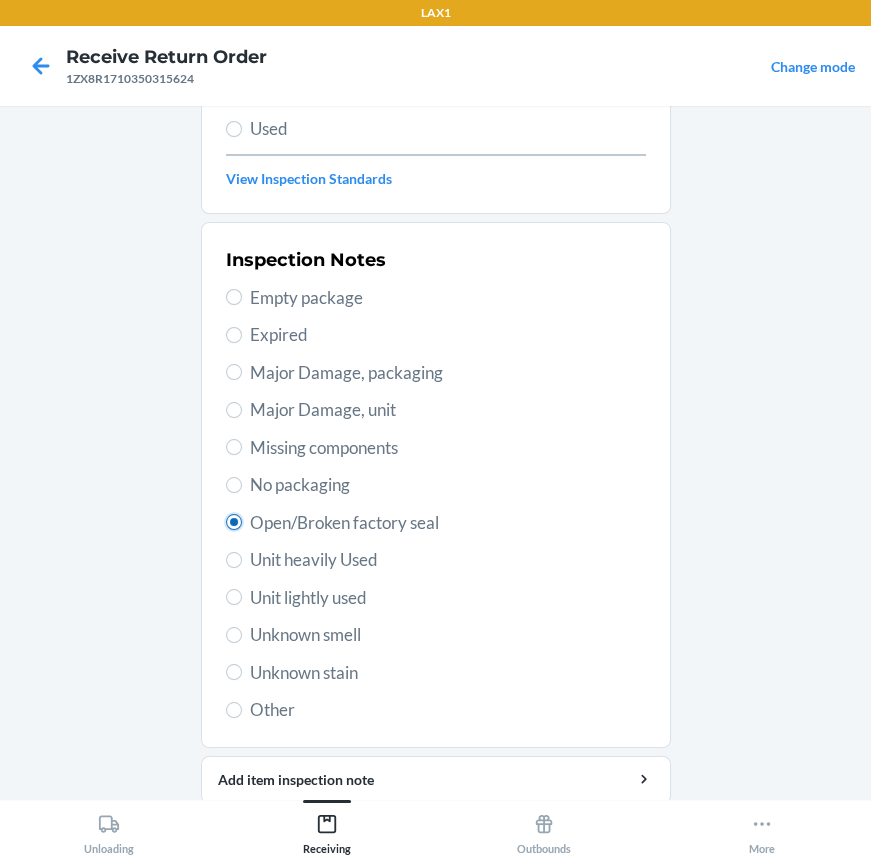 radio on "true" 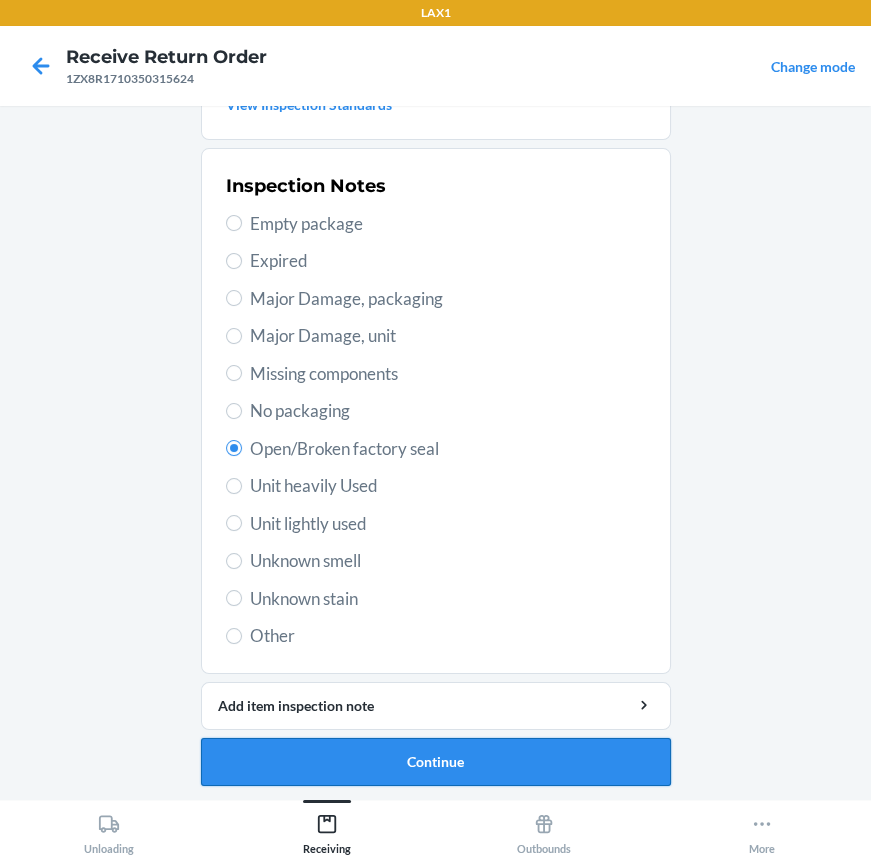 click on "Continue" at bounding box center (436, 762) 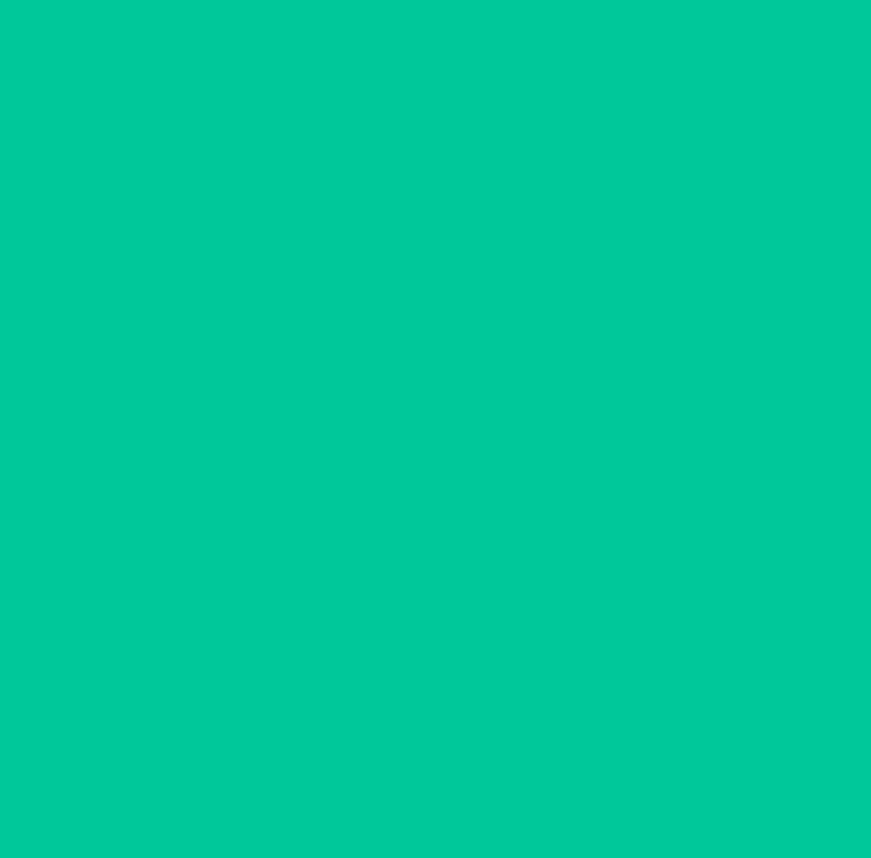 scroll, scrollTop: 183, scrollLeft: 0, axis: vertical 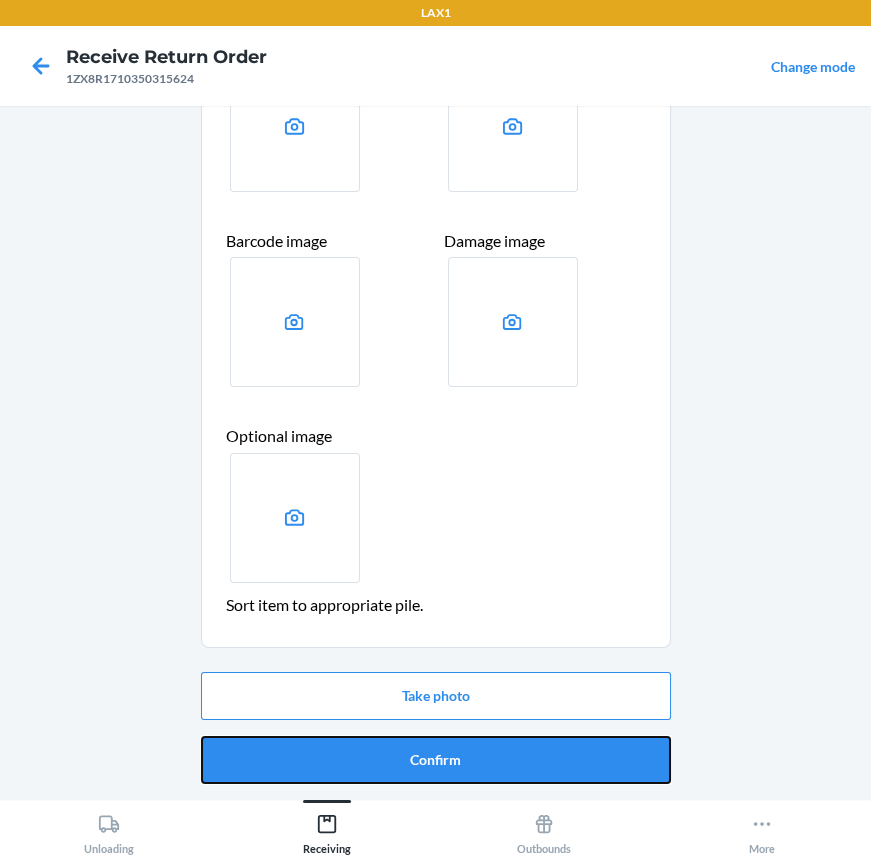 click on "Confirm" at bounding box center [436, 760] 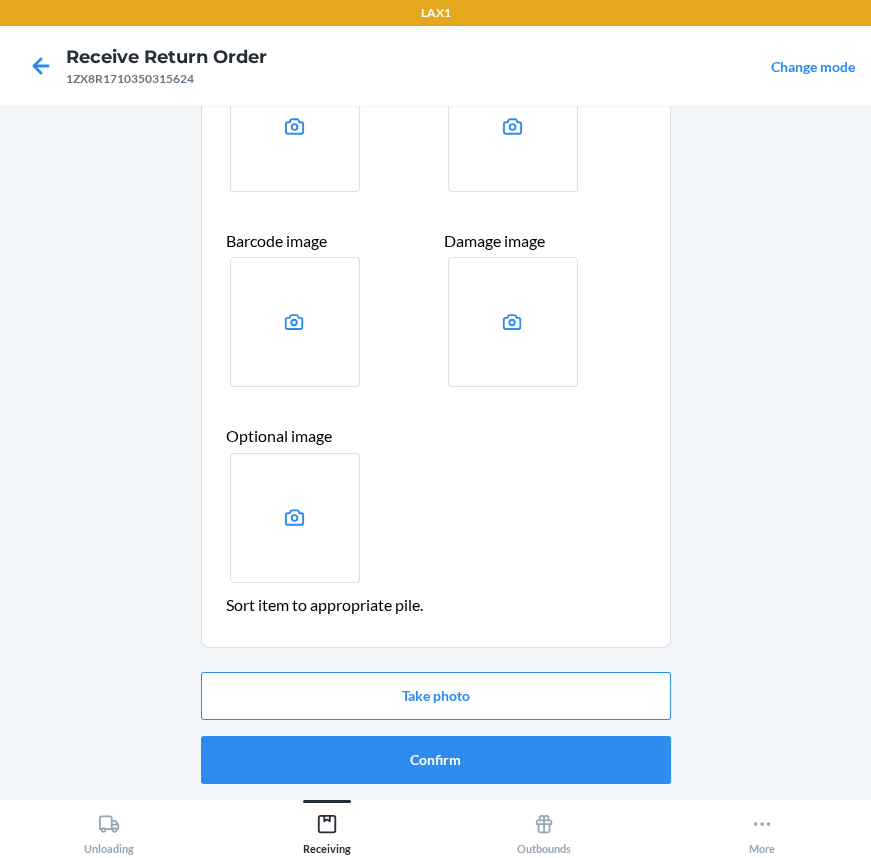 scroll, scrollTop: 0, scrollLeft: 0, axis: both 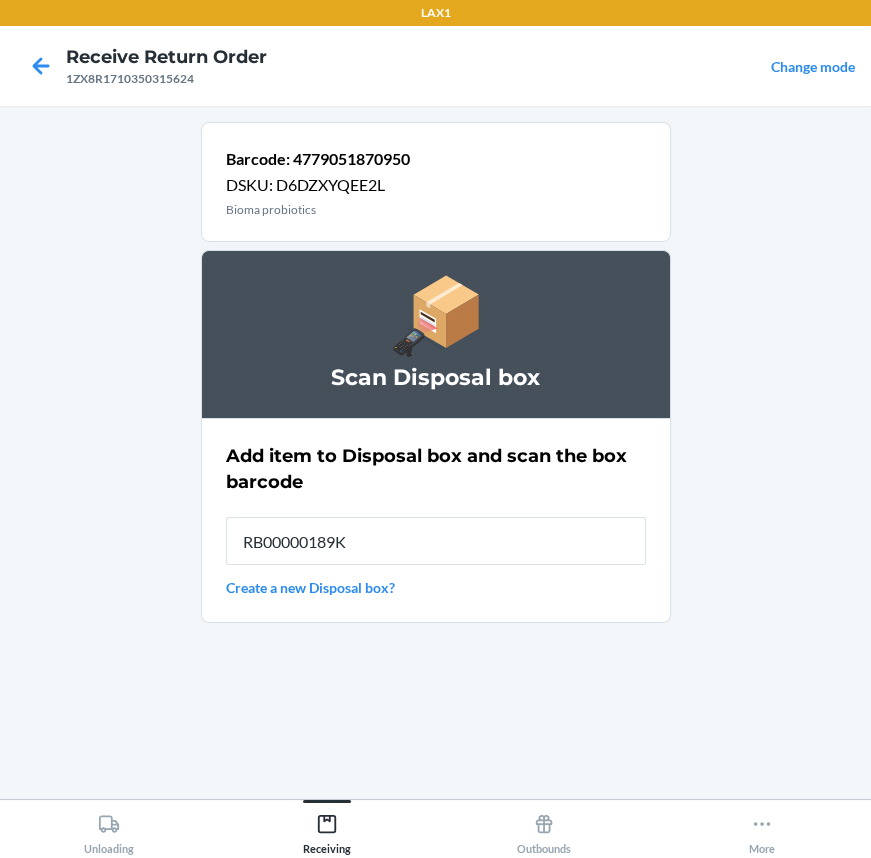 type on "RB00000189K" 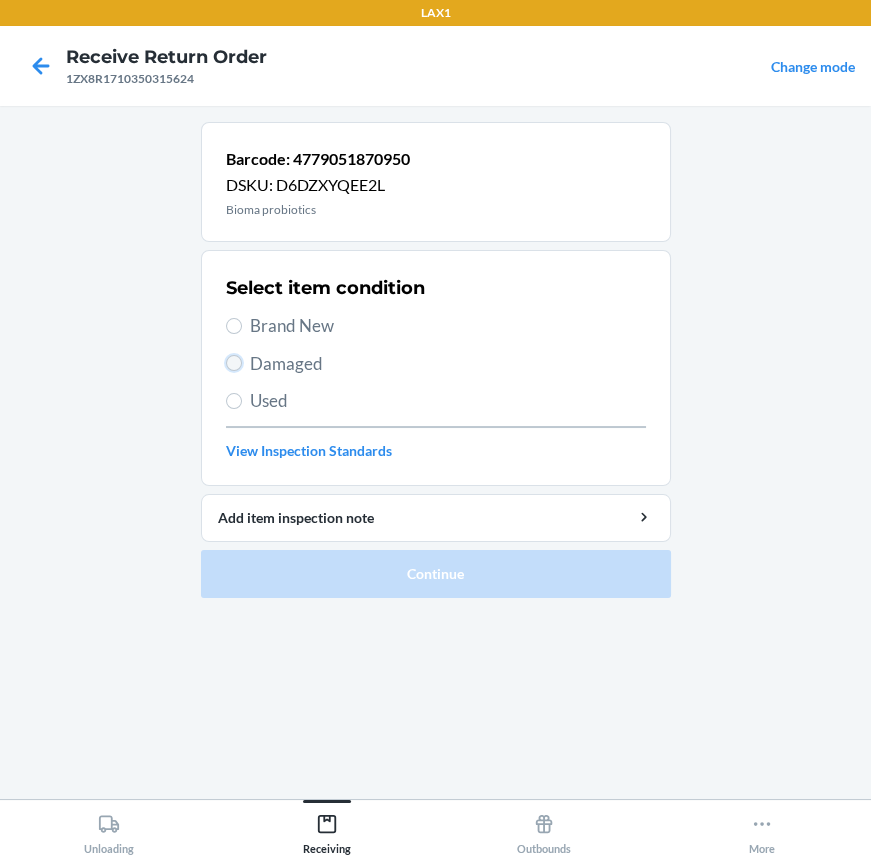click on "Damaged" at bounding box center [234, 363] 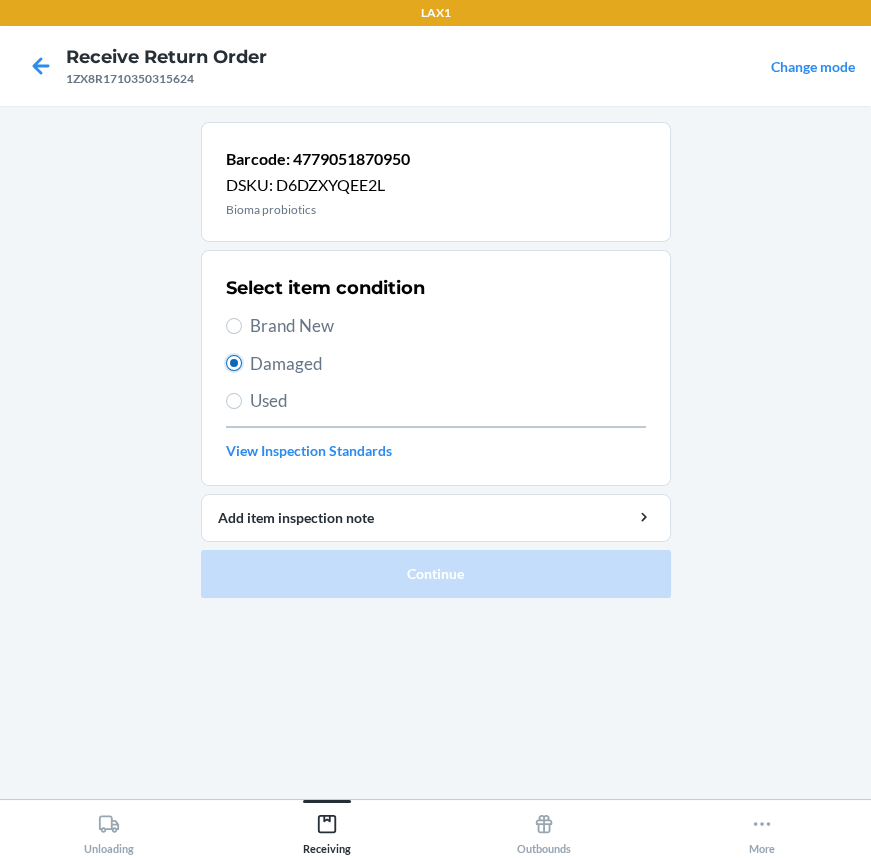 radio on "true" 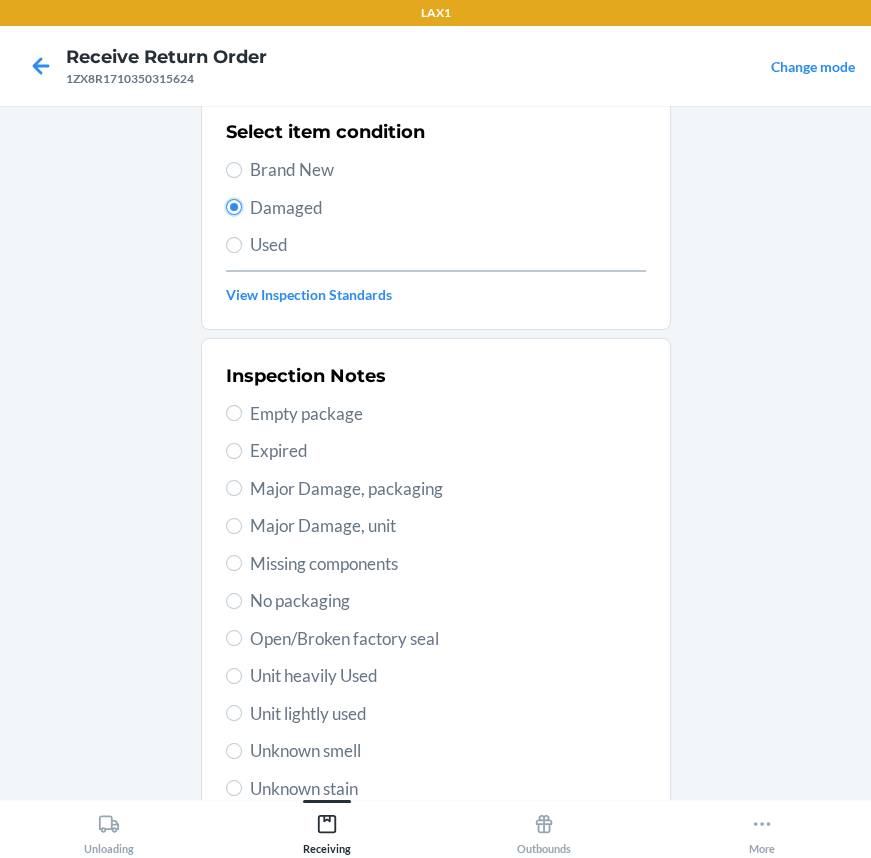 scroll, scrollTop: 346, scrollLeft: 0, axis: vertical 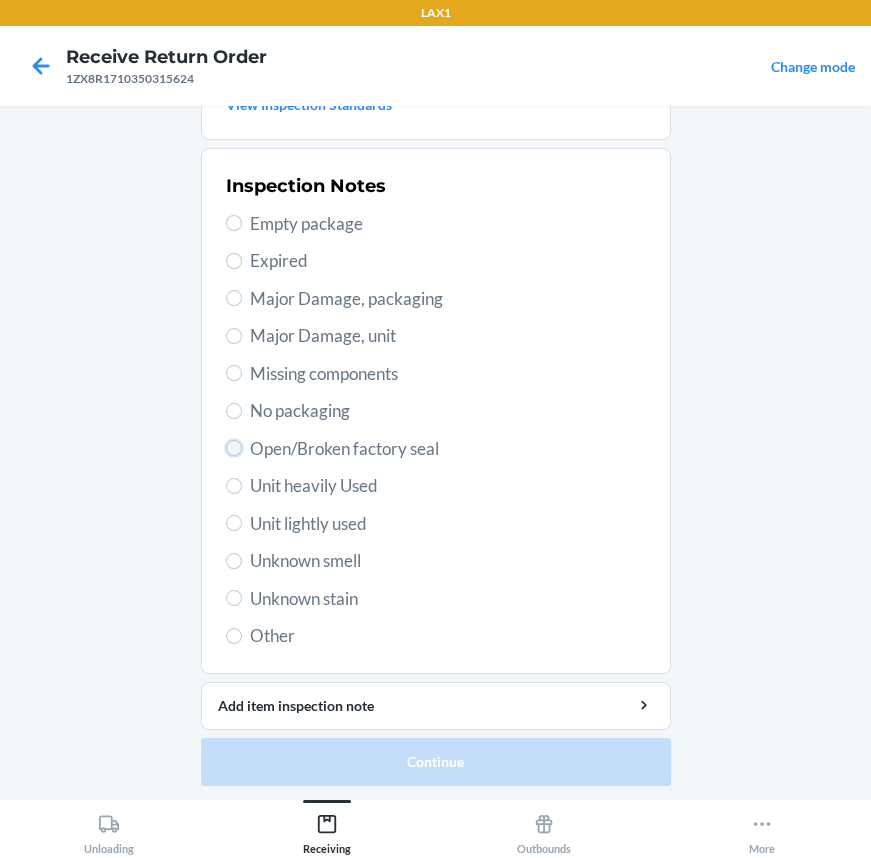 click on "Open/Broken factory seal" at bounding box center [234, 448] 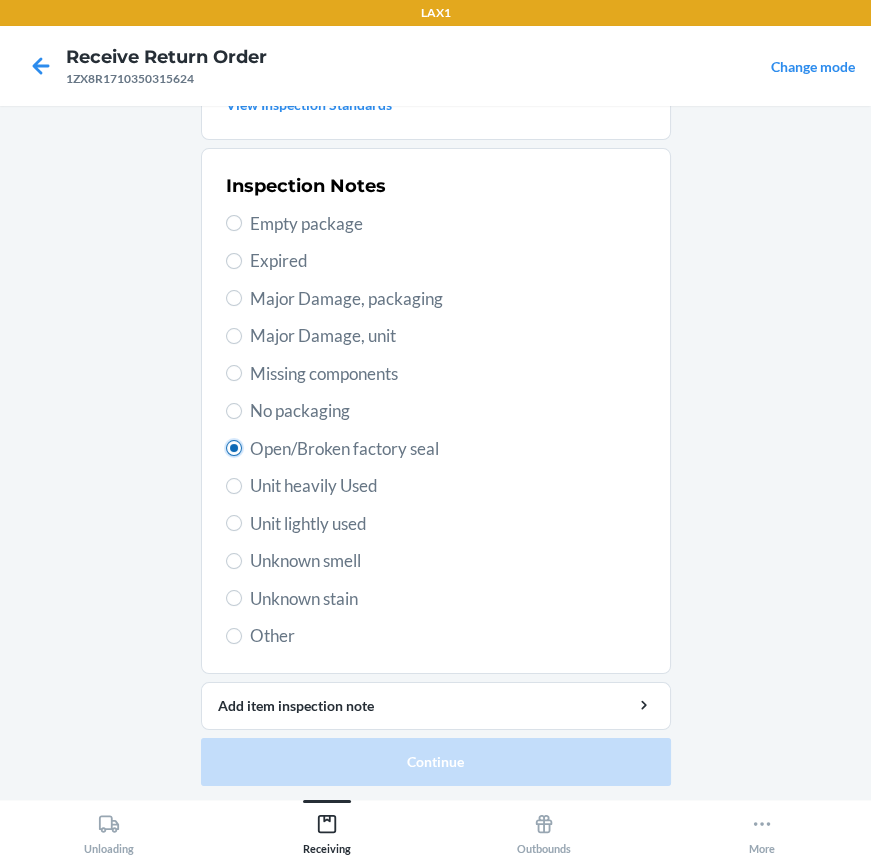 radio on "true" 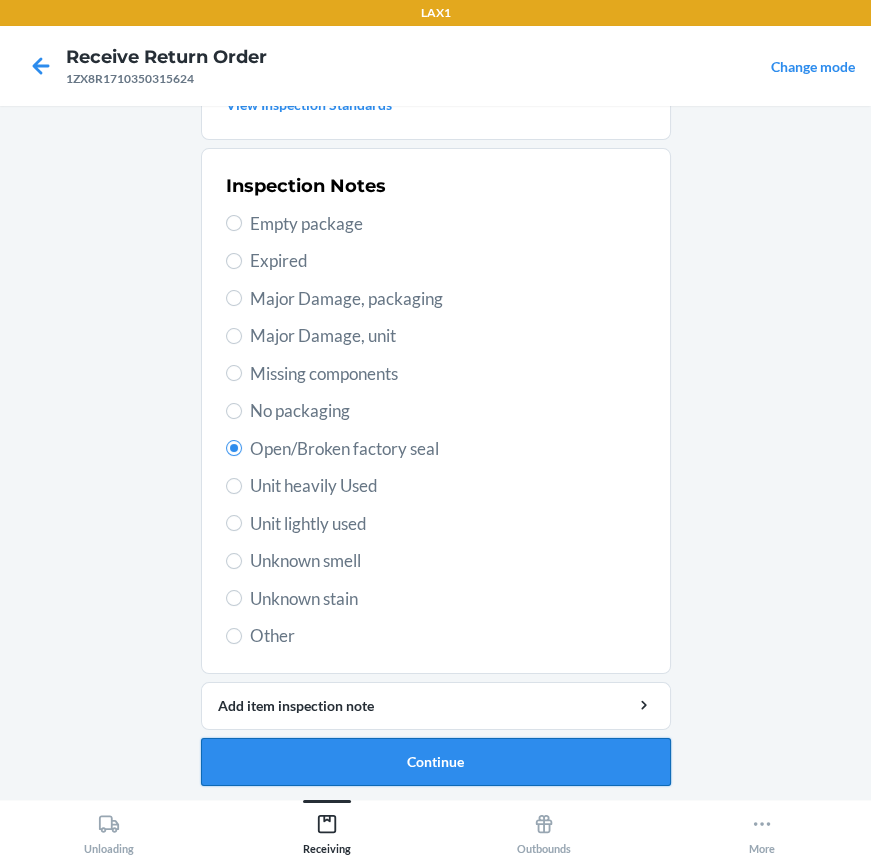 click on "Continue" at bounding box center [436, 762] 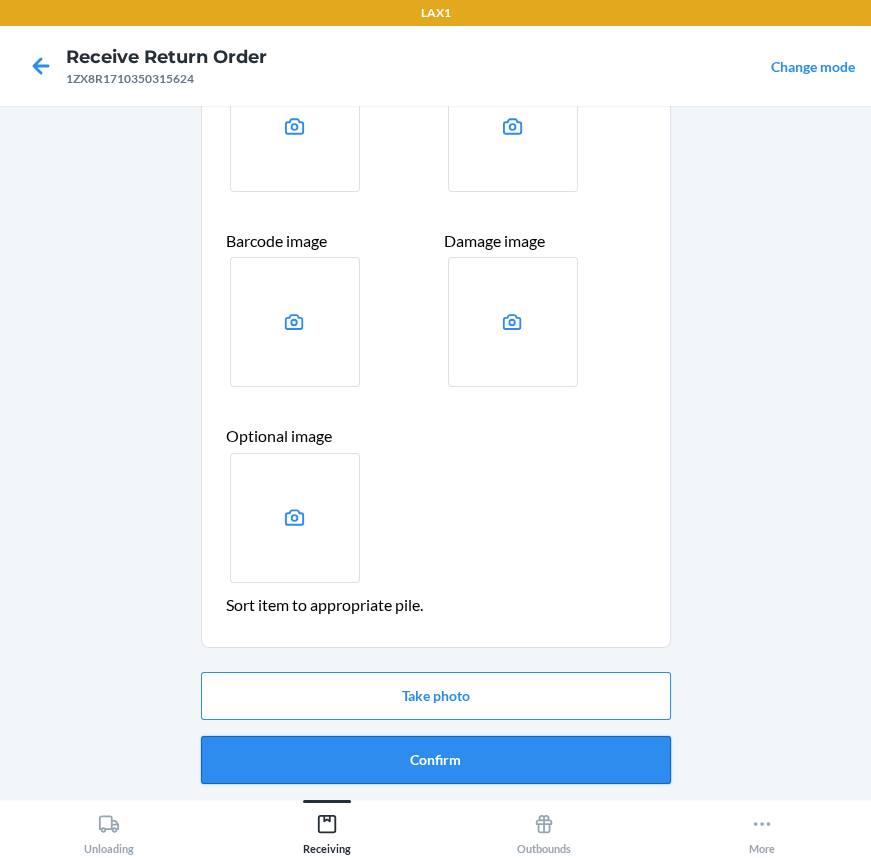 click on "Confirm" at bounding box center [436, 760] 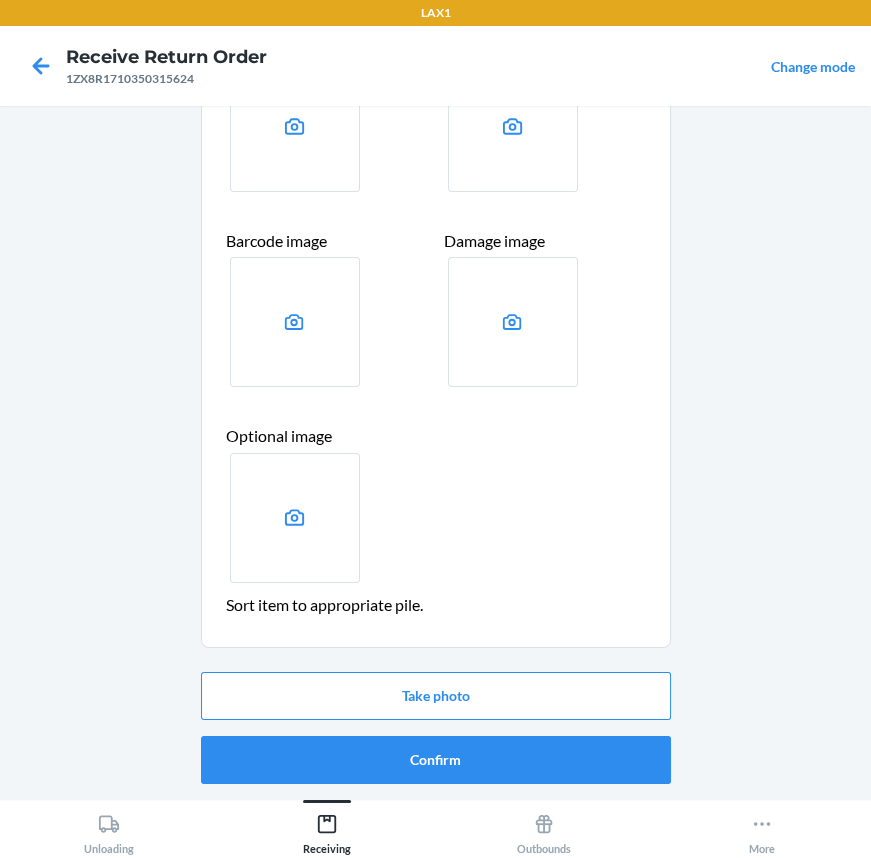 scroll, scrollTop: 0, scrollLeft: 0, axis: both 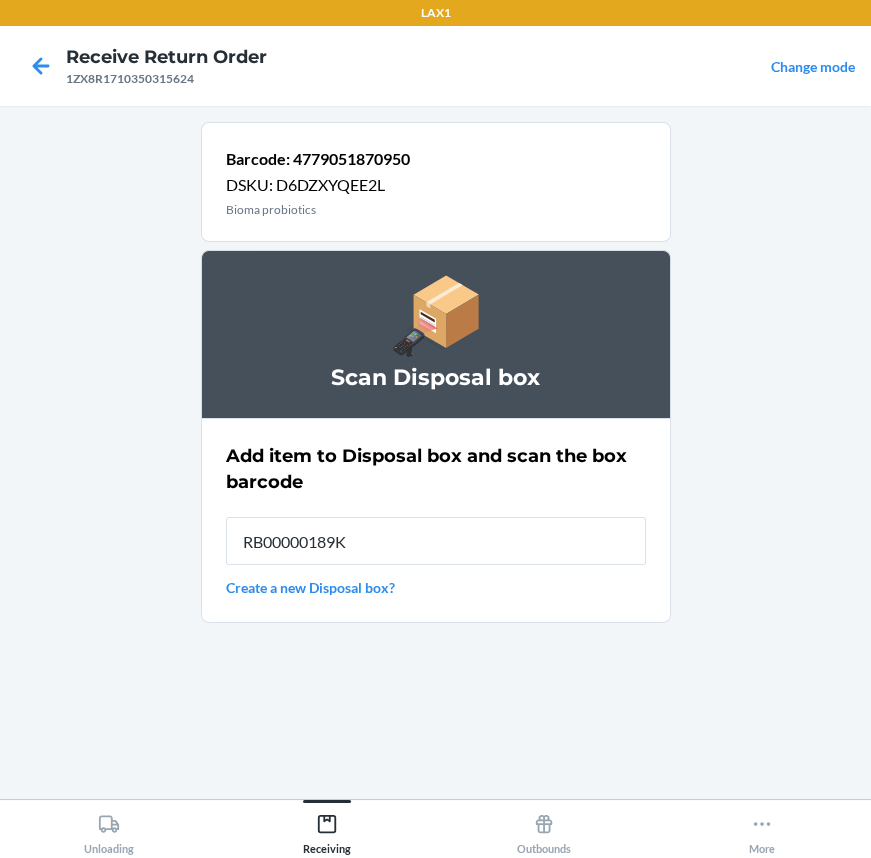 type on "RB00000189K" 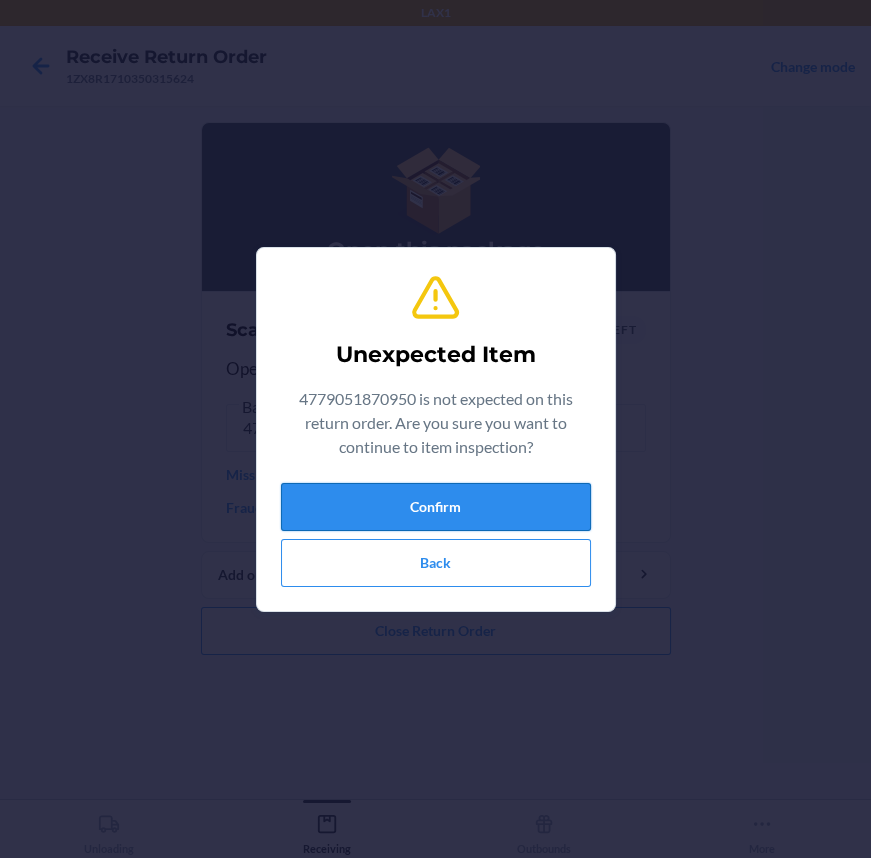 click on "Confirm" at bounding box center (436, 507) 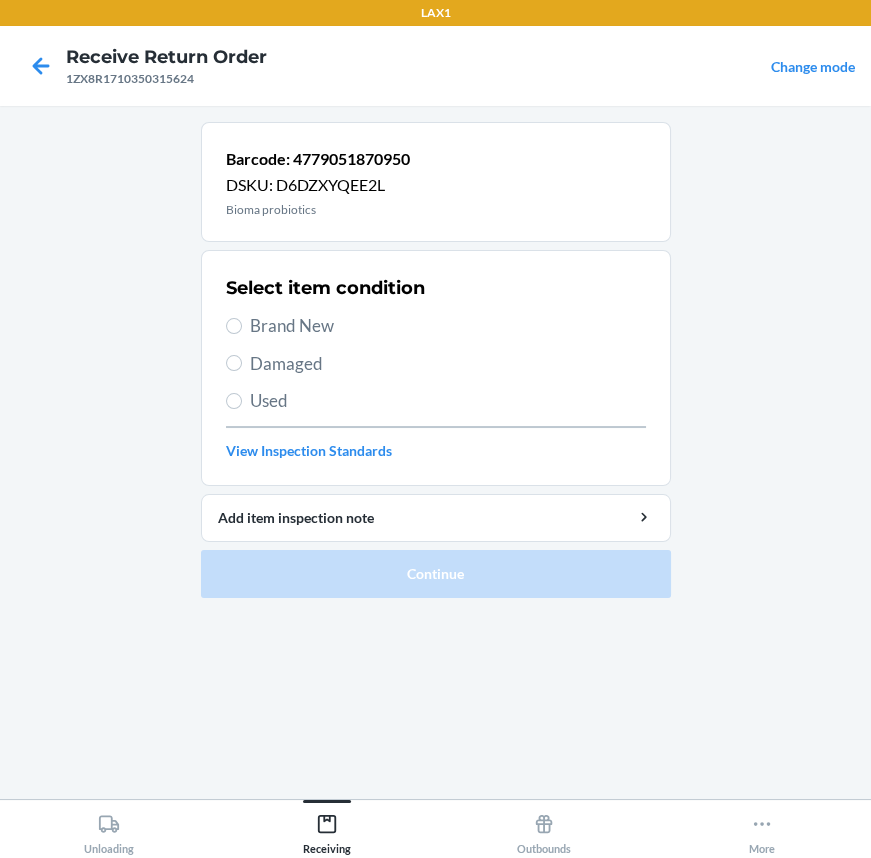 click on "Damaged" at bounding box center (436, 364) 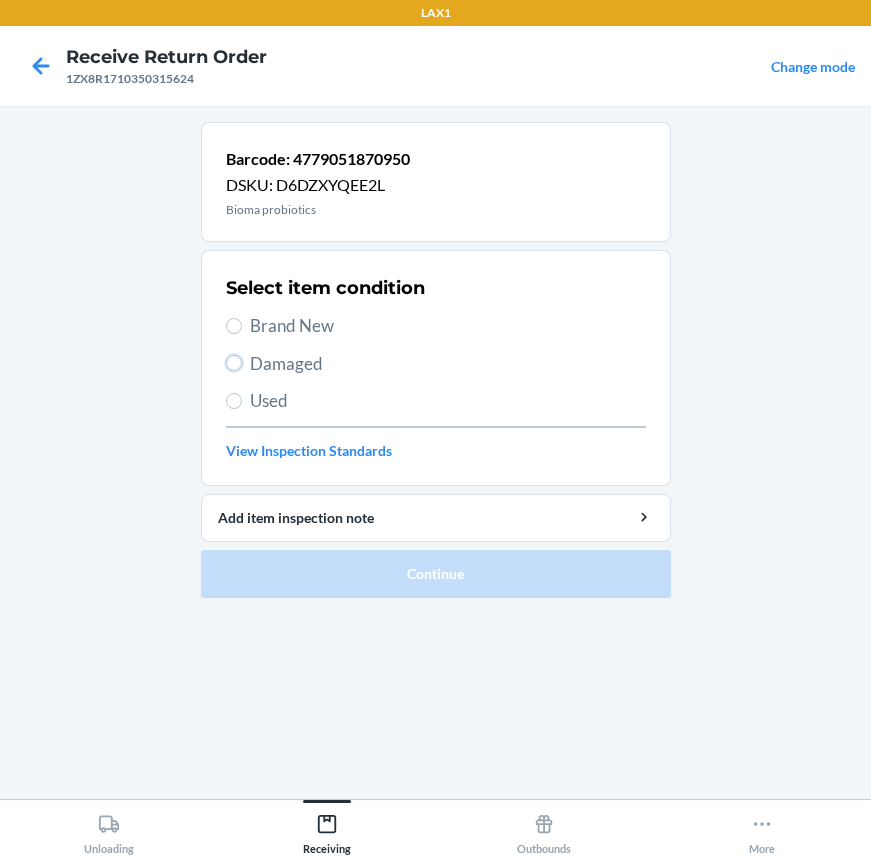 click on "Damaged" at bounding box center (234, 363) 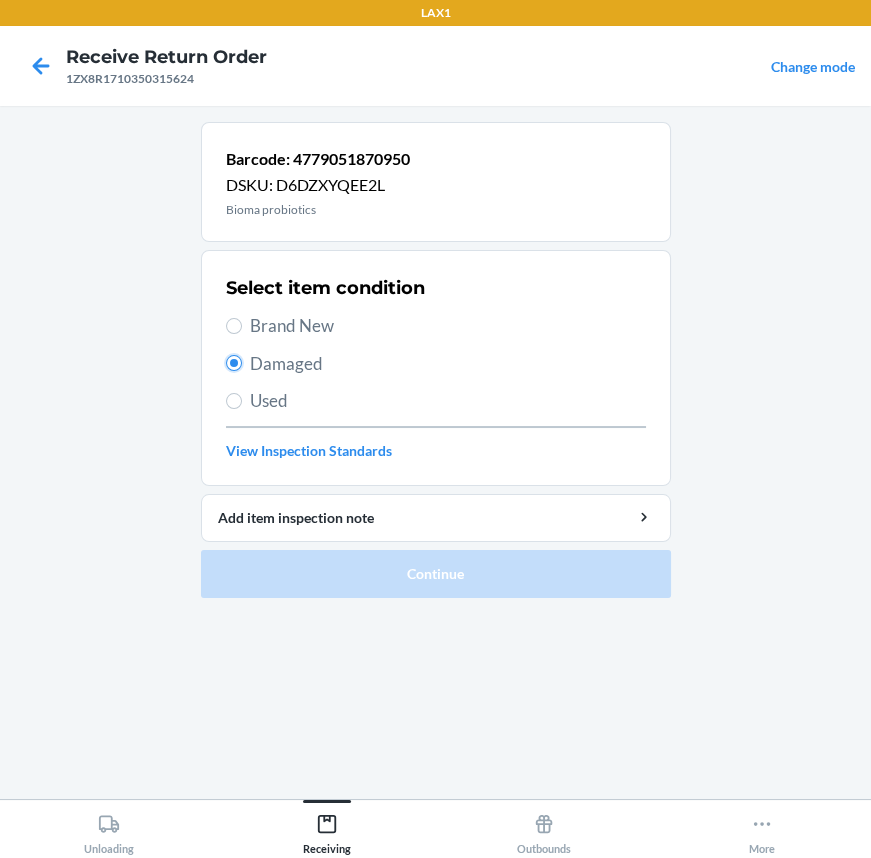 radio on "true" 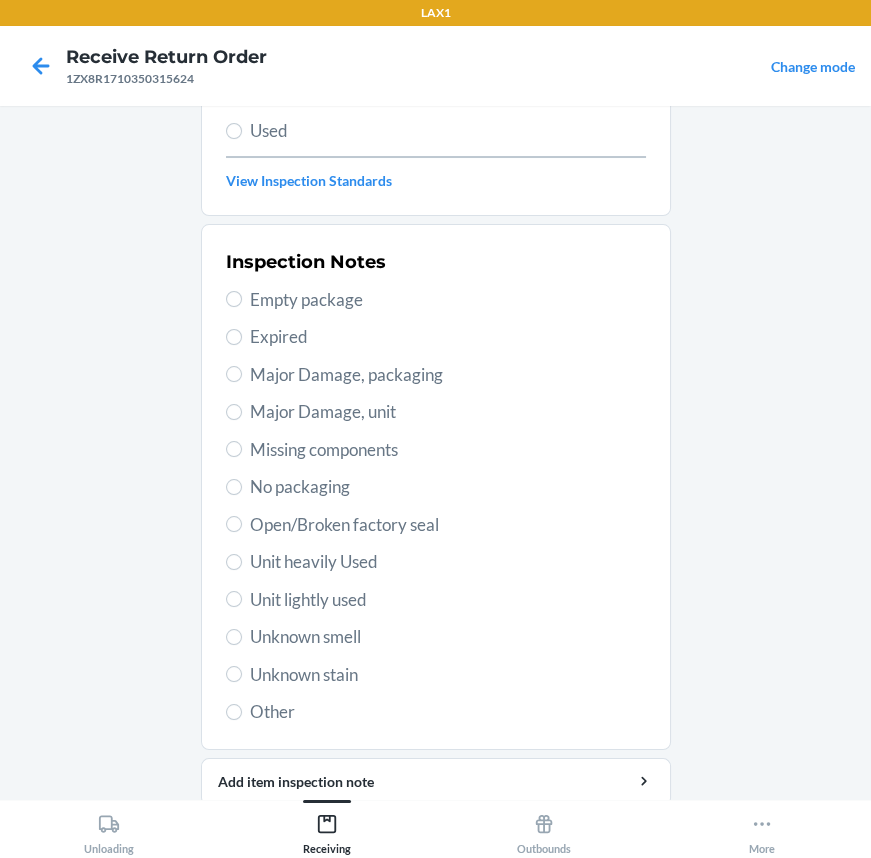 scroll, scrollTop: 272, scrollLeft: 0, axis: vertical 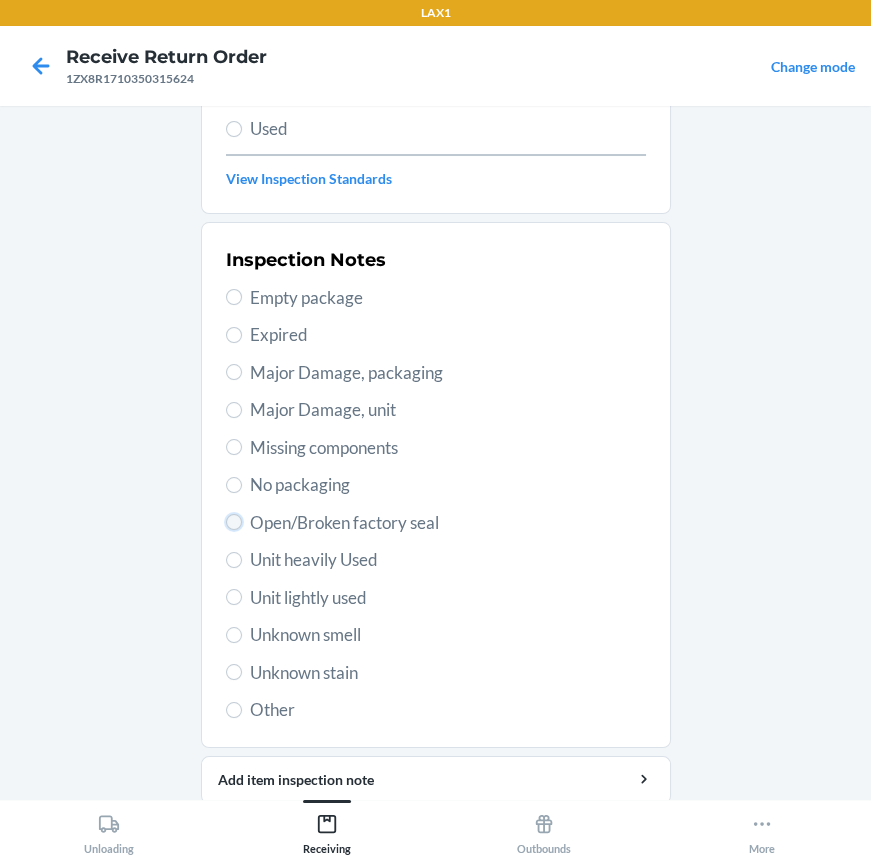 click on "Open/Broken factory seal" at bounding box center [234, 522] 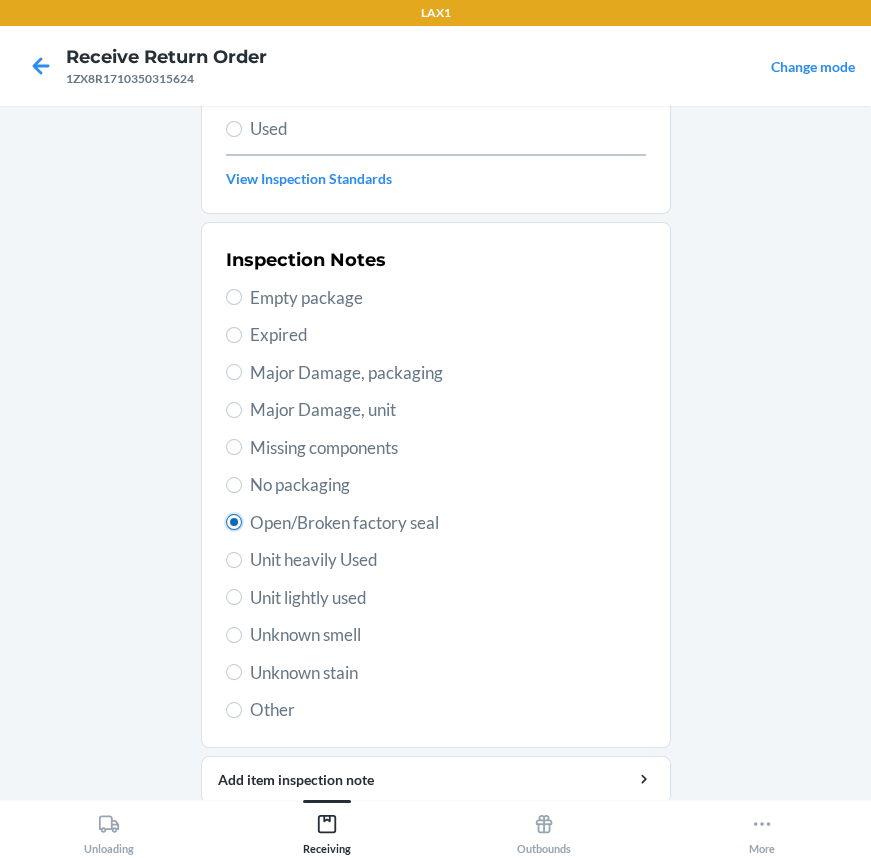 radio on "true" 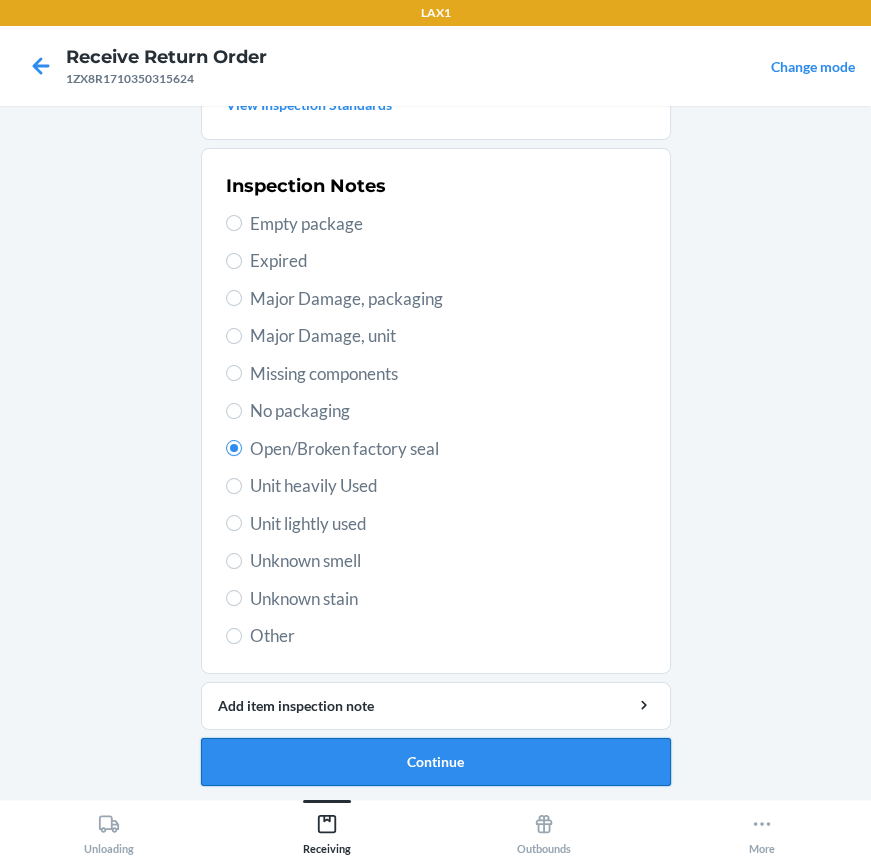 click on "Continue" at bounding box center [436, 762] 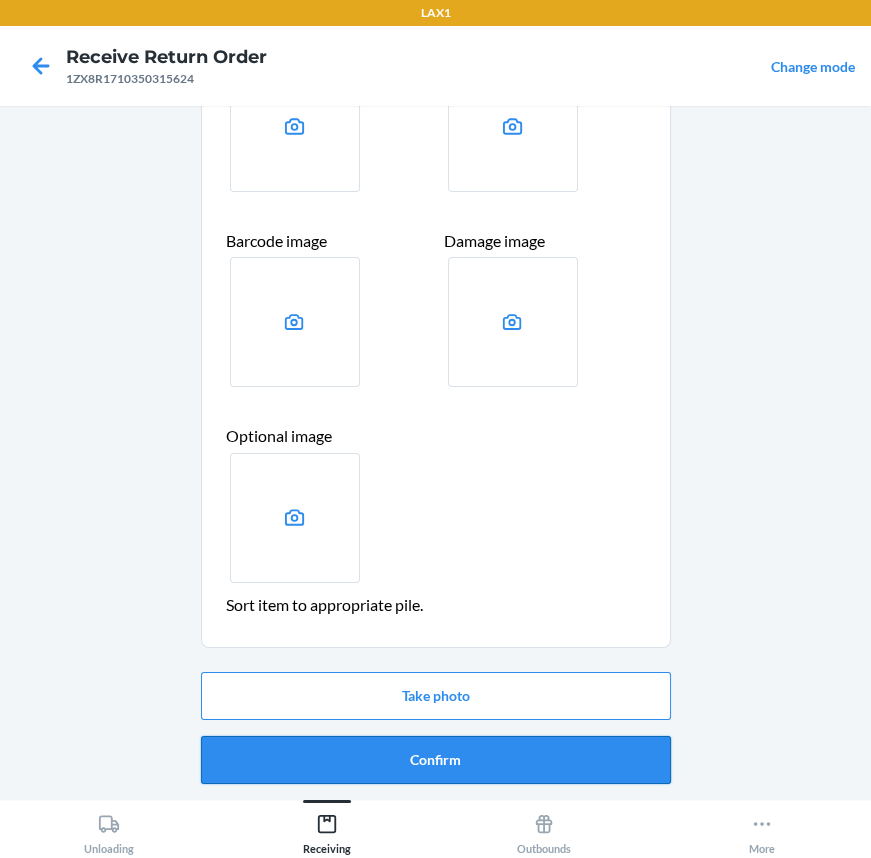 click on "Confirm" at bounding box center (436, 760) 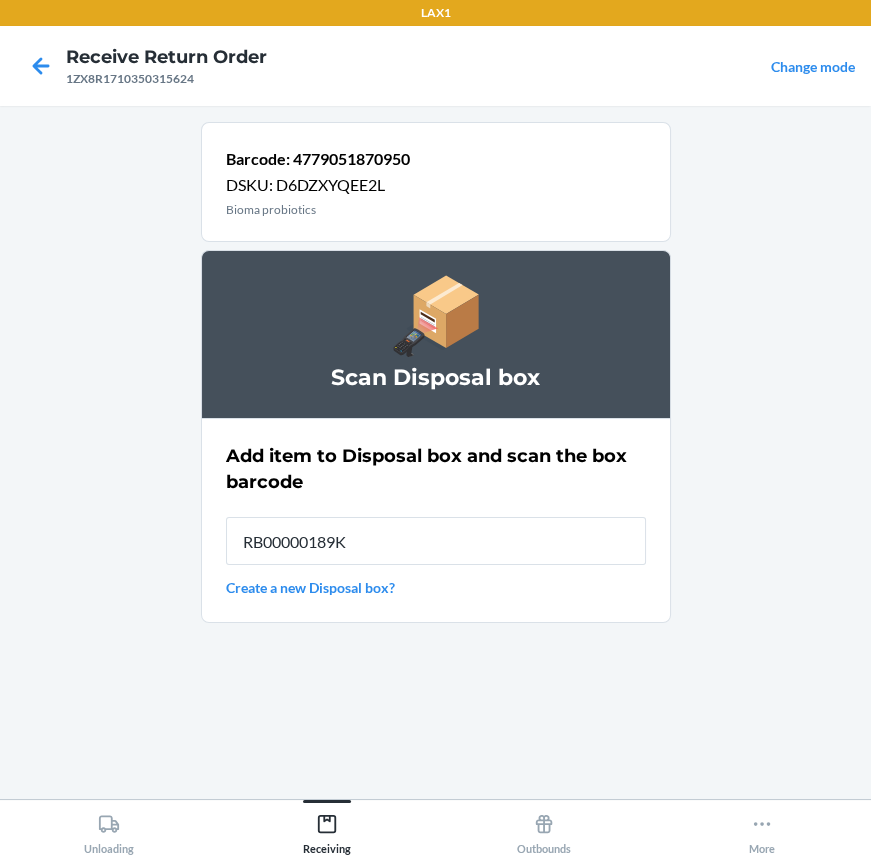 type on "RB00000189K" 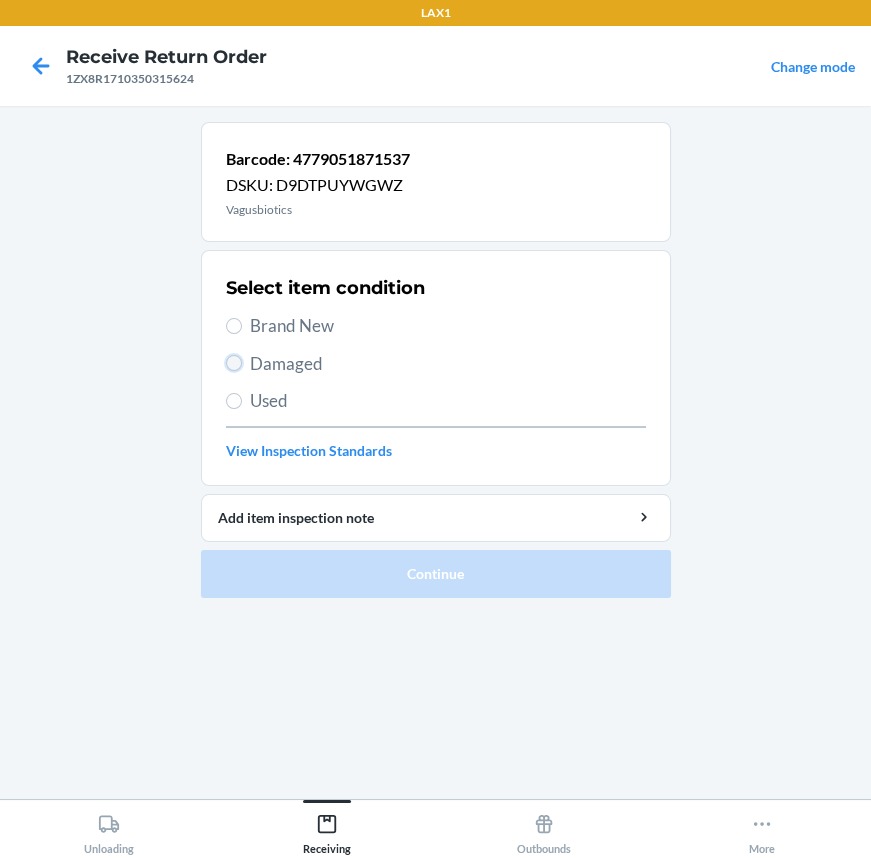 click on "Damaged" at bounding box center (234, 363) 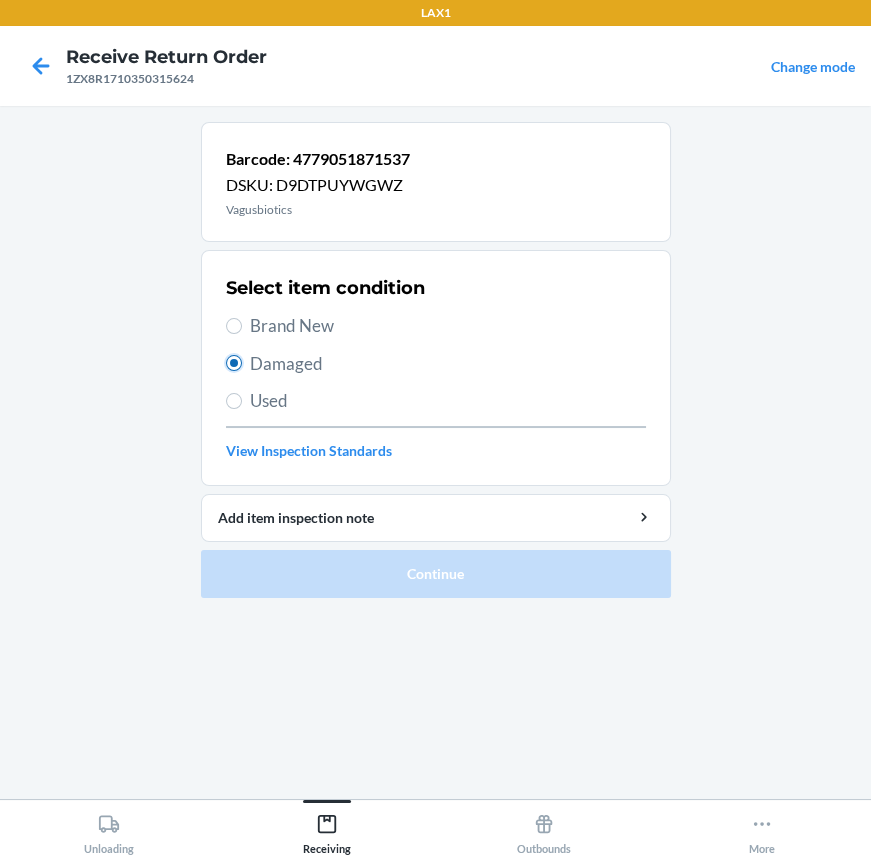 radio on "true" 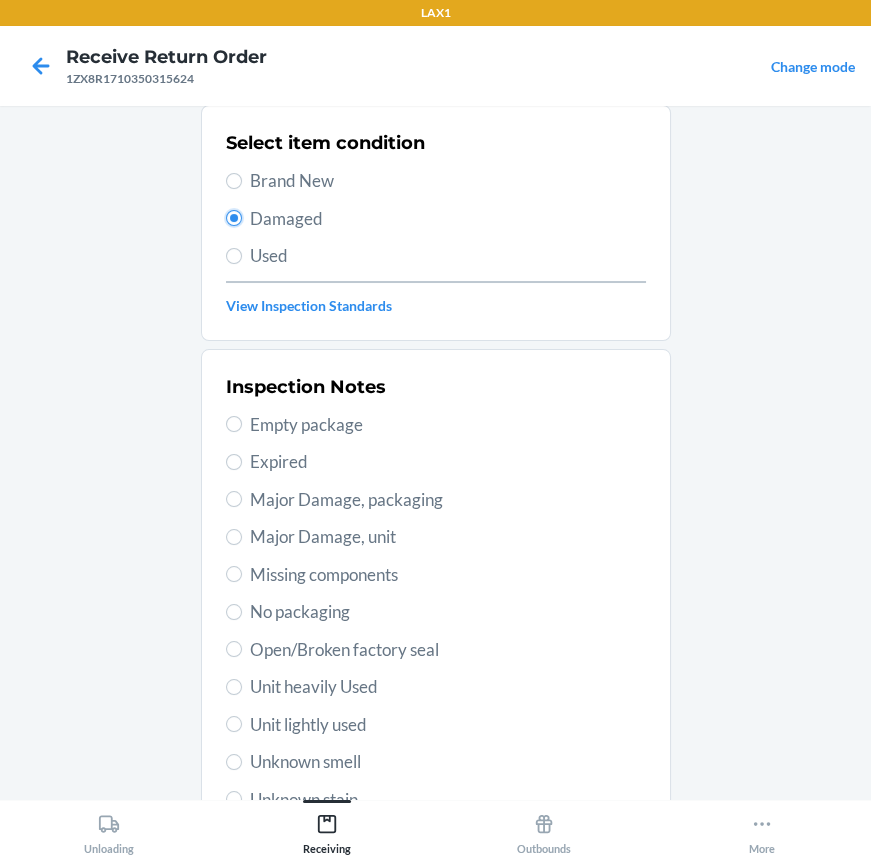 scroll, scrollTop: 272, scrollLeft: 0, axis: vertical 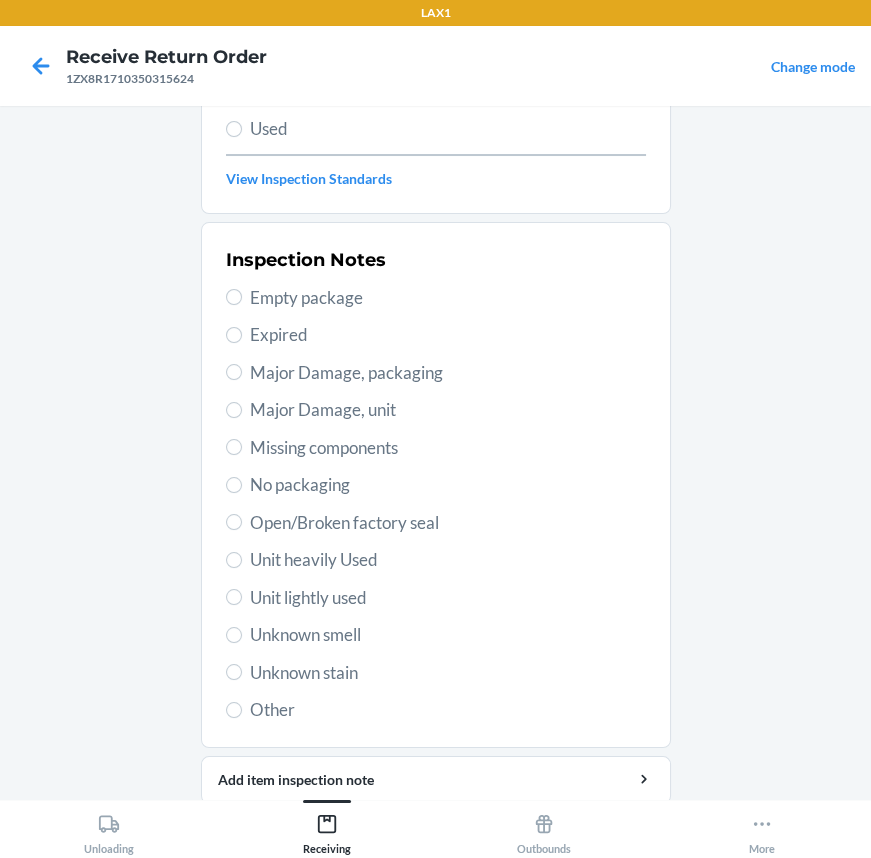 click on "Open/Broken factory seal" at bounding box center [436, 523] 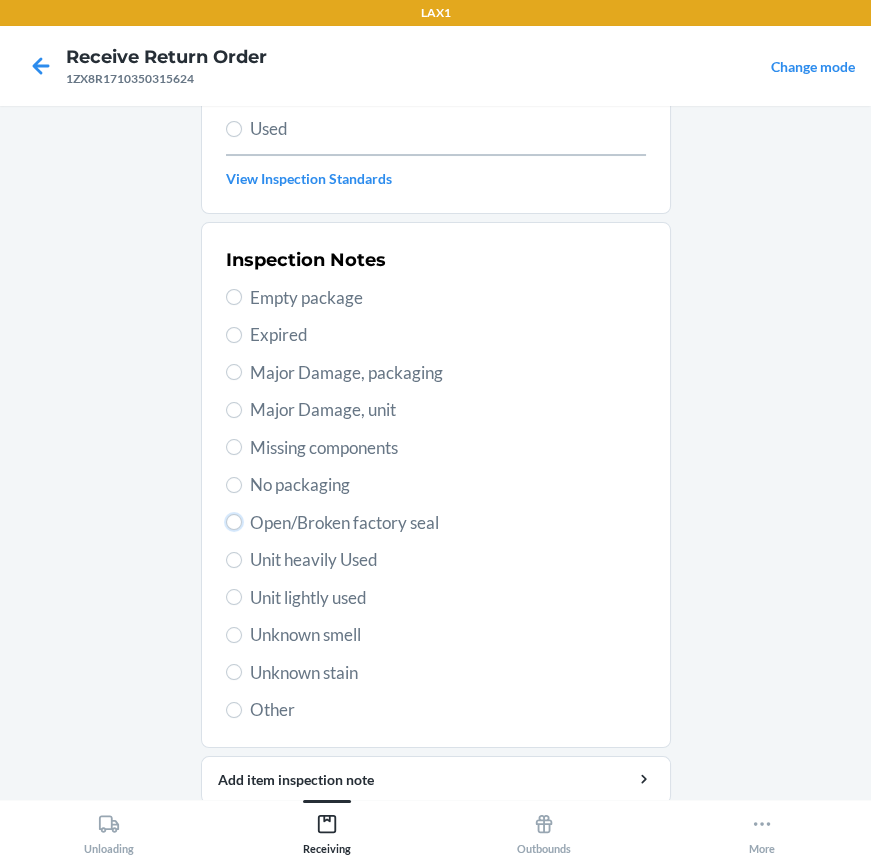 click on "Open/Broken factory seal" at bounding box center [234, 522] 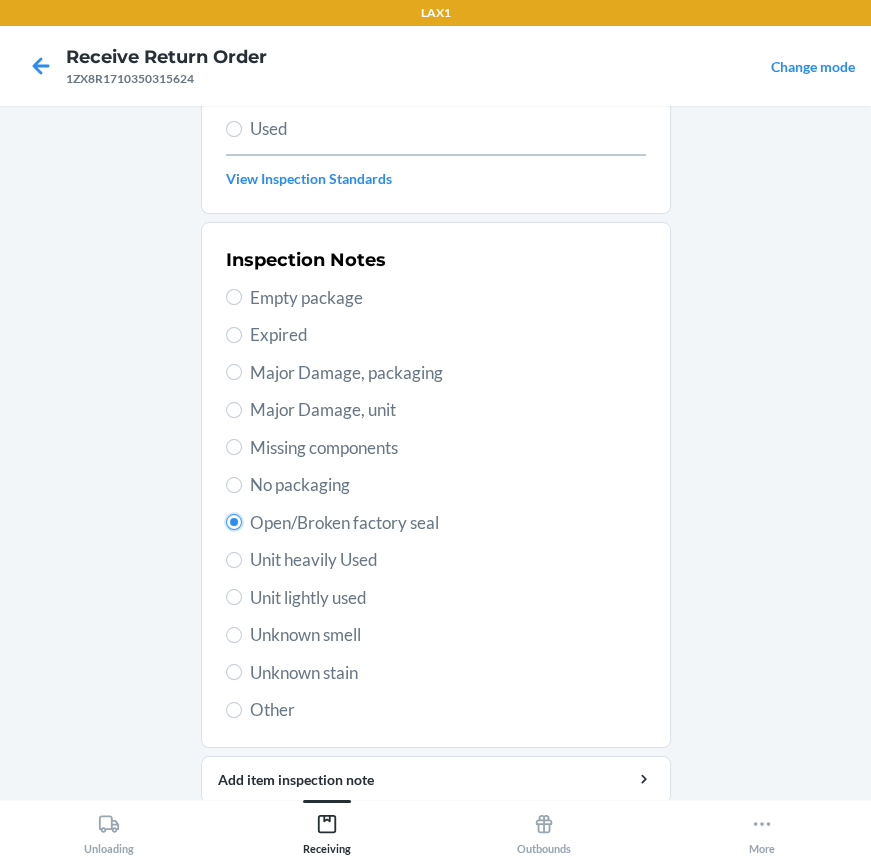radio on "true" 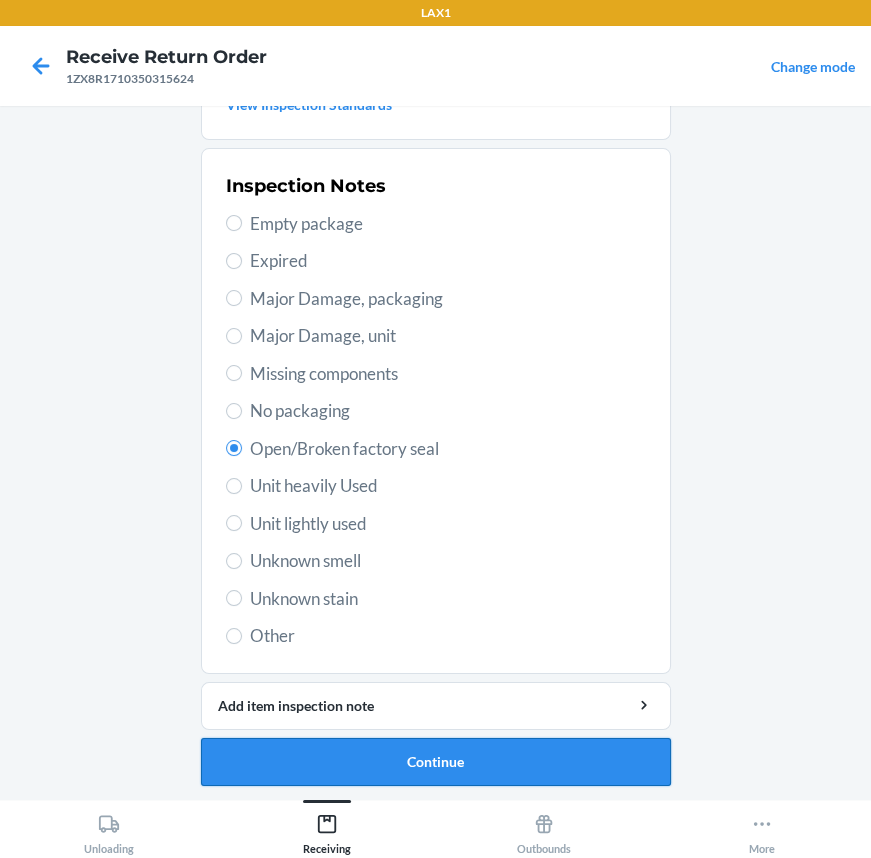 click on "Continue" at bounding box center (436, 762) 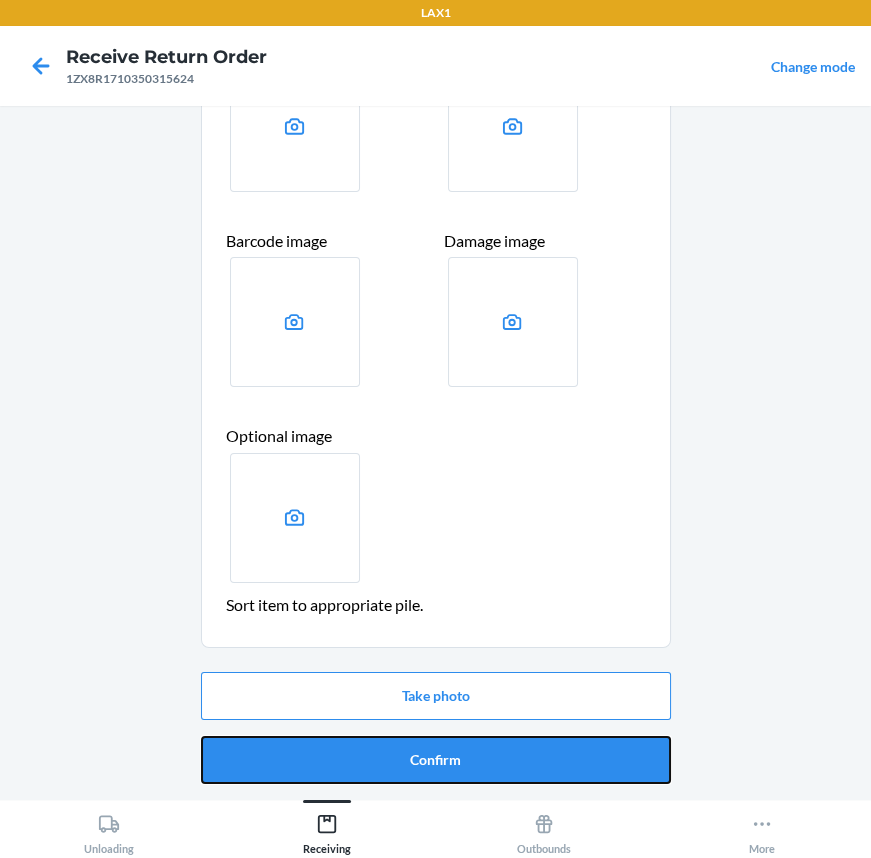 click on "Confirm" at bounding box center (436, 760) 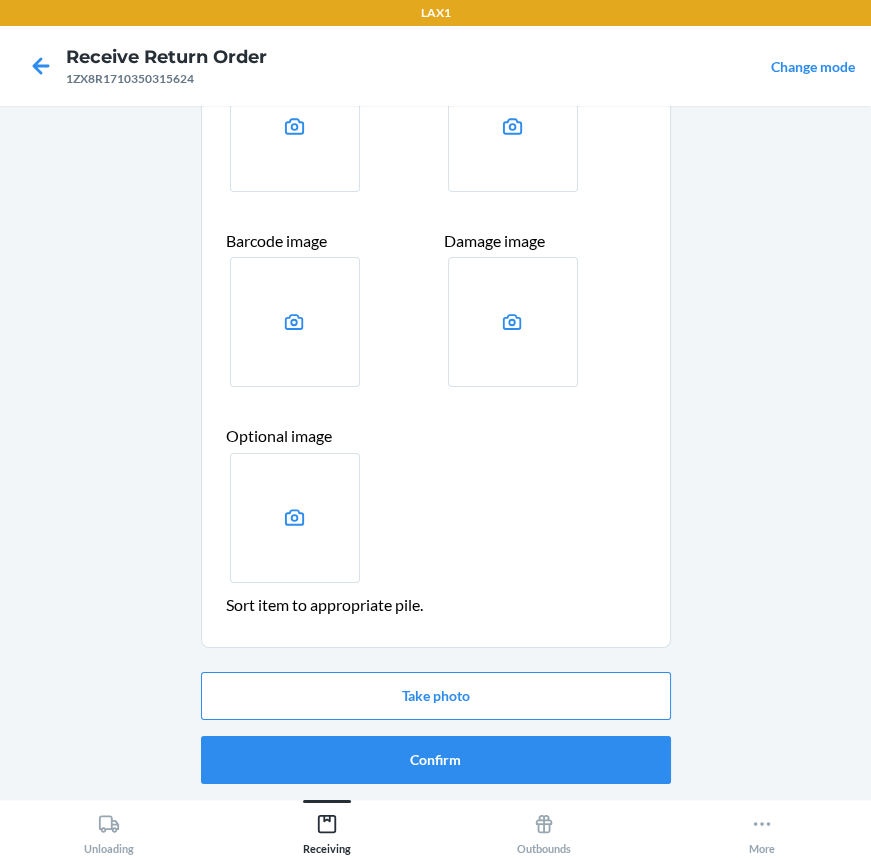 scroll, scrollTop: 0, scrollLeft: 0, axis: both 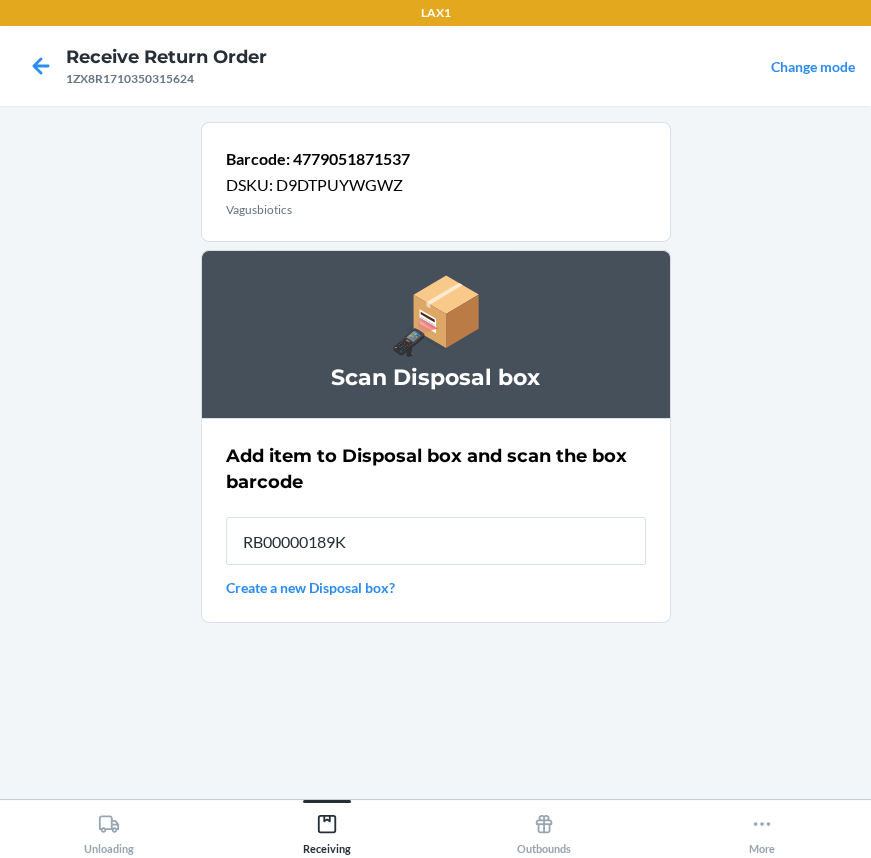 type on "RB00000189K" 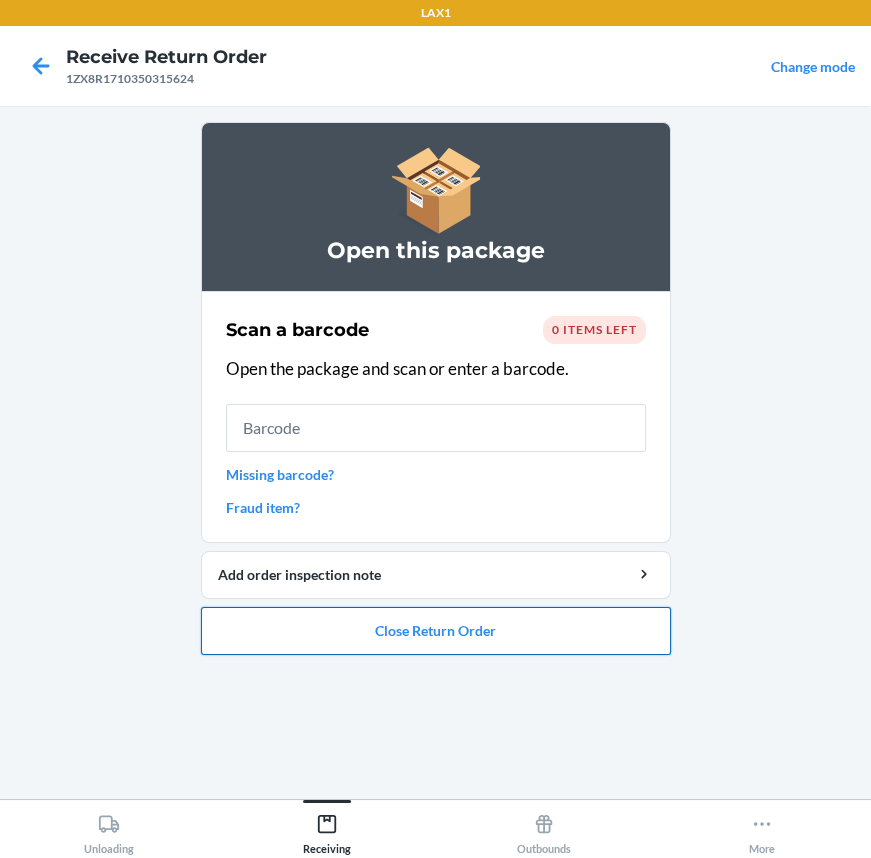 click on "Close Return Order" at bounding box center [436, 631] 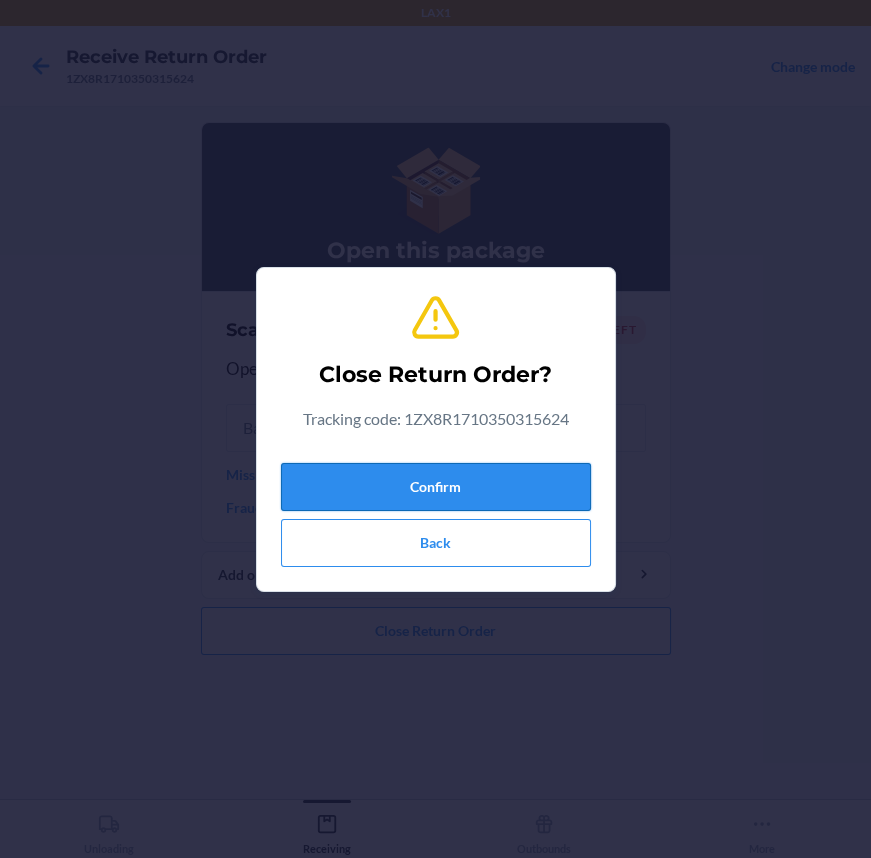 click on "Confirm" at bounding box center (436, 487) 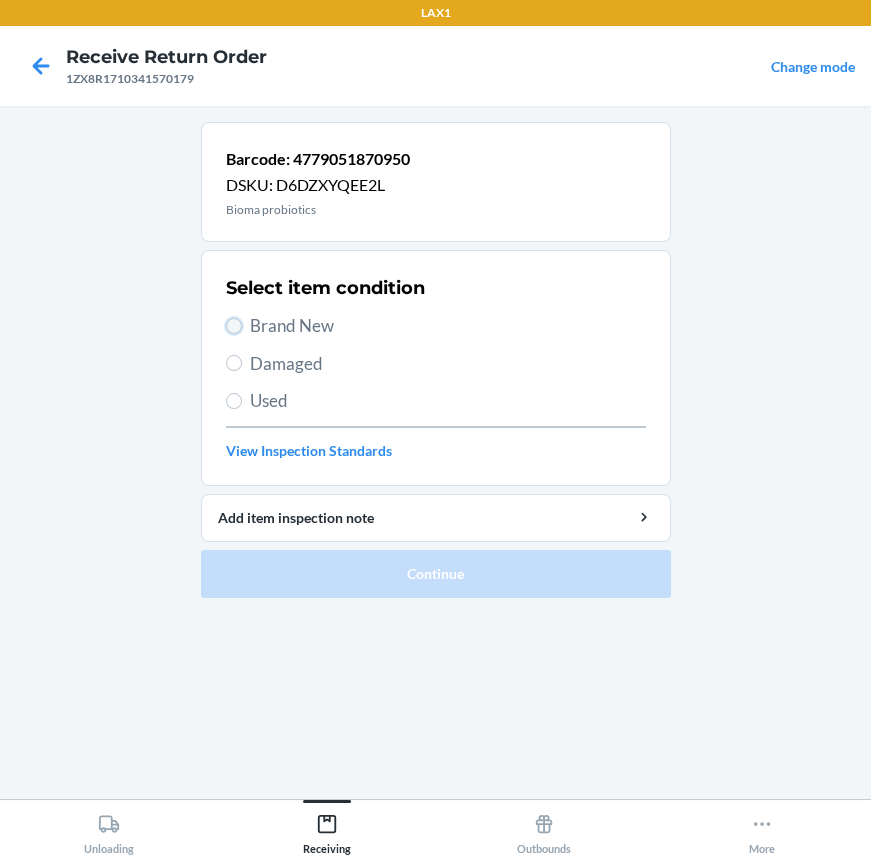 click on "Brand New" at bounding box center (234, 326) 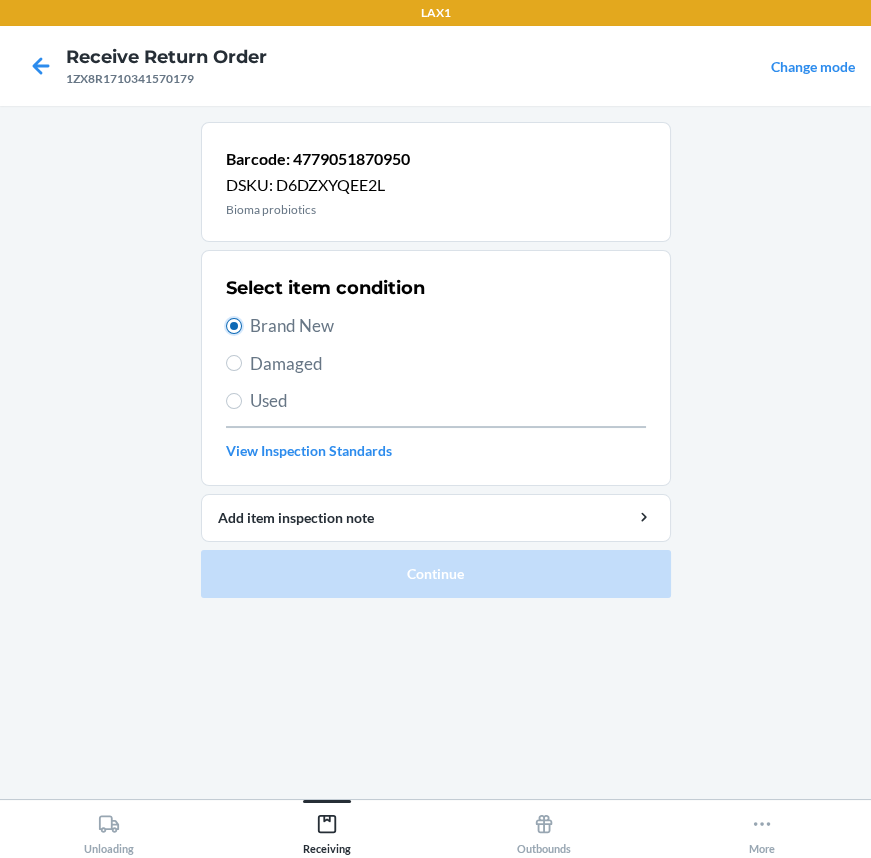 radio on "true" 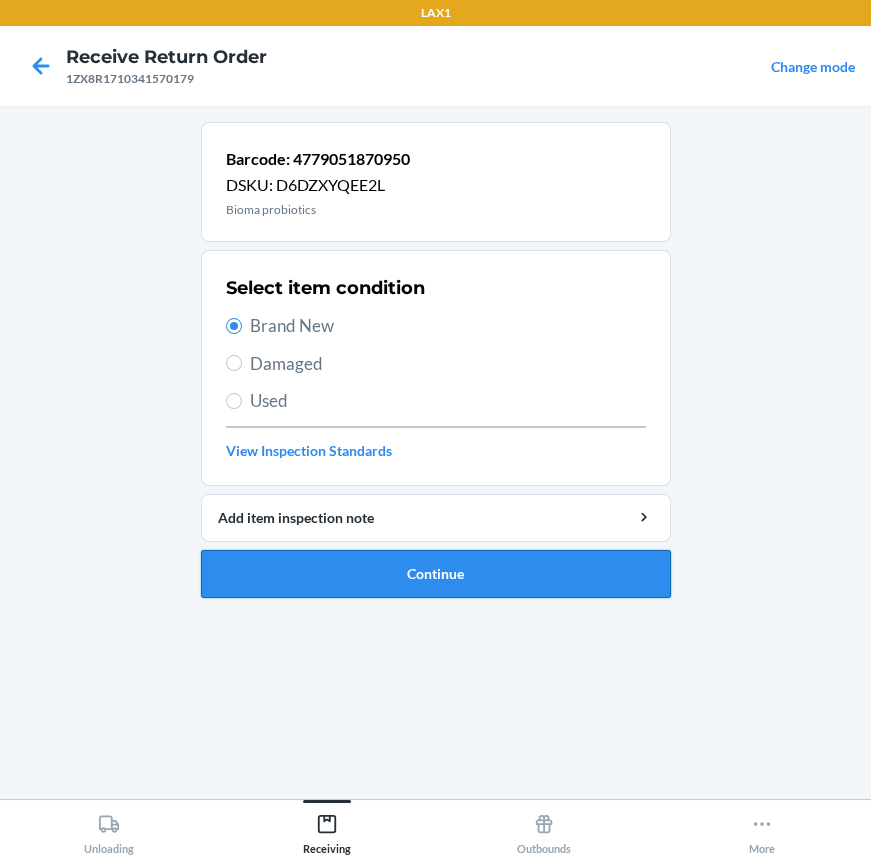 click on "Continue" at bounding box center (436, 574) 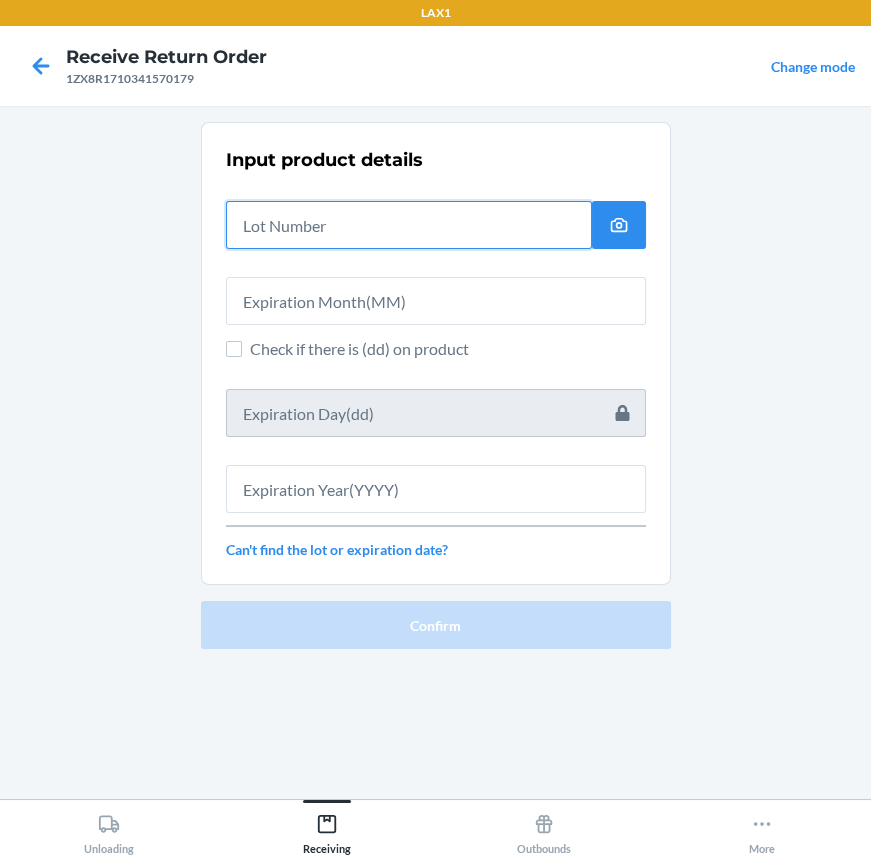 click at bounding box center (409, 225) 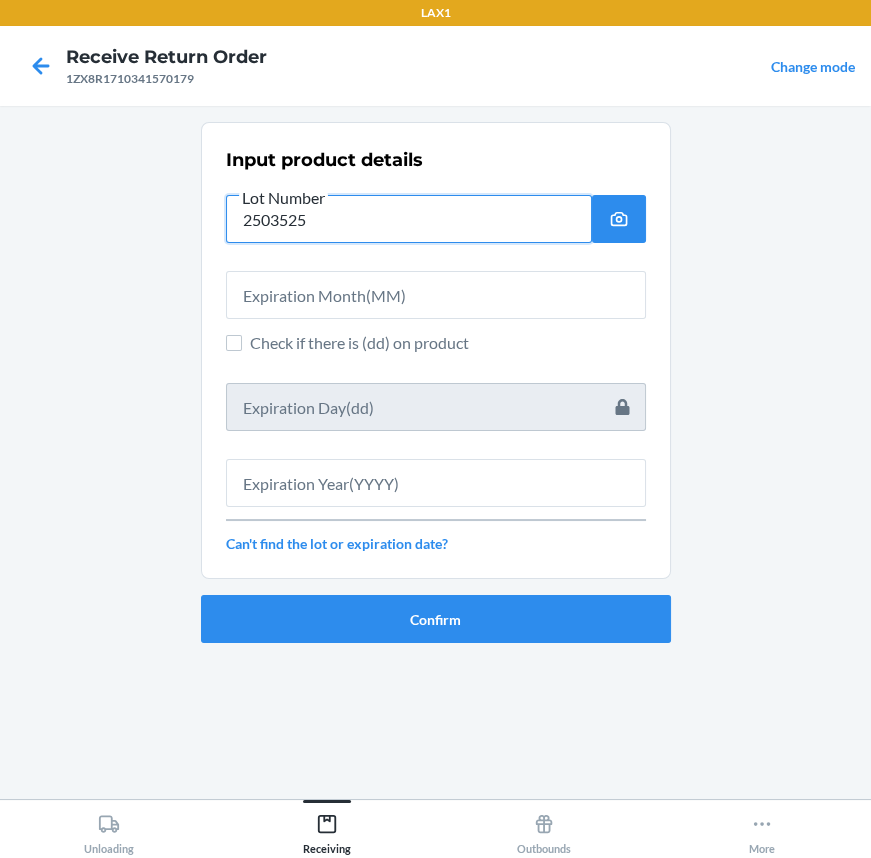 type on "2503525" 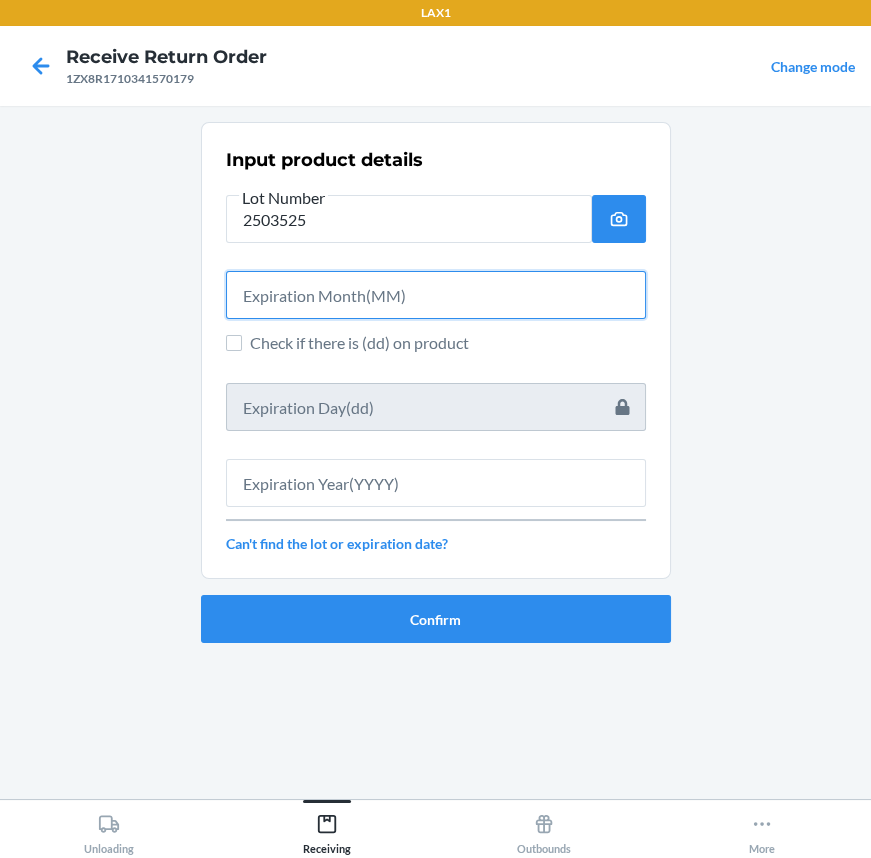 click at bounding box center (436, 295) 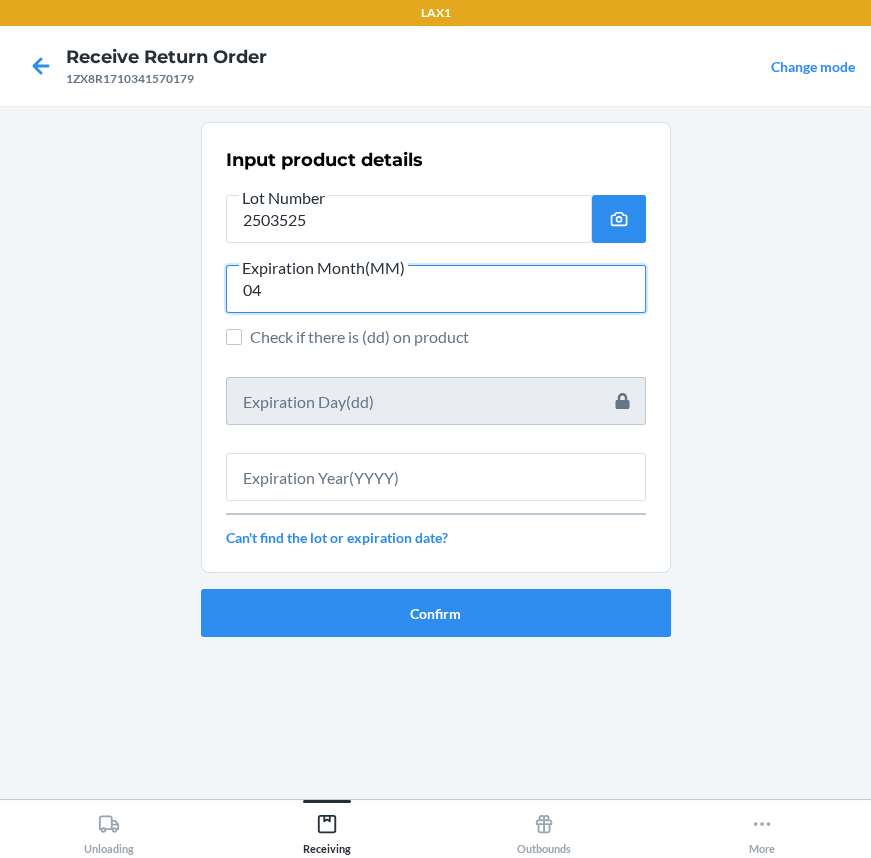 type on "04" 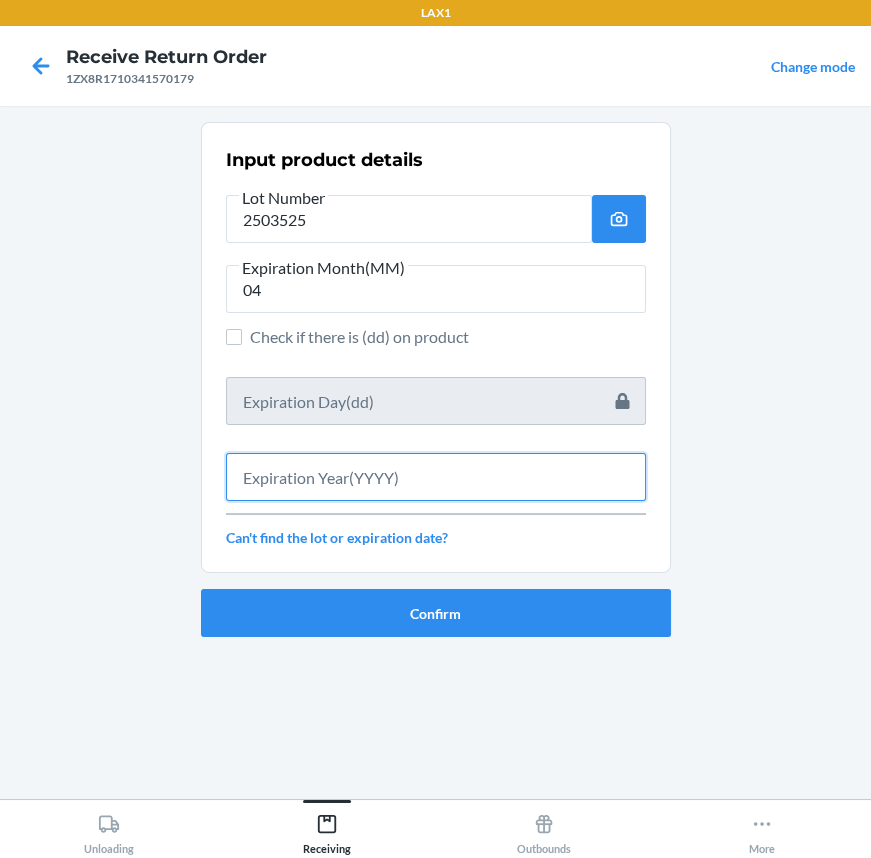 click at bounding box center (436, 477) 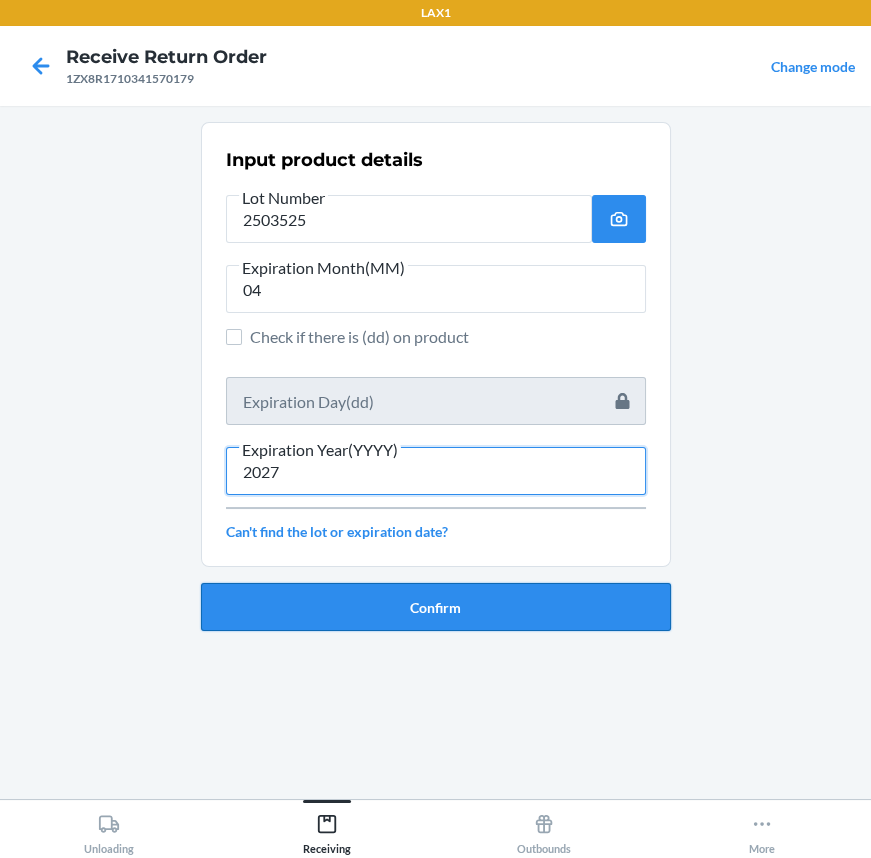 type on "2027" 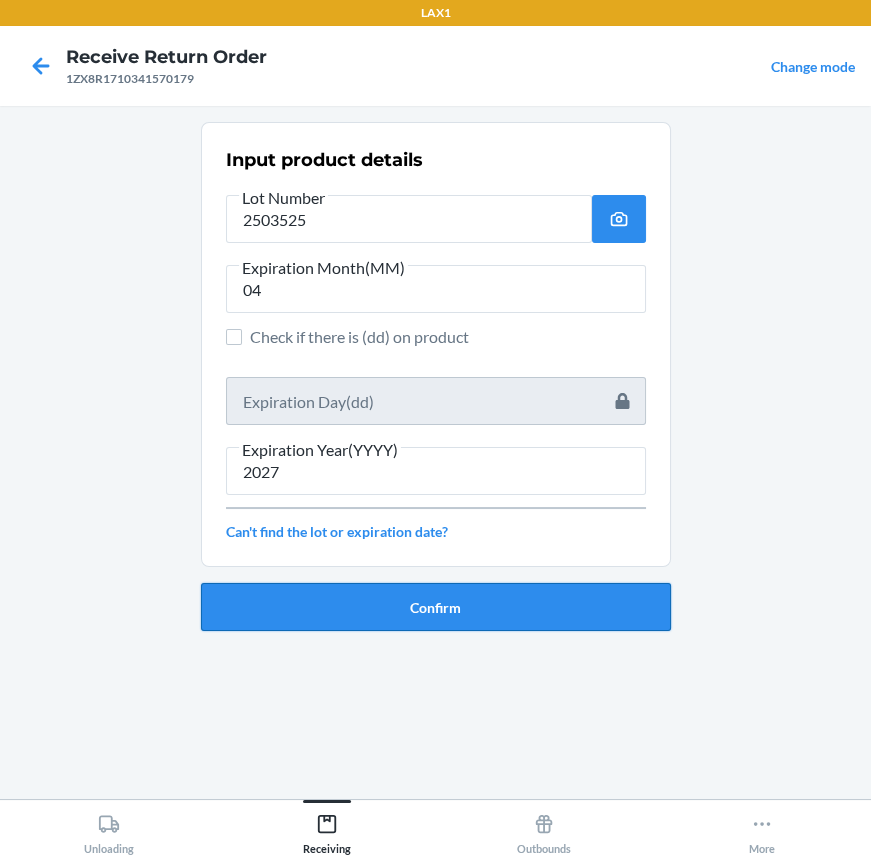 click on "Confirm" at bounding box center (436, 607) 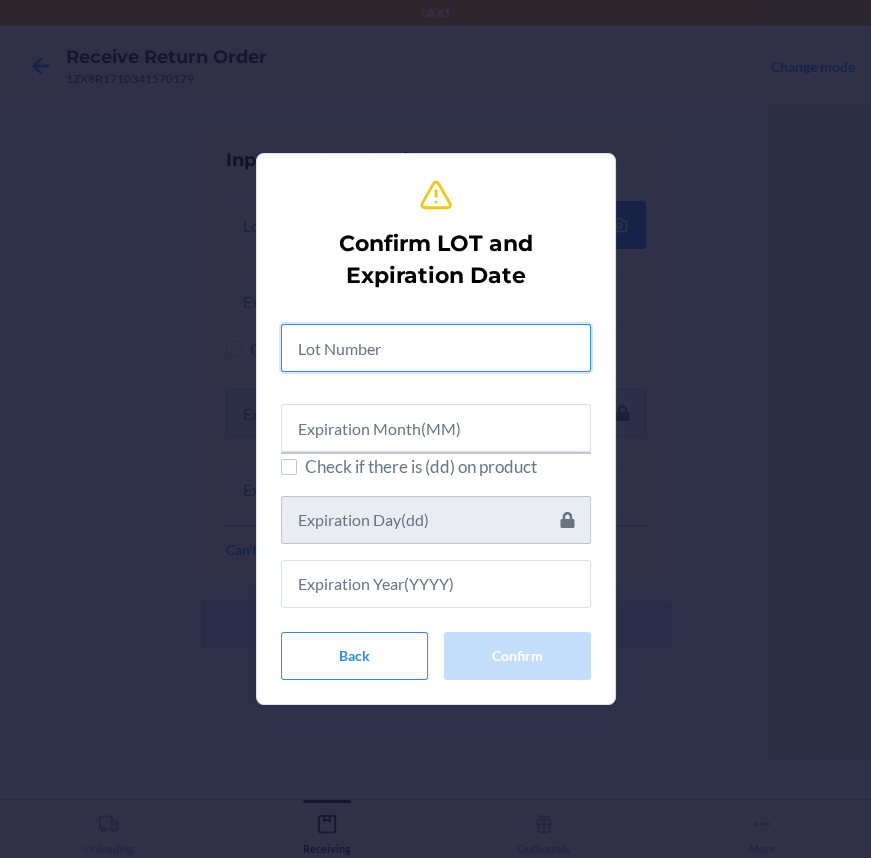 click at bounding box center [436, 348] 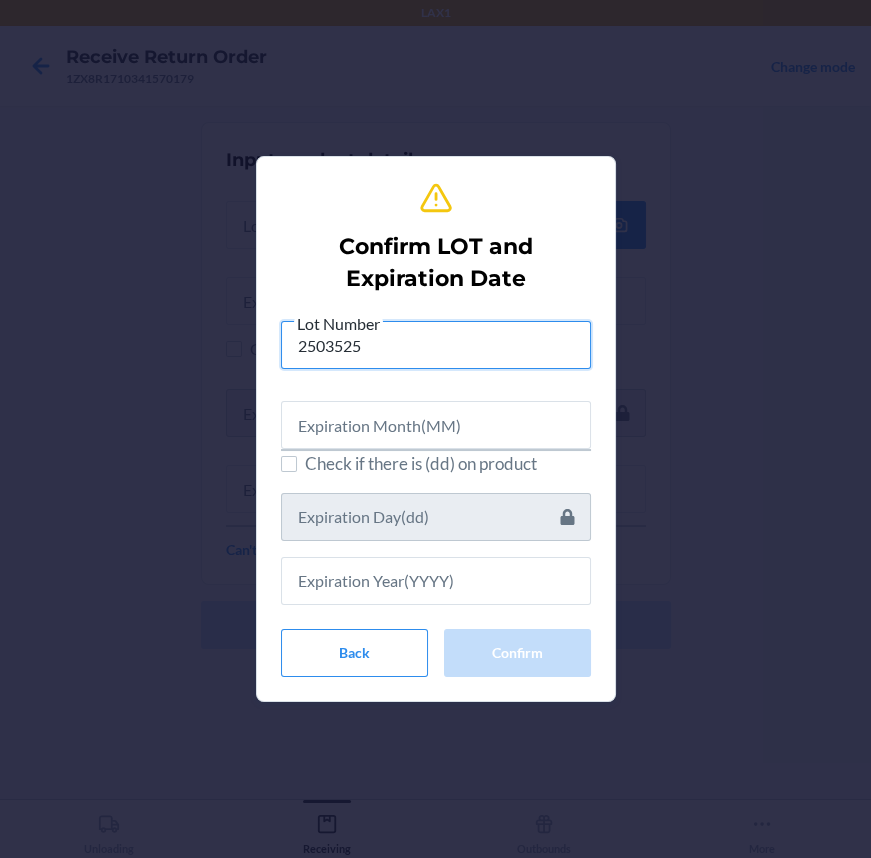 type on "2503525" 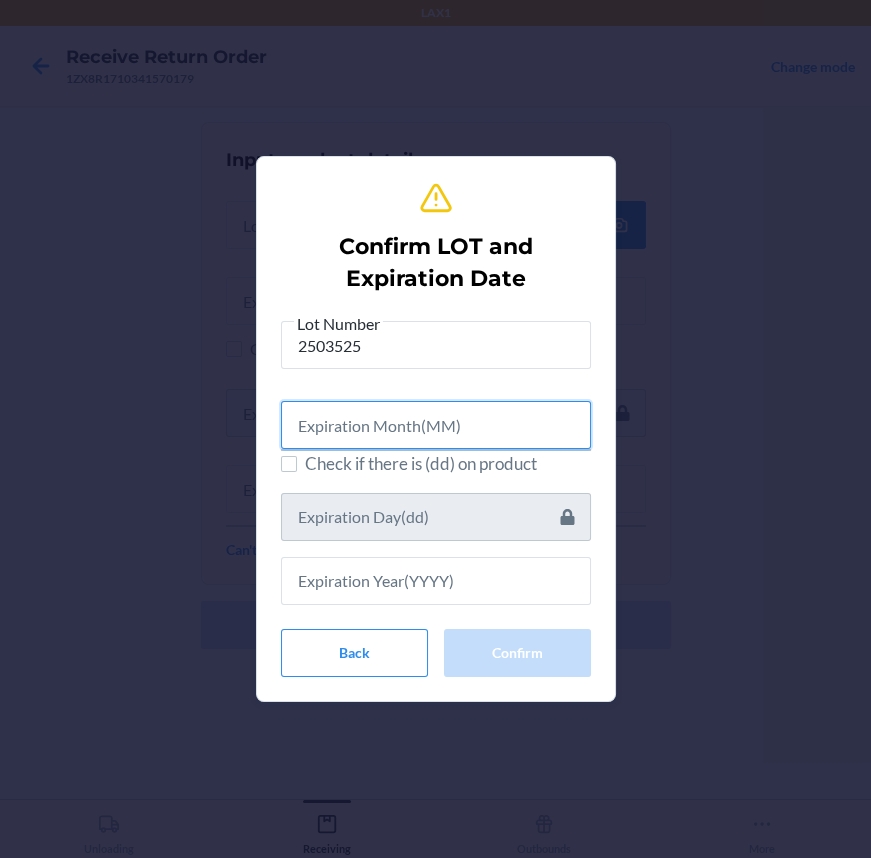 click at bounding box center [436, 425] 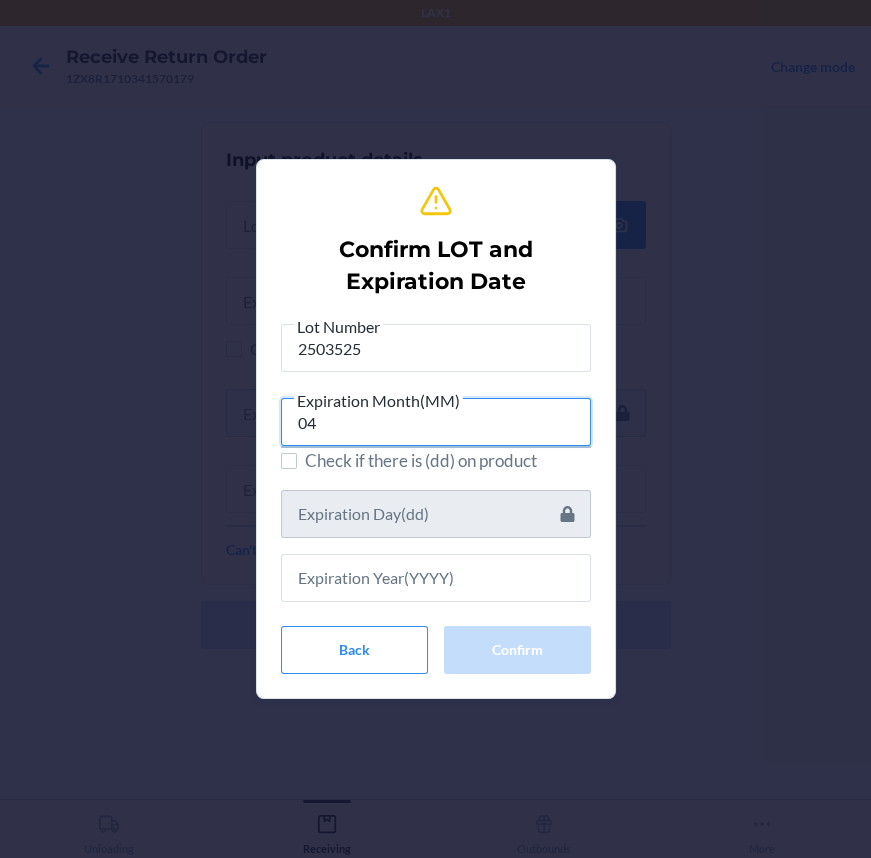 type on "04" 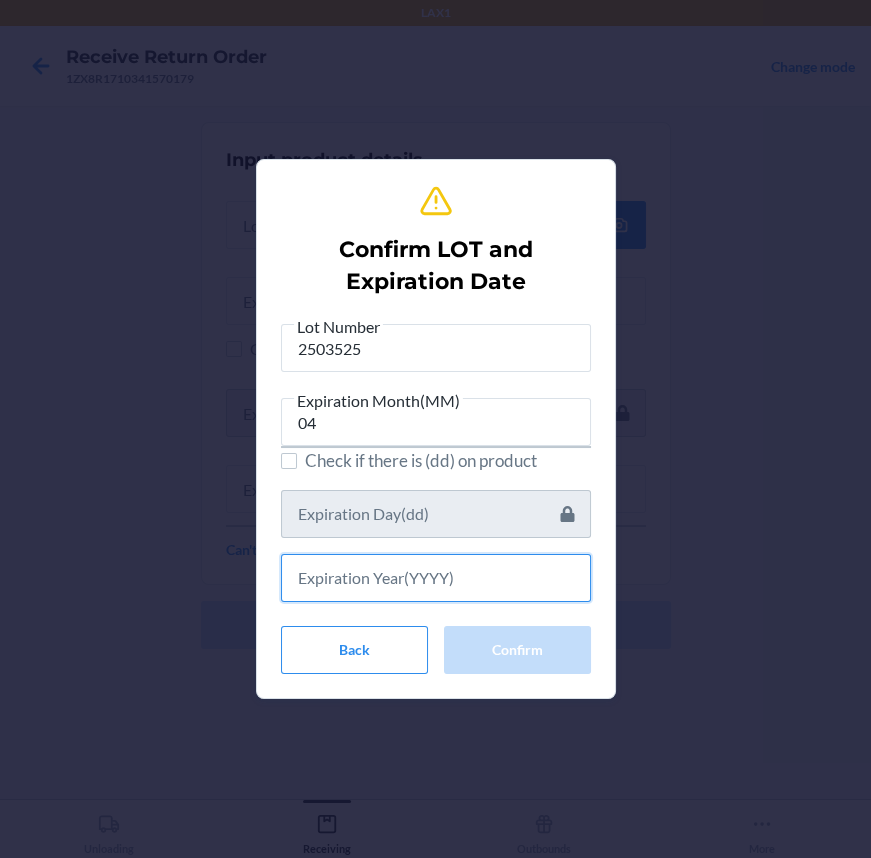 click at bounding box center [436, 578] 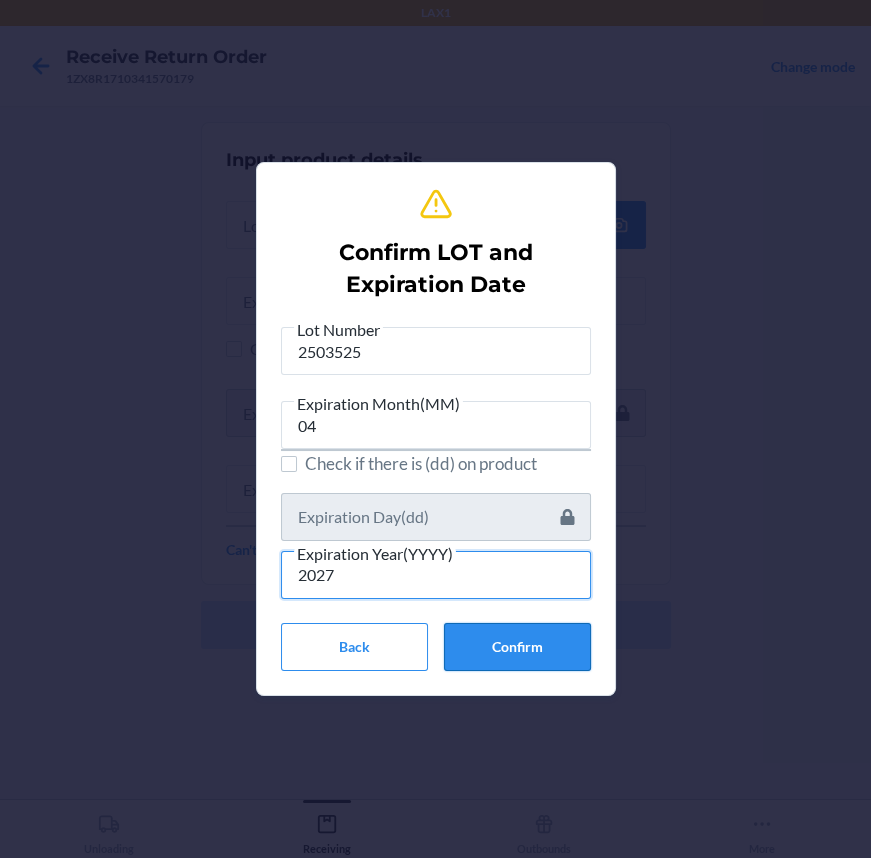 type on "2027" 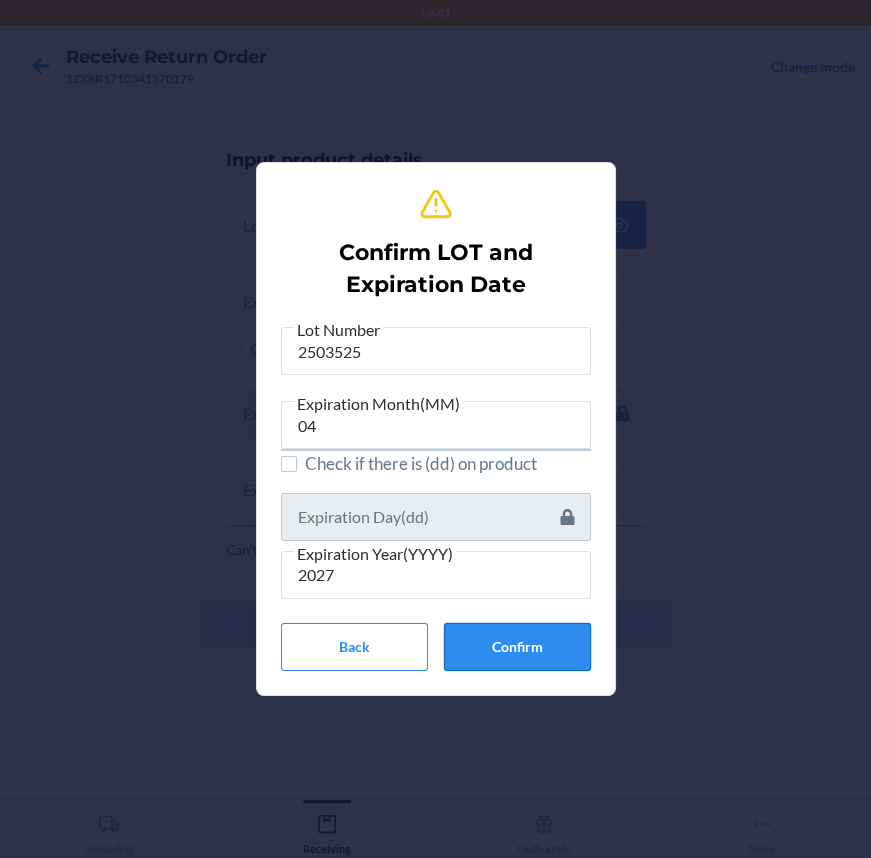 click on "Confirm" at bounding box center [517, 647] 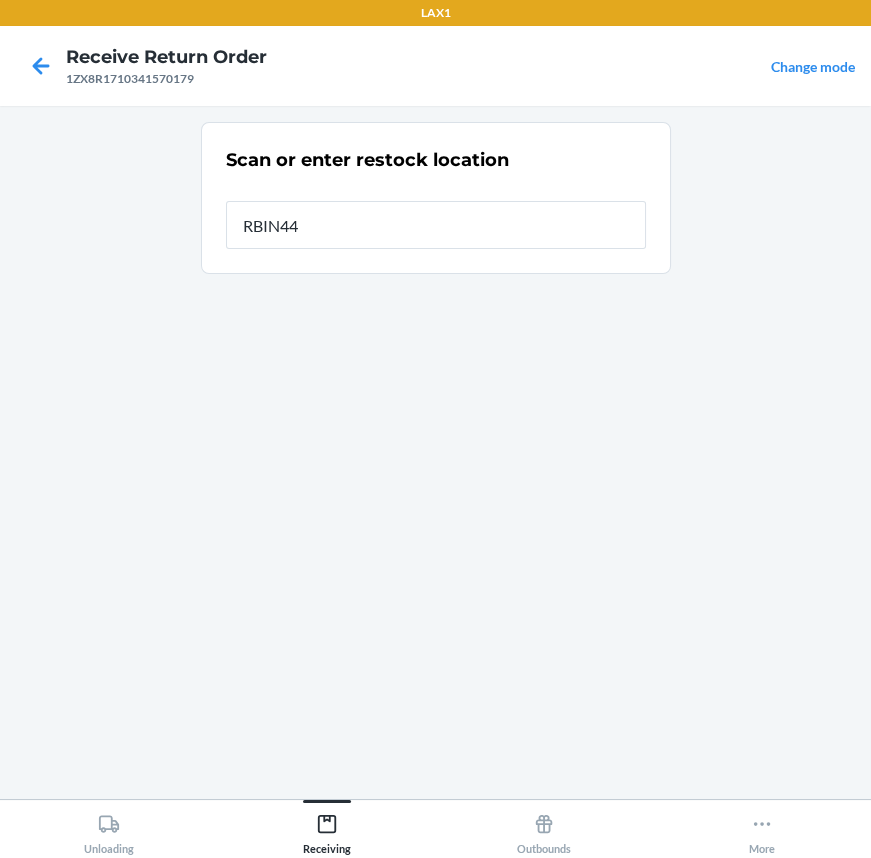 type on "RBIN448" 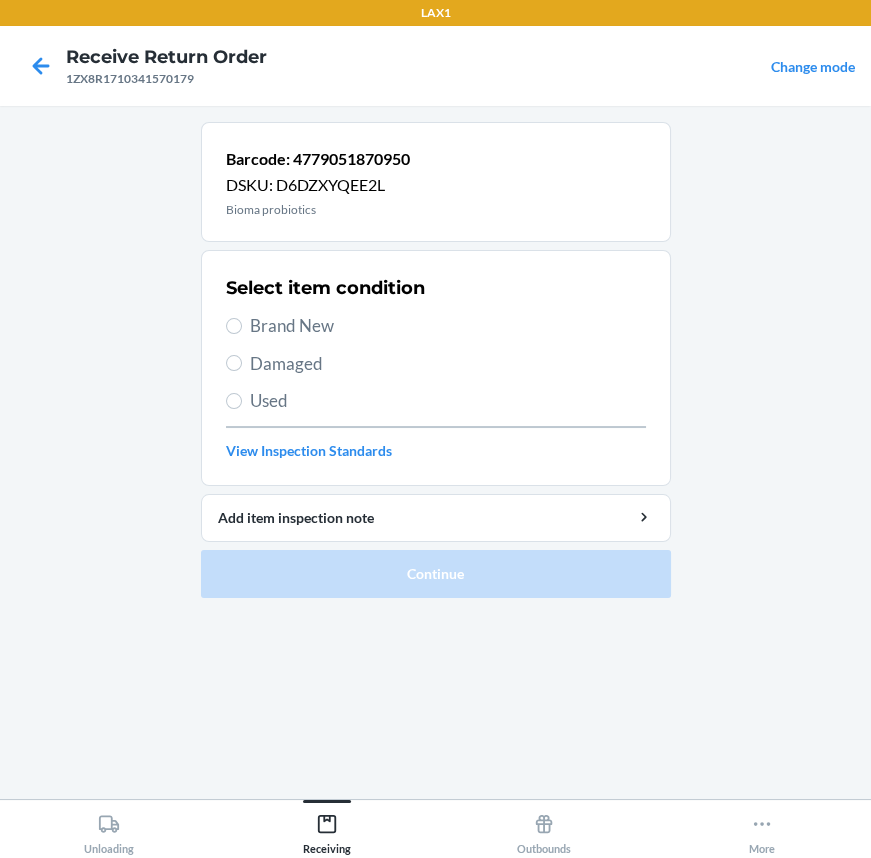 drag, startPoint x: 241, startPoint y: 320, endPoint x: 294, endPoint y: 412, distance: 106.174385 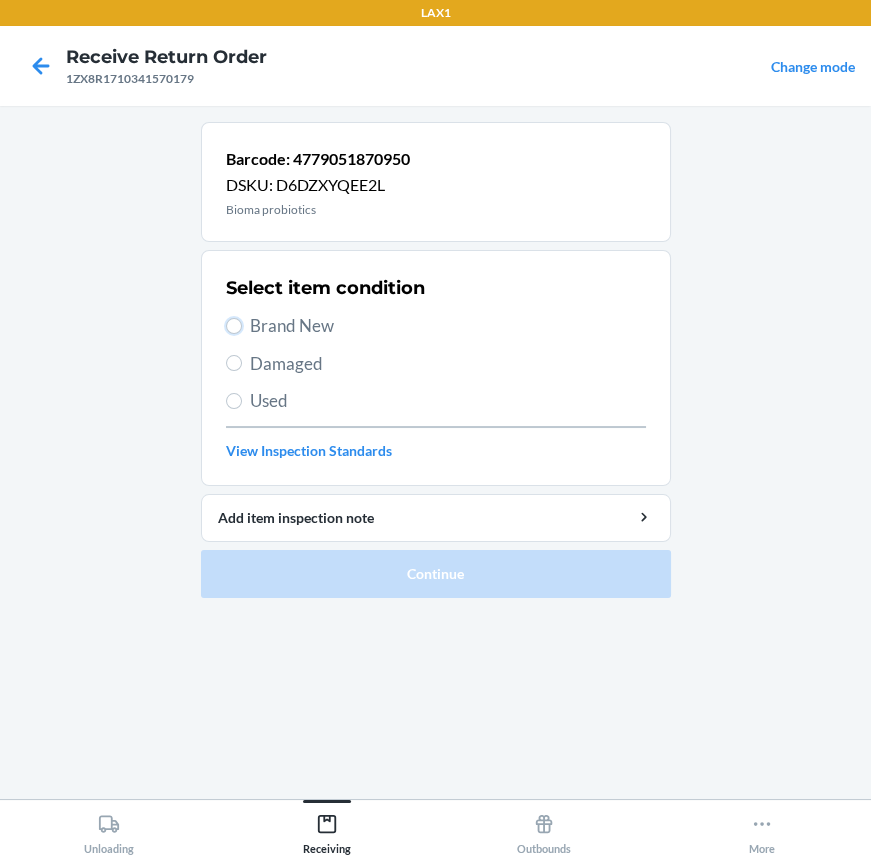 click on "Brand New" at bounding box center [234, 326] 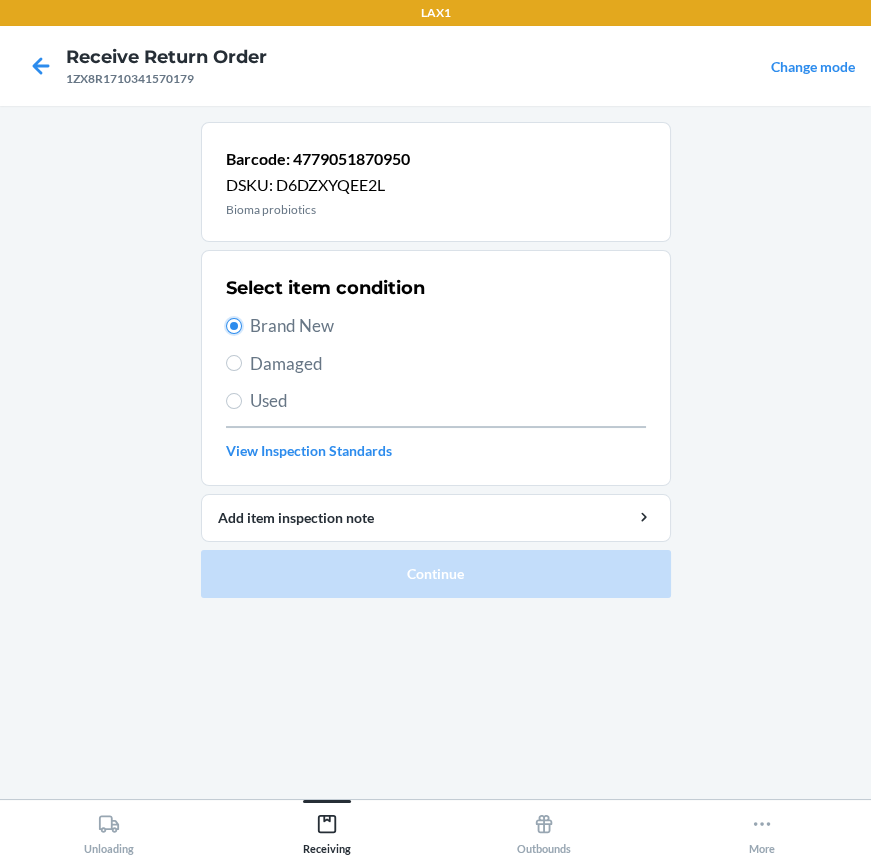 radio on "true" 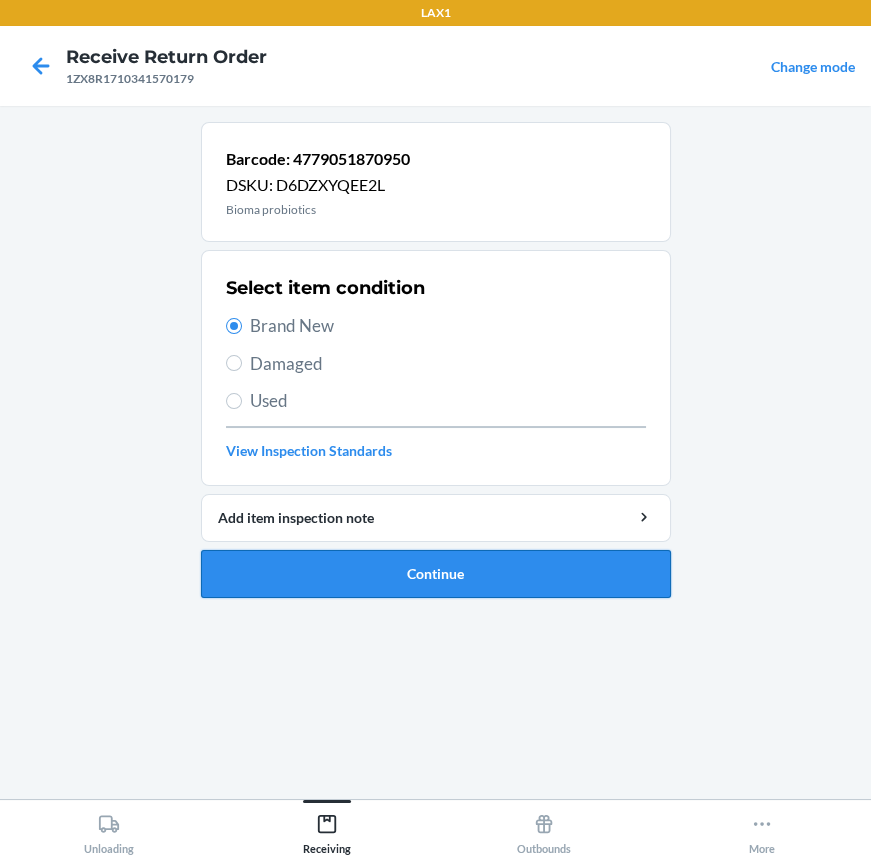 click on "Continue" at bounding box center [436, 574] 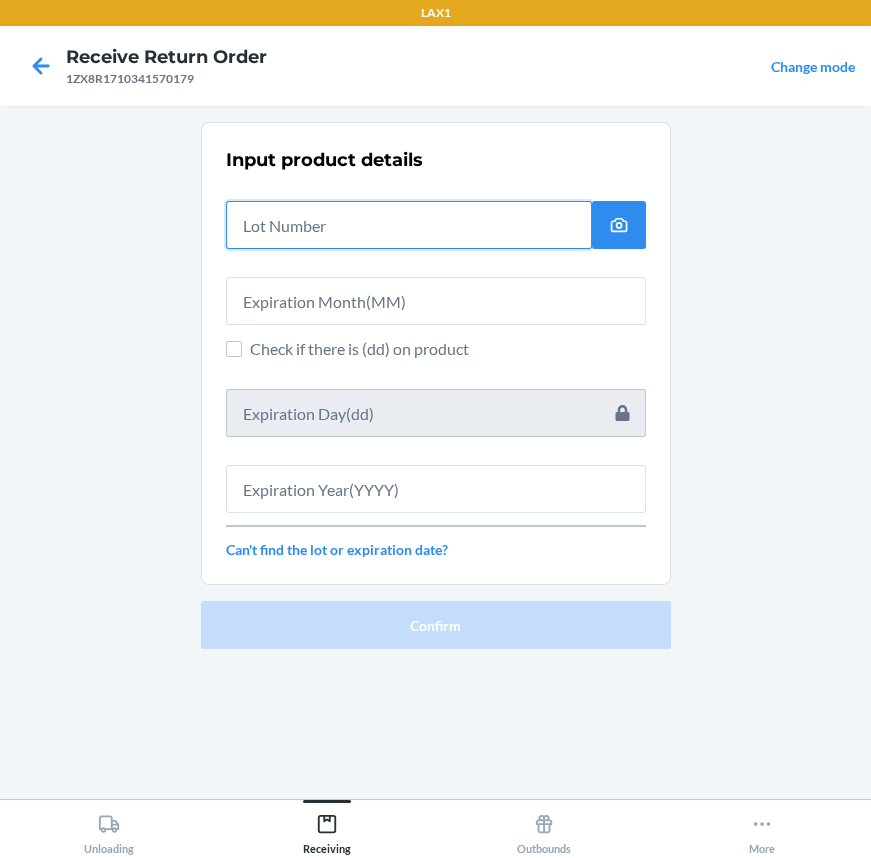 click at bounding box center [409, 225] 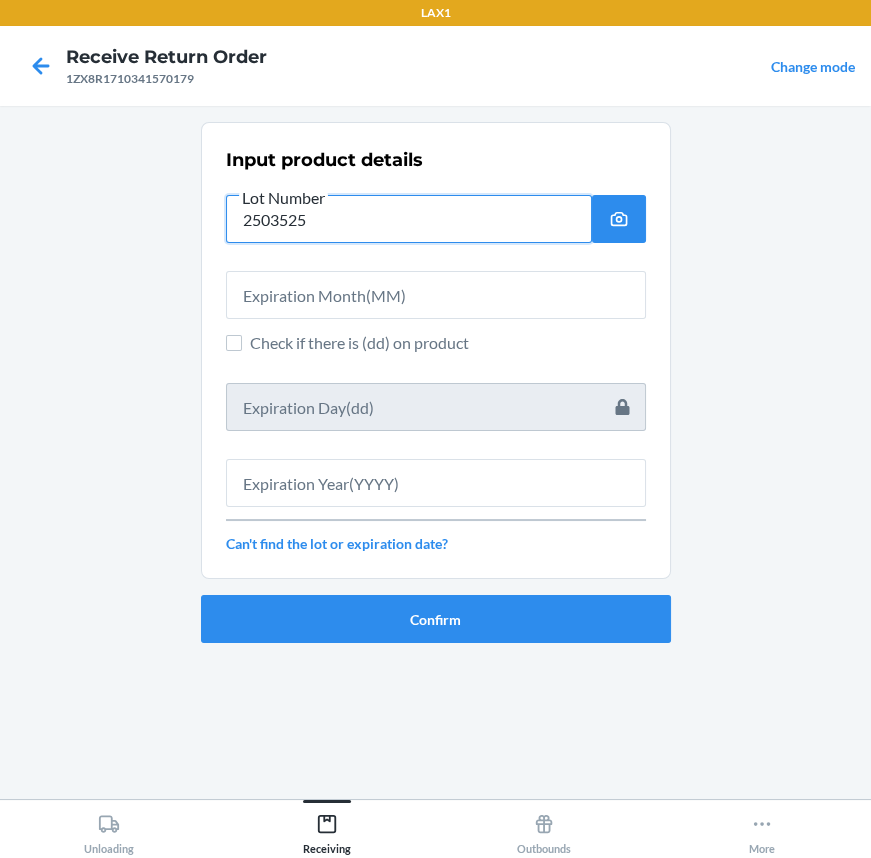 type on "2503525" 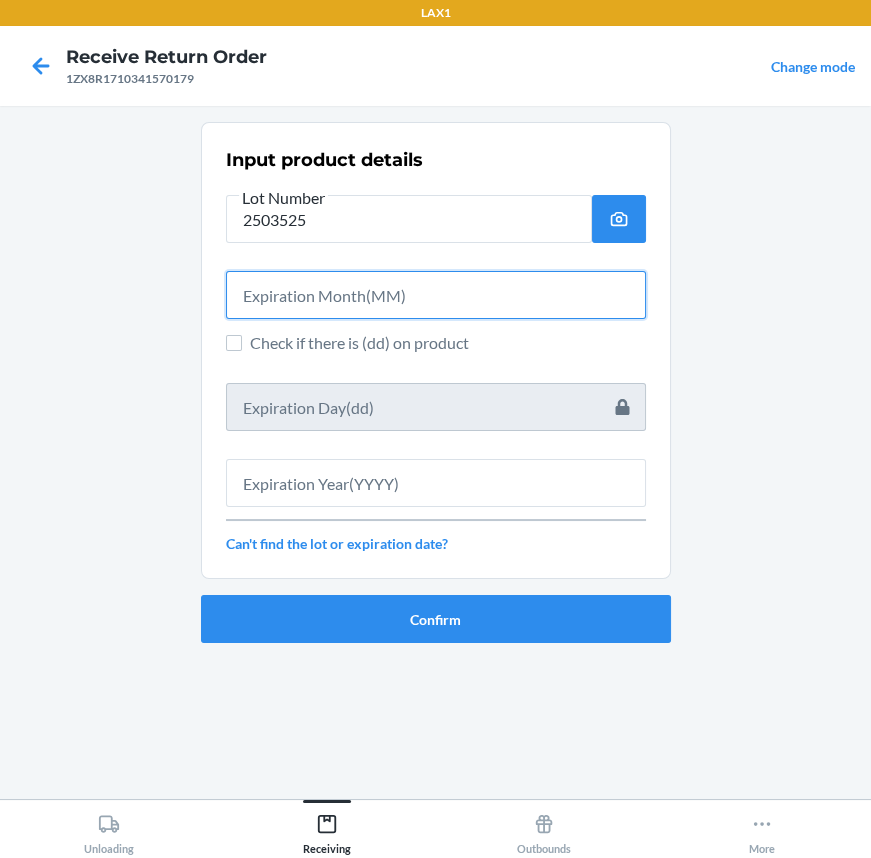 click at bounding box center [436, 295] 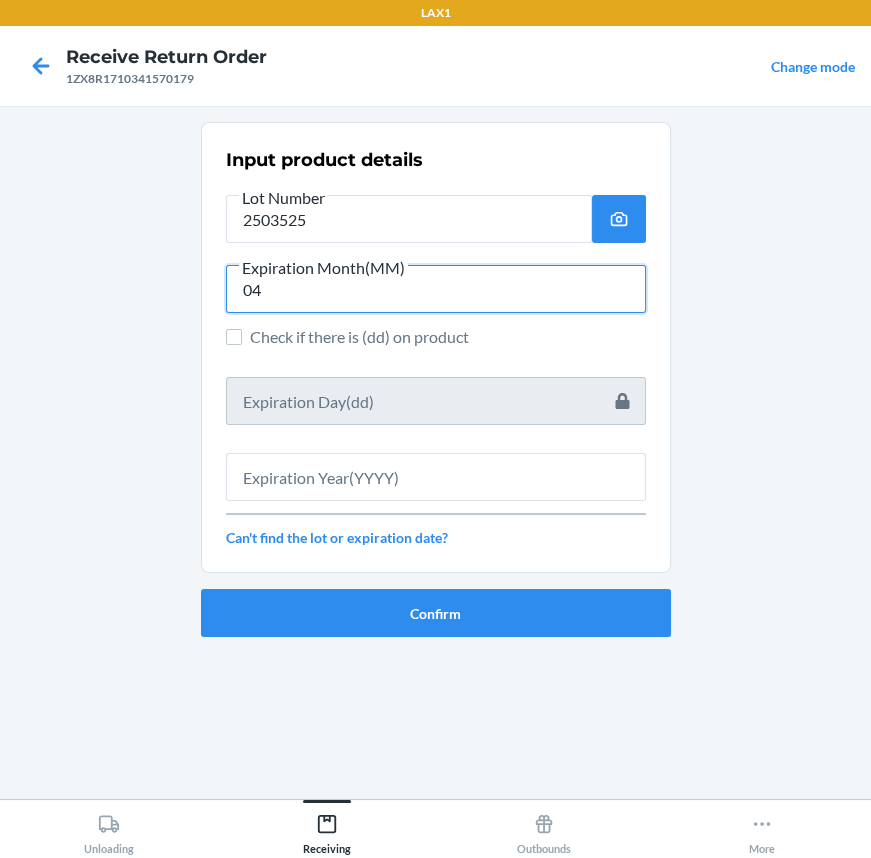 type on "04" 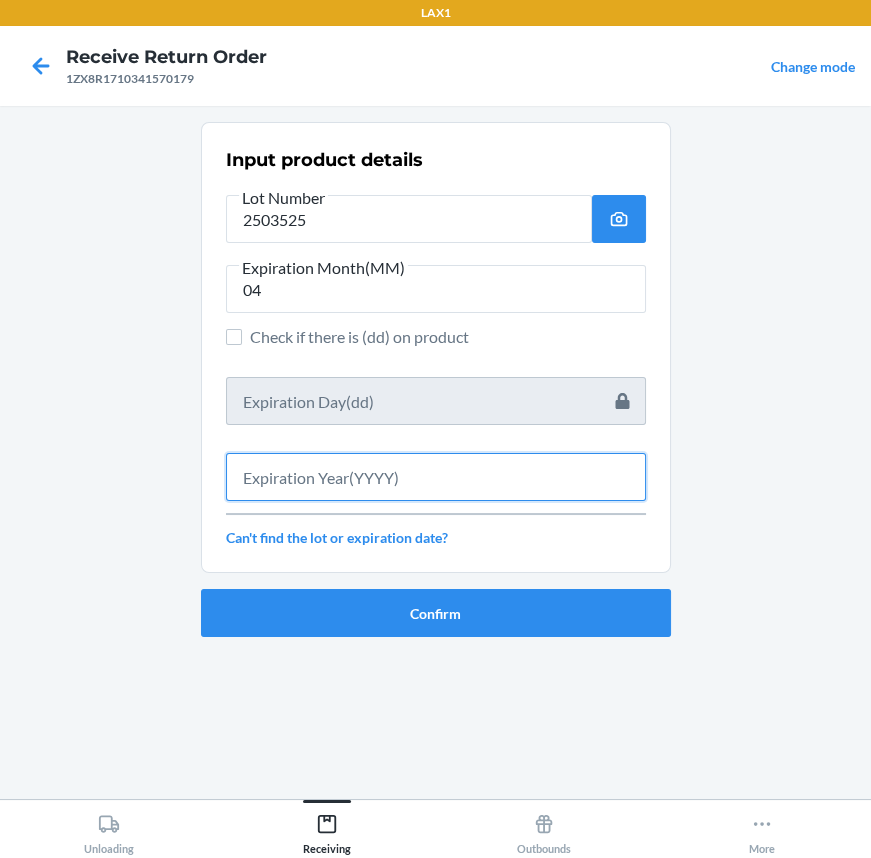 click at bounding box center [436, 477] 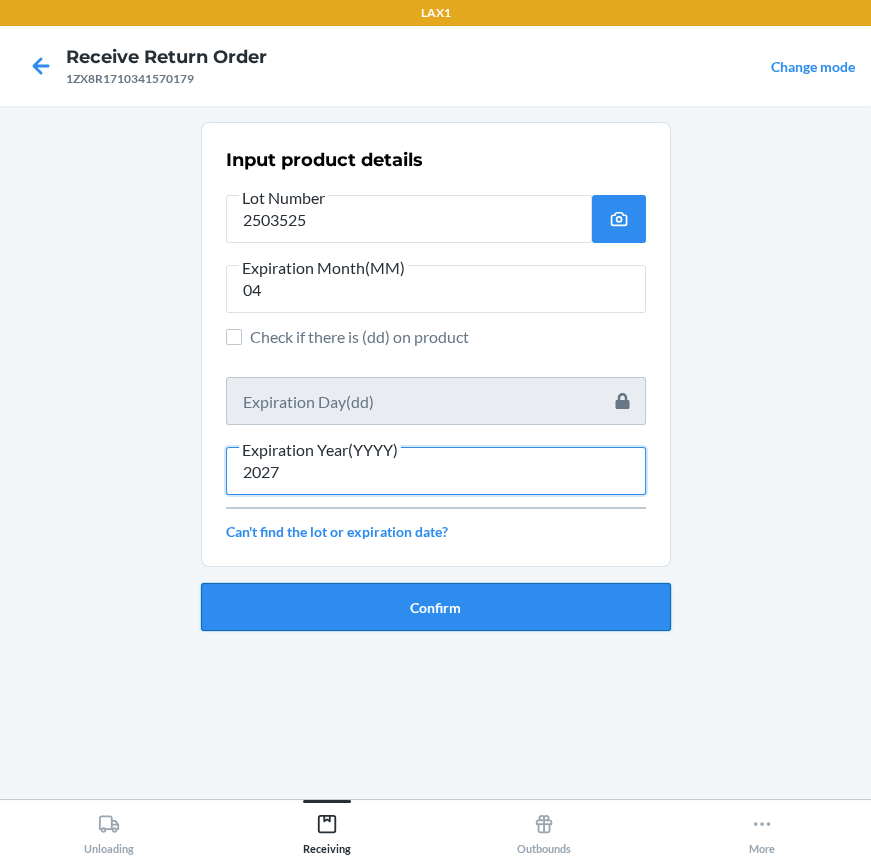 type on "2027" 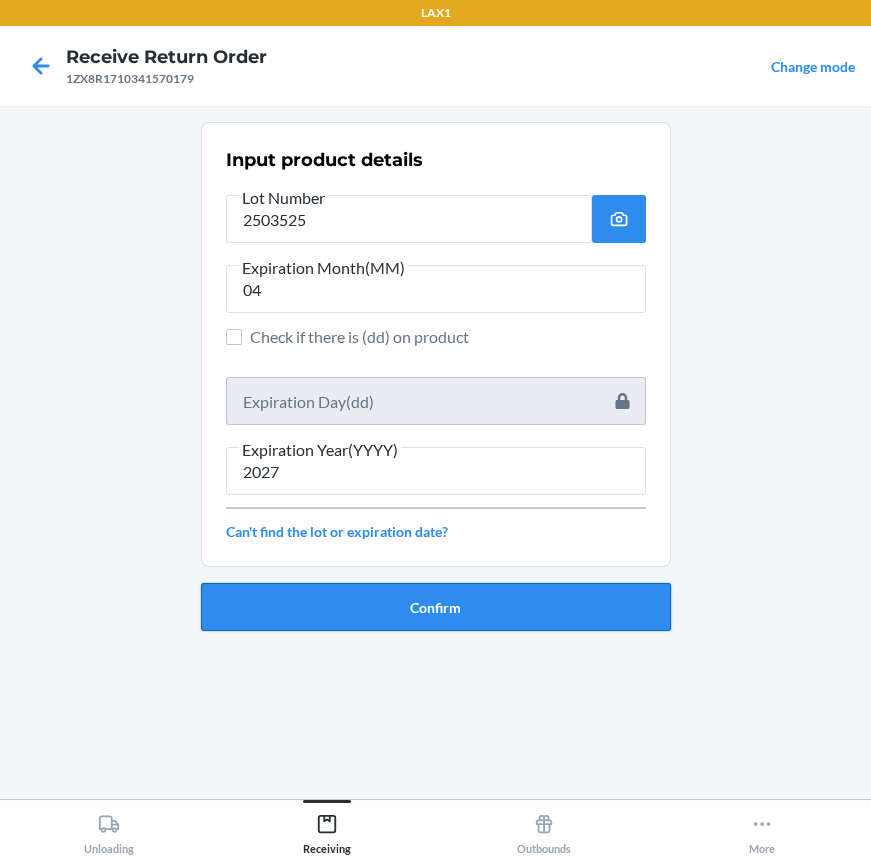 click on "Confirm" at bounding box center (436, 607) 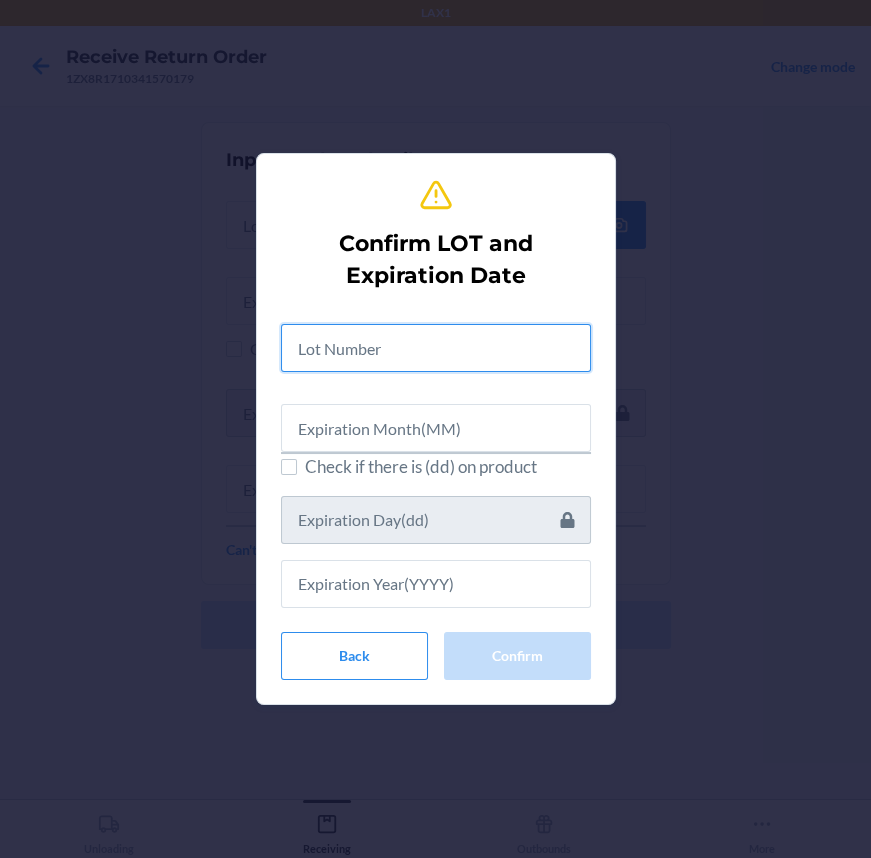 click at bounding box center [436, 348] 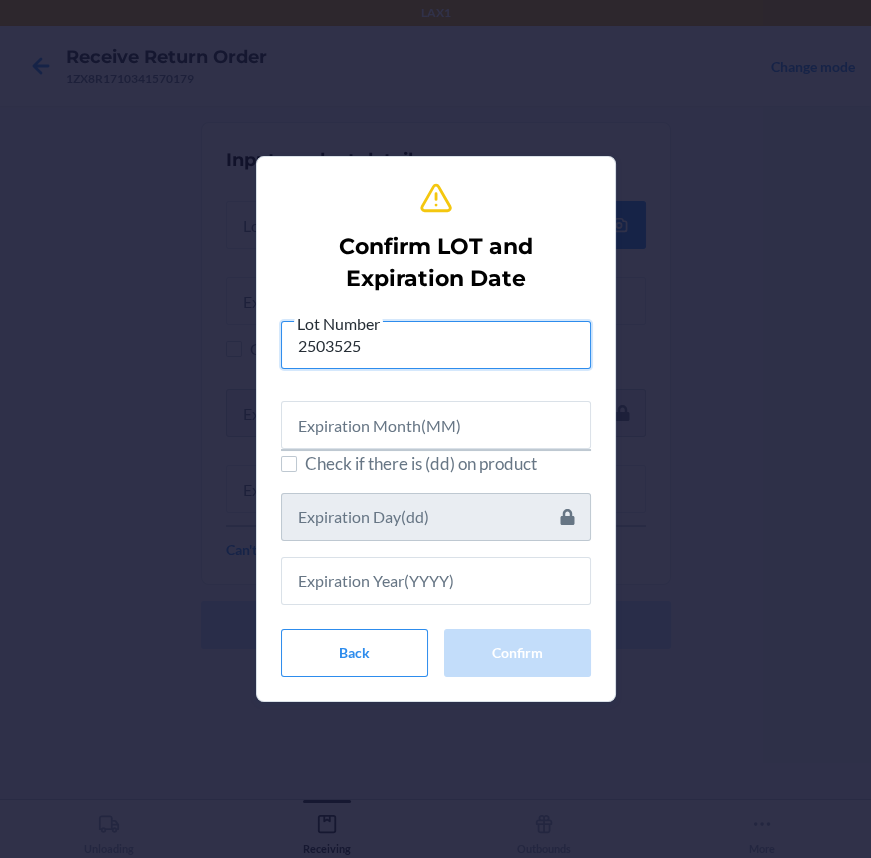 type on "2503525" 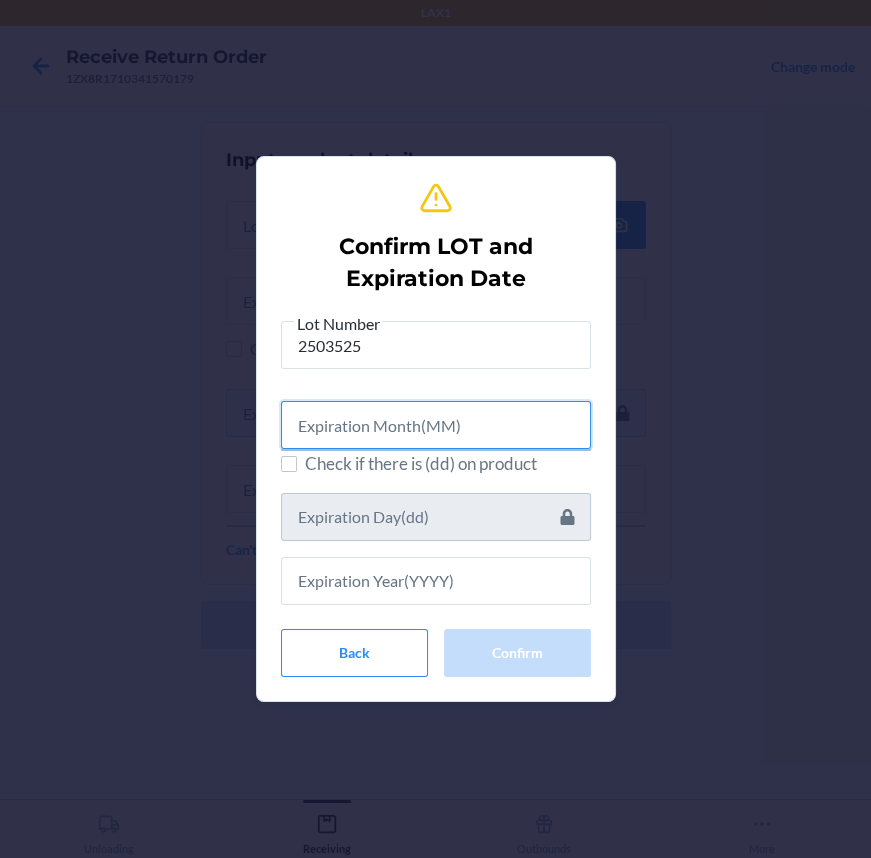 click at bounding box center (436, 425) 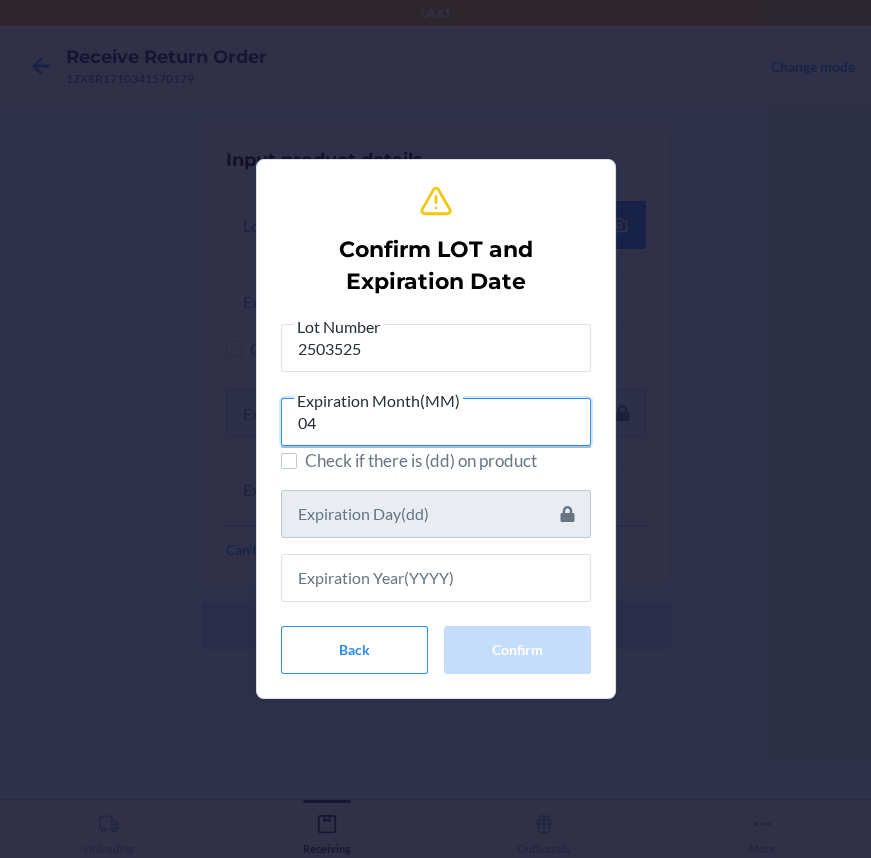 type on "04" 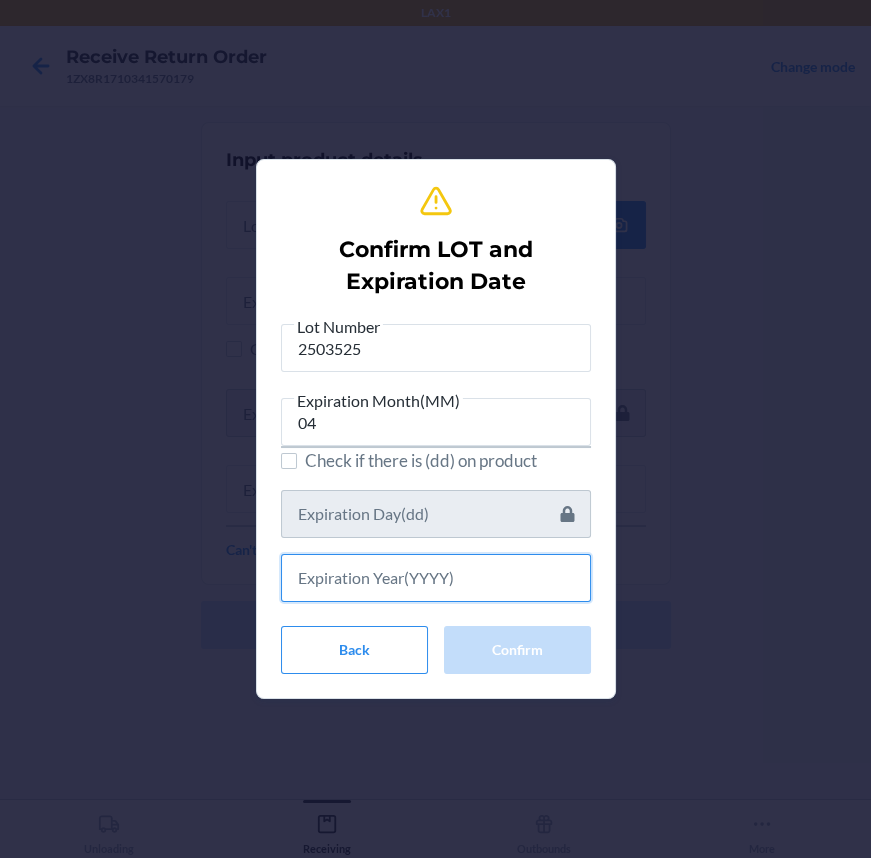 click at bounding box center [436, 578] 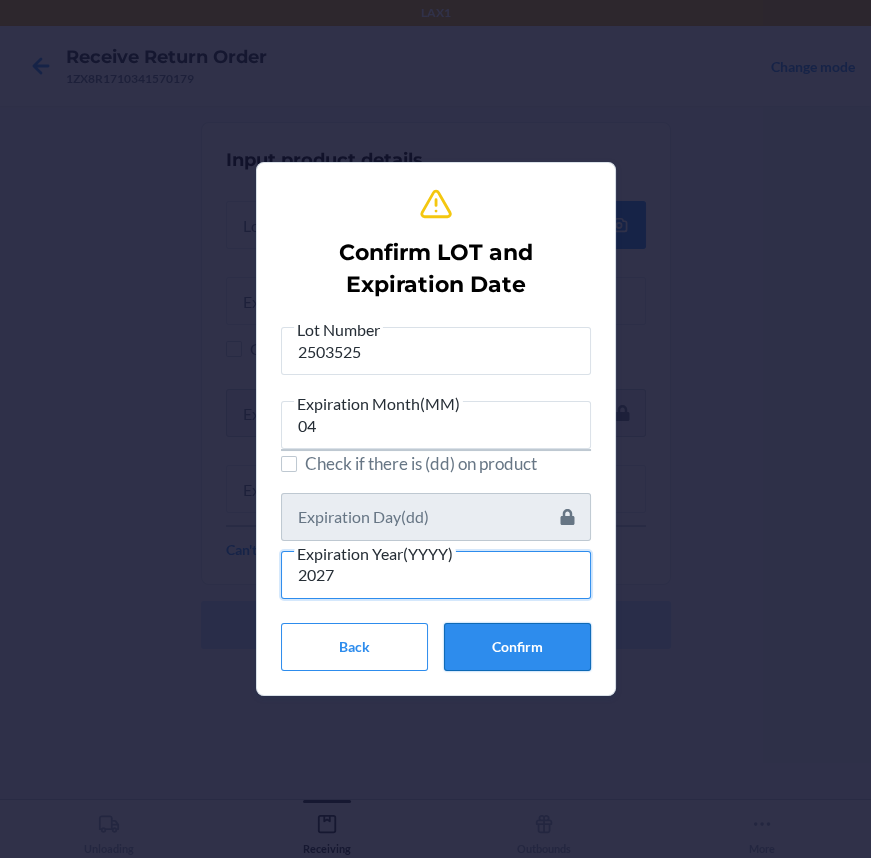 type on "2027" 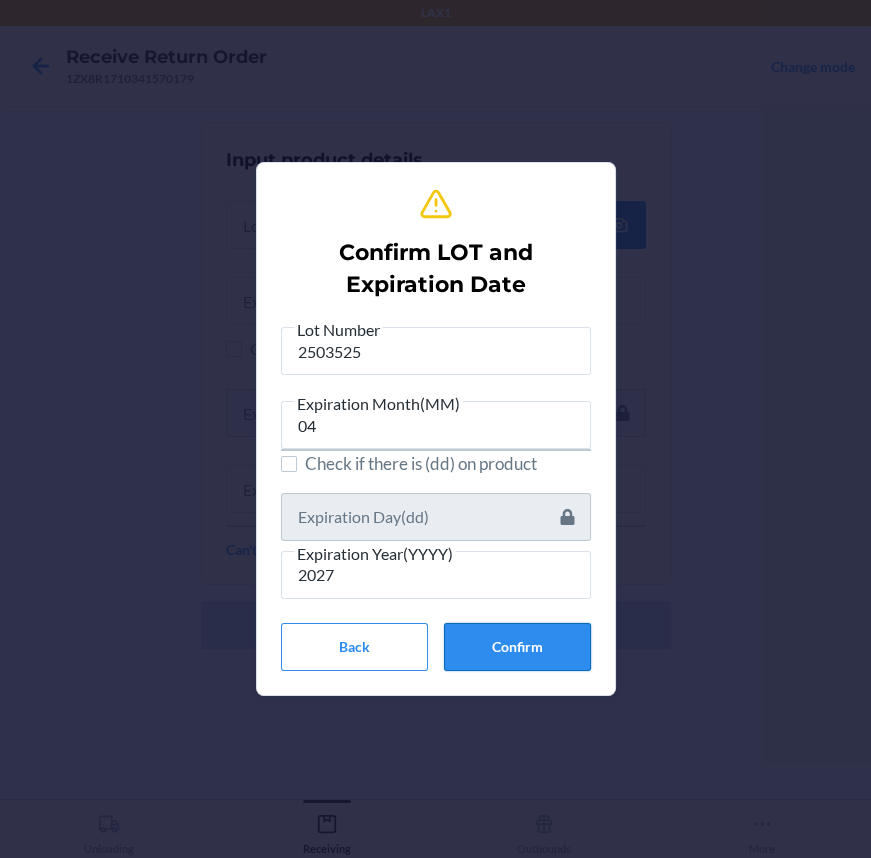 click on "Confirm" at bounding box center (517, 647) 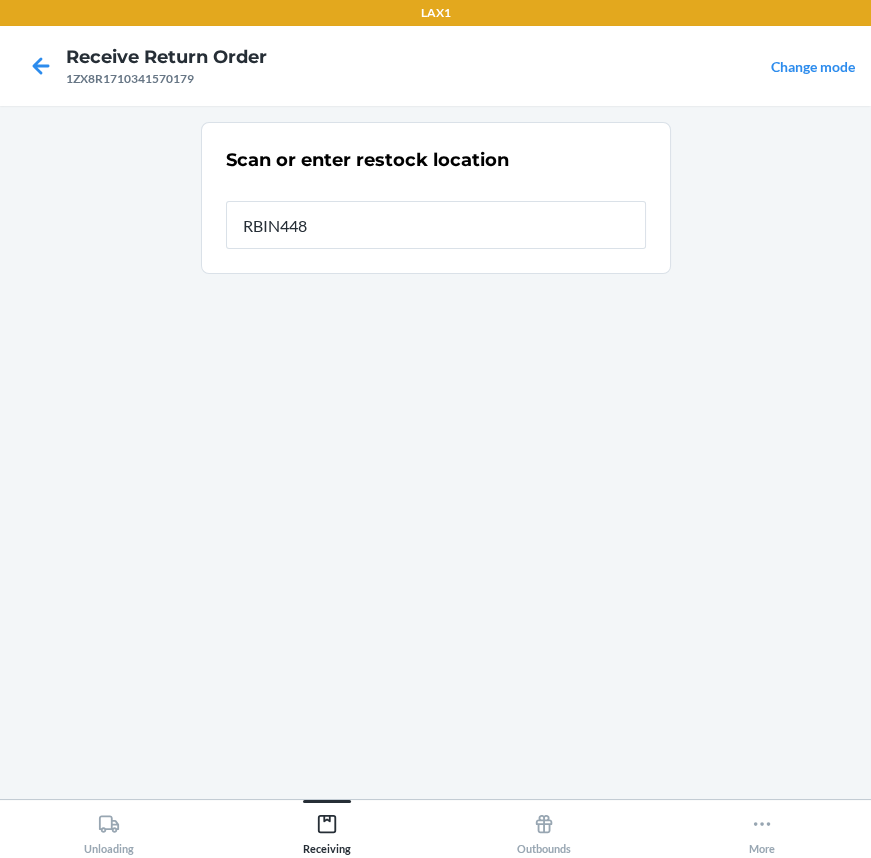 type on "RBIN448" 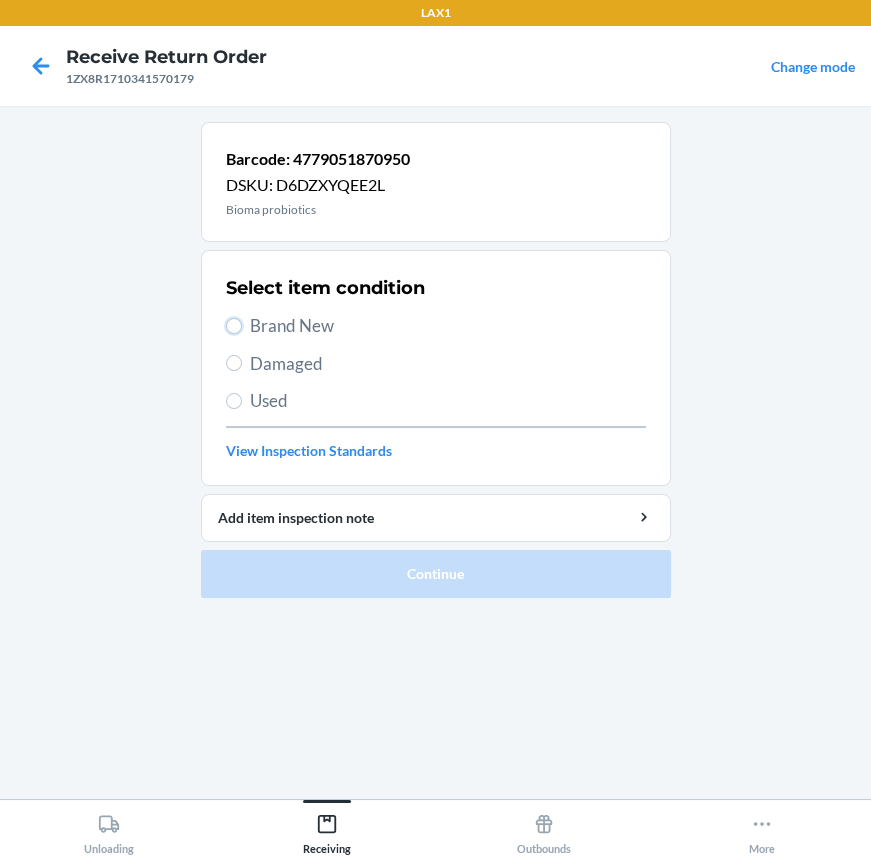 drag, startPoint x: 237, startPoint y: 321, endPoint x: 262, endPoint y: 390, distance: 73.38937 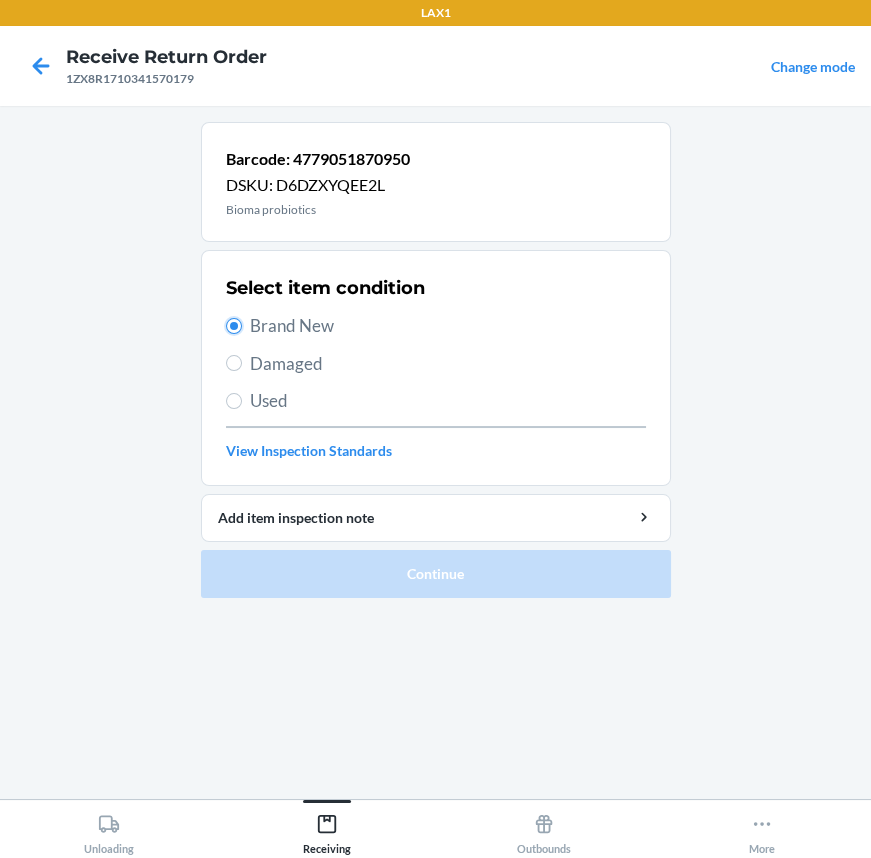 radio on "true" 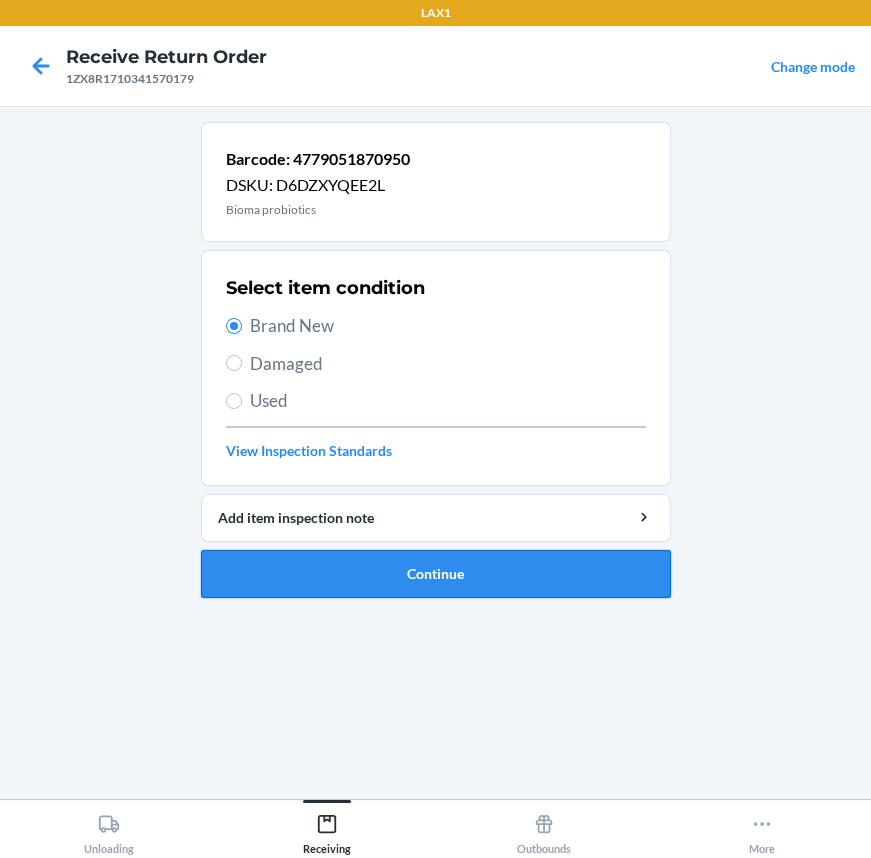 click on "Continue" at bounding box center [436, 574] 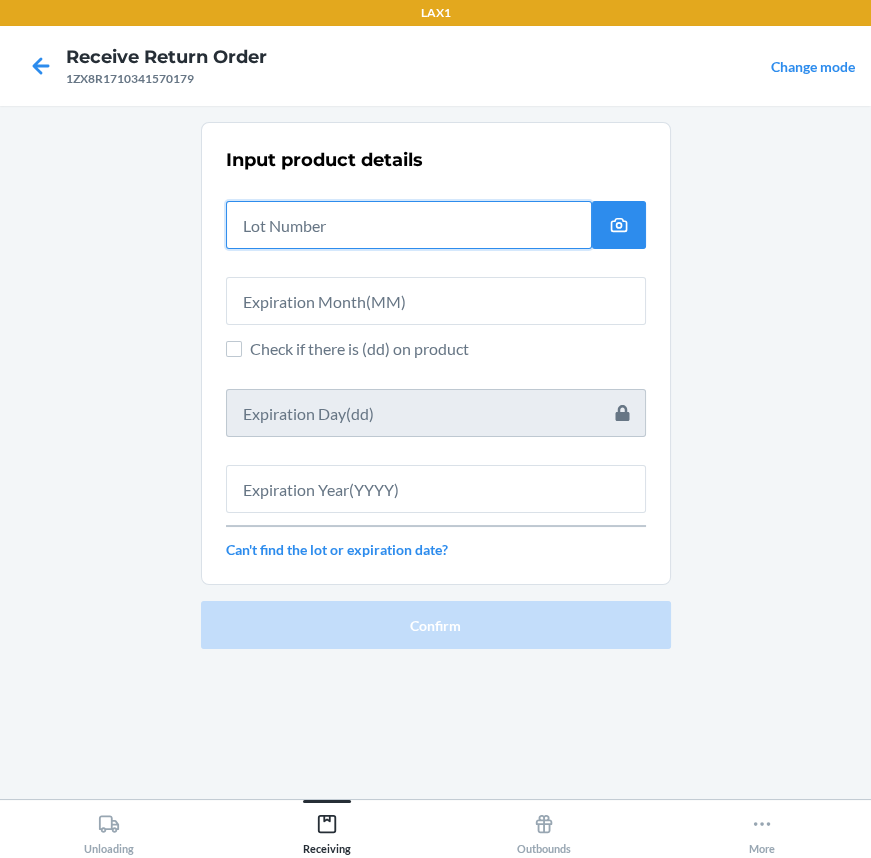 click at bounding box center (409, 225) 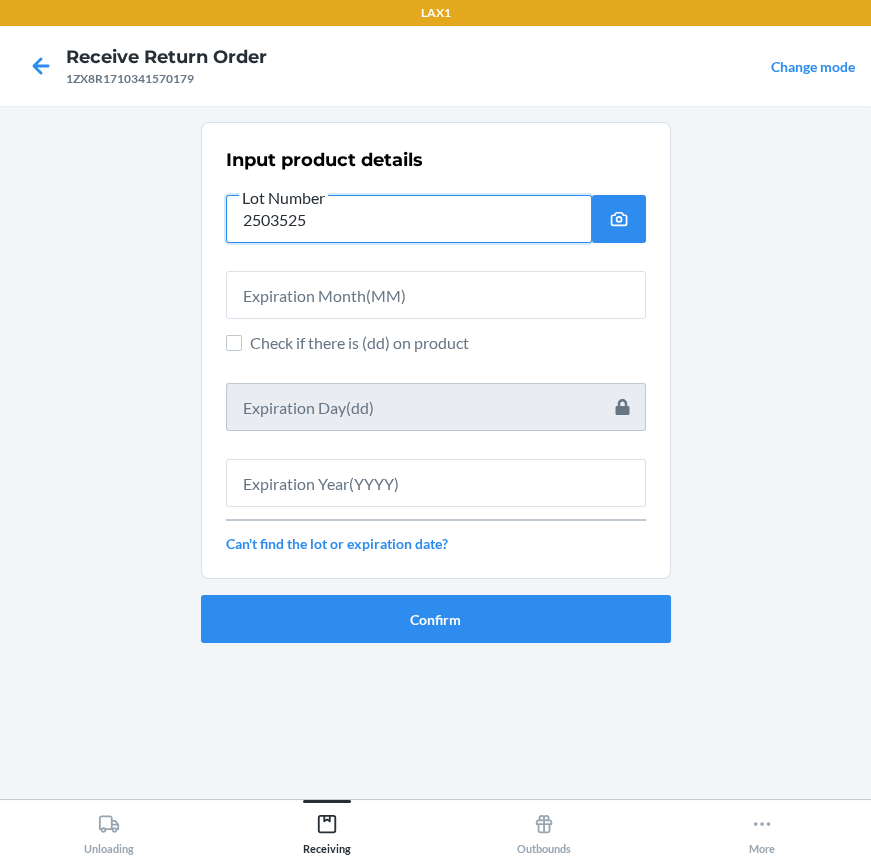 type on "2503525" 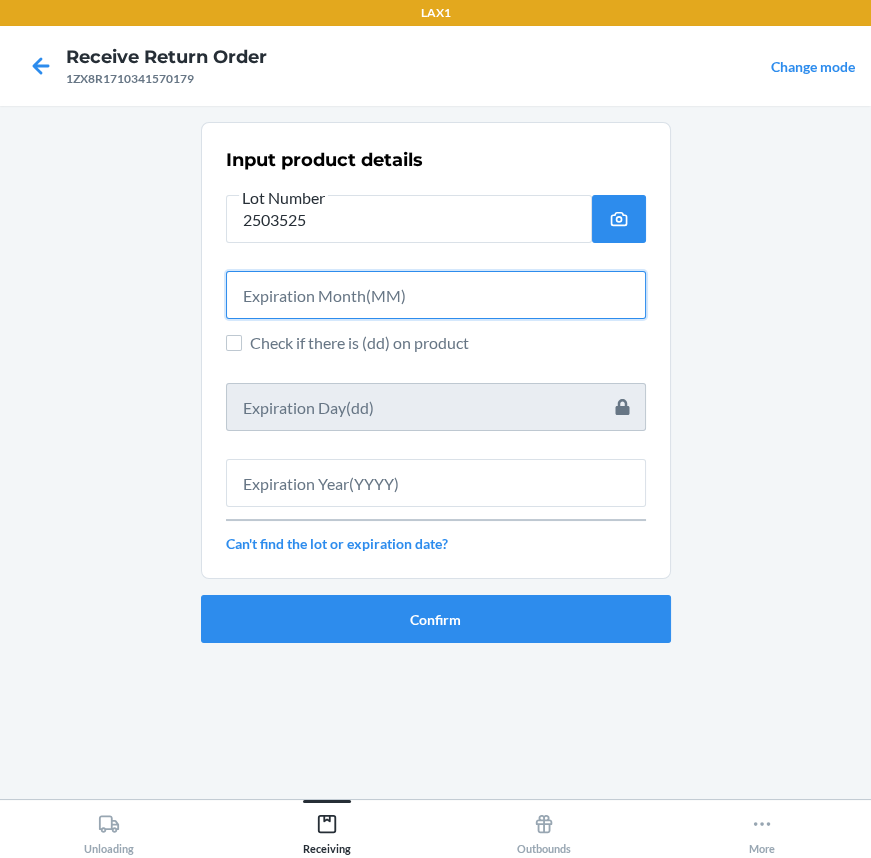 click at bounding box center (436, 295) 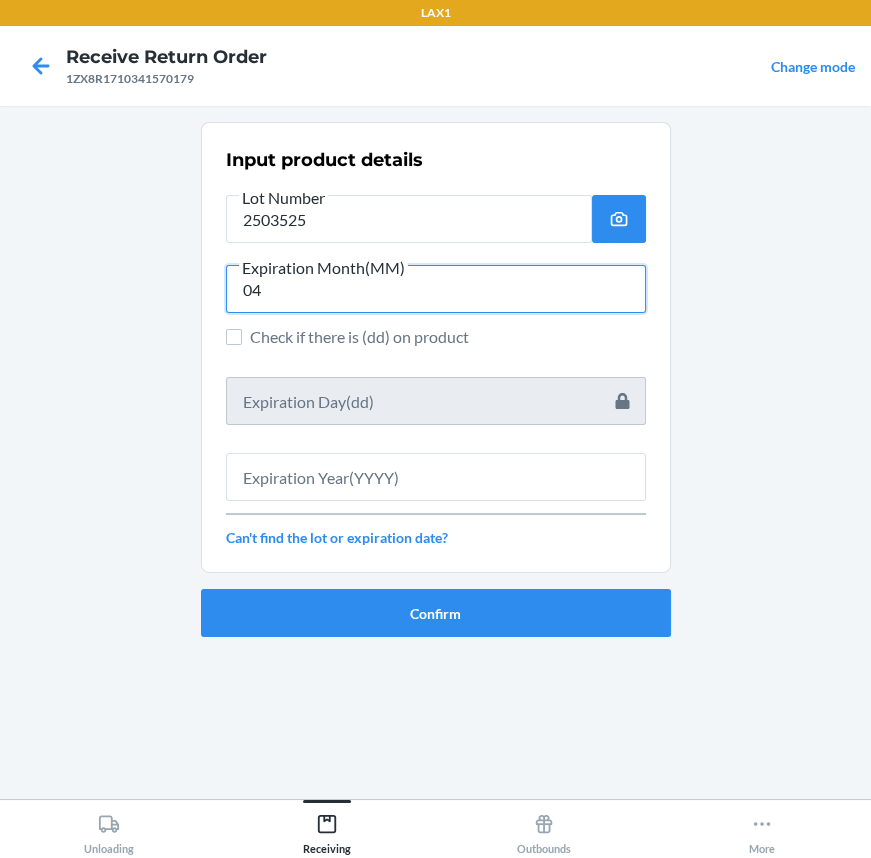 type on "04" 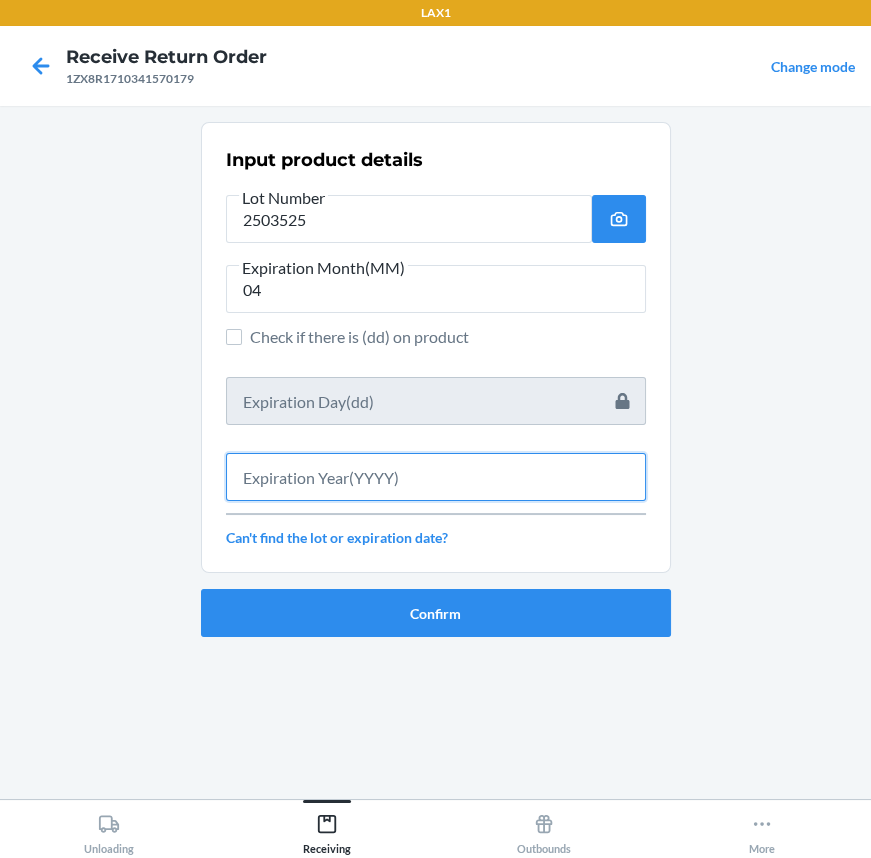 click at bounding box center (436, 477) 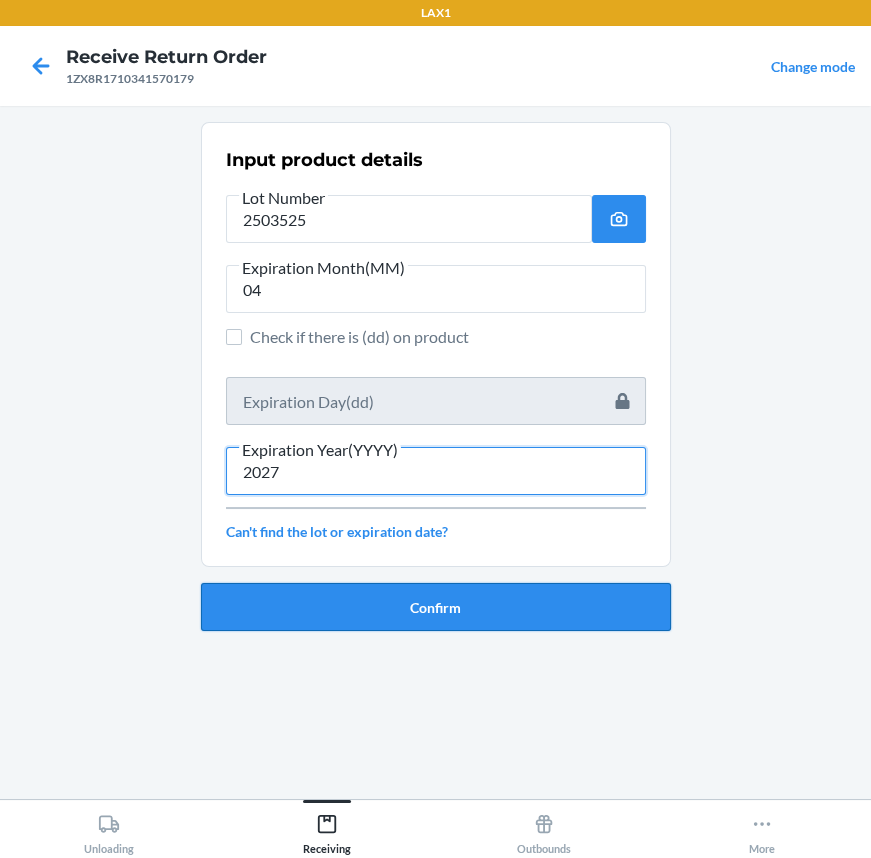 type on "2027" 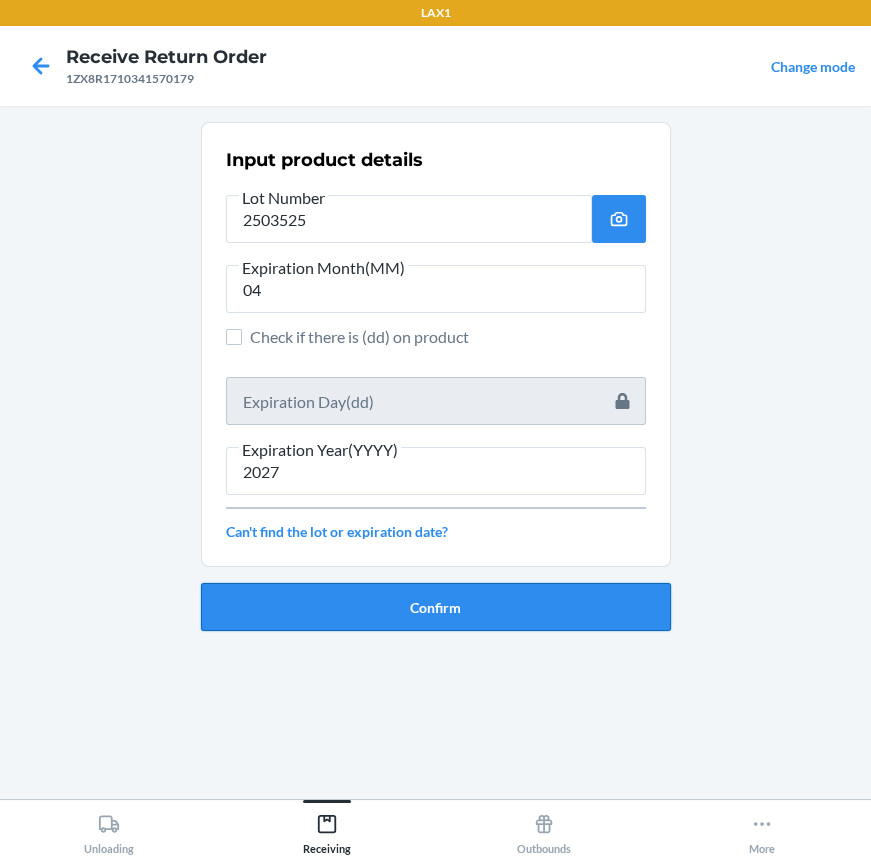 click on "Confirm" at bounding box center [436, 607] 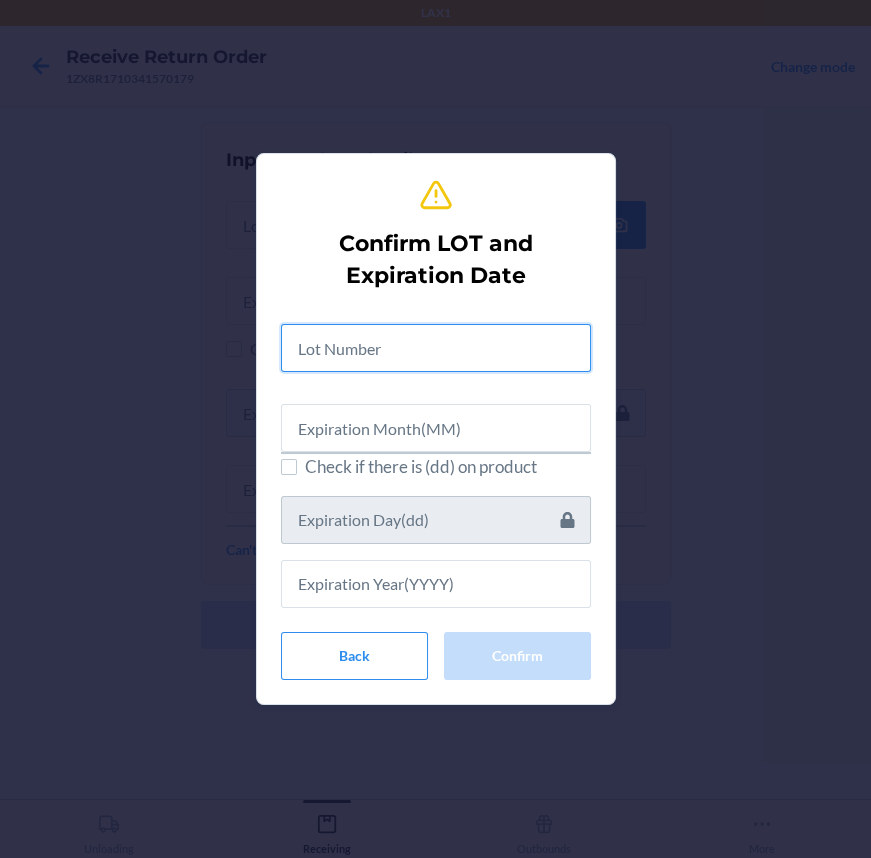 click at bounding box center (436, 348) 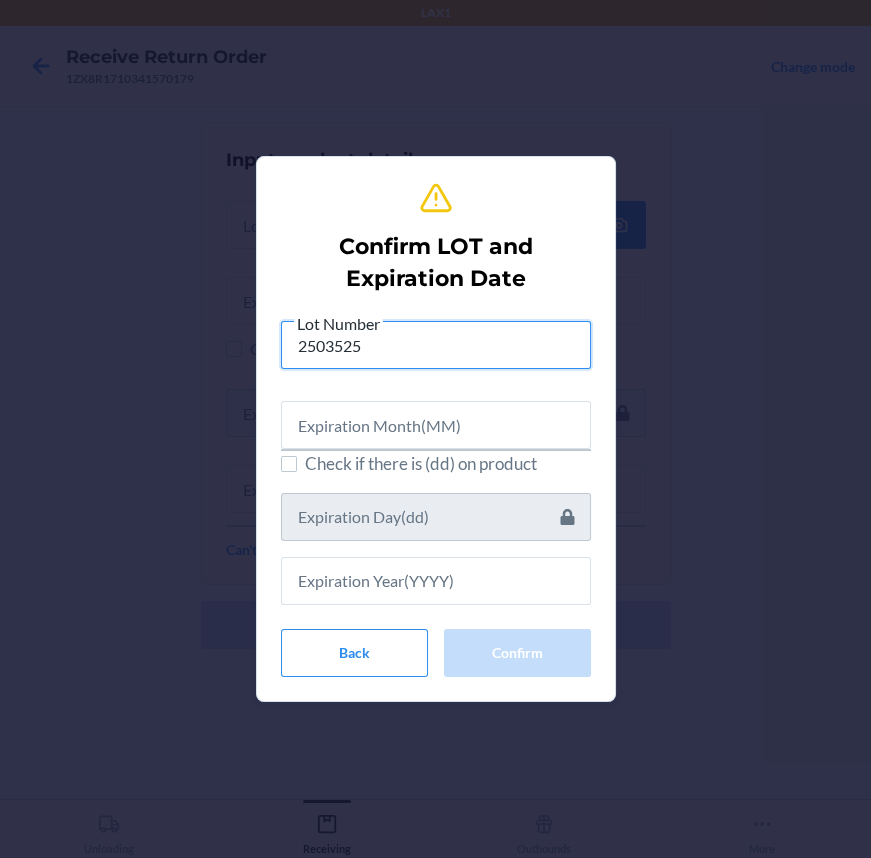 type on "2503525" 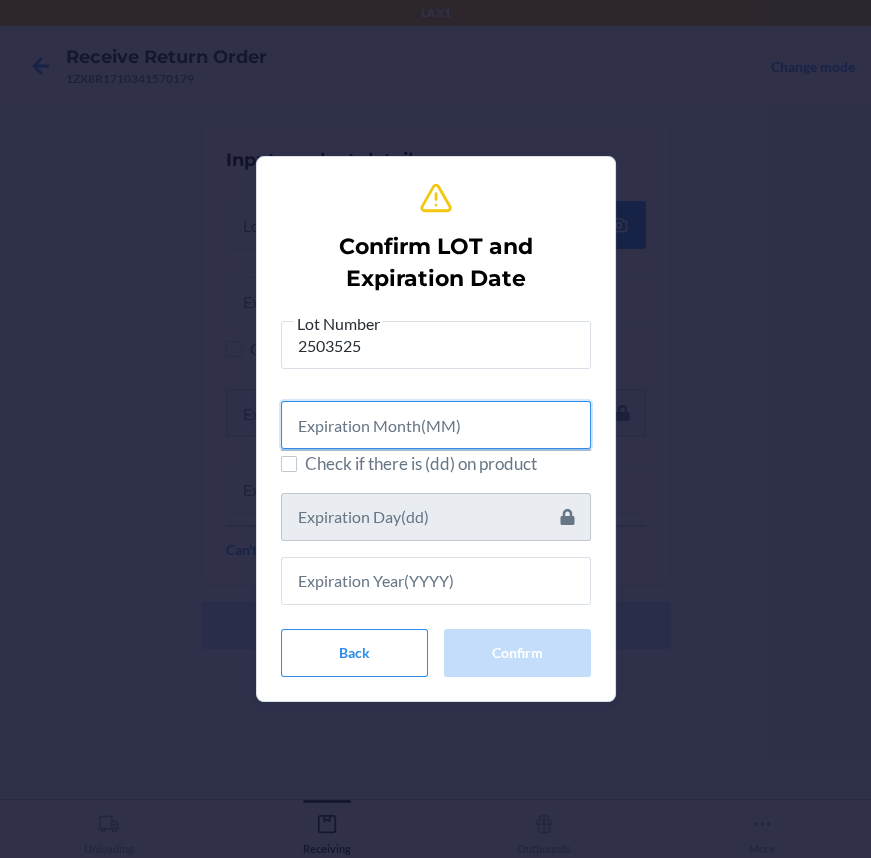 click at bounding box center [436, 425] 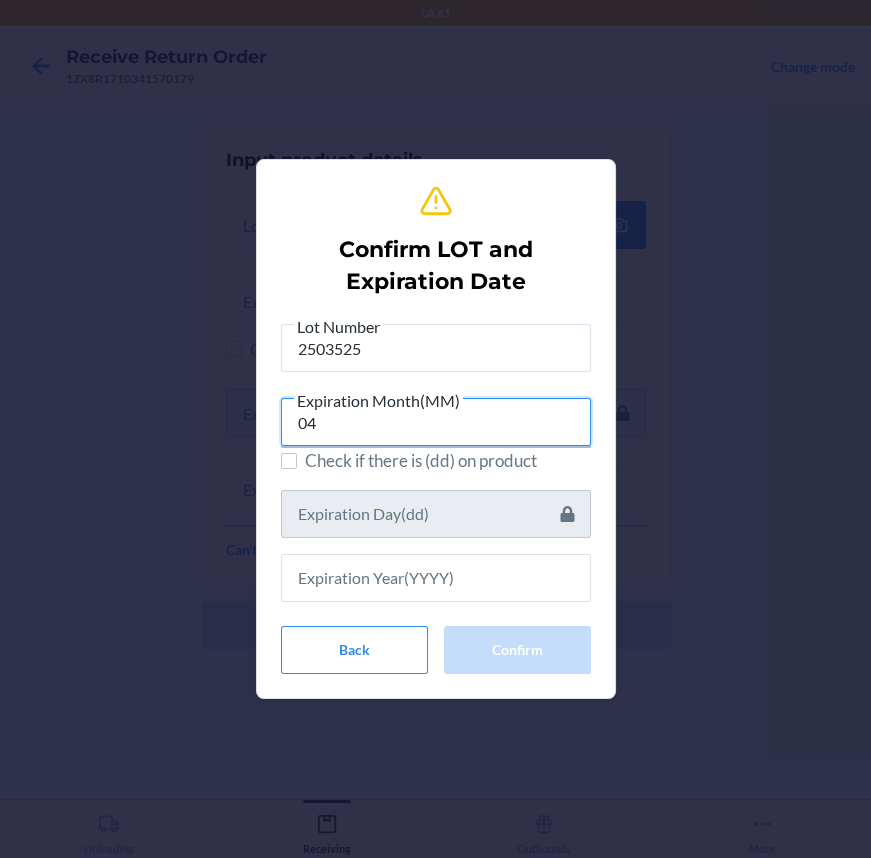 type on "04" 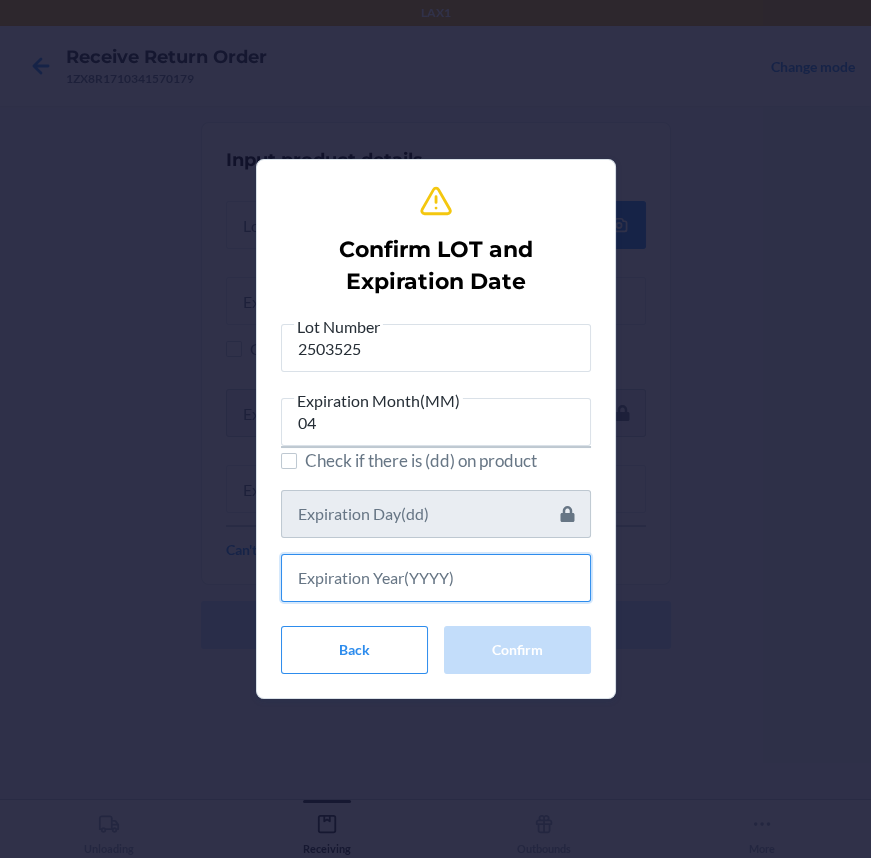 click at bounding box center [436, 578] 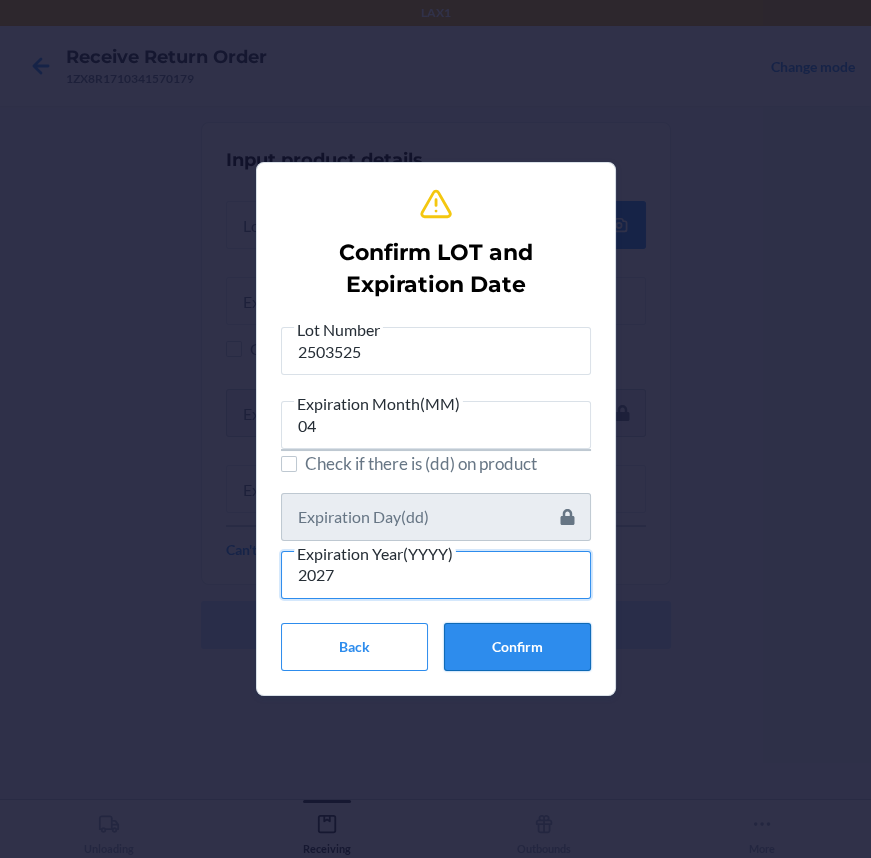 type on "2027" 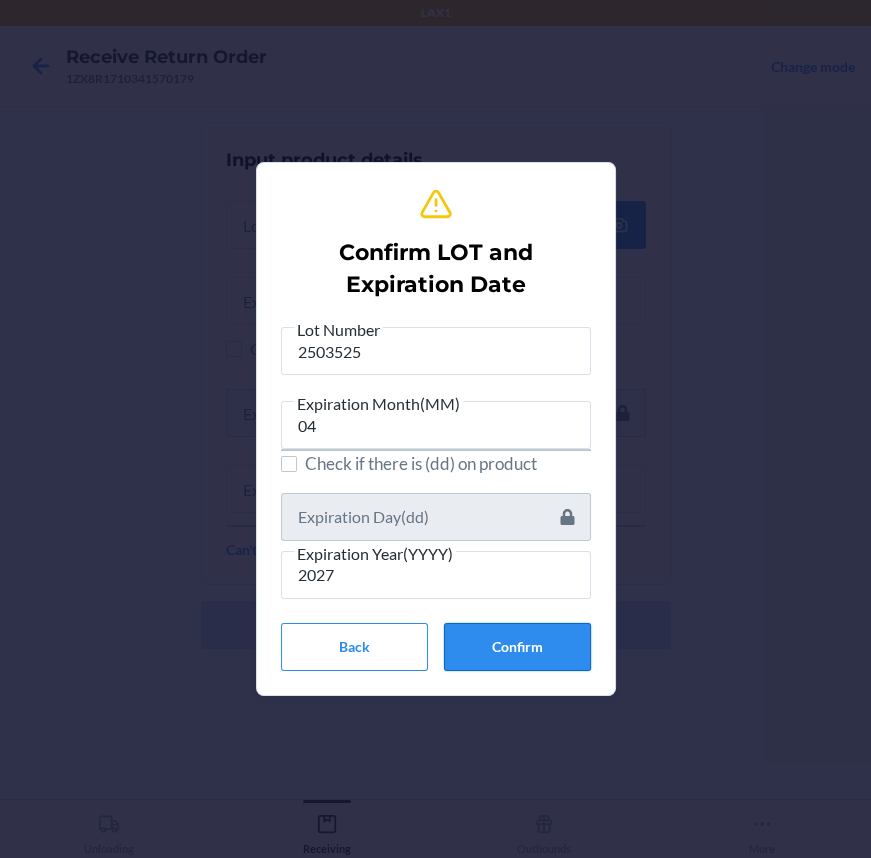 click on "Confirm" at bounding box center [517, 647] 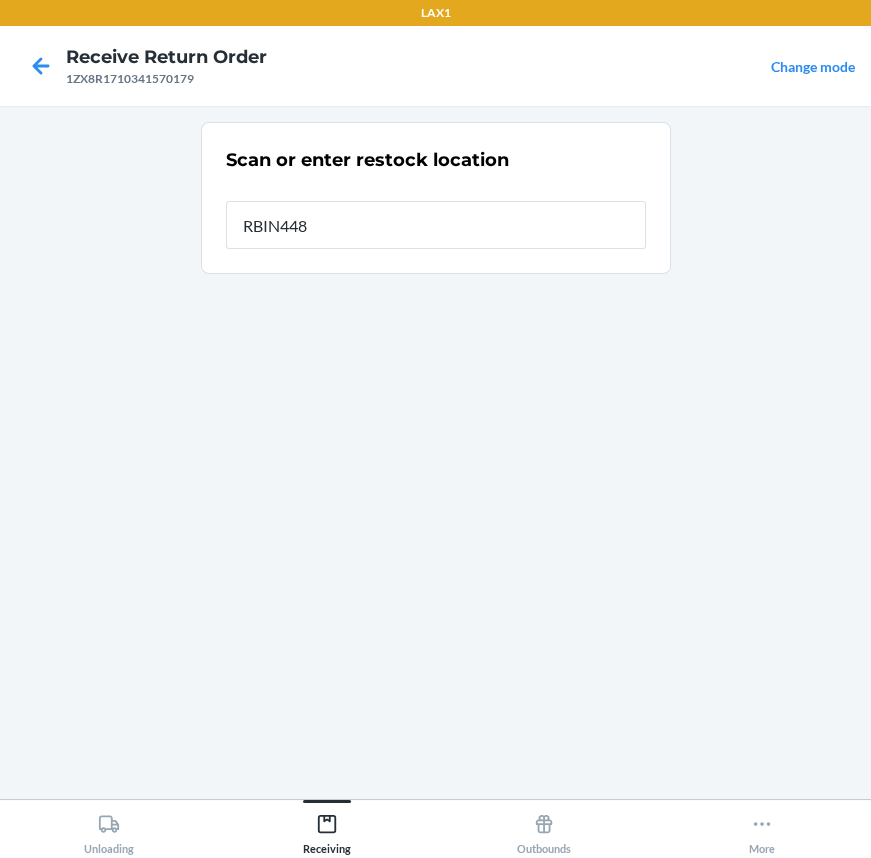 type on "RBIN448" 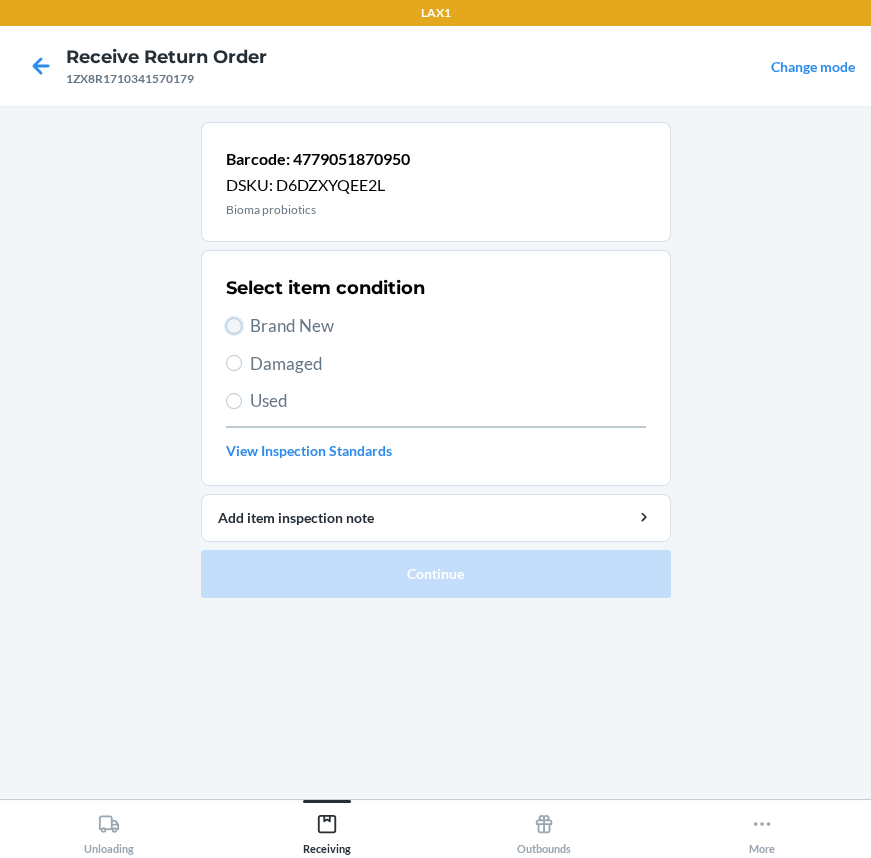 click on "Brand New" at bounding box center [234, 326] 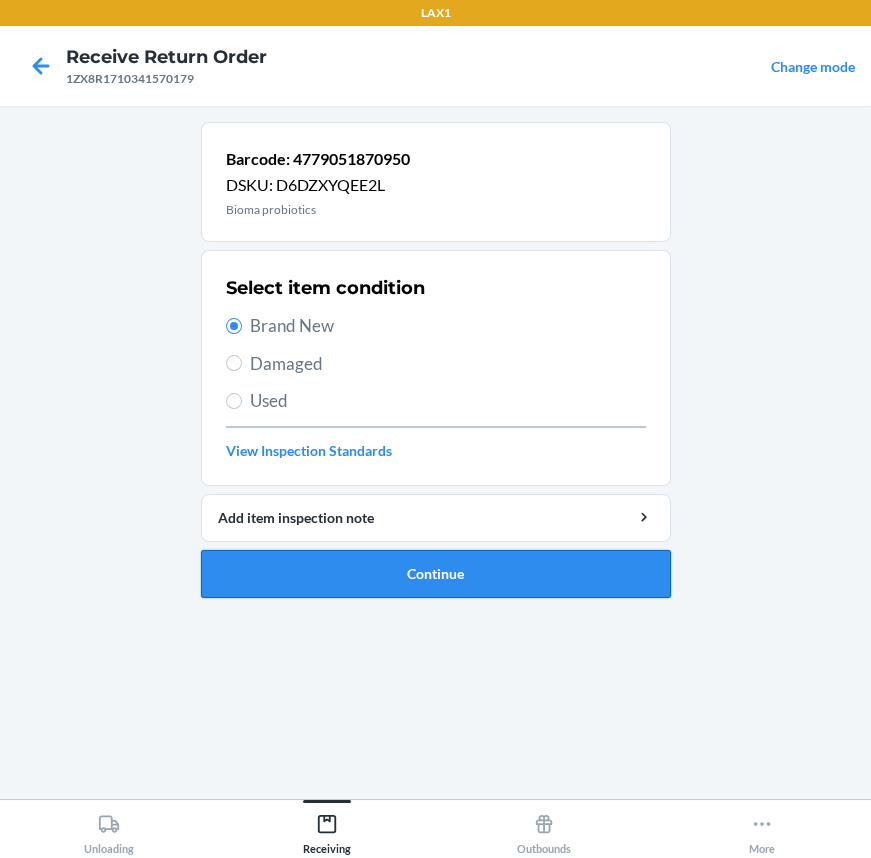 click on "Continue" at bounding box center [436, 574] 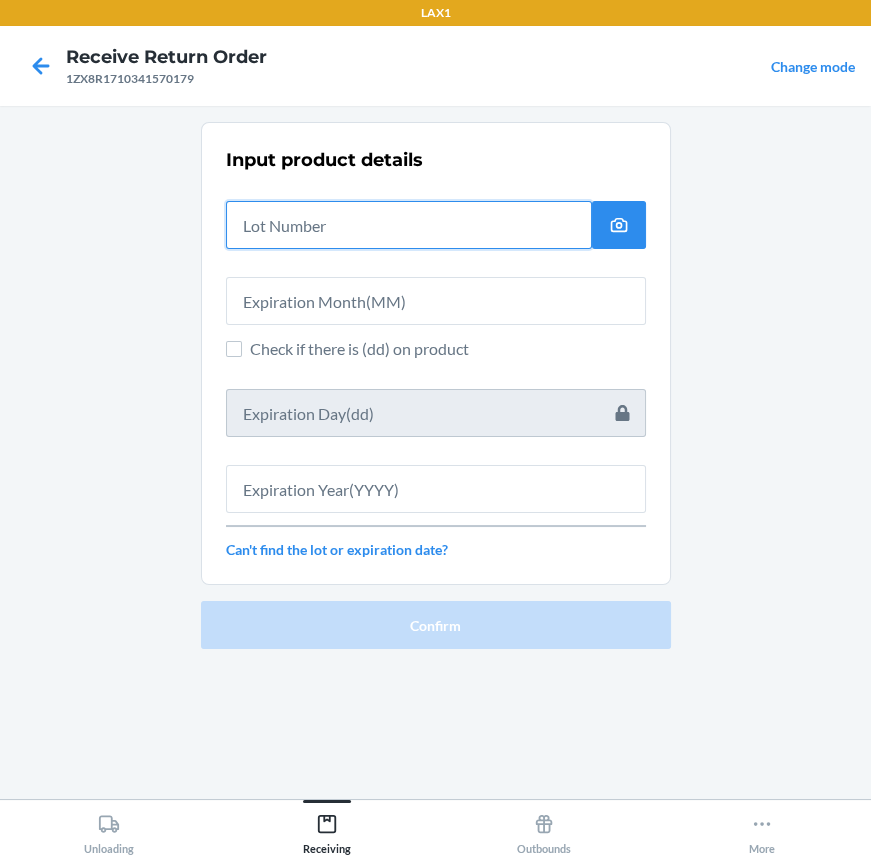 click at bounding box center (409, 225) 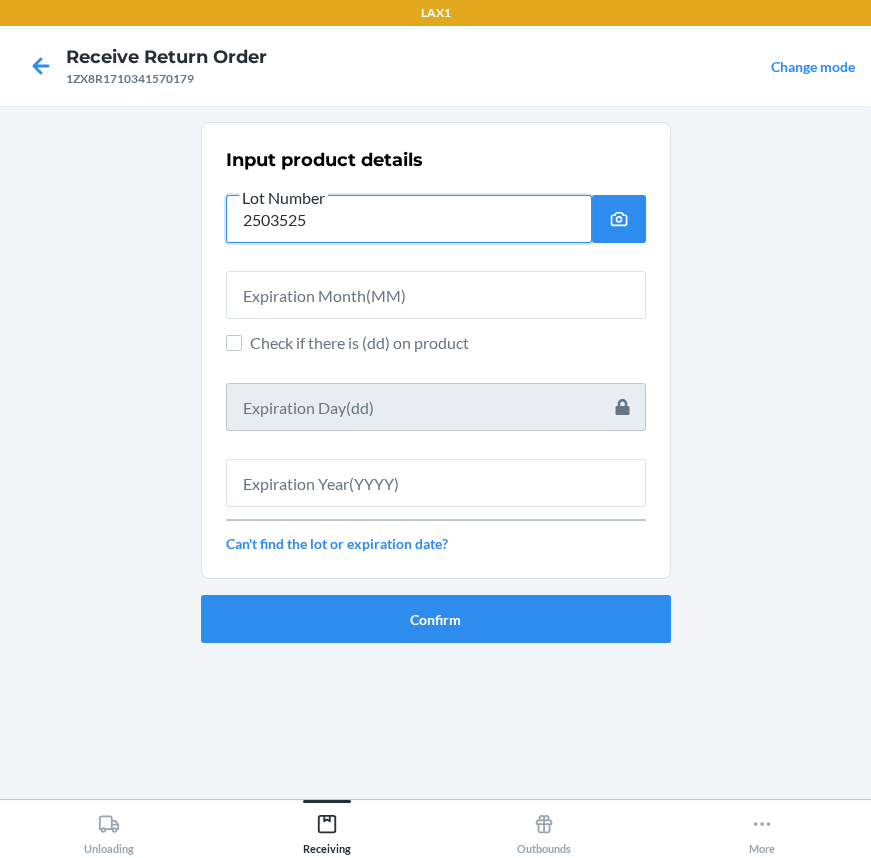 type on "2503525" 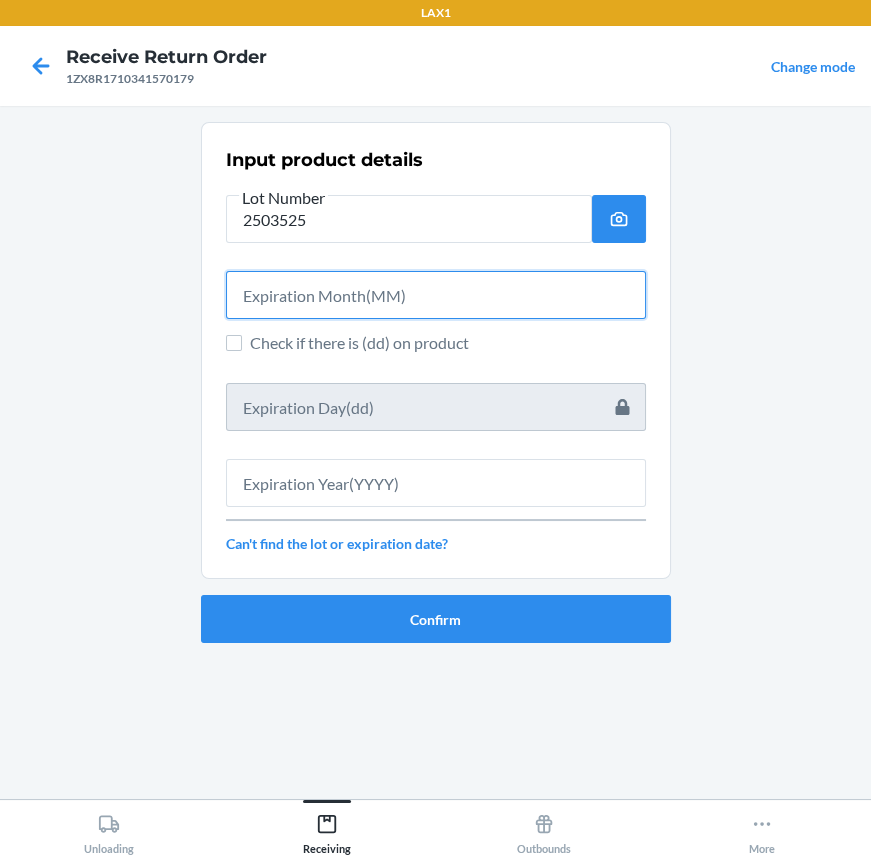 click at bounding box center (436, 295) 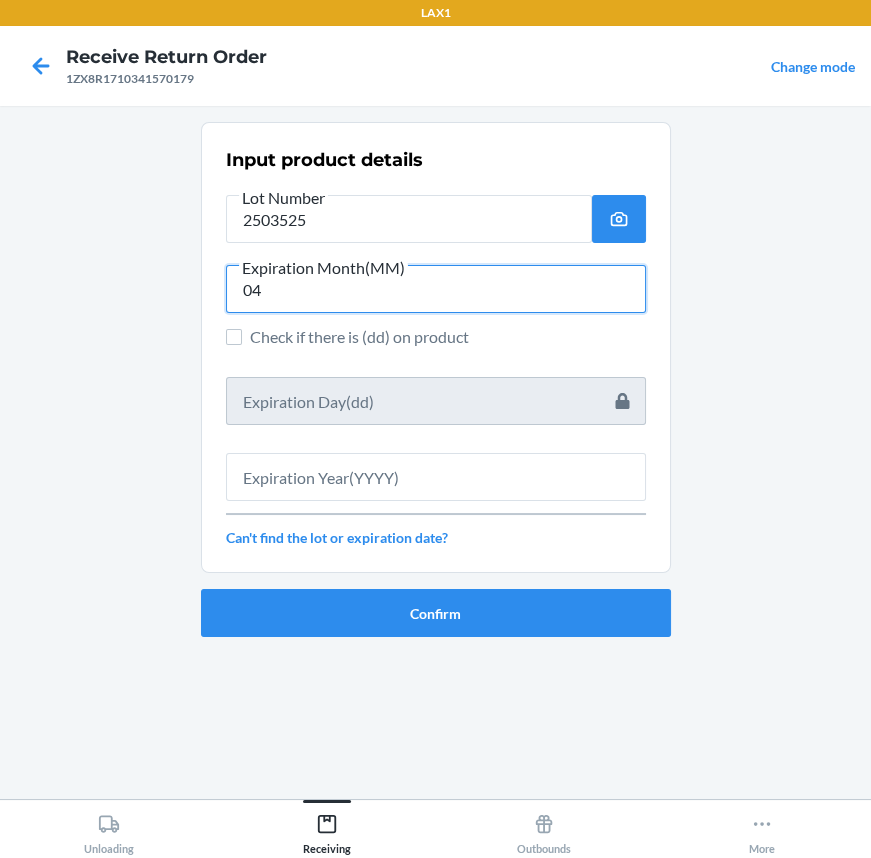 type on "04" 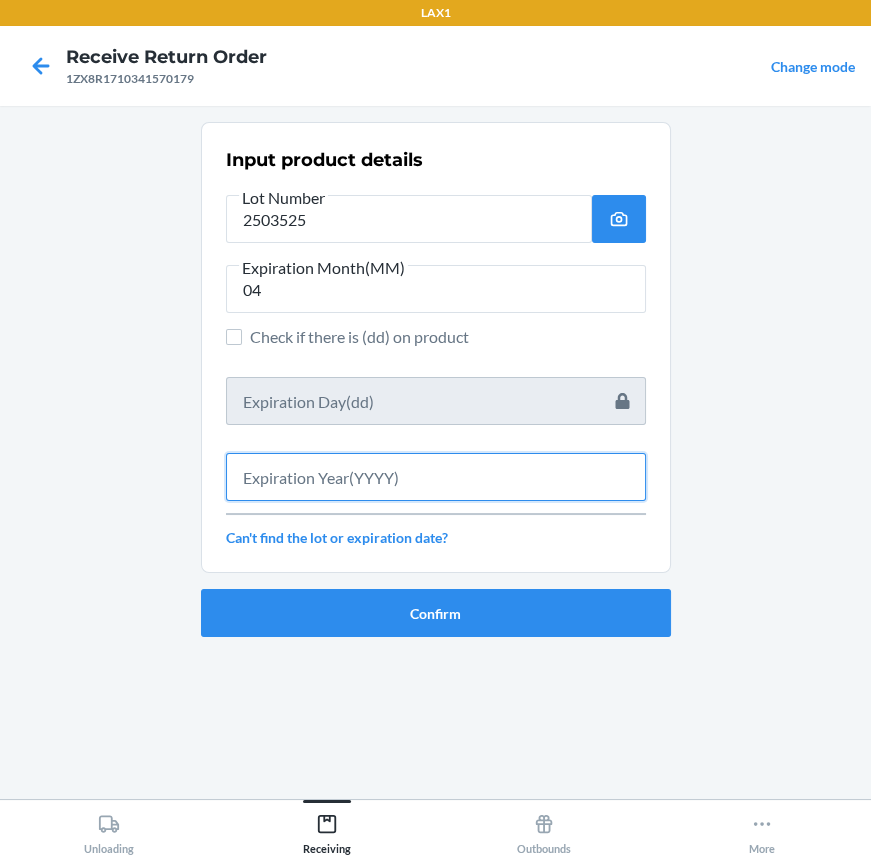 click at bounding box center [436, 477] 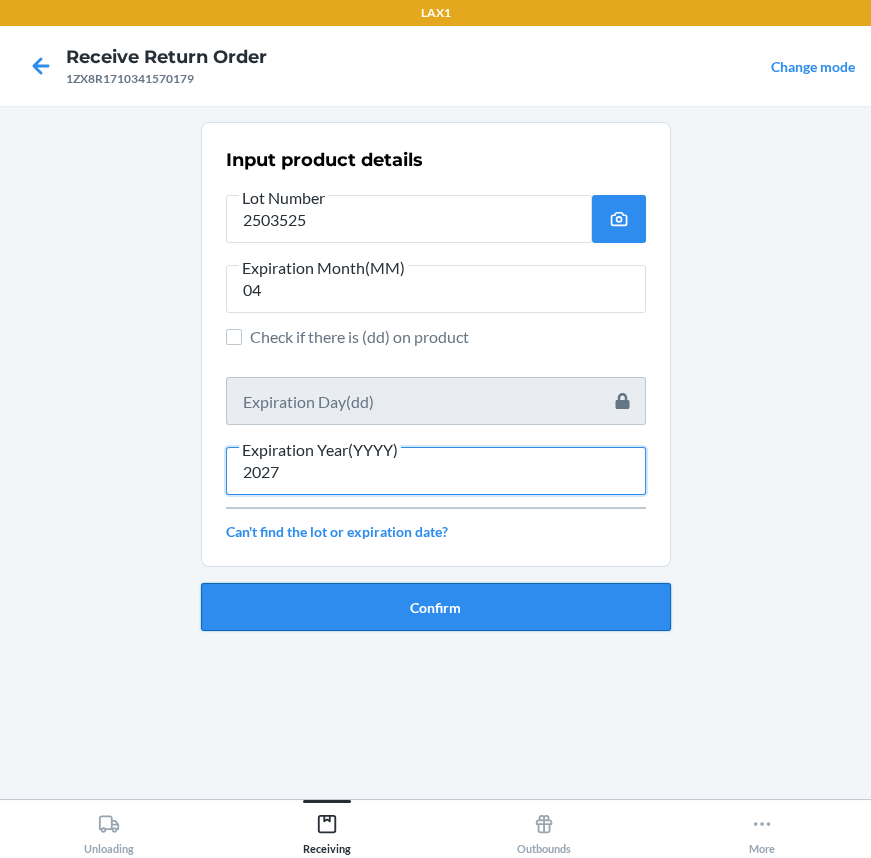 type on "2027" 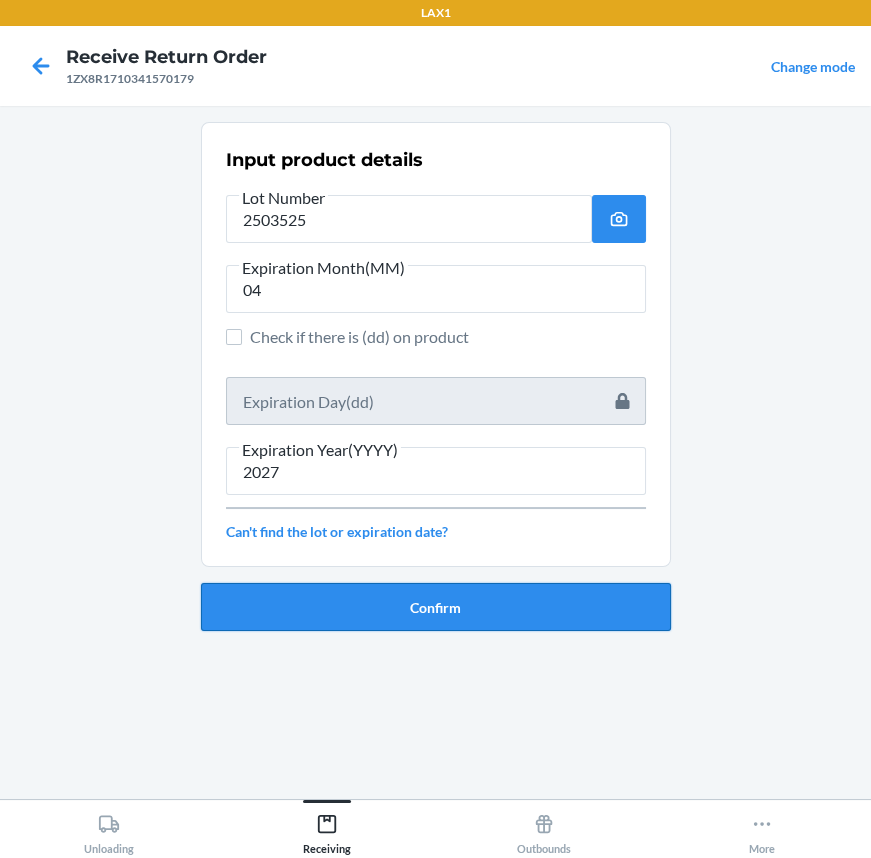 click on "Confirm" at bounding box center [436, 607] 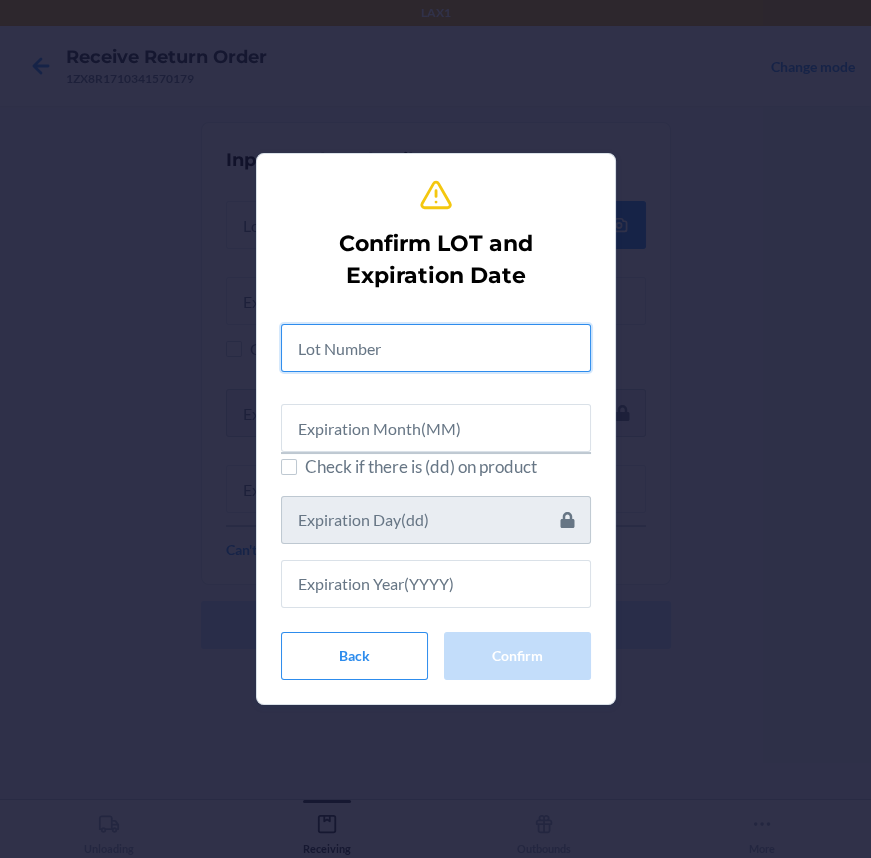 click at bounding box center (436, 348) 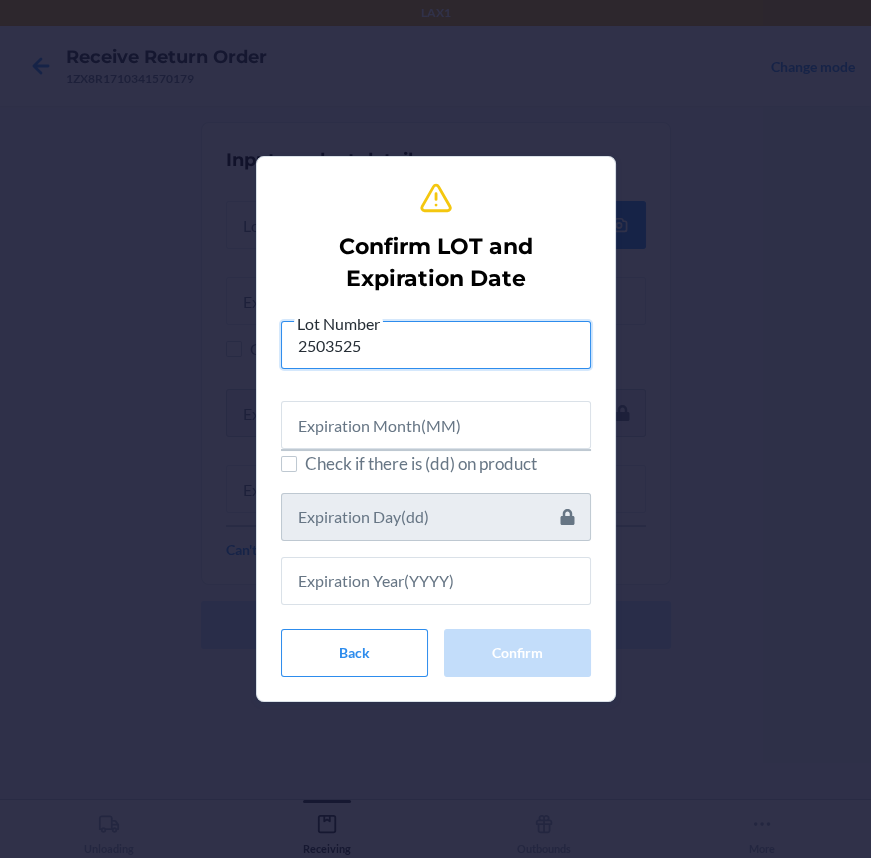 type on "2503525" 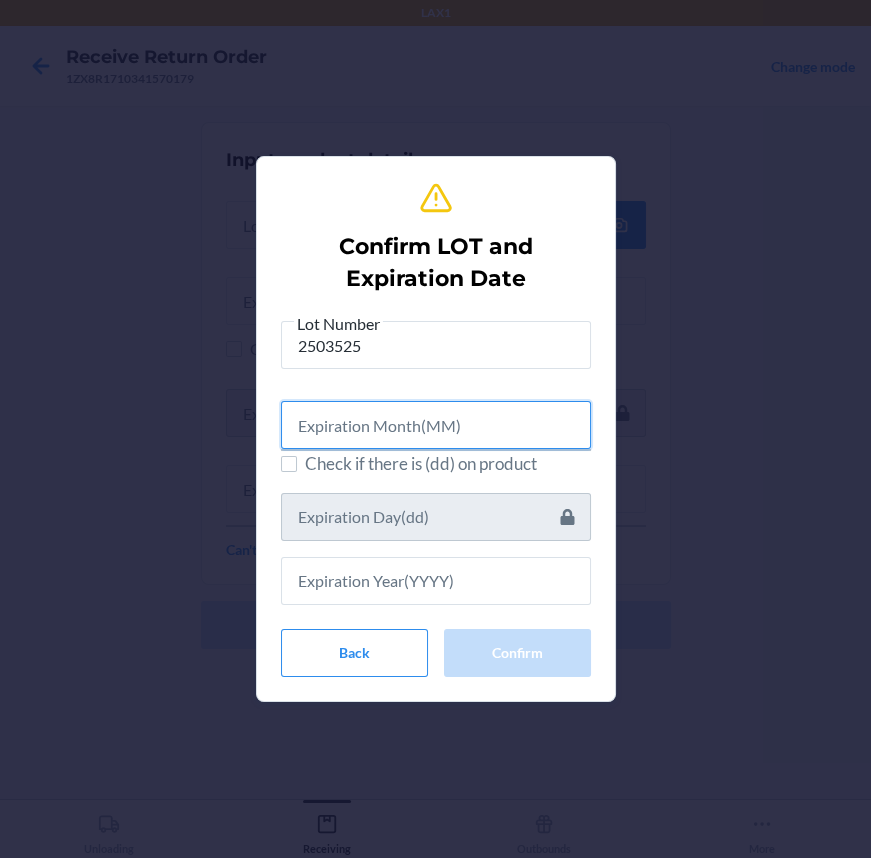 click at bounding box center (436, 425) 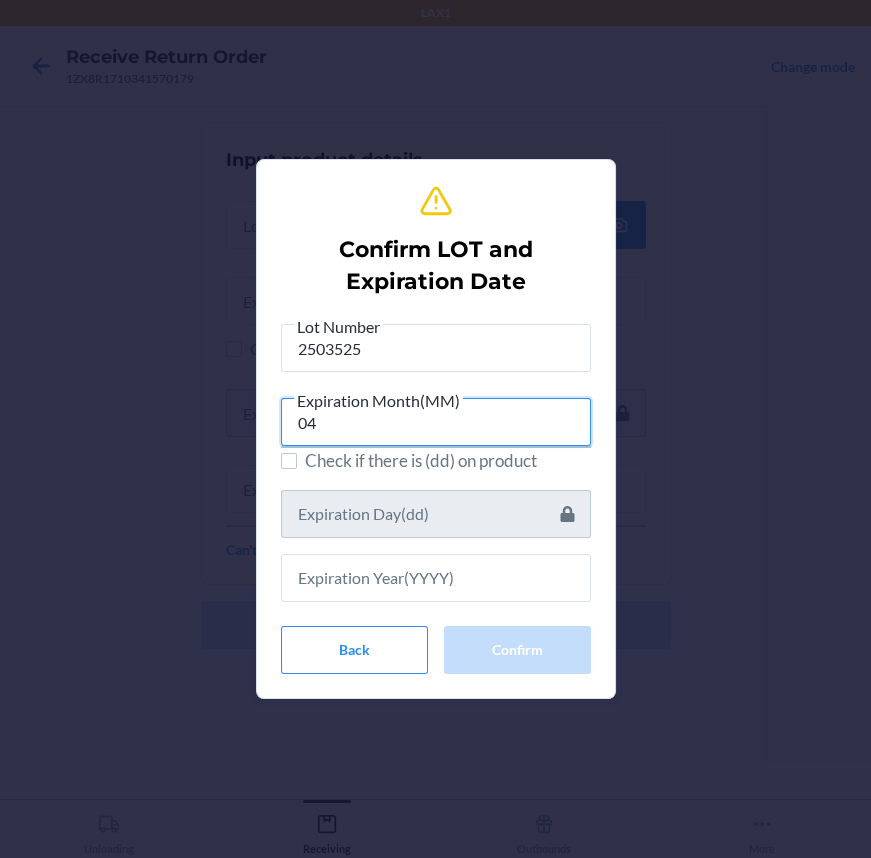 type on "04" 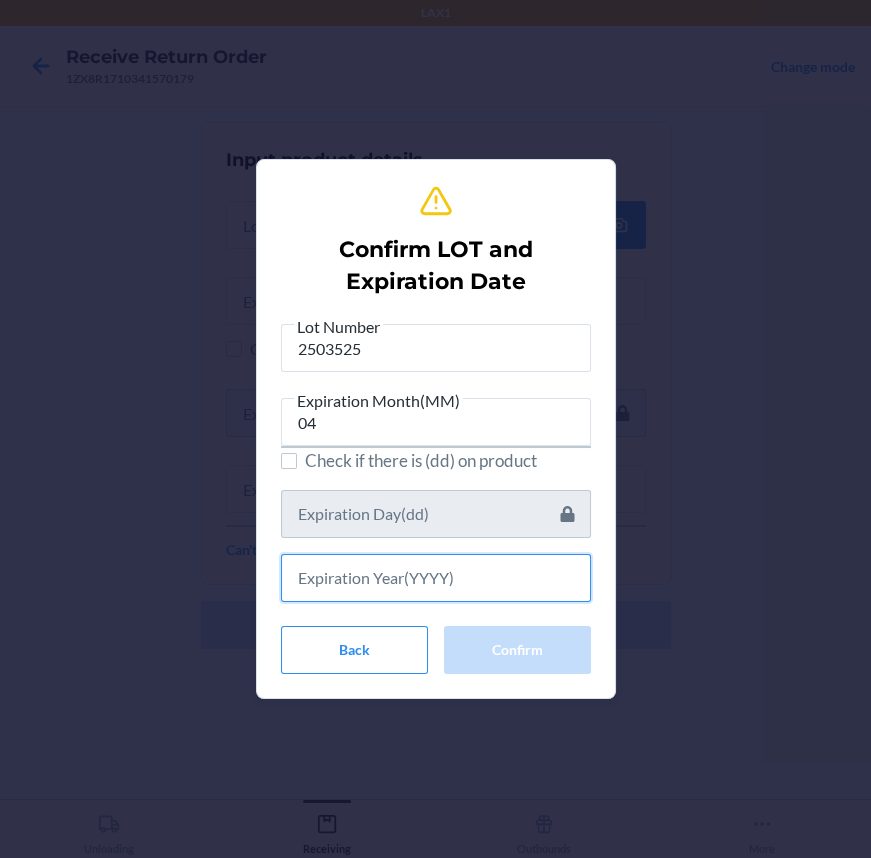 click at bounding box center (436, 578) 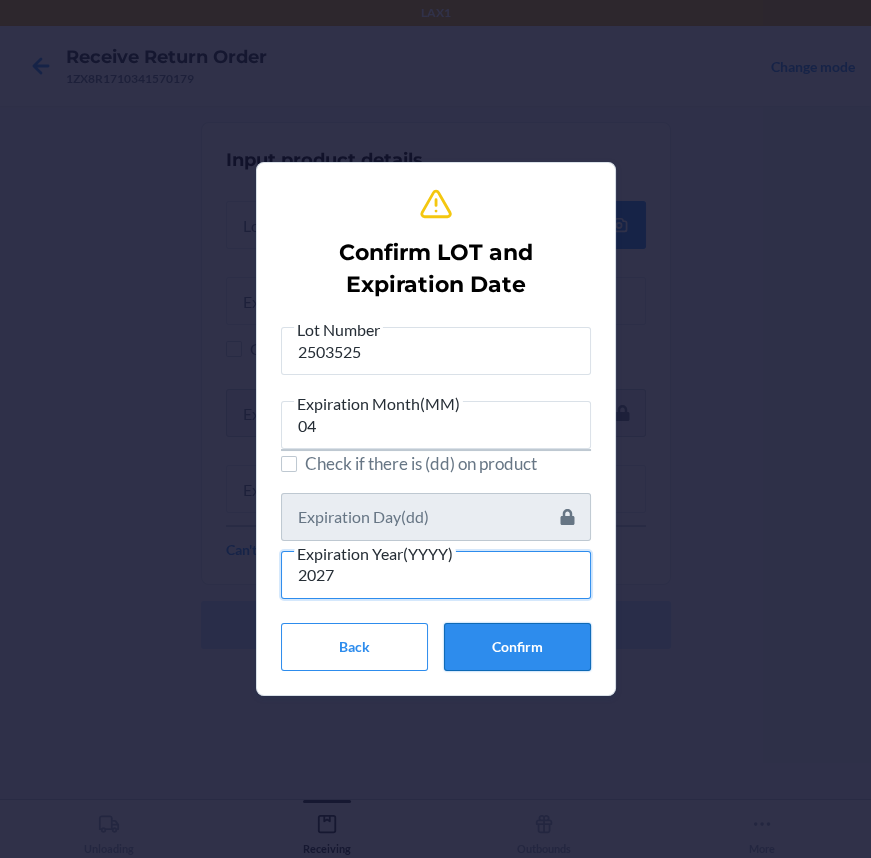type on "2027" 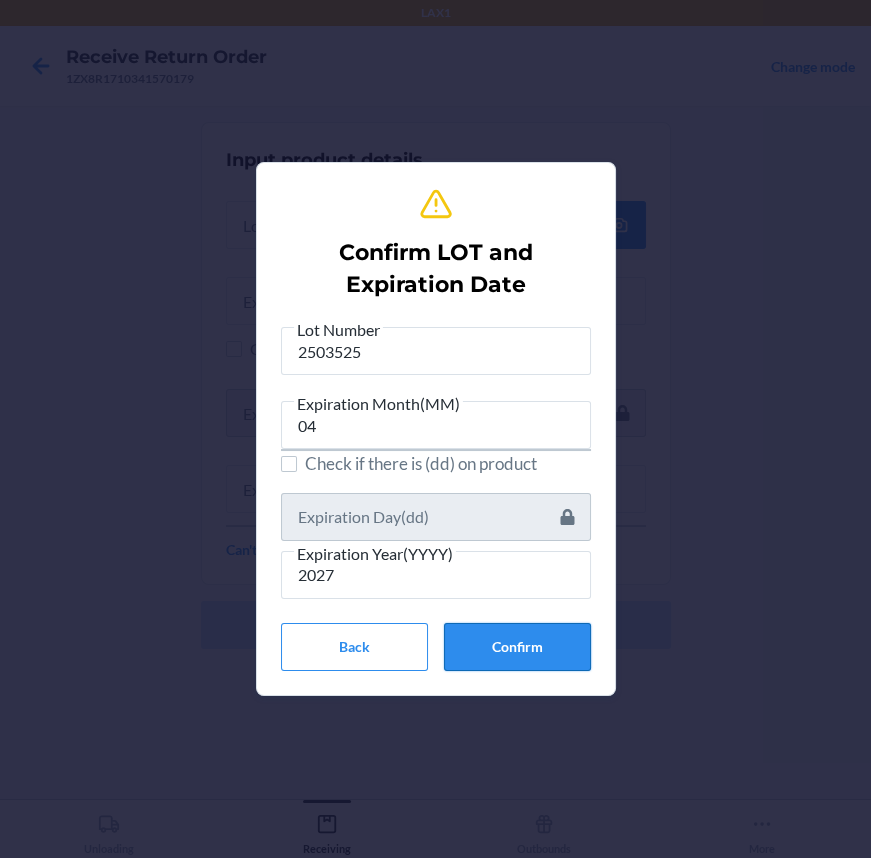 click on "Confirm" at bounding box center [517, 647] 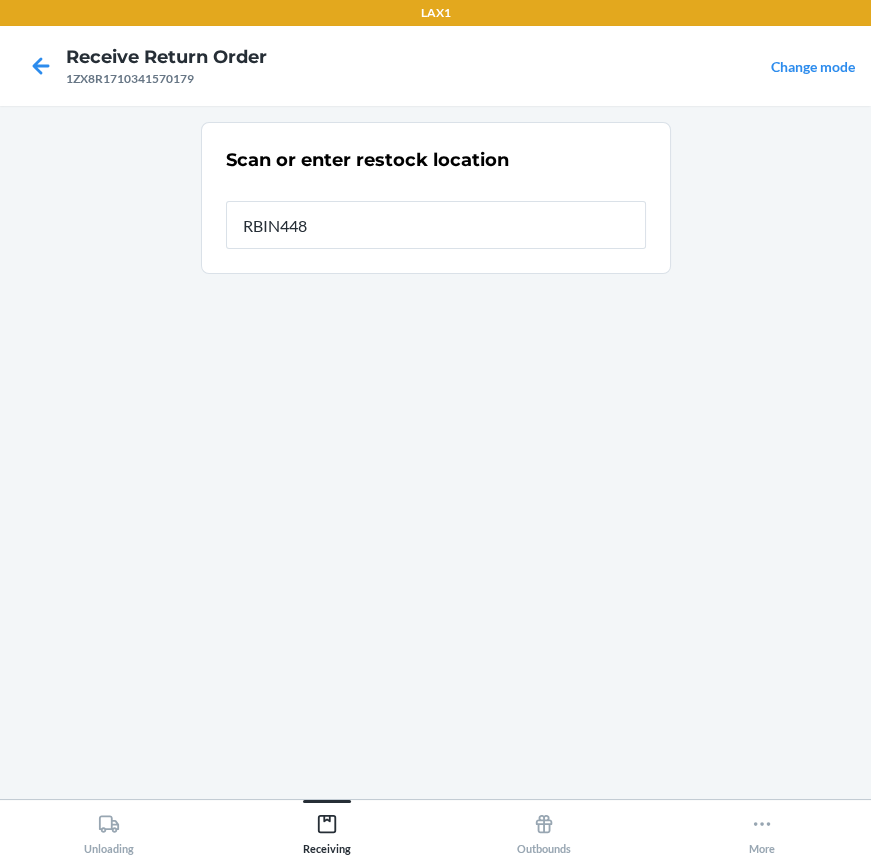 type on "RBIN448" 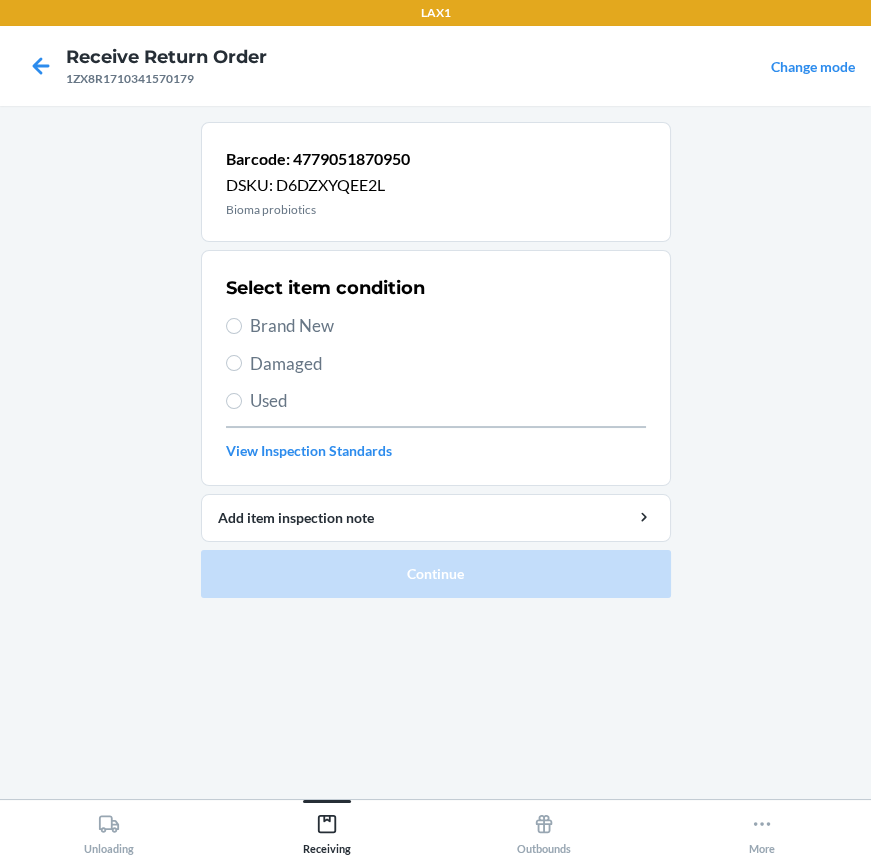 drag, startPoint x: 222, startPoint y: 324, endPoint x: 286, endPoint y: 407, distance: 104.80935 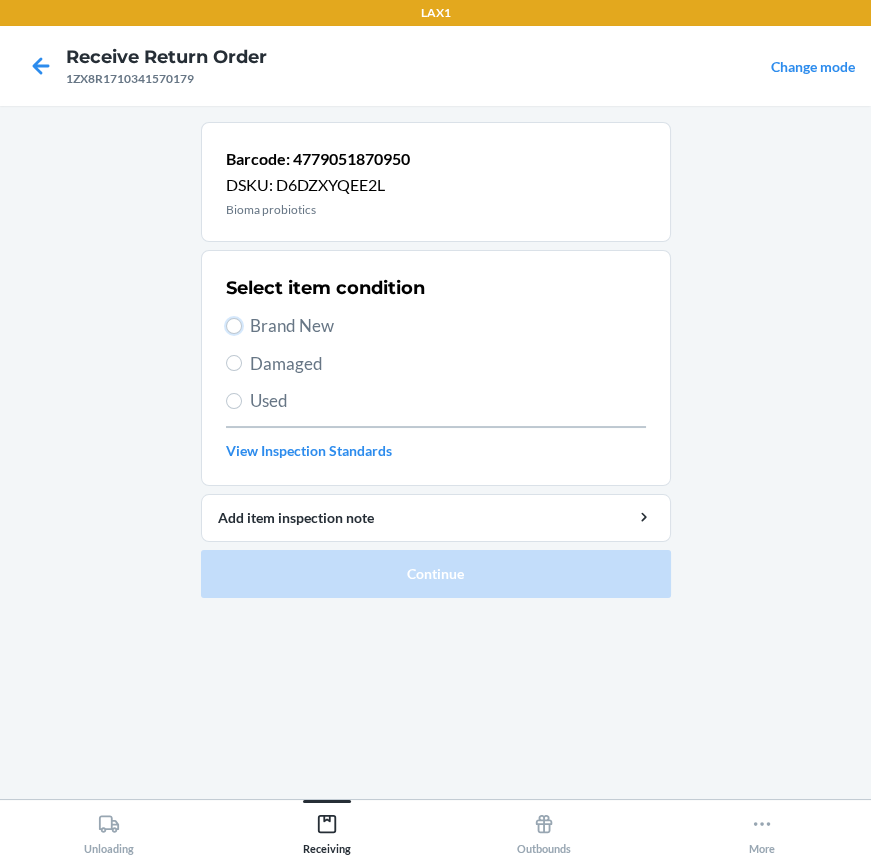 drag, startPoint x: 239, startPoint y: 326, endPoint x: 286, endPoint y: 410, distance: 96.25487 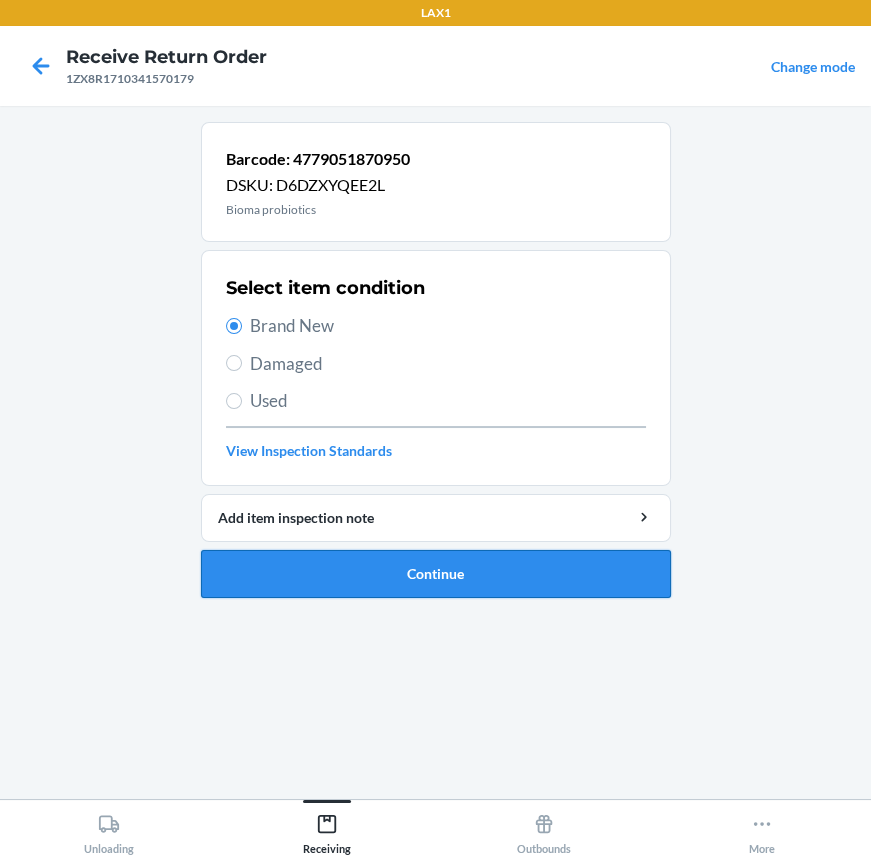 click on "Continue" at bounding box center (436, 574) 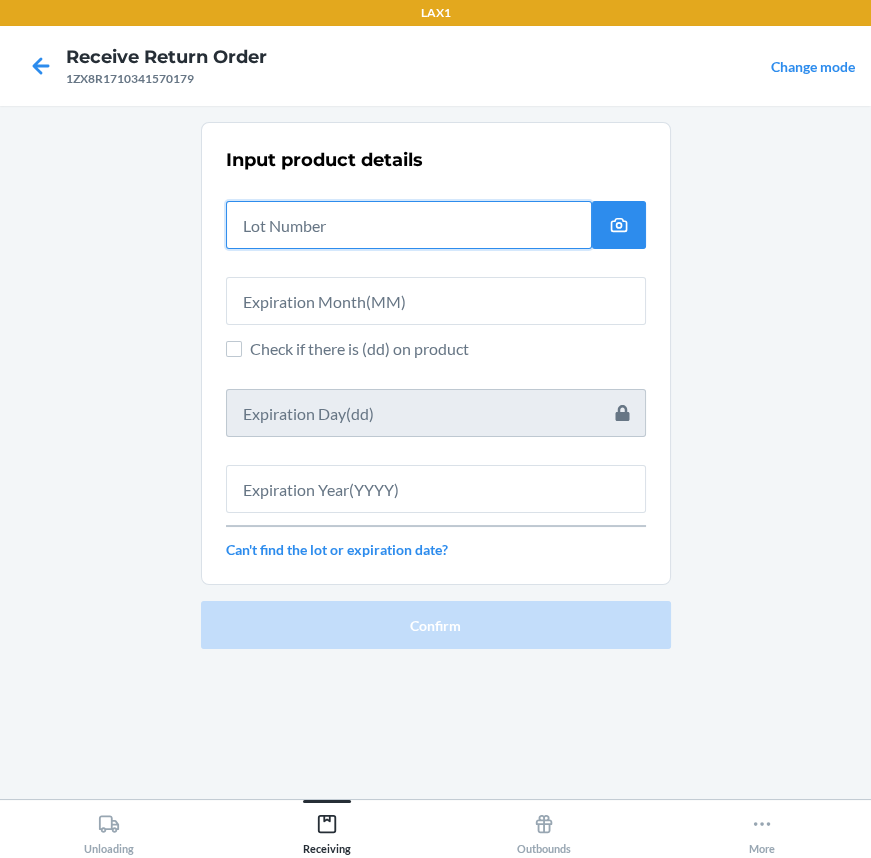 click at bounding box center (409, 225) 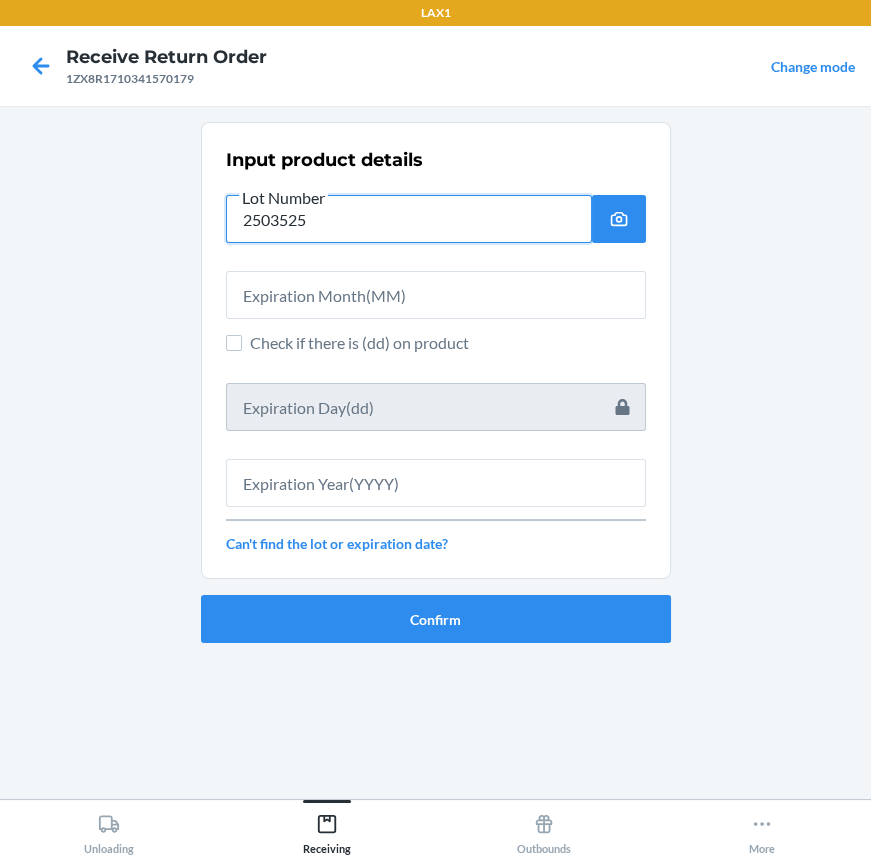 type on "2503525" 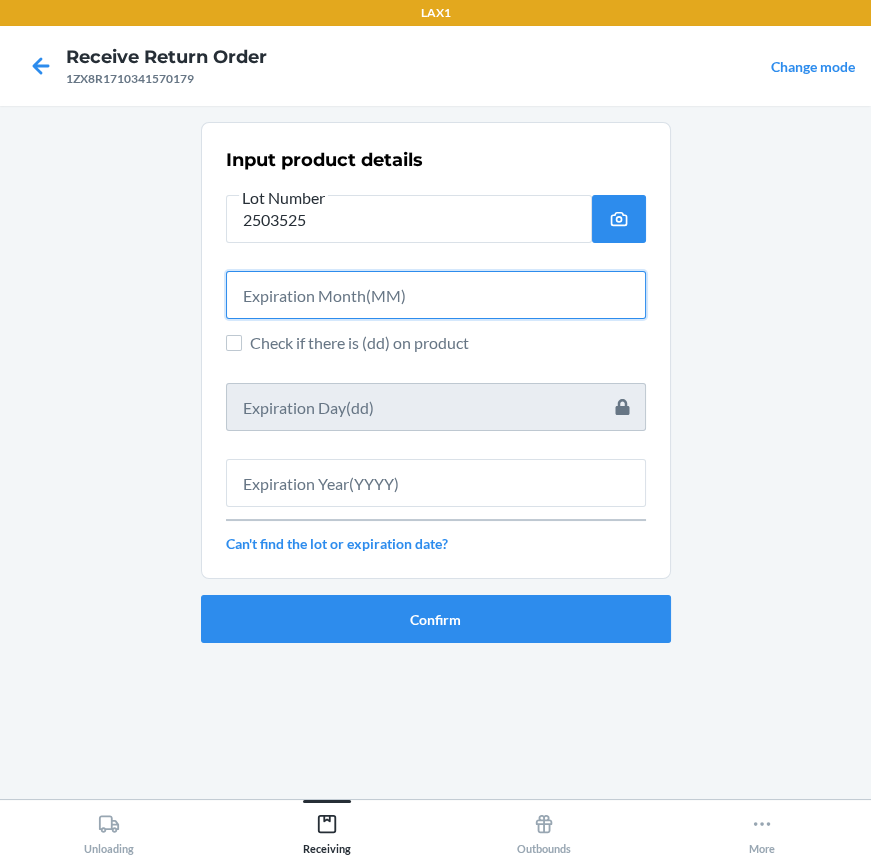 click at bounding box center [436, 295] 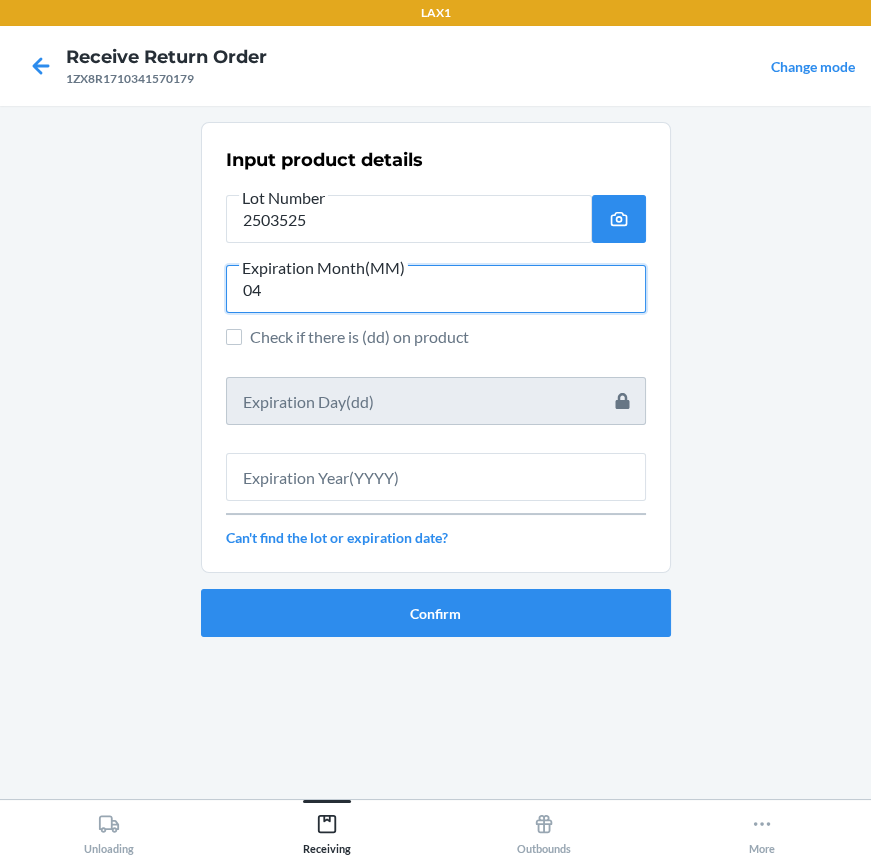 type on "04" 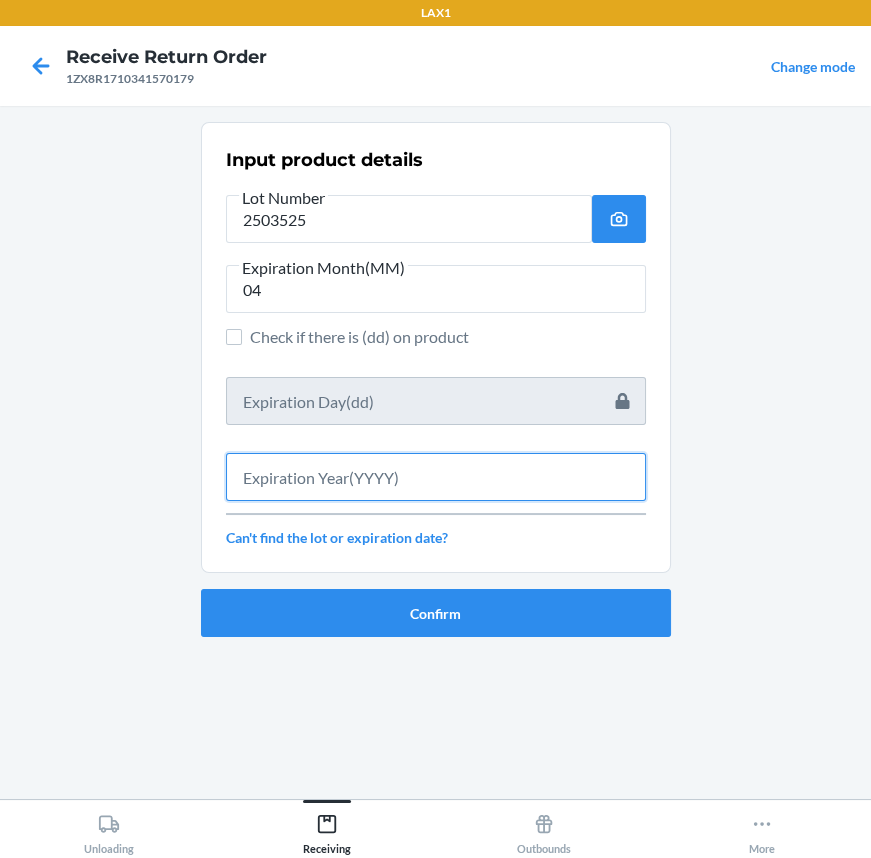 click at bounding box center (436, 477) 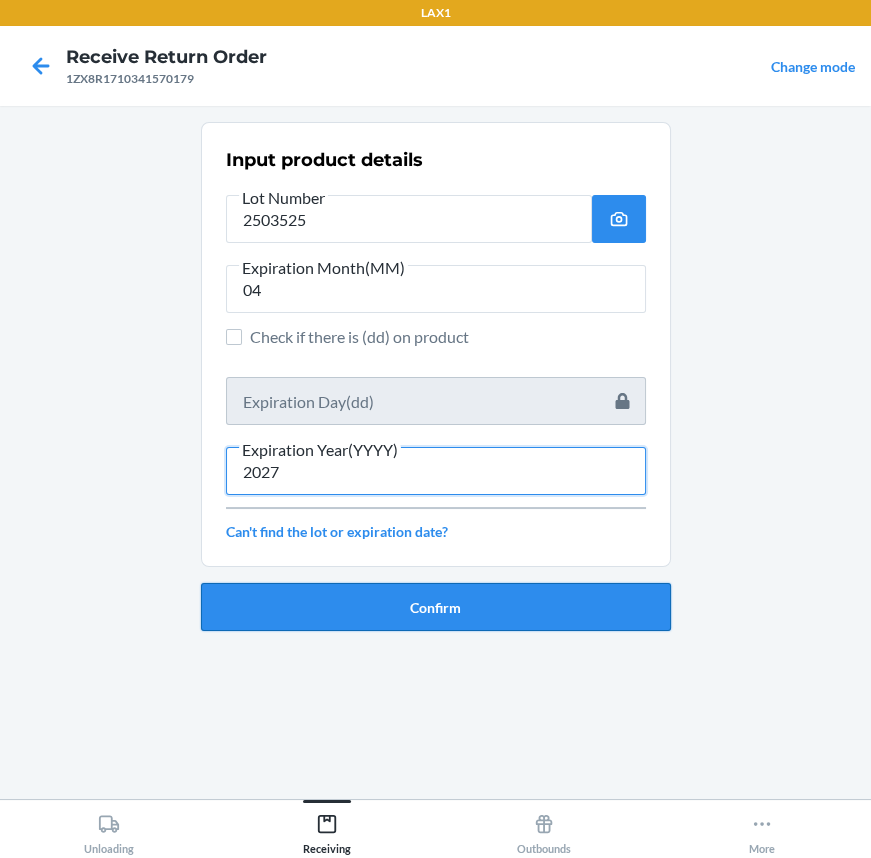 type on "2027" 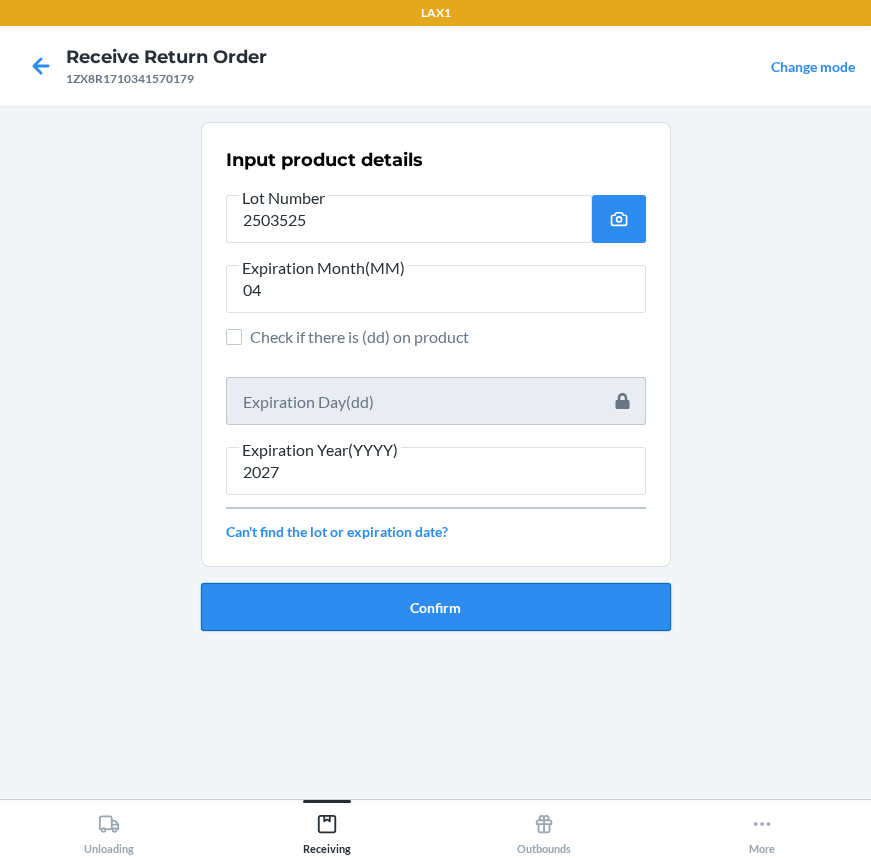 click on "Confirm" at bounding box center (436, 607) 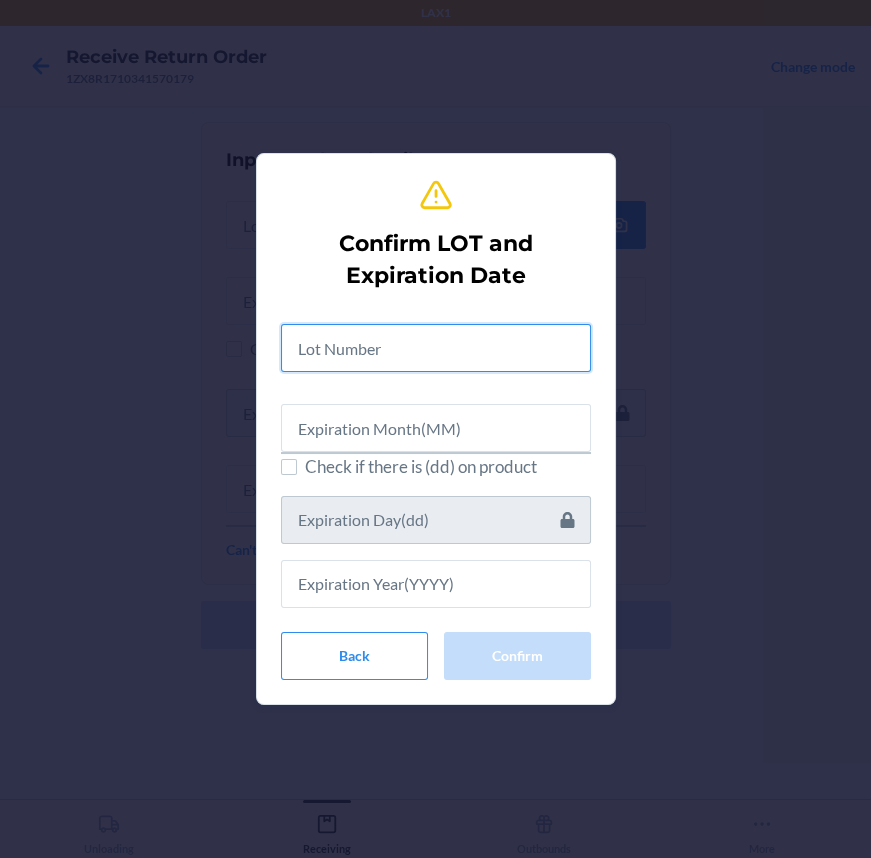 click at bounding box center [436, 348] 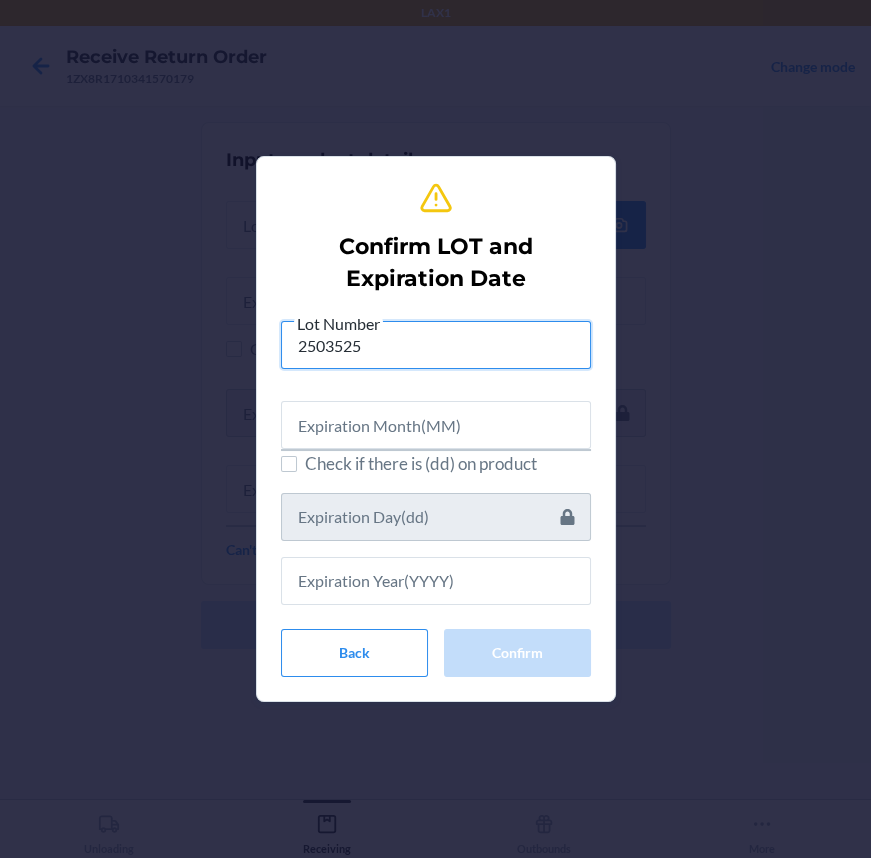 type on "2503525" 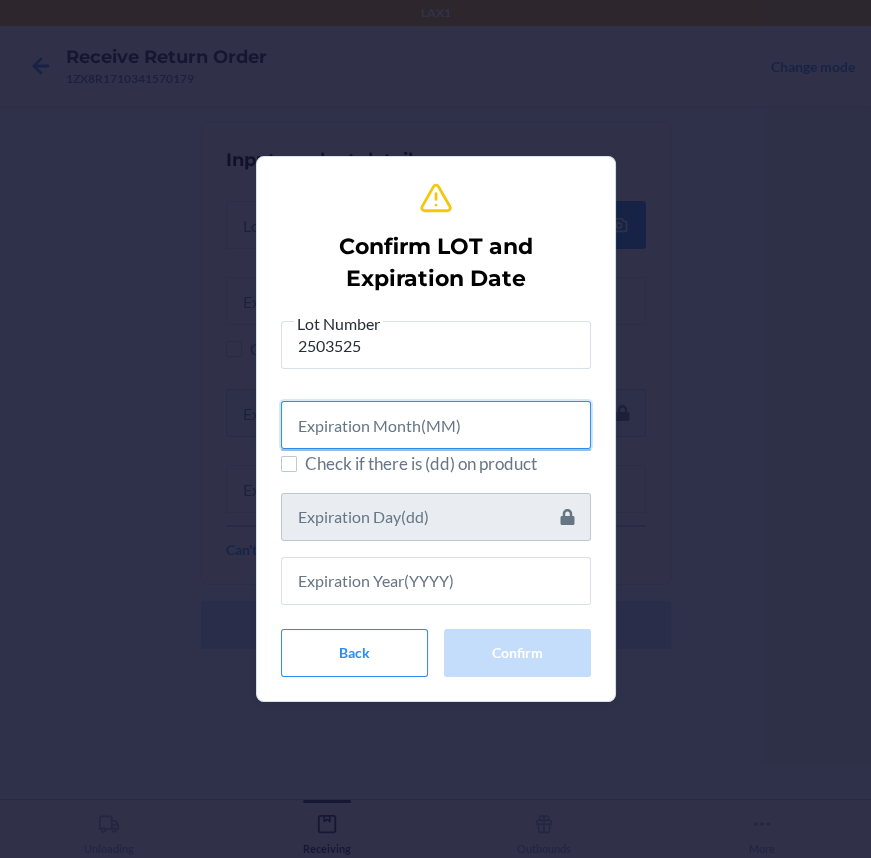 click at bounding box center (436, 425) 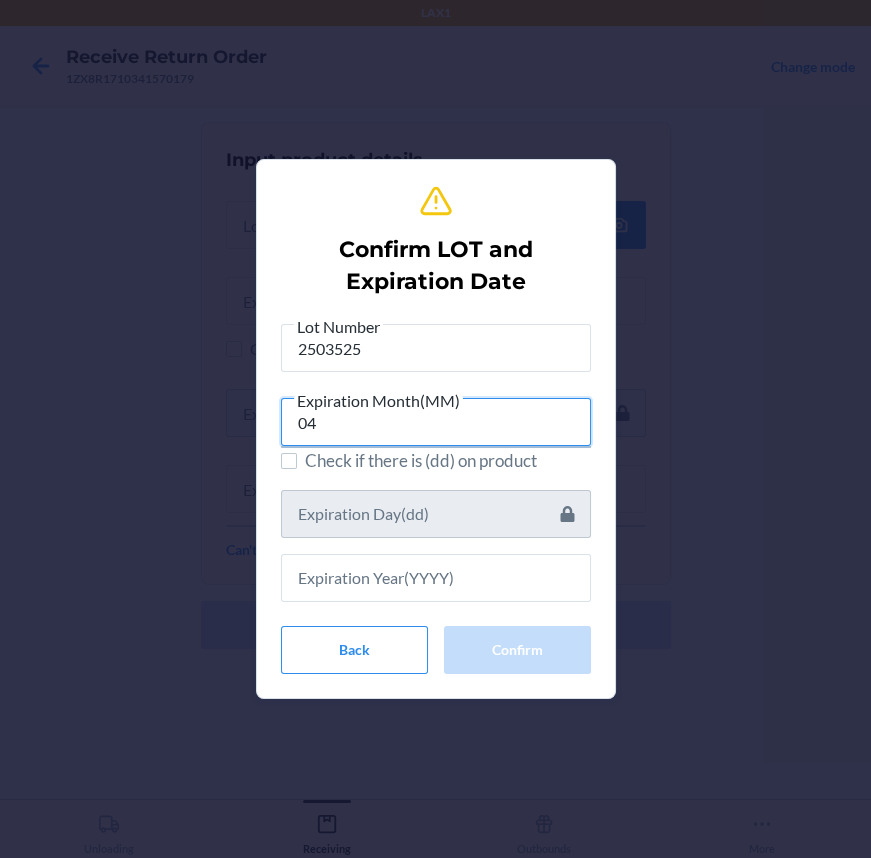 type on "04" 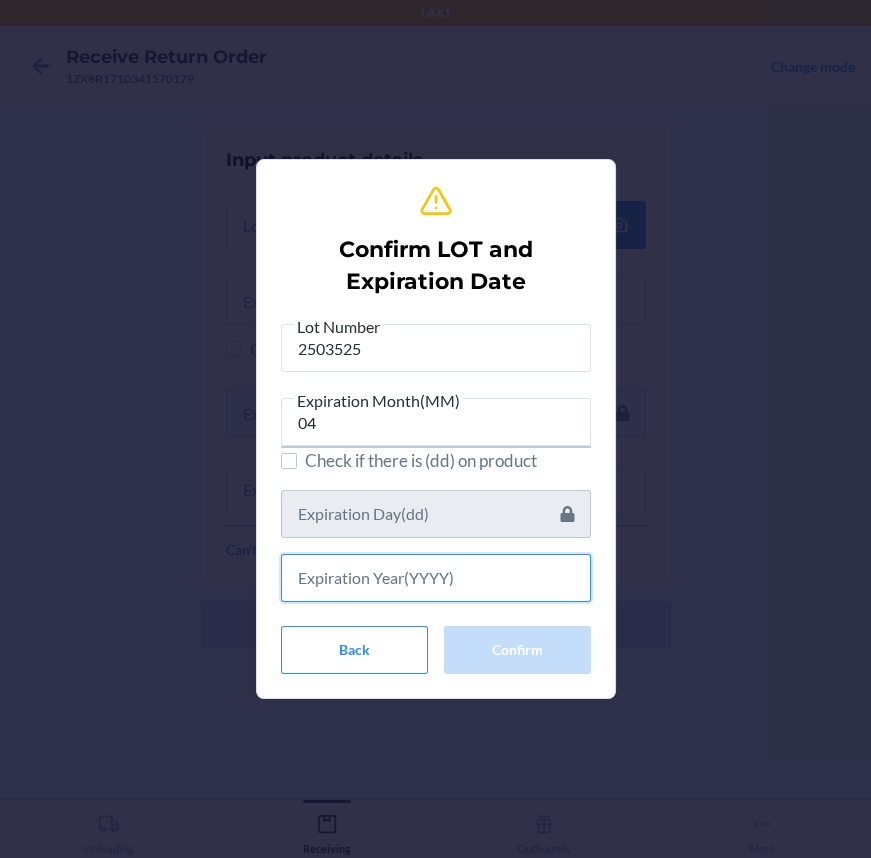 click at bounding box center [436, 578] 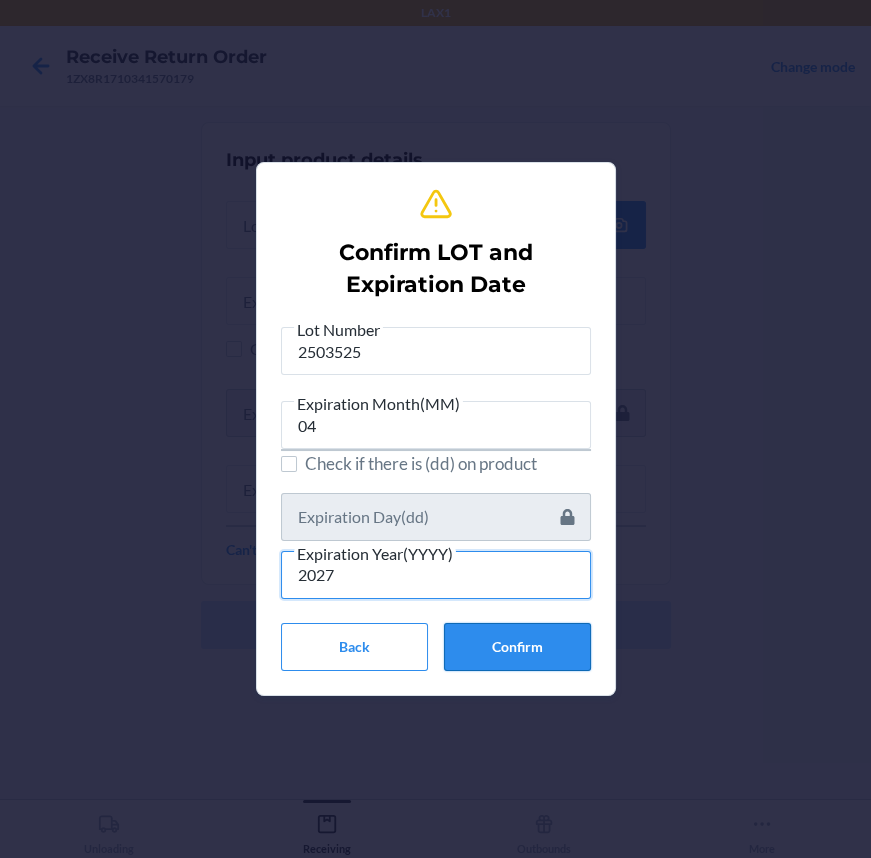 type on "2027" 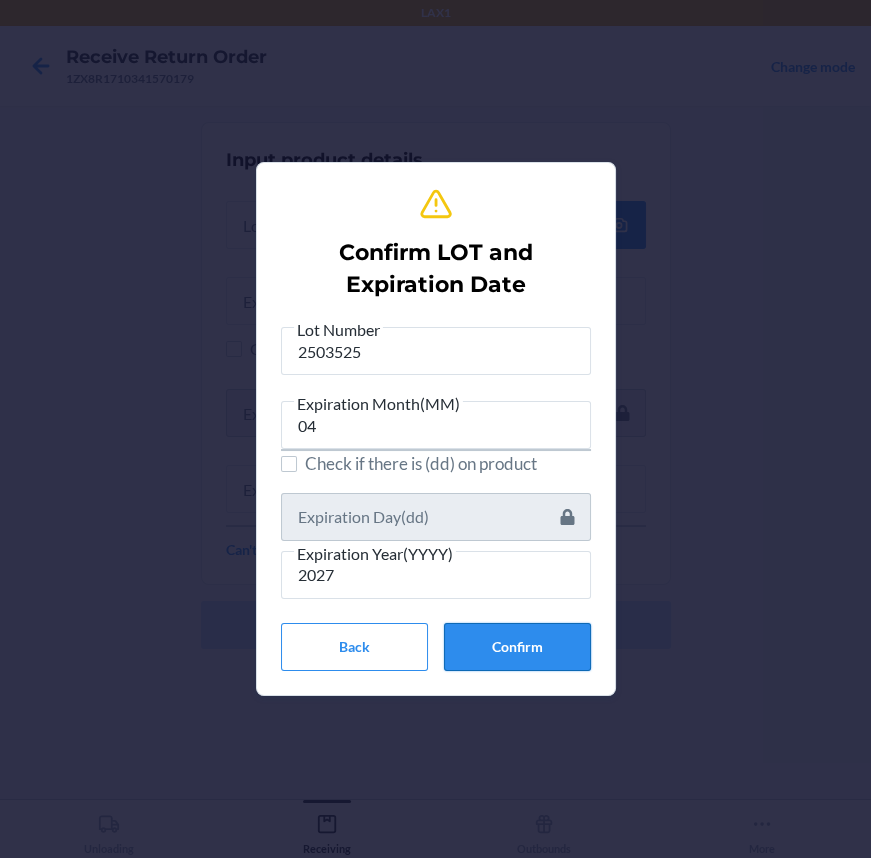 click on "Confirm" at bounding box center (517, 647) 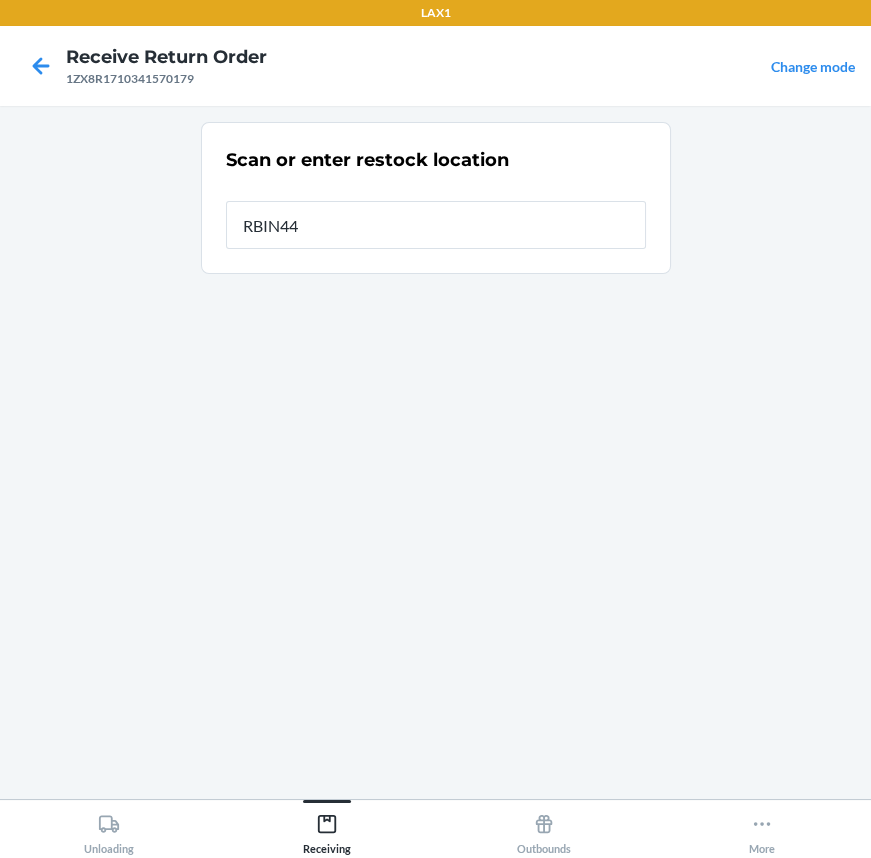 type on "RBIN448" 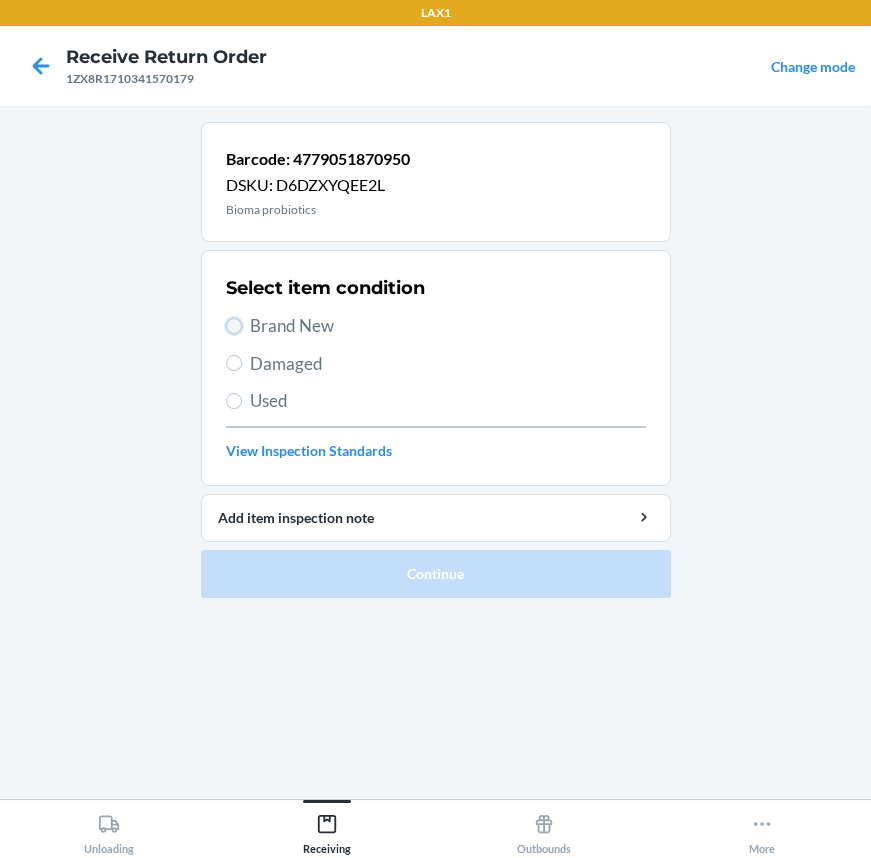 click on "Brand New" at bounding box center [234, 326] 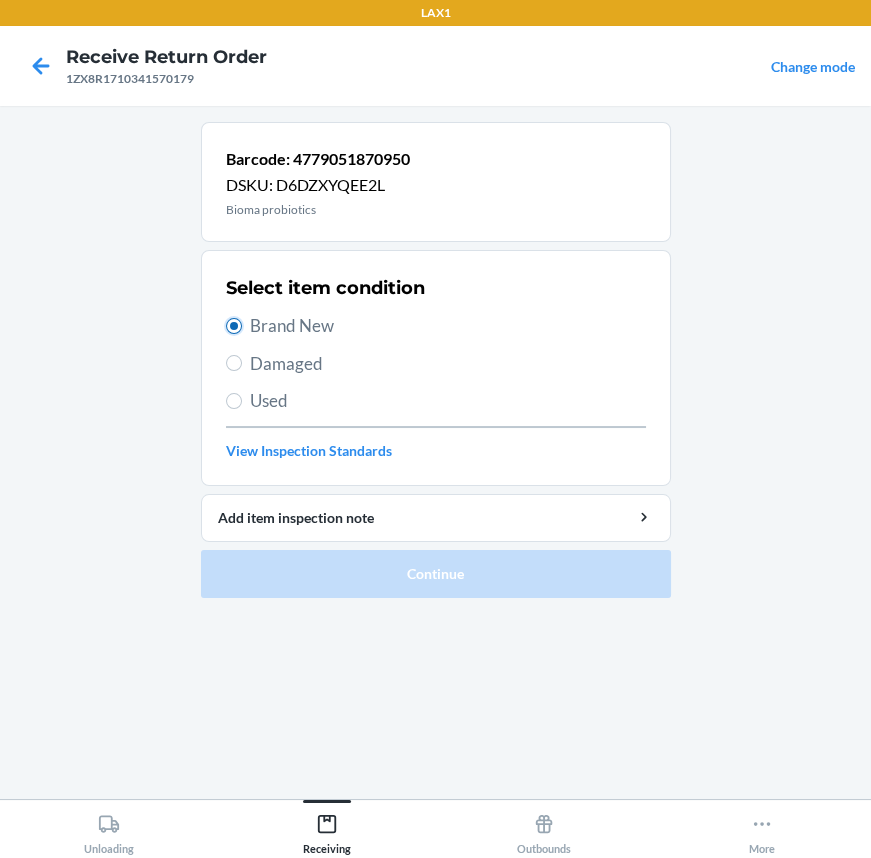 radio on "true" 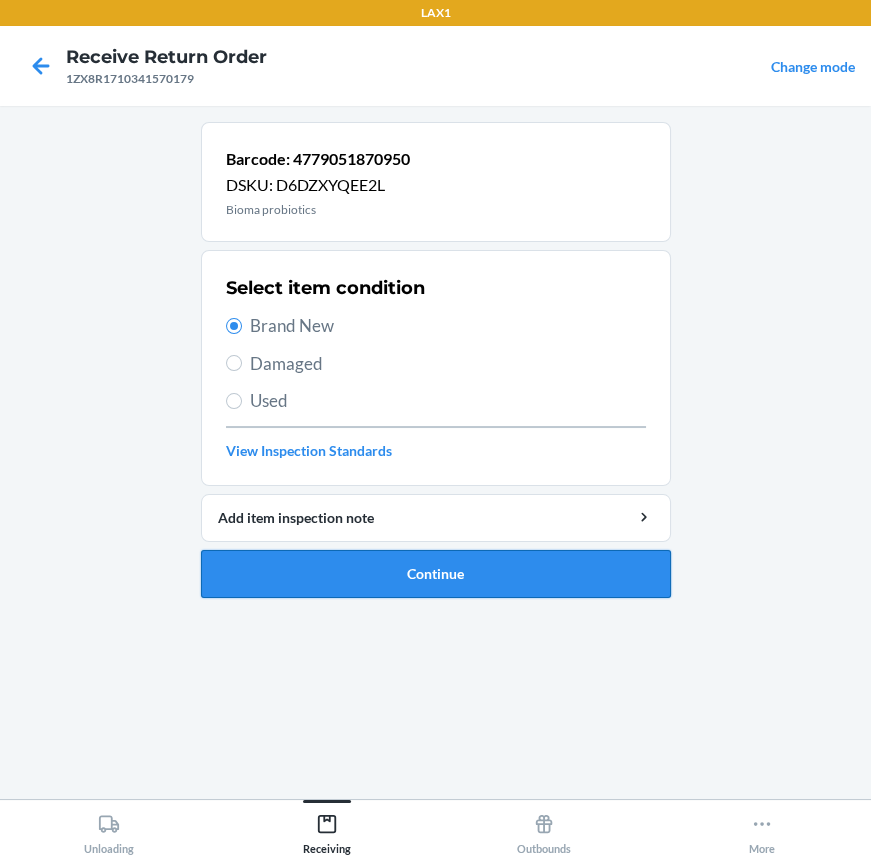 click on "Continue" at bounding box center (436, 574) 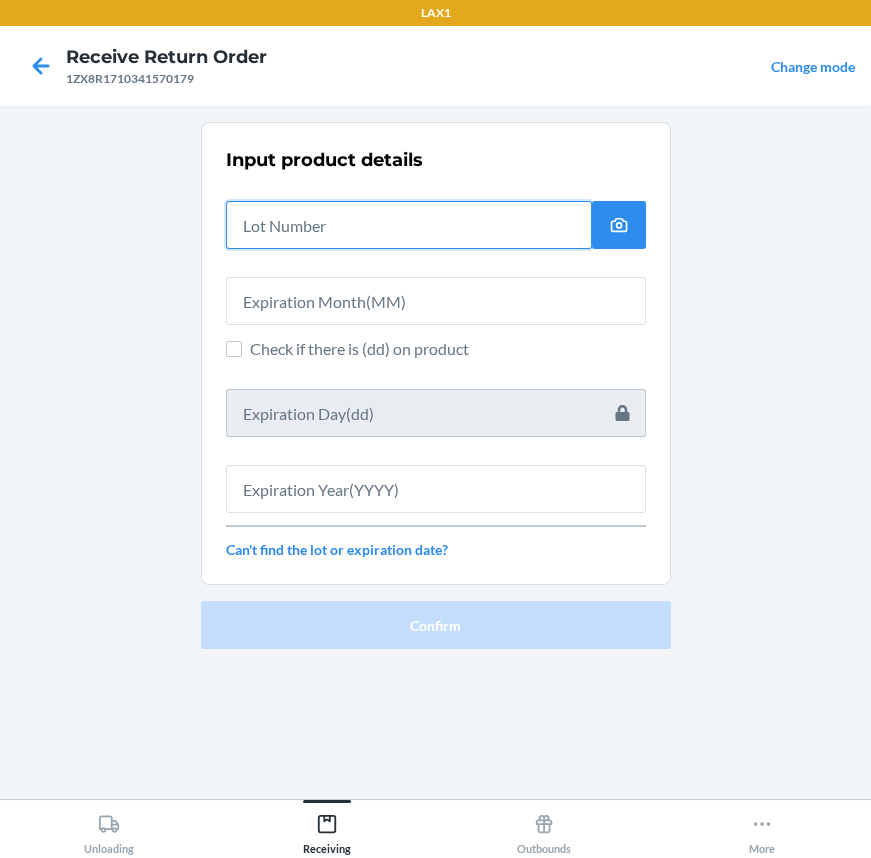 click at bounding box center [409, 225] 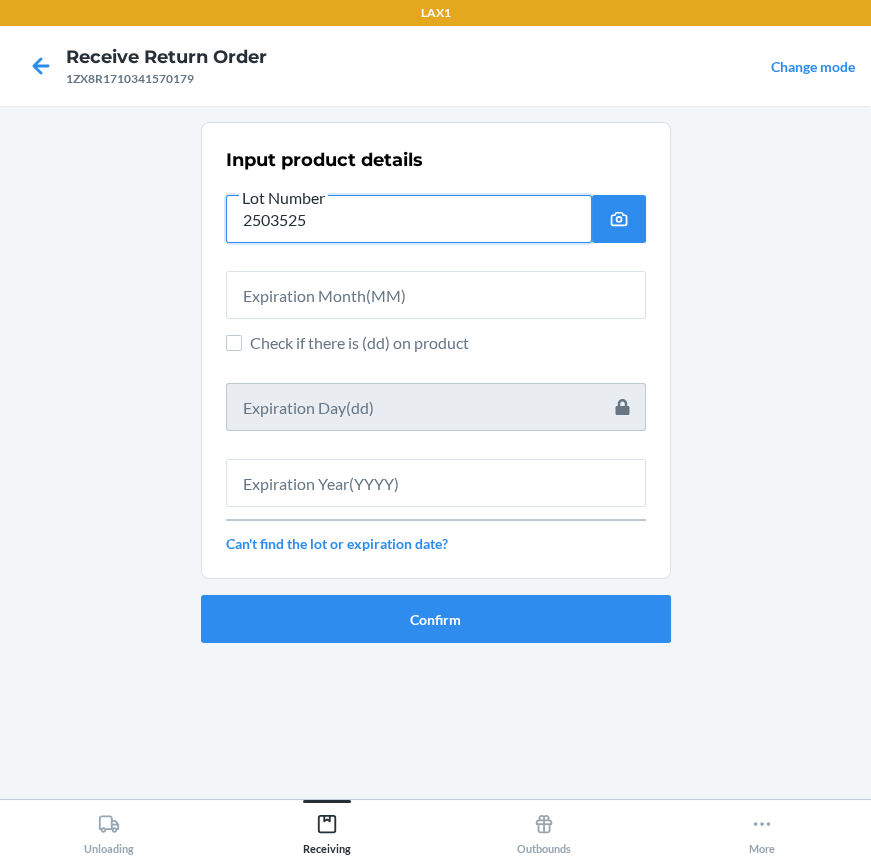 type on "2503525" 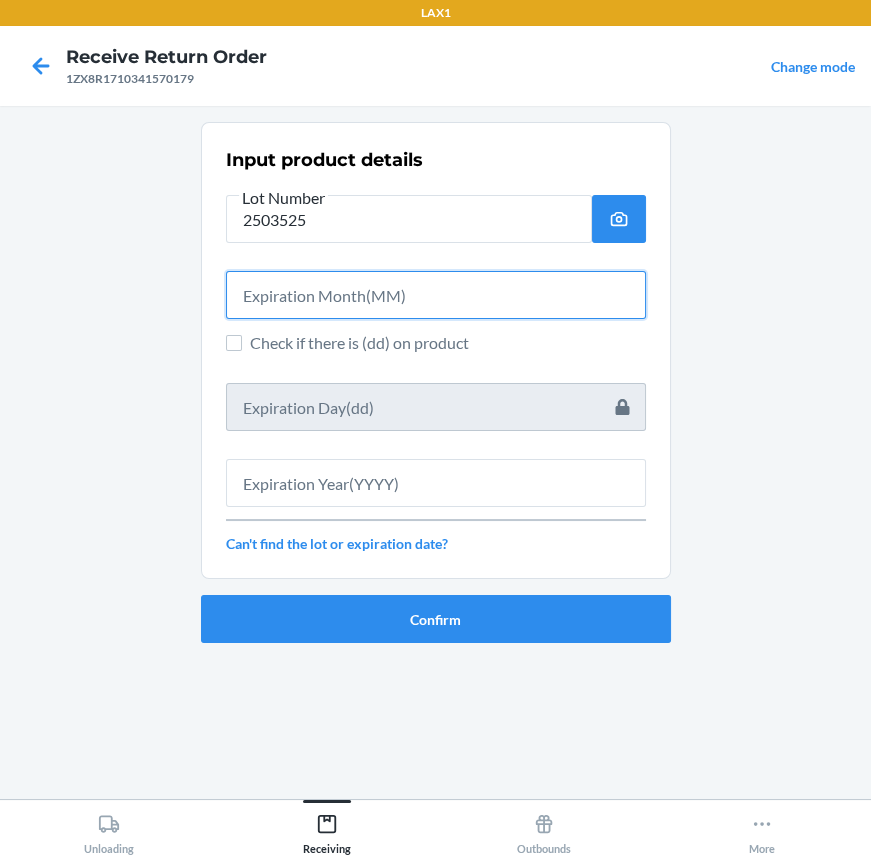 drag, startPoint x: 496, startPoint y: 303, endPoint x: 497, endPoint y: 315, distance: 12.0415945 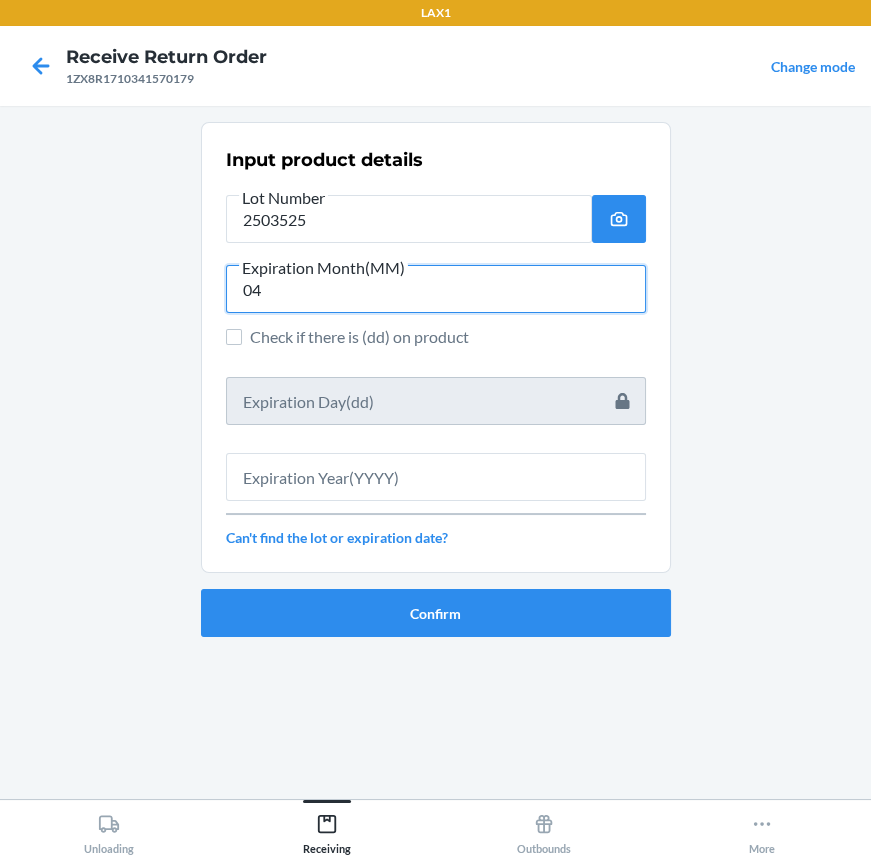 type on "04" 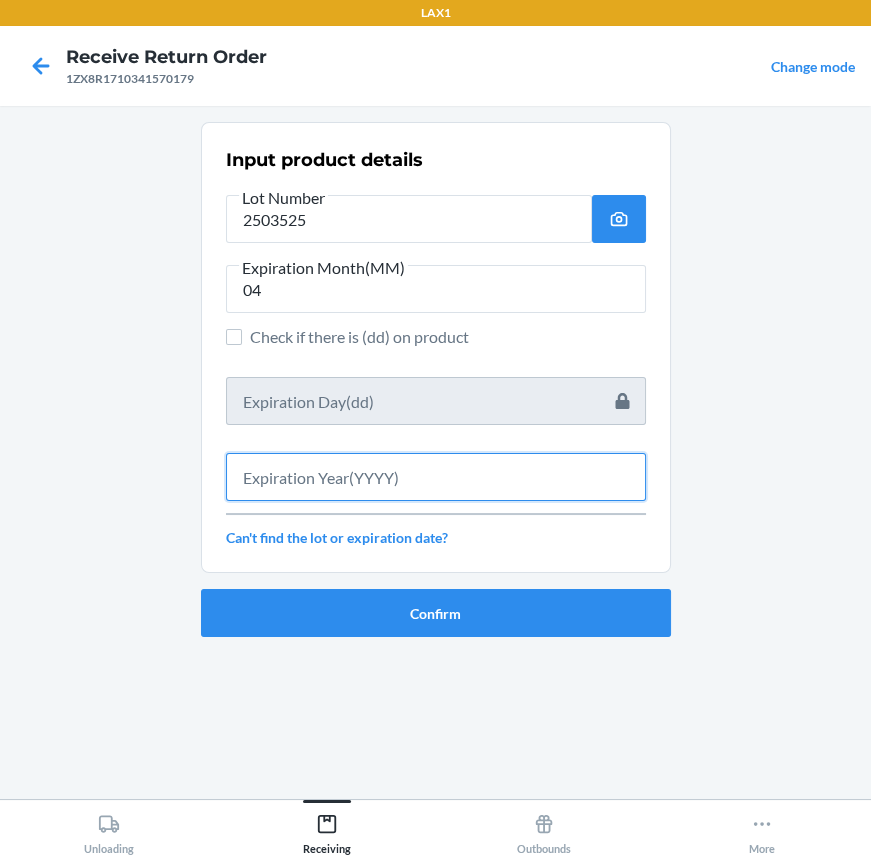 click at bounding box center (436, 477) 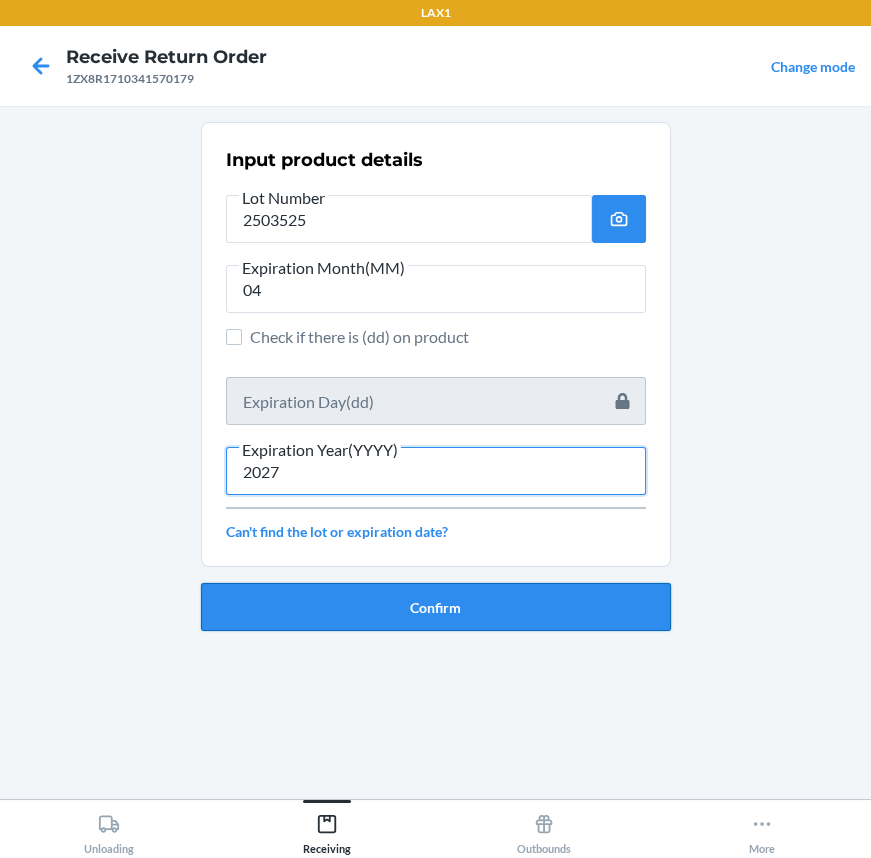 type on "2027" 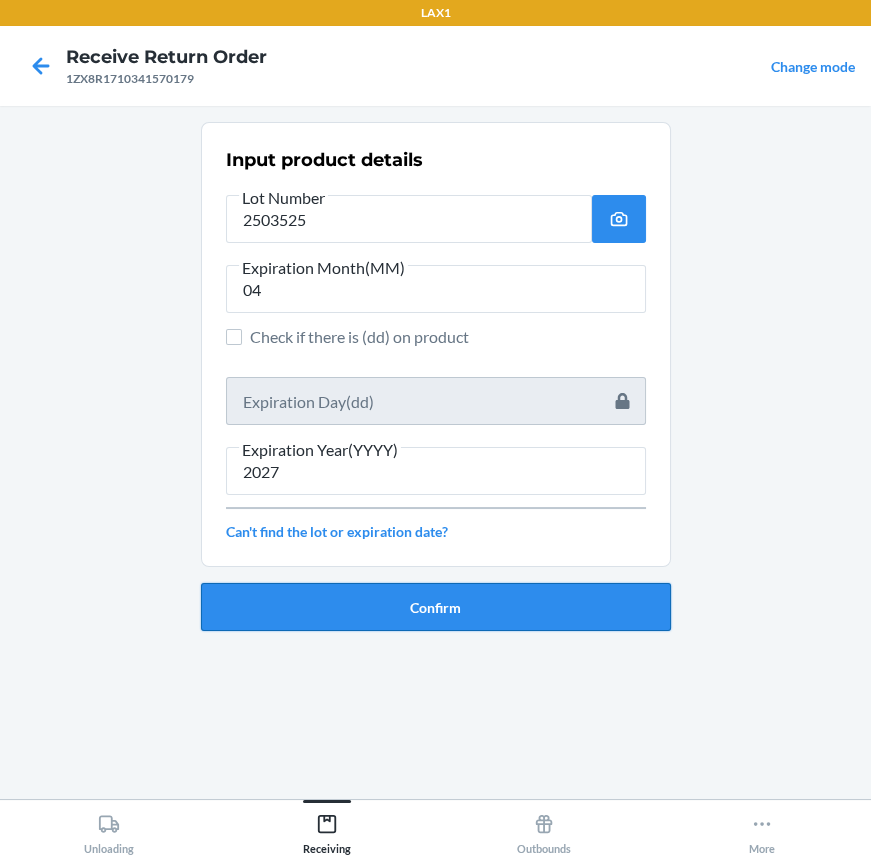 click on "Confirm" at bounding box center (436, 607) 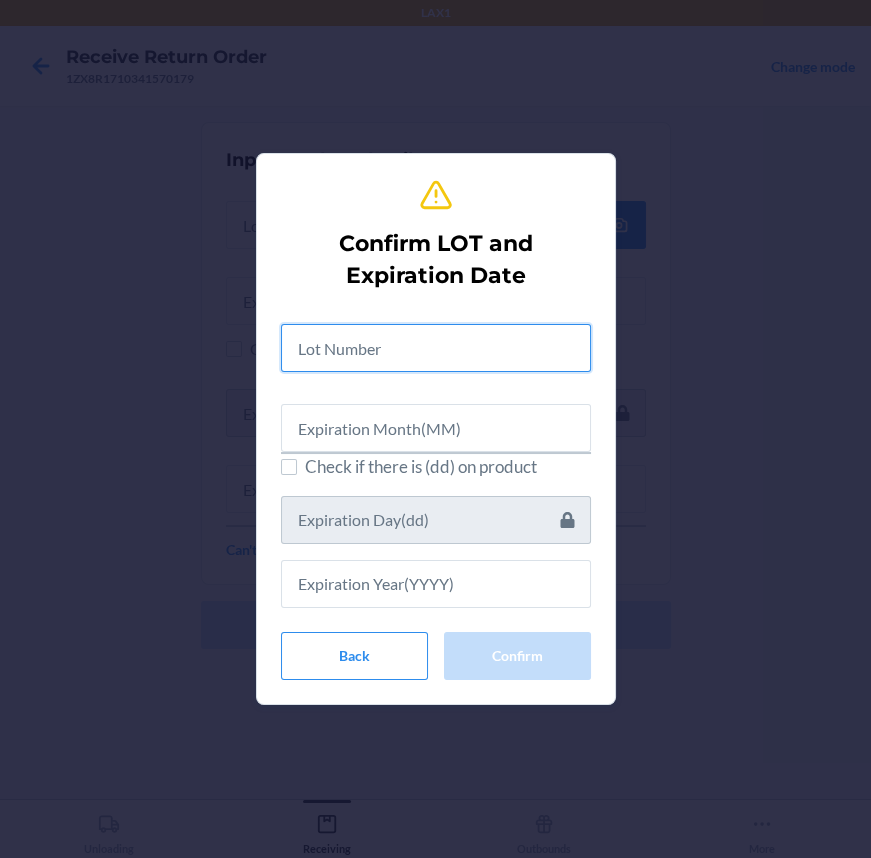 click at bounding box center (436, 348) 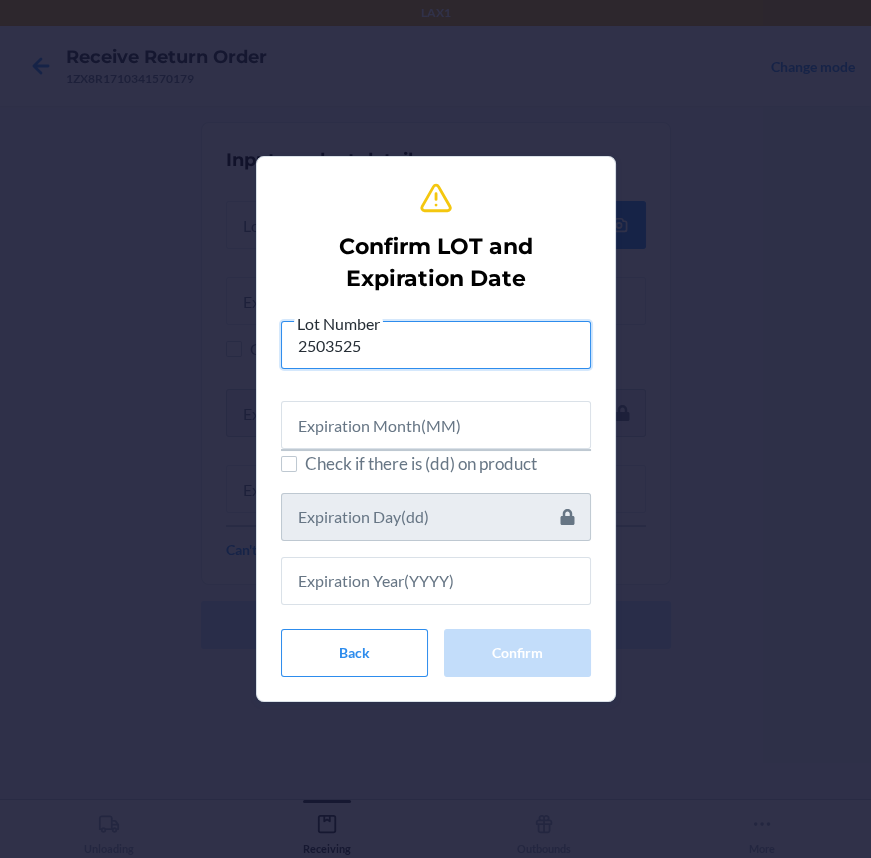 type on "2503525" 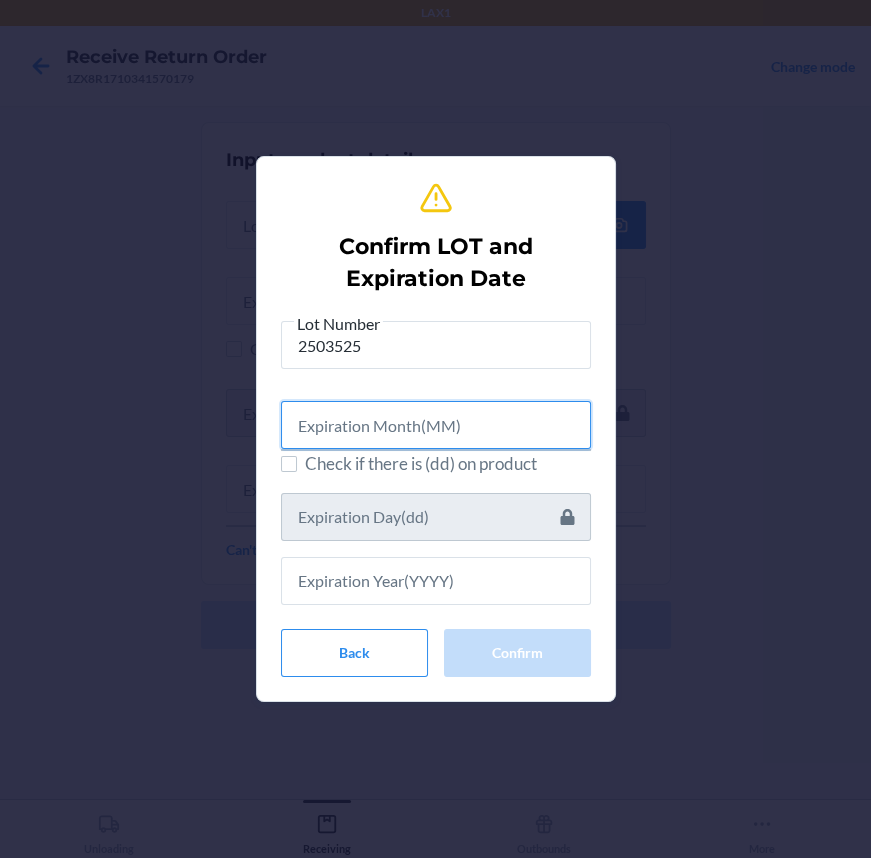 click at bounding box center [436, 425] 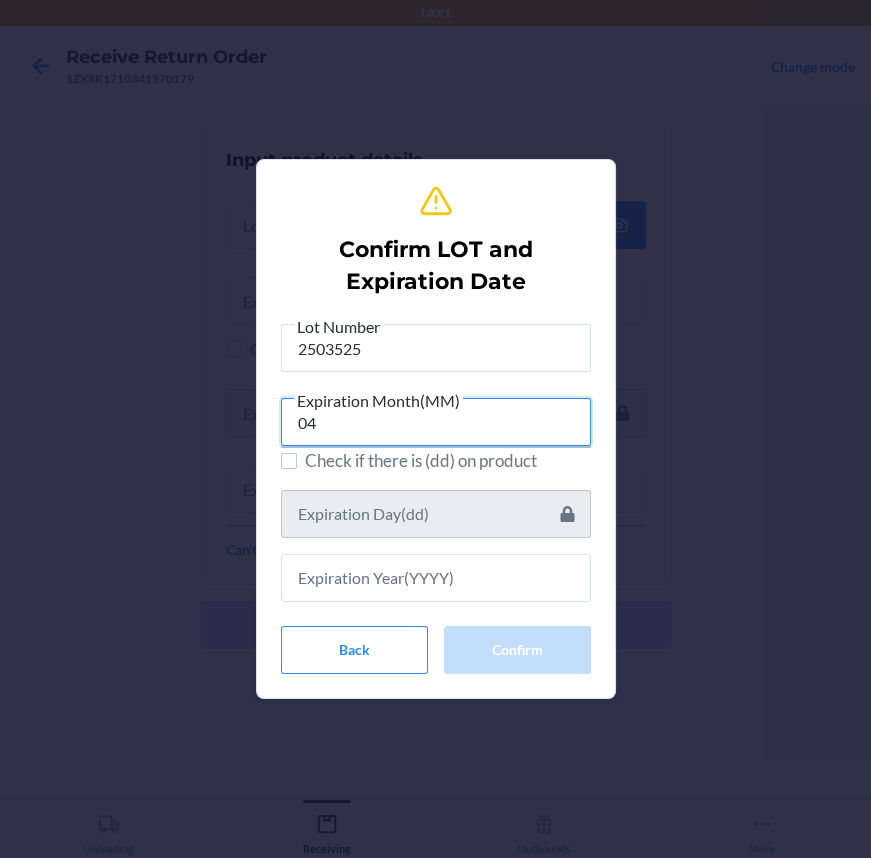 type on "04" 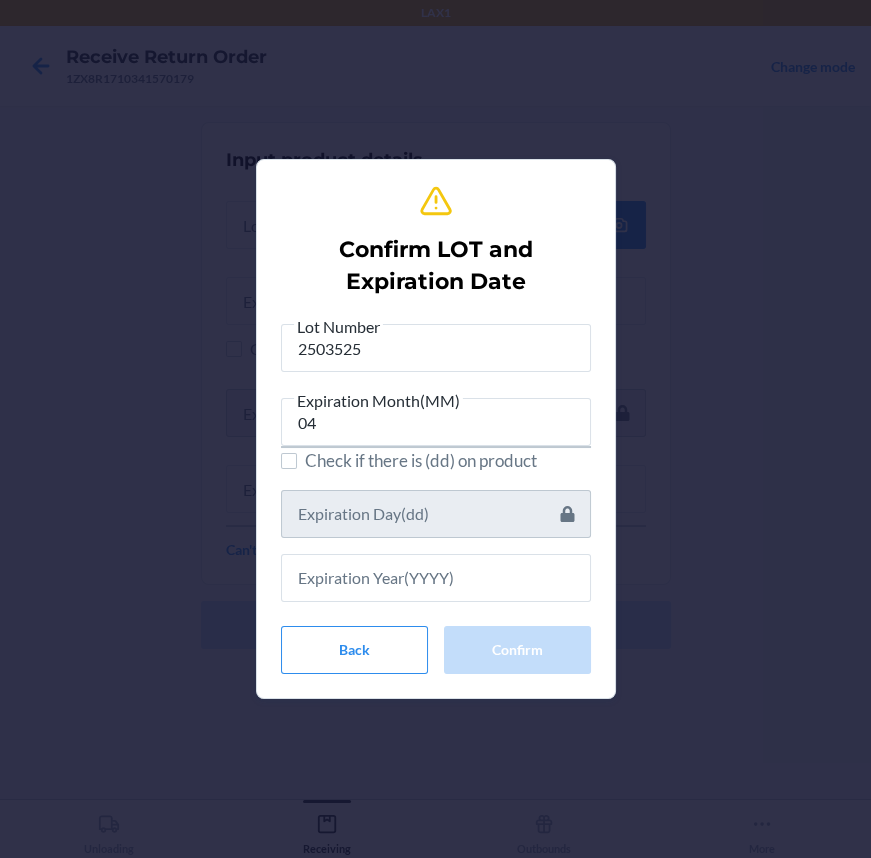 click on "Lot Number 2503525 Expiration Month(MM) 04 Check if there is (dd) on product Back Confirm" at bounding box center [436, 494] 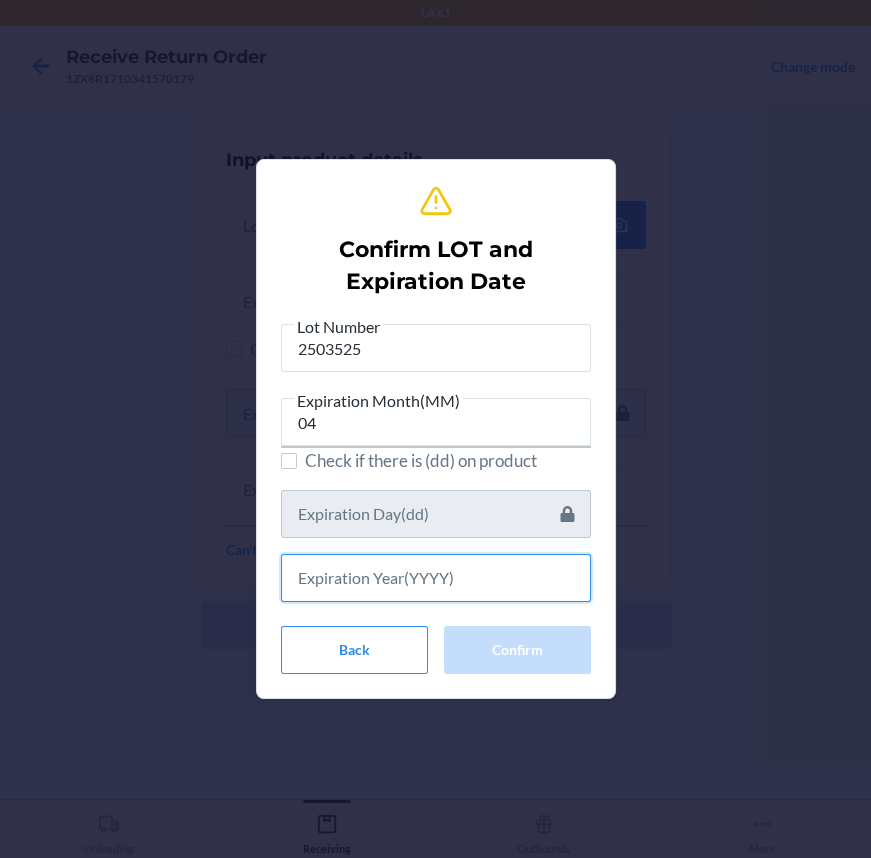 click at bounding box center (436, 578) 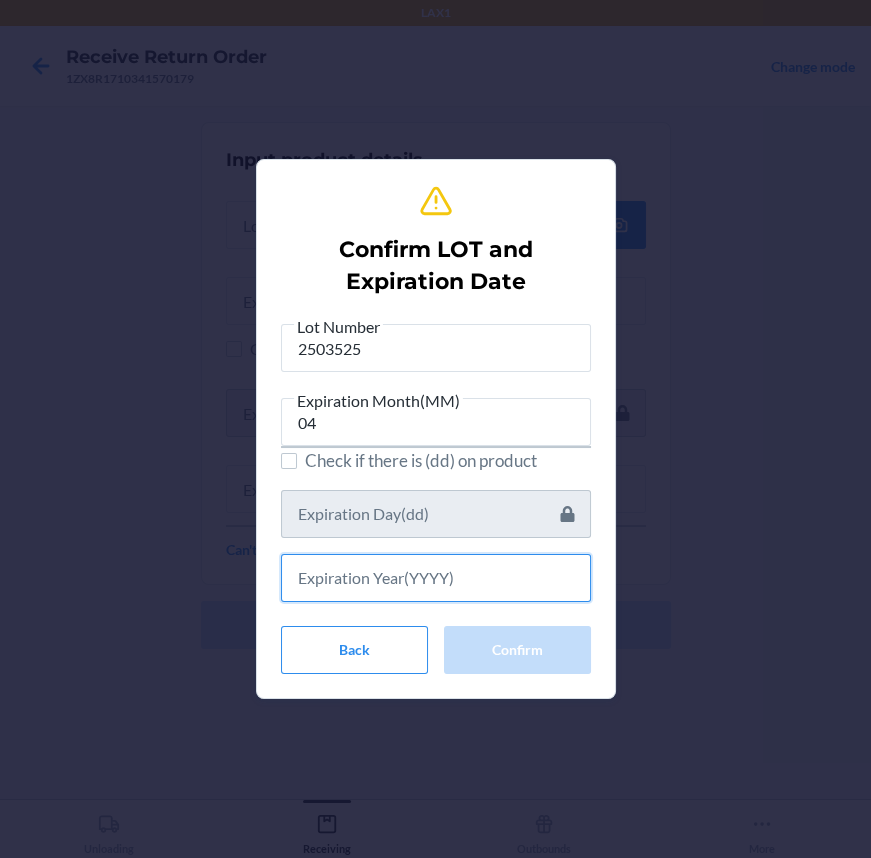 click at bounding box center (436, 578) 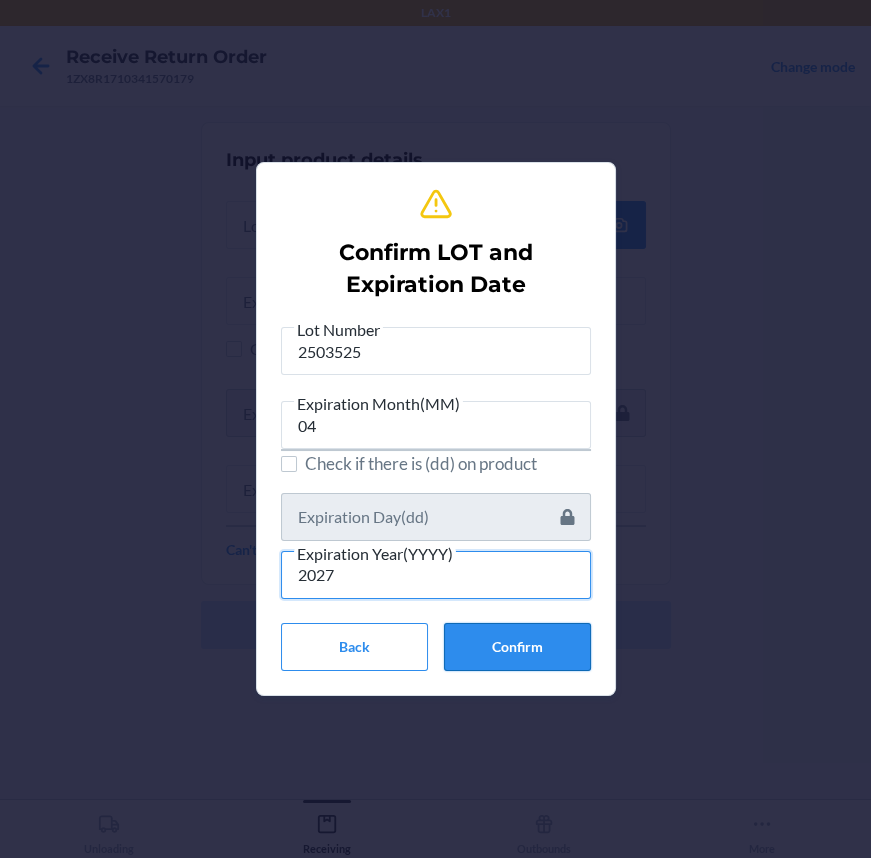 type on "2027" 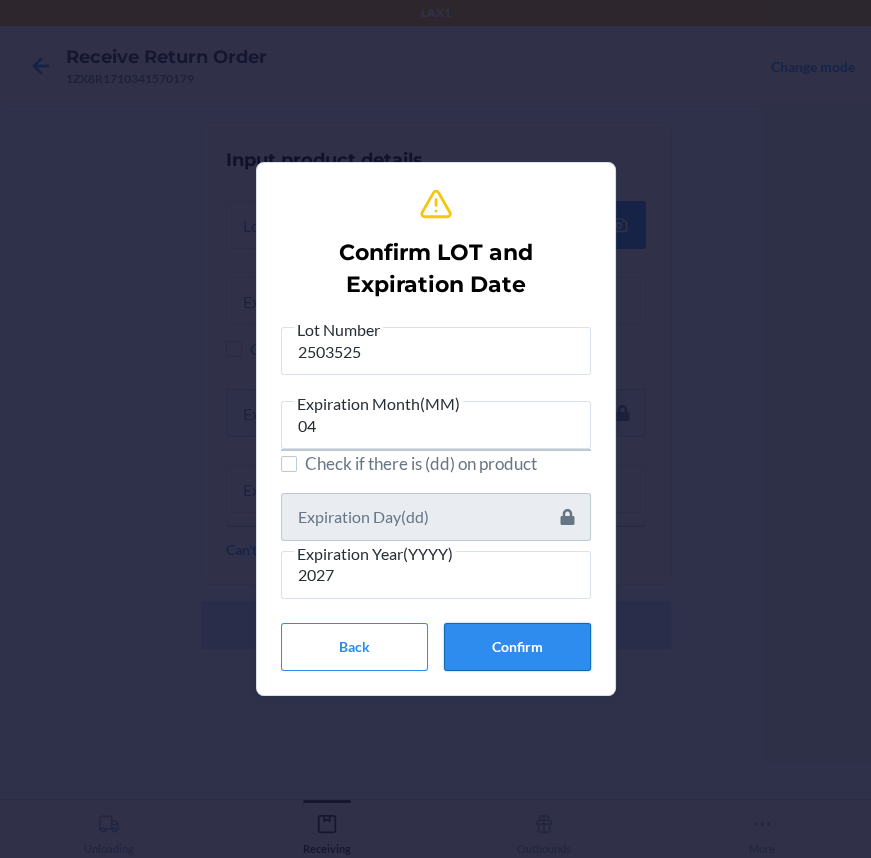 click on "Confirm" at bounding box center (517, 647) 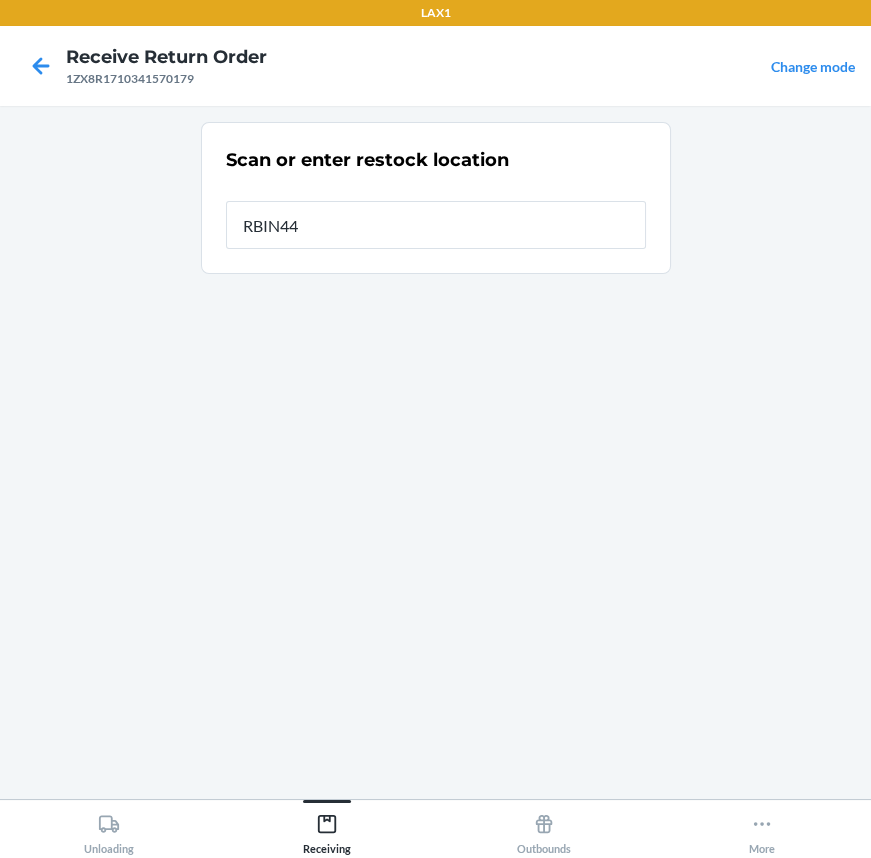 type on "RBIN448" 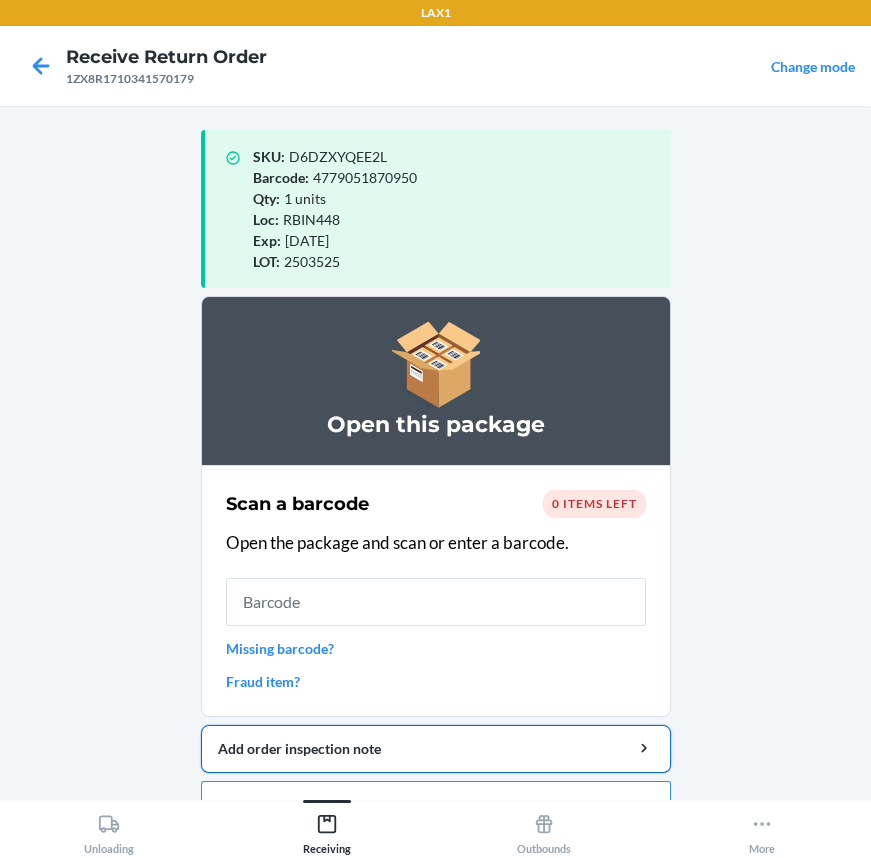 click on "Add order inspection note" at bounding box center (436, 748) 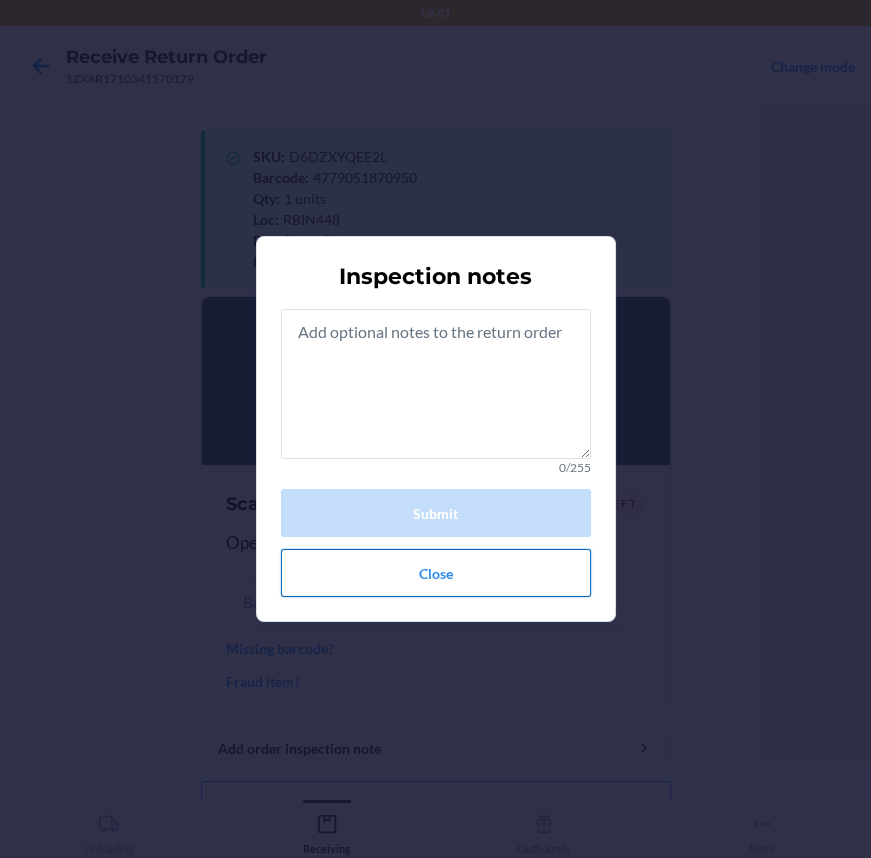 click on "Close" at bounding box center (436, 573) 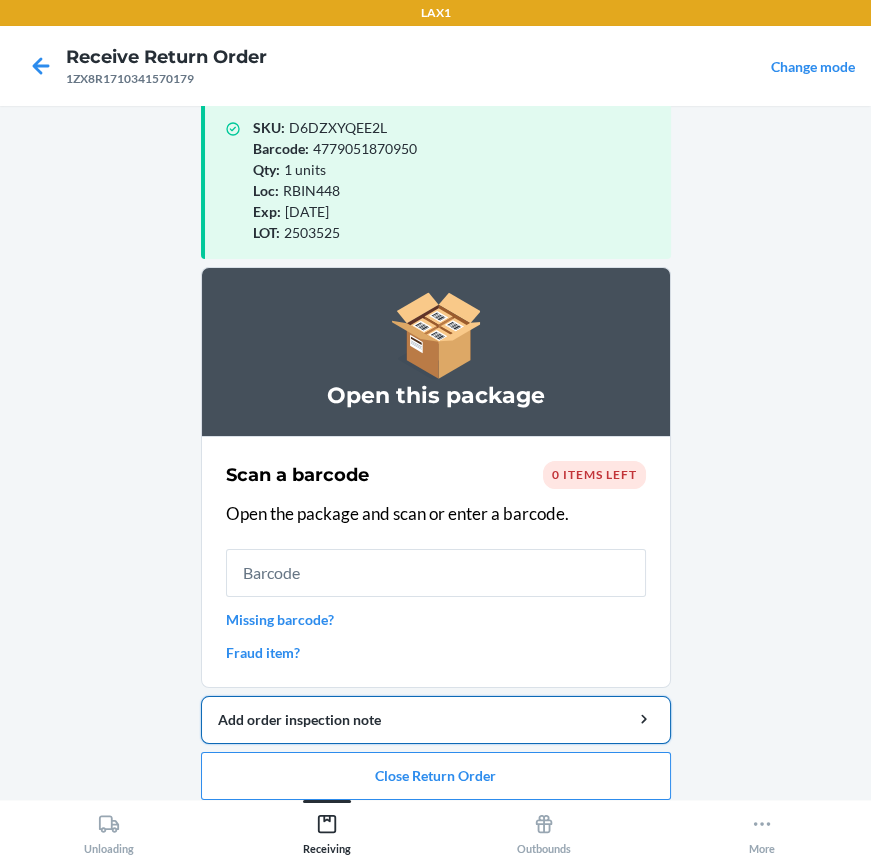 scroll, scrollTop: 44, scrollLeft: 0, axis: vertical 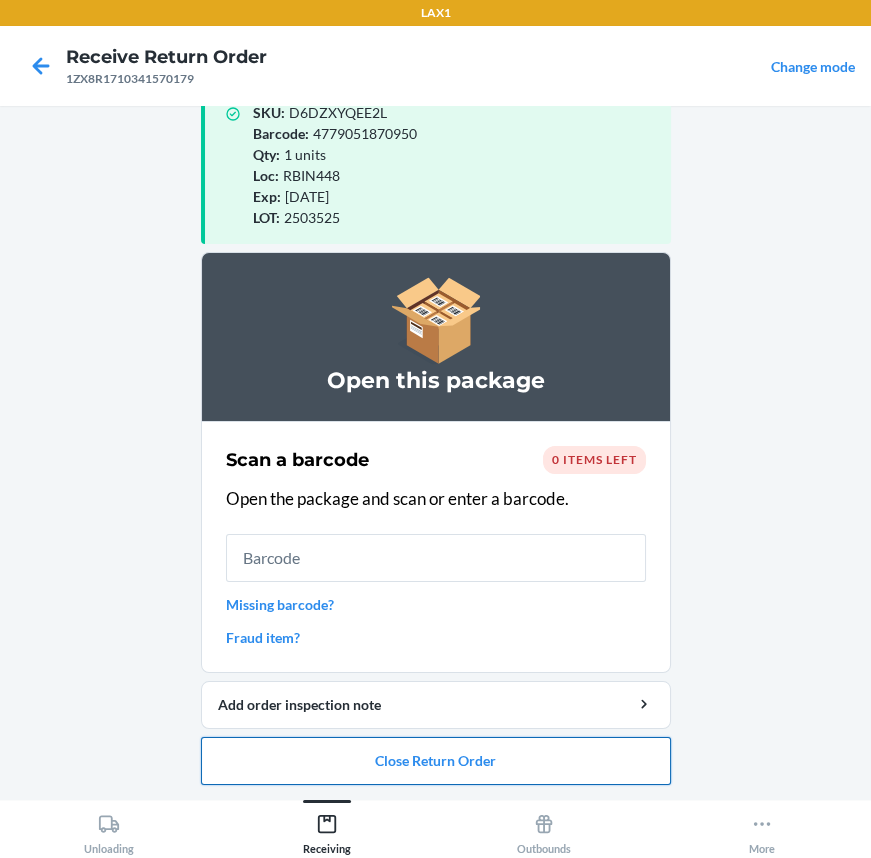 click on "Close Return Order" at bounding box center [436, 761] 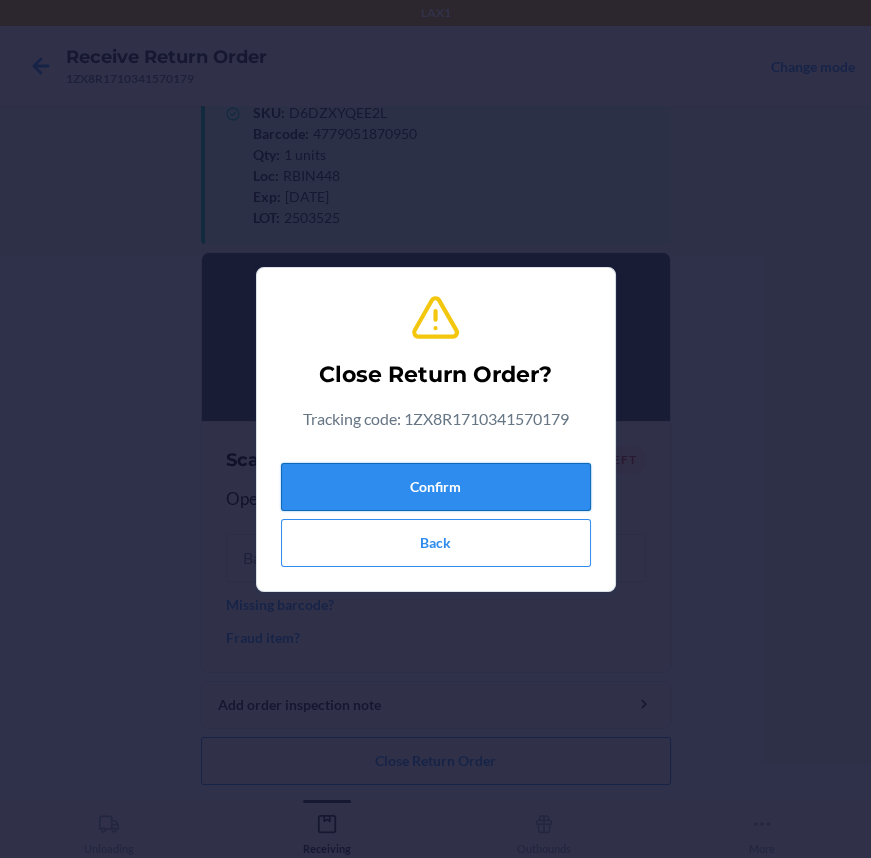 click on "Confirm" at bounding box center (436, 487) 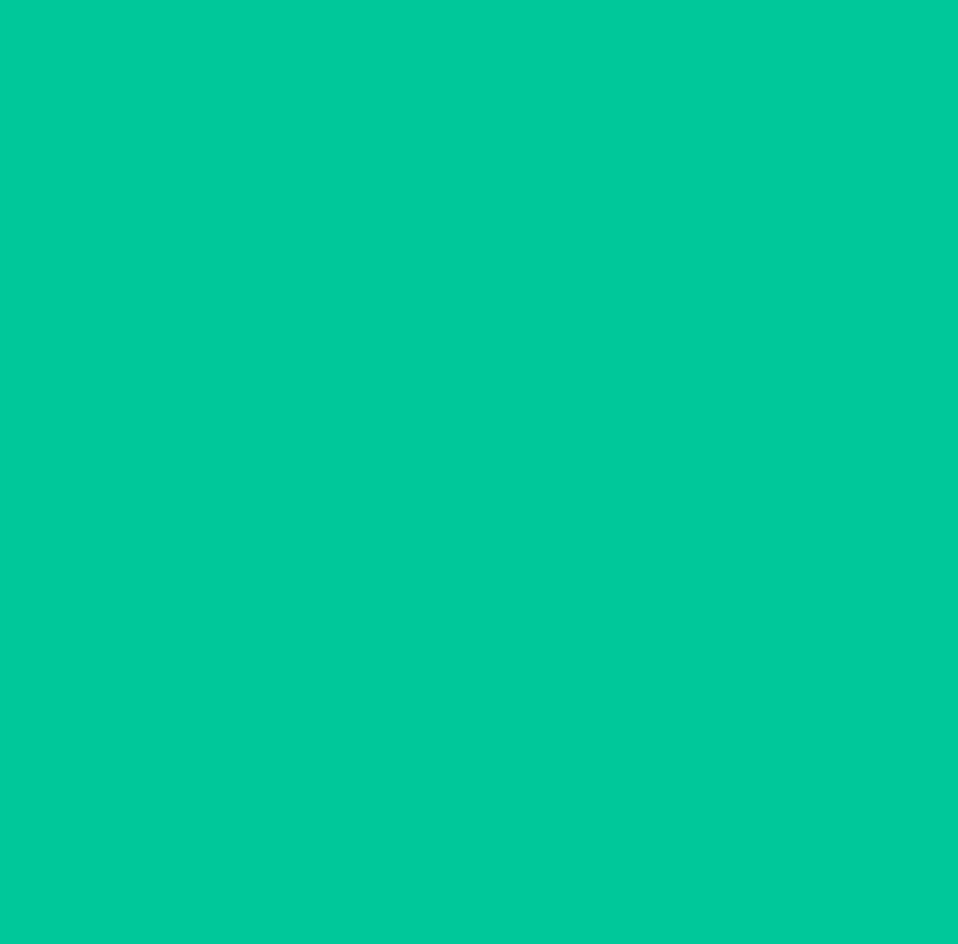 scroll, scrollTop: 0, scrollLeft: 0, axis: both 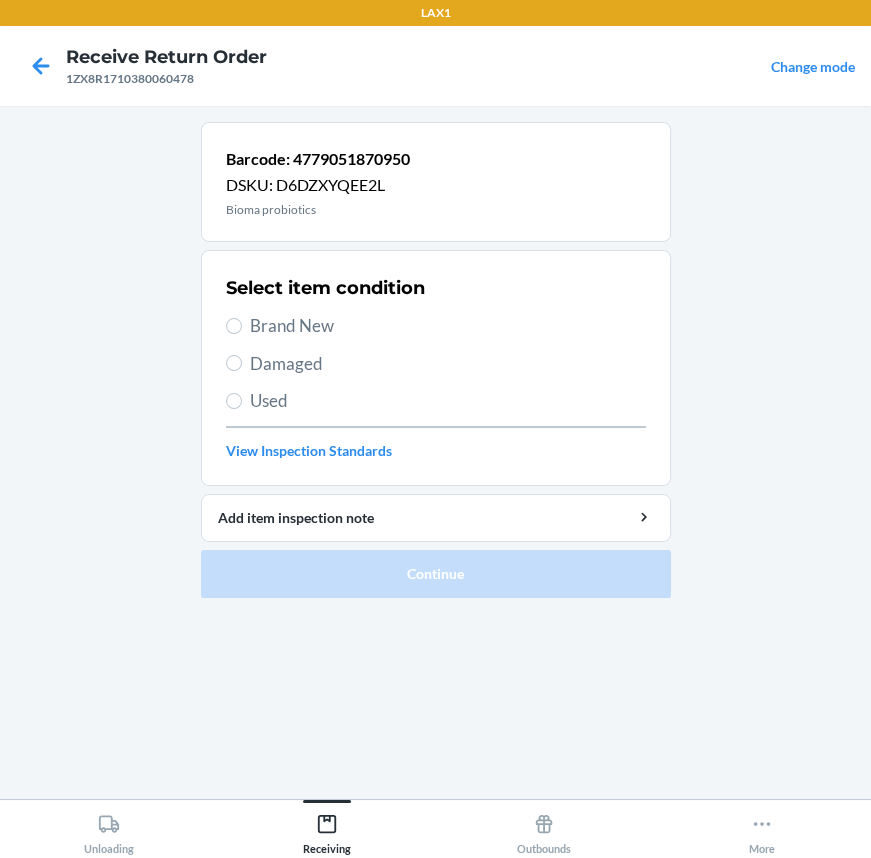 click on "Brand New" at bounding box center (436, 326) 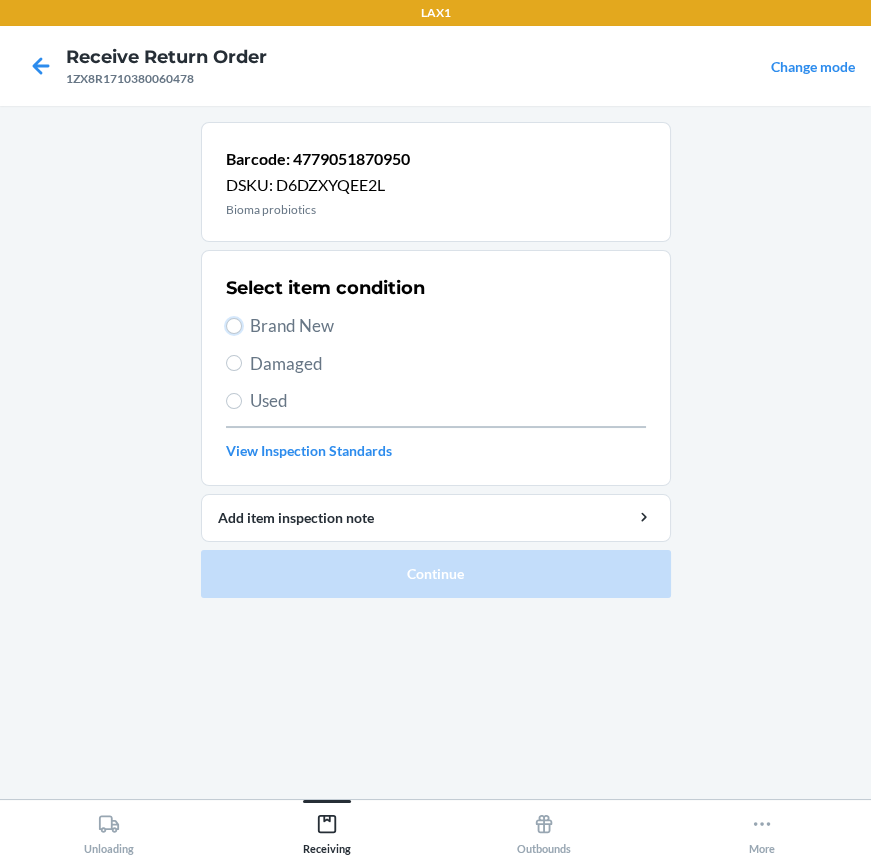 click on "Brand New" at bounding box center (234, 326) 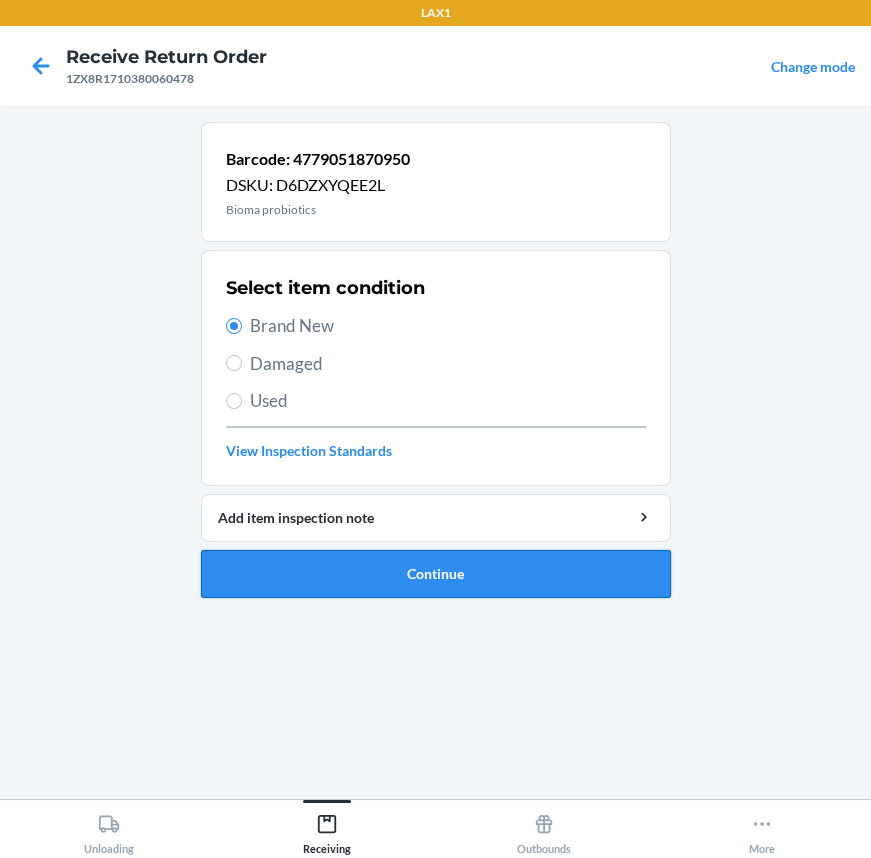 click on "Continue" at bounding box center [436, 574] 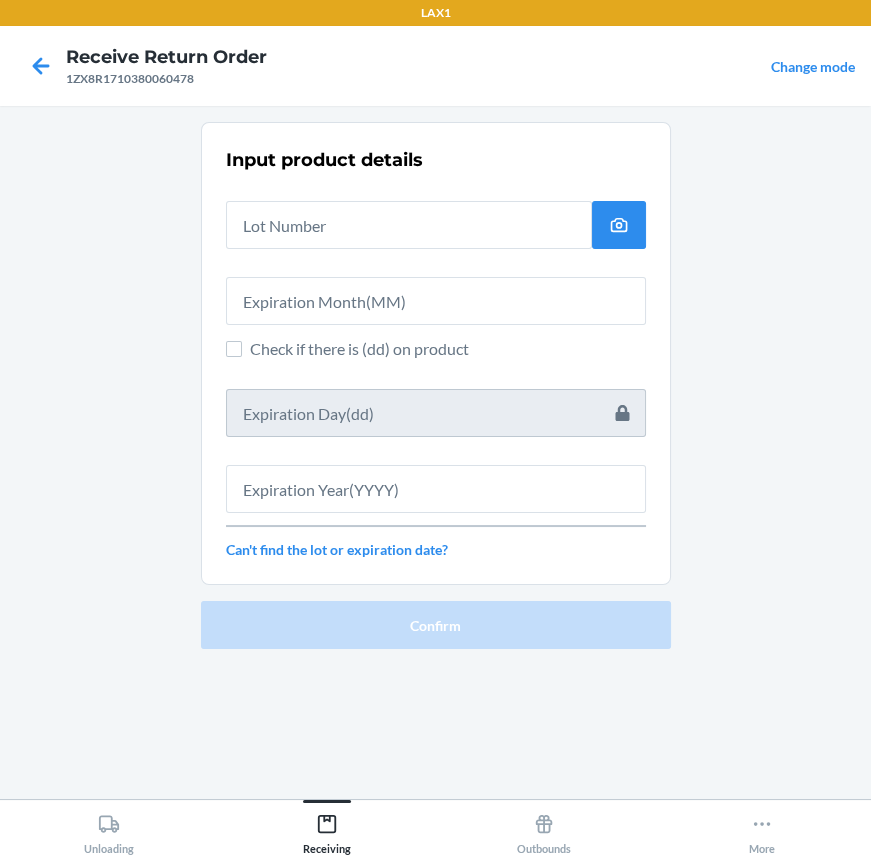 click on "Input product details Check if there is (dd) on product Can't find the lot or expiration date?" at bounding box center (436, 353) 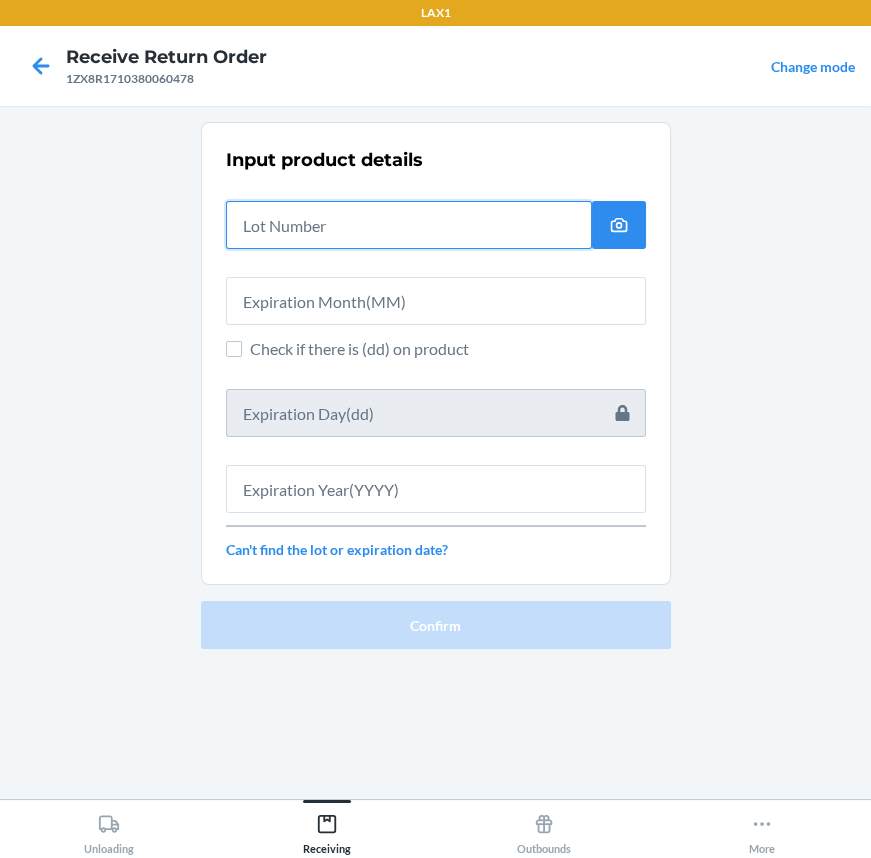 click at bounding box center (409, 225) 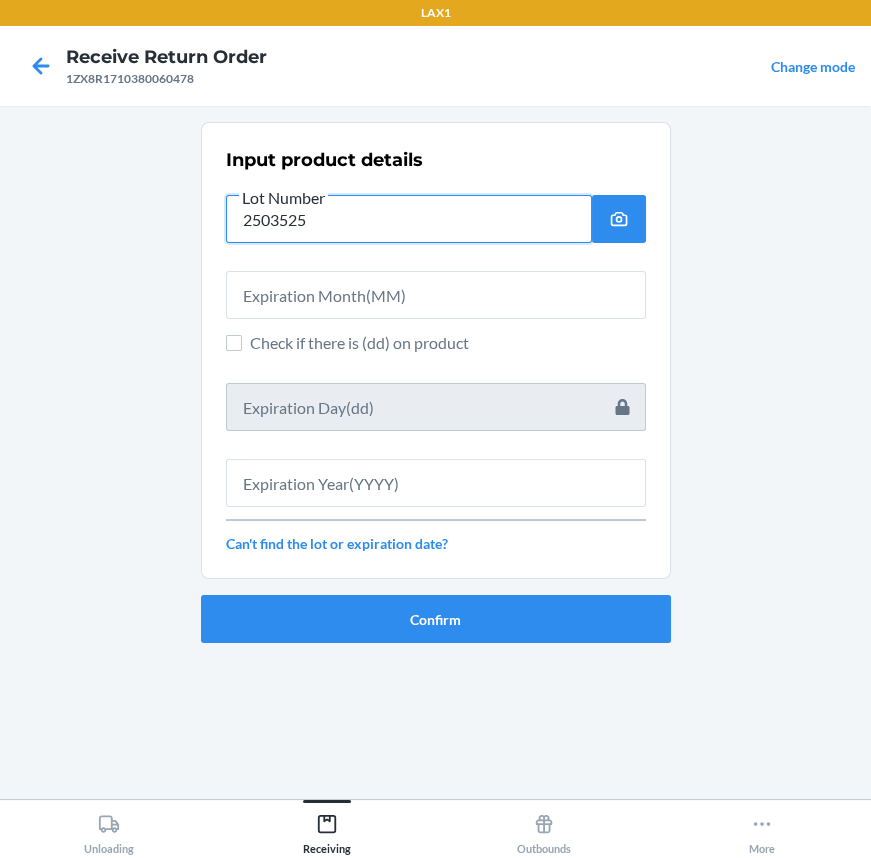 type on "2503525" 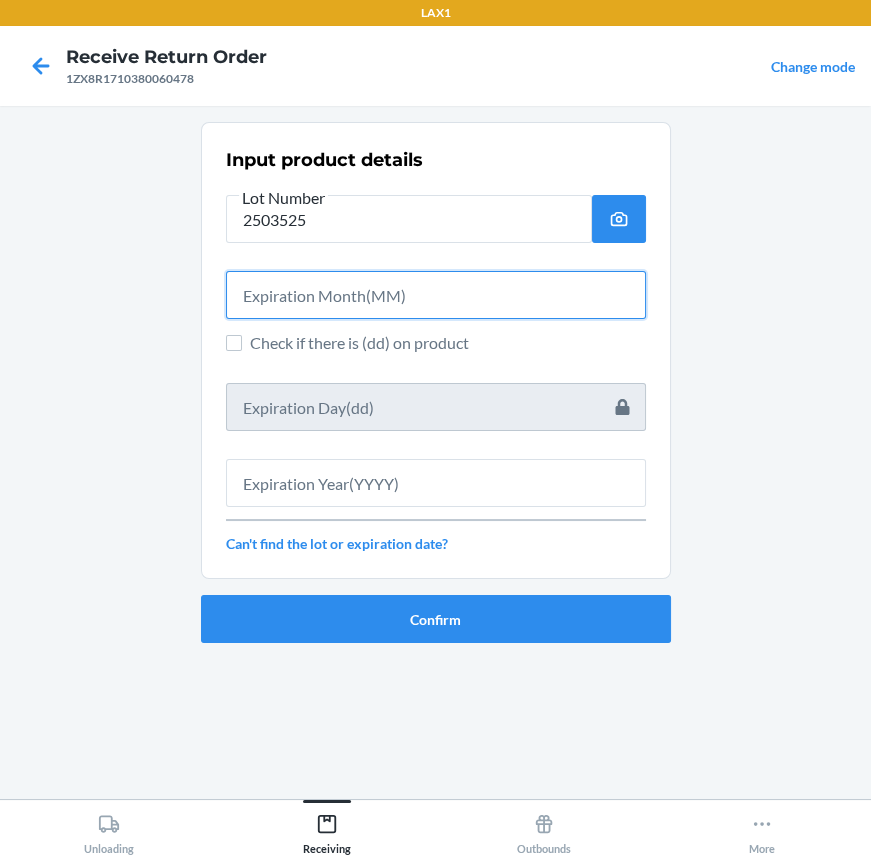 click at bounding box center (436, 295) 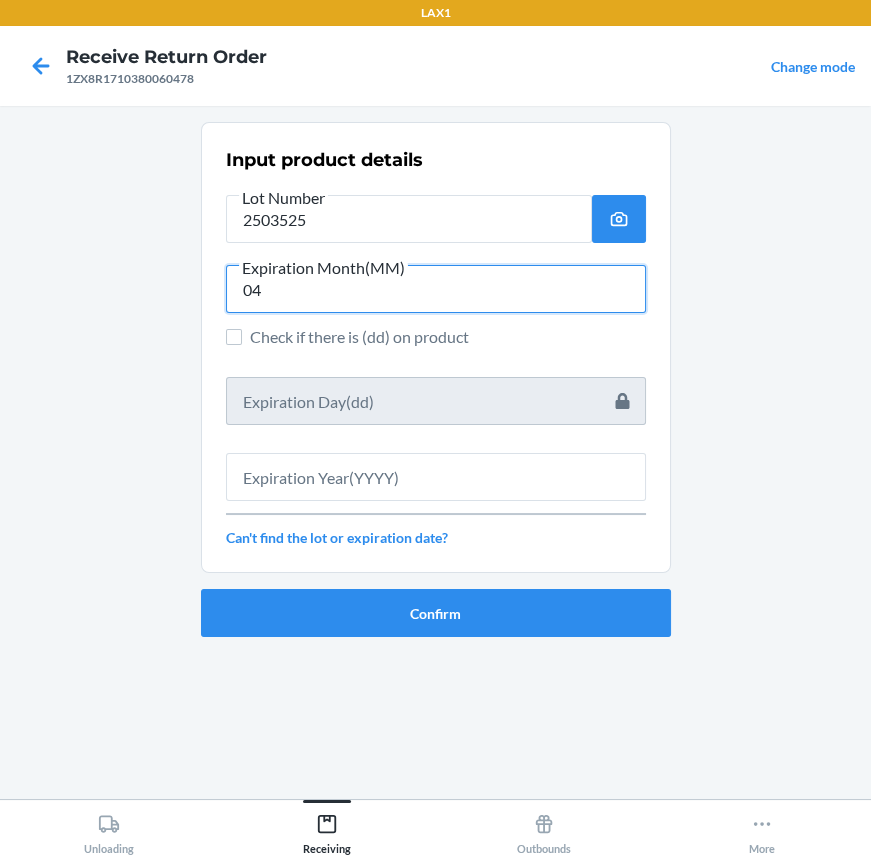 type on "04" 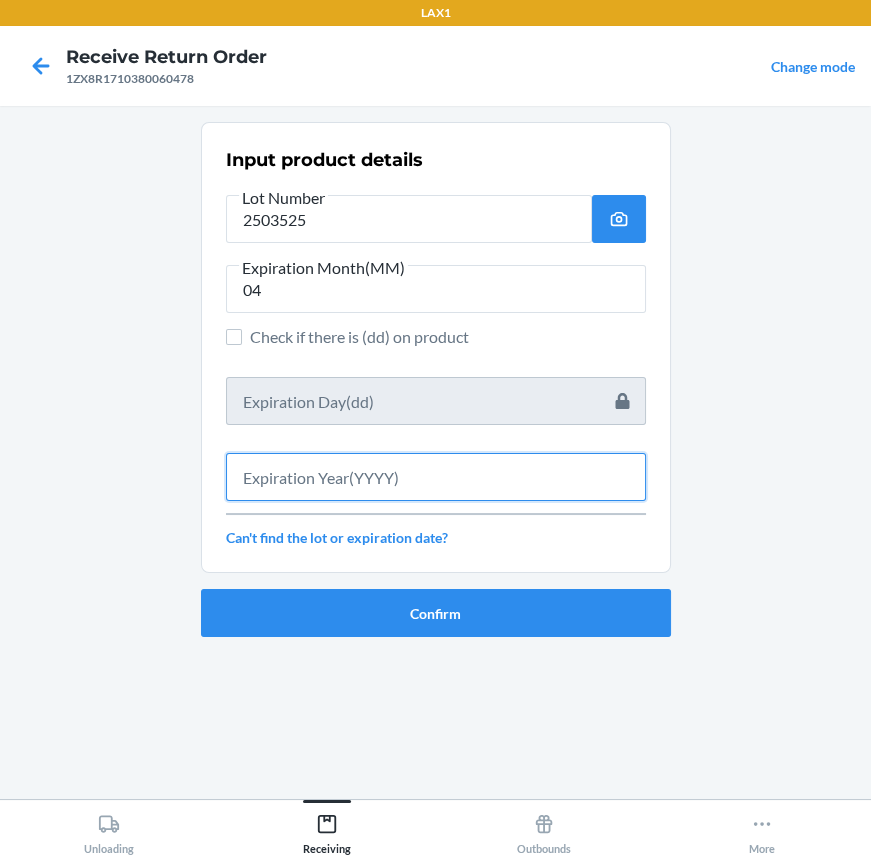 click at bounding box center (436, 477) 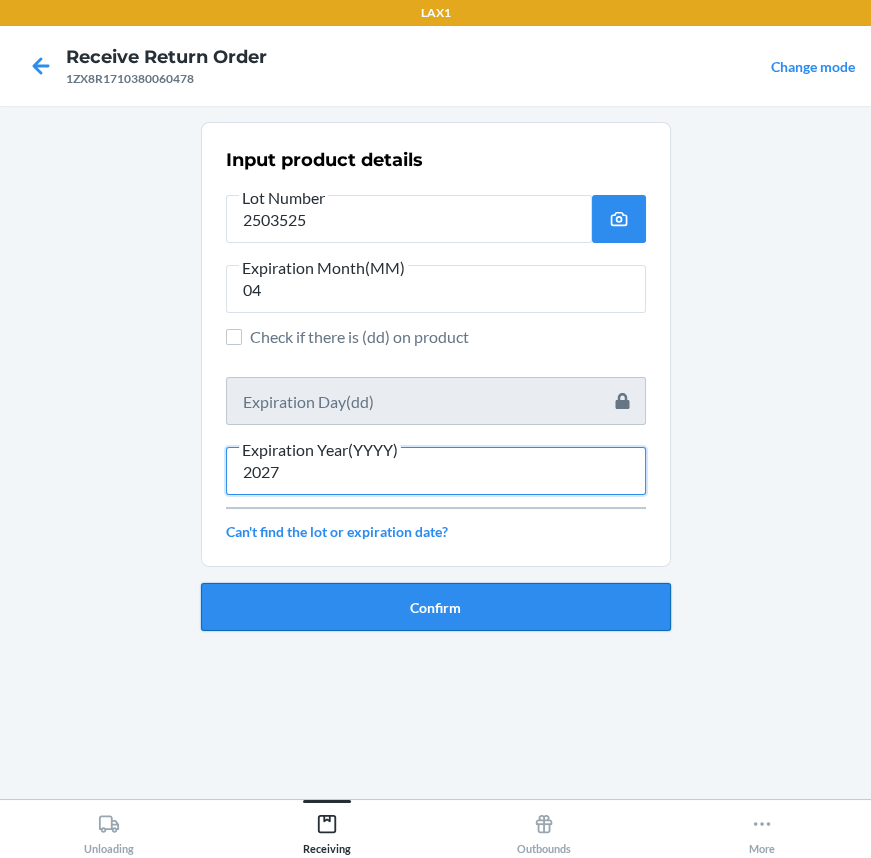 type on "2027" 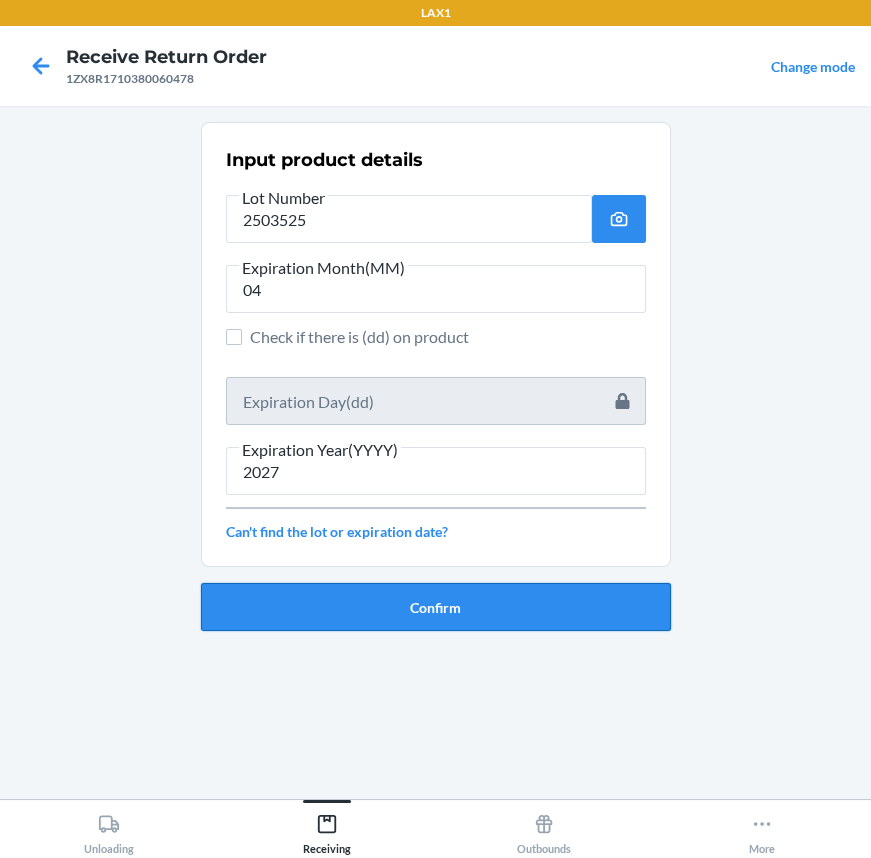click on "Confirm" at bounding box center (436, 607) 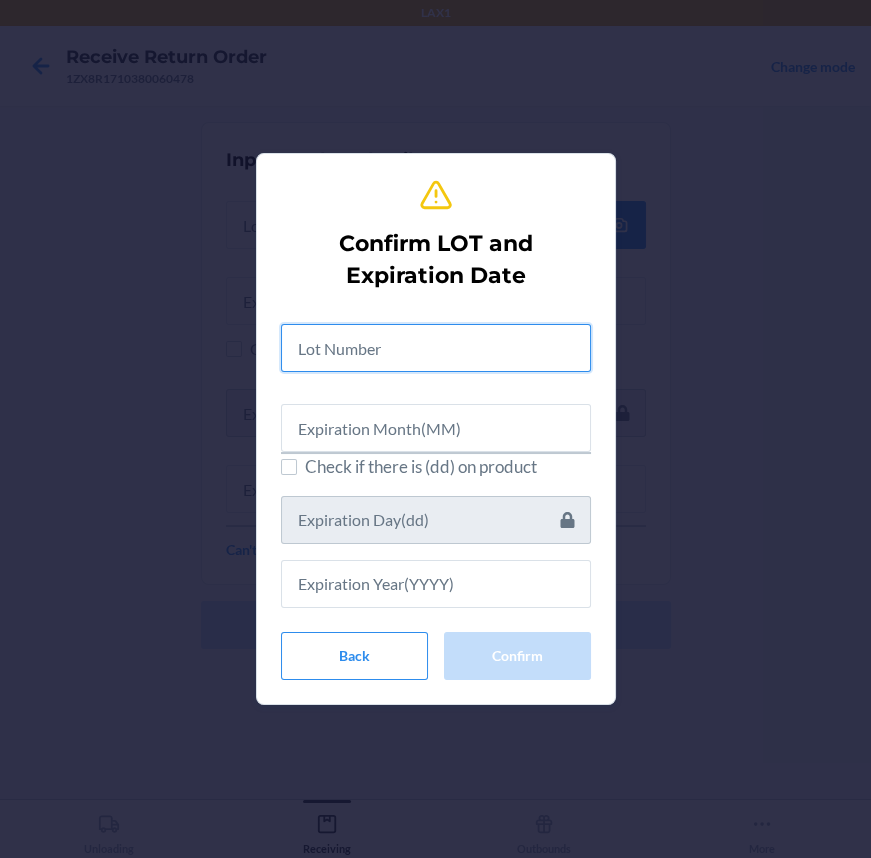 click at bounding box center [436, 348] 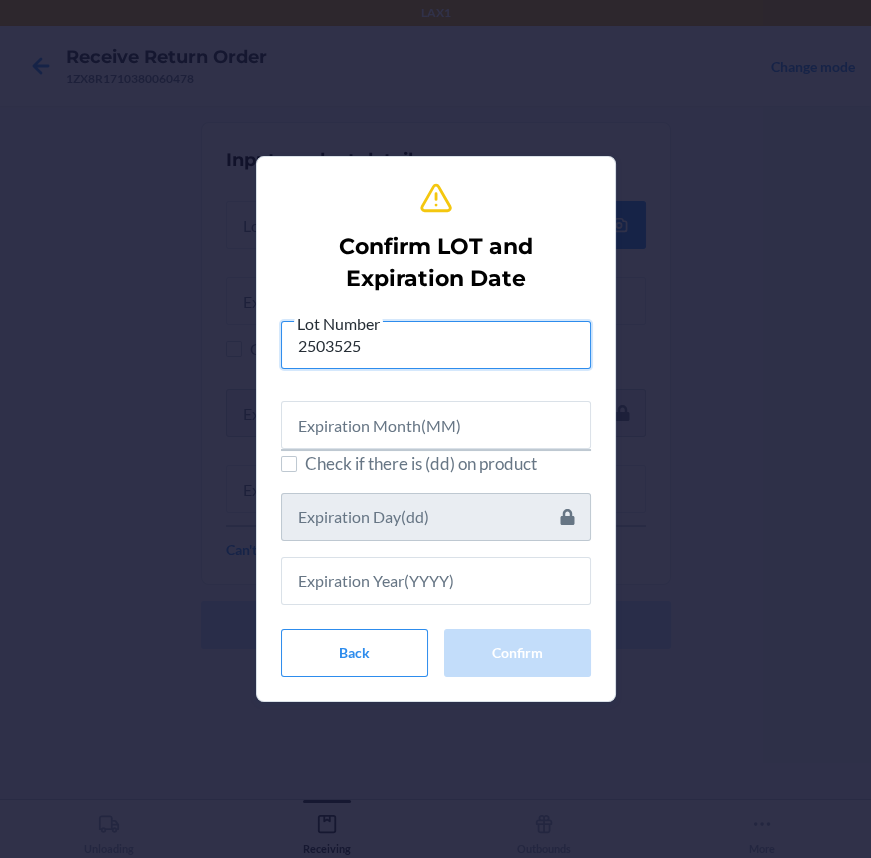 type on "2503525" 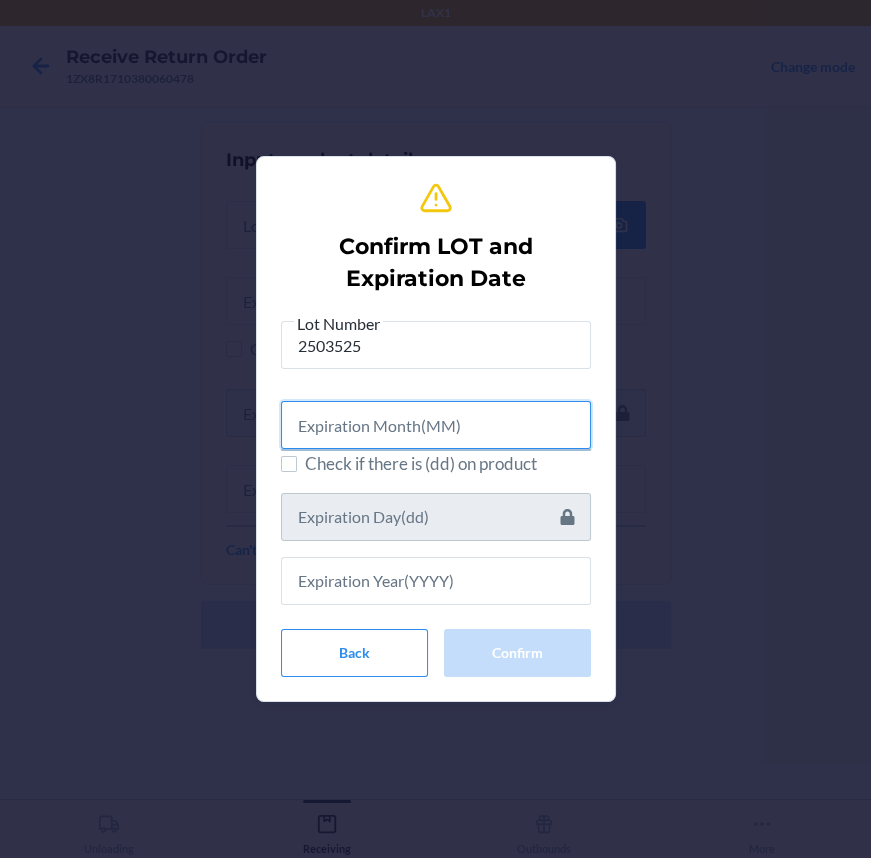 click at bounding box center [436, 425] 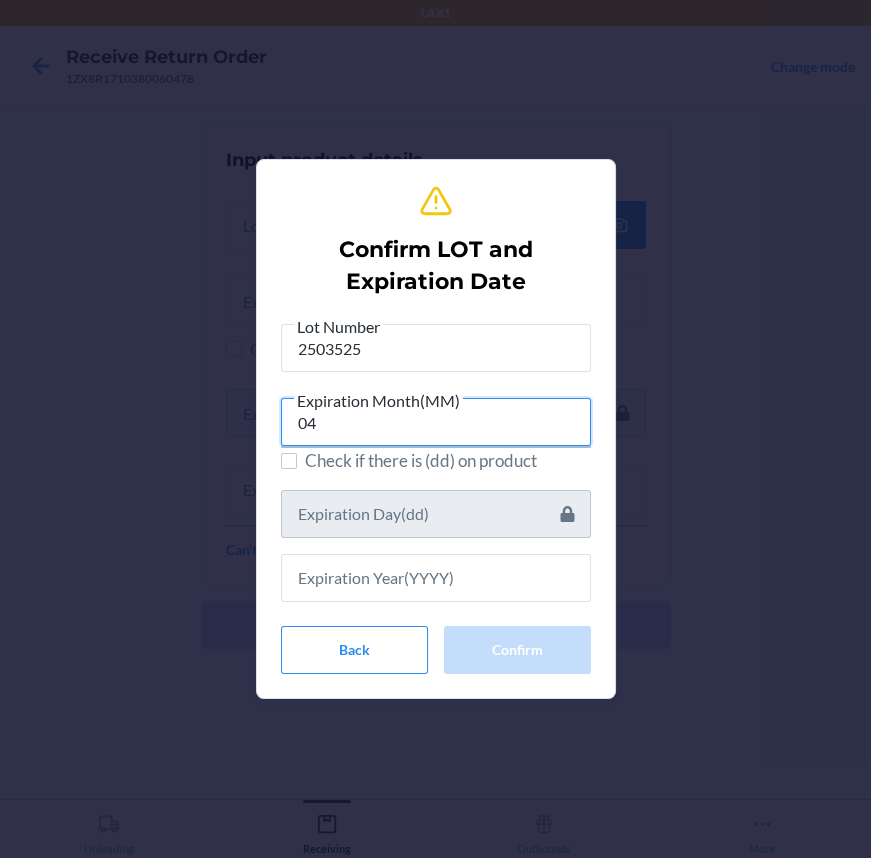 type on "04" 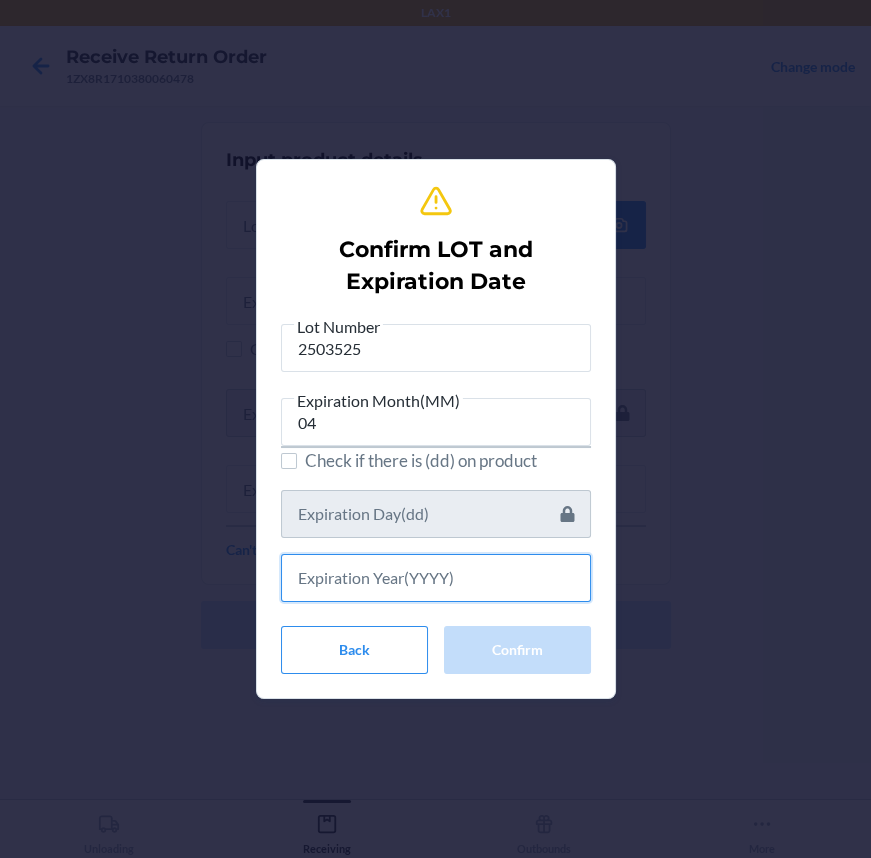 click at bounding box center (436, 578) 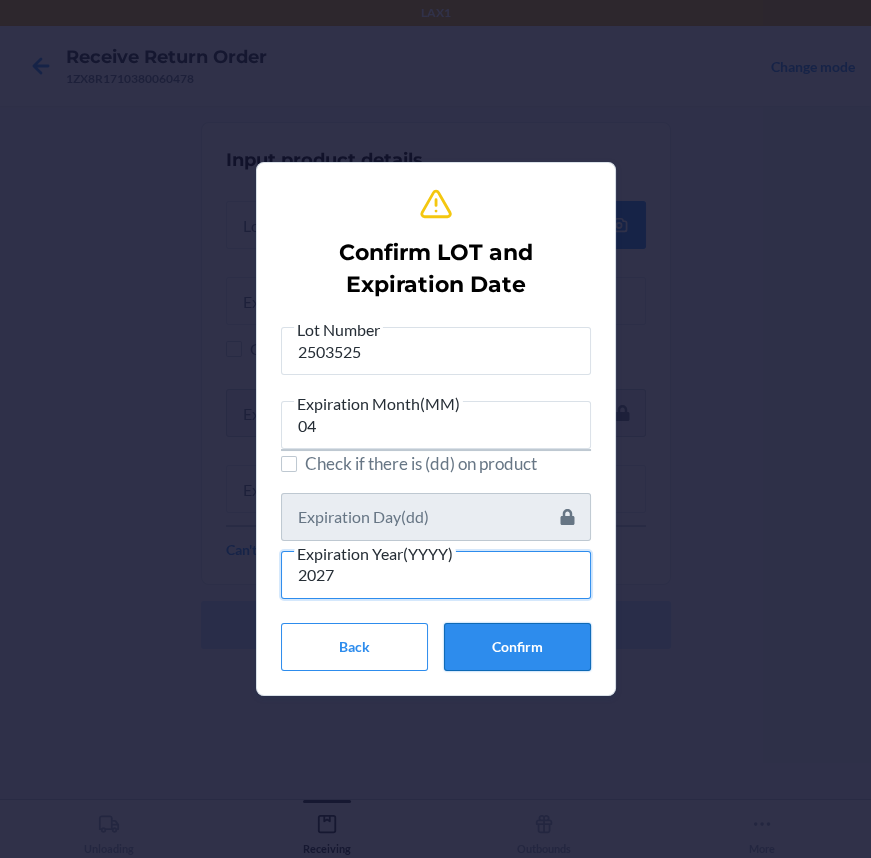 type on "2027" 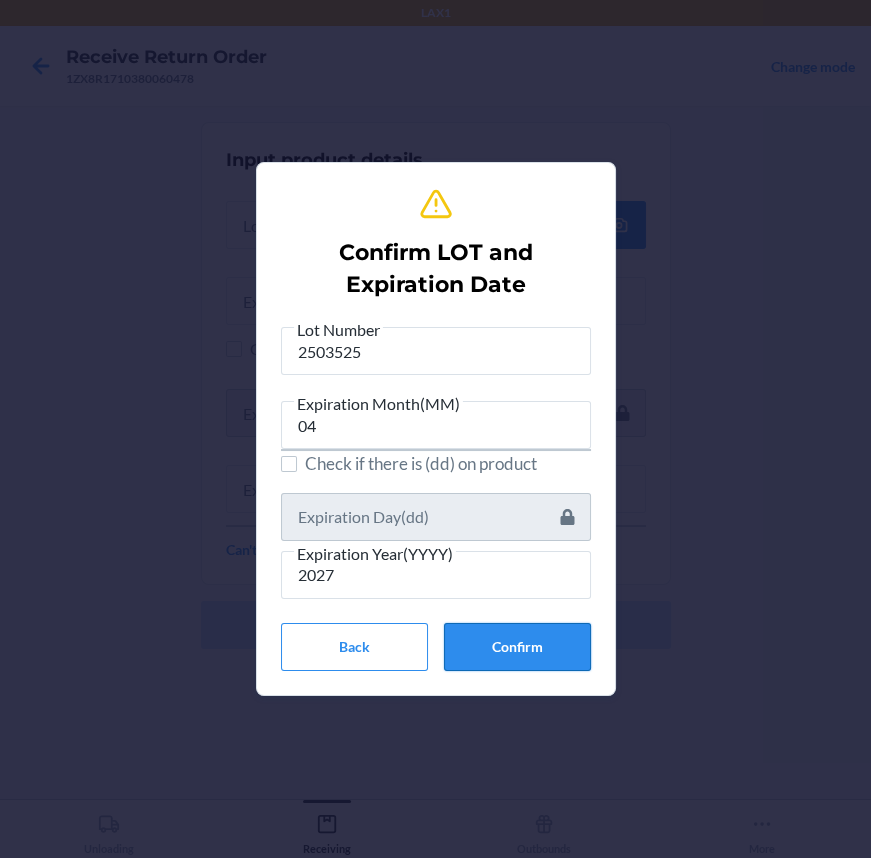 click on "Confirm" at bounding box center (517, 647) 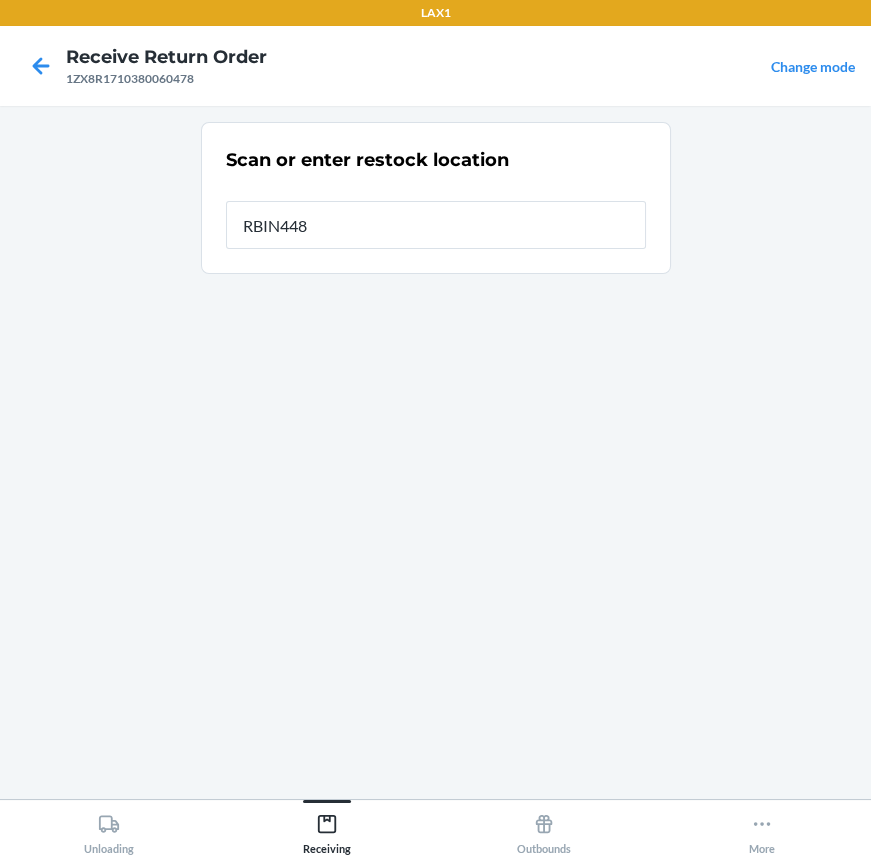 type on "RBIN448" 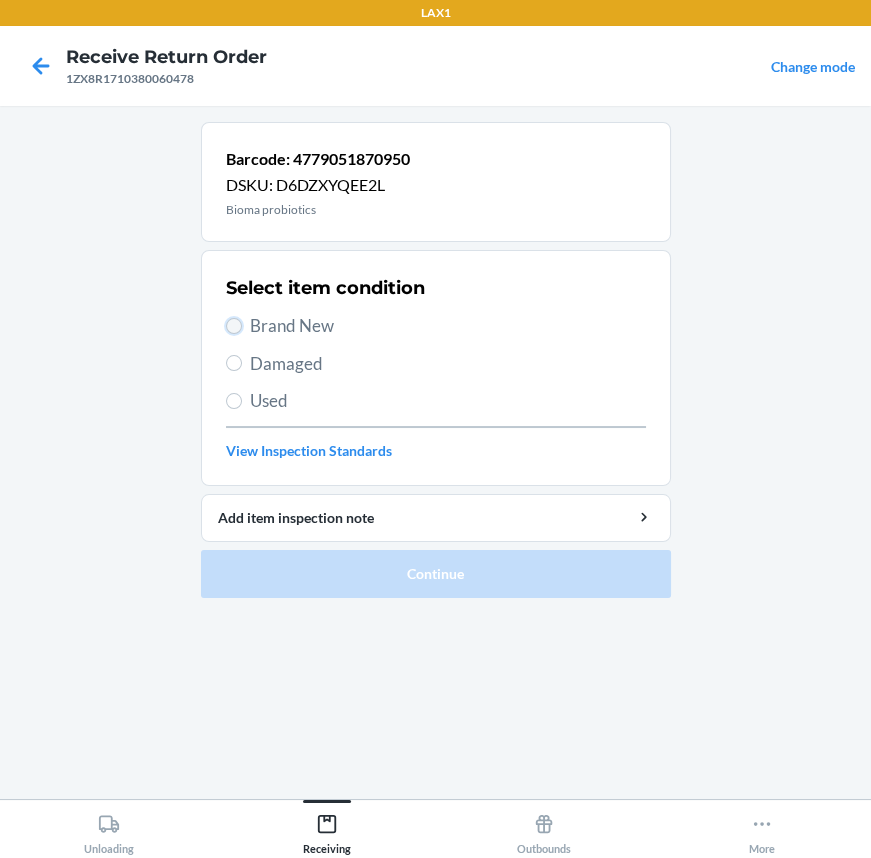 click on "Brand New" at bounding box center [234, 326] 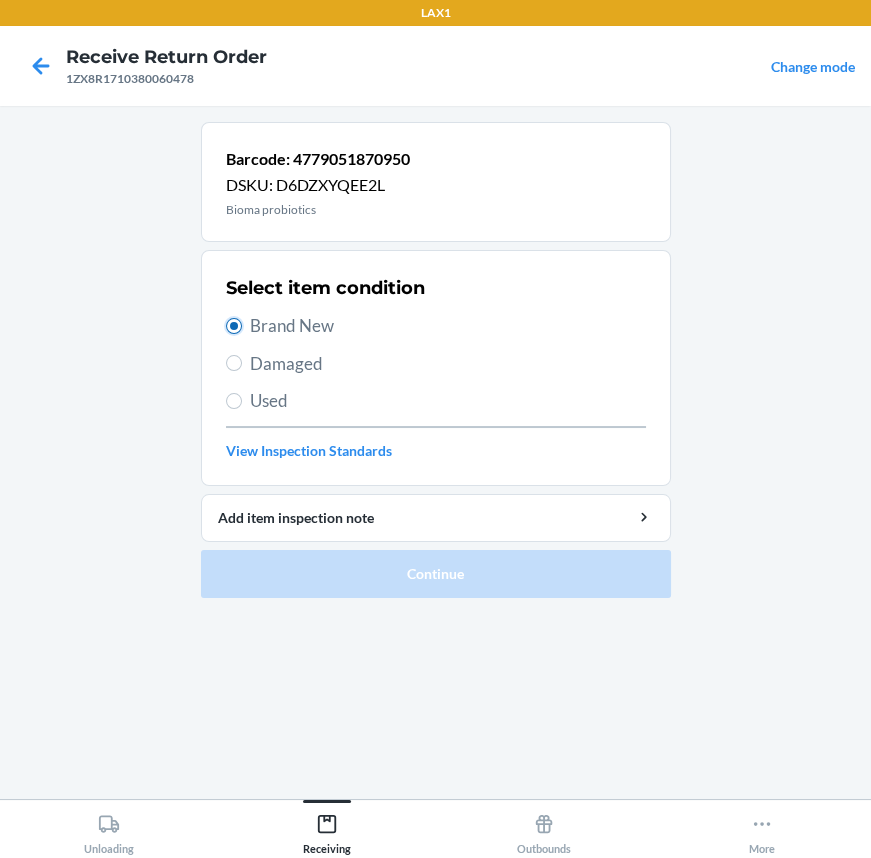 radio on "true" 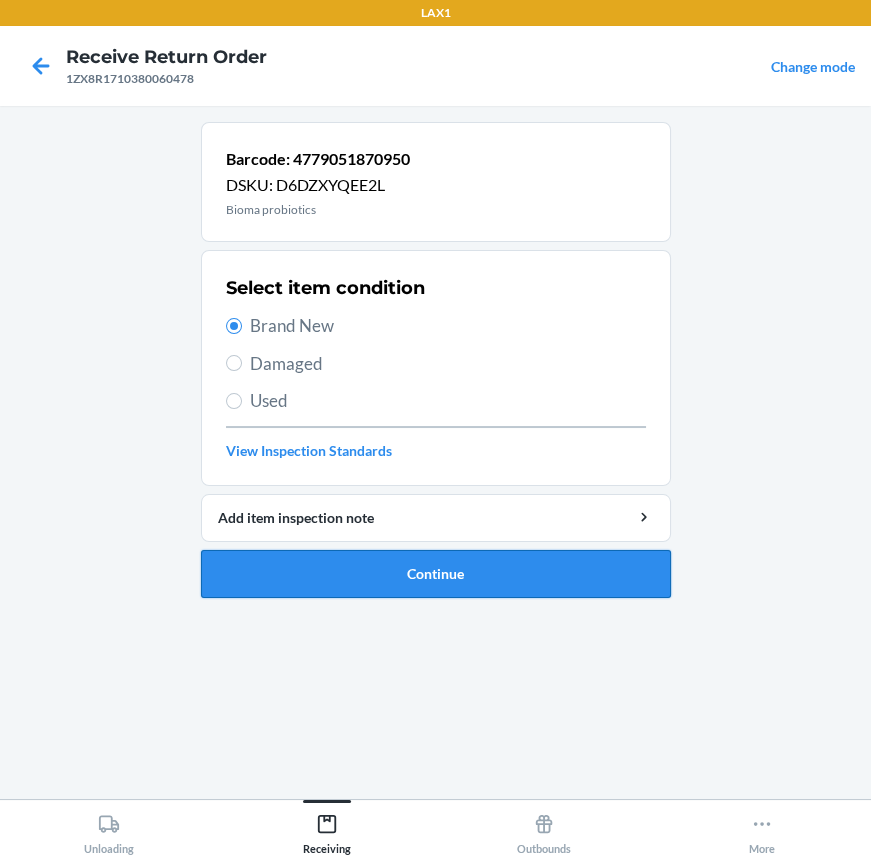 click on "Continue" at bounding box center [436, 574] 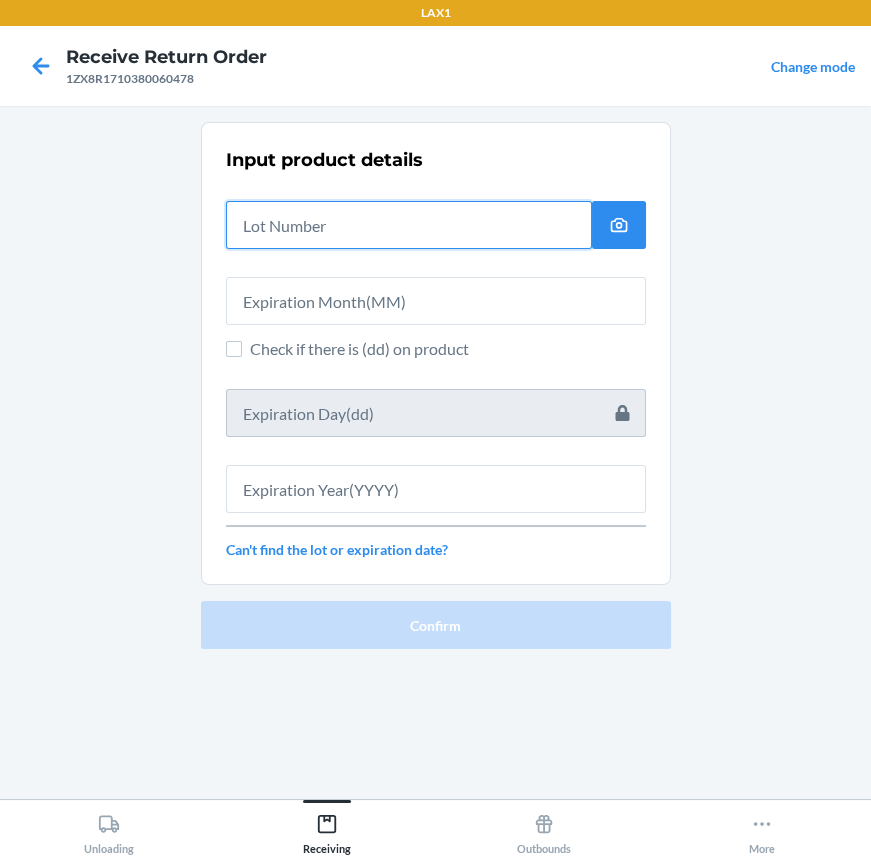 click at bounding box center [409, 225] 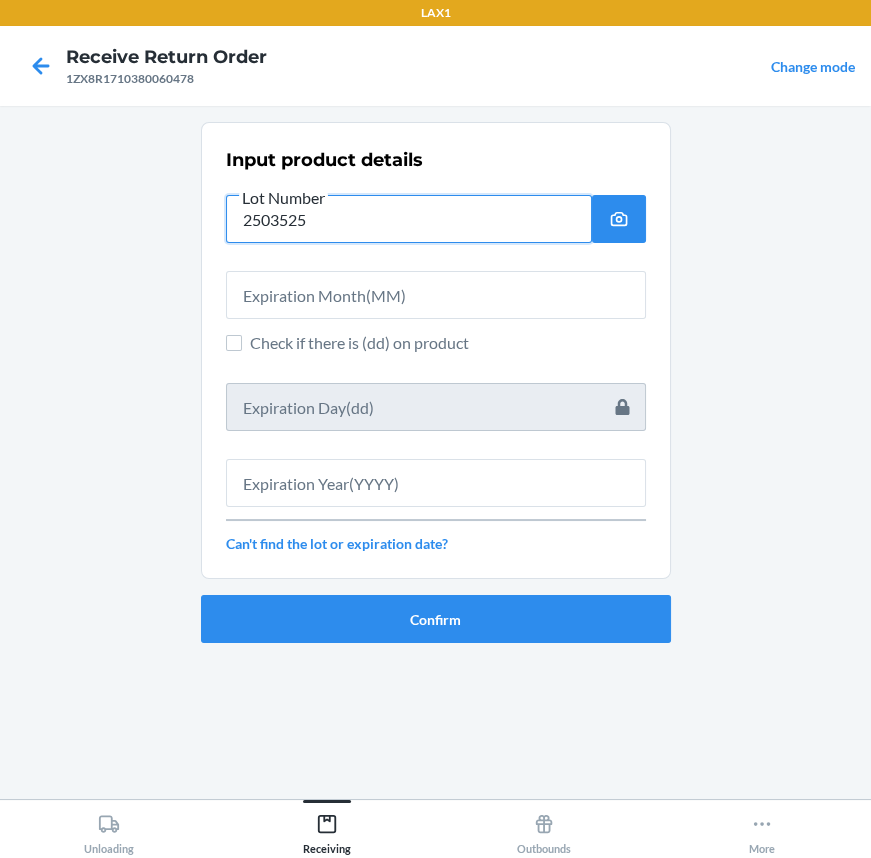 type on "2503525" 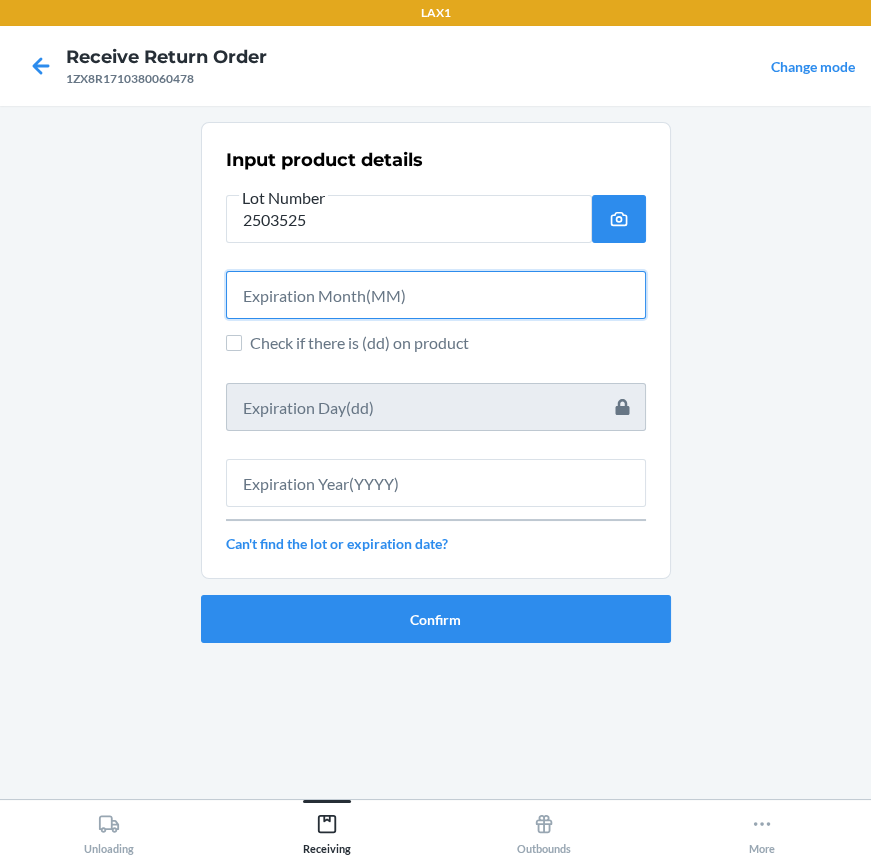 click at bounding box center [436, 295] 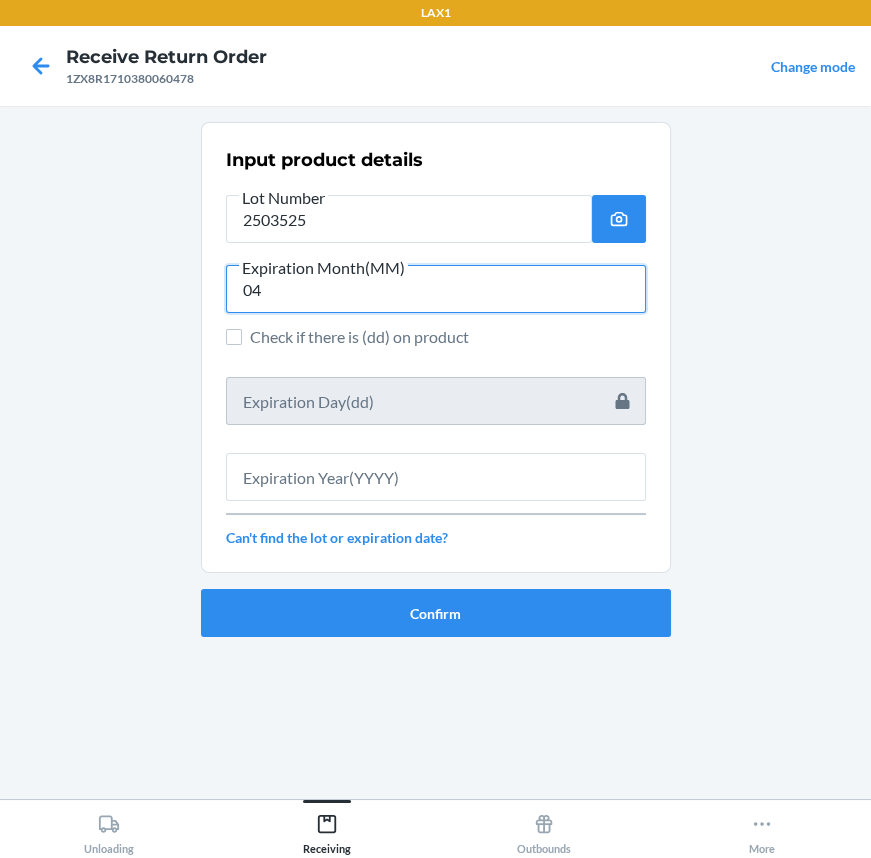 type on "04" 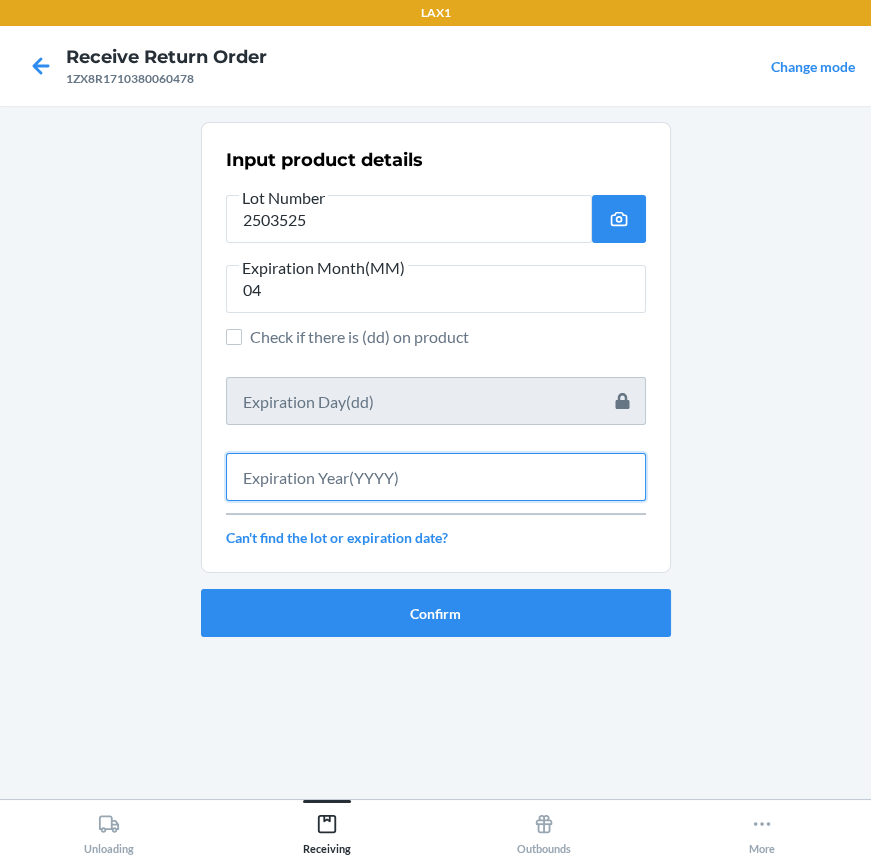 click at bounding box center [436, 477] 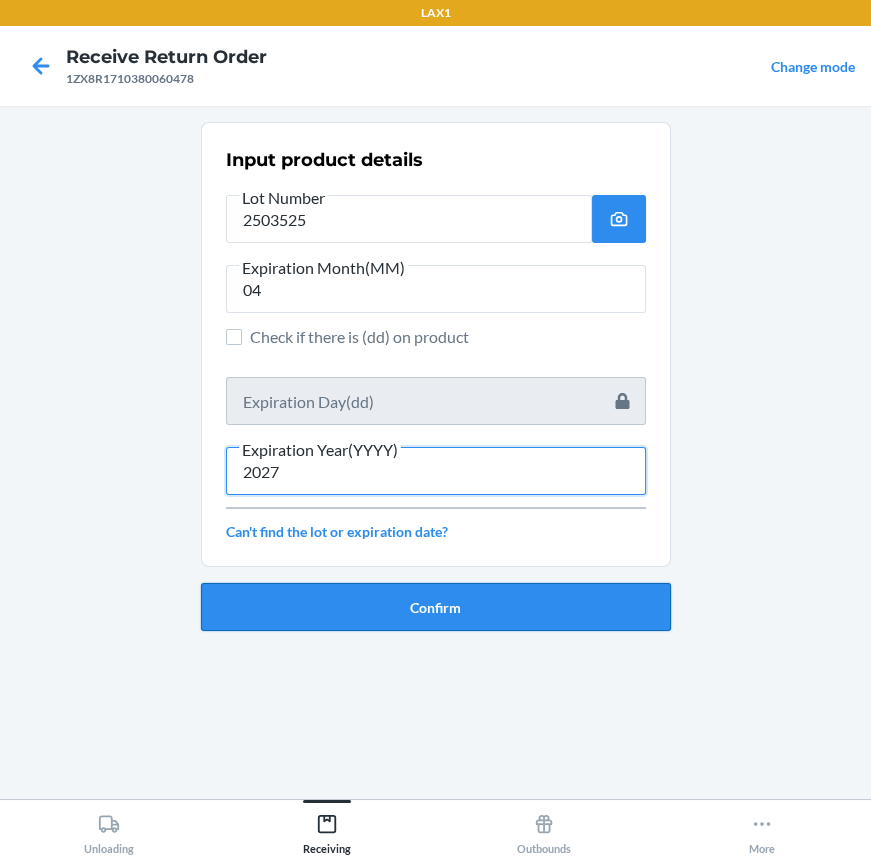 type on "2027" 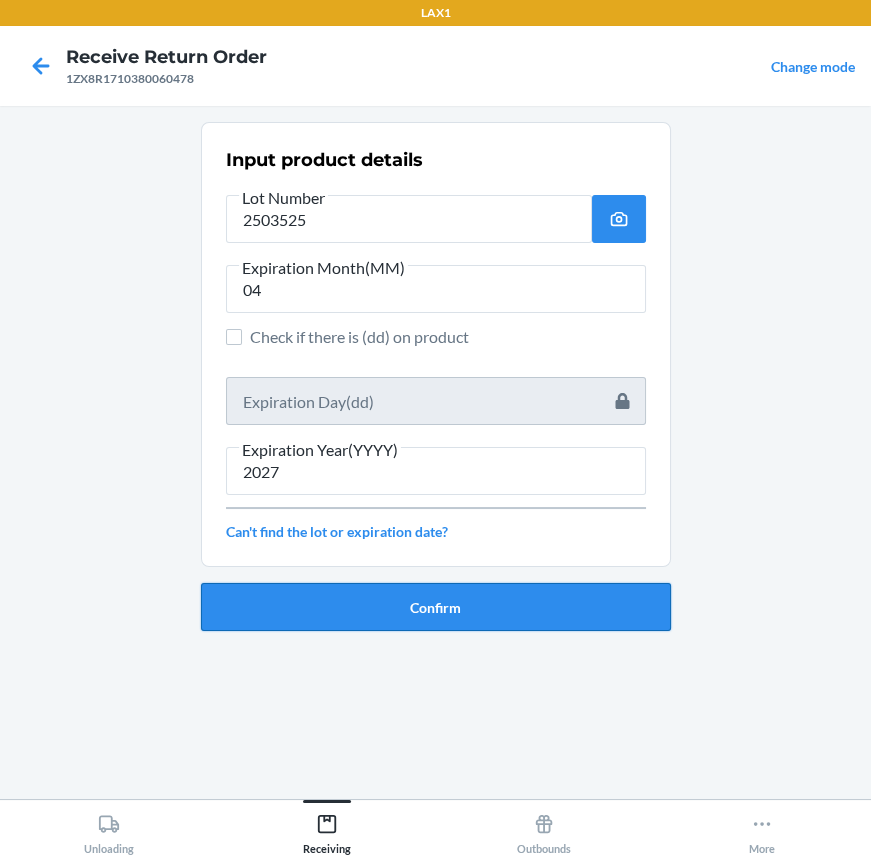 click on "Confirm" at bounding box center (436, 607) 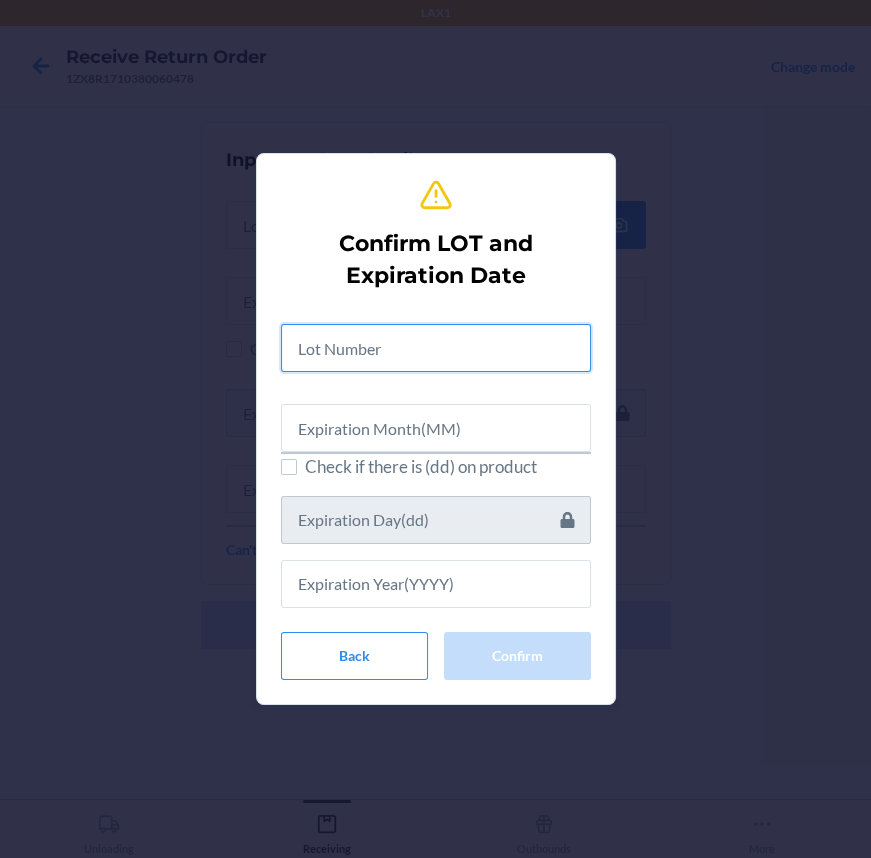 click at bounding box center (436, 348) 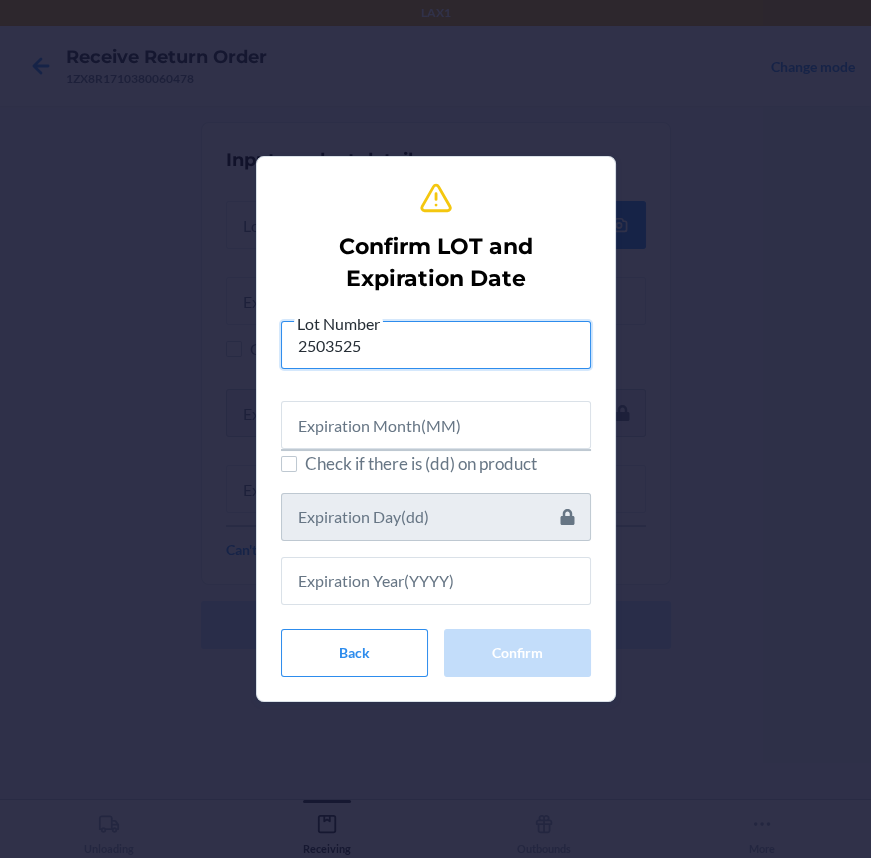 type on "2503525" 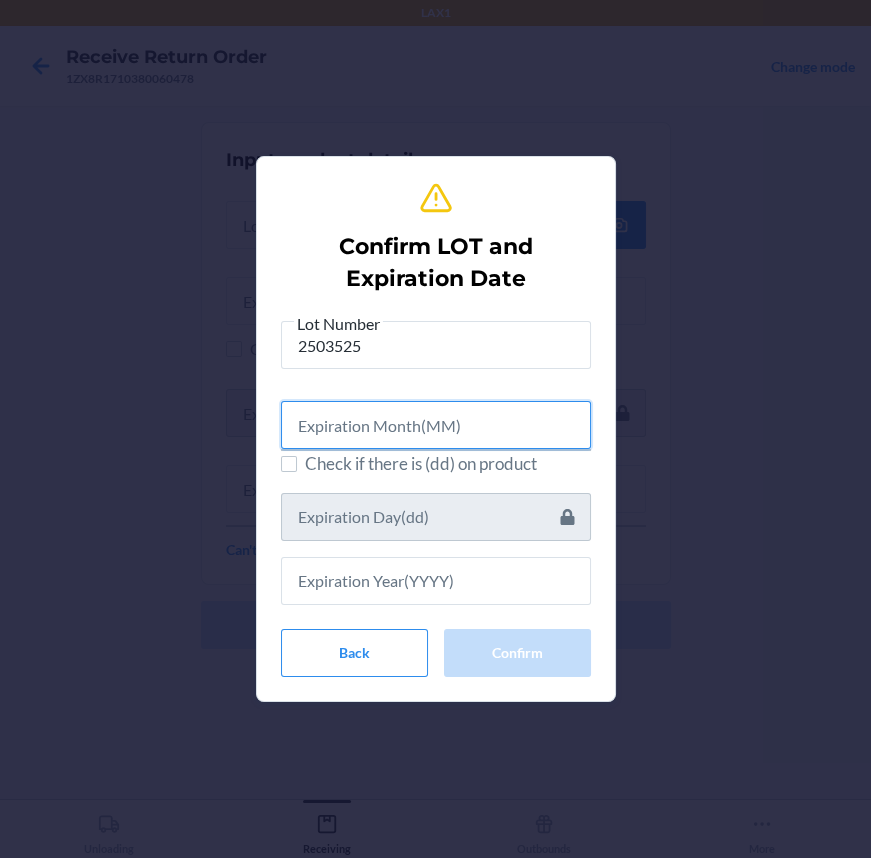 click at bounding box center (436, 425) 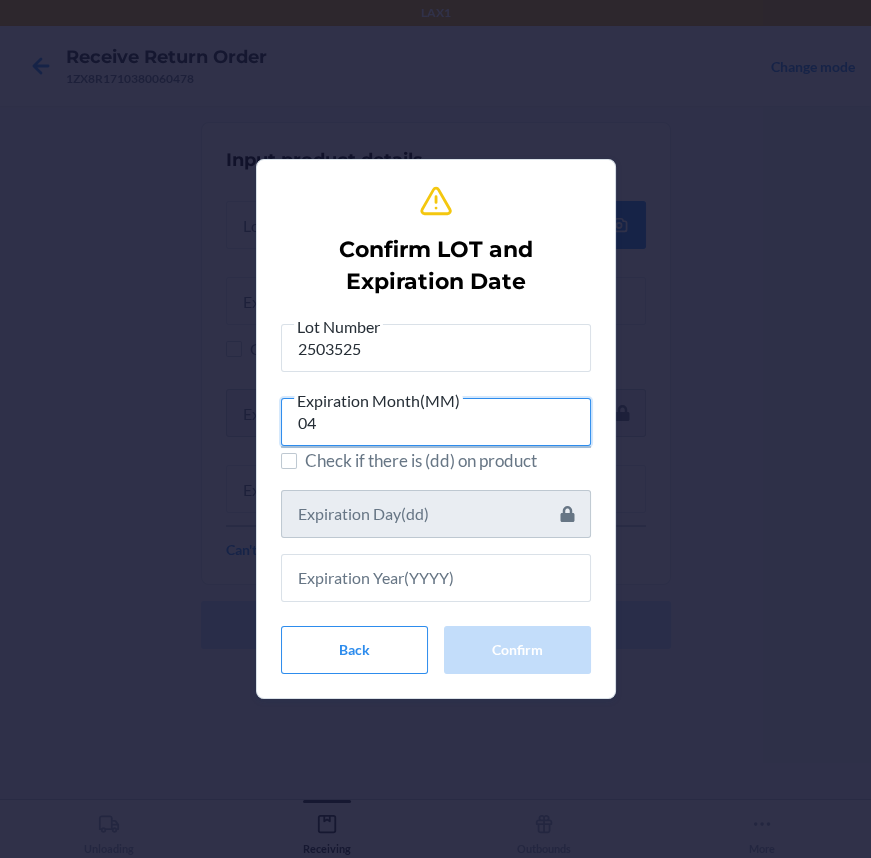 type on "04" 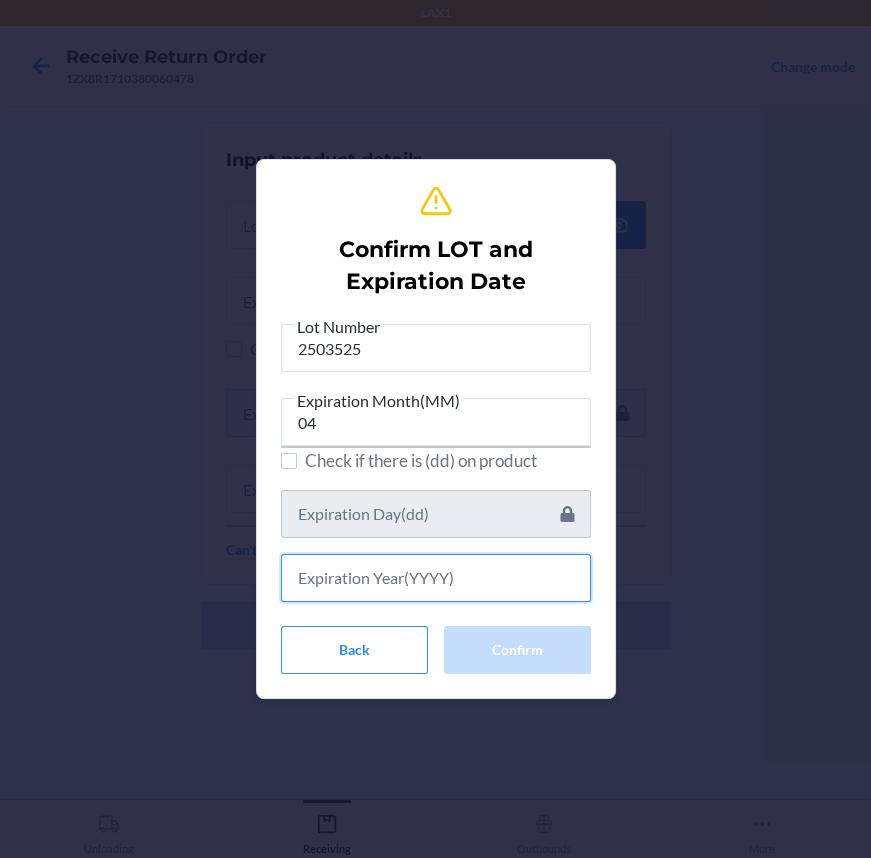 click at bounding box center (436, 578) 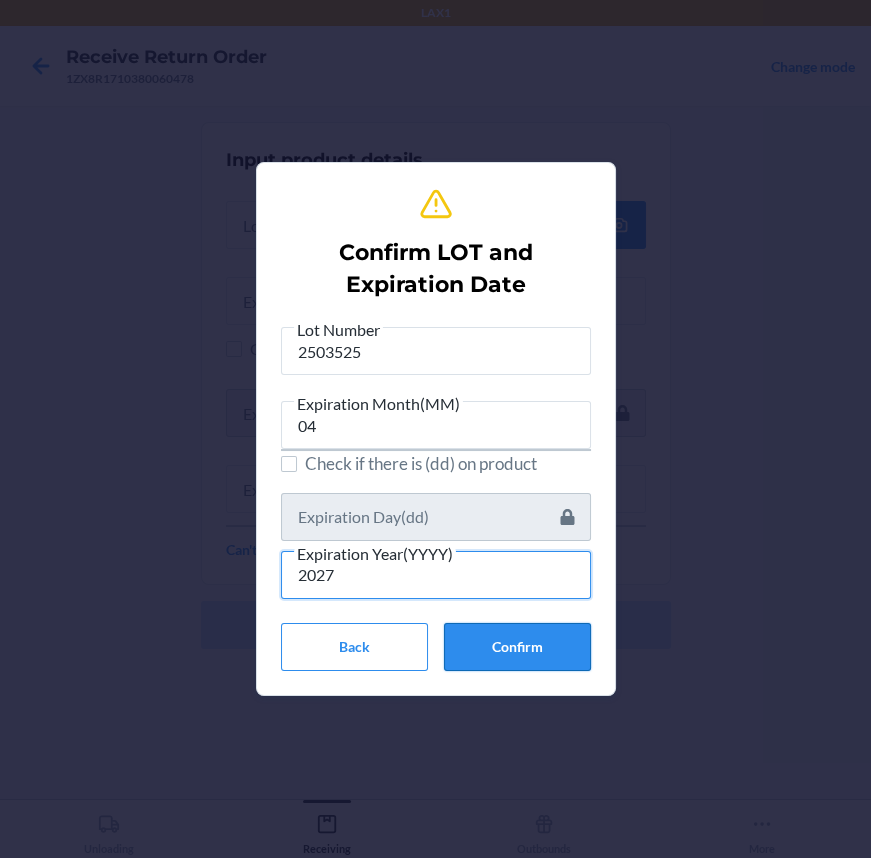 type on "2027" 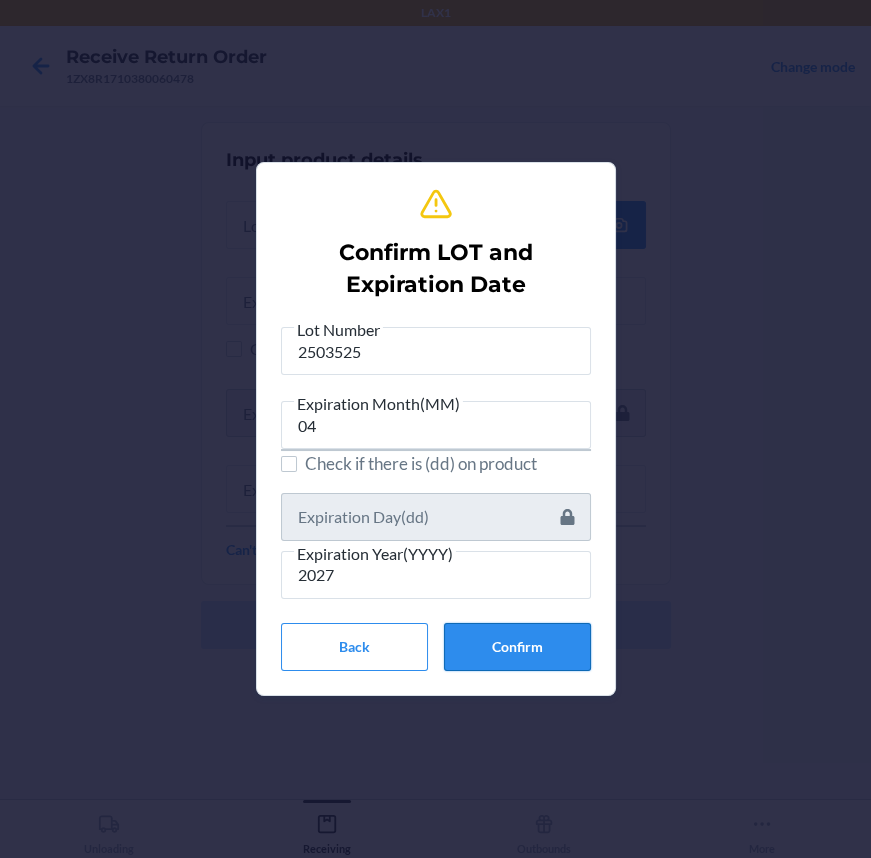 click on "Confirm" at bounding box center [517, 647] 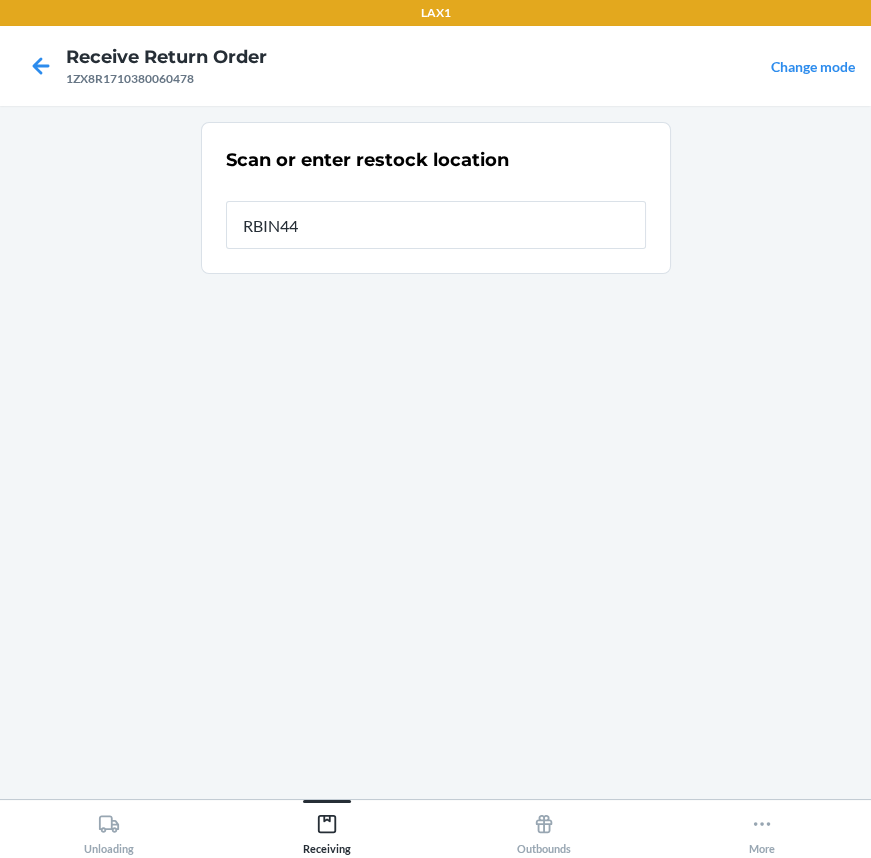 type on "RBIN448" 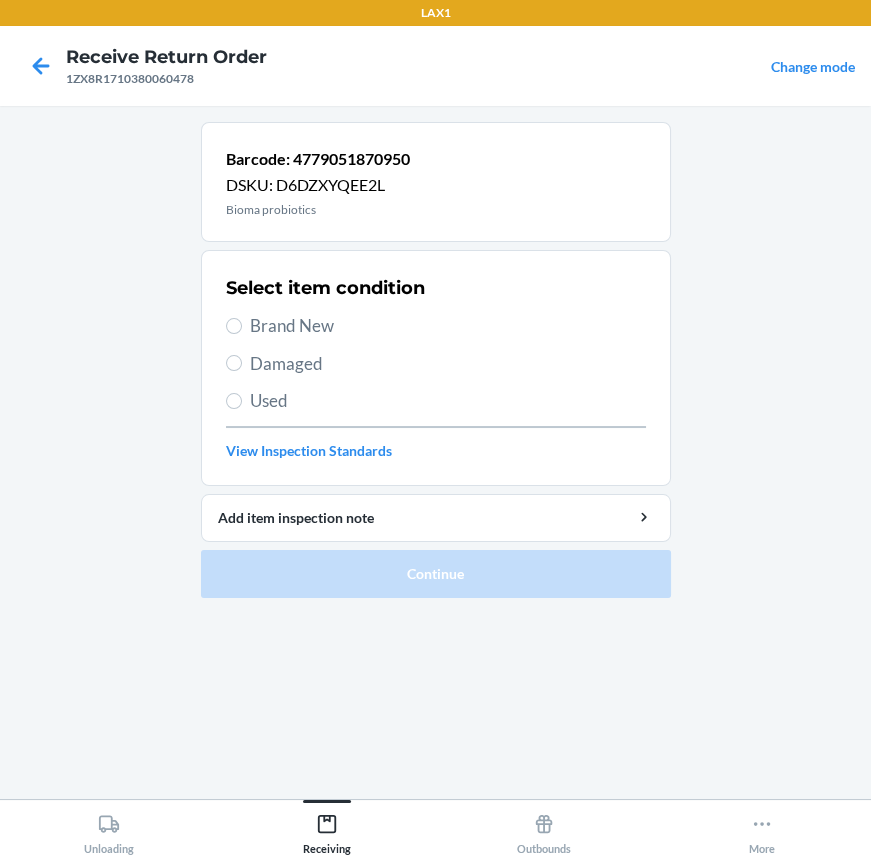 click on "Brand New" at bounding box center [436, 326] 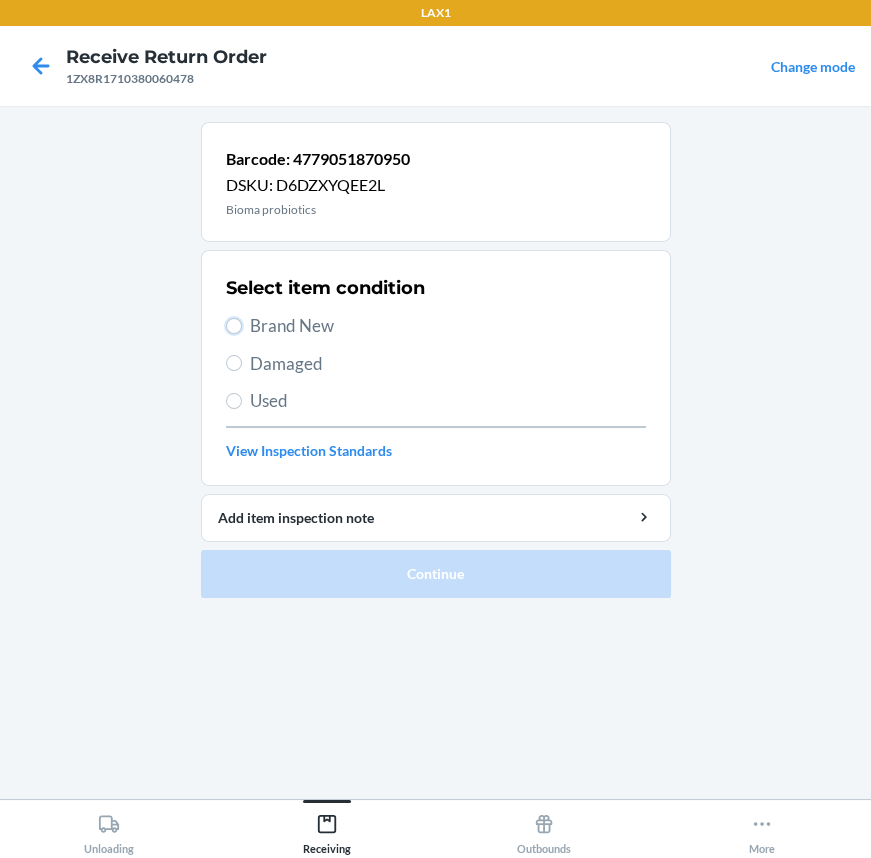 click on "Brand New" at bounding box center (234, 326) 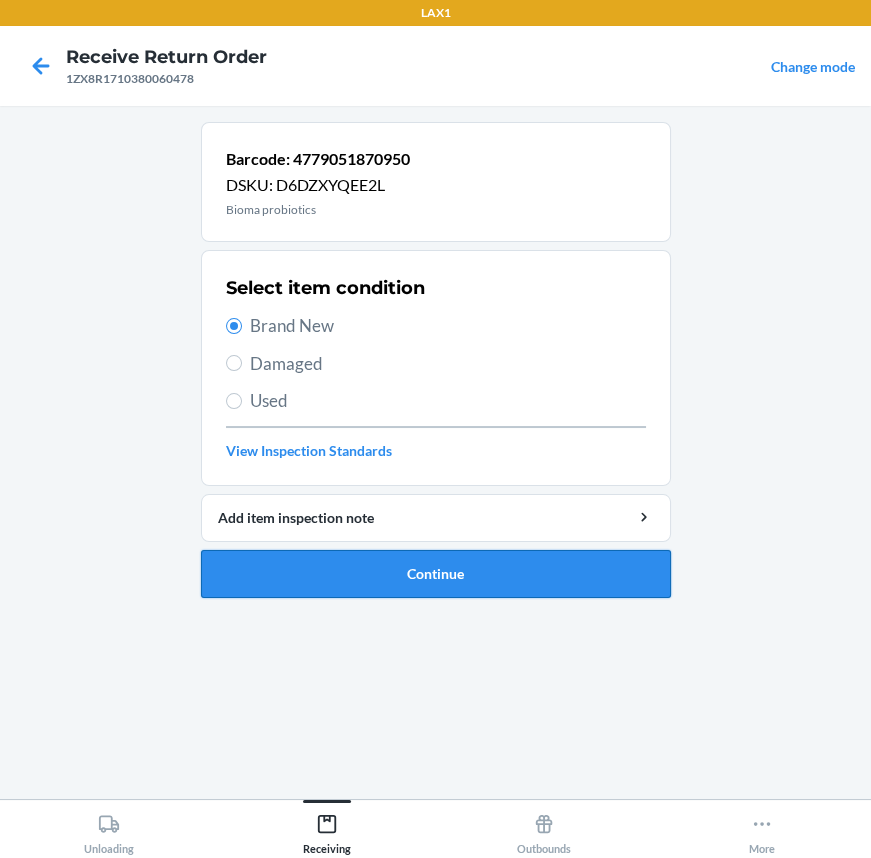 click on "Continue" at bounding box center (436, 574) 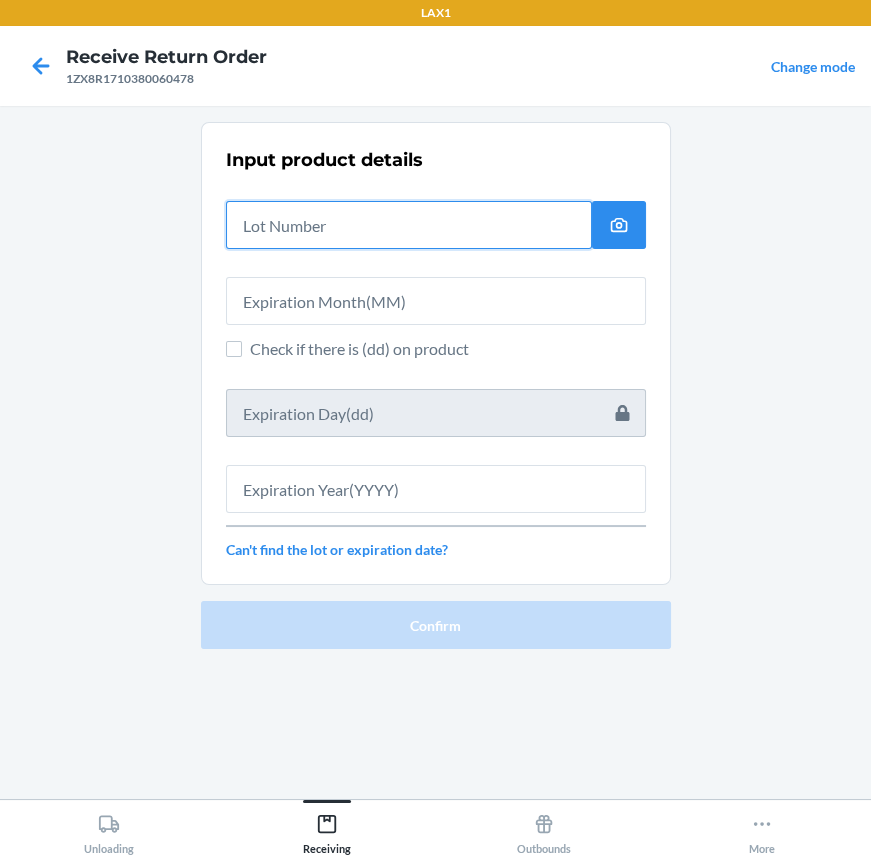 click at bounding box center [409, 225] 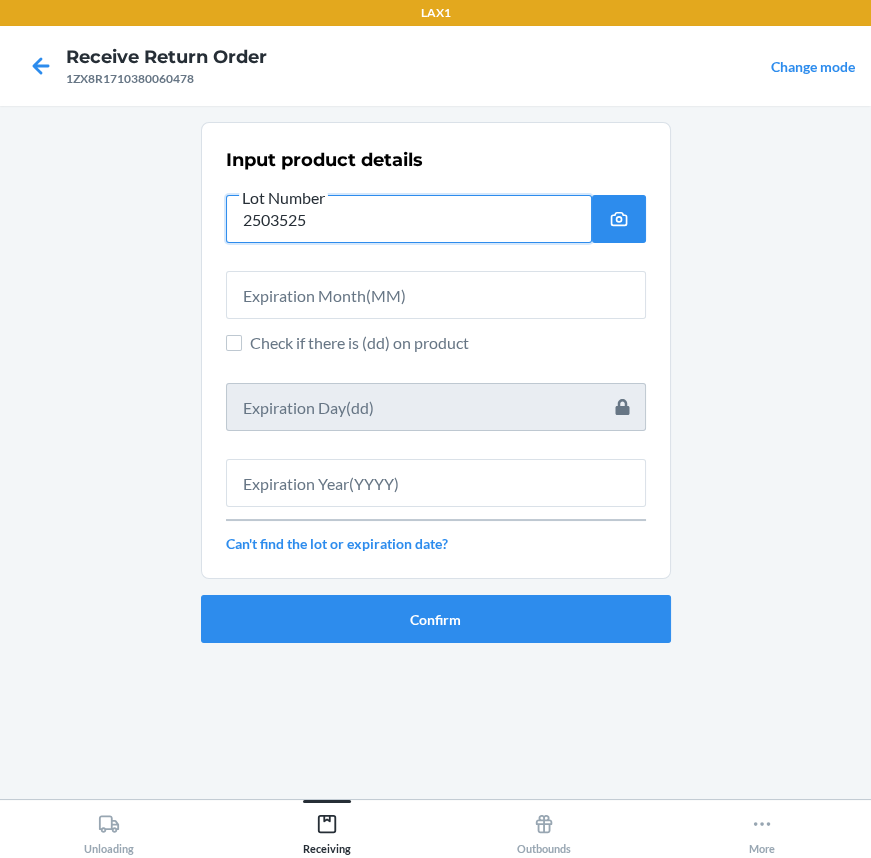 type on "2503525" 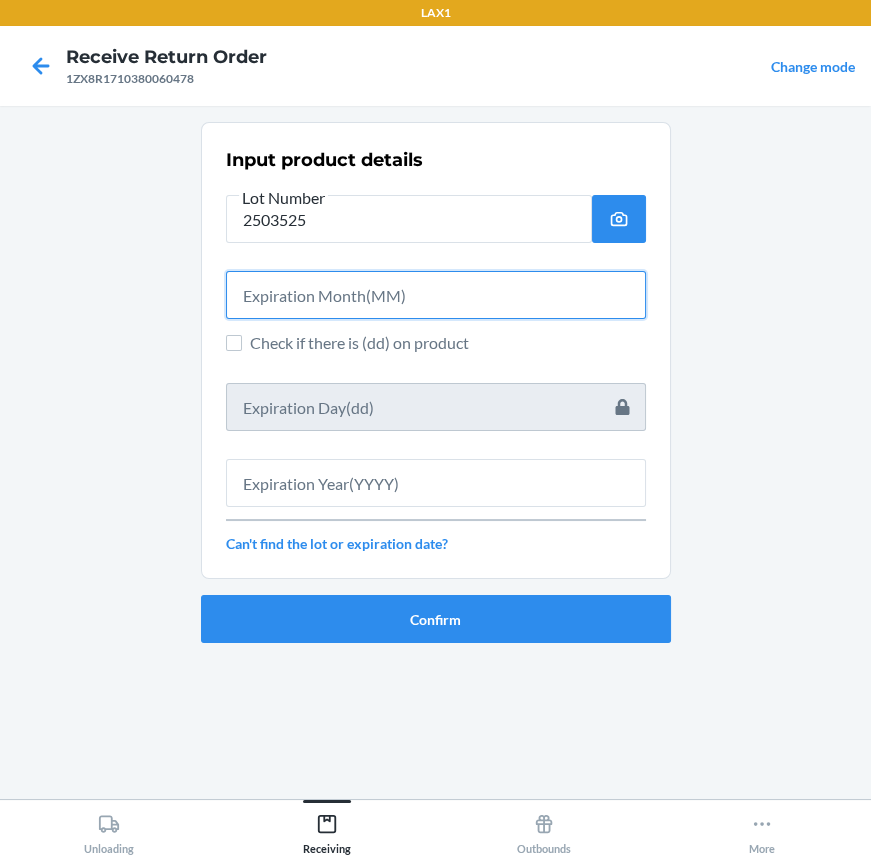 click at bounding box center [436, 295] 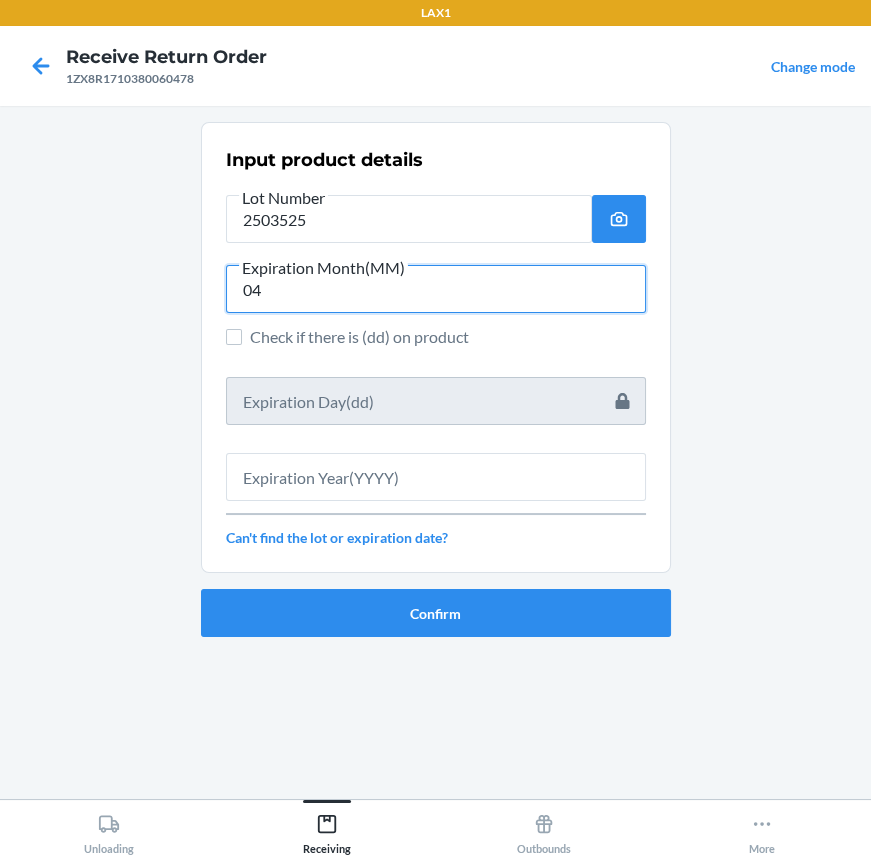 type on "04" 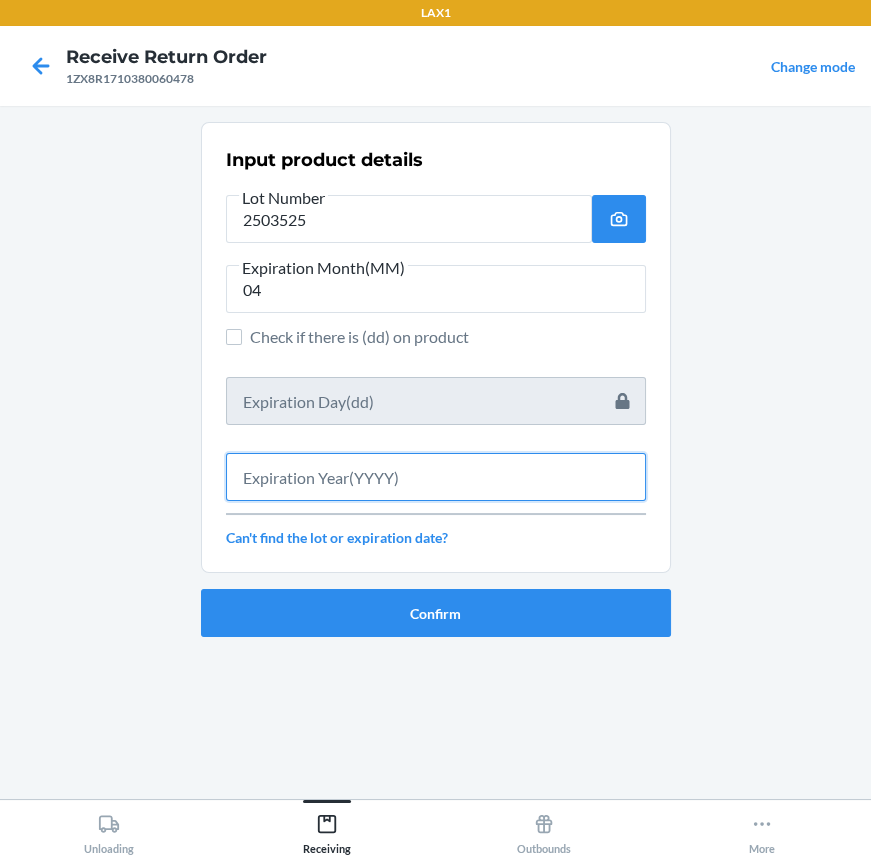 click at bounding box center (436, 477) 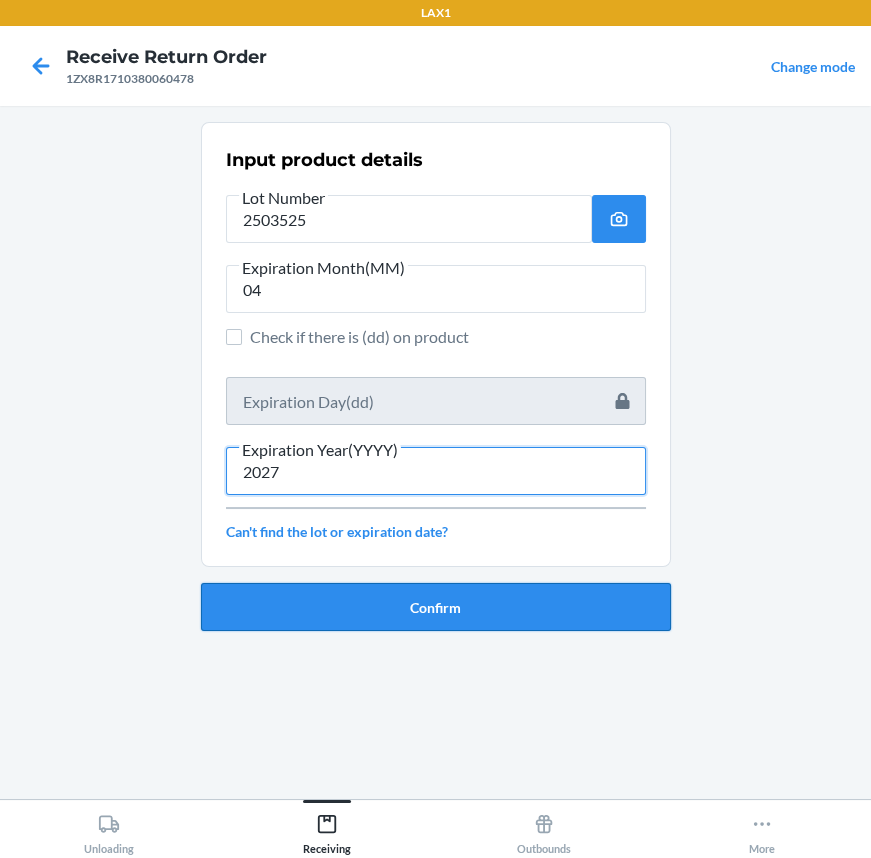 type on "2027" 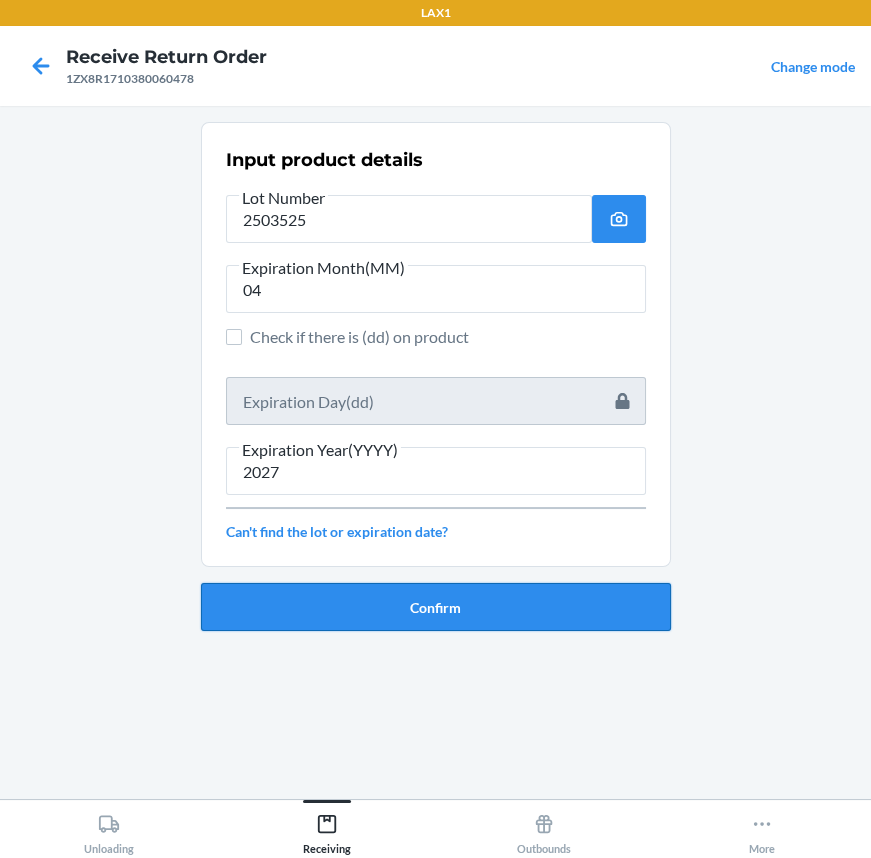 click on "Confirm" at bounding box center [436, 607] 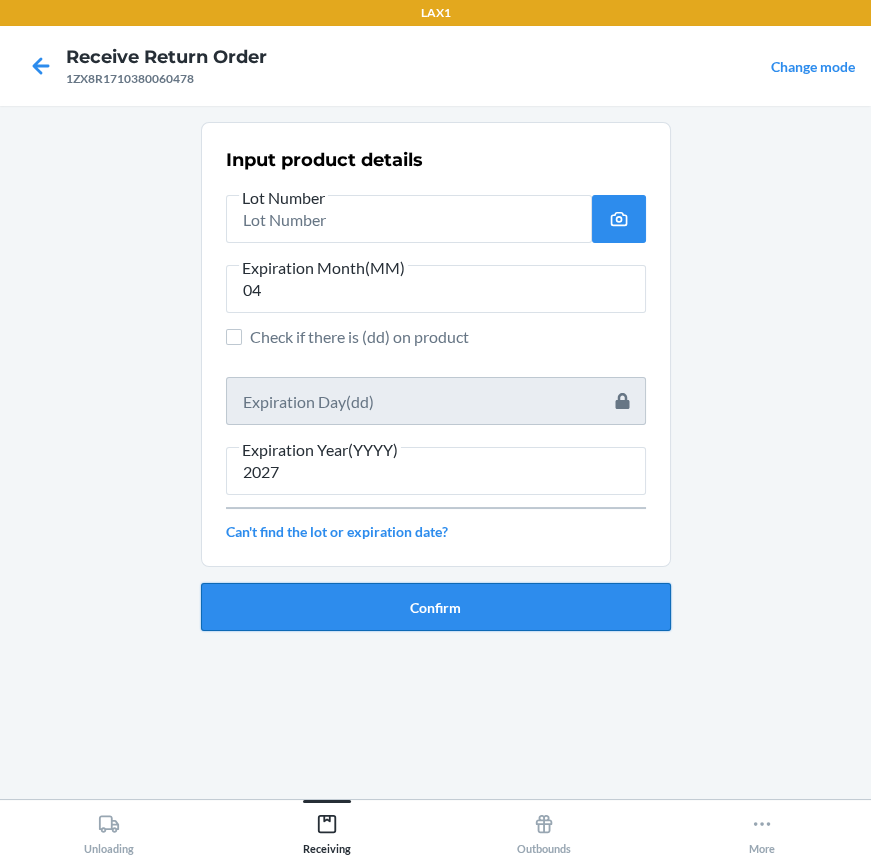 type 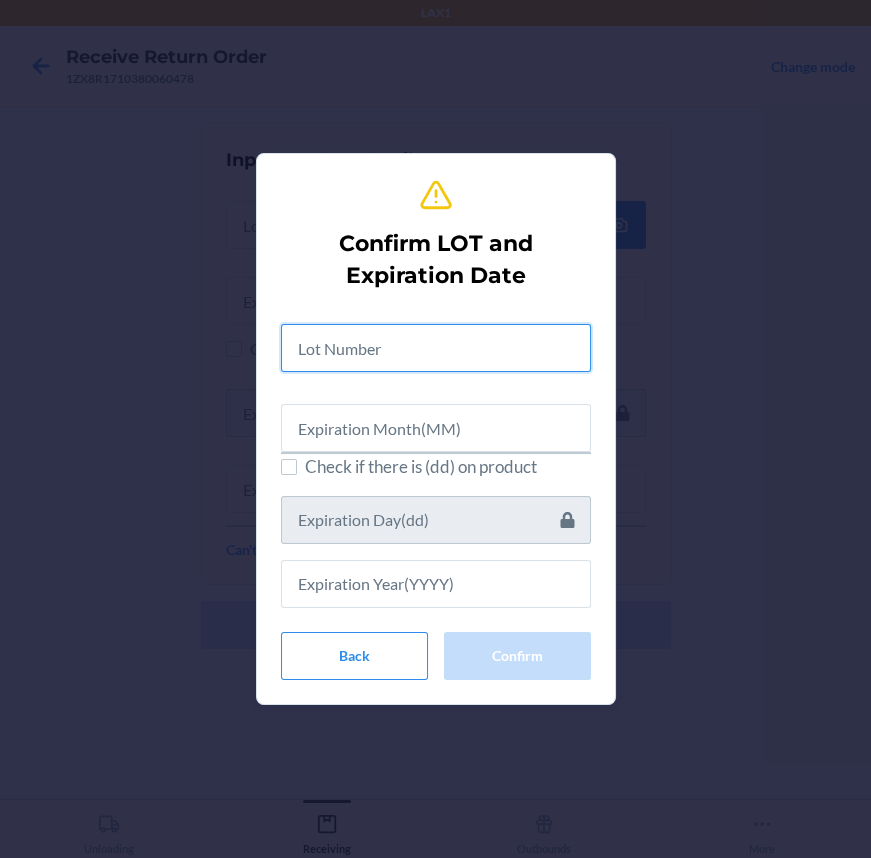 click at bounding box center (436, 348) 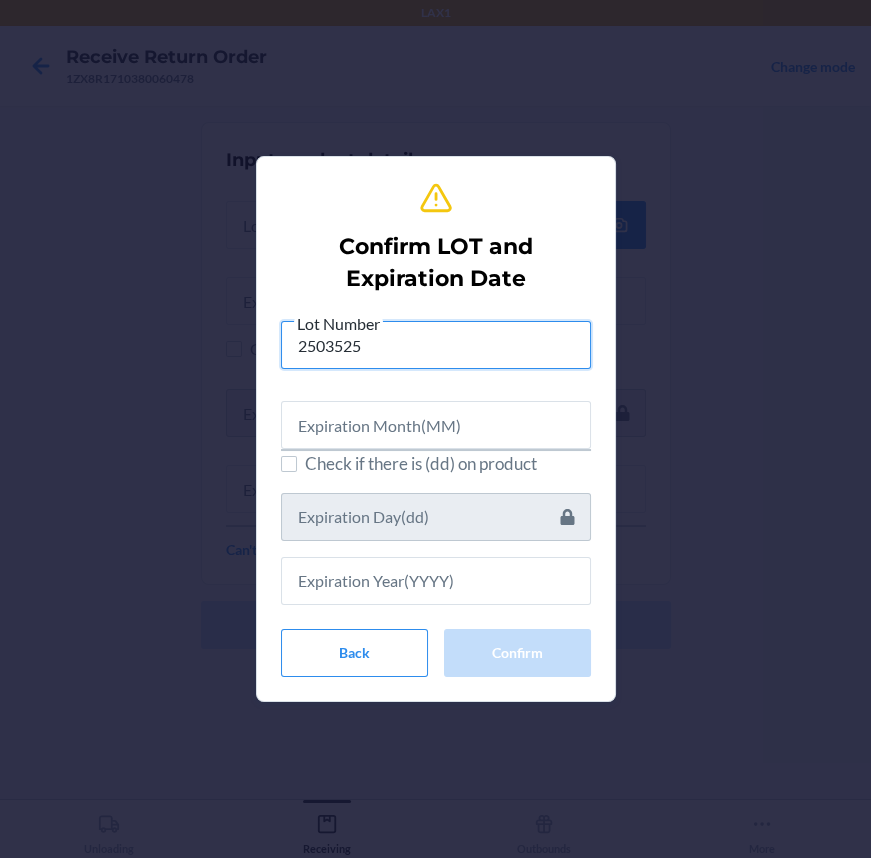 type on "2503525" 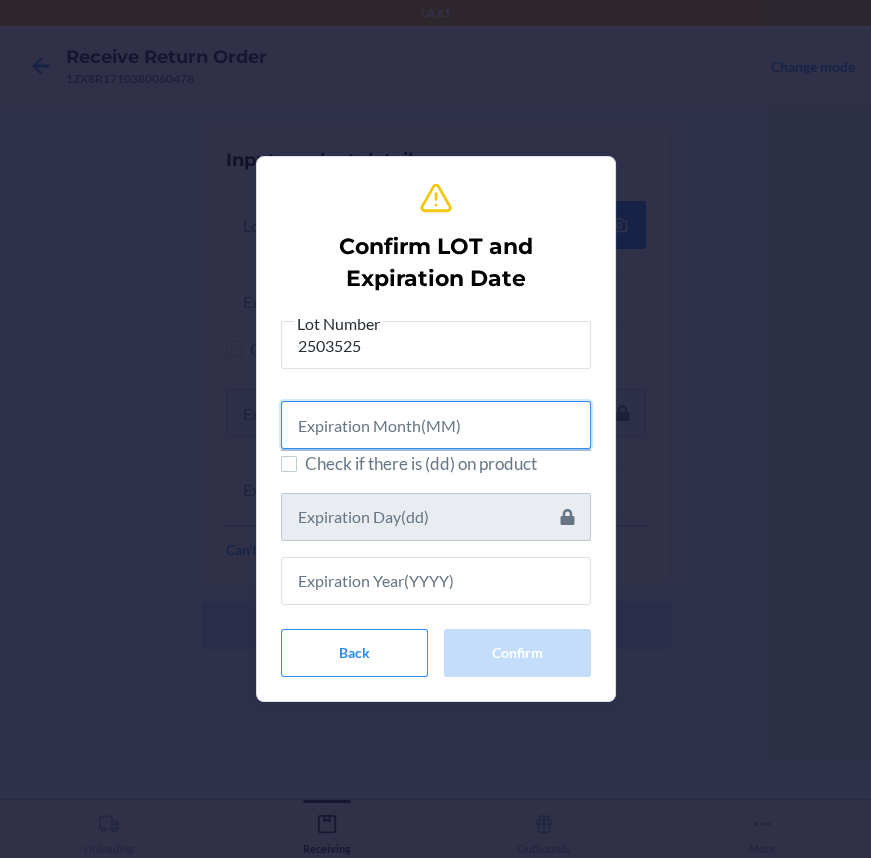 click at bounding box center (436, 425) 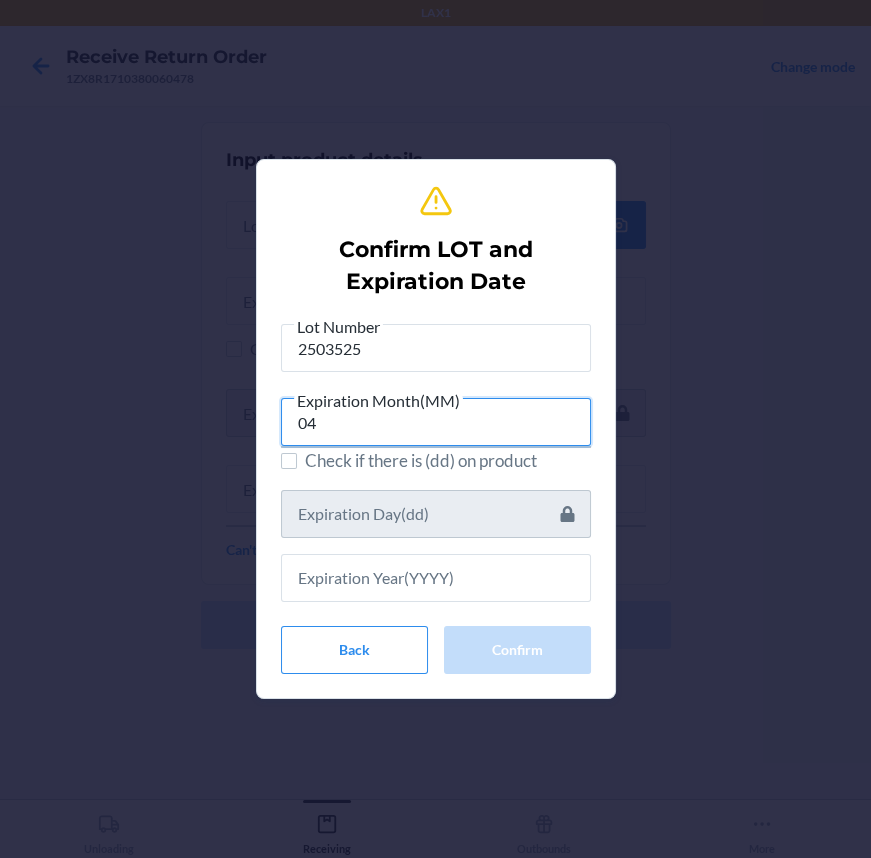 type on "04" 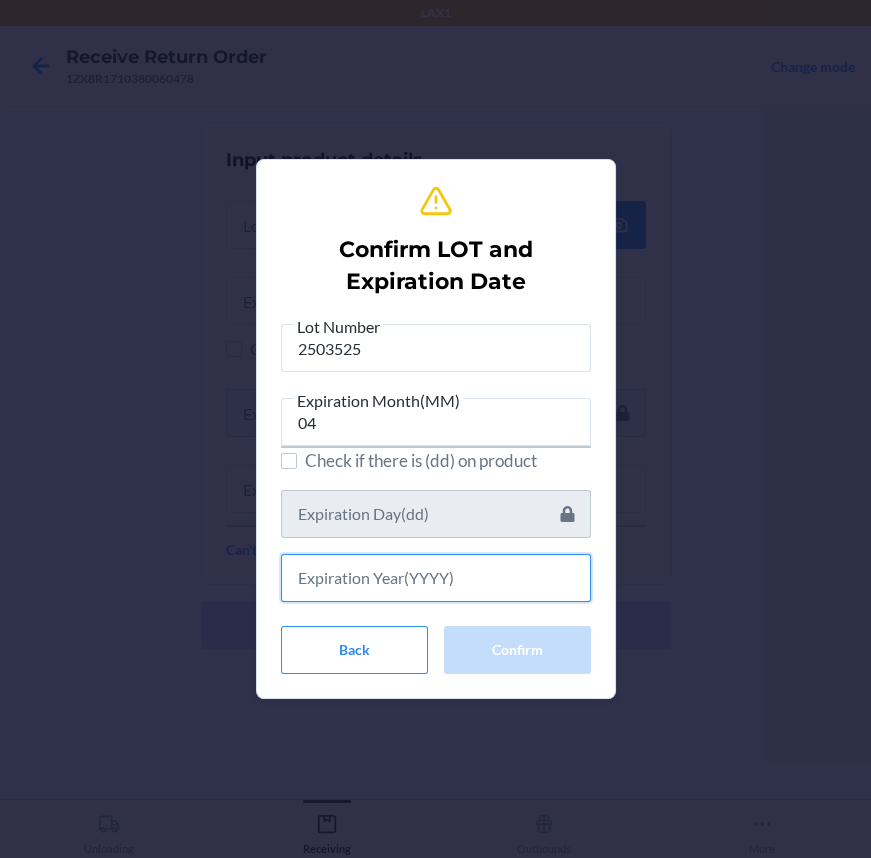 click at bounding box center [436, 578] 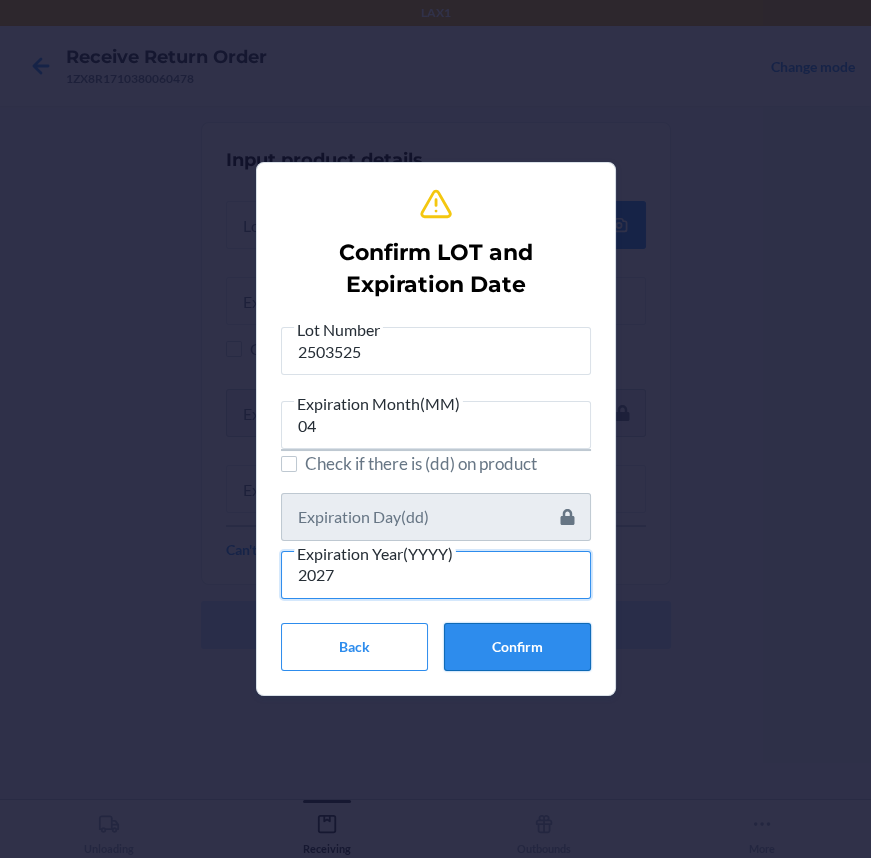 type on "2027" 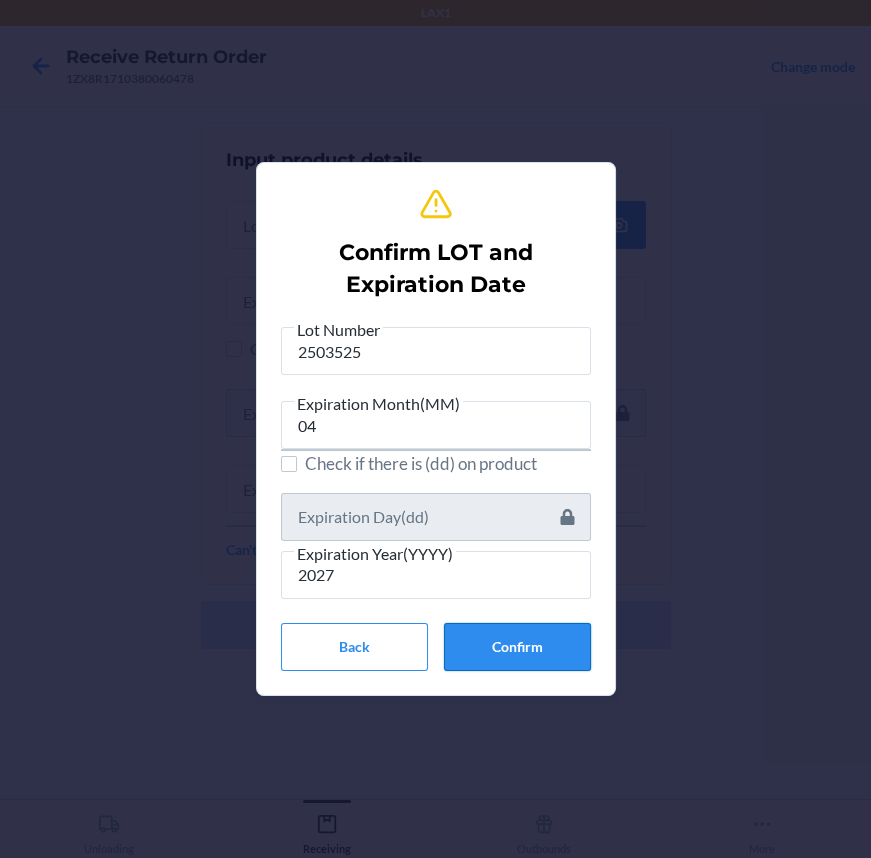 click on "Confirm" at bounding box center (517, 647) 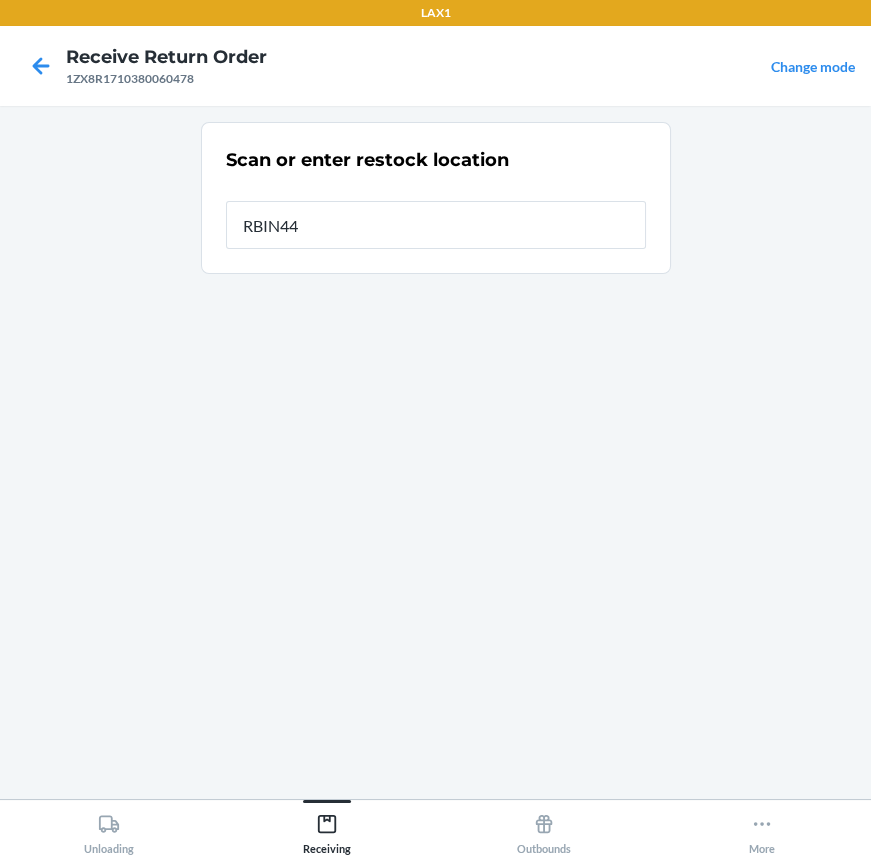 type on "RBIN448" 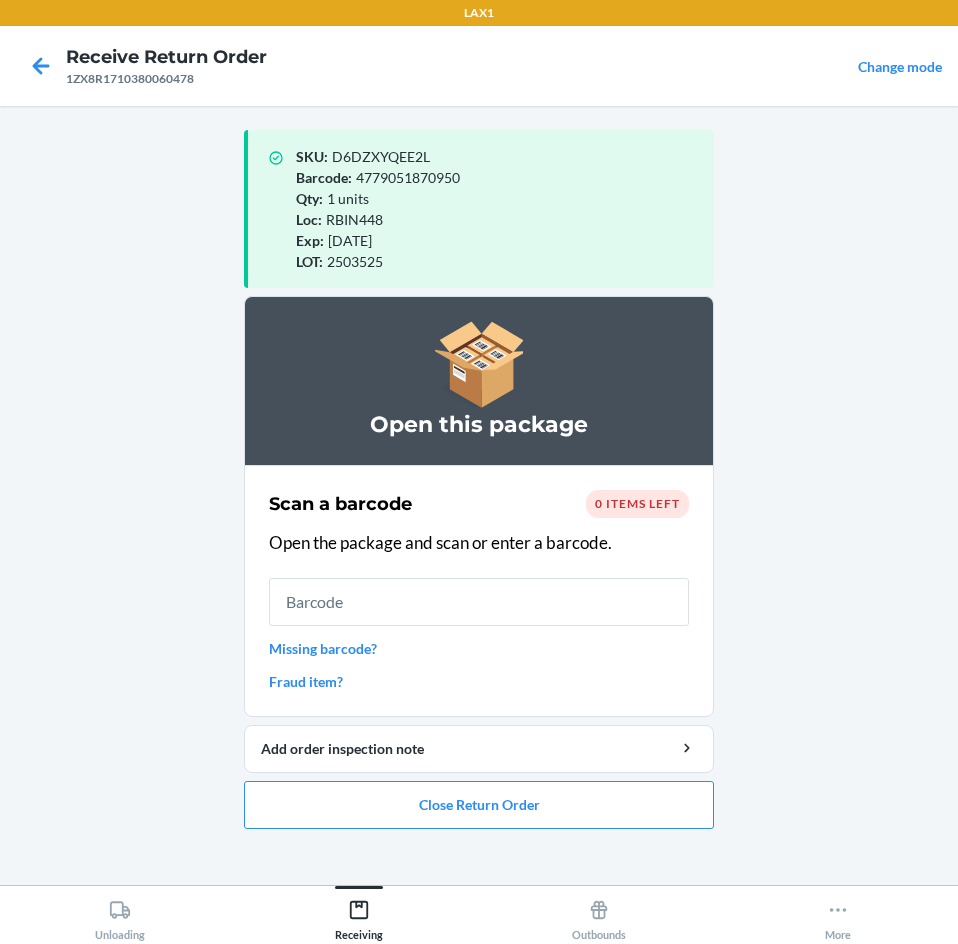 click at bounding box center (479, 602) 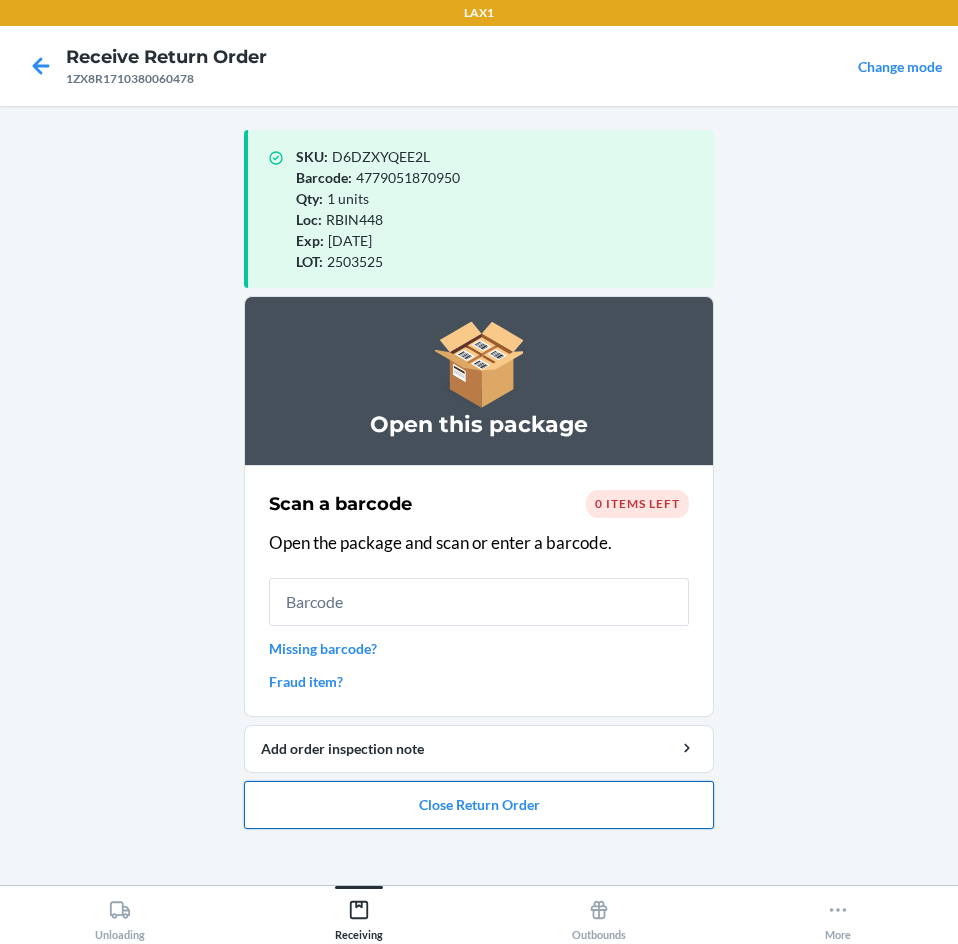 click on "Close Return Order" at bounding box center [479, 805] 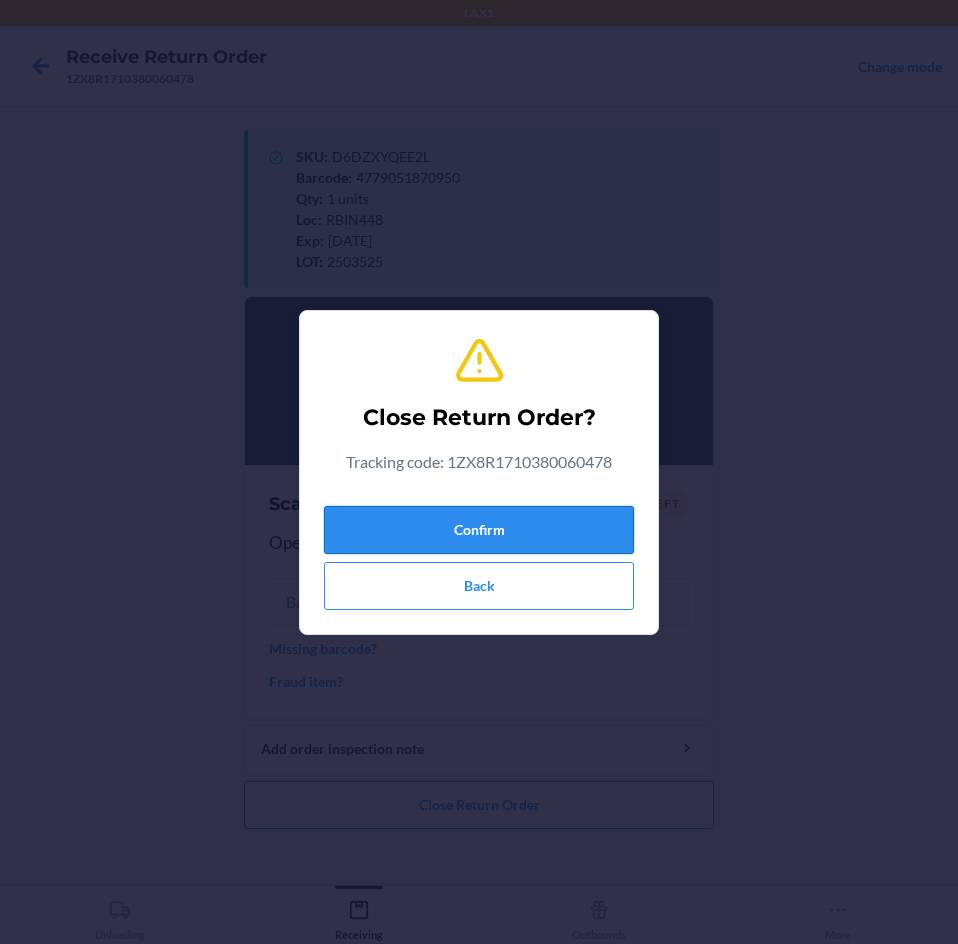 click on "Confirm" at bounding box center [479, 530] 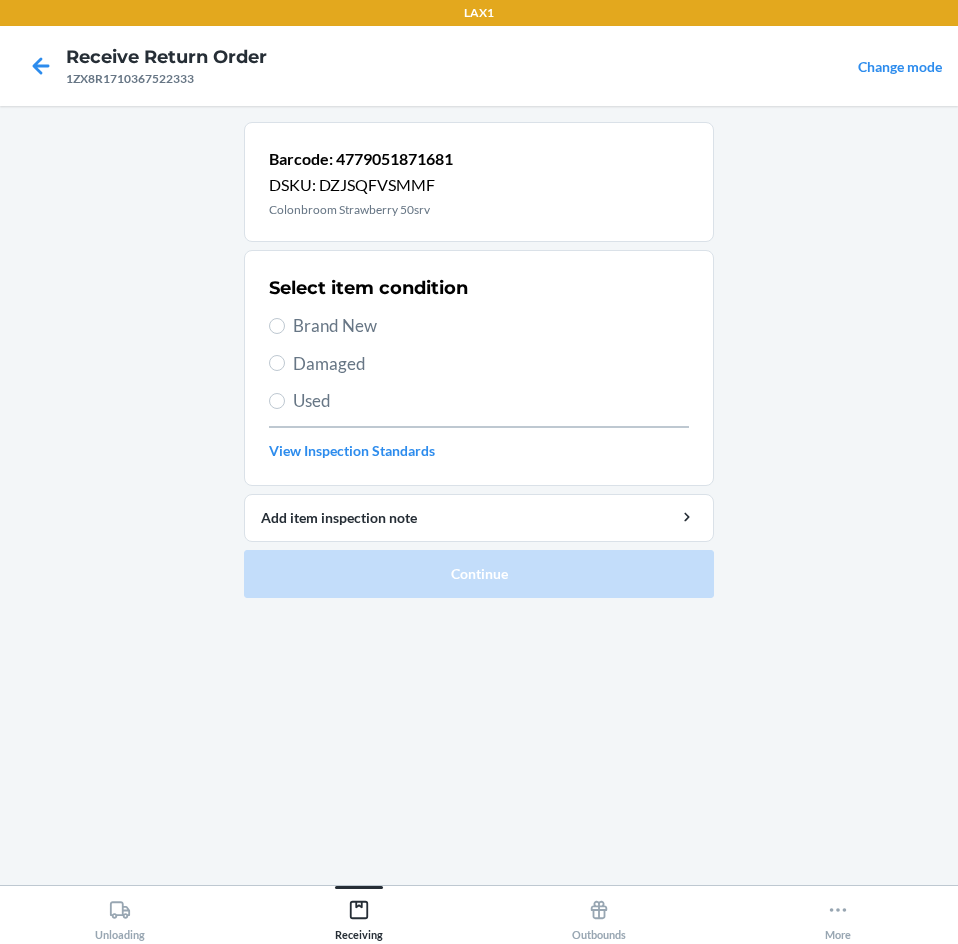 drag, startPoint x: 283, startPoint y: 318, endPoint x: 298, endPoint y: 360, distance: 44.598206 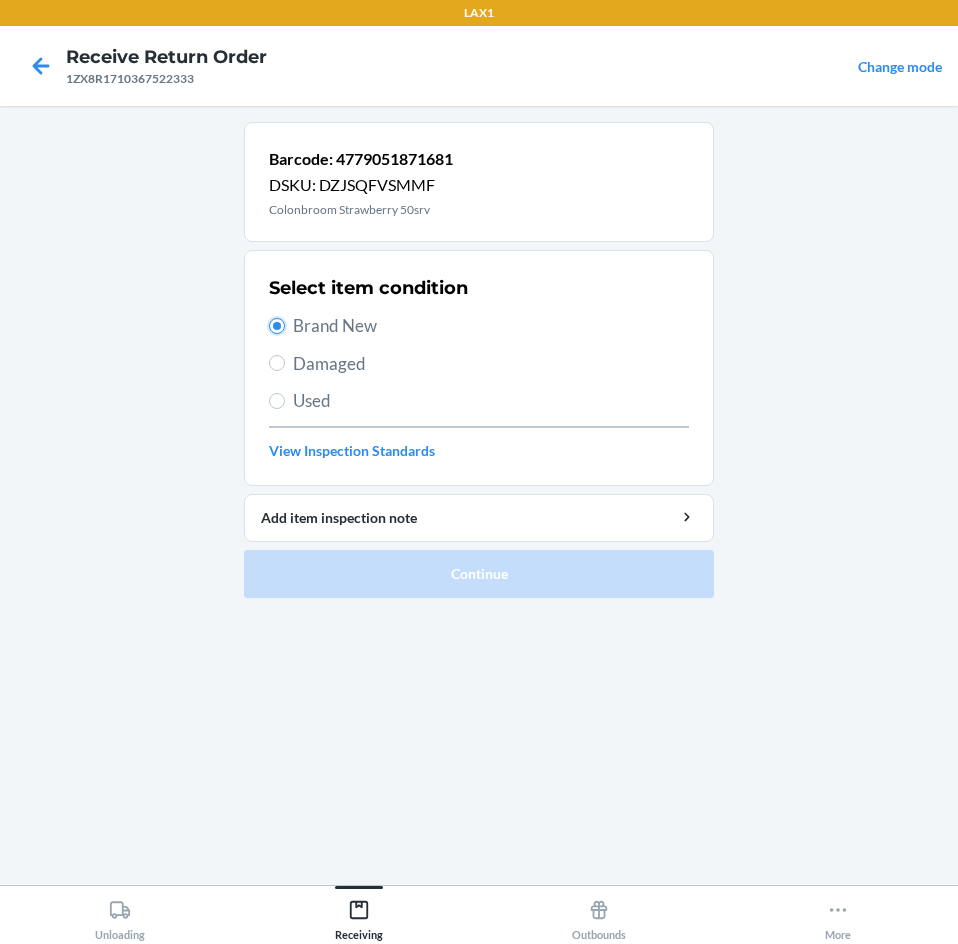 radio on "true" 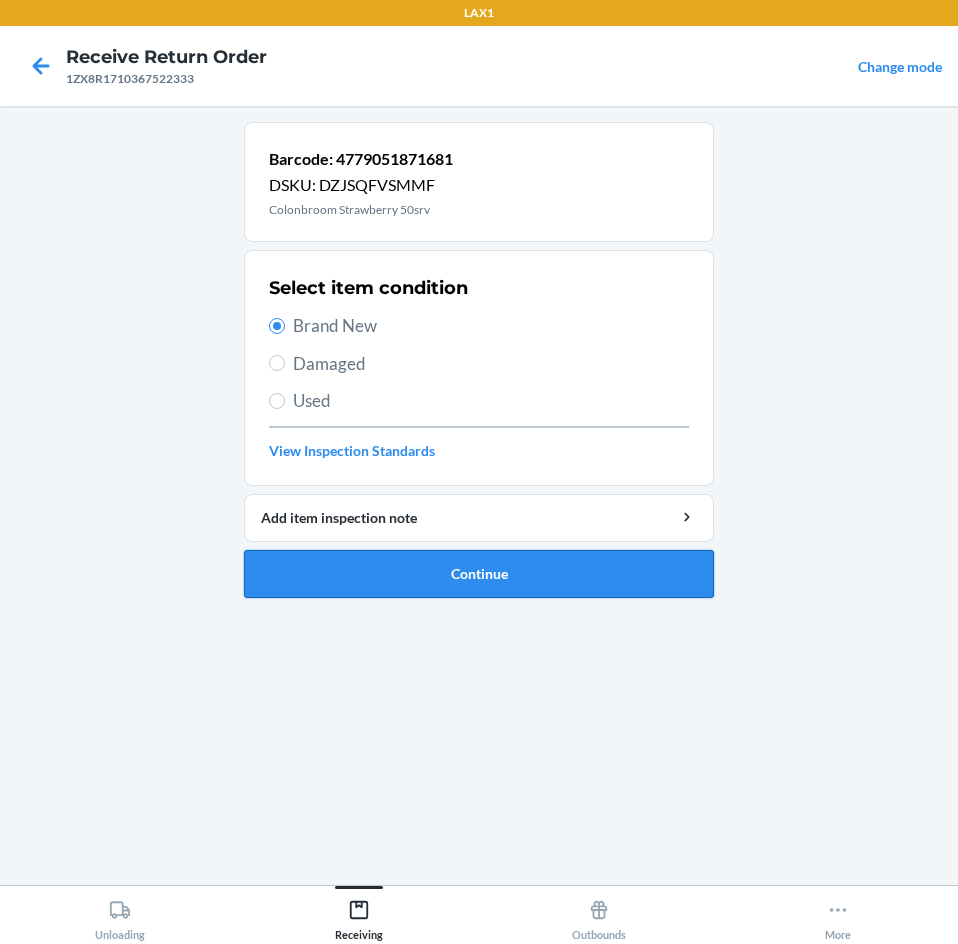 click on "Continue" at bounding box center (479, 574) 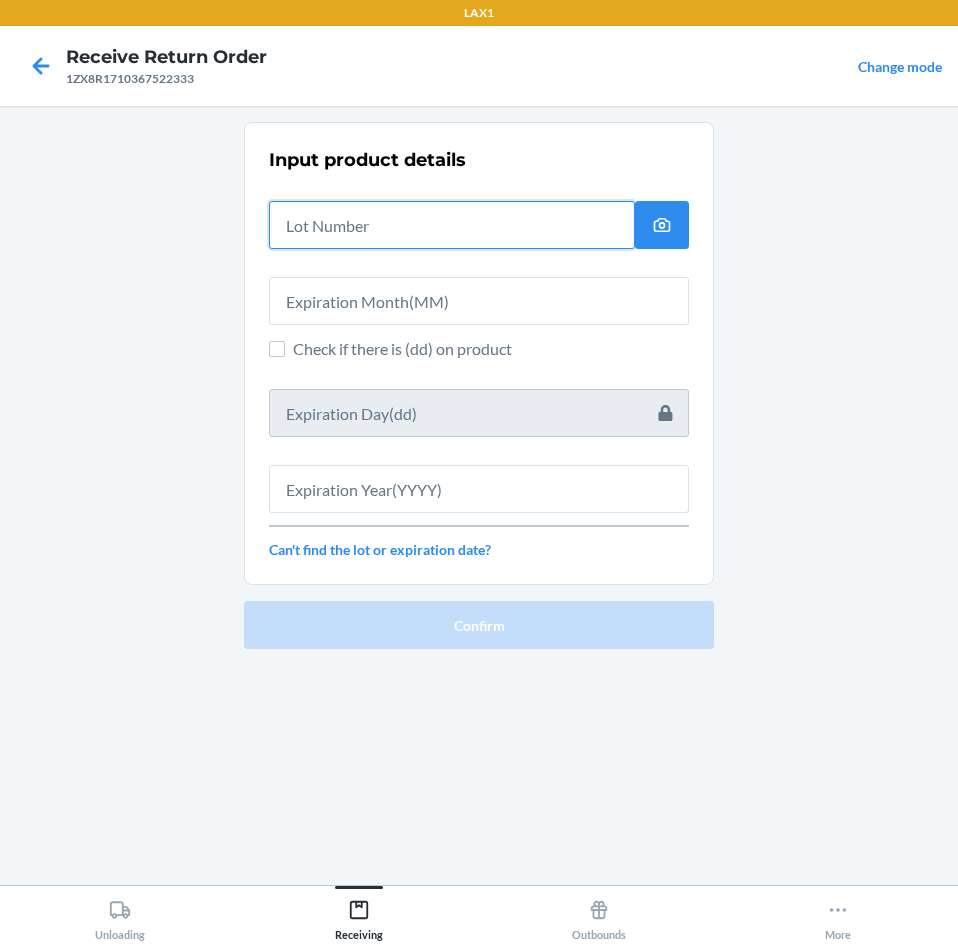 click at bounding box center [452, 225] 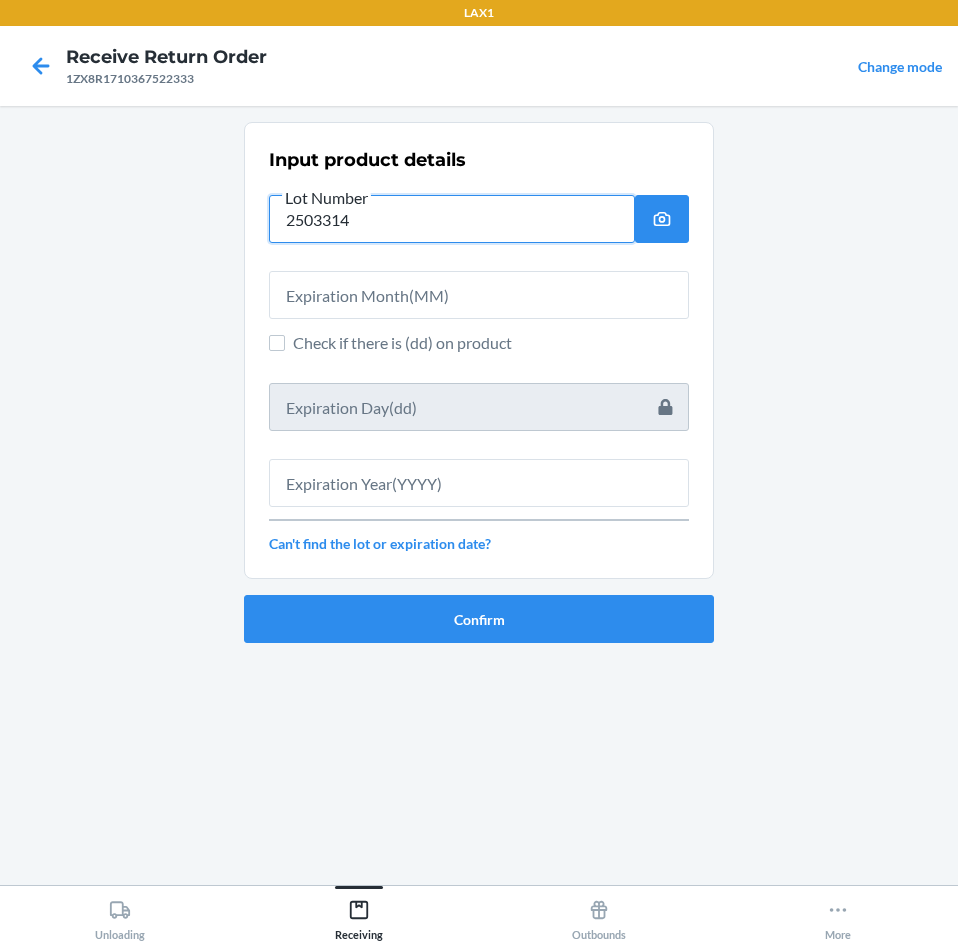 type on "2503314" 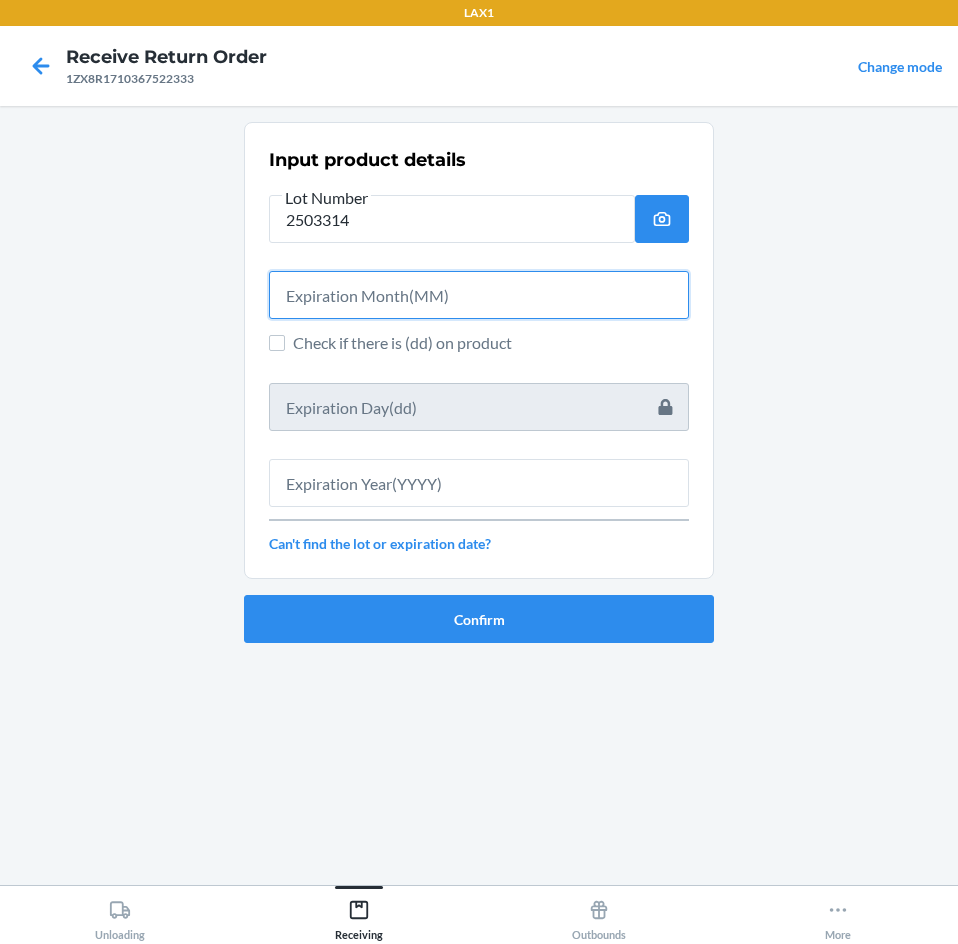 click at bounding box center [479, 295] 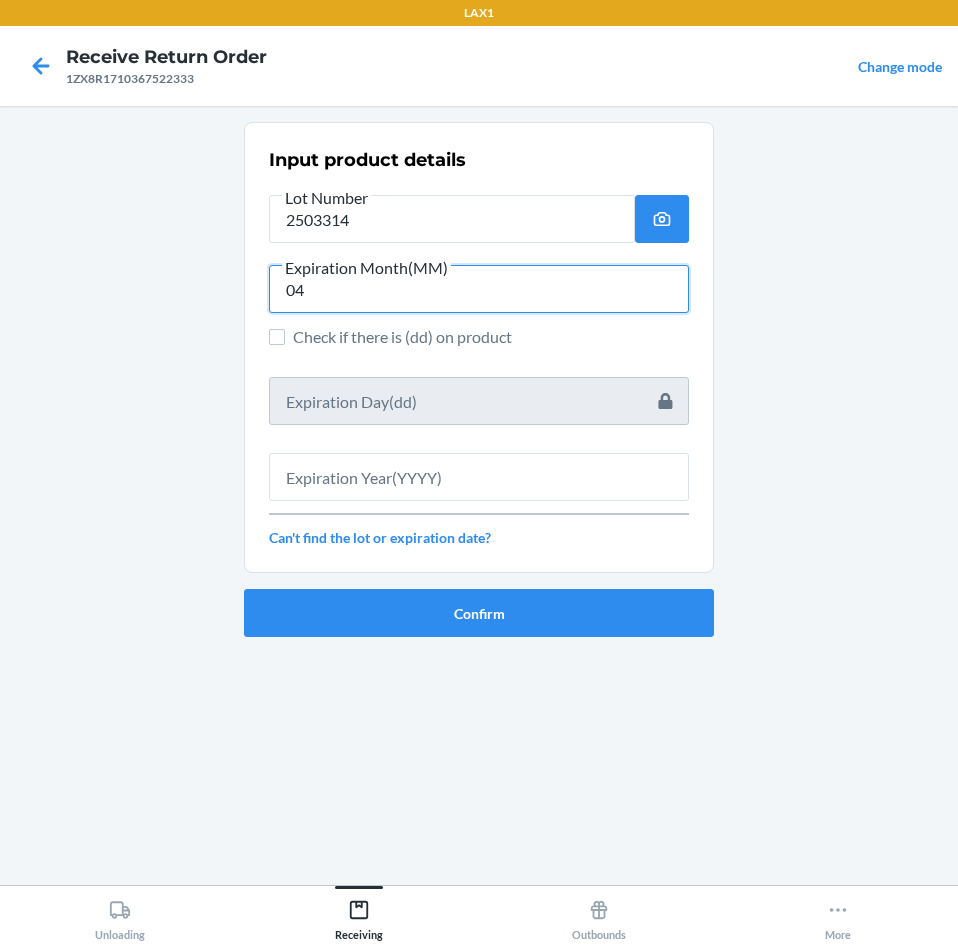 type on "04" 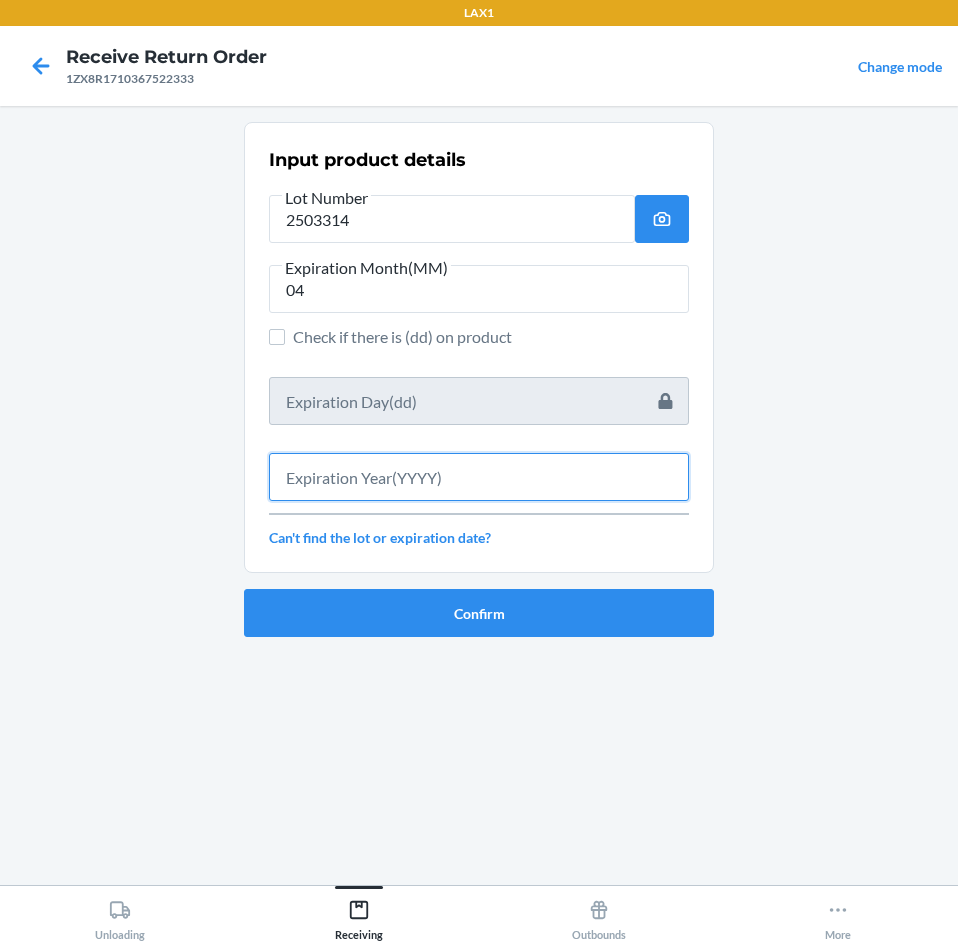 click at bounding box center [479, 477] 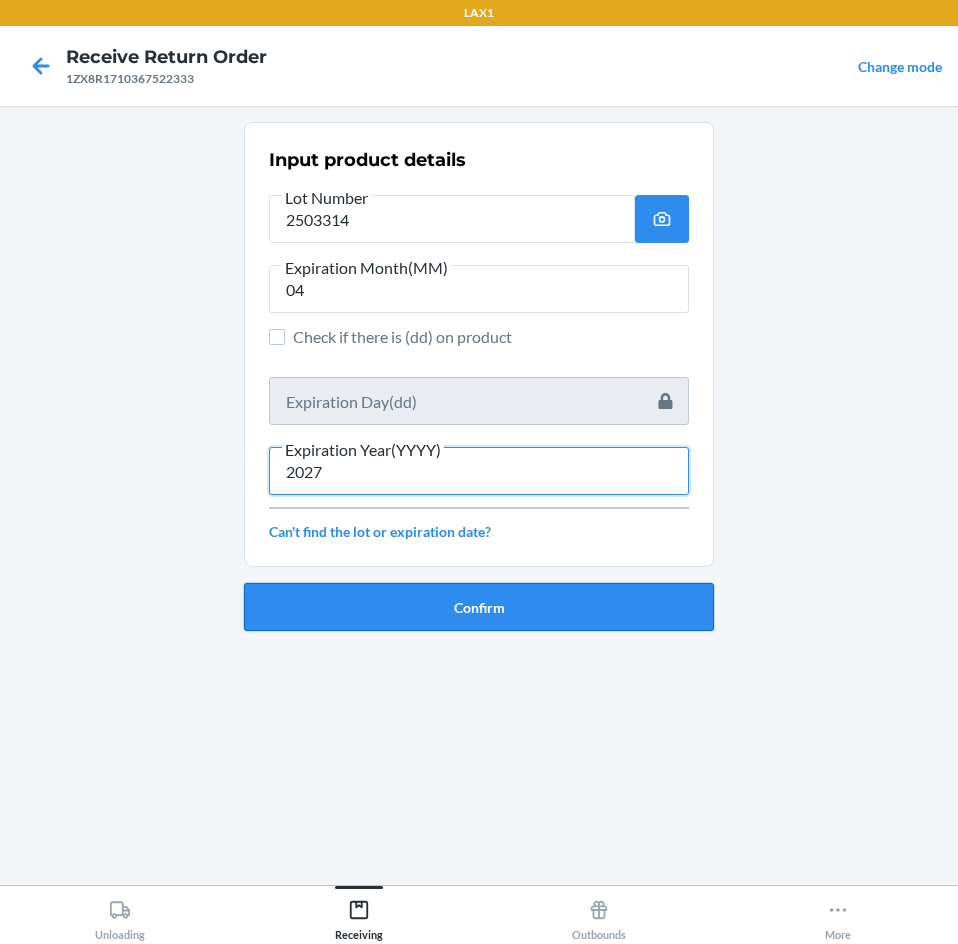 type on "2027" 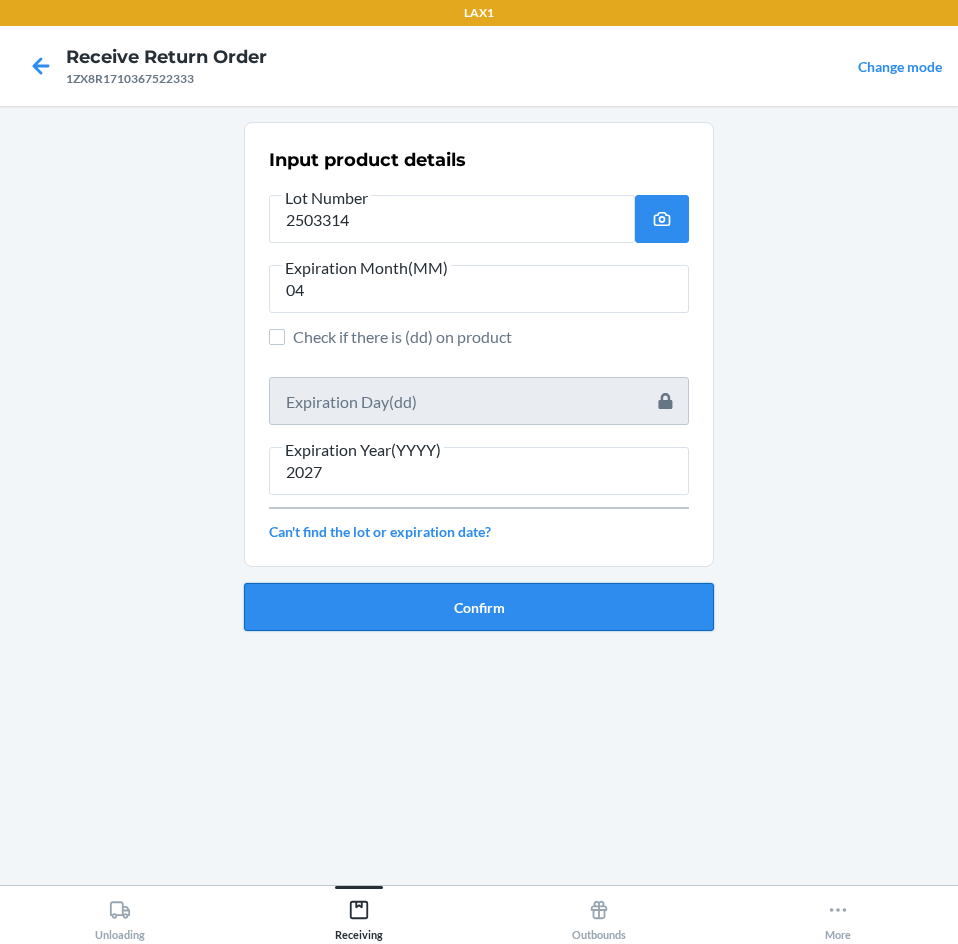 click on "Confirm" at bounding box center (479, 607) 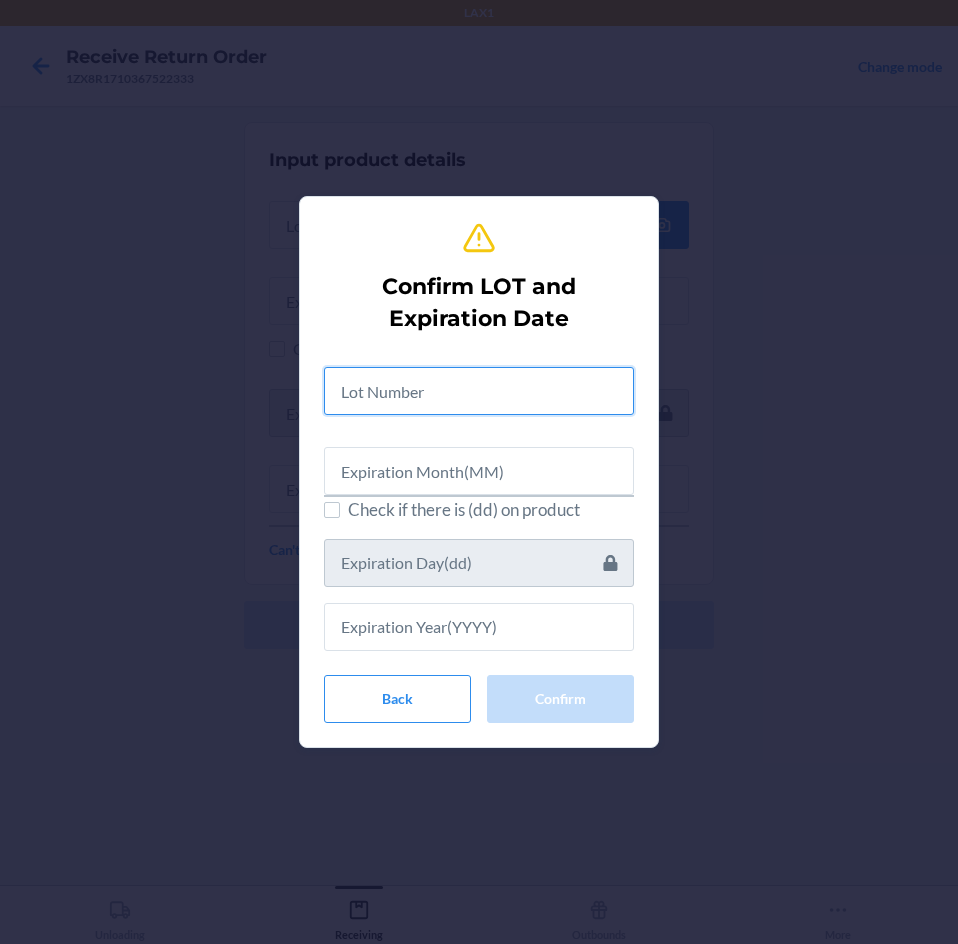 click at bounding box center (479, 391) 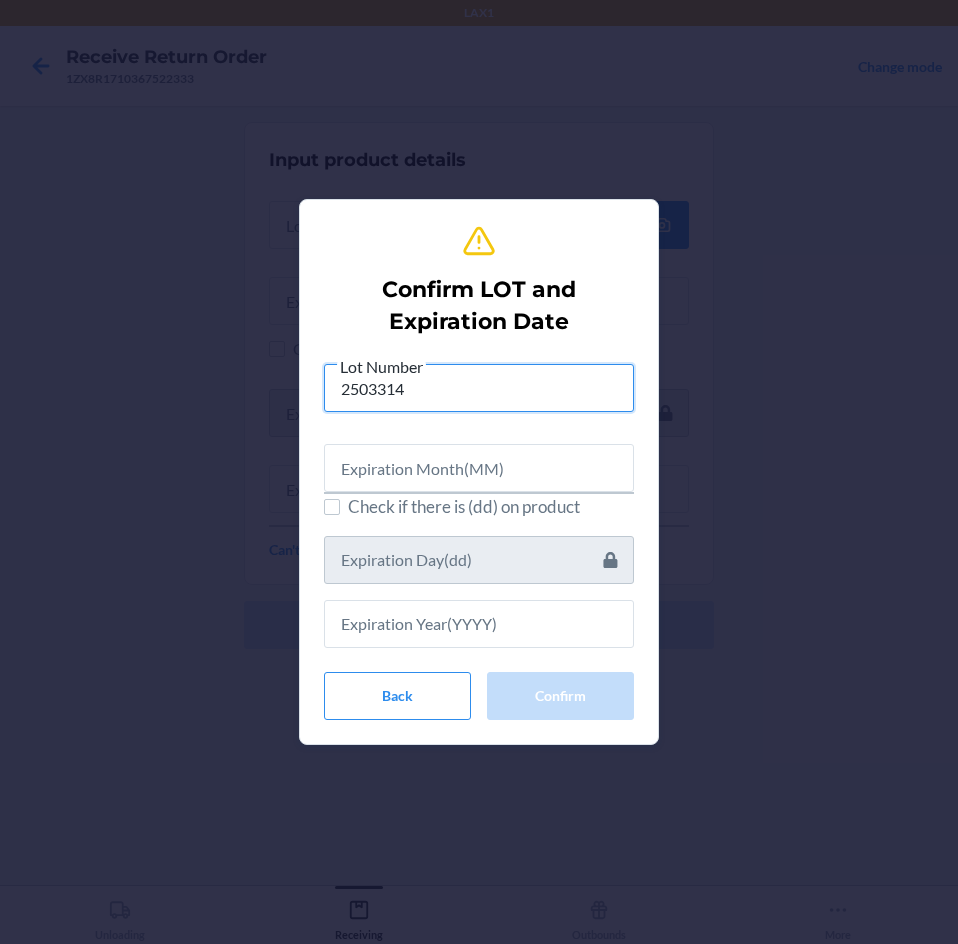 type on "2503314" 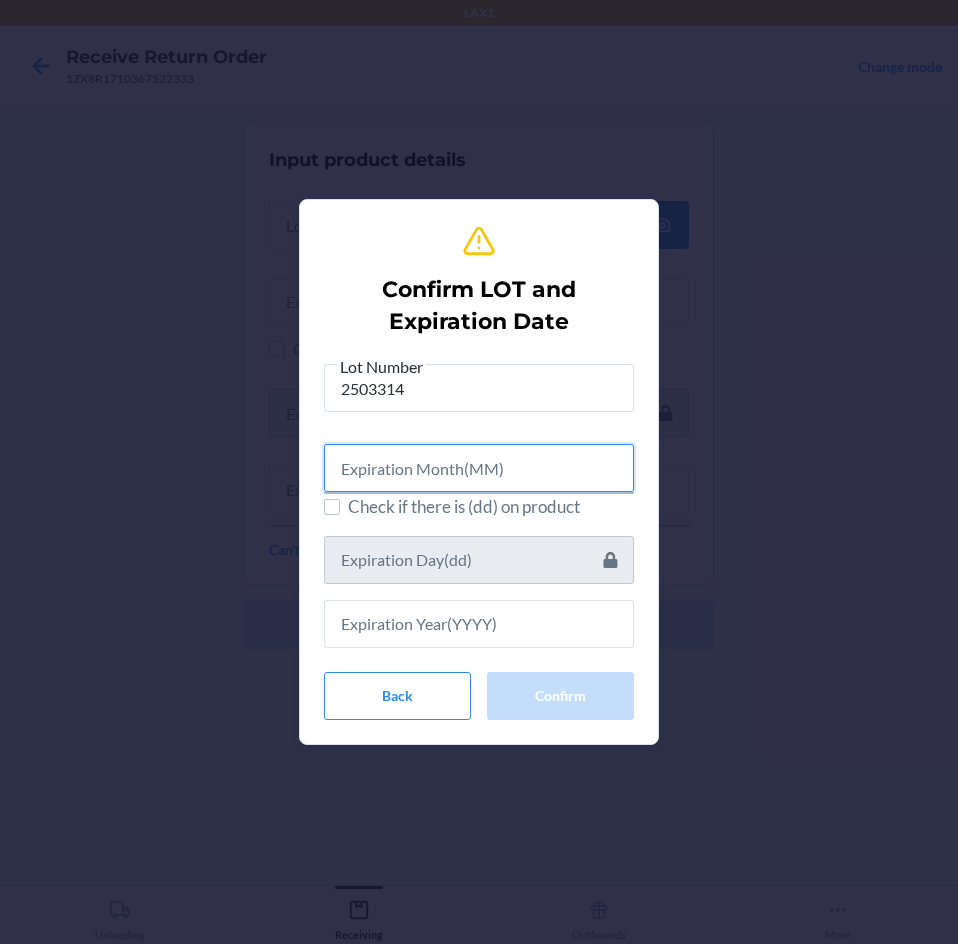 click at bounding box center [479, 468] 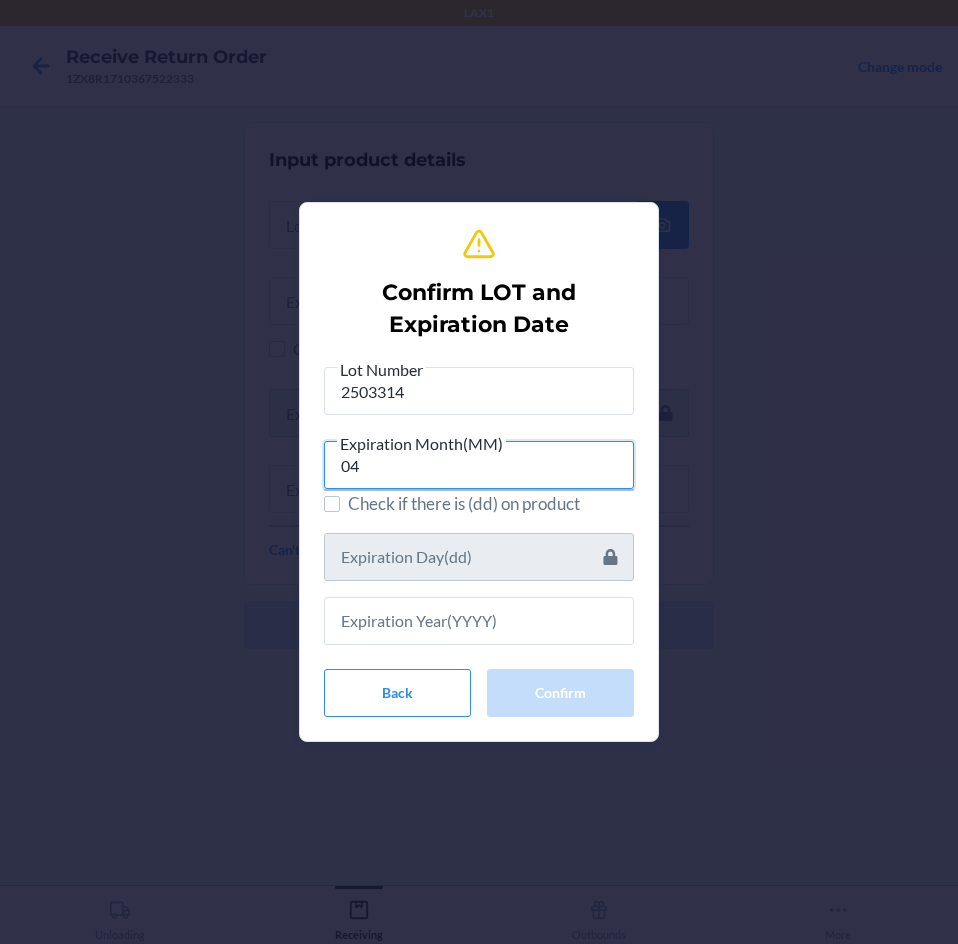 type on "04" 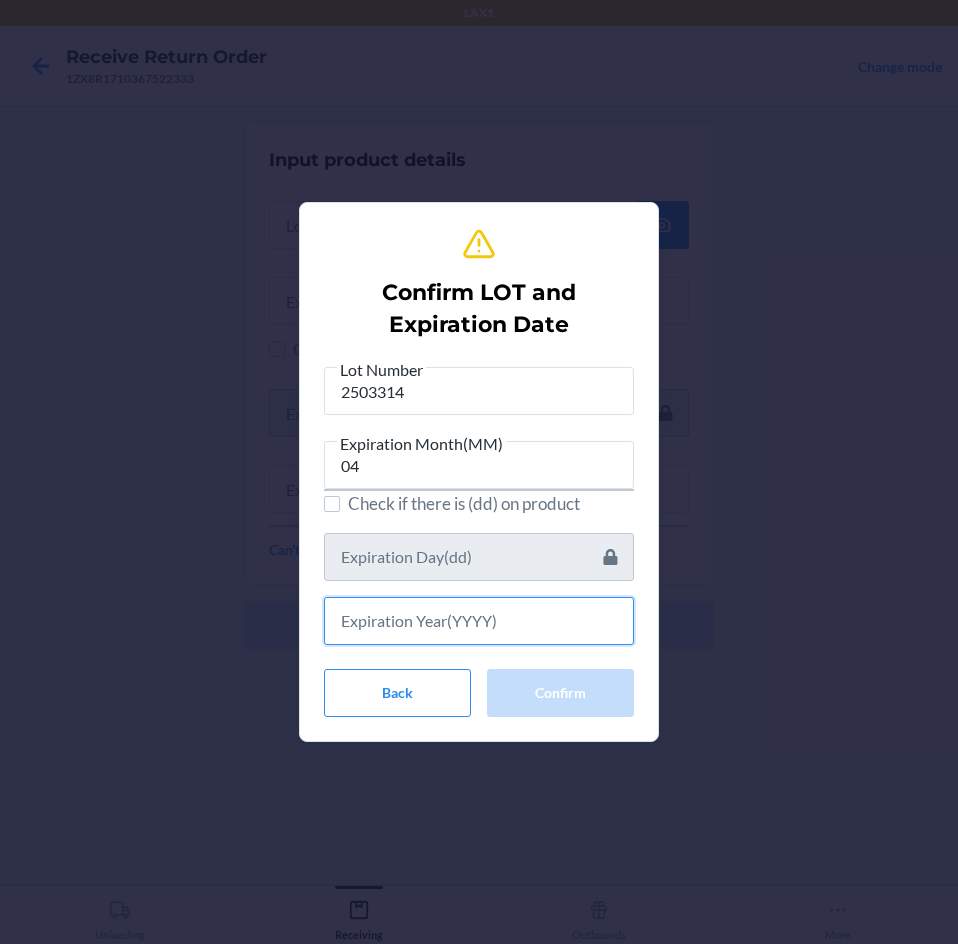click at bounding box center [479, 621] 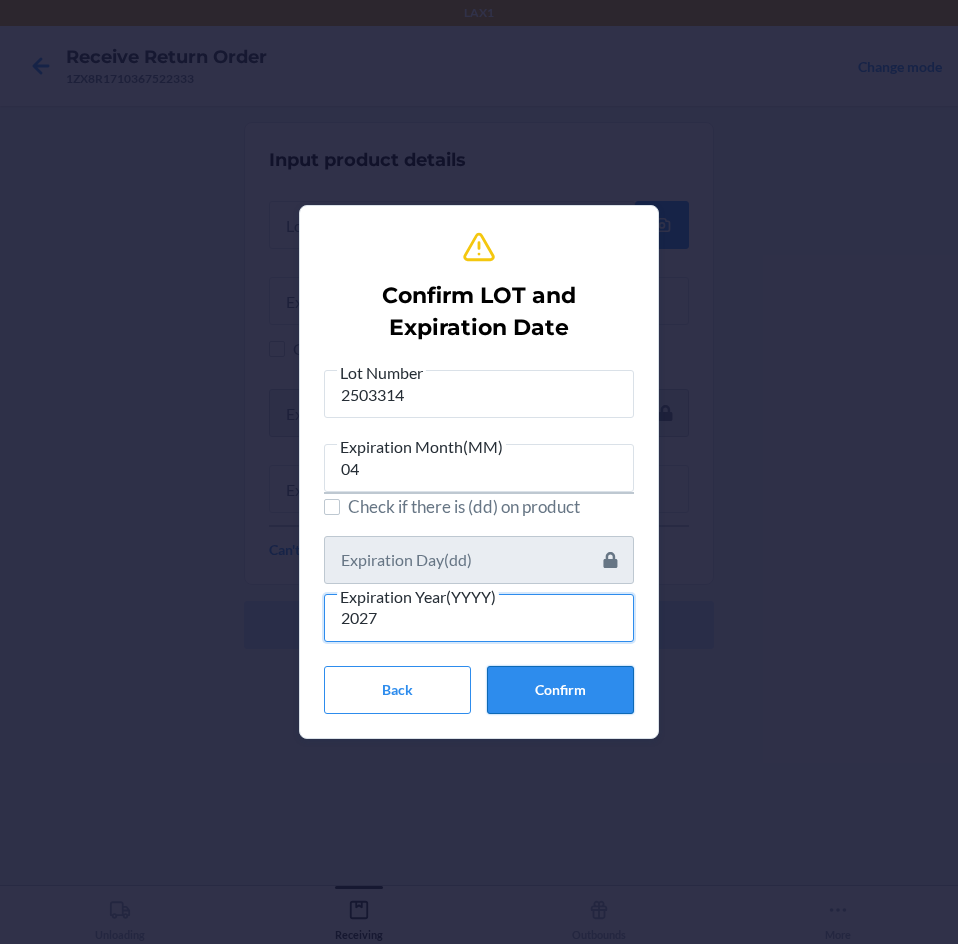 type on "2027" 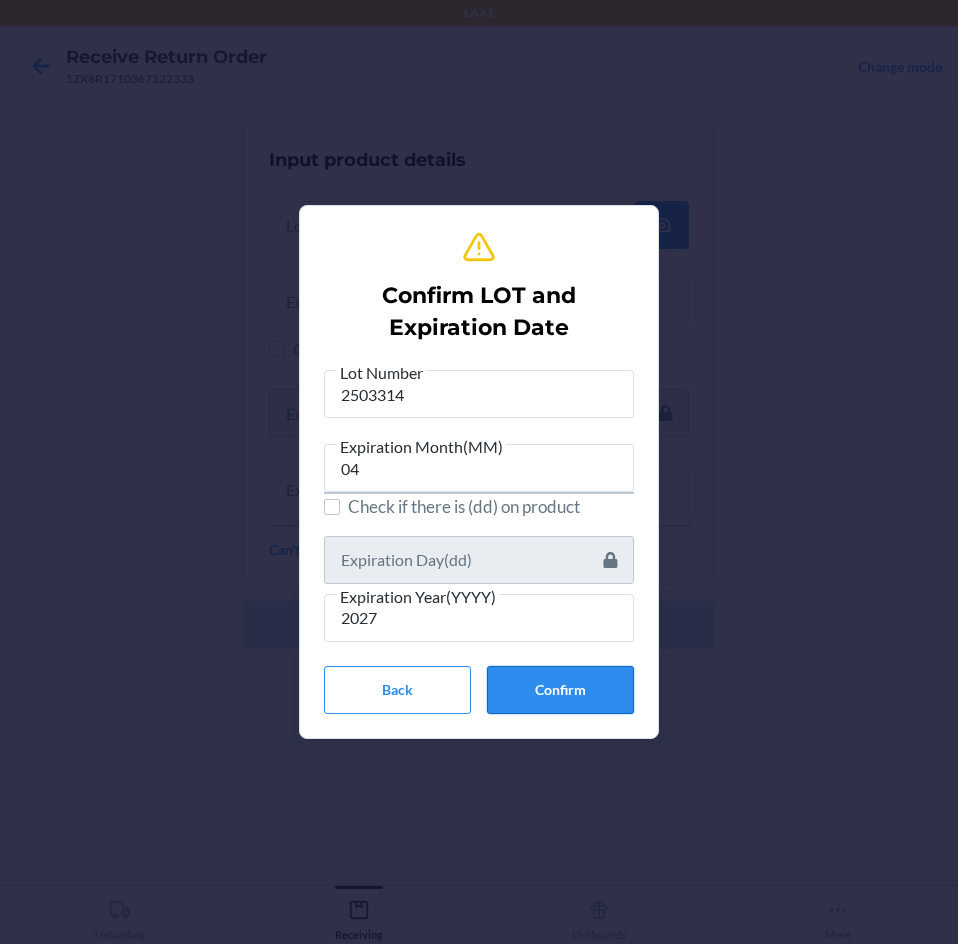 click on "Confirm" at bounding box center [560, 690] 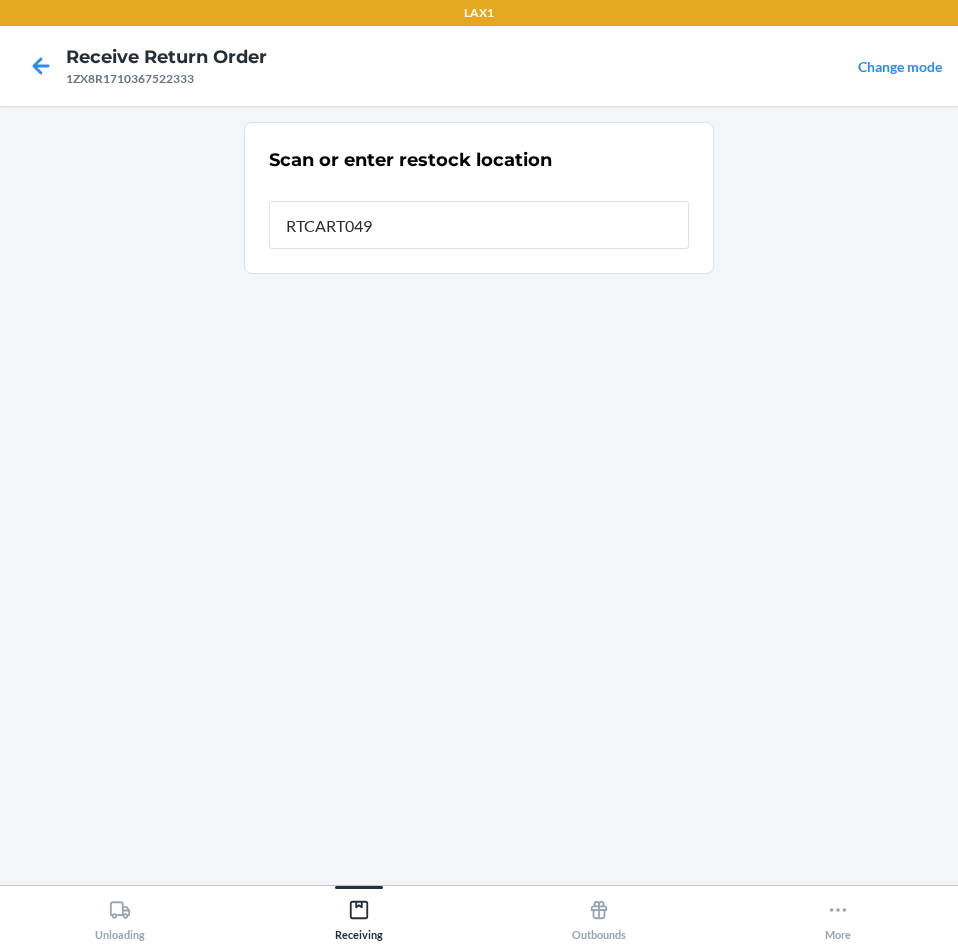 type on "RTCART049" 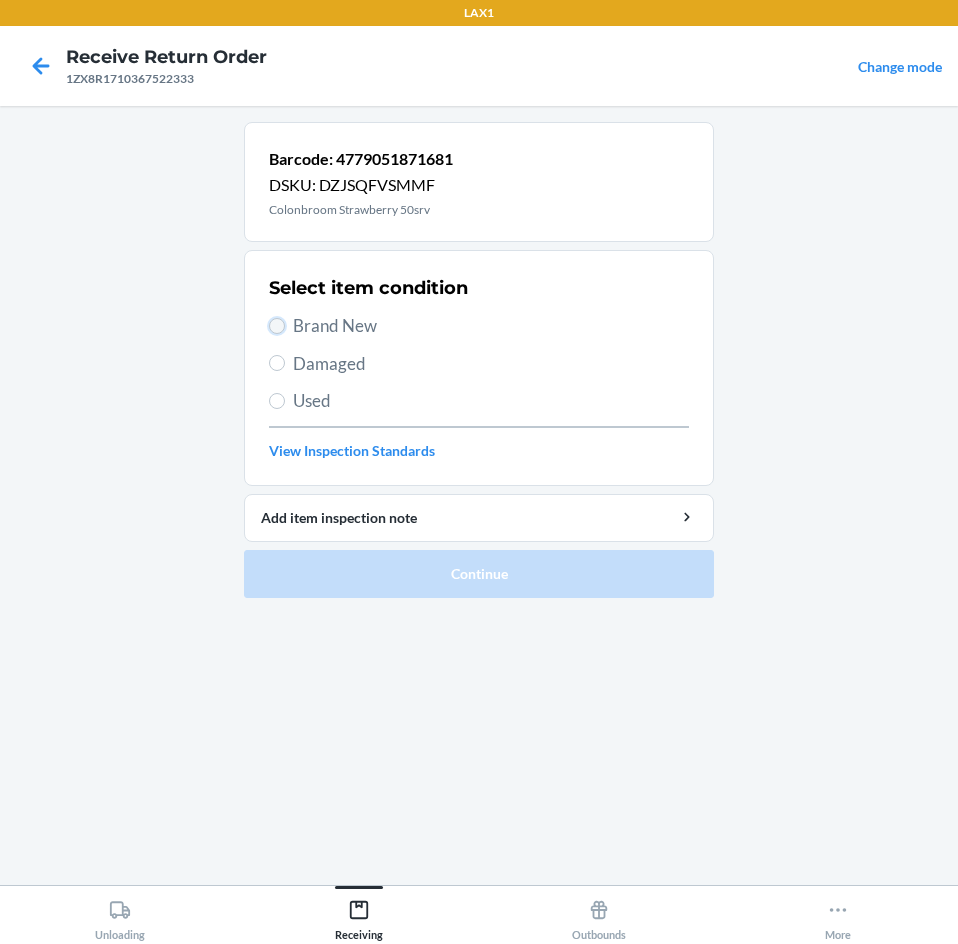 click on "Brand New" at bounding box center [277, 326] 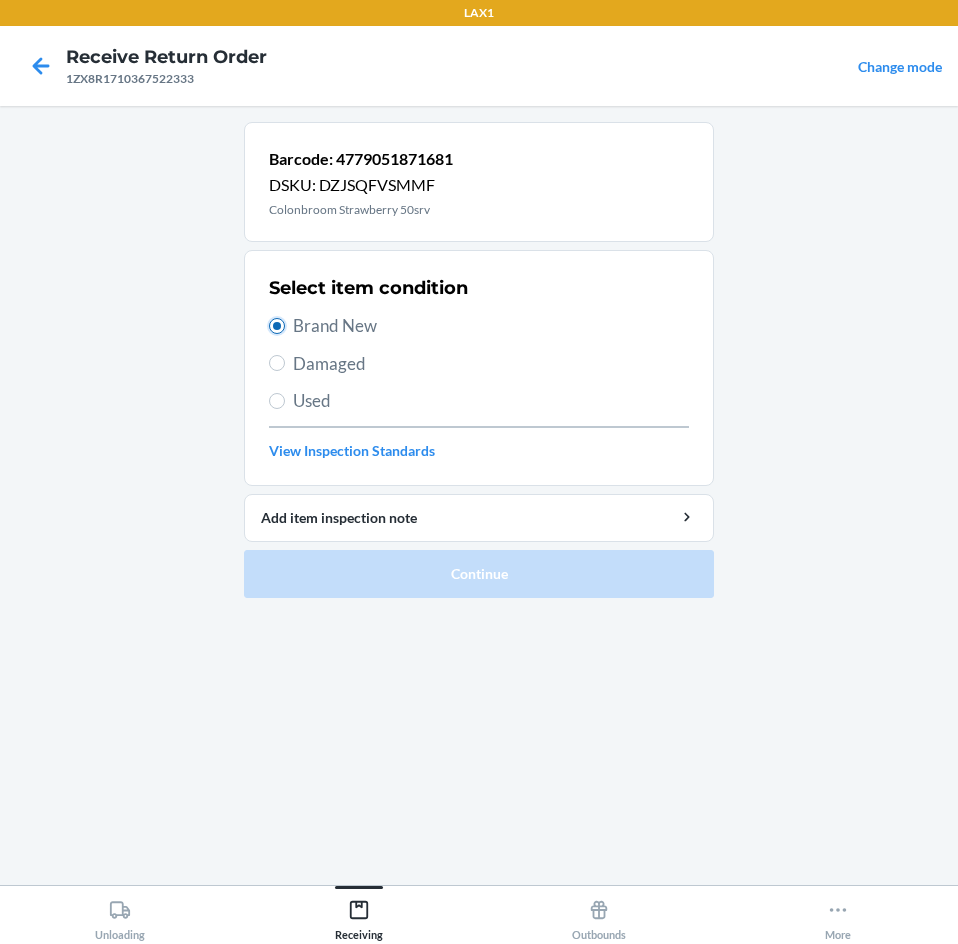 radio on "true" 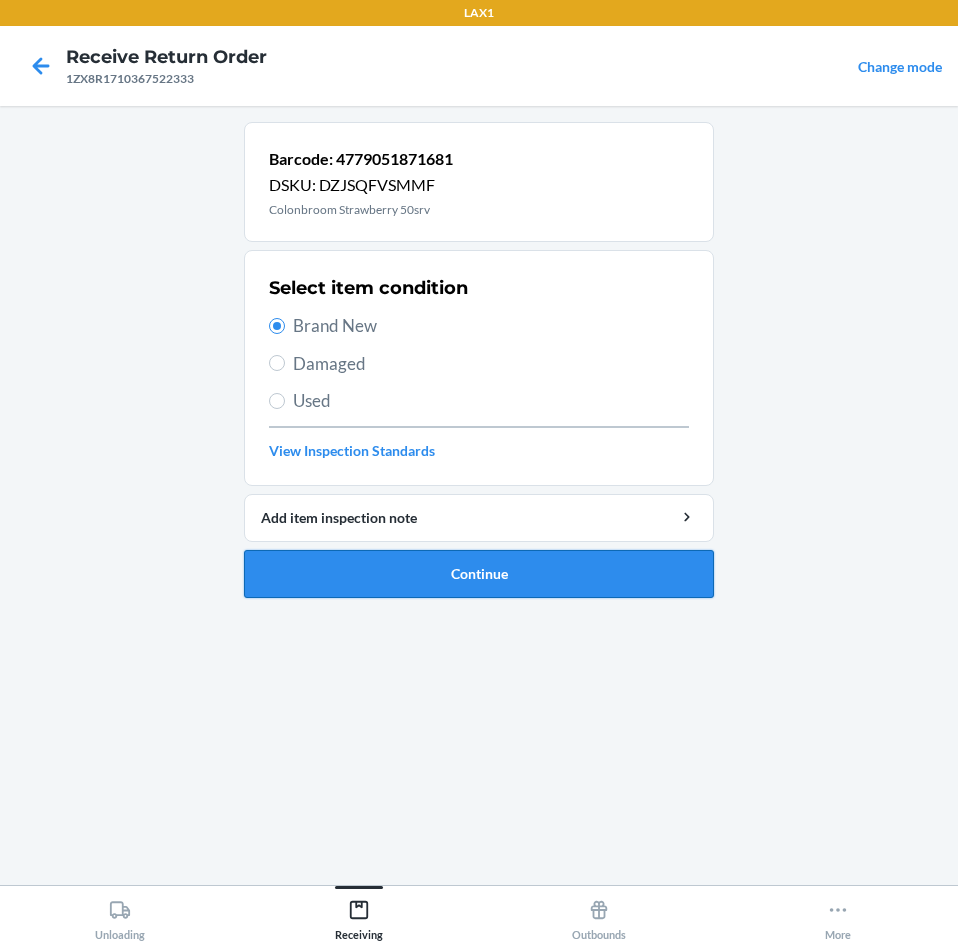 click on "Continue" at bounding box center [479, 574] 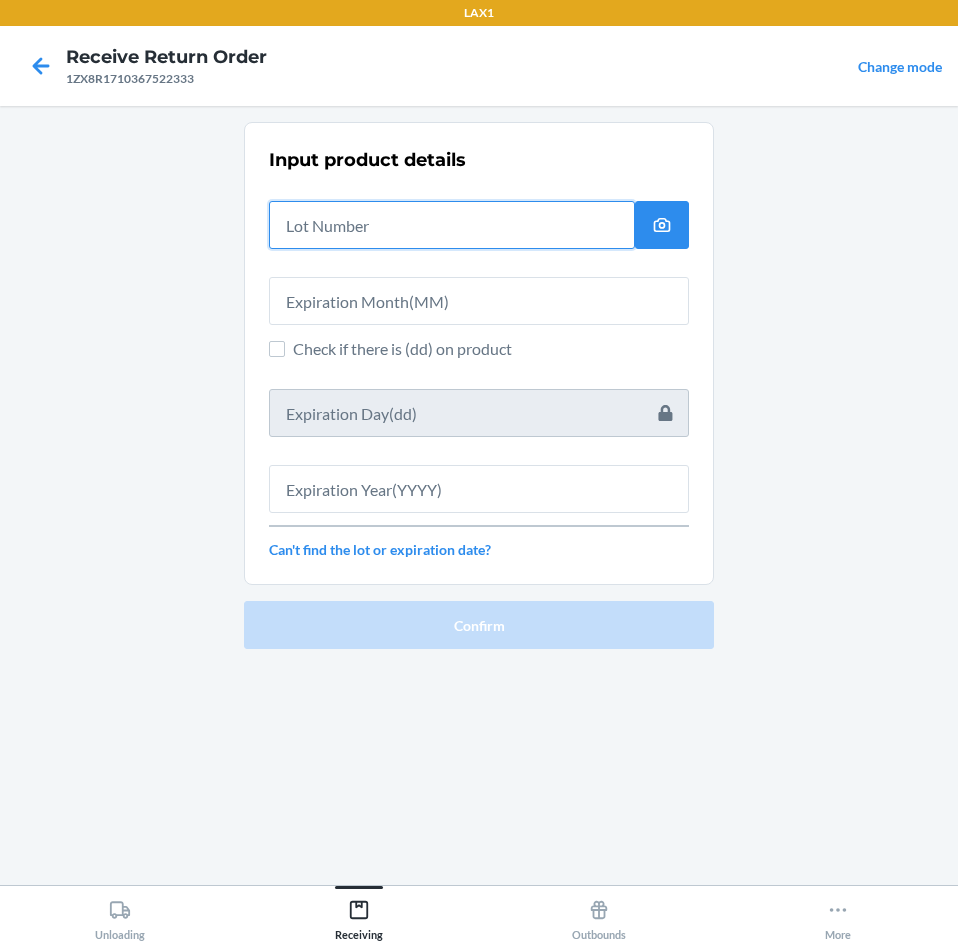 click at bounding box center [452, 225] 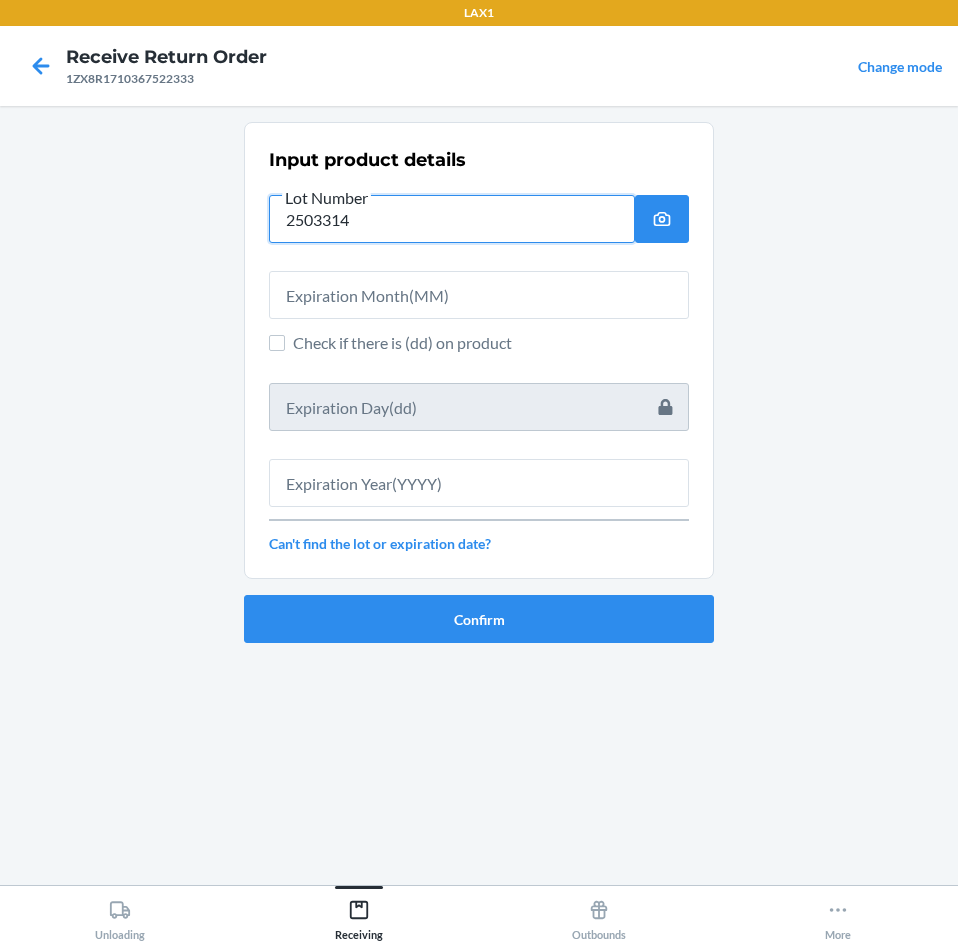 type on "2503314" 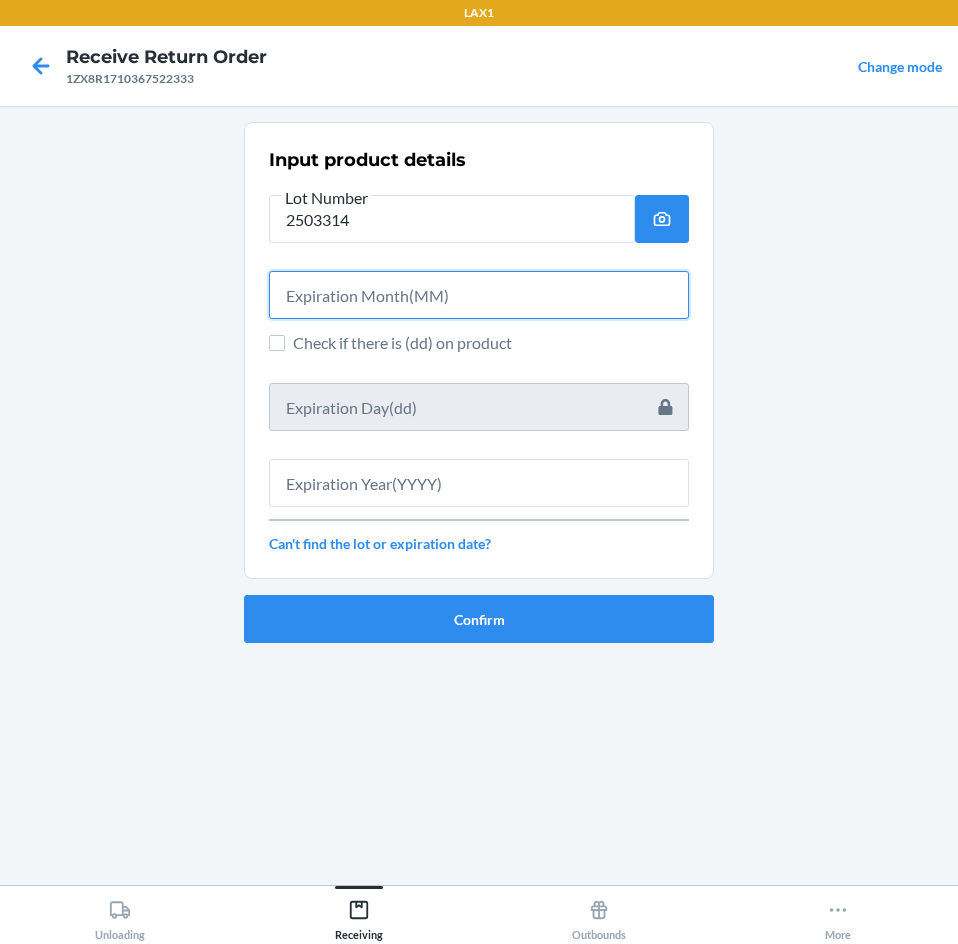 click at bounding box center [479, 295] 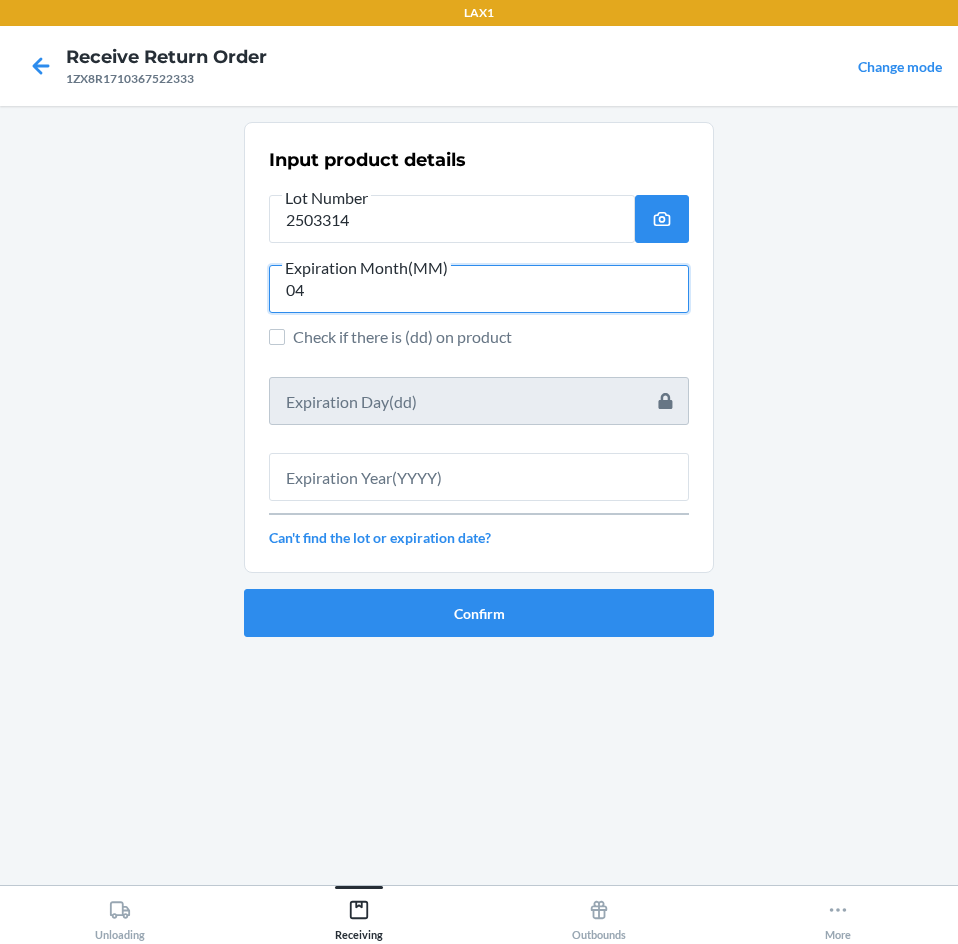 type on "04" 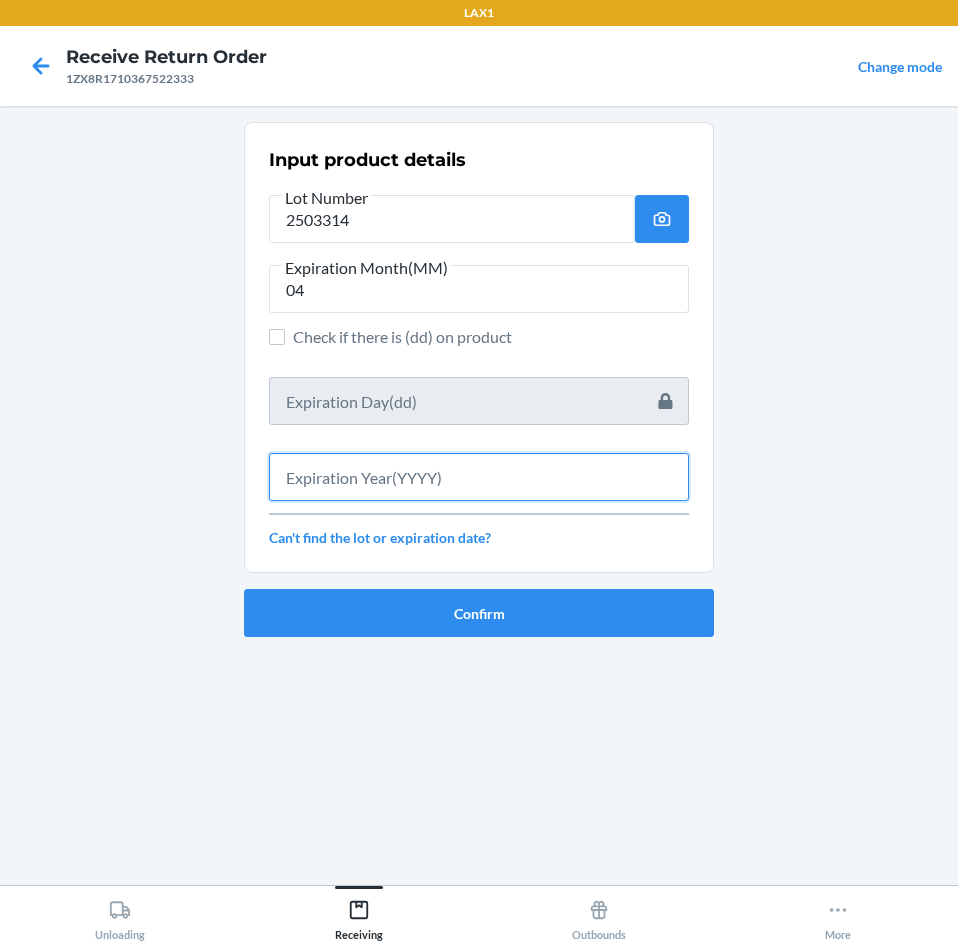 click at bounding box center (479, 477) 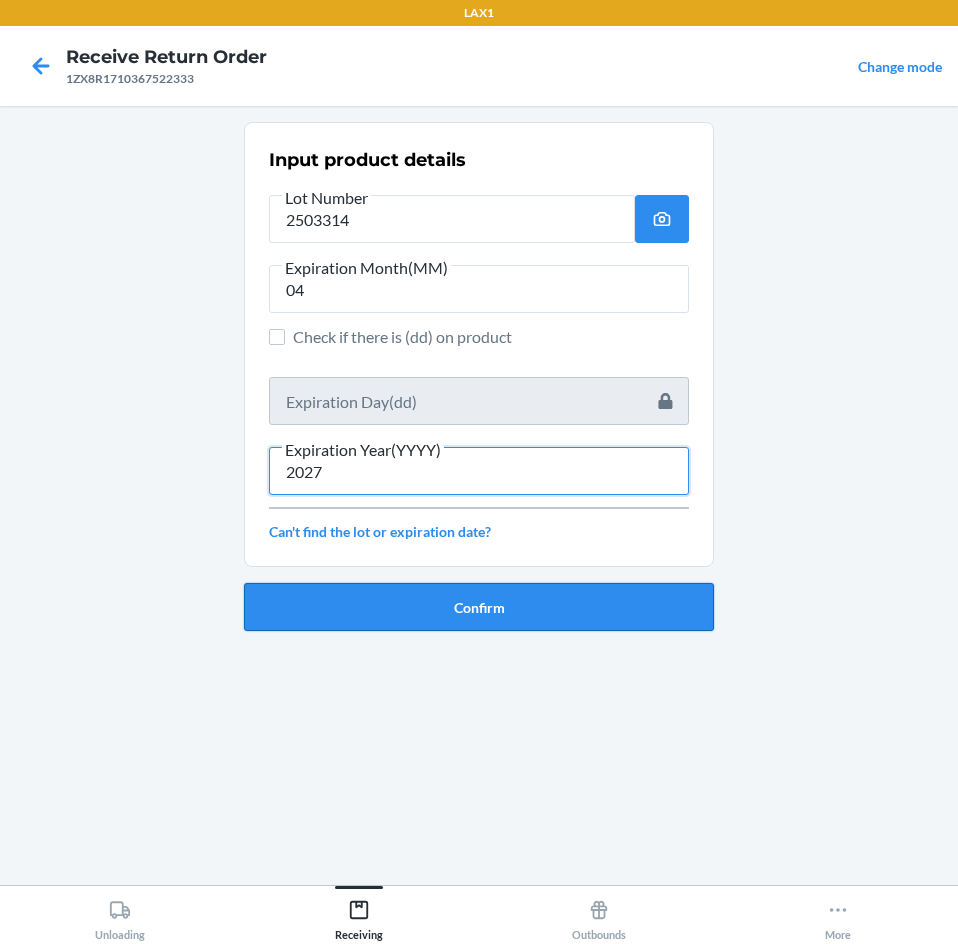 type on "2027" 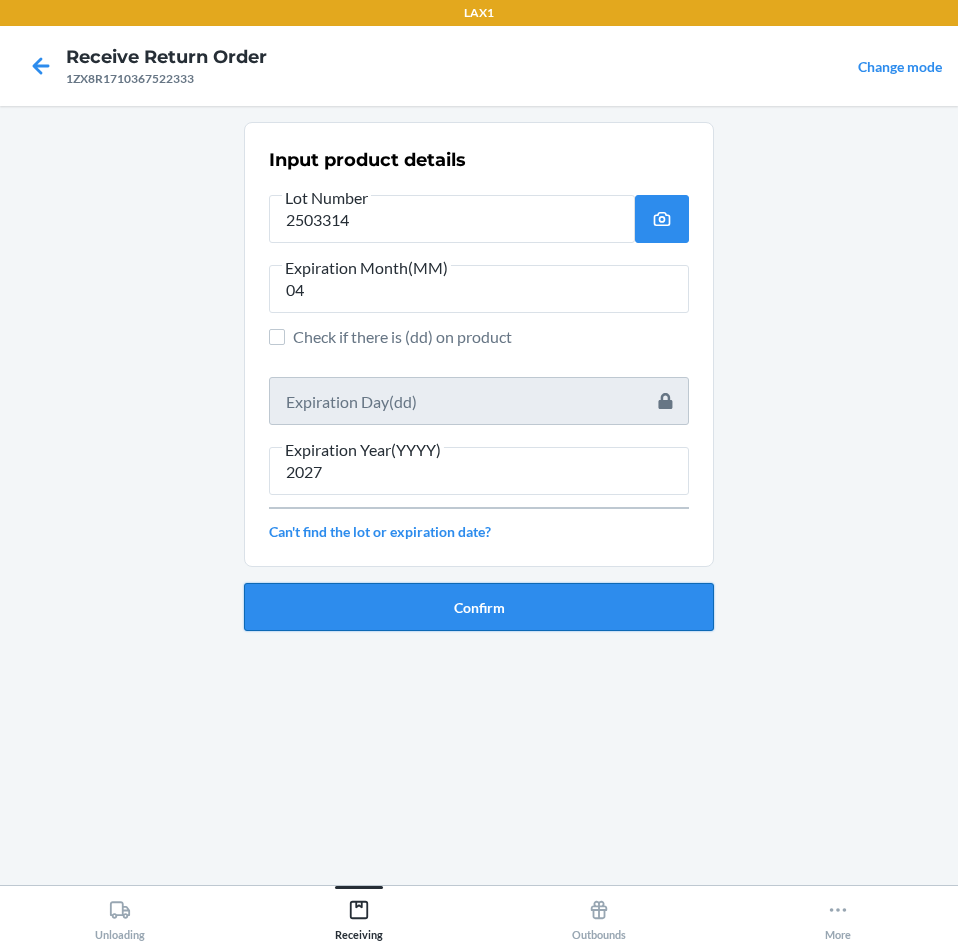 click on "Confirm" at bounding box center [479, 607] 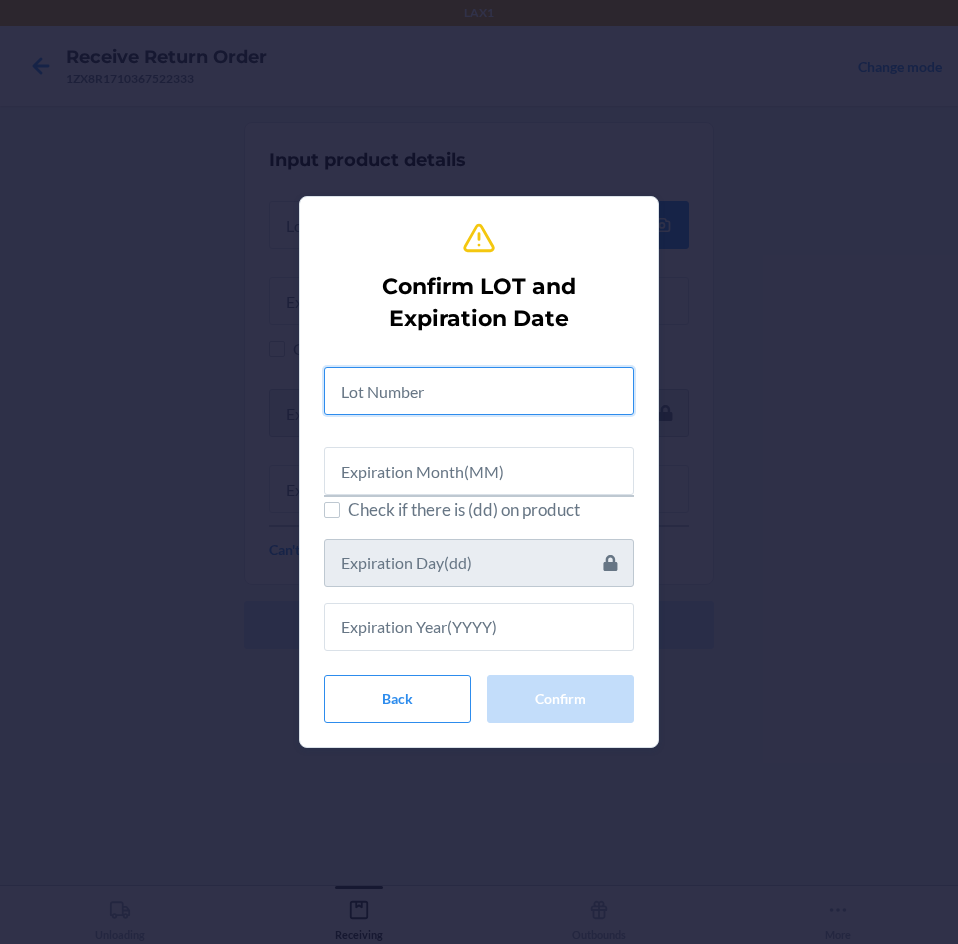click at bounding box center (479, 391) 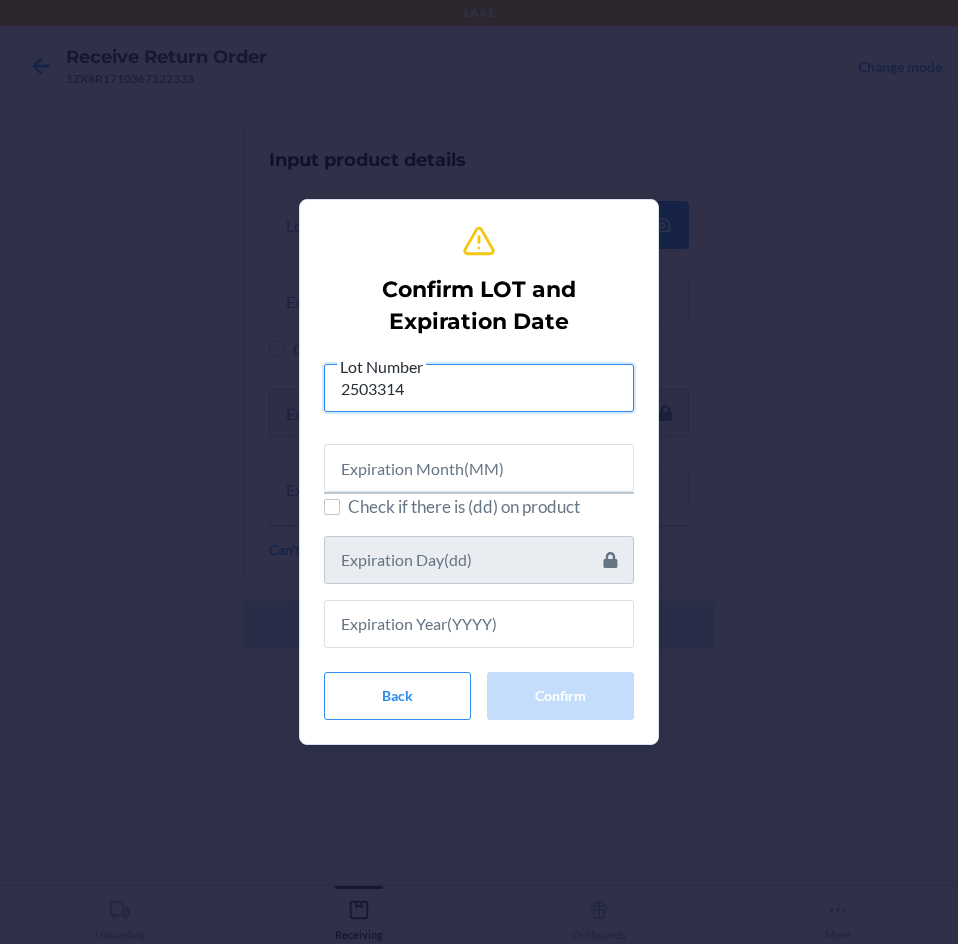 type on "2503314" 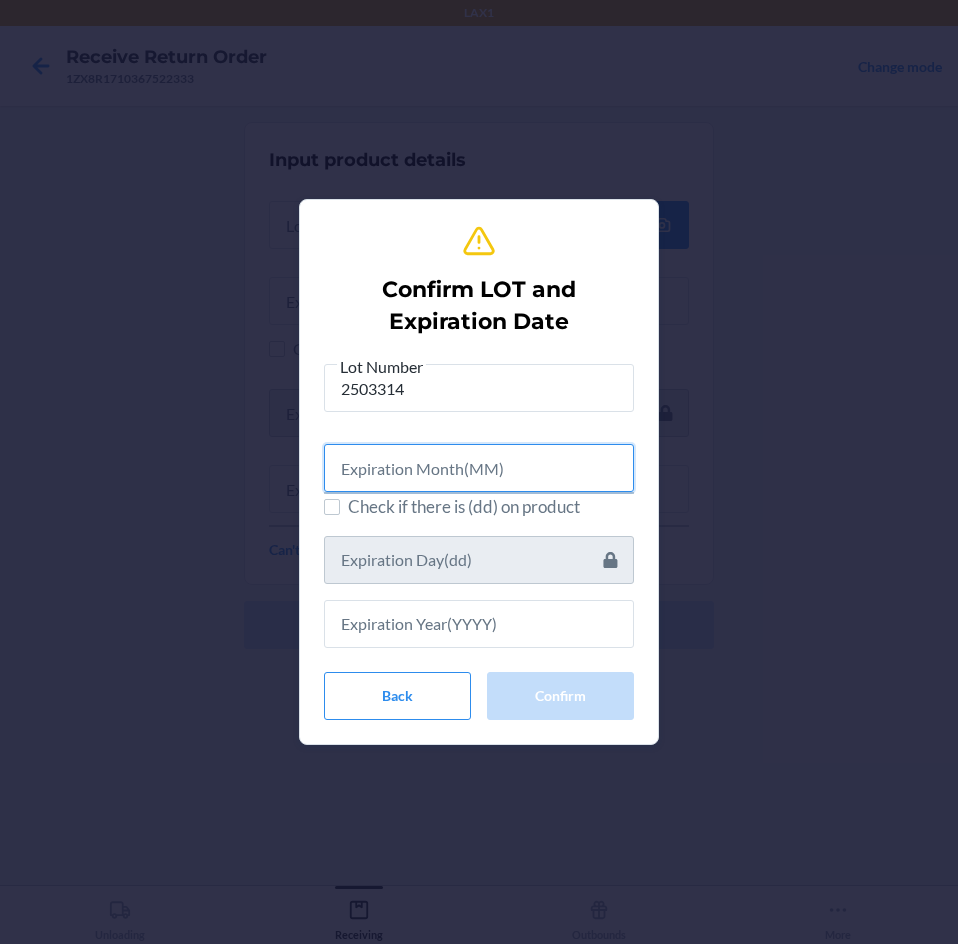 click at bounding box center [479, 468] 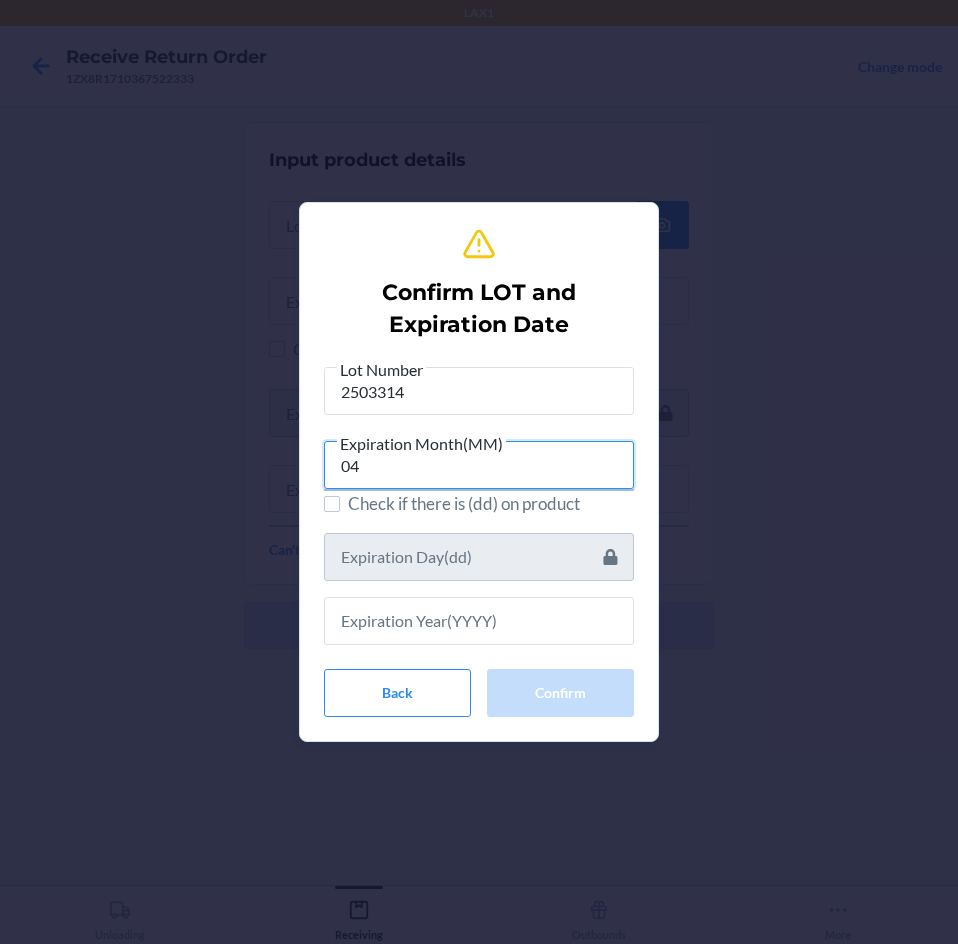 type on "04" 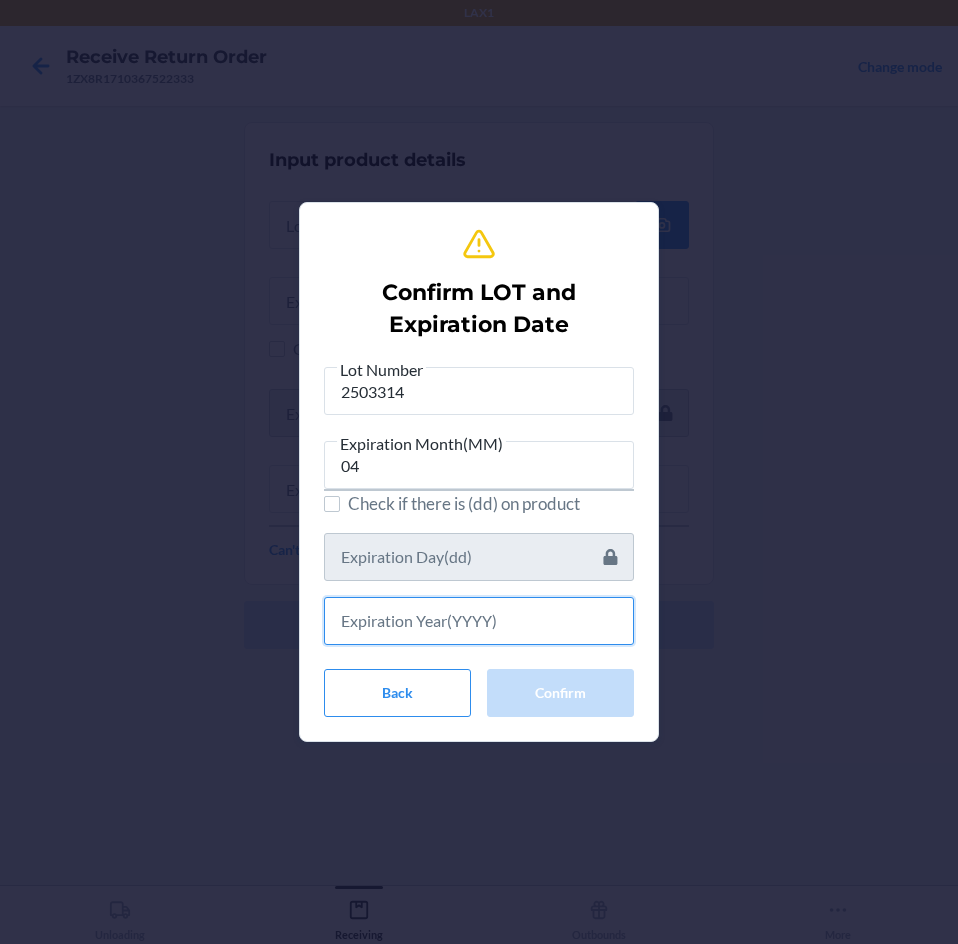 click at bounding box center [479, 621] 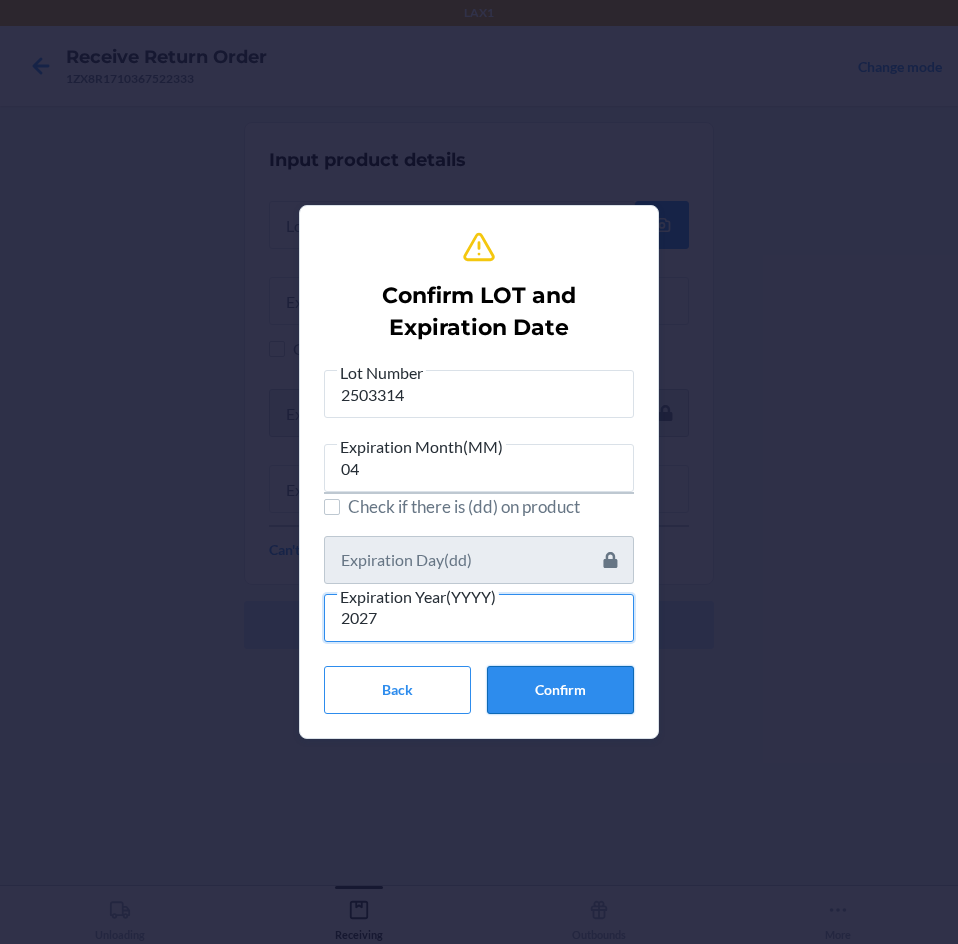 type on "2027" 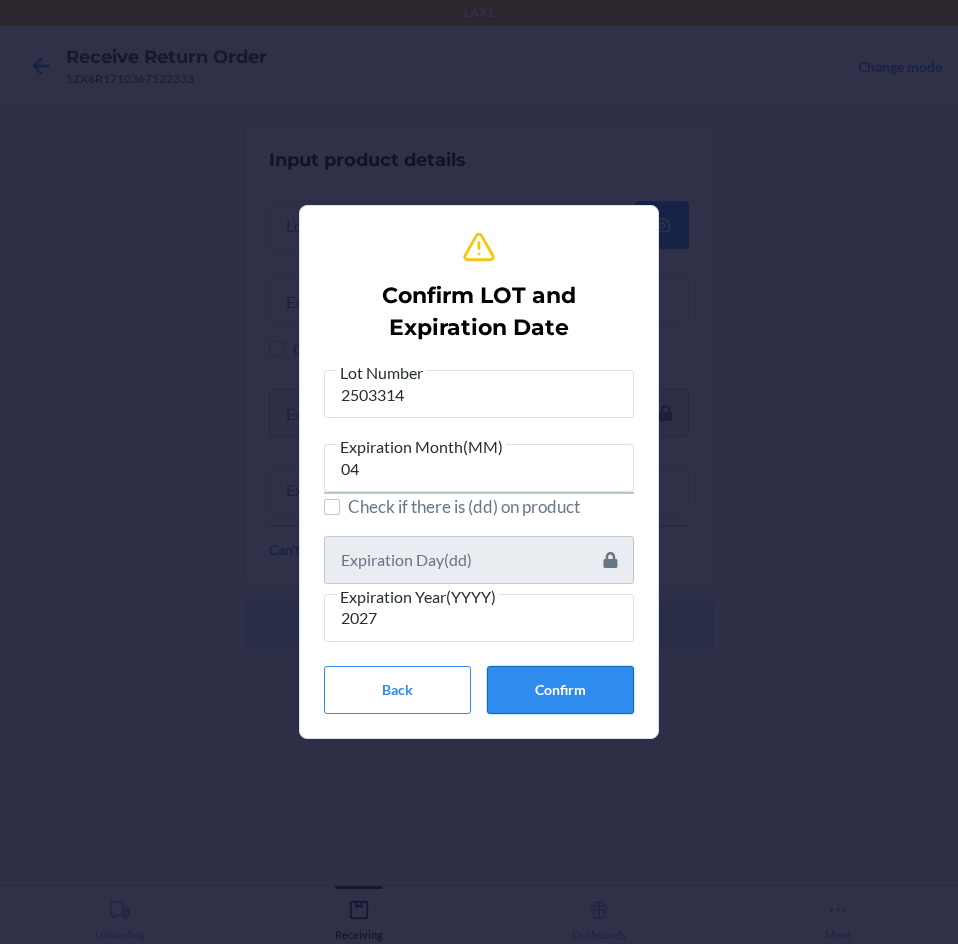 click on "Confirm" at bounding box center [560, 690] 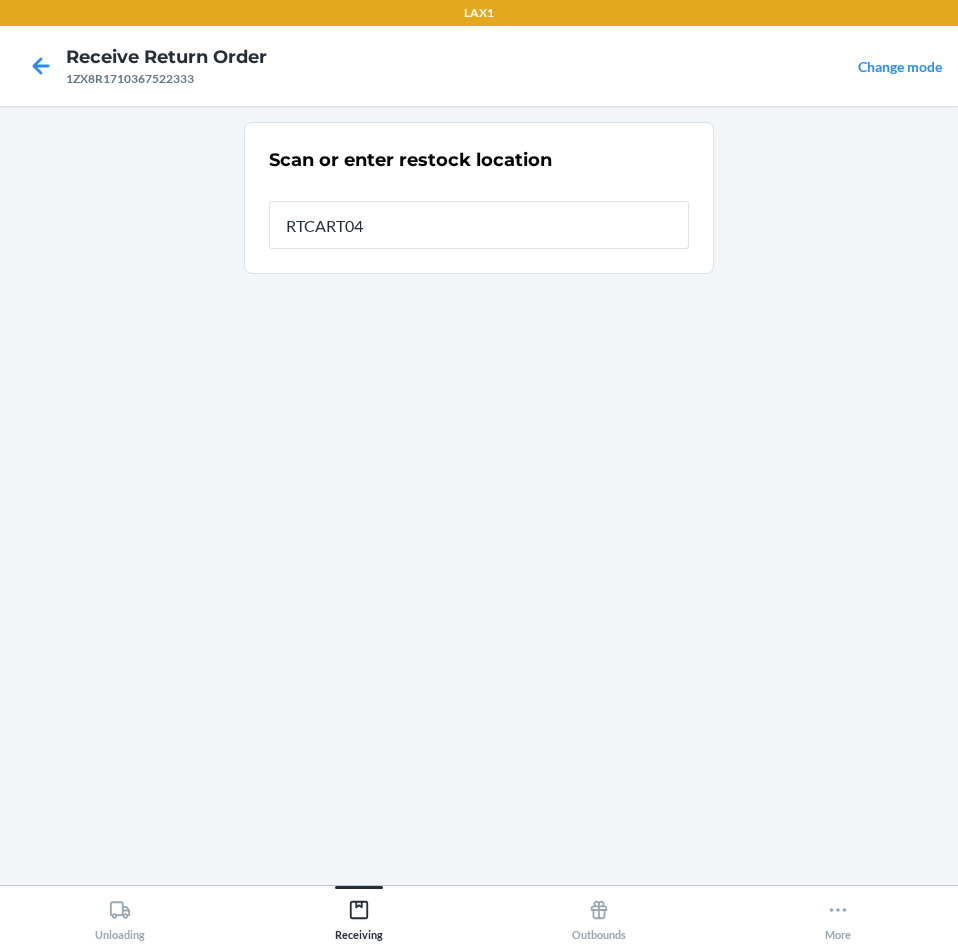 type on "RTCART049" 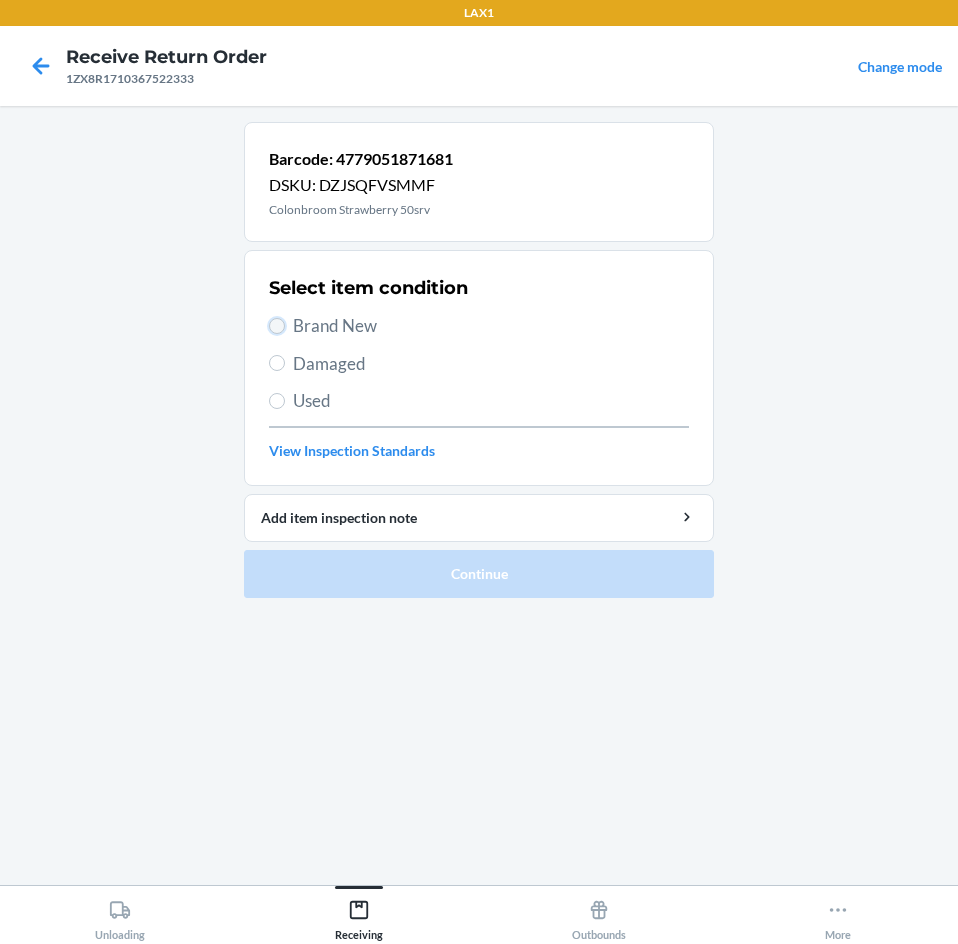 click on "Brand New" at bounding box center [277, 326] 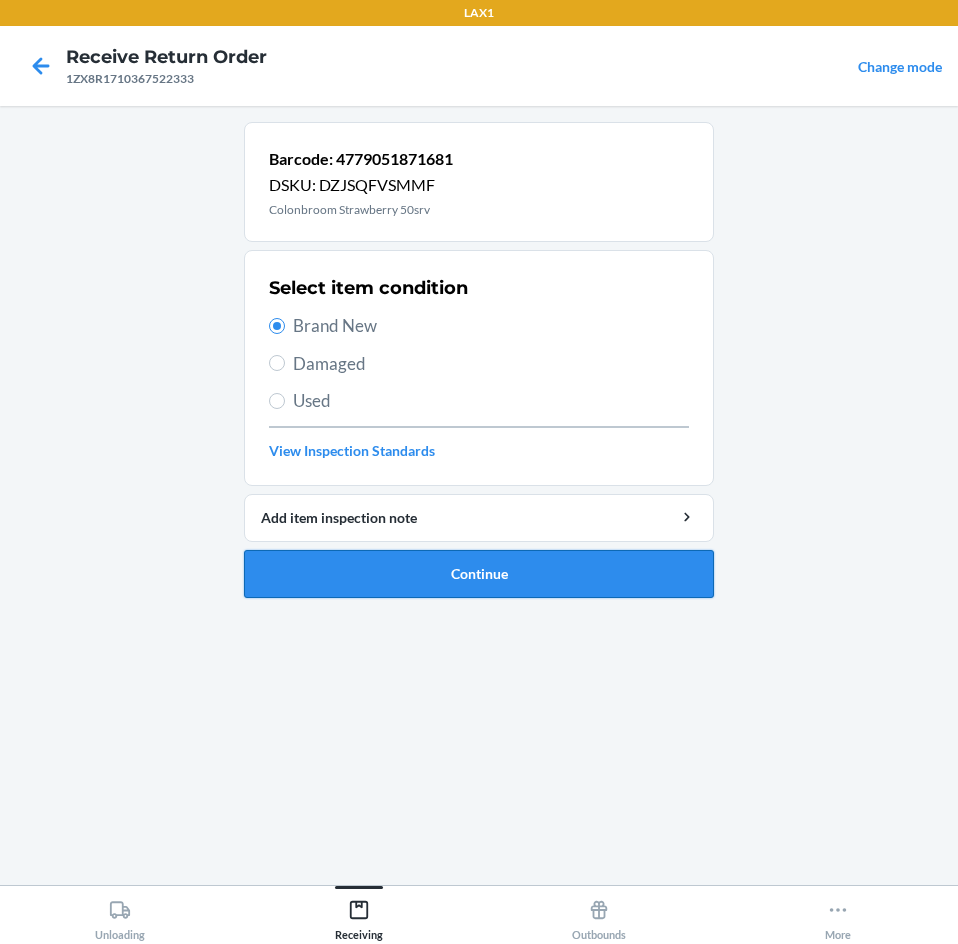 click on "Continue" at bounding box center (479, 574) 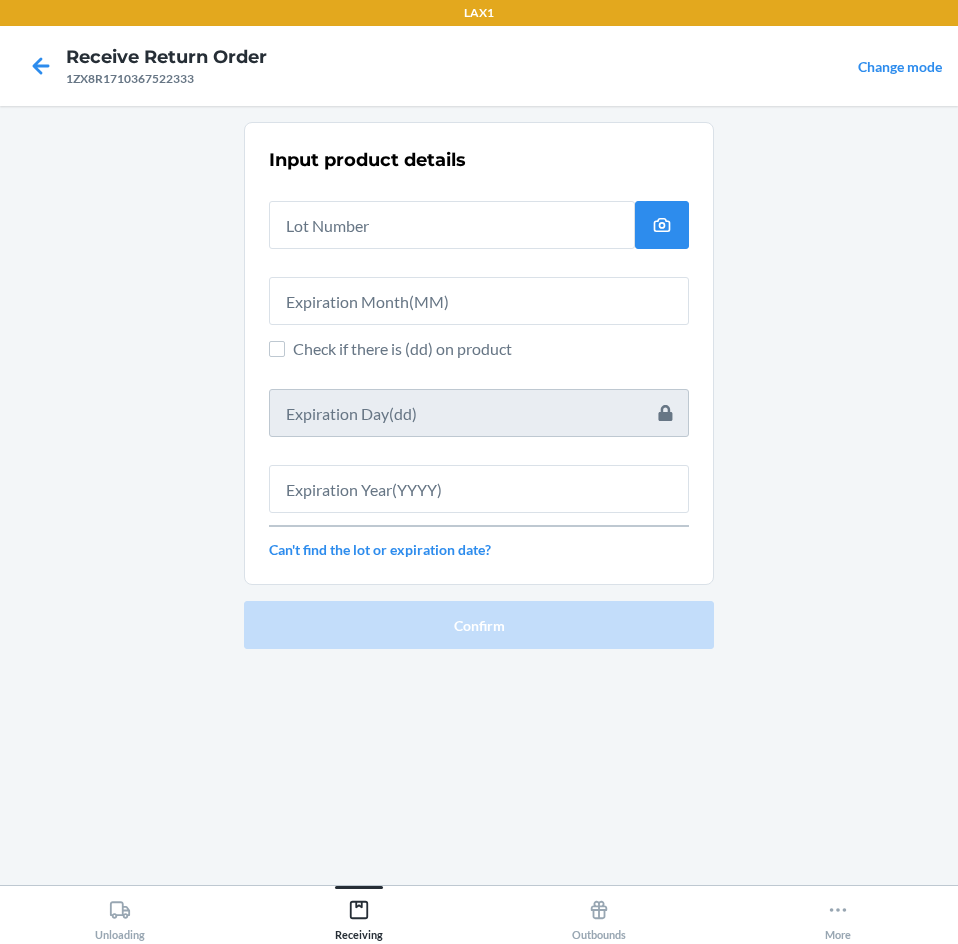 click on "Input product details Check if there is (dd) on product Can't find the lot or expiration date?" at bounding box center [479, 353] 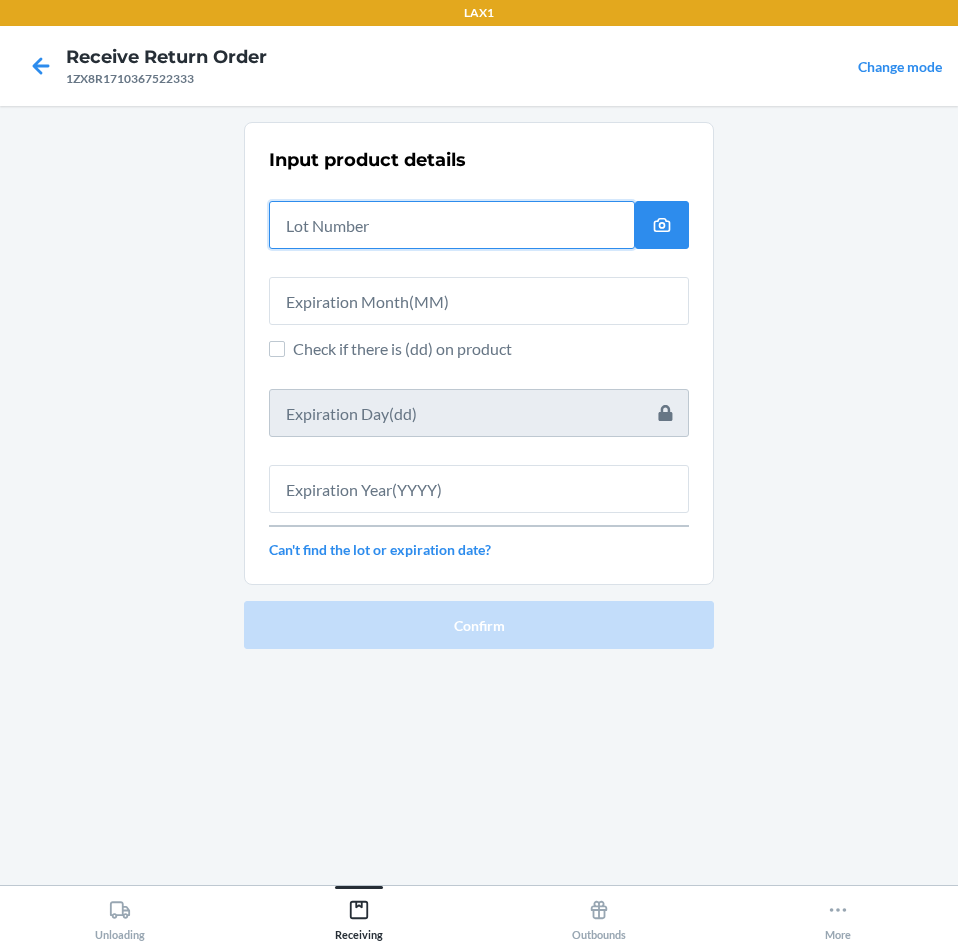 click at bounding box center [452, 225] 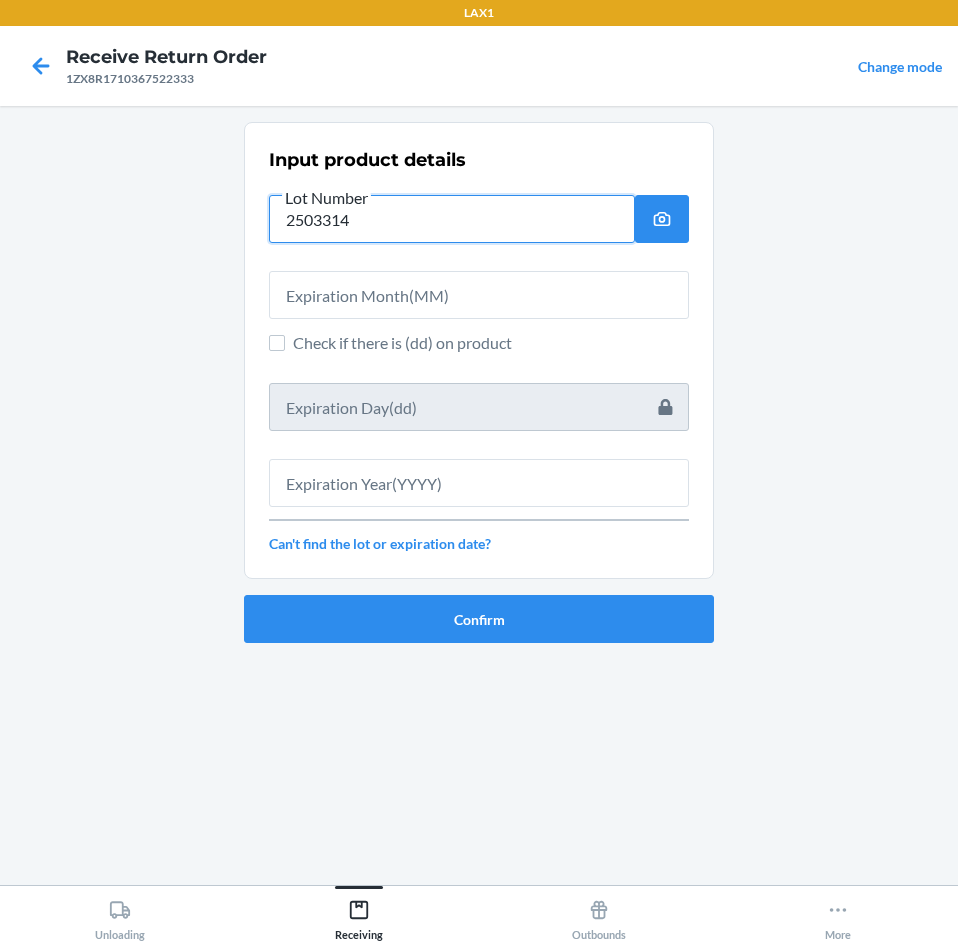type on "2503314" 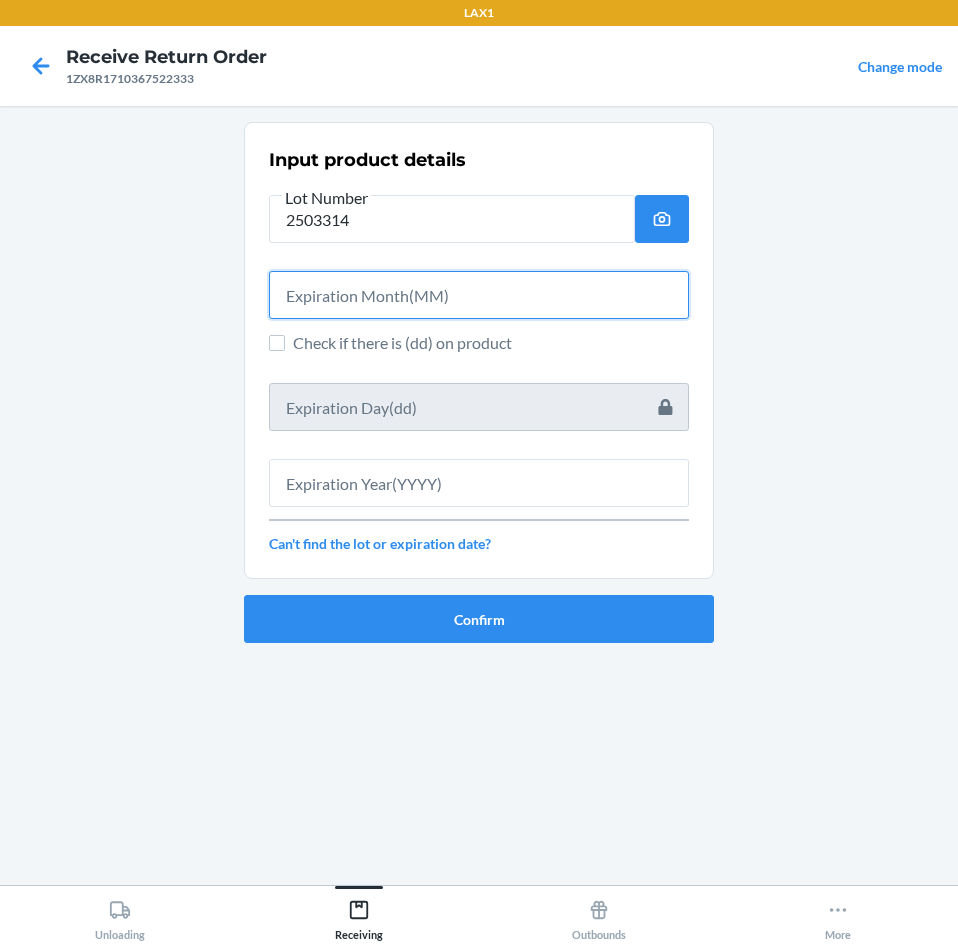 click at bounding box center [479, 295] 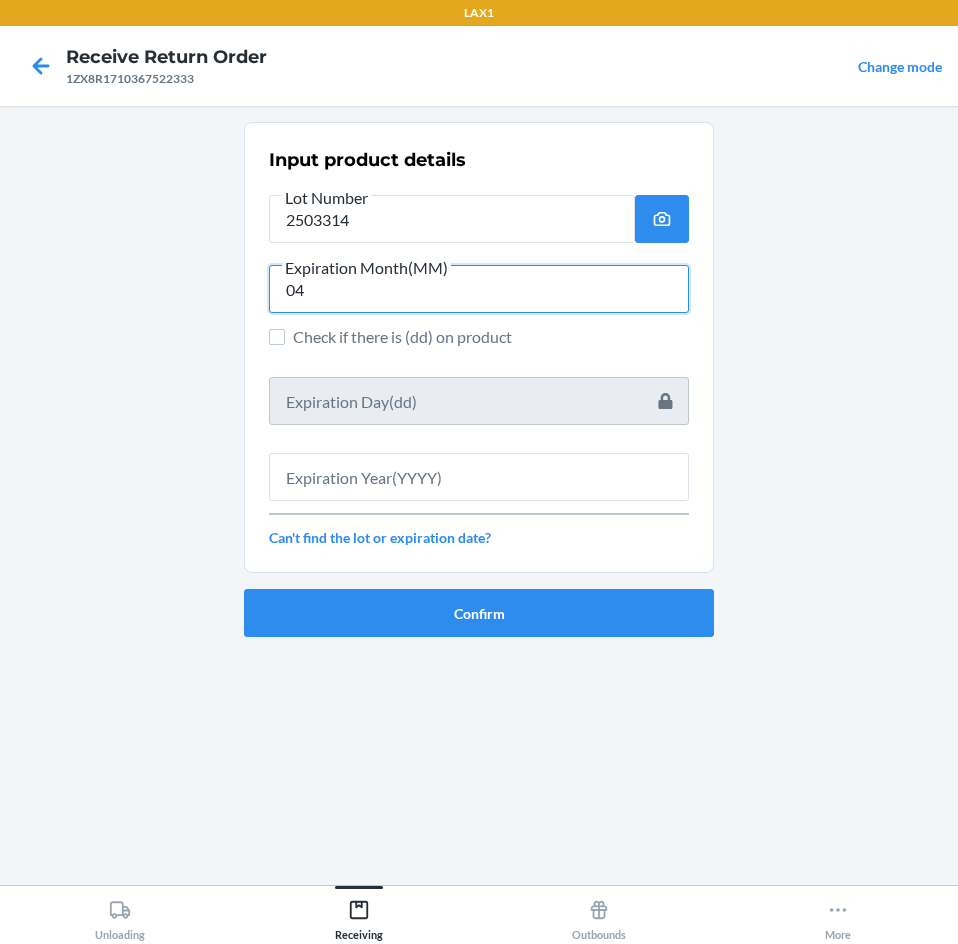 type on "04" 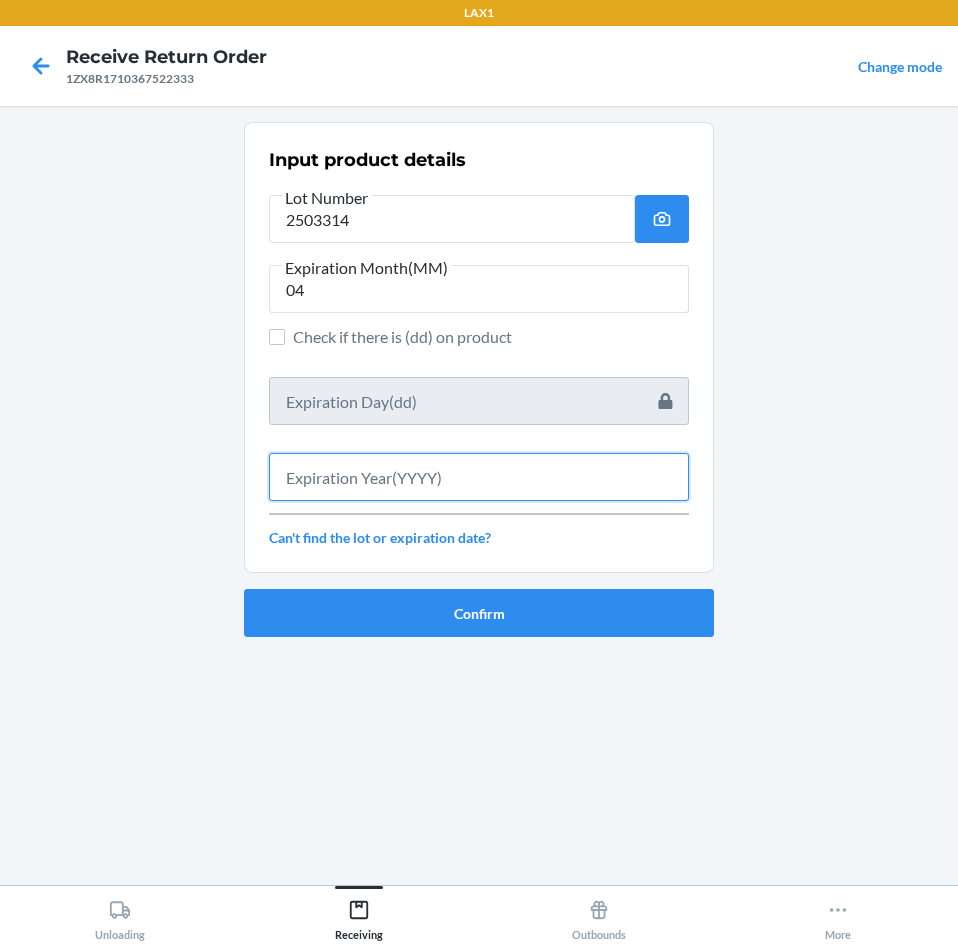 click at bounding box center (479, 477) 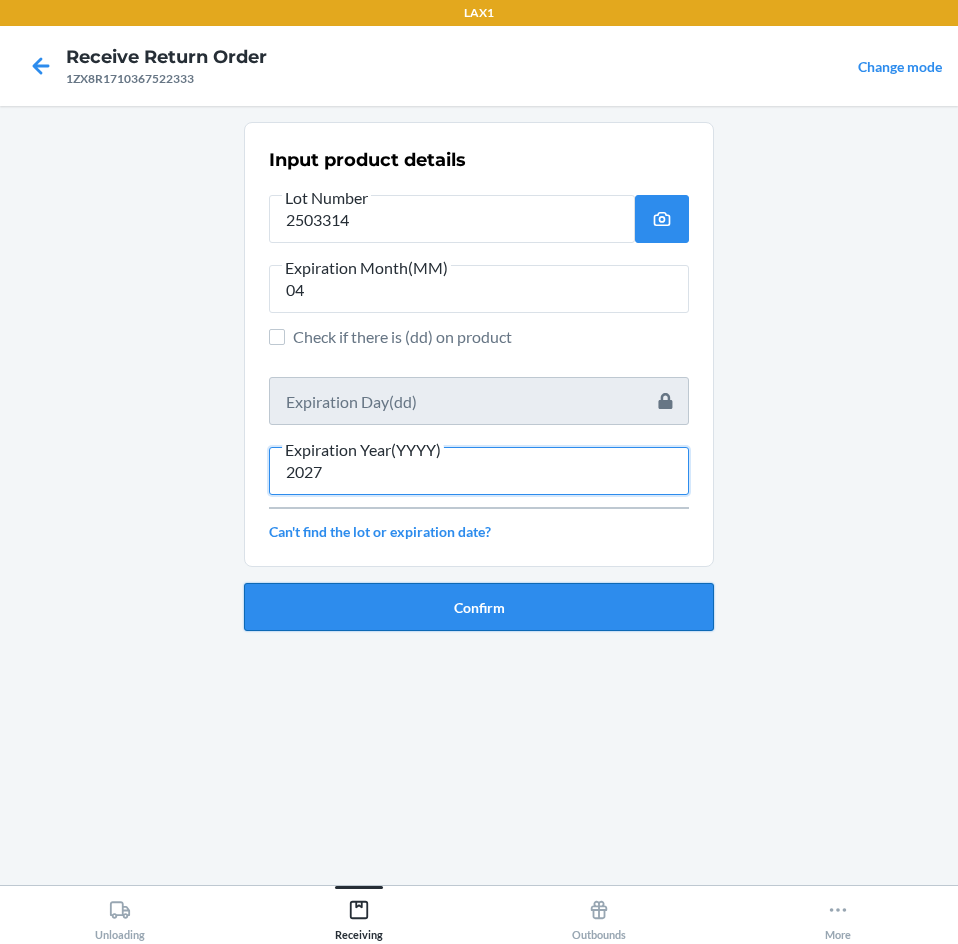 type on "2027" 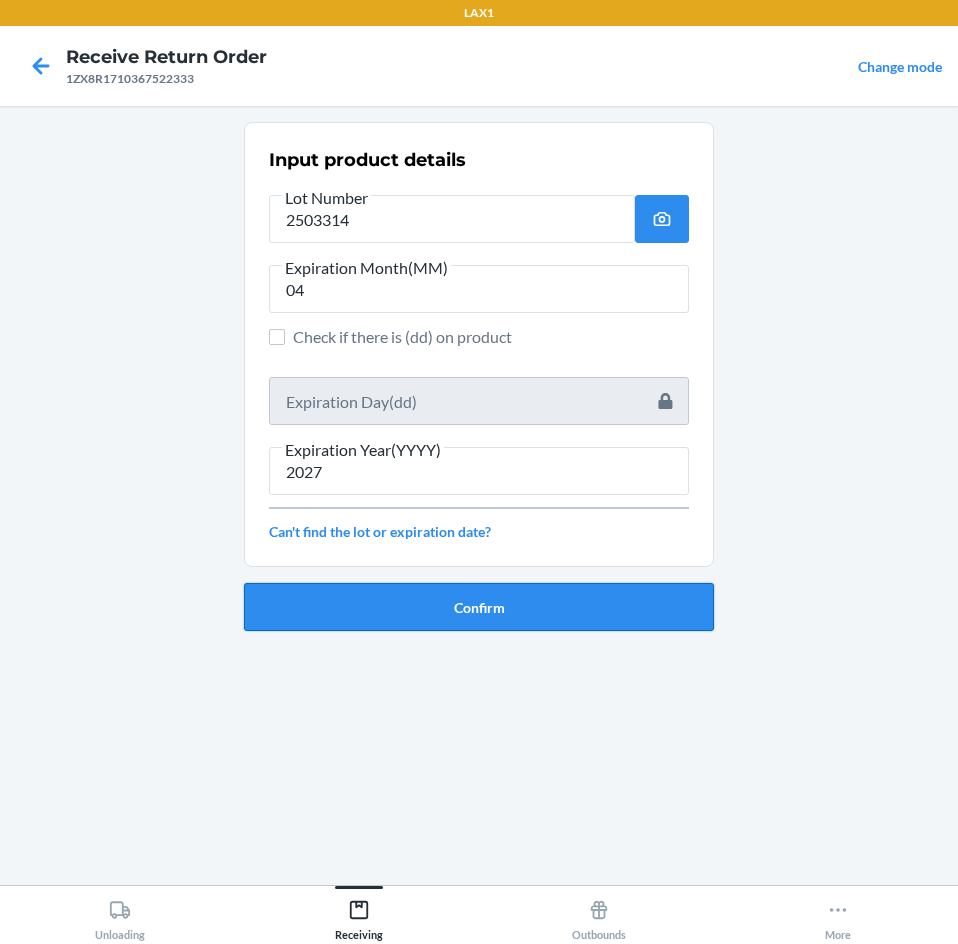 click on "Confirm" at bounding box center [479, 607] 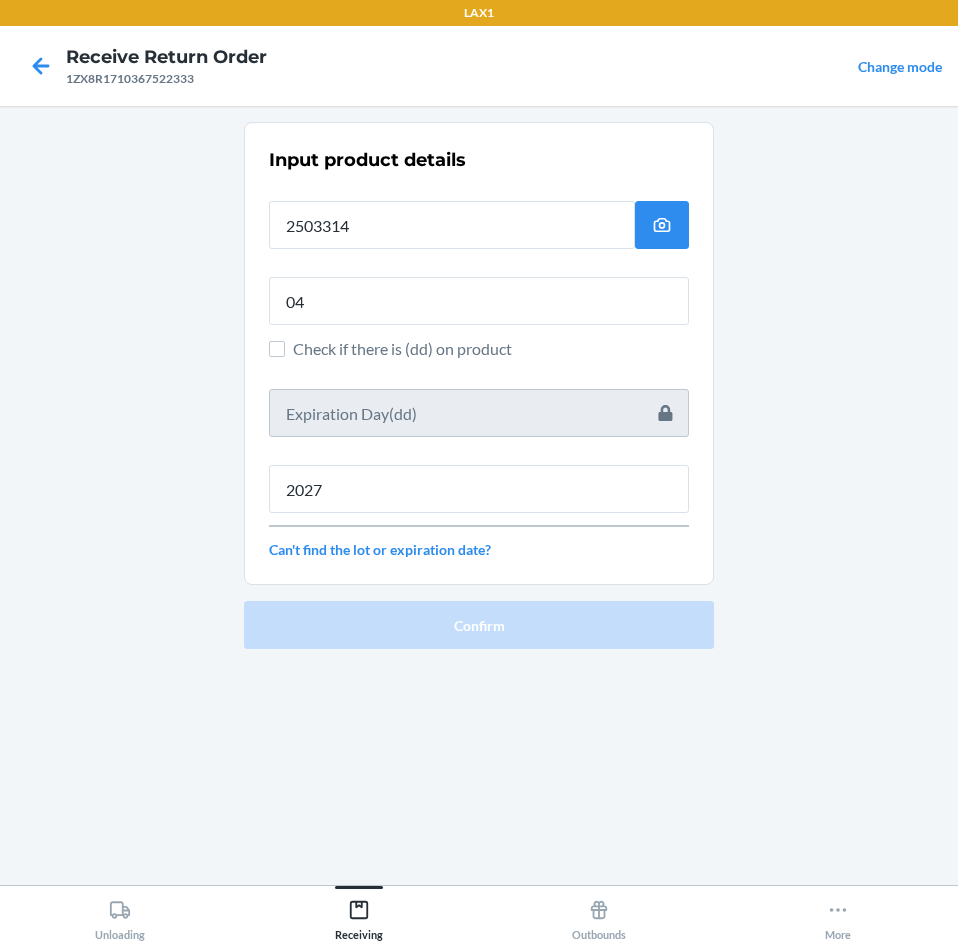 type 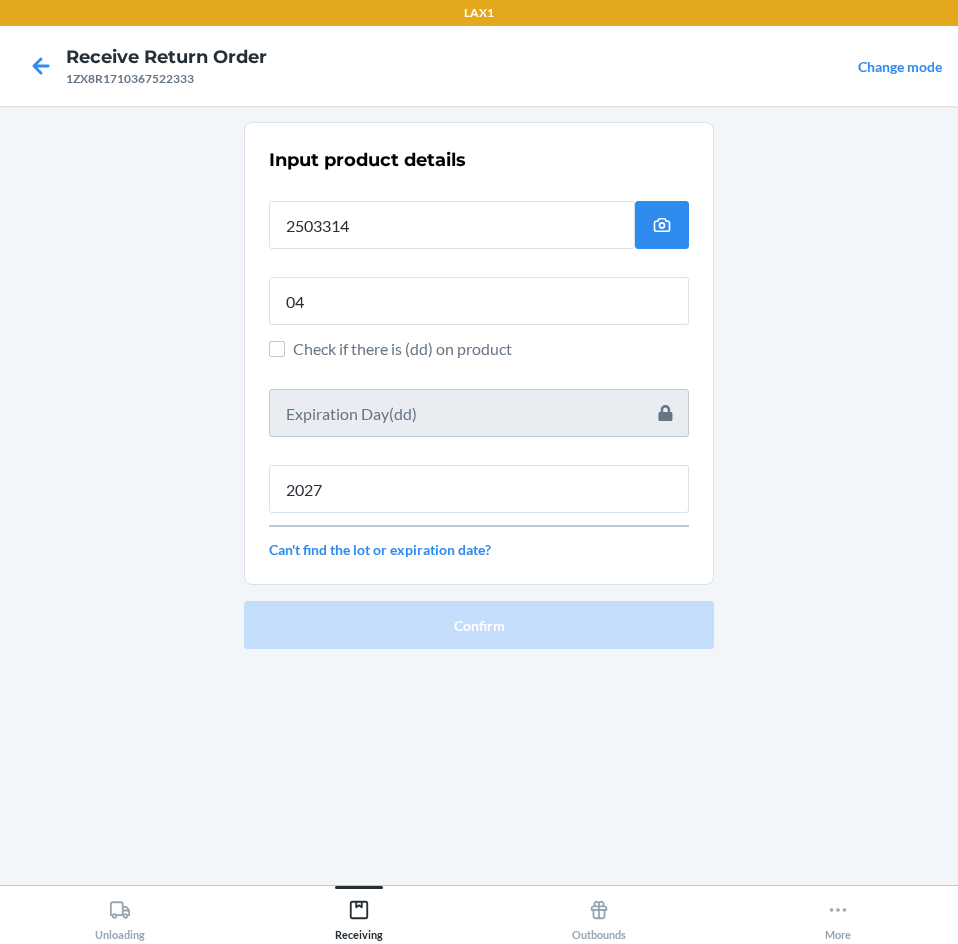 type 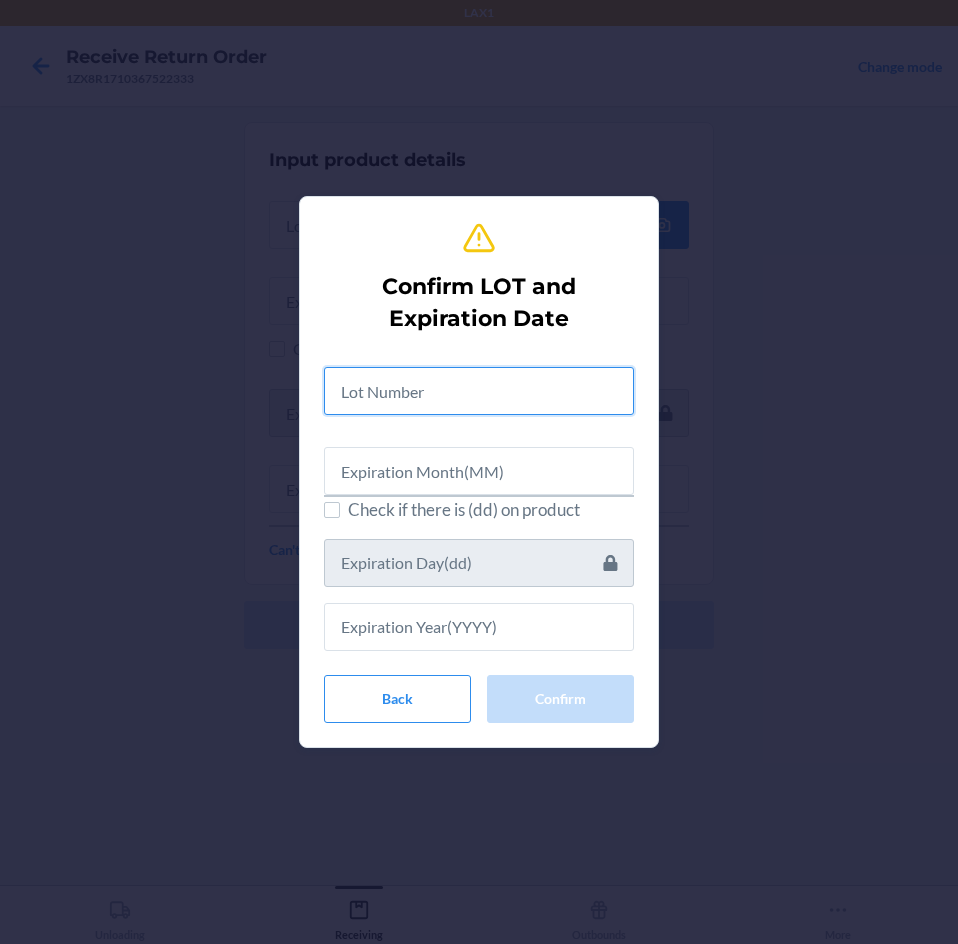 click at bounding box center (479, 391) 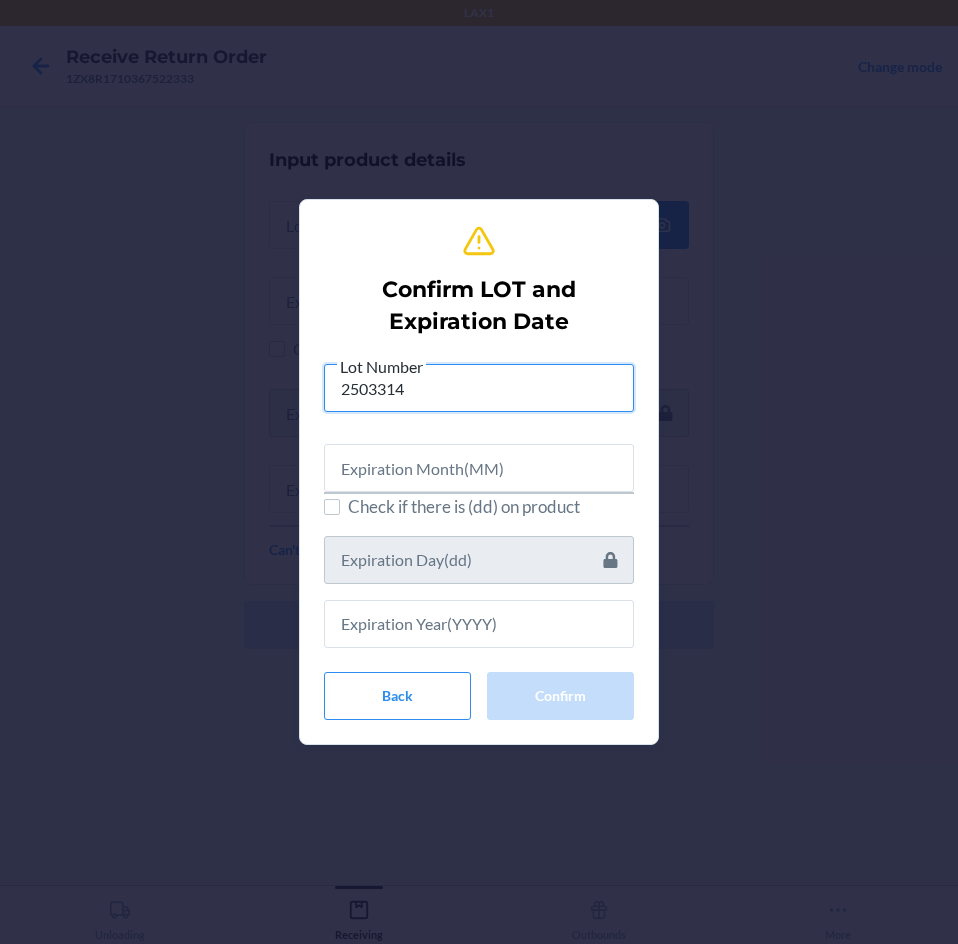 type on "2503314" 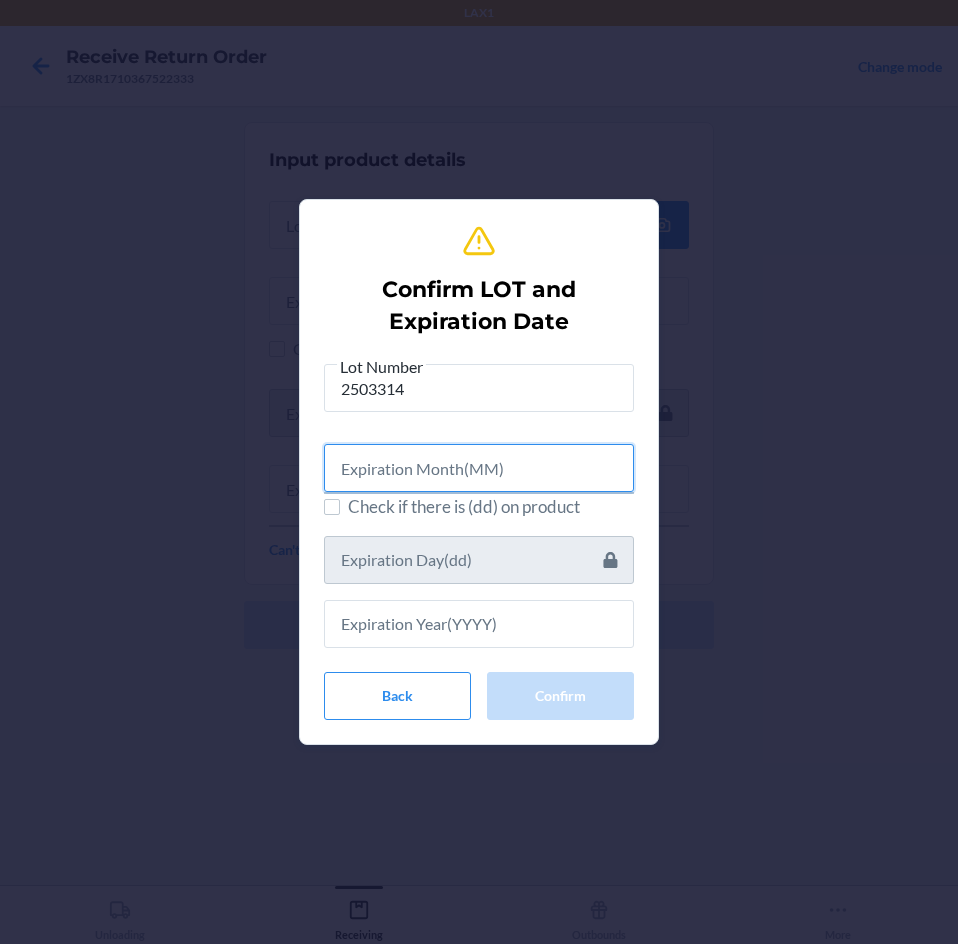 click at bounding box center [479, 468] 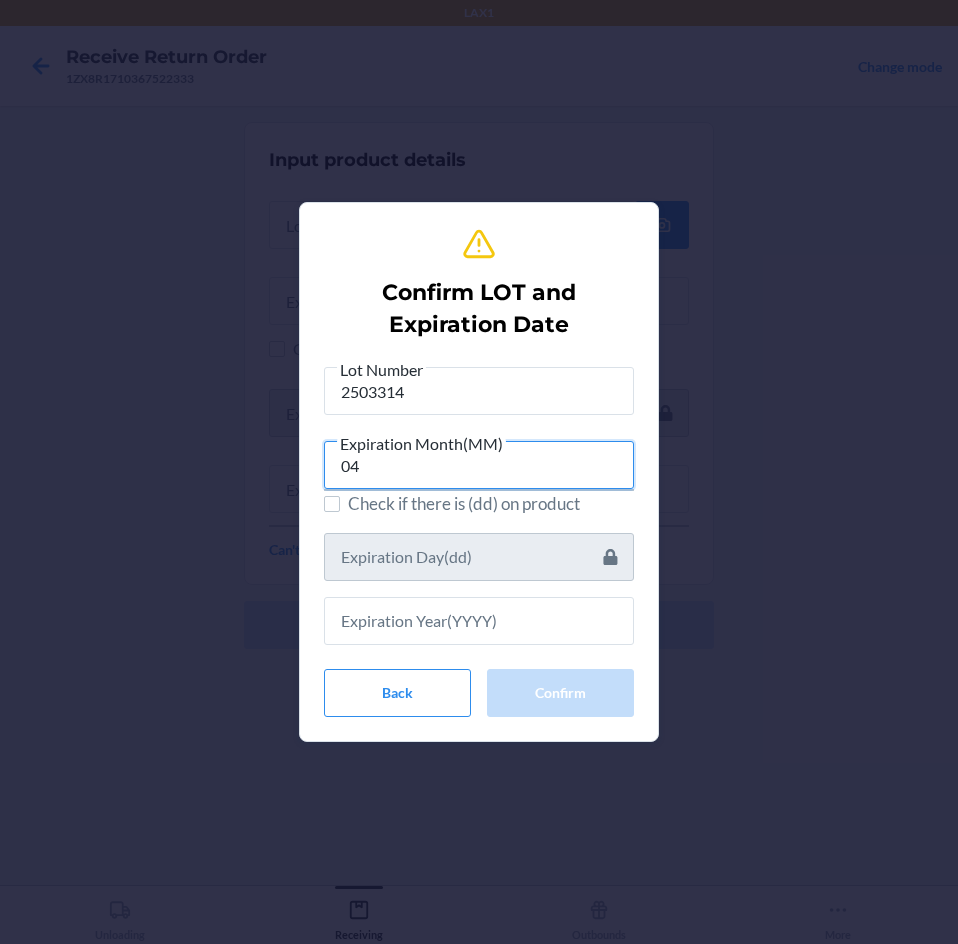 type on "04" 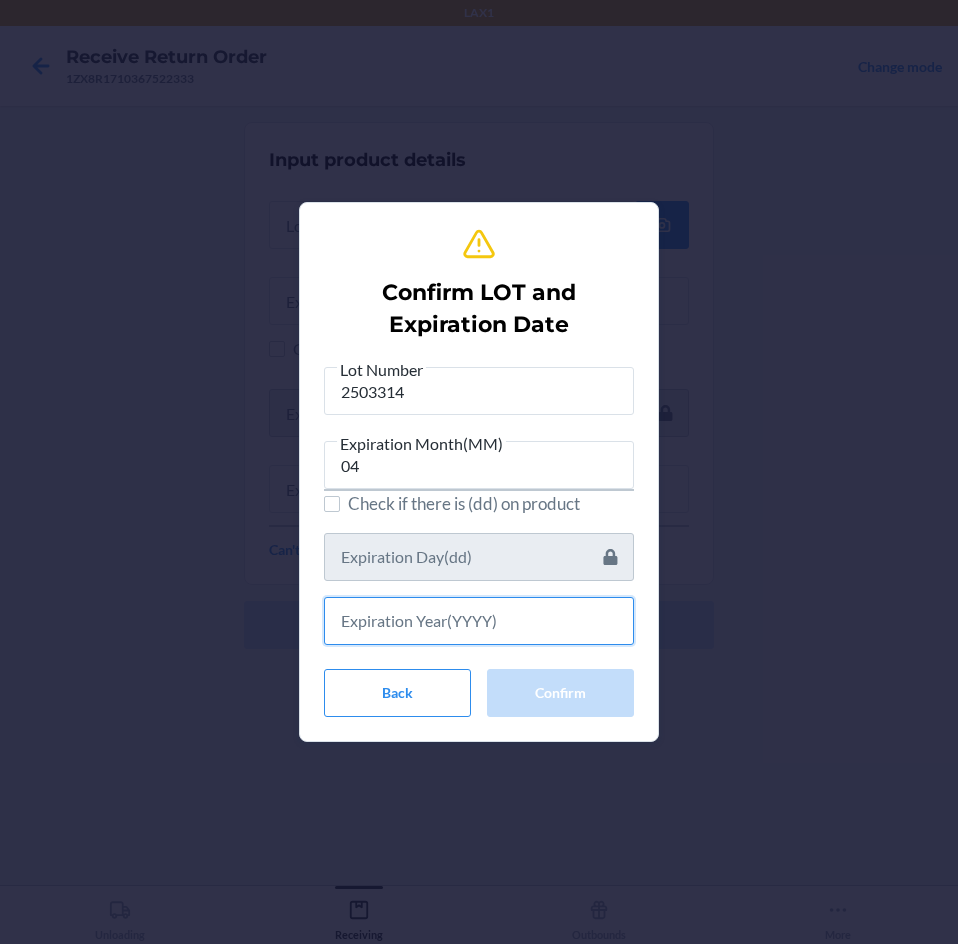 click at bounding box center (479, 621) 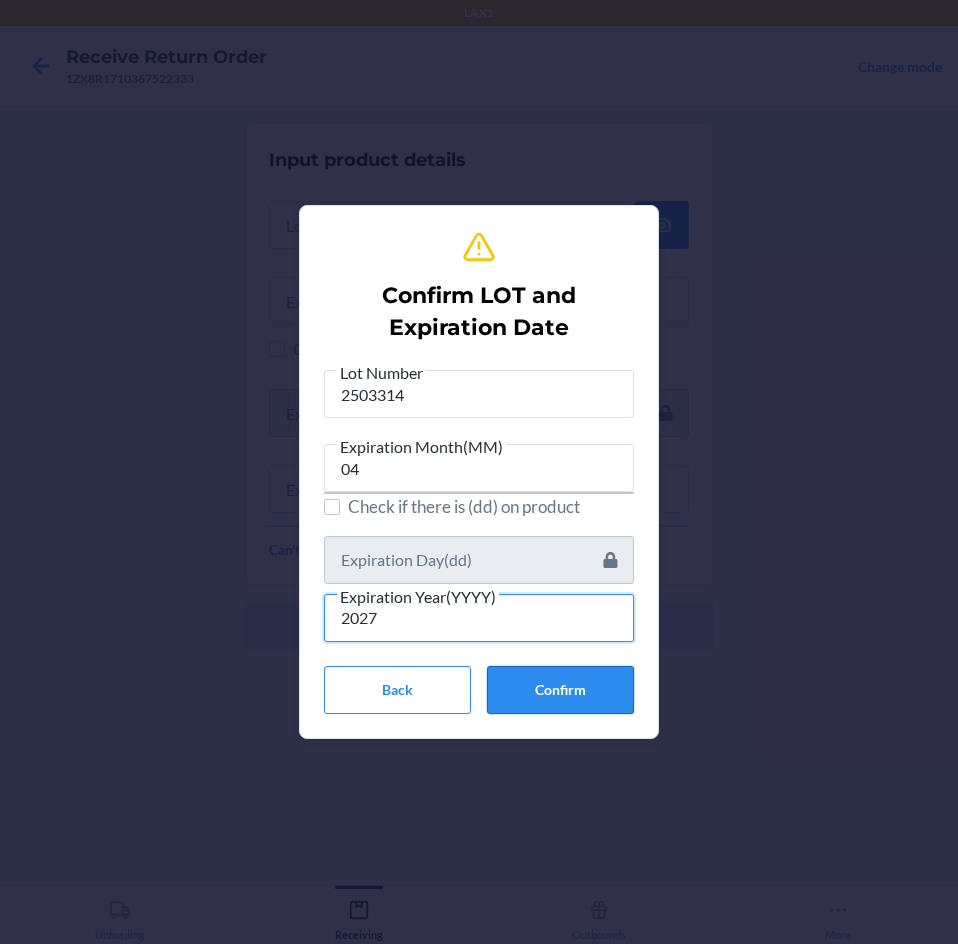 type on "2027" 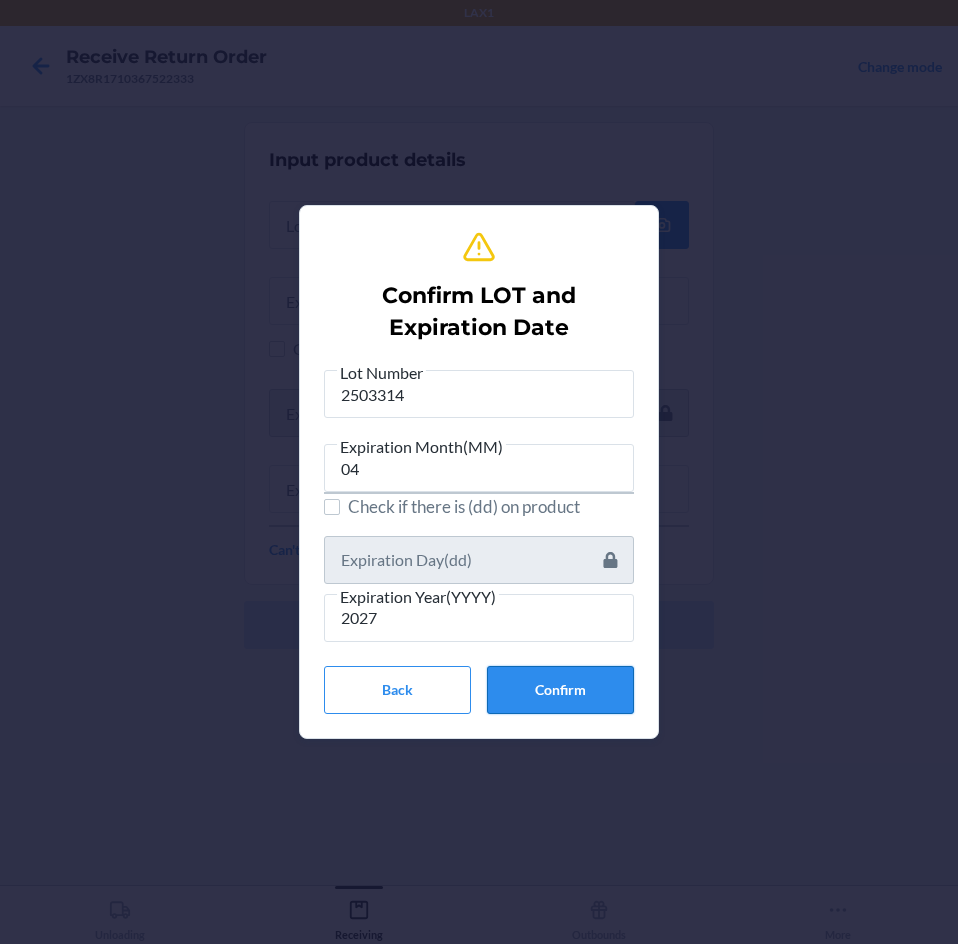 click on "Confirm" at bounding box center (560, 690) 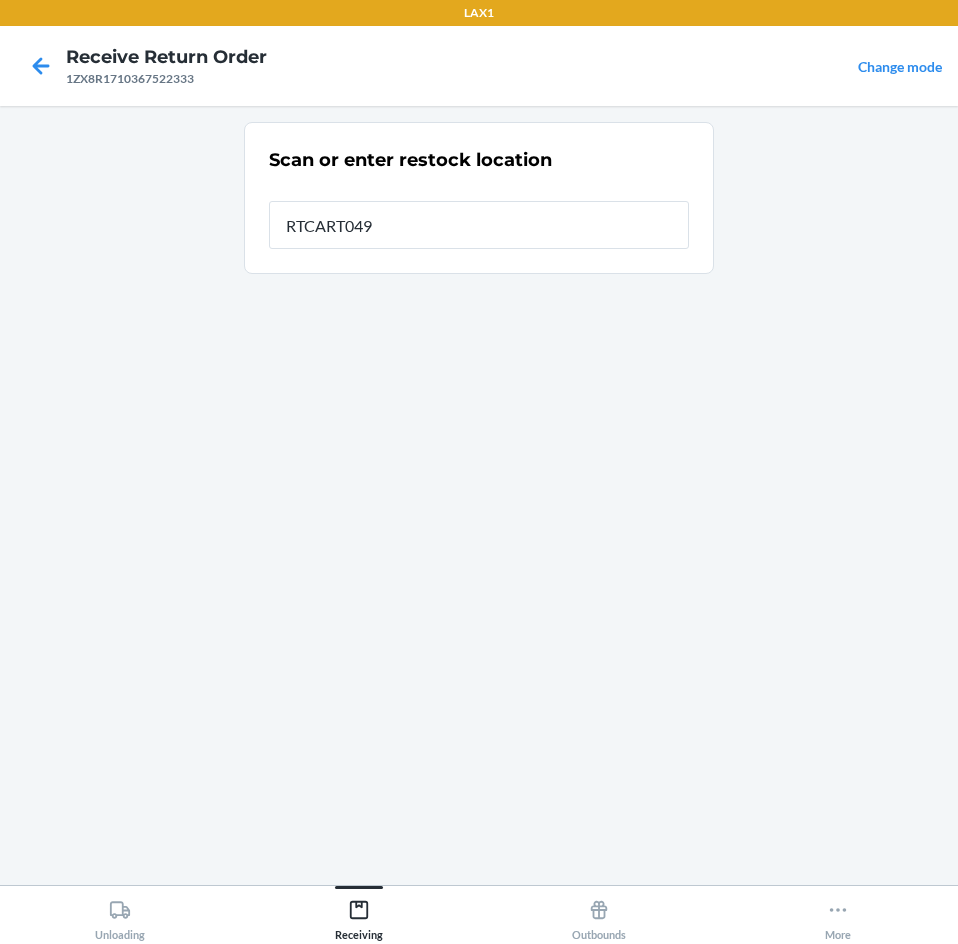 type on "RTCART049" 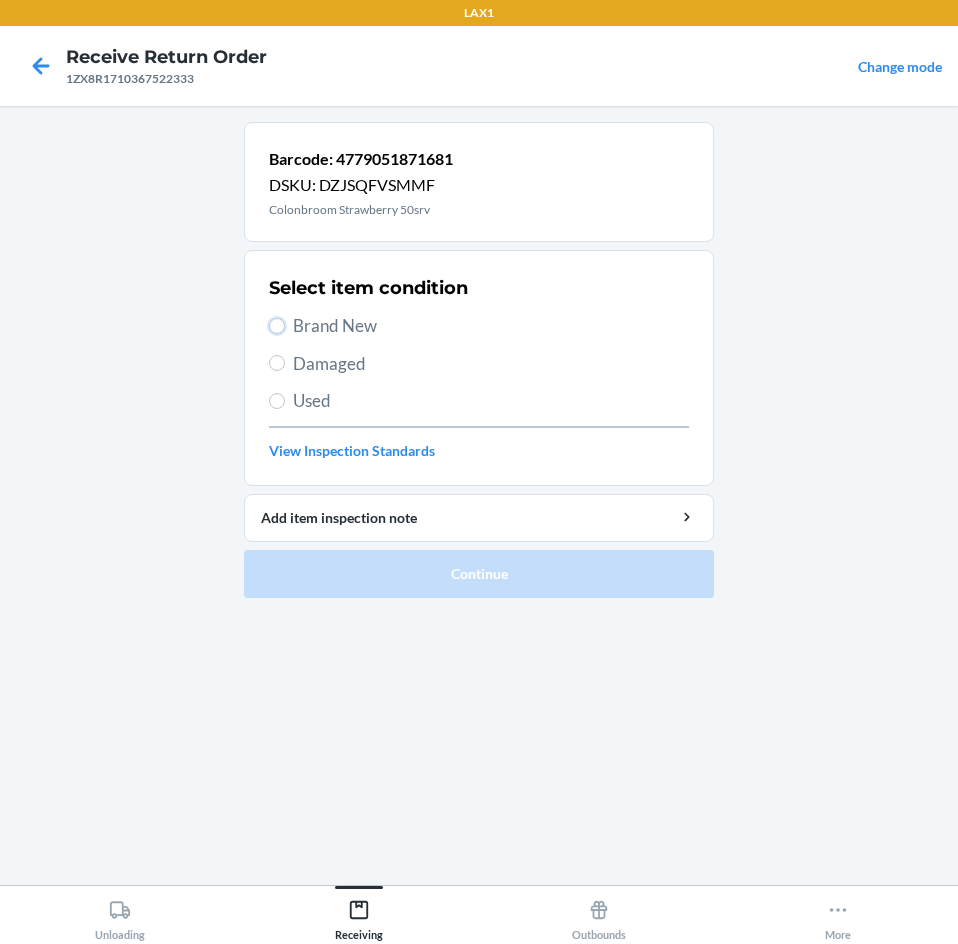 drag, startPoint x: 280, startPoint y: 324, endPoint x: 411, endPoint y: 479, distance: 202.94334 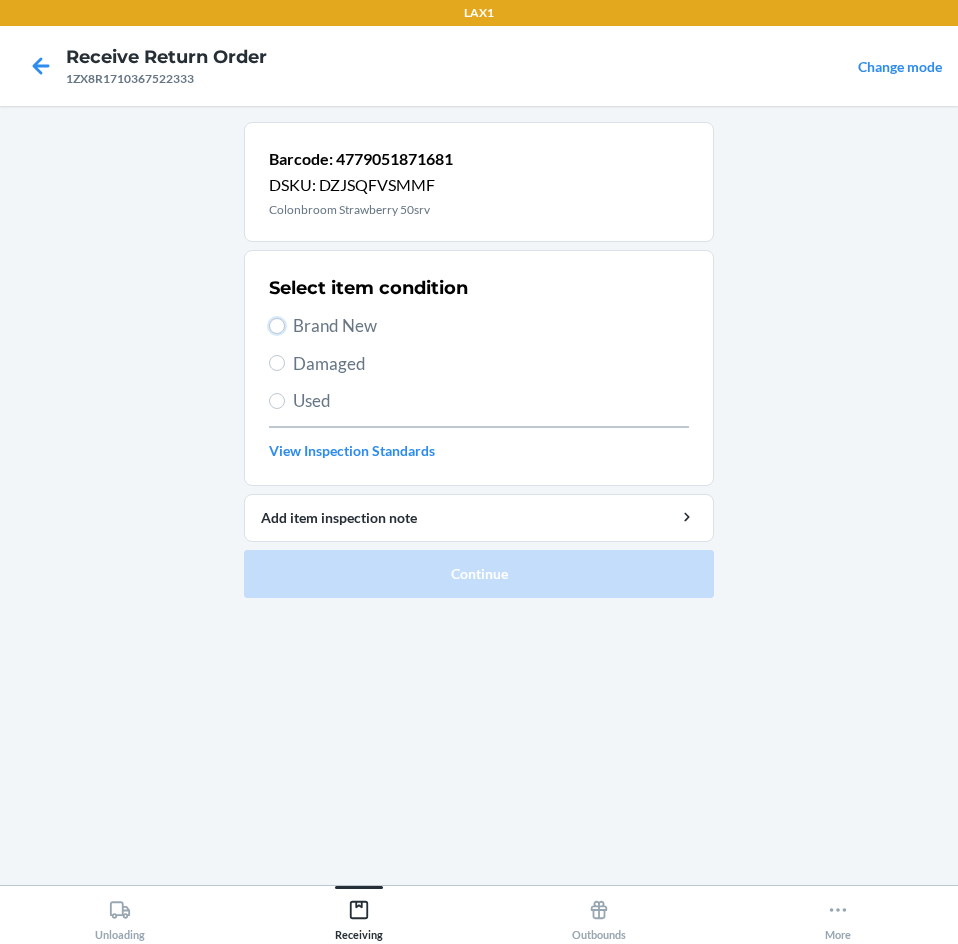 click on "Select item condition Brand New Damaged Used View Inspection Standards" at bounding box center [479, 368] 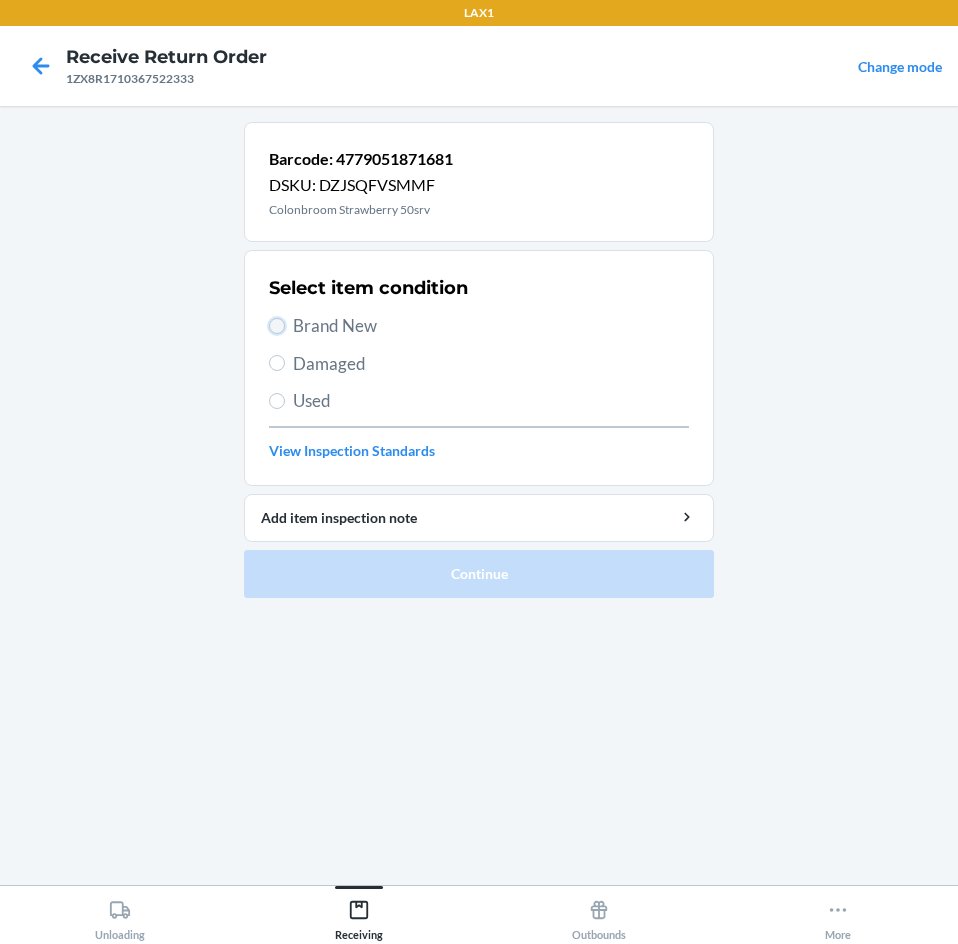 click on "Brand New" at bounding box center [277, 326] 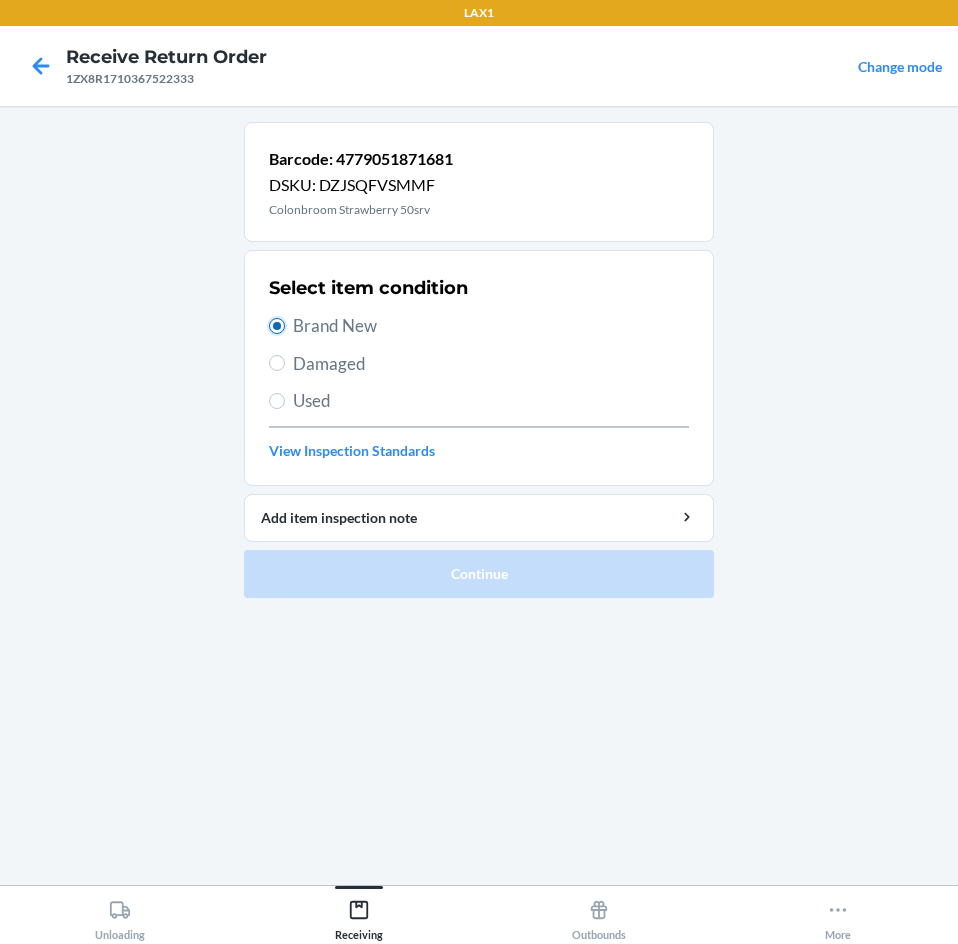 radio on "true" 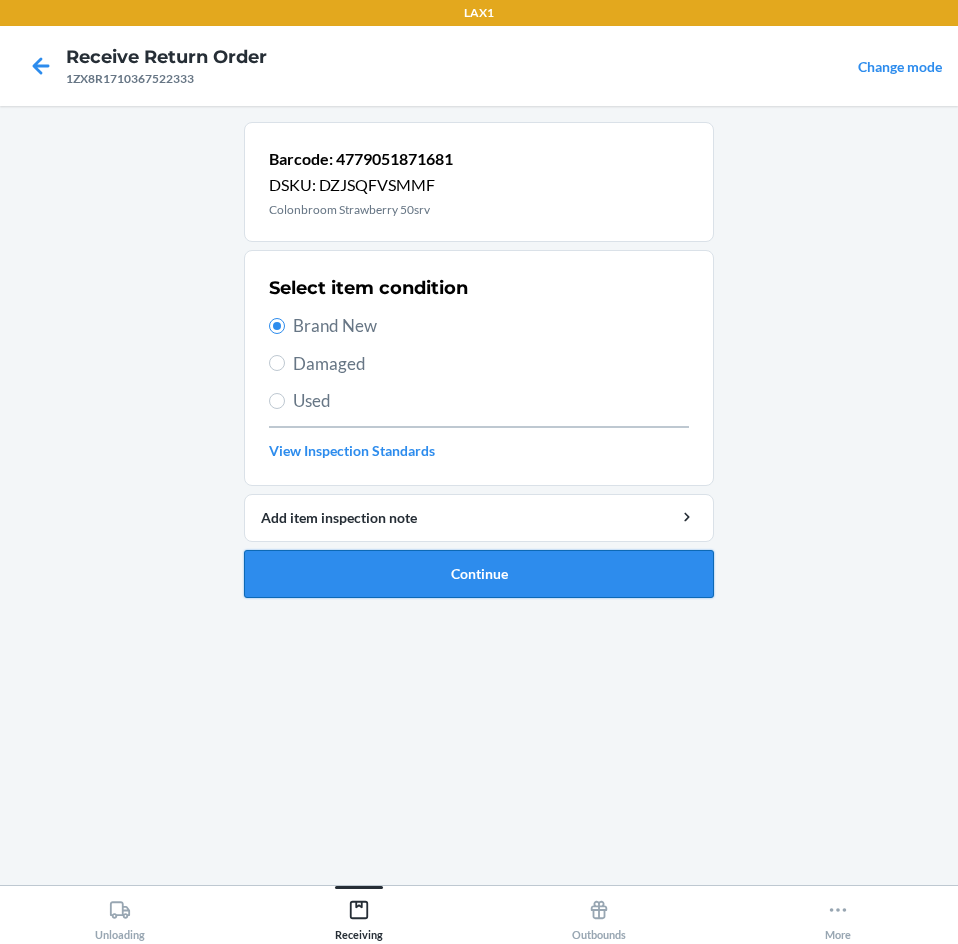 click on "Continue" at bounding box center (479, 574) 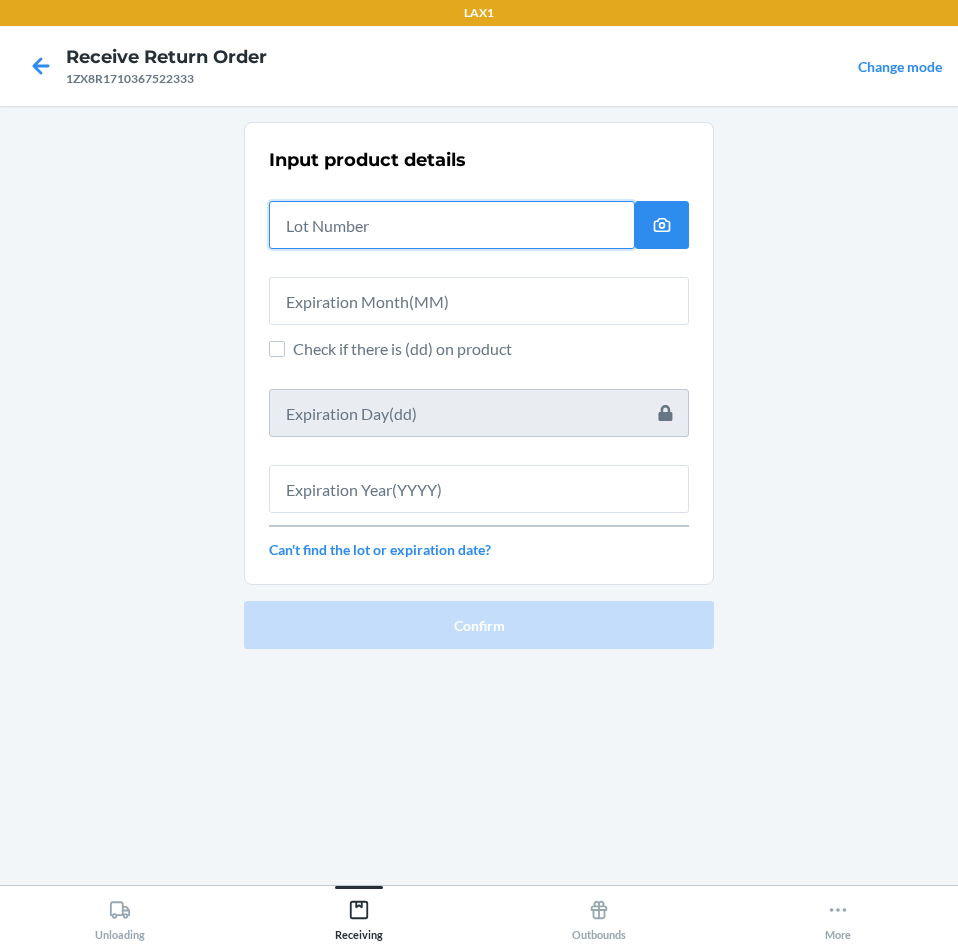drag, startPoint x: 545, startPoint y: 217, endPoint x: 550, endPoint y: 226, distance: 10.29563 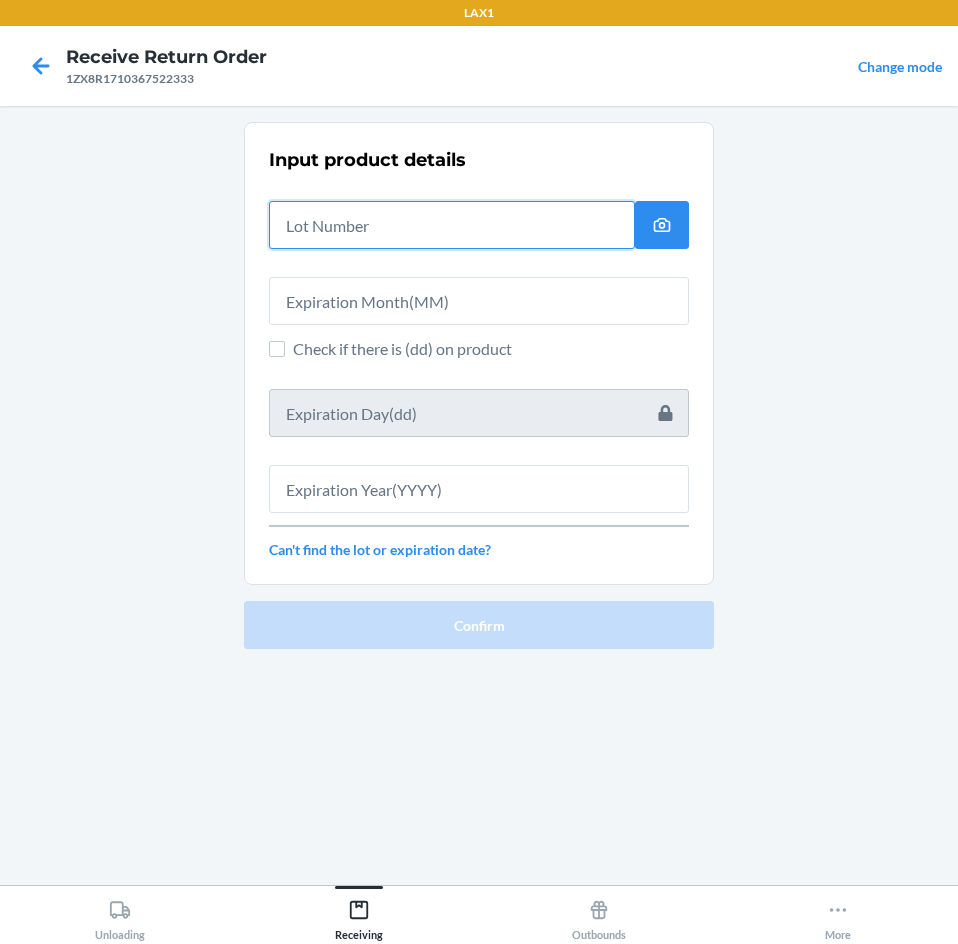 click at bounding box center [452, 225] 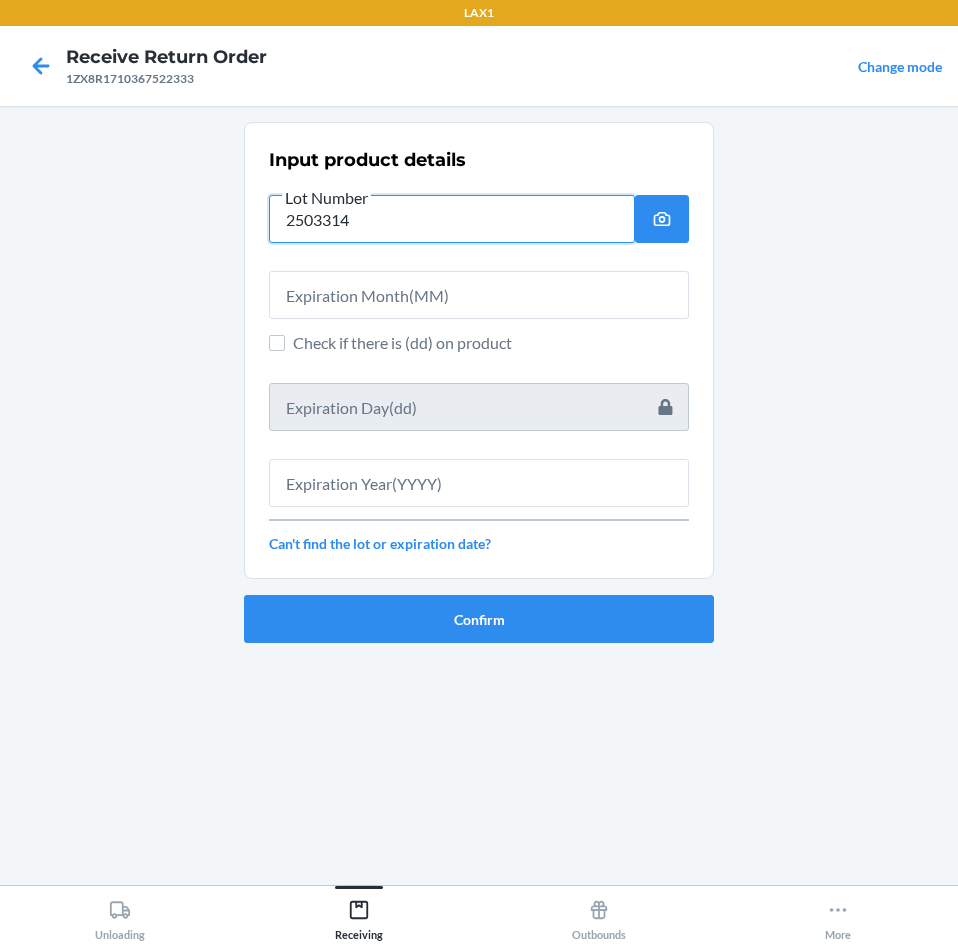 type on "2503314" 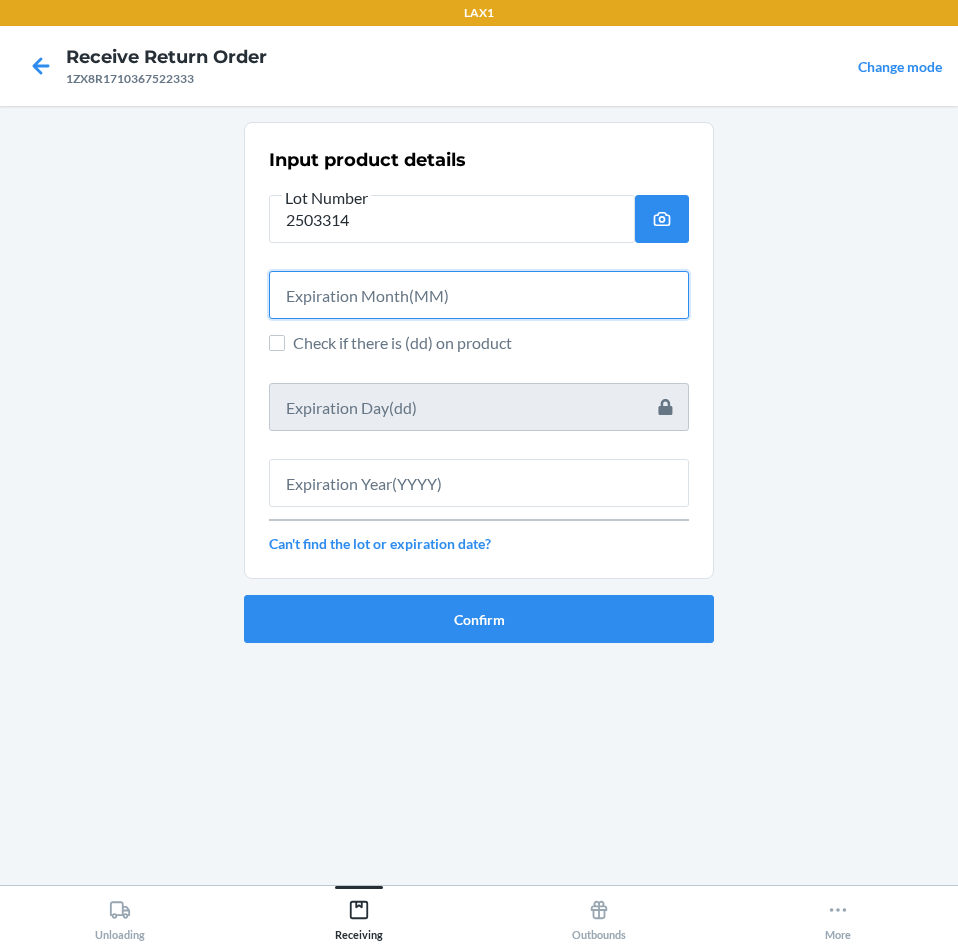 click at bounding box center [479, 295] 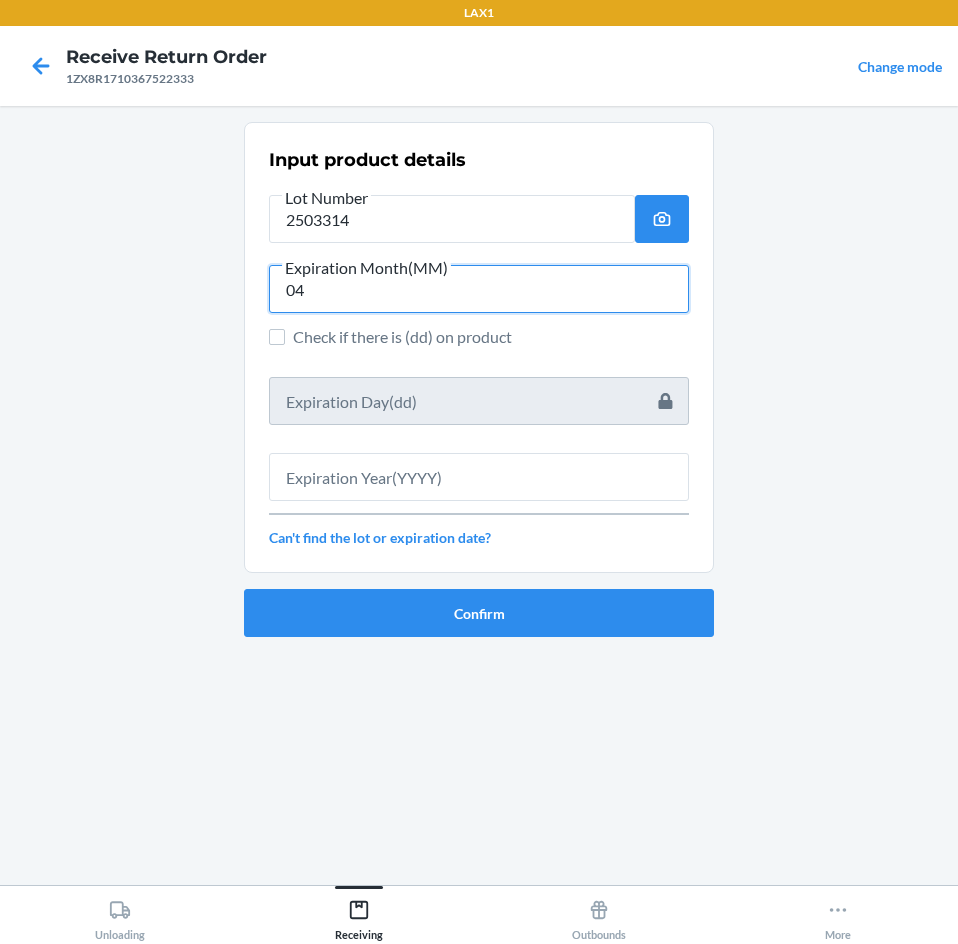 type on "04" 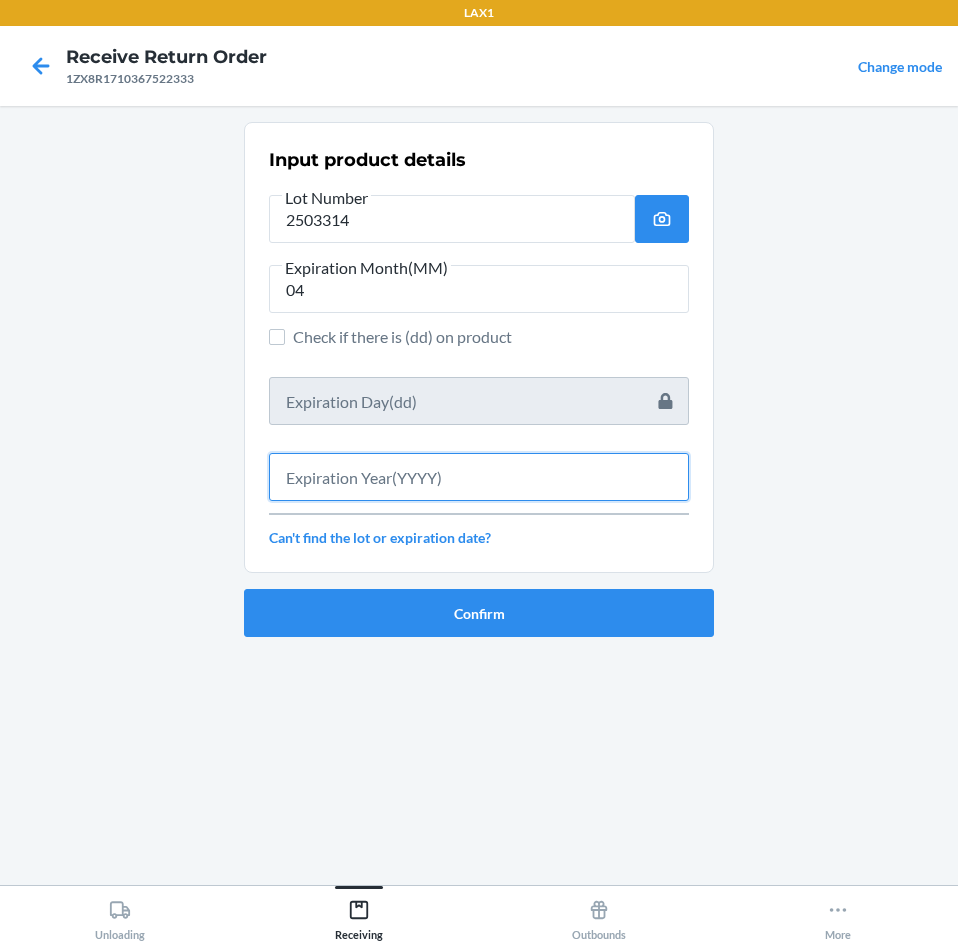 click at bounding box center (479, 477) 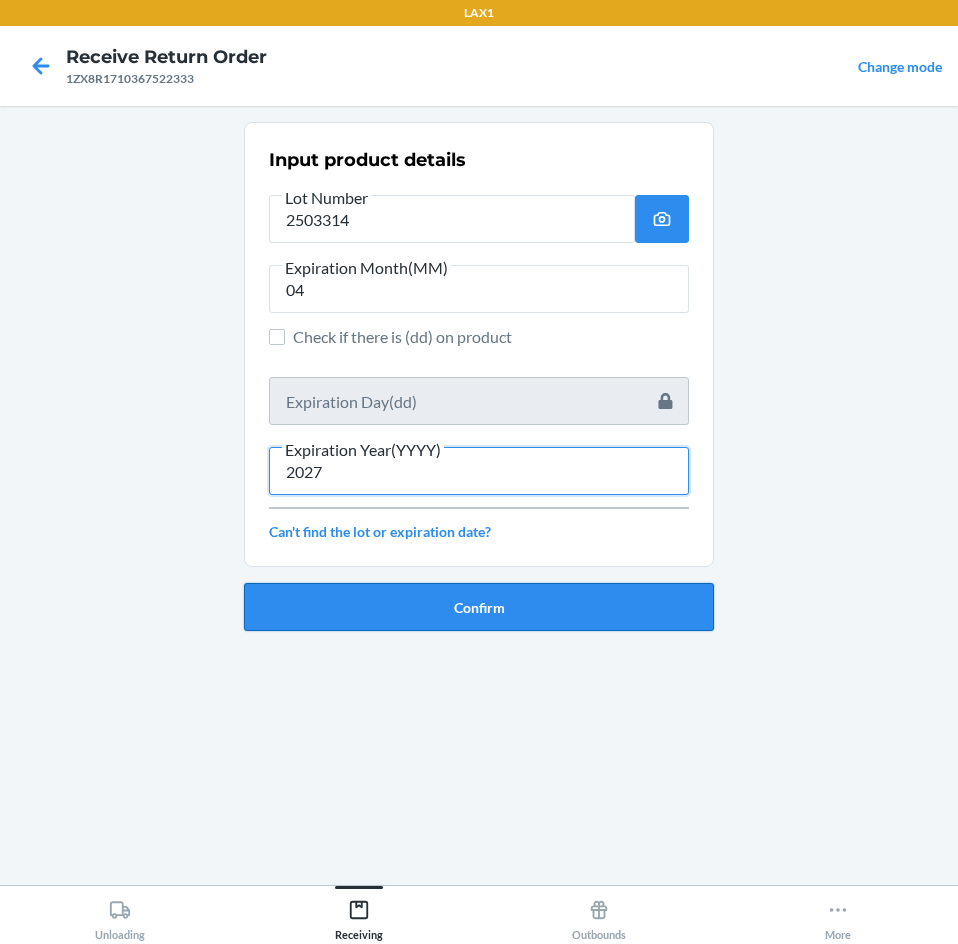 type on "2027" 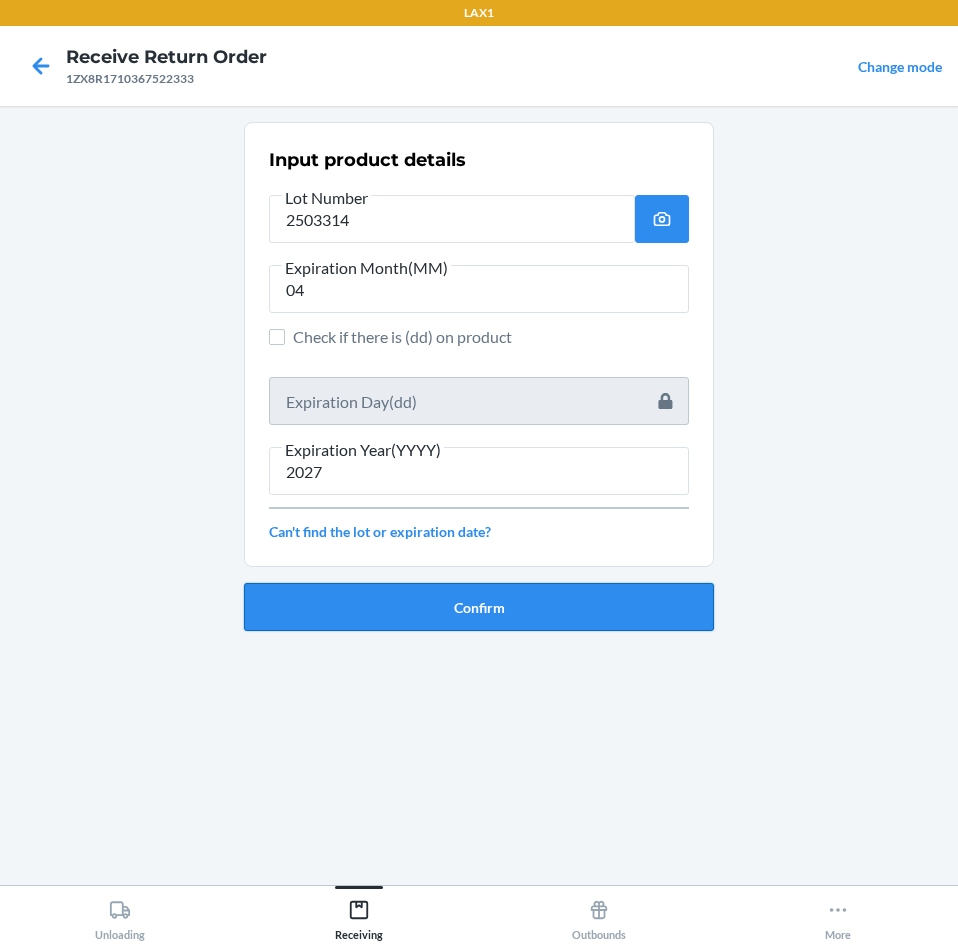click on "Confirm" at bounding box center (479, 607) 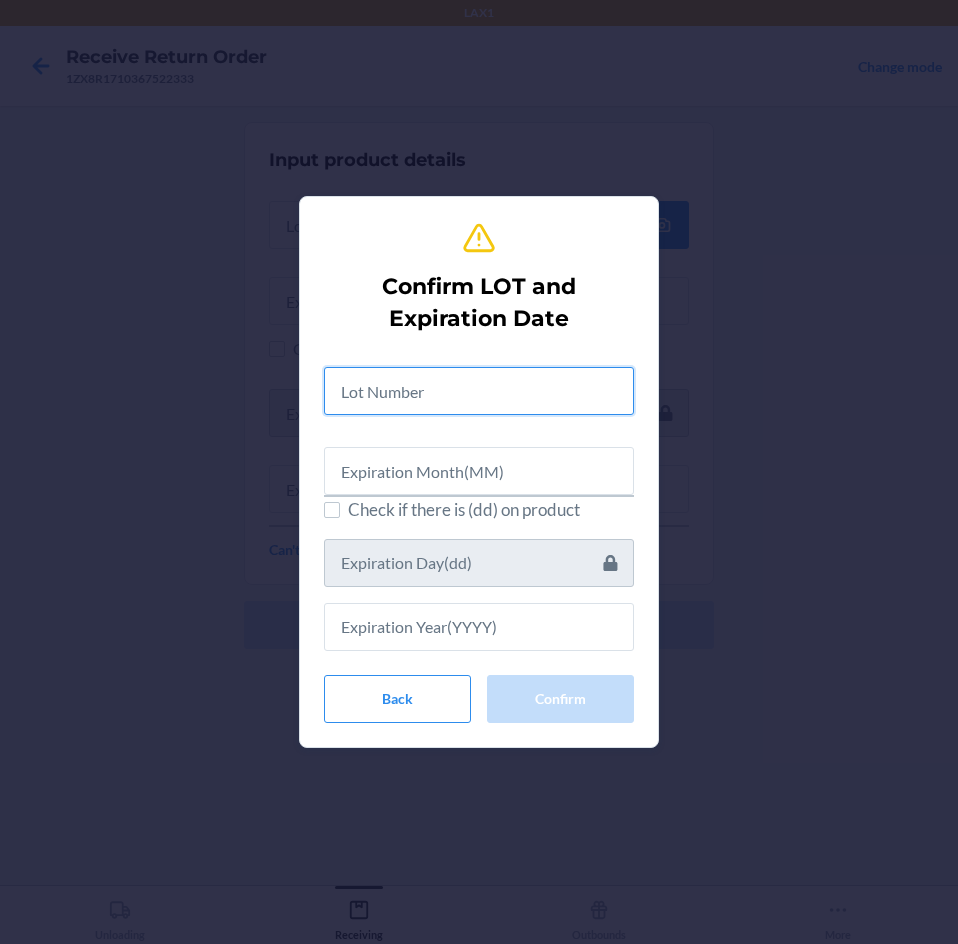 click at bounding box center [479, 391] 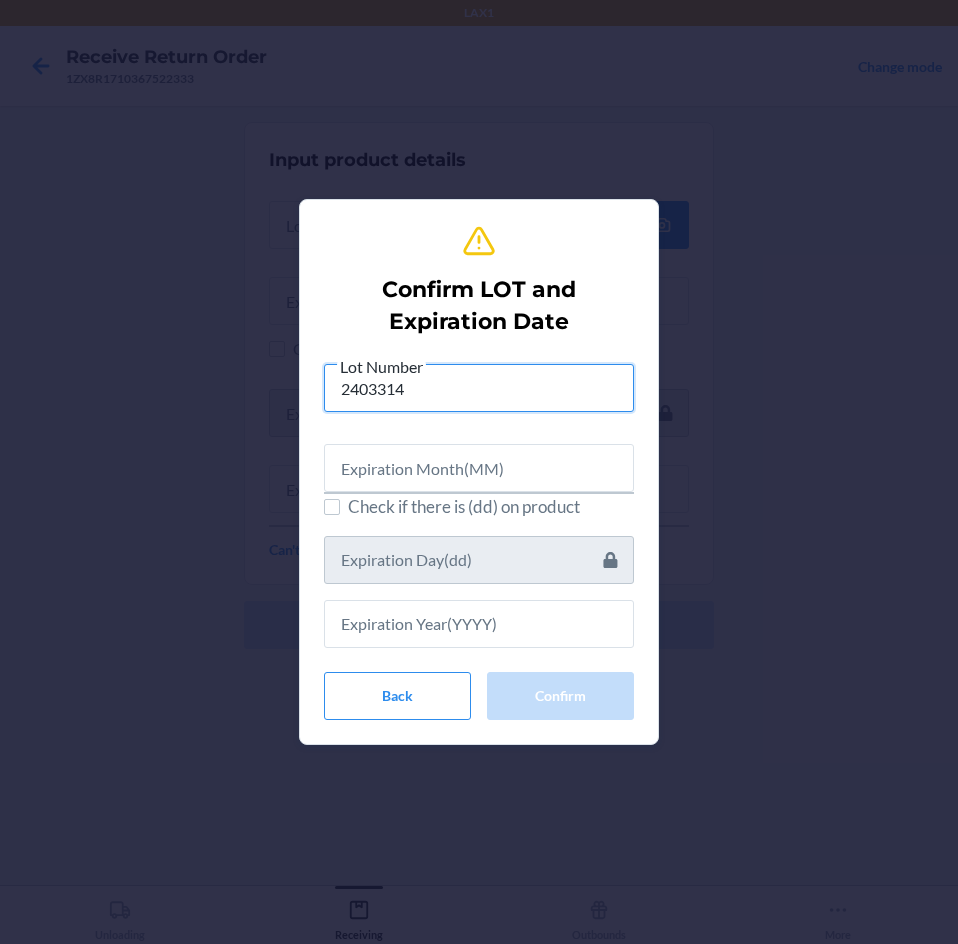 type on "2403314" 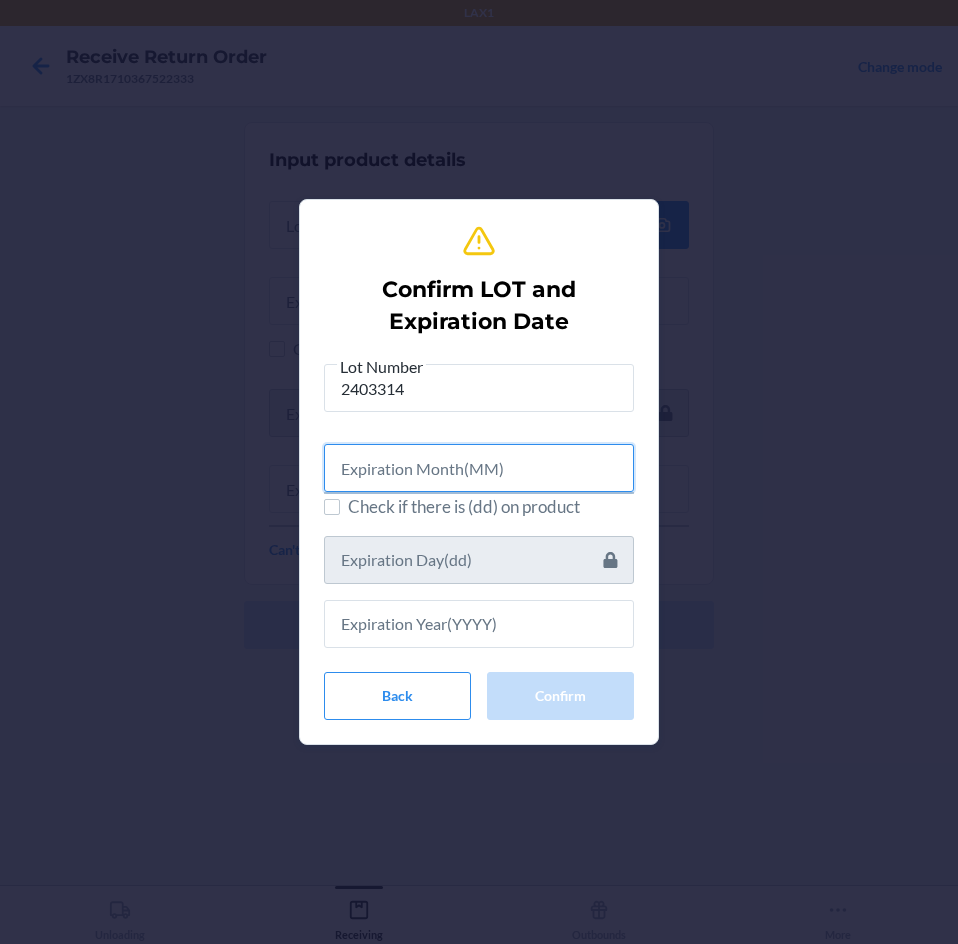 click at bounding box center (479, 468) 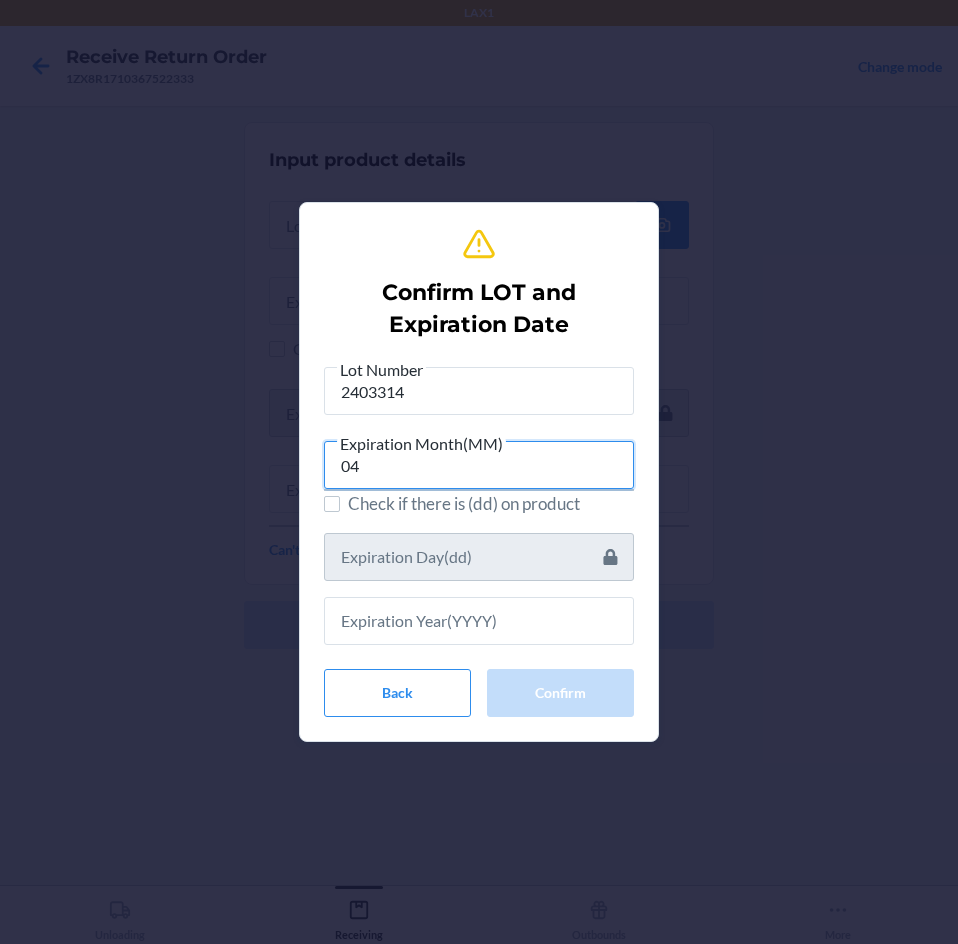 type on "04" 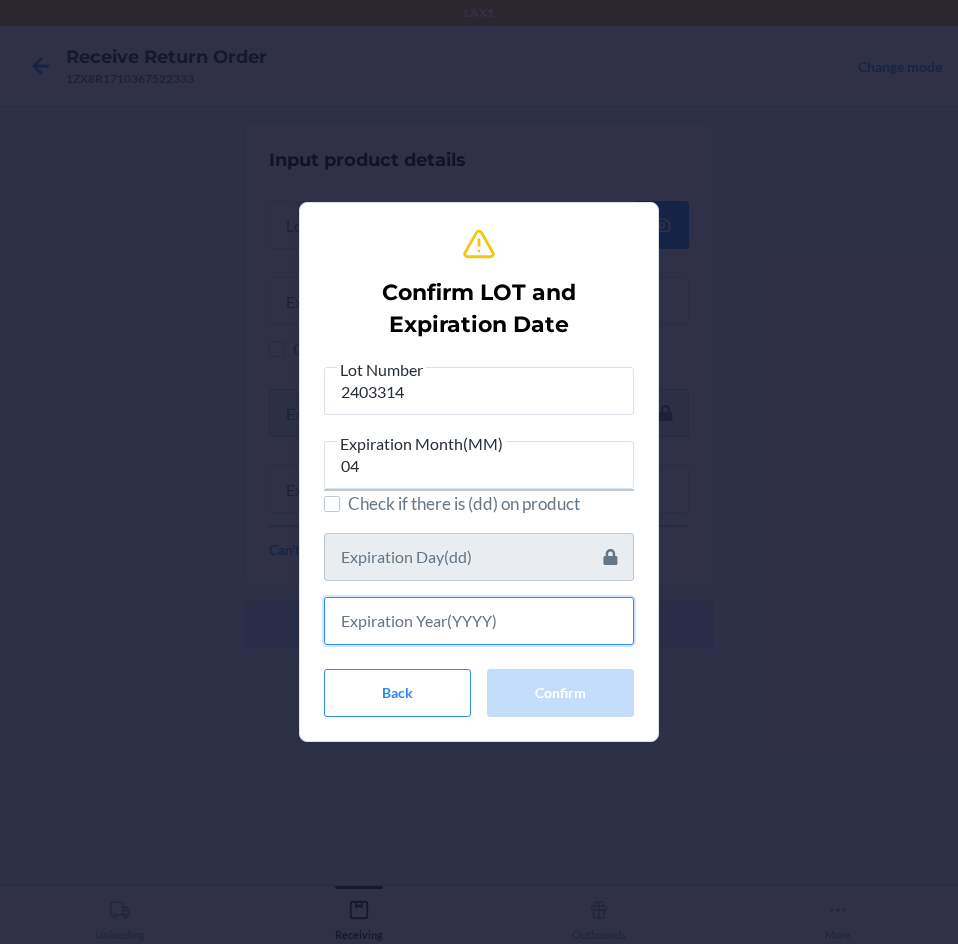 click at bounding box center [479, 621] 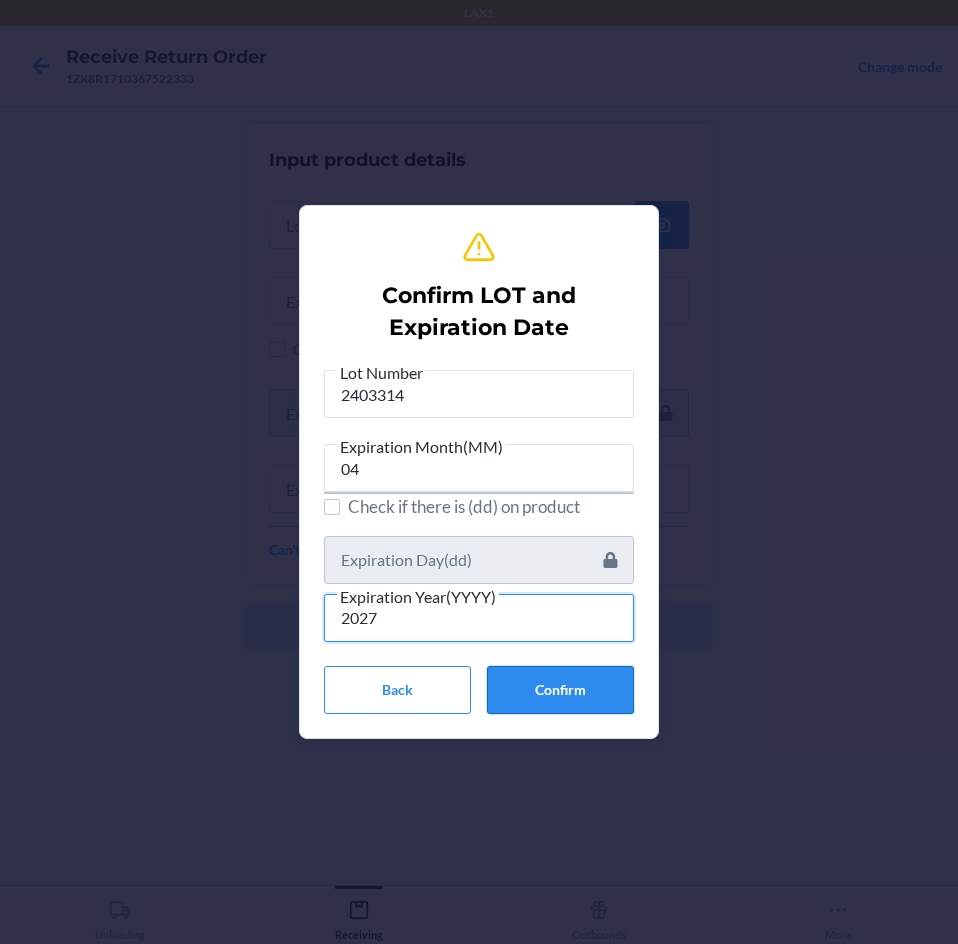 type on "2027" 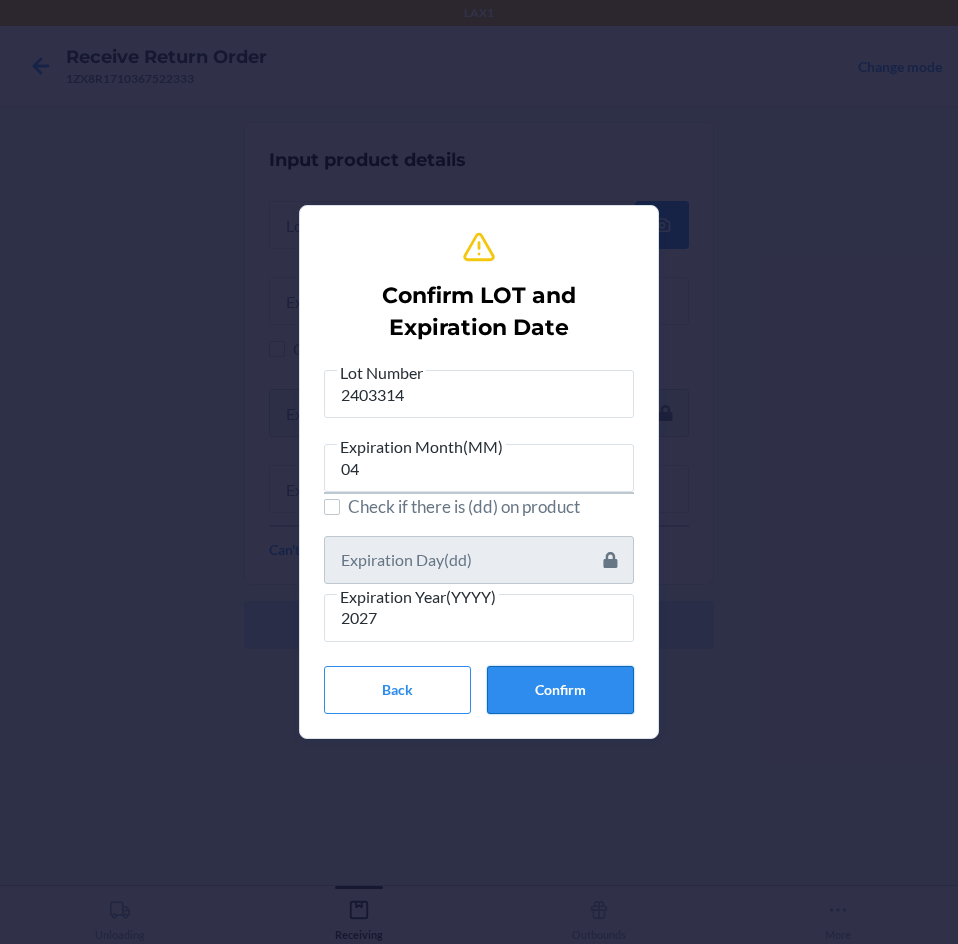 click on "Confirm" at bounding box center (560, 690) 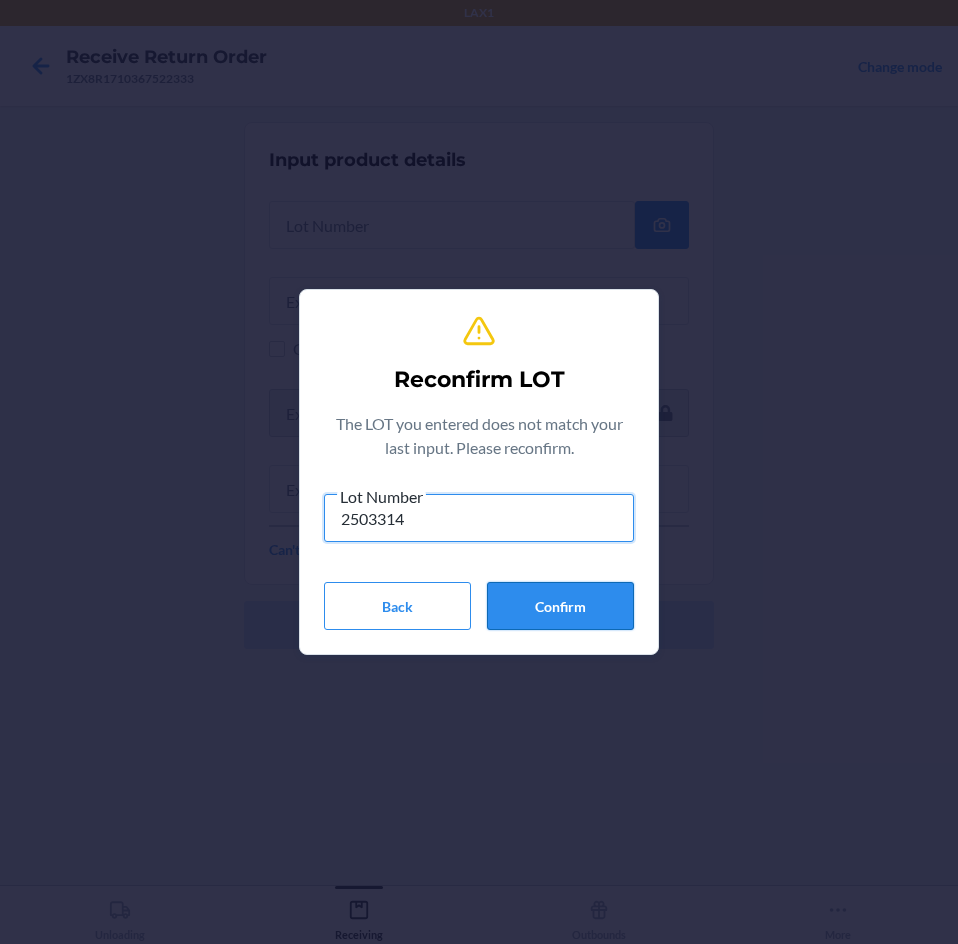 type on "2503314" 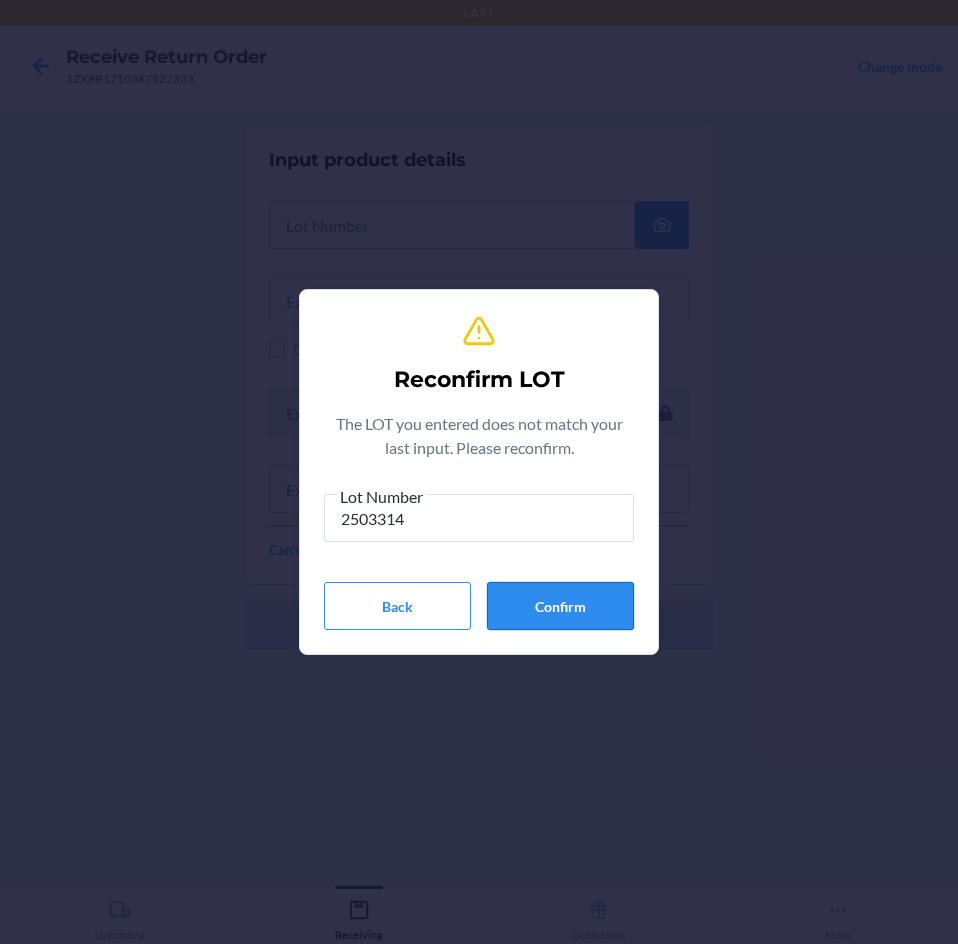 click on "Confirm" at bounding box center (560, 606) 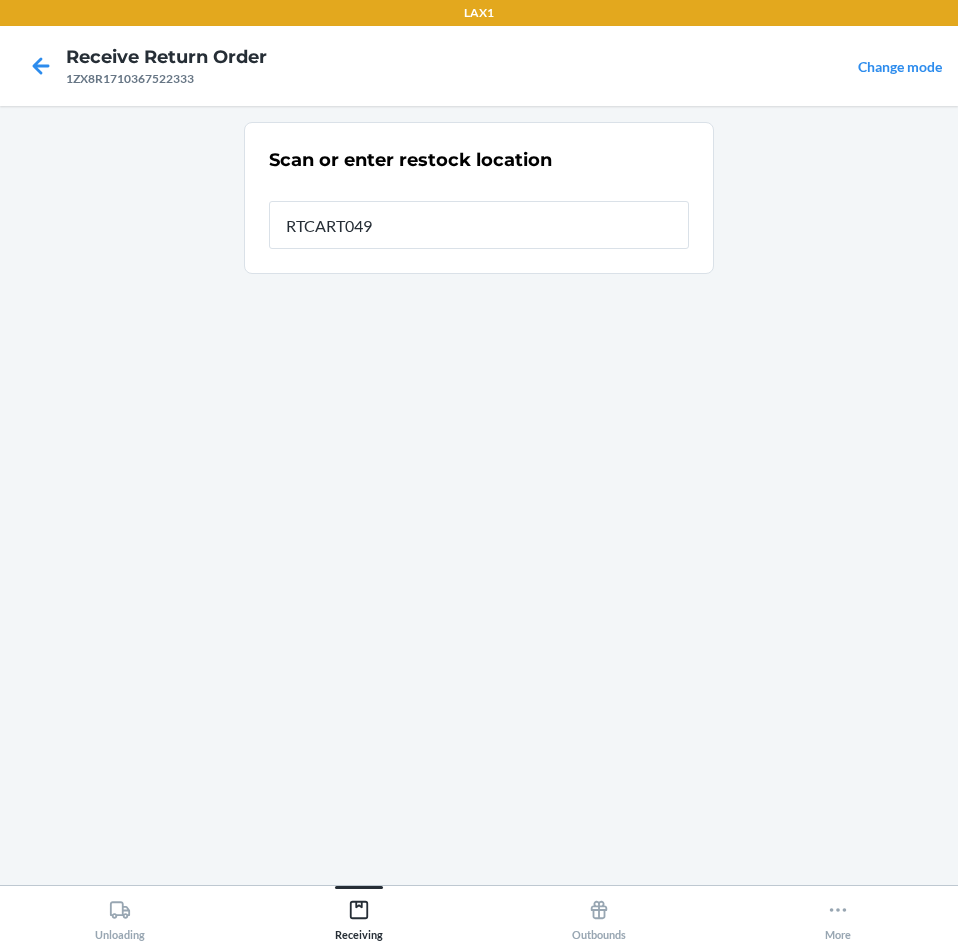 type on "RTCART049" 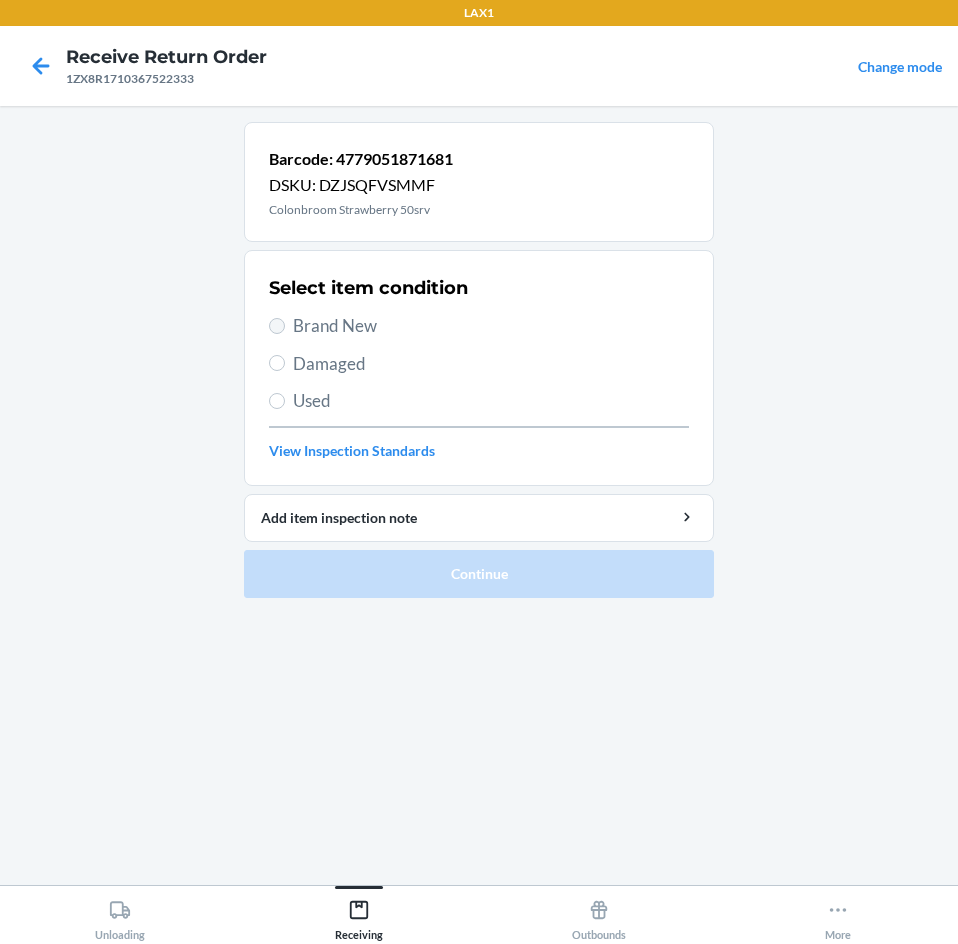 click on "Brand New" at bounding box center (479, 326) 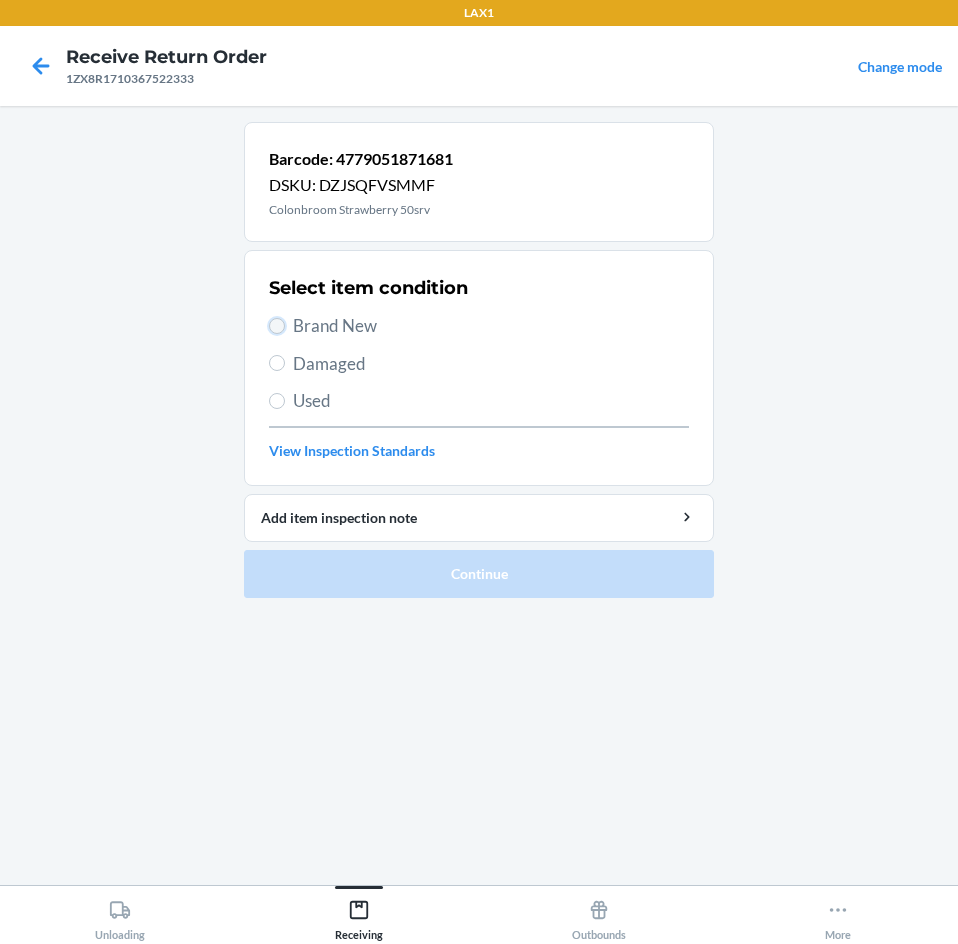 click on "Brand New" at bounding box center [277, 326] 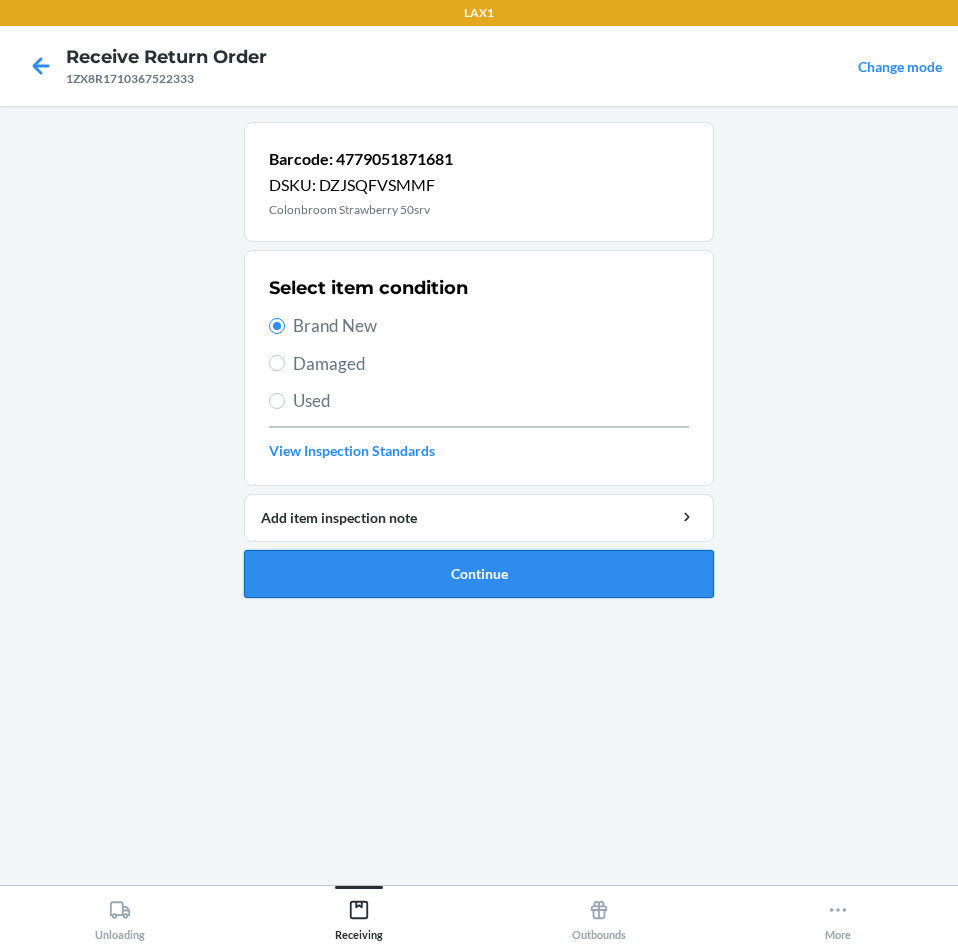 click on "Continue" at bounding box center (479, 574) 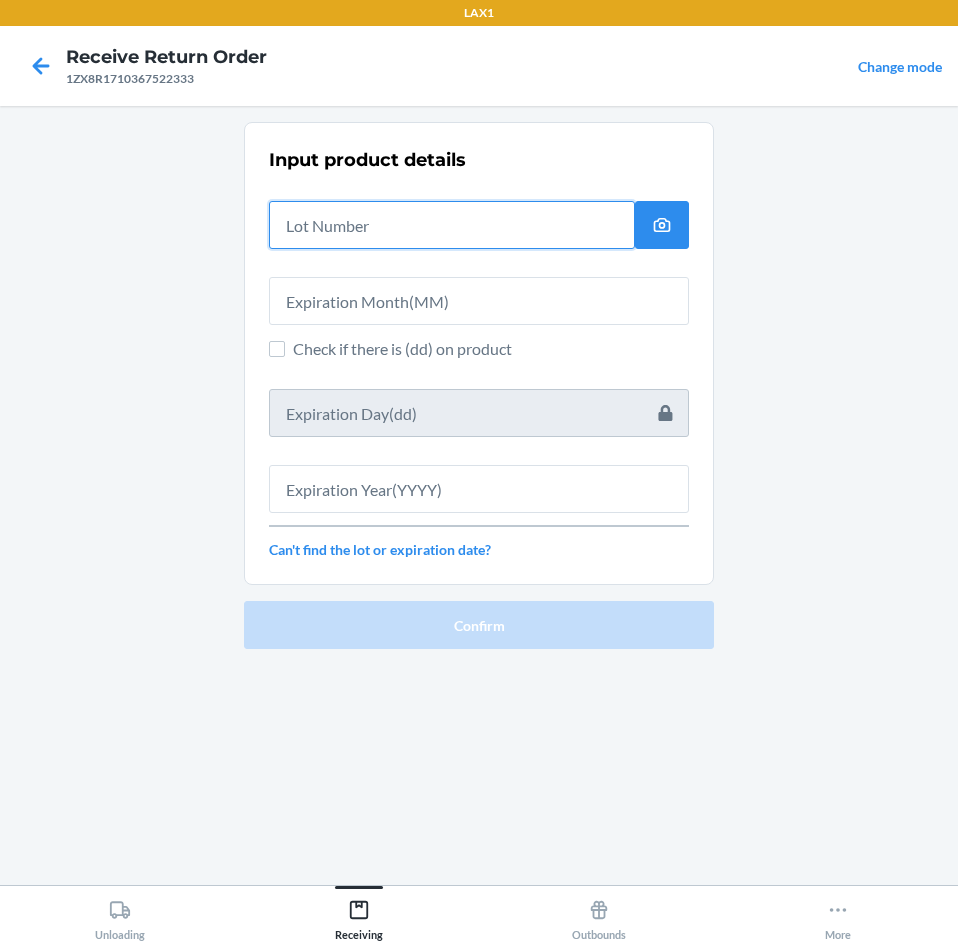 click at bounding box center (452, 225) 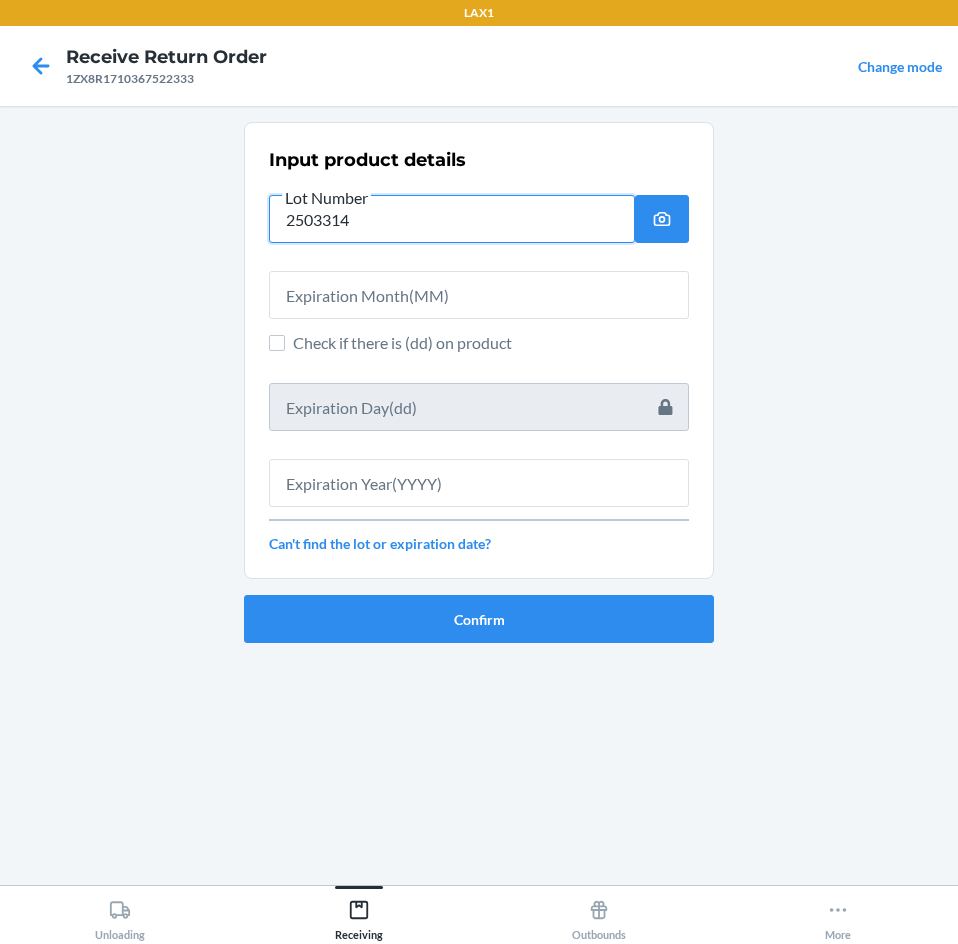 type on "2503314" 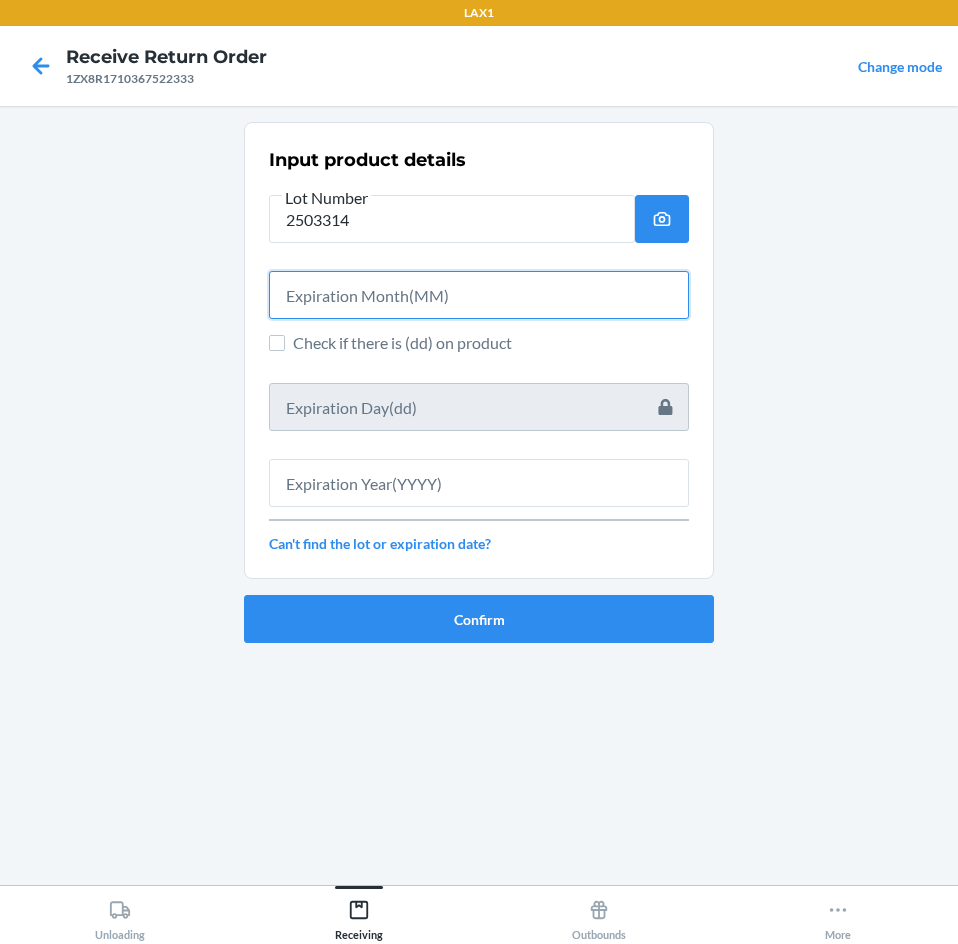 click at bounding box center [479, 295] 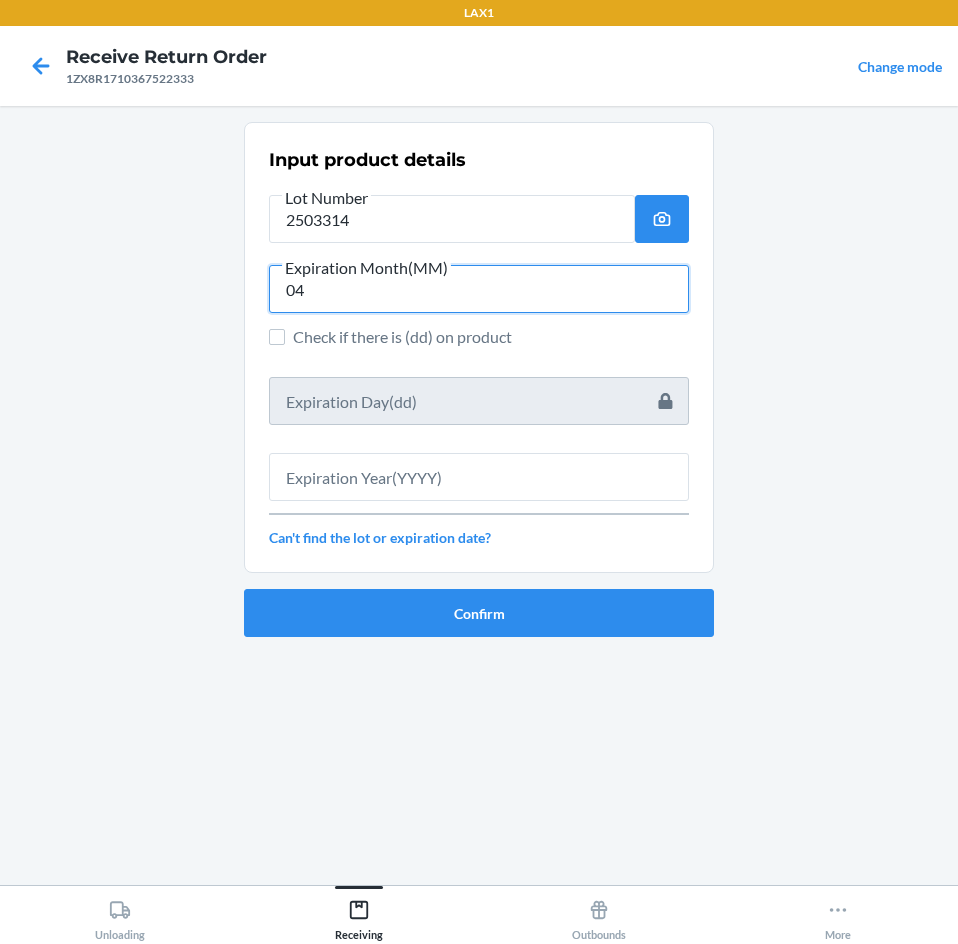 type on "04" 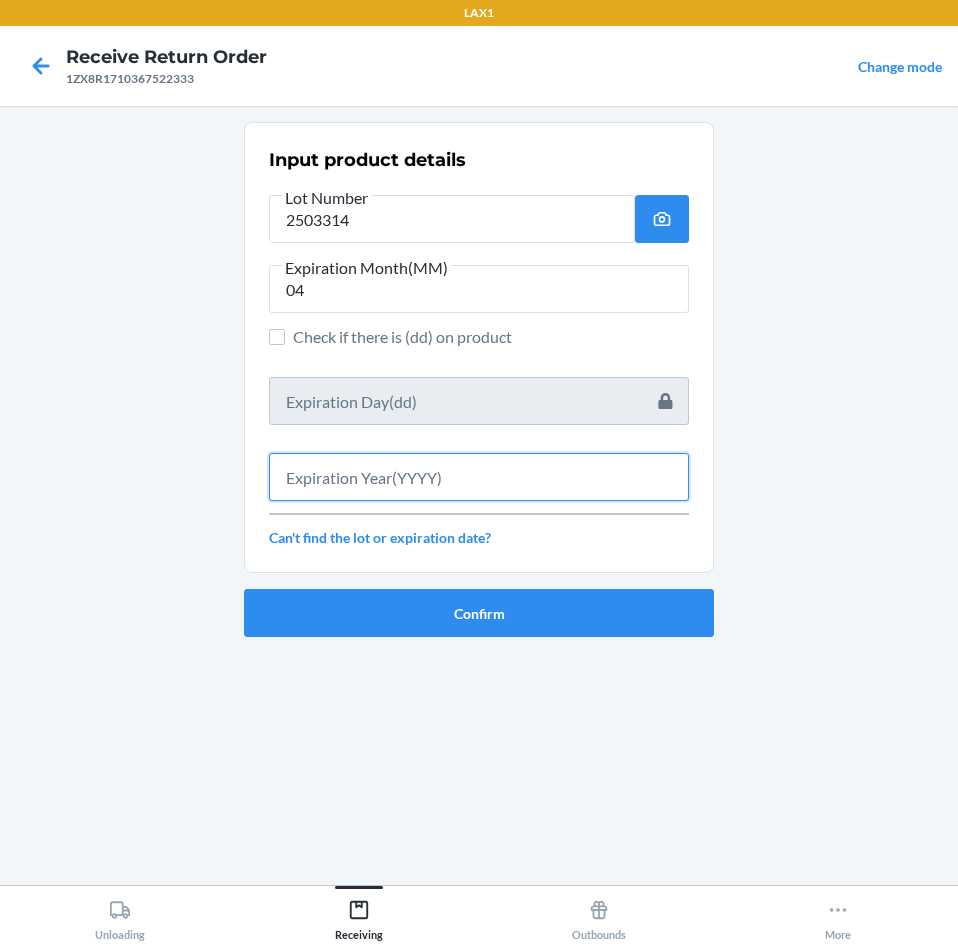 click at bounding box center [479, 477] 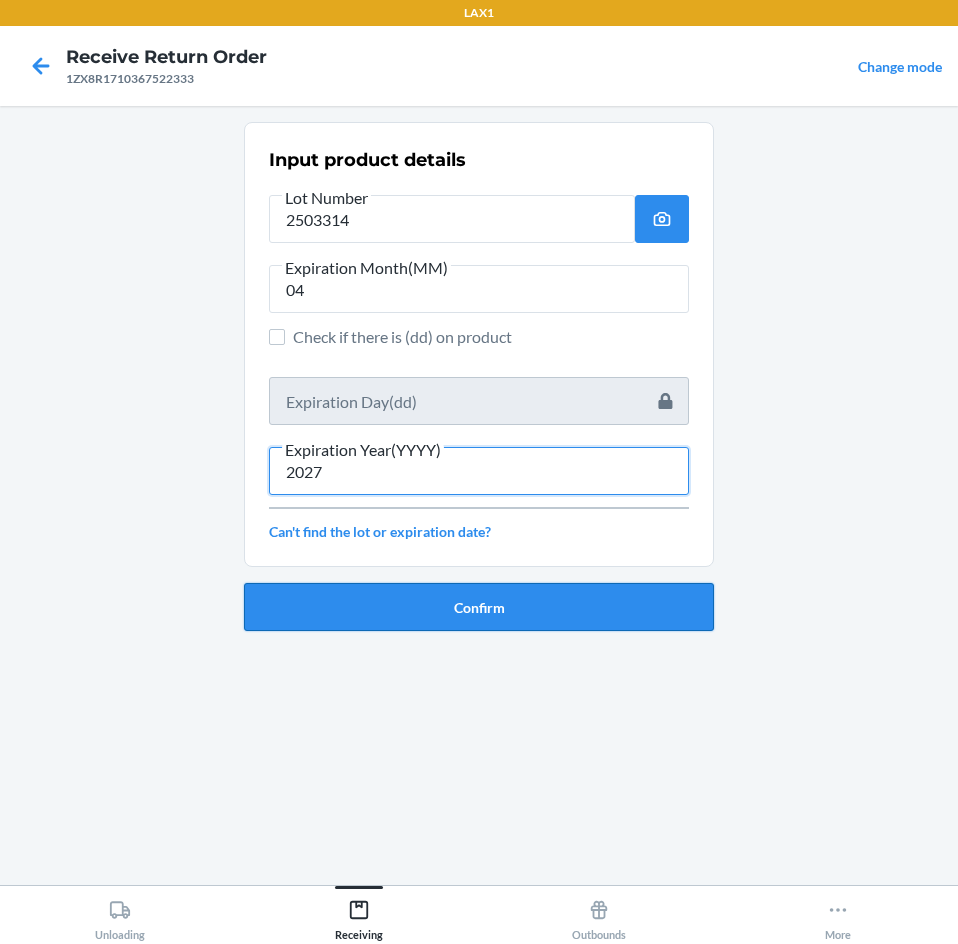type on "2027" 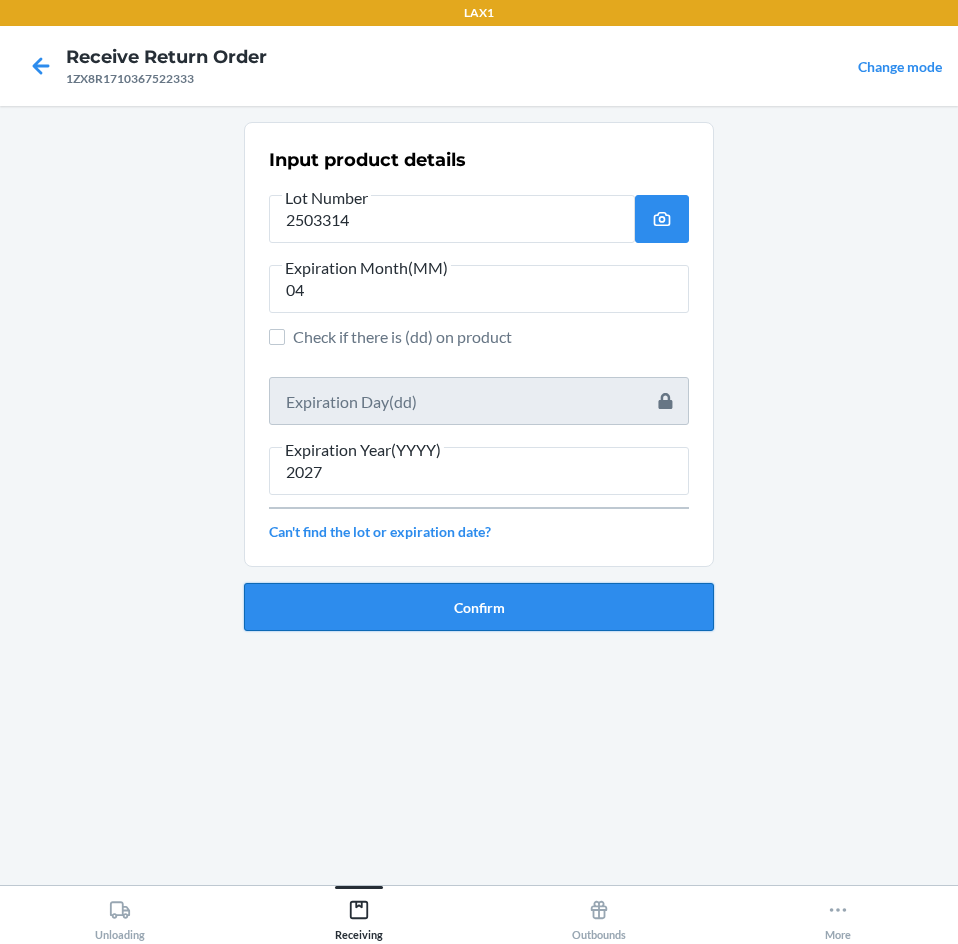 click on "Confirm" at bounding box center (479, 607) 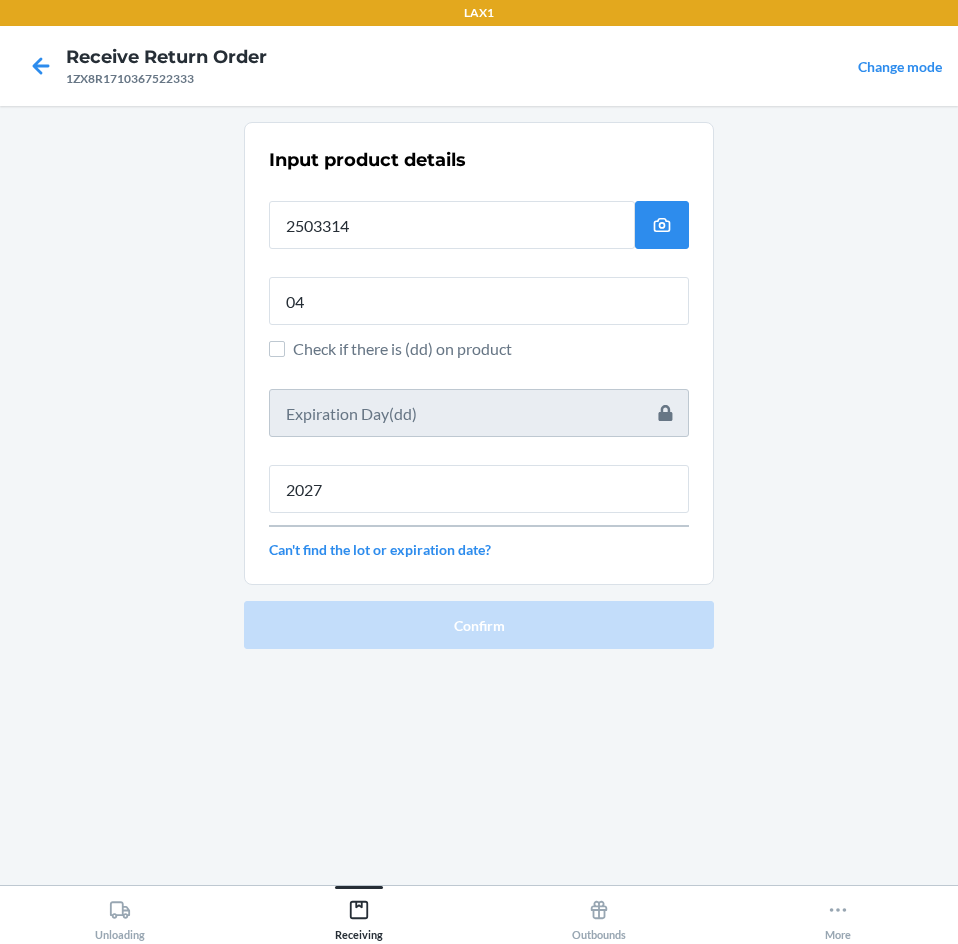 type 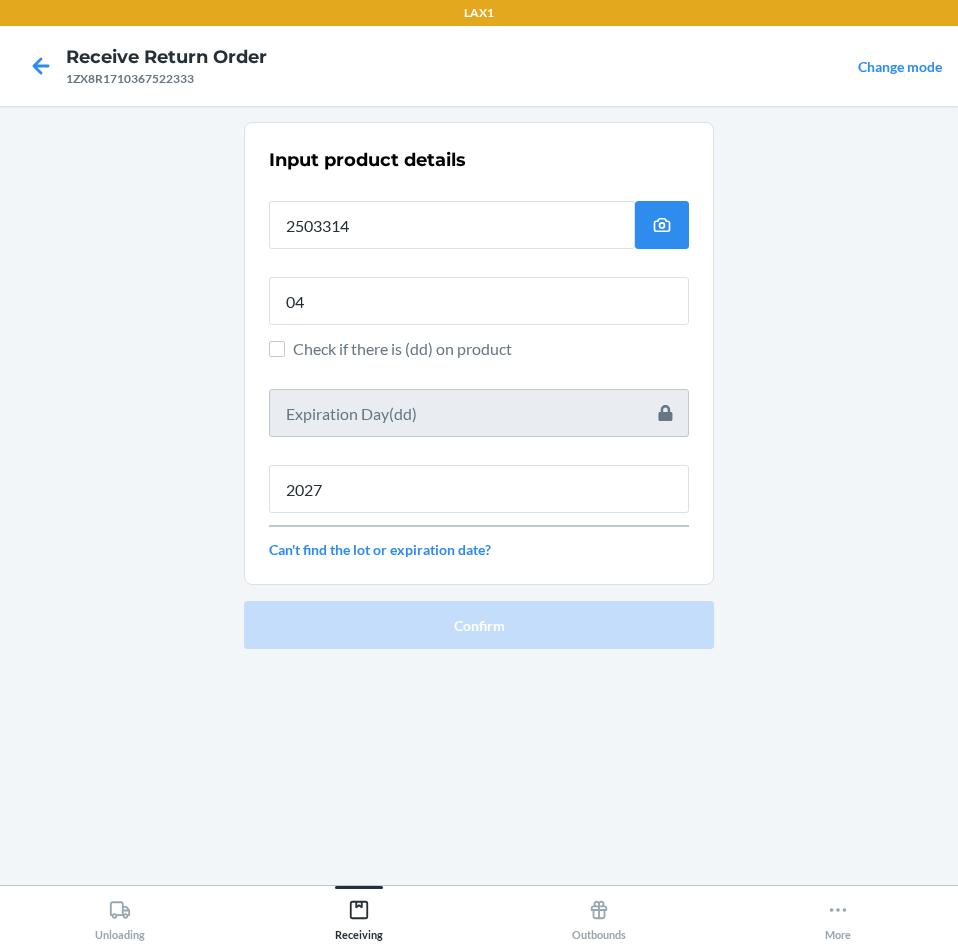 type 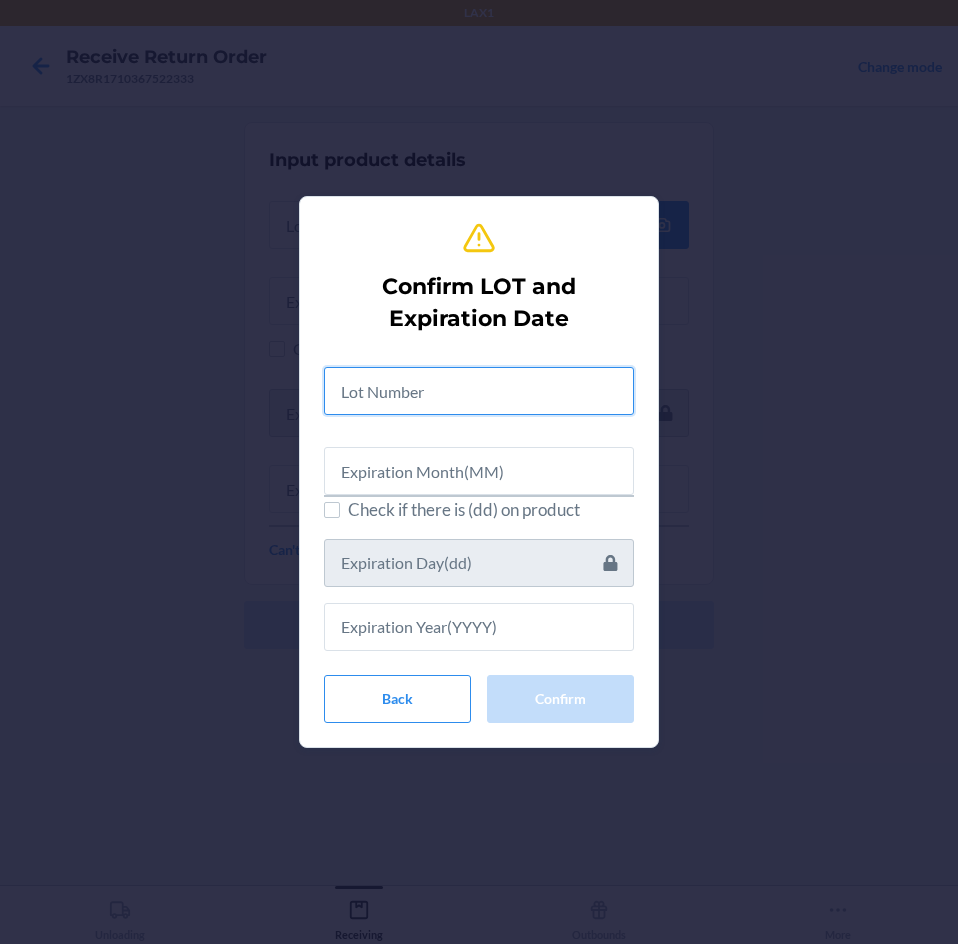 click at bounding box center [479, 391] 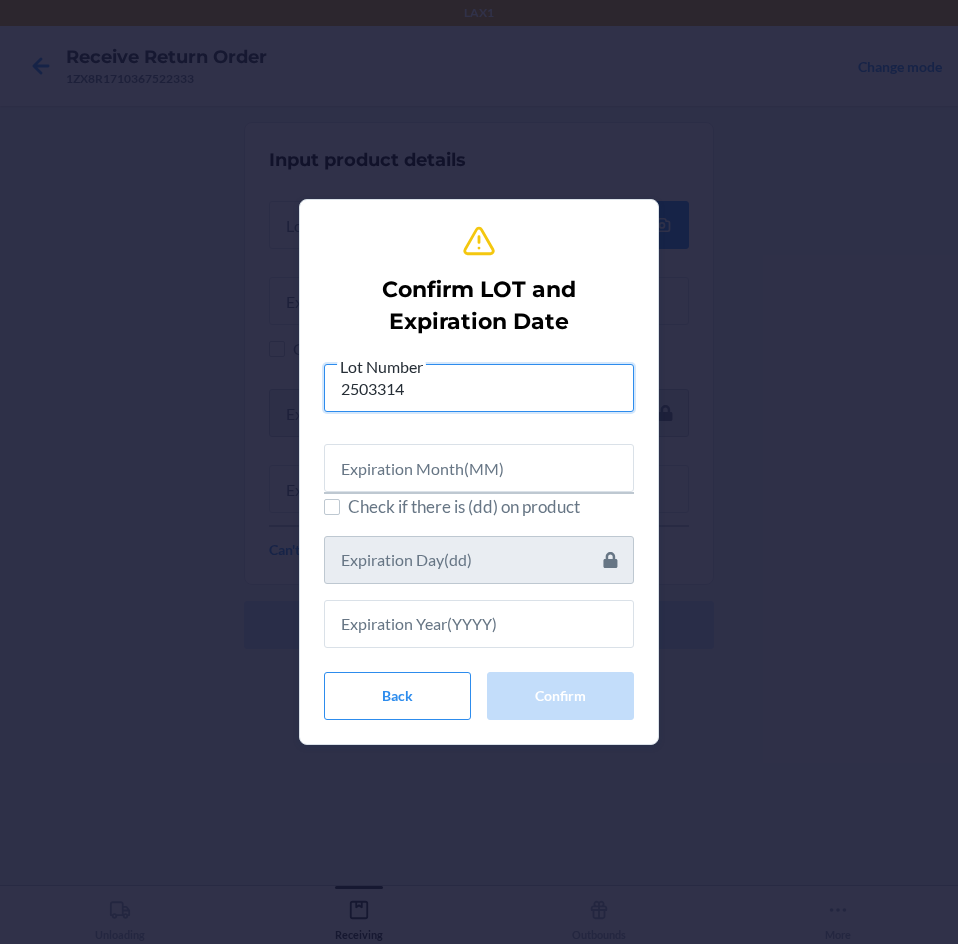 type on "2503314" 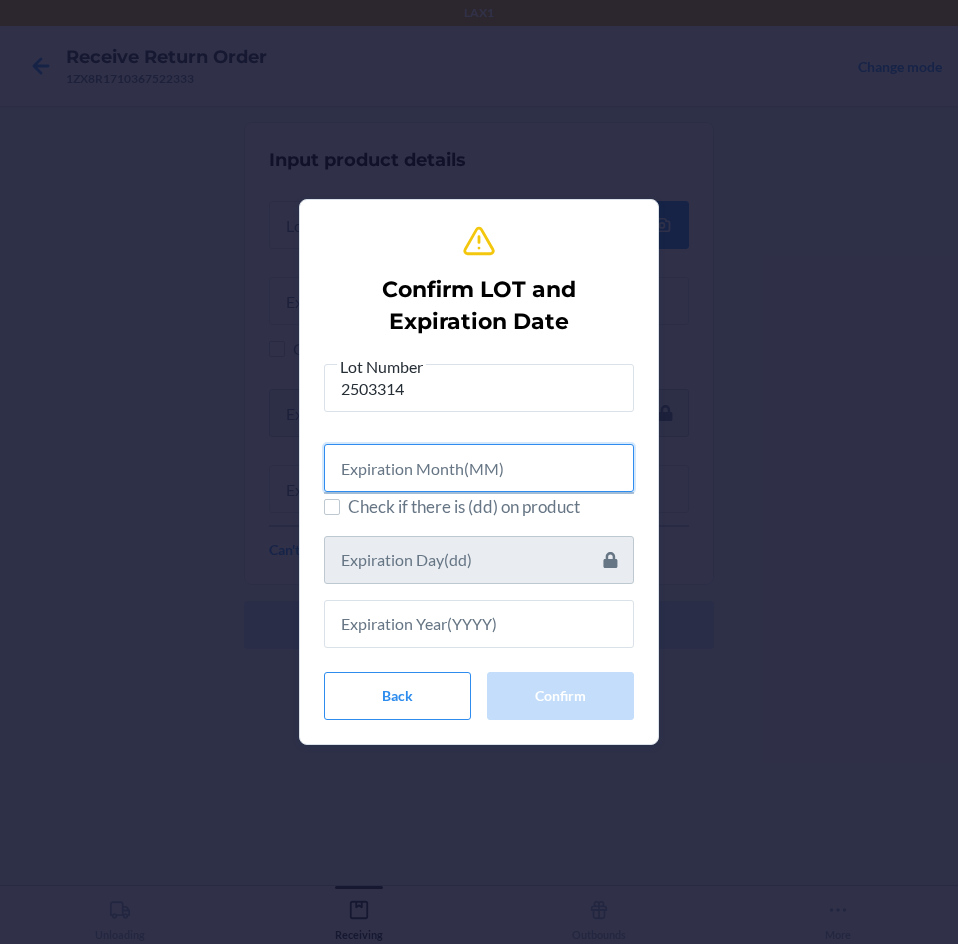 drag, startPoint x: 456, startPoint y: 462, endPoint x: 461, endPoint y: 477, distance: 15.811388 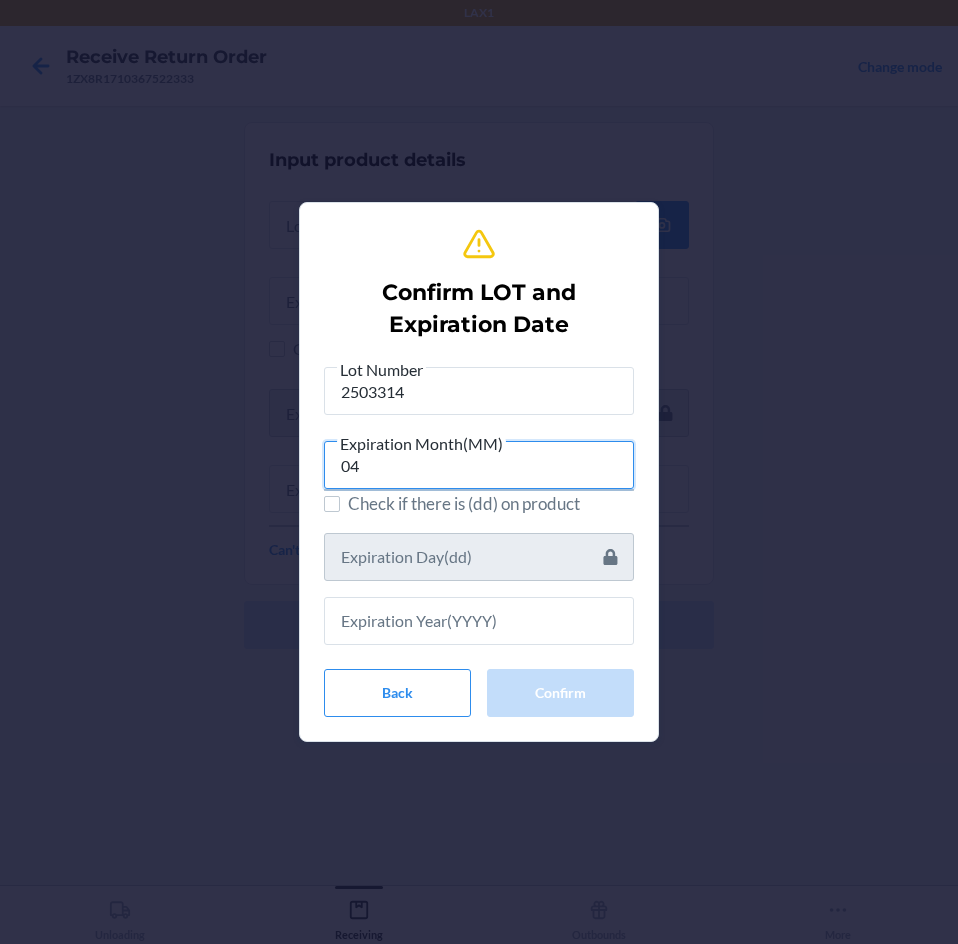 type on "04" 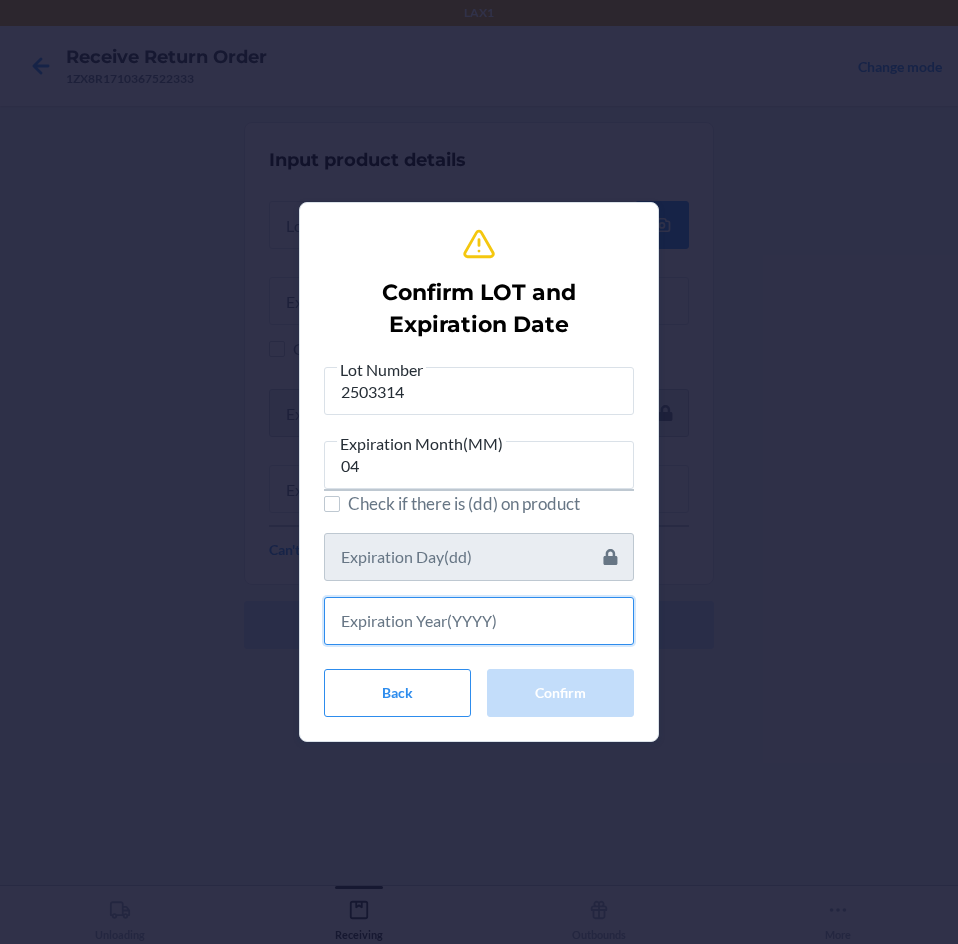 click at bounding box center (479, 621) 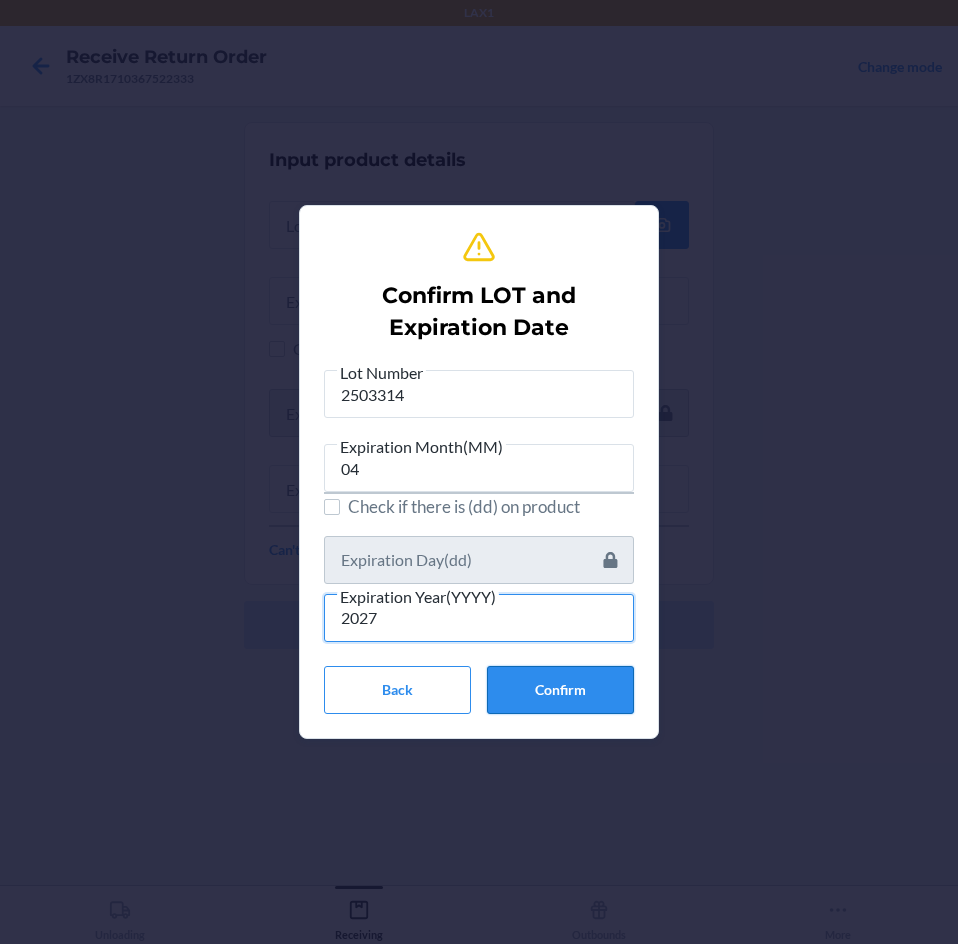 type on "2027" 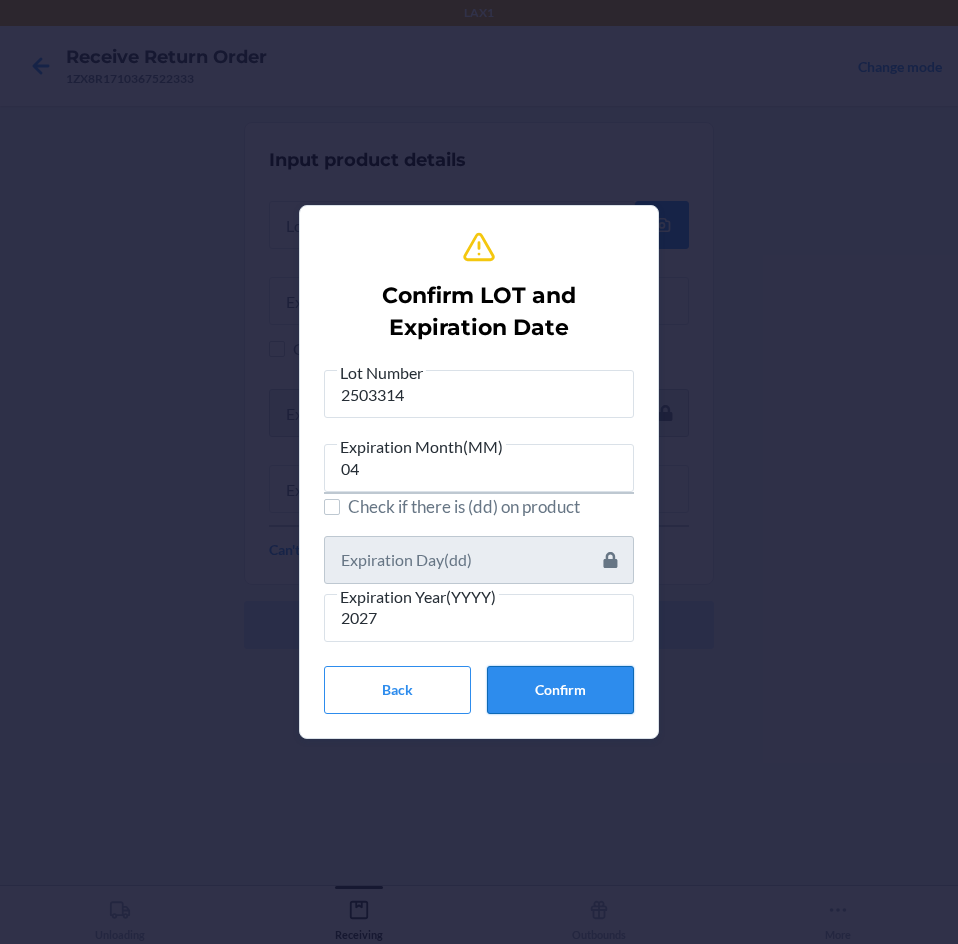 click on "Confirm" at bounding box center [560, 690] 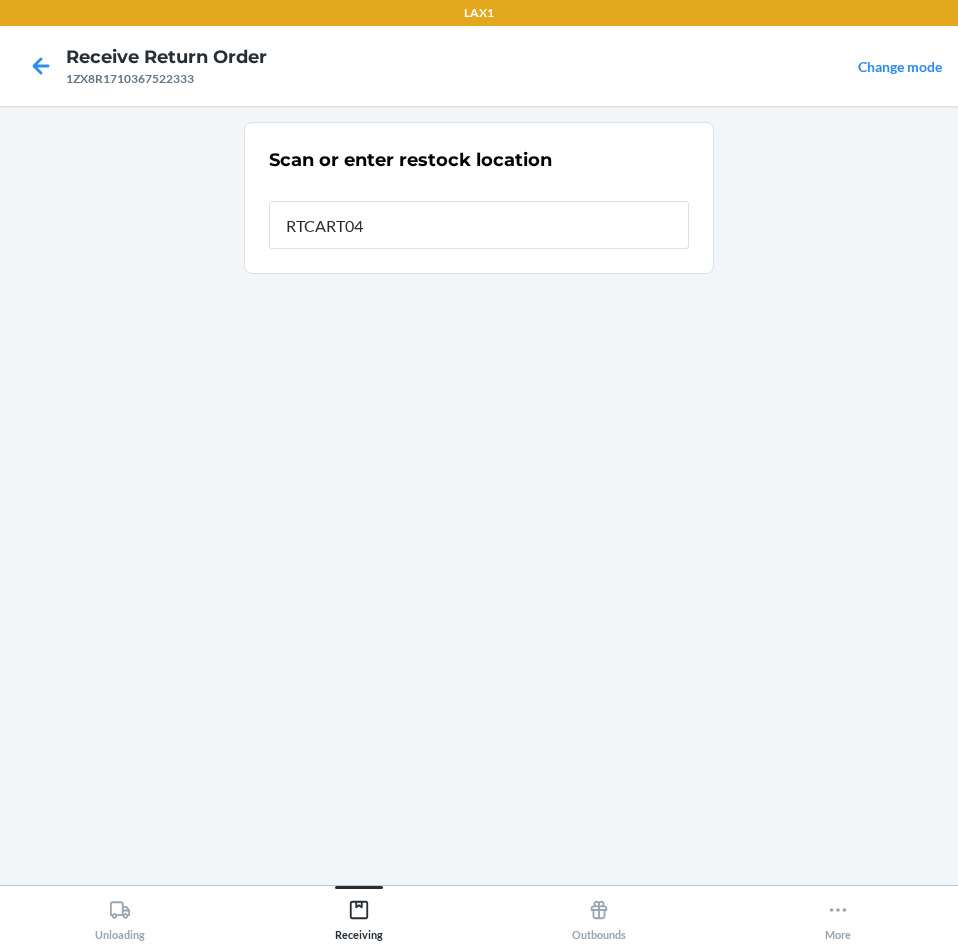 type on "RTCART049" 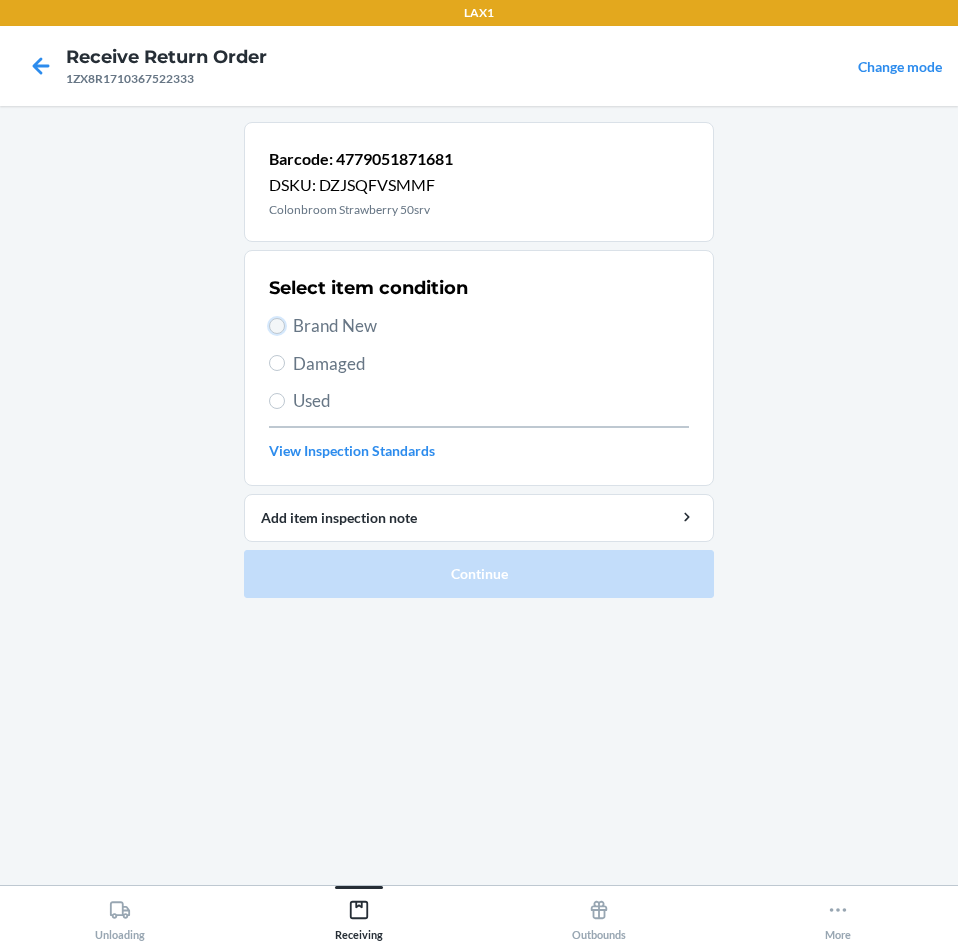 click on "Brand New" at bounding box center (277, 326) 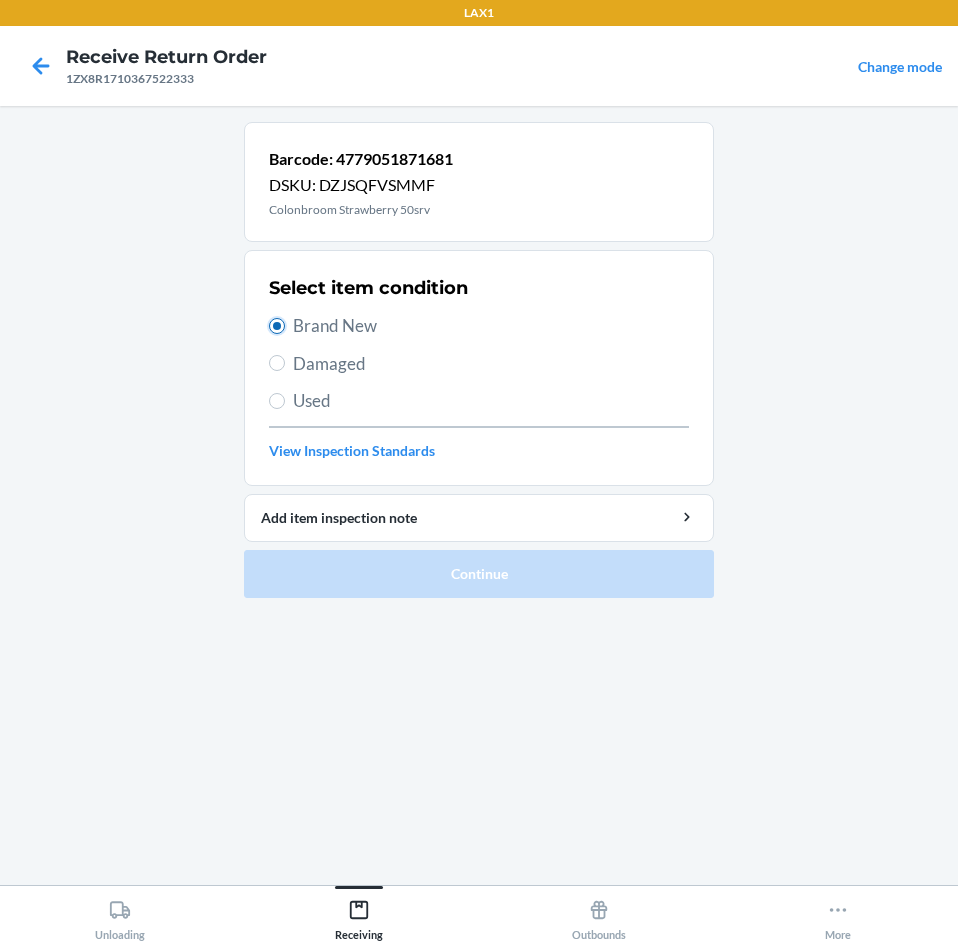 radio on "true" 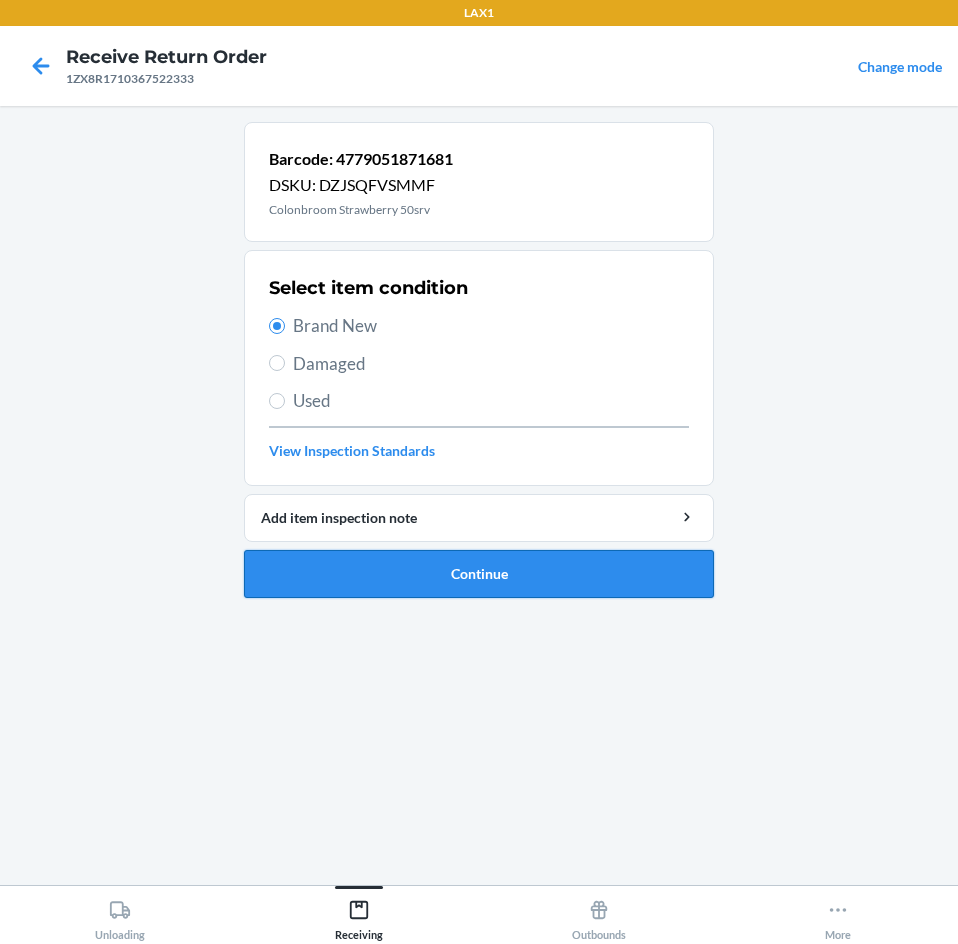 click on "Continue" at bounding box center (479, 574) 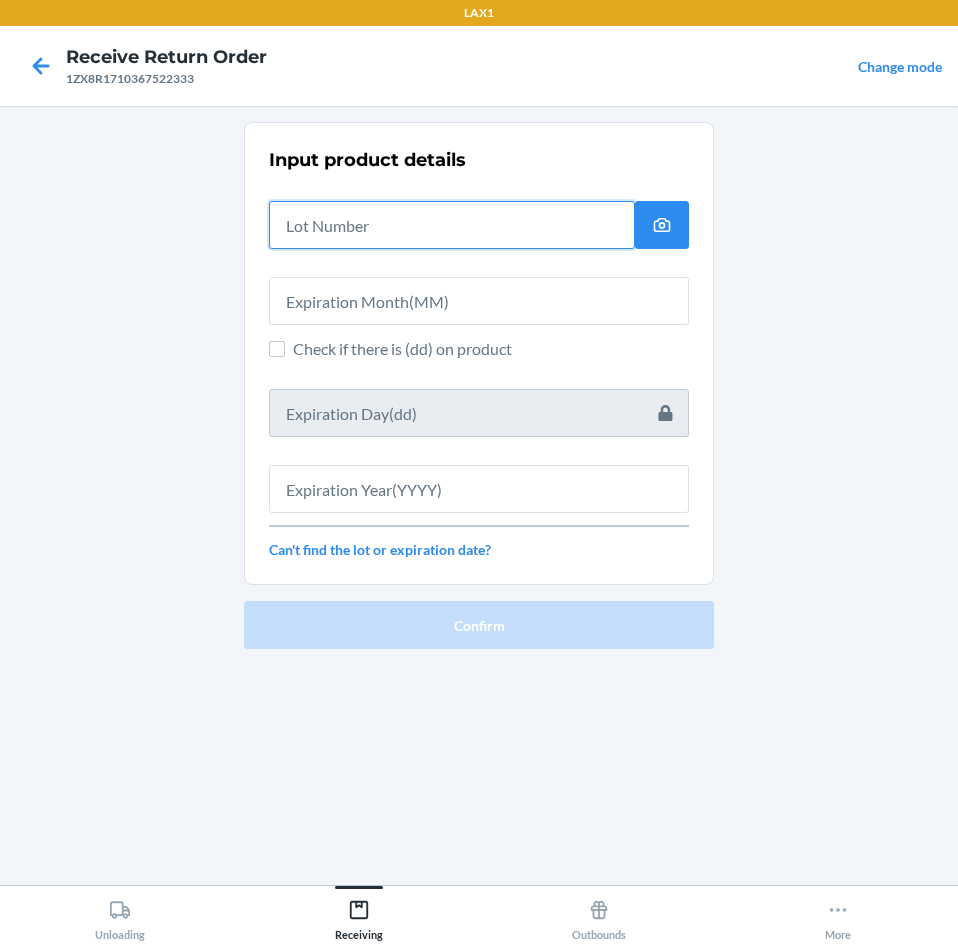 click at bounding box center [452, 225] 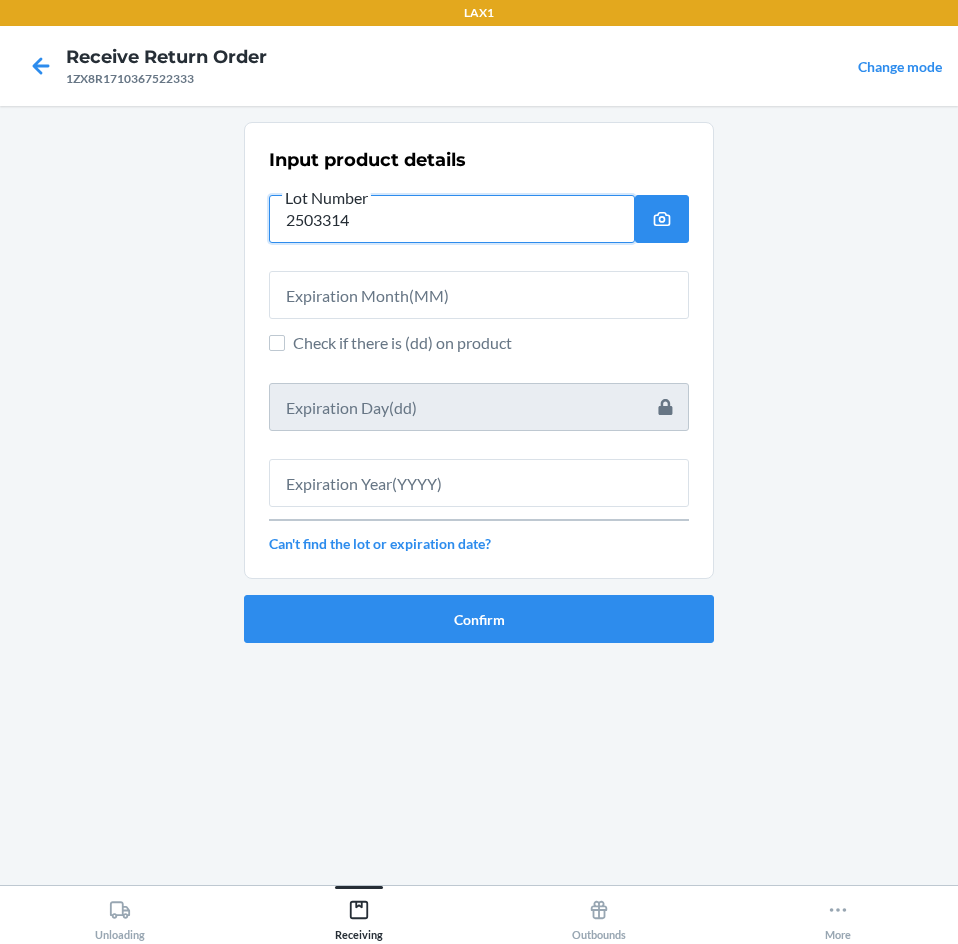type on "2503314" 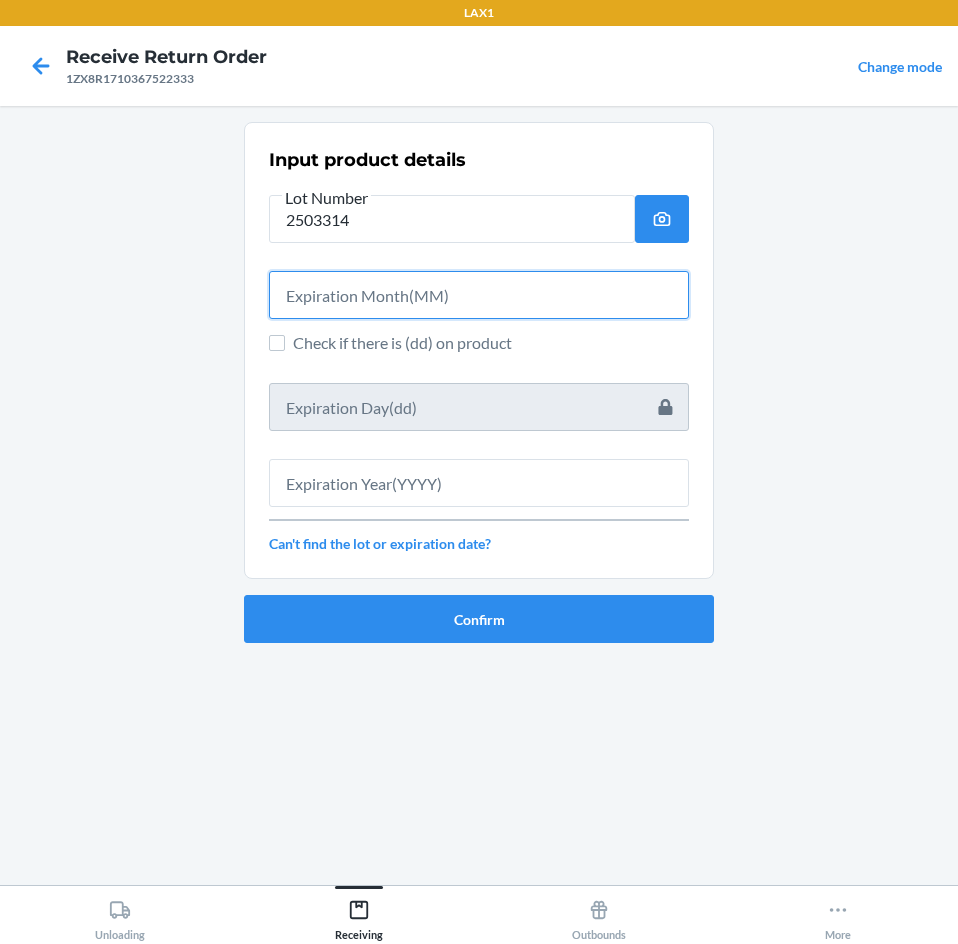 click at bounding box center (479, 295) 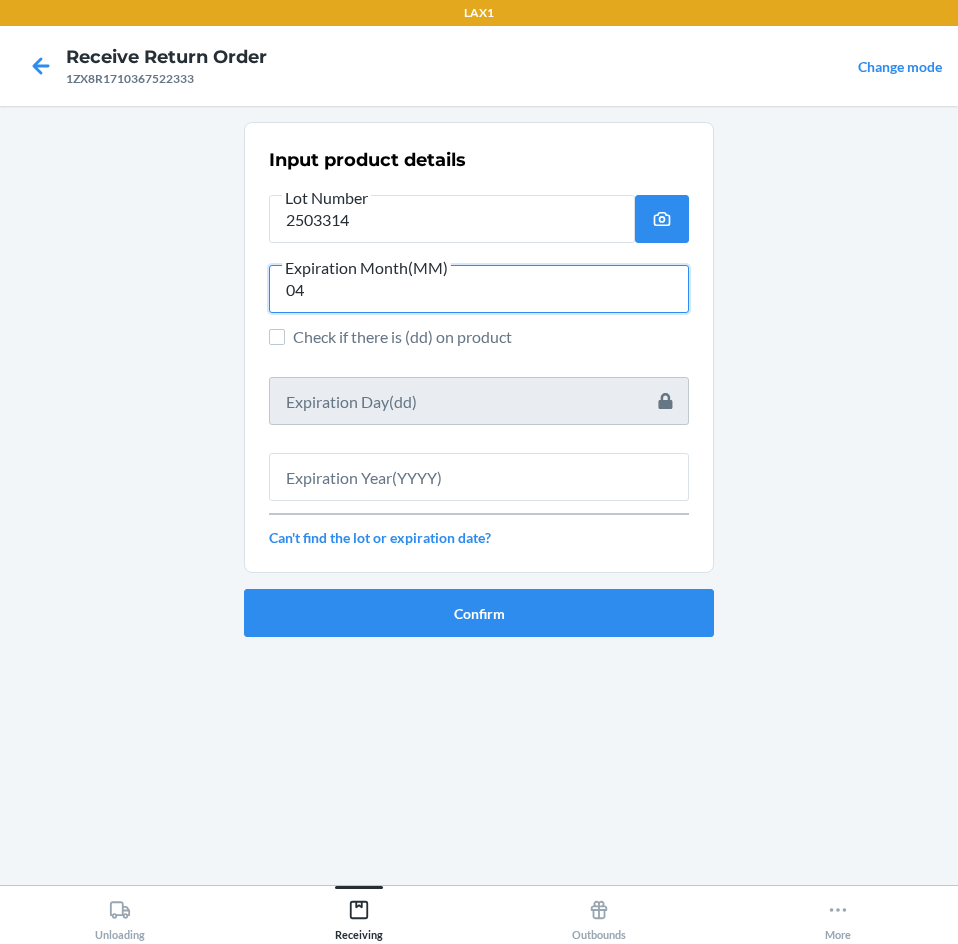 type on "04" 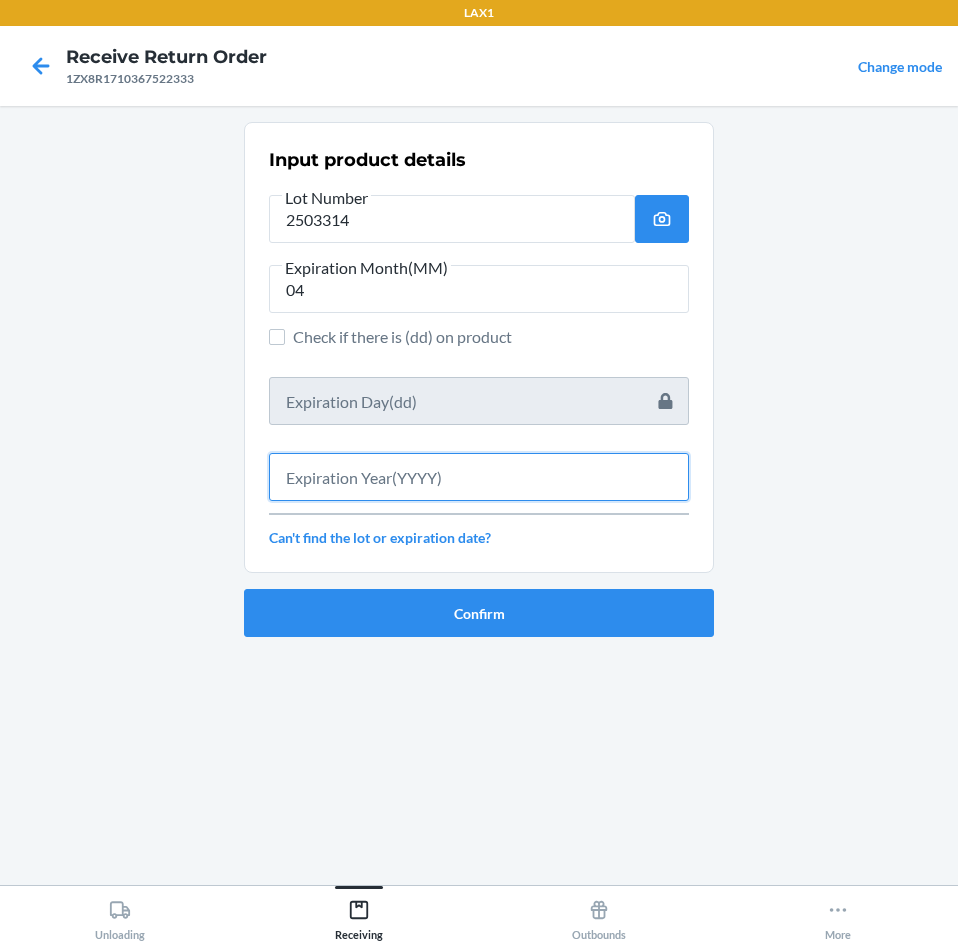 click at bounding box center (479, 477) 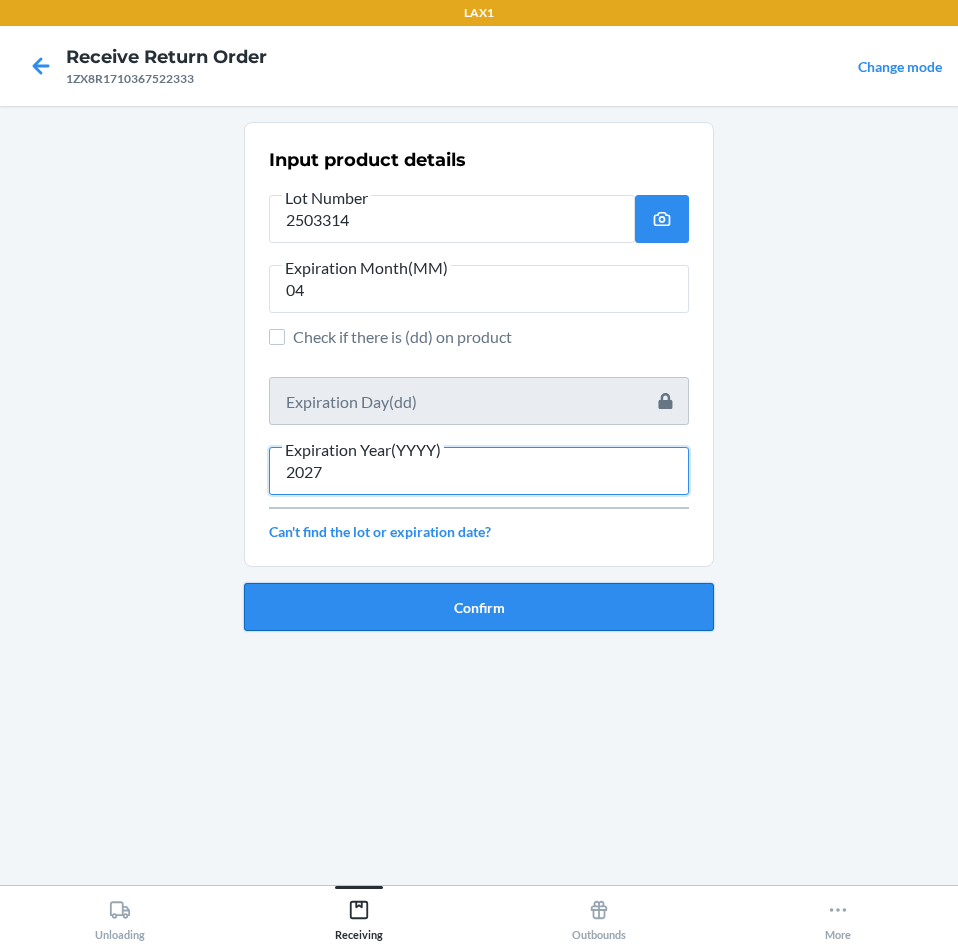 type on "2027" 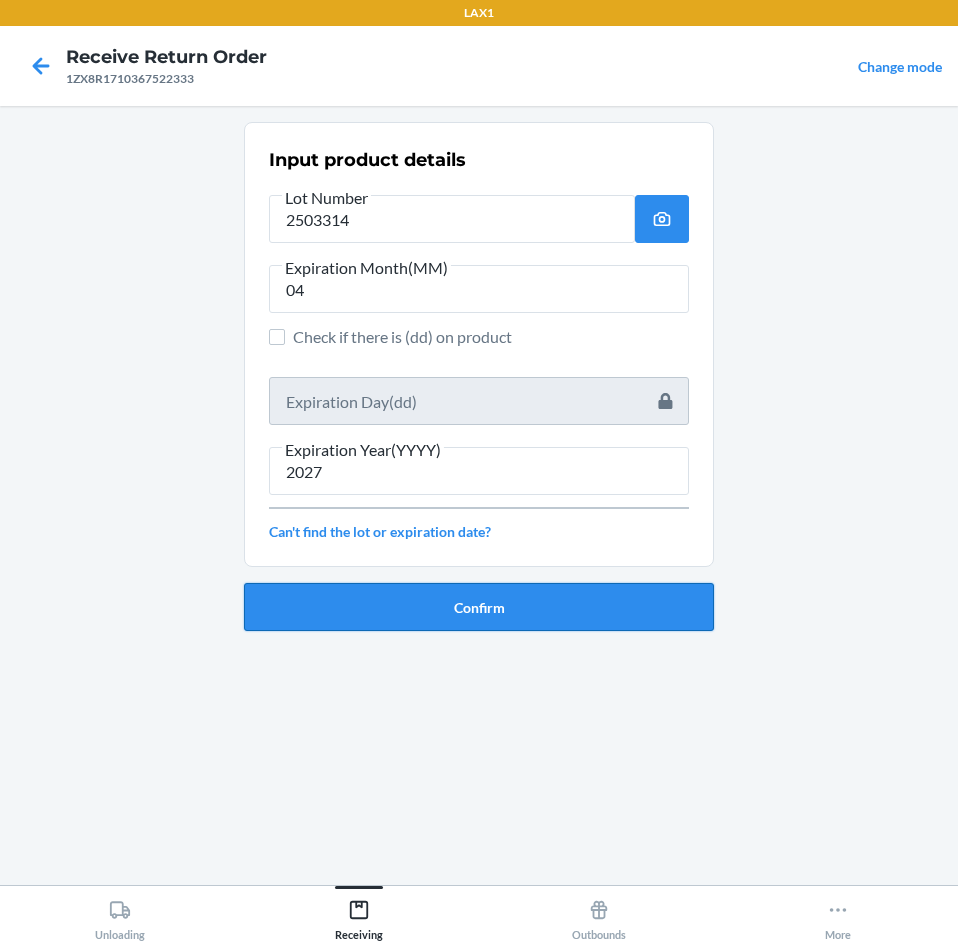 click on "Confirm" at bounding box center (479, 607) 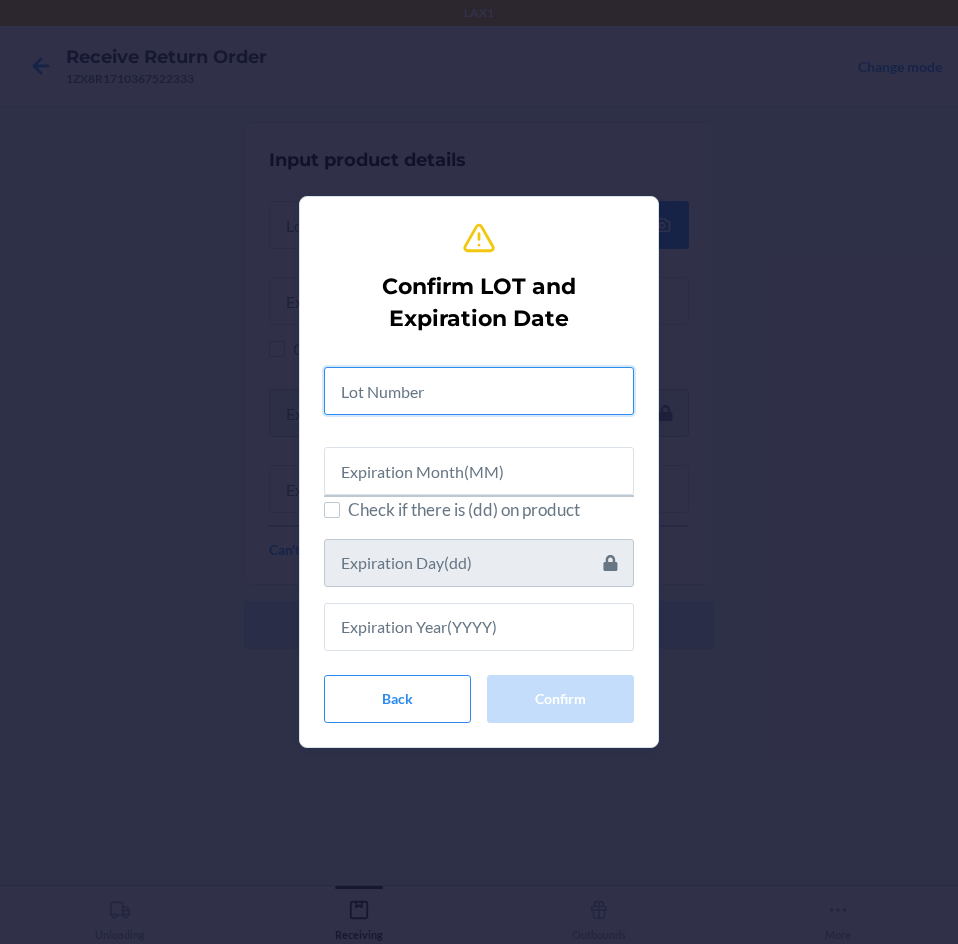 click at bounding box center [479, 391] 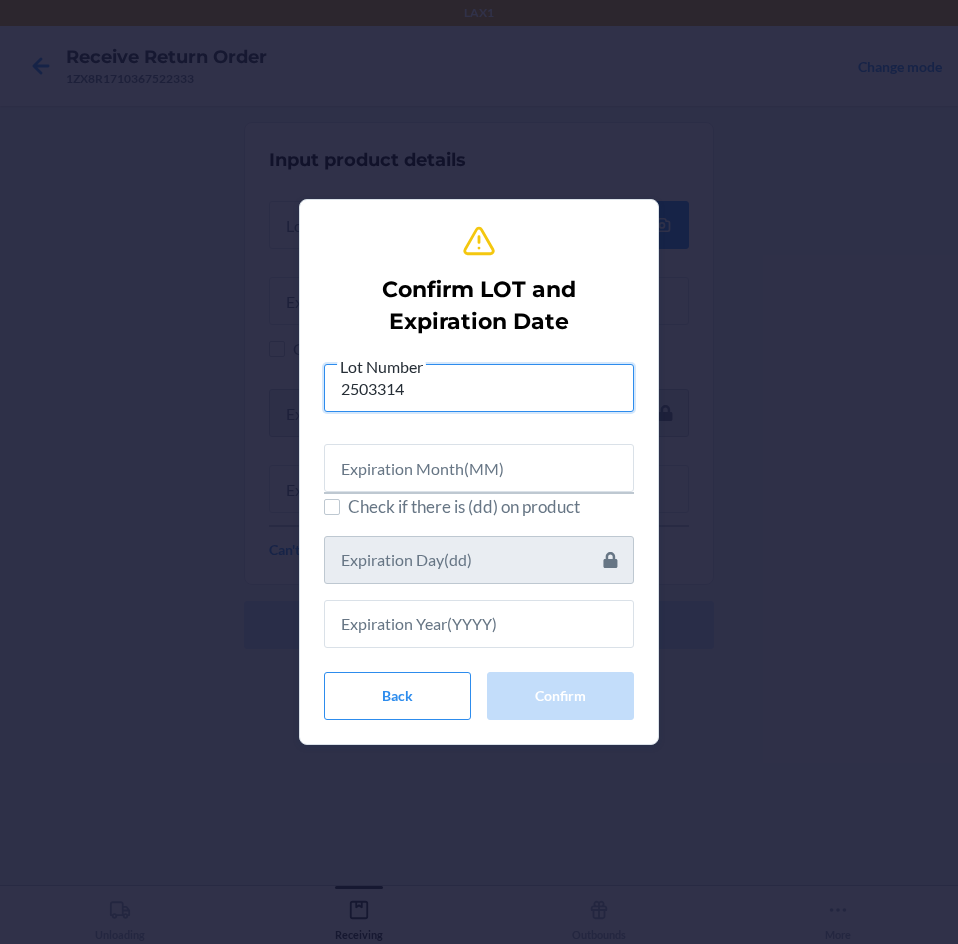 type on "2503314" 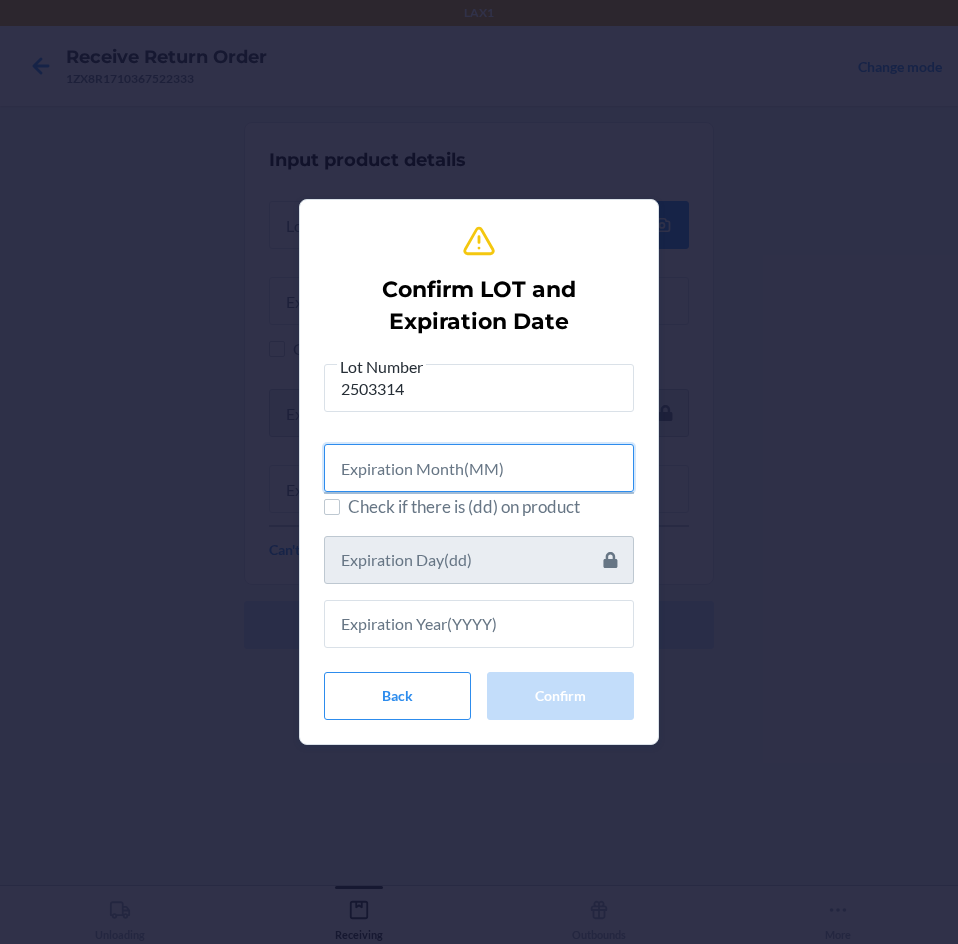 drag, startPoint x: 455, startPoint y: 460, endPoint x: 460, endPoint y: 473, distance: 13.928389 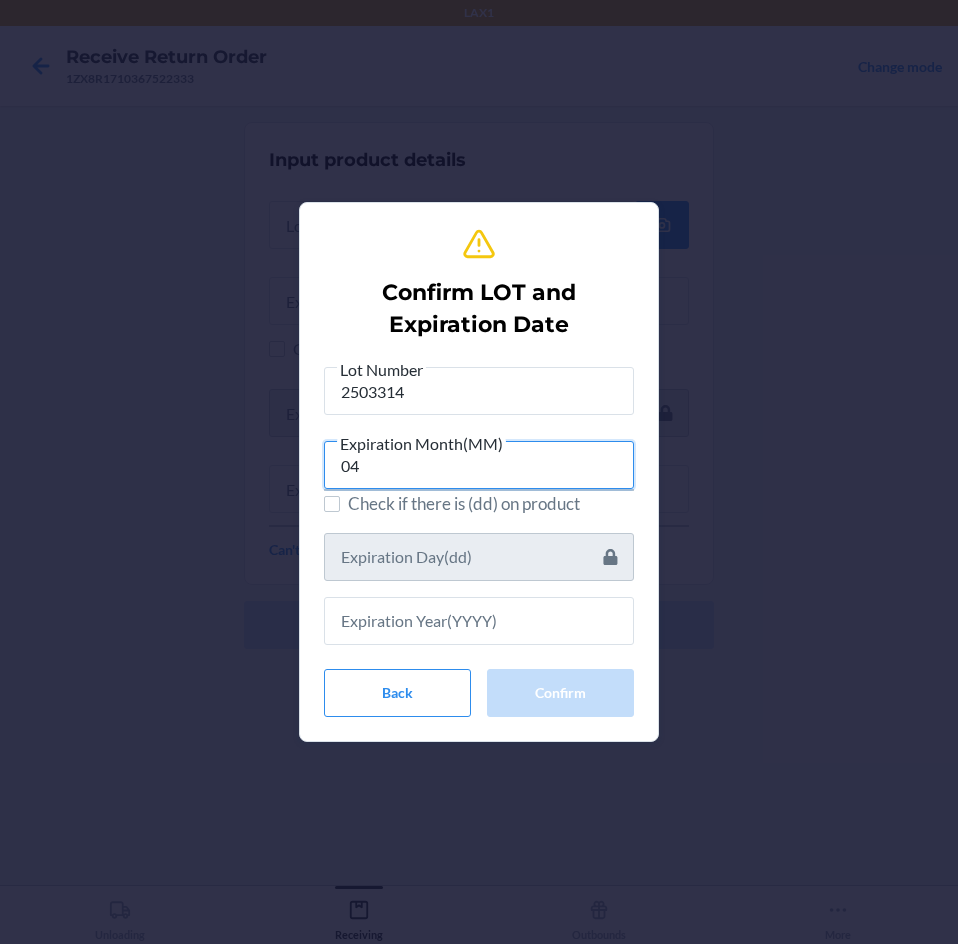 type on "04" 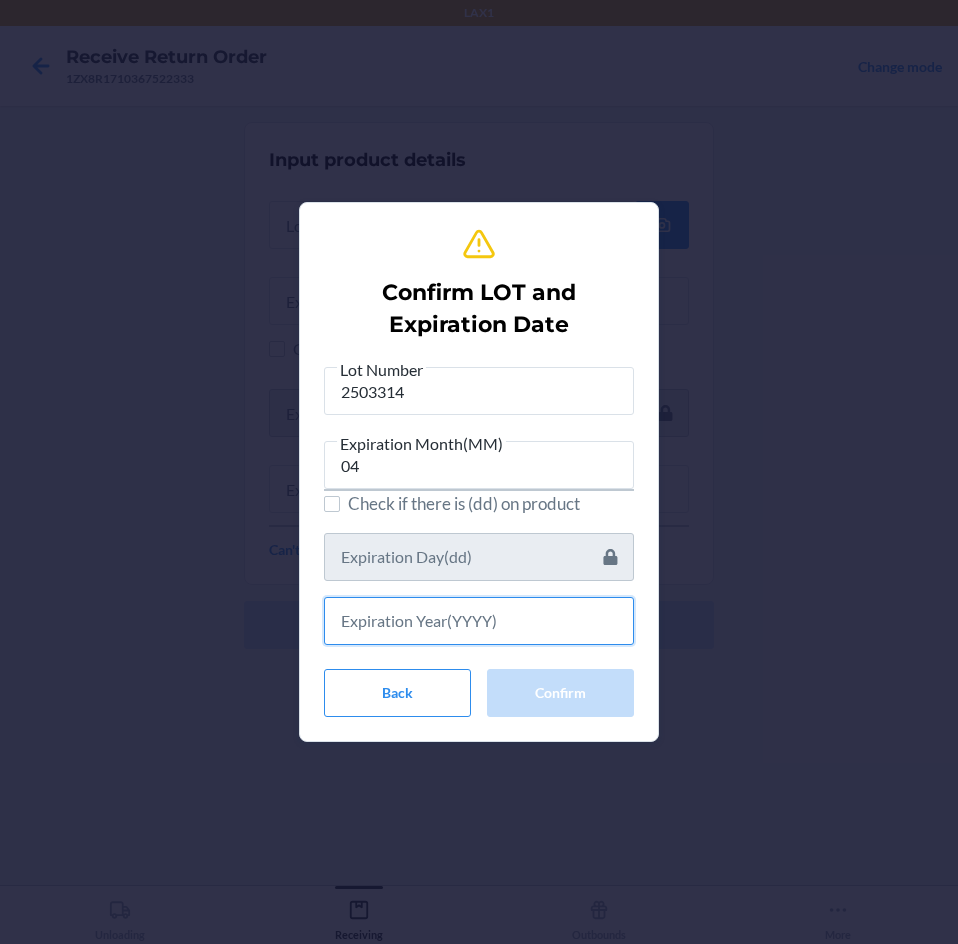 click at bounding box center [479, 621] 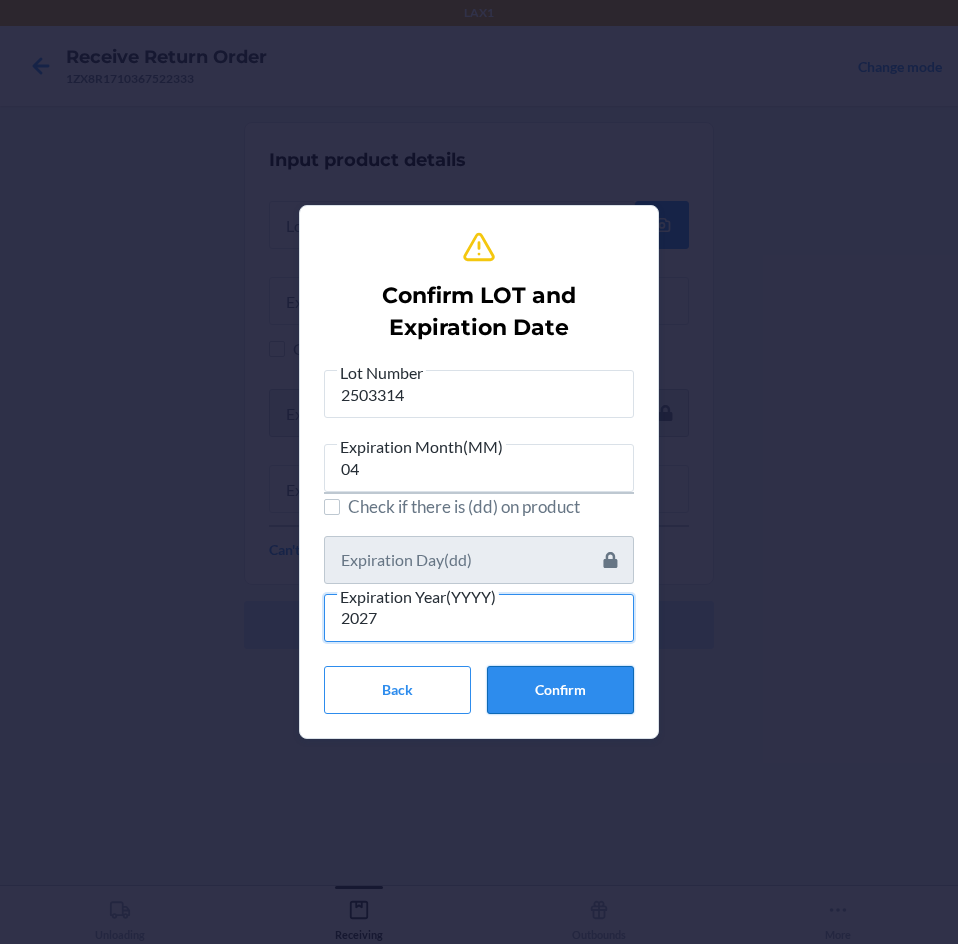 type on "2027" 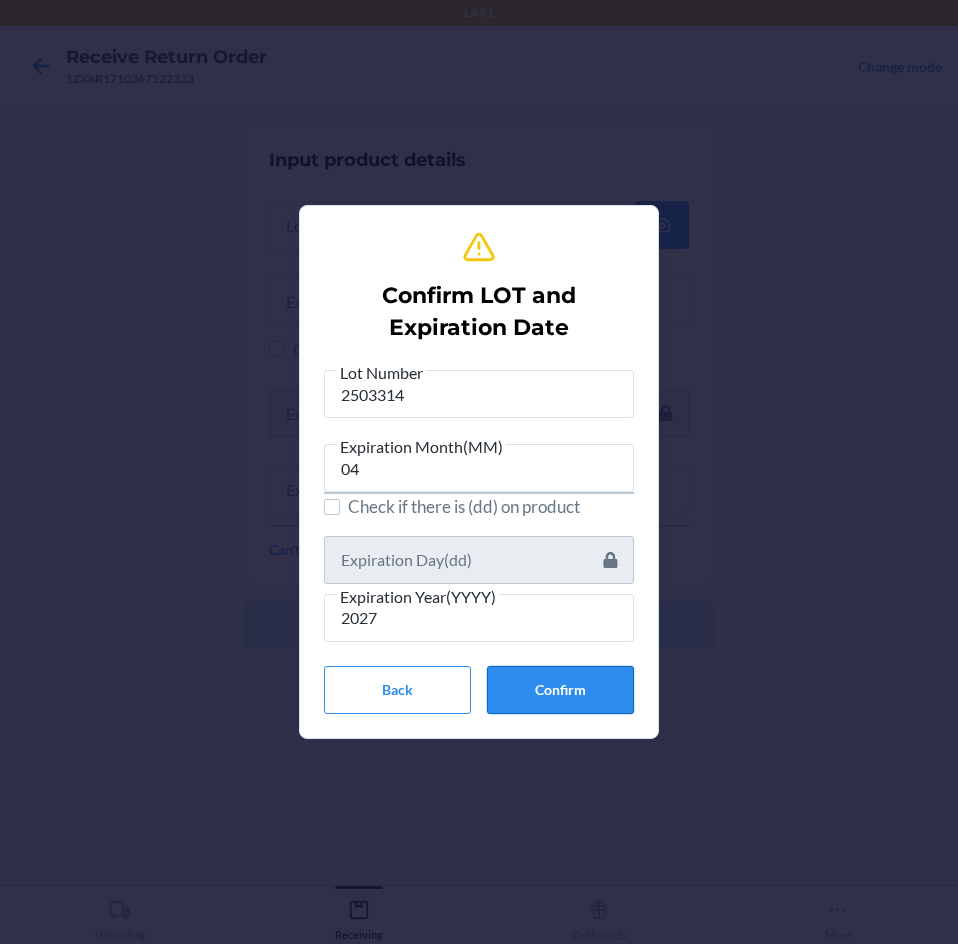click on "Confirm" at bounding box center [560, 690] 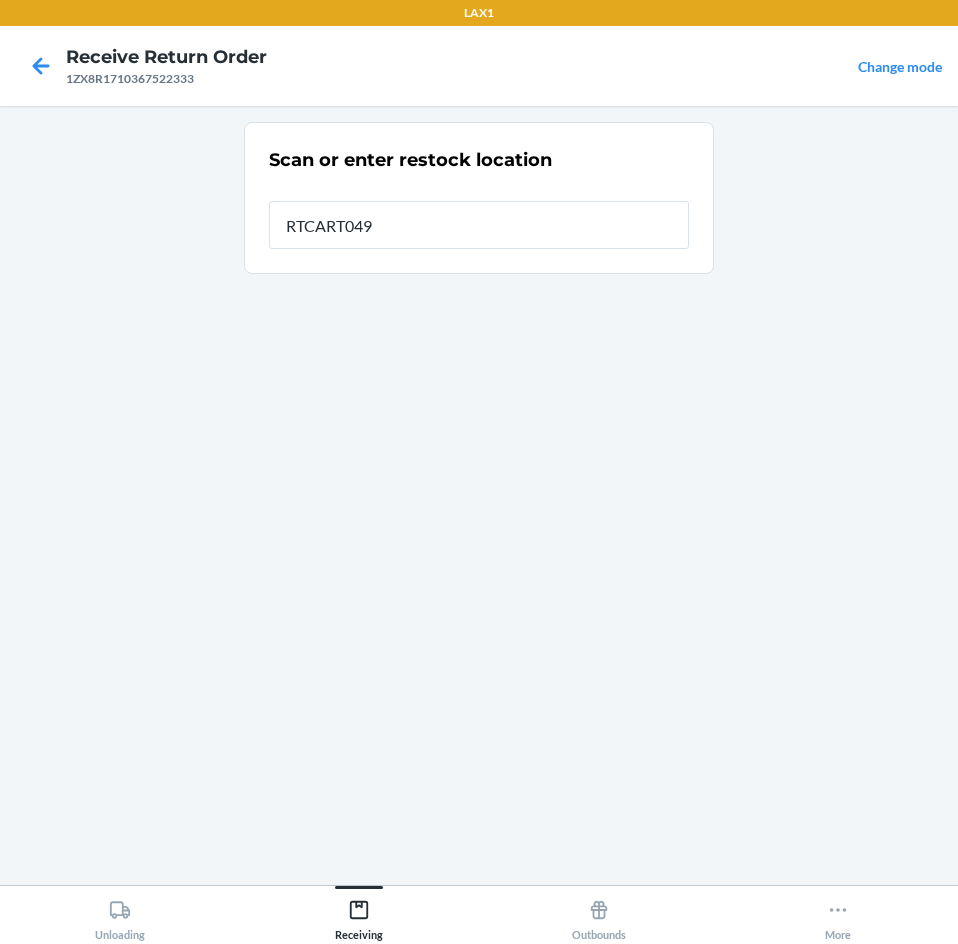 type on "RTCART049" 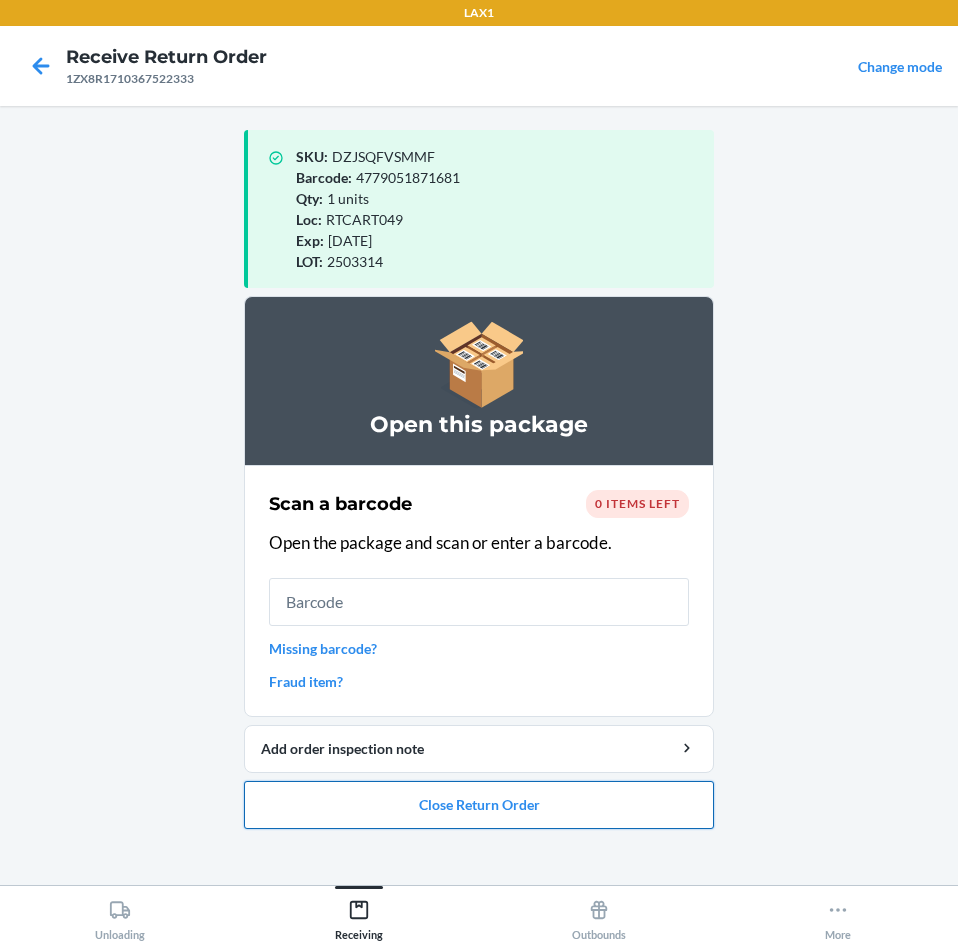 click on "Close Return Order" at bounding box center [479, 805] 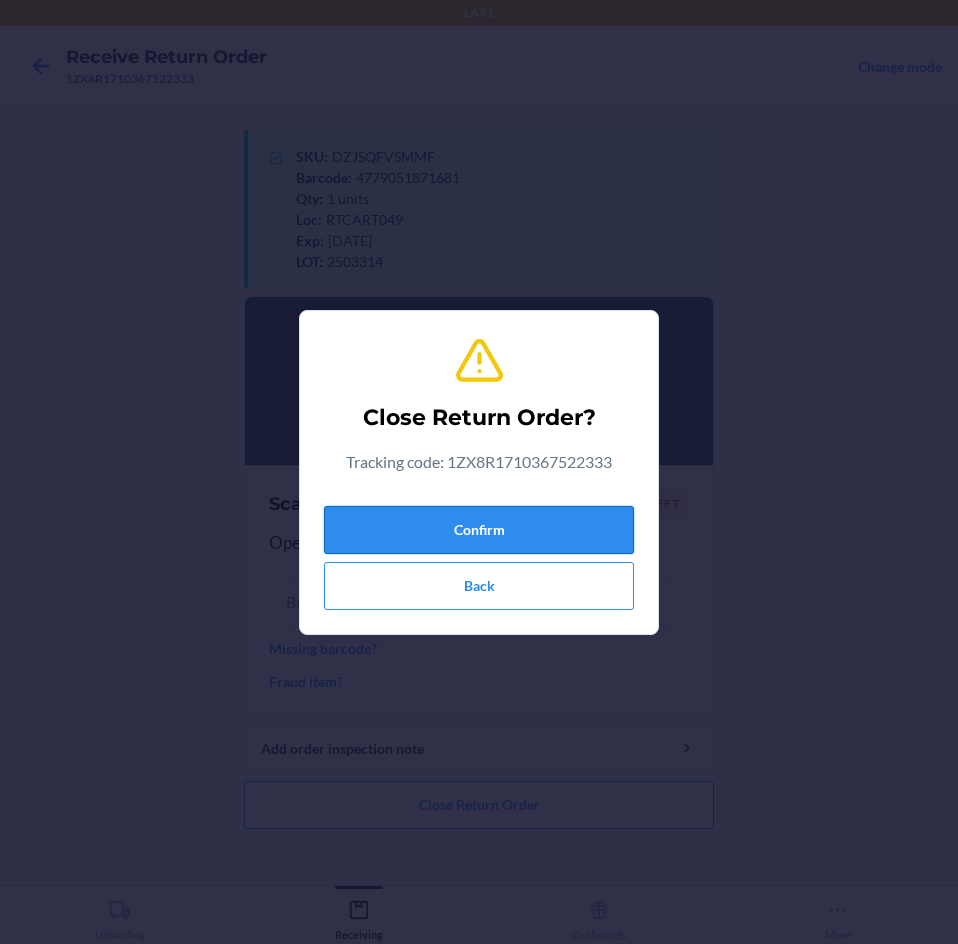 click on "Confirm" at bounding box center [479, 530] 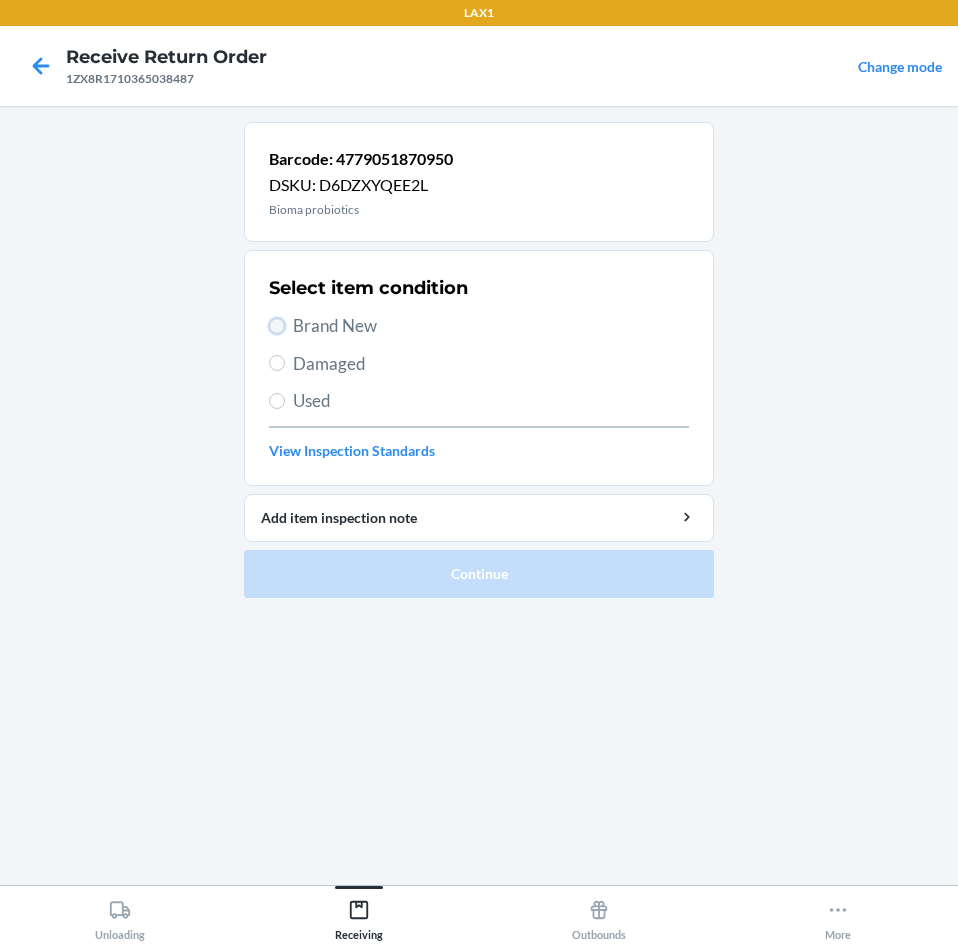 drag, startPoint x: 274, startPoint y: 321, endPoint x: 277, endPoint y: 331, distance: 10.440307 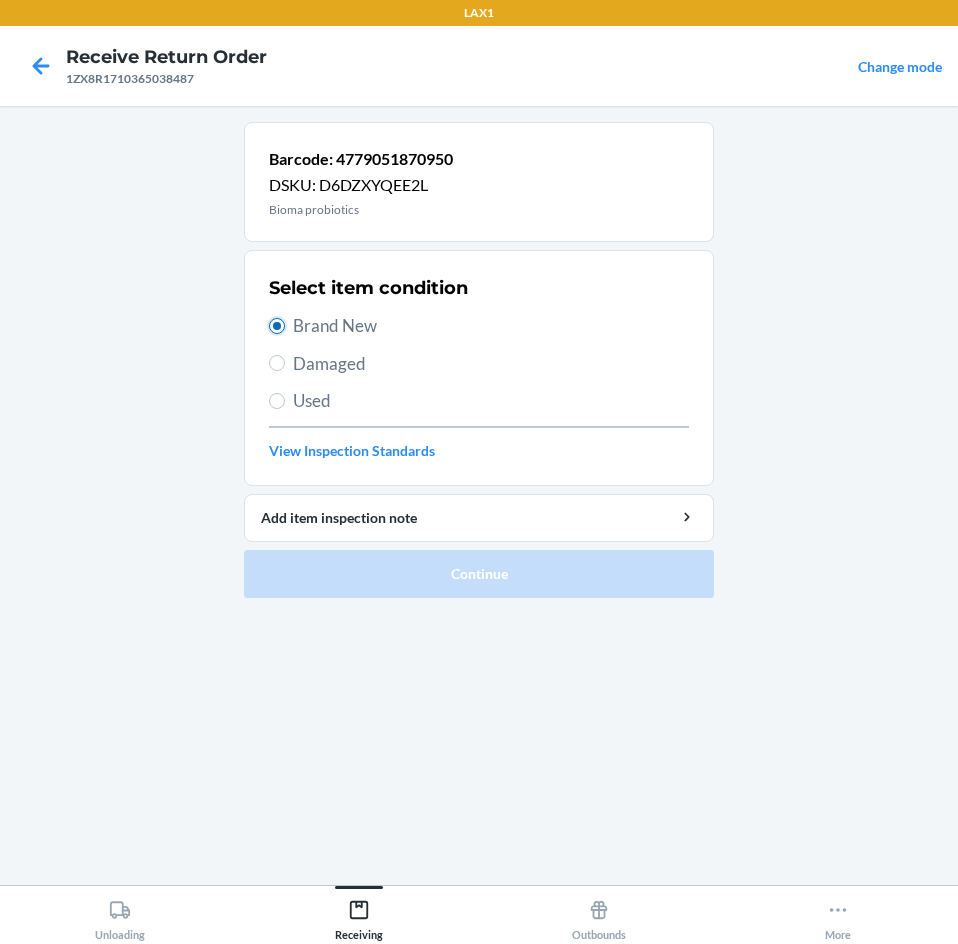 radio on "true" 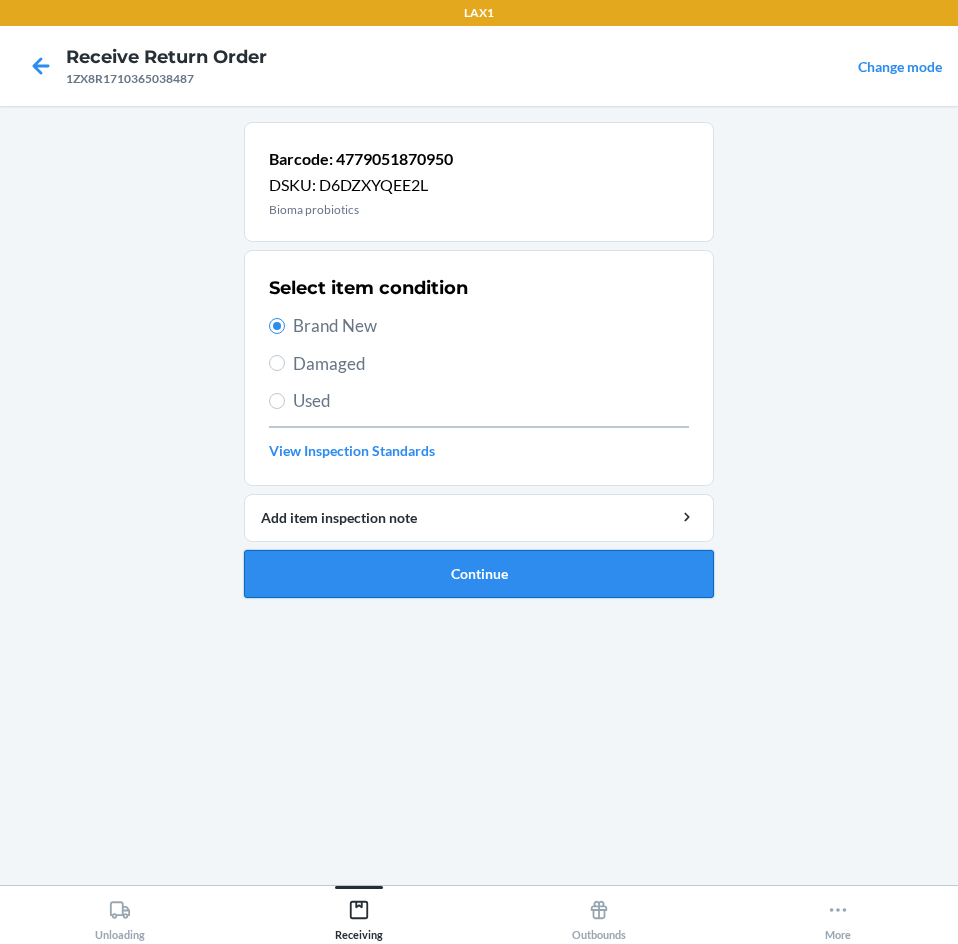 click on "Continue" at bounding box center (479, 574) 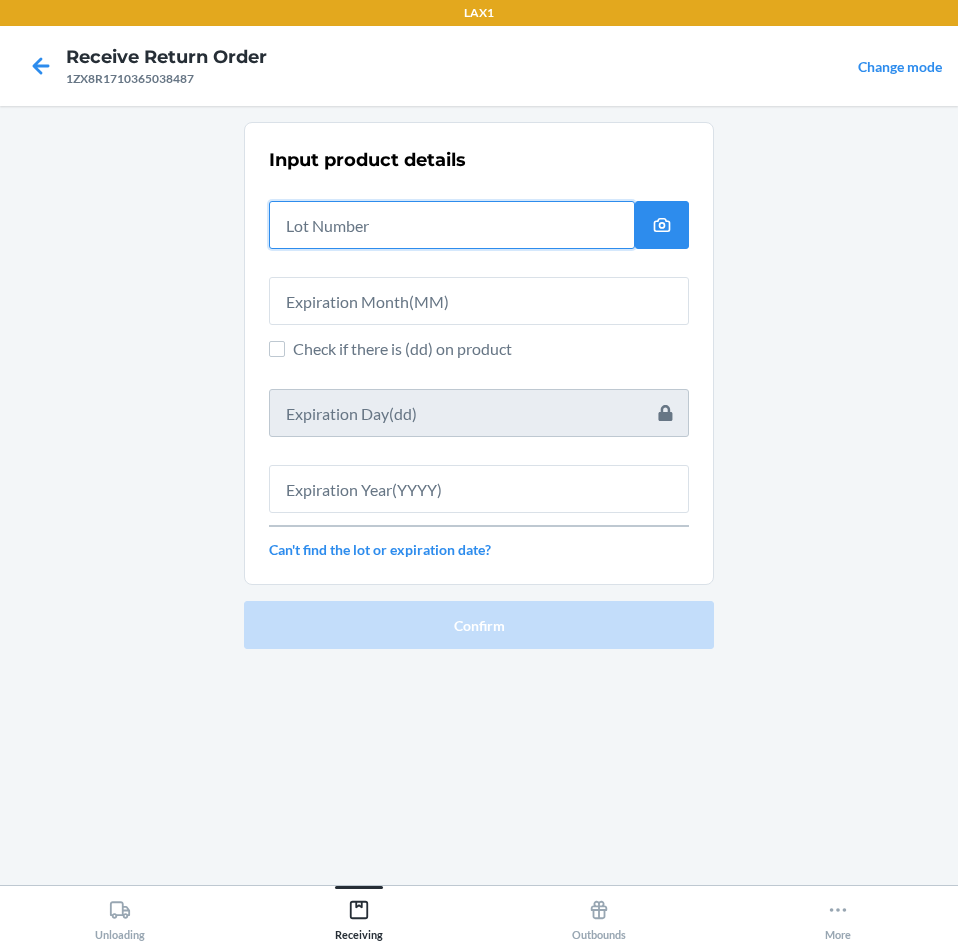 click at bounding box center [452, 225] 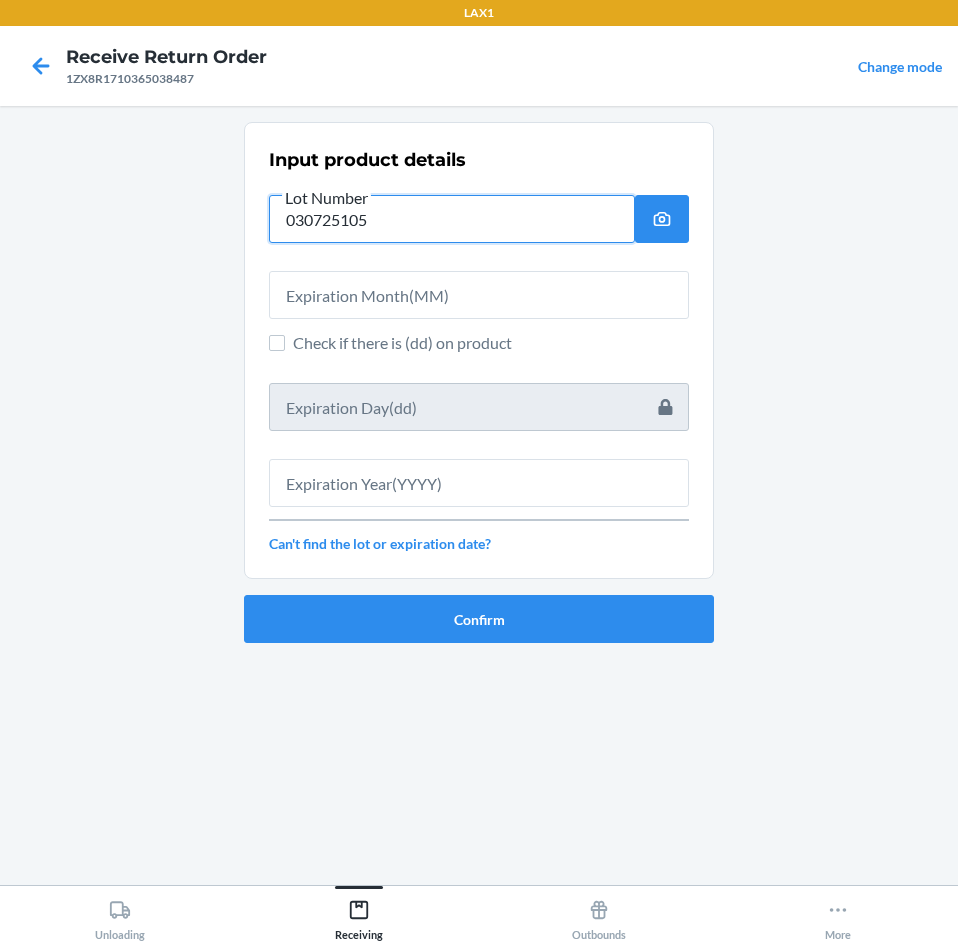 type on "030725105" 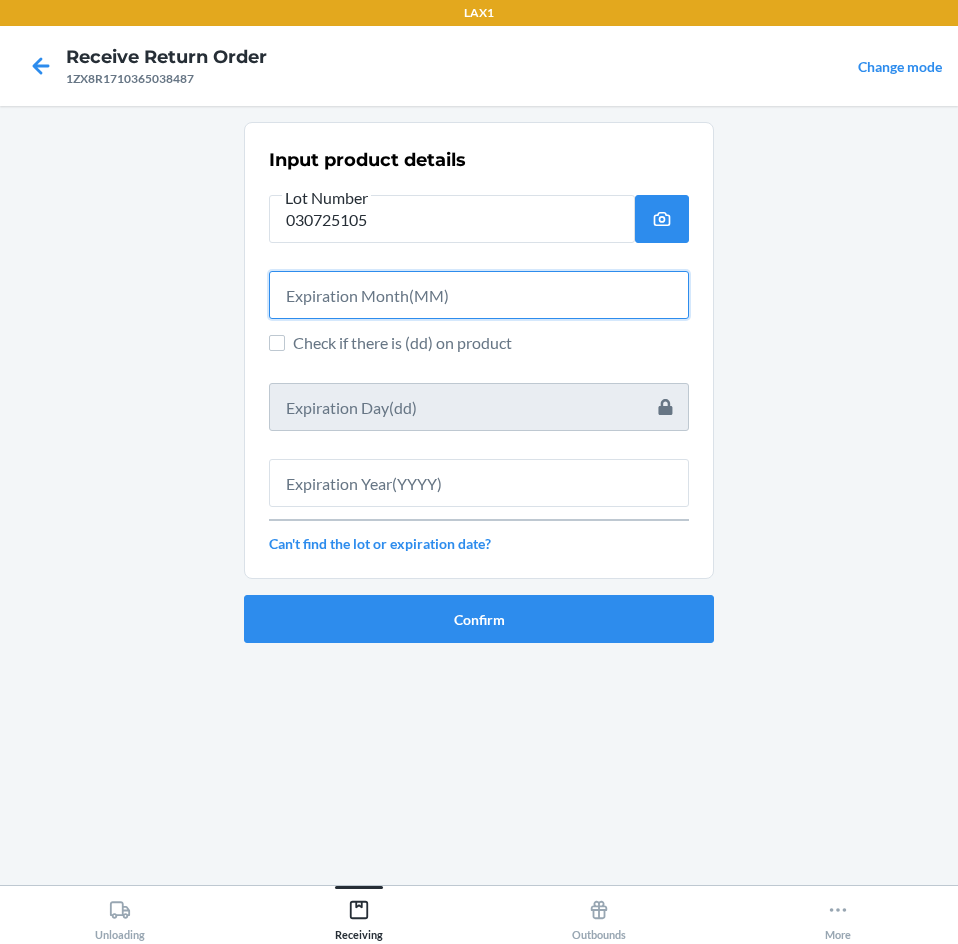 click at bounding box center (479, 295) 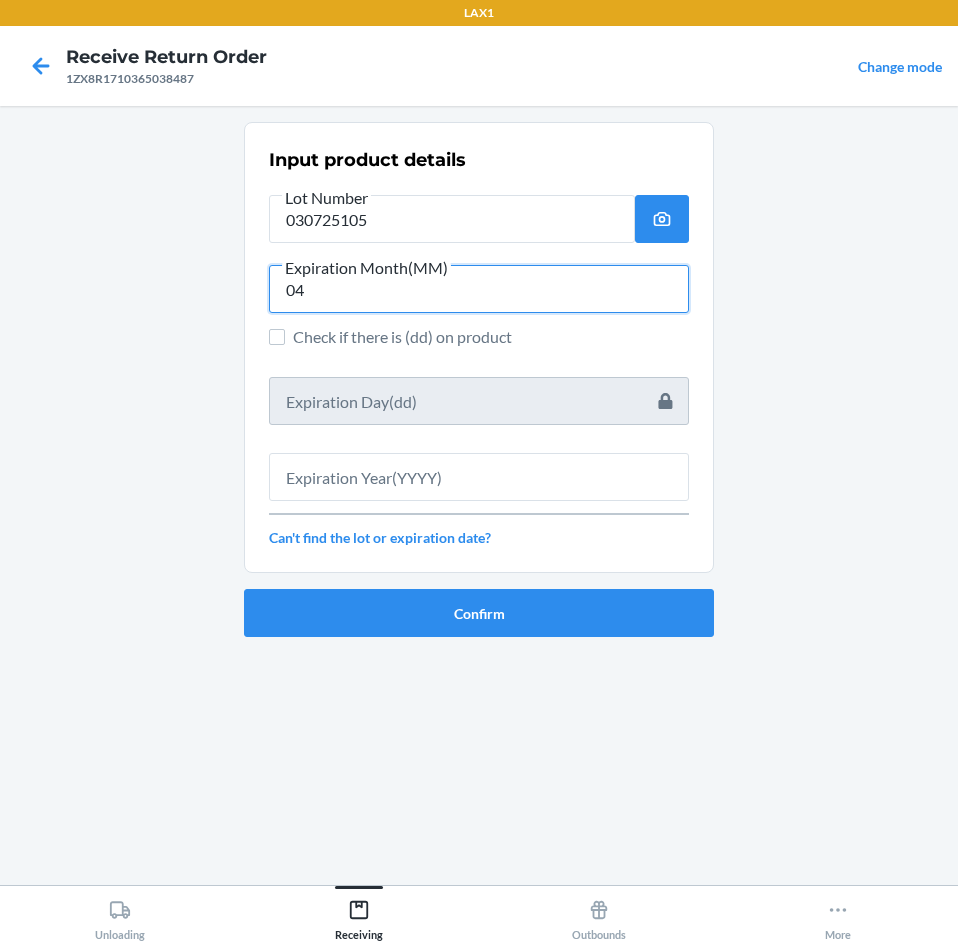 type on "04" 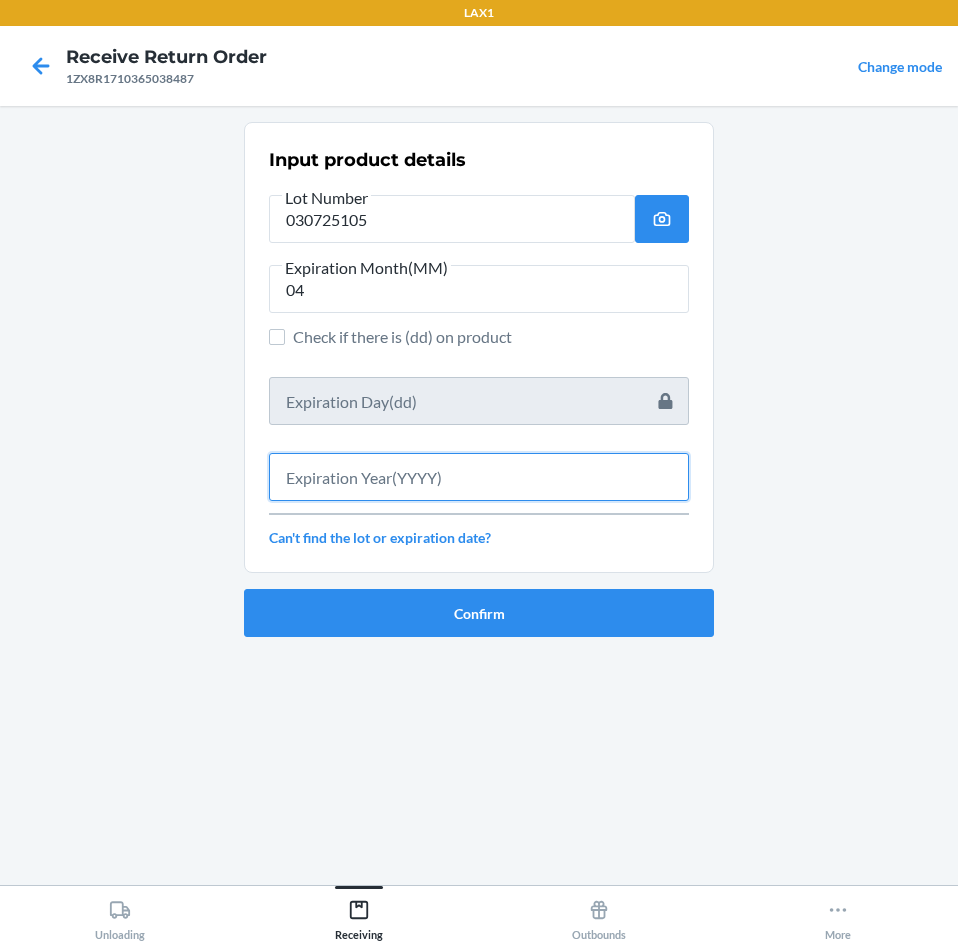 click at bounding box center [479, 477] 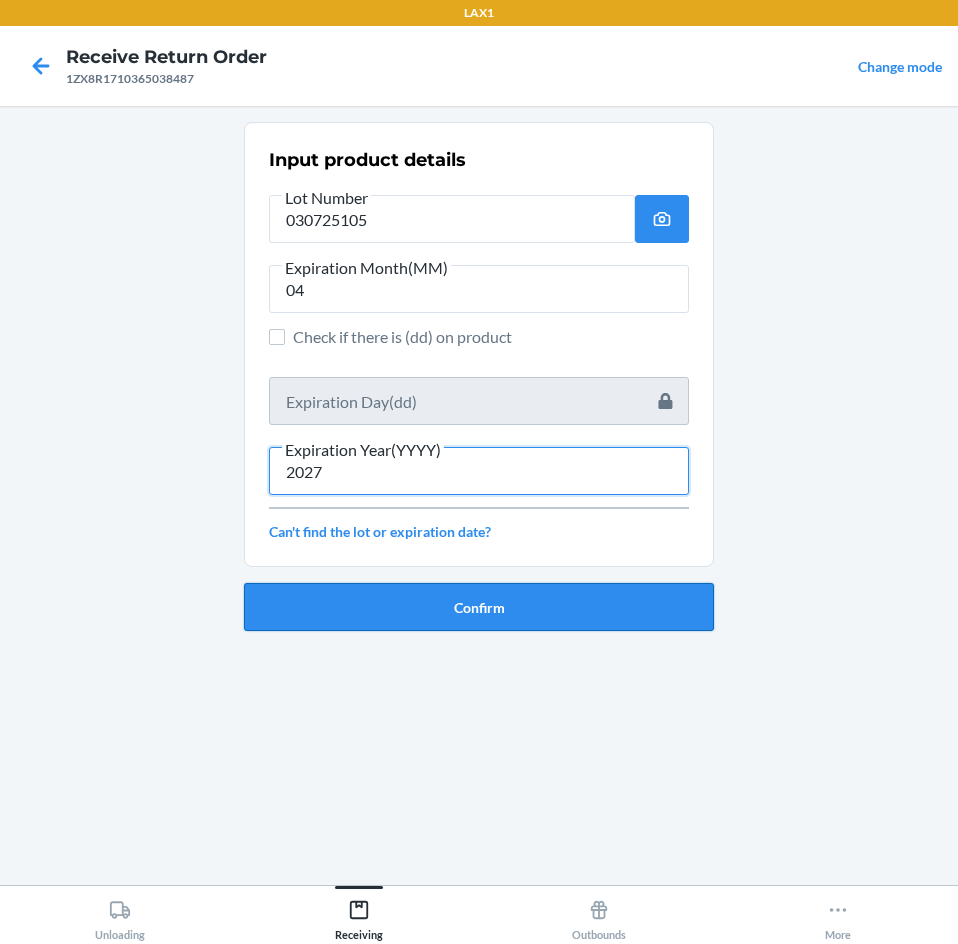 type on "2027" 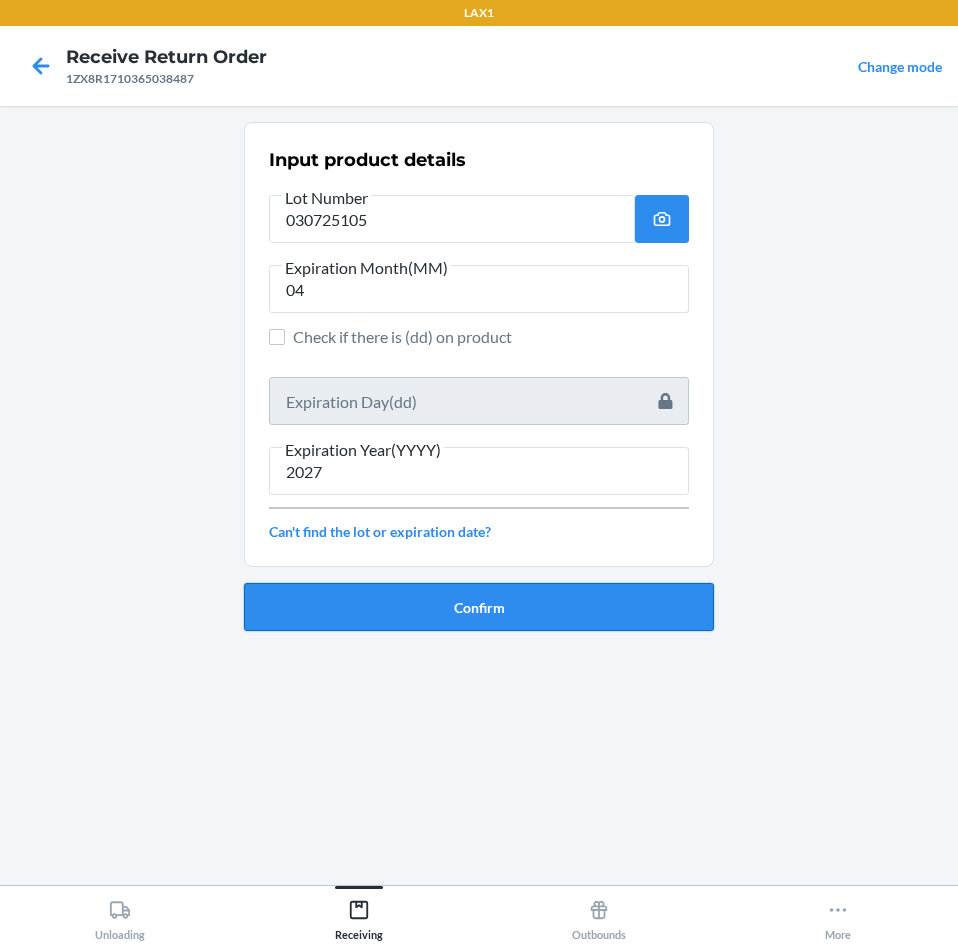 click on "Confirm" at bounding box center [479, 607] 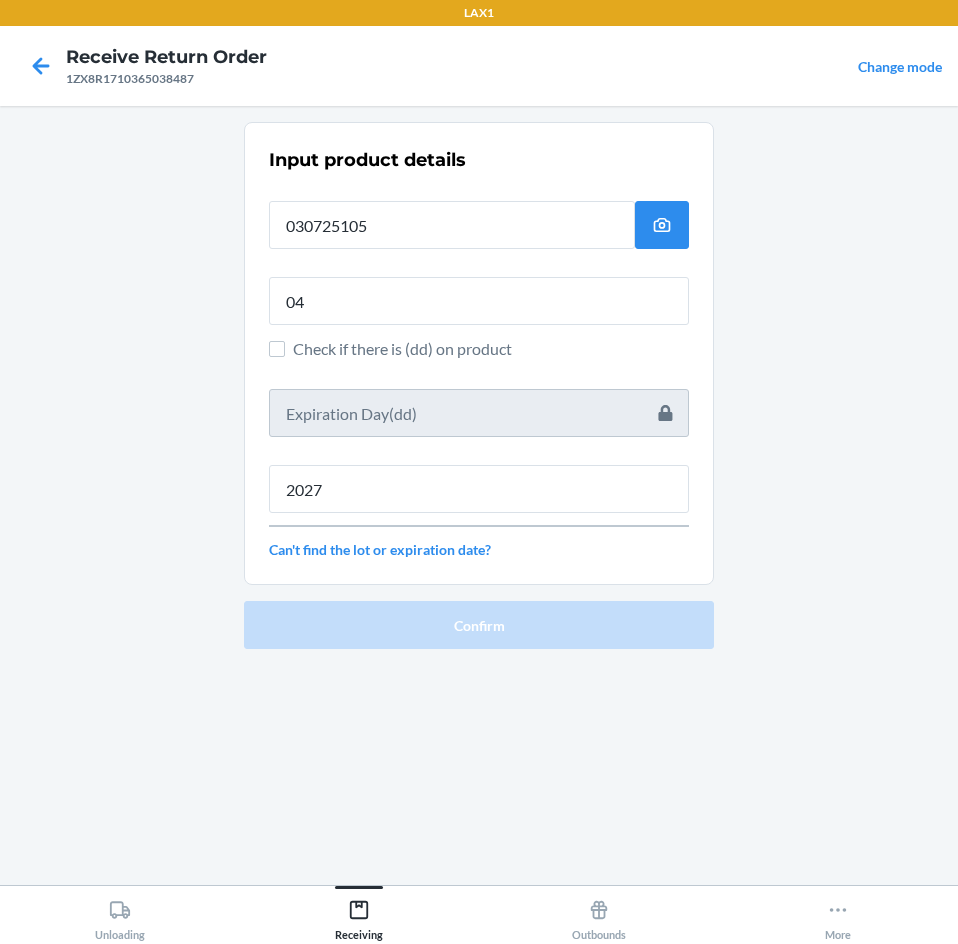 type 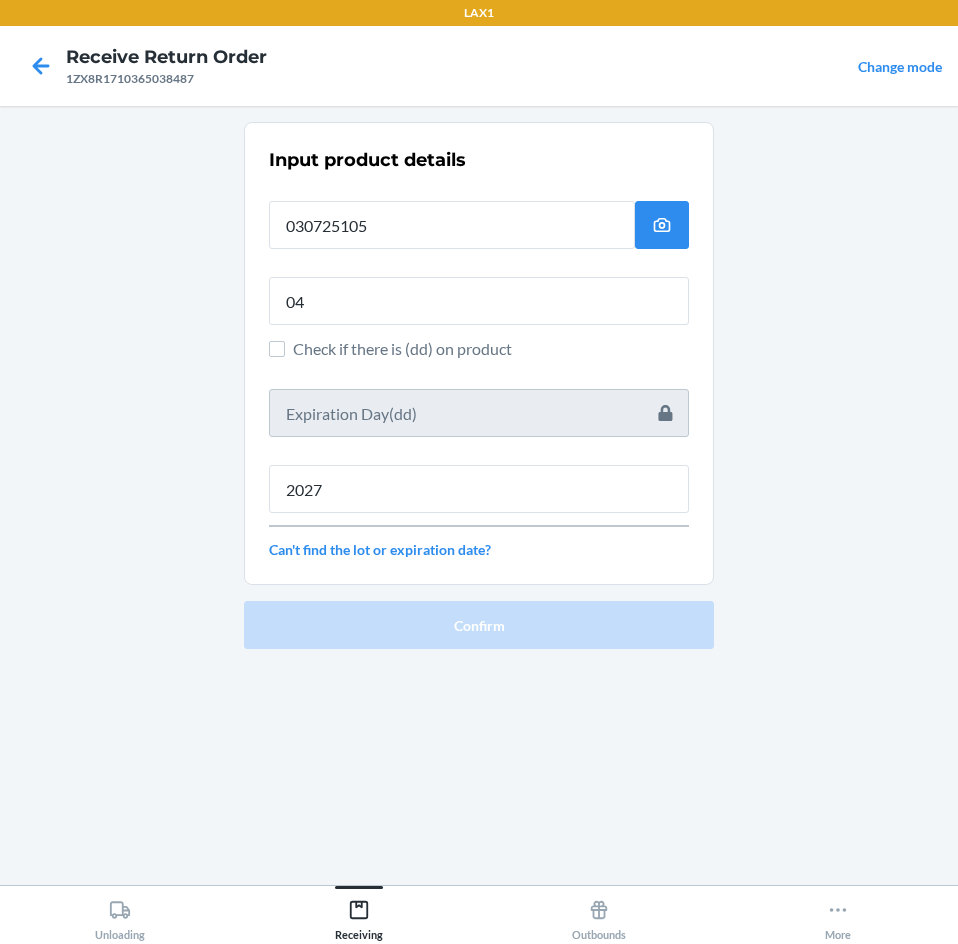 type 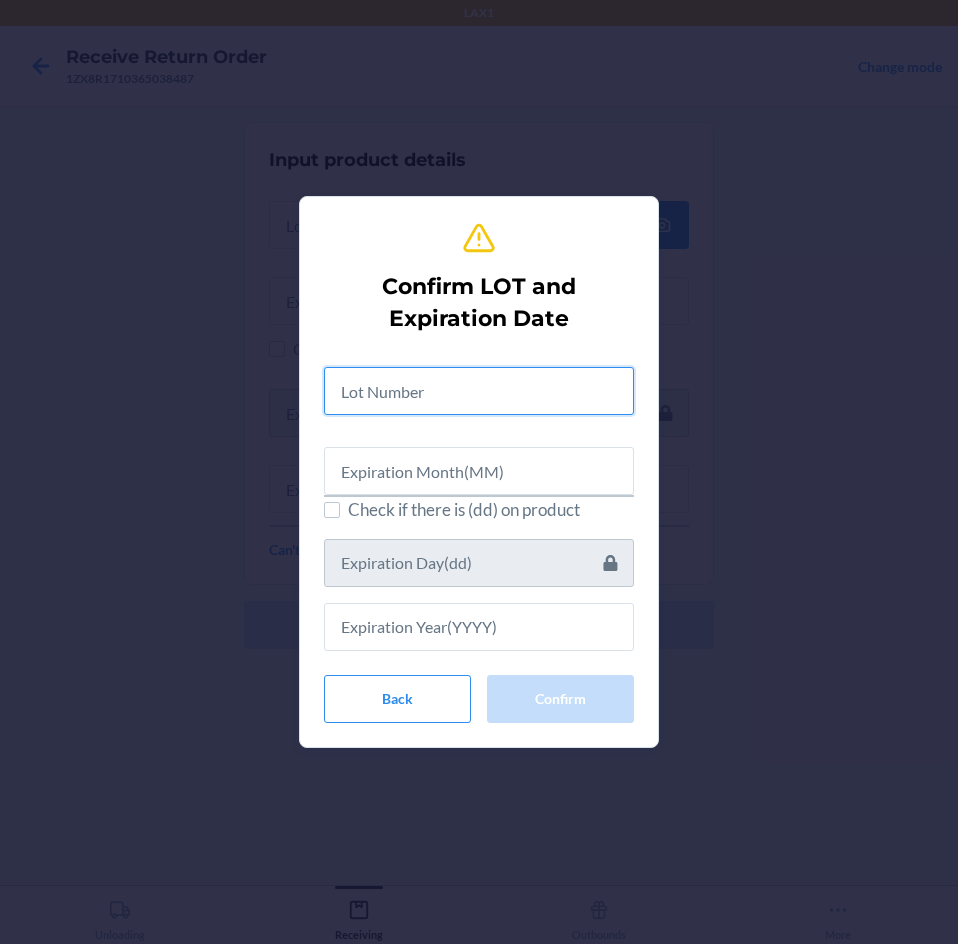 click at bounding box center [479, 391] 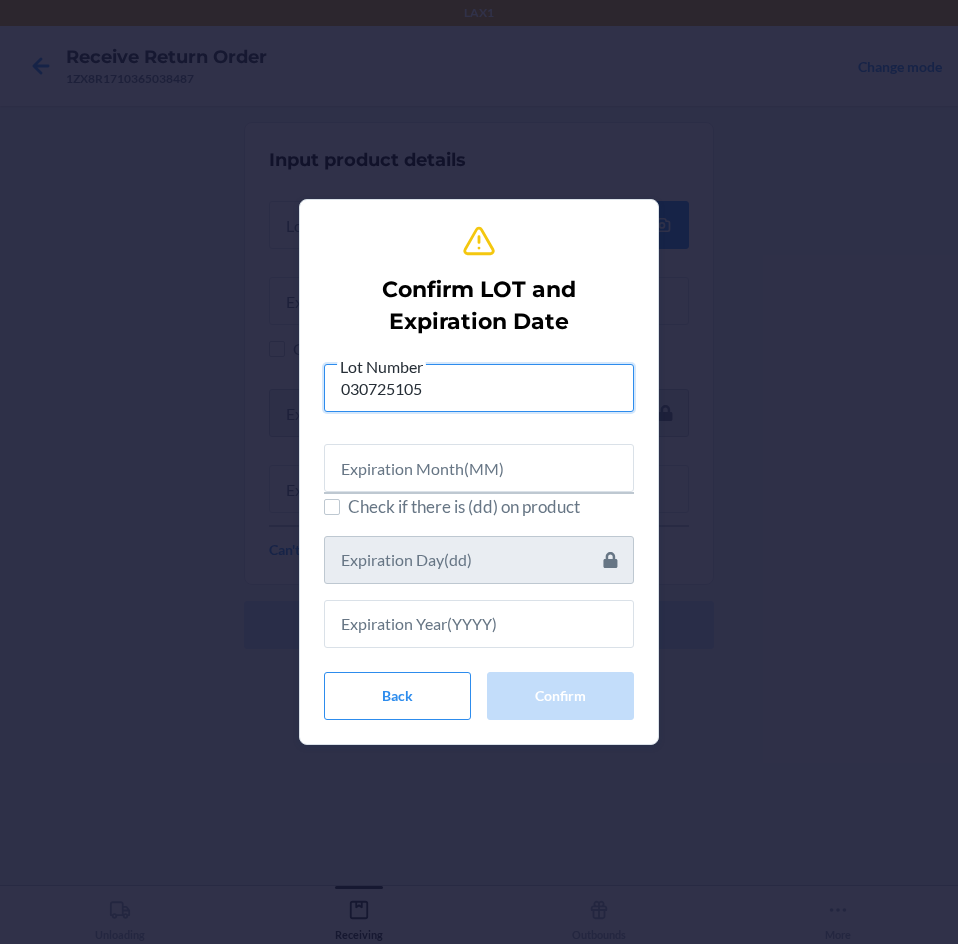 type on "030725105" 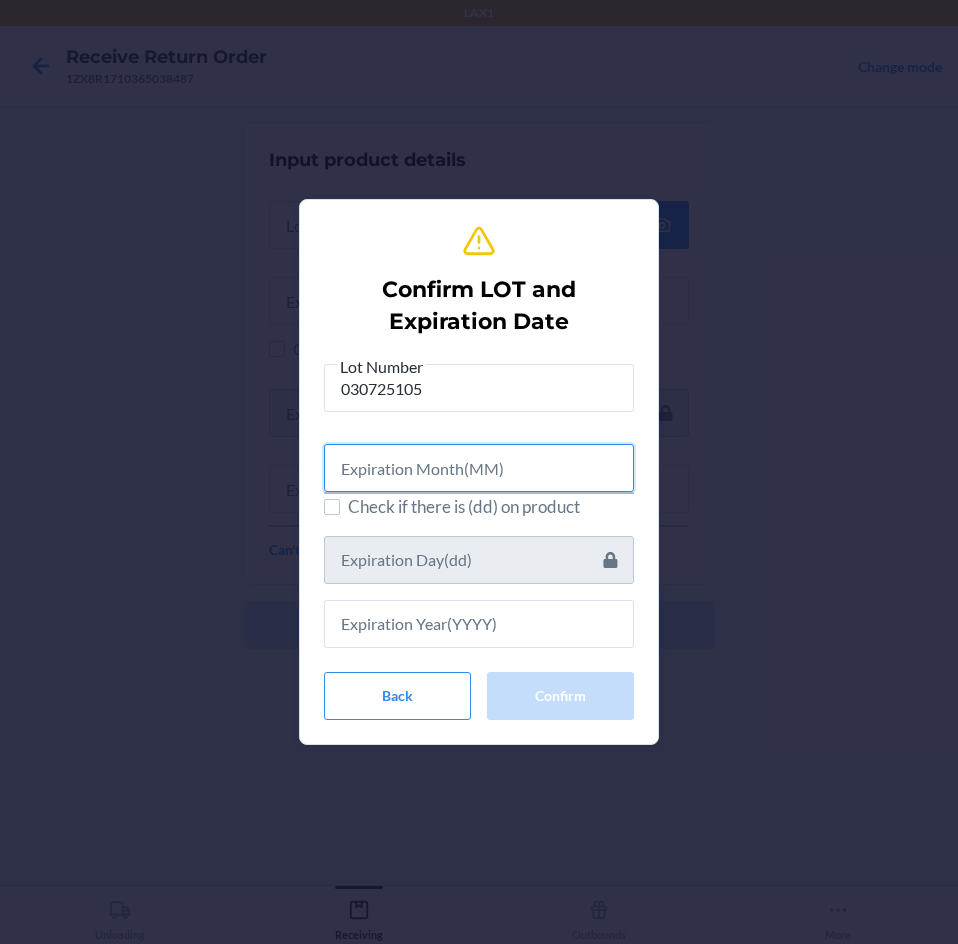 click at bounding box center (479, 468) 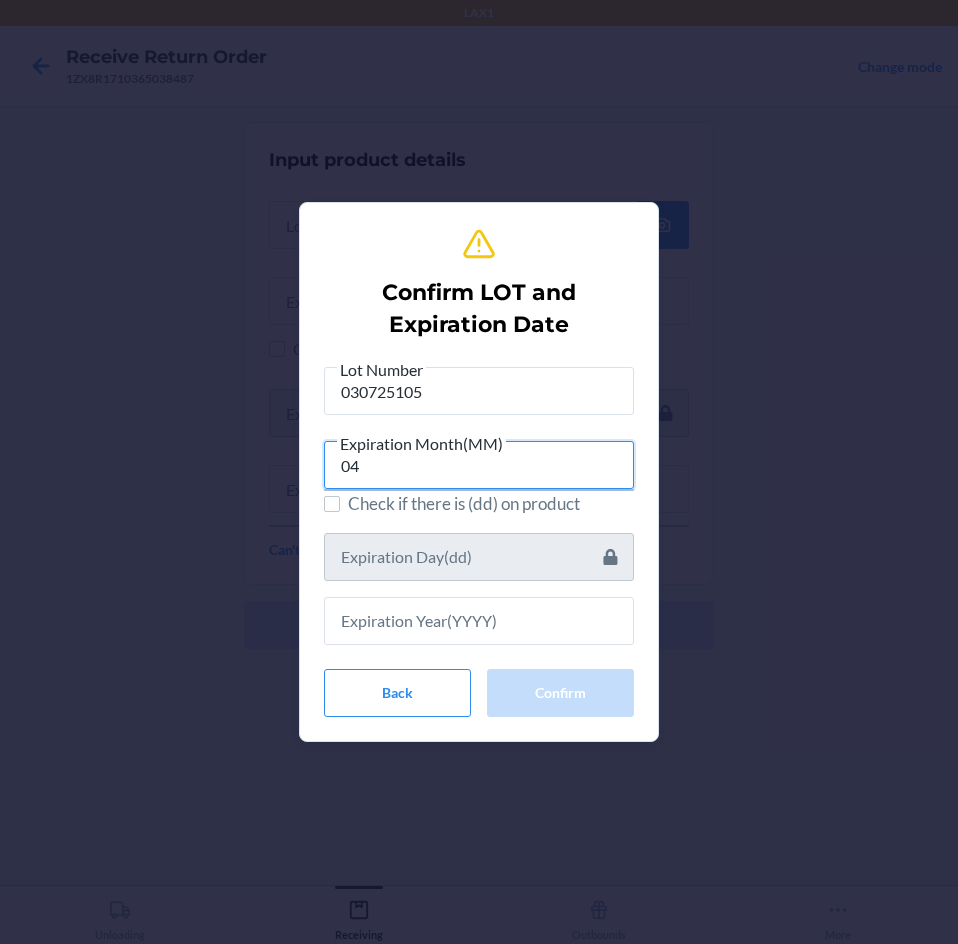 type on "04" 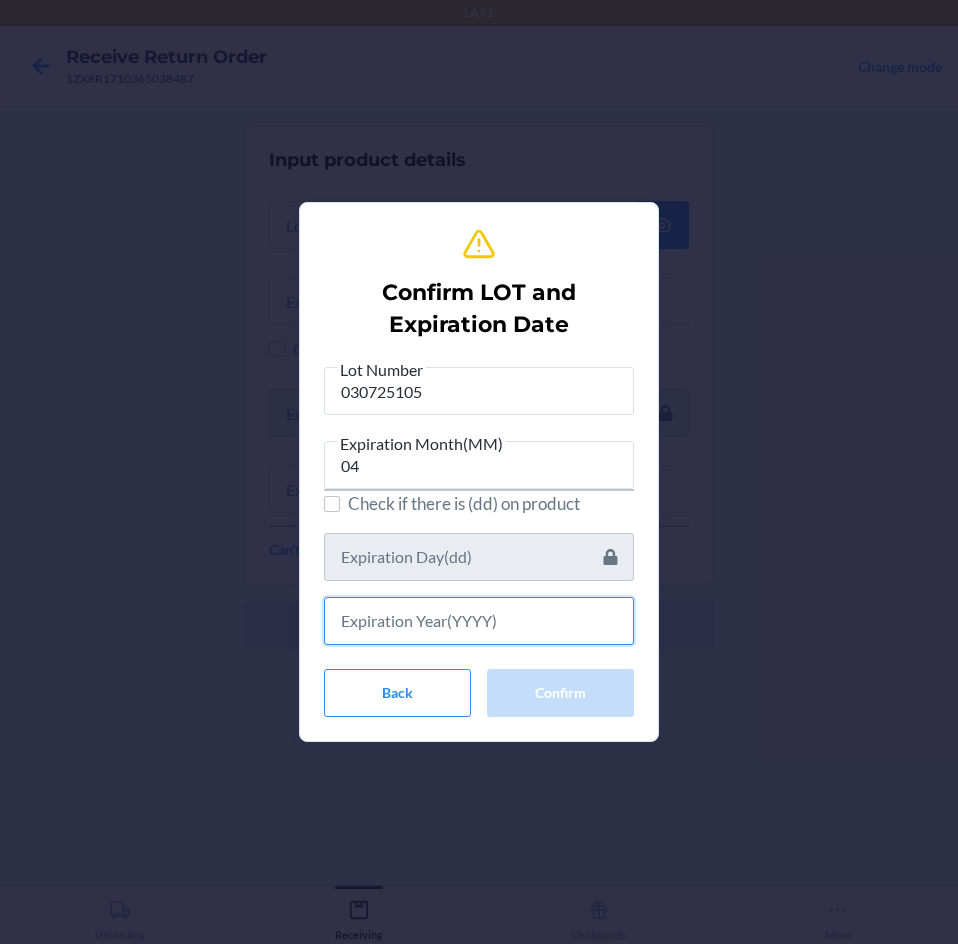 click at bounding box center [479, 621] 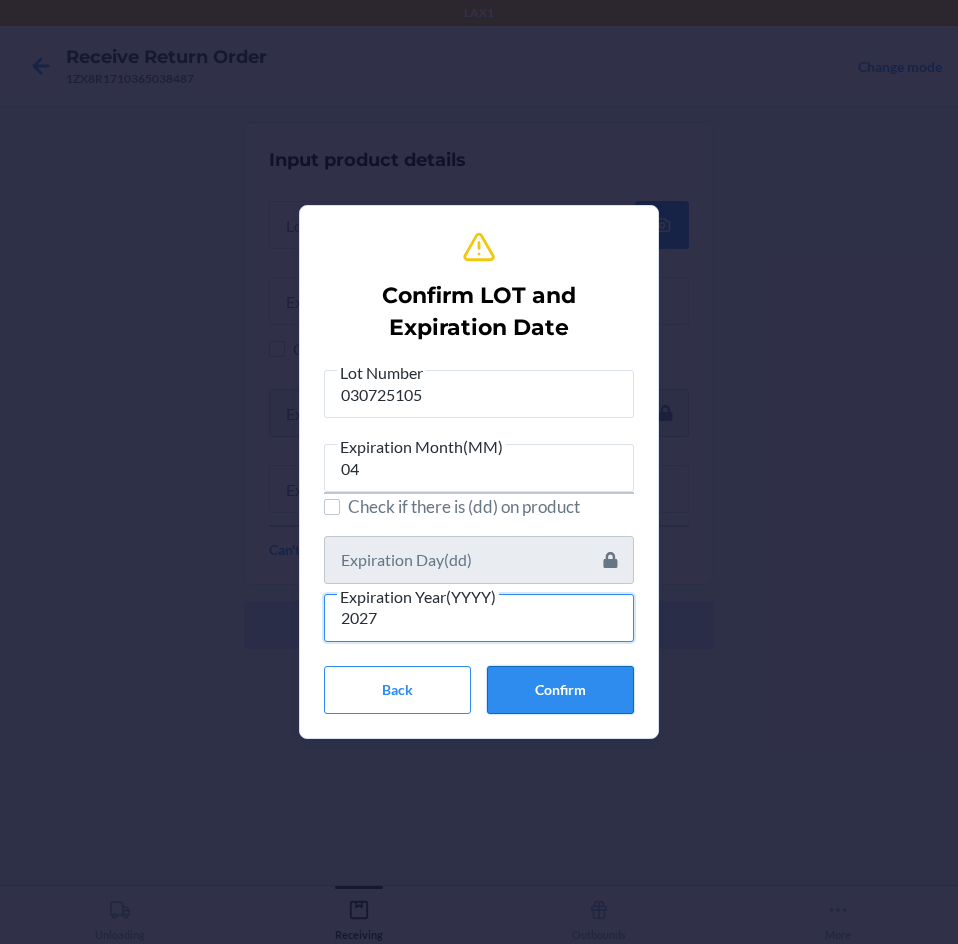 type on "2027" 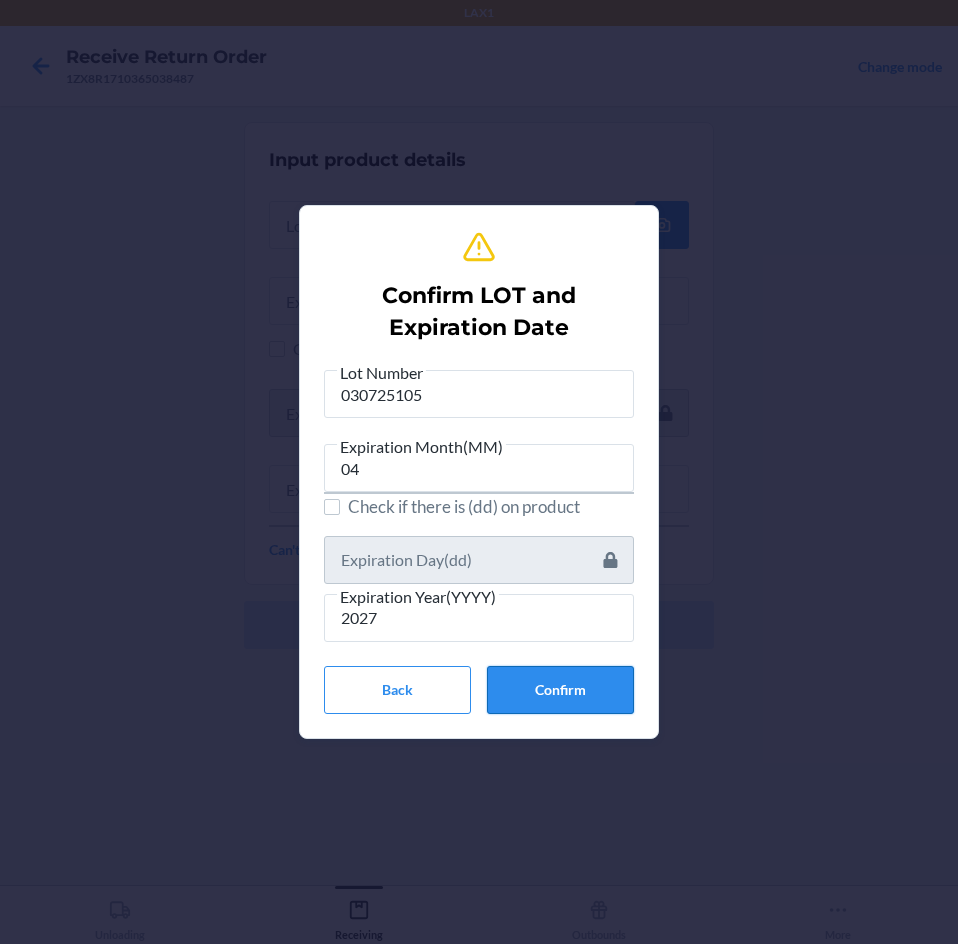 click on "Confirm" at bounding box center [560, 690] 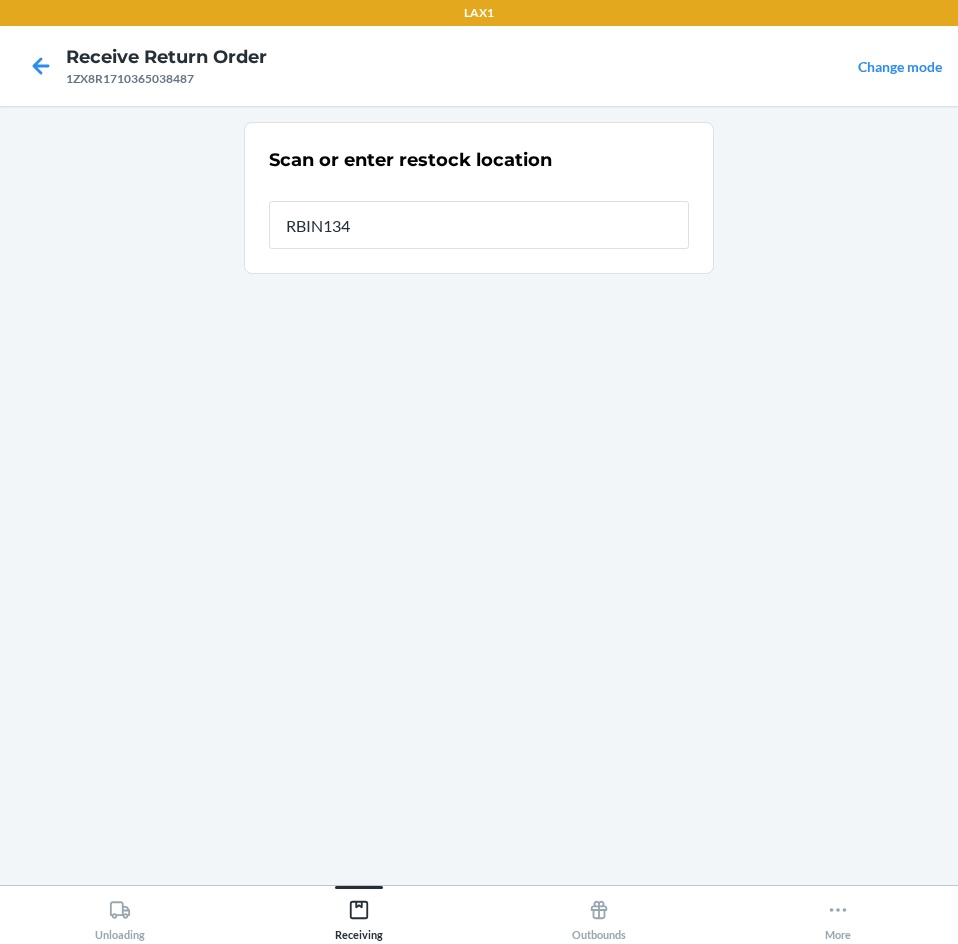 type on "RBIN134" 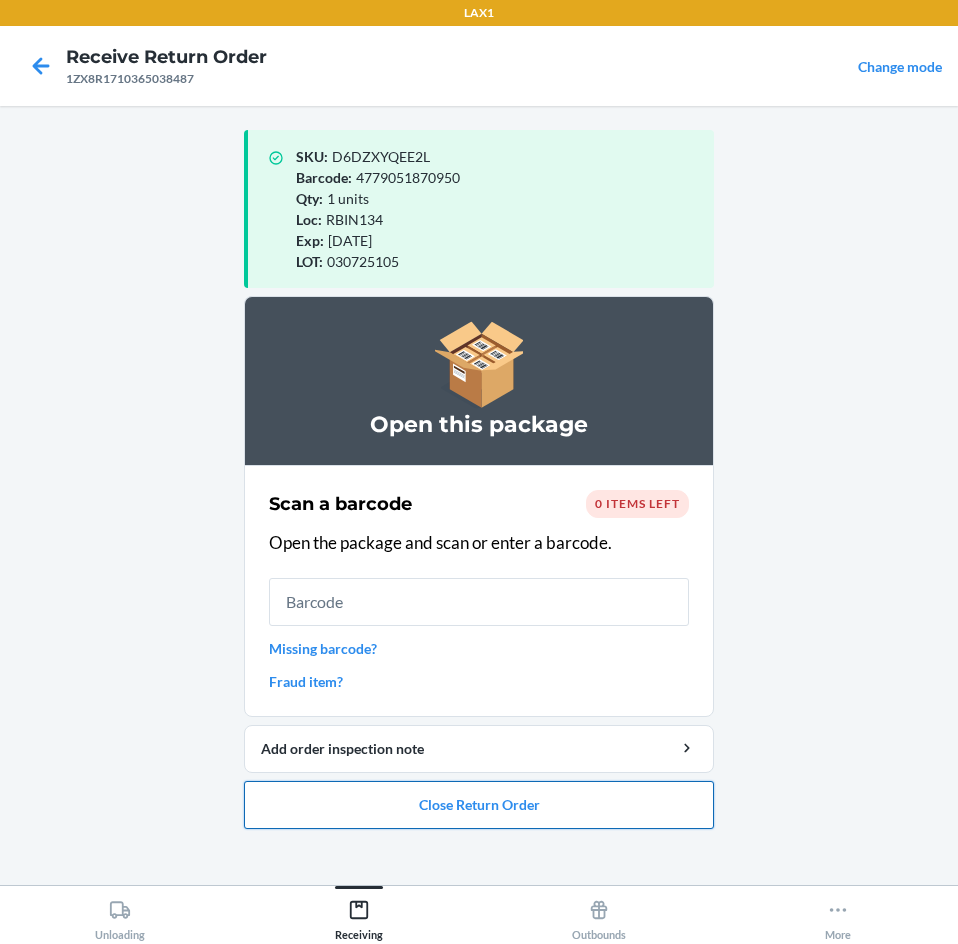 click on "Close Return Order" at bounding box center (479, 805) 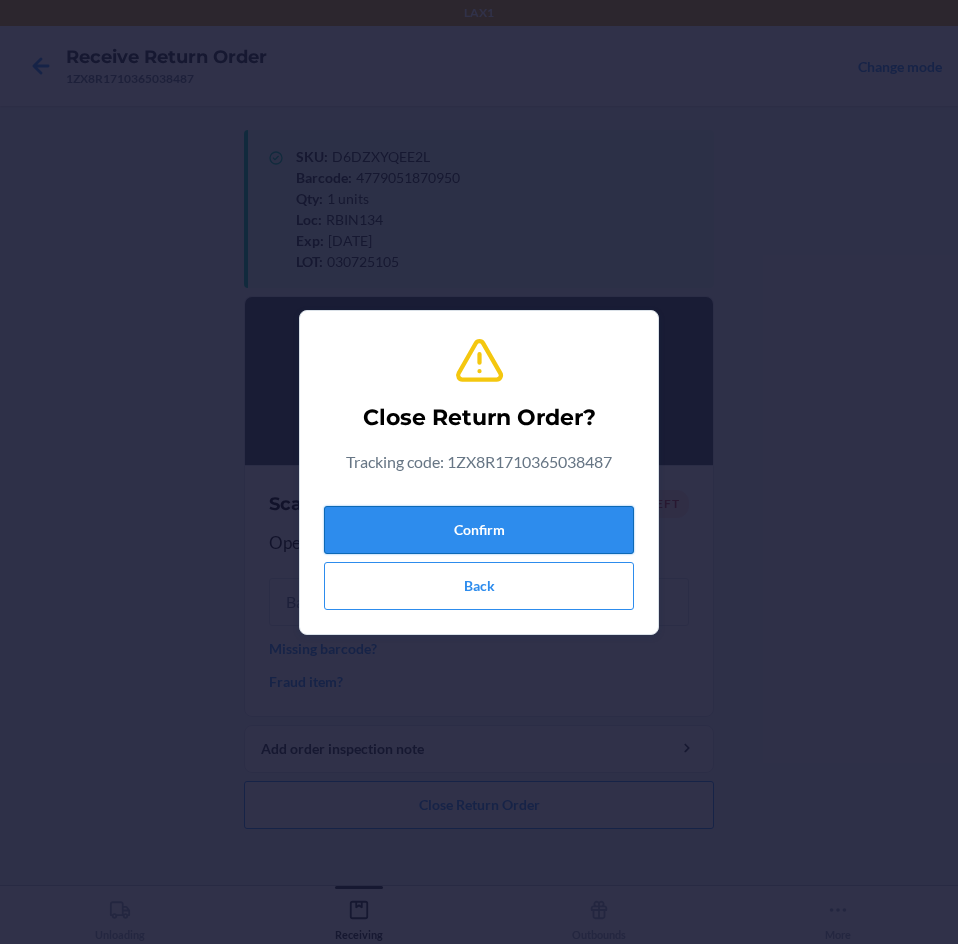 click on "Confirm" at bounding box center [479, 530] 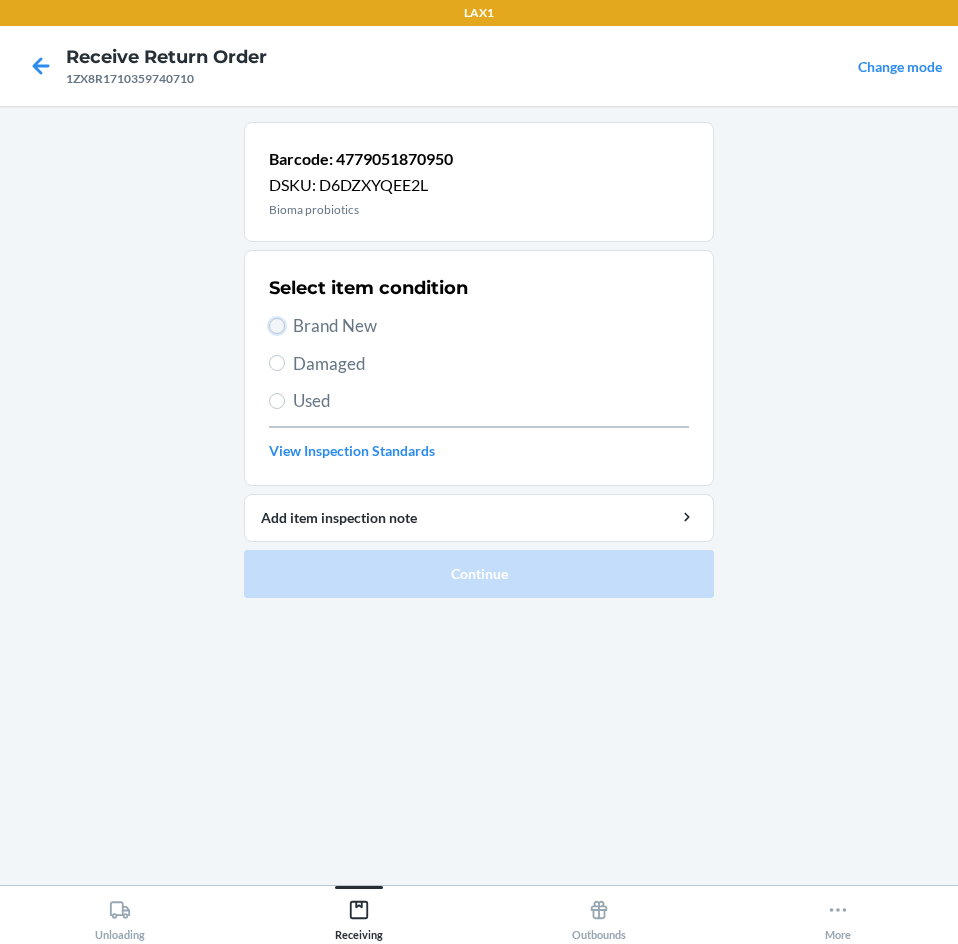 click on "Brand New" at bounding box center (277, 326) 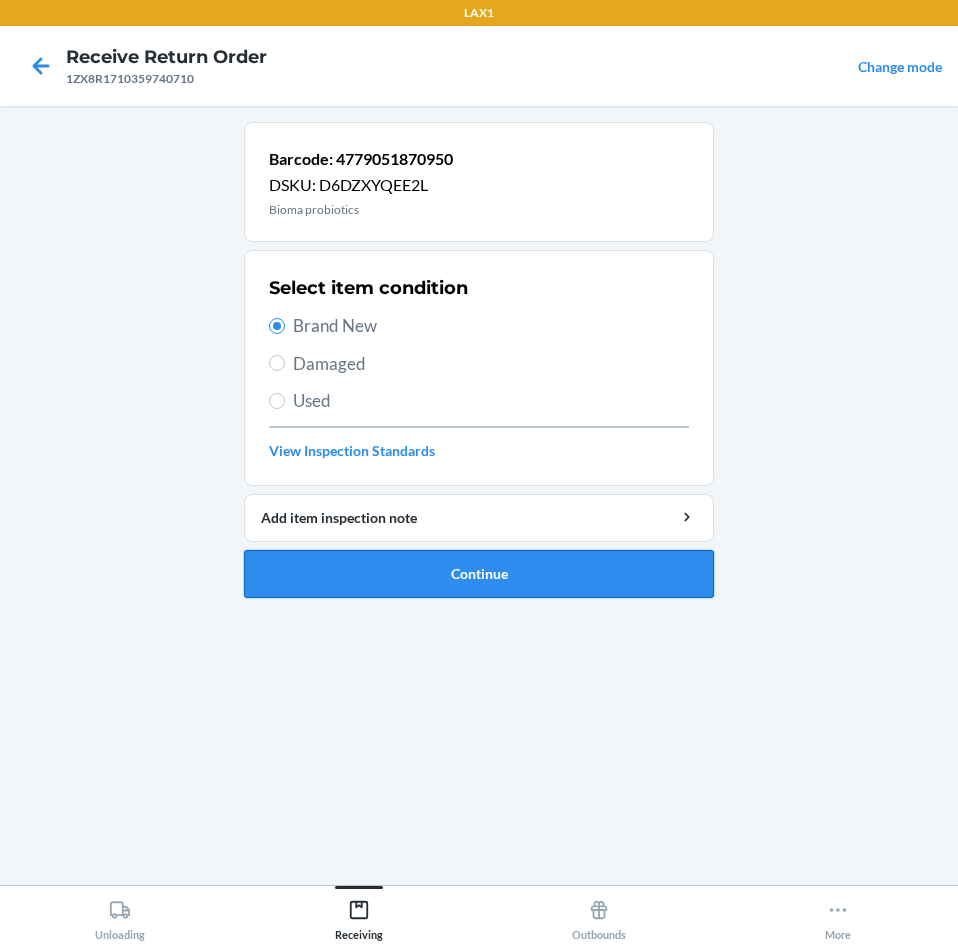click on "Continue" at bounding box center [479, 574] 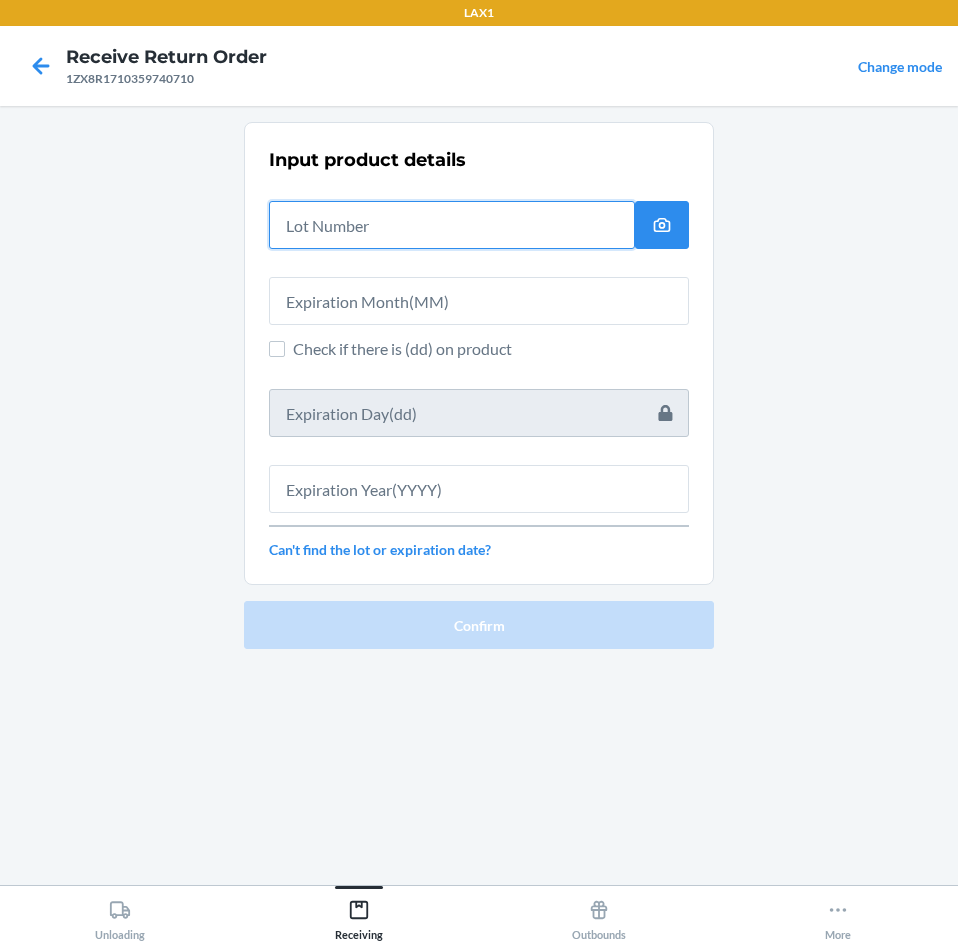 click at bounding box center (452, 225) 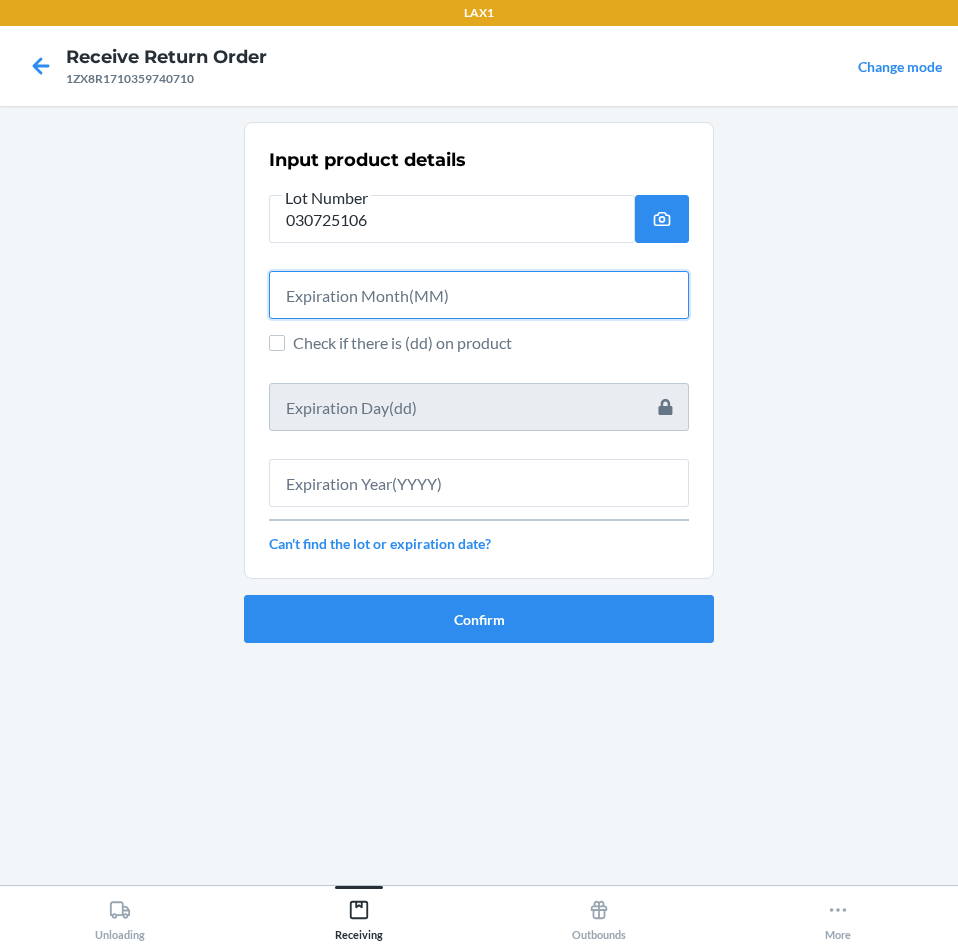click at bounding box center [479, 295] 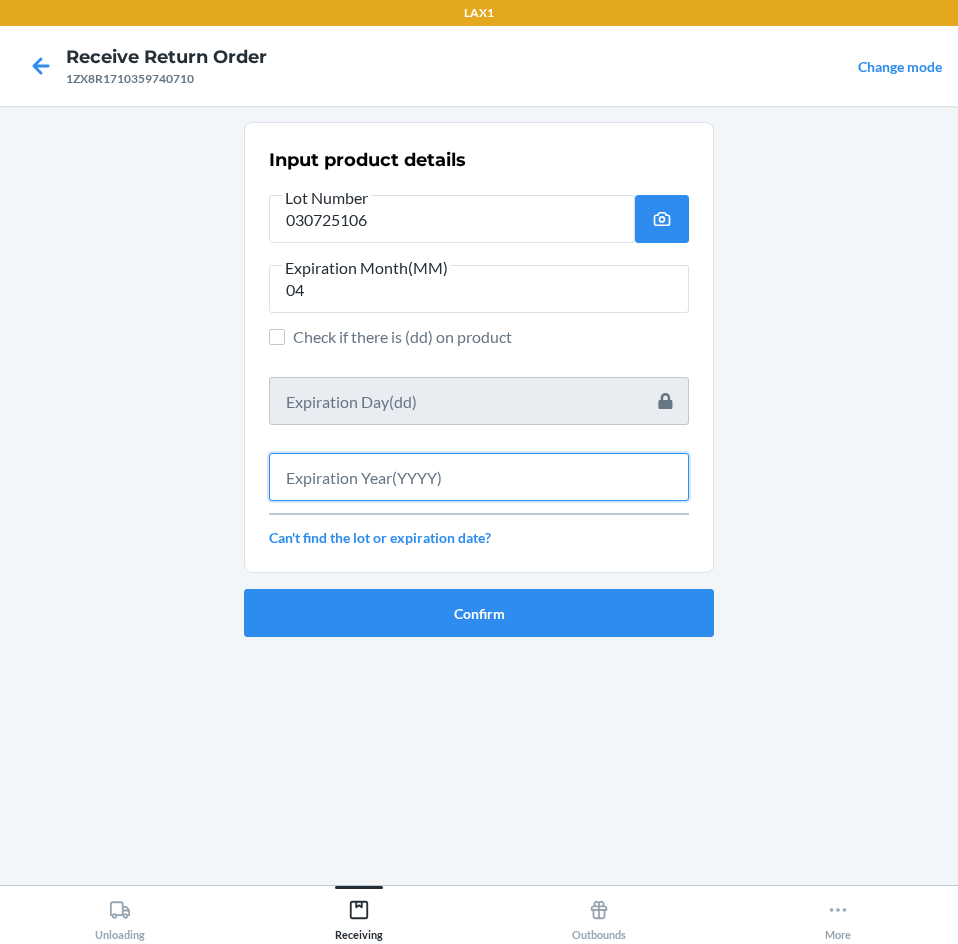 click at bounding box center (479, 477) 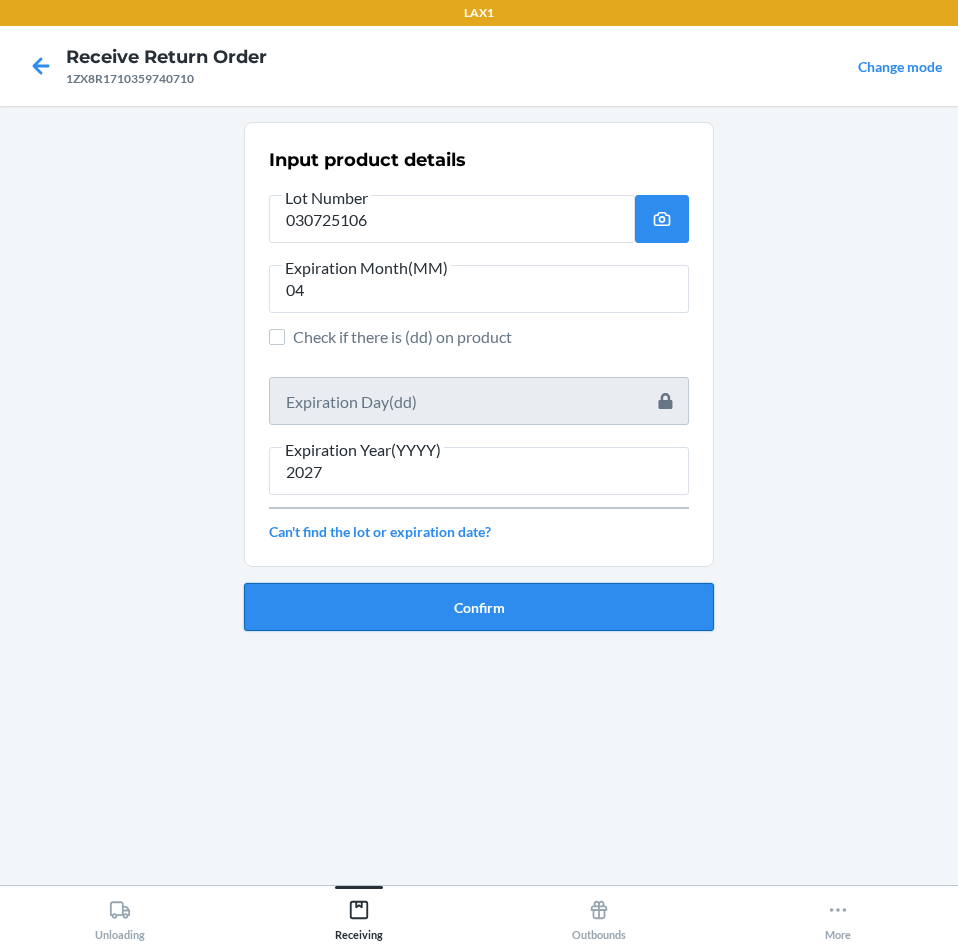click on "Confirm" at bounding box center (479, 607) 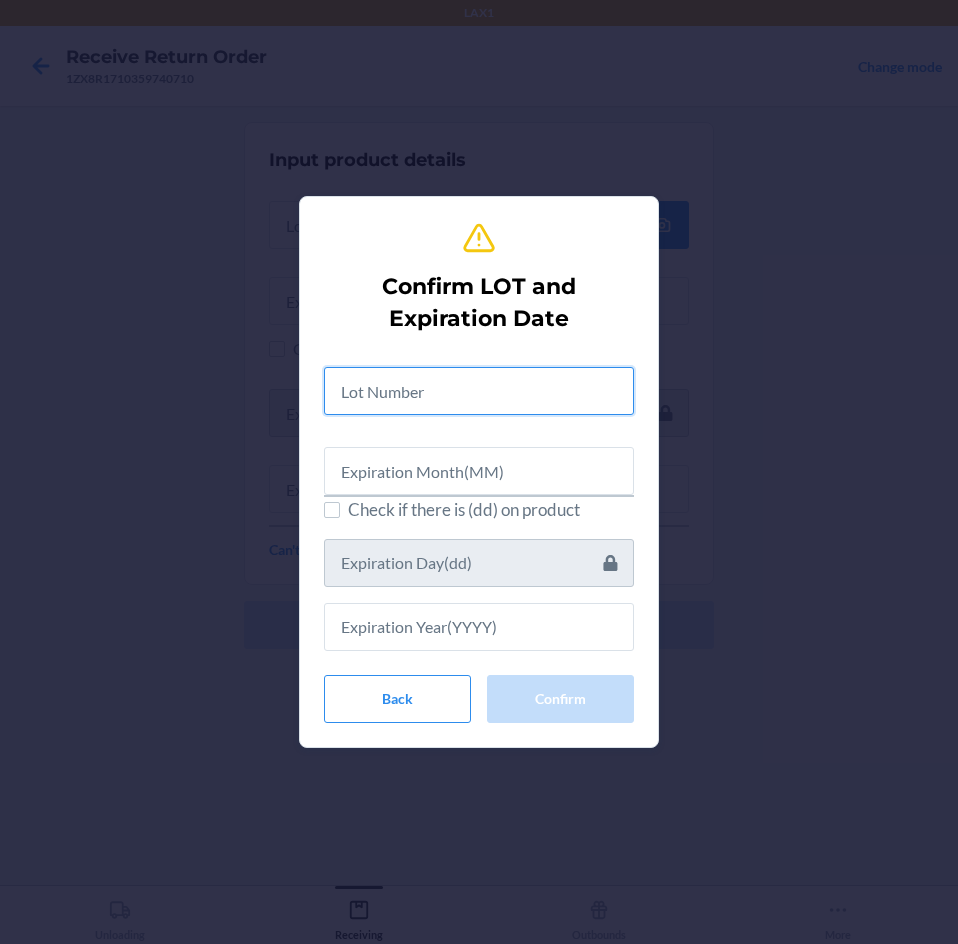 click at bounding box center (479, 391) 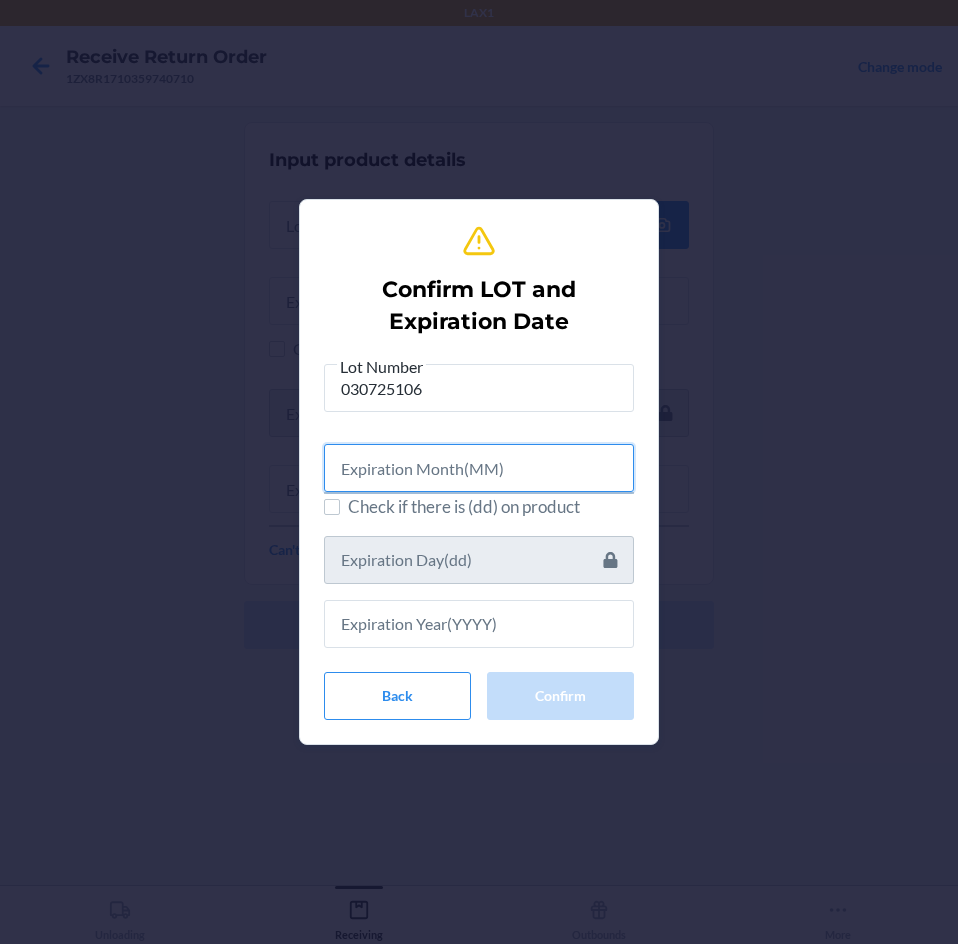 click at bounding box center (479, 468) 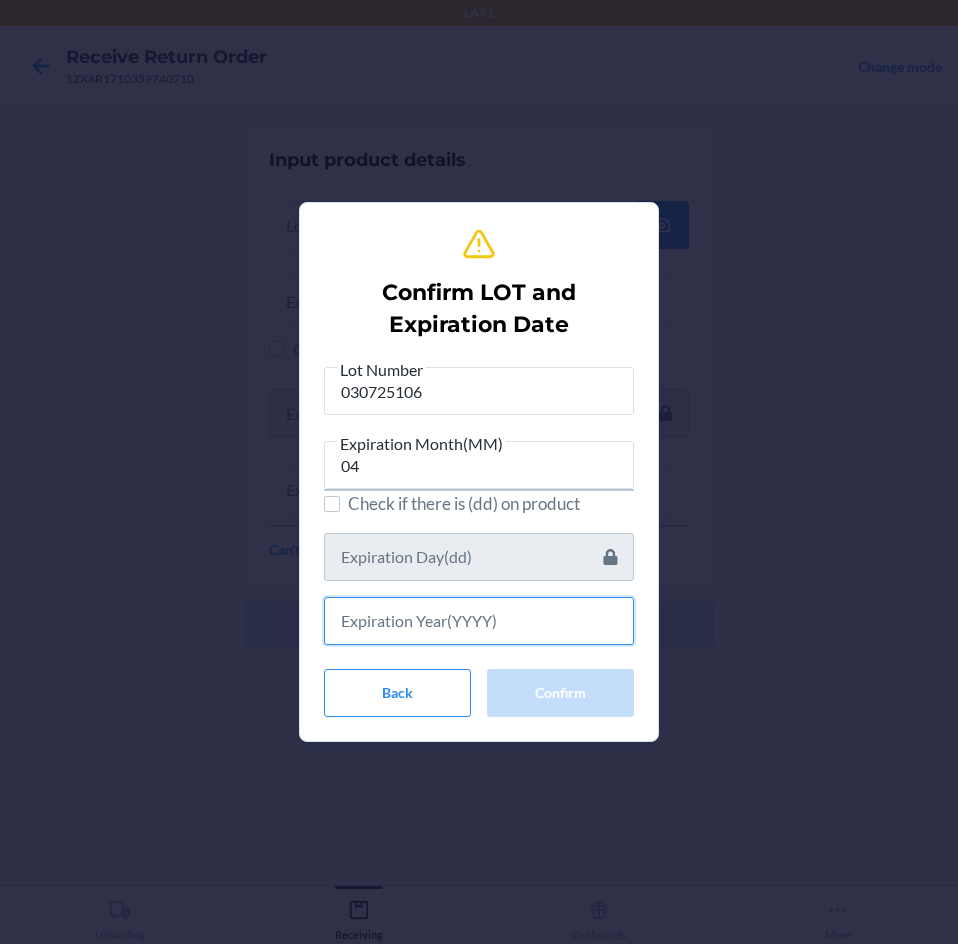 click at bounding box center [479, 621] 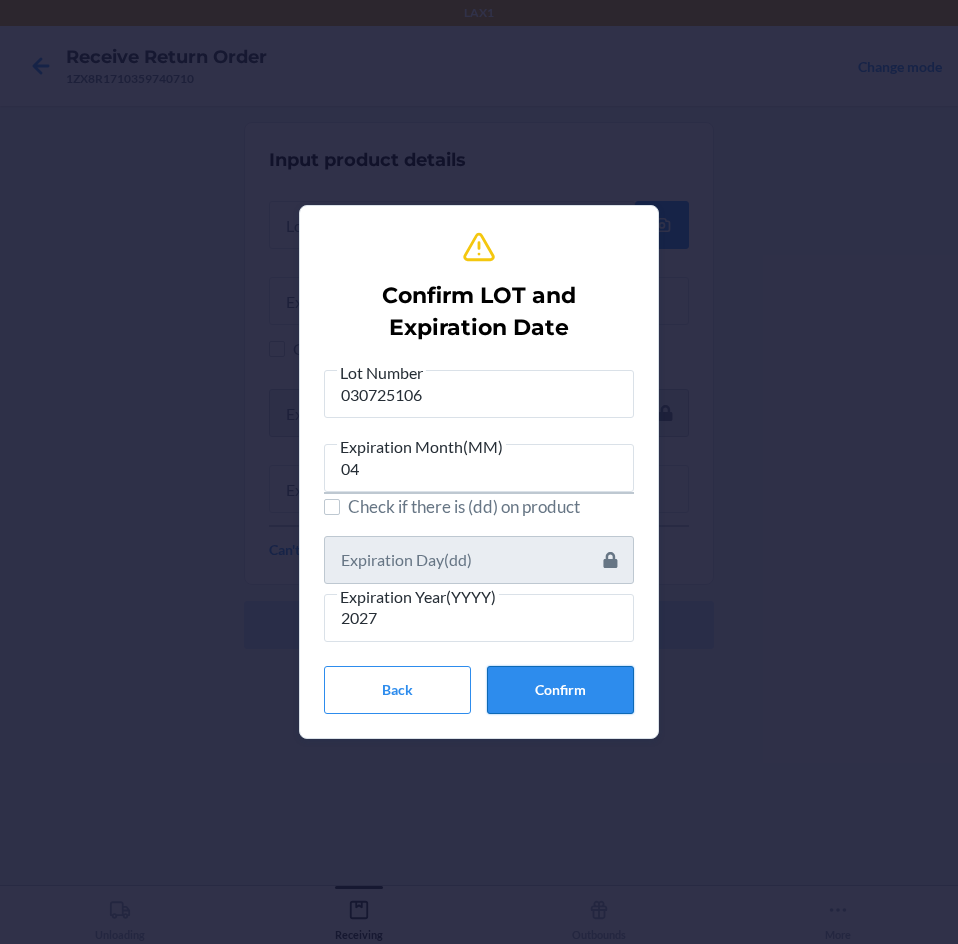click on "Confirm" at bounding box center [560, 690] 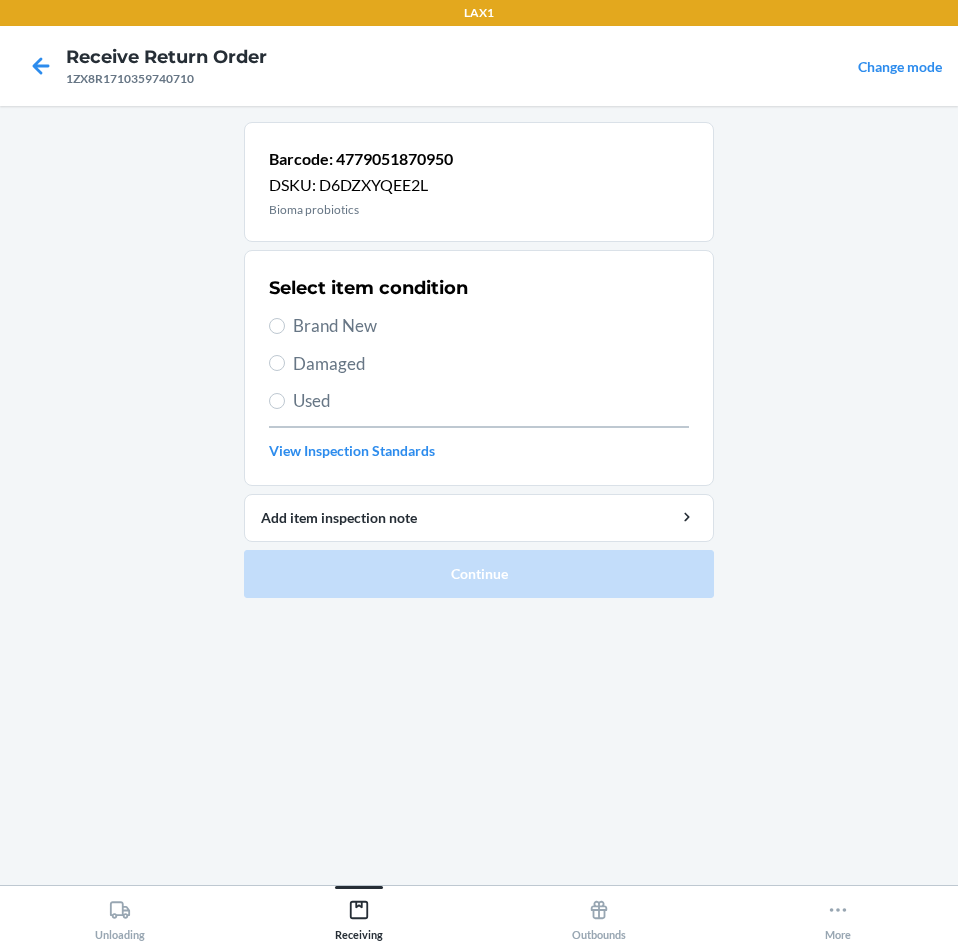 click on "Brand New" at bounding box center (479, 326) 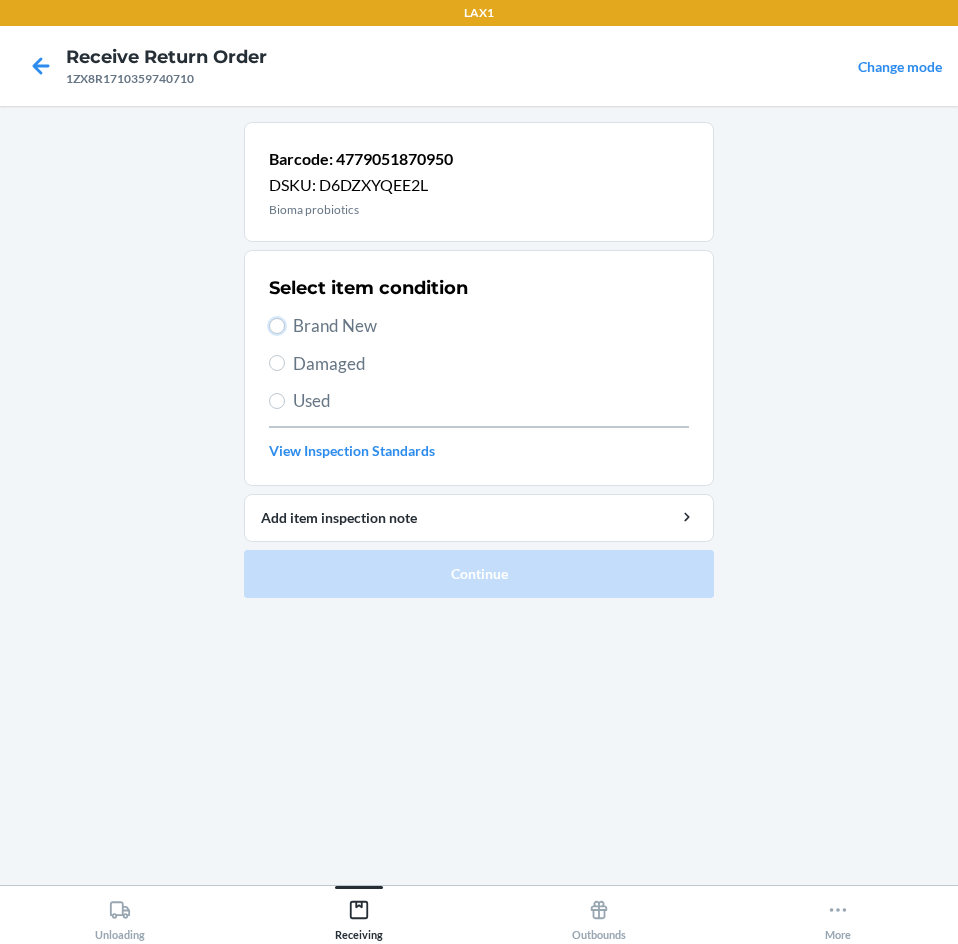 click on "Brand New" at bounding box center [277, 326] 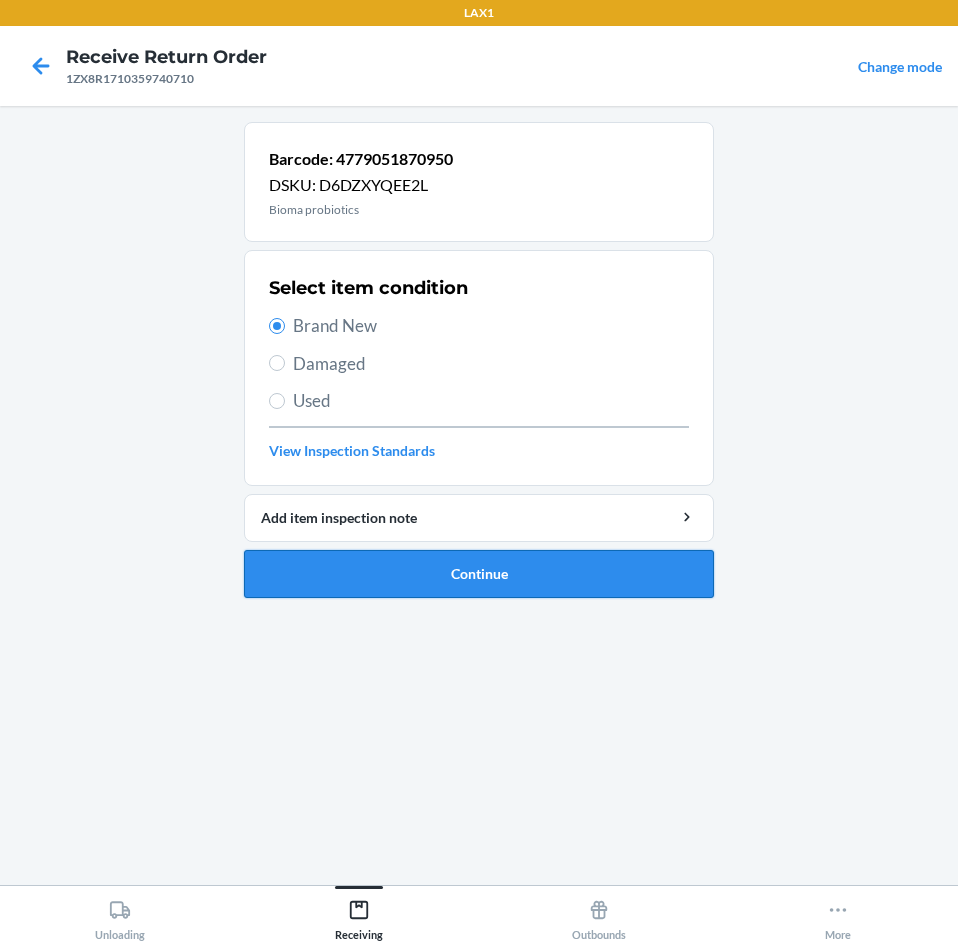 click on "Continue" at bounding box center [479, 574] 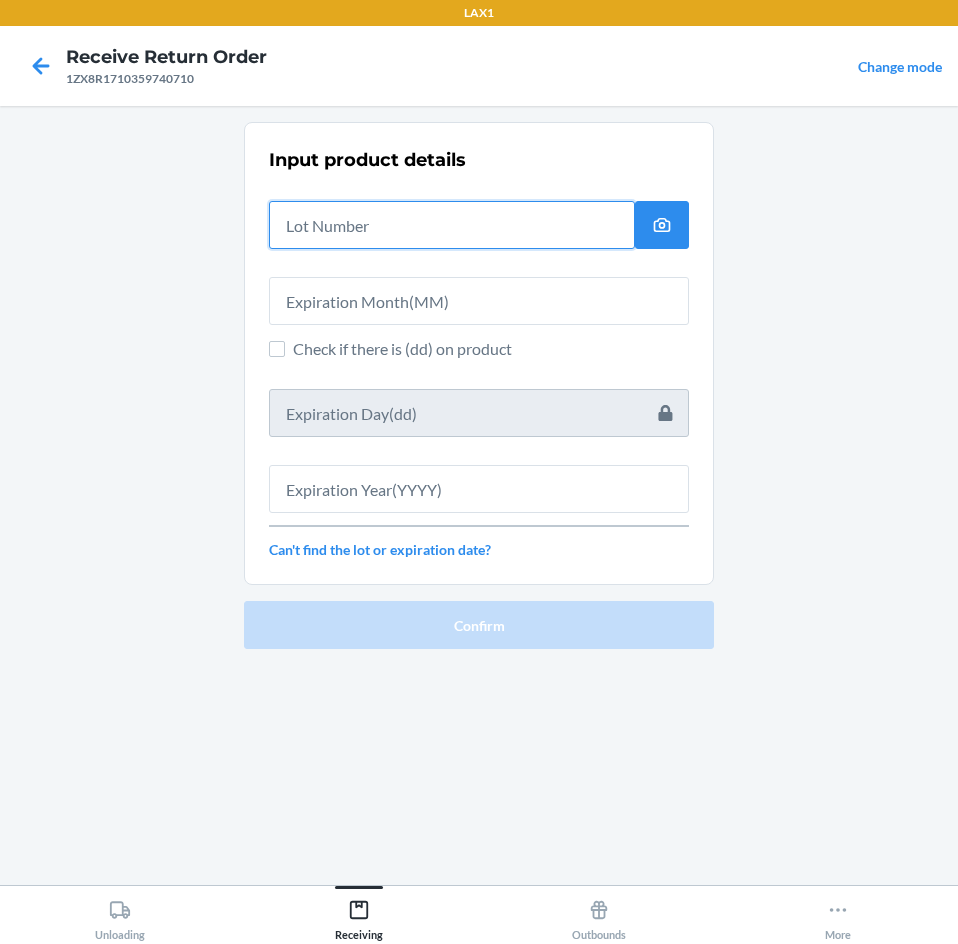 click at bounding box center [452, 225] 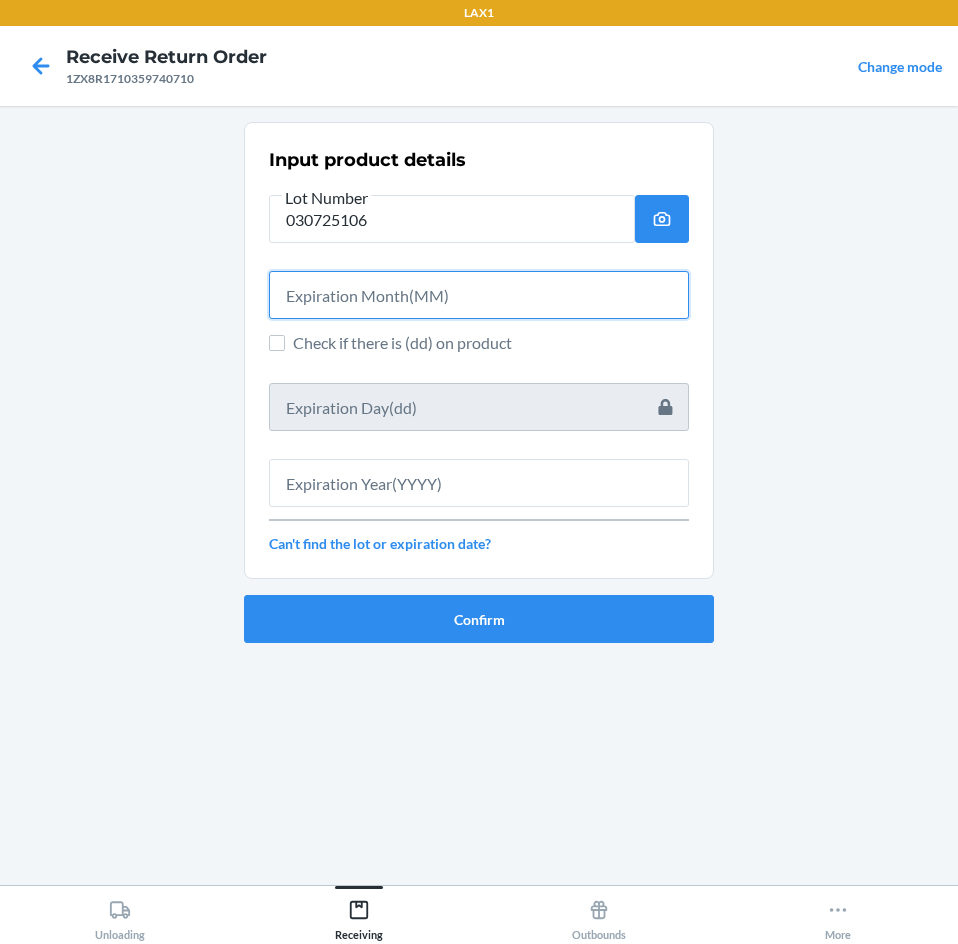 click at bounding box center [479, 295] 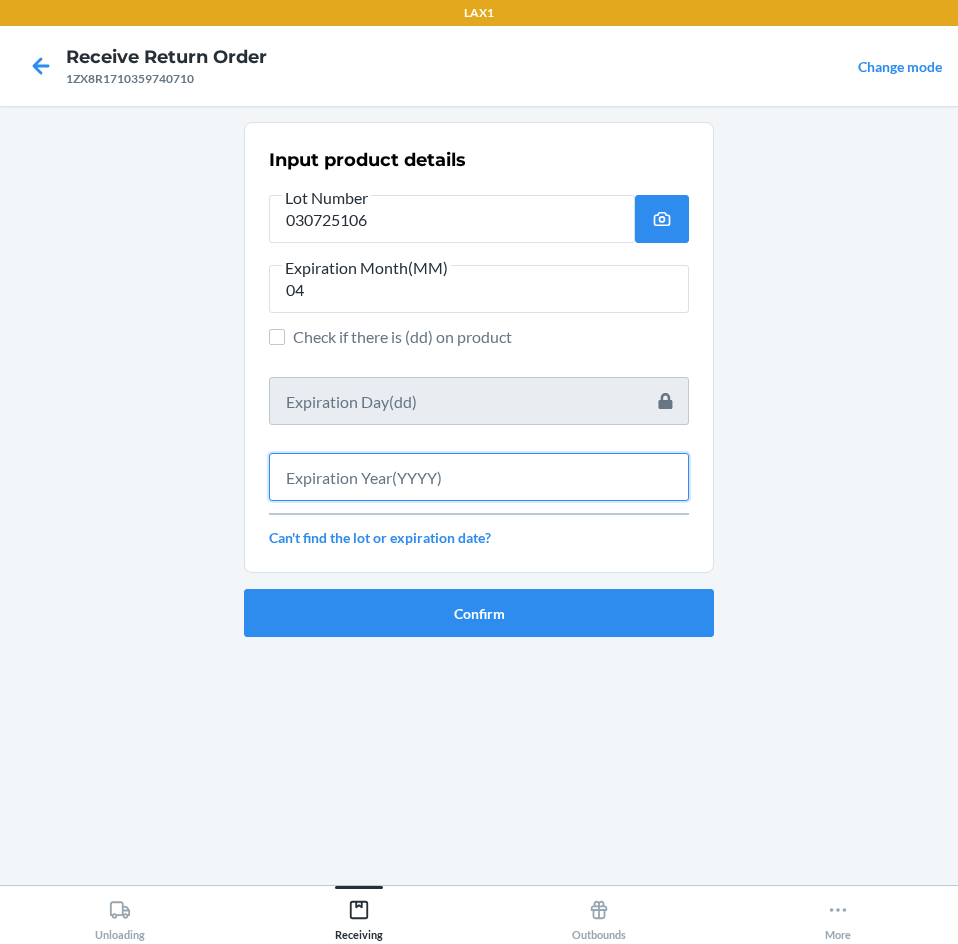 click at bounding box center (479, 477) 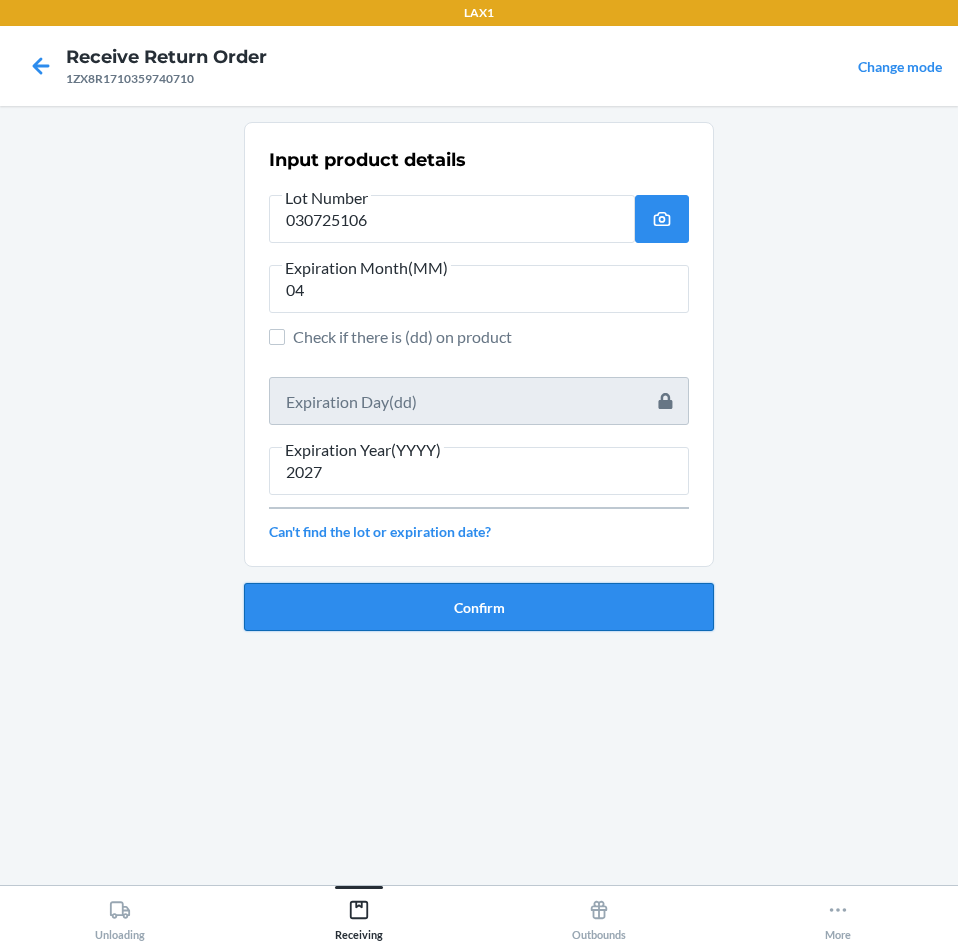 click on "Confirm" at bounding box center [479, 607] 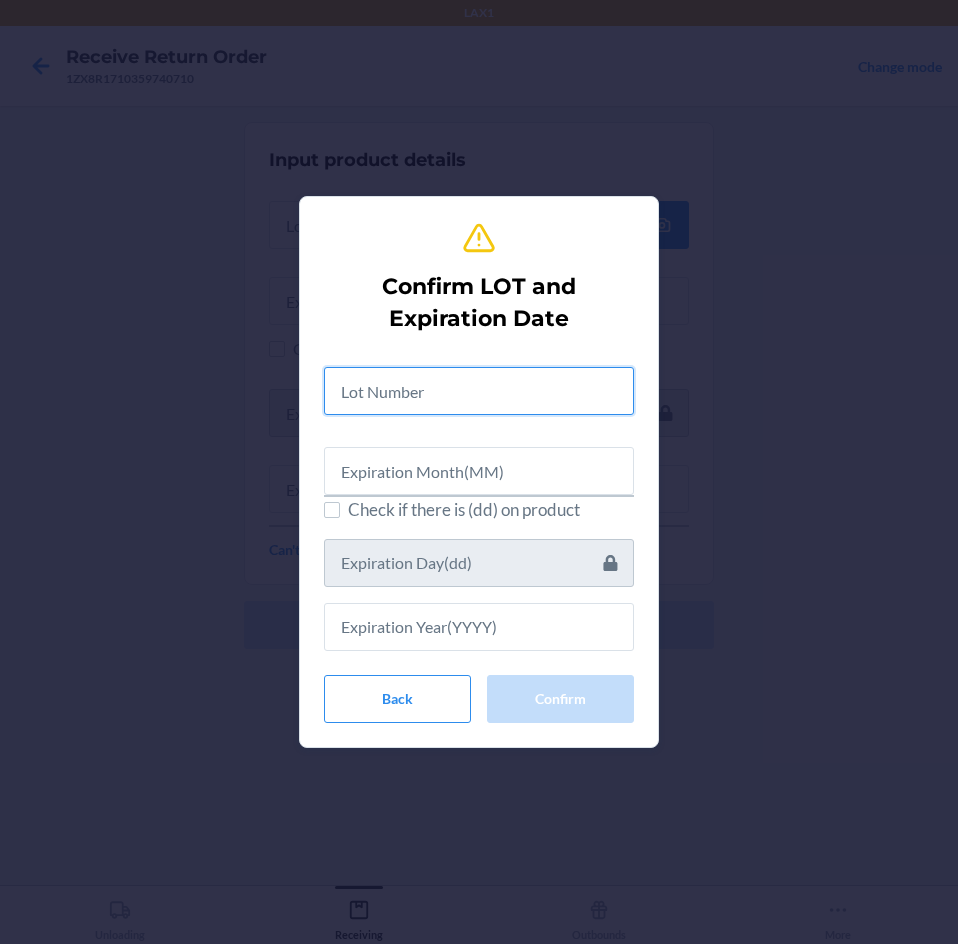 click at bounding box center (479, 391) 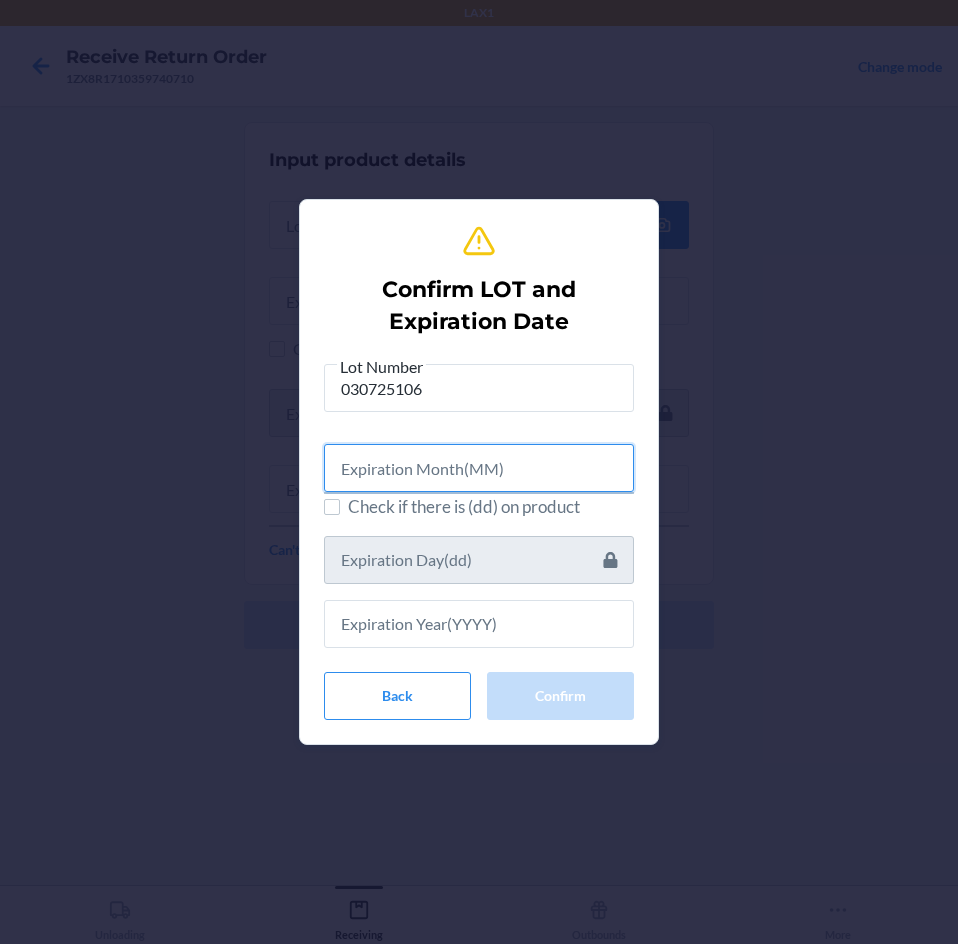 click at bounding box center (479, 468) 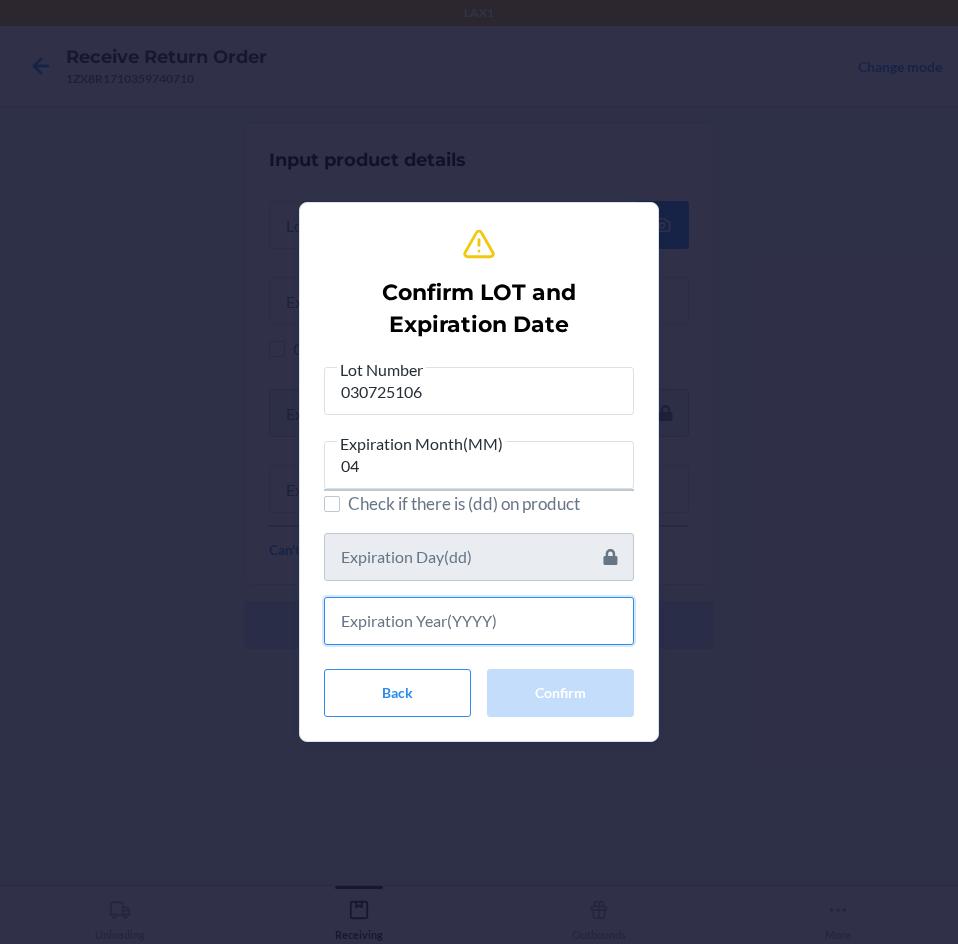 click at bounding box center (479, 621) 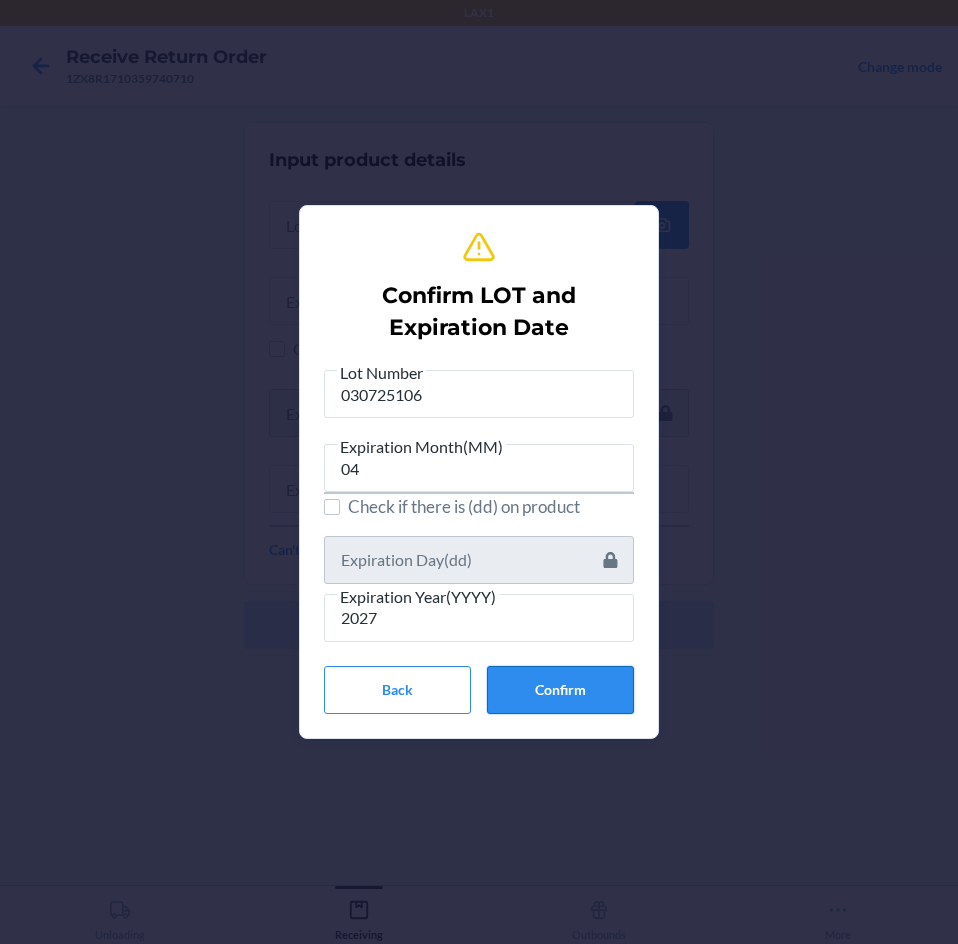 click on "Confirm" at bounding box center (560, 690) 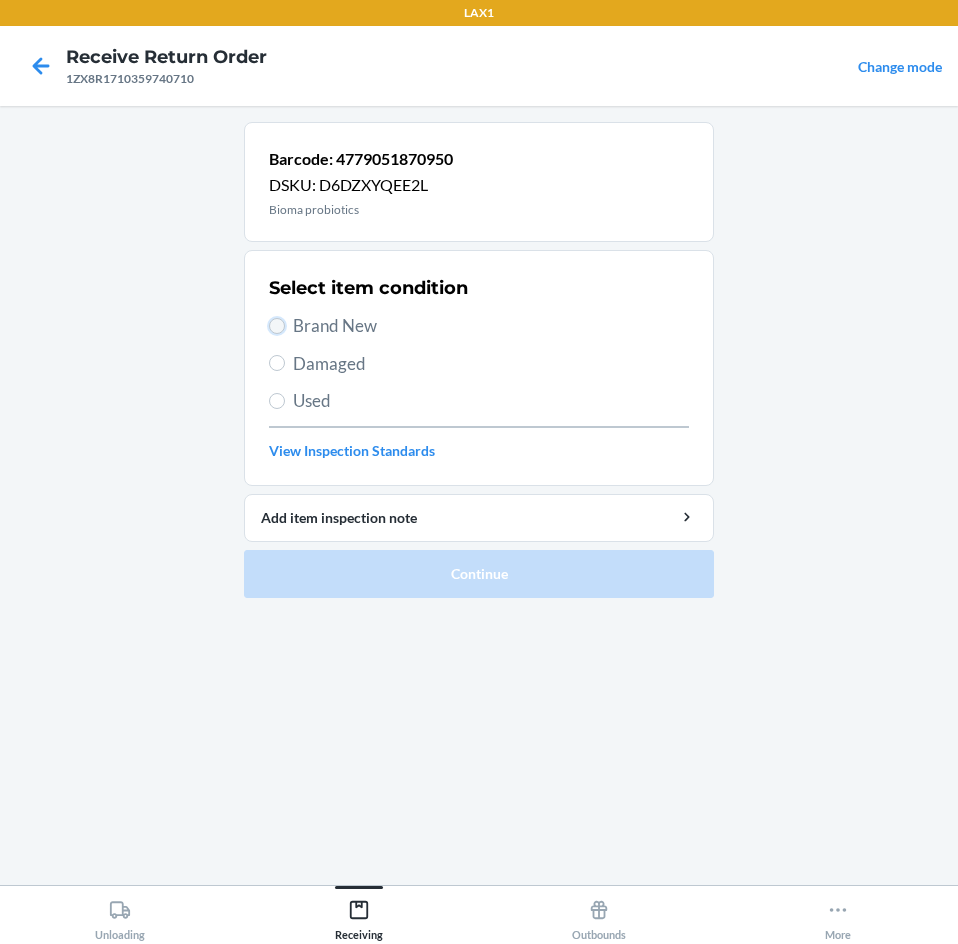 click on "Brand New" at bounding box center (277, 326) 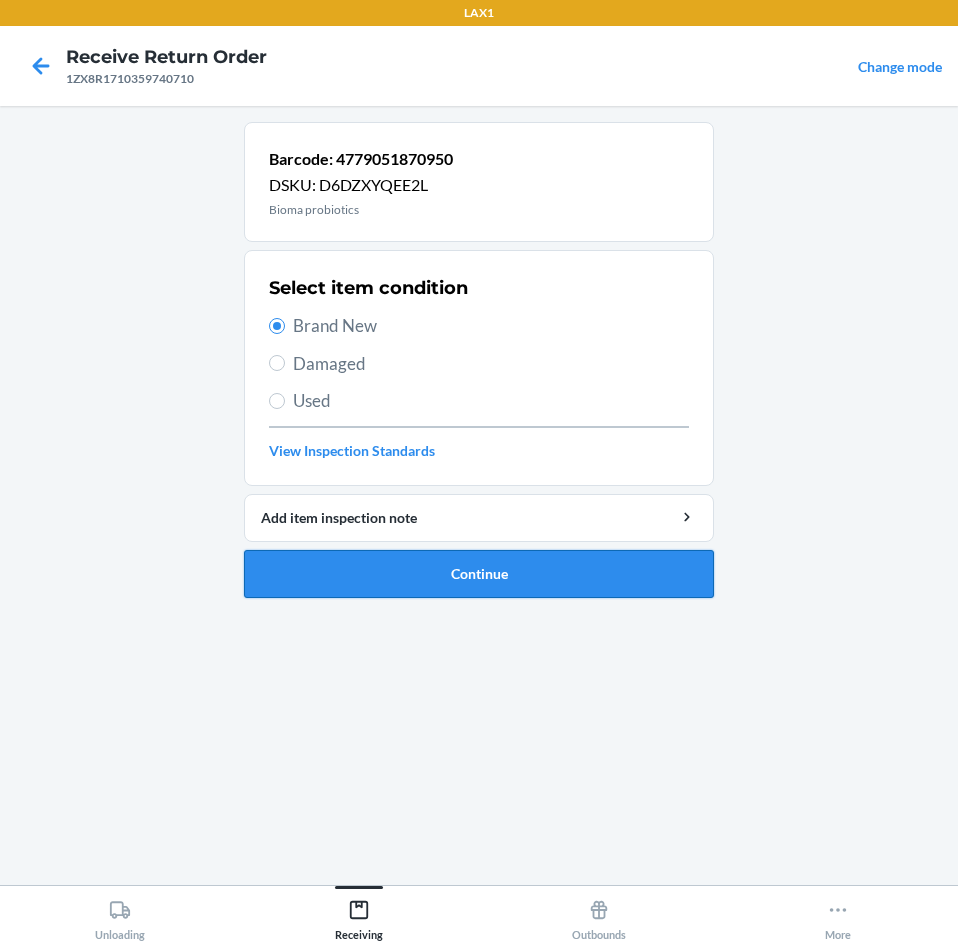 click on "Continue" at bounding box center (479, 574) 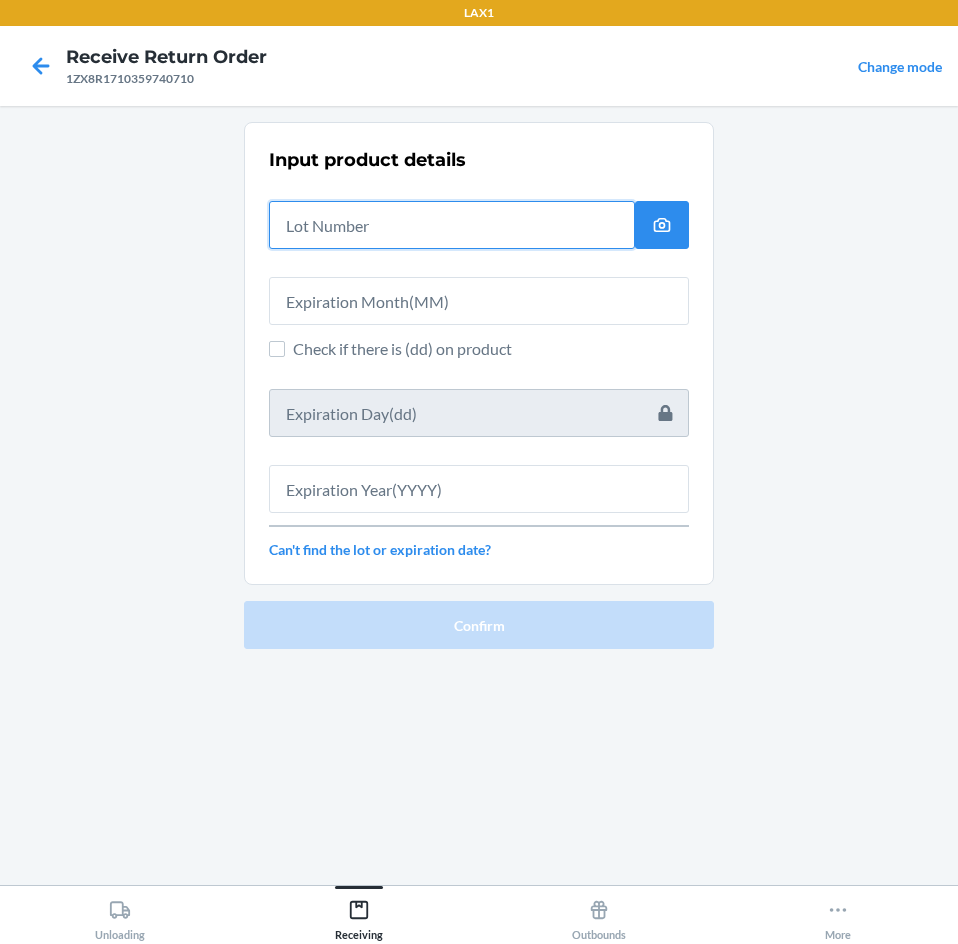 click at bounding box center [452, 225] 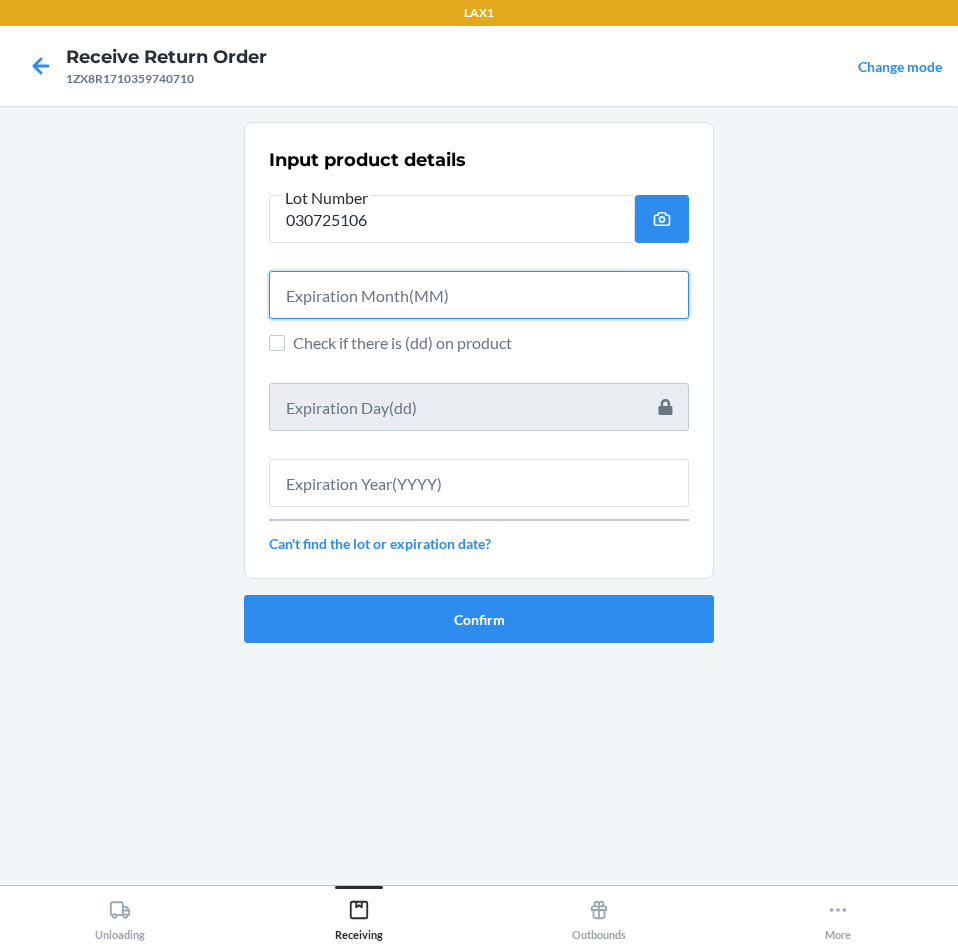 click at bounding box center (479, 295) 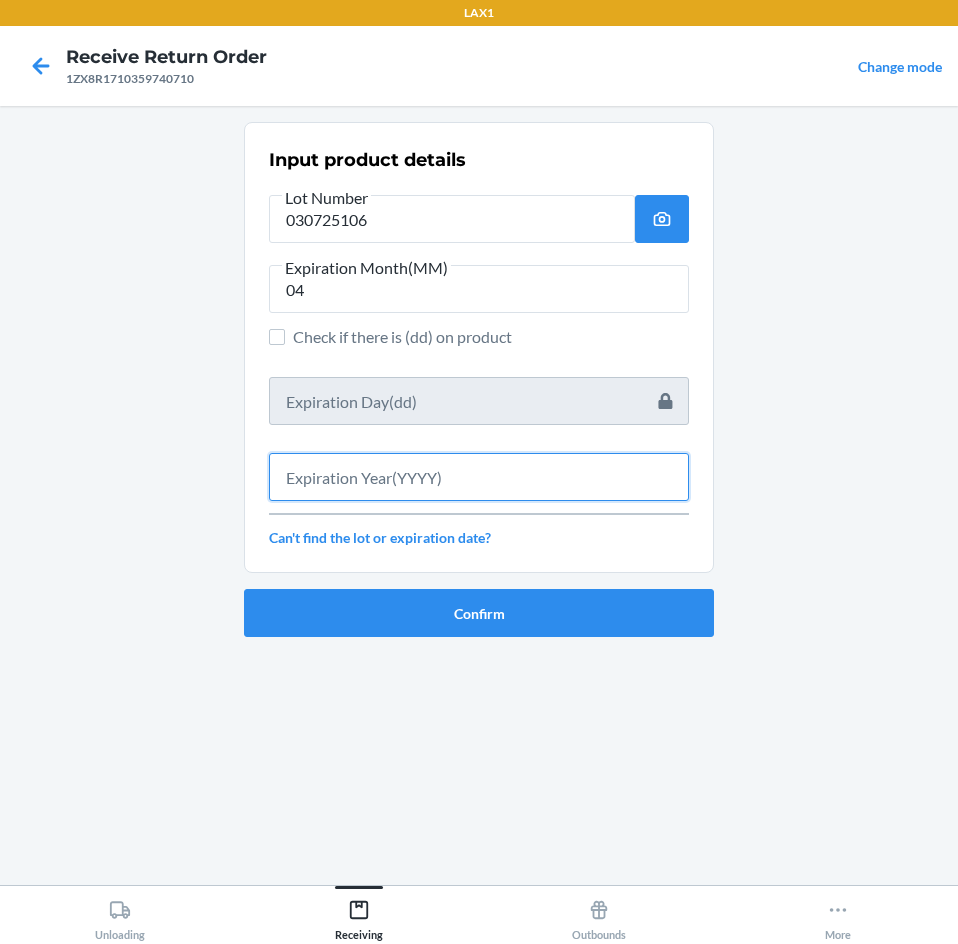 click at bounding box center (479, 477) 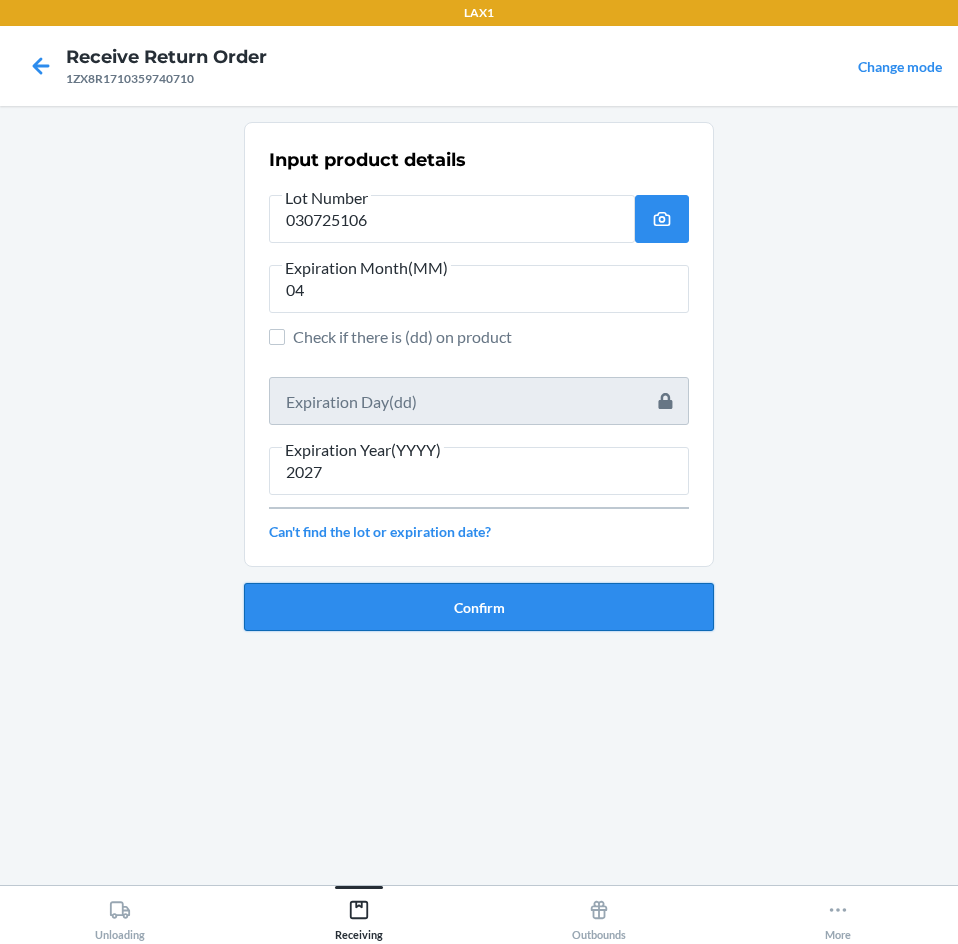 click on "Confirm" at bounding box center (479, 607) 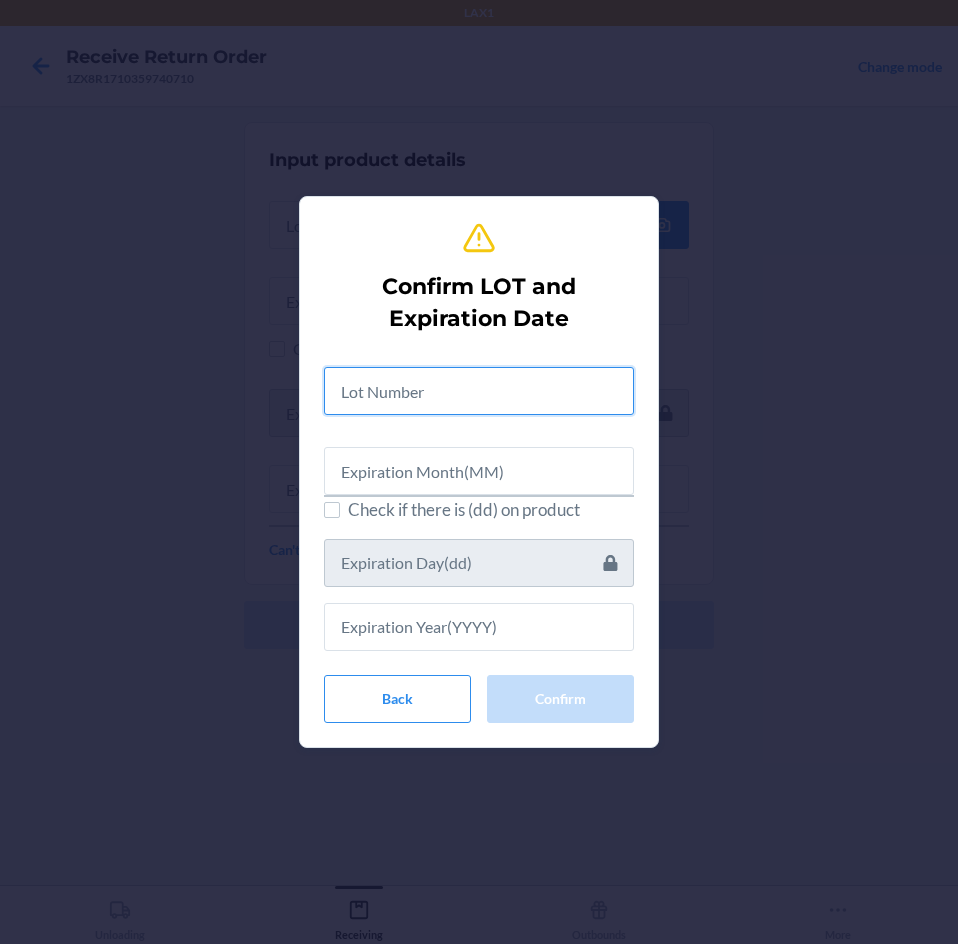 click at bounding box center (479, 391) 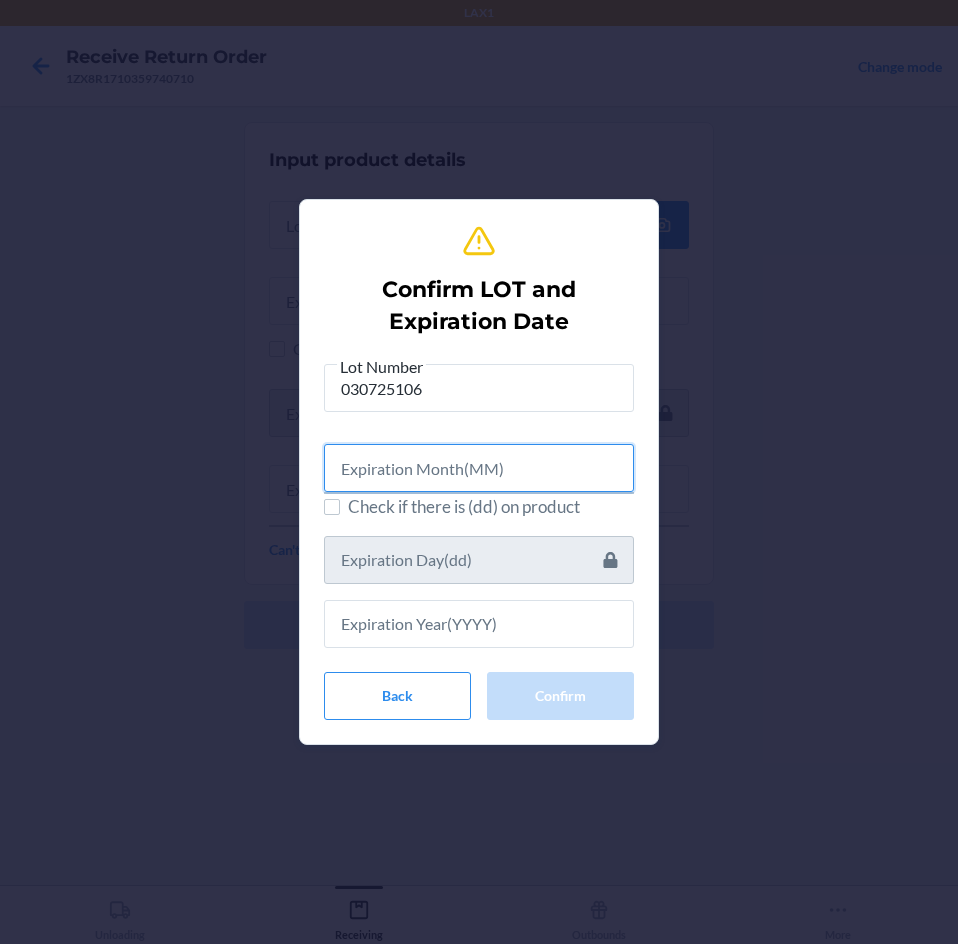 click at bounding box center [479, 468] 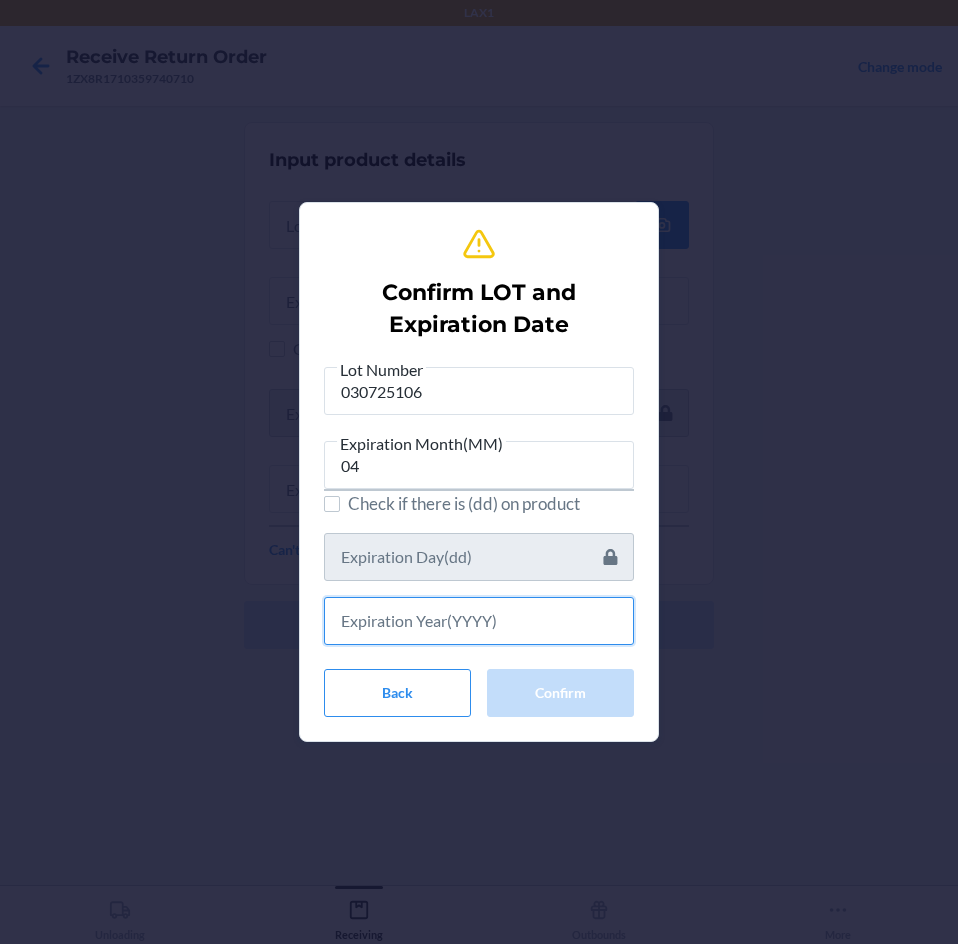 click at bounding box center [479, 621] 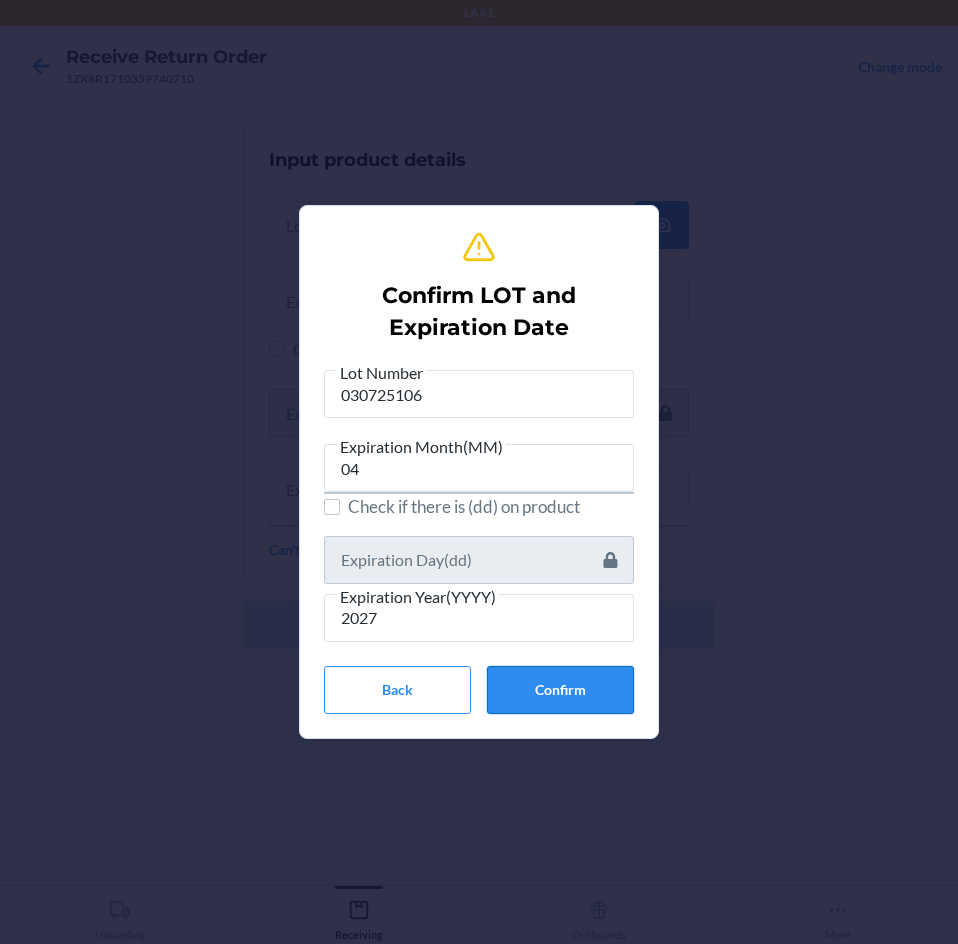 click on "Confirm" at bounding box center [560, 690] 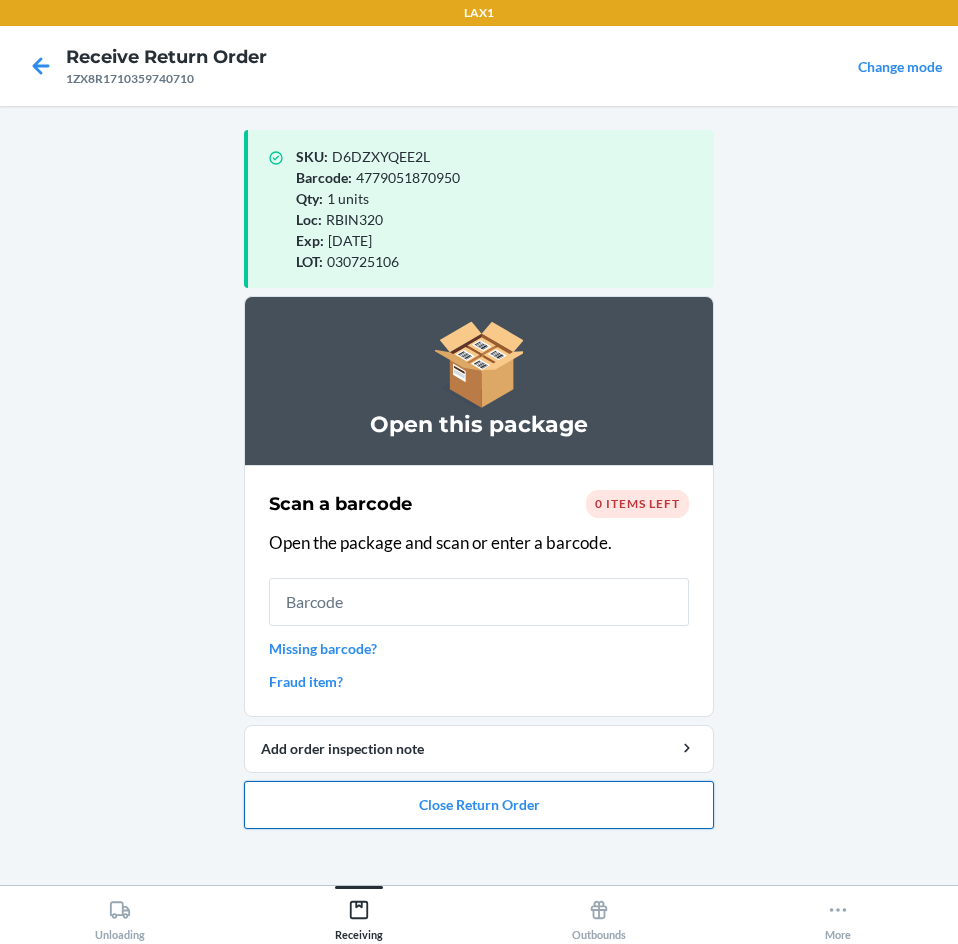click on "Close Return Order" at bounding box center [479, 805] 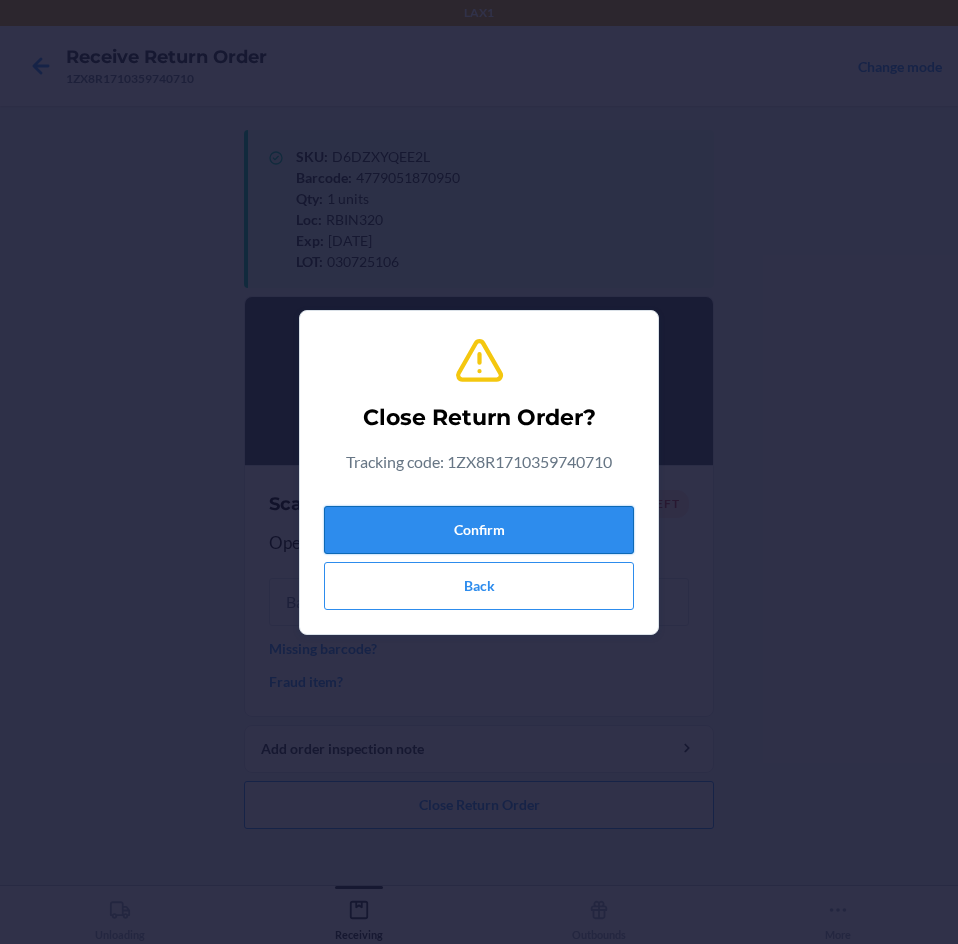 click on "Confirm" at bounding box center [479, 530] 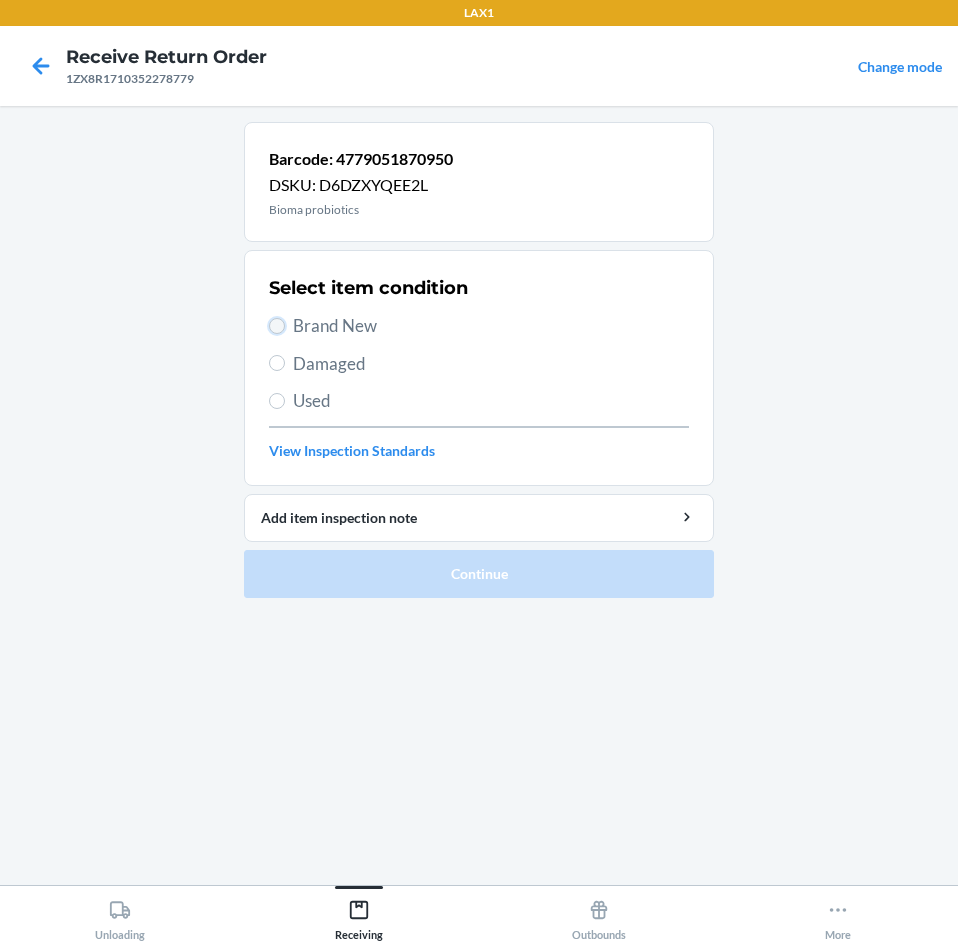 click on "Brand New" at bounding box center [277, 326] 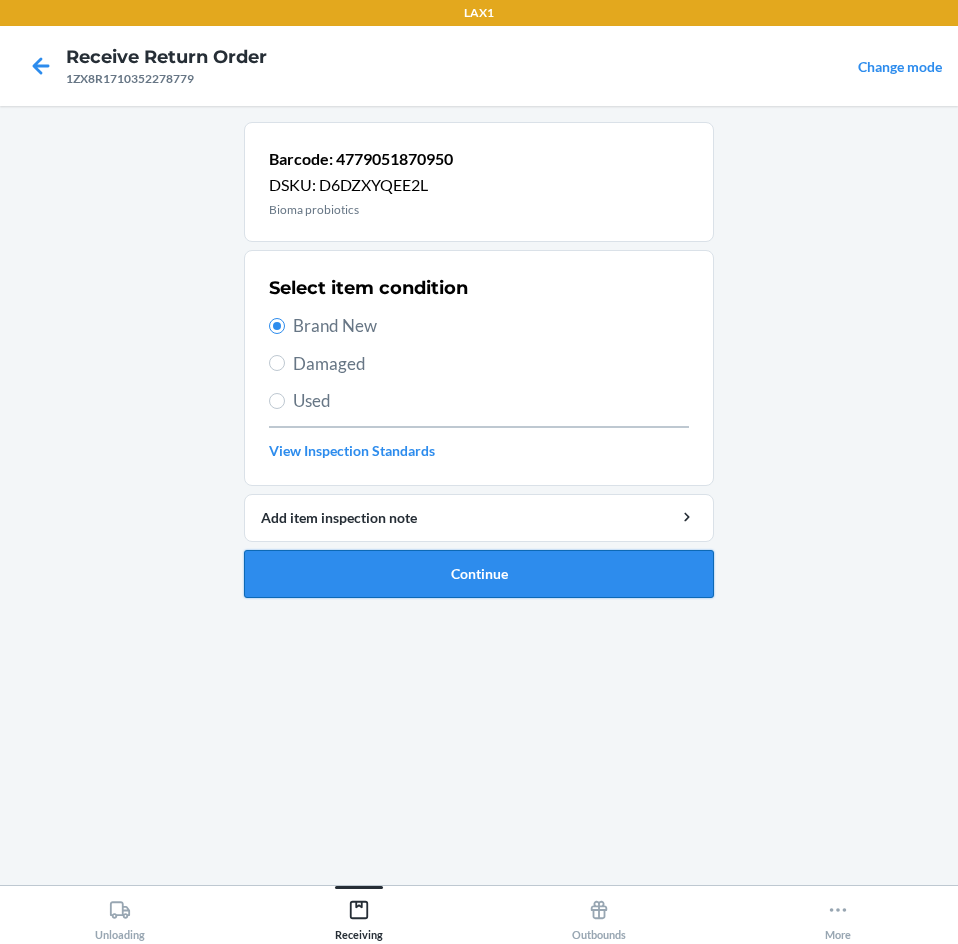 click on "Continue" at bounding box center (479, 574) 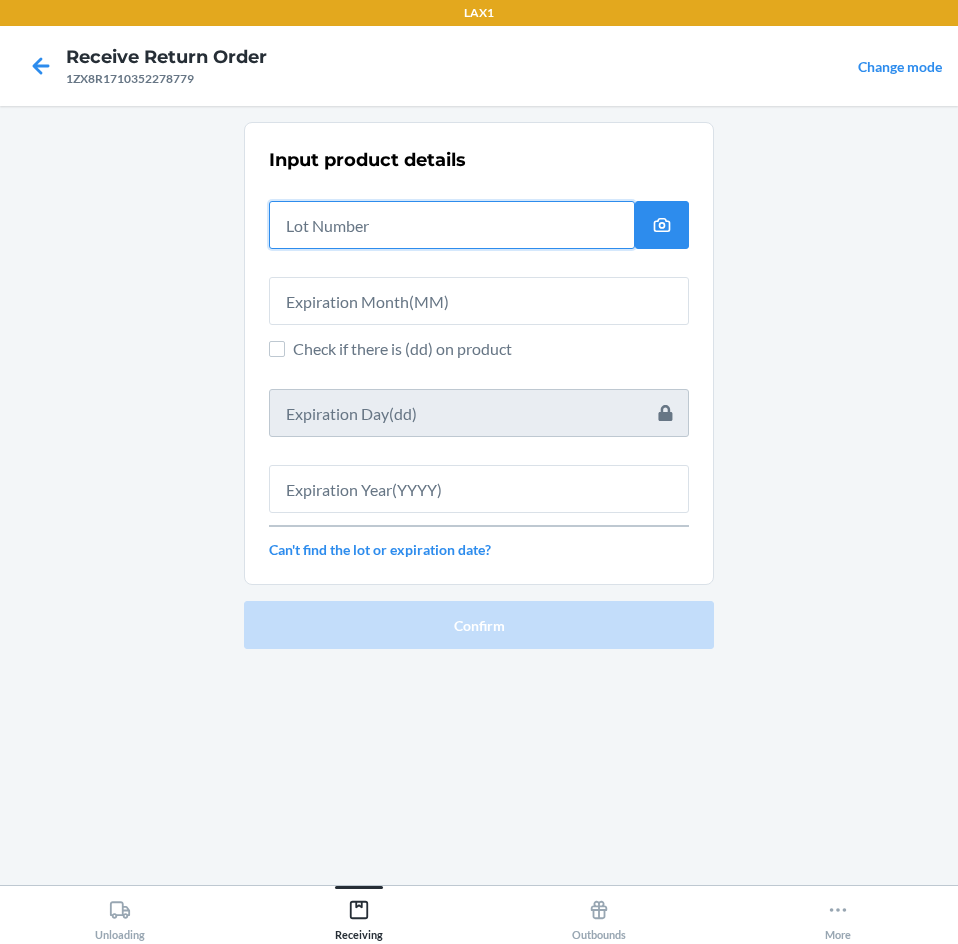 click at bounding box center [452, 225] 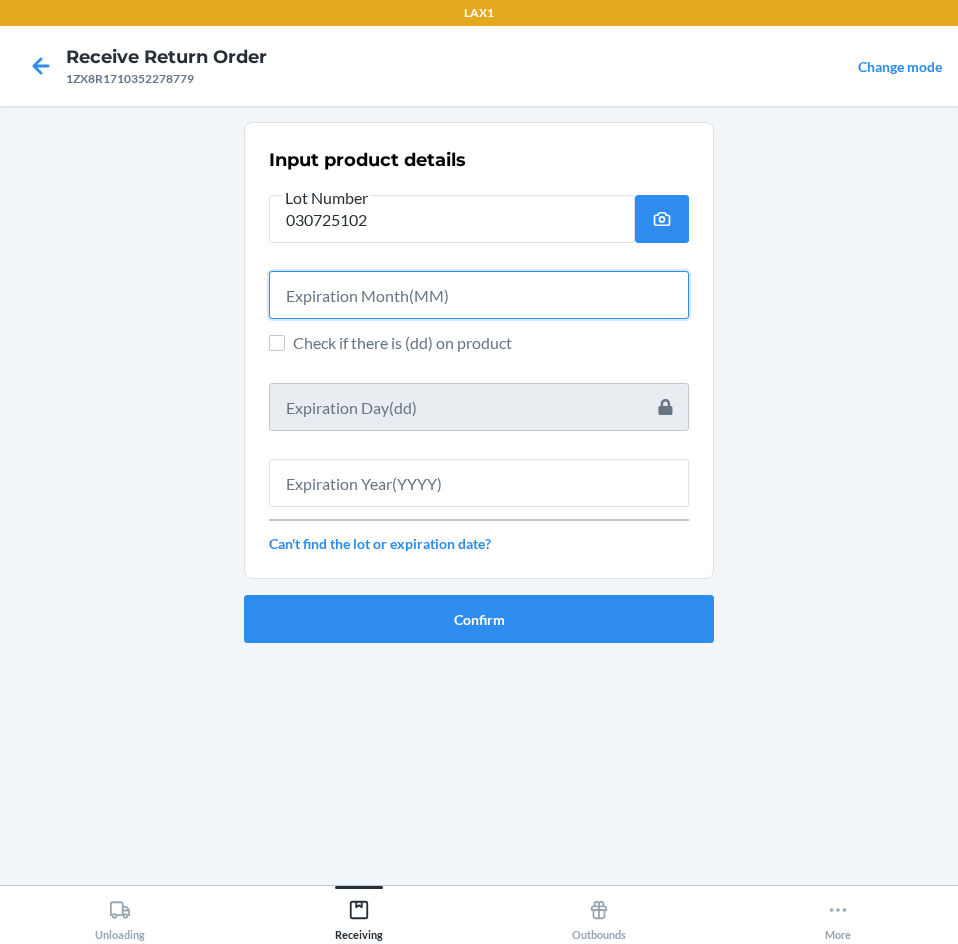 click at bounding box center [479, 295] 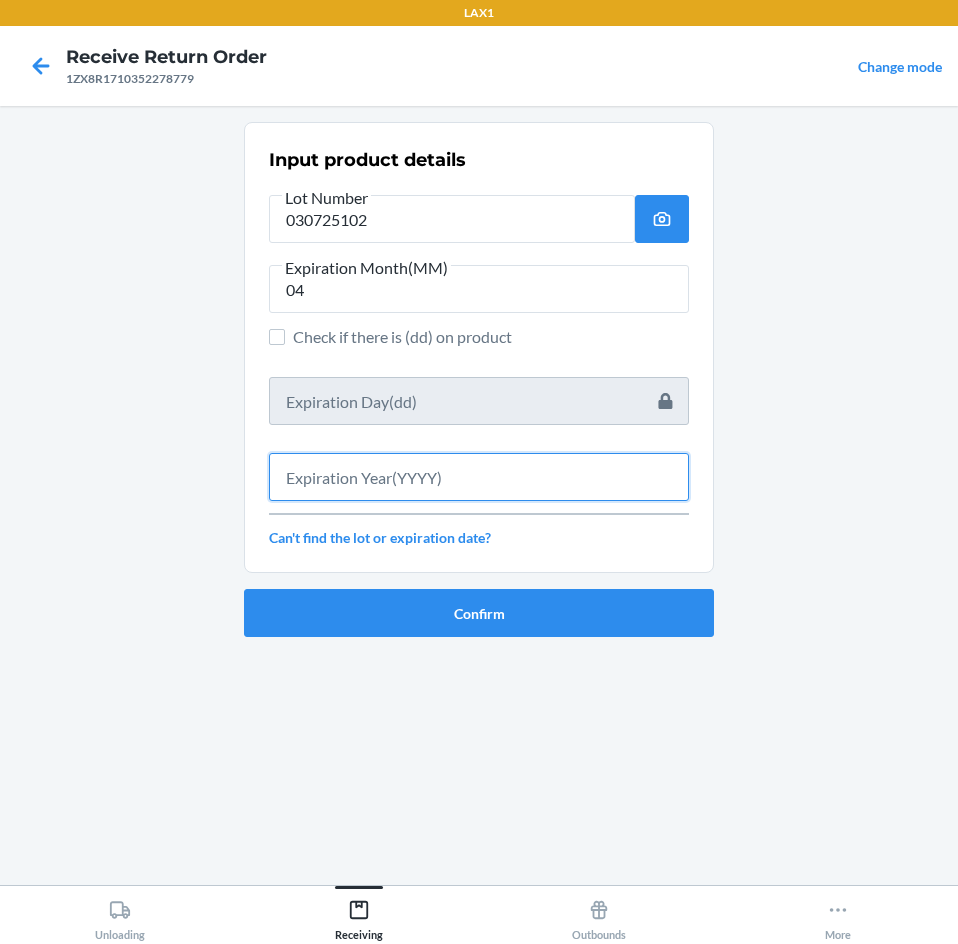 click at bounding box center [479, 477] 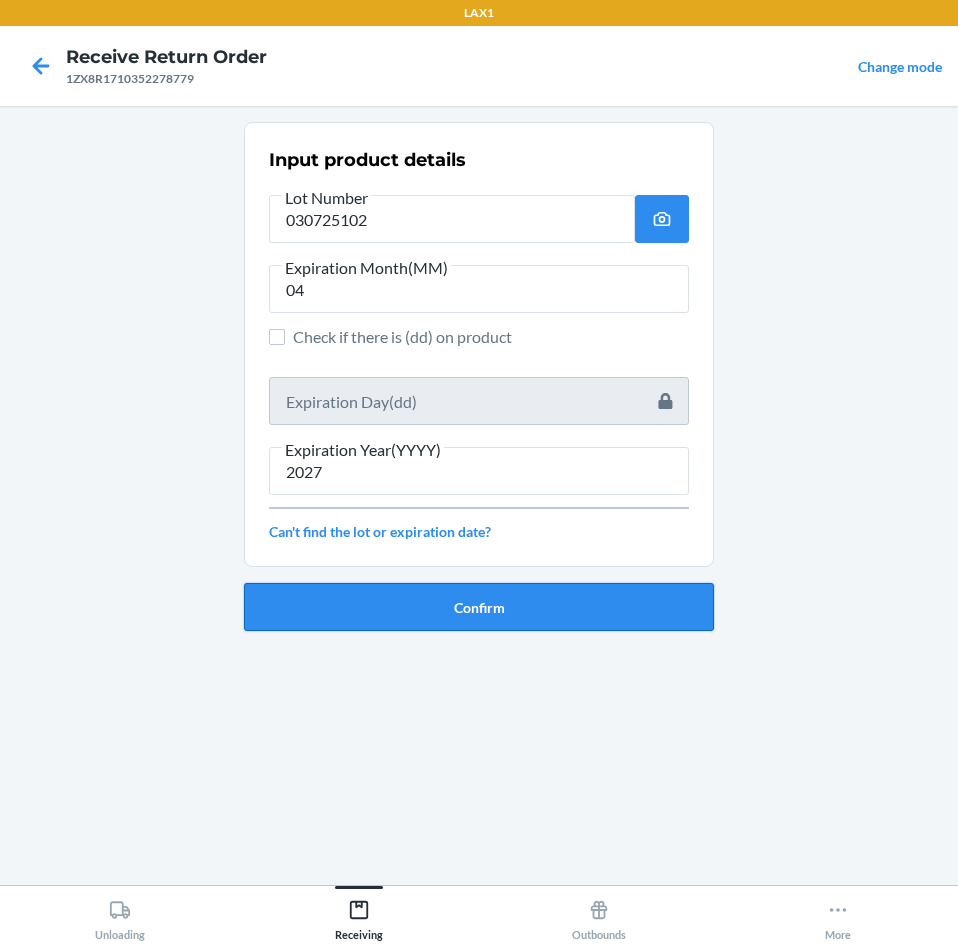 click on "Confirm" at bounding box center [479, 607] 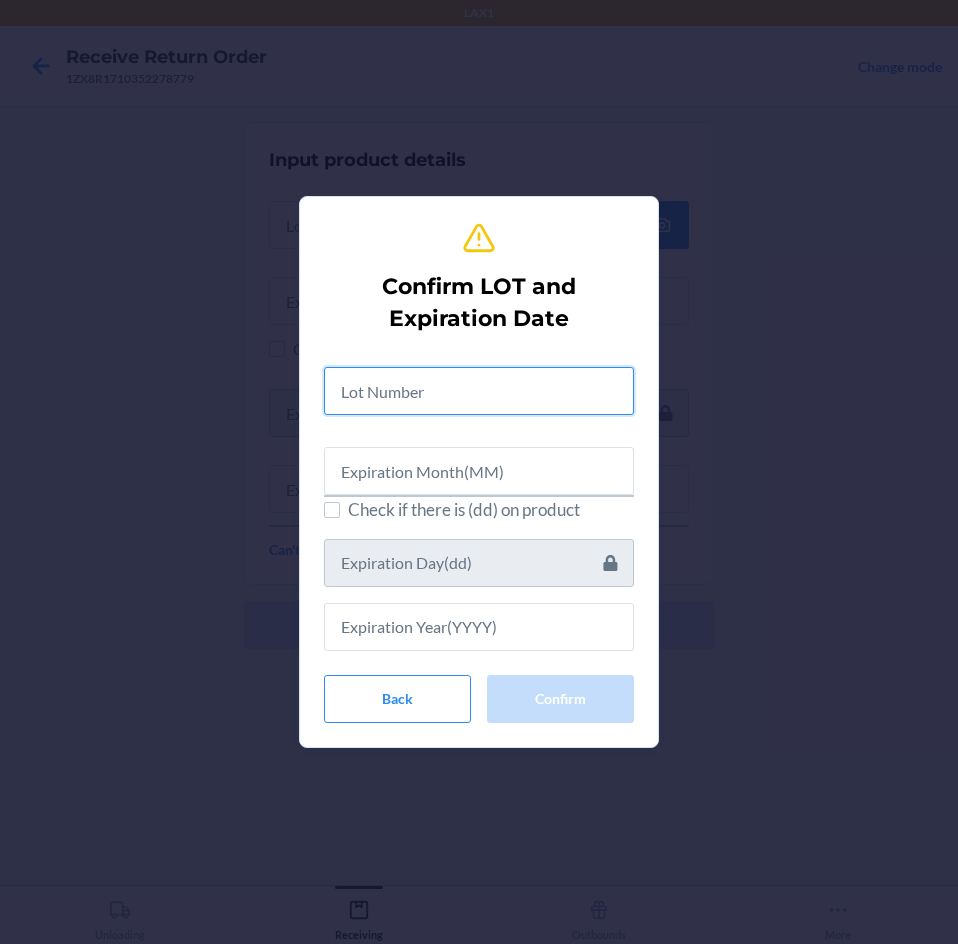 click at bounding box center [479, 391] 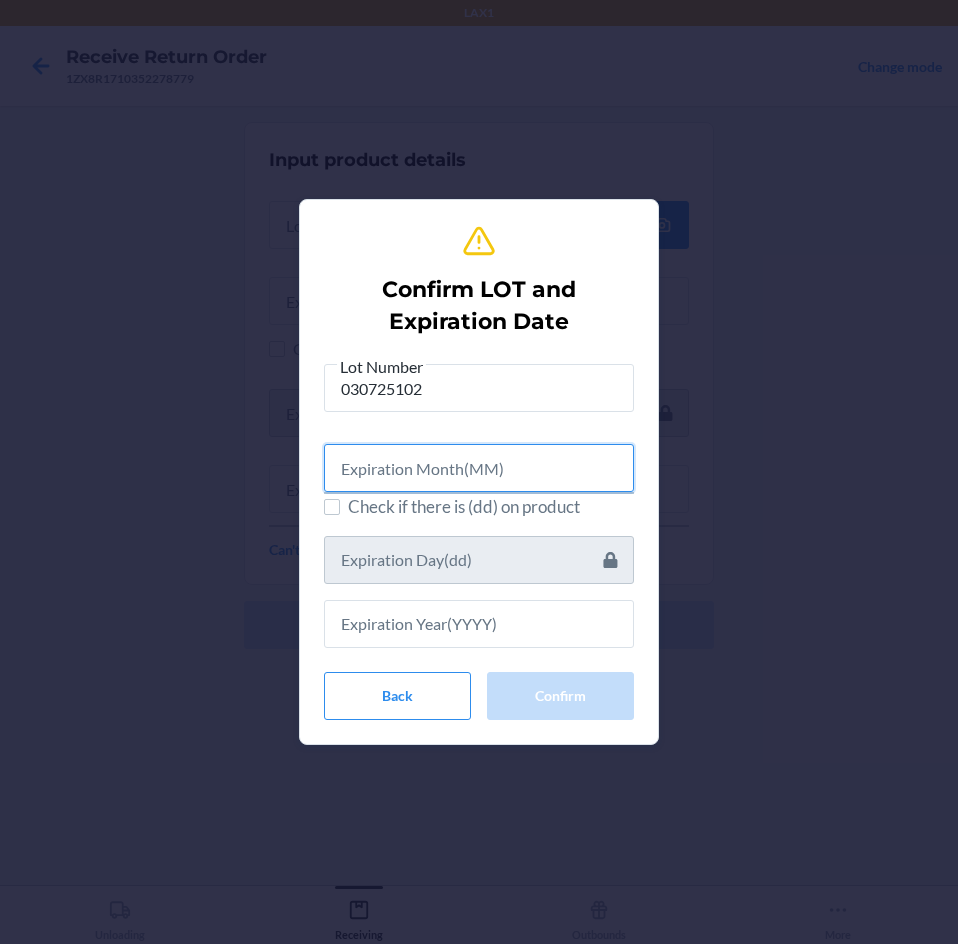click at bounding box center (479, 468) 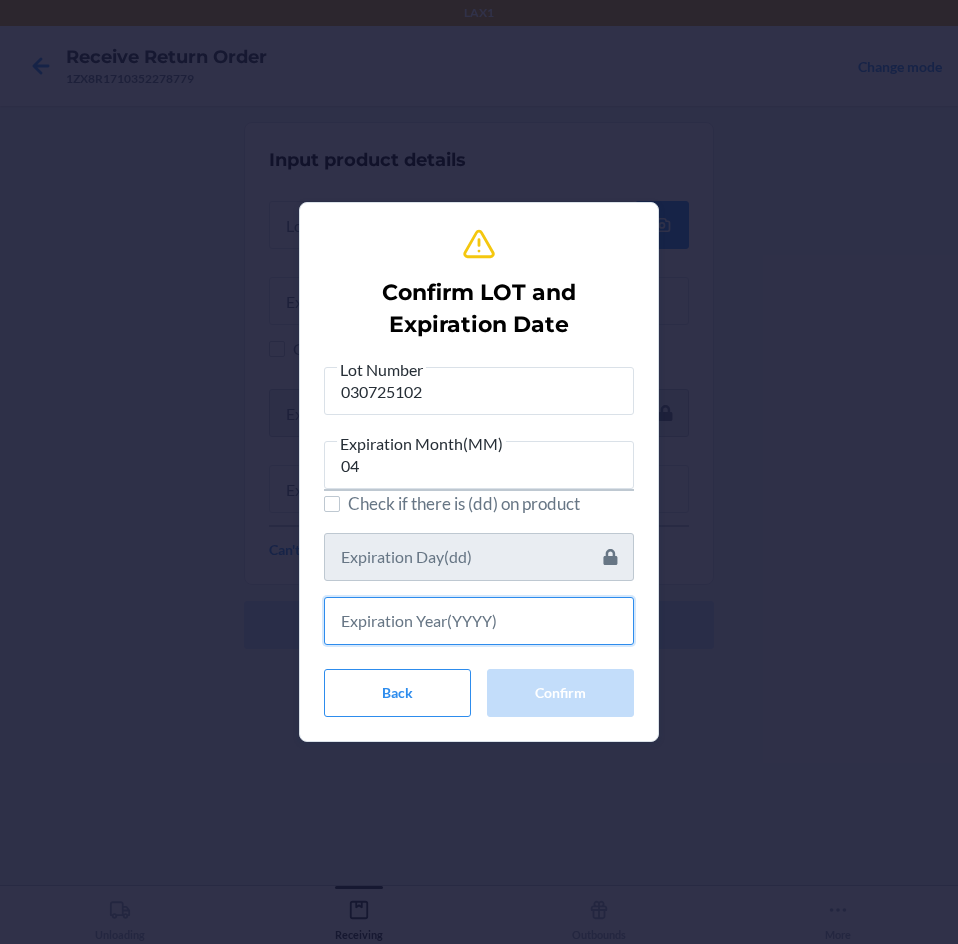 click at bounding box center [479, 621] 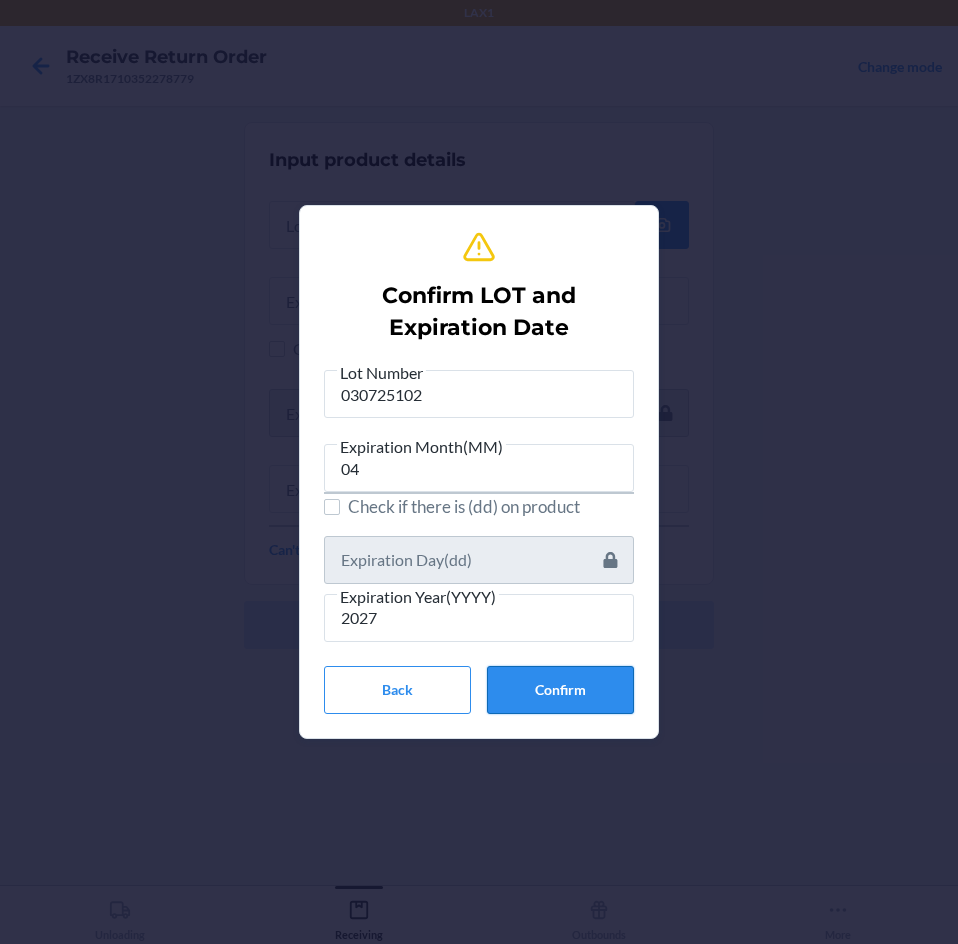 click on "Confirm" at bounding box center [560, 690] 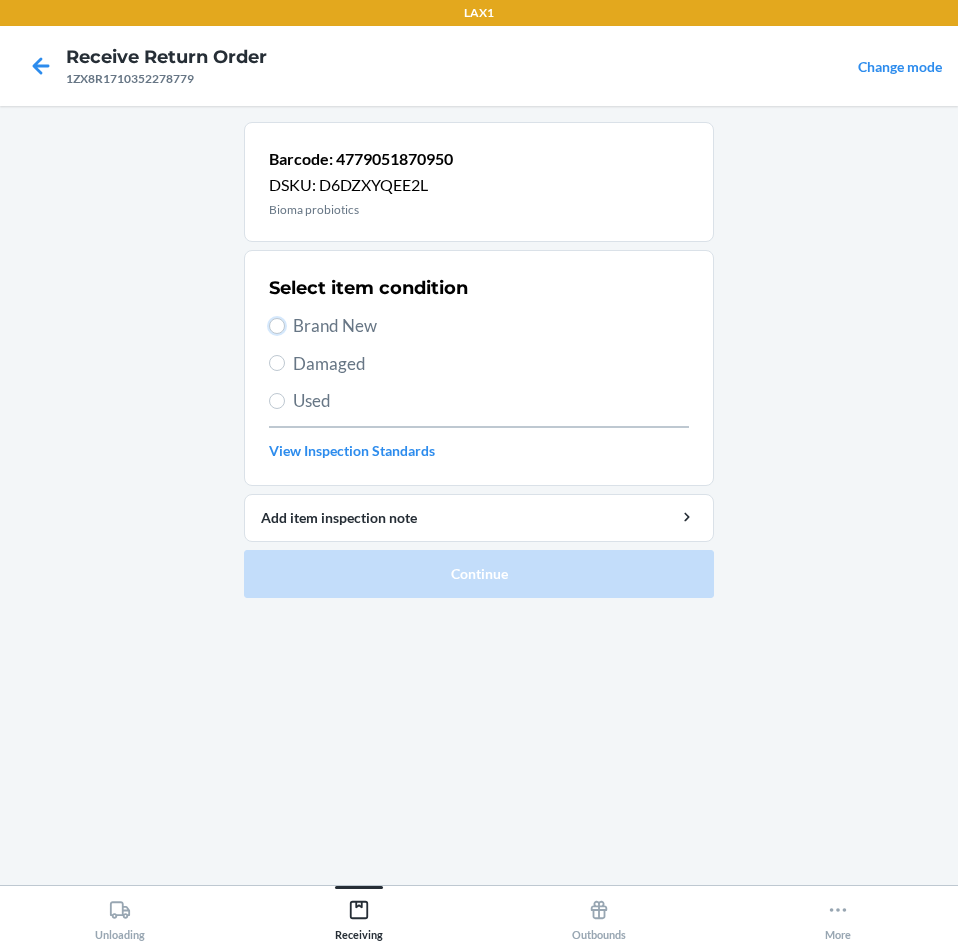 drag, startPoint x: 281, startPoint y: 326, endPoint x: 376, endPoint y: 455, distance: 160.20612 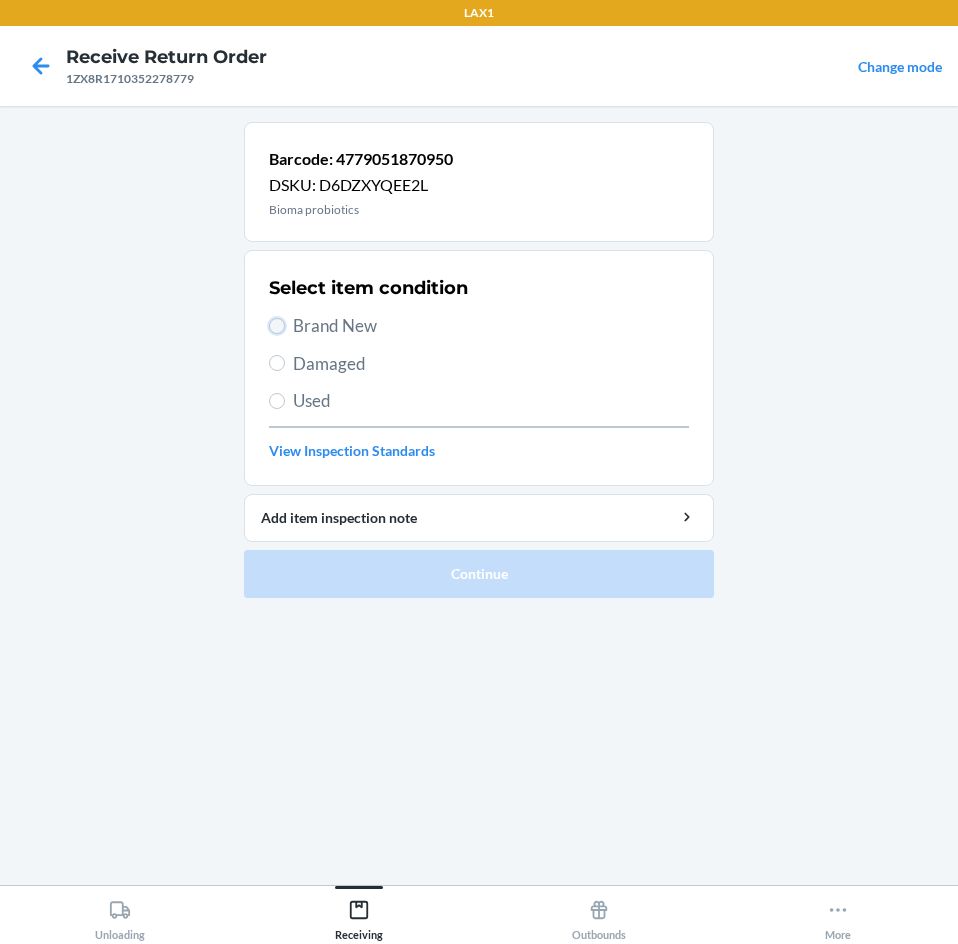 click on "Brand New" at bounding box center [277, 326] 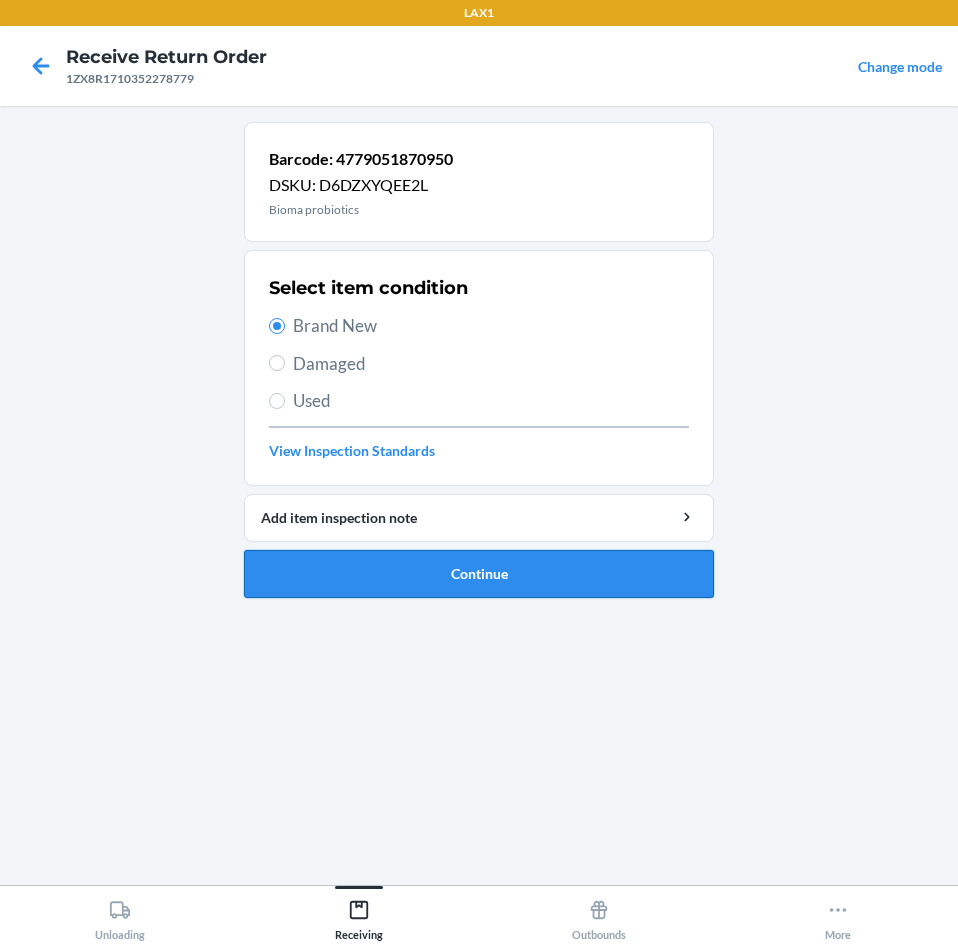 click on "Continue" at bounding box center [479, 574] 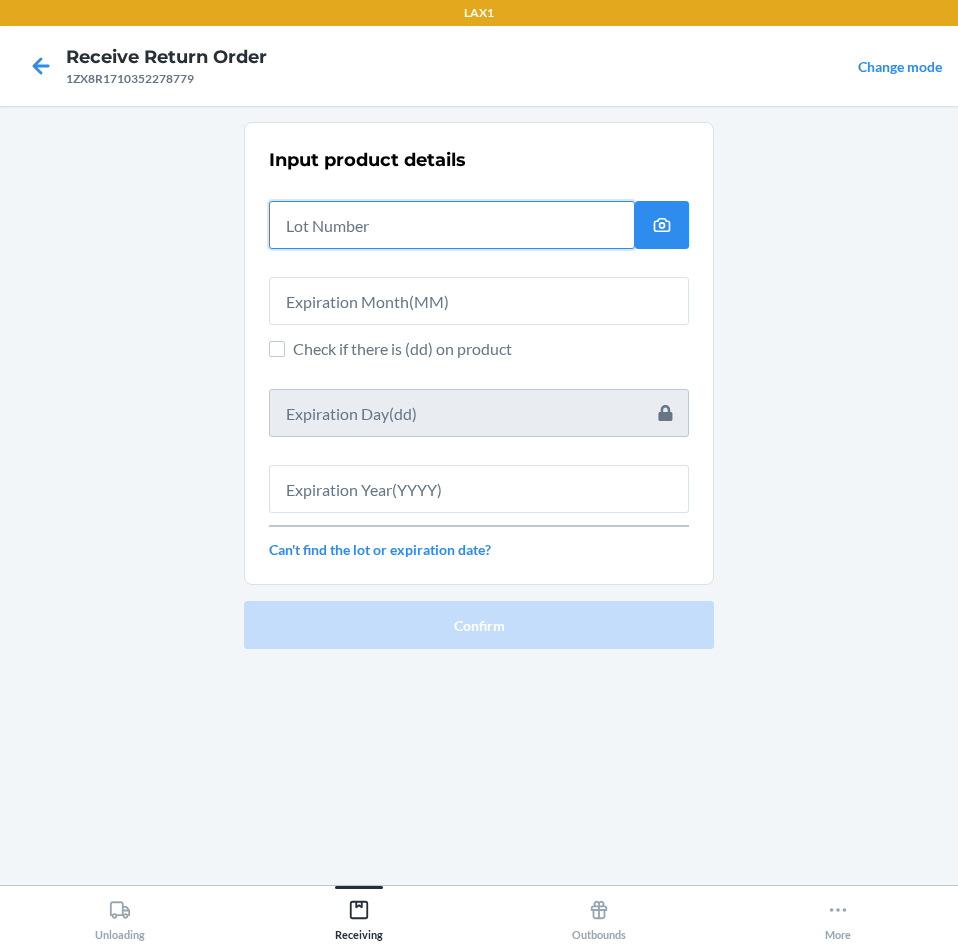 click at bounding box center (452, 225) 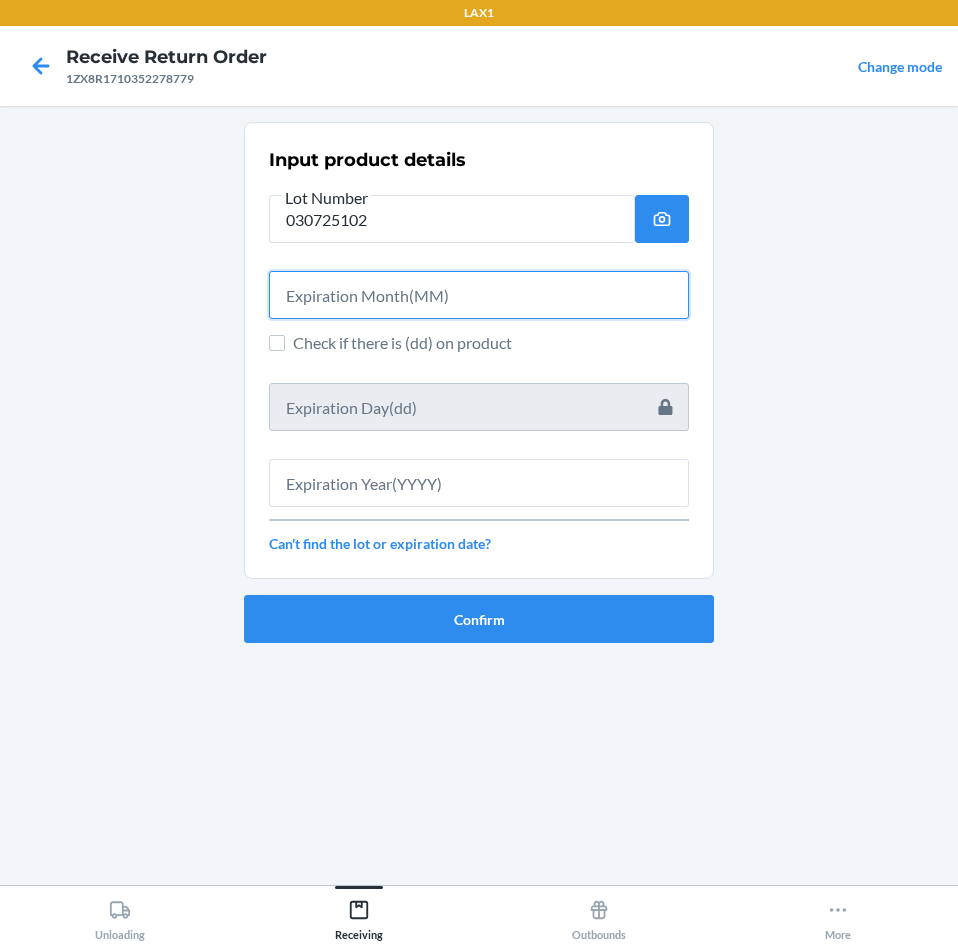 click at bounding box center [479, 295] 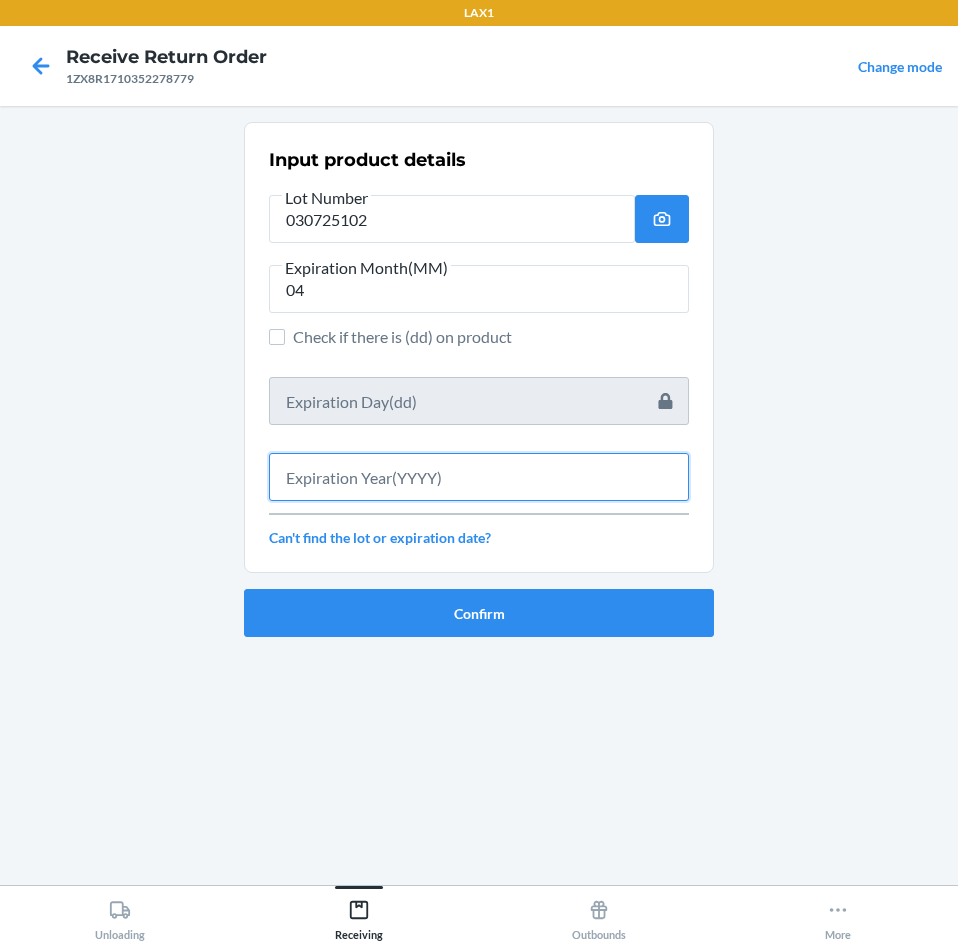 click at bounding box center [479, 477] 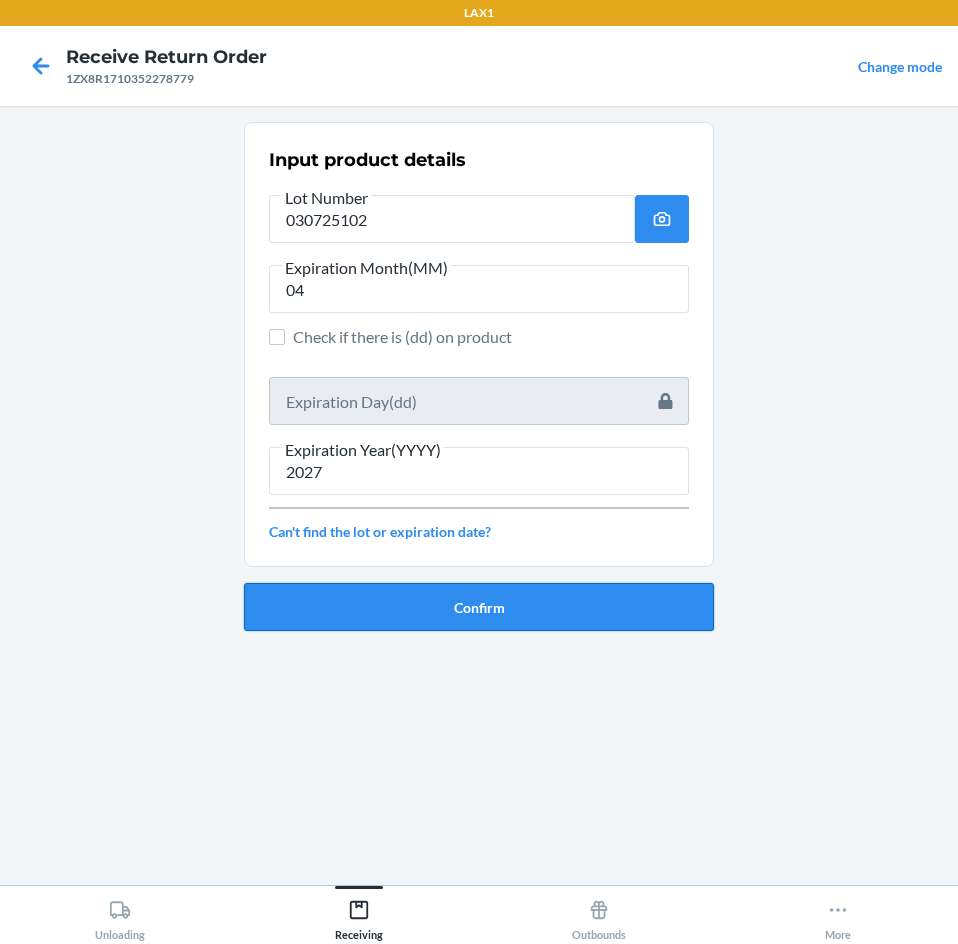 click on "Confirm" at bounding box center [479, 607] 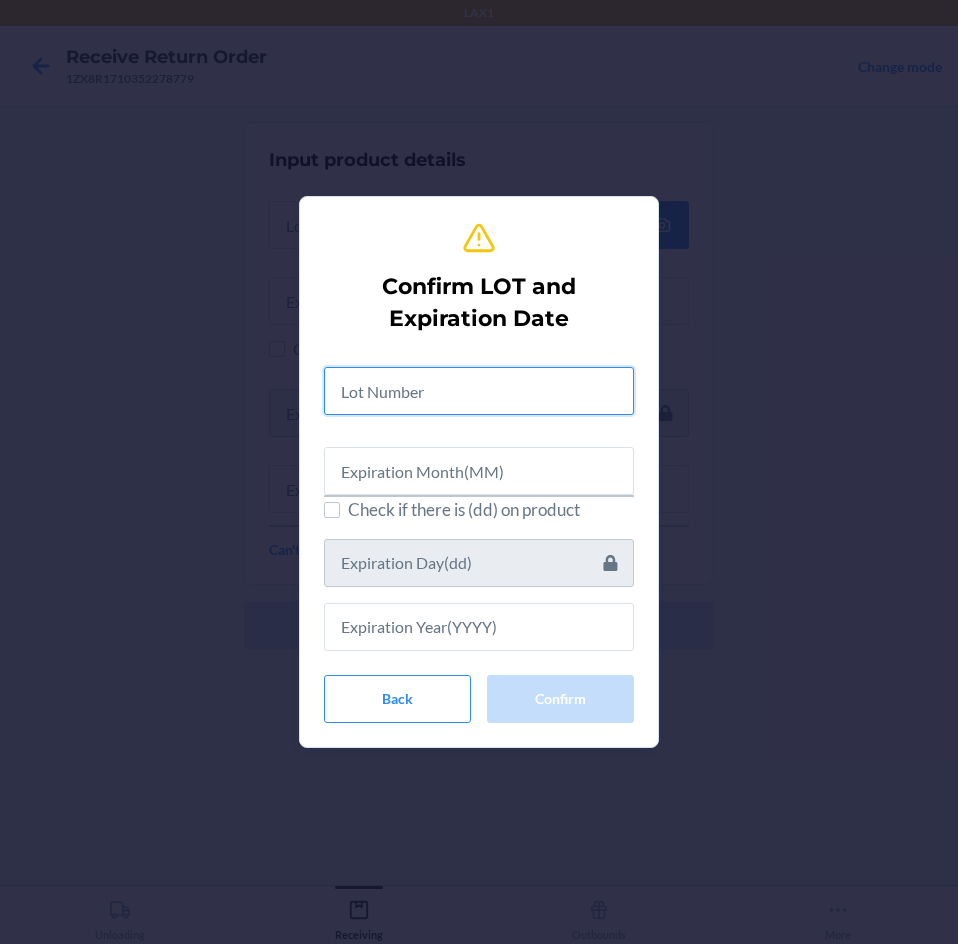 click at bounding box center [479, 391] 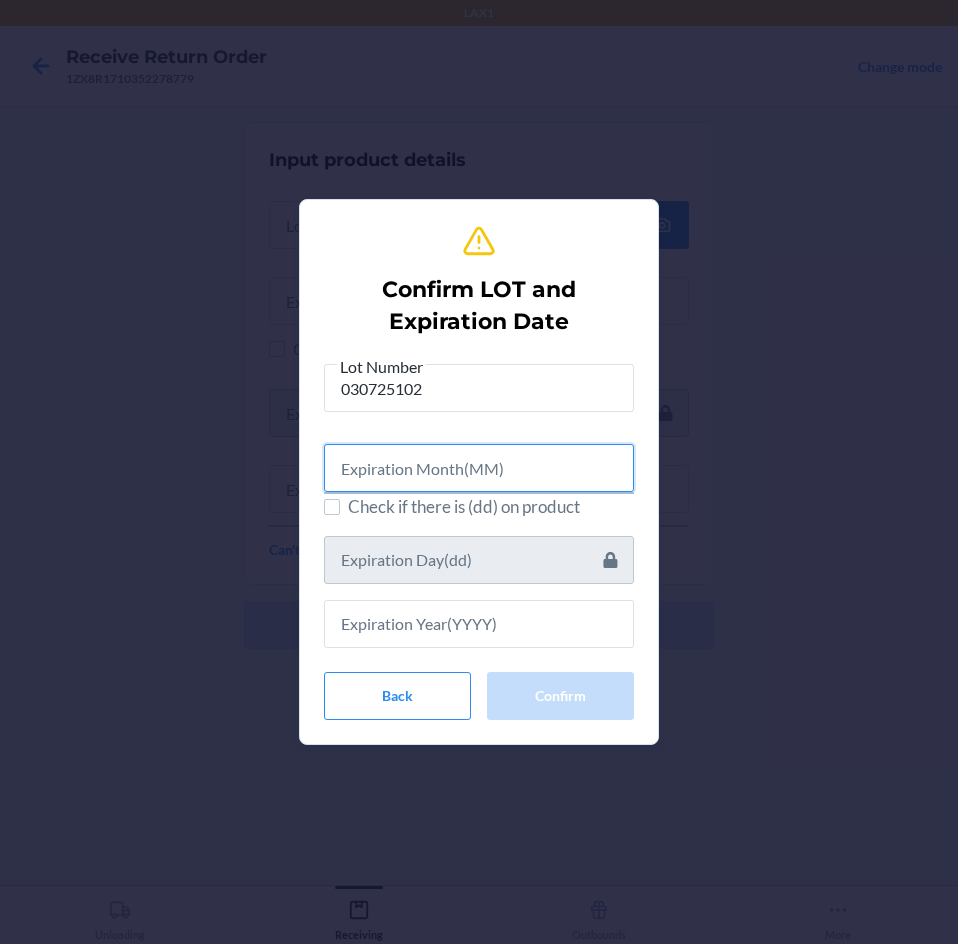 click at bounding box center [479, 468] 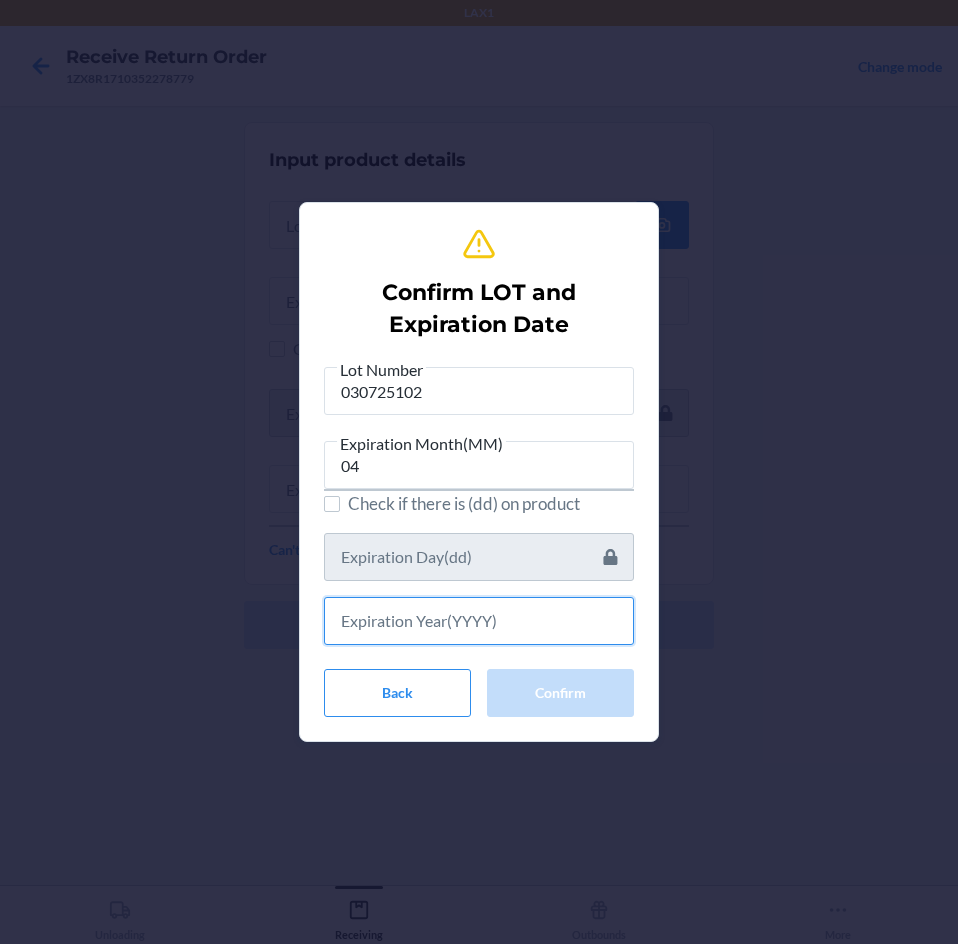 click at bounding box center (479, 621) 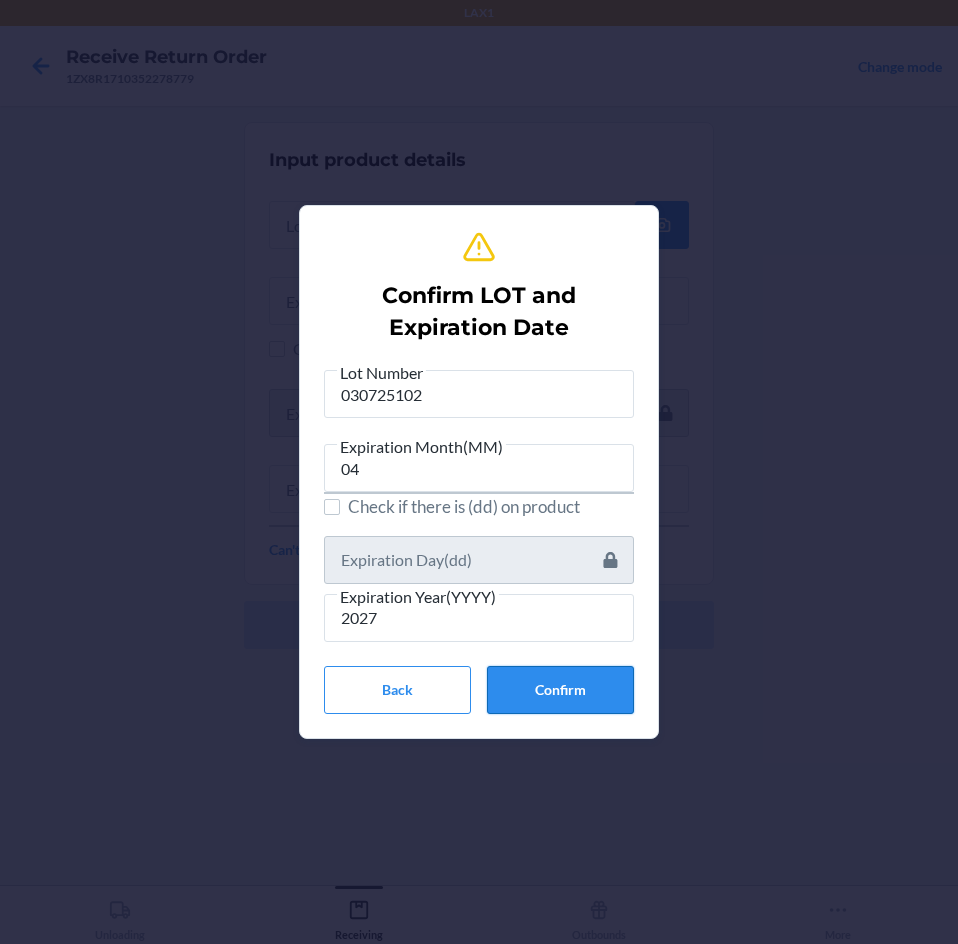 click on "Confirm" at bounding box center [560, 690] 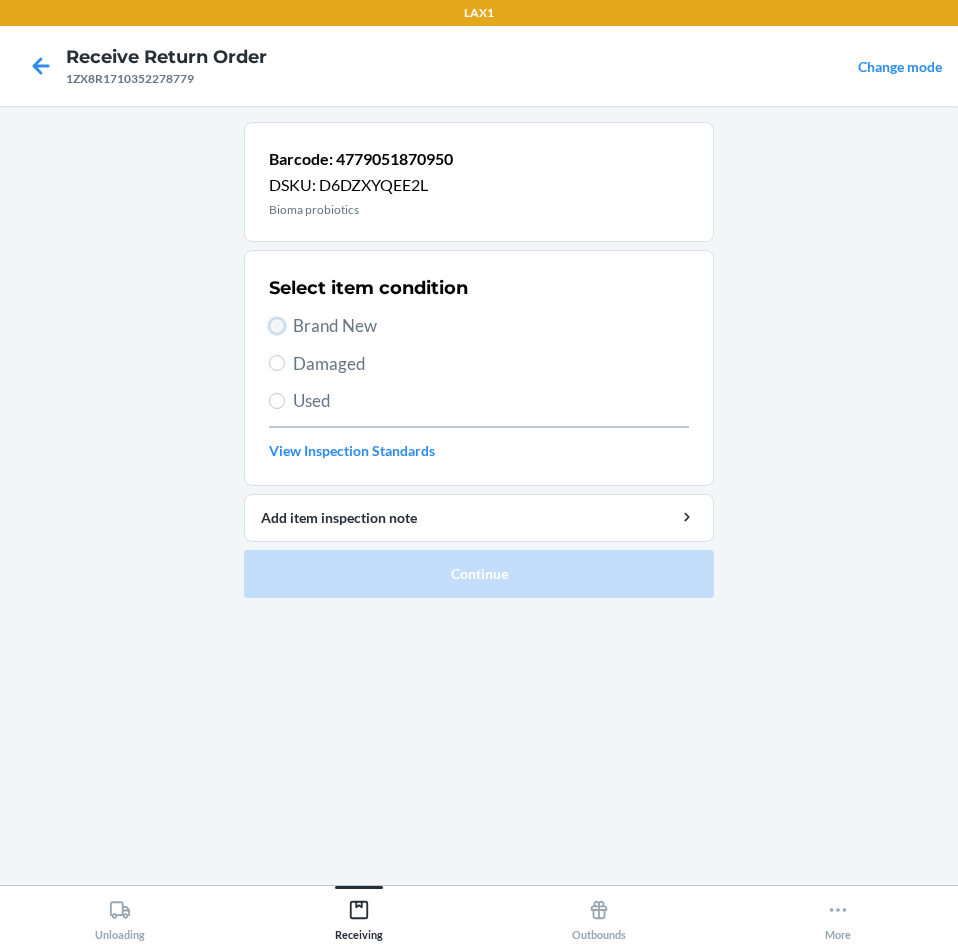 click on "Brand New" at bounding box center (277, 326) 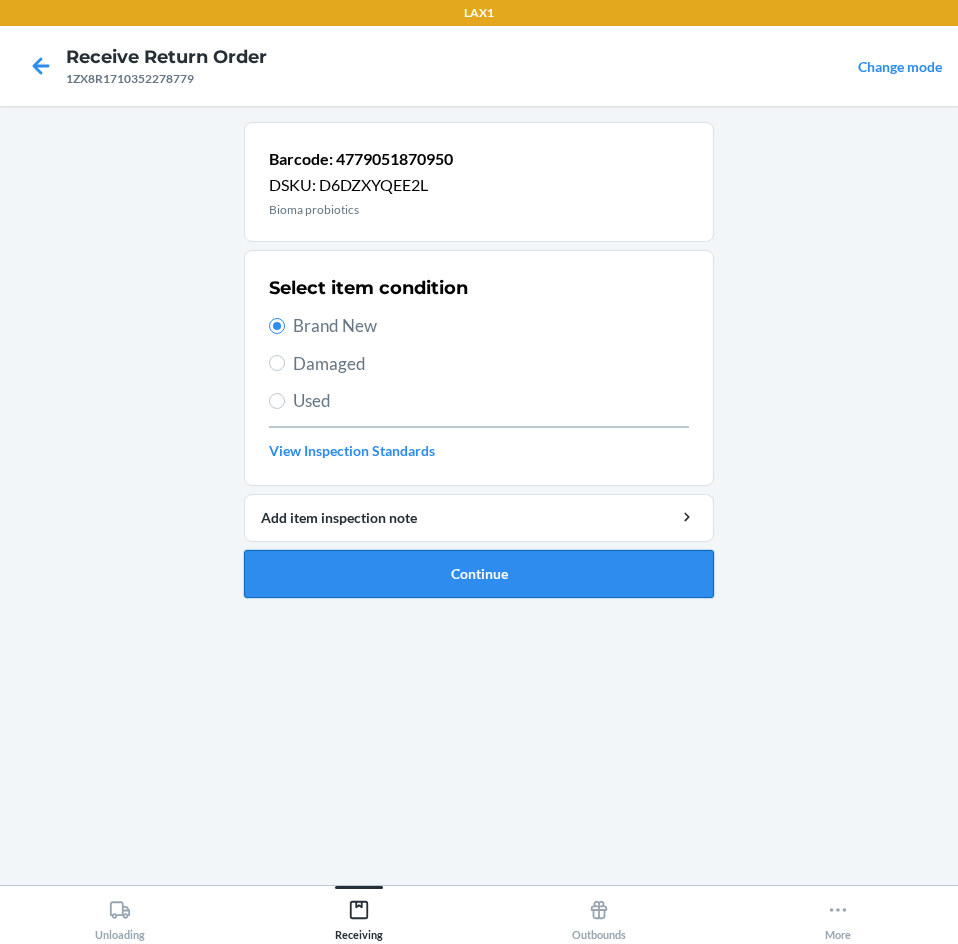 click on "Continue" at bounding box center (479, 574) 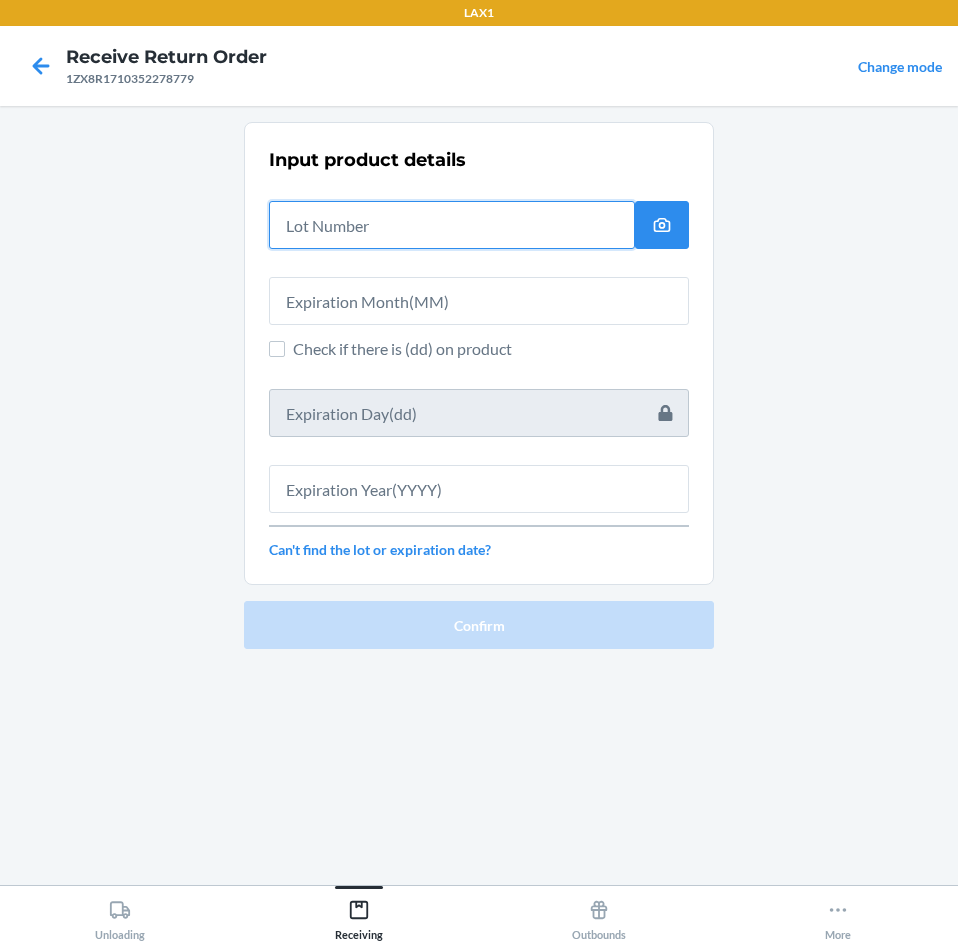 click at bounding box center [452, 225] 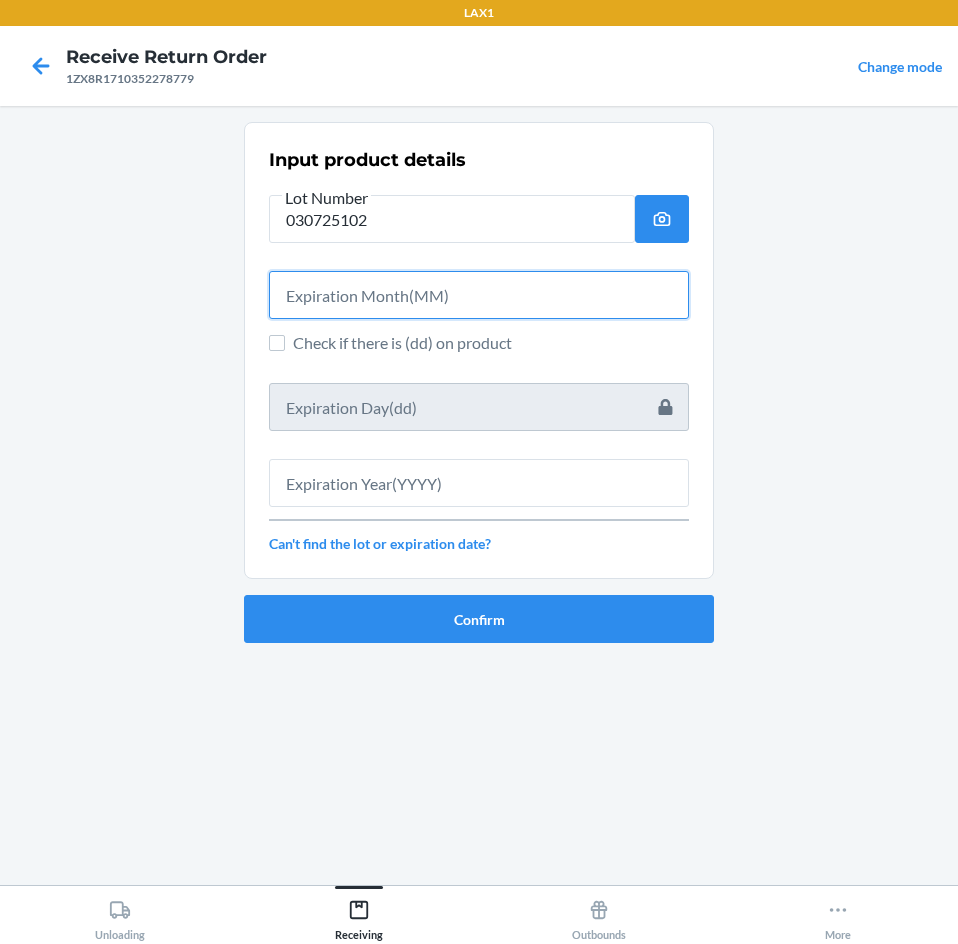 click at bounding box center [479, 295] 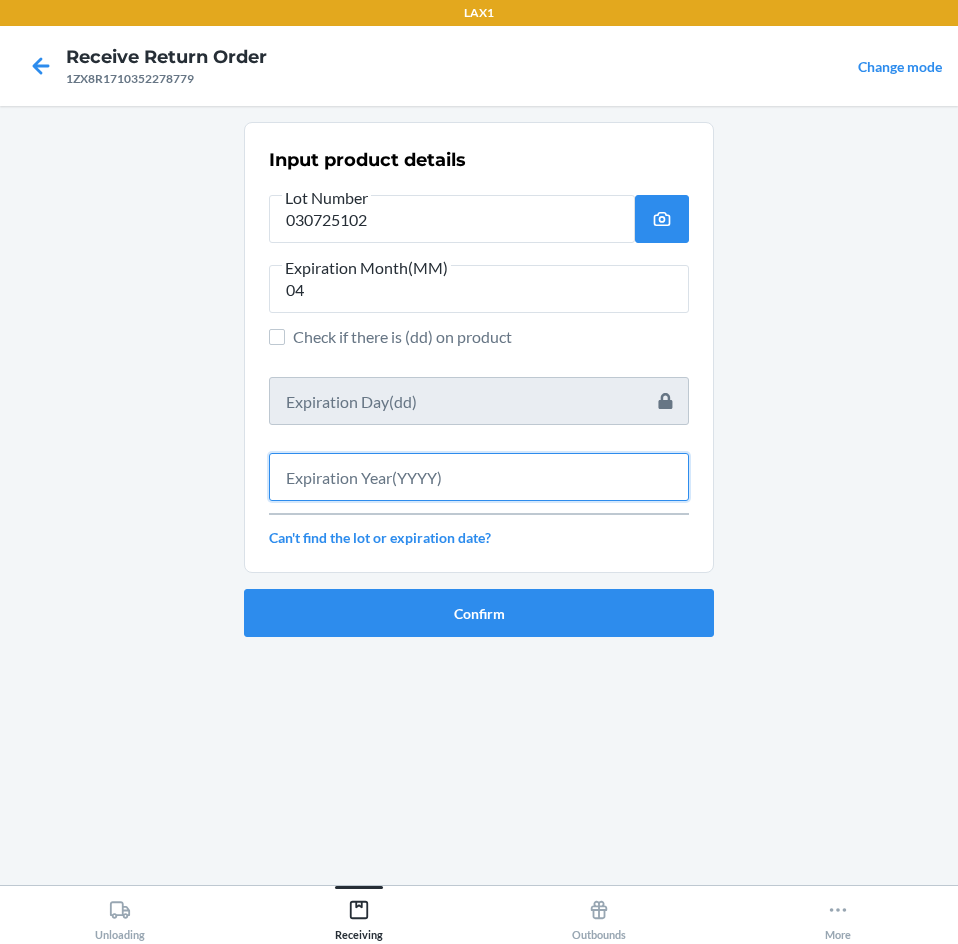 click at bounding box center [479, 477] 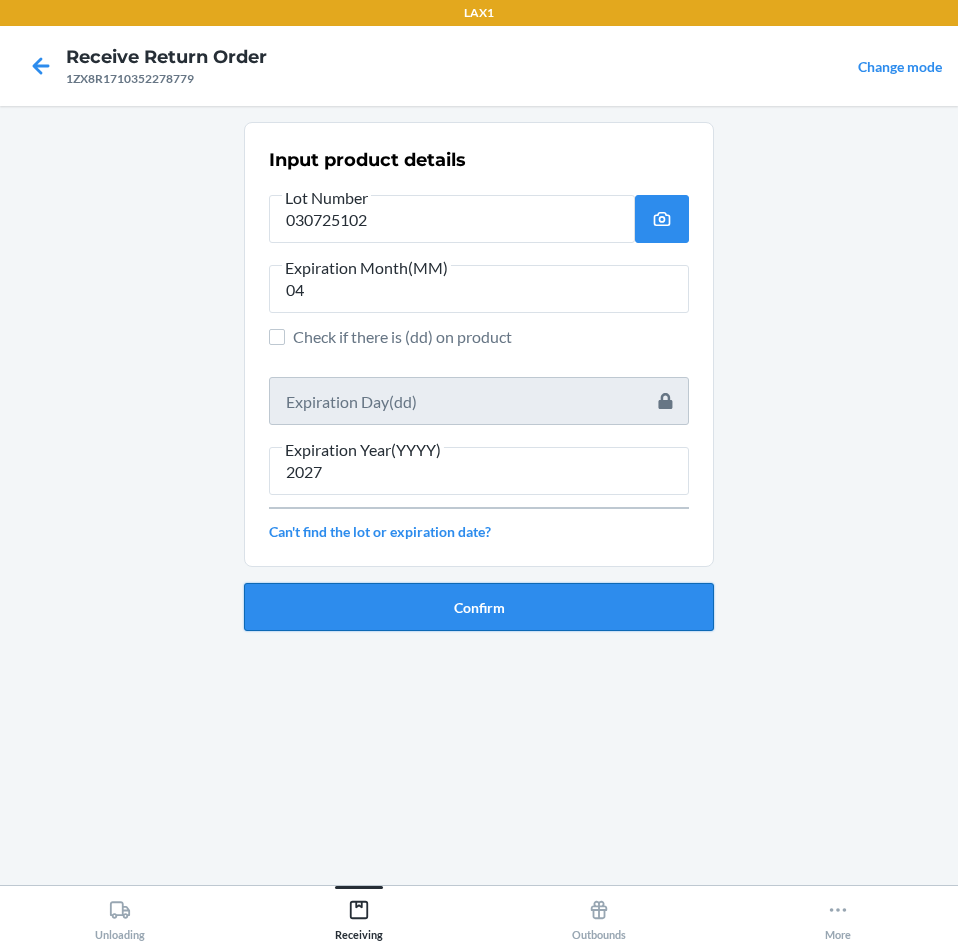 click on "Confirm" at bounding box center (479, 607) 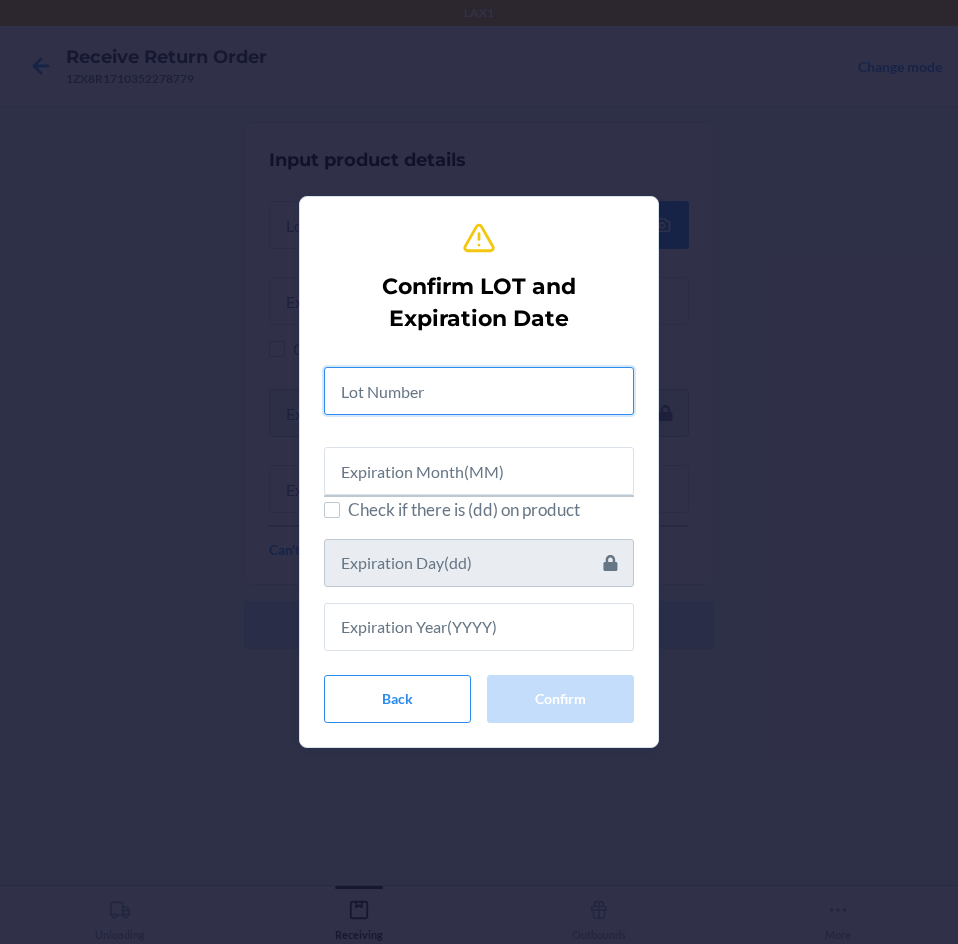 click at bounding box center (479, 391) 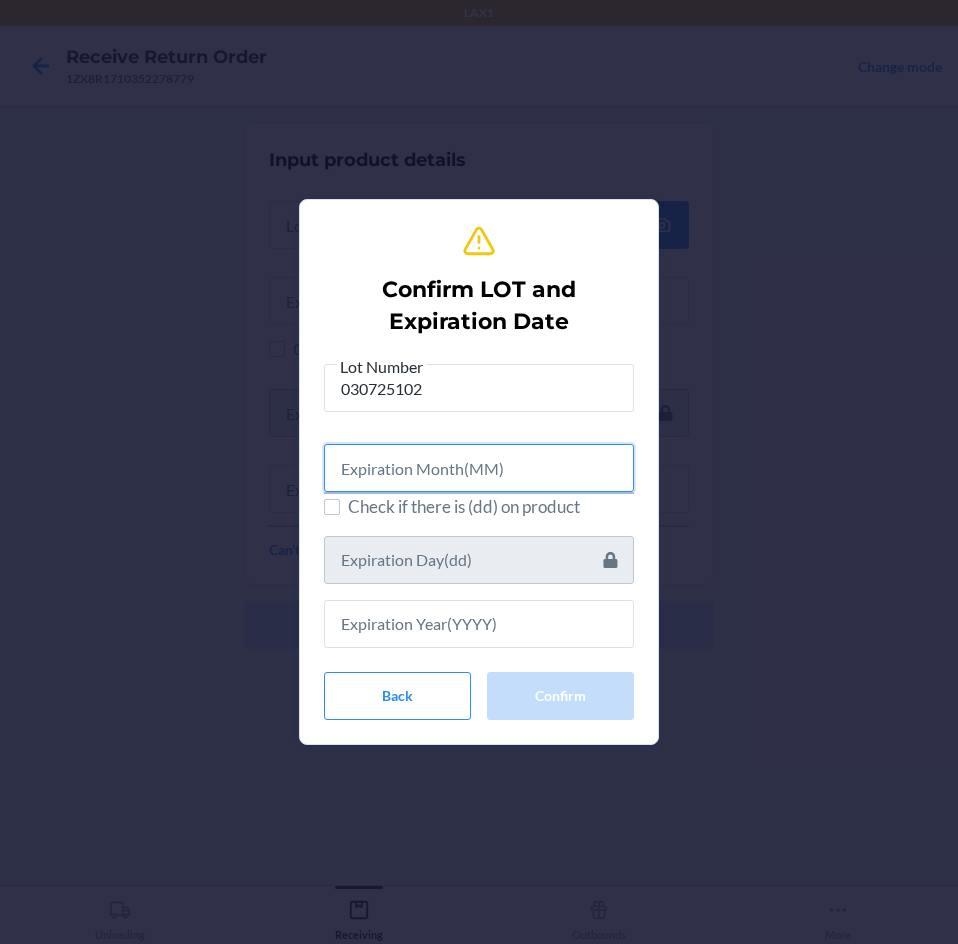 click at bounding box center [479, 468] 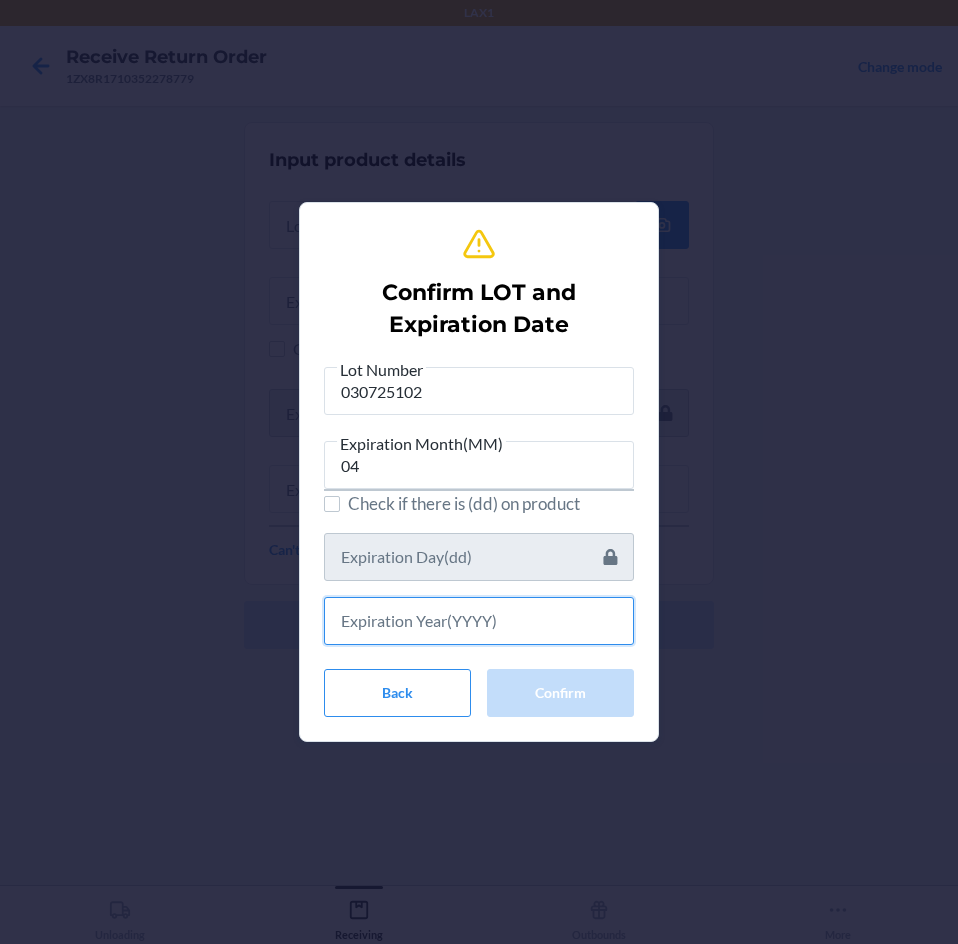 click at bounding box center [479, 621] 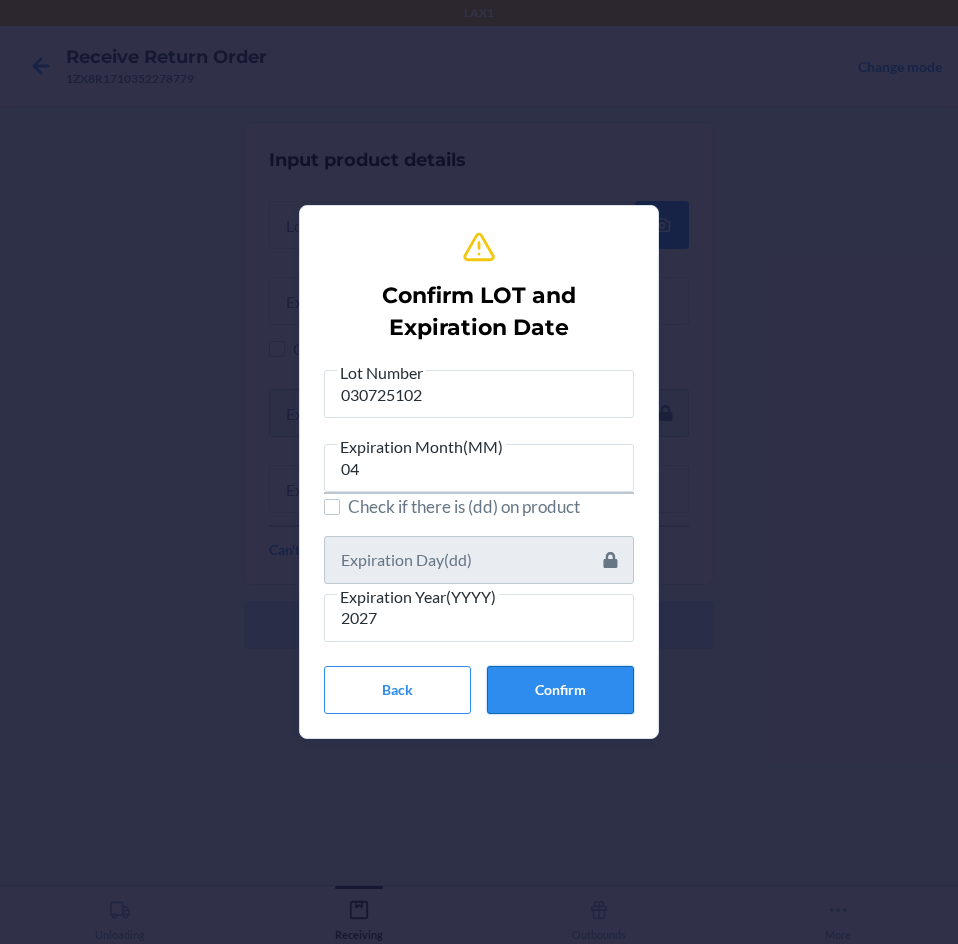 click on "Confirm" at bounding box center [560, 690] 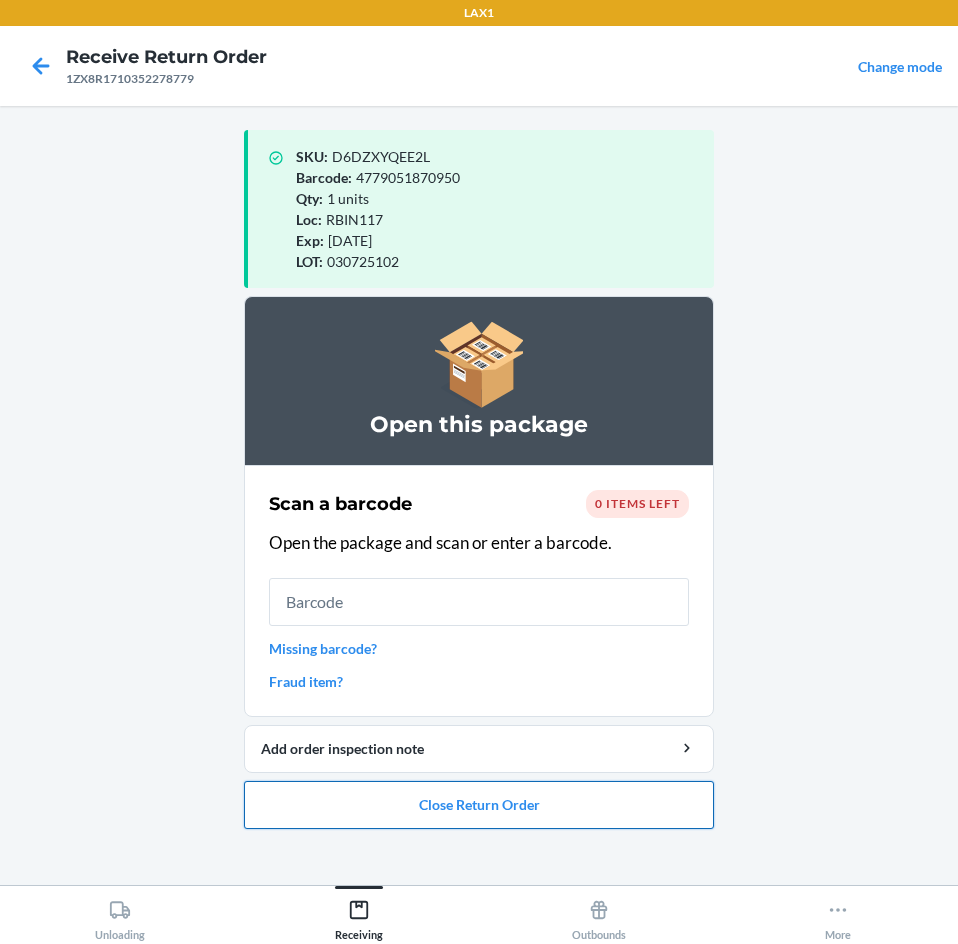 click on "Close Return Order" at bounding box center (479, 805) 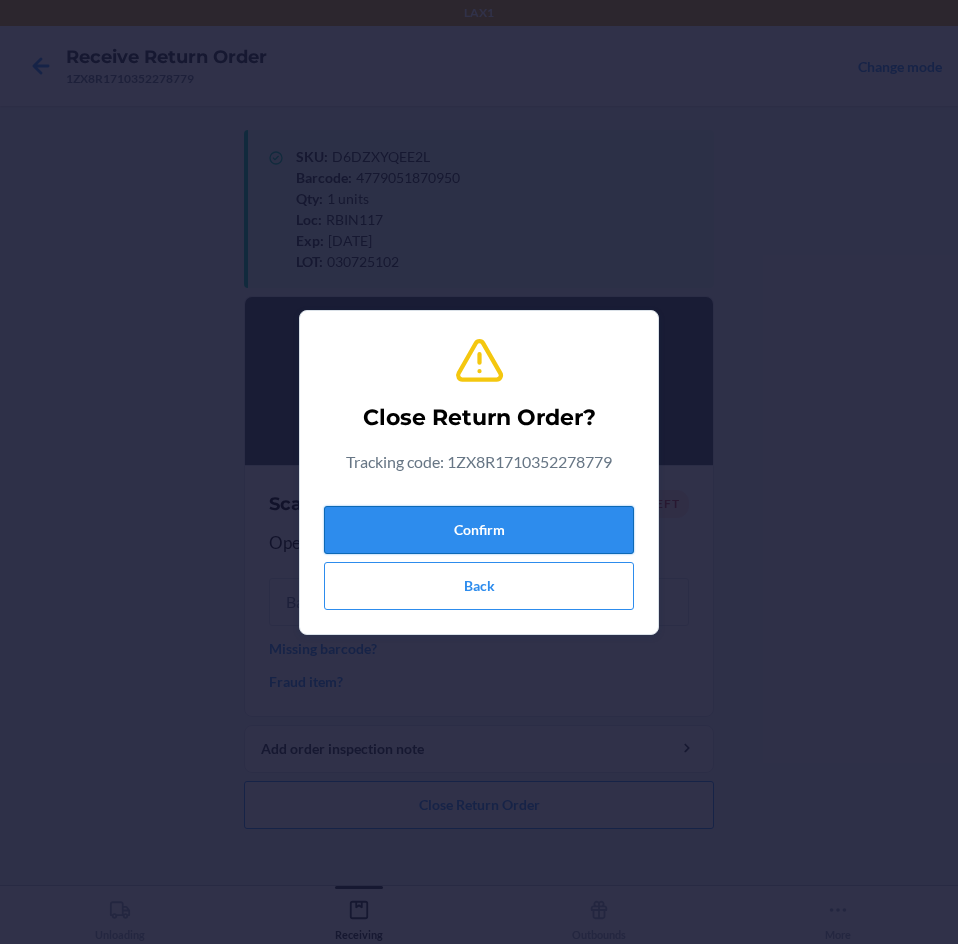 click on "Confirm" at bounding box center (479, 530) 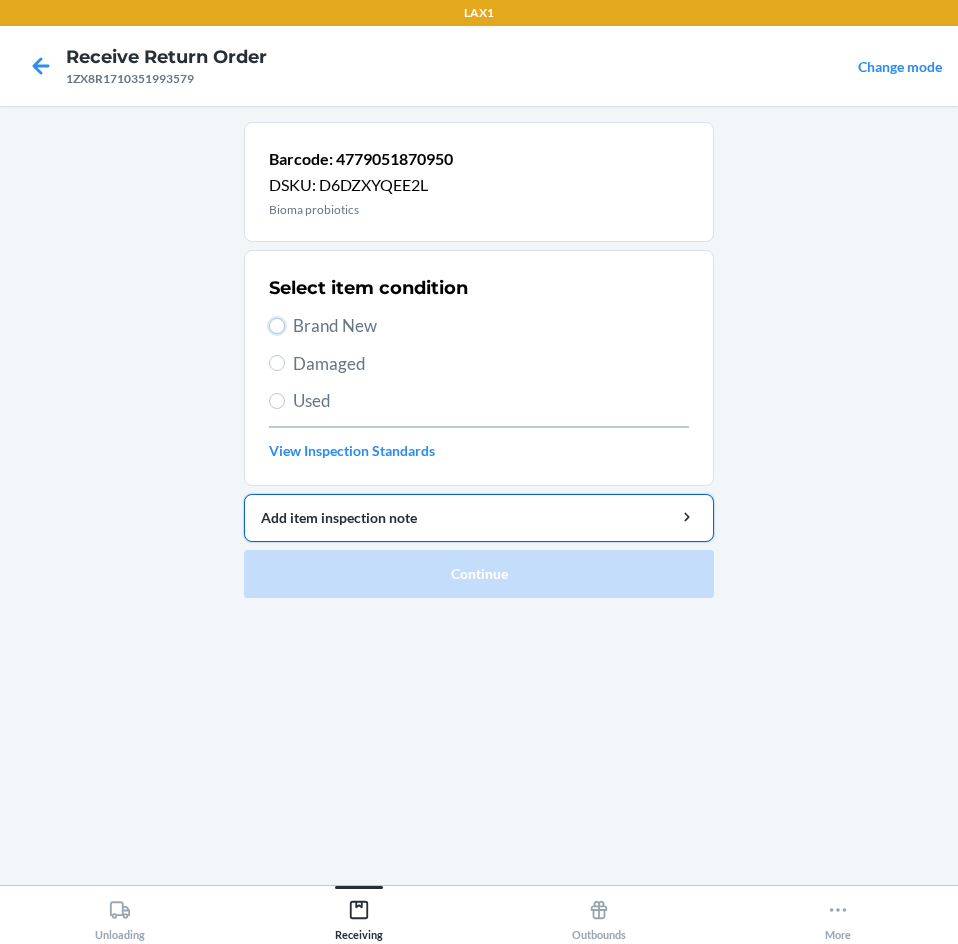 drag, startPoint x: 274, startPoint y: 319, endPoint x: 400, endPoint y: 517, distance: 234.69128 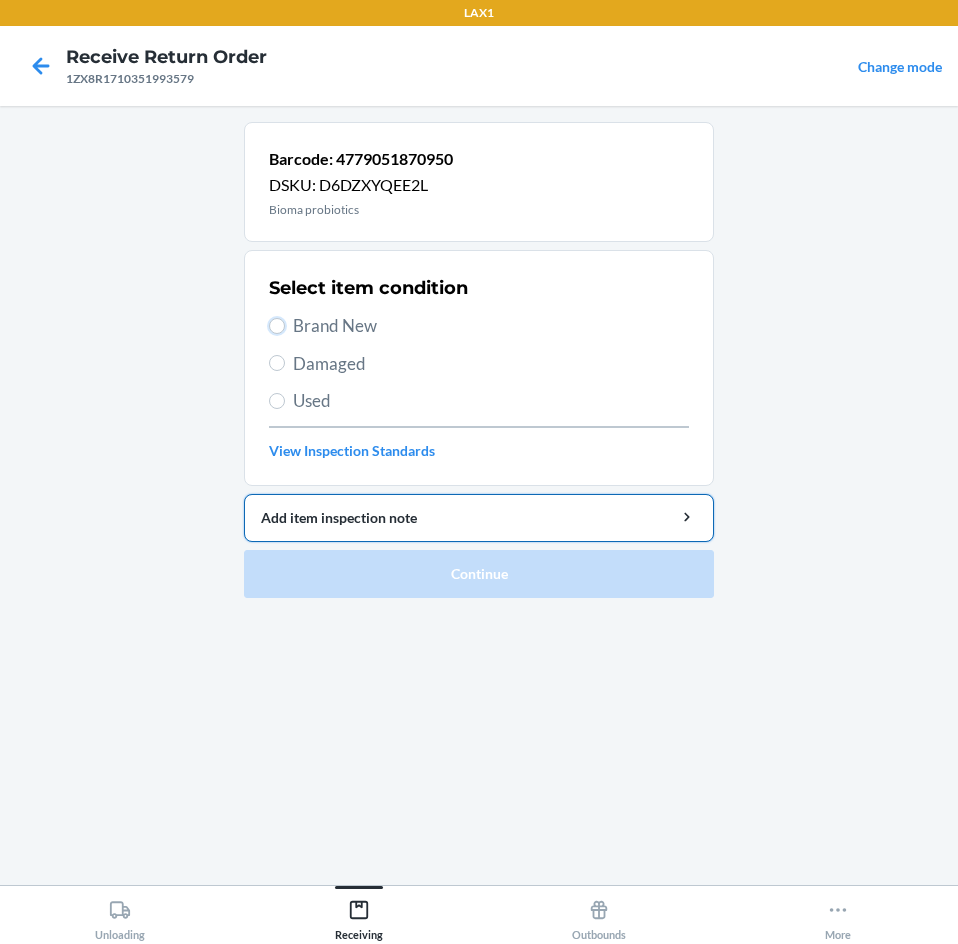 click on "Select item condition Brand New Damaged Used View Inspection Standards" at bounding box center [479, 368] 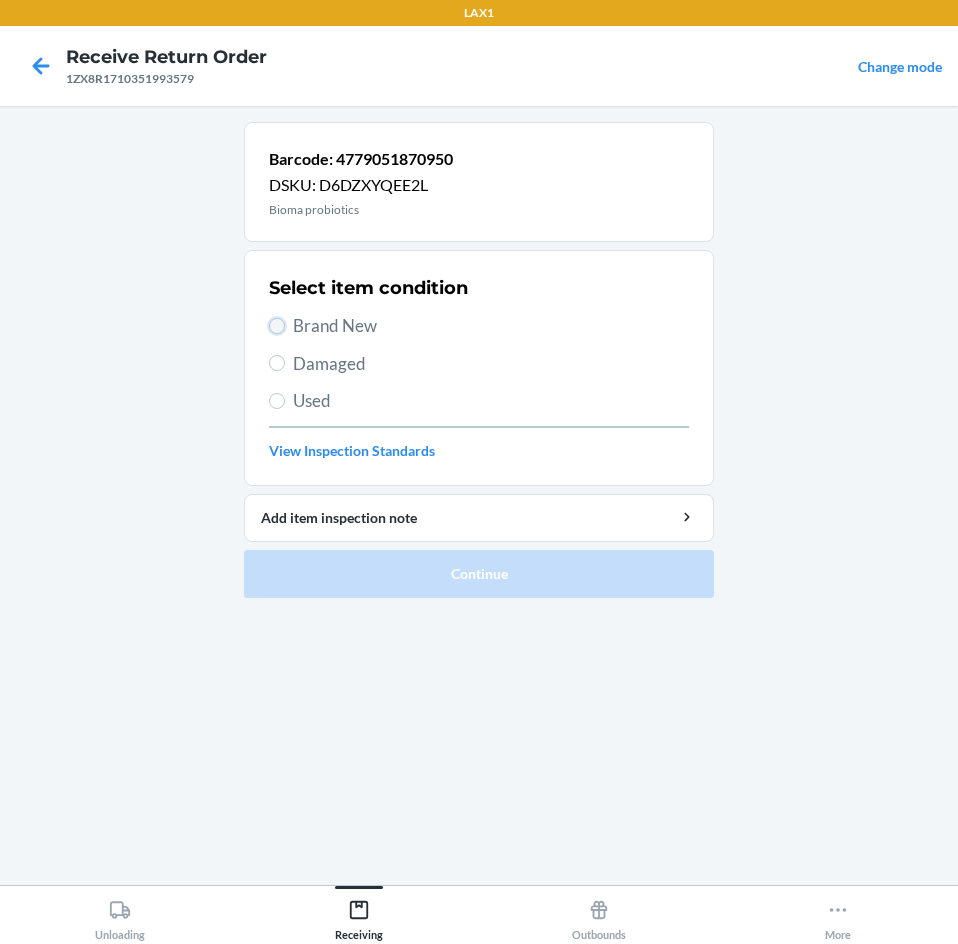 click on "Brand New" at bounding box center (277, 326) 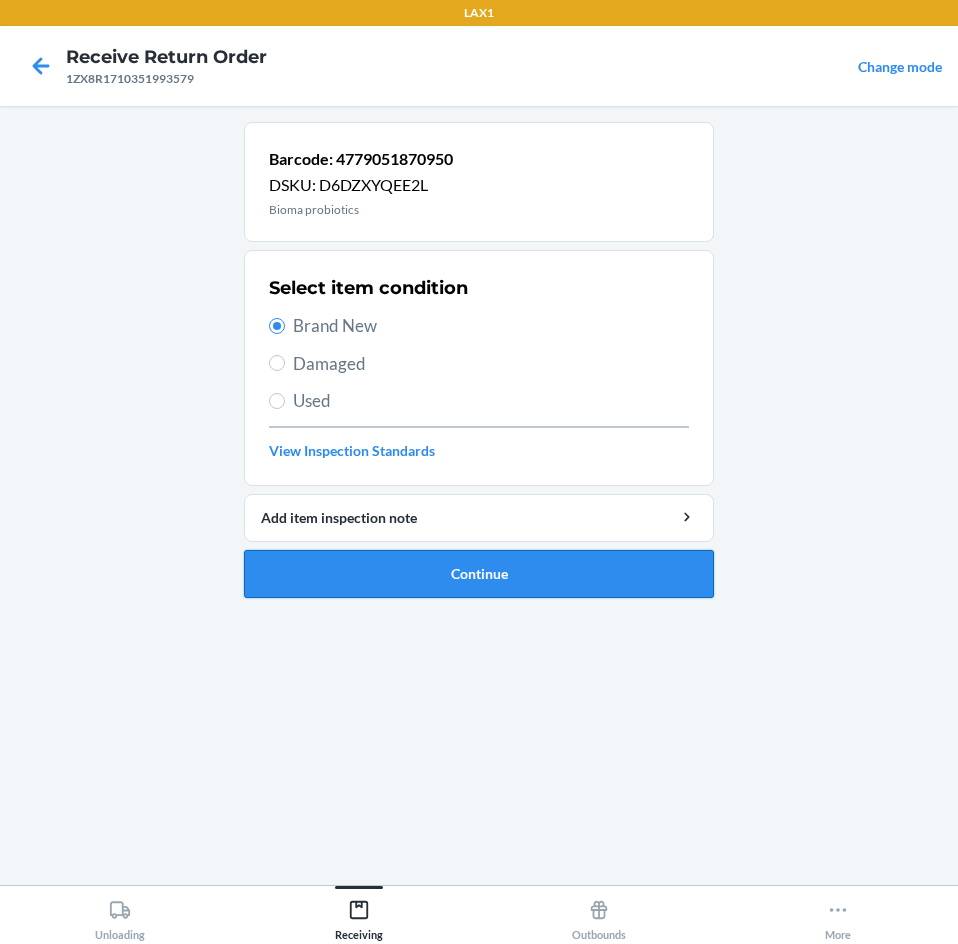 click on "Continue" at bounding box center [479, 574] 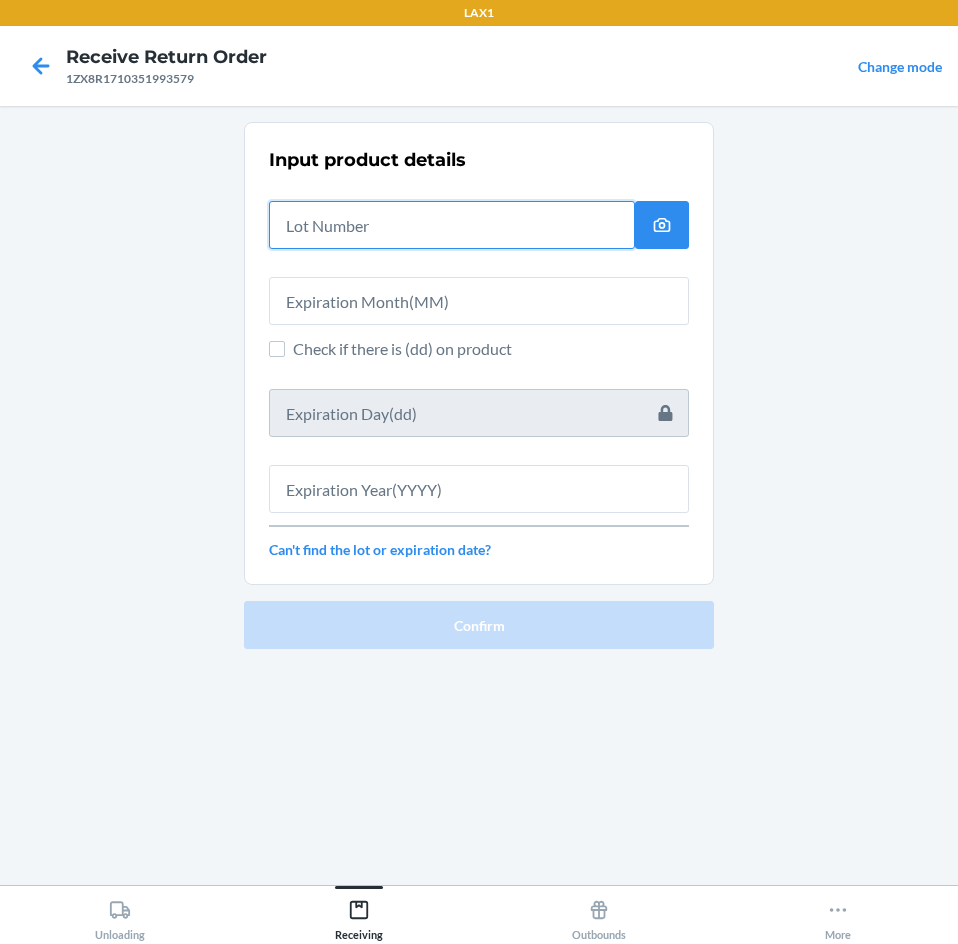 click at bounding box center (452, 225) 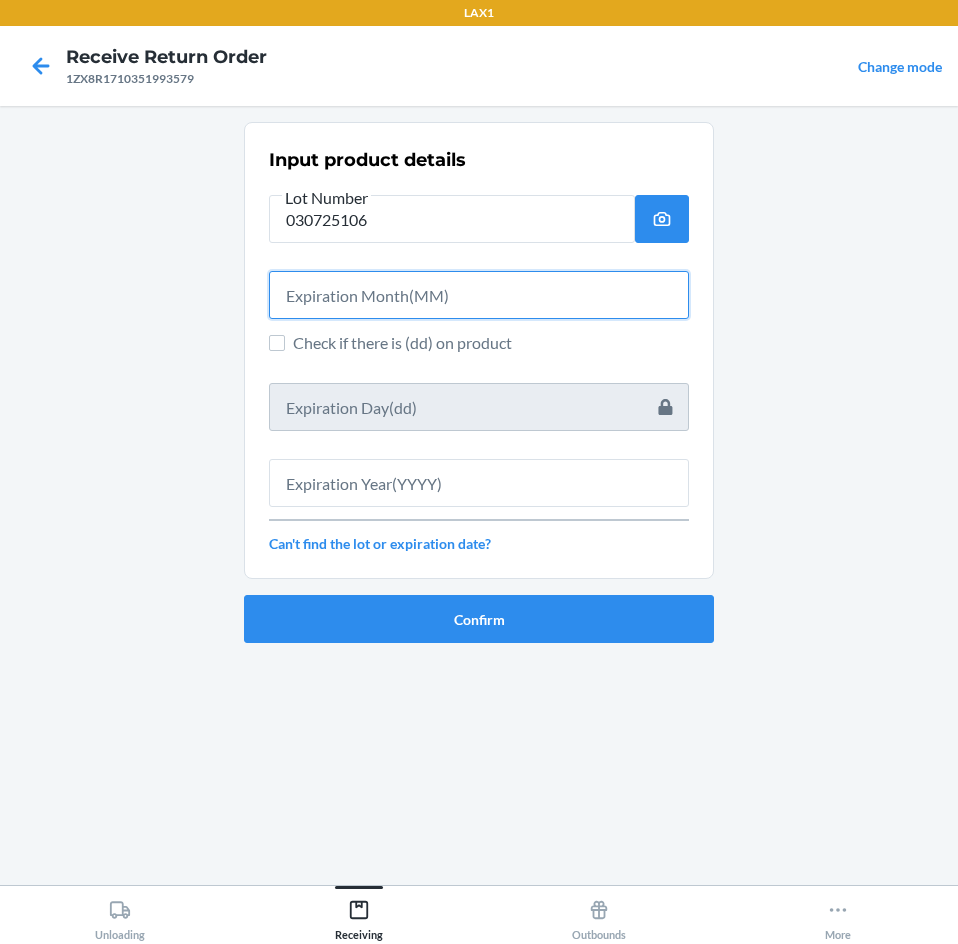 click at bounding box center (479, 295) 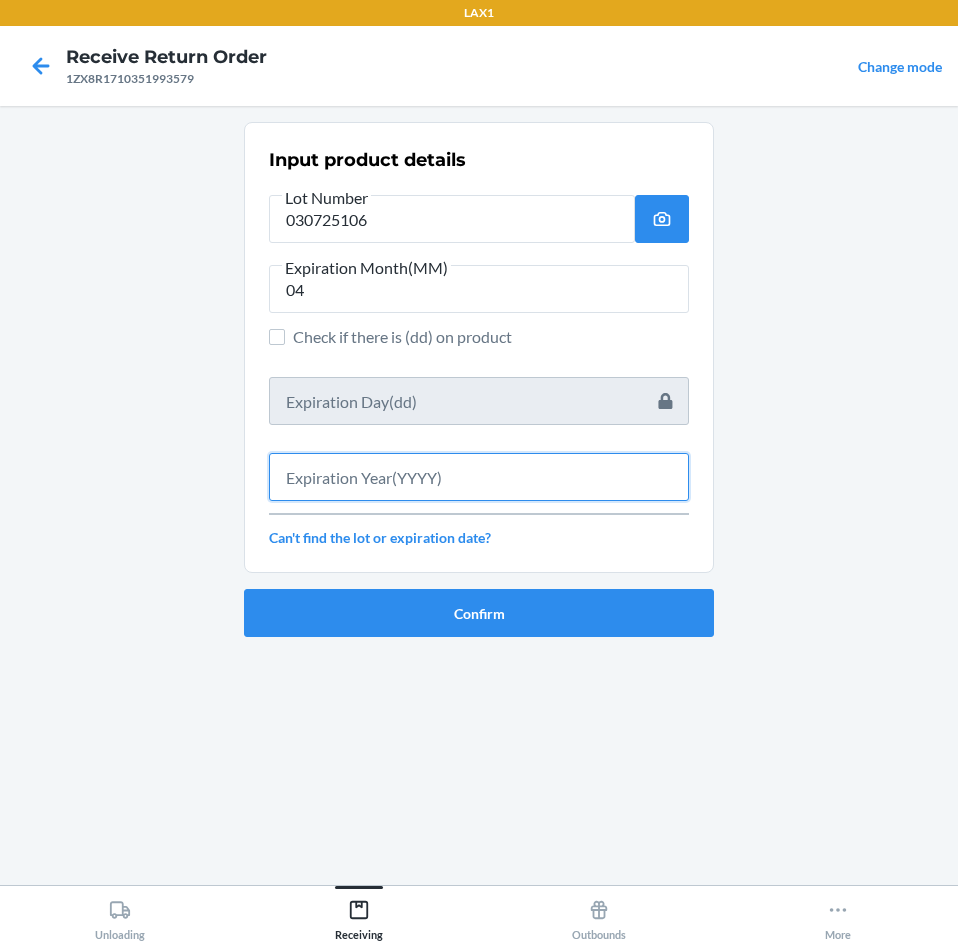 click at bounding box center [479, 477] 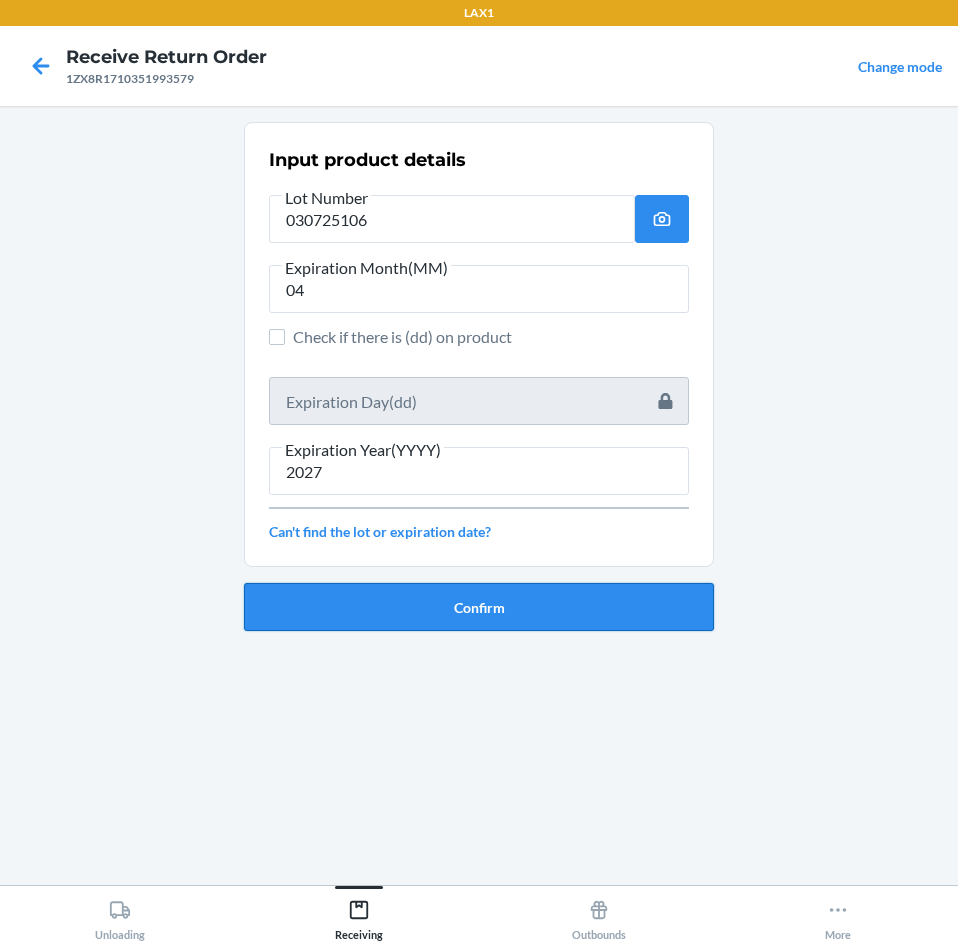 click on "Confirm" at bounding box center (479, 607) 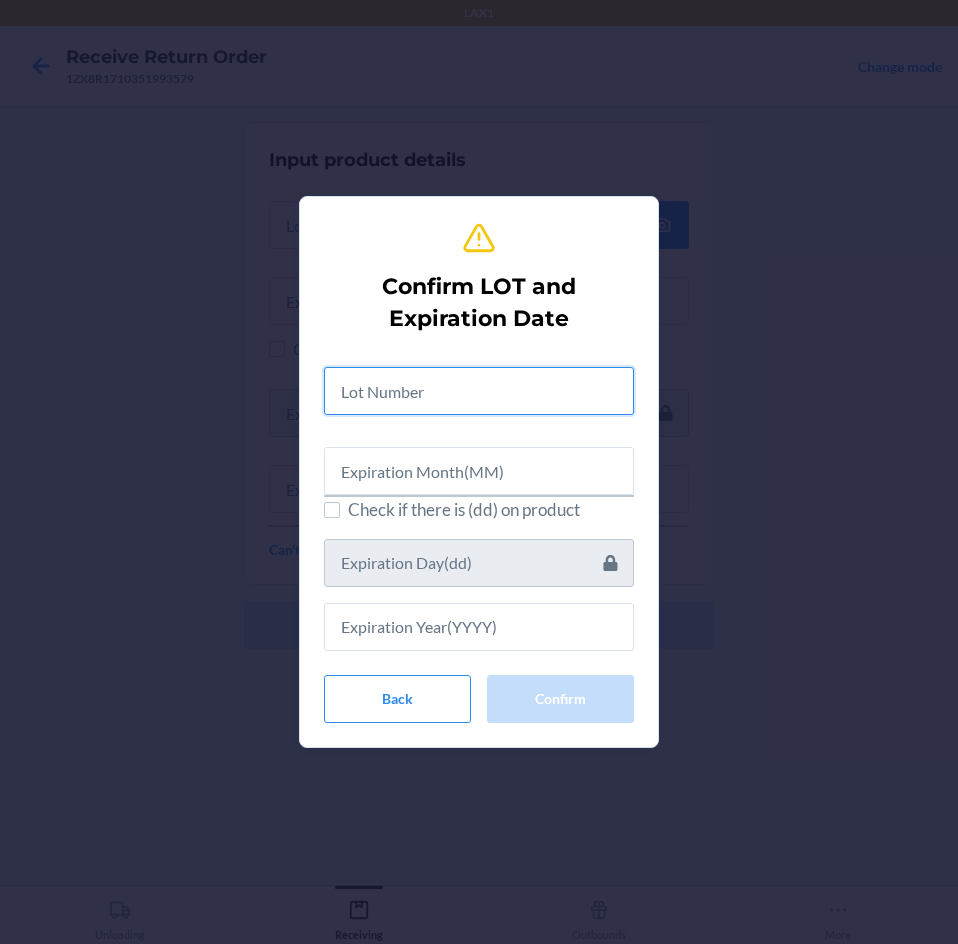 click at bounding box center [479, 391] 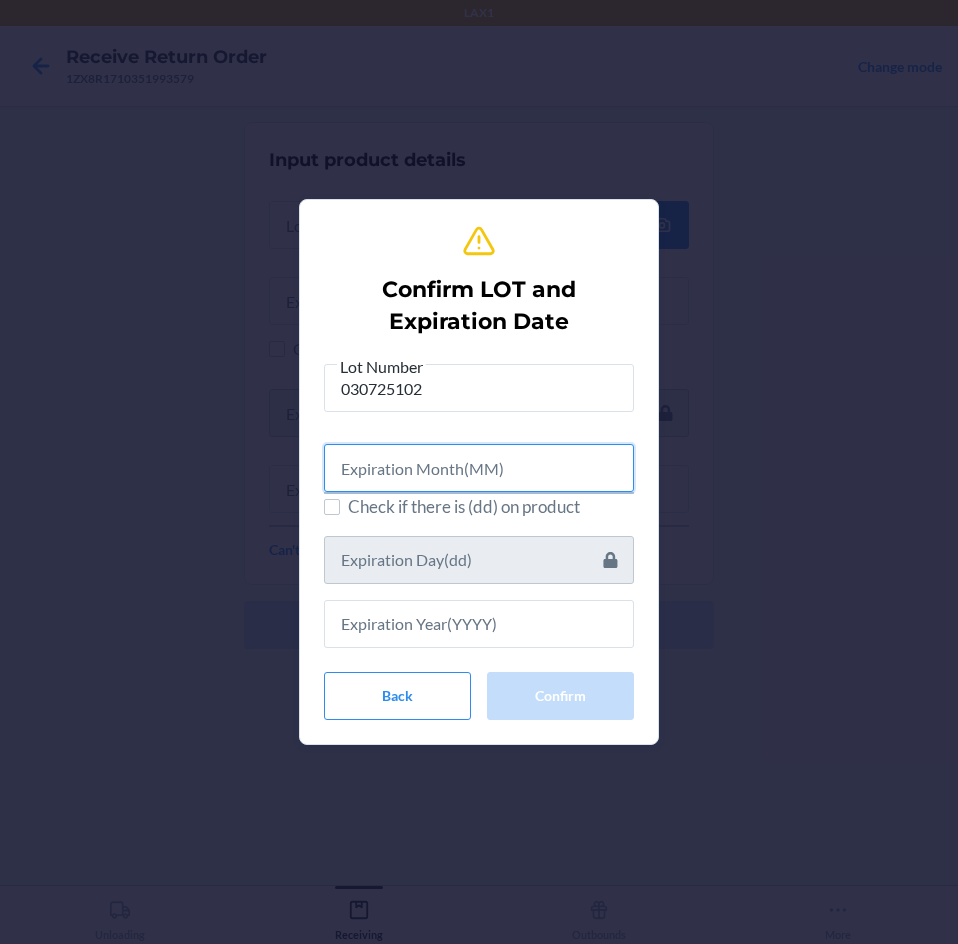 click at bounding box center (479, 468) 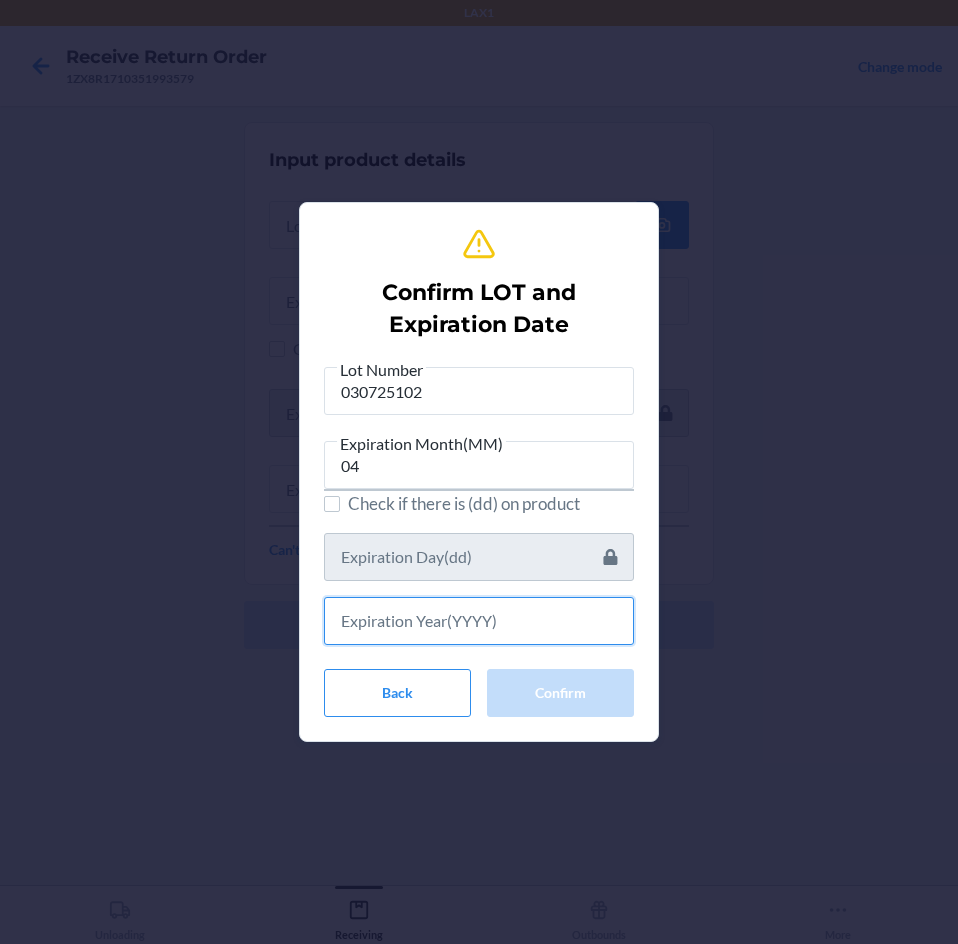 click at bounding box center [479, 621] 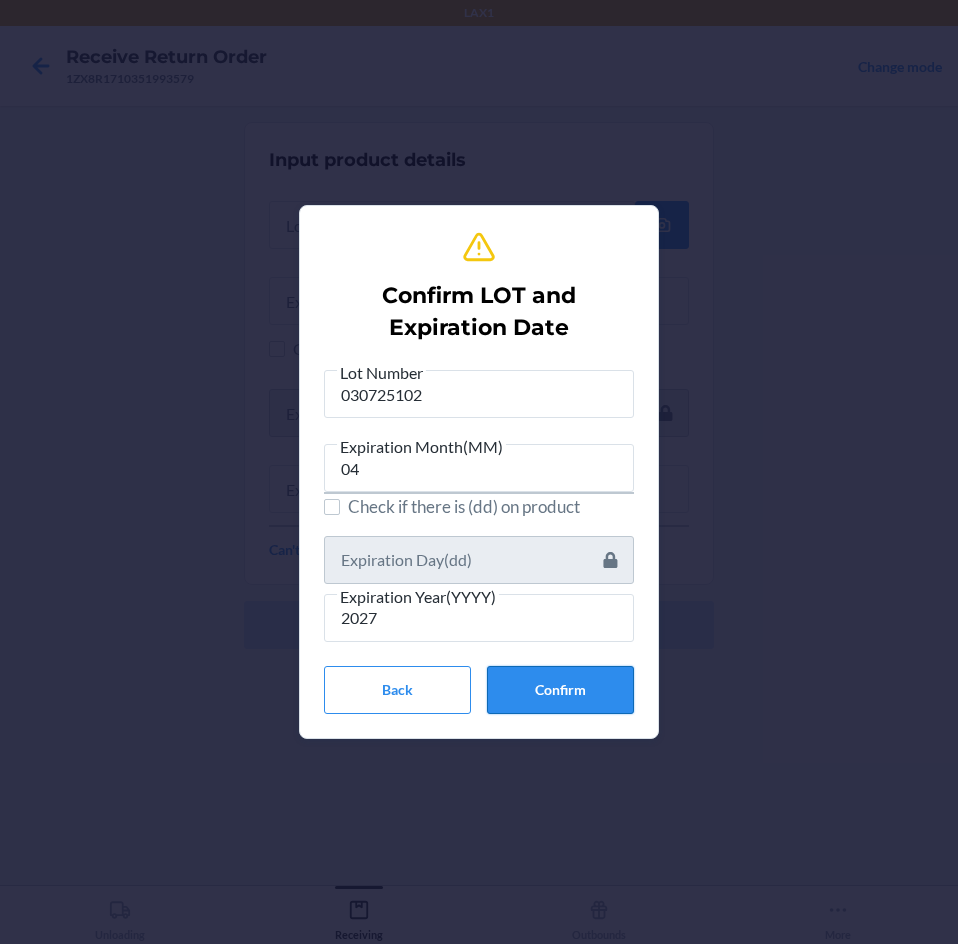 click on "Confirm" at bounding box center (560, 690) 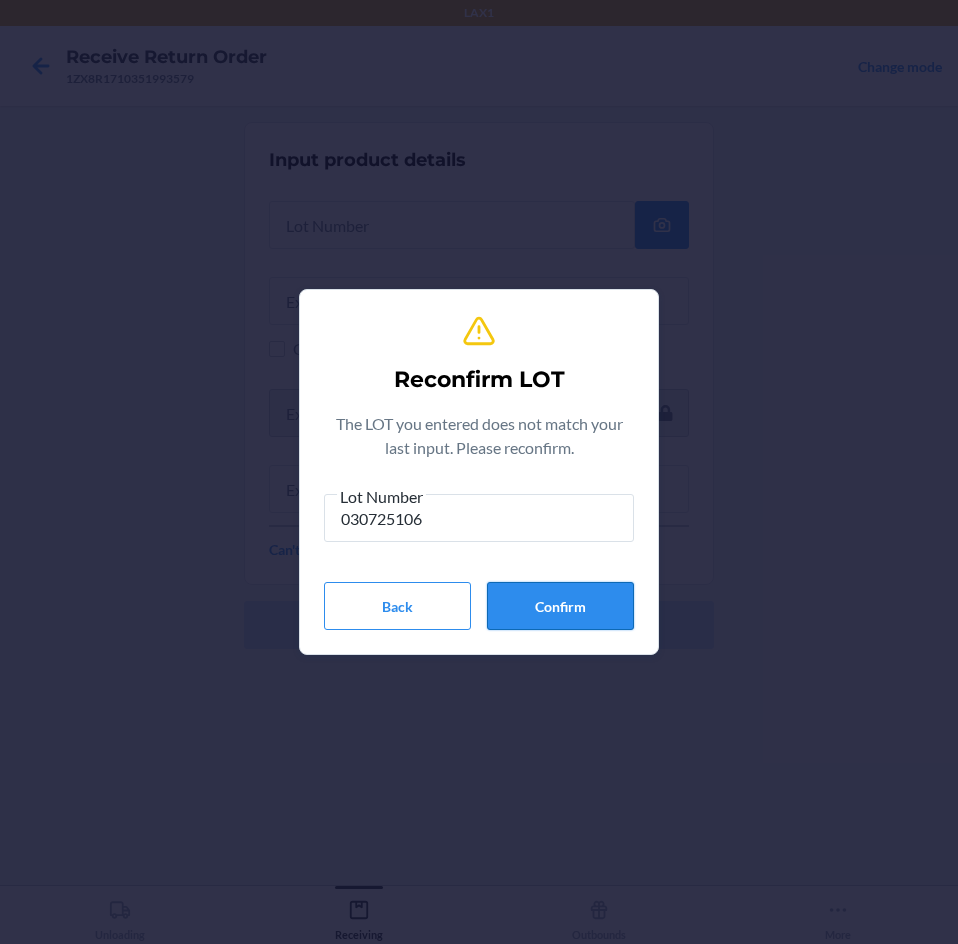 click on "Confirm" at bounding box center (560, 606) 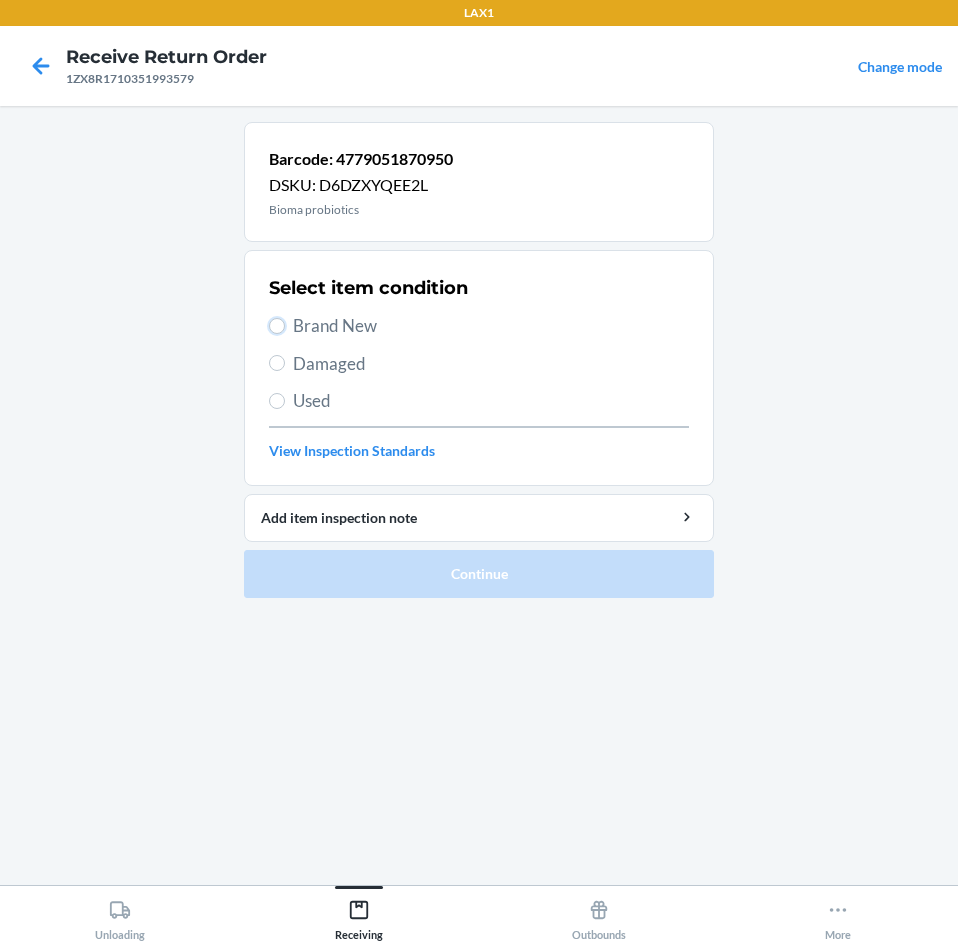 drag, startPoint x: 281, startPoint y: 321, endPoint x: 365, endPoint y: 459, distance: 161.55495 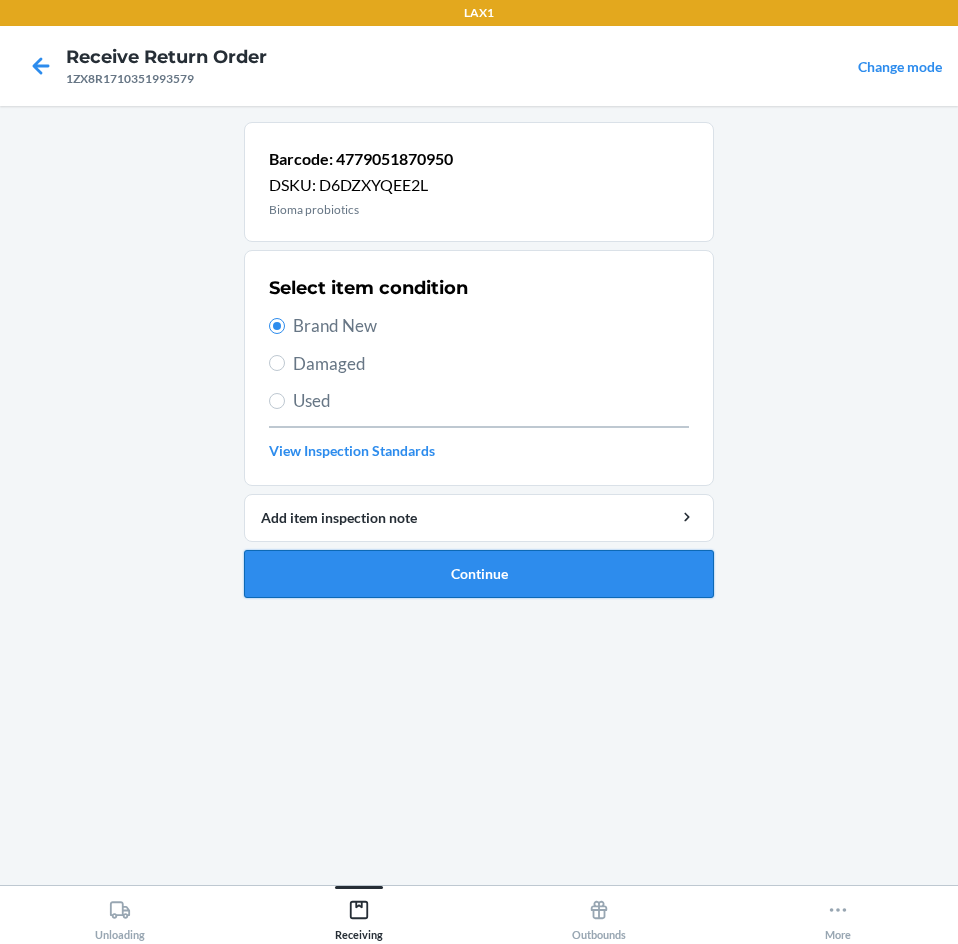 click on "Continue" at bounding box center [479, 574] 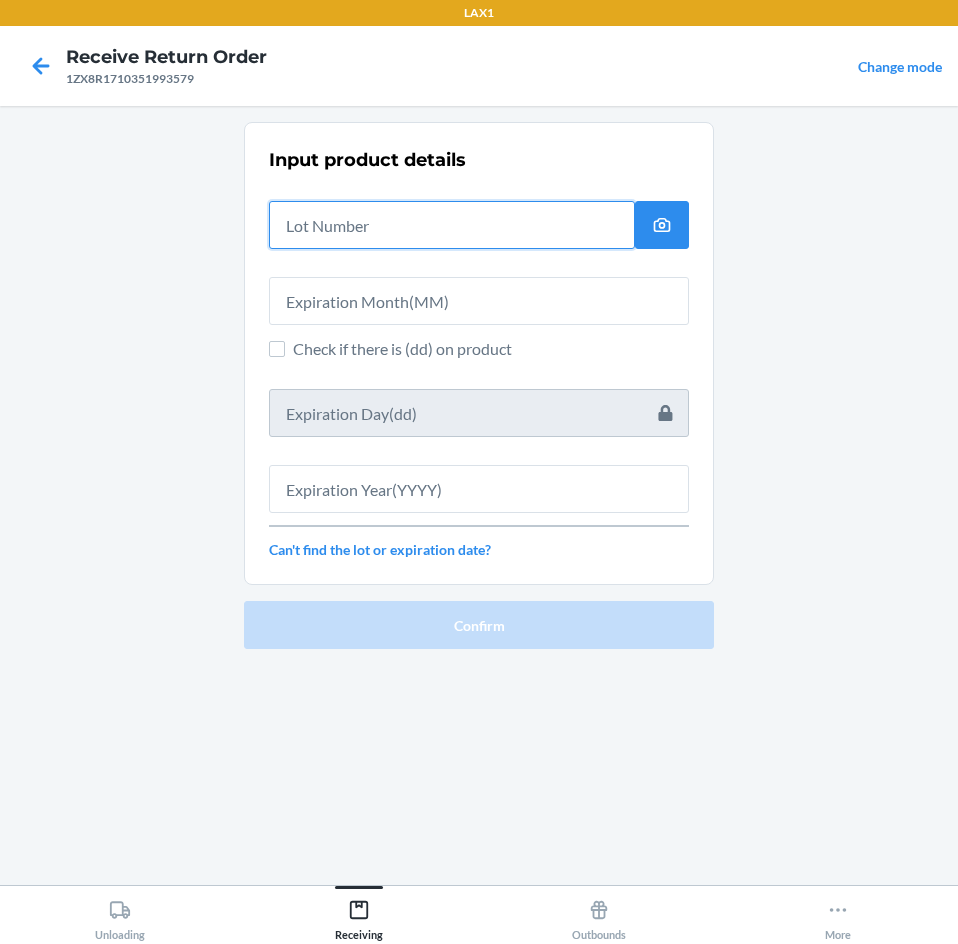 click at bounding box center [452, 225] 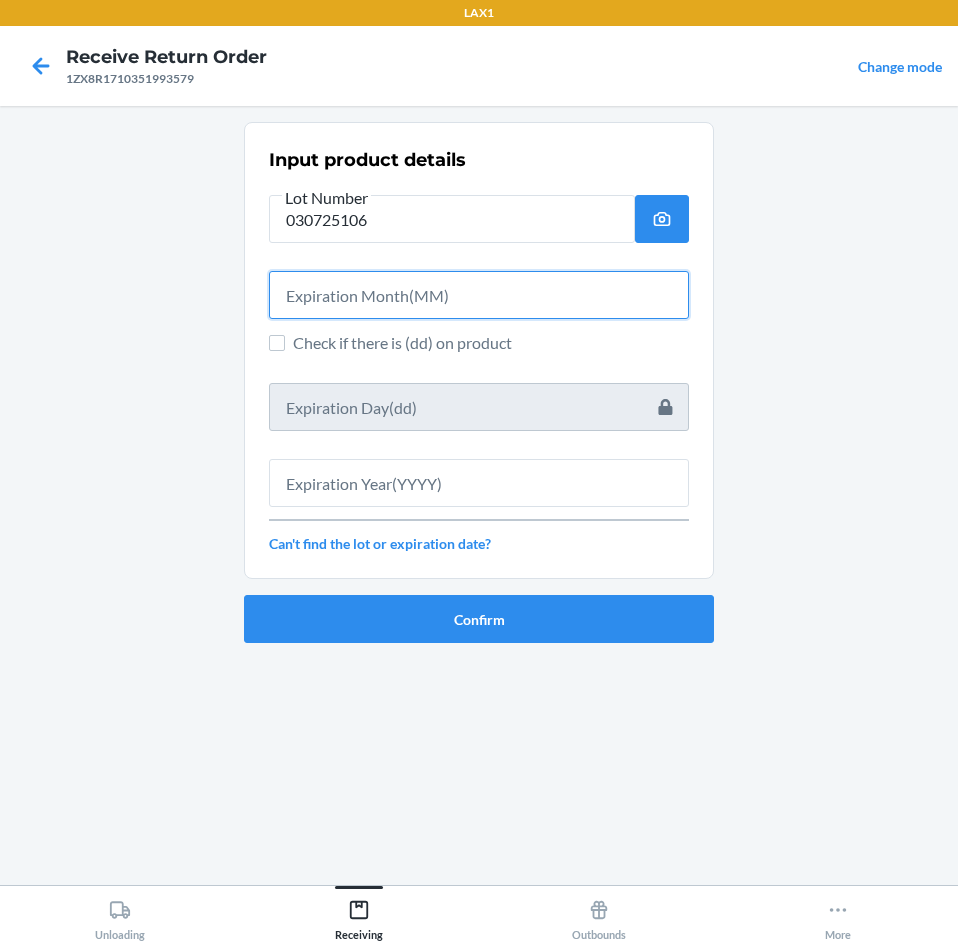 click at bounding box center [479, 295] 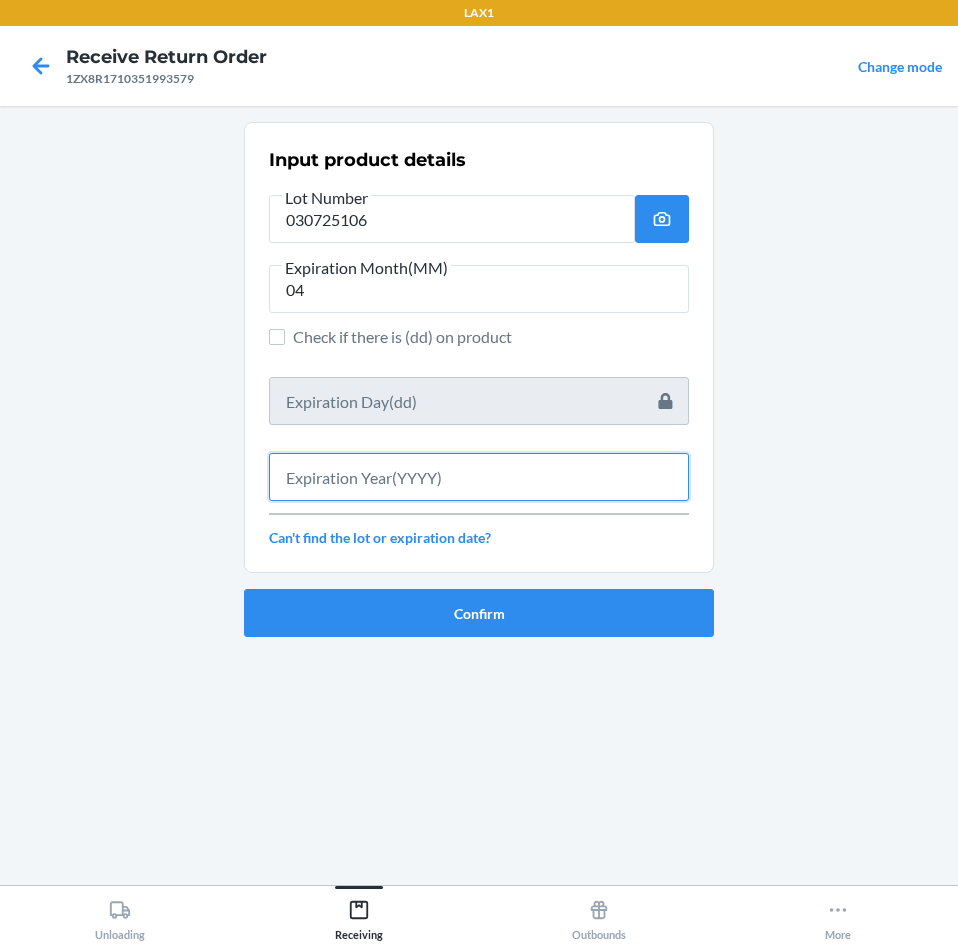 click at bounding box center (479, 477) 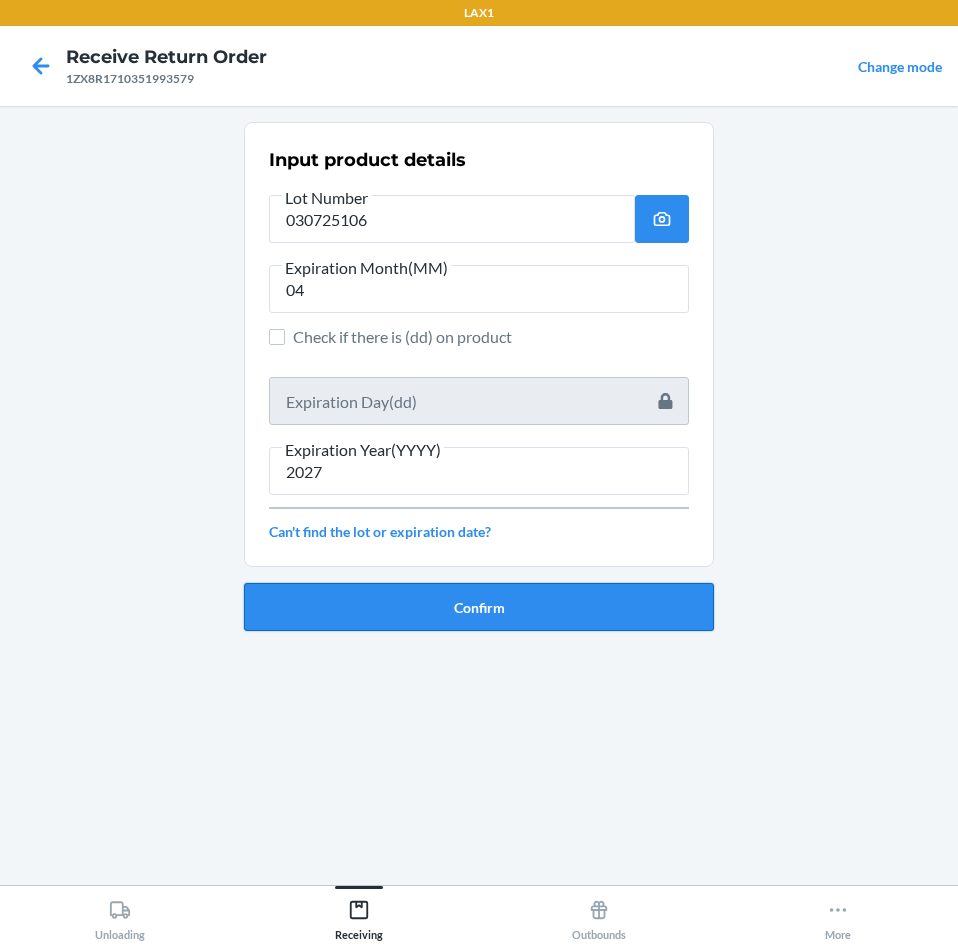 click on "Confirm" at bounding box center (479, 607) 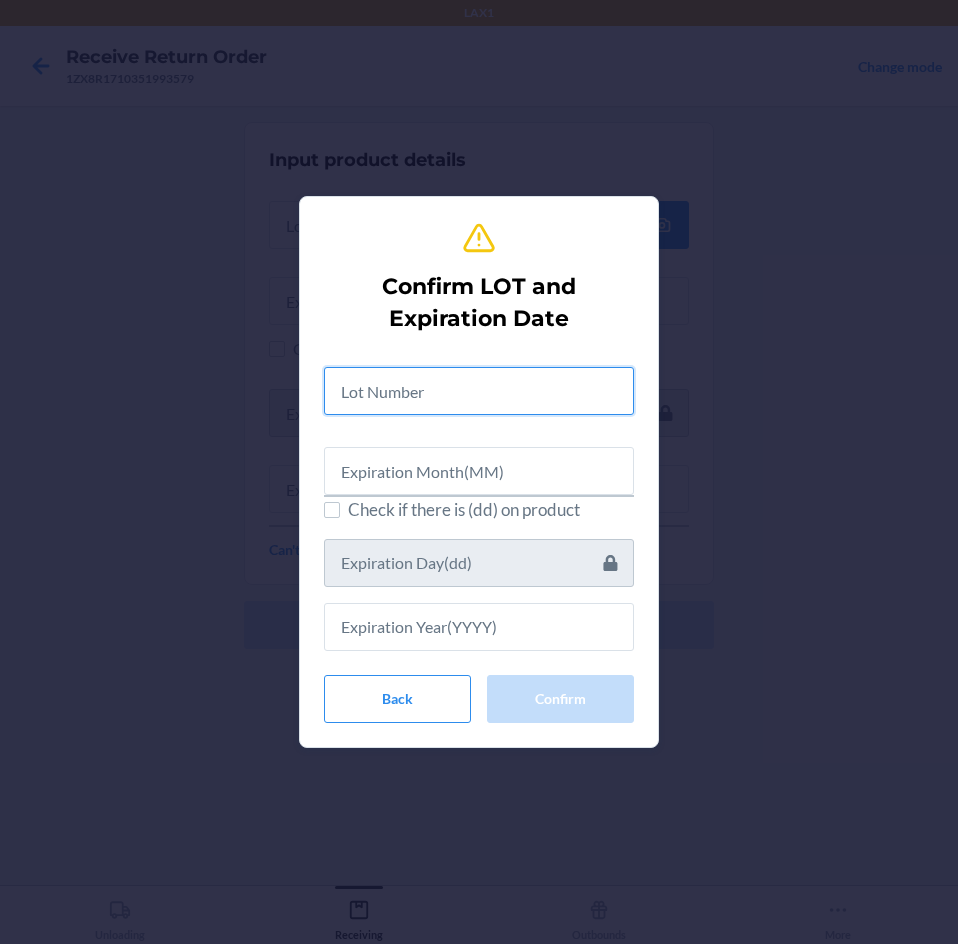 click at bounding box center (479, 391) 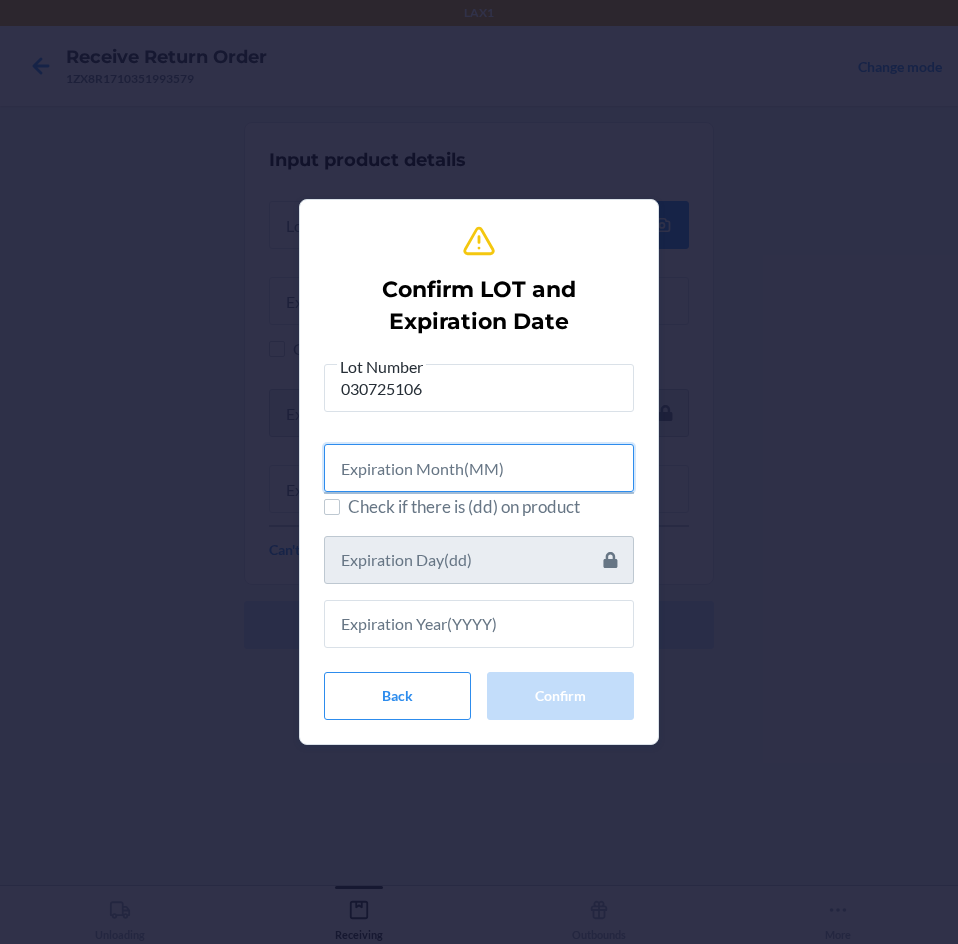 click at bounding box center [479, 468] 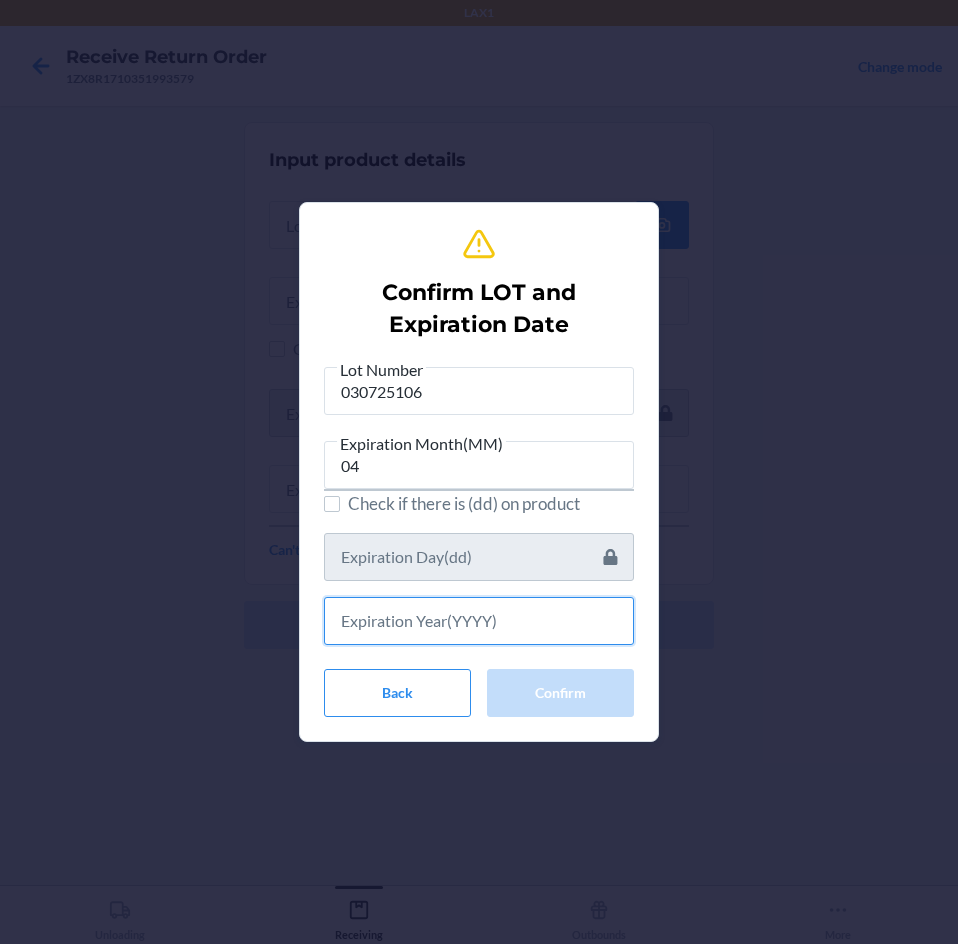 click at bounding box center (479, 621) 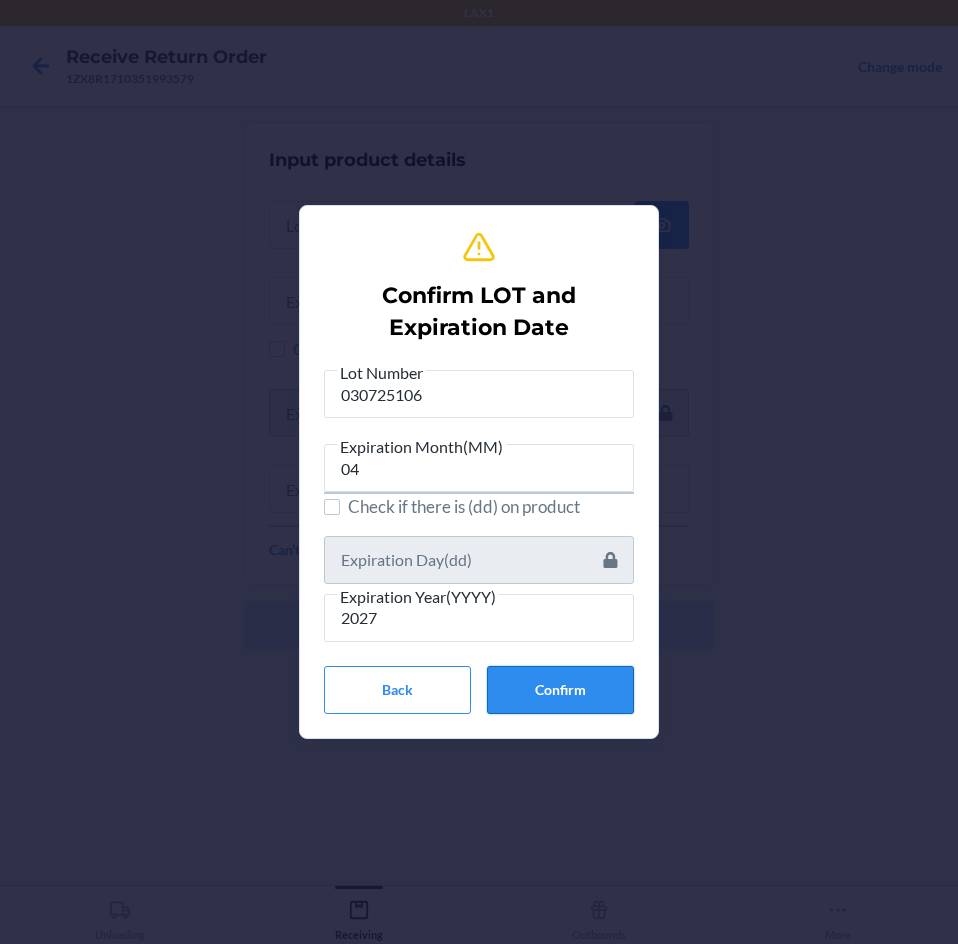 click on "Confirm" at bounding box center [560, 690] 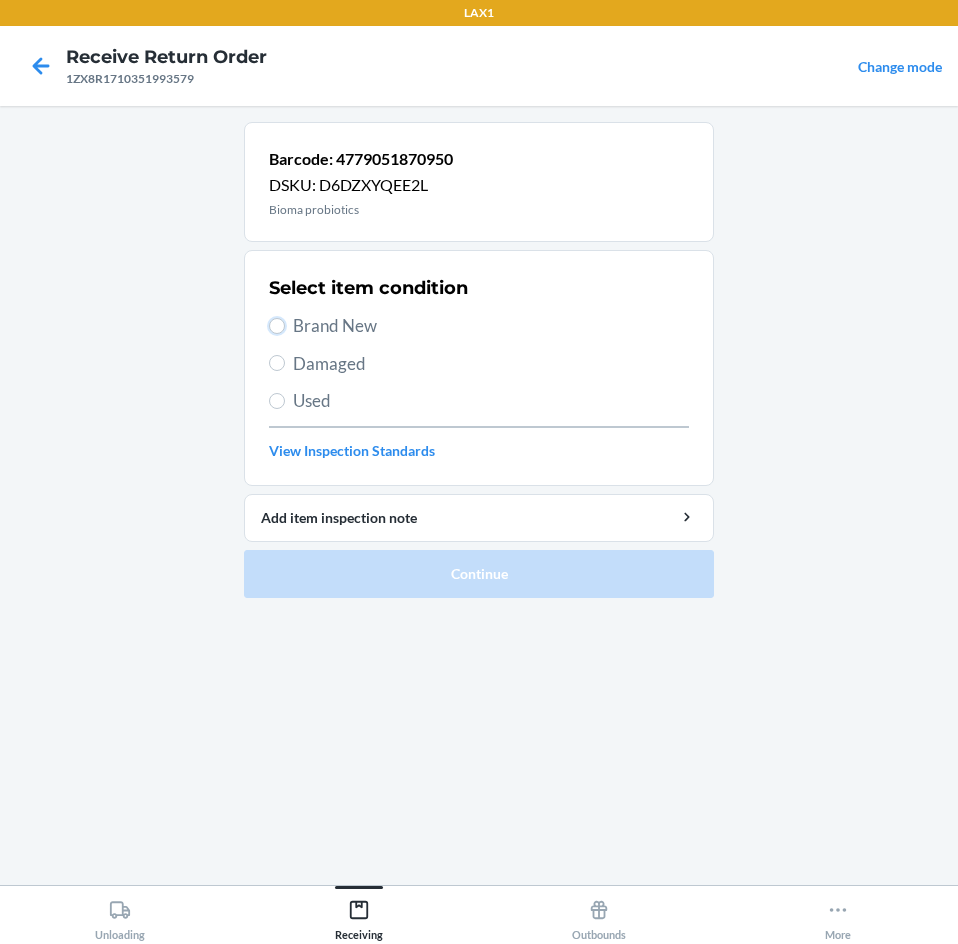 drag, startPoint x: 271, startPoint y: 324, endPoint x: 370, endPoint y: 443, distance: 154.79665 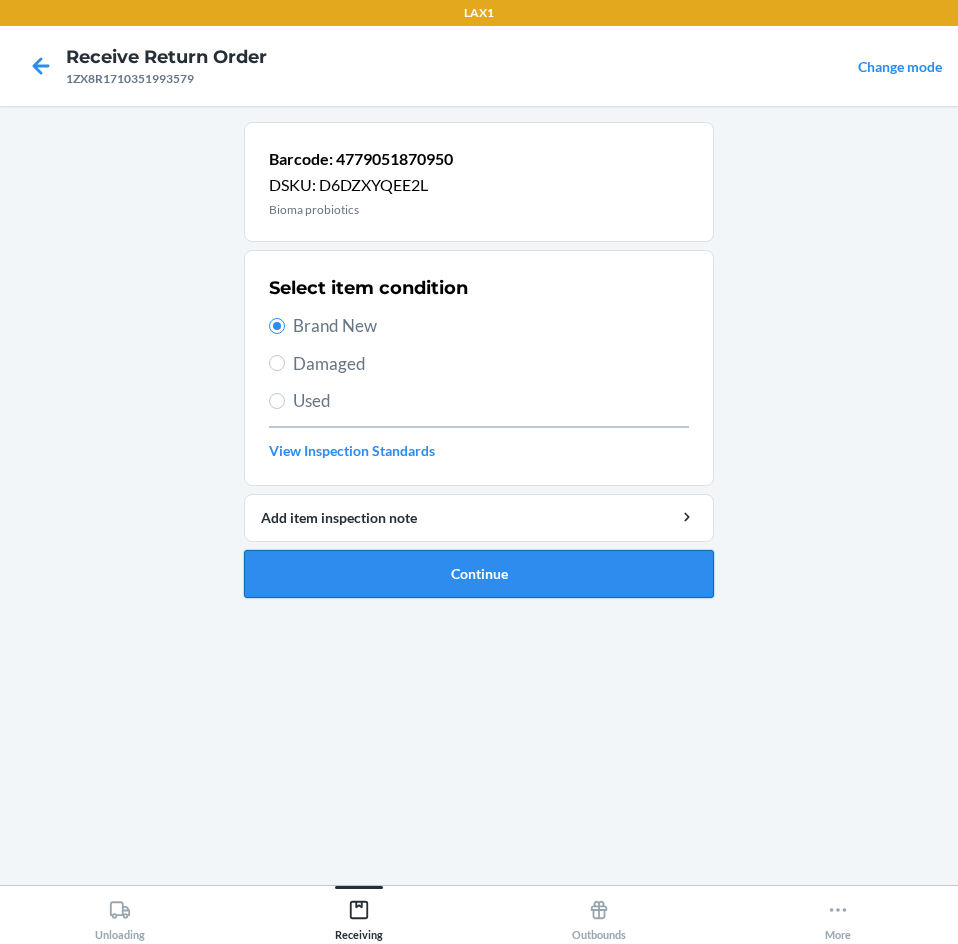 click on "Continue" at bounding box center (479, 574) 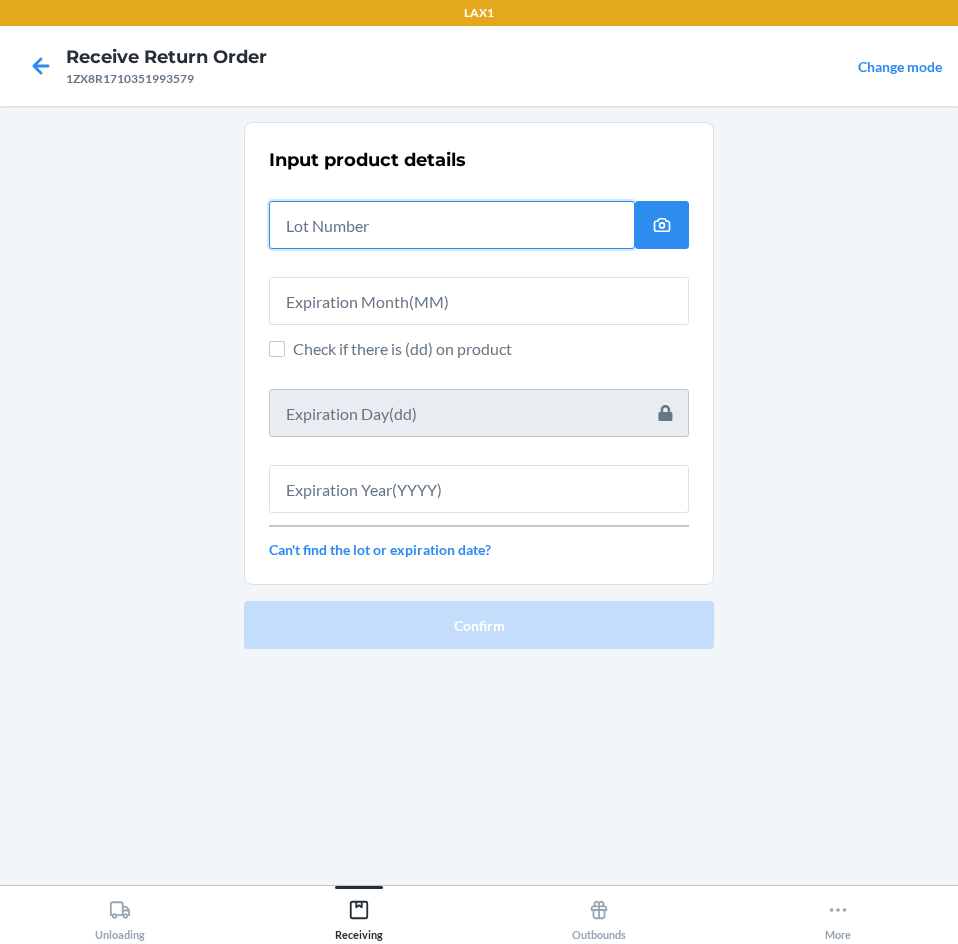 click at bounding box center [452, 225] 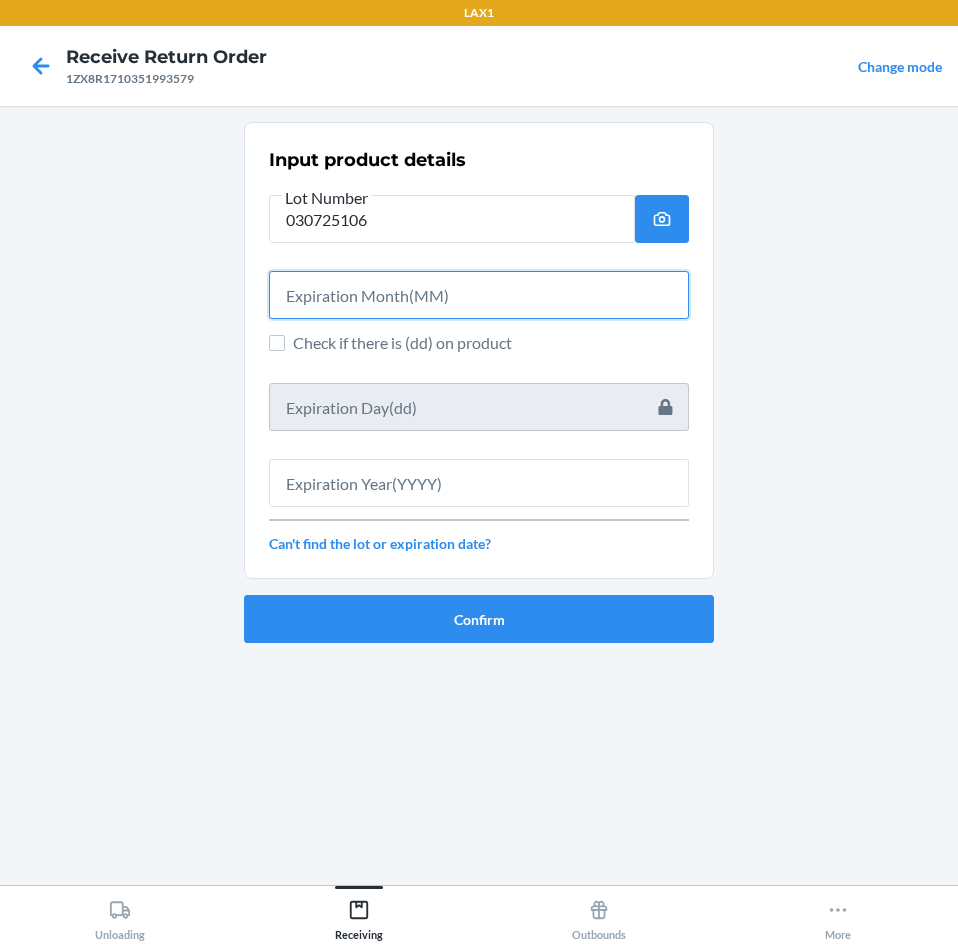 click at bounding box center (479, 295) 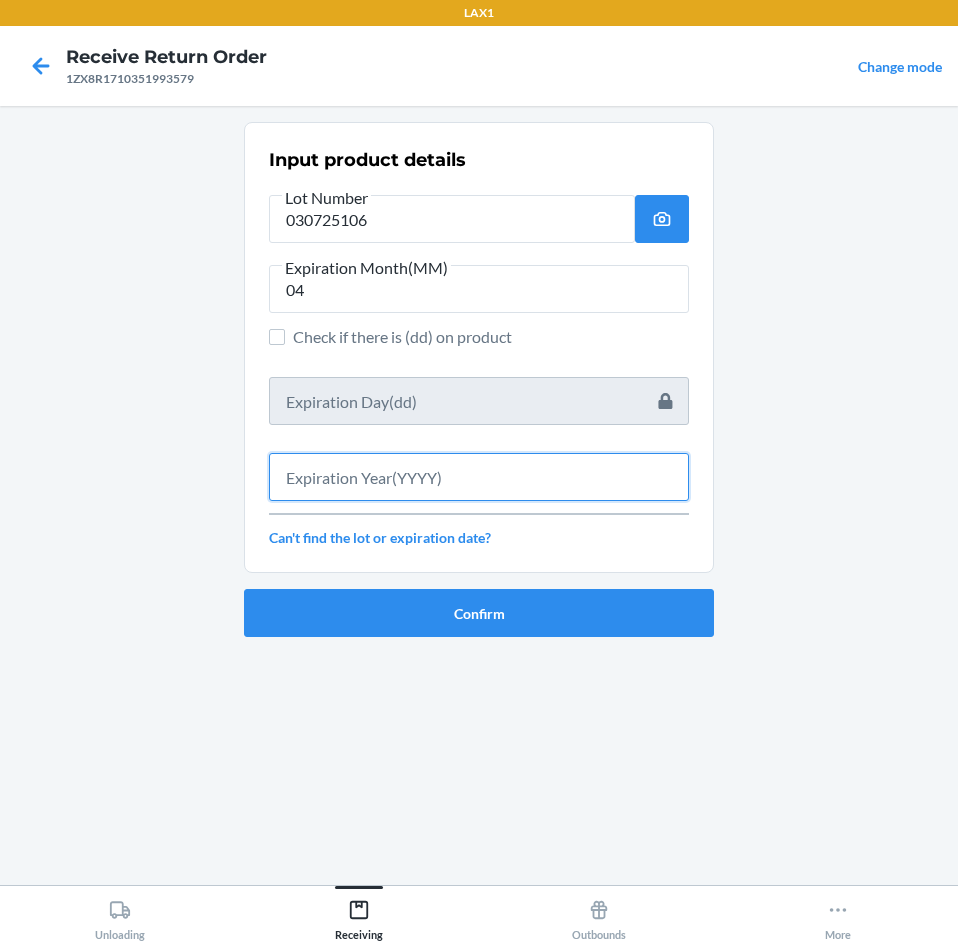 click at bounding box center [479, 477] 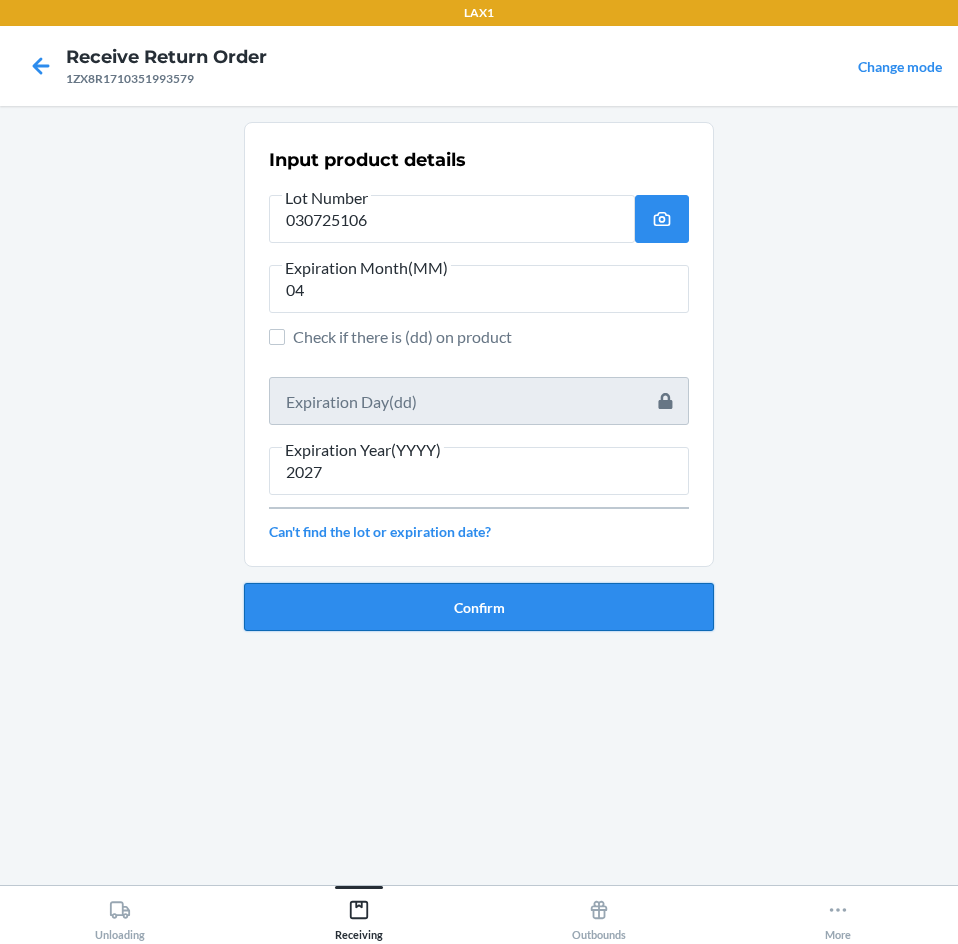 click on "Confirm" at bounding box center (479, 607) 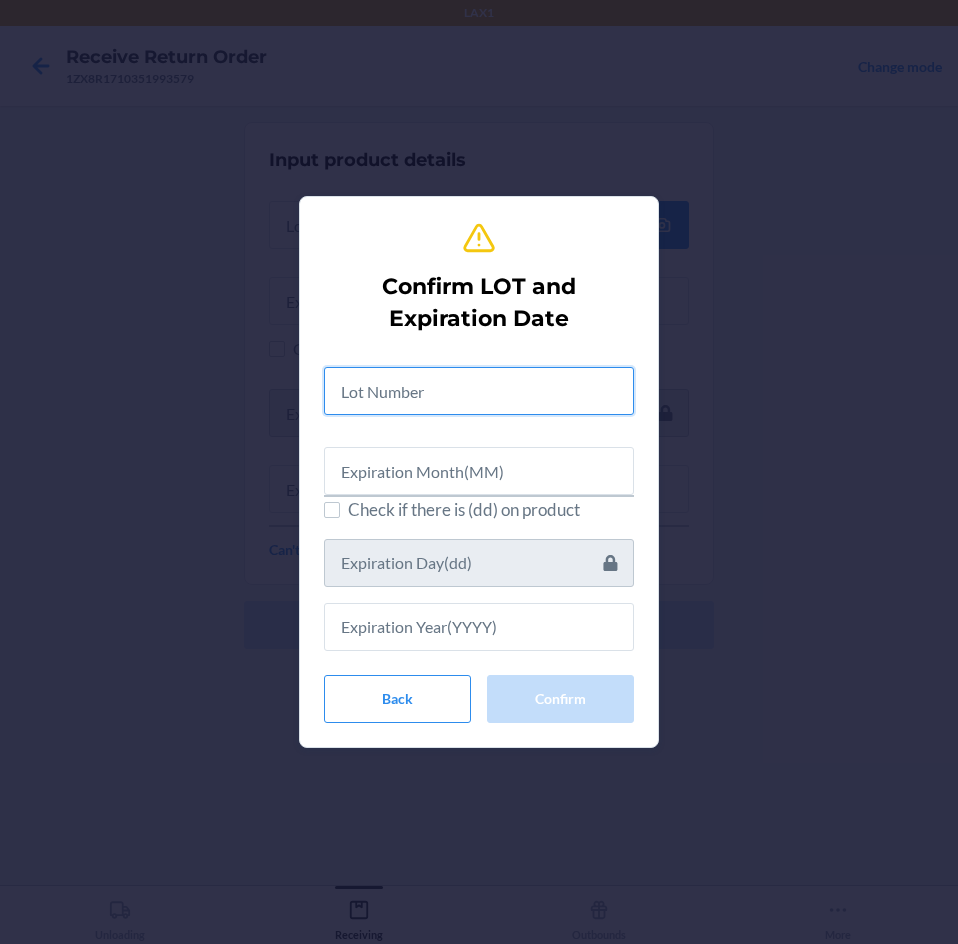 click at bounding box center [479, 391] 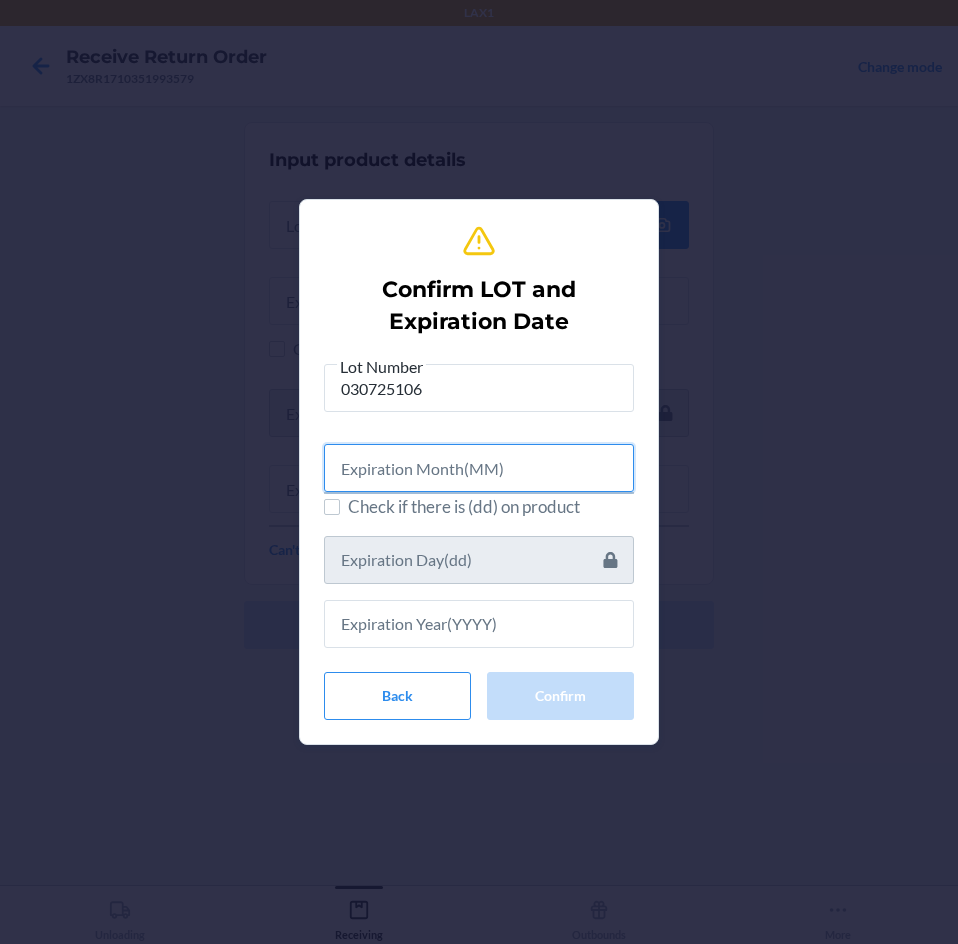 click at bounding box center [479, 468] 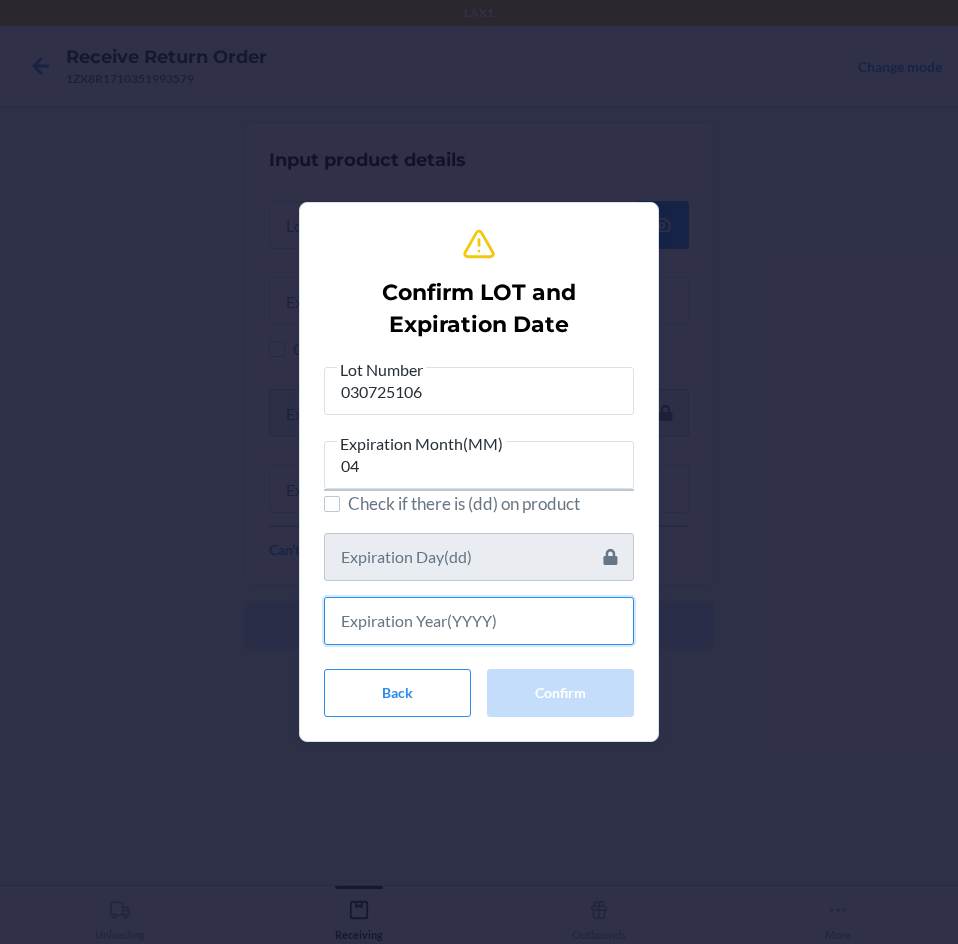 click at bounding box center (479, 621) 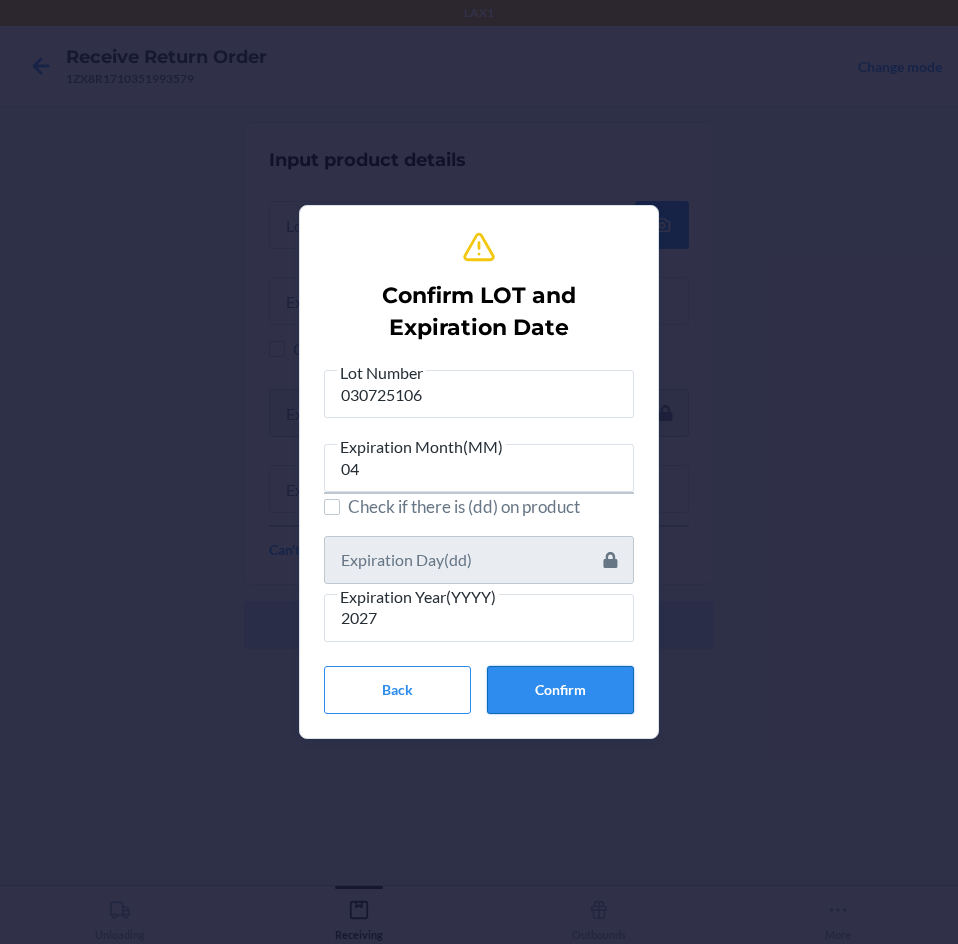 click on "Confirm" at bounding box center (560, 690) 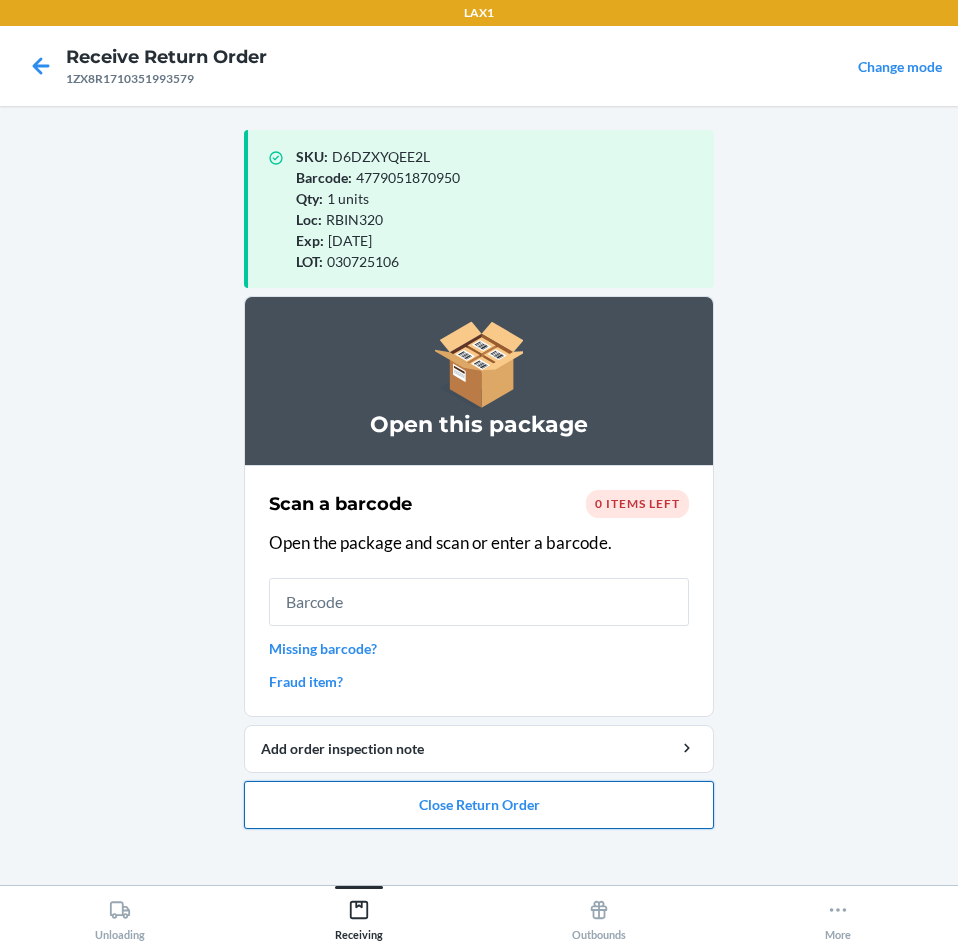 click on "Close Return Order" at bounding box center [479, 805] 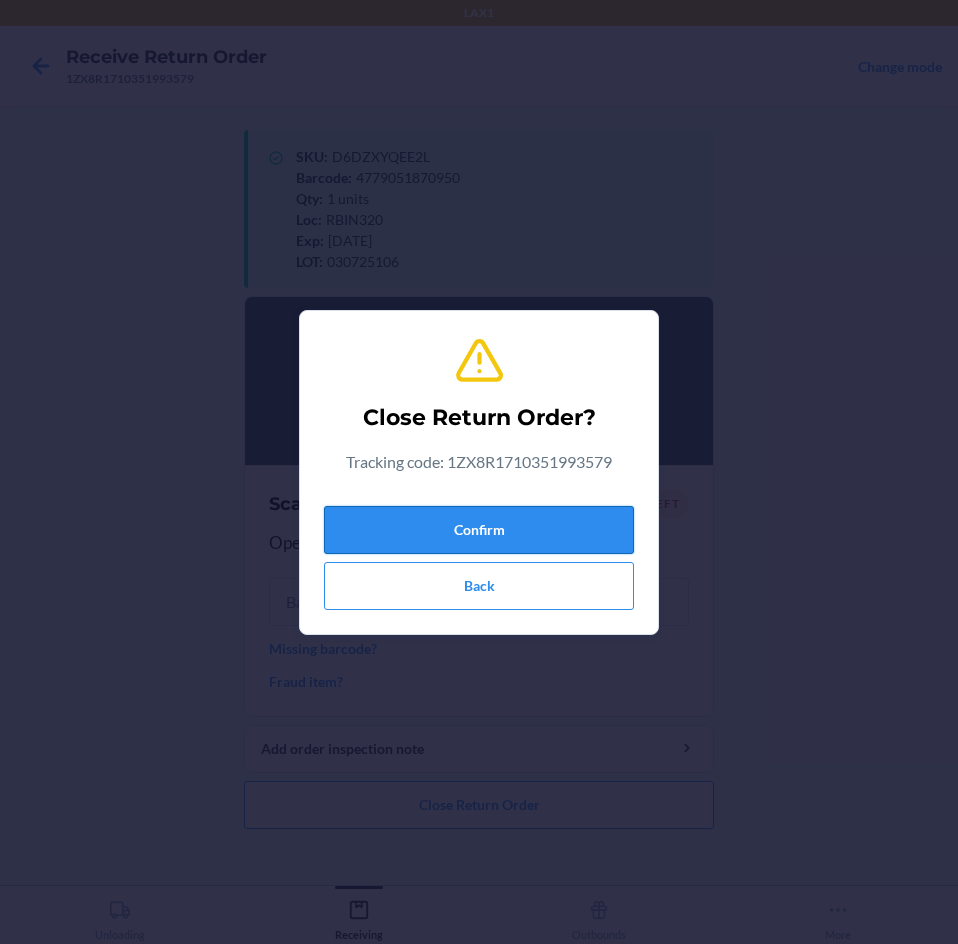 click on "Confirm" at bounding box center [479, 530] 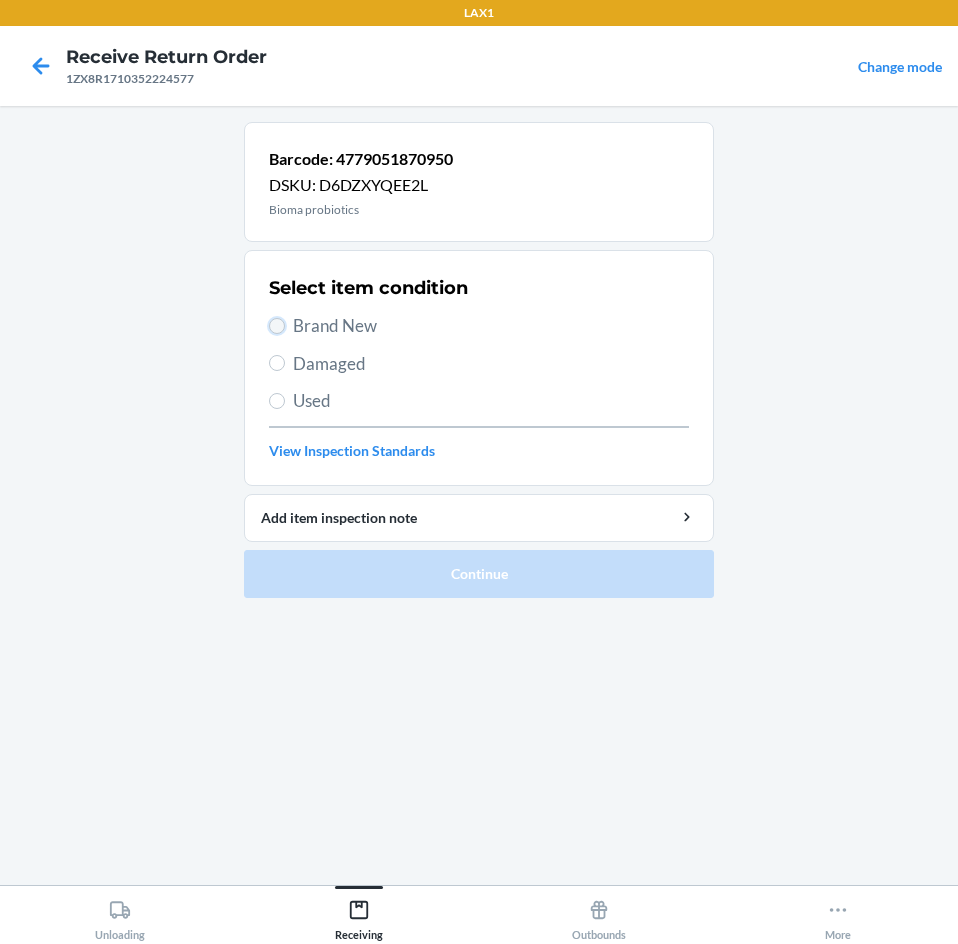 click on "Brand New" at bounding box center [277, 326] 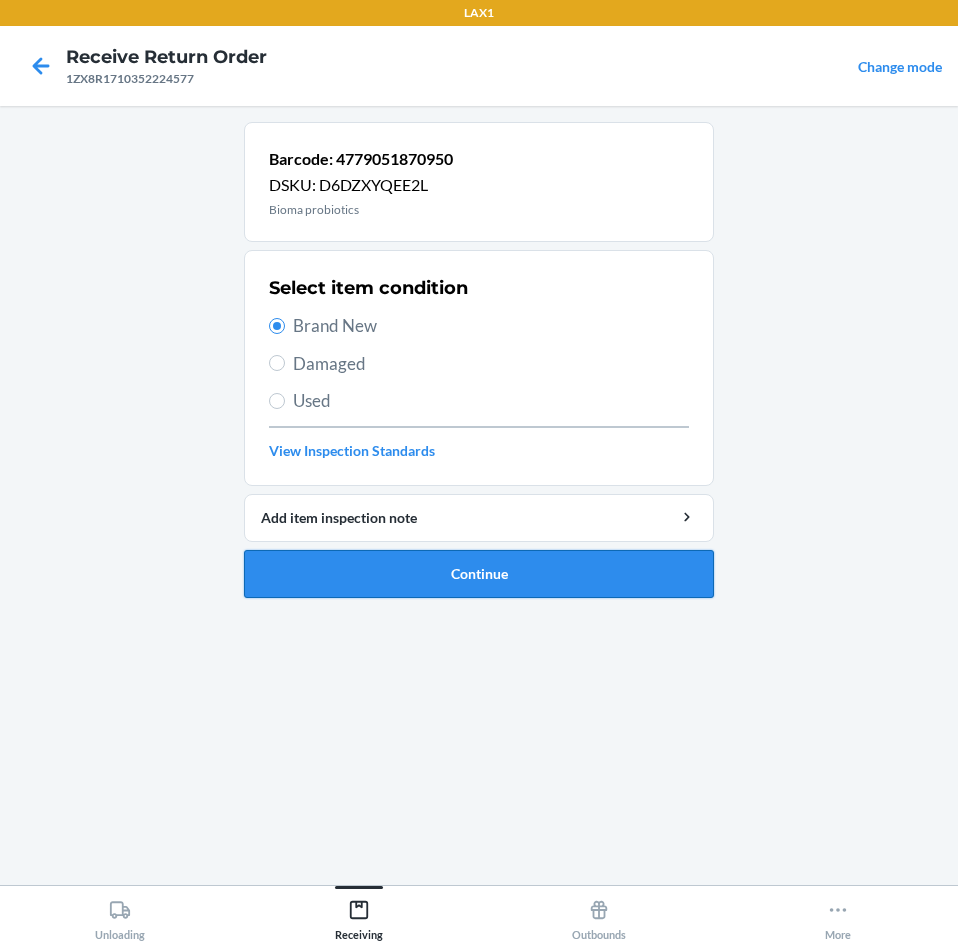 click on "Continue" at bounding box center [479, 574] 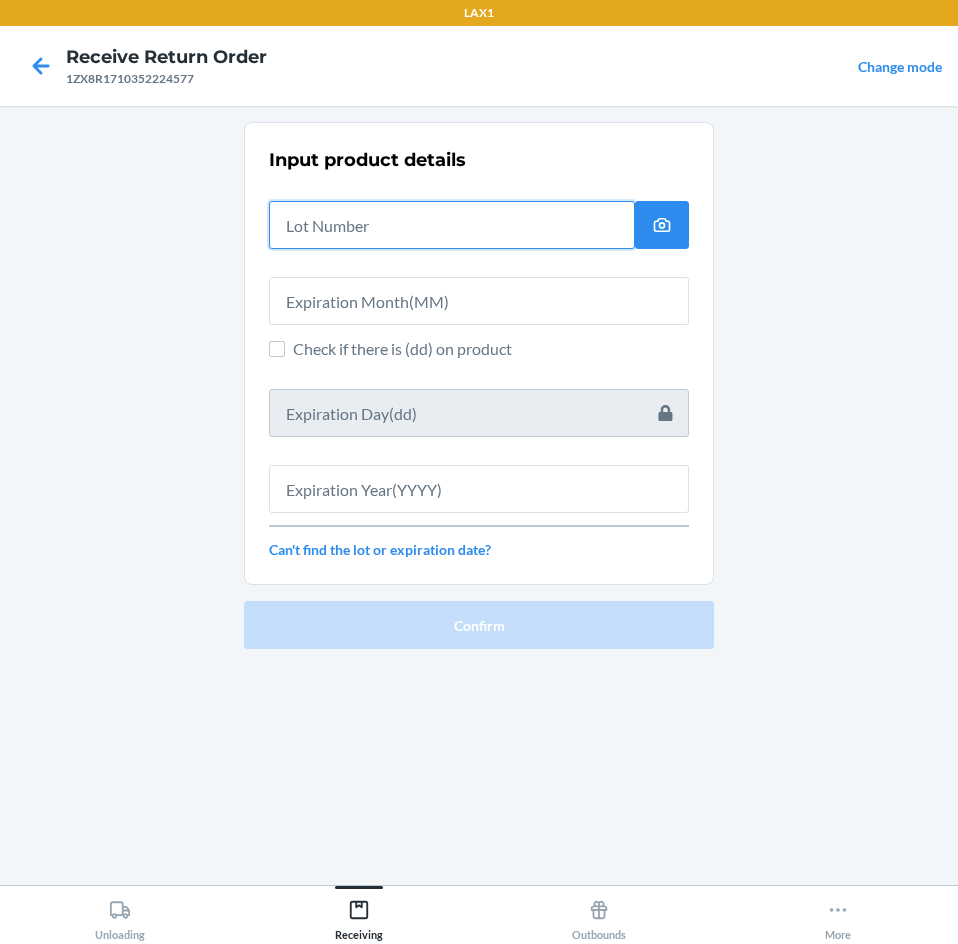 click at bounding box center [452, 225] 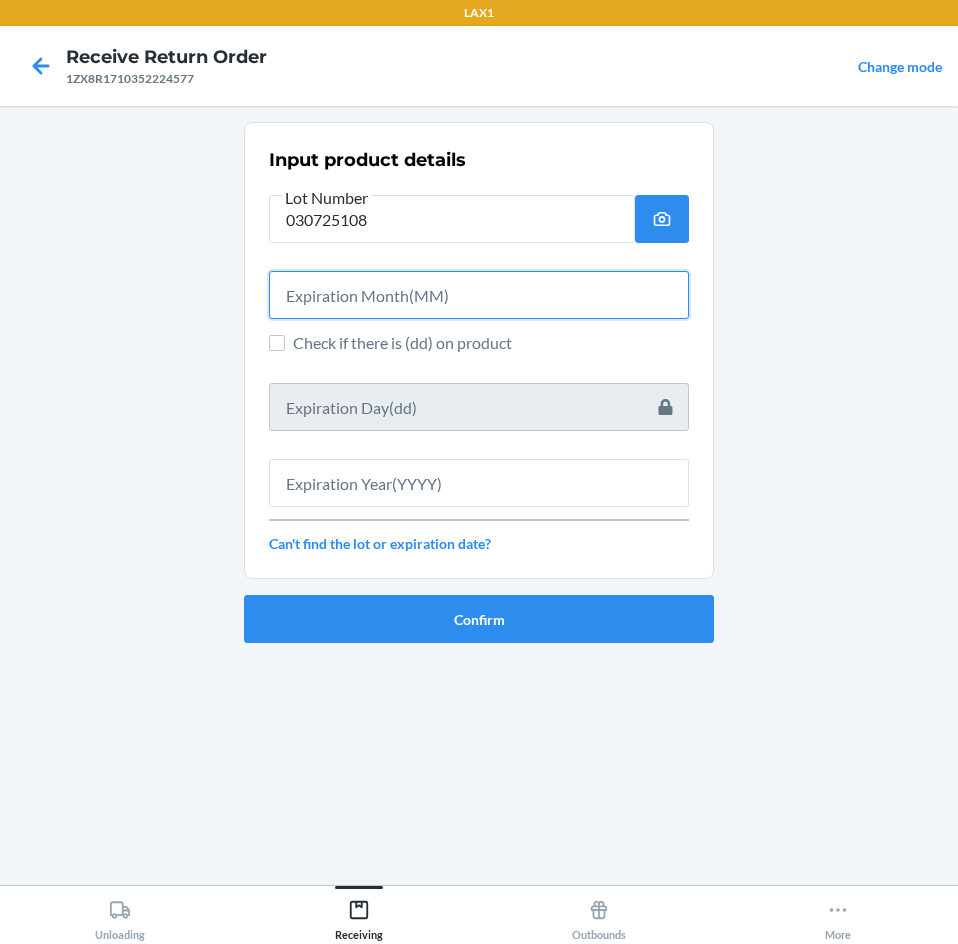 click at bounding box center [479, 295] 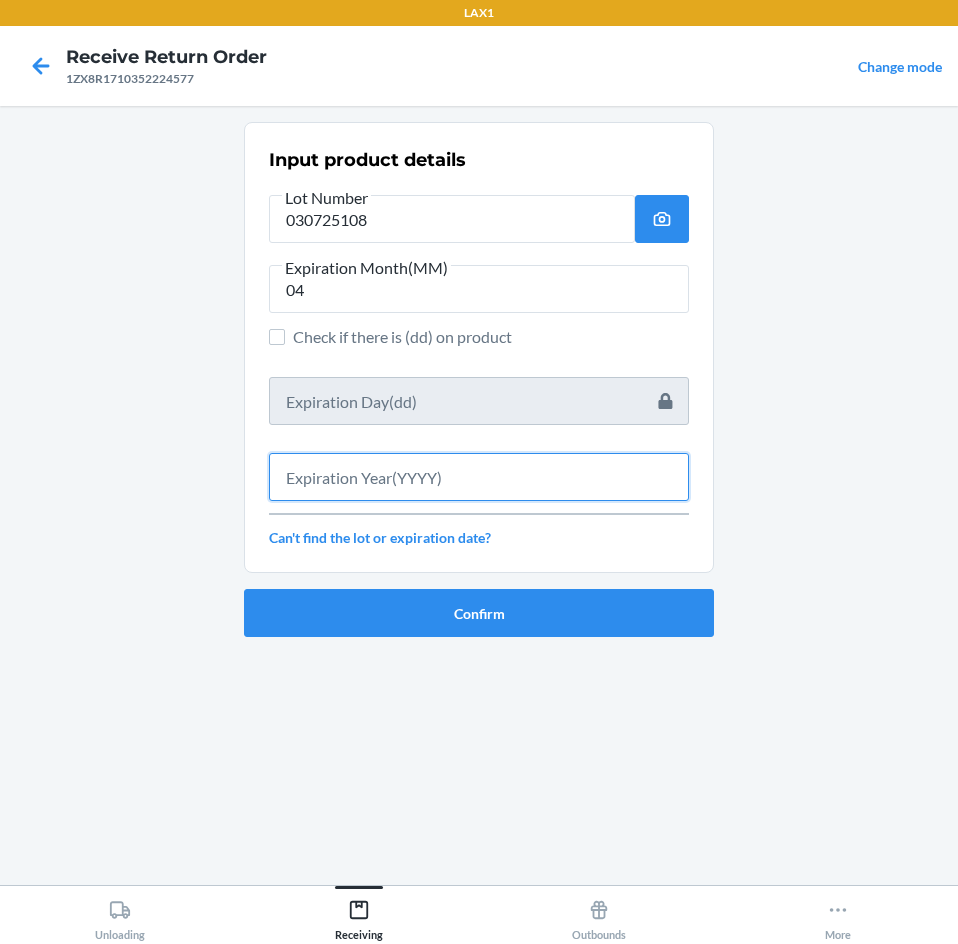 click at bounding box center [479, 477] 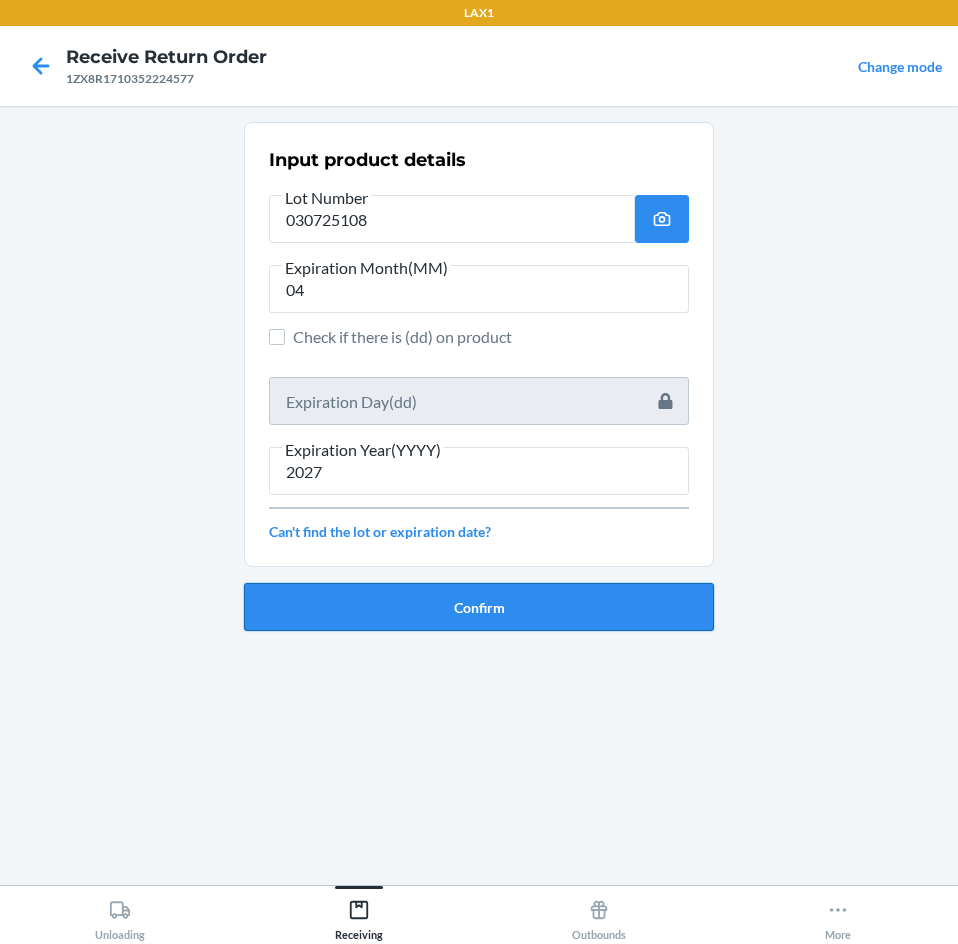 click on "Confirm" at bounding box center (479, 607) 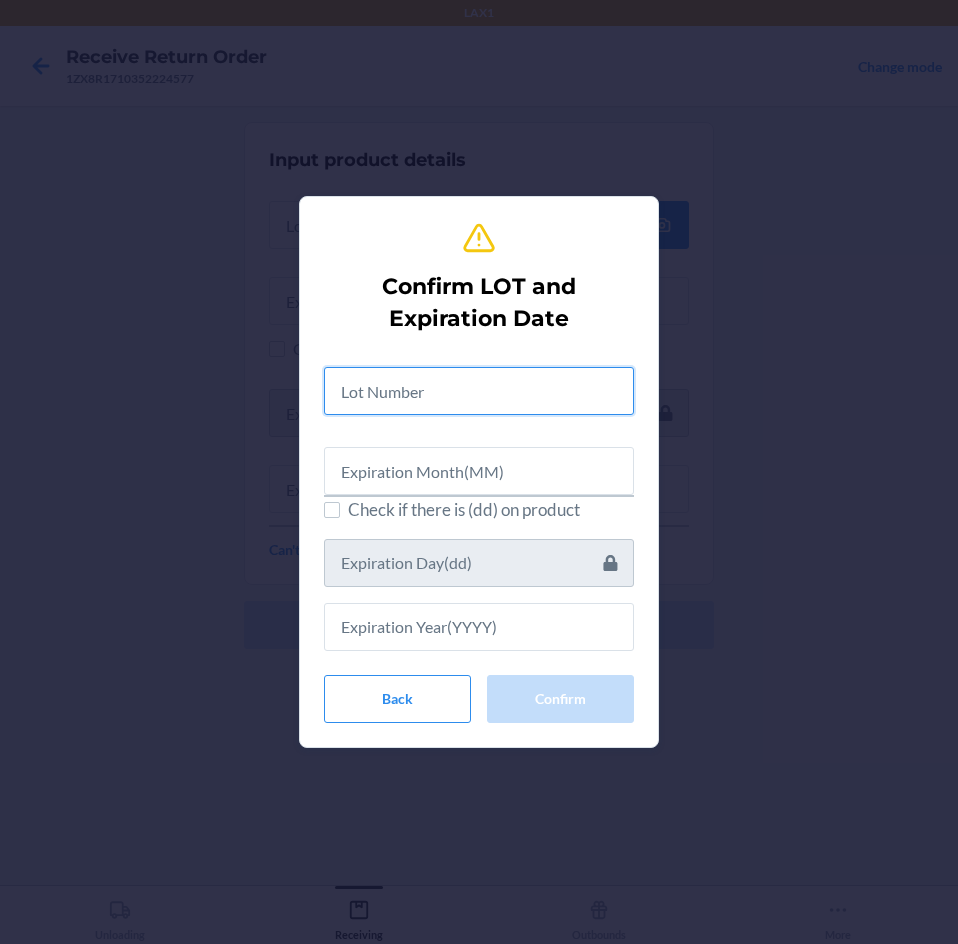 click at bounding box center [479, 391] 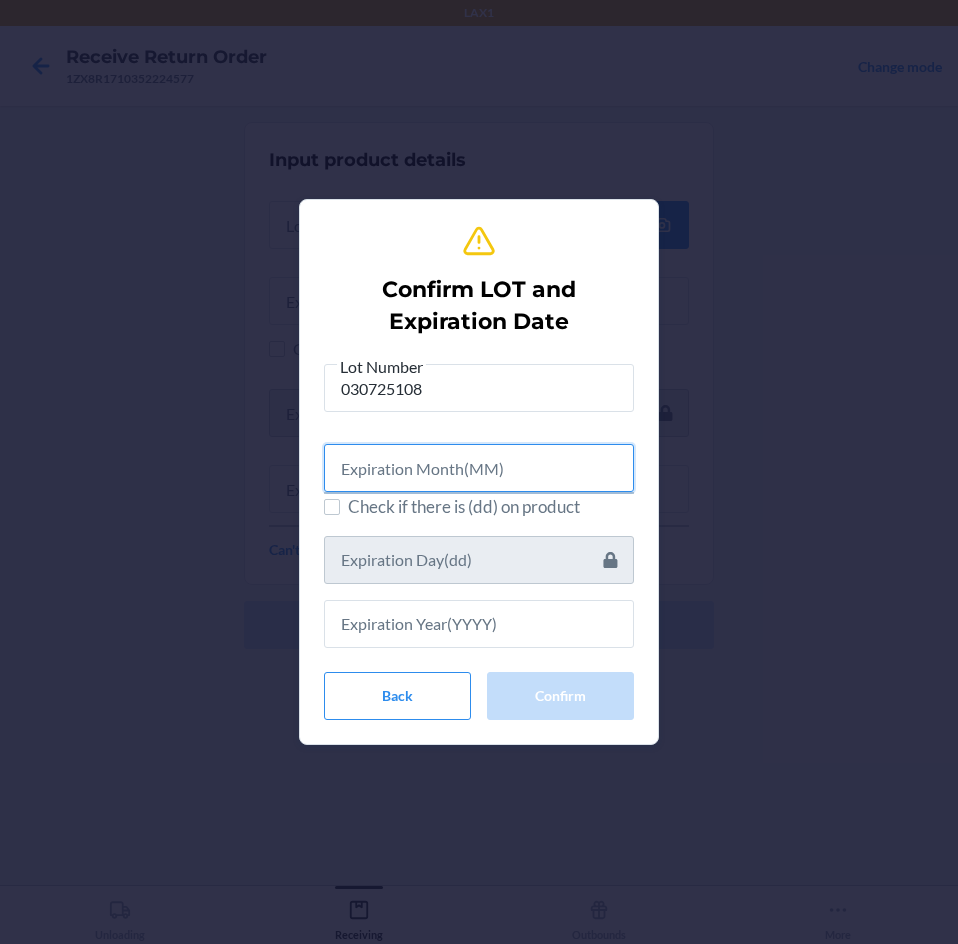 click at bounding box center (479, 468) 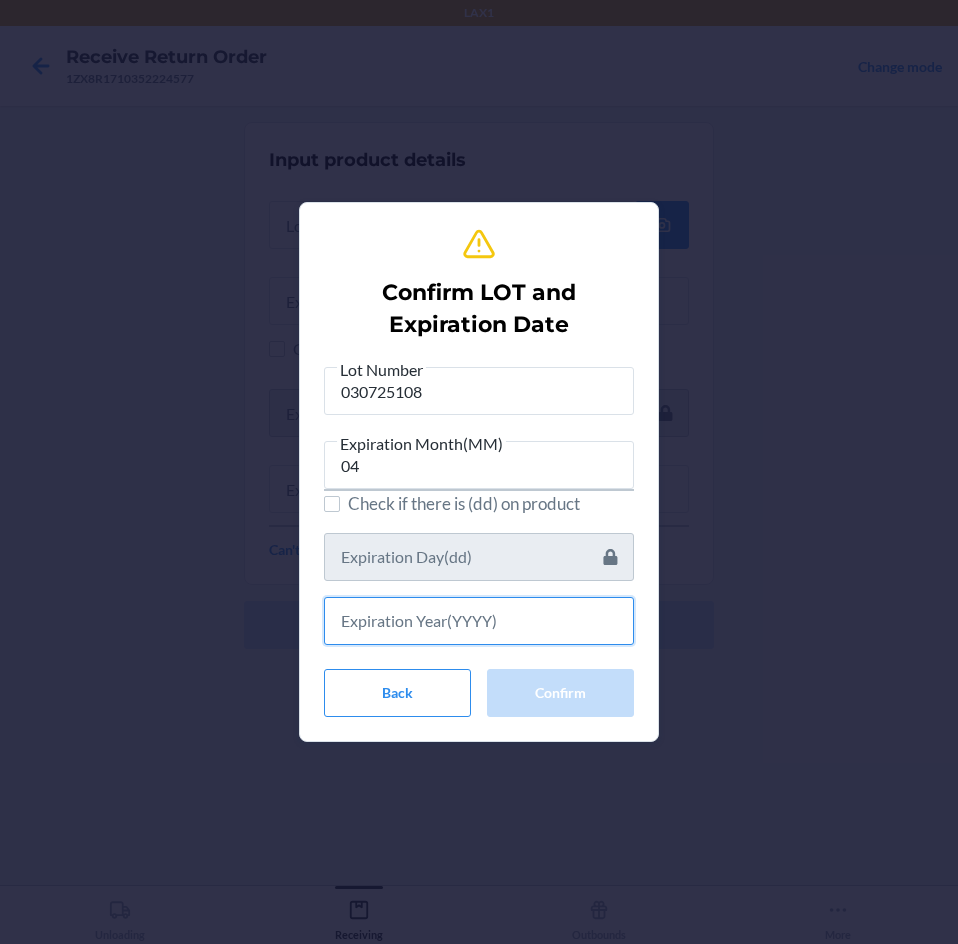 click at bounding box center (479, 621) 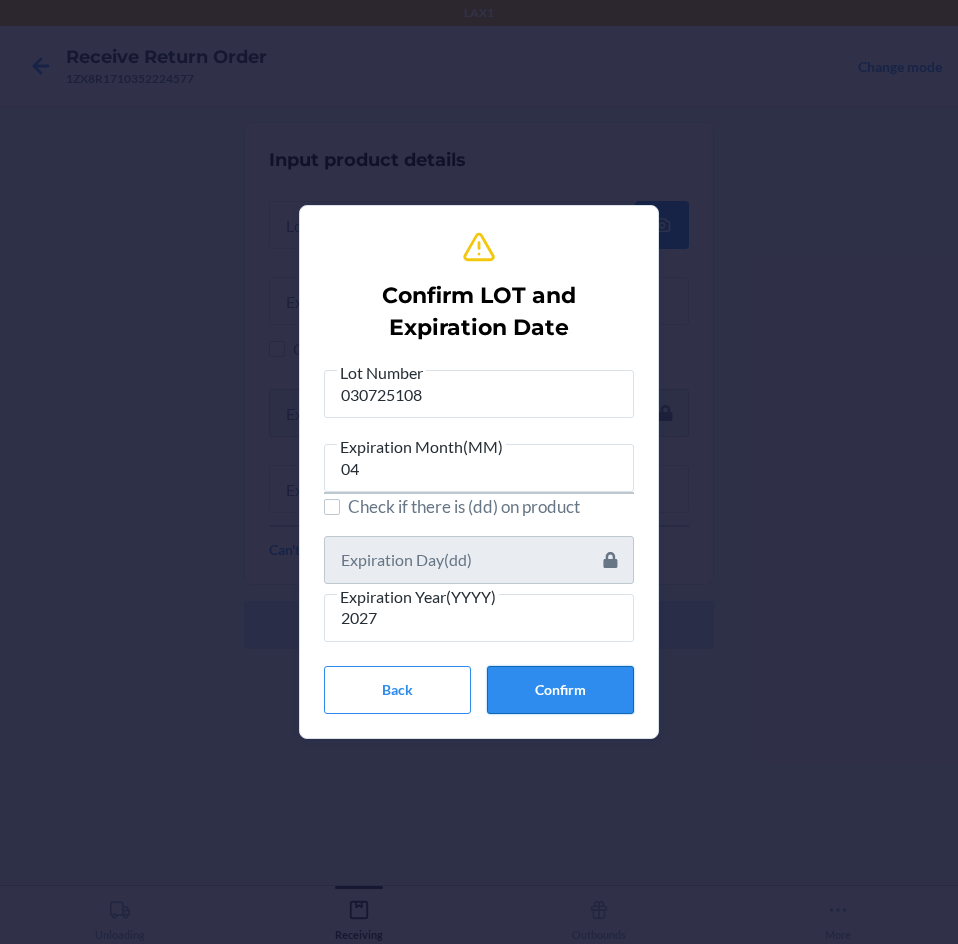 click on "Confirm" at bounding box center [560, 690] 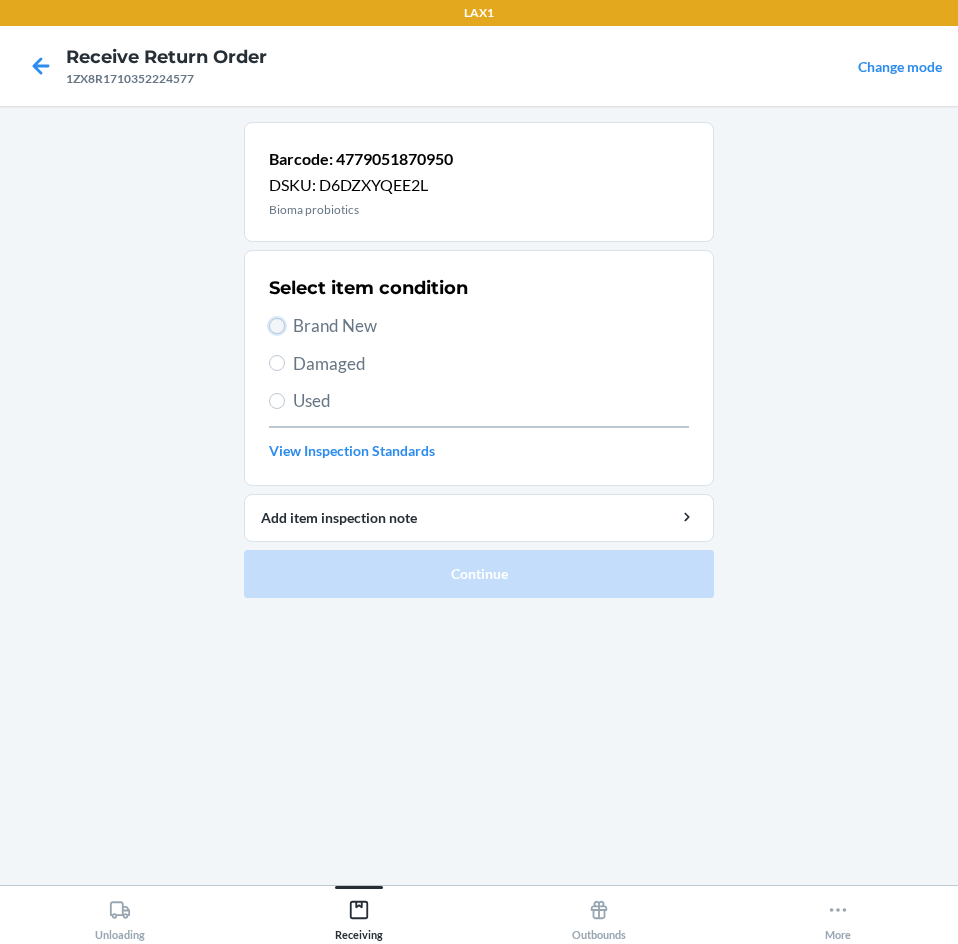 click on "Brand New" at bounding box center (277, 326) 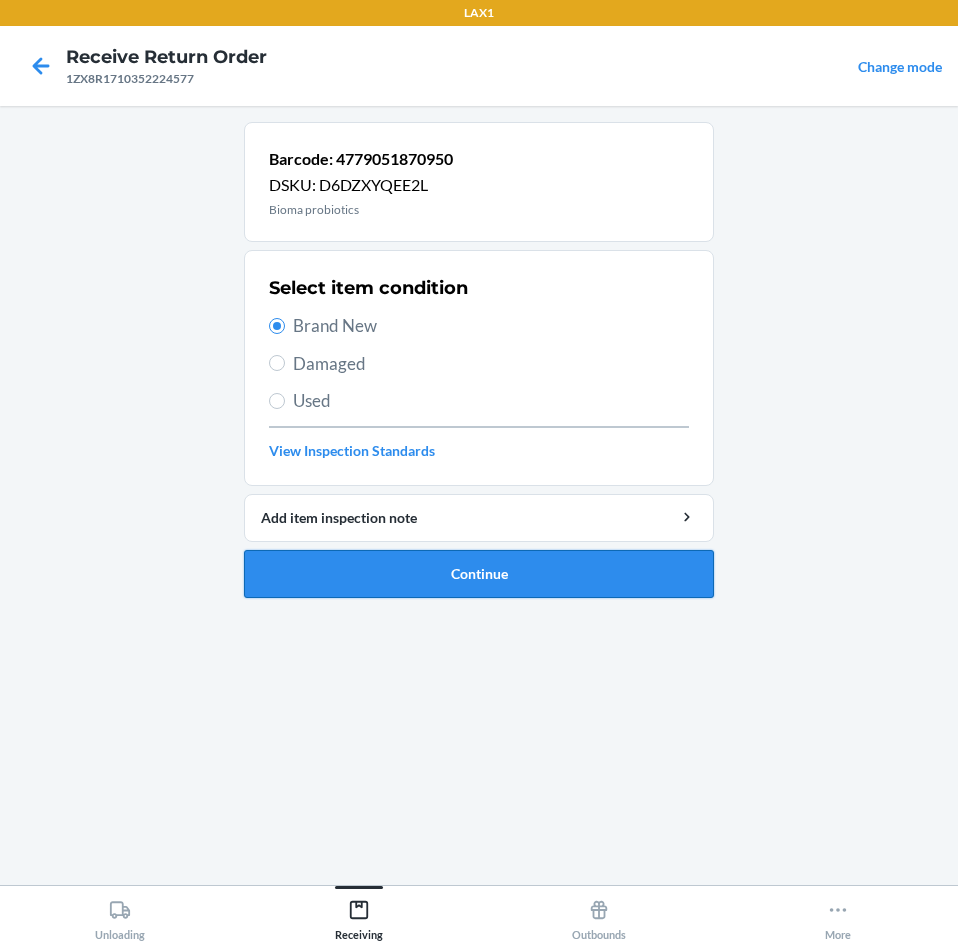 click on "Continue" at bounding box center (479, 574) 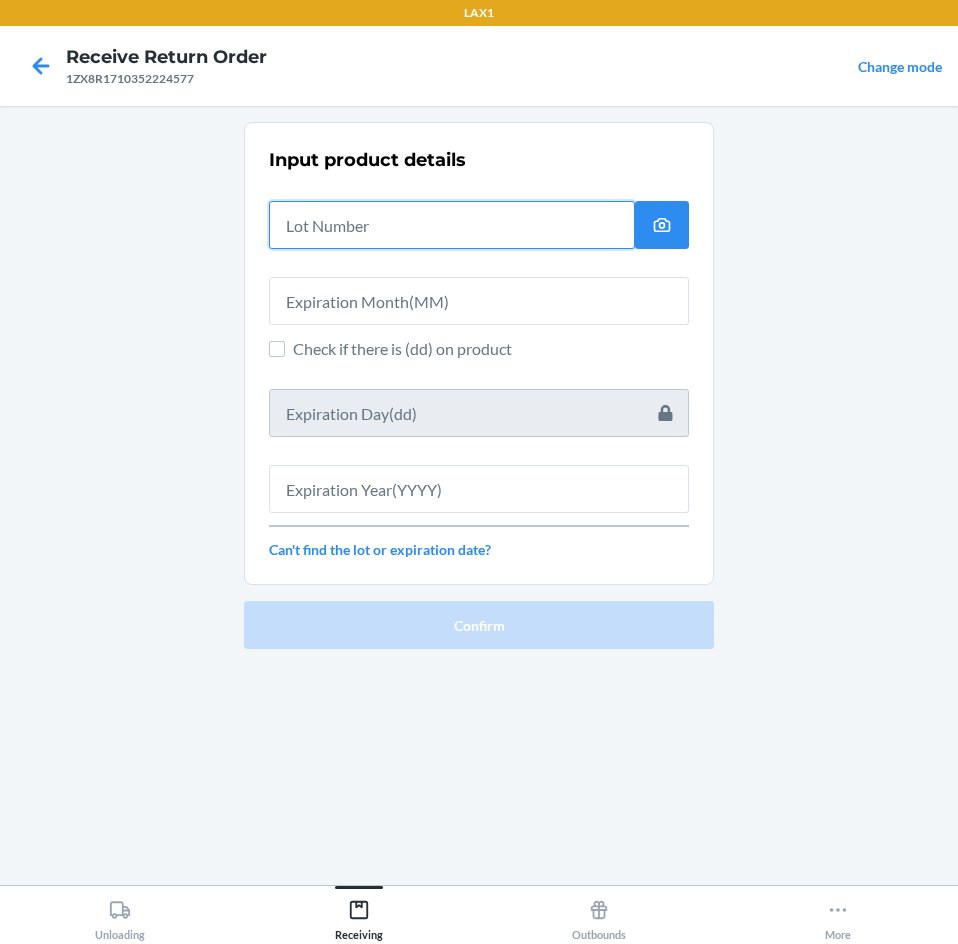 click at bounding box center (452, 225) 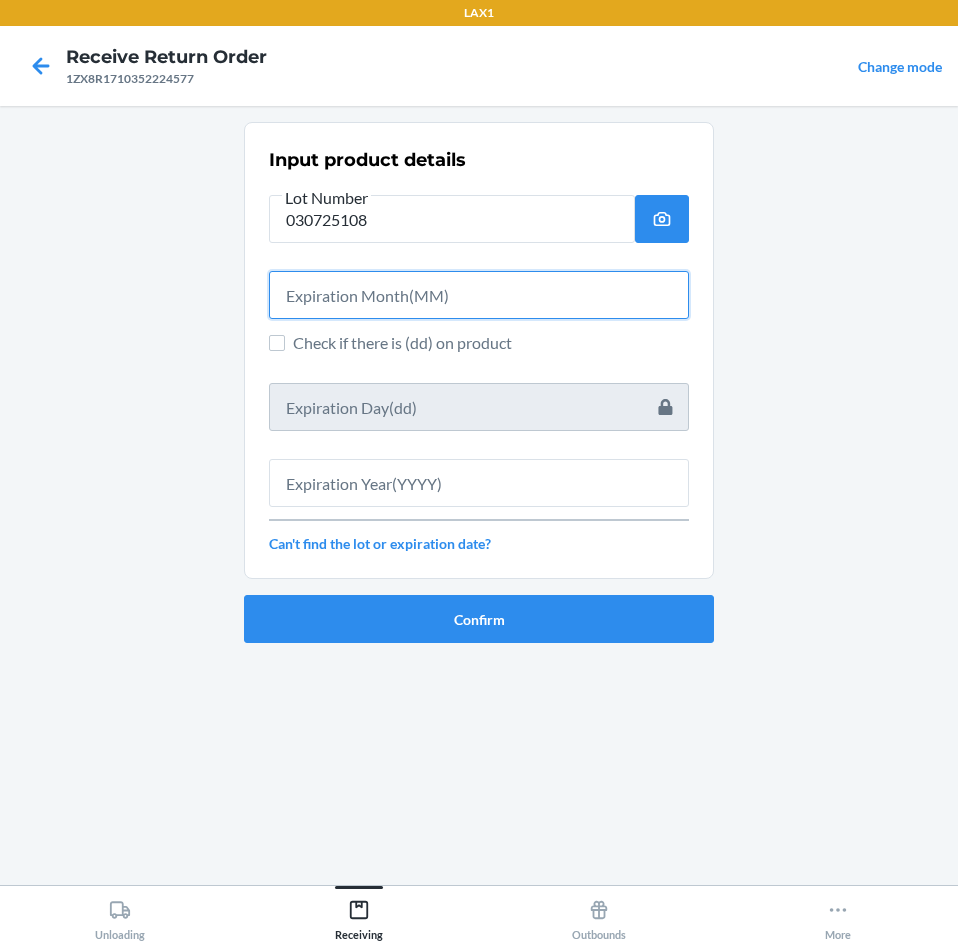 click at bounding box center [479, 295] 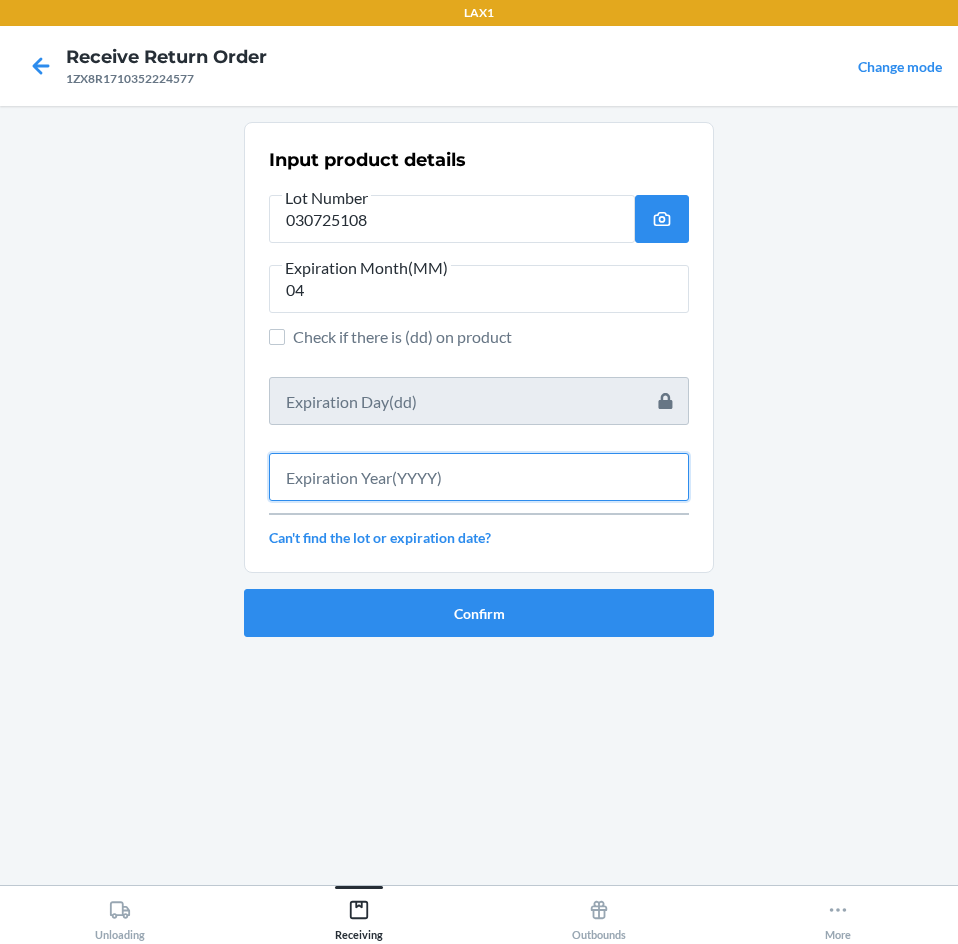 click at bounding box center (479, 477) 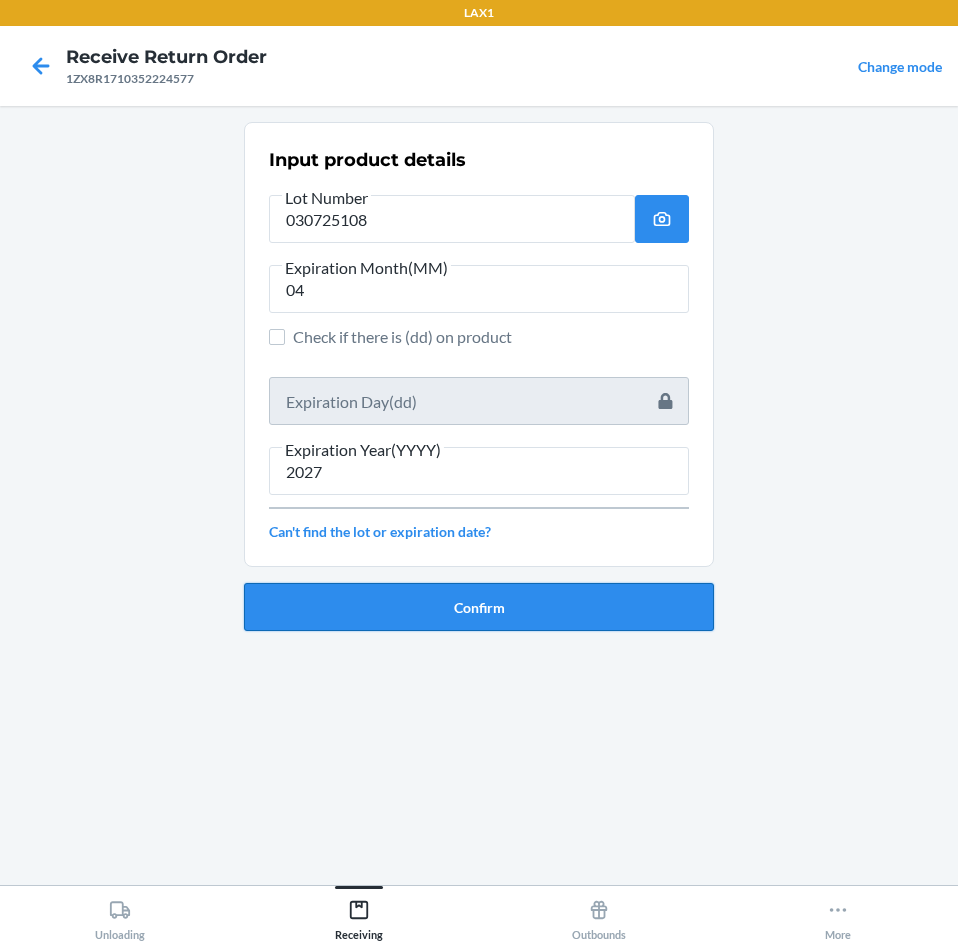 click on "Confirm" at bounding box center (479, 607) 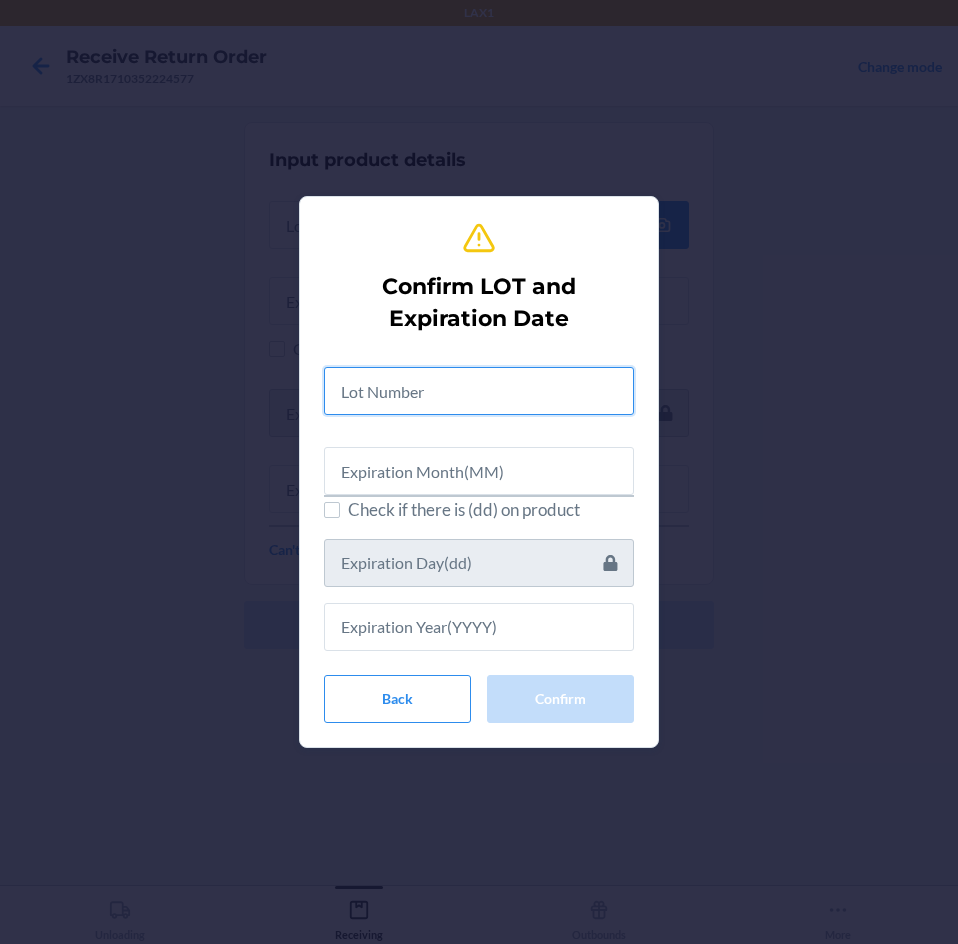 click at bounding box center [479, 391] 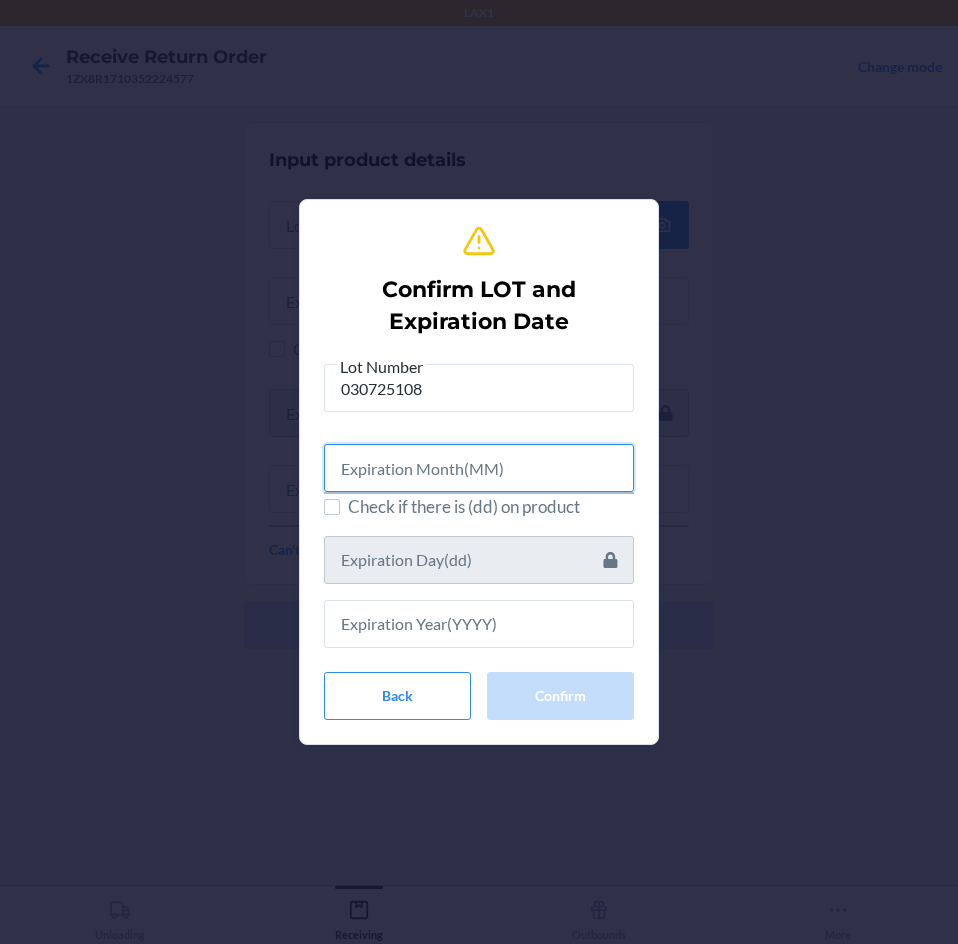 click at bounding box center [479, 468] 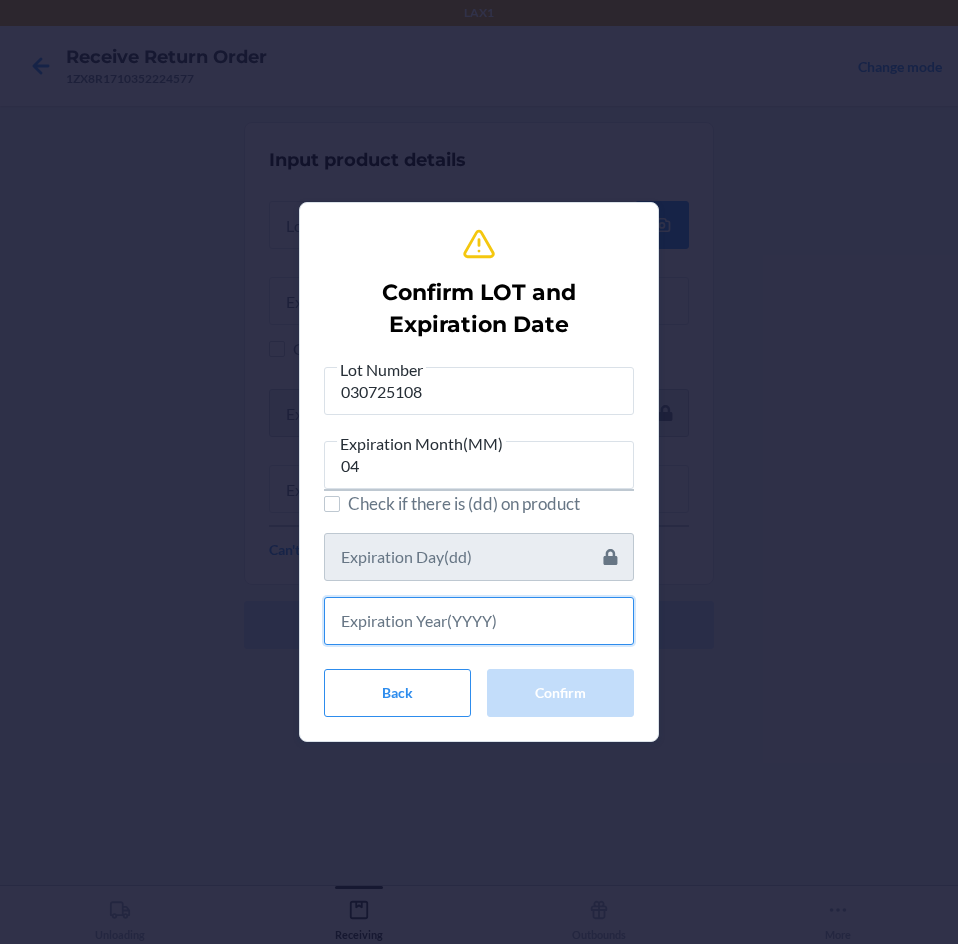 click at bounding box center [479, 621] 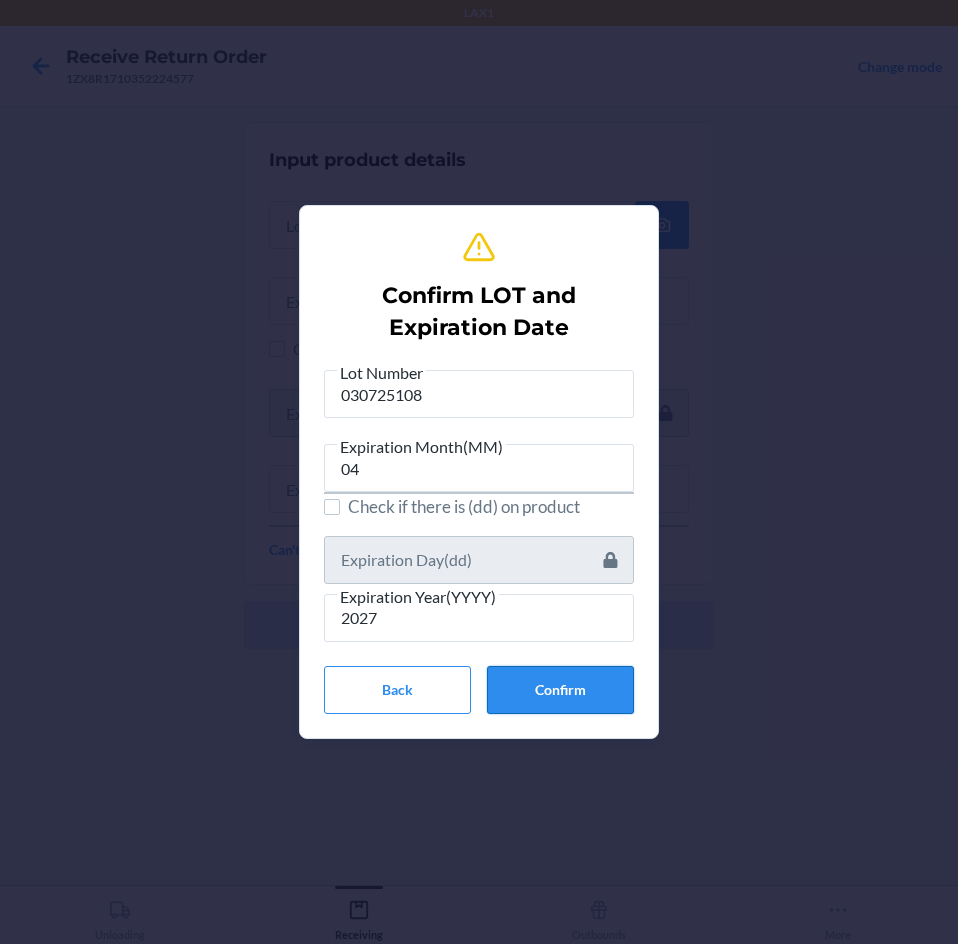 click on "Confirm" at bounding box center (560, 690) 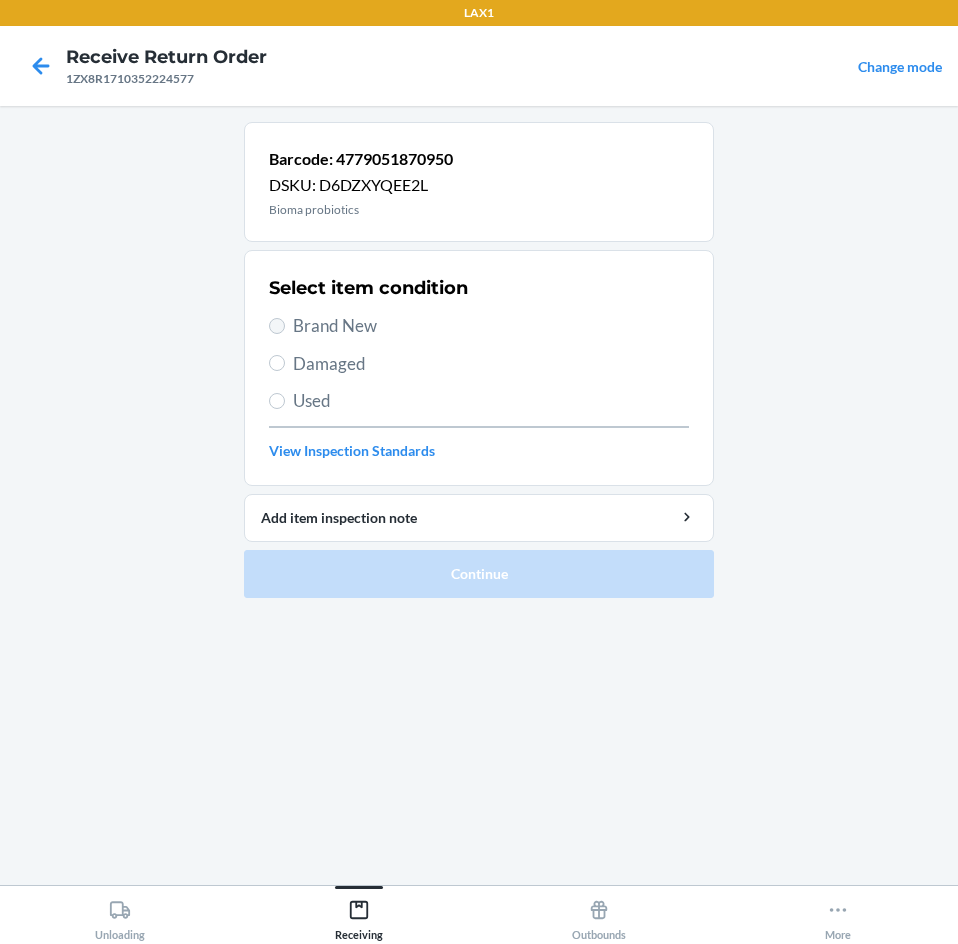 click on "Brand New" at bounding box center [479, 326] 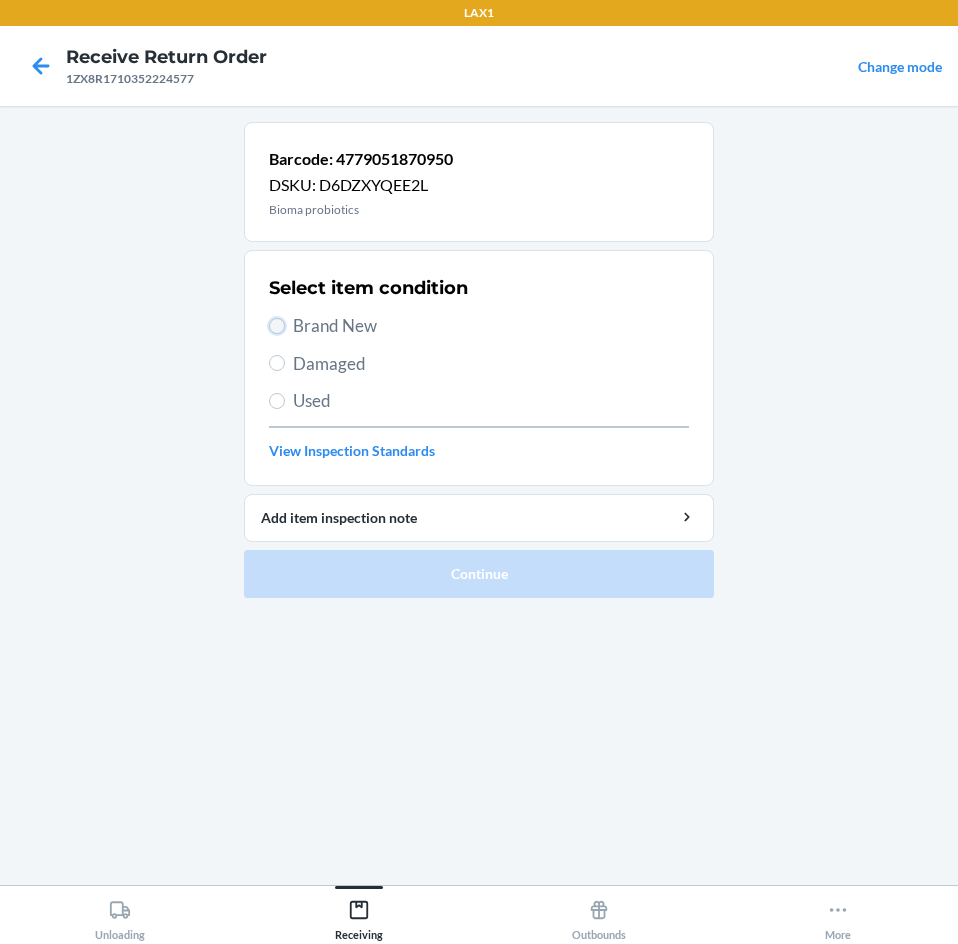 click on "Brand New" at bounding box center [277, 326] 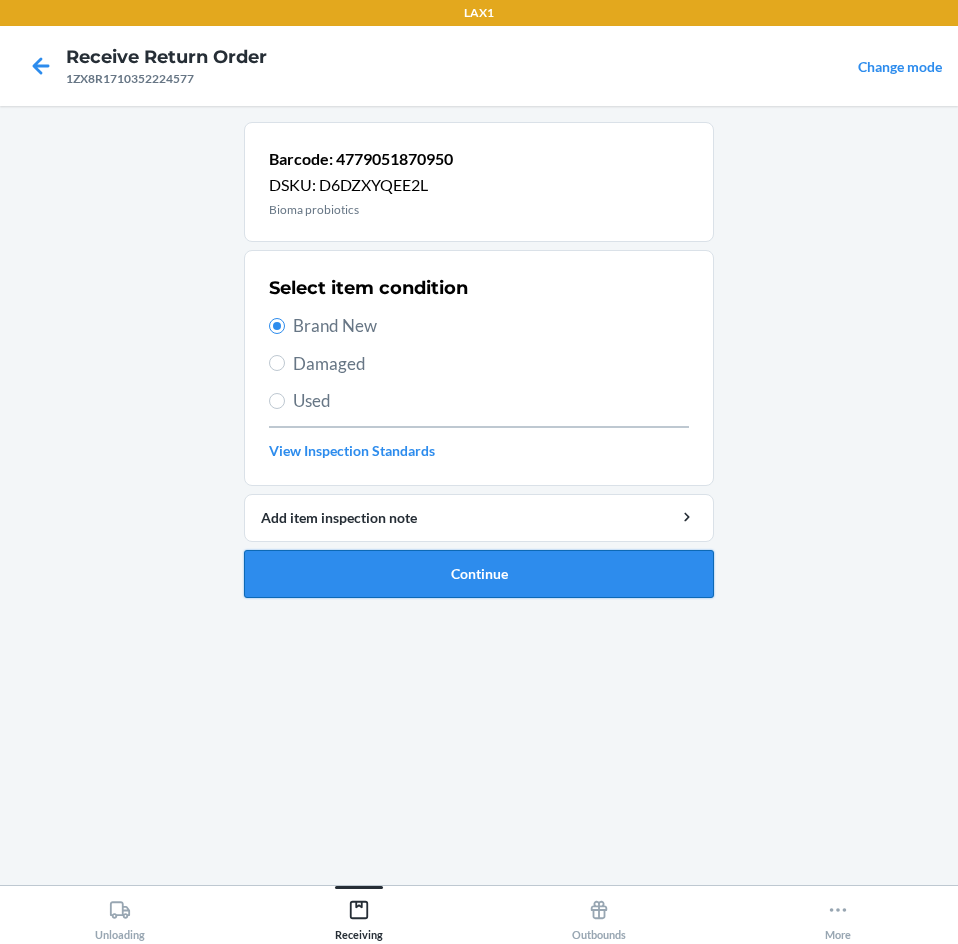 click on "Continue" at bounding box center [479, 574] 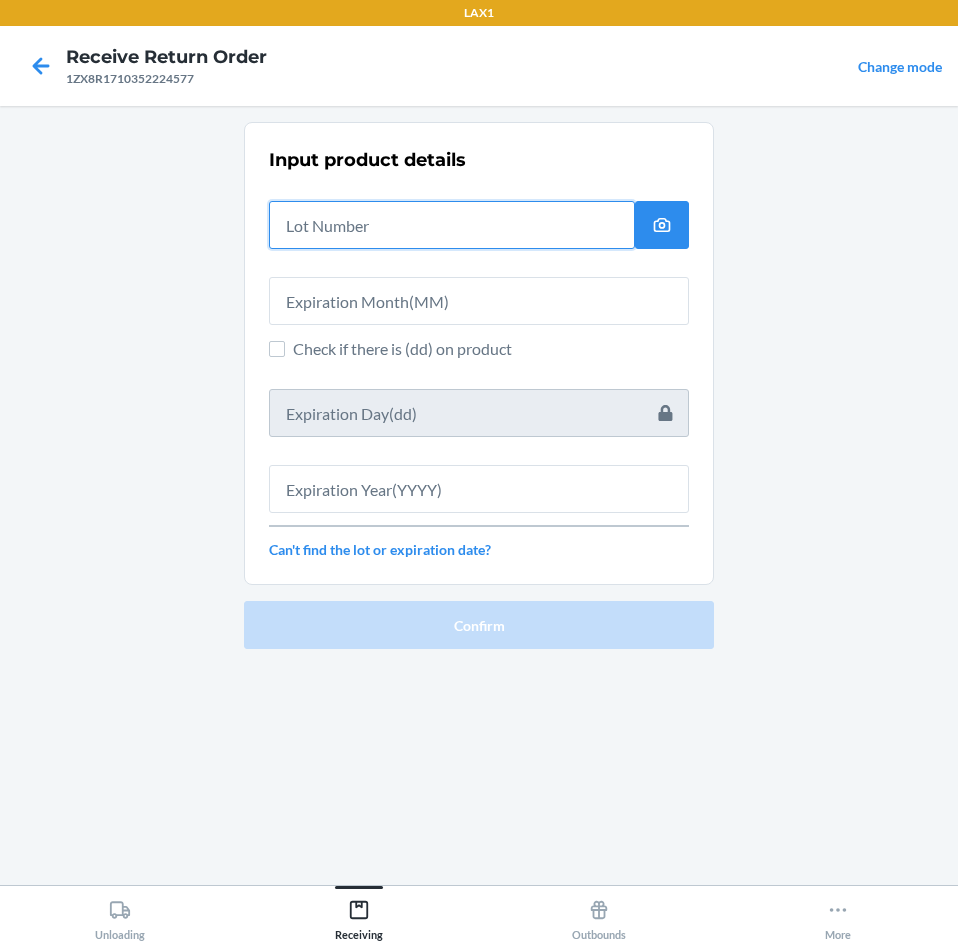 click at bounding box center (452, 225) 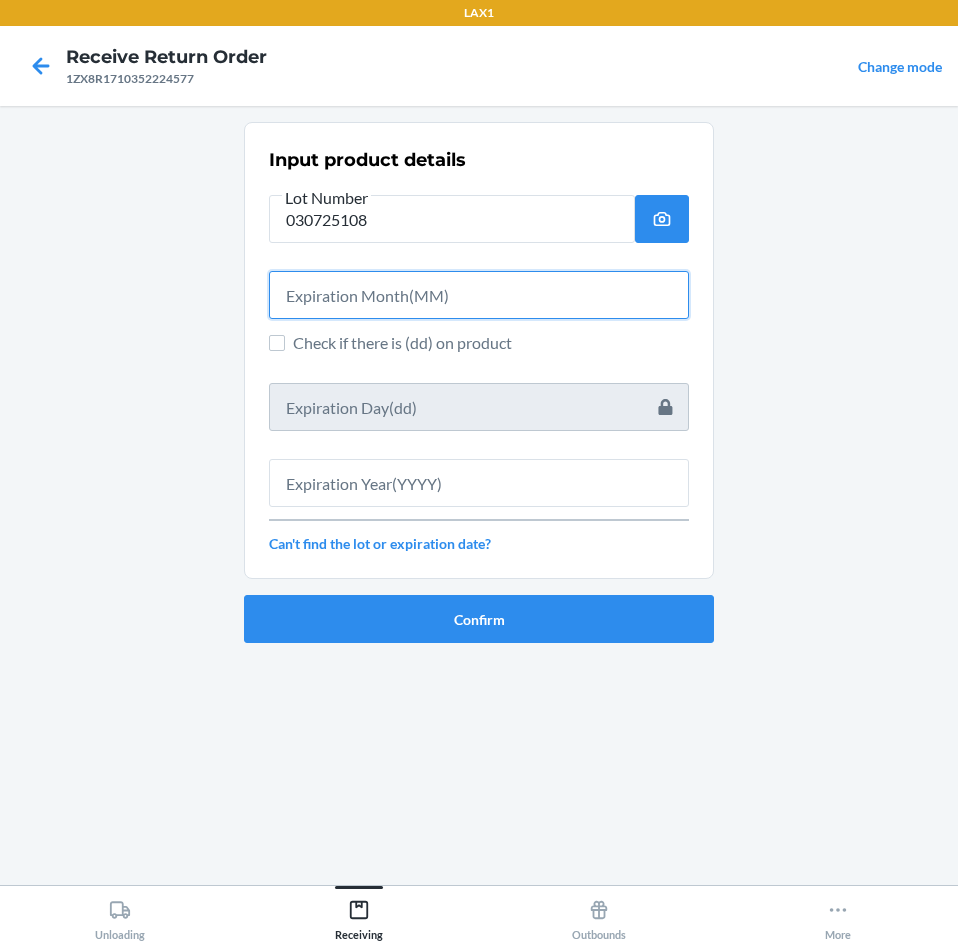 click at bounding box center [479, 295] 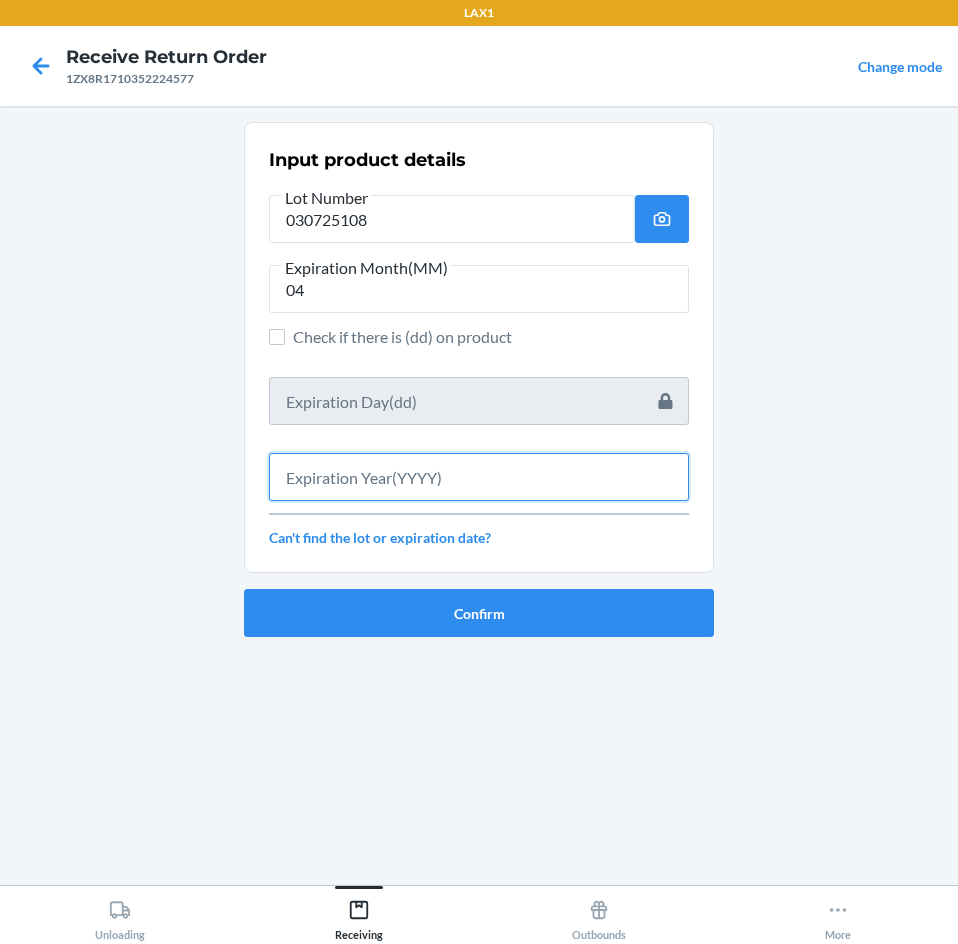 click at bounding box center [479, 477] 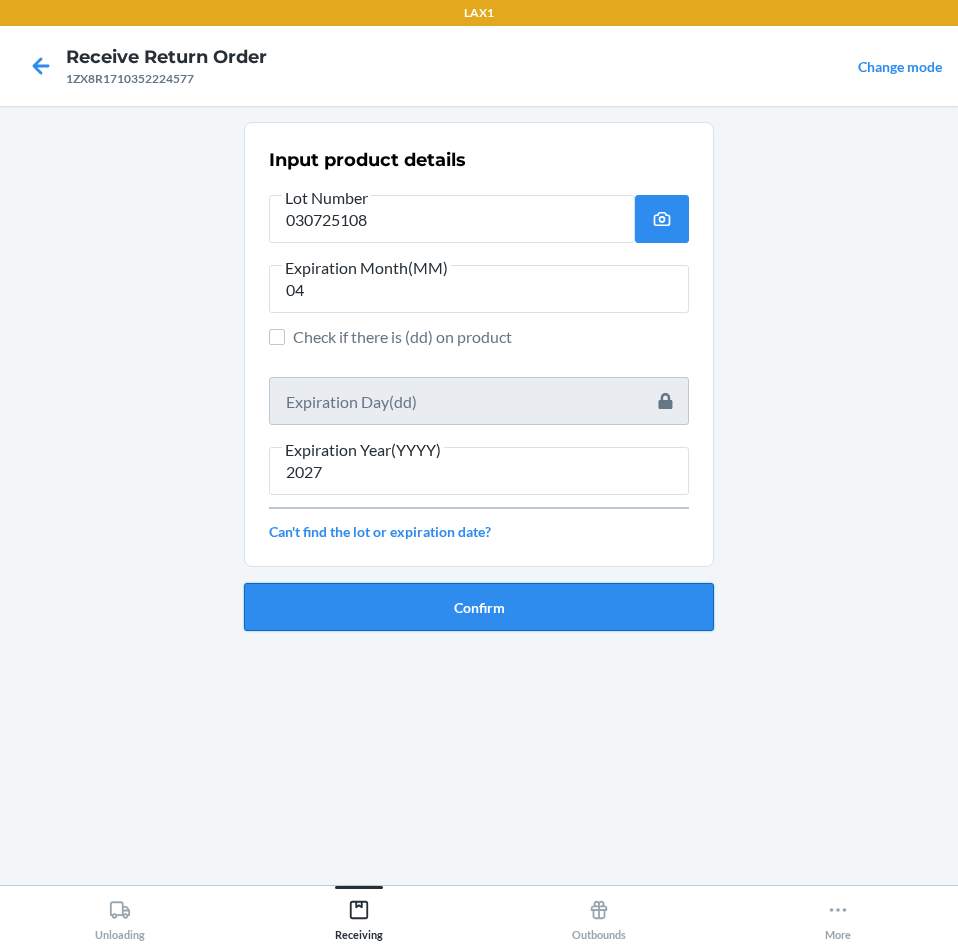 click on "Confirm" at bounding box center (479, 607) 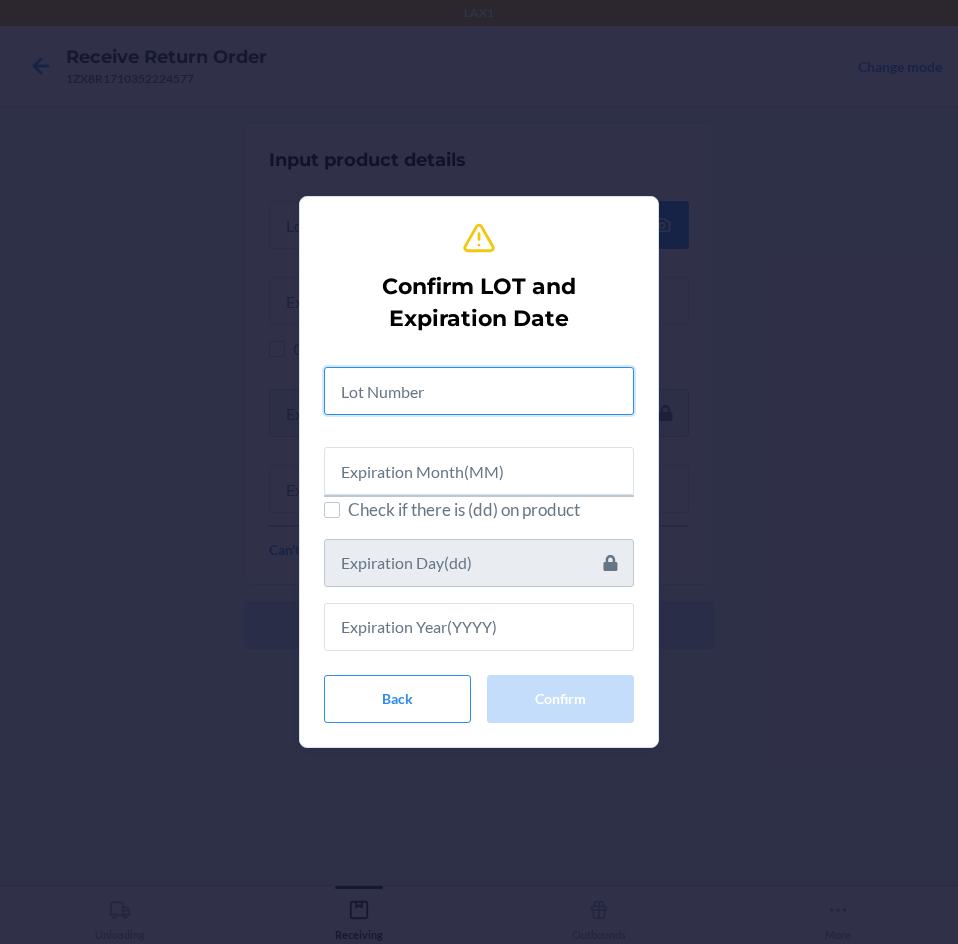 click at bounding box center (479, 391) 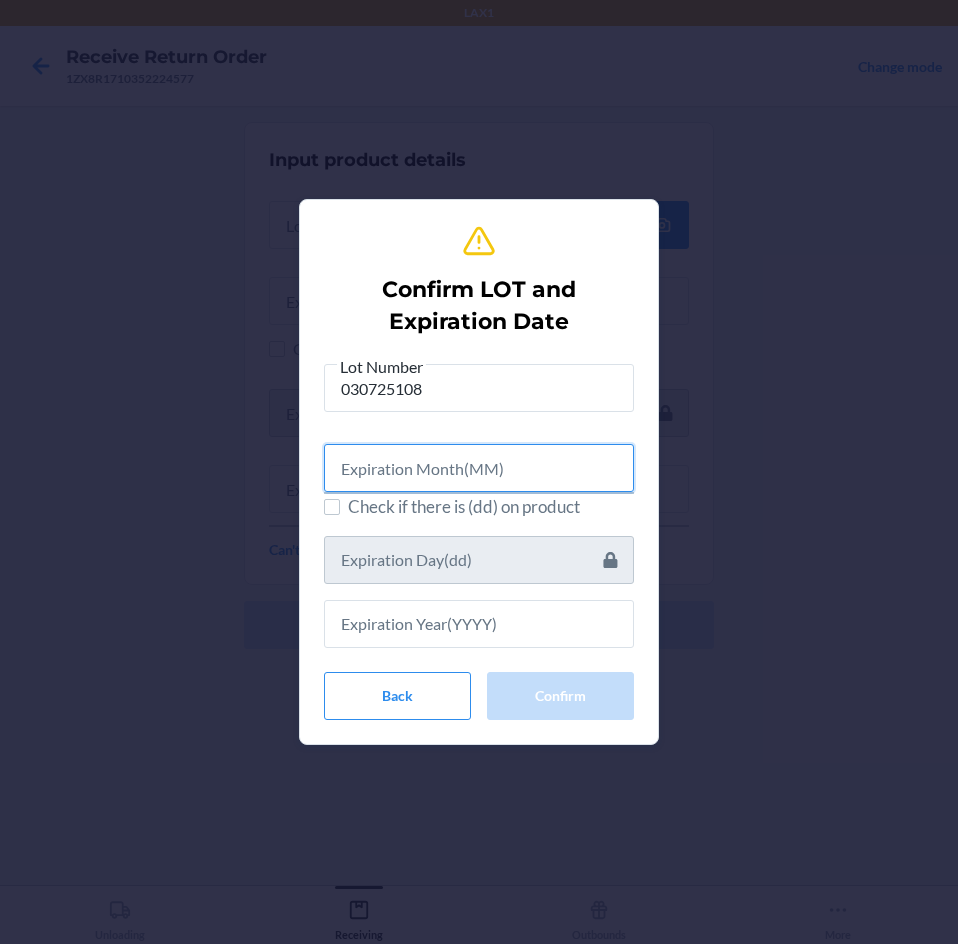 click at bounding box center [479, 468] 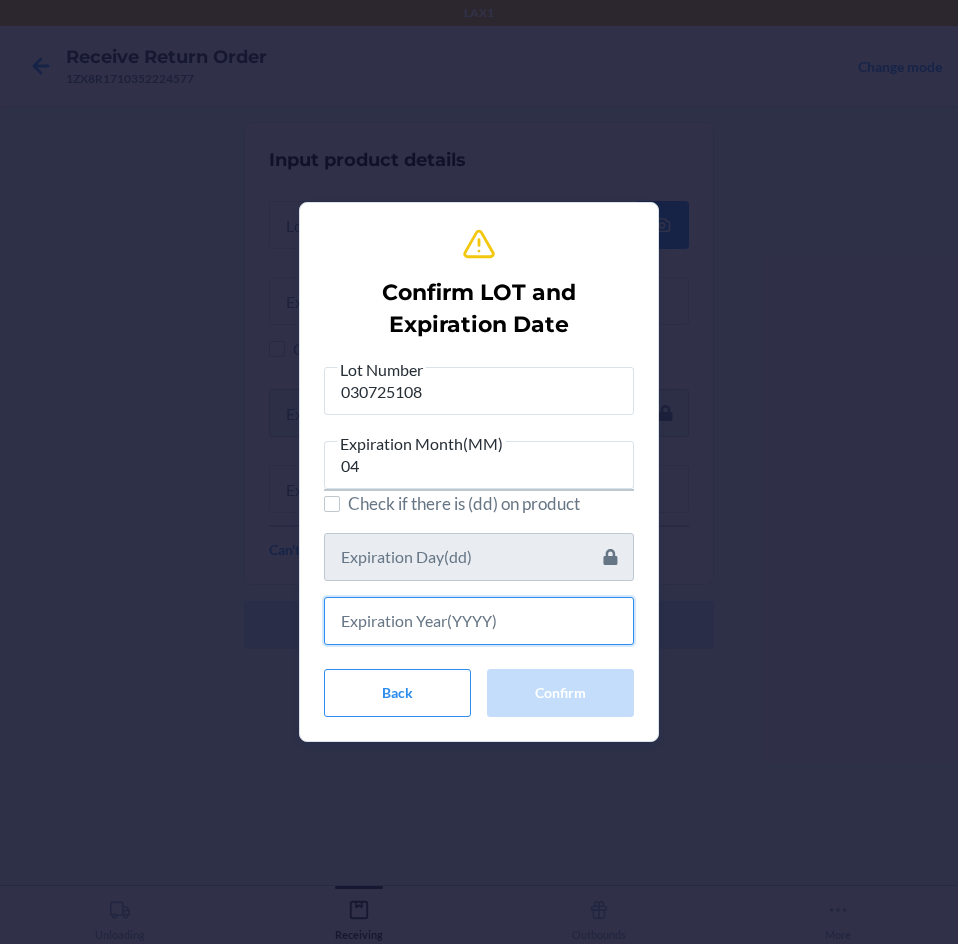 click at bounding box center (479, 621) 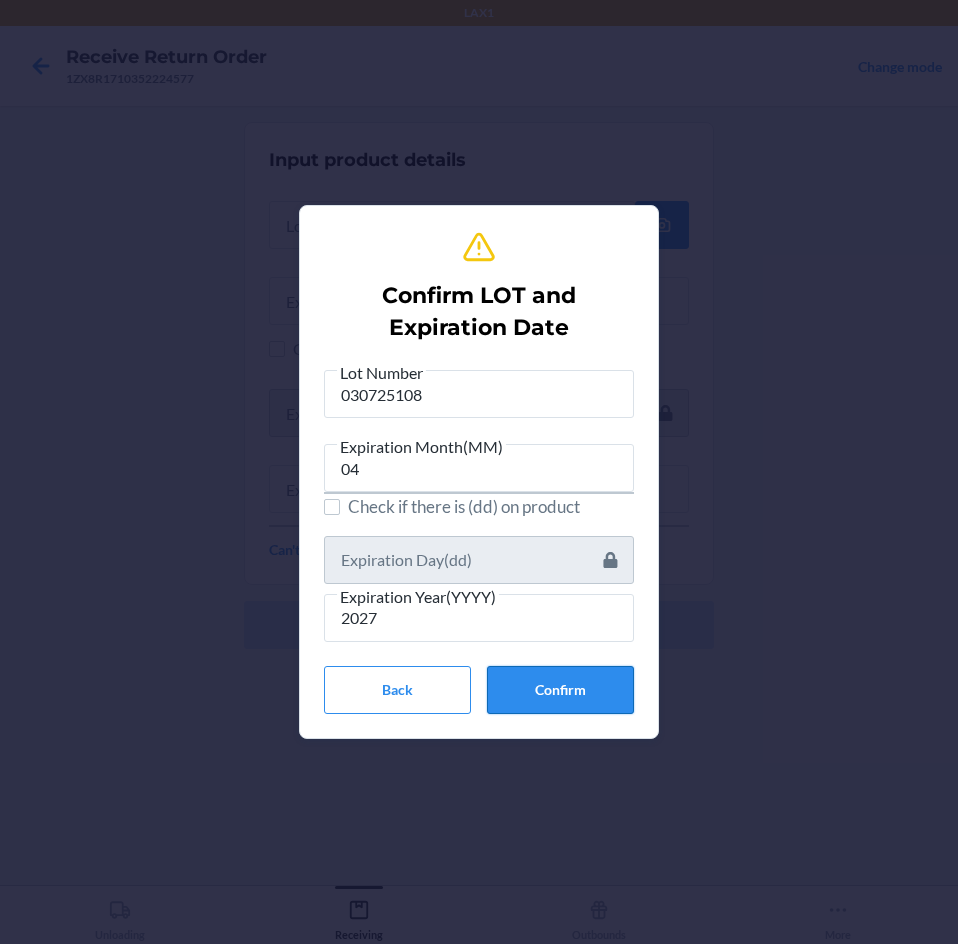 click on "Confirm" at bounding box center (560, 690) 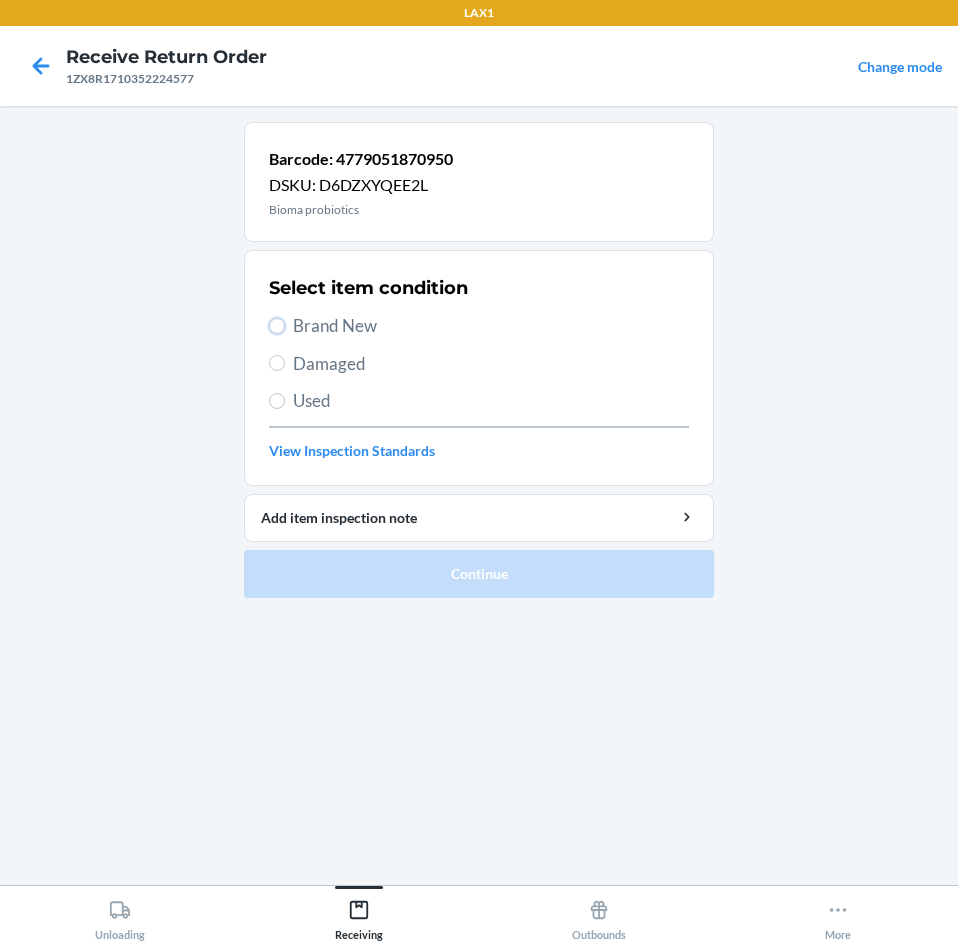 drag, startPoint x: 279, startPoint y: 330, endPoint x: 344, endPoint y: 486, distance: 169 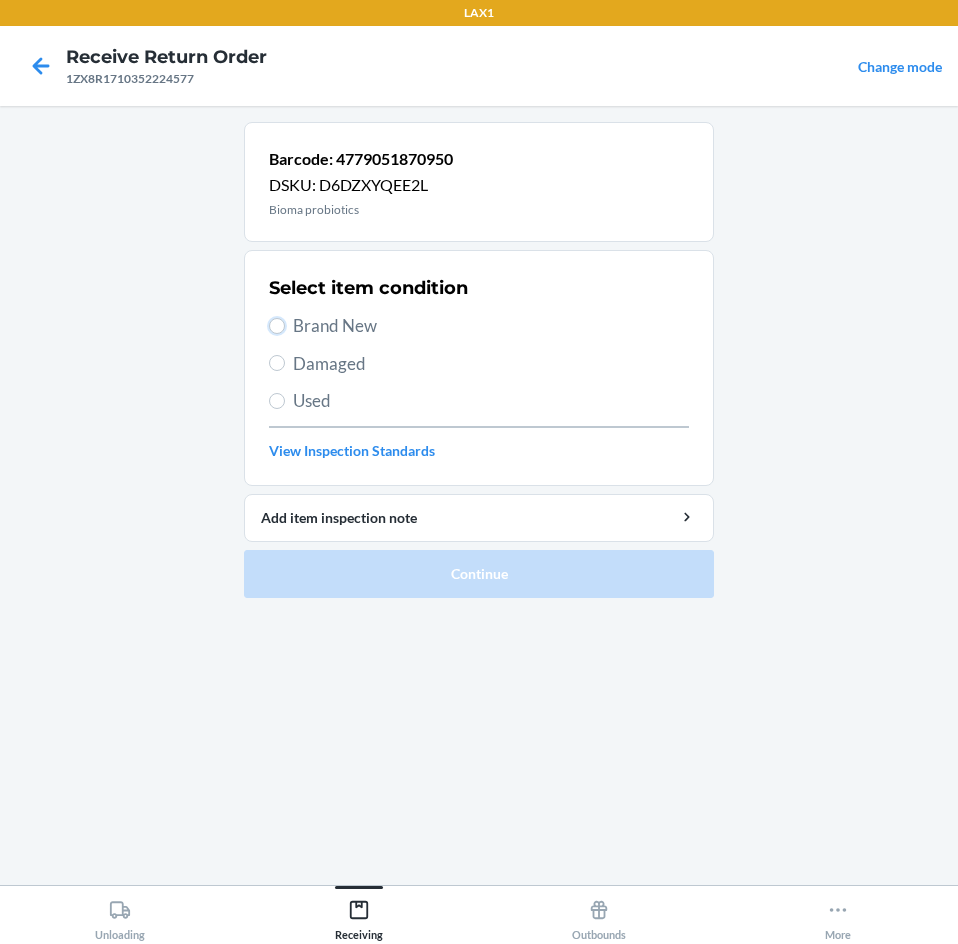 click on "Brand New" at bounding box center [277, 326] 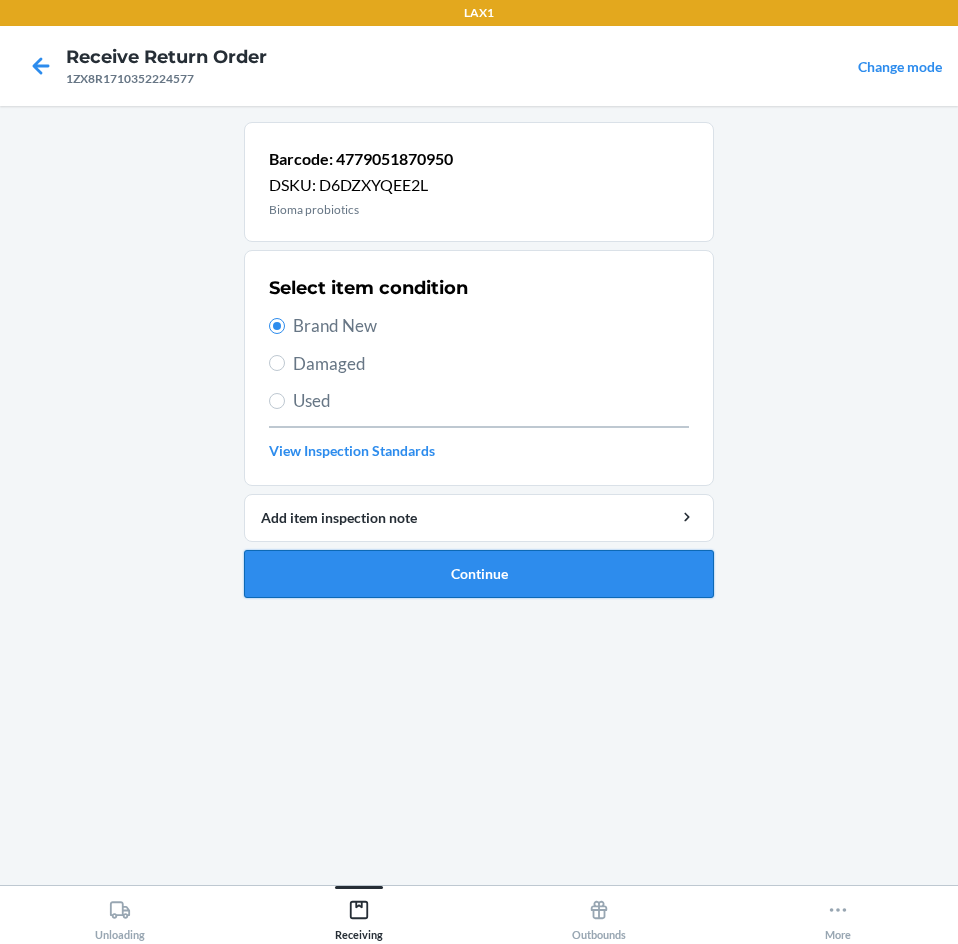 click on "Continue" at bounding box center (479, 574) 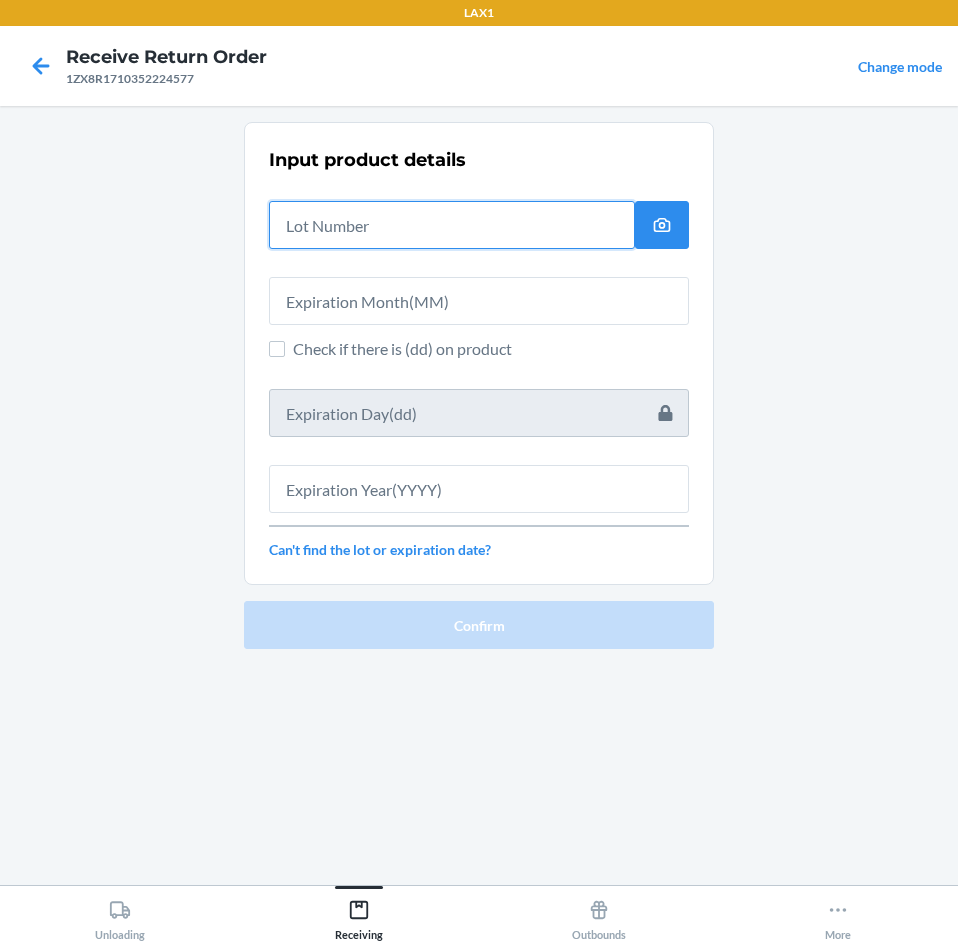 click at bounding box center [452, 225] 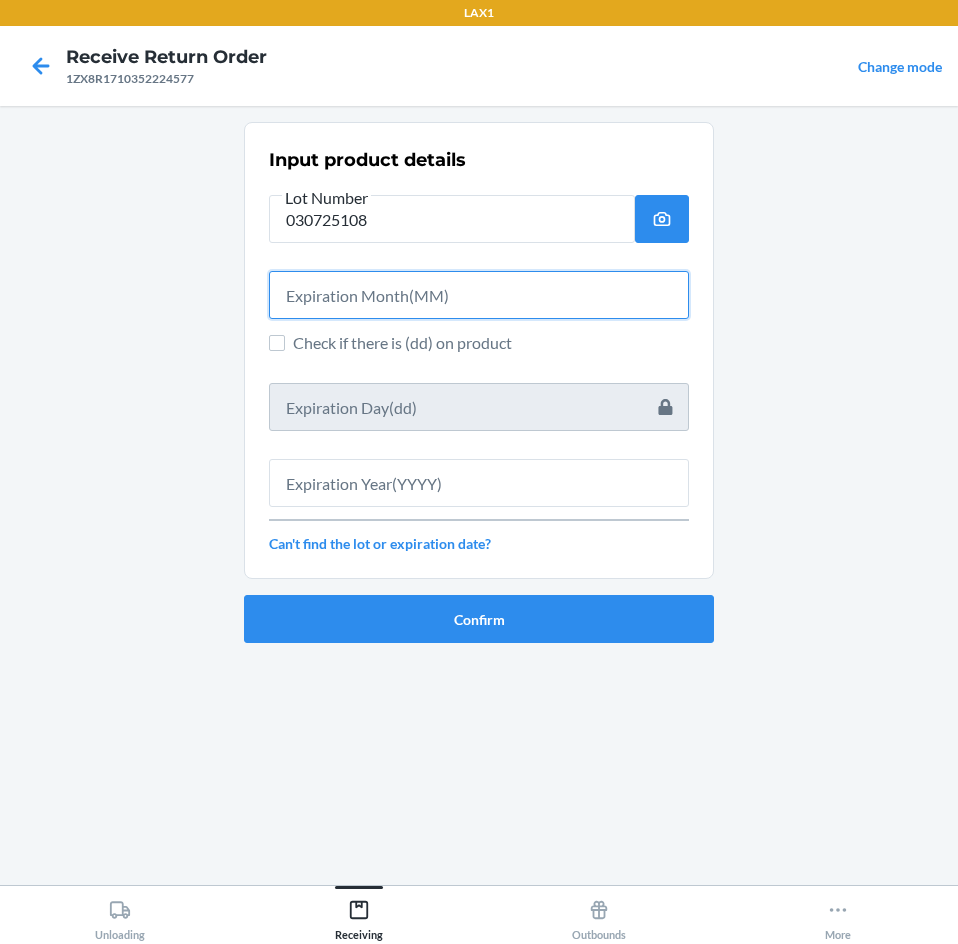 click at bounding box center [479, 295] 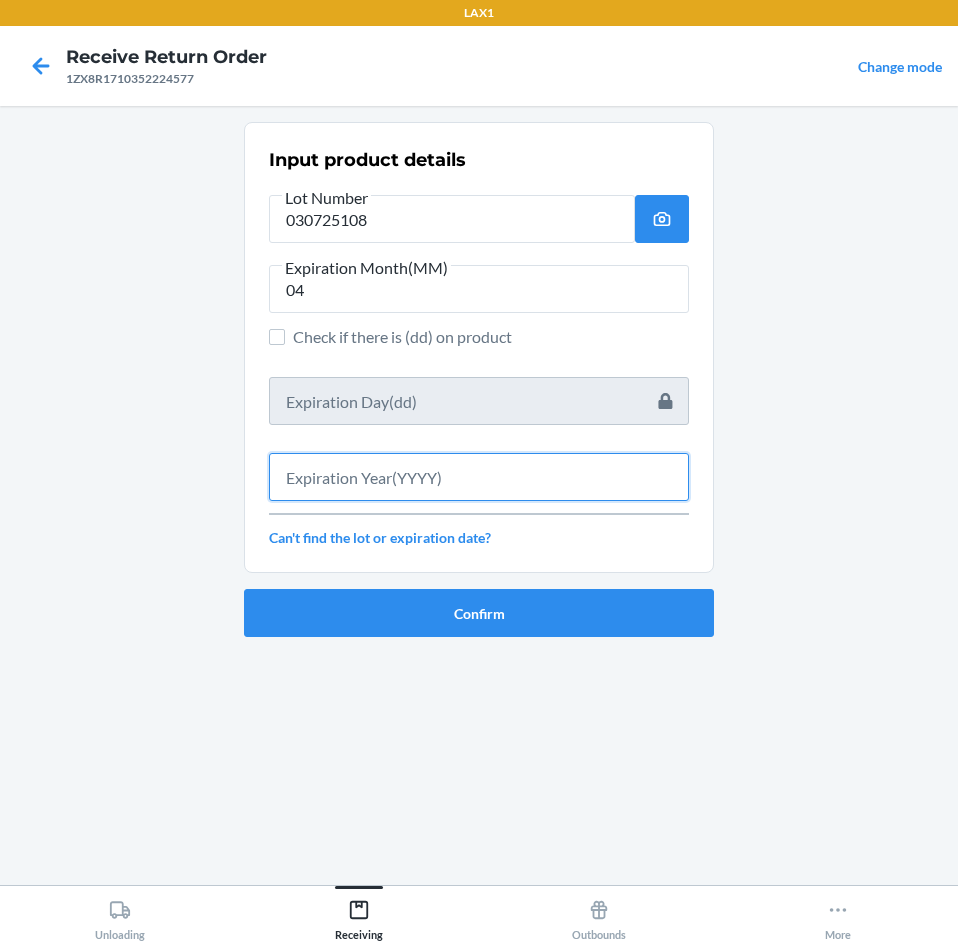 click at bounding box center (479, 477) 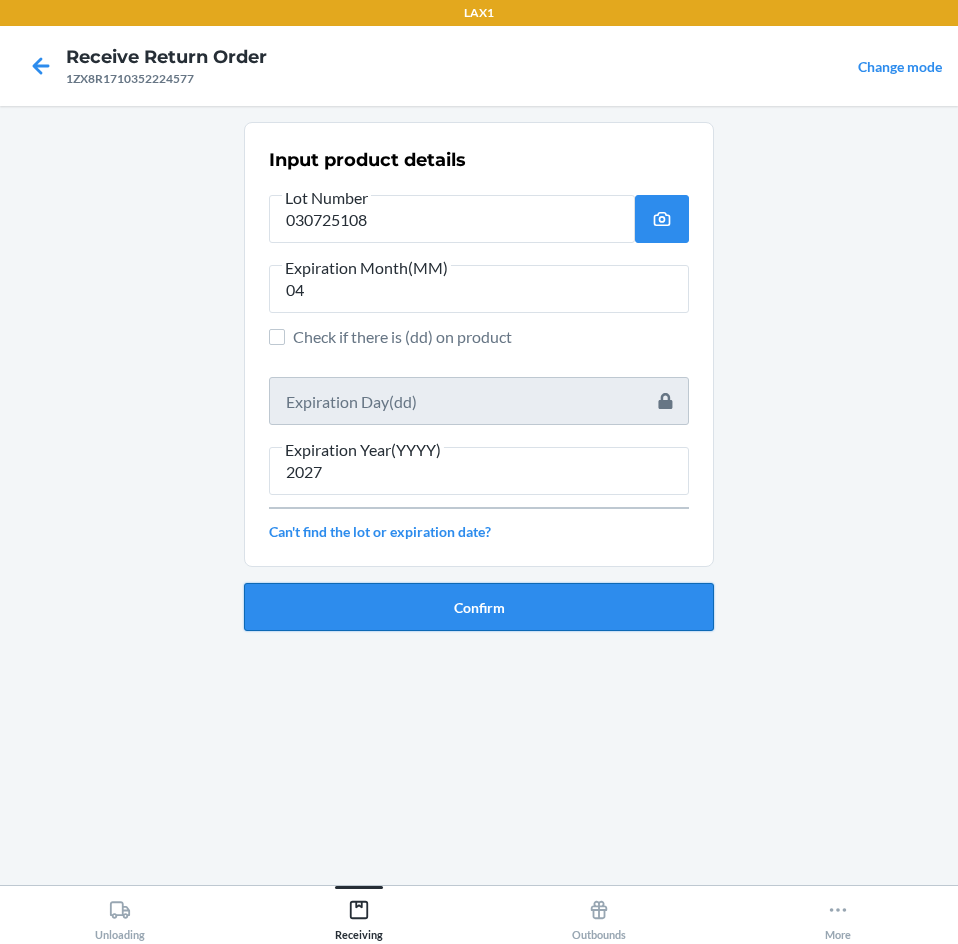 click on "Confirm" at bounding box center (479, 607) 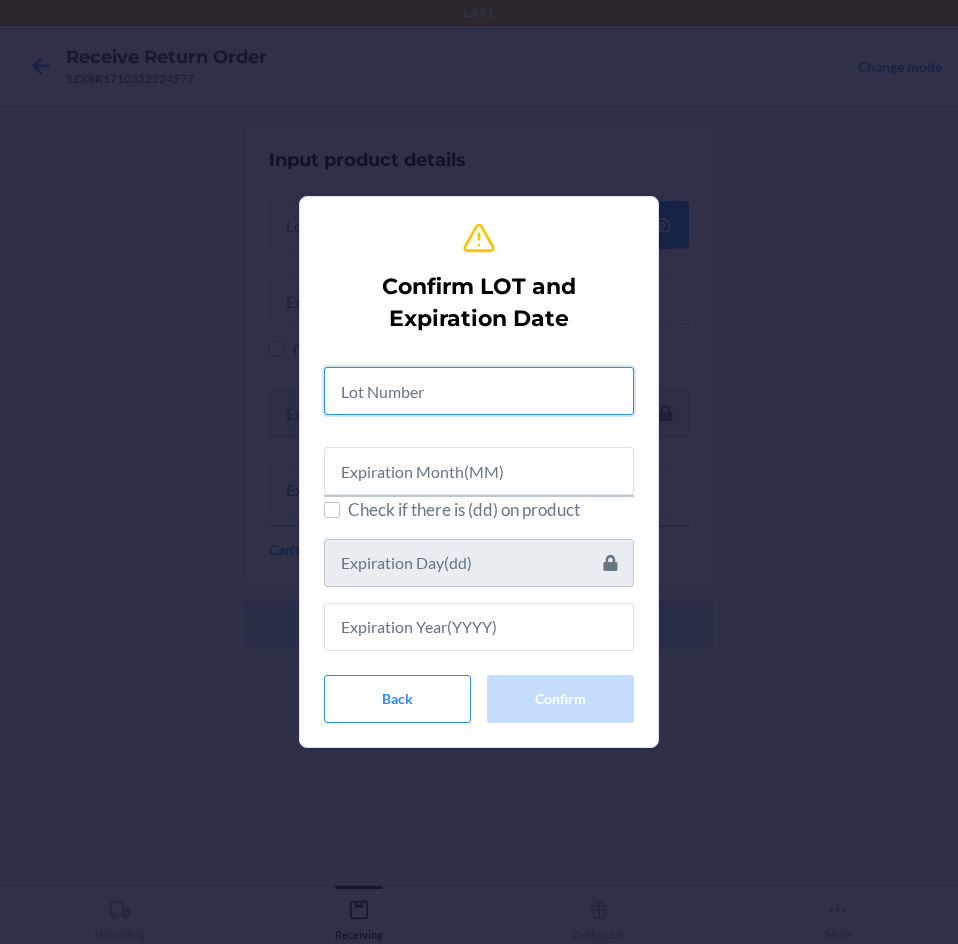 click at bounding box center (479, 391) 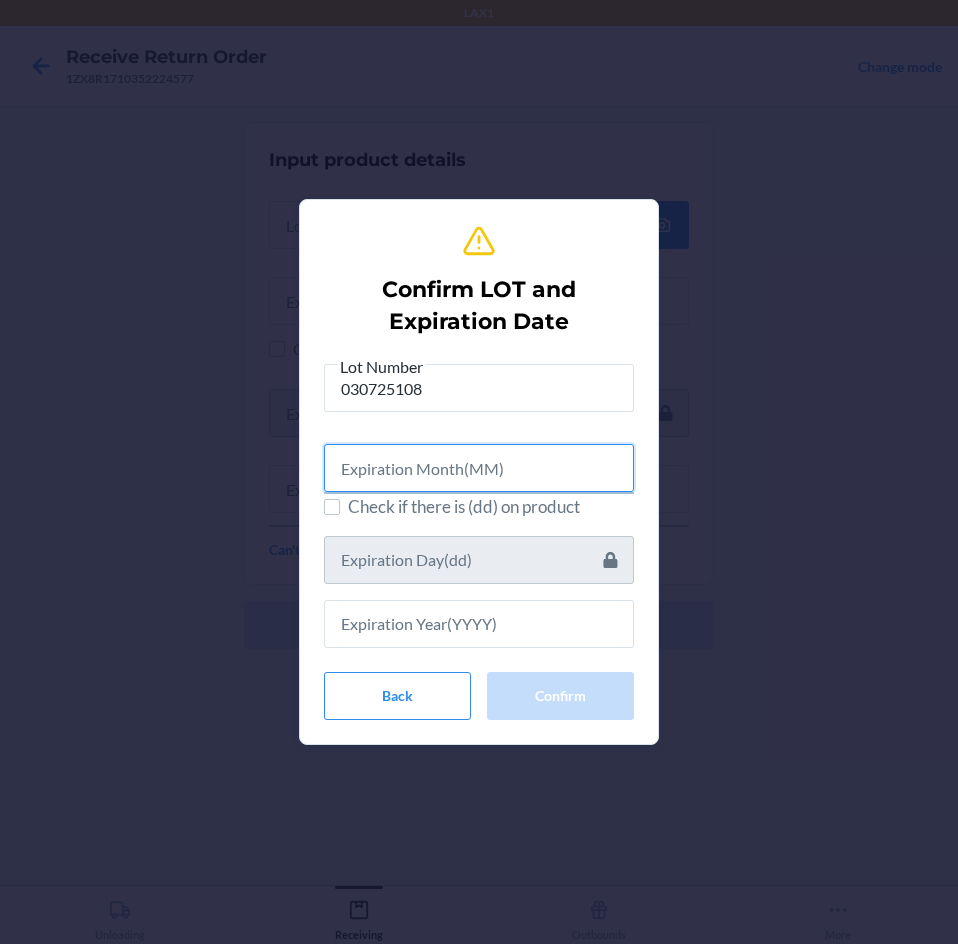 click at bounding box center [479, 468] 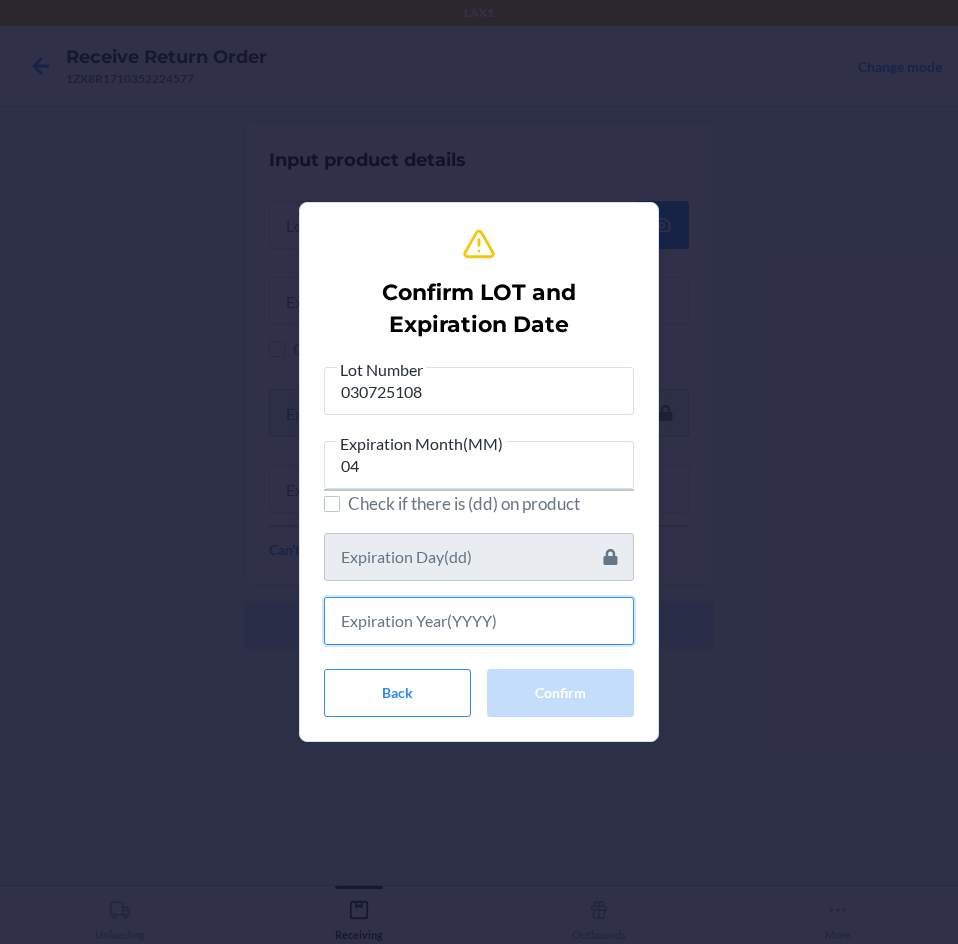 click at bounding box center (479, 621) 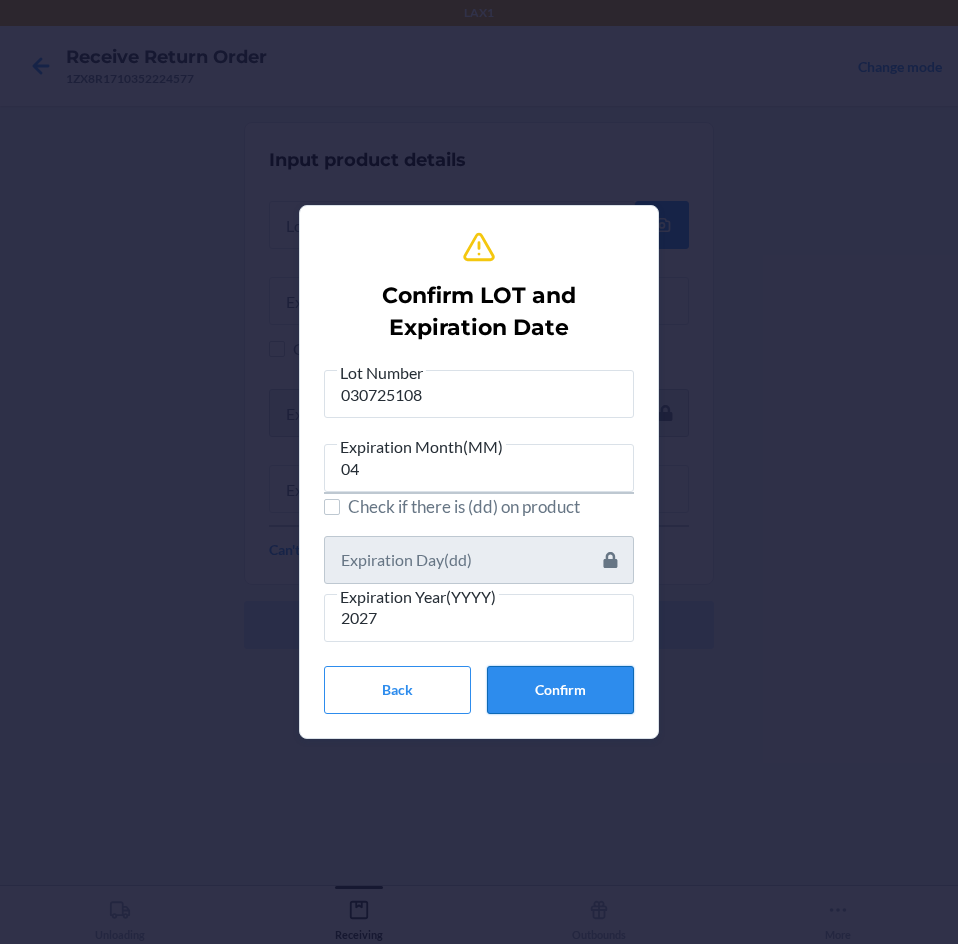 click on "Confirm" at bounding box center [560, 690] 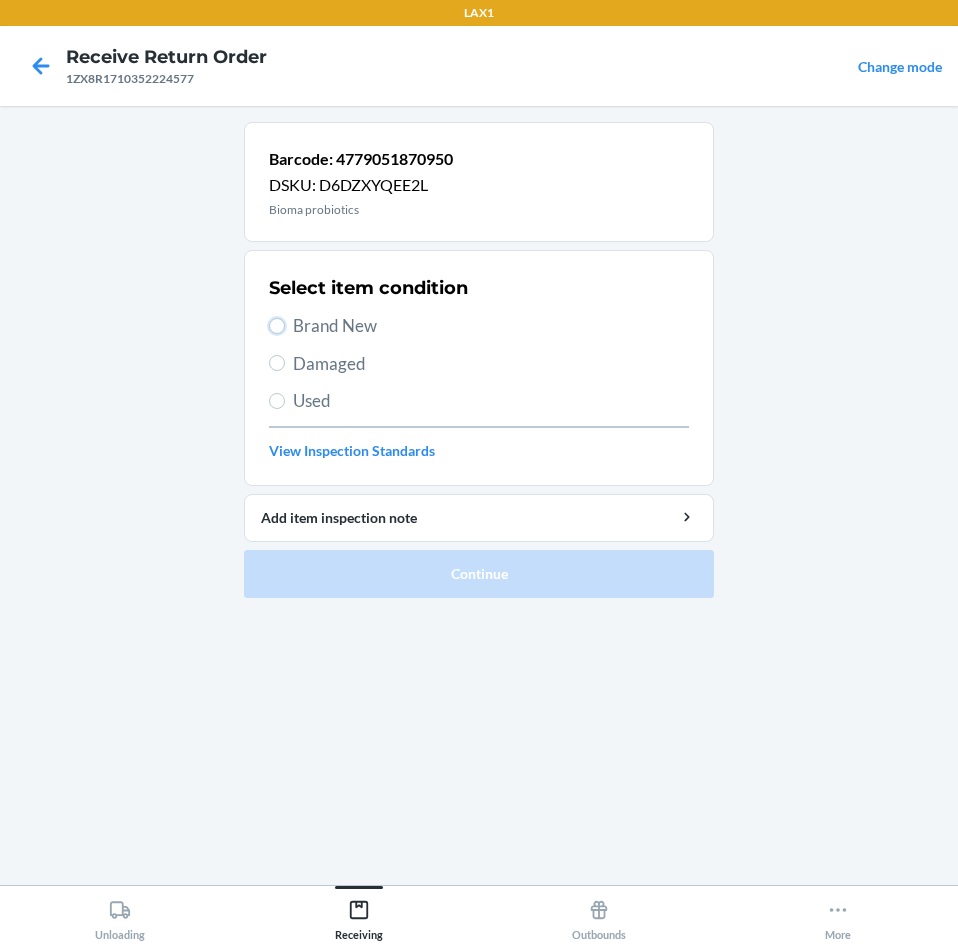 drag, startPoint x: 272, startPoint y: 322, endPoint x: 312, endPoint y: 355, distance: 51.855568 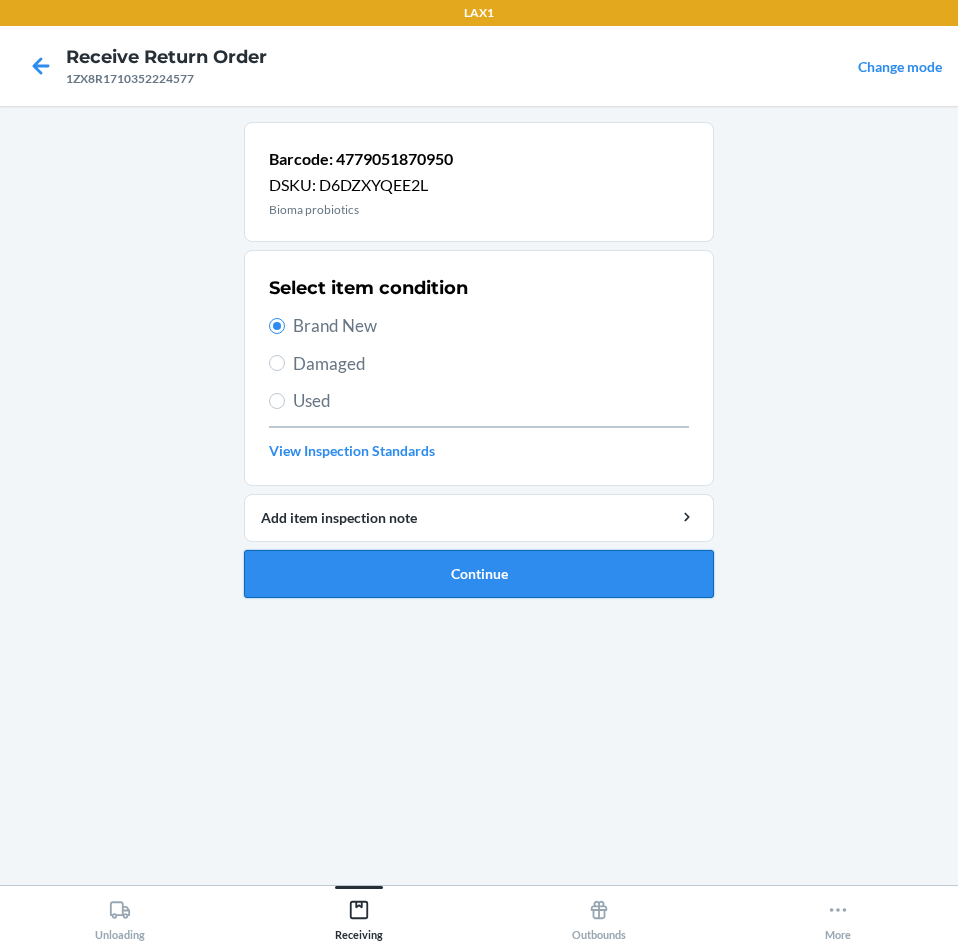 click on "Continue" at bounding box center (479, 574) 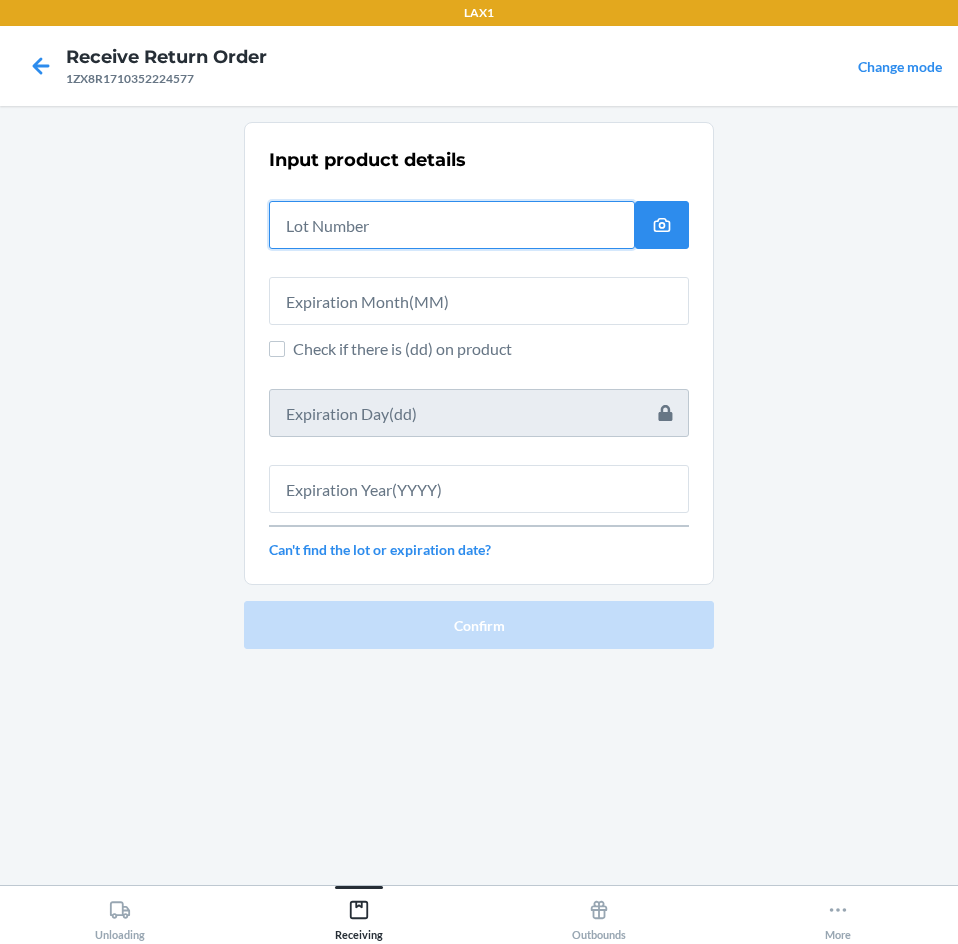 click at bounding box center [452, 225] 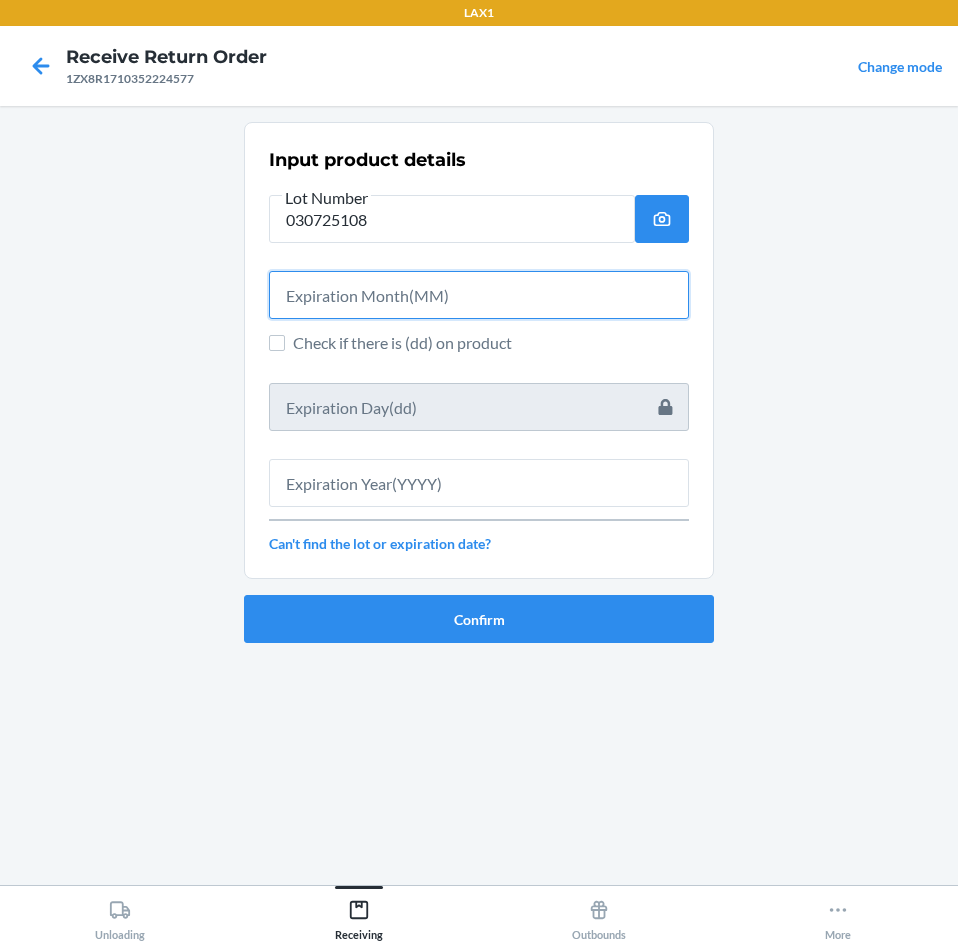 click at bounding box center [479, 295] 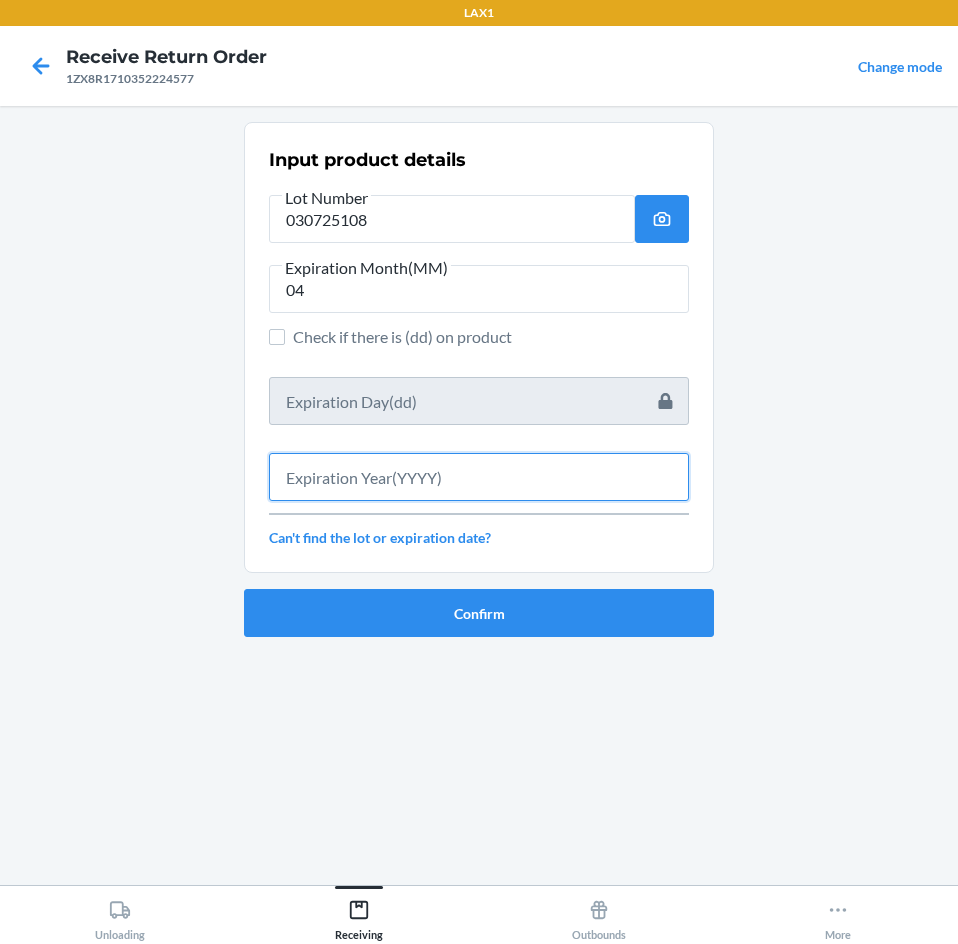 click at bounding box center (479, 477) 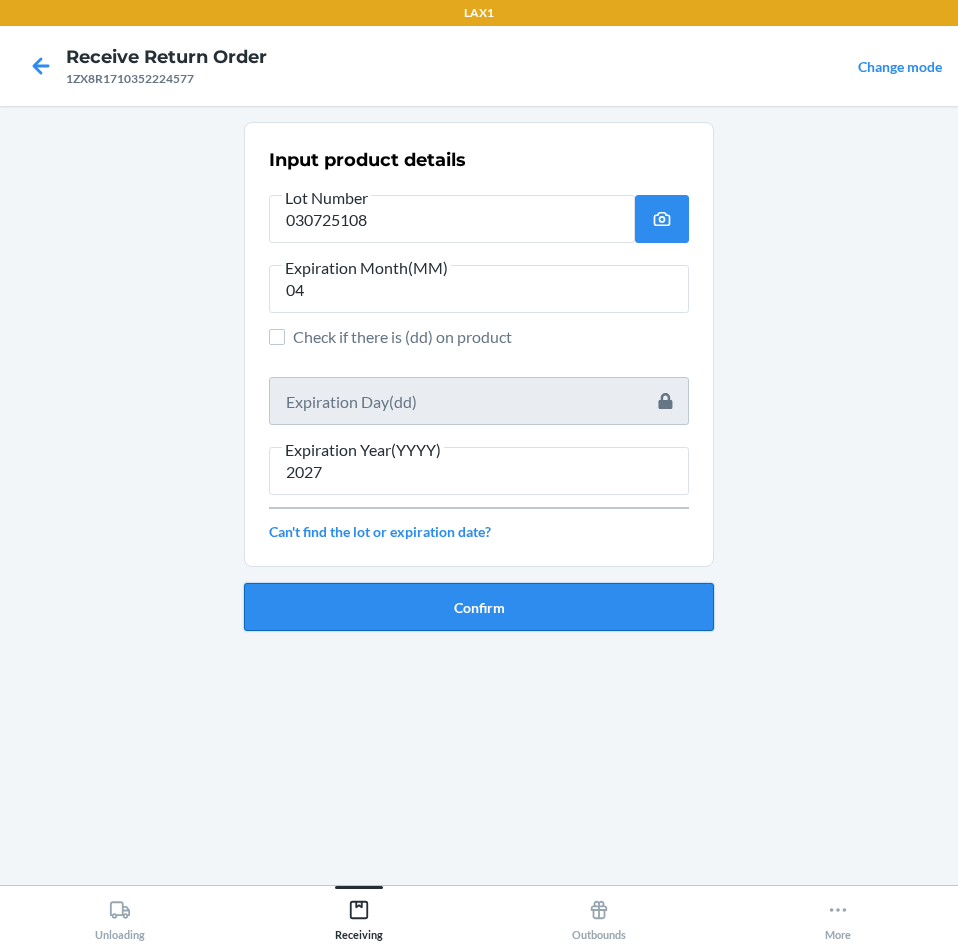 click on "Confirm" at bounding box center [479, 607] 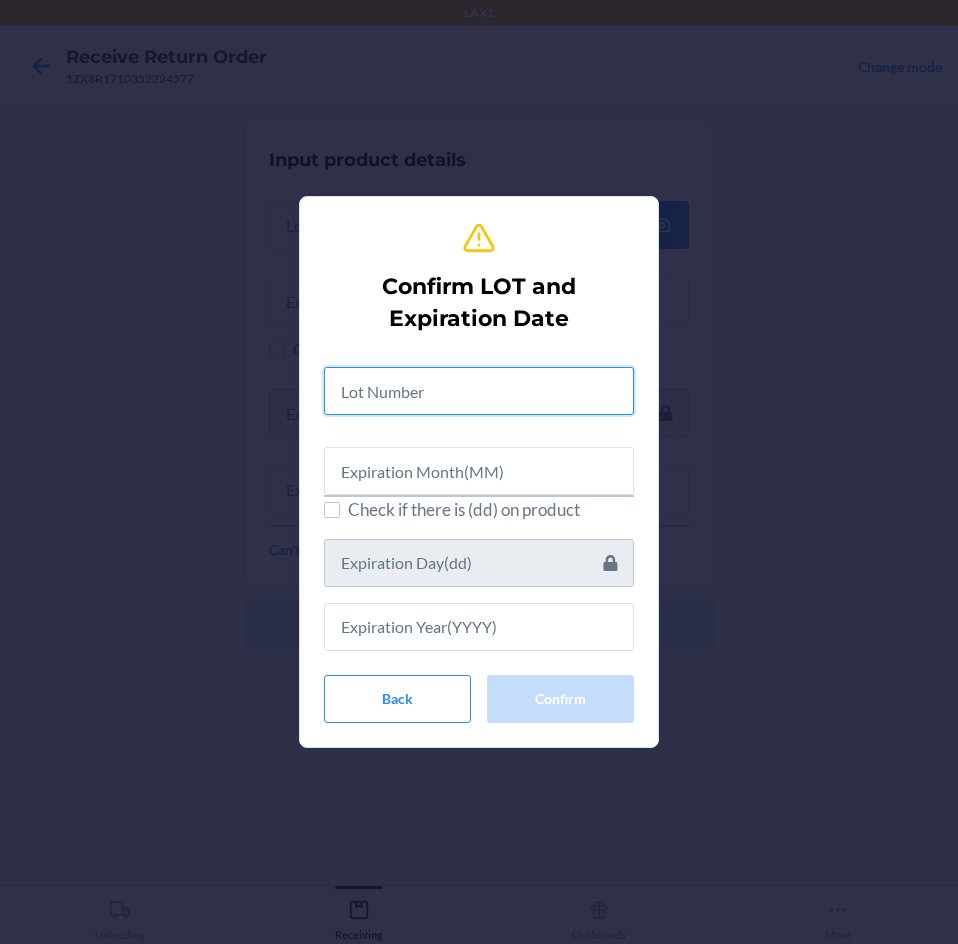 click at bounding box center (479, 391) 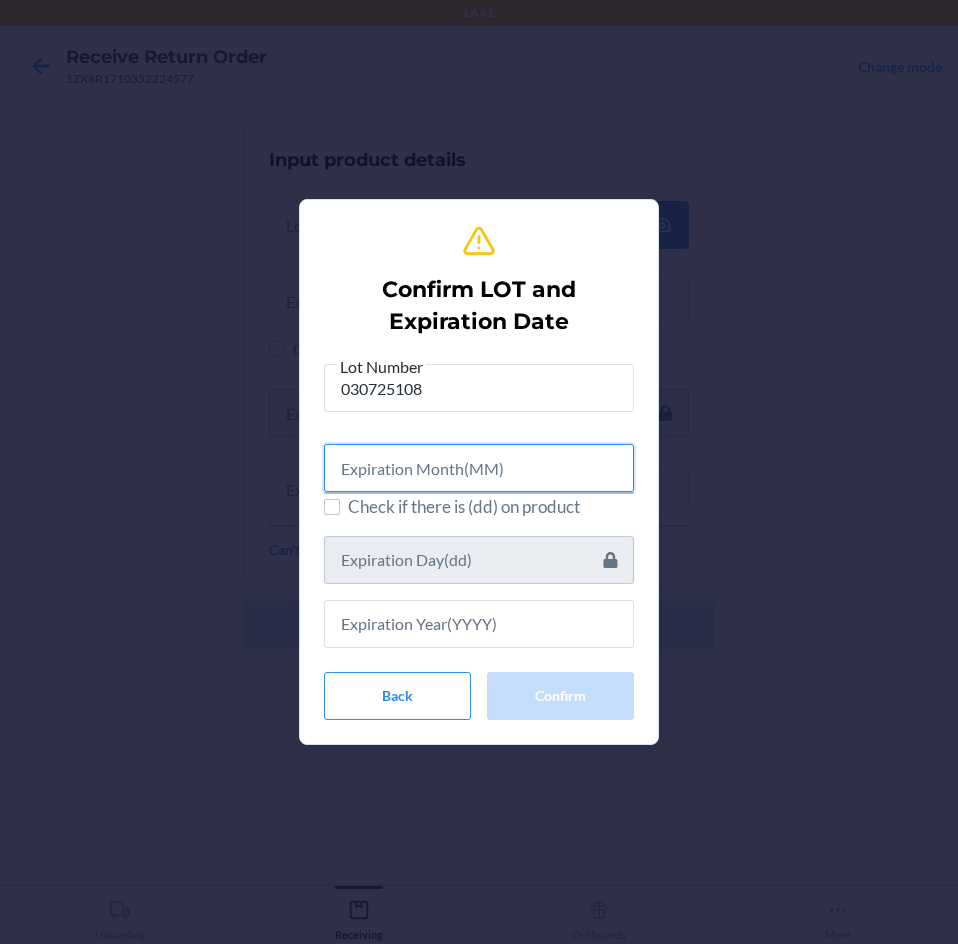 click at bounding box center (479, 468) 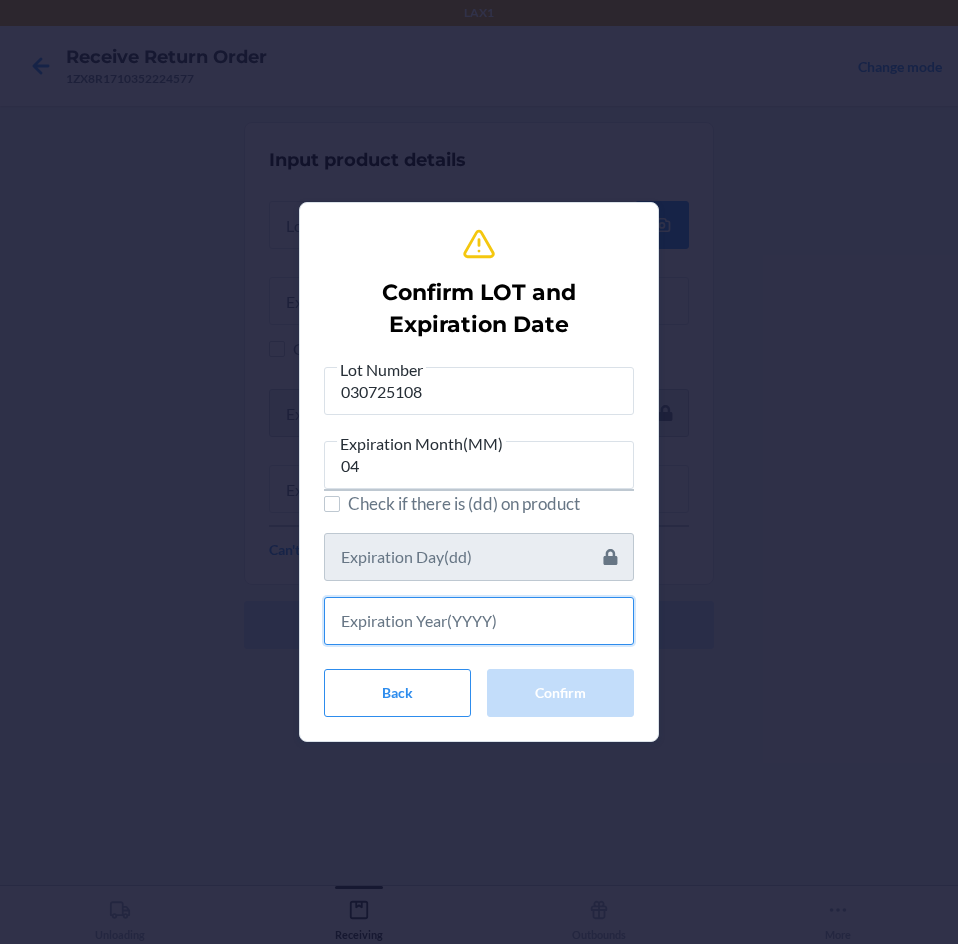 click at bounding box center (479, 621) 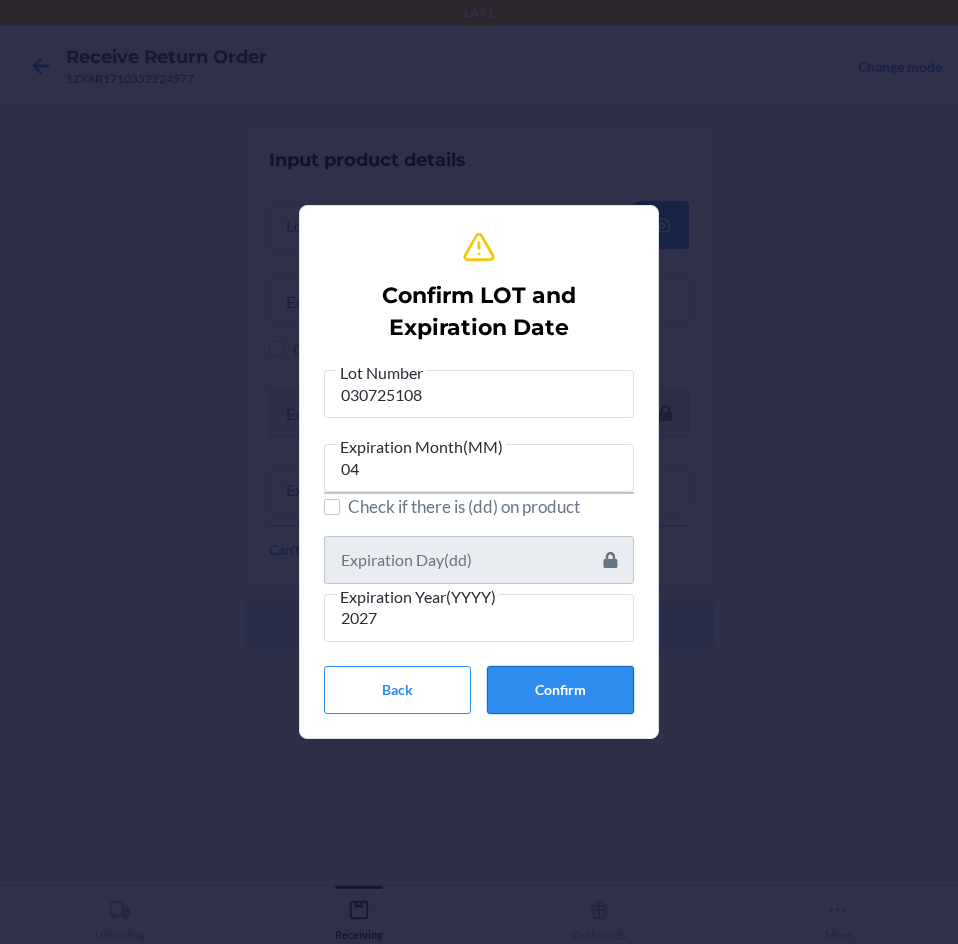 click on "Confirm" at bounding box center [560, 690] 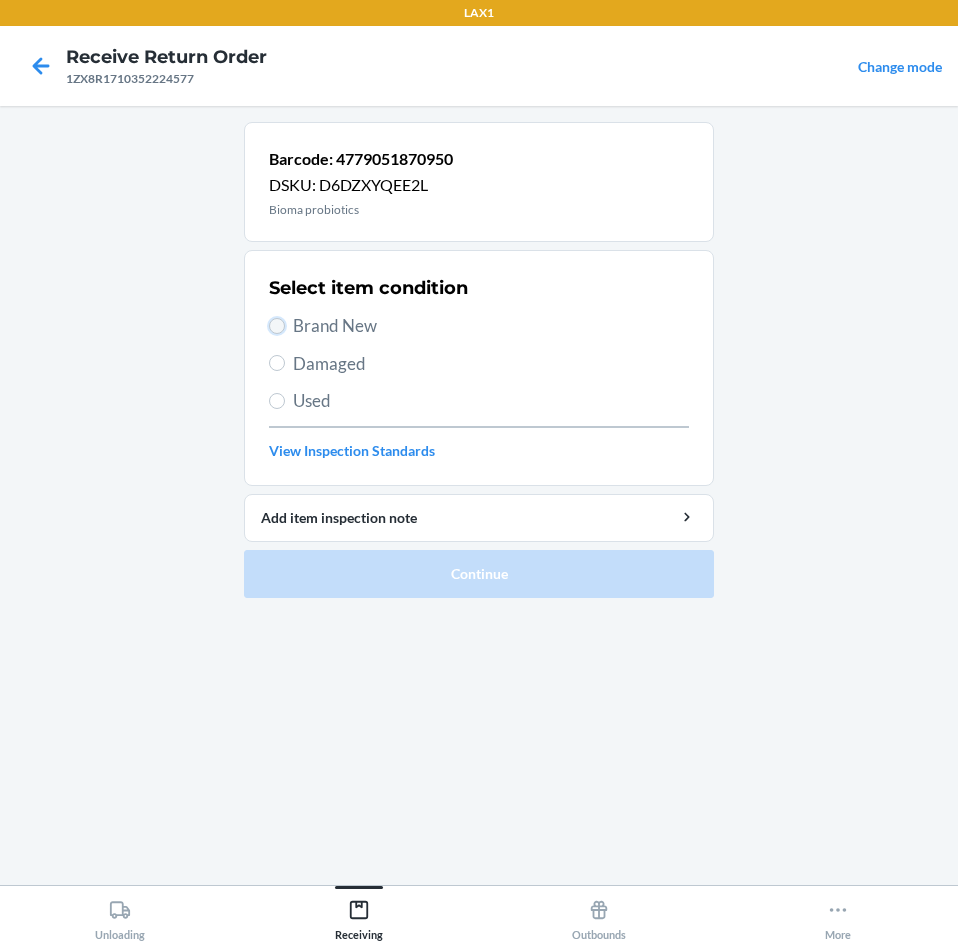 click on "Brand New" at bounding box center [277, 326] 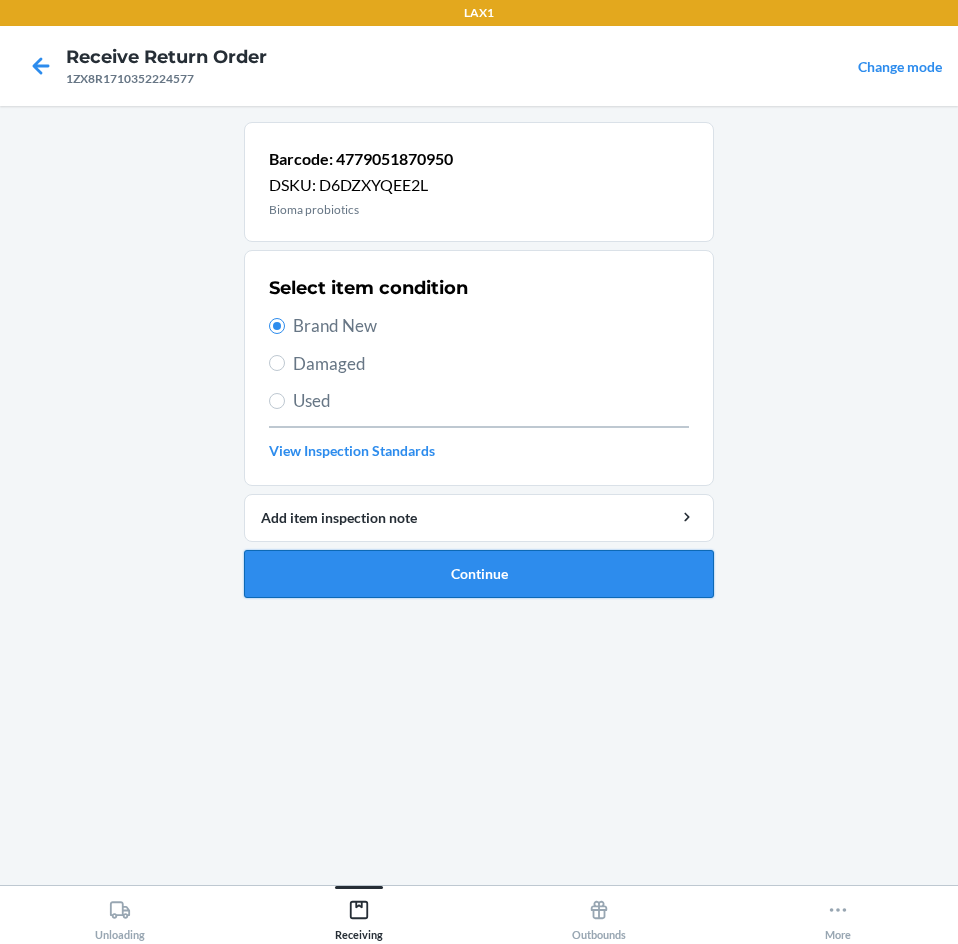 click on "Continue" at bounding box center (479, 574) 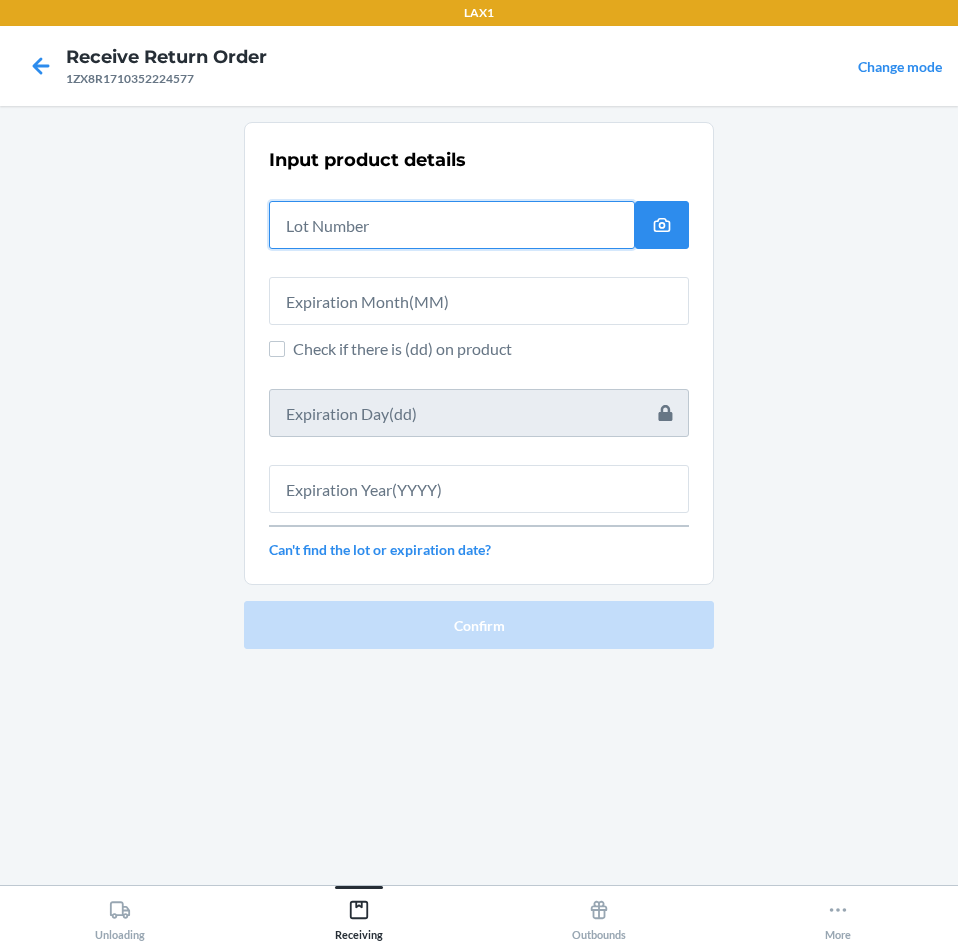 click at bounding box center [452, 225] 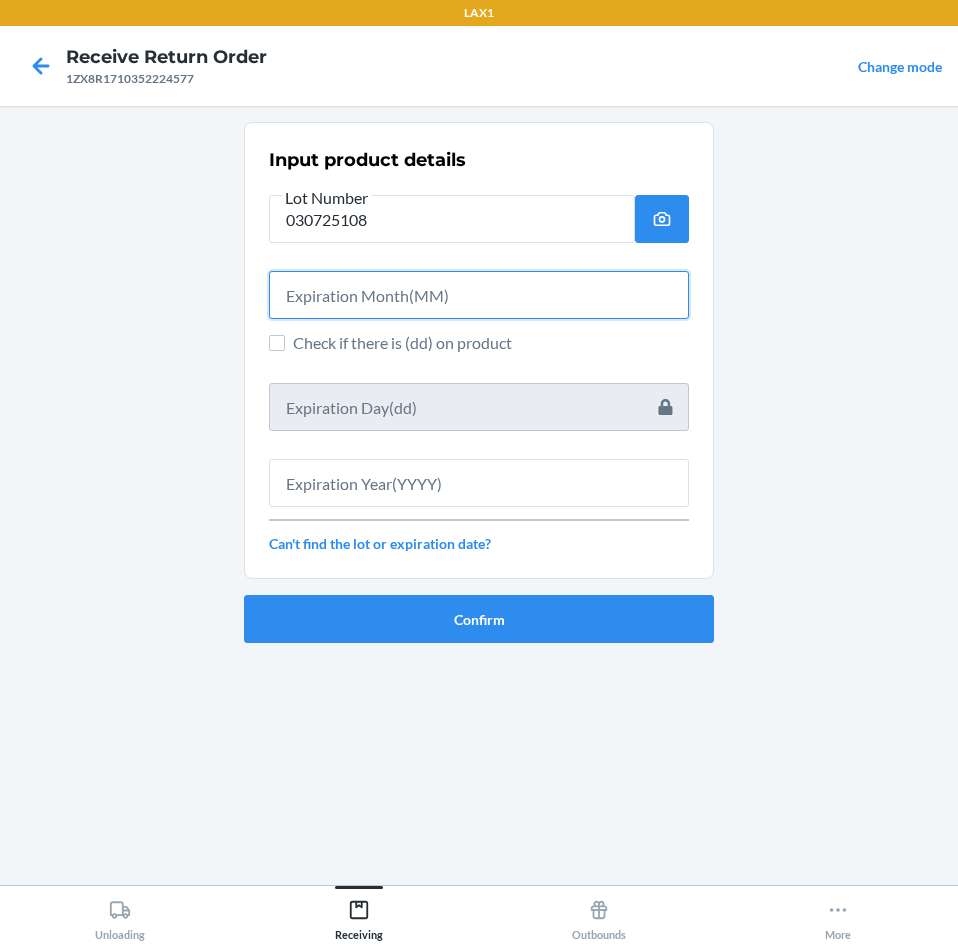 click at bounding box center (479, 295) 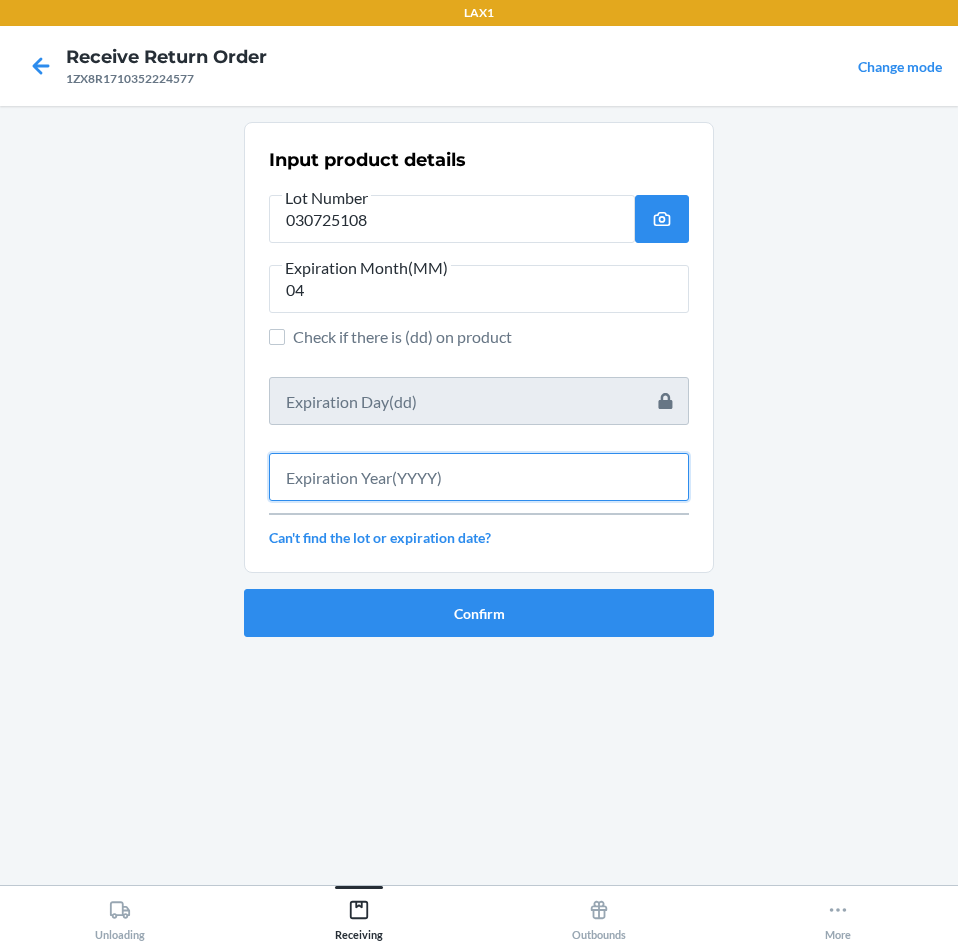 click at bounding box center [479, 477] 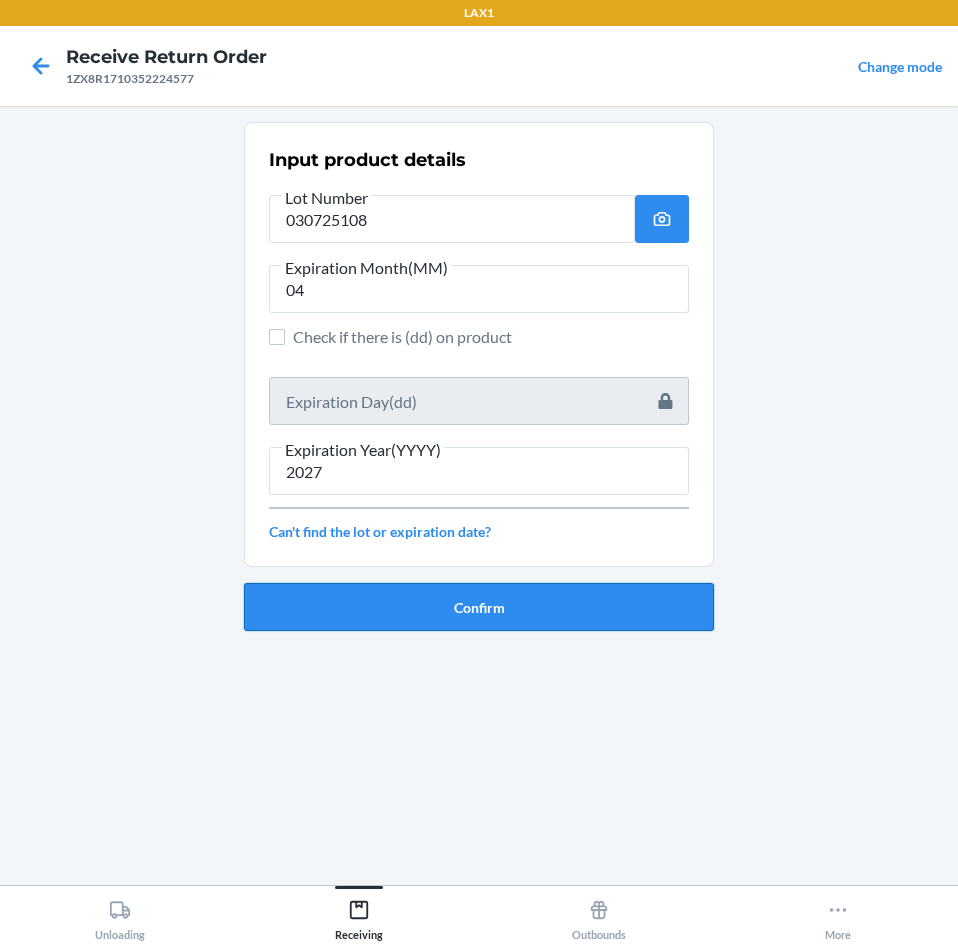 click on "Confirm" at bounding box center [479, 607] 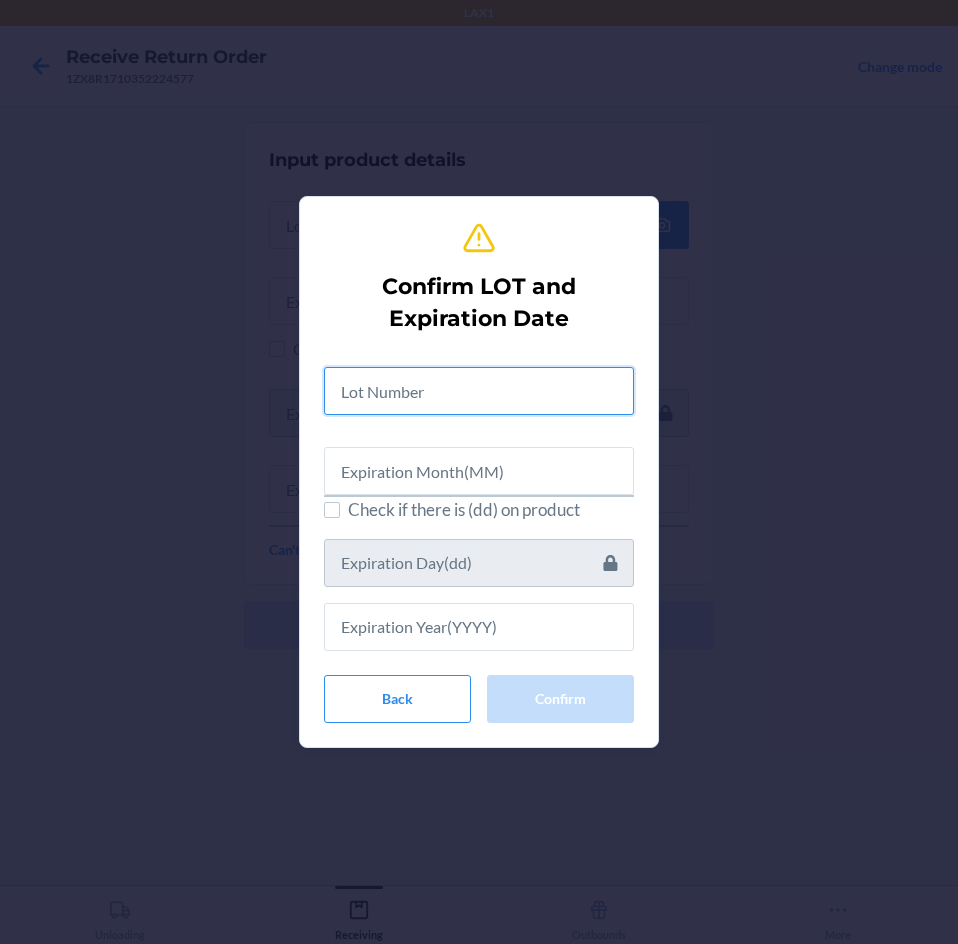 click at bounding box center [479, 391] 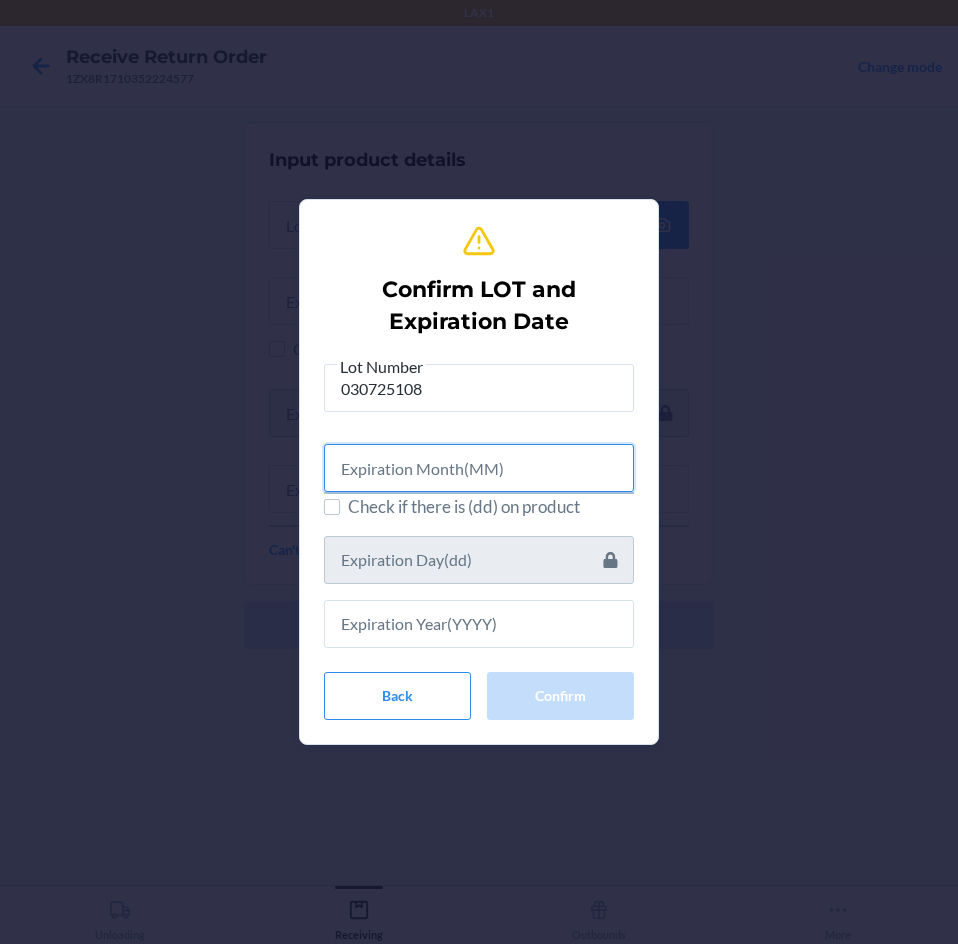 click at bounding box center (479, 468) 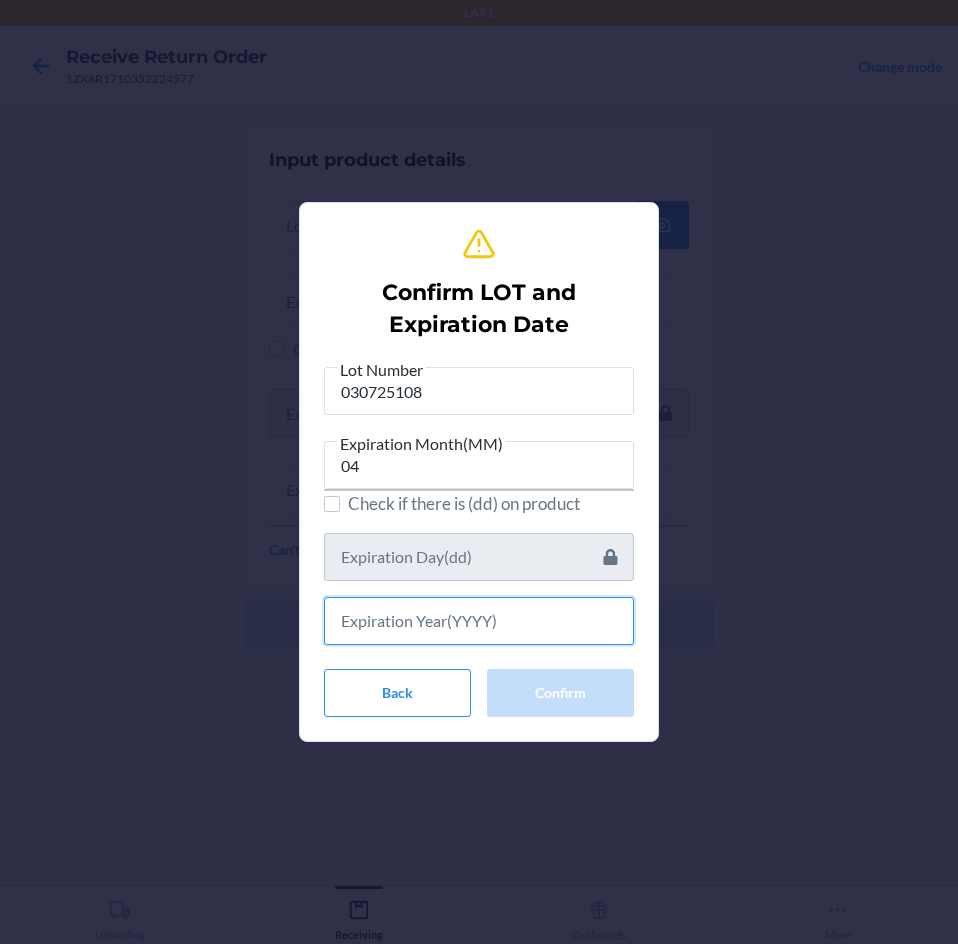 click at bounding box center (479, 621) 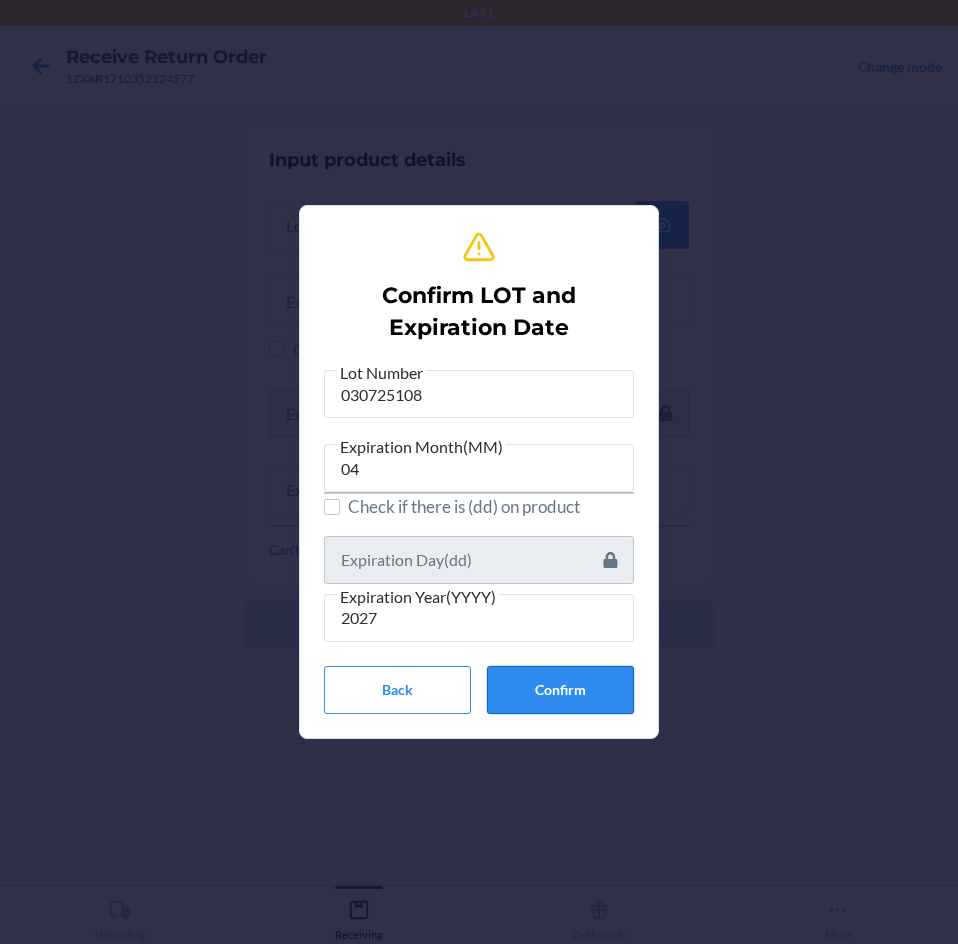 click on "Confirm" at bounding box center (560, 690) 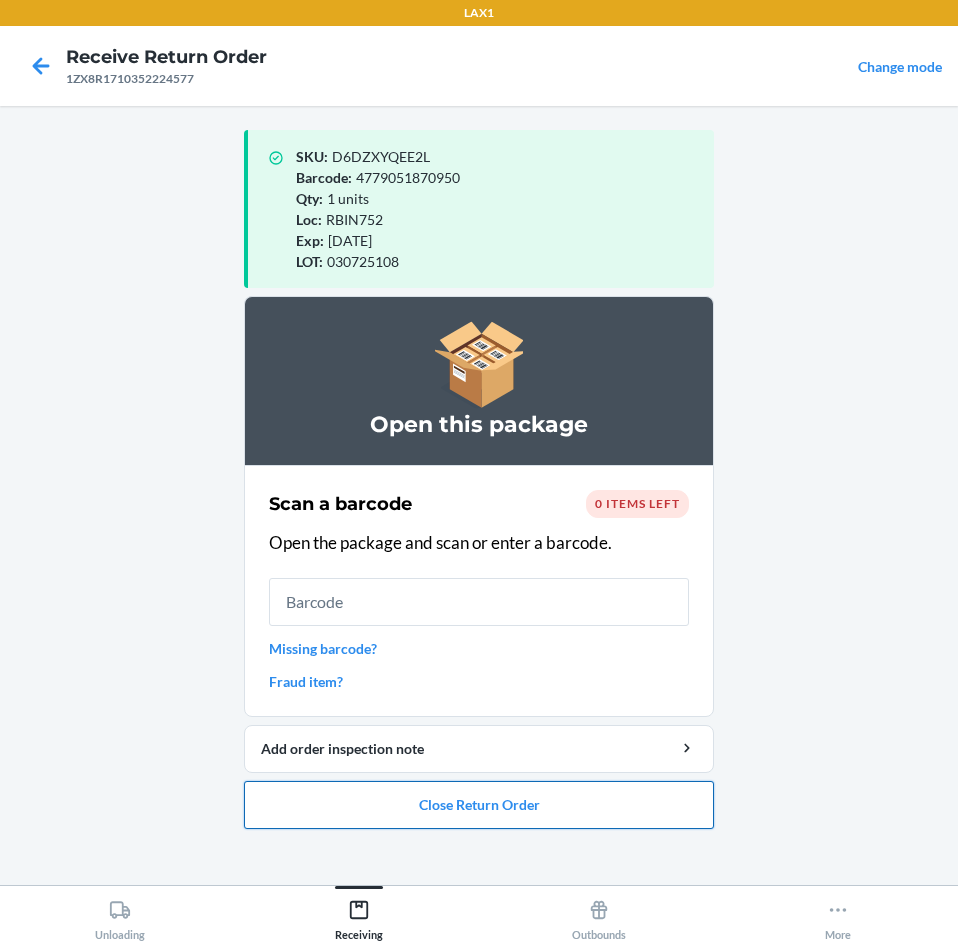 click on "Close Return Order" at bounding box center [479, 805] 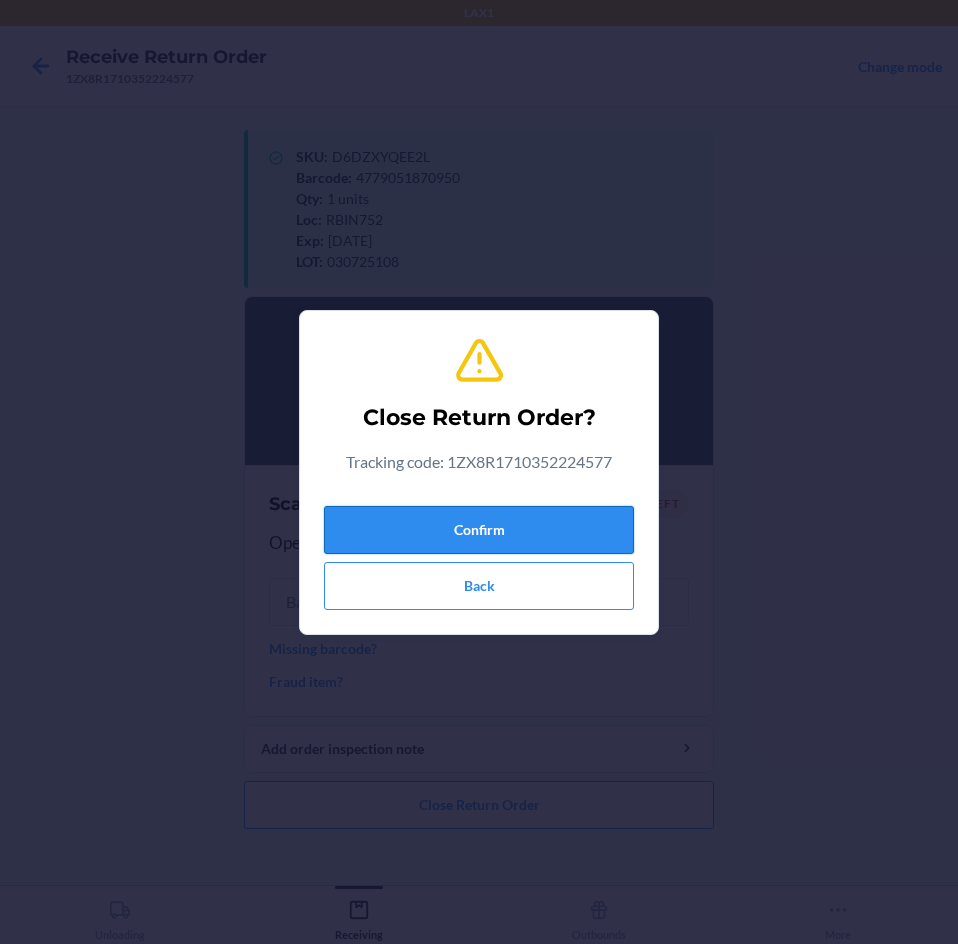 click on "Confirm" at bounding box center (479, 530) 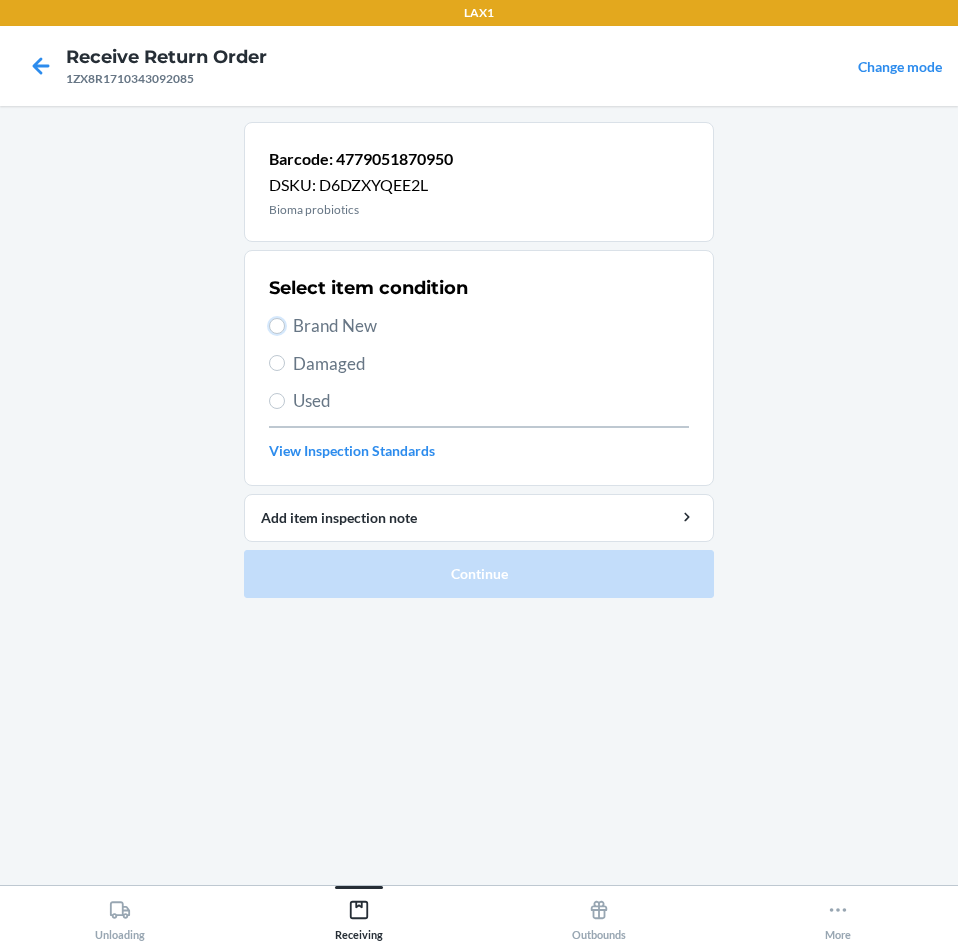 drag, startPoint x: 270, startPoint y: 324, endPoint x: 427, endPoint y: 446, distance: 198.82907 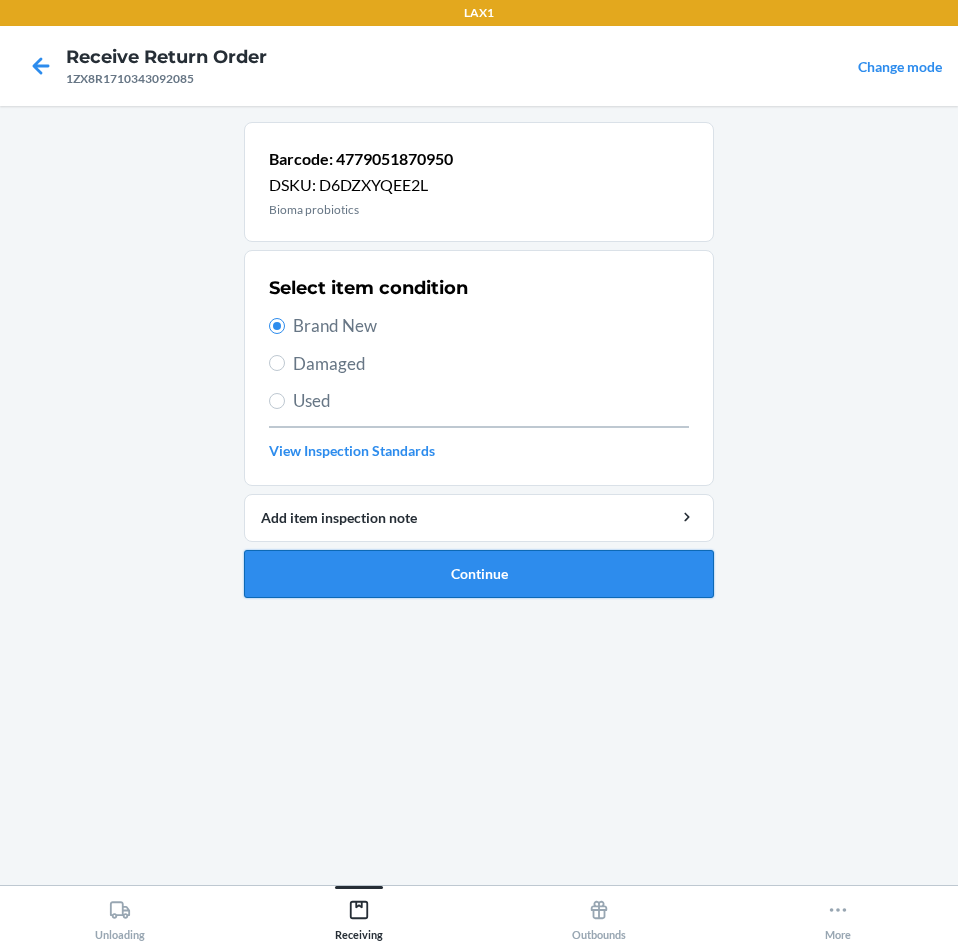 click on "Continue" at bounding box center [479, 574] 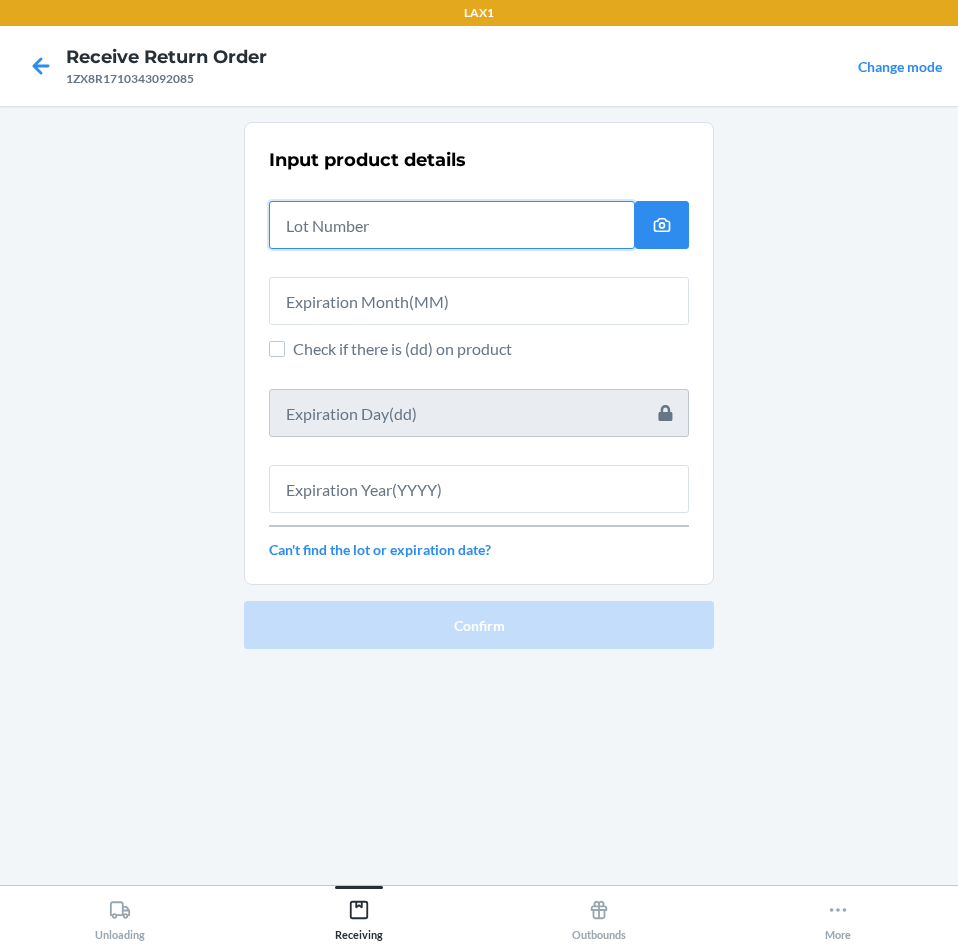 click at bounding box center (452, 225) 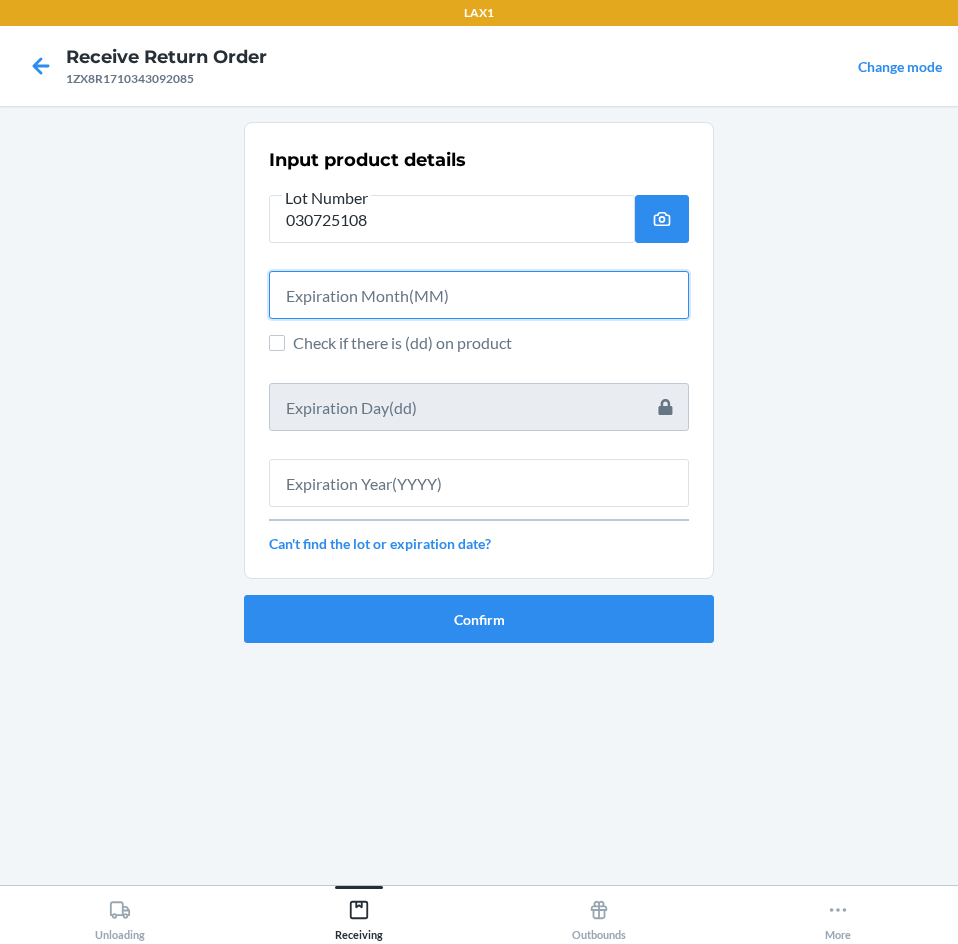 click at bounding box center (479, 295) 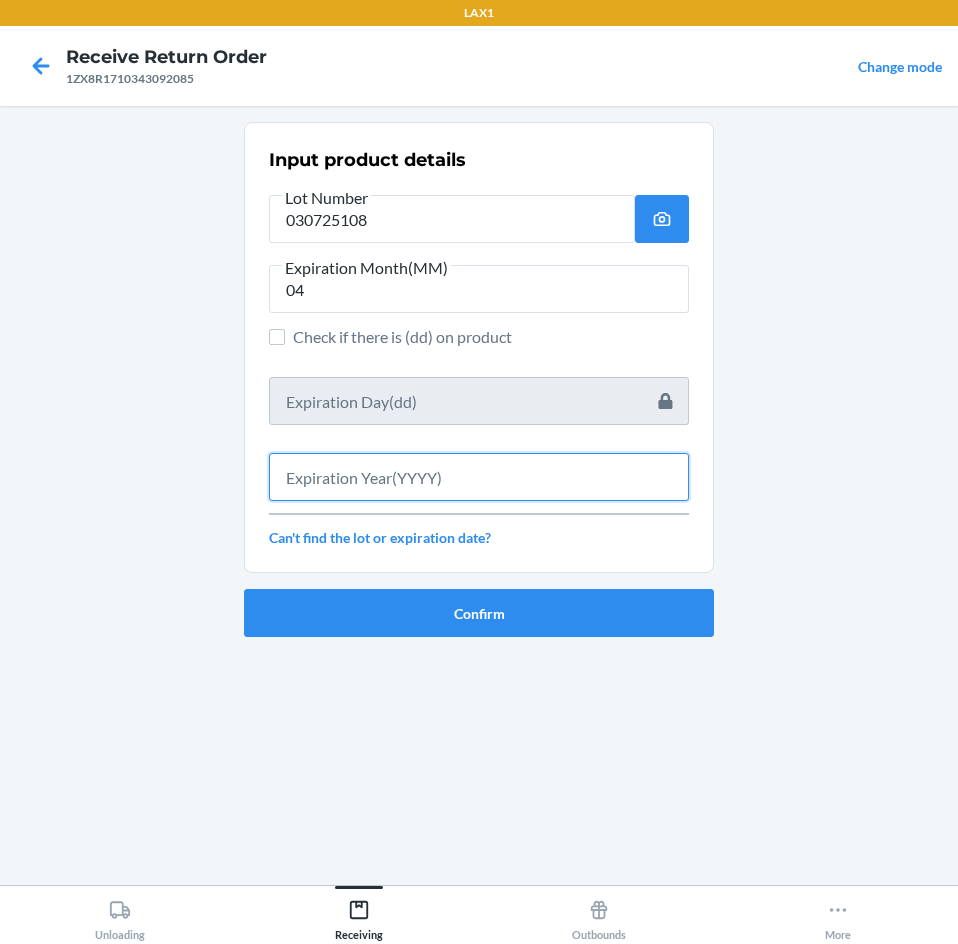 click at bounding box center (479, 477) 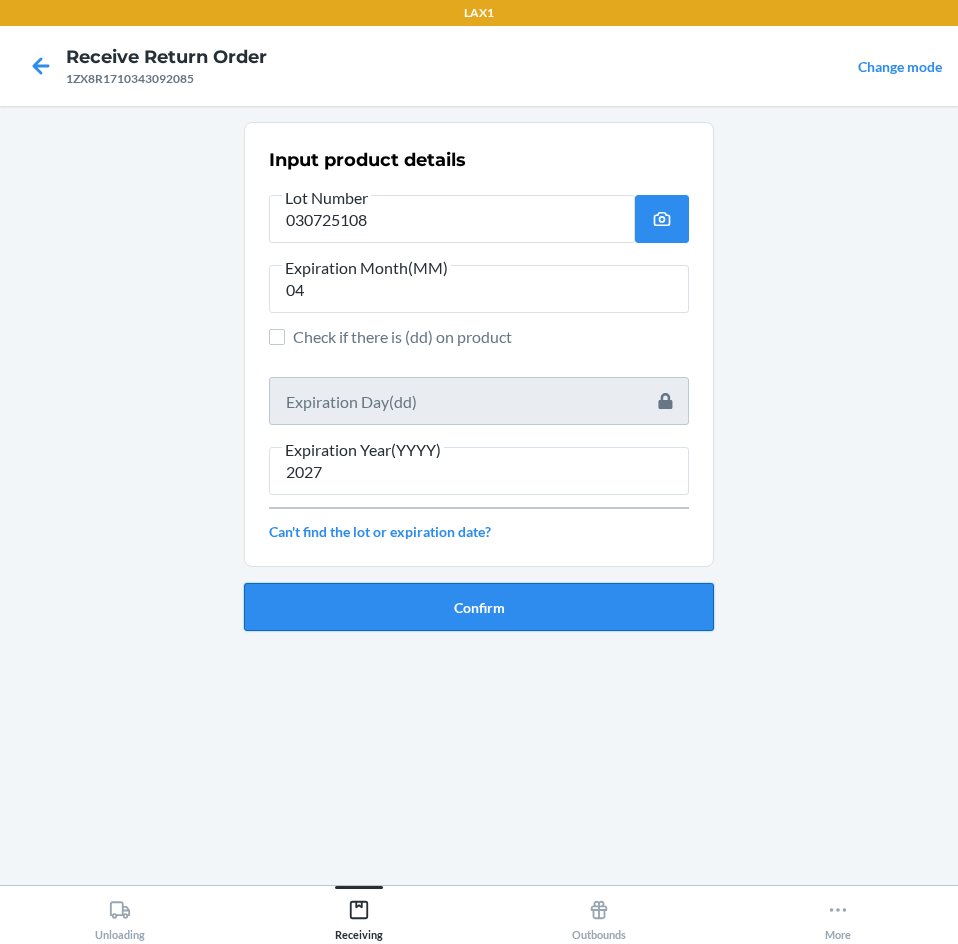 click on "Confirm" at bounding box center (479, 607) 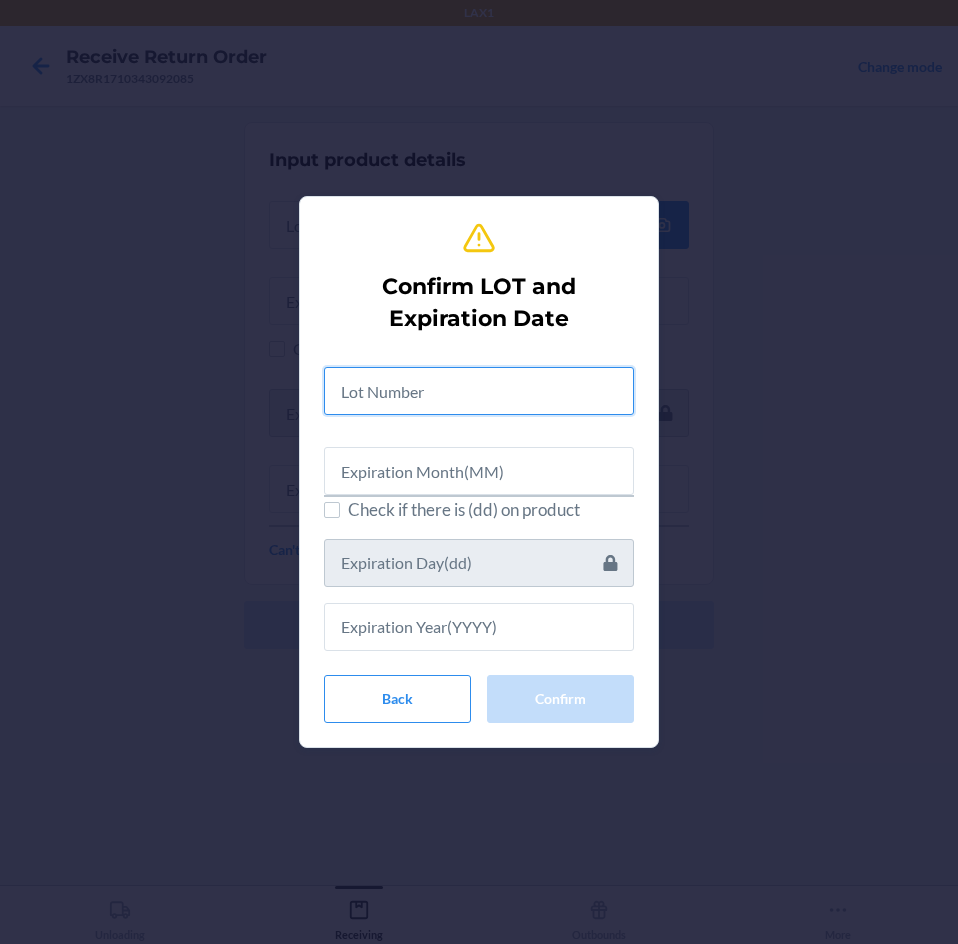 click at bounding box center [479, 391] 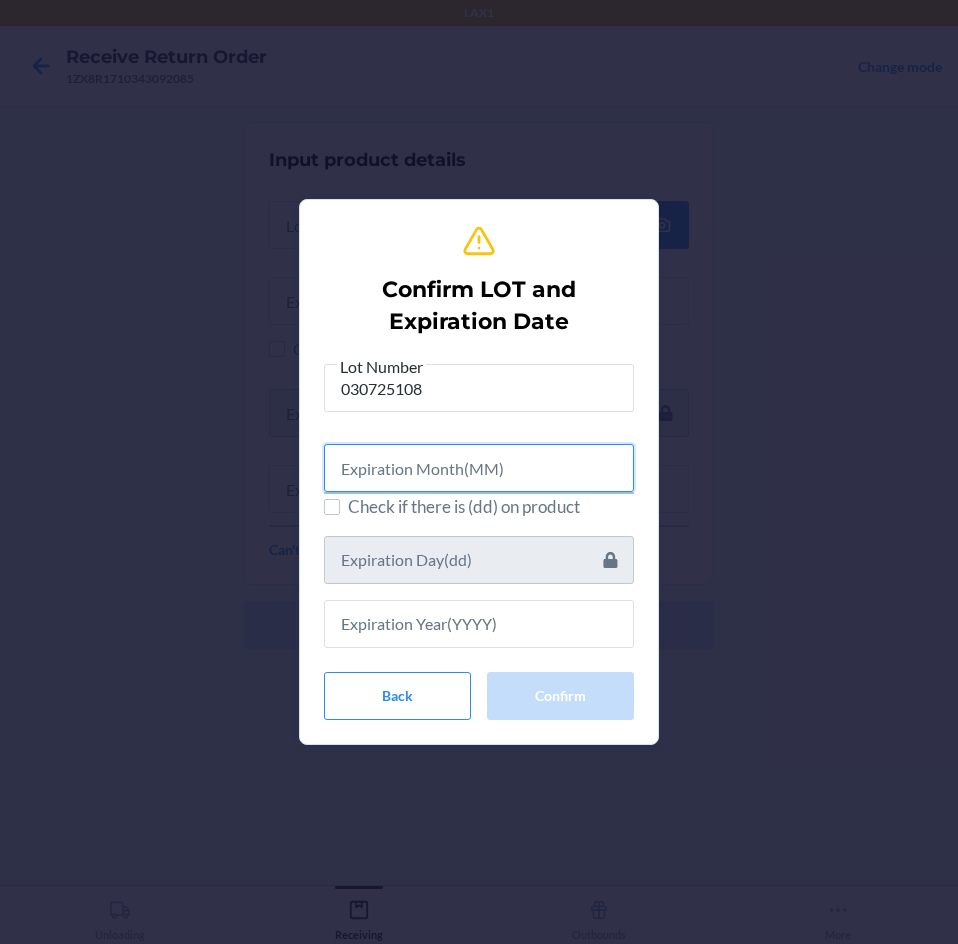 click at bounding box center (479, 468) 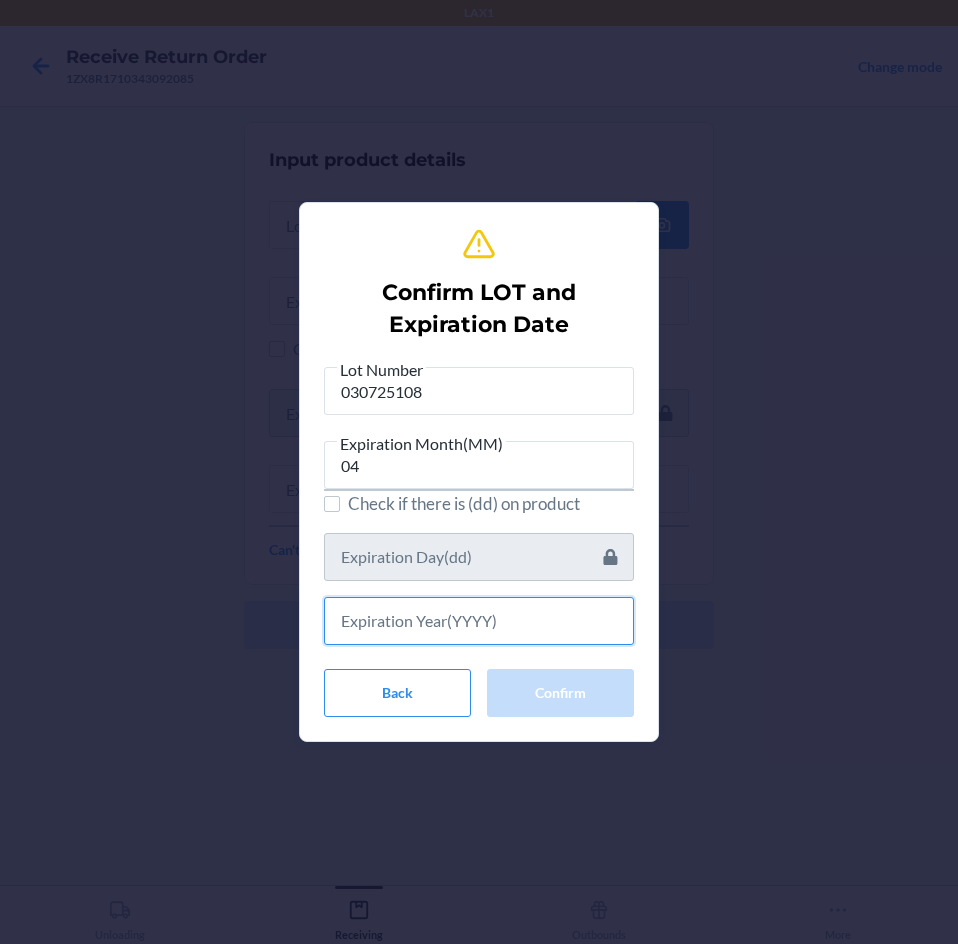 click at bounding box center (479, 621) 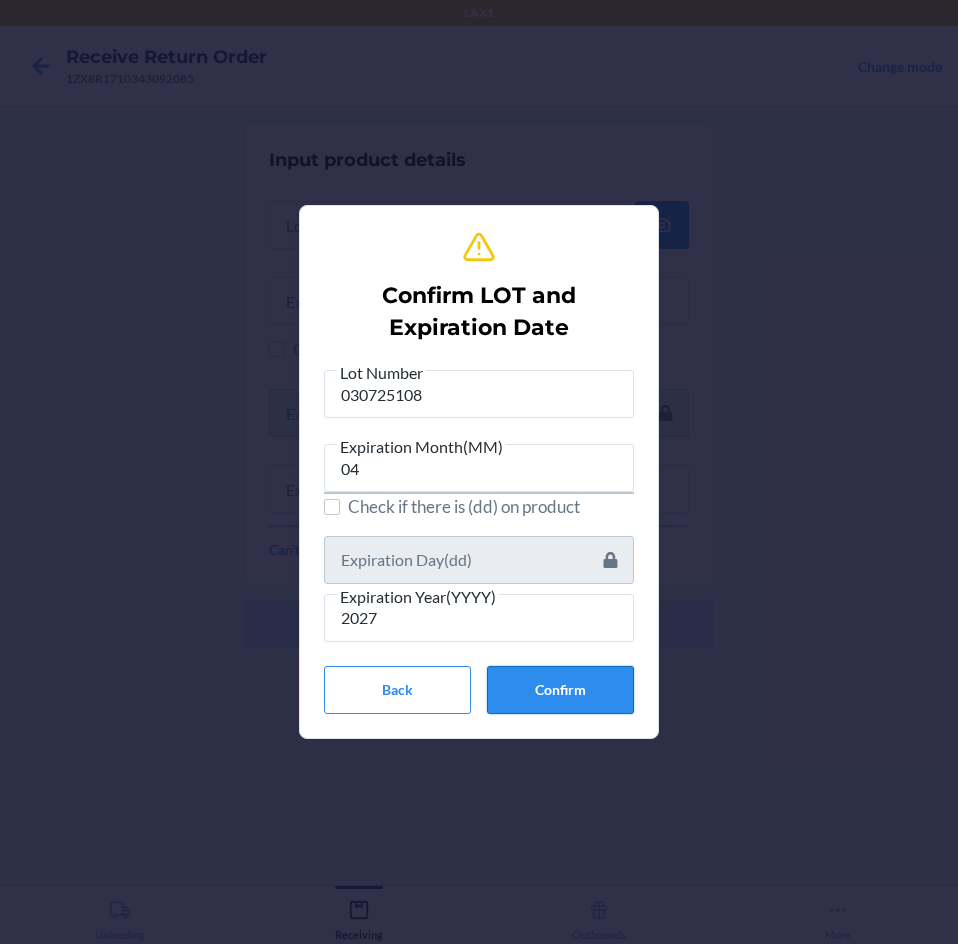 click on "Confirm" at bounding box center (560, 690) 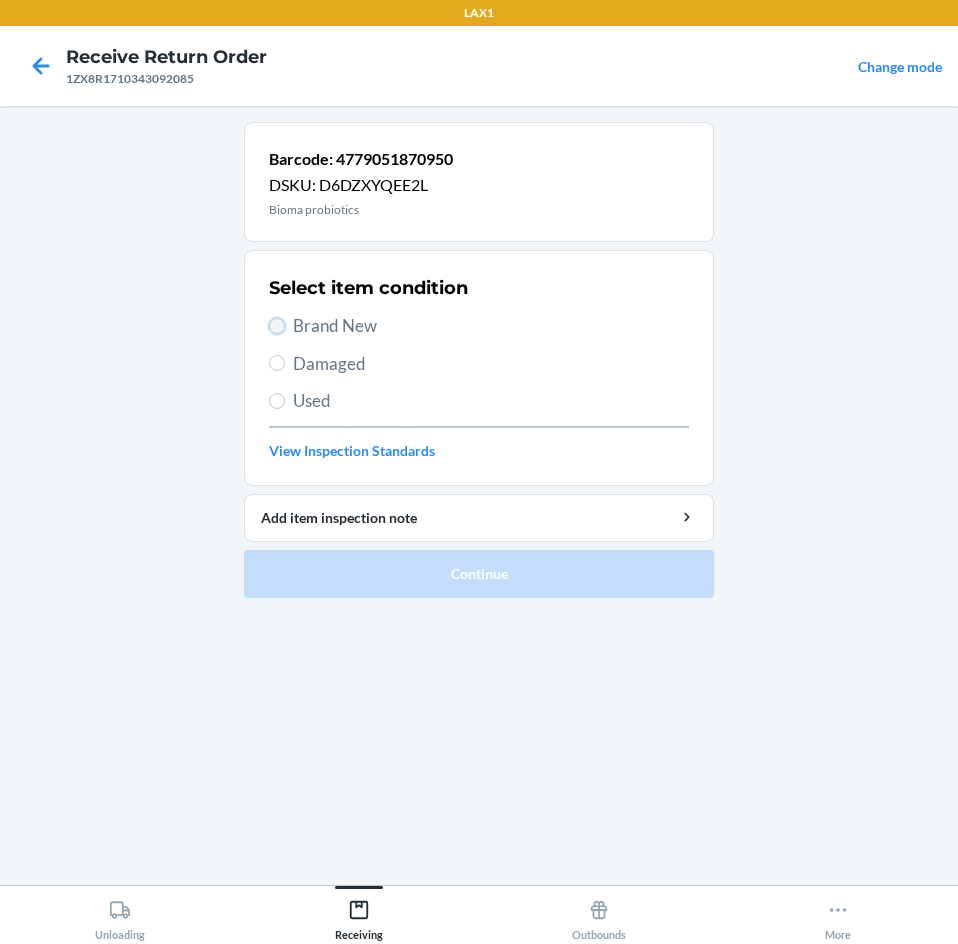 drag, startPoint x: 281, startPoint y: 328, endPoint x: 413, endPoint y: 428, distance: 165.60193 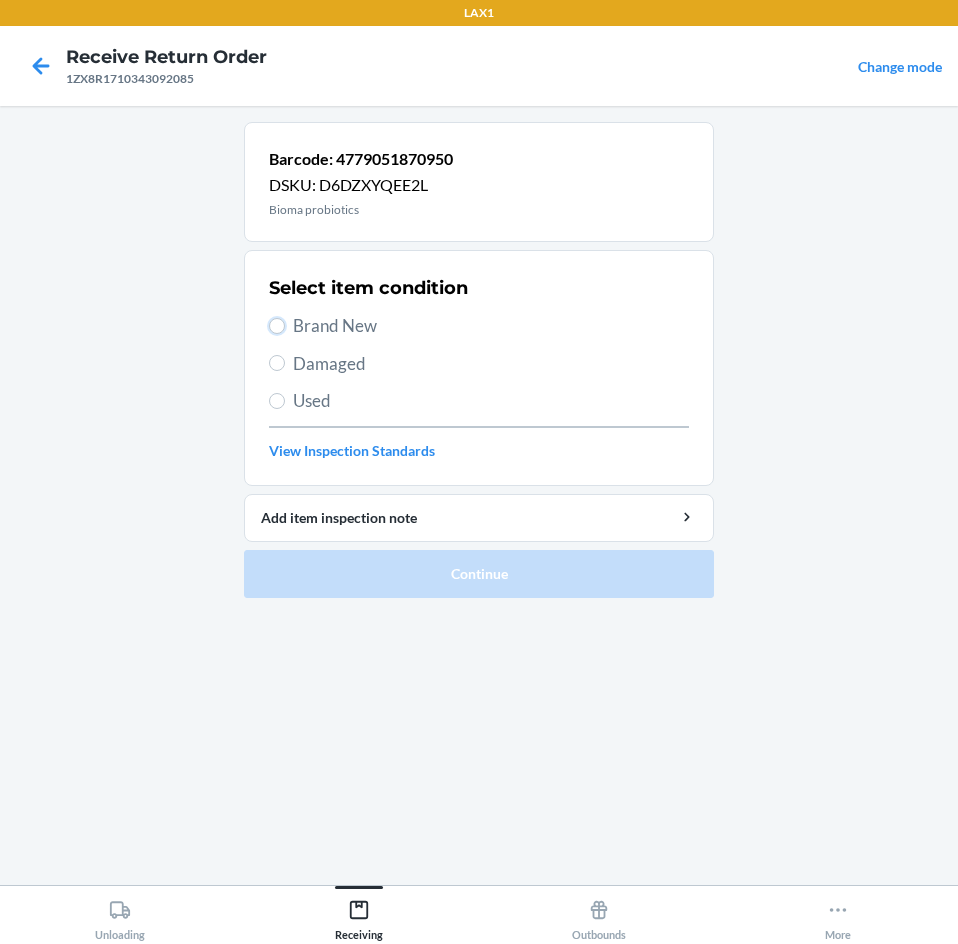 click on "Brand New" at bounding box center [277, 326] 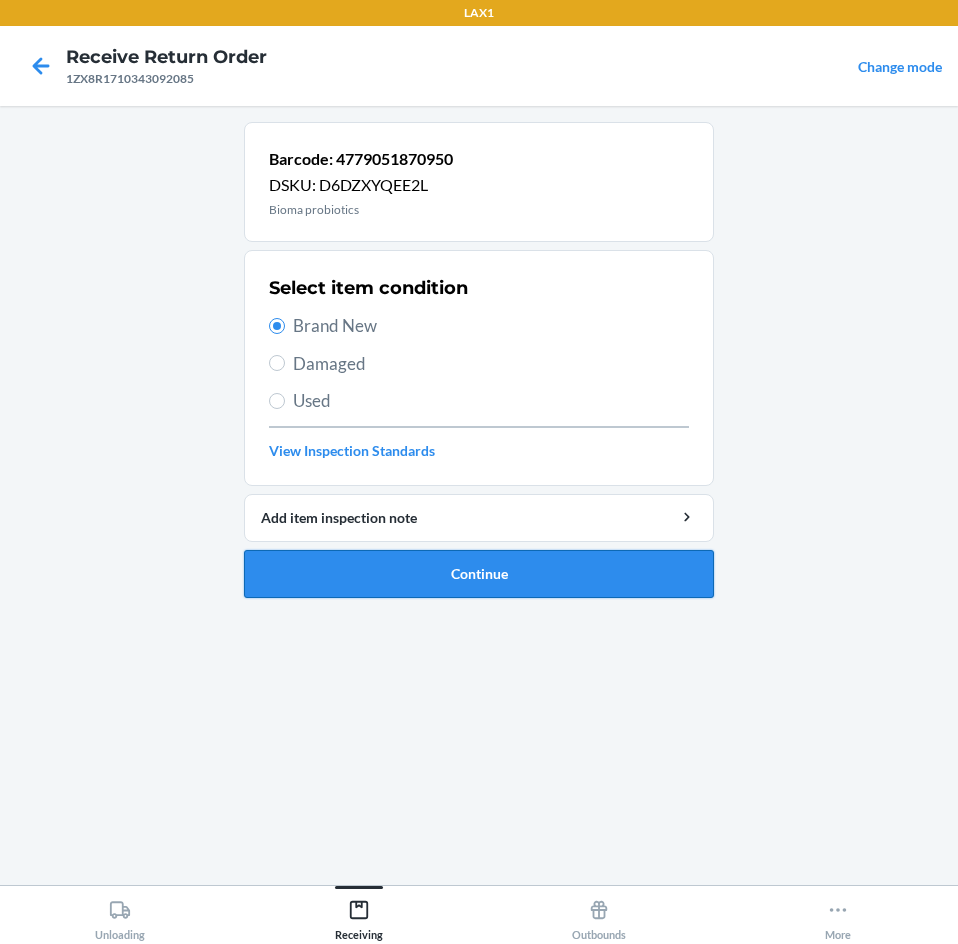click on "Continue" at bounding box center (479, 574) 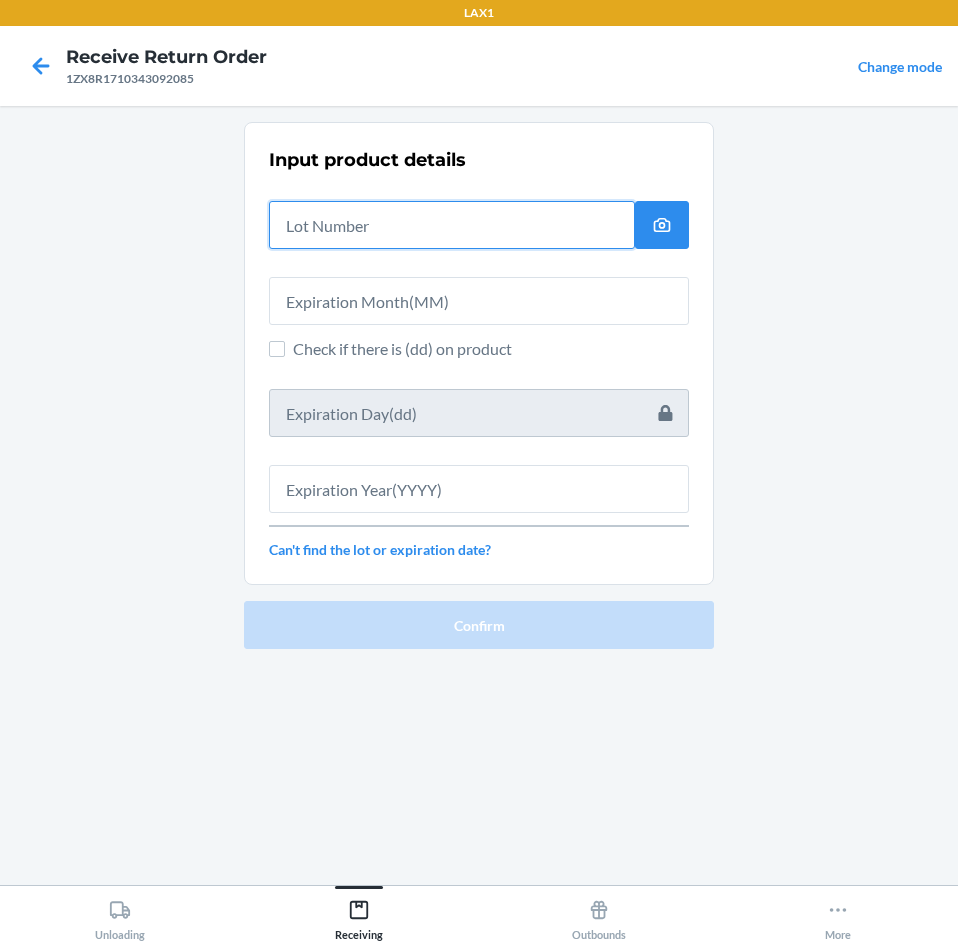 click at bounding box center (452, 225) 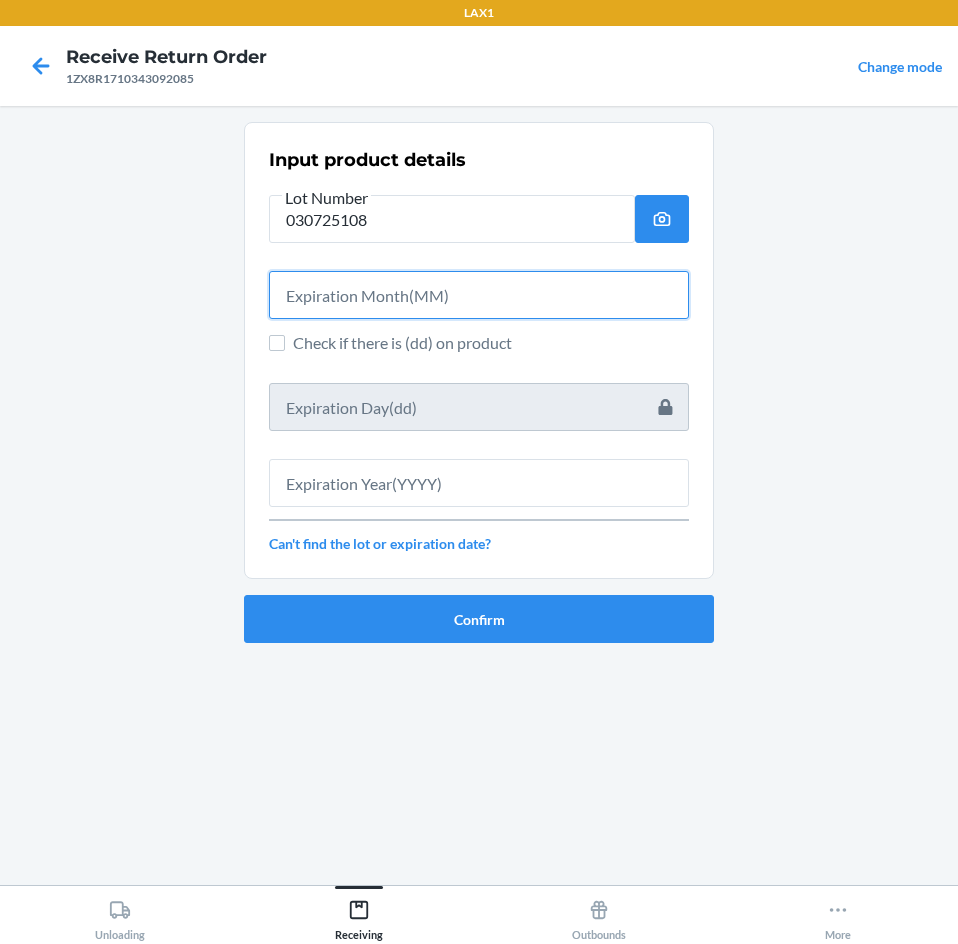 click at bounding box center [479, 295] 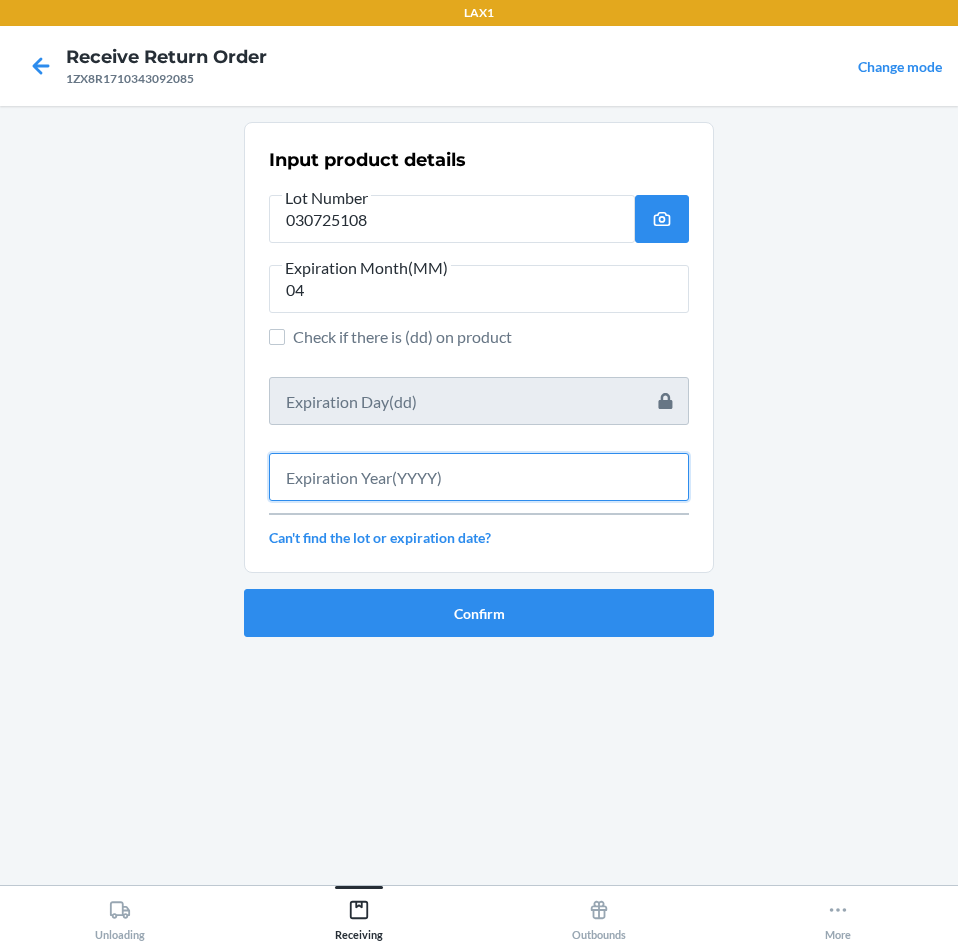 click at bounding box center (479, 477) 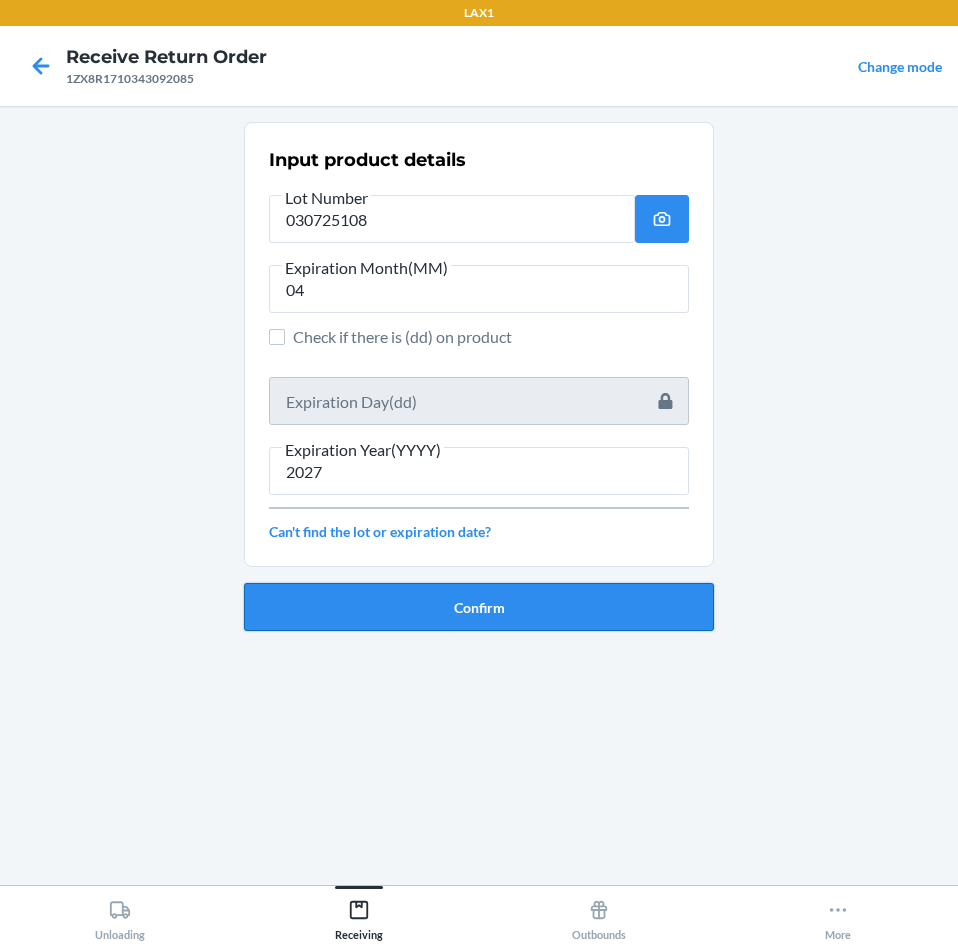 click on "Confirm" at bounding box center (479, 607) 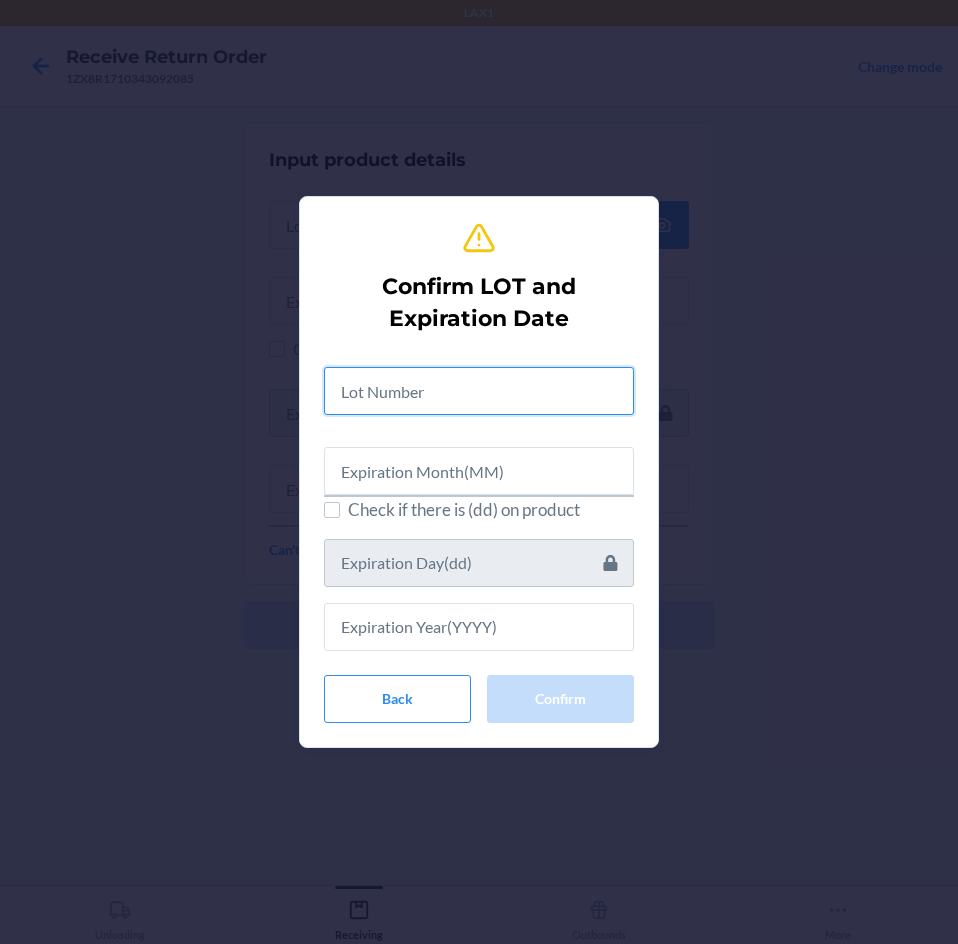 click at bounding box center [479, 391] 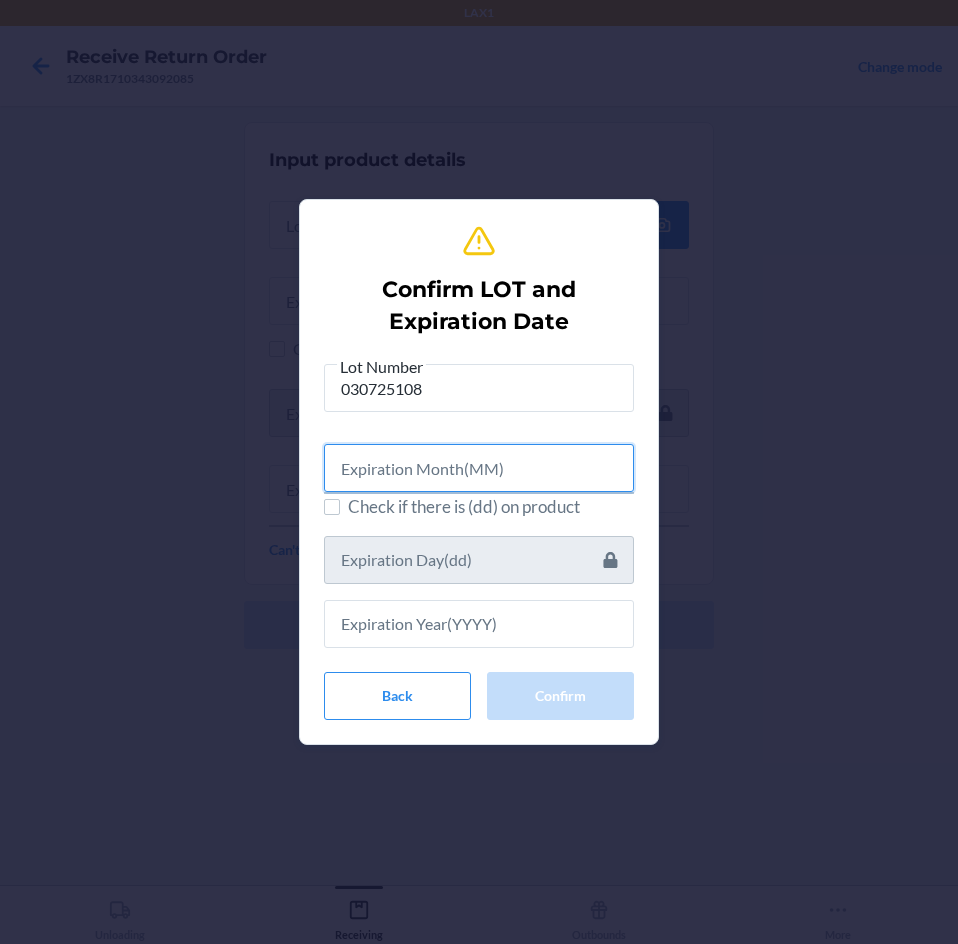 click at bounding box center [479, 468] 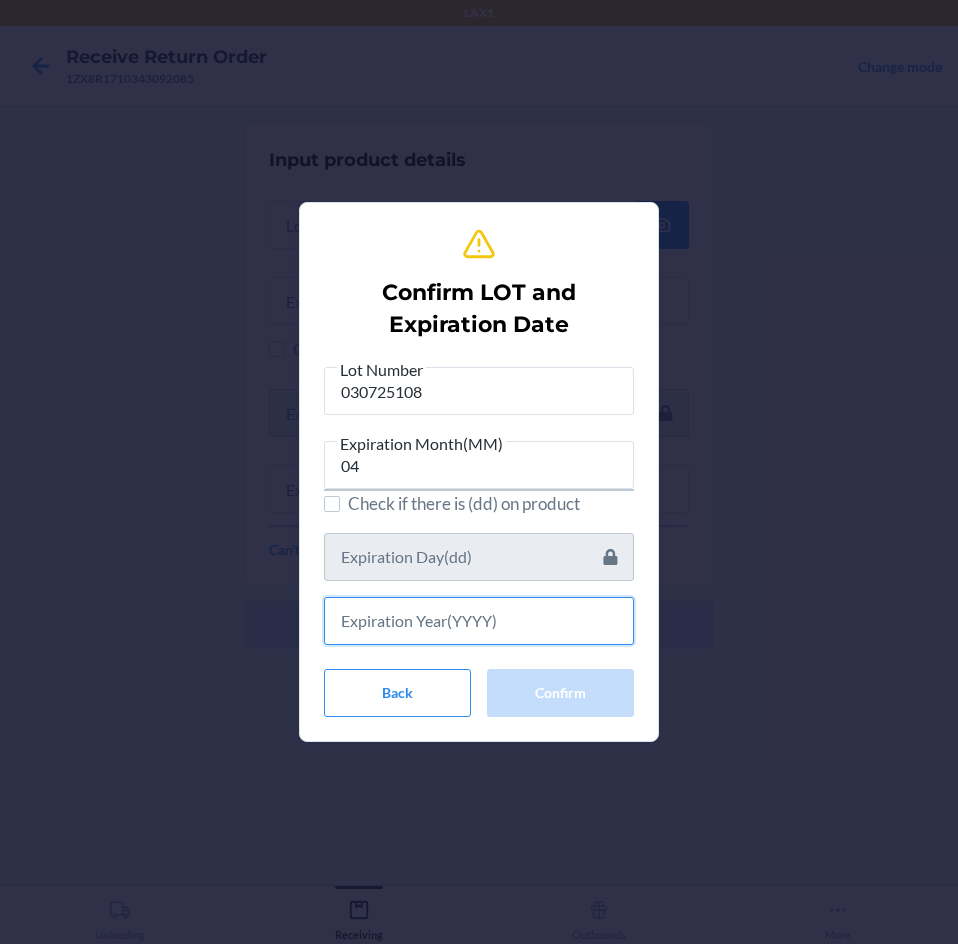 click at bounding box center (479, 621) 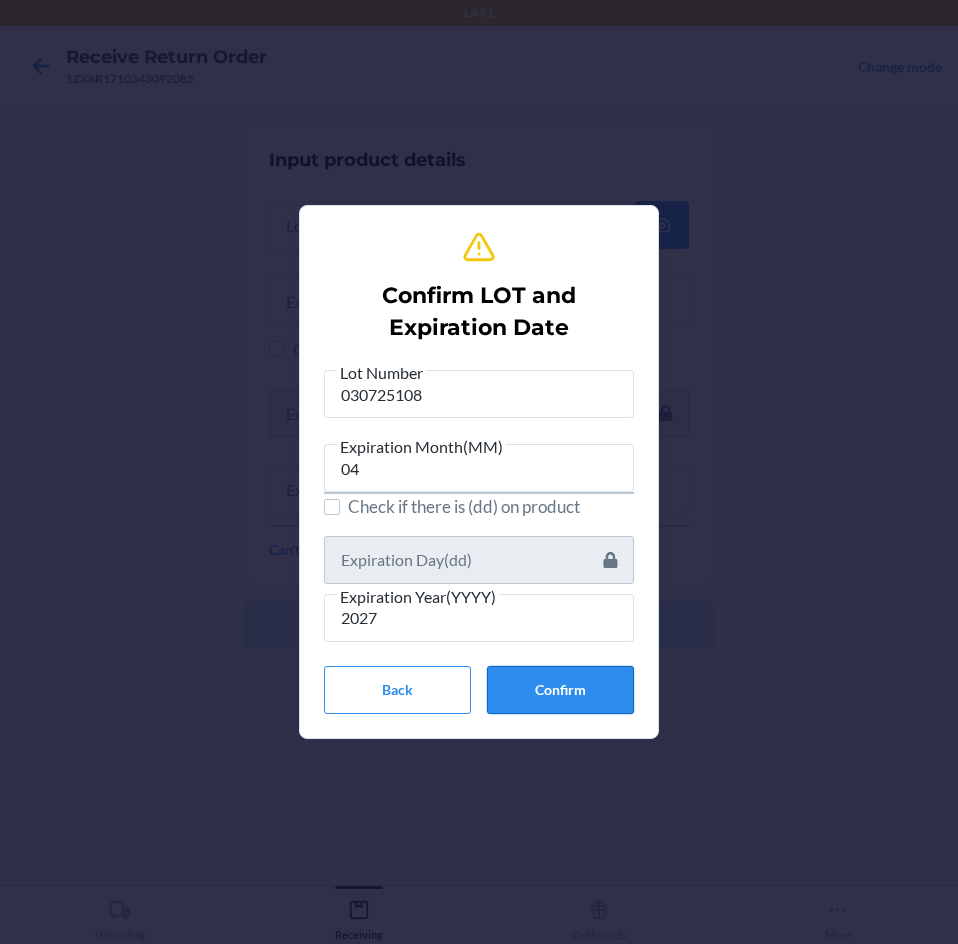 click on "Confirm" at bounding box center (560, 690) 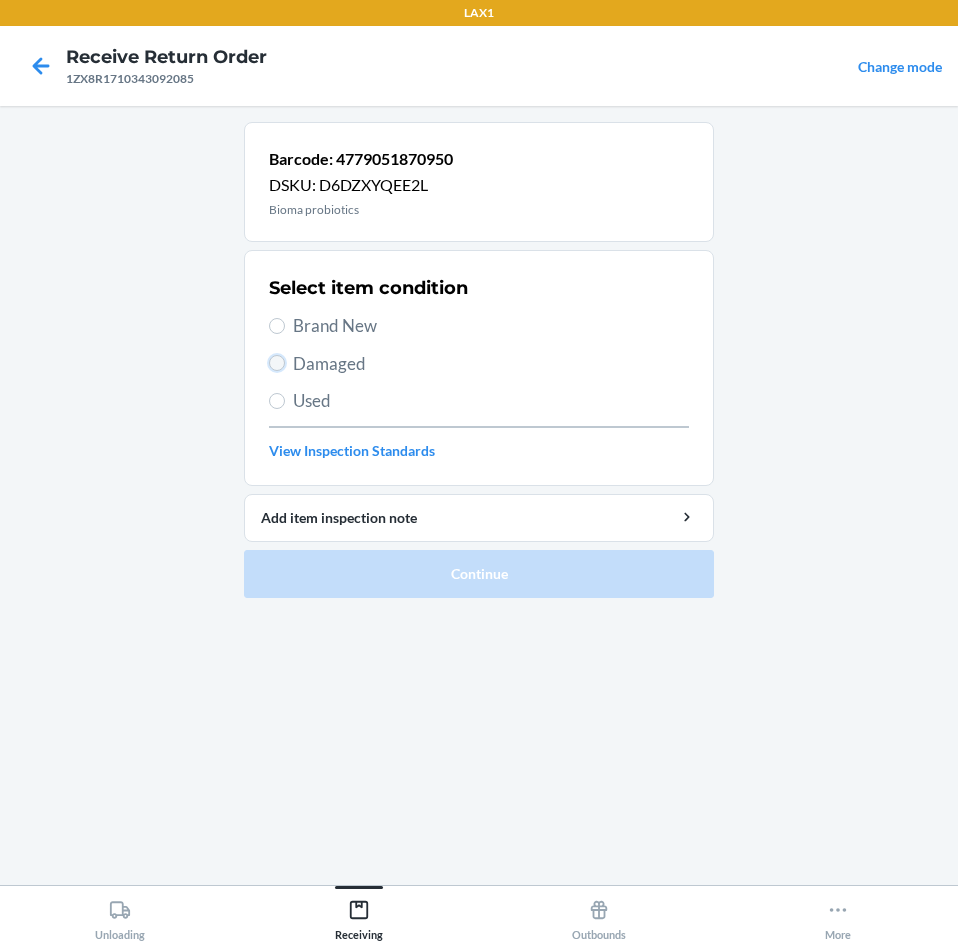click on "Damaged" at bounding box center (277, 363) 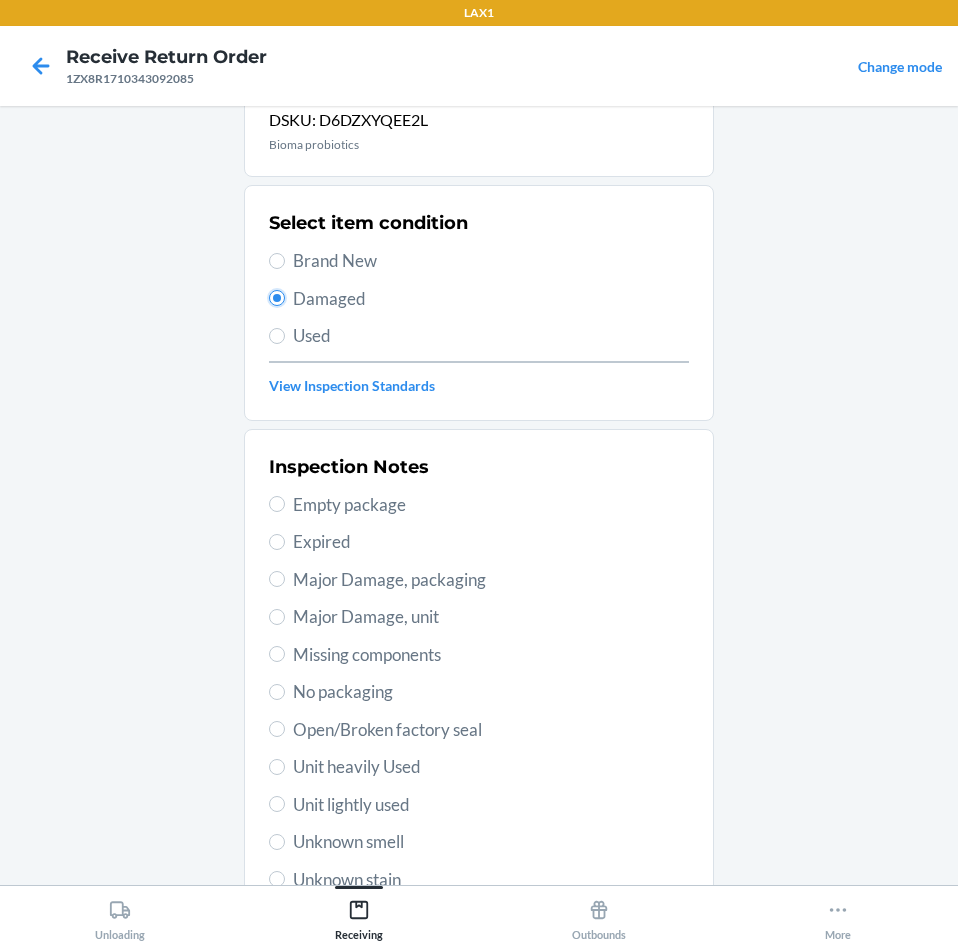 scroll, scrollTop: 100, scrollLeft: 0, axis: vertical 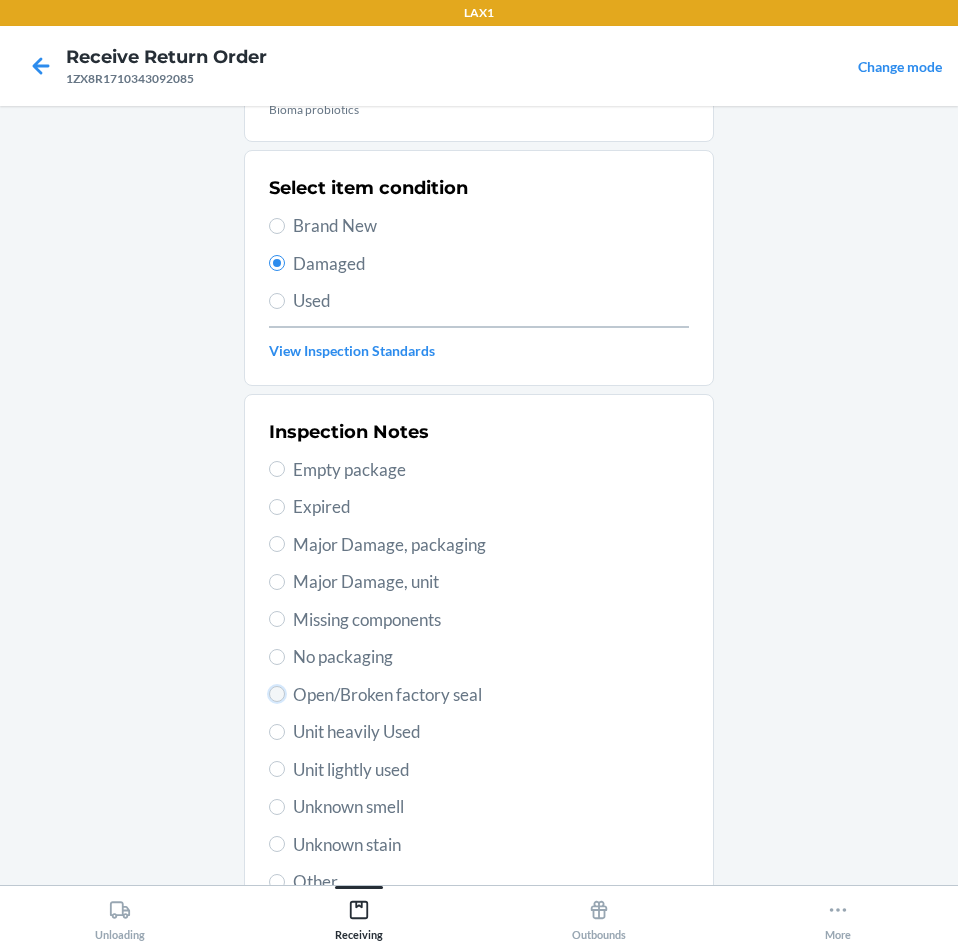 click on "Open/Broken factory seal" at bounding box center [277, 694] 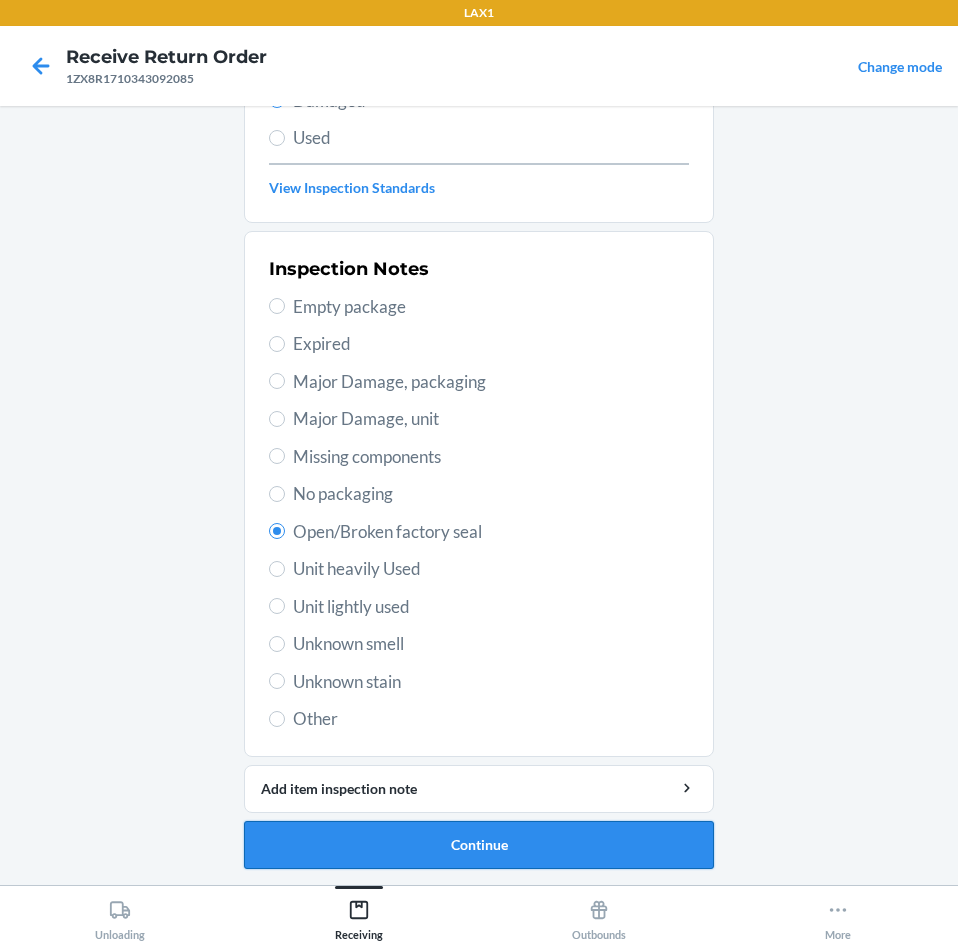 click on "Continue" at bounding box center [479, 845] 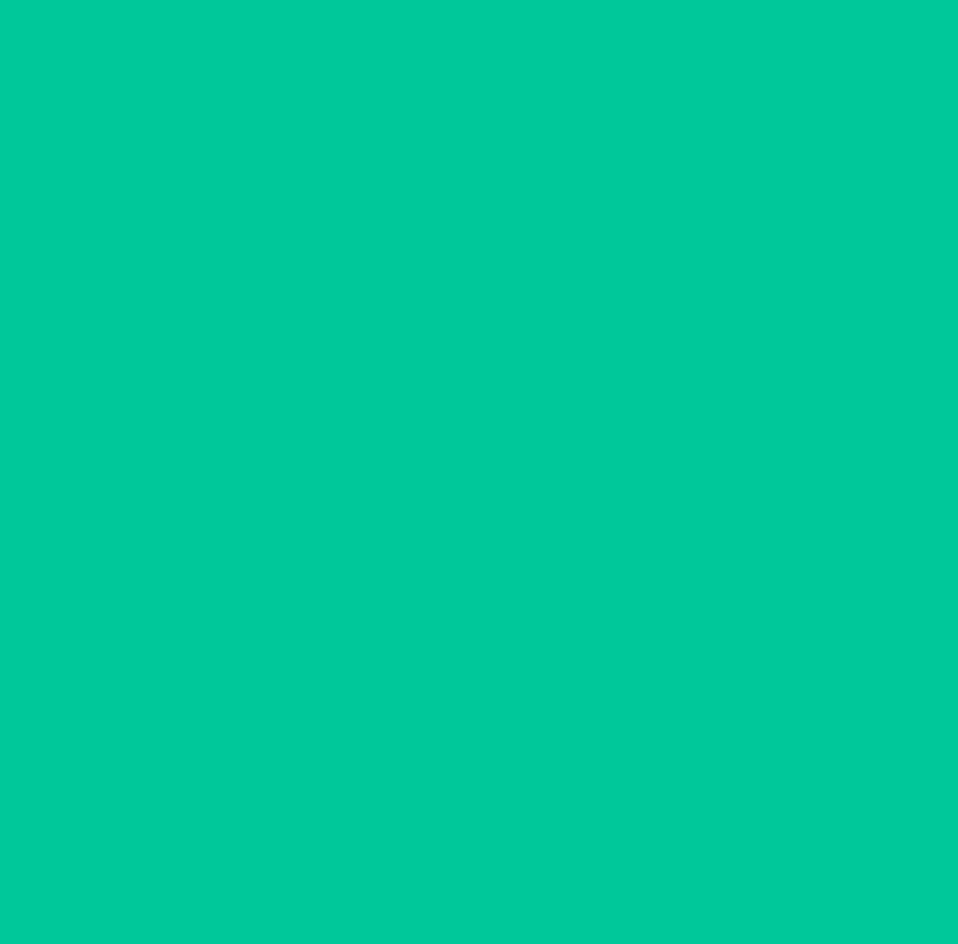 scroll, scrollTop: 98, scrollLeft: 0, axis: vertical 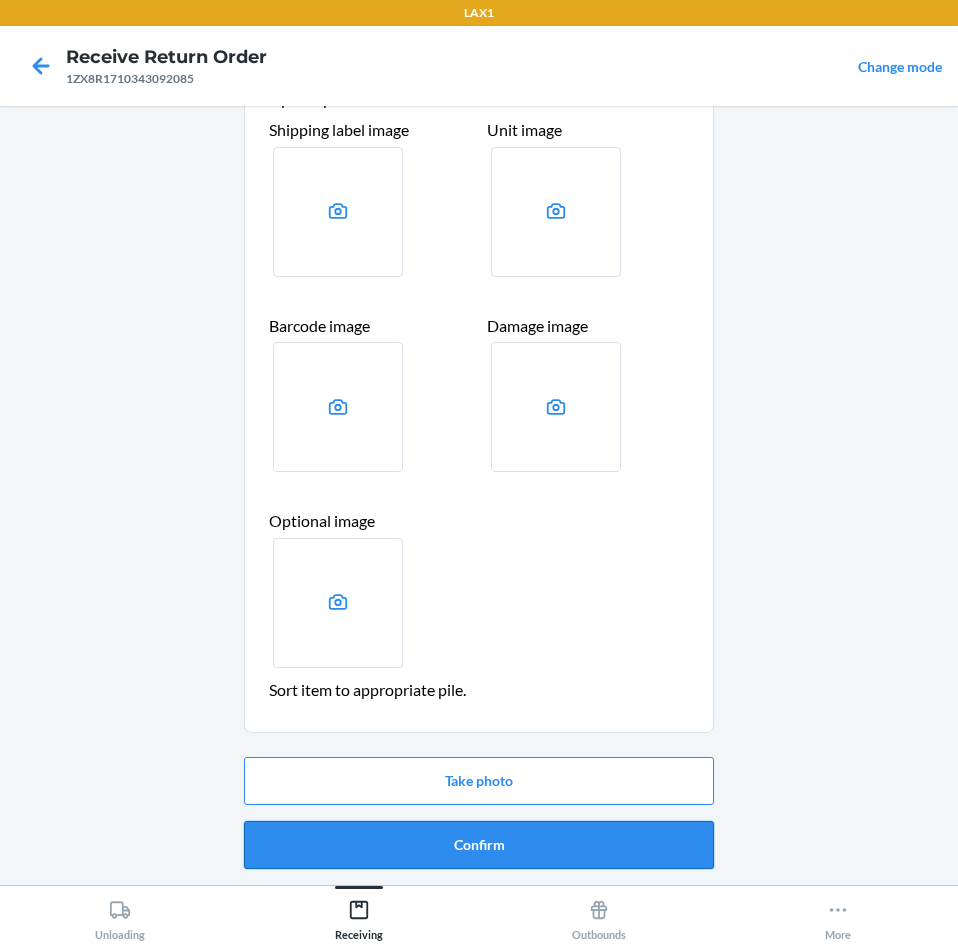 click on "Confirm" at bounding box center (479, 845) 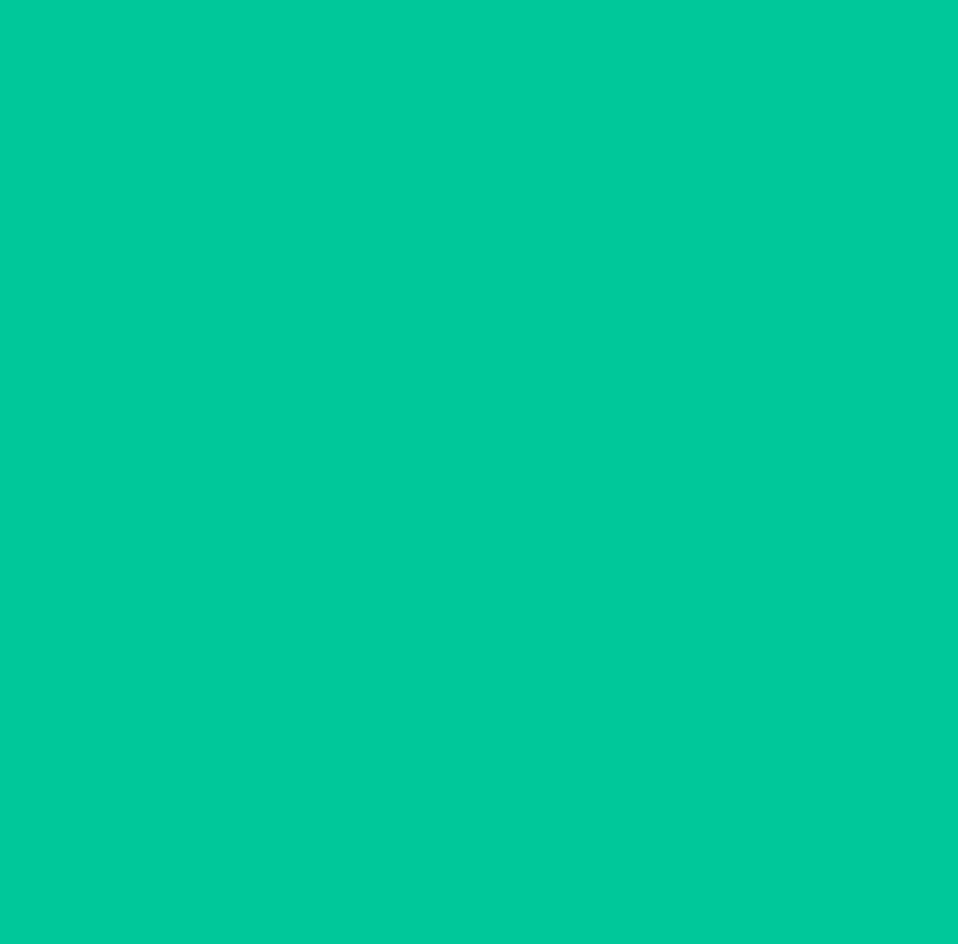 scroll, scrollTop: 0, scrollLeft: 0, axis: both 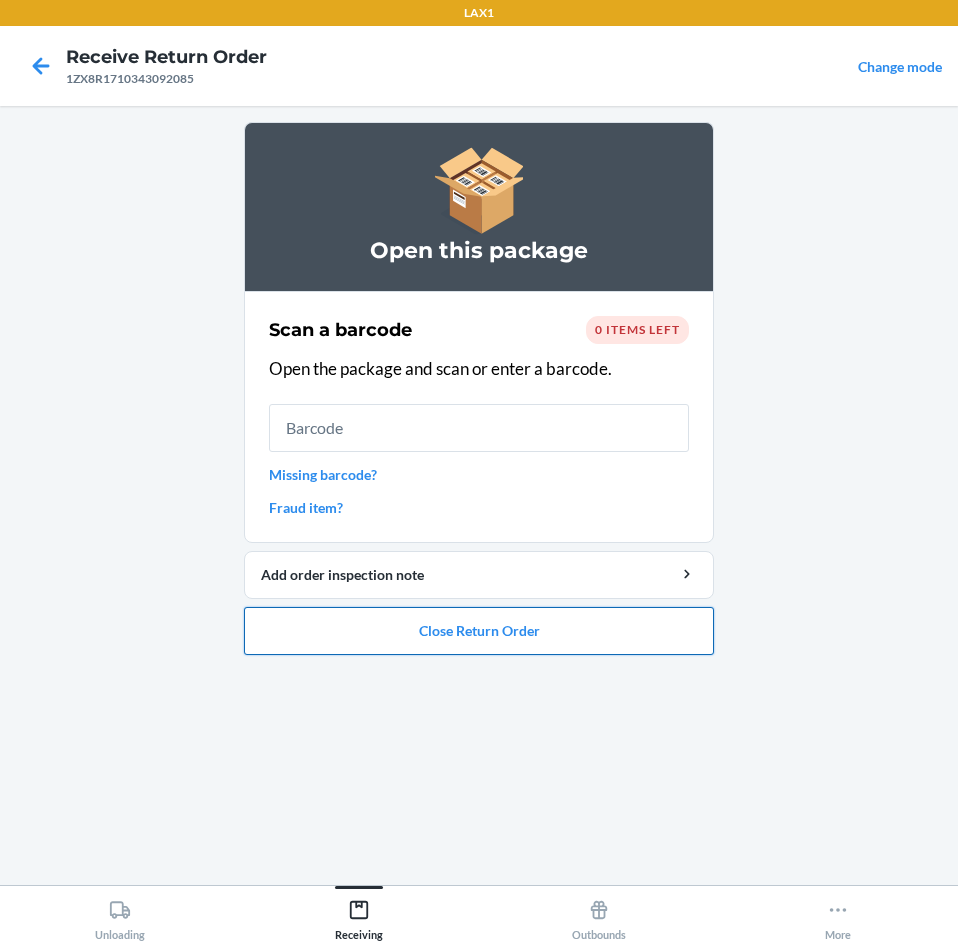 click on "Close Return Order" at bounding box center [479, 631] 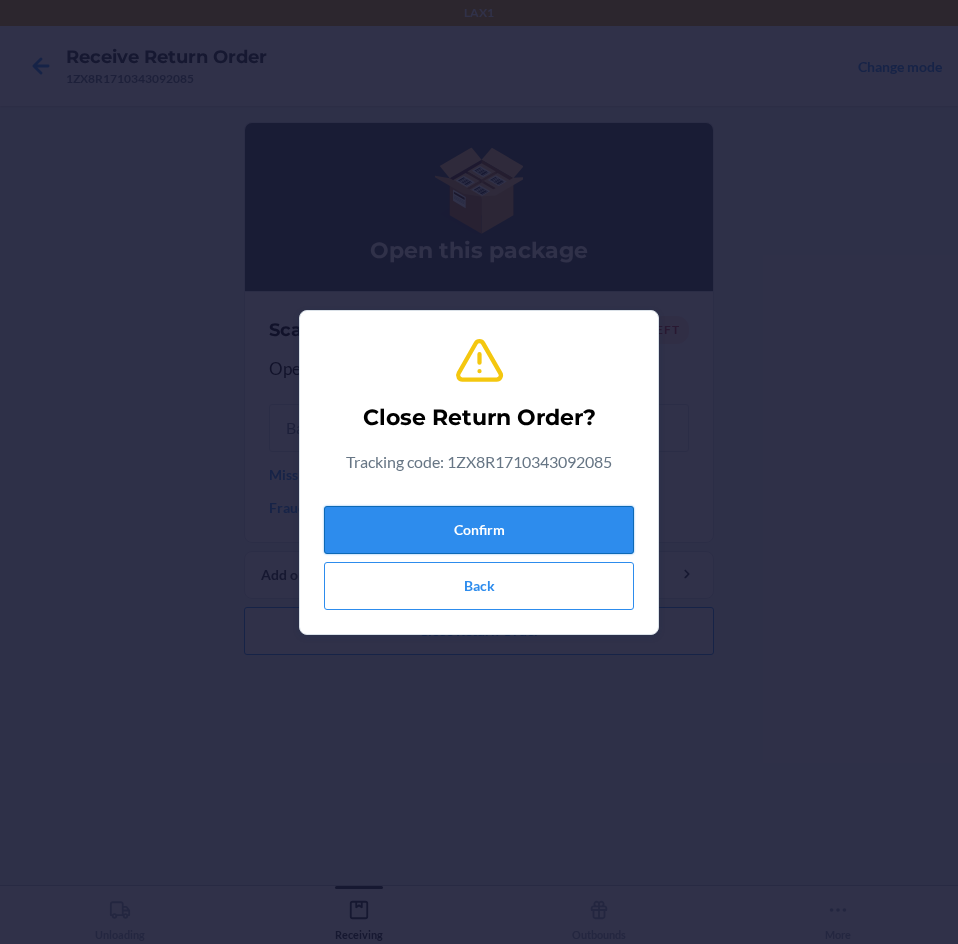 click on "Confirm" at bounding box center (479, 530) 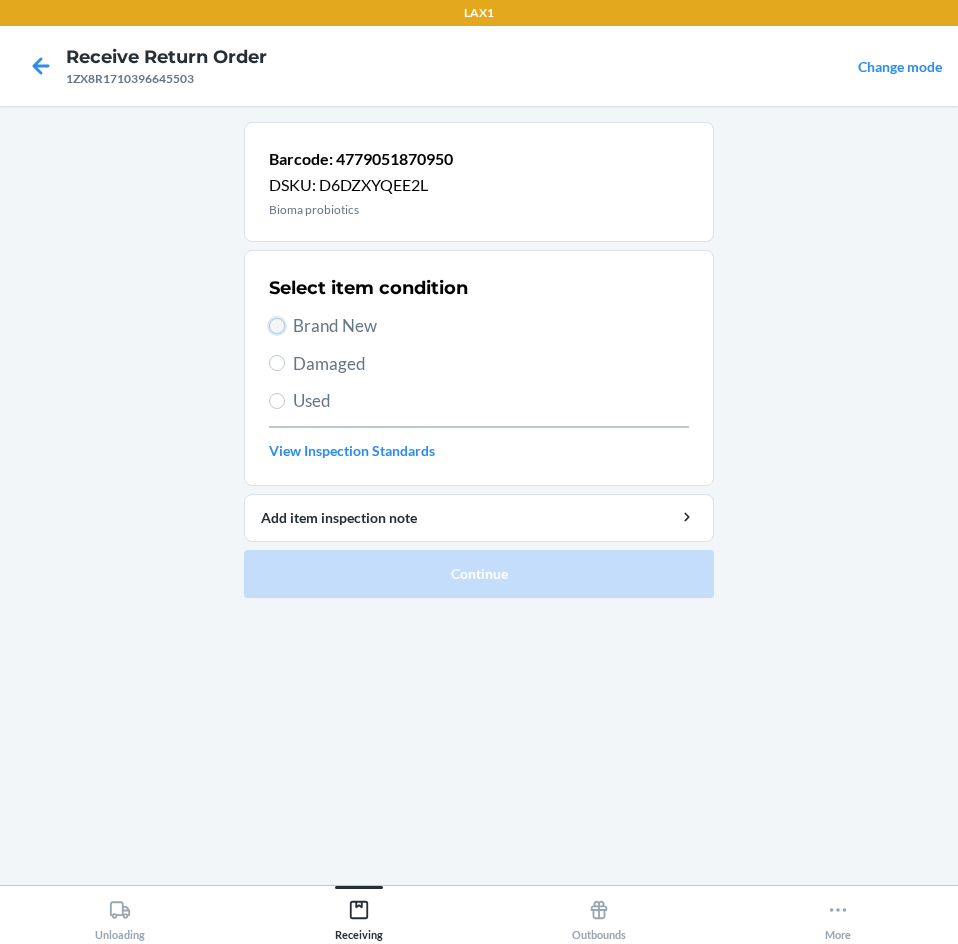 click on "Brand New" at bounding box center [277, 326] 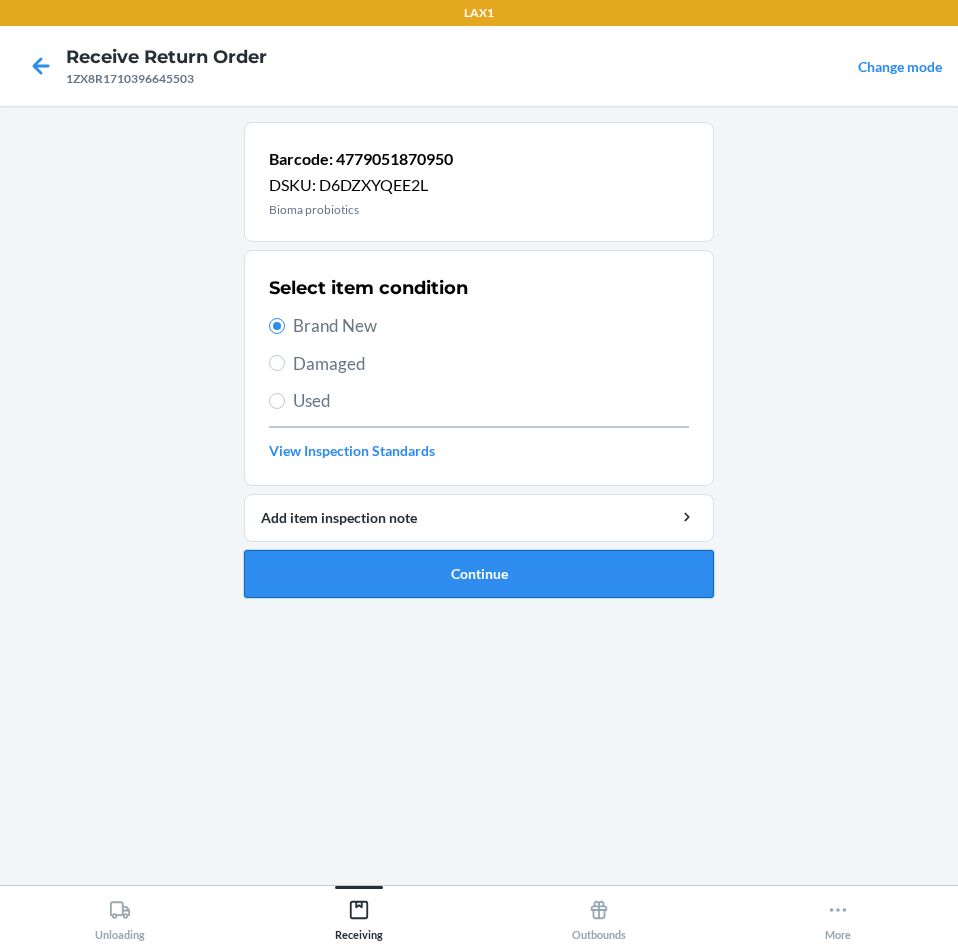 click on "Continue" at bounding box center (479, 574) 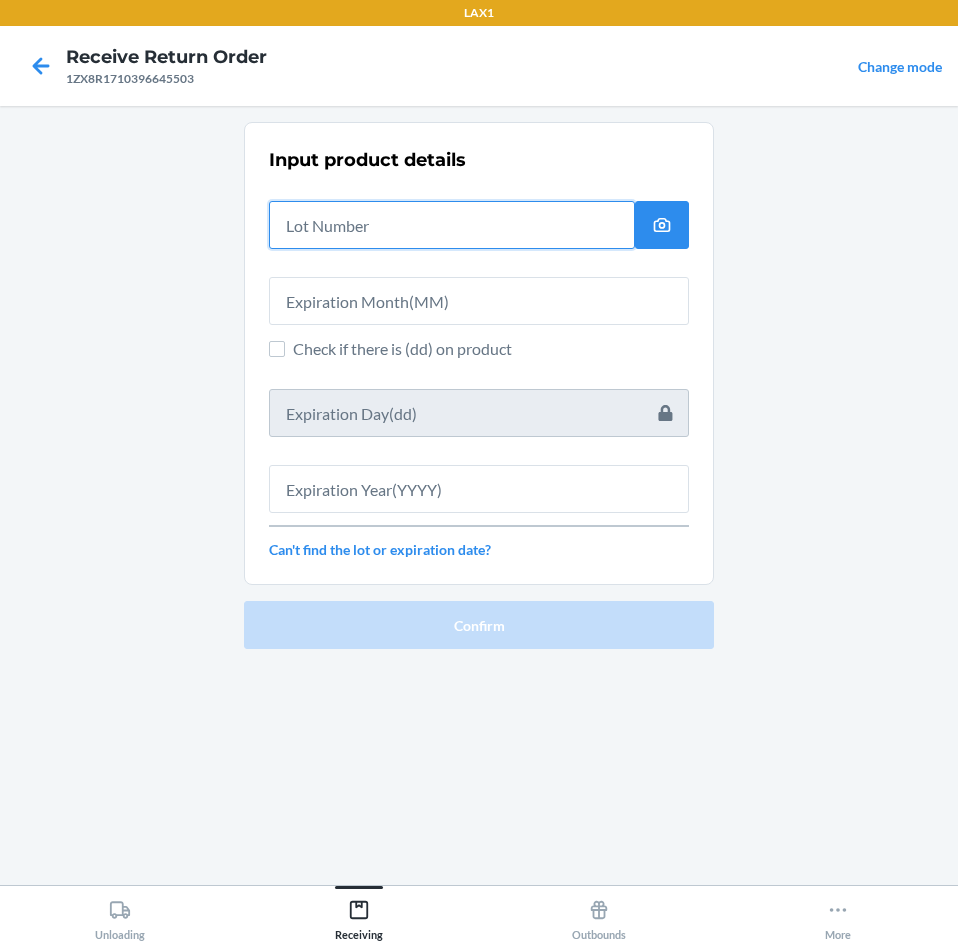click at bounding box center (452, 225) 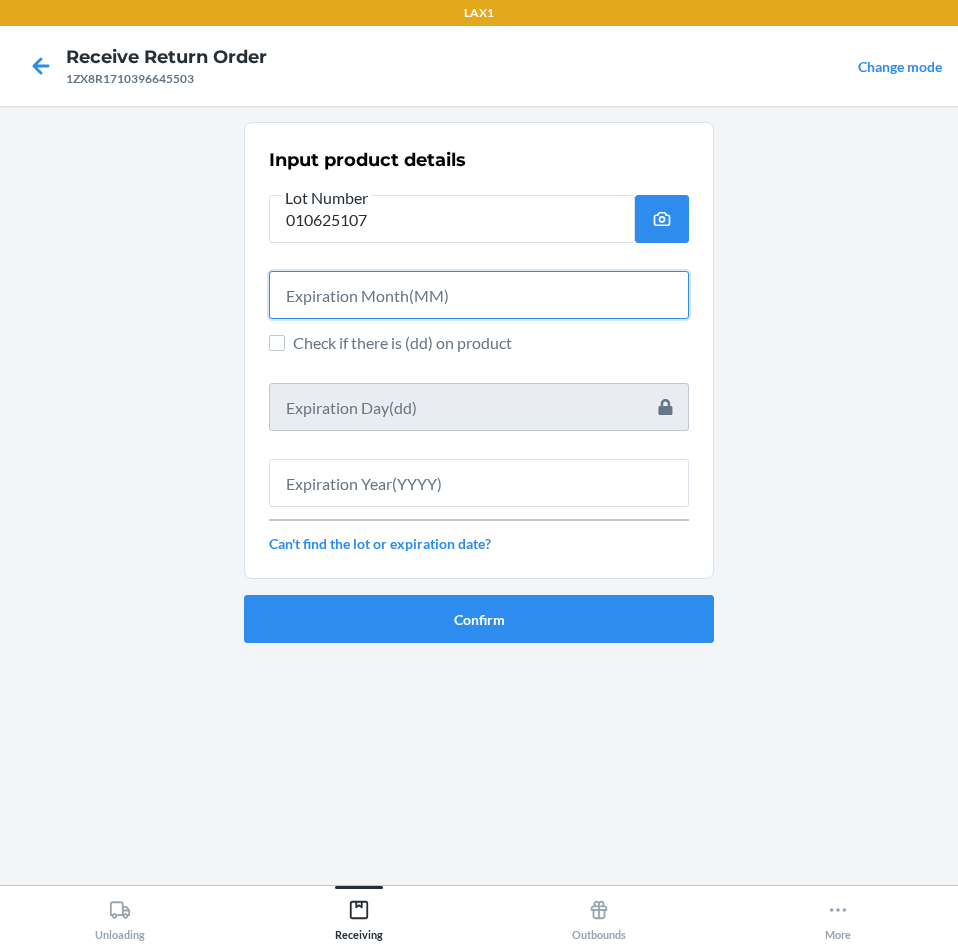 click at bounding box center [479, 295] 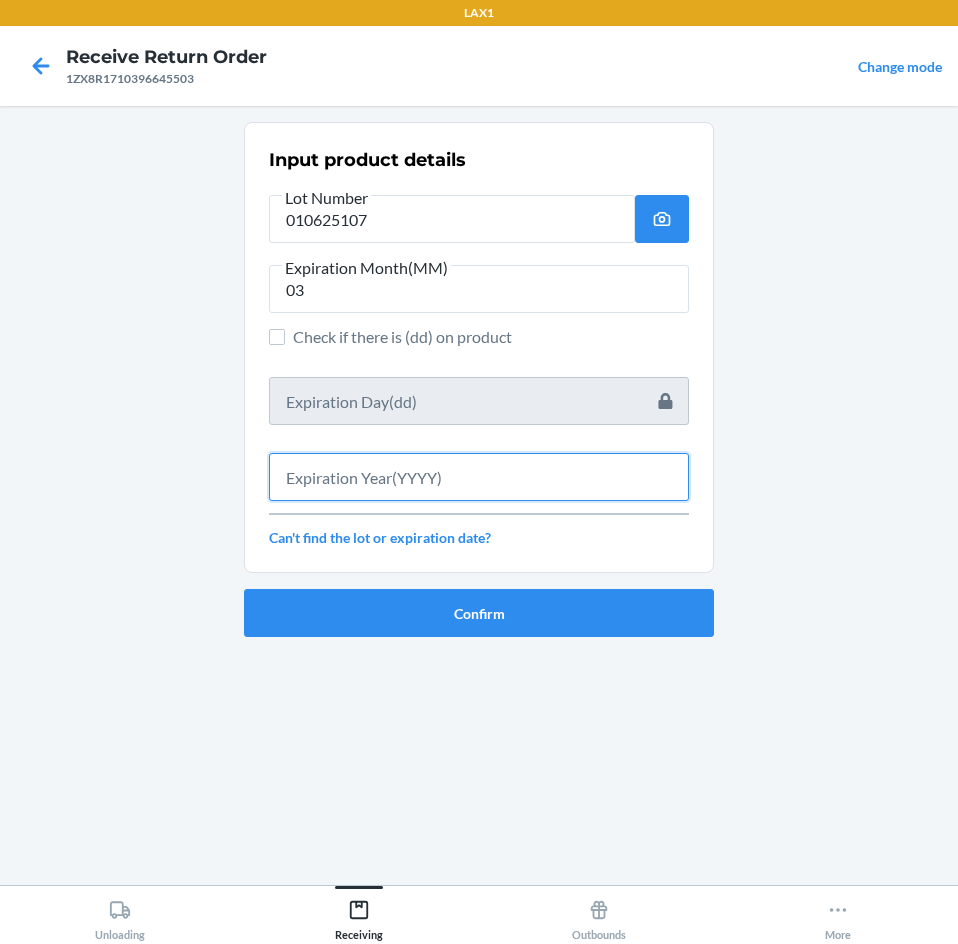 click at bounding box center [479, 477] 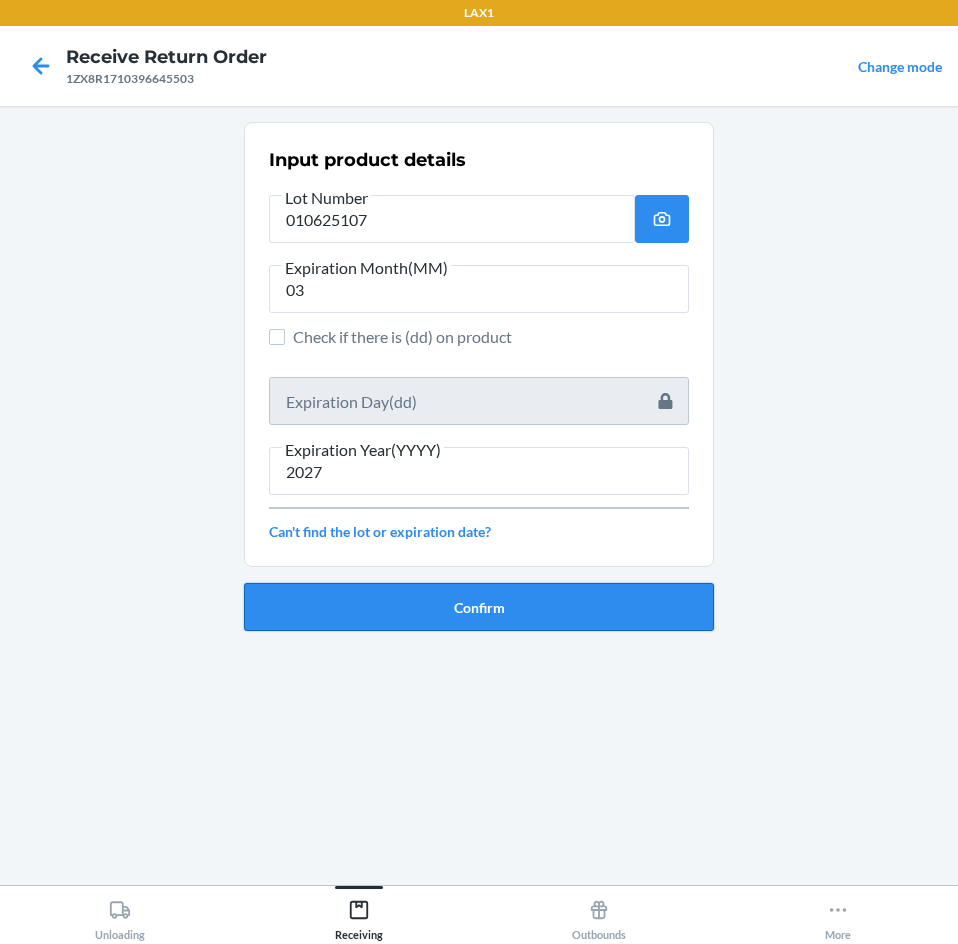 click on "Confirm" at bounding box center [479, 607] 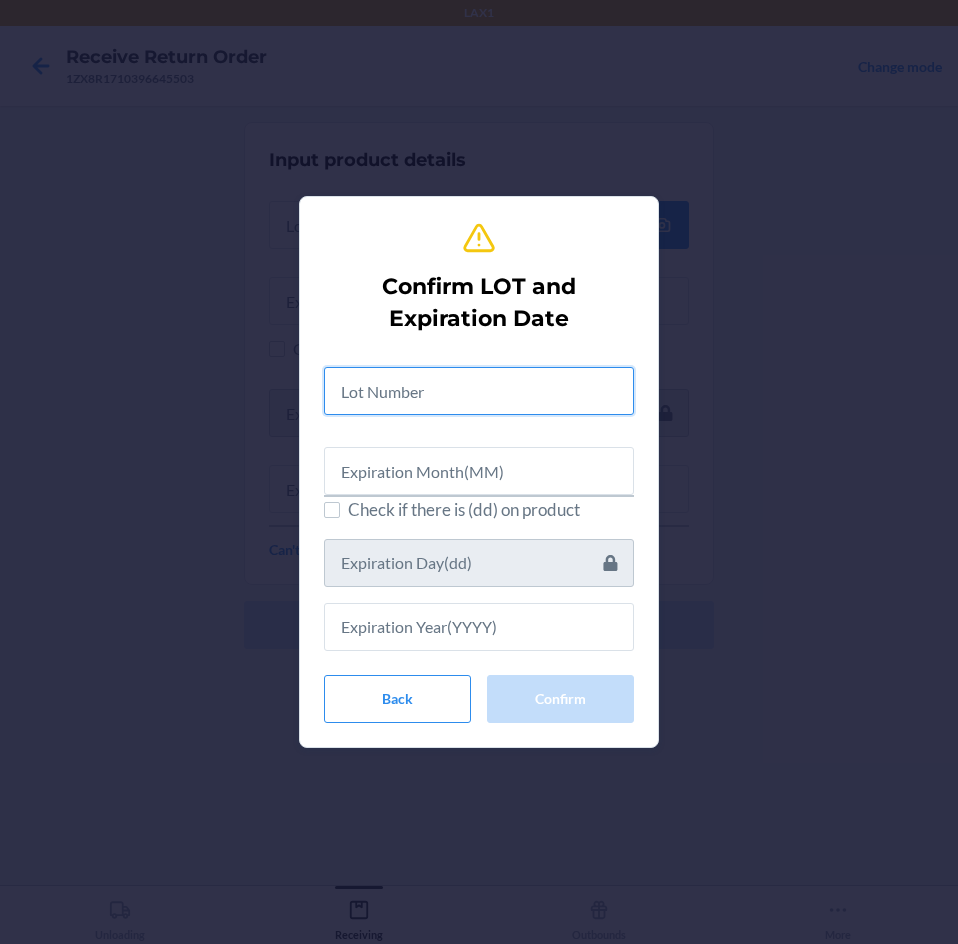 click at bounding box center [479, 391] 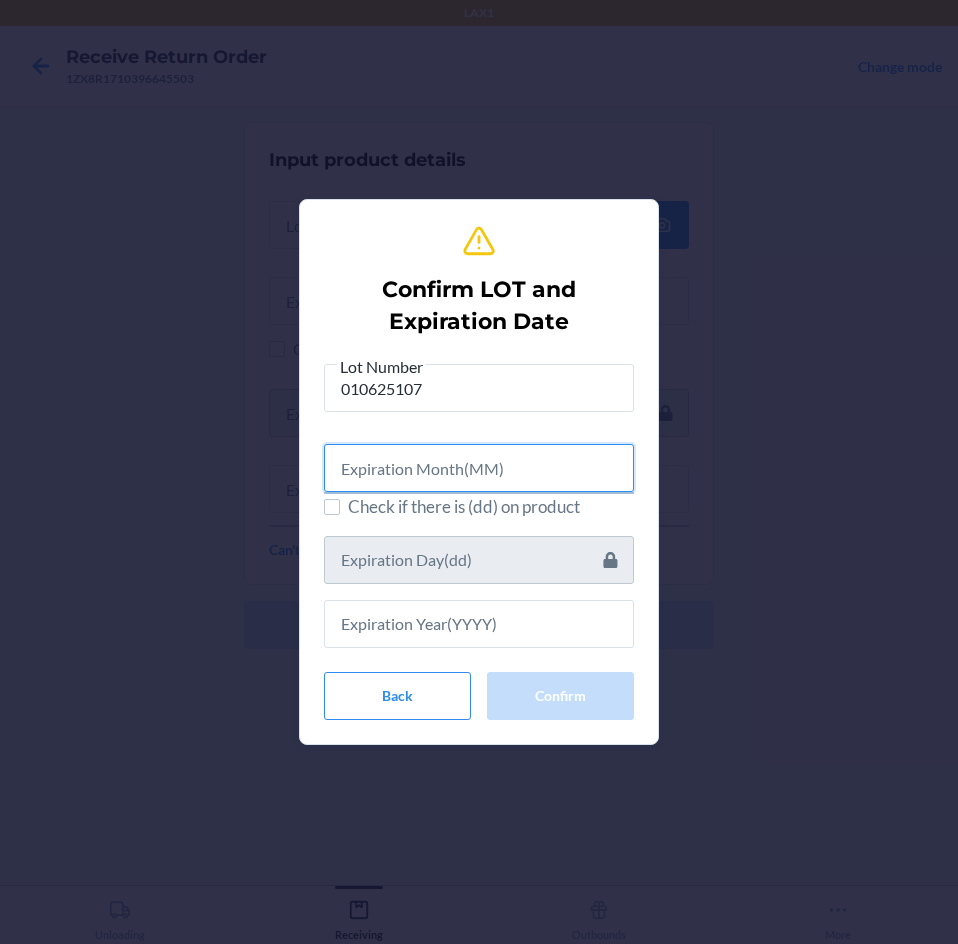 click at bounding box center [479, 468] 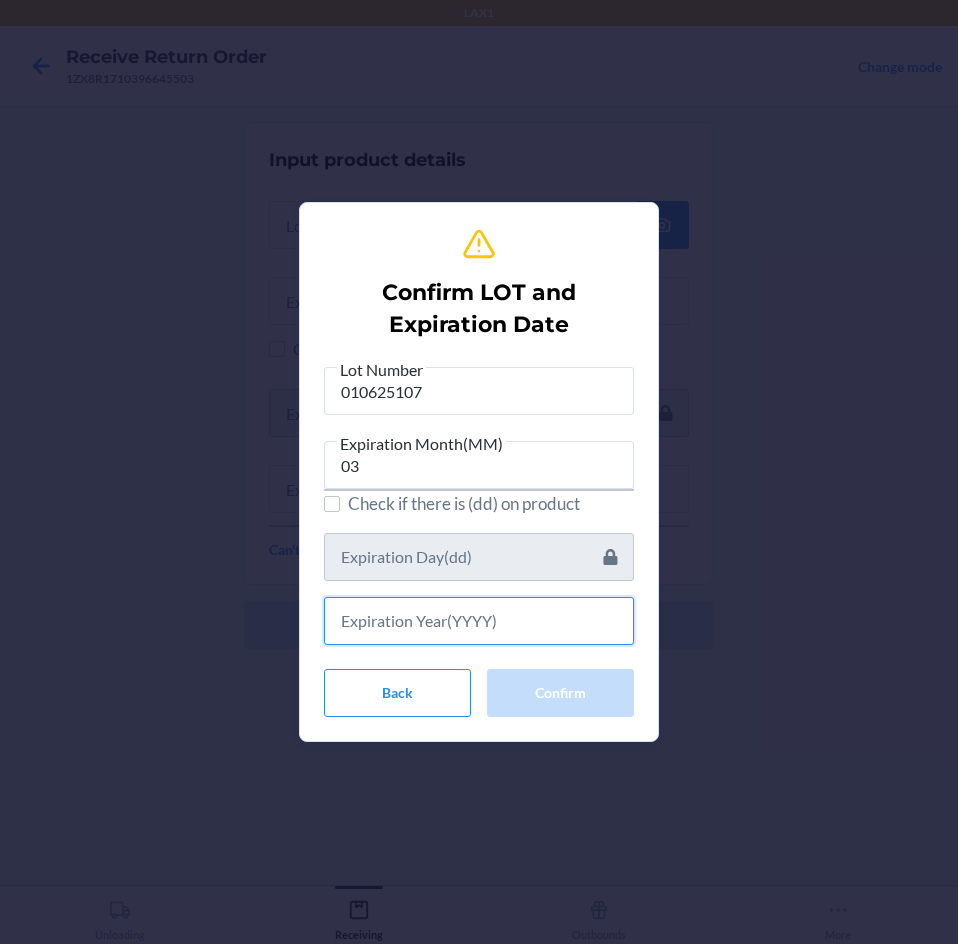 click at bounding box center (479, 621) 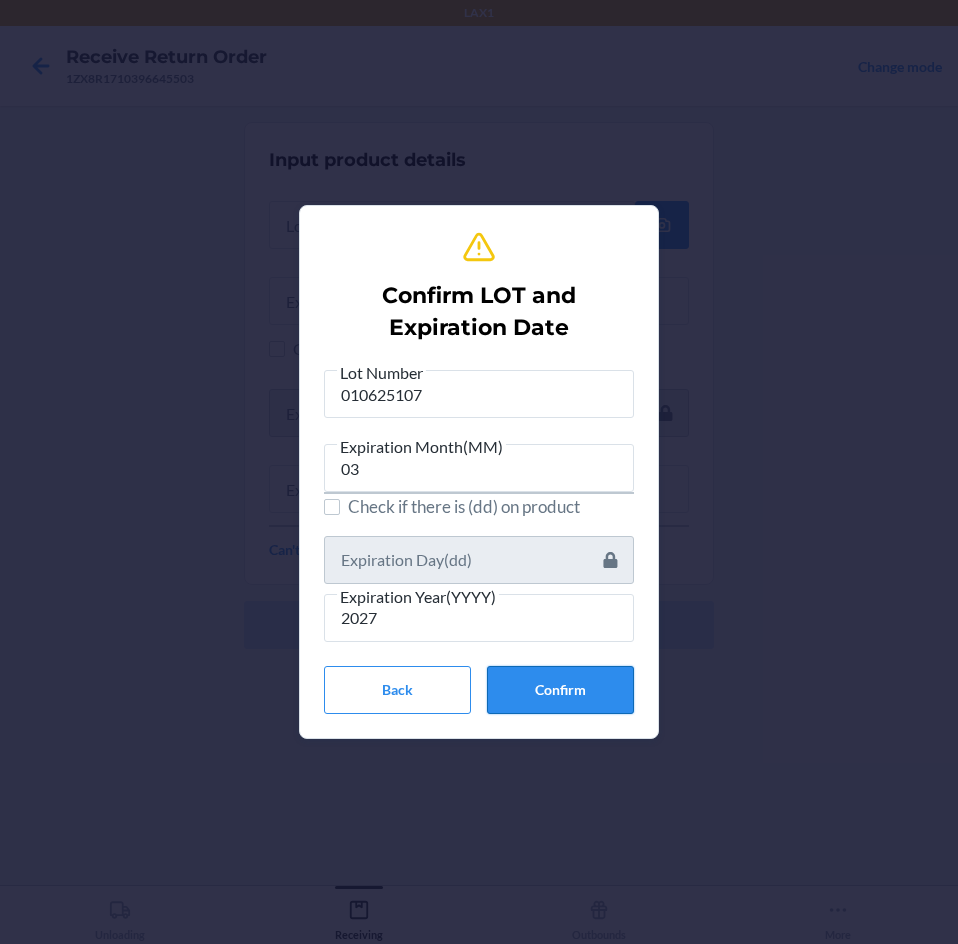 click on "Confirm" at bounding box center [560, 690] 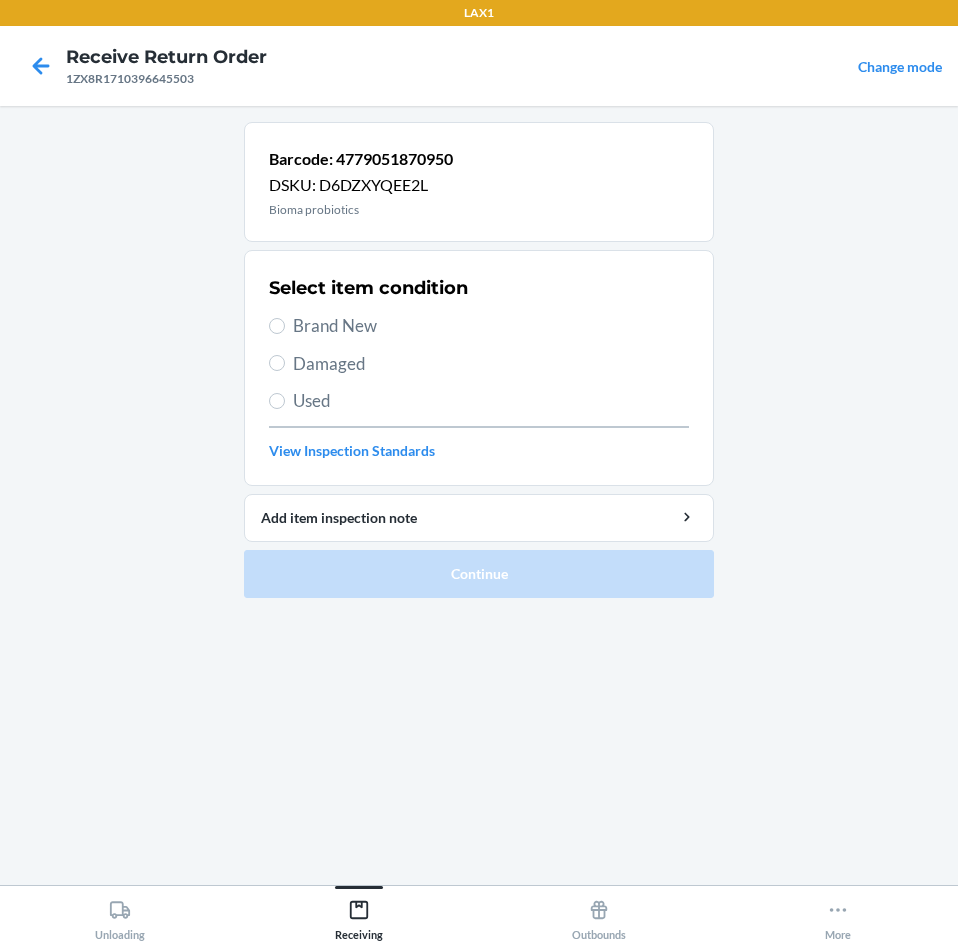 click on "Brand New" at bounding box center (479, 326) 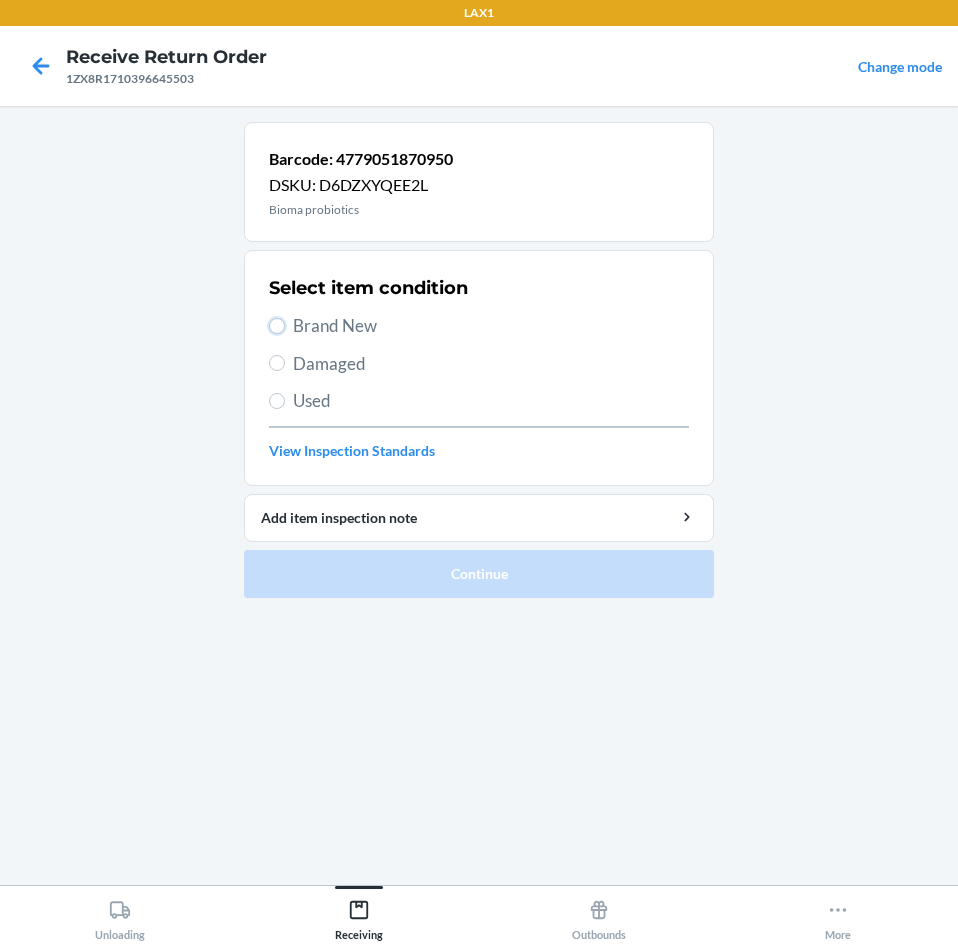 click on "Brand New" at bounding box center (277, 326) 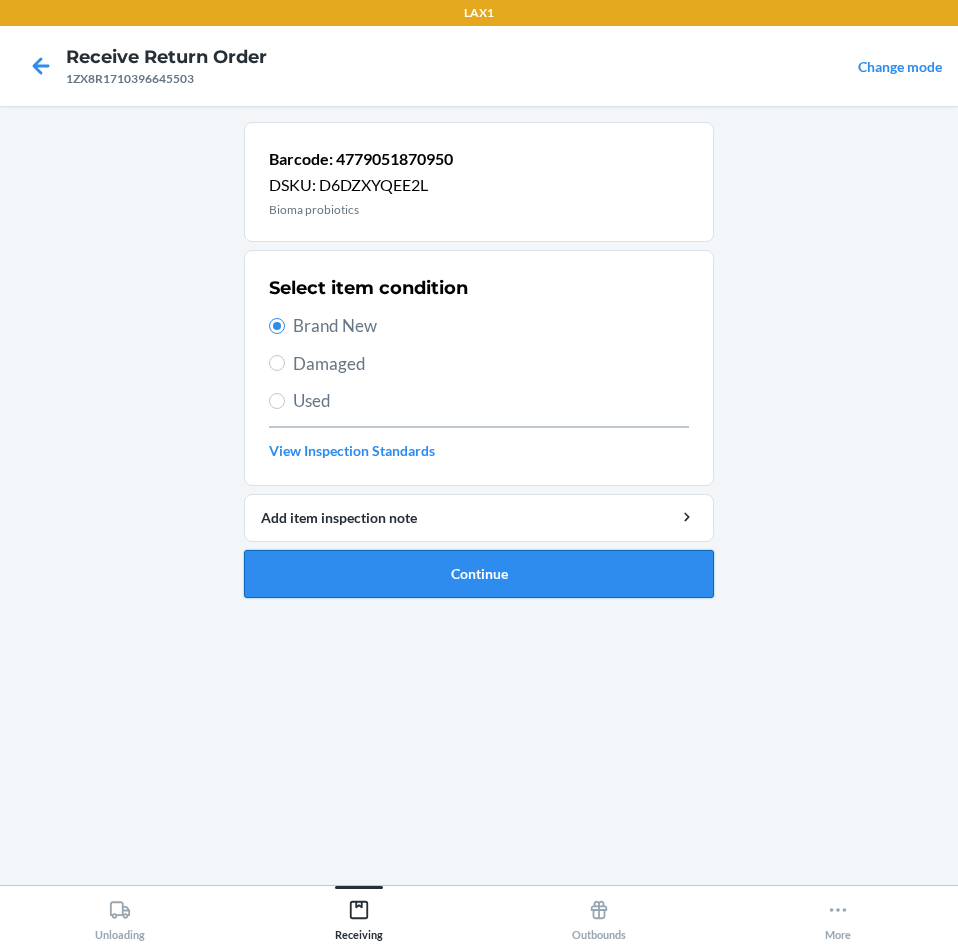 click on "Continue" at bounding box center [479, 574] 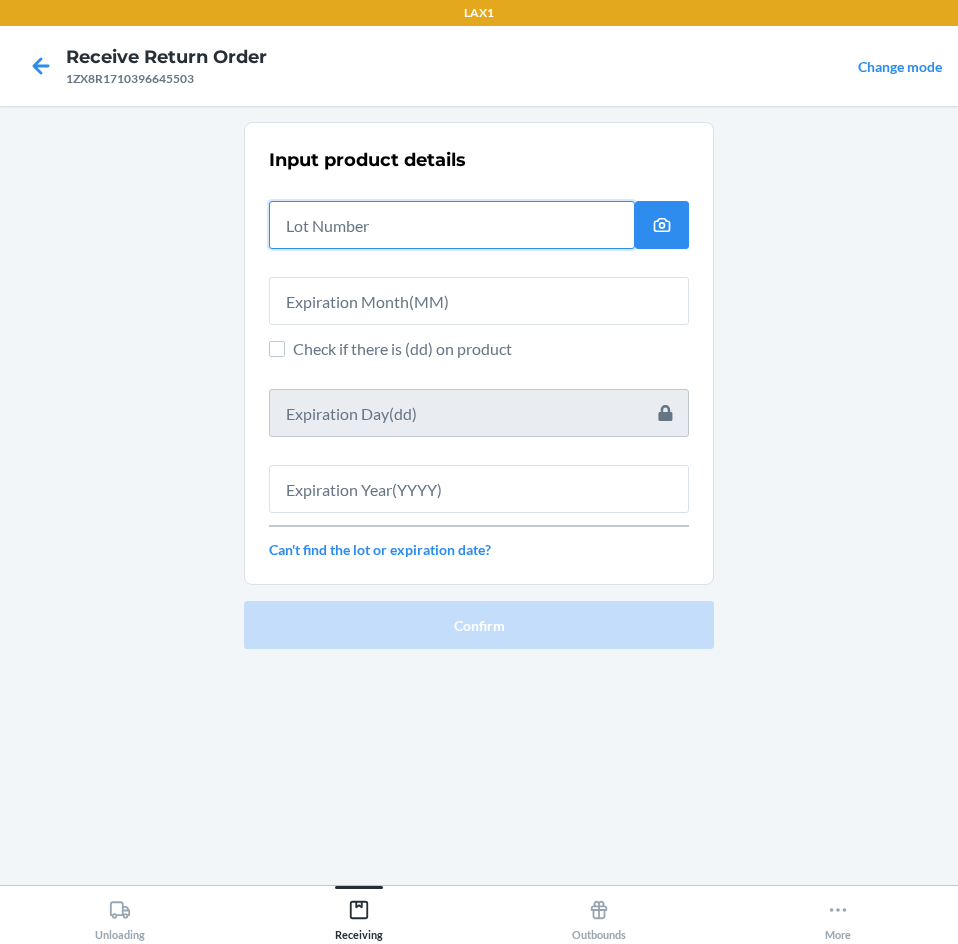 click at bounding box center [452, 225] 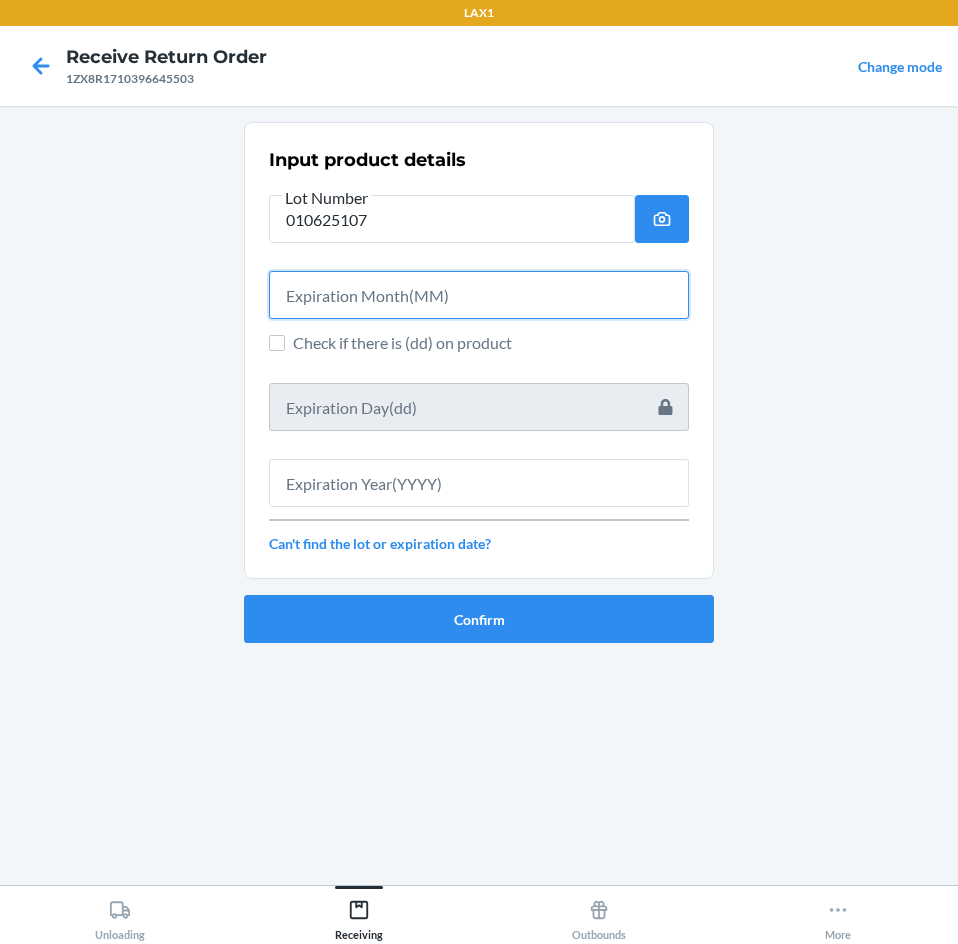 click at bounding box center [479, 295] 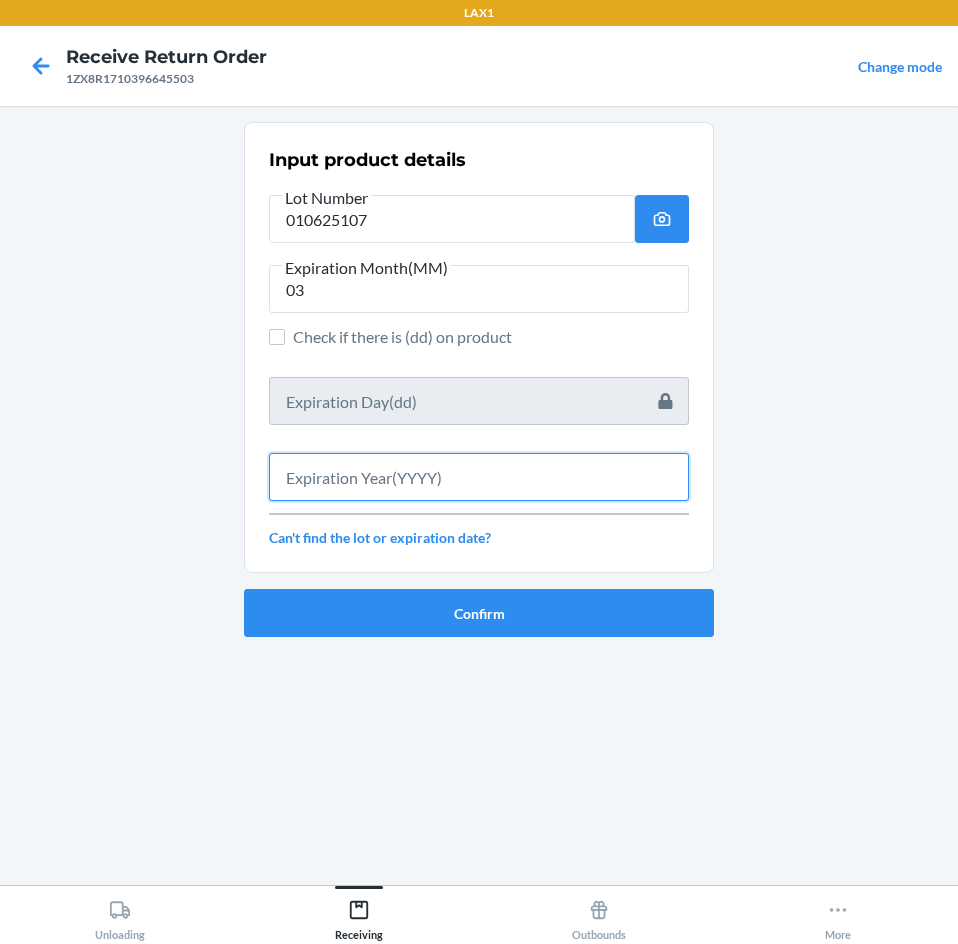 click at bounding box center (479, 477) 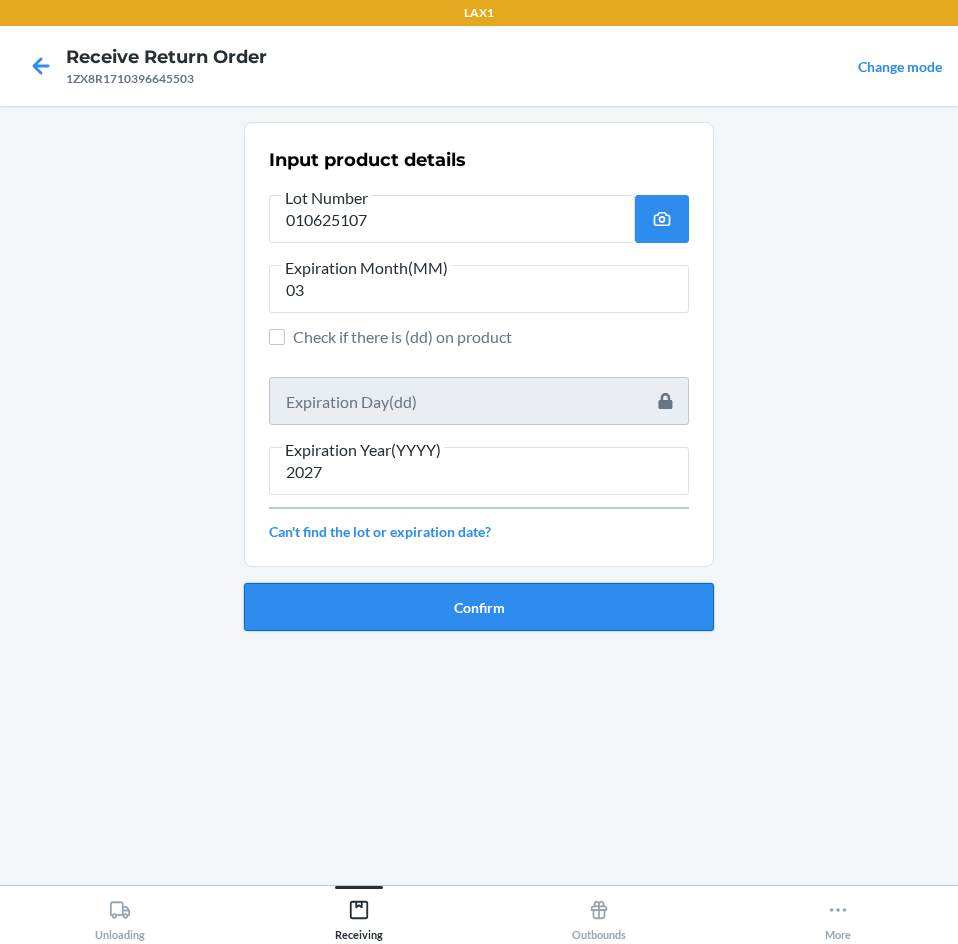 click on "Confirm" at bounding box center (479, 607) 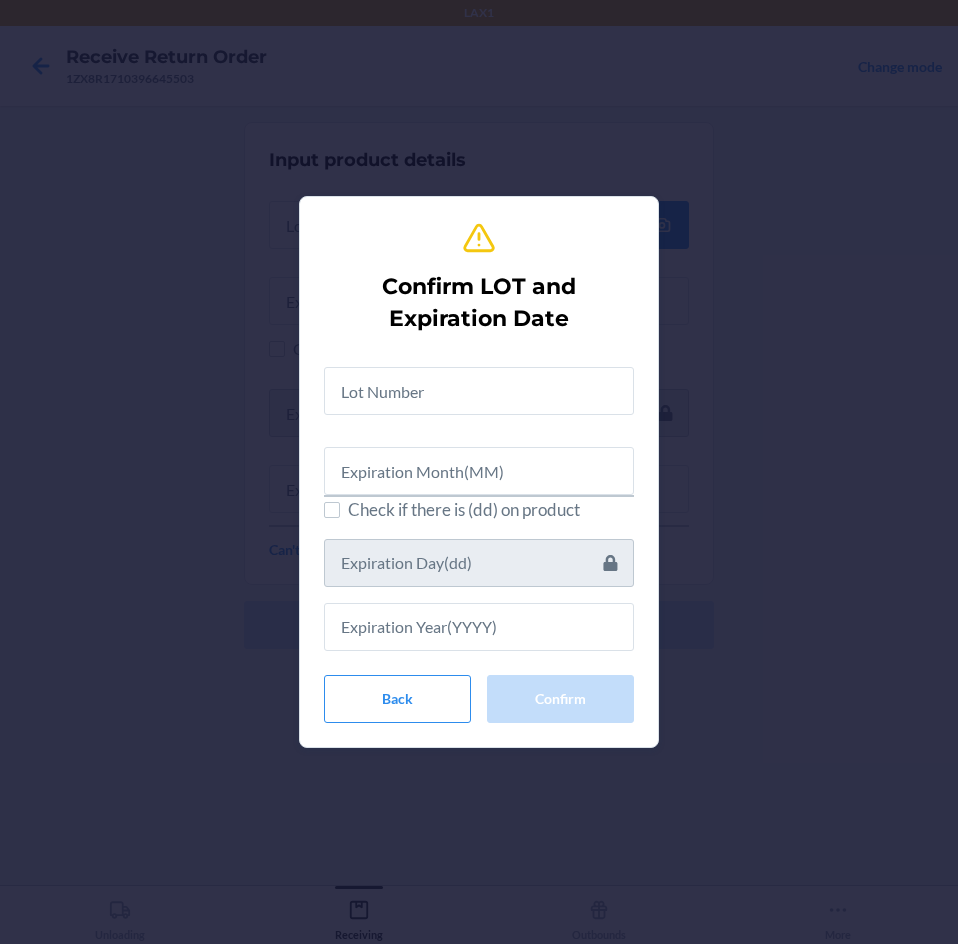 click on "Check if there is (dd) on product" at bounding box center (479, 501) 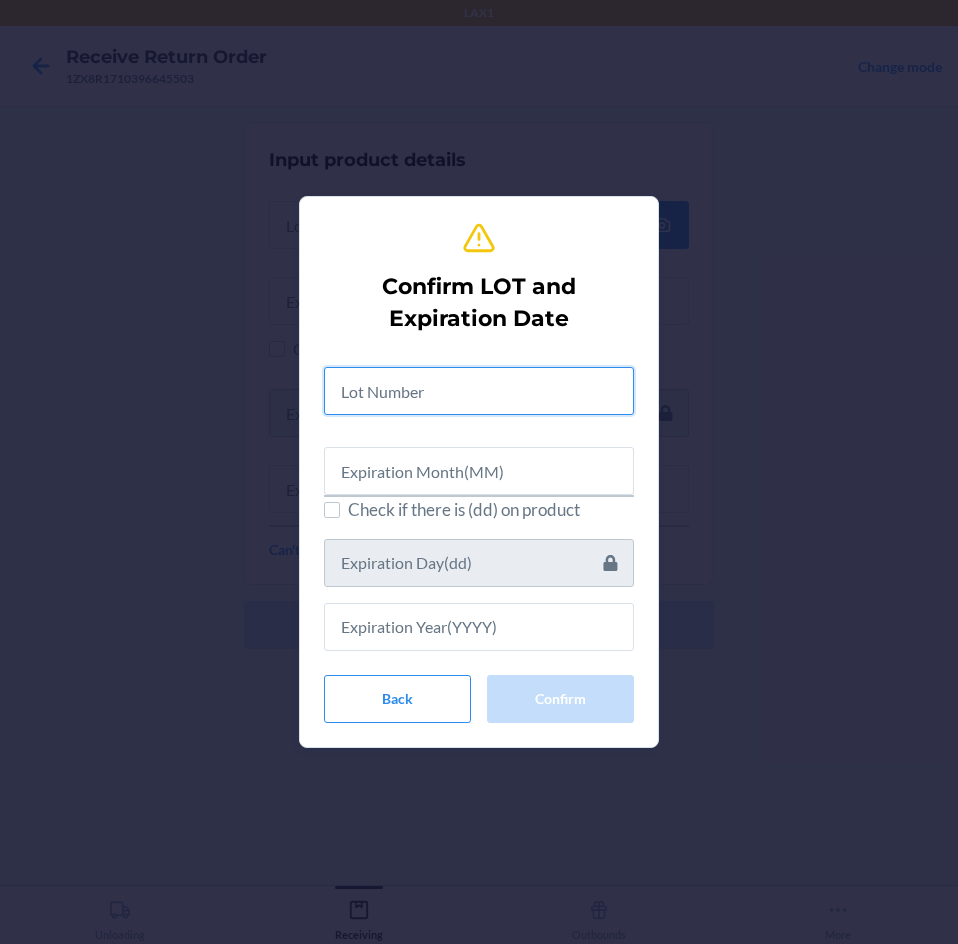 click at bounding box center [479, 391] 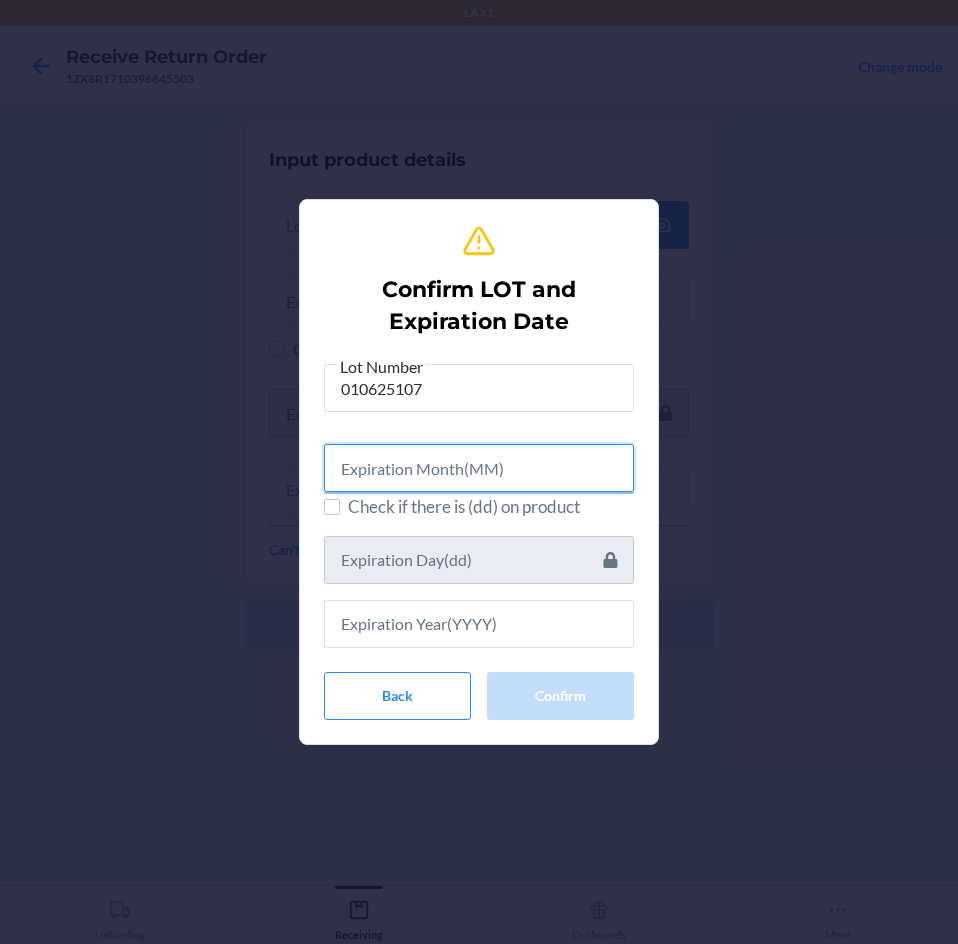 click at bounding box center [479, 468] 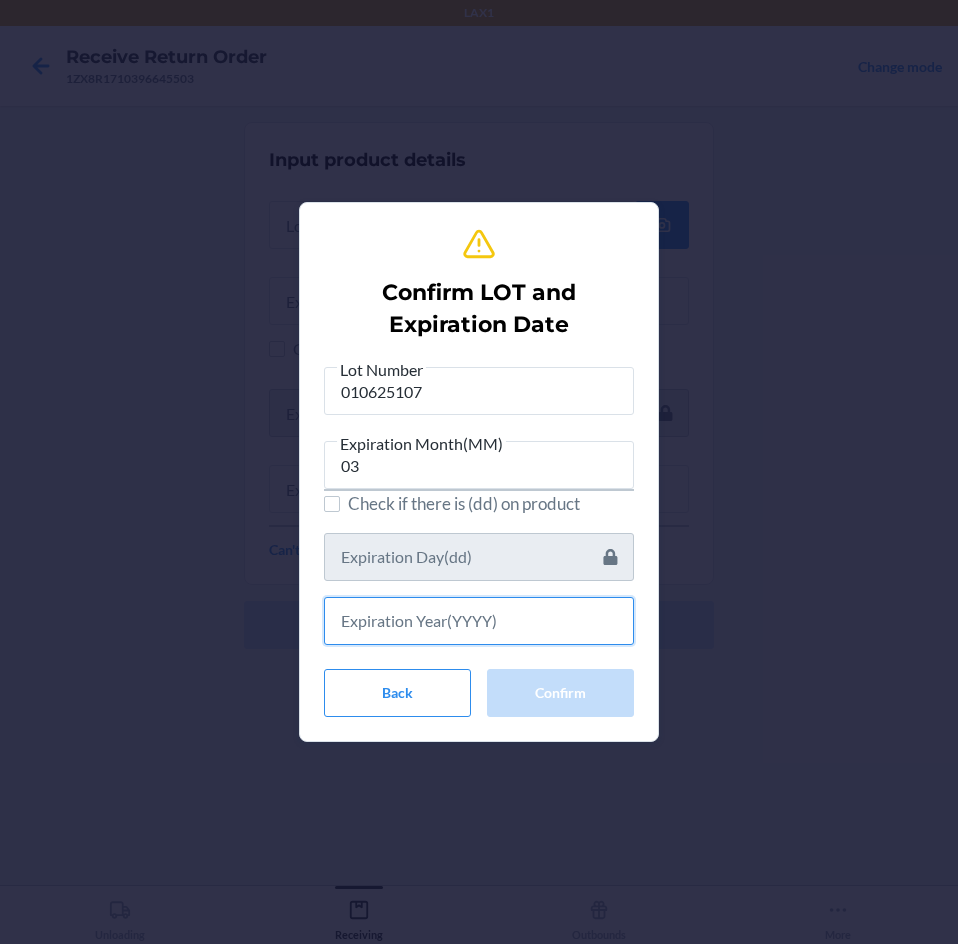 click at bounding box center [479, 621] 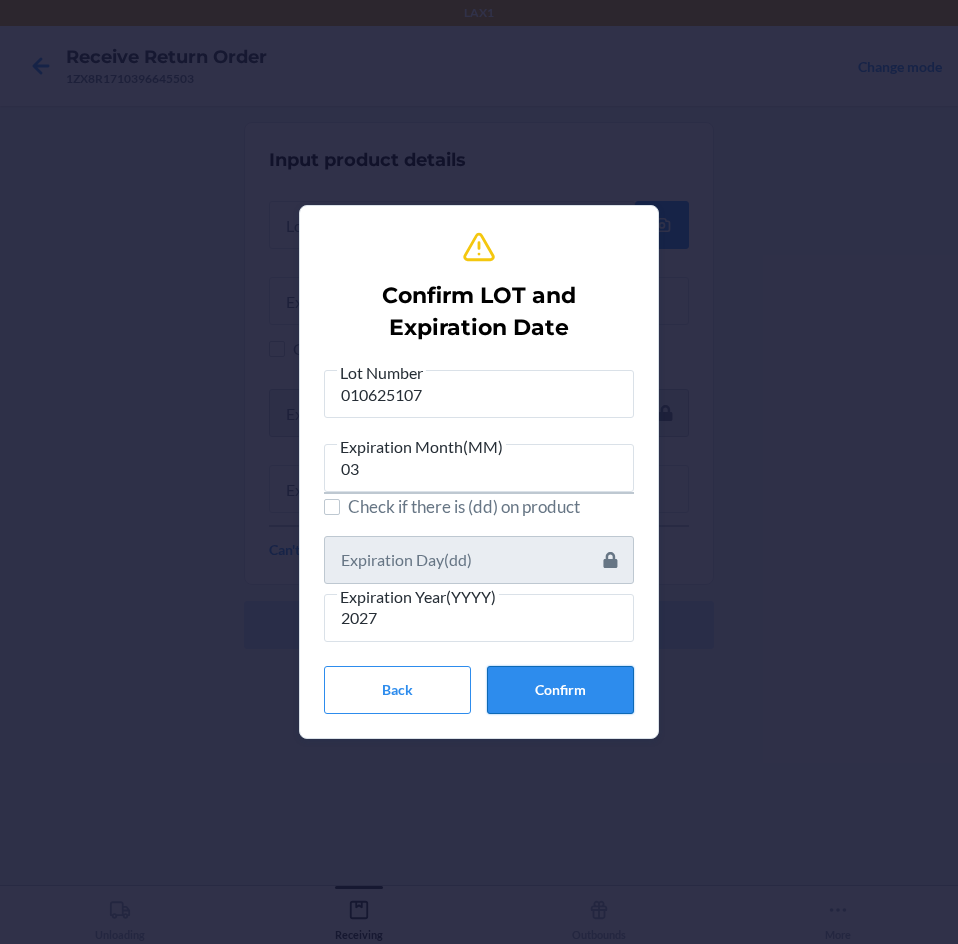 click on "Confirm" at bounding box center (560, 690) 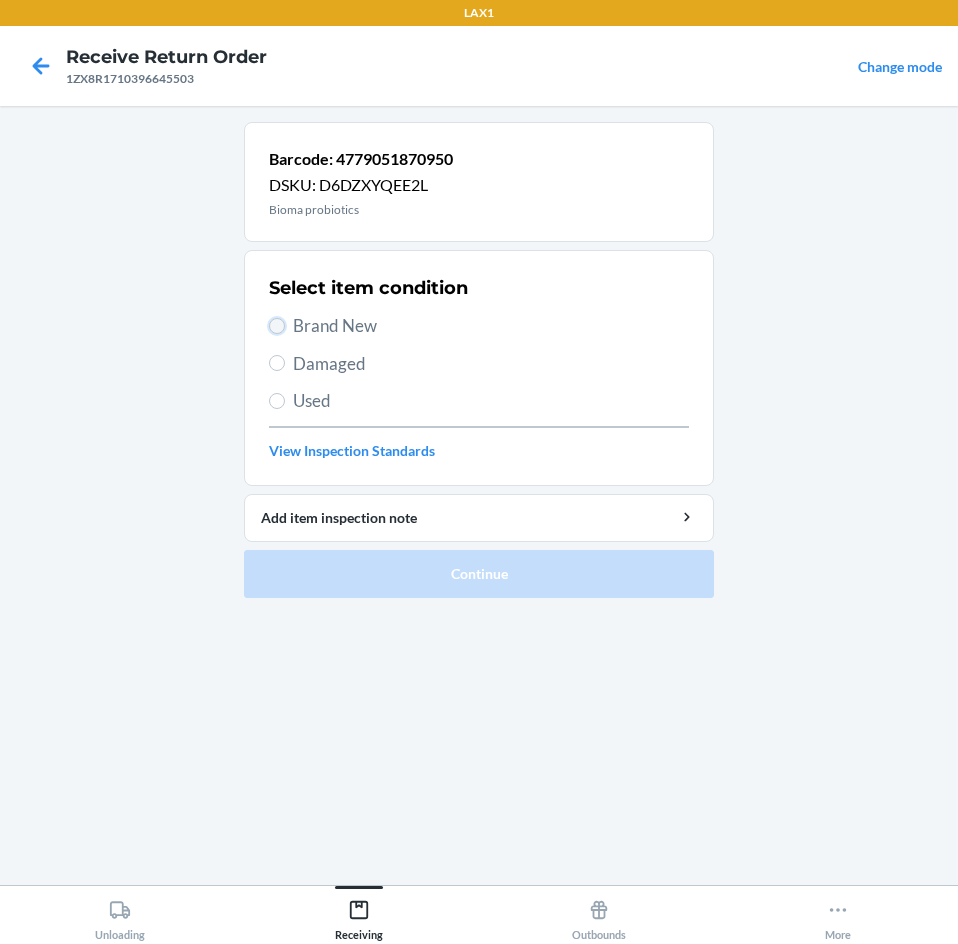 click on "Brand New" at bounding box center [277, 326] 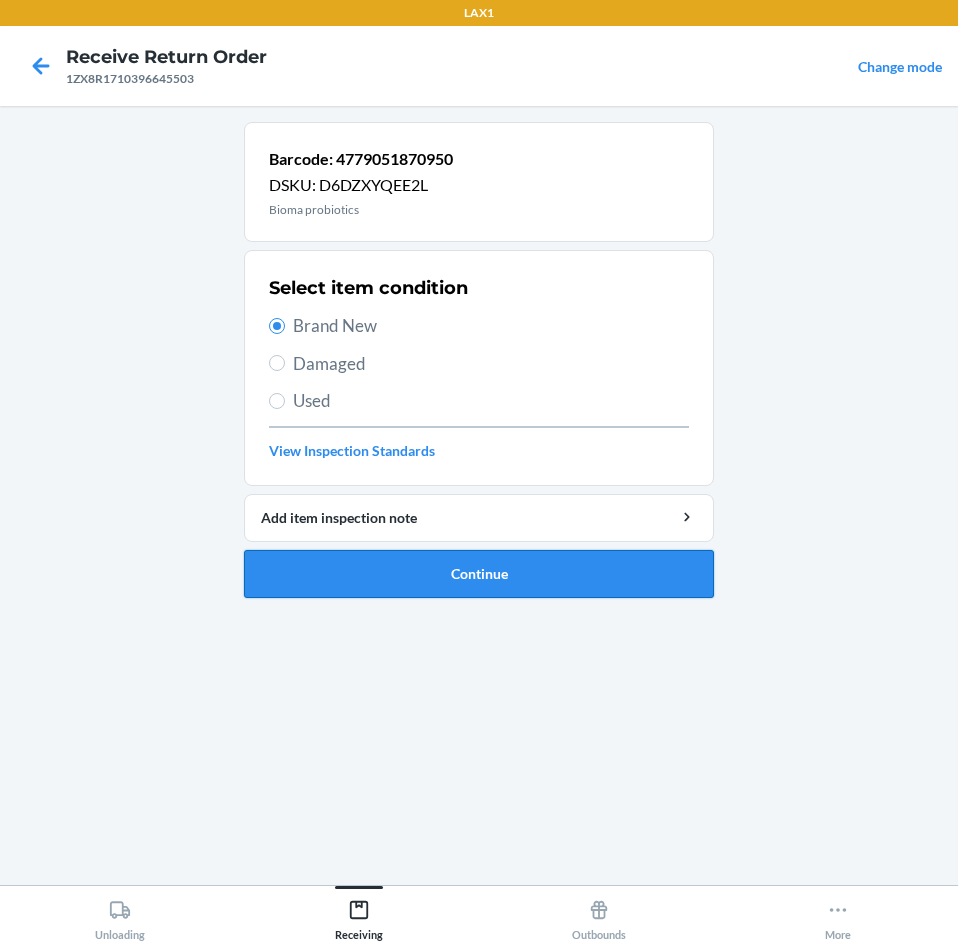 click on "Continue" at bounding box center (479, 574) 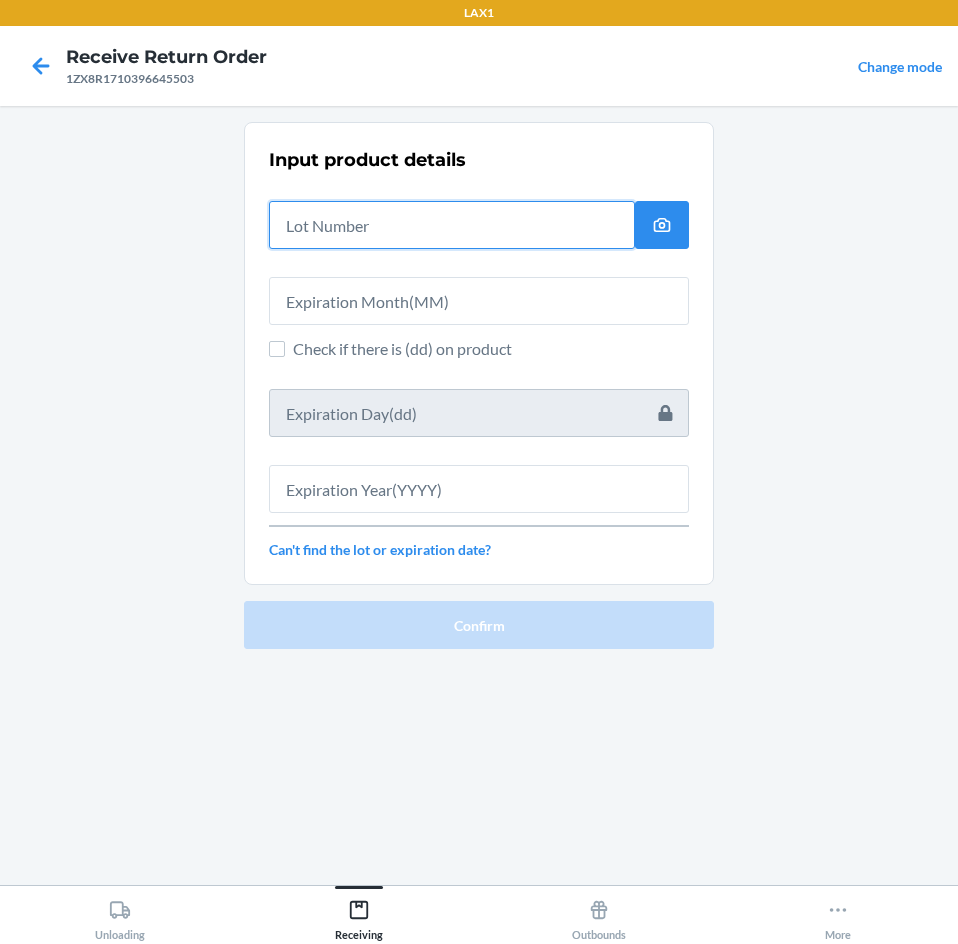 click at bounding box center (452, 225) 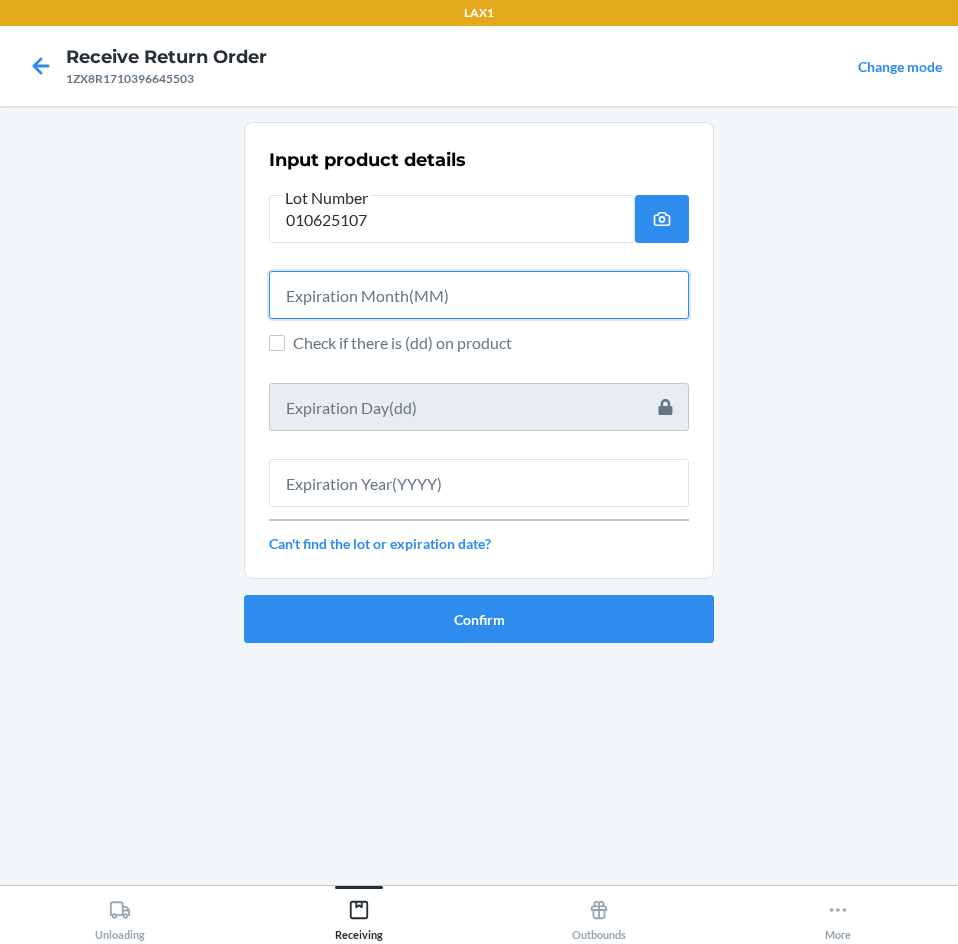 click at bounding box center (479, 295) 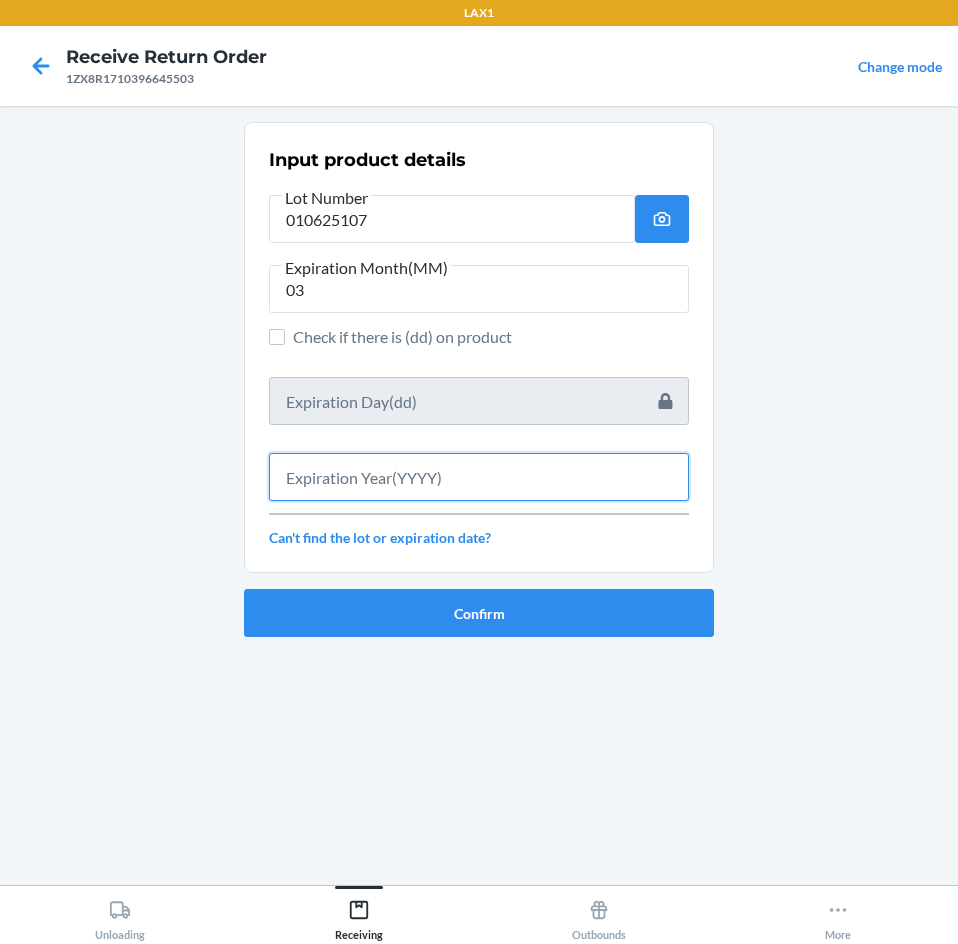 click at bounding box center (479, 477) 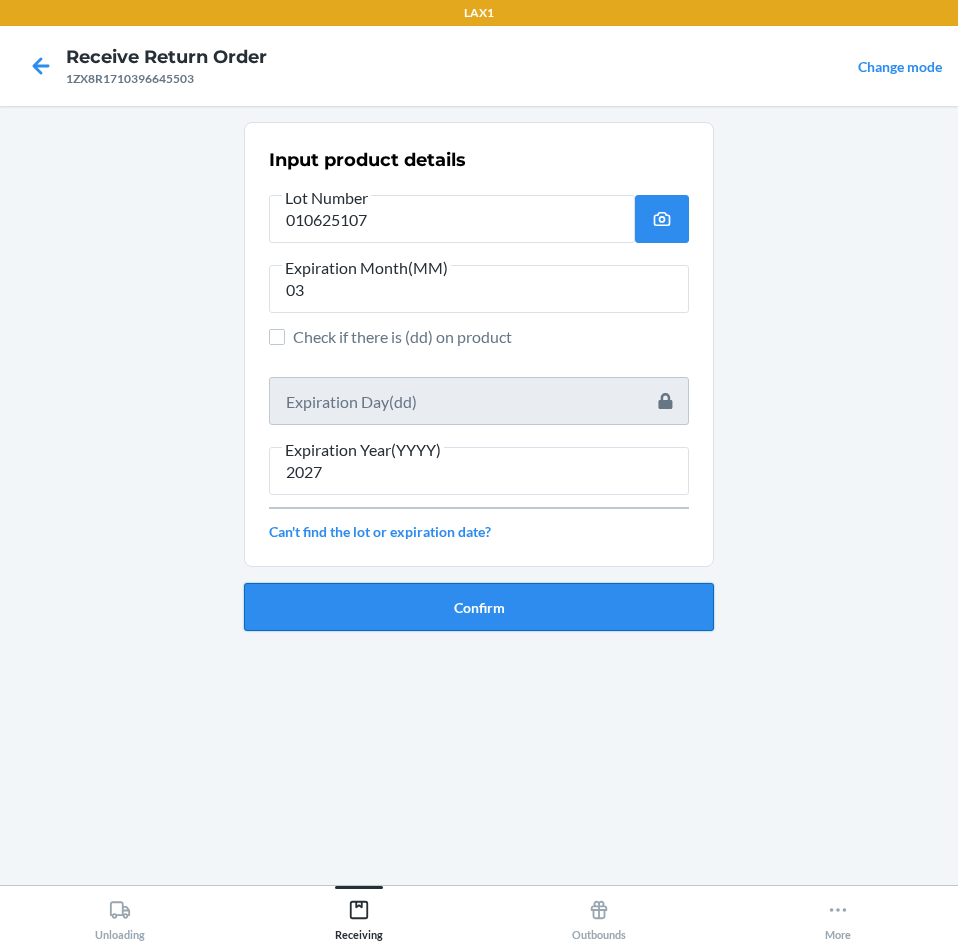 click on "Confirm" at bounding box center (479, 607) 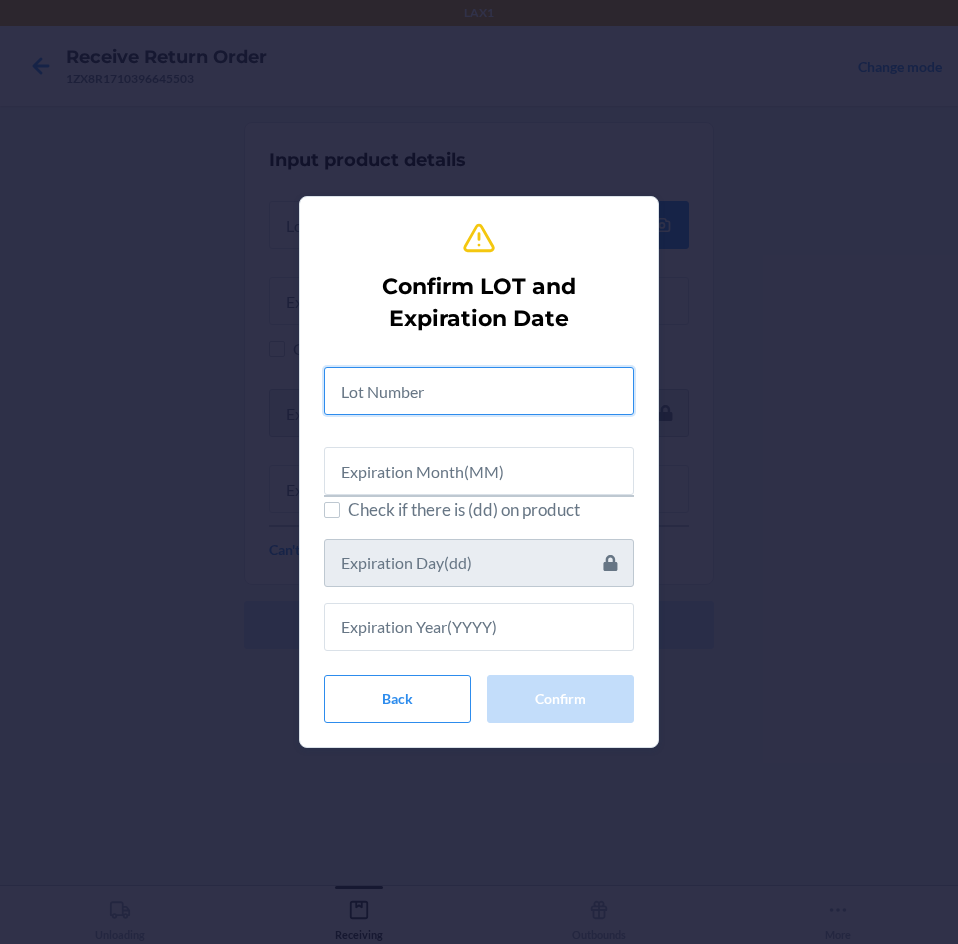 click at bounding box center [479, 391] 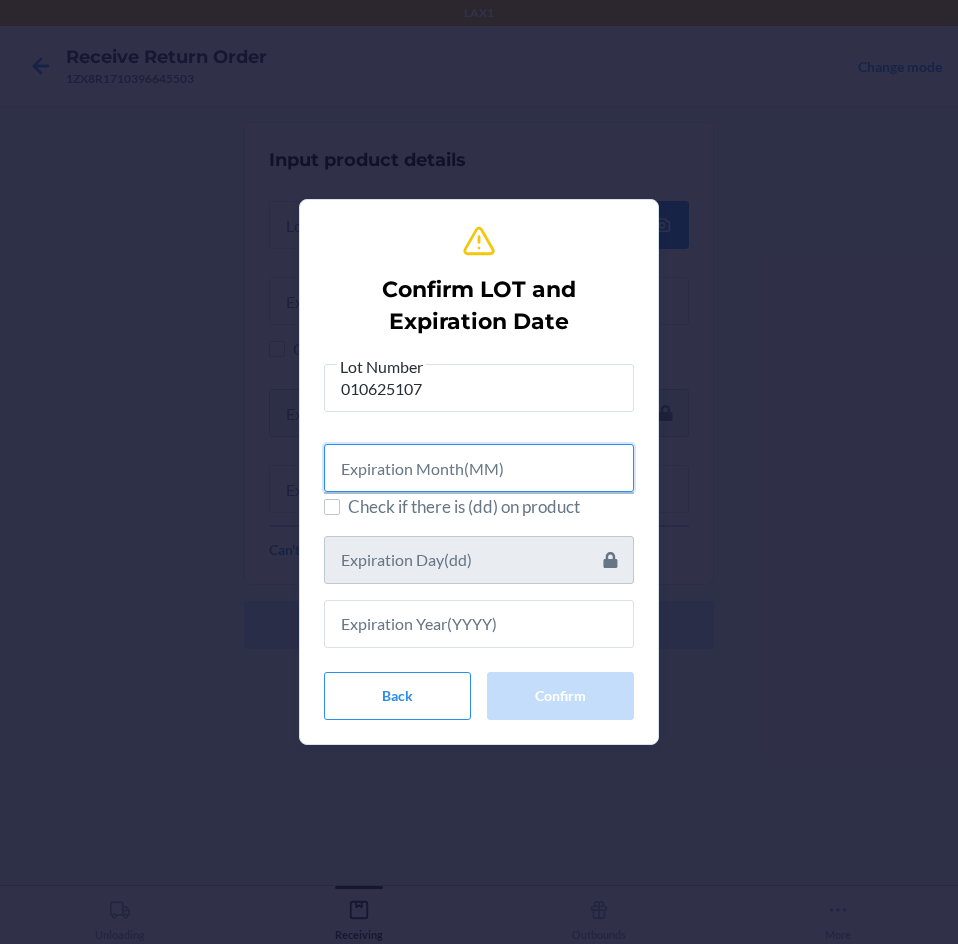 click at bounding box center [479, 468] 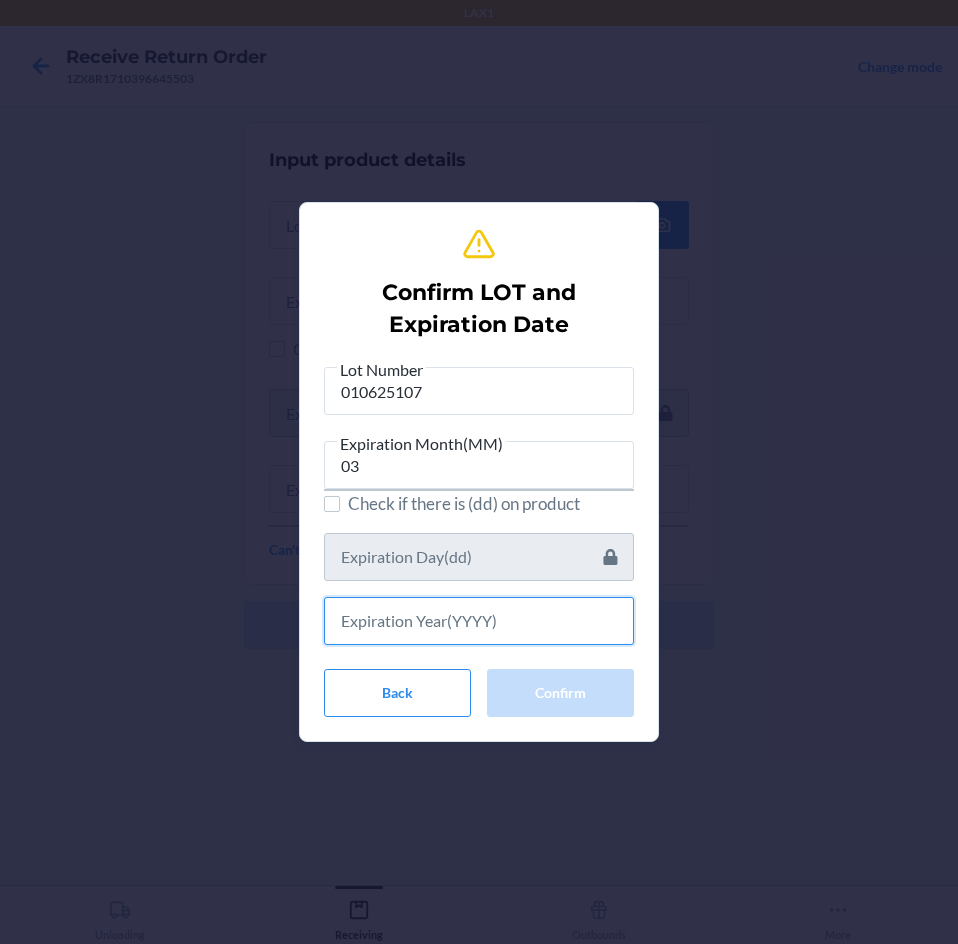click at bounding box center (479, 621) 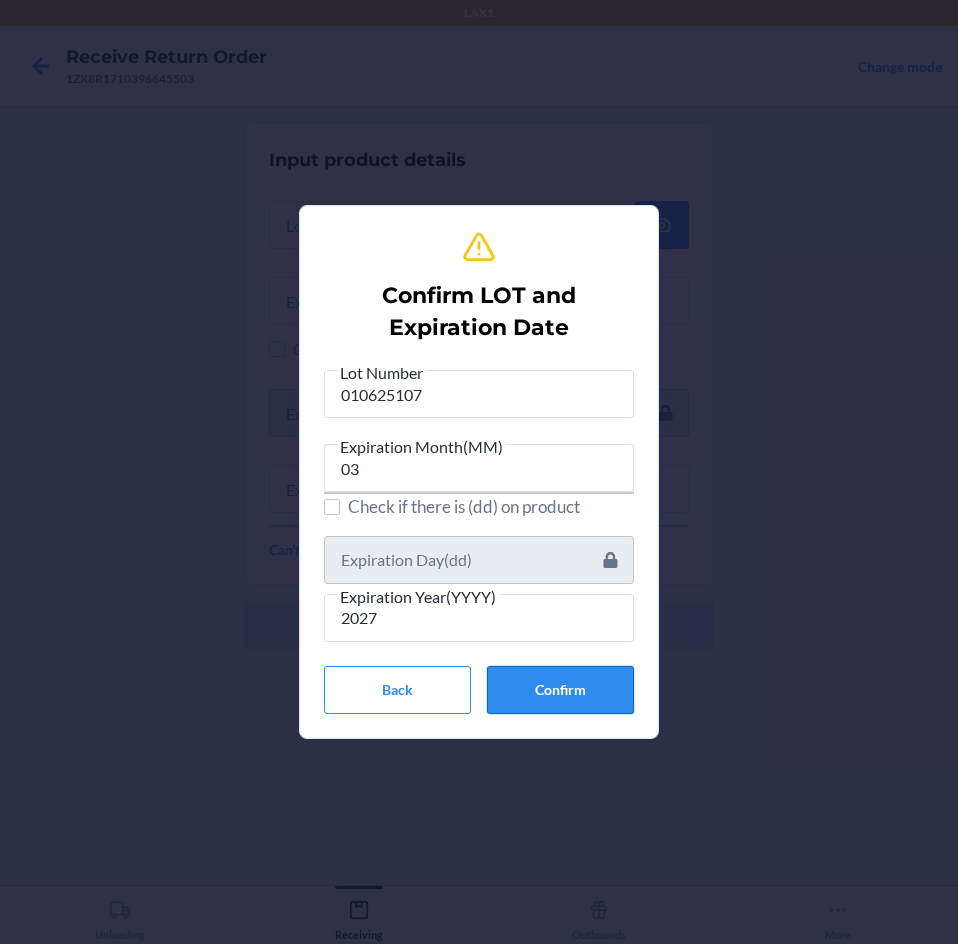 click on "Confirm" at bounding box center (560, 690) 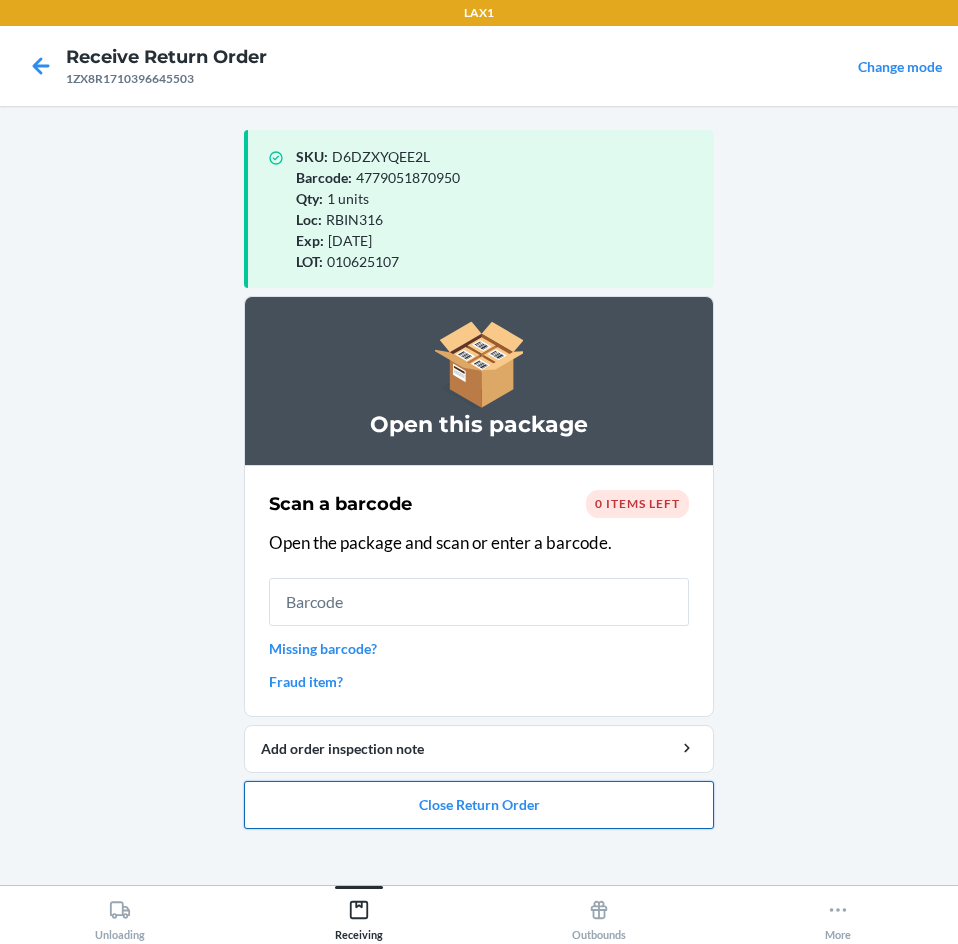 click on "Close Return Order" at bounding box center [479, 805] 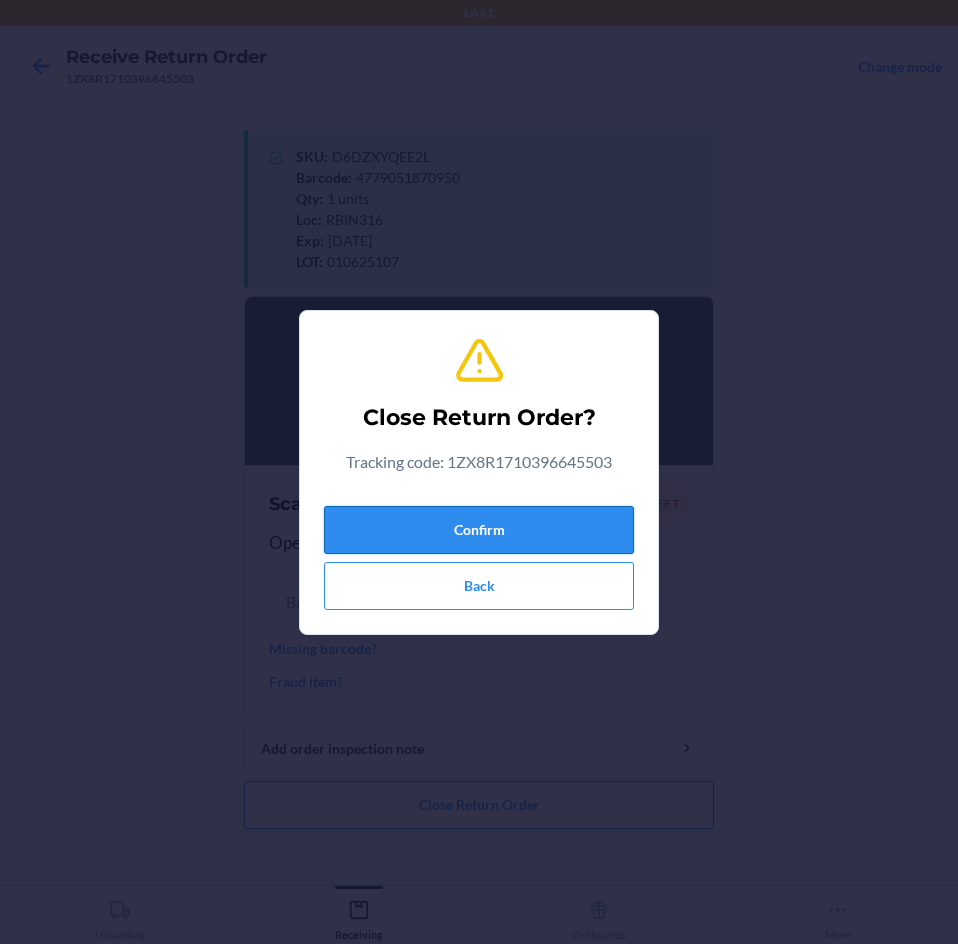 click on "Confirm" at bounding box center (479, 530) 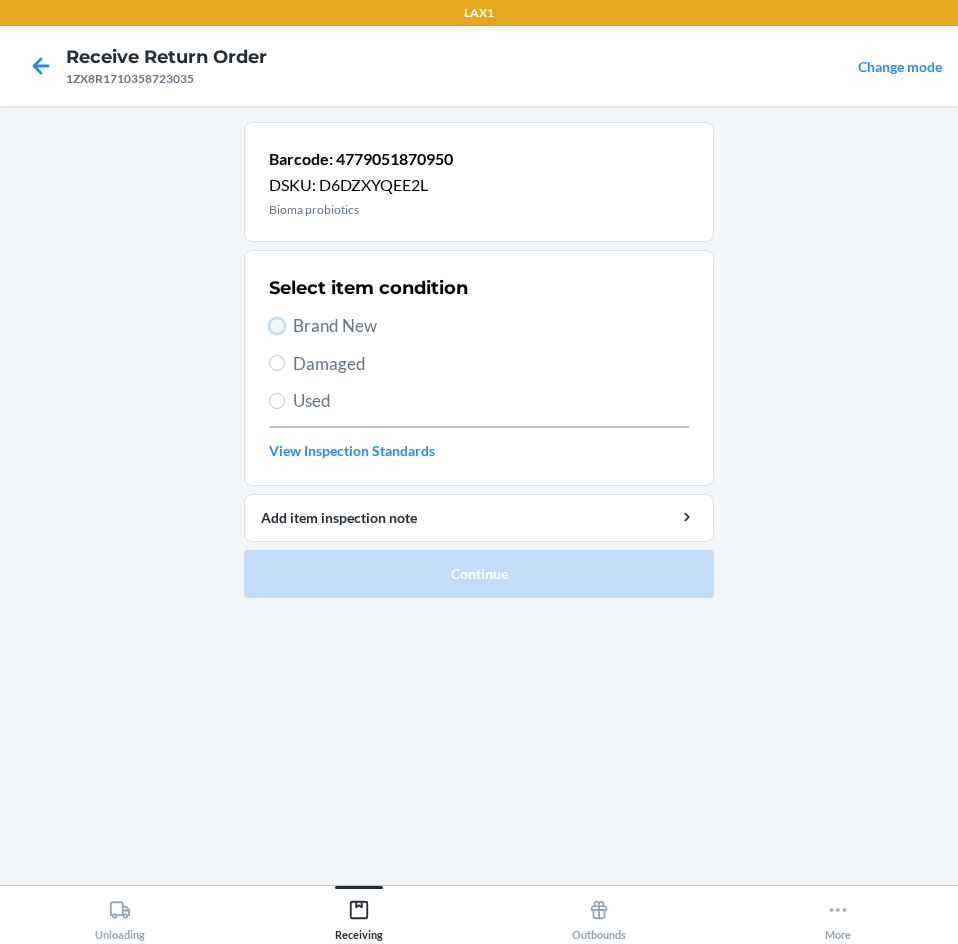 click on "Brand New" at bounding box center [277, 326] 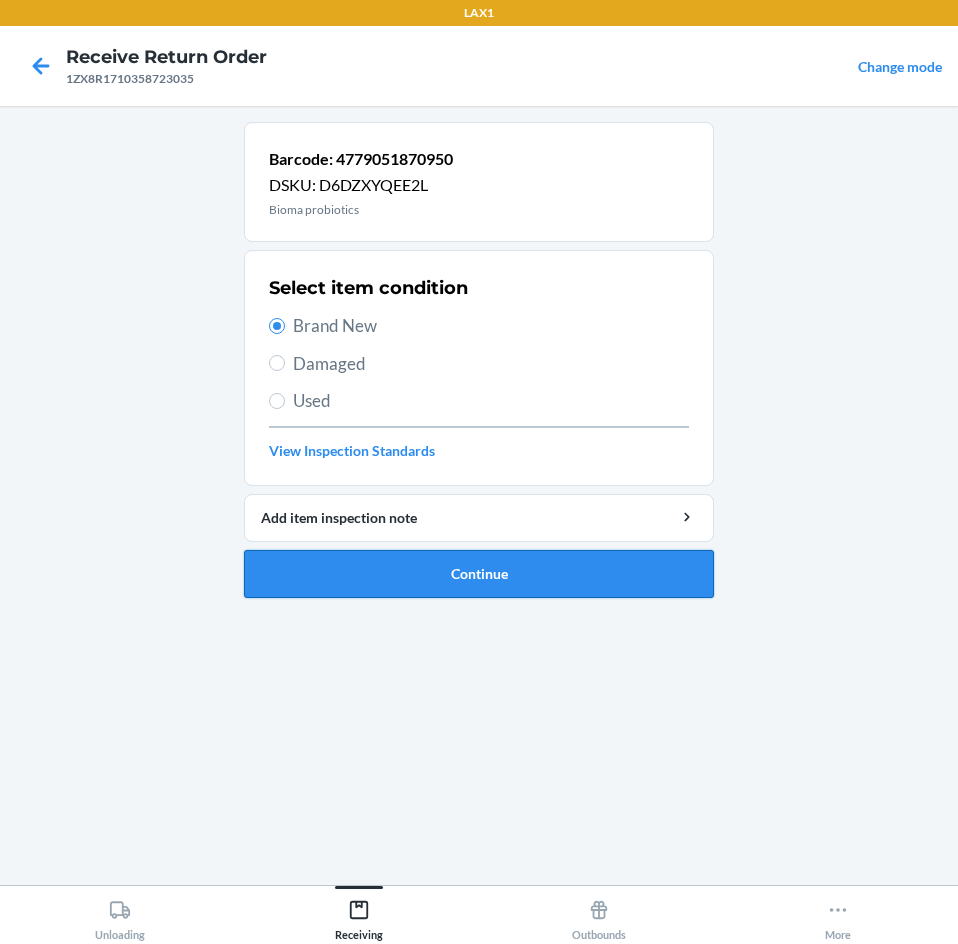 click on "Continue" at bounding box center [479, 574] 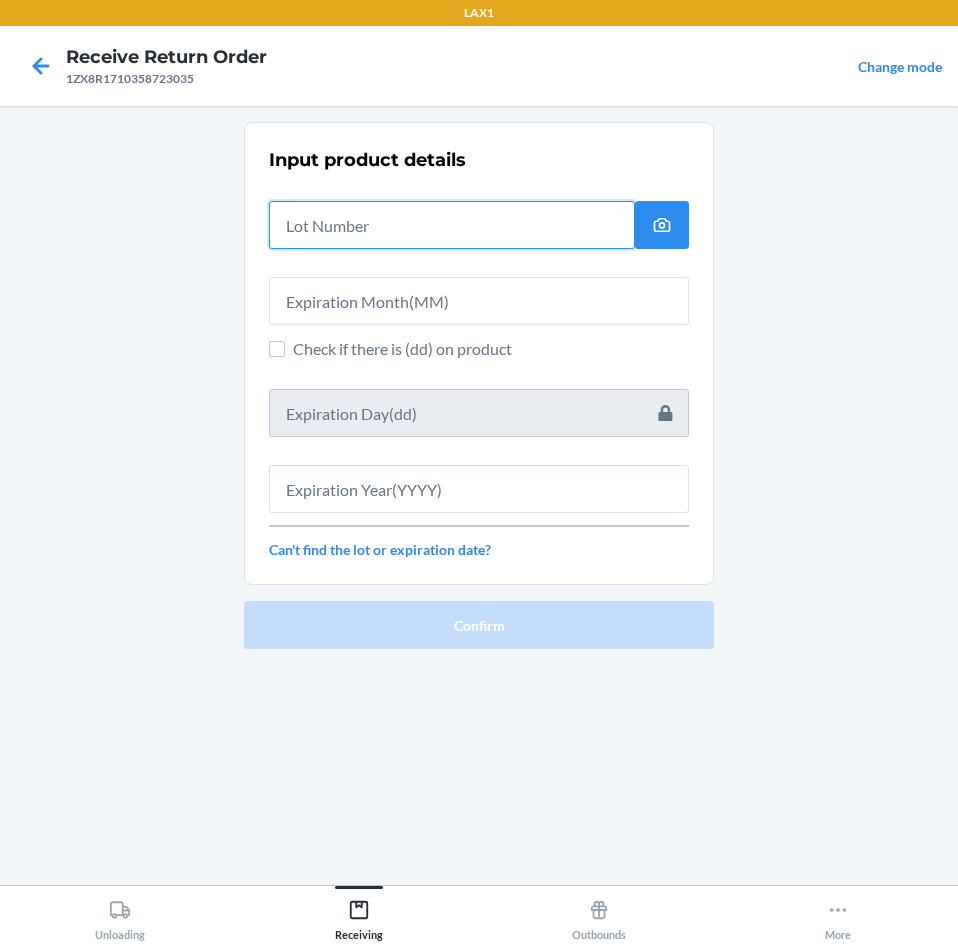 click at bounding box center [452, 225] 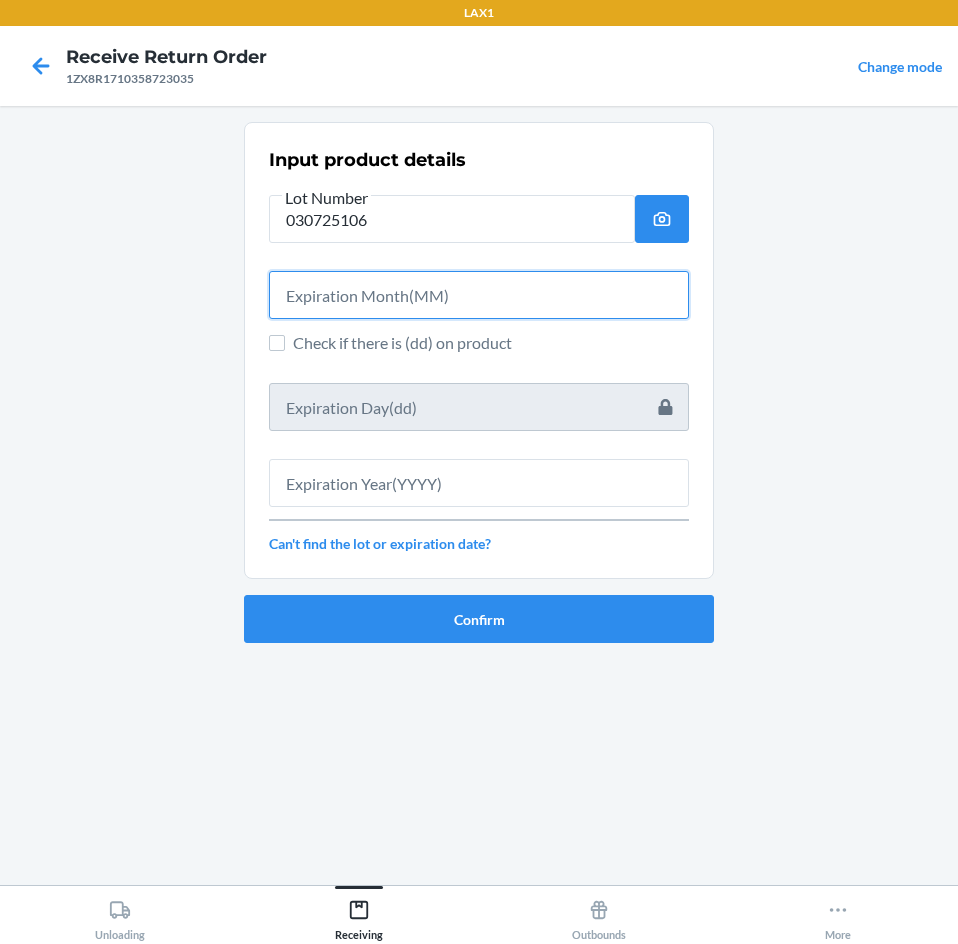 click at bounding box center (479, 295) 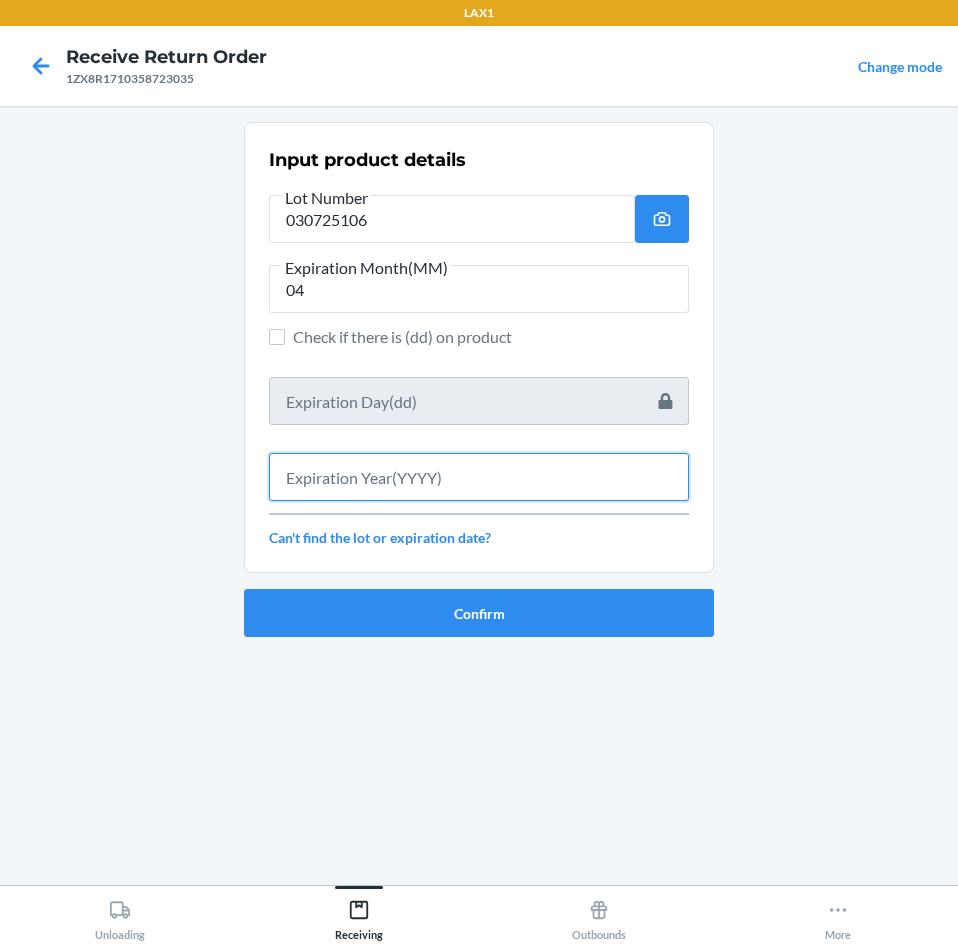 click at bounding box center [479, 477] 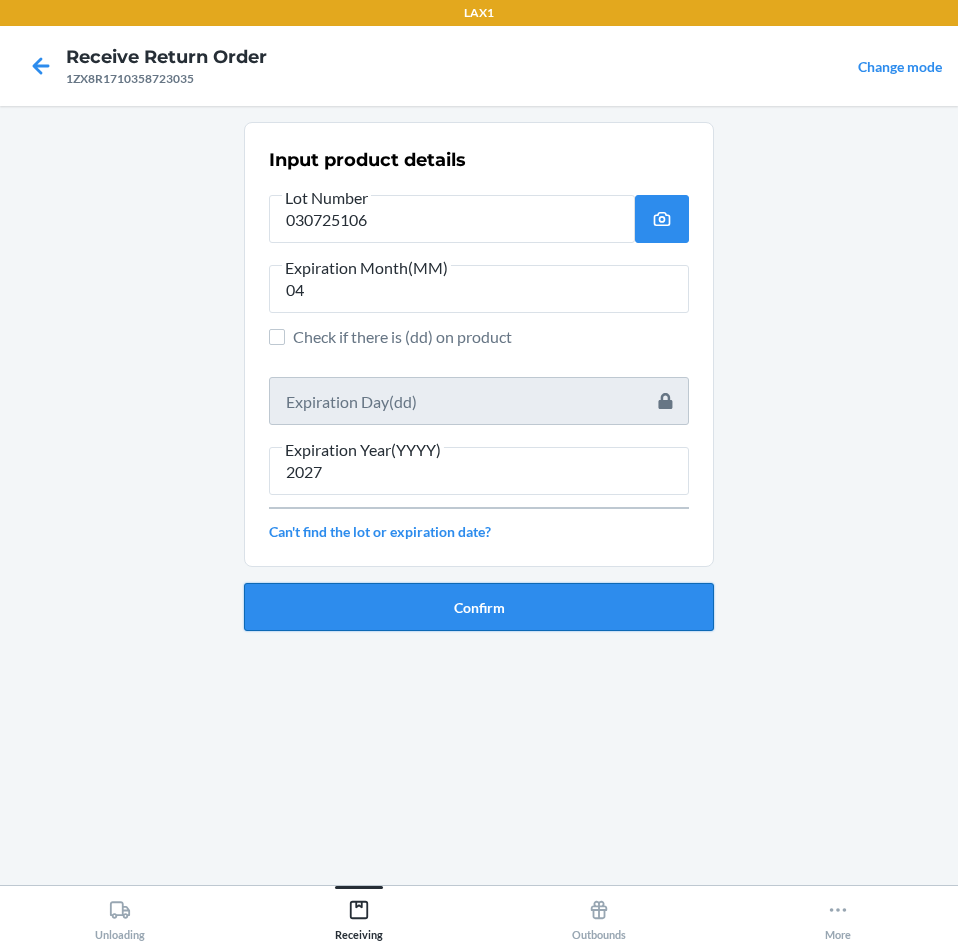 click on "Confirm" at bounding box center [479, 607] 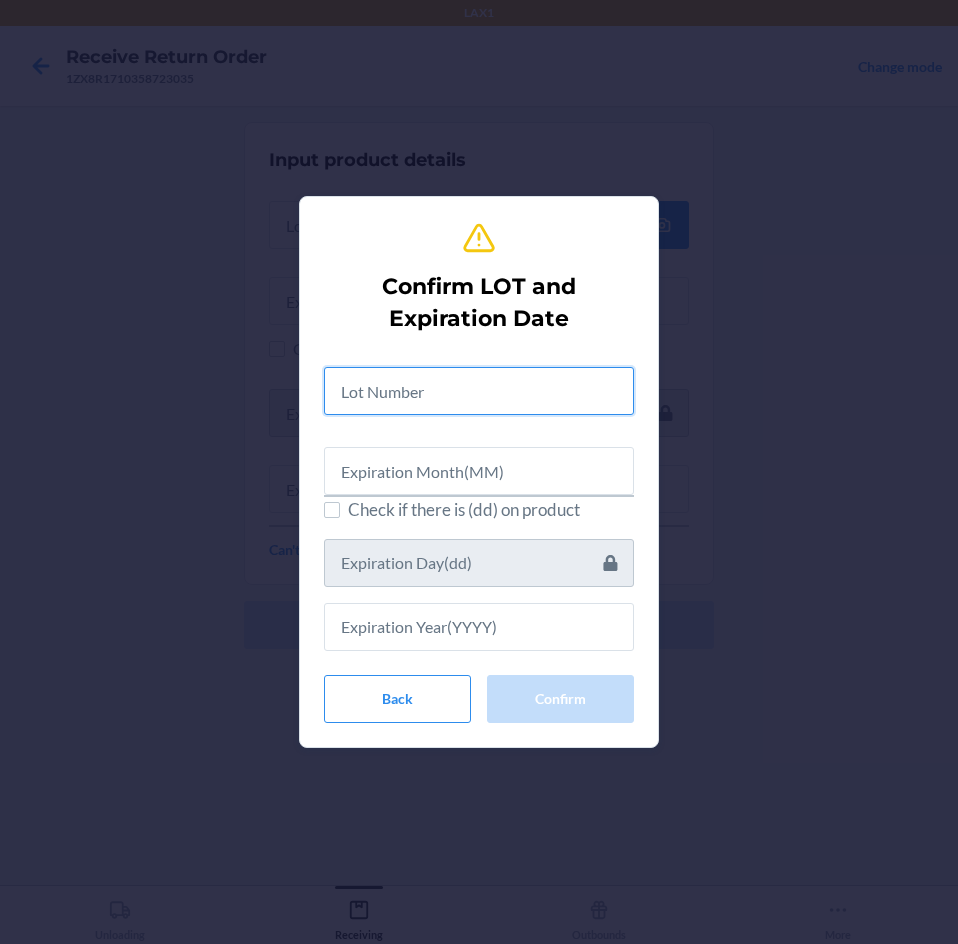 click at bounding box center (479, 391) 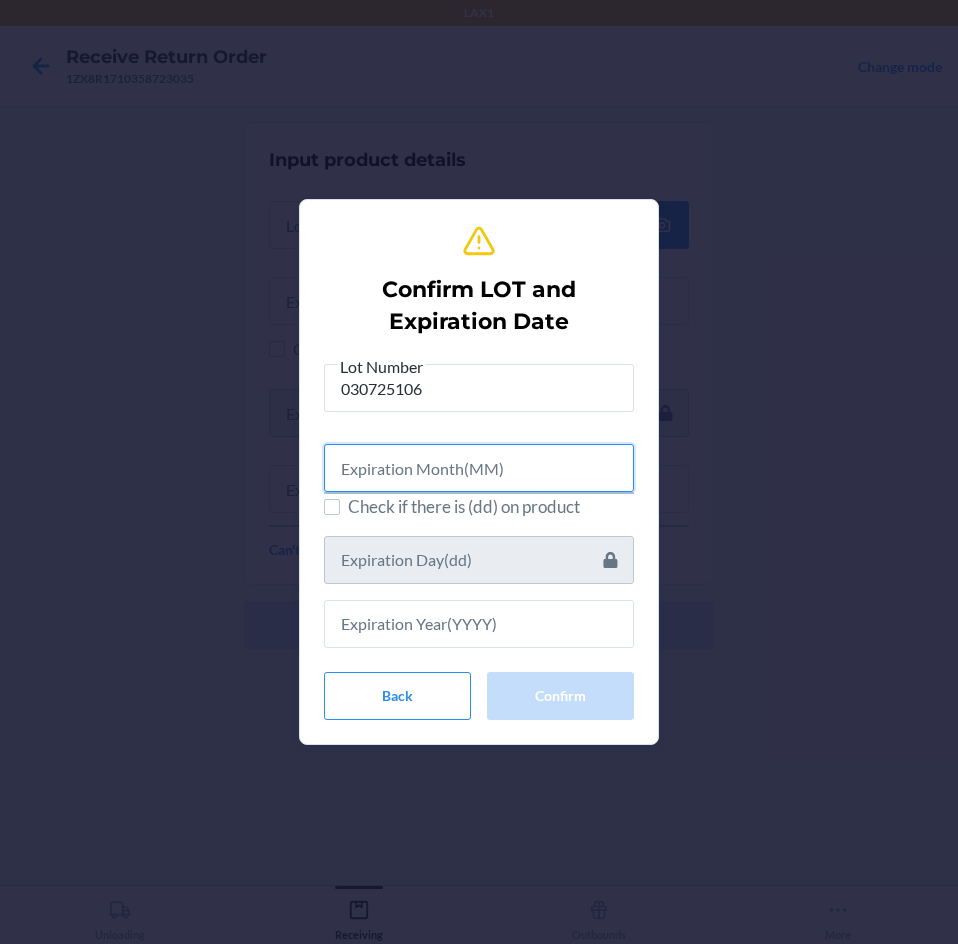 click at bounding box center (479, 468) 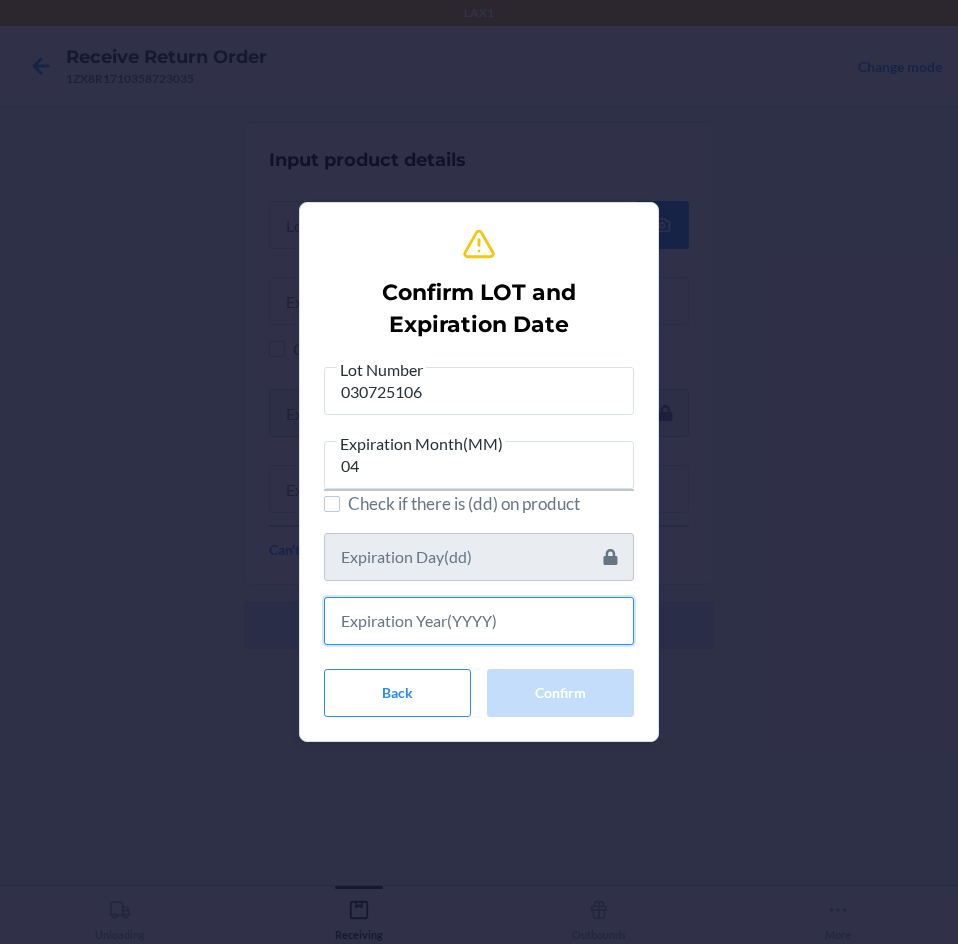 click at bounding box center [479, 621] 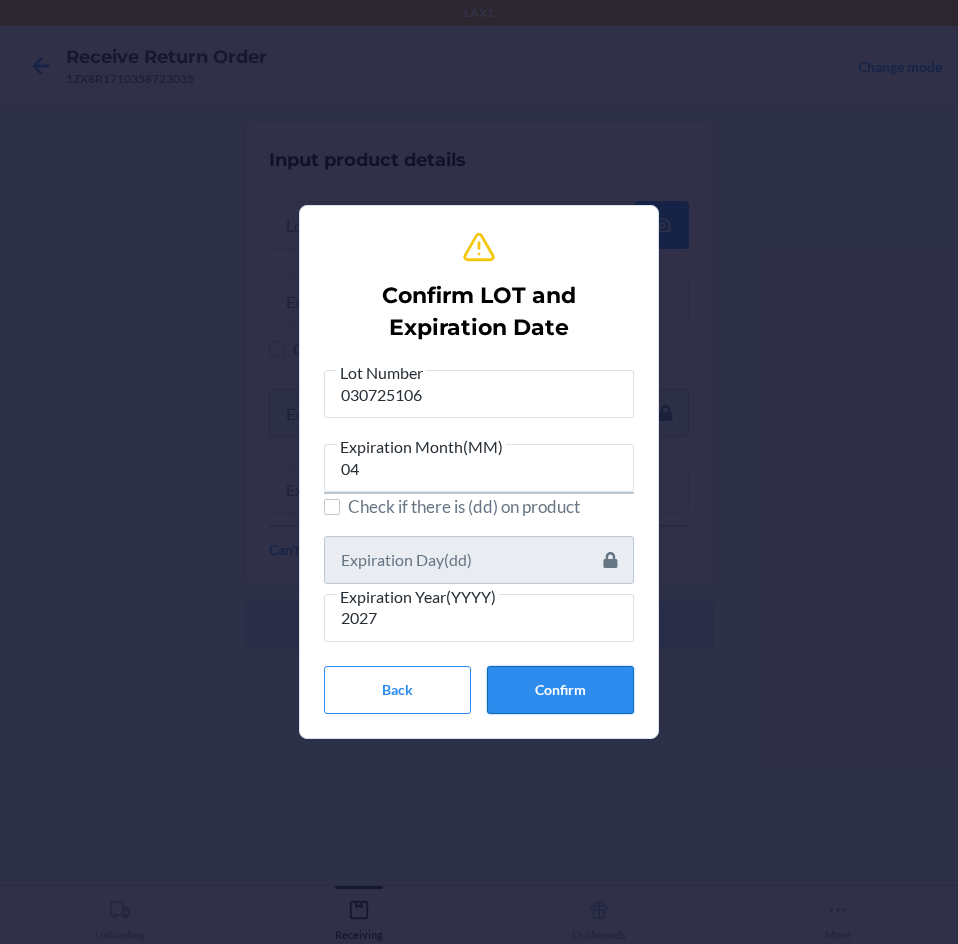 click on "Confirm" at bounding box center (560, 690) 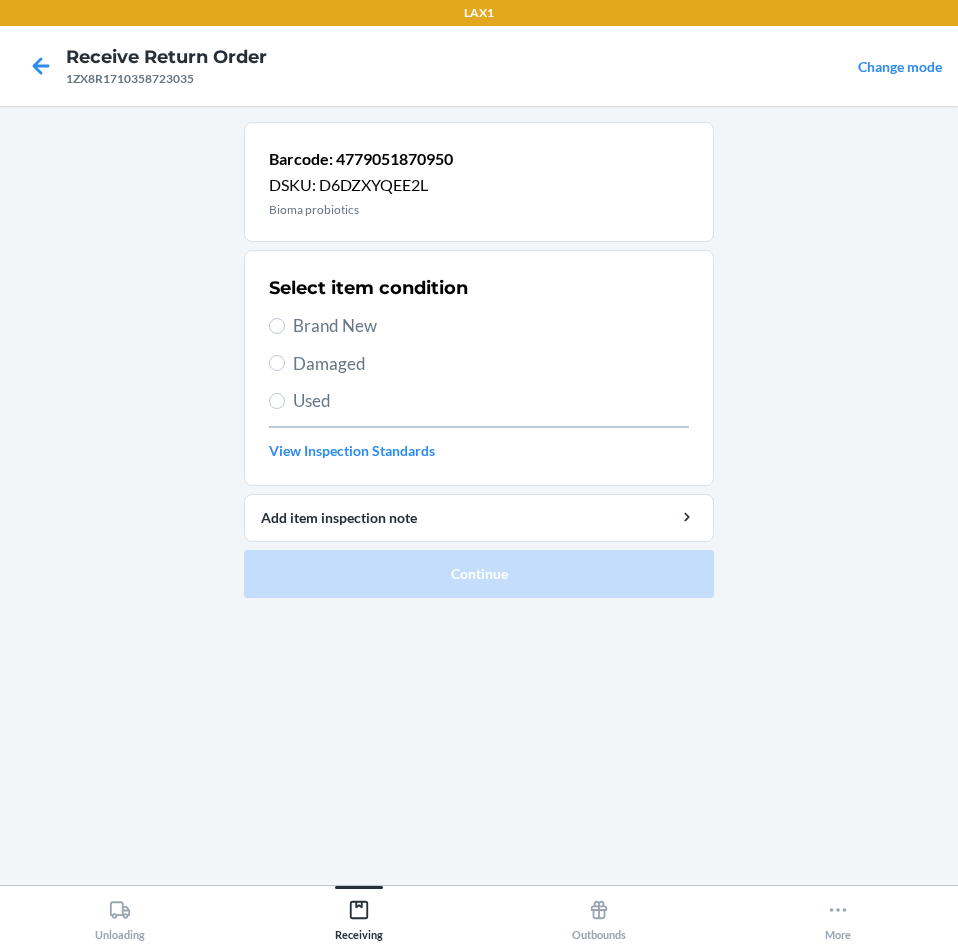 drag, startPoint x: 275, startPoint y: 317, endPoint x: 315, endPoint y: 373, distance: 68.8186 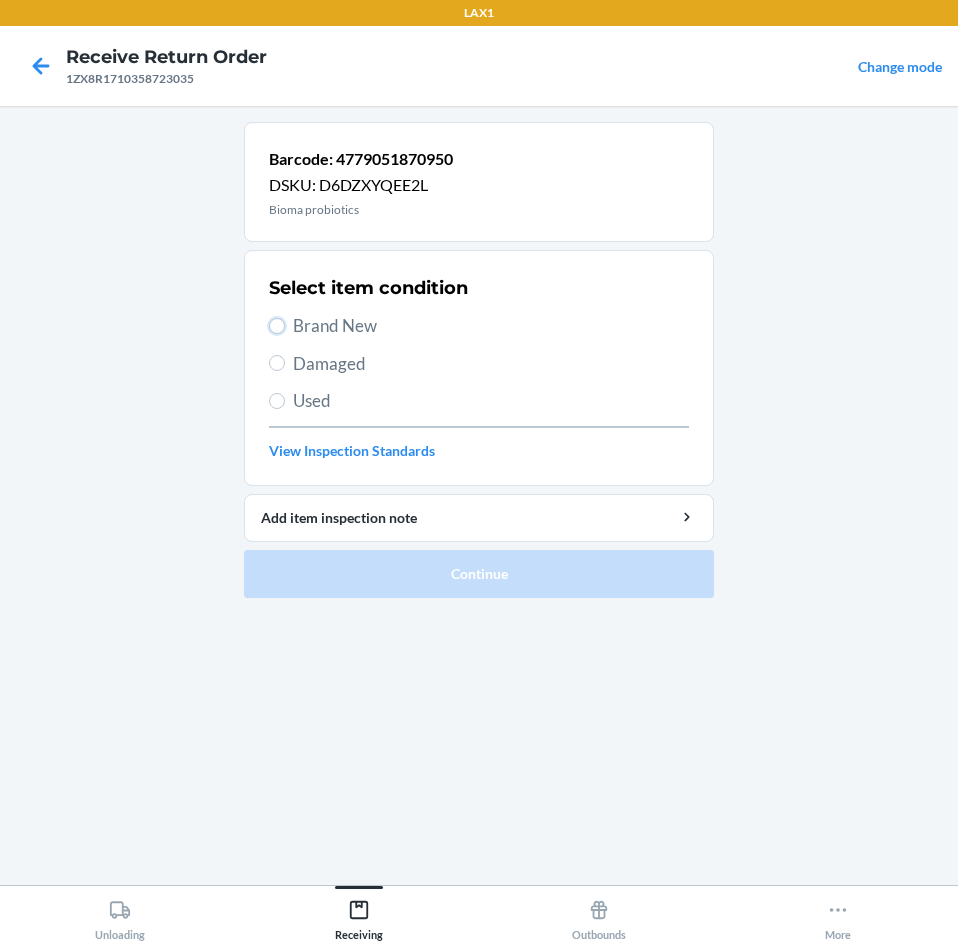 click on "Brand New" at bounding box center [277, 326] 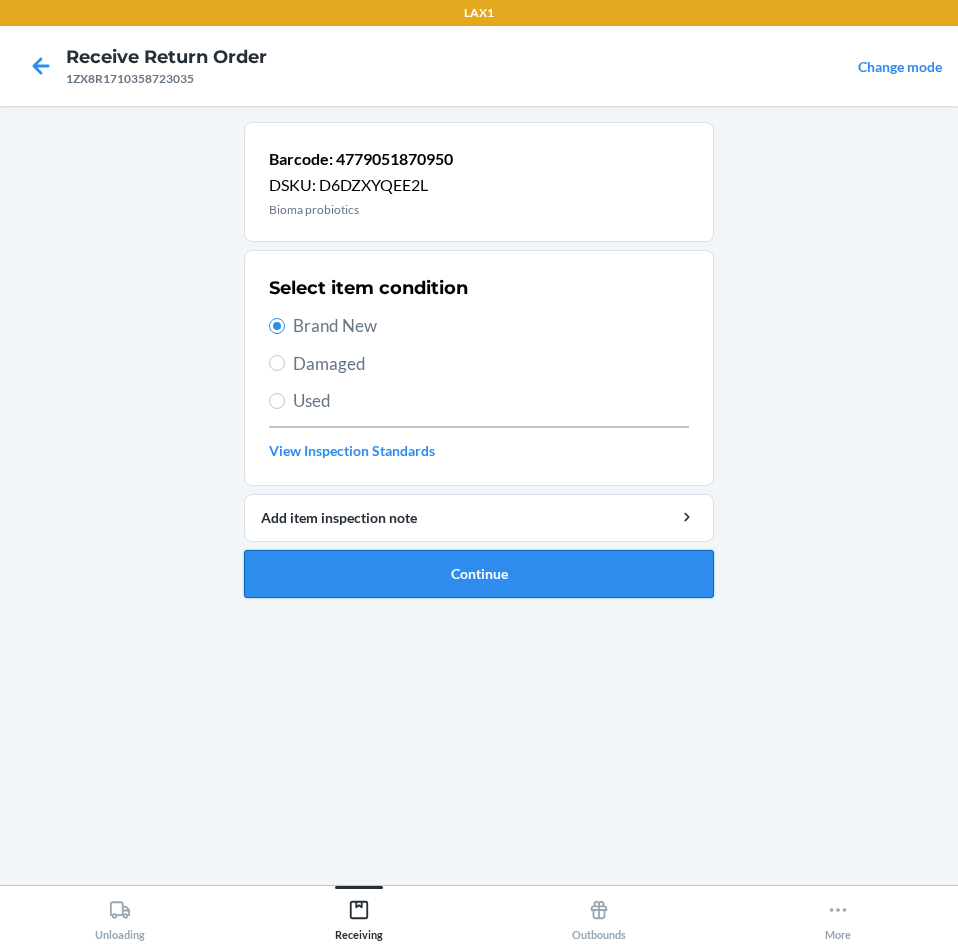 click on "Continue" at bounding box center [479, 574] 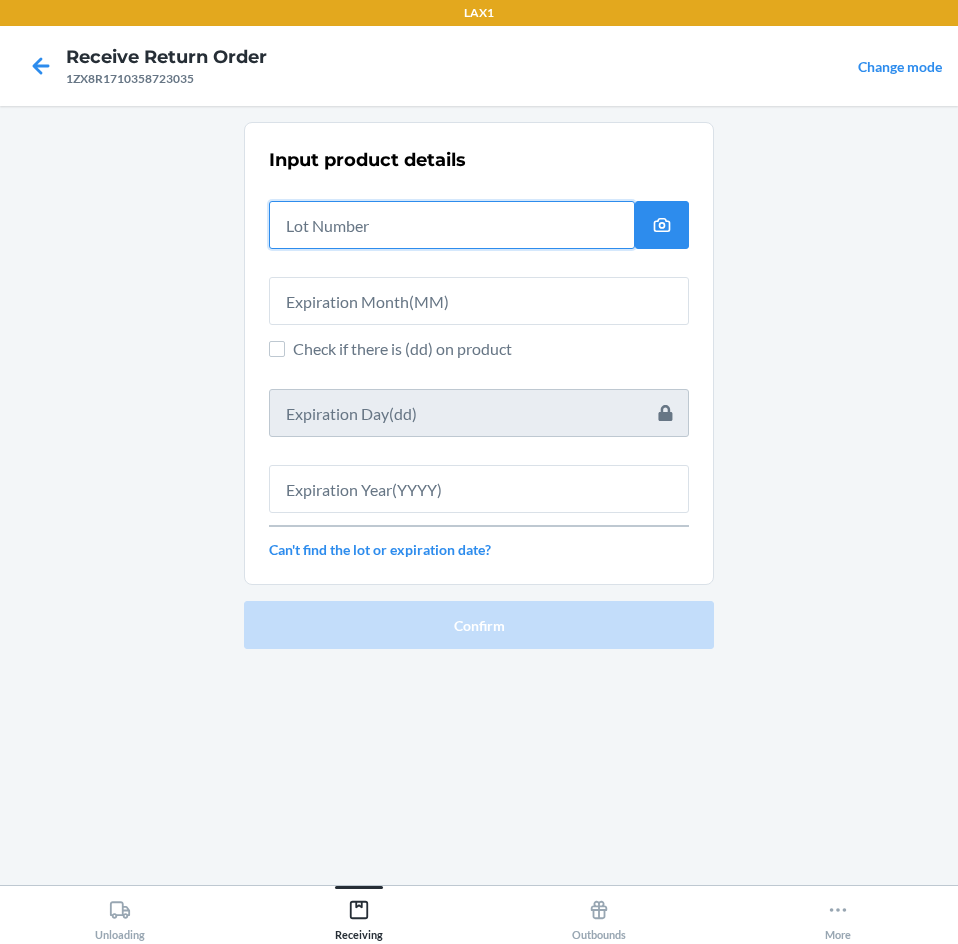 click at bounding box center [452, 225] 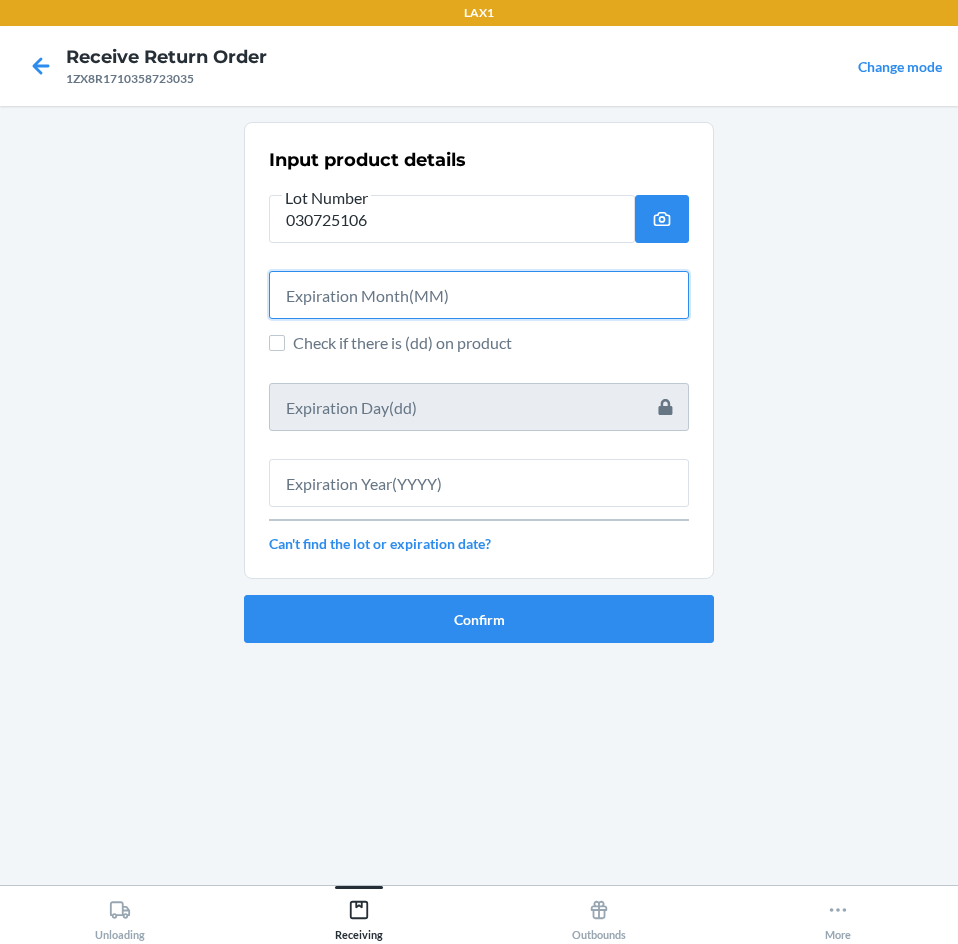 click at bounding box center [479, 295] 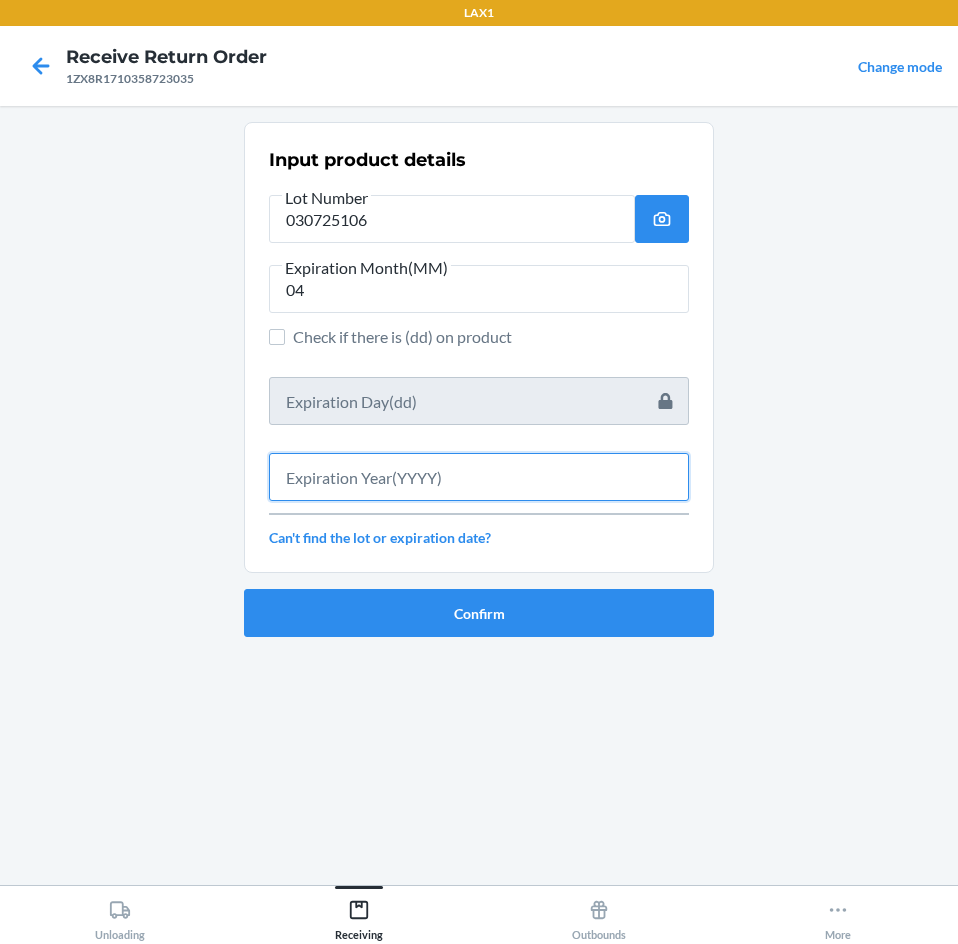 click at bounding box center [479, 477] 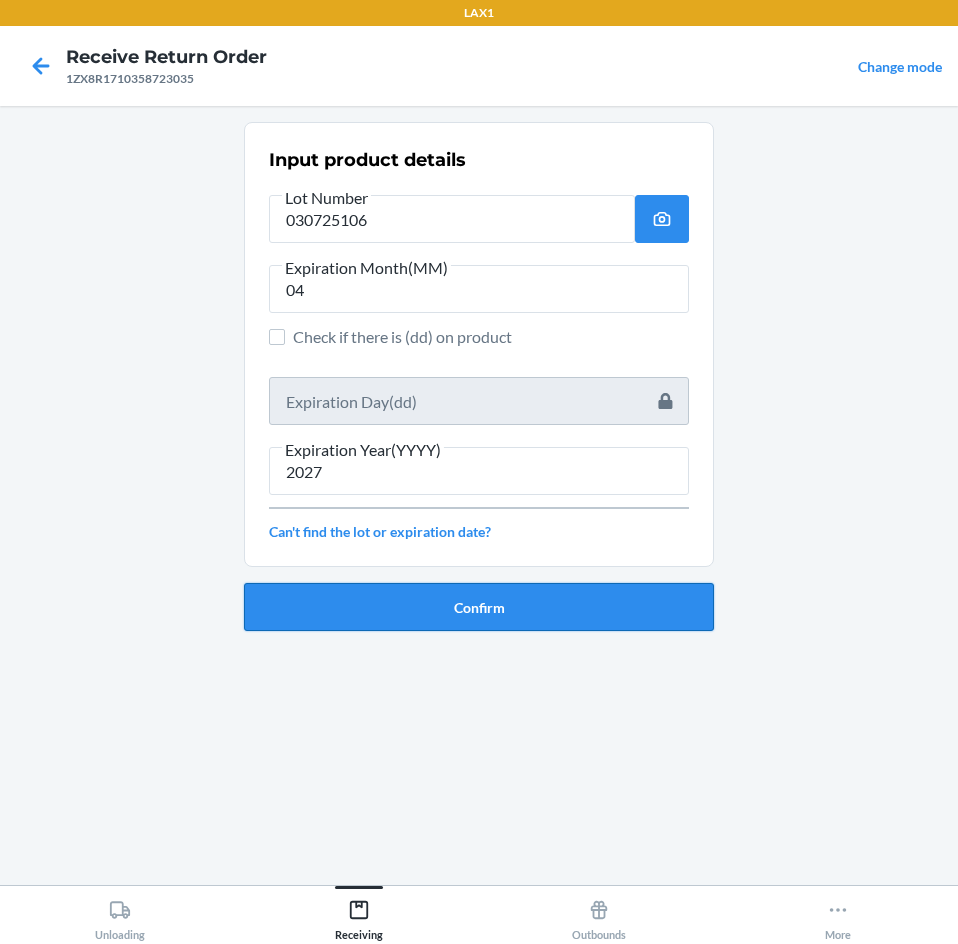 click on "Confirm" at bounding box center [479, 607] 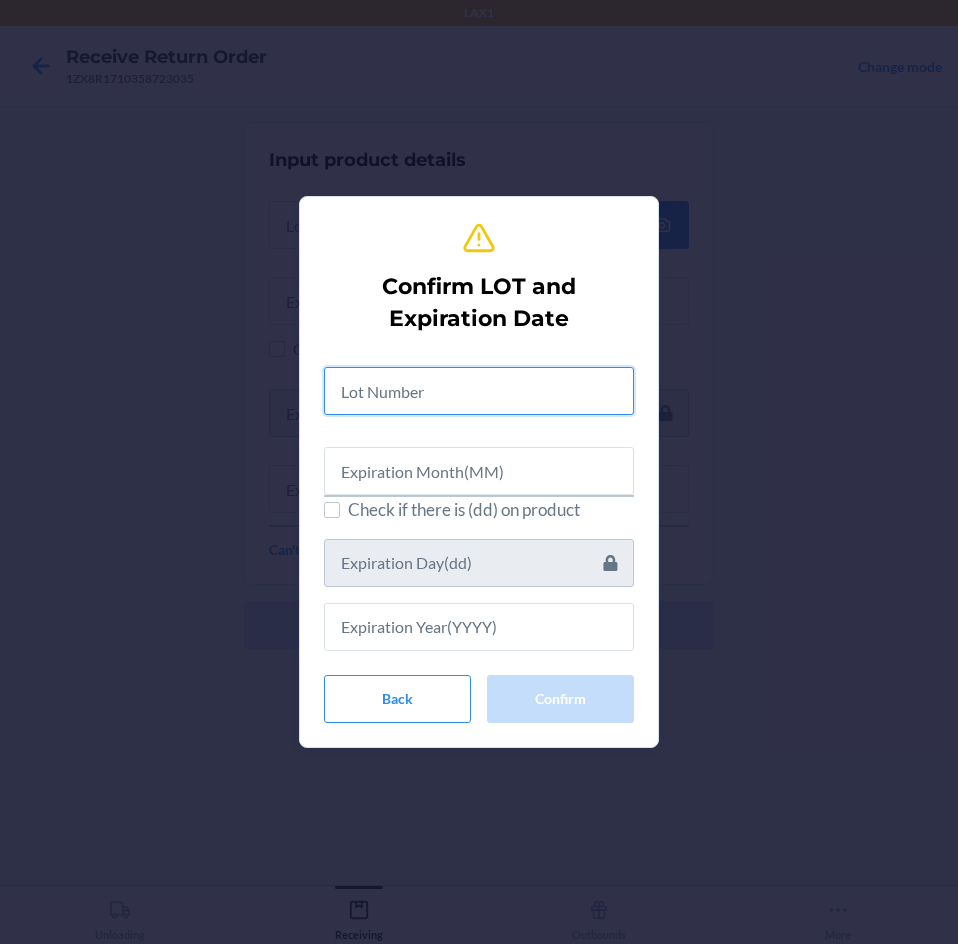 click at bounding box center (479, 391) 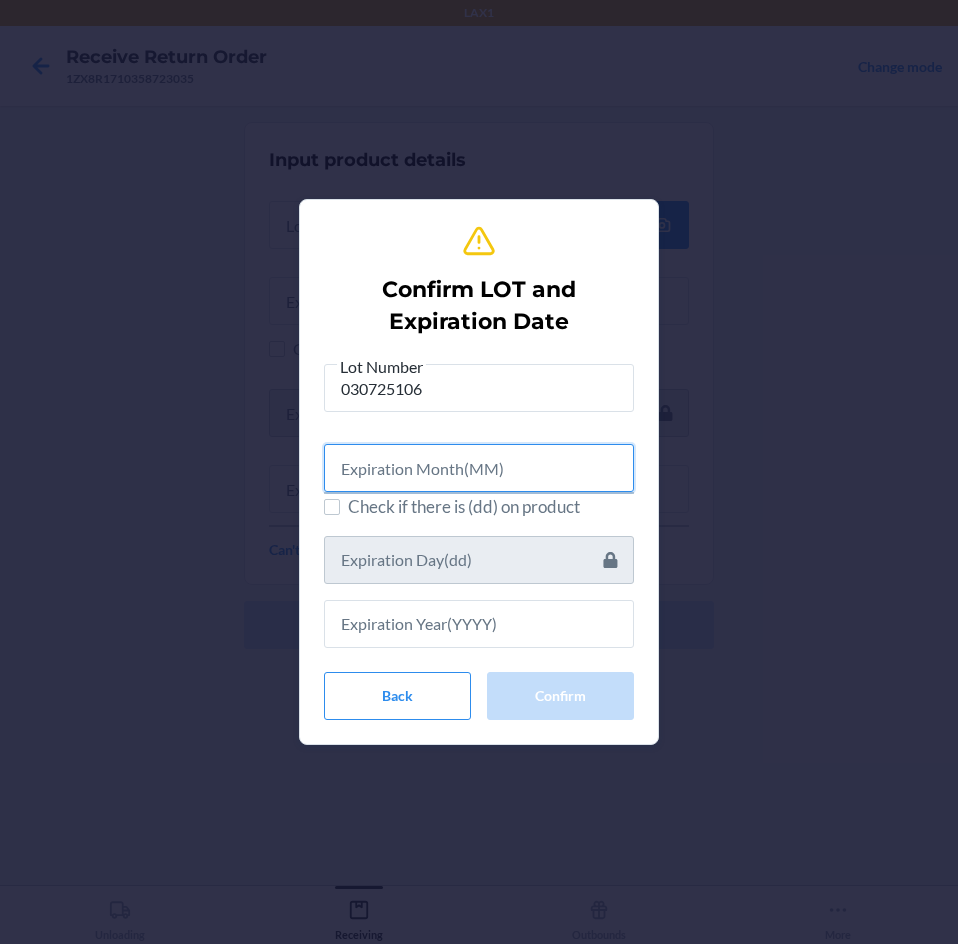 click at bounding box center (479, 468) 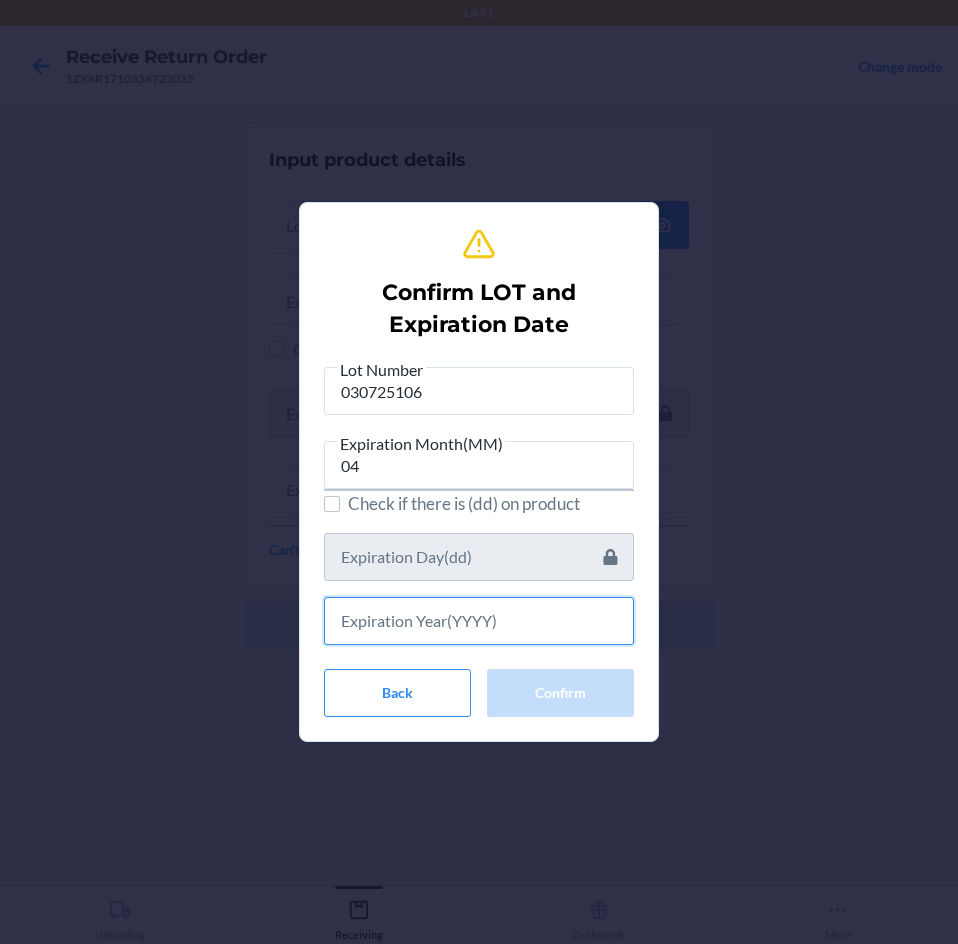 click at bounding box center [479, 621] 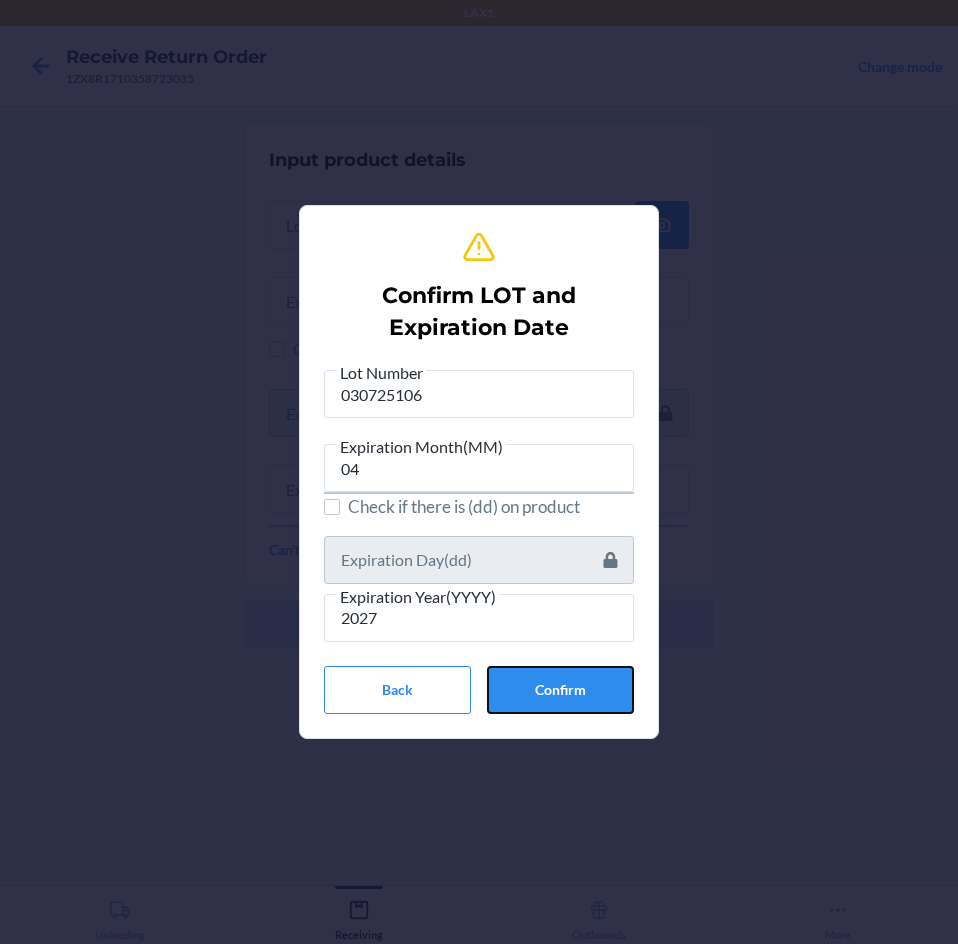 click on "Confirm" at bounding box center (560, 690) 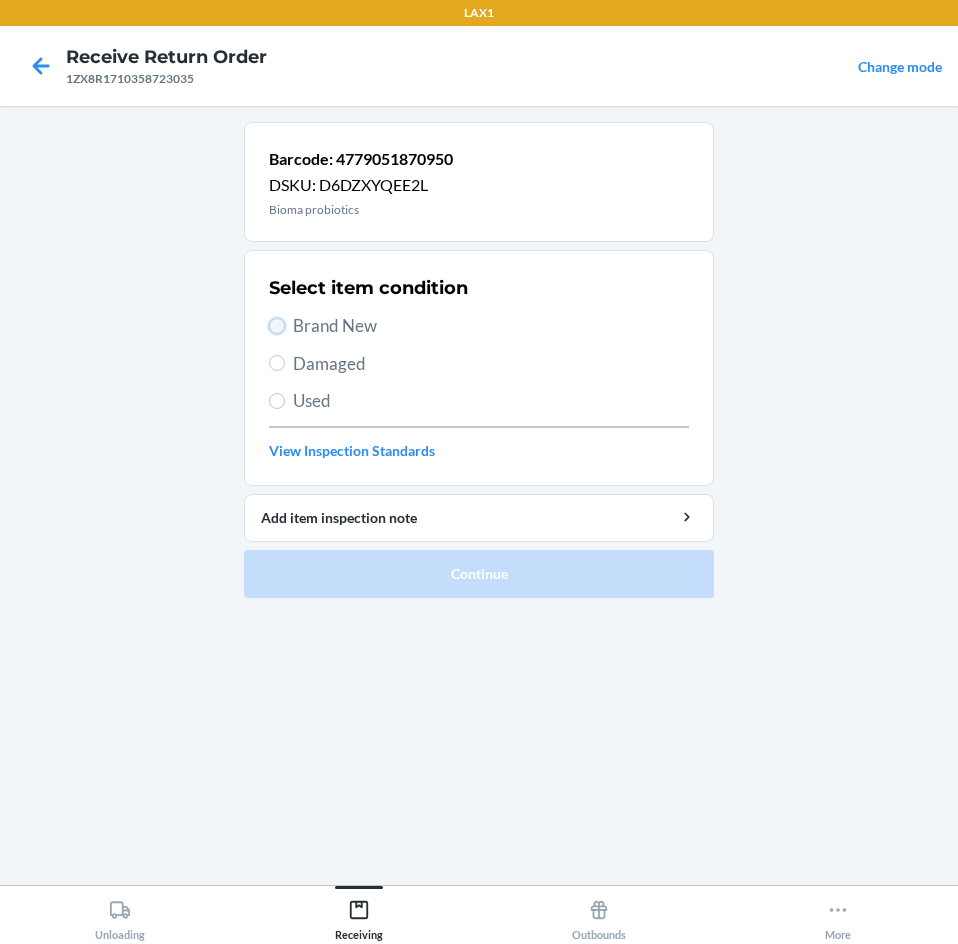click on "Brand New" at bounding box center [277, 326] 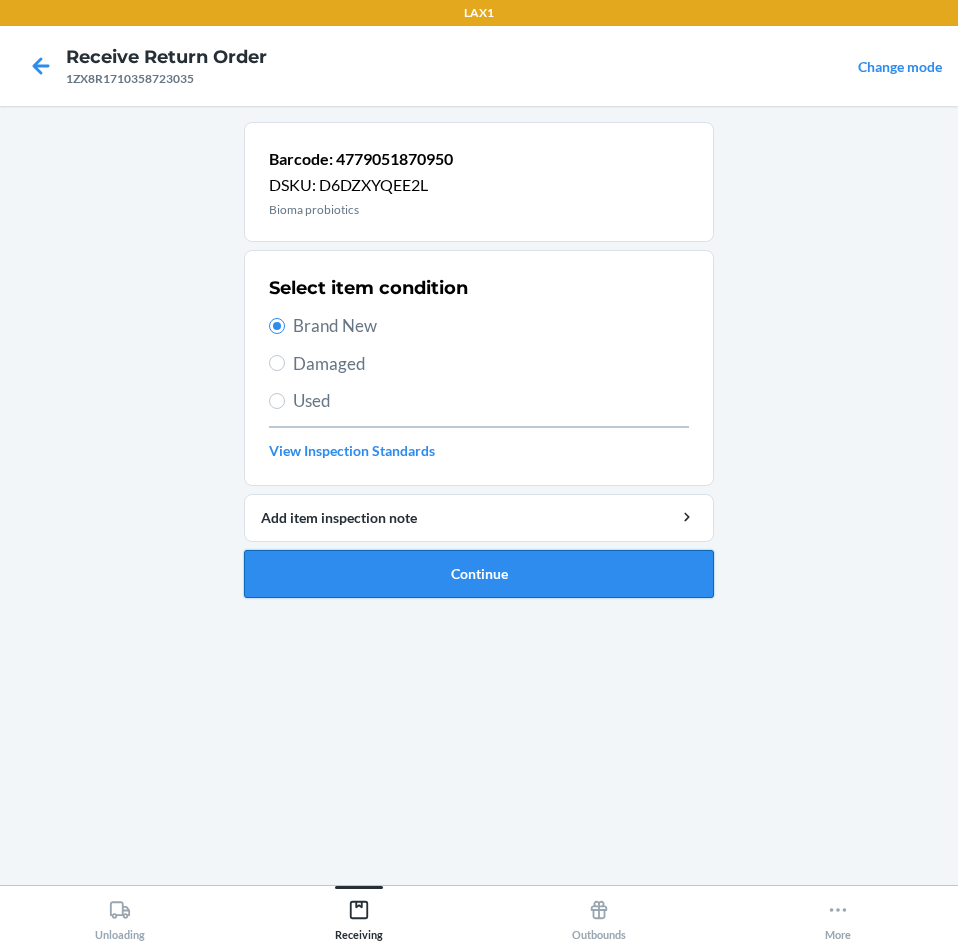 click on "Continue" at bounding box center (479, 574) 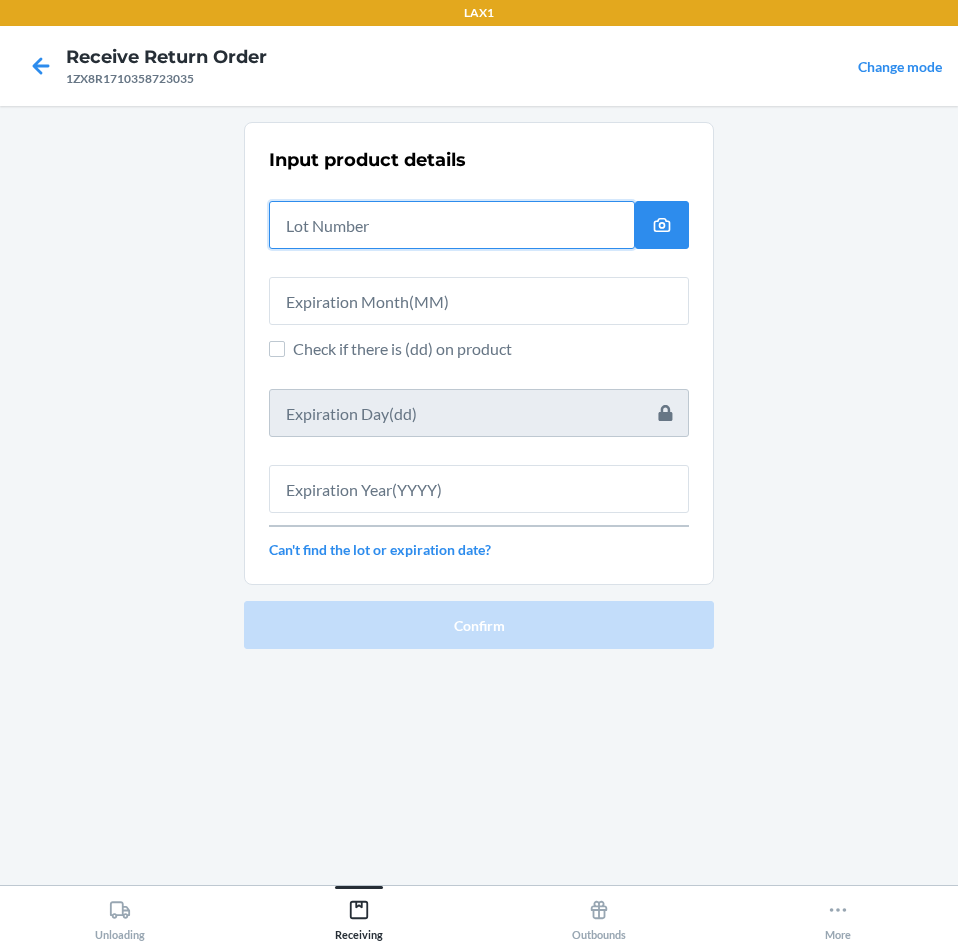 click at bounding box center (452, 225) 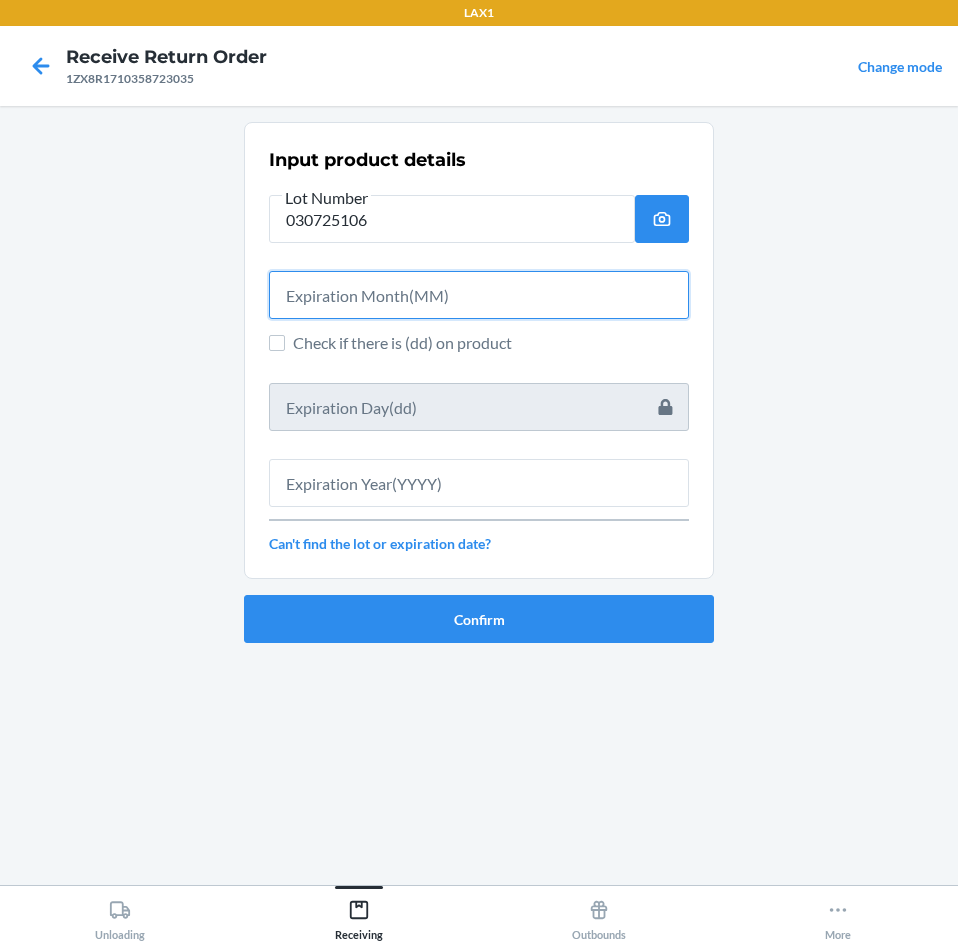 click at bounding box center (479, 295) 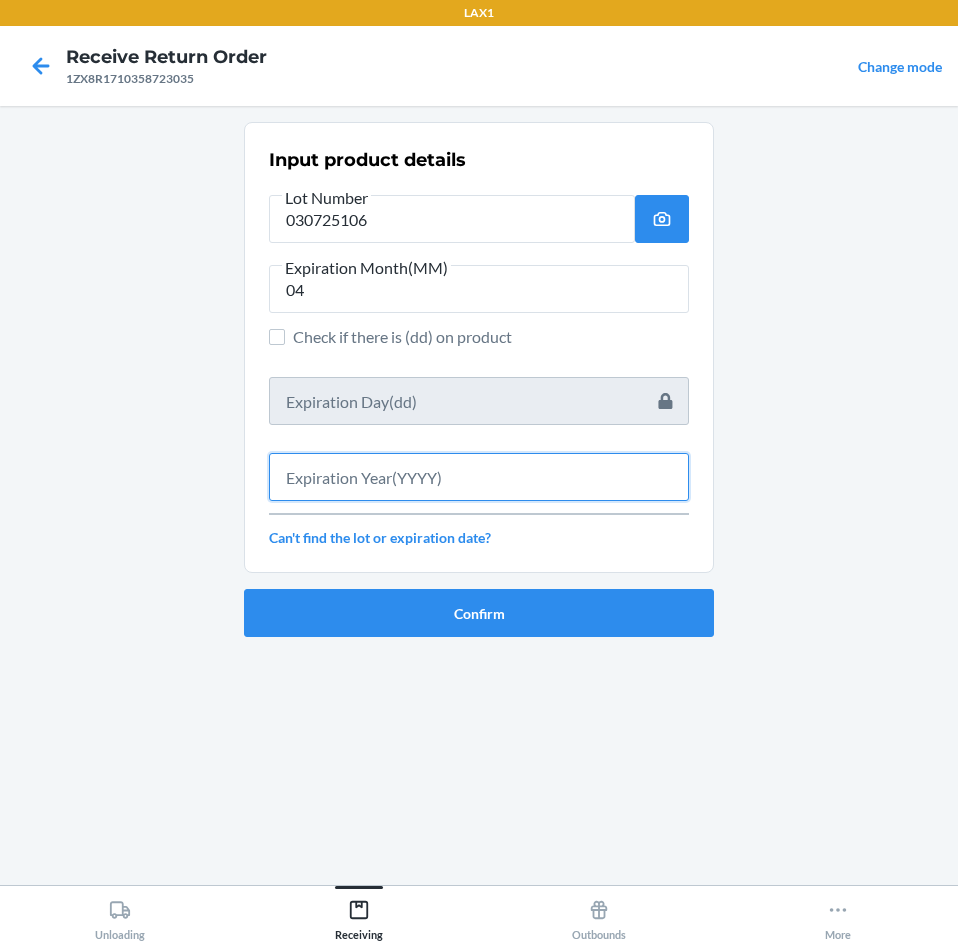 click at bounding box center (479, 477) 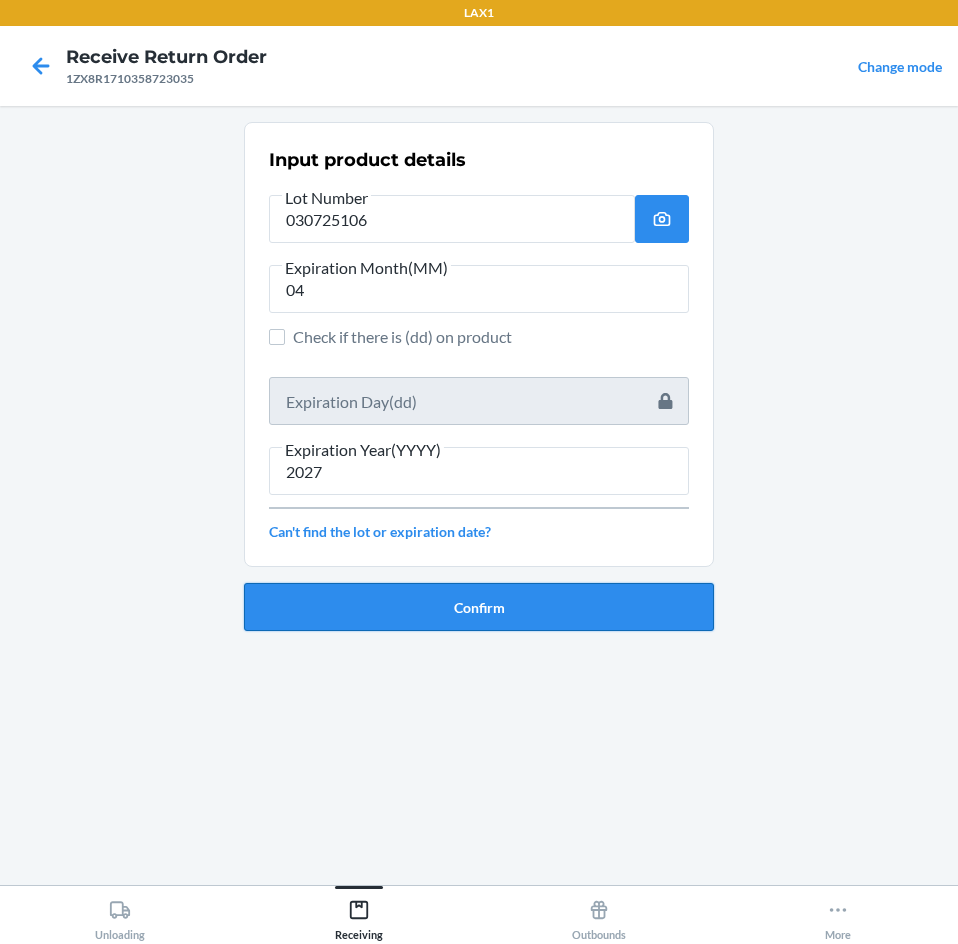 click on "Confirm" at bounding box center (479, 607) 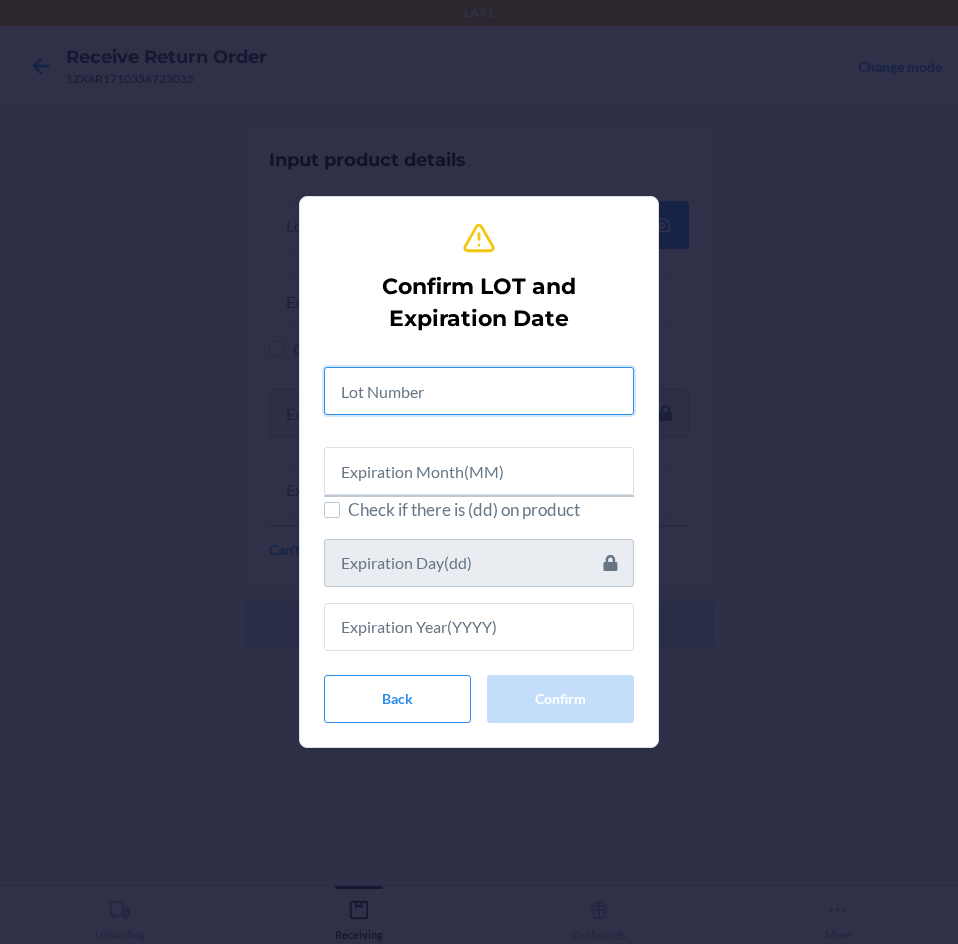 click at bounding box center (479, 391) 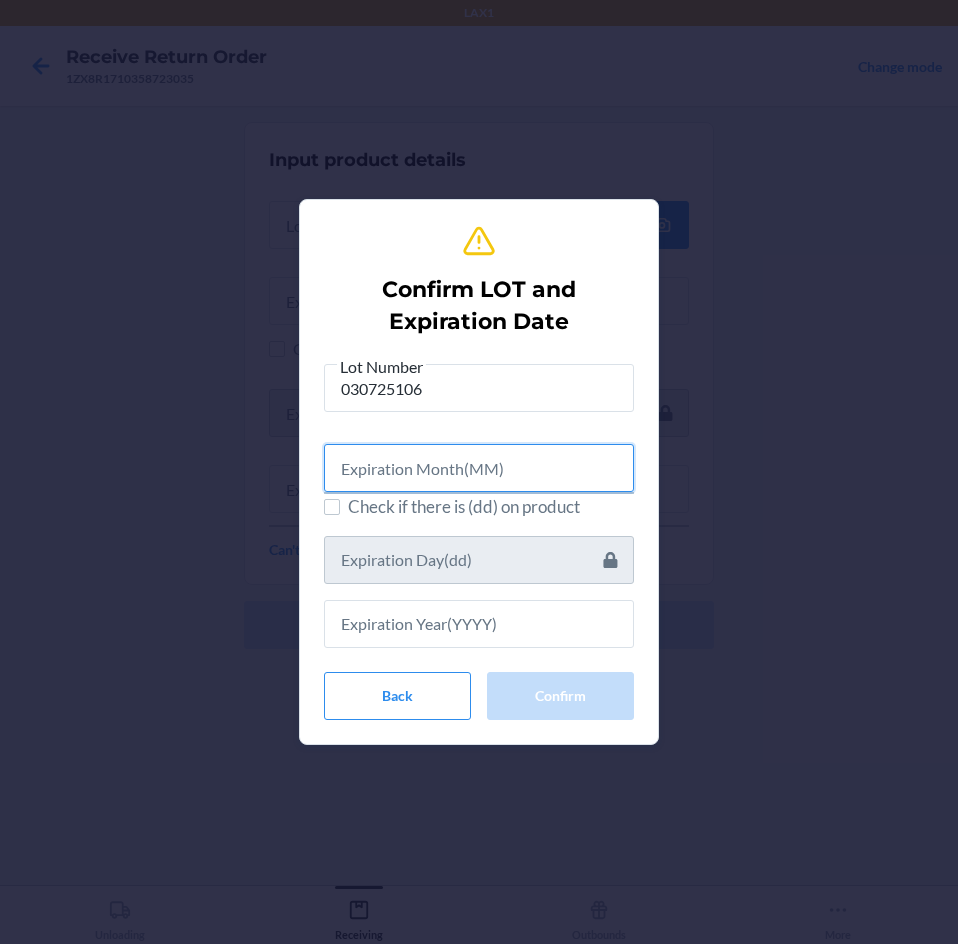 click at bounding box center [479, 468] 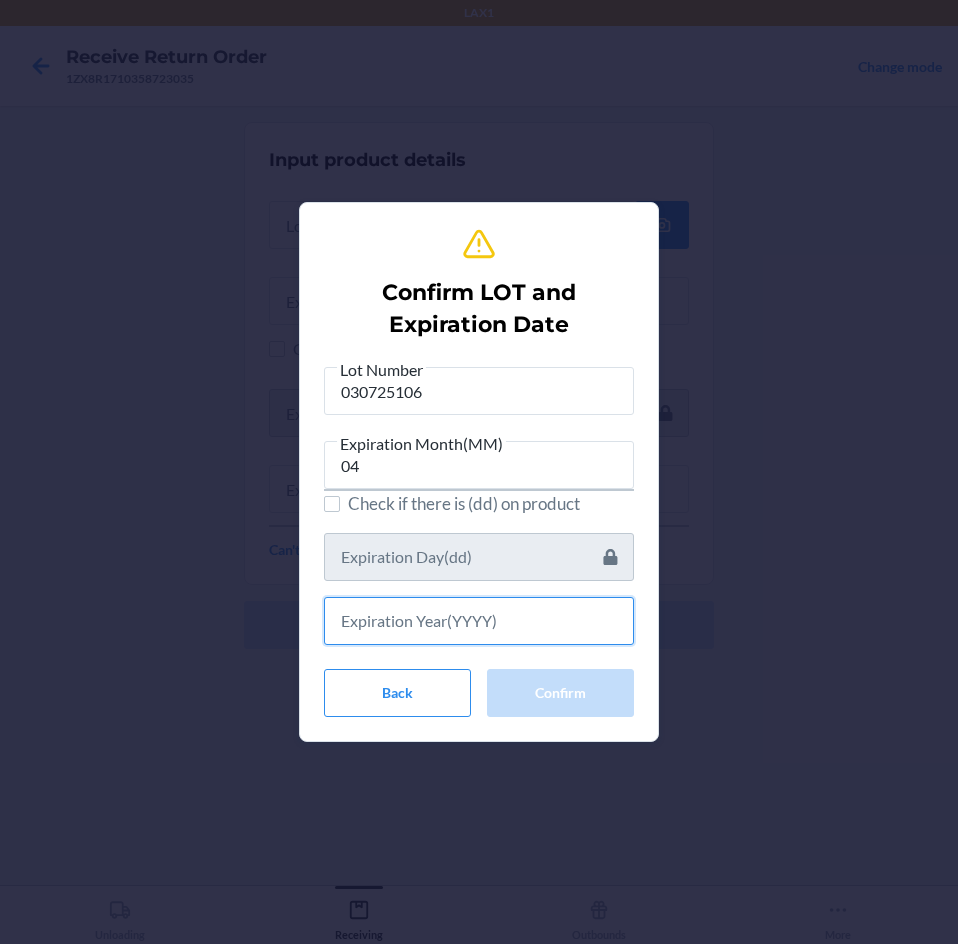 click at bounding box center [479, 621] 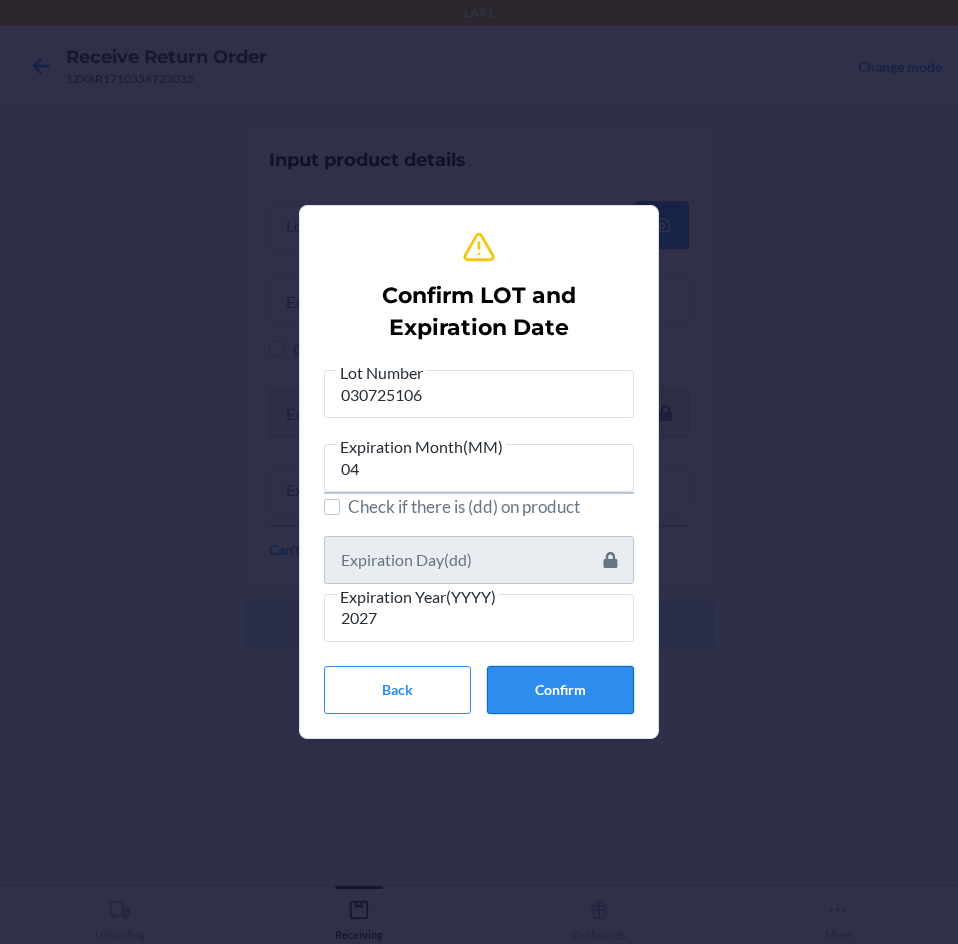 click on "Confirm" at bounding box center [560, 690] 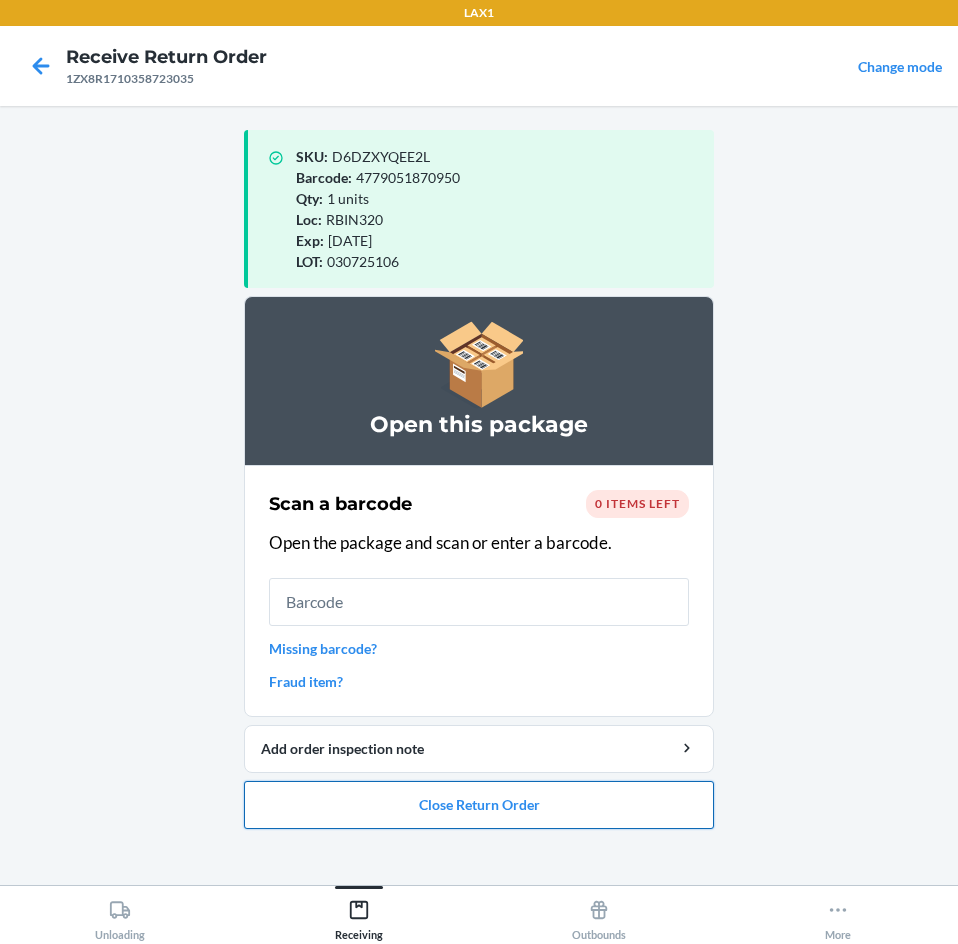 click on "Close Return Order" at bounding box center (479, 805) 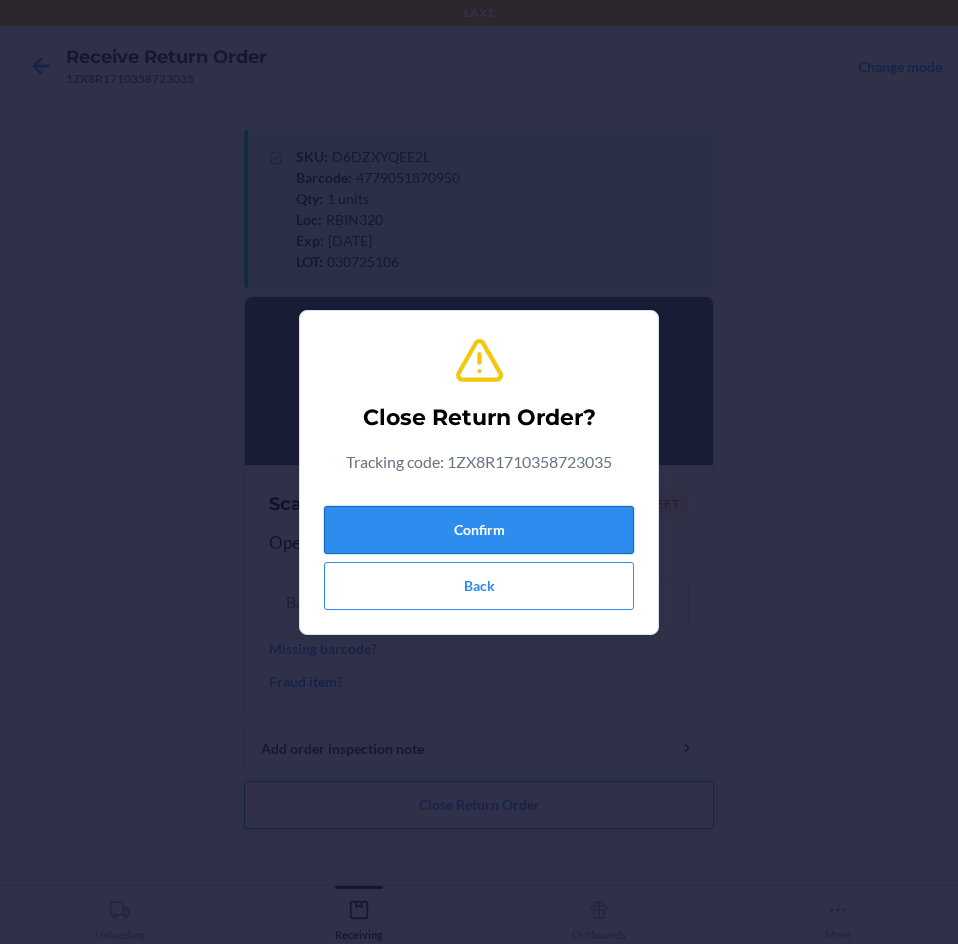 click on "Confirm" at bounding box center [479, 530] 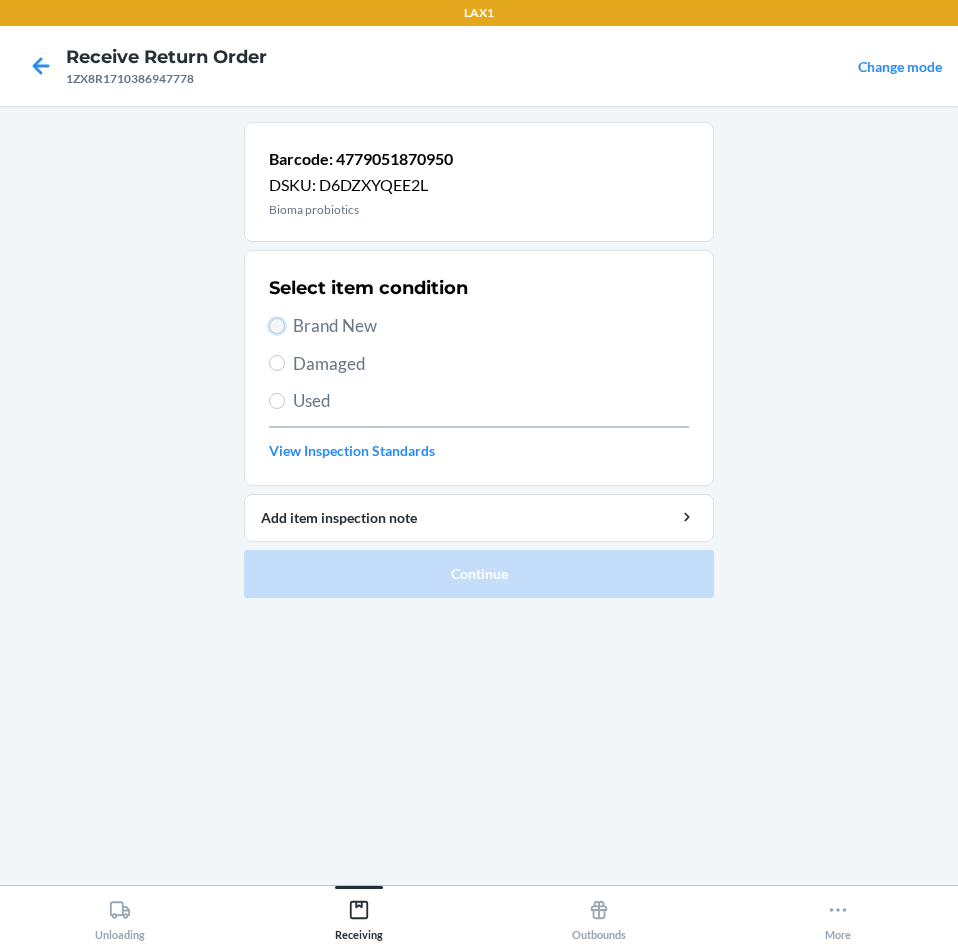 click on "Brand New" at bounding box center [277, 326] 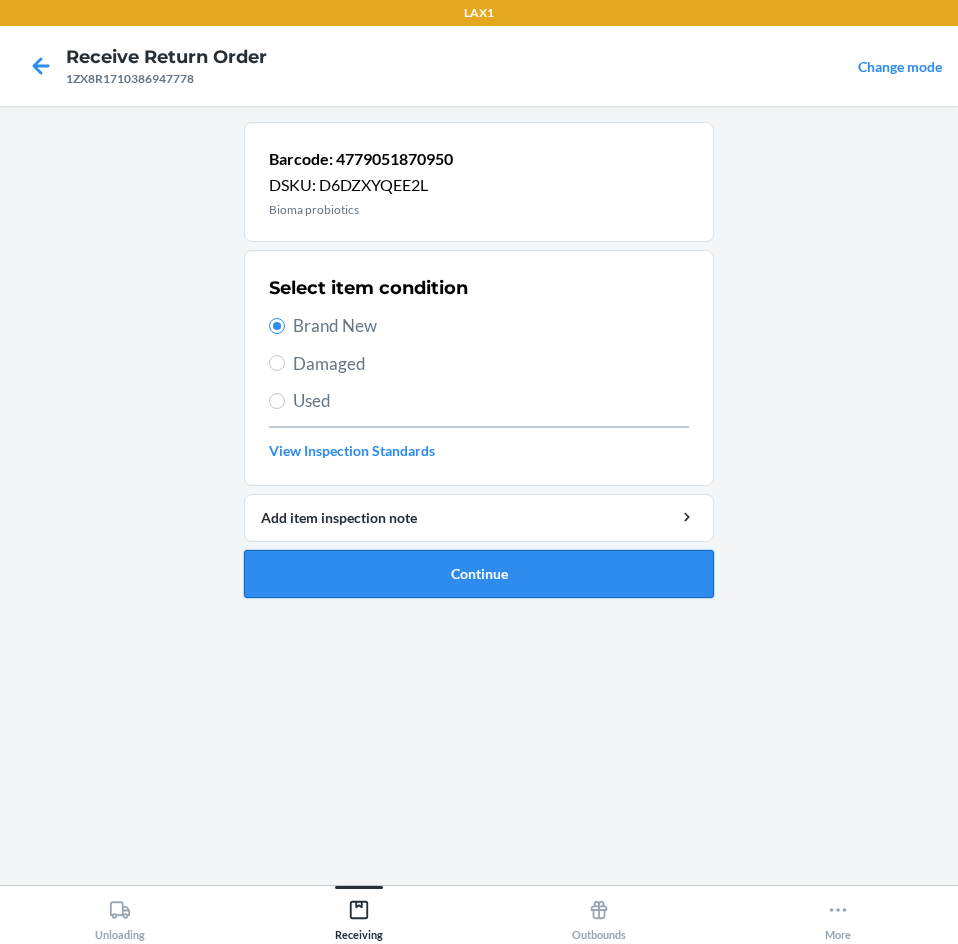 click on "Continue" at bounding box center [479, 574] 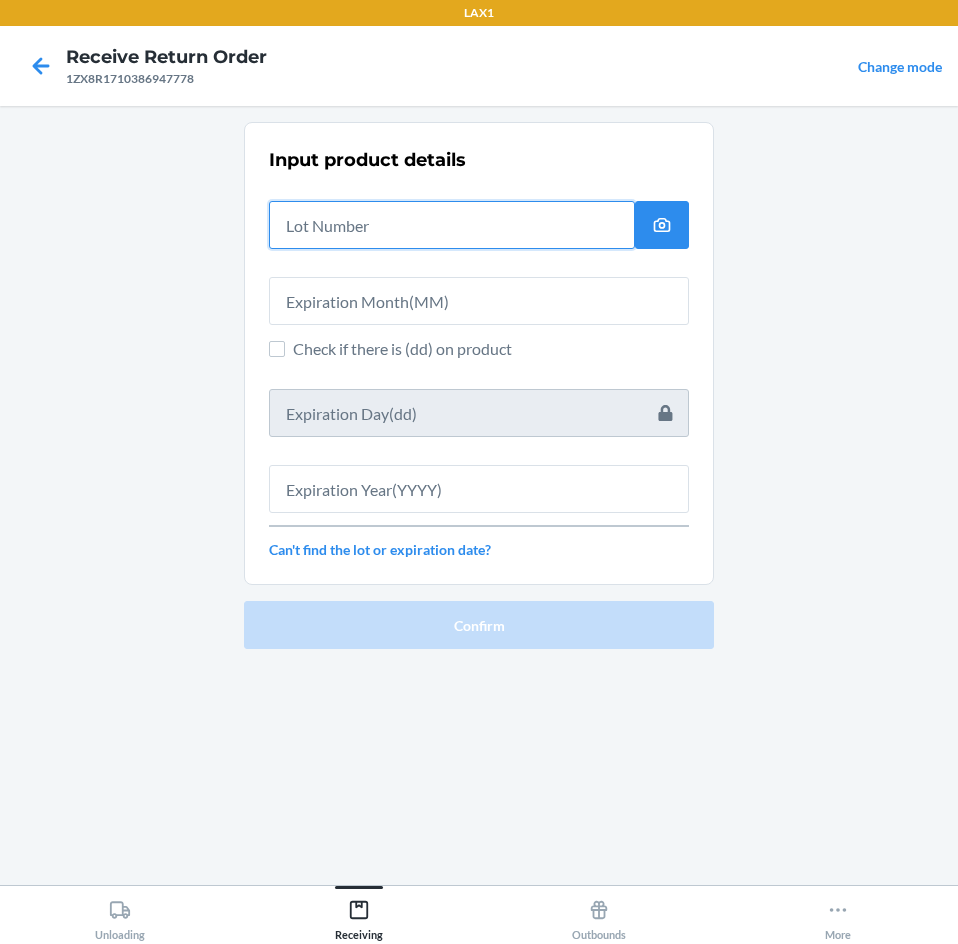 click at bounding box center (452, 225) 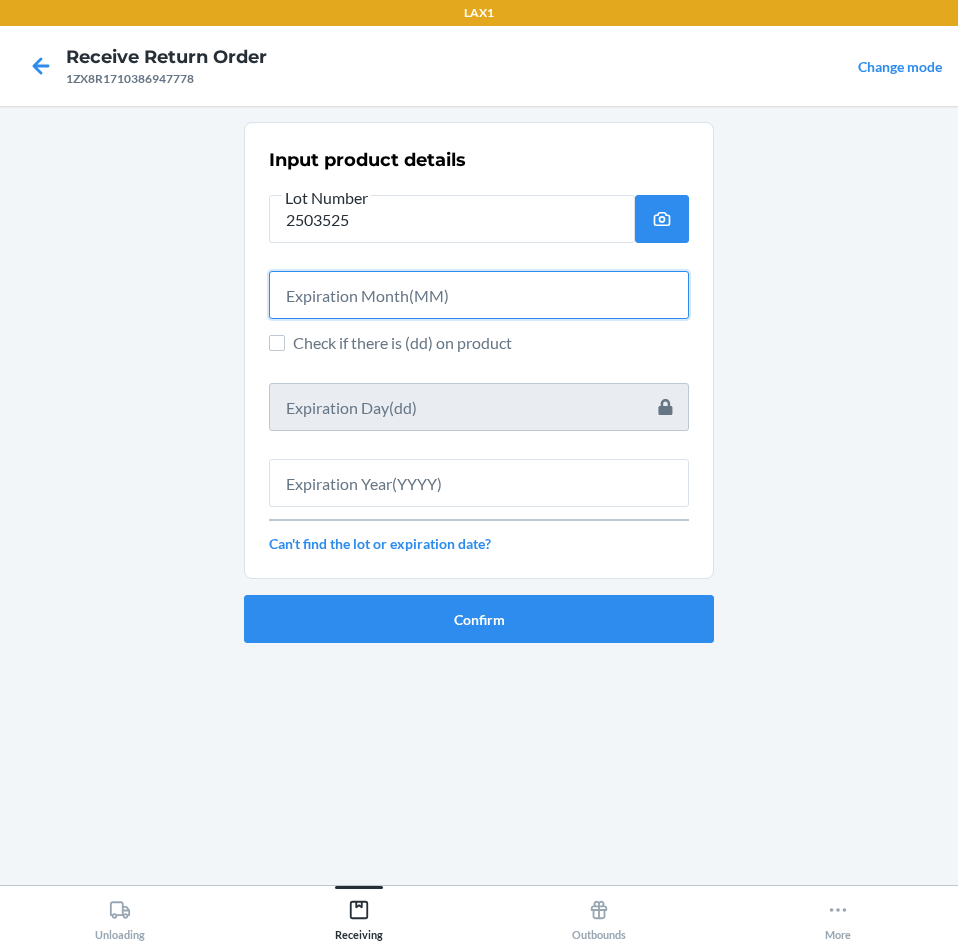 drag, startPoint x: 518, startPoint y: 305, endPoint x: 527, endPoint y: 293, distance: 15 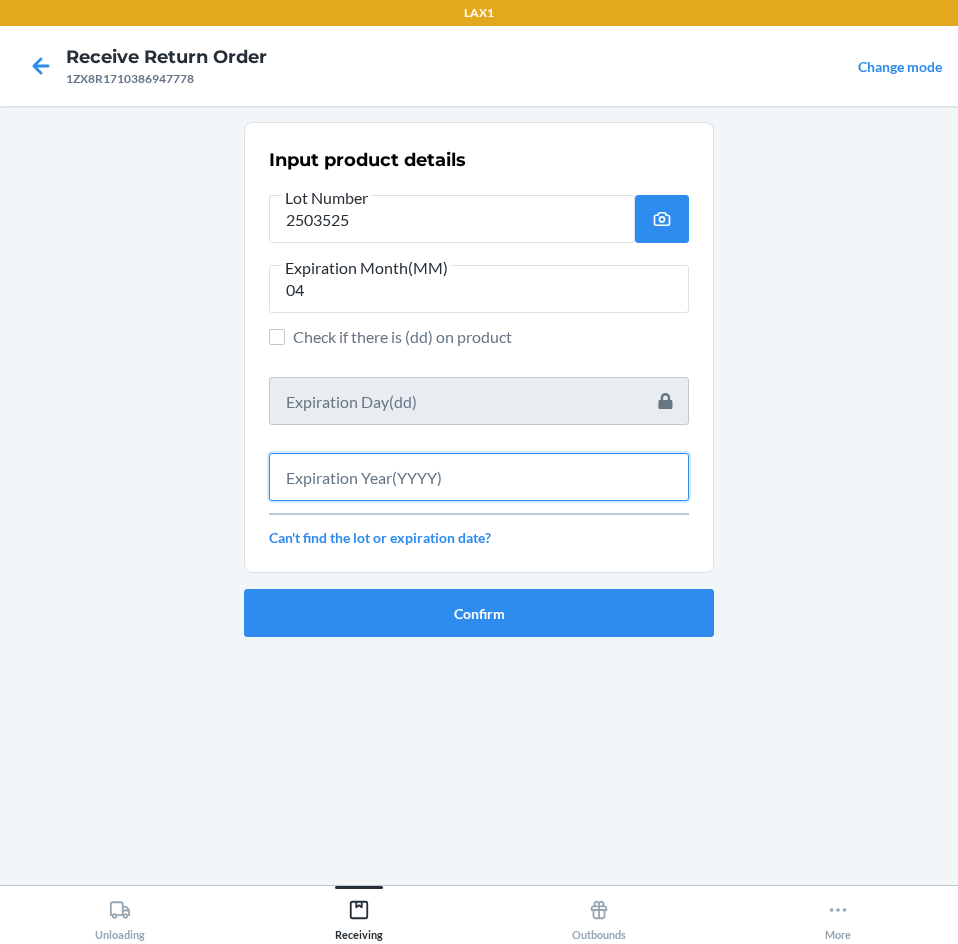 click at bounding box center [479, 477] 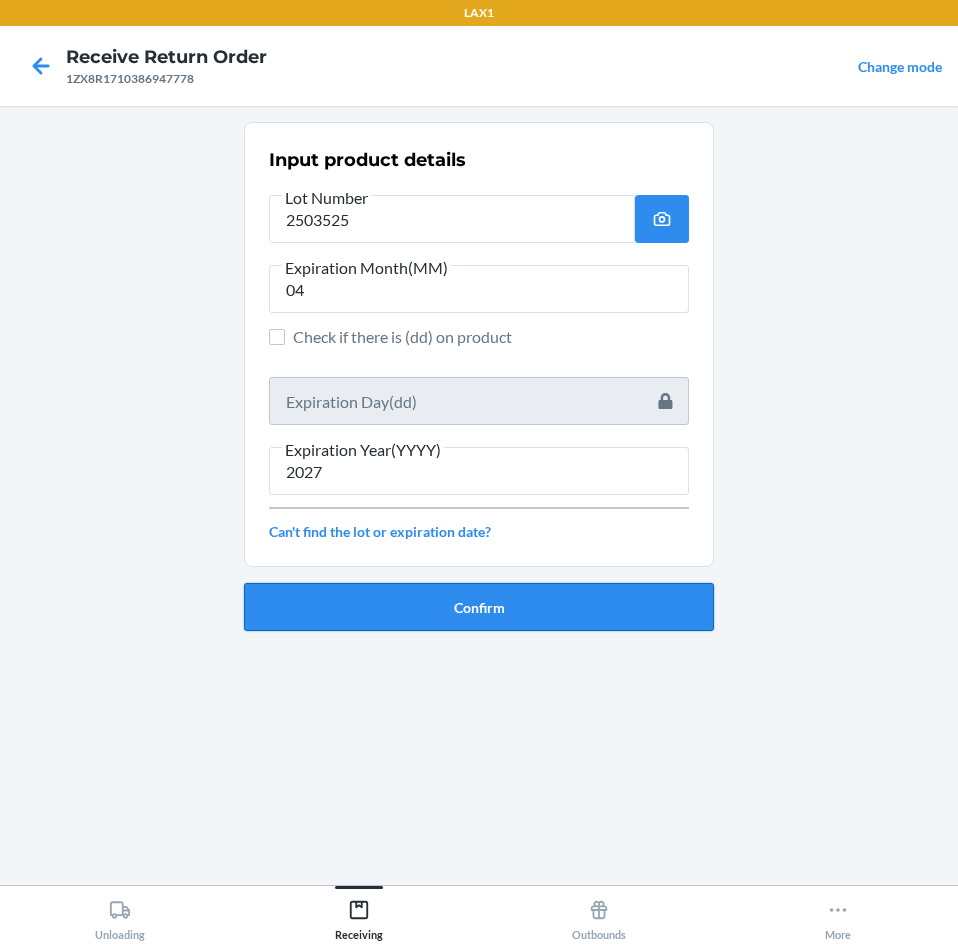 click on "Confirm" at bounding box center (479, 607) 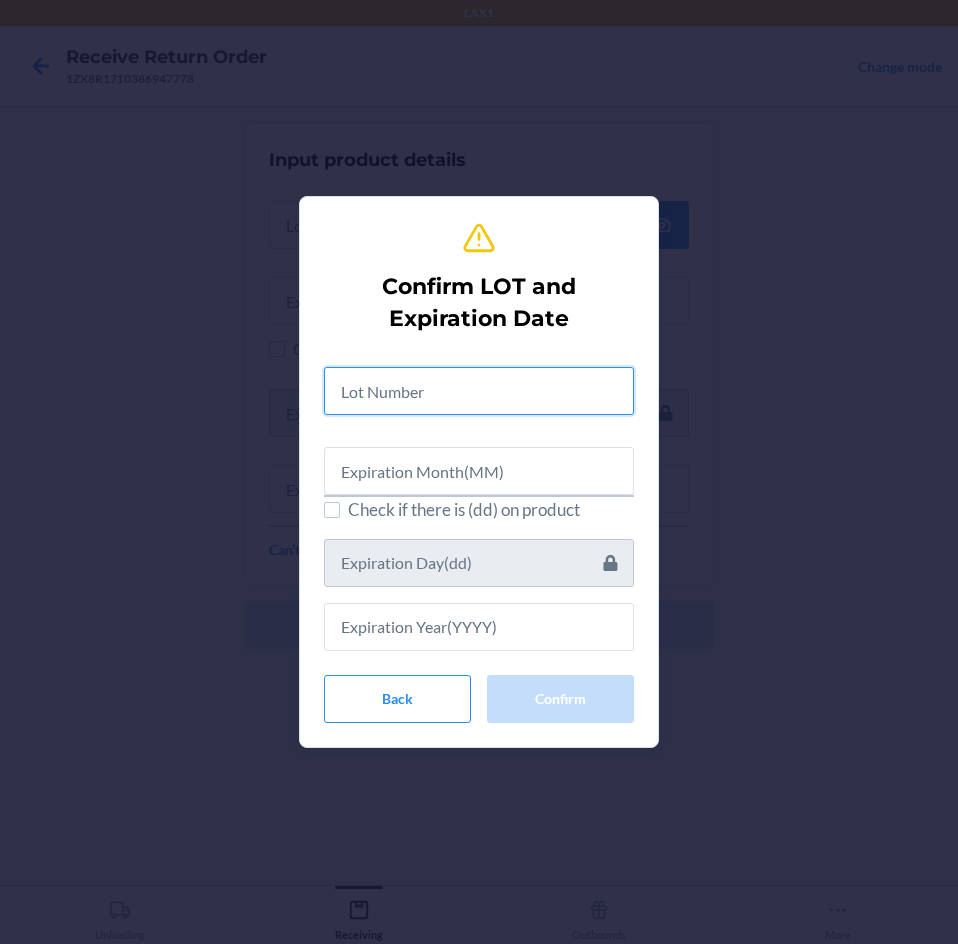 click at bounding box center (479, 391) 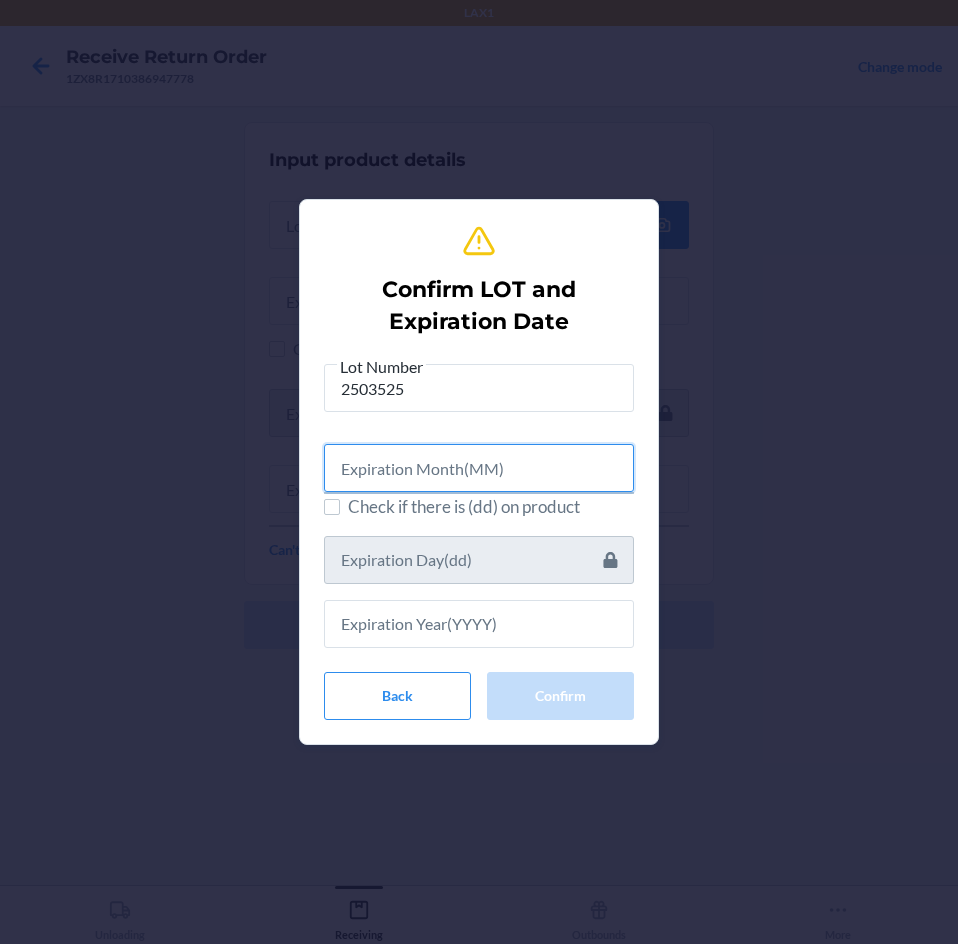 click at bounding box center (479, 468) 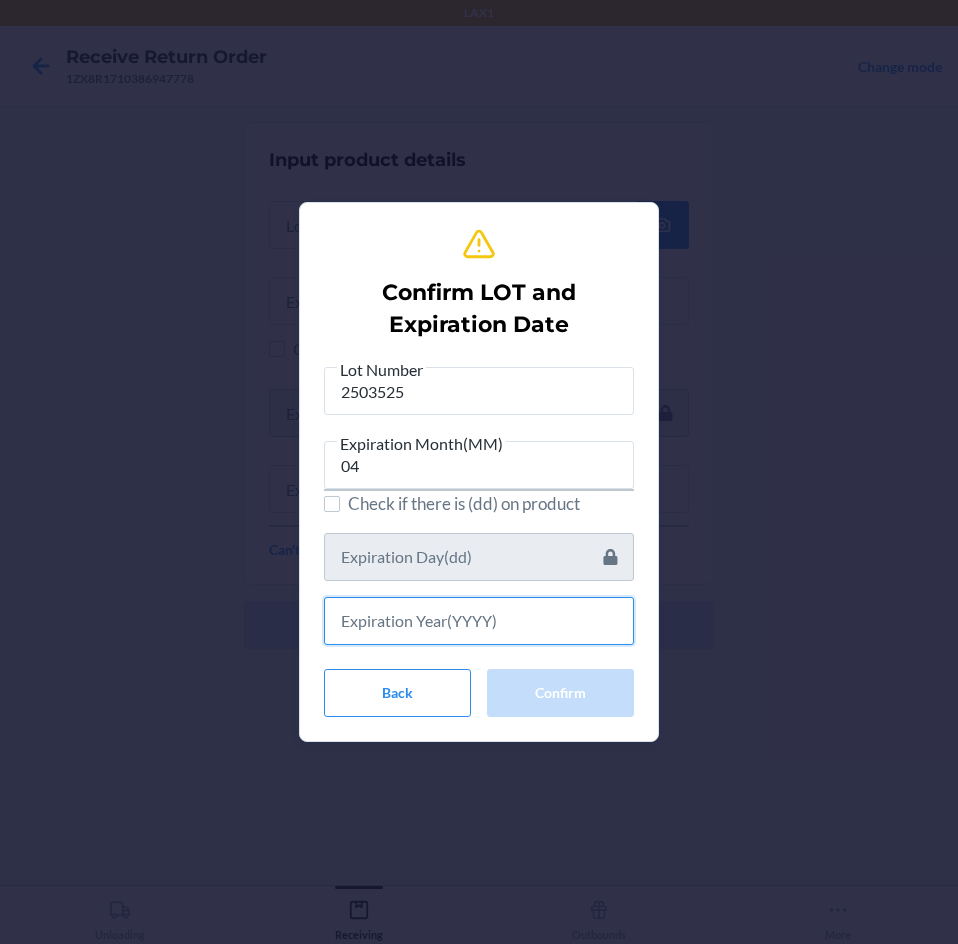 click at bounding box center (479, 621) 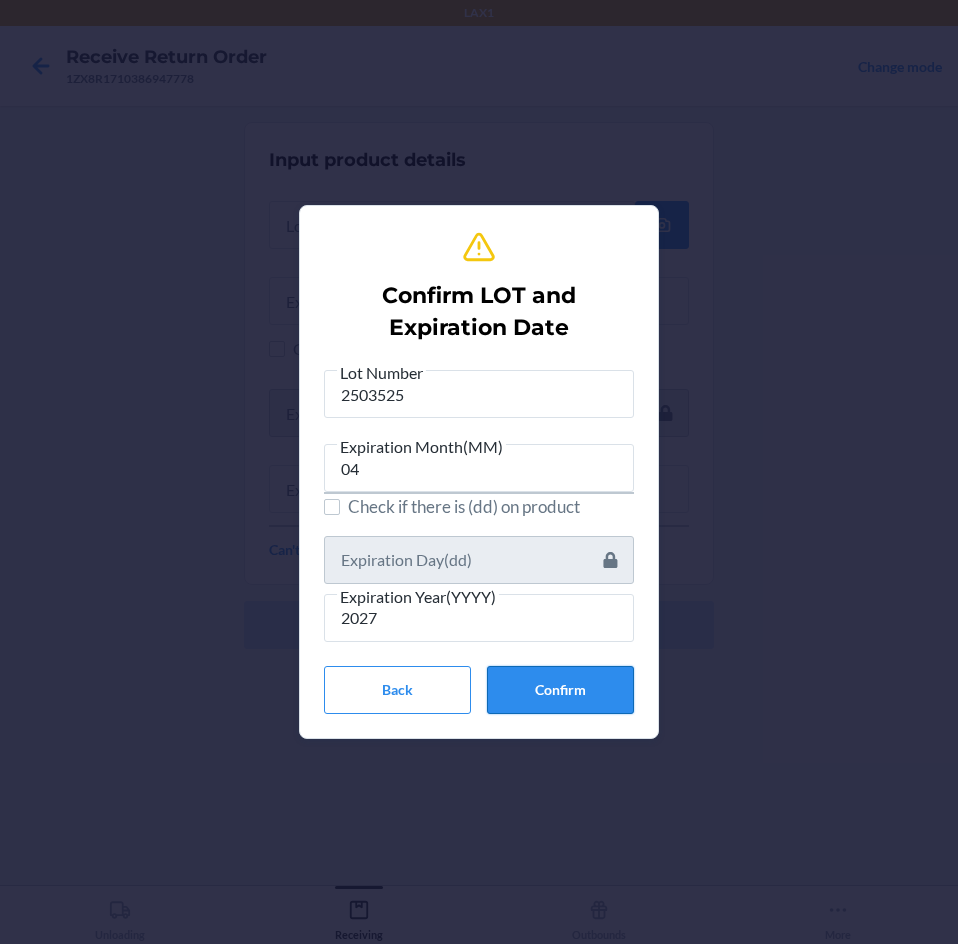 click on "Confirm" at bounding box center [560, 690] 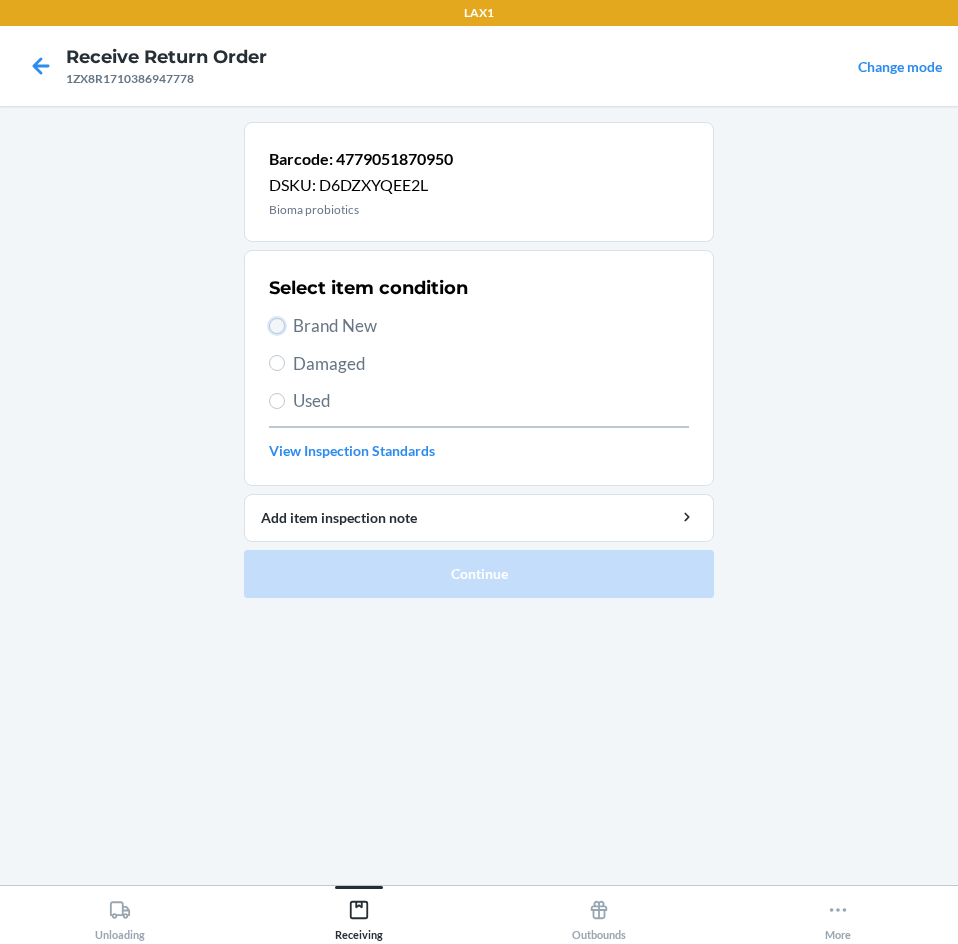 drag, startPoint x: 276, startPoint y: 318, endPoint x: 435, endPoint y: 460, distance: 213.17833 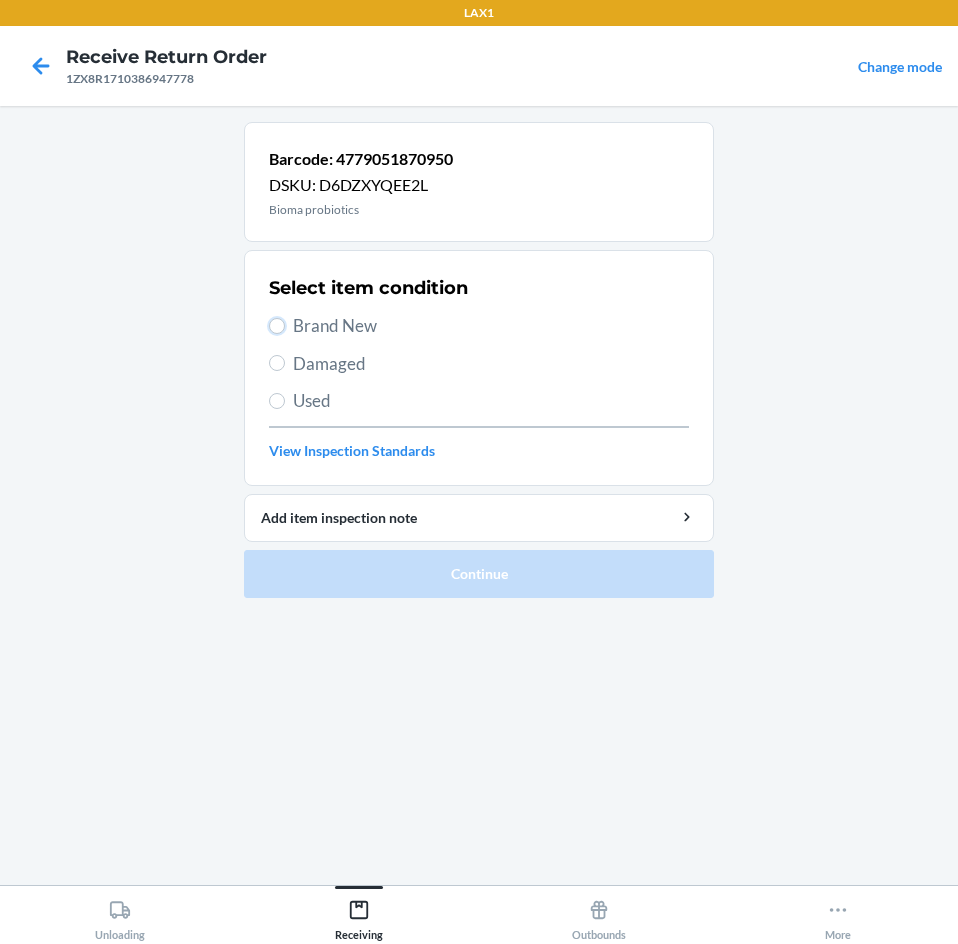 click on "Brand New" at bounding box center (277, 326) 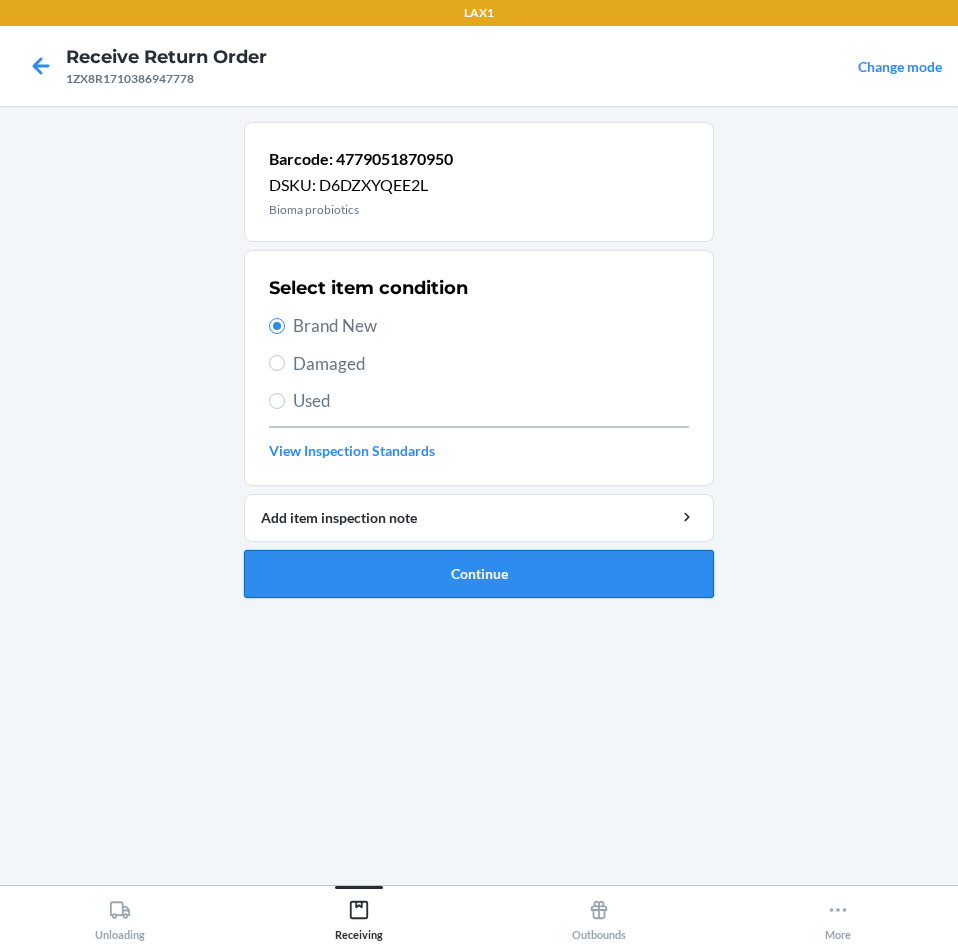 click on "Continue" at bounding box center (479, 574) 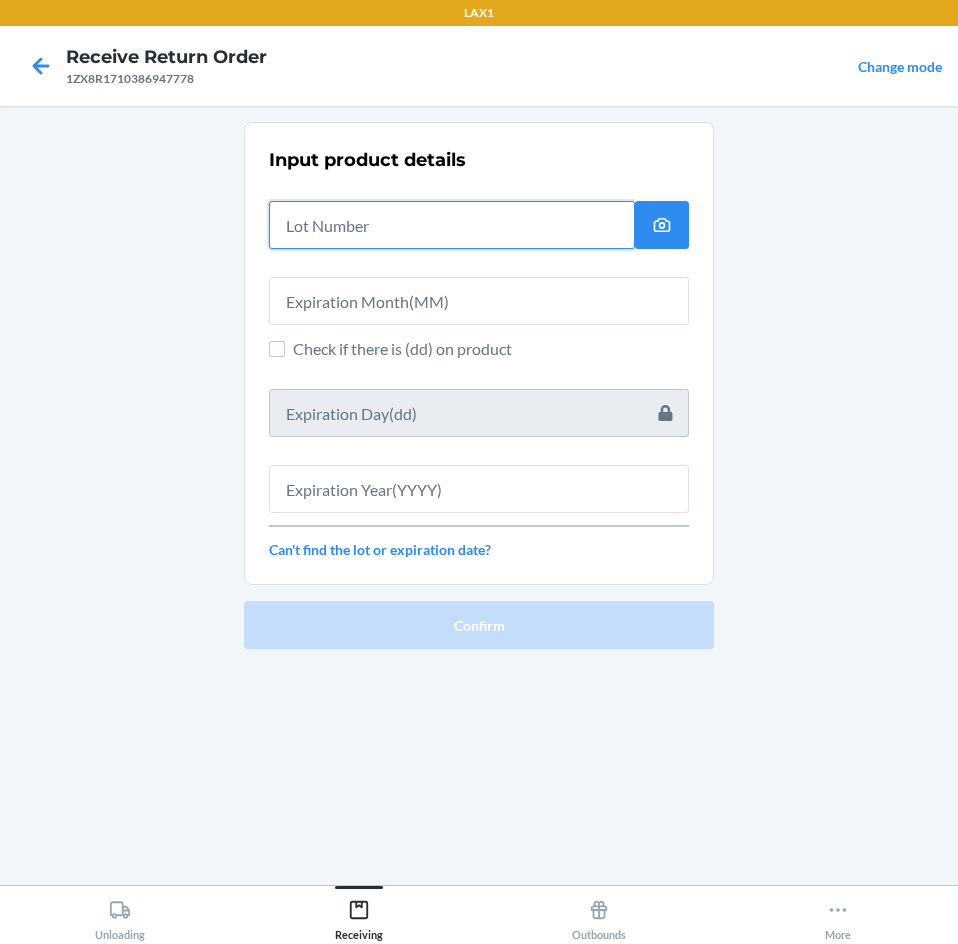 click at bounding box center [452, 225] 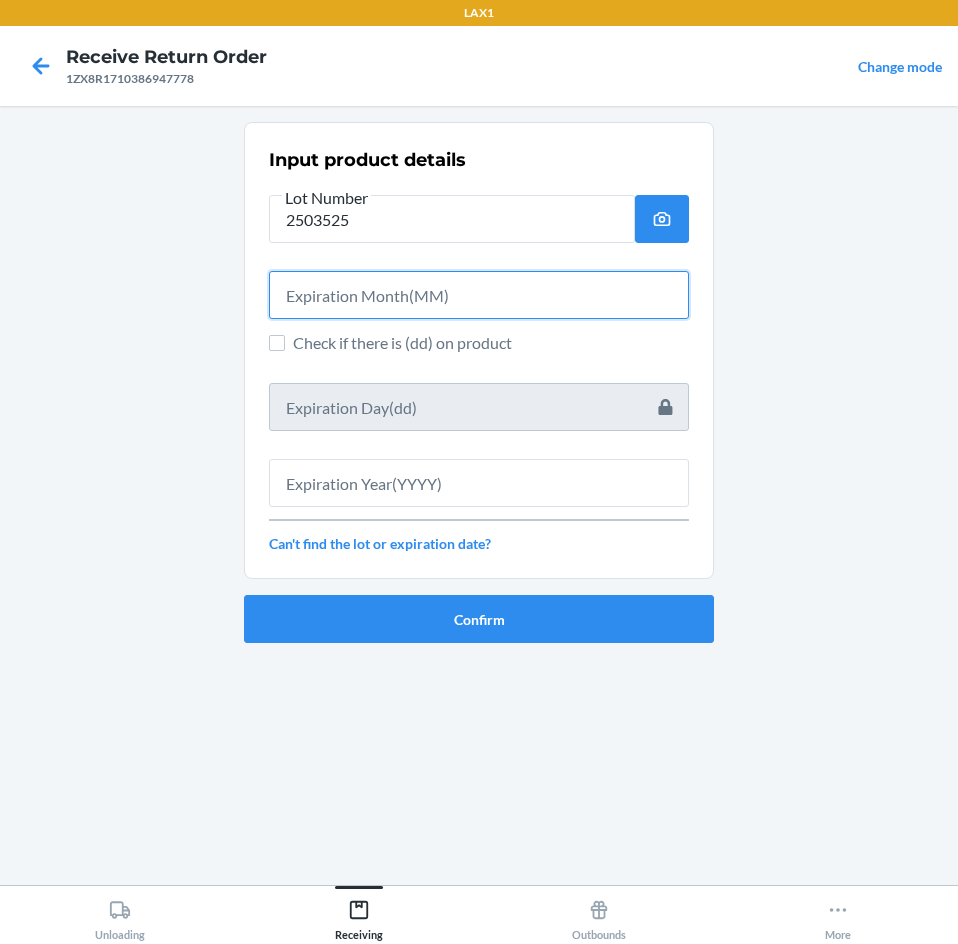 click at bounding box center (479, 295) 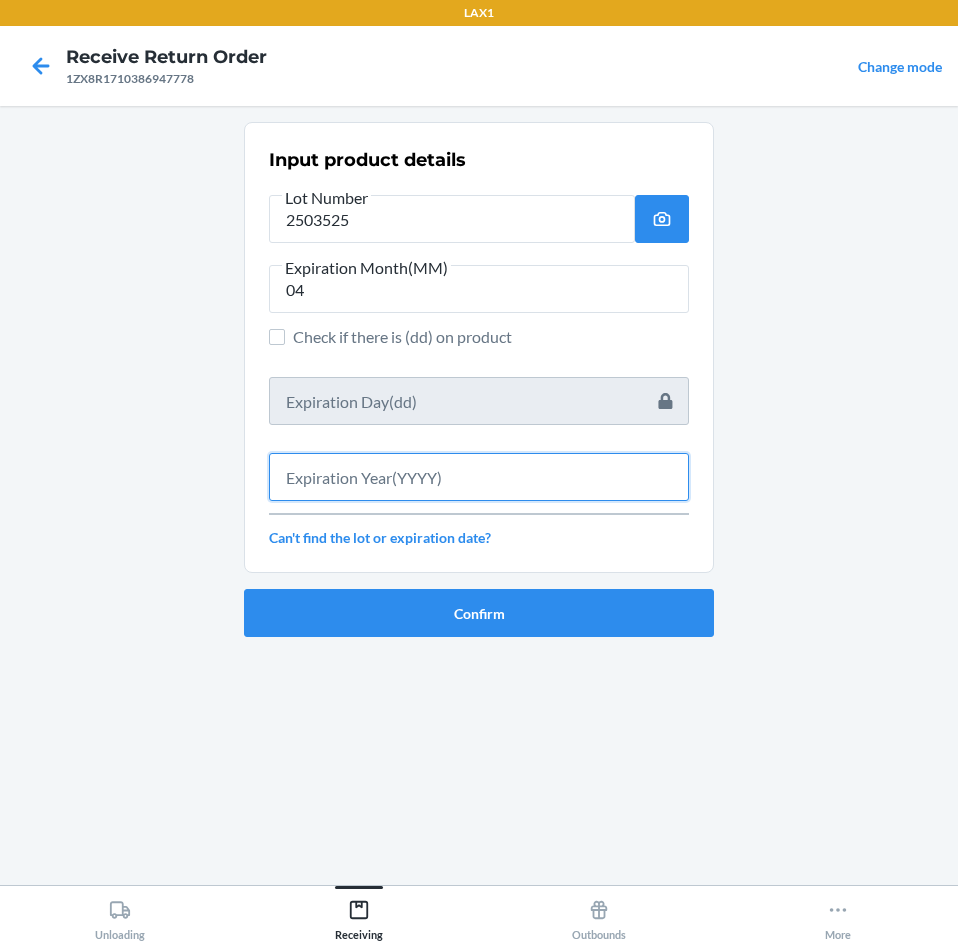 click at bounding box center [479, 477] 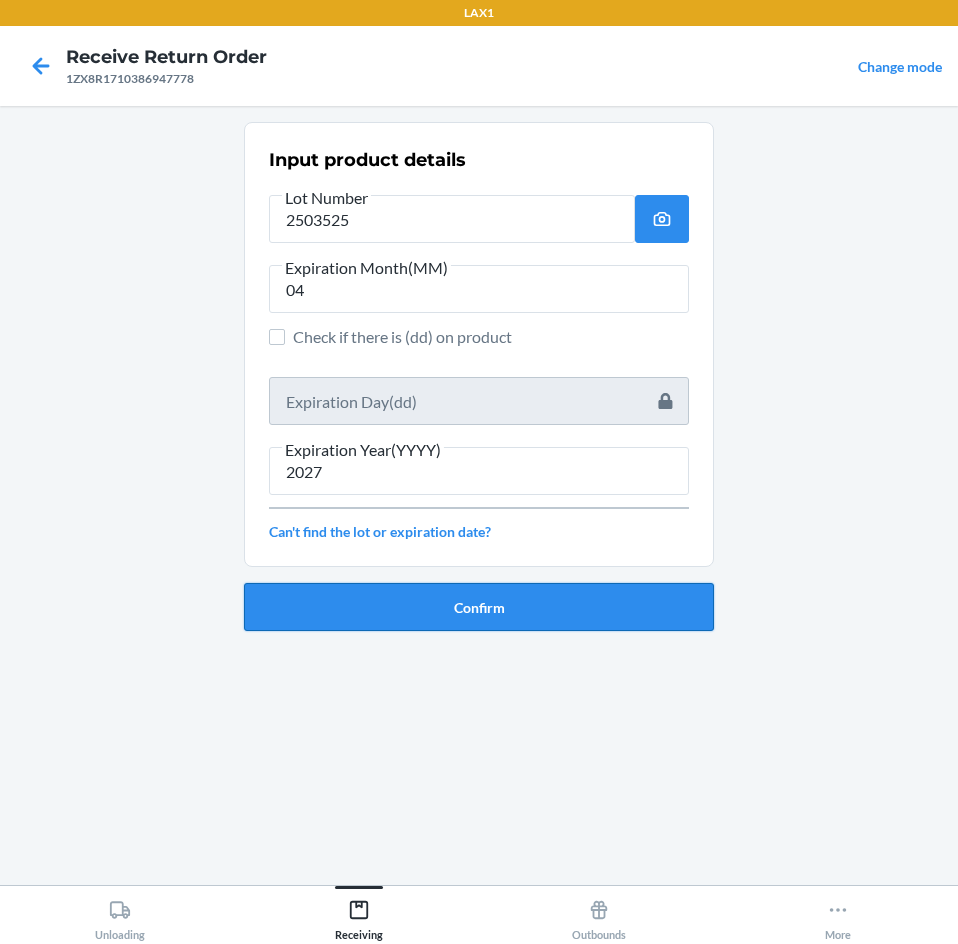 click on "Confirm" at bounding box center (479, 607) 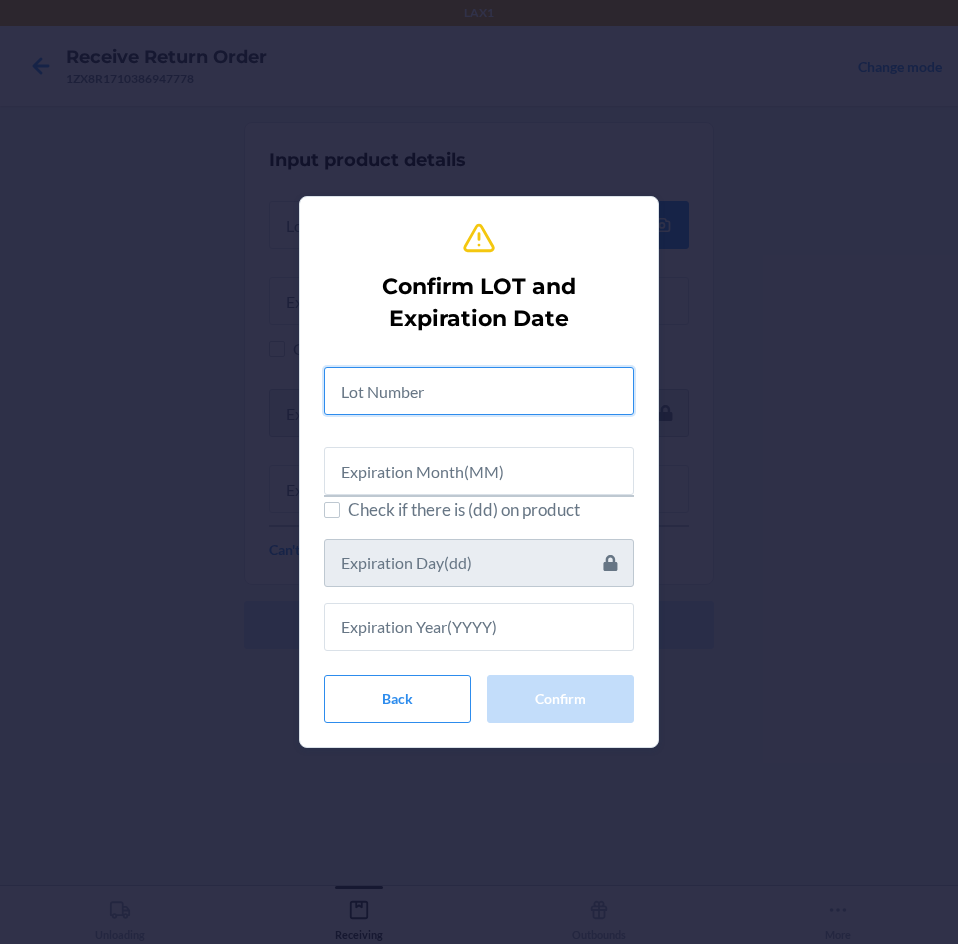 click at bounding box center [479, 391] 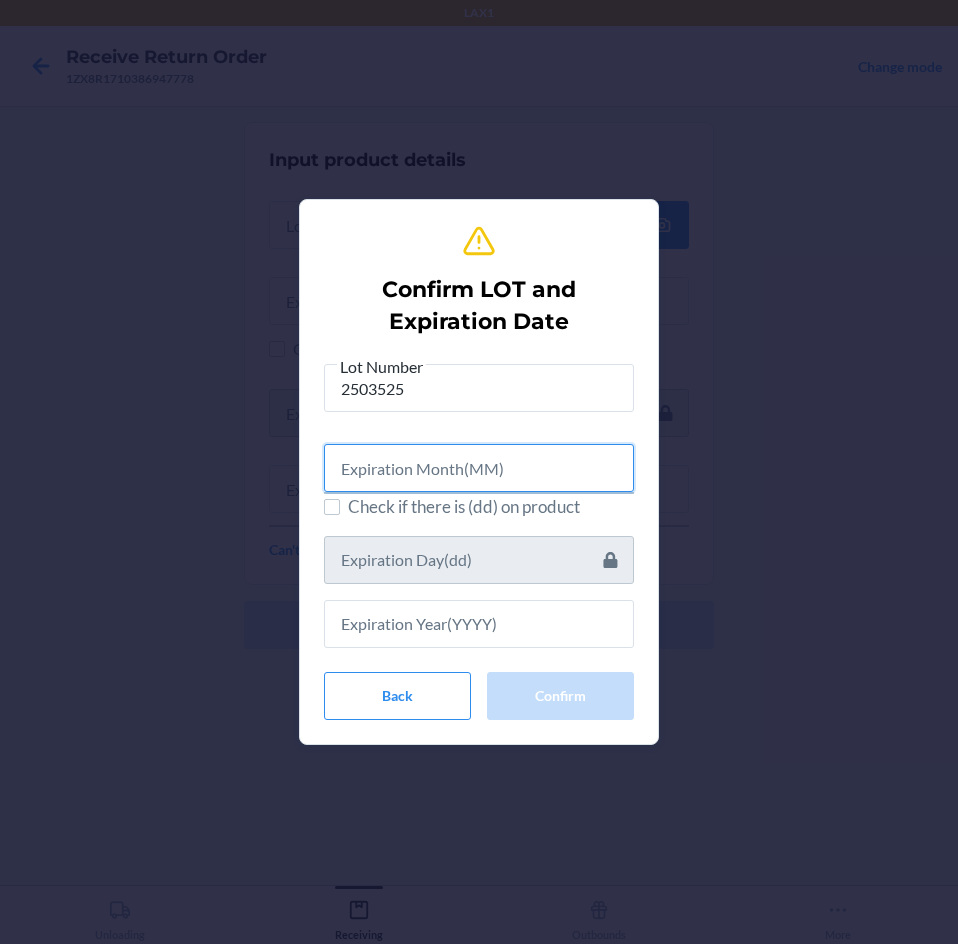 click at bounding box center (479, 468) 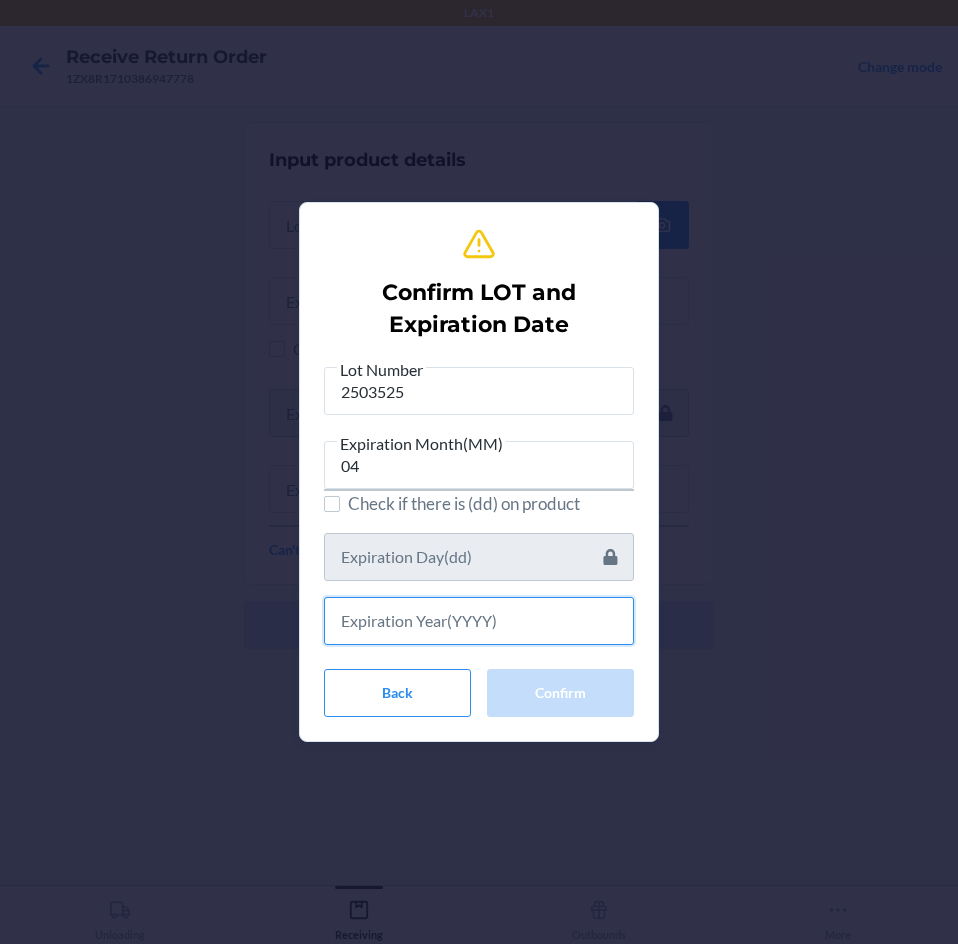 click at bounding box center [479, 621] 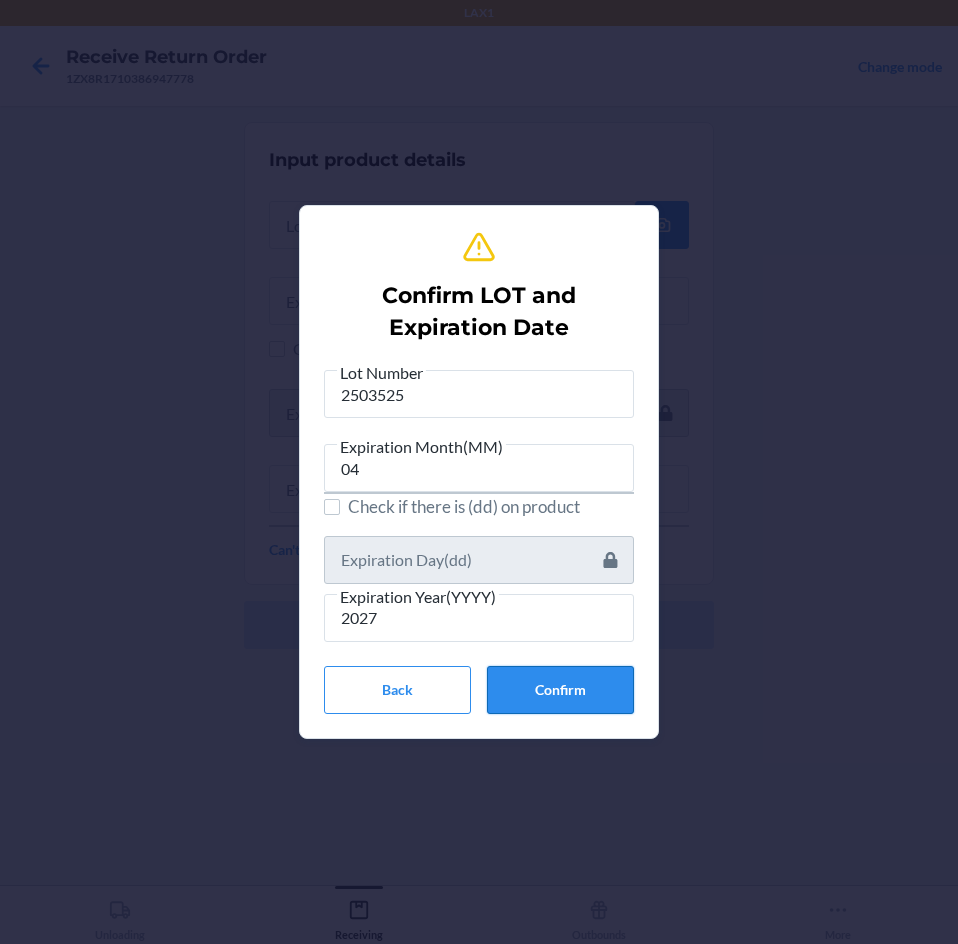 click on "Confirm" at bounding box center (560, 690) 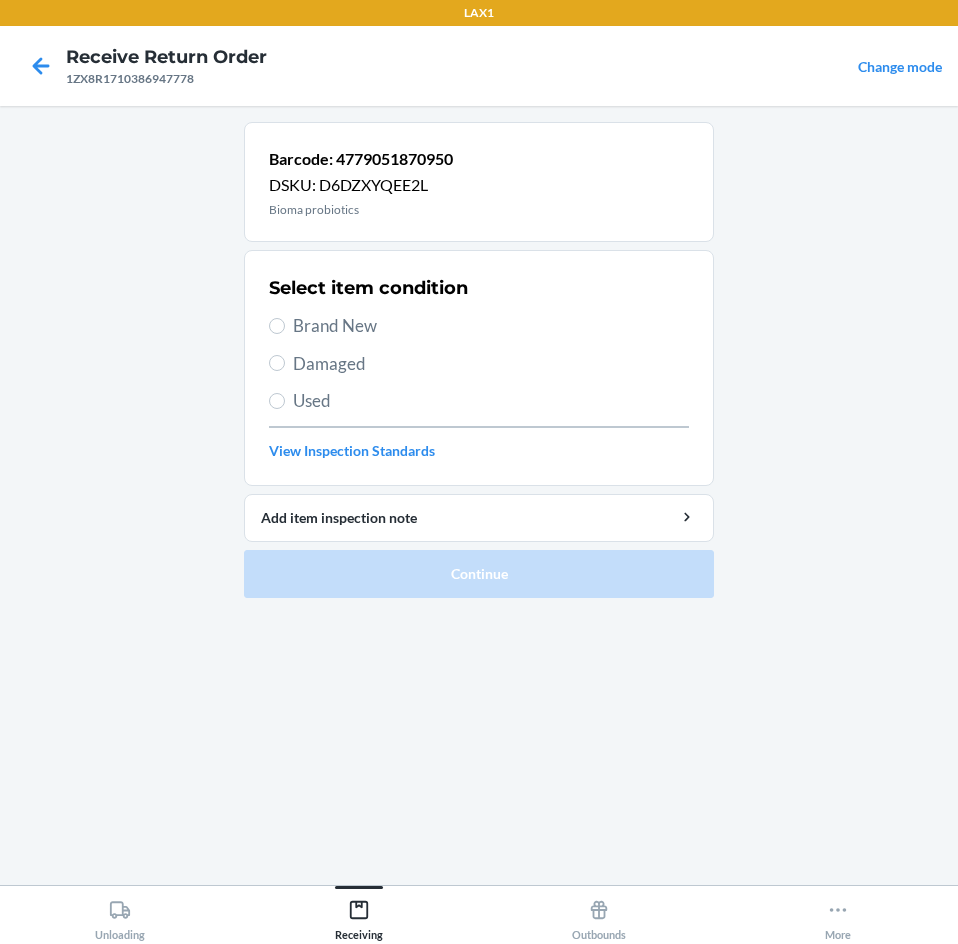 click on "Brand New" at bounding box center (479, 326) 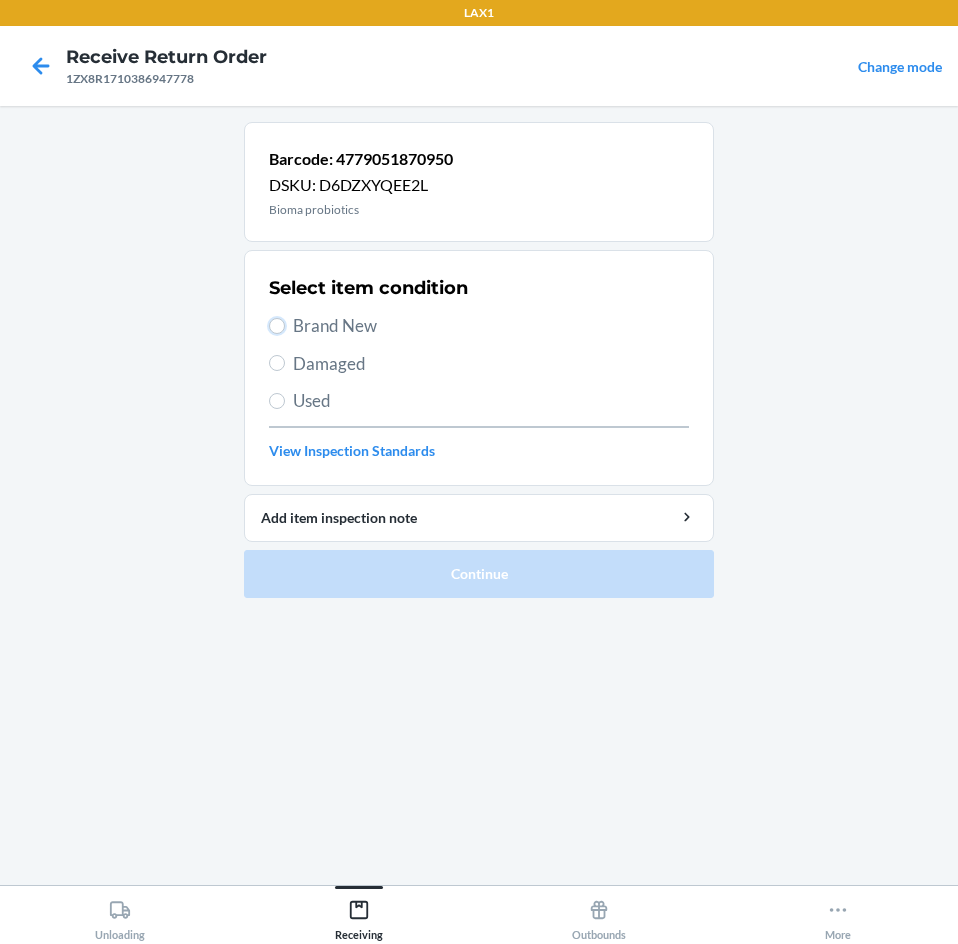 click on "Brand New" at bounding box center (277, 326) 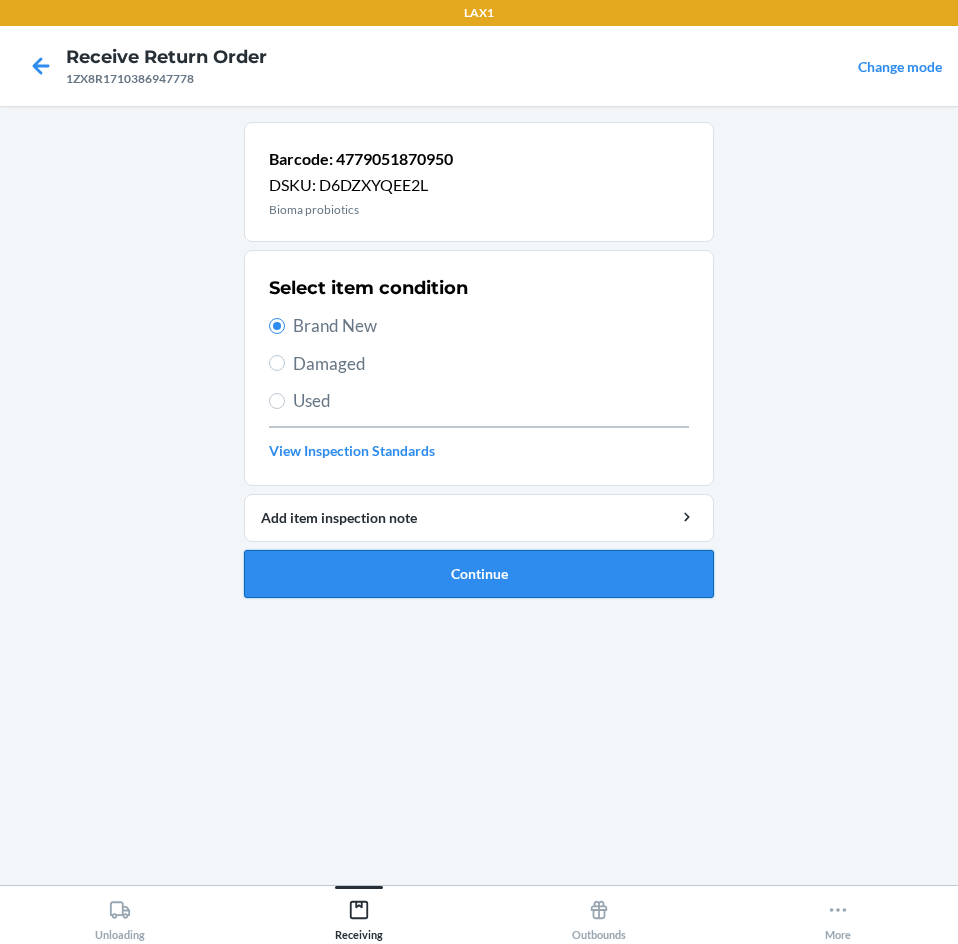 click on "Continue" at bounding box center [479, 574] 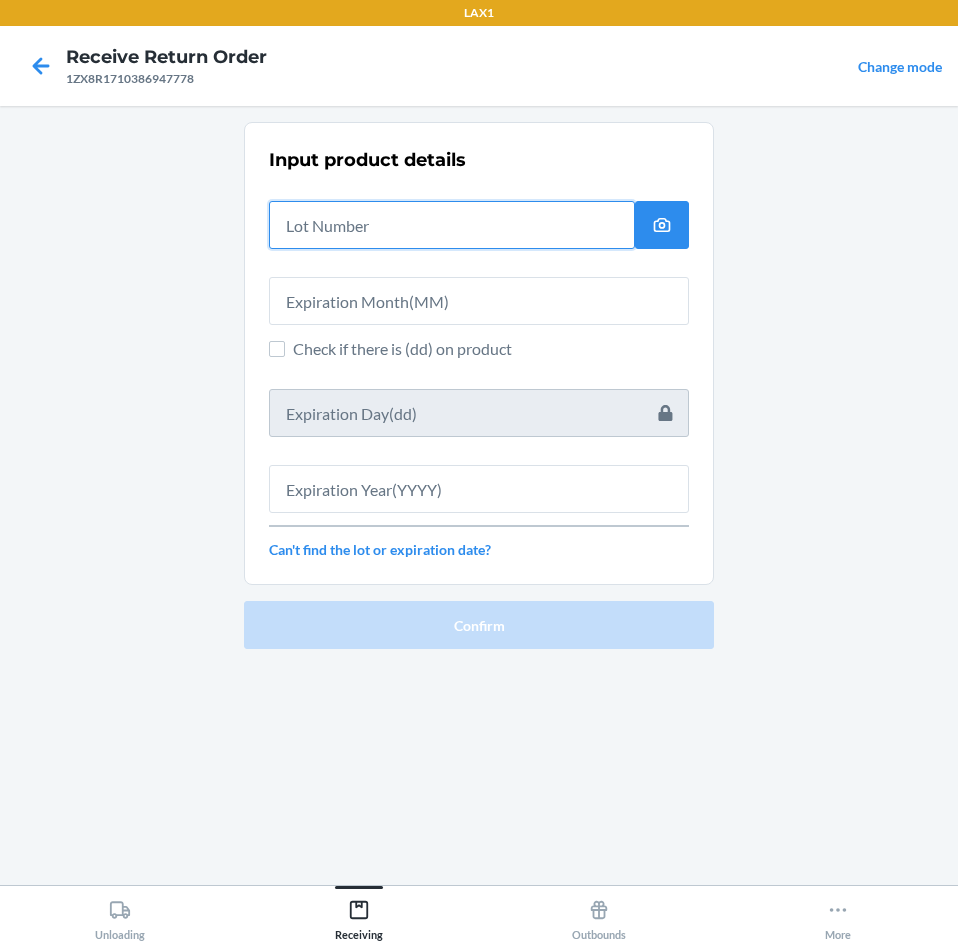 click at bounding box center [452, 225] 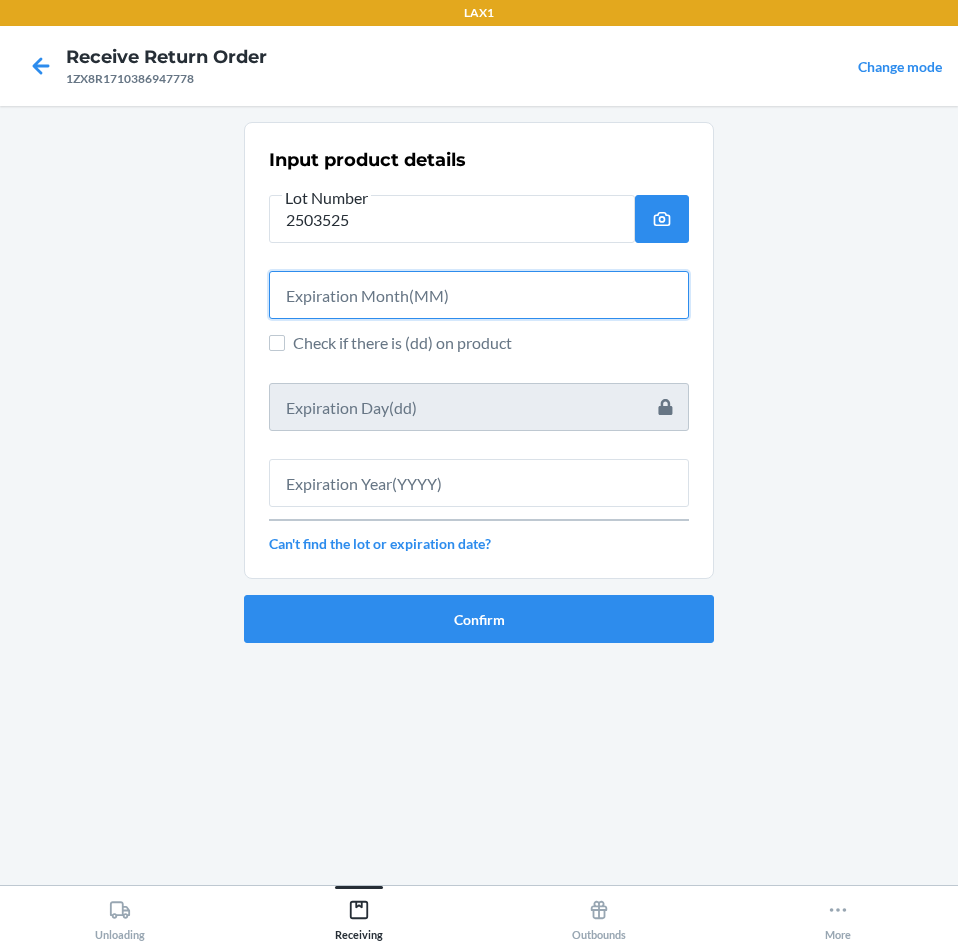 click at bounding box center (479, 295) 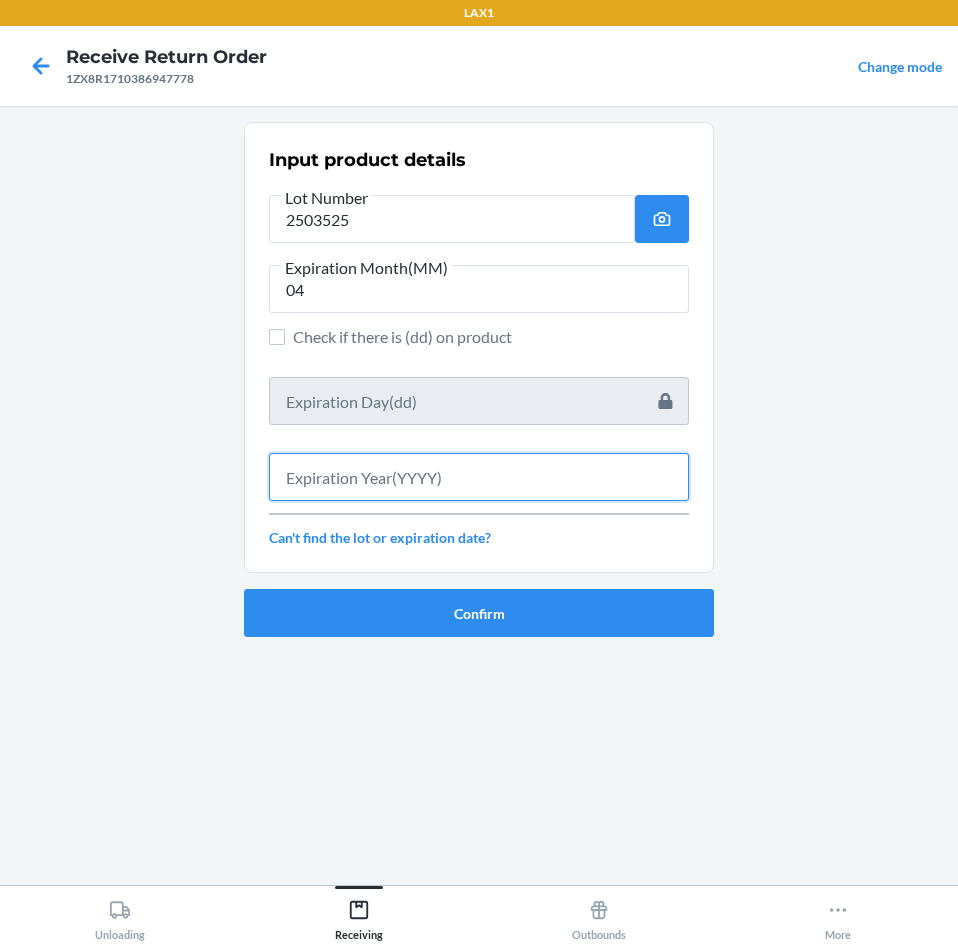 click at bounding box center (479, 477) 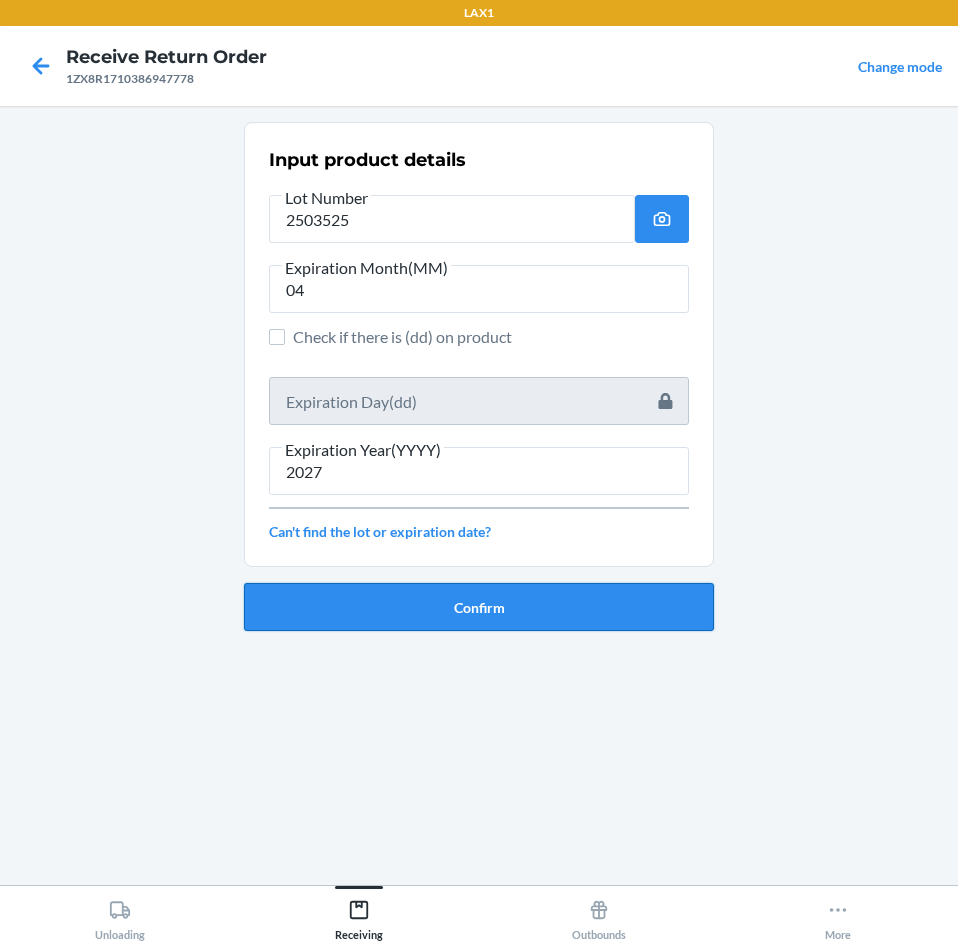 click on "Confirm" at bounding box center (479, 607) 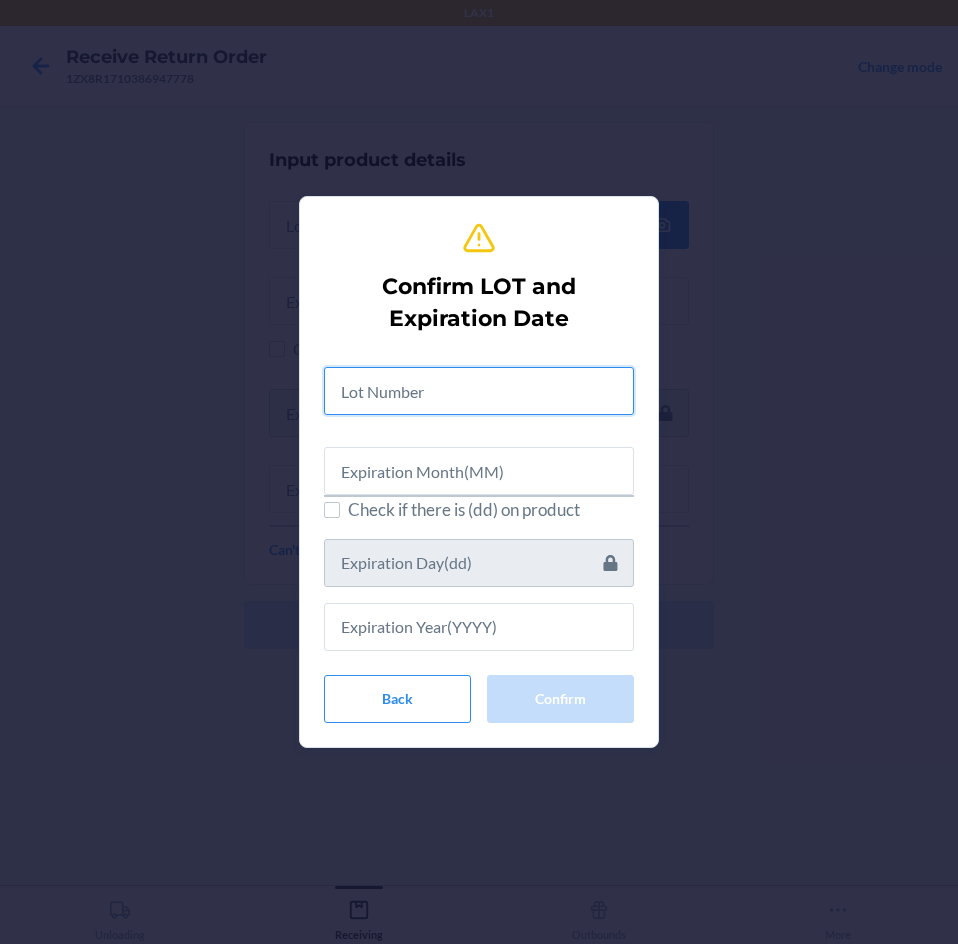 click at bounding box center (479, 391) 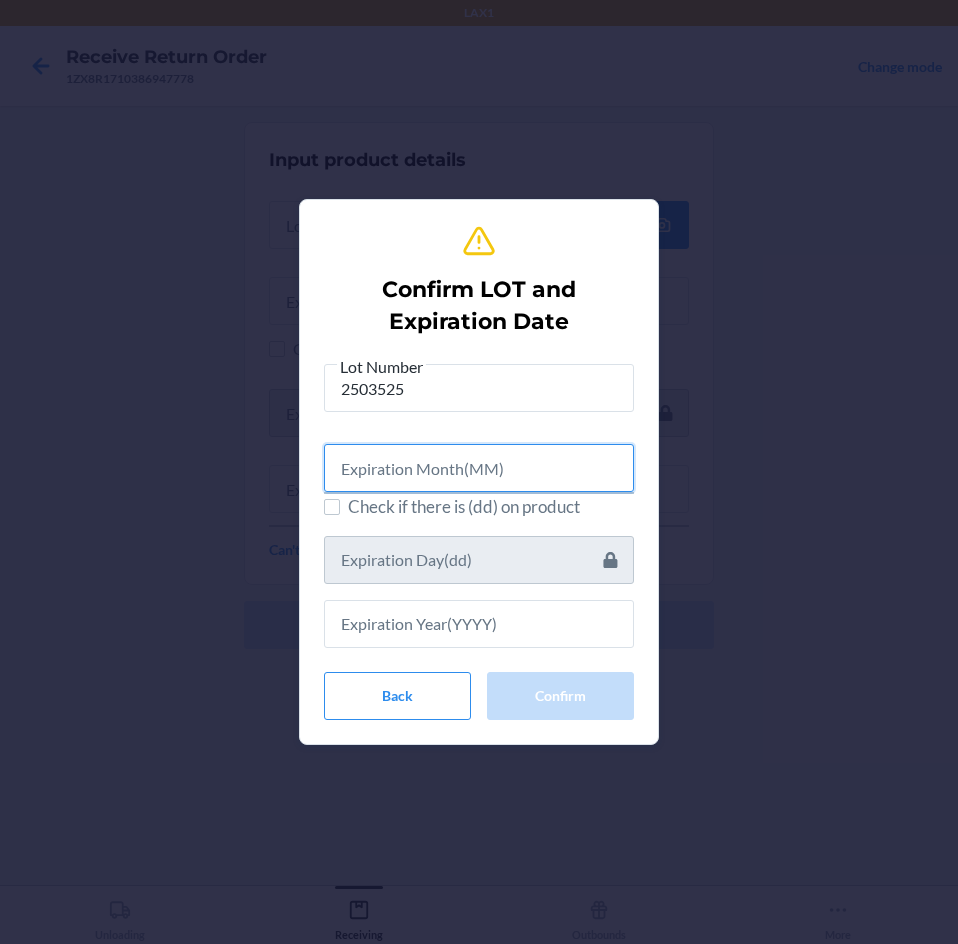 click at bounding box center (479, 468) 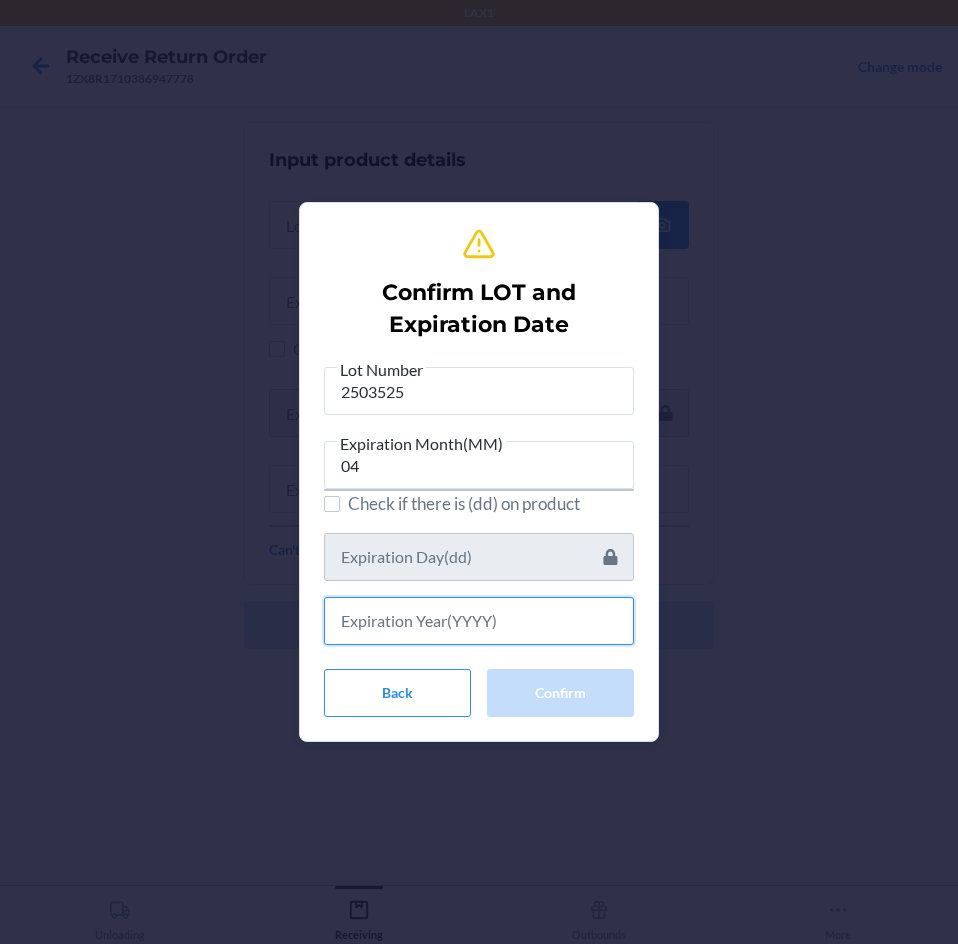 click at bounding box center [479, 621] 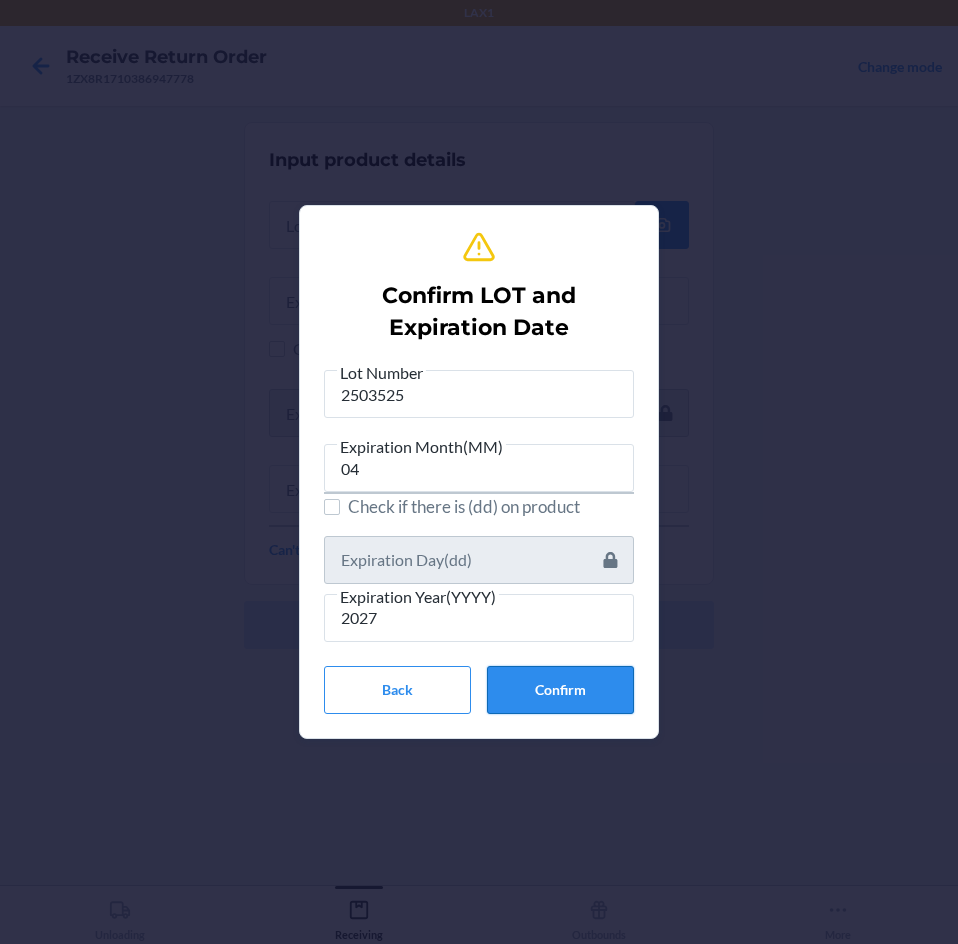 click on "Confirm" at bounding box center (560, 690) 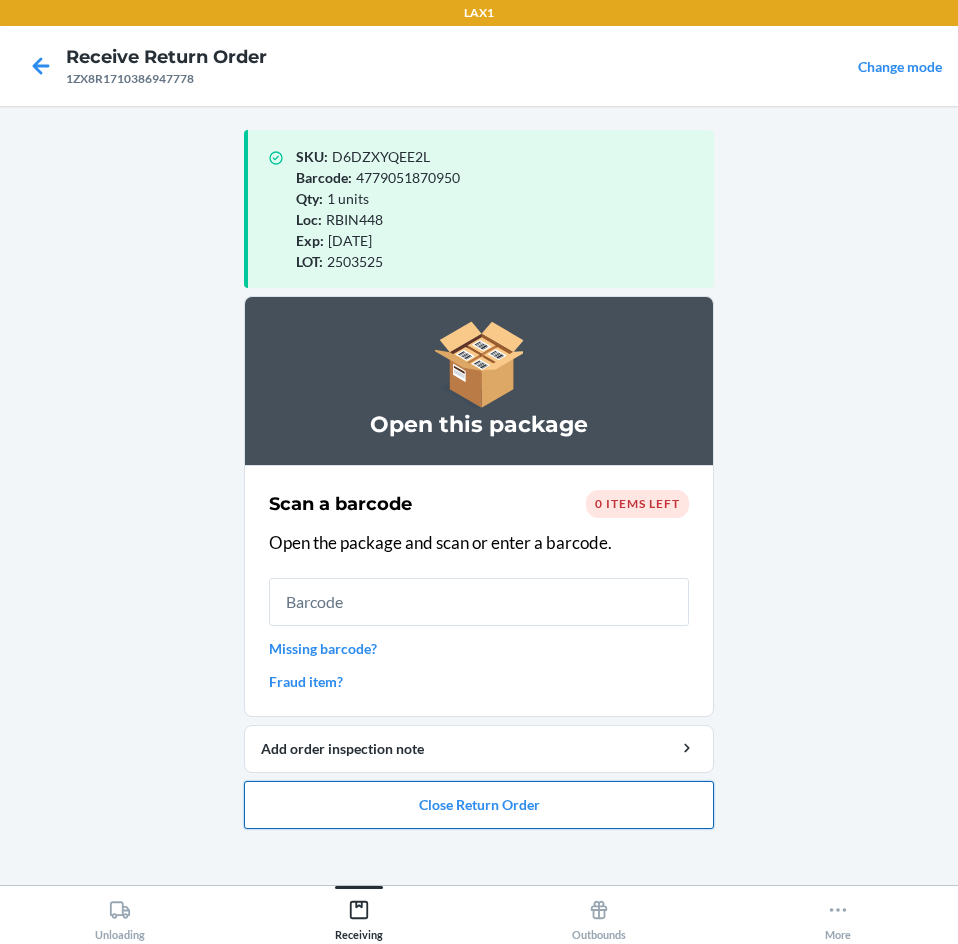 click on "Close Return Order" at bounding box center (479, 805) 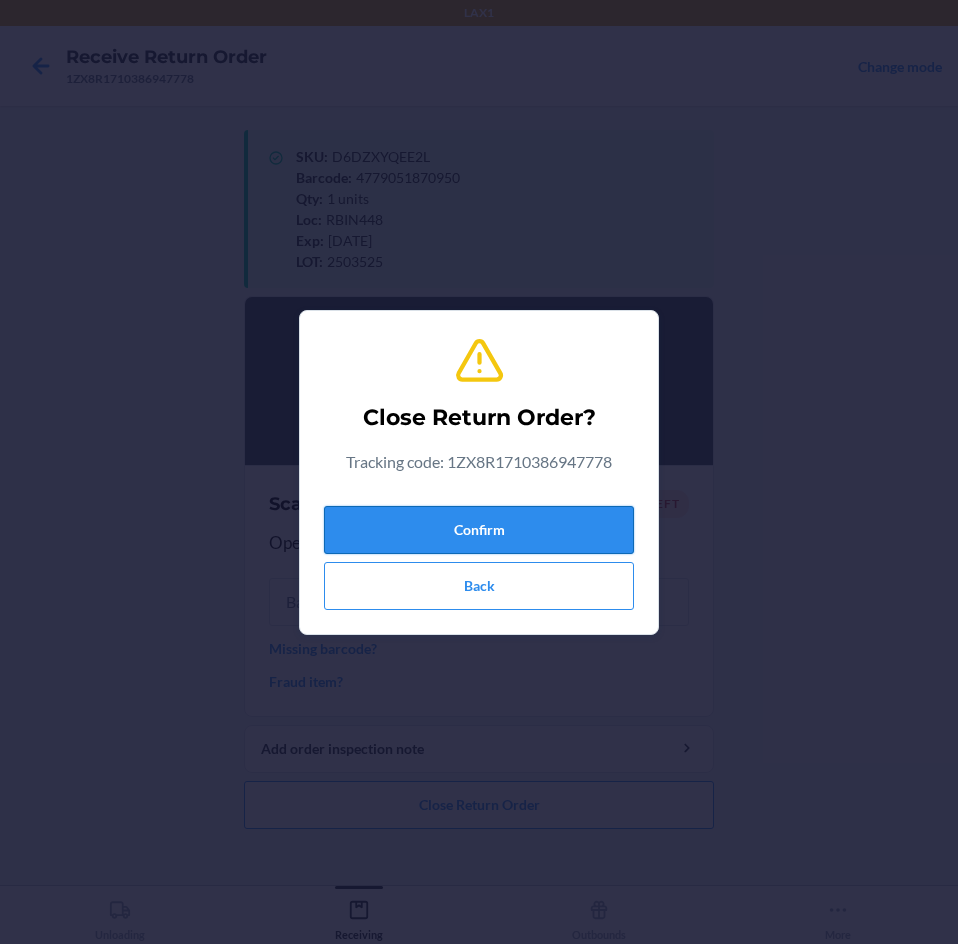 click on "Confirm" at bounding box center (479, 530) 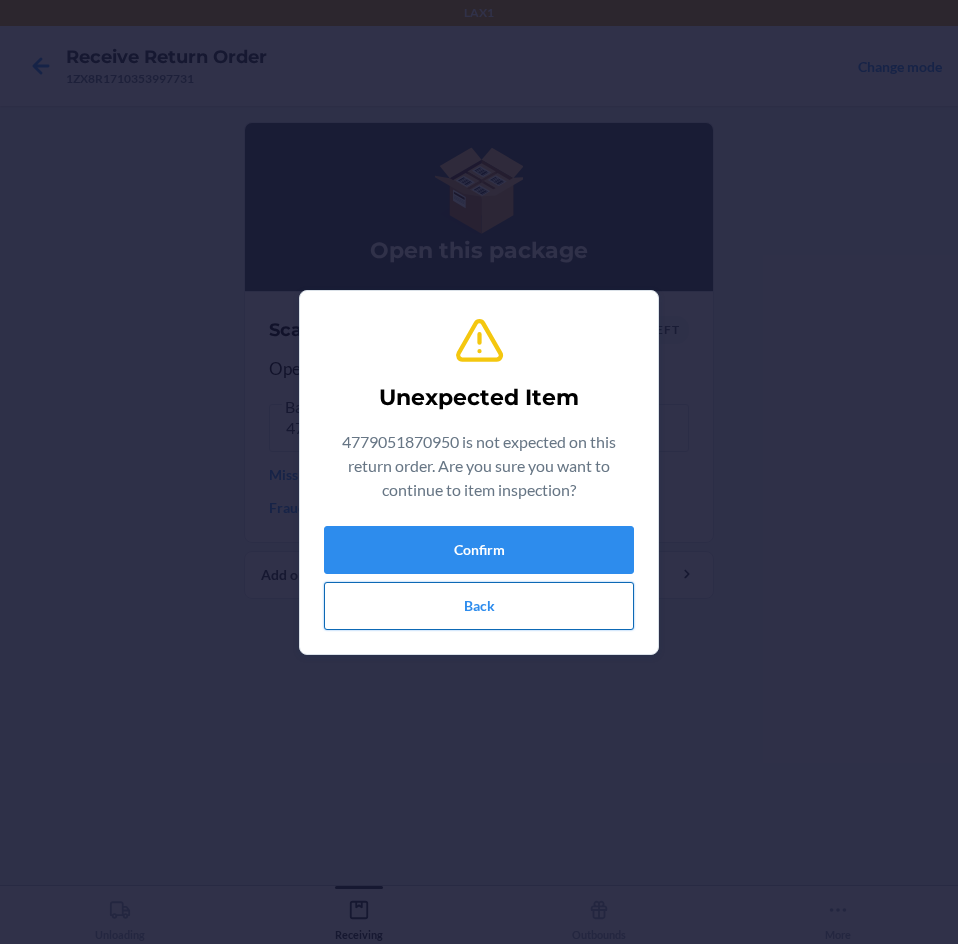 click on "Back" at bounding box center (479, 606) 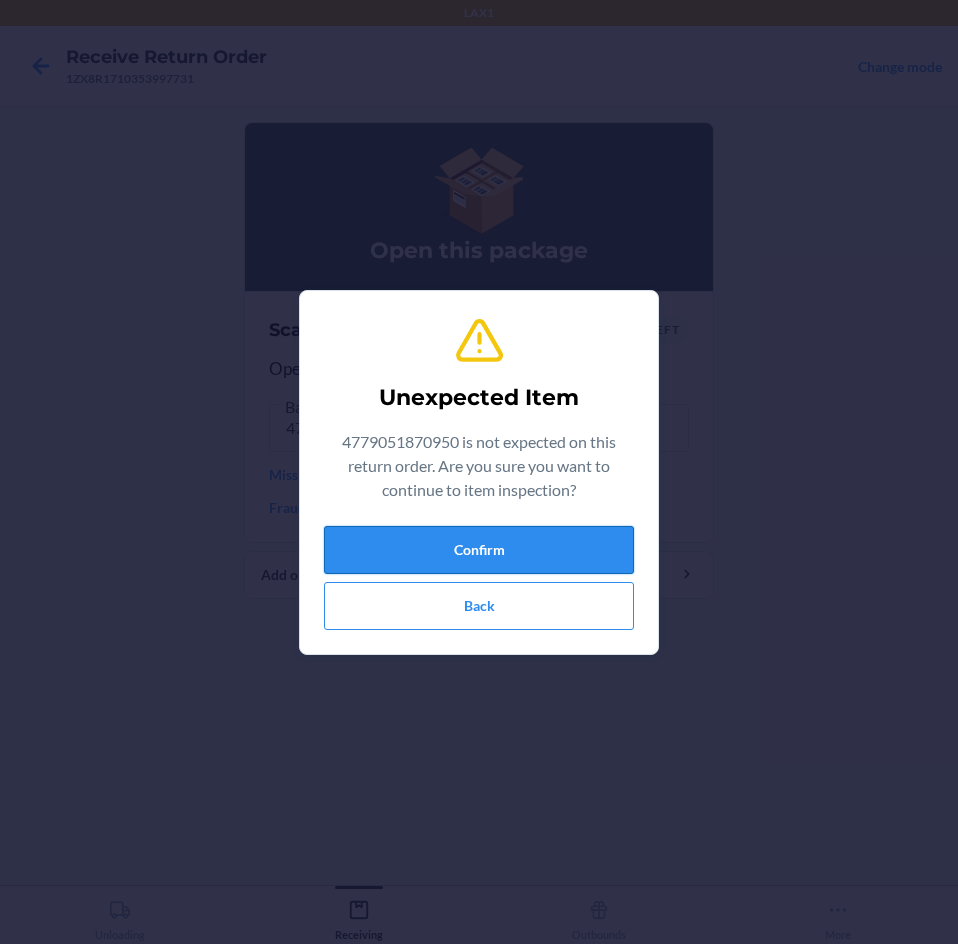 click on "Confirm" at bounding box center (479, 550) 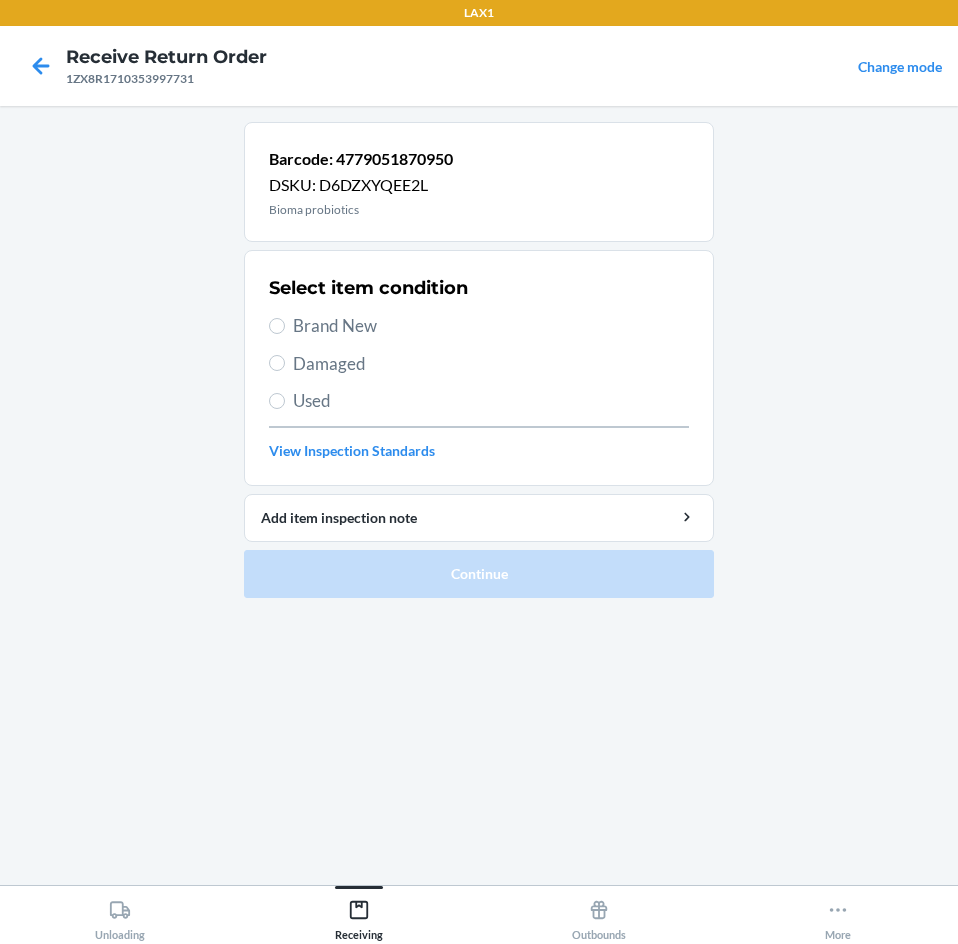 click on "Brand New" at bounding box center (491, 326) 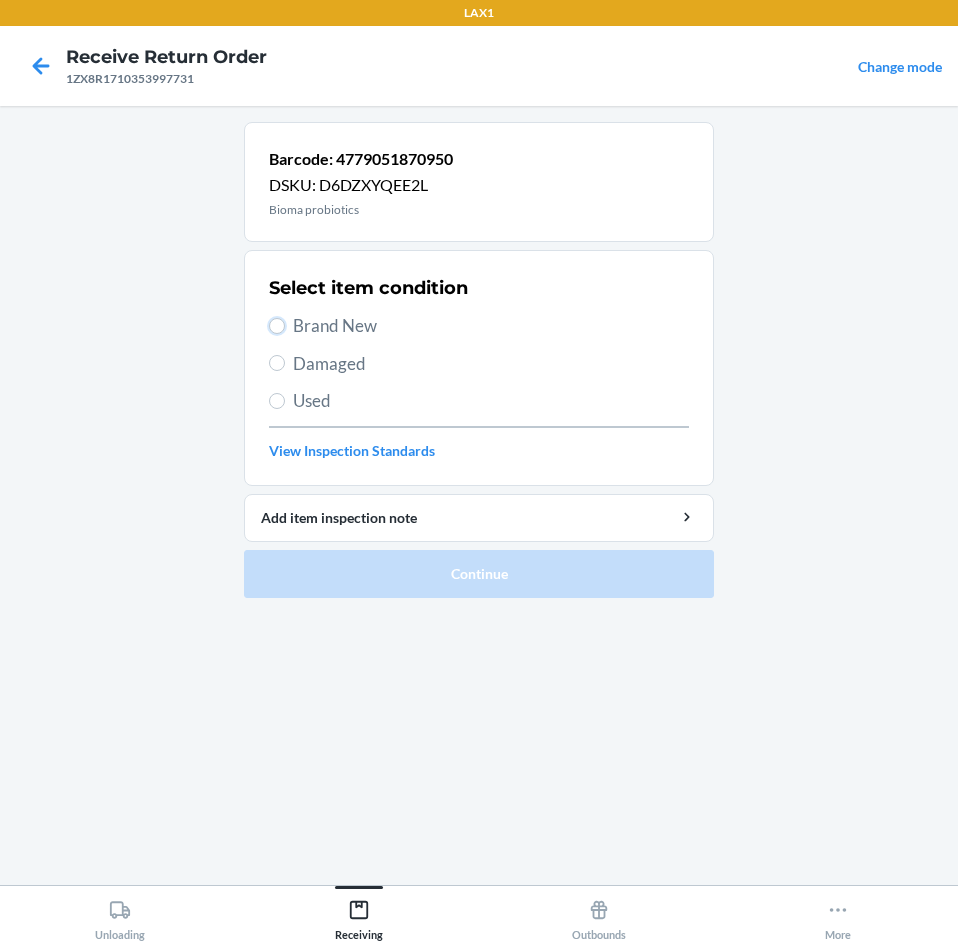 click on "Brand New" at bounding box center (277, 326) 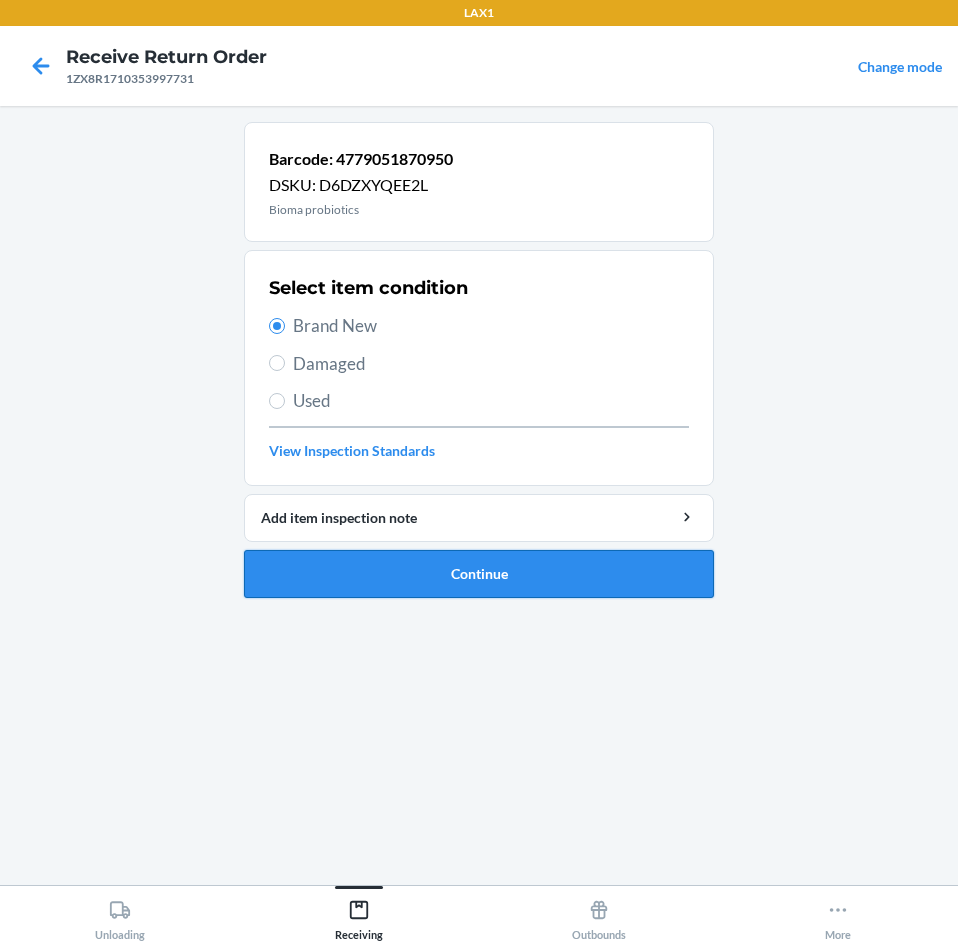 click on "Continue" at bounding box center (479, 574) 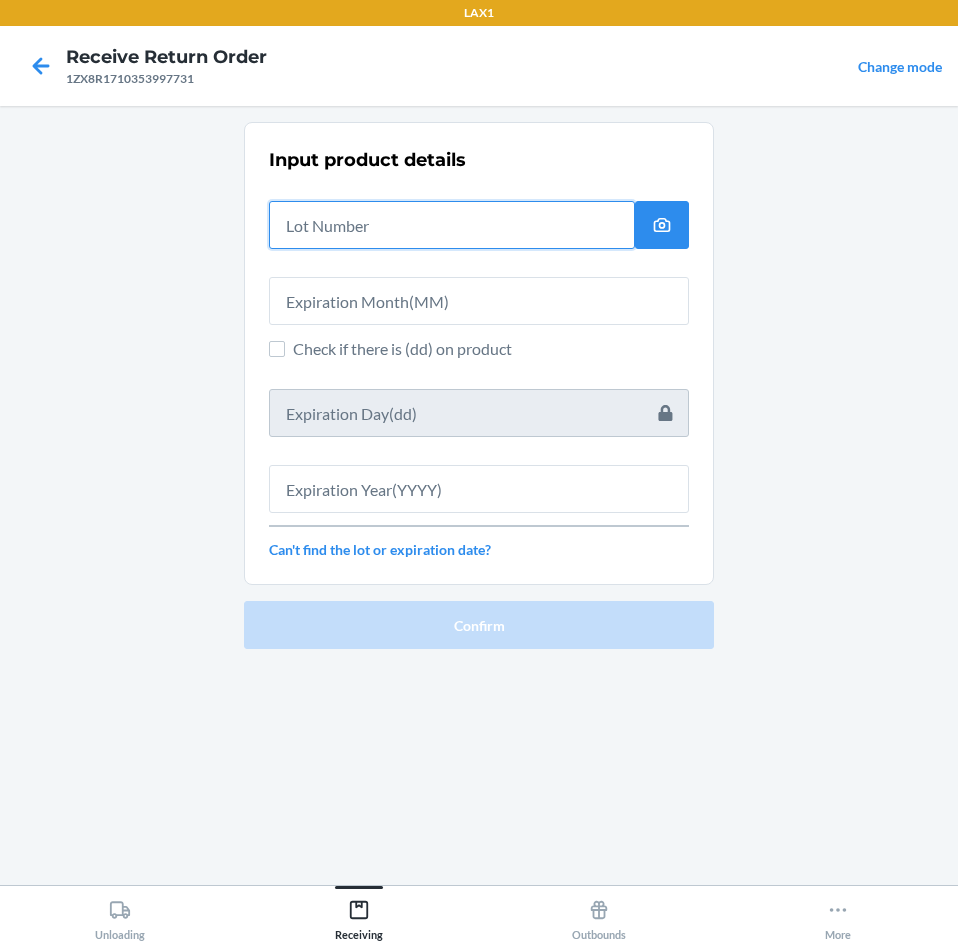 click at bounding box center (452, 225) 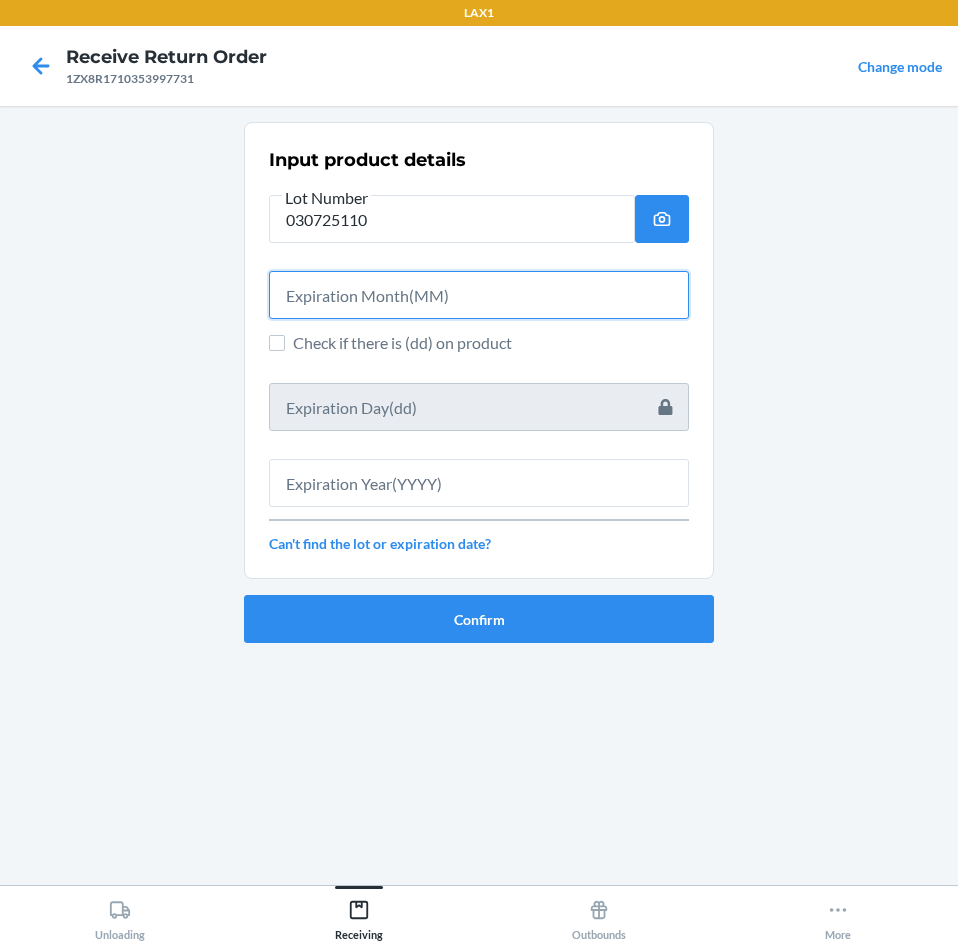 click at bounding box center (479, 295) 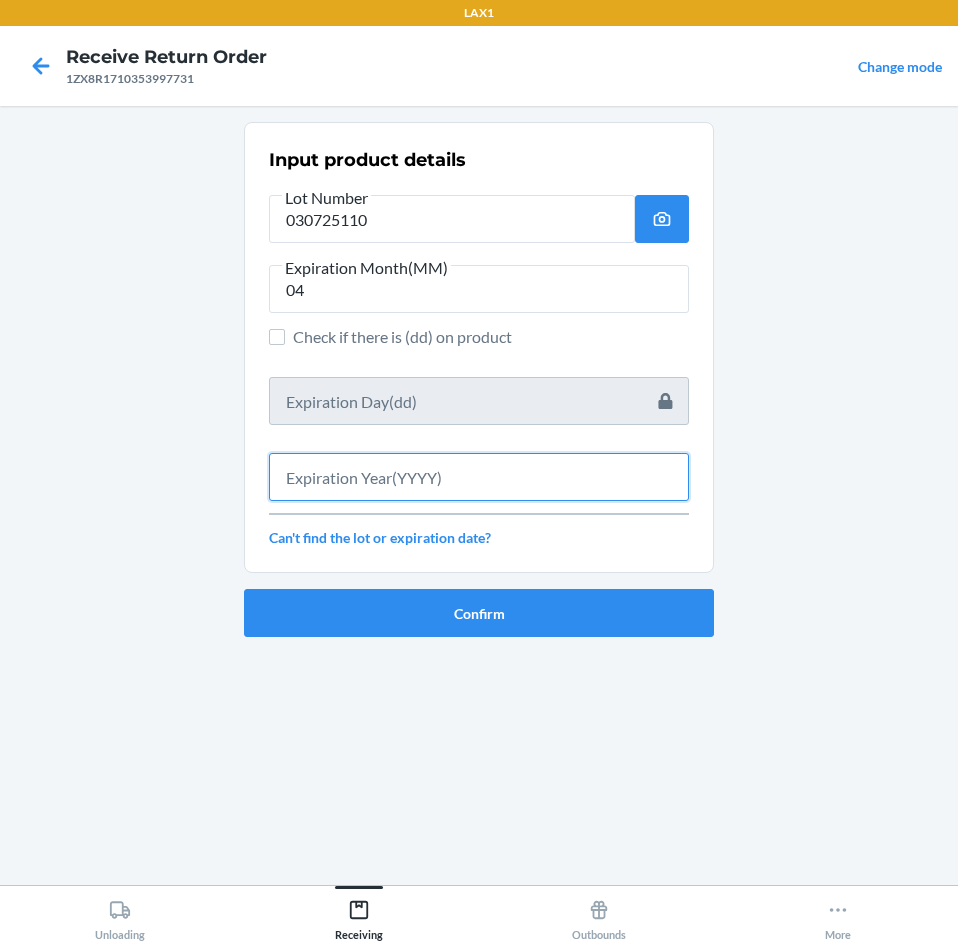 click at bounding box center (479, 477) 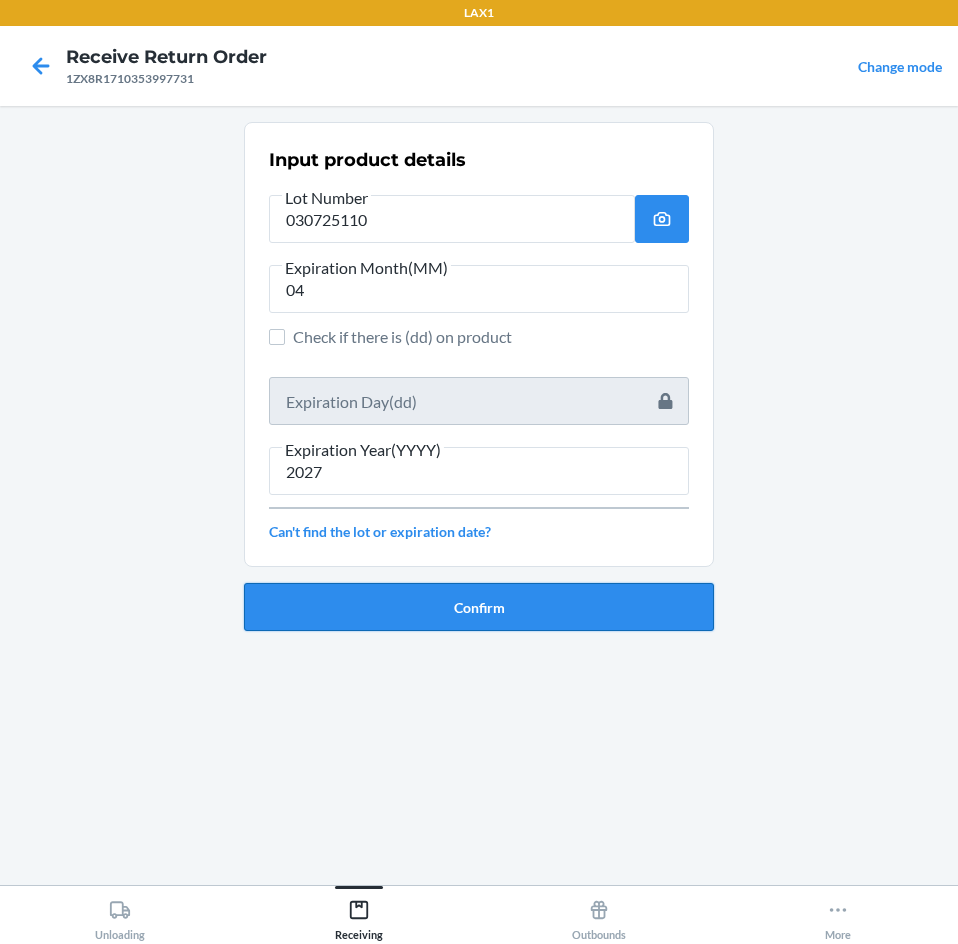 click on "Confirm" at bounding box center (479, 607) 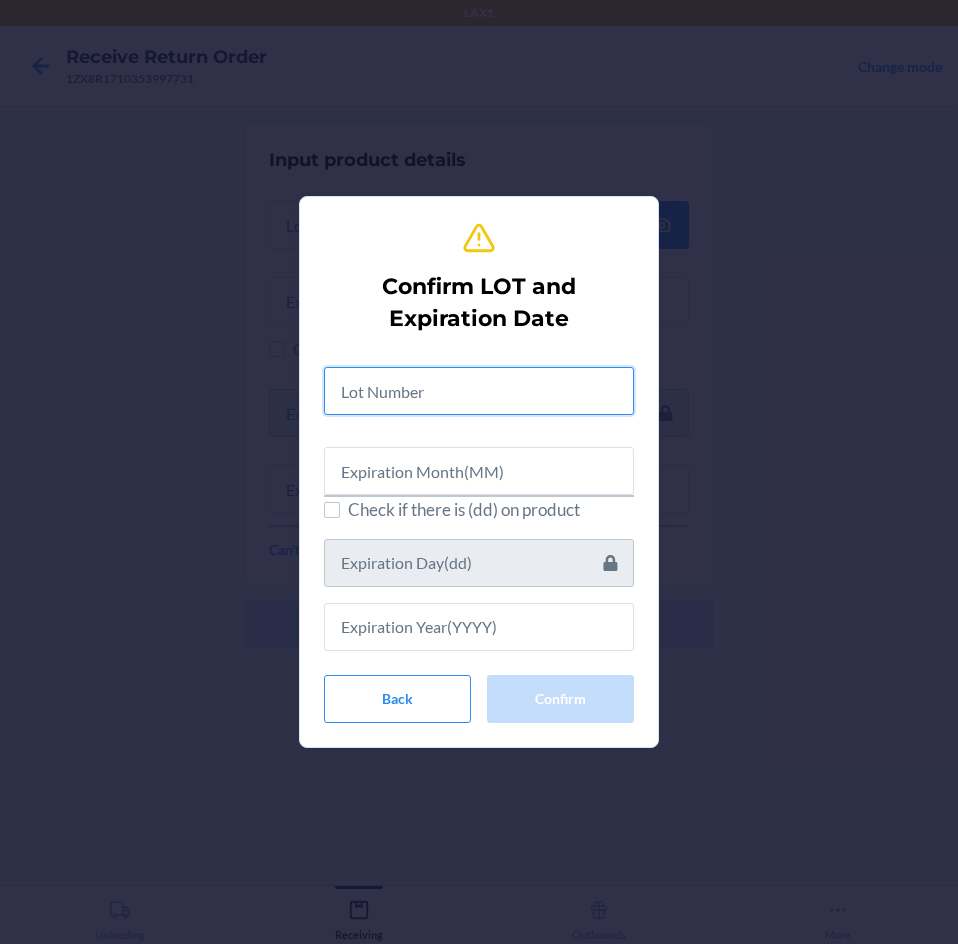 click at bounding box center [479, 391] 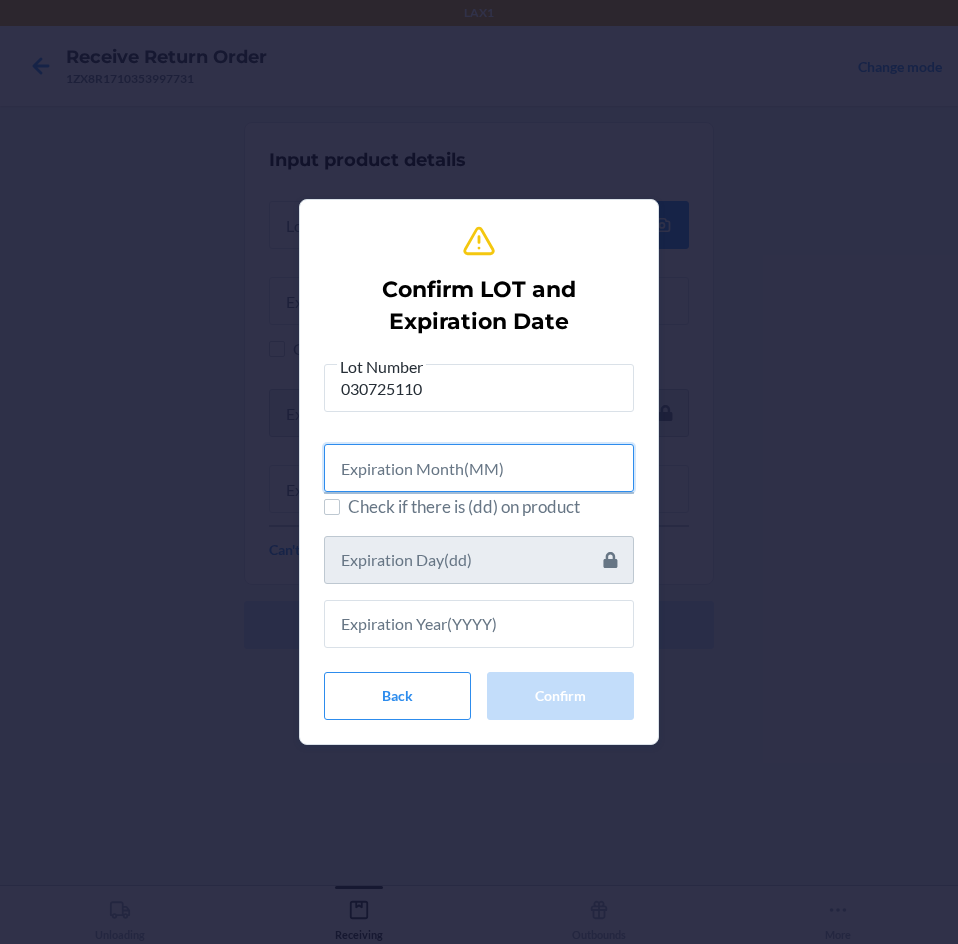click at bounding box center (479, 468) 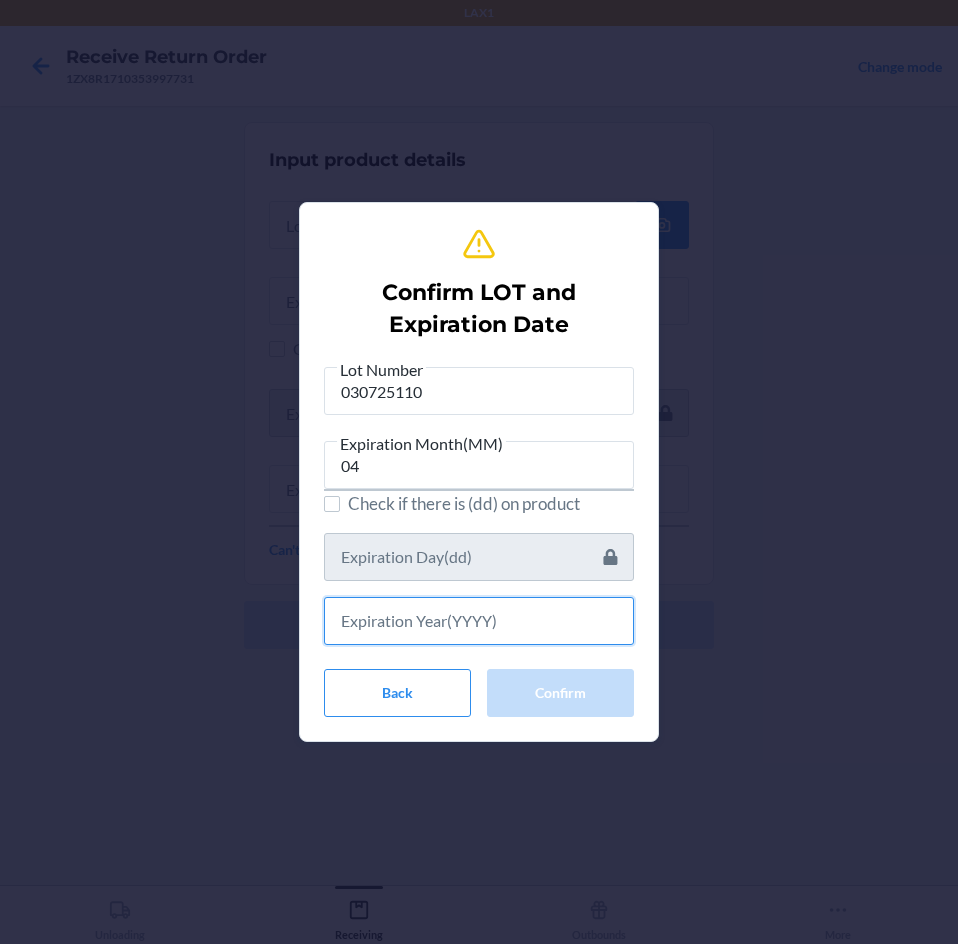 click at bounding box center [479, 621] 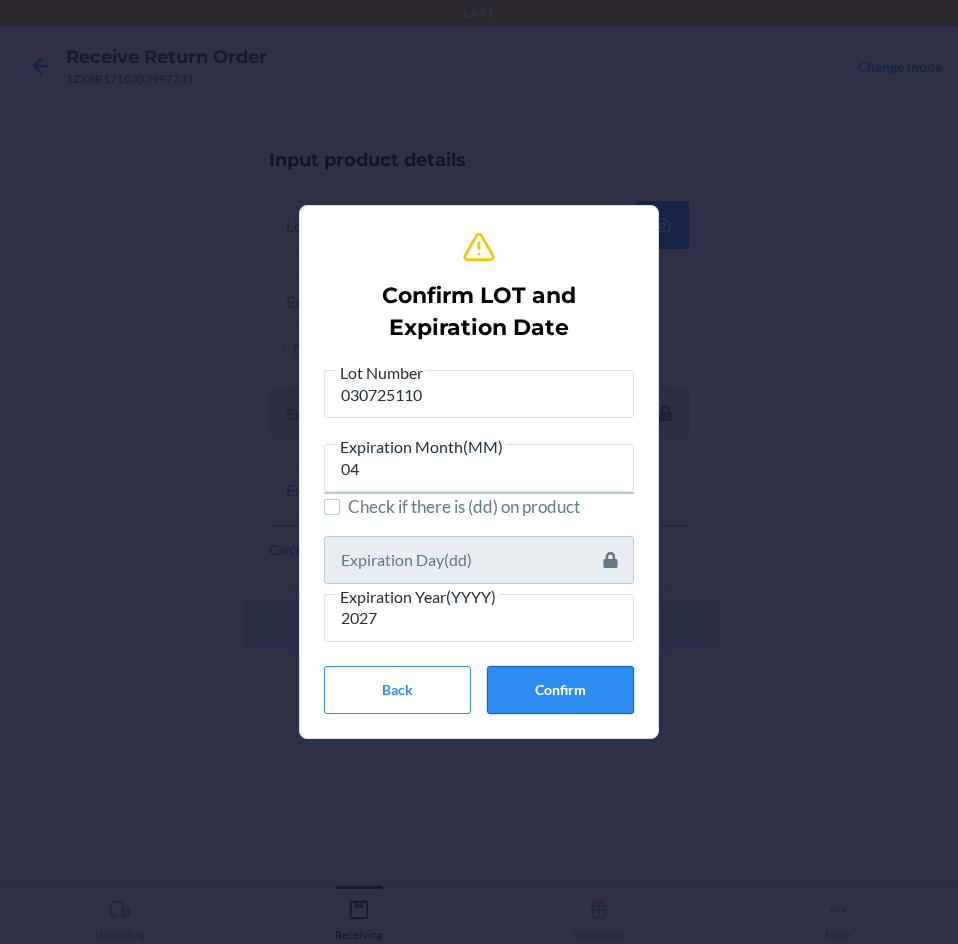 click on "Confirm" at bounding box center [560, 690] 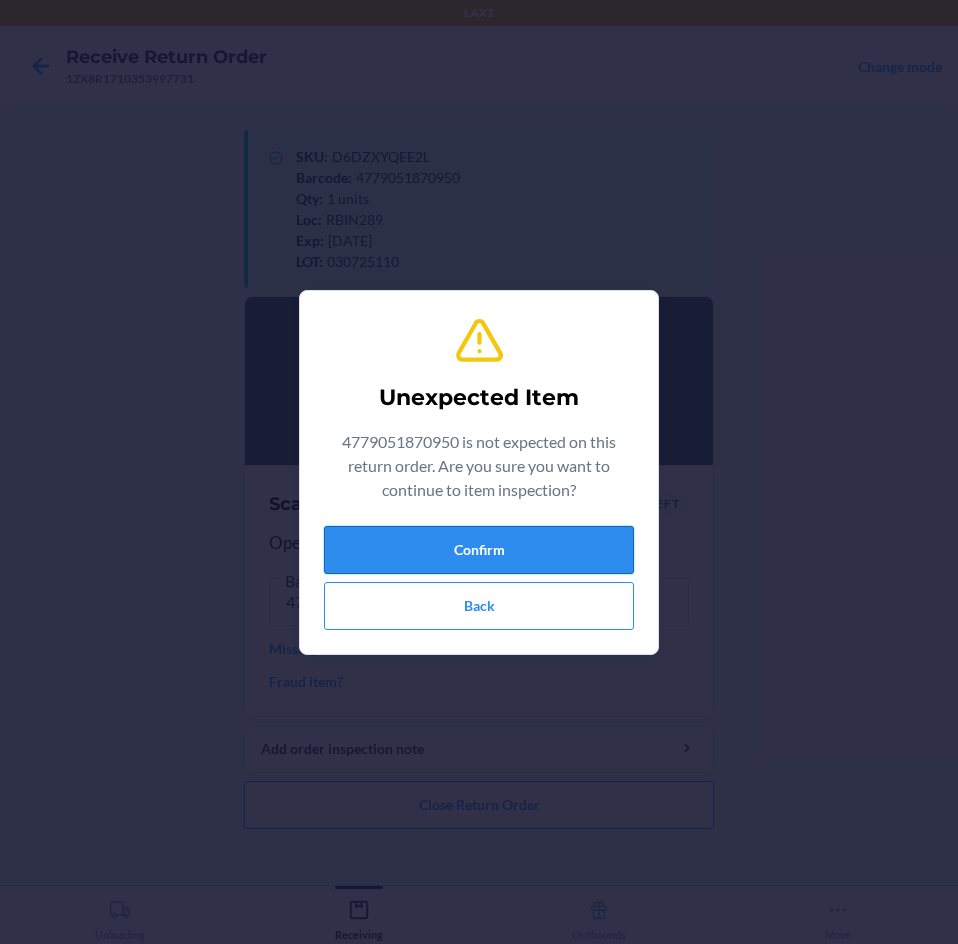 click on "Confirm" at bounding box center [479, 550] 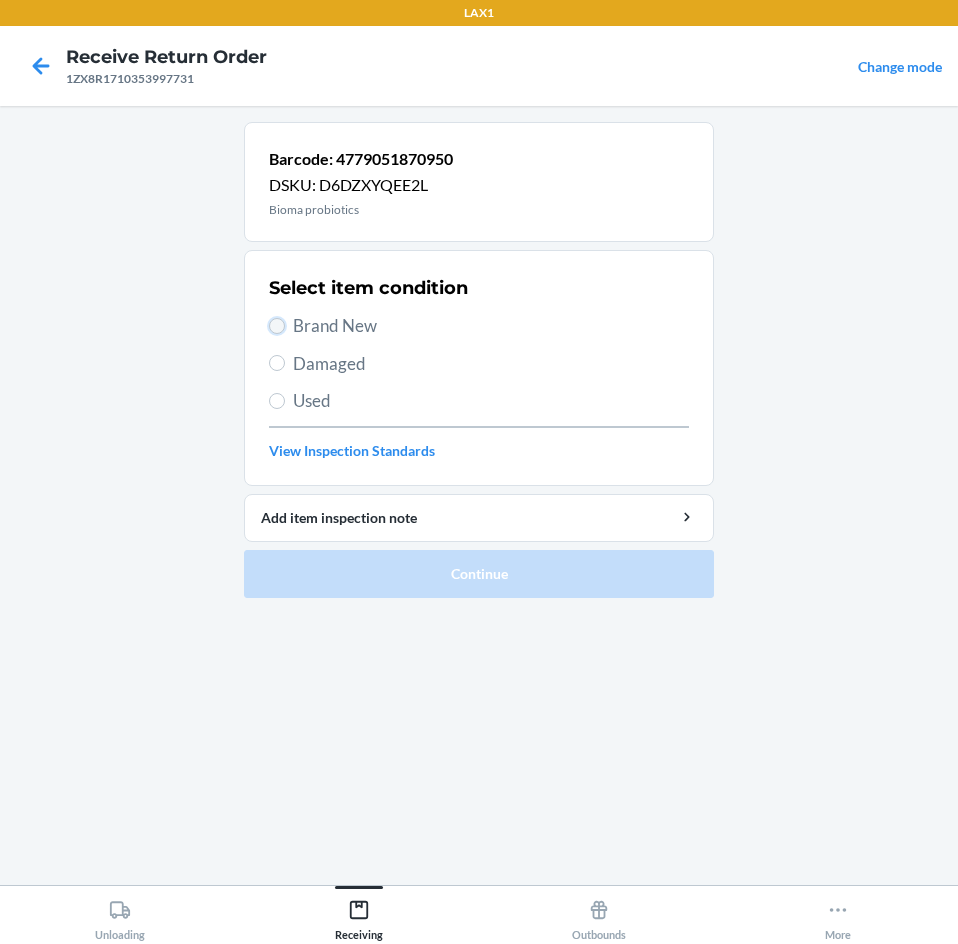 click on "Brand New" at bounding box center [277, 326] 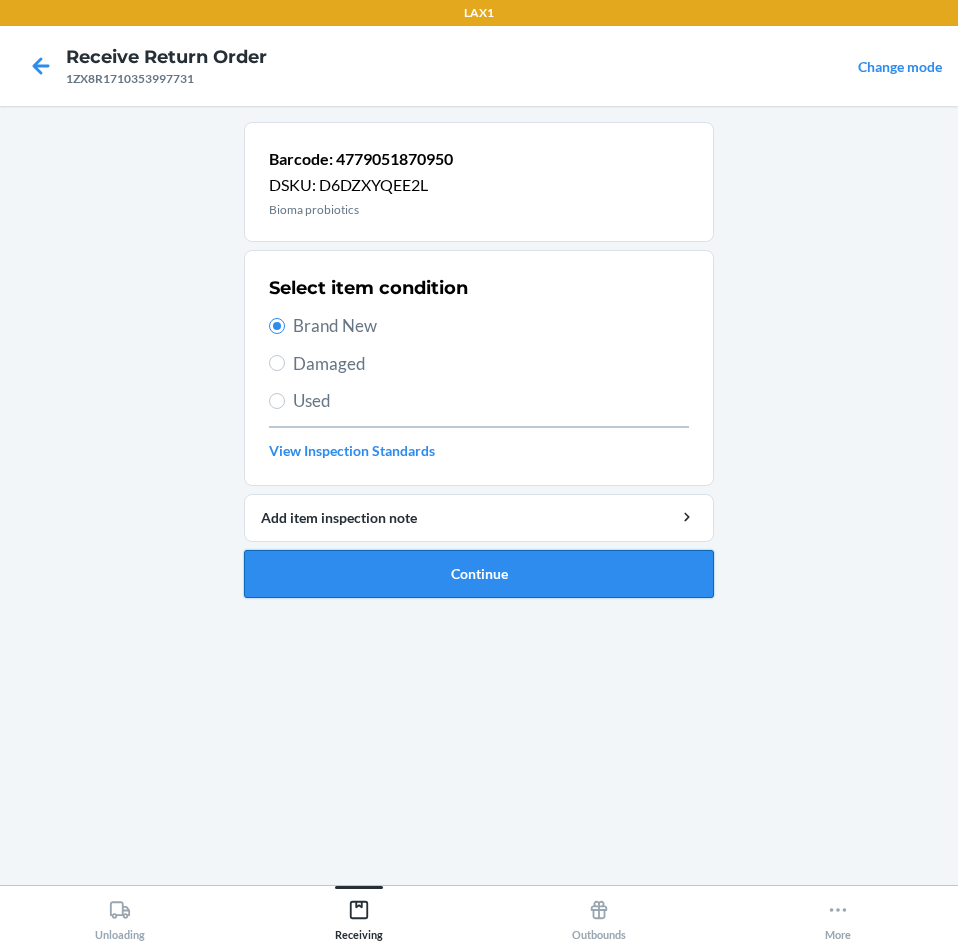 click on "Continue" at bounding box center [479, 574] 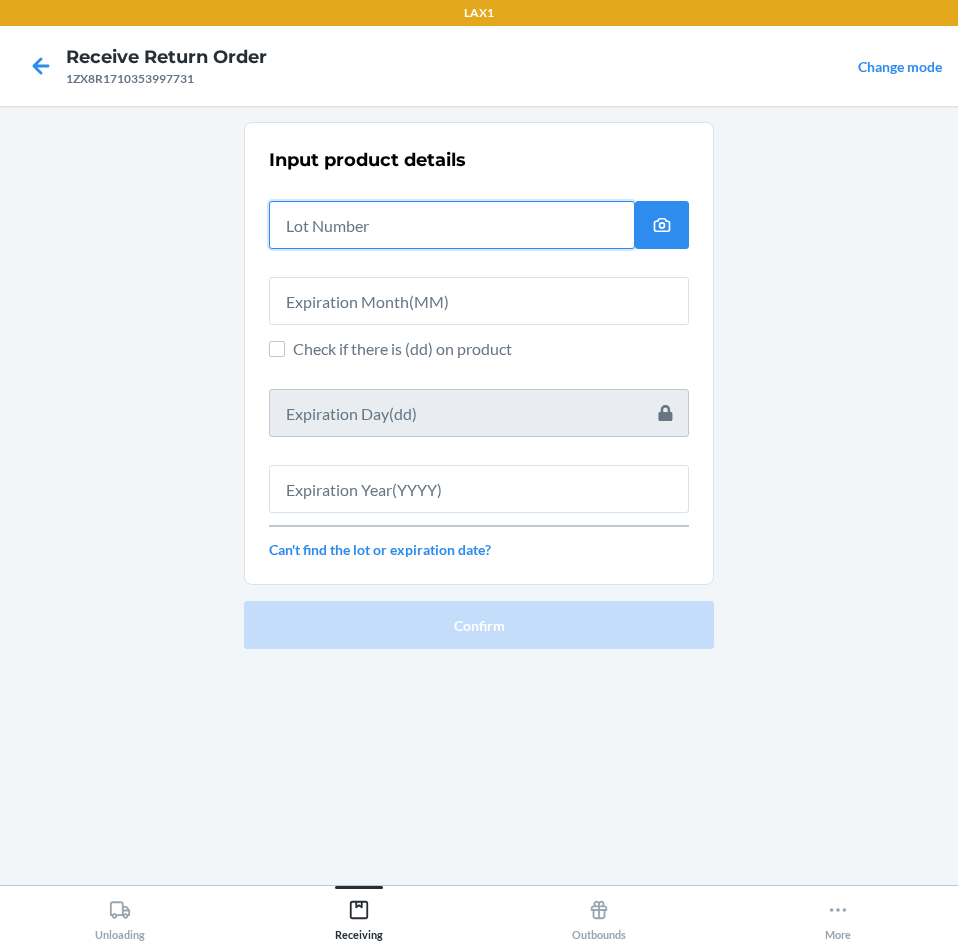 click at bounding box center (452, 225) 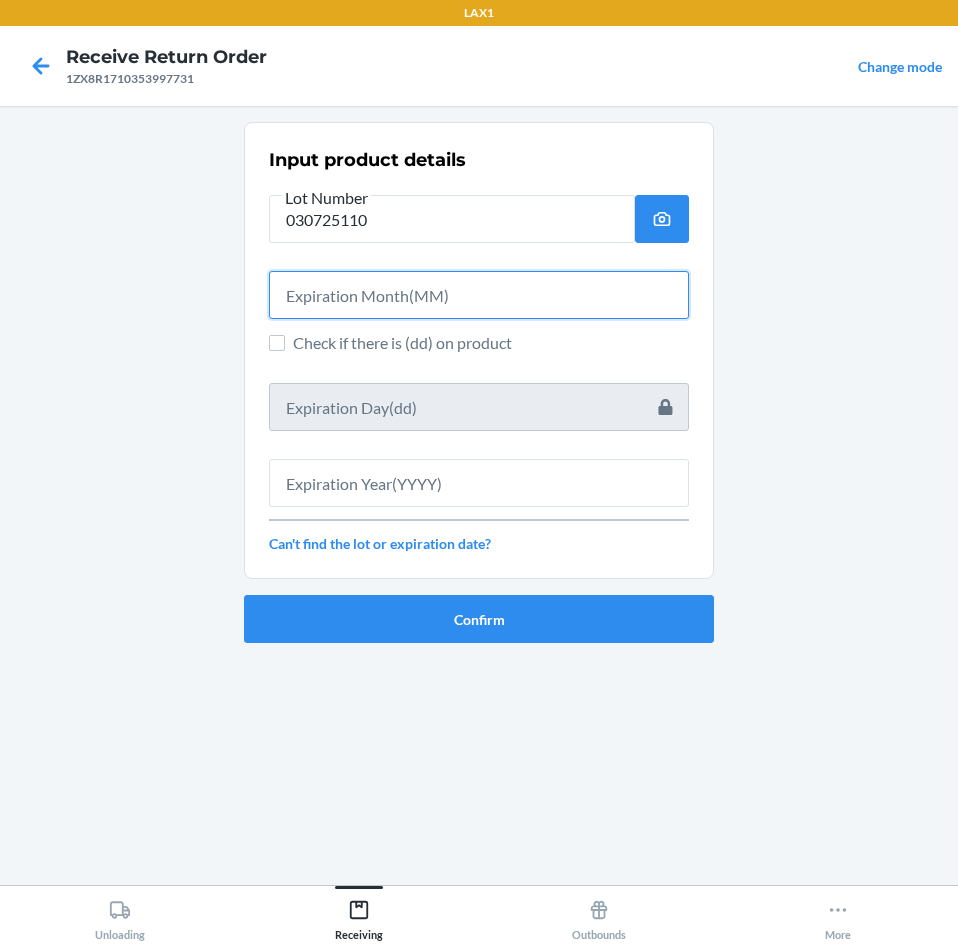 click at bounding box center (479, 295) 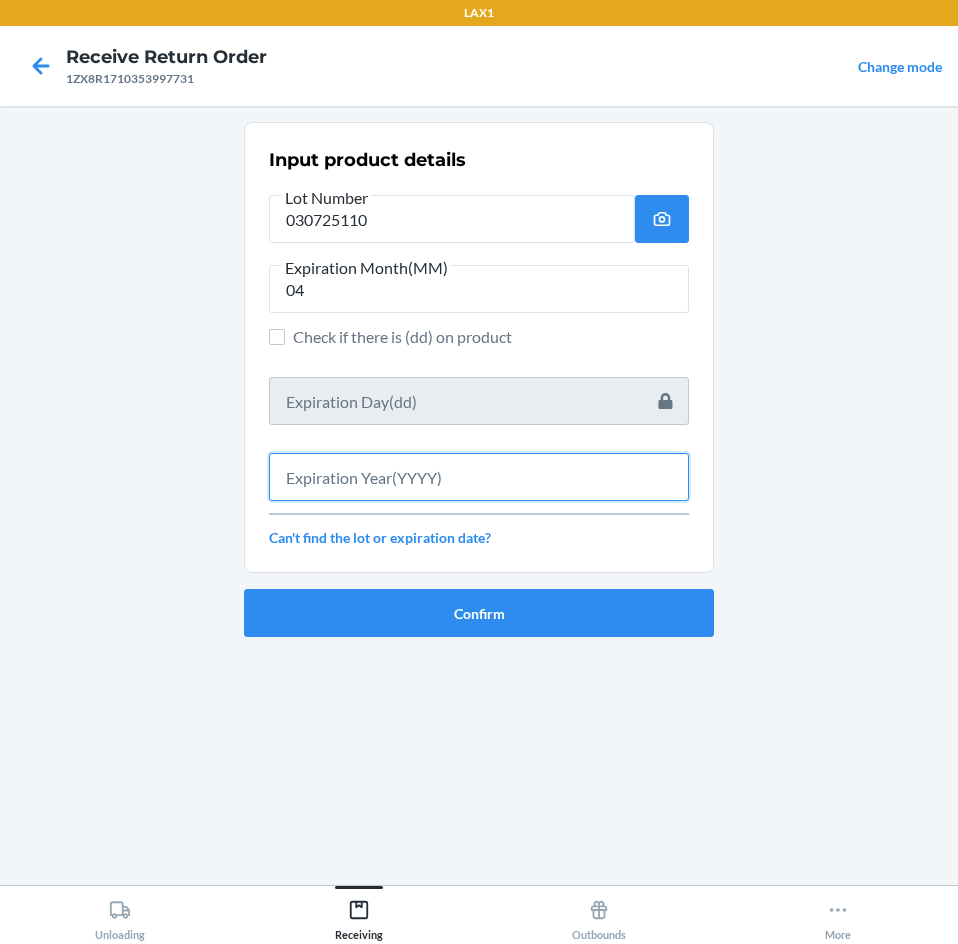 click at bounding box center [479, 477] 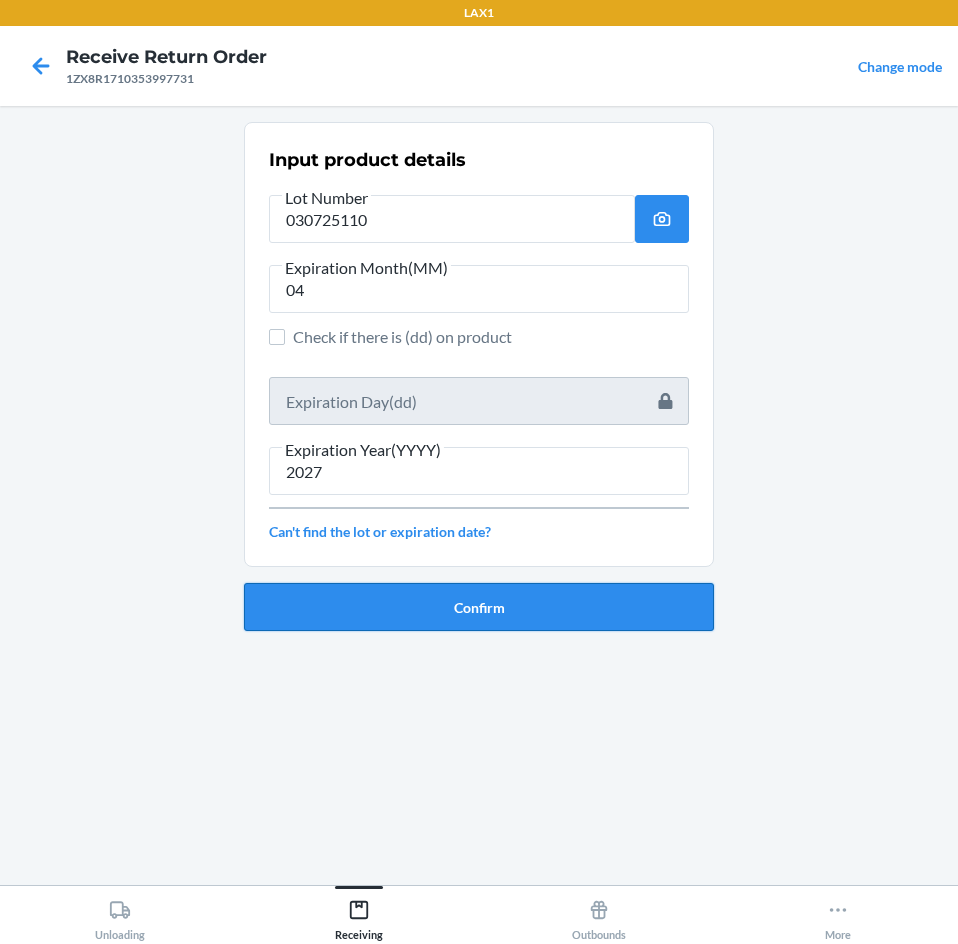 click on "Confirm" at bounding box center (479, 607) 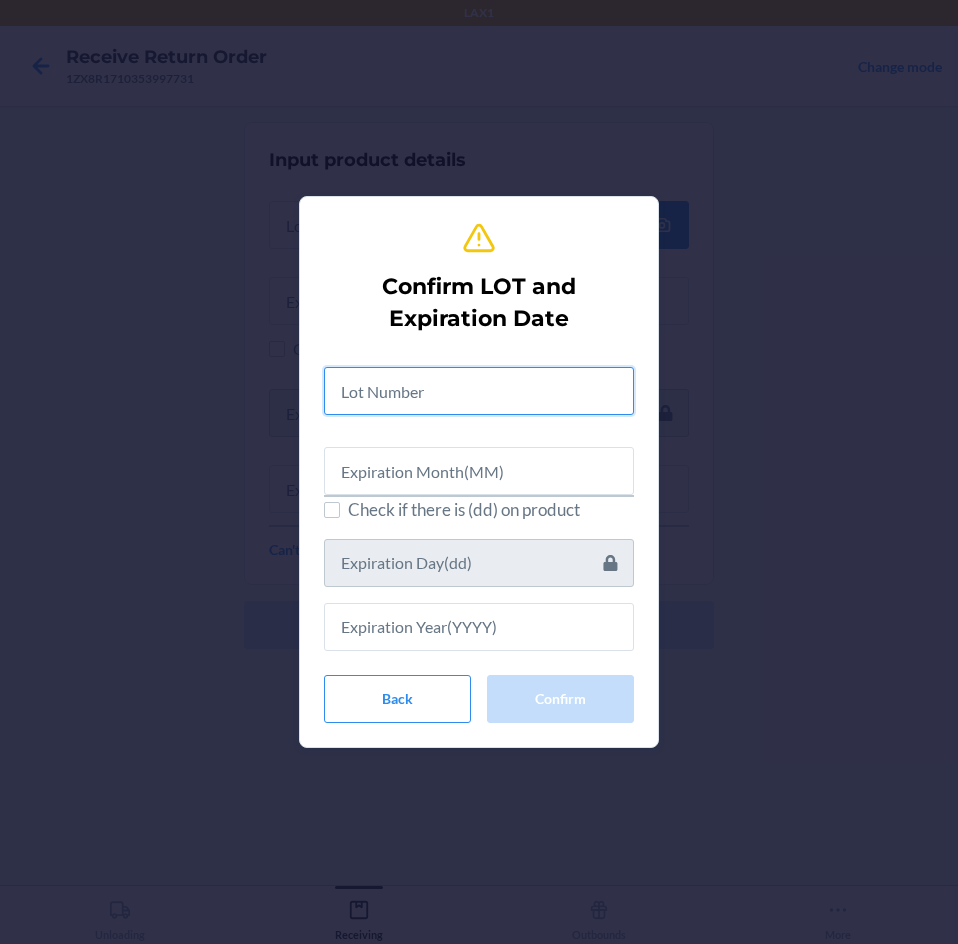click at bounding box center [479, 391] 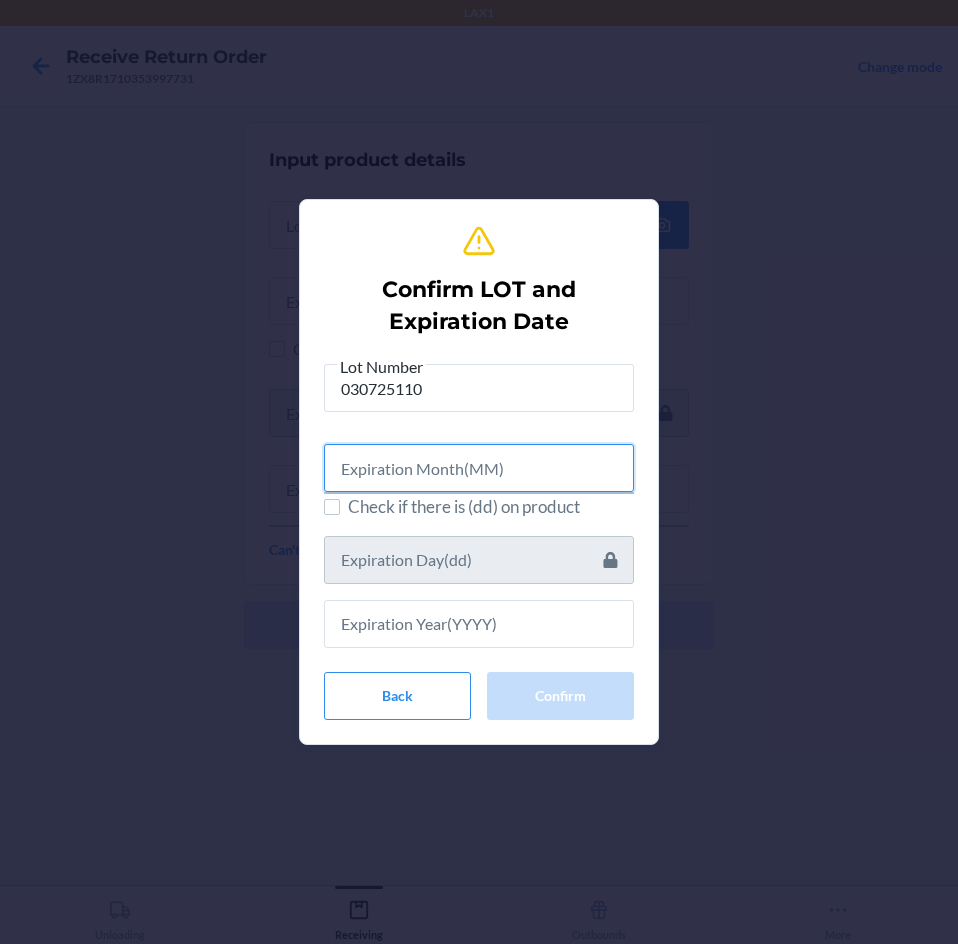 click at bounding box center [479, 468] 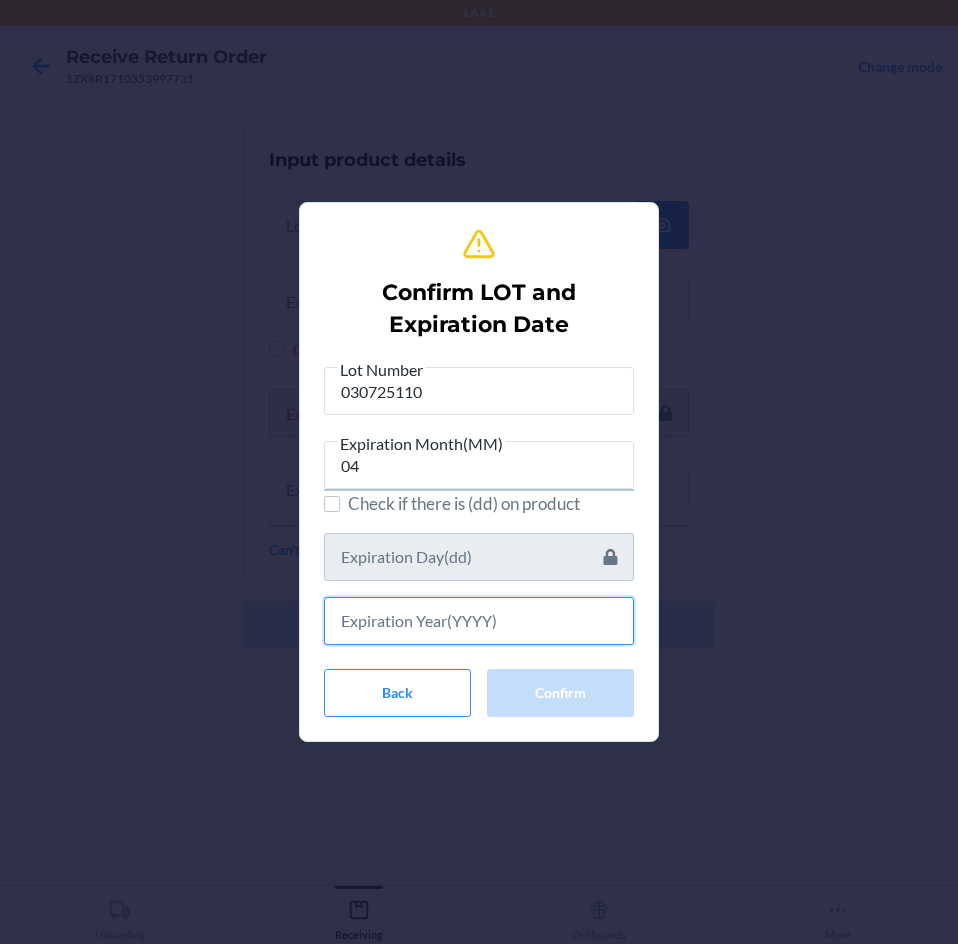 click at bounding box center [479, 621] 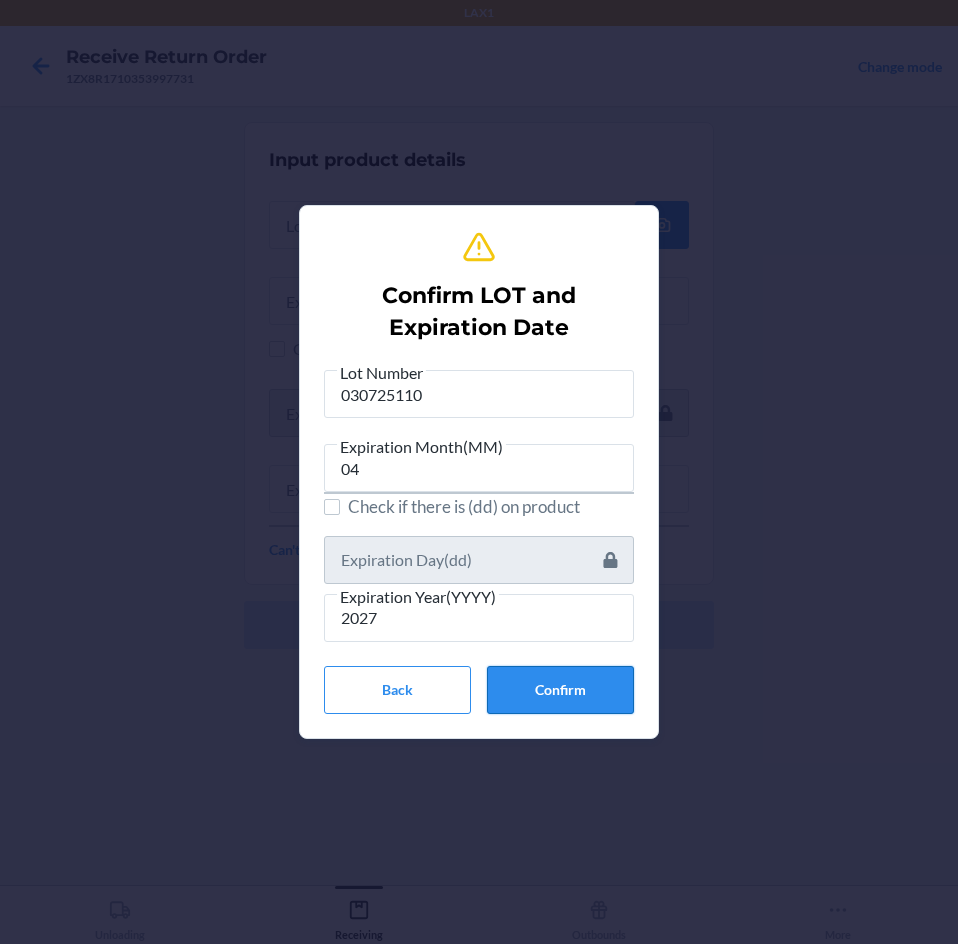 click on "Confirm" at bounding box center [560, 690] 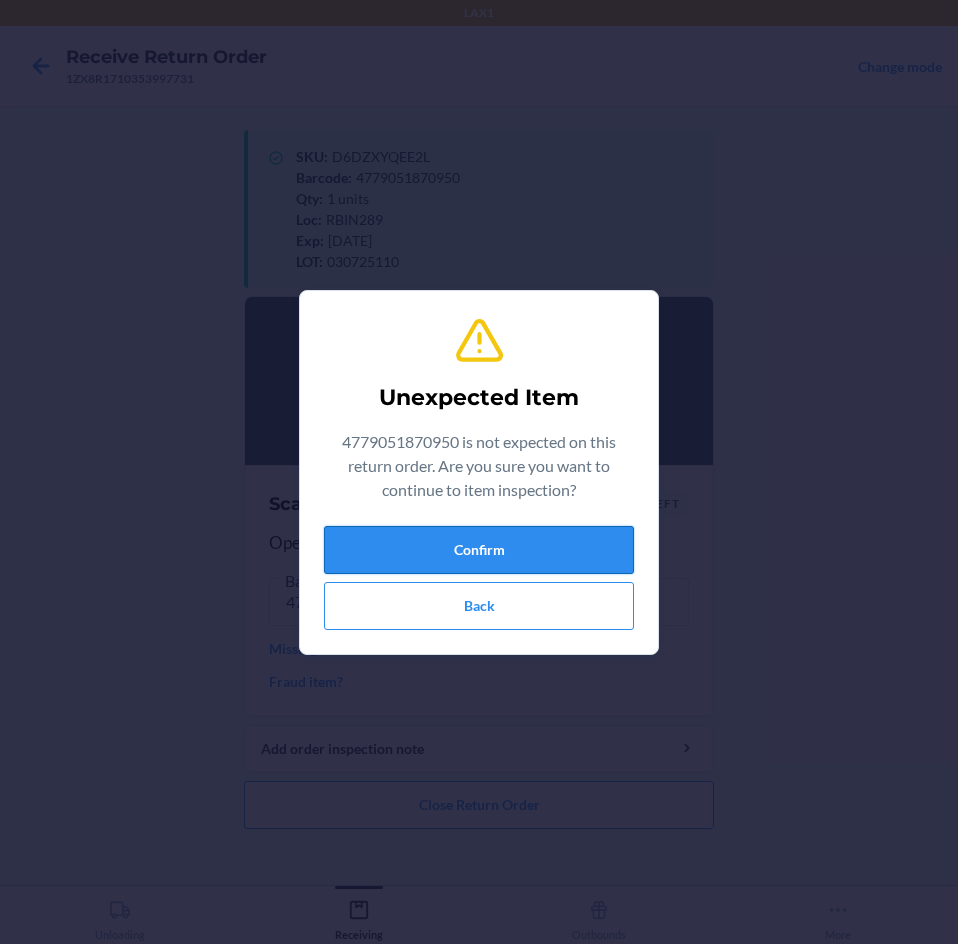 click on "Confirm" at bounding box center (479, 550) 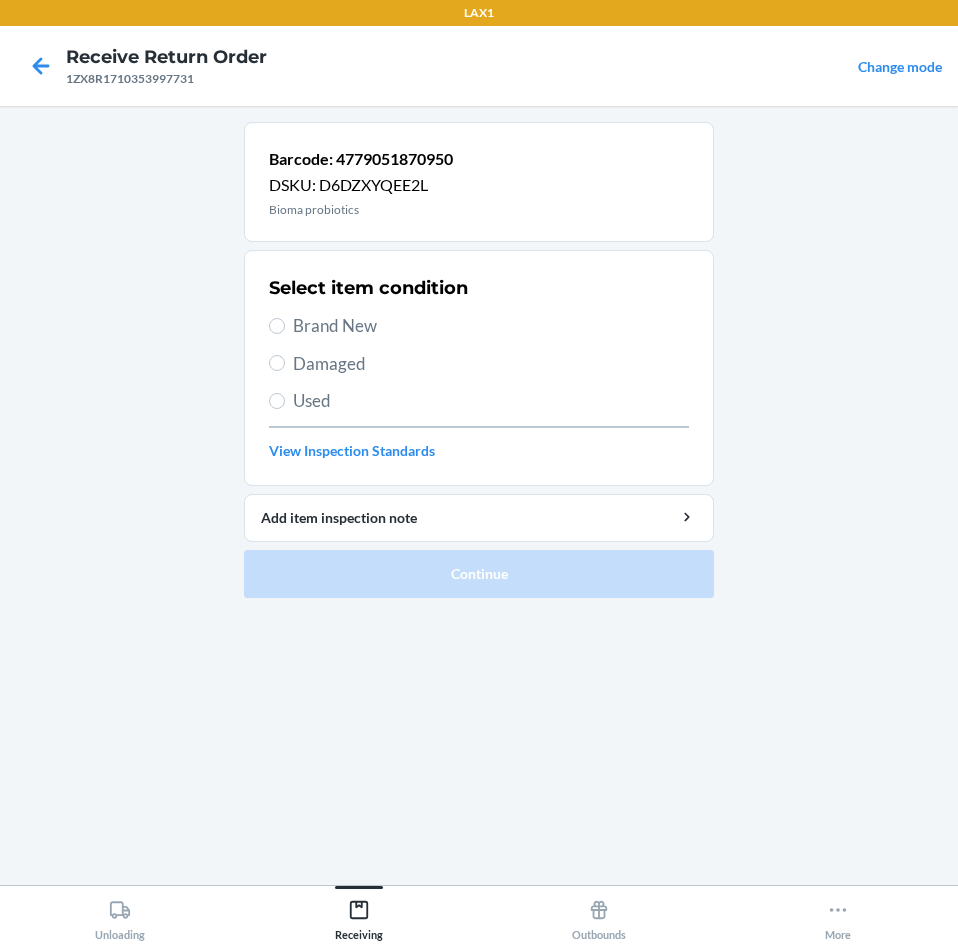 click on "Brand New" at bounding box center [479, 326] 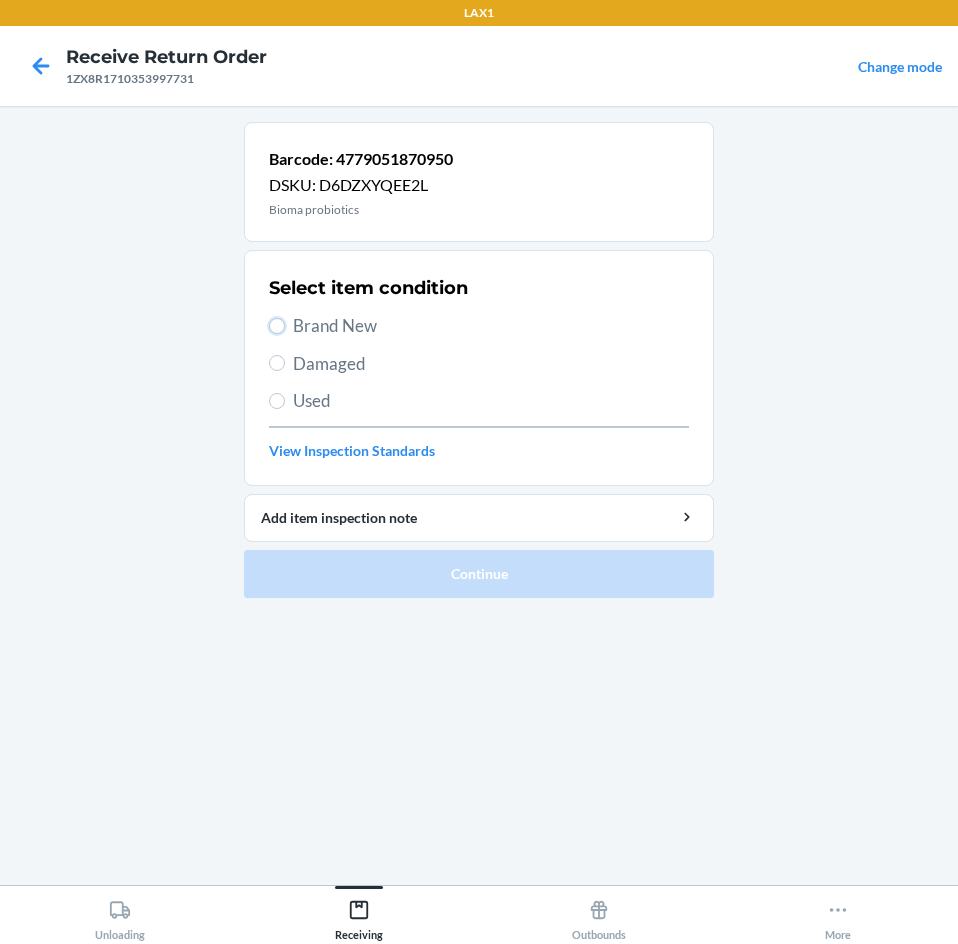 click on "Brand New" at bounding box center [277, 326] 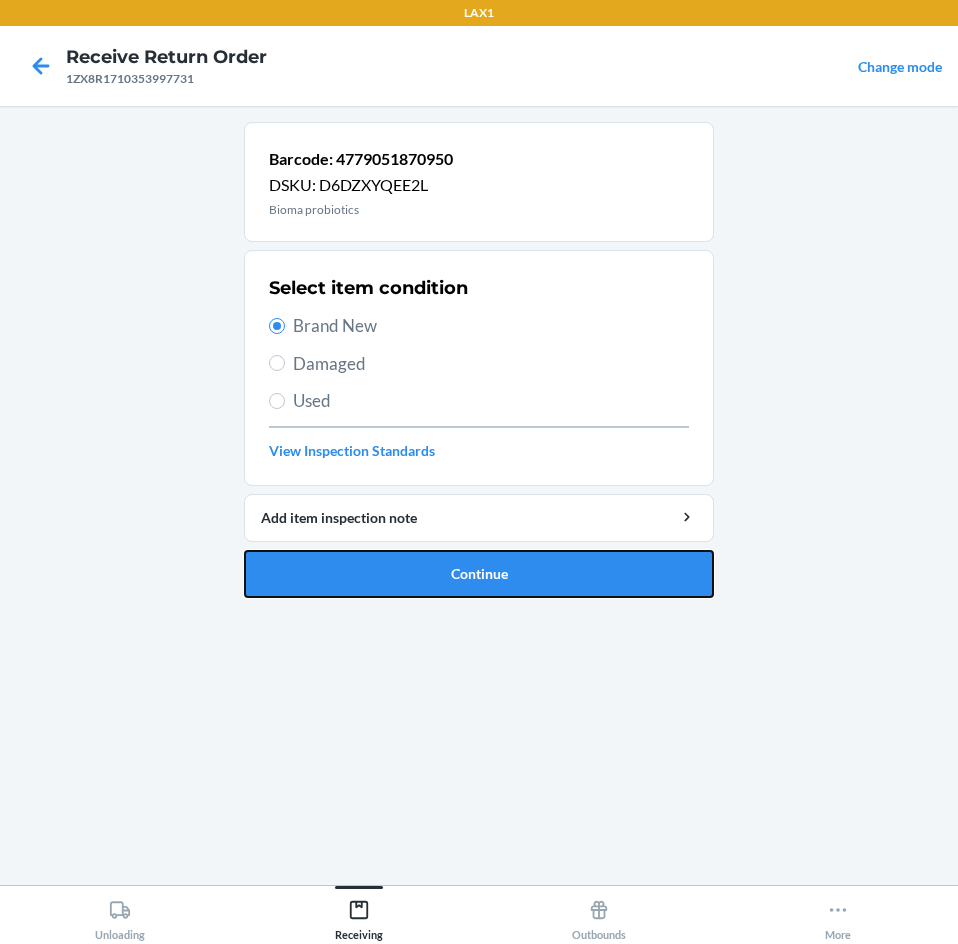 drag, startPoint x: 543, startPoint y: 562, endPoint x: 547, endPoint y: 547, distance: 15.524175 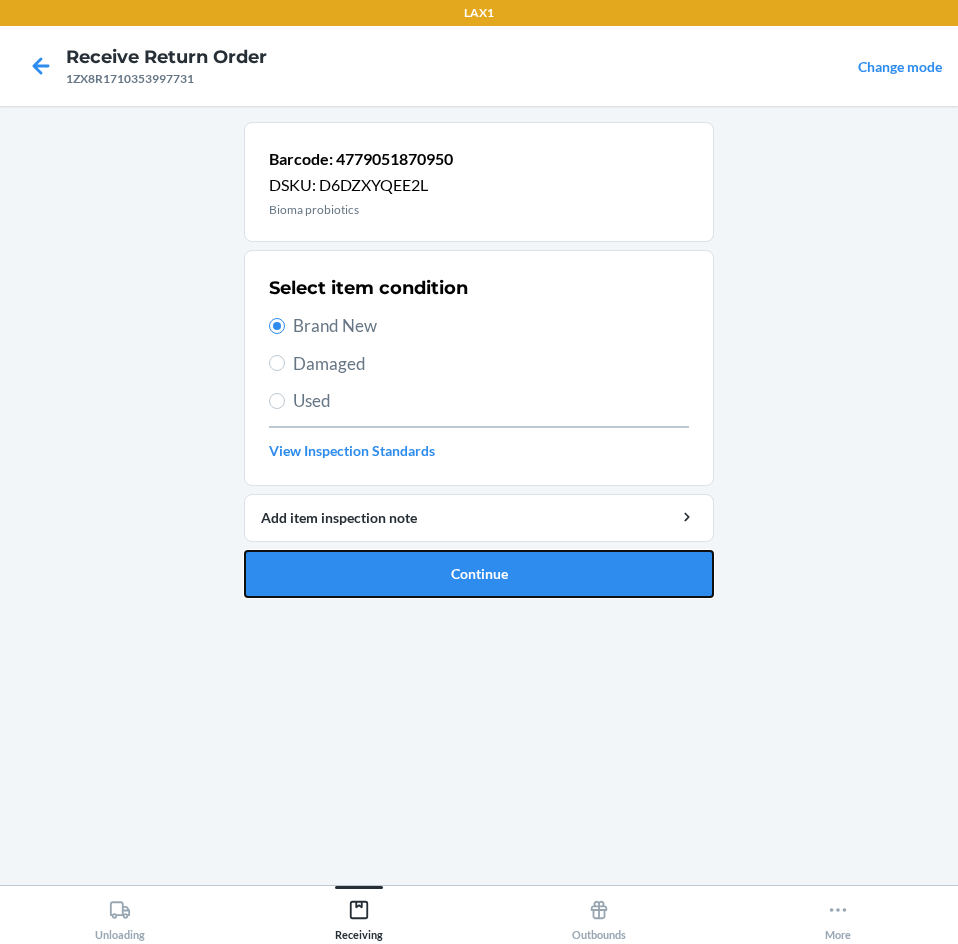 click on "Continue" at bounding box center [479, 574] 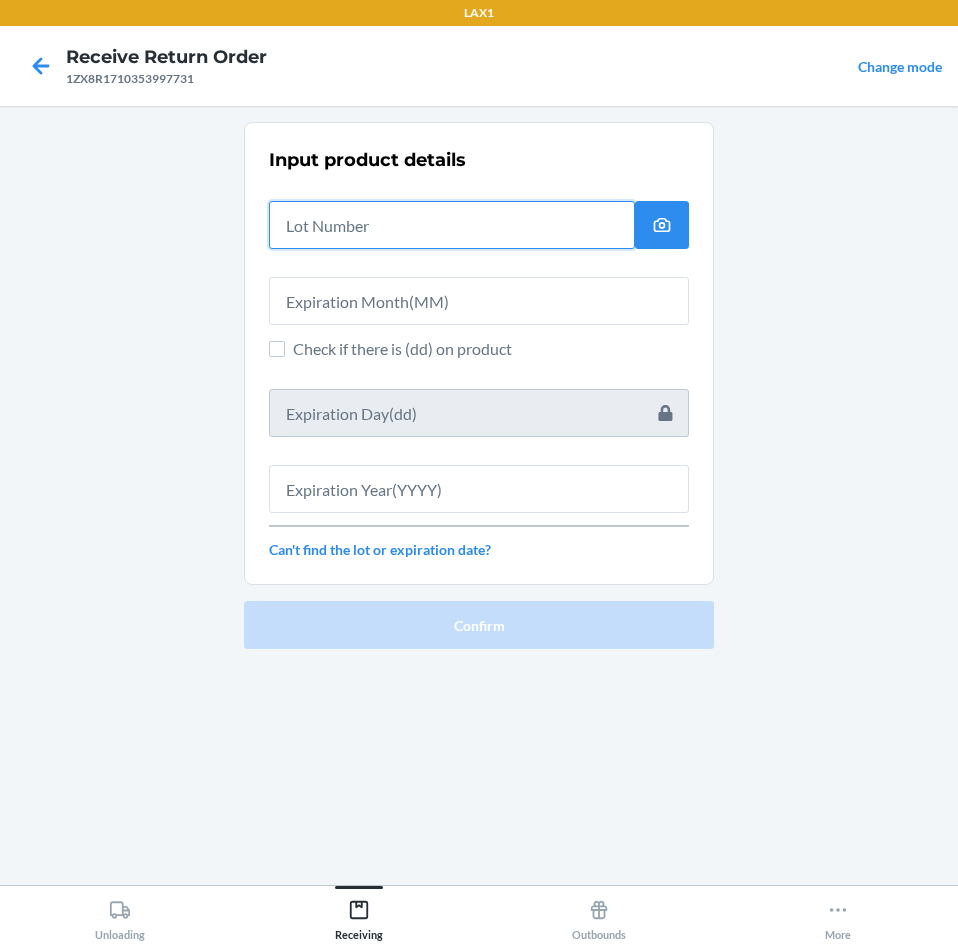 click at bounding box center [452, 225] 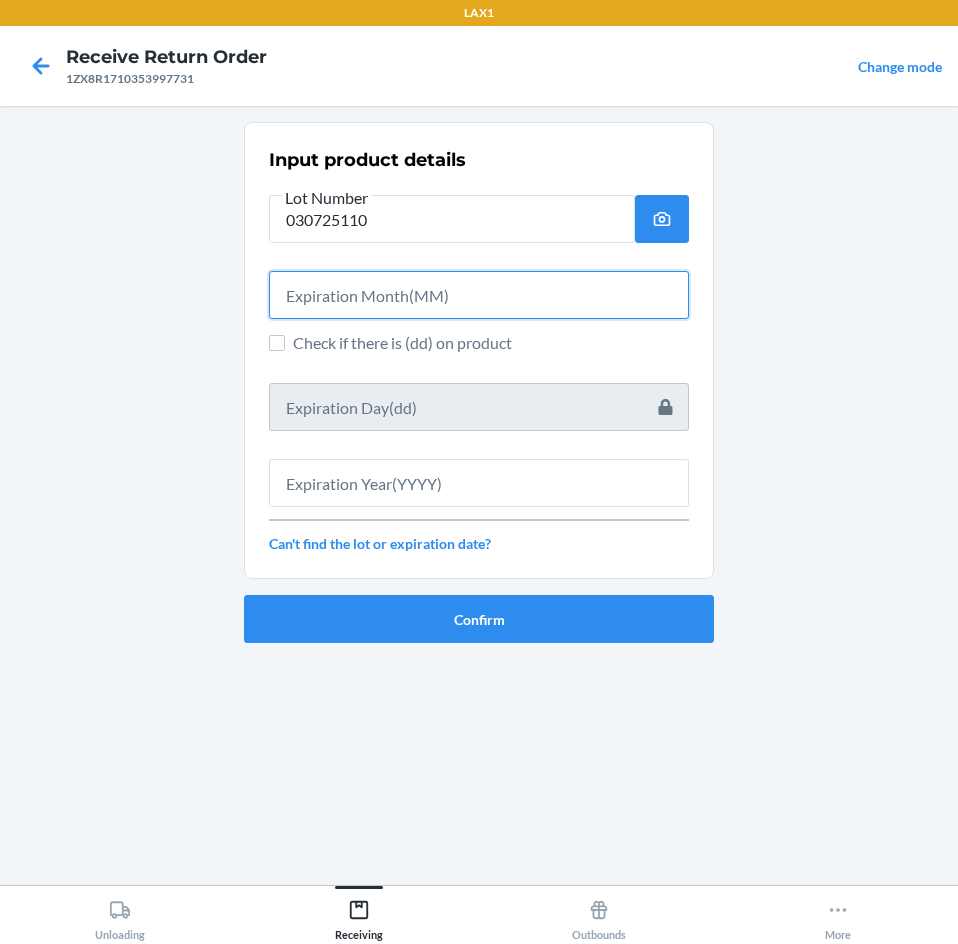 click at bounding box center [479, 295] 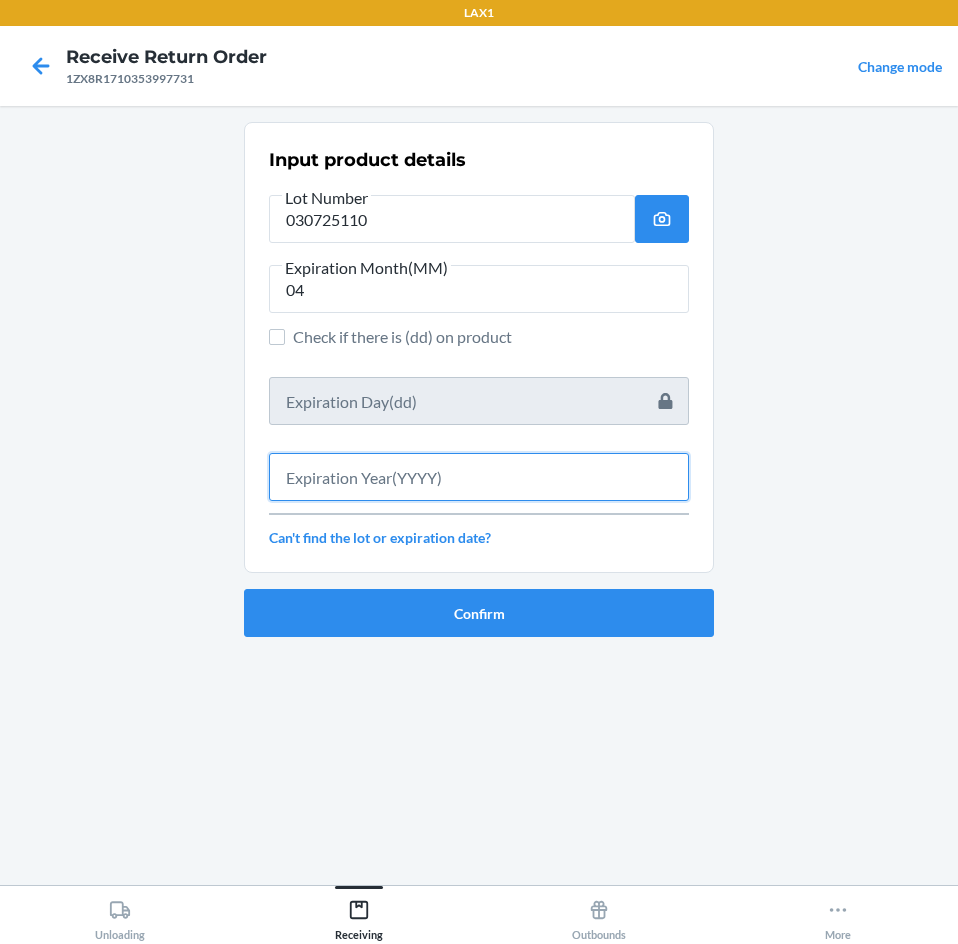 click at bounding box center [479, 477] 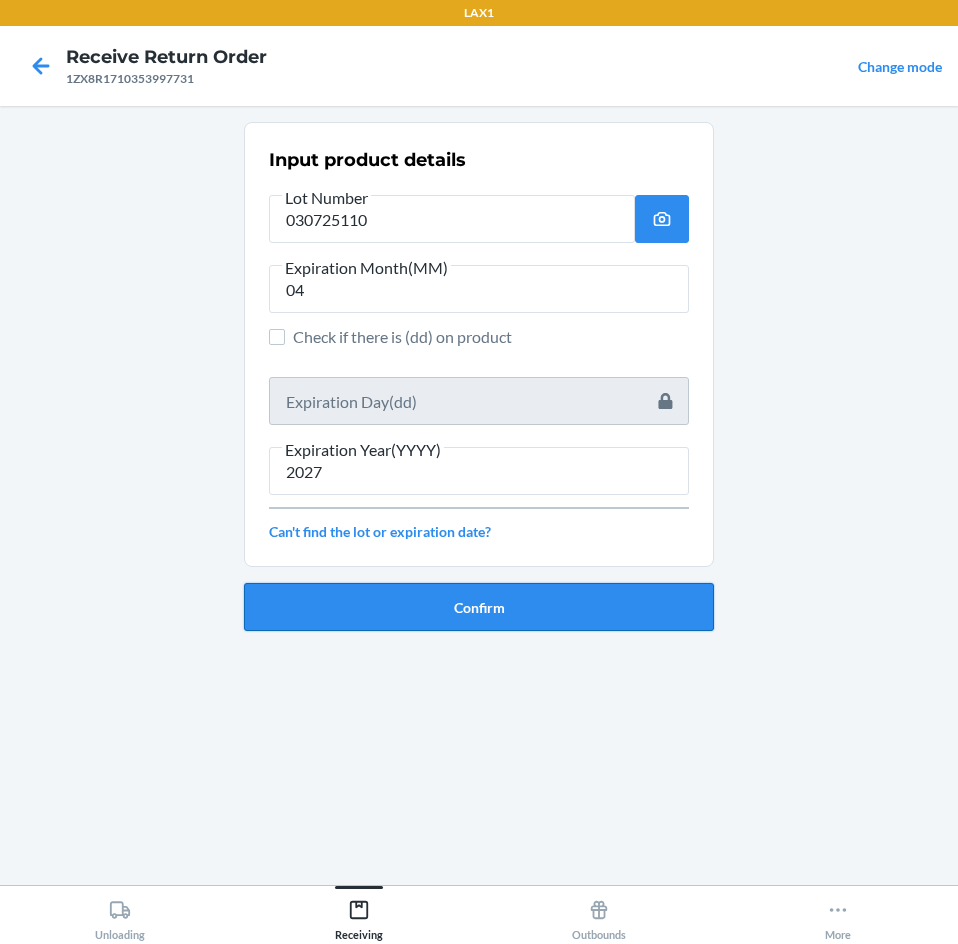 click on "Confirm" at bounding box center (479, 607) 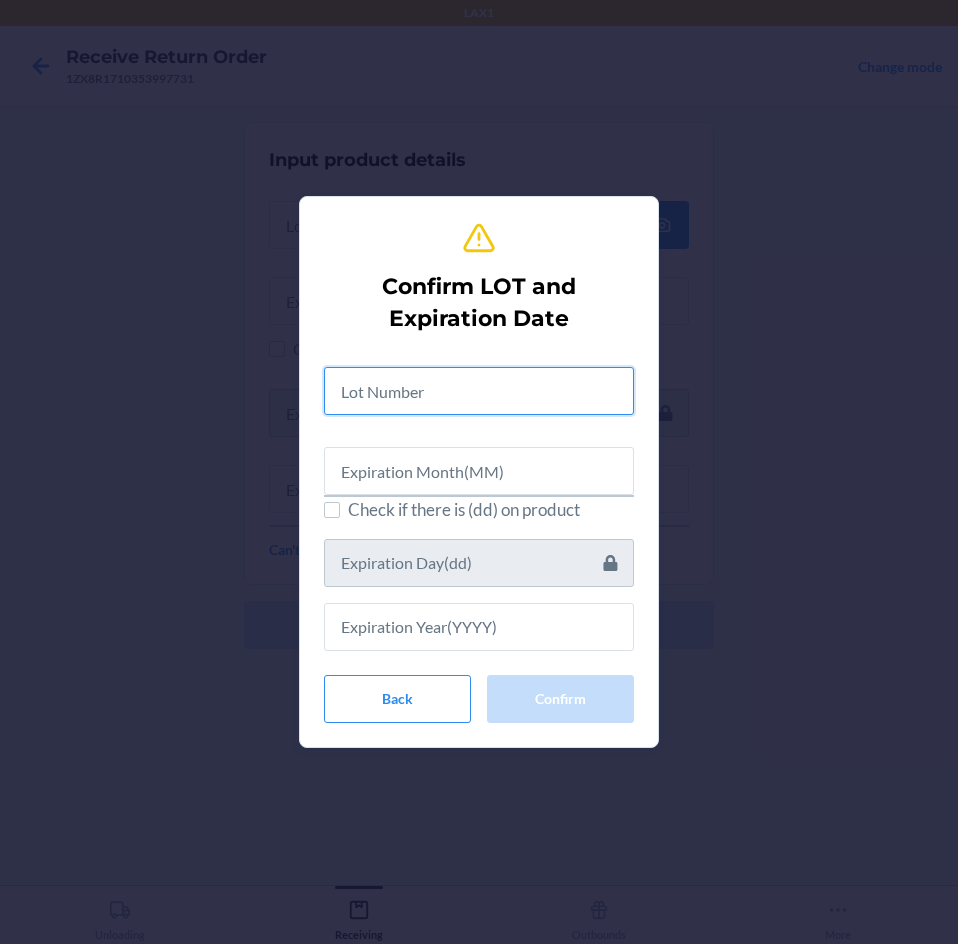 click at bounding box center (479, 391) 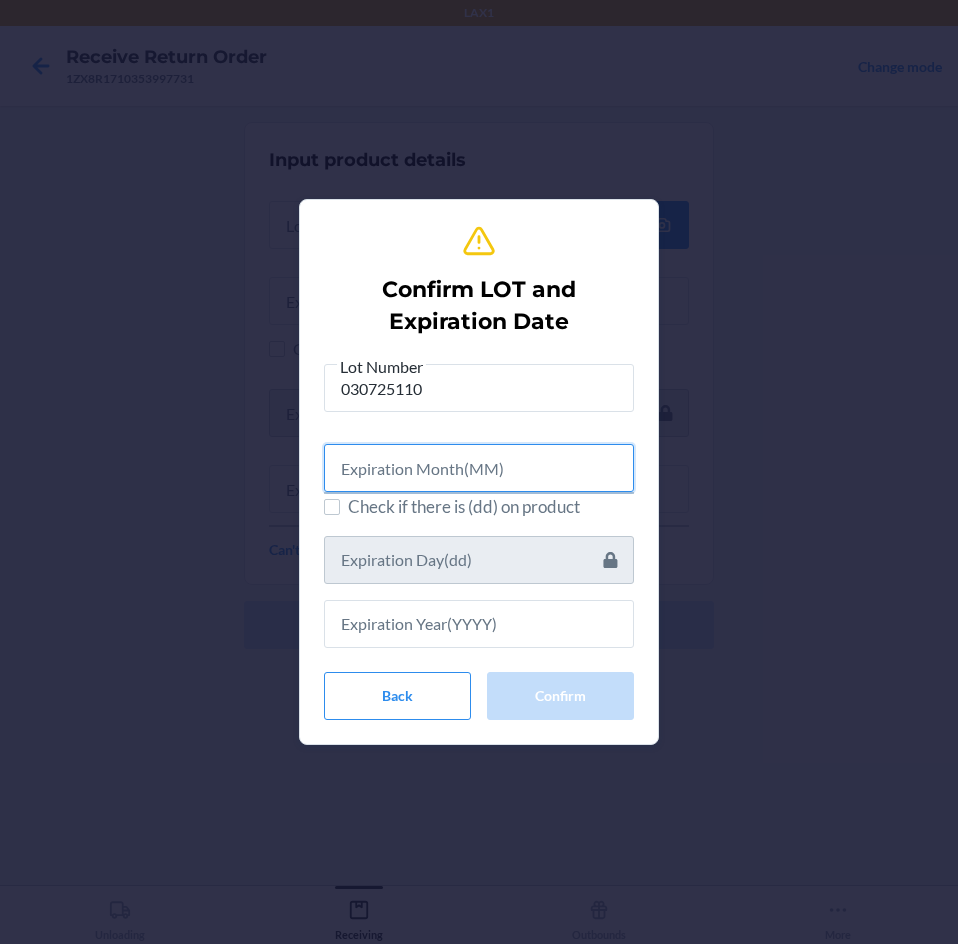 click at bounding box center [479, 468] 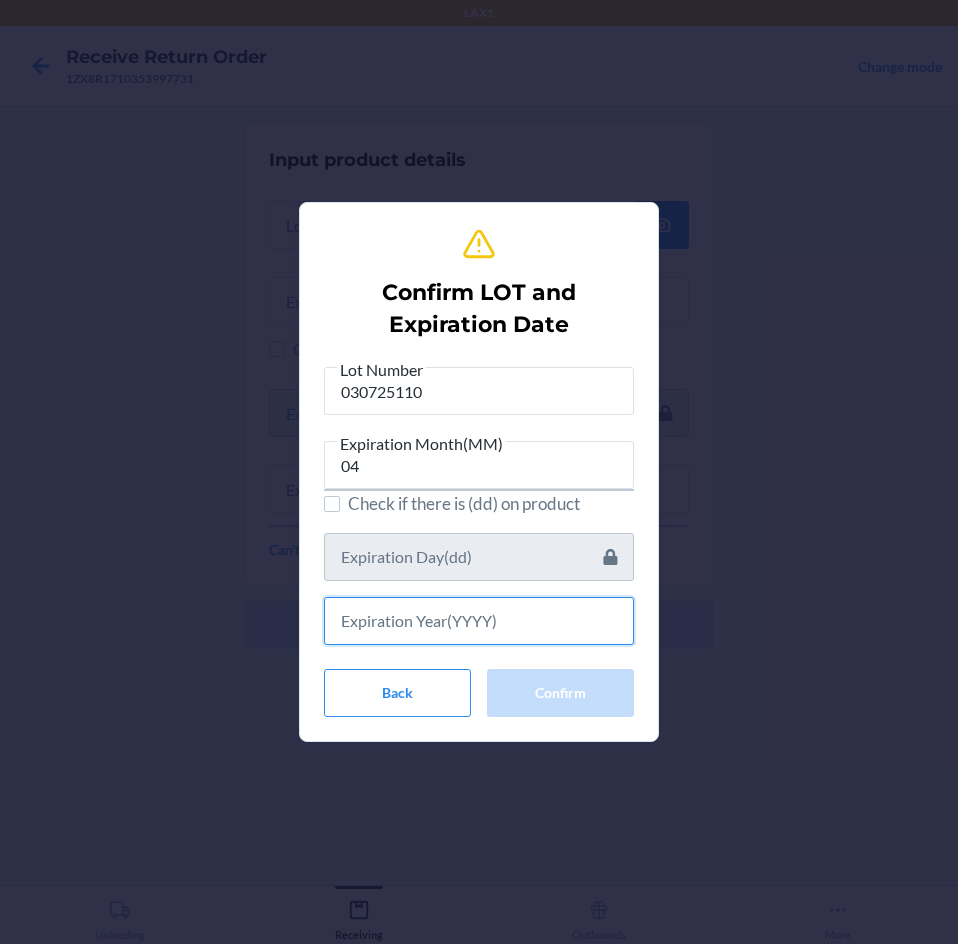 click at bounding box center [479, 621] 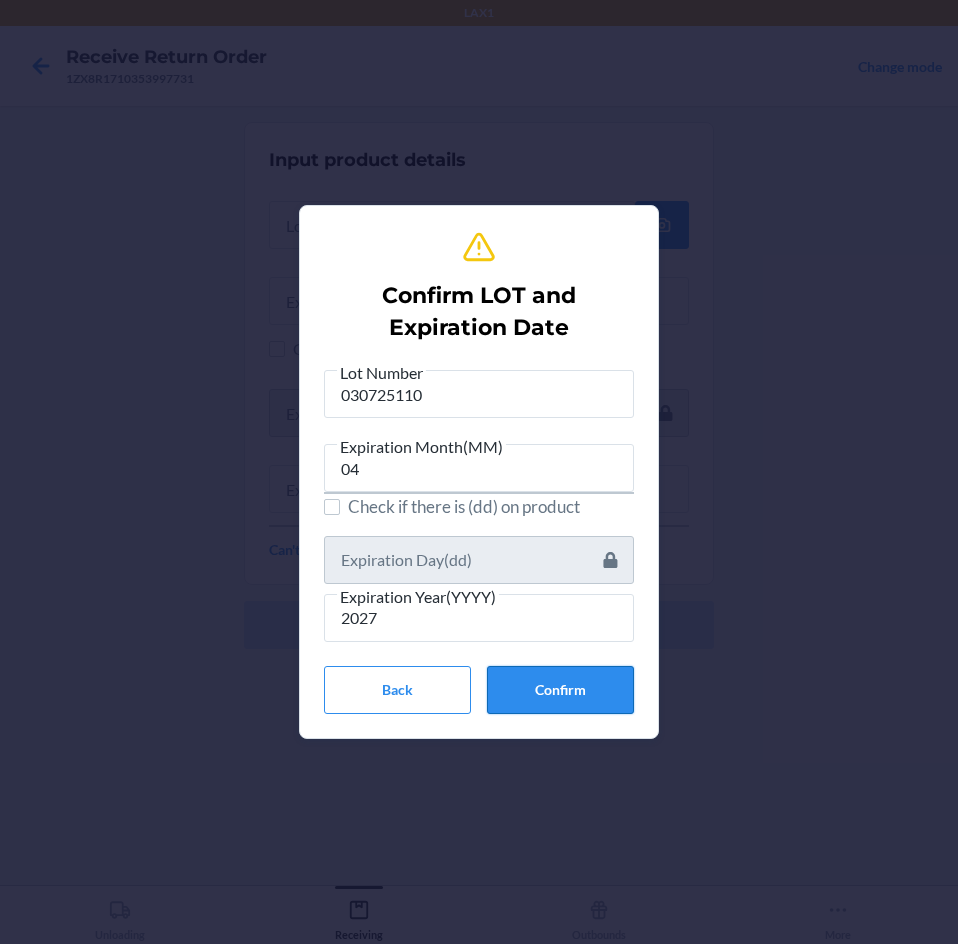 click on "Confirm" at bounding box center (560, 690) 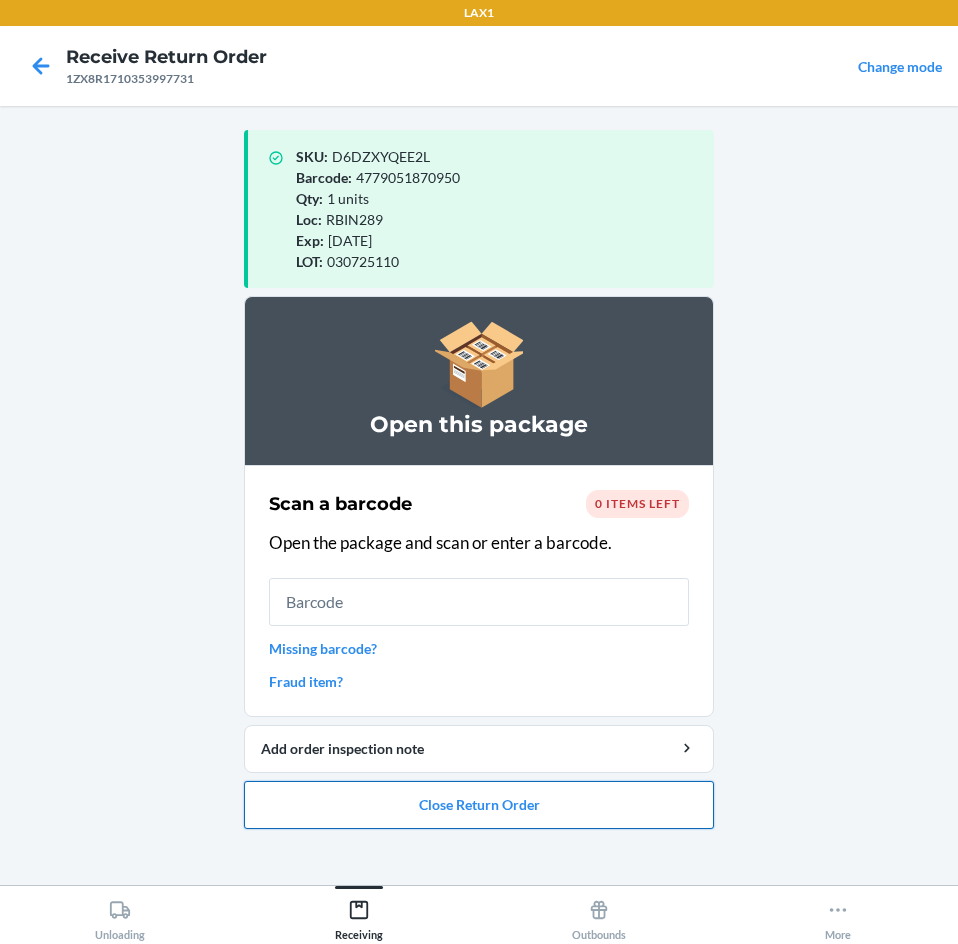 click on "Close Return Order" at bounding box center [479, 805] 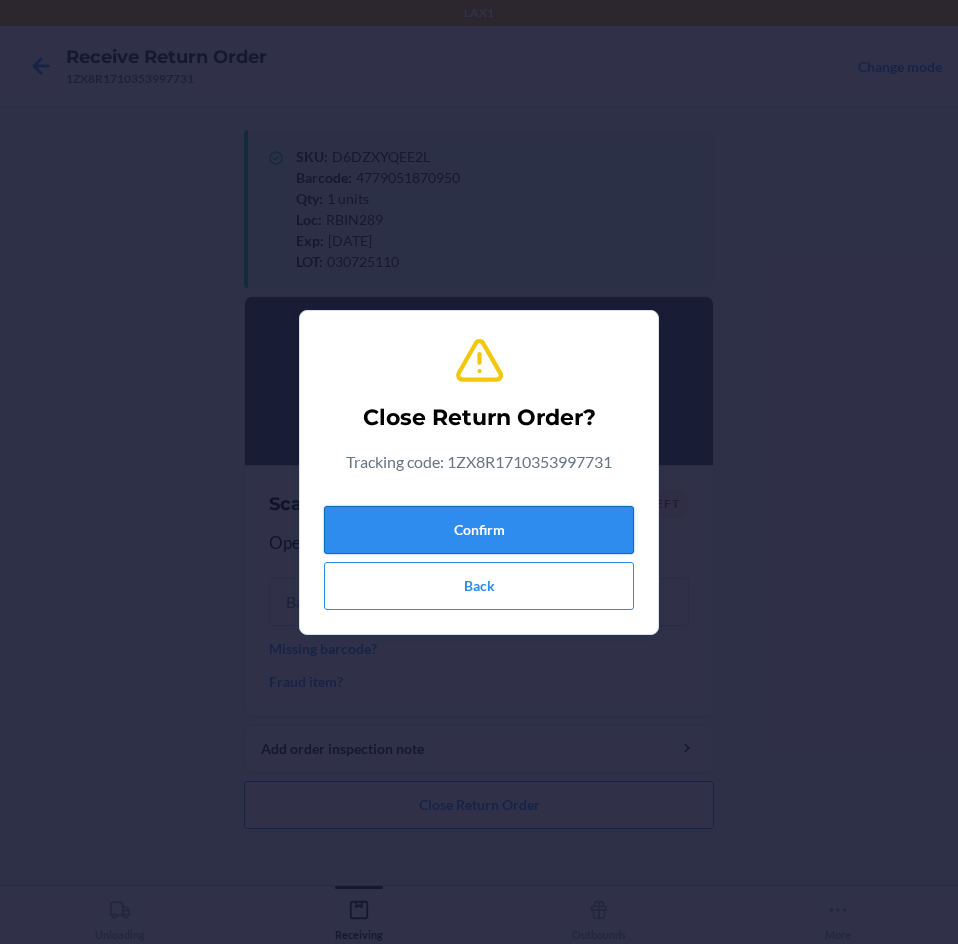click on "Confirm" at bounding box center [479, 530] 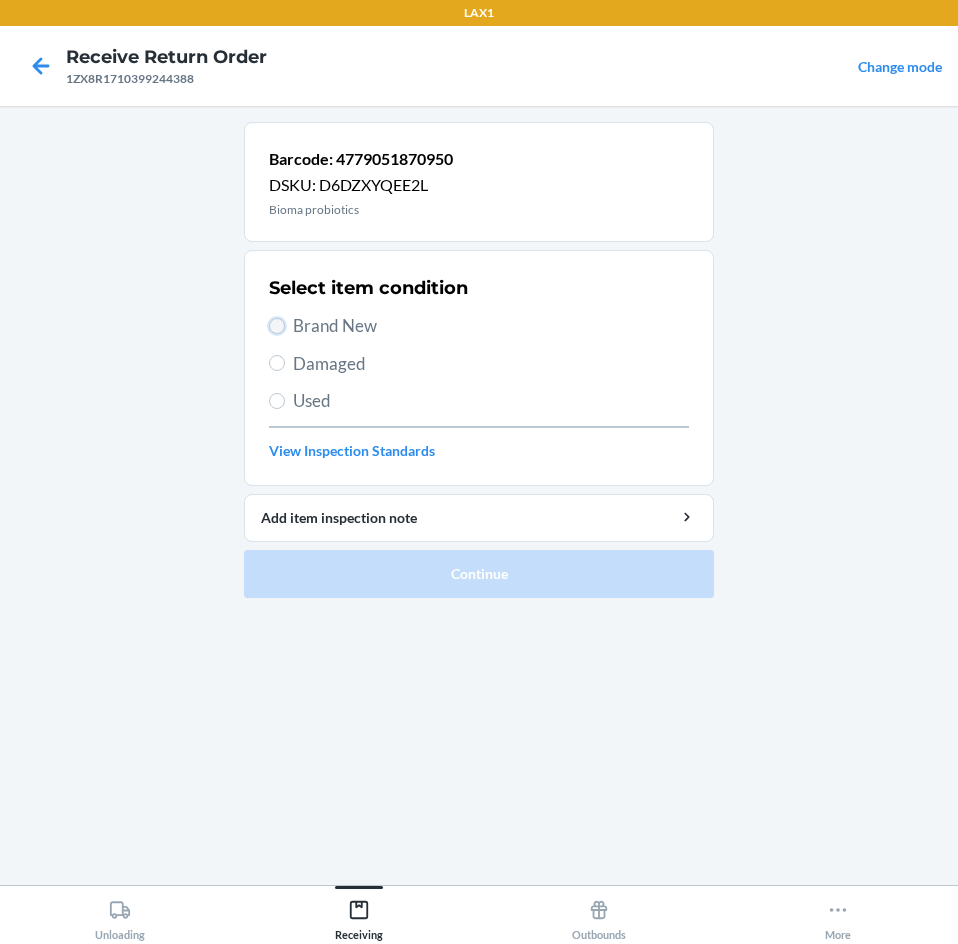 click on "Brand New" at bounding box center [277, 326] 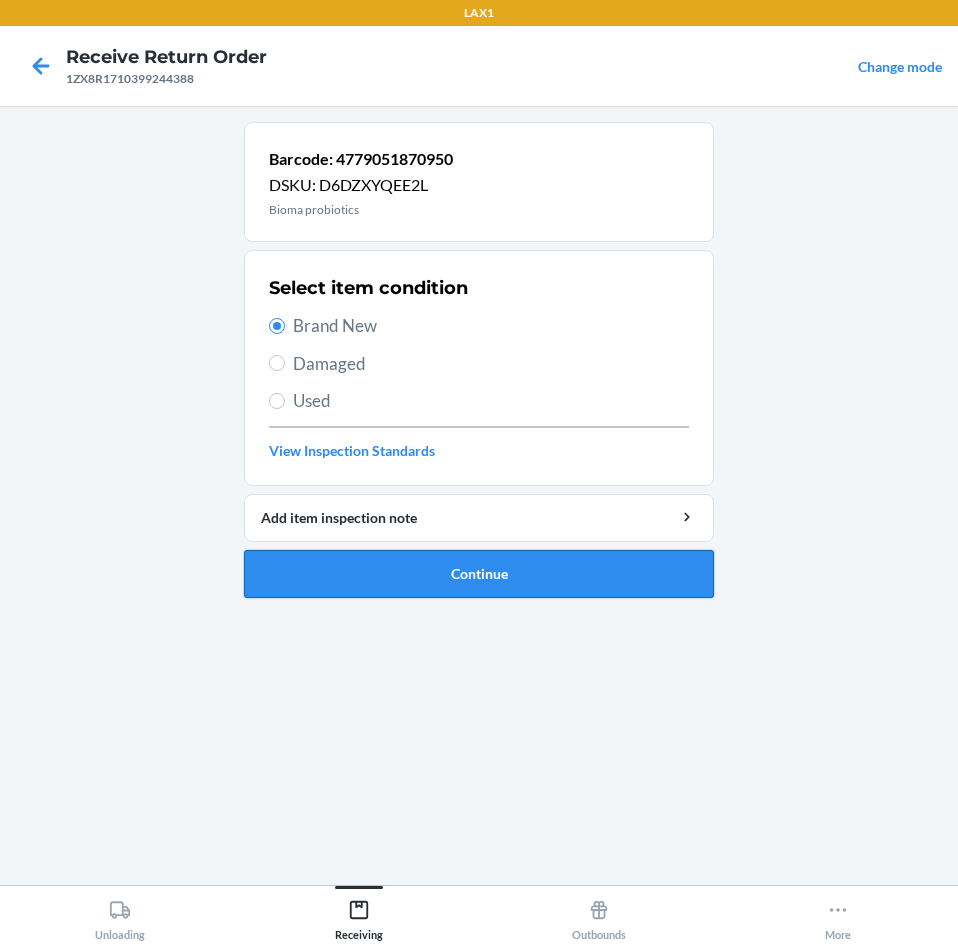 click on "Continue" at bounding box center (479, 574) 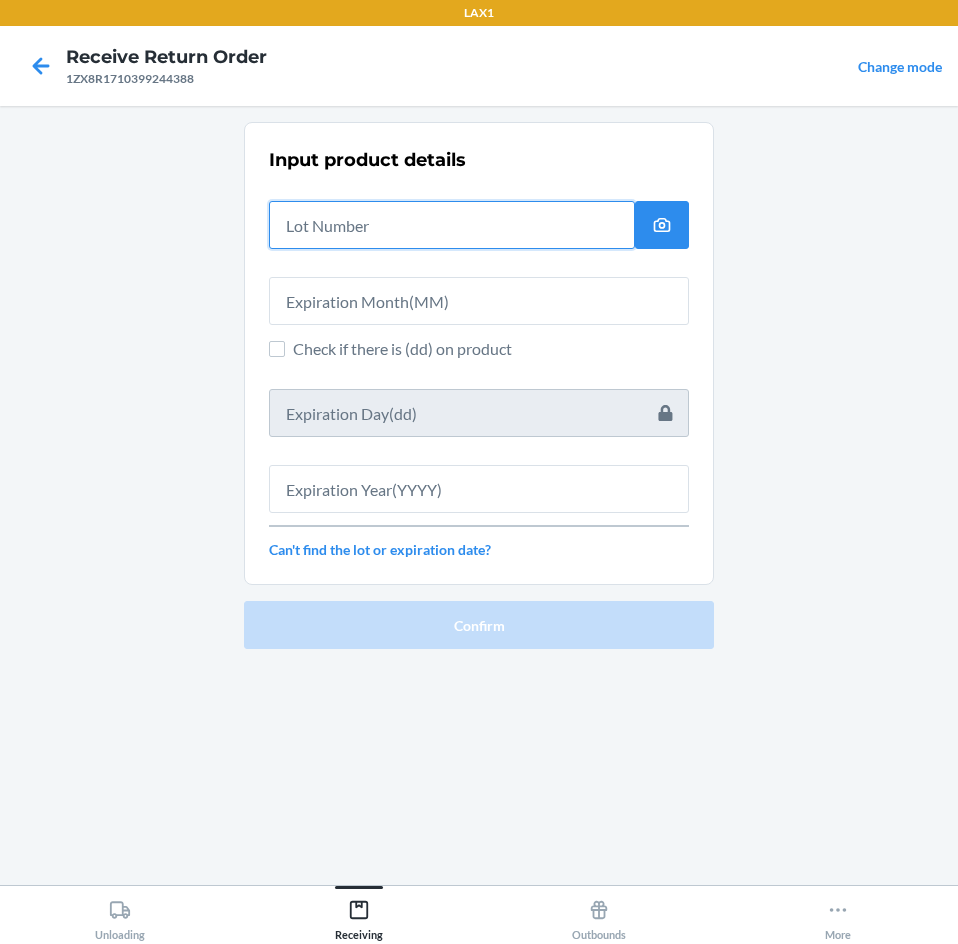click at bounding box center (452, 225) 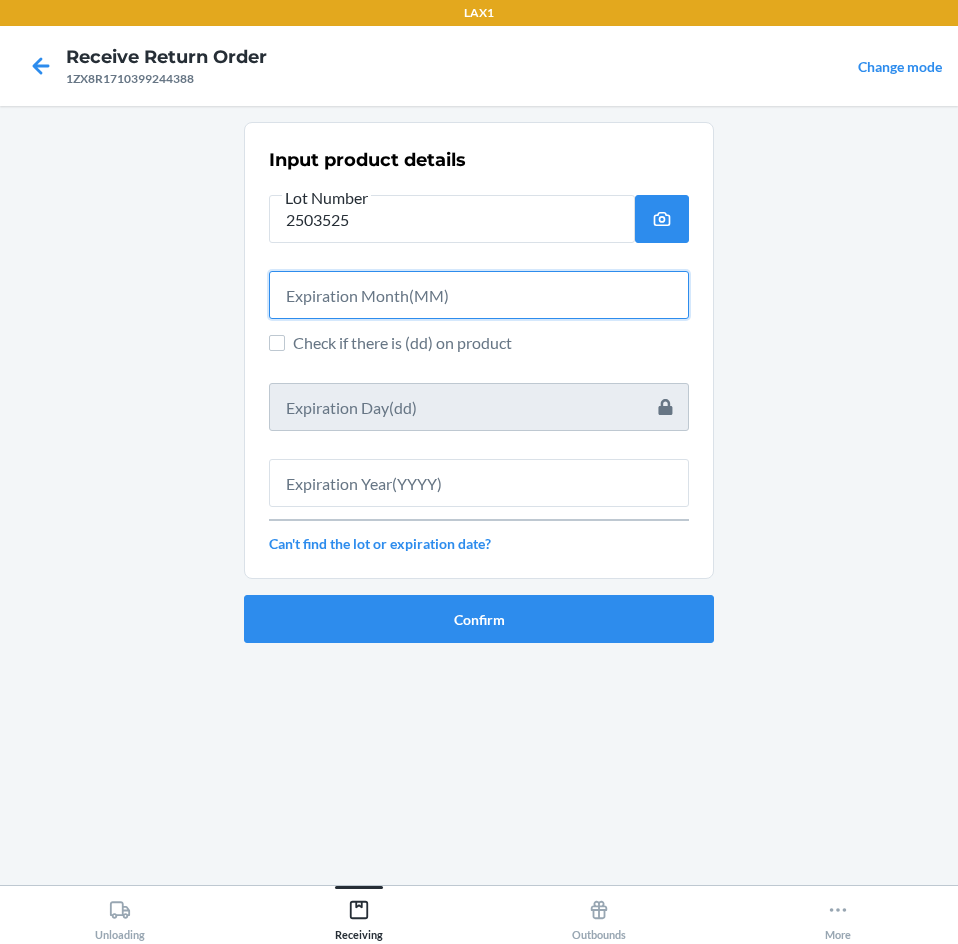 click at bounding box center (479, 295) 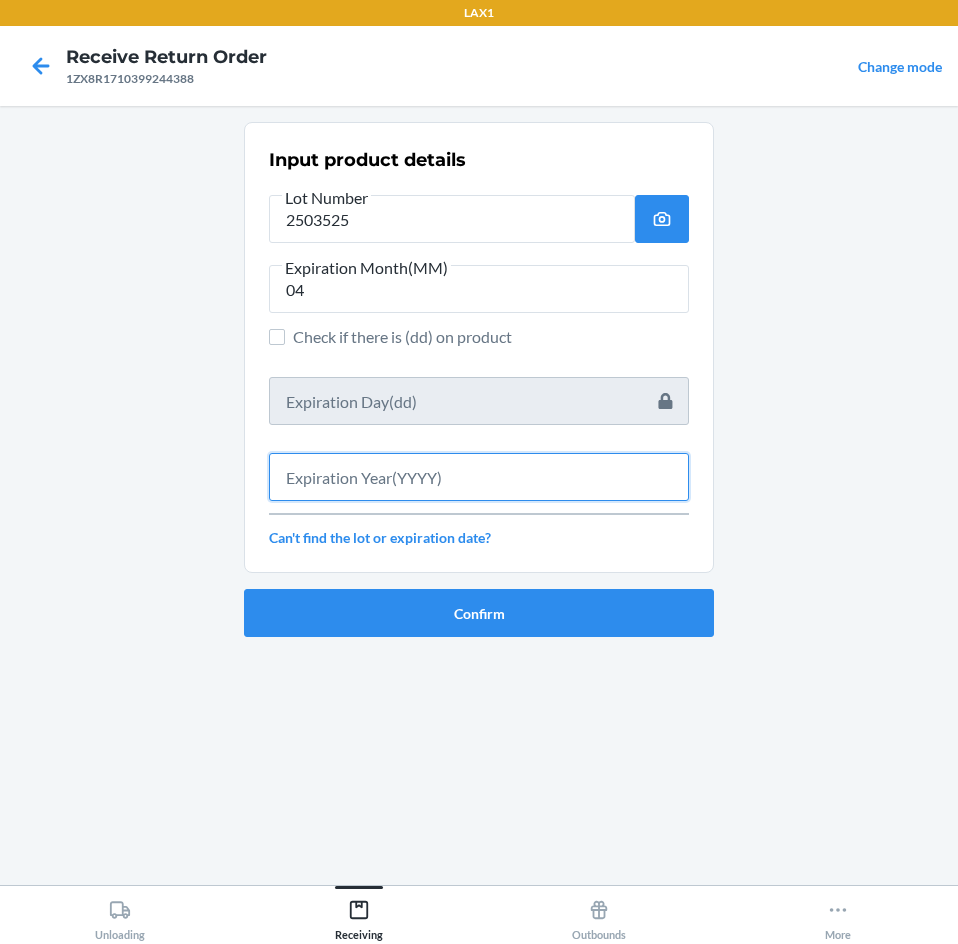 click at bounding box center [479, 477] 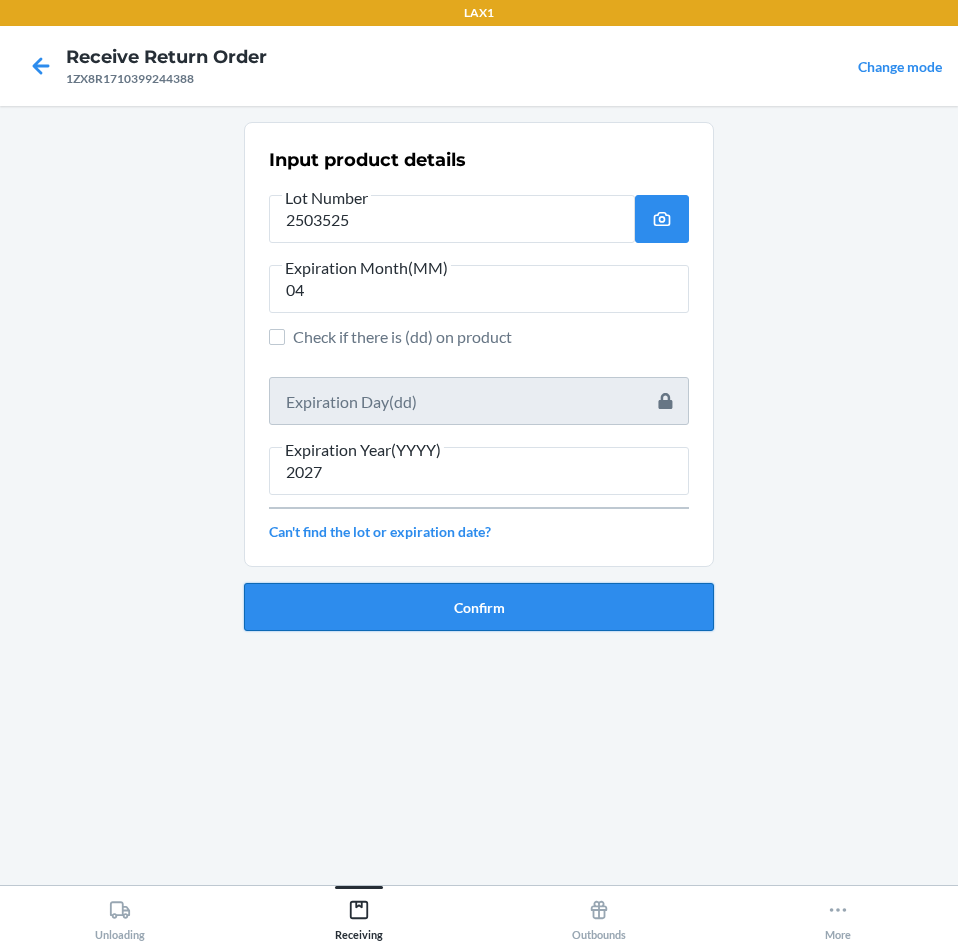 click on "Confirm" at bounding box center [479, 607] 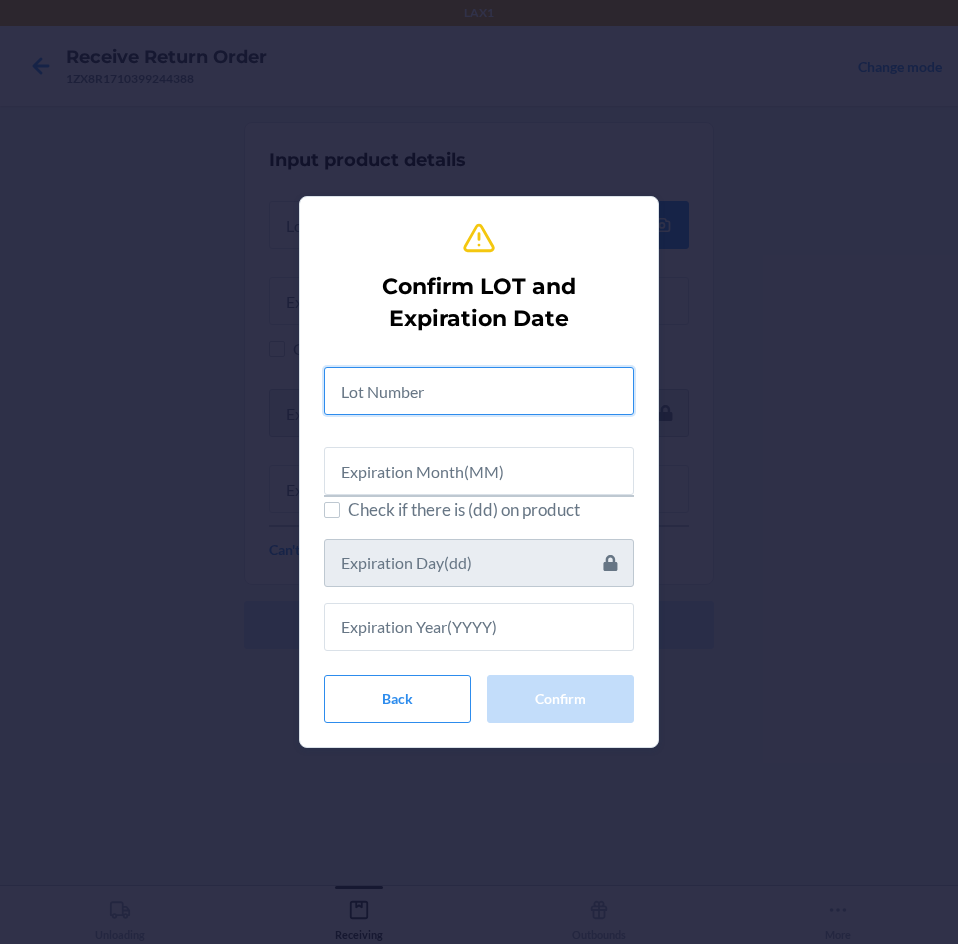 click at bounding box center [479, 391] 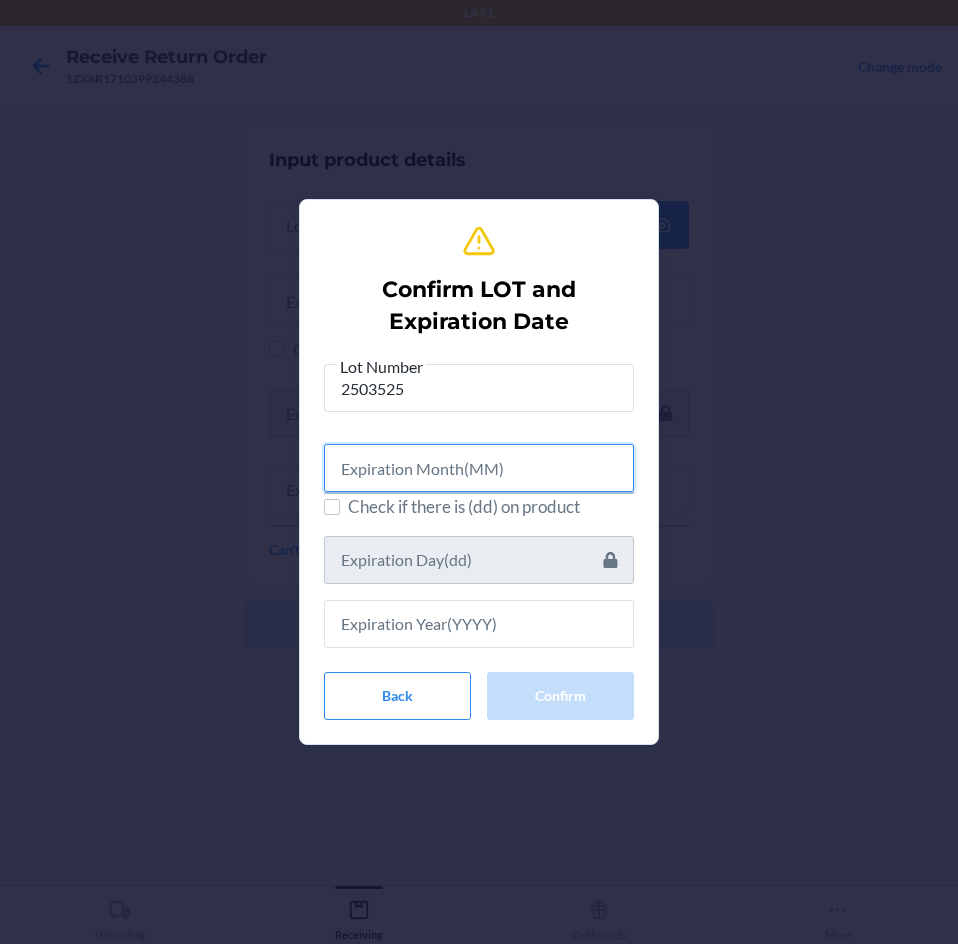 click at bounding box center (479, 468) 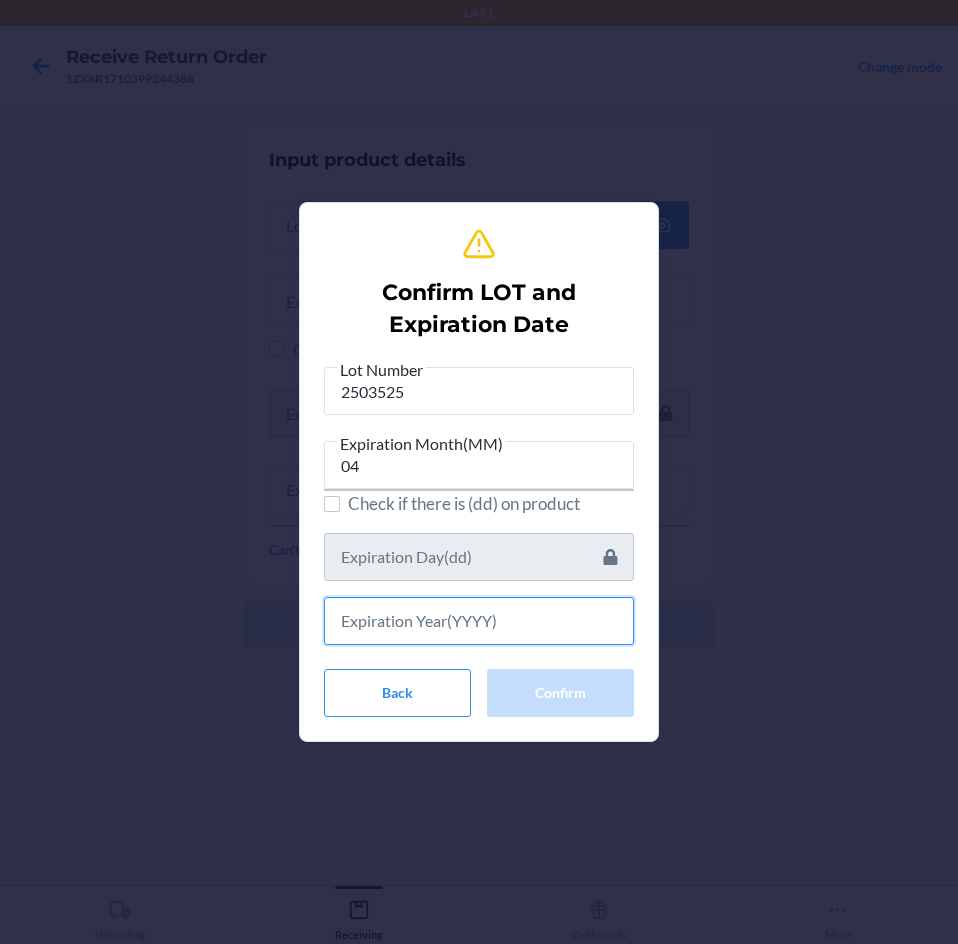 click at bounding box center [479, 621] 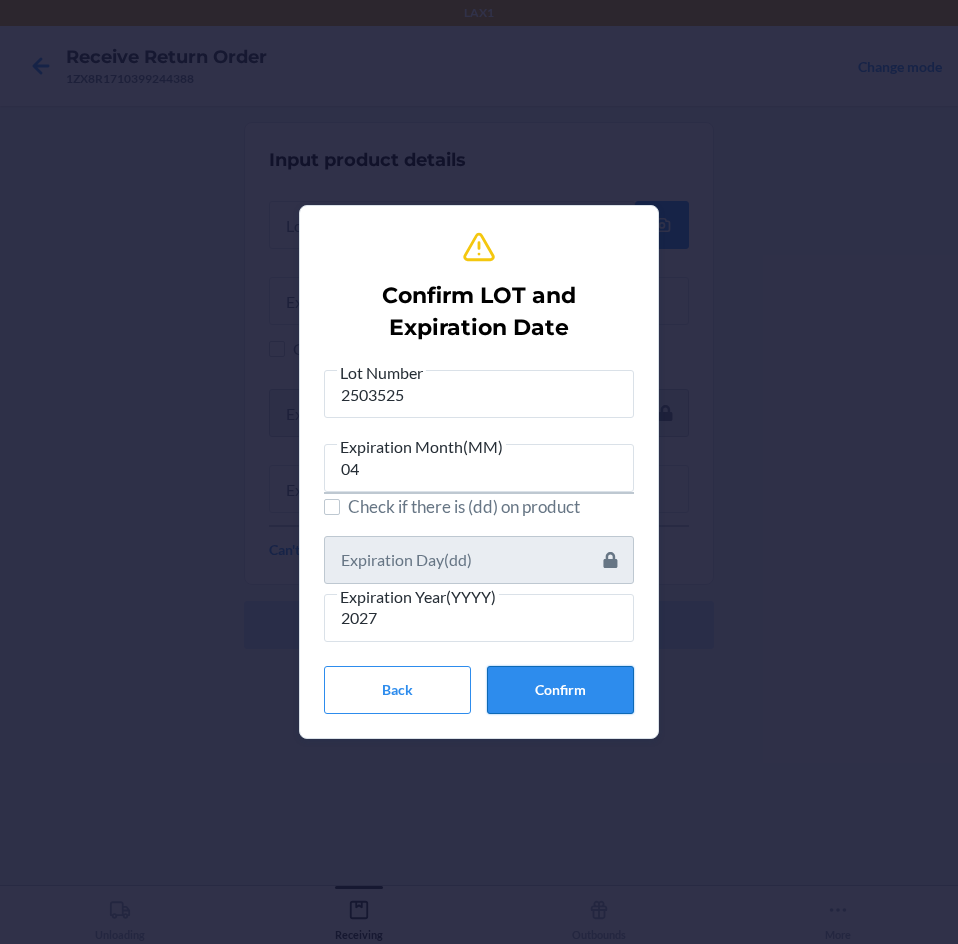 click on "Confirm" at bounding box center [560, 690] 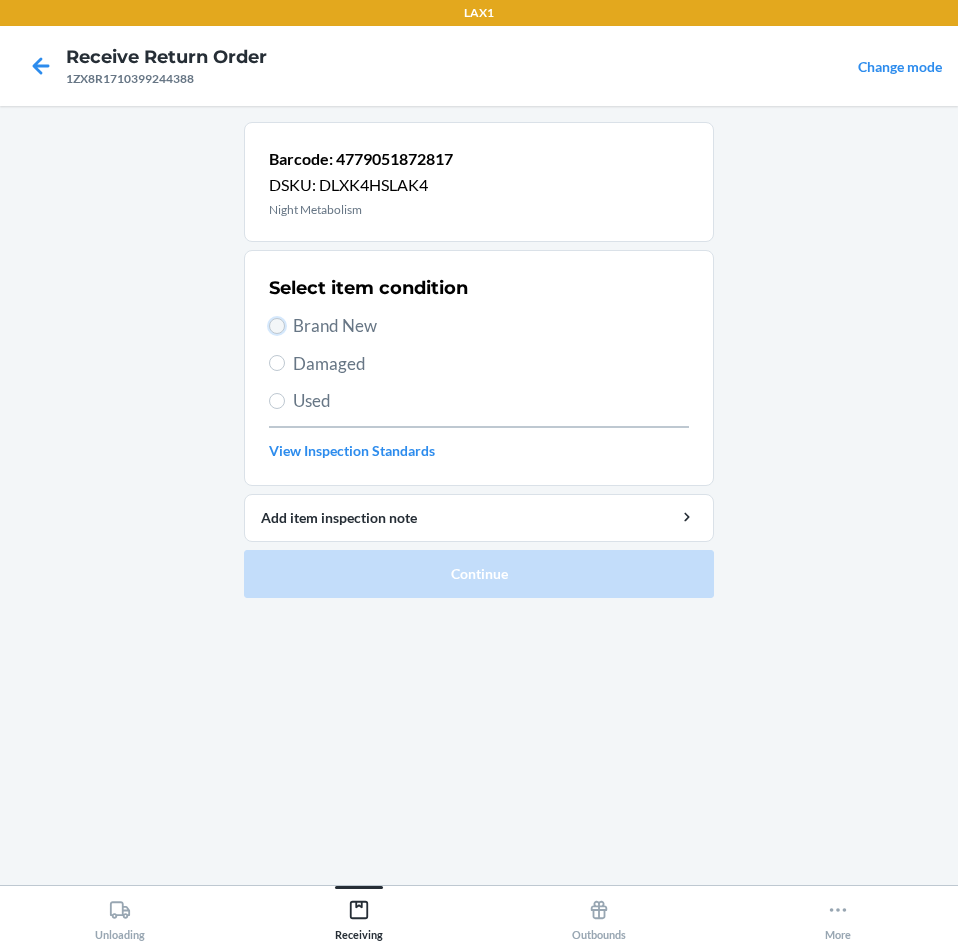 click on "Brand New" at bounding box center (277, 326) 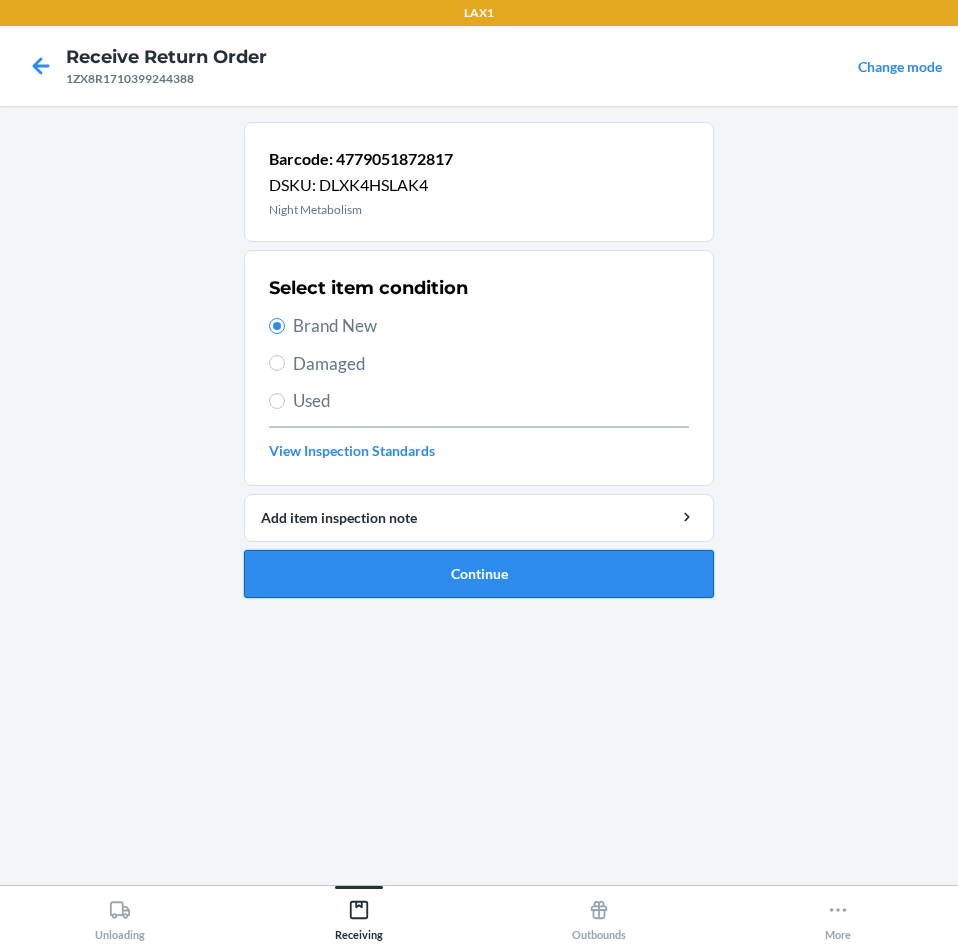 click on "Continue" at bounding box center (479, 574) 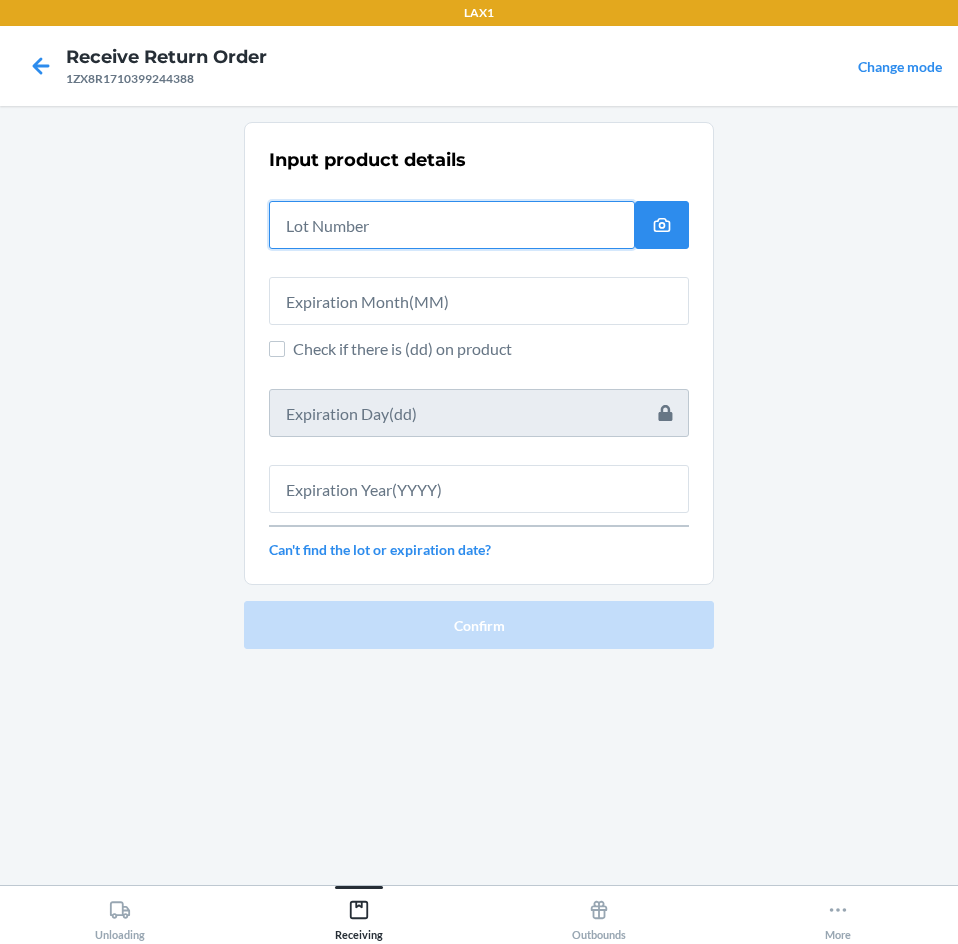 click at bounding box center (452, 225) 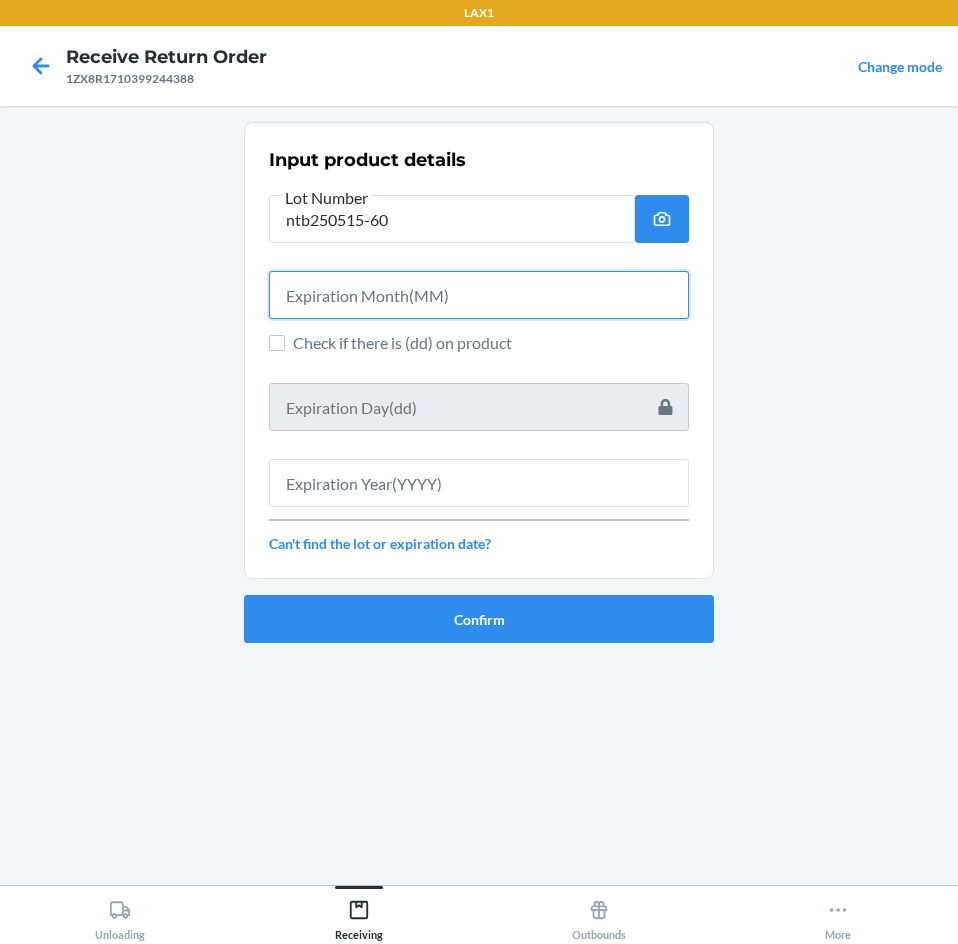 click at bounding box center [479, 295] 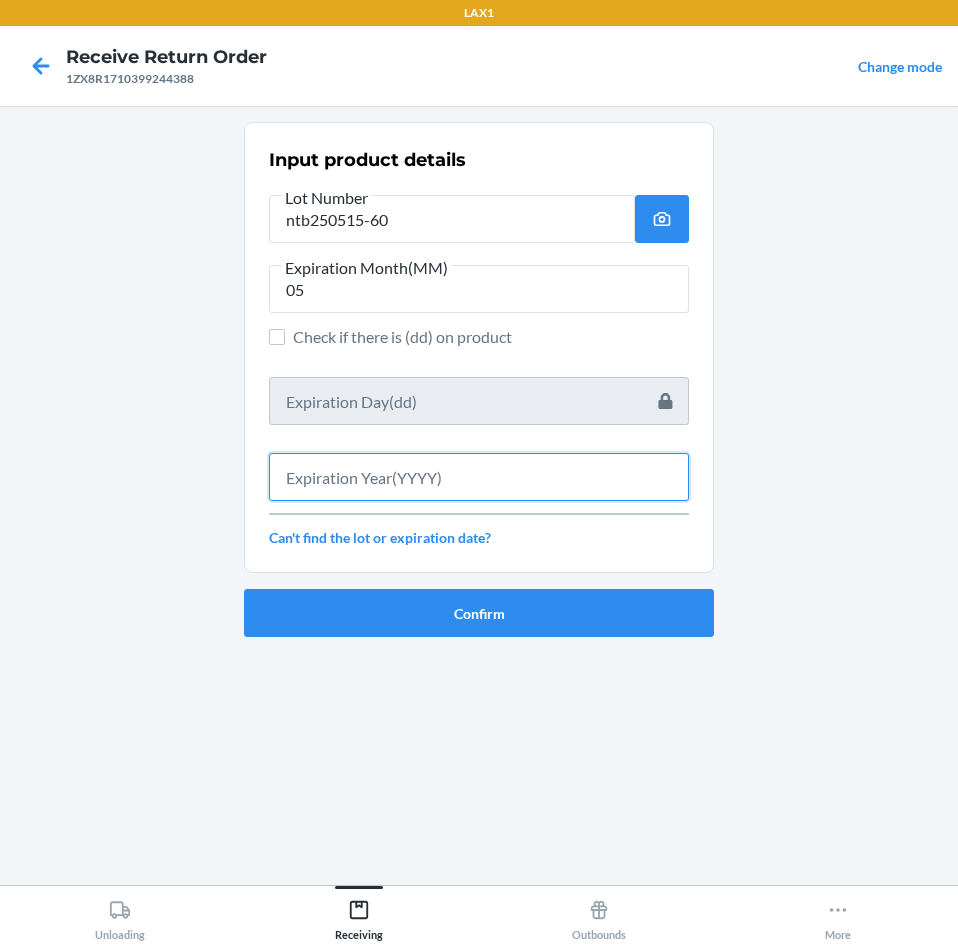 click at bounding box center (479, 477) 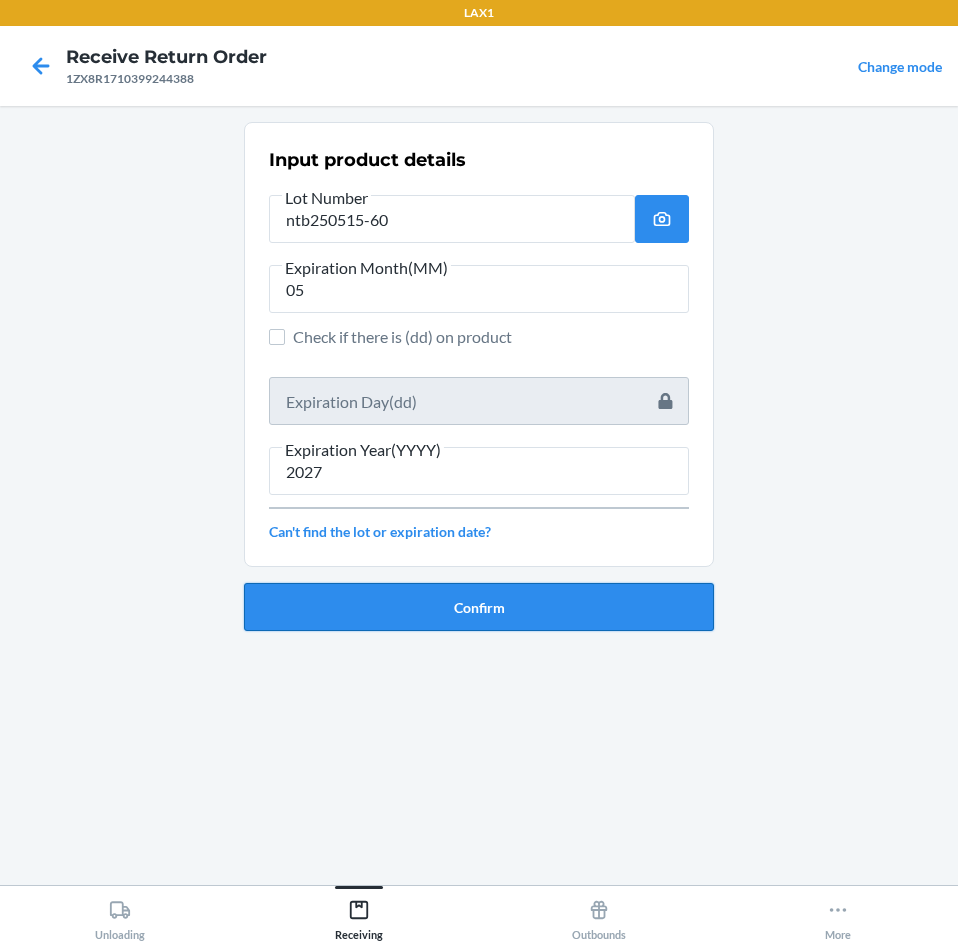 click on "Confirm" at bounding box center (479, 607) 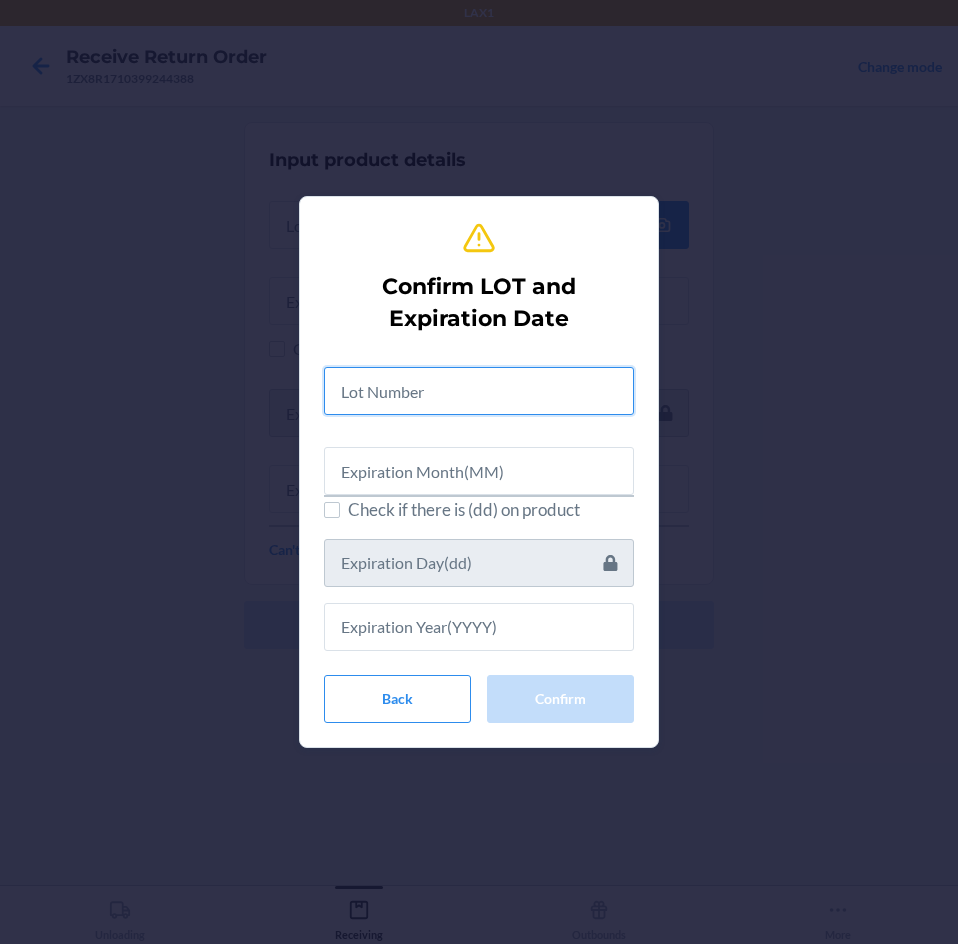 click at bounding box center (479, 391) 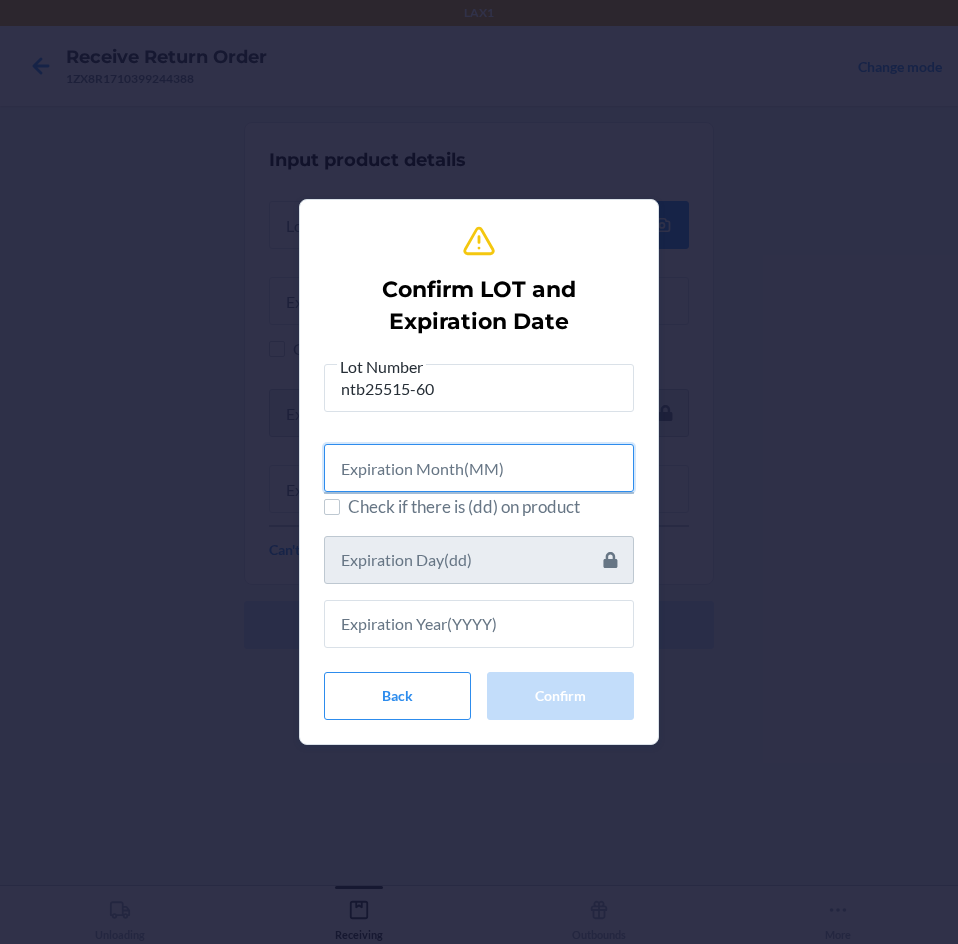 click at bounding box center [479, 468] 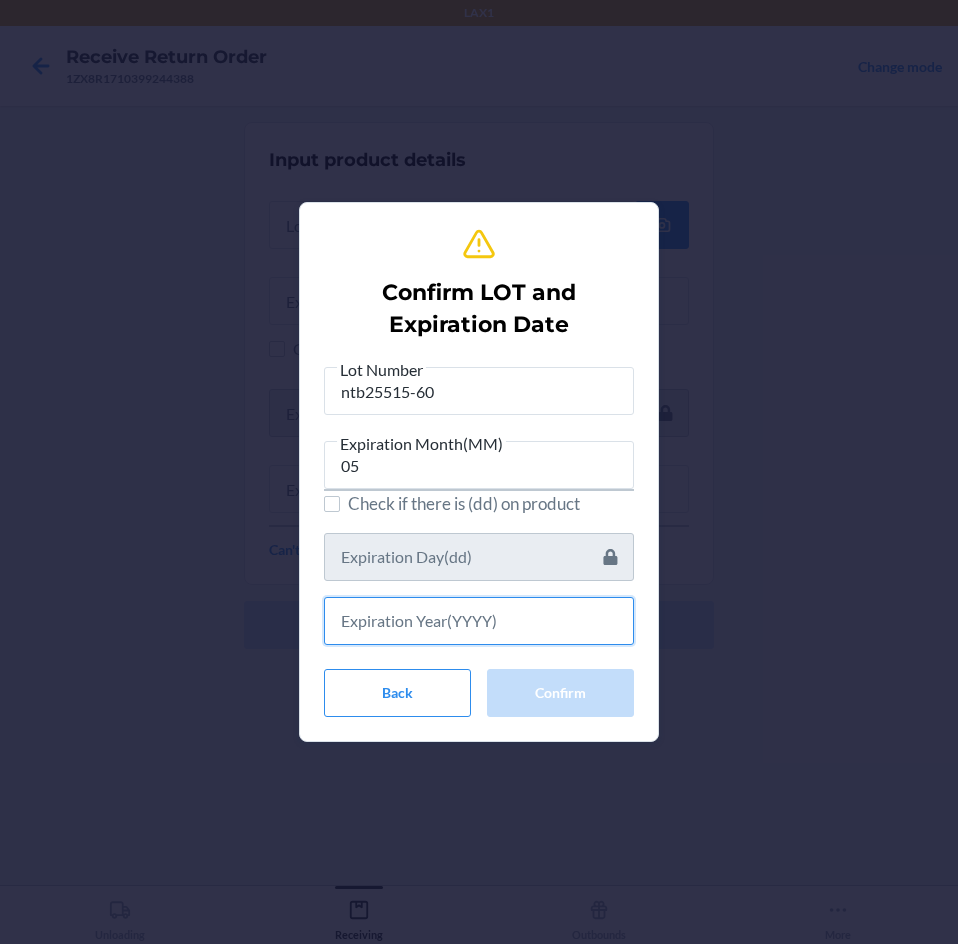 click at bounding box center [479, 621] 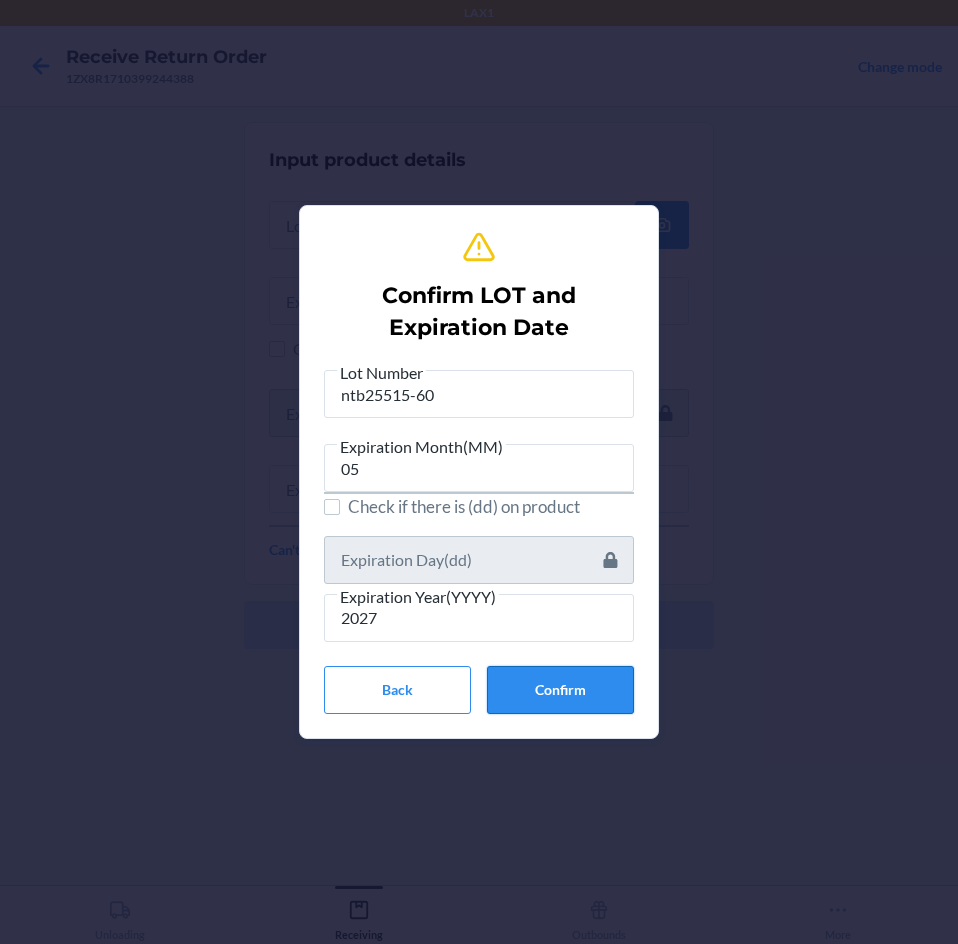 click on "Confirm" at bounding box center (560, 690) 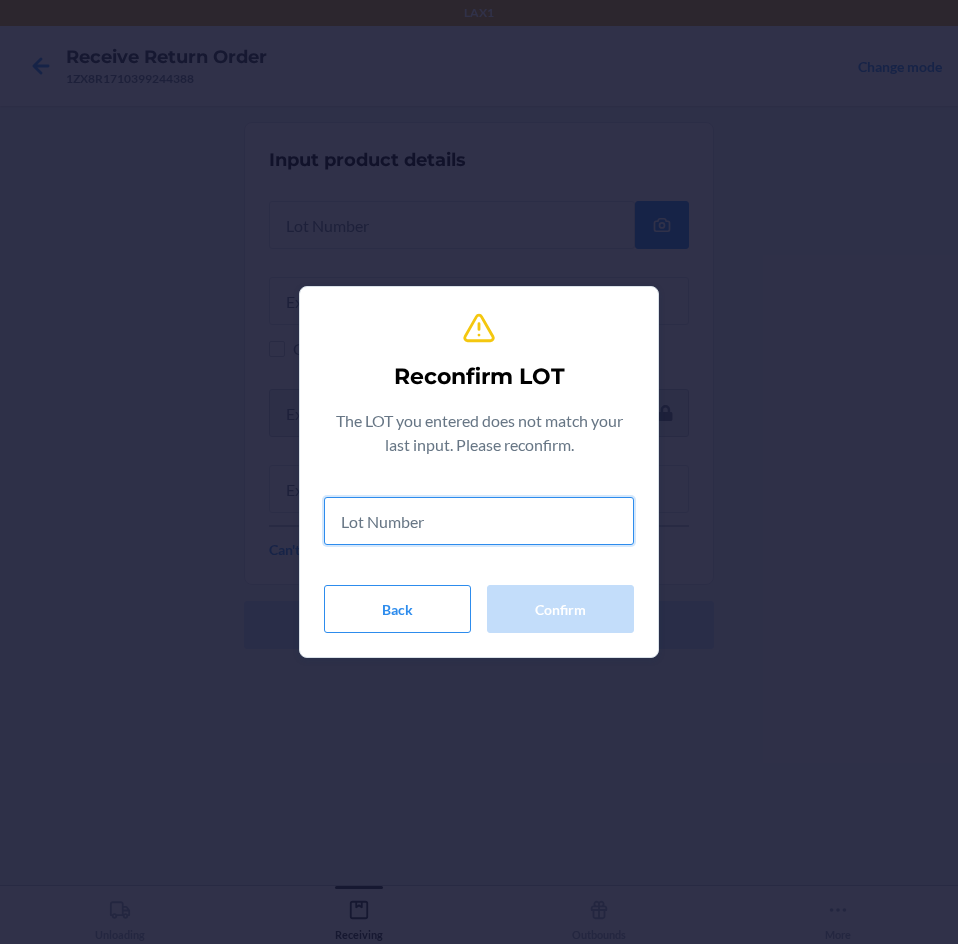 click at bounding box center (479, 521) 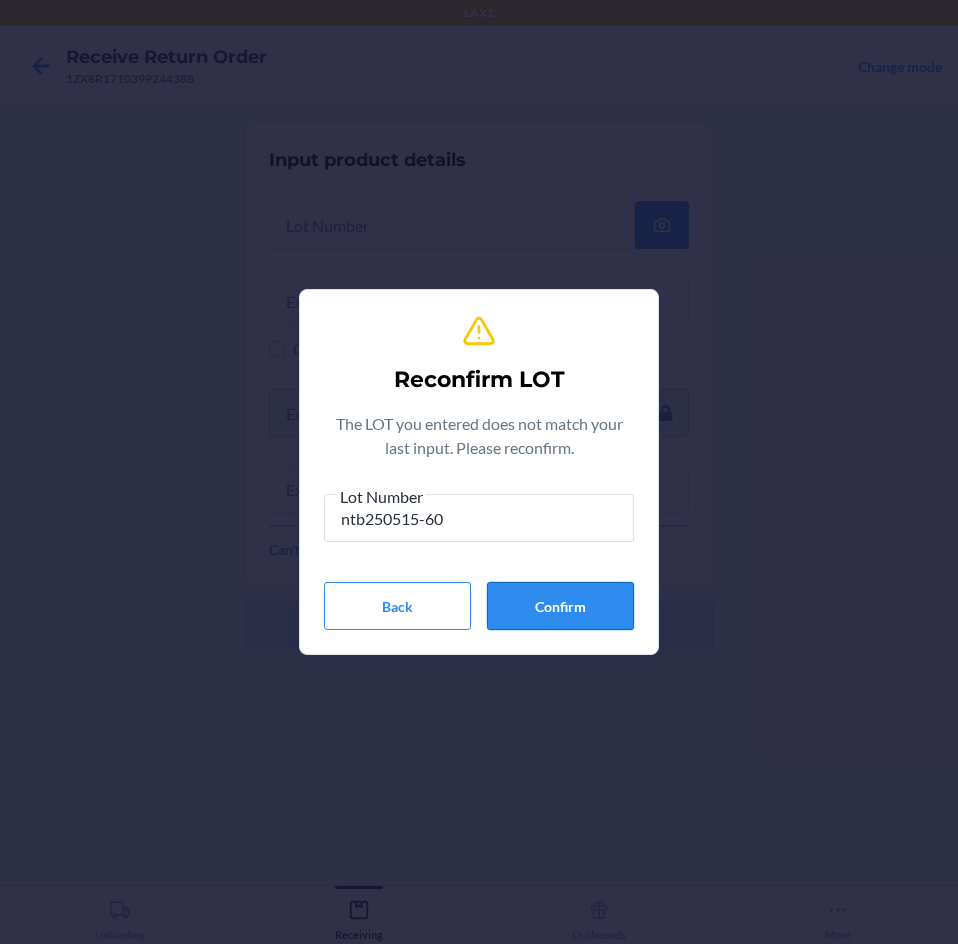 click on "Confirm" at bounding box center (560, 606) 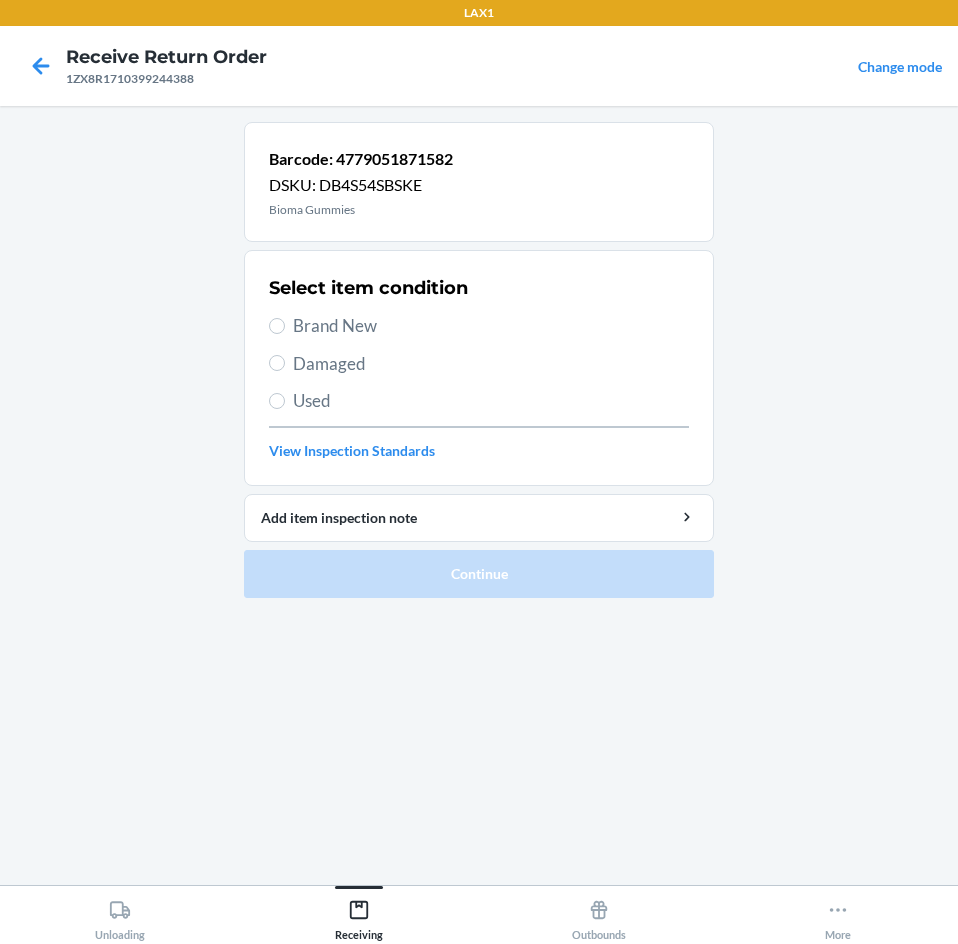 click on "Brand New" at bounding box center (479, 326) 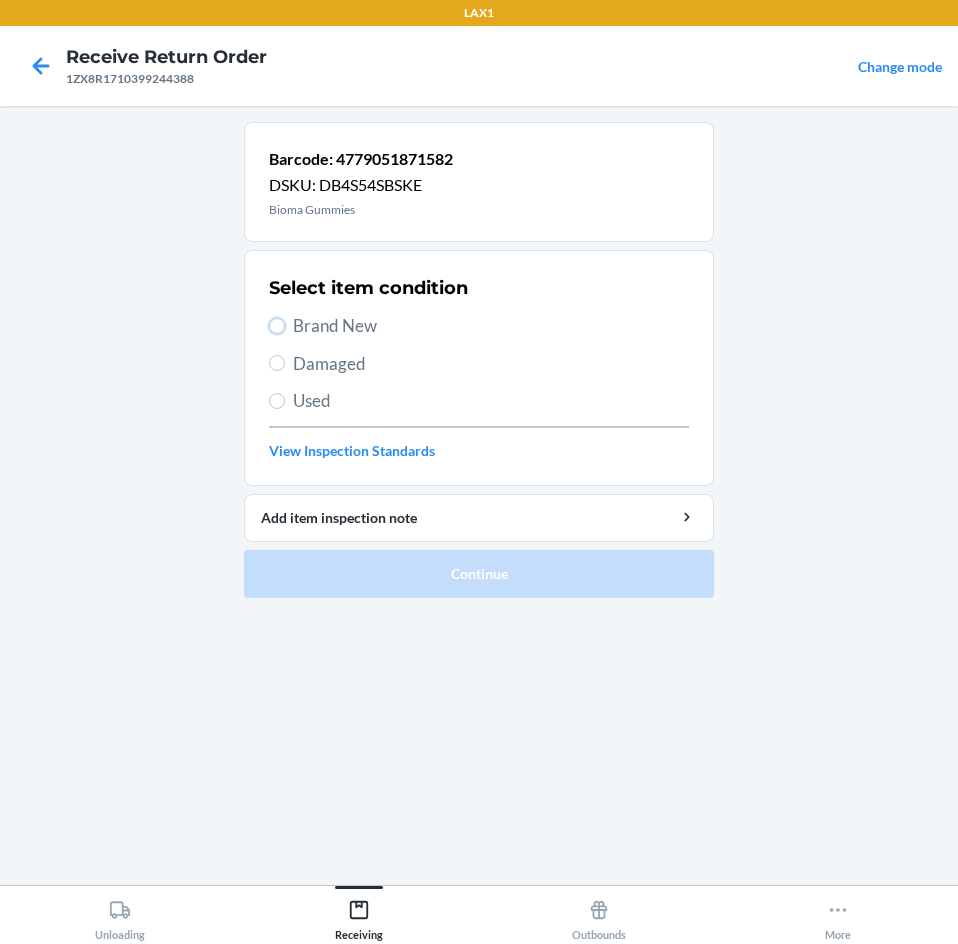 click on "Brand New" at bounding box center [277, 326] 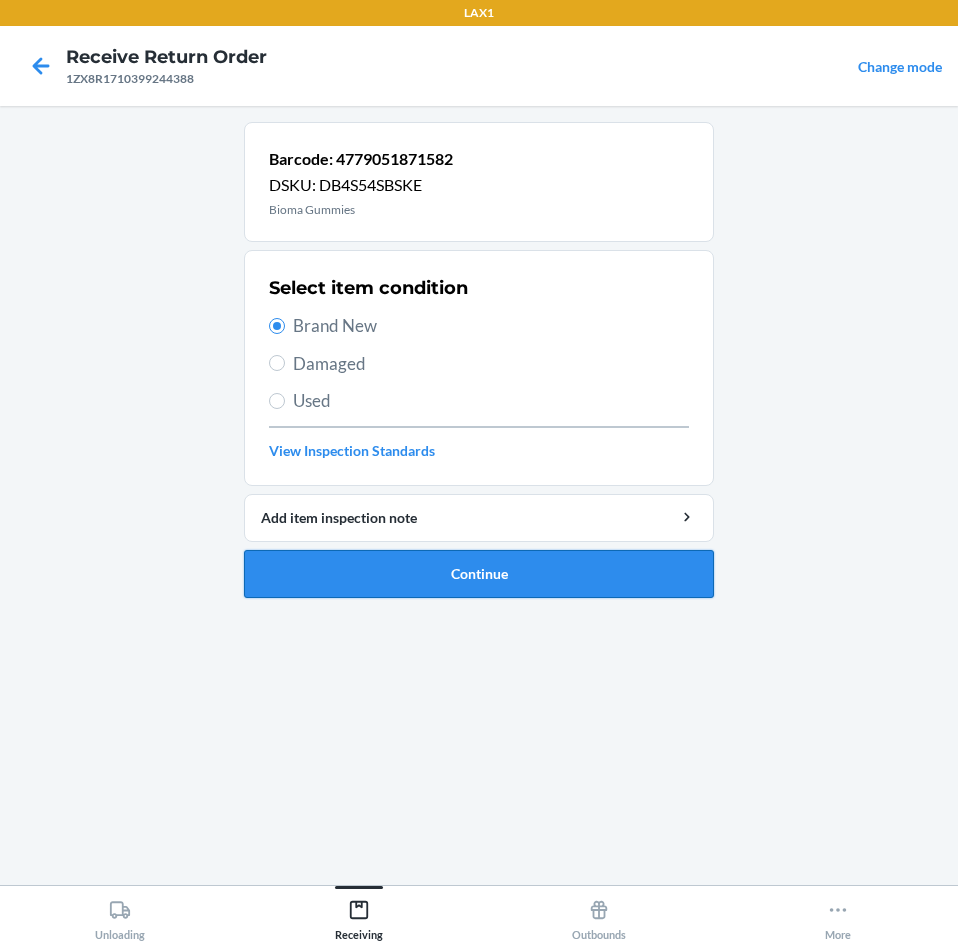 click on "Continue" at bounding box center (479, 574) 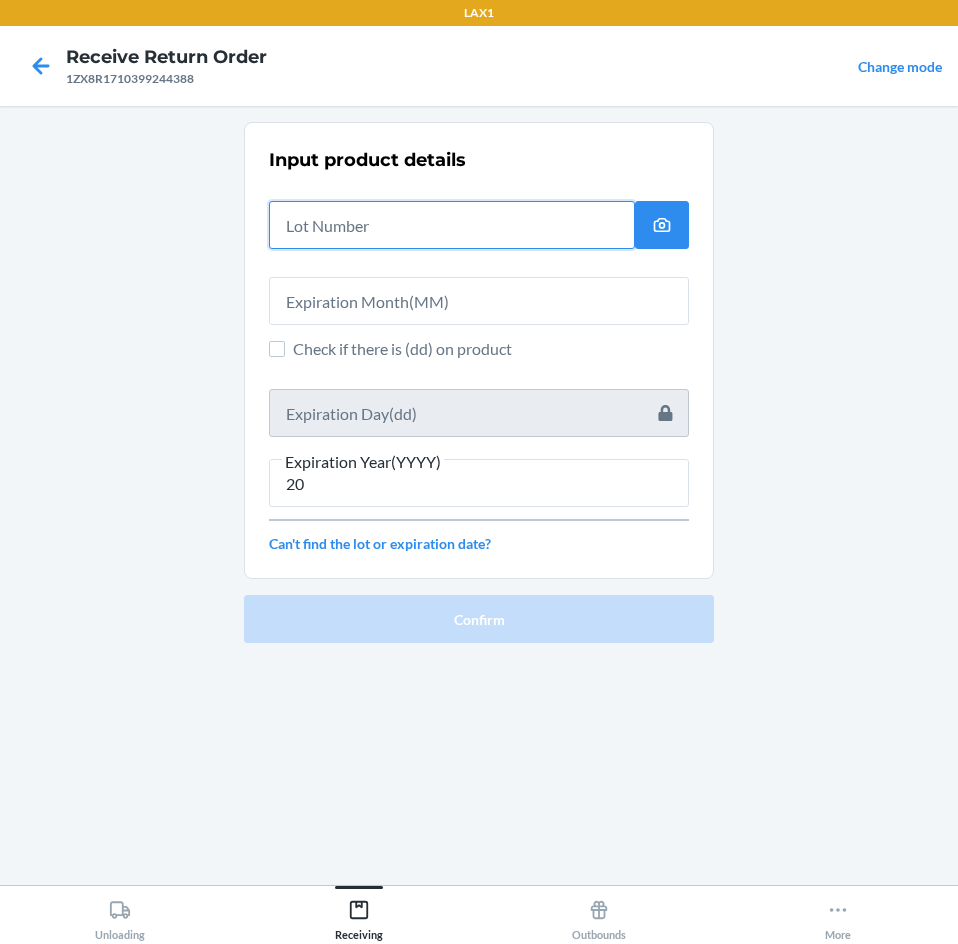 click at bounding box center (452, 225) 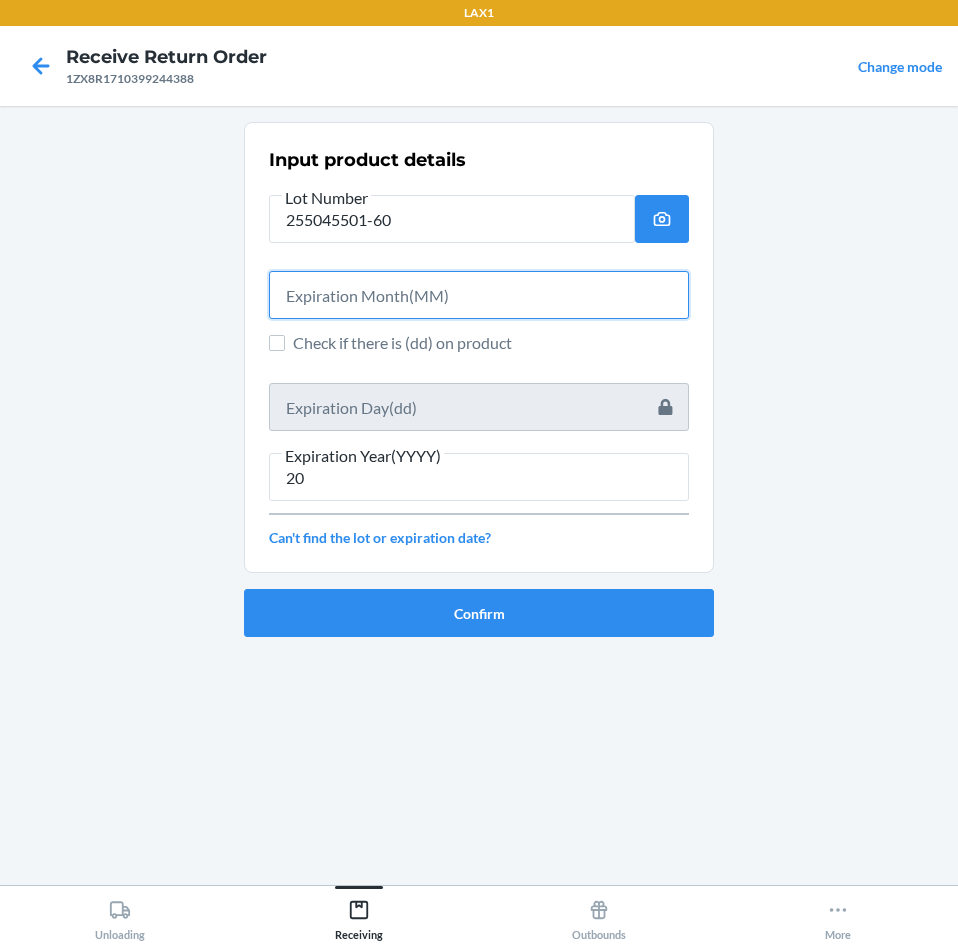 click at bounding box center (479, 295) 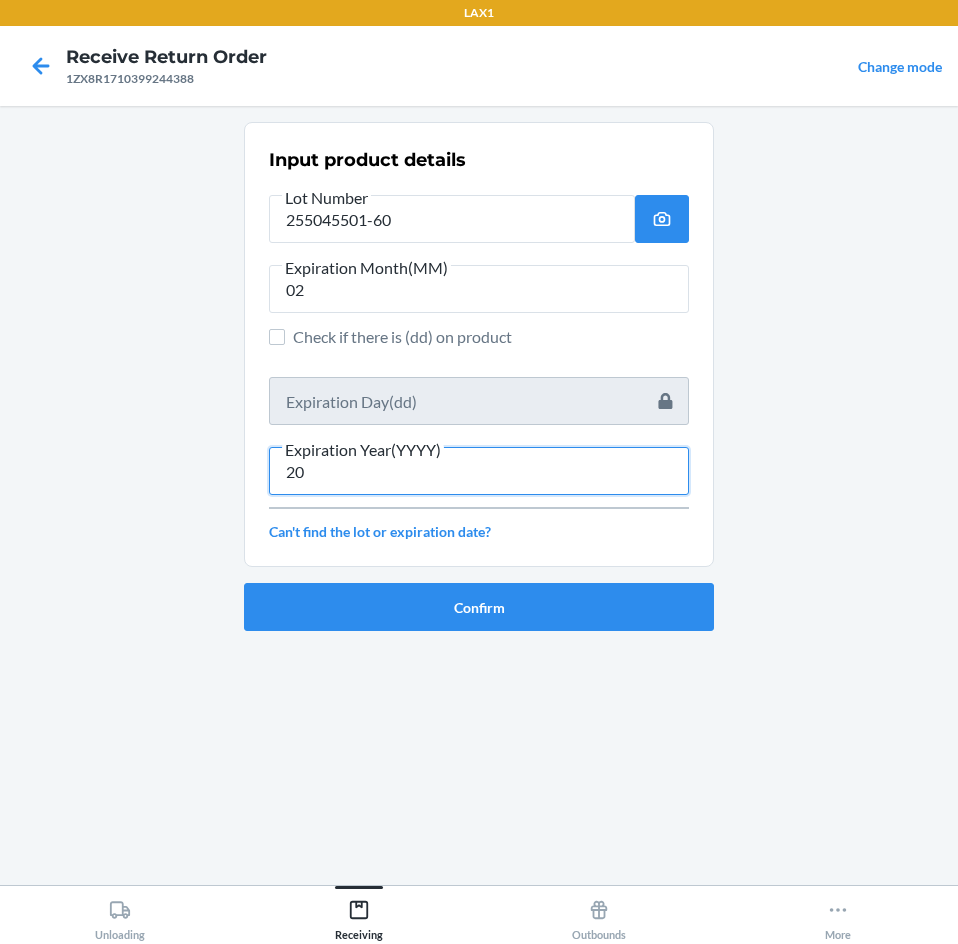 click on "20" at bounding box center [479, 471] 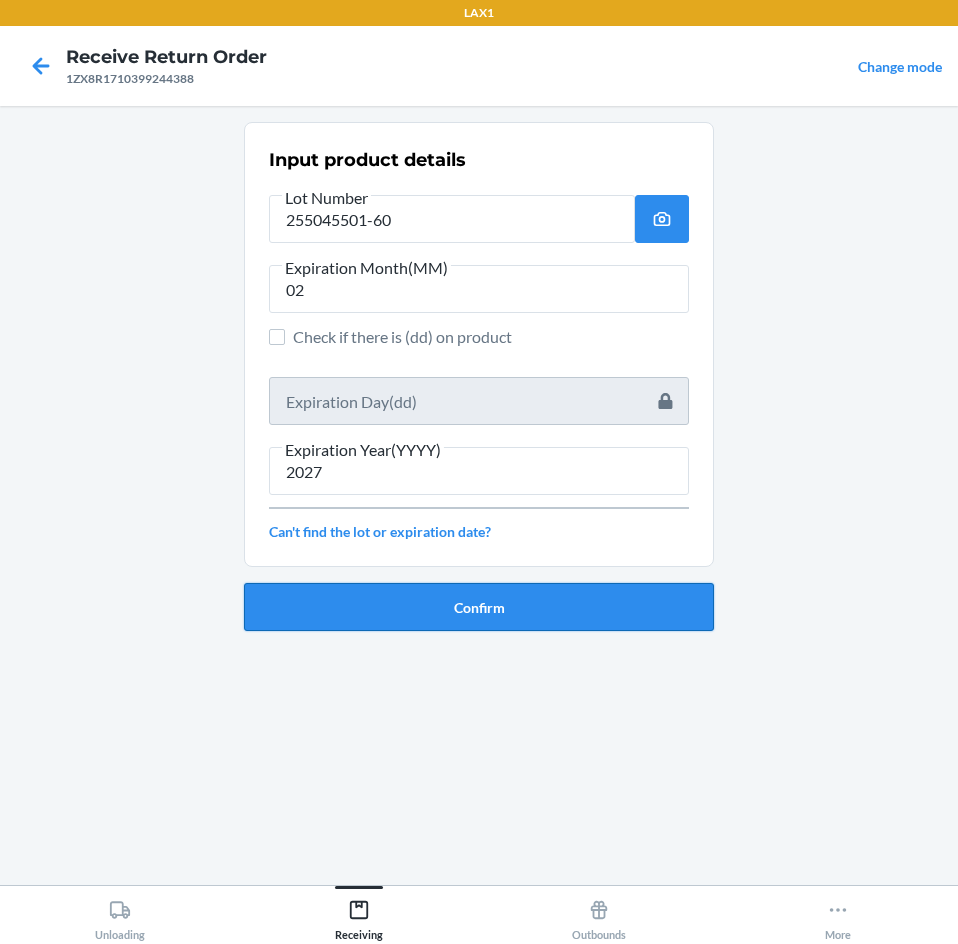 click on "Confirm" at bounding box center [479, 607] 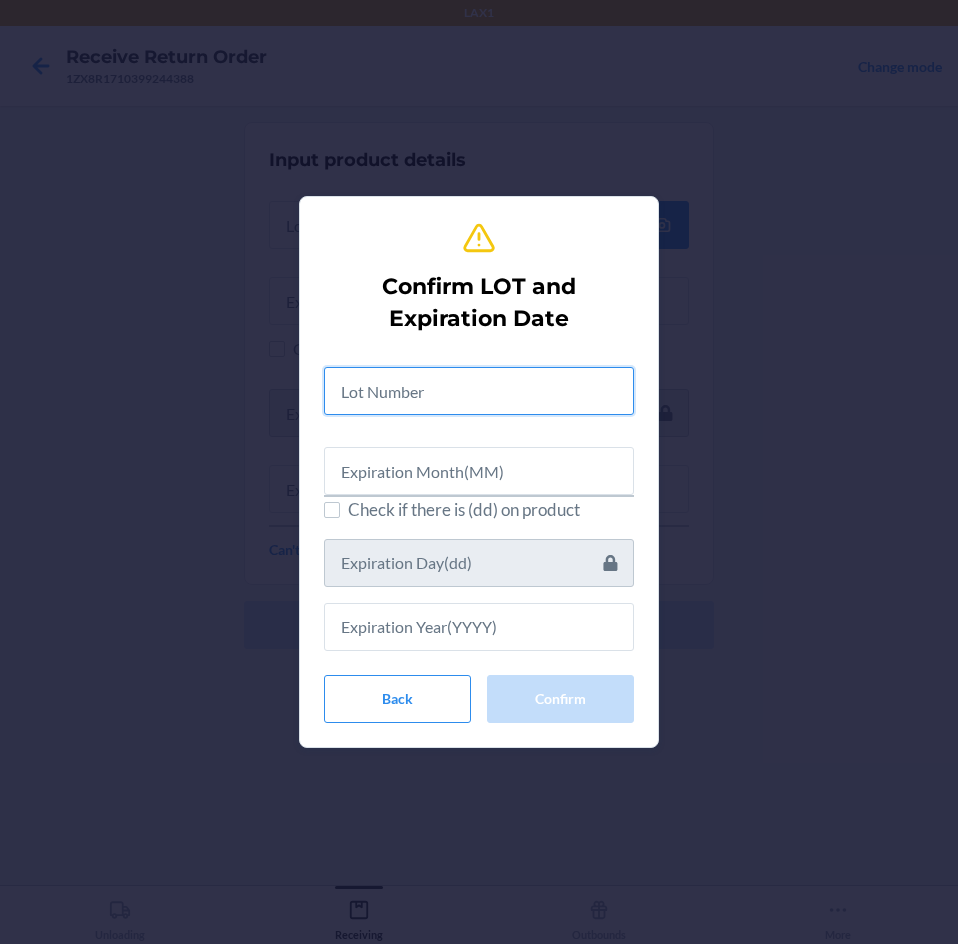 click at bounding box center [479, 391] 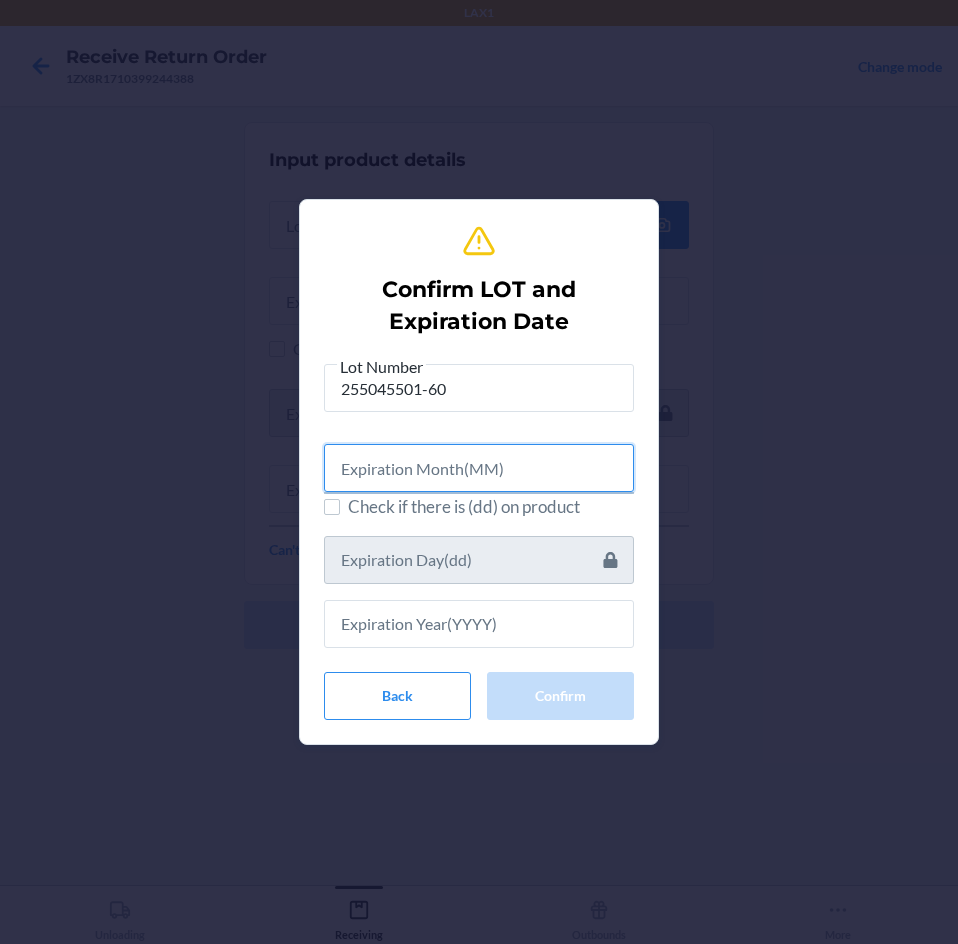 click at bounding box center (479, 468) 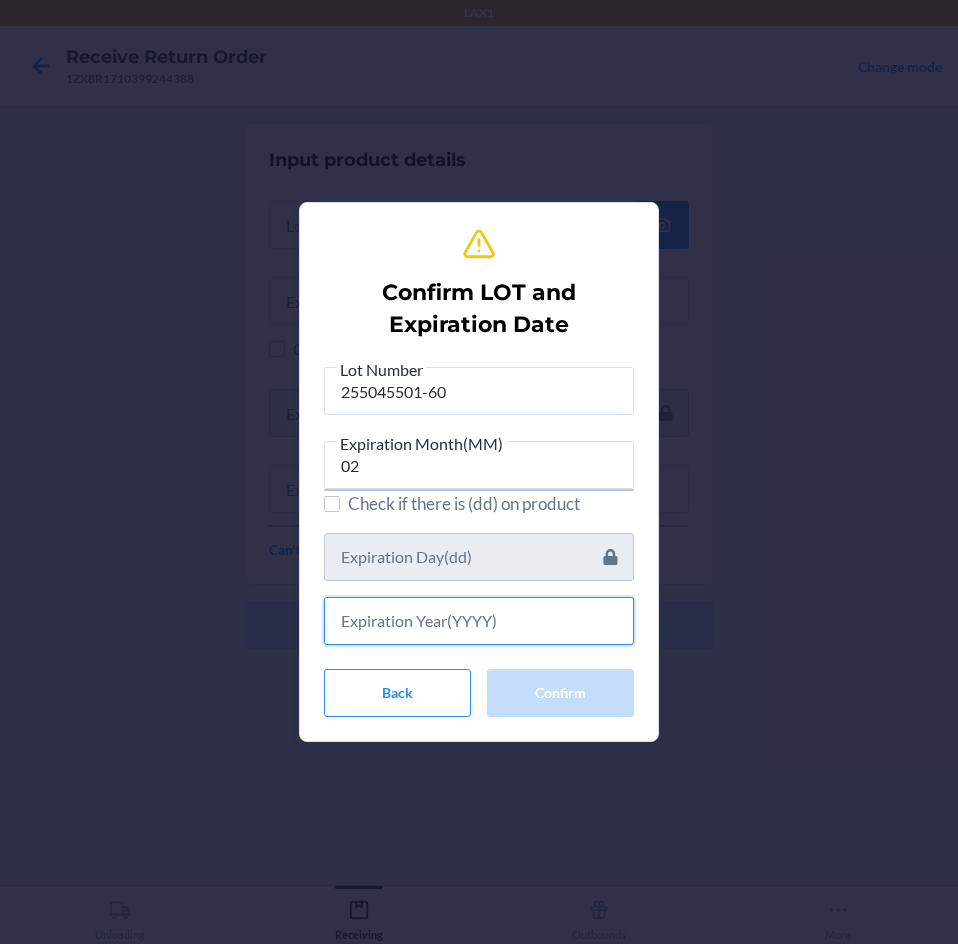 click at bounding box center [479, 621] 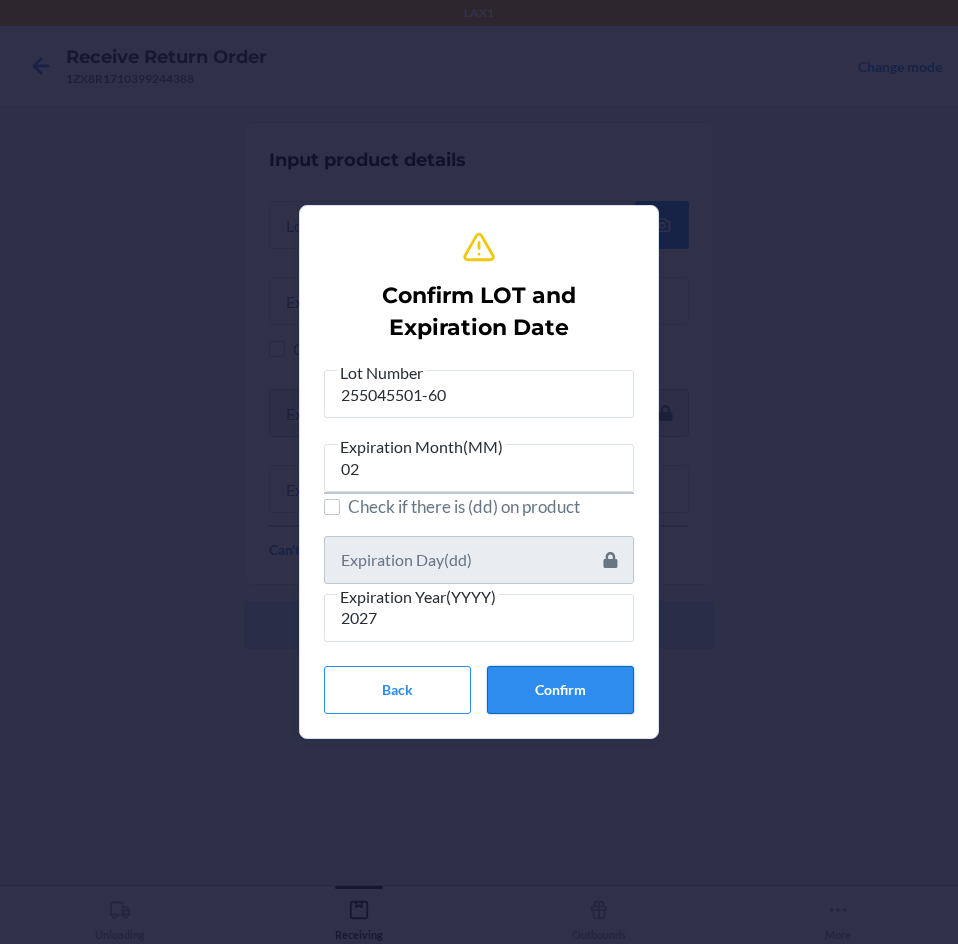 click on "Confirm" at bounding box center (560, 690) 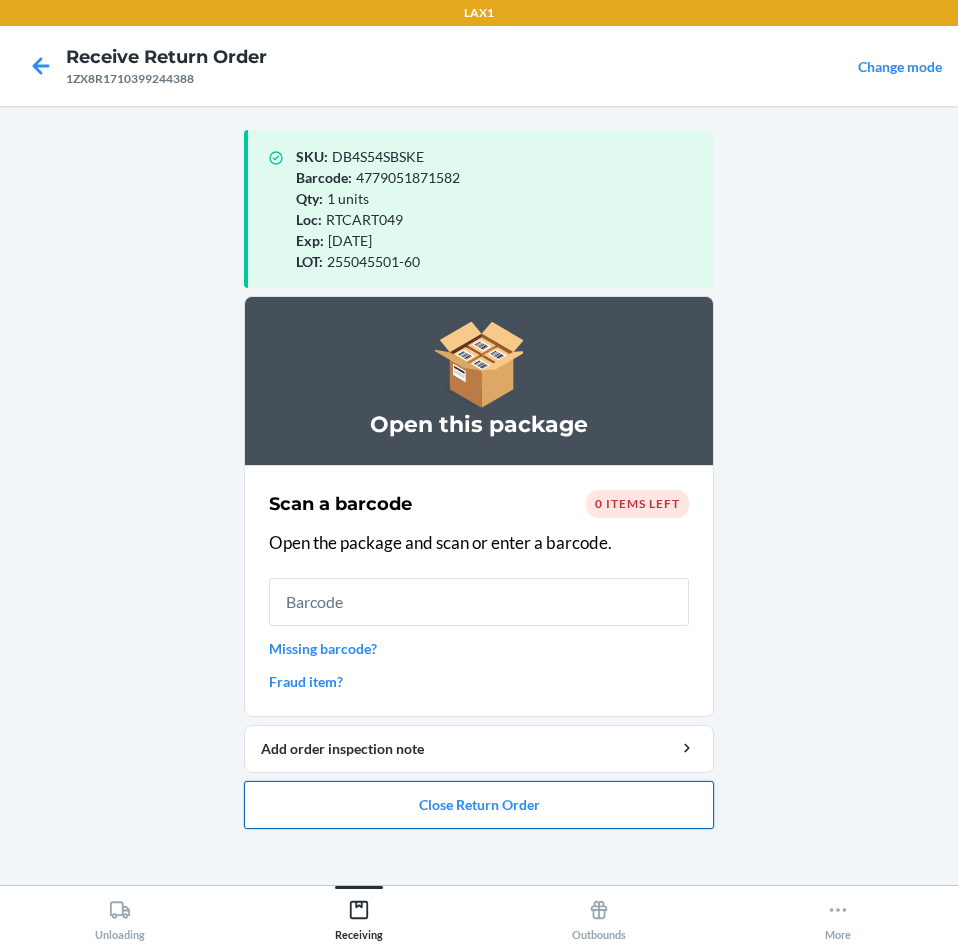click on "Close Return Order" at bounding box center (479, 805) 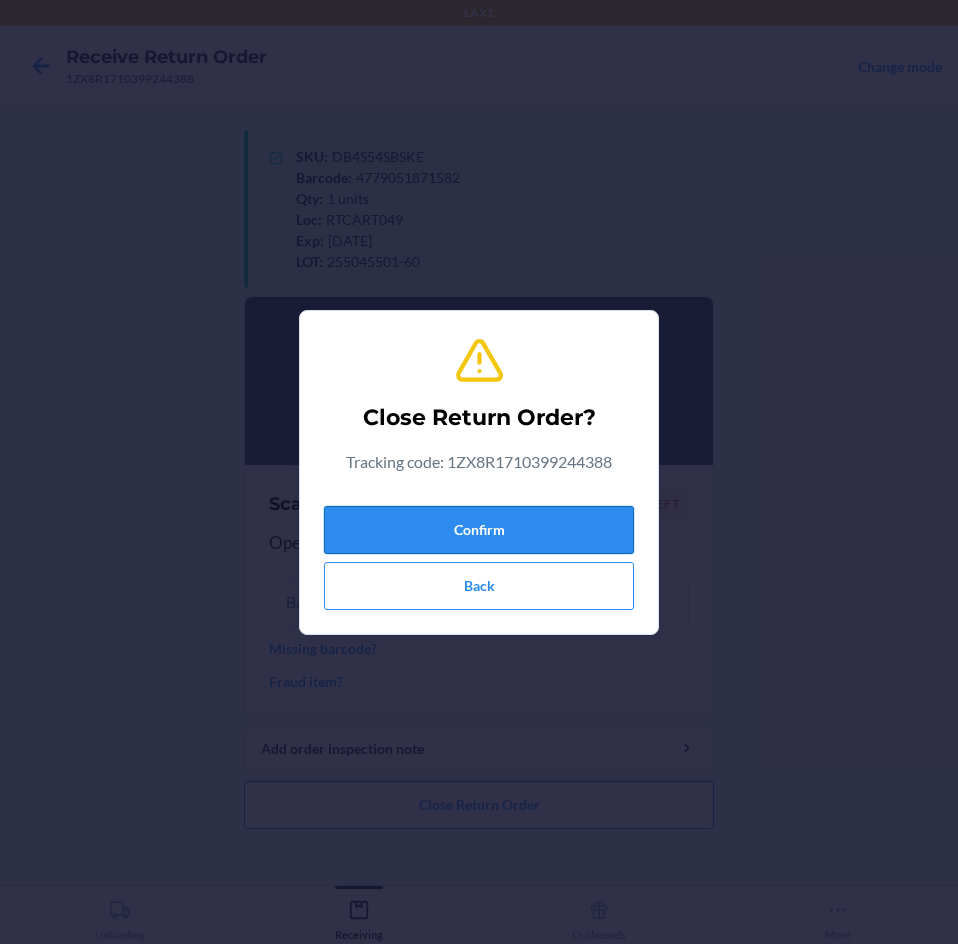click on "Confirm" at bounding box center [479, 530] 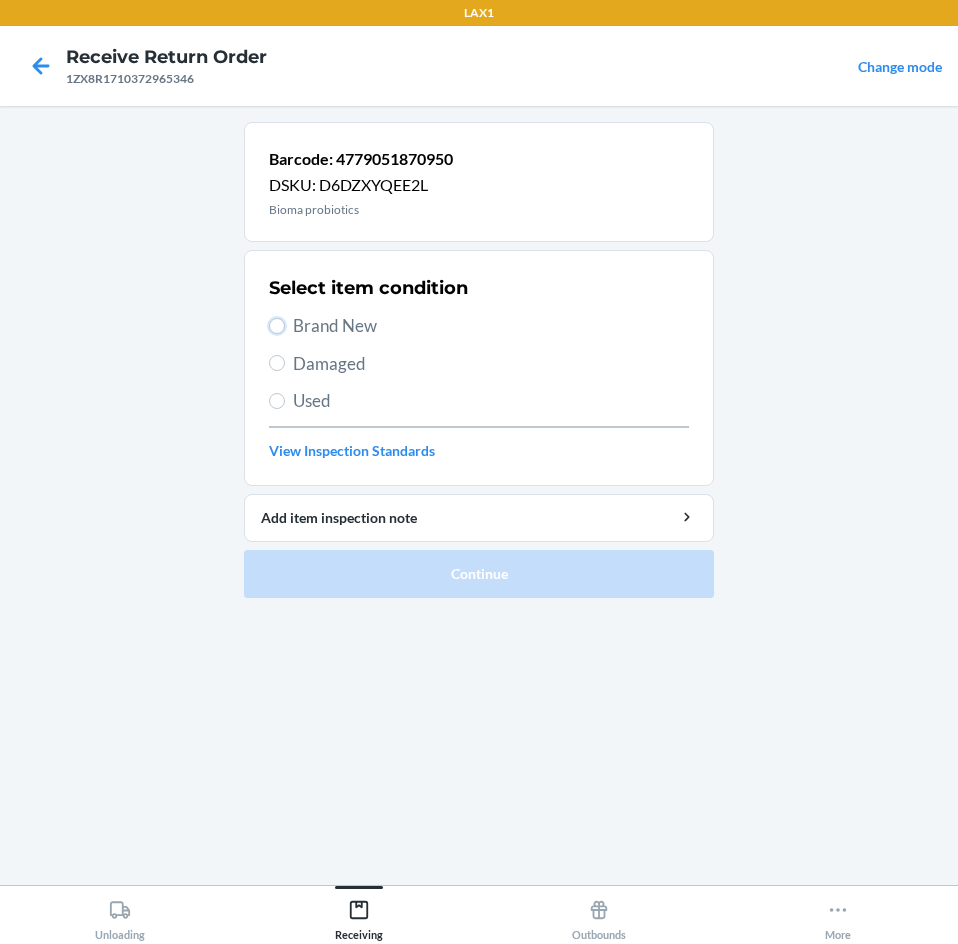 drag, startPoint x: 273, startPoint y: 318, endPoint x: 351, endPoint y: 410, distance: 120.61509 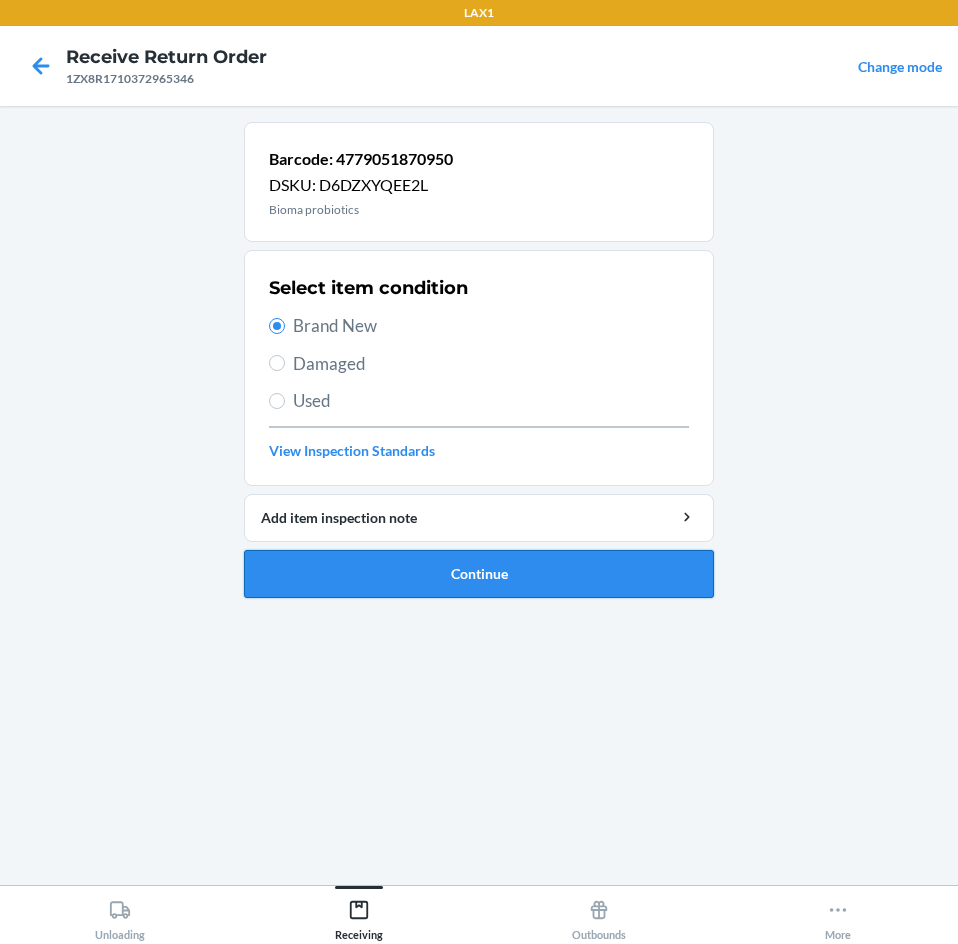 click on "Continue" at bounding box center [479, 574] 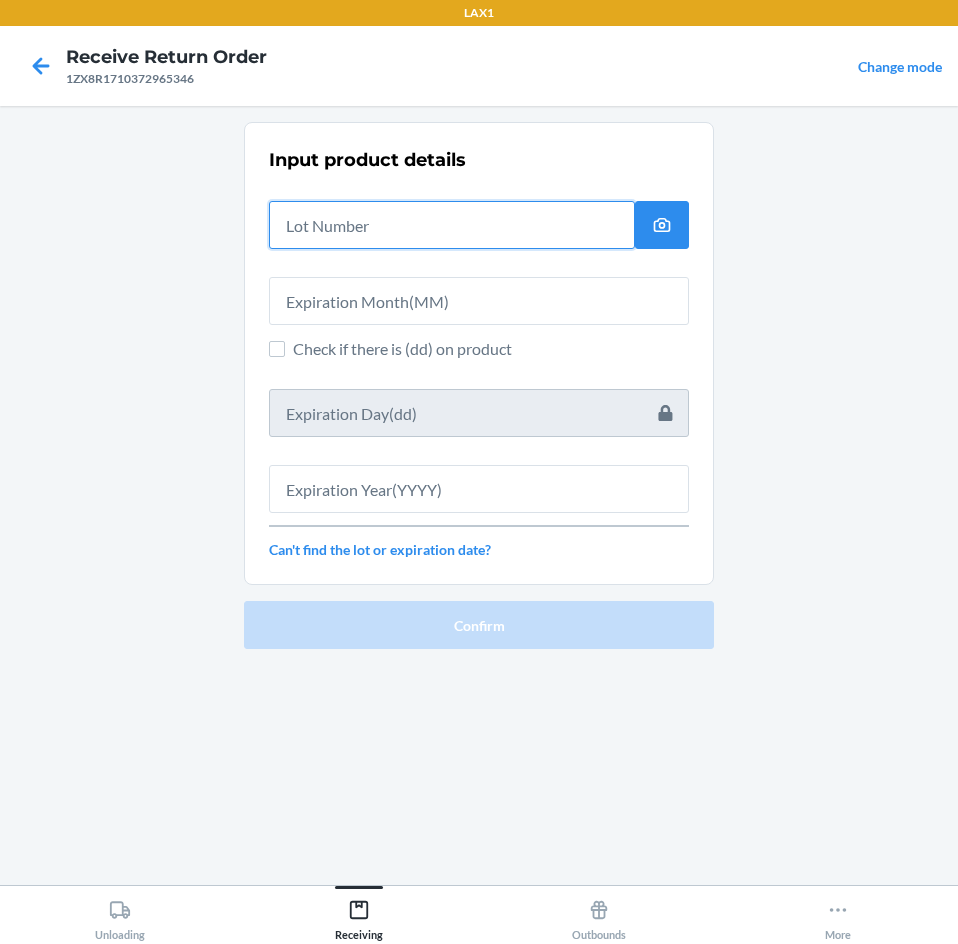 click at bounding box center [452, 225] 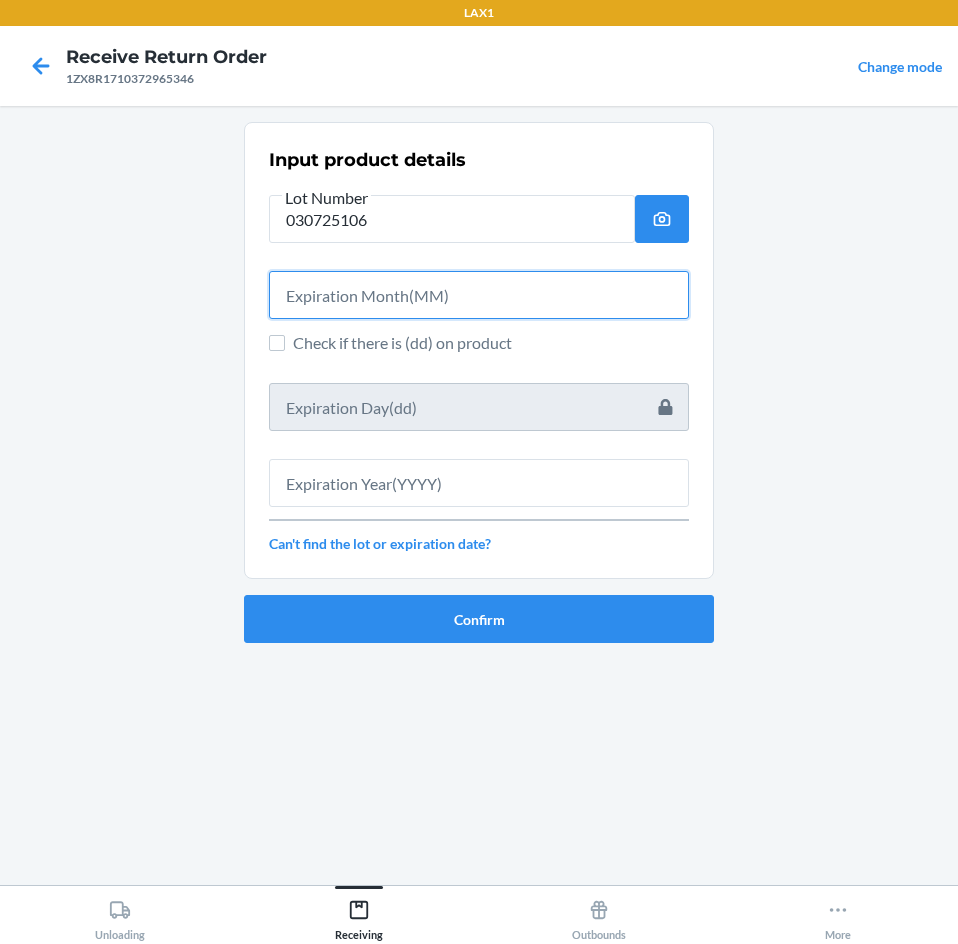 click at bounding box center (479, 295) 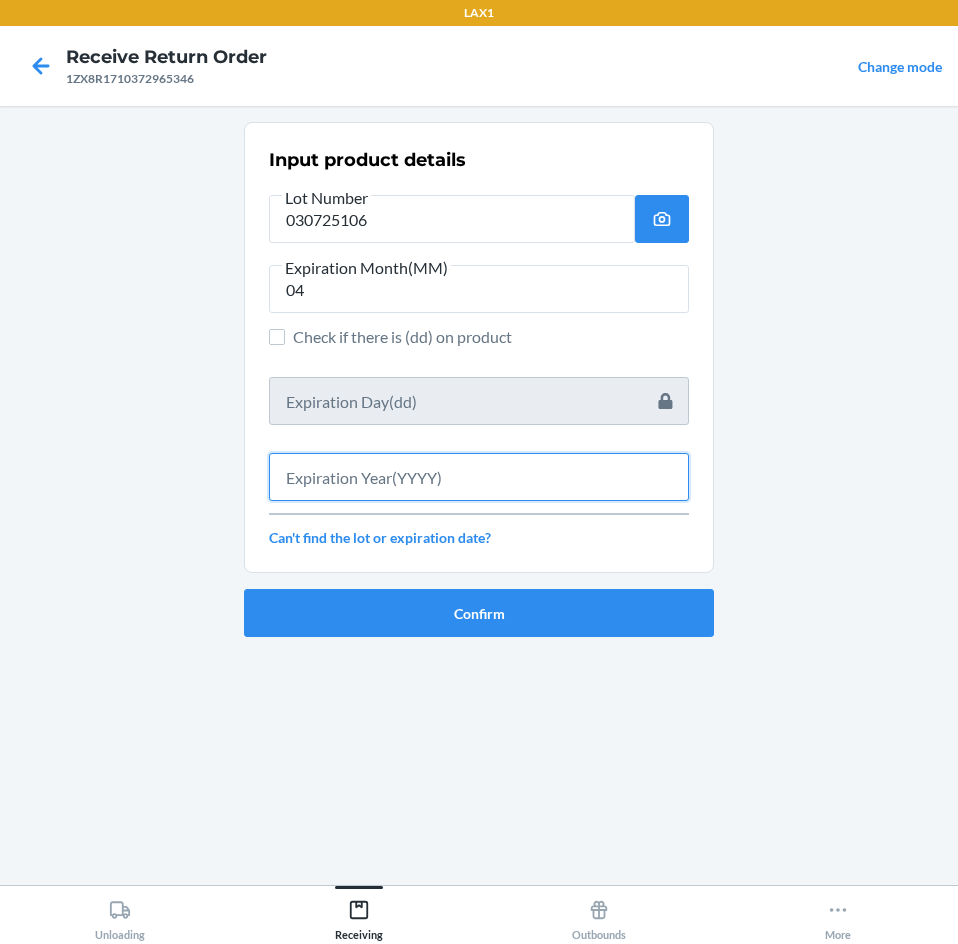 click at bounding box center (479, 477) 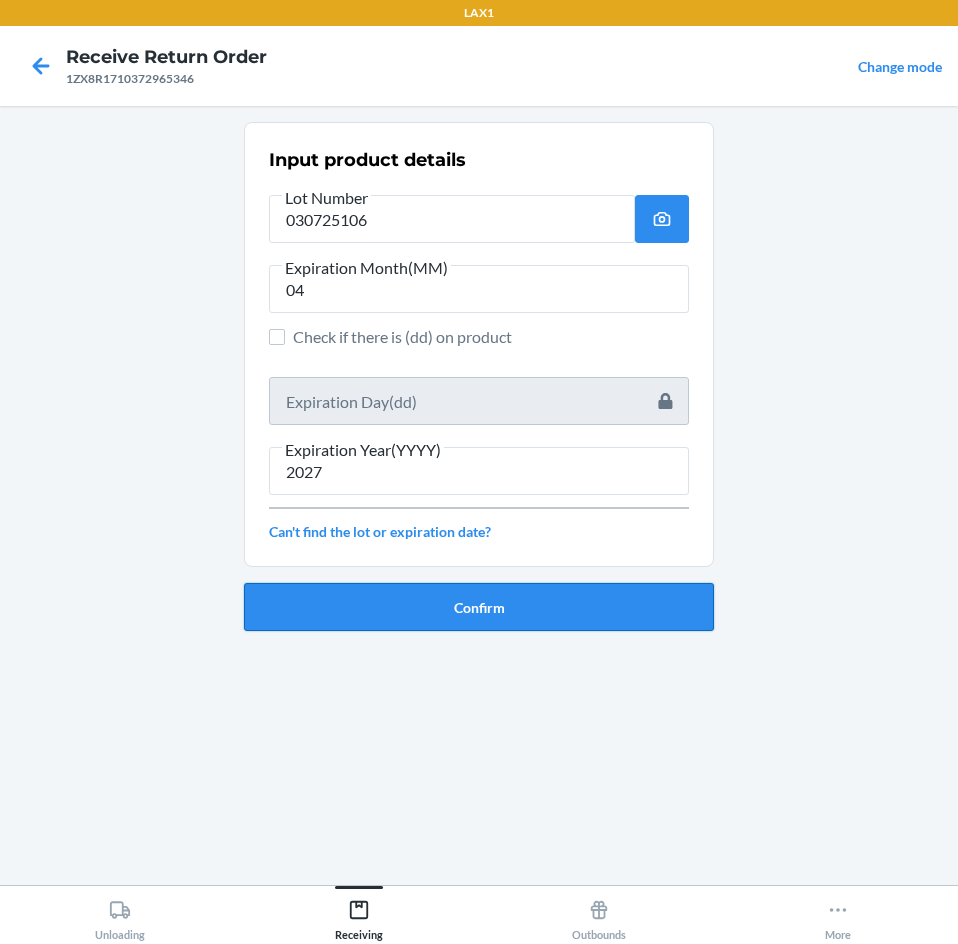 click on "Confirm" at bounding box center [479, 607] 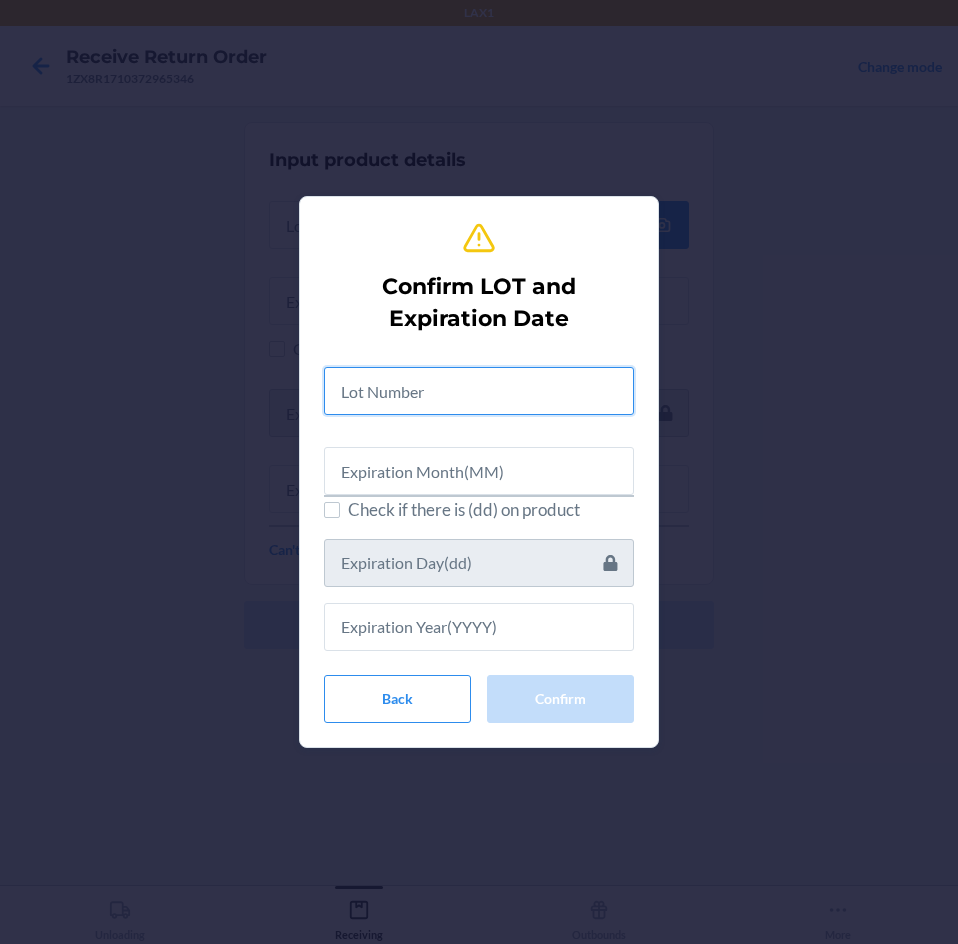 click at bounding box center (479, 391) 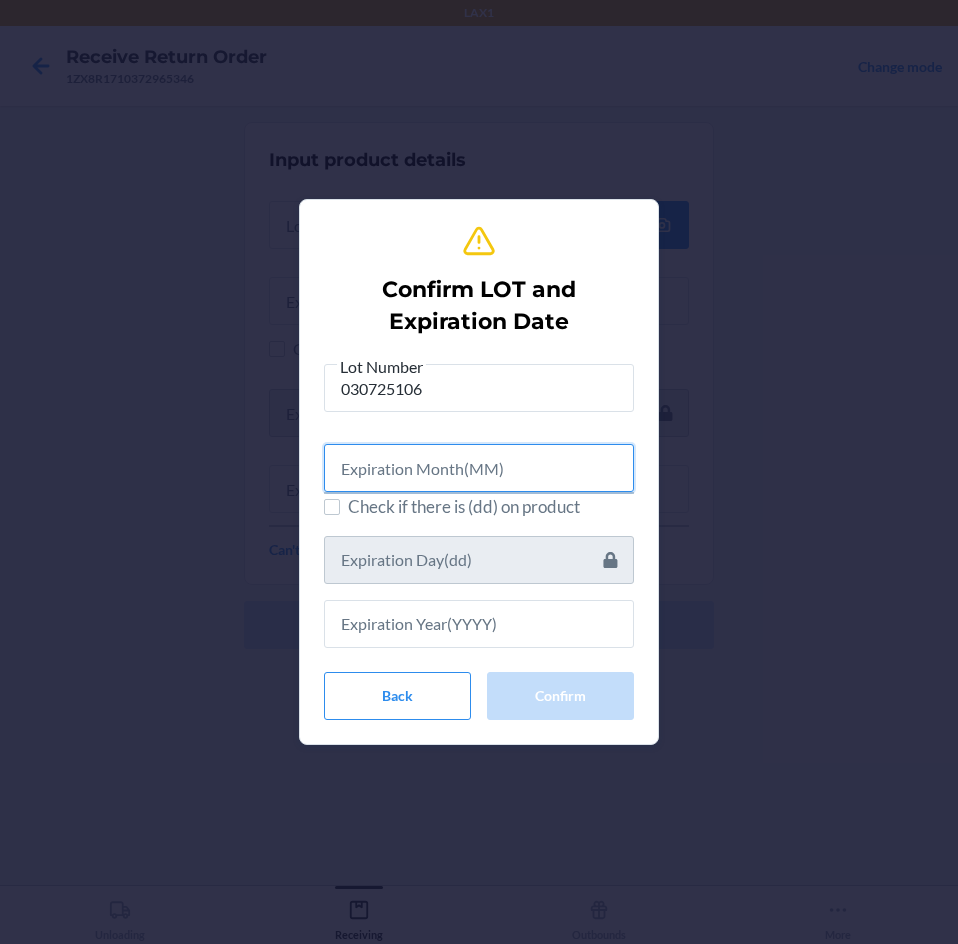 click at bounding box center [479, 468] 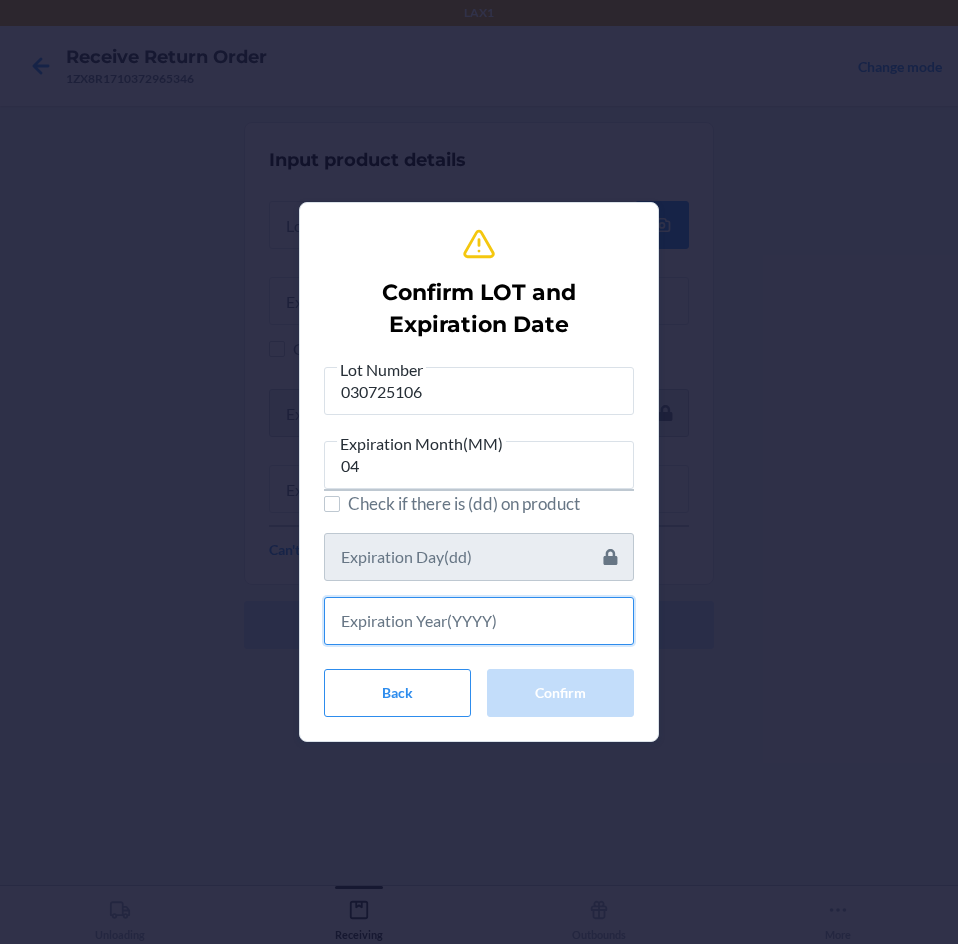 click at bounding box center [479, 621] 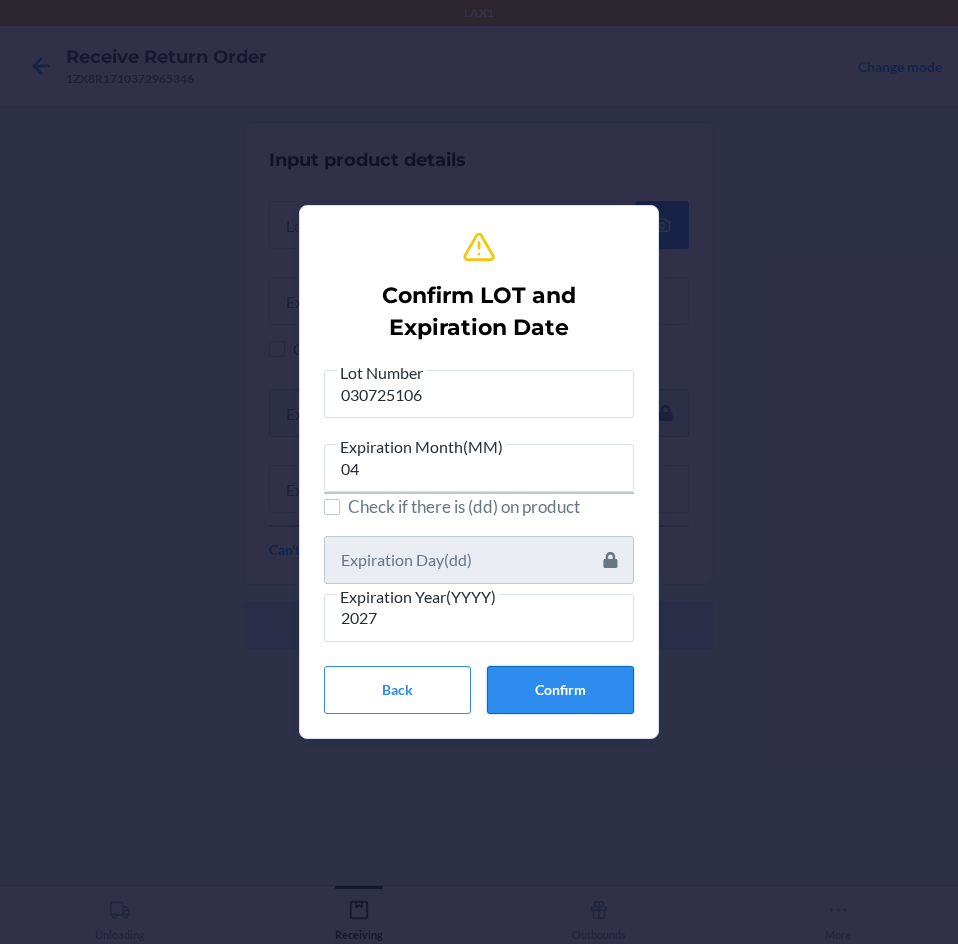 click on "Confirm" at bounding box center (560, 690) 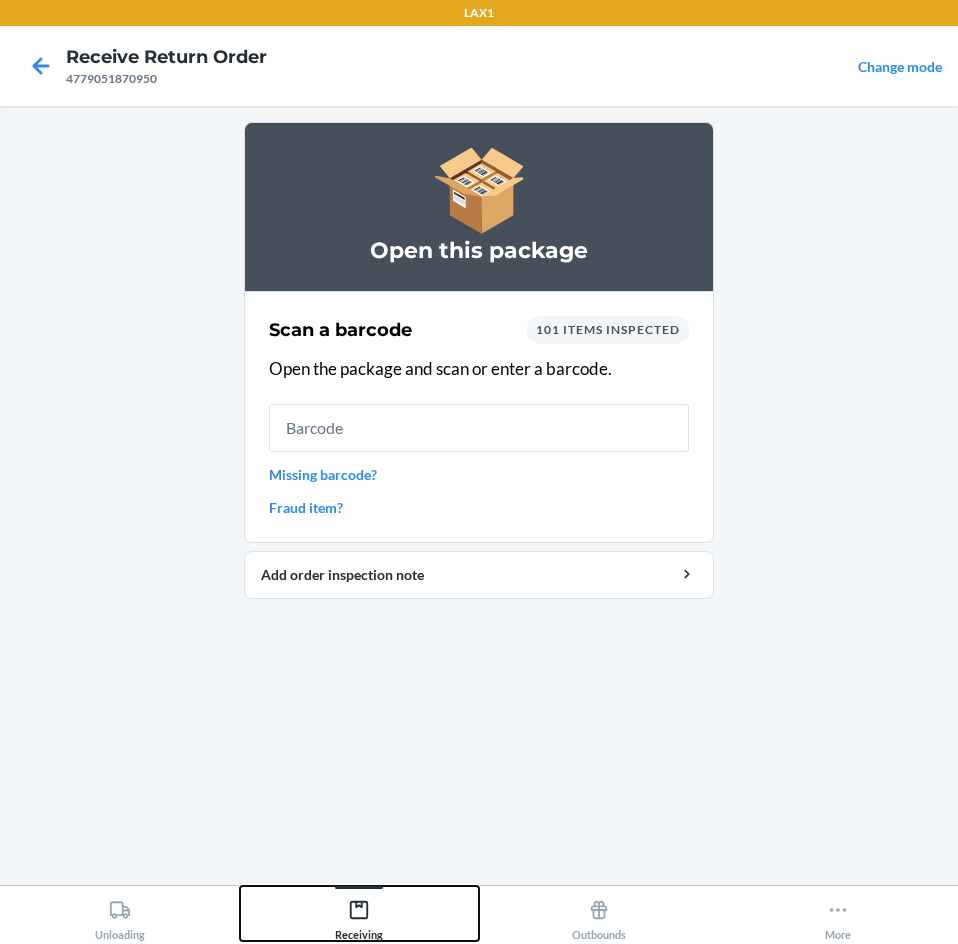 click 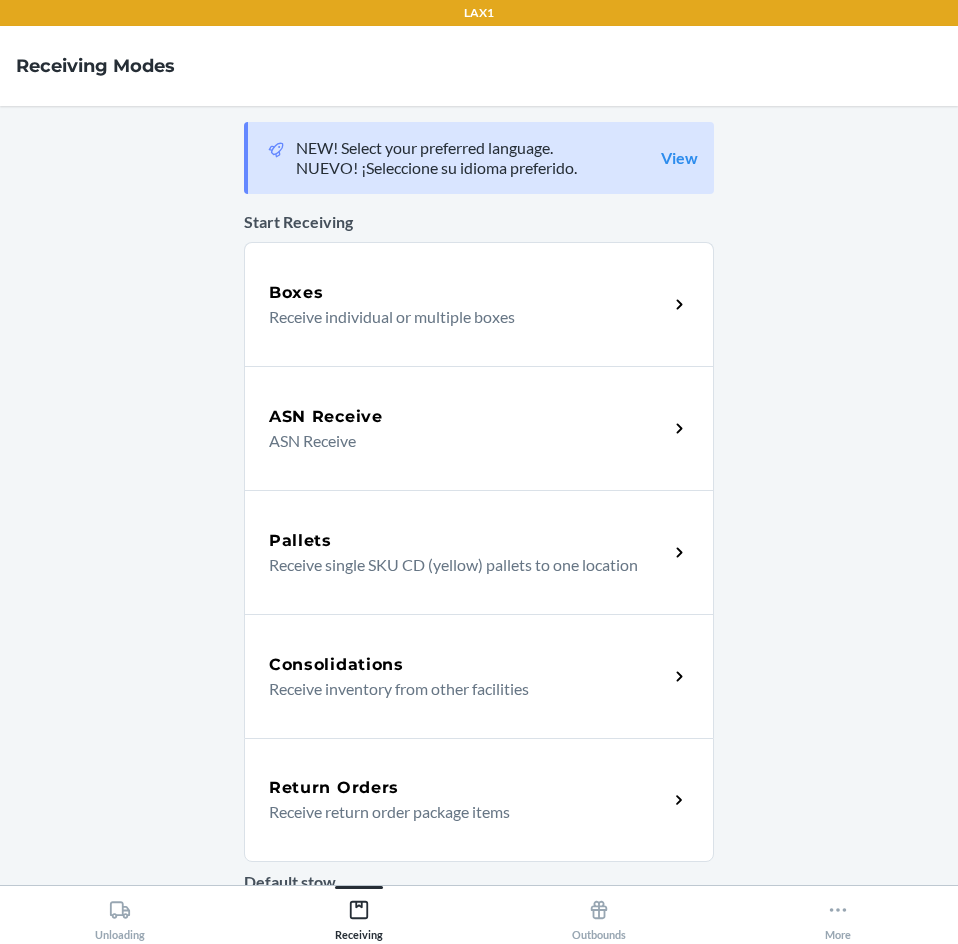 click on "Return Orders" at bounding box center (468, 788) 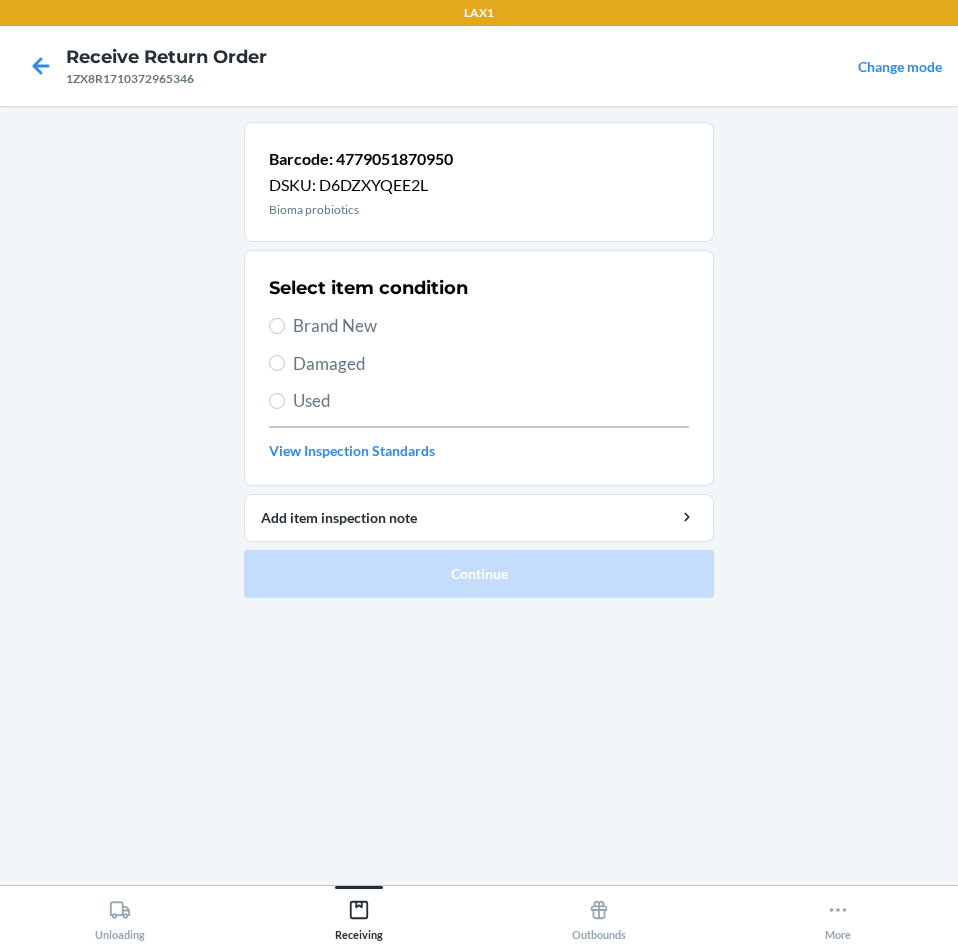 click on "Brand New" at bounding box center [479, 326] 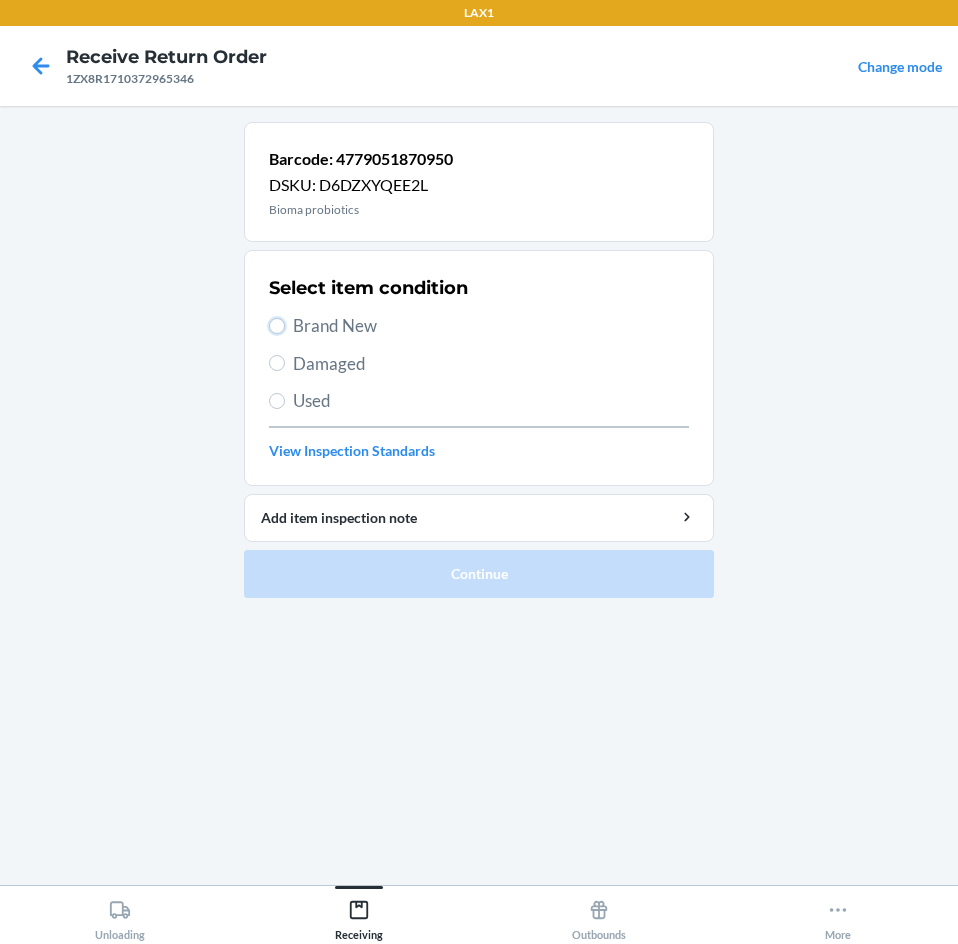 click on "Brand New" at bounding box center (277, 326) 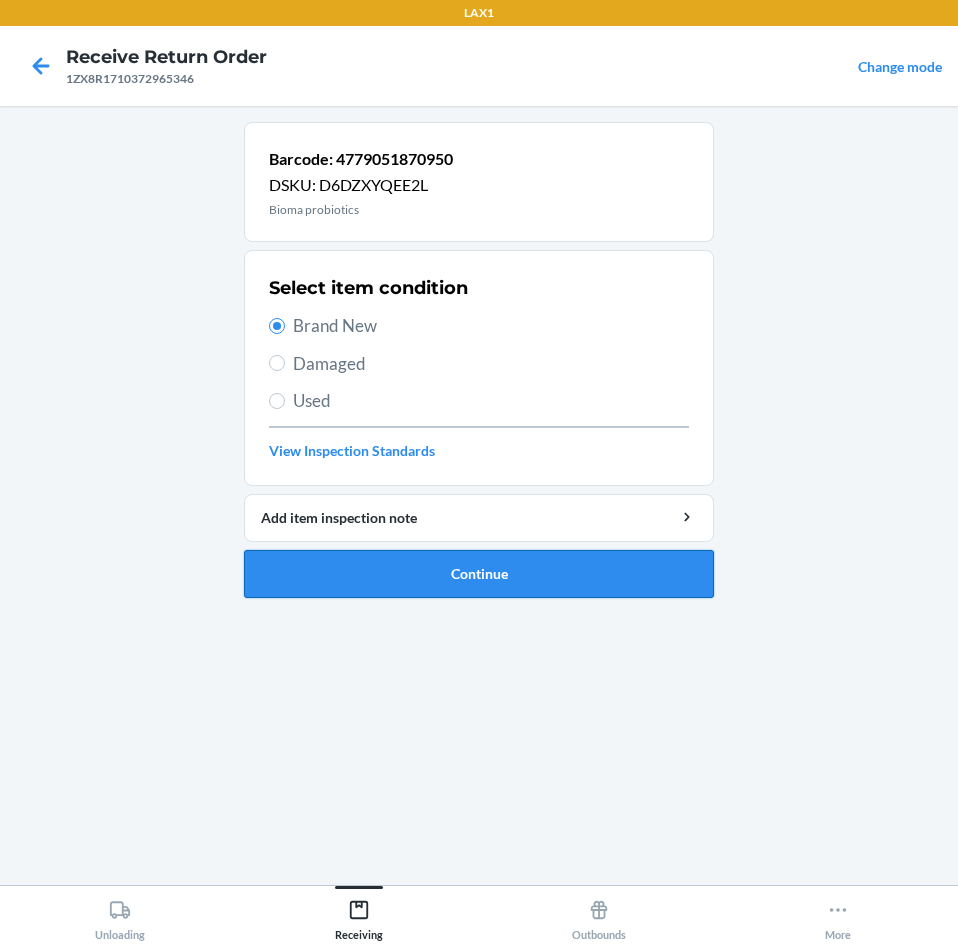 click on "Continue" at bounding box center (479, 574) 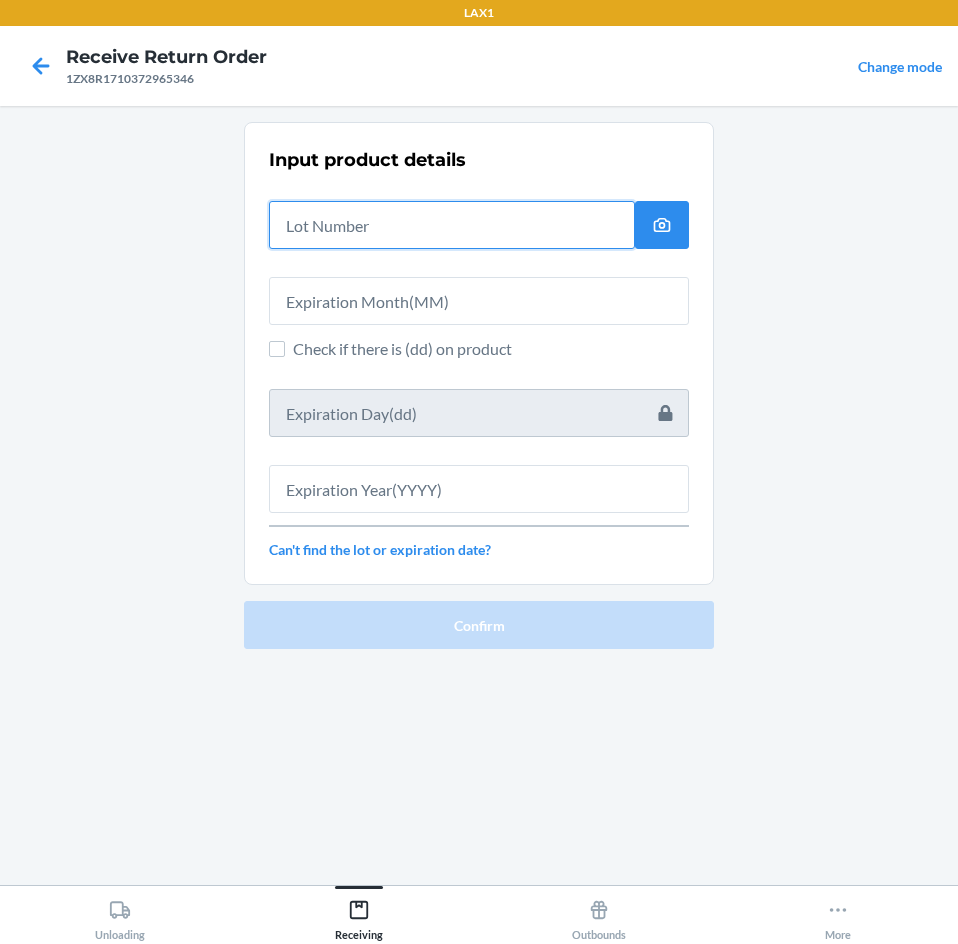 click at bounding box center [452, 225] 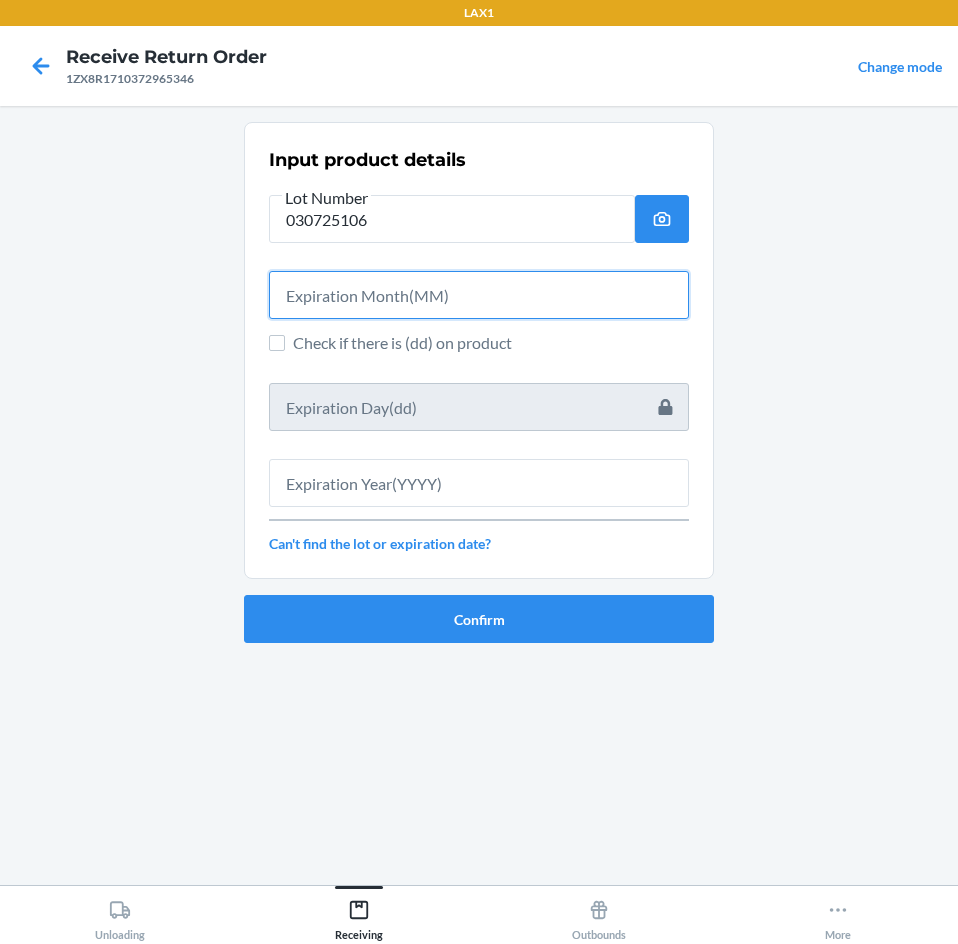 click at bounding box center (479, 295) 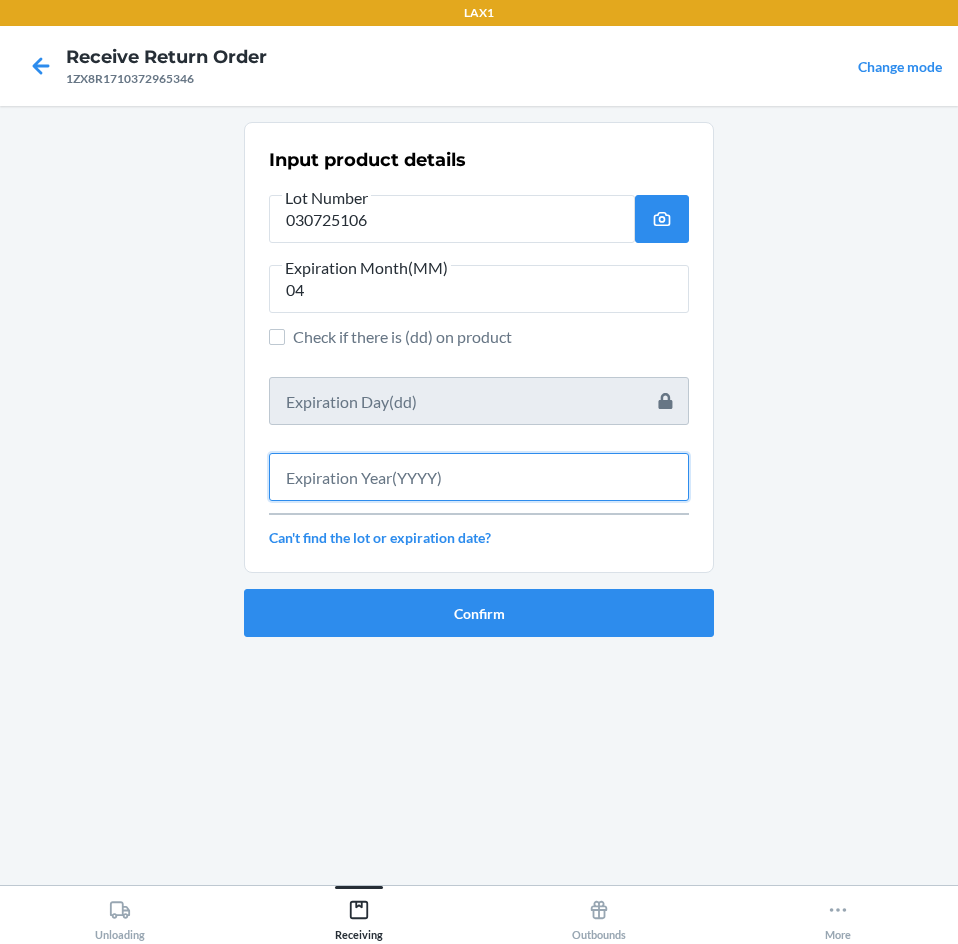 click at bounding box center (479, 477) 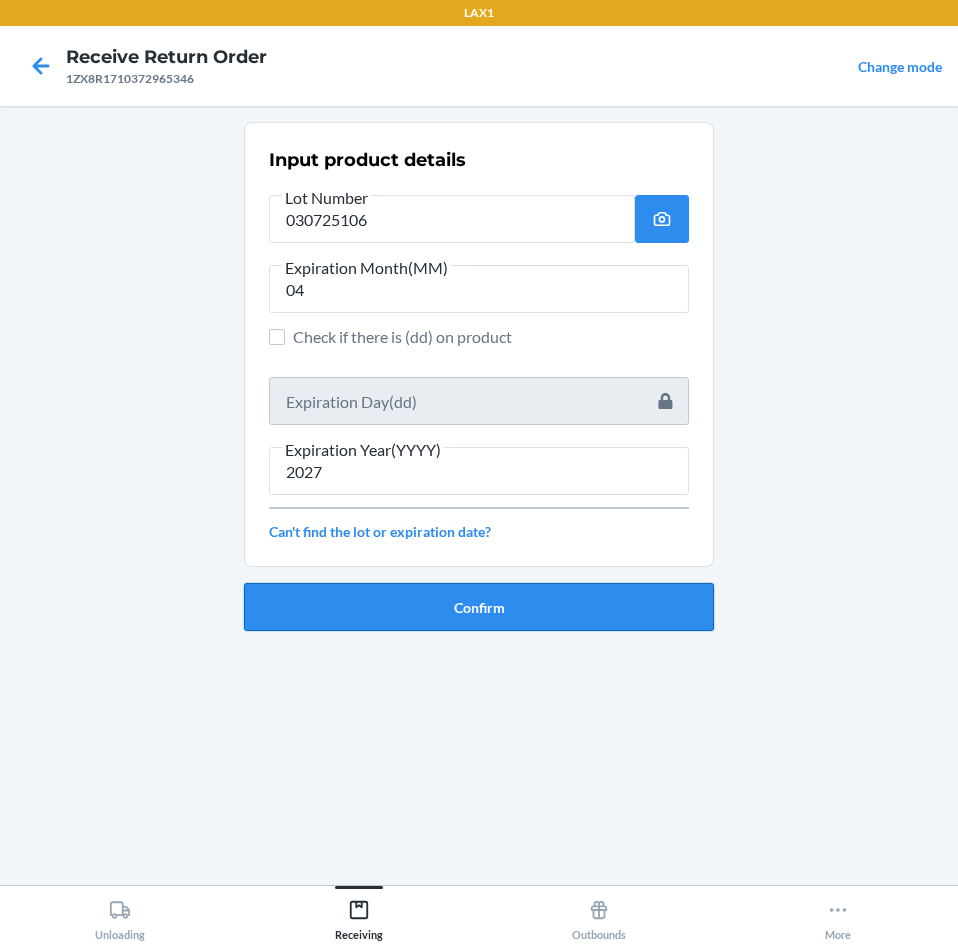 click on "Confirm" at bounding box center [479, 607] 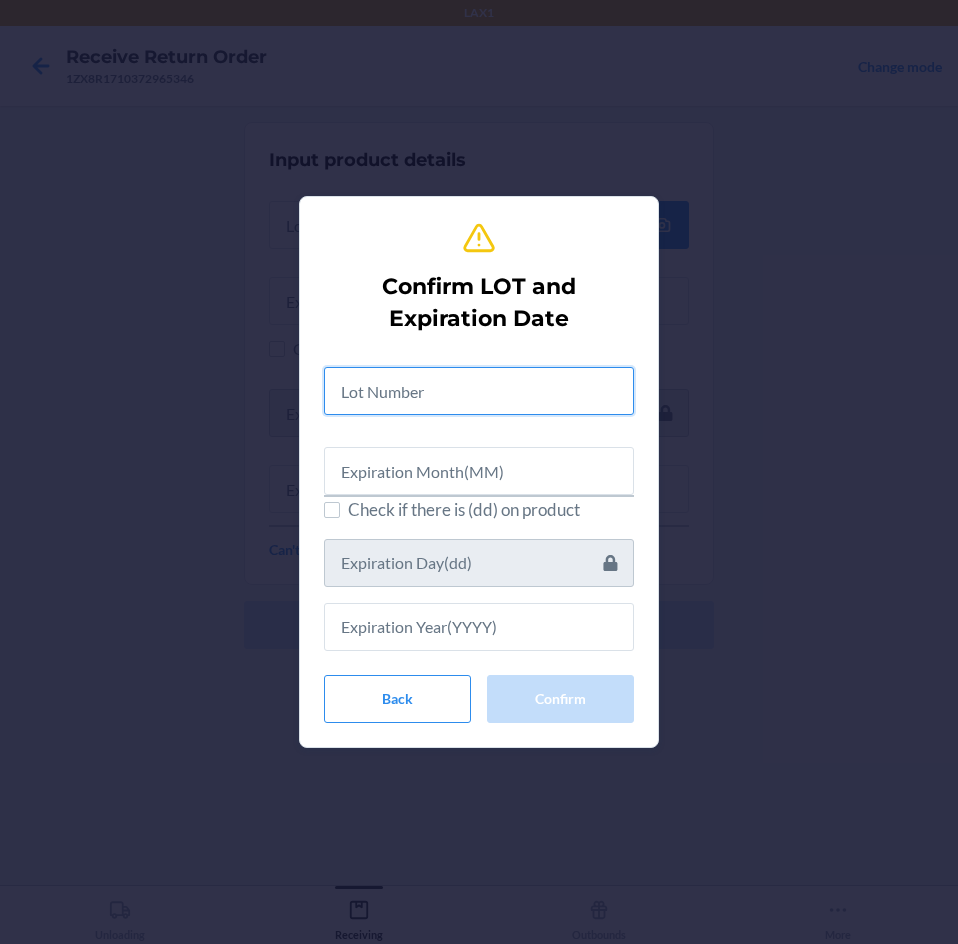 click at bounding box center (479, 391) 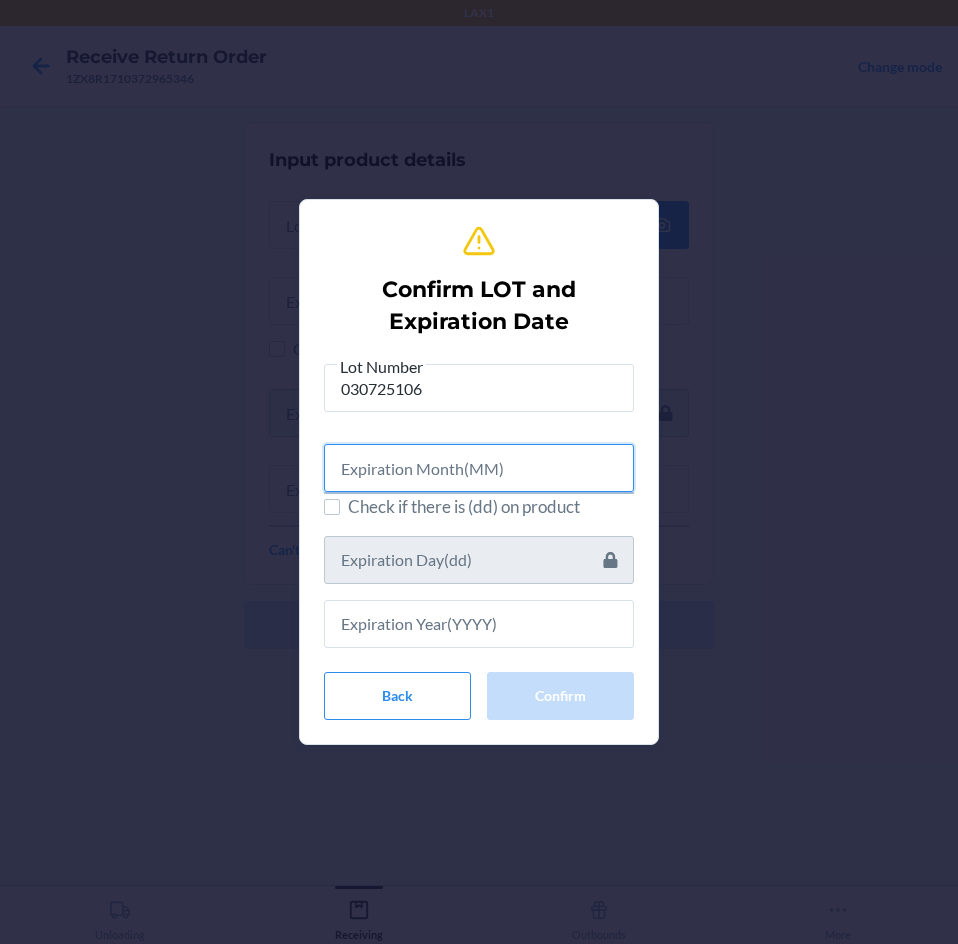 click at bounding box center (479, 468) 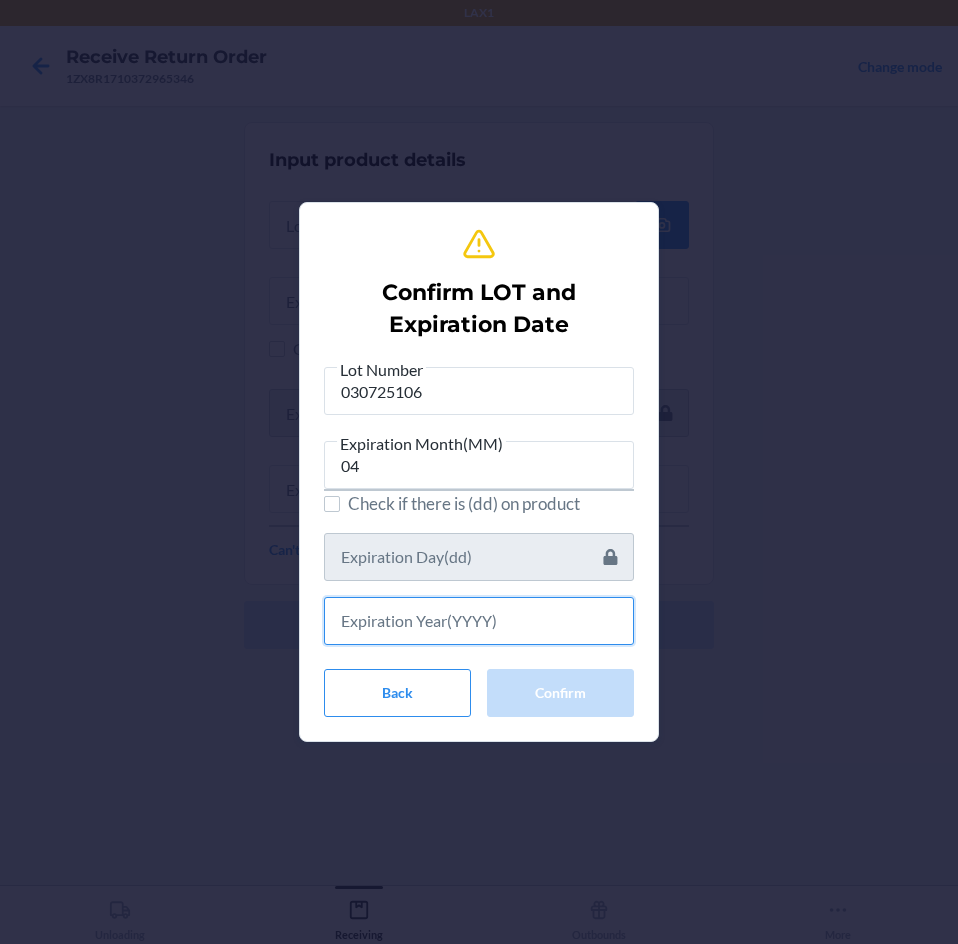 click at bounding box center (479, 621) 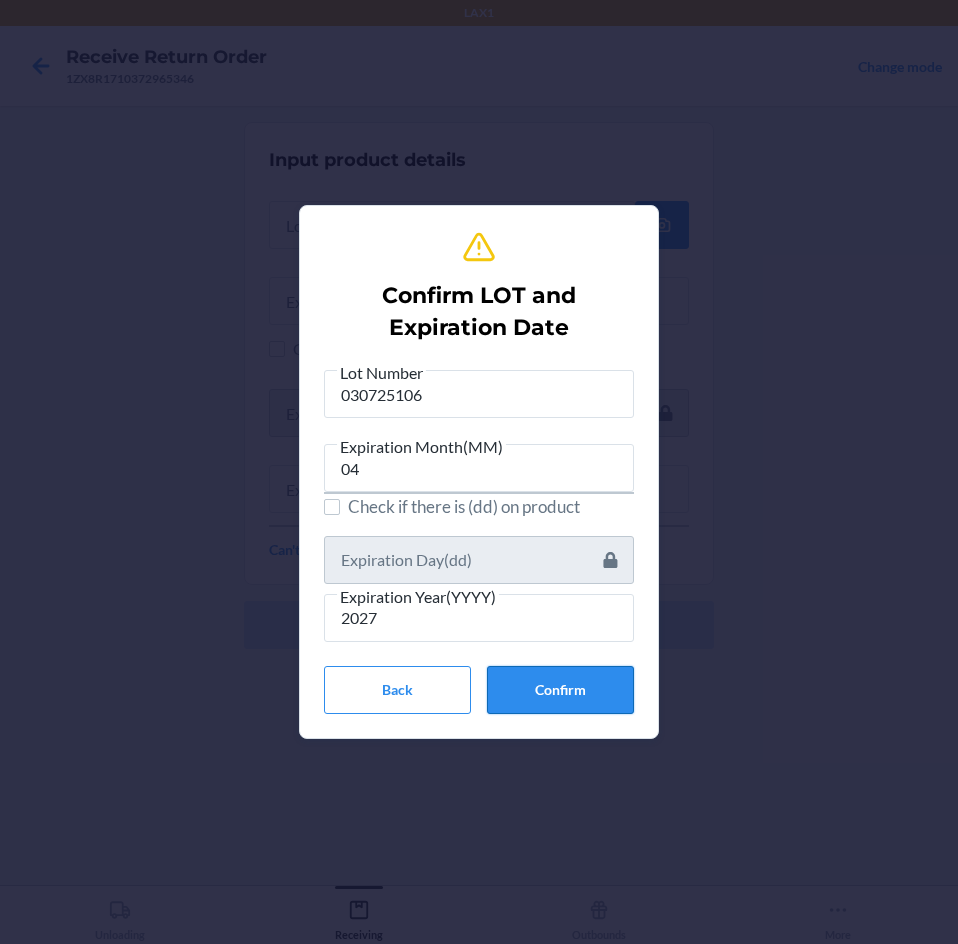 click on "Confirm" at bounding box center [560, 690] 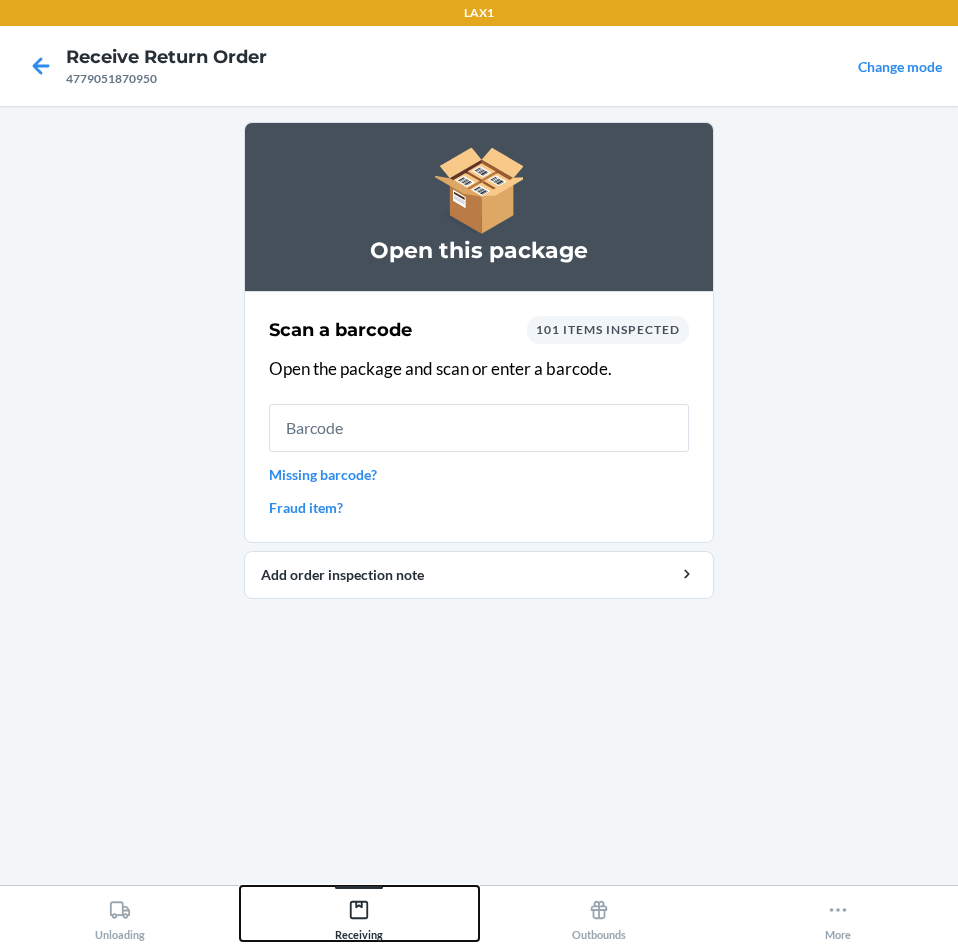 click 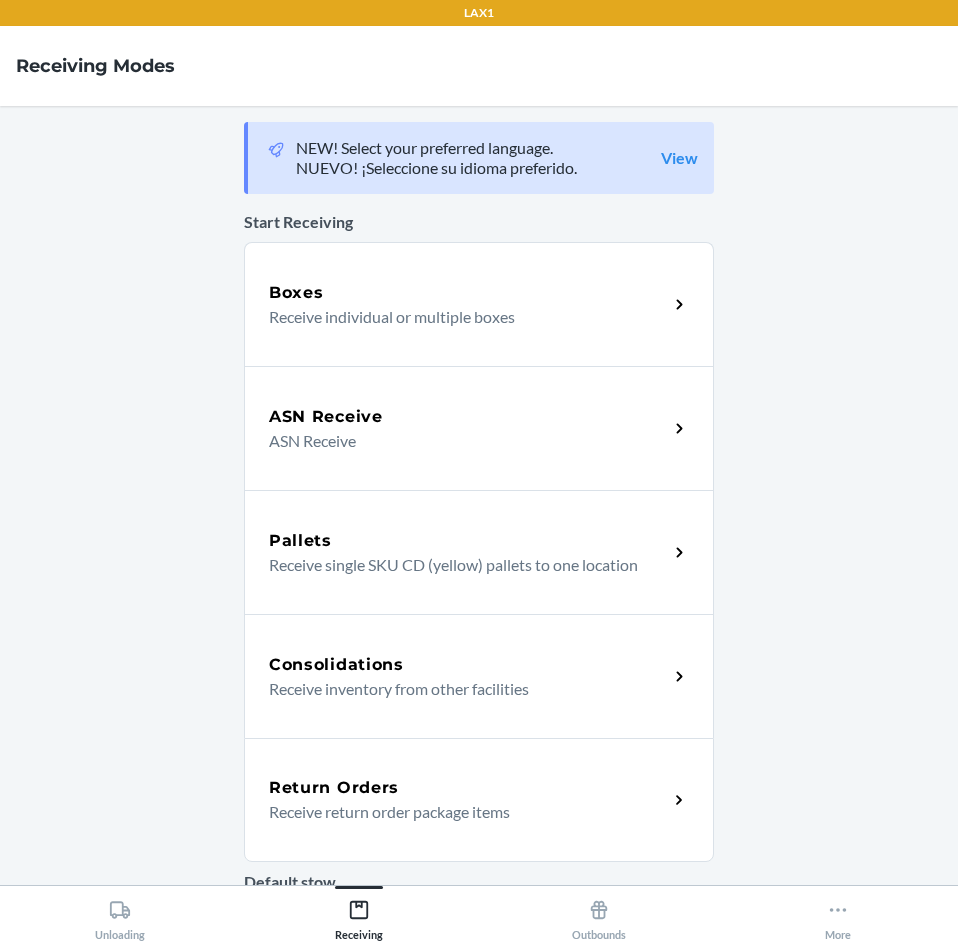 click on "Receive return order package items" at bounding box center (460, 812) 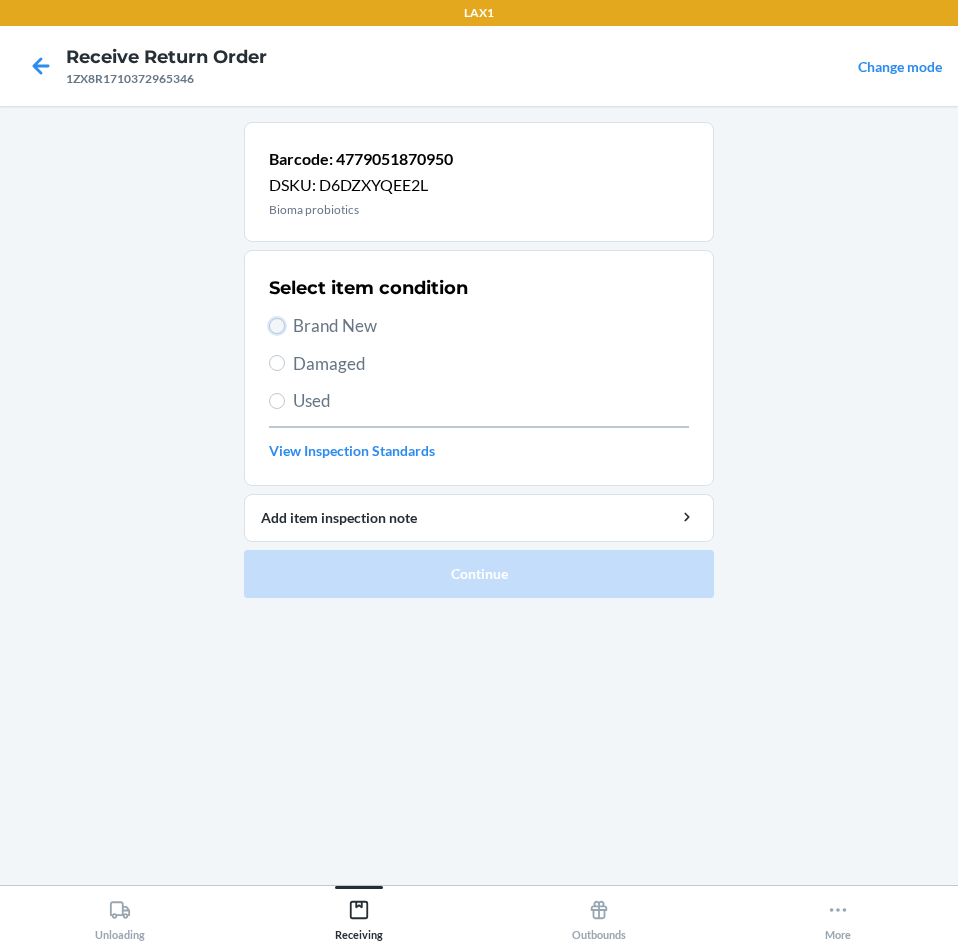 click on "Brand New" at bounding box center (277, 326) 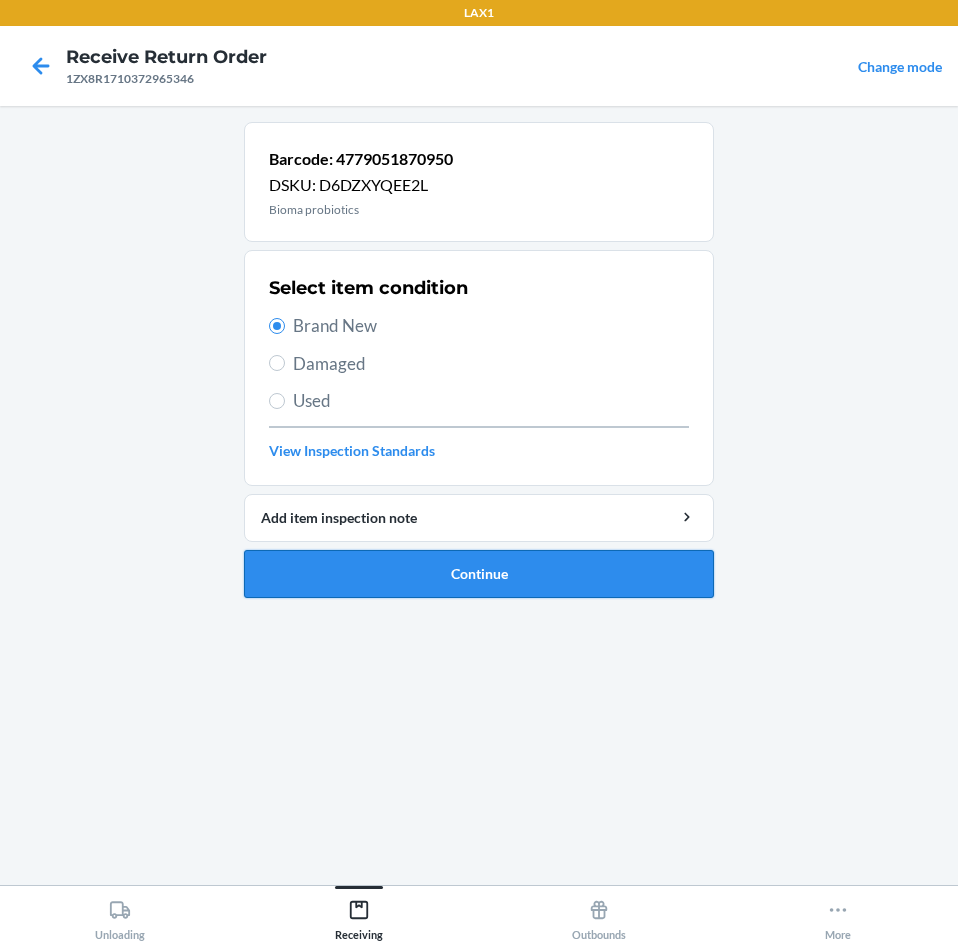 click on "Continue" at bounding box center (479, 574) 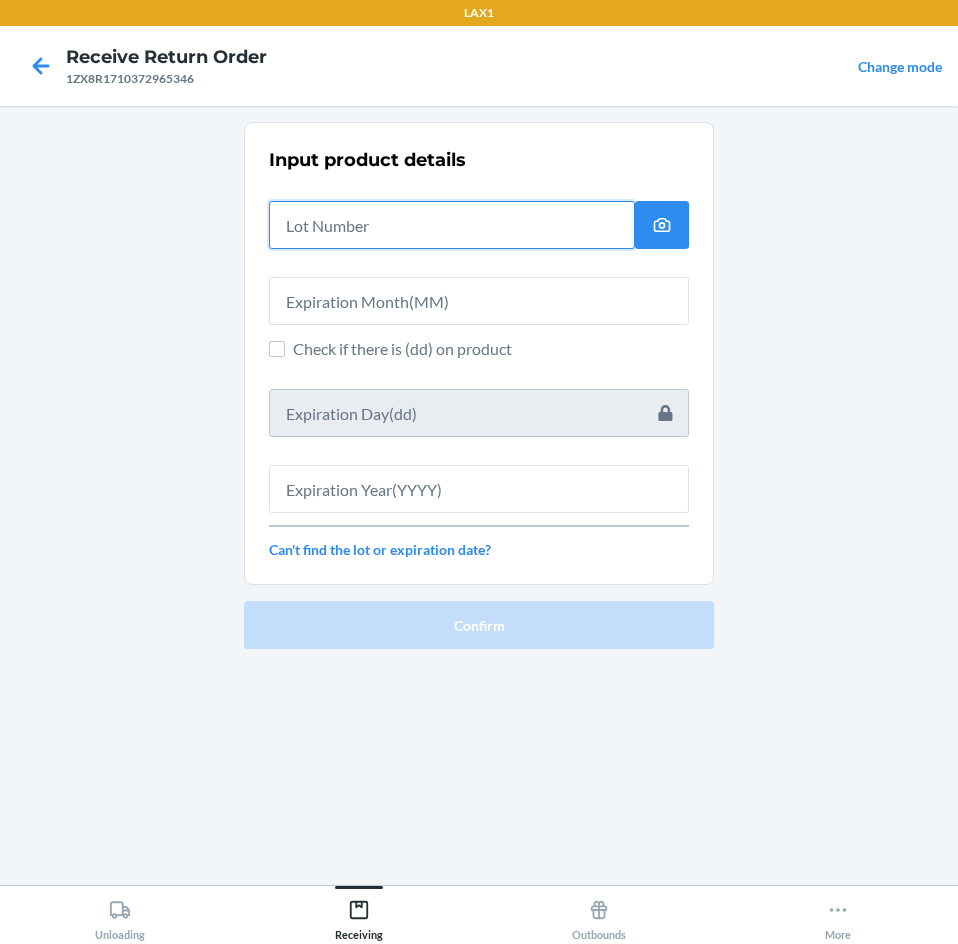 click at bounding box center [452, 225] 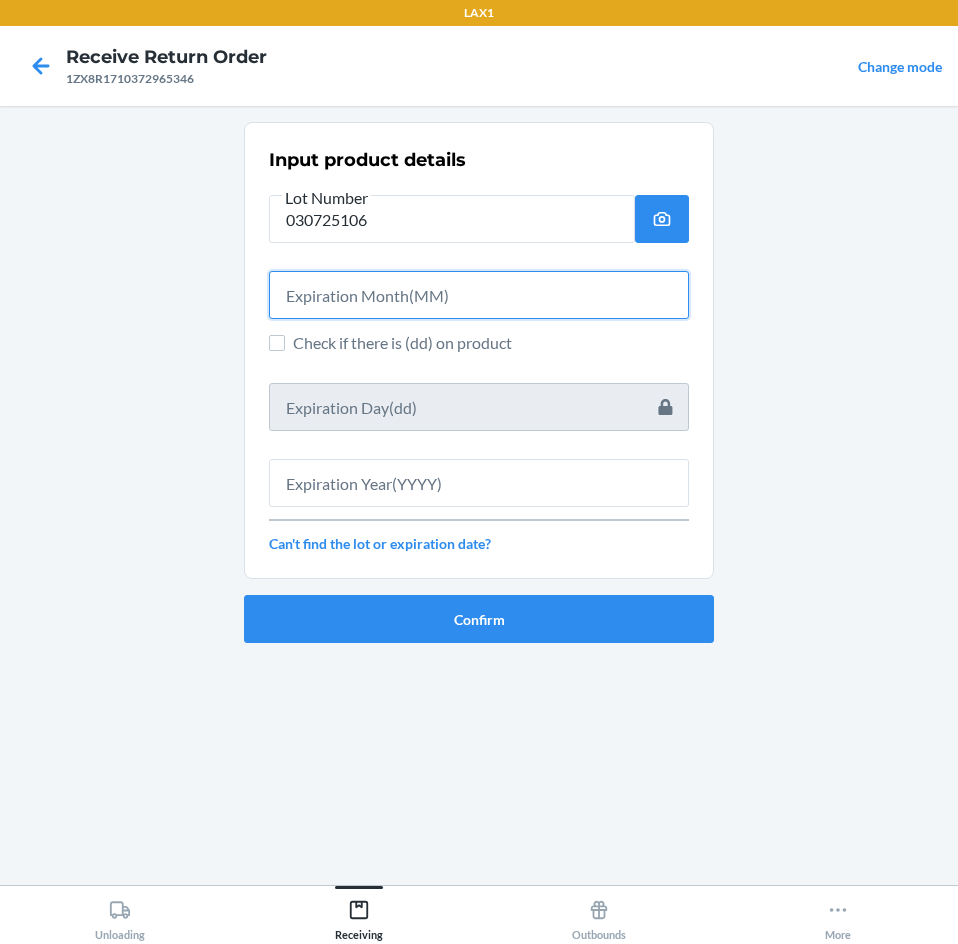 click at bounding box center (479, 295) 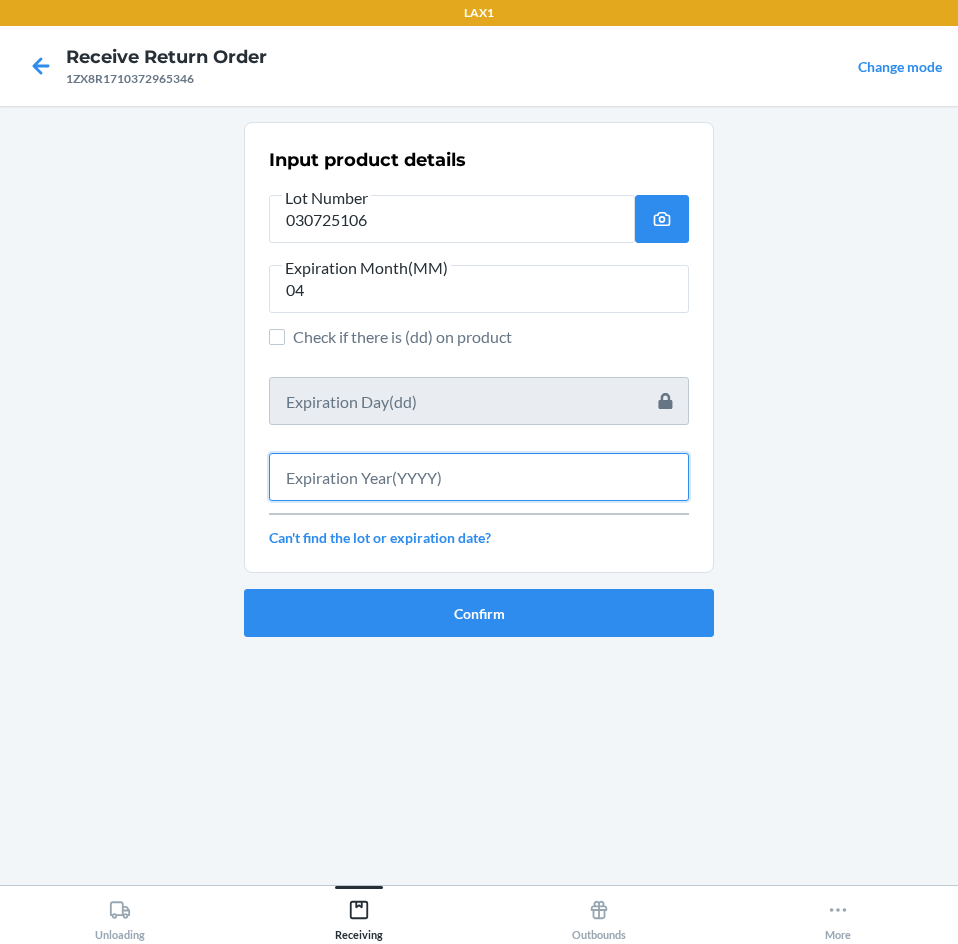 click at bounding box center (479, 477) 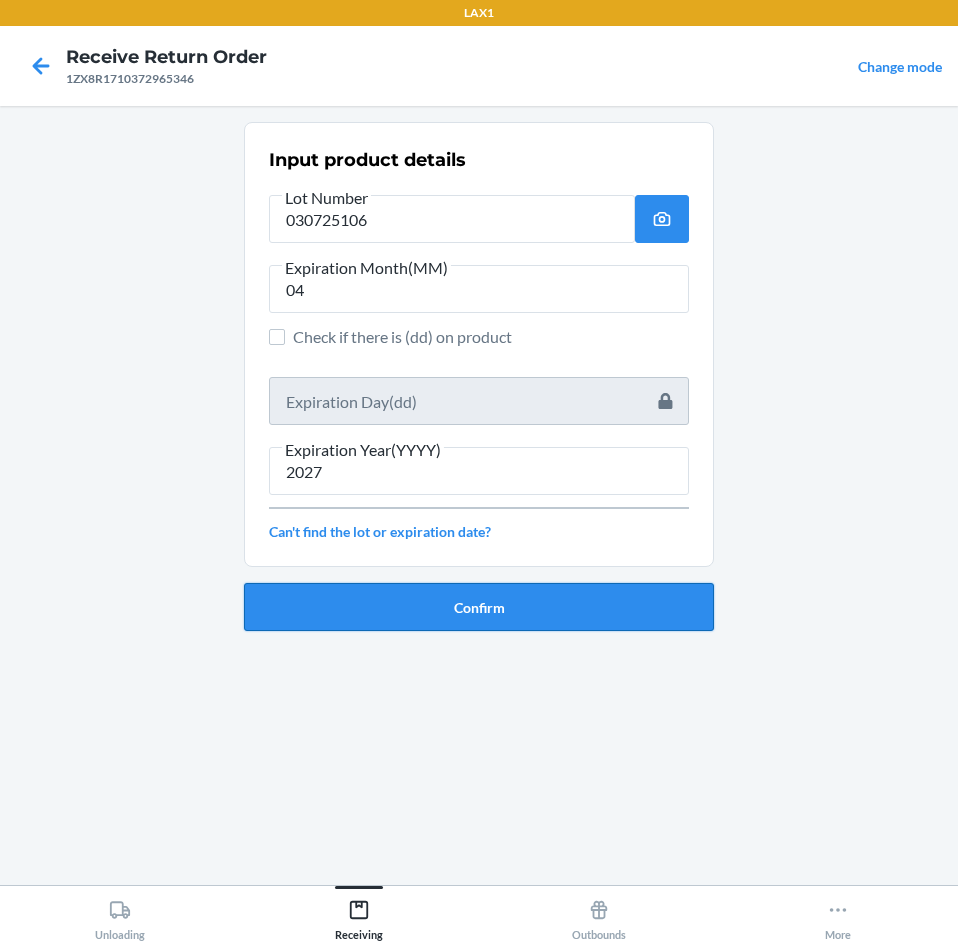 click on "Confirm" at bounding box center (479, 607) 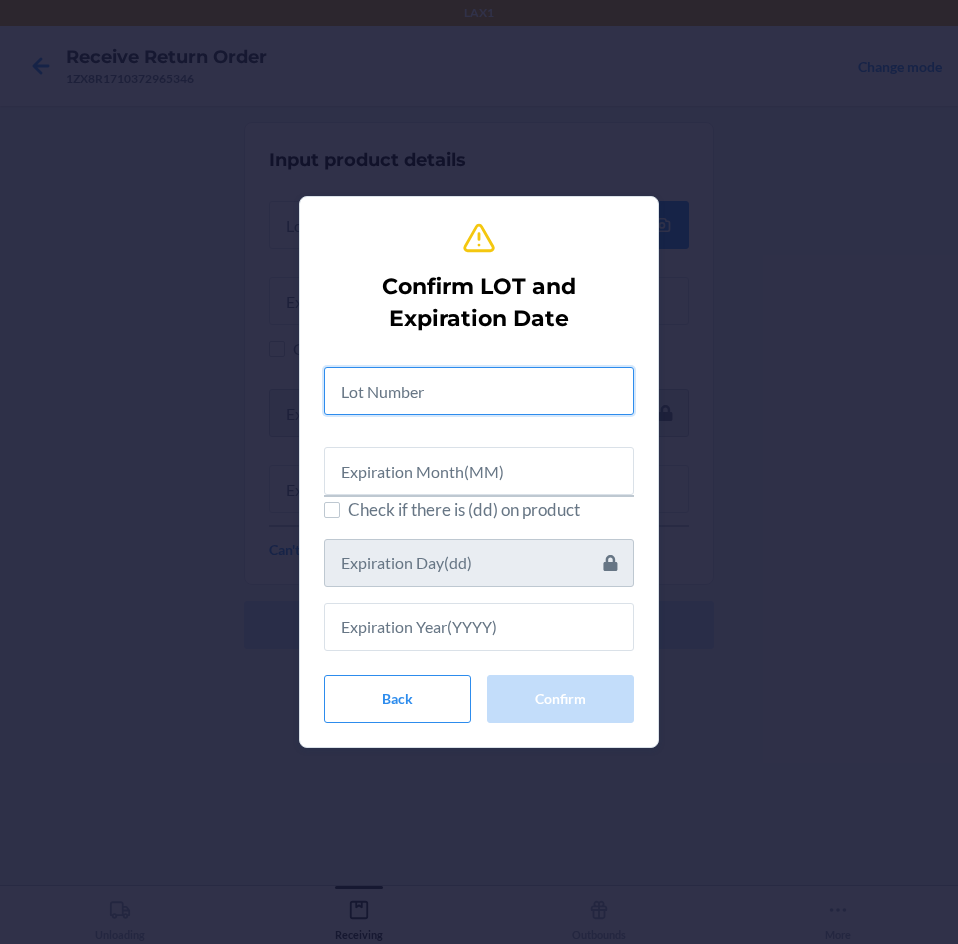 click at bounding box center [479, 391] 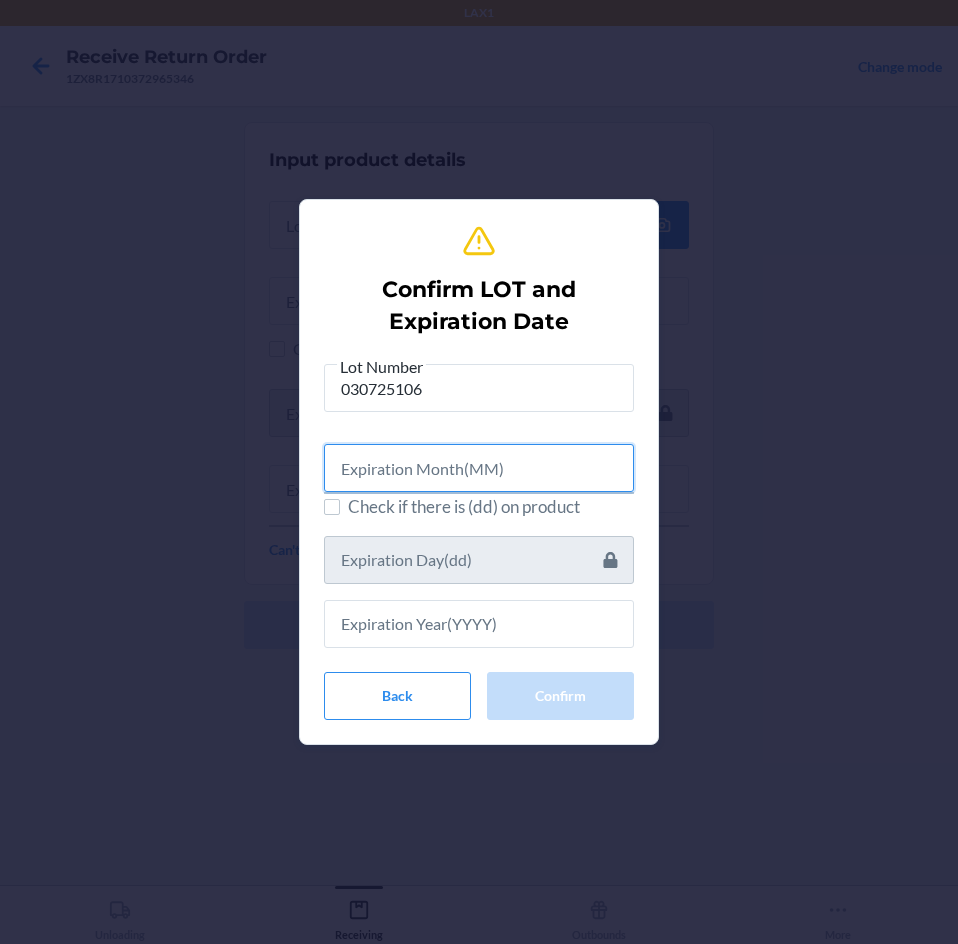 click at bounding box center (479, 468) 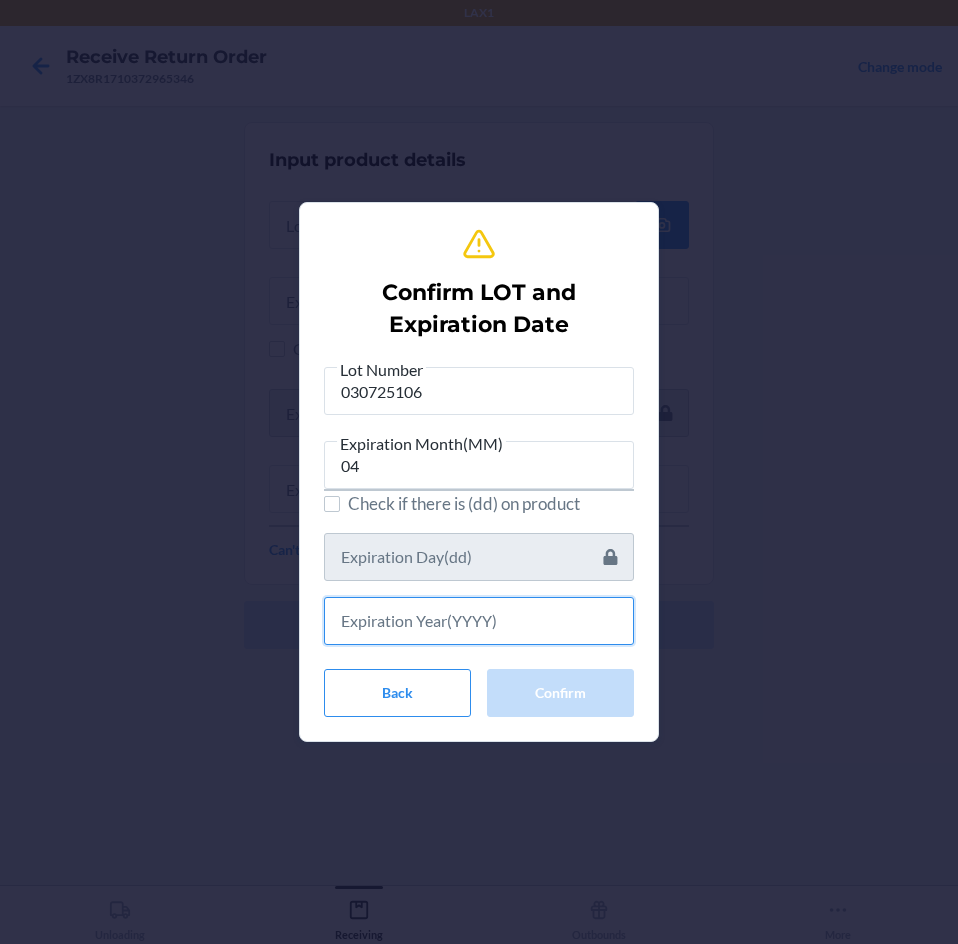 click at bounding box center [479, 621] 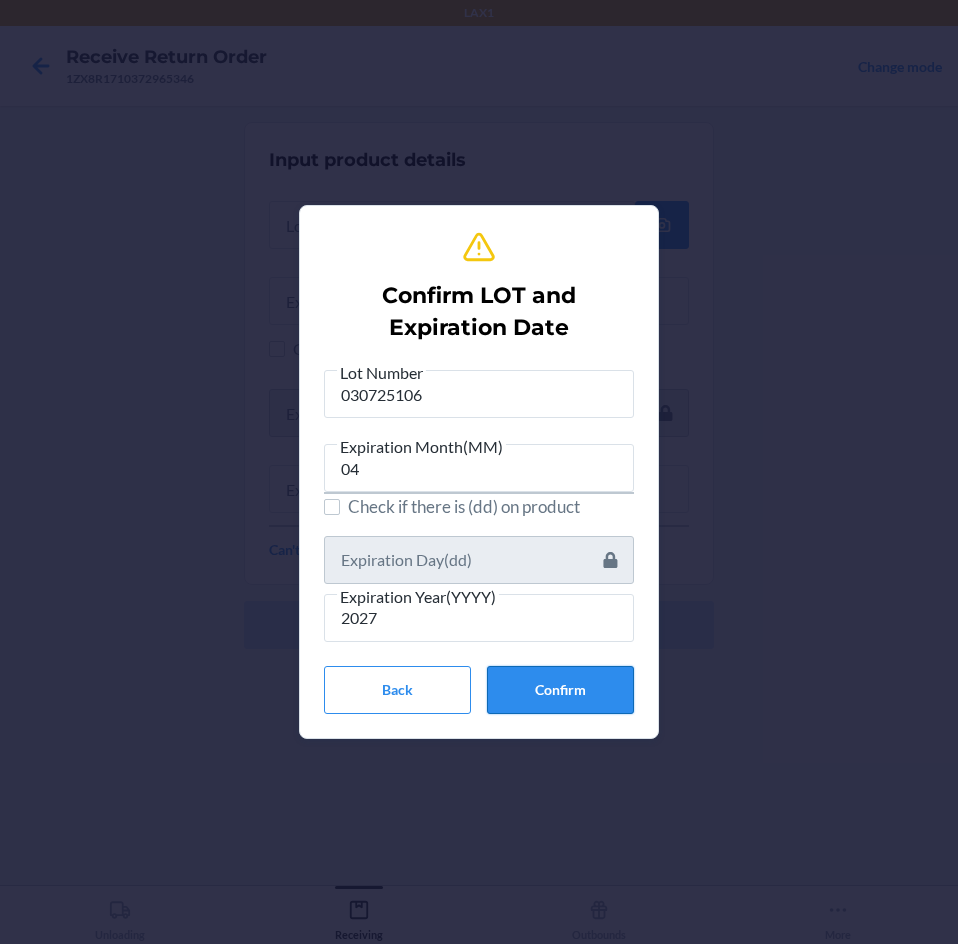 click on "Confirm" at bounding box center [560, 690] 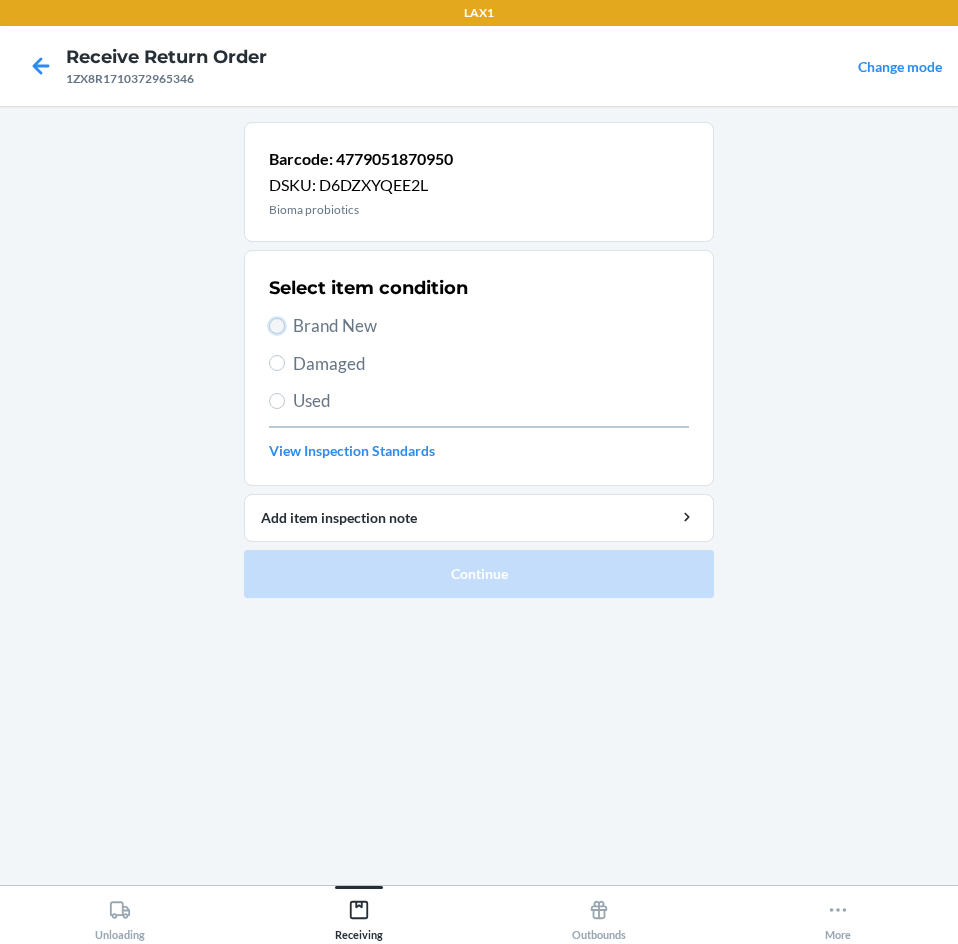click on "Brand New" at bounding box center (277, 326) 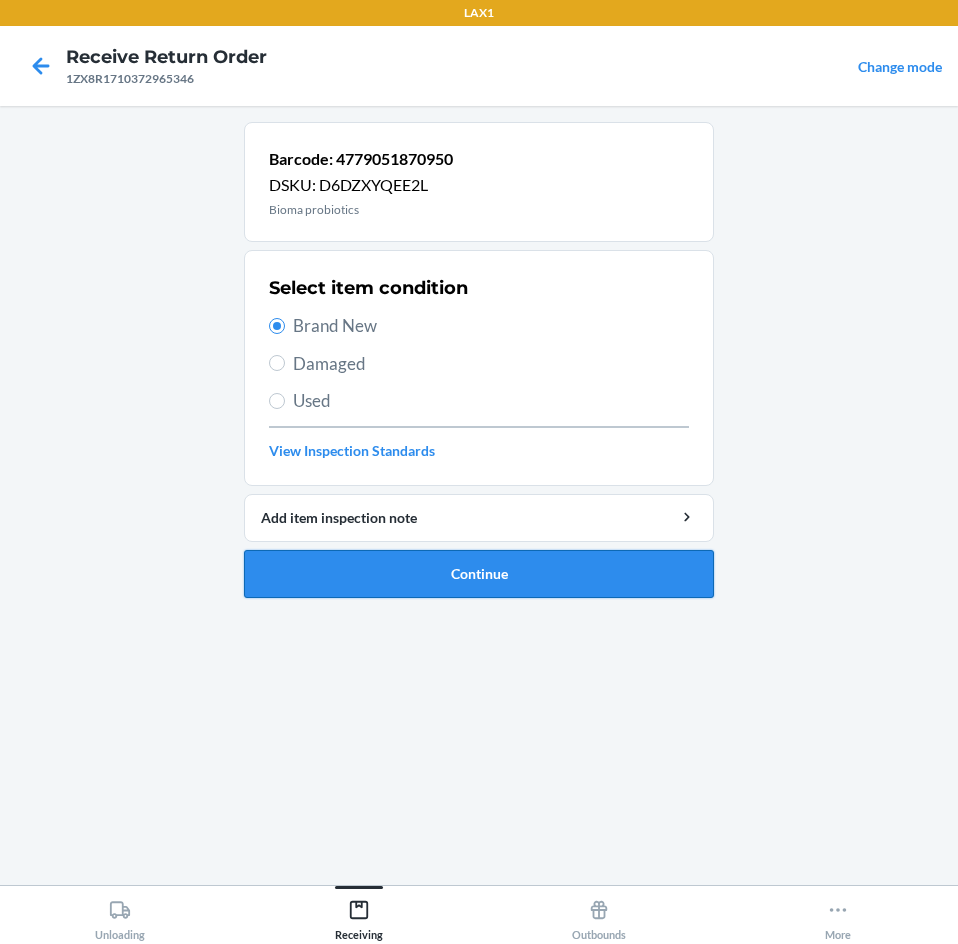click on "Continue" at bounding box center [479, 574] 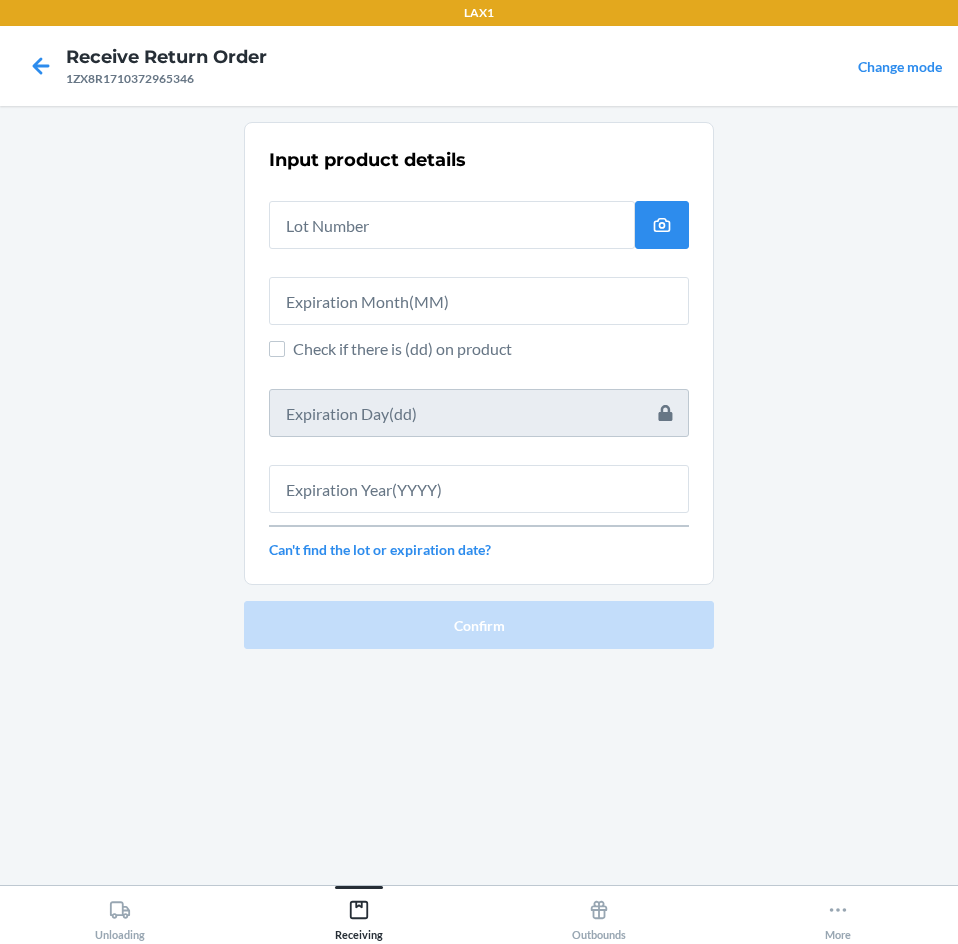 click at bounding box center (452, 217) 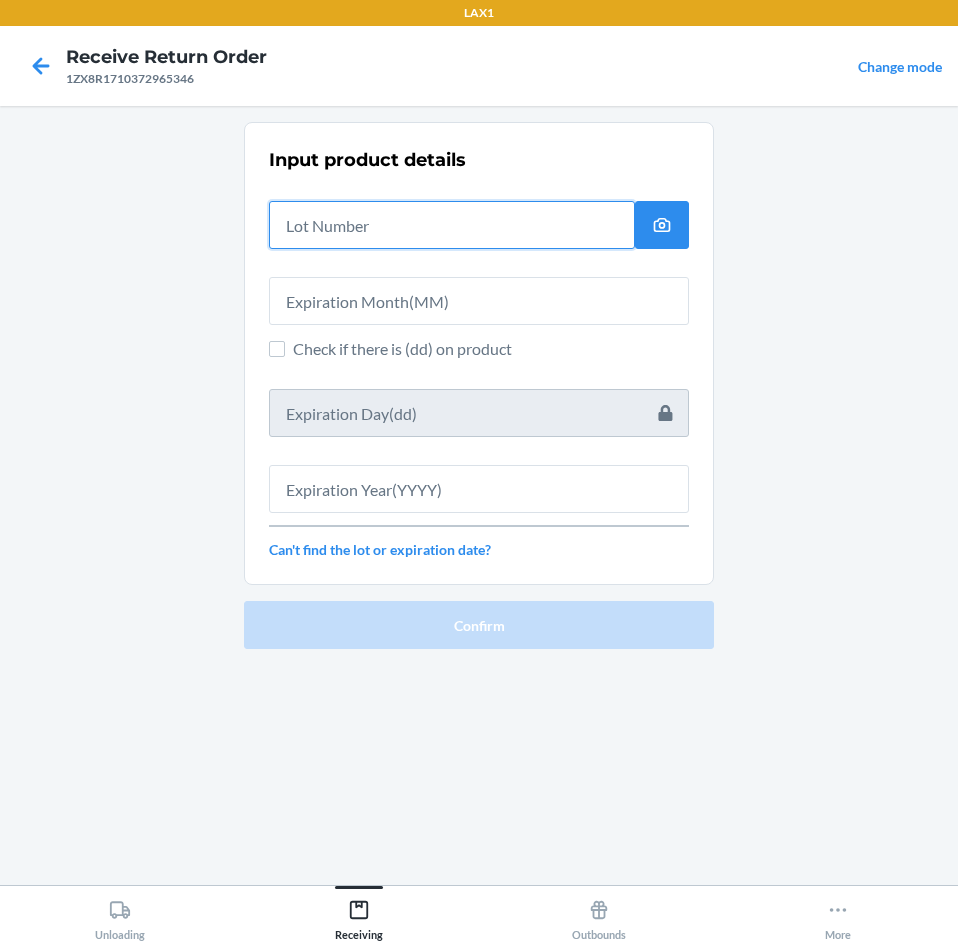 click at bounding box center (452, 225) 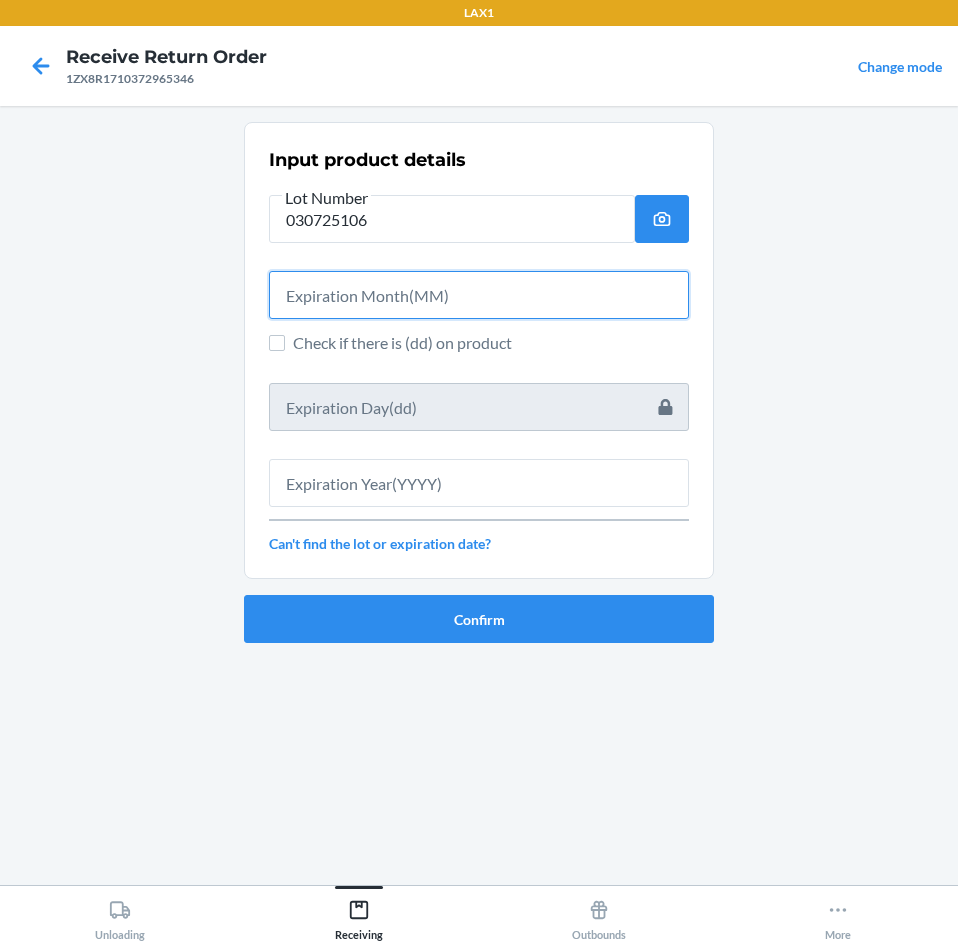 click at bounding box center (479, 295) 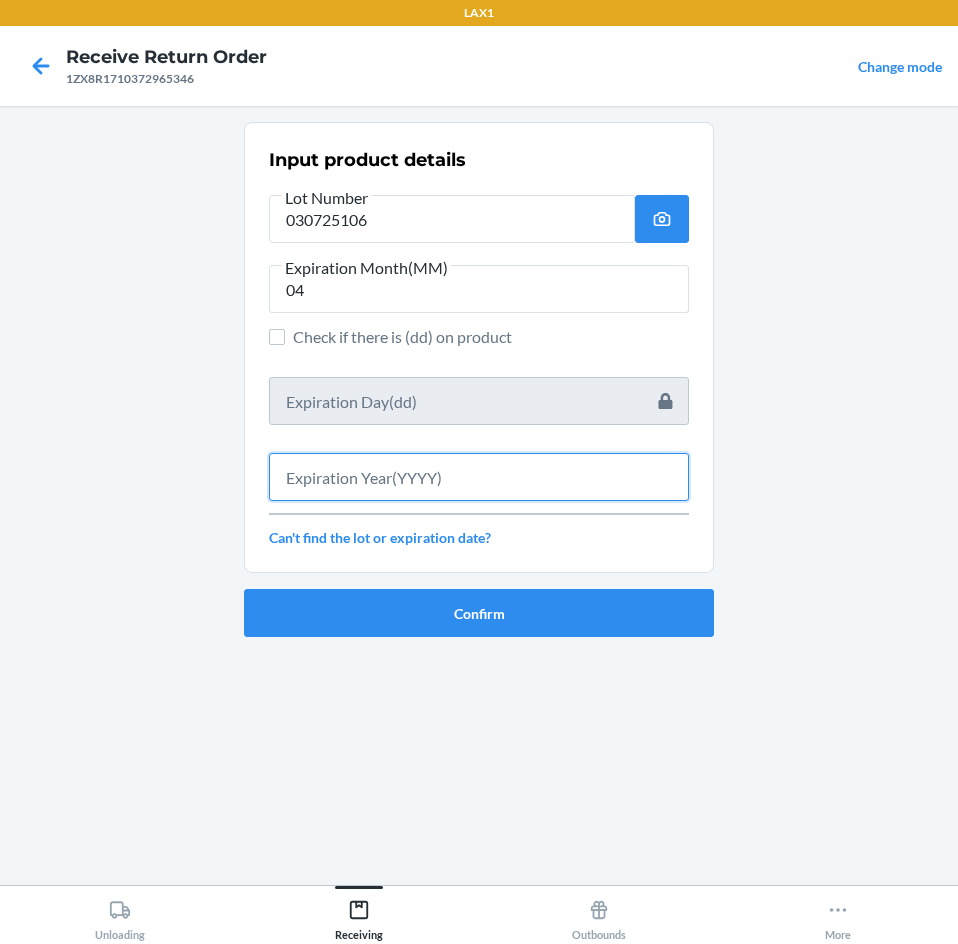 click at bounding box center [479, 477] 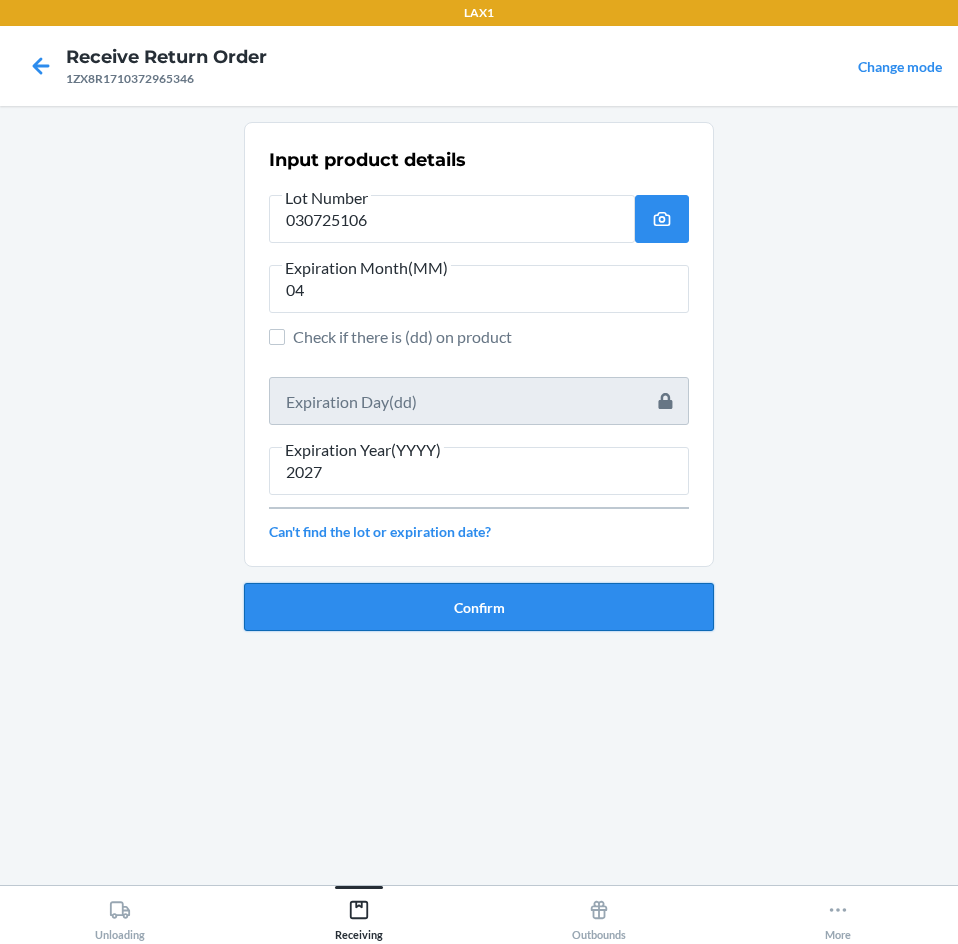 click on "Confirm" at bounding box center (479, 607) 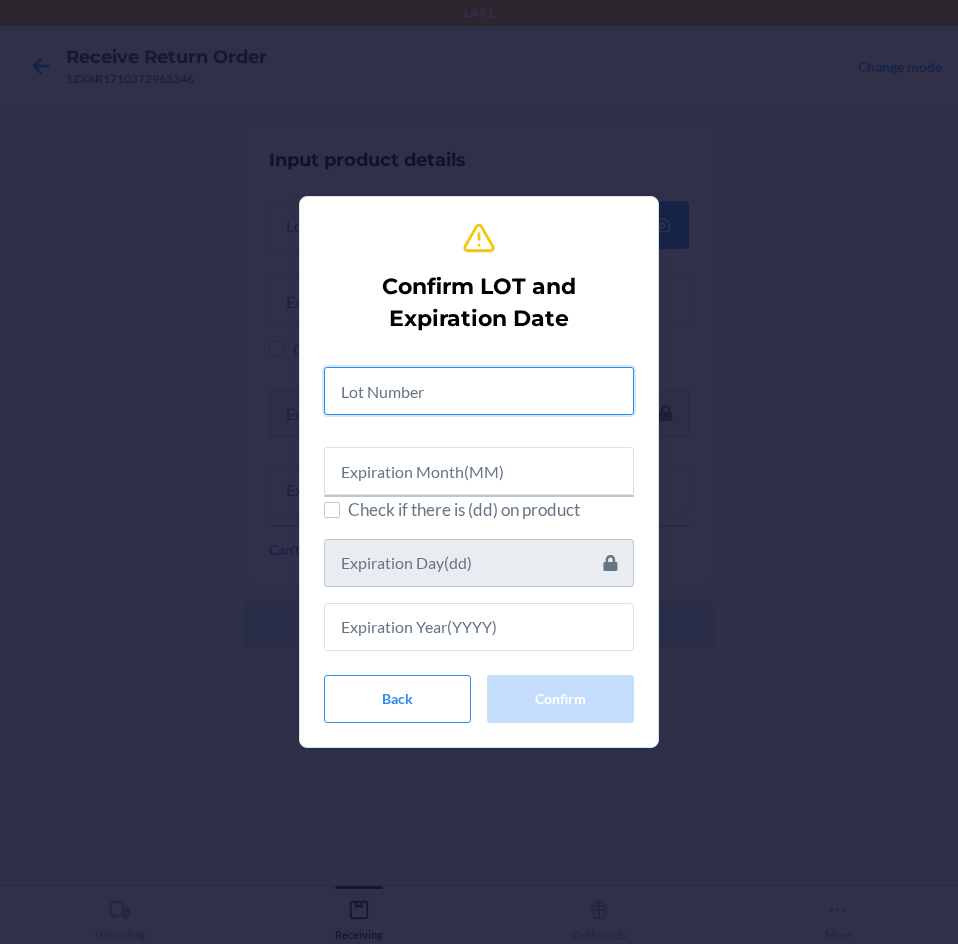 click at bounding box center (479, 391) 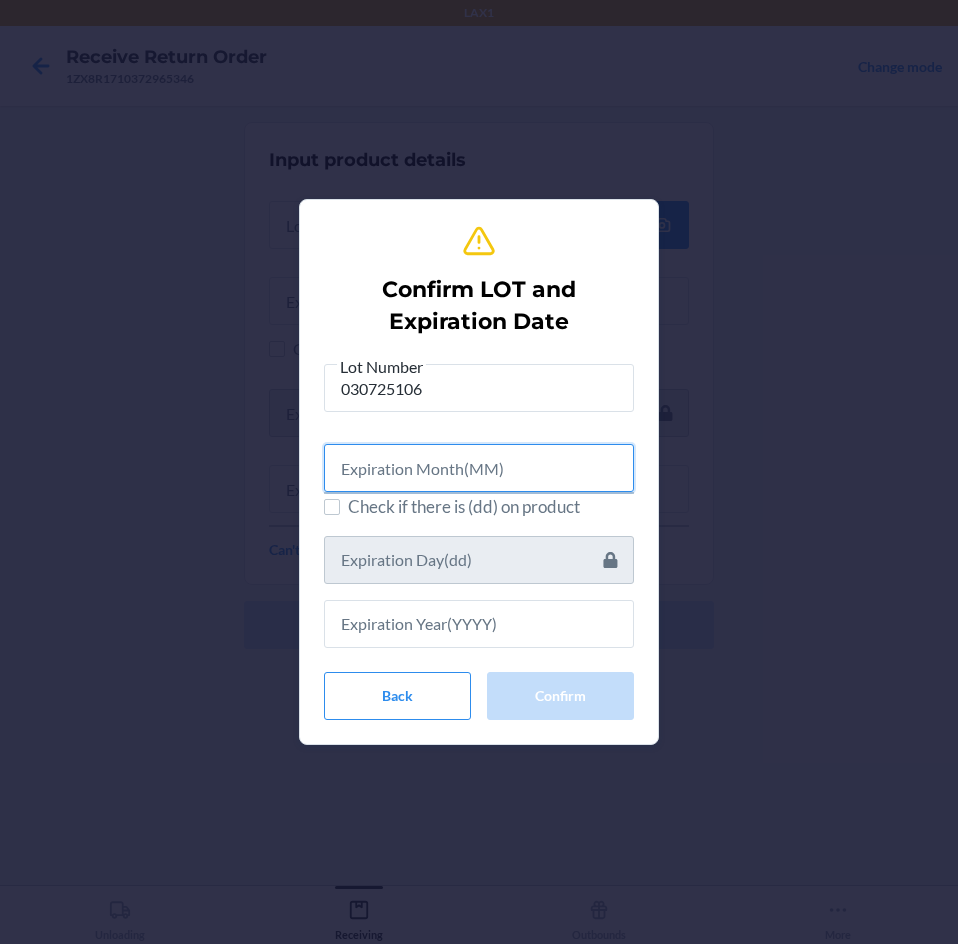 click at bounding box center [479, 468] 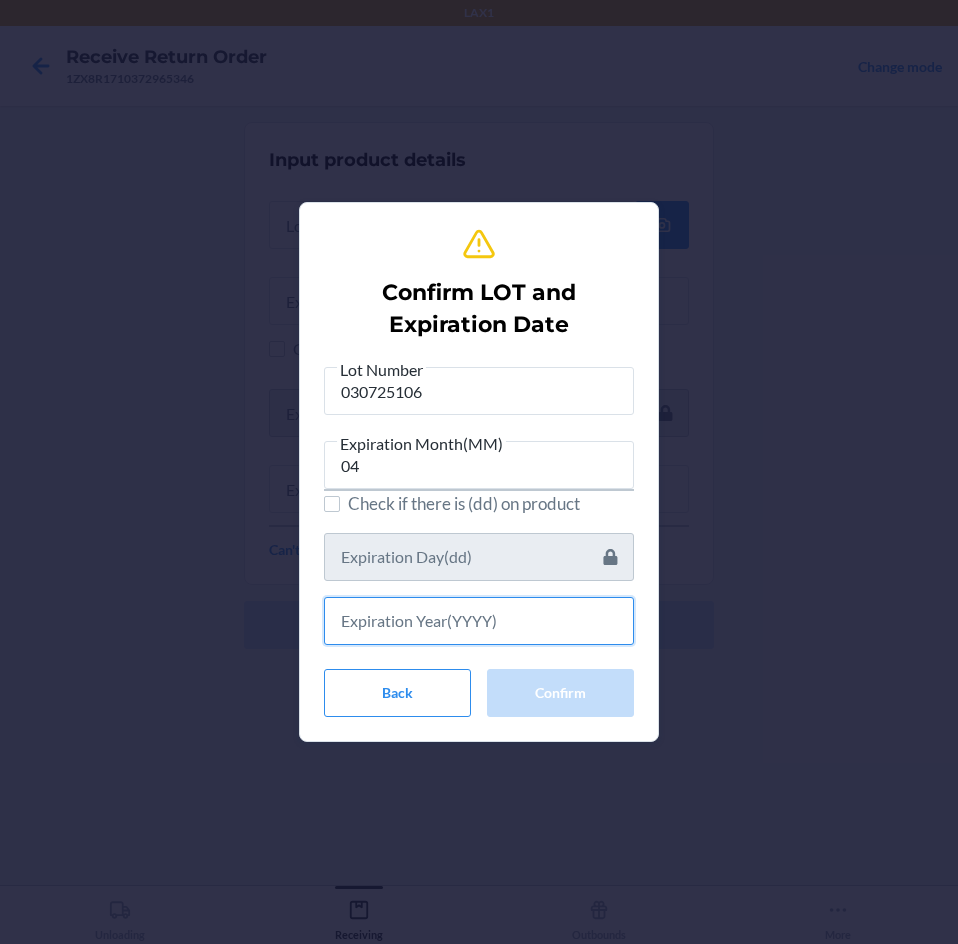 click at bounding box center [479, 621] 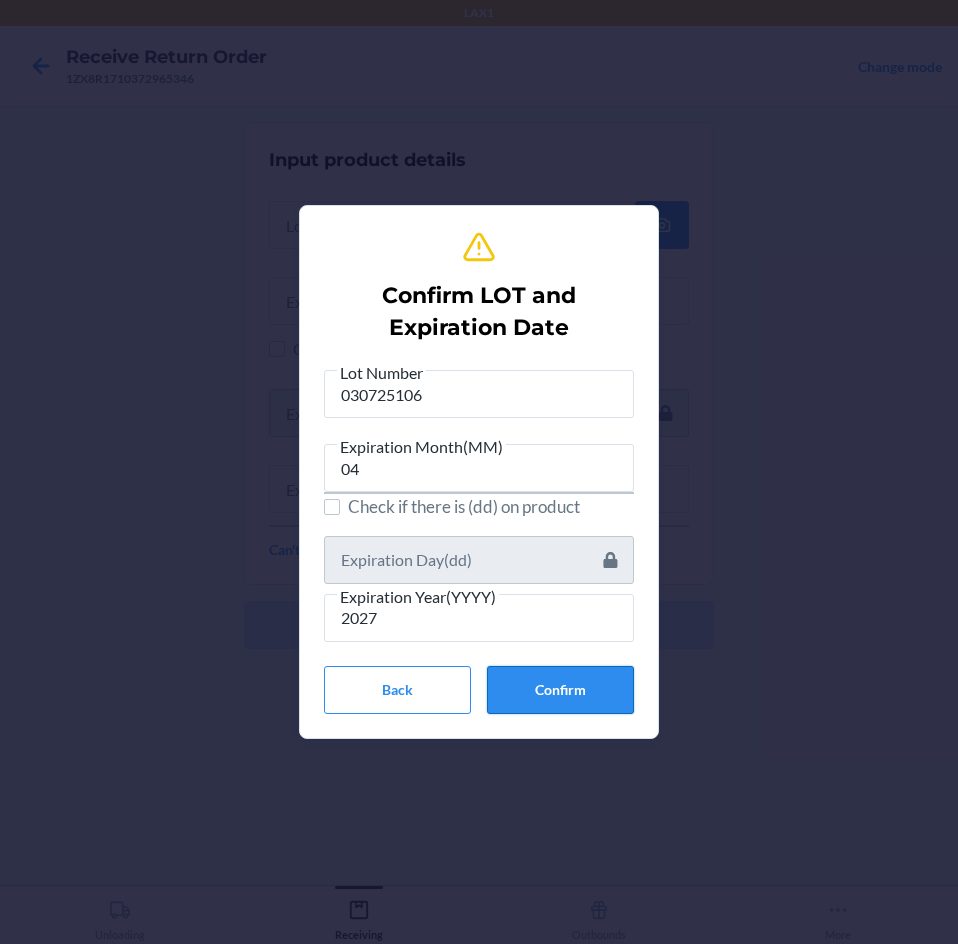 click on "Confirm" at bounding box center (560, 690) 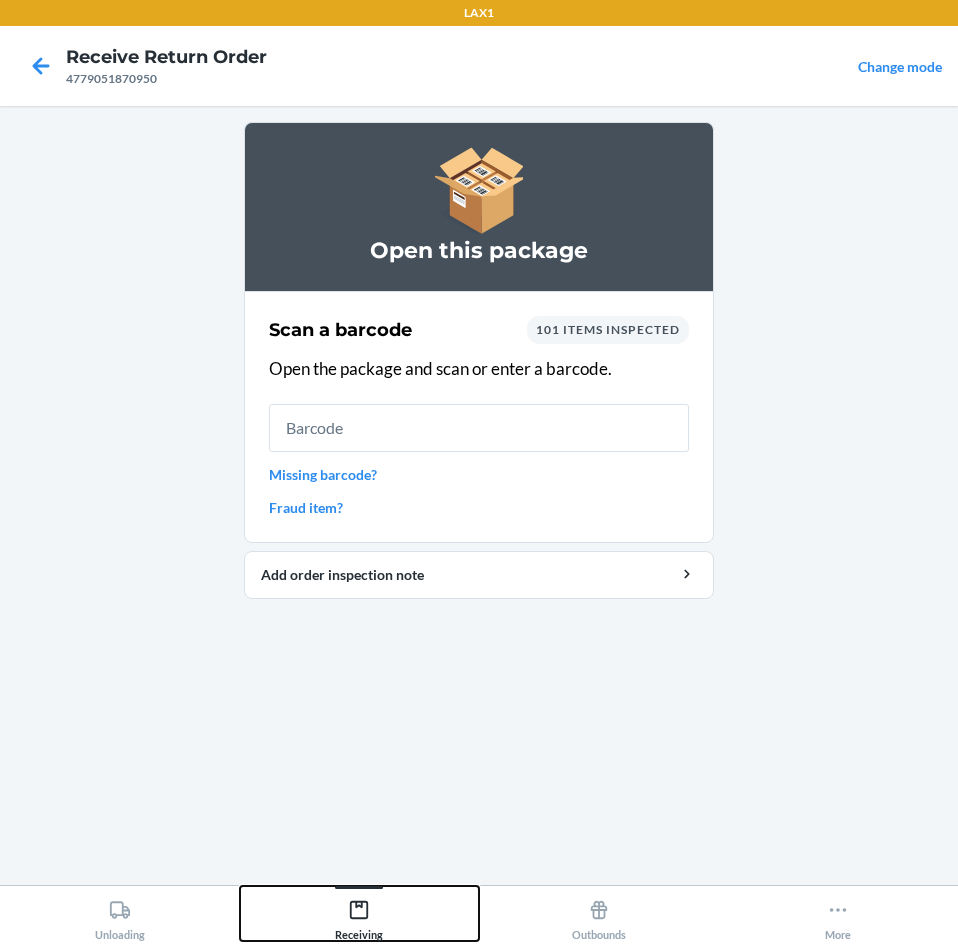 click 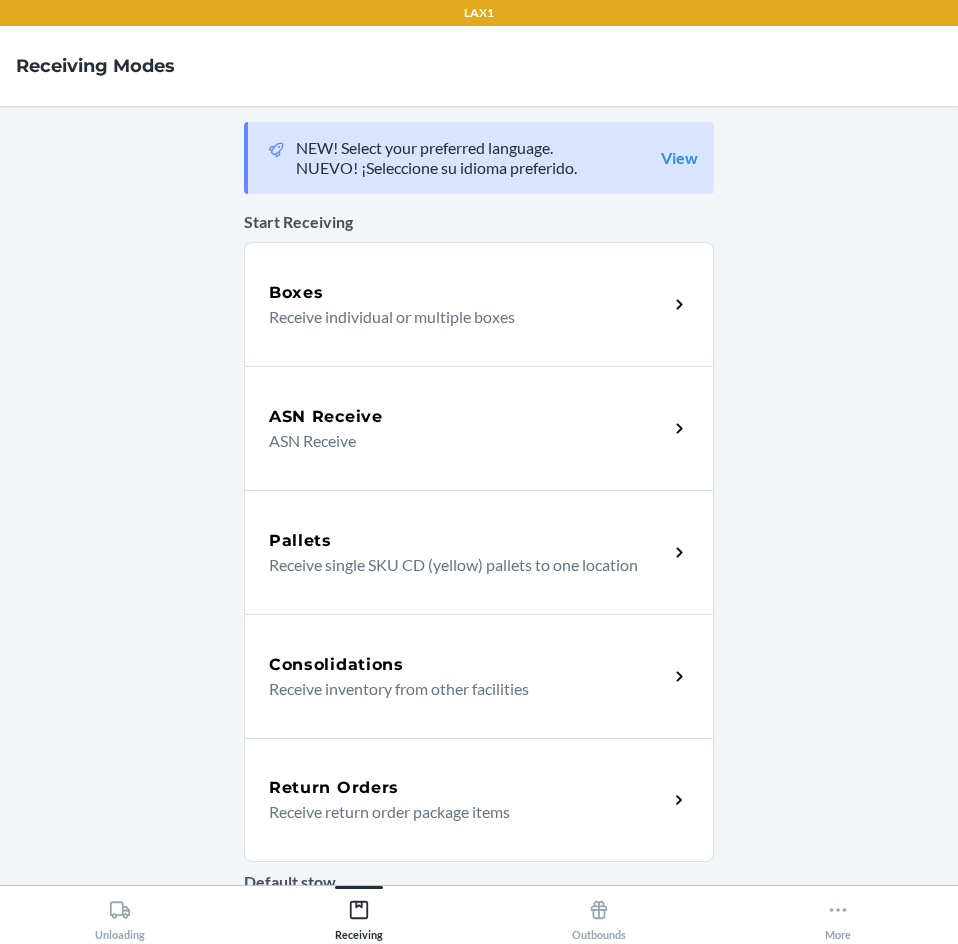 click on "Return Orders" at bounding box center (468, 788) 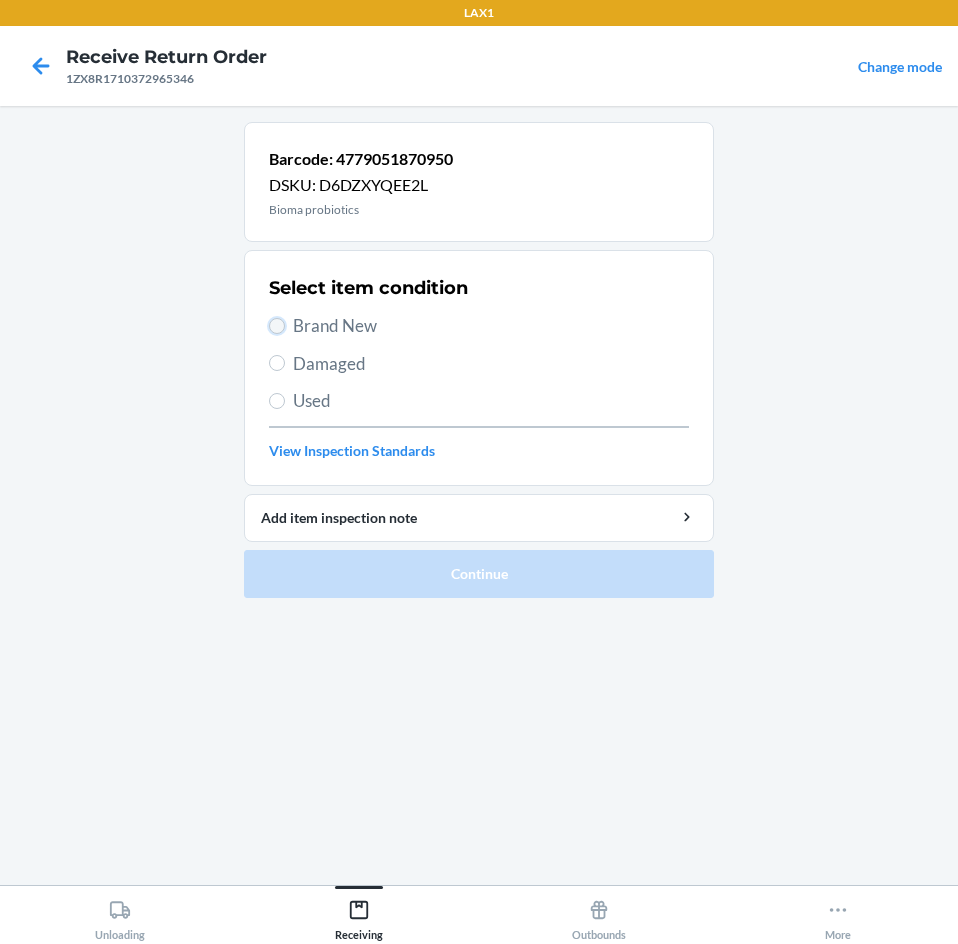 click on "Brand New" at bounding box center (277, 326) 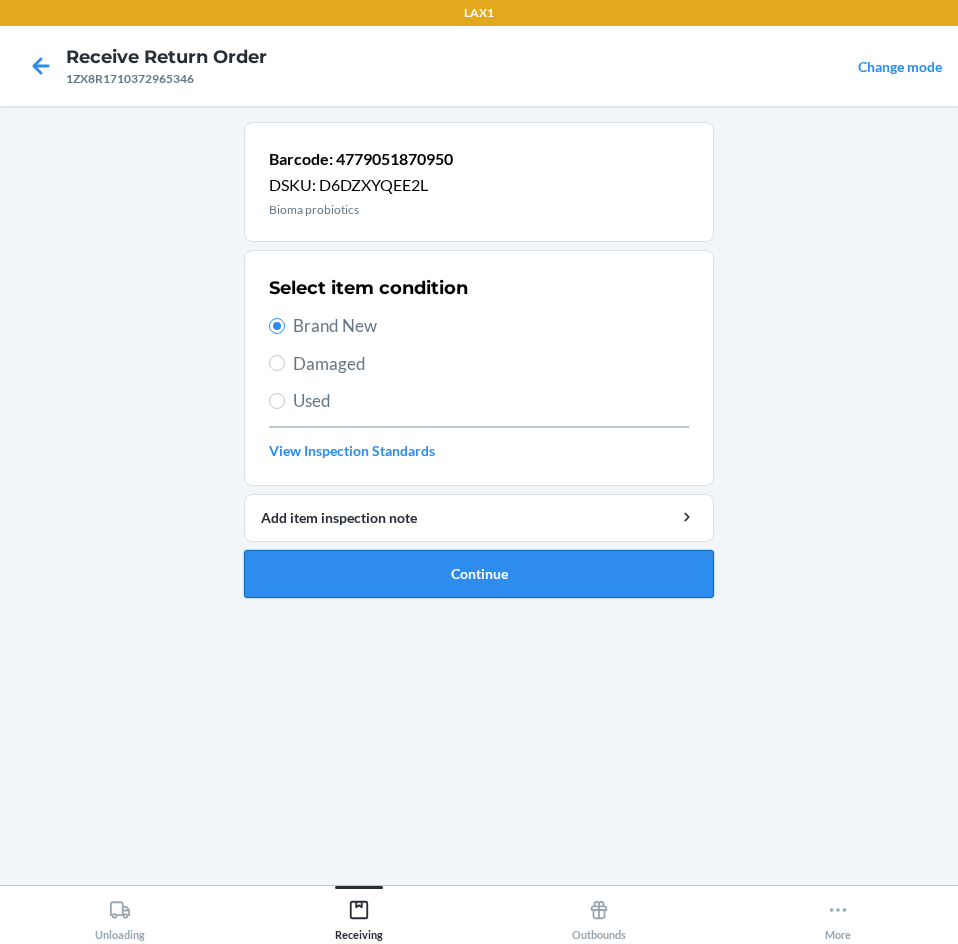 click on "Continue" at bounding box center (479, 574) 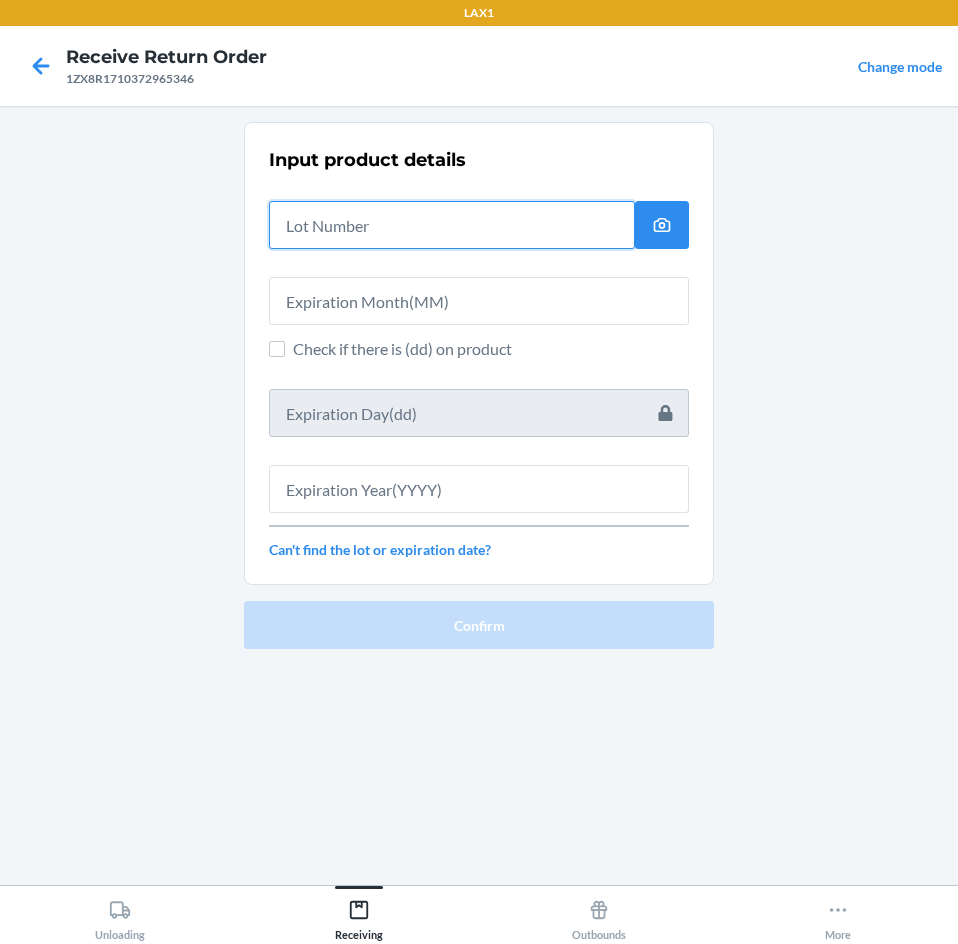 click at bounding box center (452, 225) 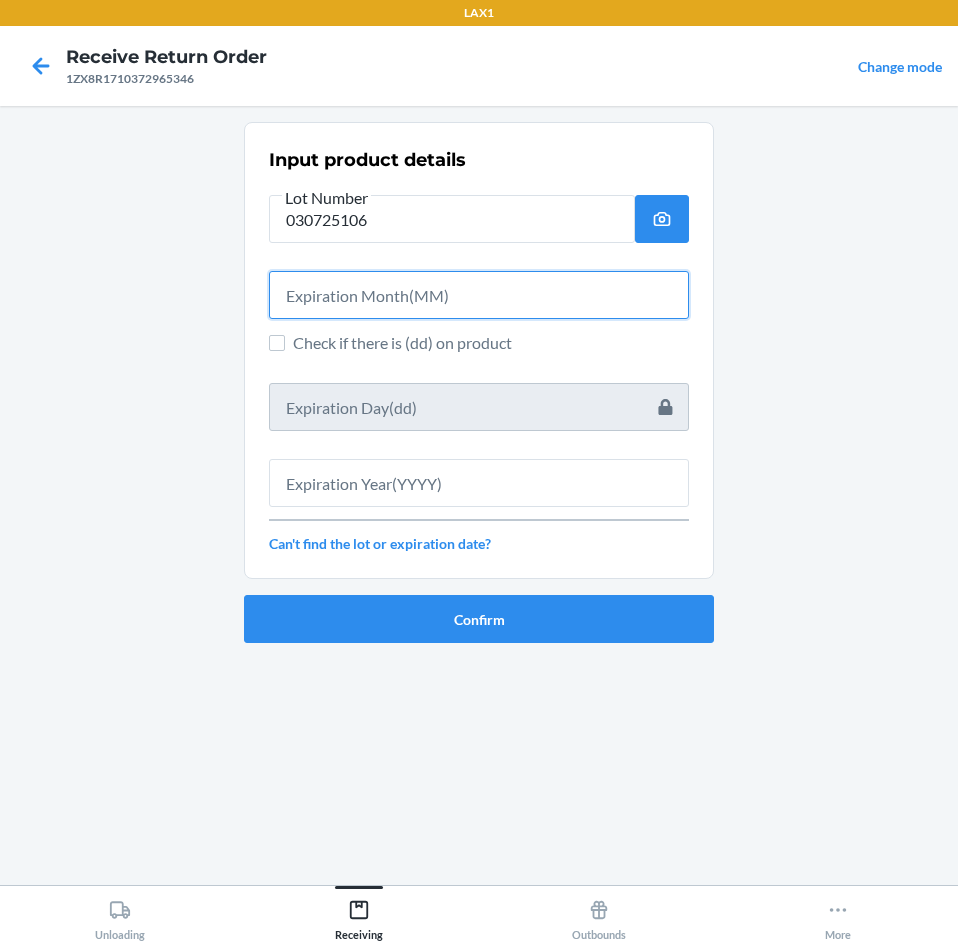 click at bounding box center (479, 295) 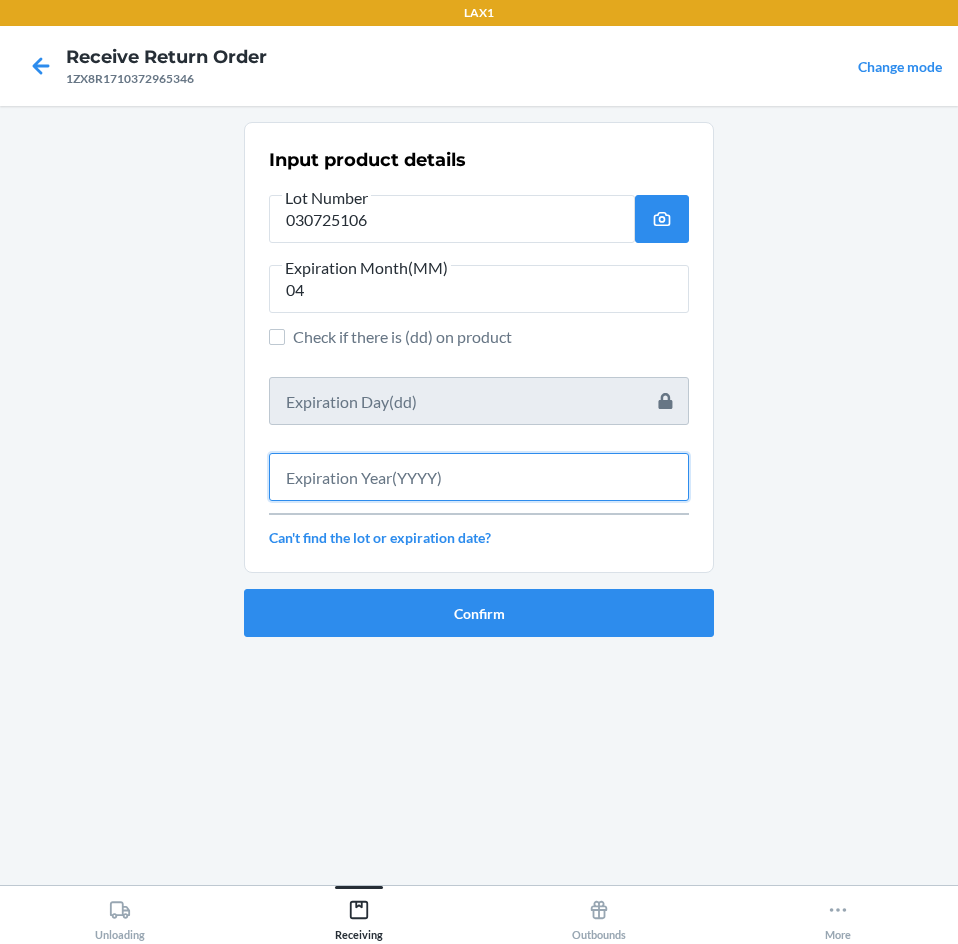 click at bounding box center (479, 477) 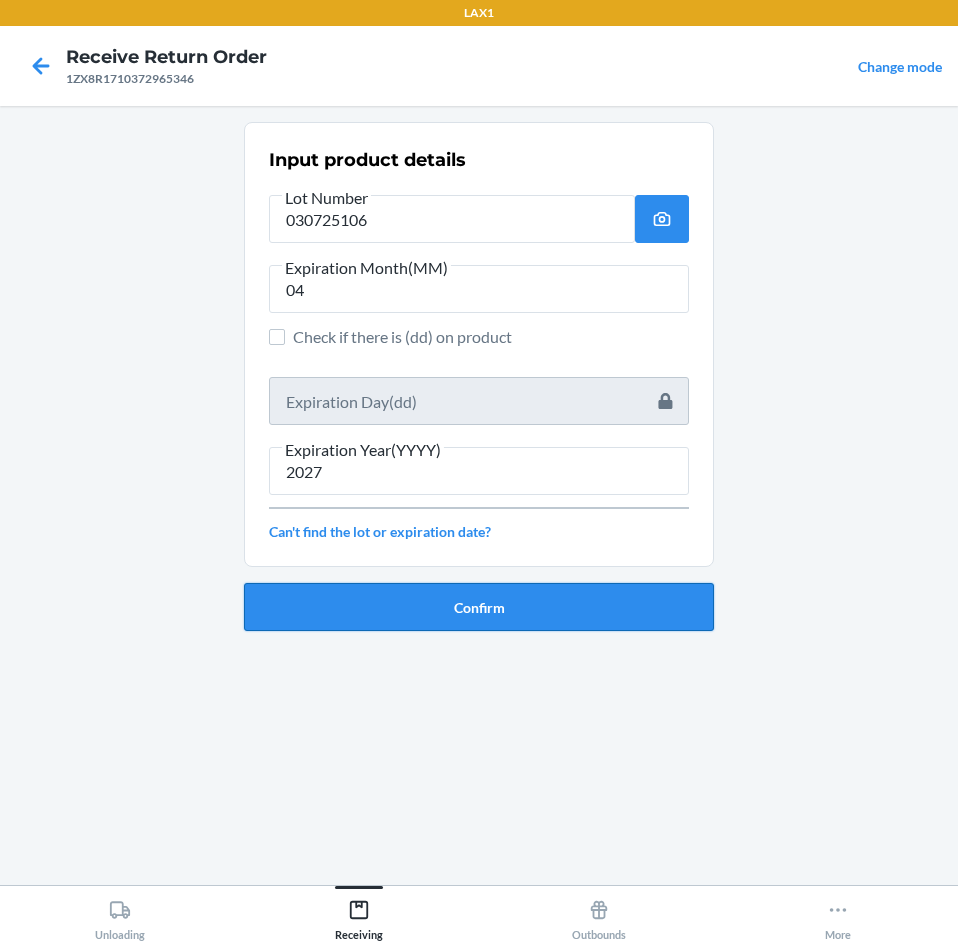 click on "Confirm" at bounding box center (479, 607) 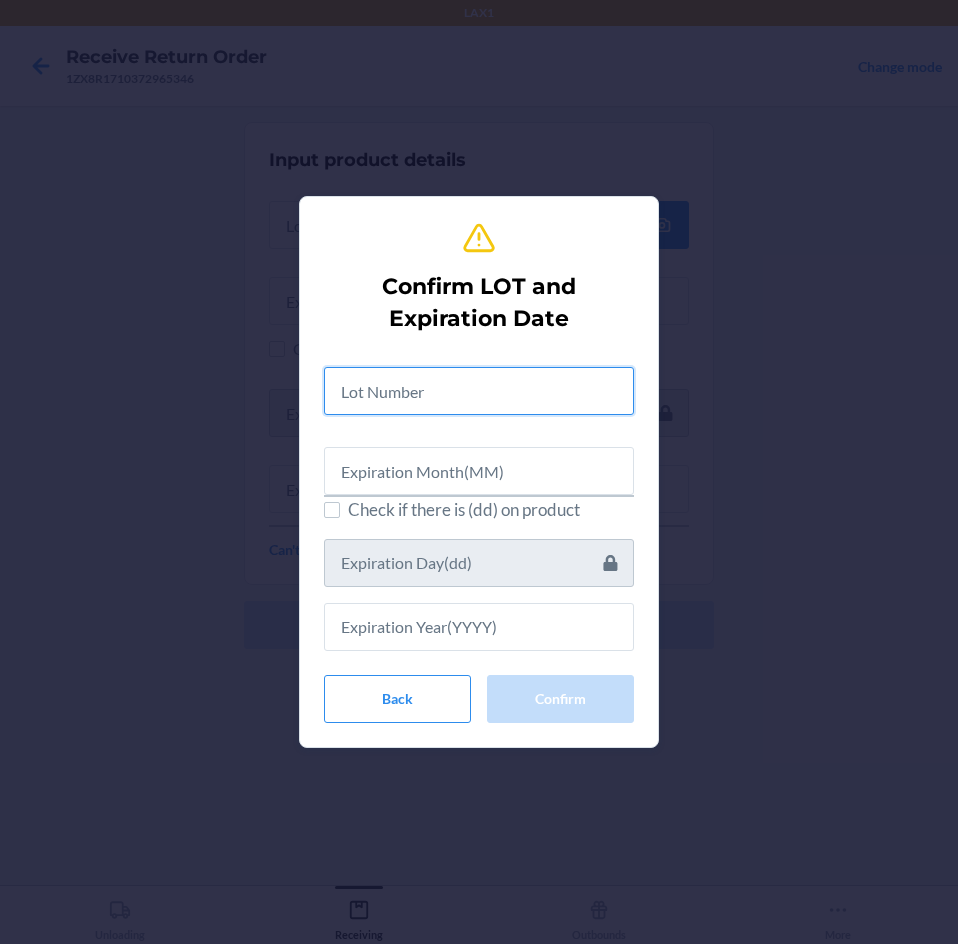 click at bounding box center [479, 391] 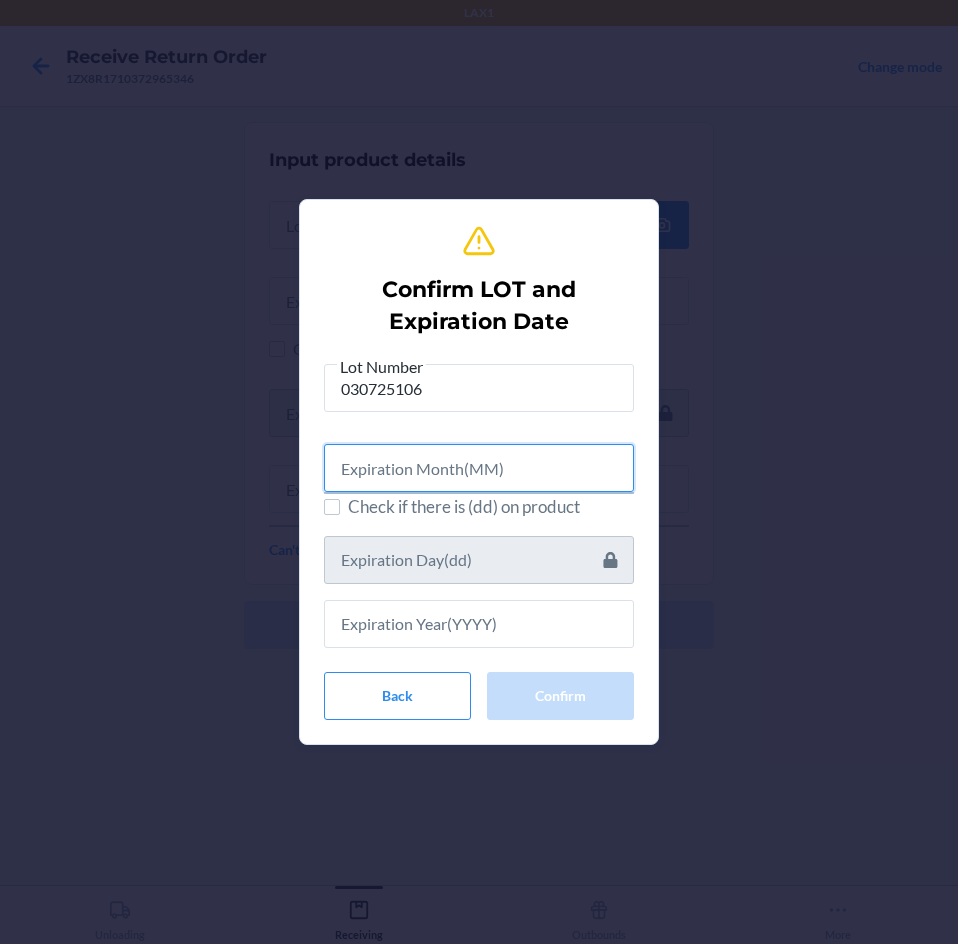 click at bounding box center [479, 468] 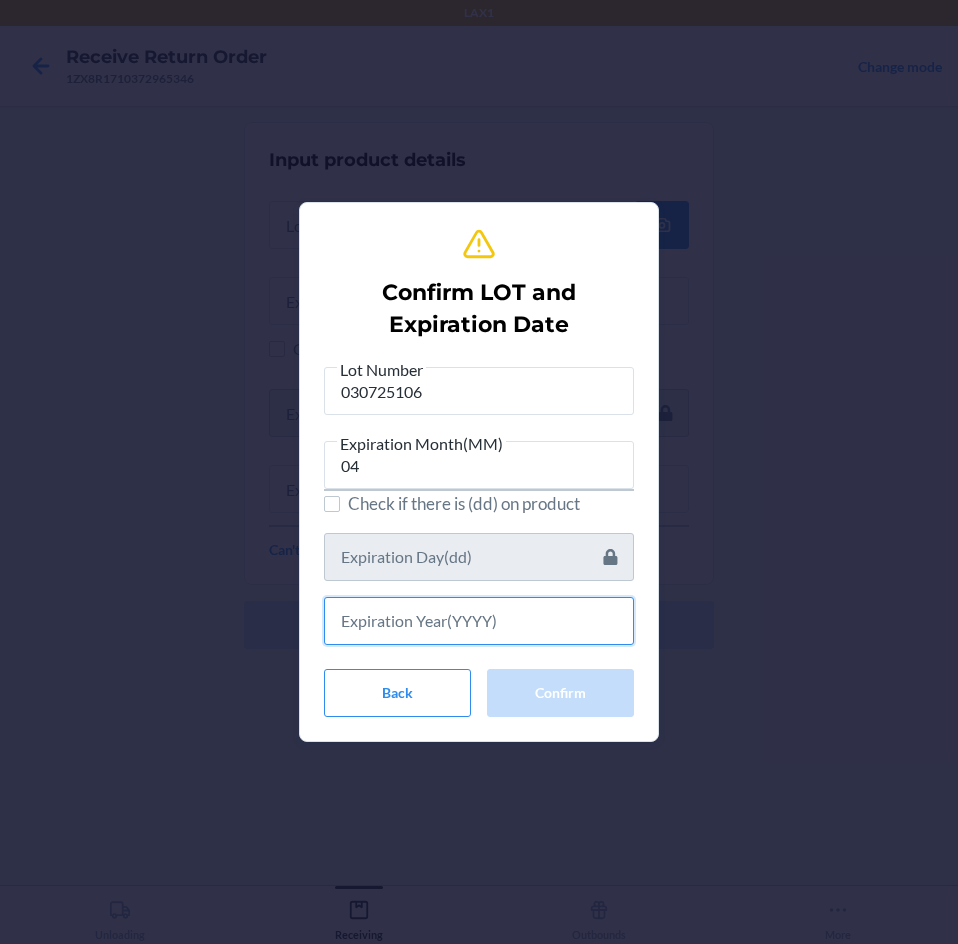 click at bounding box center [479, 621] 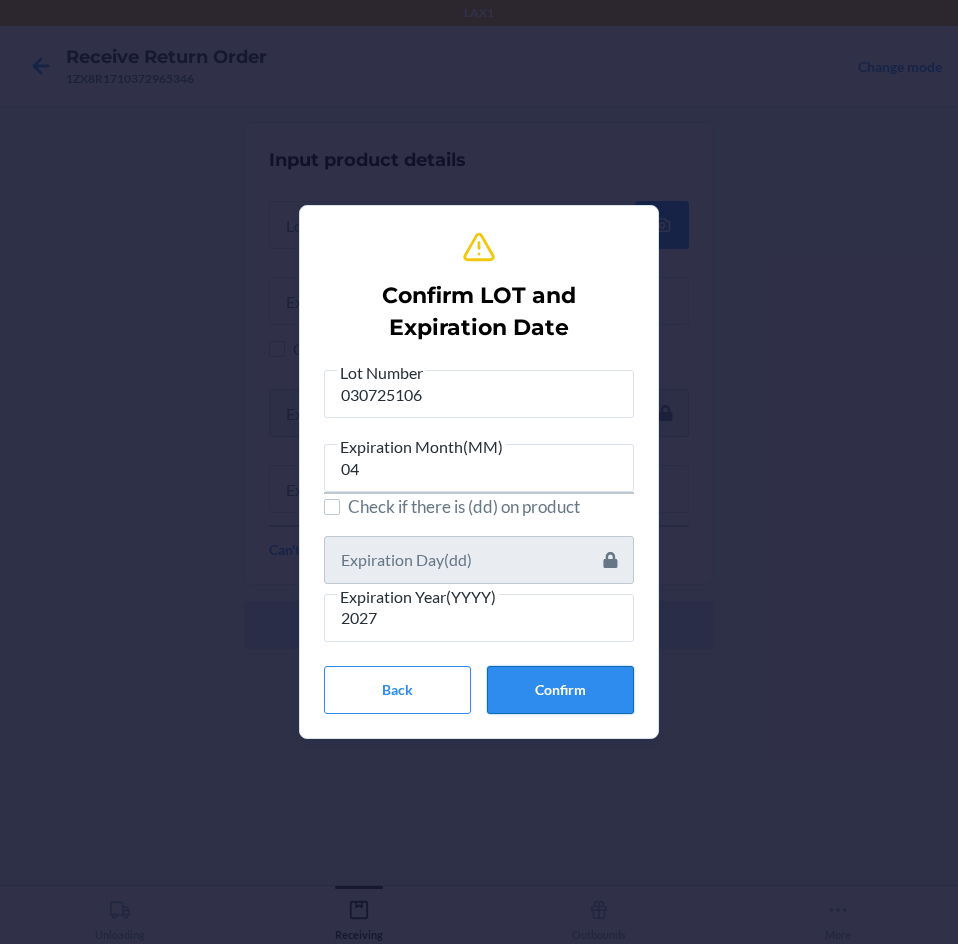 click on "Confirm" at bounding box center (560, 690) 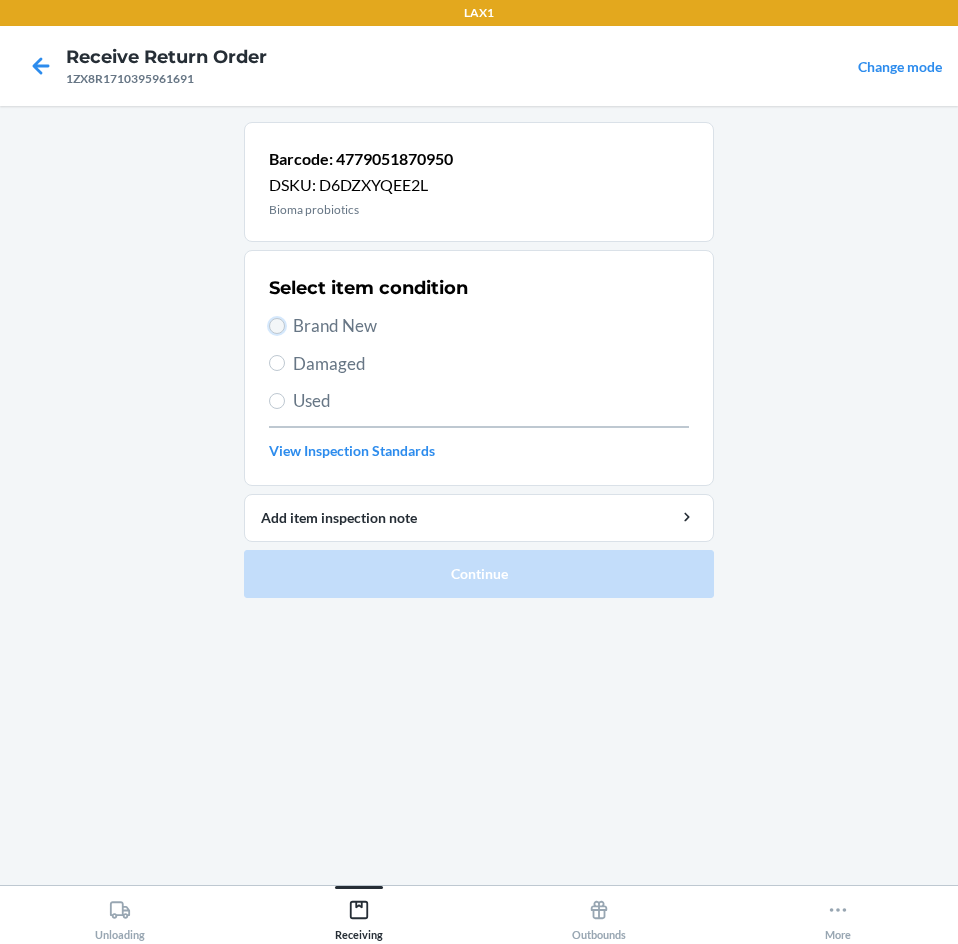 click on "Brand New" at bounding box center (277, 326) 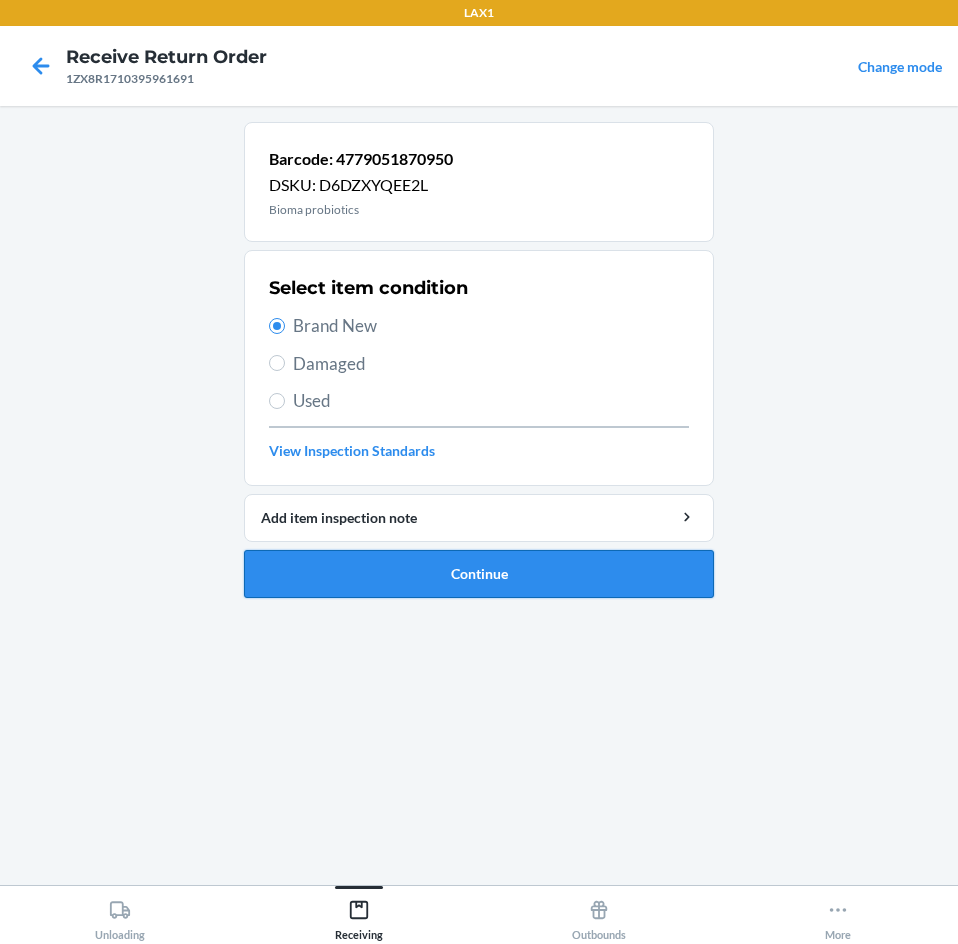 click on "Continue" at bounding box center (479, 574) 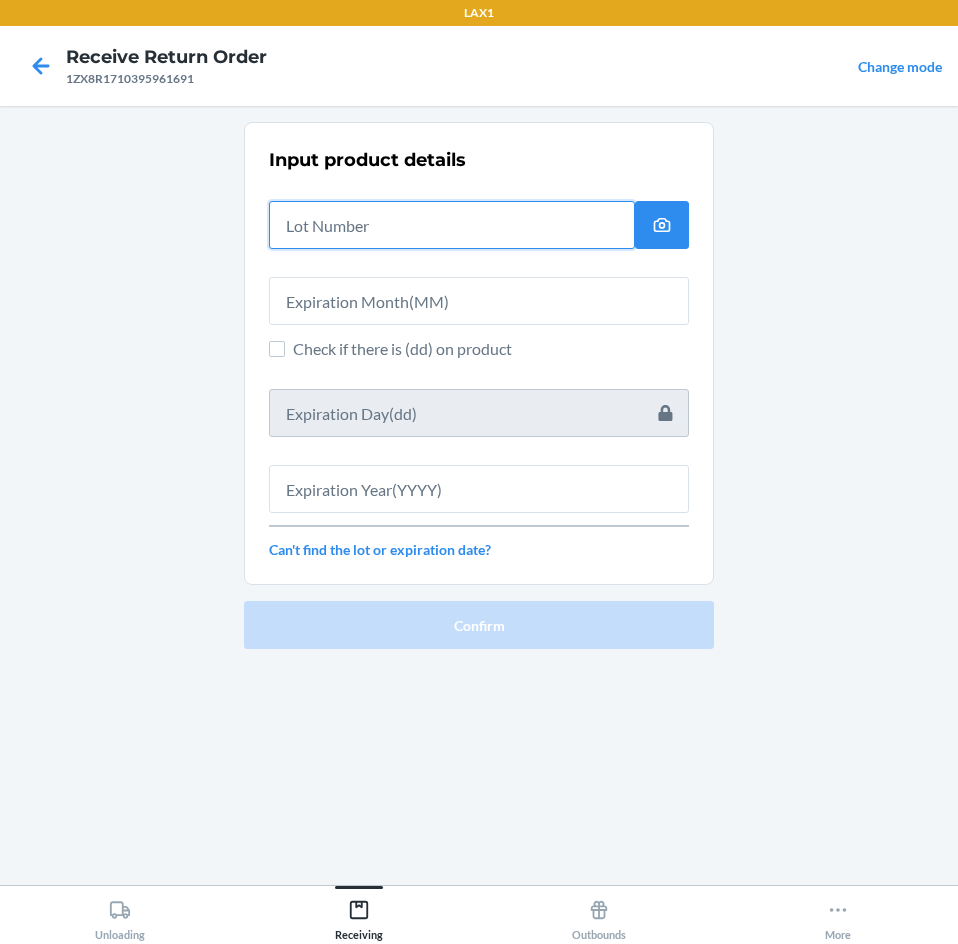 click at bounding box center [452, 225] 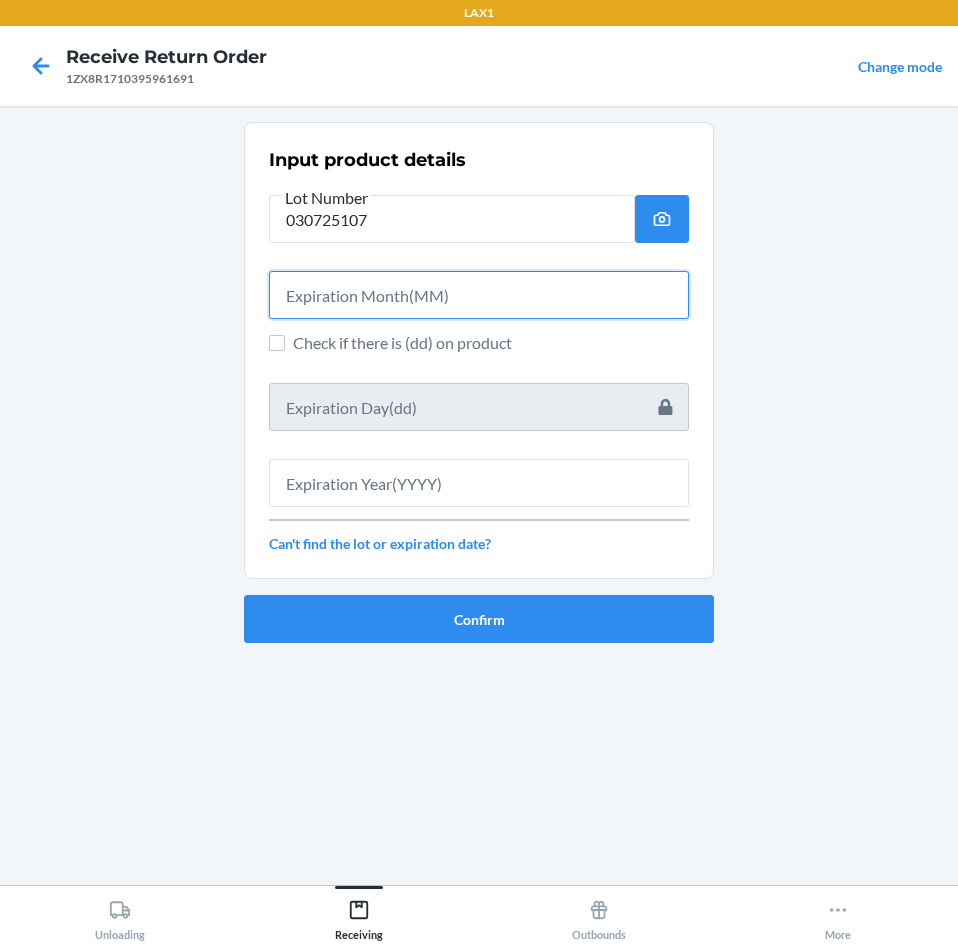 click at bounding box center (479, 295) 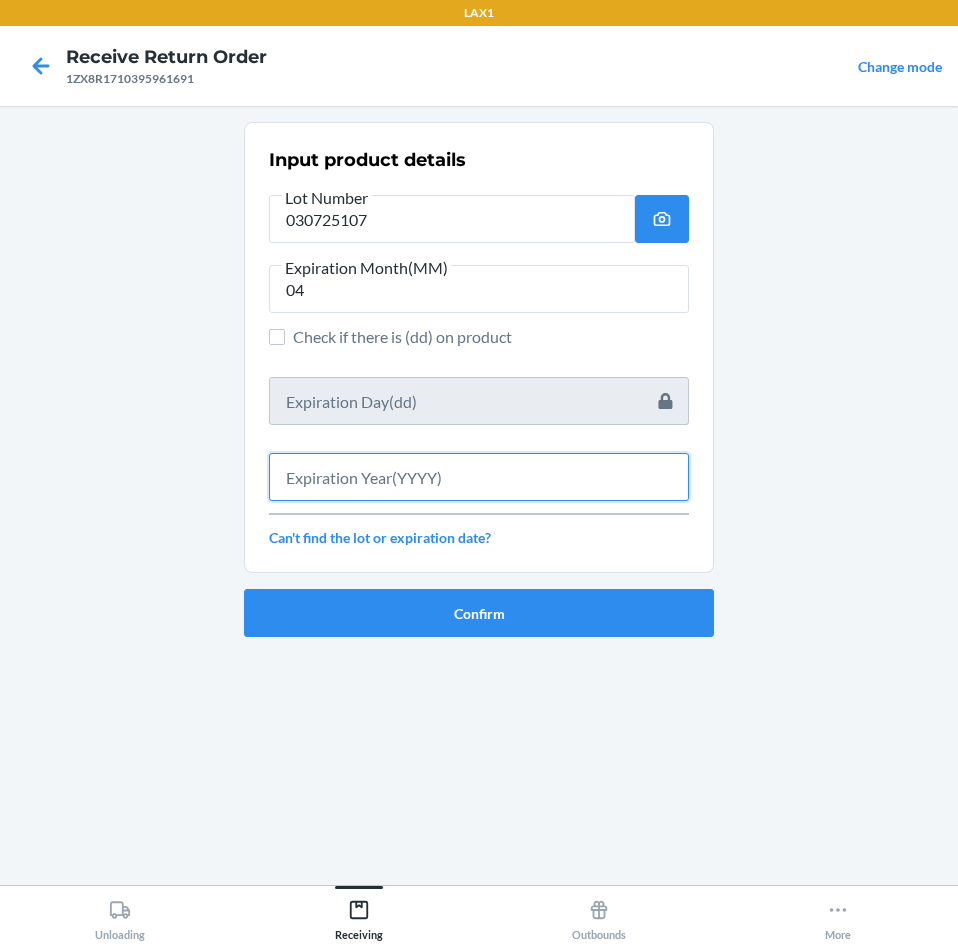 click at bounding box center (479, 477) 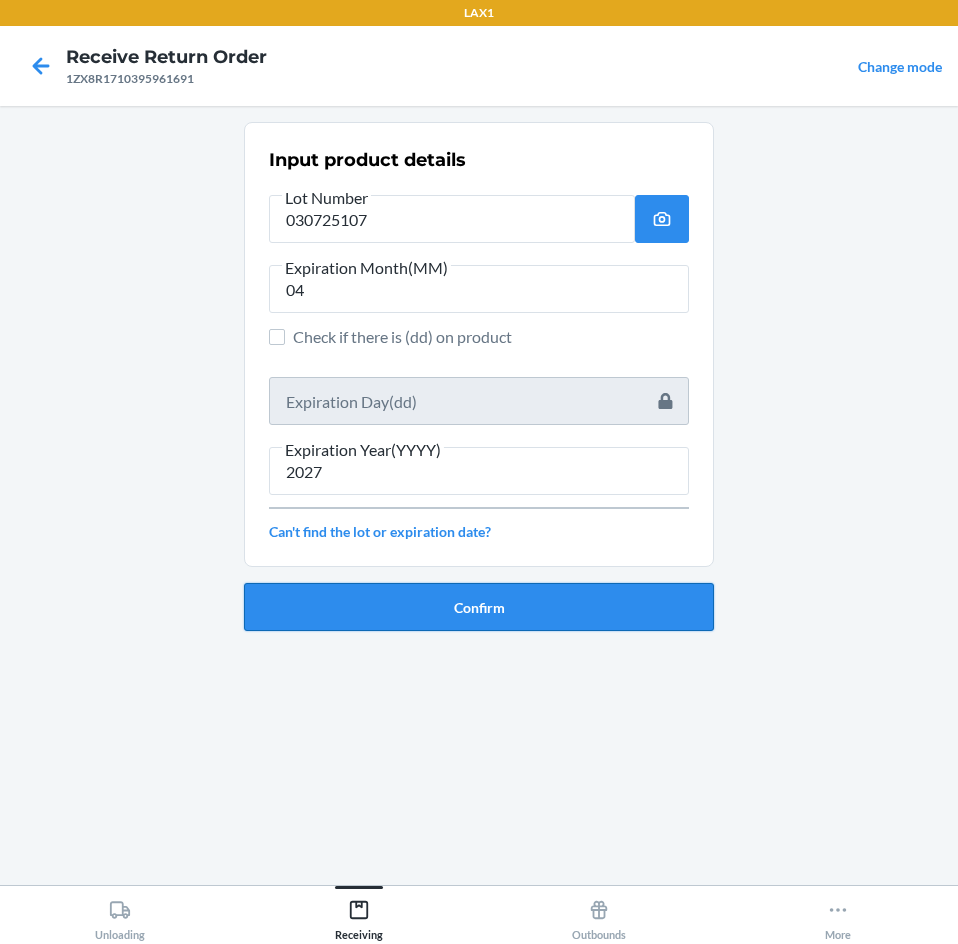 click on "Confirm" at bounding box center [479, 607] 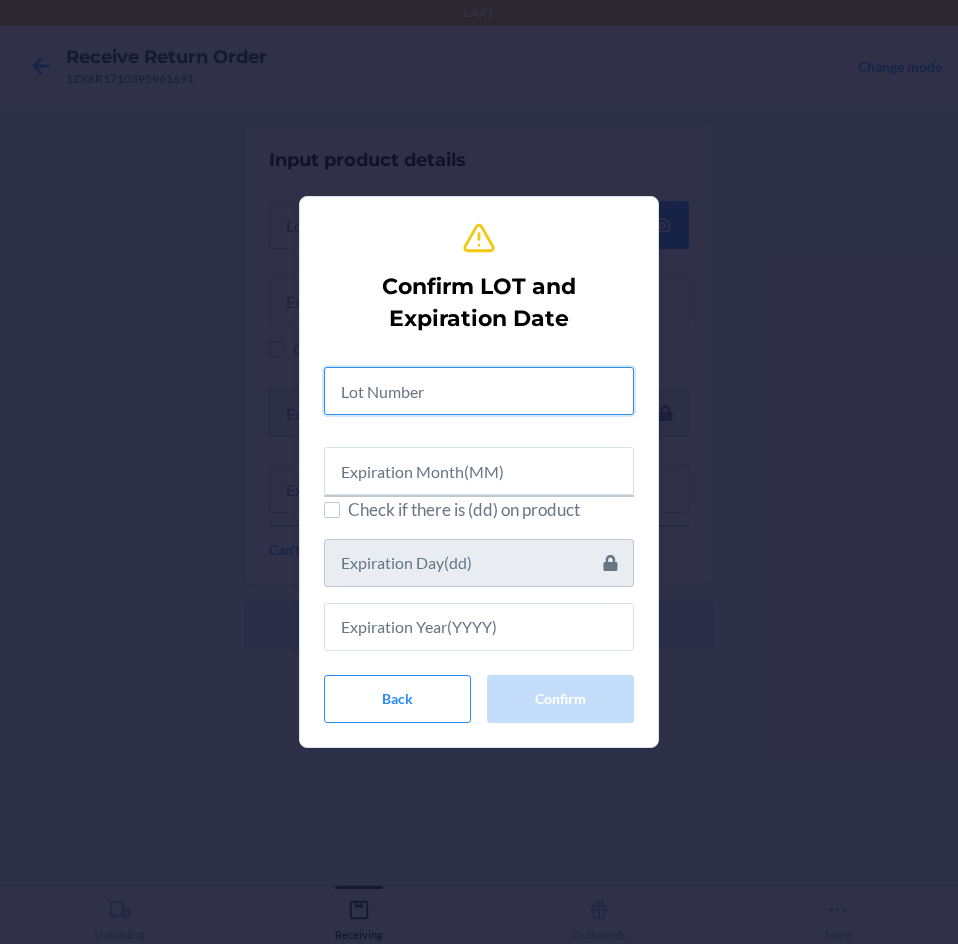 click at bounding box center [479, 391] 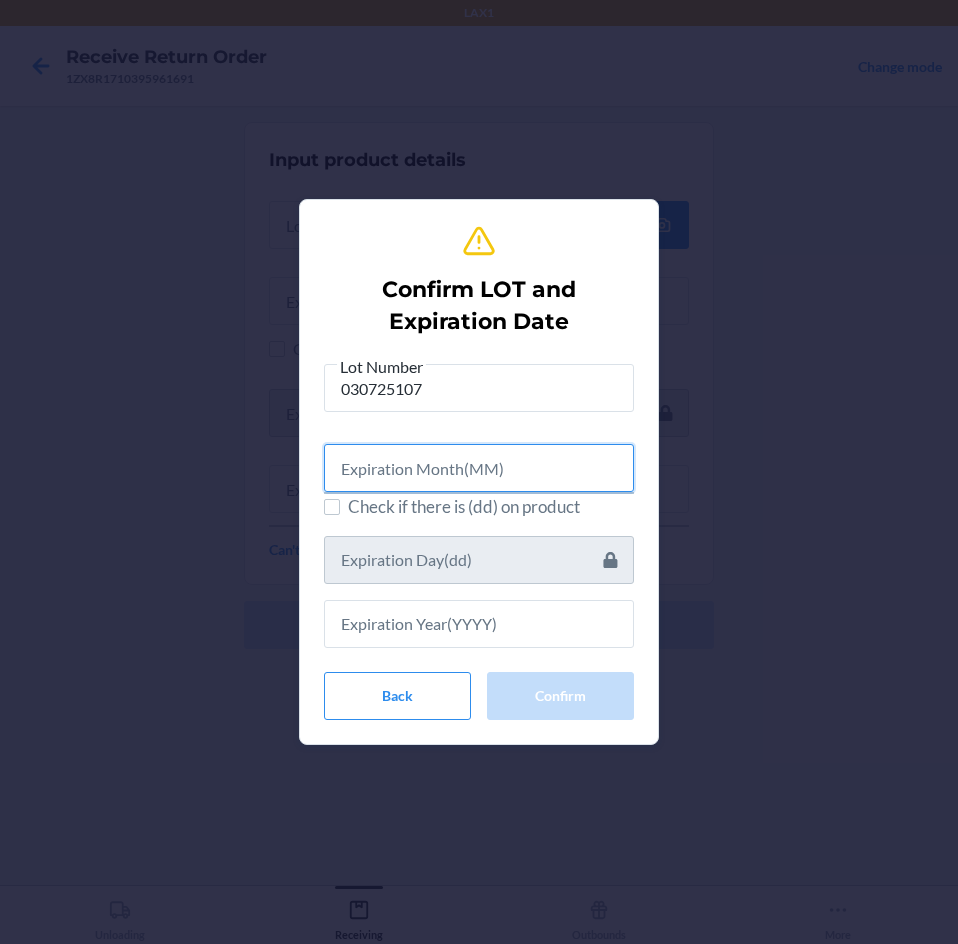 click at bounding box center [479, 468] 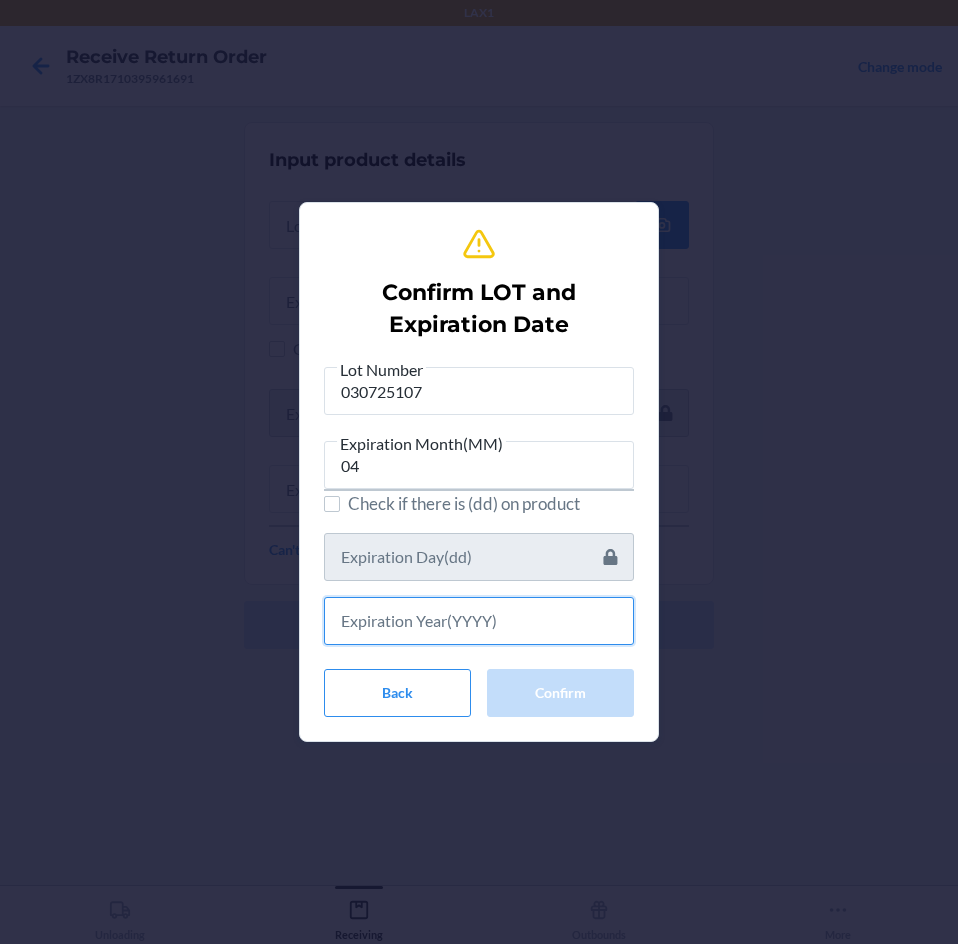 click at bounding box center (479, 621) 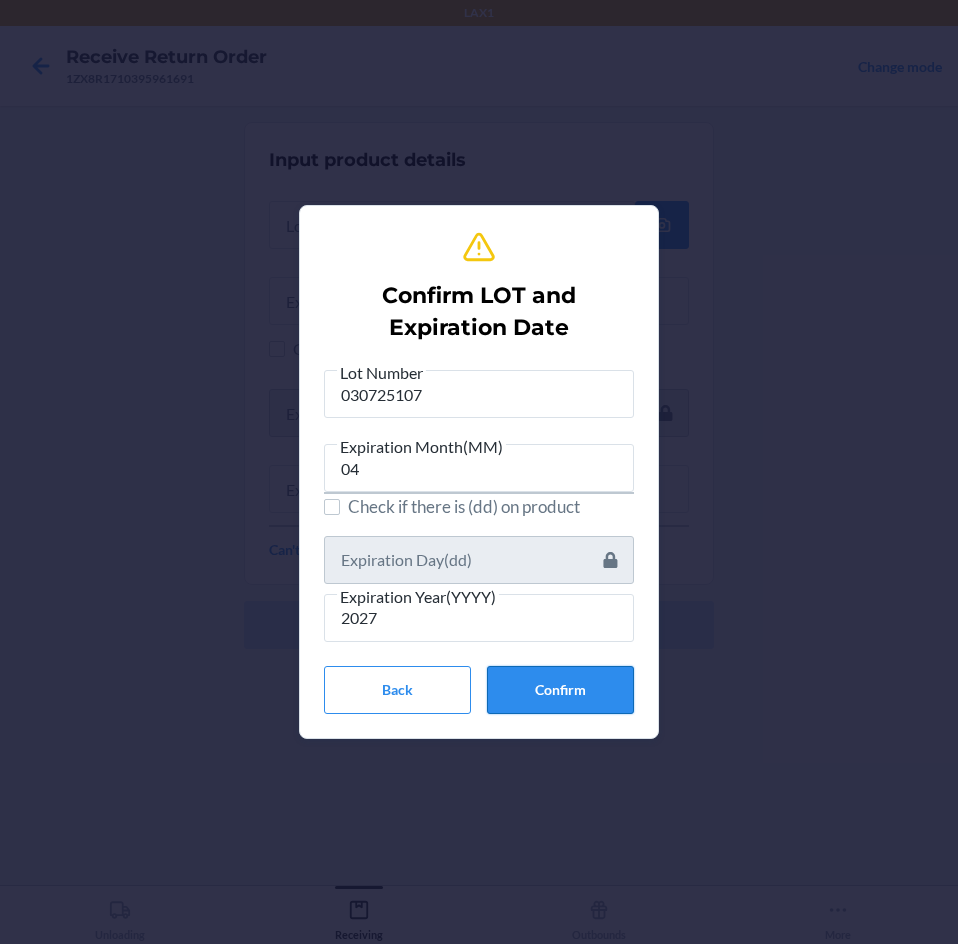 click on "Confirm" at bounding box center (560, 690) 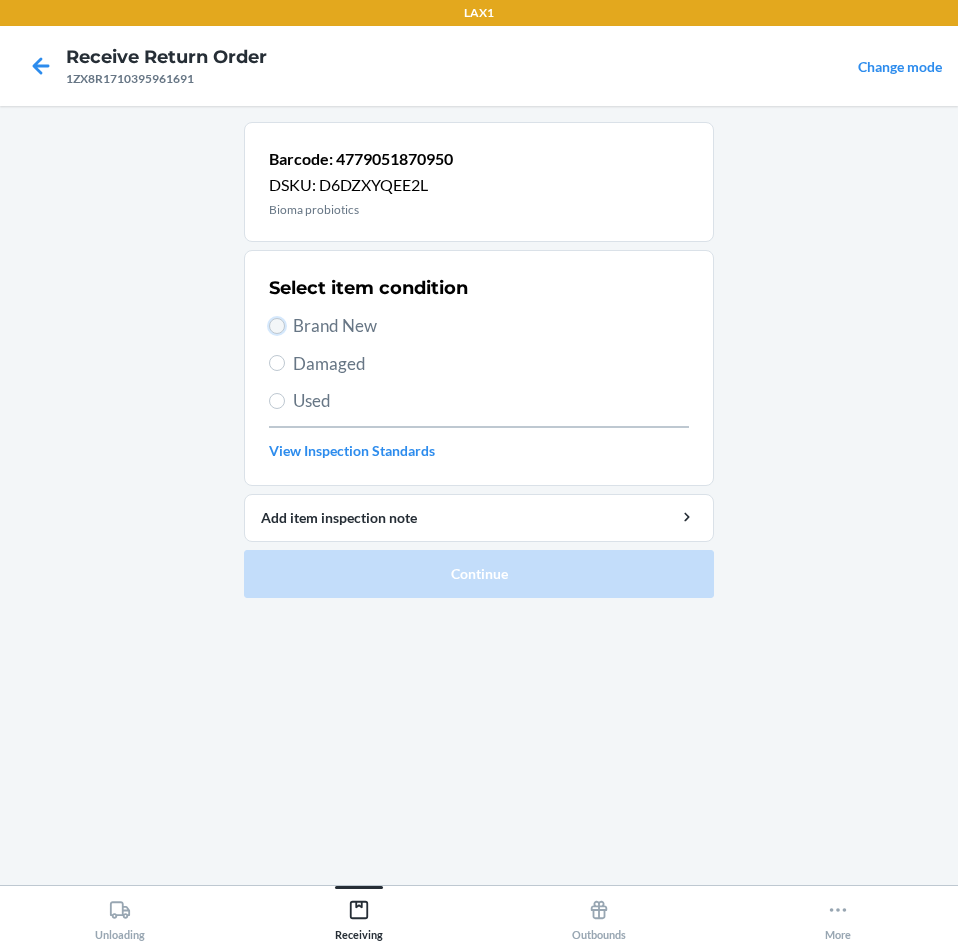 click on "Brand New" at bounding box center [277, 326] 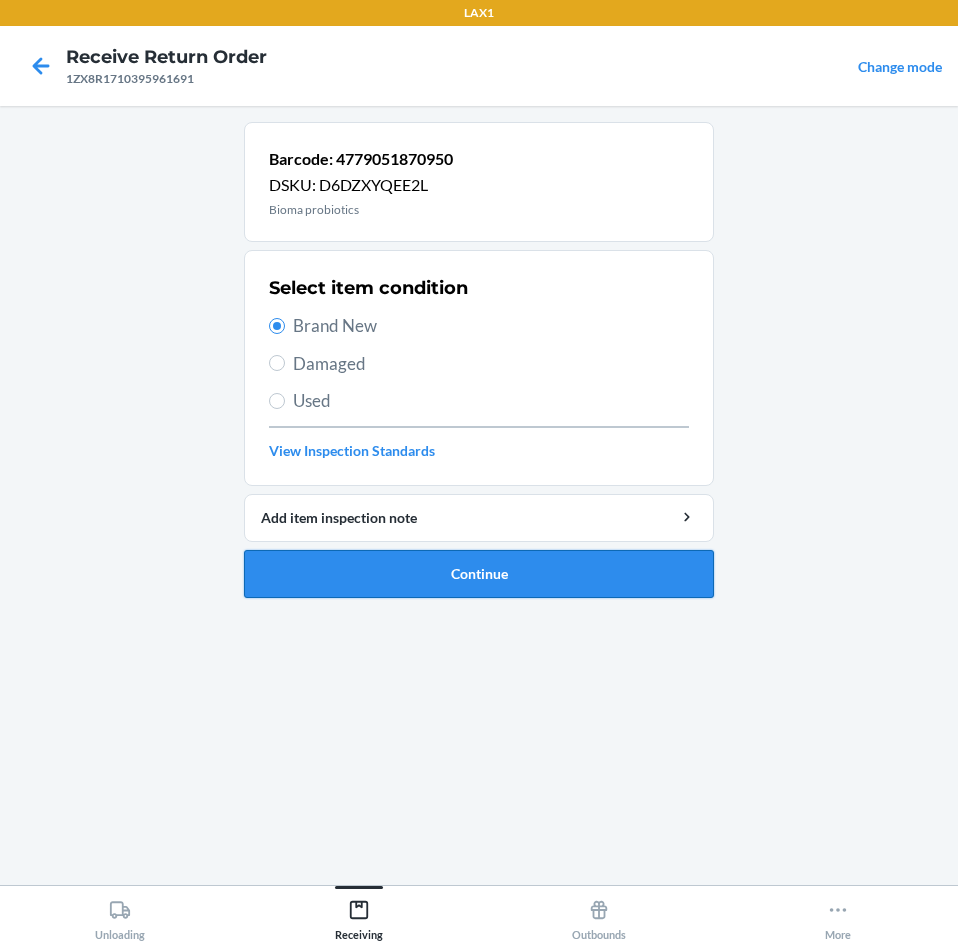 click on "Continue" at bounding box center (479, 574) 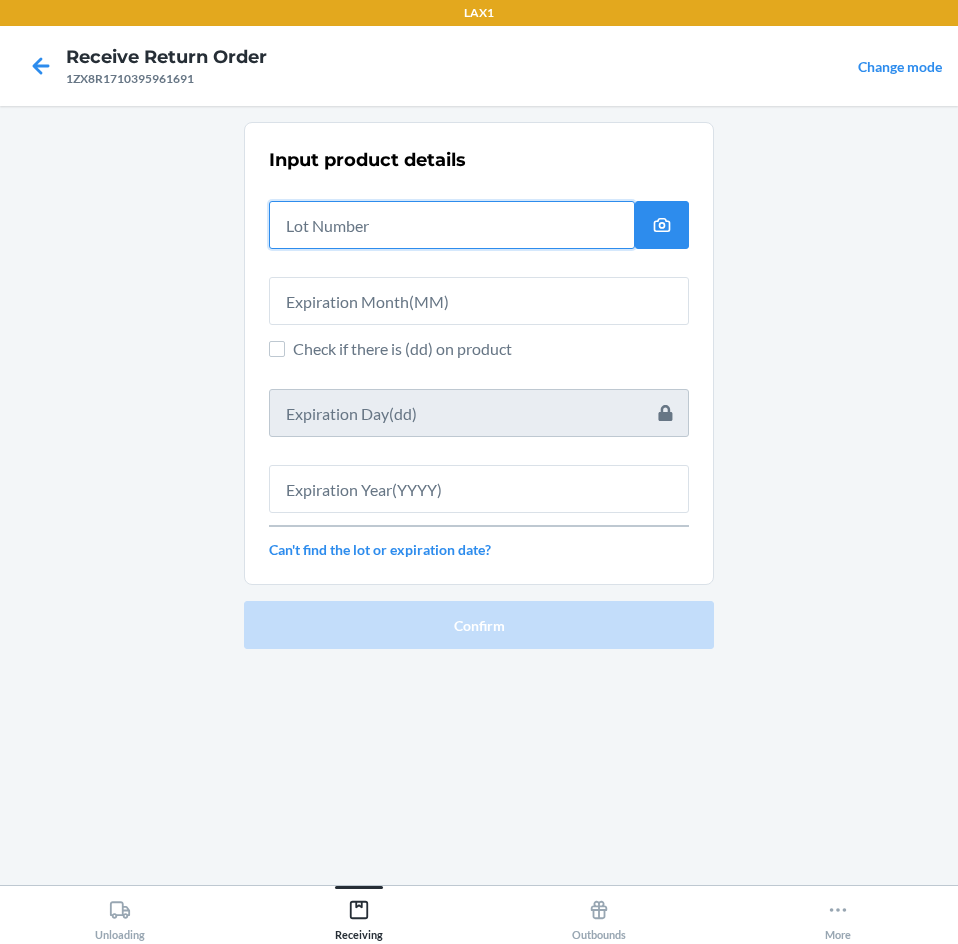 click at bounding box center (452, 225) 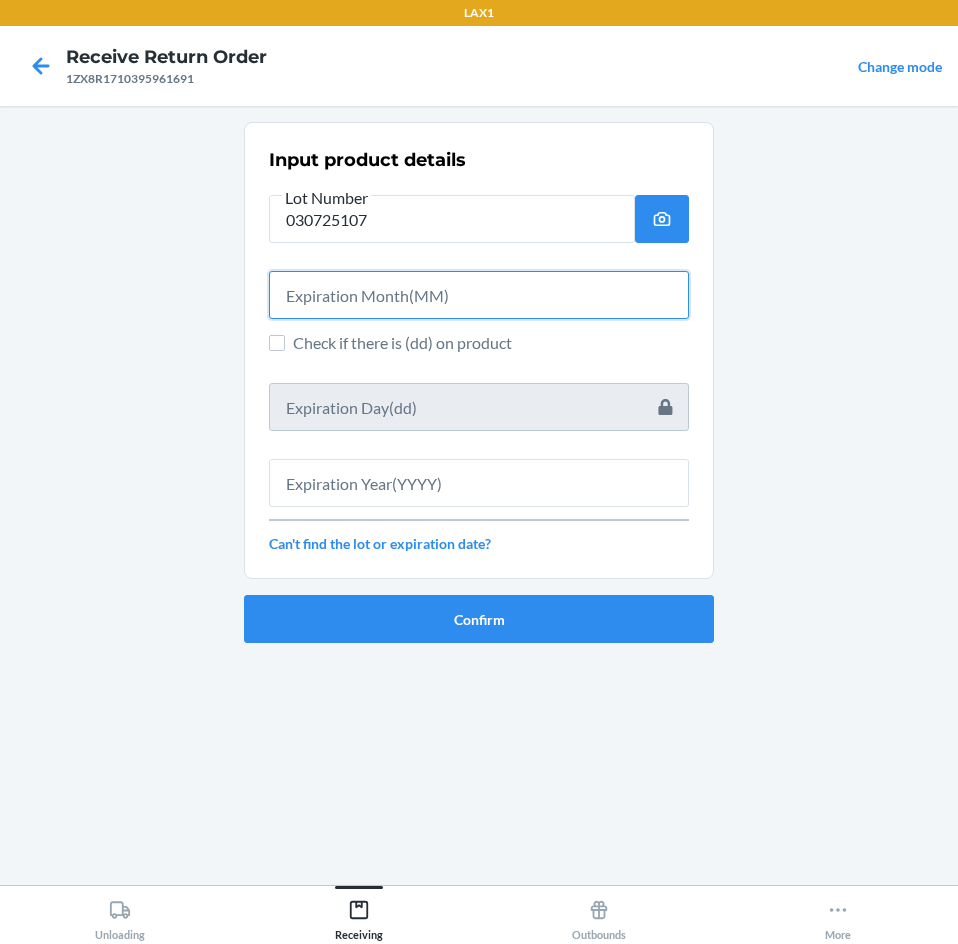 click at bounding box center (479, 295) 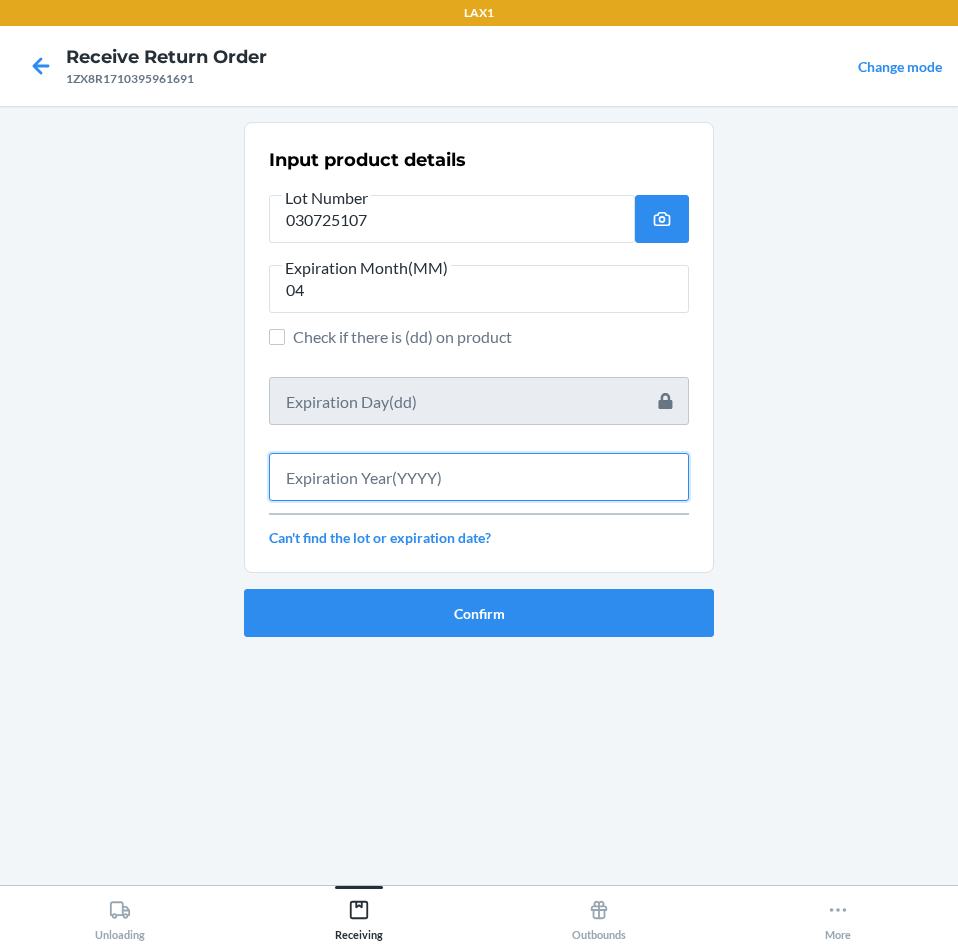 click at bounding box center [479, 477] 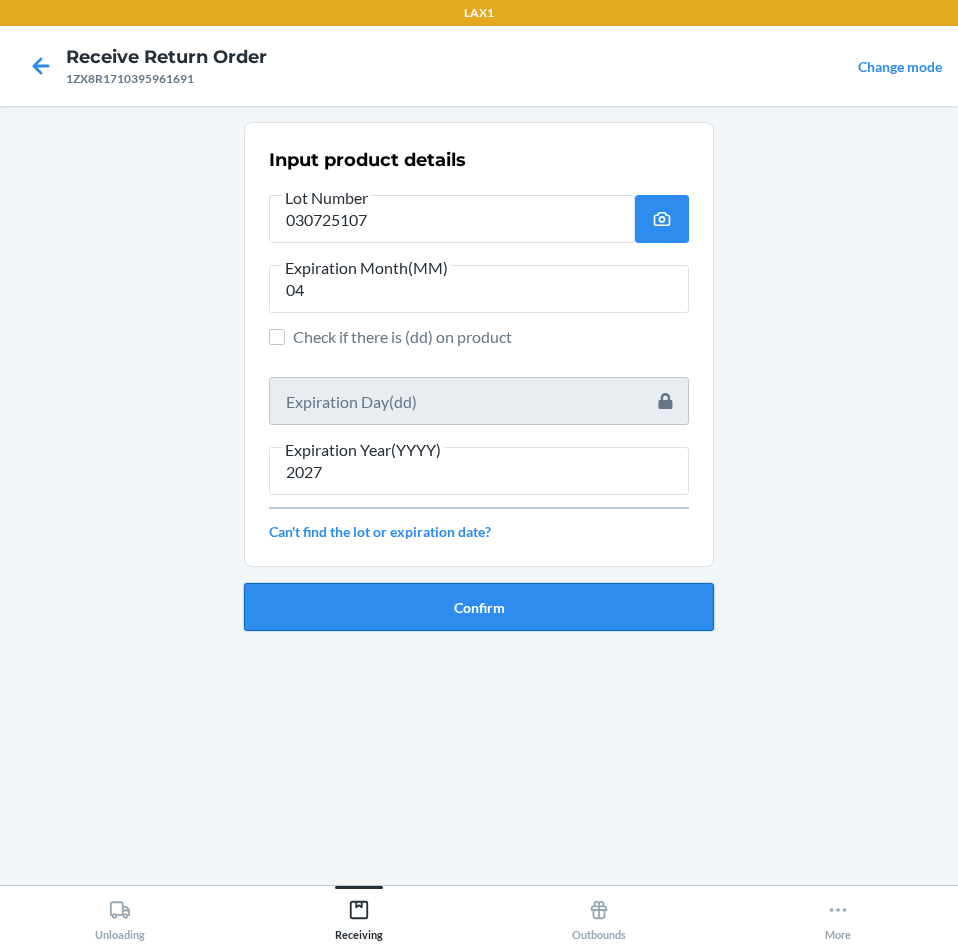 click on "Confirm" at bounding box center (479, 607) 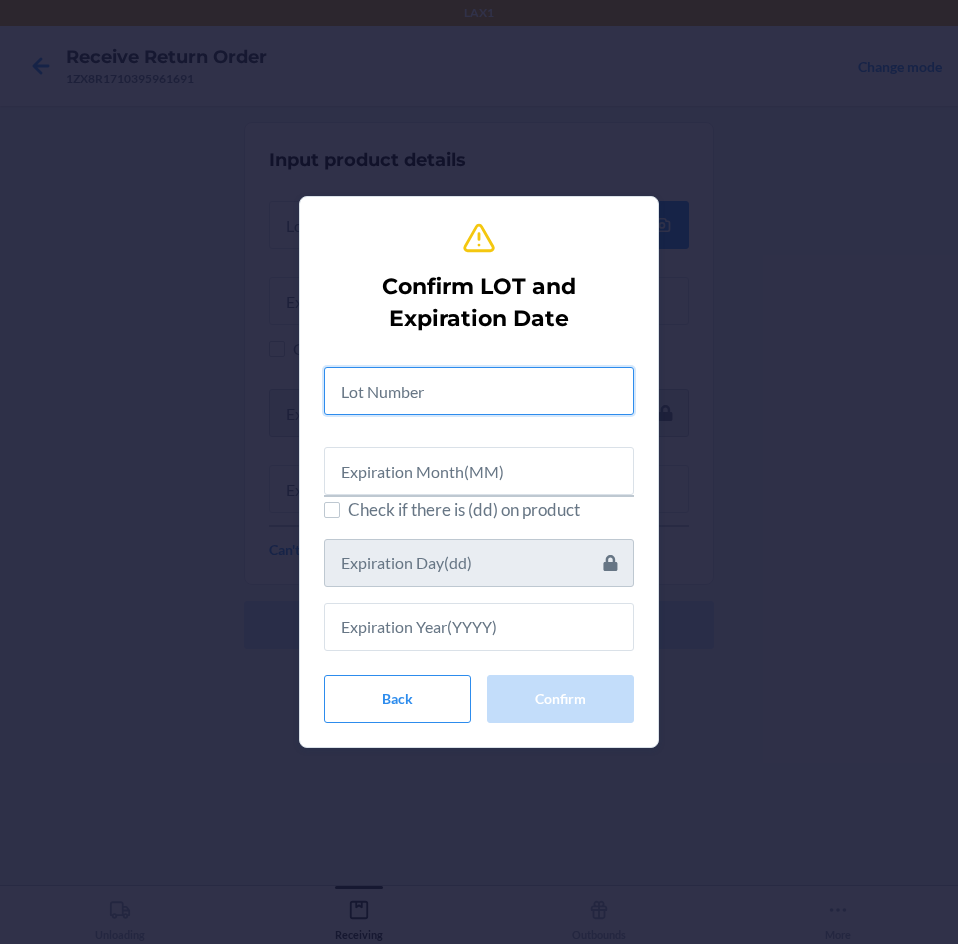 click at bounding box center [479, 391] 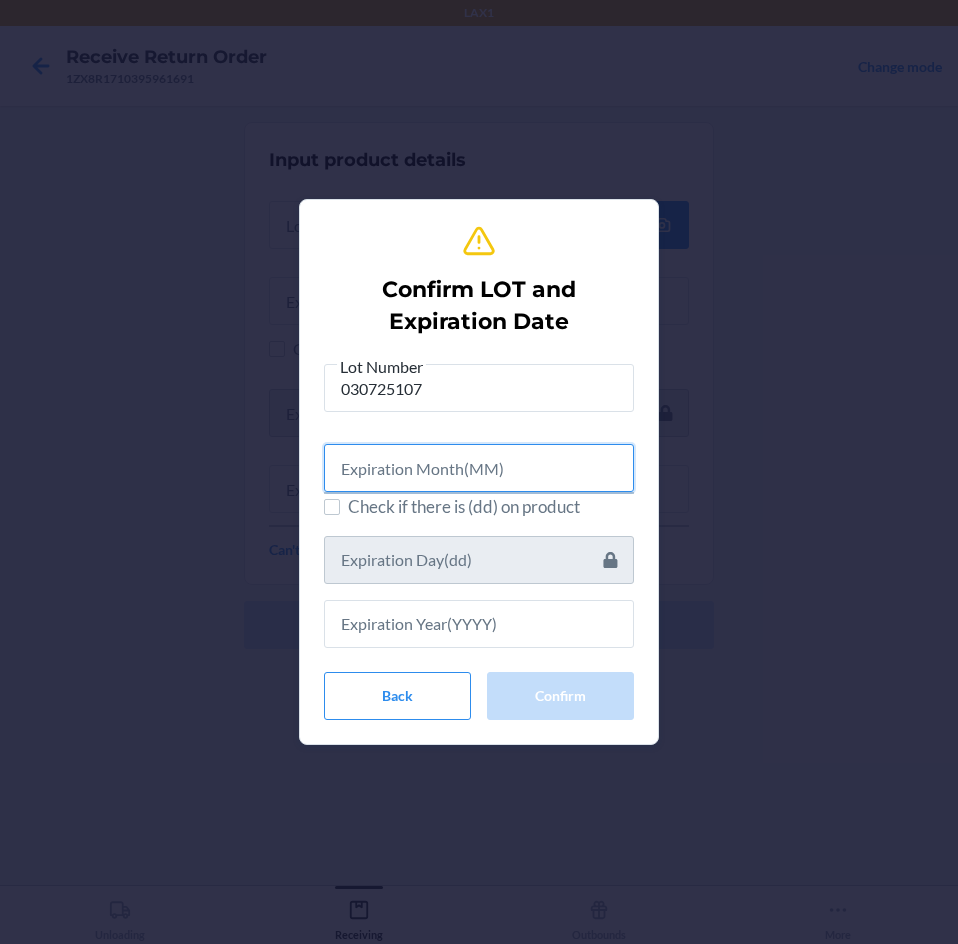 click at bounding box center [479, 468] 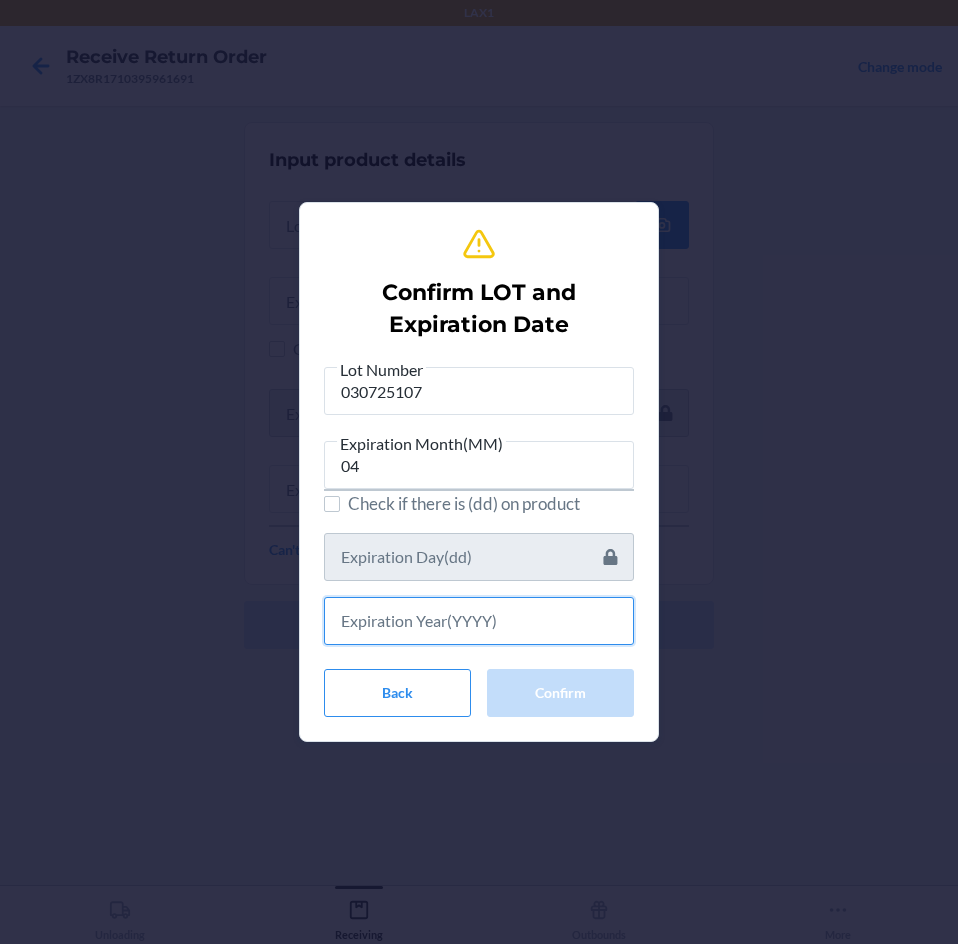 click at bounding box center (479, 621) 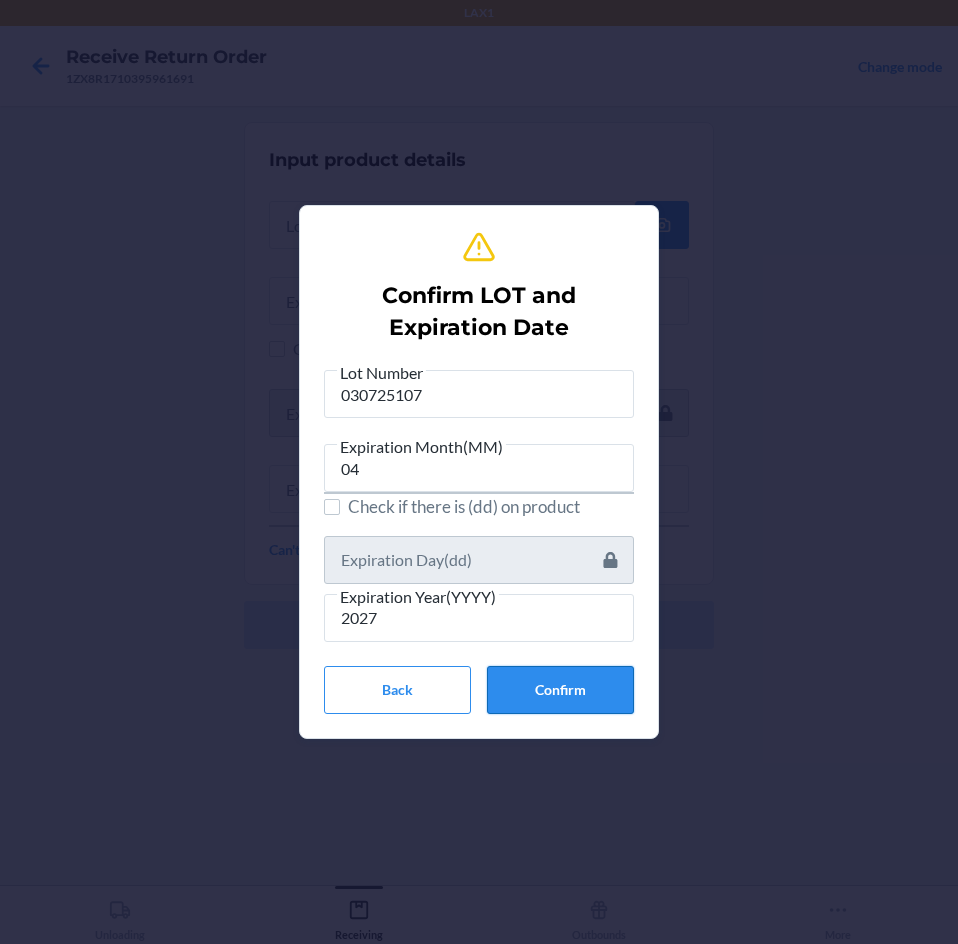 click on "Confirm" at bounding box center [560, 690] 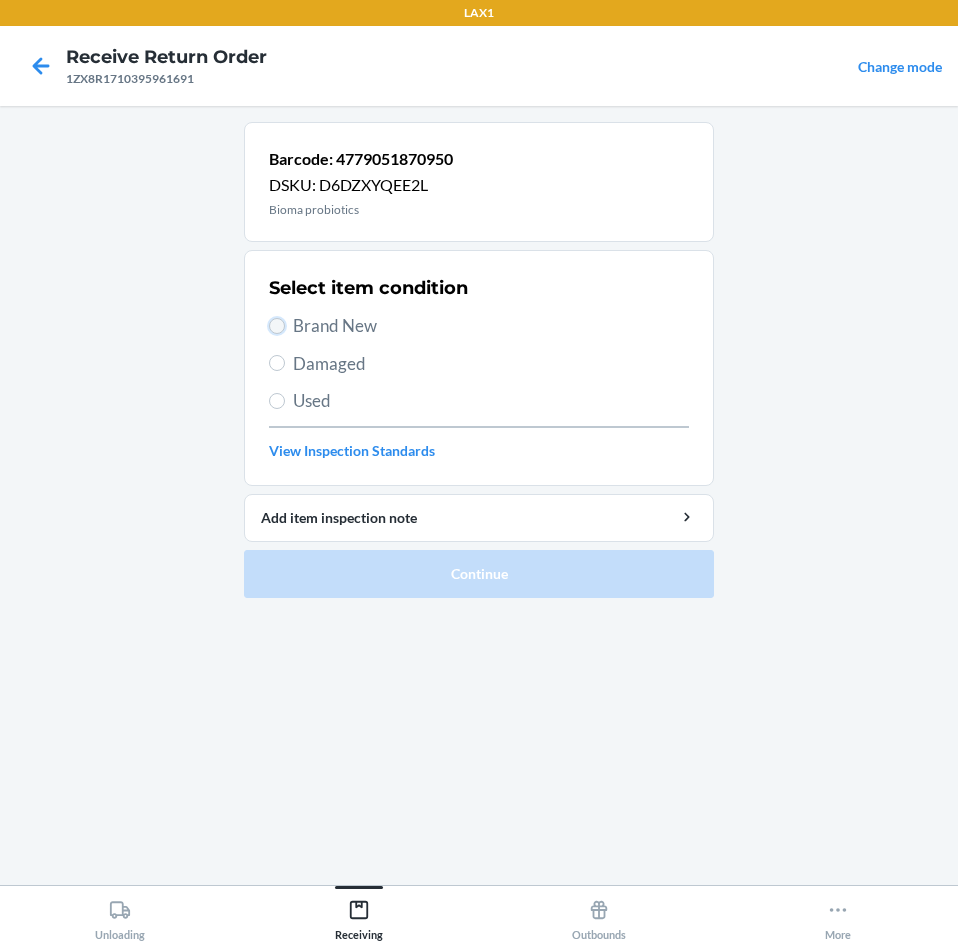 click on "Brand New" at bounding box center [277, 326] 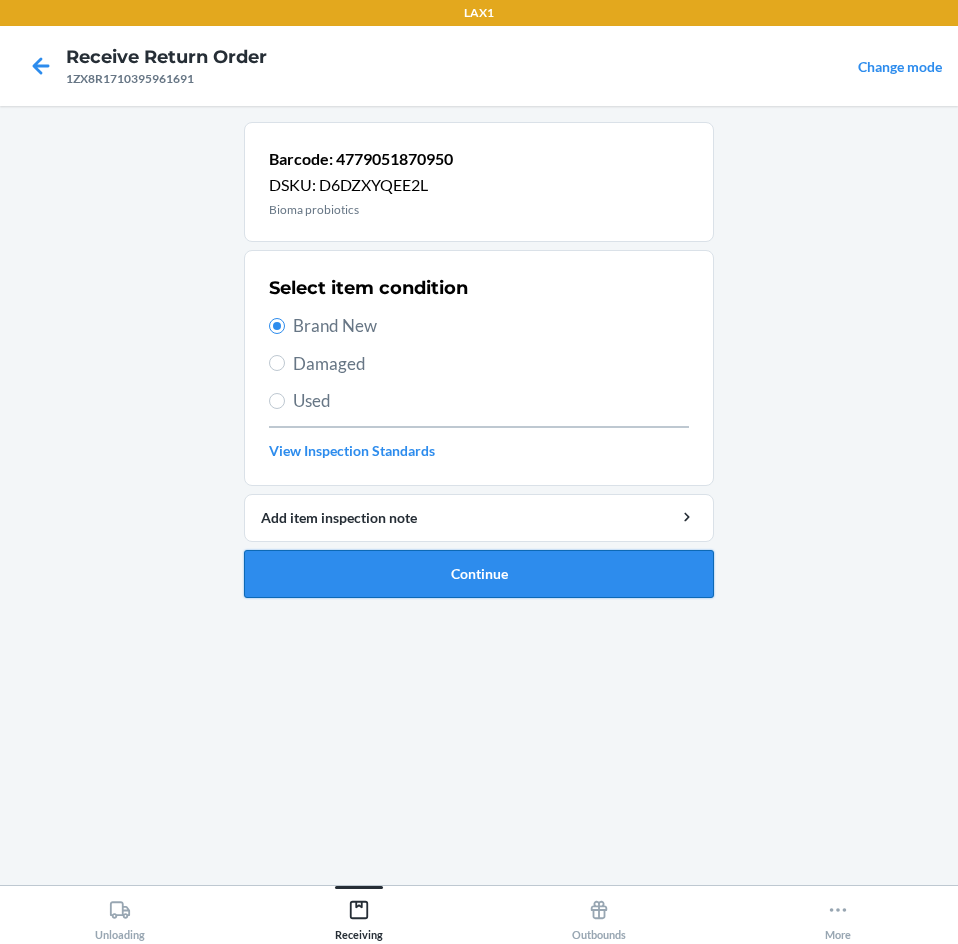 click on "Continue" at bounding box center (479, 574) 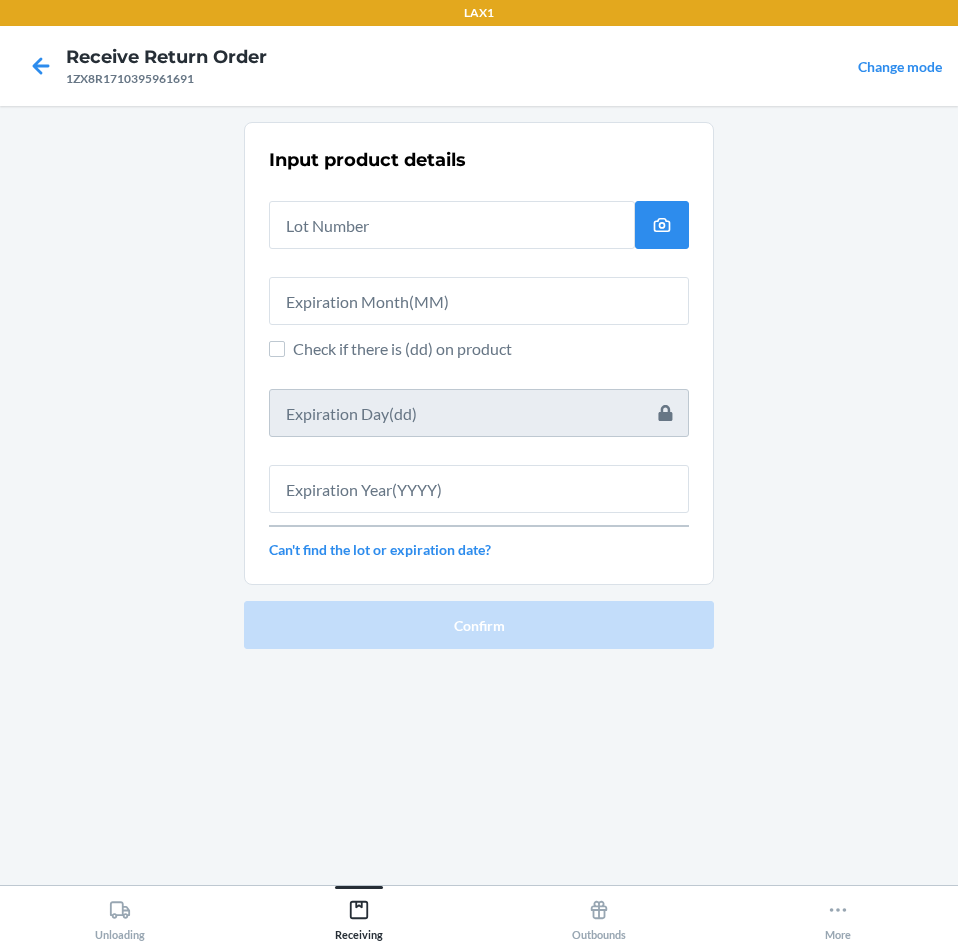 click at bounding box center (452, 217) 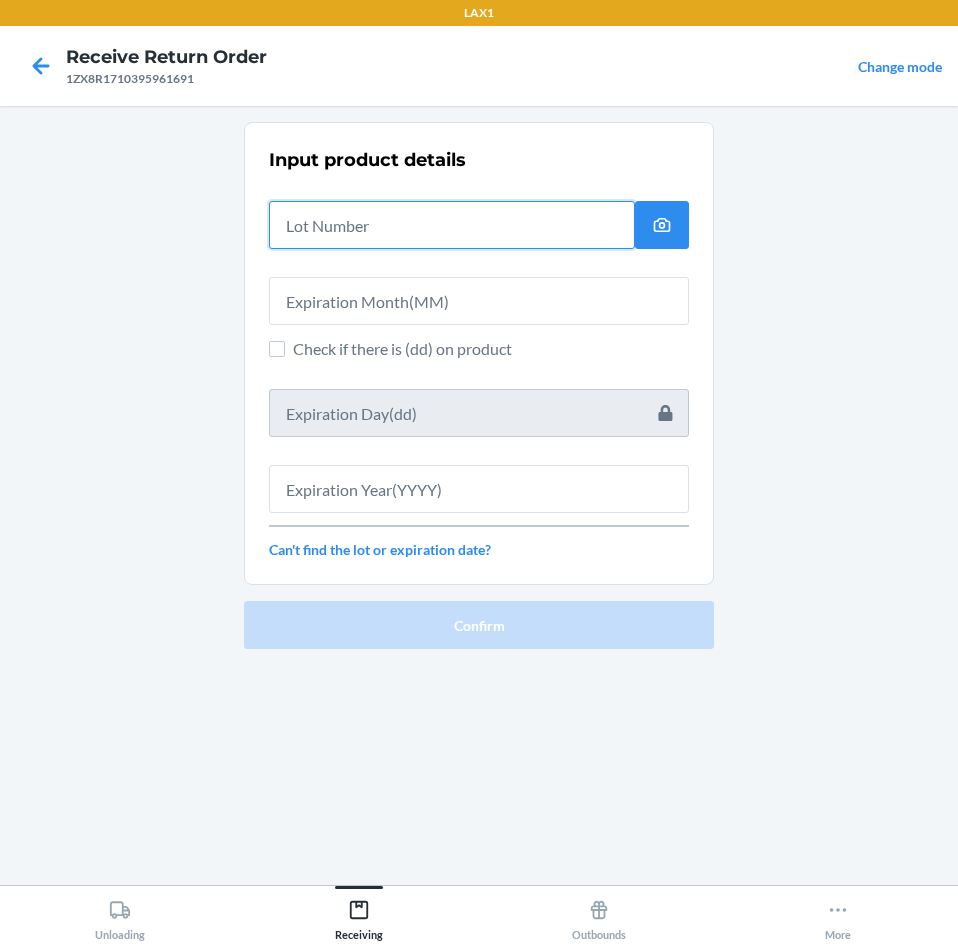 click at bounding box center (452, 225) 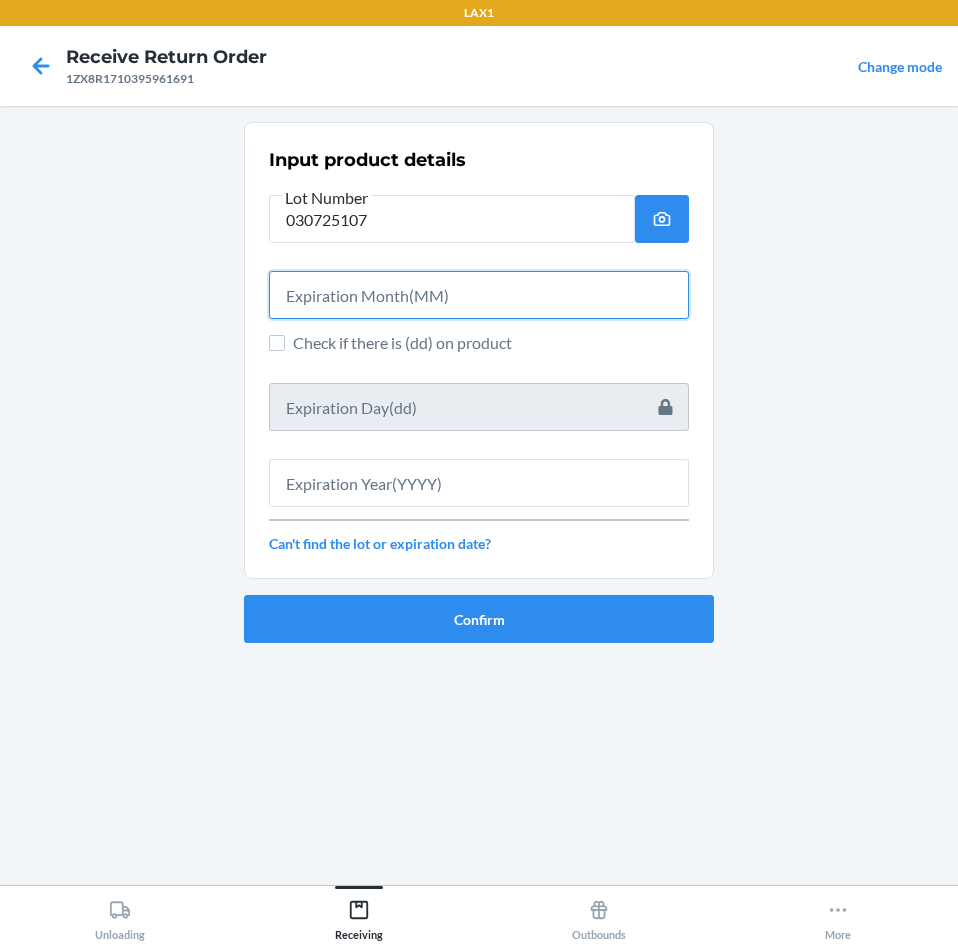 click at bounding box center (479, 295) 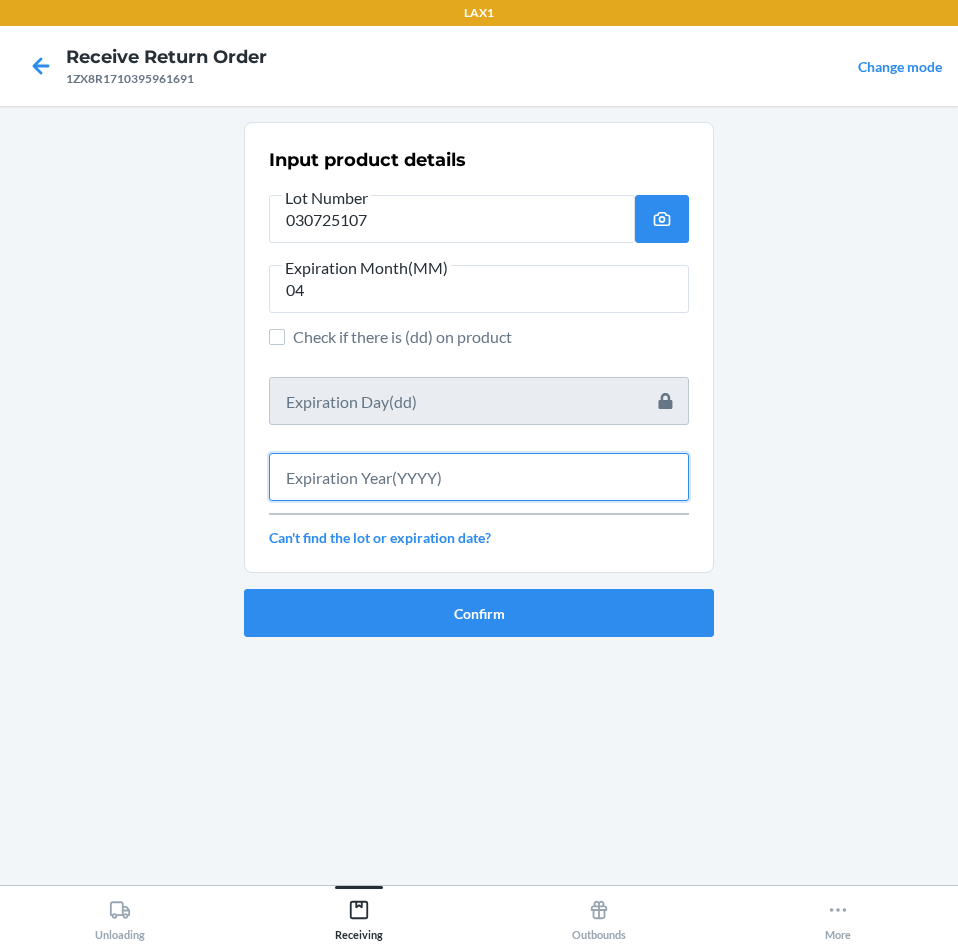 click at bounding box center (479, 477) 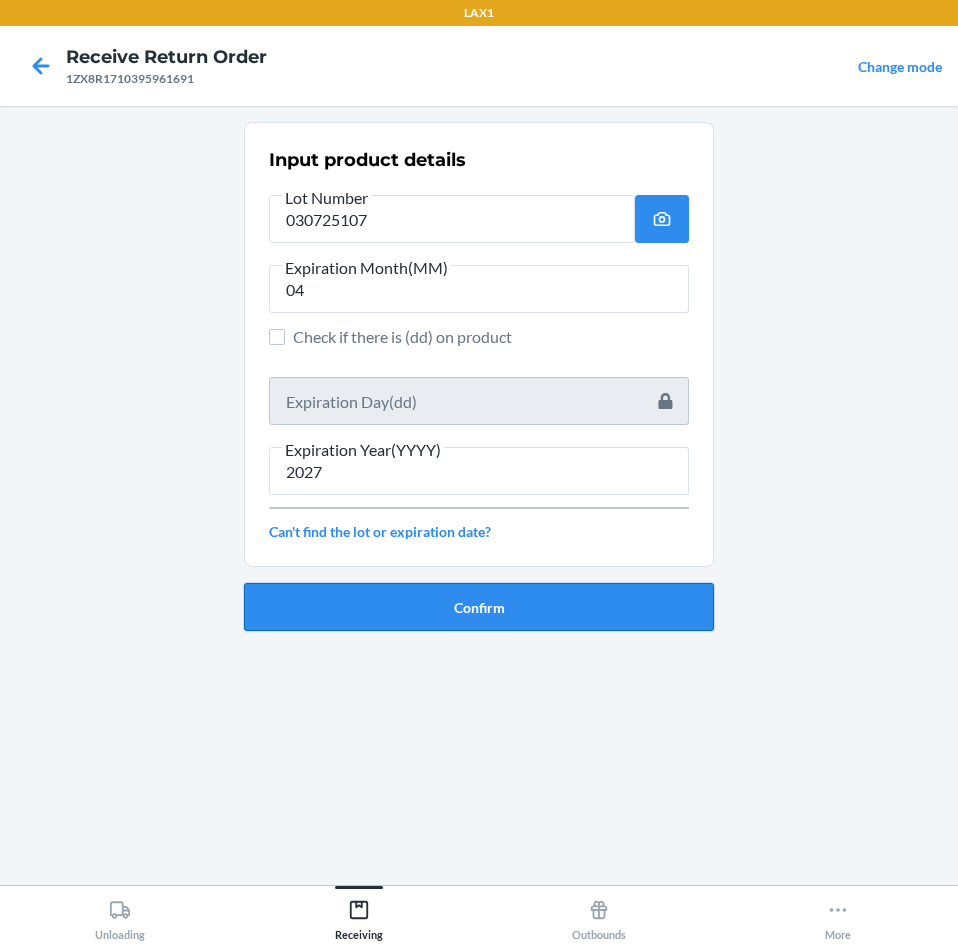 click on "Confirm" at bounding box center (479, 607) 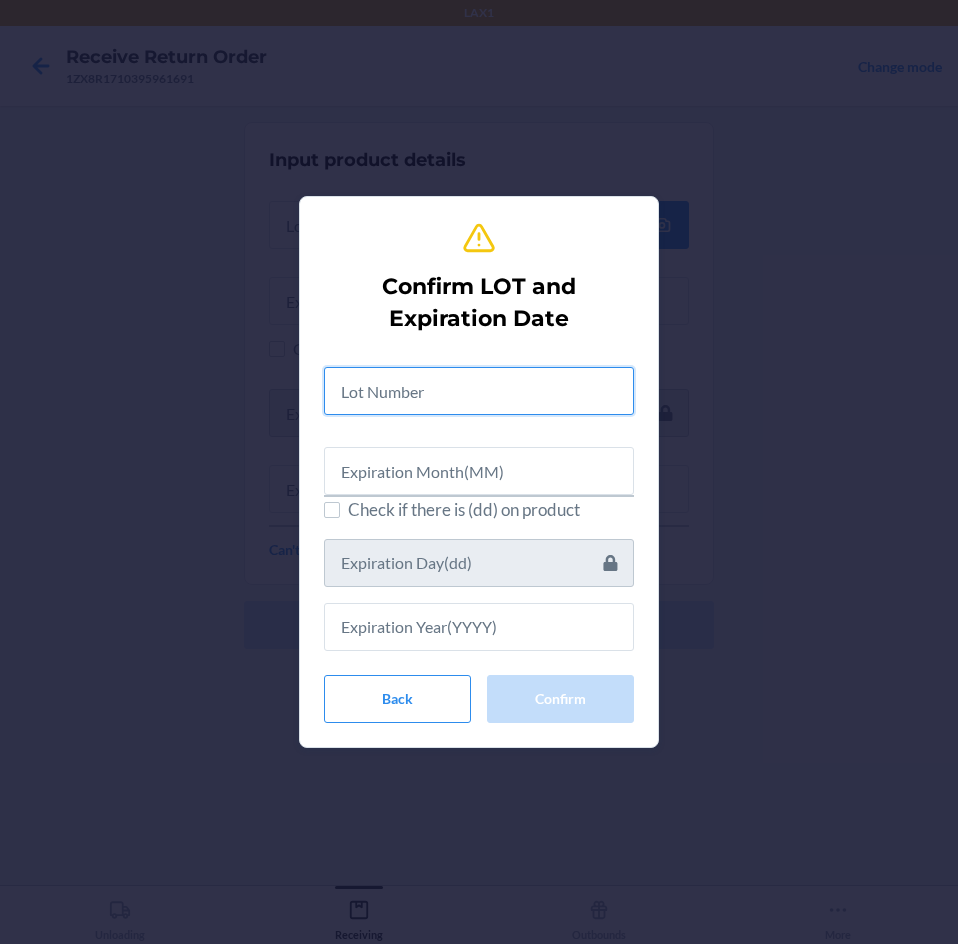 click at bounding box center [479, 391] 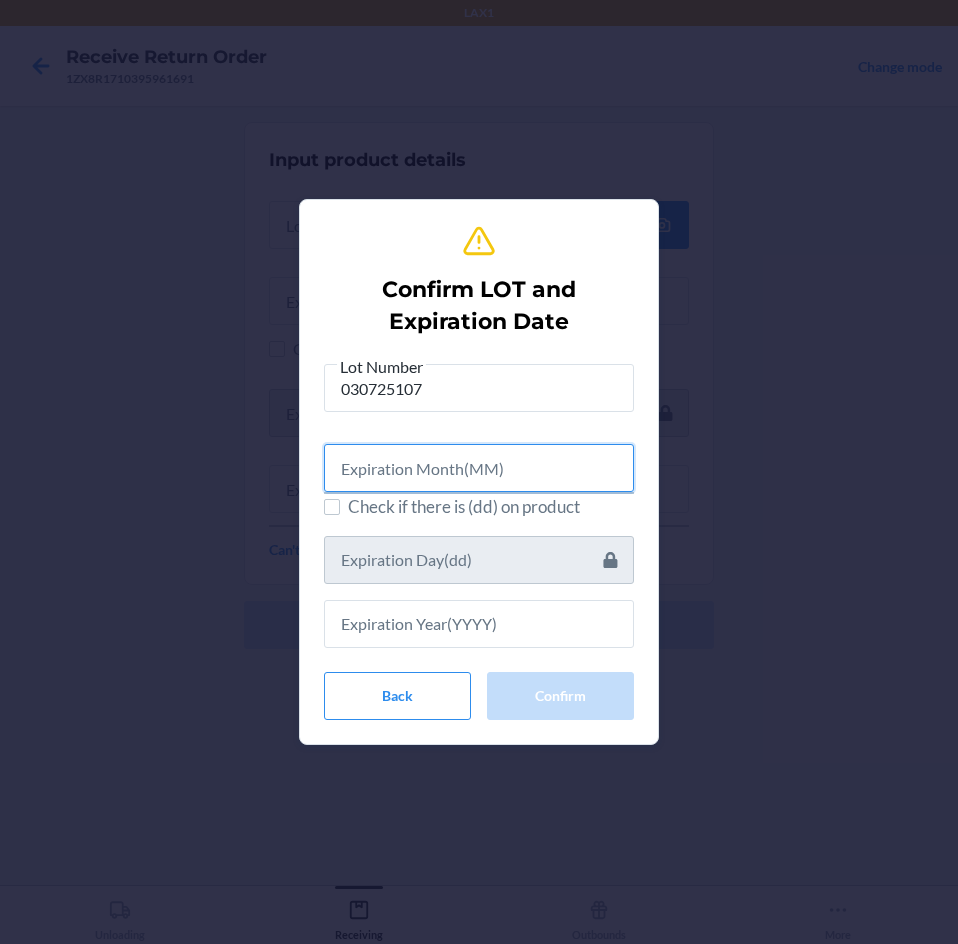 click at bounding box center [479, 468] 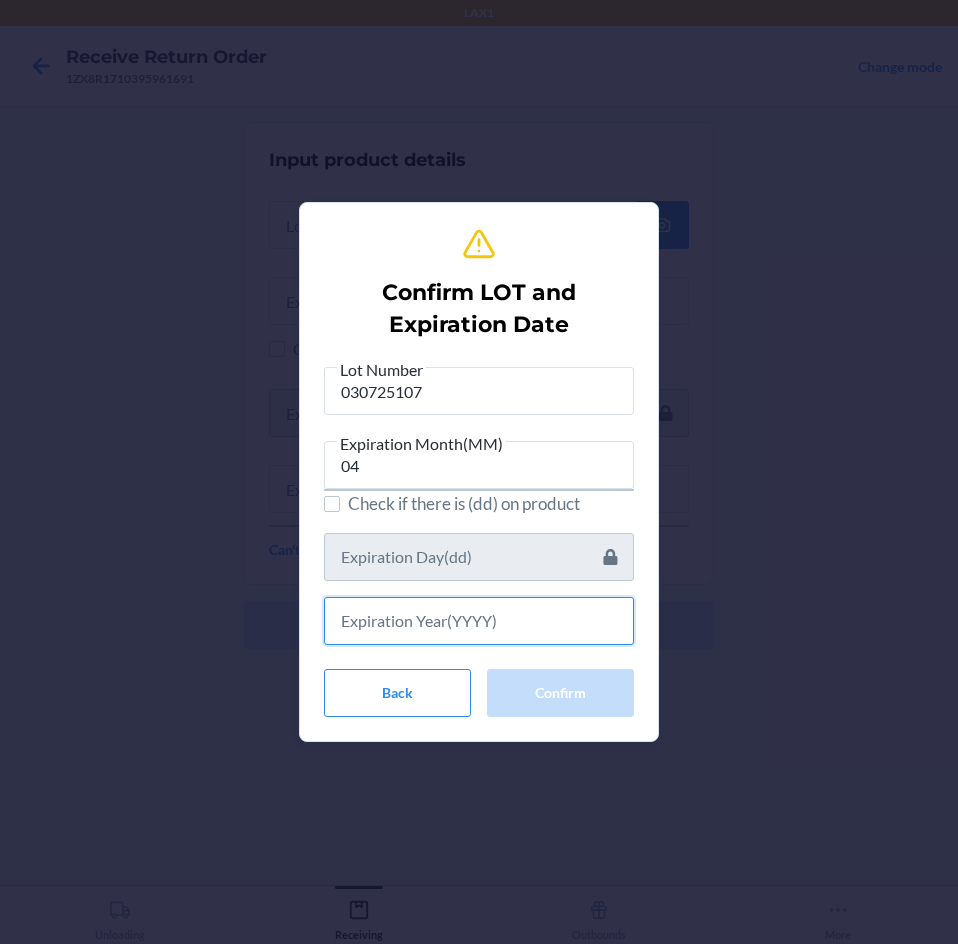 click at bounding box center (479, 621) 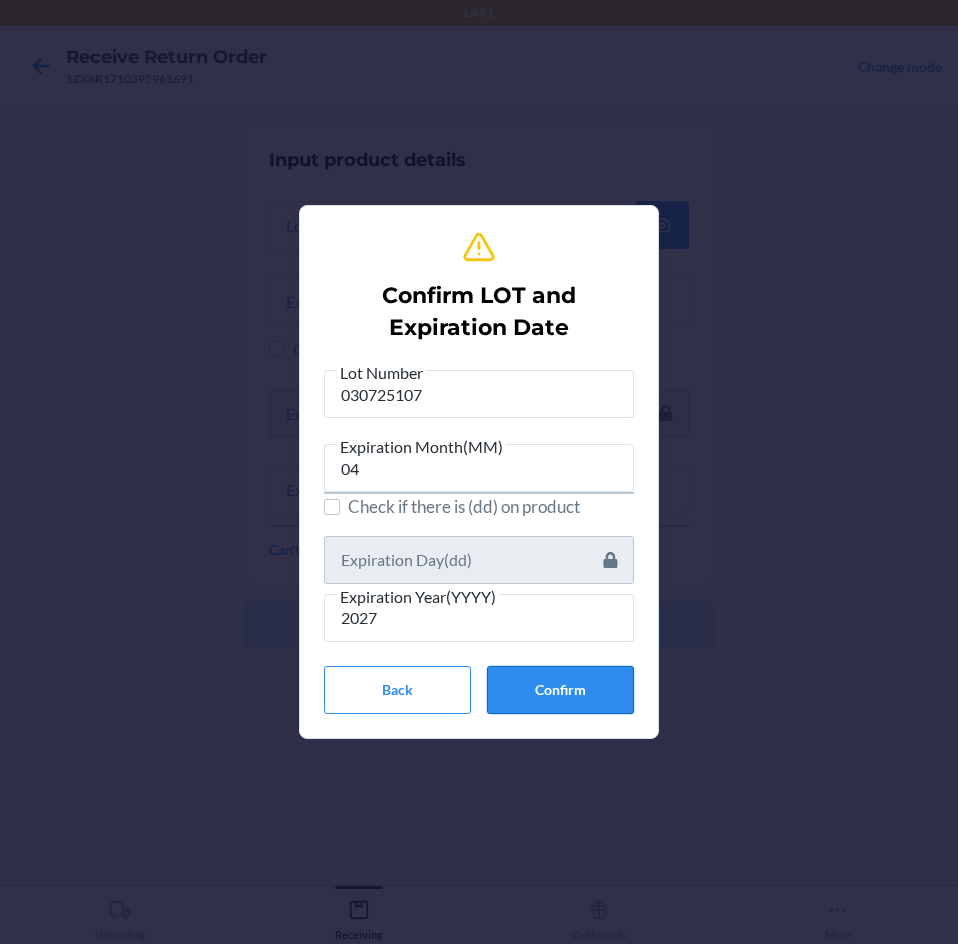 click on "Confirm" at bounding box center [560, 690] 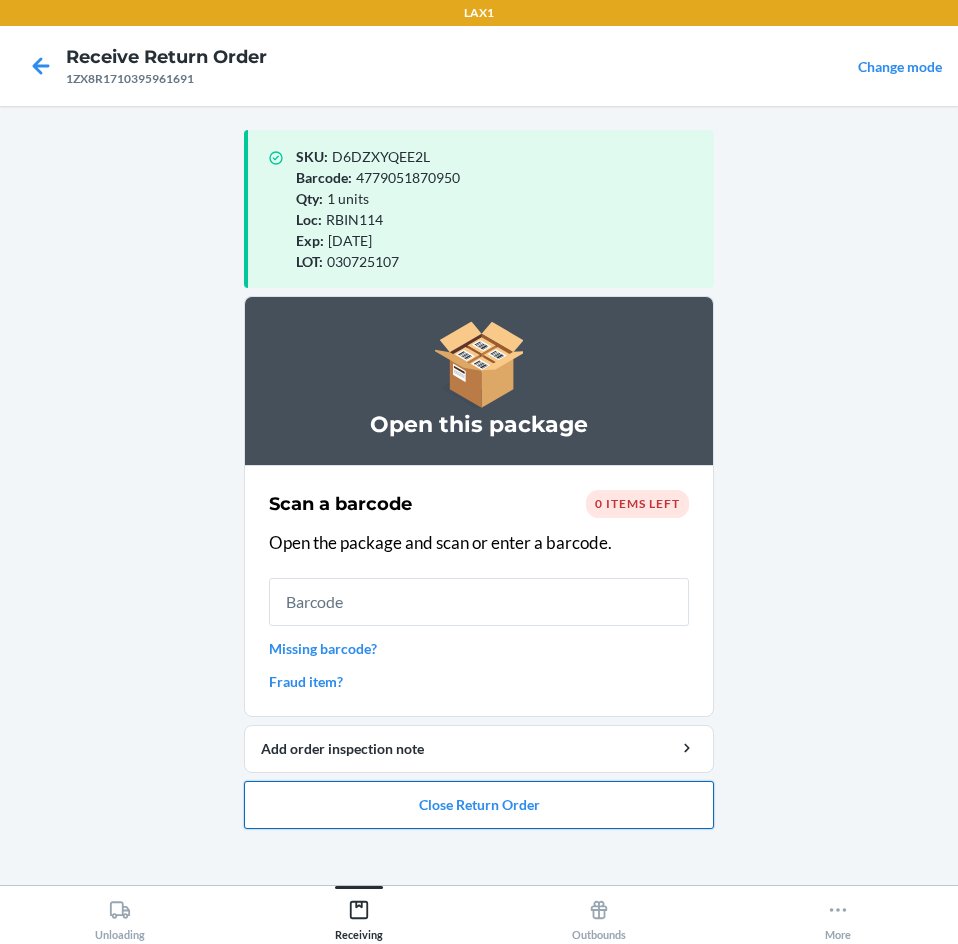 click on "Close Return Order" at bounding box center [479, 805] 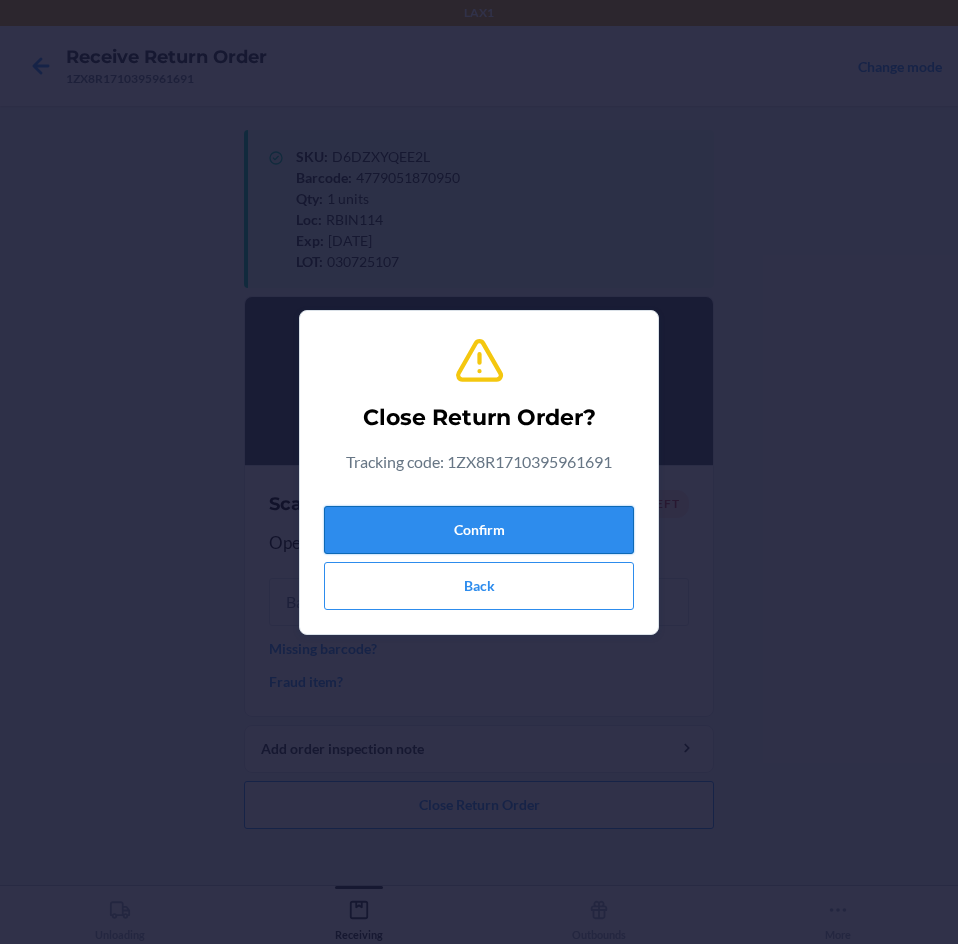 click on "Confirm" at bounding box center [479, 530] 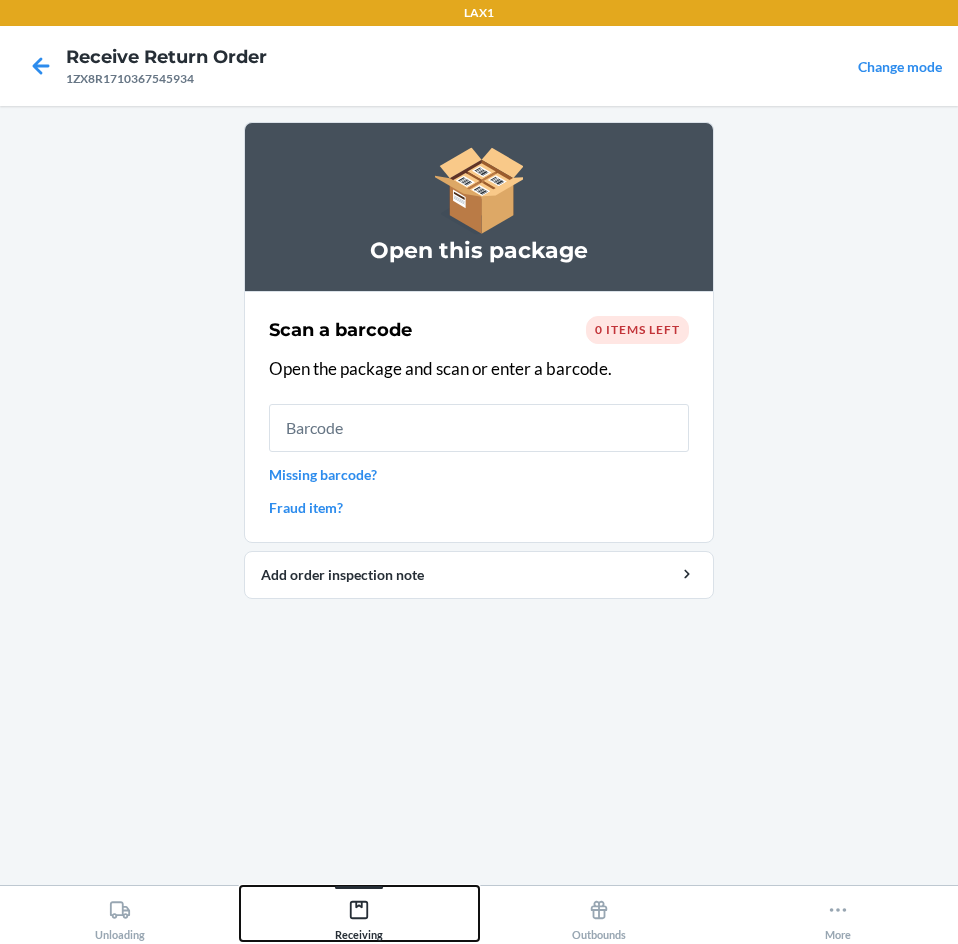 click 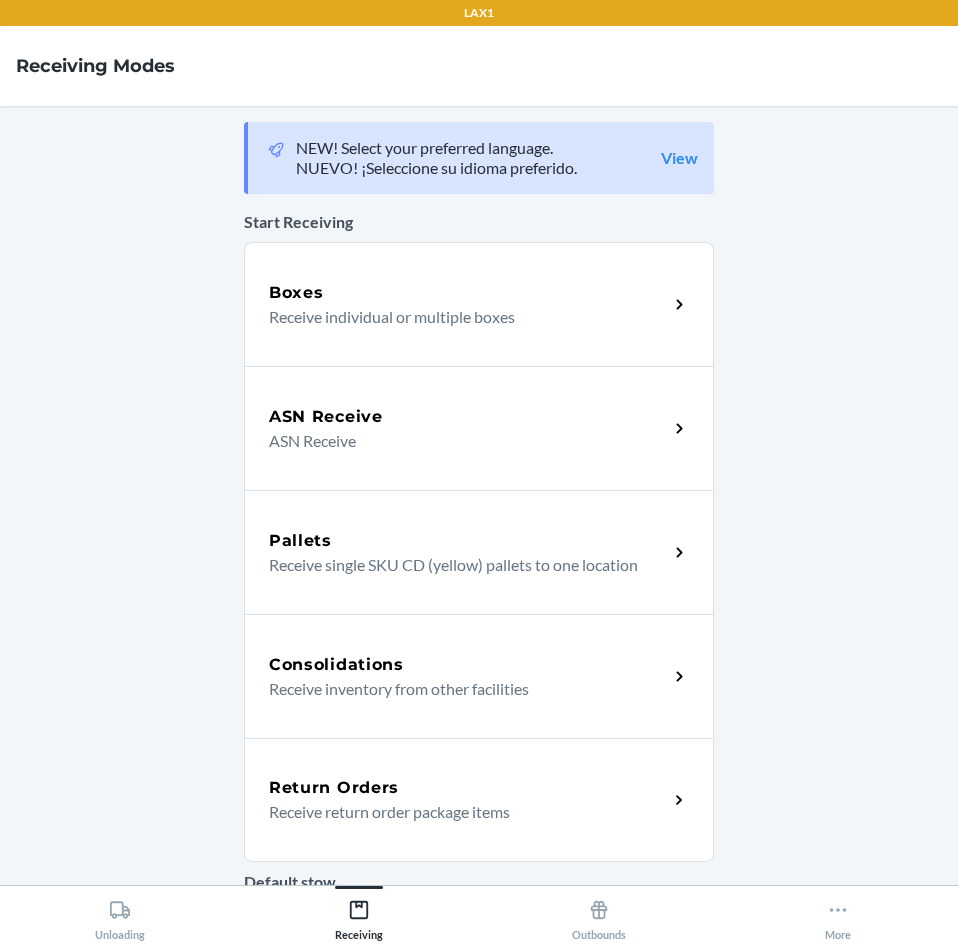 click on "Return Orders" at bounding box center (468, 788) 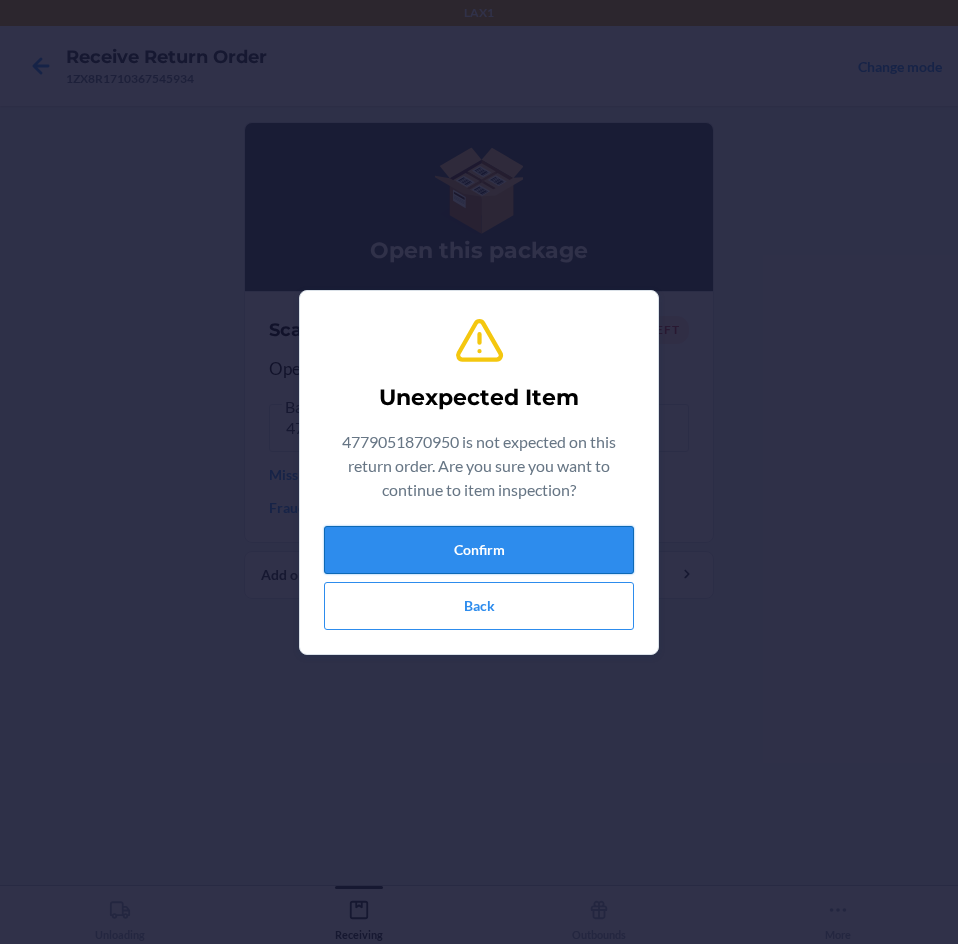 click on "Confirm" at bounding box center [479, 550] 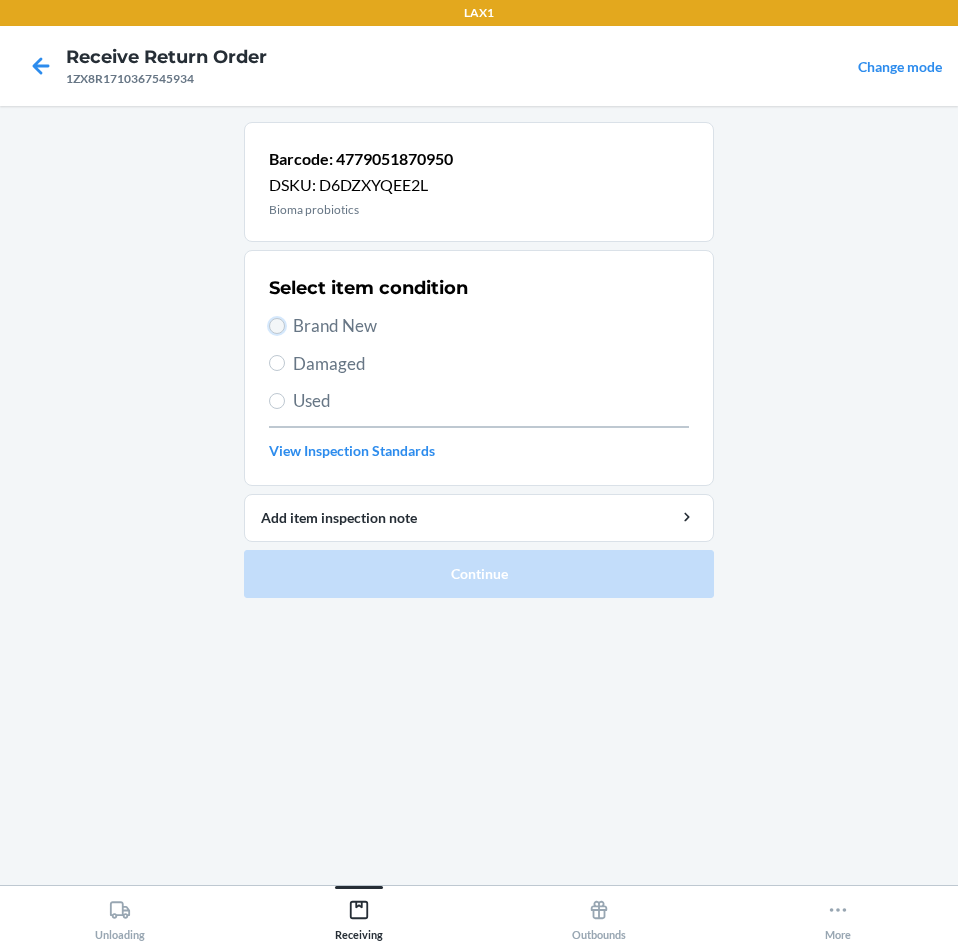 click on "Brand New" at bounding box center (277, 326) 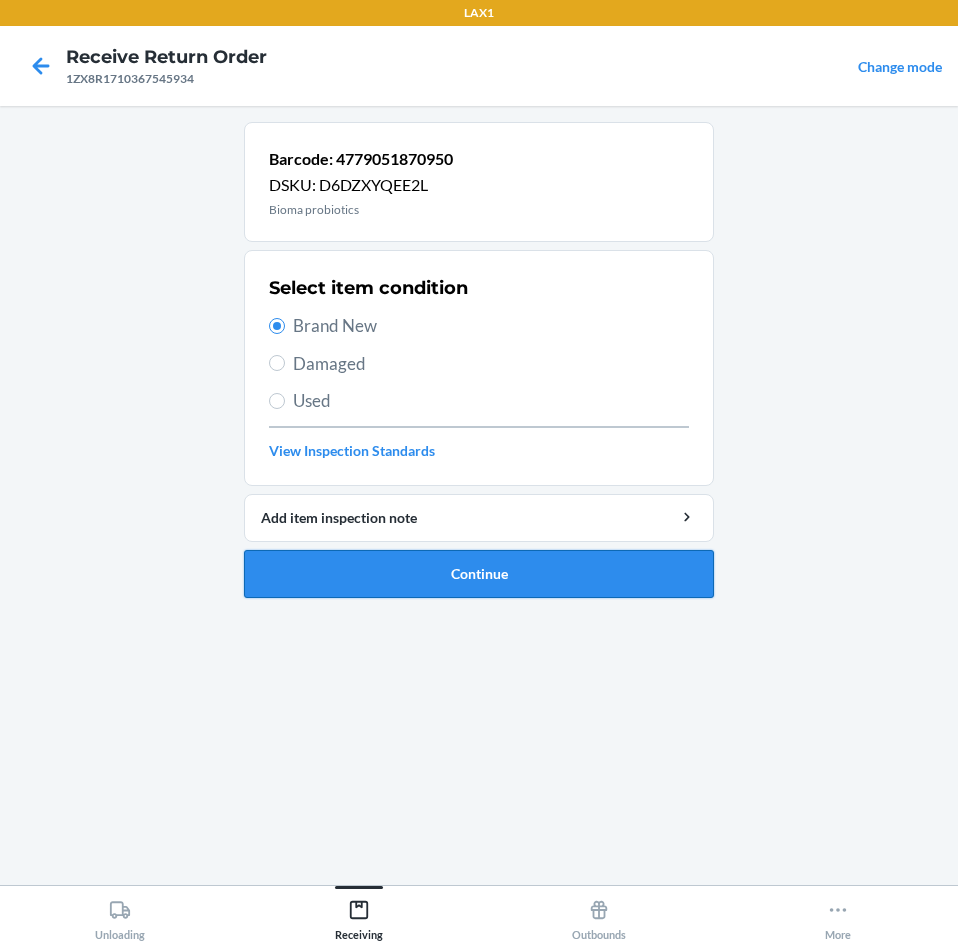 click on "Continue" at bounding box center (479, 574) 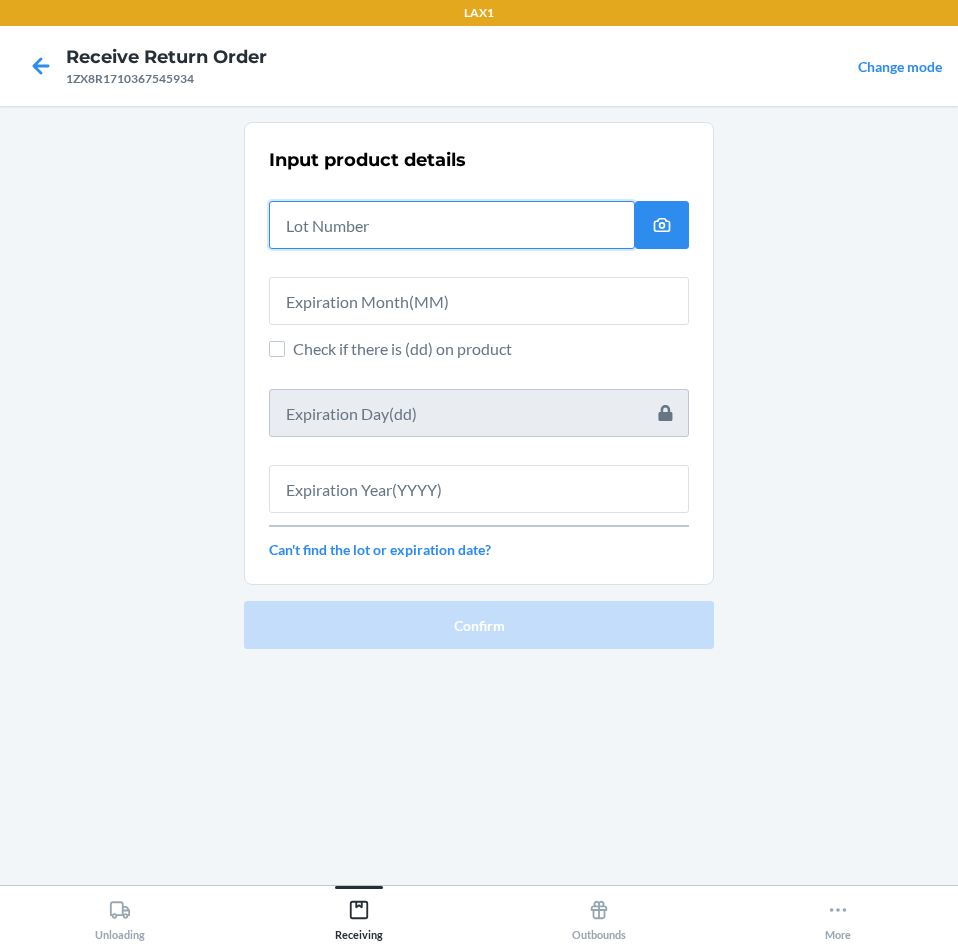 click at bounding box center (452, 225) 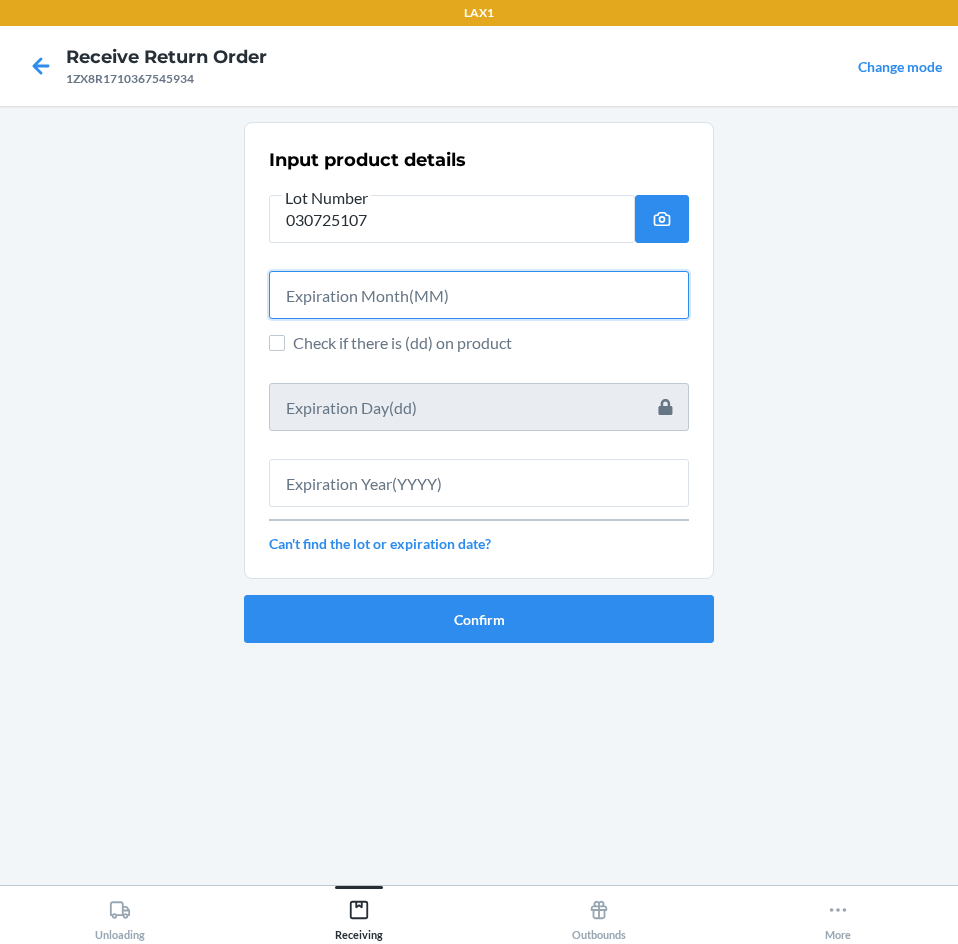 click at bounding box center [479, 295] 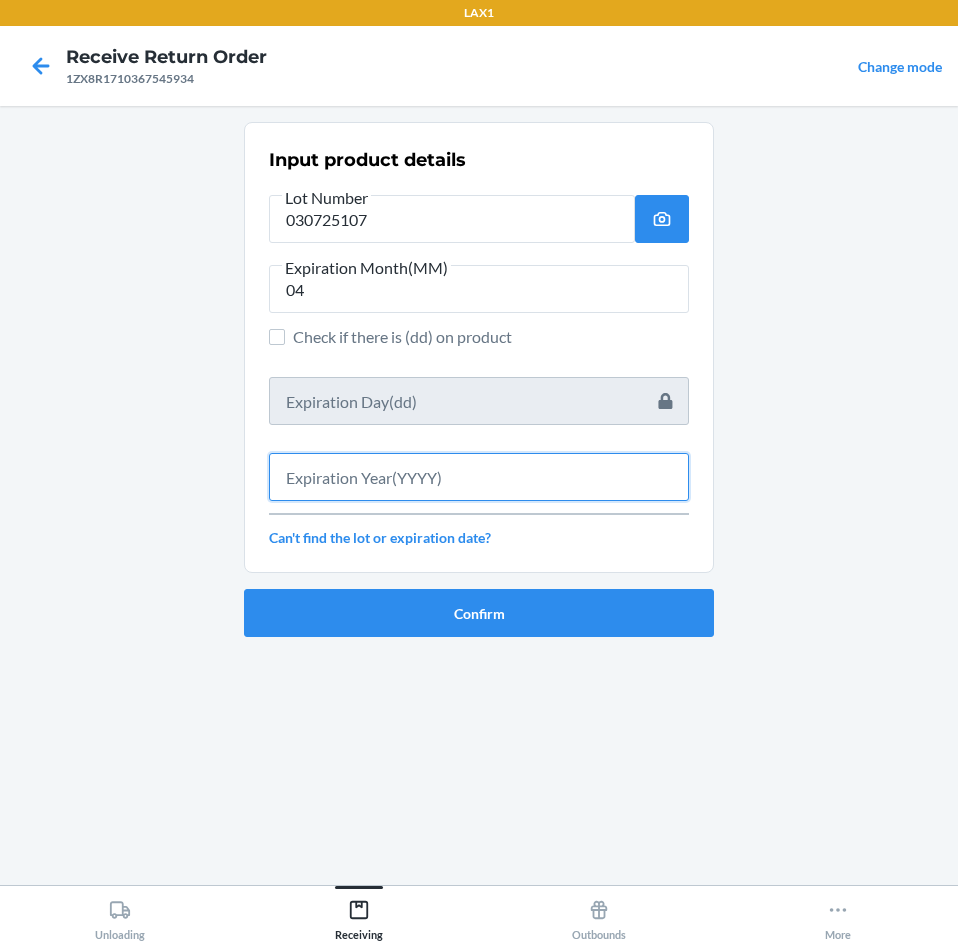 click at bounding box center (479, 477) 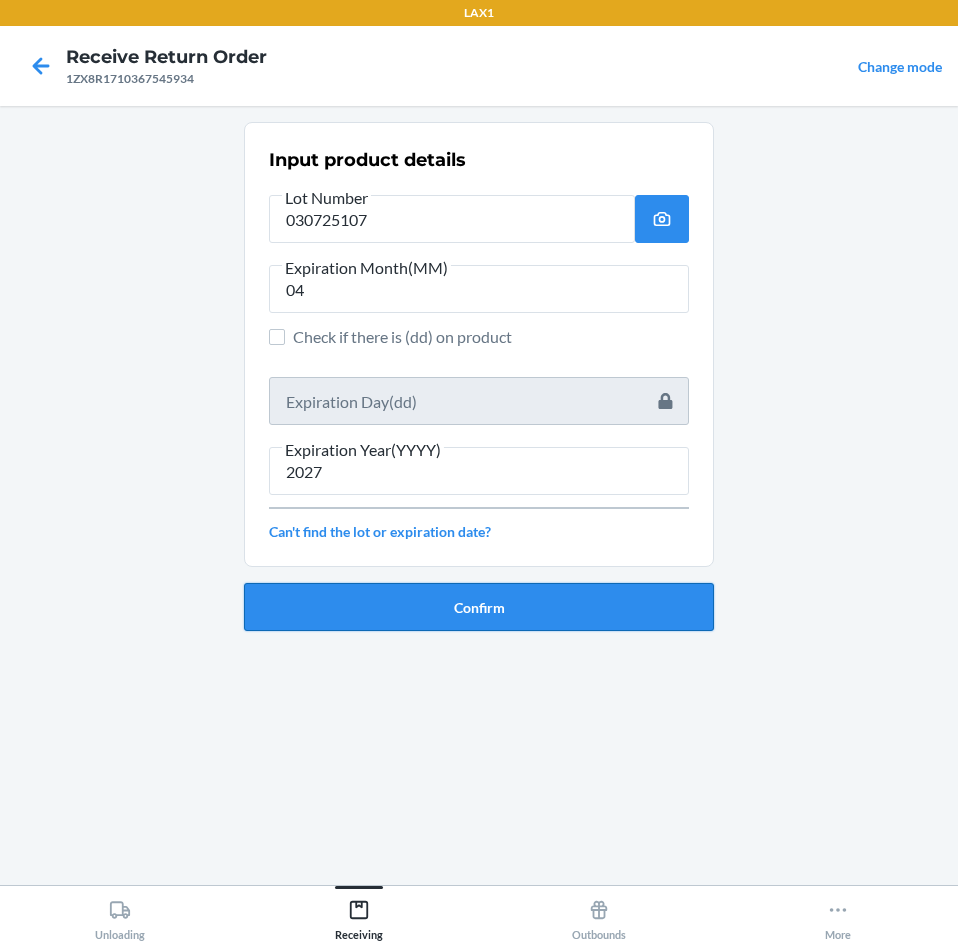 click on "Confirm" at bounding box center [479, 607] 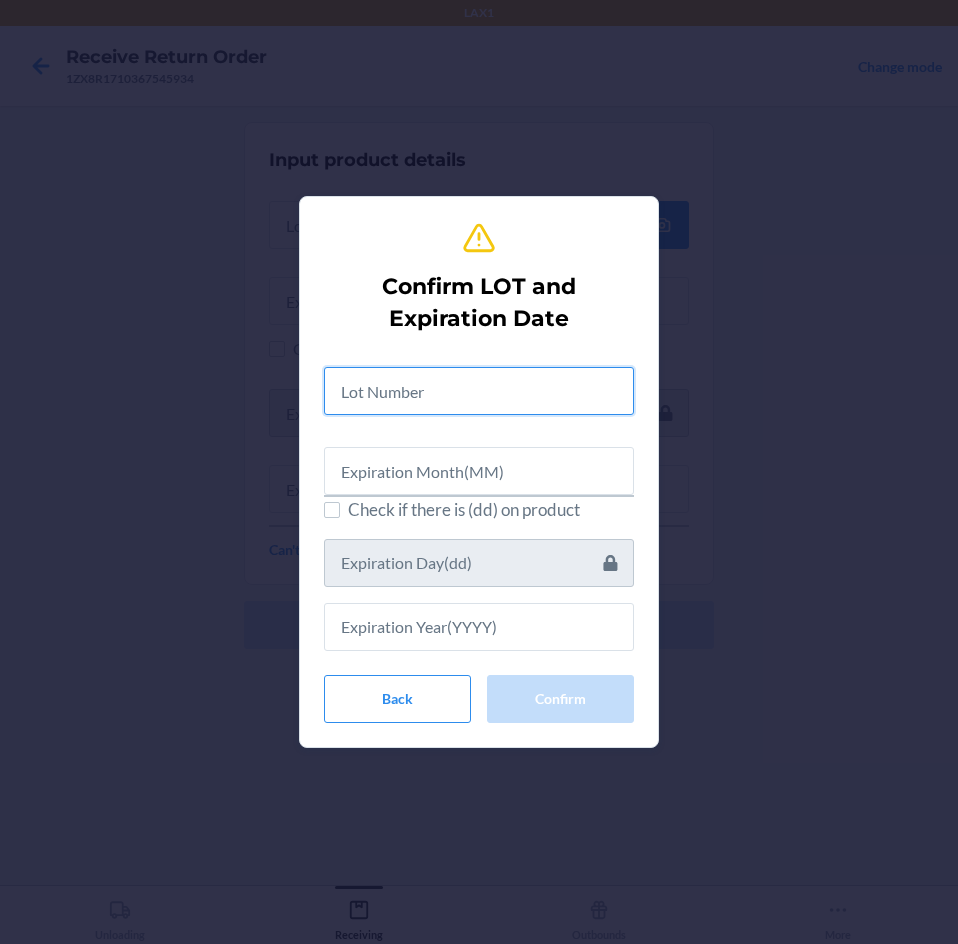 click at bounding box center (479, 391) 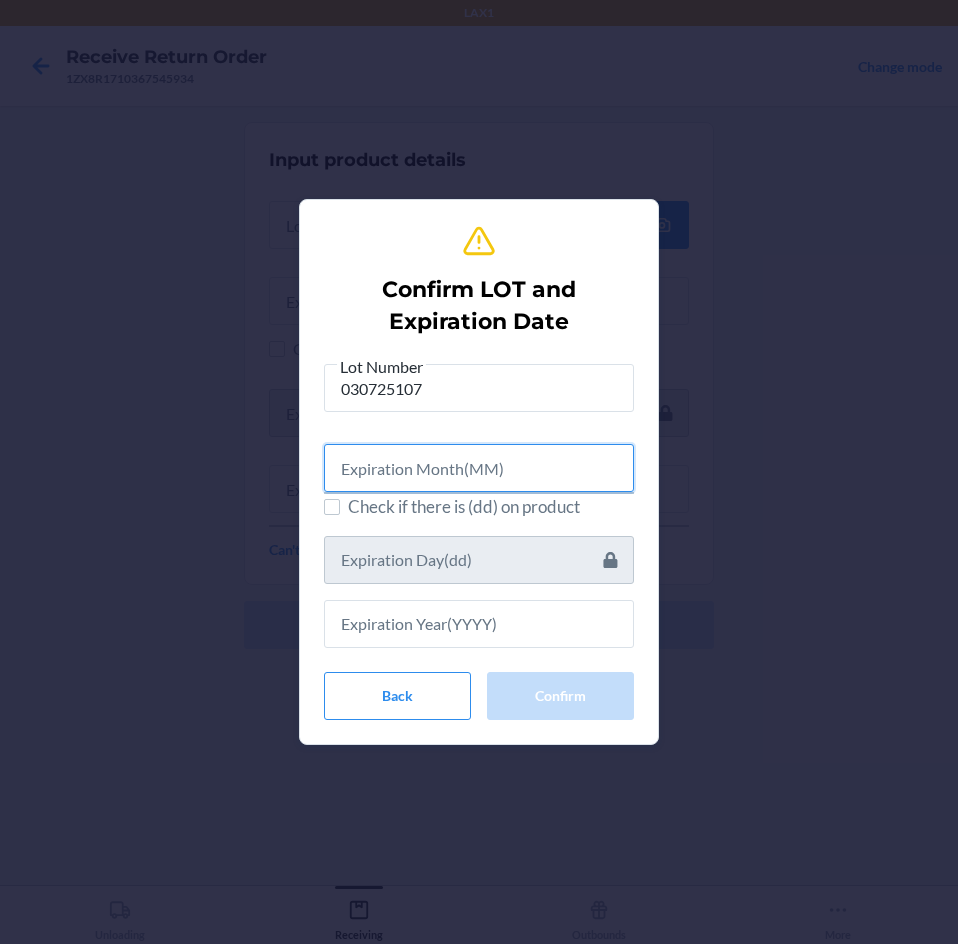 click at bounding box center [479, 468] 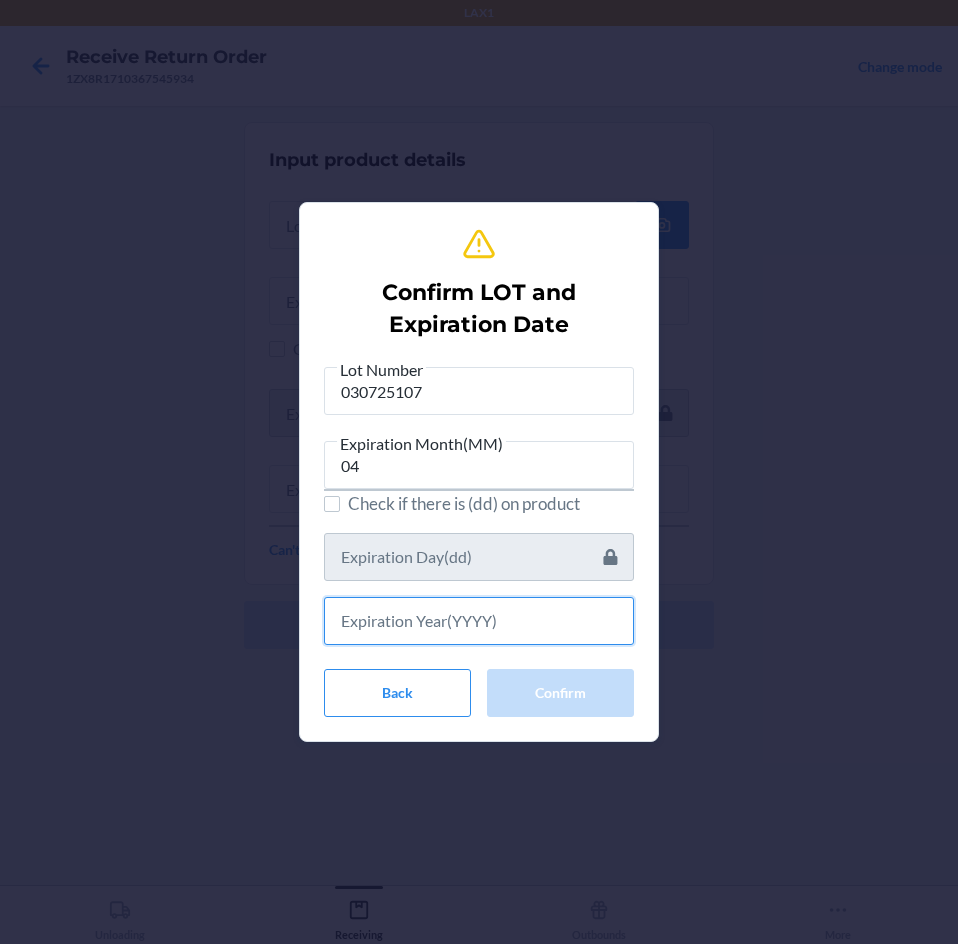 click at bounding box center [479, 621] 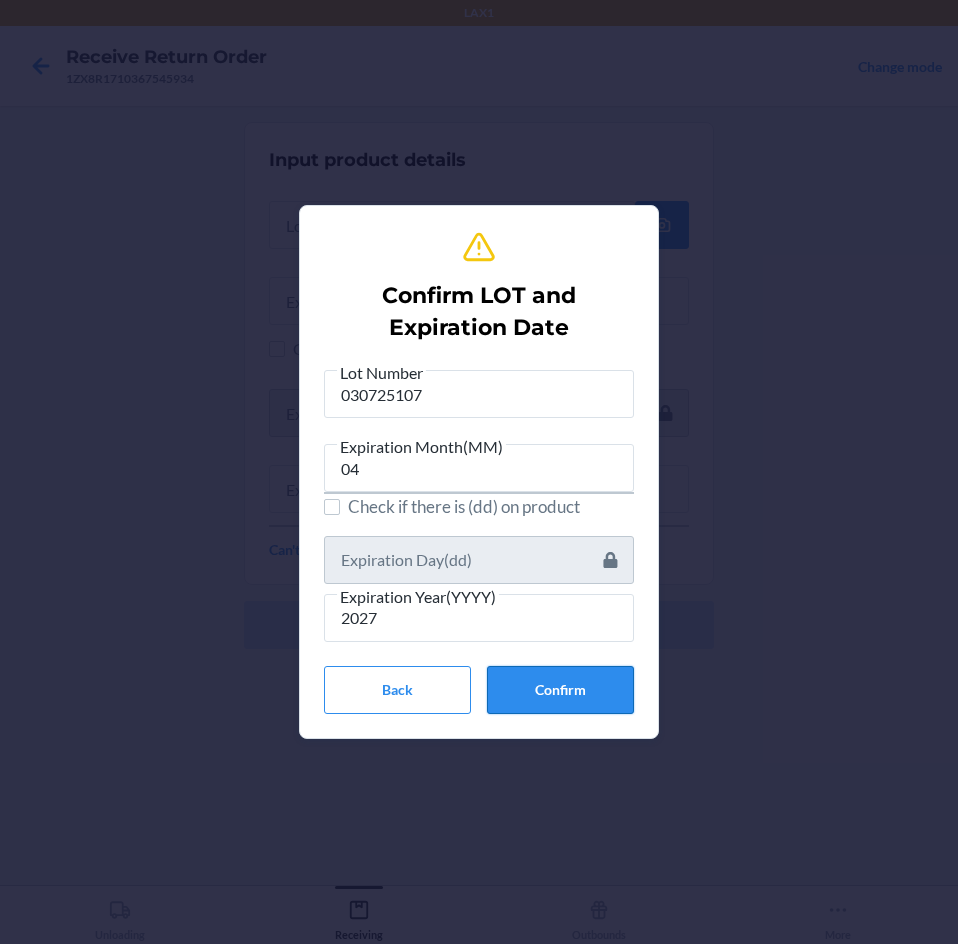 click on "Confirm" at bounding box center [560, 690] 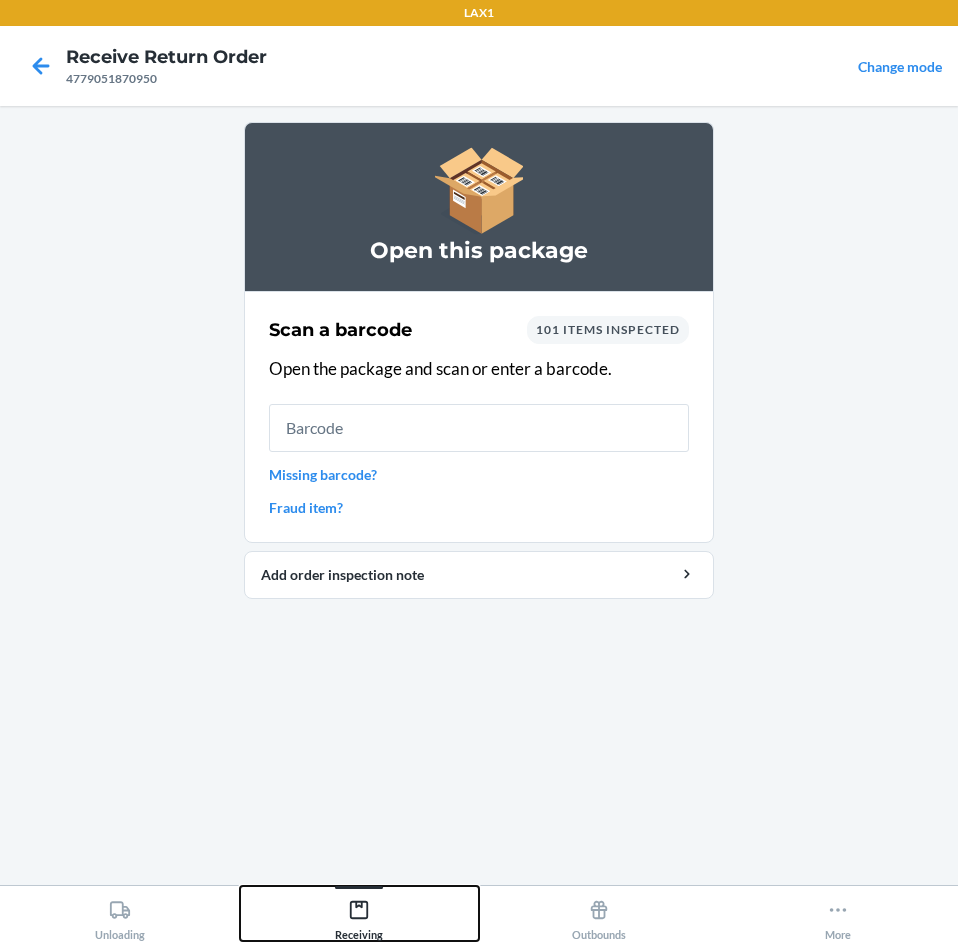click 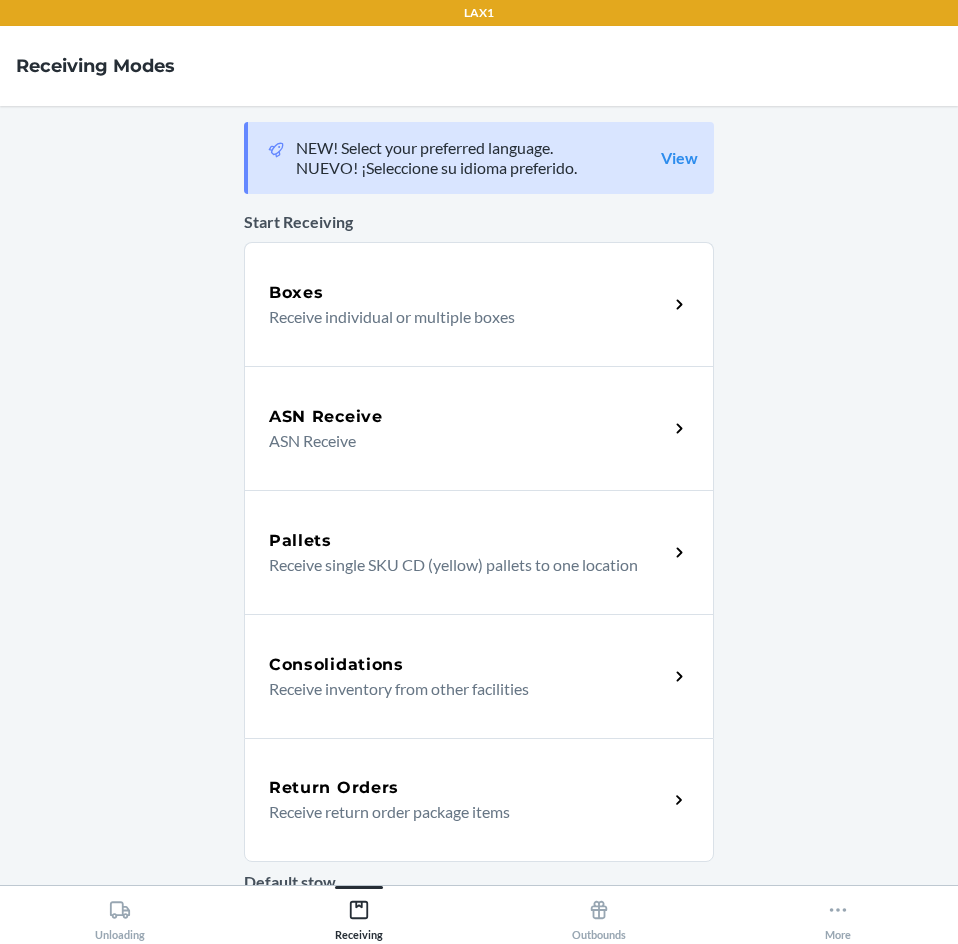 click on "Return Orders Receive return order package items" at bounding box center (479, 800) 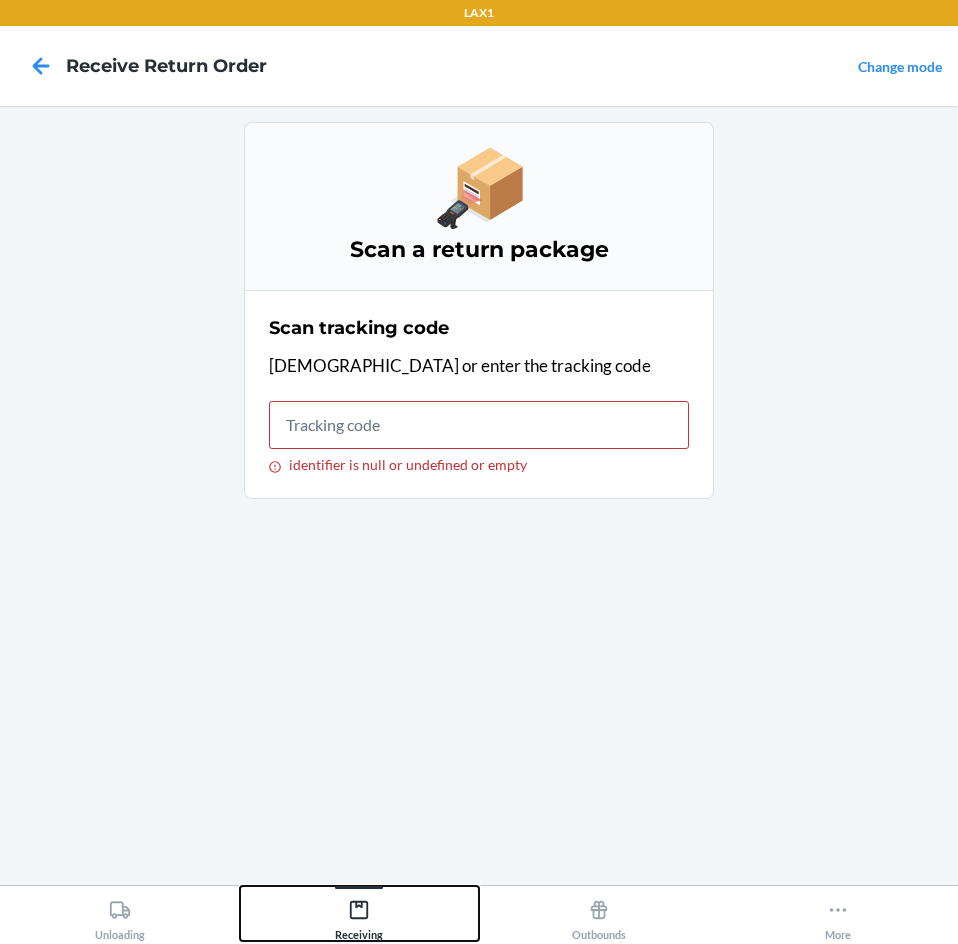click 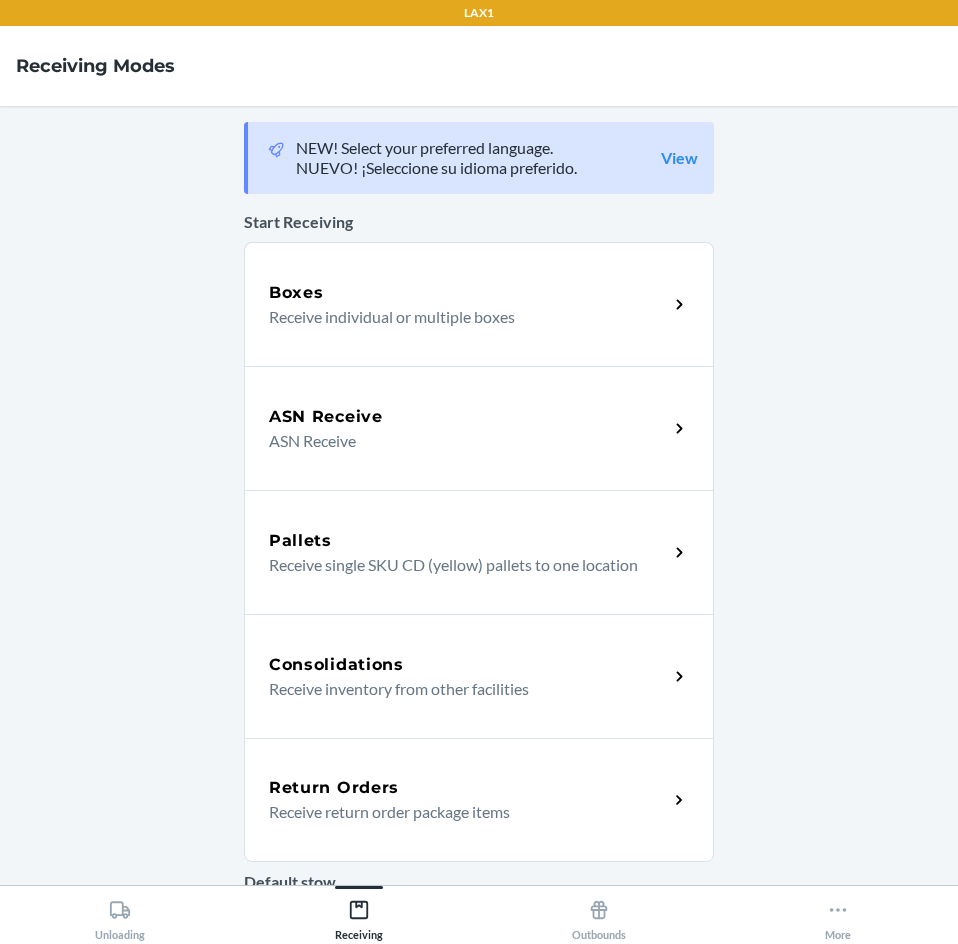 click on "Receive return order package items" at bounding box center (460, 812) 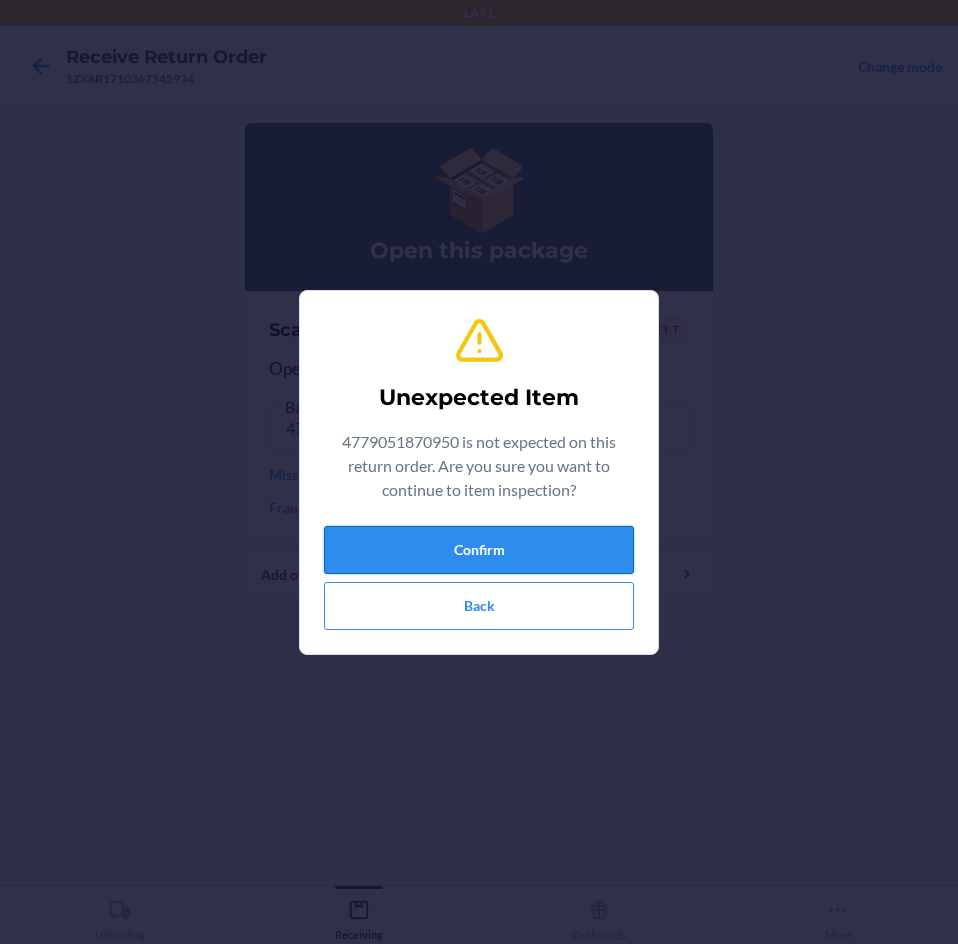 click on "Confirm" at bounding box center [479, 550] 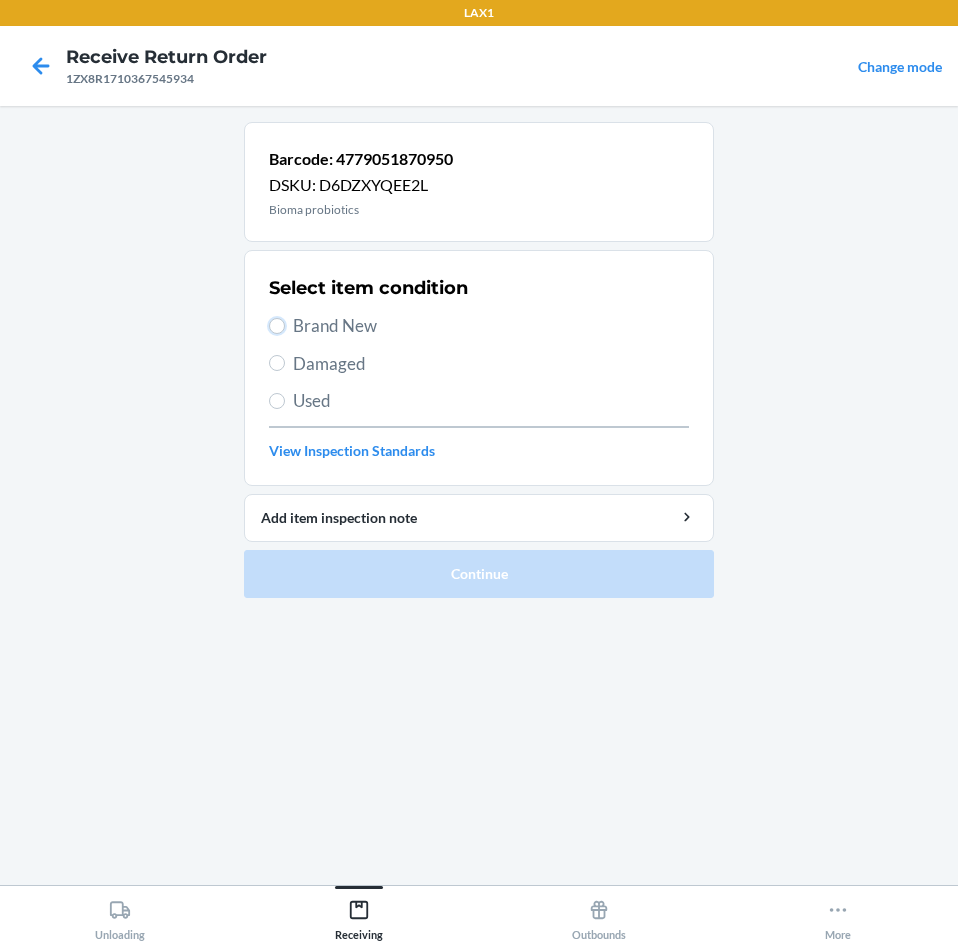 drag, startPoint x: 281, startPoint y: 320, endPoint x: 324, endPoint y: 367, distance: 63.702435 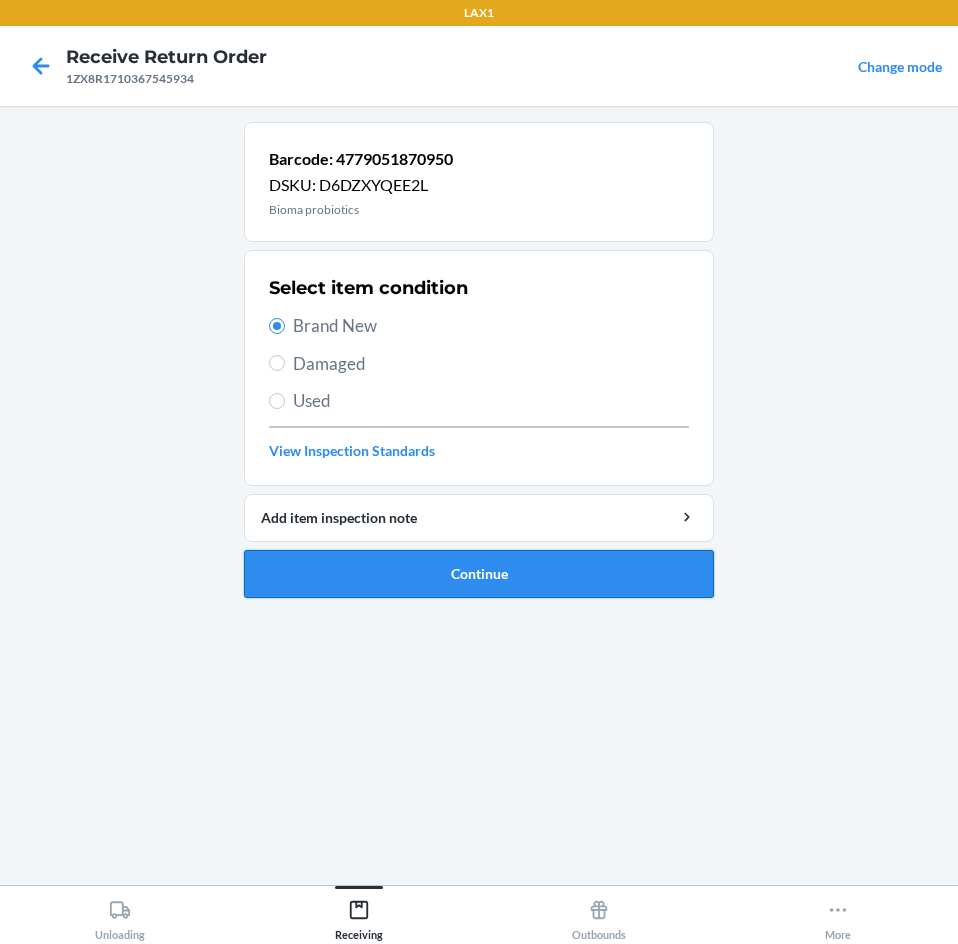 click on "Continue" at bounding box center (479, 574) 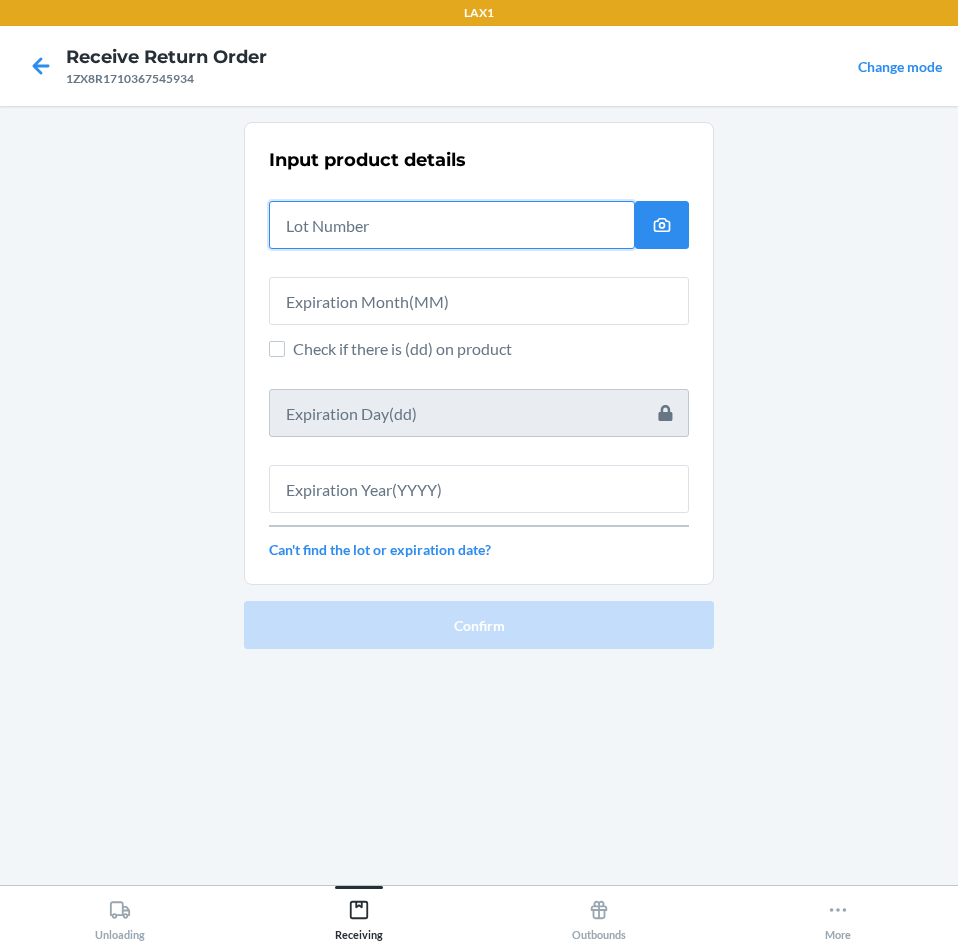 click at bounding box center [452, 225] 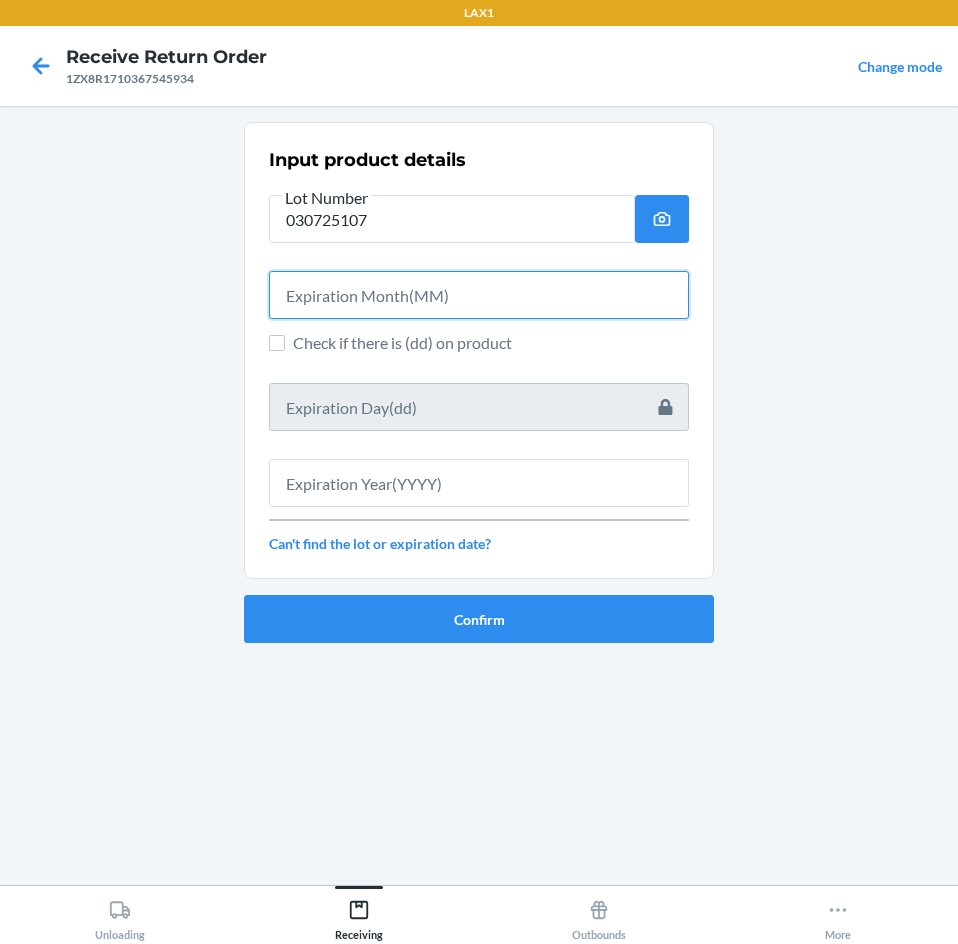 click at bounding box center [479, 295] 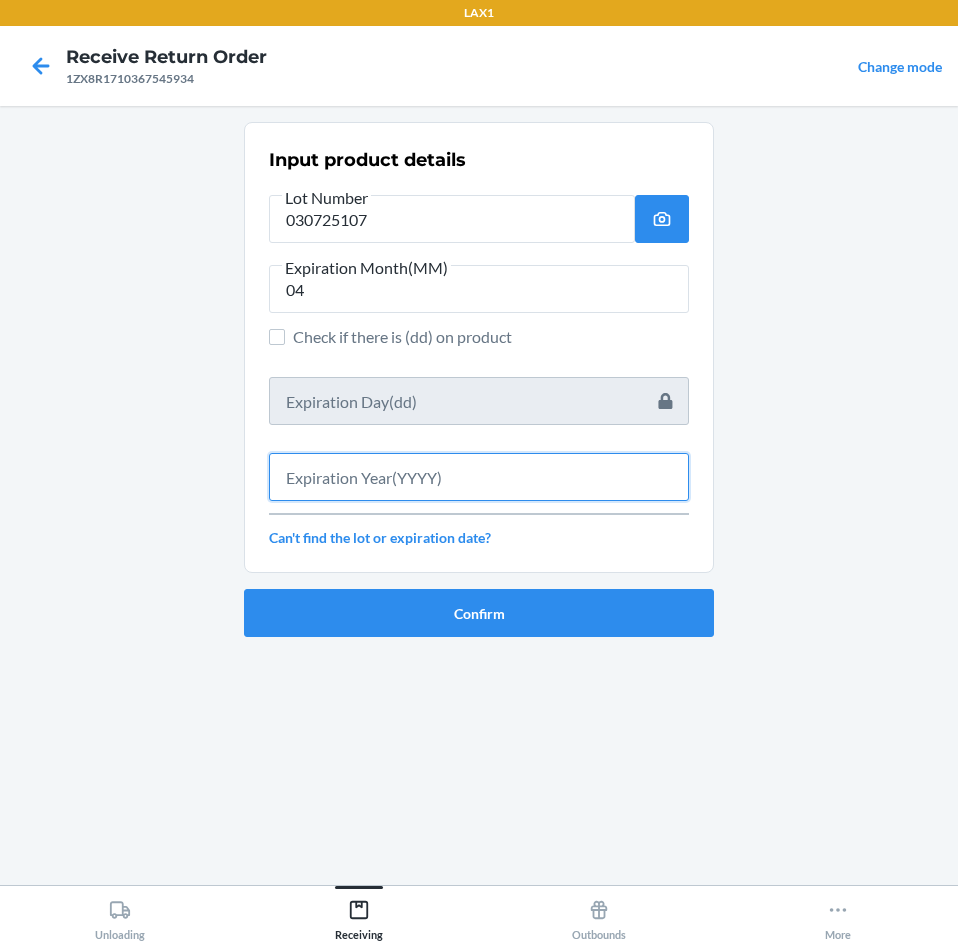 click at bounding box center (479, 477) 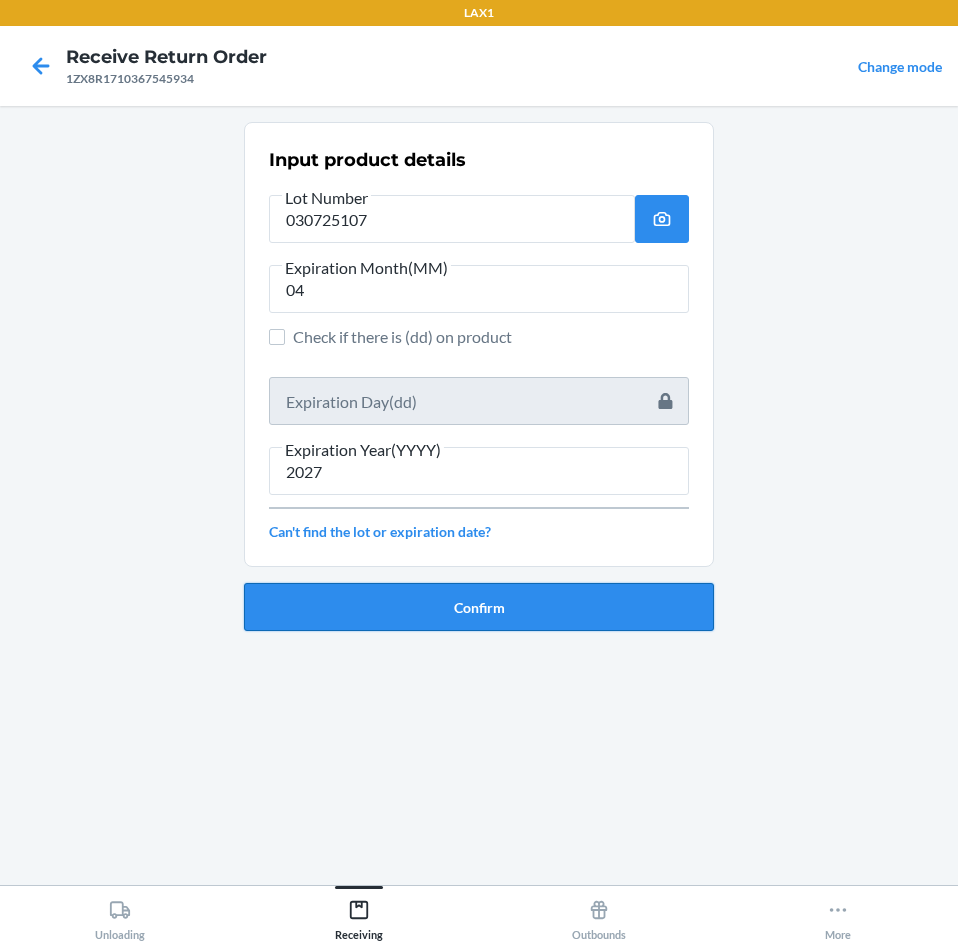 click on "Confirm" at bounding box center [479, 607] 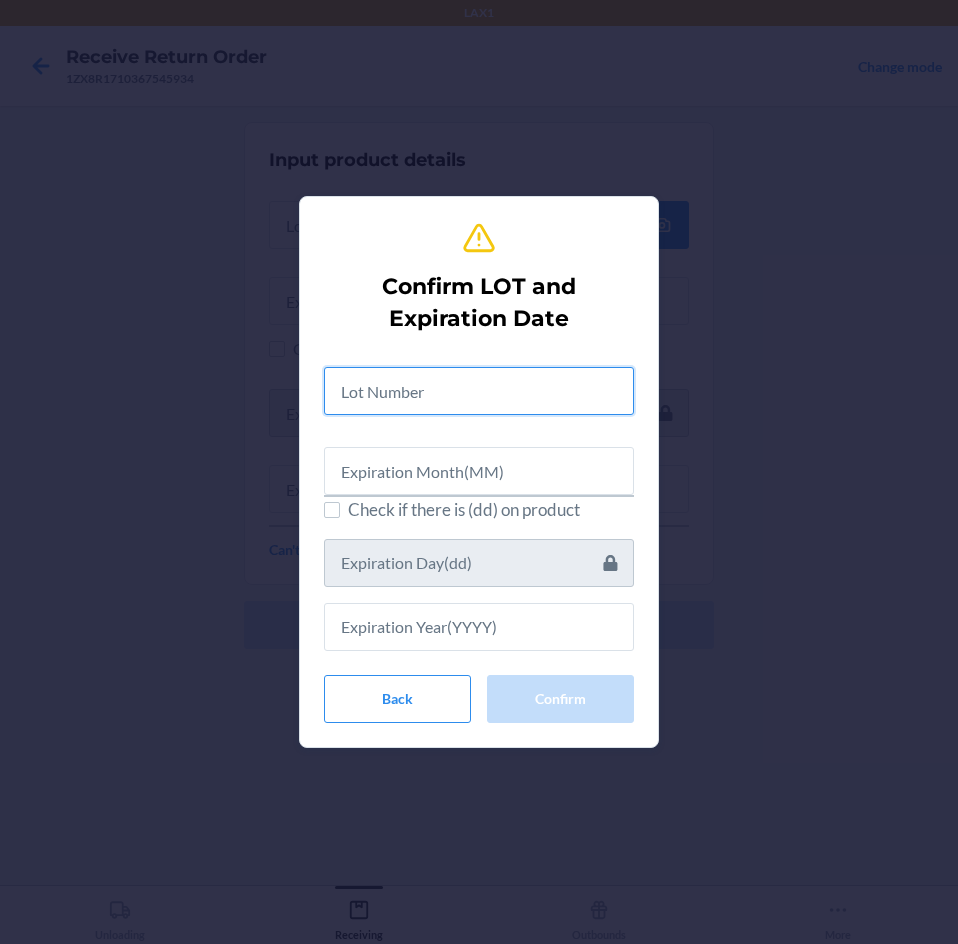 click at bounding box center (479, 391) 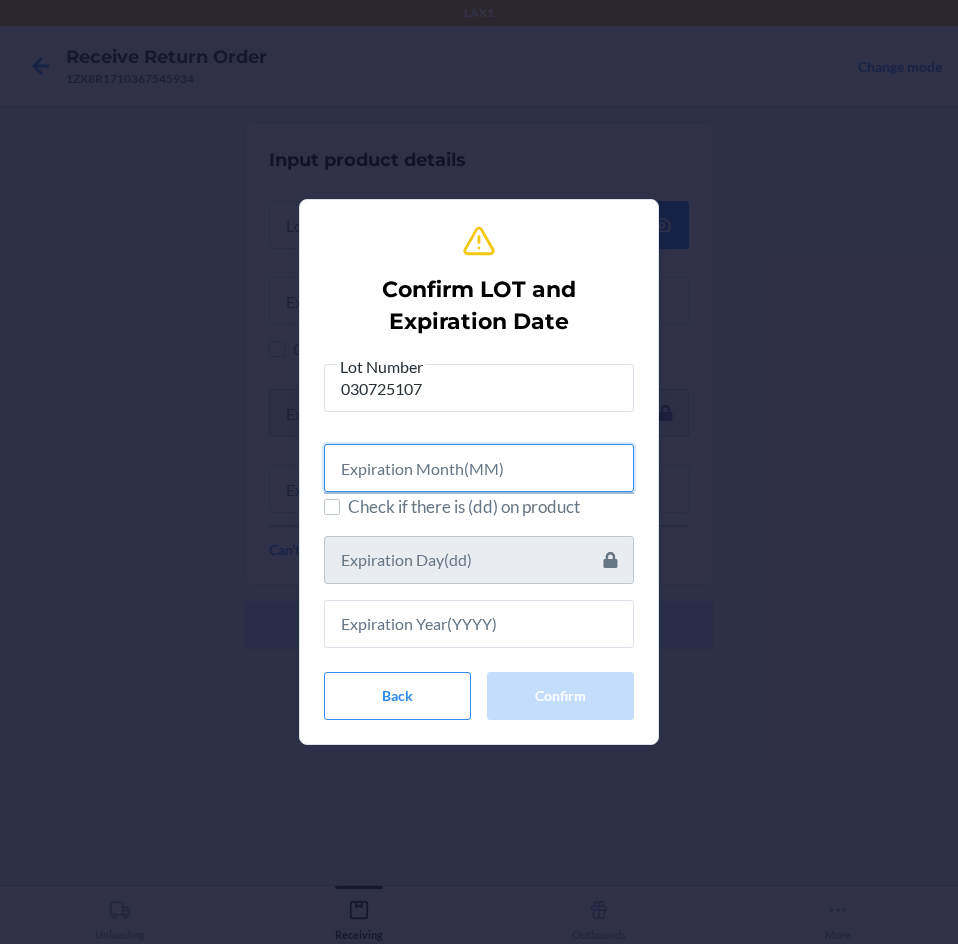 click at bounding box center [479, 468] 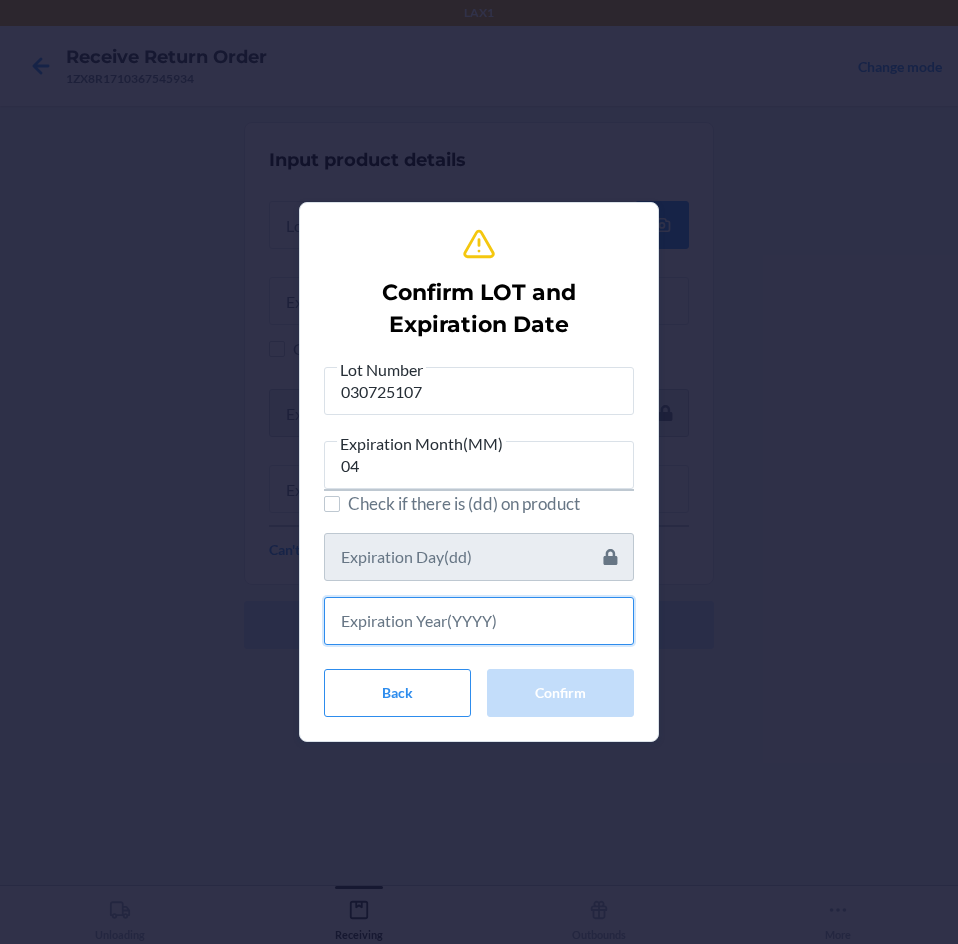 click at bounding box center [479, 621] 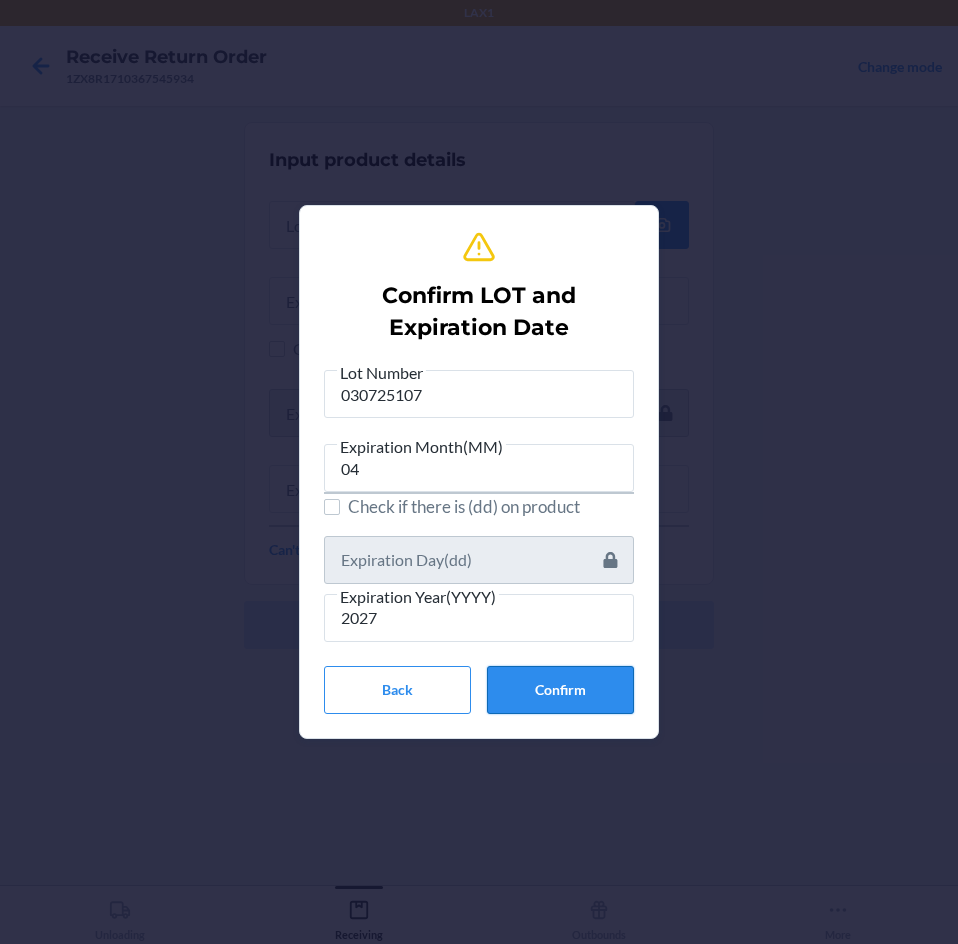click on "Confirm" at bounding box center [560, 690] 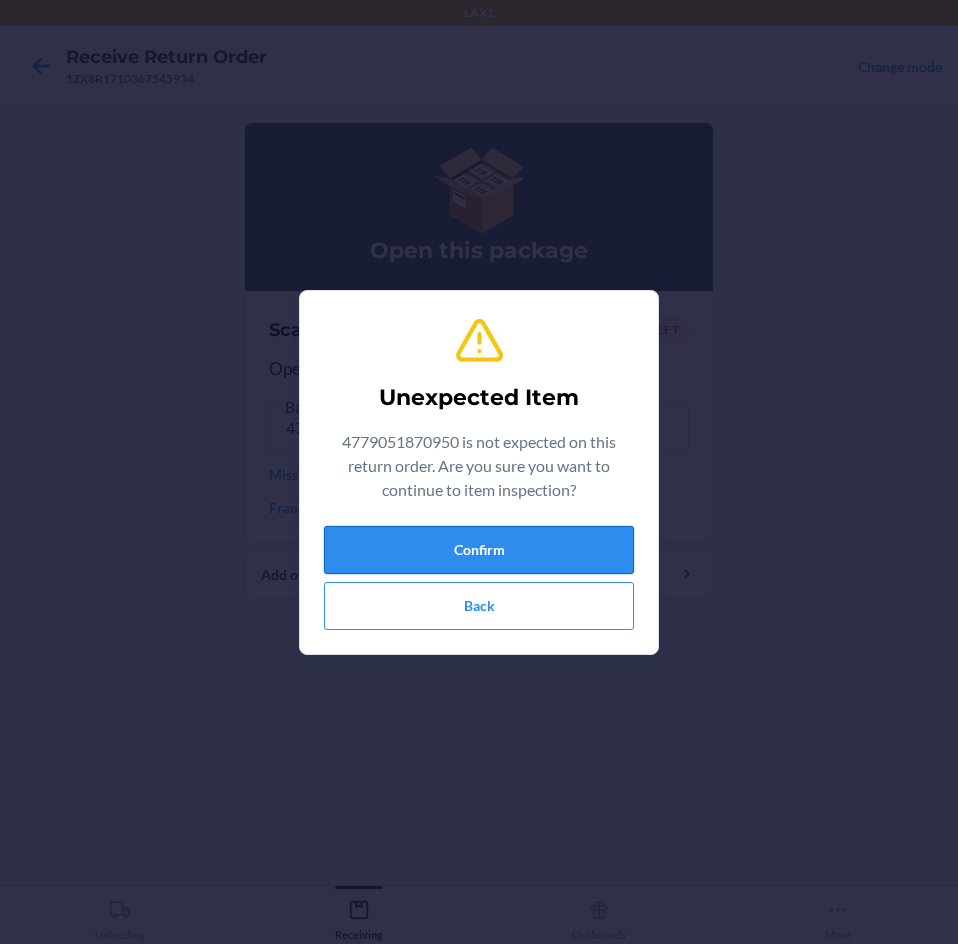 click on "Confirm" at bounding box center [479, 550] 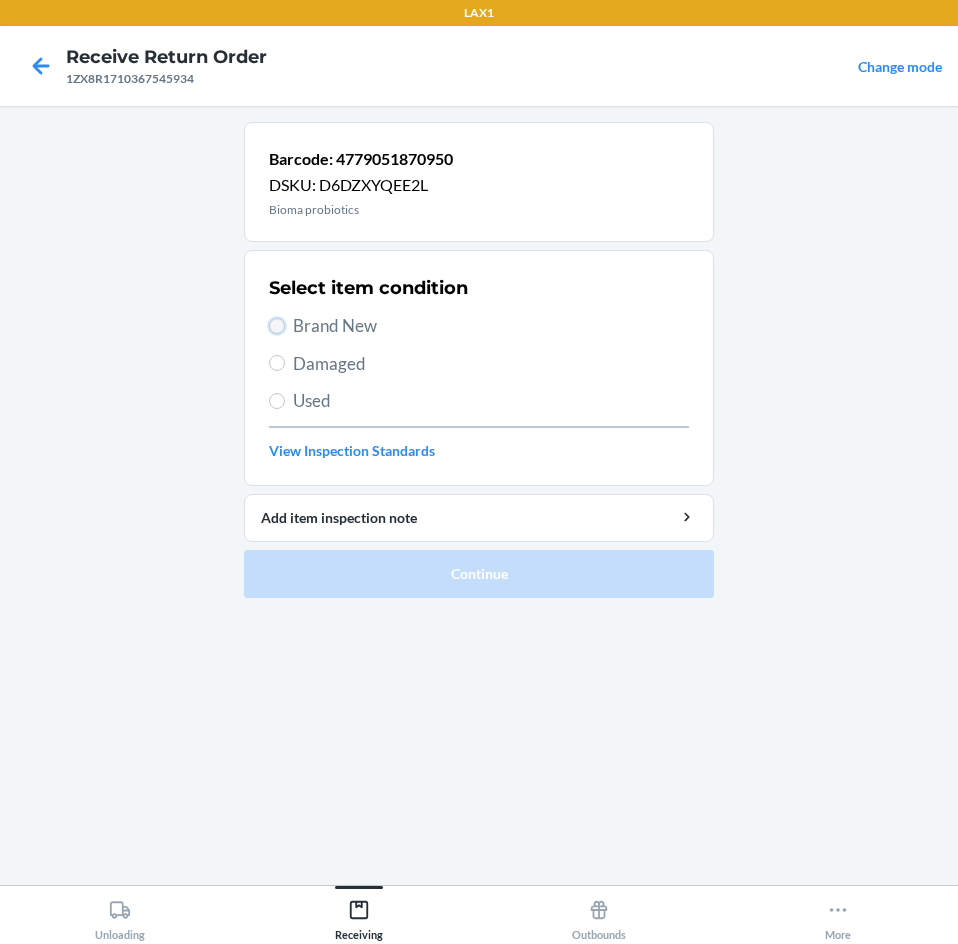 click on "Brand New" at bounding box center [277, 326] 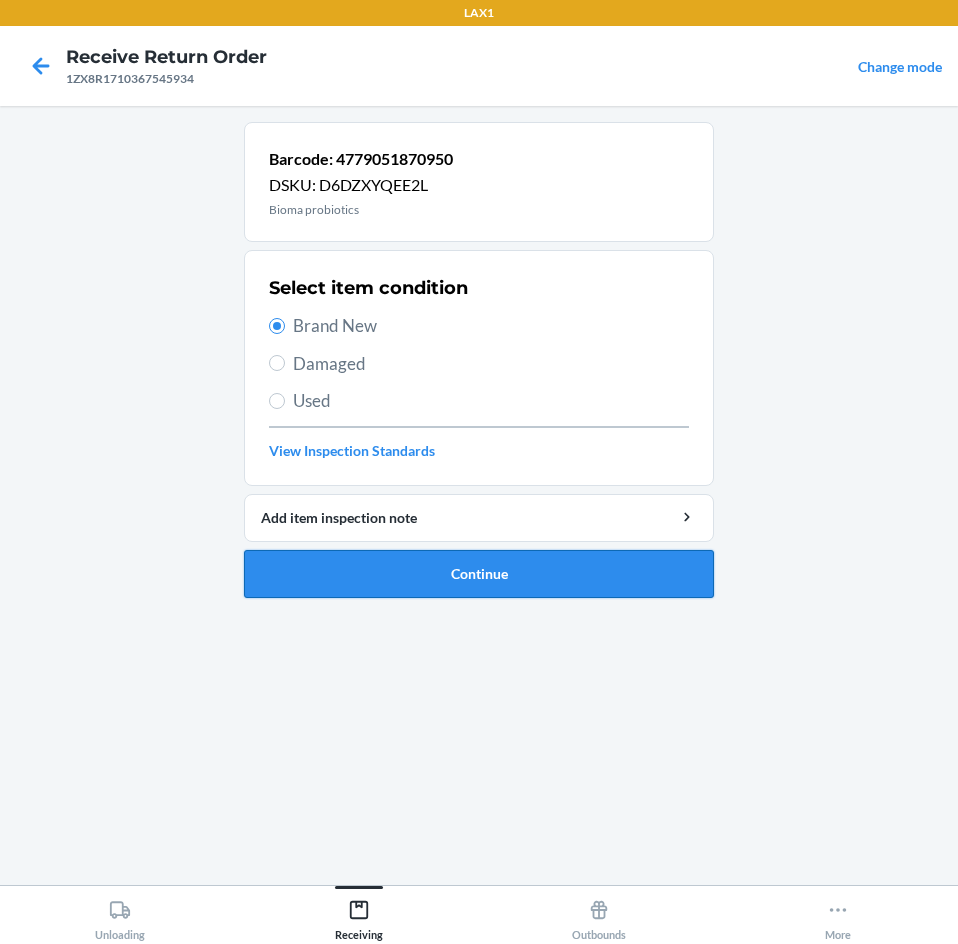 click on "Continue" at bounding box center (479, 574) 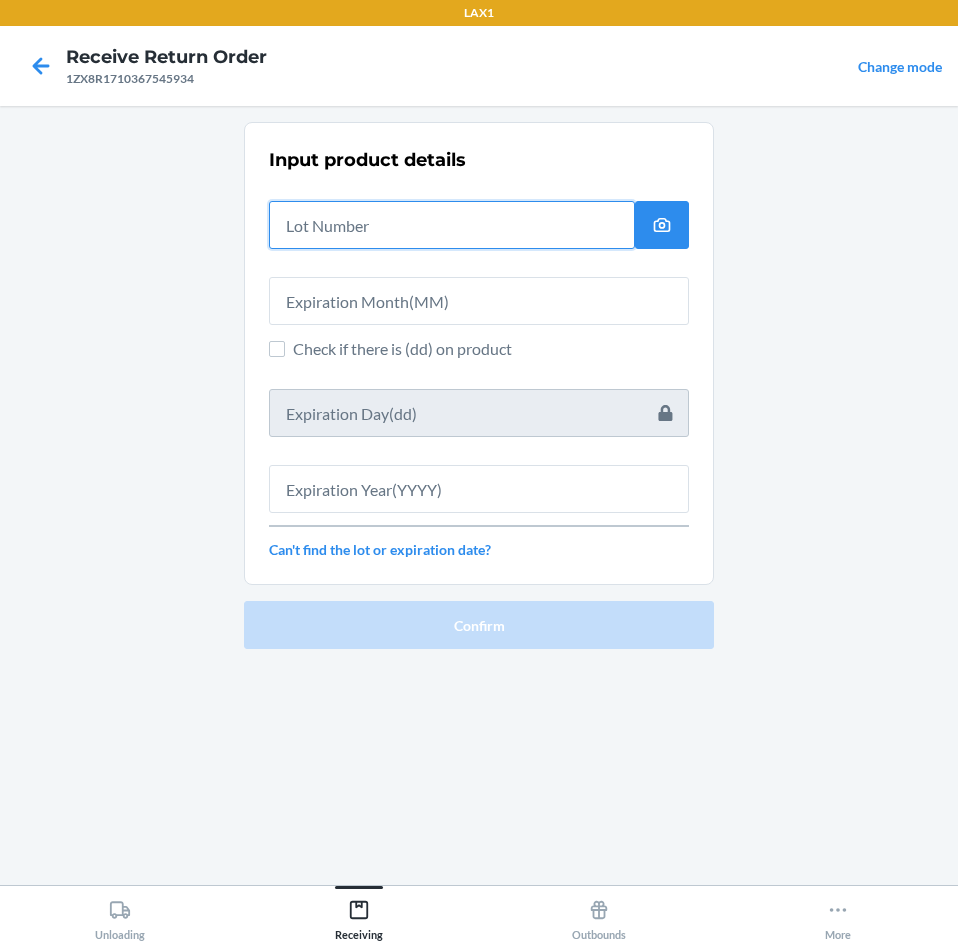 click at bounding box center (452, 225) 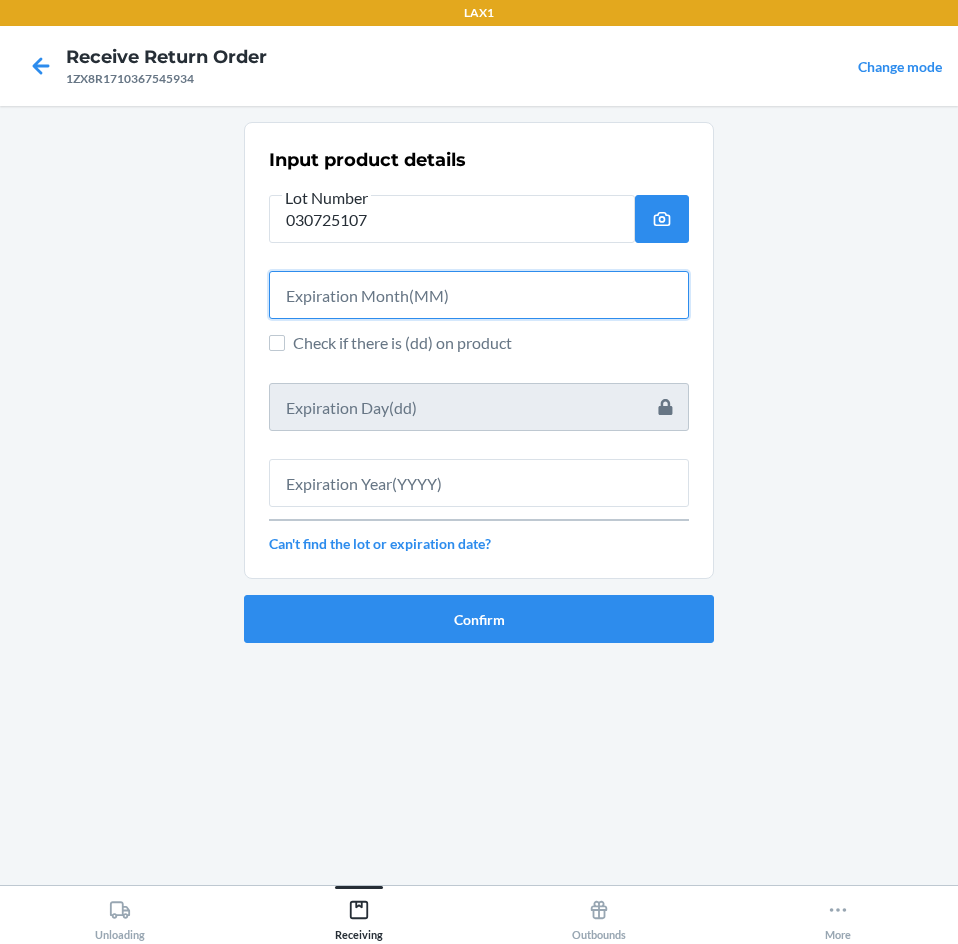 click at bounding box center (479, 295) 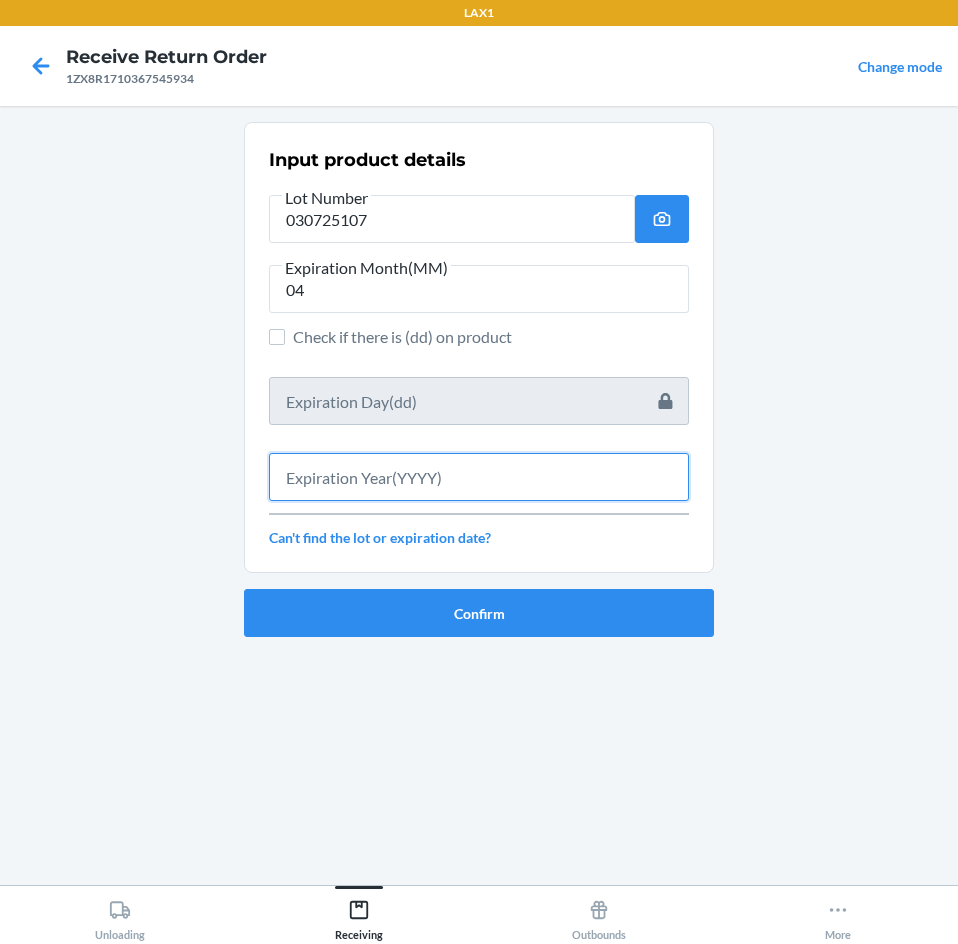 click at bounding box center [479, 477] 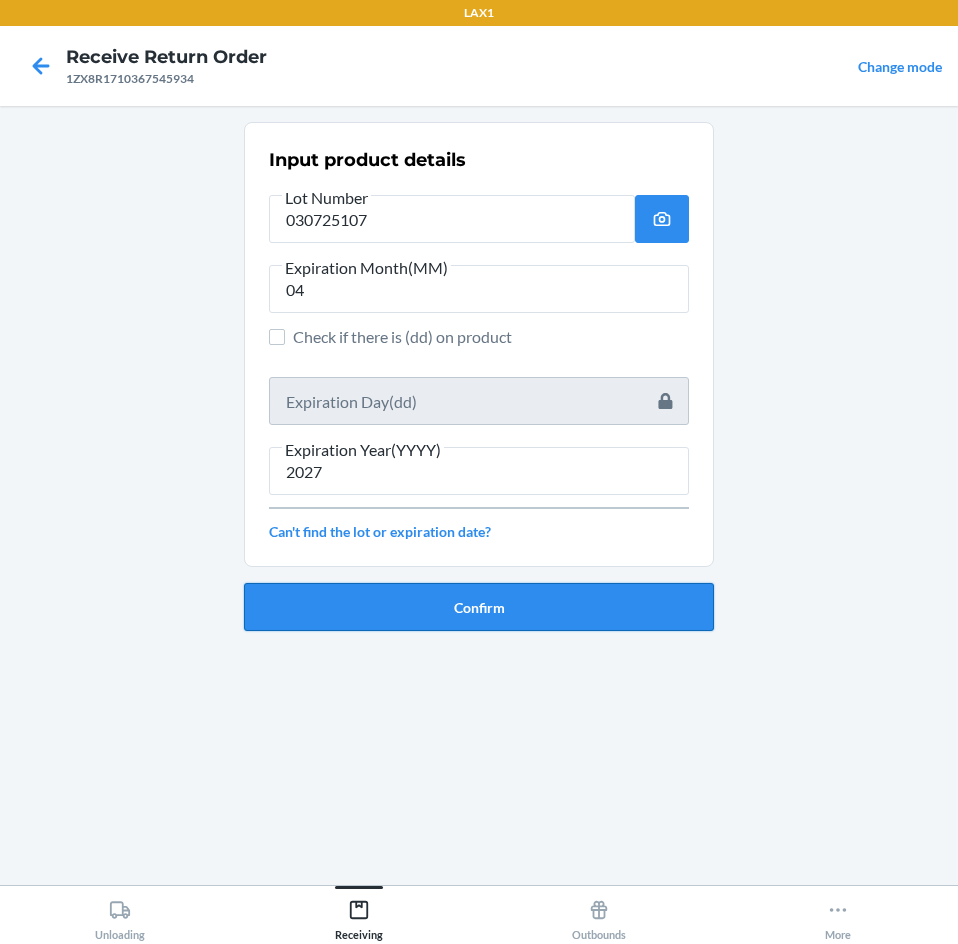 click on "Confirm" at bounding box center [479, 607] 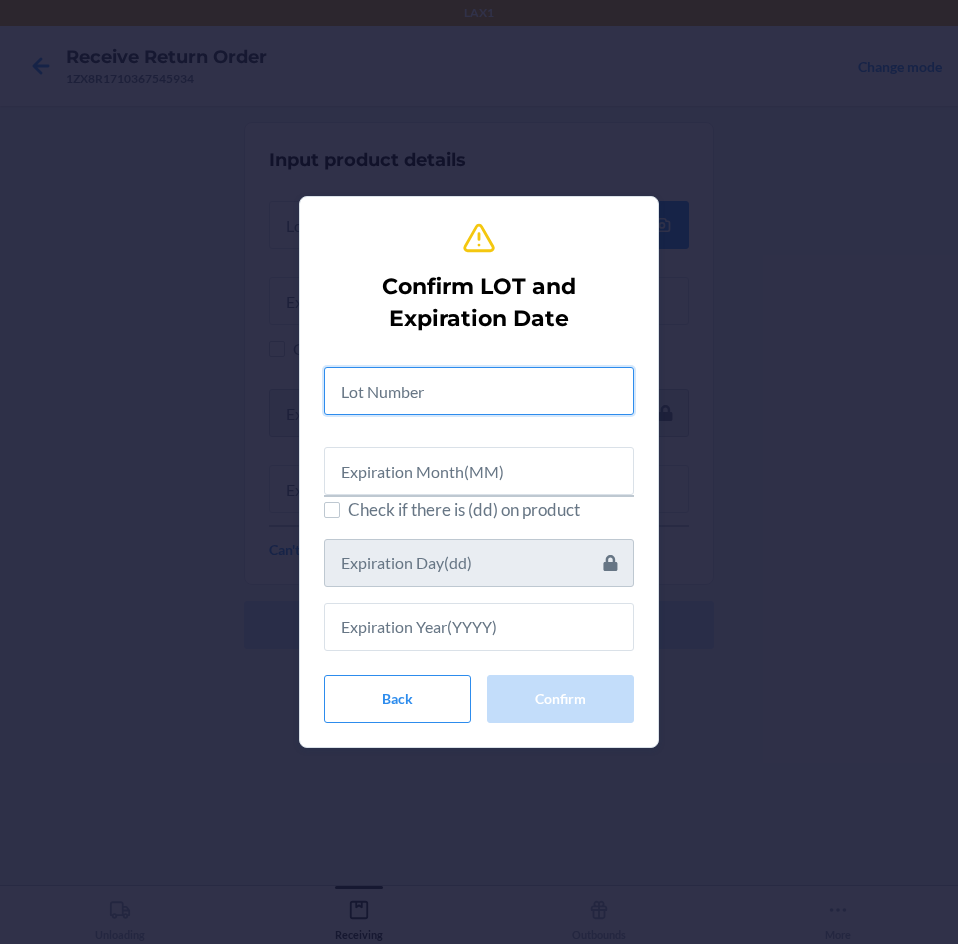 click at bounding box center (479, 391) 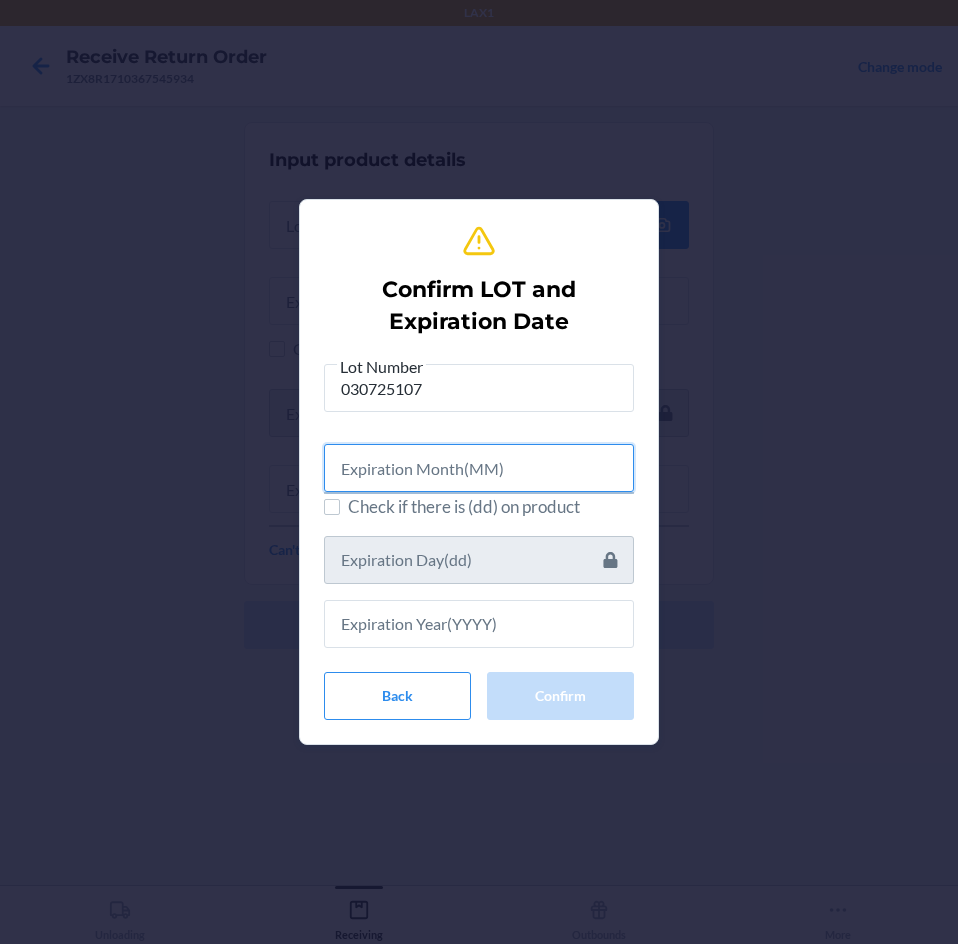 click at bounding box center [479, 468] 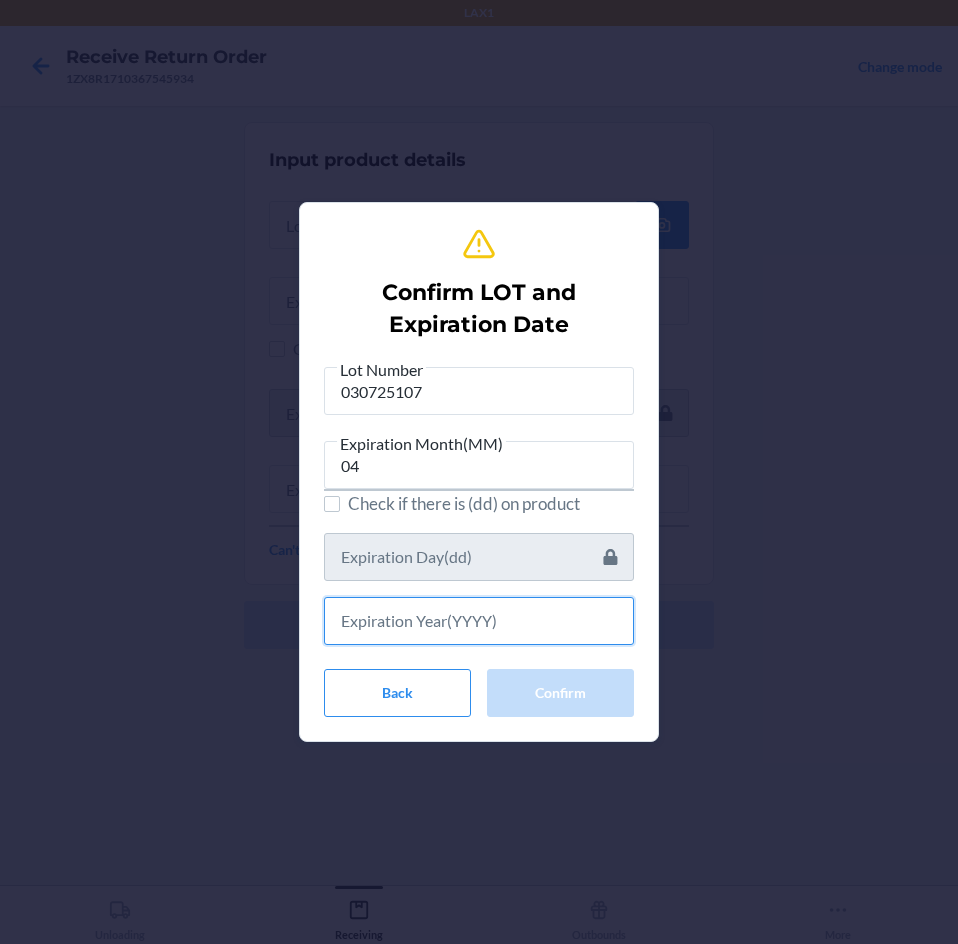 click at bounding box center [479, 621] 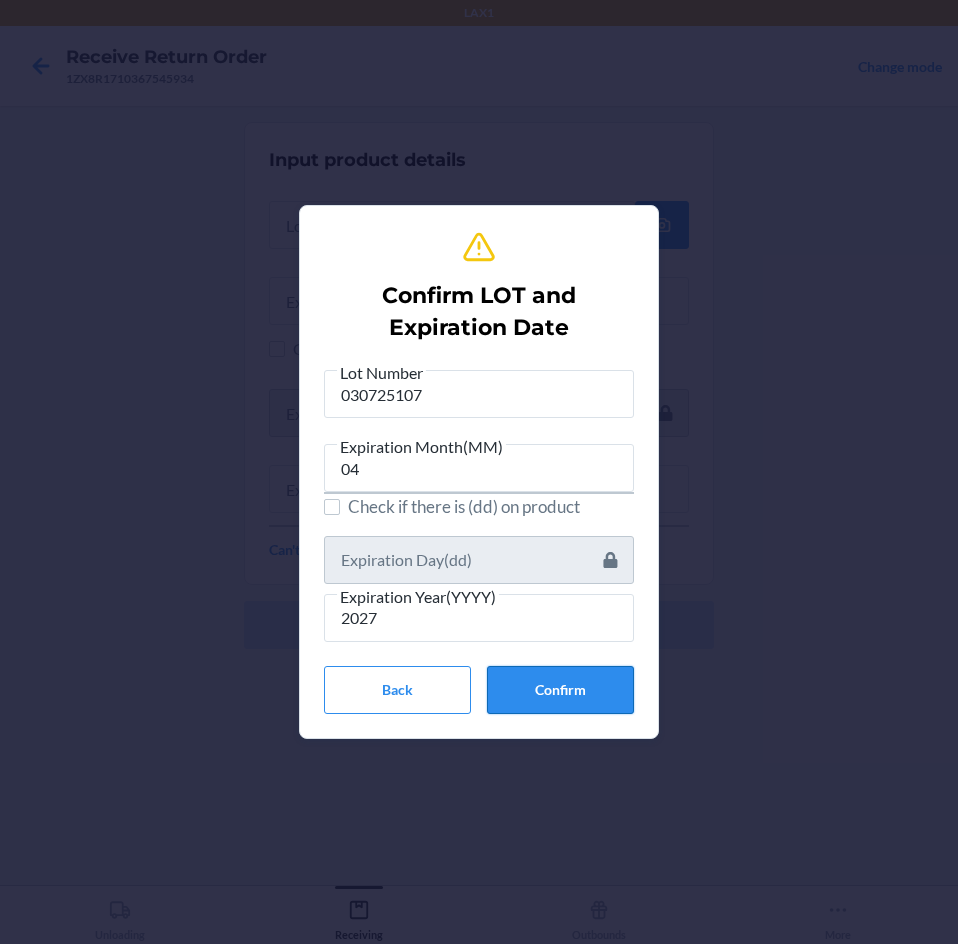 click on "Confirm" at bounding box center [560, 690] 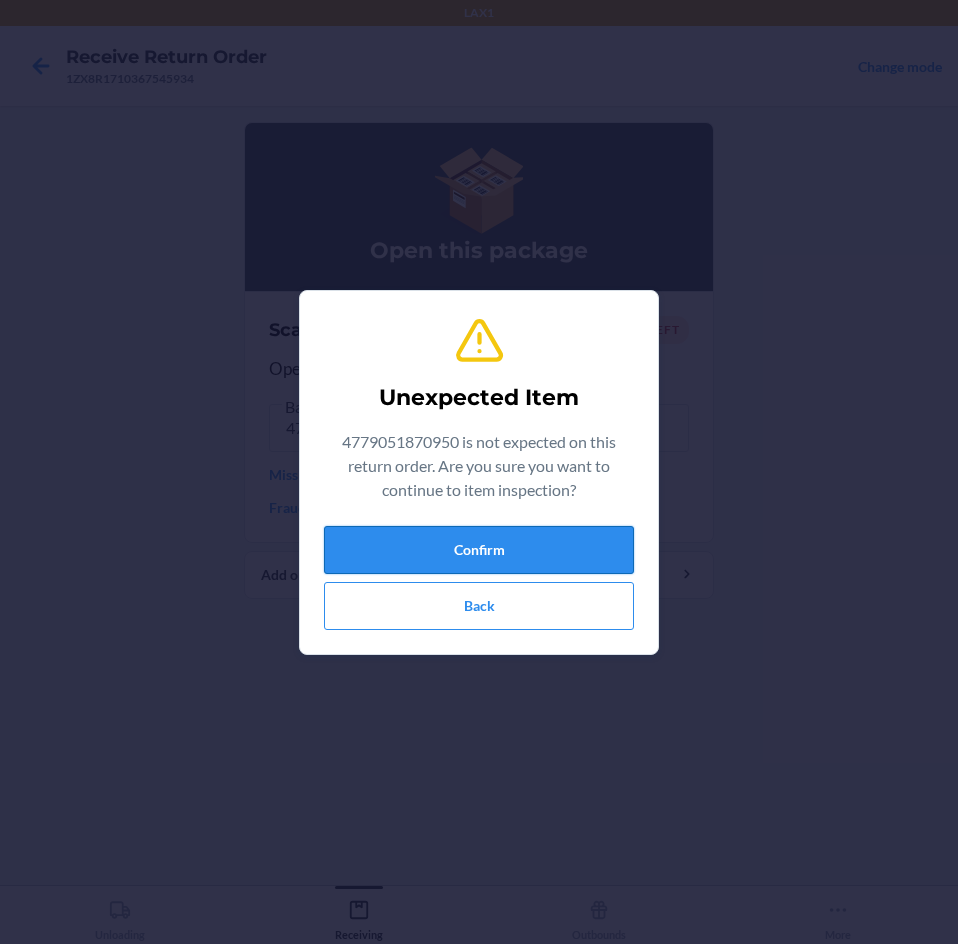 click on "Confirm" at bounding box center [479, 550] 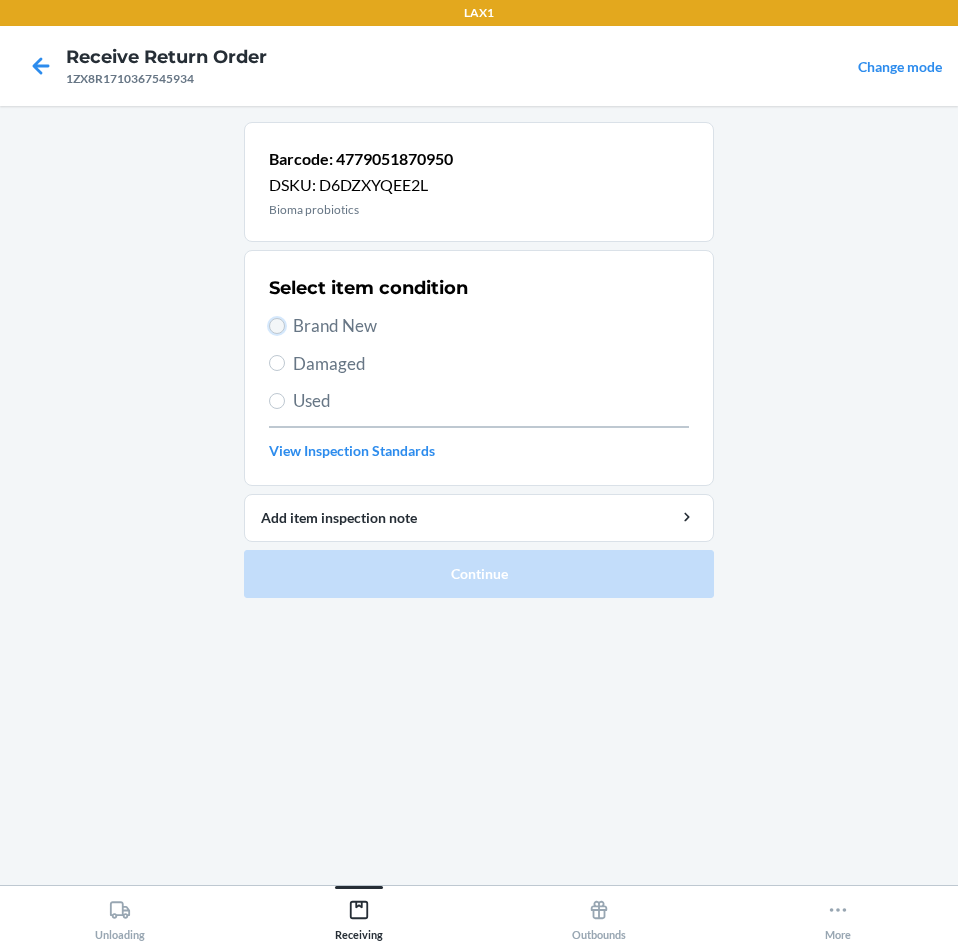 drag, startPoint x: 270, startPoint y: 322, endPoint x: 378, endPoint y: 423, distance: 147.86818 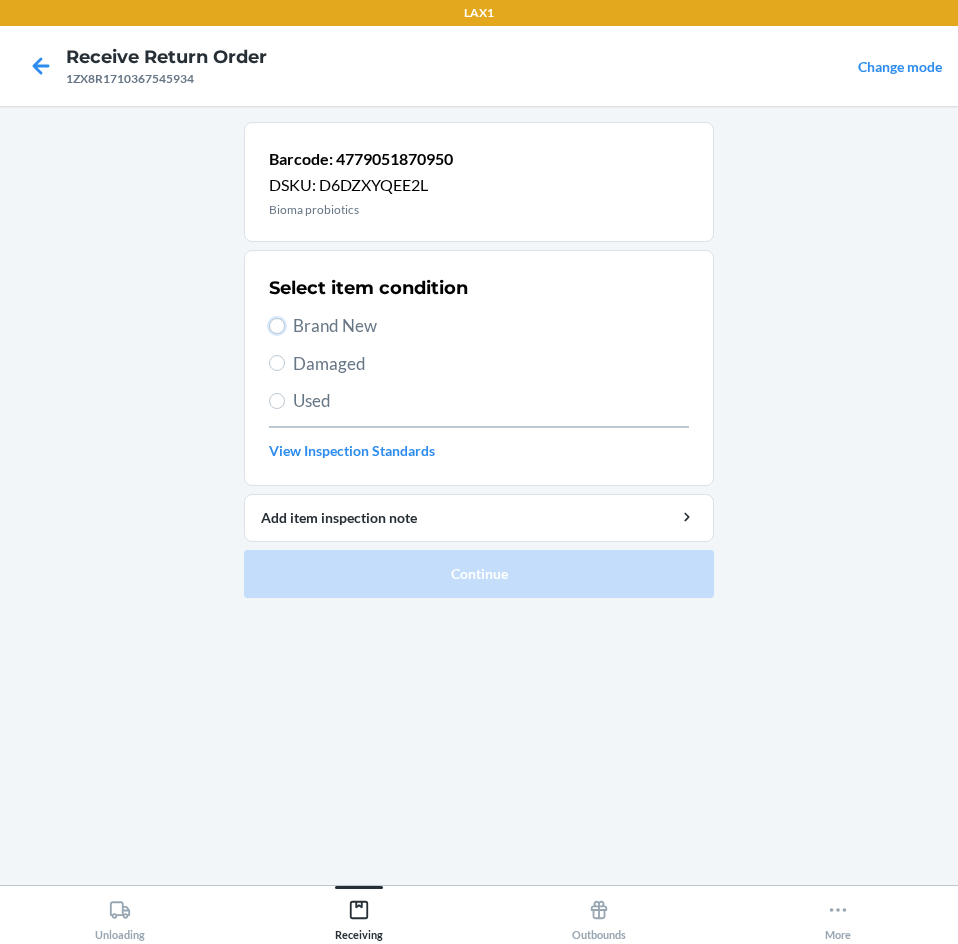 click on "Brand New" at bounding box center [277, 326] 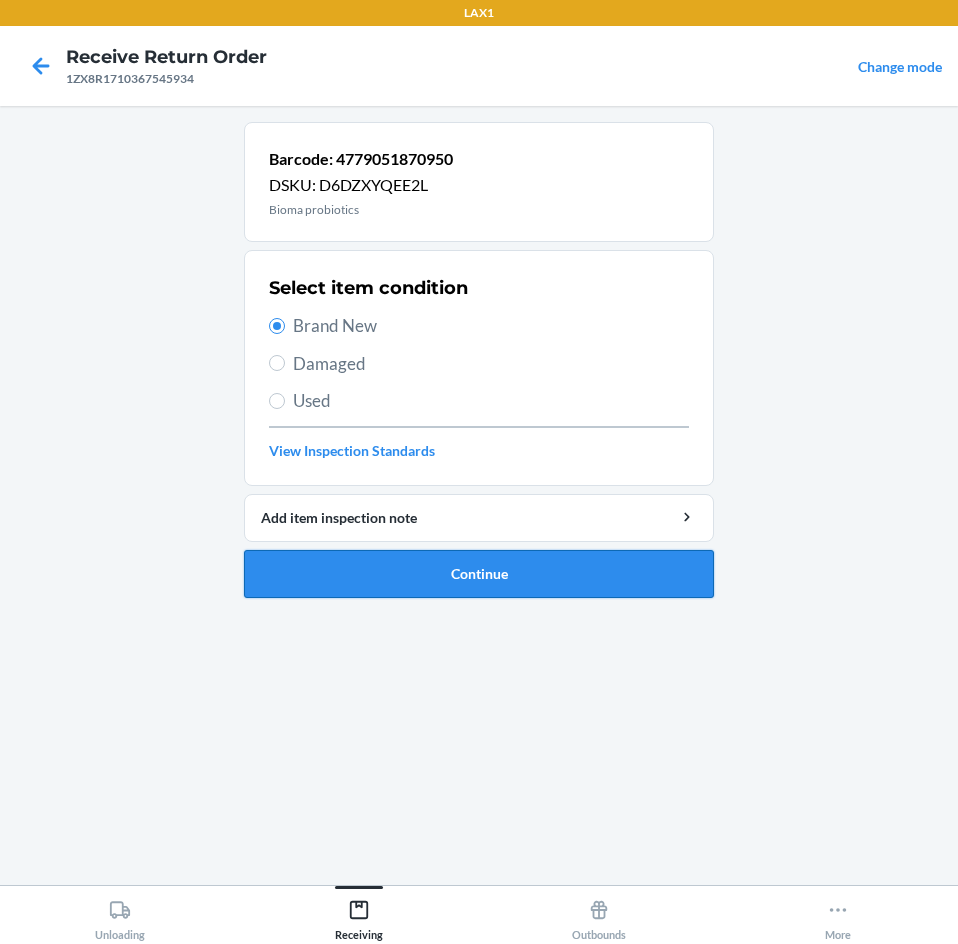 click on "Continue" at bounding box center [479, 574] 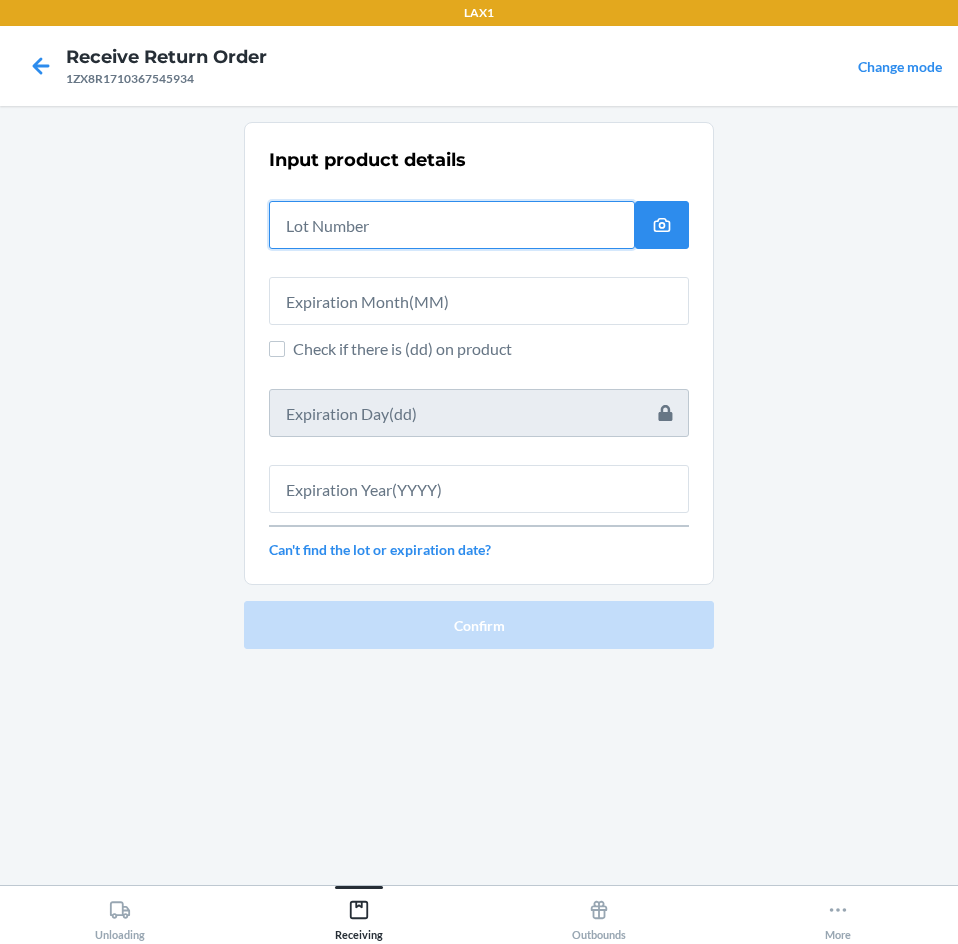 click at bounding box center [452, 225] 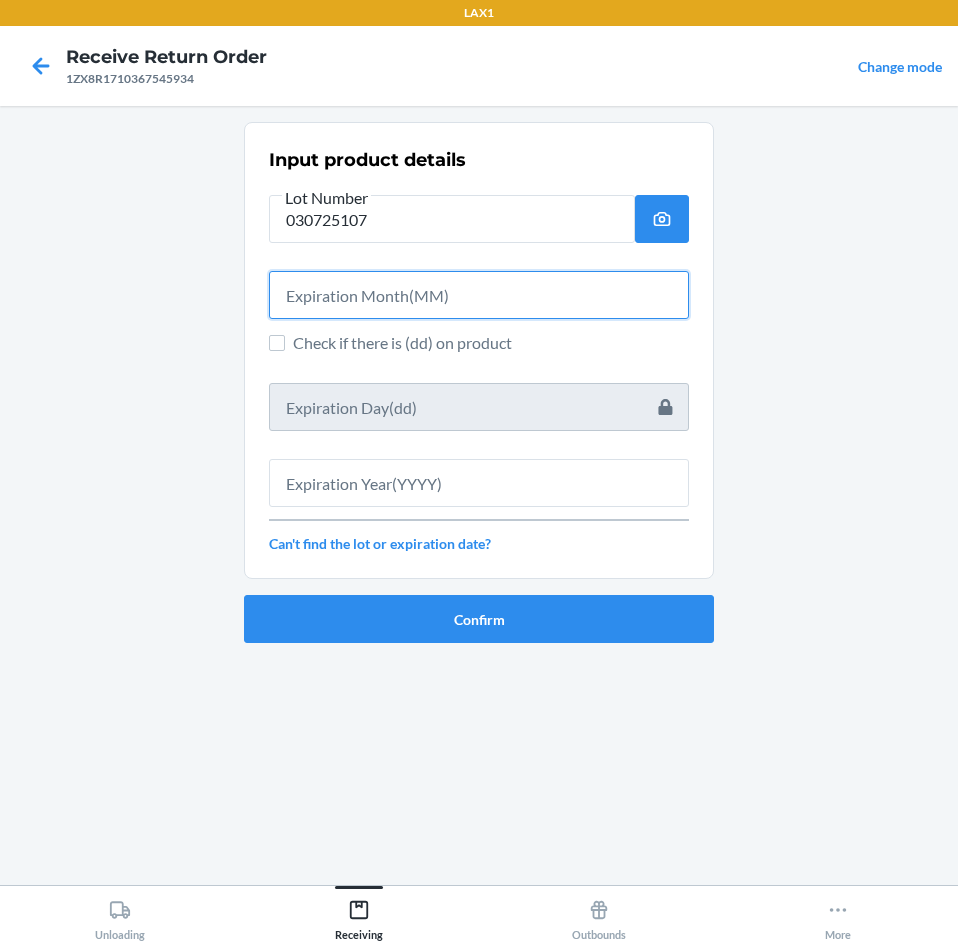 click at bounding box center (479, 295) 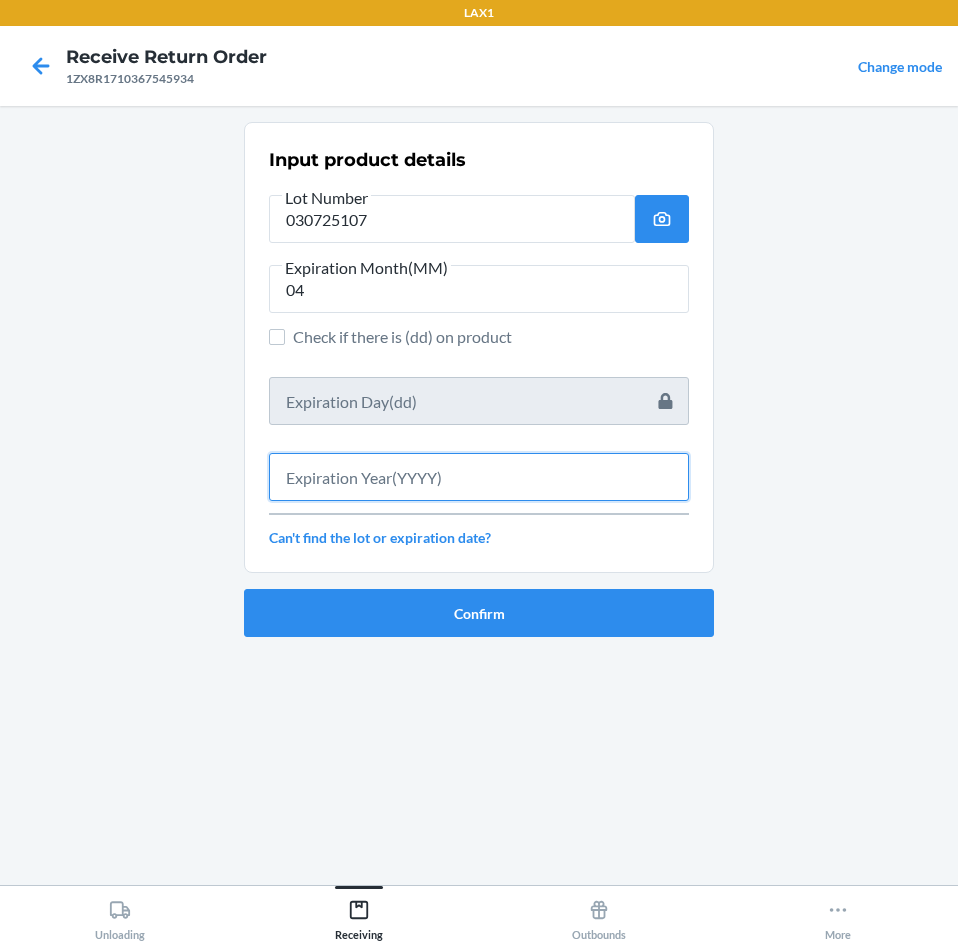 click at bounding box center [479, 477] 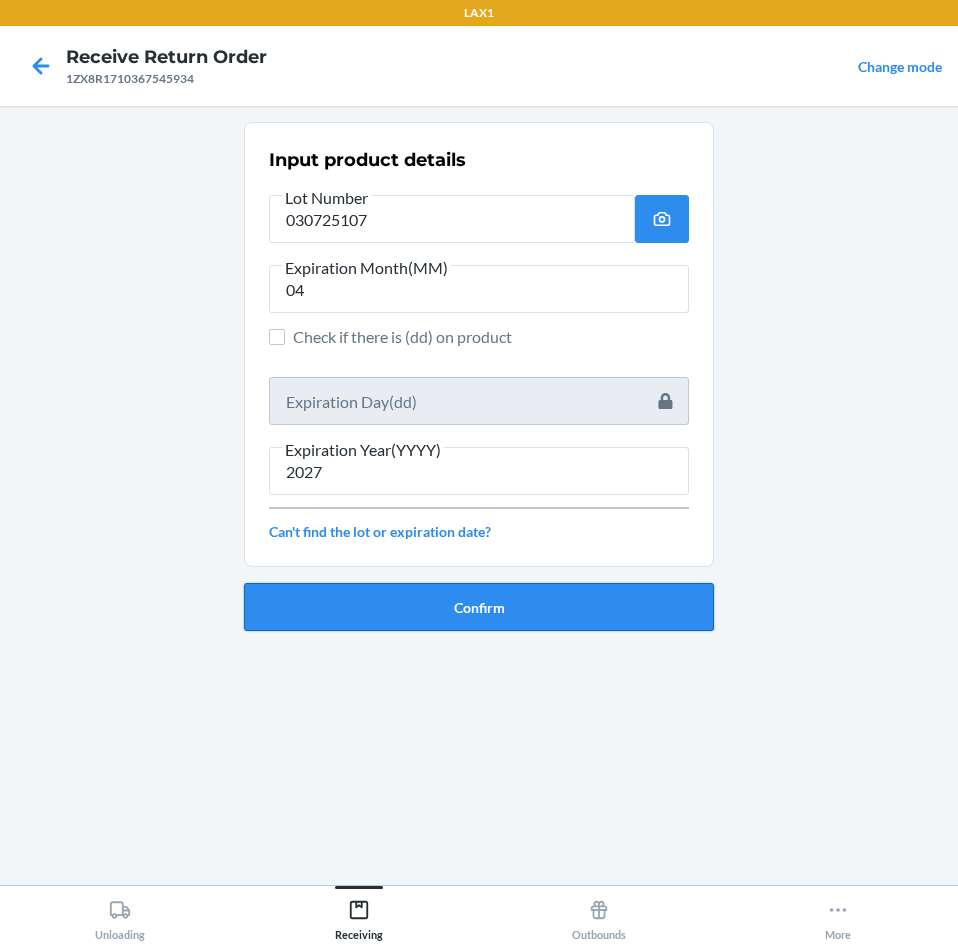 click on "Confirm" at bounding box center (479, 607) 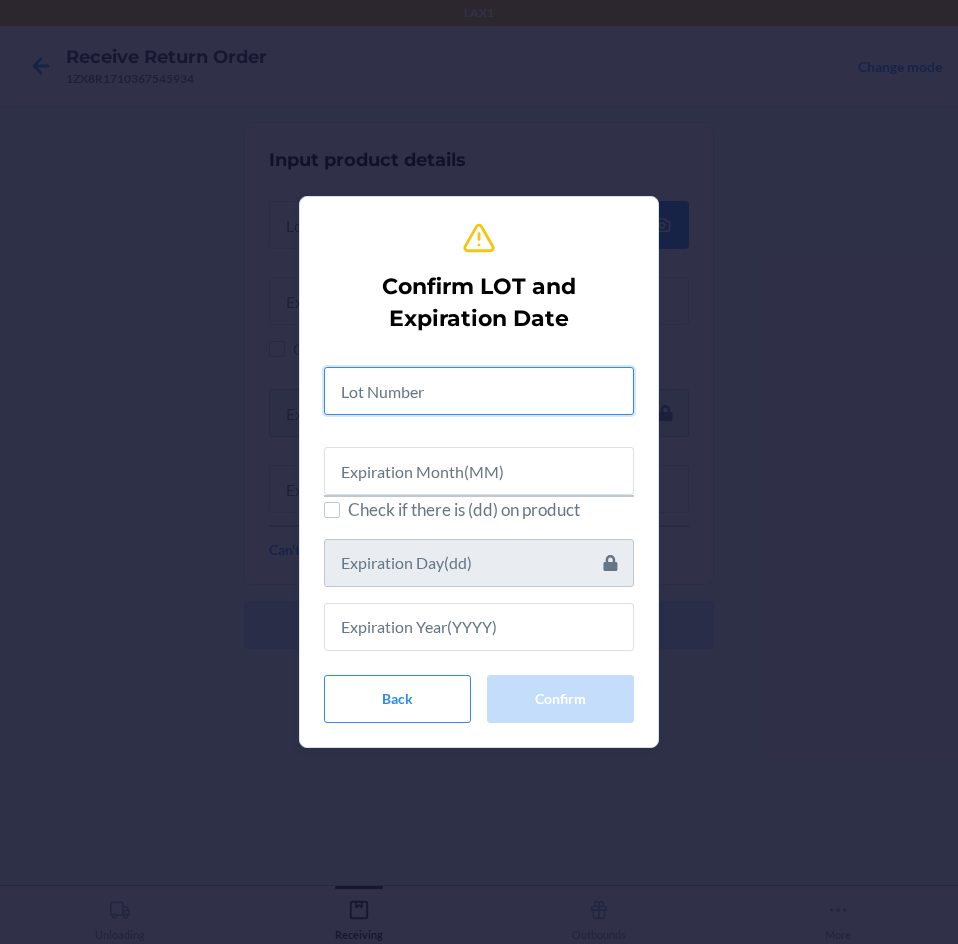 click at bounding box center [479, 391] 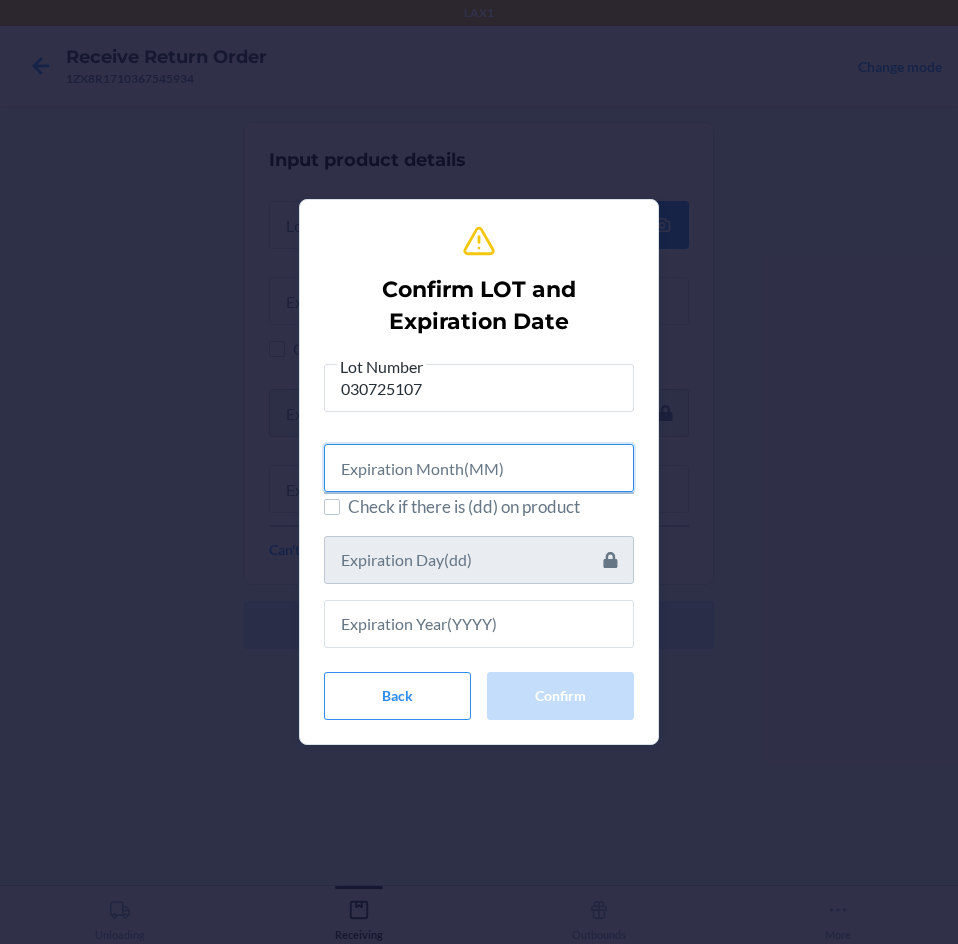 click at bounding box center (479, 468) 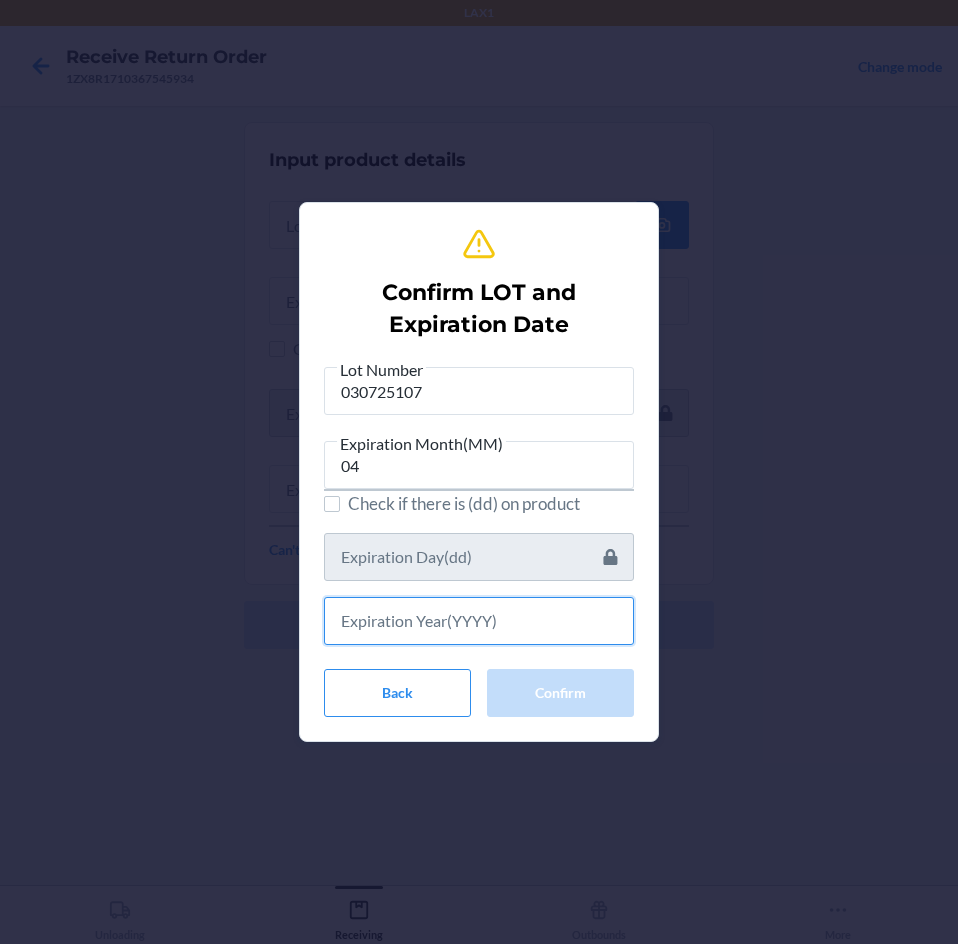 click at bounding box center (479, 621) 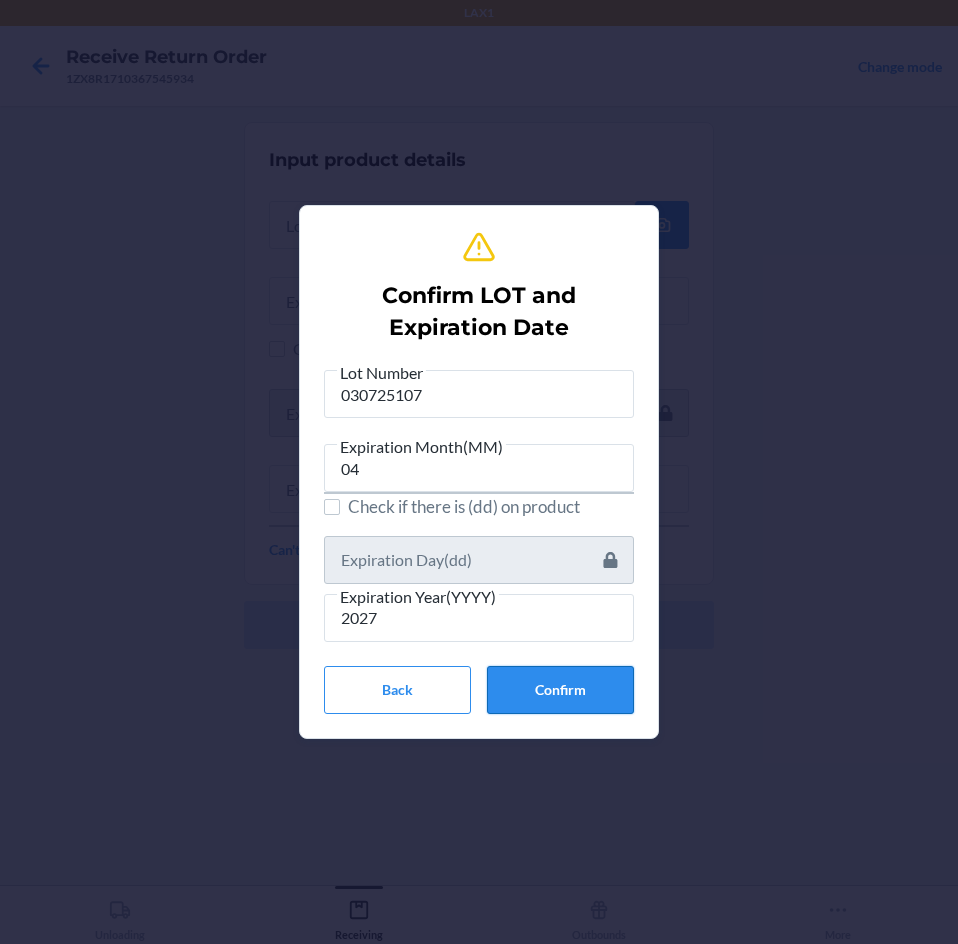 click on "Confirm" at bounding box center (560, 690) 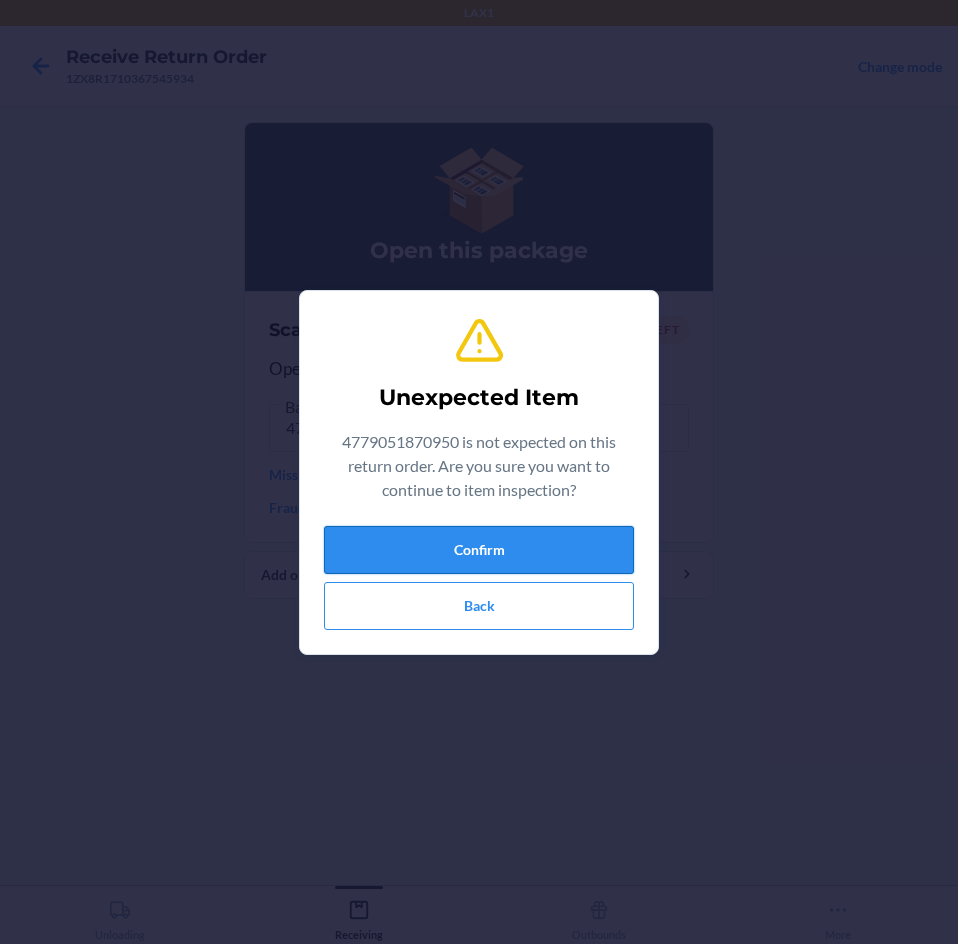 click on "Confirm" at bounding box center (479, 550) 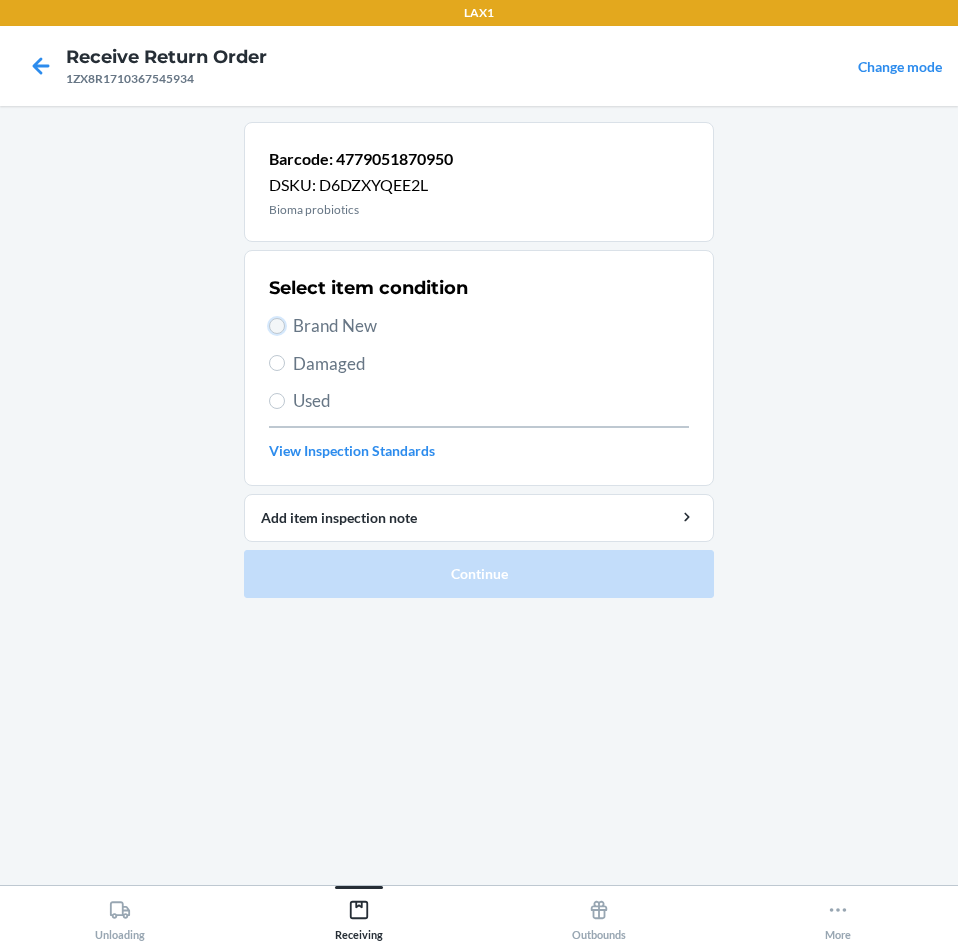 click on "Brand New" at bounding box center [277, 326] 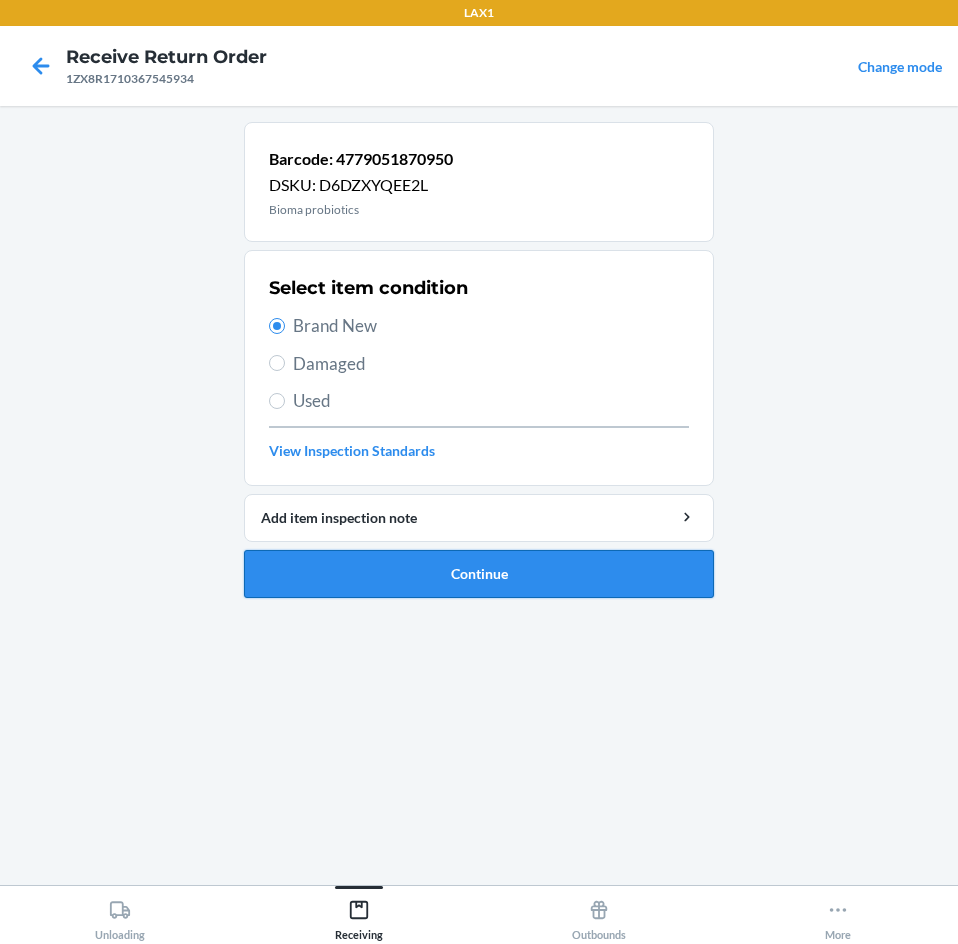 click on "Continue" at bounding box center [479, 574] 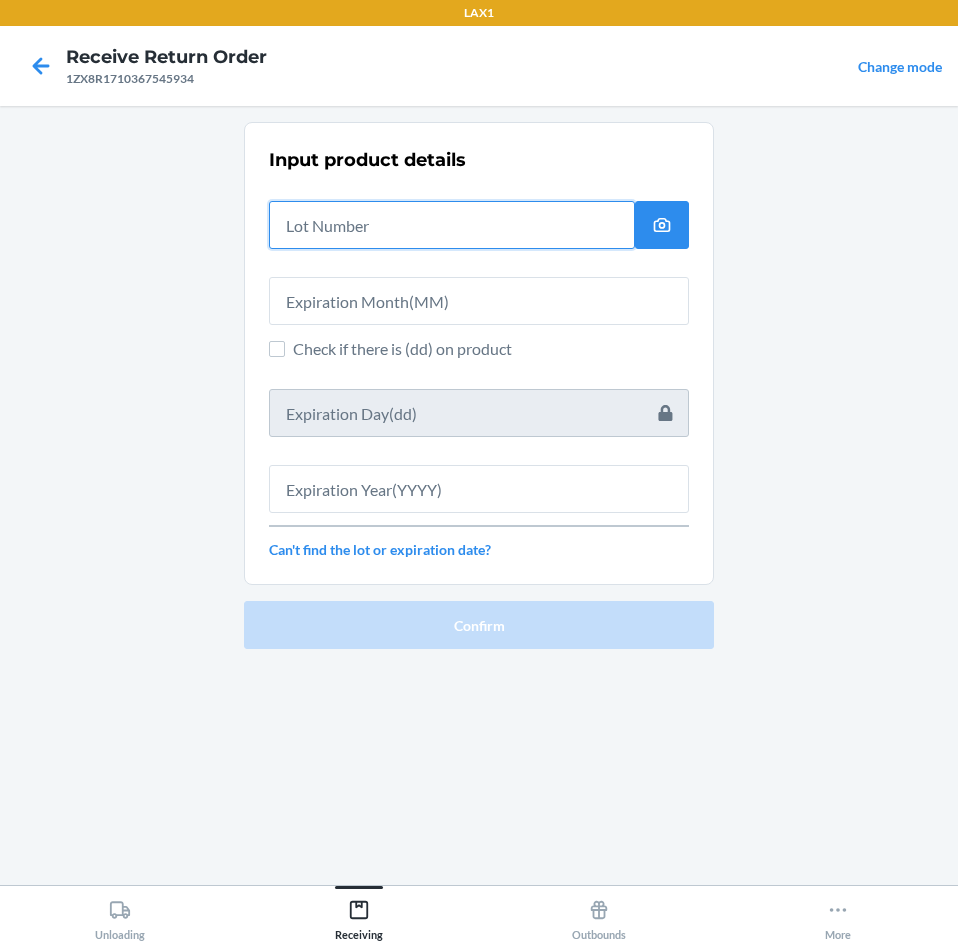 click at bounding box center (452, 225) 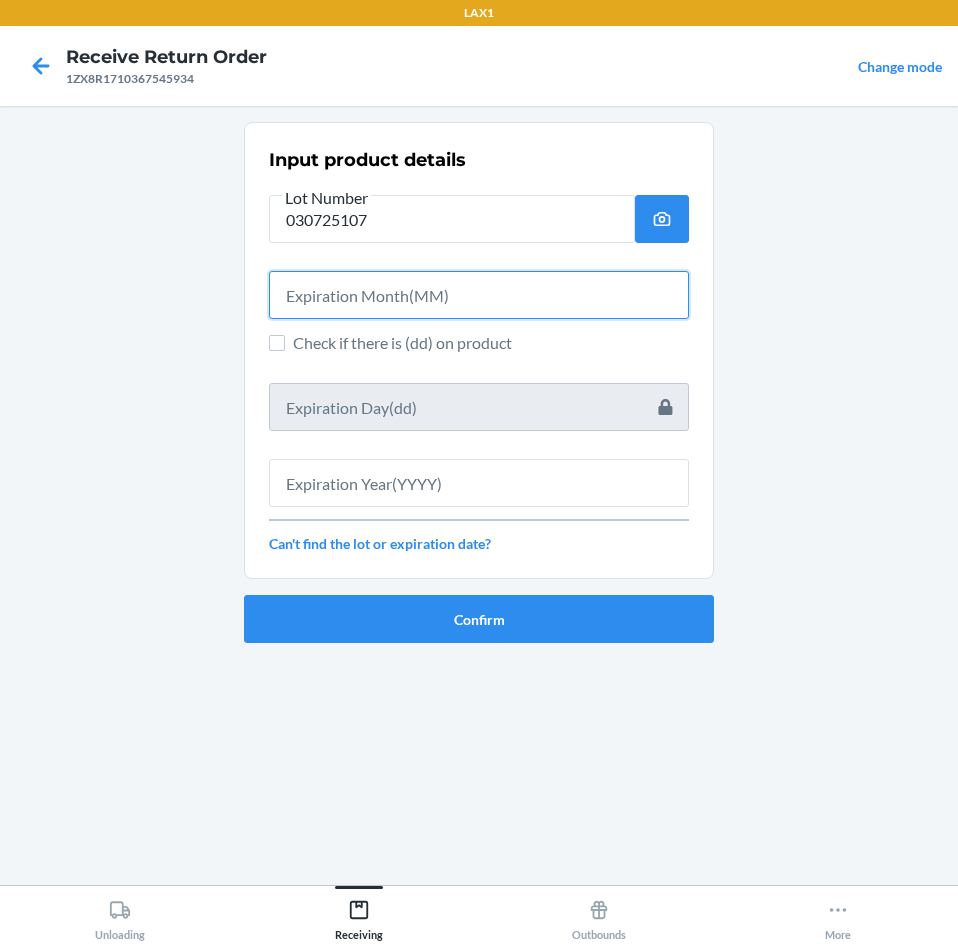 click at bounding box center (479, 295) 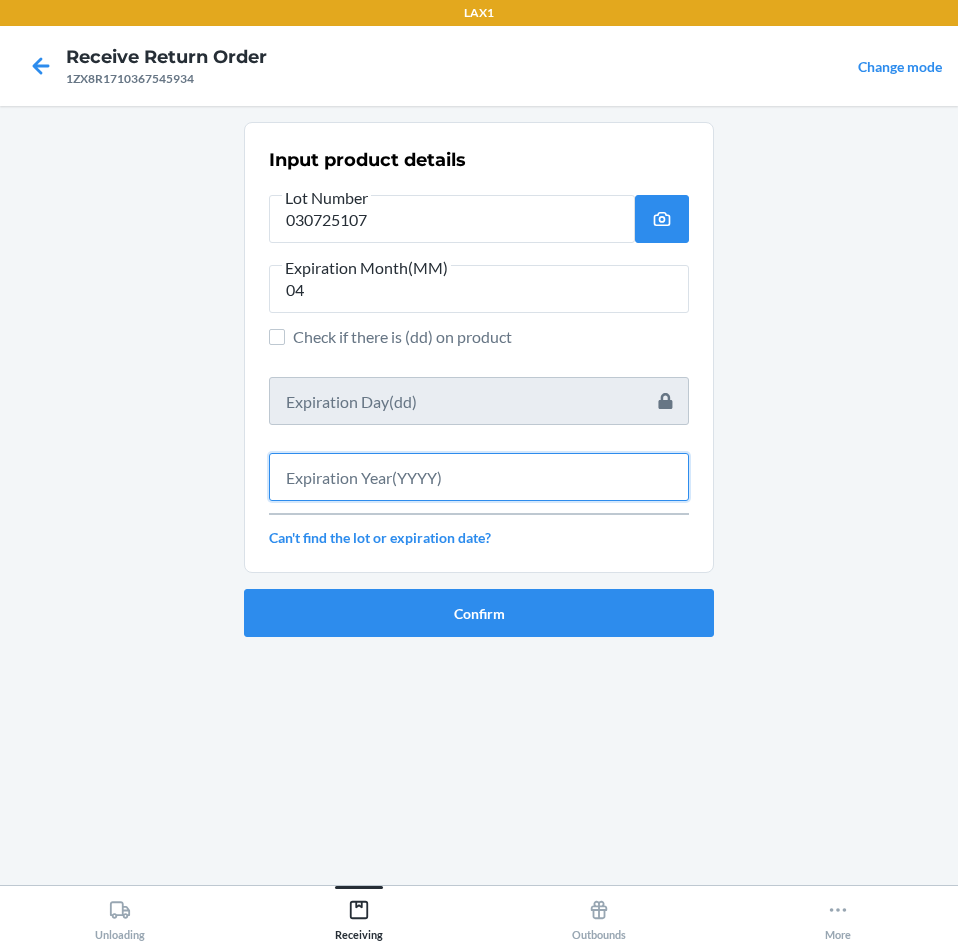 click at bounding box center (479, 477) 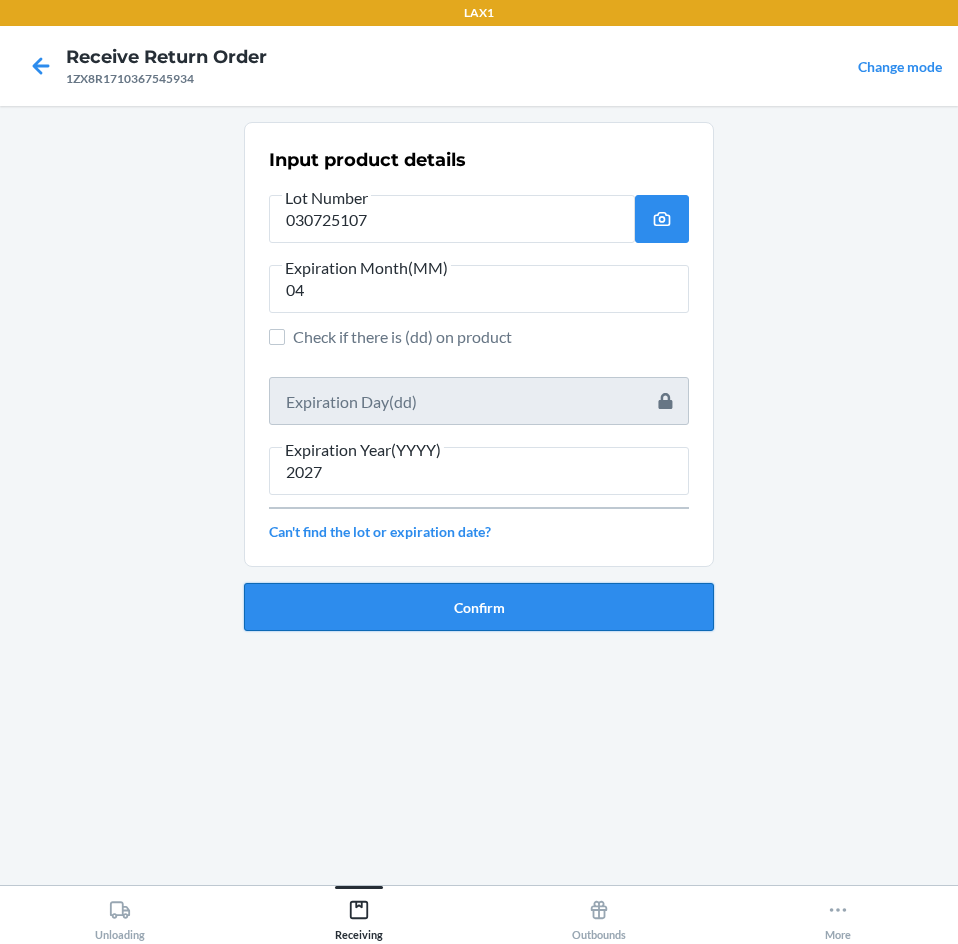 click on "Confirm" at bounding box center (479, 607) 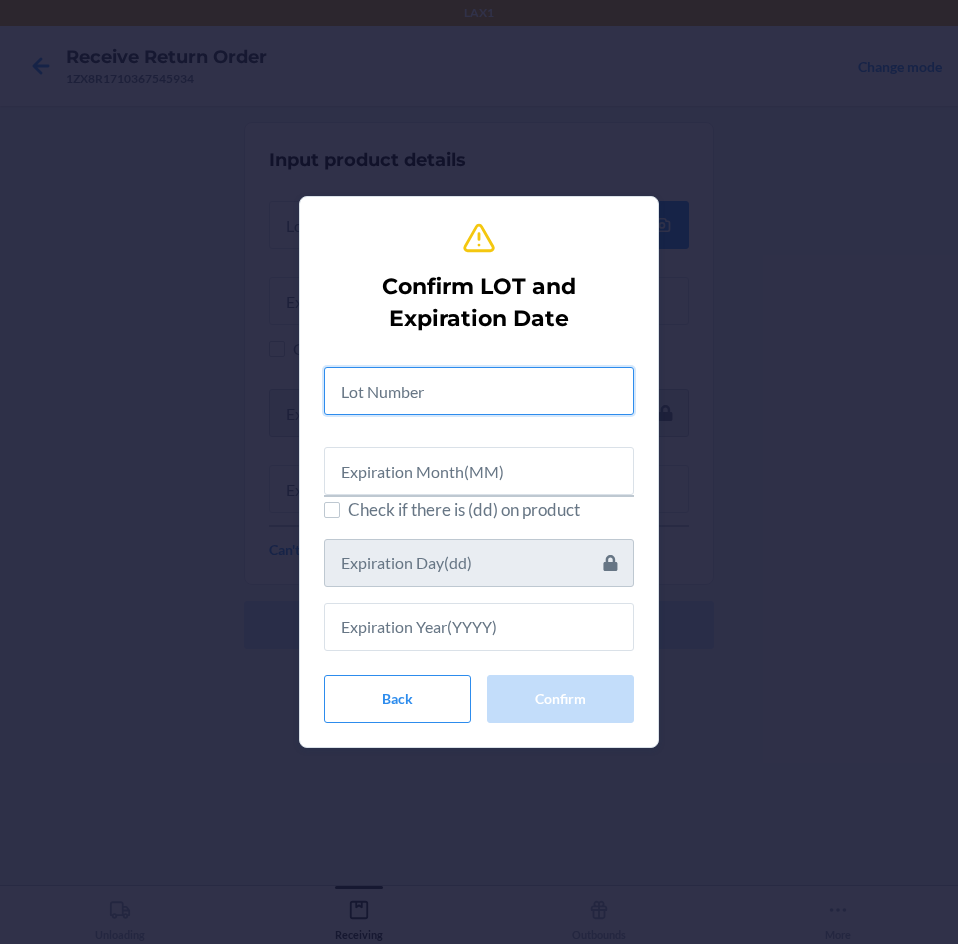 click at bounding box center [479, 391] 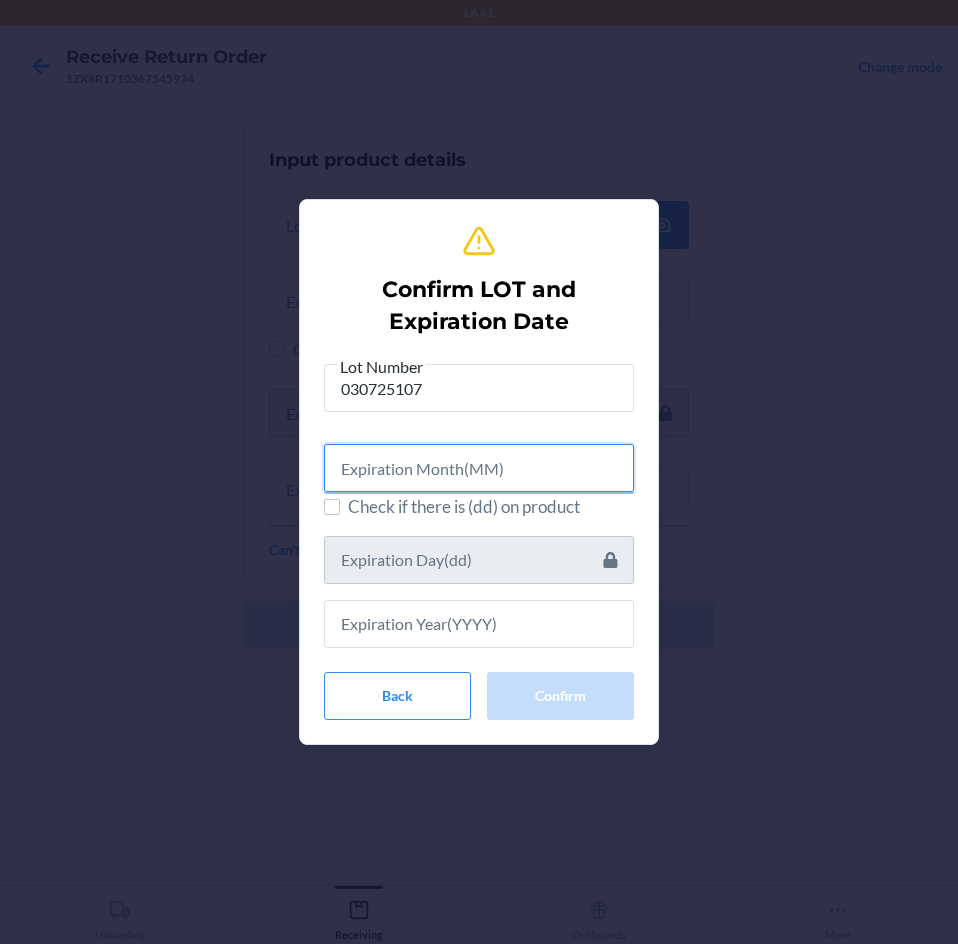 click at bounding box center (479, 468) 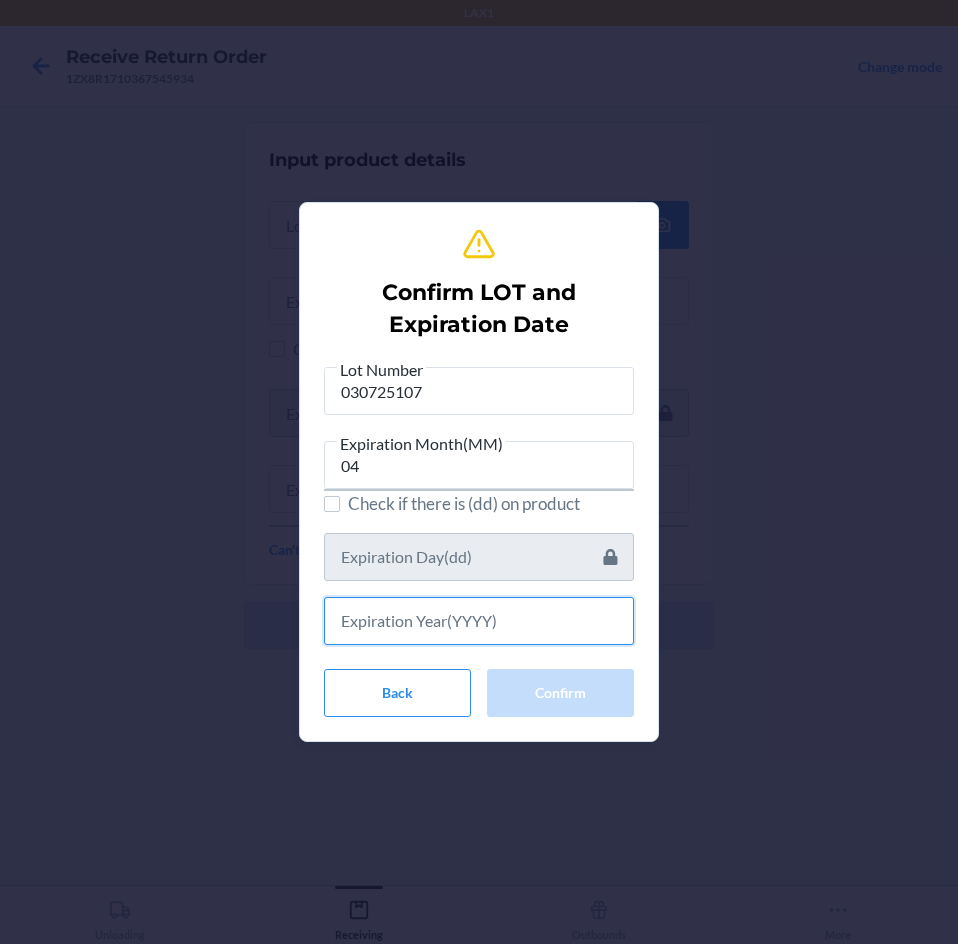 click at bounding box center [479, 621] 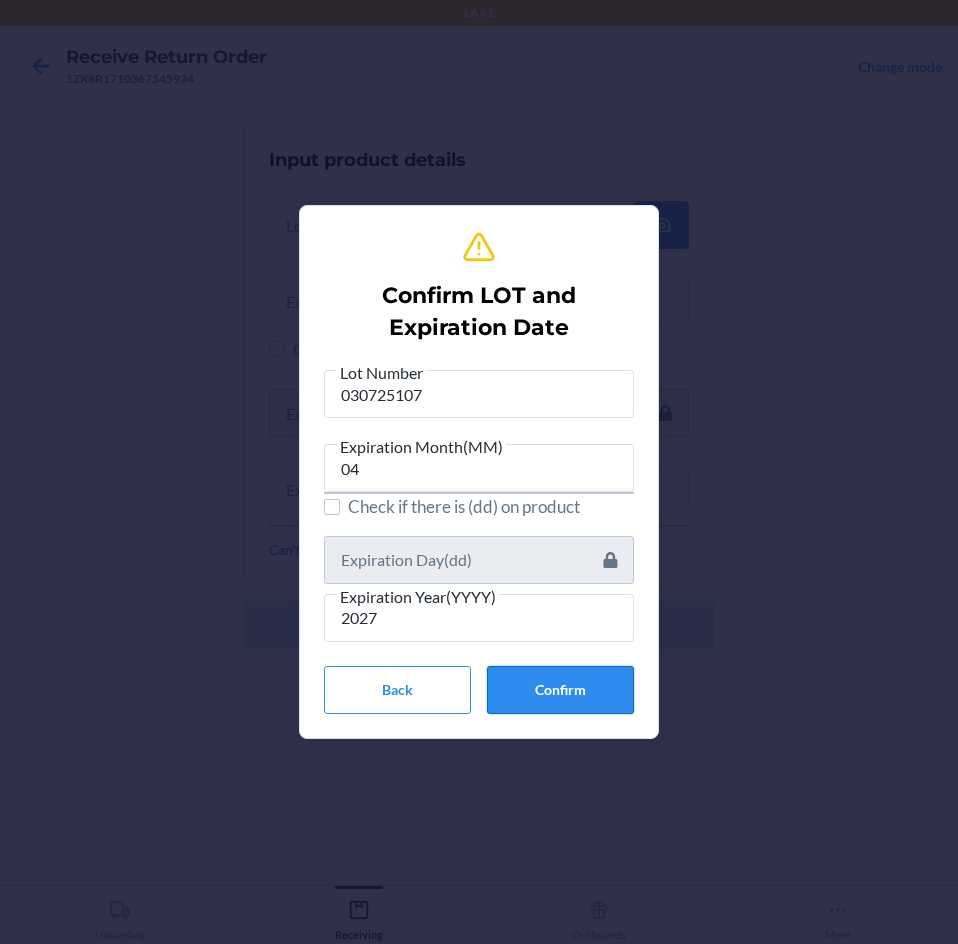 click on "Confirm" at bounding box center [560, 690] 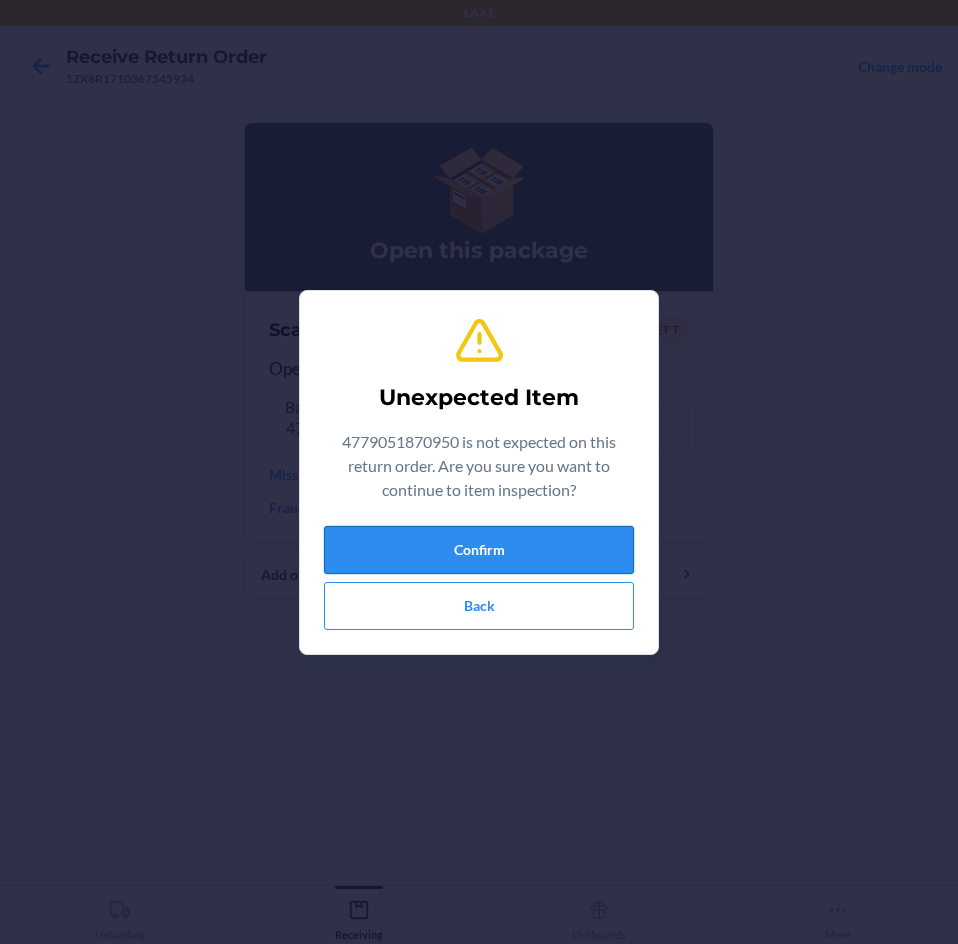 click on "Confirm" at bounding box center (479, 550) 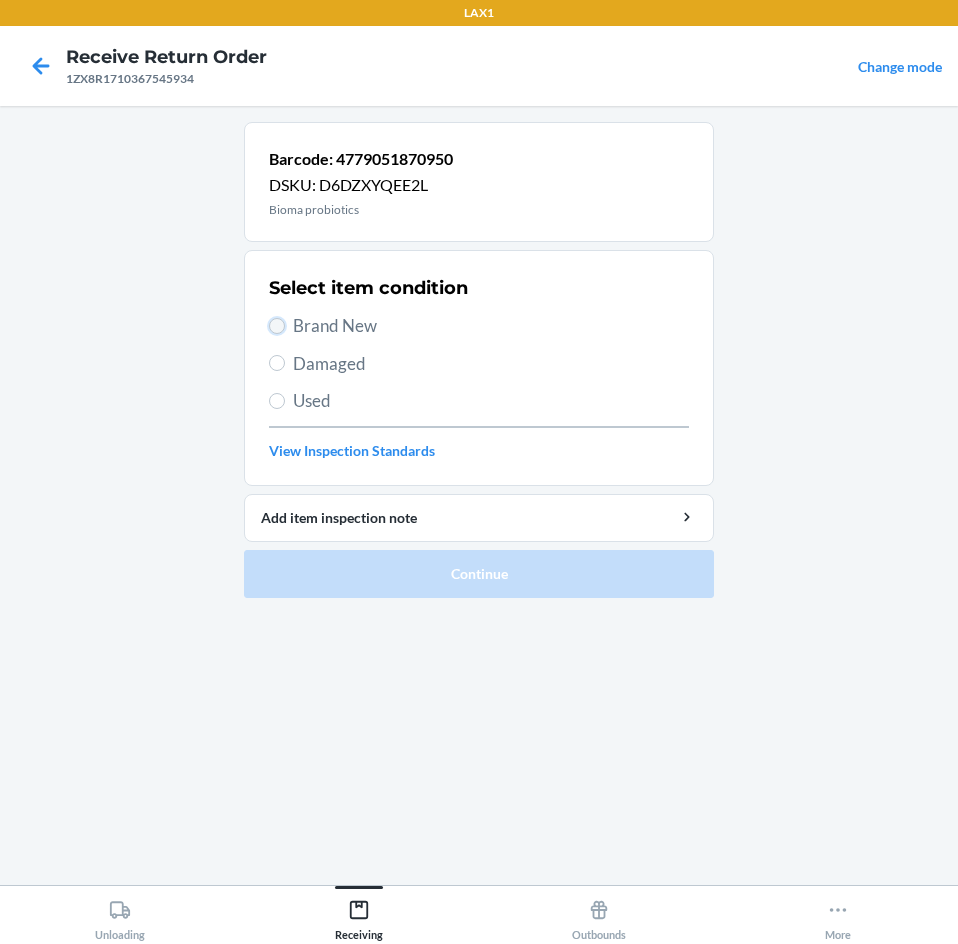 drag, startPoint x: 277, startPoint y: 322, endPoint x: 313, endPoint y: 371, distance: 60.80296 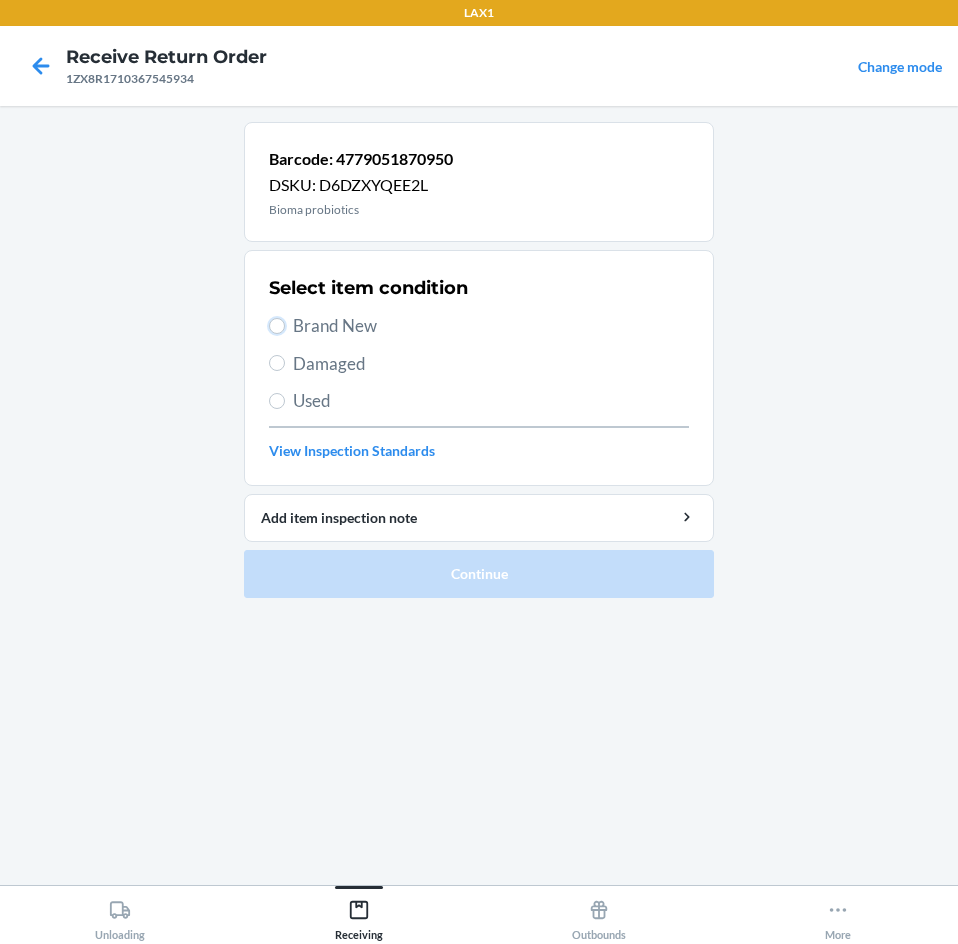 click on "Brand New" at bounding box center (277, 326) 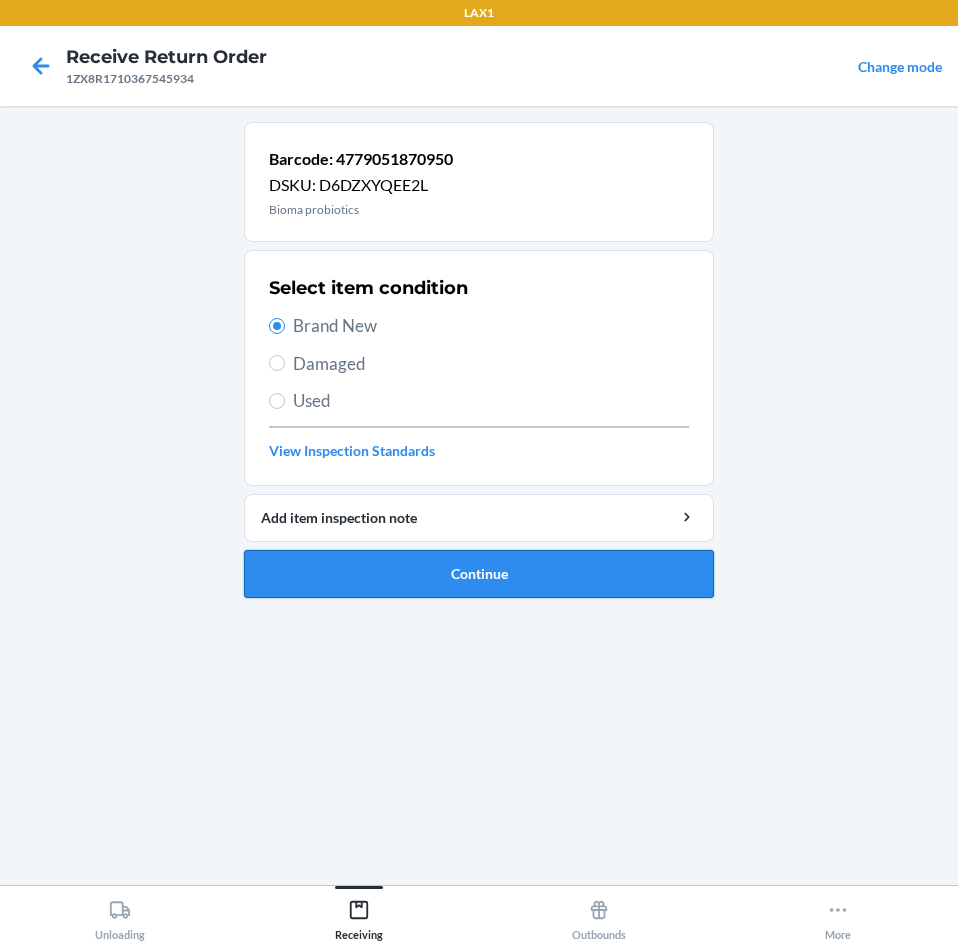 click on "Continue" at bounding box center (479, 574) 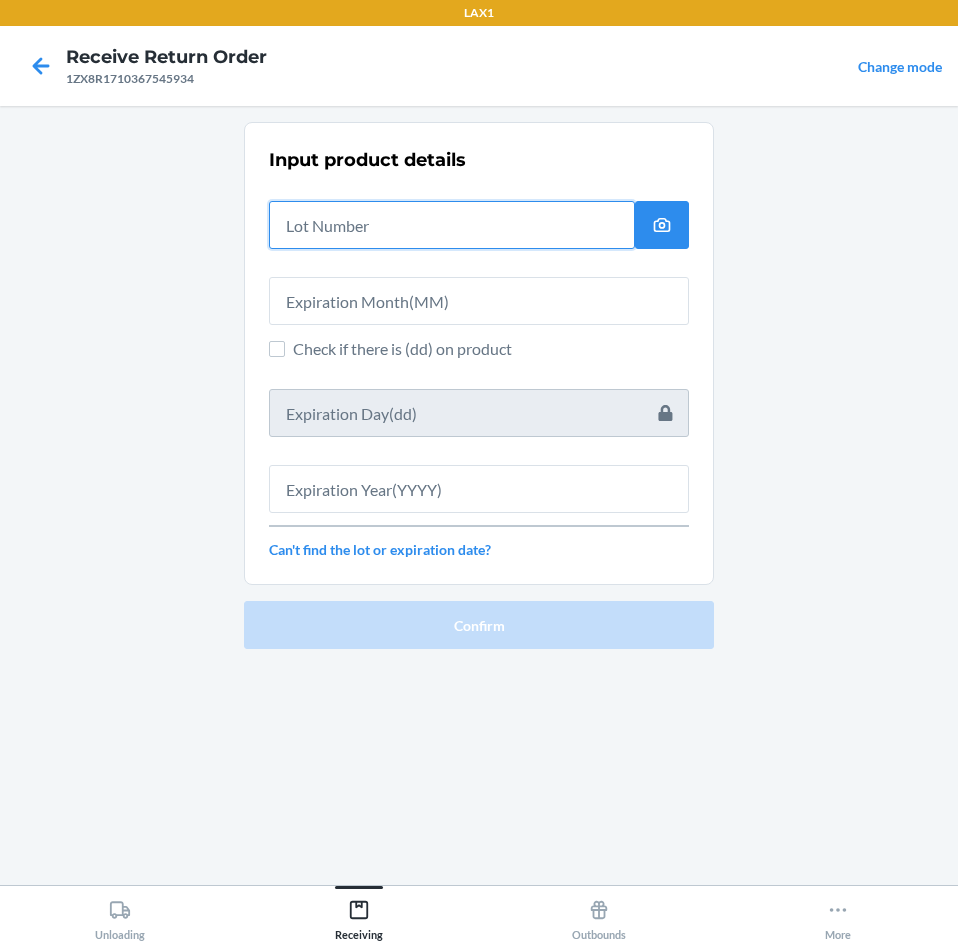 click at bounding box center [452, 225] 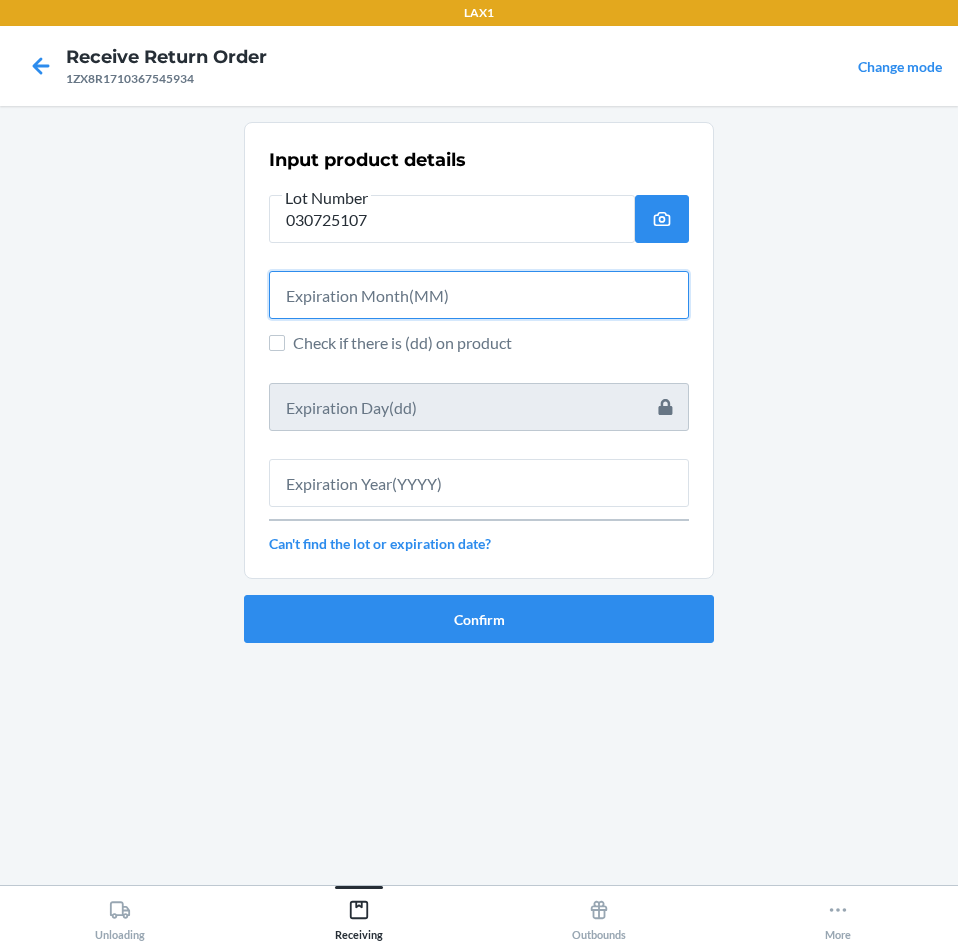 click at bounding box center (479, 295) 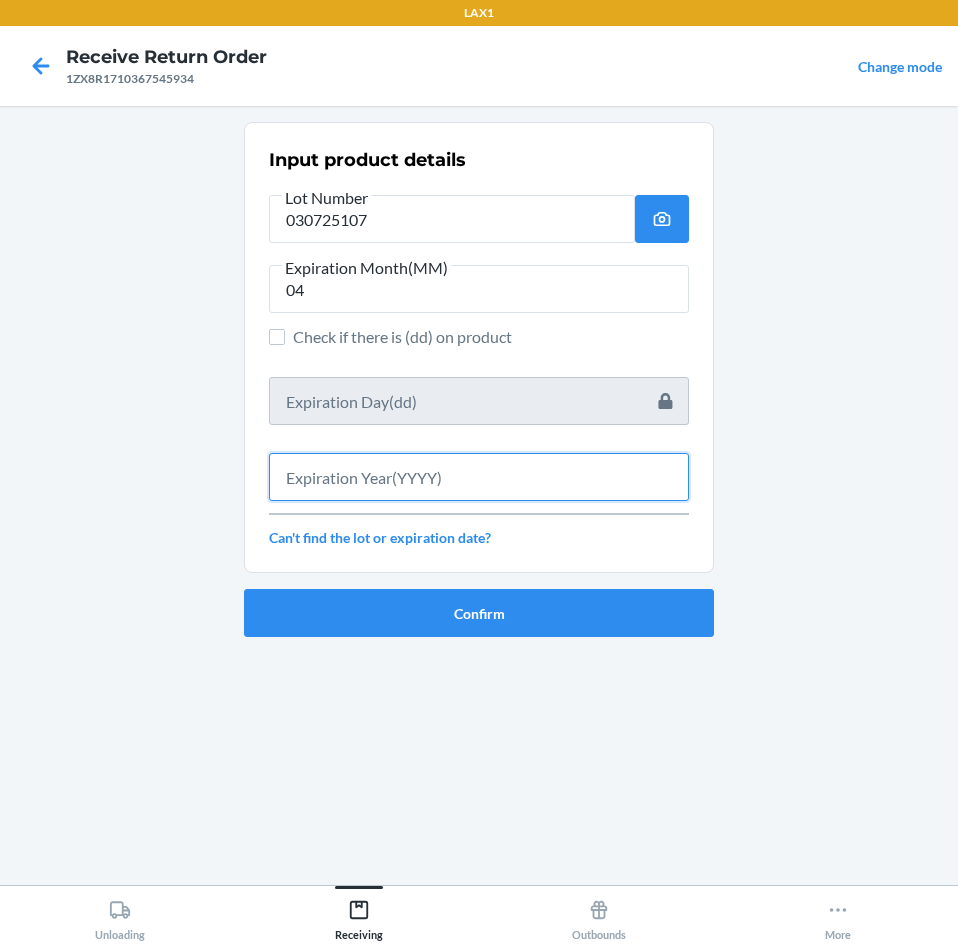 click at bounding box center [479, 477] 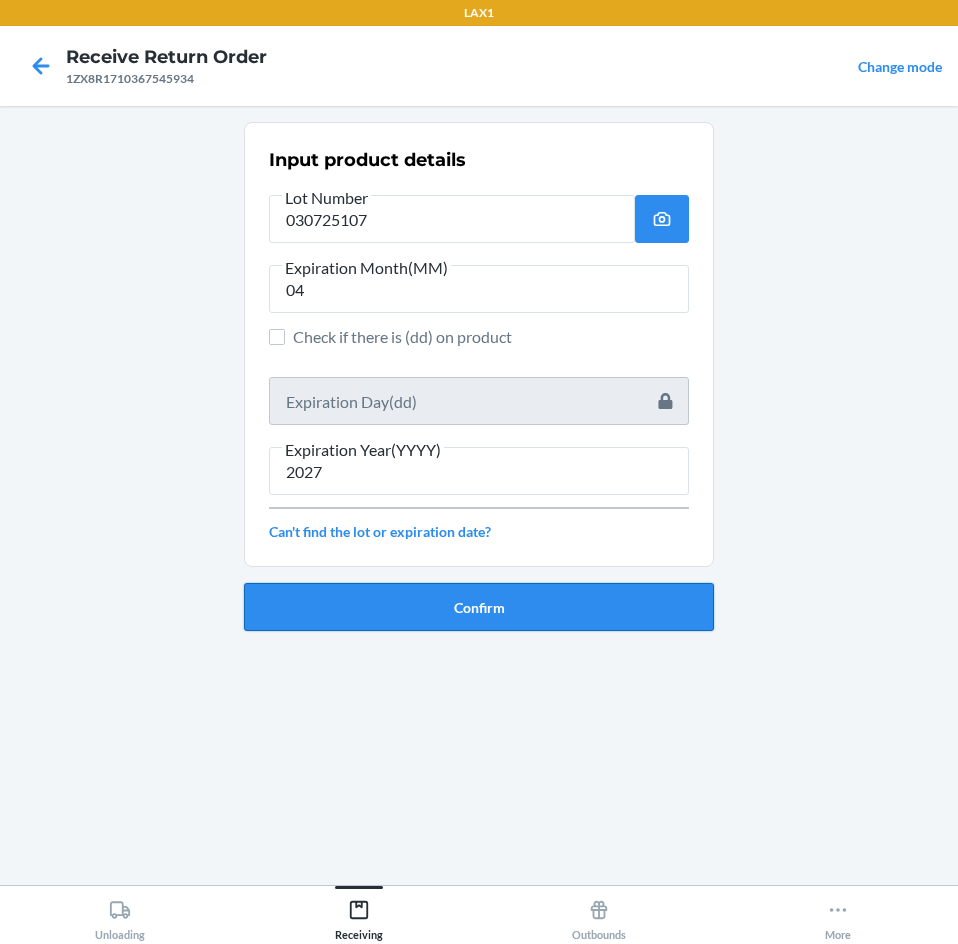 click on "Confirm" at bounding box center (479, 607) 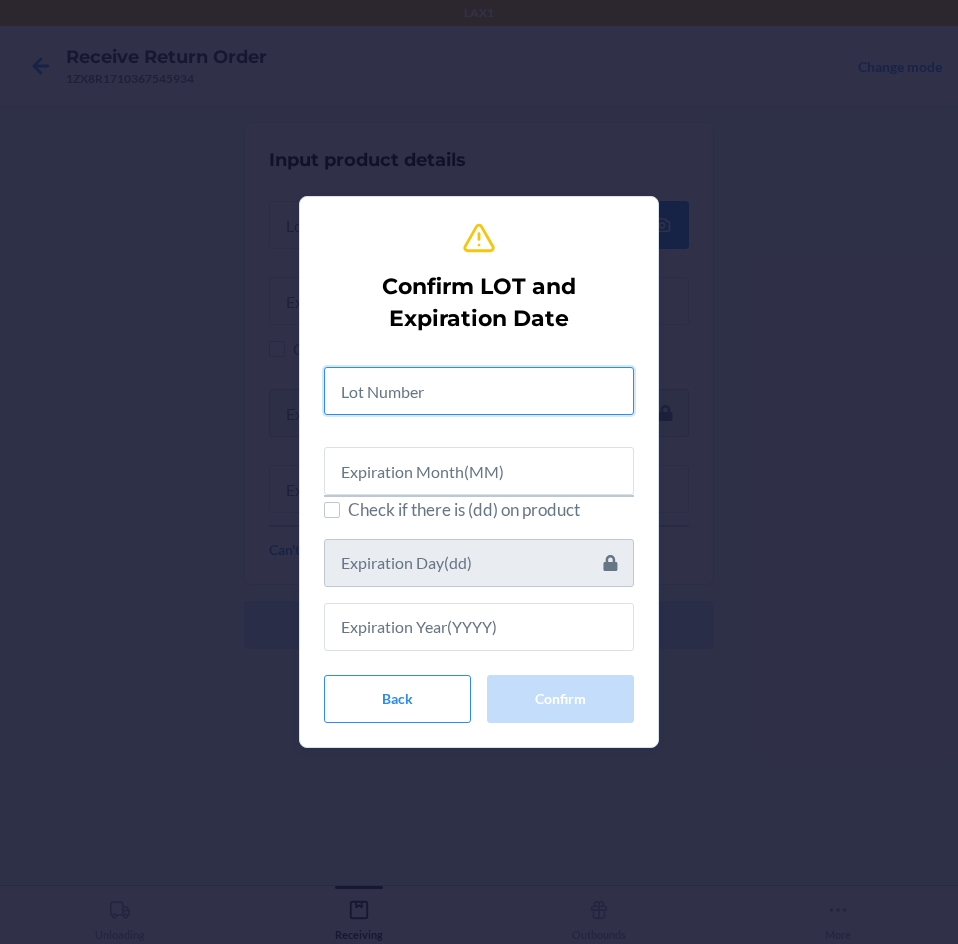 click at bounding box center [479, 391] 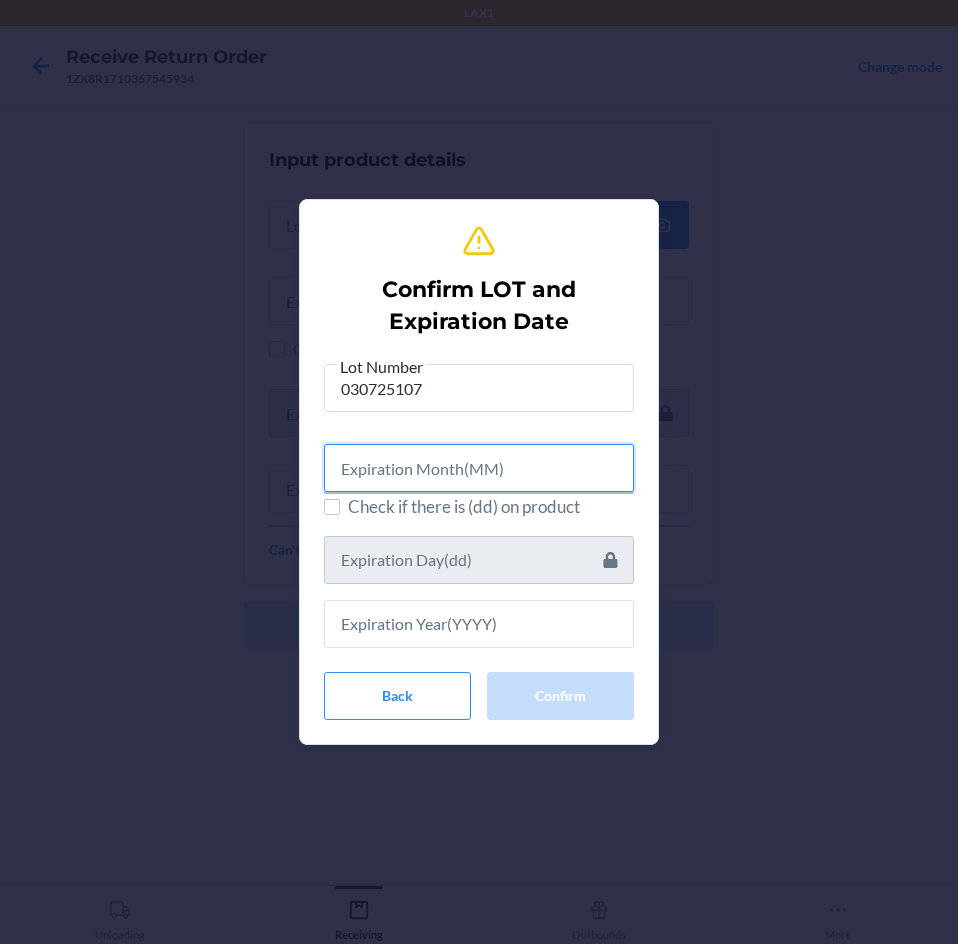 click at bounding box center (479, 468) 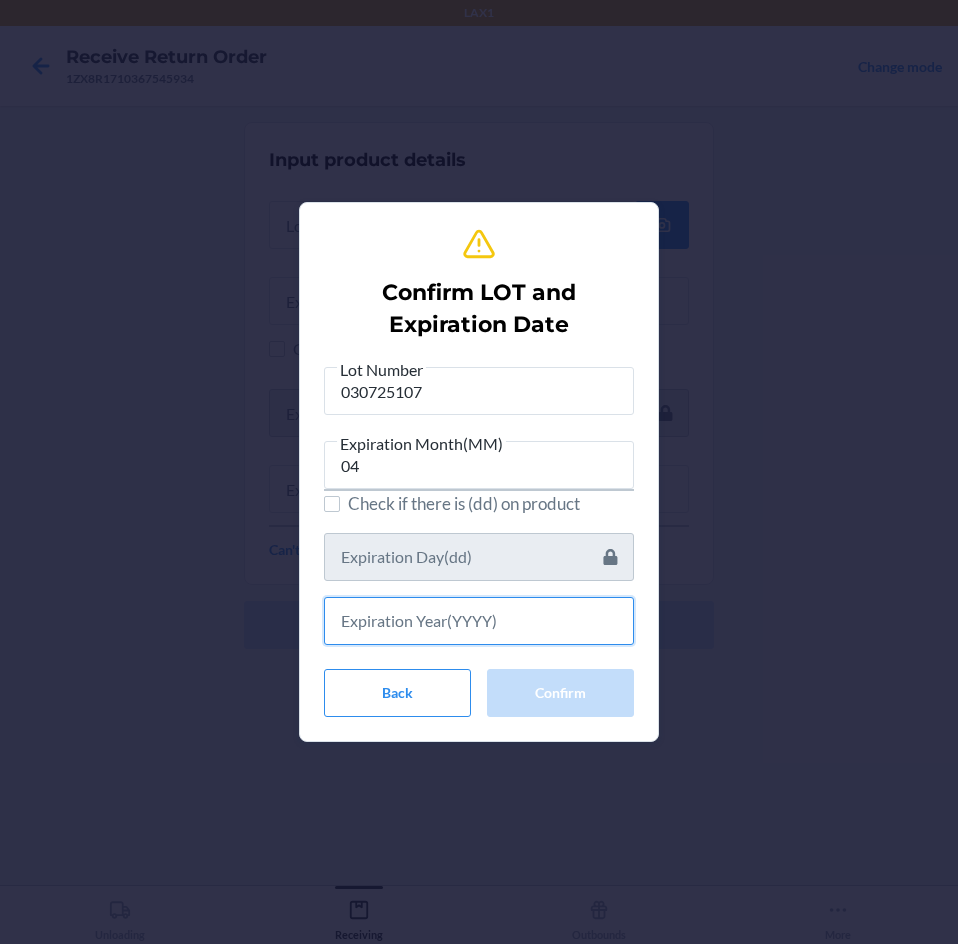click at bounding box center (479, 621) 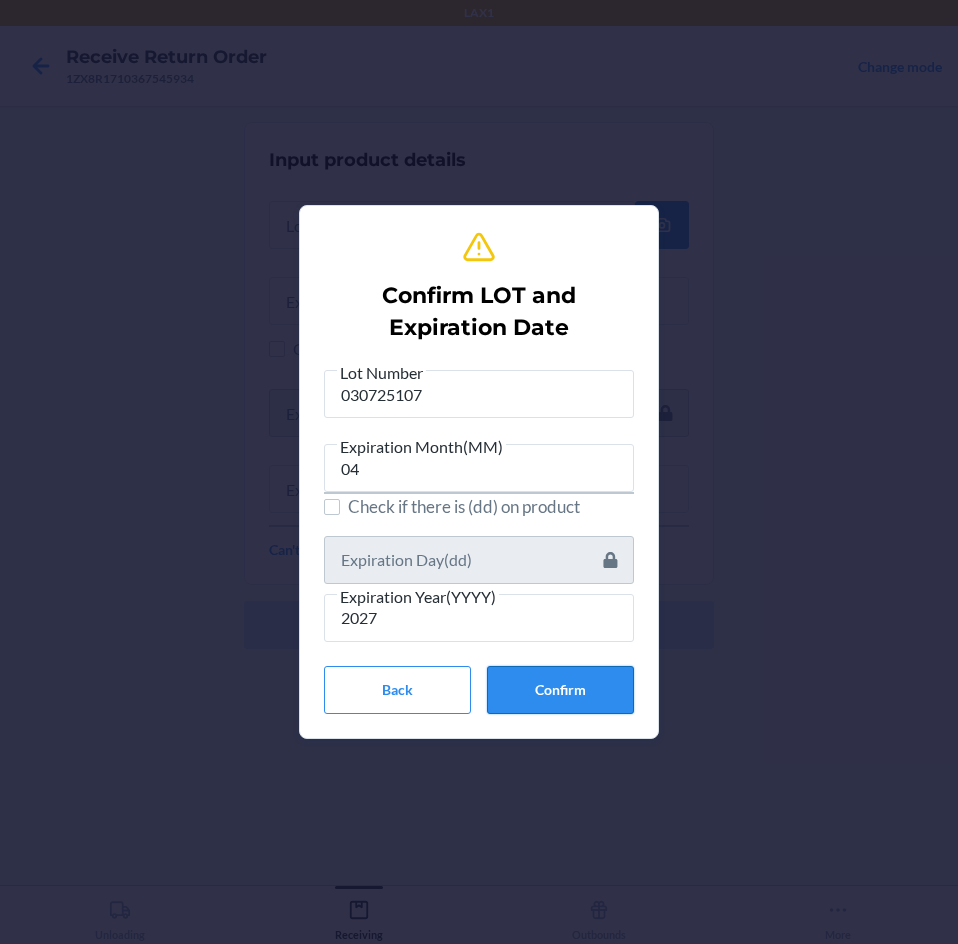 click on "Confirm" at bounding box center (560, 690) 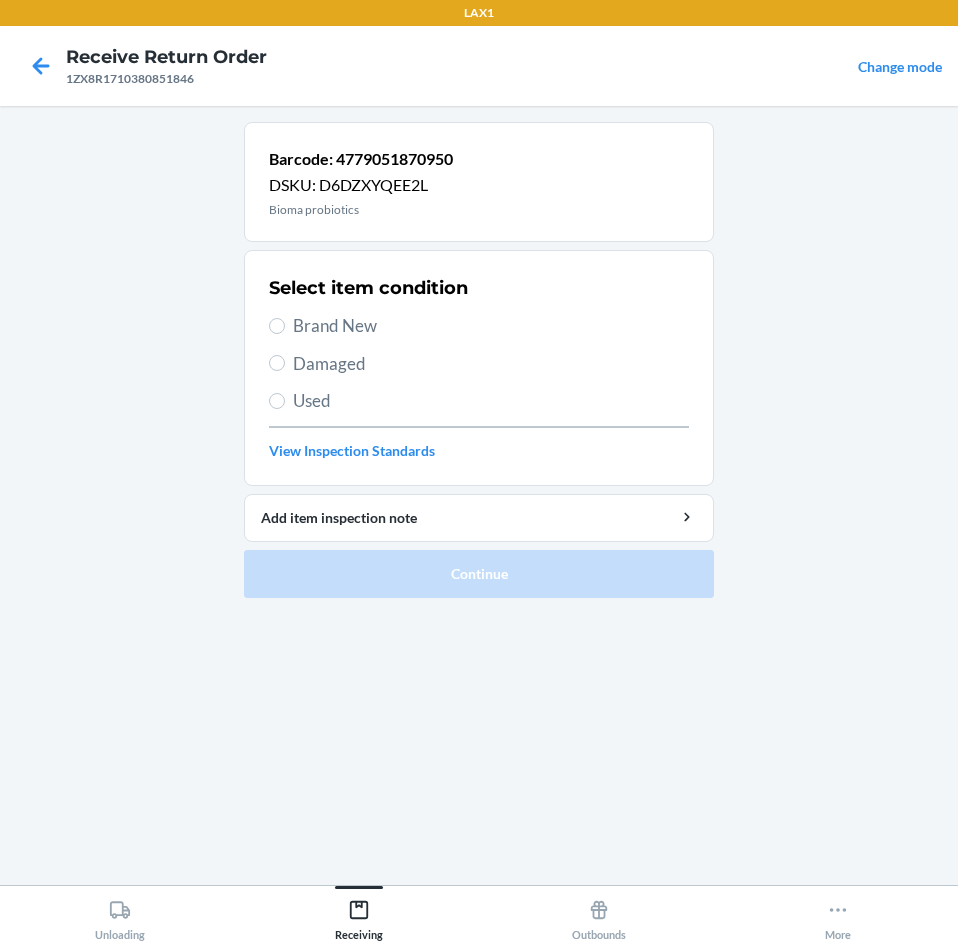 click on "Brand New" at bounding box center (479, 326) 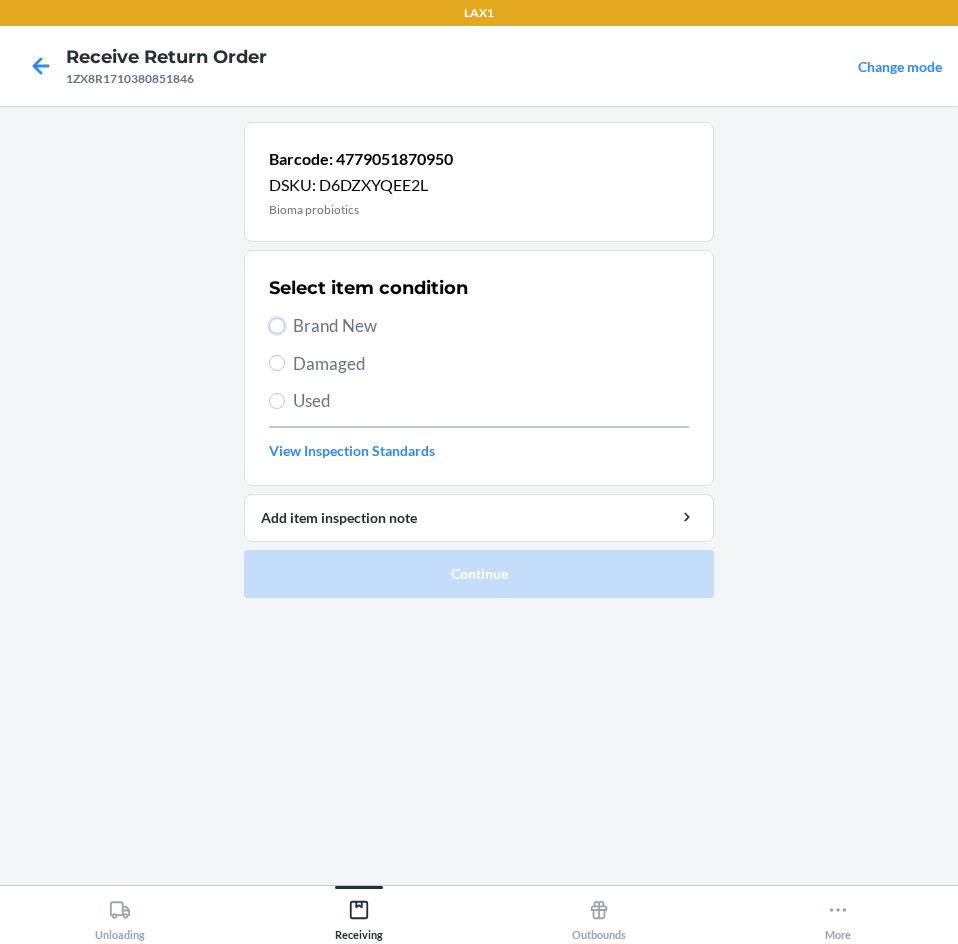 click on "Brand New" at bounding box center (277, 326) 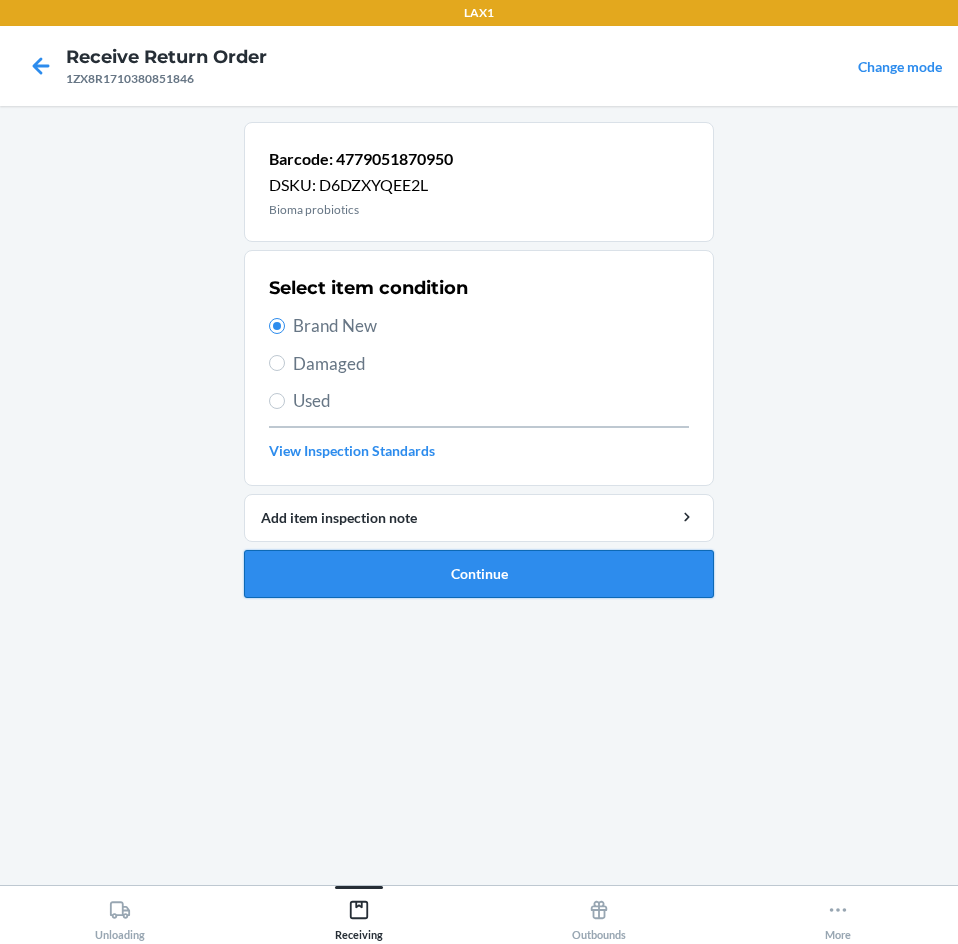 click on "Continue" at bounding box center [479, 574] 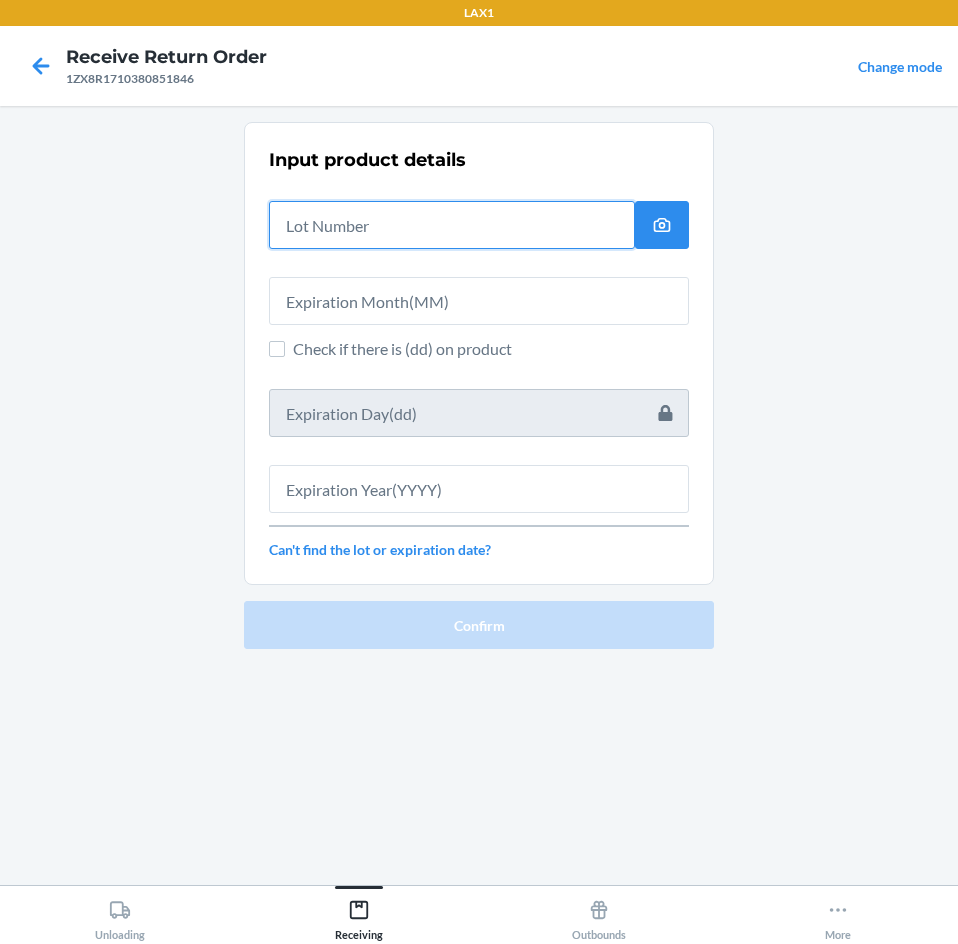 click at bounding box center (452, 225) 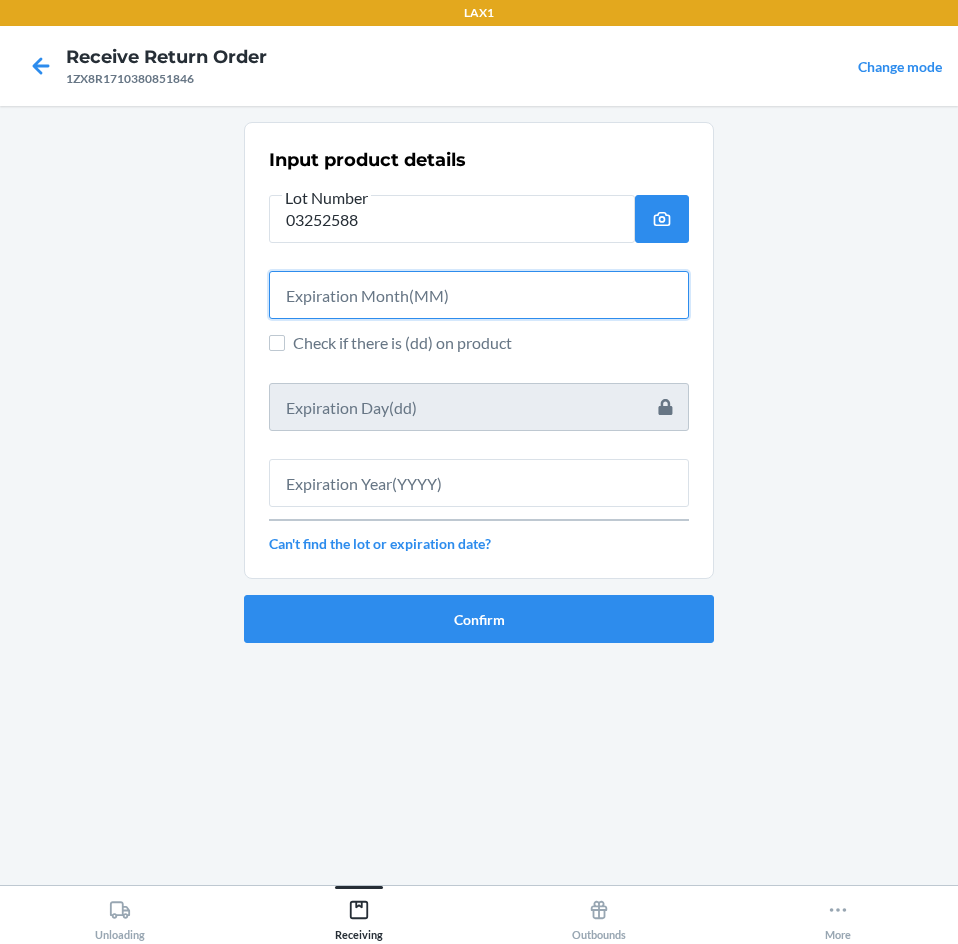 click at bounding box center (479, 295) 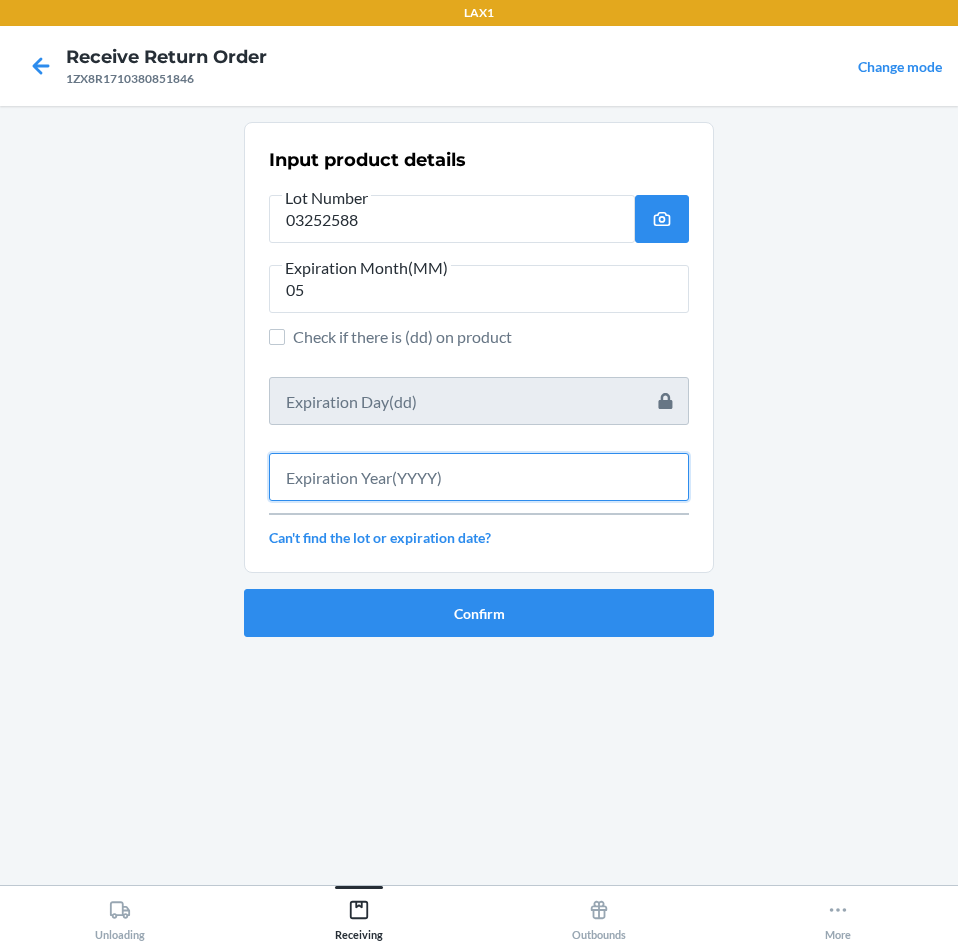 click at bounding box center (479, 477) 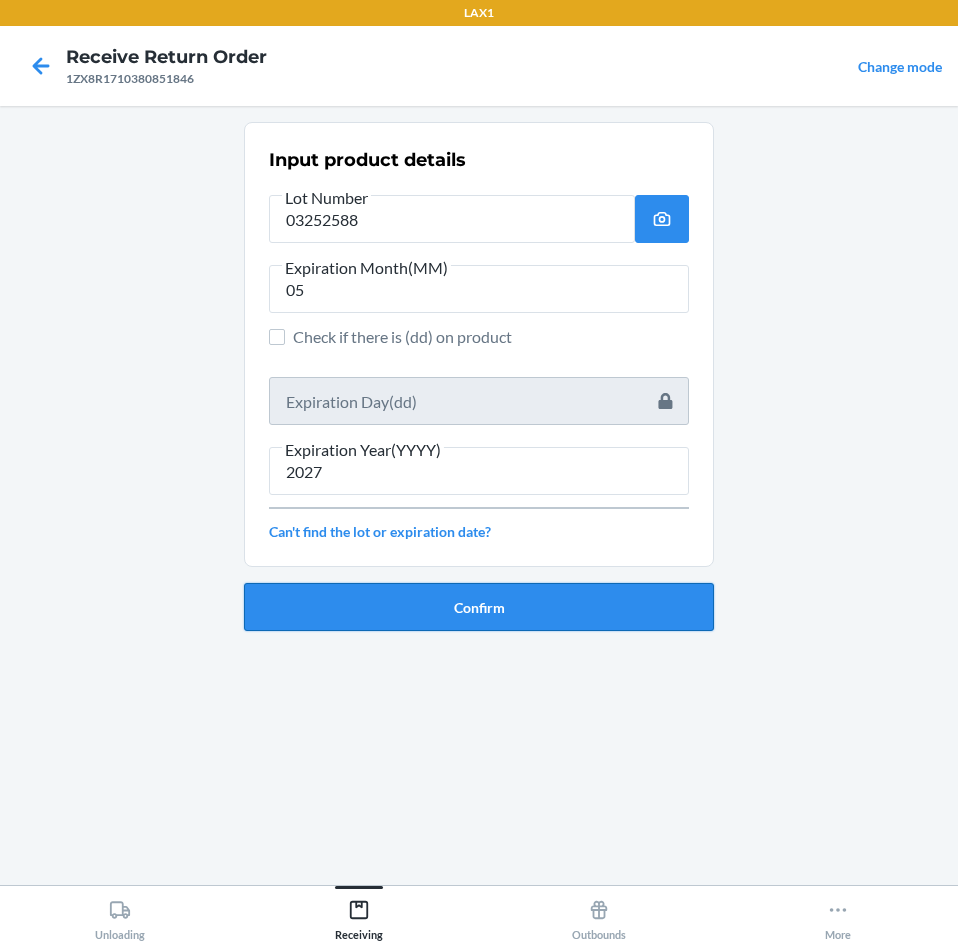 click on "Confirm" at bounding box center (479, 607) 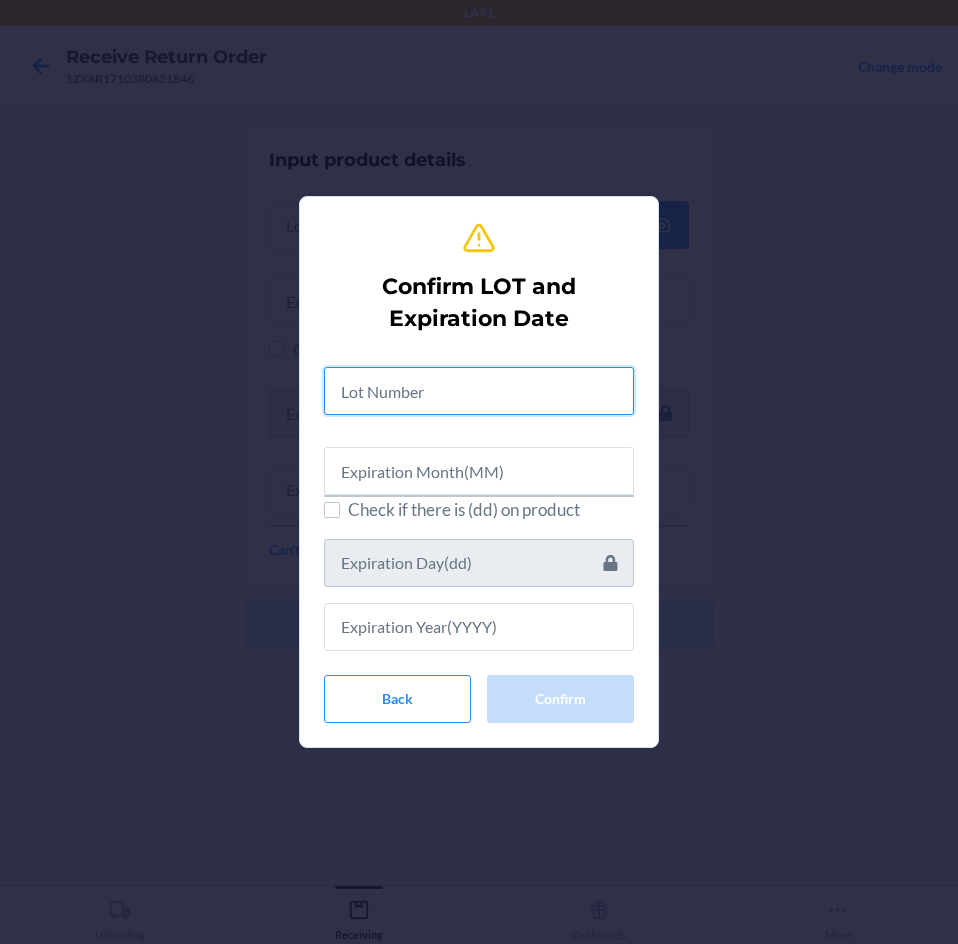 click at bounding box center [479, 391] 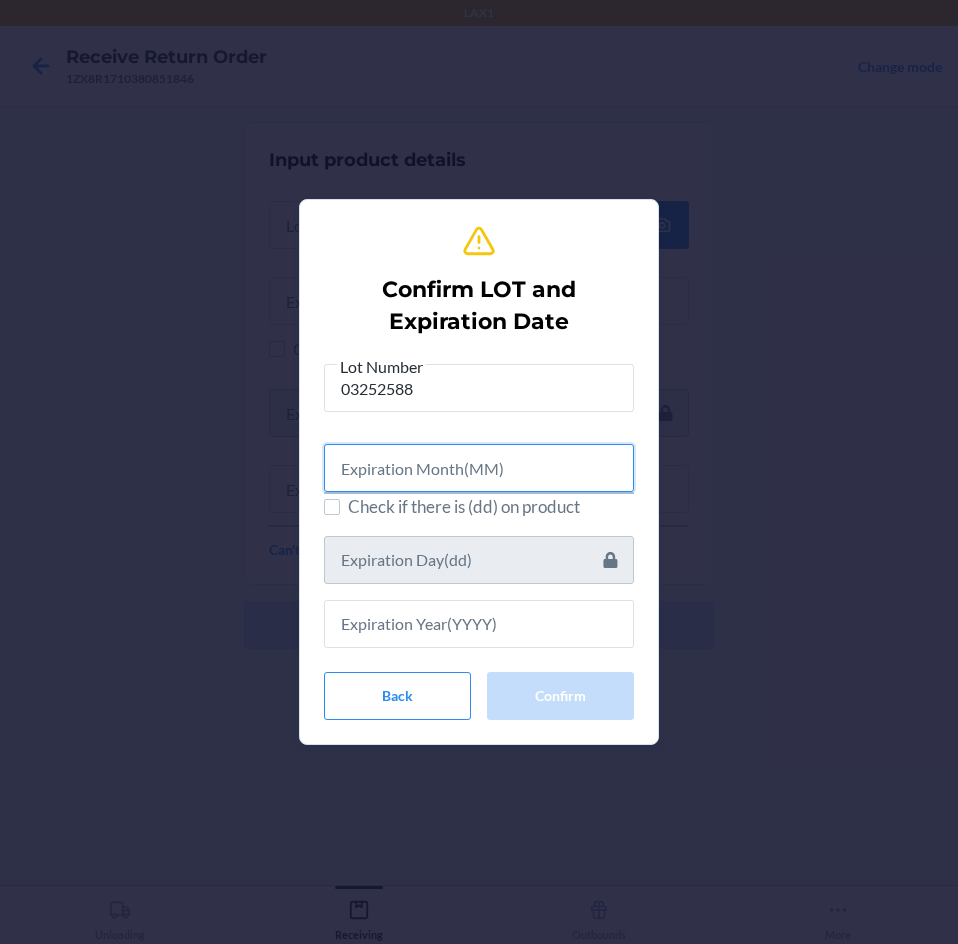 click at bounding box center [479, 468] 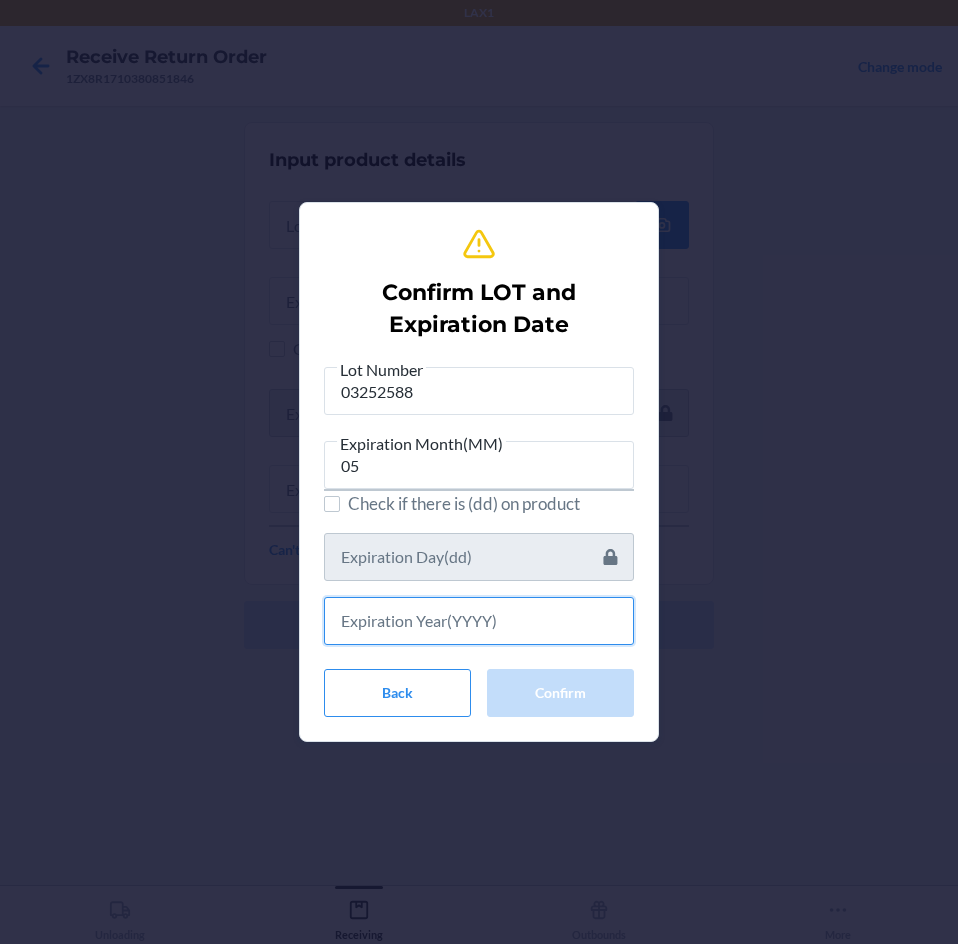 click at bounding box center [479, 621] 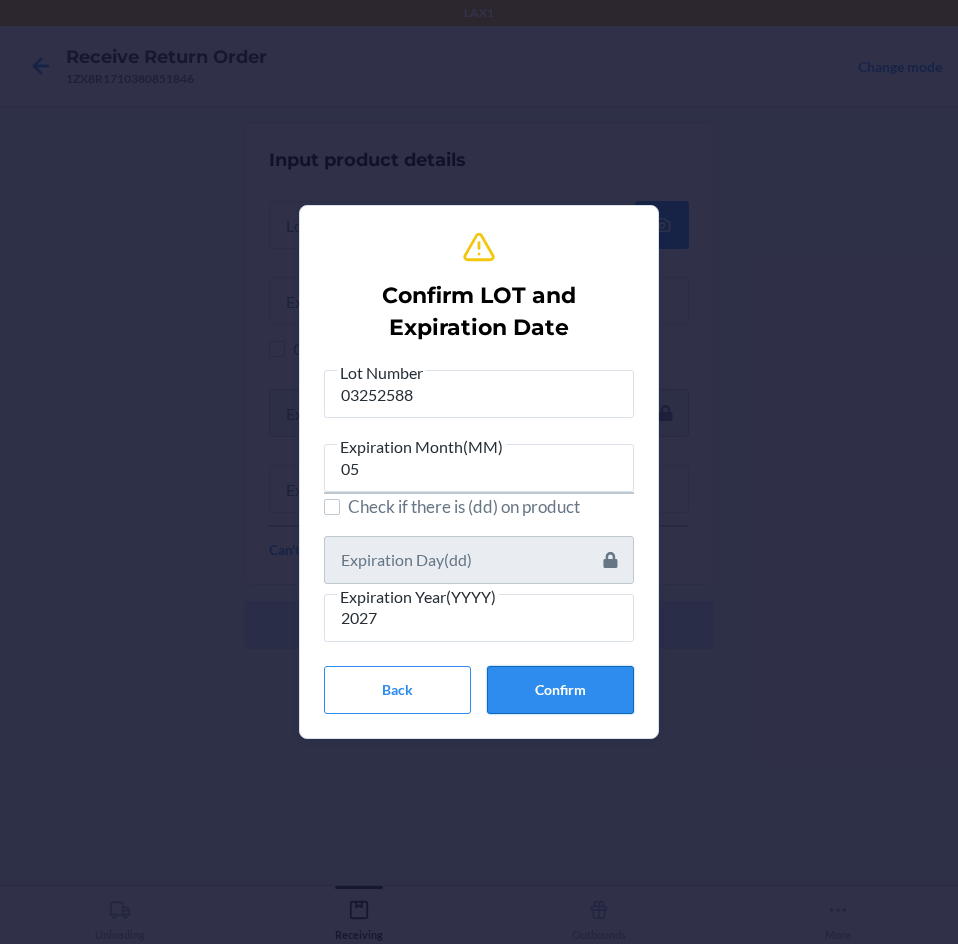 click on "Confirm" at bounding box center (560, 690) 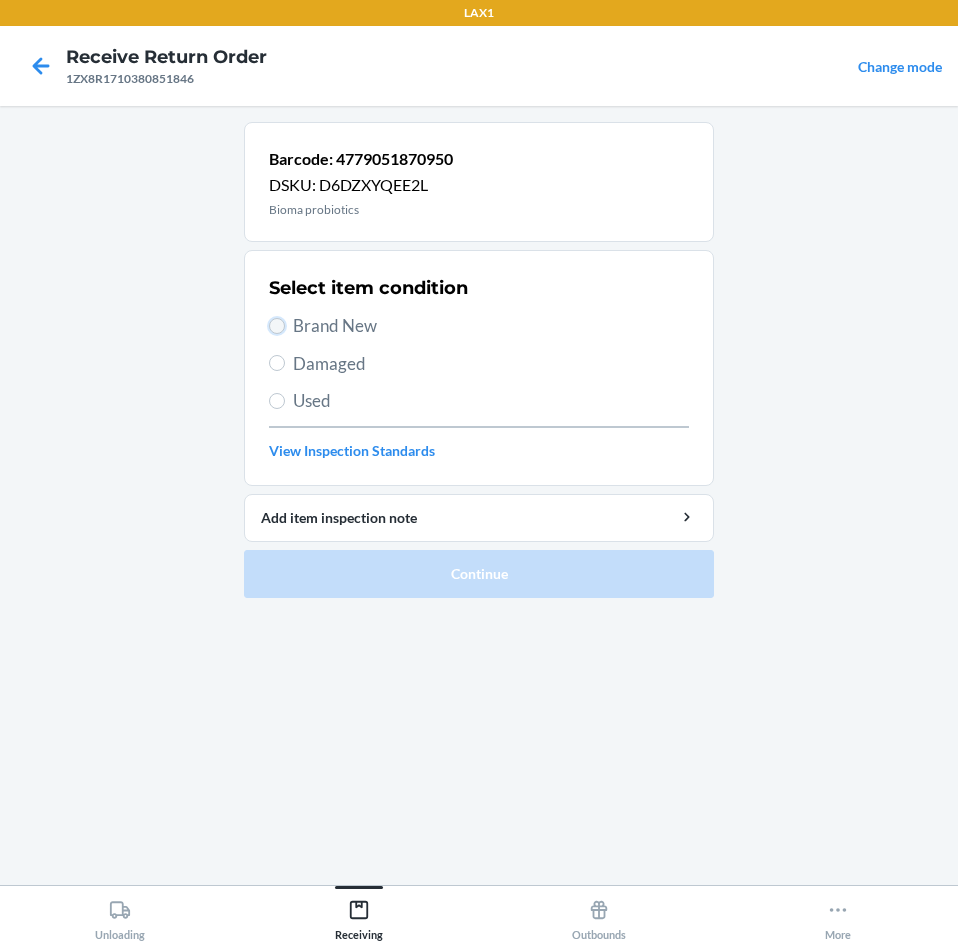 drag, startPoint x: 273, startPoint y: 323, endPoint x: 336, endPoint y: 404, distance: 102.61579 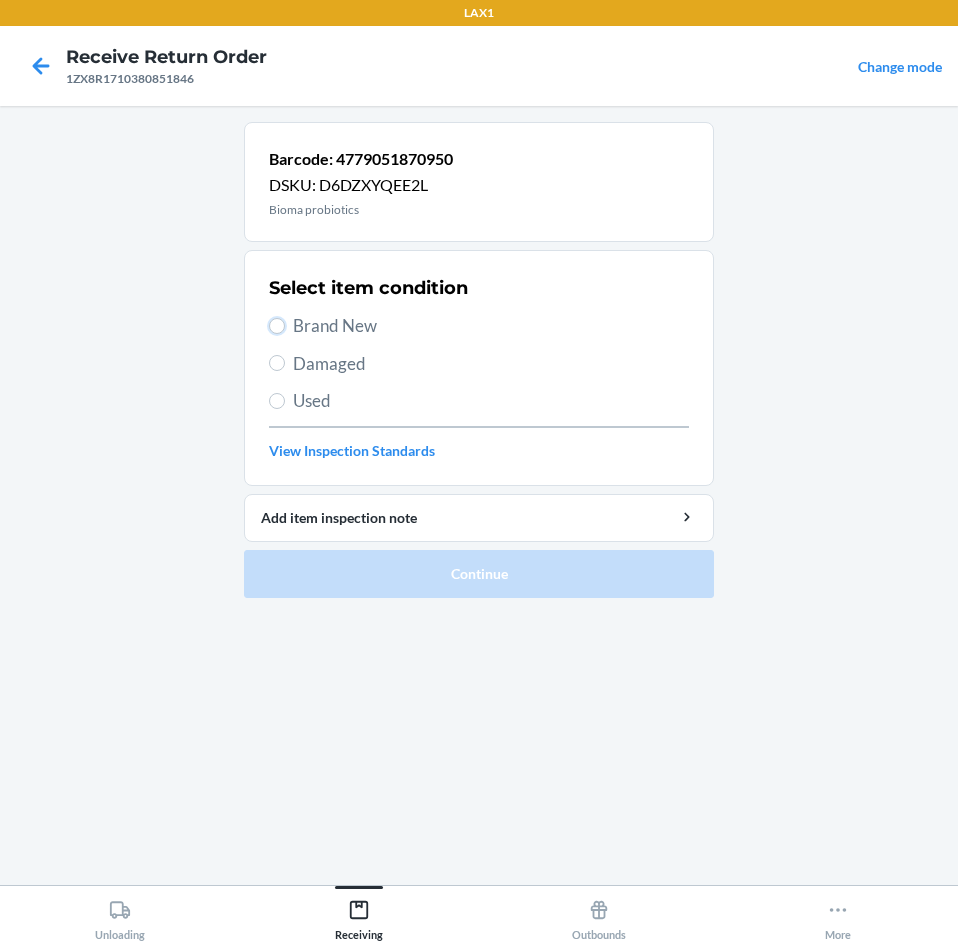 click on "Brand New" at bounding box center [277, 326] 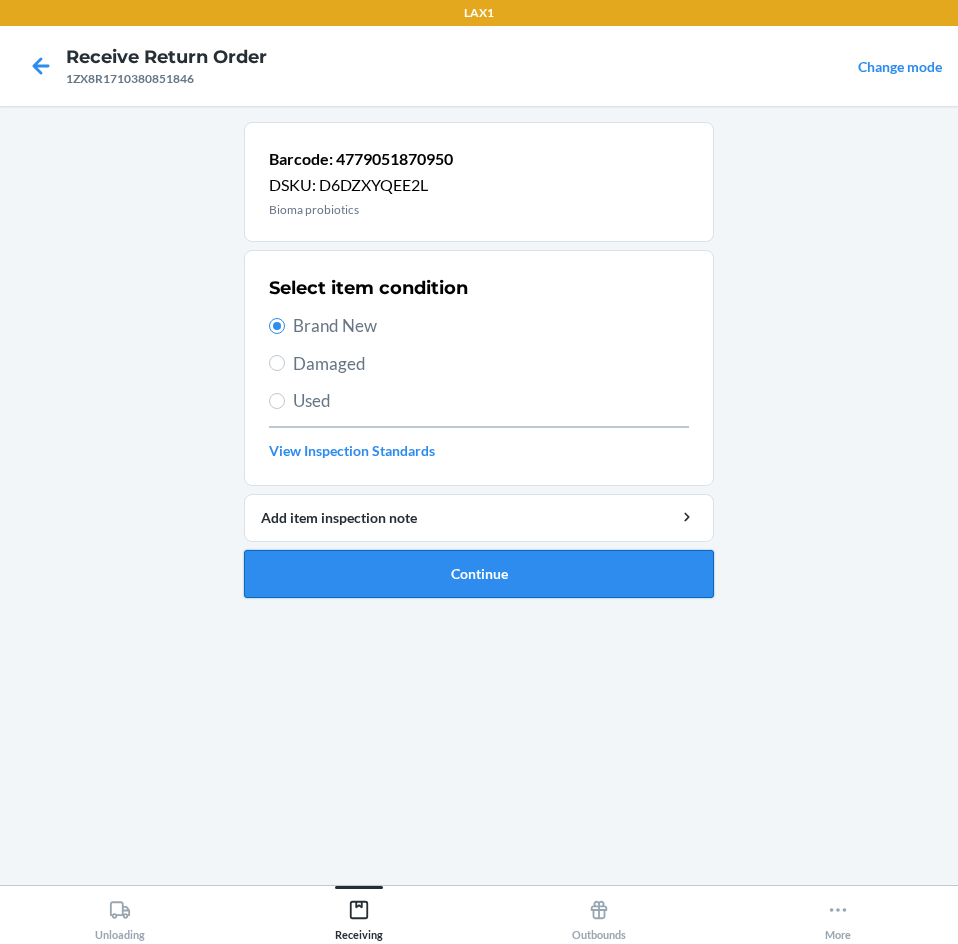 click on "Continue" at bounding box center (479, 574) 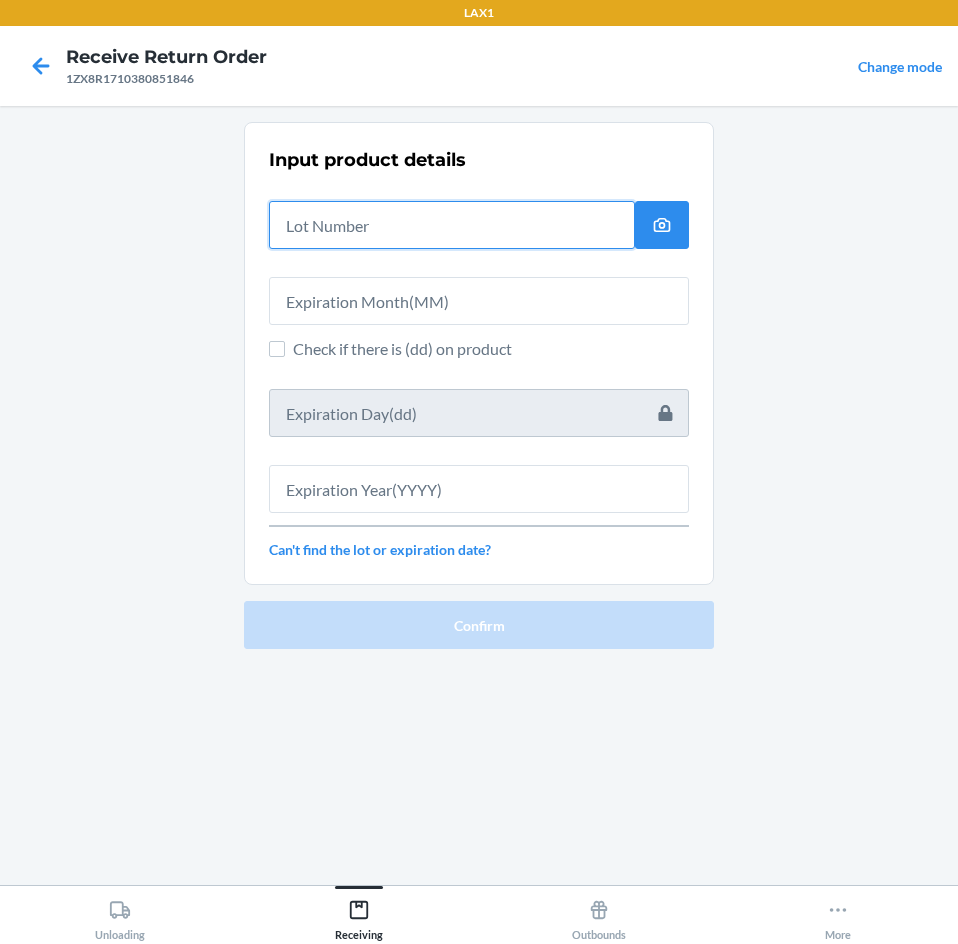 click at bounding box center (452, 225) 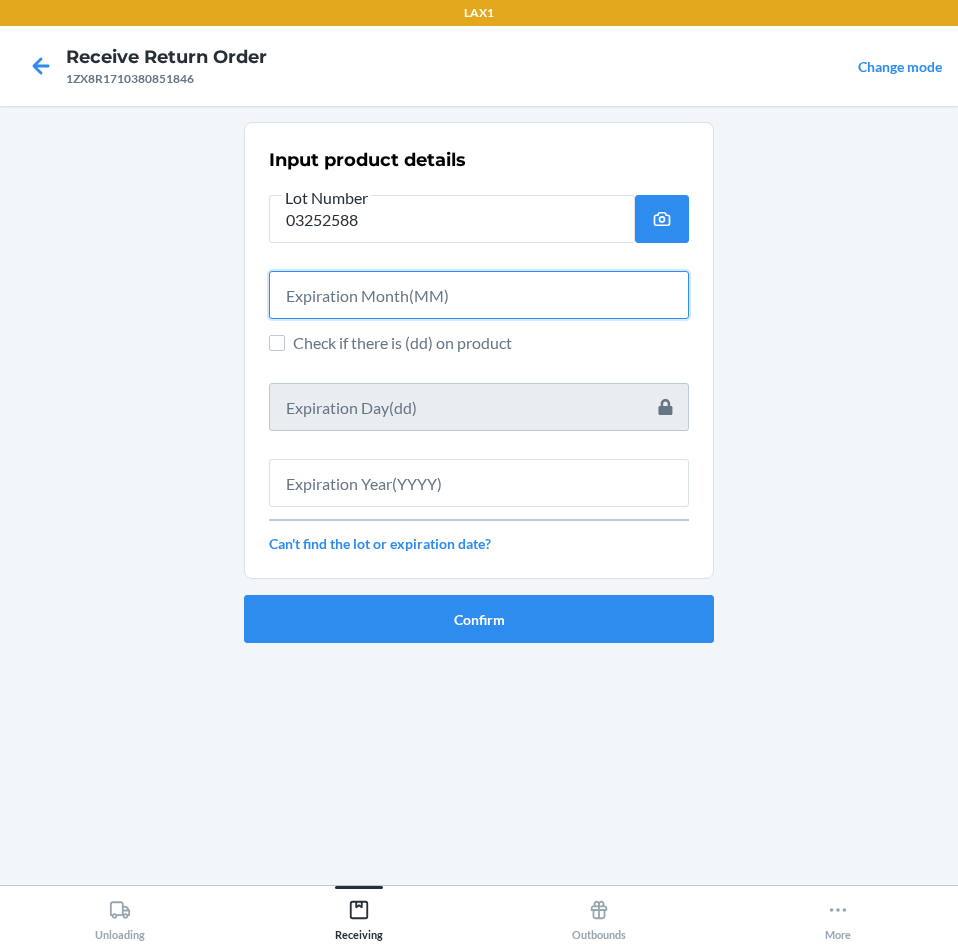 click at bounding box center (479, 295) 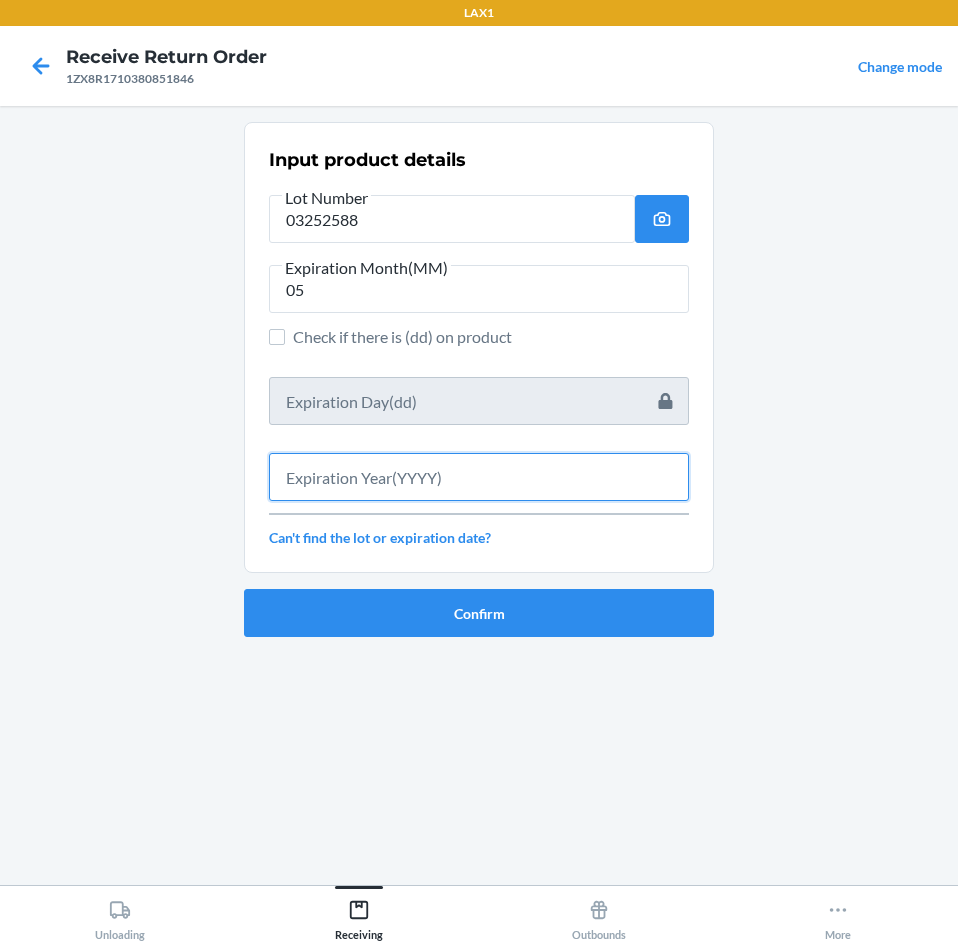 click at bounding box center (479, 477) 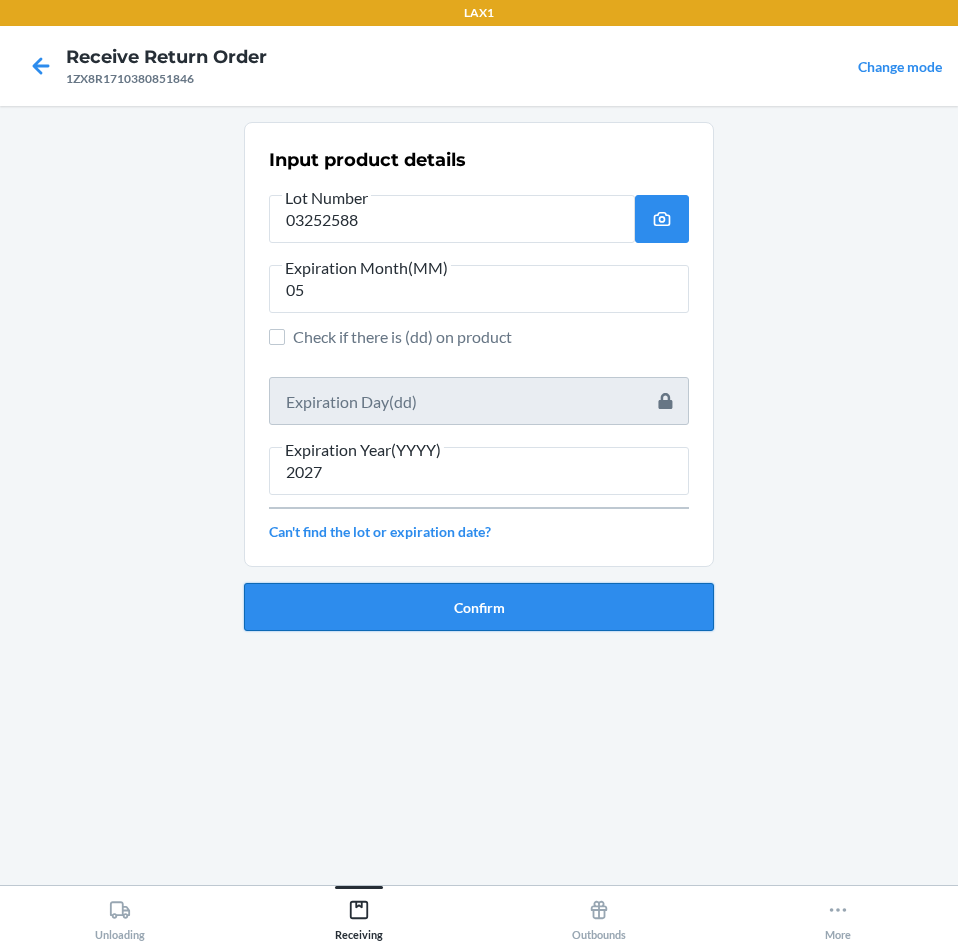 click on "Confirm" at bounding box center [479, 607] 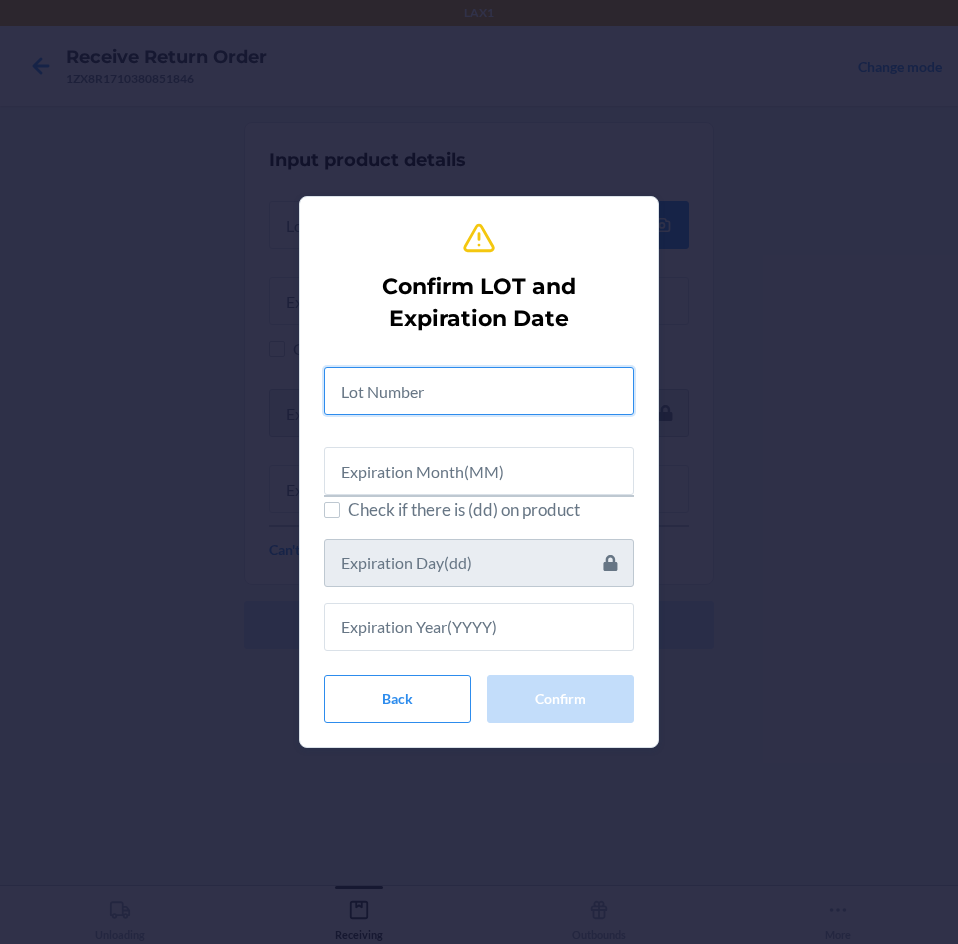 click at bounding box center [479, 391] 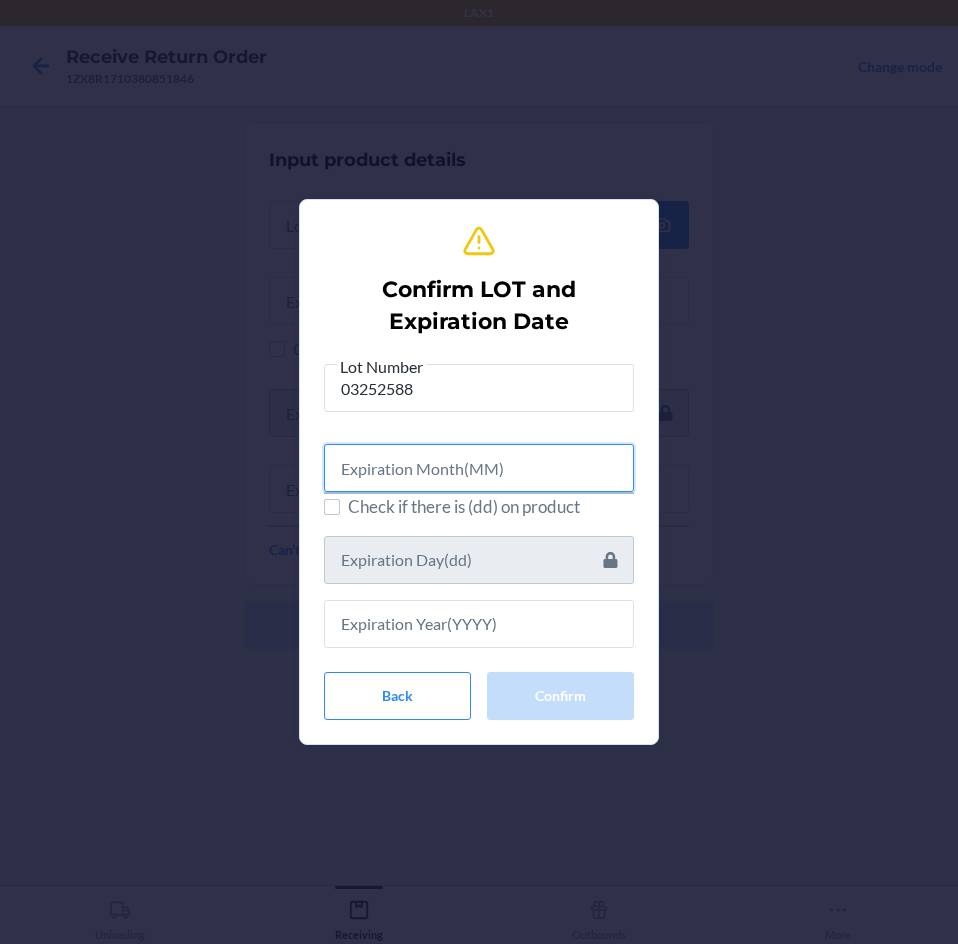 click at bounding box center [479, 468] 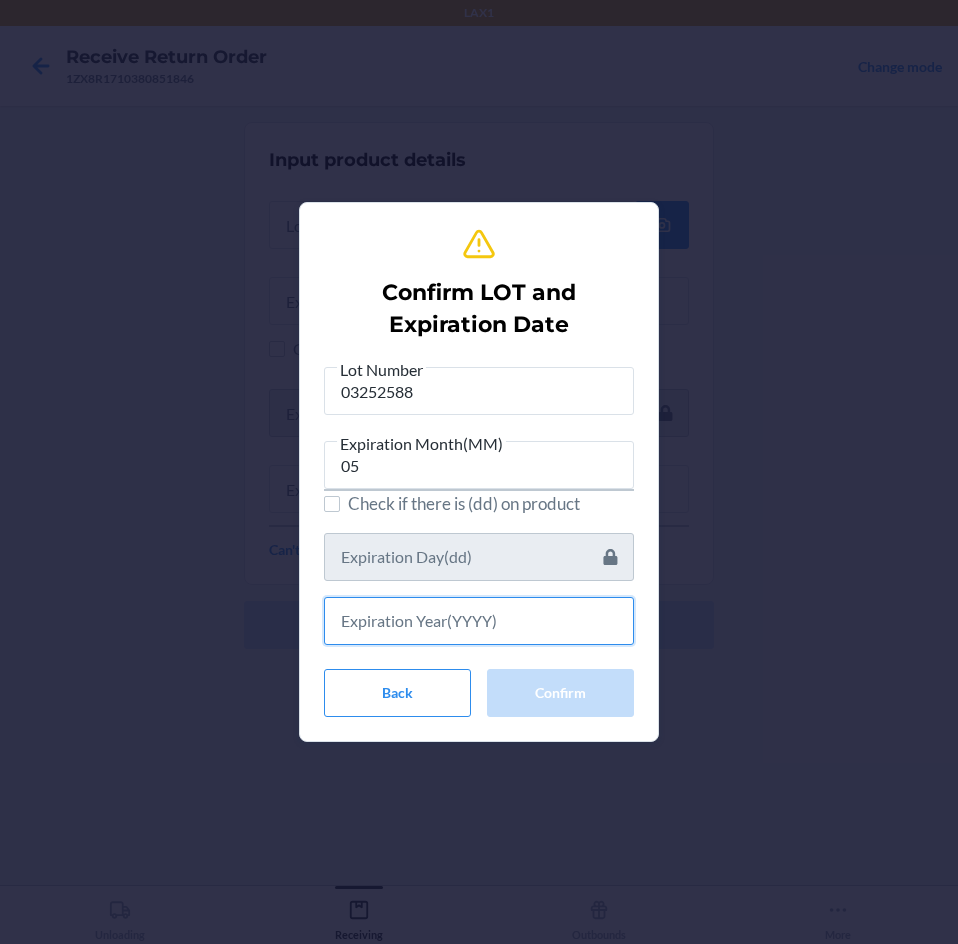 click at bounding box center [479, 621] 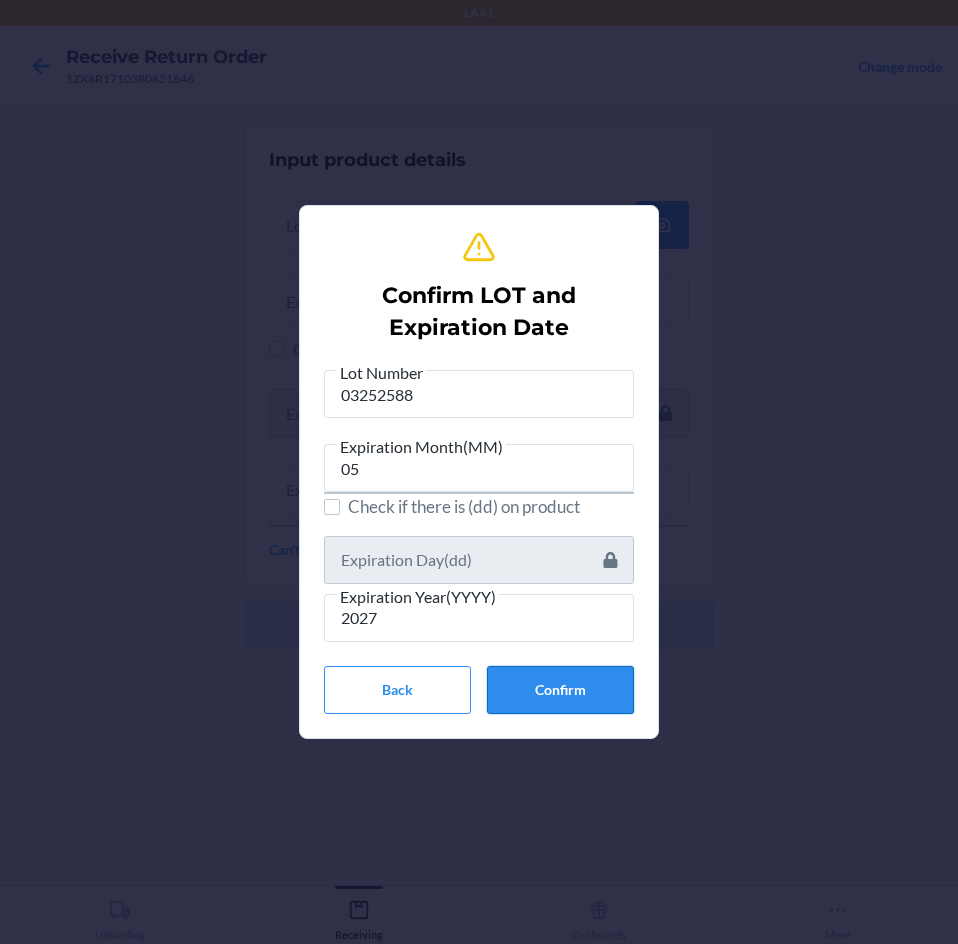 click on "Confirm" at bounding box center [560, 690] 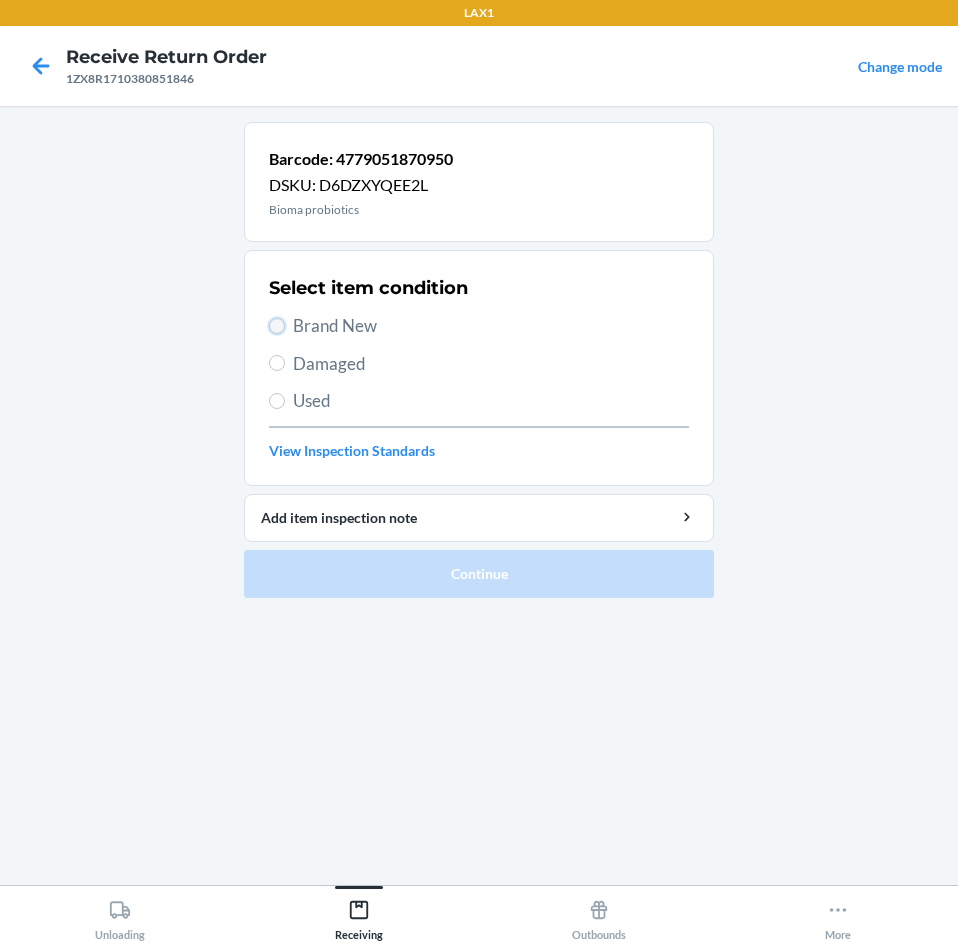 click on "Brand New" at bounding box center [277, 326] 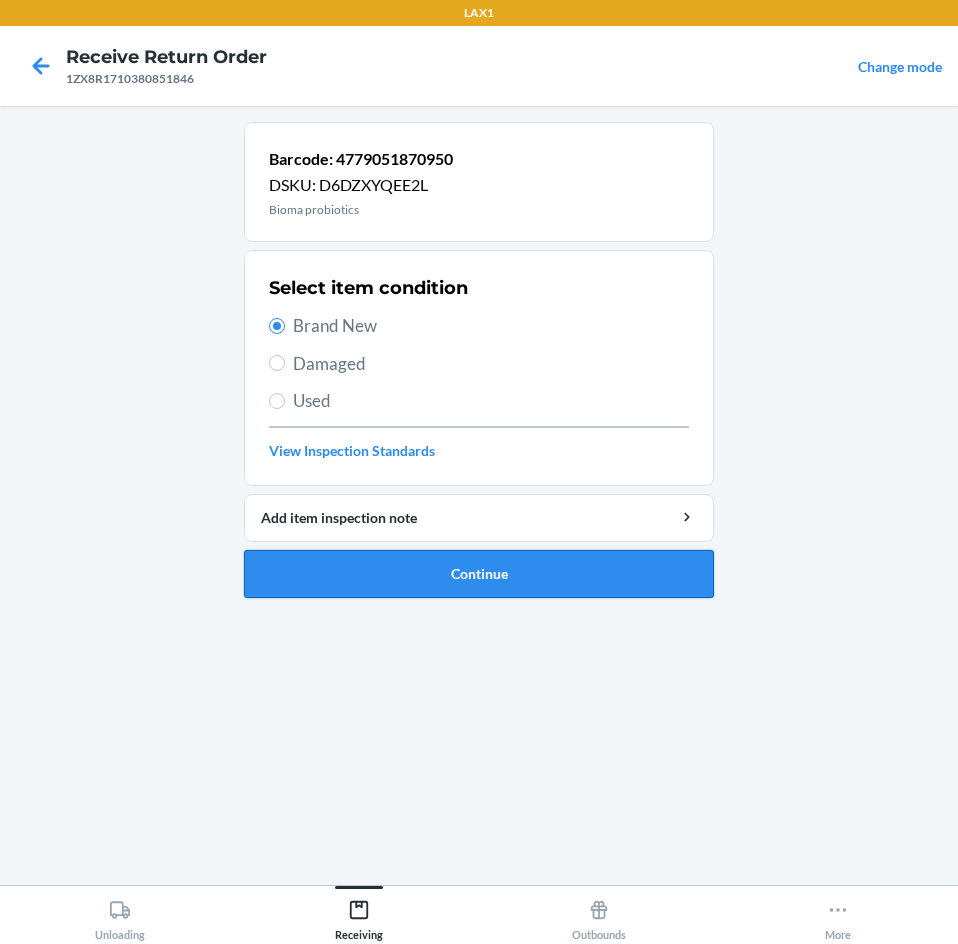 click on "Continue" at bounding box center [479, 574] 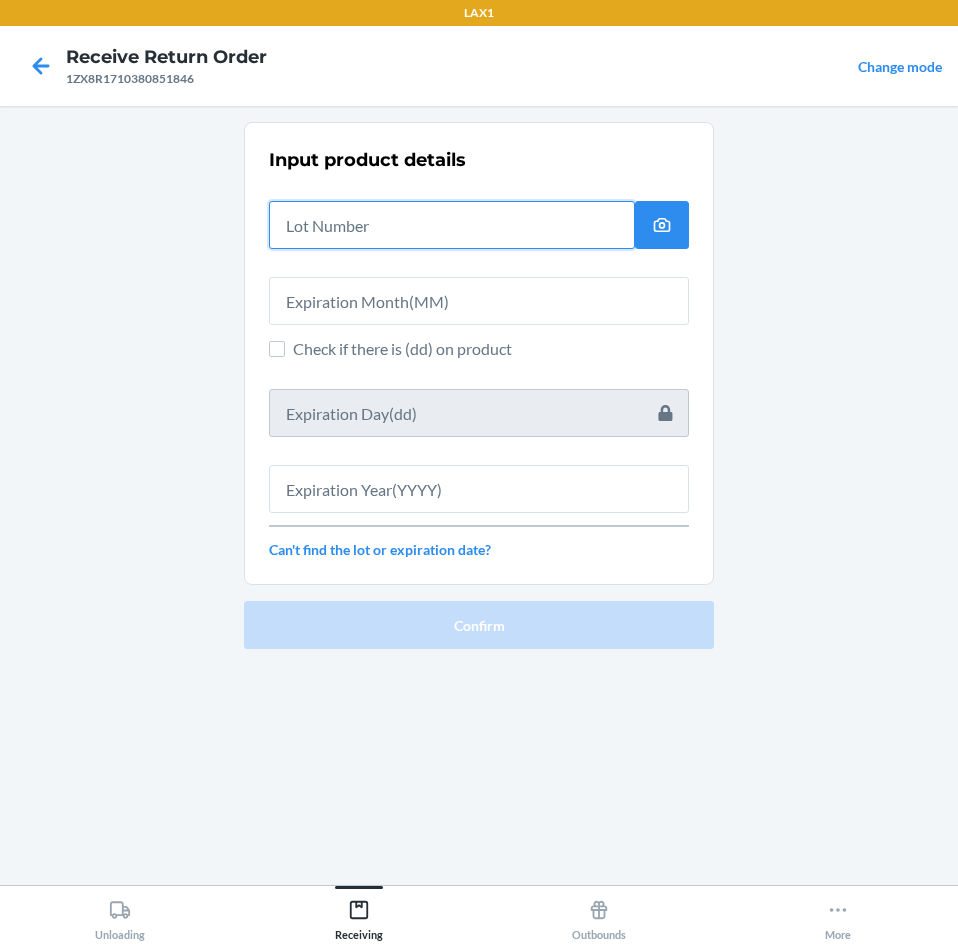 click at bounding box center [452, 225] 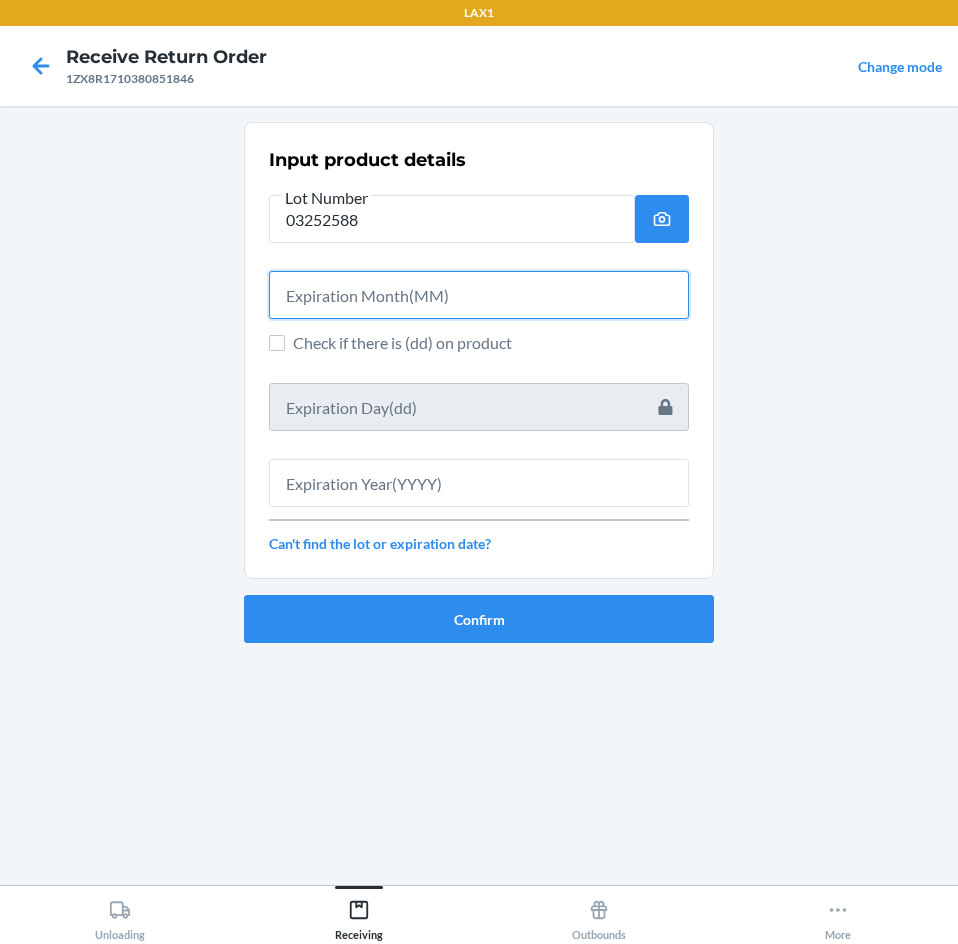 click at bounding box center [479, 295] 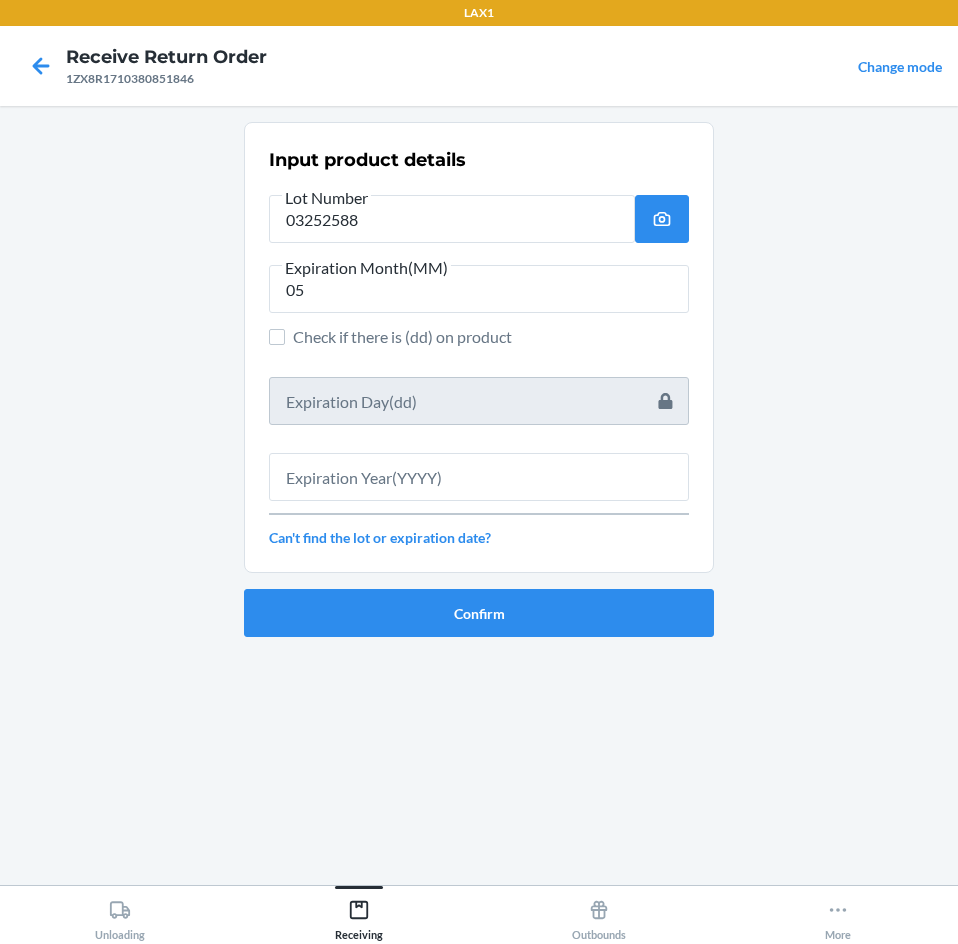 click on "Input product details Lot Number 03252588 Expiration Month(MM) 05 Check if there is (dd) on product Can't find the lot or expiration date?" at bounding box center [479, 347] 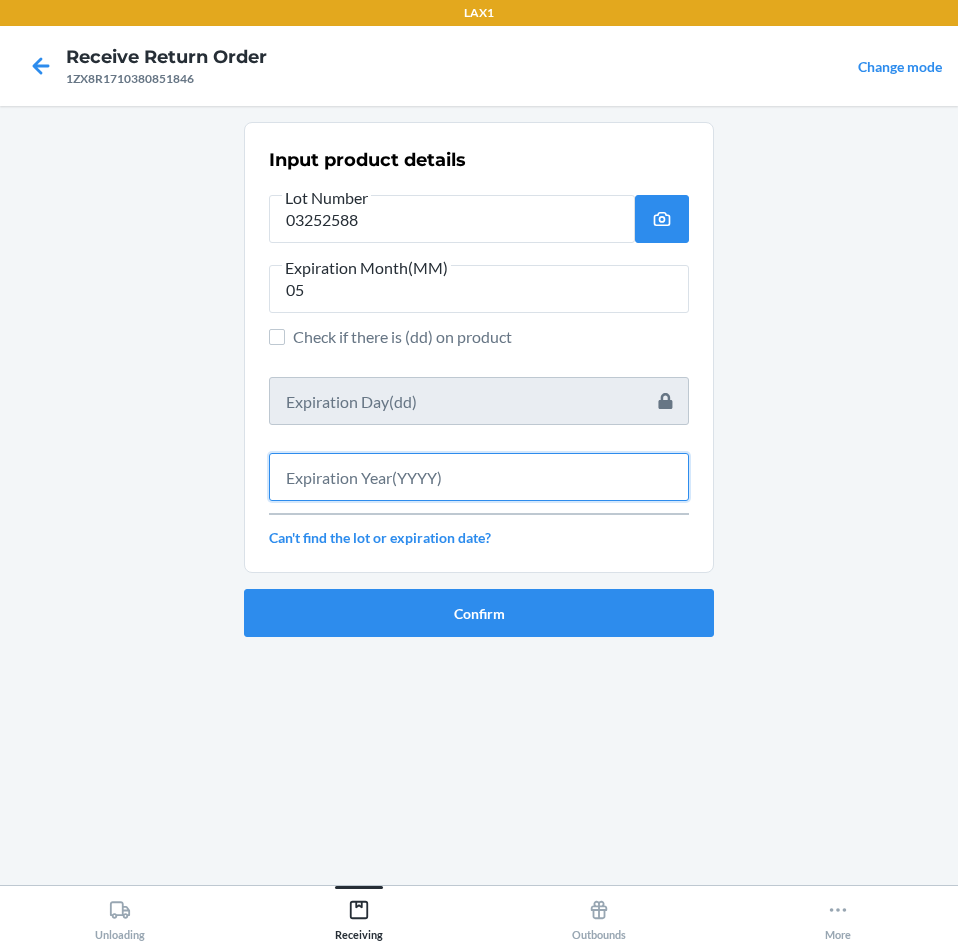 click at bounding box center (479, 477) 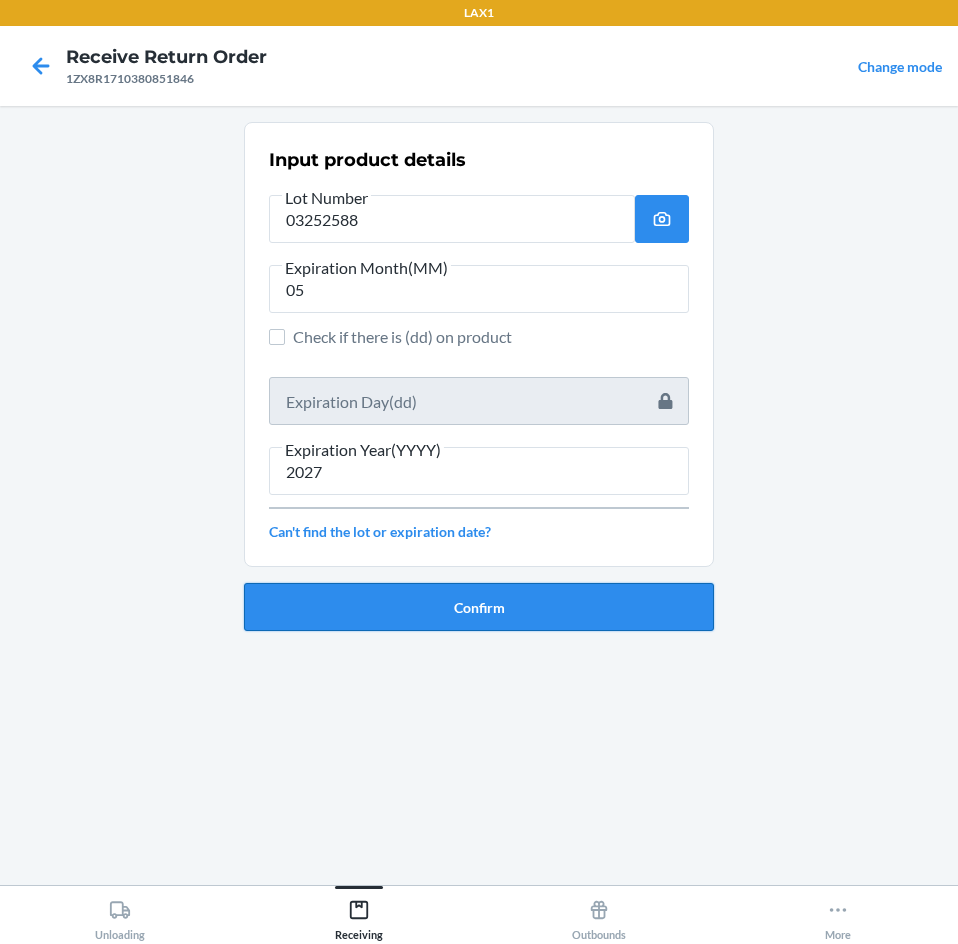 click on "Confirm" at bounding box center [479, 607] 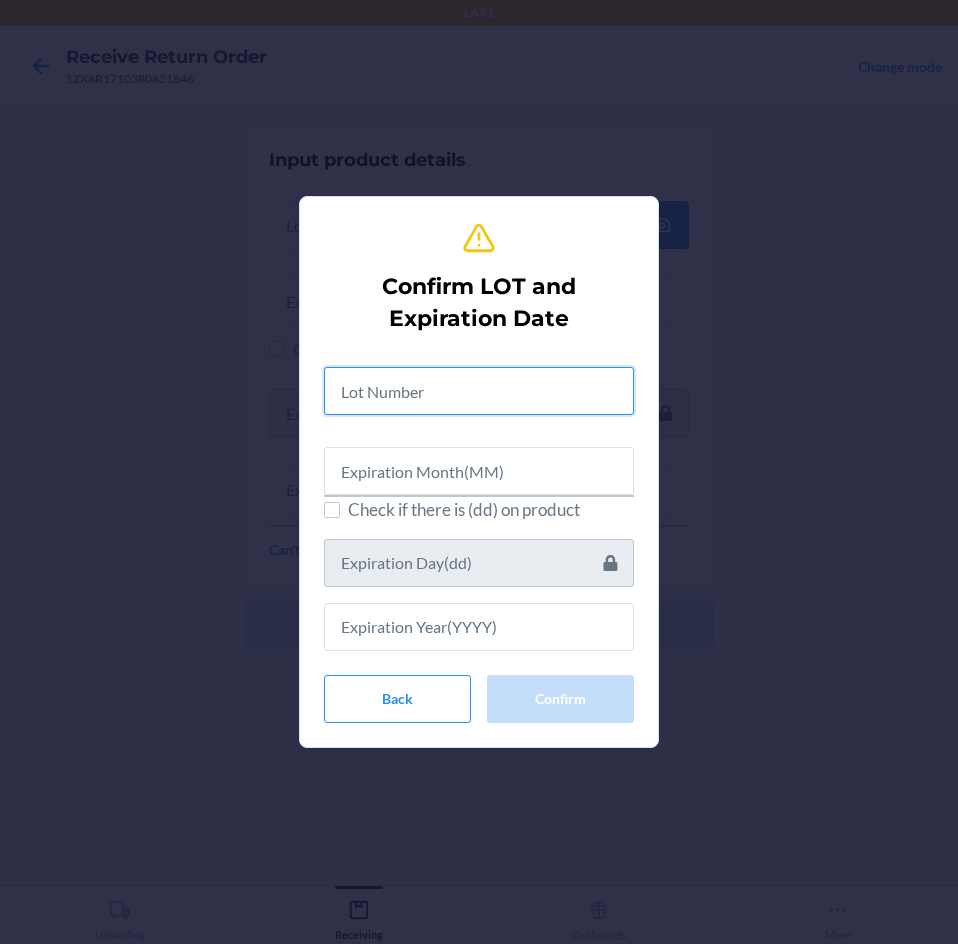 click at bounding box center [479, 391] 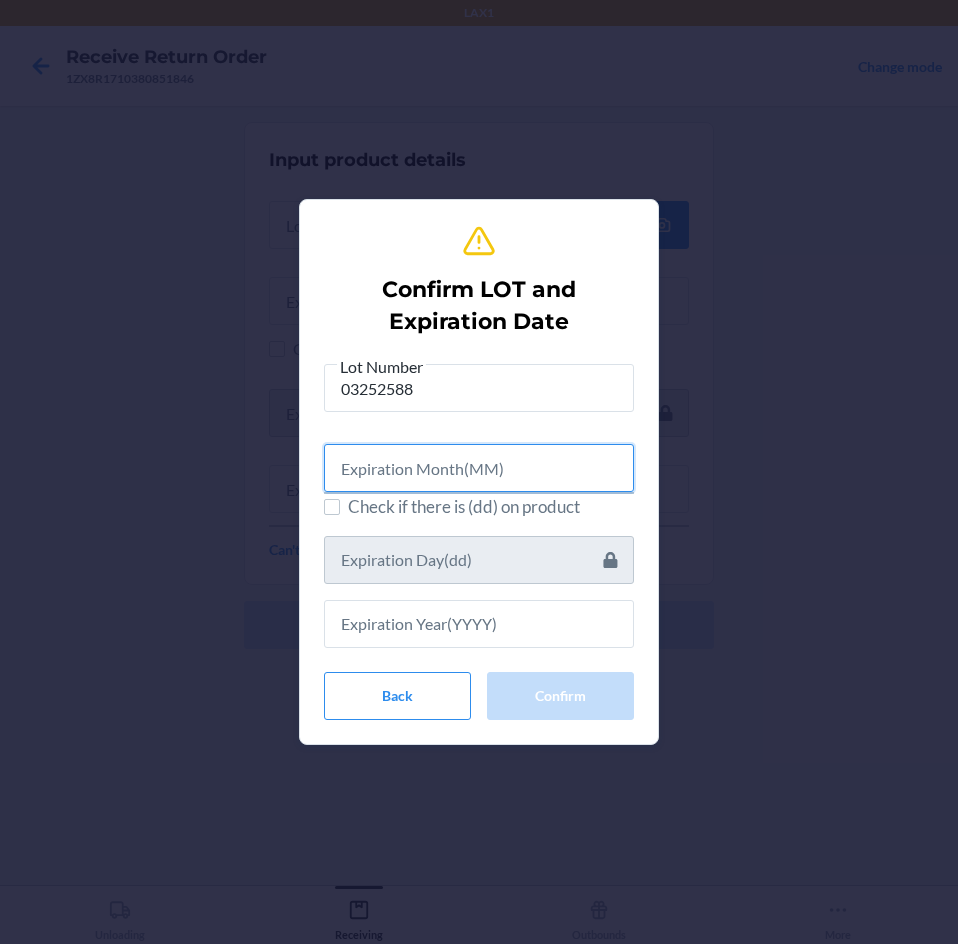 click at bounding box center (479, 468) 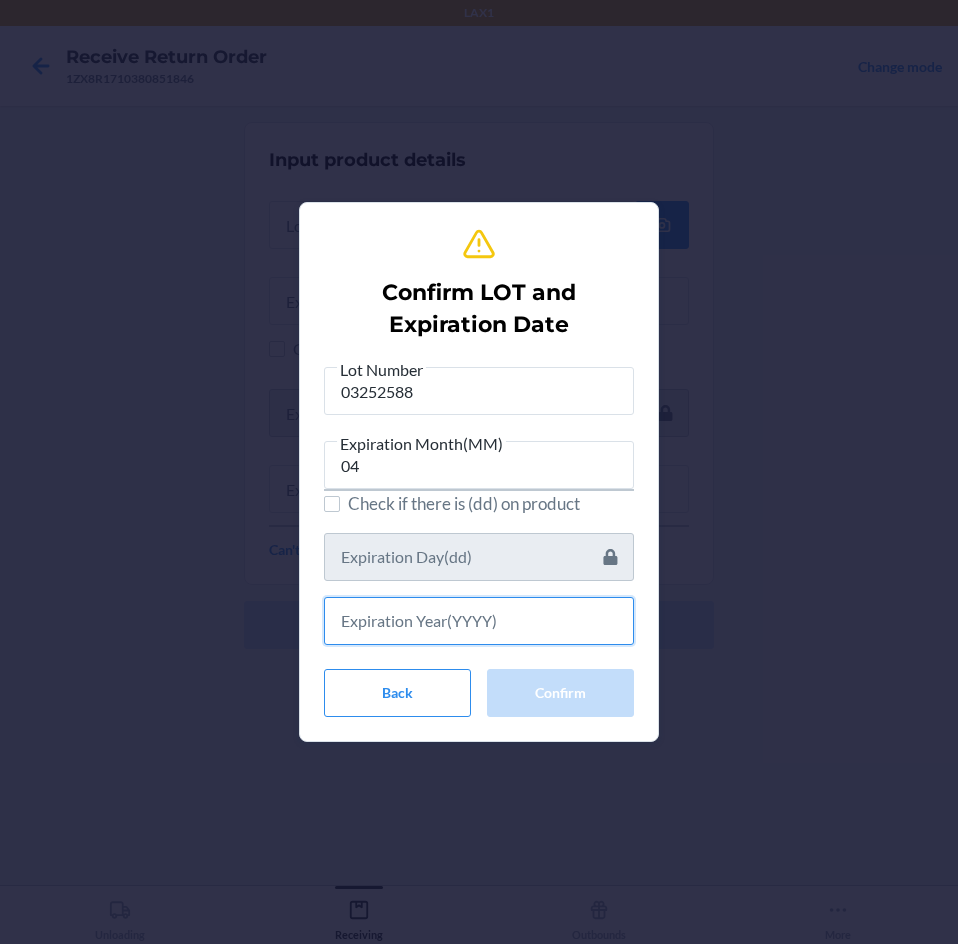 click at bounding box center [479, 621] 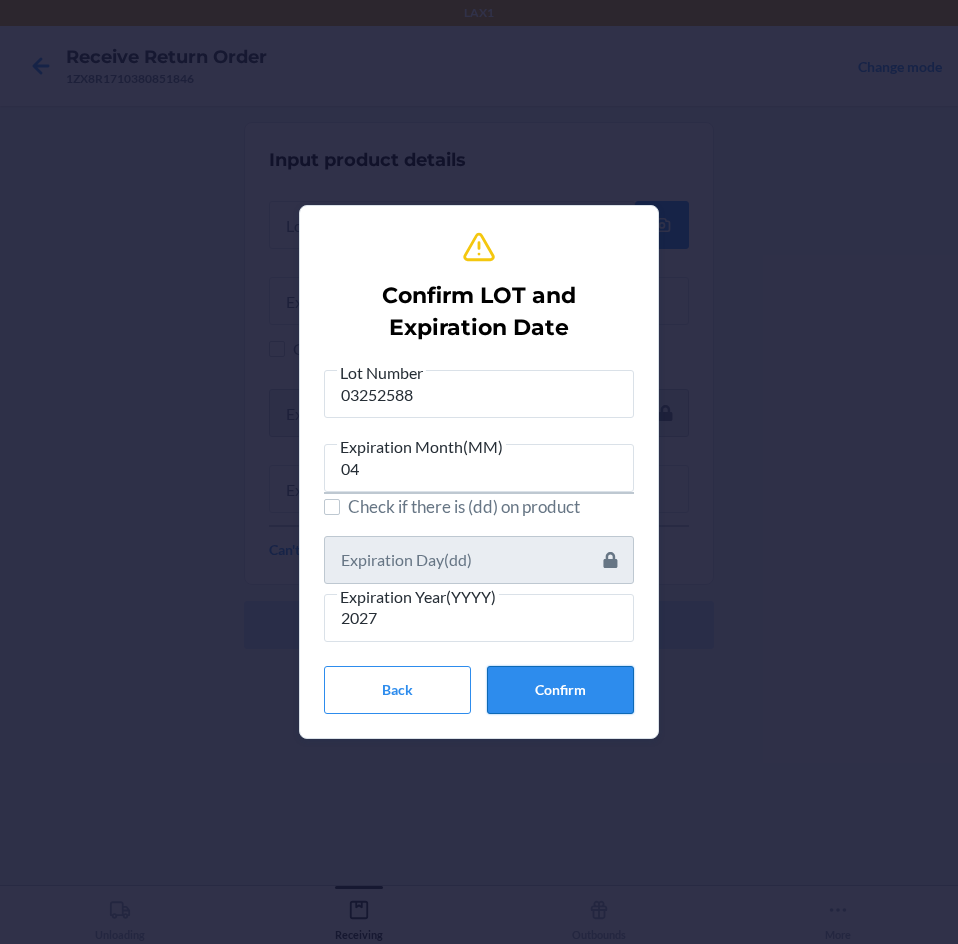 click on "Confirm" at bounding box center [560, 690] 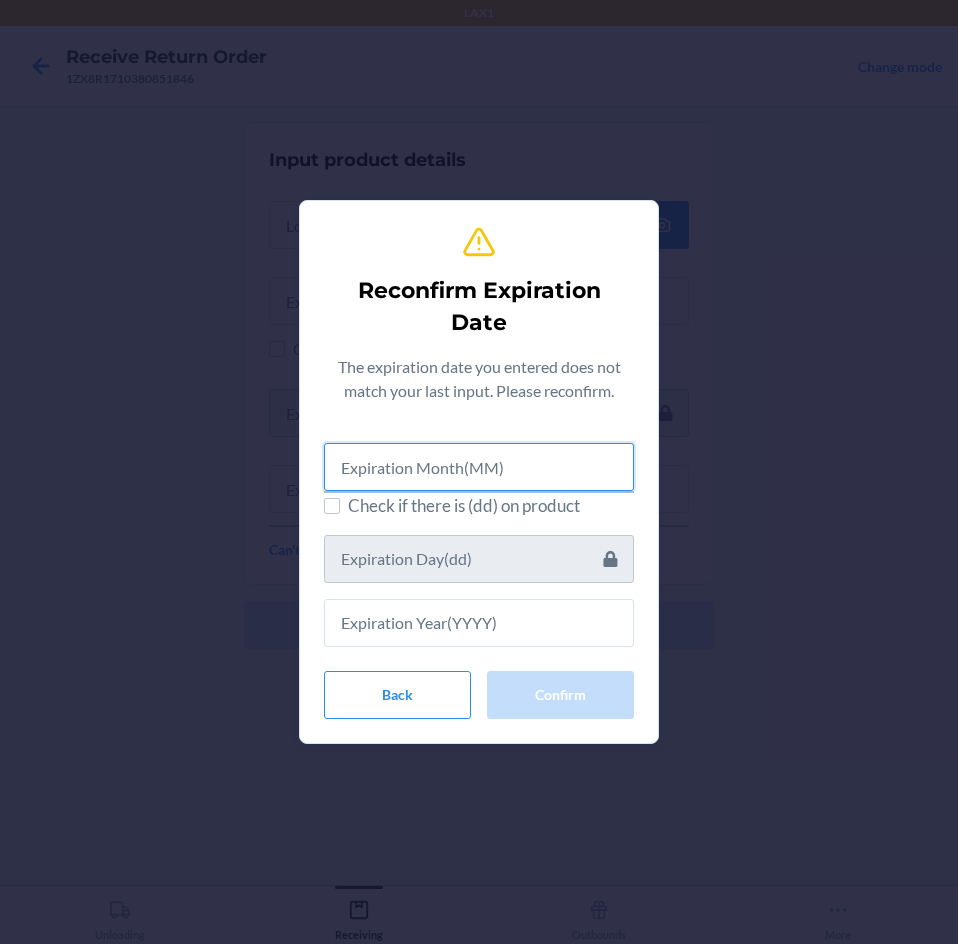 click at bounding box center (479, 467) 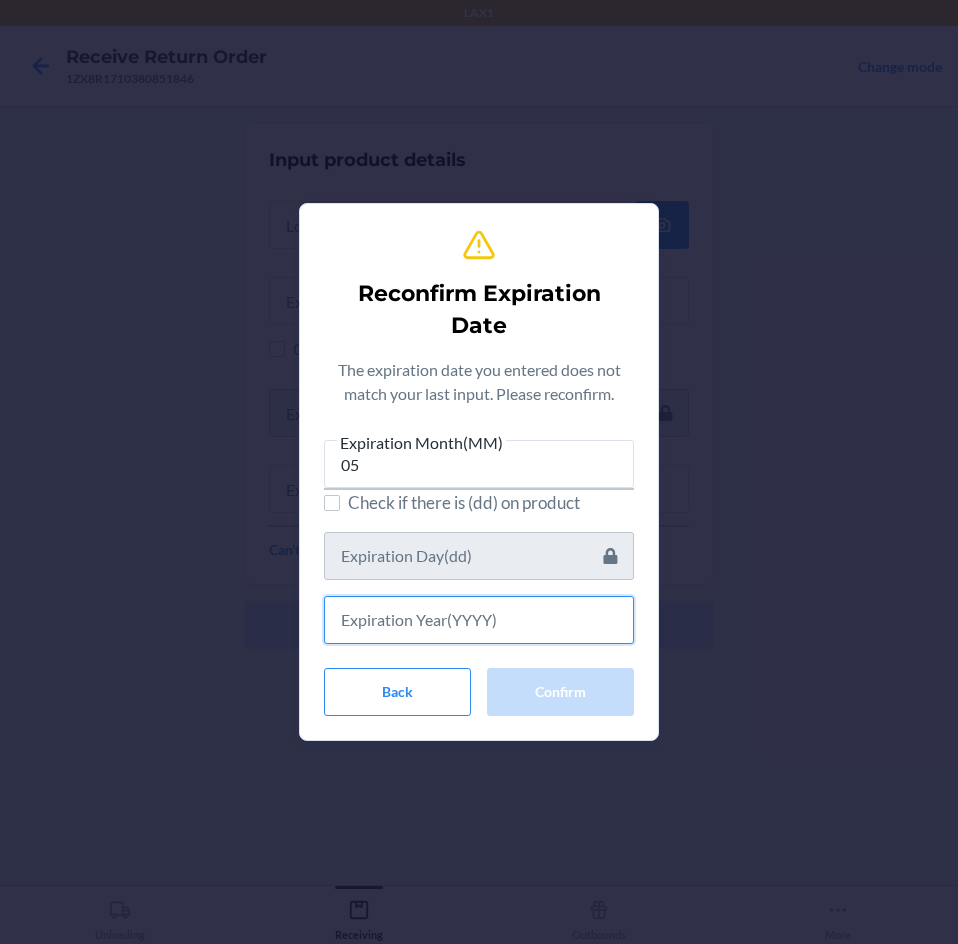 click at bounding box center [479, 620] 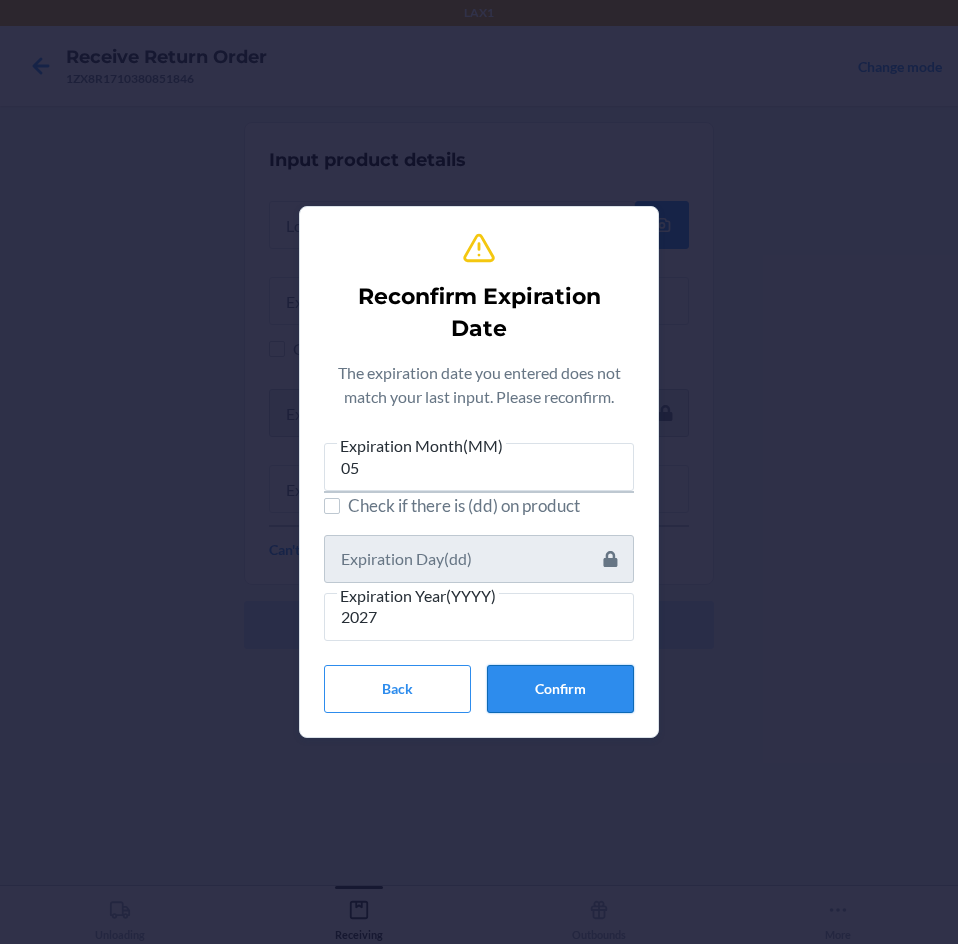 click on "Confirm" at bounding box center (560, 689) 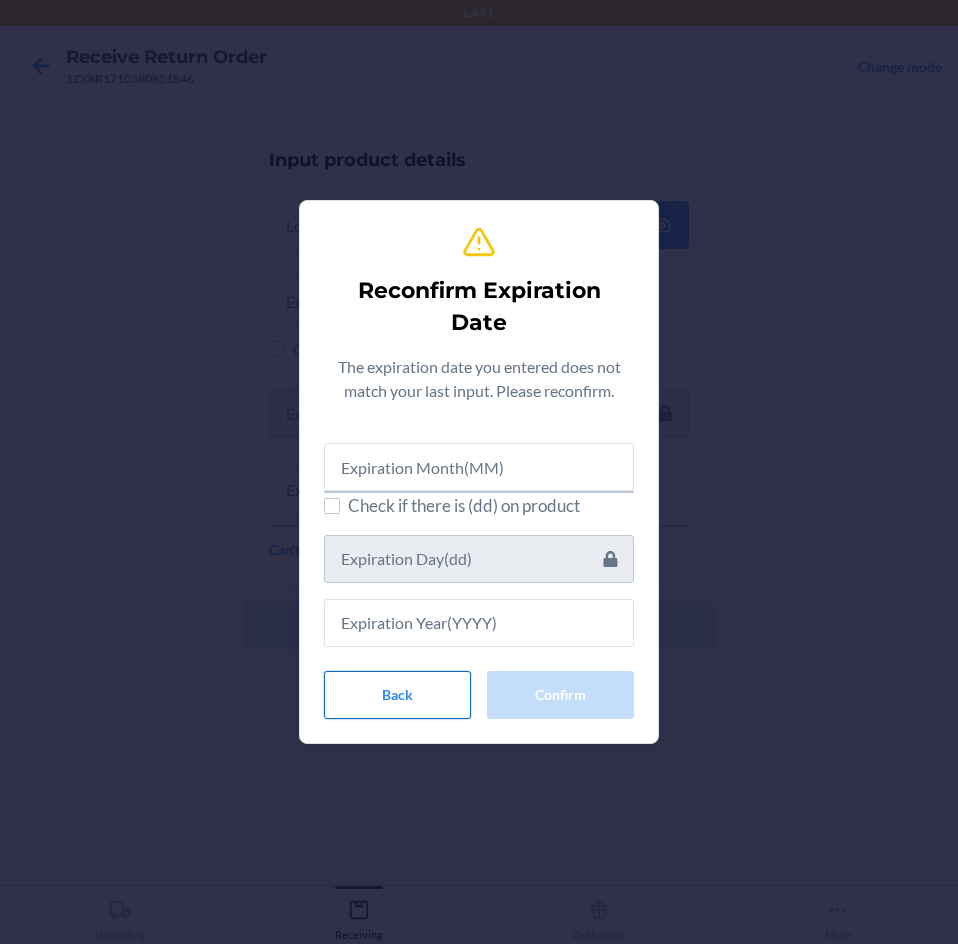 click on "Back" at bounding box center [397, 695] 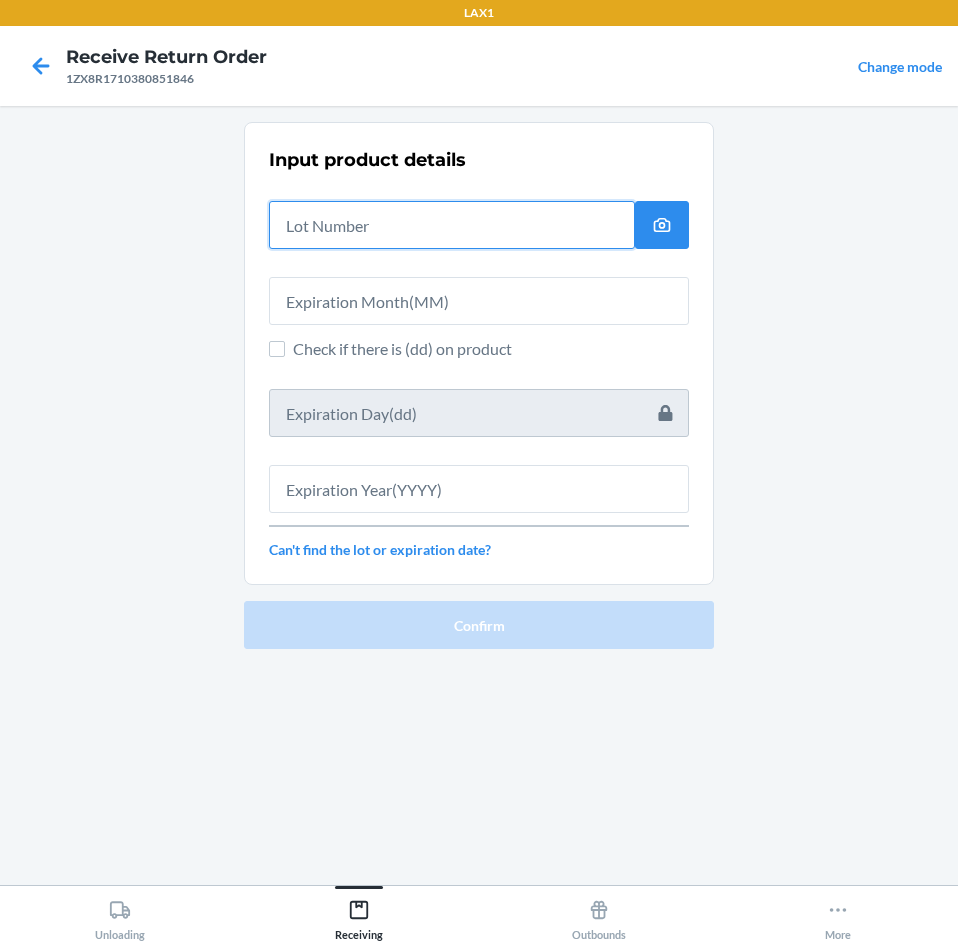 click at bounding box center [452, 225] 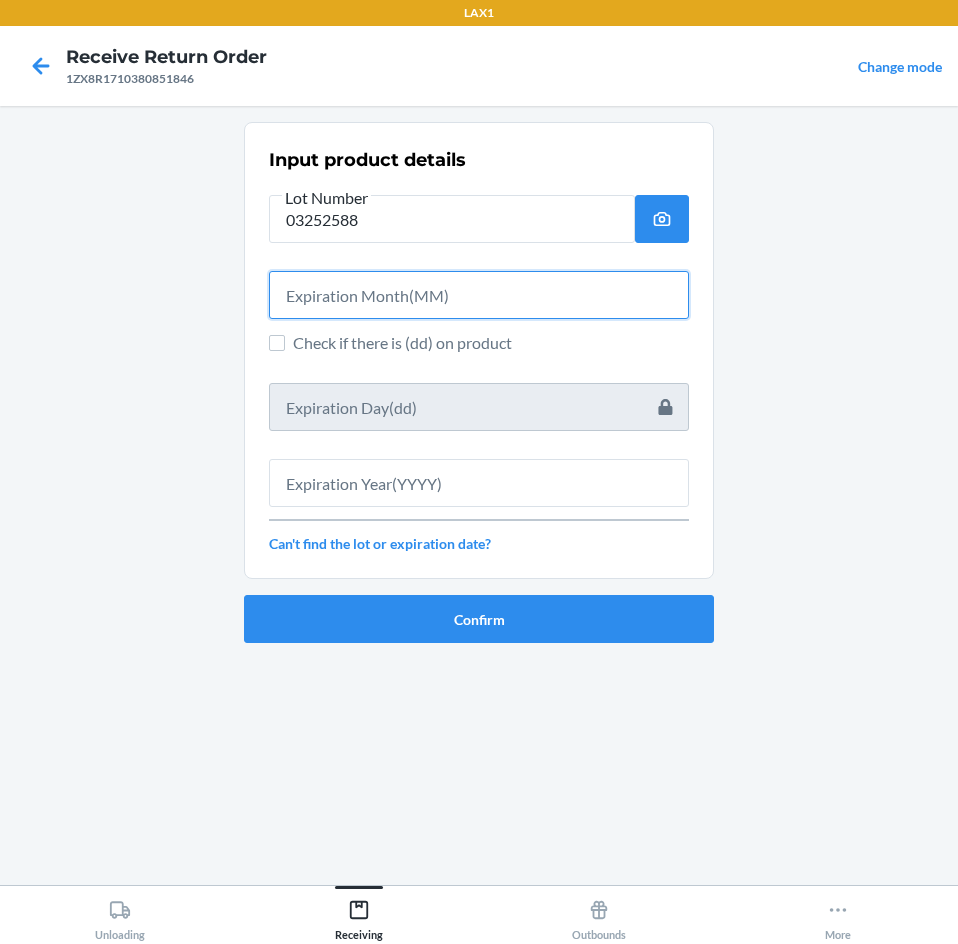 click at bounding box center [479, 295] 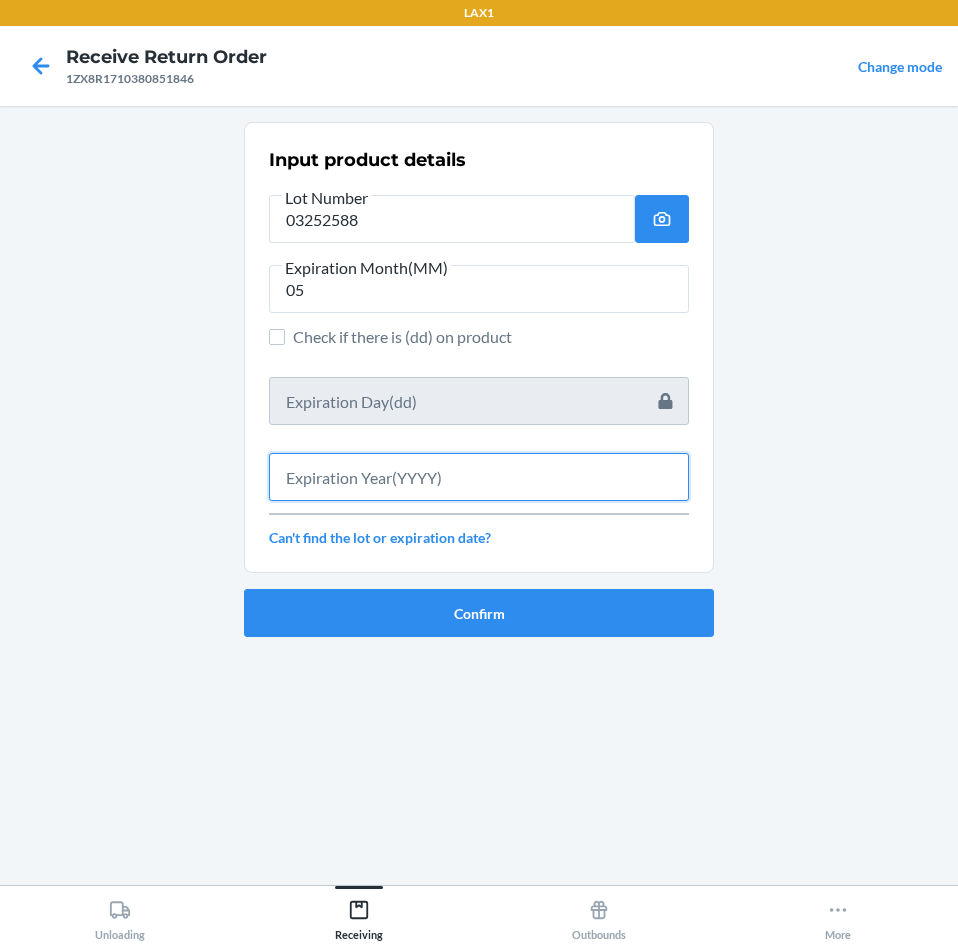 click at bounding box center (479, 477) 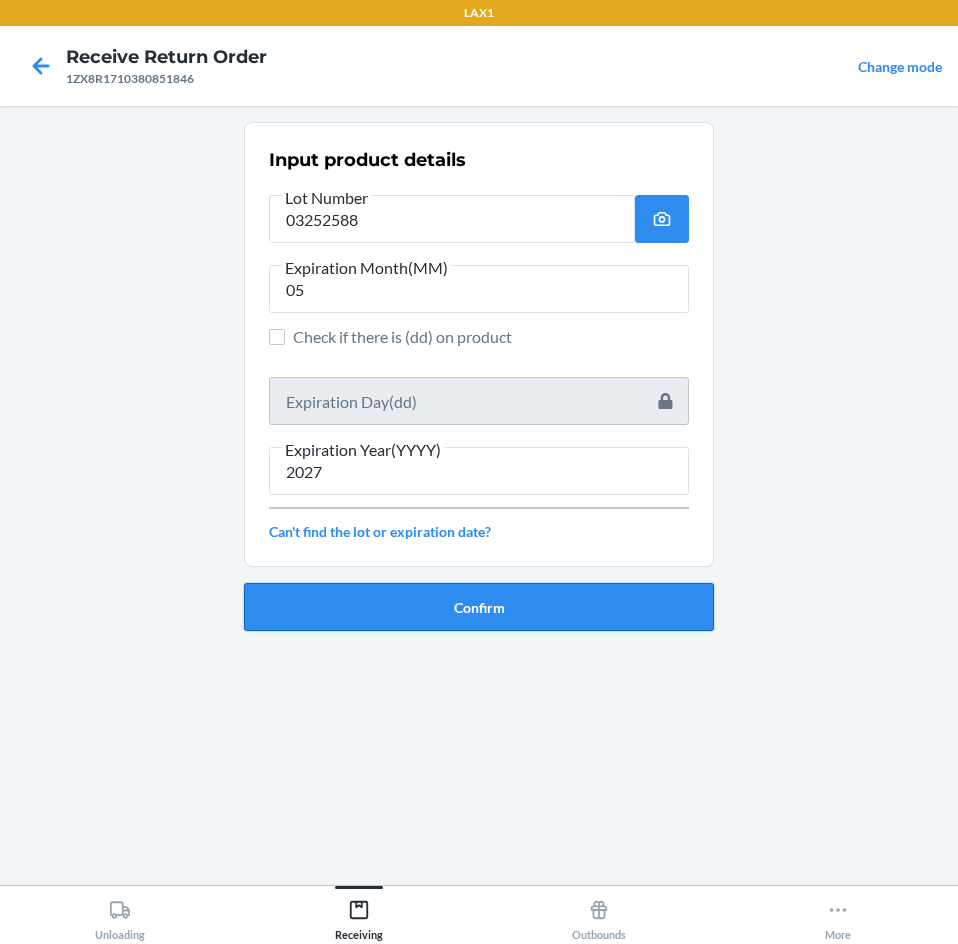 click on "Confirm" at bounding box center [479, 607] 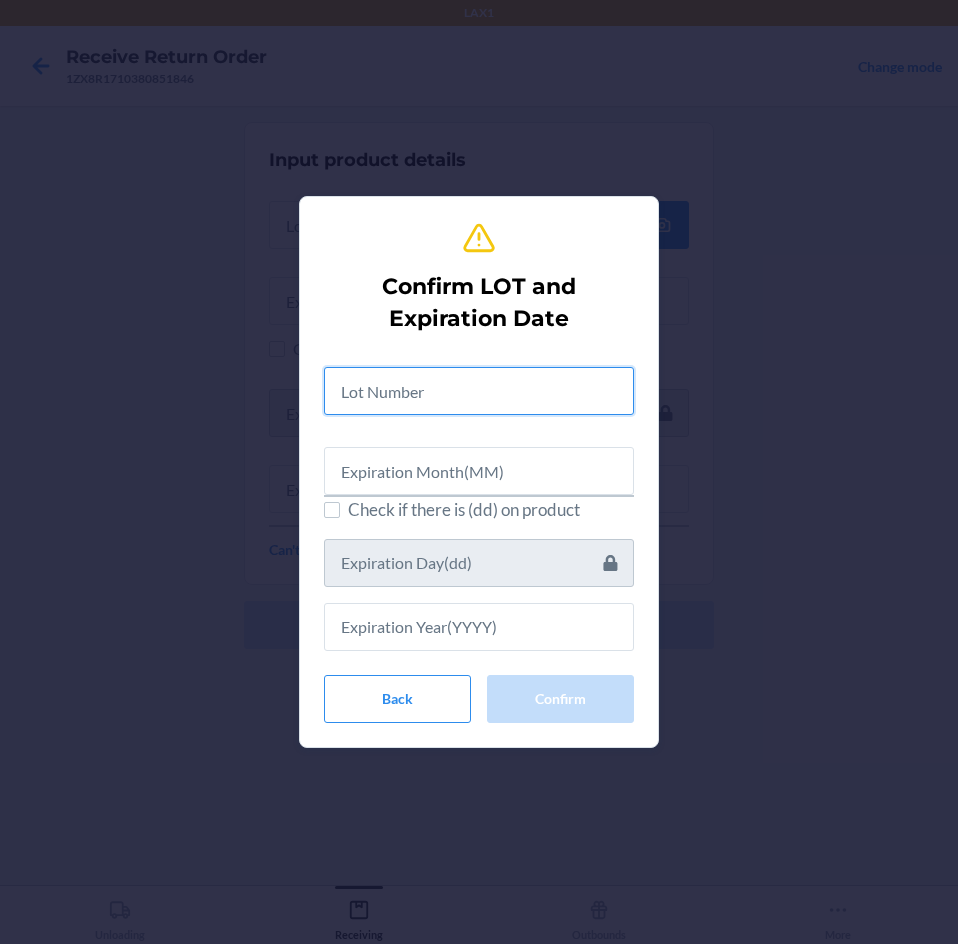 click at bounding box center (479, 391) 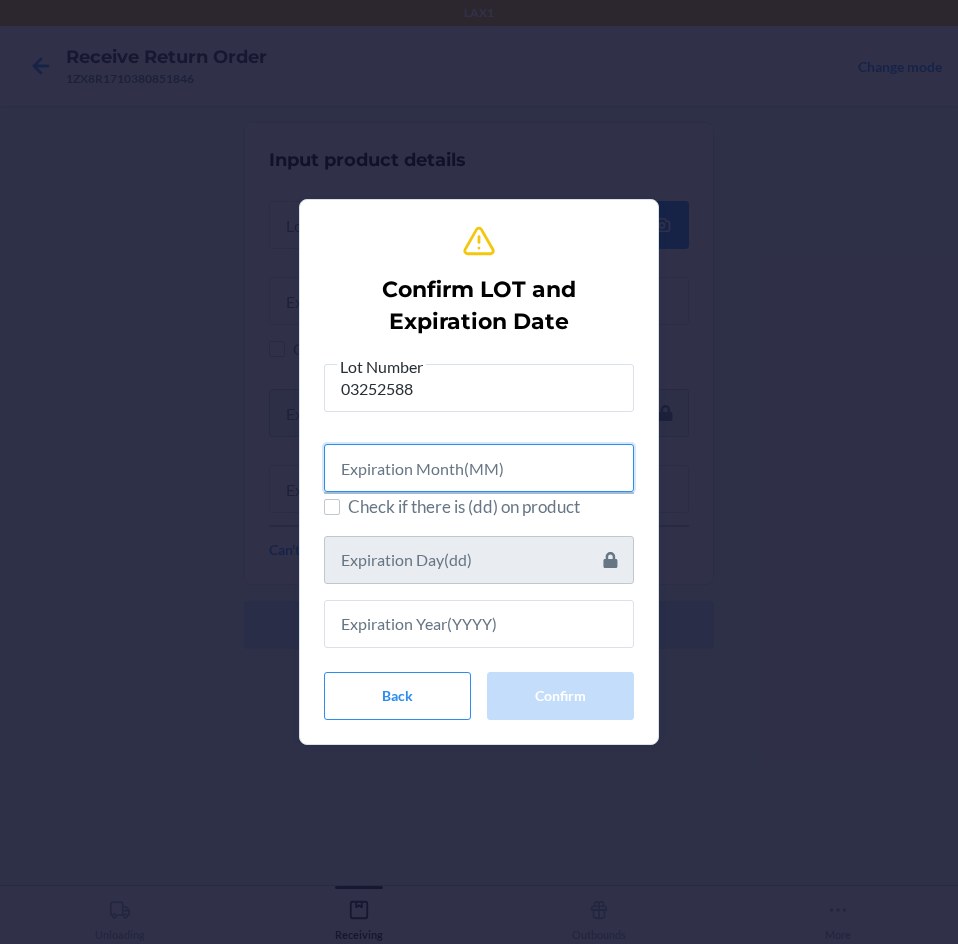 drag, startPoint x: 515, startPoint y: 457, endPoint x: 525, endPoint y: 463, distance: 11.661903 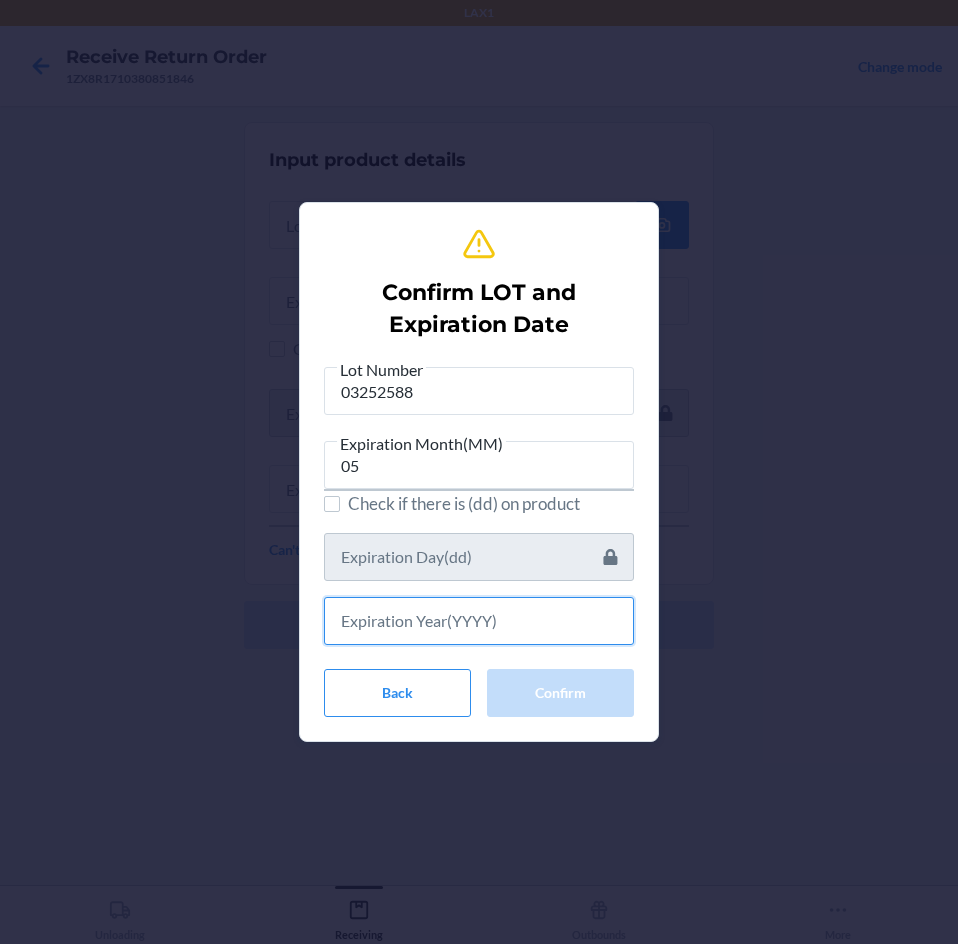 click at bounding box center (479, 621) 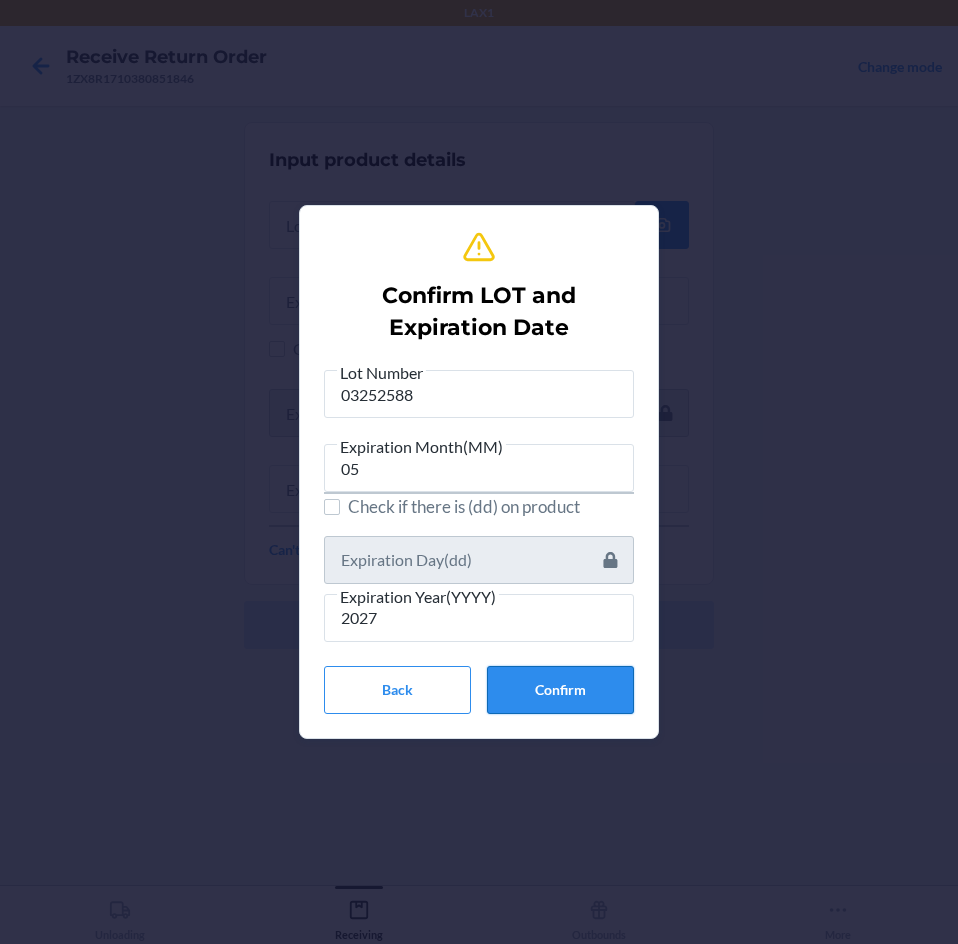 click on "Confirm" at bounding box center (560, 690) 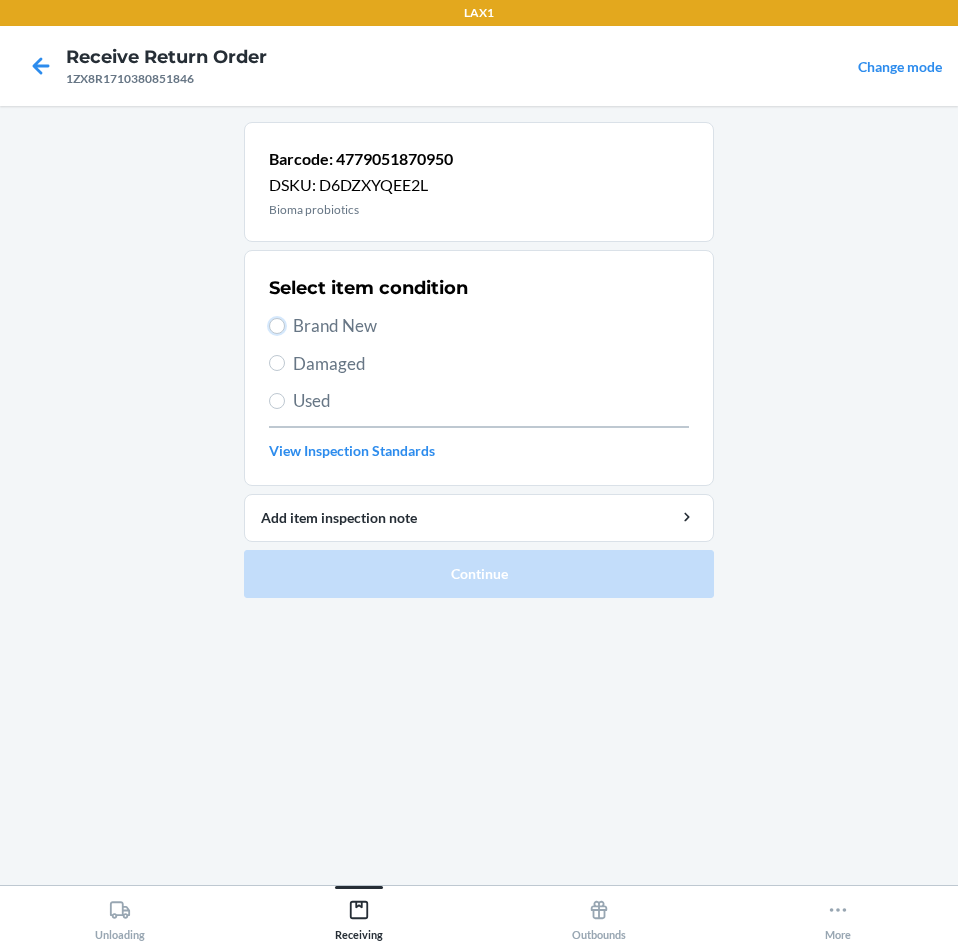 drag, startPoint x: 278, startPoint y: 325, endPoint x: 389, endPoint y: 481, distance: 191.46017 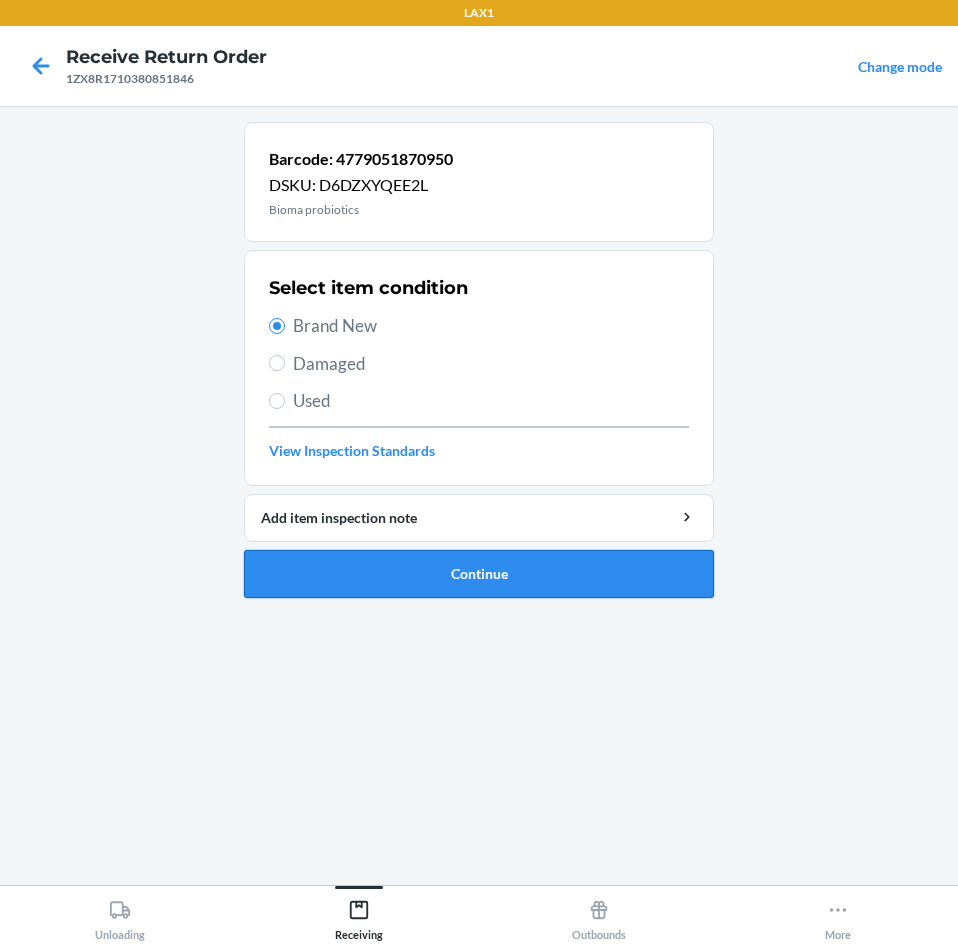 click on "Continue" at bounding box center (479, 574) 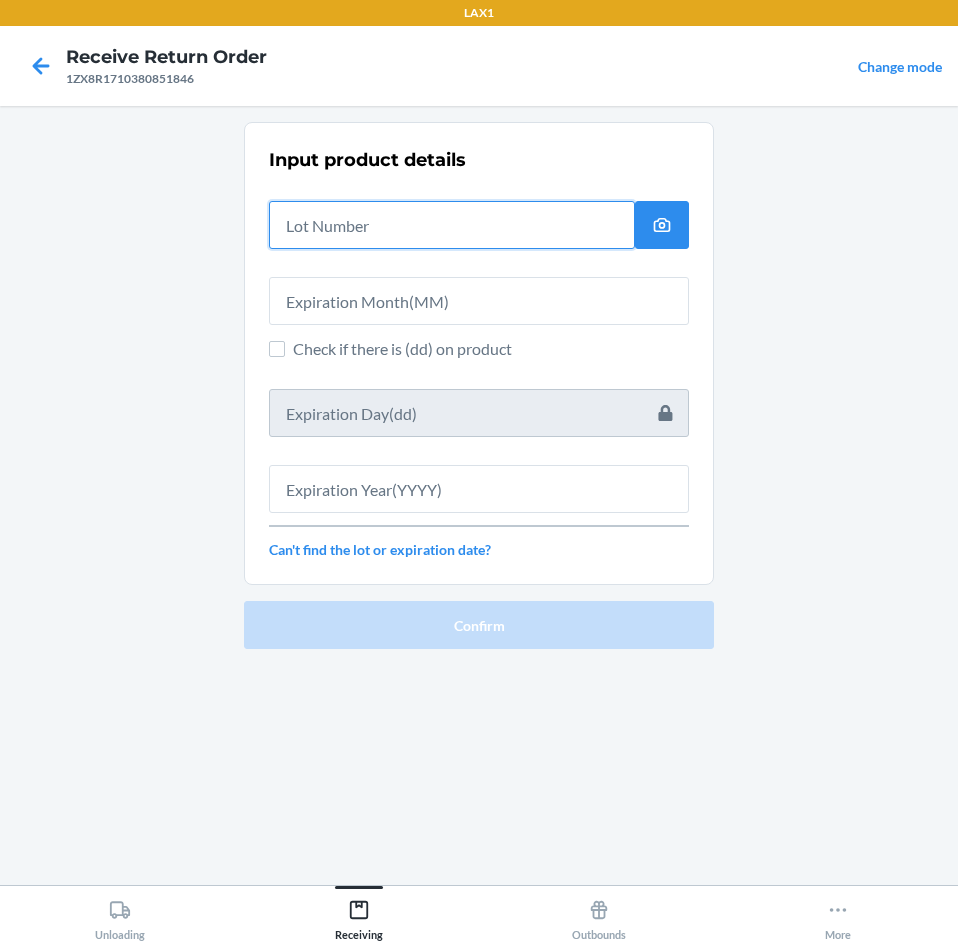 drag, startPoint x: 530, startPoint y: 237, endPoint x: 535, endPoint y: 246, distance: 10.29563 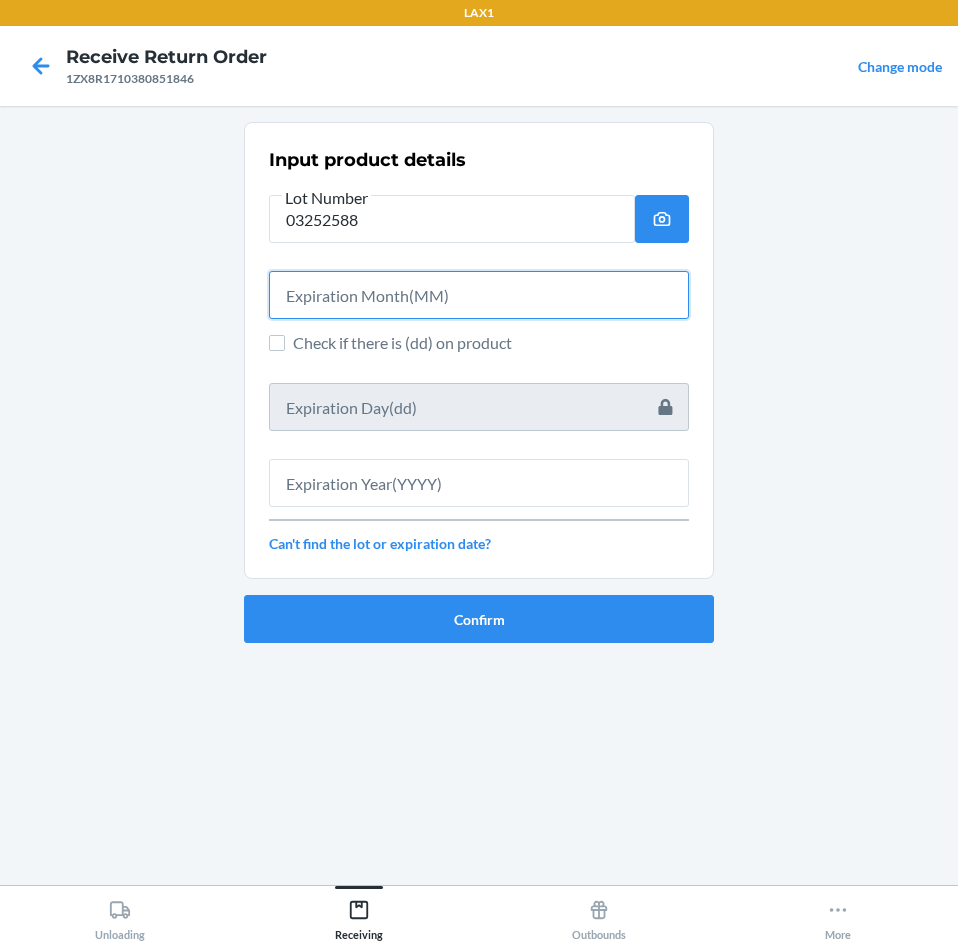 click at bounding box center (479, 295) 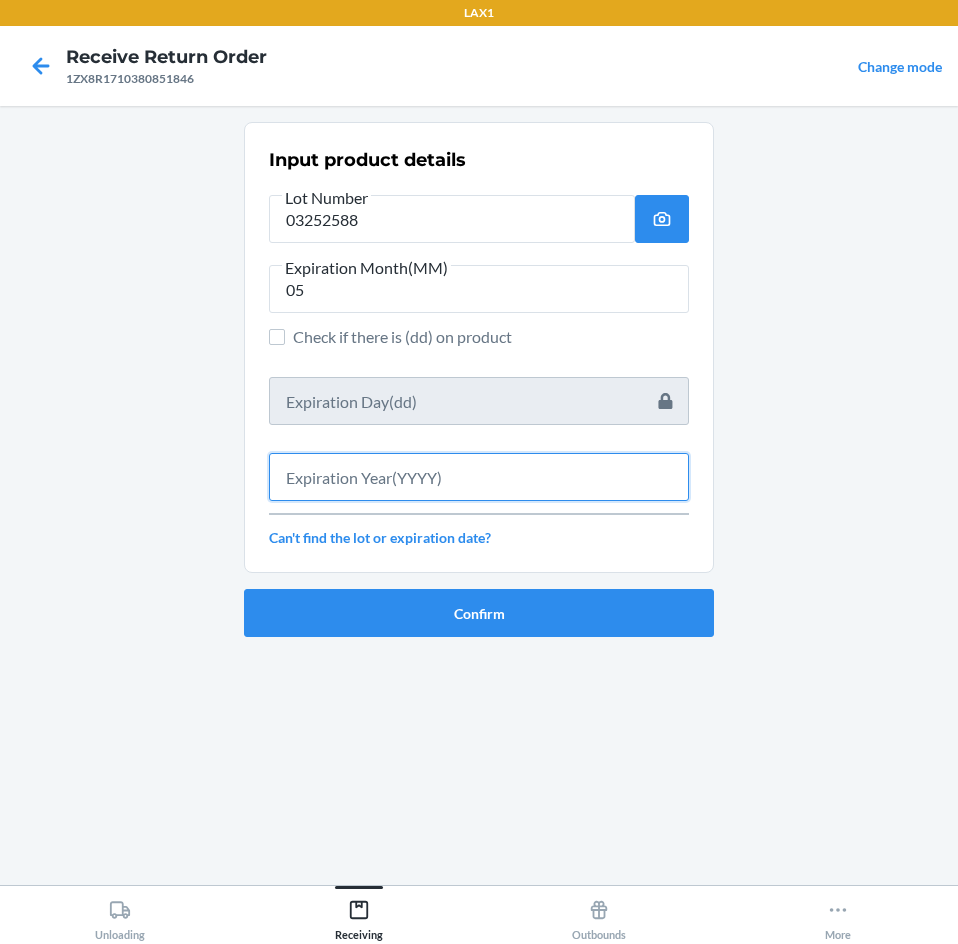 click at bounding box center (479, 477) 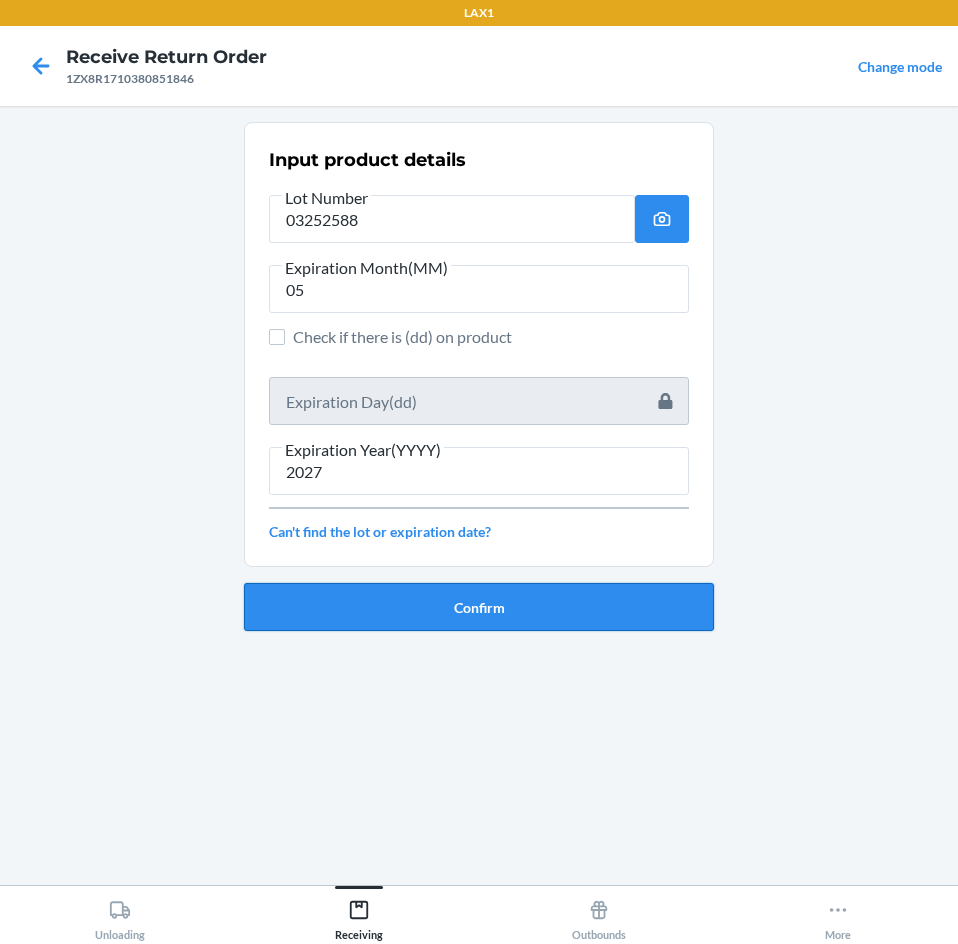 click on "Confirm" at bounding box center (479, 607) 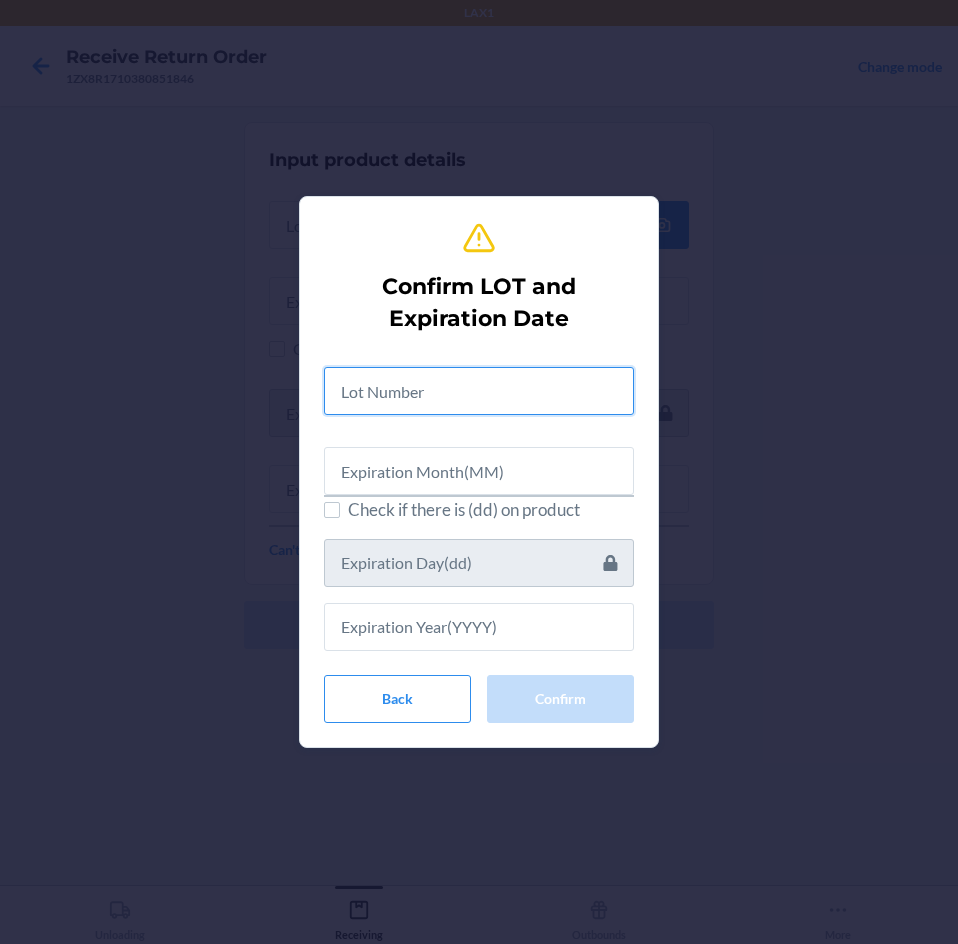 click at bounding box center [479, 391] 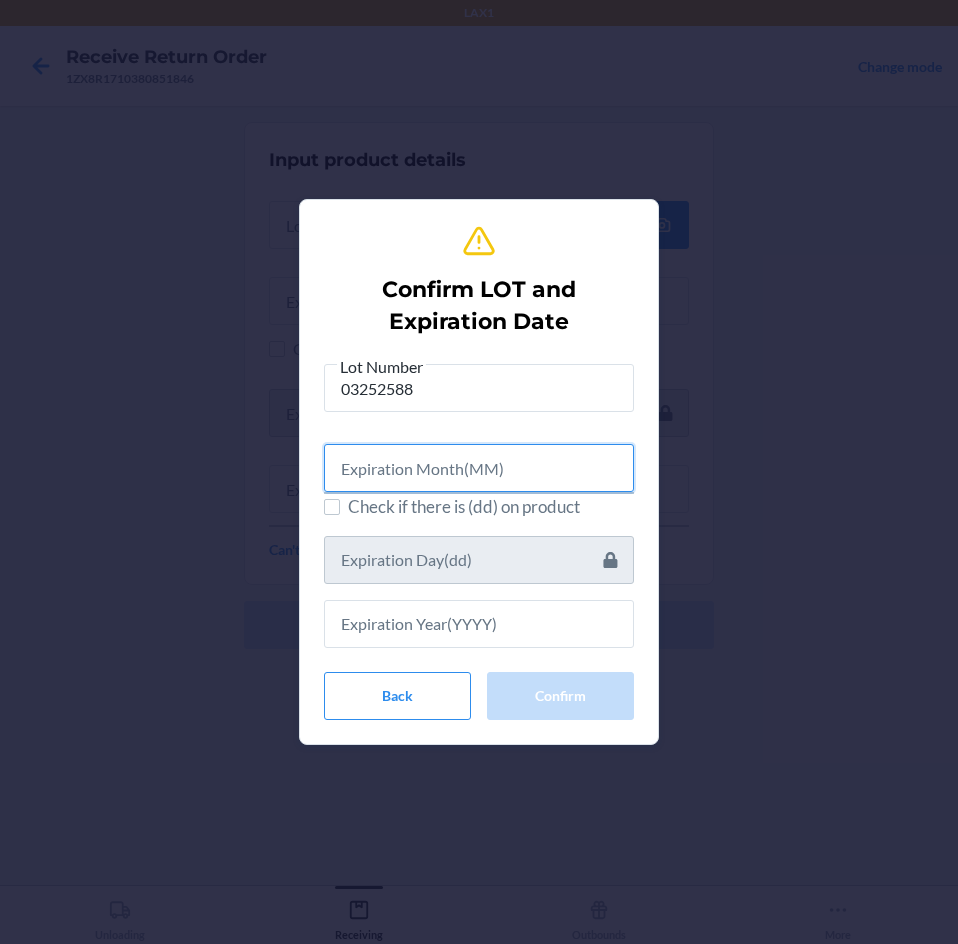 click at bounding box center [479, 468] 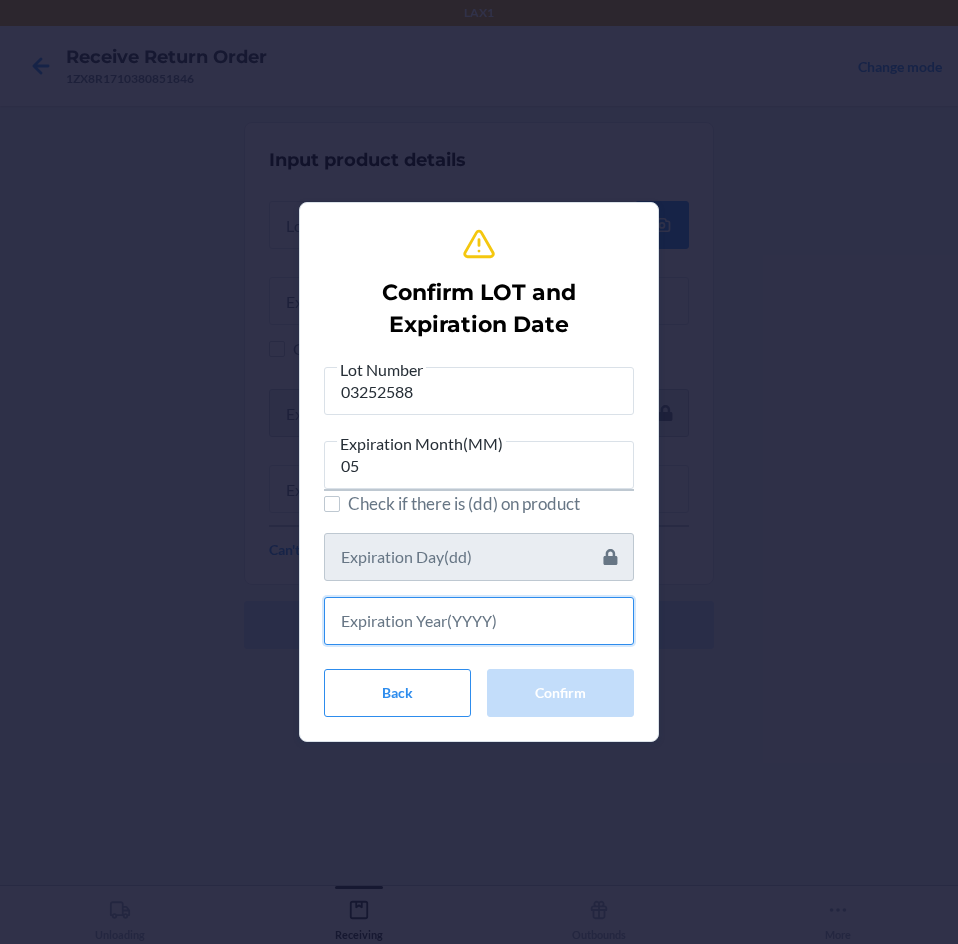 drag, startPoint x: 532, startPoint y: 616, endPoint x: 539, endPoint y: 631, distance: 16.552946 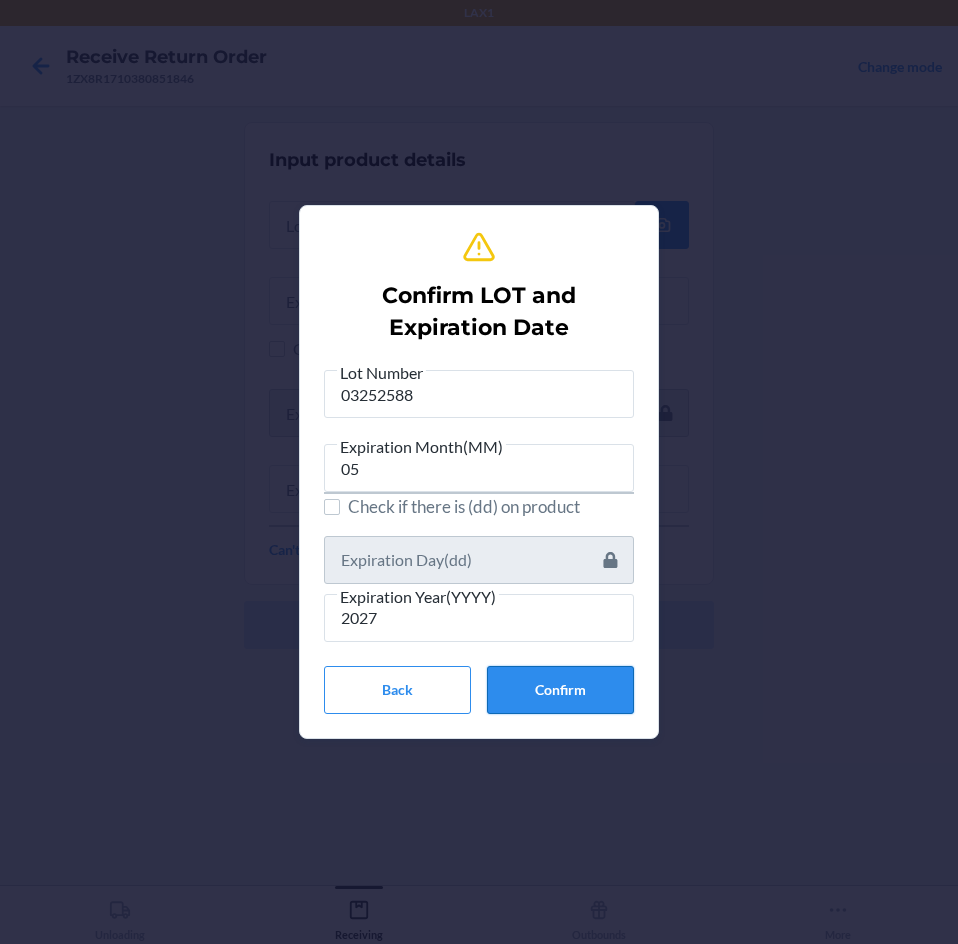 click on "Confirm" at bounding box center [560, 690] 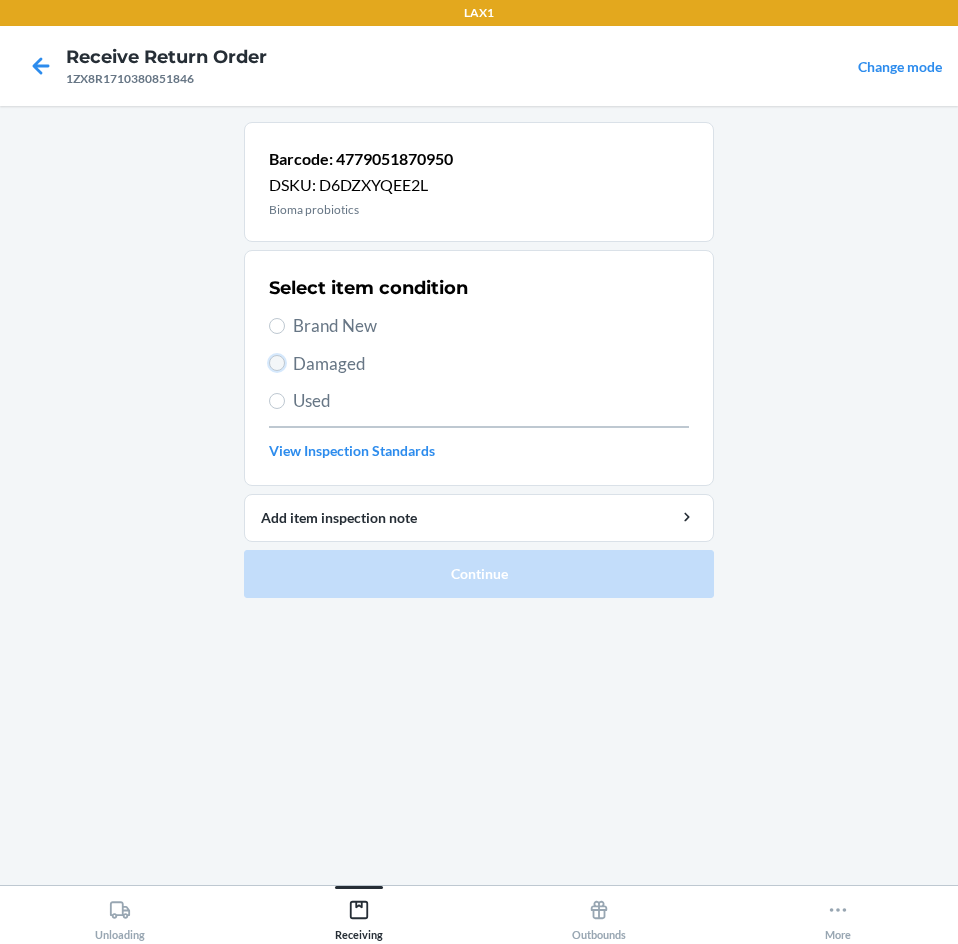 drag, startPoint x: 280, startPoint y: 360, endPoint x: 290, endPoint y: 385, distance: 26.925823 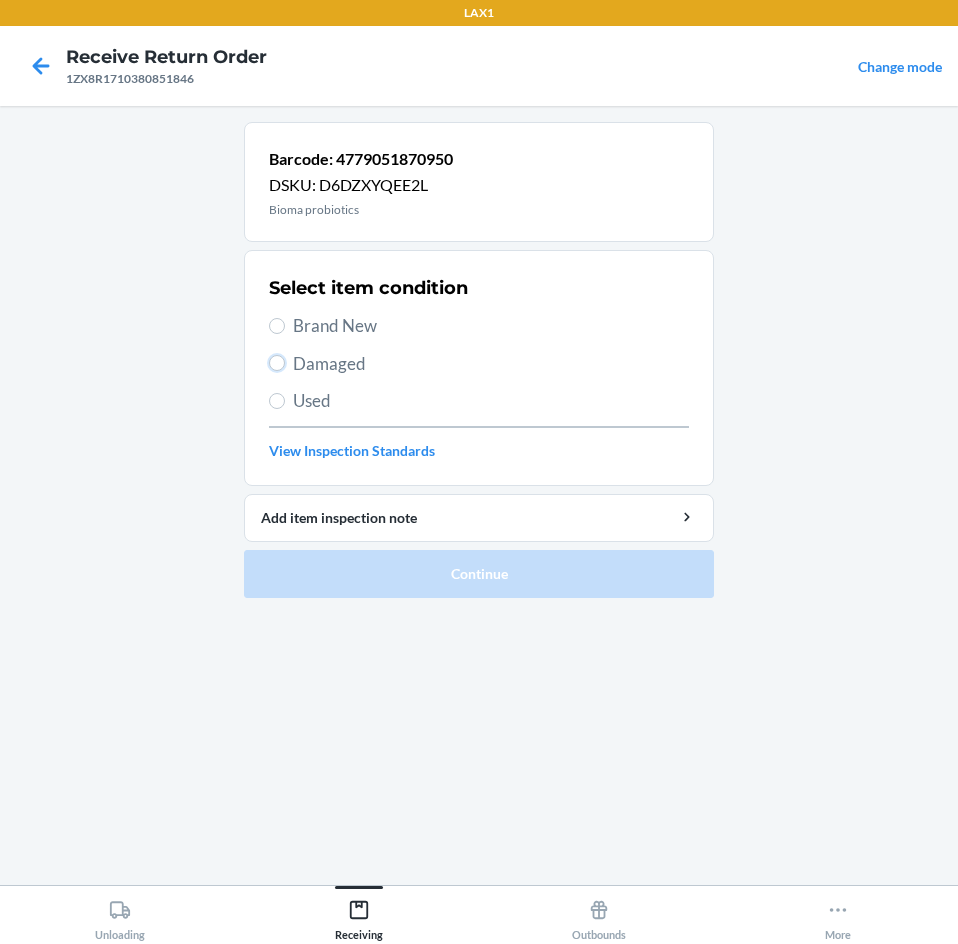 click on "Damaged" at bounding box center (277, 363) 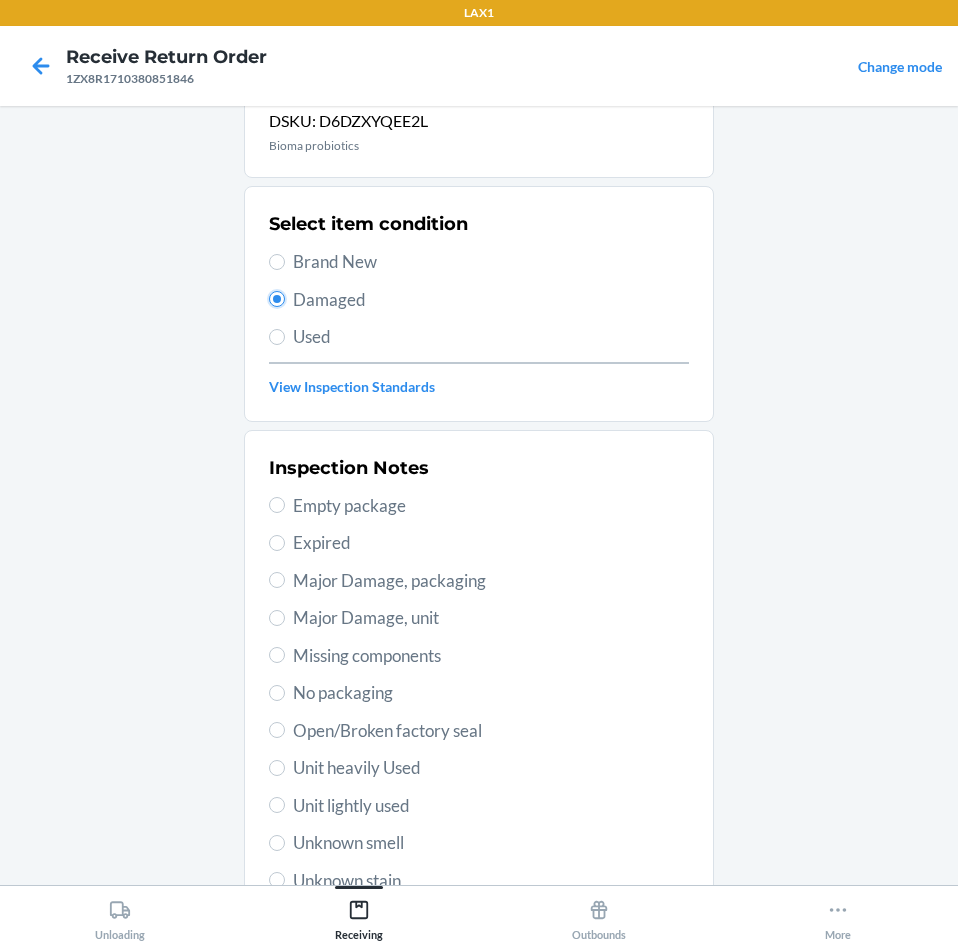 scroll, scrollTop: 100, scrollLeft: 0, axis: vertical 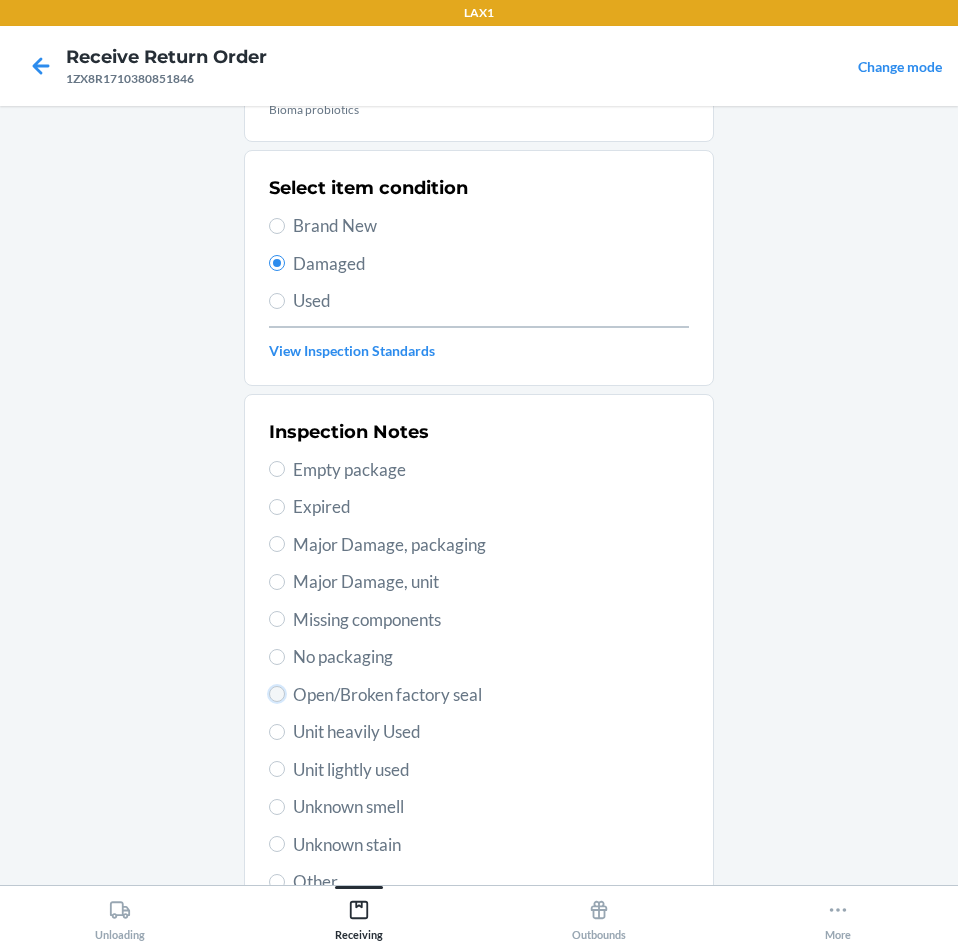 click on "Open/Broken factory seal" at bounding box center [277, 694] 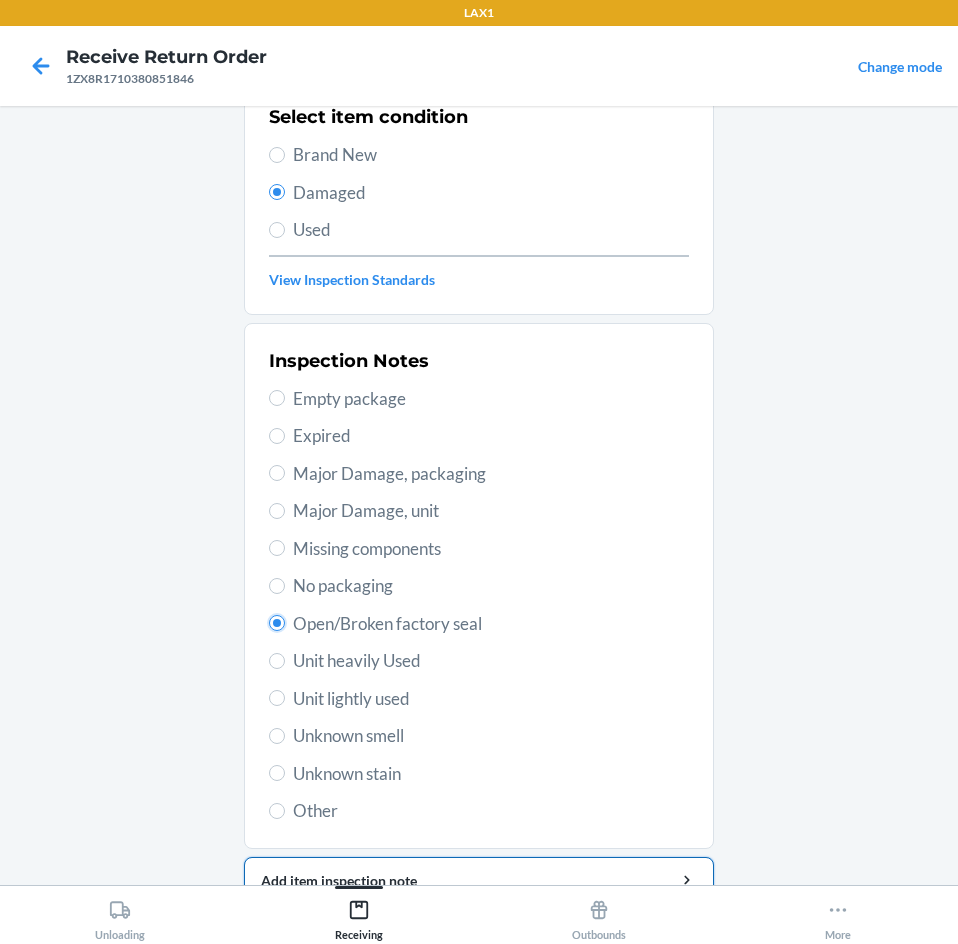 scroll, scrollTop: 263, scrollLeft: 0, axis: vertical 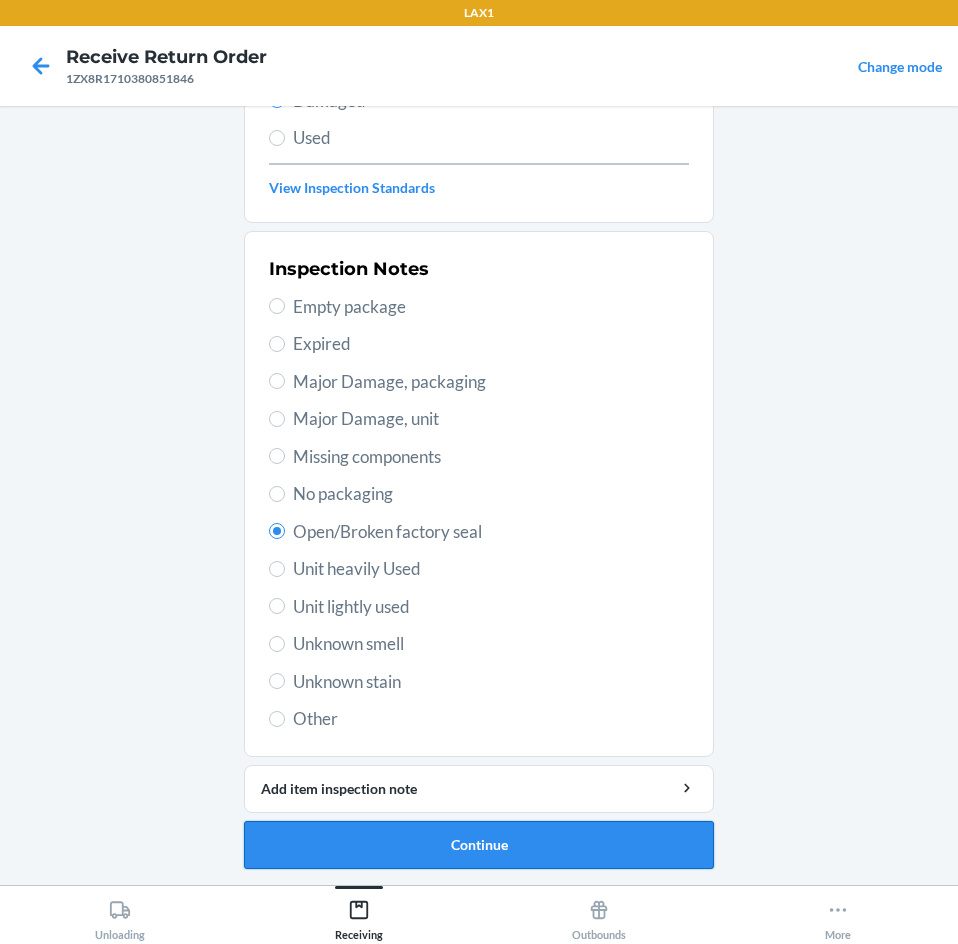 click on "Continue" at bounding box center (479, 845) 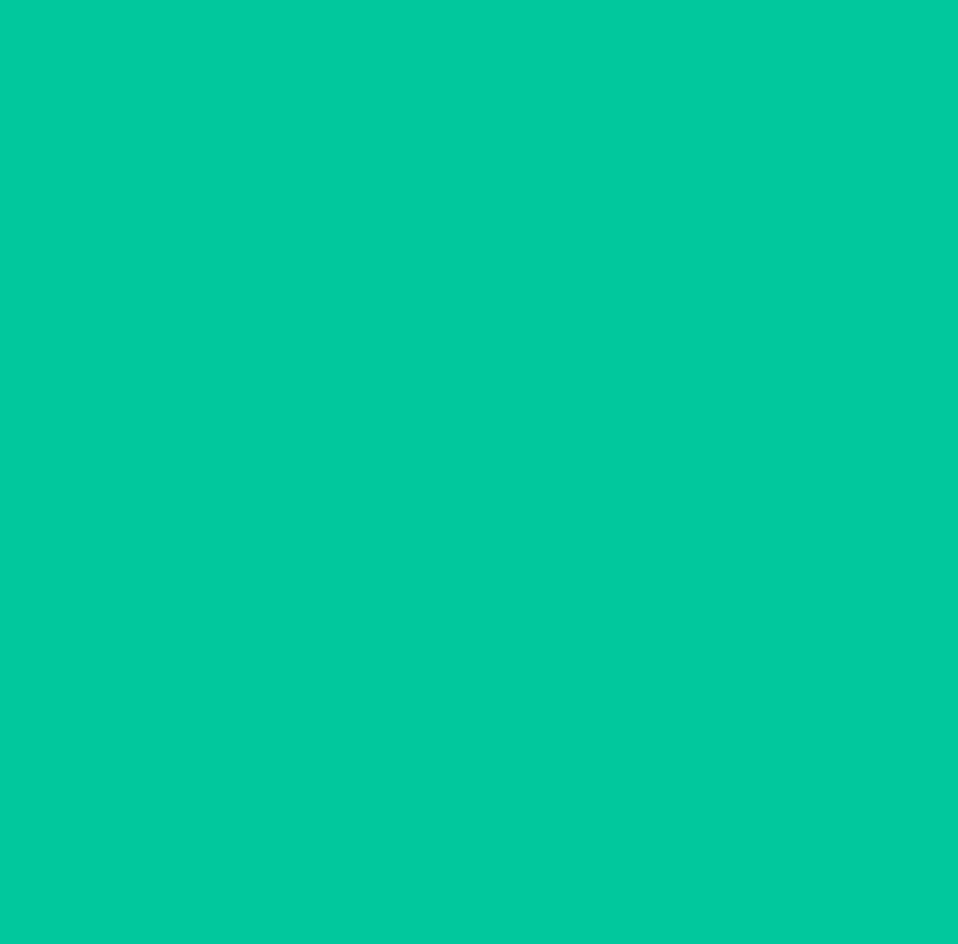 scroll, scrollTop: 98, scrollLeft: 0, axis: vertical 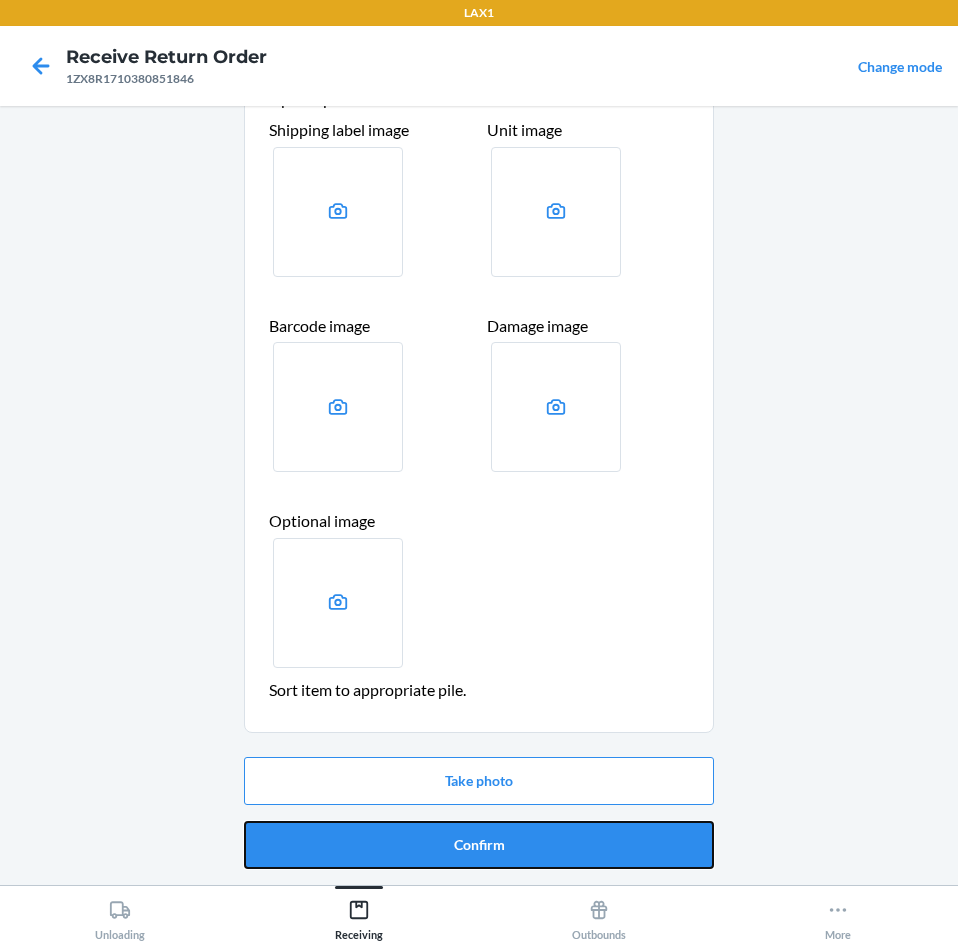 click on "Confirm" at bounding box center (479, 845) 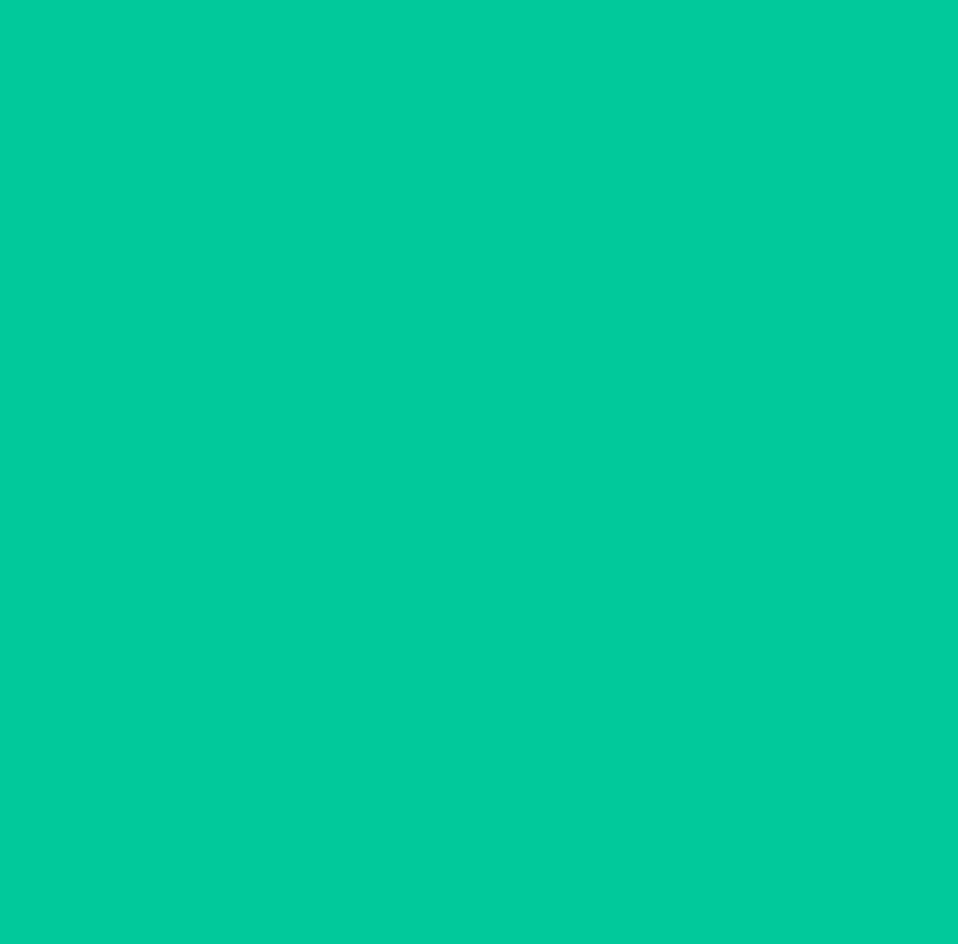 scroll, scrollTop: 0, scrollLeft: 0, axis: both 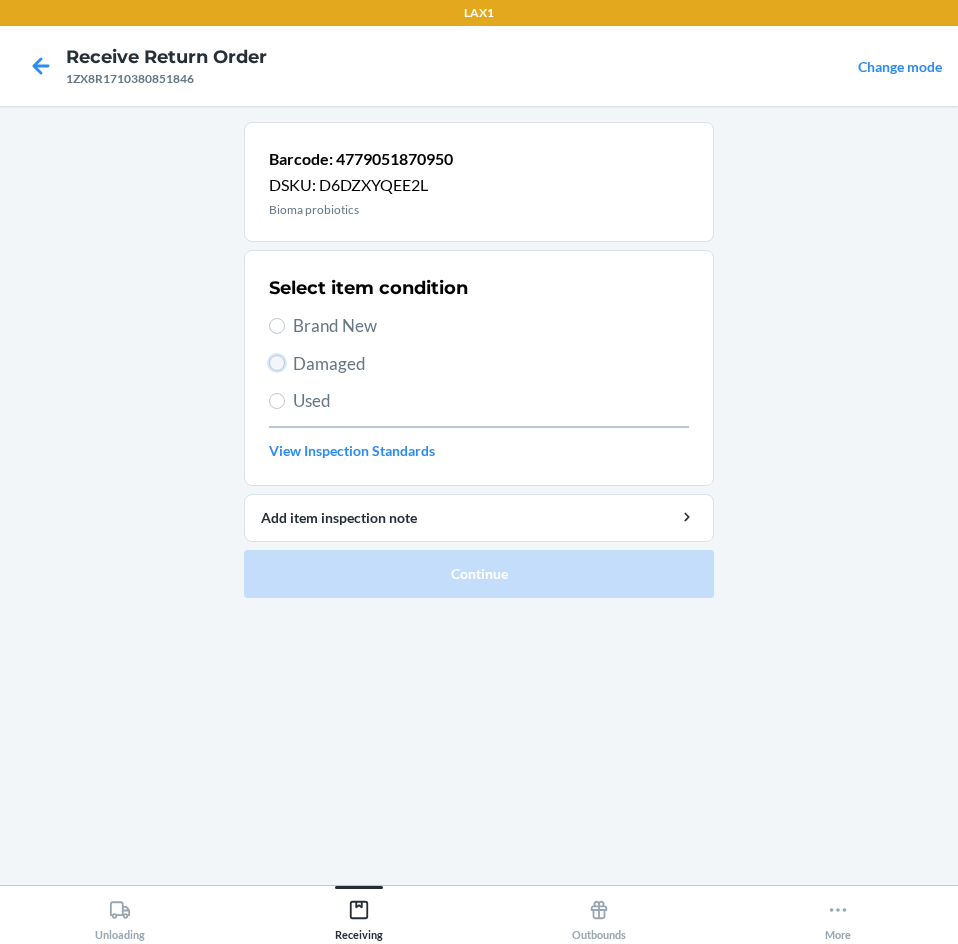 click on "Damaged" at bounding box center [277, 363] 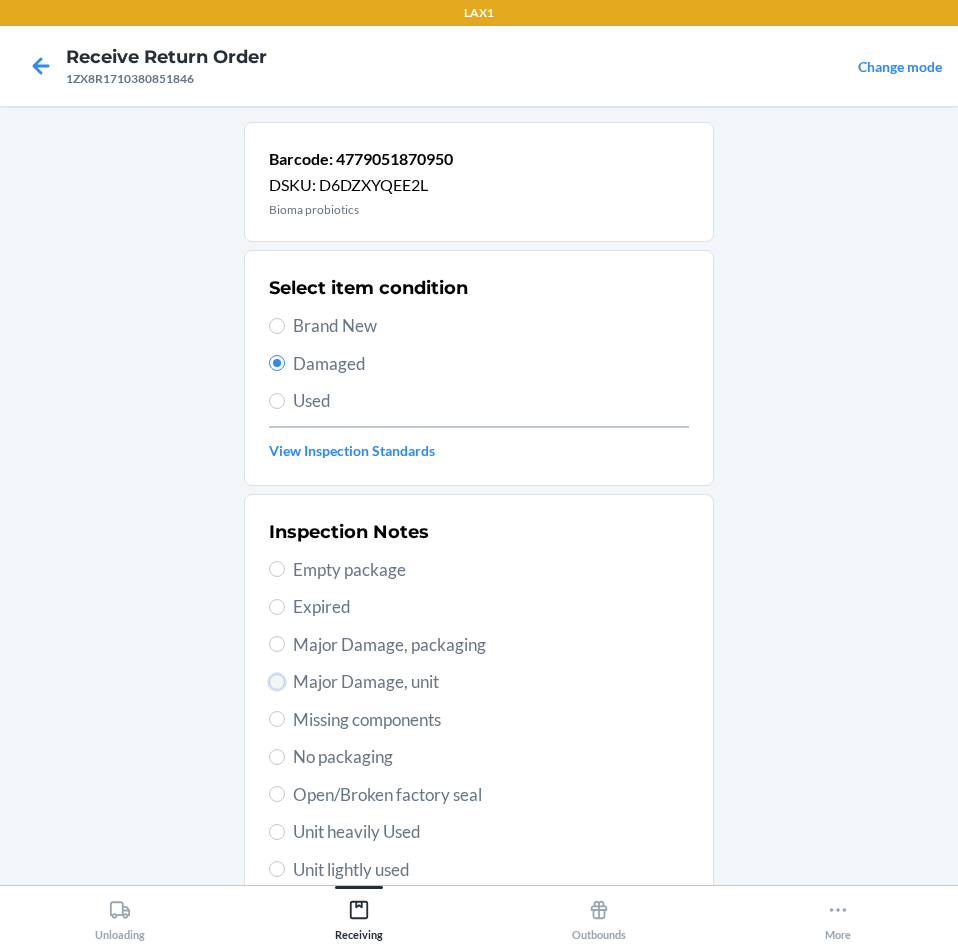 click on "Major Damage, unit" at bounding box center (277, 682) 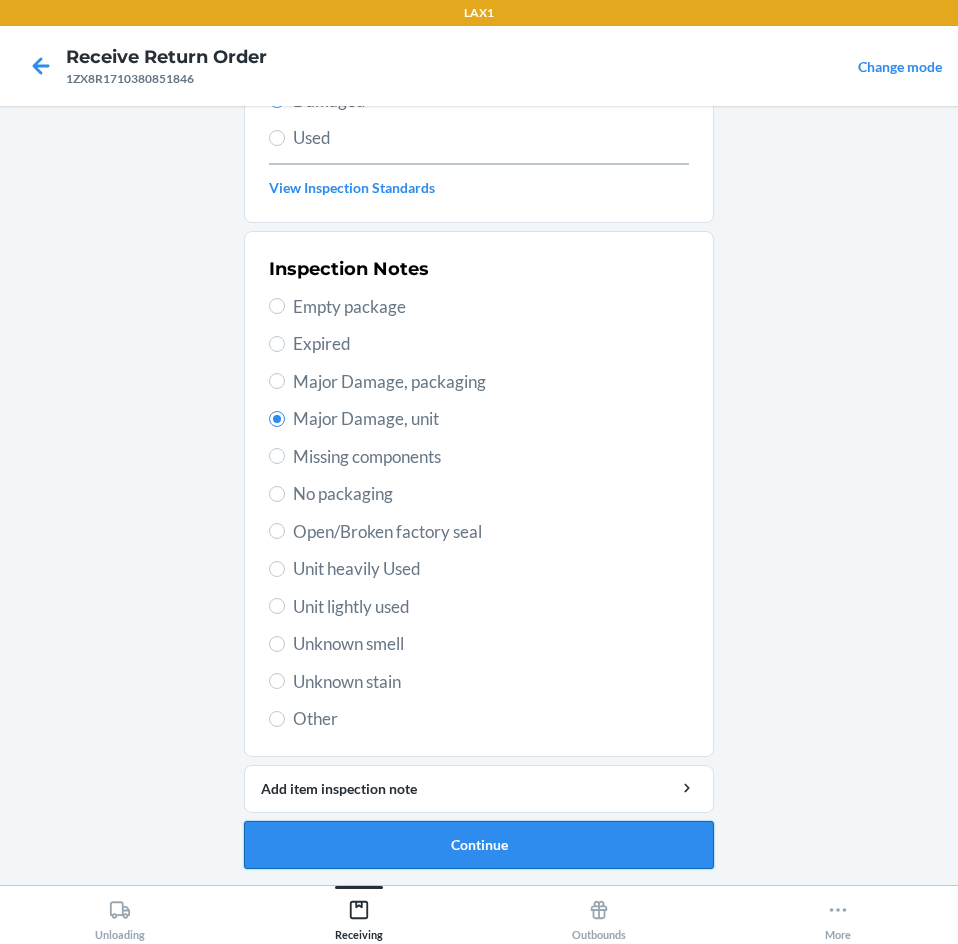 click on "Continue" at bounding box center [479, 845] 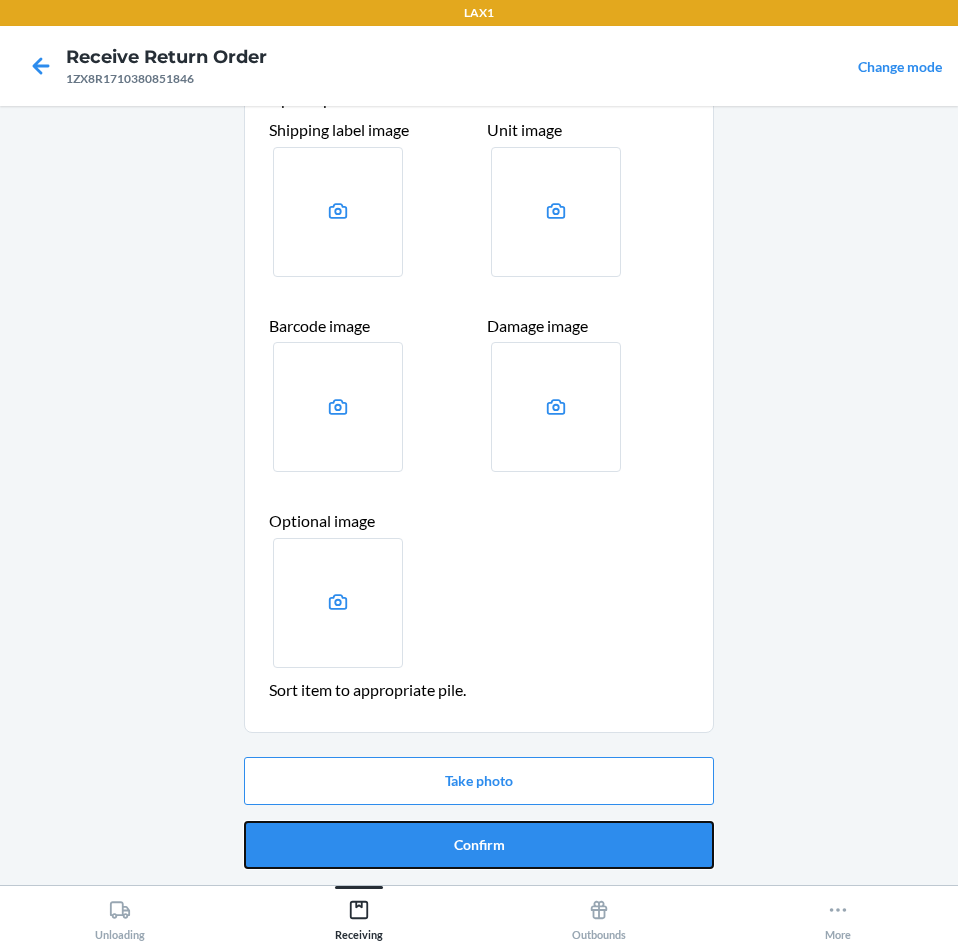 click on "Confirm" at bounding box center [479, 845] 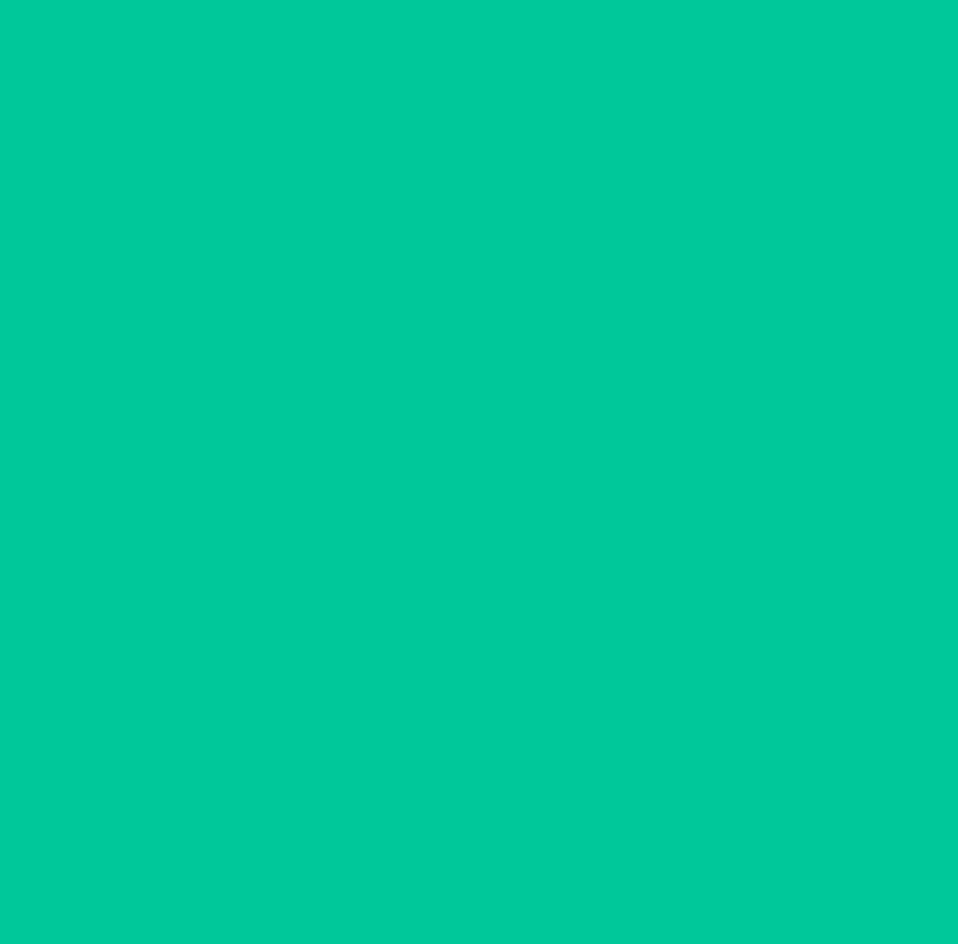scroll, scrollTop: 0, scrollLeft: 0, axis: both 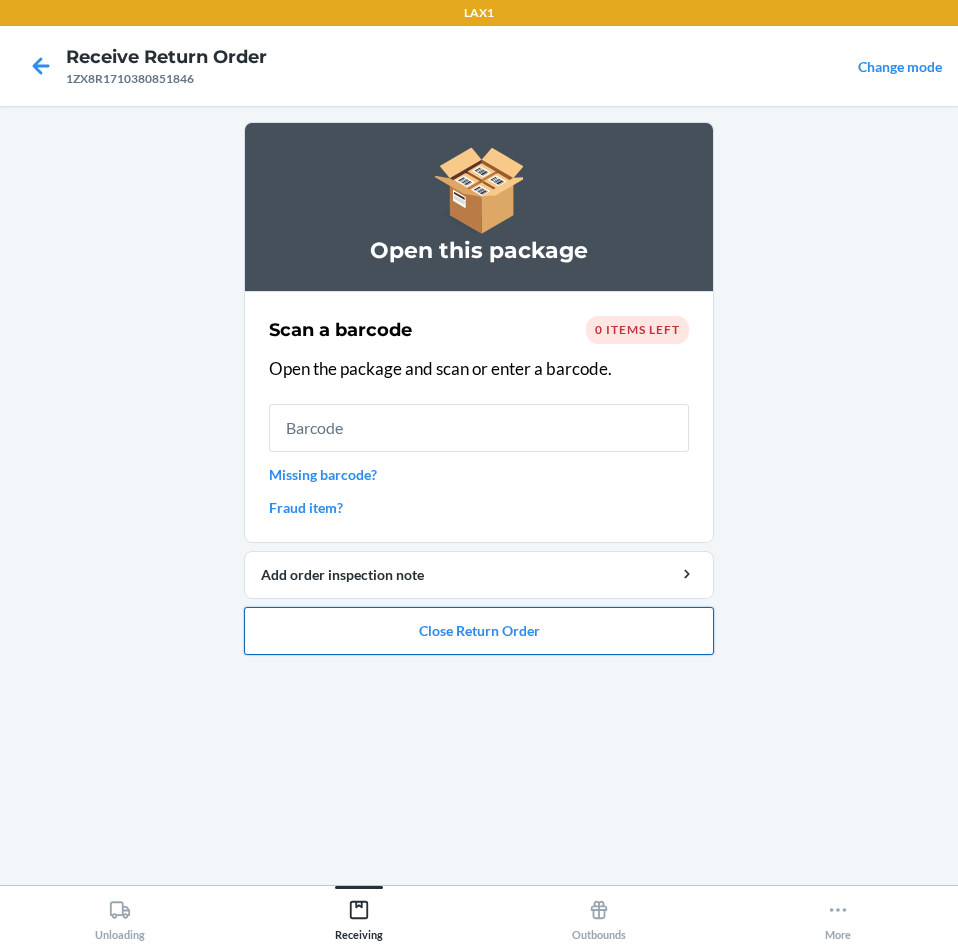 click on "Close Return Order" at bounding box center [479, 631] 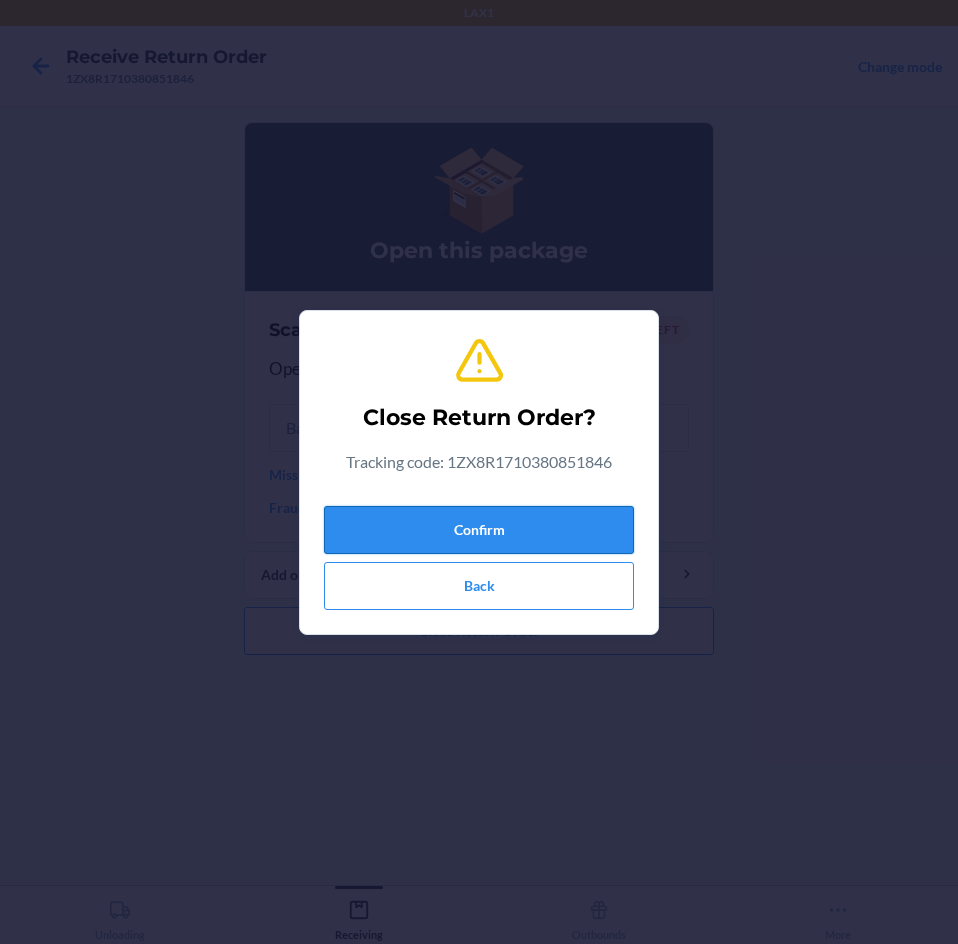 click on "Confirm" at bounding box center [479, 530] 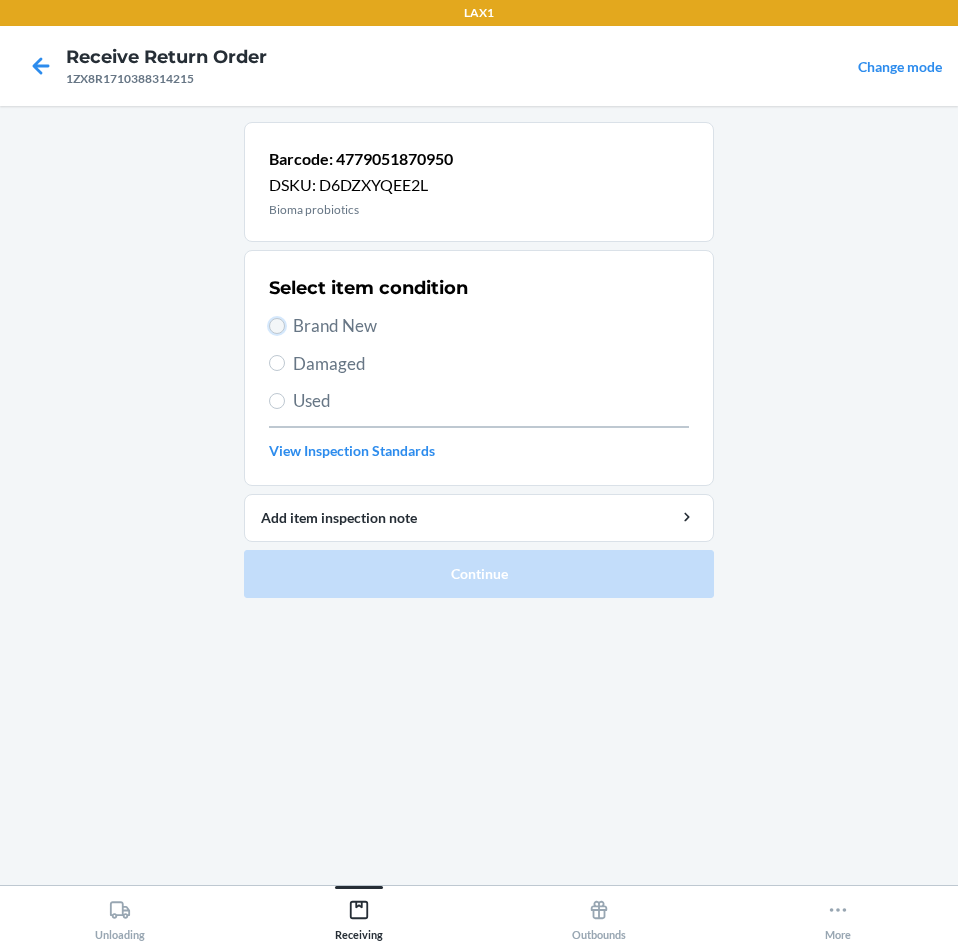 click on "Brand New" at bounding box center (277, 326) 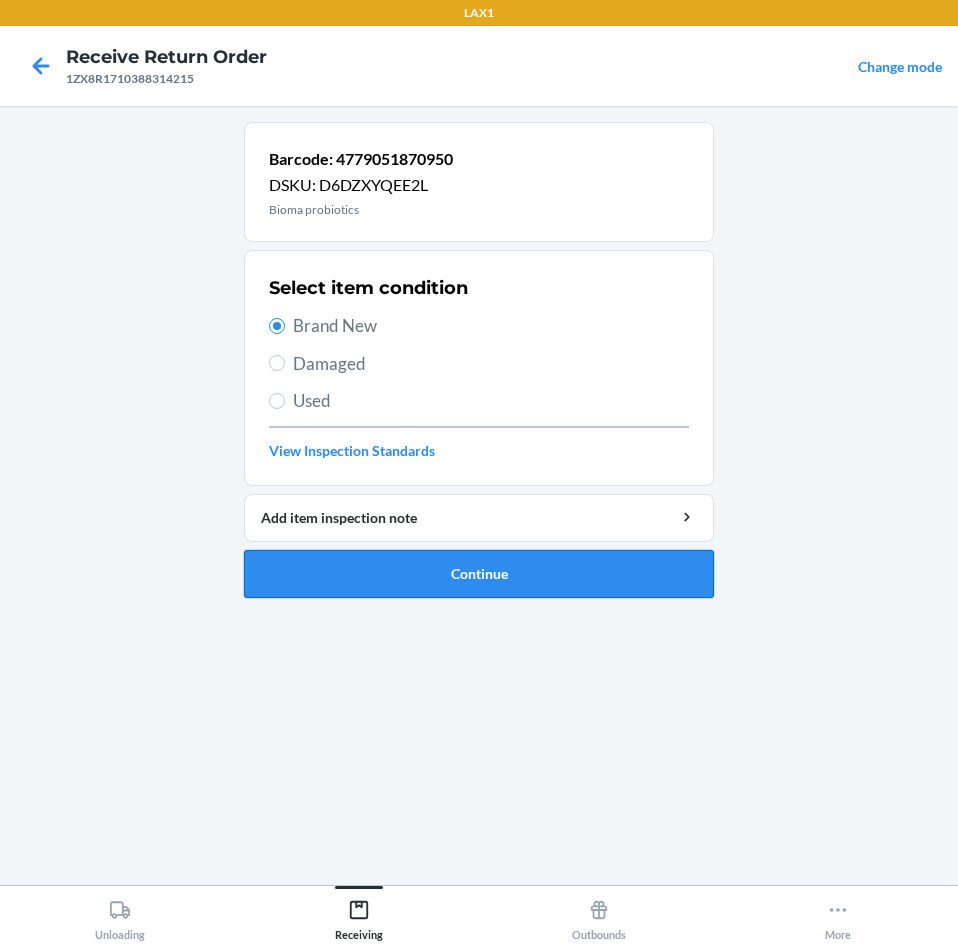 click on "Continue" at bounding box center [479, 574] 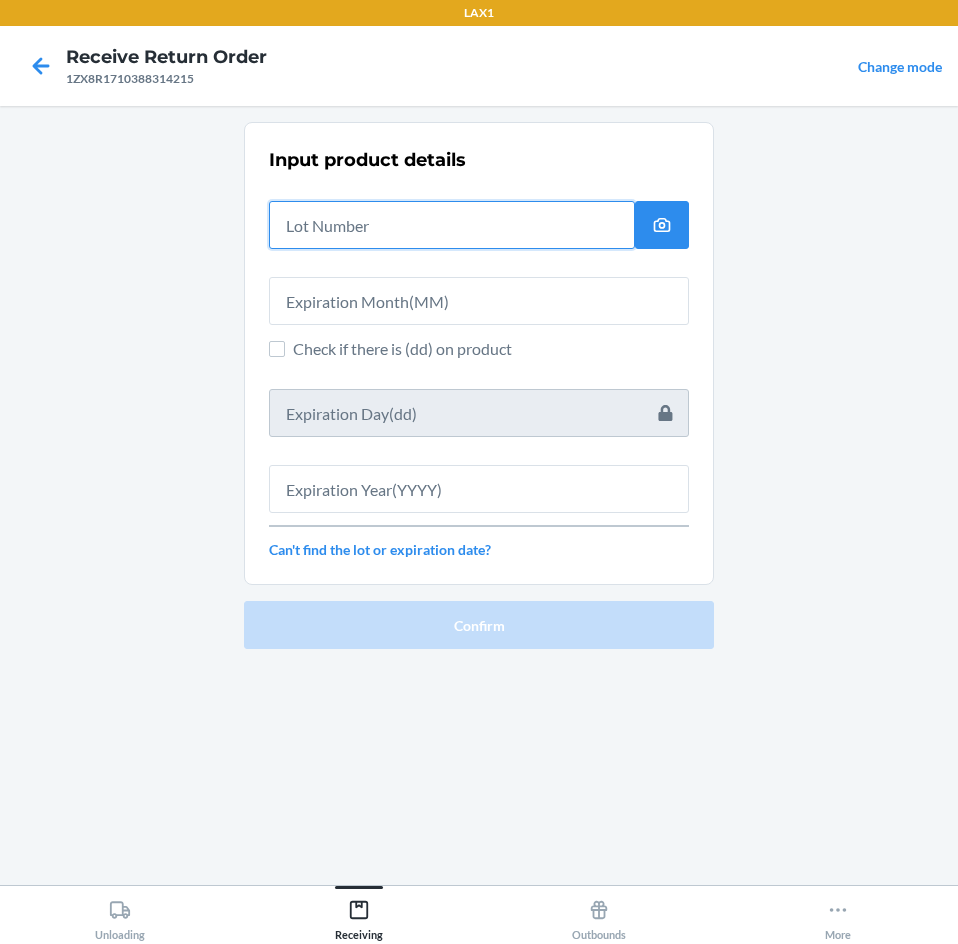 click at bounding box center (452, 225) 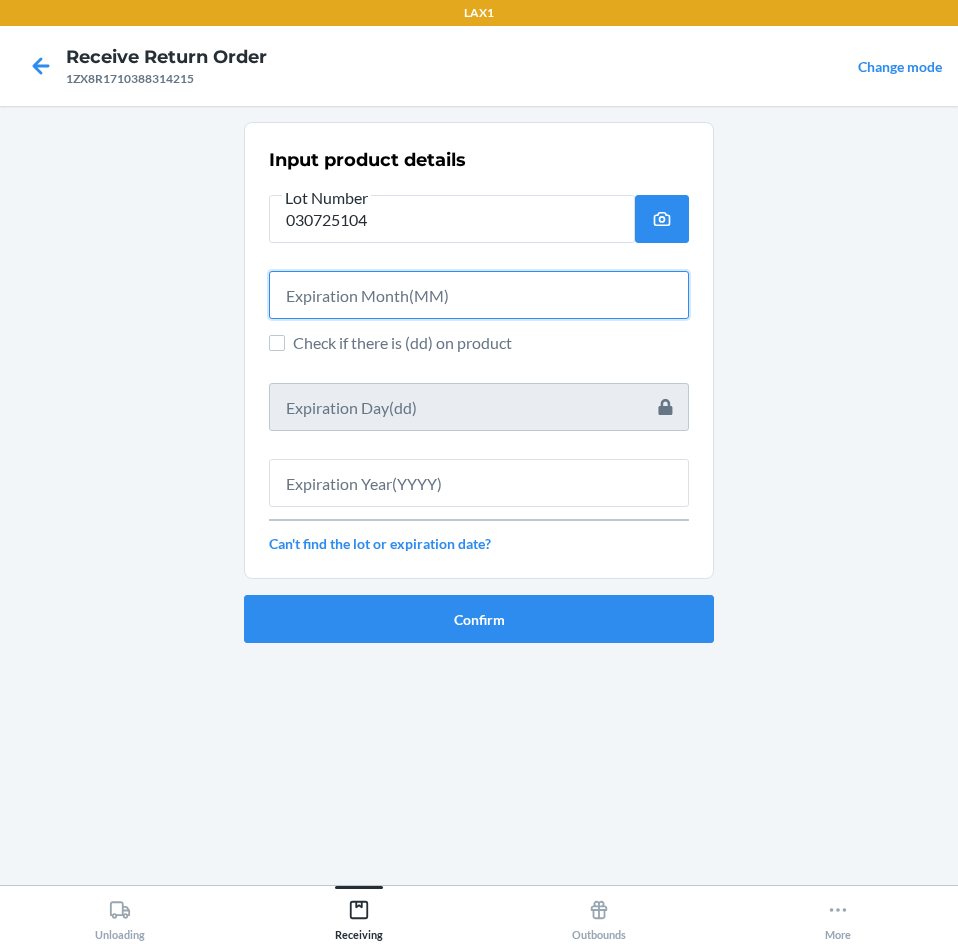 click at bounding box center (479, 295) 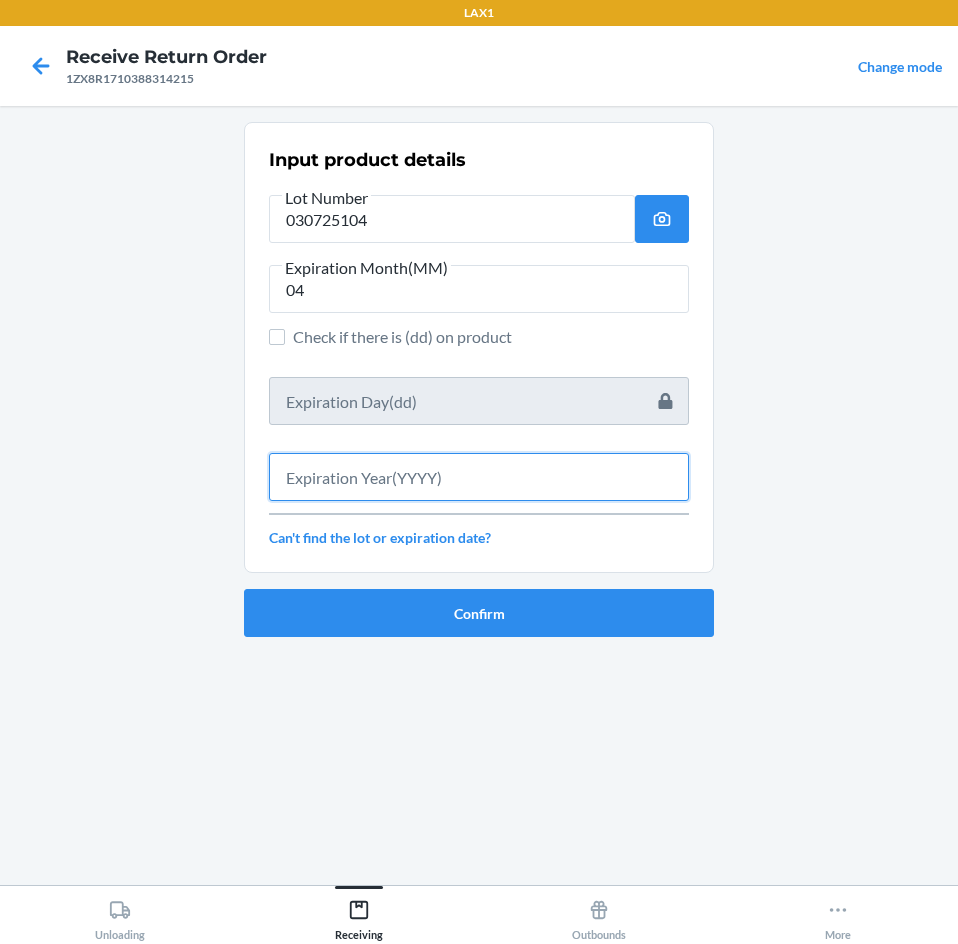 click at bounding box center [479, 477] 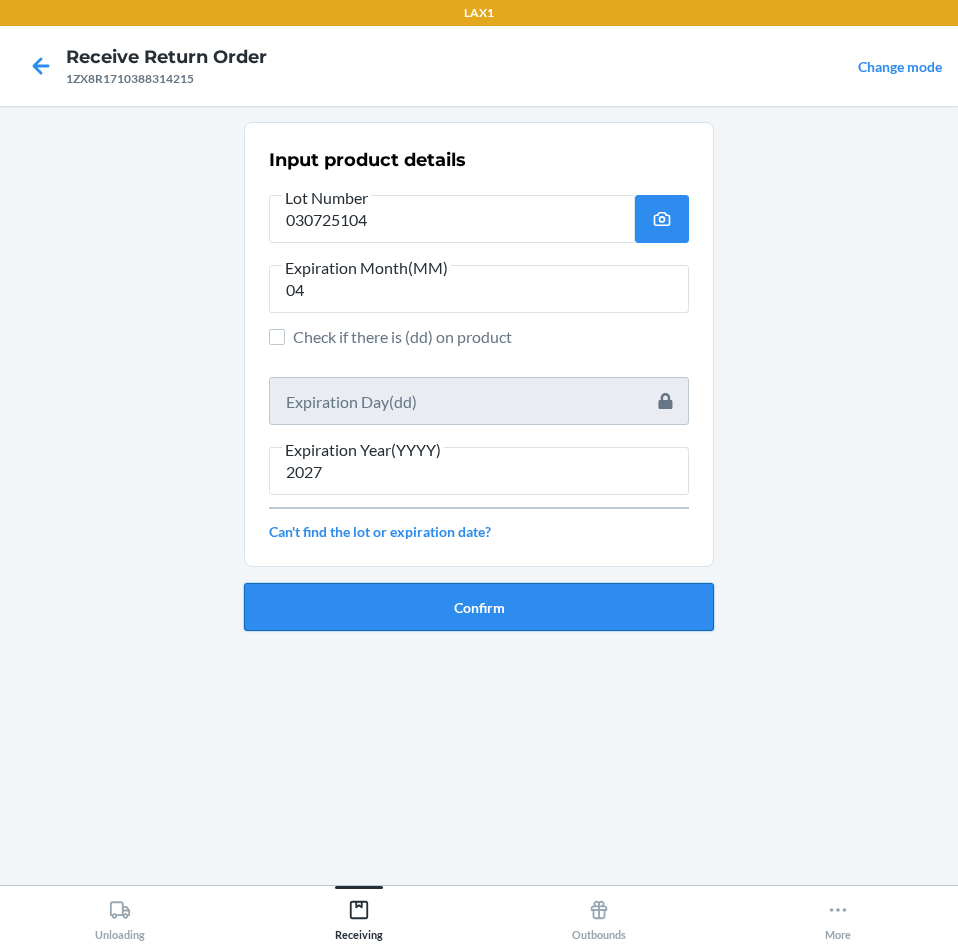 click on "Confirm" at bounding box center (479, 607) 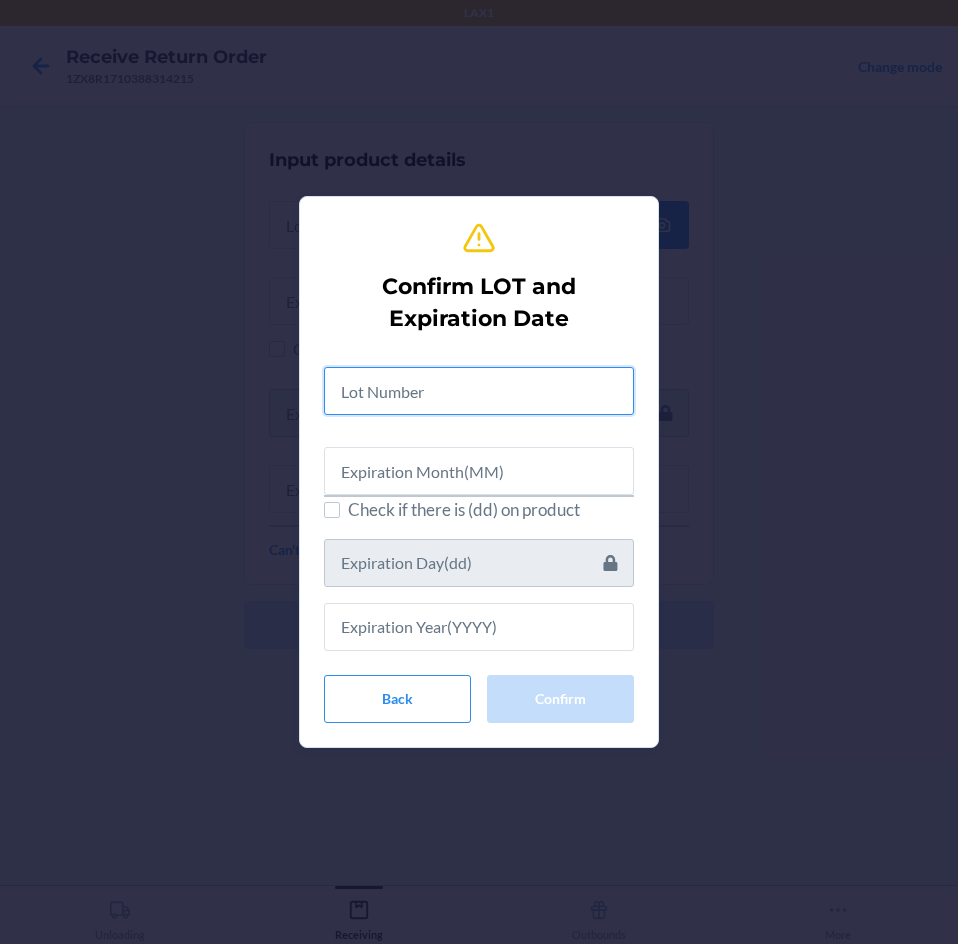 click at bounding box center (479, 391) 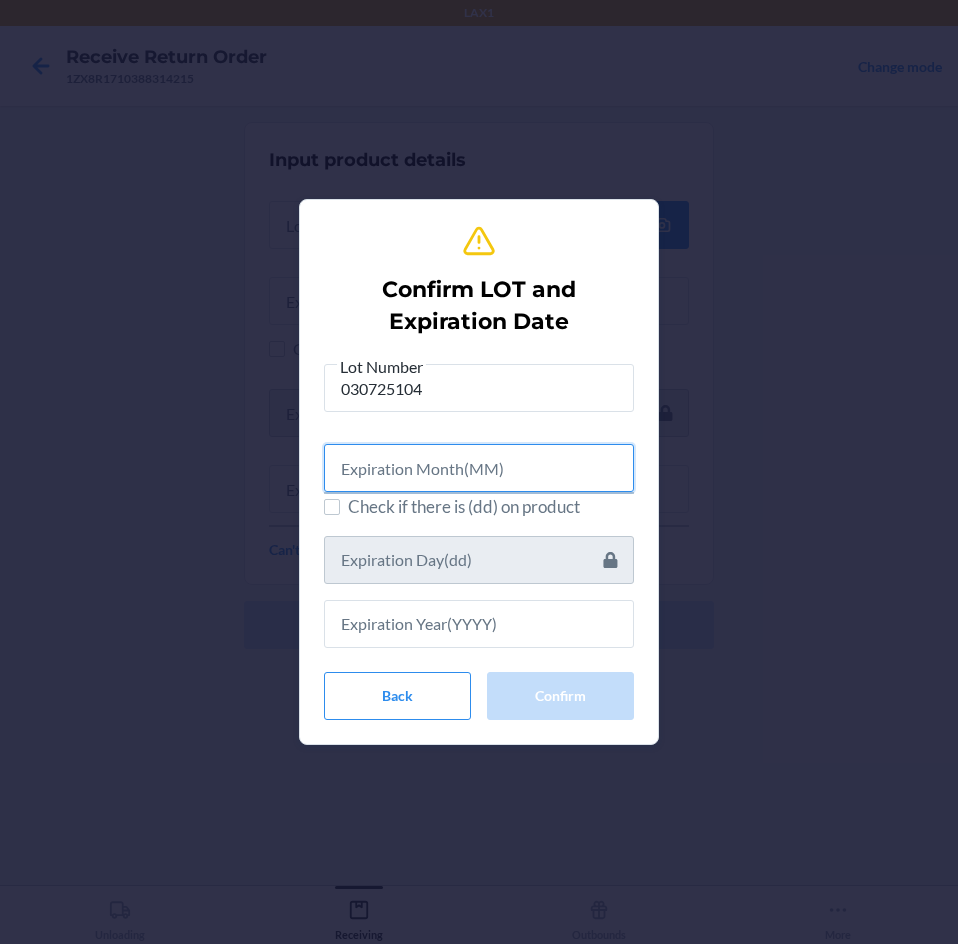 click at bounding box center [479, 468] 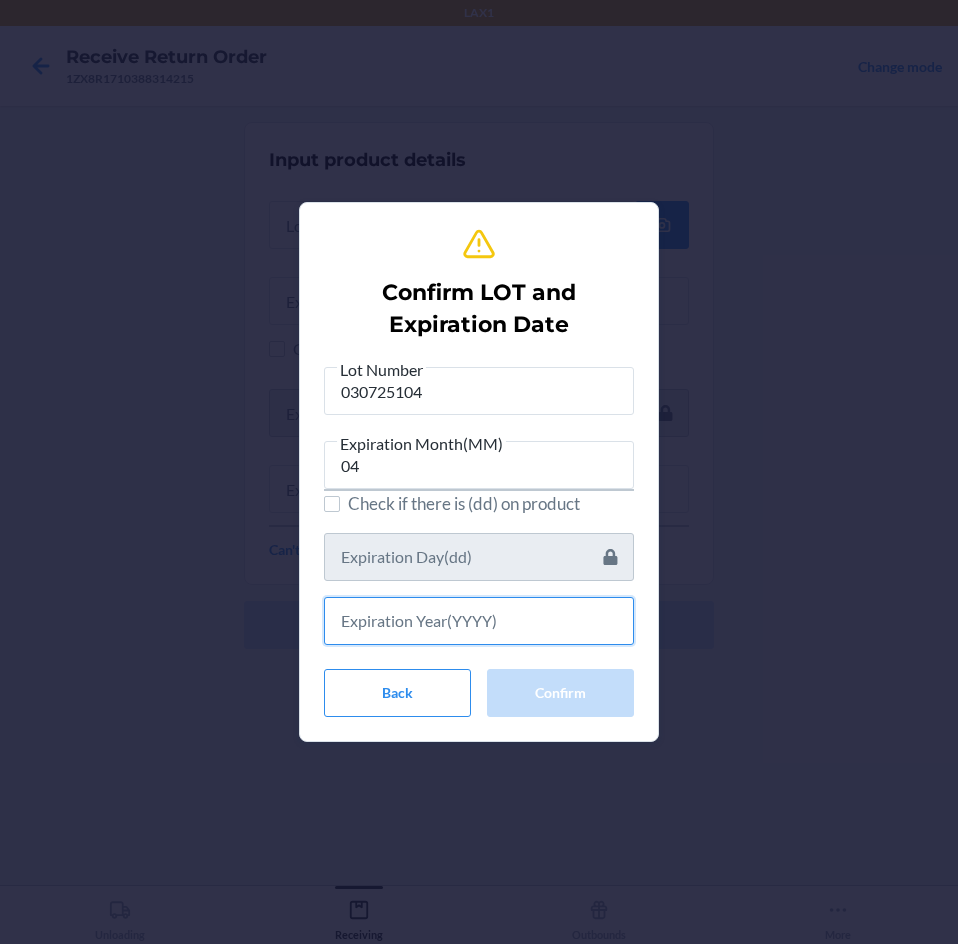 click at bounding box center [479, 621] 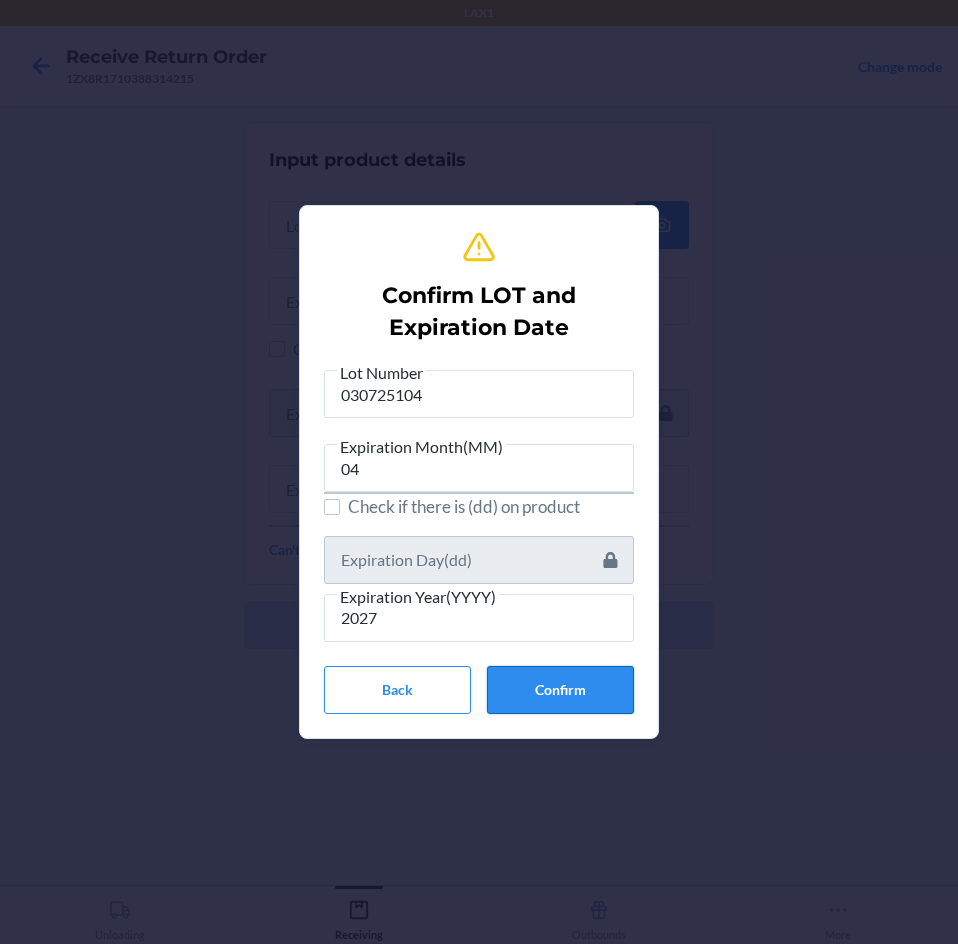 click on "Confirm" at bounding box center [560, 690] 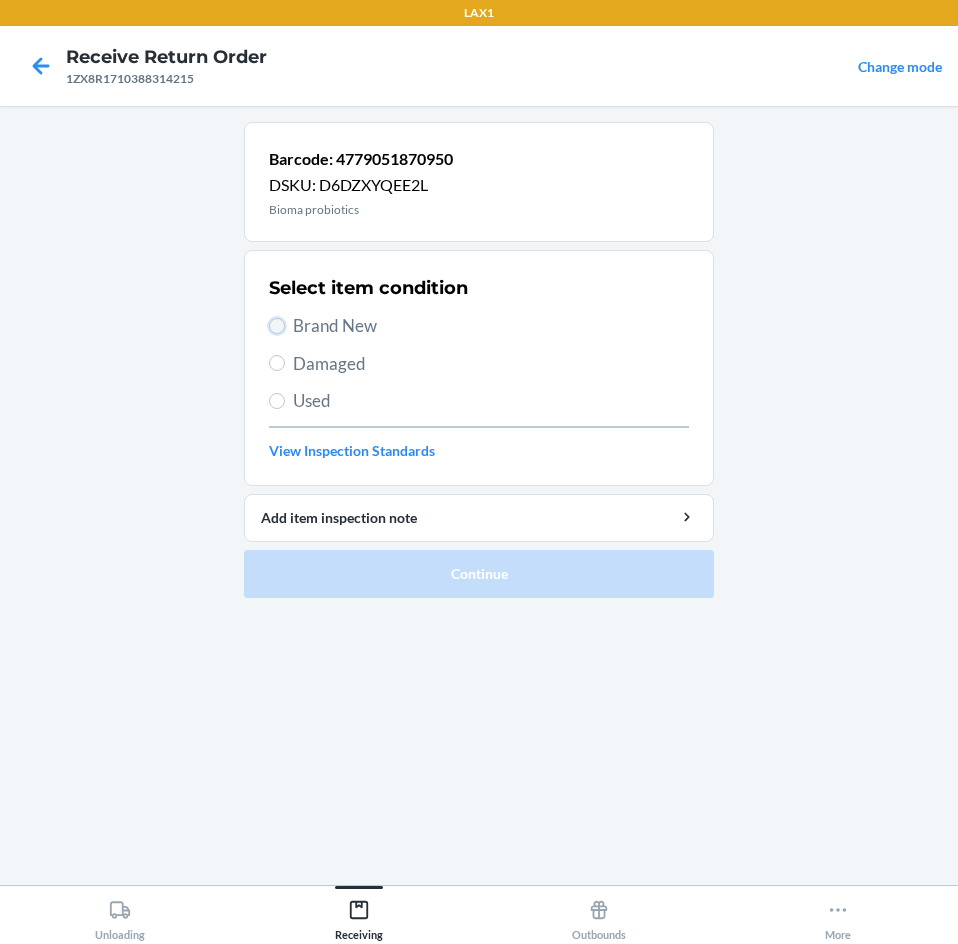 click on "Brand New" at bounding box center (277, 326) 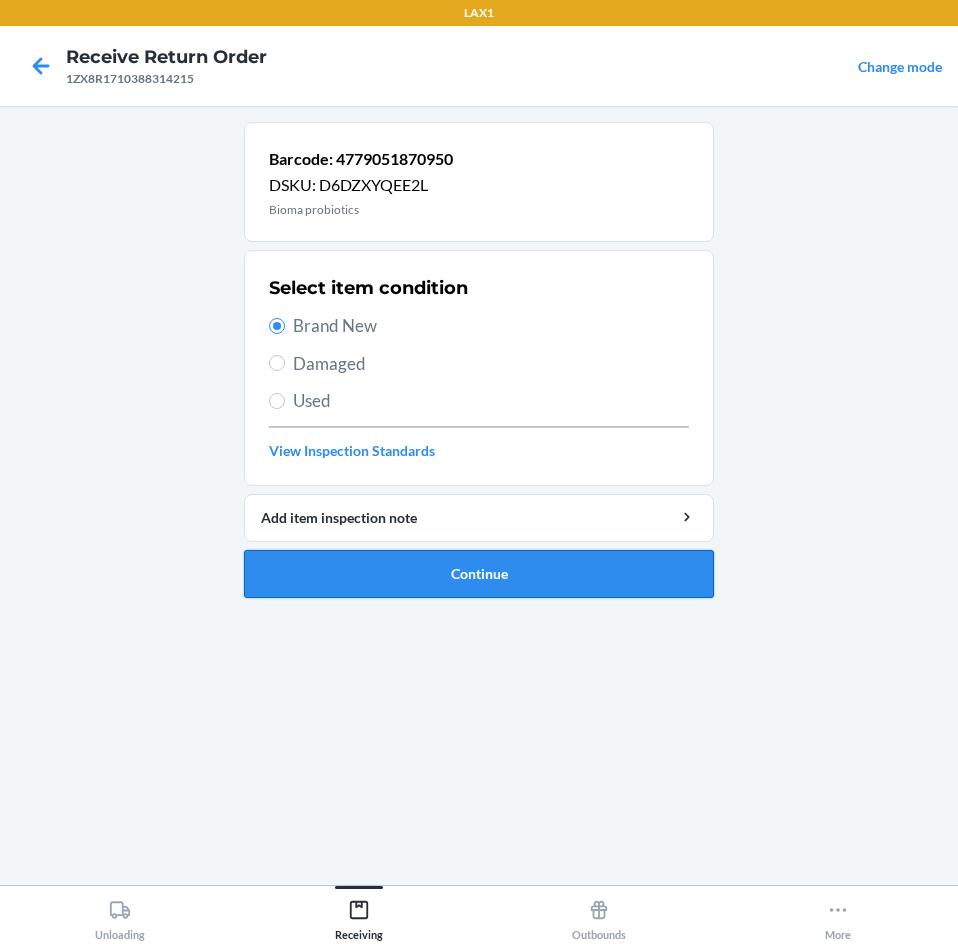 click on "Continue" at bounding box center [479, 574] 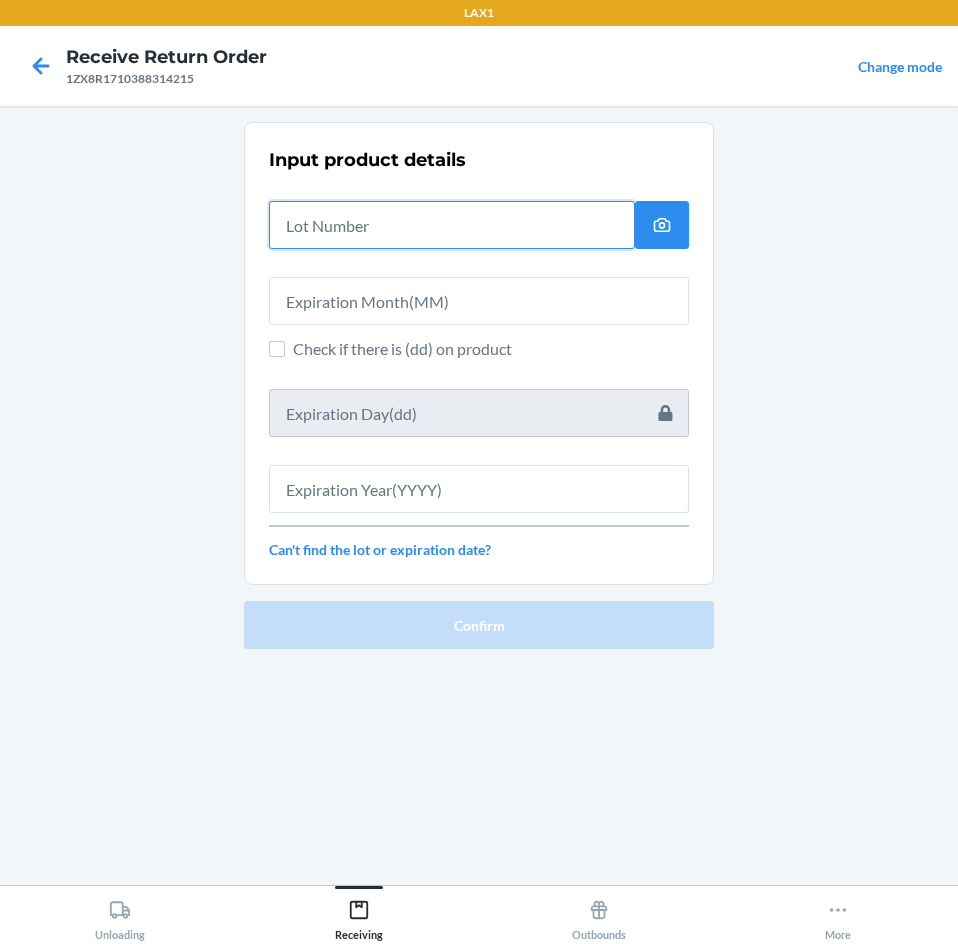 click at bounding box center (452, 225) 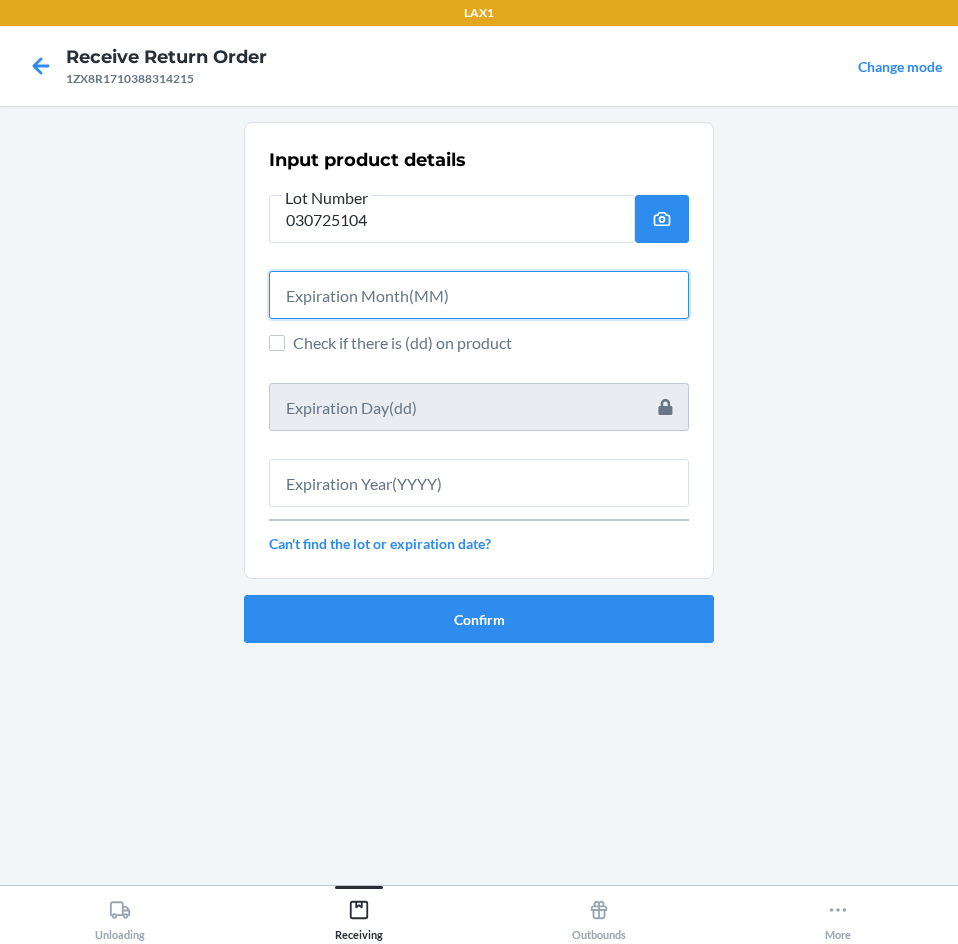 click at bounding box center (479, 295) 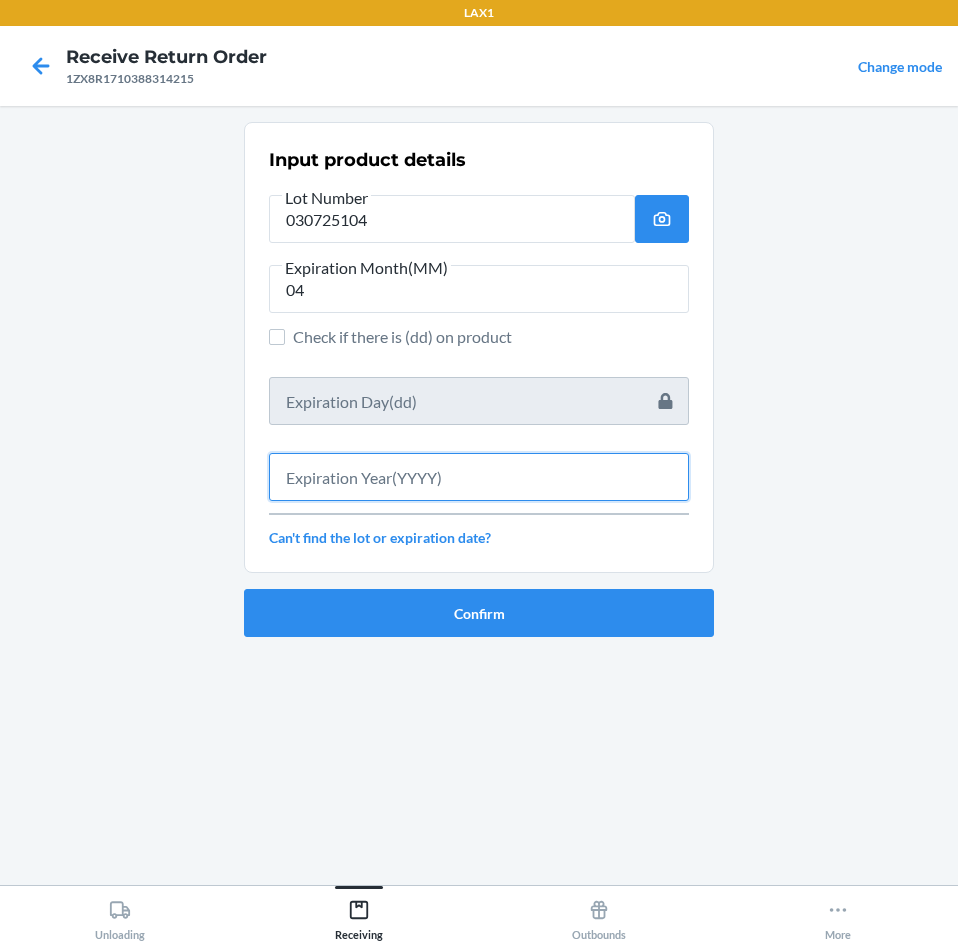 click at bounding box center [479, 477] 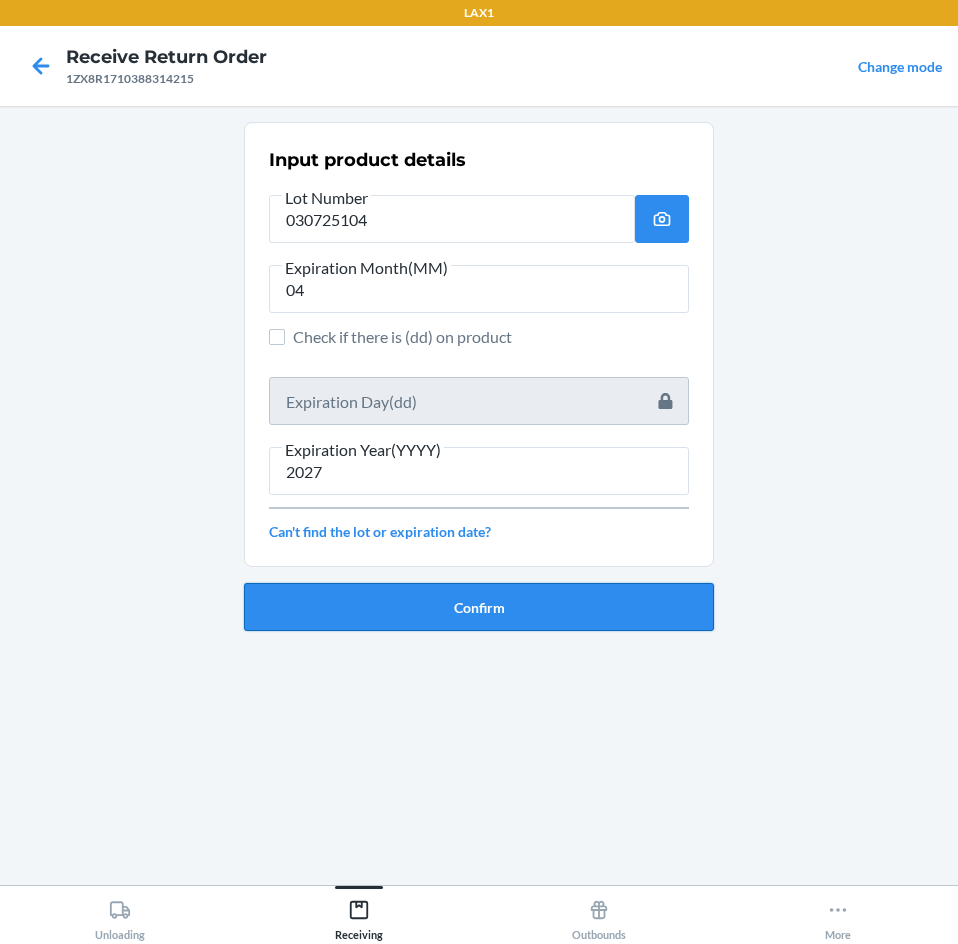 click on "Confirm" at bounding box center (479, 607) 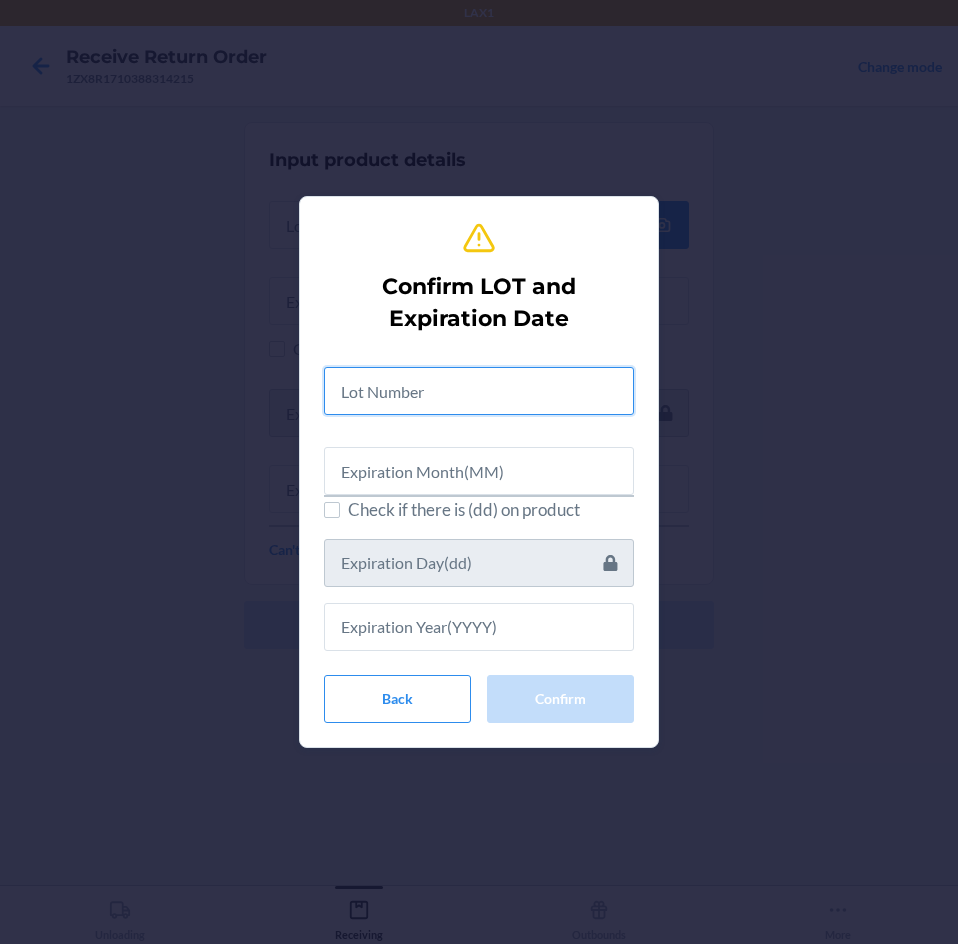 click at bounding box center (479, 391) 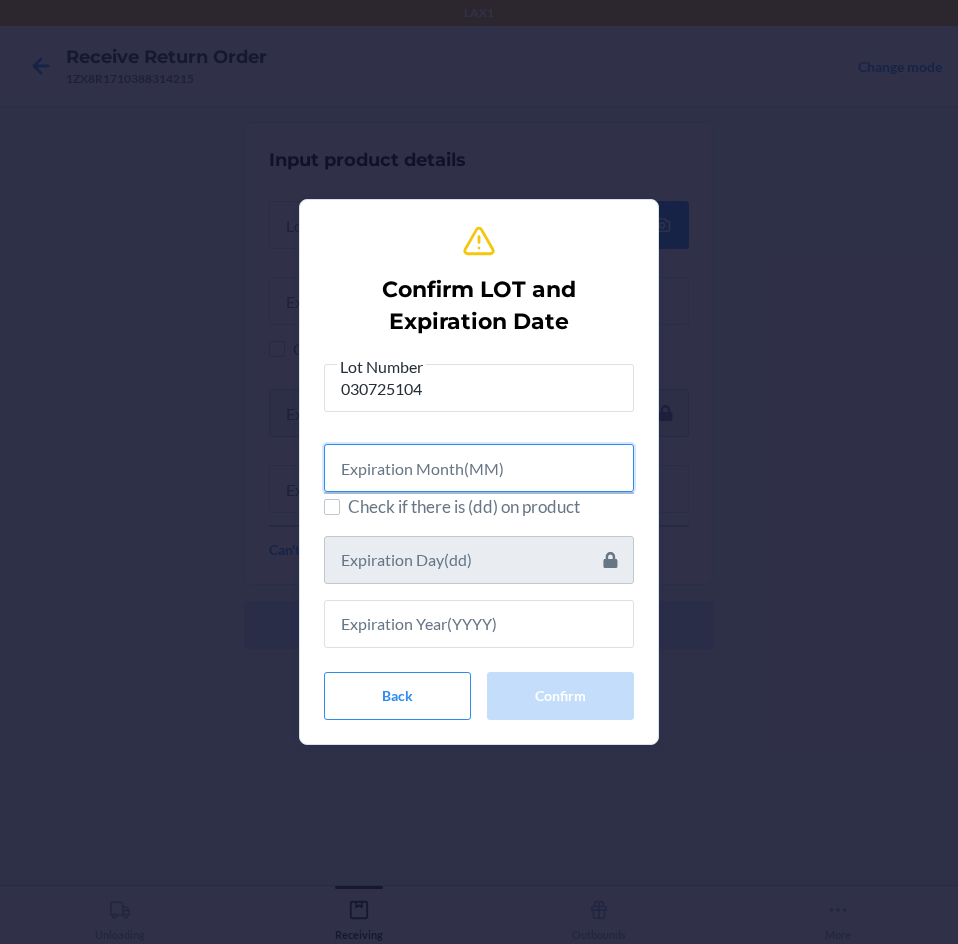 click at bounding box center [479, 468] 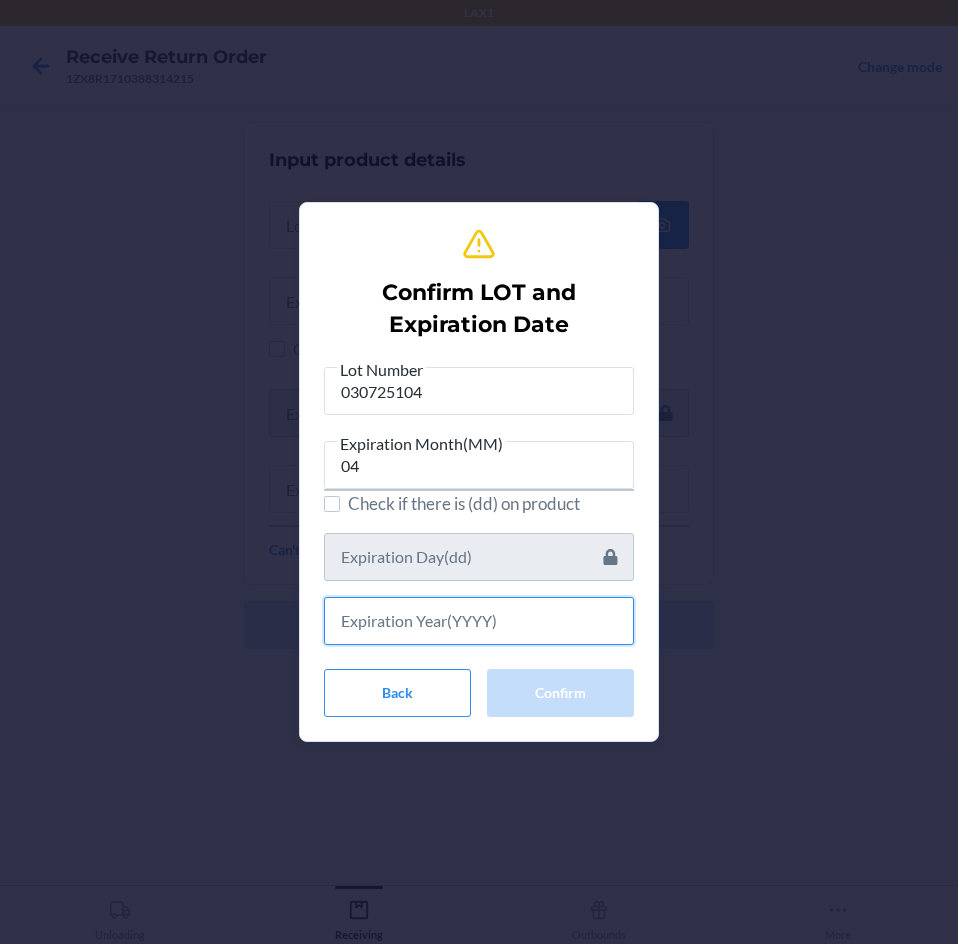 drag, startPoint x: 529, startPoint y: 632, endPoint x: 539, endPoint y: 653, distance: 23.259407 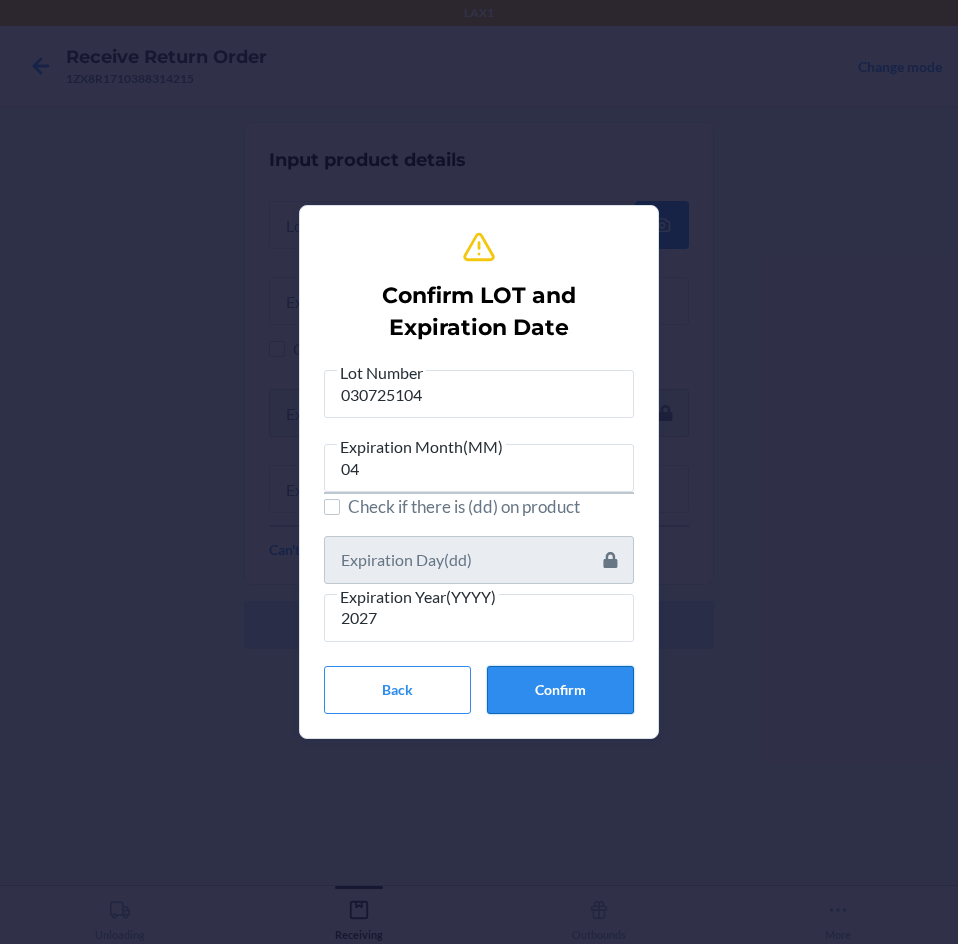 click on "Confirm" at bounding box center [560, 690] 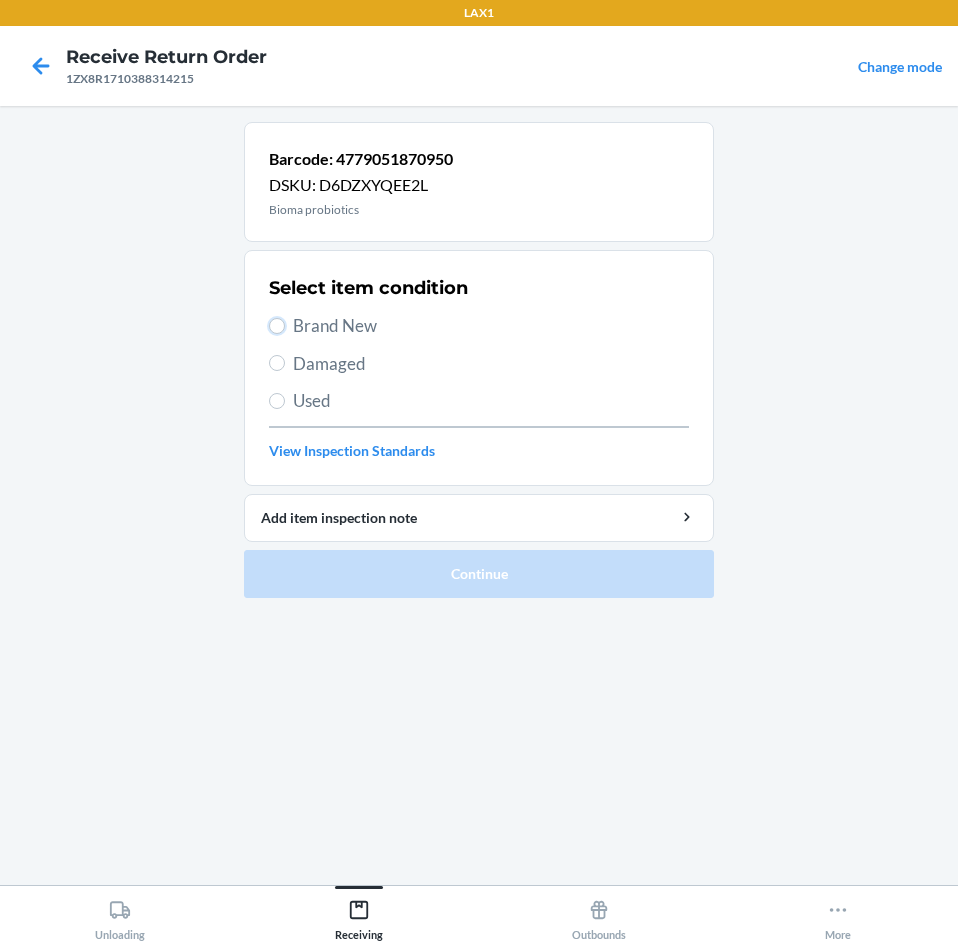 drag, startPoint x: 279, startPoint y: 320, endPoint x: 380, endPoint y: 460, distance: 172.62965 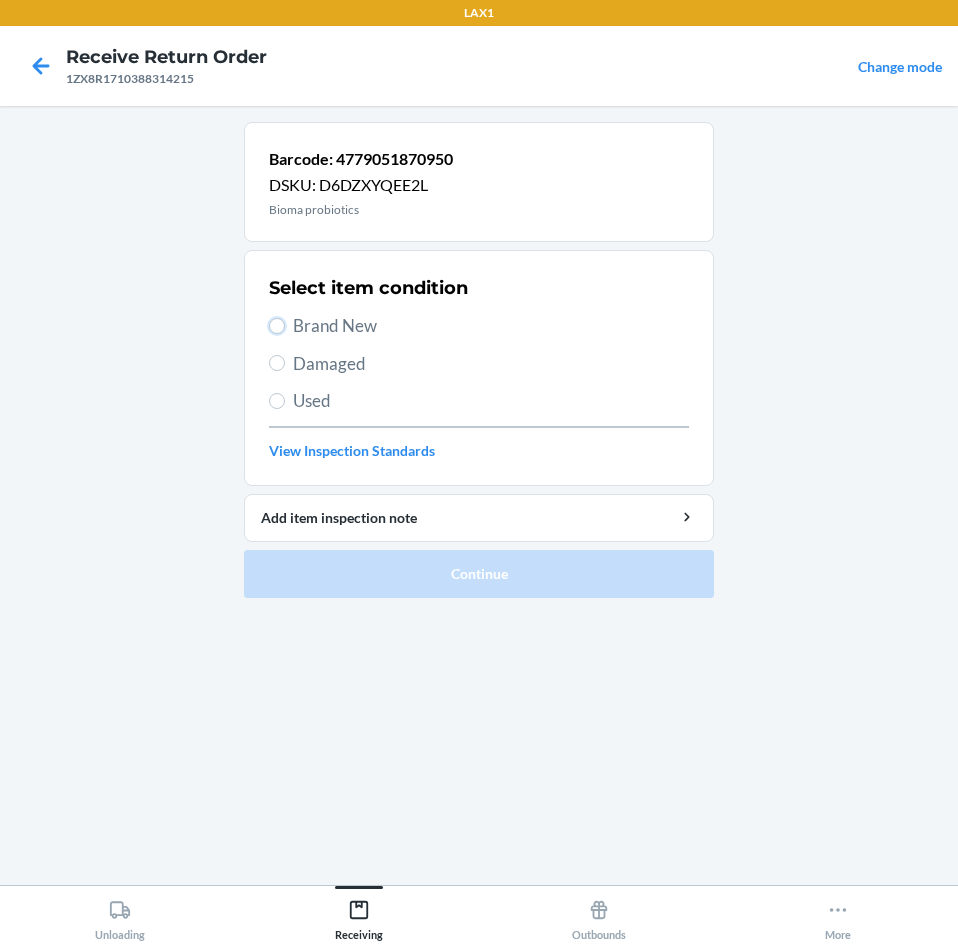 click on "Select item condition Brand New Damaged Used View Inspection Standards" at bounding box center (479, 368) 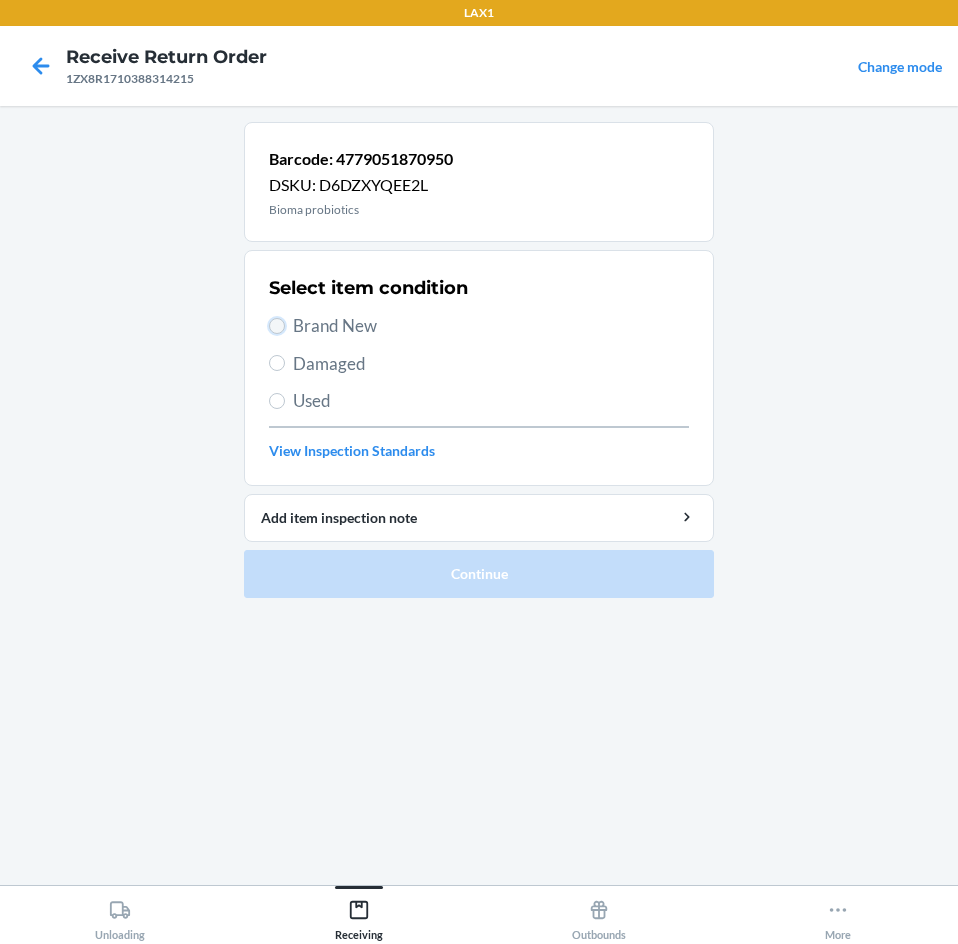 click on "Brand New" at bounding box center (277, 326) 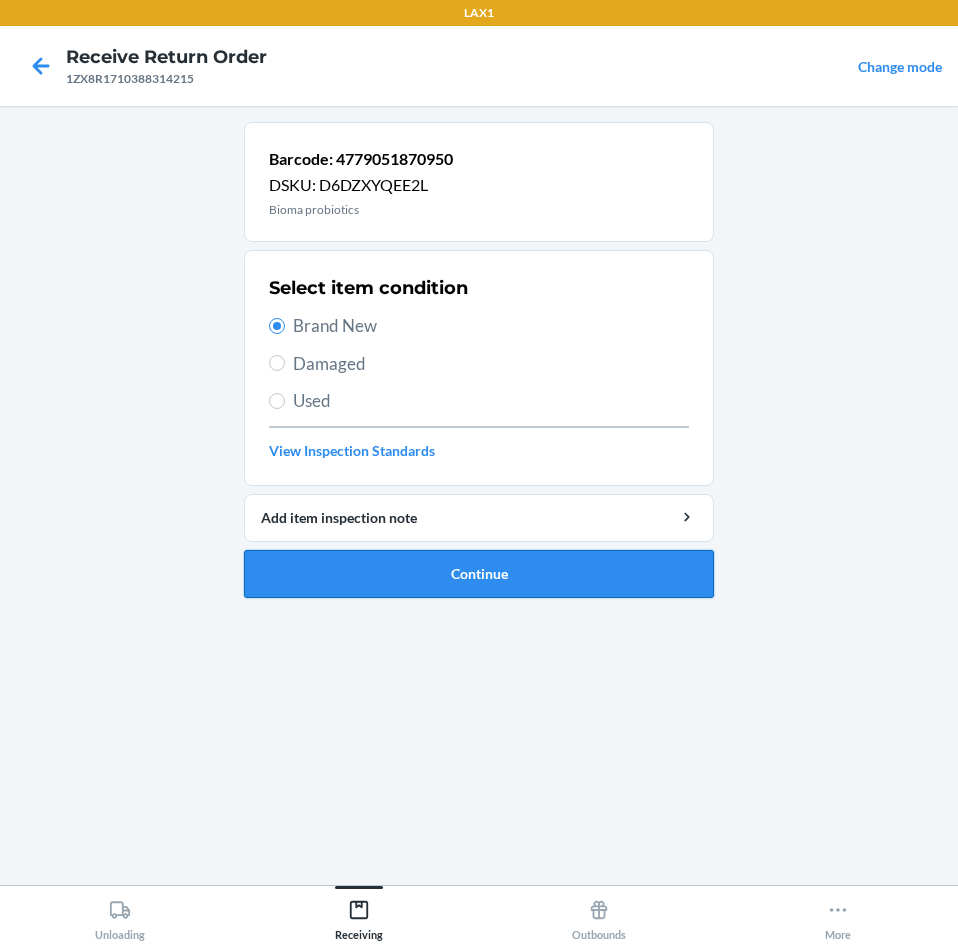 click on "Continue" at bounding box center [479, 574] 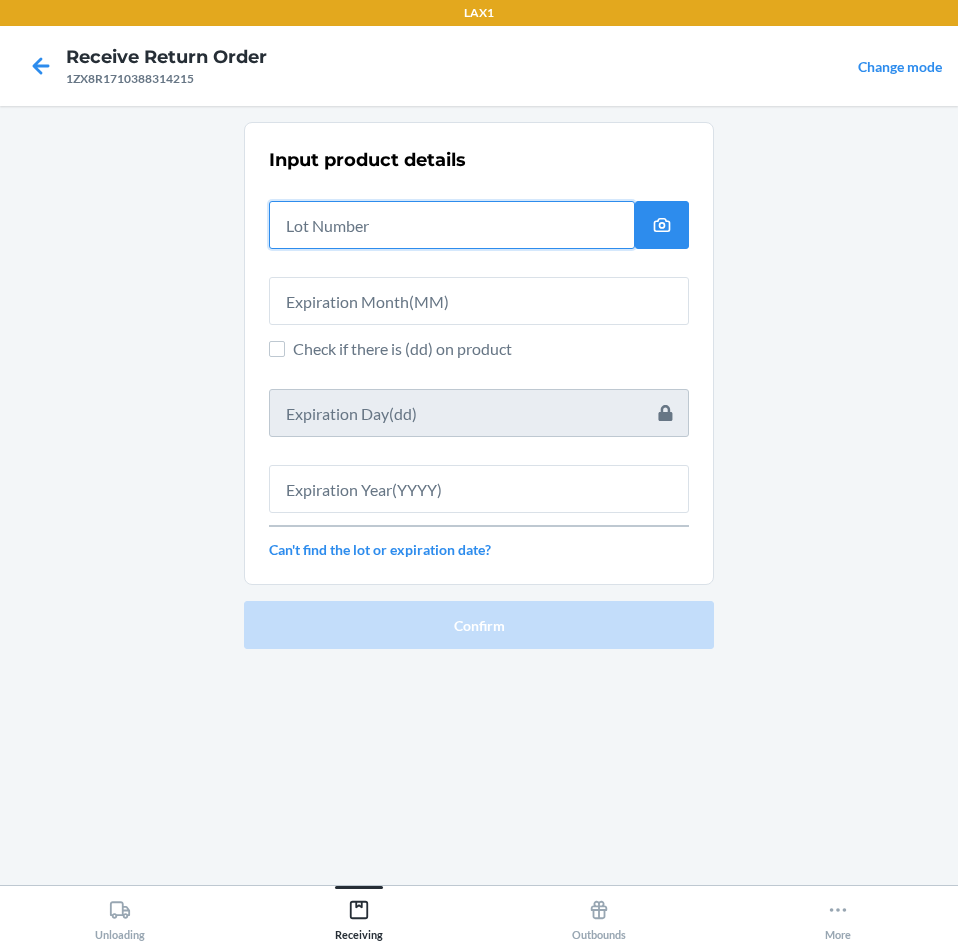 click at bounding box center (452, 225) 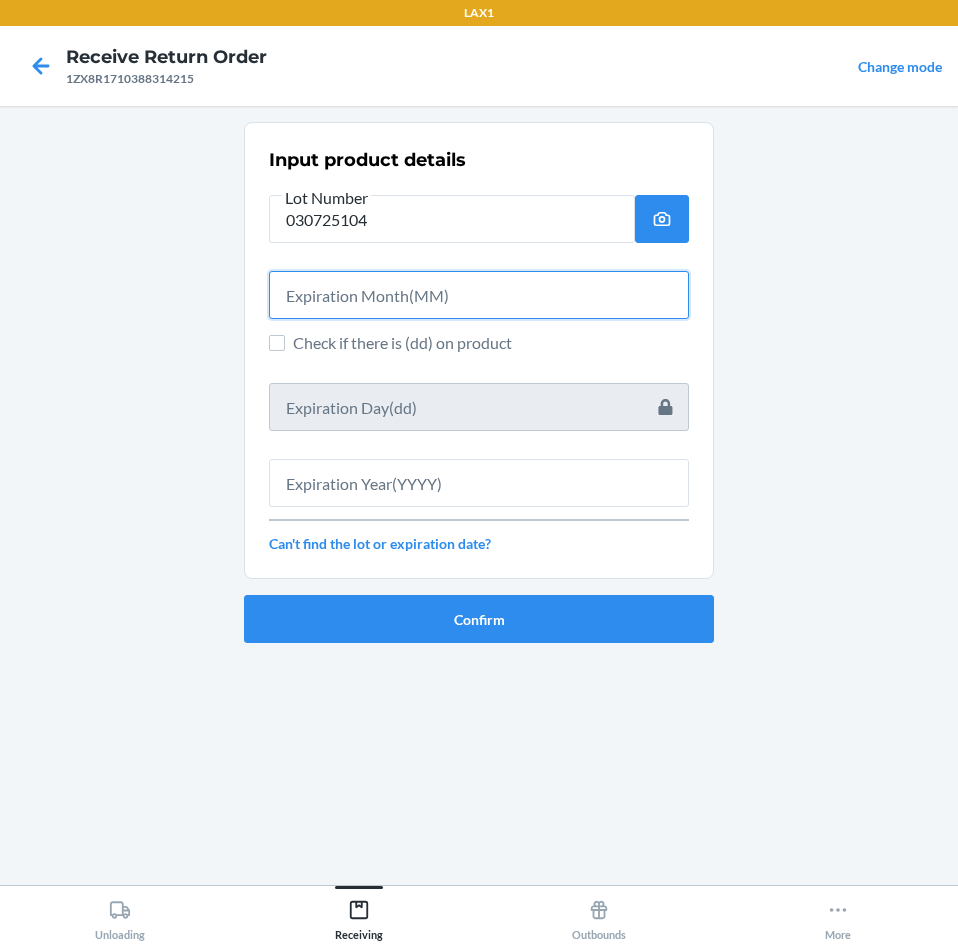 click at bounding box center (479, 295) 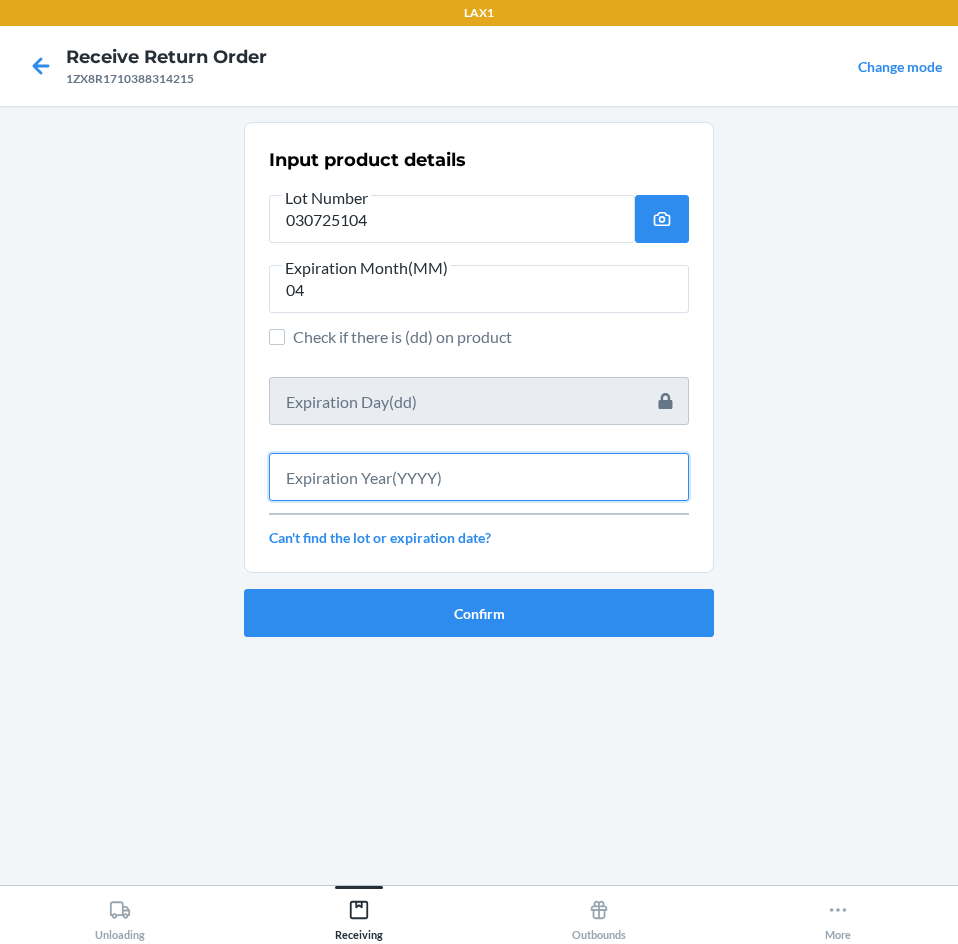 click at bounding box center (479, 477) 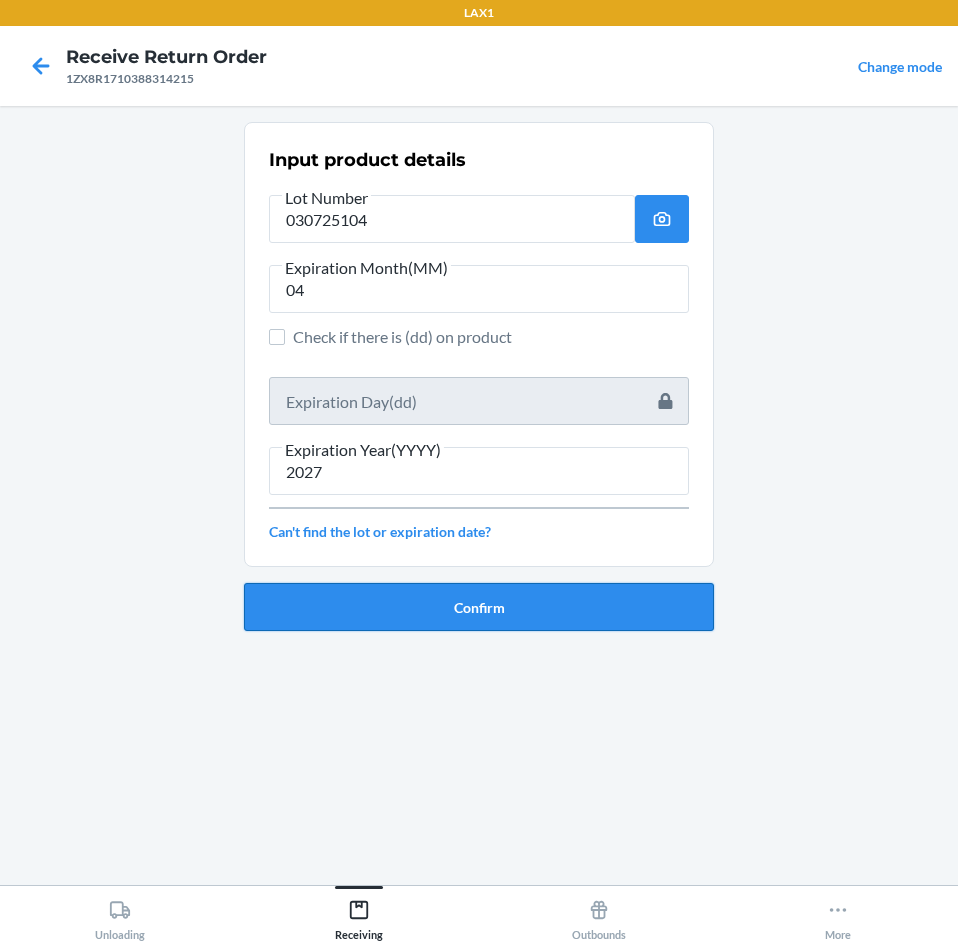 click on "Confirm" at bounding box center (479, 607) 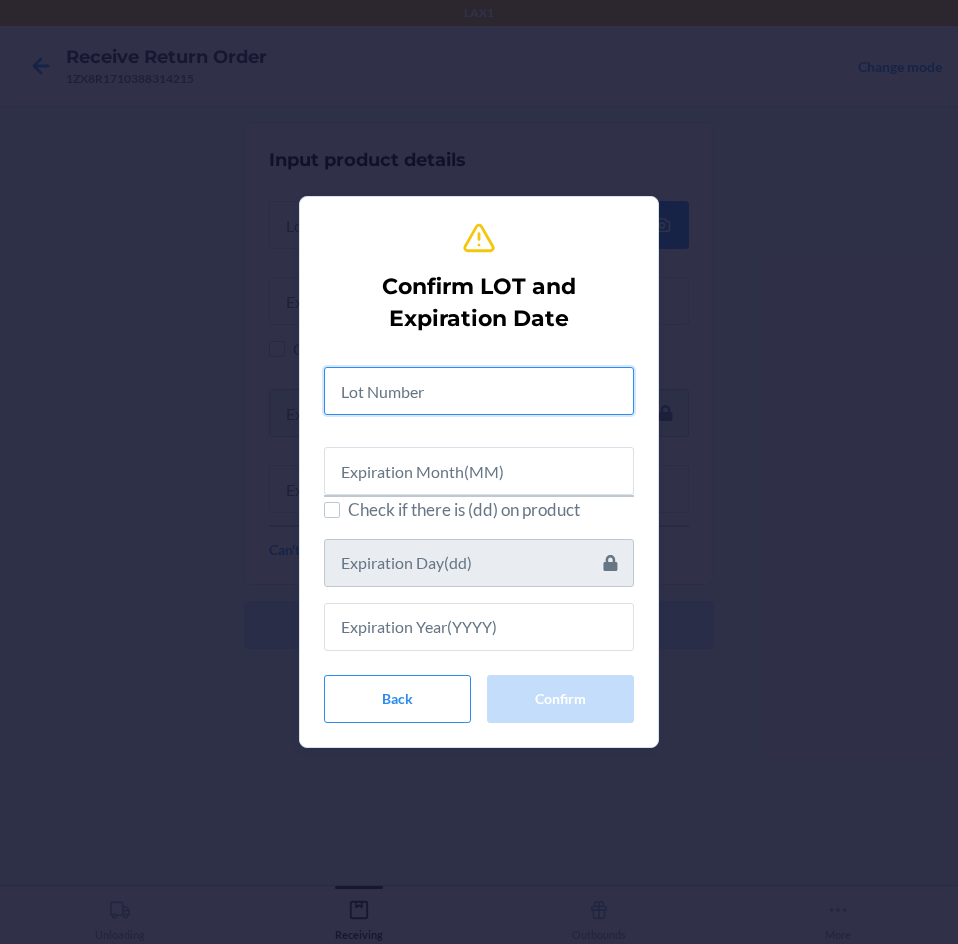 click at bounding box center [479, 391] 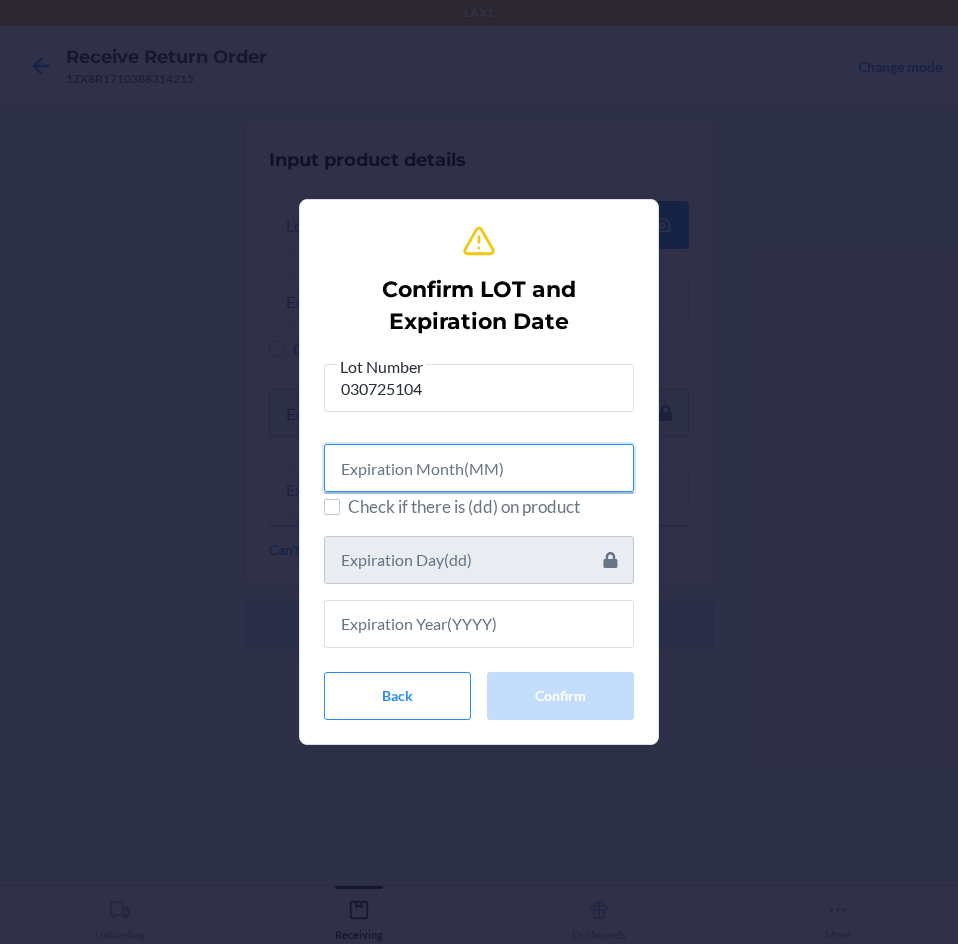 drag, startPoint x: 506, startPoint y: 471, endPoint x: 524, endPoint y: 499, distance: 33.286633 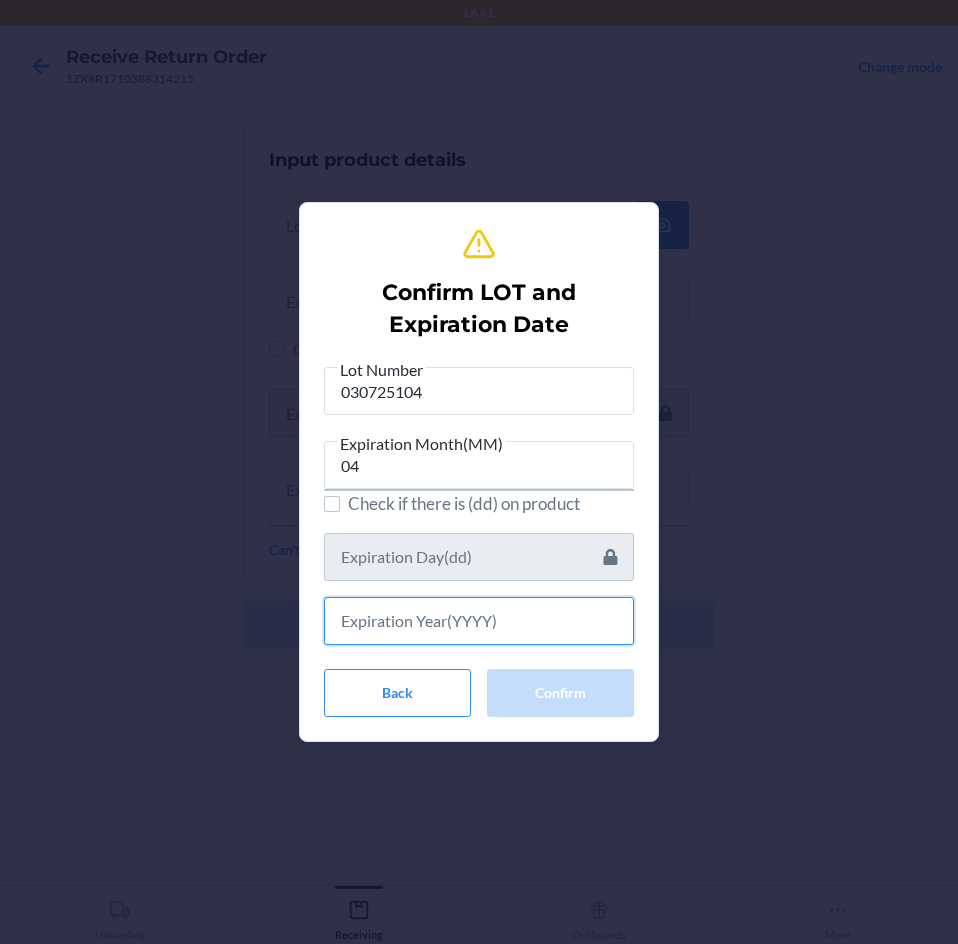 click at bounding box center [479, 621] 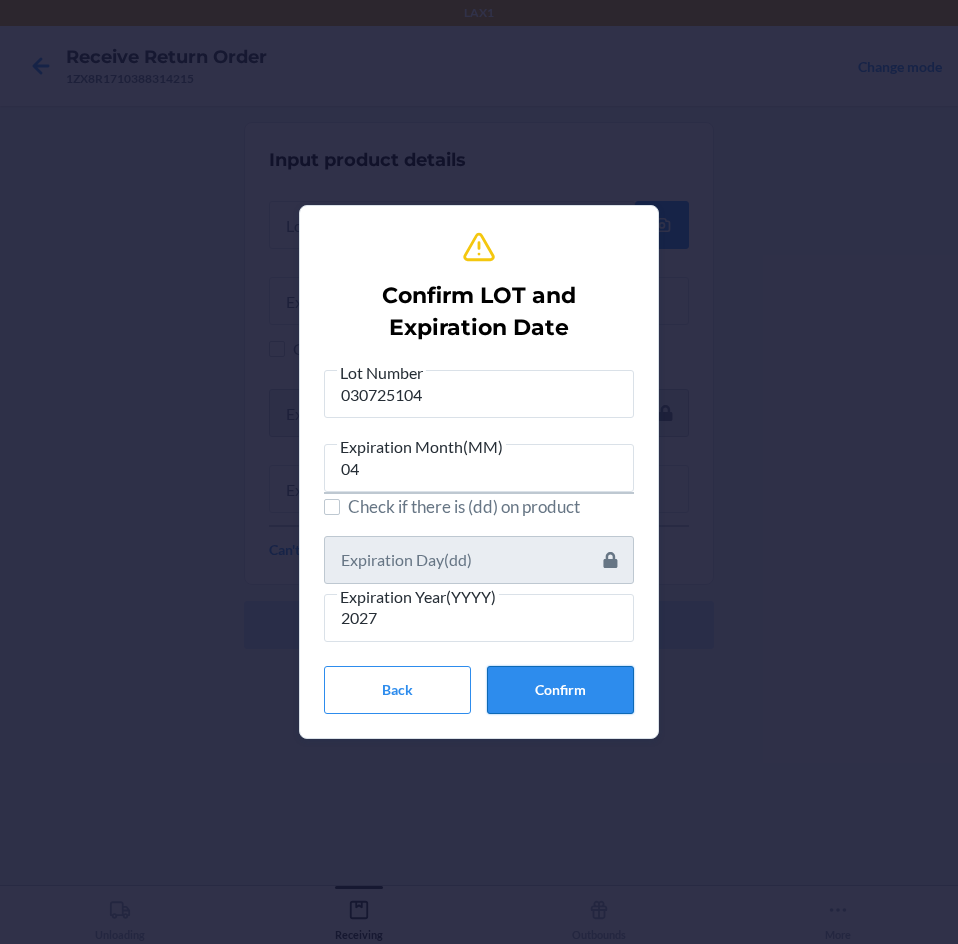 click on "Confirm" at bounding box center (560, 690) 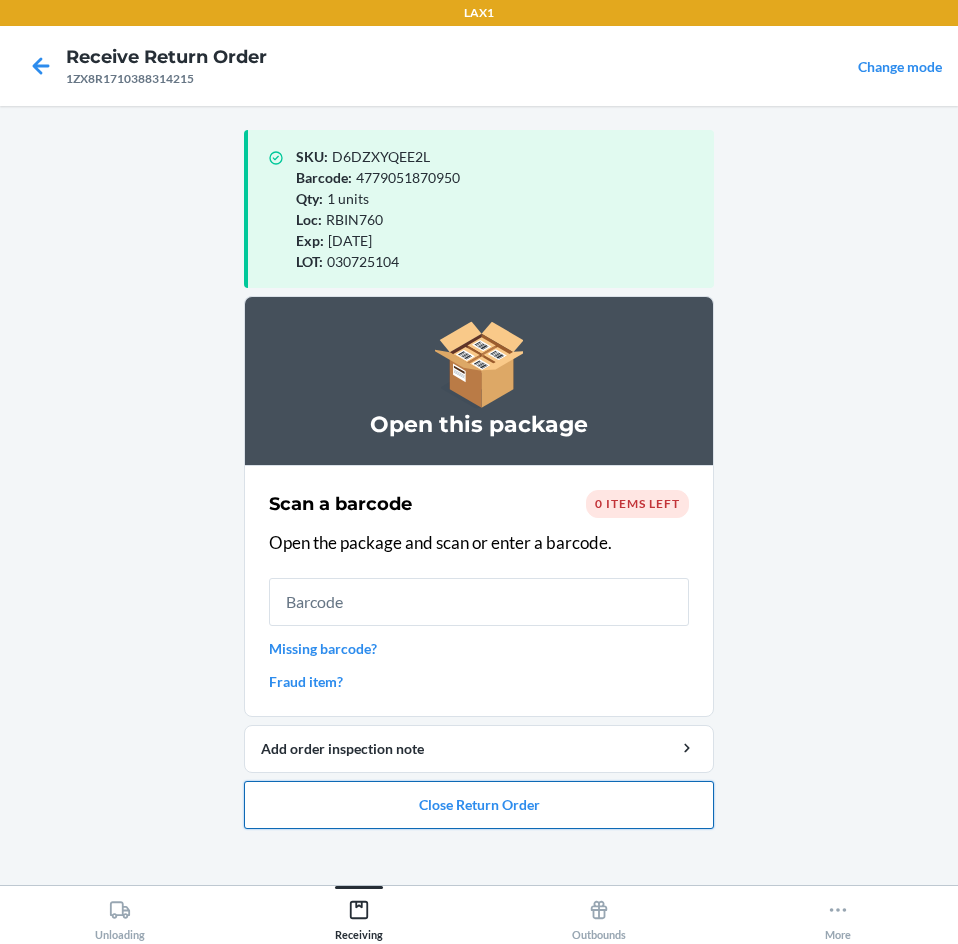 click on "Close Return Order" at bounding box center [479, 805] 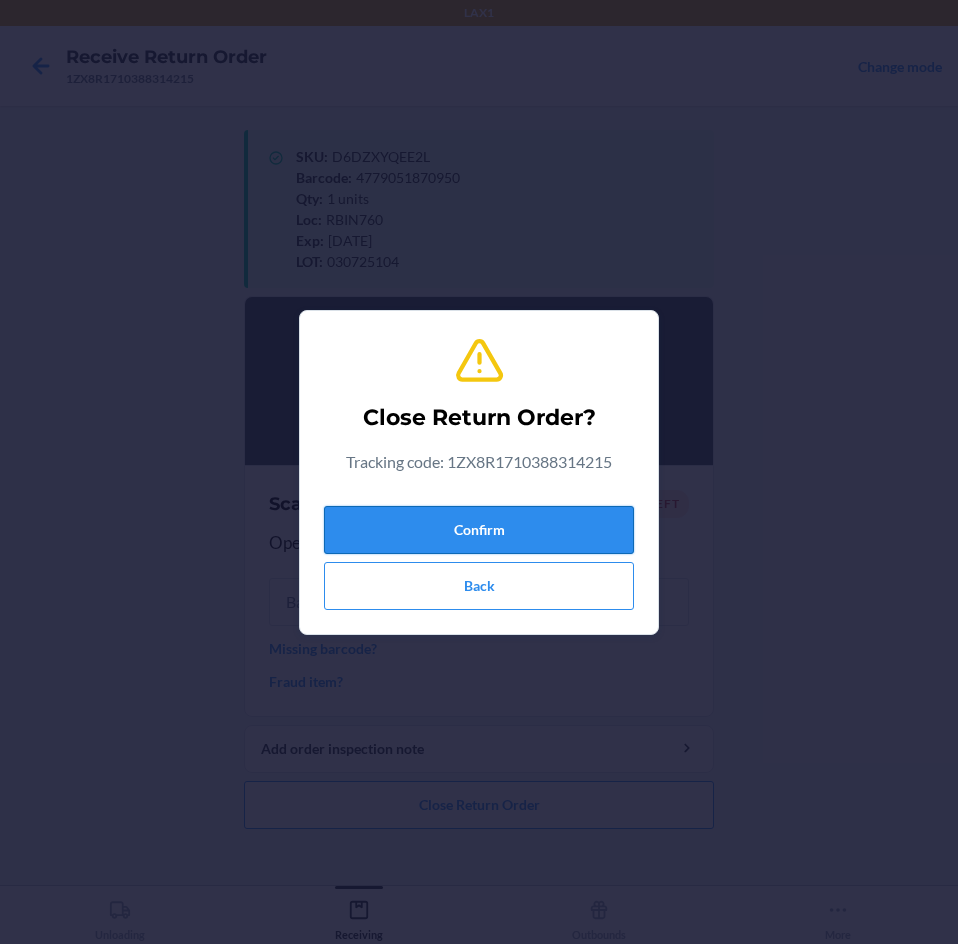 click on "Confirm" at bounding box center [479, 530] 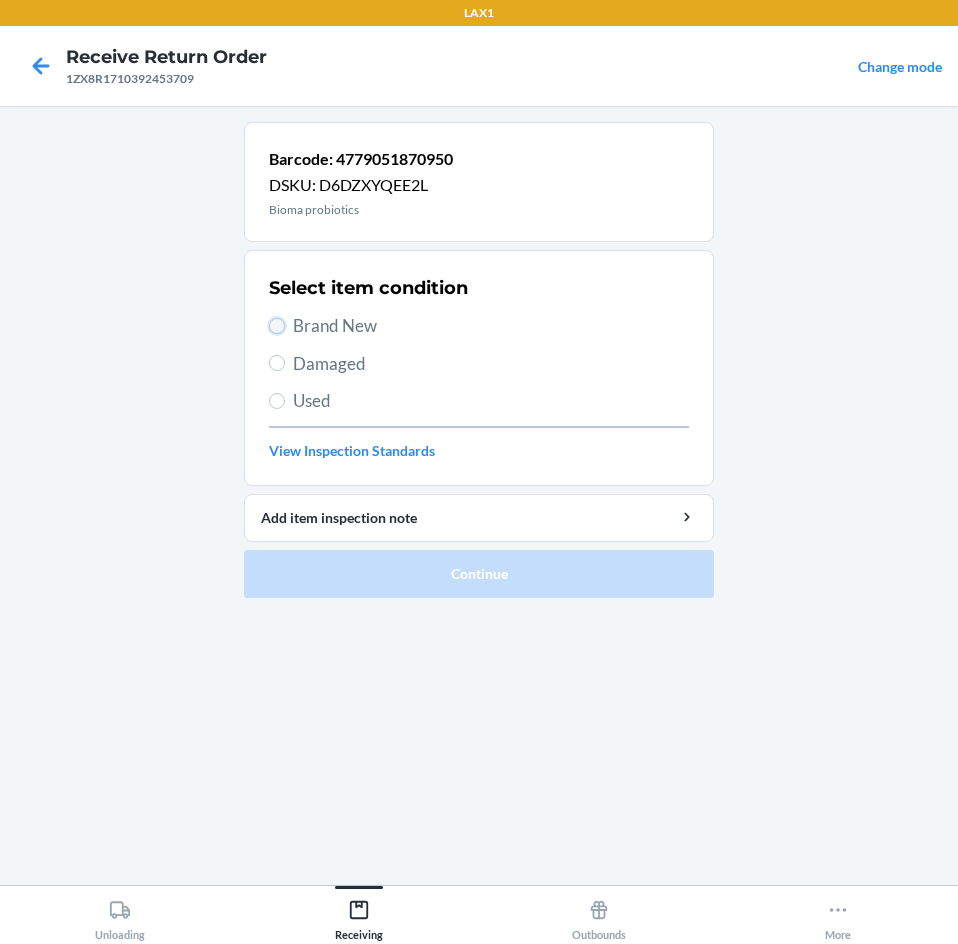 drag, startPoint x: 276, startPoint y: 326, endPoint x: 317, endPoint y: 371, distance: 60.876926 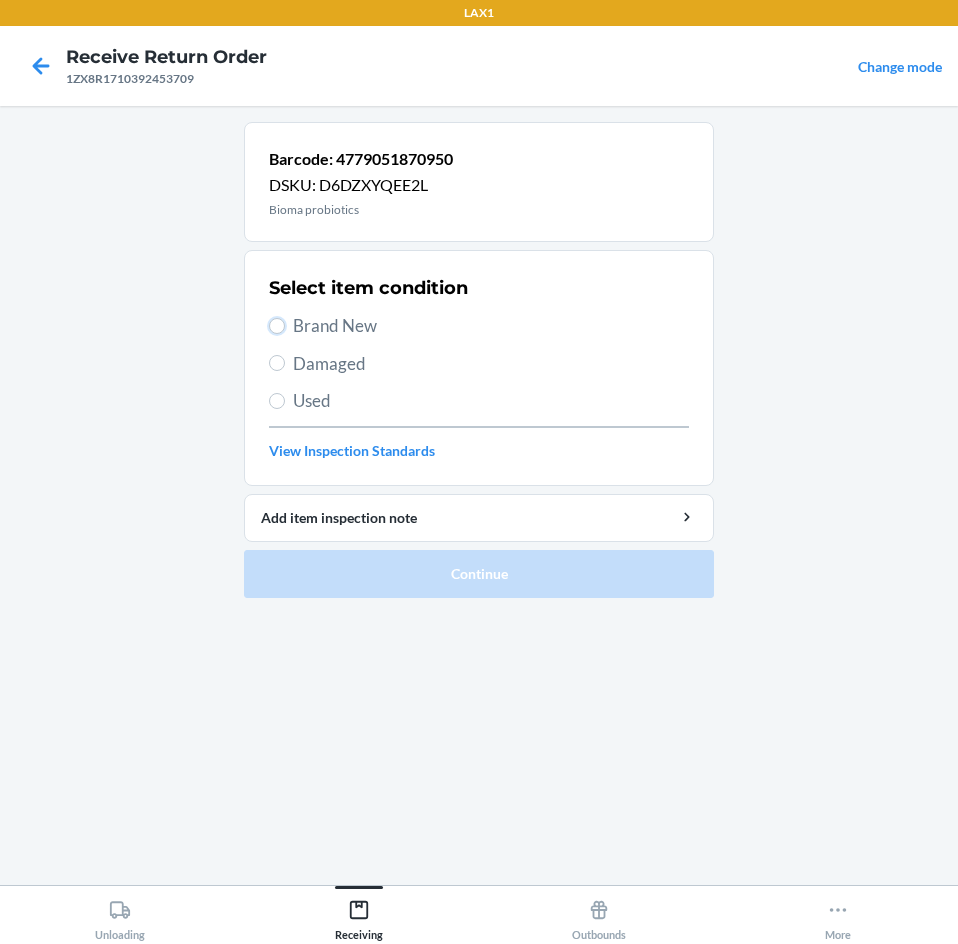 click on "Brand New" at bounding box center [277, 326] 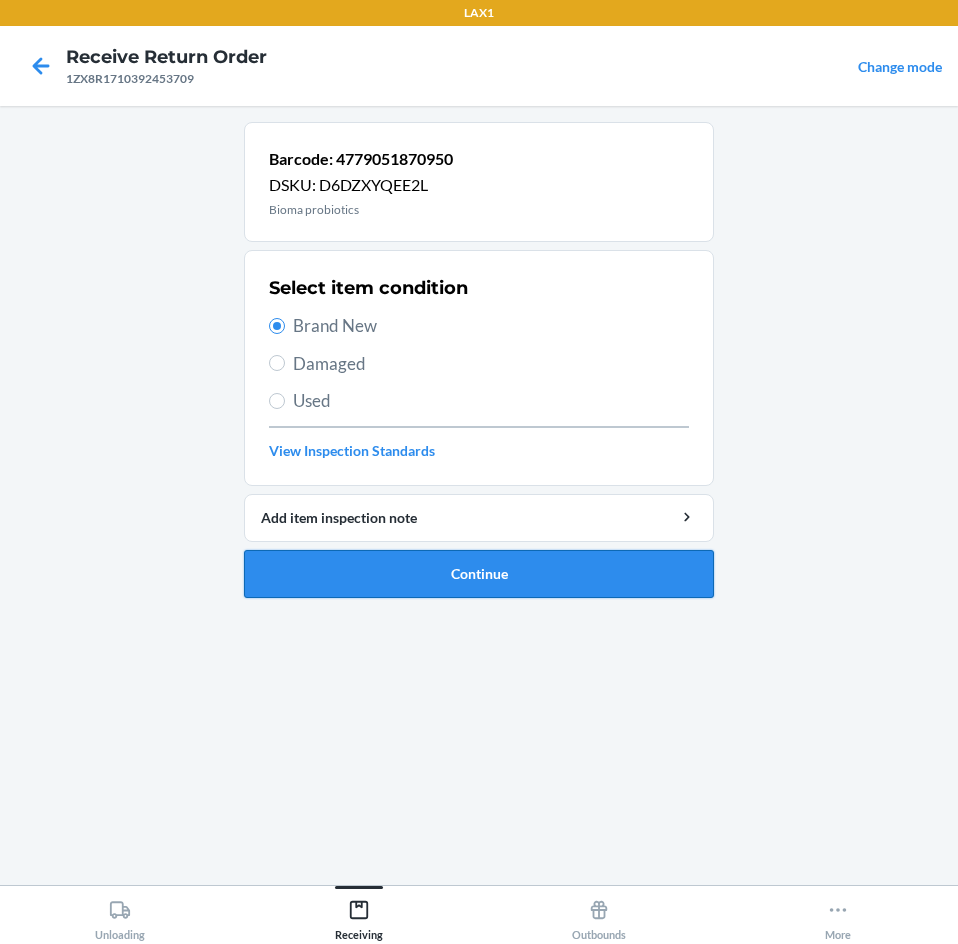 click on "Continue" at bounding box center (479, 574) 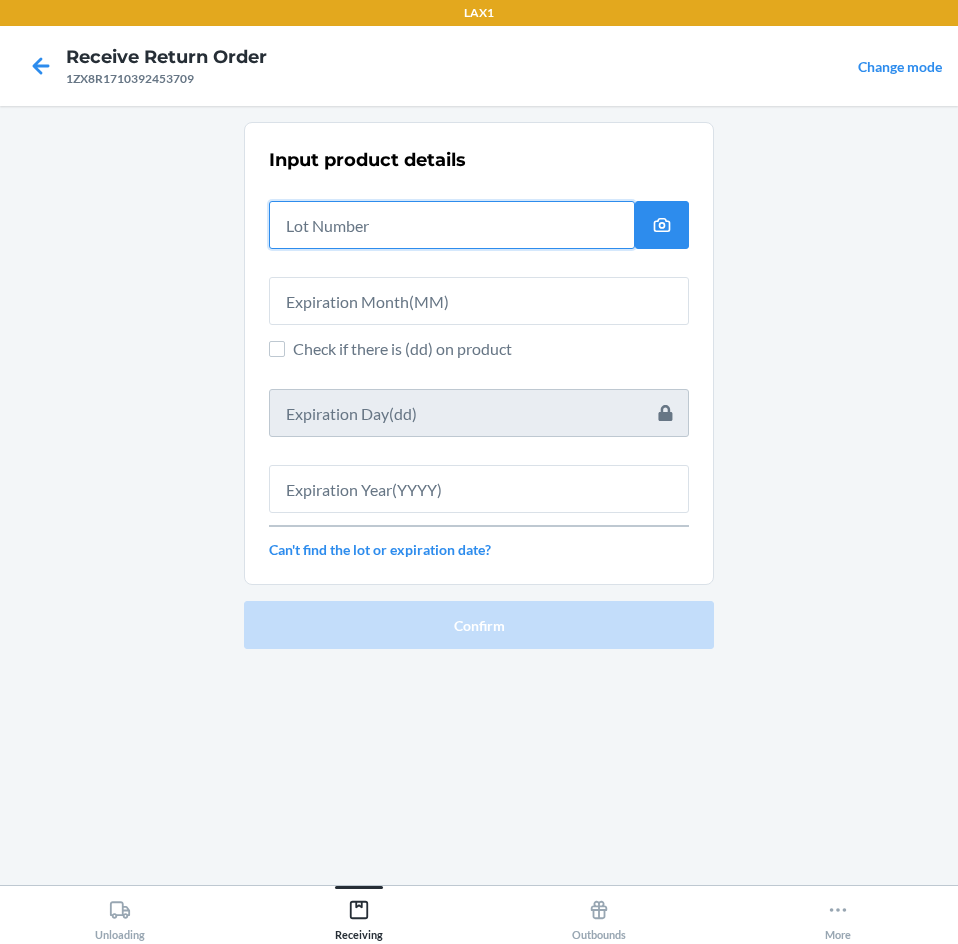 click at bounding box center (452, 225) 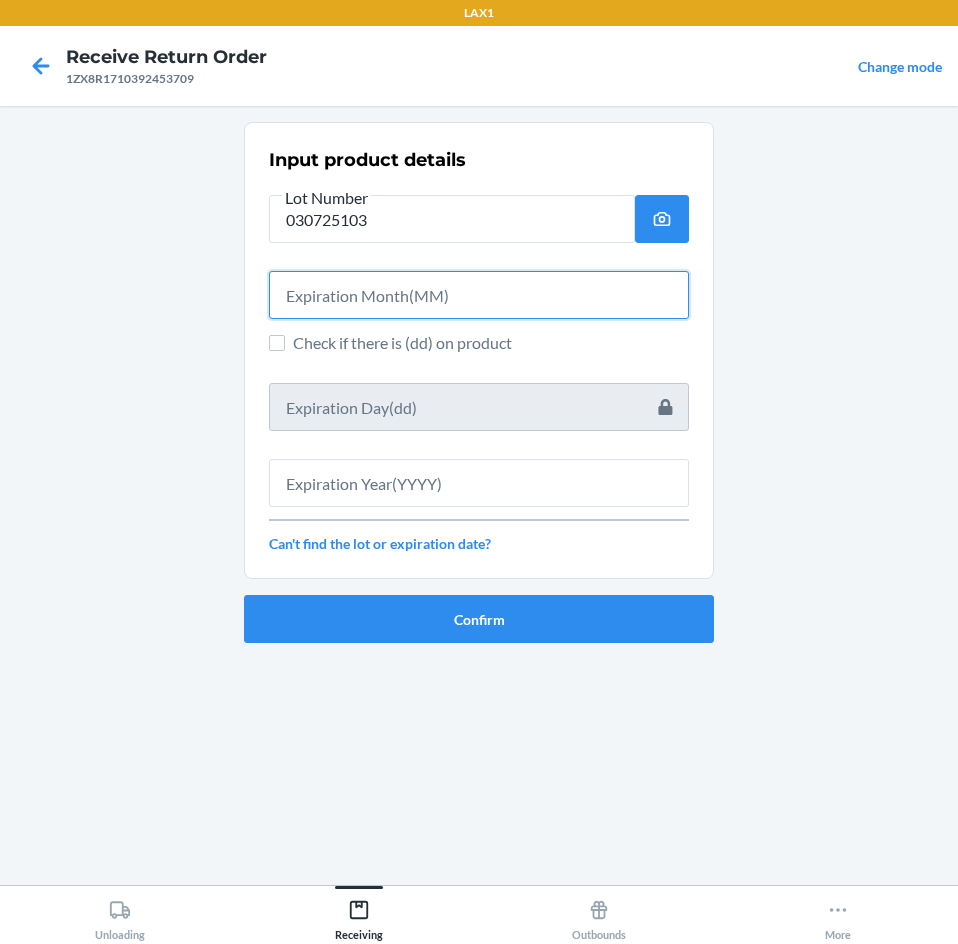 click at bounding box center (479, 295) 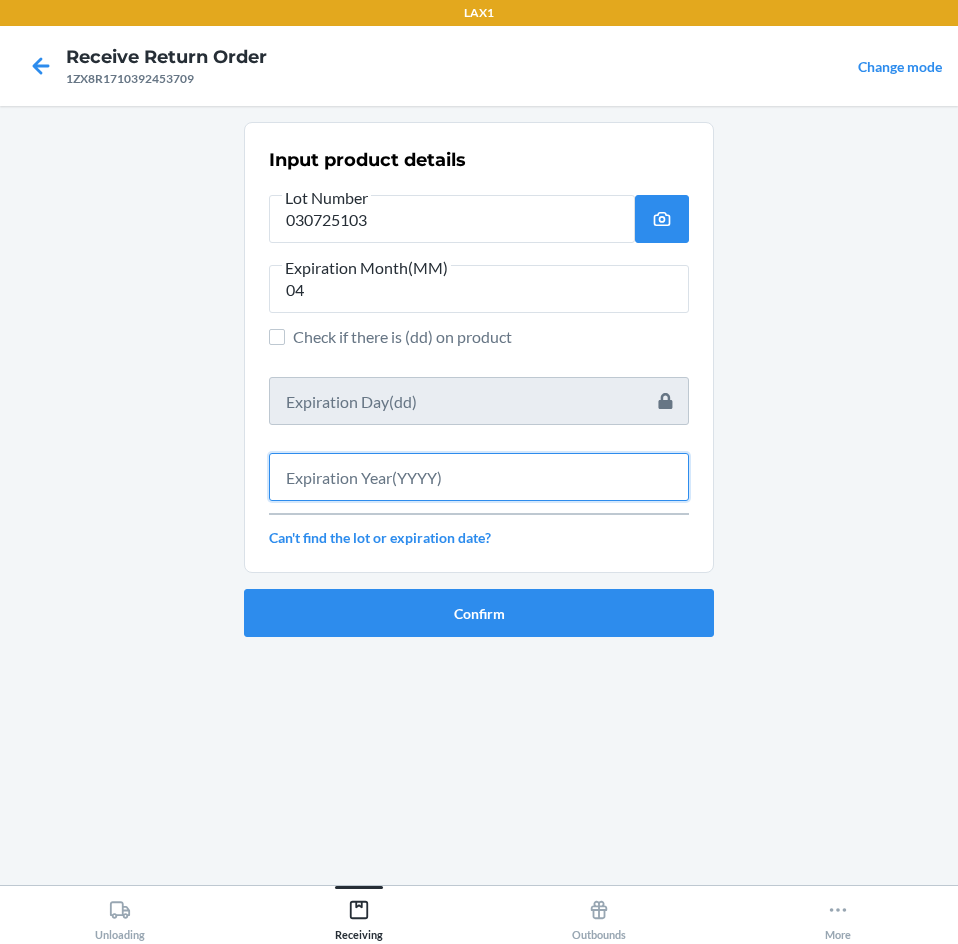 click at bounding box center (479, 477) 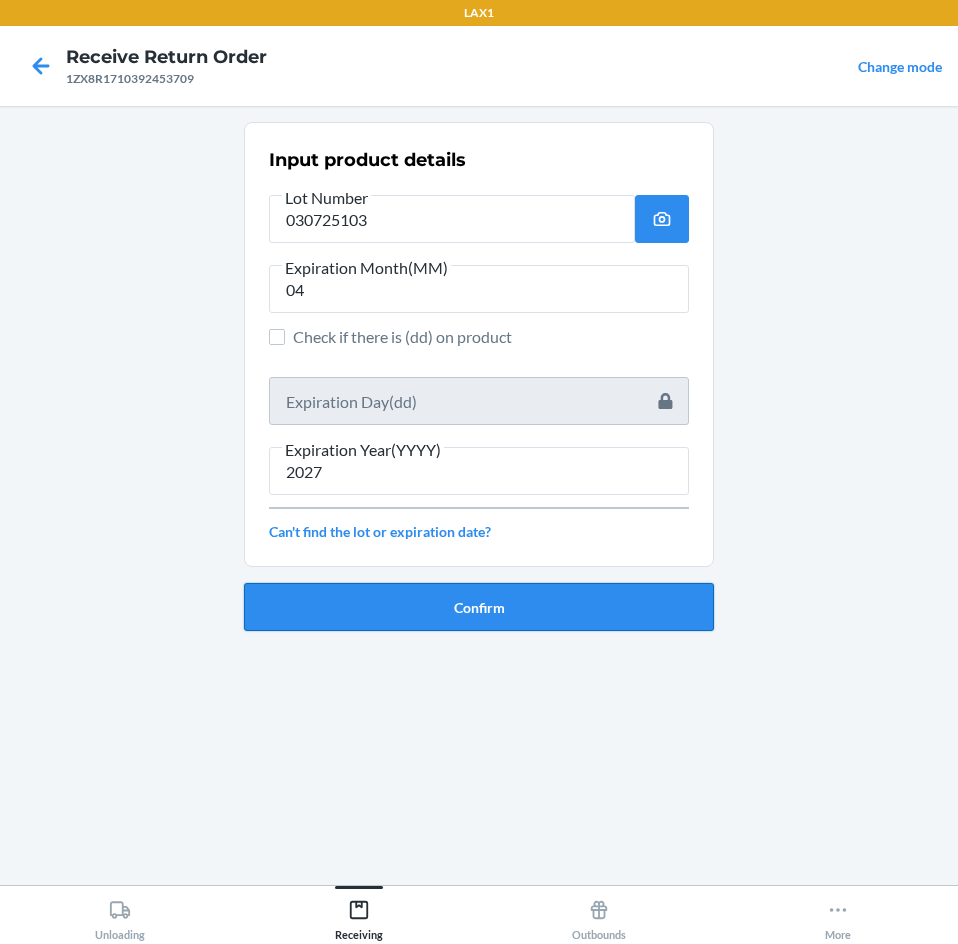 click on "Confirm" at bounding box center (479, 607) 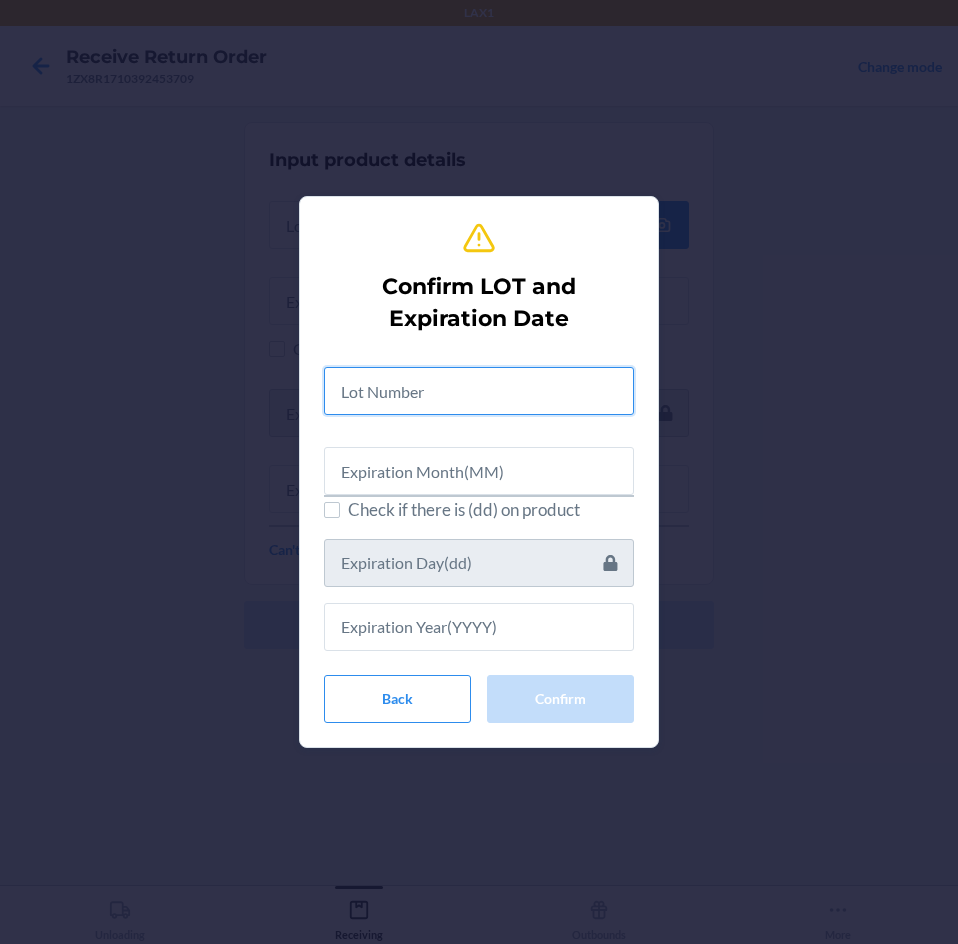 click at bounding box center [479, 391] 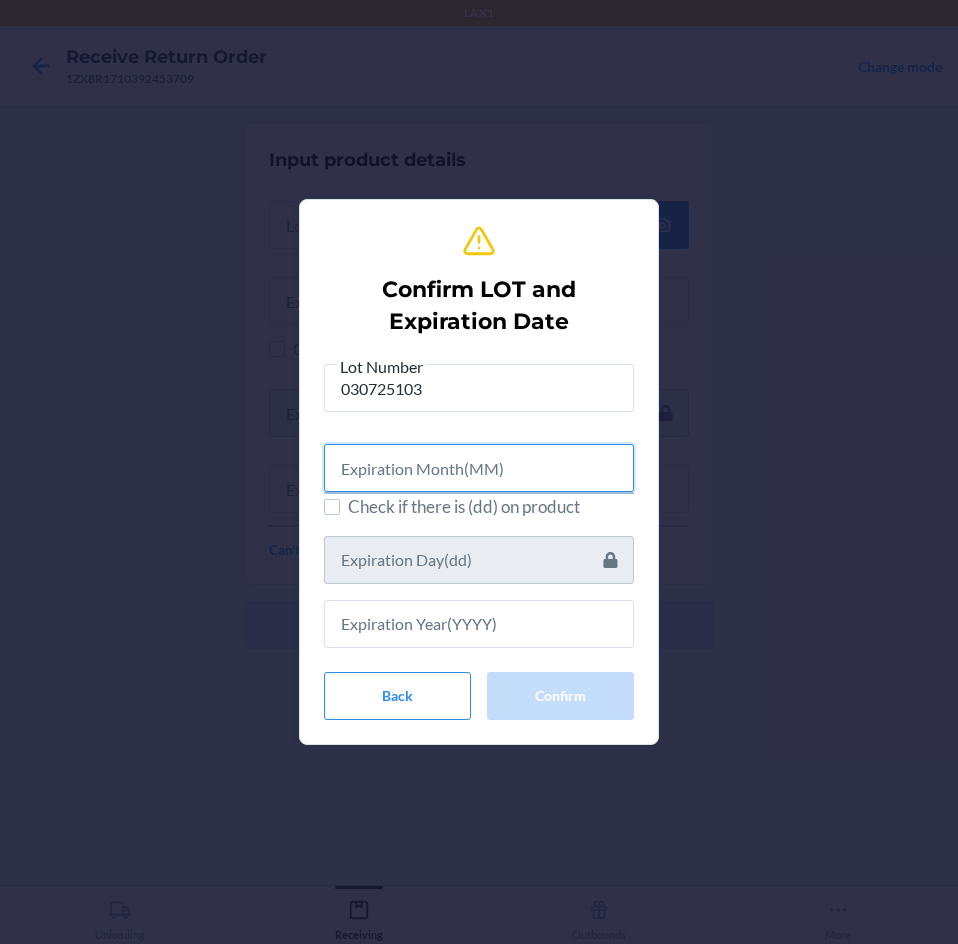 click at bounding box center (479, 468) 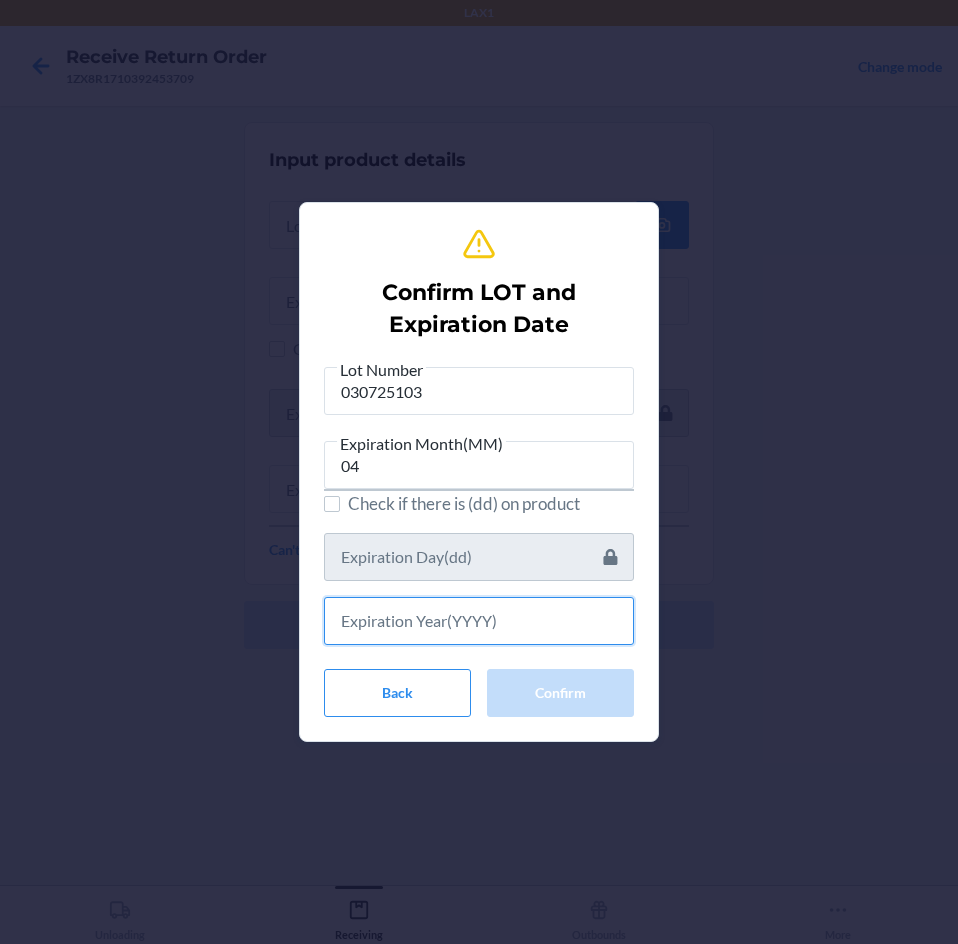 click at bounding box center [479, 621] 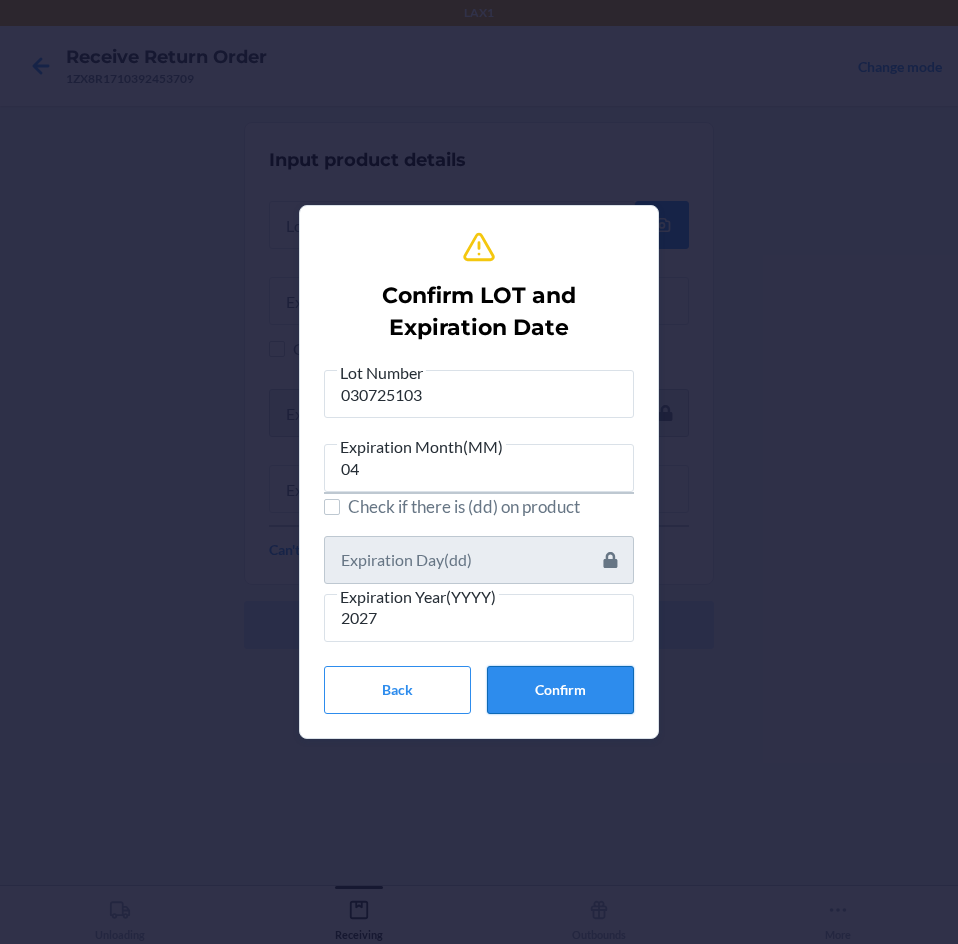 click on "Confirm" at bounding box center (560, 690) 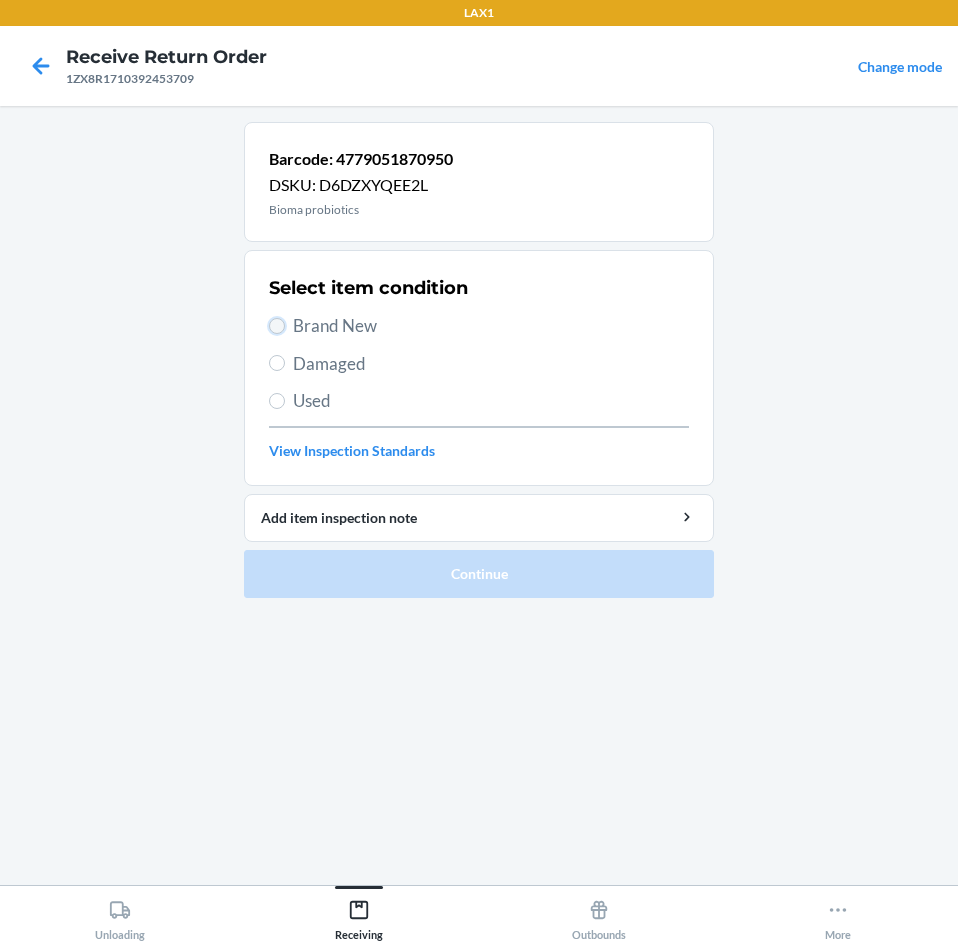 click on "Brand New" at bounding box center [277, 326] 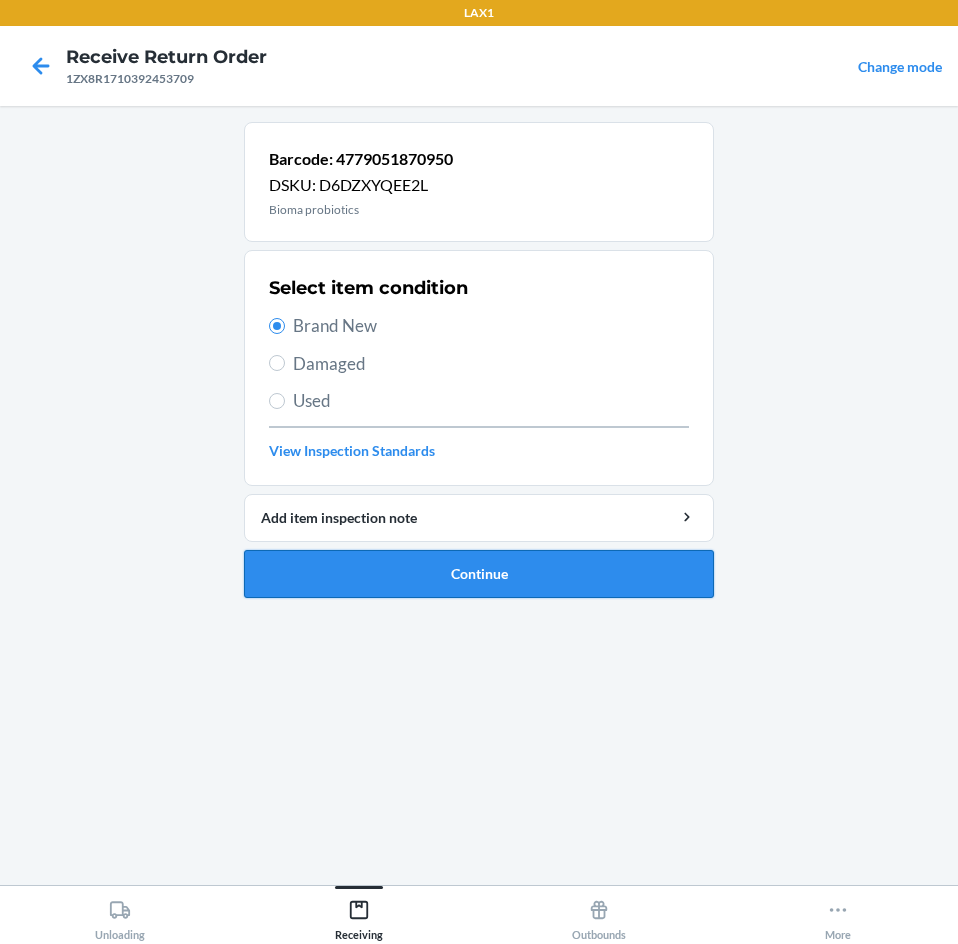 click on "Continue" at bounding box center (479, 574) 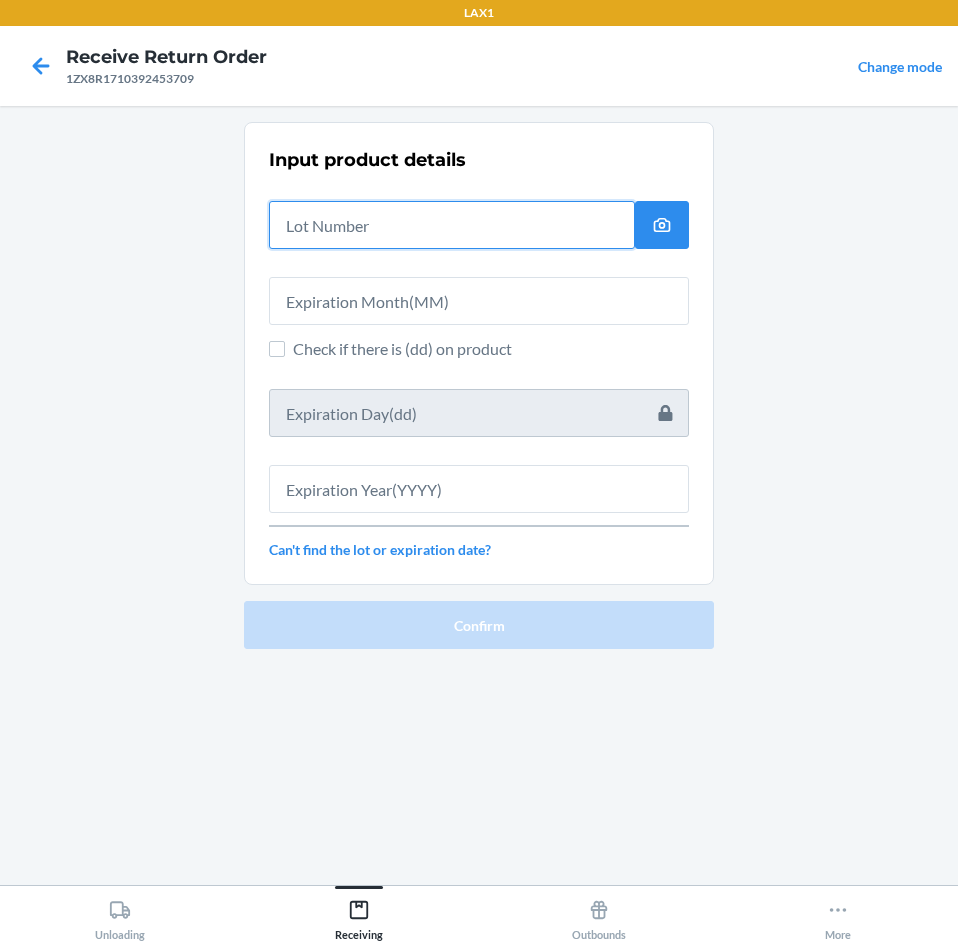 click at bounding box center (452, 225) 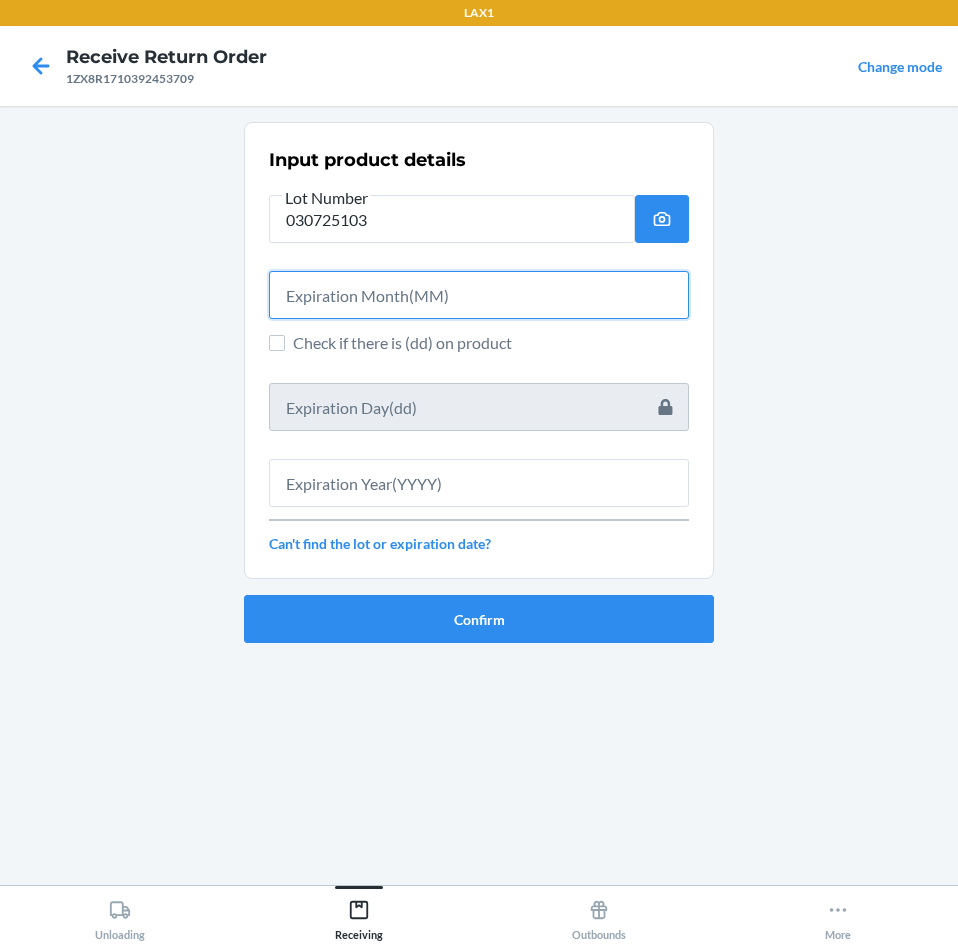 click at bounding box center (479, 295) 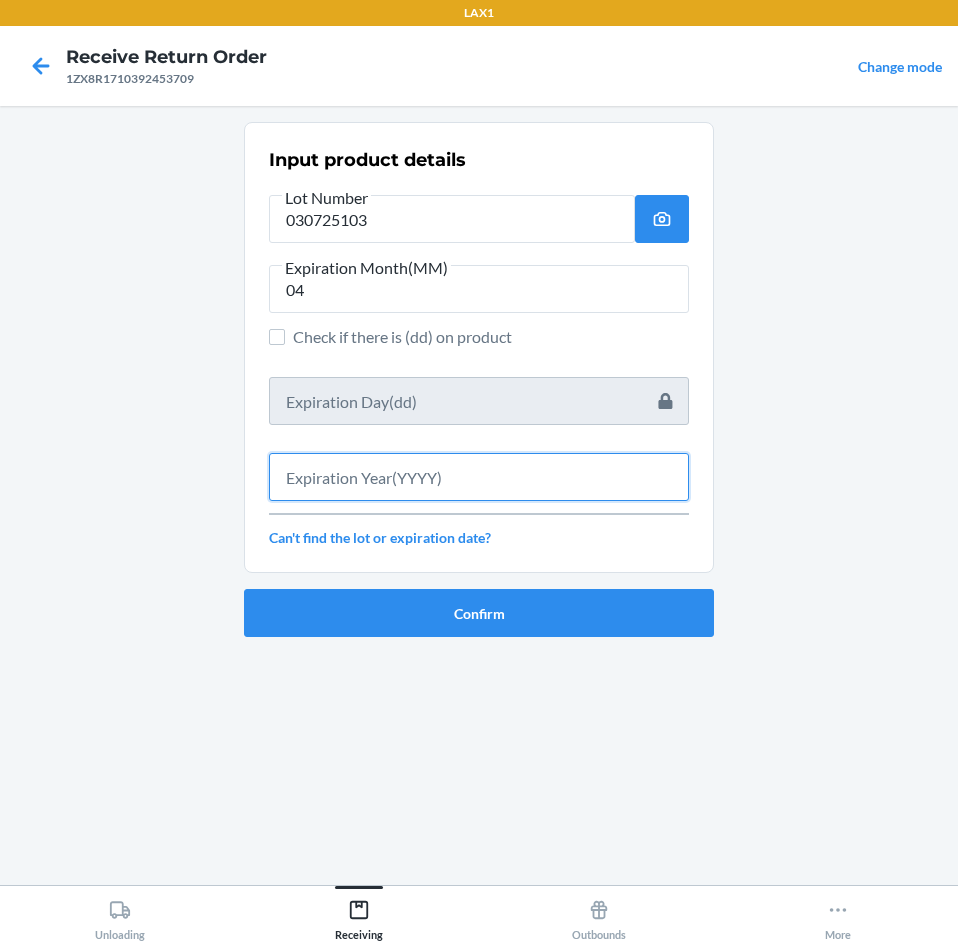 click at bounding box center [479, 477] 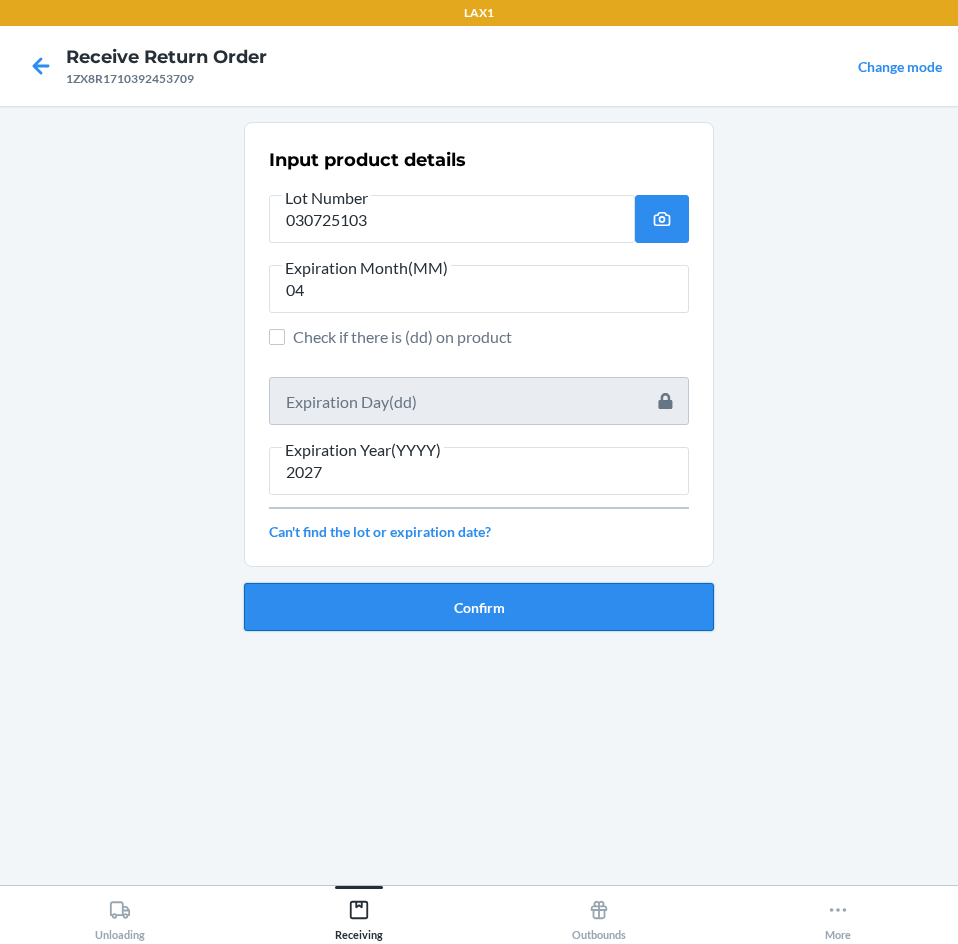 click on "Confirm" at bounding box center [479, 607] 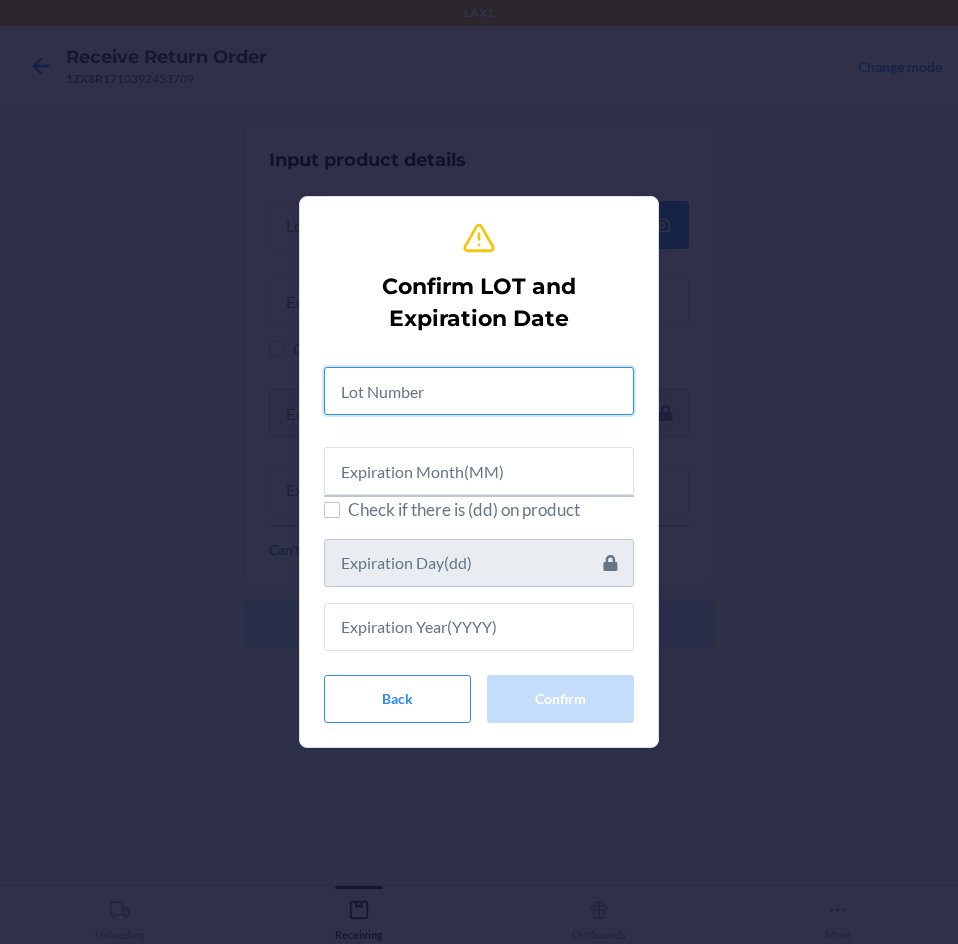 click at bounding box center [479, 391] 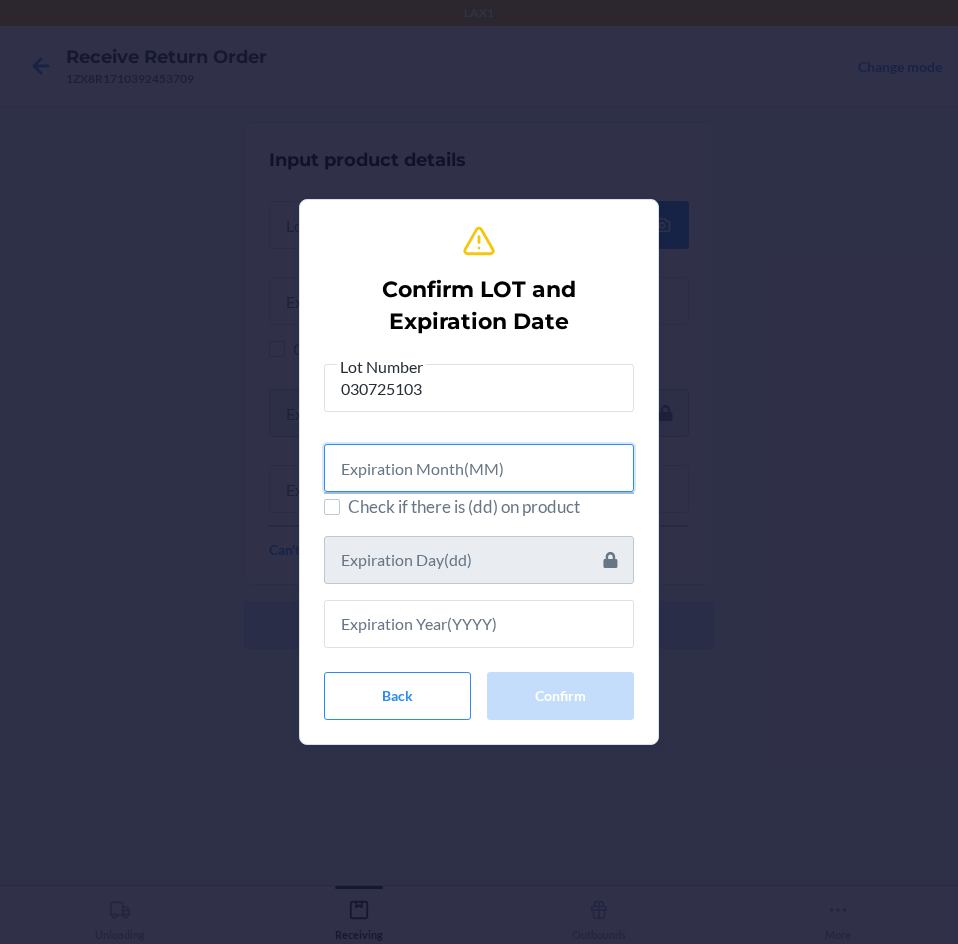 click at bounding box center (479, 468) 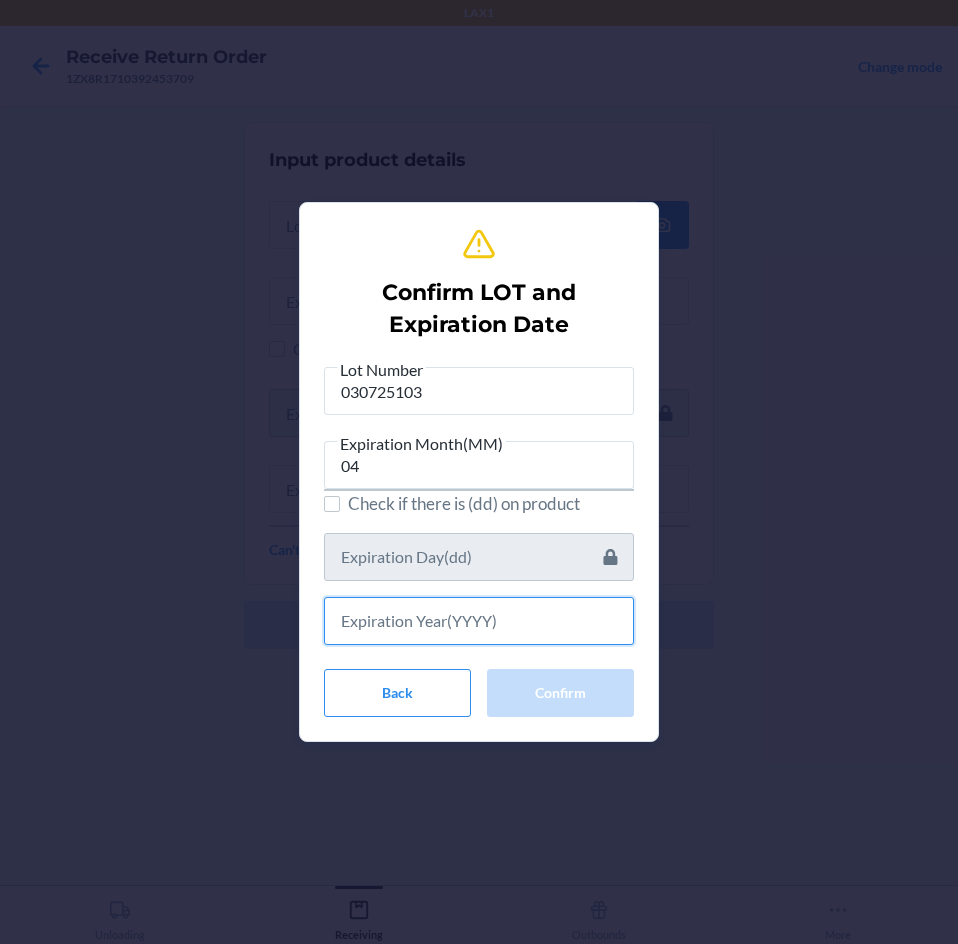 click at bounding box center (479, 621) 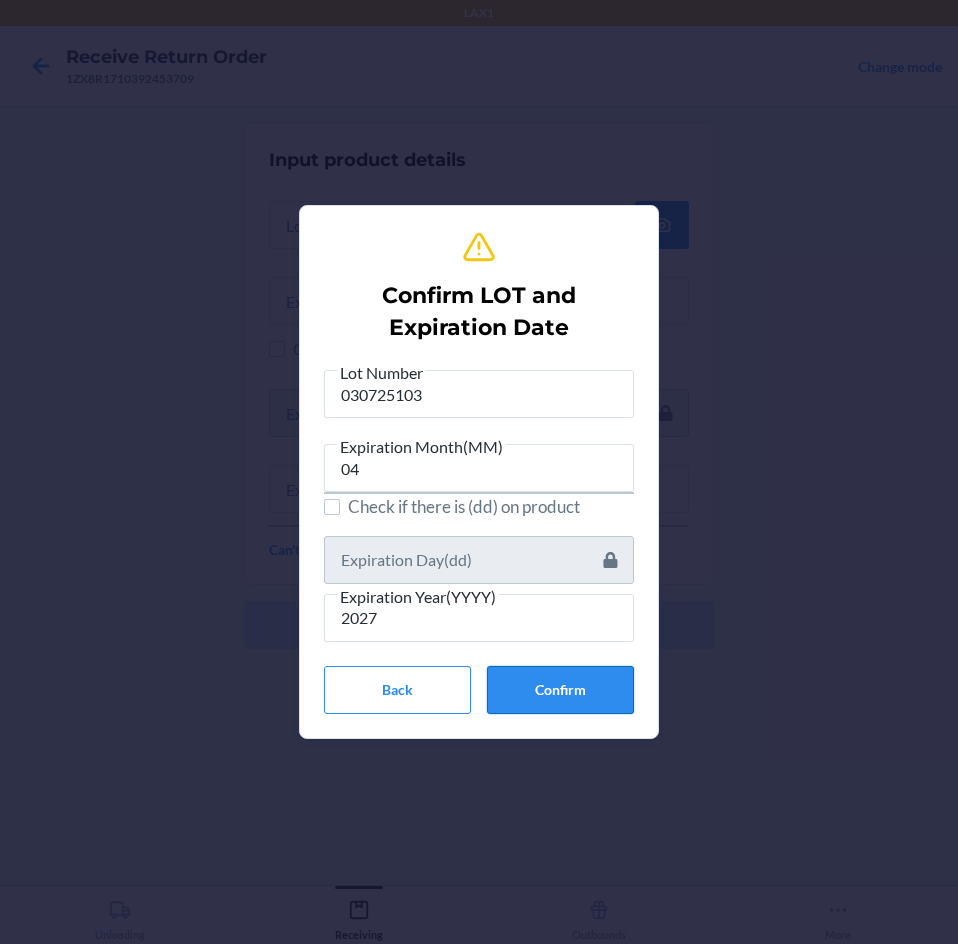 click on "Confirm" at bounding box center (560, 690) 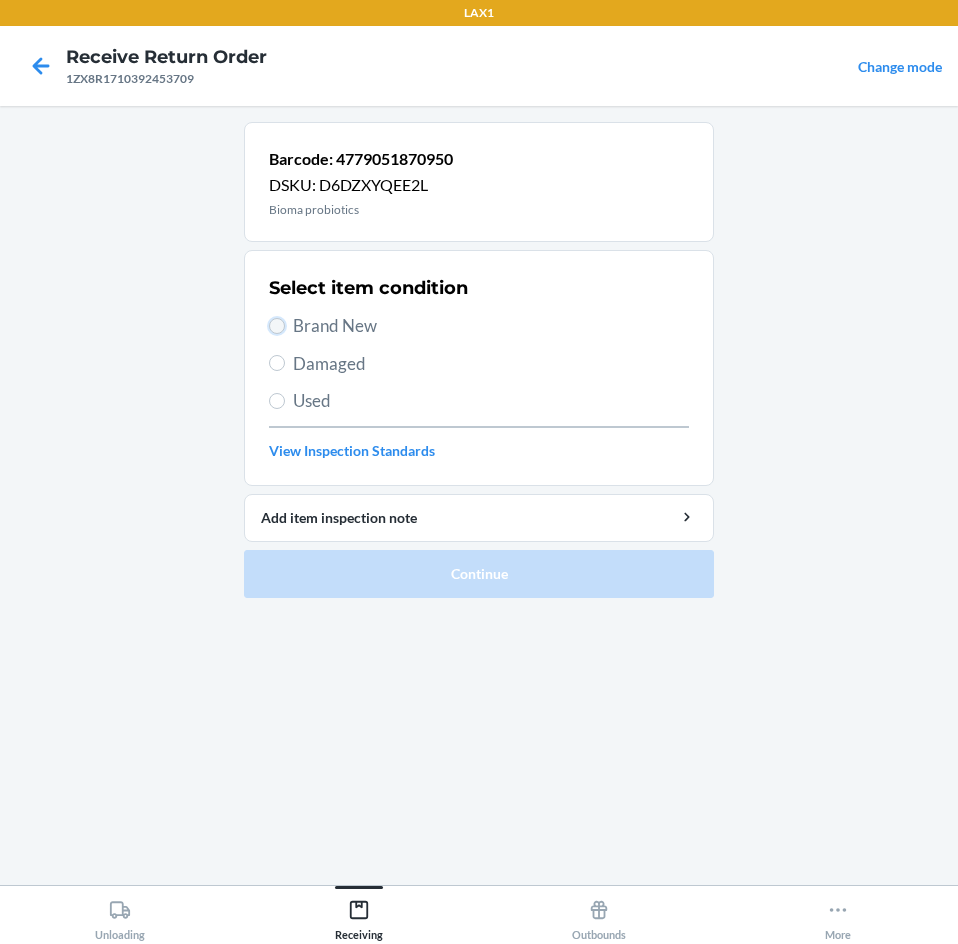 click on "Brand New" at bounding box center (277, 326) 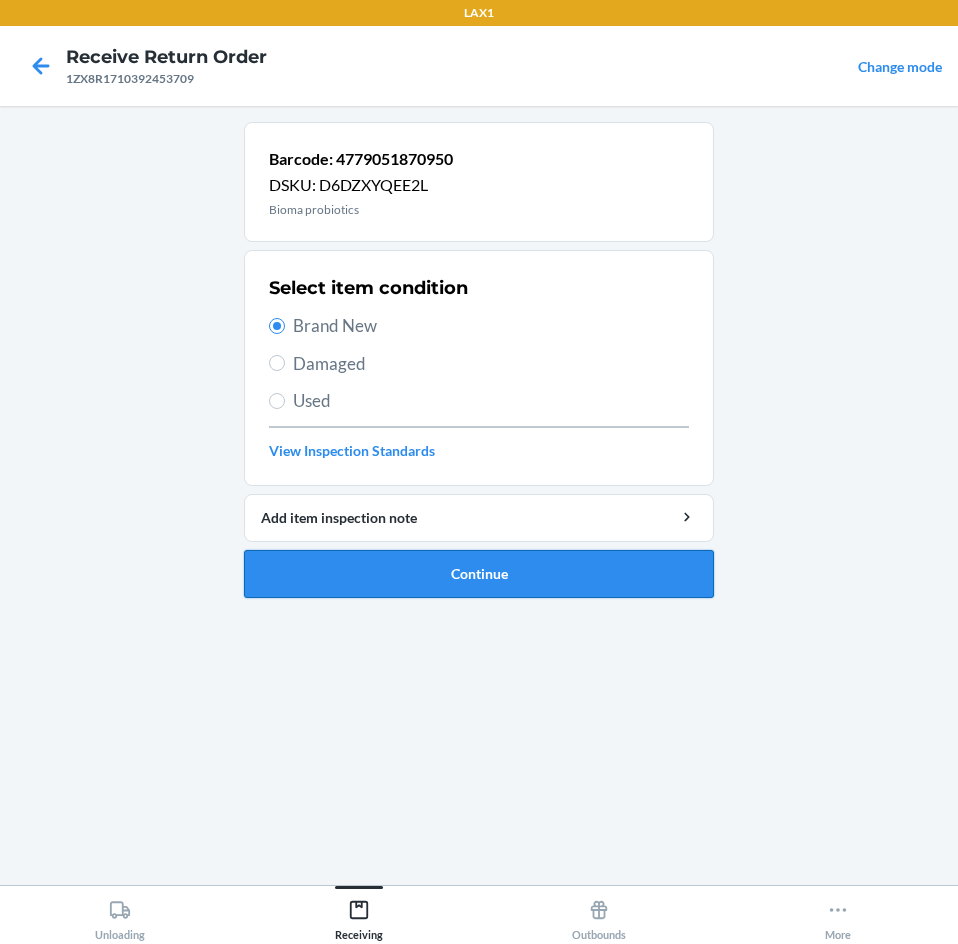 click on "Continue" at bounding box center (479, 574) 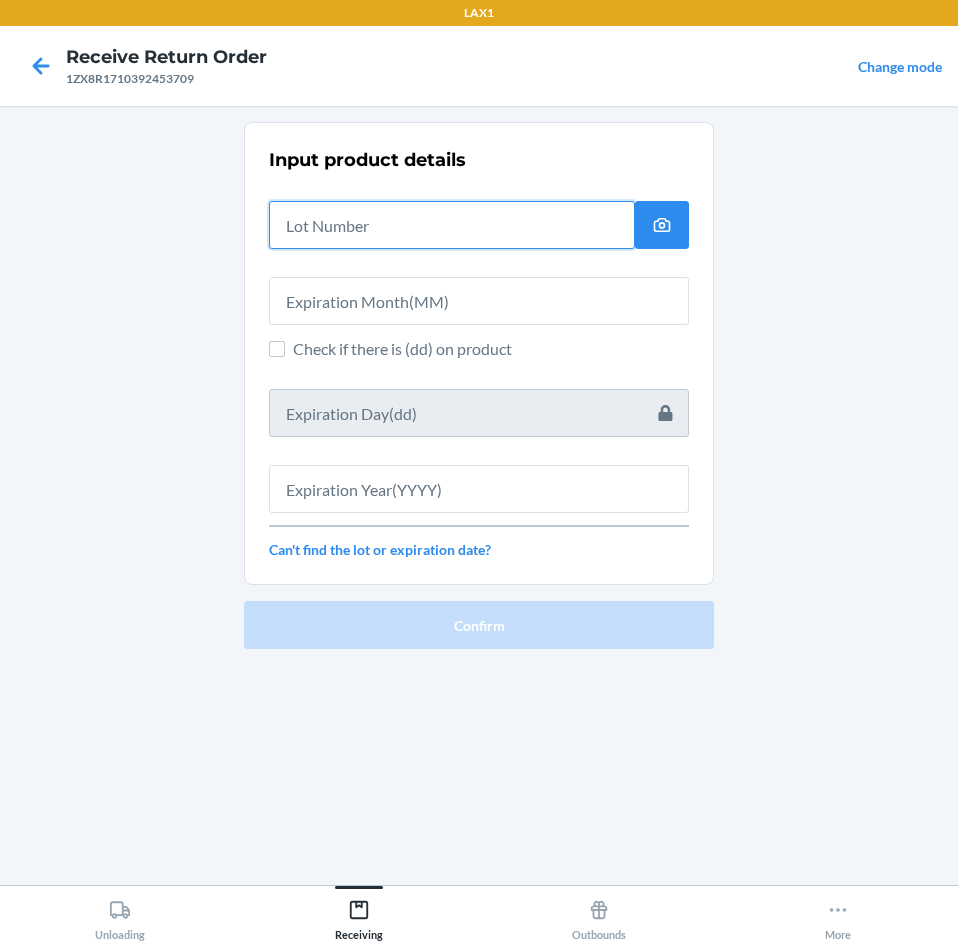 click at bounding box center (452, 225) 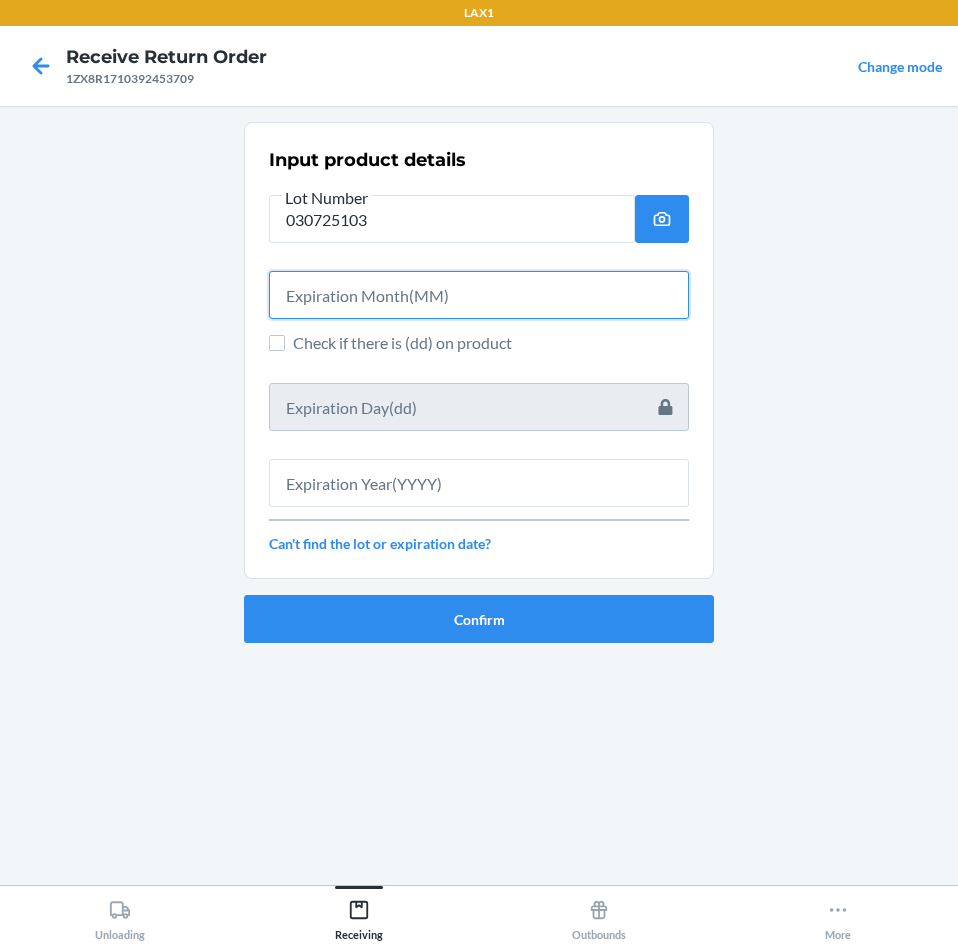 click at bounding box center (479, 295) 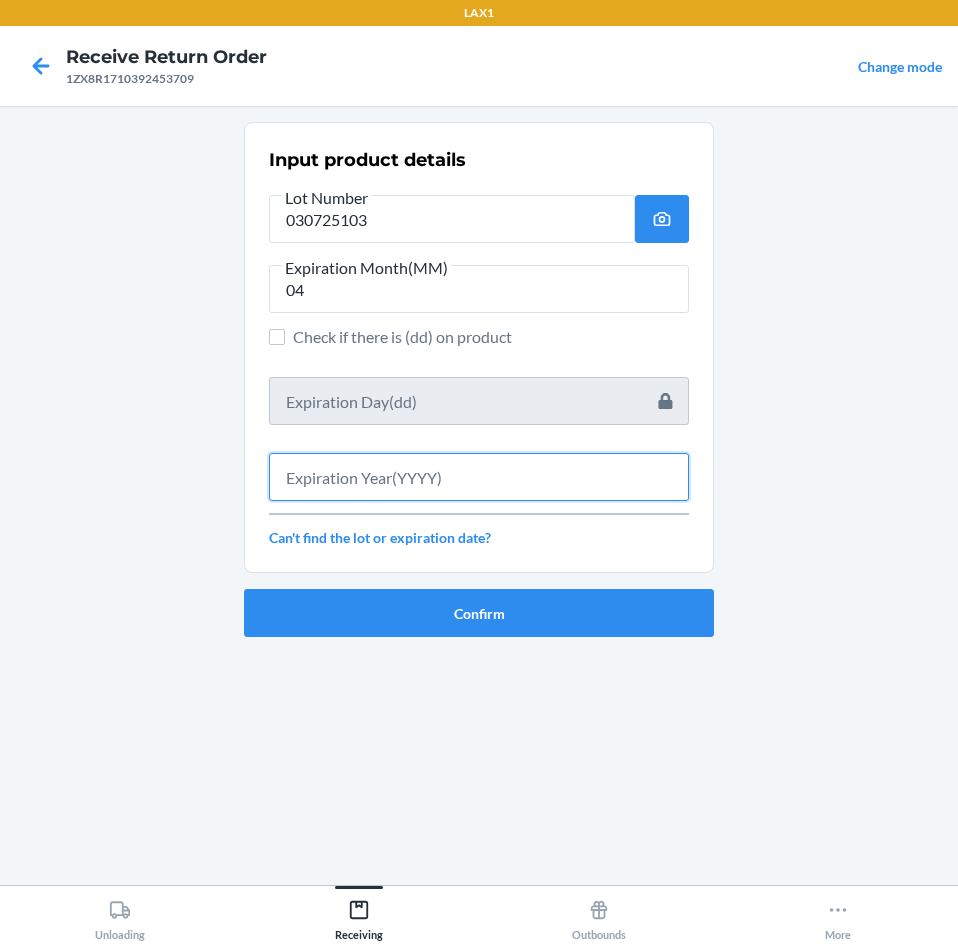 click at bounding box center (479, 477) 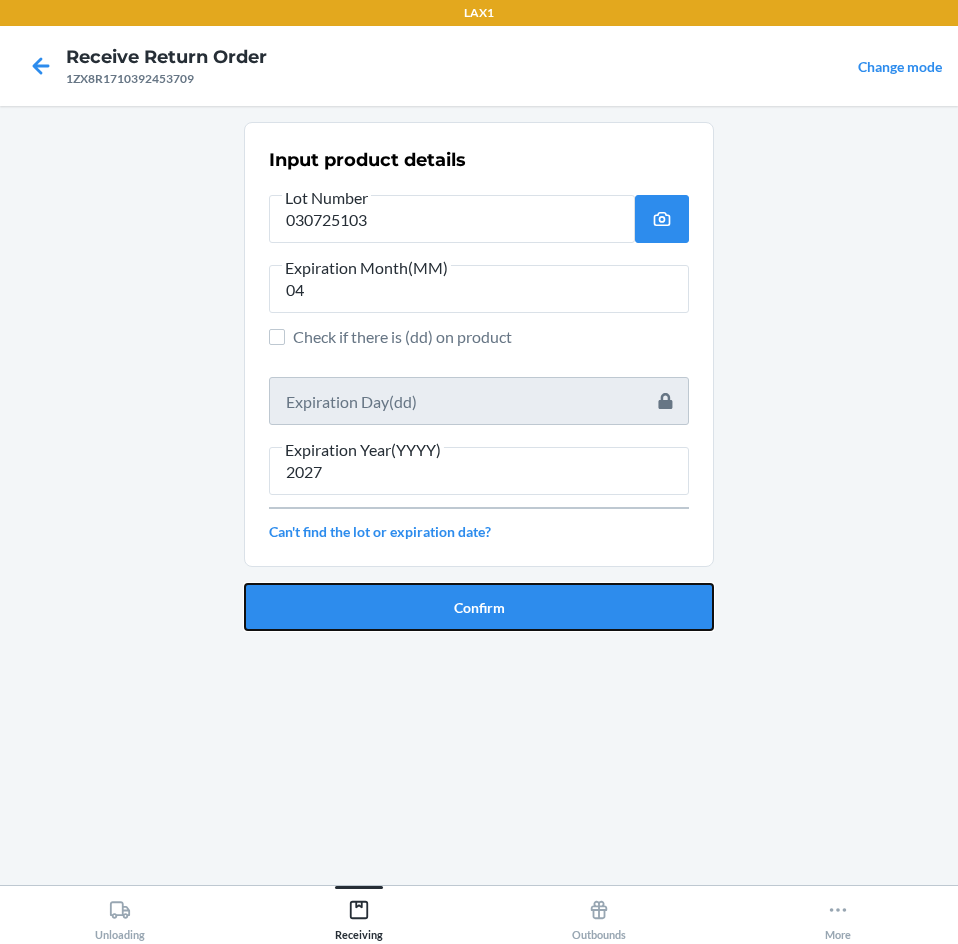 click on "Confirm" at bounding box center [479, 607] 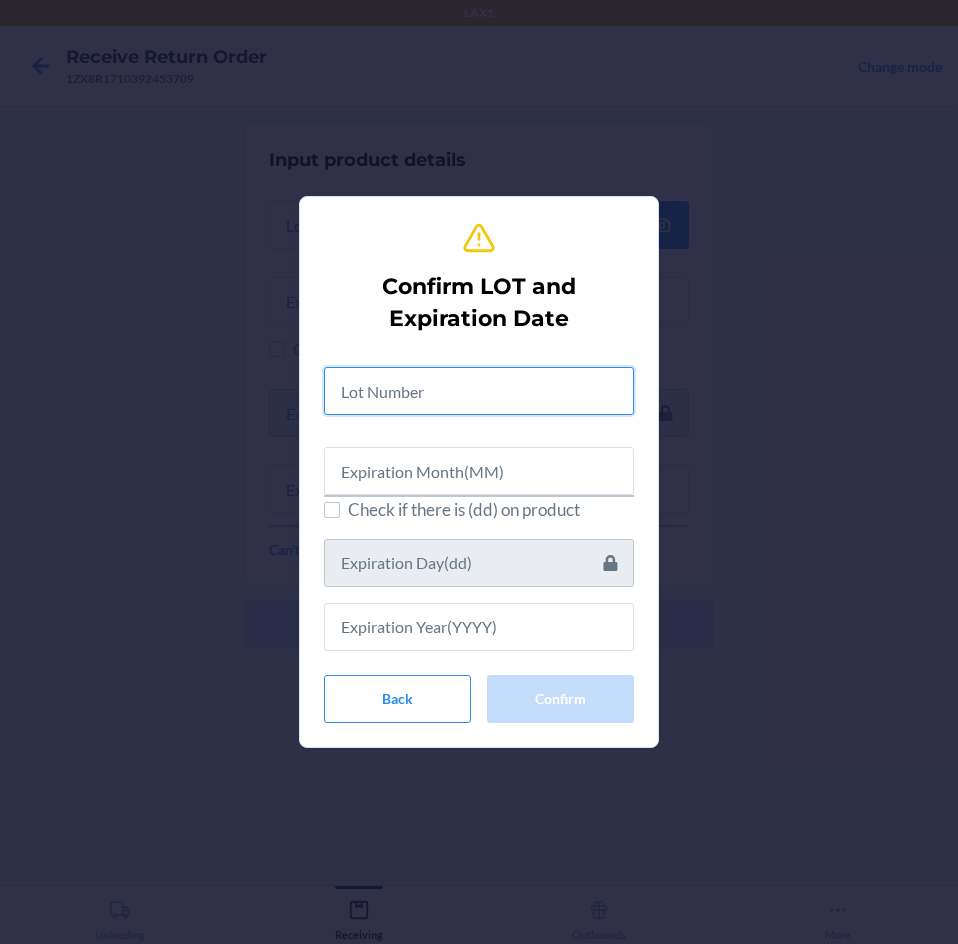 click at bounding box center (479, 391) 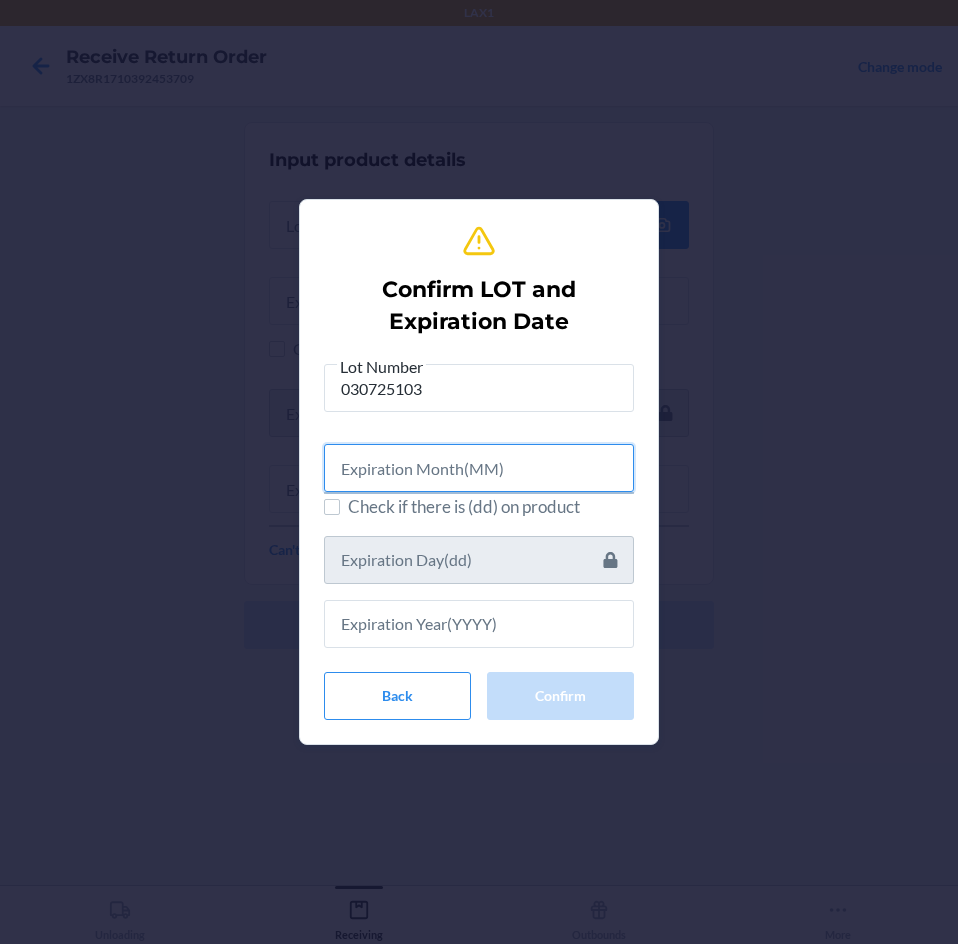 click at bounding box center [479, 468] 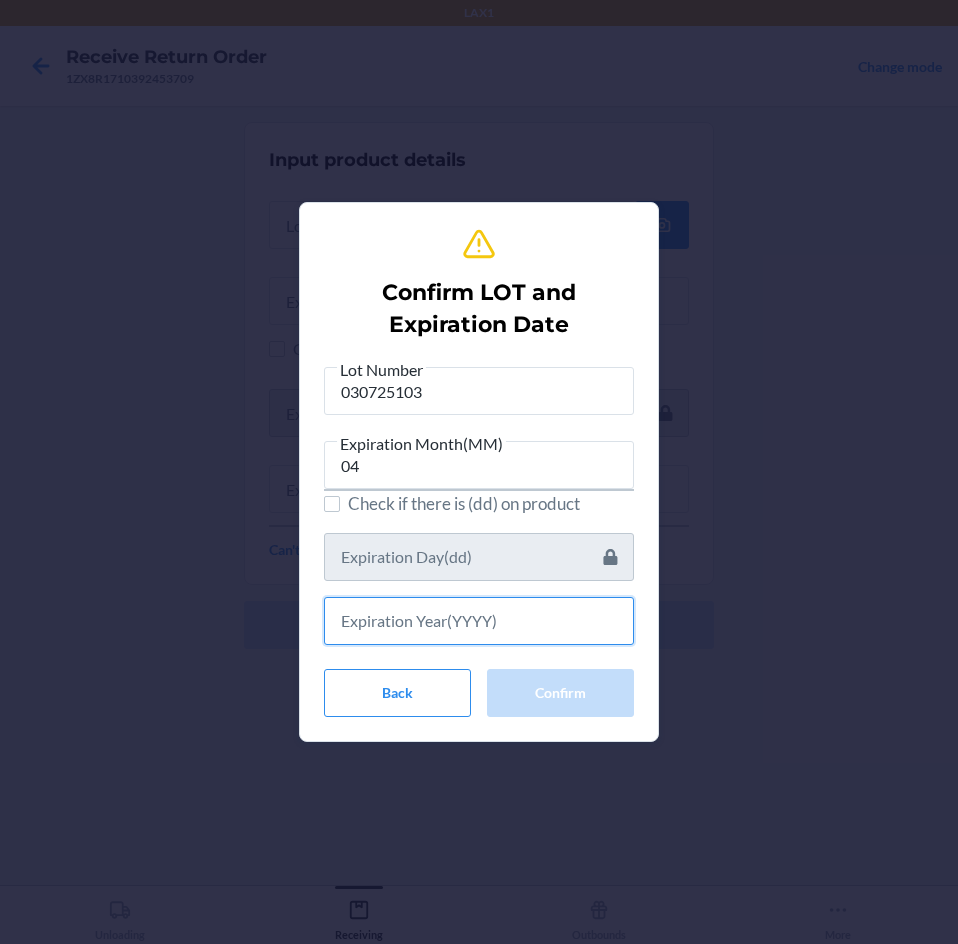 click at bounding box center (479, 621) 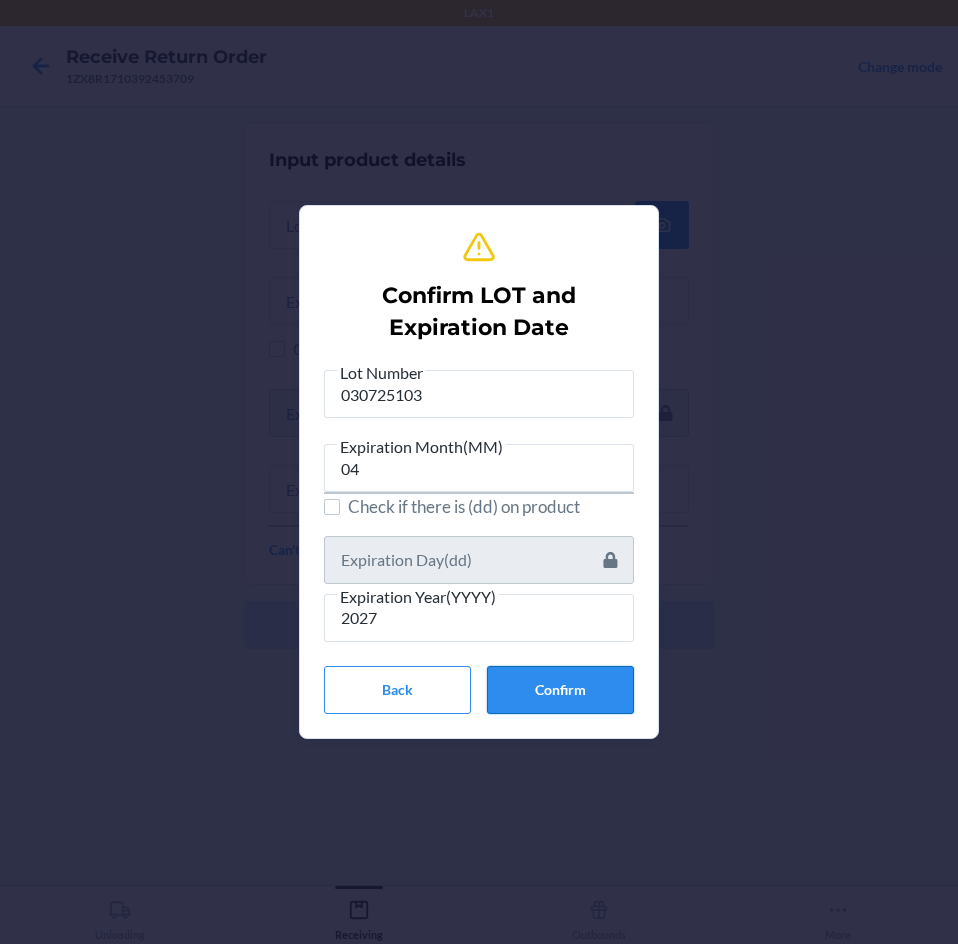 click on "Confirm" at bounding box center [560, 690] 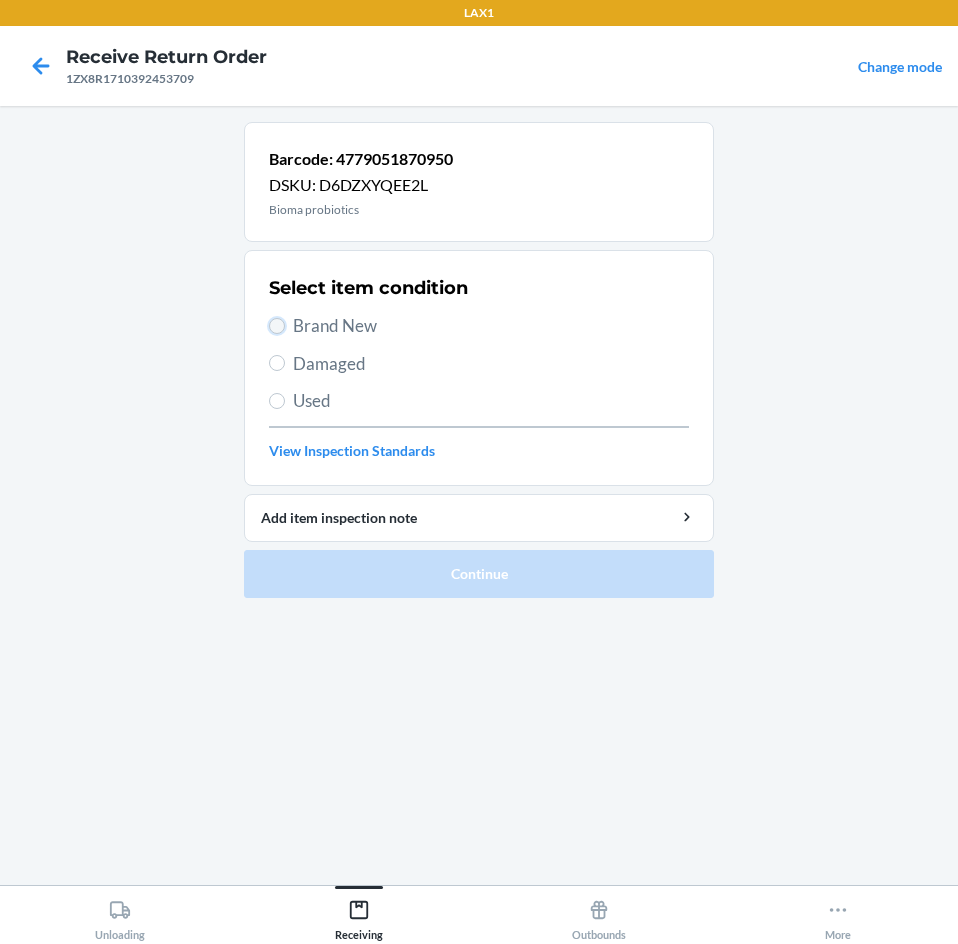 click on "Brand New" at bounding box center [277, 326] 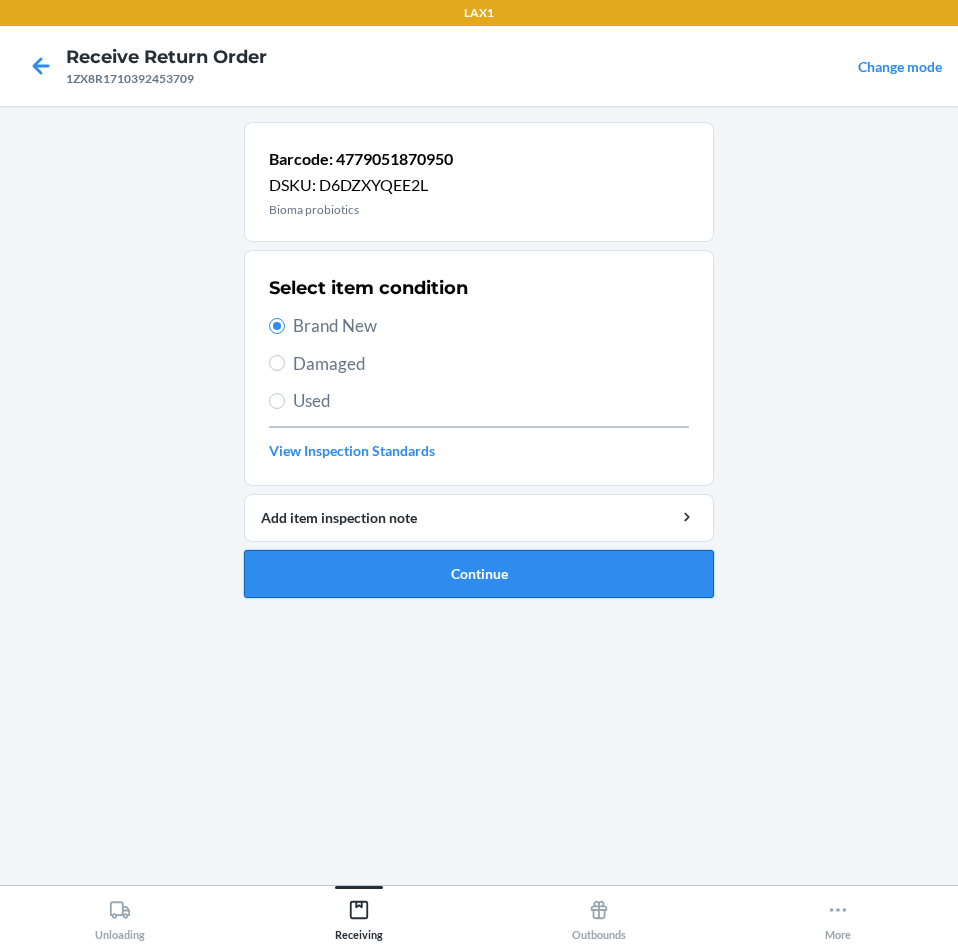 click on "Continue" at bounding box center (479, 574) 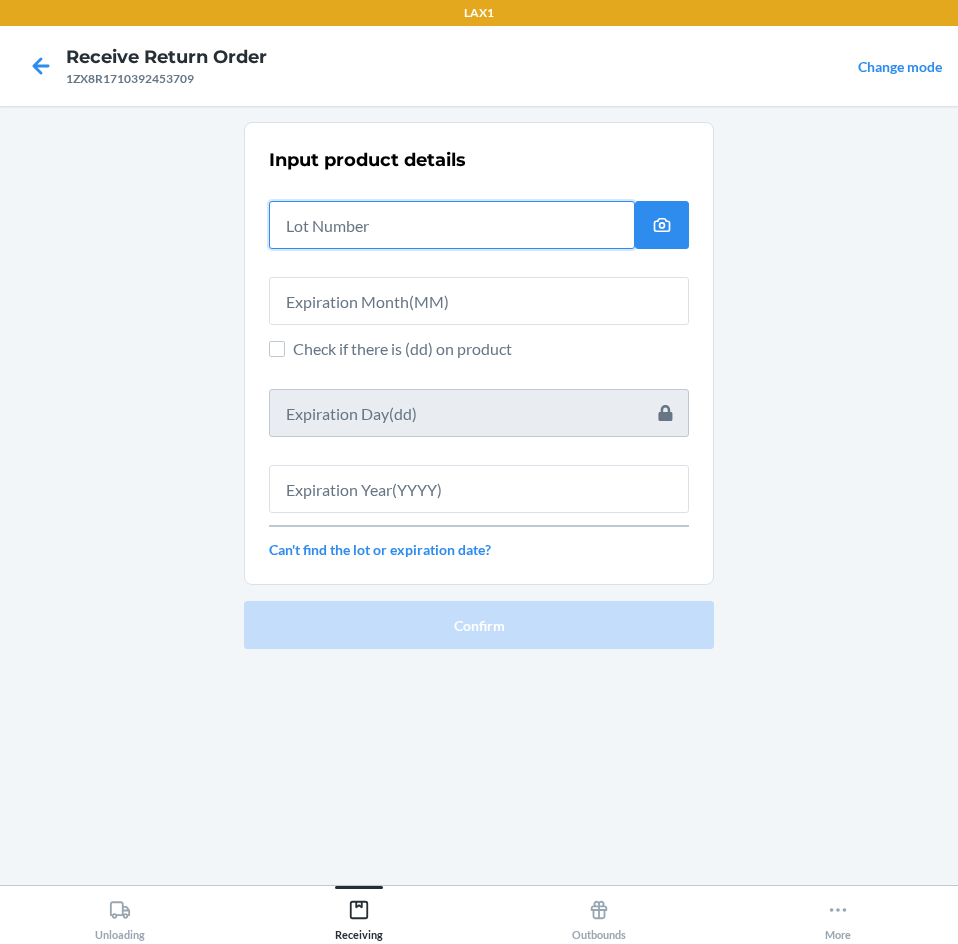 click at bounding box center (452, 225) 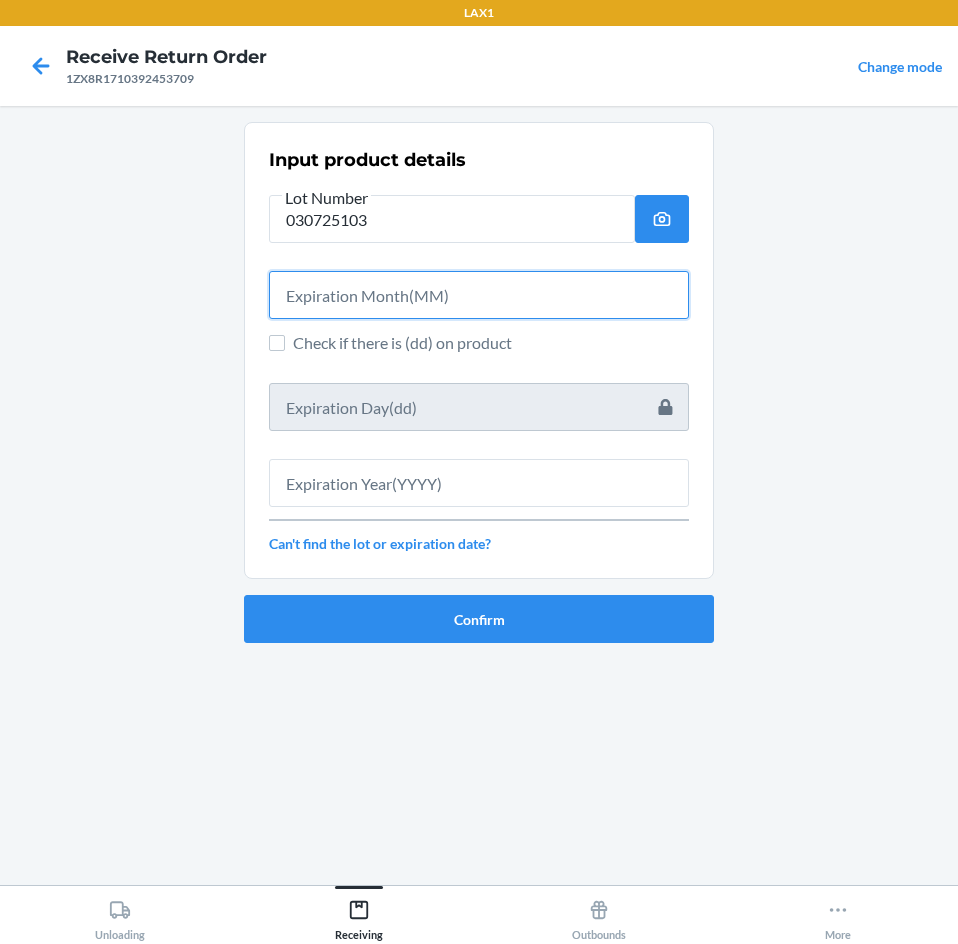 click at bounding box center [479, 295] 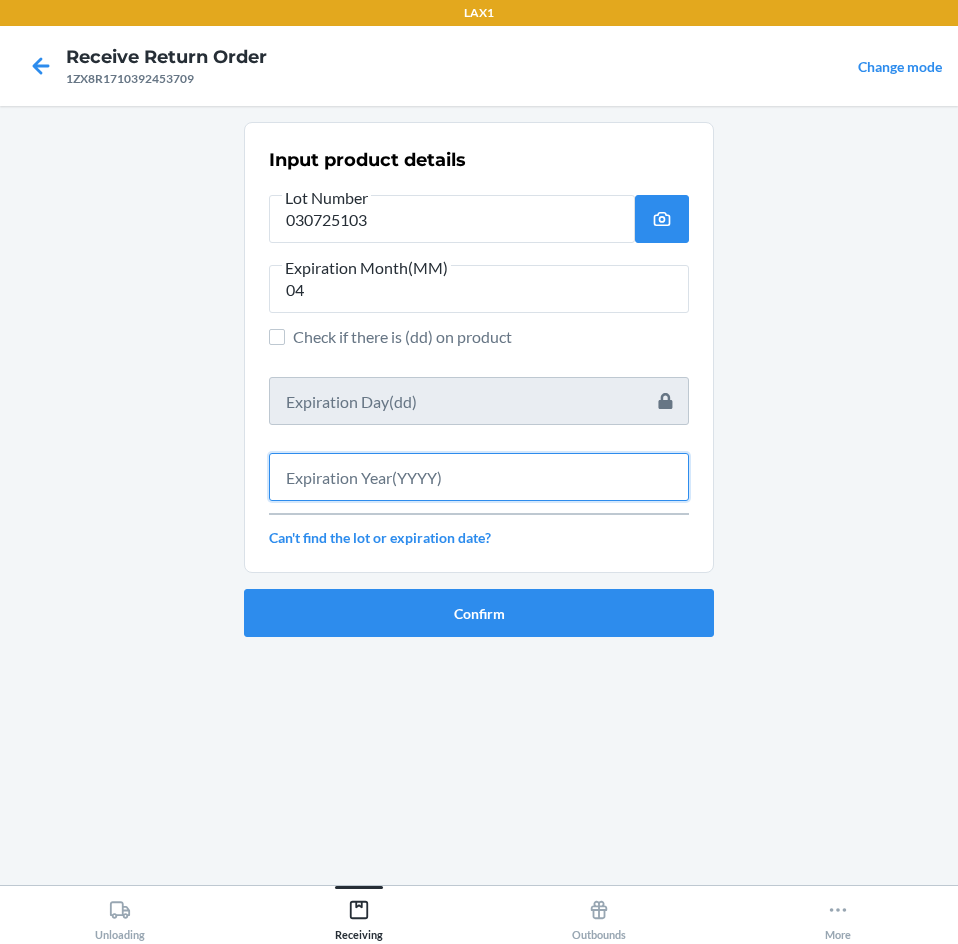 click at bounding box center (479, 477) 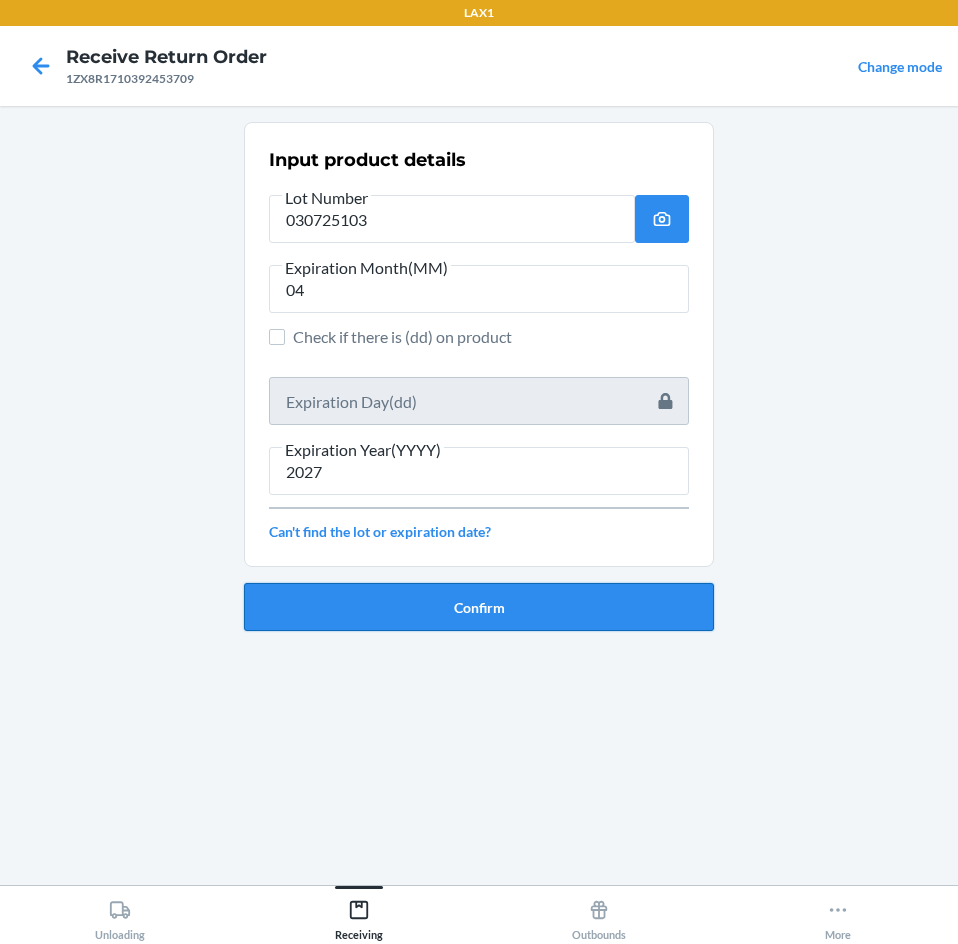 click on "Confirm" at bounding box center [479, 607] 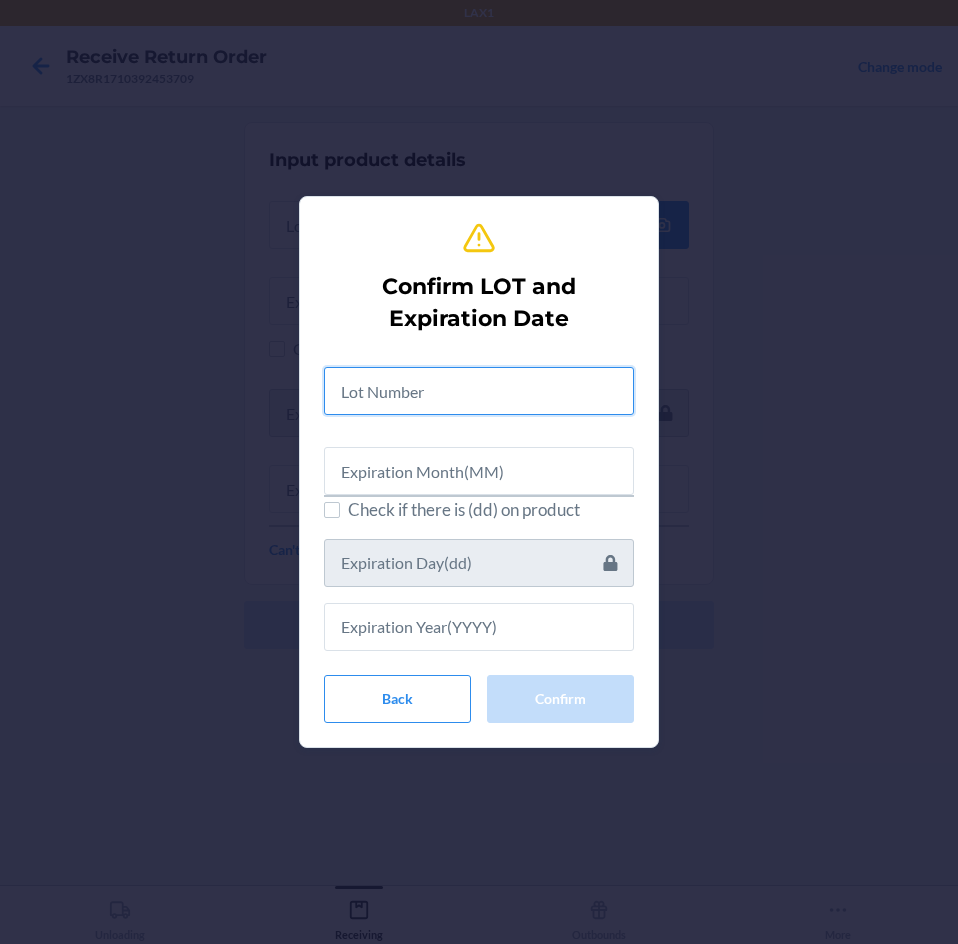 click at bounding box center [479, 391] 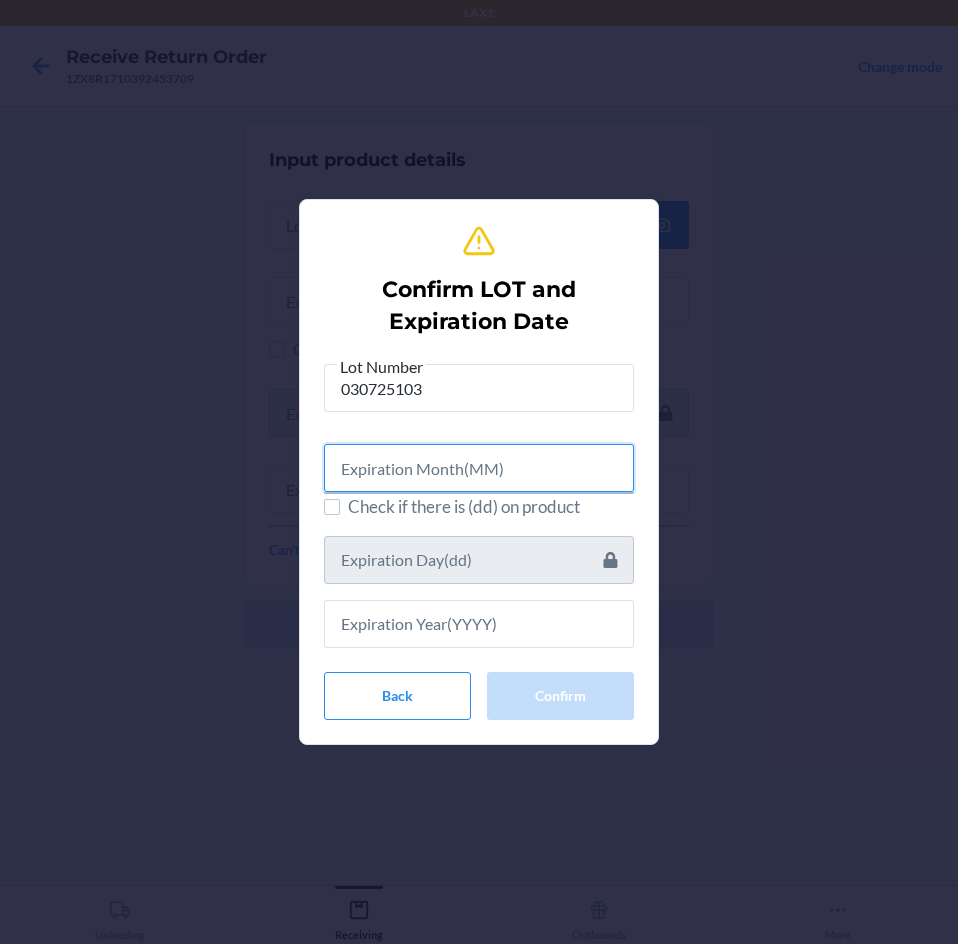 click at bounding box center (479, 468) 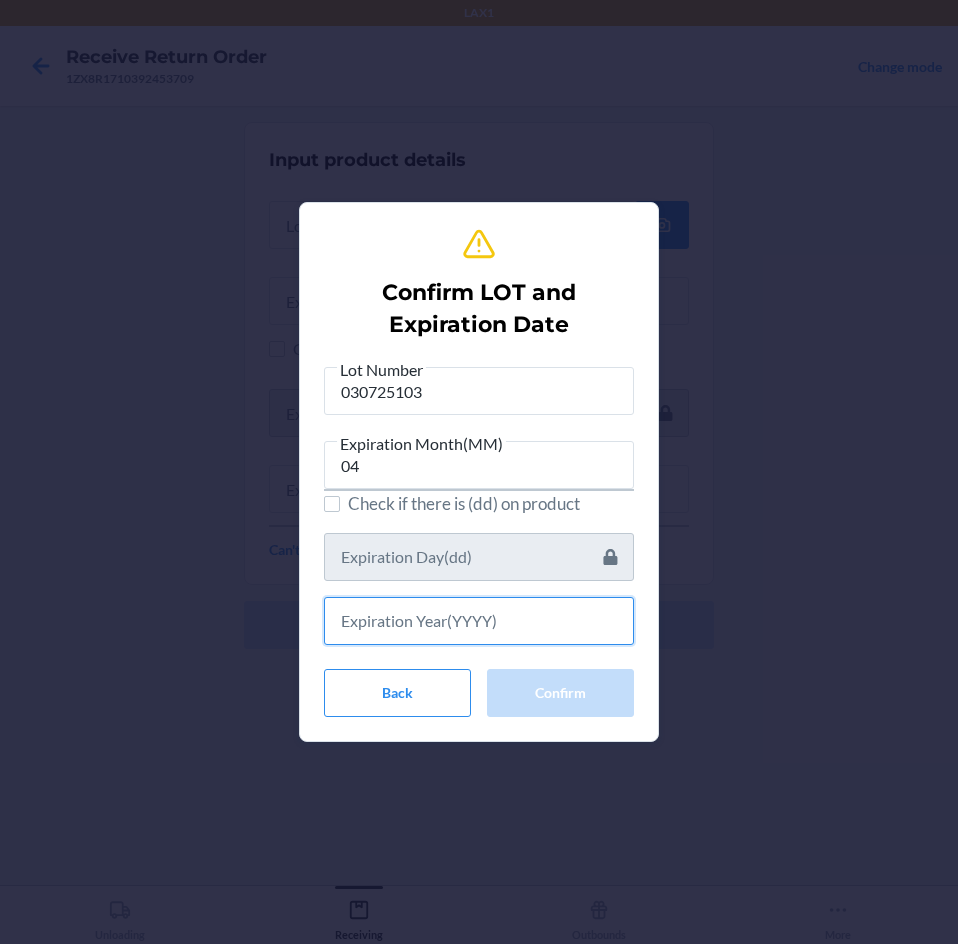 click at bounding box center [479, 621] 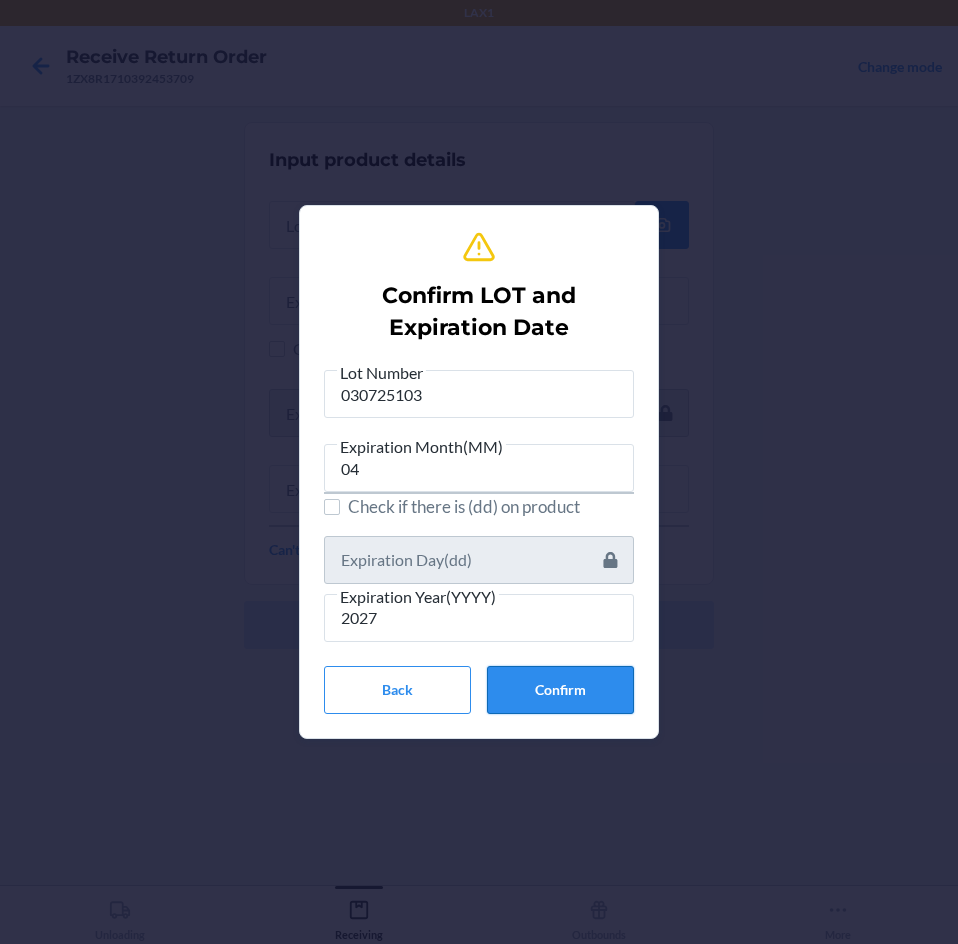 click on "Confirm" at bounding box center [560, 690] 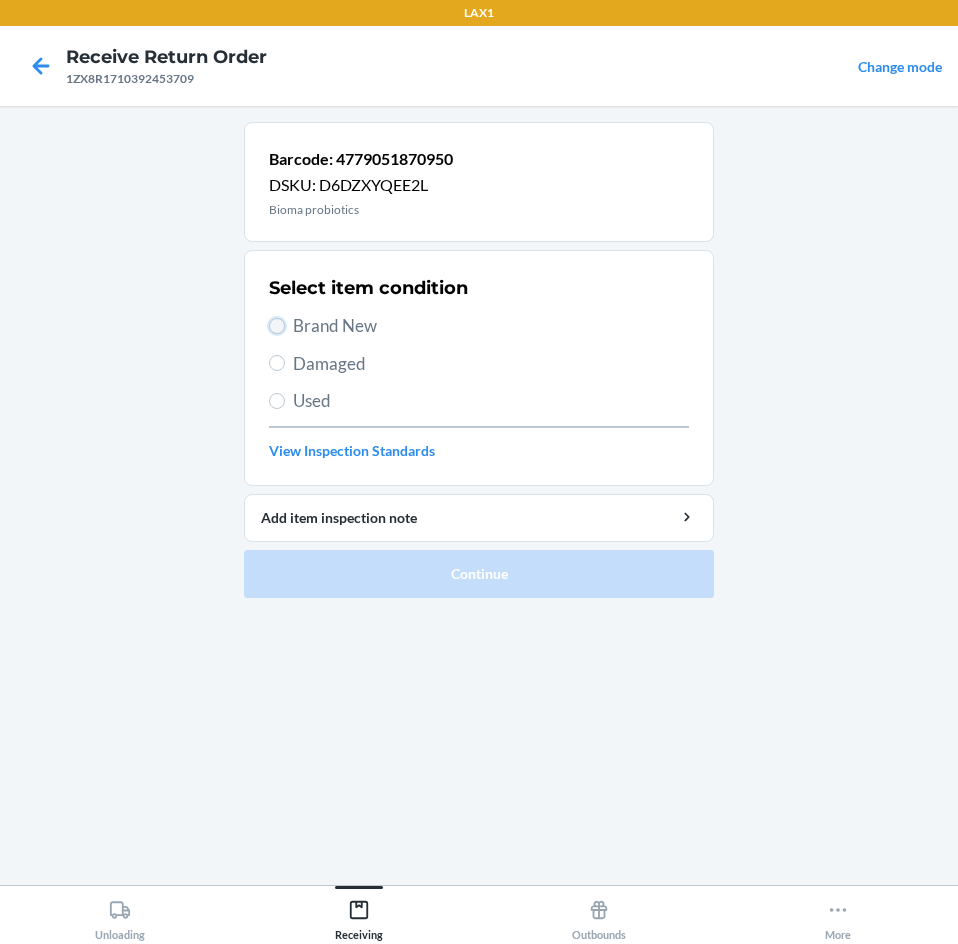click on "Brand New" at bounding box center (277, 326) 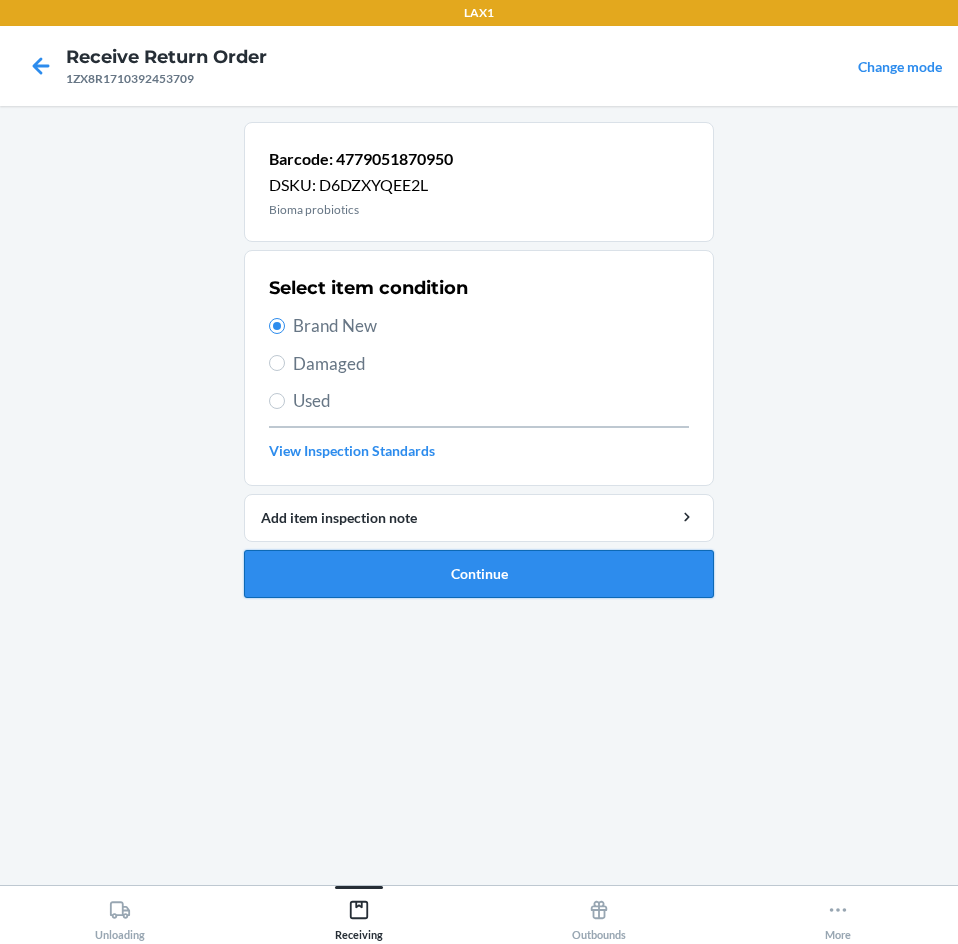 click on "Continue" at bounding box center [479, 574] 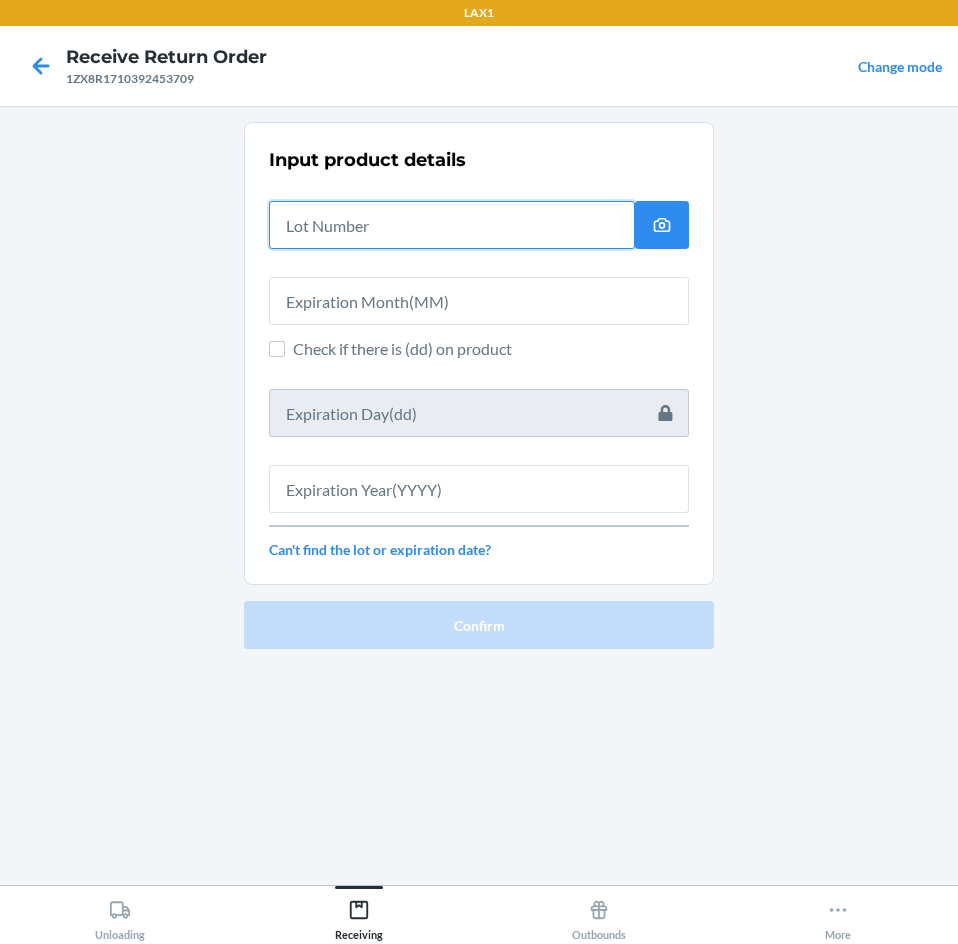 click at bounding box center (452, 225) 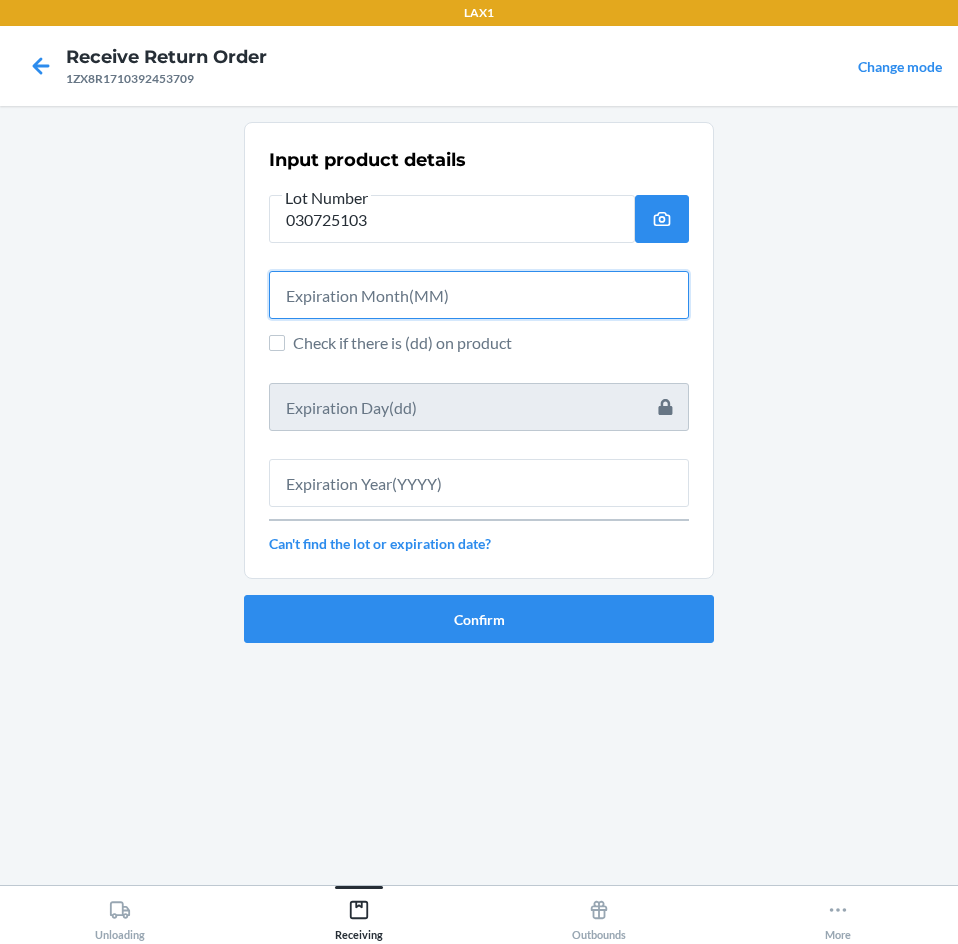 click at bounding box center (479, 295) 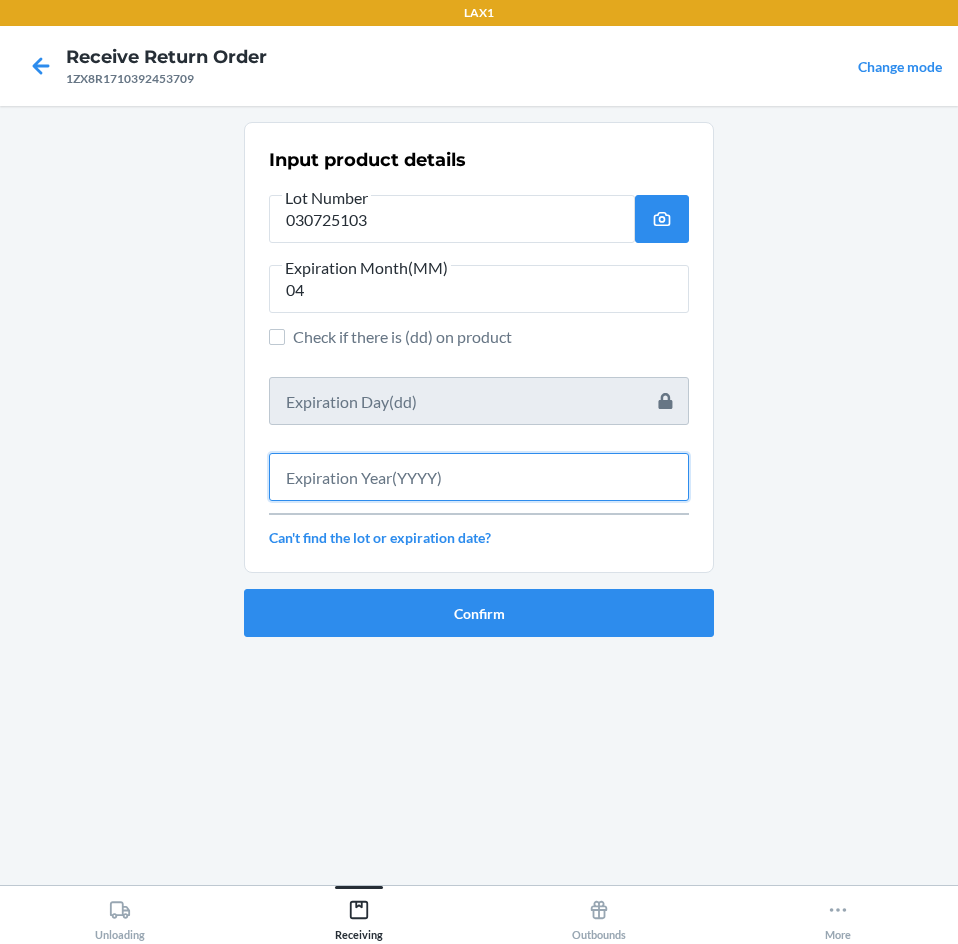click at bounding box center (479, 477) 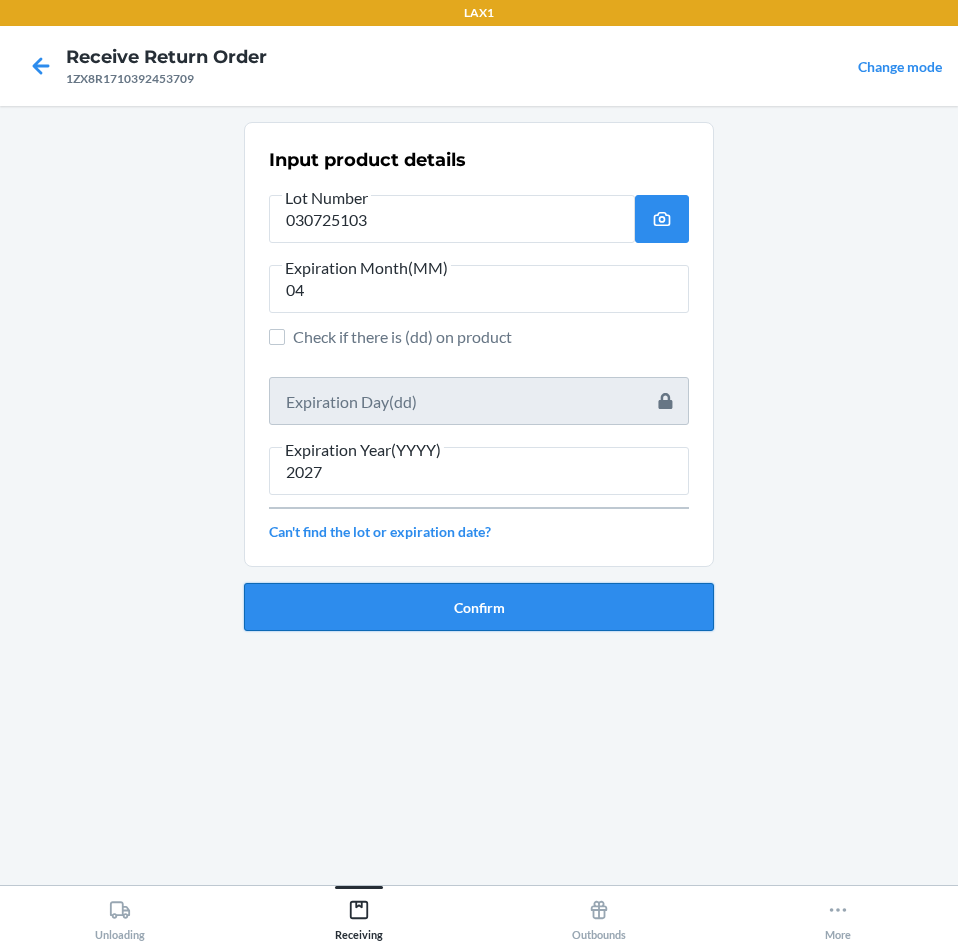 click on "Confirm" at bounding box center [479, 607] 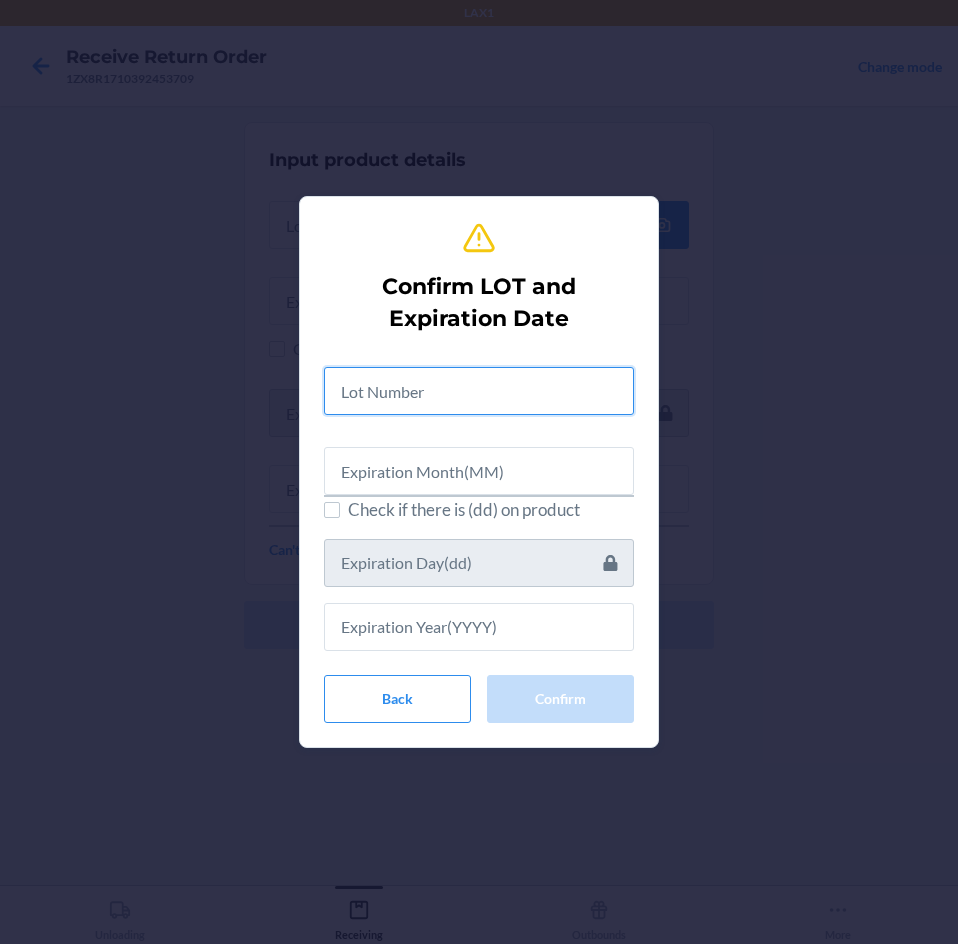 click at bounding box center (479, 391) 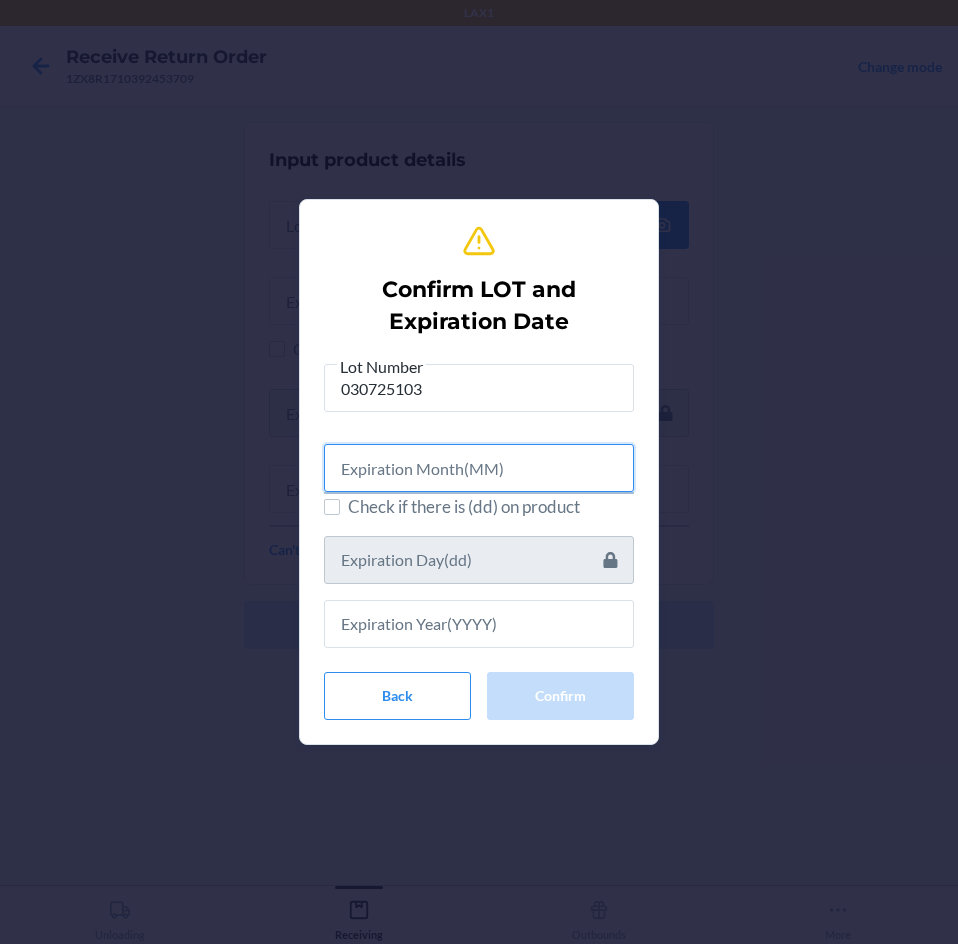click at bounding box center [479, 468] 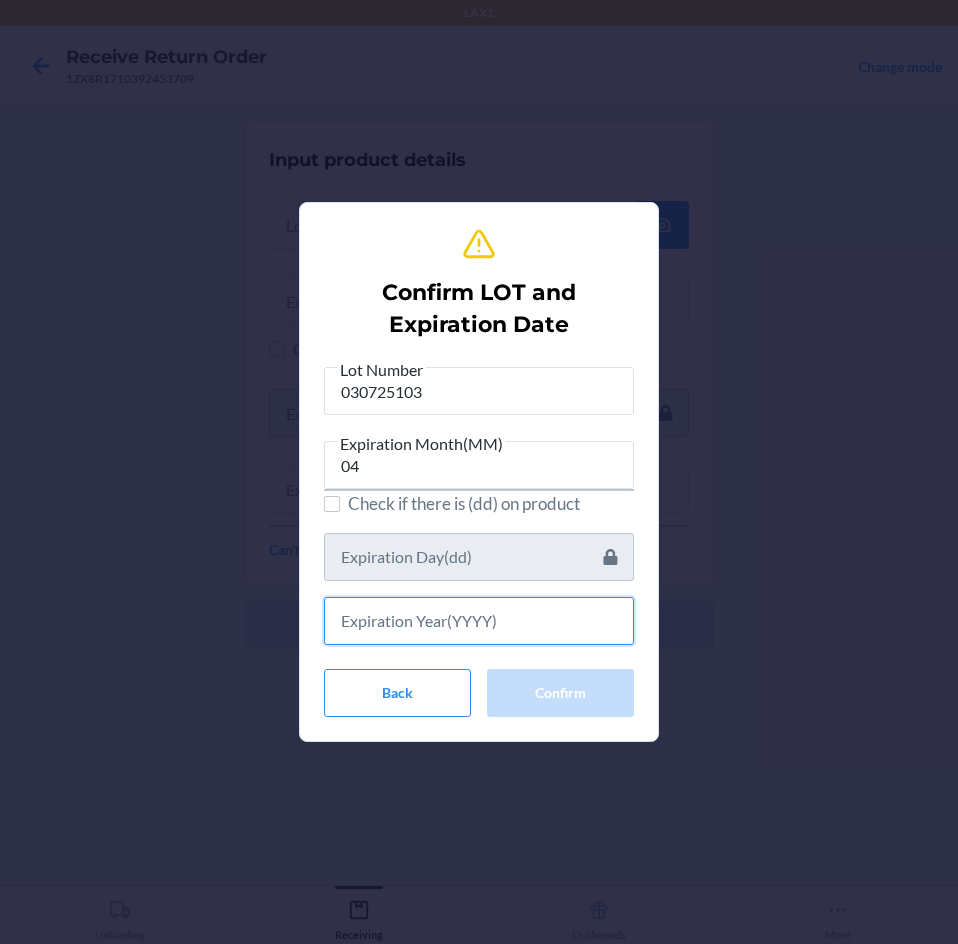 click at bounding box center [479, 621] 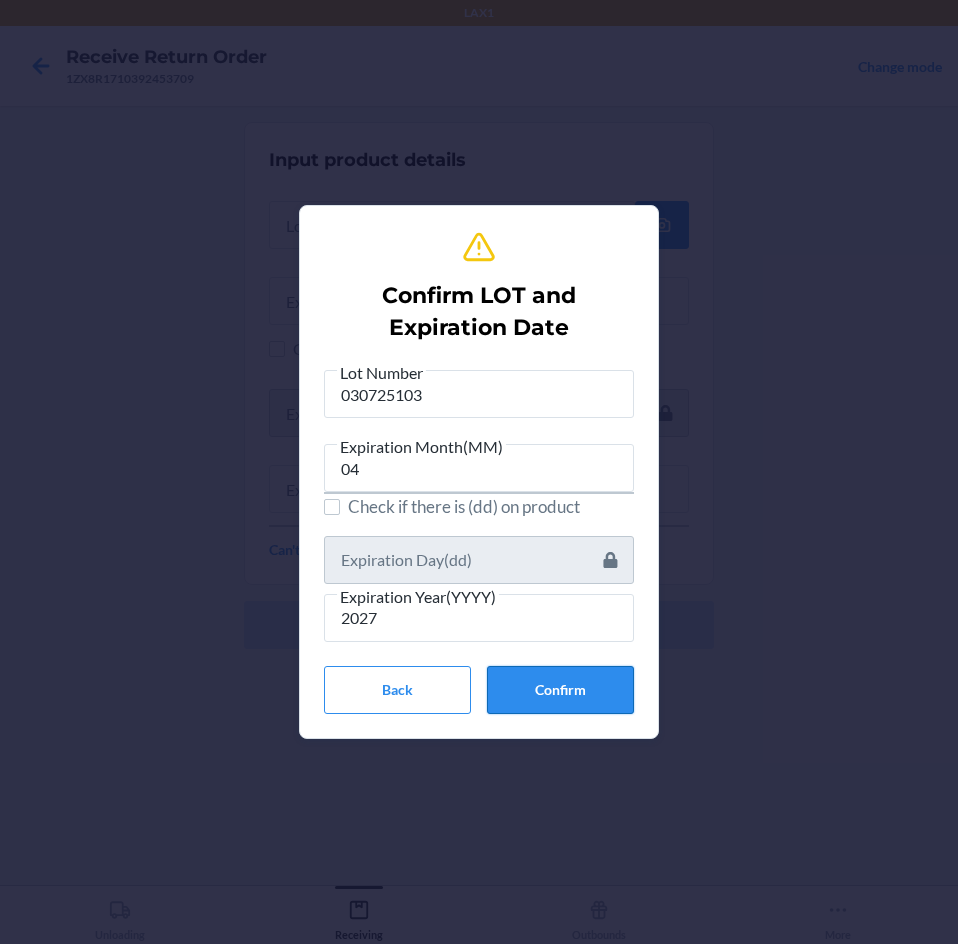 click on "Confirm" at bounding box center [560, 690] 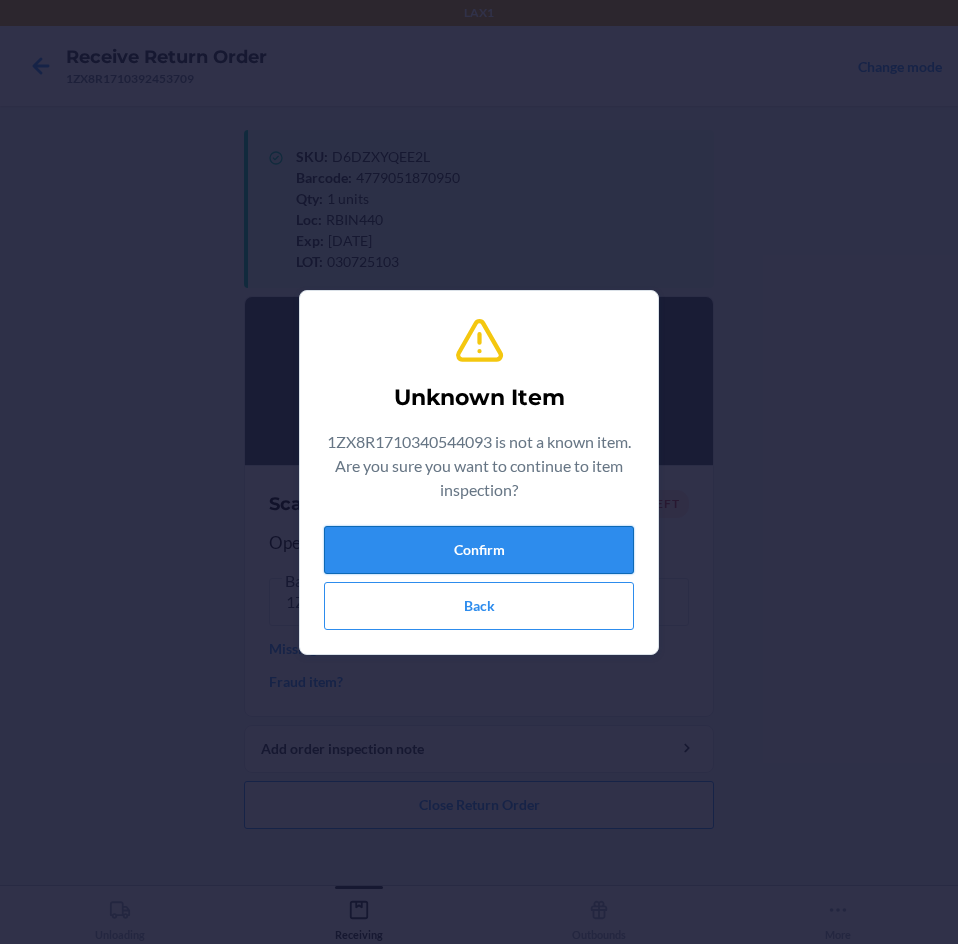 click on "Confirm" at bounding box center (479, 550) 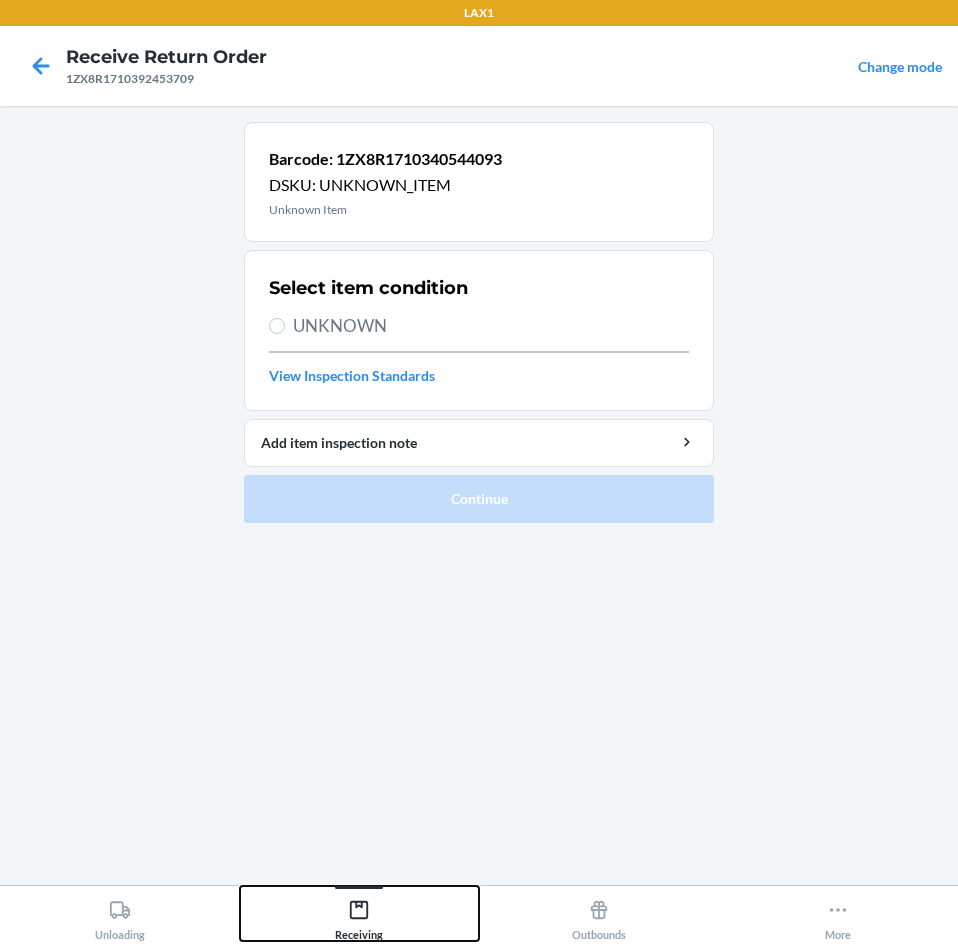 click on "Receiving" at bounding box center [359, 916] 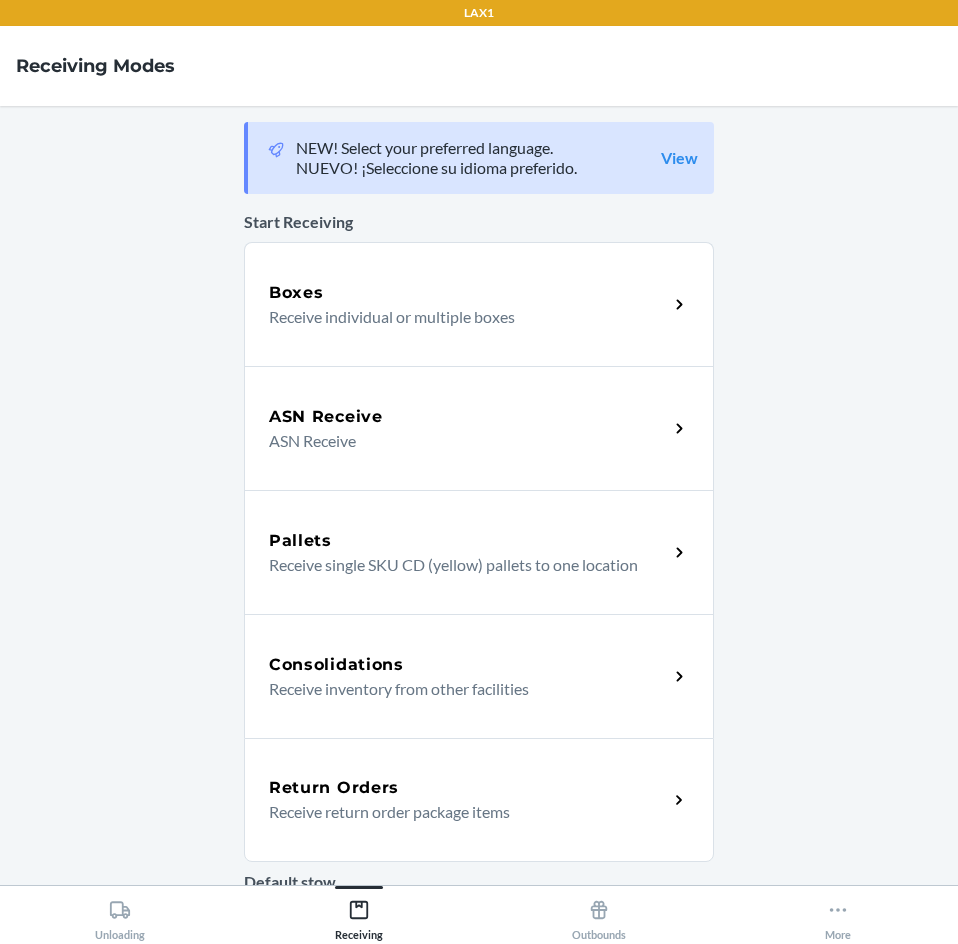 click on "Return Orders Receive return order package items" at bounding box center [479, 800] 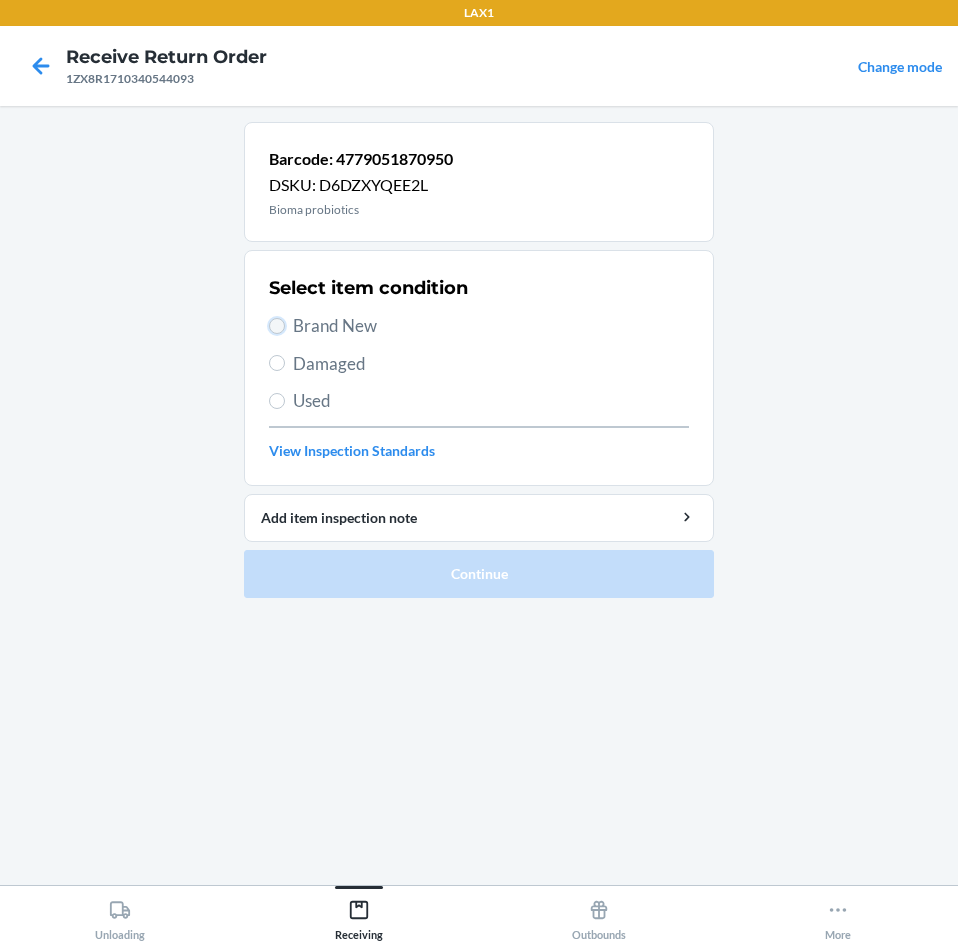 click on "Brand New" at bounding box center (277, 326) 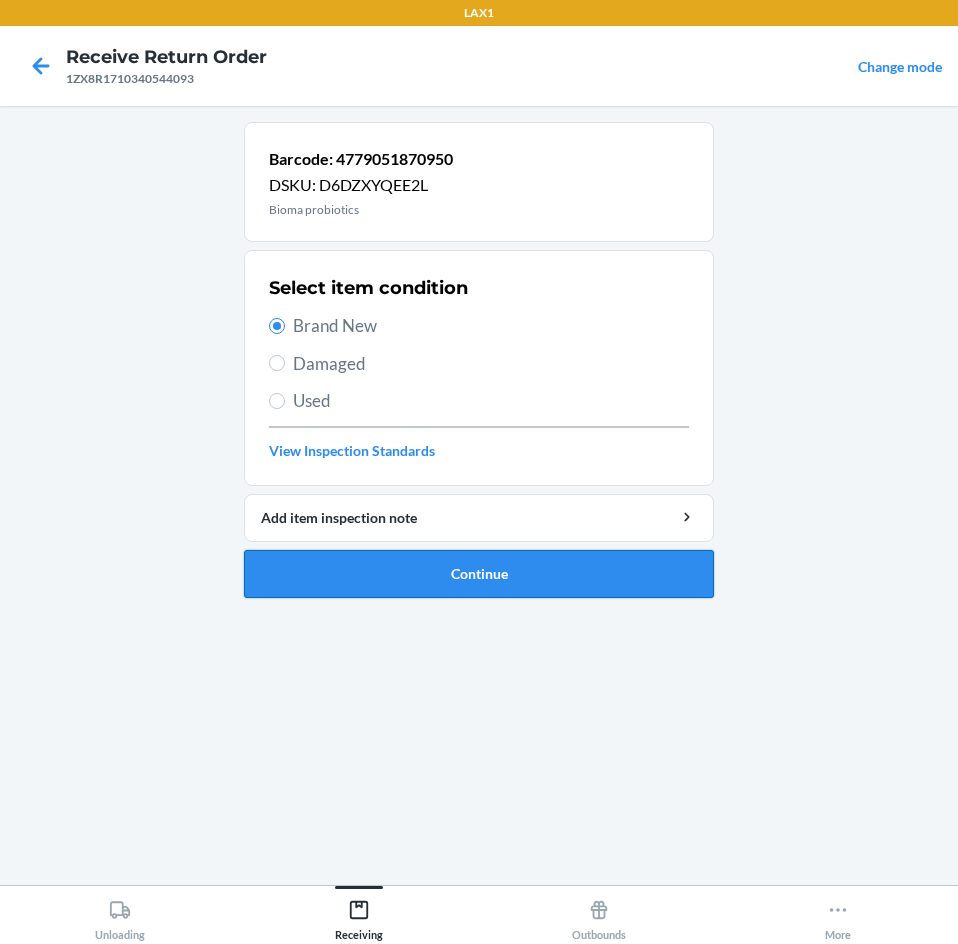 click on "Continue" at bounding box center [479, 574] 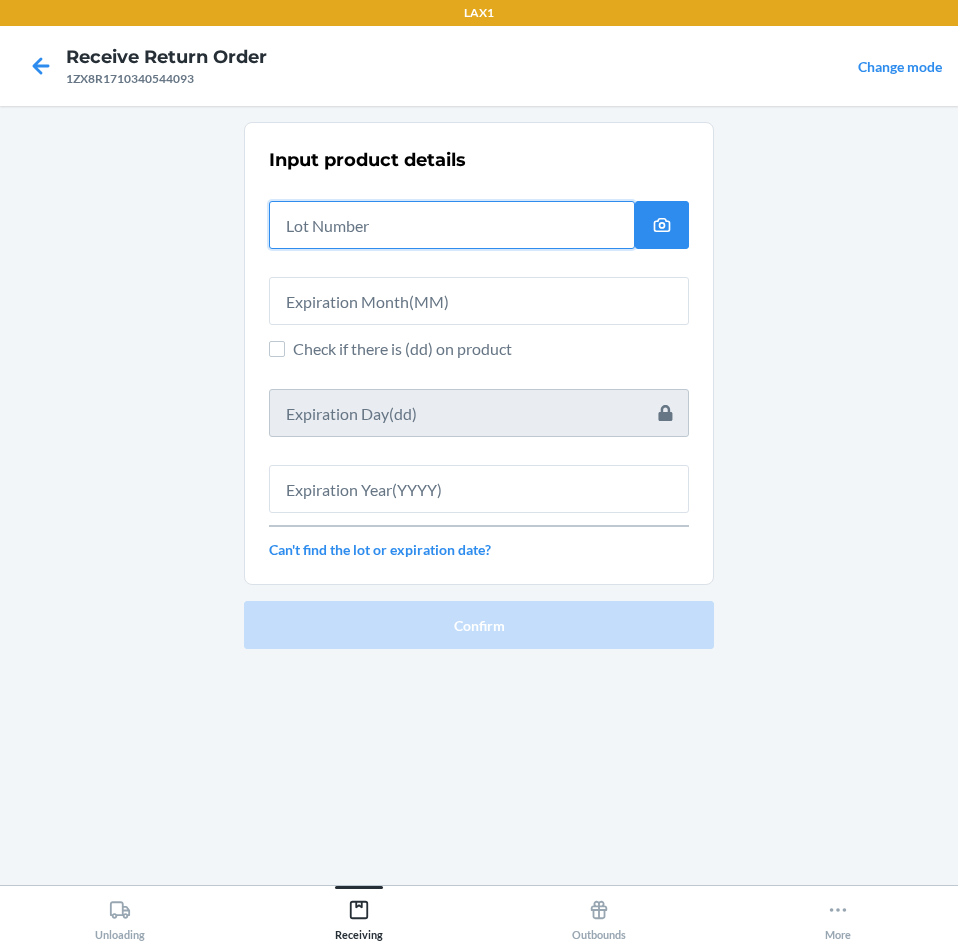 click at bounding box center [452, 225] 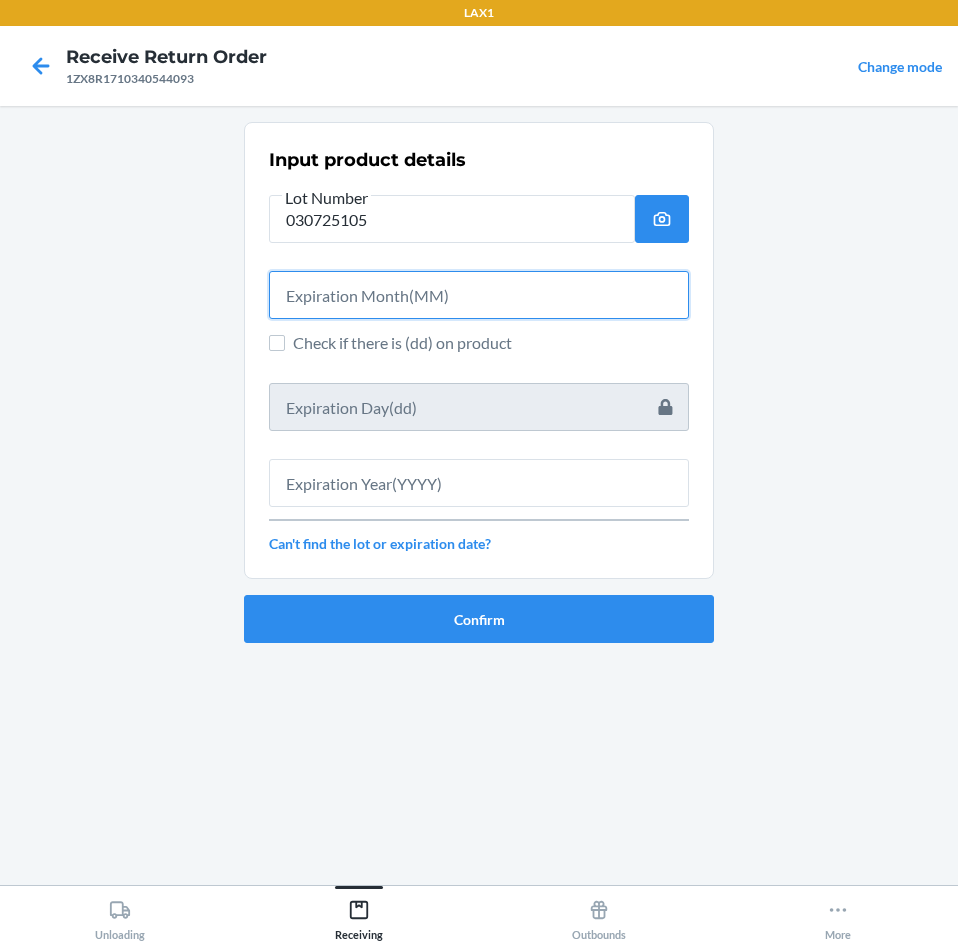 click at bounding box center (479, 295) 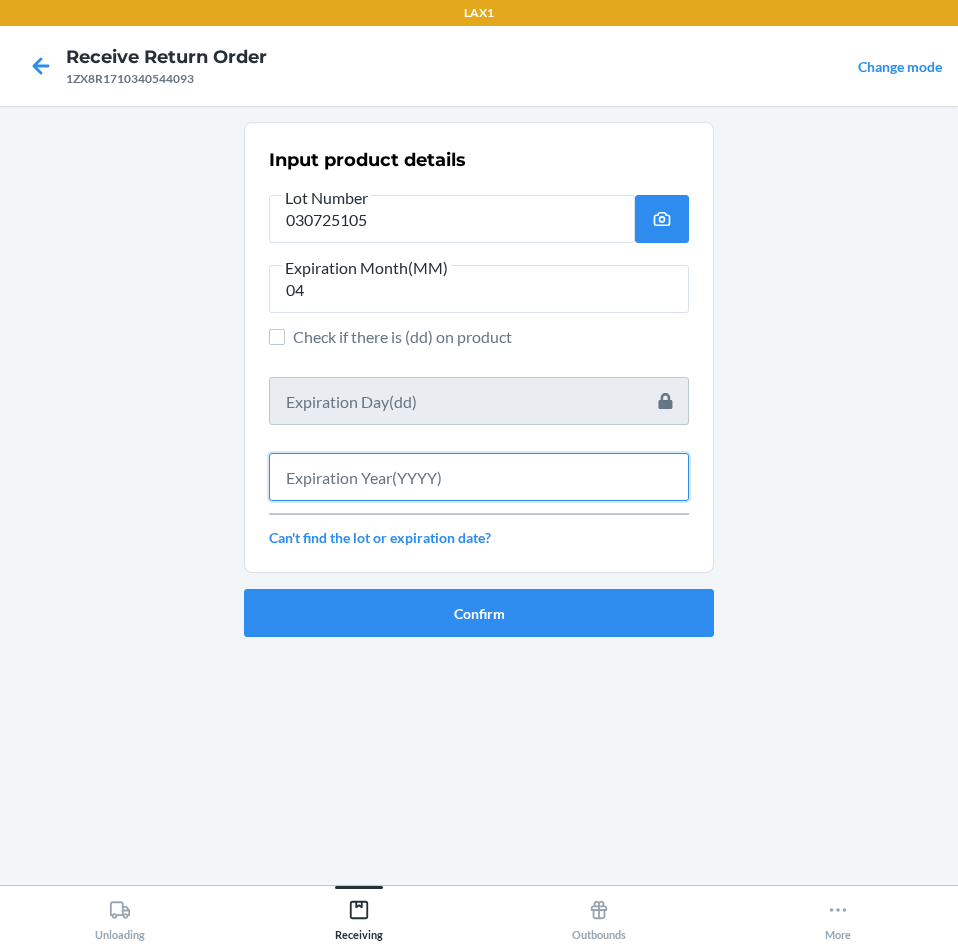click at bounding box center (479, 477) 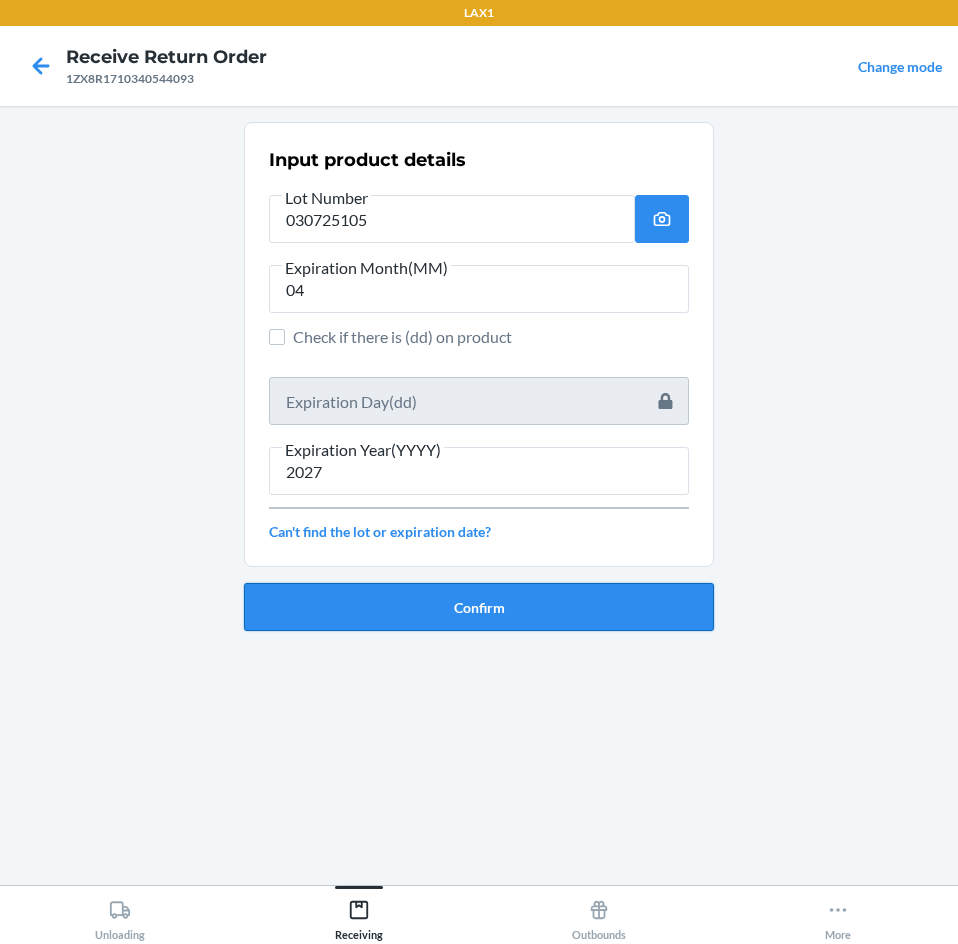 click on "Confirm" at bounding box center (479, 607) 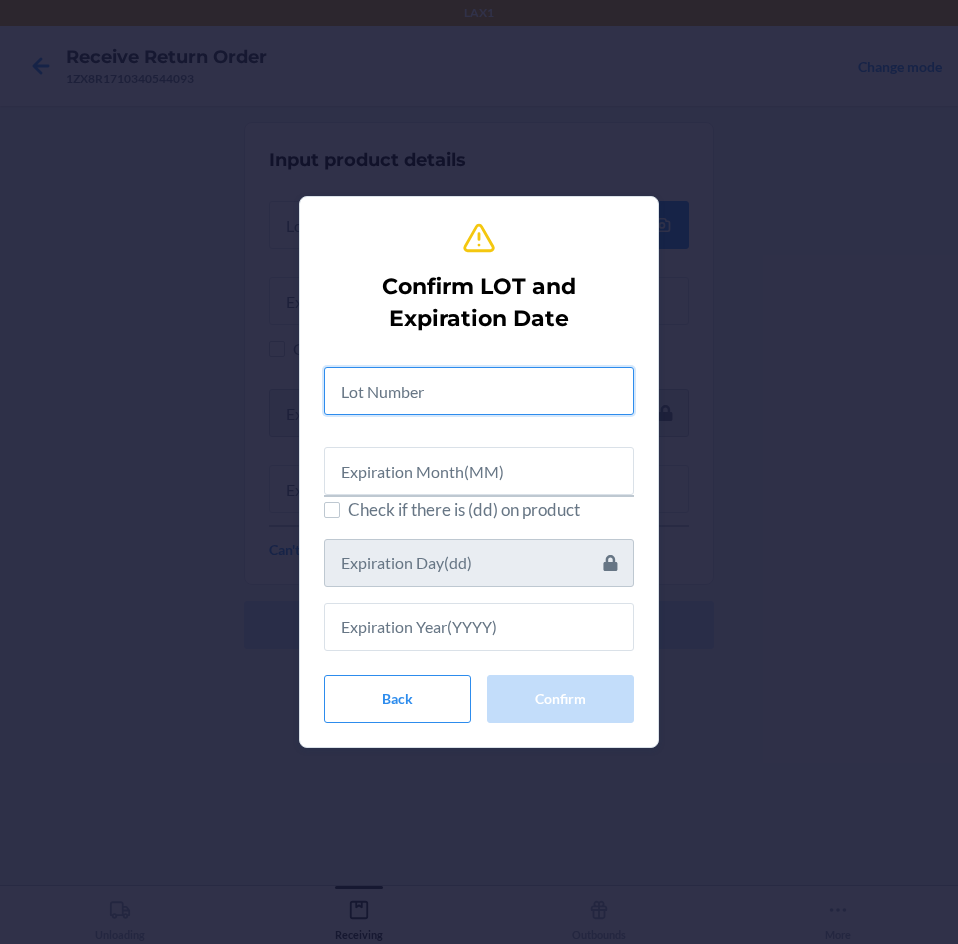 click at bounding box center (479, 391) 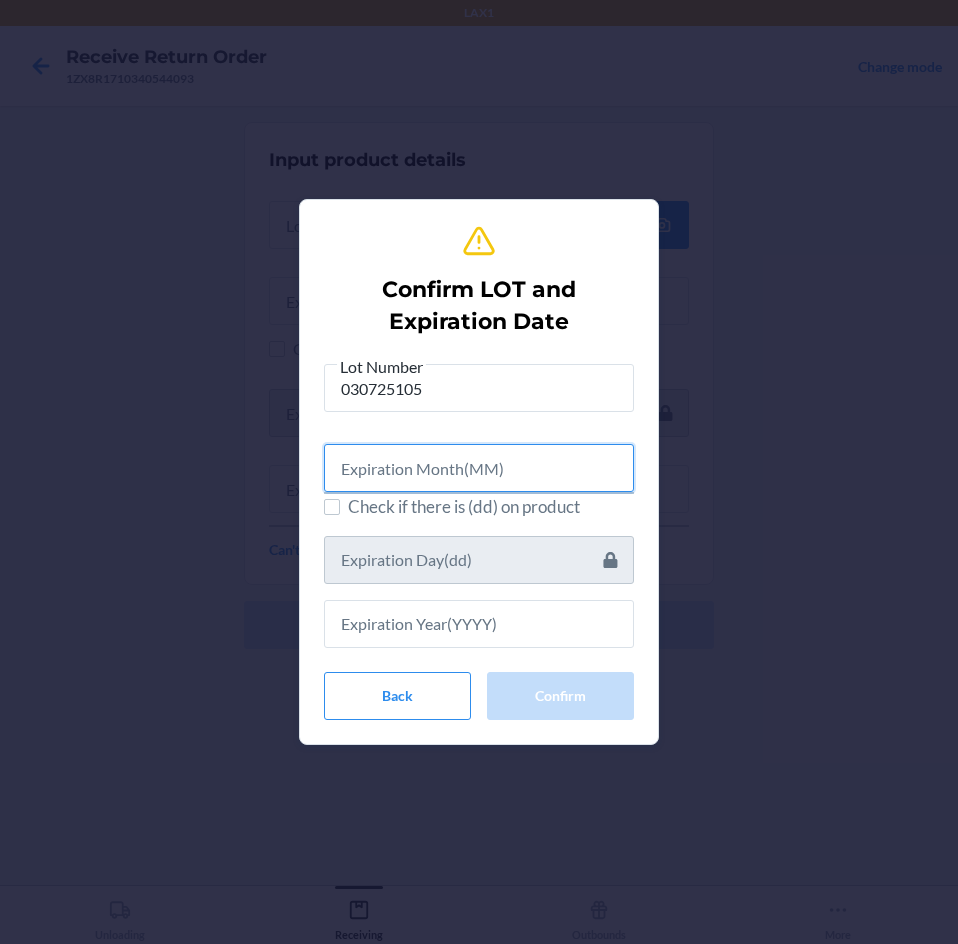click at bounding box center (479, 468) 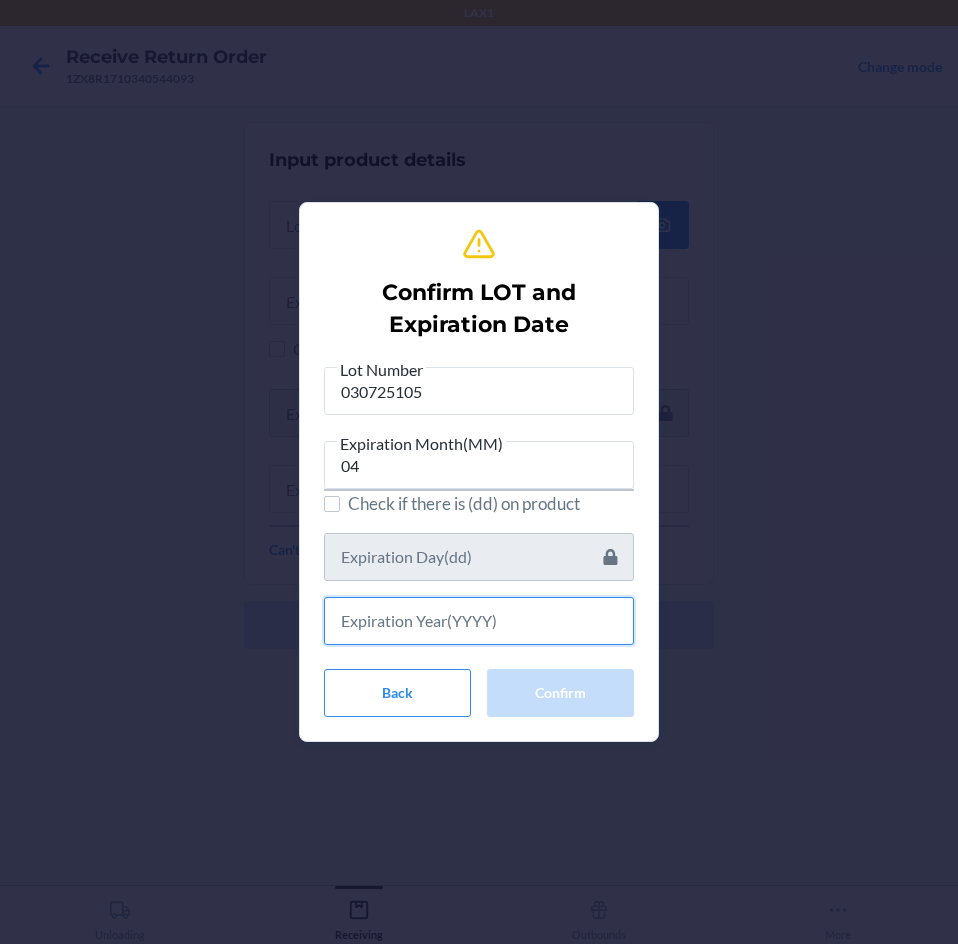 click at bounding box center (479, 621) 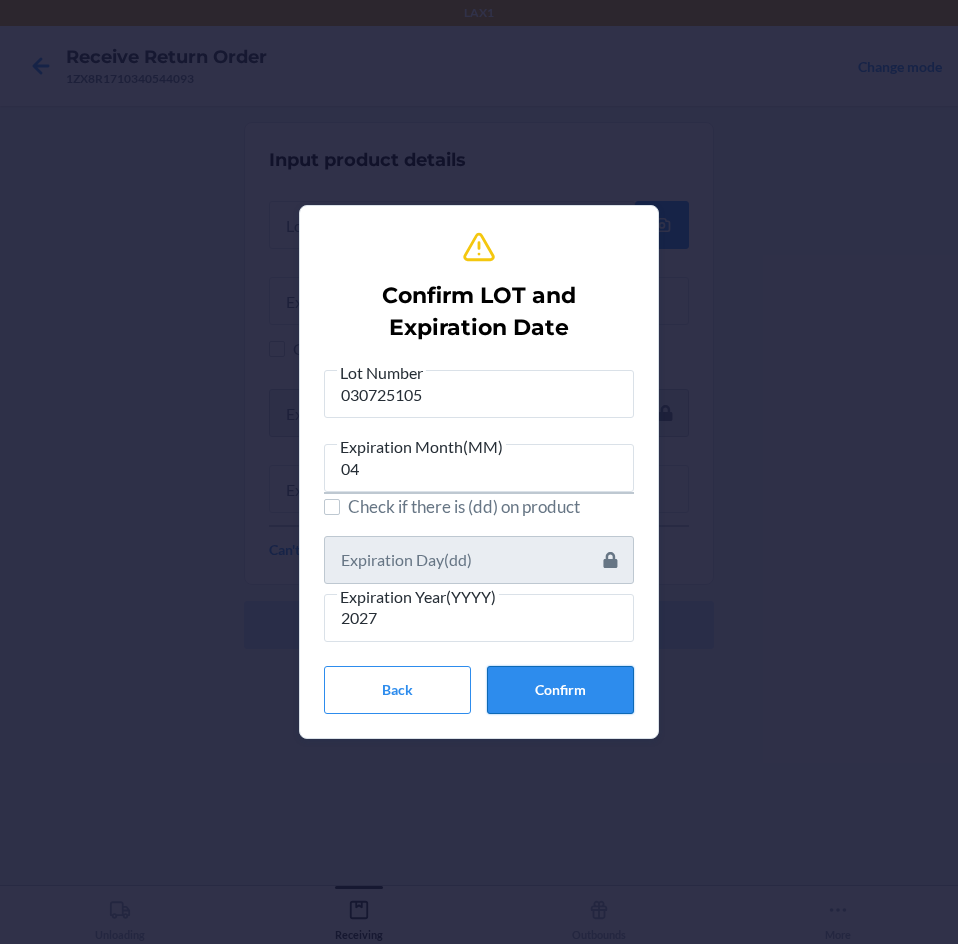 click on "Confirm" at bounding box center [560, 690] 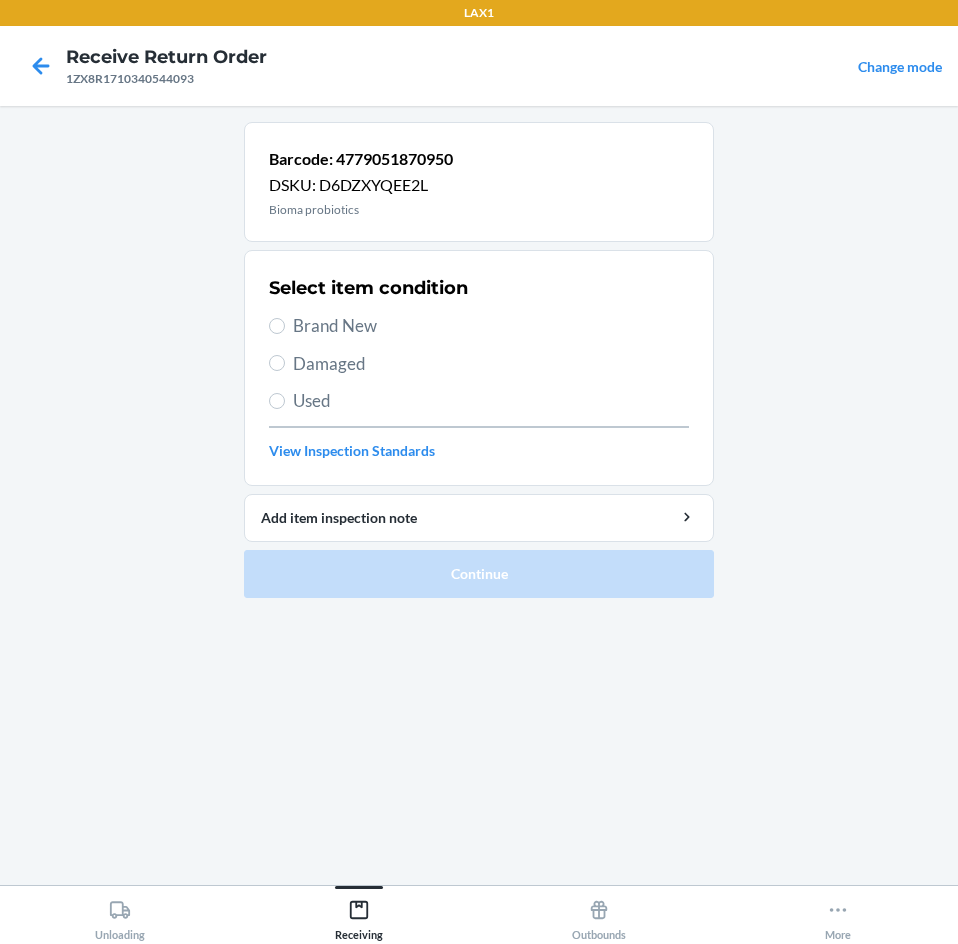 click on "Brand New" at bounding box center (479, 326) 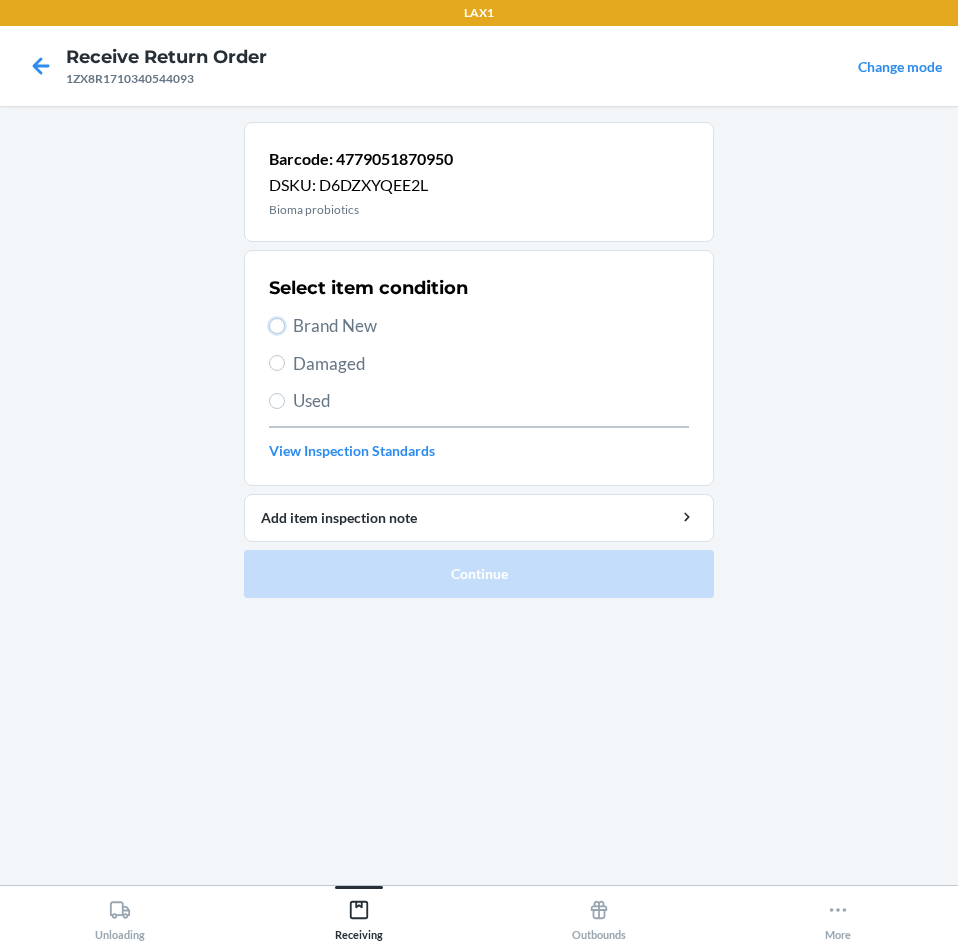 click on "Brand New" at bounding box center (277, 326) 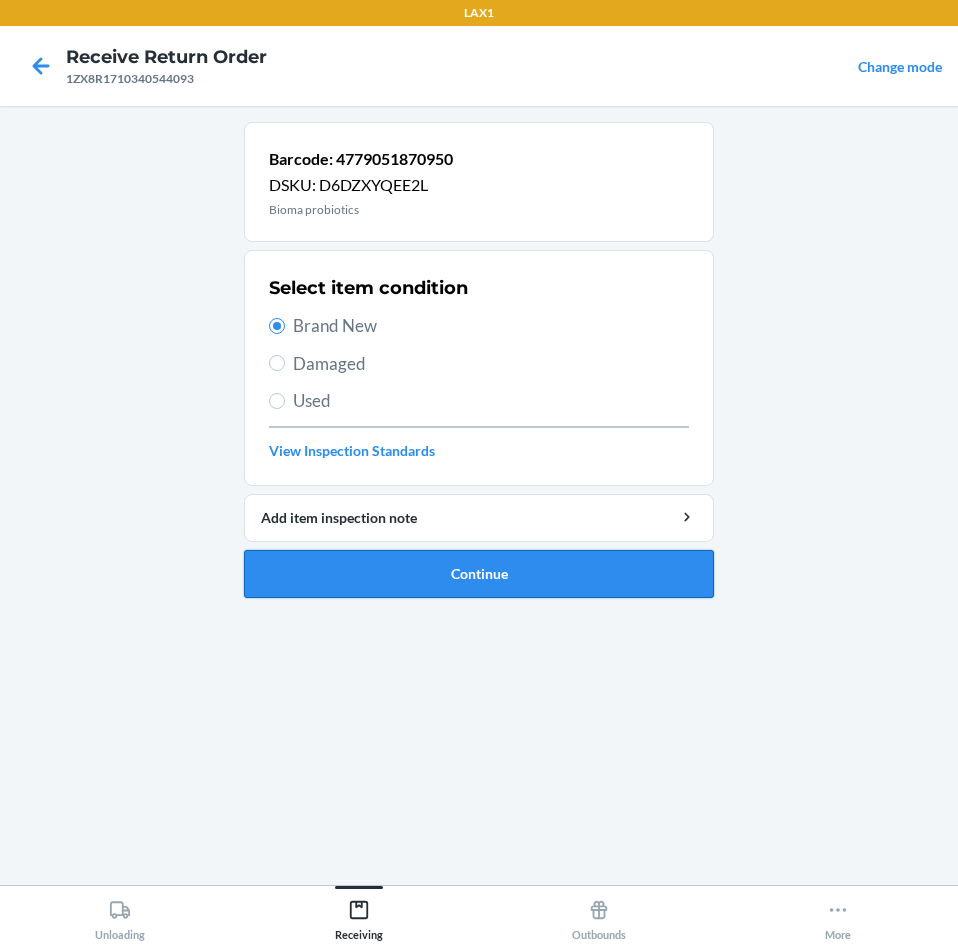 click on "Continue" at bounding box center (479, 574) 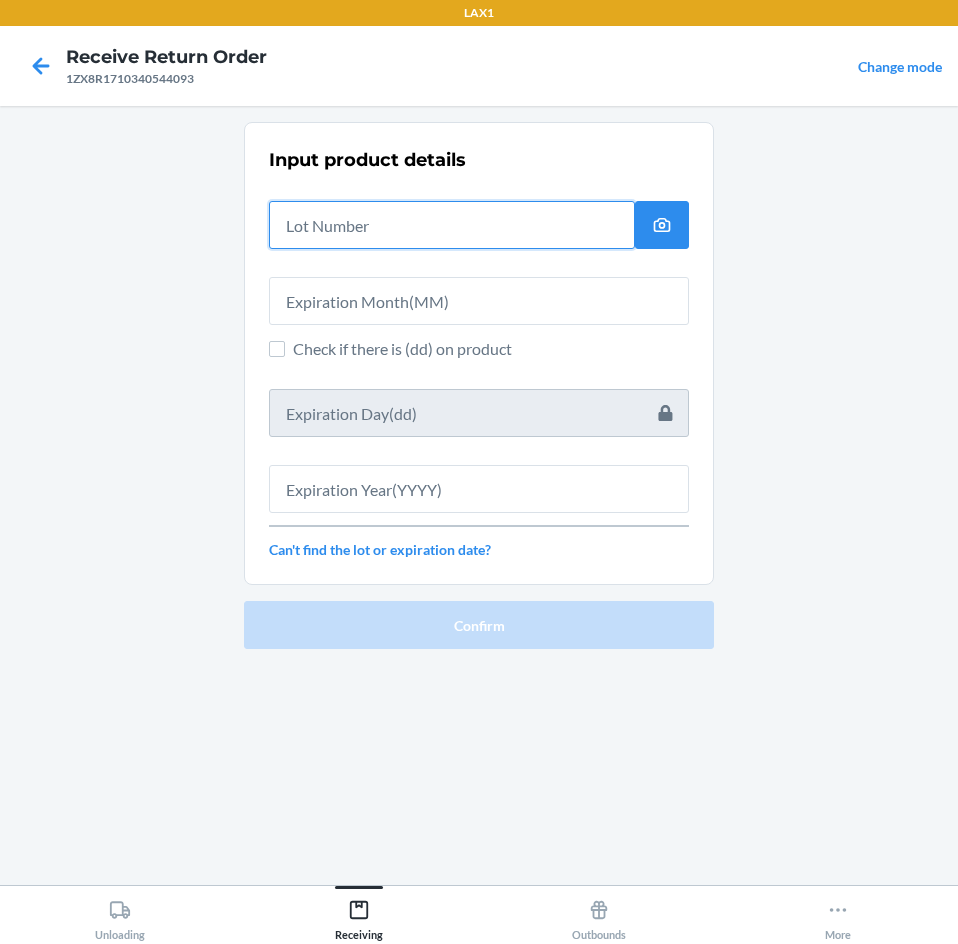 click at bounding box center [452, 225] 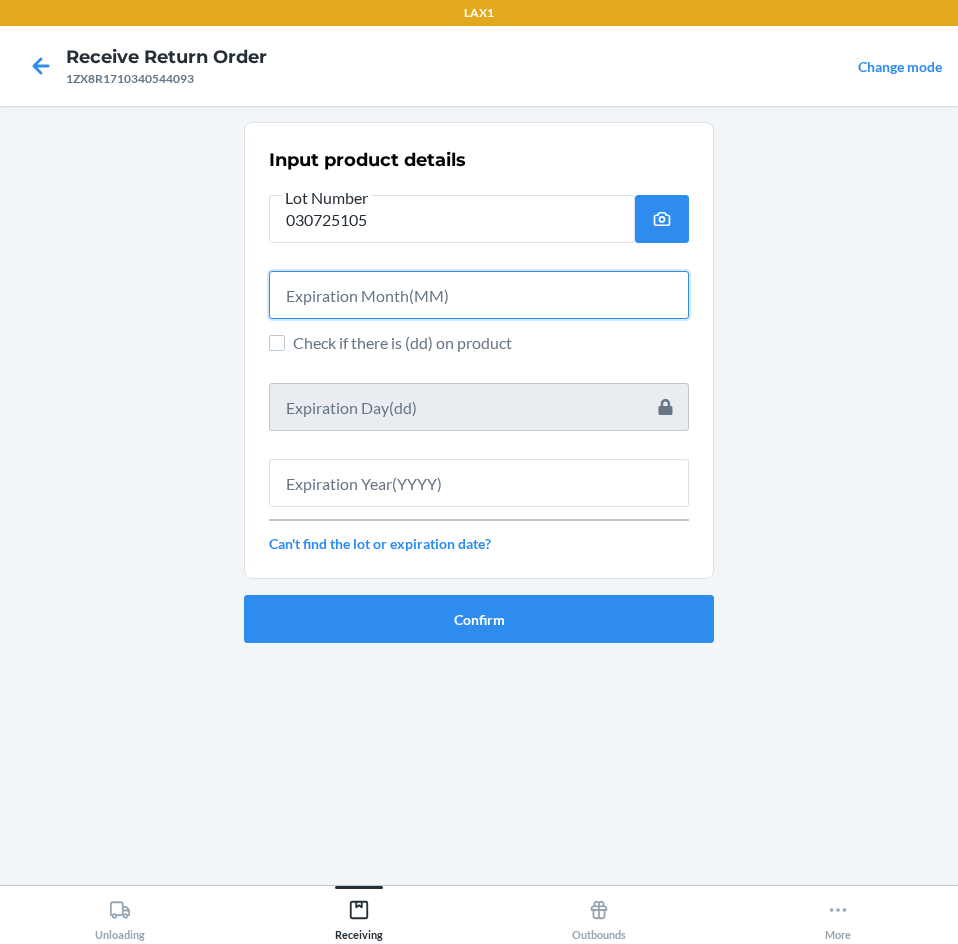 click at bounding box center (479, 295) 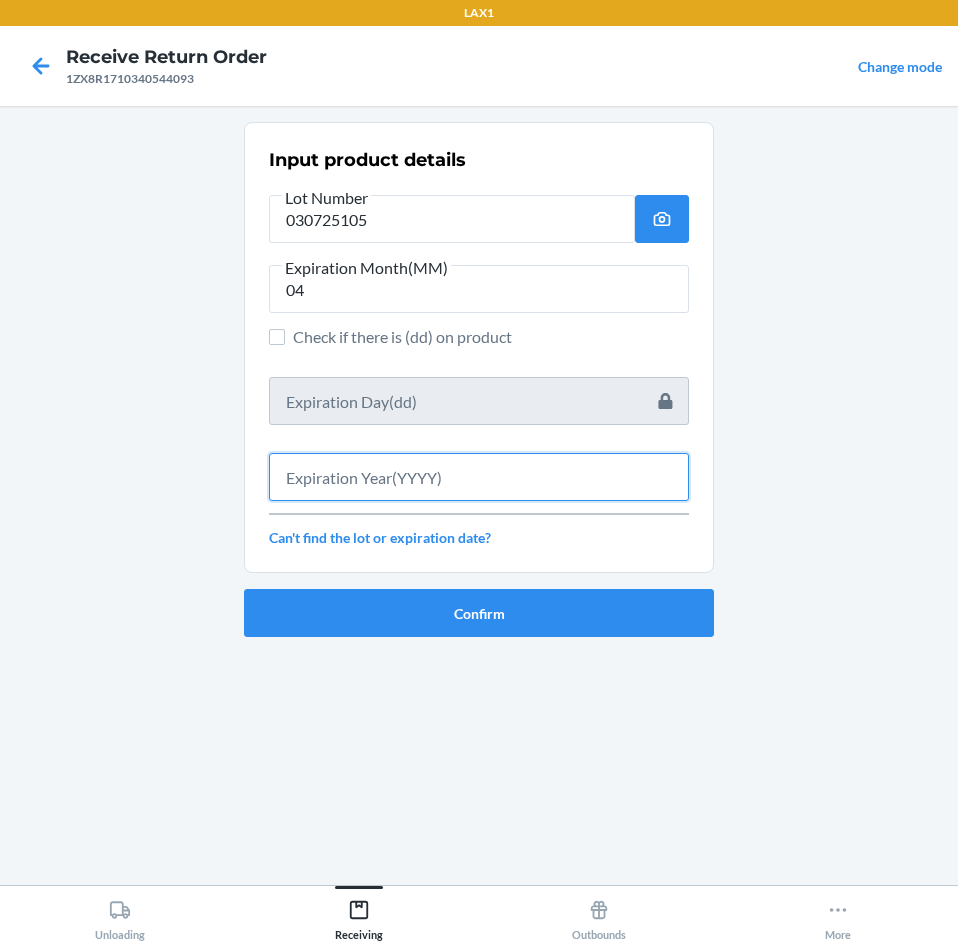 click at bounding box center (479, 477) 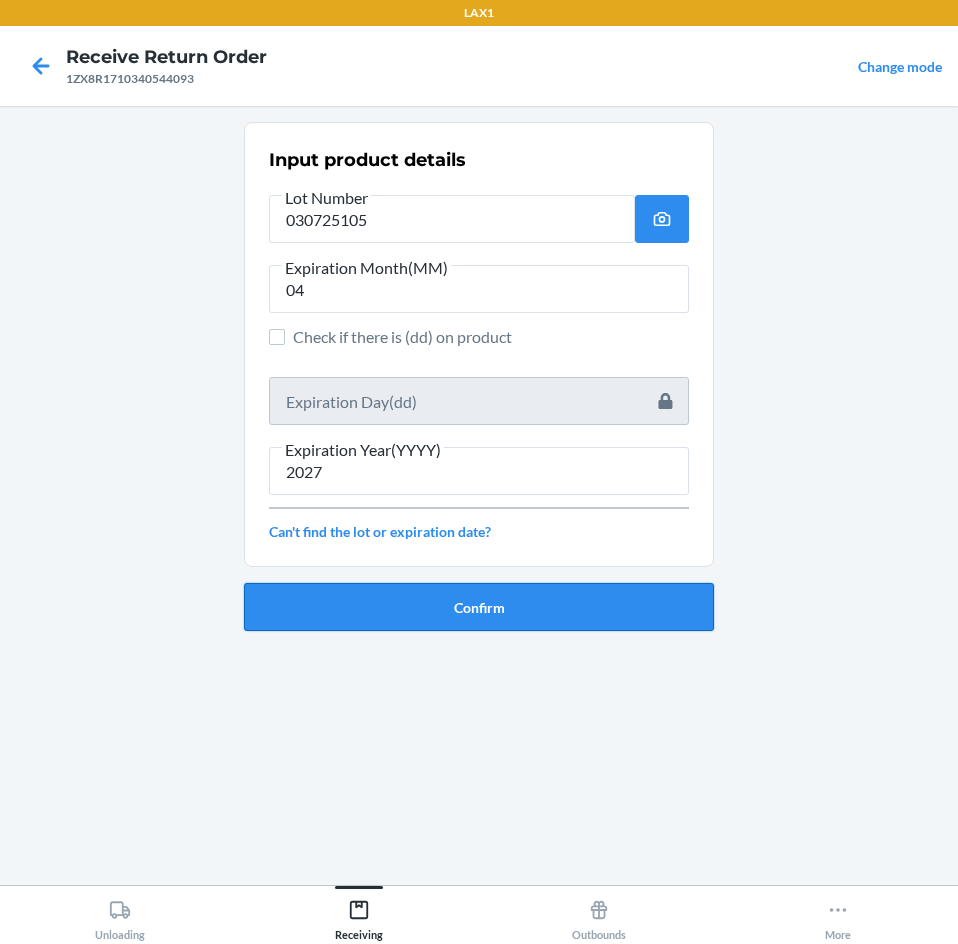 click on "Confirm" at bounding box center [479, 607] 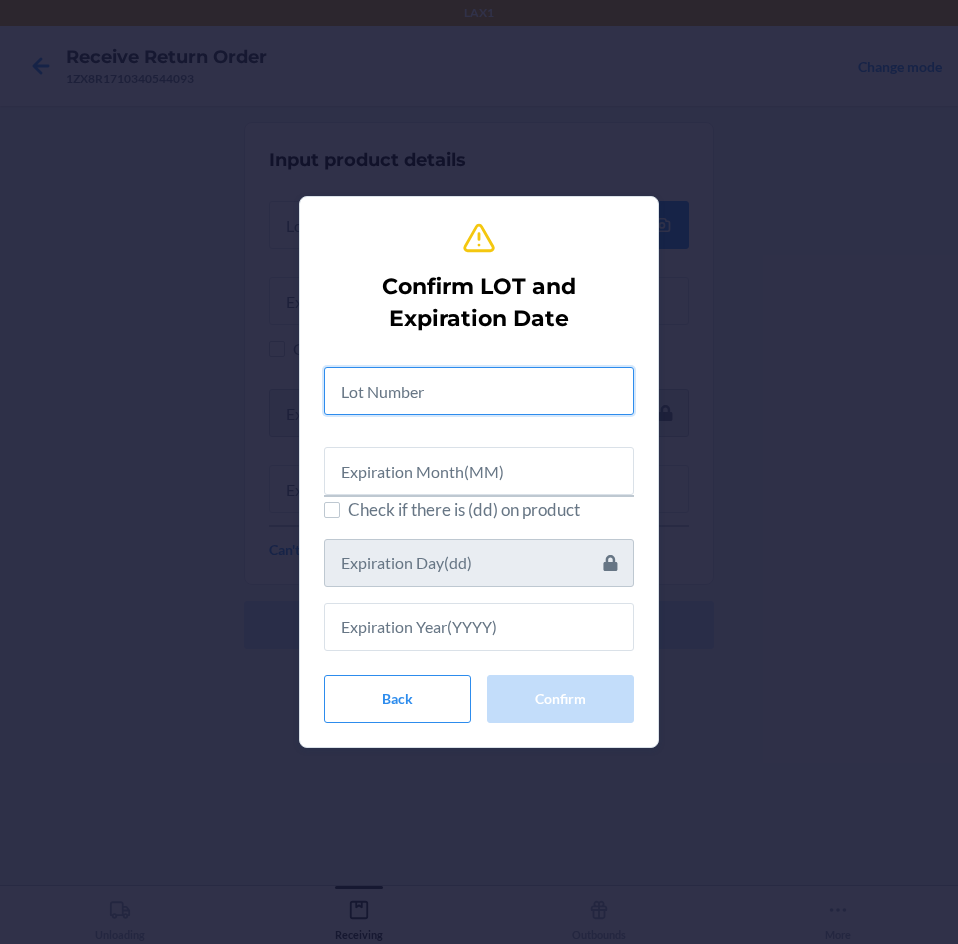 click at bounding box center (479, 391) 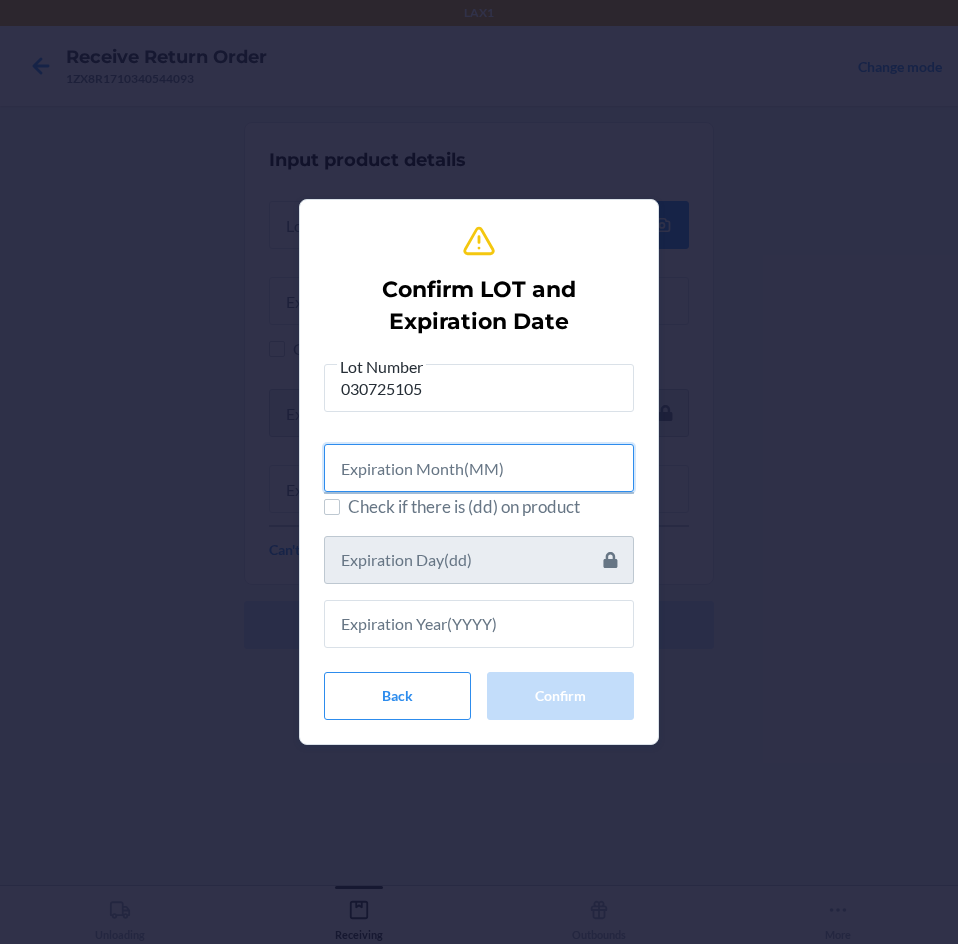 click at bounding box center (479, 468) 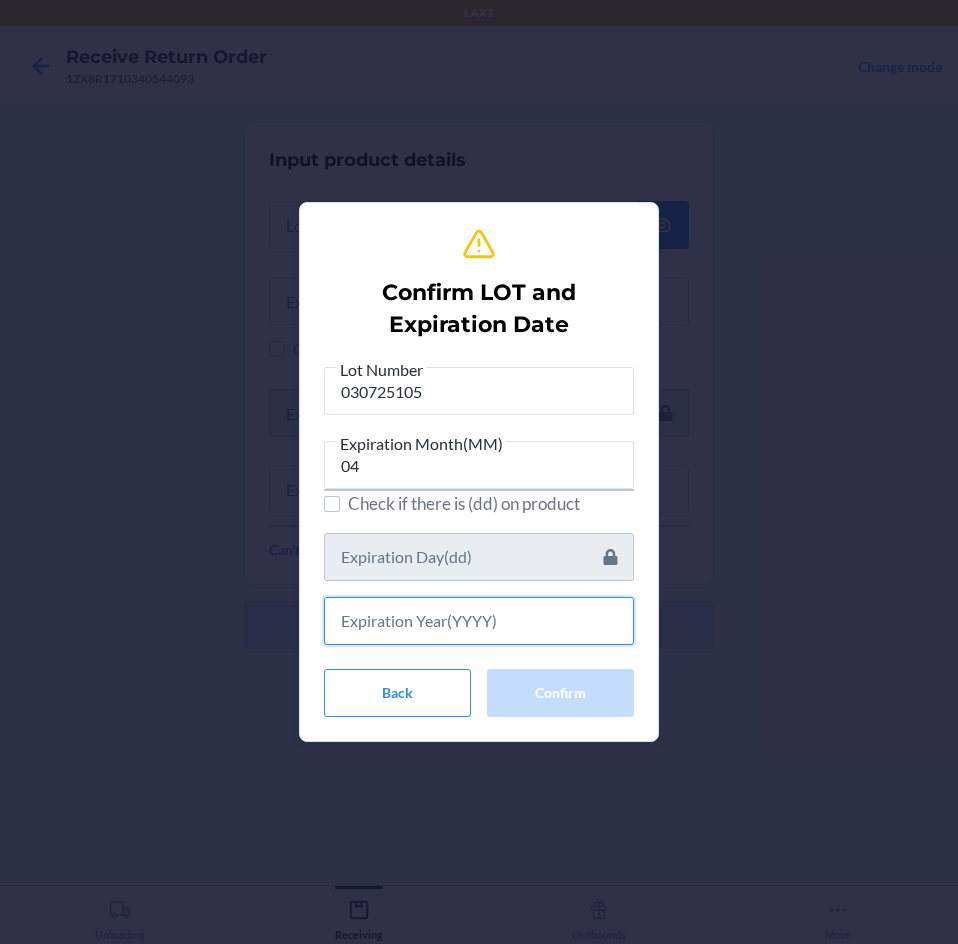 click at bounding box center [479, 621] 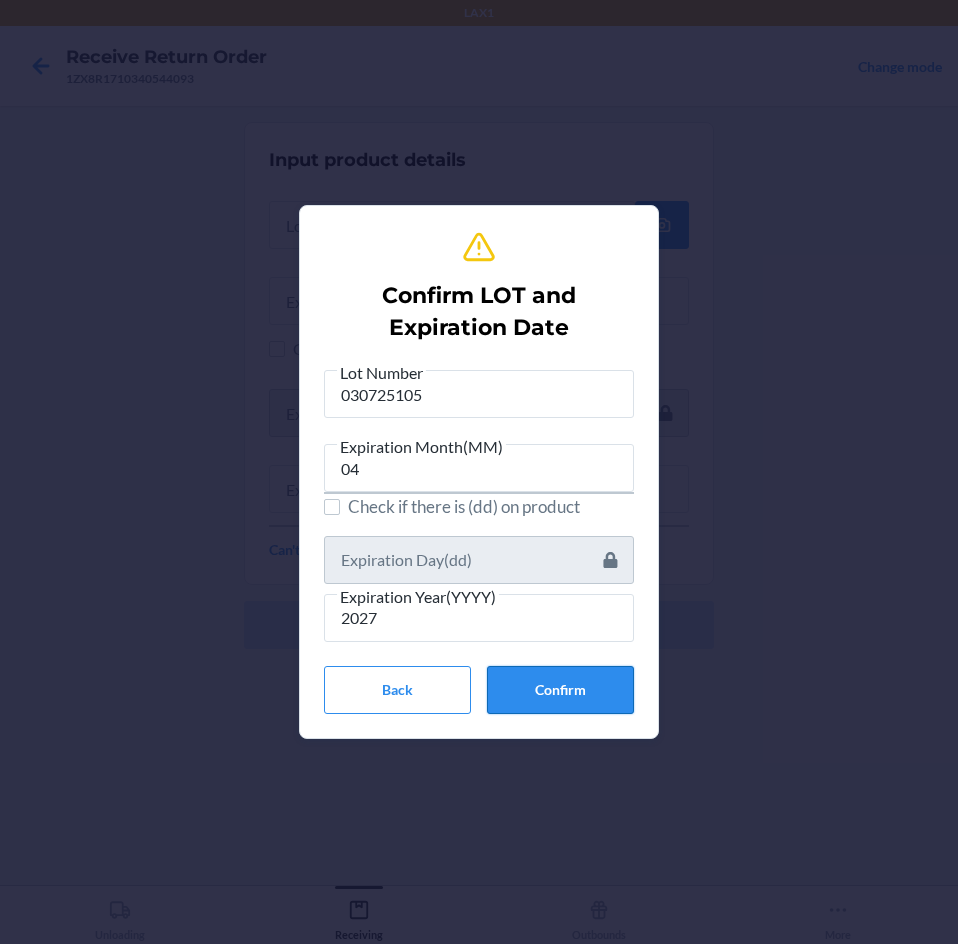 click on "Confirm" at bounding box center [560, 690] 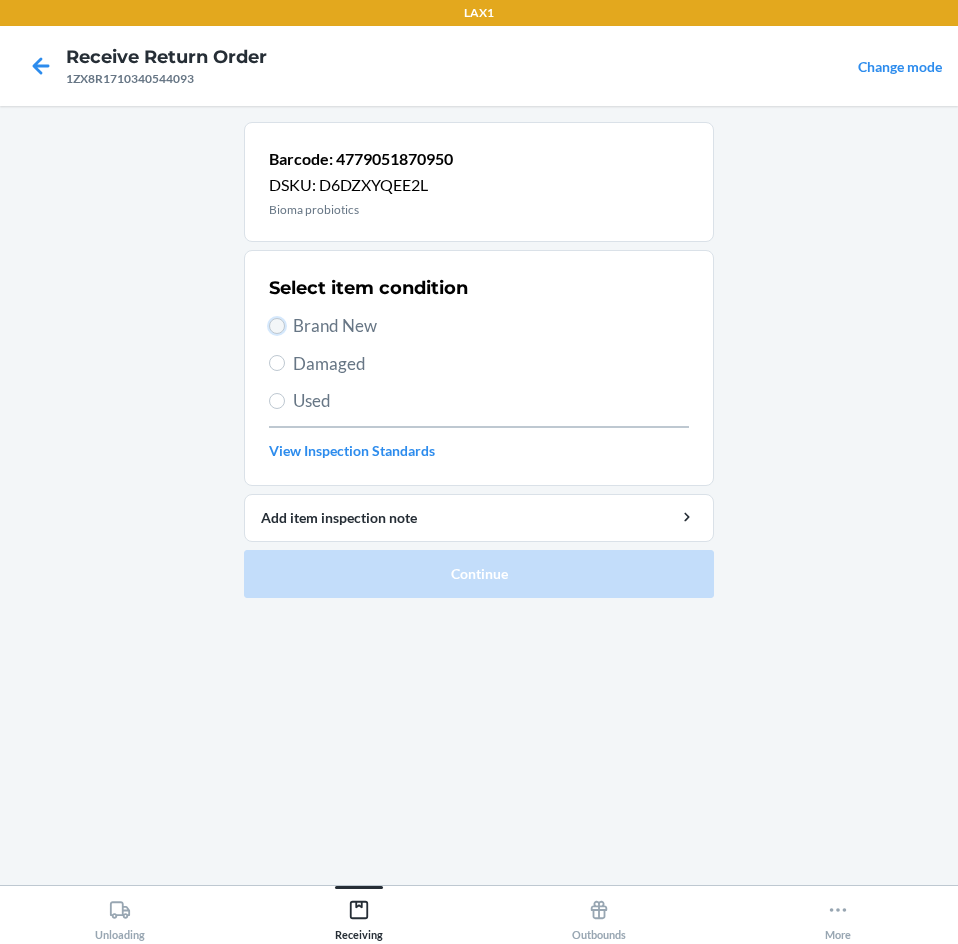click on "Brand New" at bounding box center [277, 326] 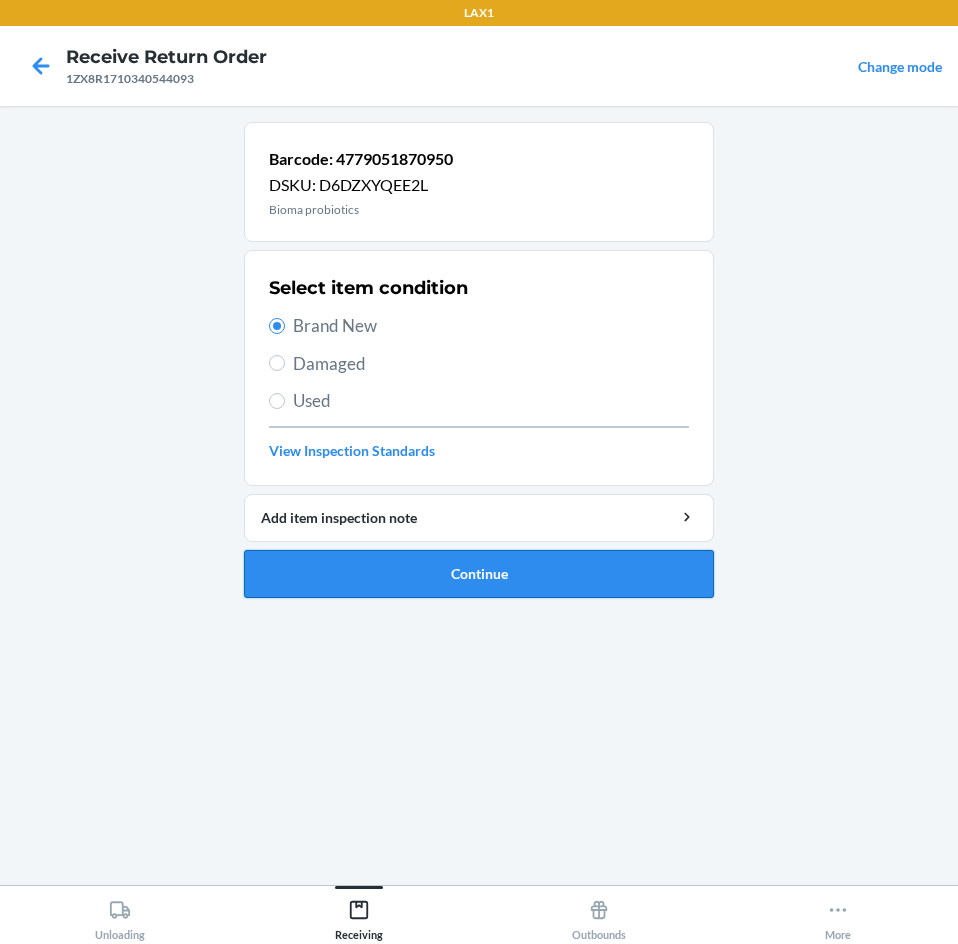 click on "Continue" at bounding box center (479, 574) 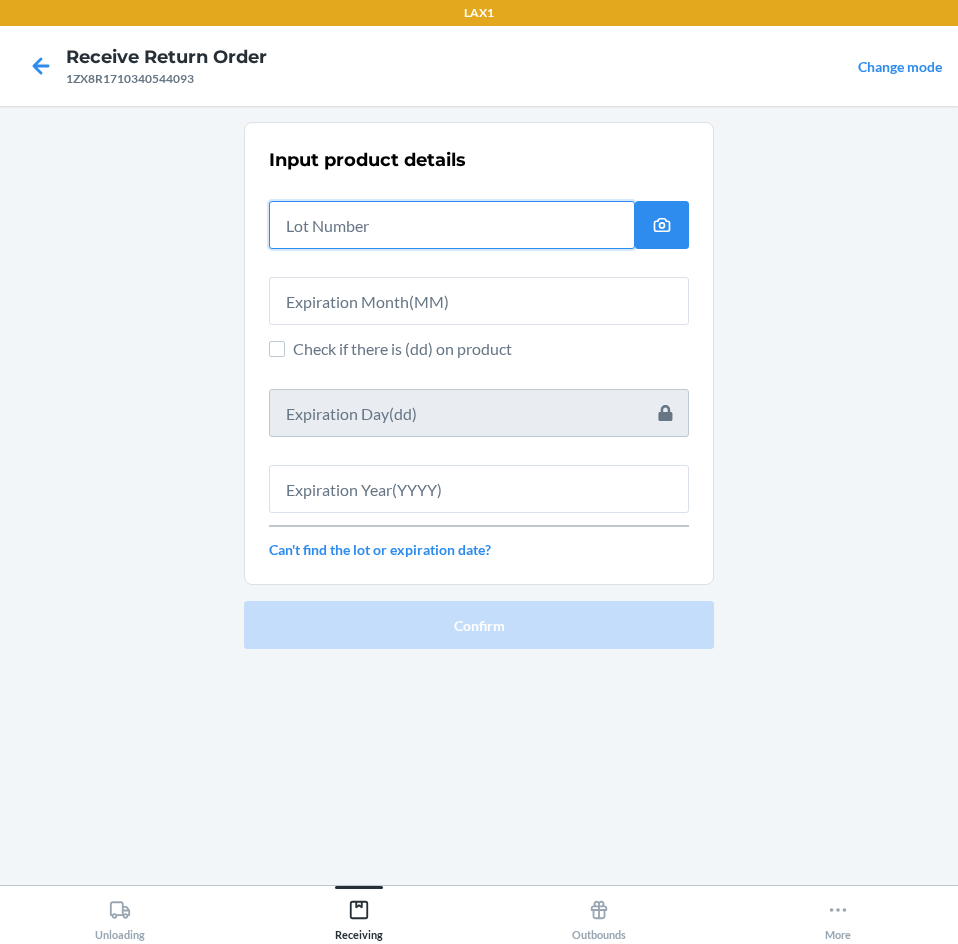 click at bounding box center (452, 225) 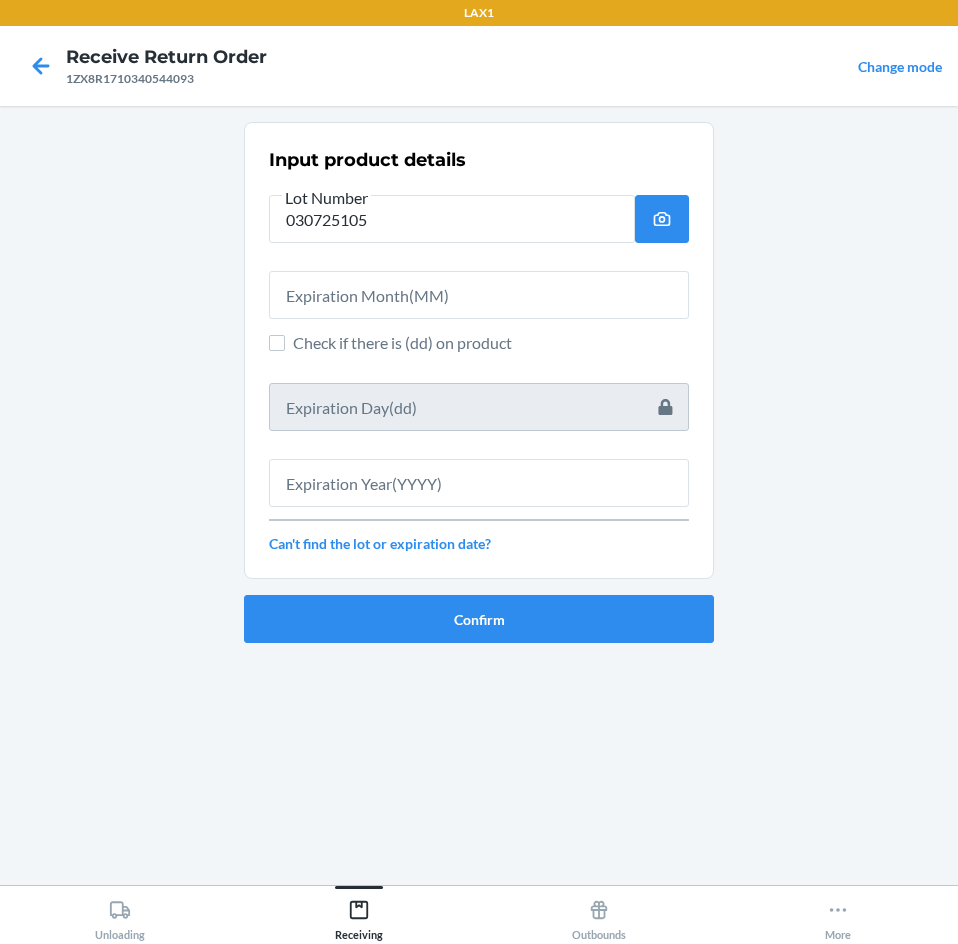 click at bounding box center (479, 287) 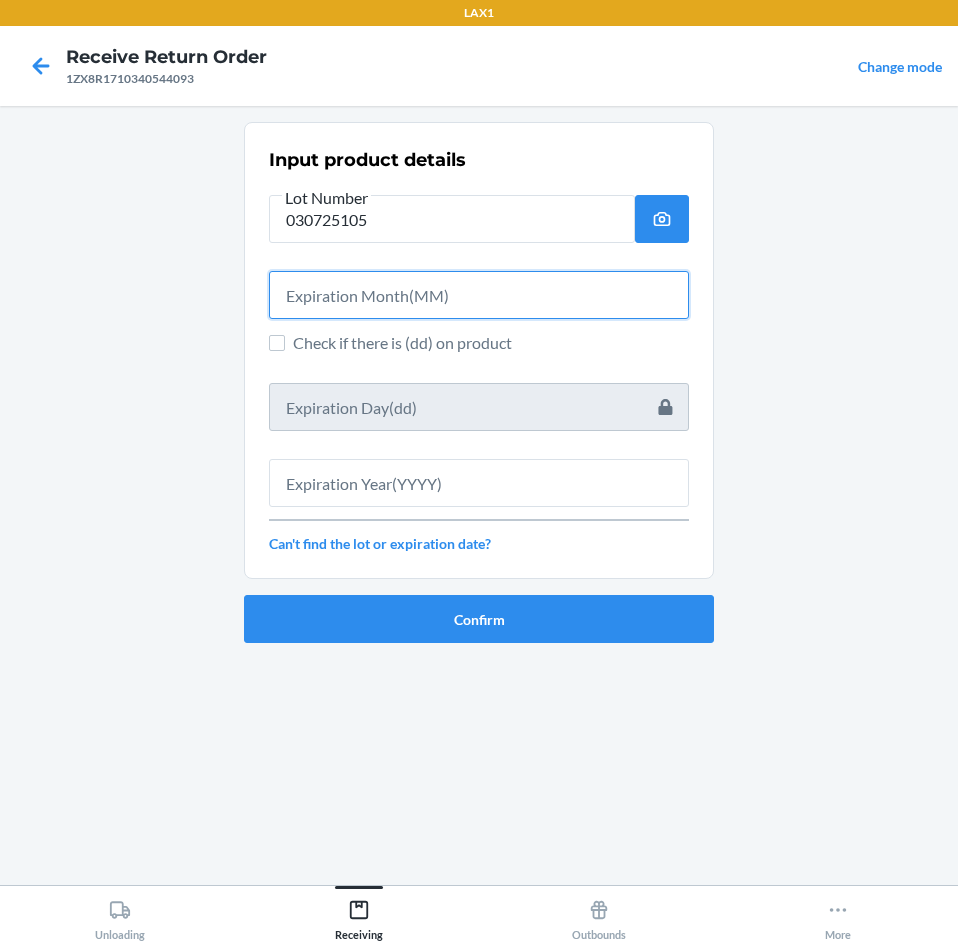 click at bounding box center (479, 295) 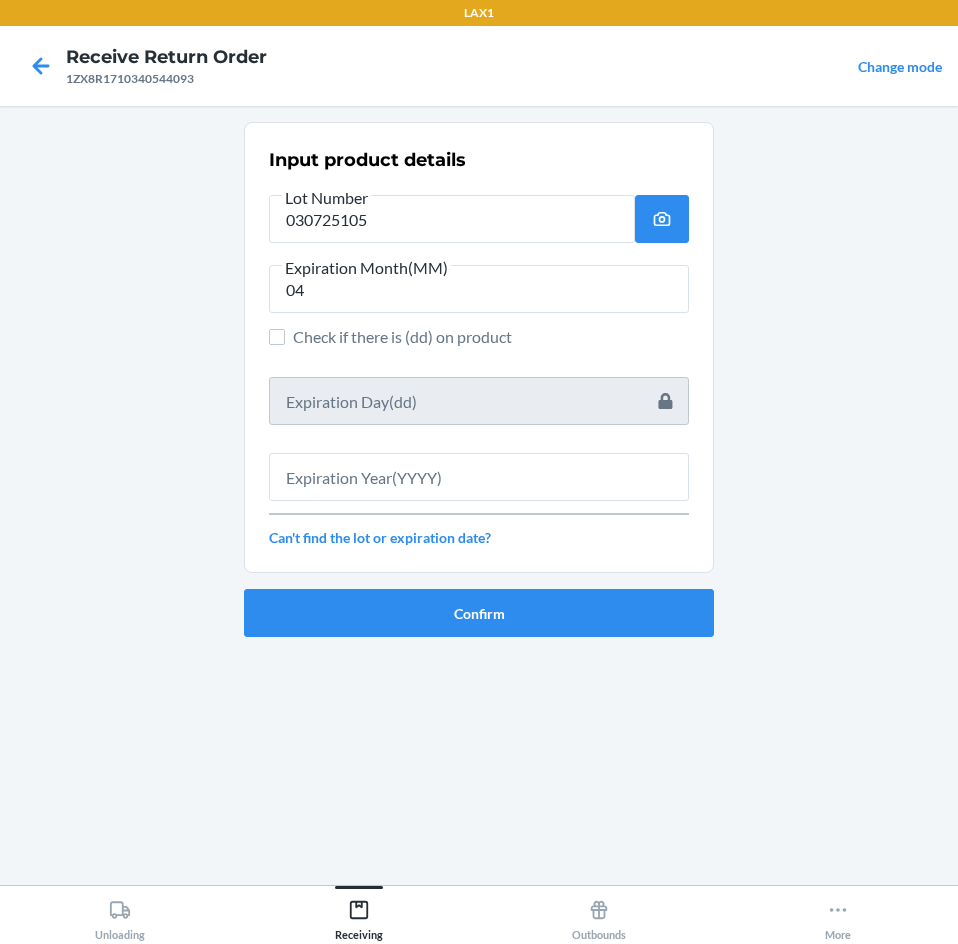 click on "Input product details Lot Number 030725105 Expiration Month(MM) 04 Check if there is (dd) on product Can't find the lot or expiration date?" at bounding box center (479, 347) 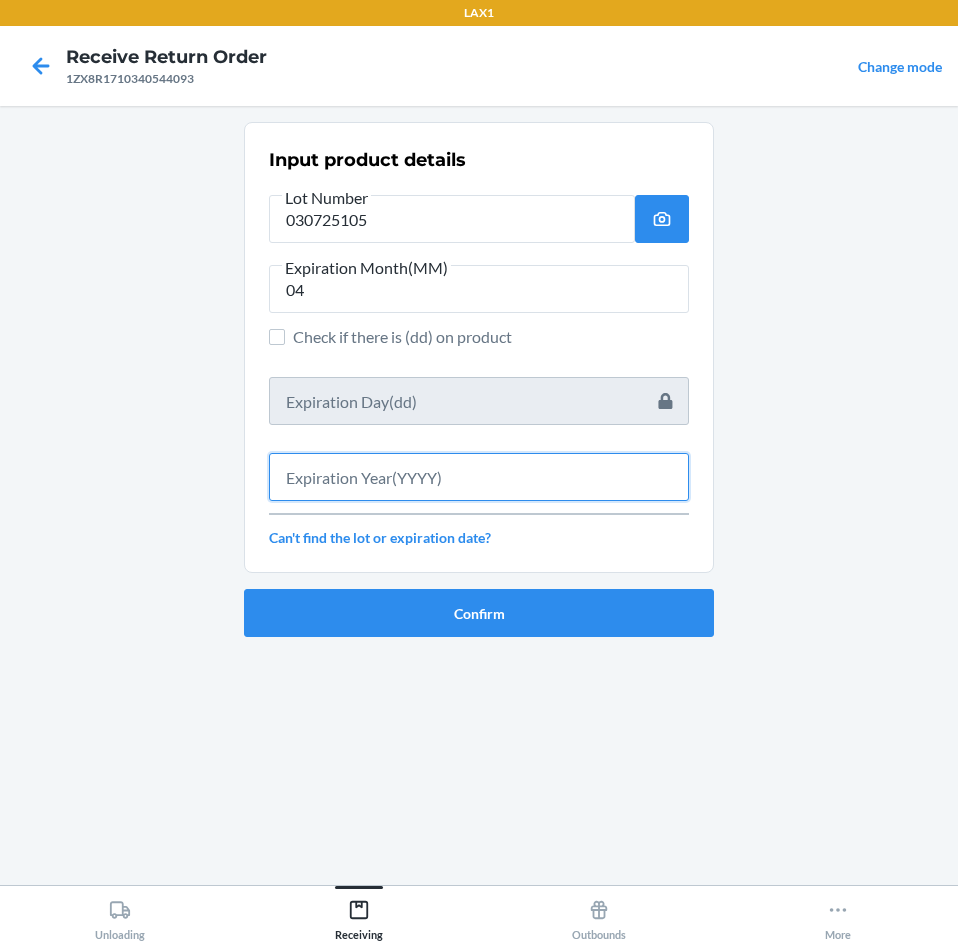 click at bounding box center (479, 477) 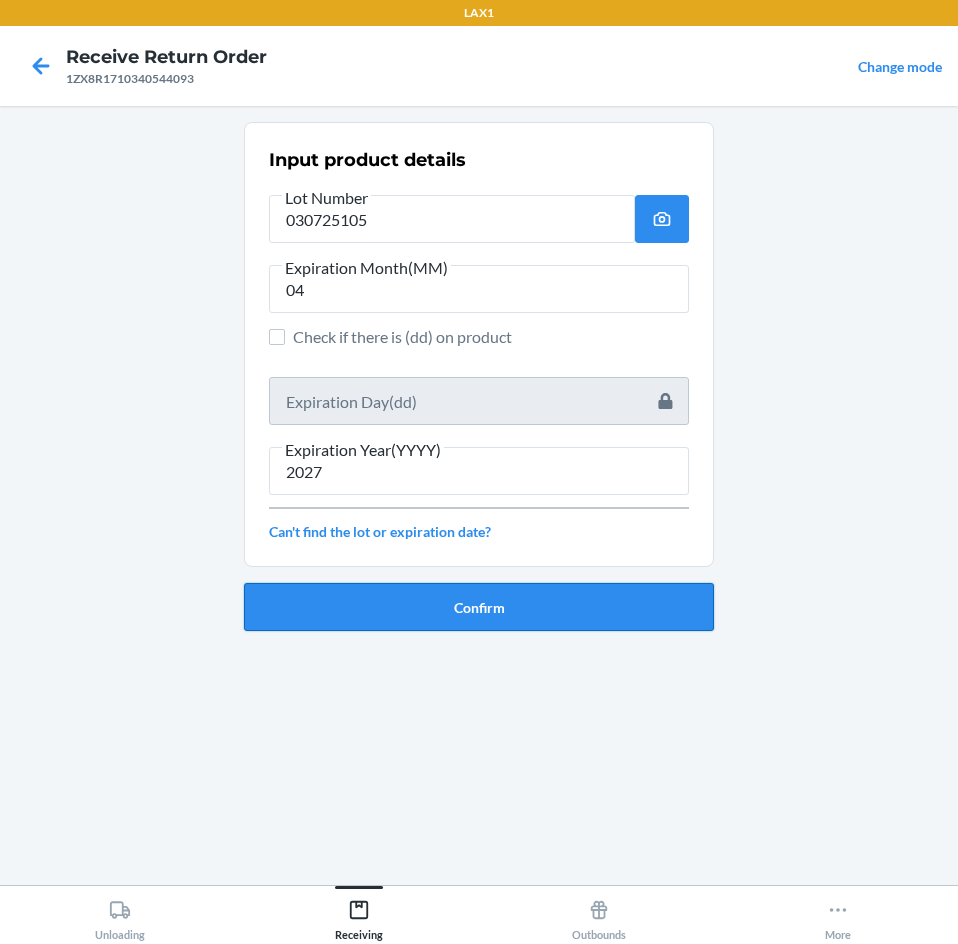 click on "Confirm" at bounding box center (479, 607) 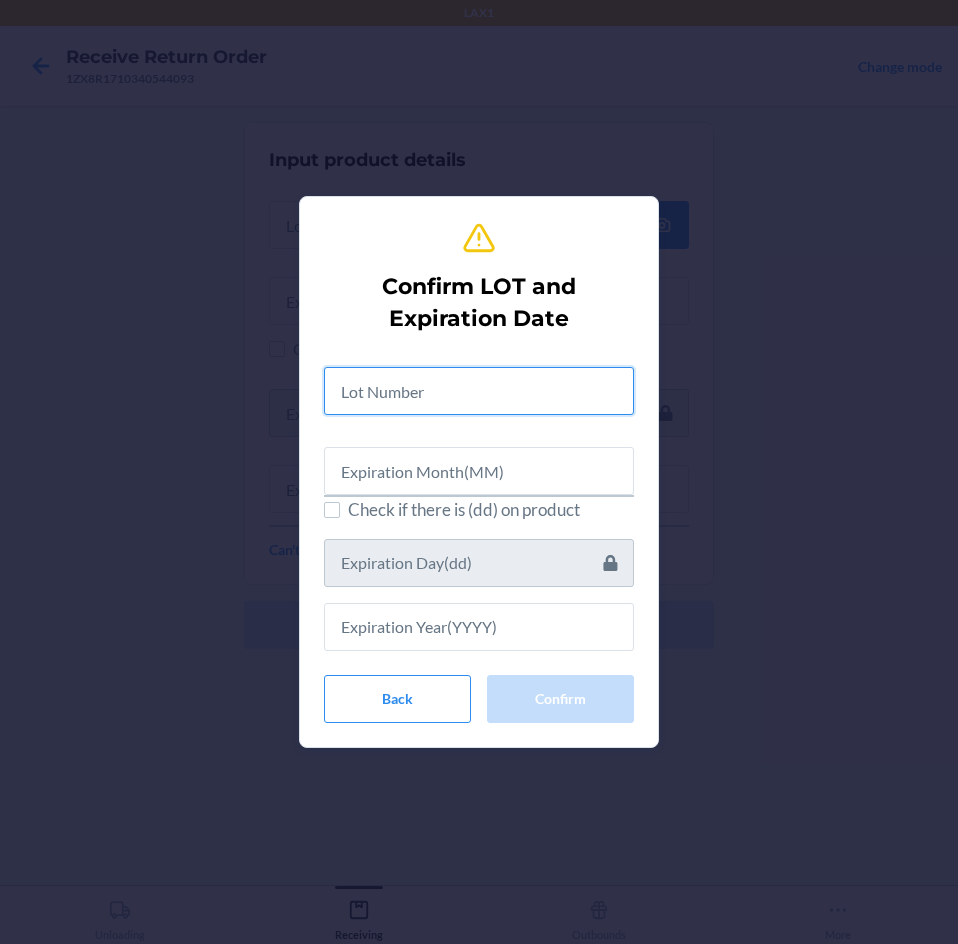 click at bounding box center (479, 391) 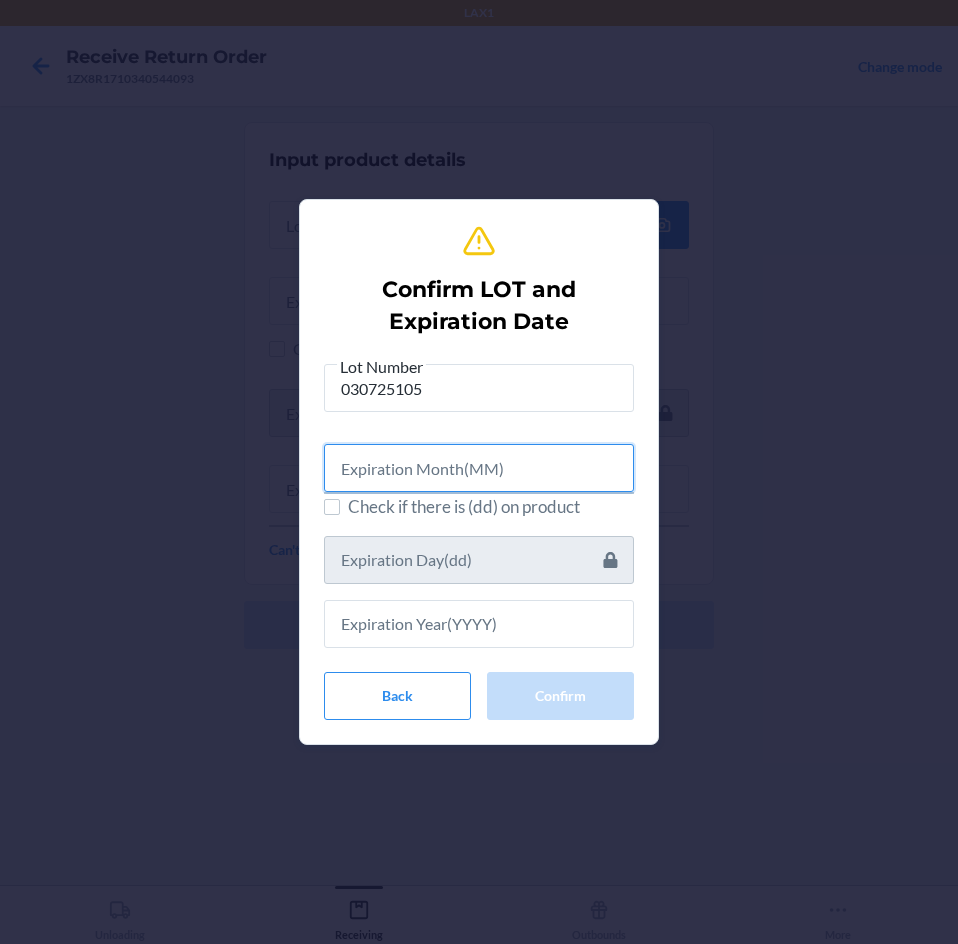 click at bounding box center [479, 468] 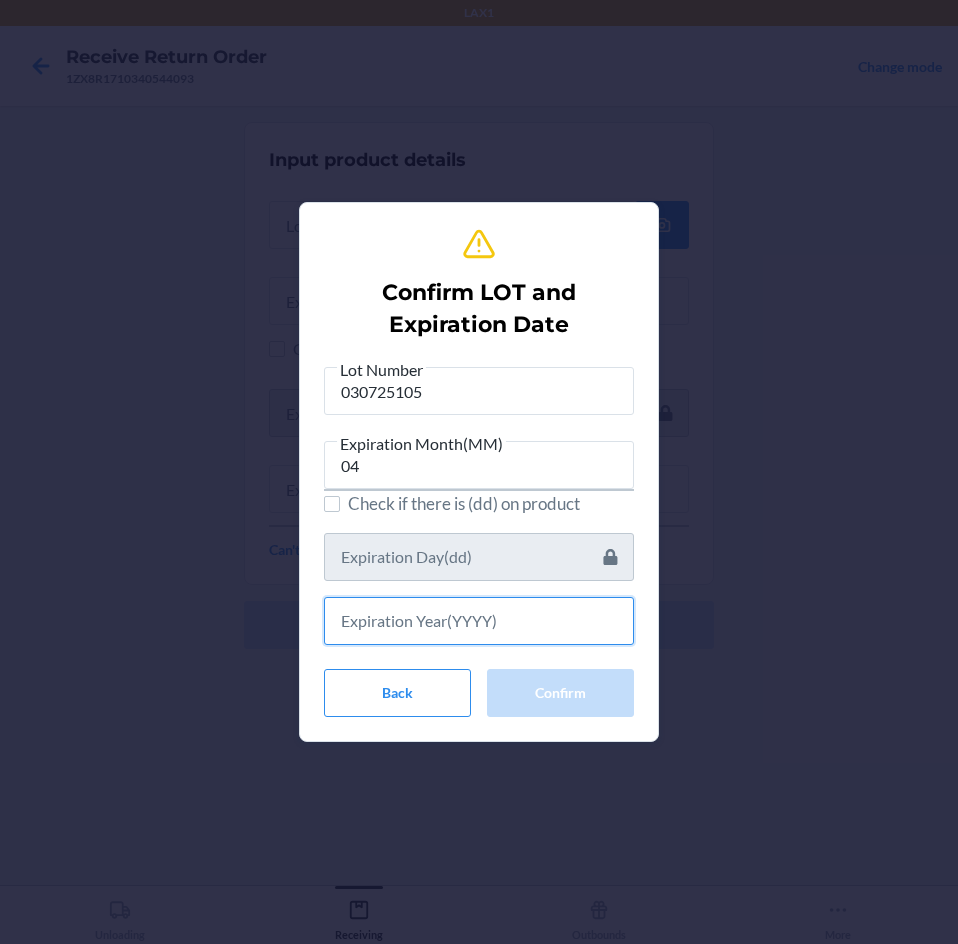 click at bounding box center [479, 621] 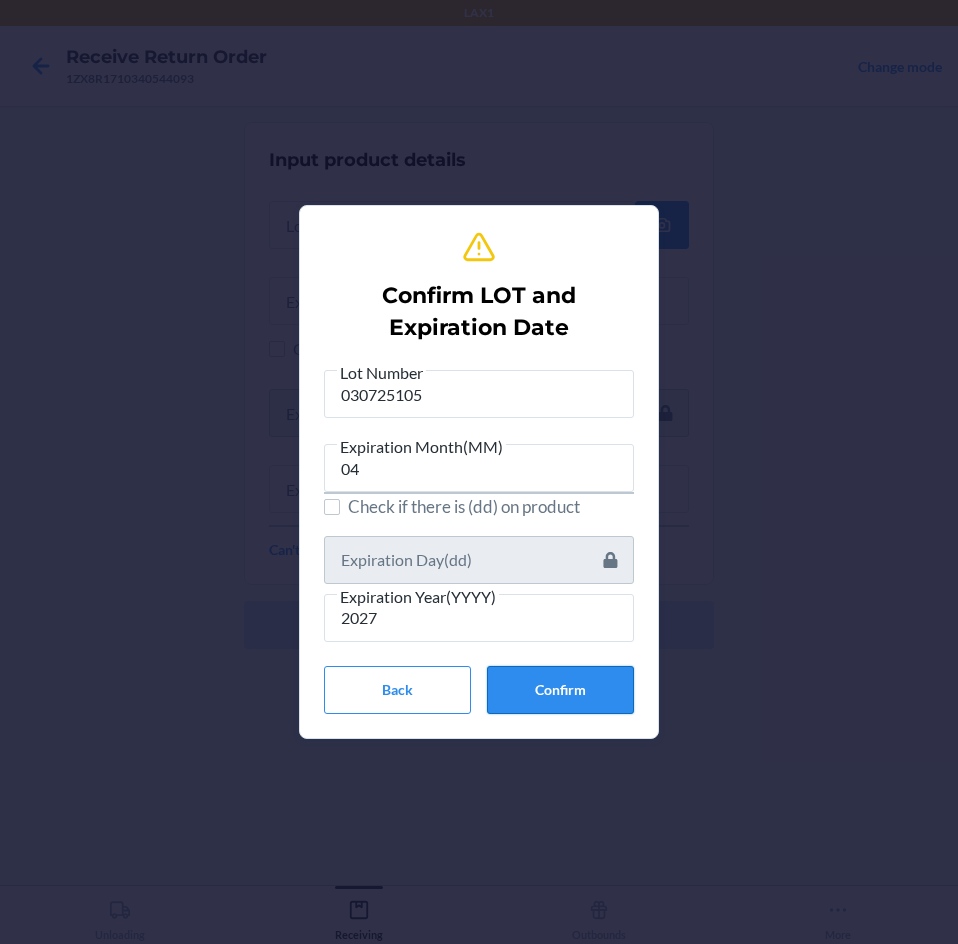 click on "Confirm" at bounding box center [560, 690] 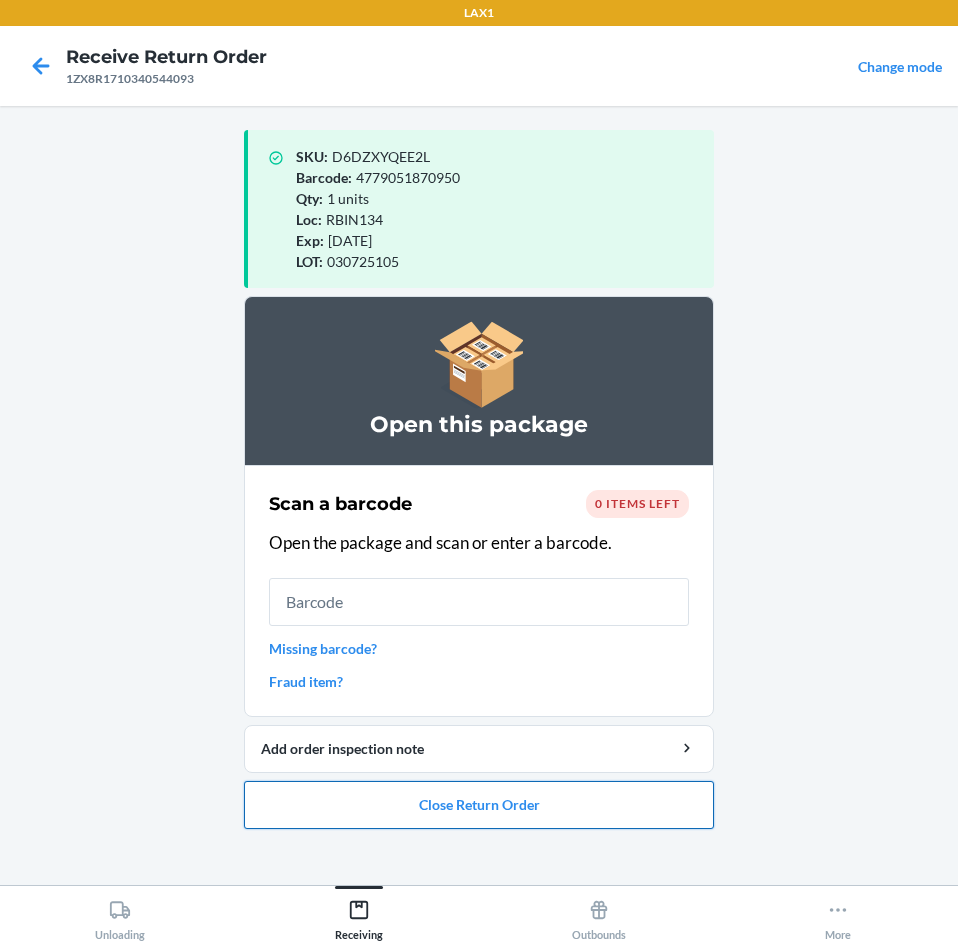 click on "Close Return Order" at bounding box center [479, 805] 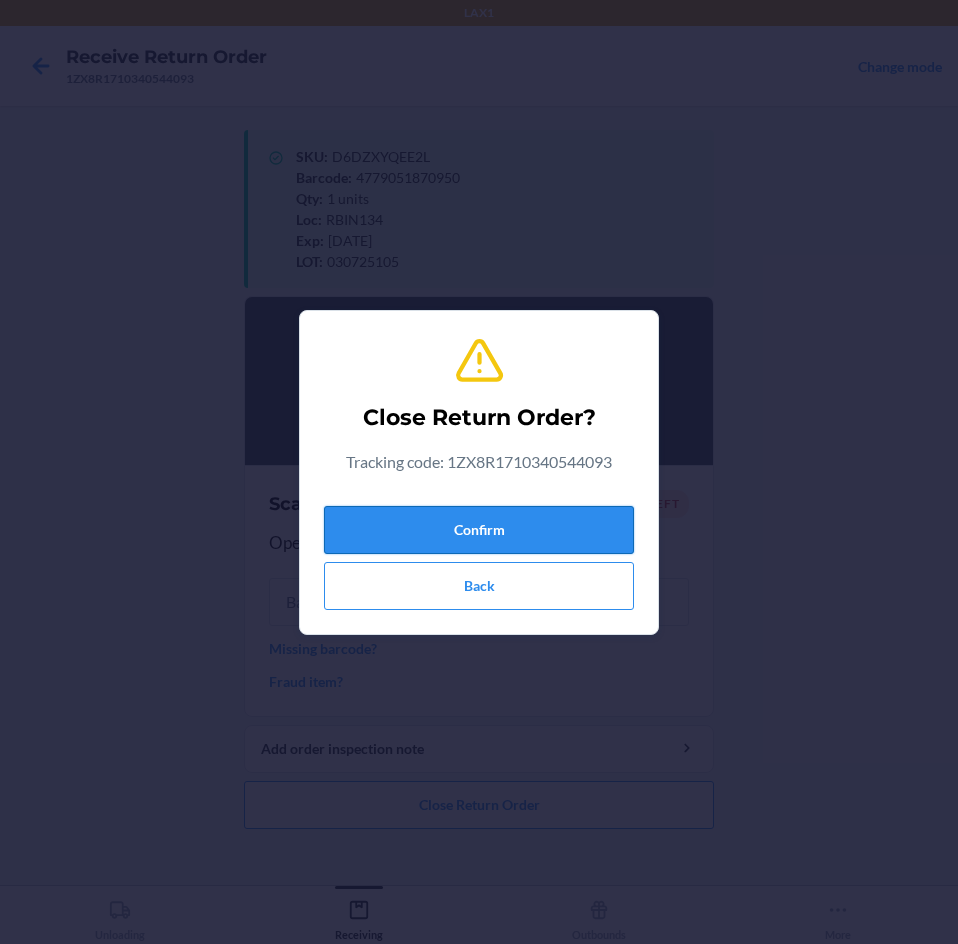 click on "Confirm" at bounding box center (479, 530) 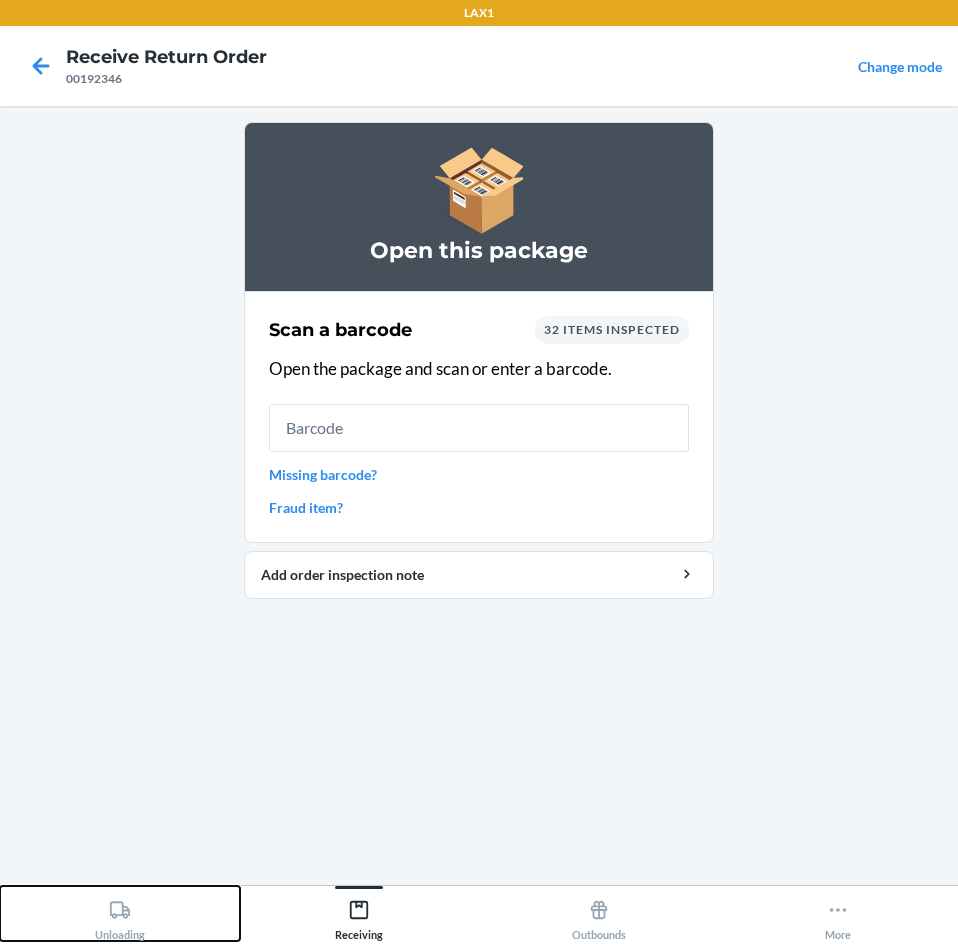 click 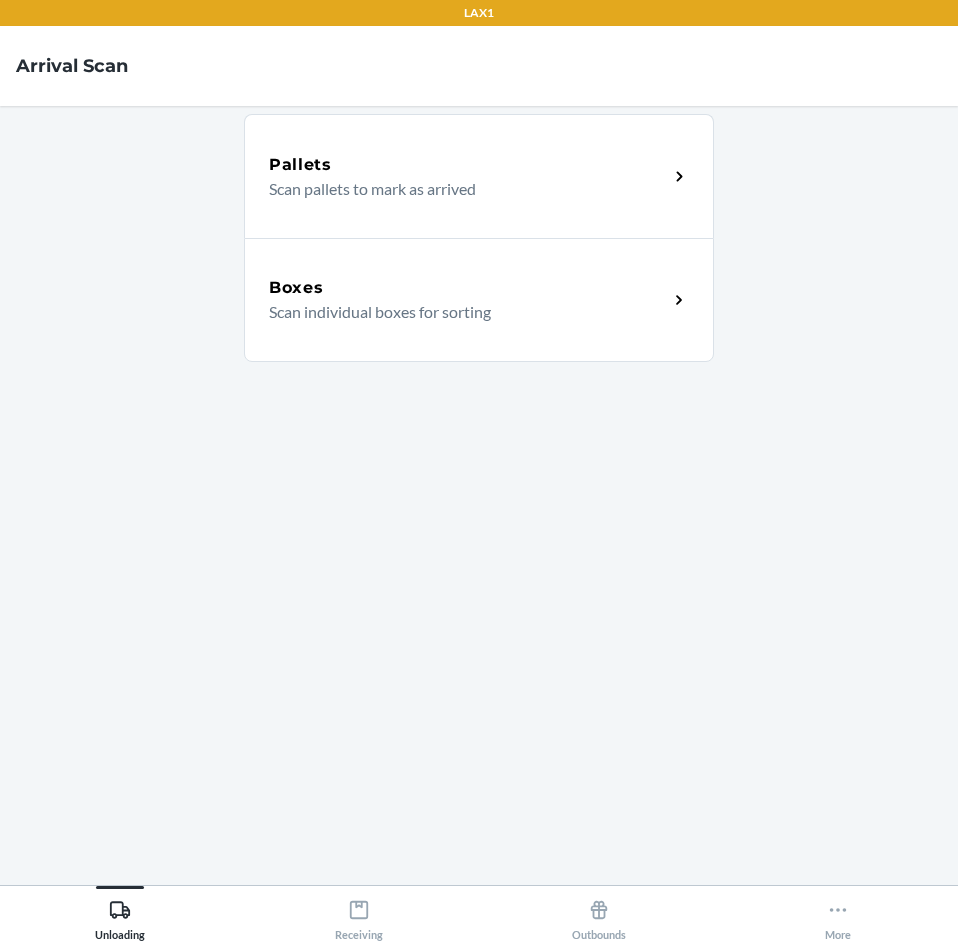click on "Boxes" at bounding box center [468, 288] 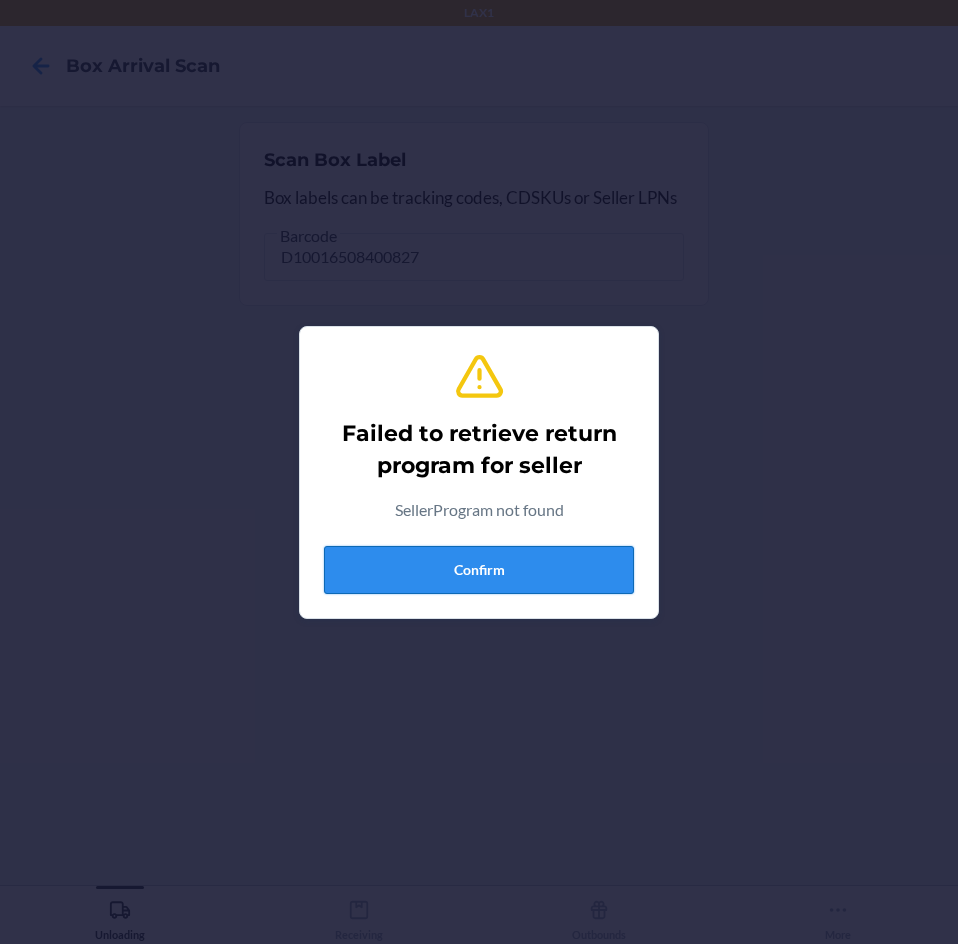 click on "Confirm" at bounding box center (479, 570) 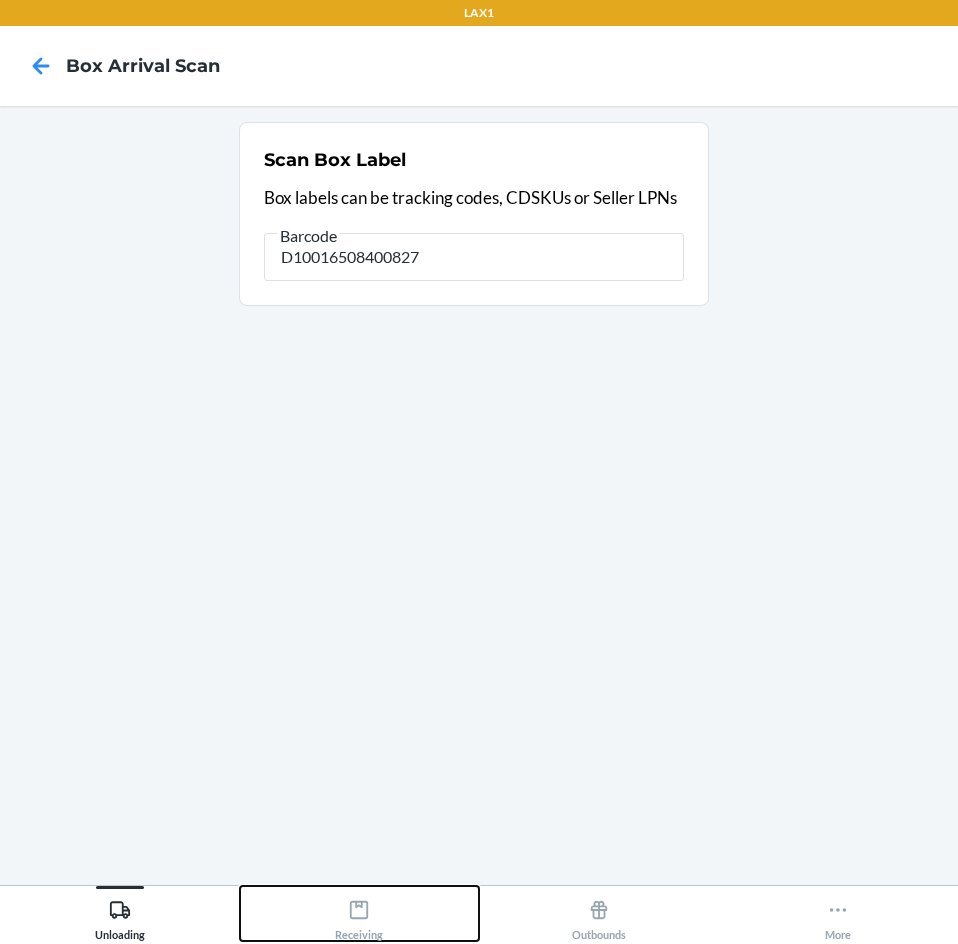 click on "Receiving" at bounding box center [359, 916] 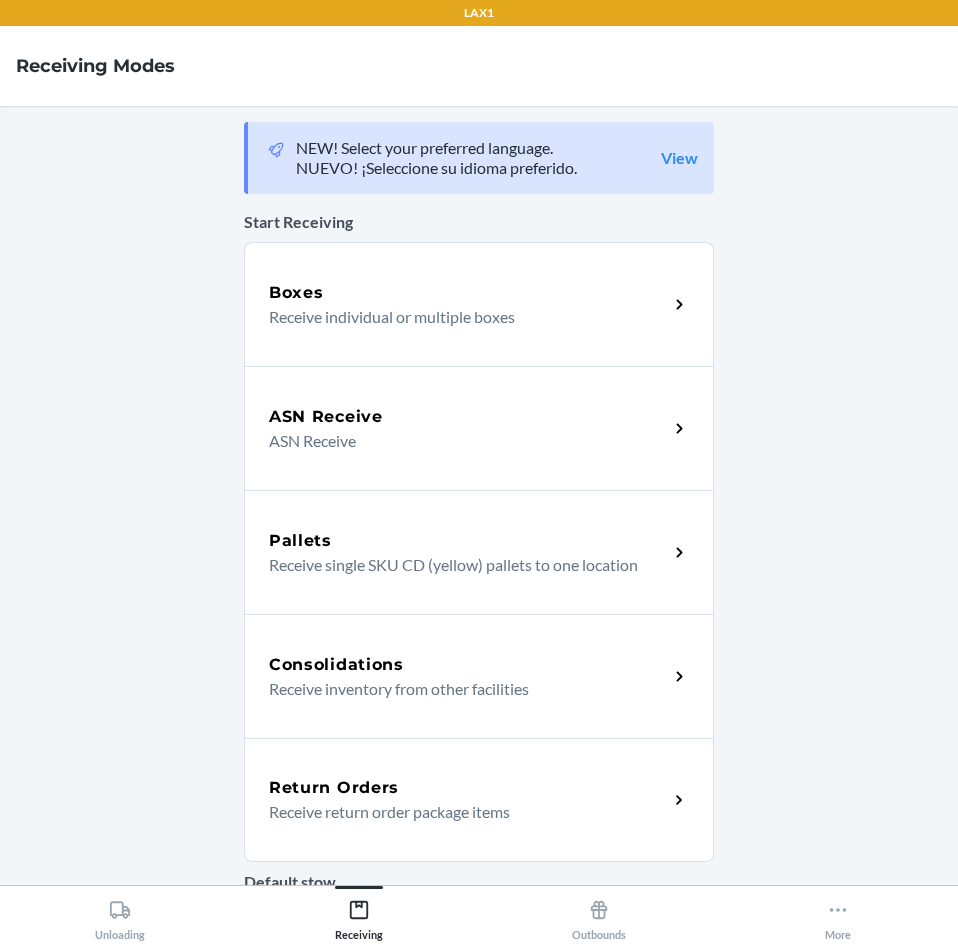 click on "Return Orders" at bounding box center (468, 788) 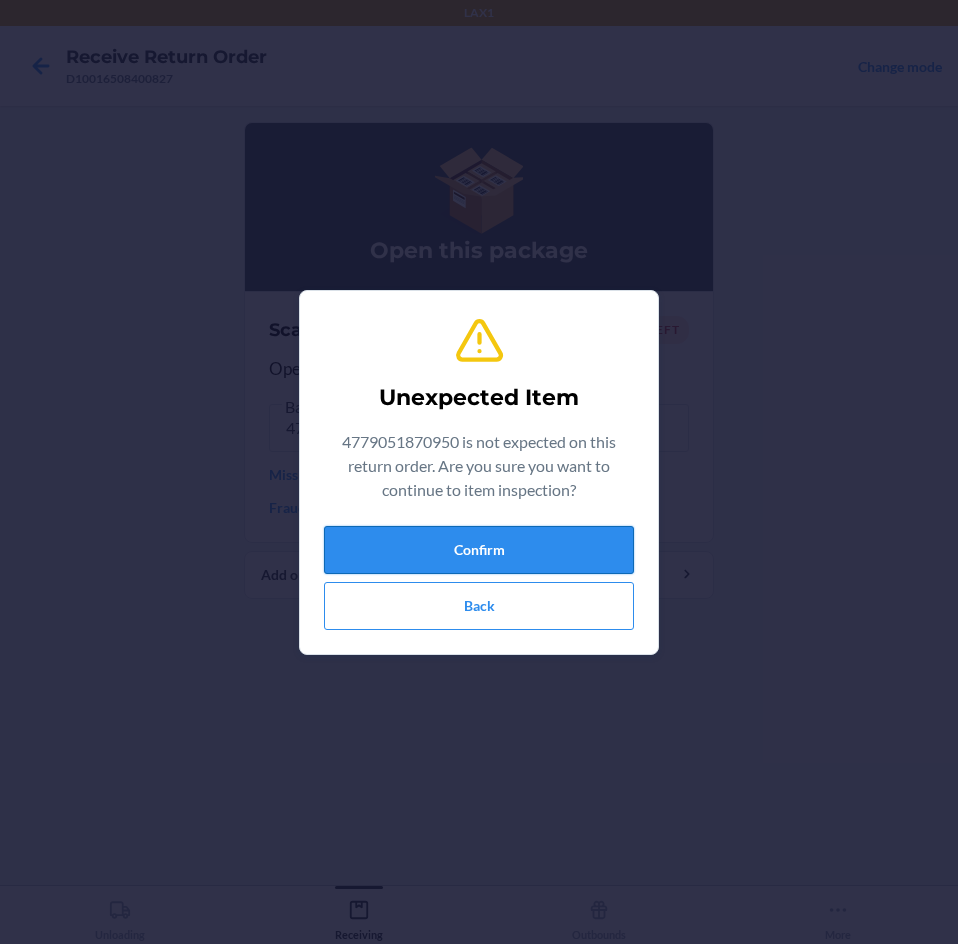 click on "Confirm" at bounding box center (479, 550) 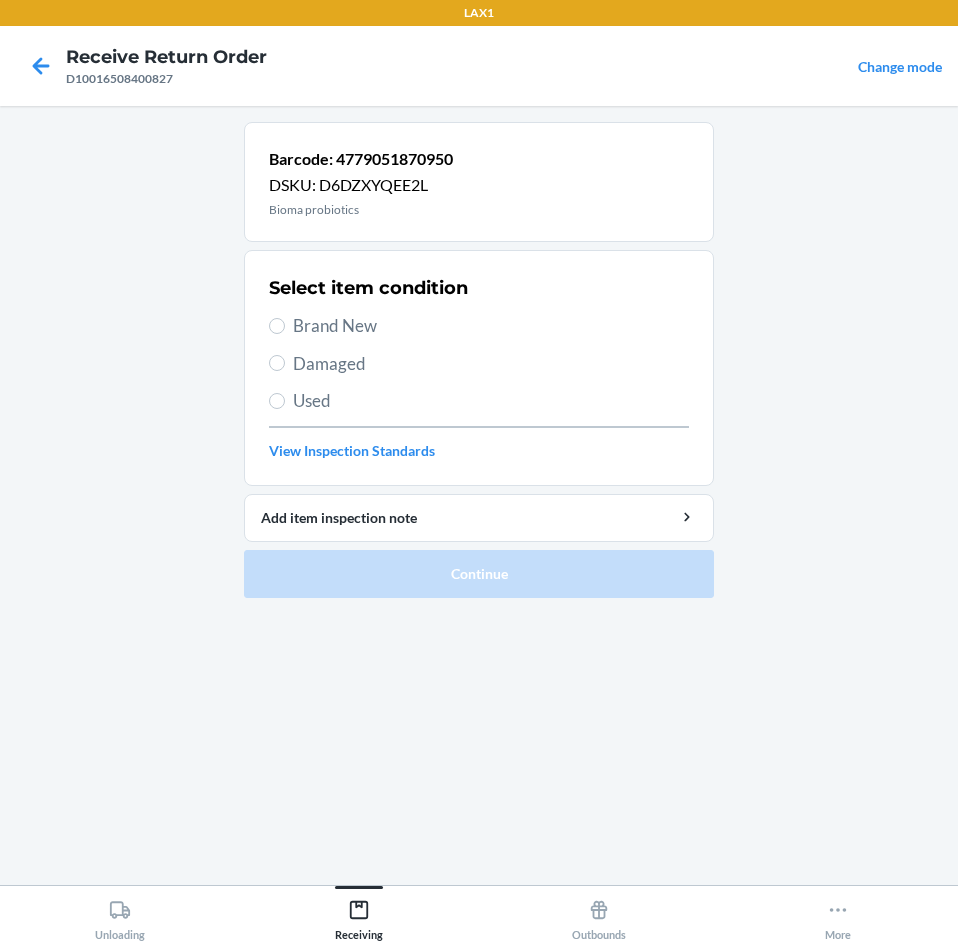 click on "Brand New" at bounding box center (479, 326) 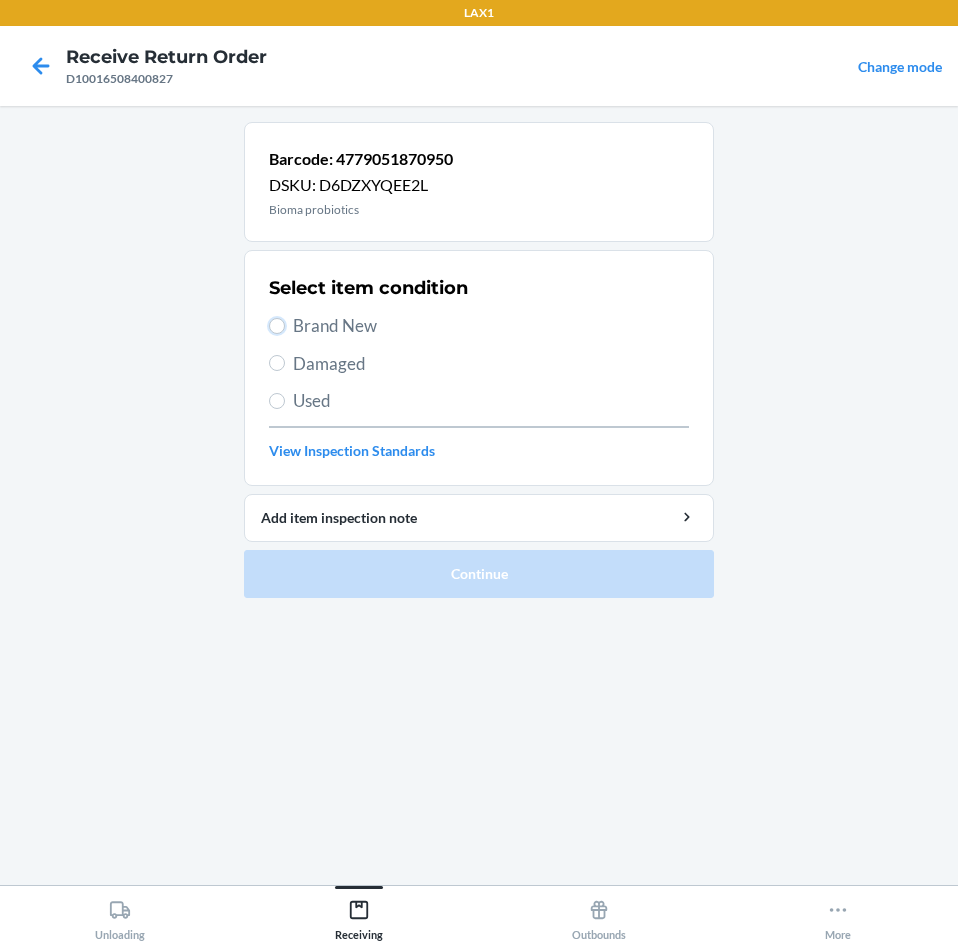click on "Brand New" at bounding box center (277, 326) 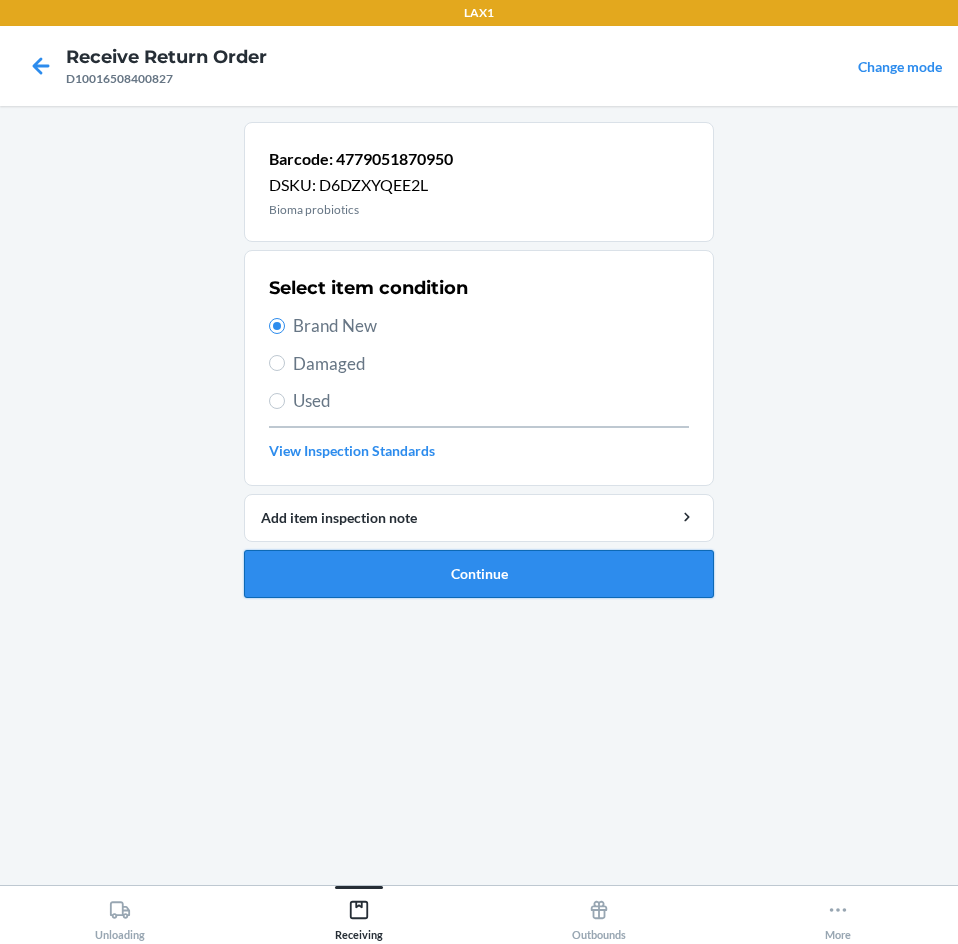 click on "Continue" at bounding box center [479, 574] 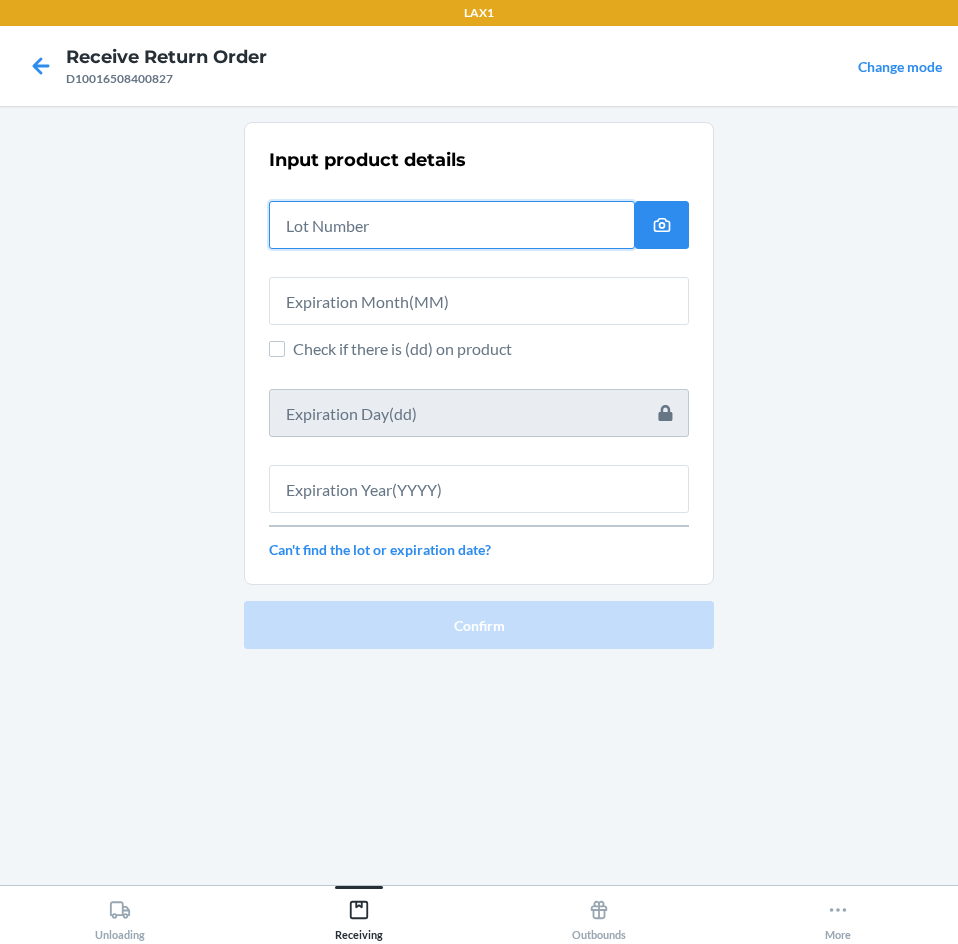 click at bounding box center [452, 225] 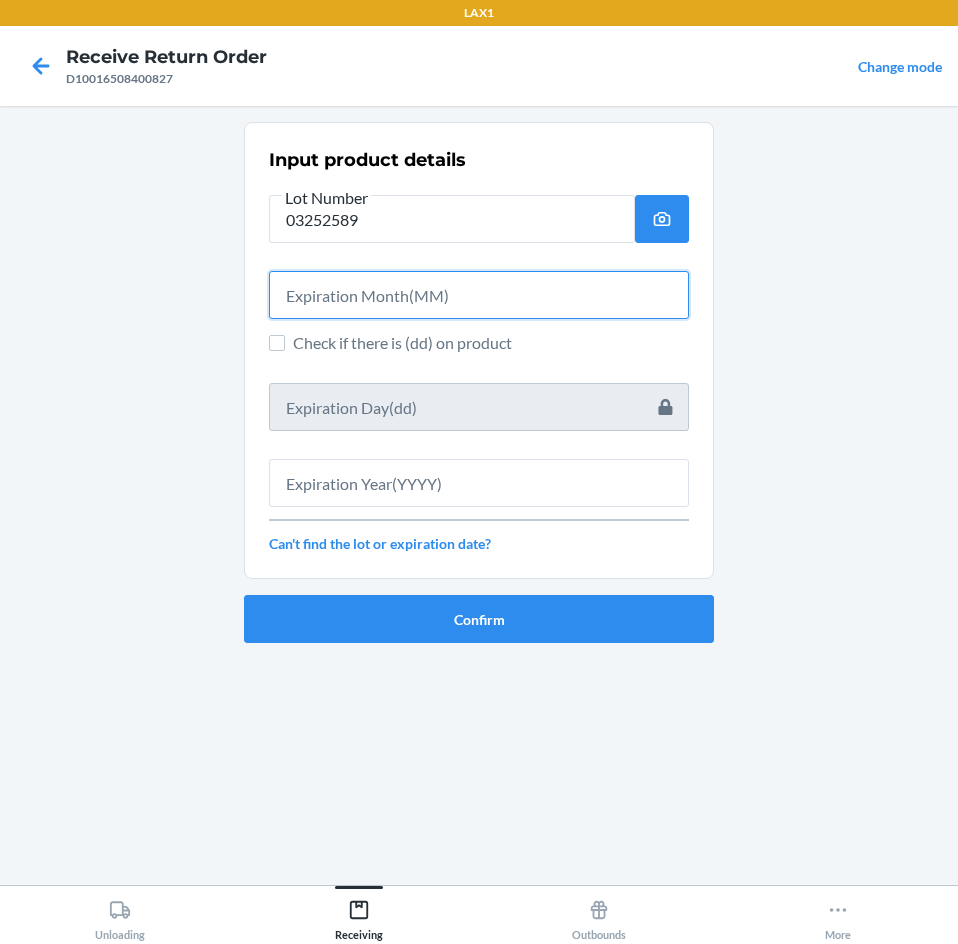 click at bounding box center [479, 295] 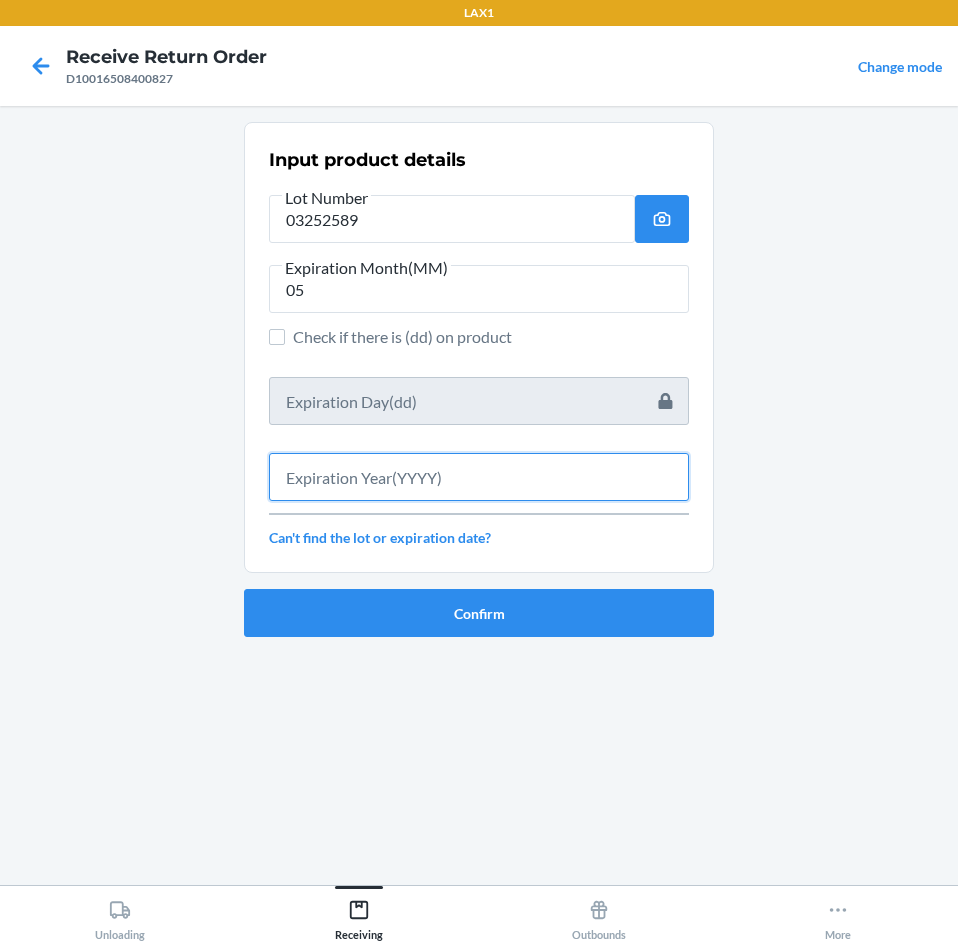 click at bounding box center [479, 477] 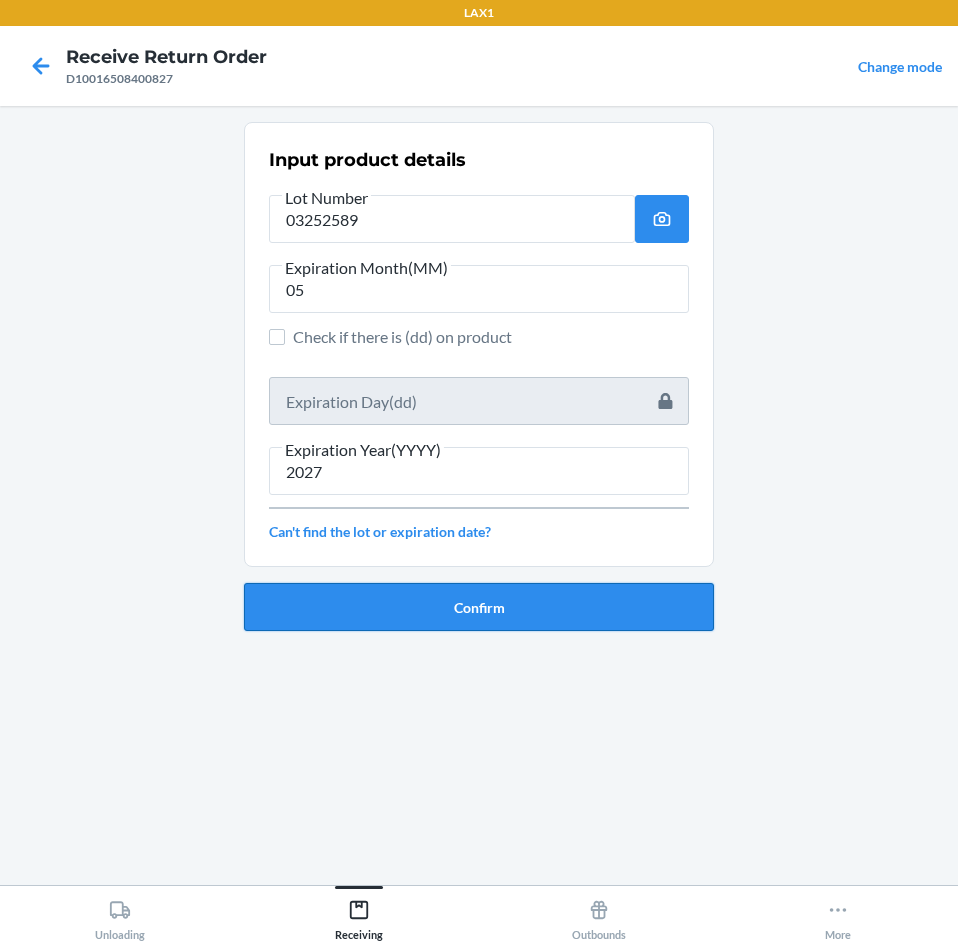 click on "Confirm" at bounding box center (479, 607) 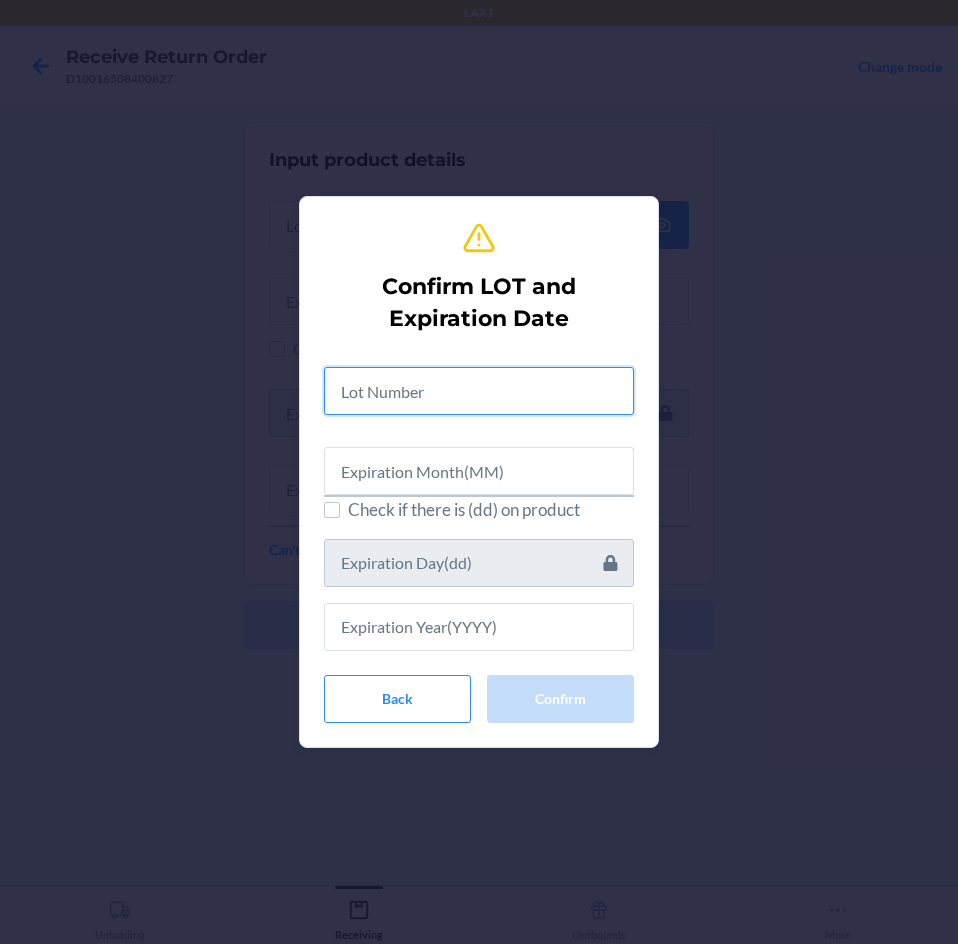 click at bounding box center (479, 391) 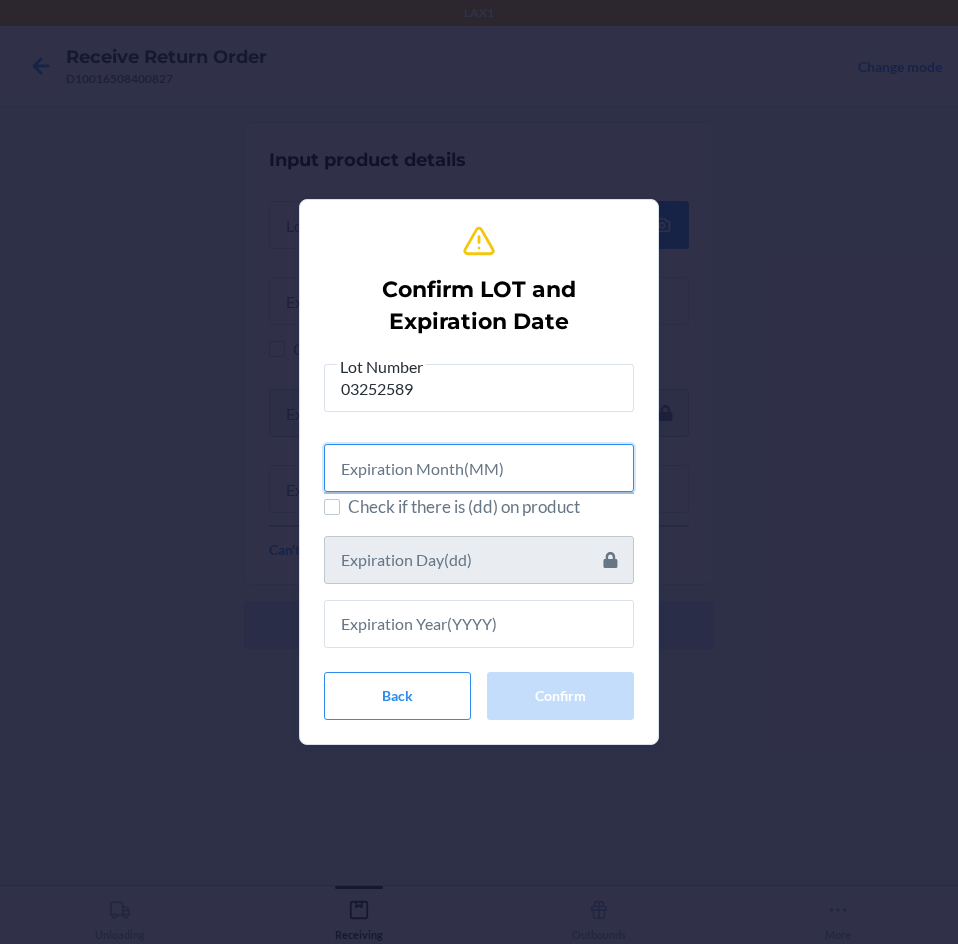 click at bounding box center [479, 468] 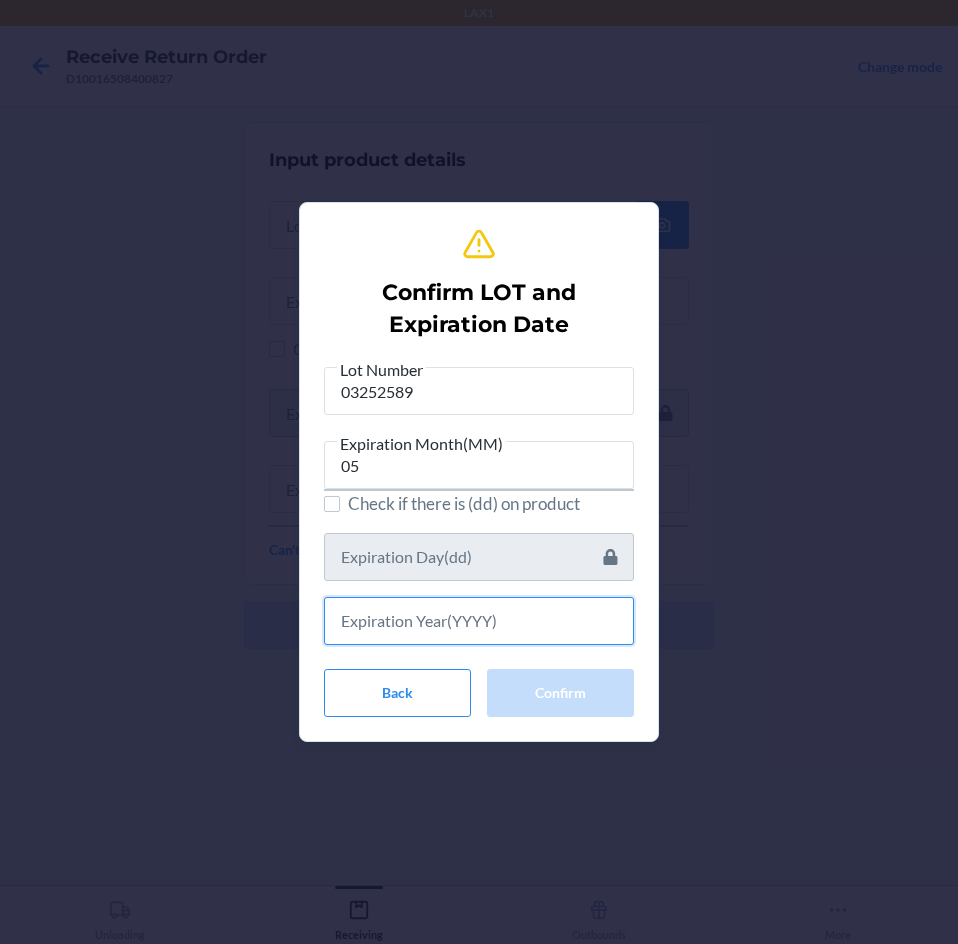 click at bounding box center (479, 621) 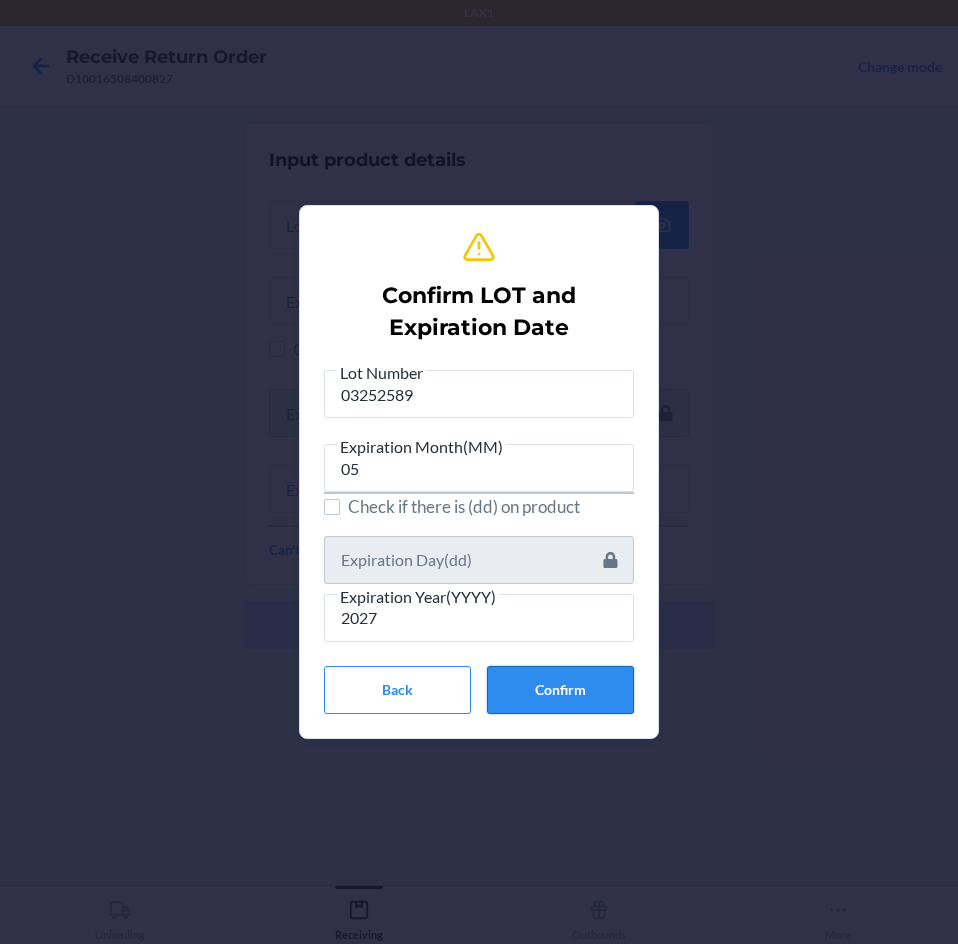 click on "Confirm" at bounding box center (560, 690) 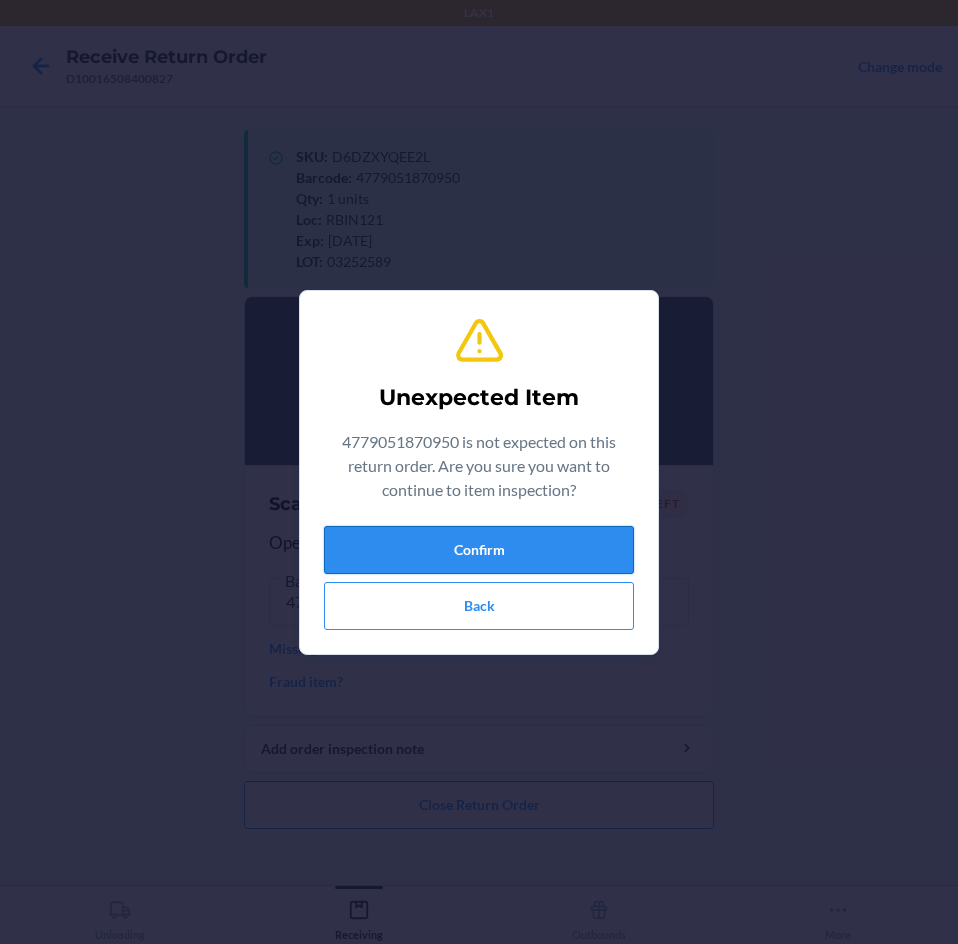 click on "Confirm" at bounding box center [479, 550] 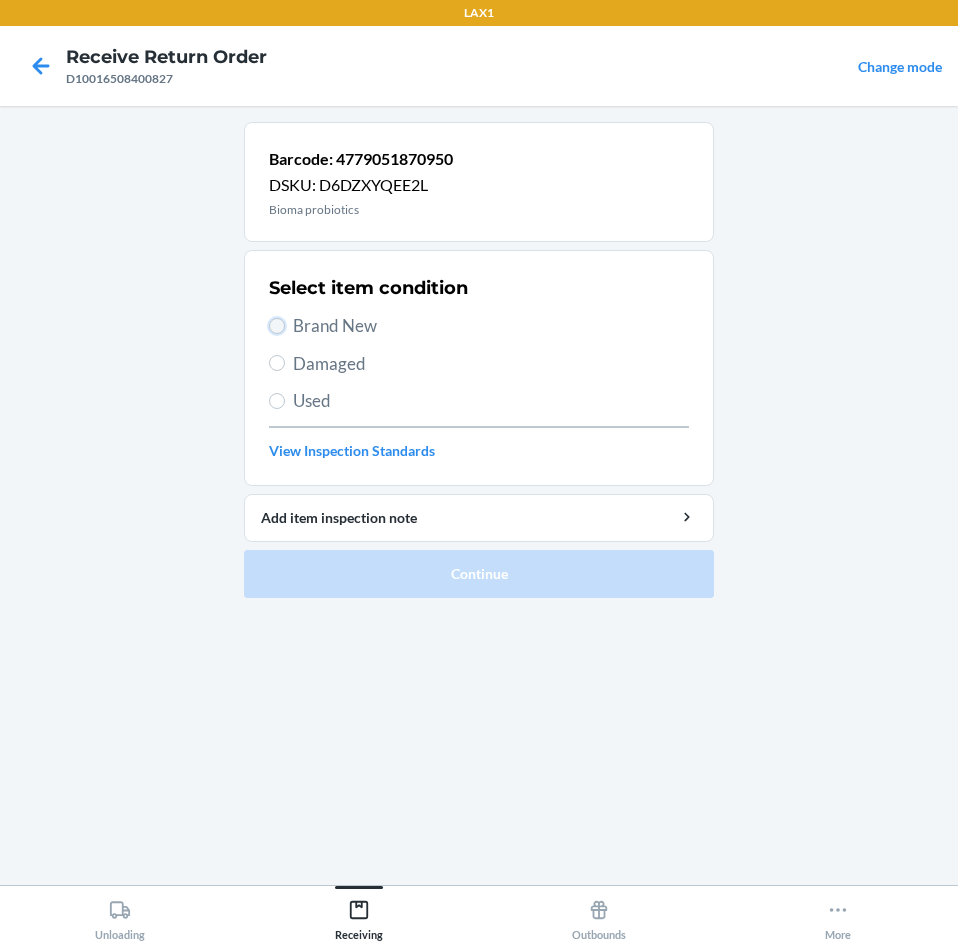 click on "Brand New" at bounding box center [277, 326] 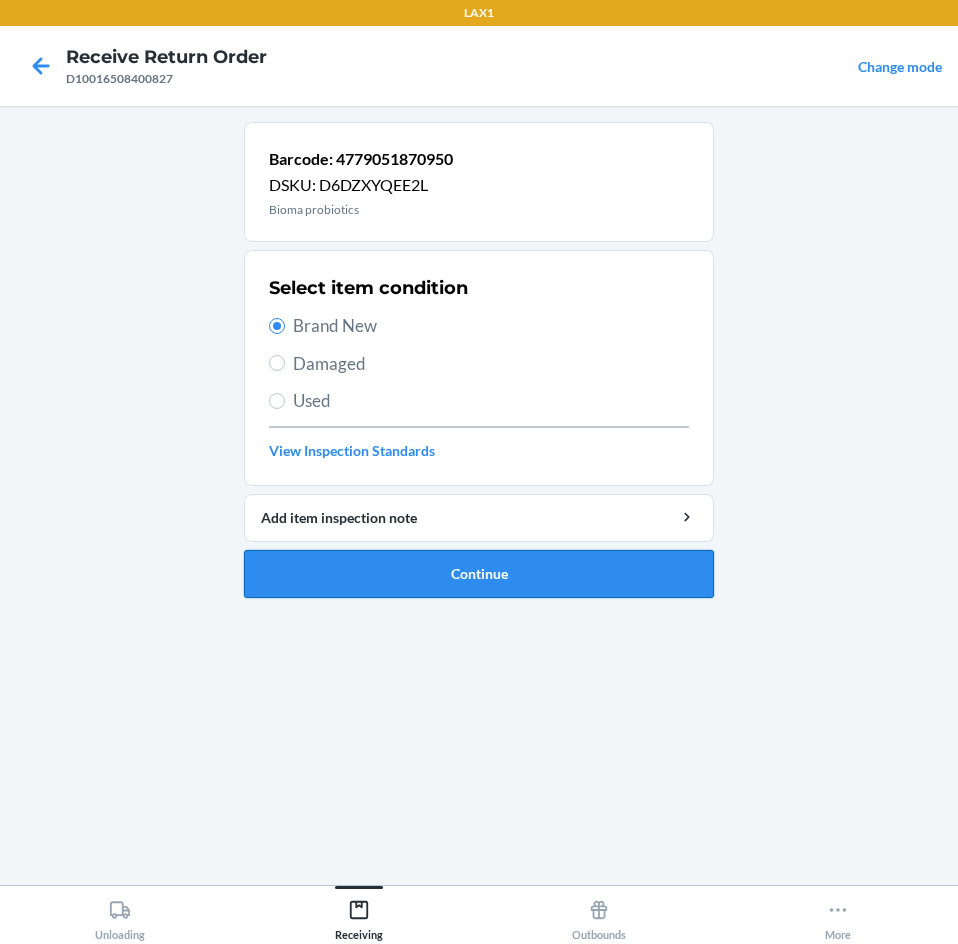 click on "Continue" at bounding box center [479, 574] 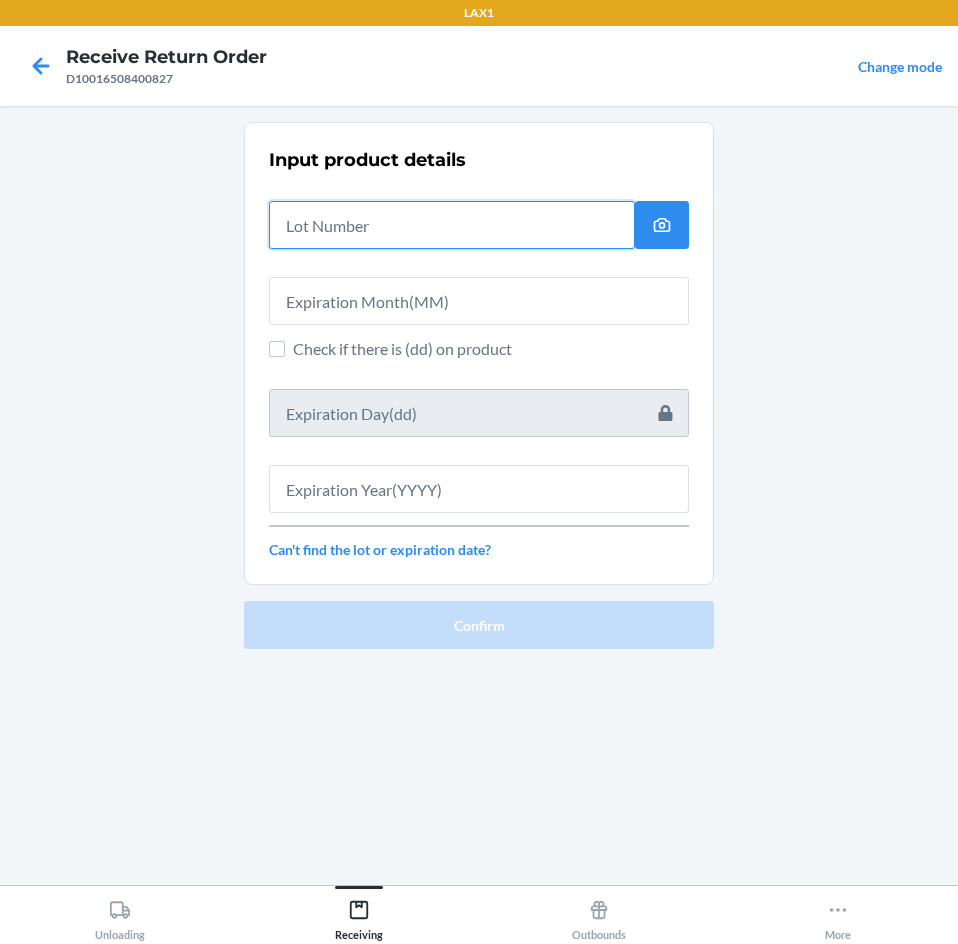 click at bounding box center [452, 225] 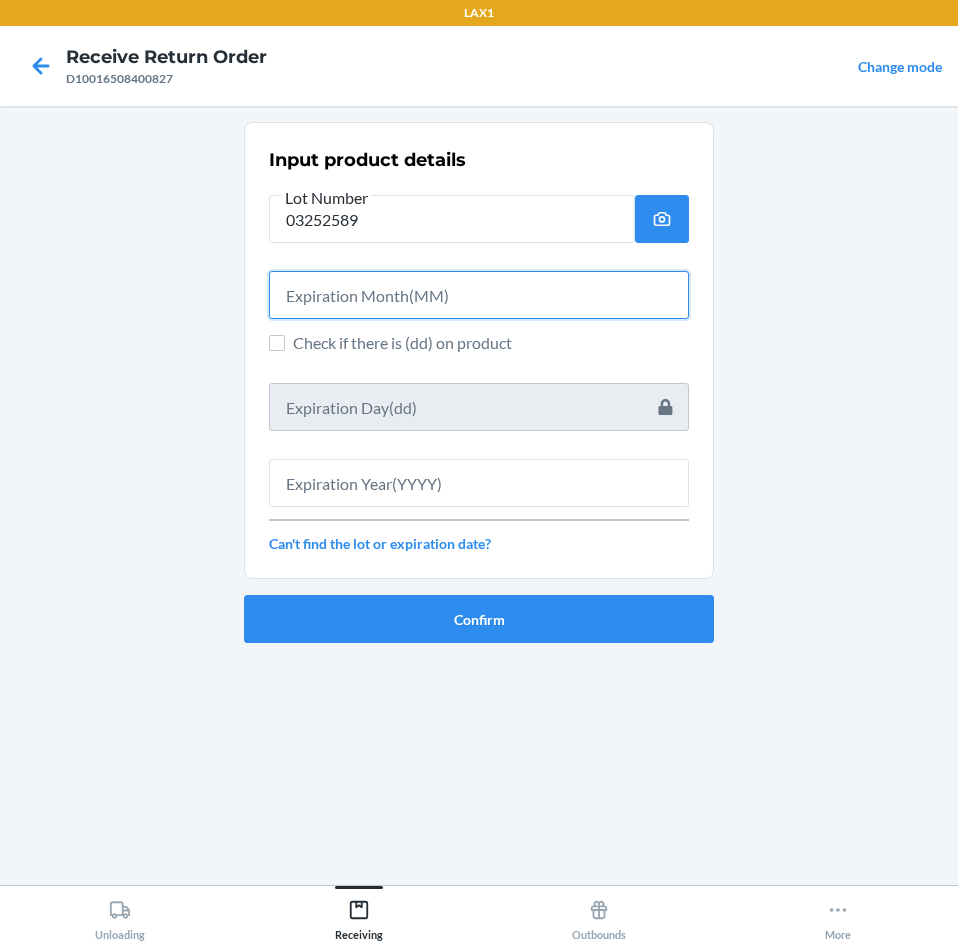 click at bounding box center (479, 295) 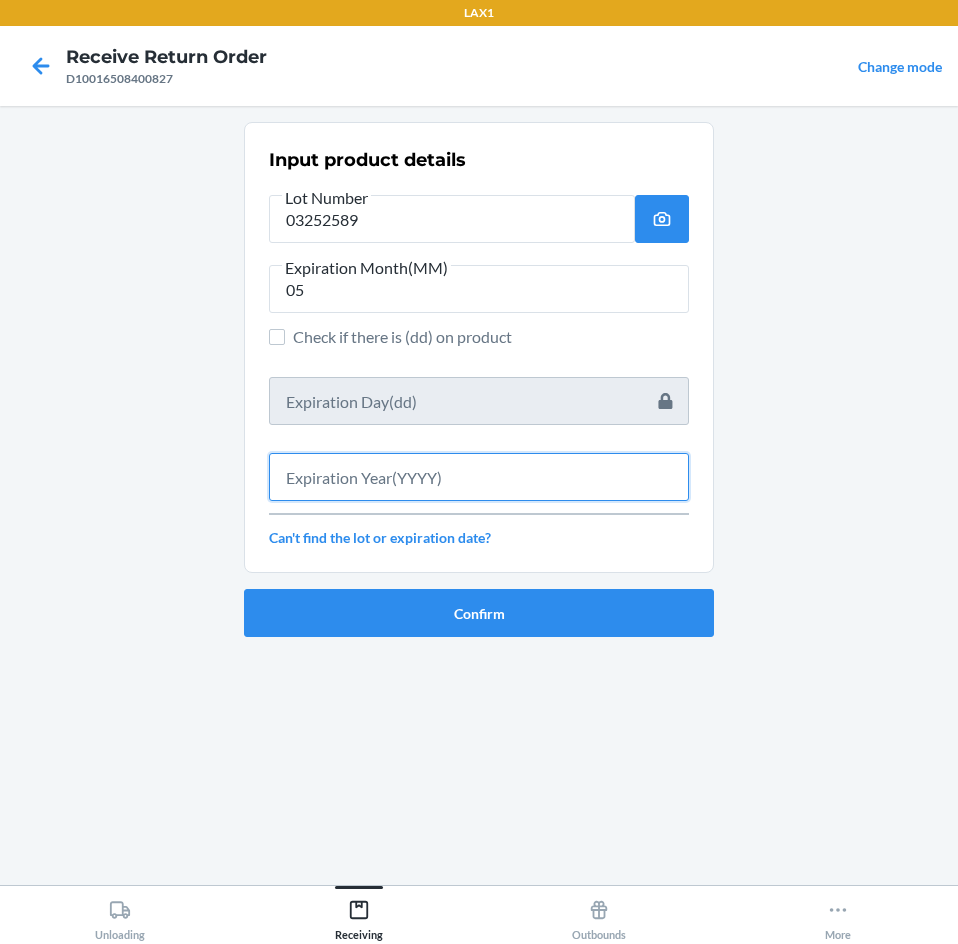 click at bounding box center [479, 477] 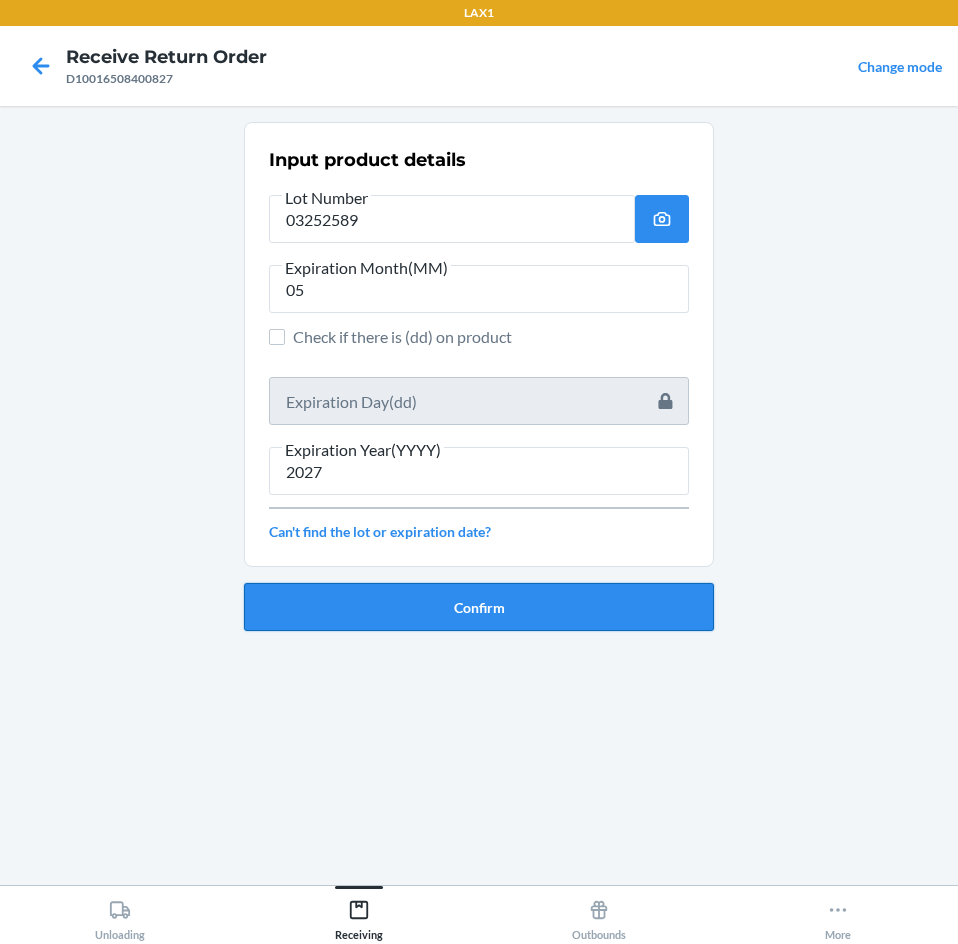 click on "Confirm" at bounding box center (479, 607) 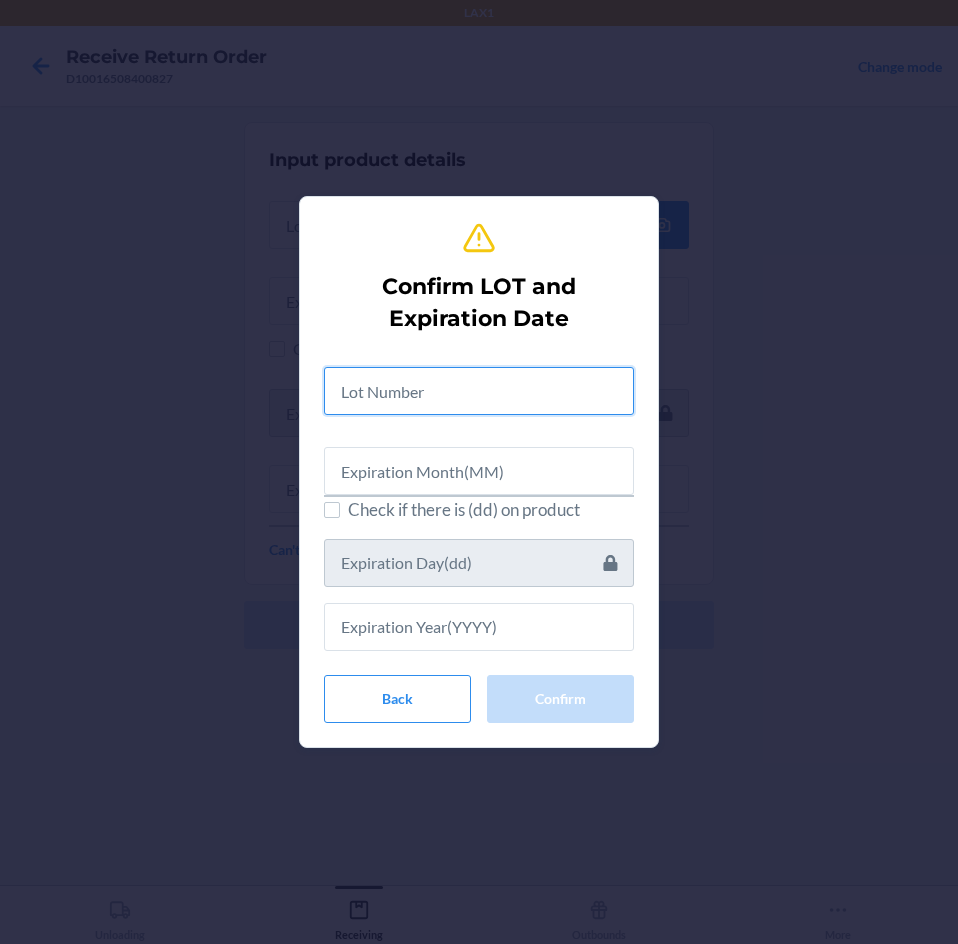 click at bounding box center (479, 391) 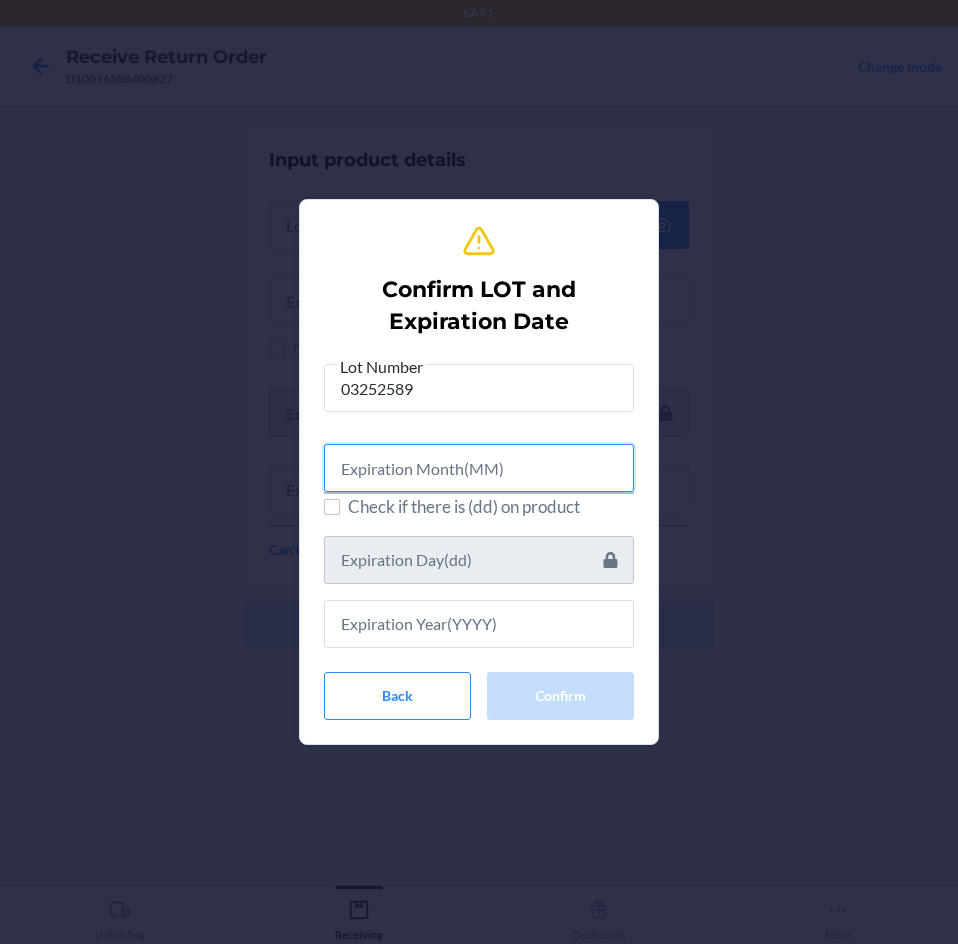 click at bounding box center [479, 468] 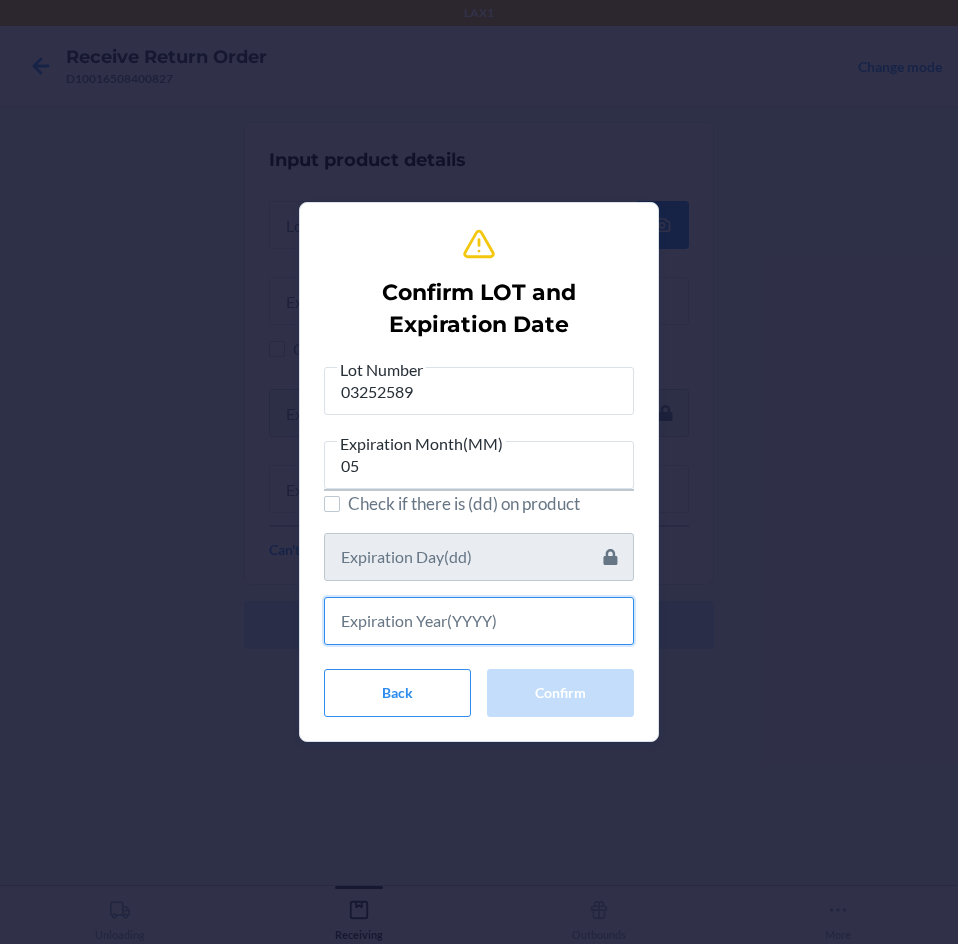 click at bounding box center (479, 621) 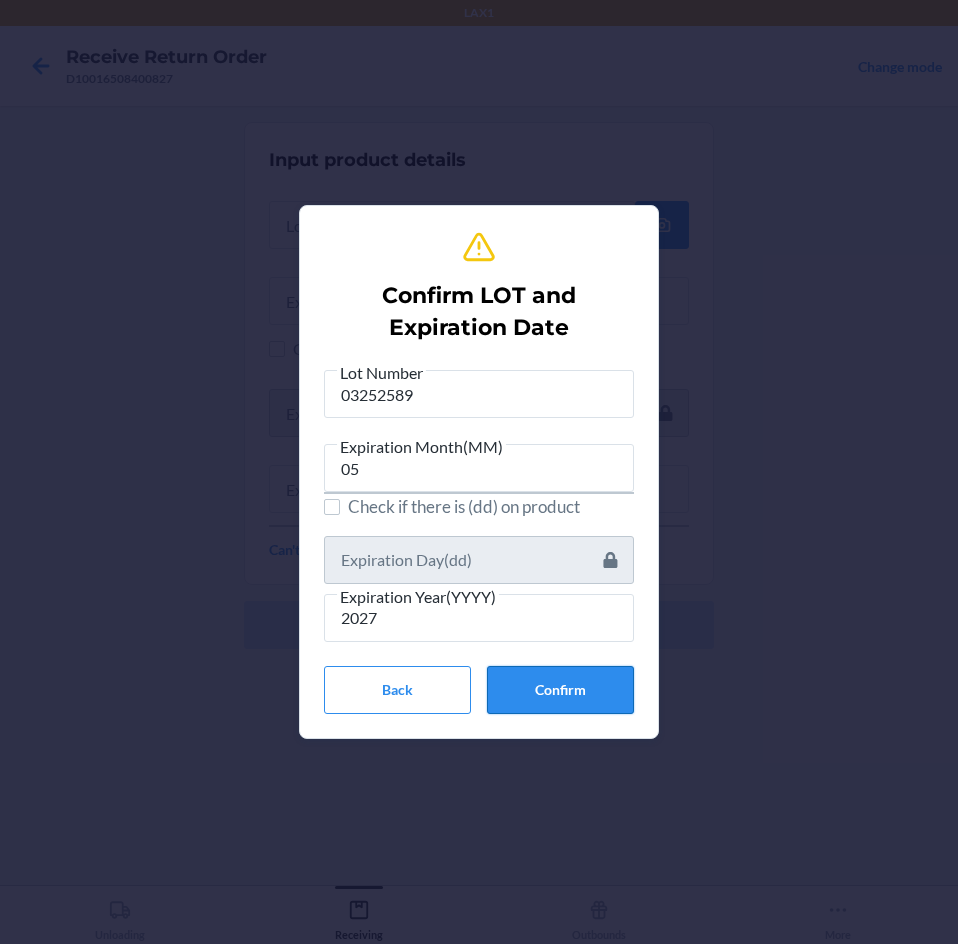 click on "Confirm" at bounding box center [560, 690] 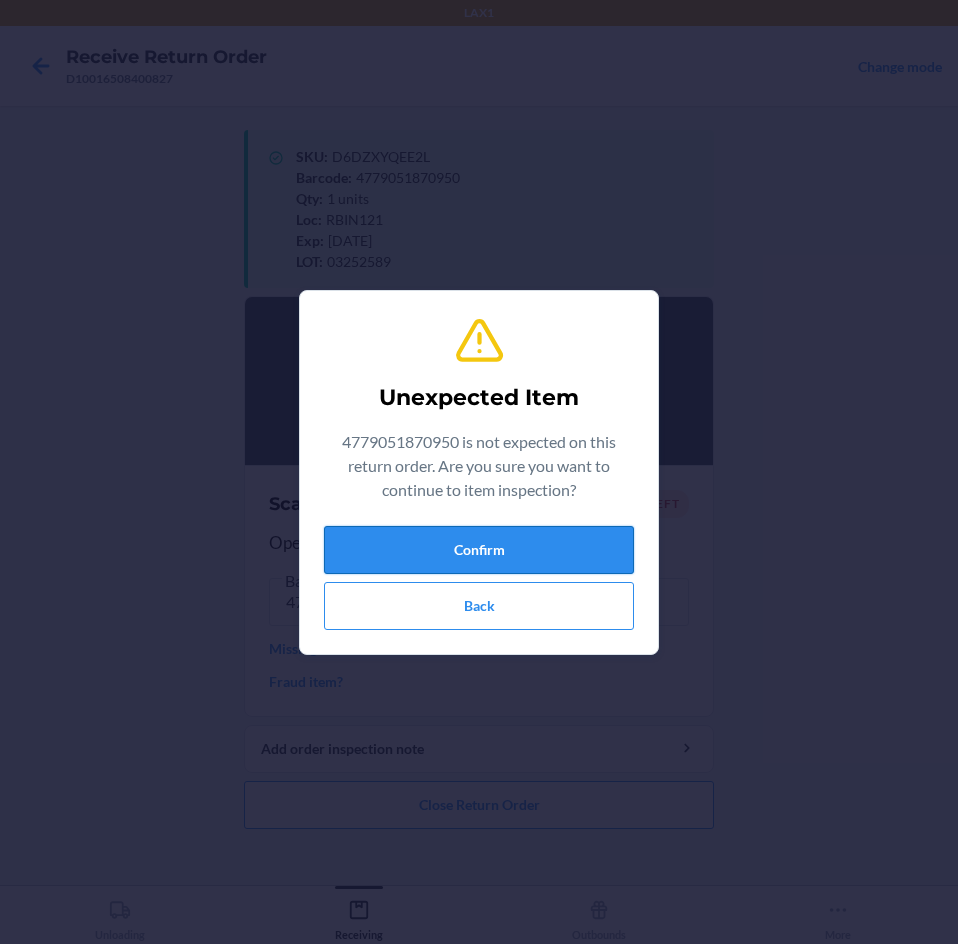click on "Confirm" at bounding box center (479, 550) 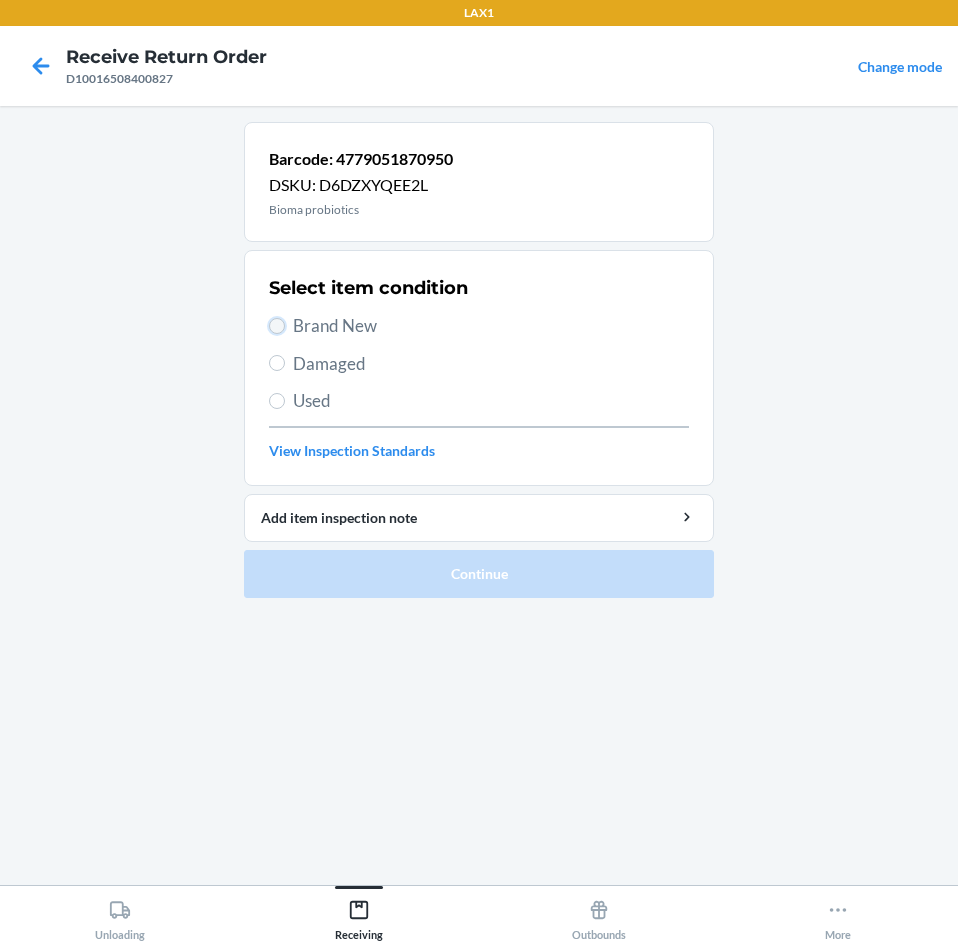 click on "Brand New" at bounding box center (277, 326) 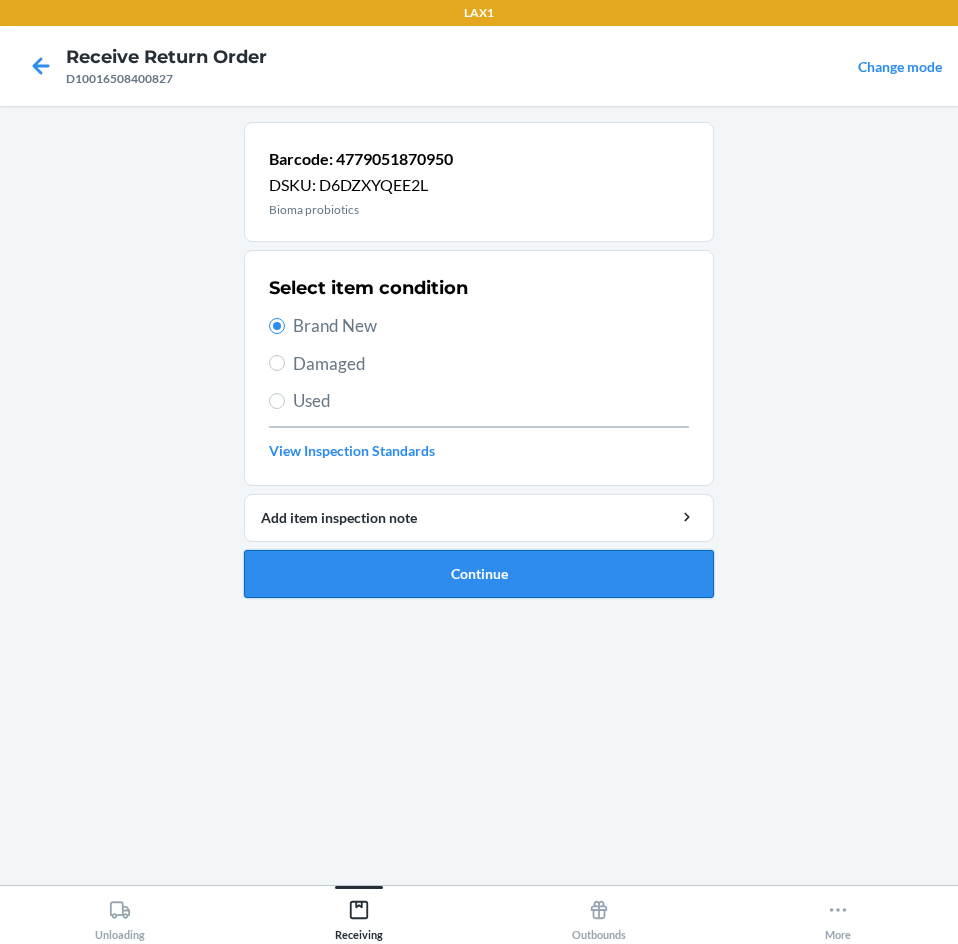 click on "Continue" at bounding box center (479, 574) 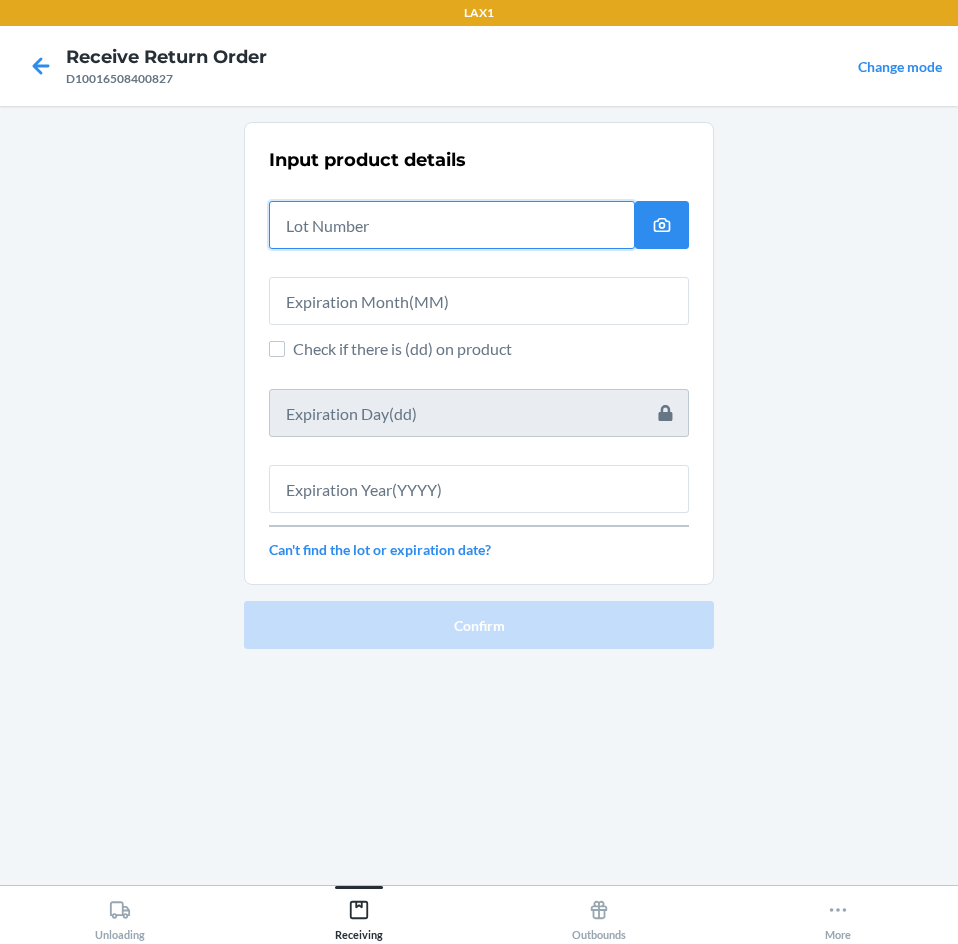 click at bounding box center (452, 225) 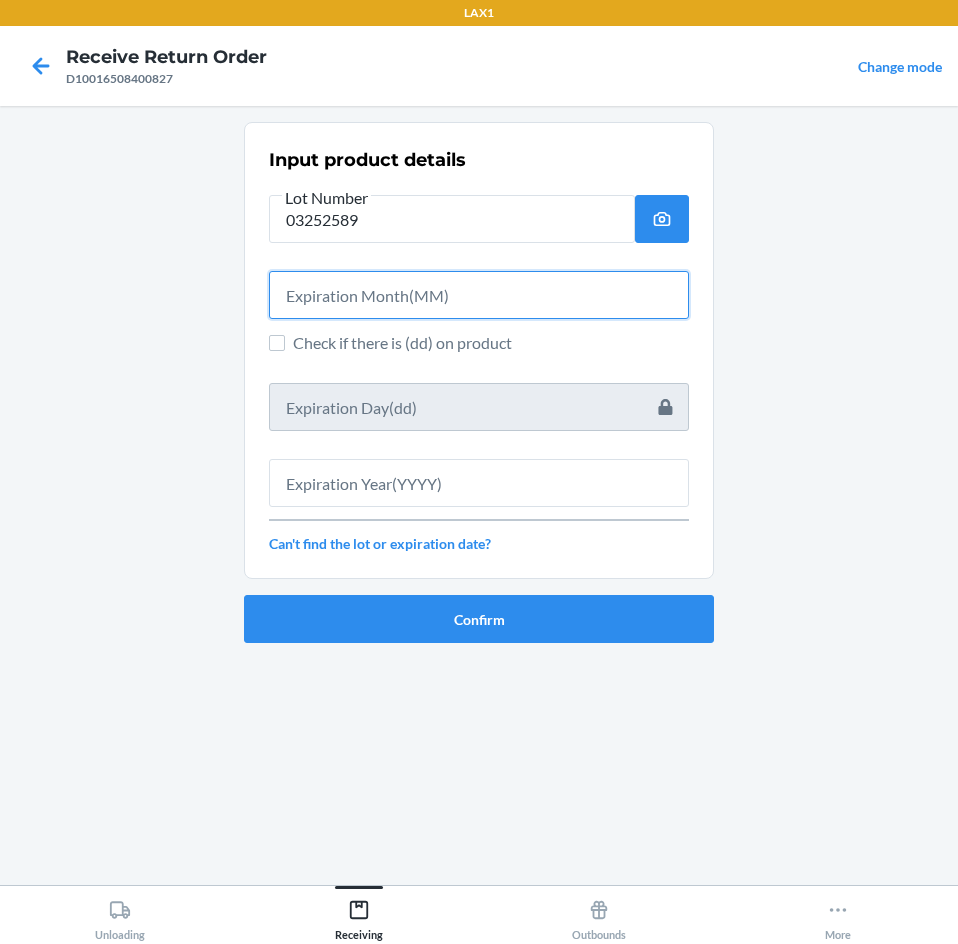 click at bounding box center [479, 295] 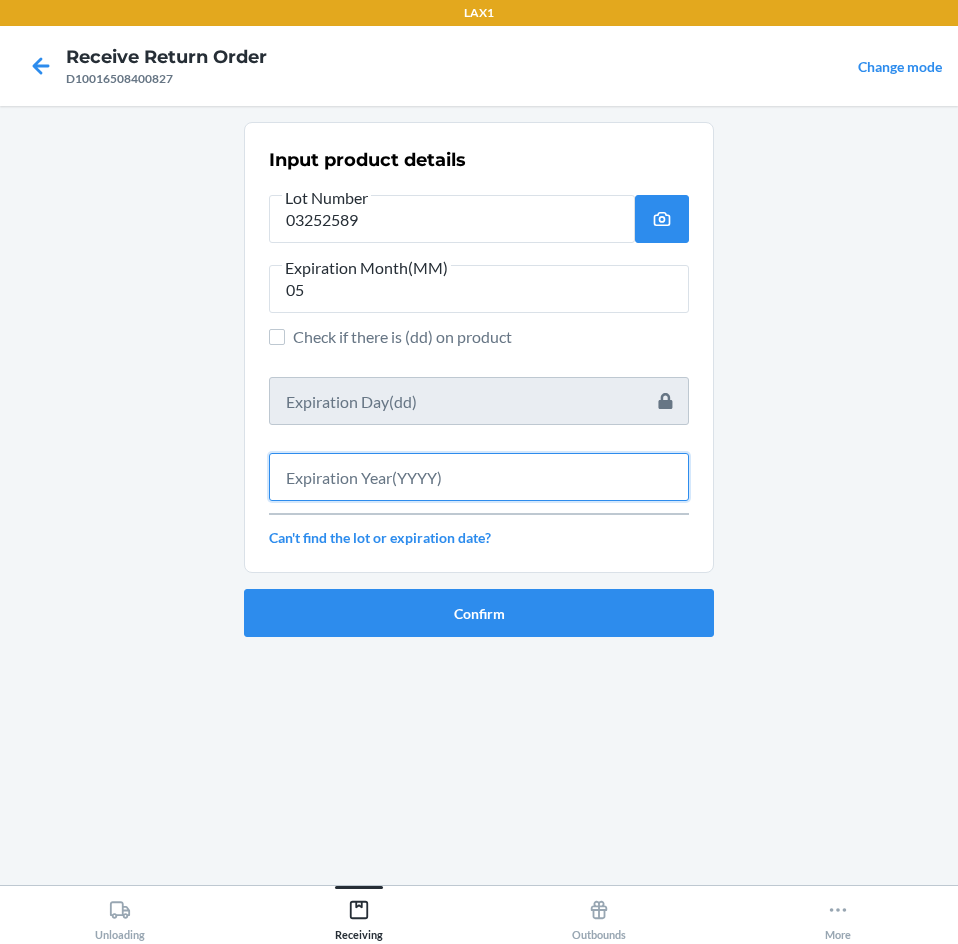 click at bounding box center [479, 477] 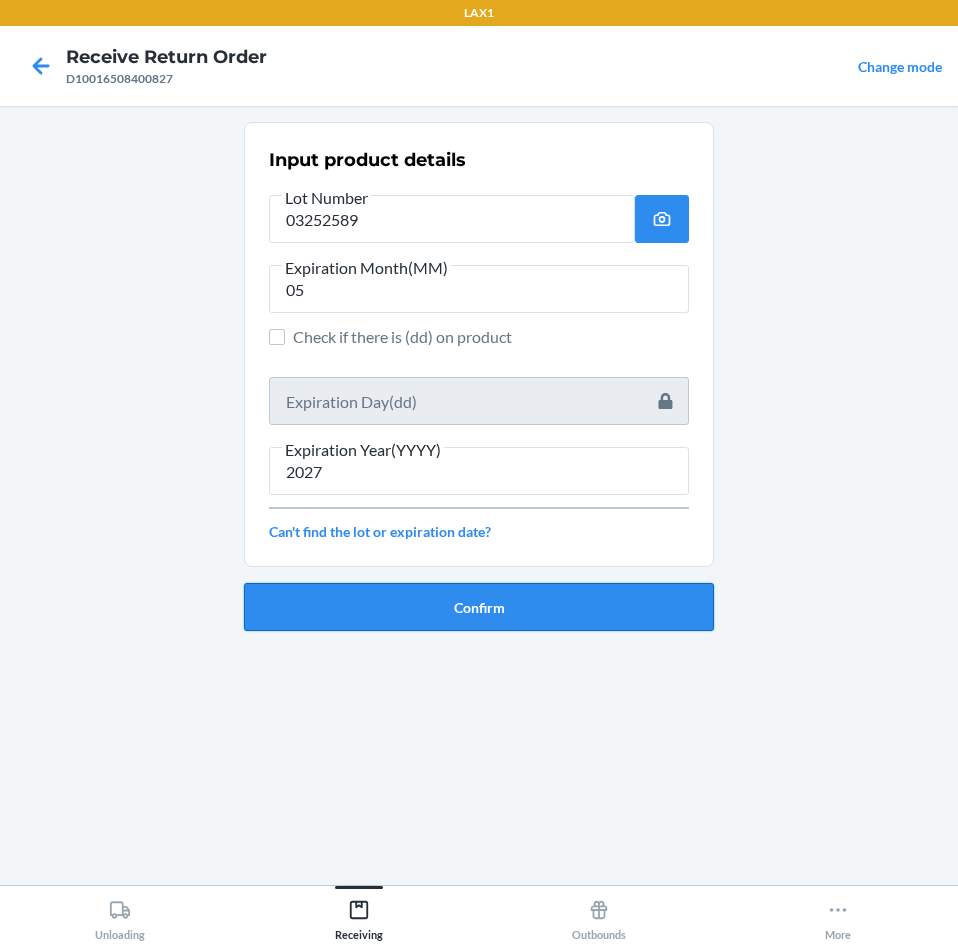 click on "Confirm" at bounding box center (479, 607) 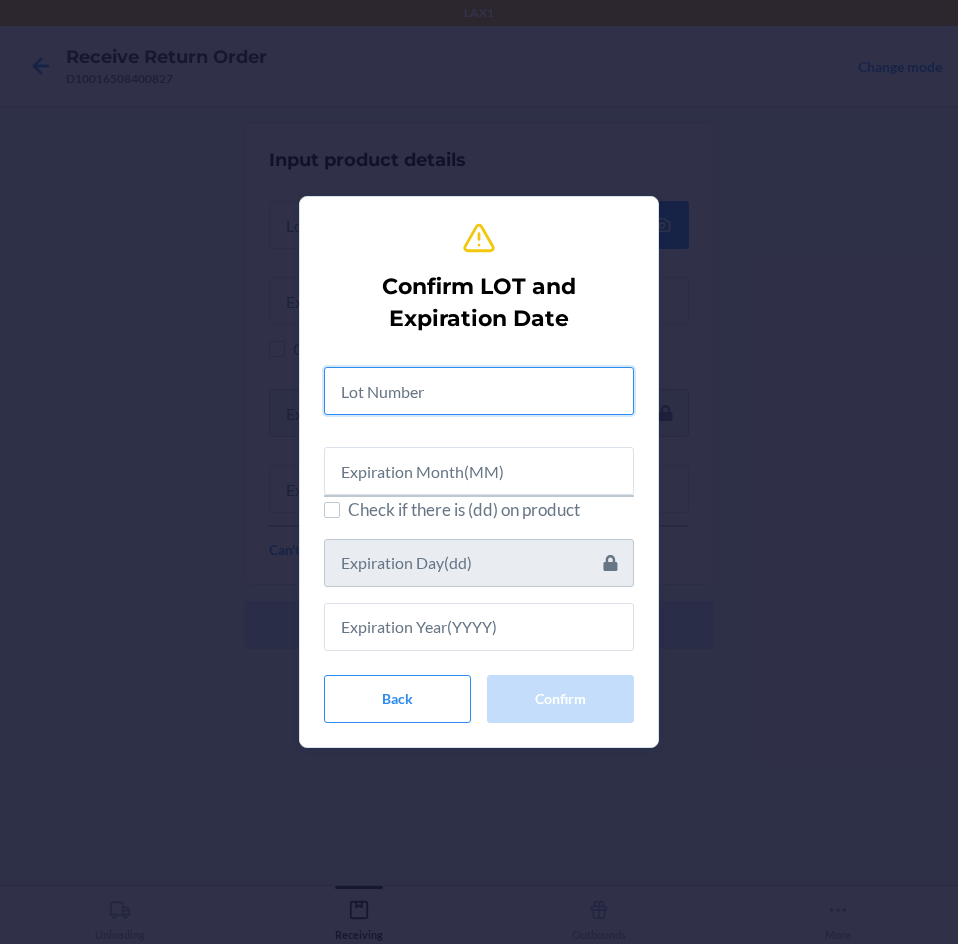 click at bounding box center [479, 391] 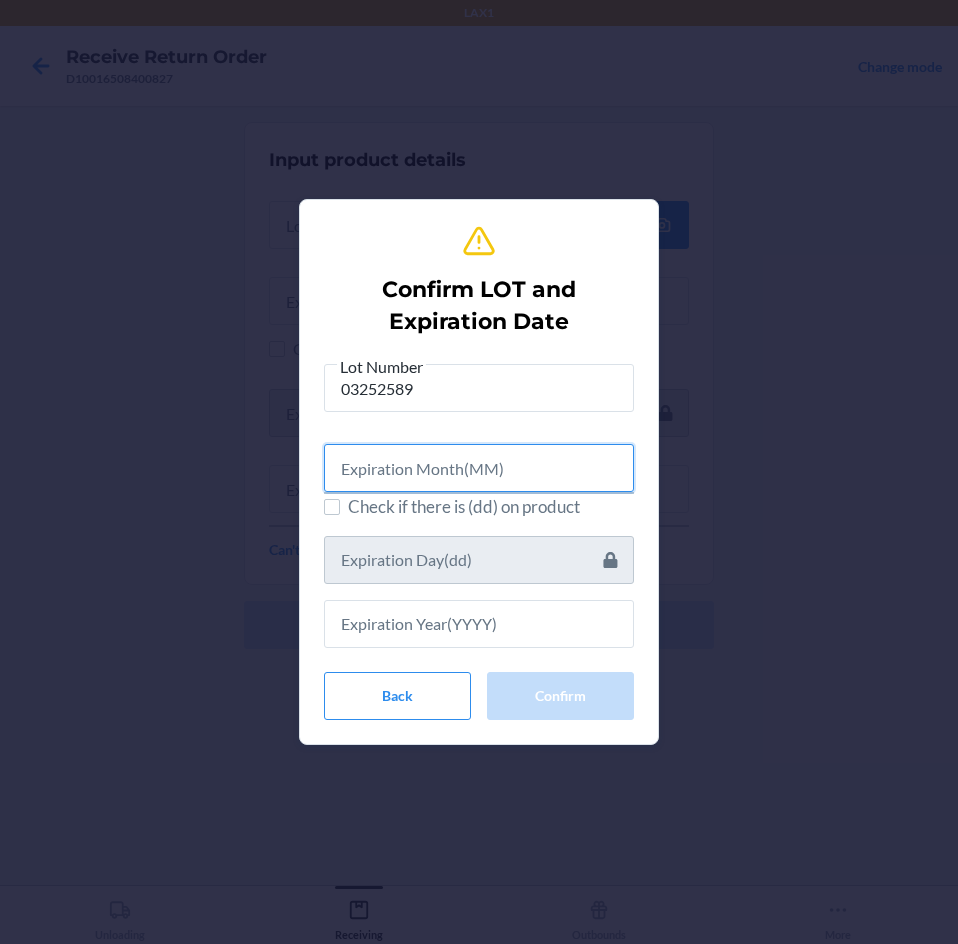 click at bounding box center [479, 468] 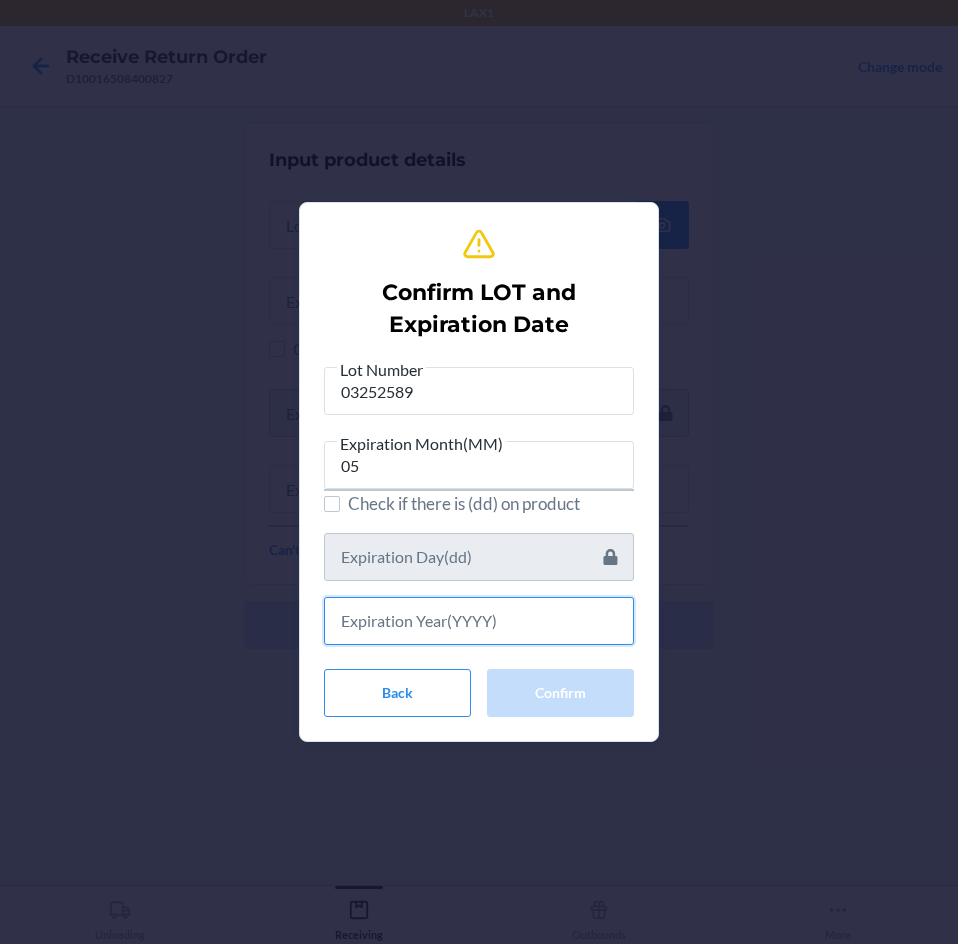 click at bounding box center [479, 621] 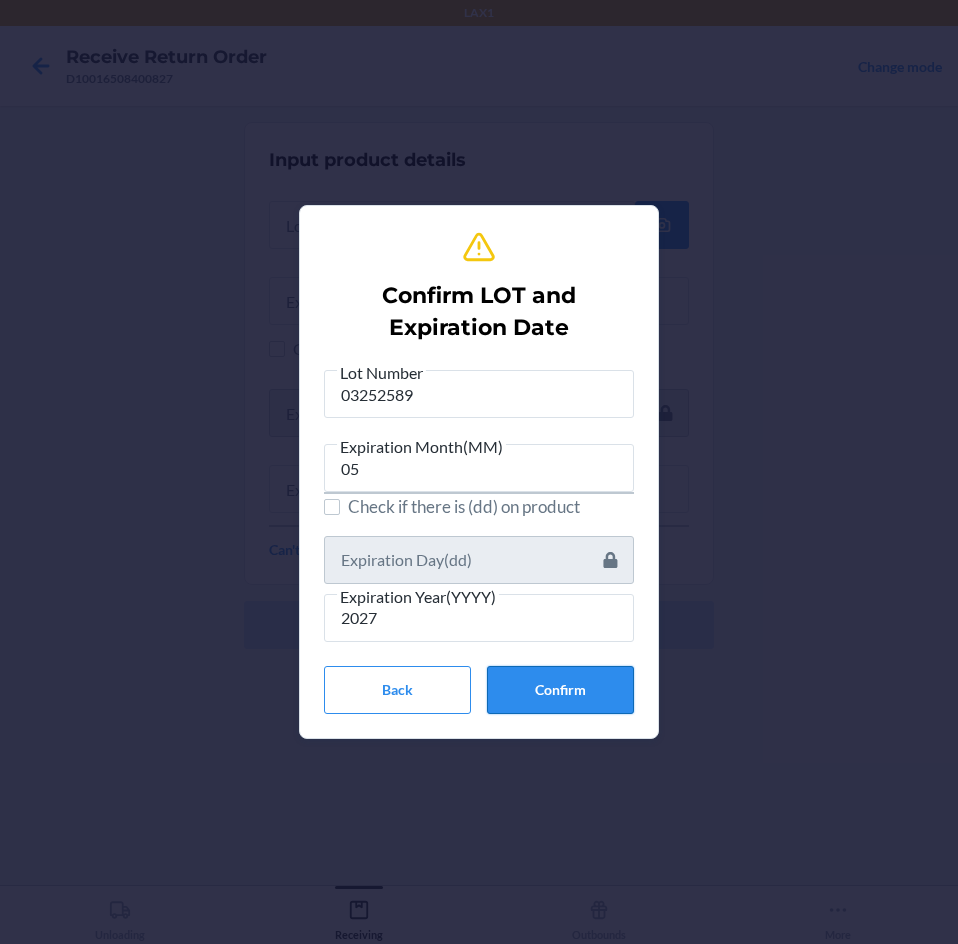 click on "Confirm" at bounding box center (560, 690) 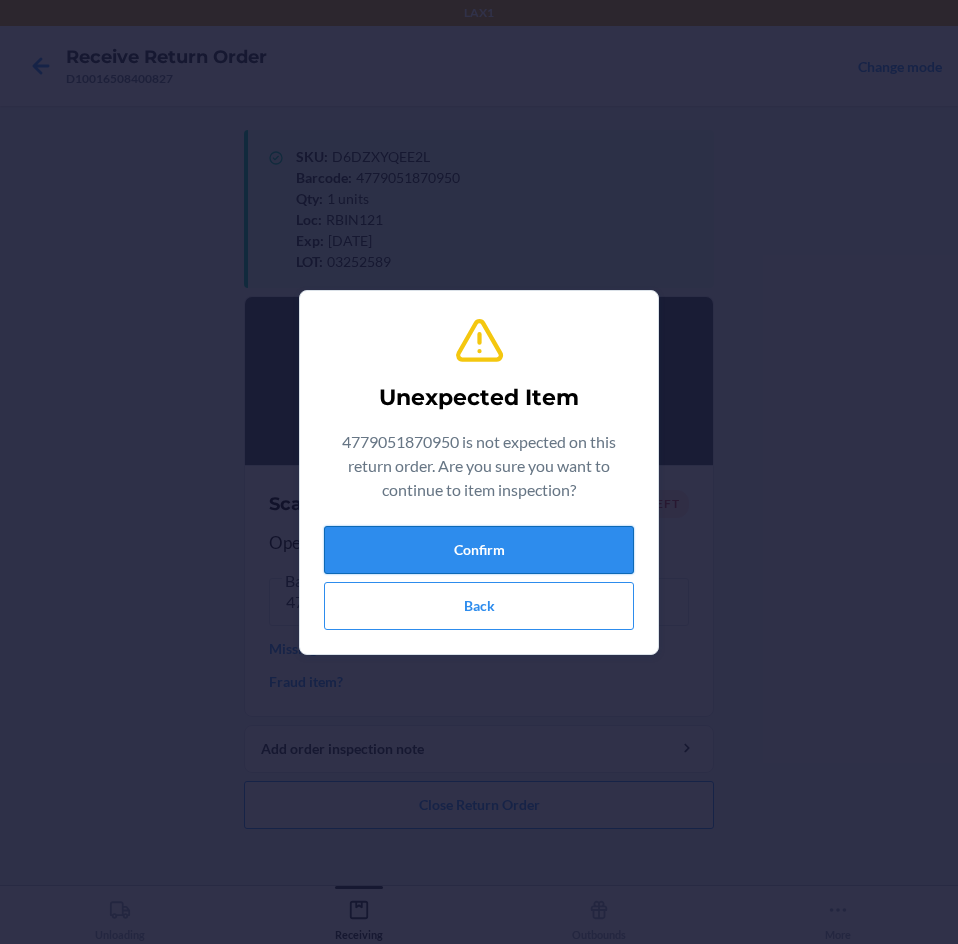 click on "Confirm" at bounding box center (479, 550) 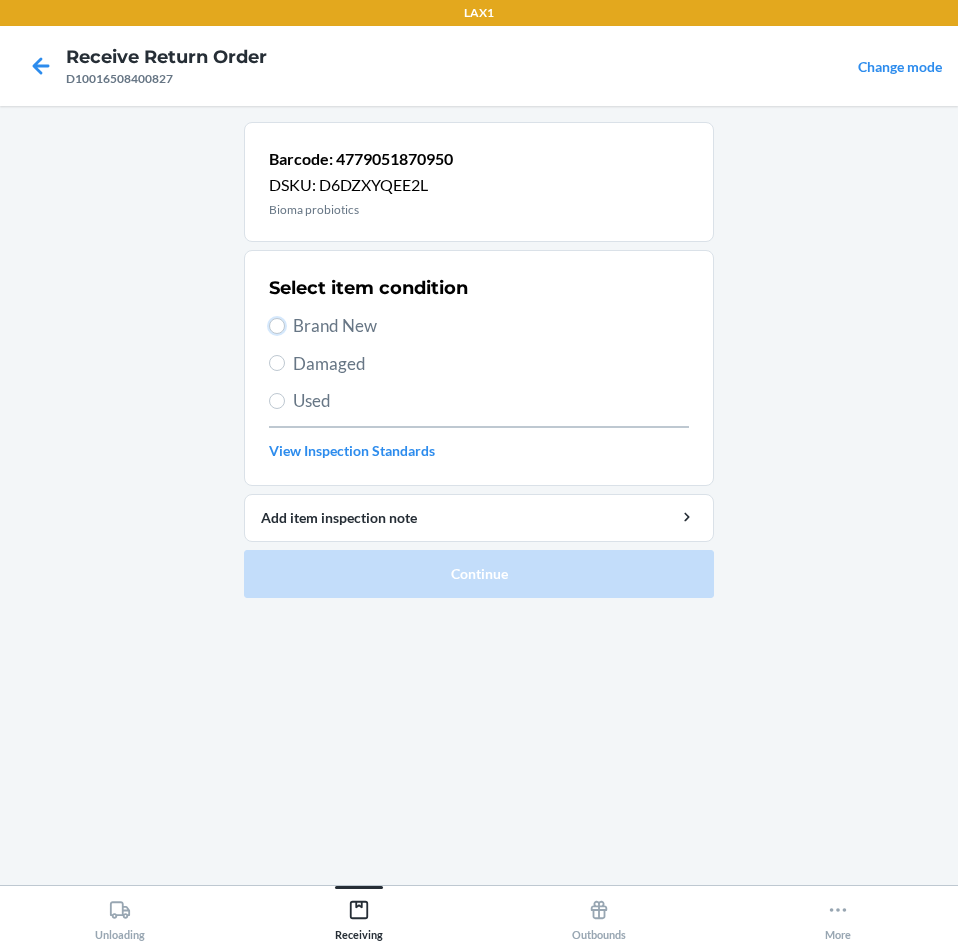 drag, startPoint x: 278, startPoint y: 325, endPoint x: 288, endPoint y: 329, distance: 10.770329 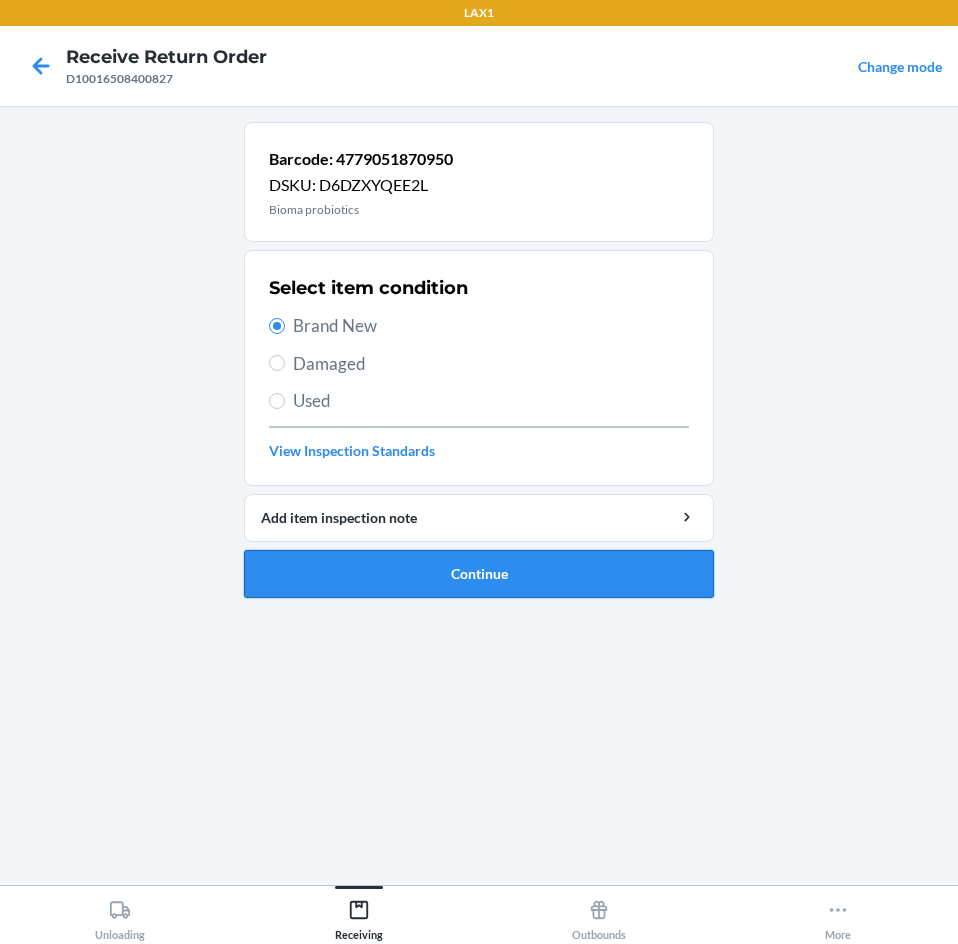 click on "Continue" at bounding box center [479, 574] 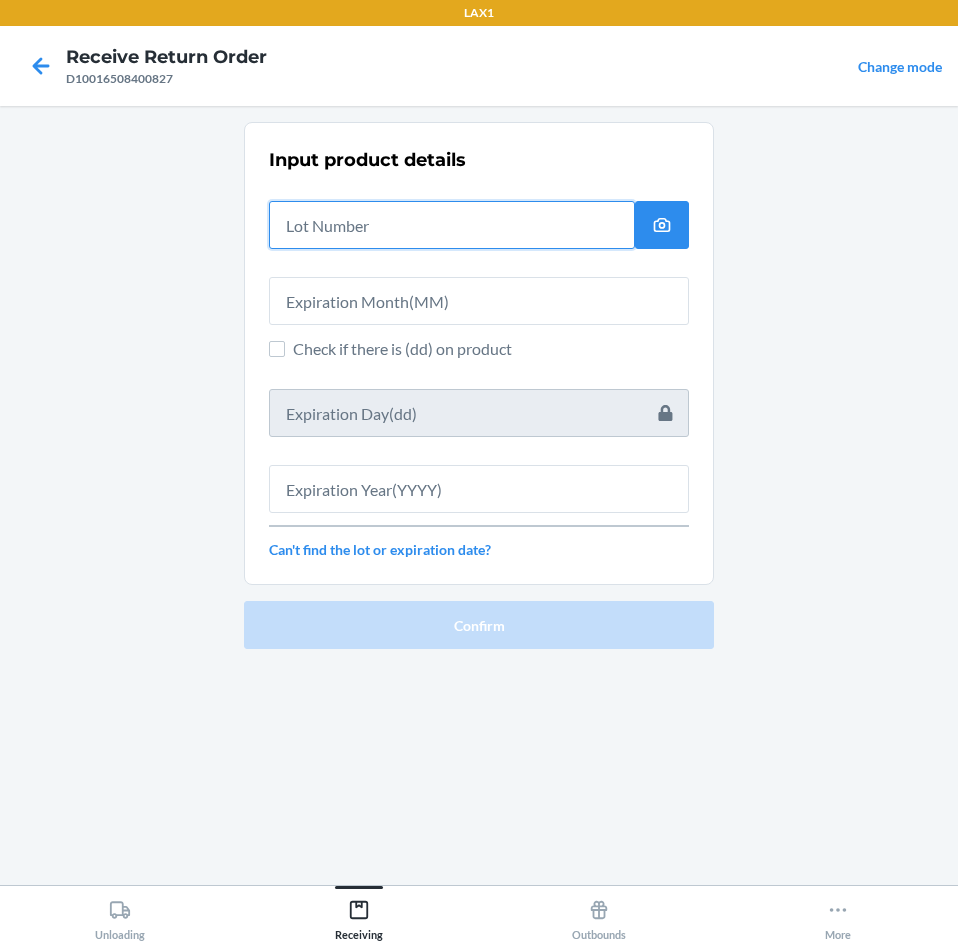 click at bounding box center (452, 225) 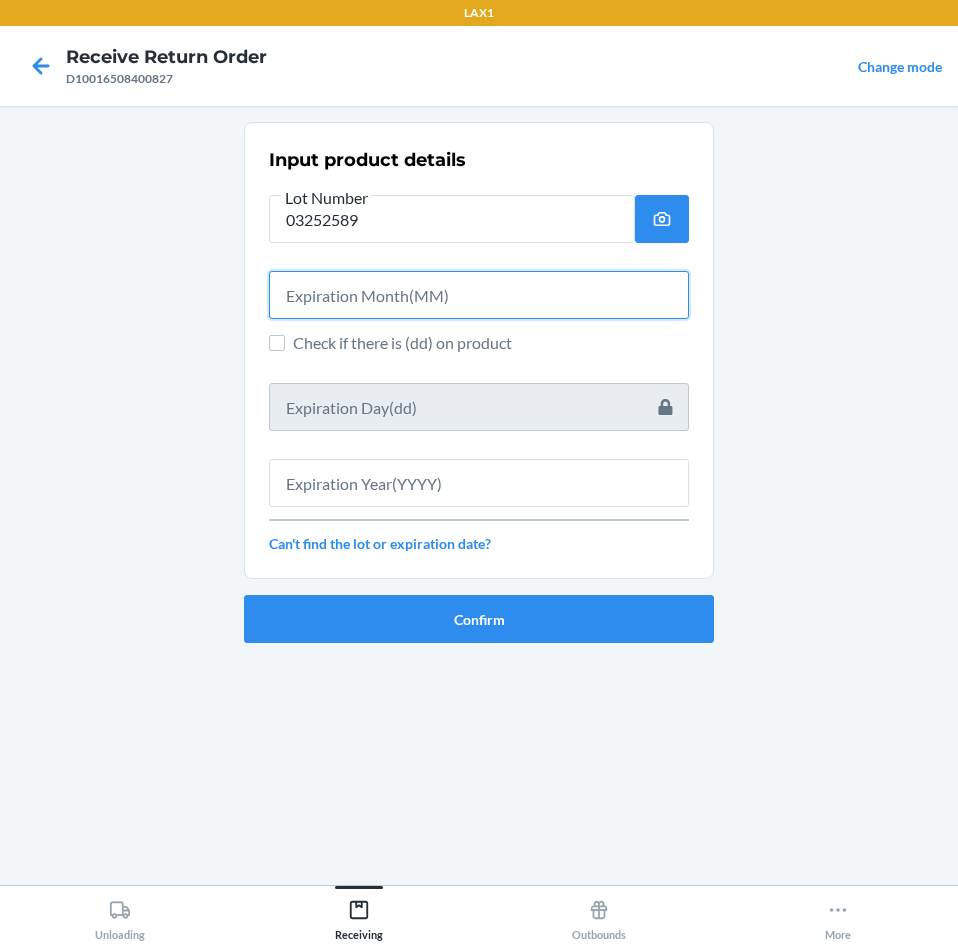 click at bounding box center [479, 295] 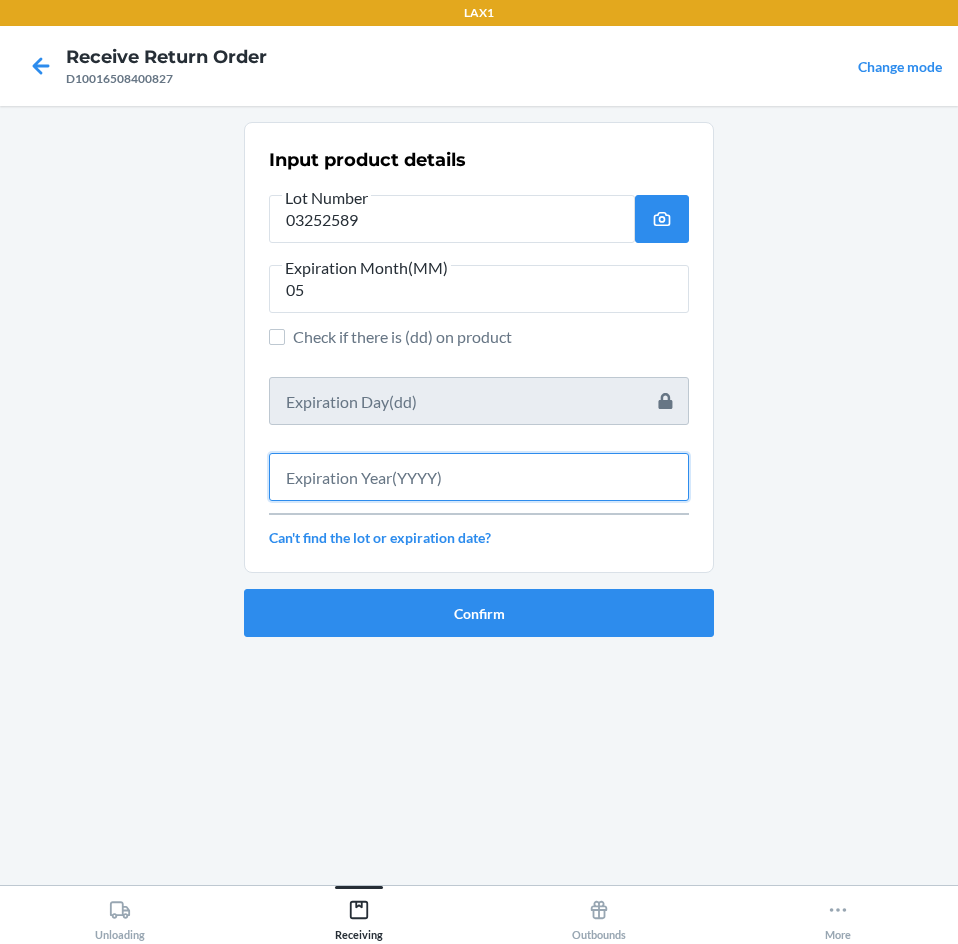 click at bounding box center [479, 477] 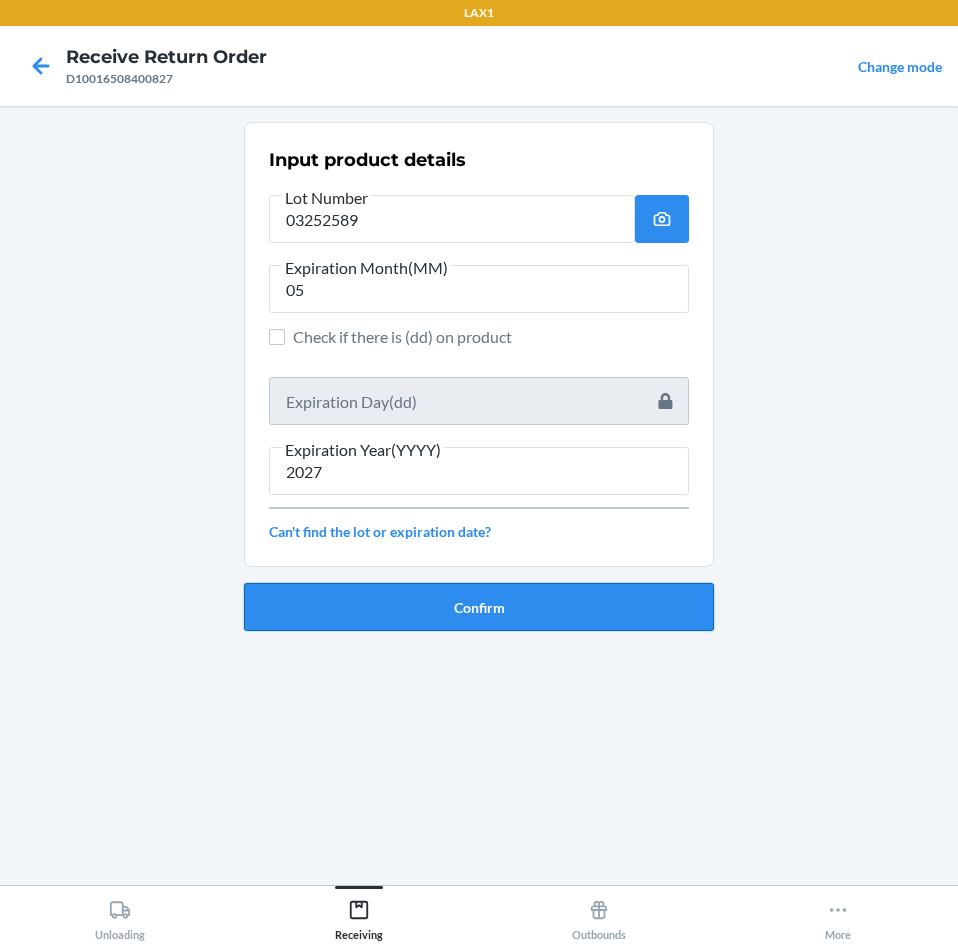 click on "Confirm" at bounding box center (479, 607) 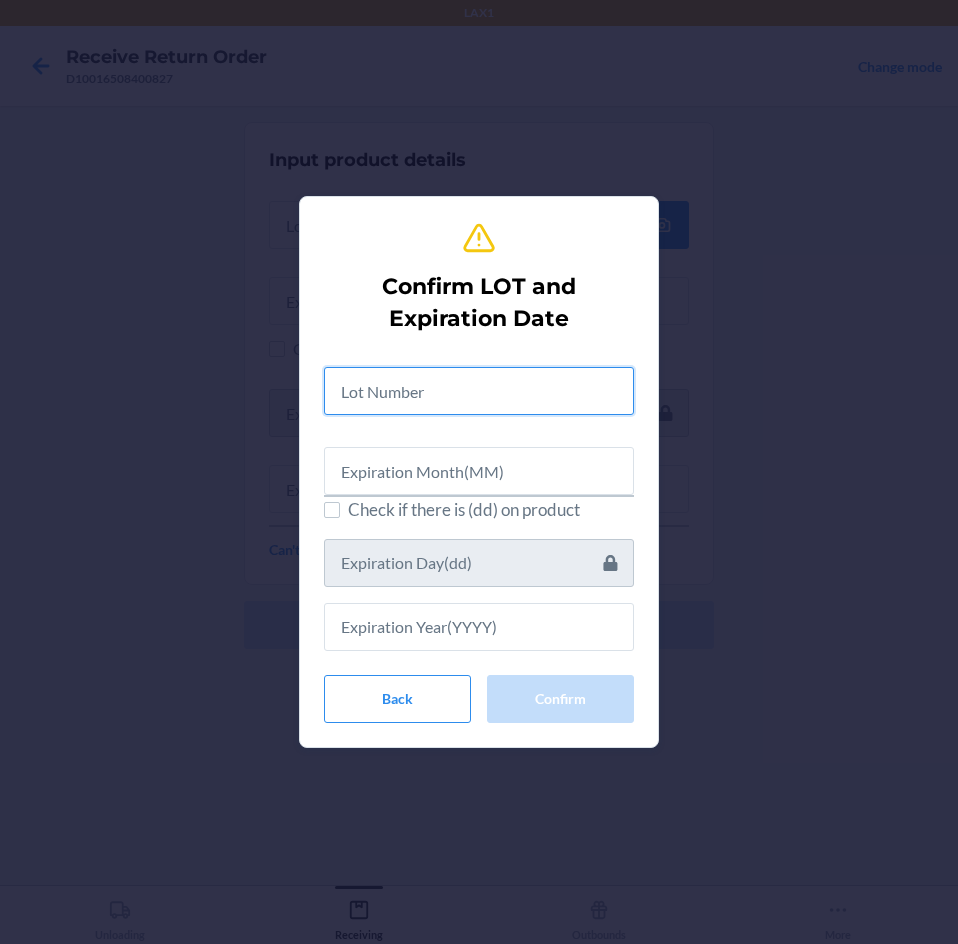 click at bounding box center [479, 391] 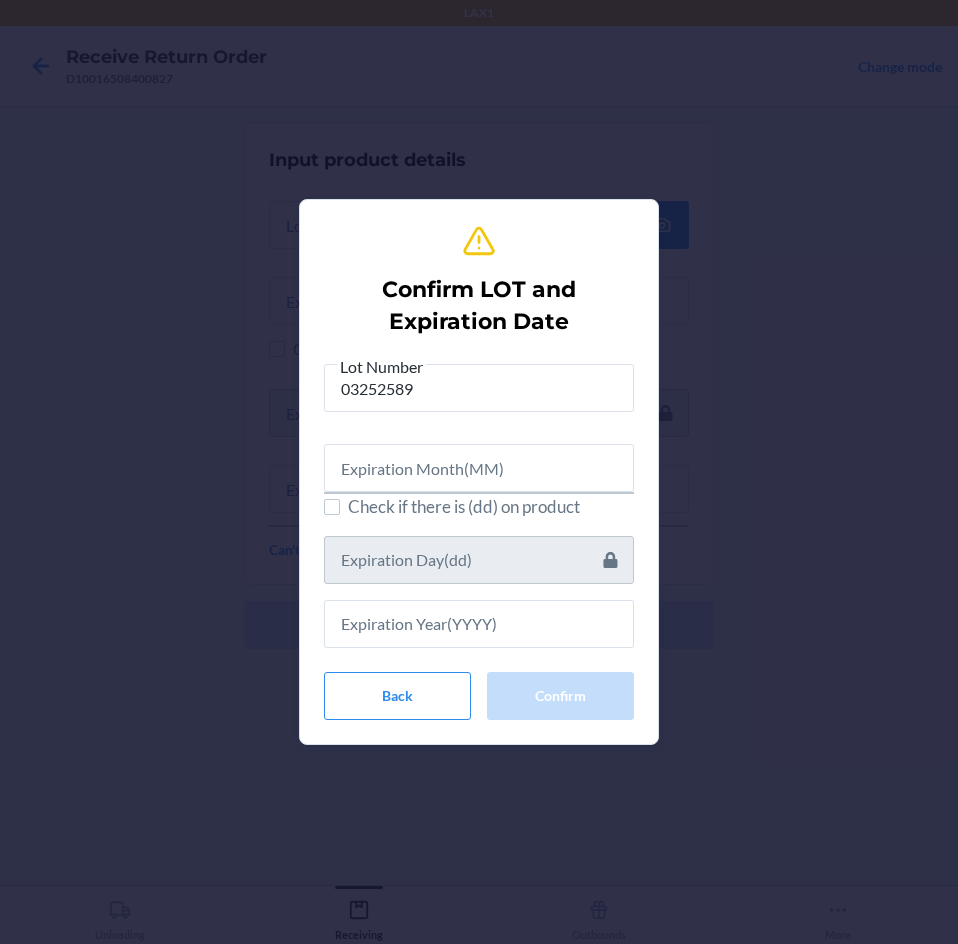 click at bounding box center [479, 460] 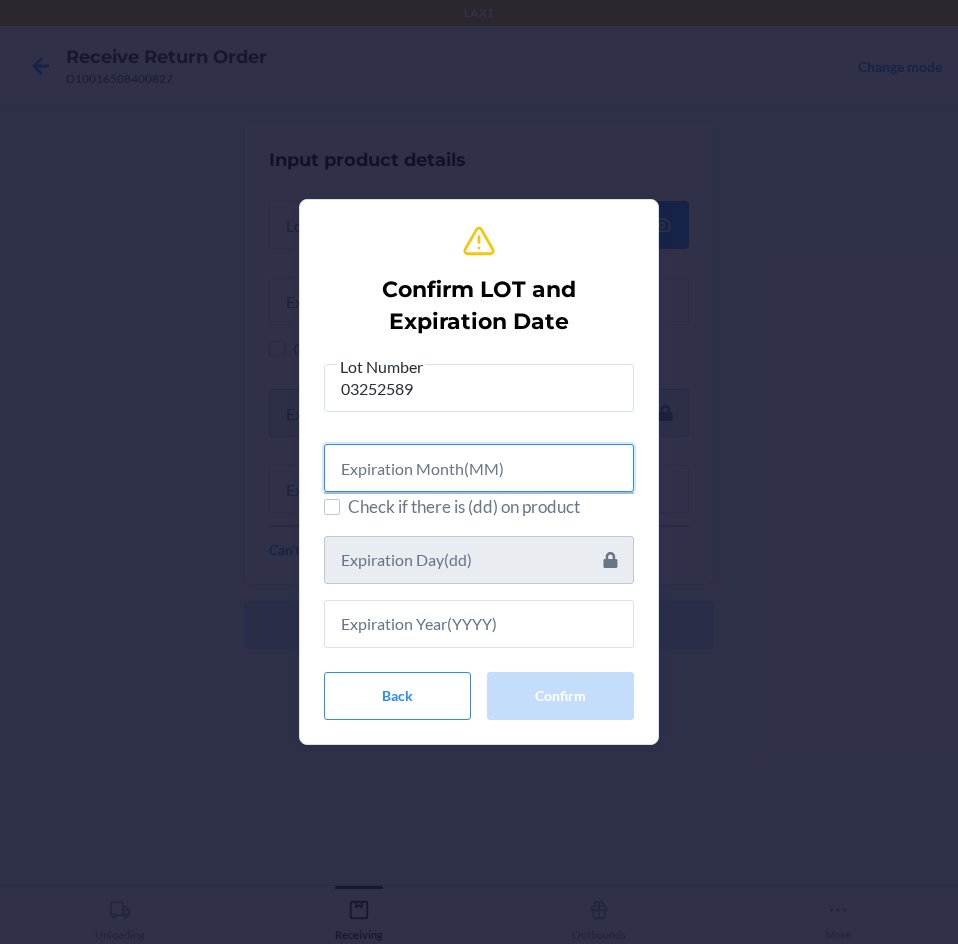 click at bounding box center [479, 468] 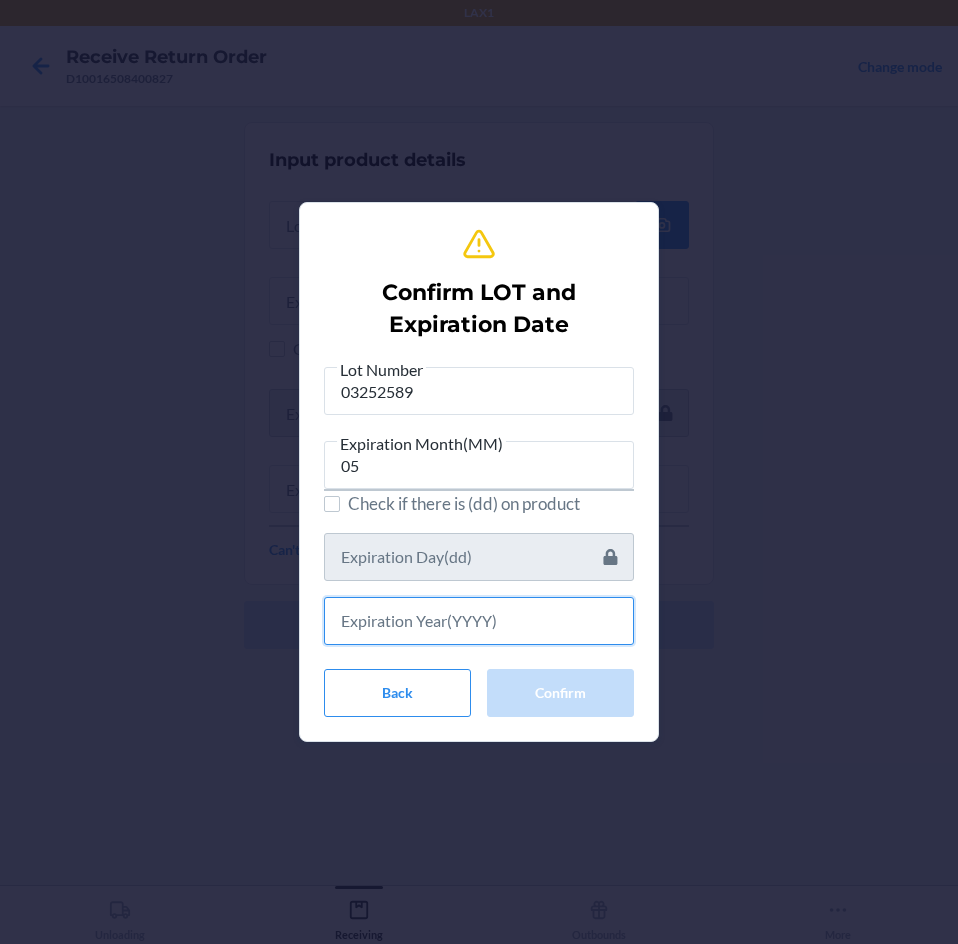 click at bounding box center [479, 621] 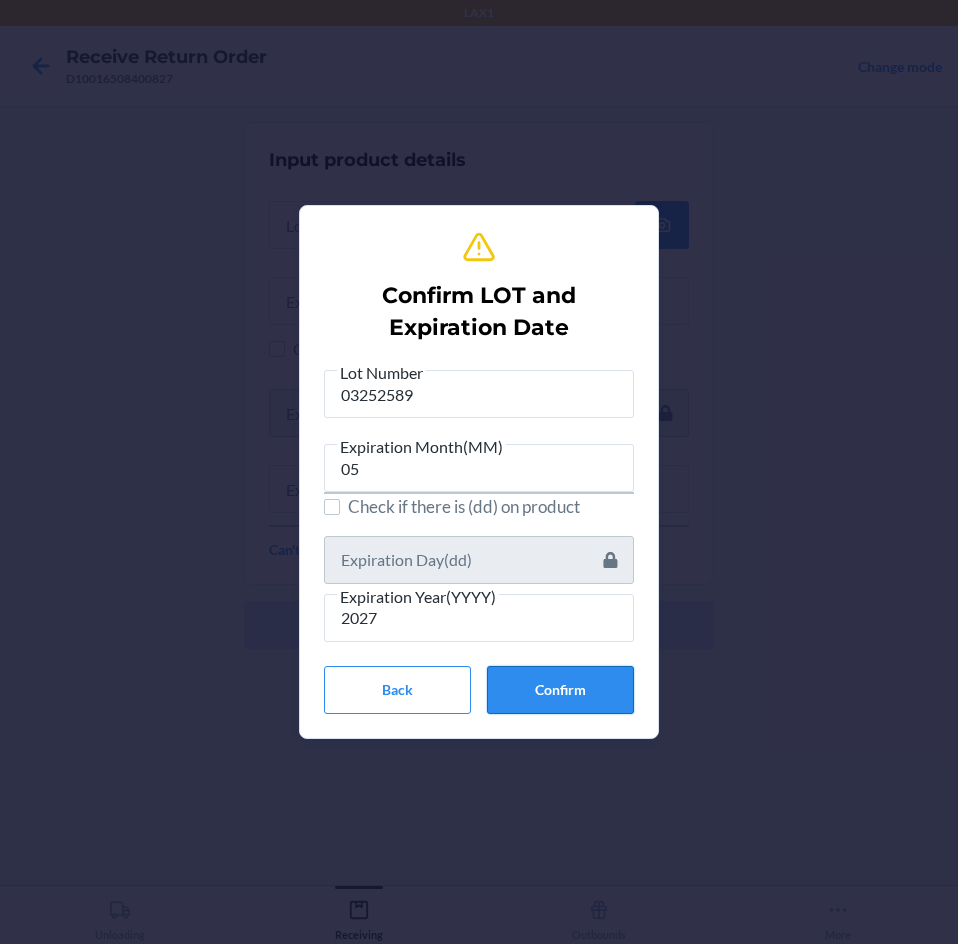 click on "Confirm" at bounding box center [560, 690] 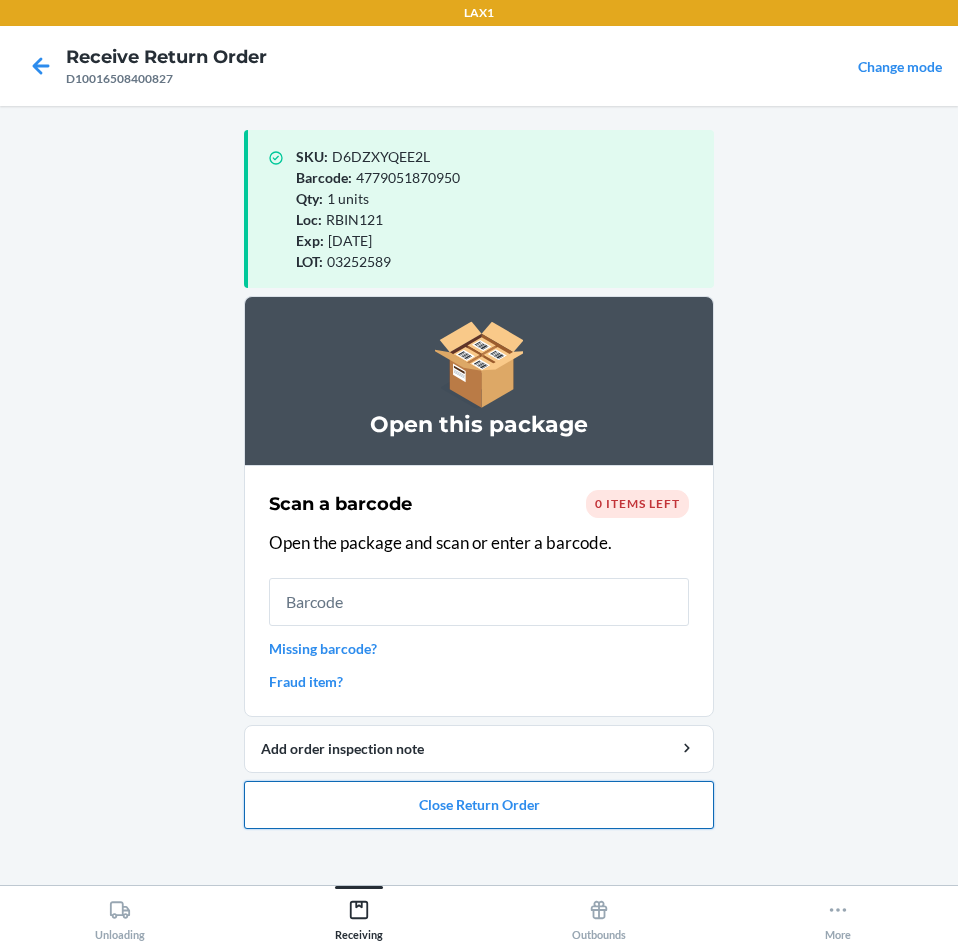 click on "Close Return Order" at bounding box center [479, 805] 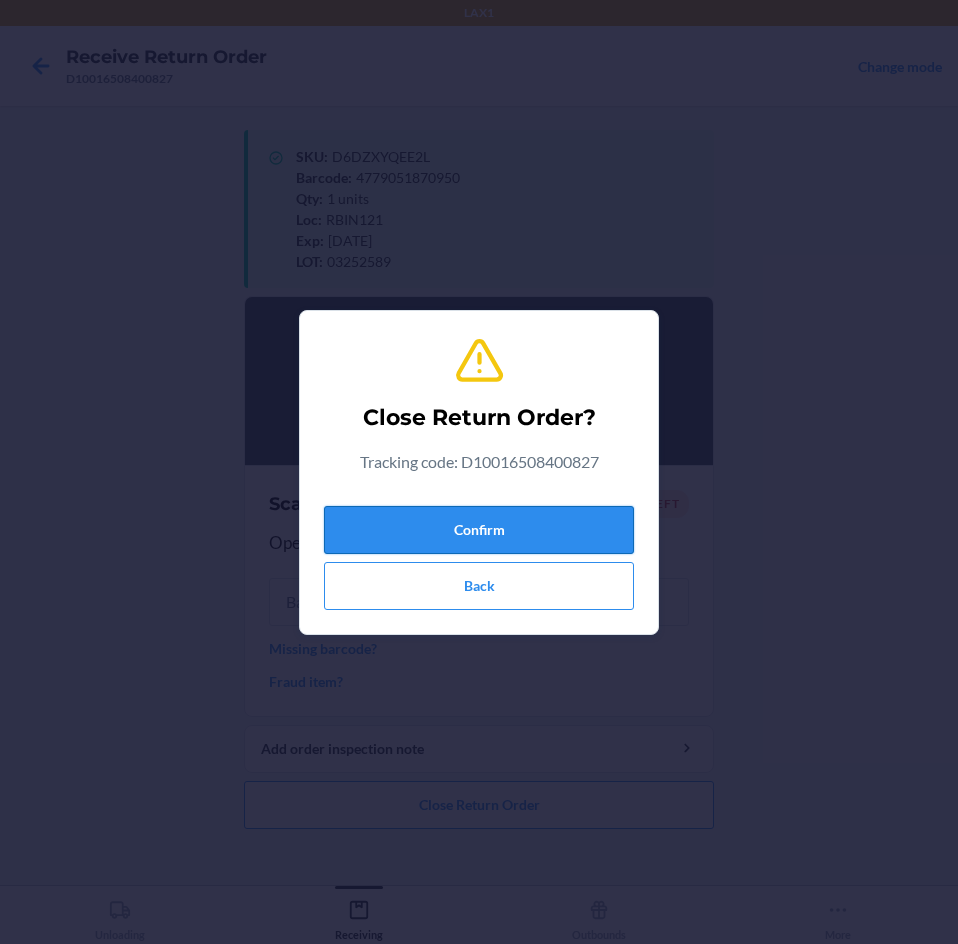 click on "Confirm" at bounding box center (479, 530) 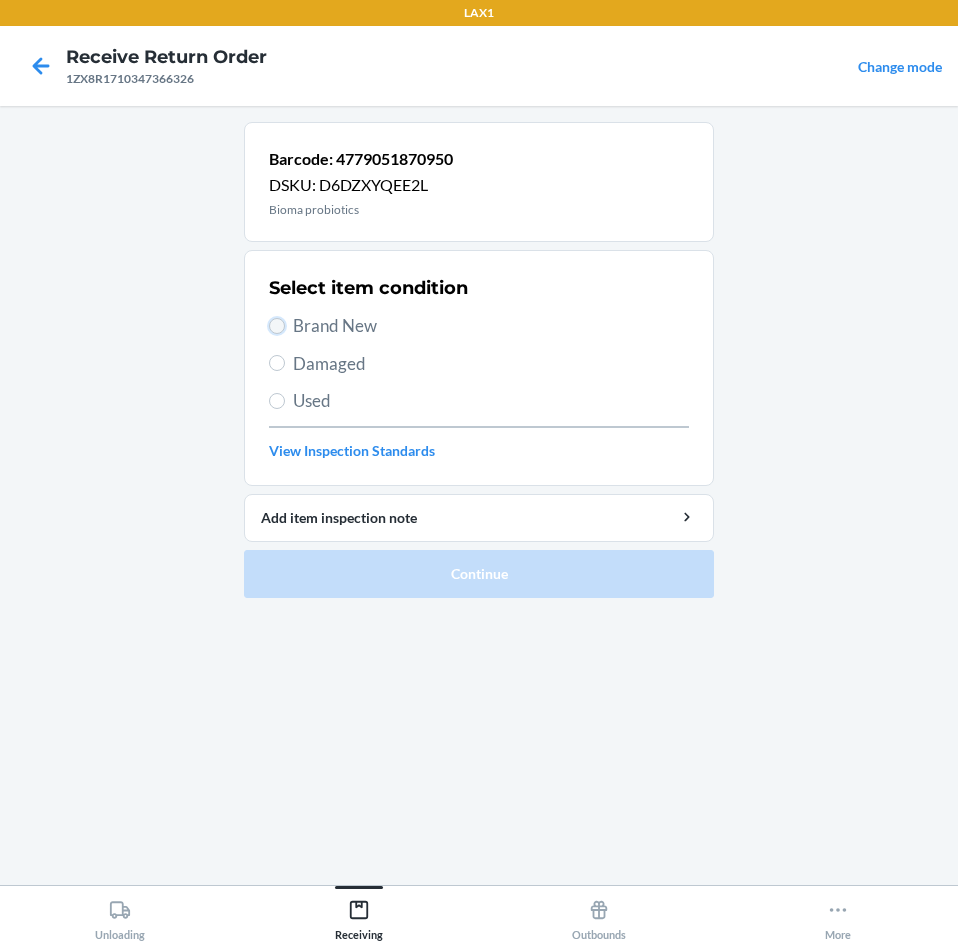 drag, startPoint x: 282, startPoint y: 329, endPoint x: 371, endPoint y: 456, distance: 155.08063 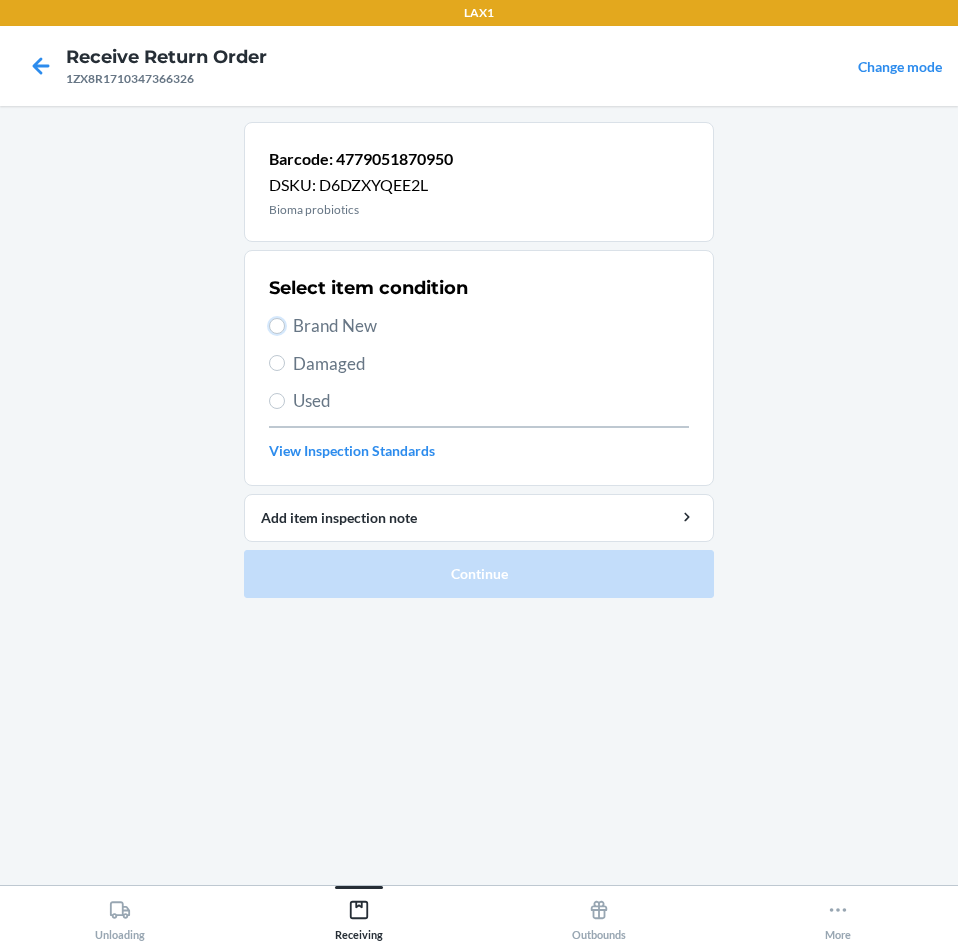 click on "Brand New" at bounding box center [479, 326] 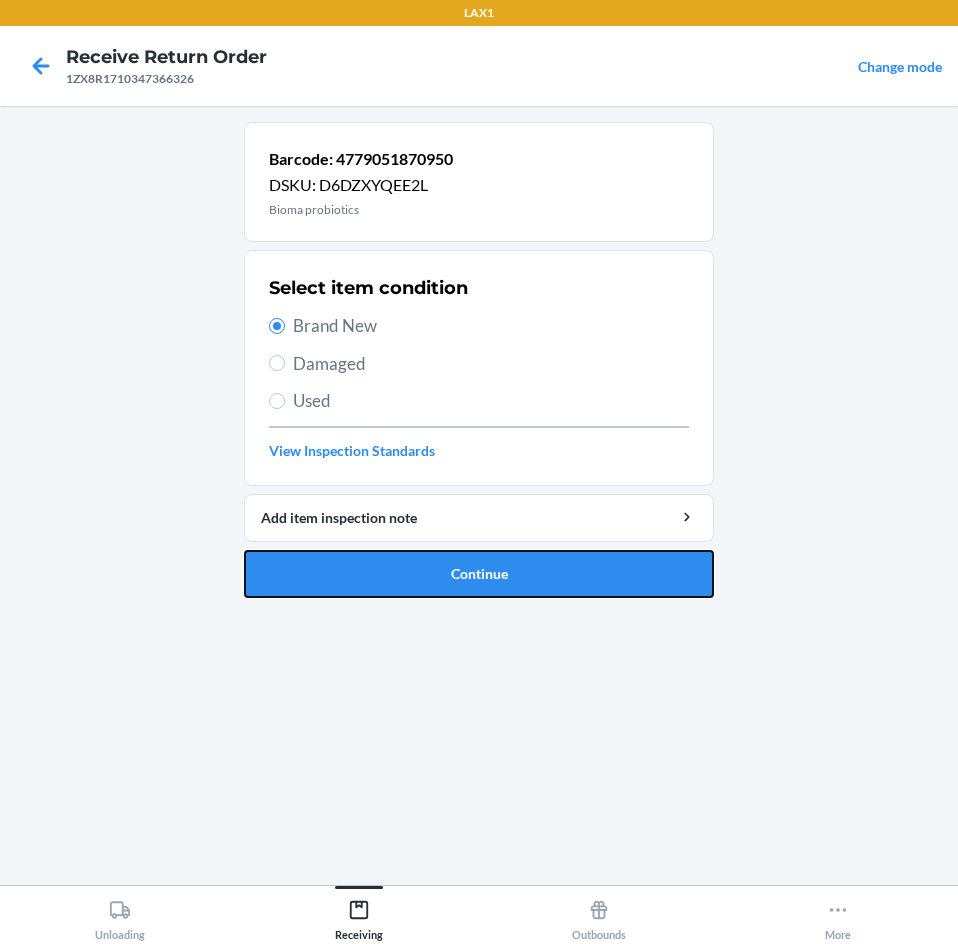 drag, startPoint x: 529, startPoint y: 565, endPoint x: 528, endPoint y: 397, distance: 168.00298 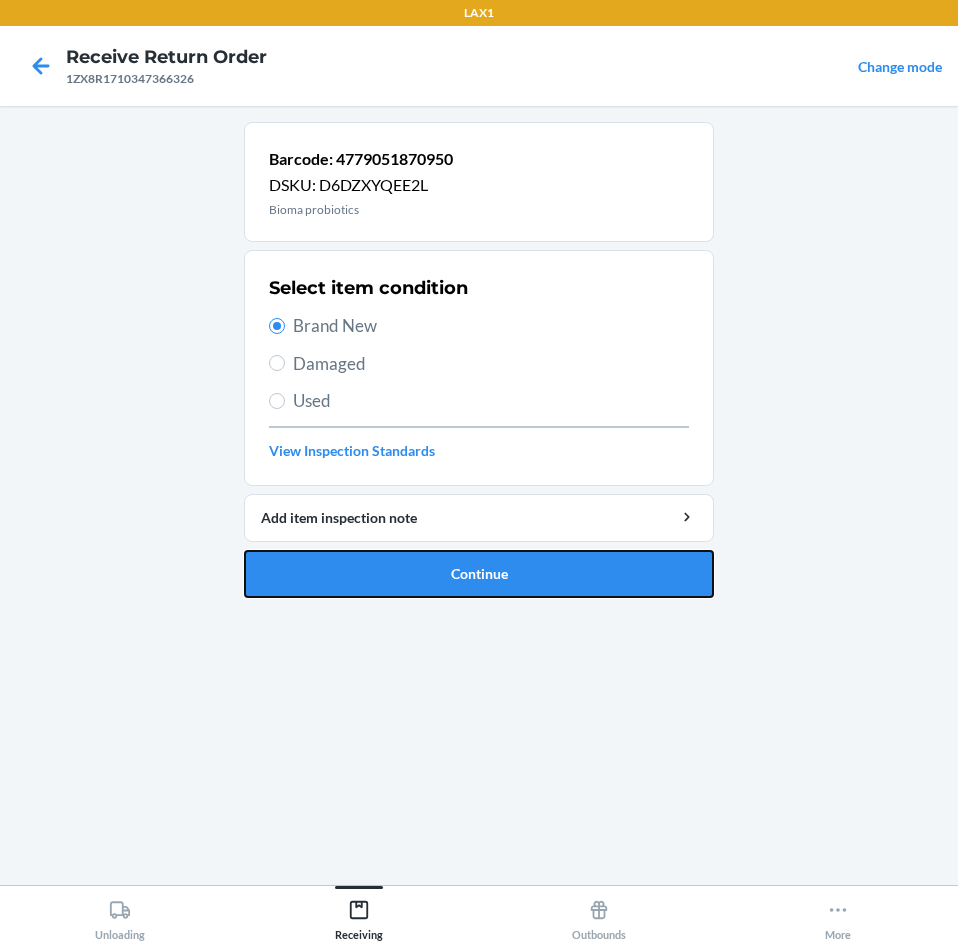click on "Barcode: 4779051870950 DSKU: D6DZXYQEE2L Bioma probiotics Select item condition Brand New Damaged Used View Inspection Standards Add item inspection note Continue" at bounding box center [479, 360] 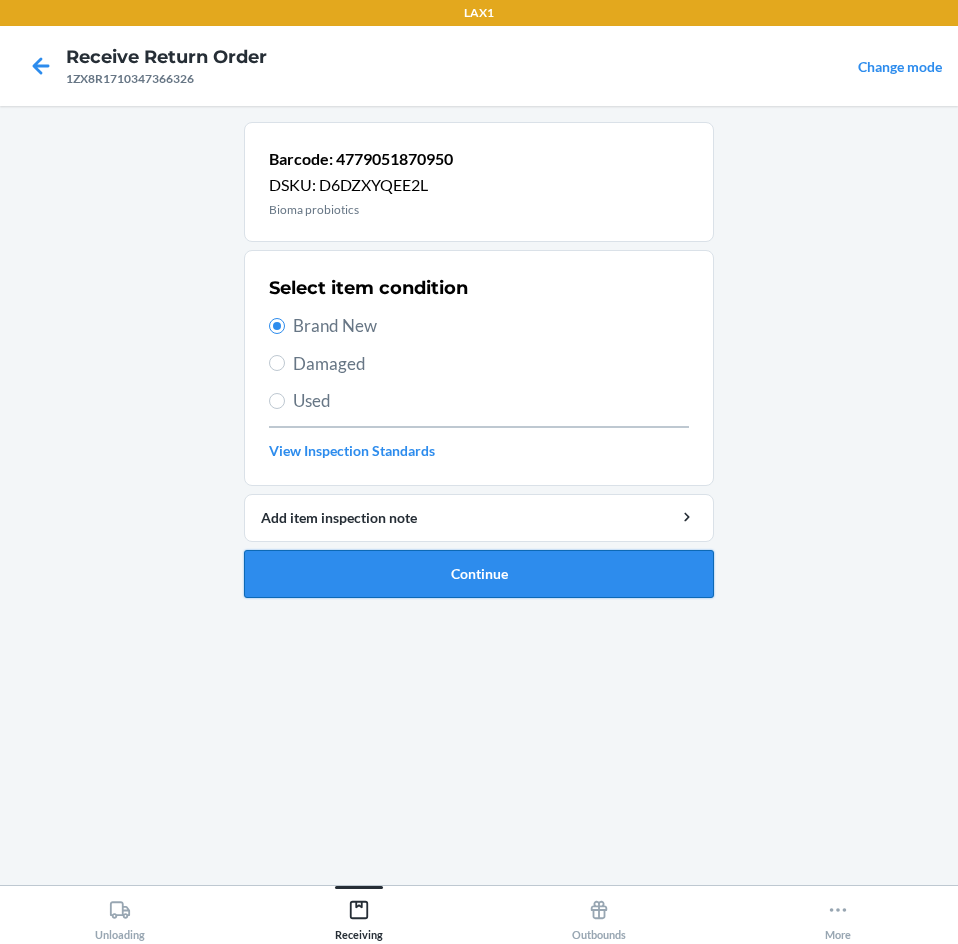click on "Continue" at bounding box center (479, 574) 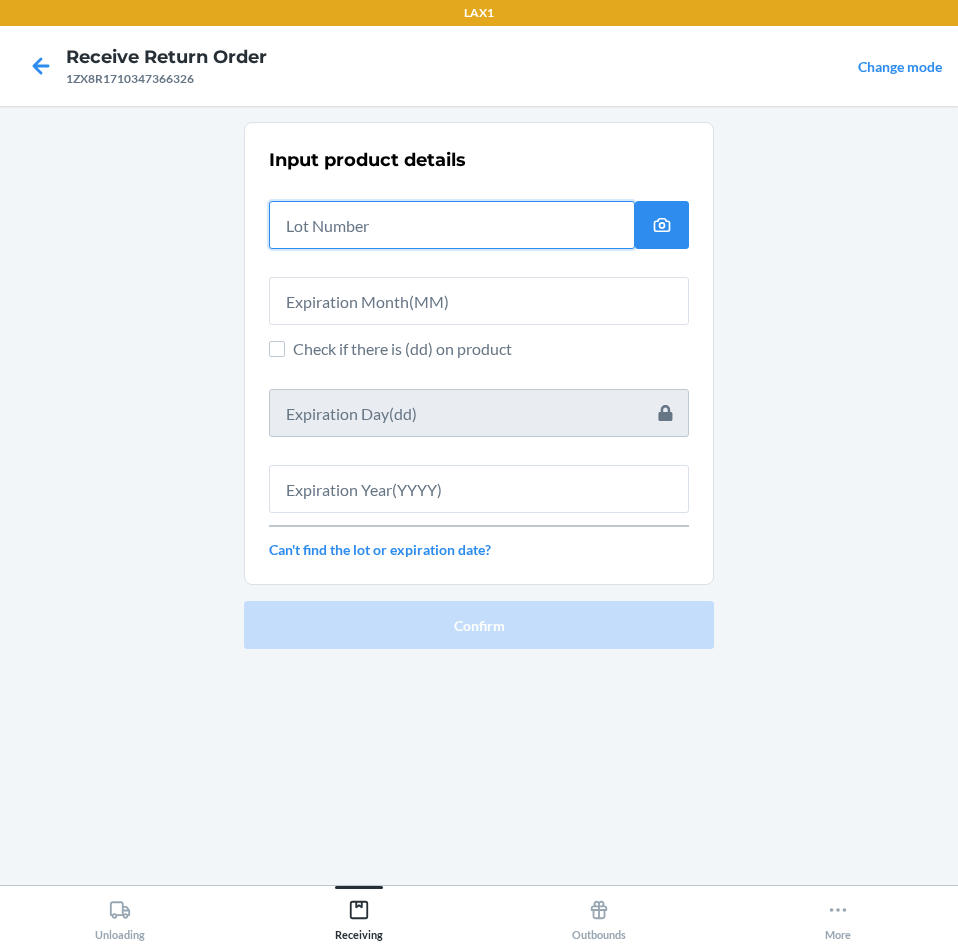click at bounding box center [452, 225] 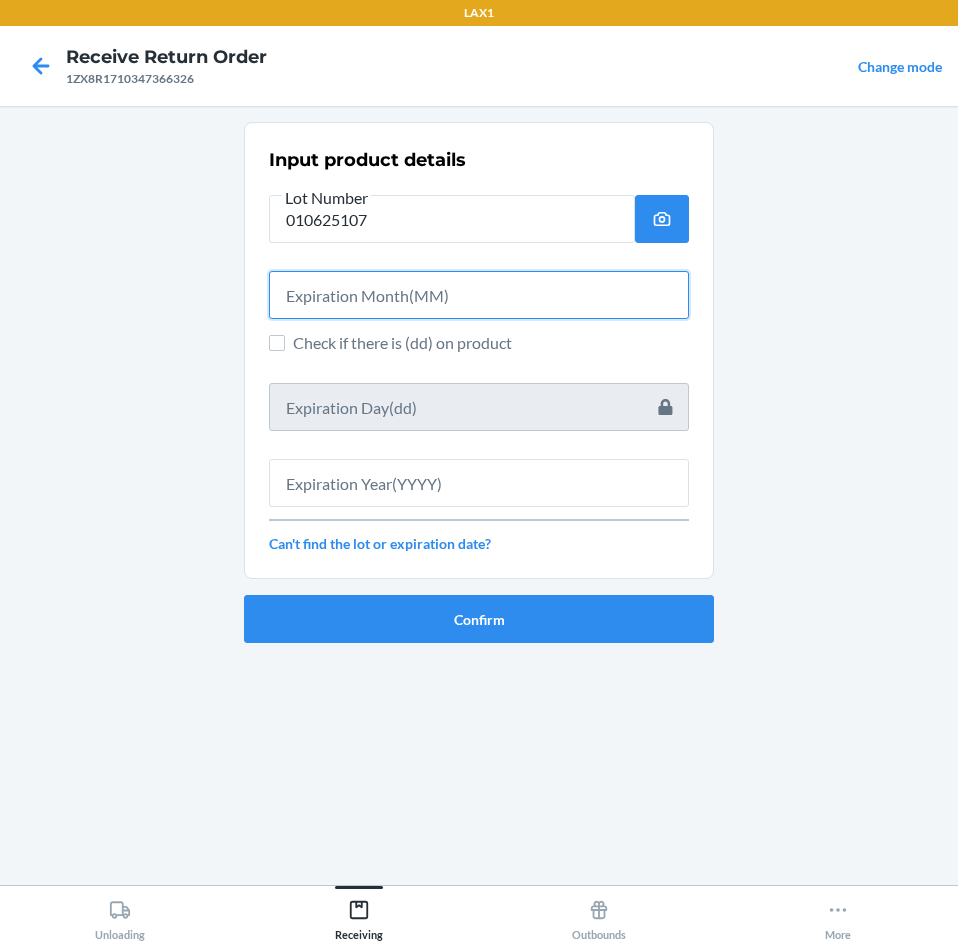 click at bounding box center (479, 295) 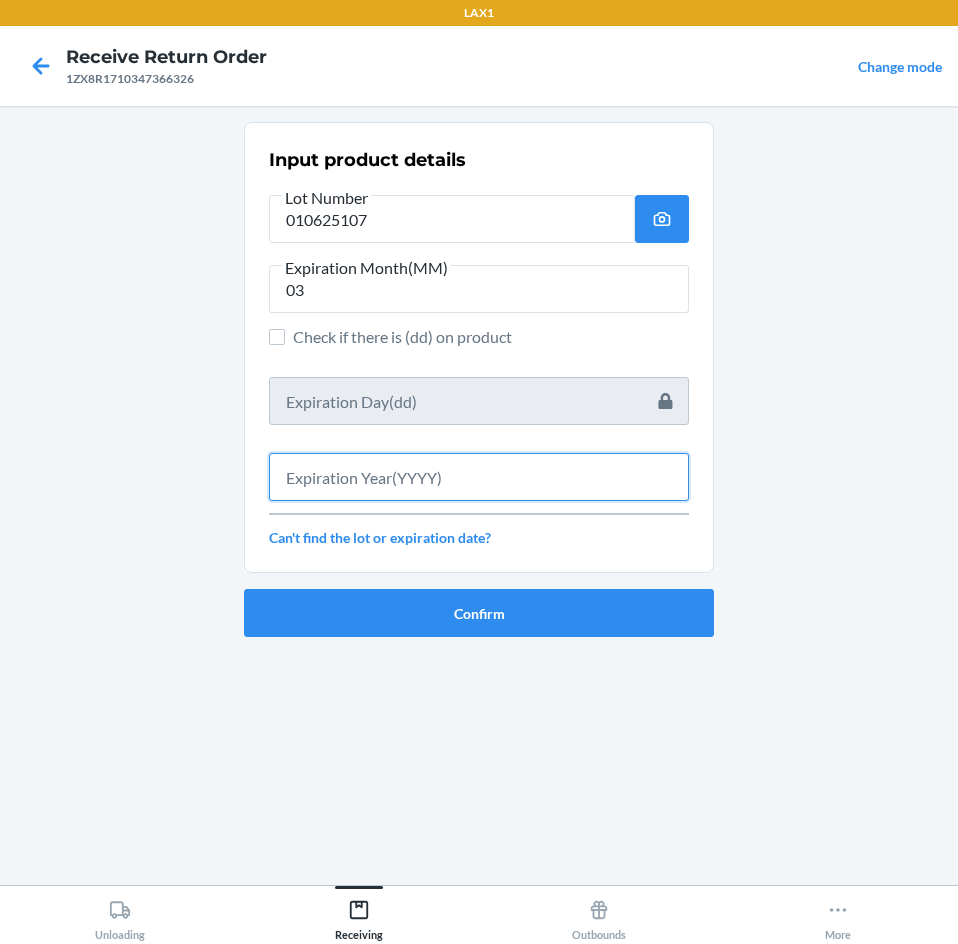 click at bounding box center (479, 477) 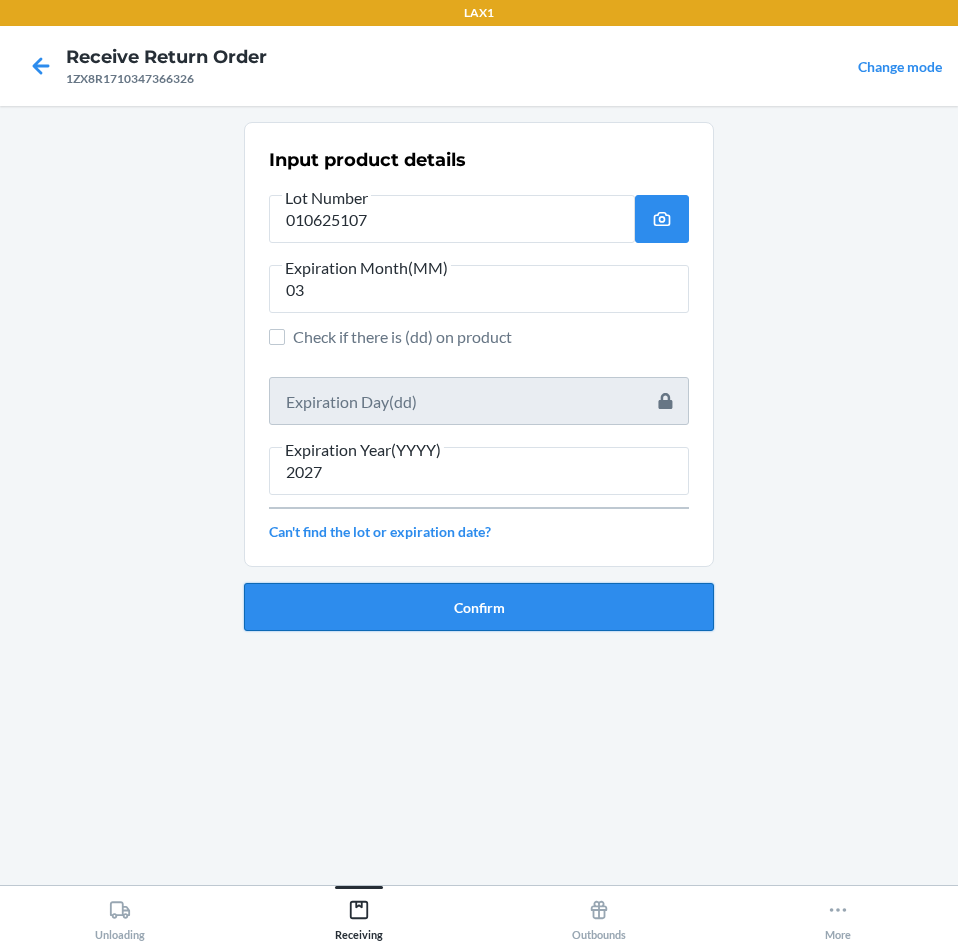 click on "Confirm" at bounding box center [479, 607] 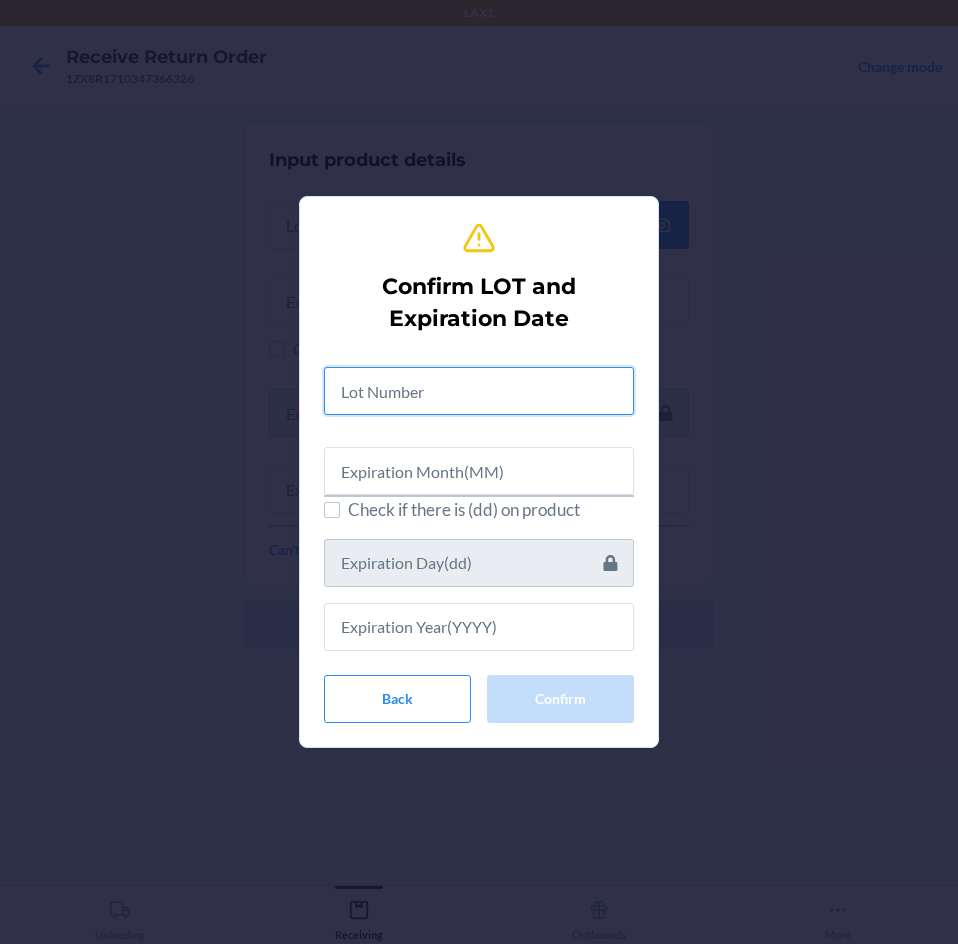 click at bounding box center (479, 391) 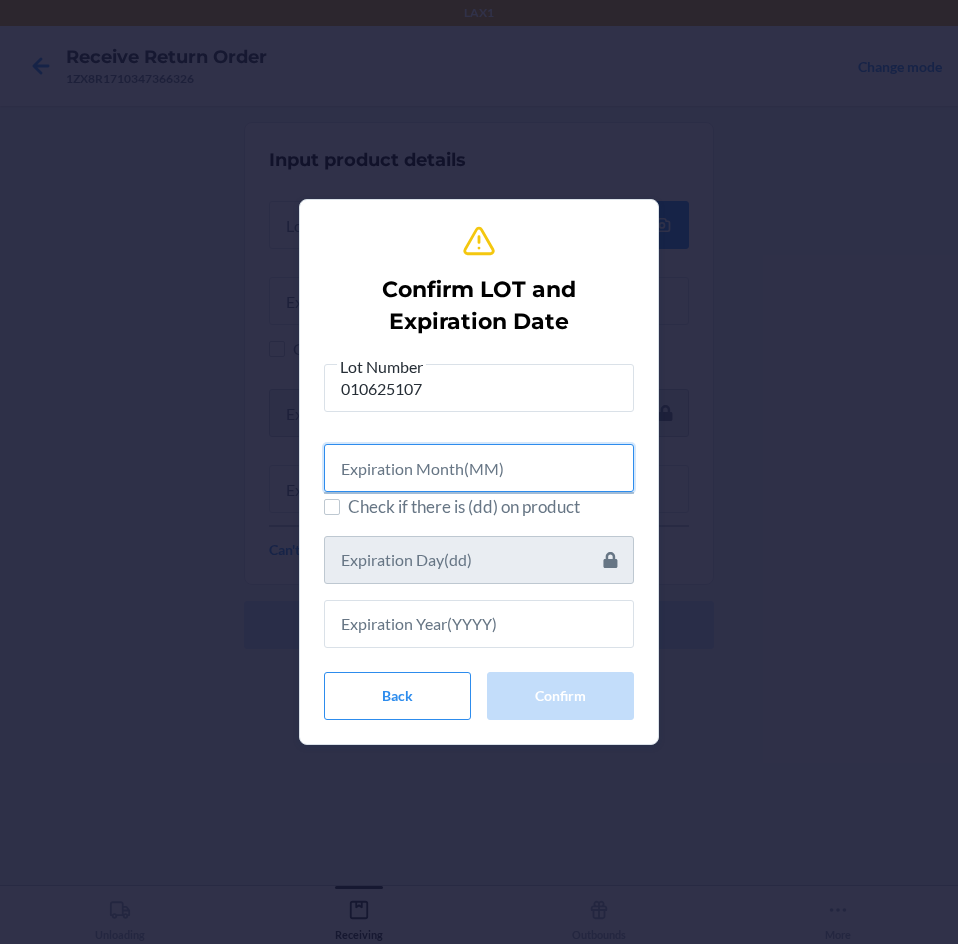click at bounding box center (479, 468) 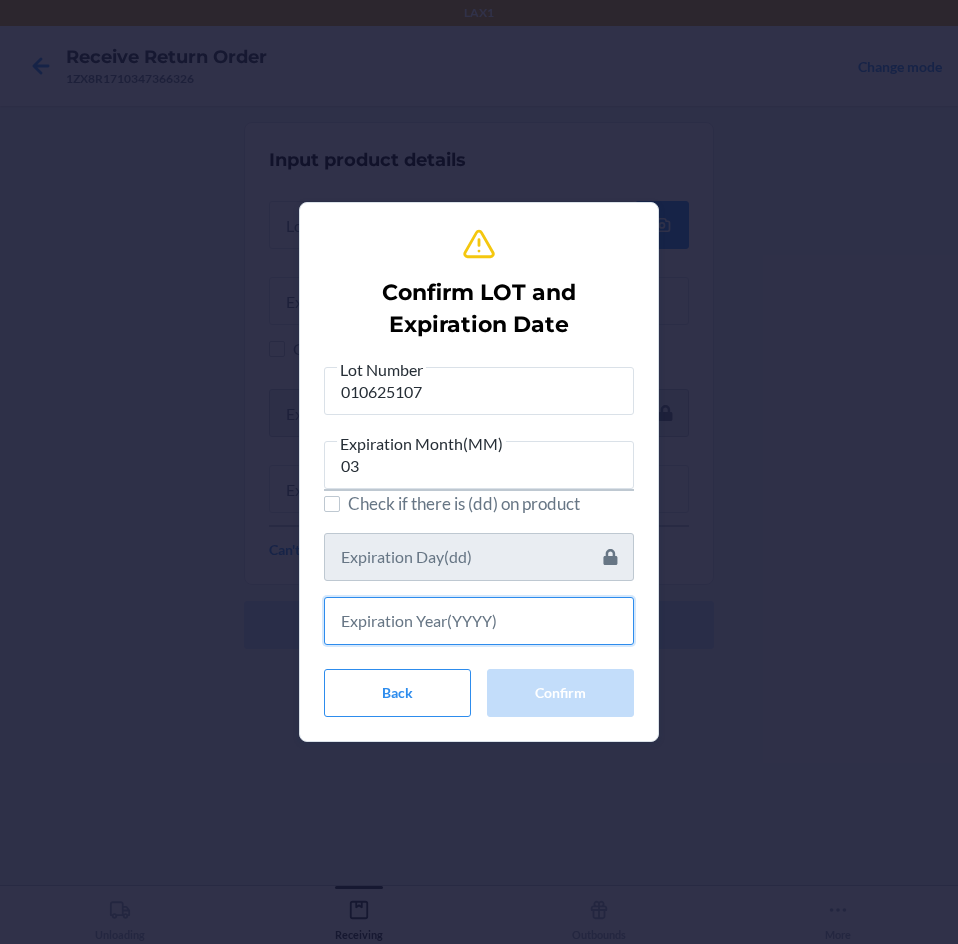 click at bounding box center [479, 621] 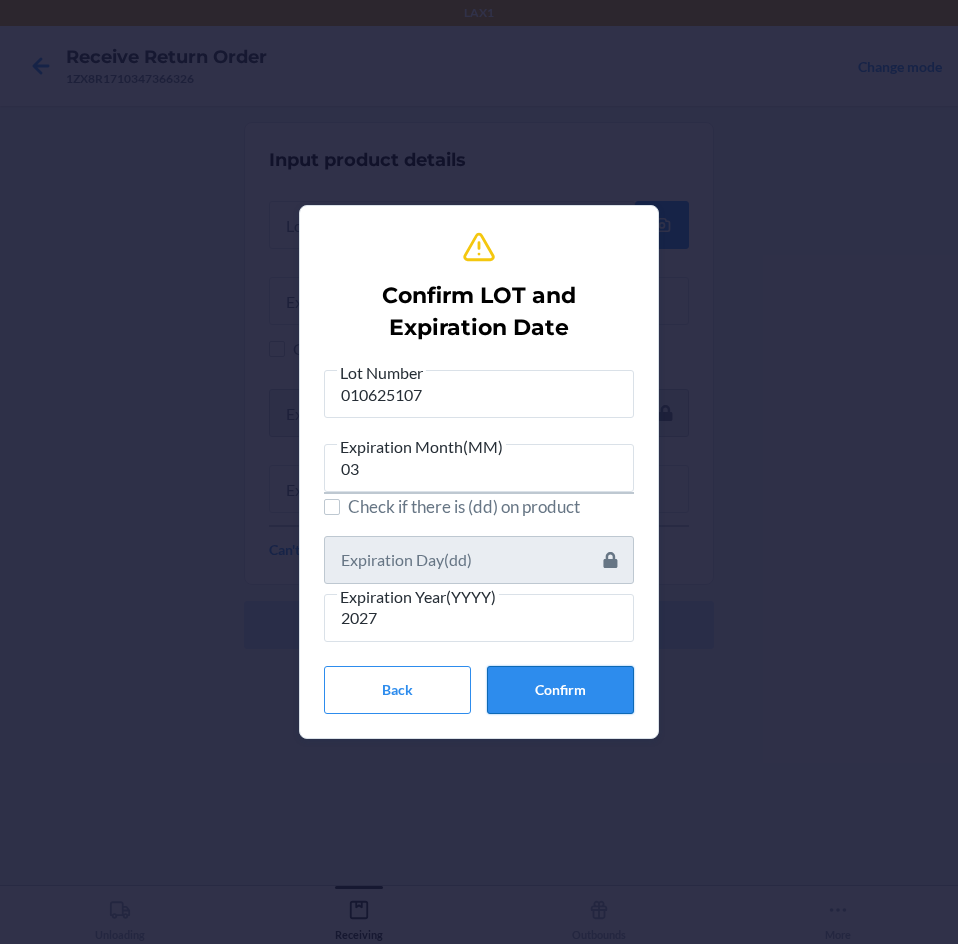 click on "Confirm" at bounding box center (560, 690) 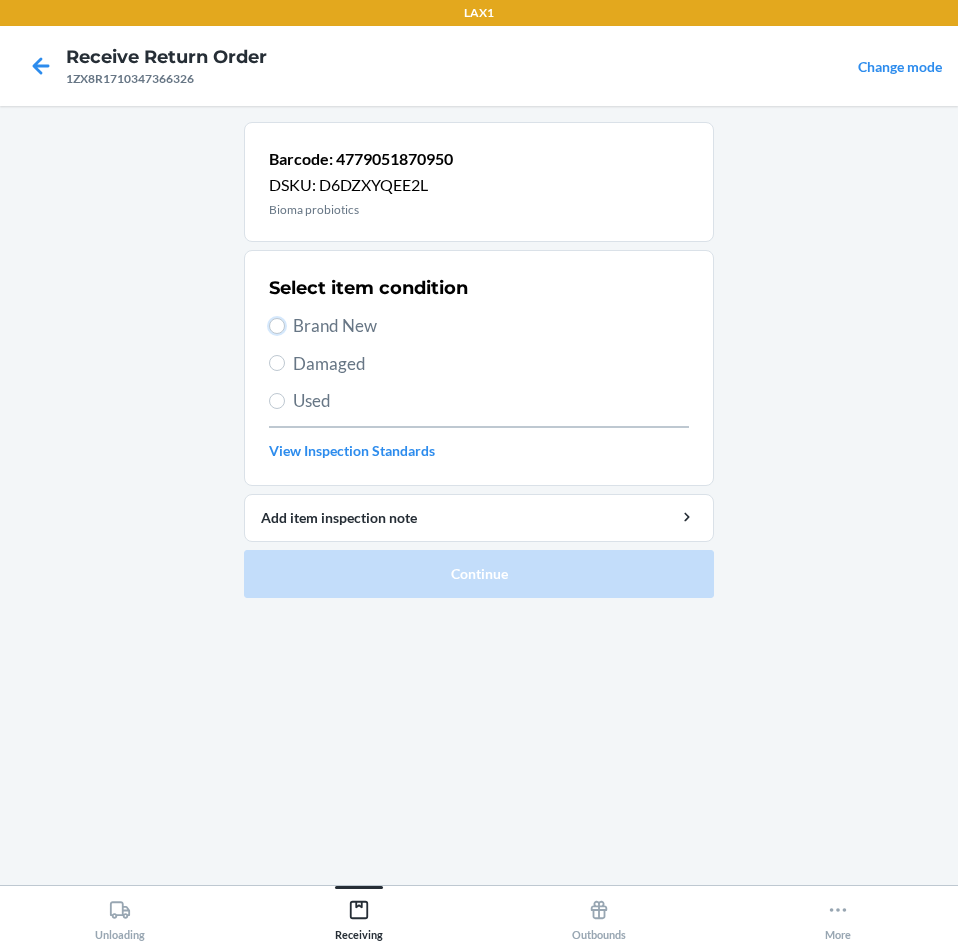 drag, startPoint x: 275, startPoint y: 322, endPoint x: 302, endPoint y: 363, distance: 49.09175 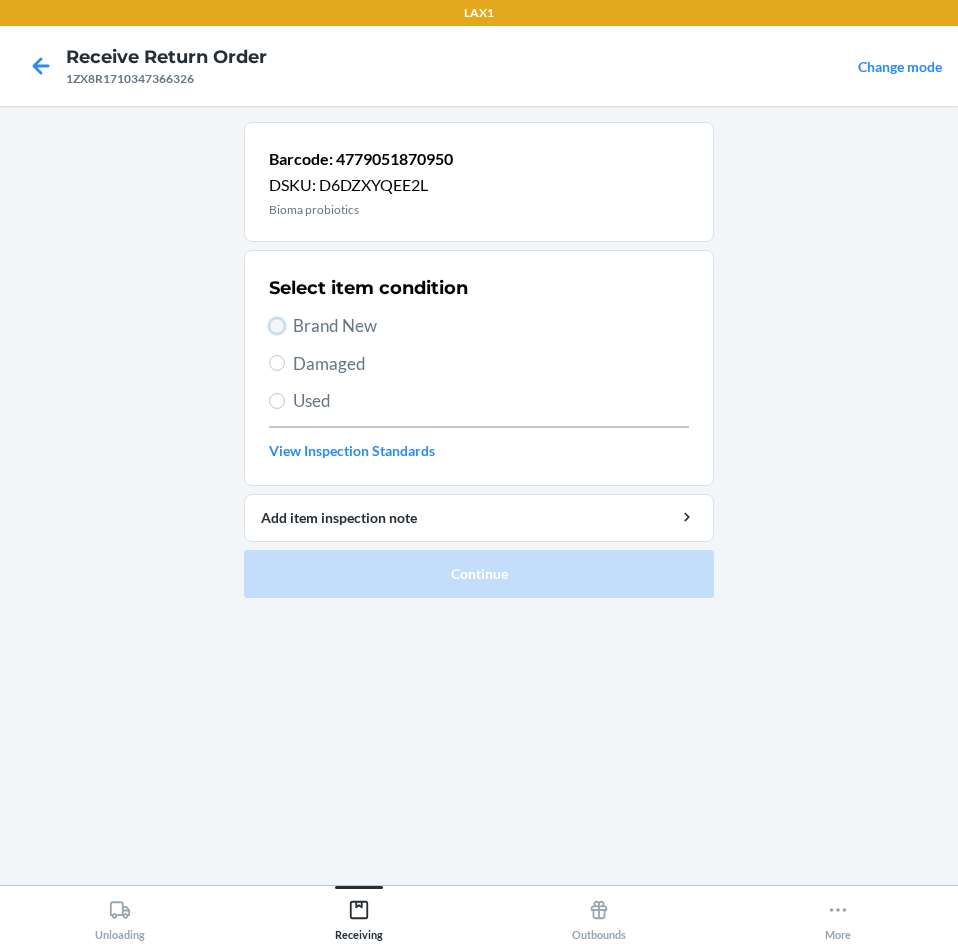 click on "Brand New" at bounding box center (277, 326) 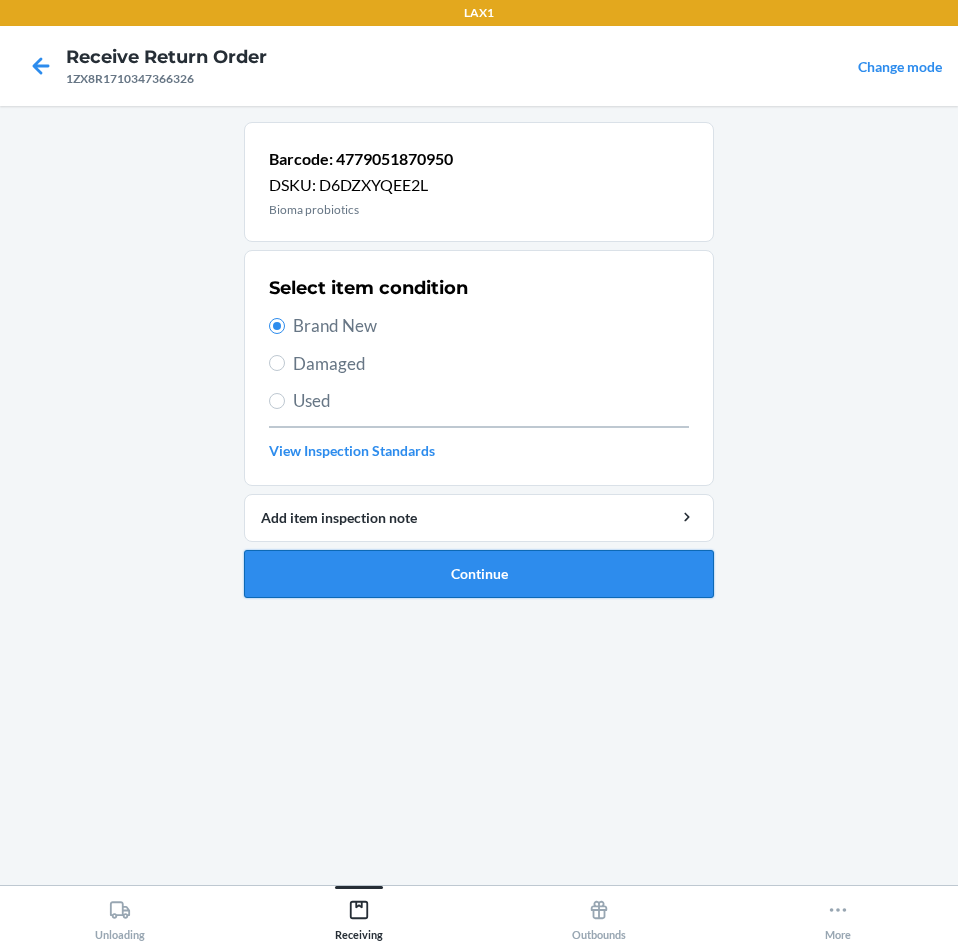 click on "Continue" at bounding box center [479, 574] 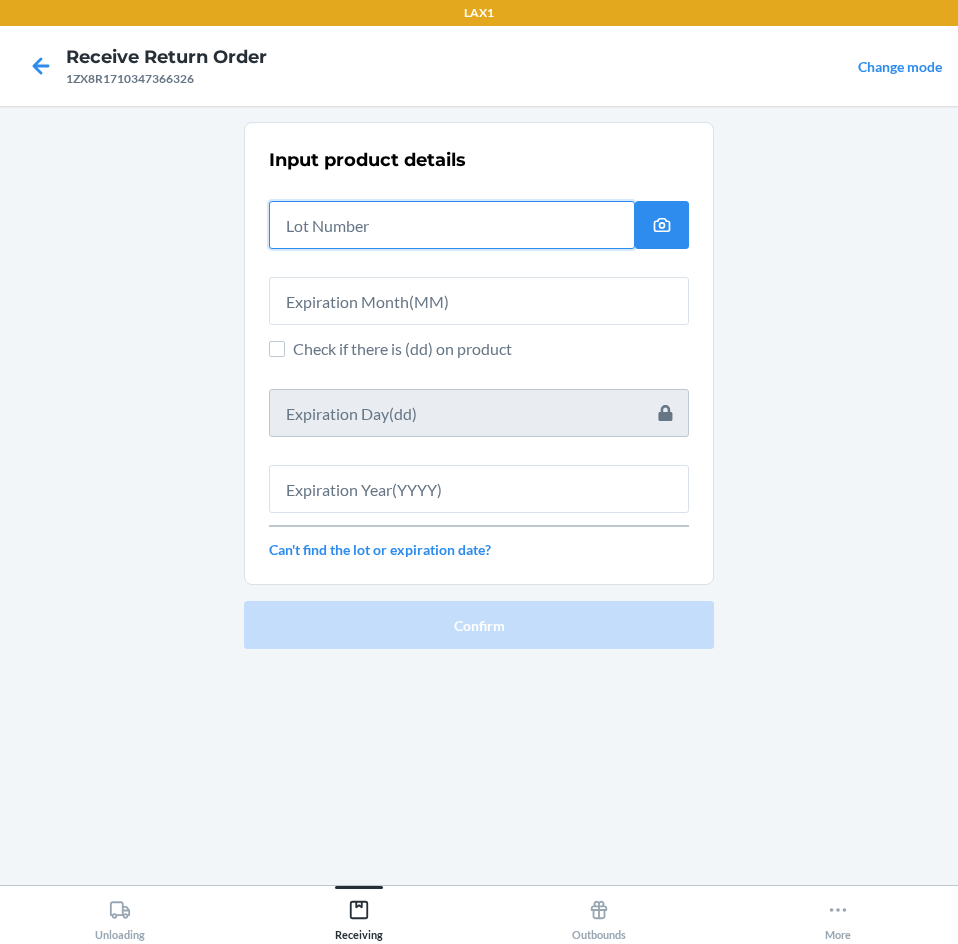 click at bounding box center (452, 225) 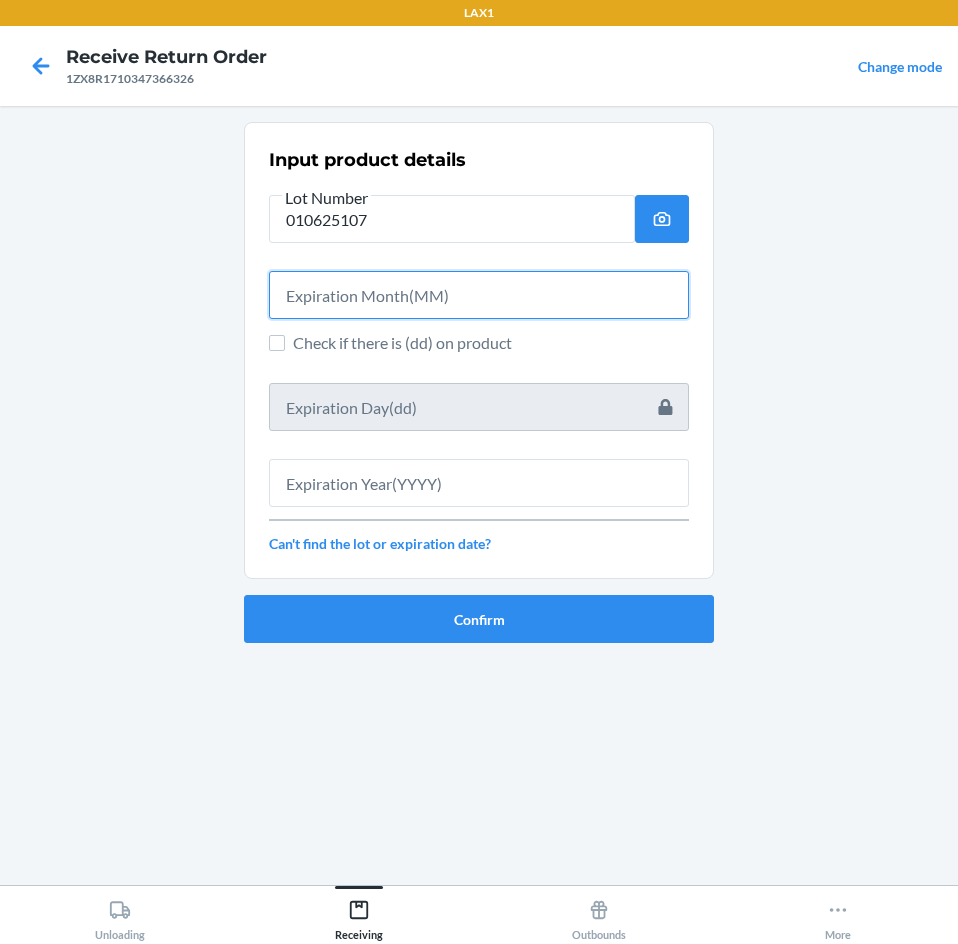 click at bounding box center (479, 295) 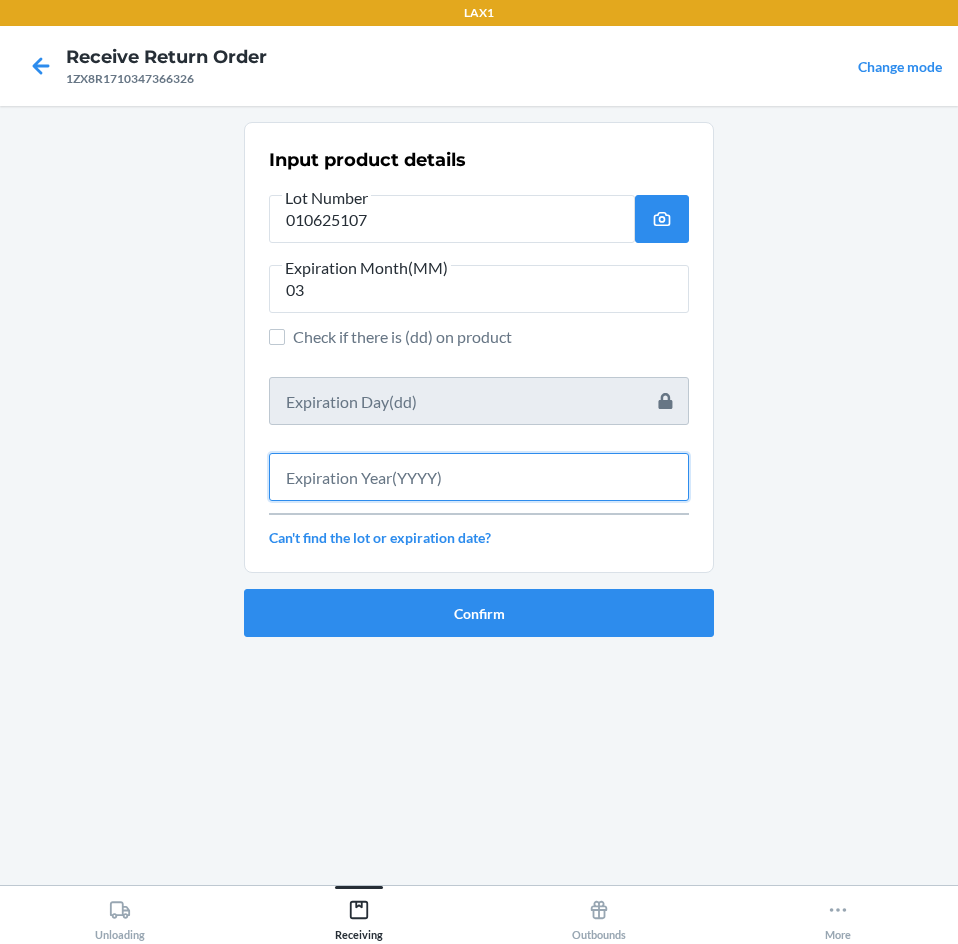 click at bounding box center [479, 477] 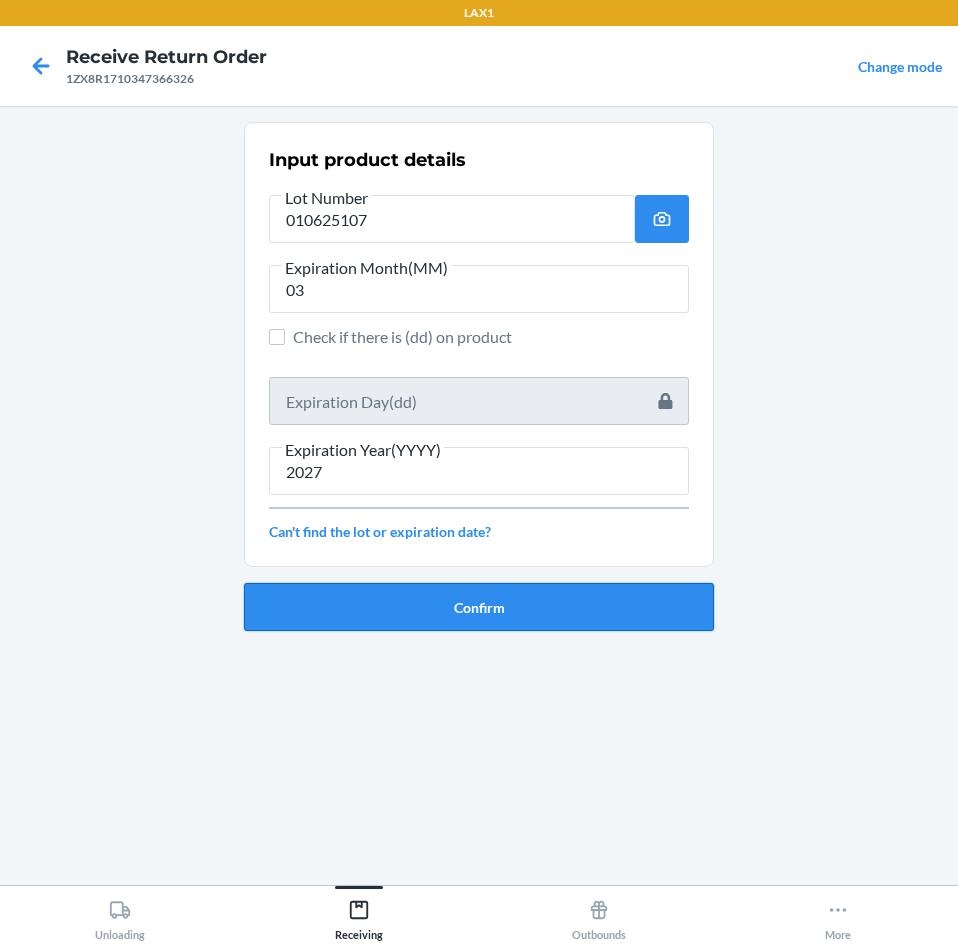 click on "Confirm" at bounding box center (479, 607) 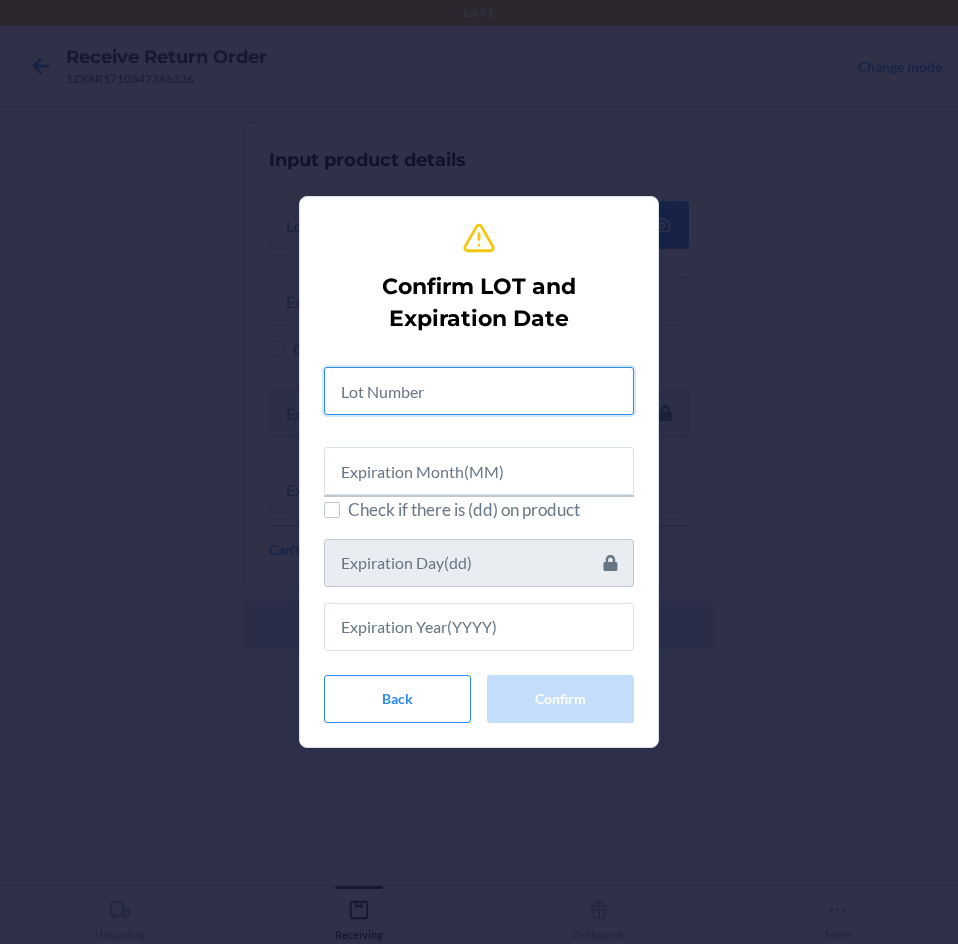 click at bounding box center (479, 391) 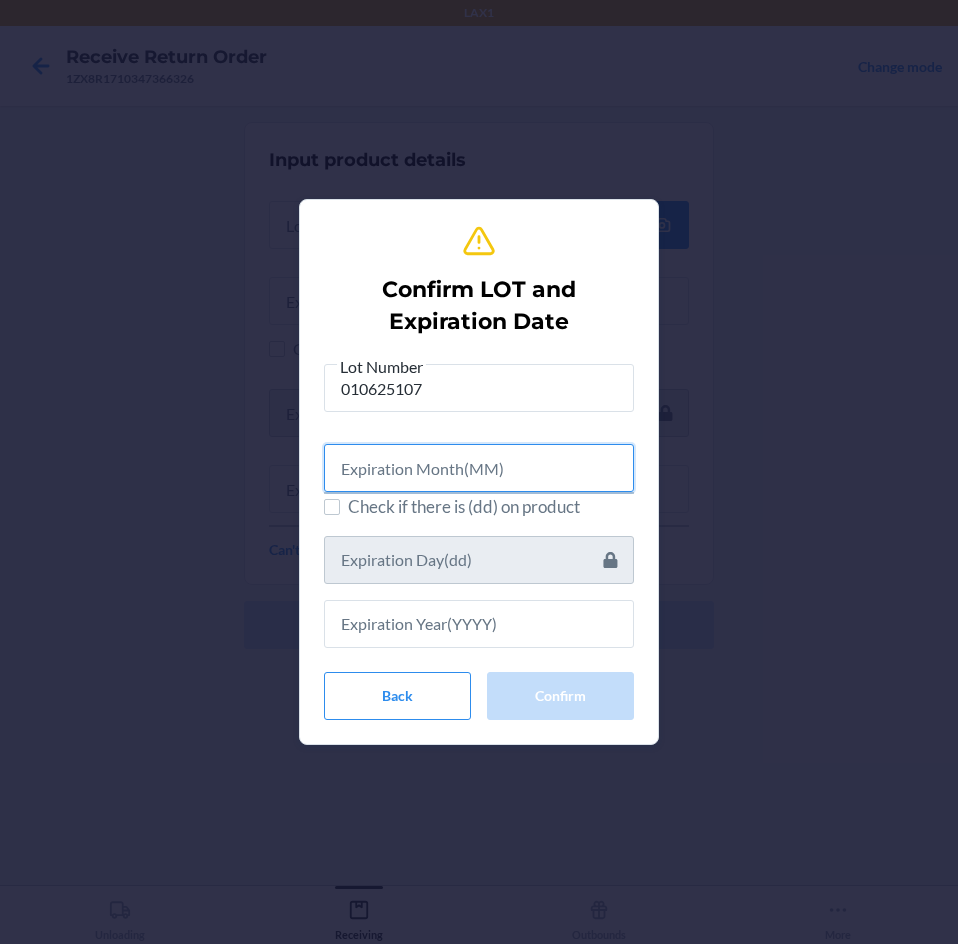 click at bounding box center (479, 468) 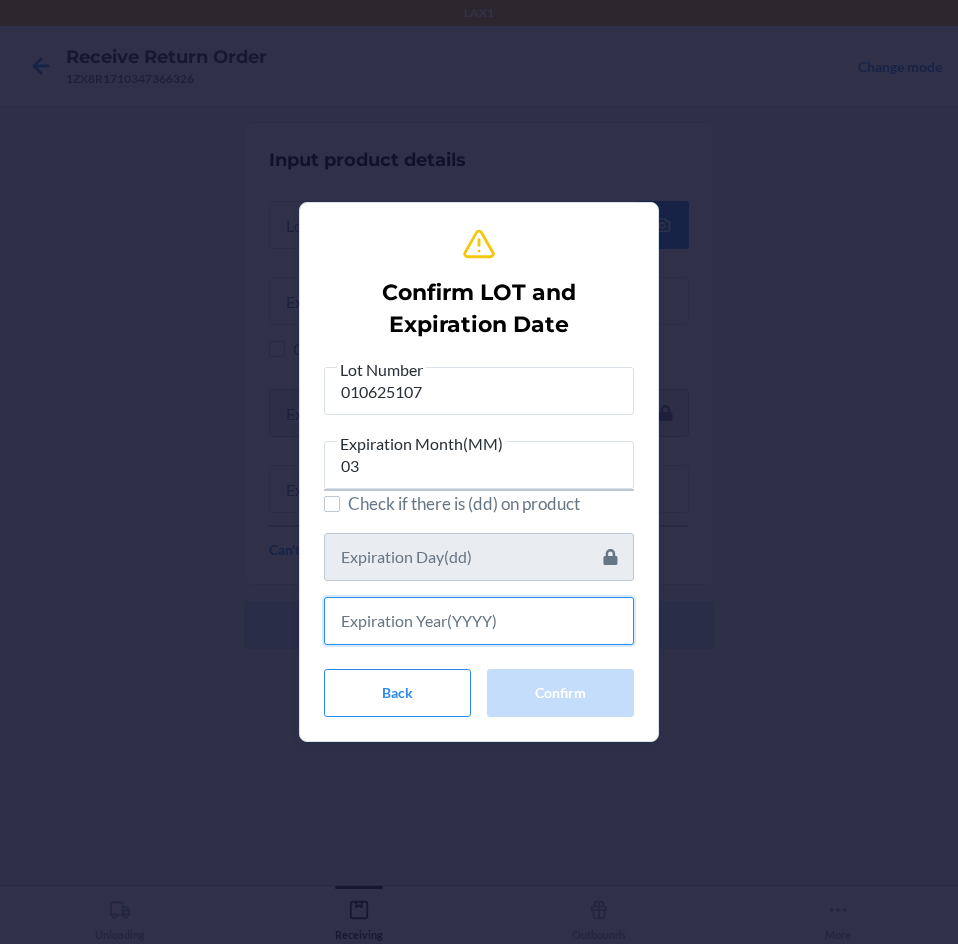 click at bounding box center (479, 621) 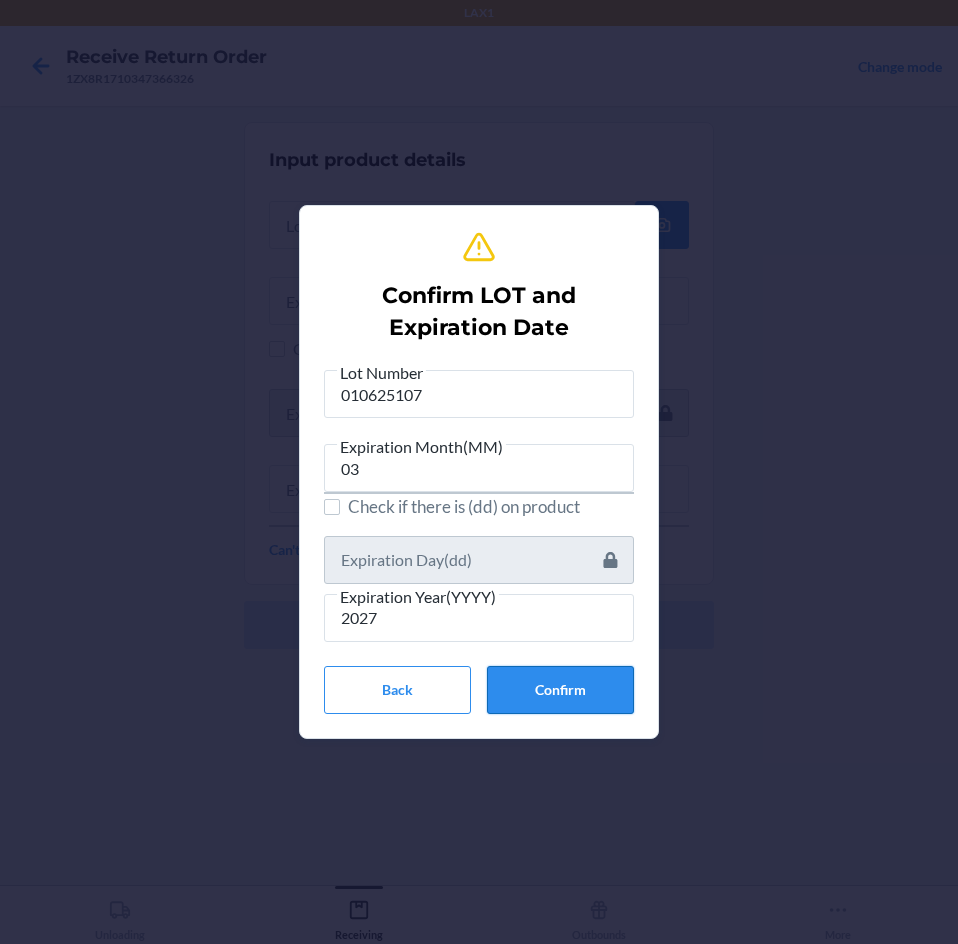 click on "Confirm" at bounding box center (560, 690) 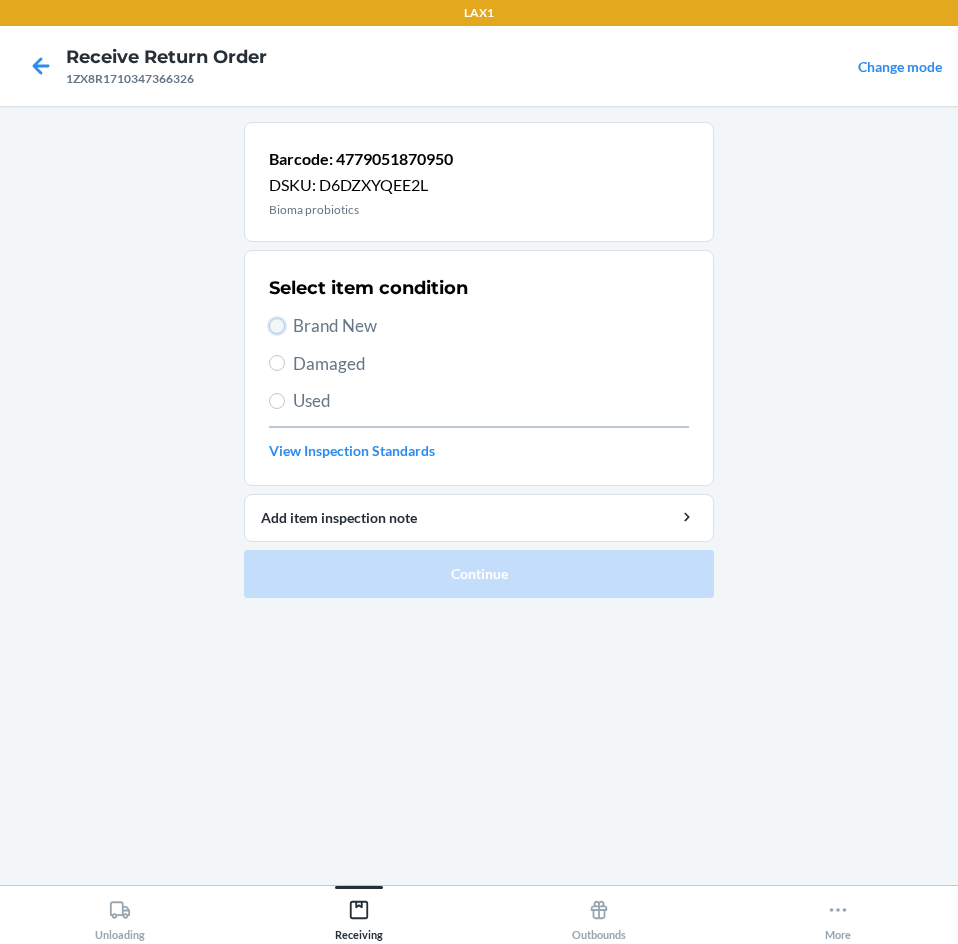 click on "Brand New" at bounding box center (277, 326) 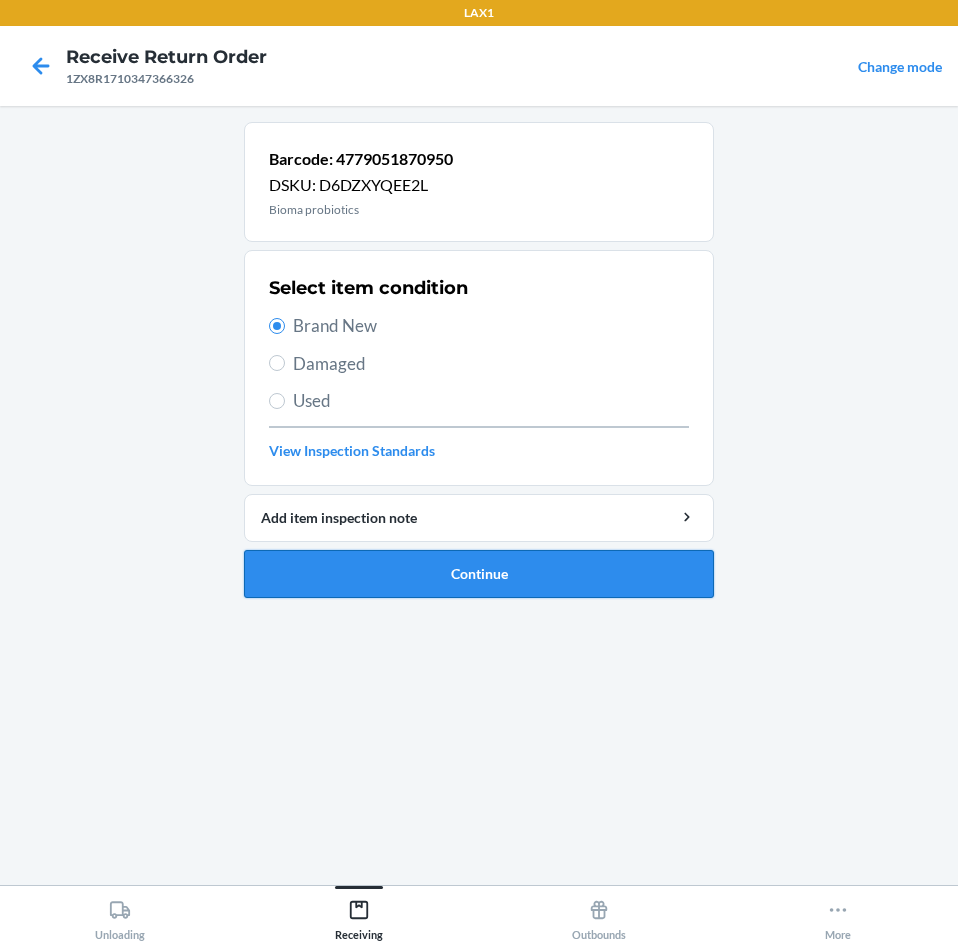 click on "Continue" at bounding box center (479, 574) 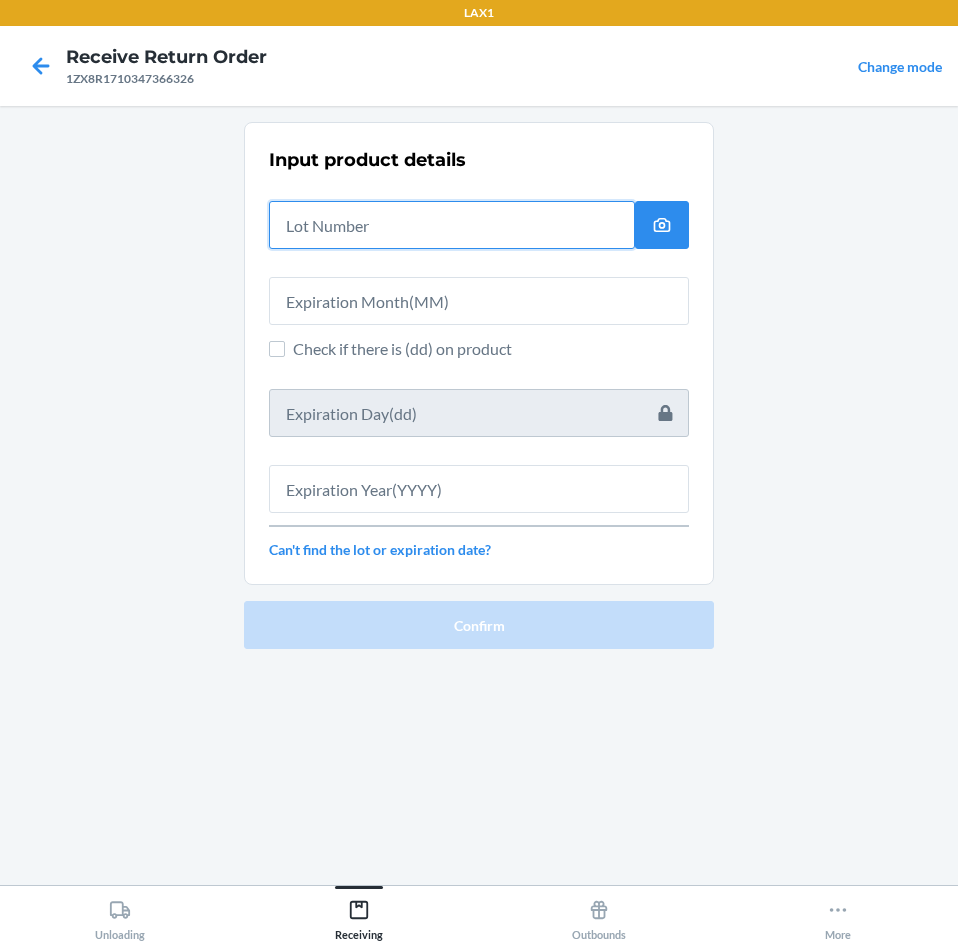 click at bounding box center [452, 225] 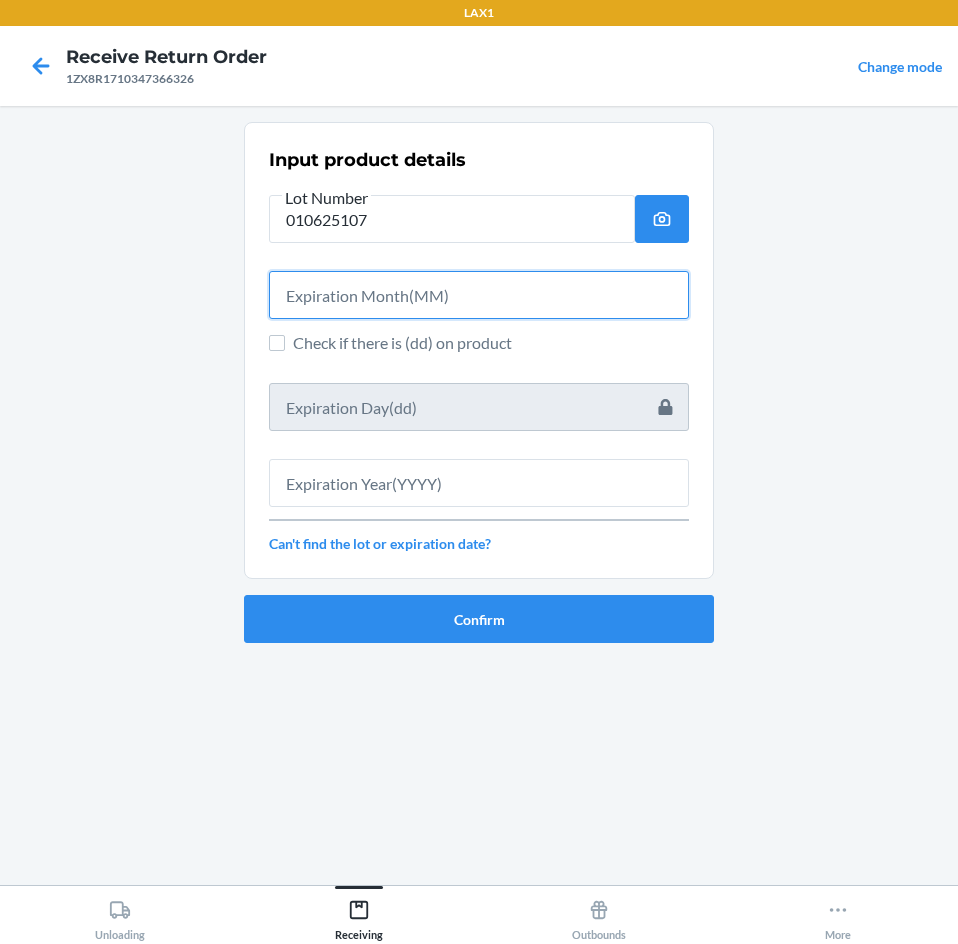 click at bounding box center (479, 295) 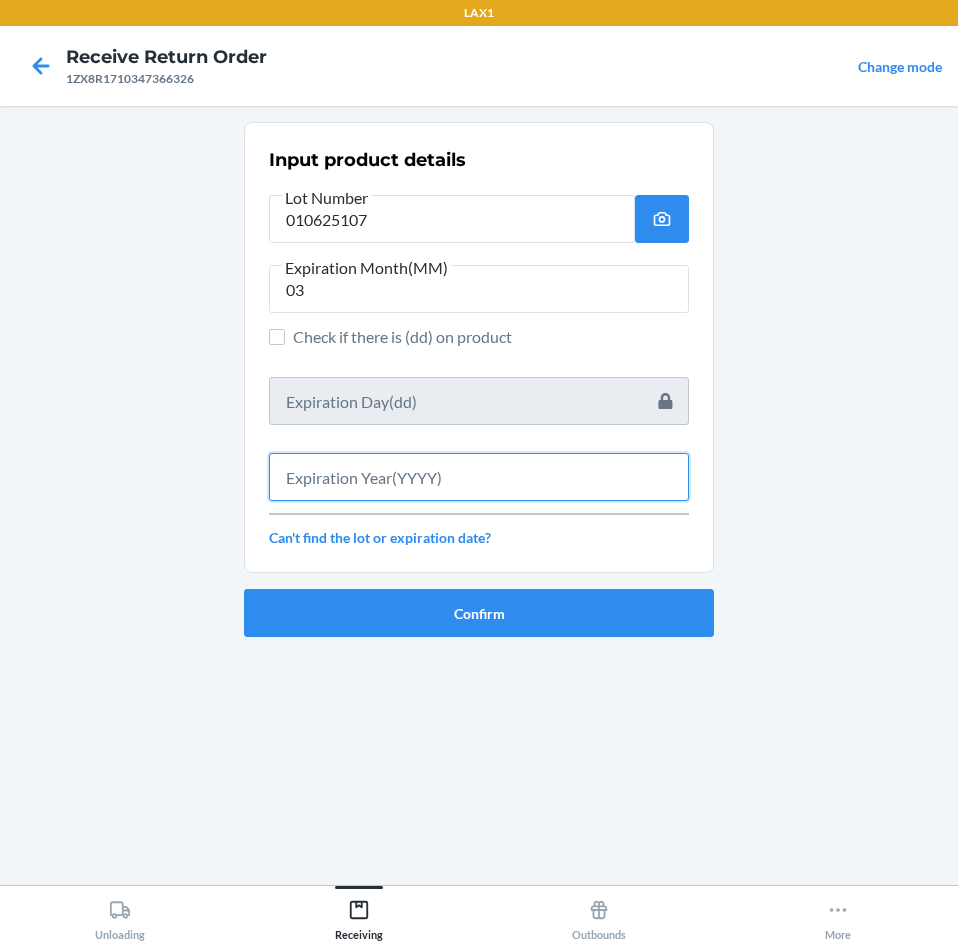 click at bounding box center [479, 477] 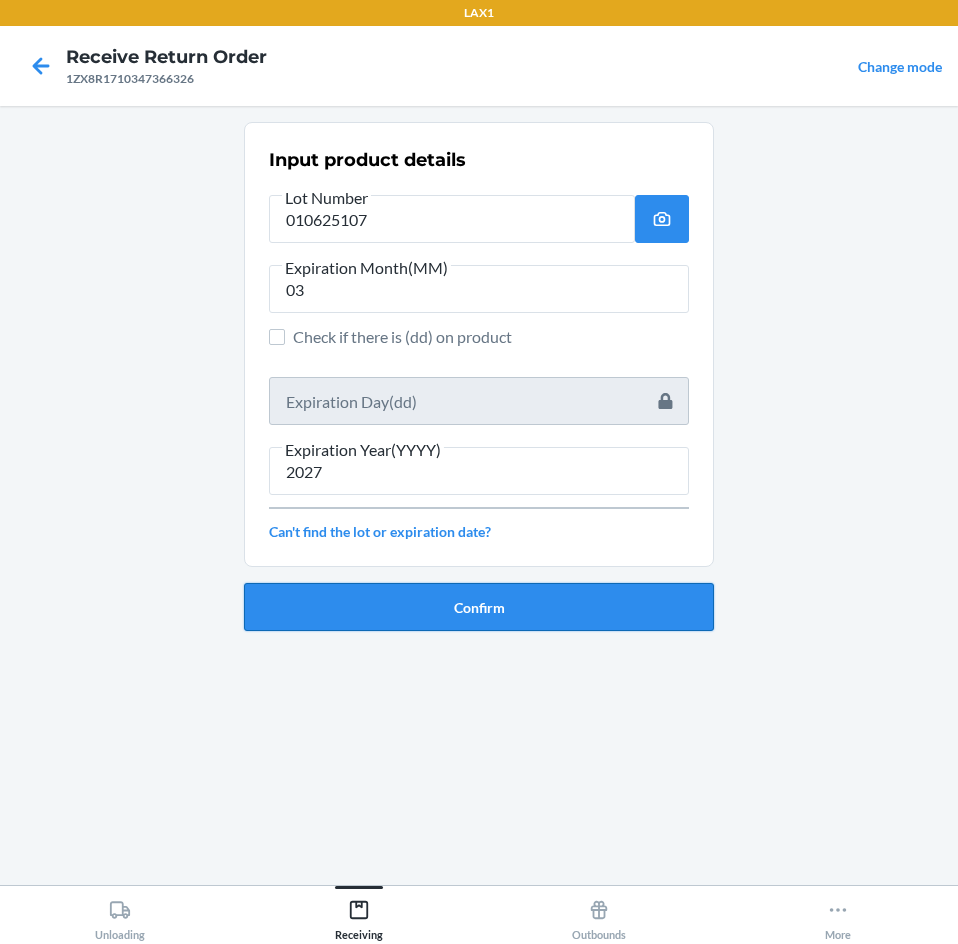 click on "Confirm" at bounding box center (479, 607) 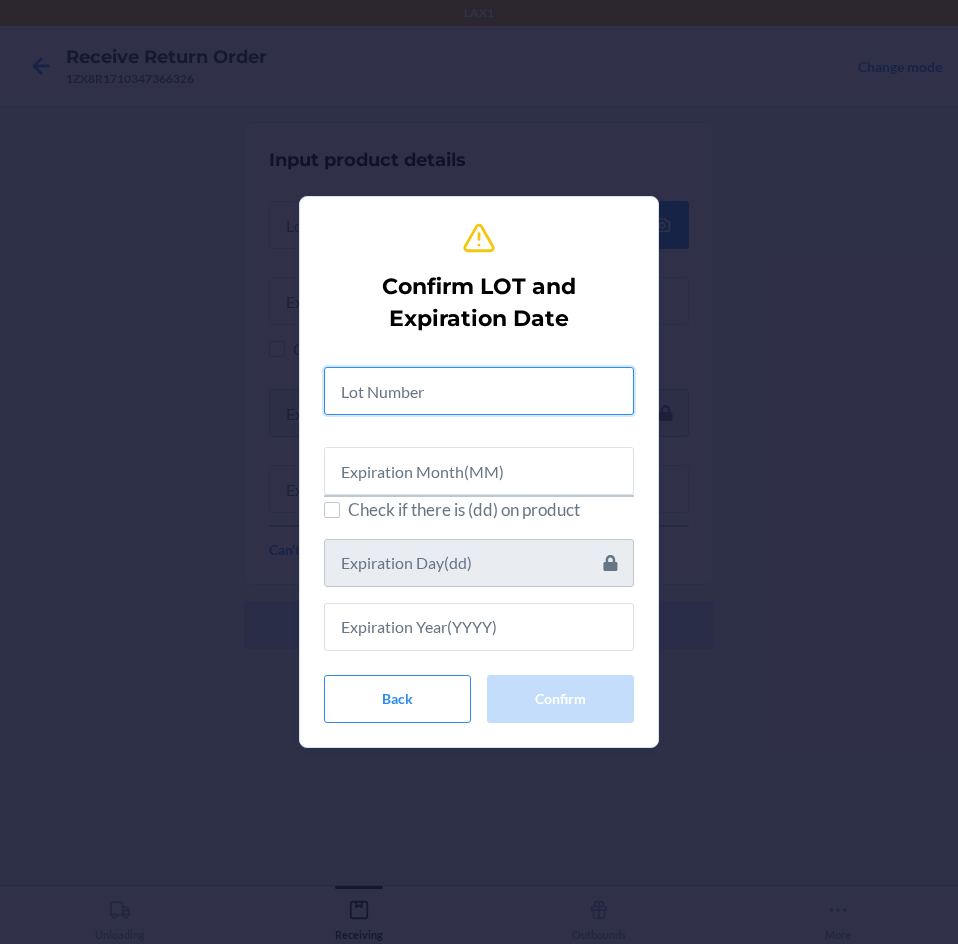 click at bounding box center (479, 391) 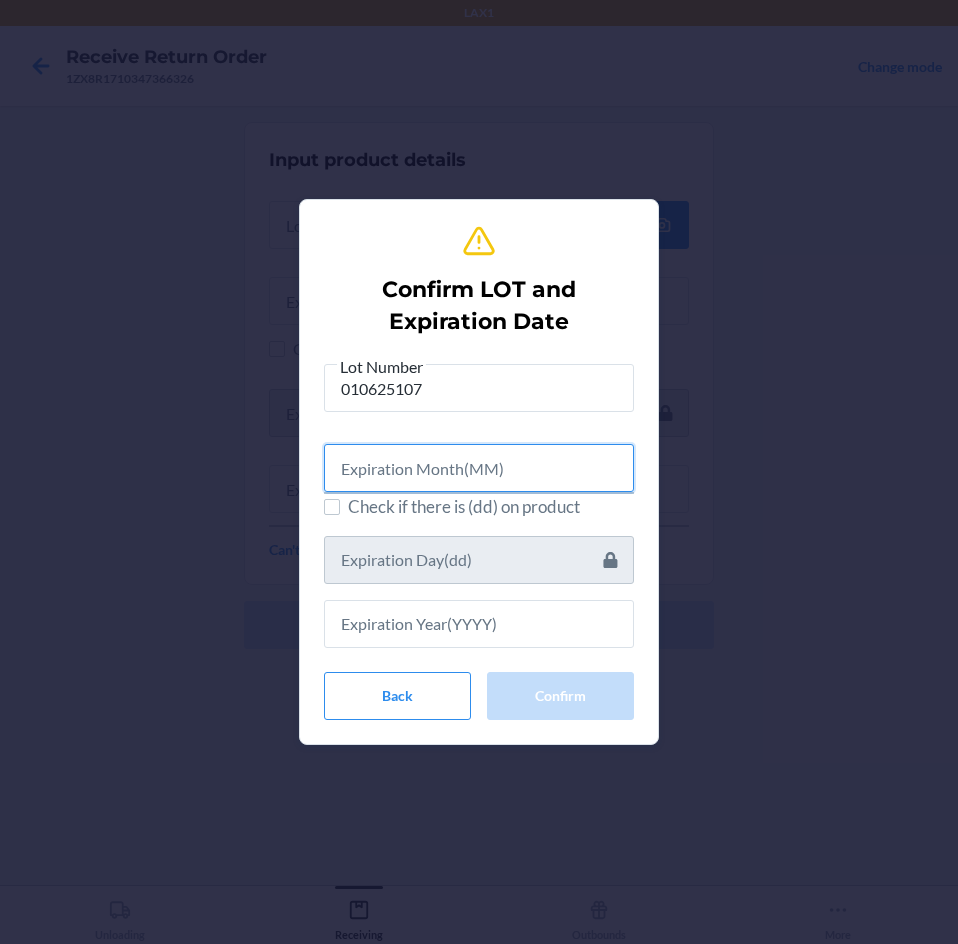 click at bounding box center [479, 468] 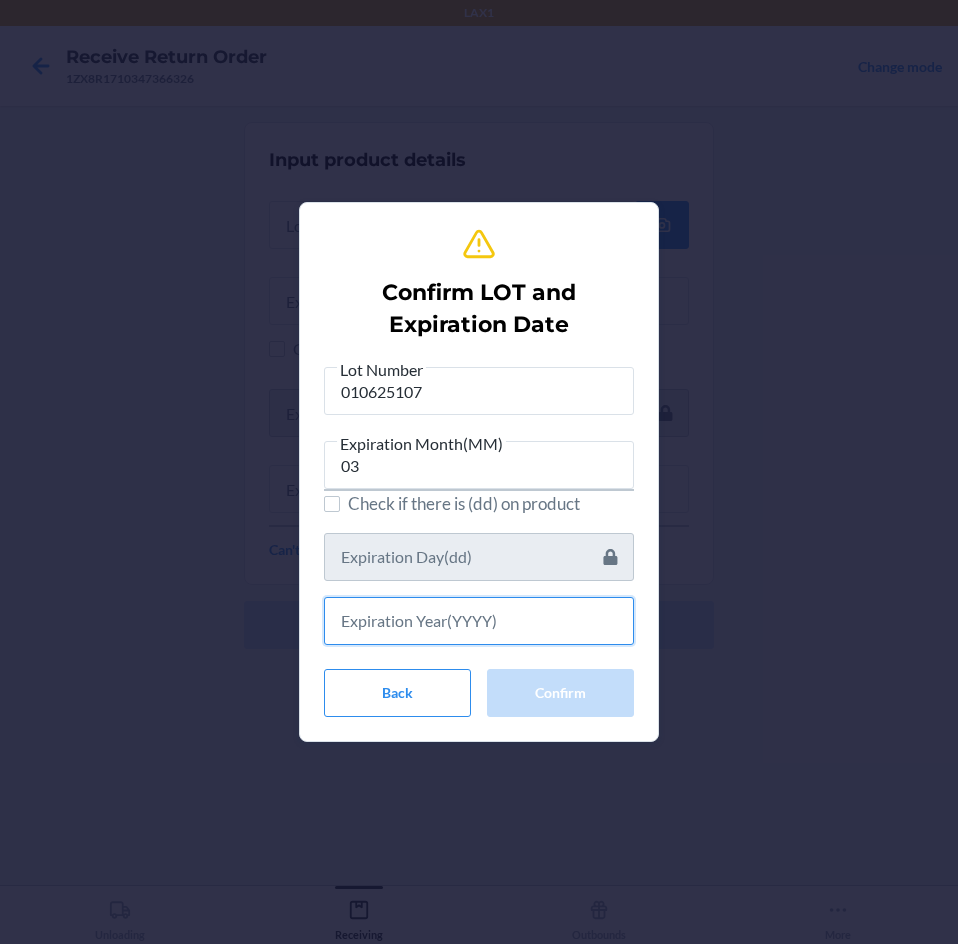 click at bounding box center (479, 621) 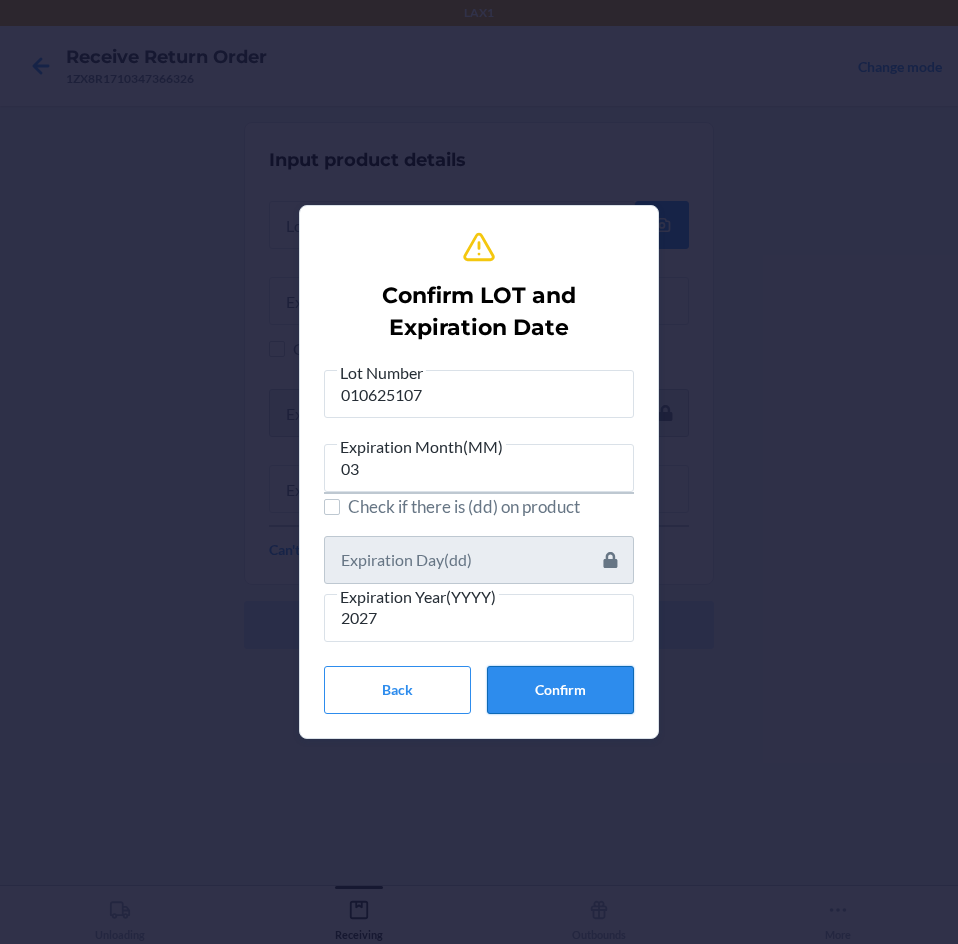 click on "Confirm" at bounding box center [560, 690] 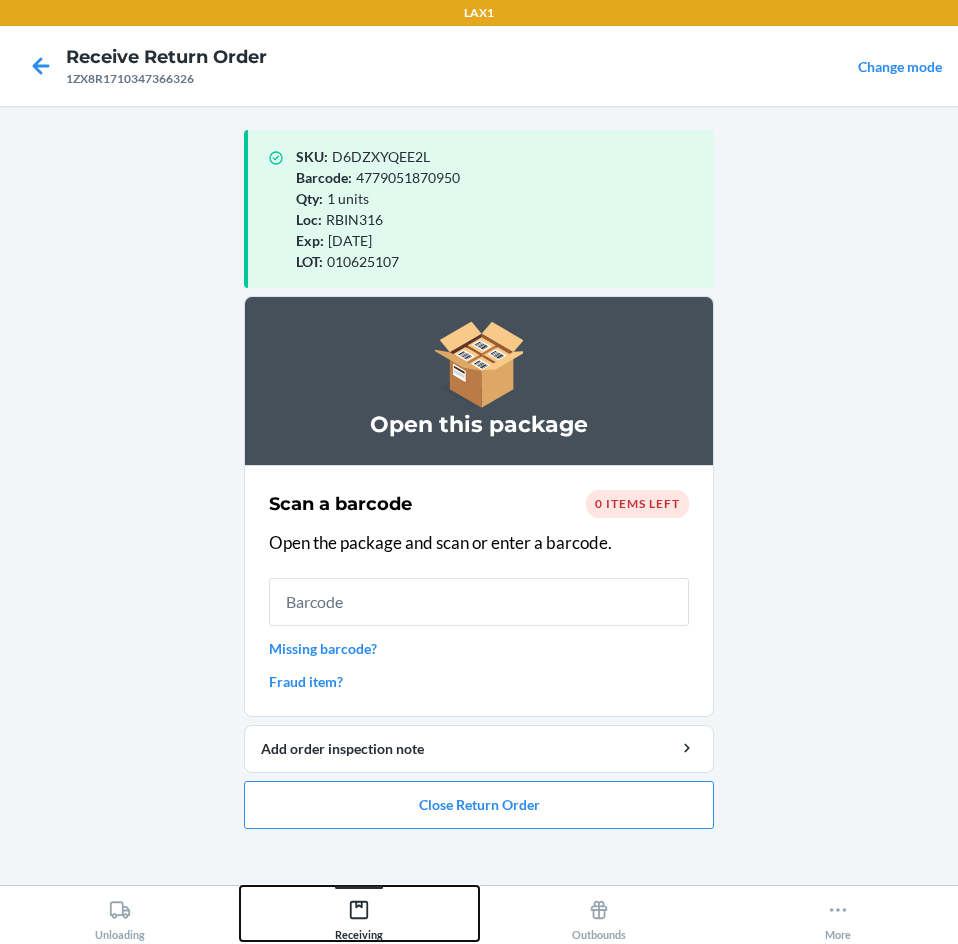 click 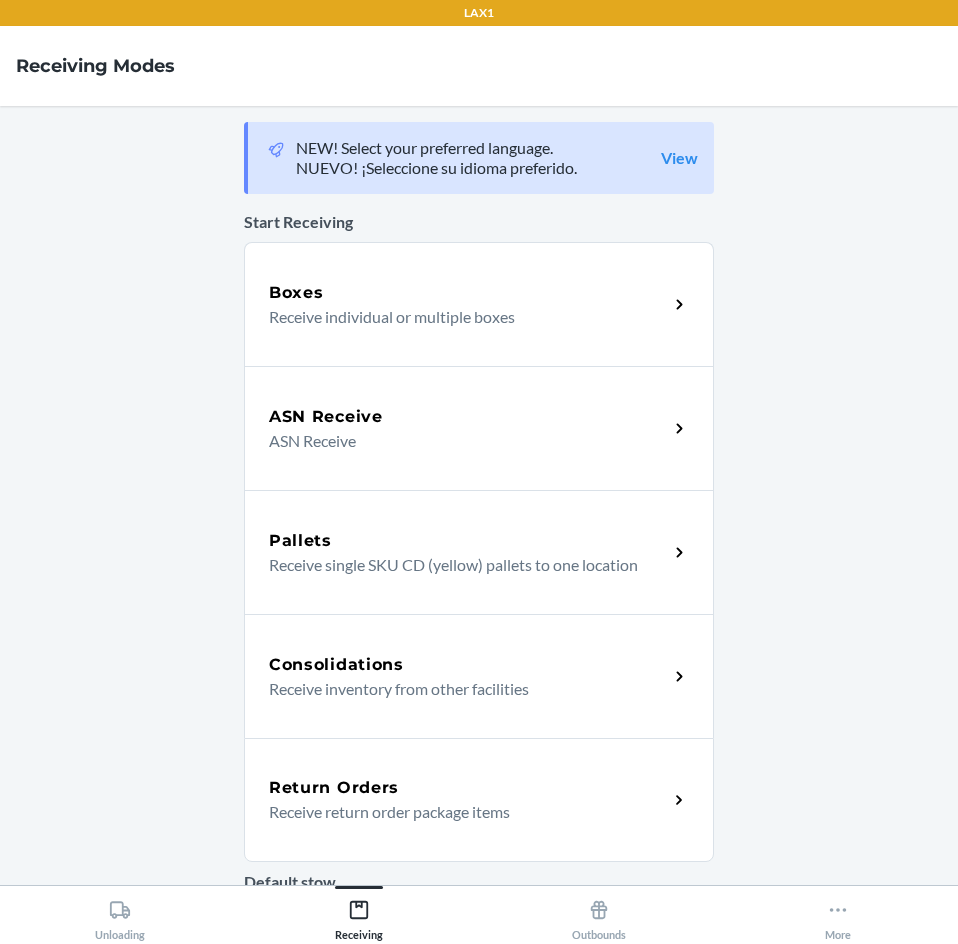 click on "Return Orders" at bounding box center (468, 788) 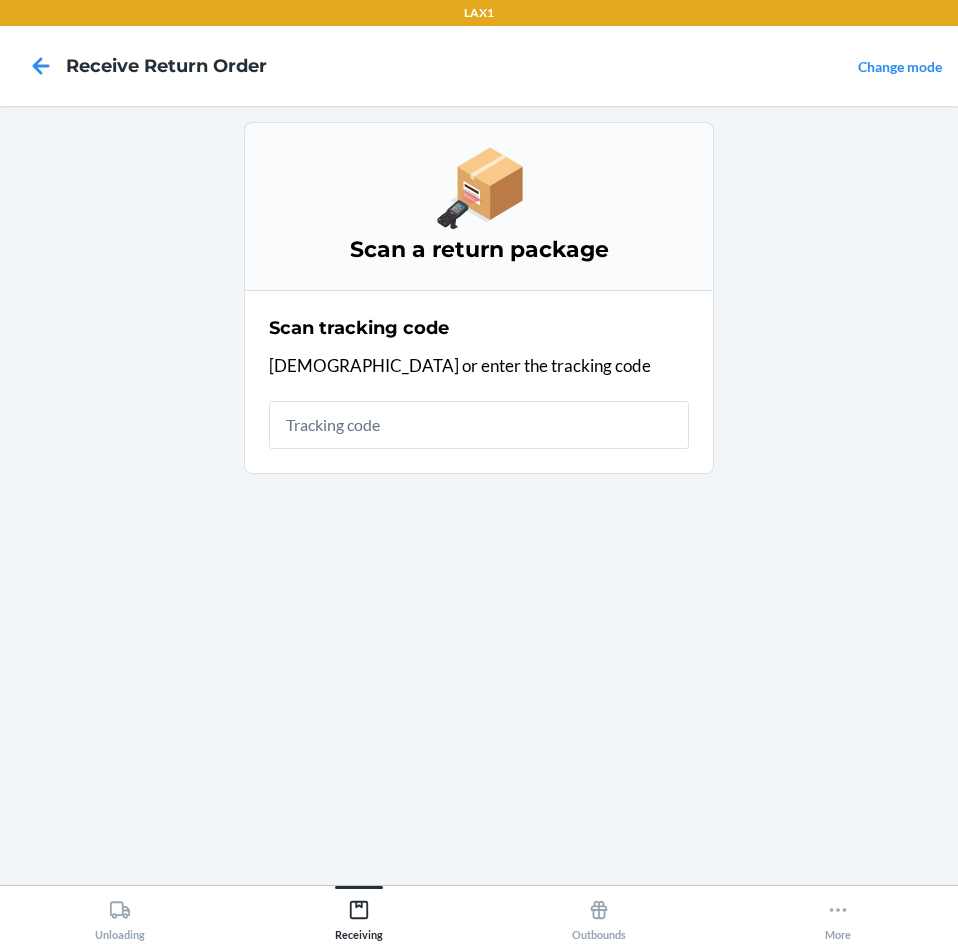 click at bounding box center [479, 425] 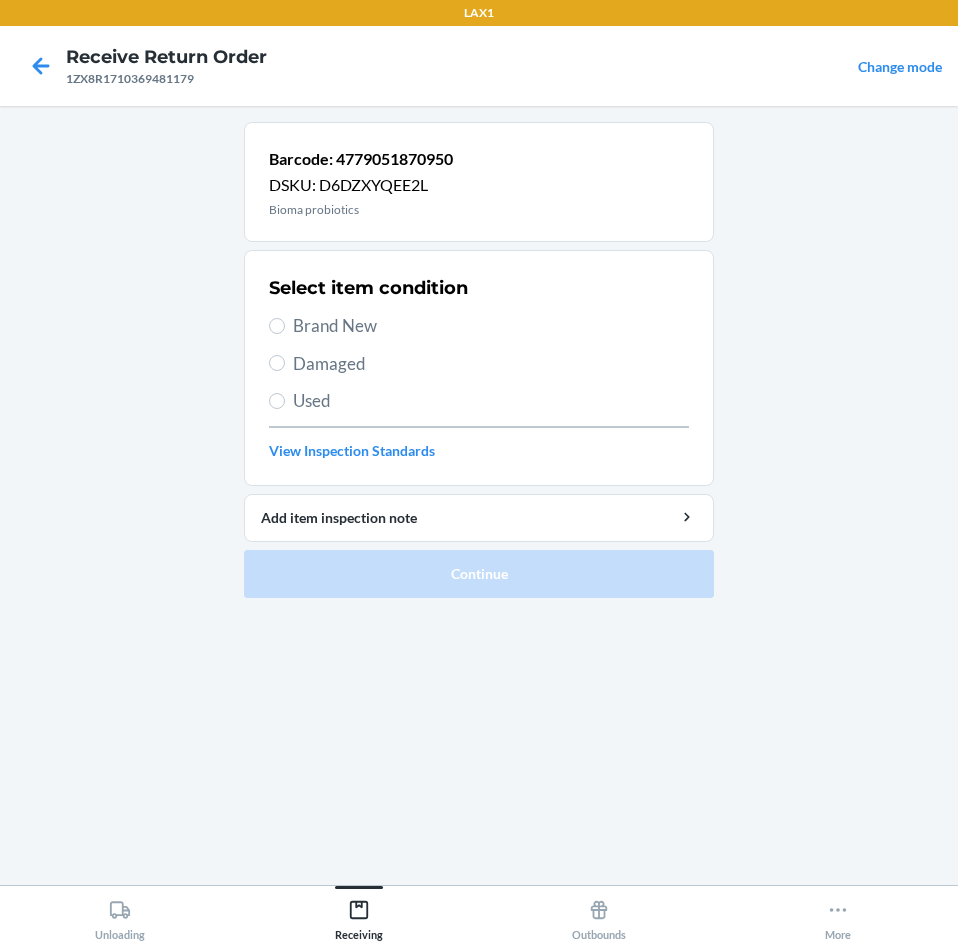 drag, startPoint x: 286, startPoint y: 322, endPoint x: 303, endPoint y: 345, distance: 28.600698 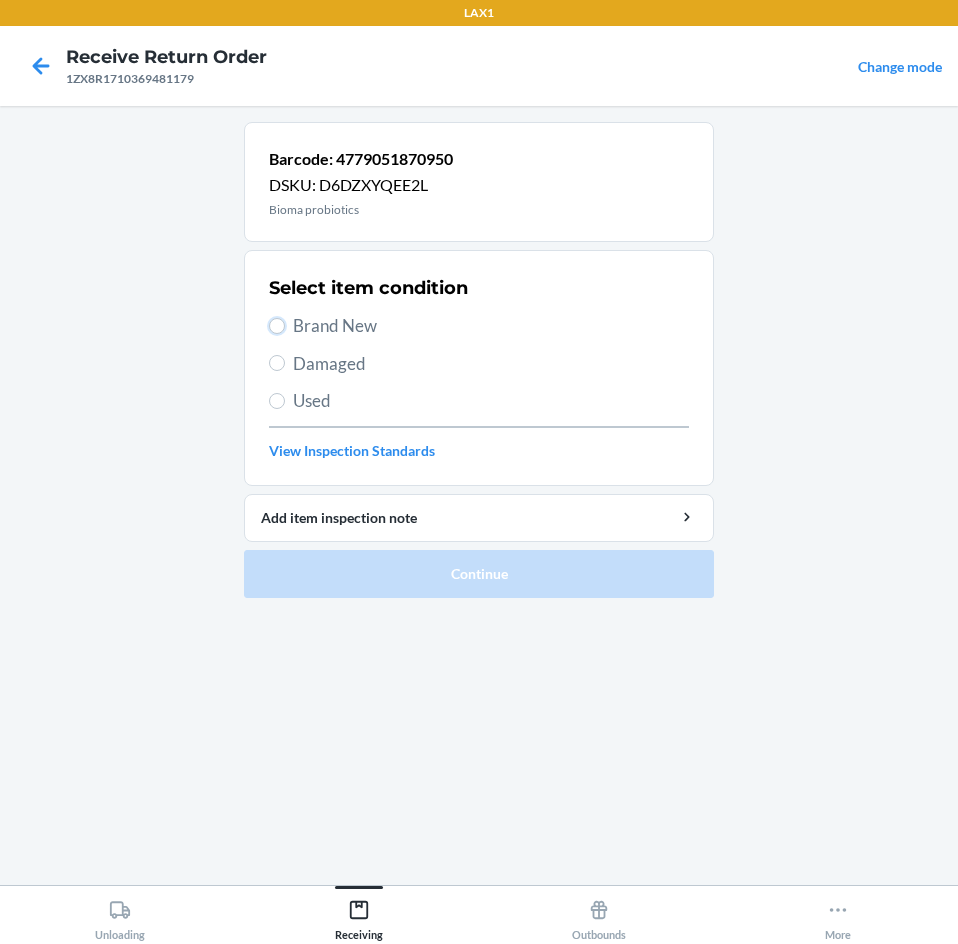 click on "Brand New" at bounding box center (277, 326) 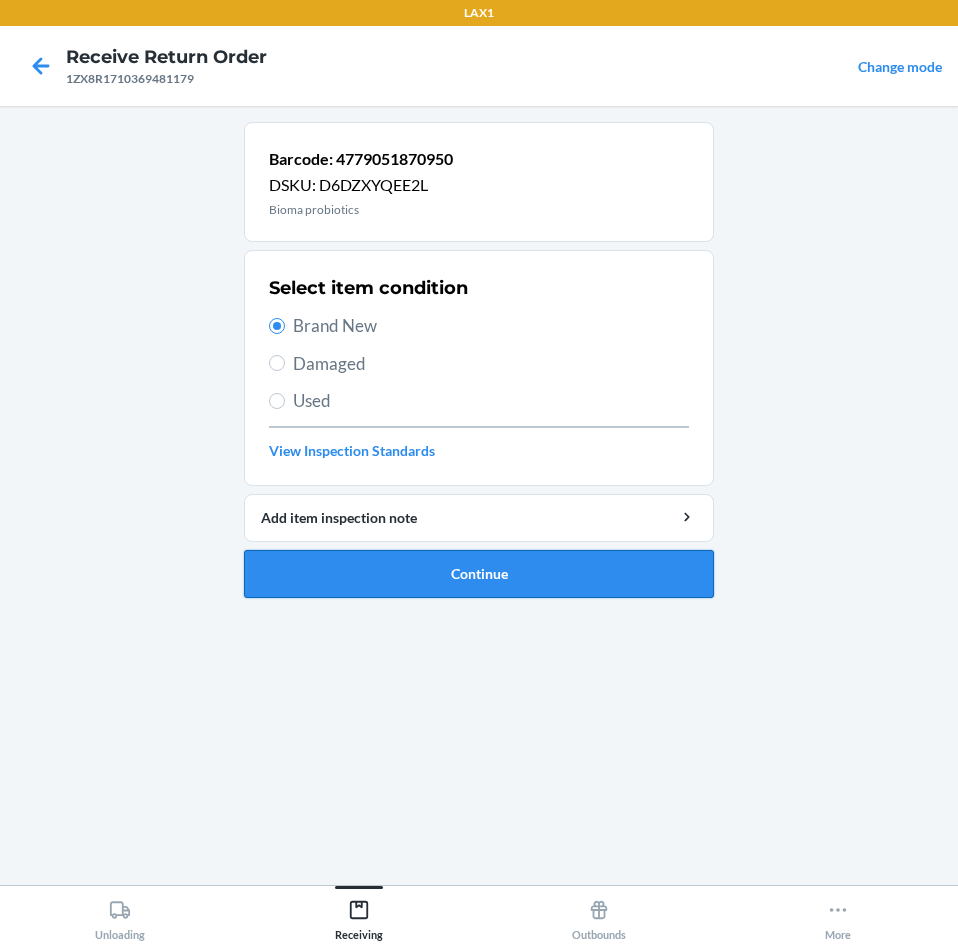 click on "Continue" at bounding box center (479, 574) 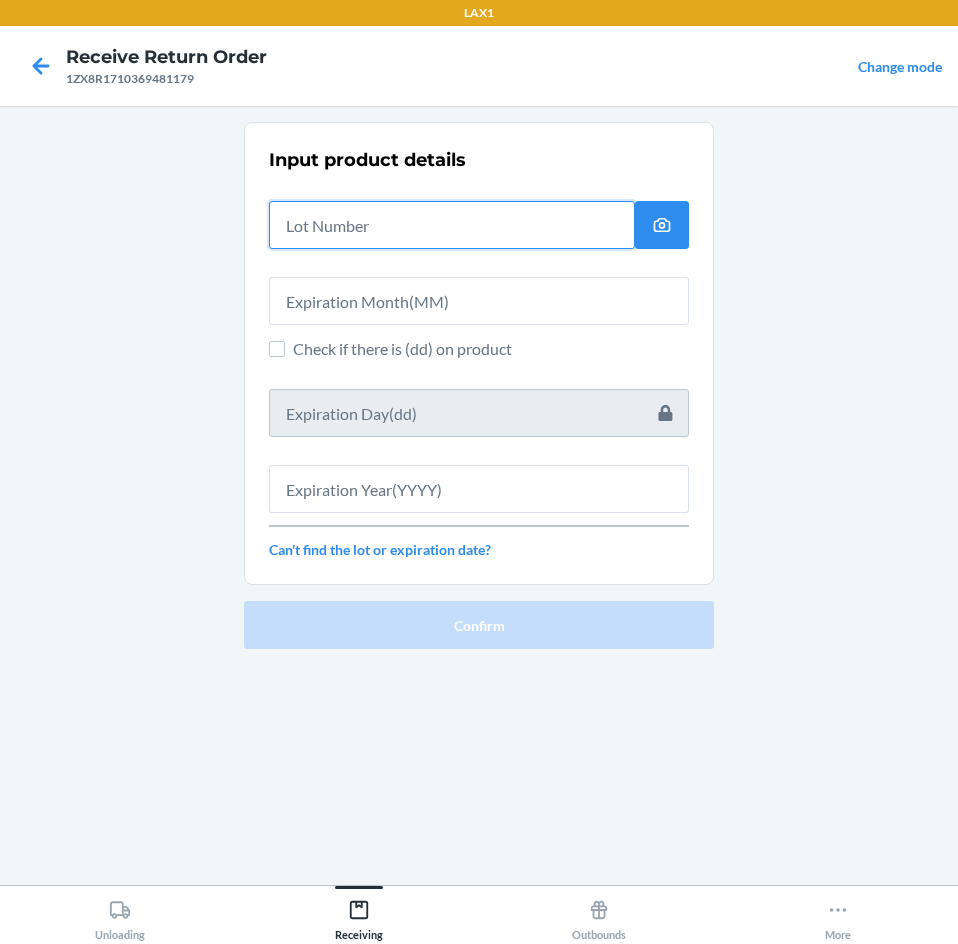 click at bounding box center [452, 225] 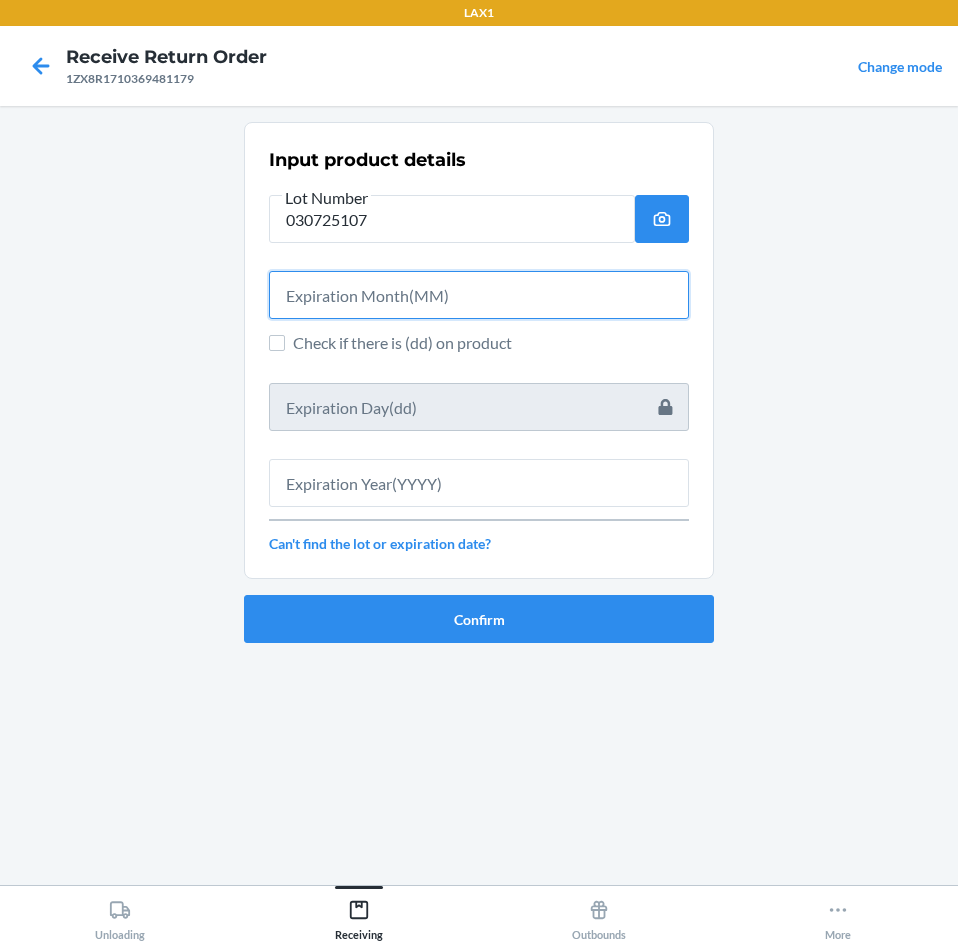 click at bounding box center [479, 295] 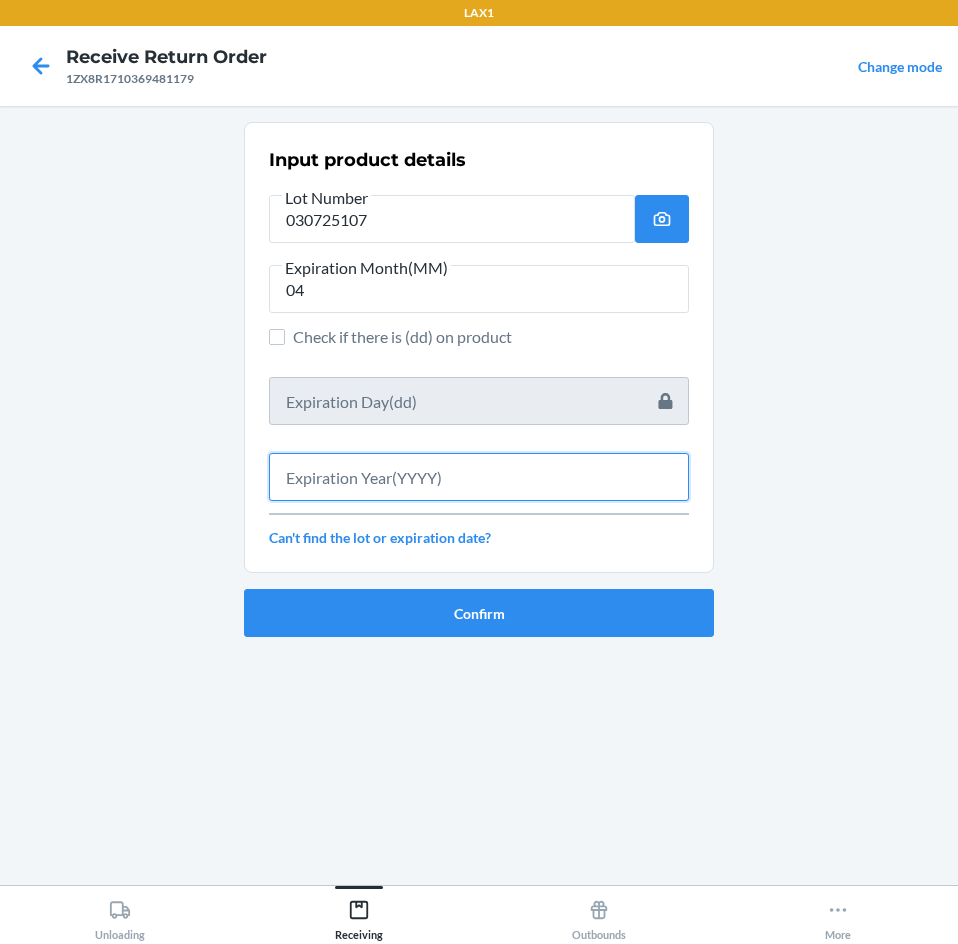 click at bounding box center [479, 477] 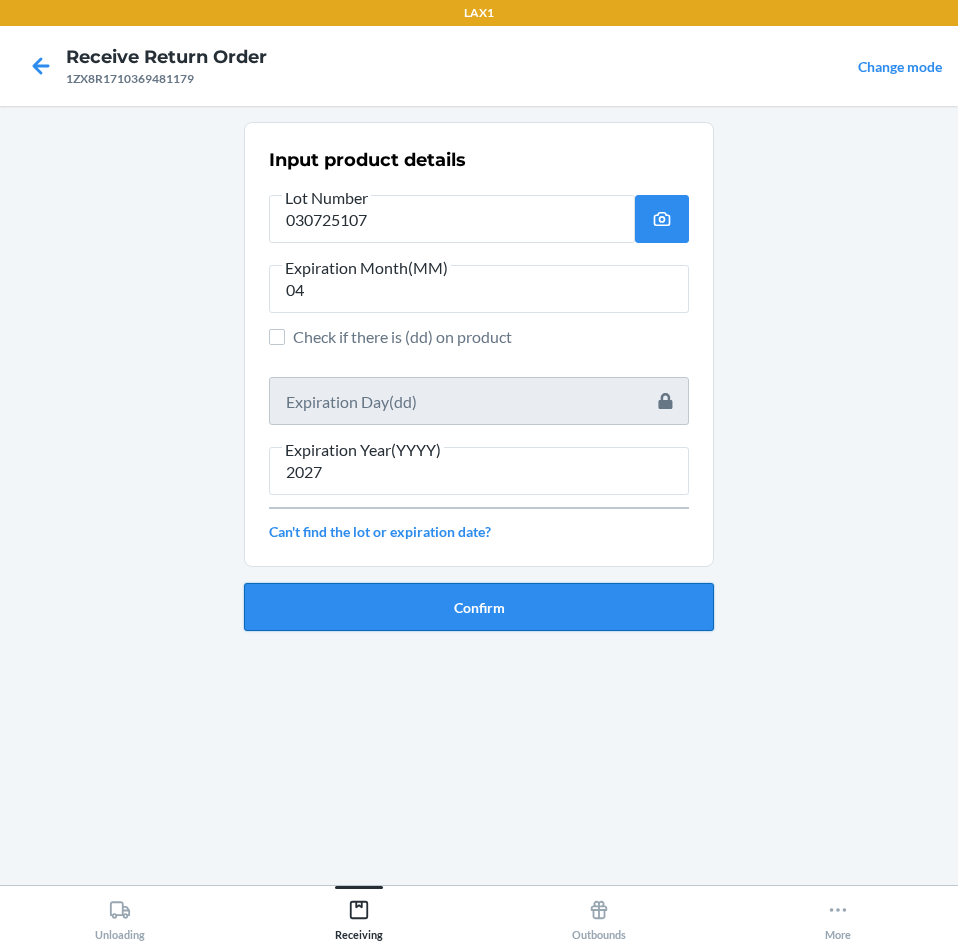 click on "Confirm" at bounding box center (479, 607) 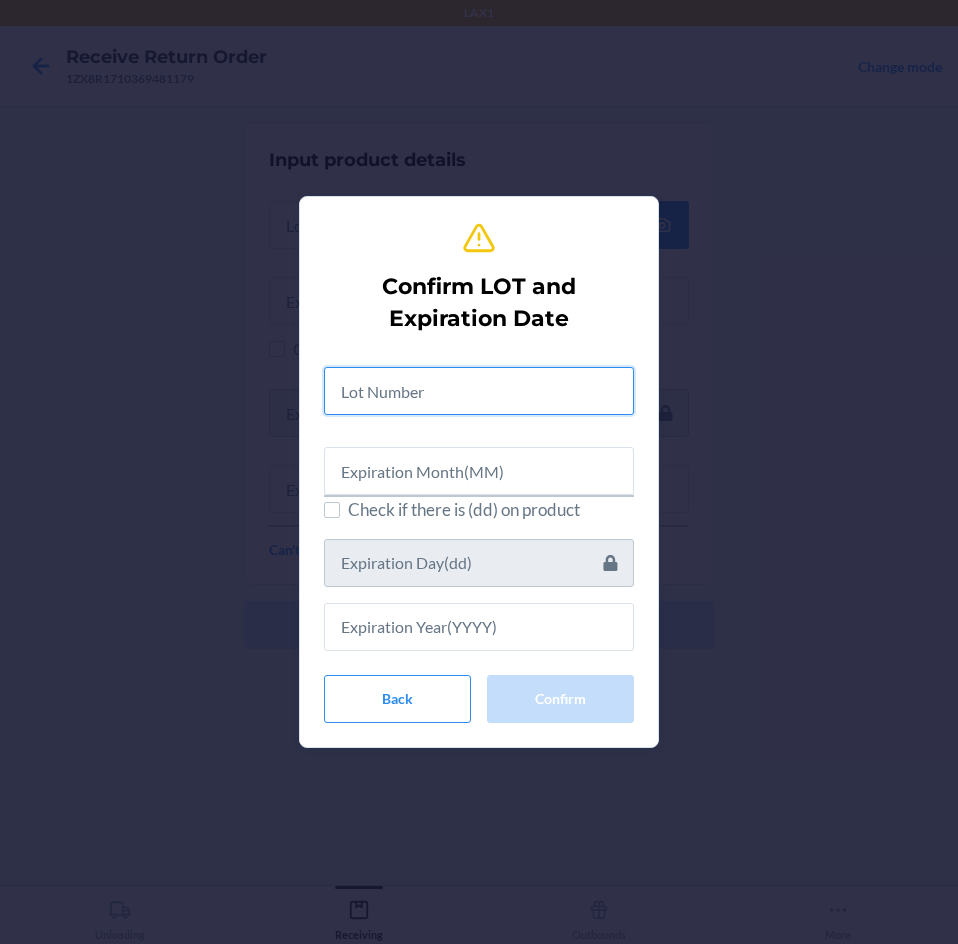 click at bounding box center [479, 391] 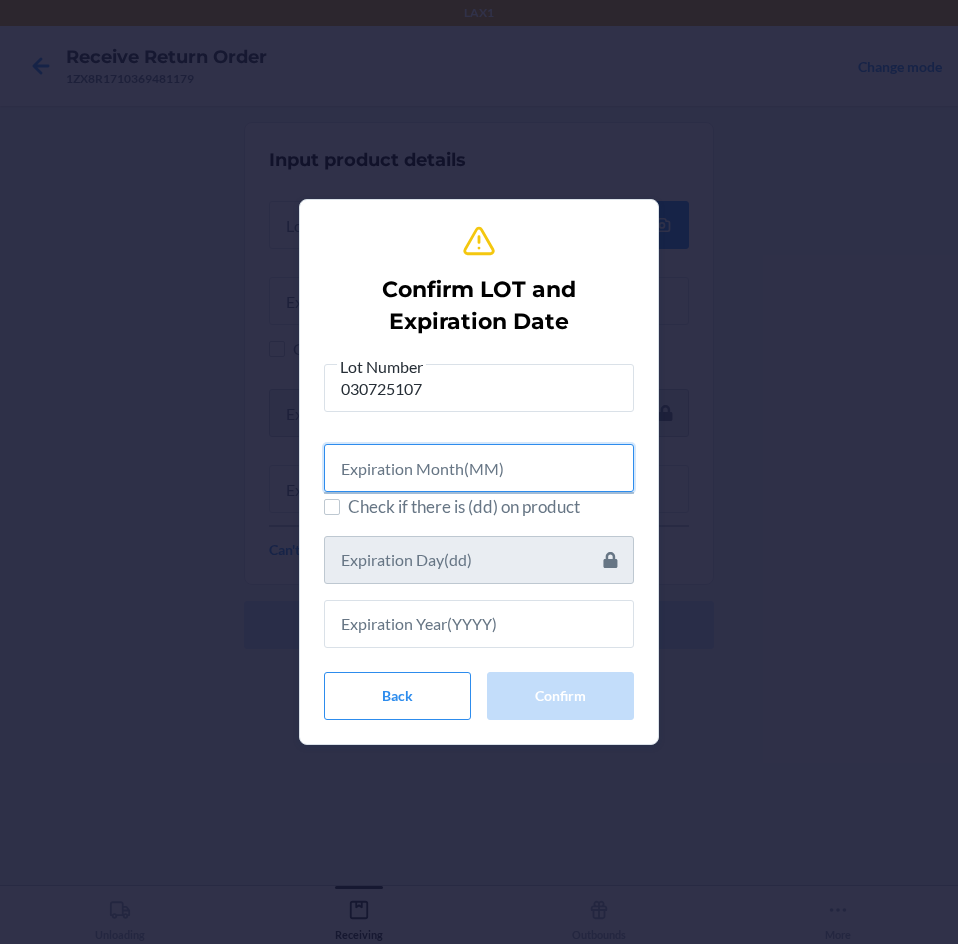 click at bounding box center (479, 468) 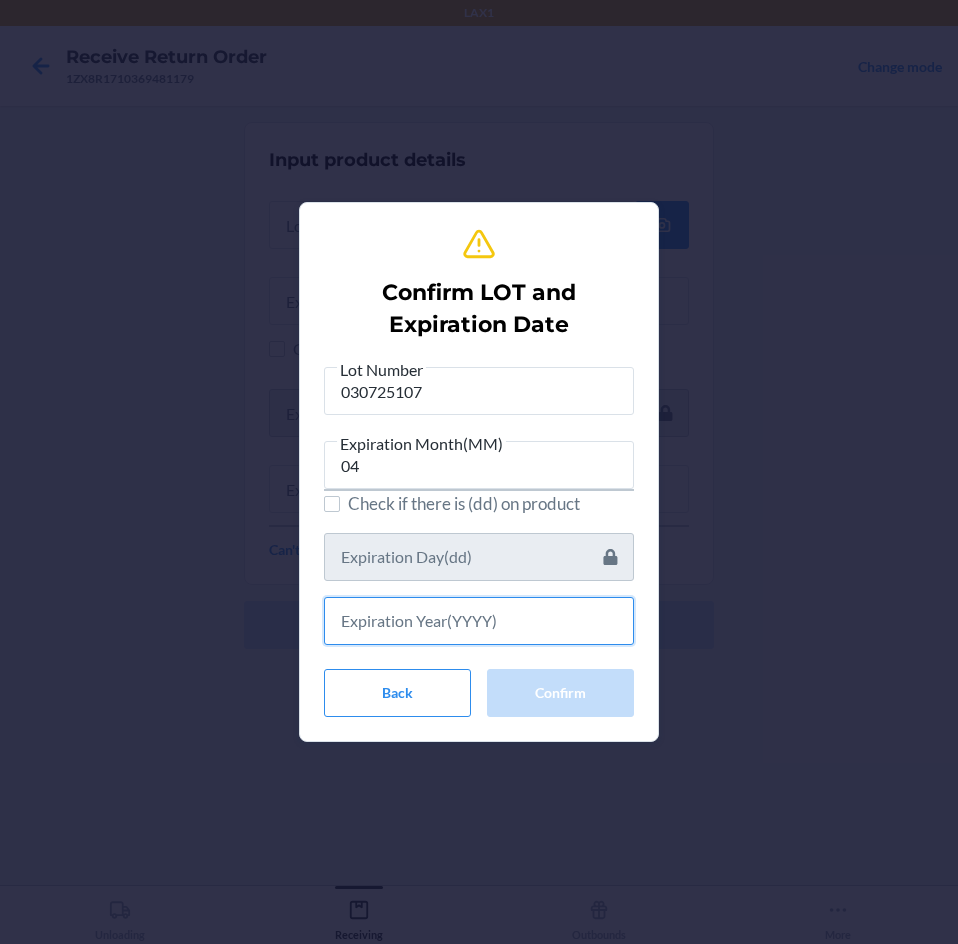 click at bounding box center [479, 621] 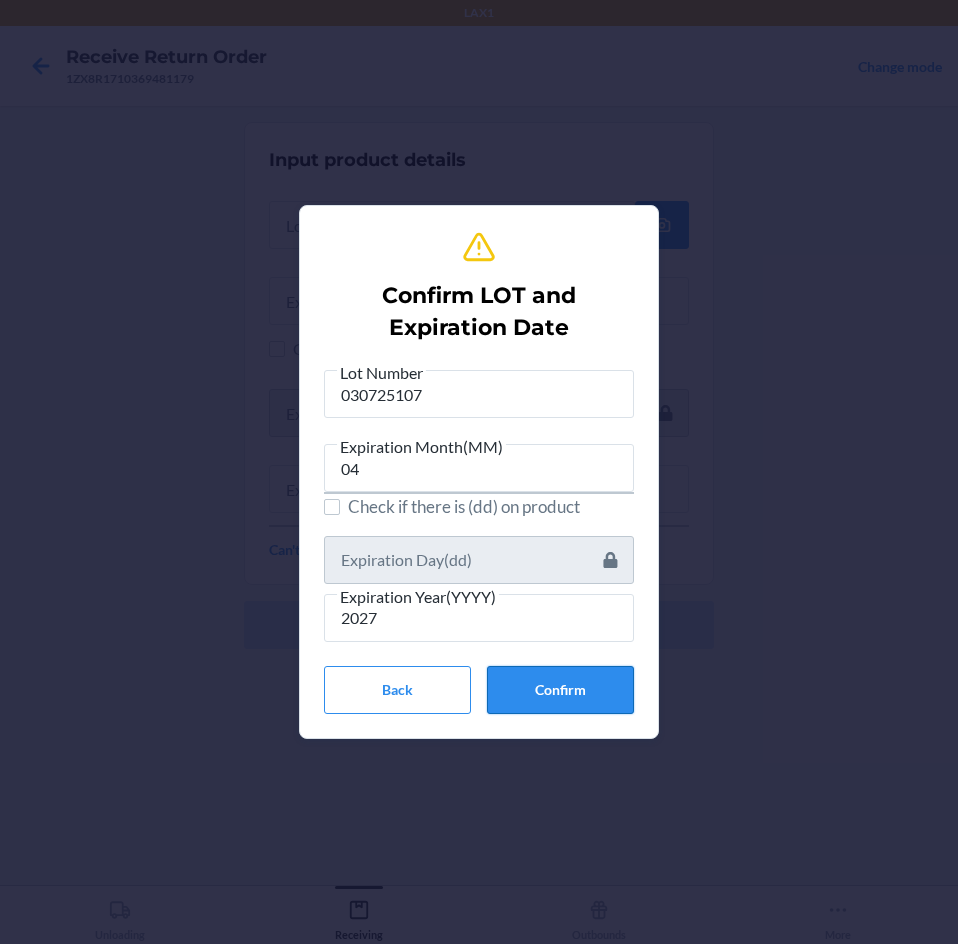 click on "Confirm" at bounding box center (560, 690) 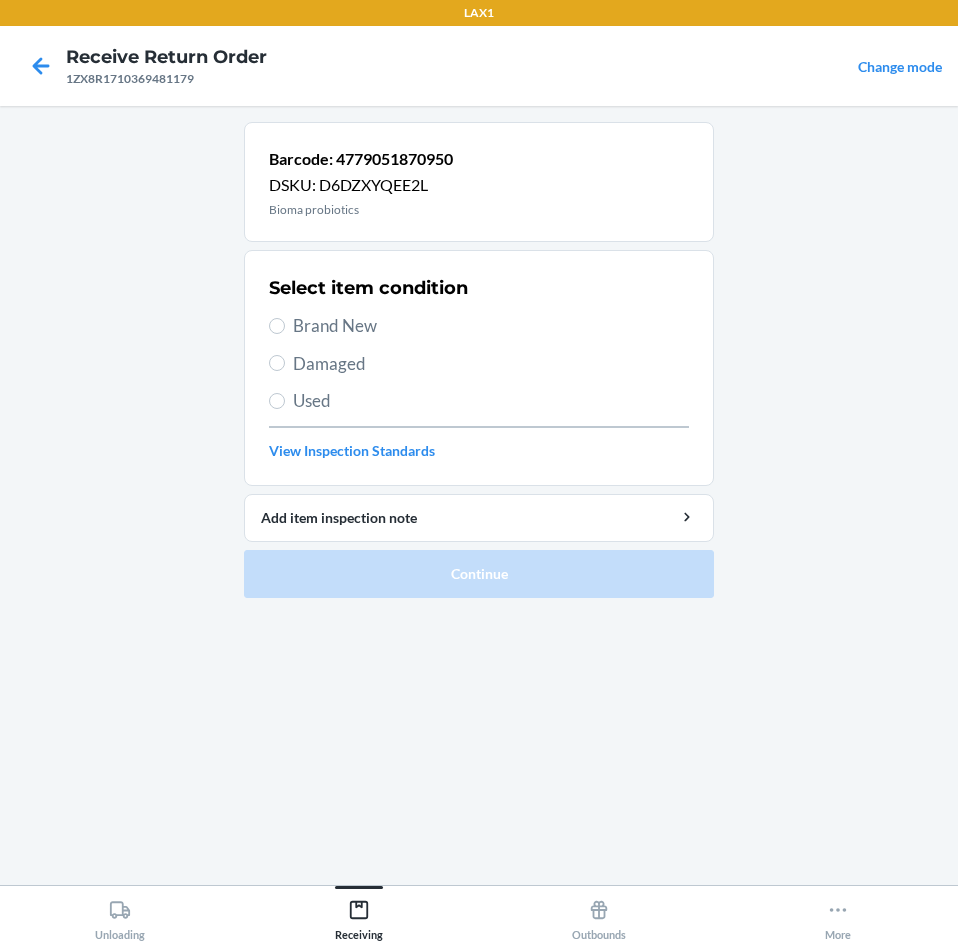 drag, startPoint x: 286, startPoint y: 324, endPoint x: 421, endPoint y: 468, distance: 197.3854 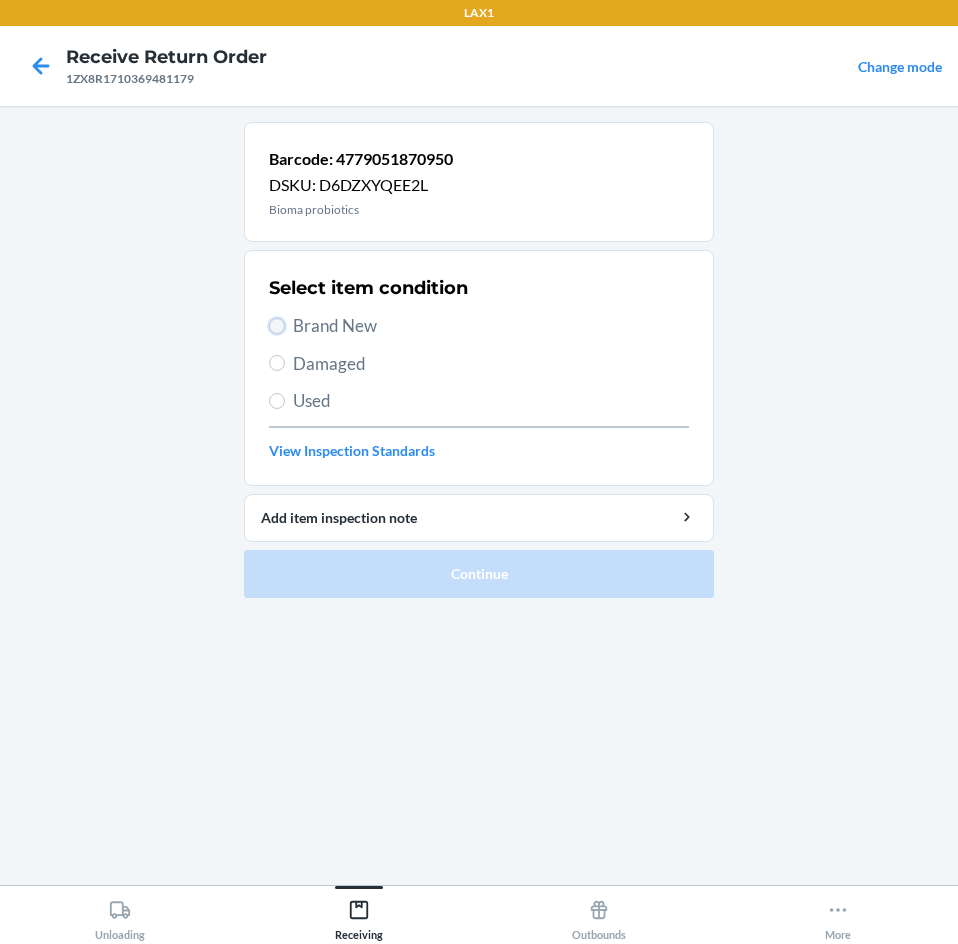 click on "Brand New" at bounding box center (277, 326) 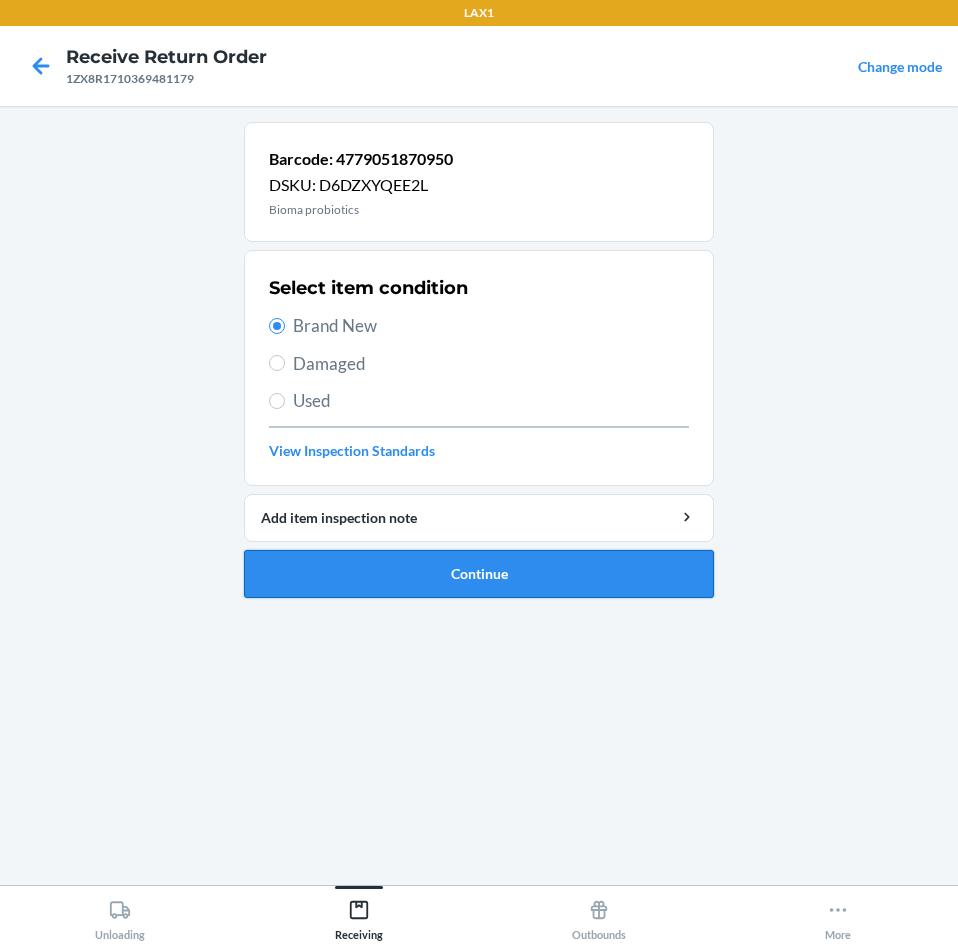 click on "Continue" at bounding box center (479, 574) 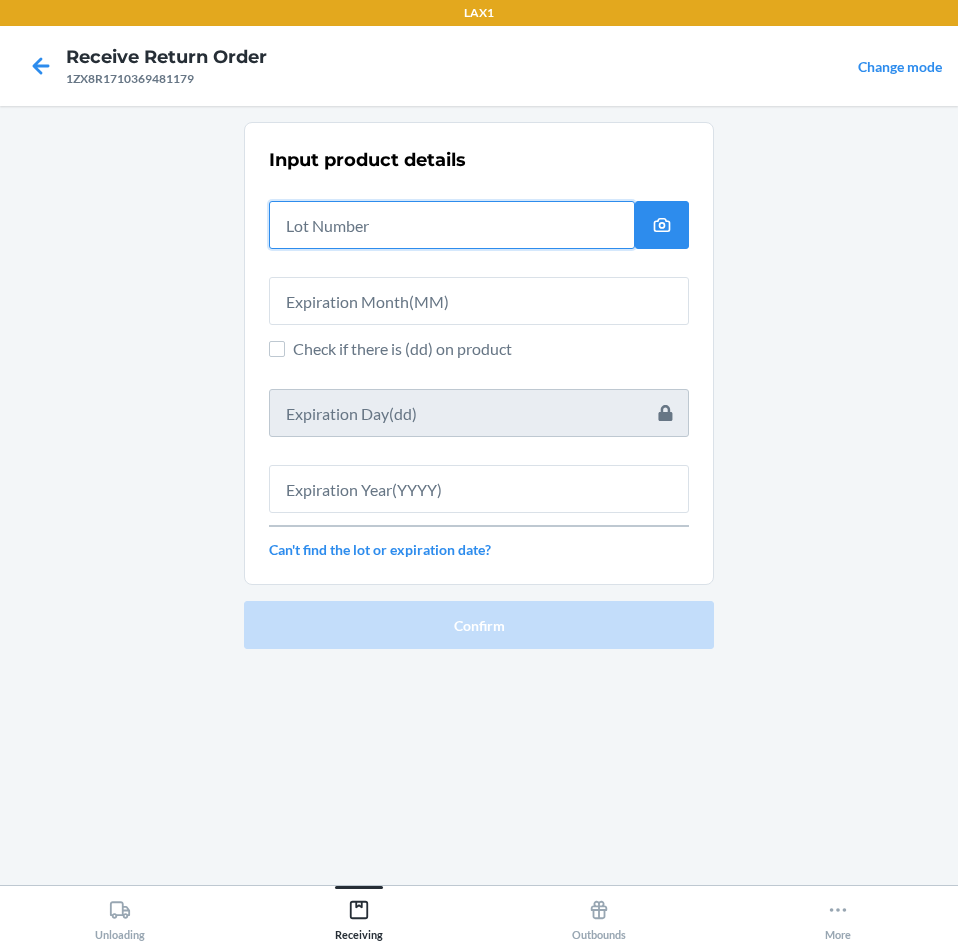 click at bounding box center (452, 225) 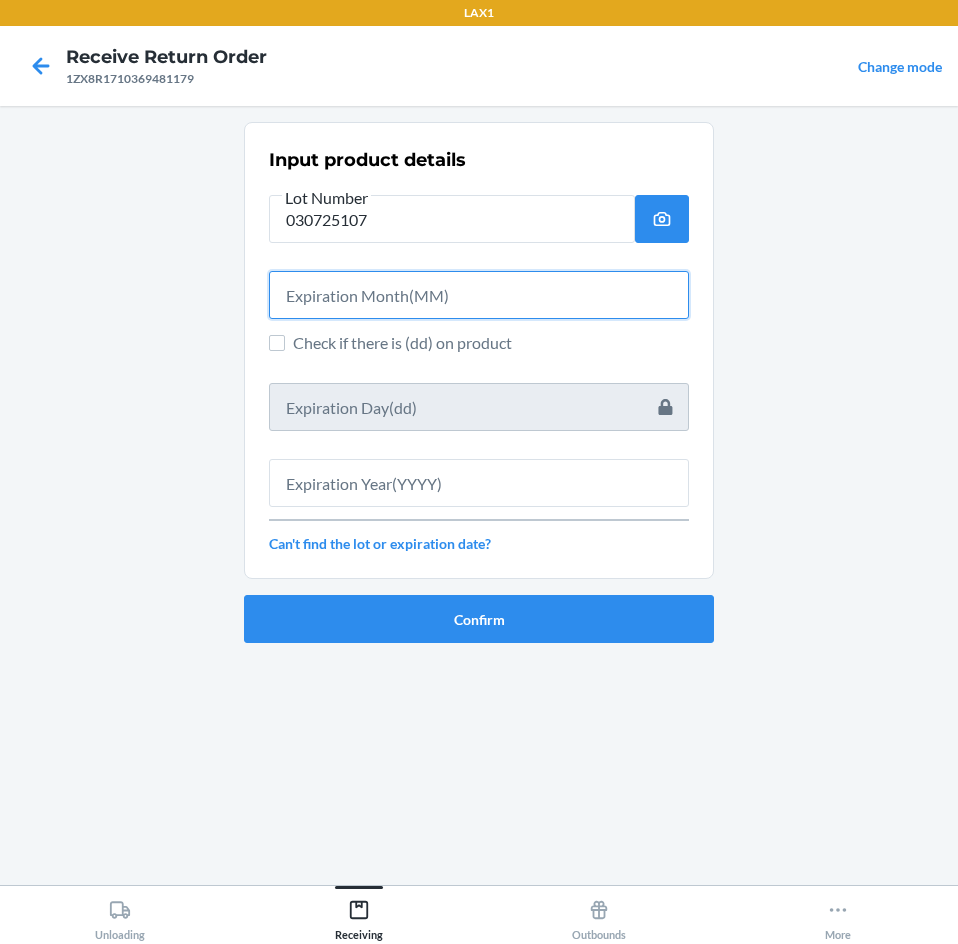 click at bounding box center [479, 295] 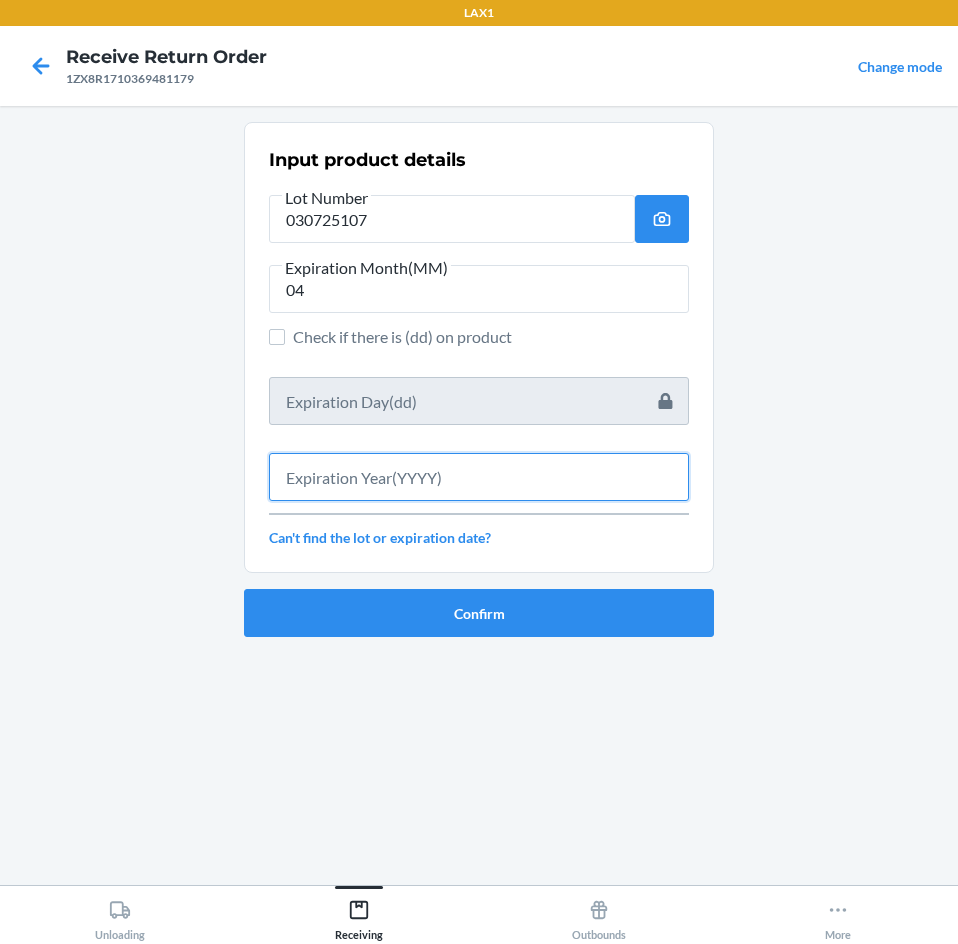 click at bounding box center (479, 477) 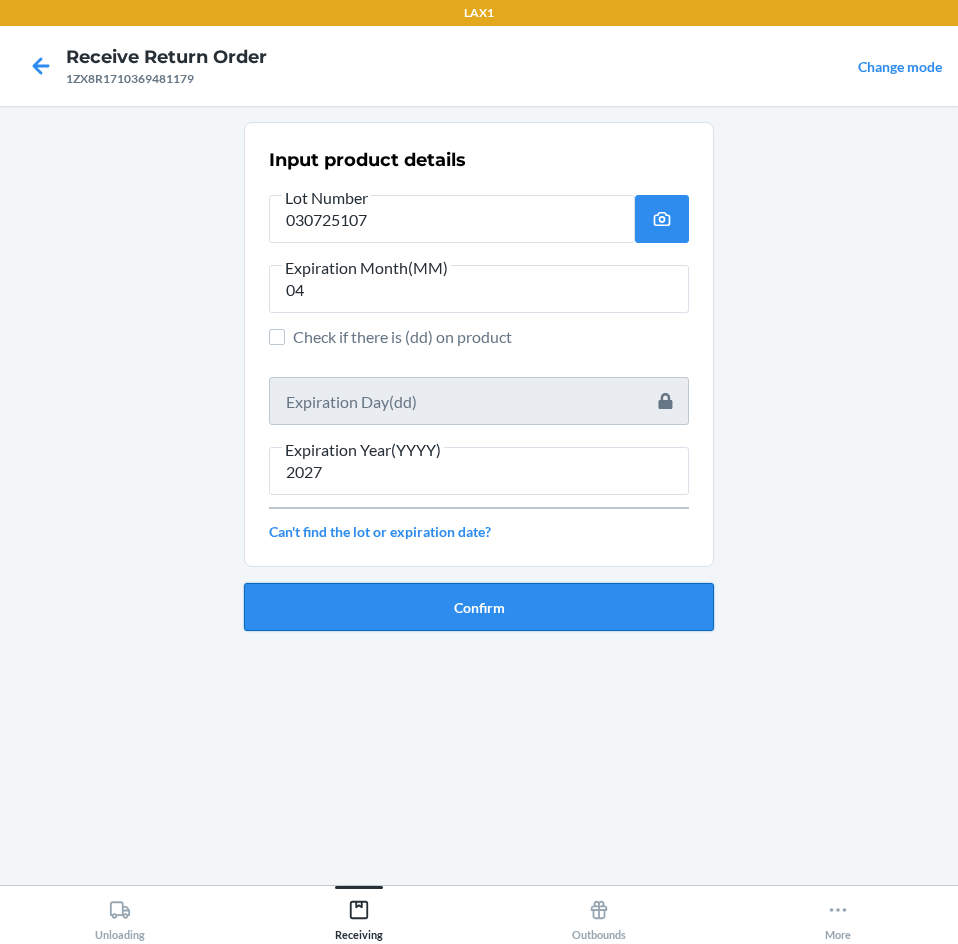 click on "Confirm" at bounding box center (479, 607) 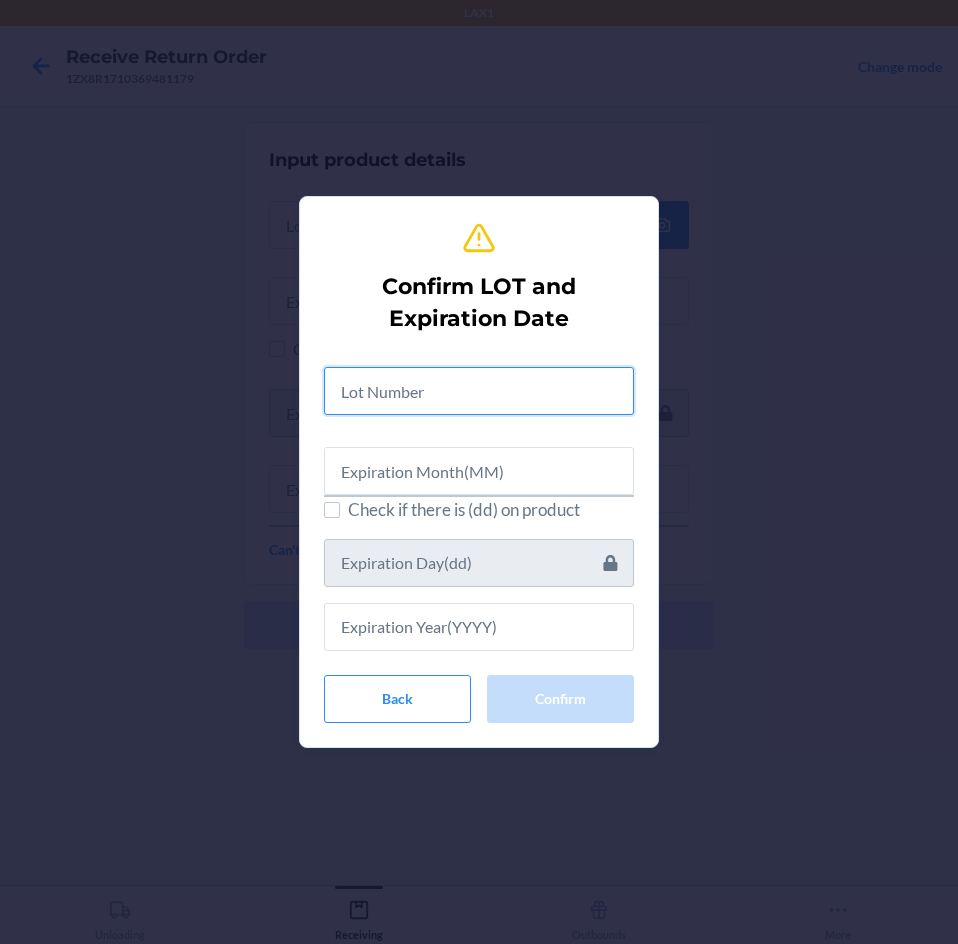 click at bounding box center [479, 391] 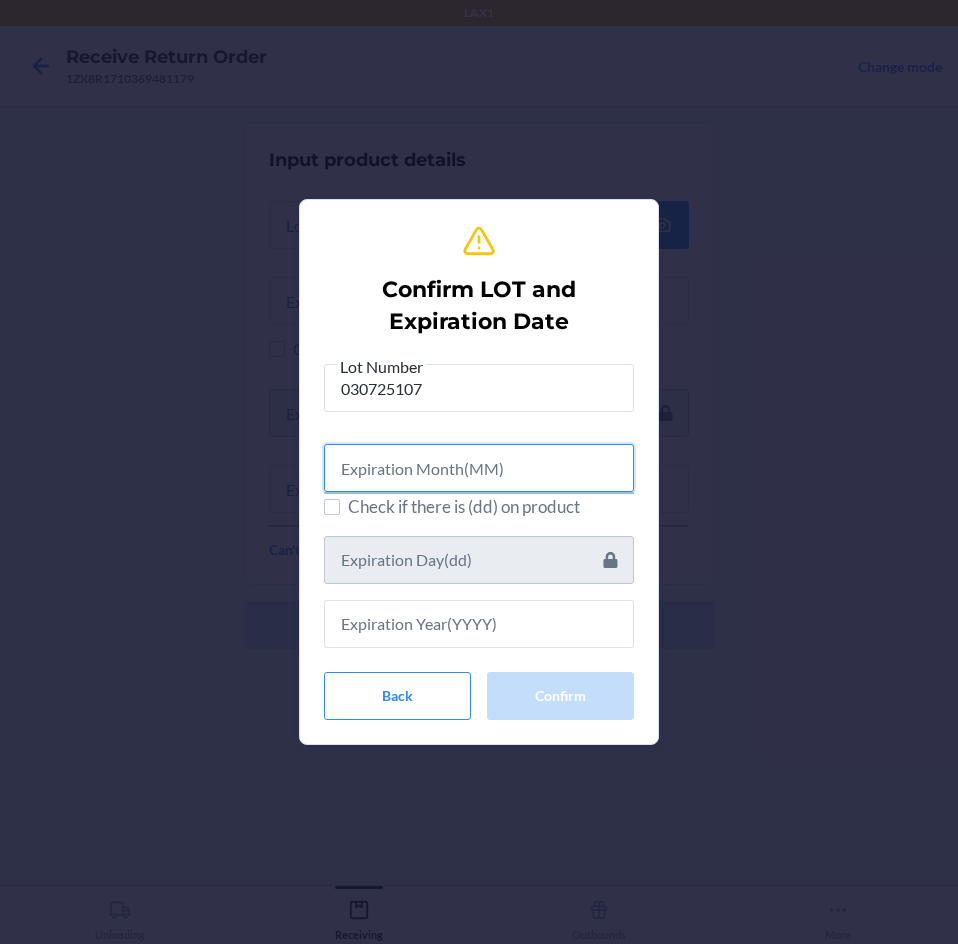 click at bounding box center [479, 468] 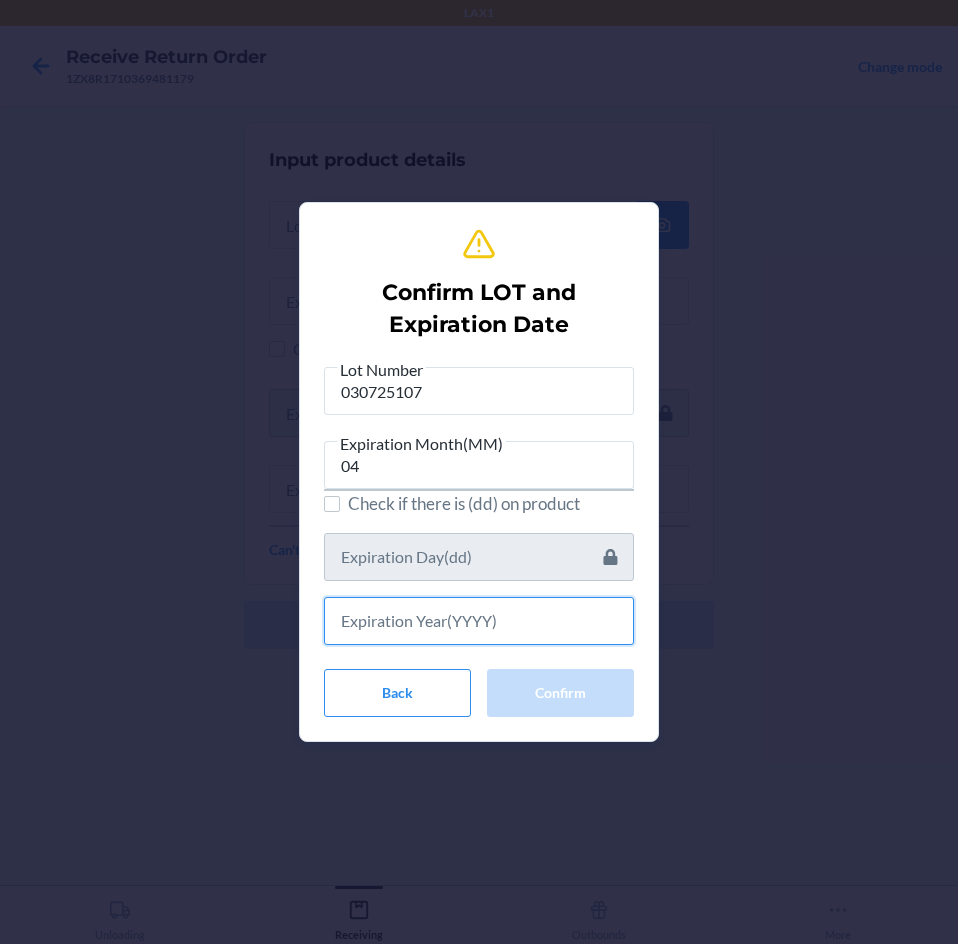click at bounding box center (479, 621) 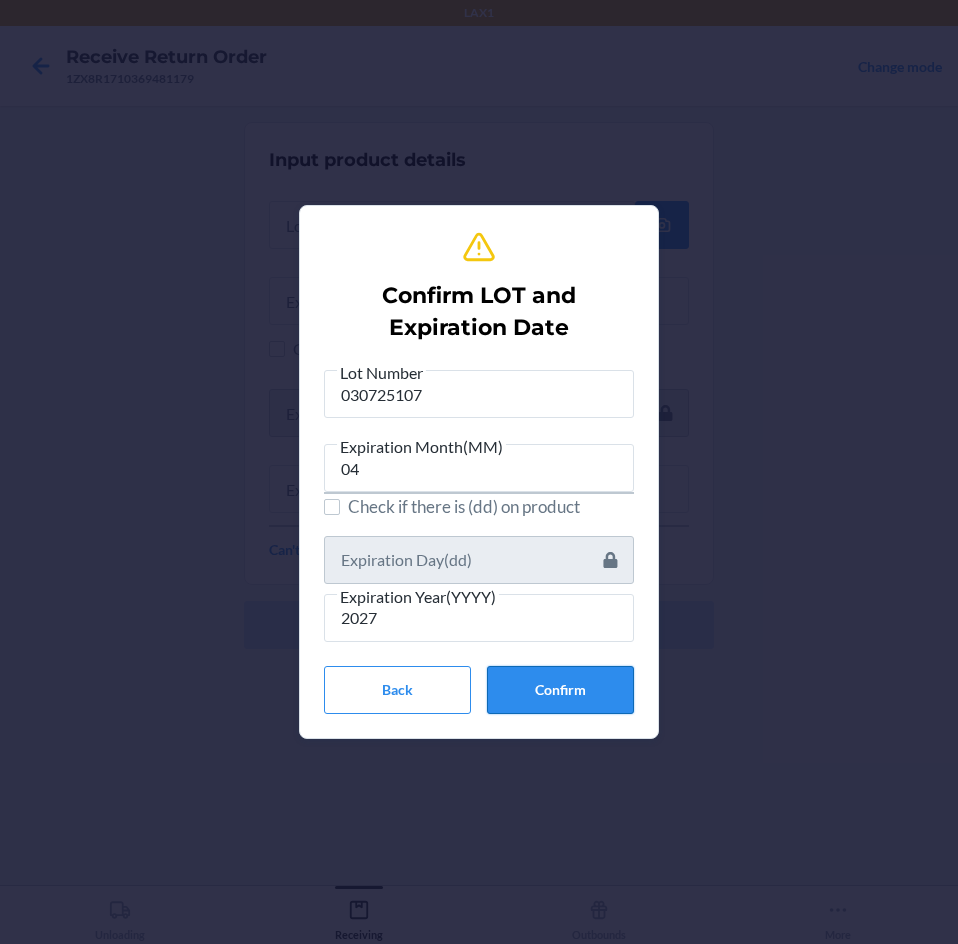 click on "Confirm" at bounding box center [560, 690] 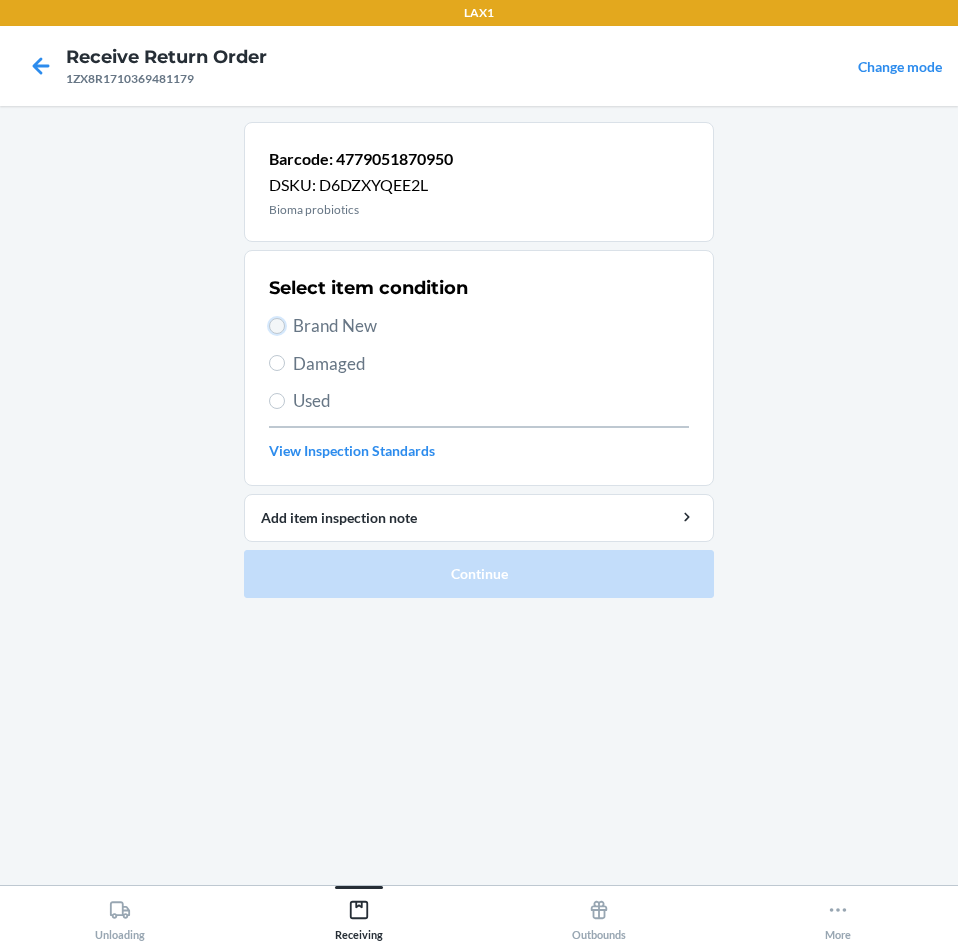 click on "Brand New" at bounding box center [277, 326] 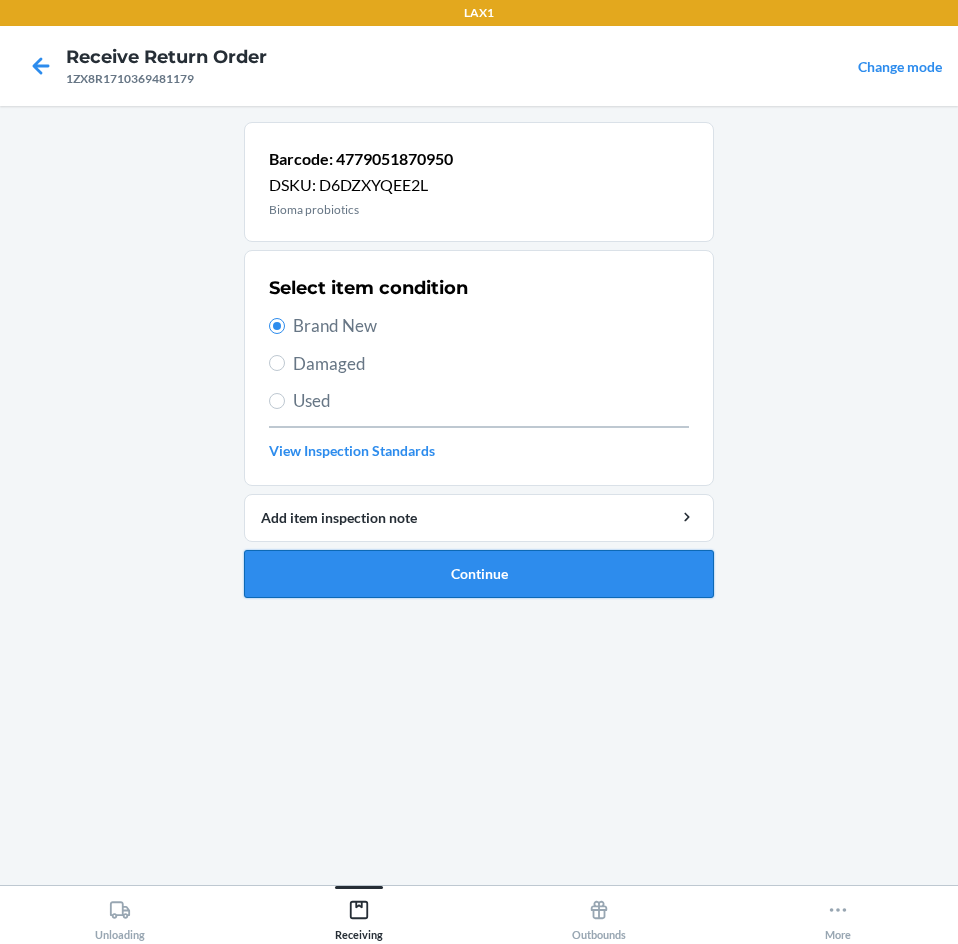 click on "Continue" at bounding box center [479, 574] 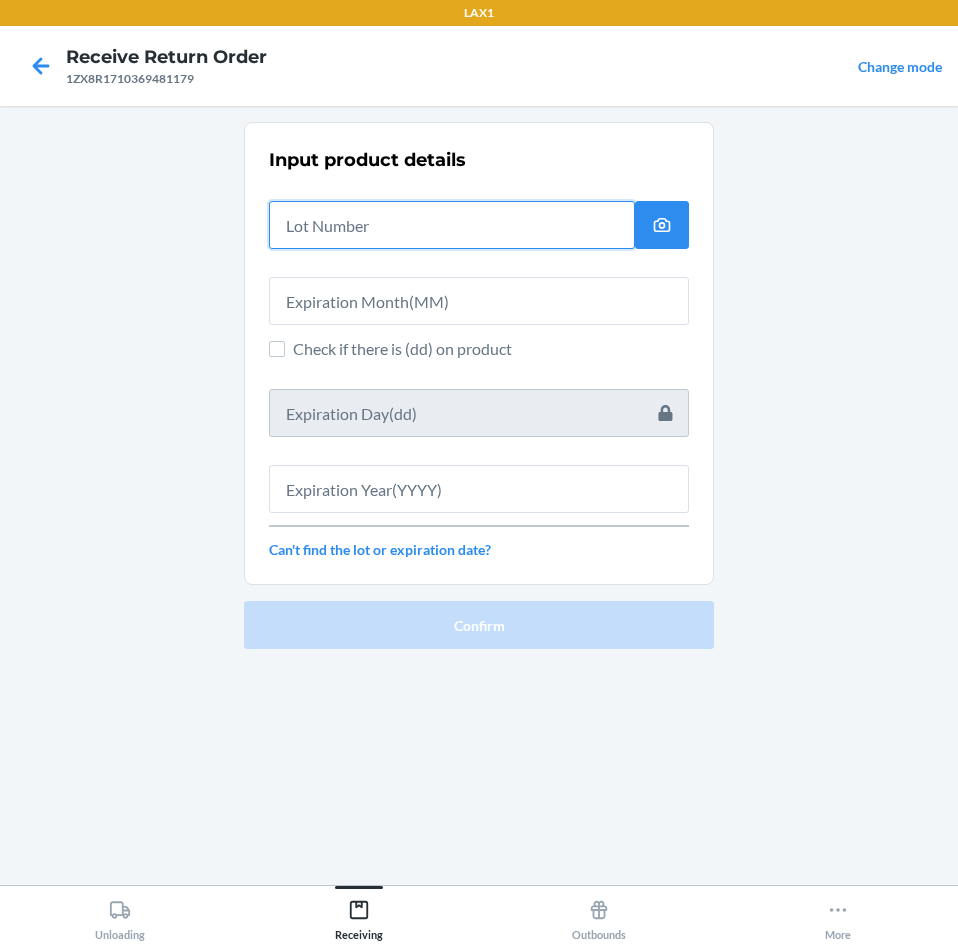 click at bounding box center [452, 225] 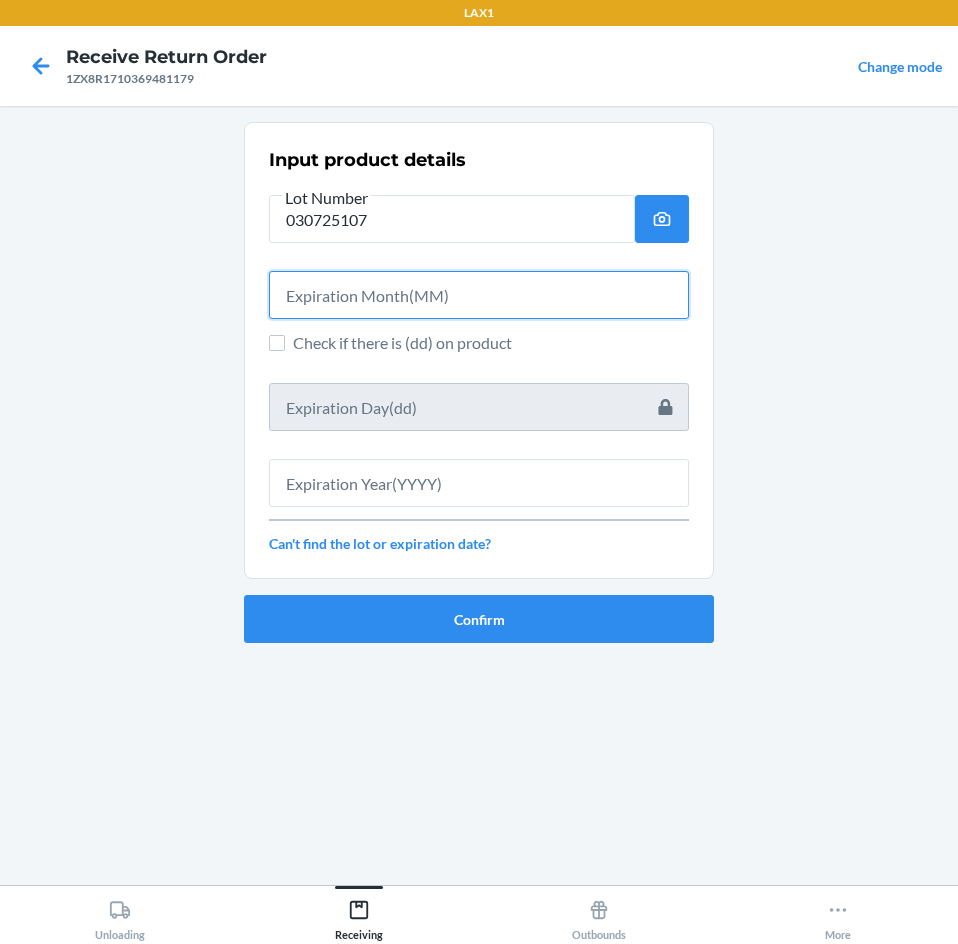 click at bounding box center (479, 295) 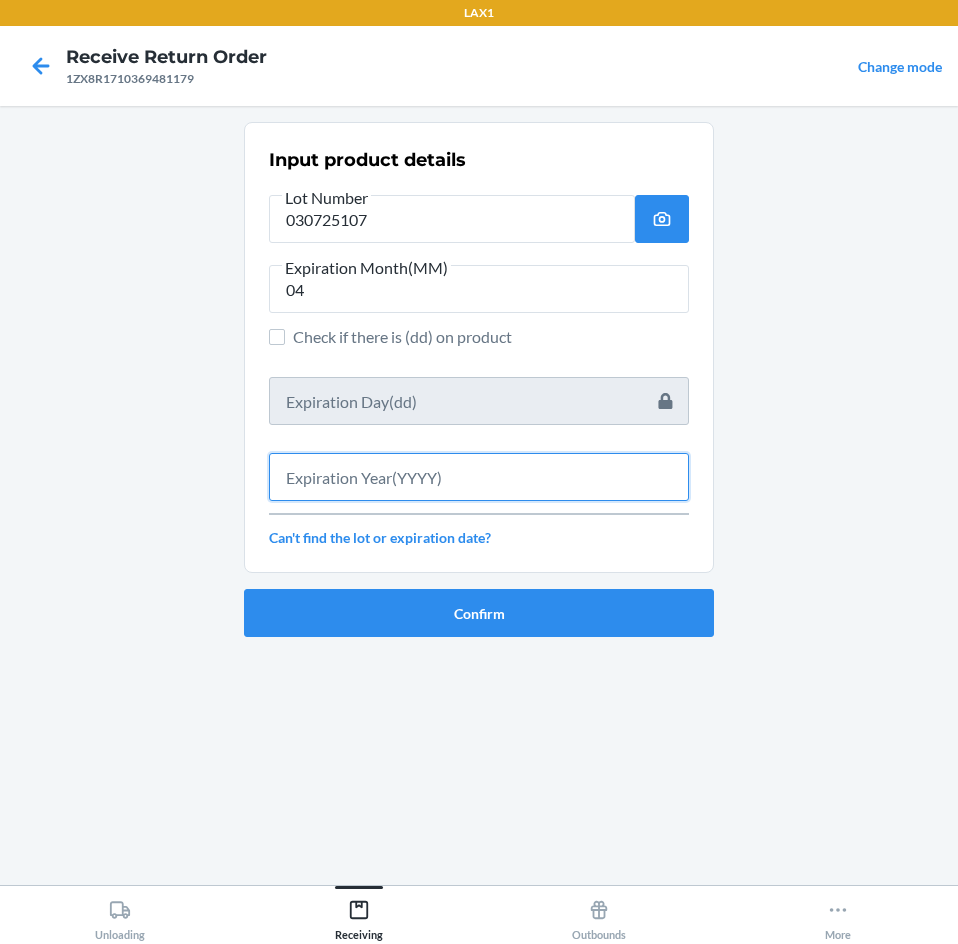 drag, startPoint x: 466, startPoint y: 477, endPoint x: 475, endPoint y: 492, distance: 17.492855 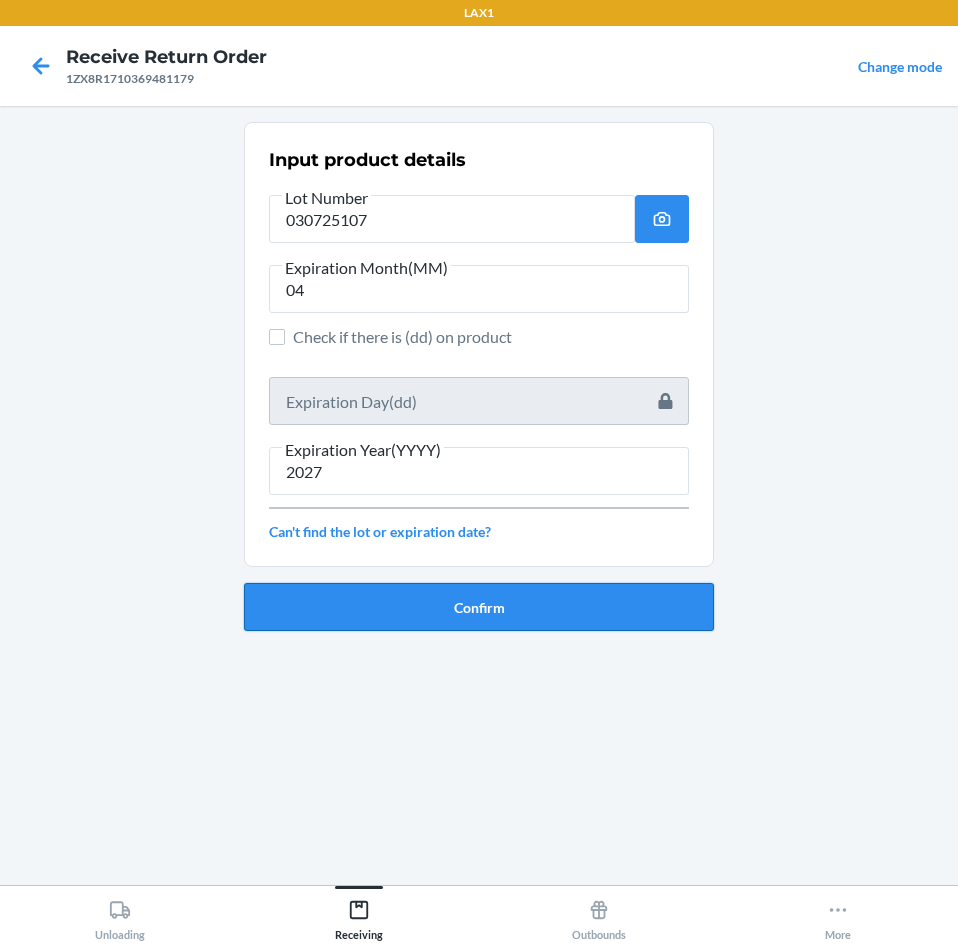 click on "Confirm" at bounding box center (479, 607) 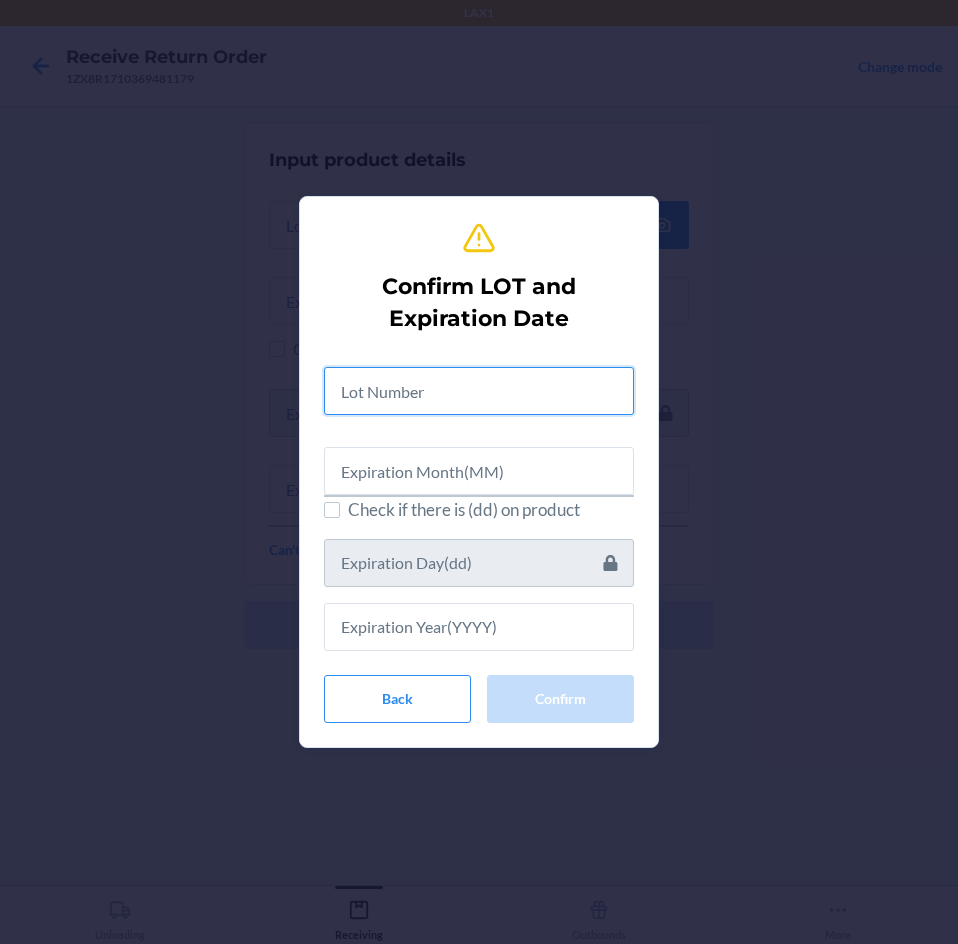 click at bounding box center (479, 391) 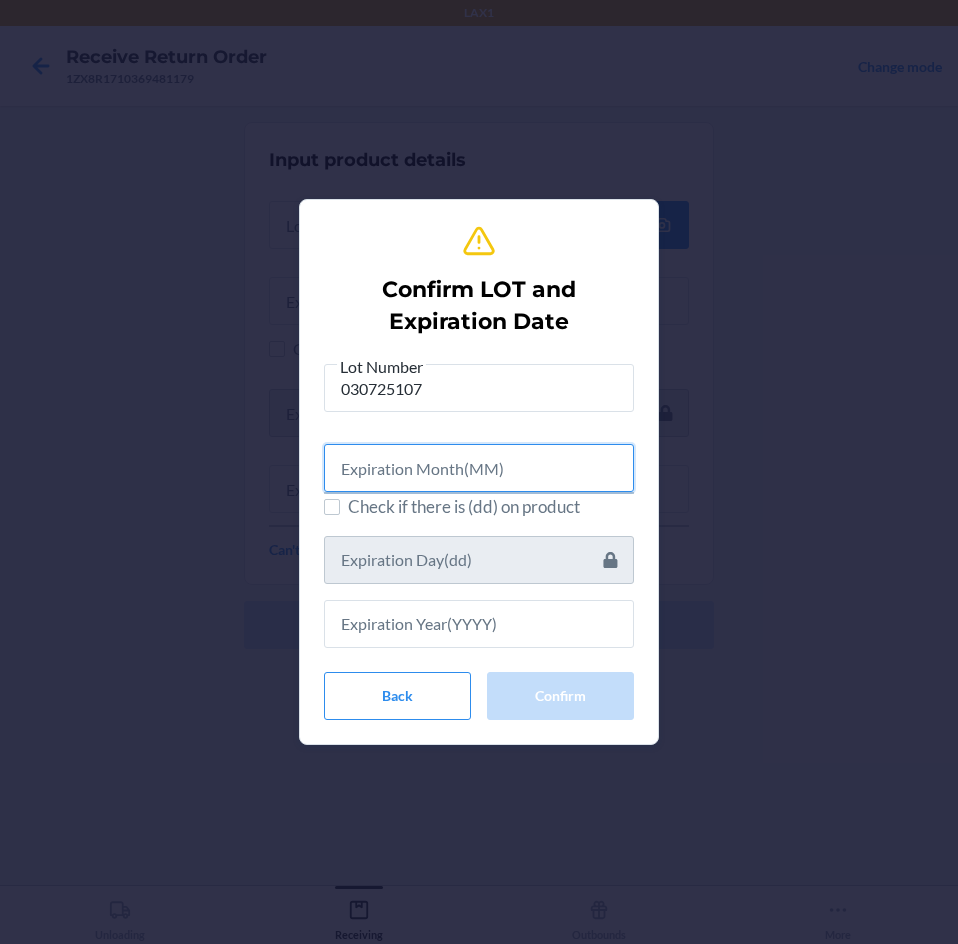 click at bounding box center (479, 468) 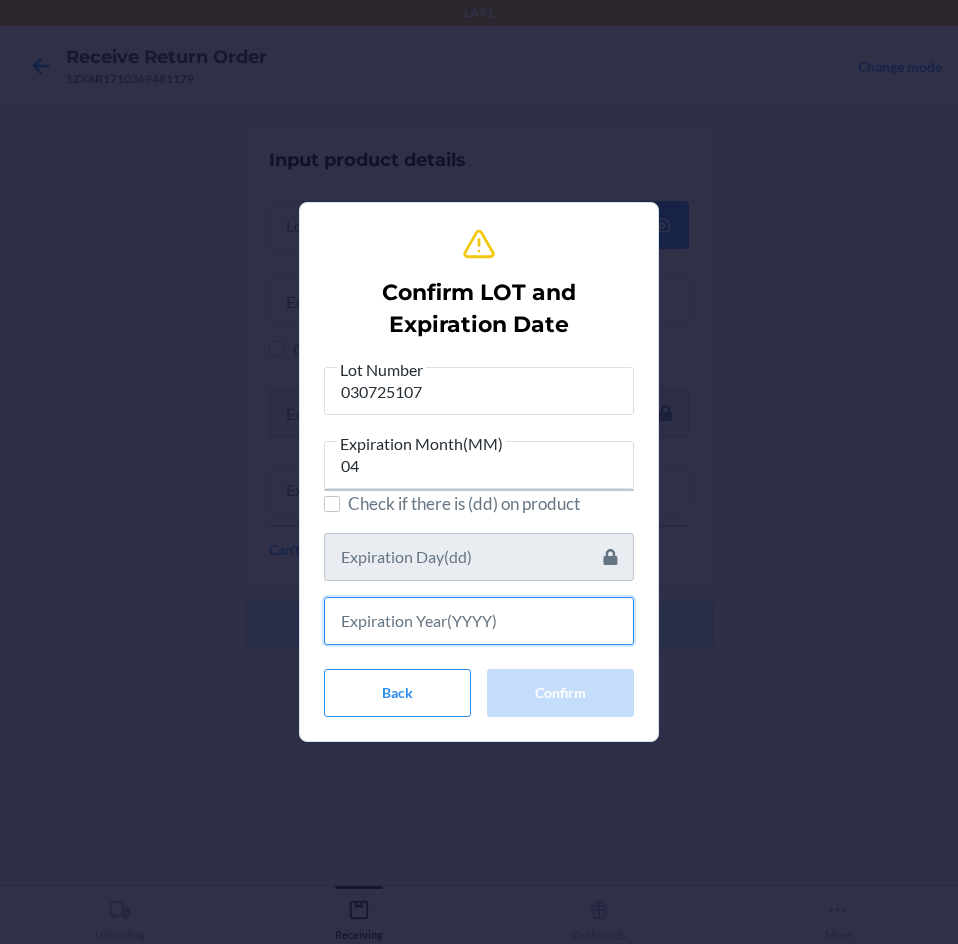 click at bounding box center (479, 621) 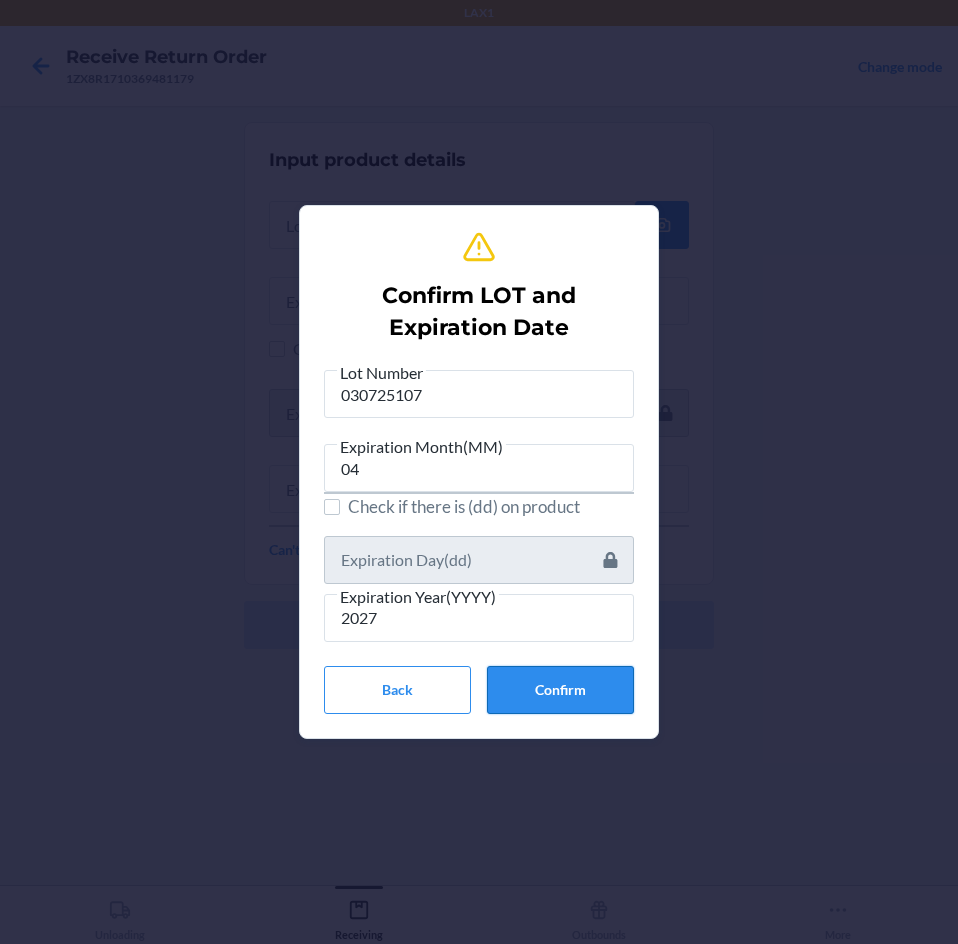 click on "Confirm" at bounding box center (560, 690) 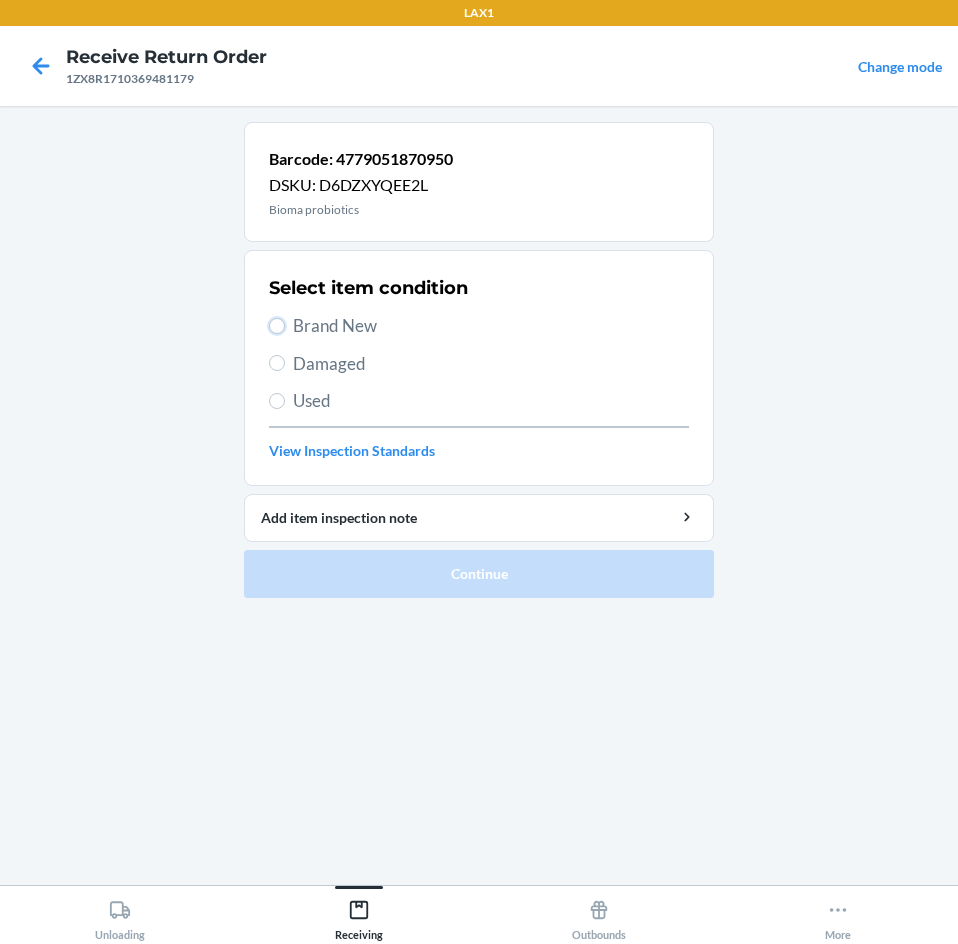 drag, startPoint x: 274, startPoint y: 318, endPoint x: 425, endPoint y: 445, distance: 197.30687 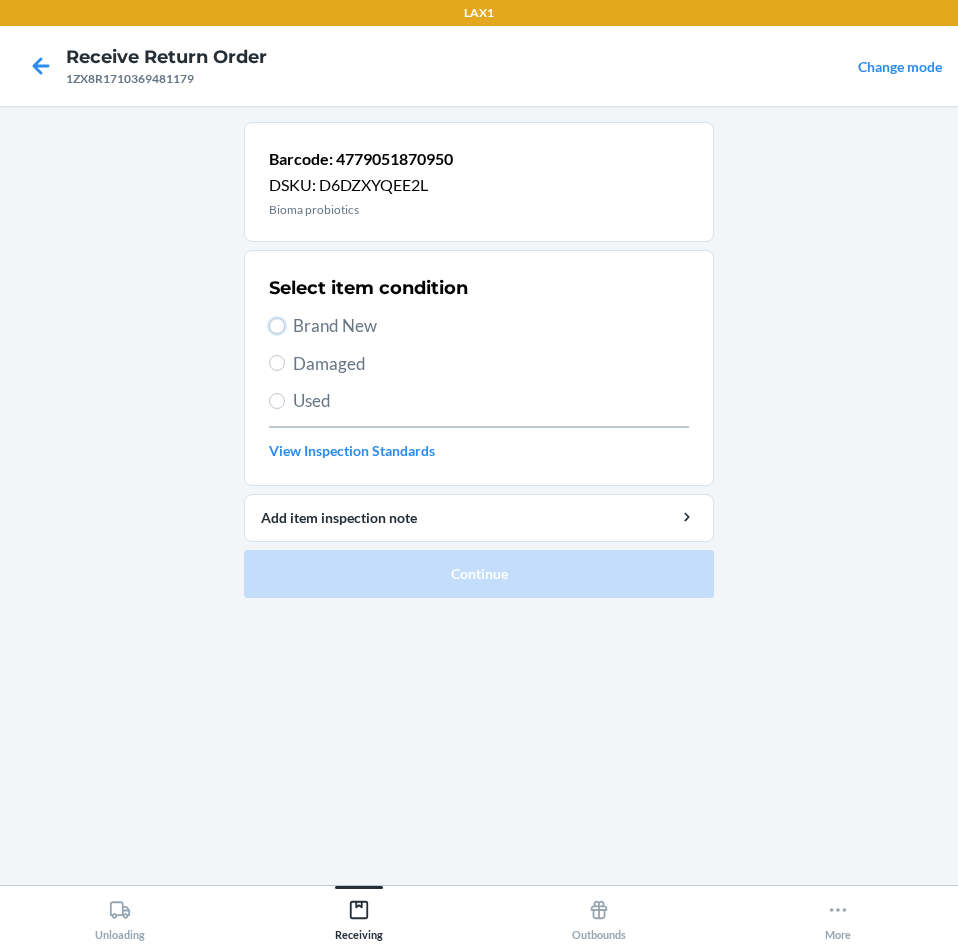 click on "Brand New" at bounding box center (479, 326) 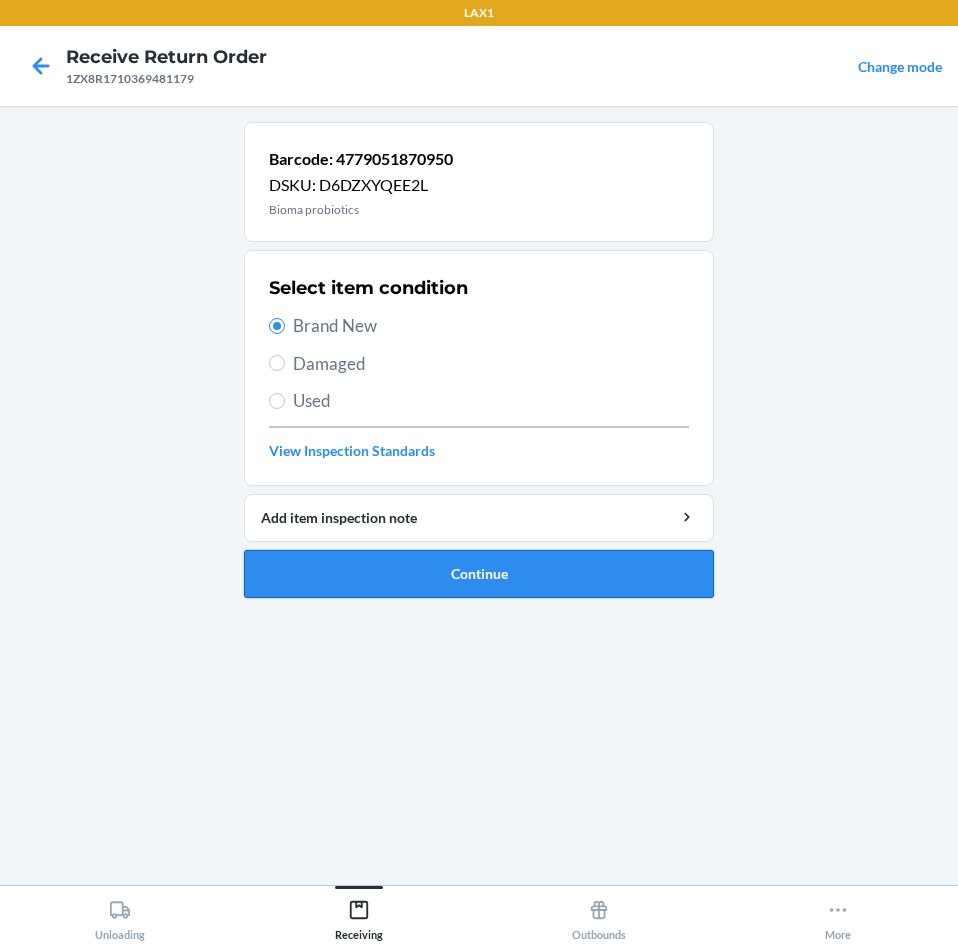 click on "Continue" at bounding box center [479, 574] 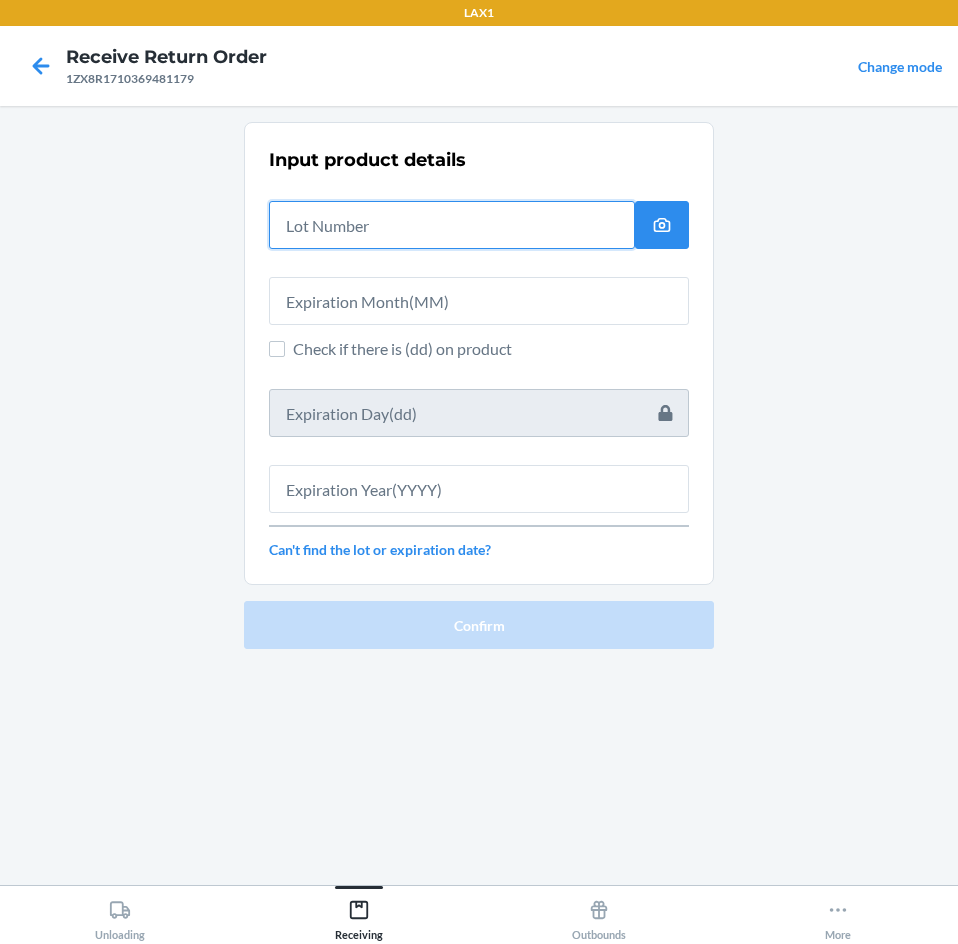 click at bounding box center (452, 225) 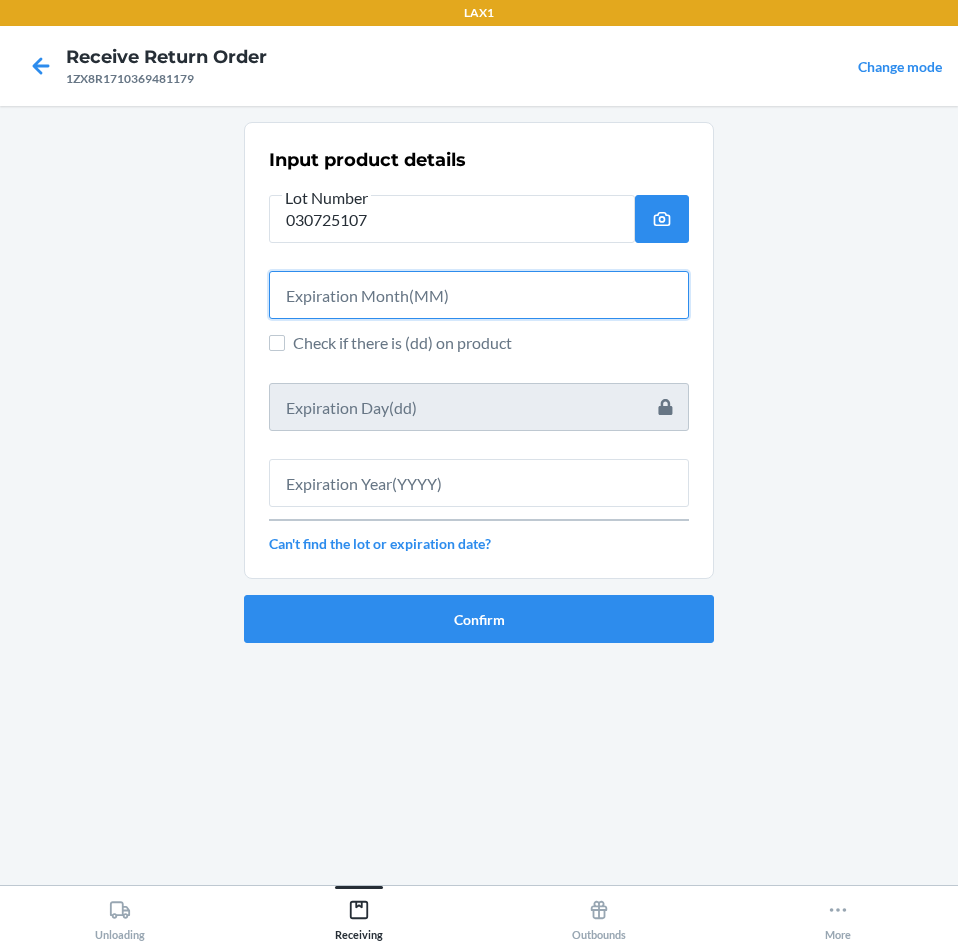 click at bounding box center (479, 295) 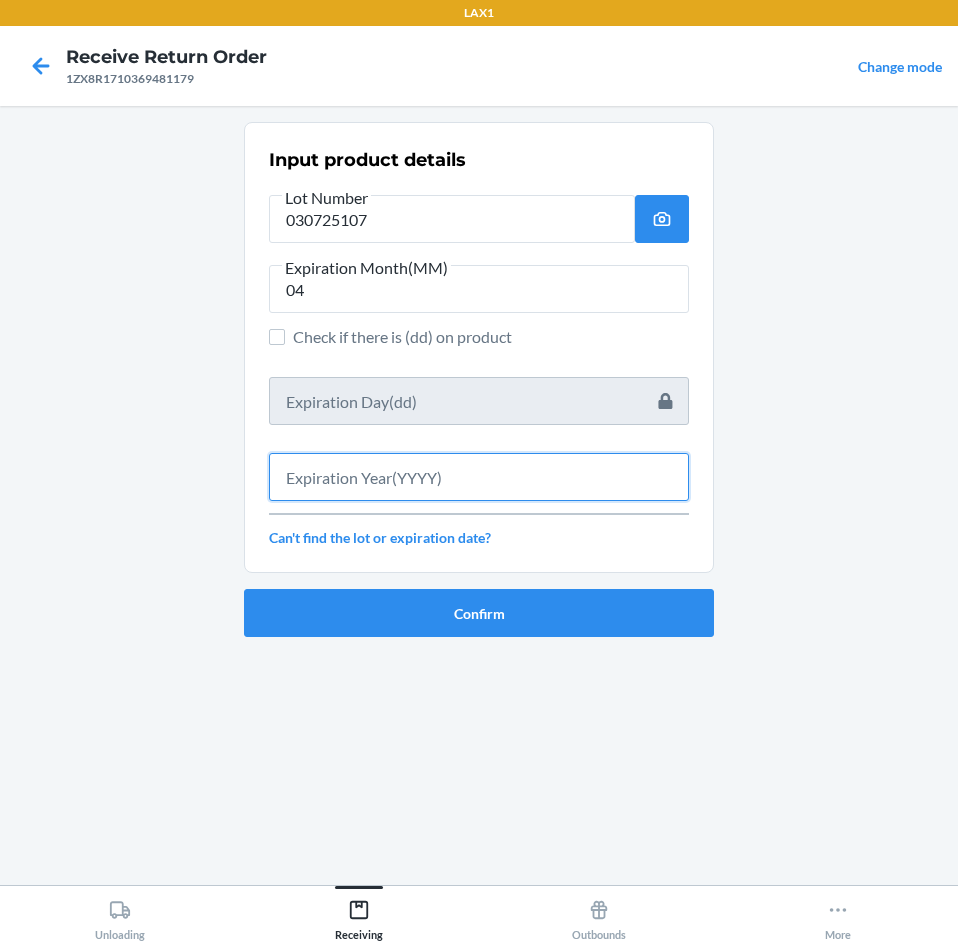 click at bounding box center (479, 477) 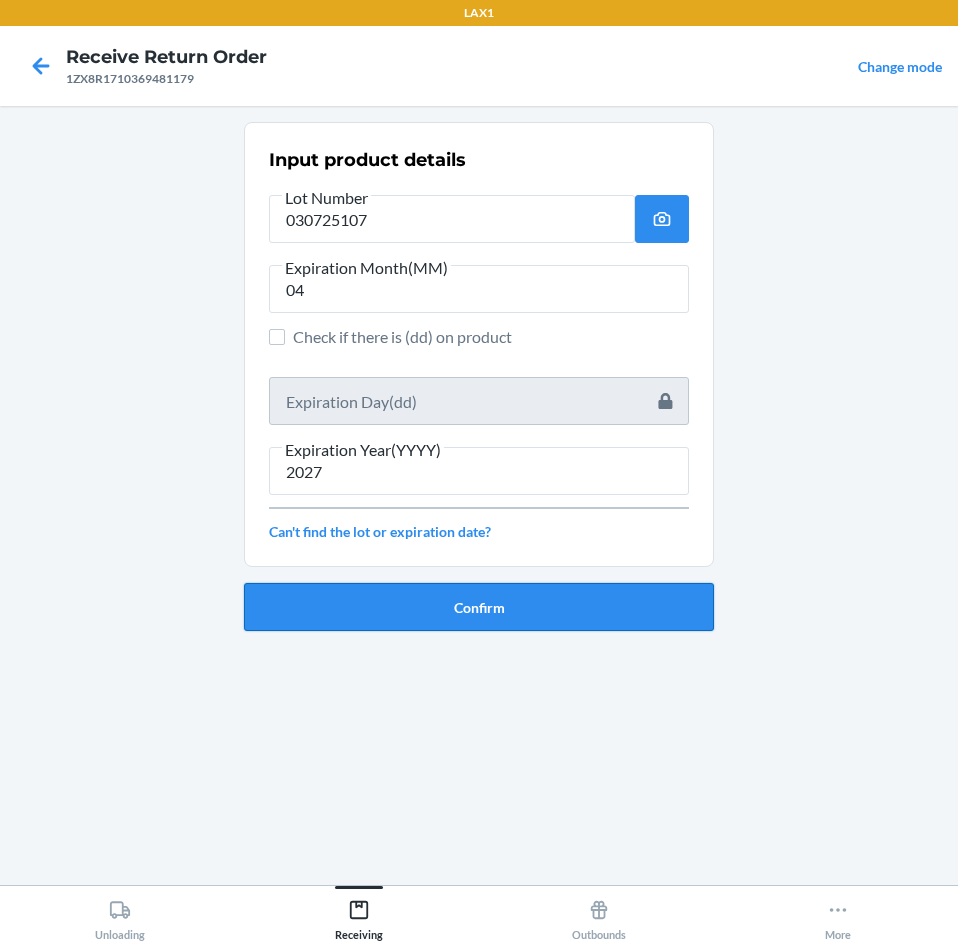 click on "Confirm" at bounding box center (479, 607) 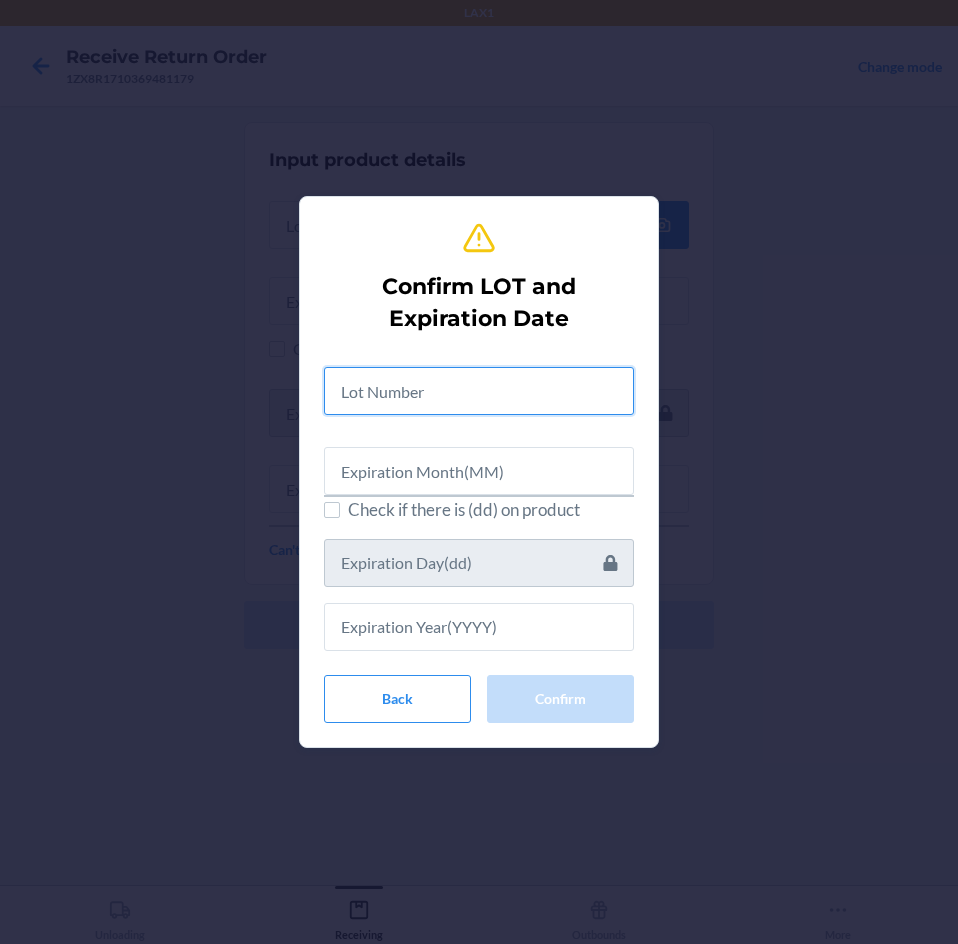 click at bounding box center [479, 391] 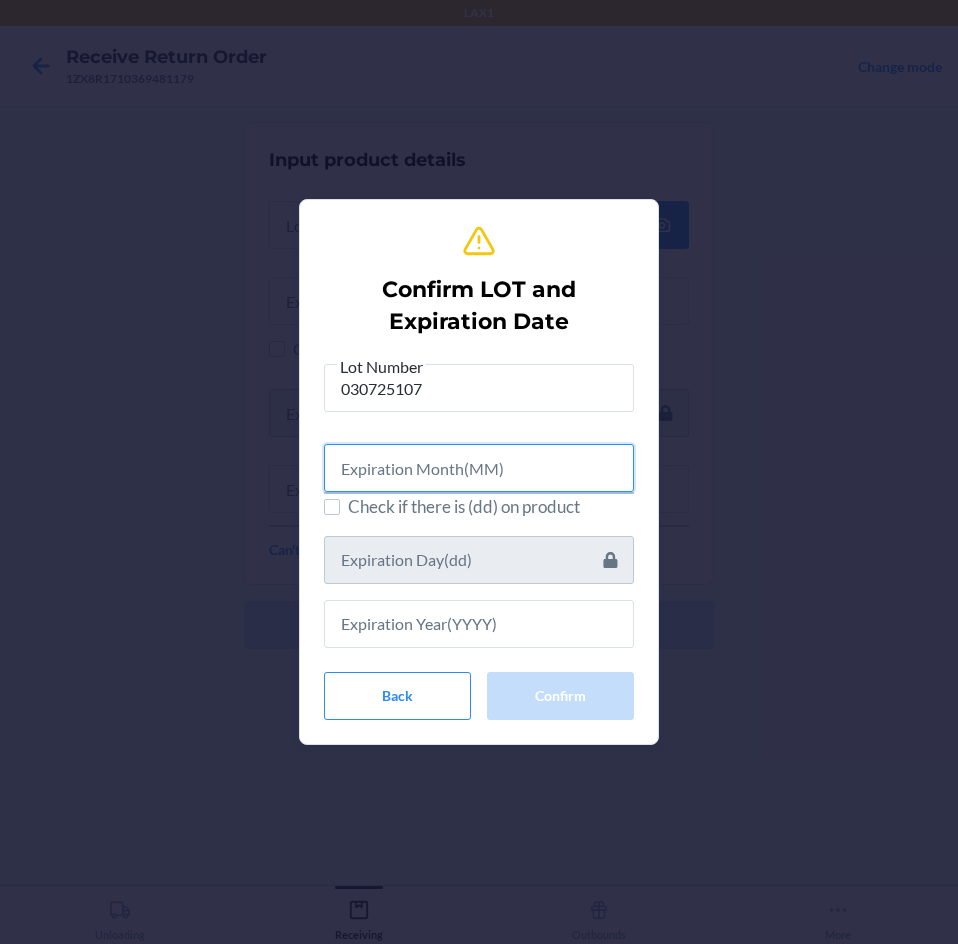 click at bounding box center (479, 468) 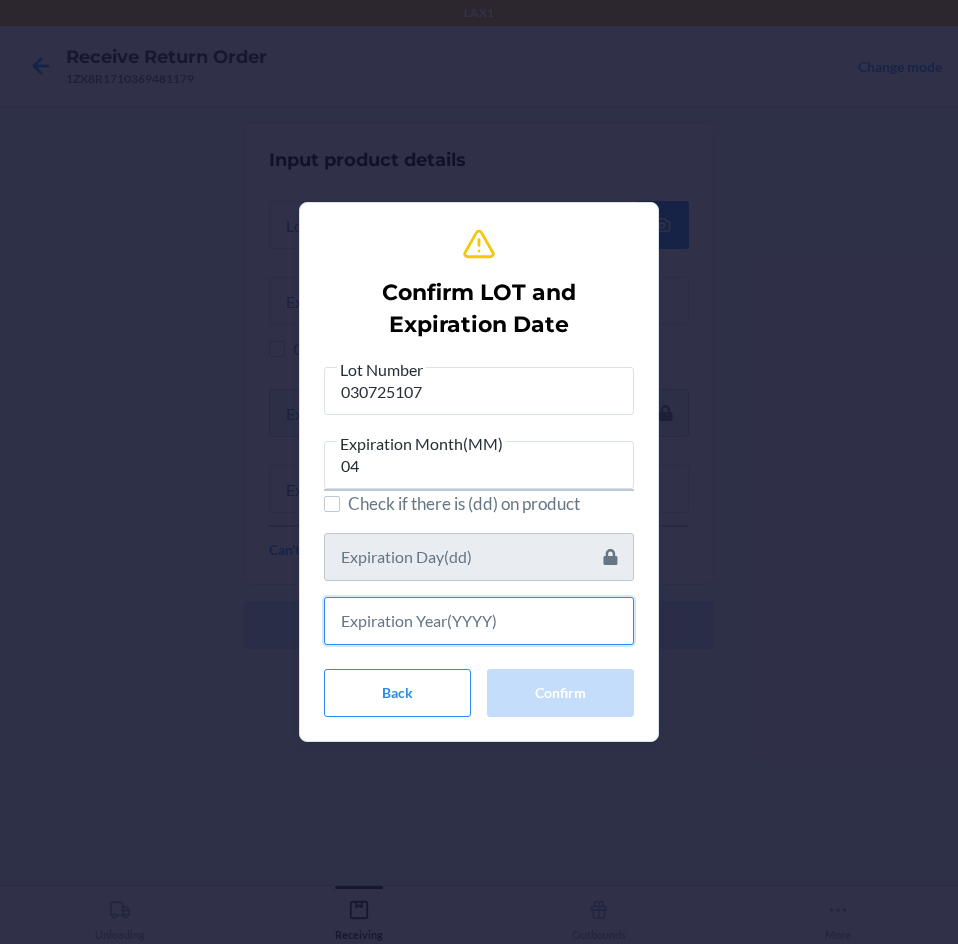 click at bounding box center [479, 621] 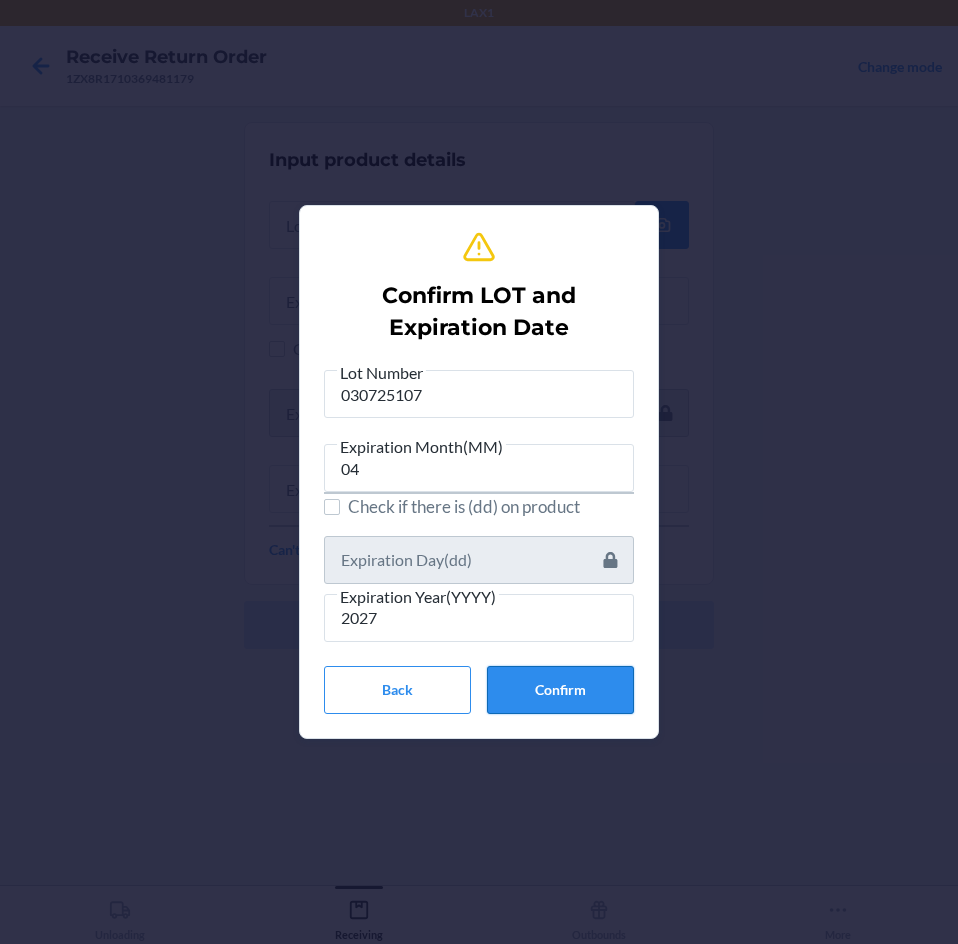 click on "Confirm" at bounding box center (560, 690) 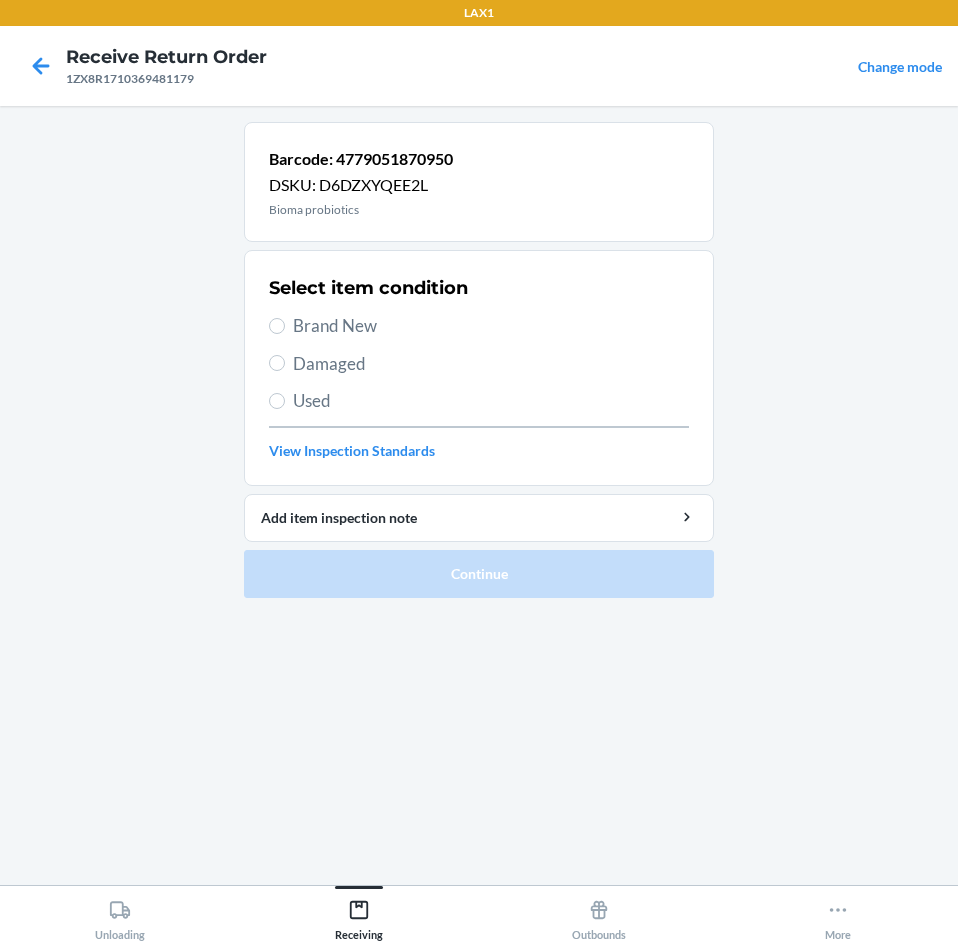 drag, startPoint x: 268, startPoint y: 326, endPoint x: 339, endPoint y: 381, distance: 89.81091 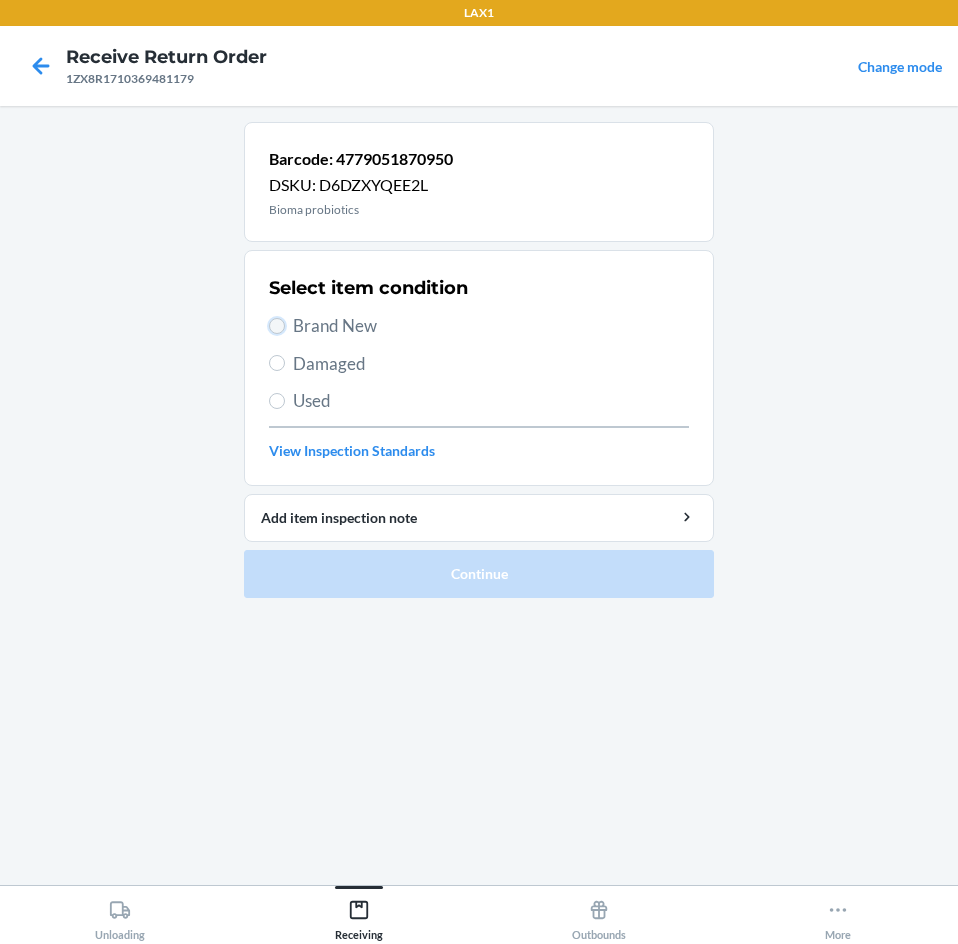 click on "Brand New" at bounding box center (277, 326) 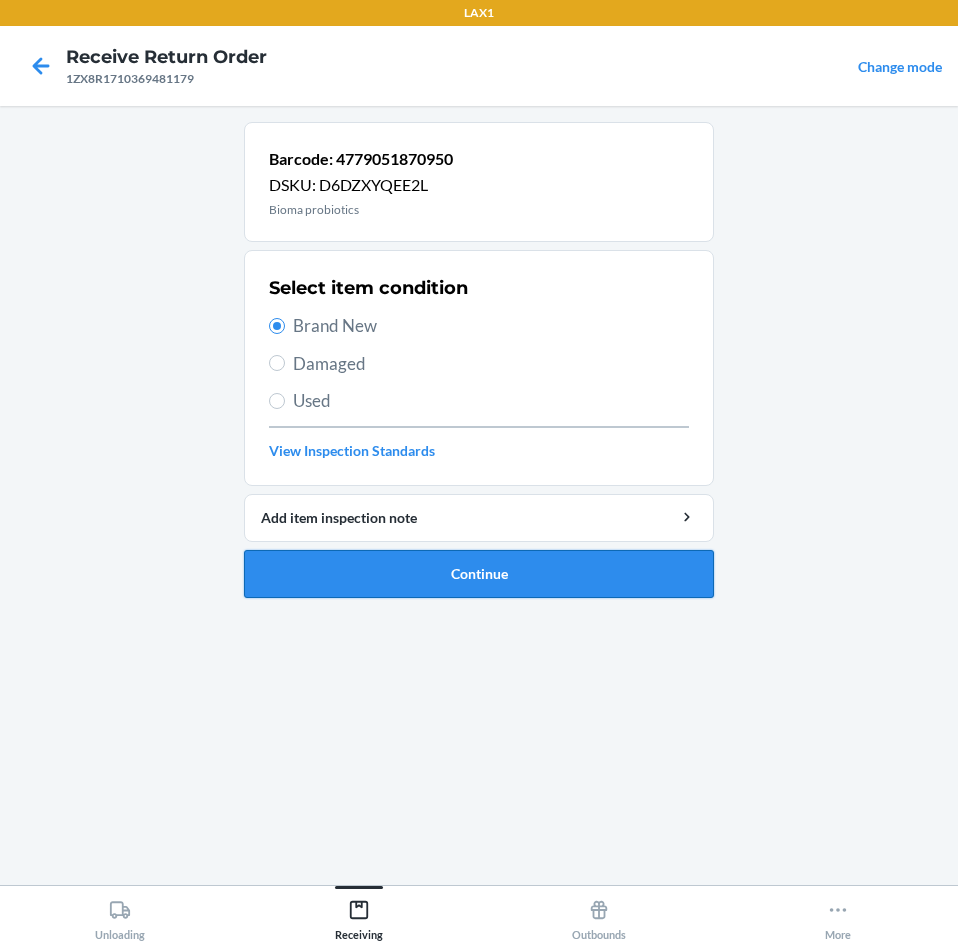 click on "Continue" at bounding box center [479, 574] 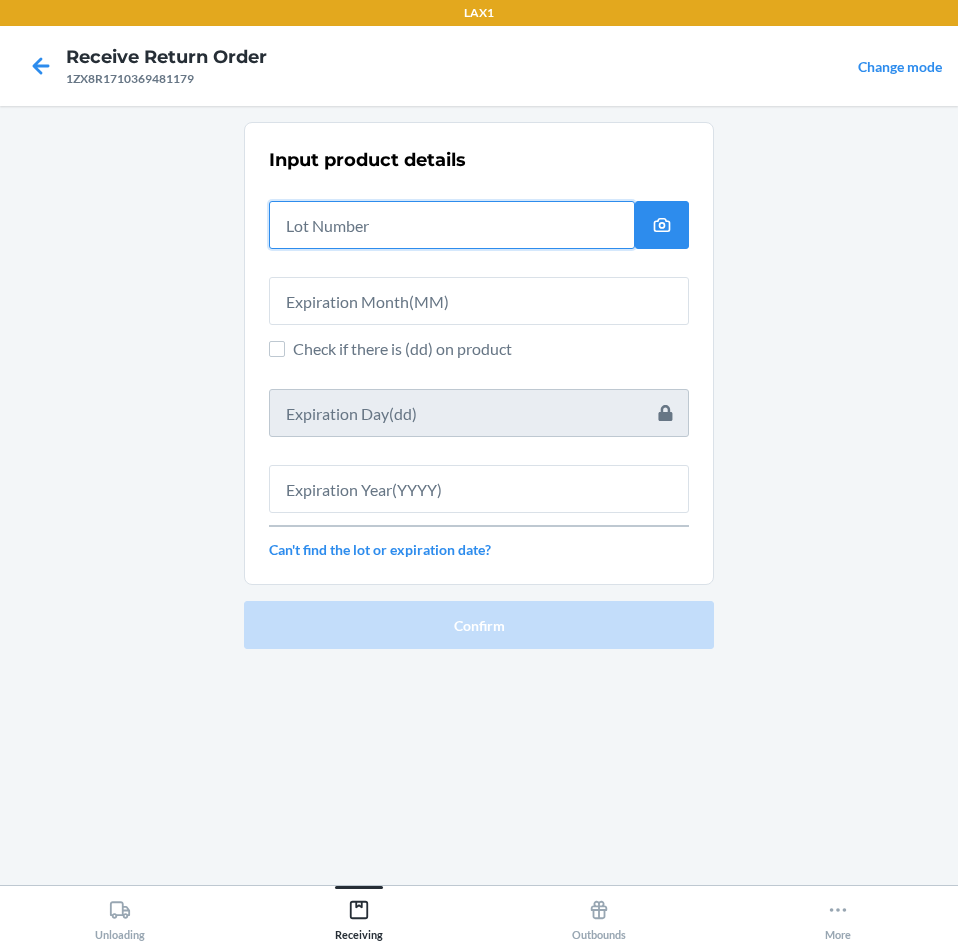 click at bounding box center (452, 225) 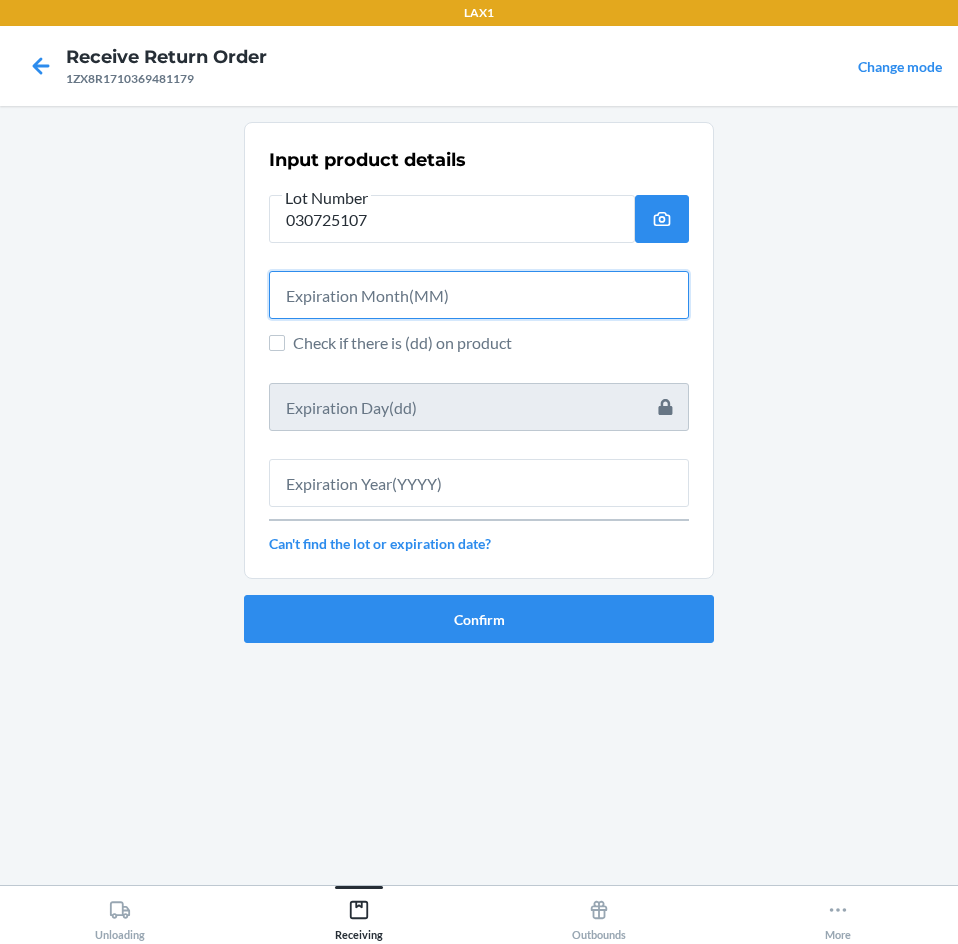 click at bounding box center (479, 295) 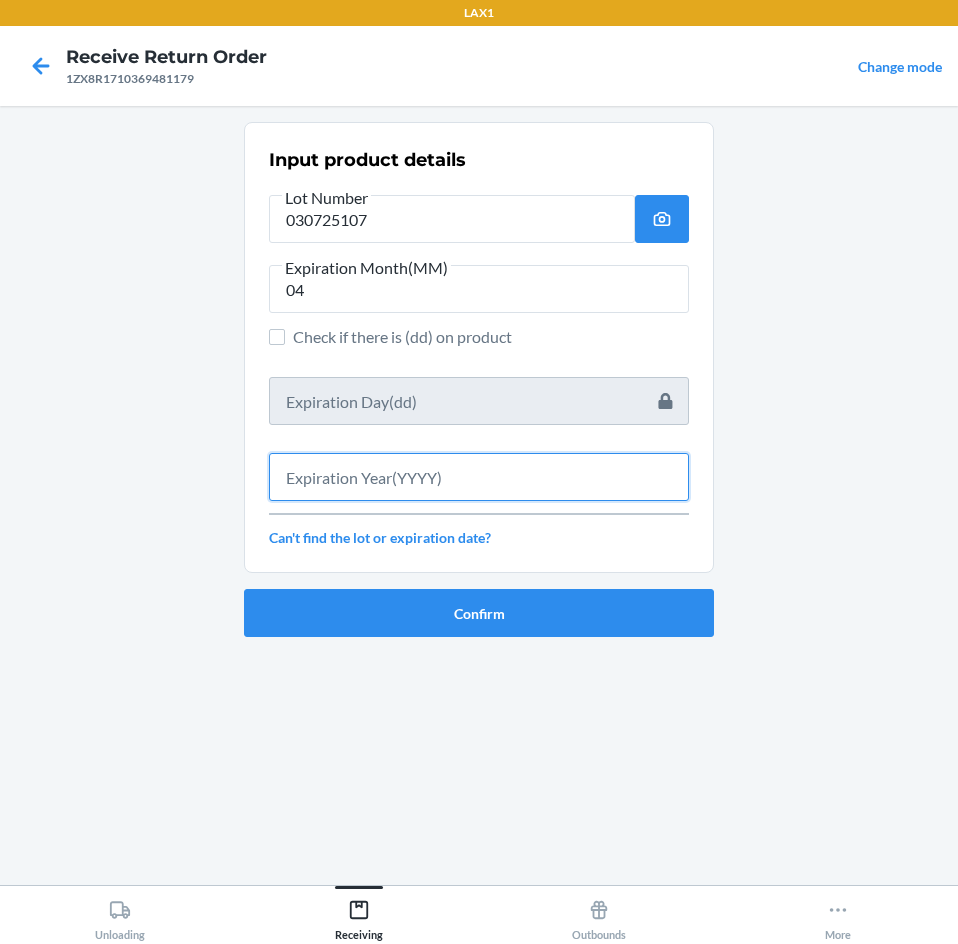 drag, startPoint x: 629, startPoint y: 480, endPoint x: 634, endPoint y: 502, distance: 22.561028 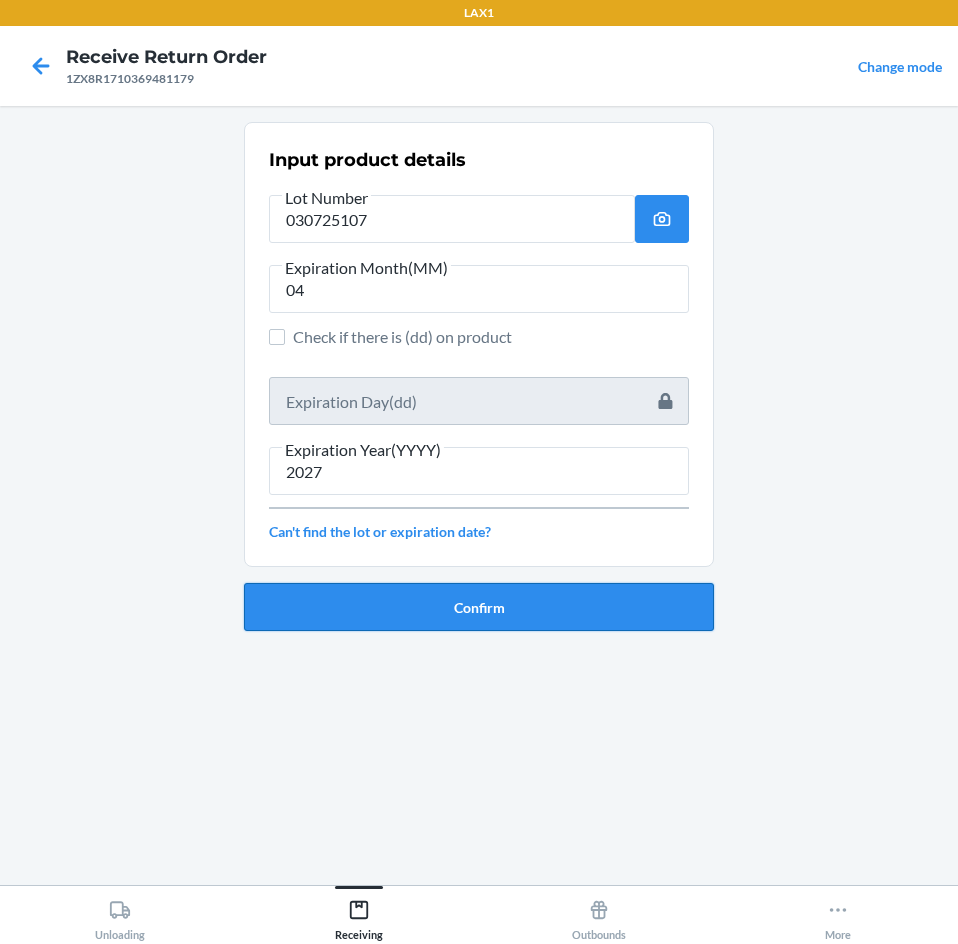 click on "Confirm" at bounding box center (479, 607) 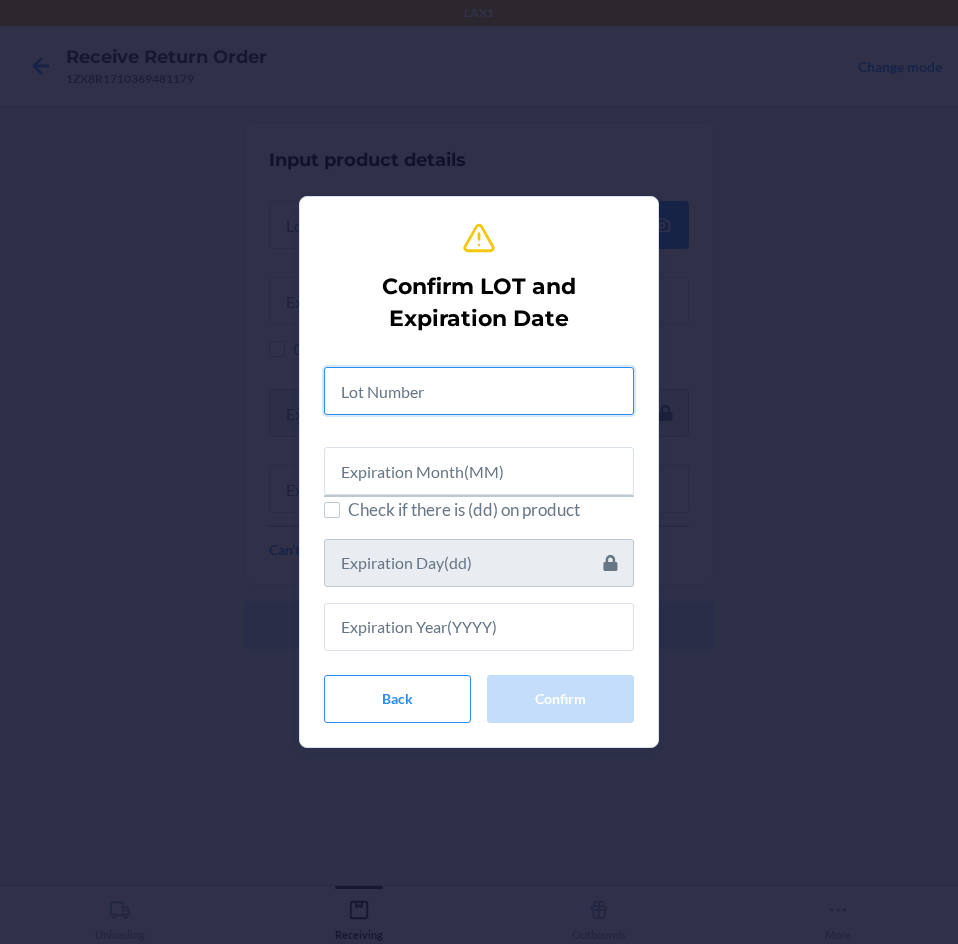 click at bounding box center [479, 391] 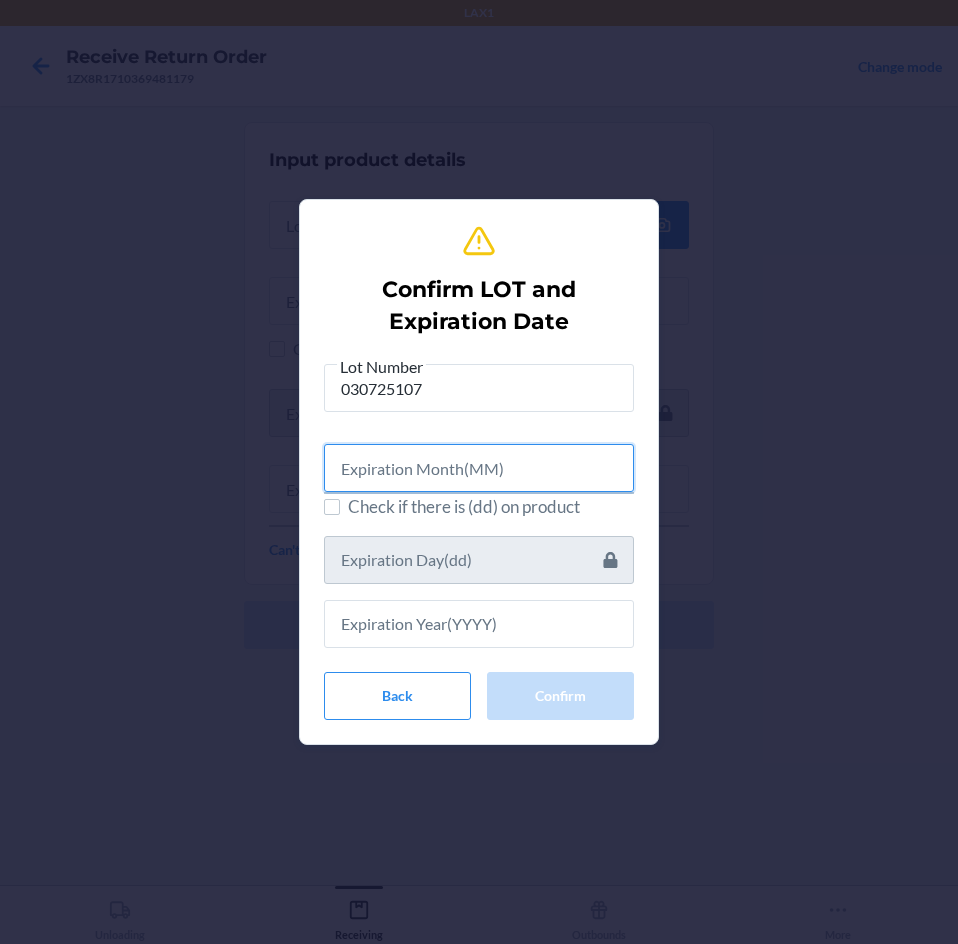 click at bounding box center [479, 468] 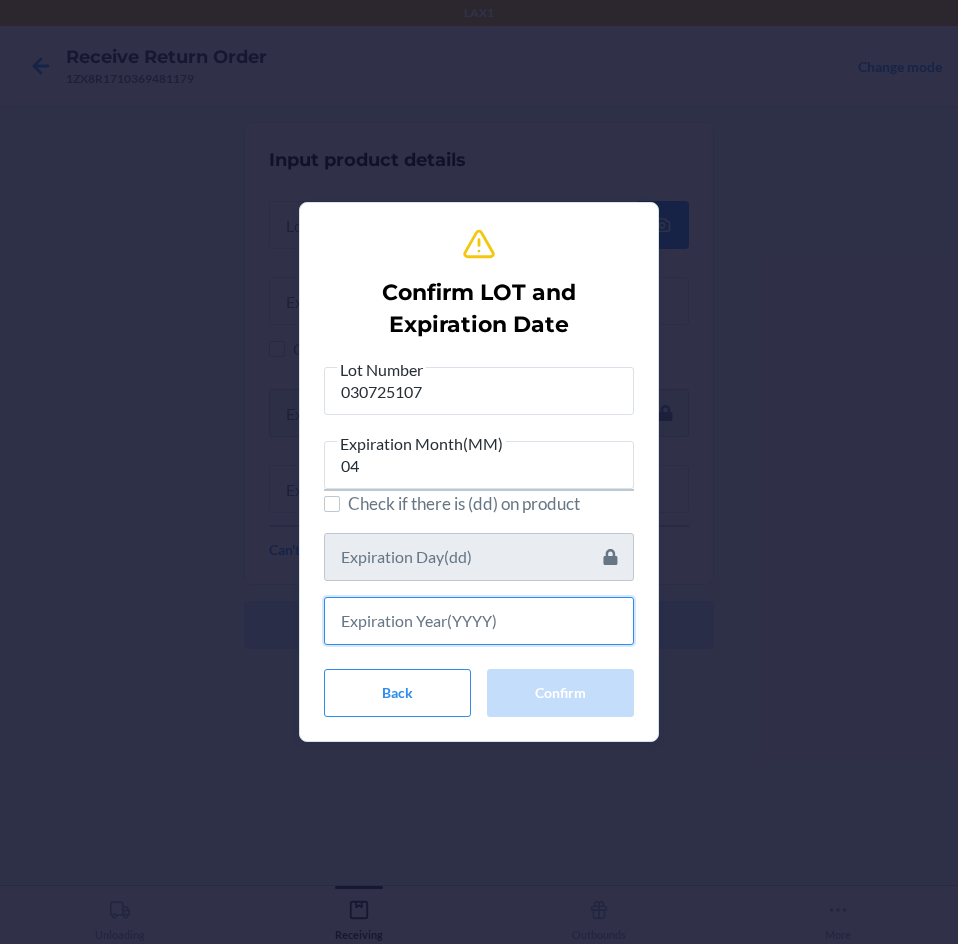 click at bounding box center [479, 621] 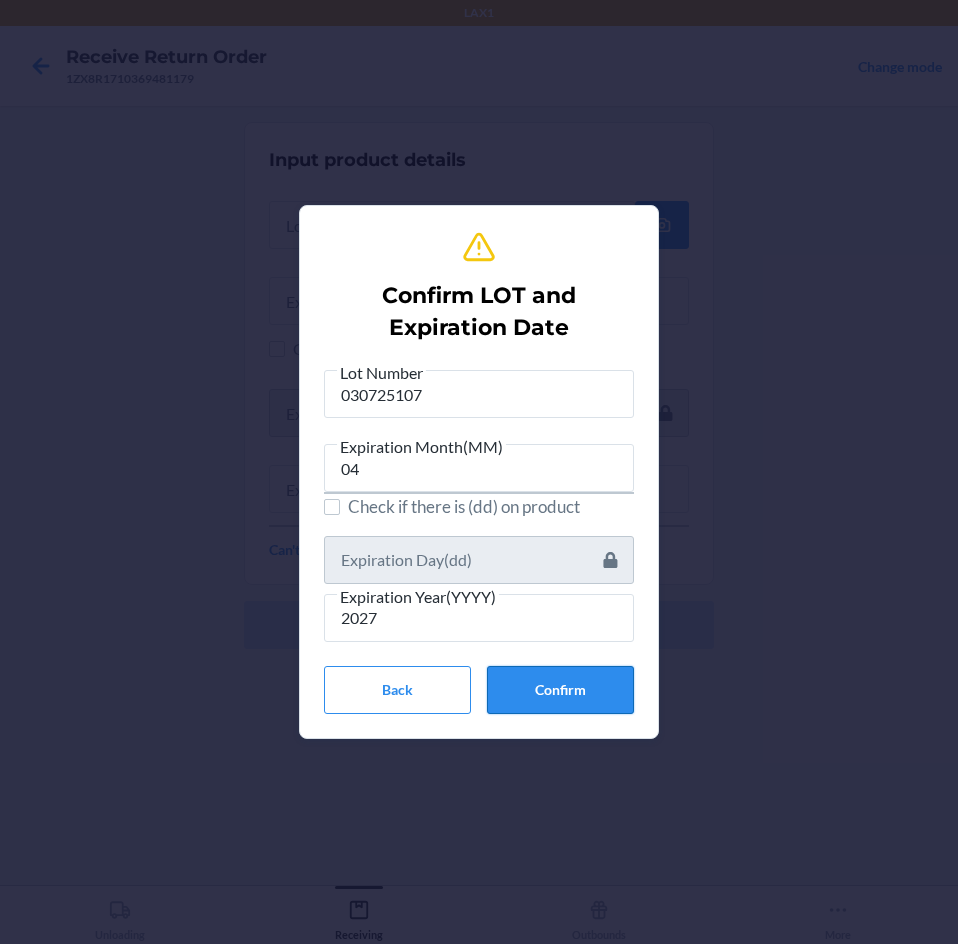 click on "Confirm" at bounding box center (560, 690) 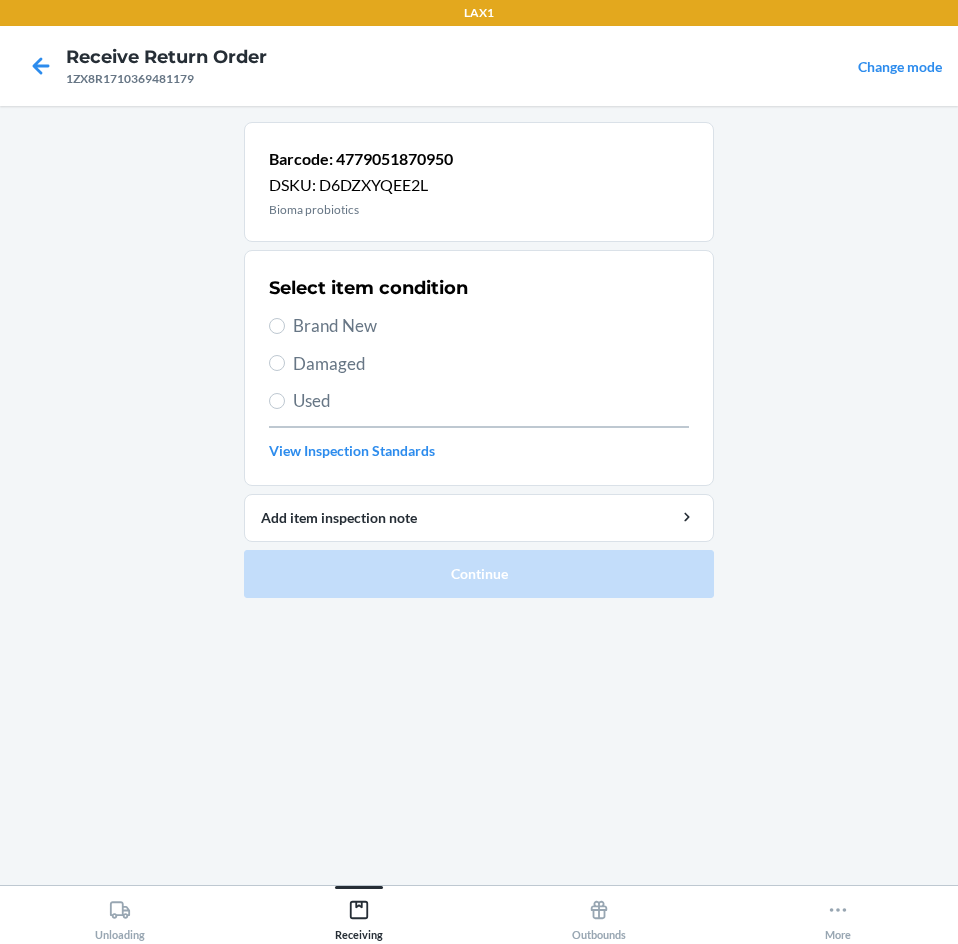 click on "Brand New" at bounding box center [479, 326] 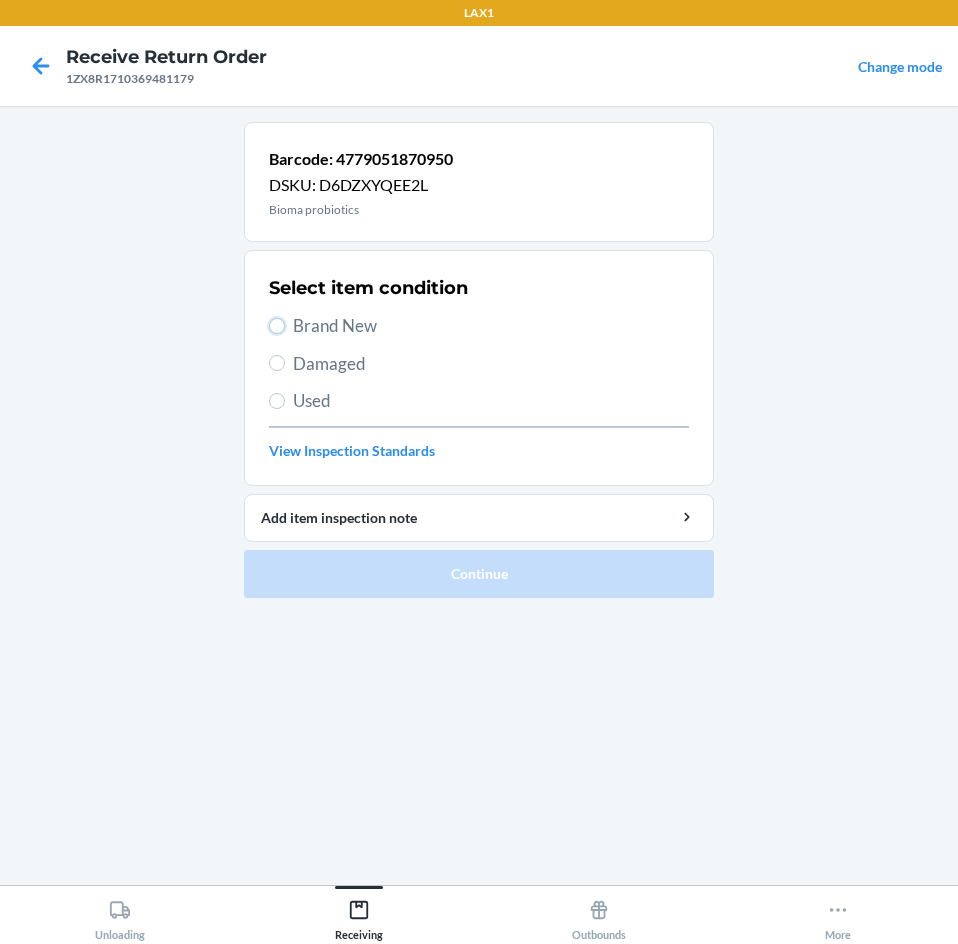 click on "Brand New" at bounding box center (277, 326) 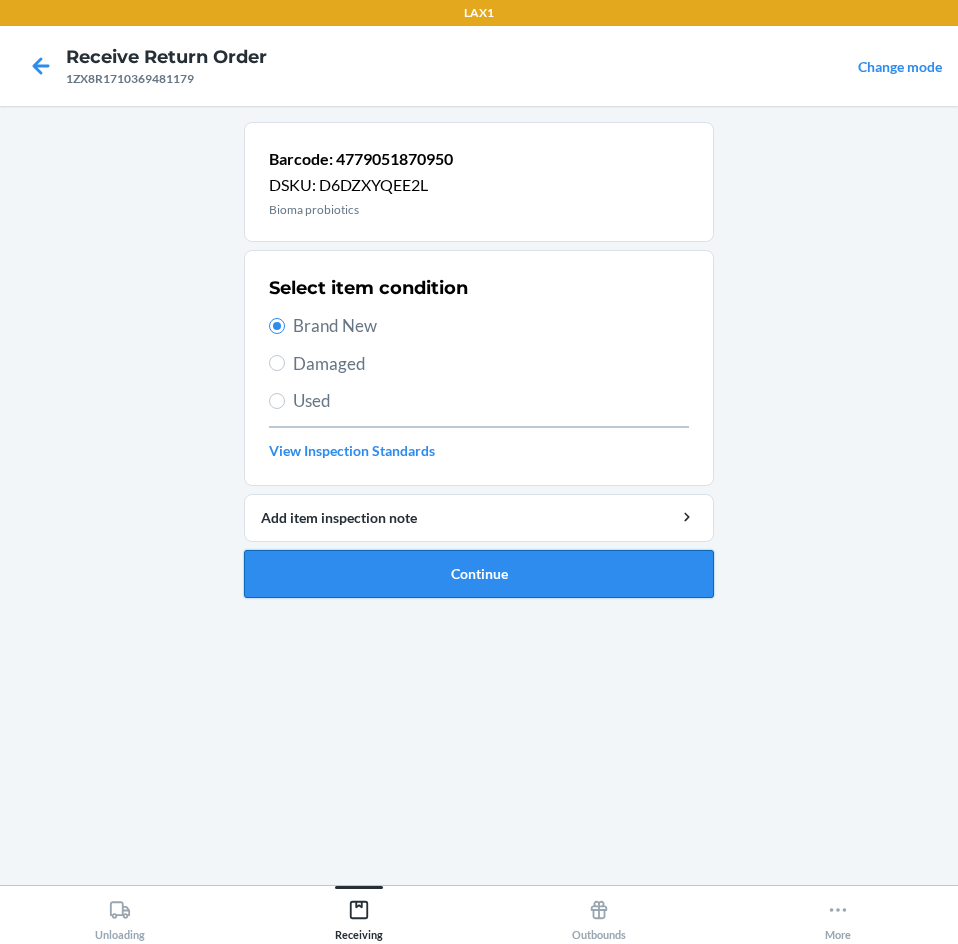 click on "Continue" at bounding box center [479, 574] 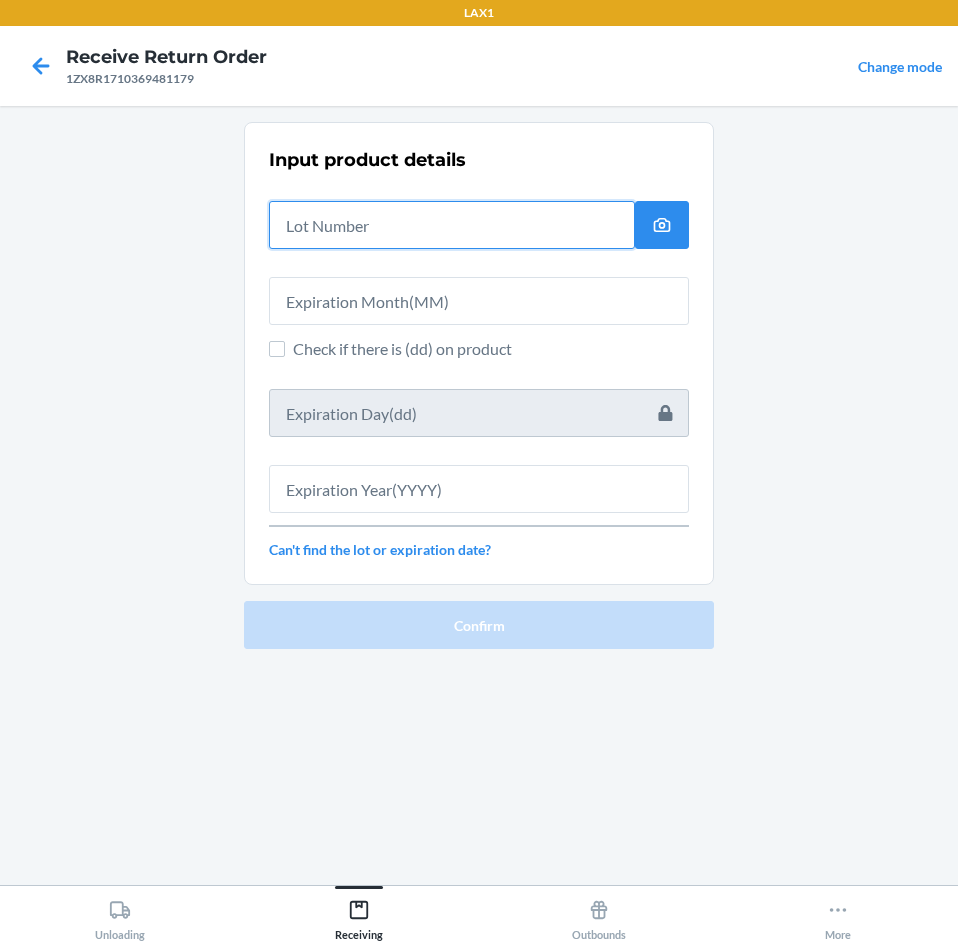 click at bounding box center [452, 225] 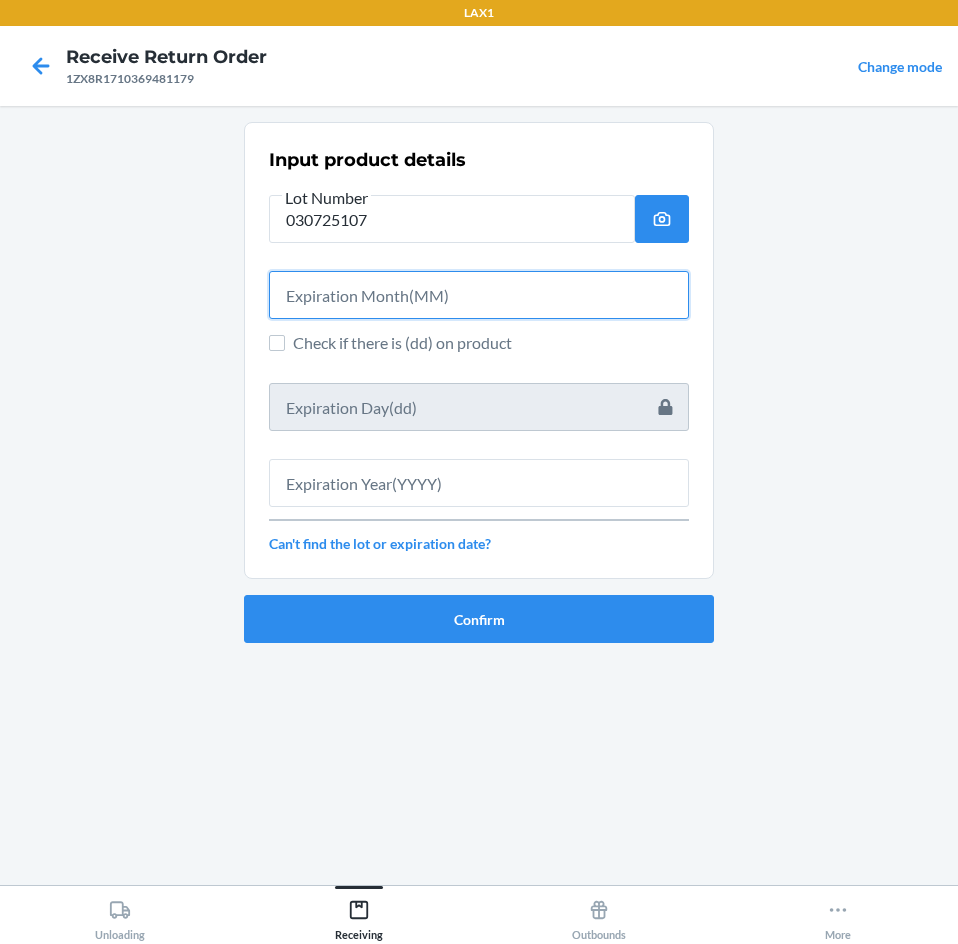 click at bounding box center (479, 295) 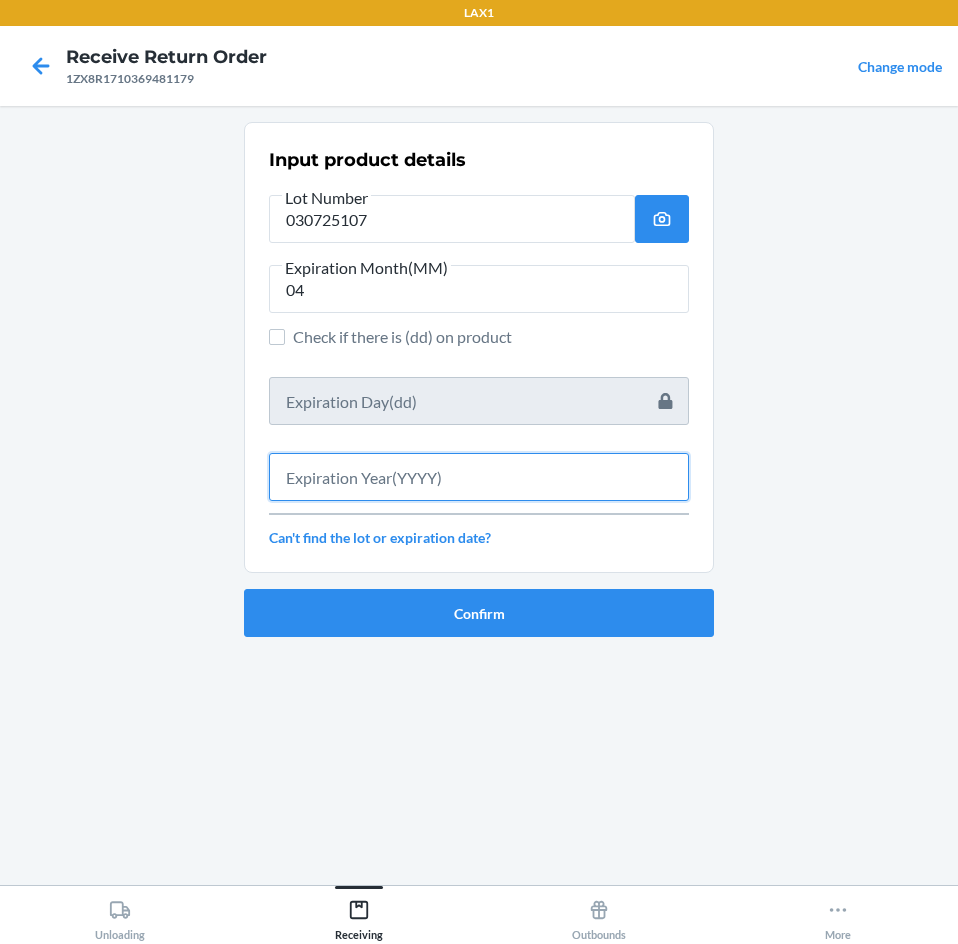 click at bounding box center [479, 477] 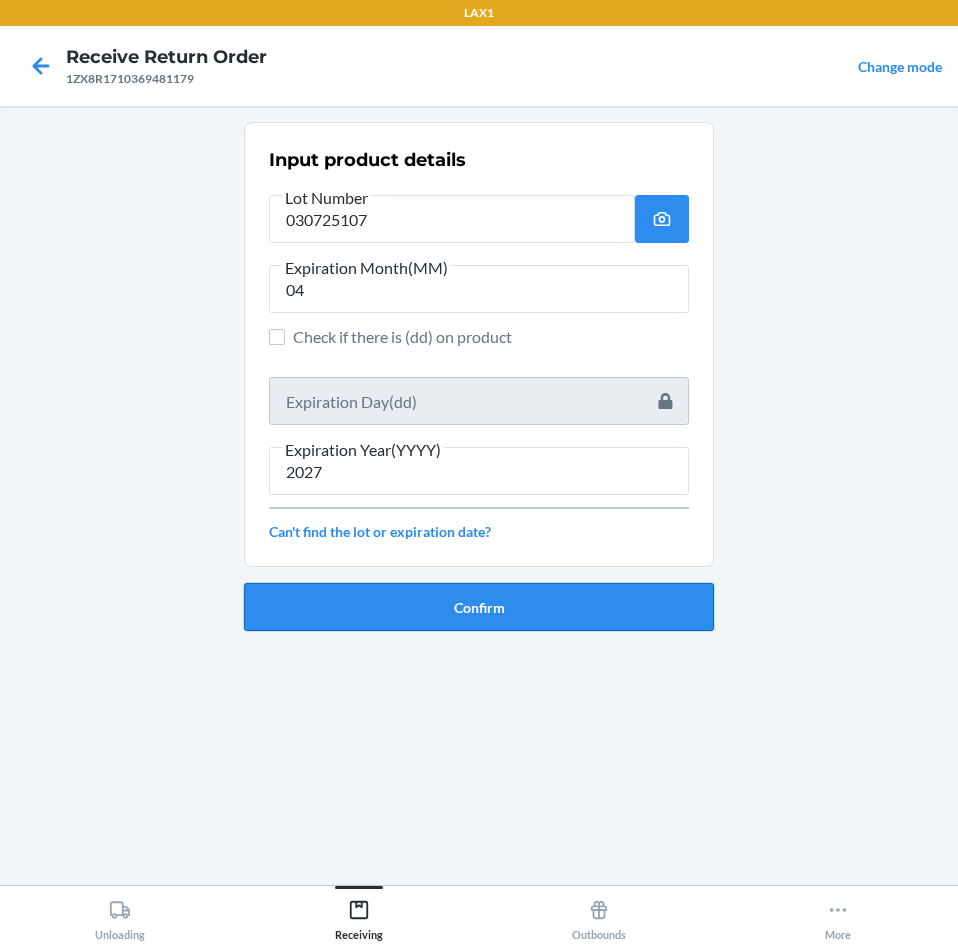 click on "Confirm" at bounding box center [479, 607] 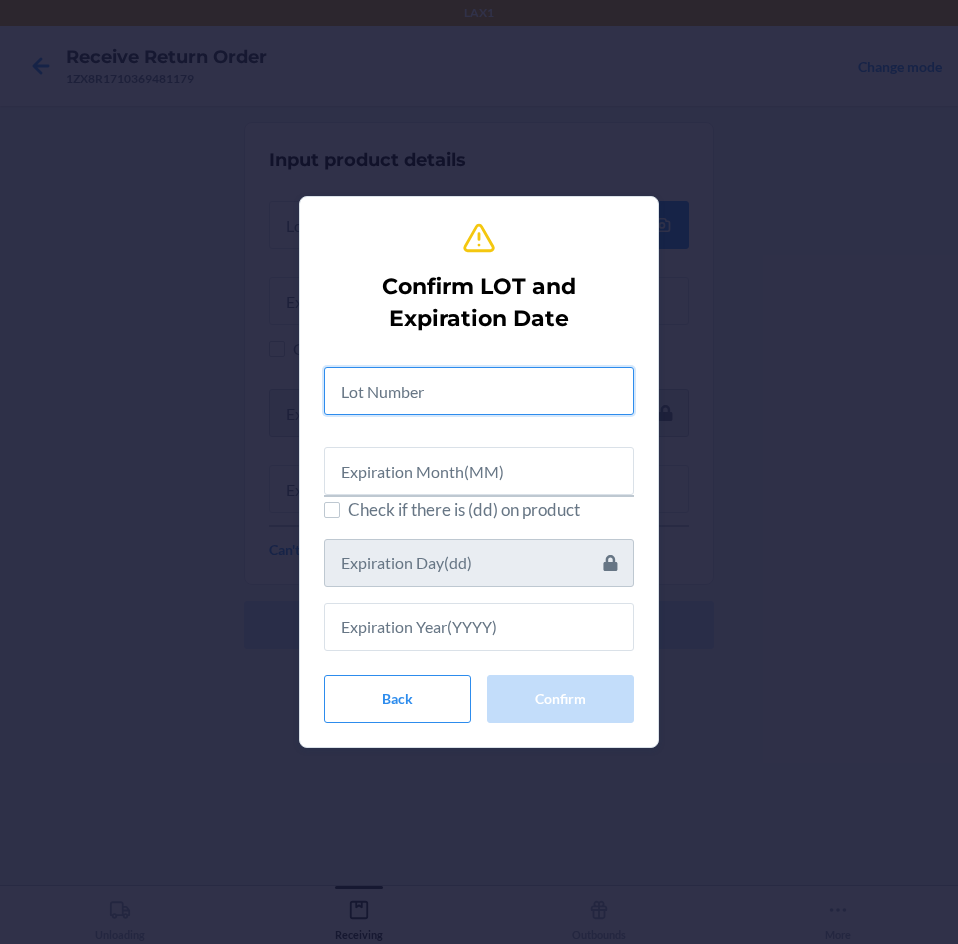 click at bounding box center [479, 391] 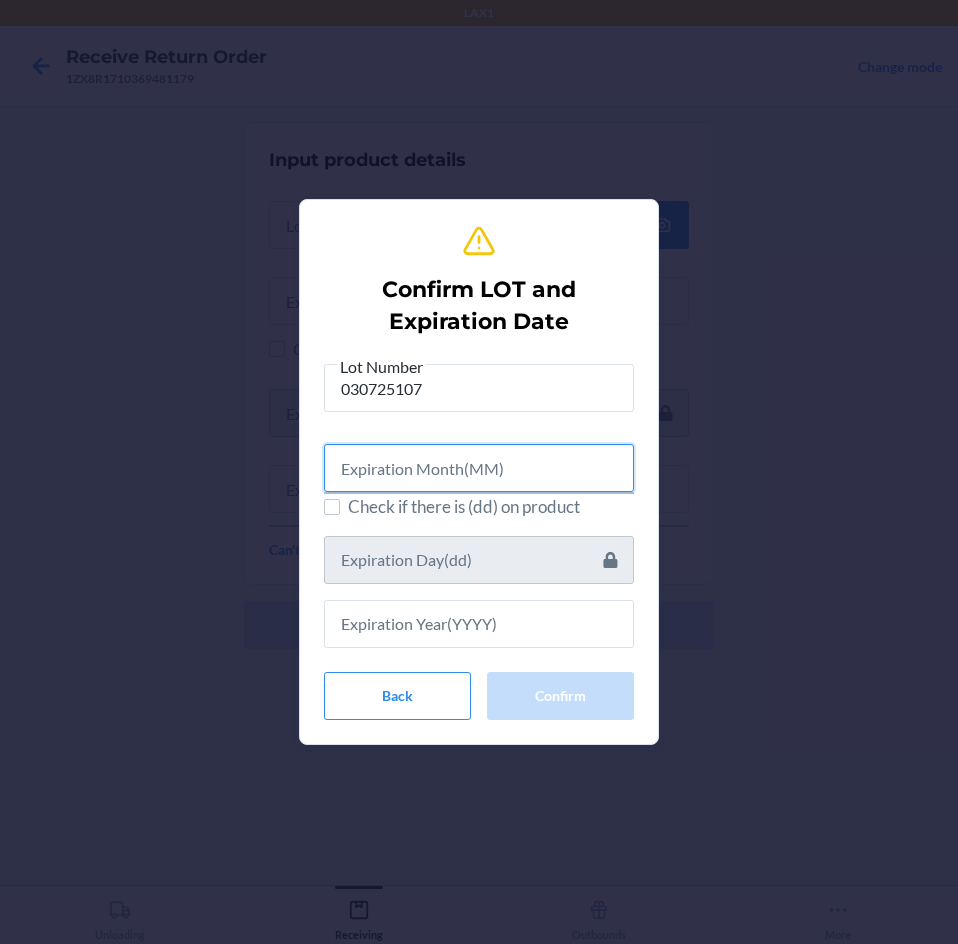 click at bounding box center (479, 468) 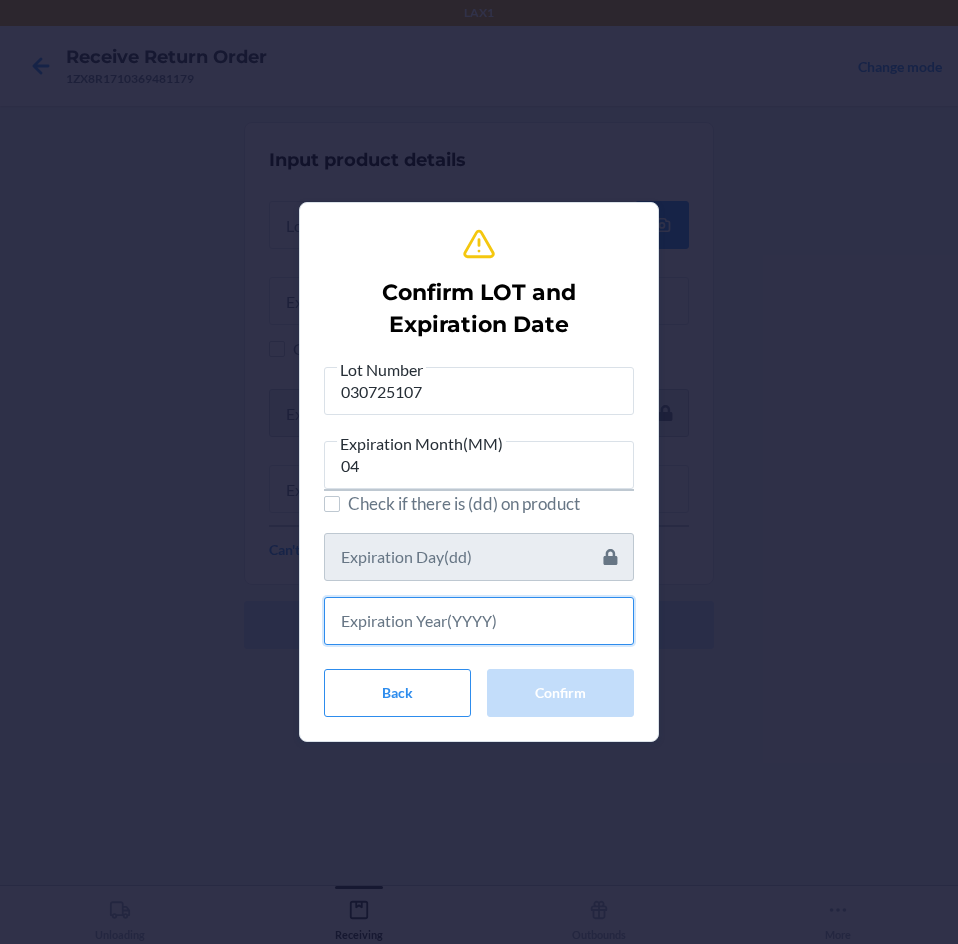 click at bounding box center [479, 621] 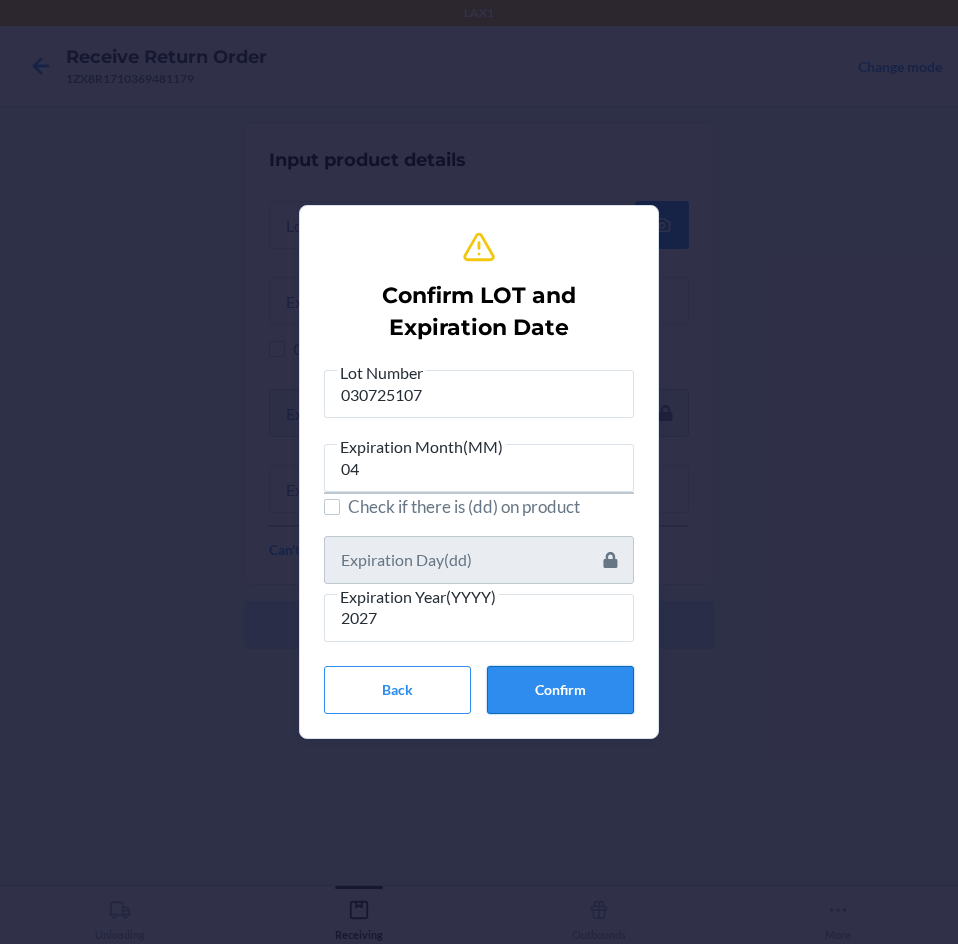 click on "Confirm" at bounding box center [560, 690] 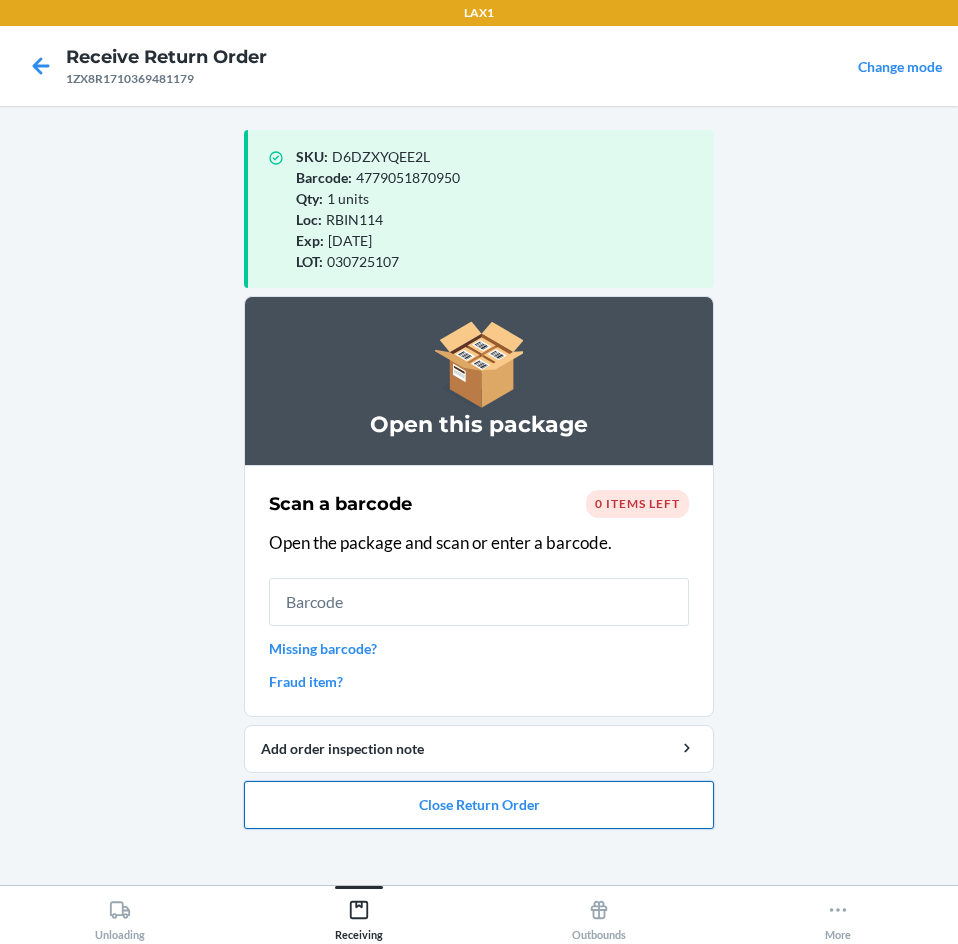 click on "Close Return Order" at bounding box center [479, 805] 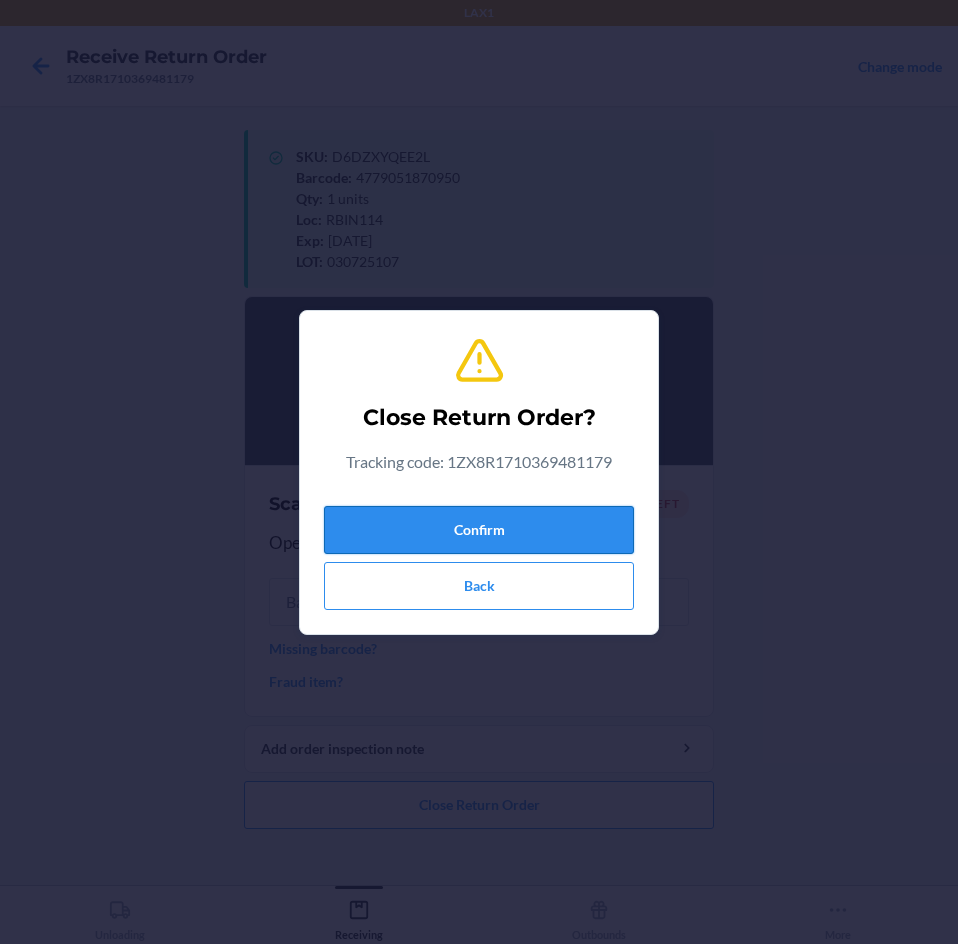 click on "Confirm" at bounding box center [479, 530] 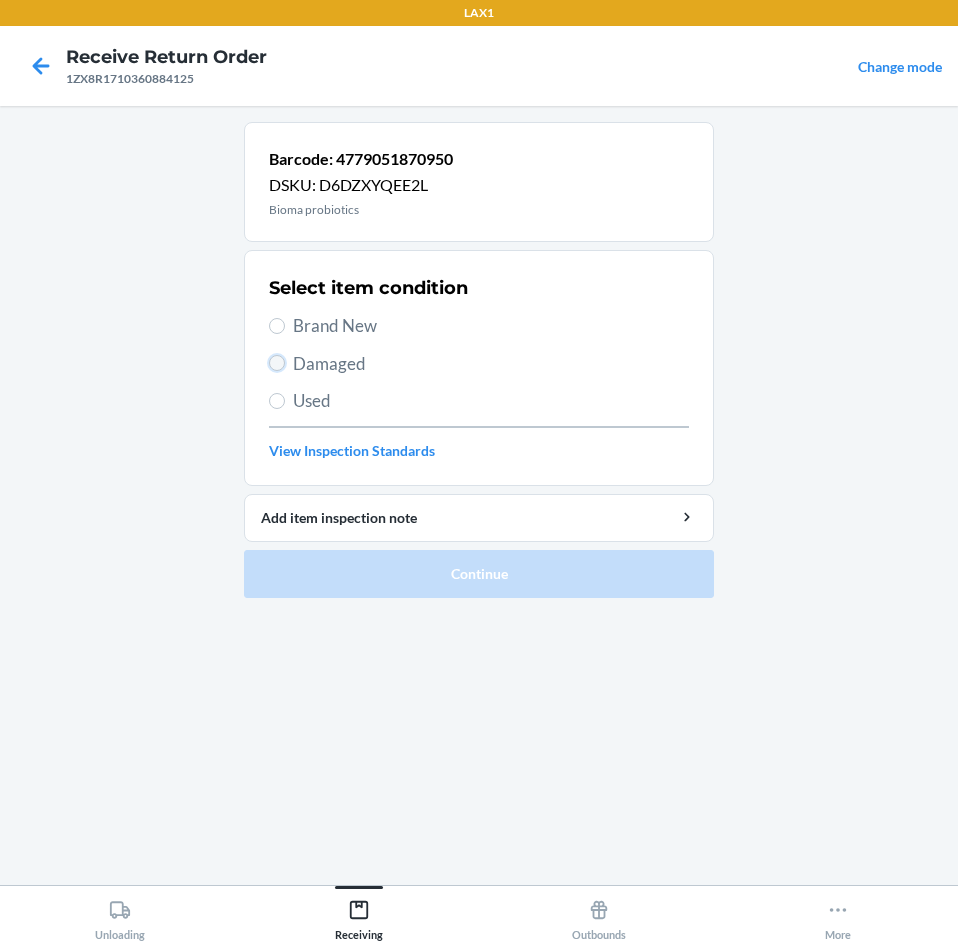drag, startPoint x: 279, startPoint y: 357, endPoint x: 313, endPoint y: 391, distance: 48.08326 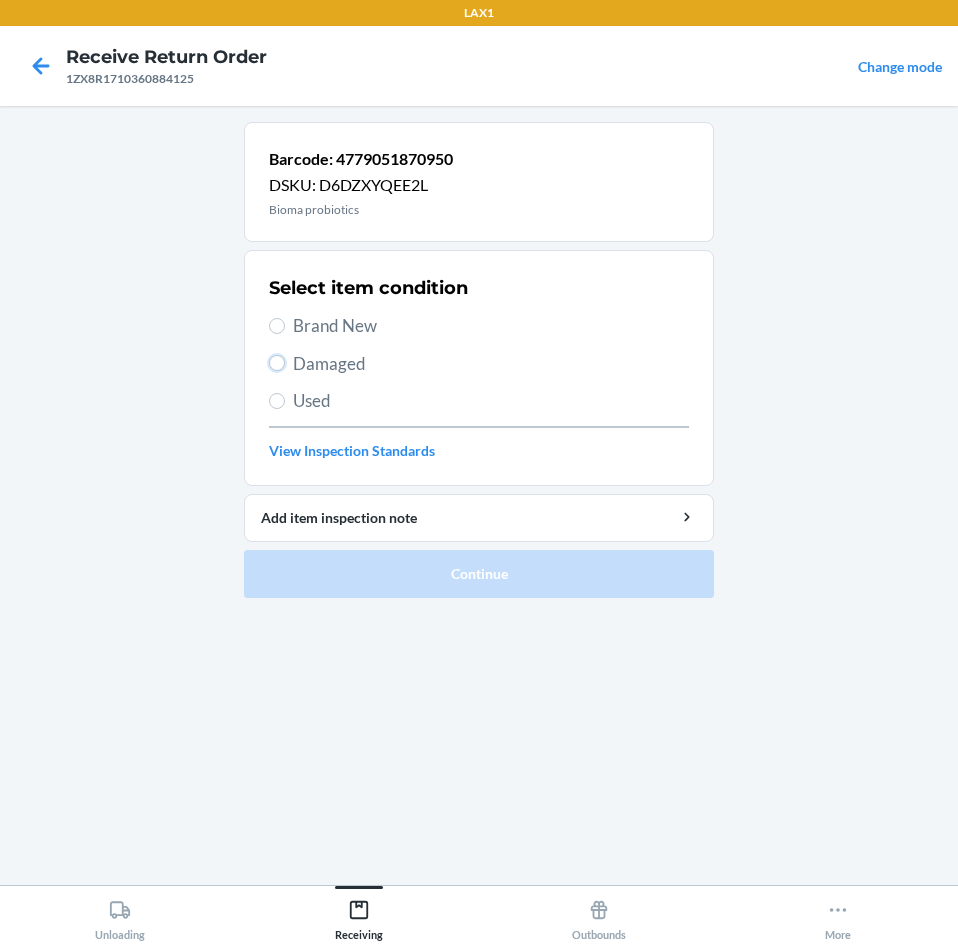 click on "Damaged" at bounding box center [277, 363] 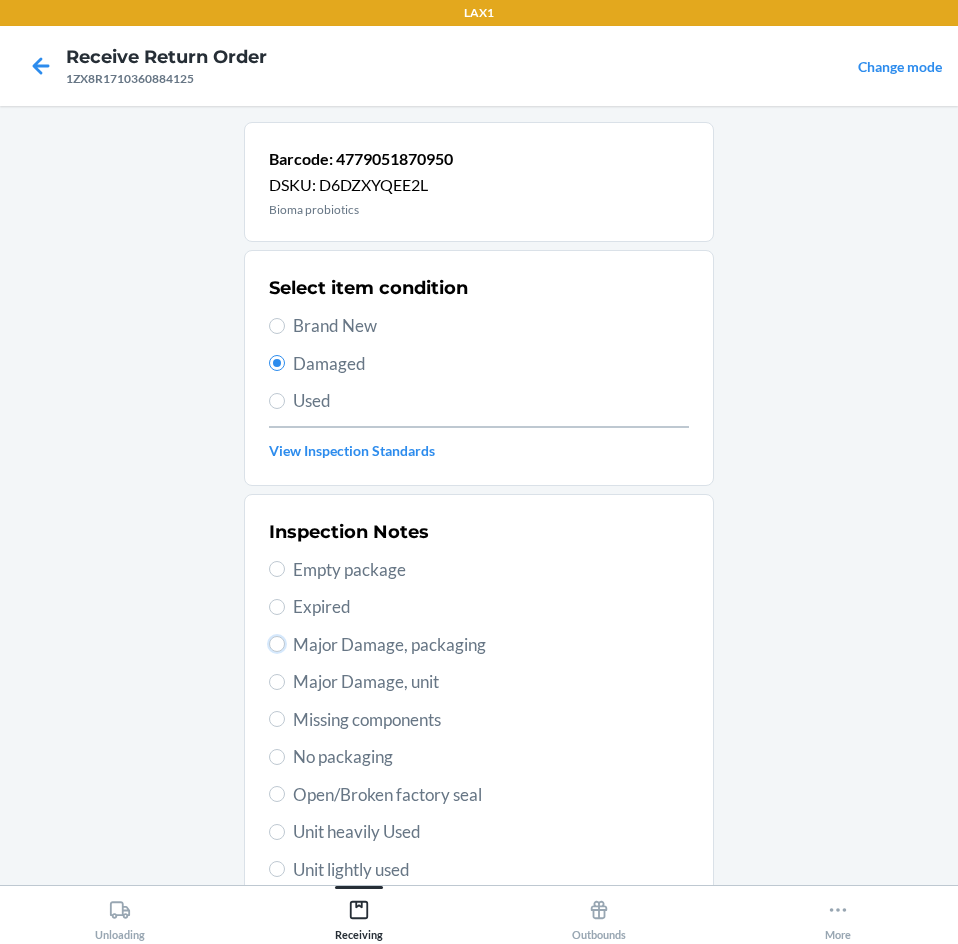 drag, startPoint x: 270, startPoint y: 643, endPoint x: 290, endPoint y: 568, distance: 77.62087 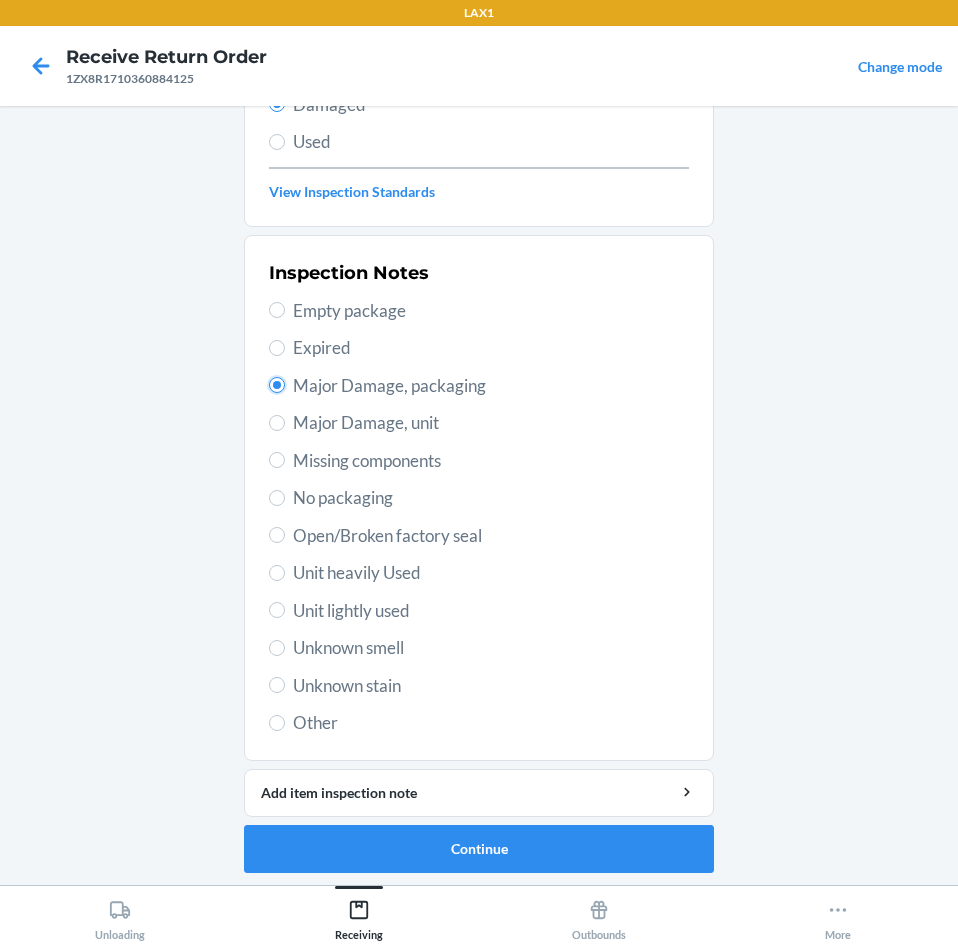 scroll, scrollTop: 263, scrollLeft: 0, axis: vertical 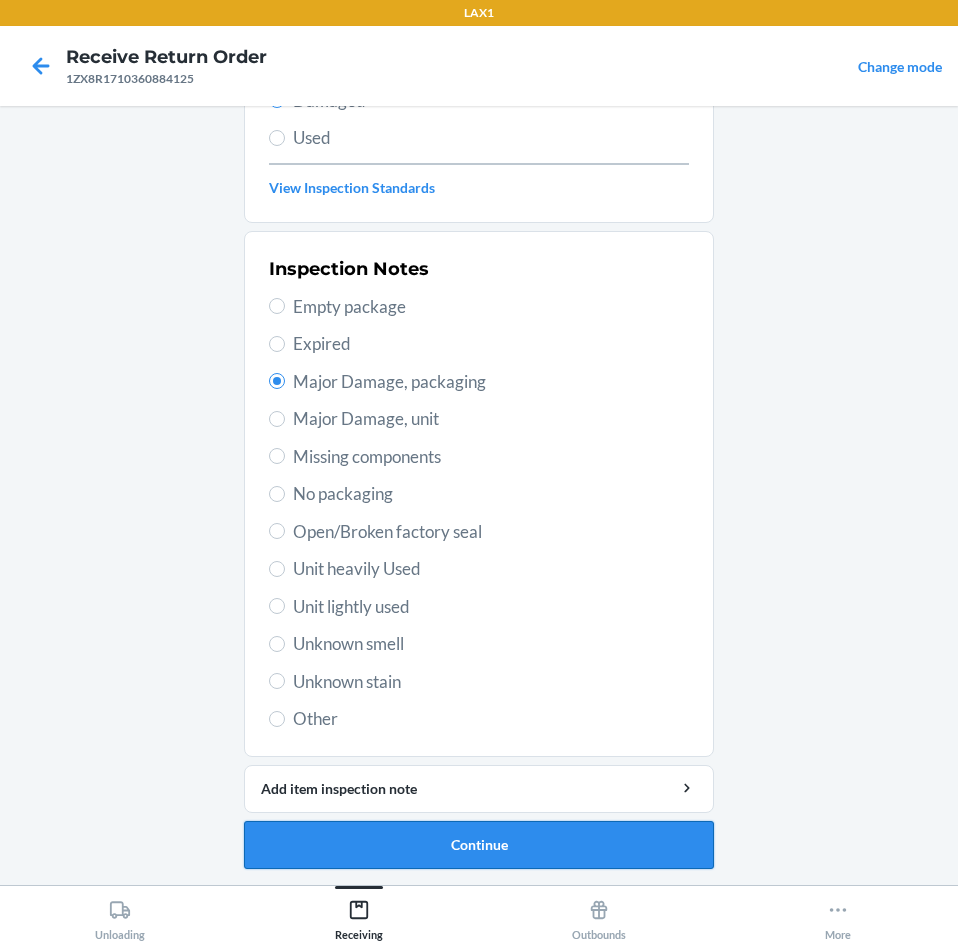 click on "Continue" at bounding box center [479, 845] 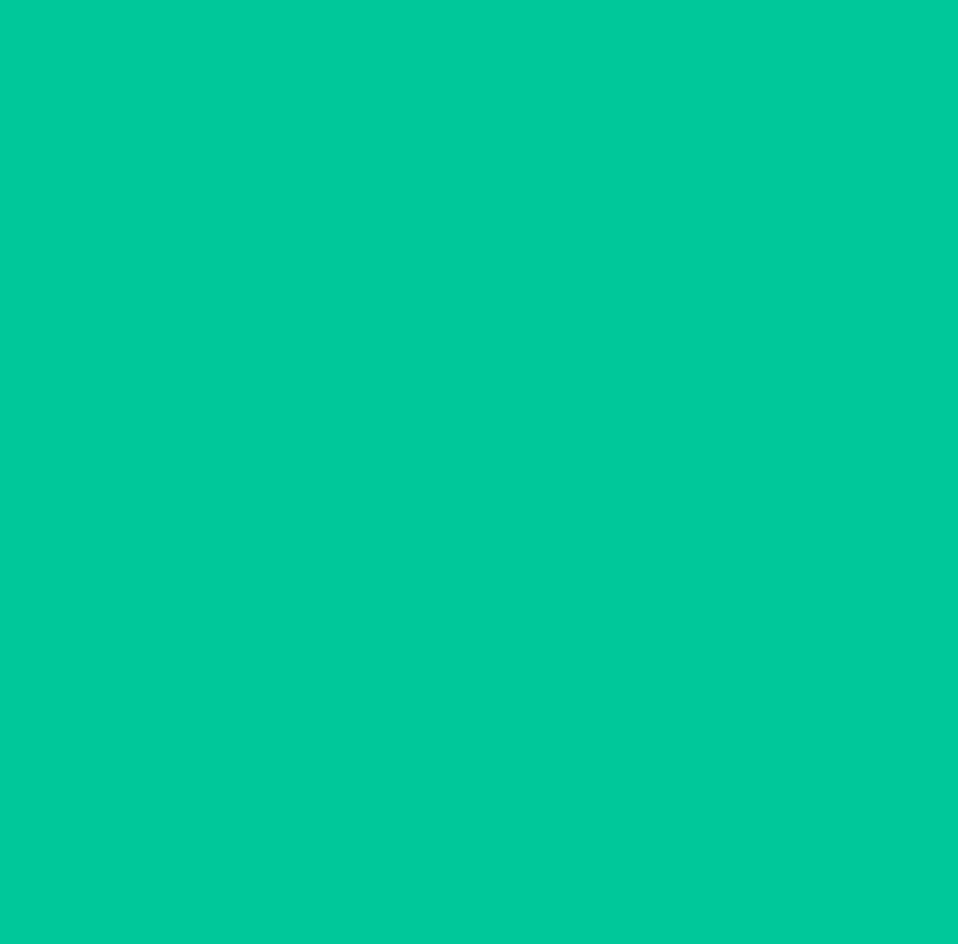 scroll, scrollTop: 98, scrollLeft: 0, axis: vertical 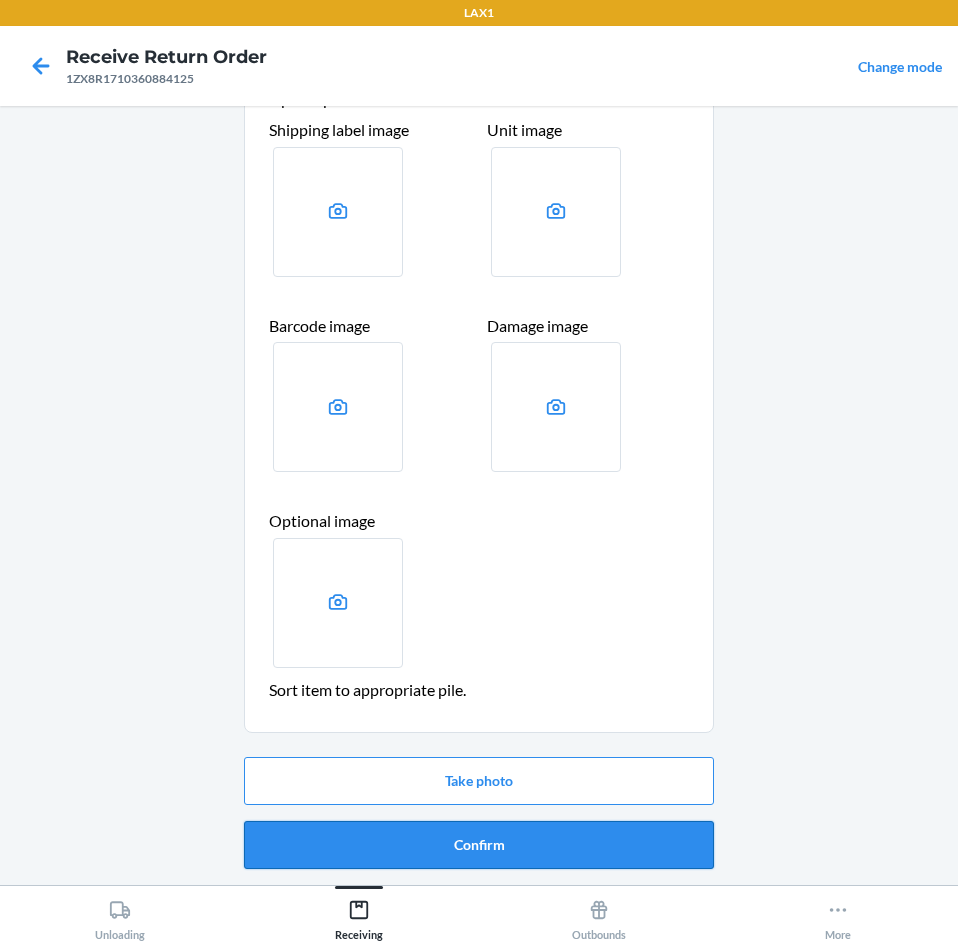 click on "Confirm" at bounding box center [479, 845] 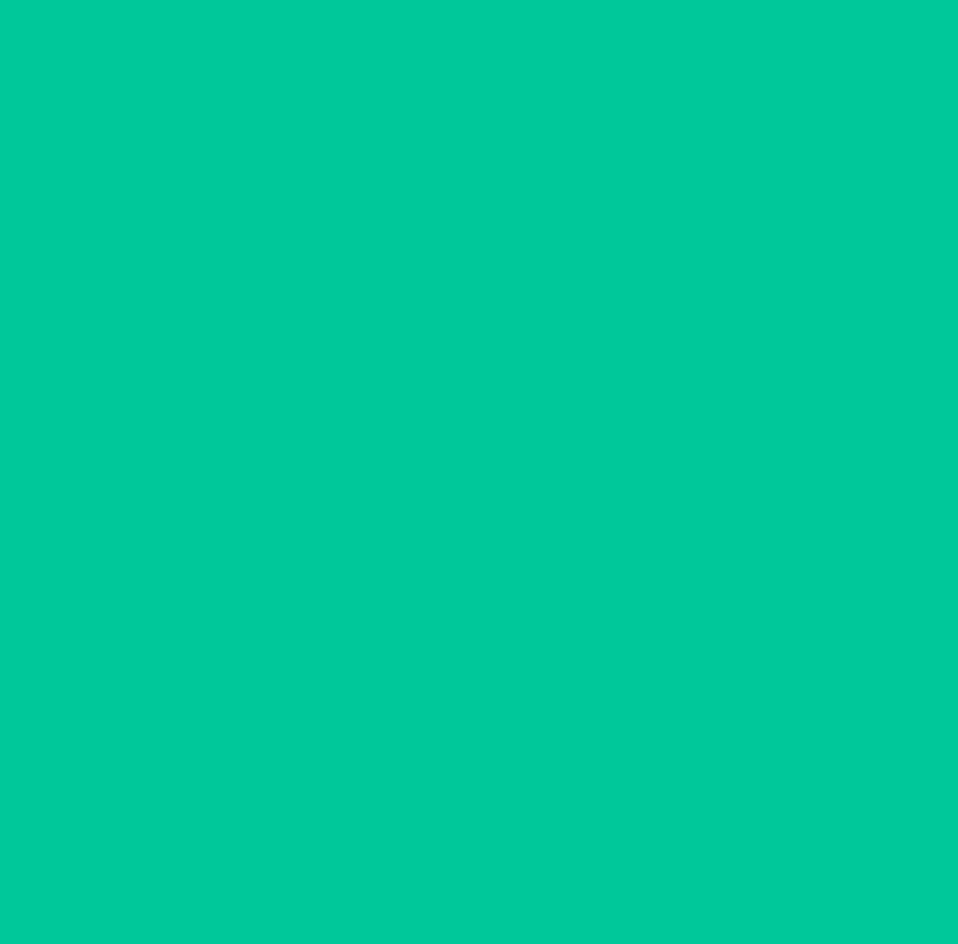 scroll, scrollTop: 0, scrollLeft: 0, axis: both 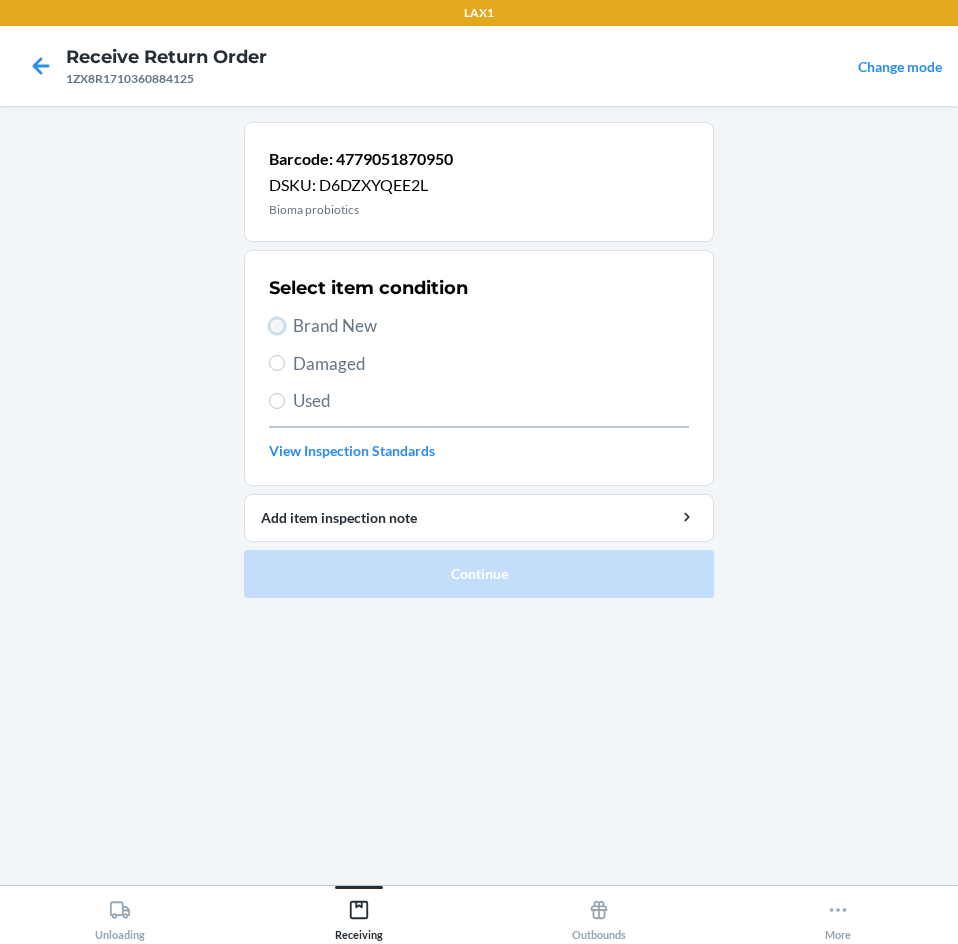 click on "Brand New" at bounding box center (277, 326) 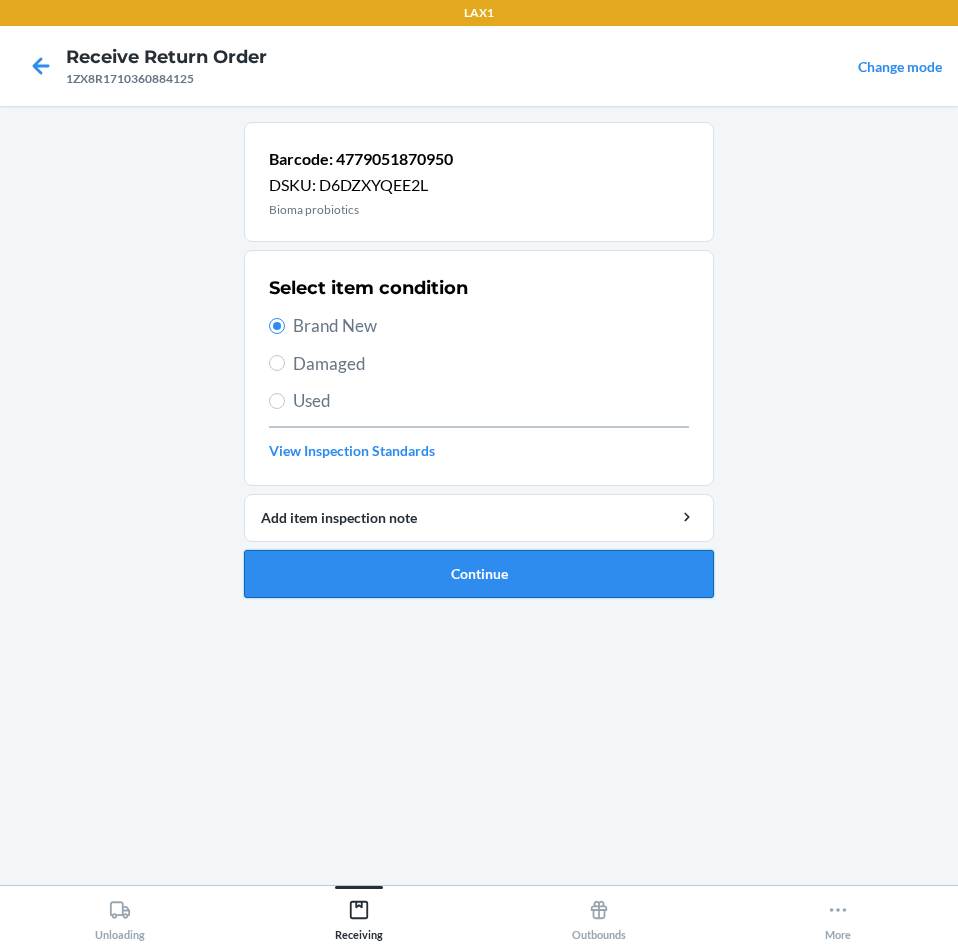 click on "Continue" at bounding box center (479, 574) 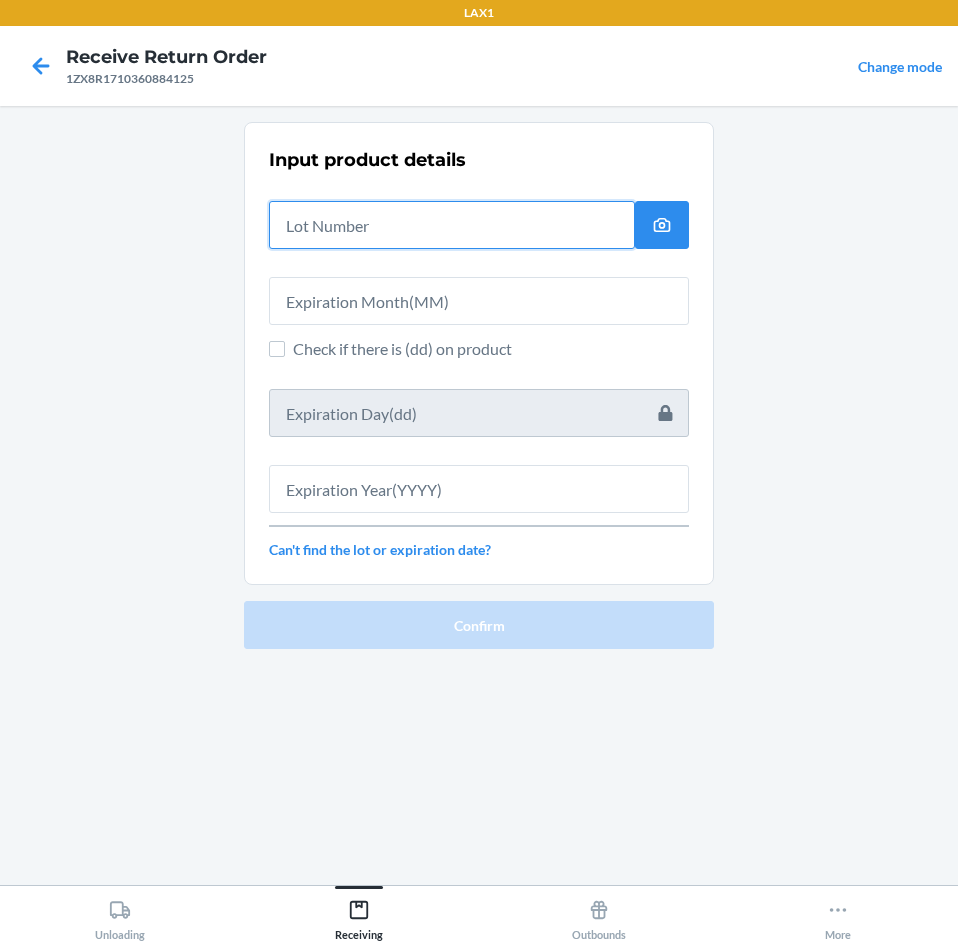 click at bounding box center [452, 225] 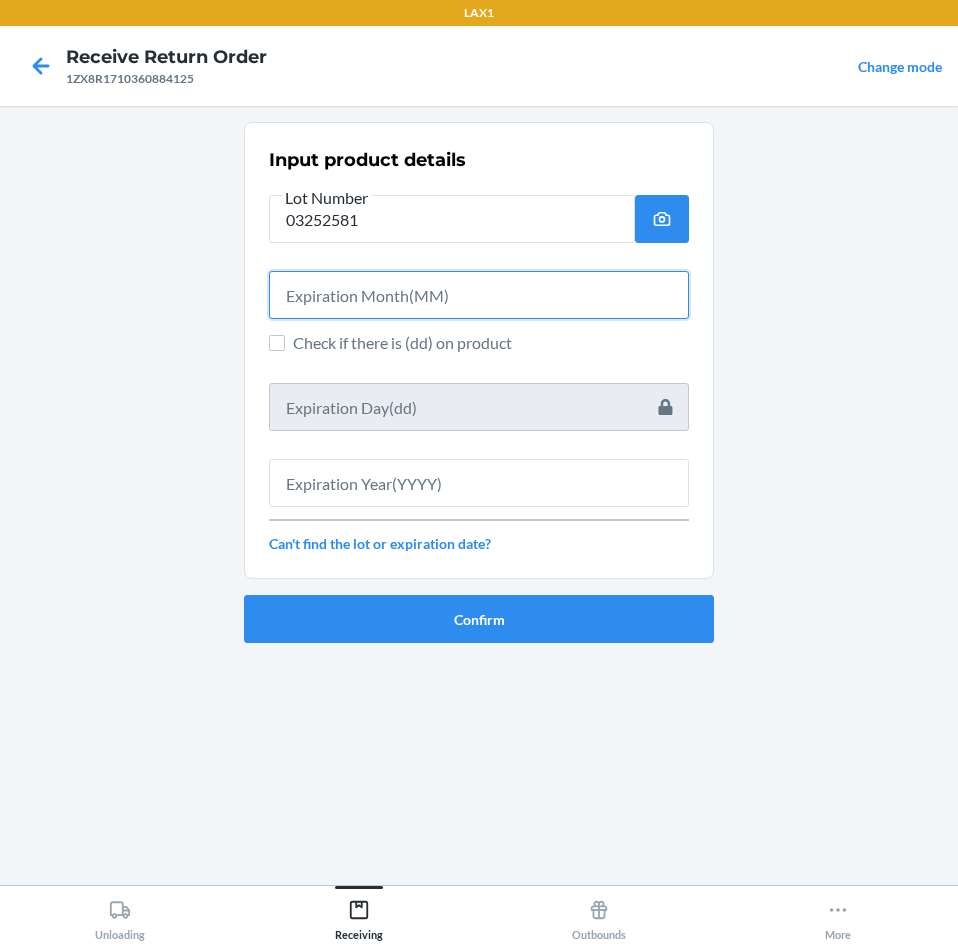click at bounding box center [479, 295] 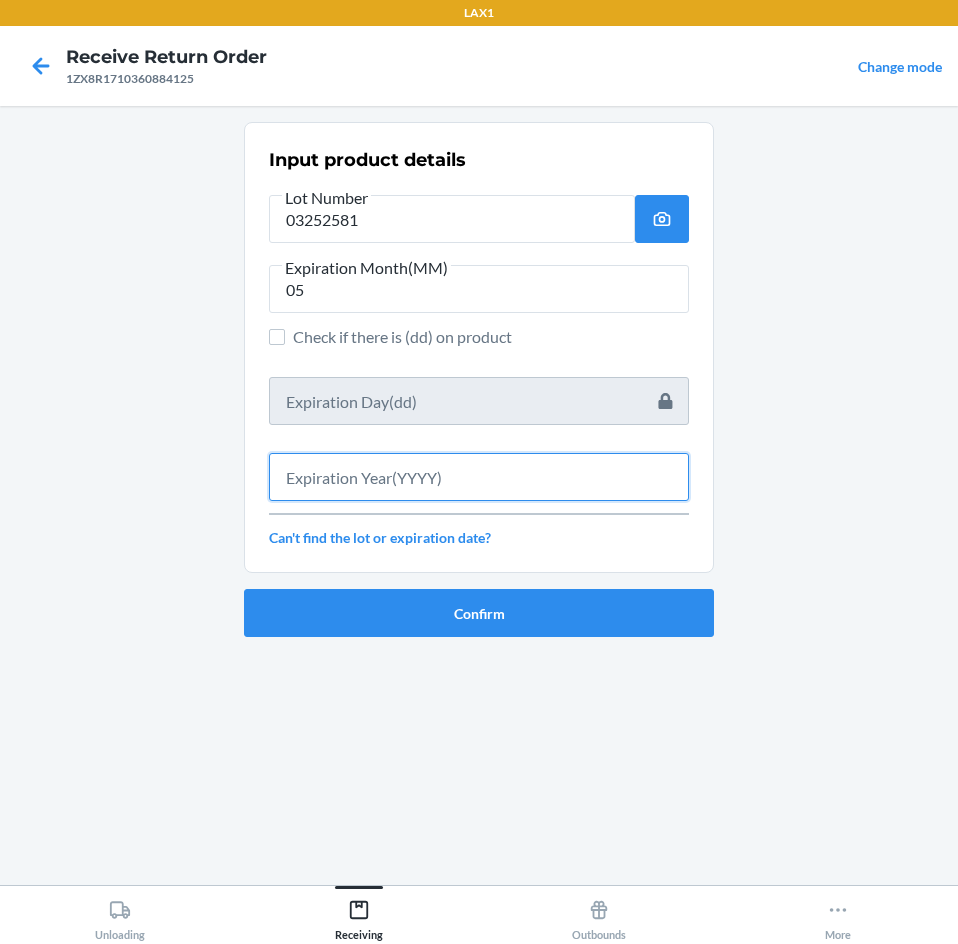 click at bounding box center [479, 477] 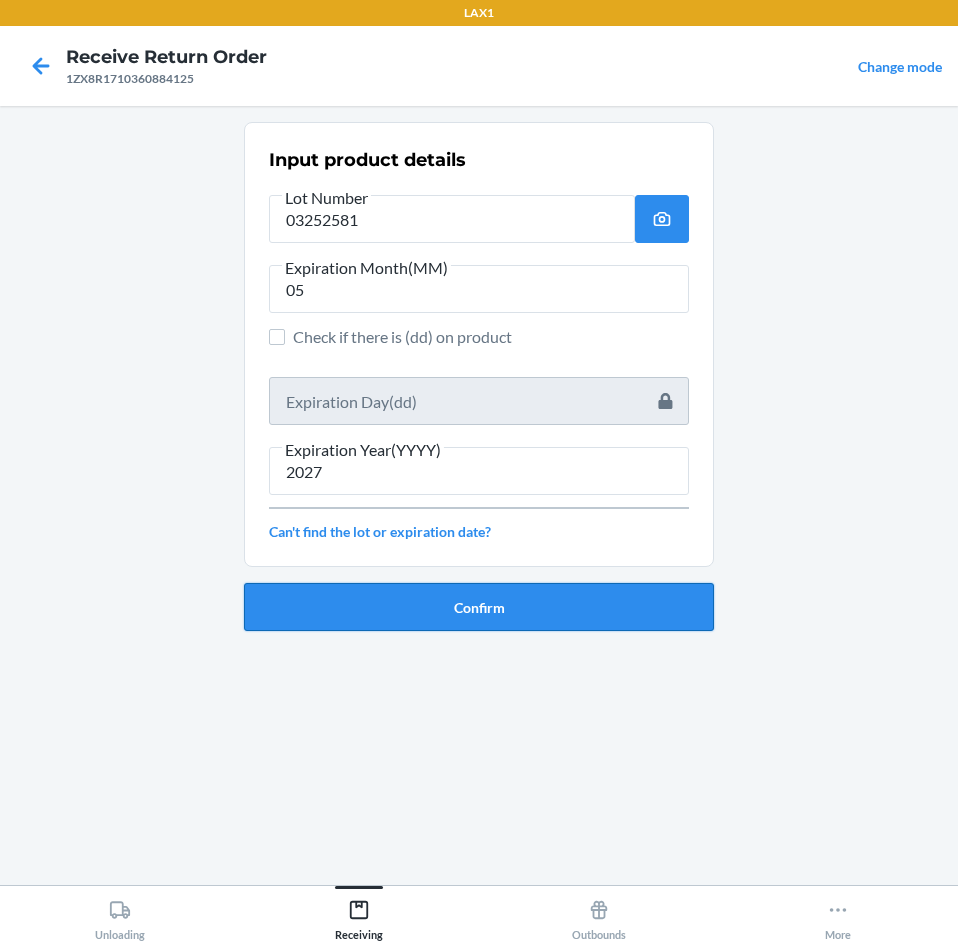 click on "Confirm" at bounding box center (479, 607) 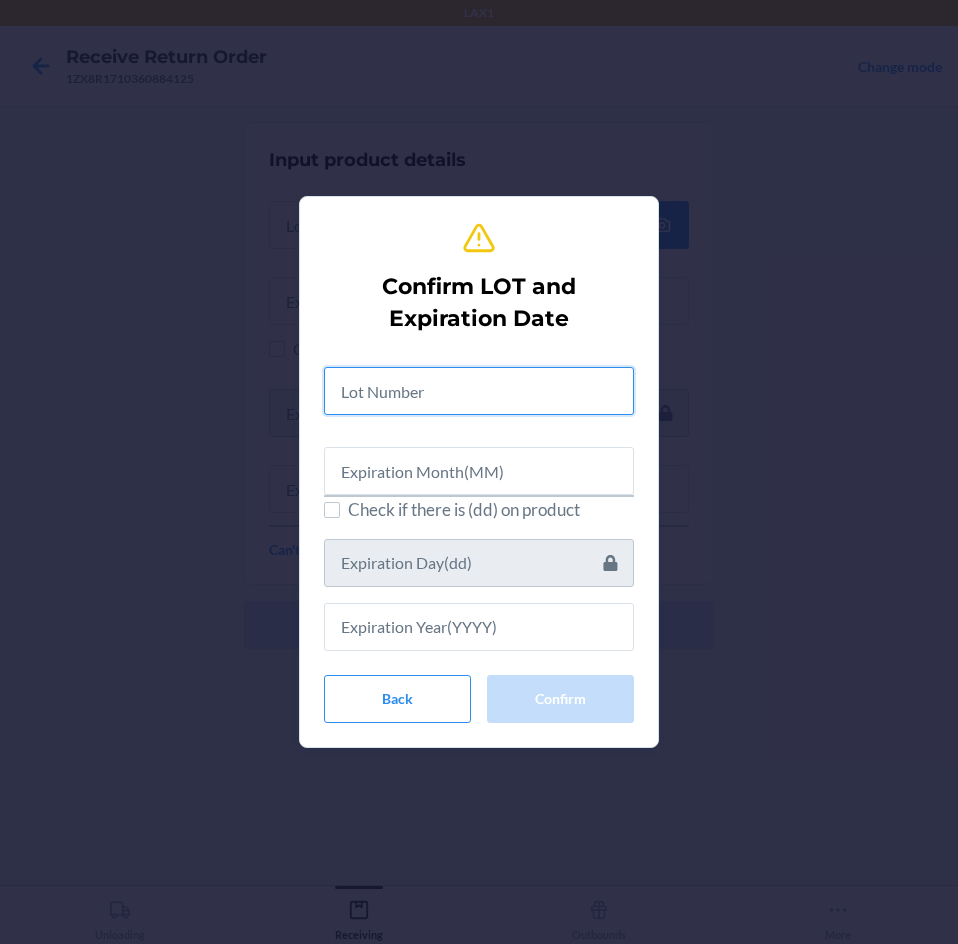 click at bounding box center (479, 391) 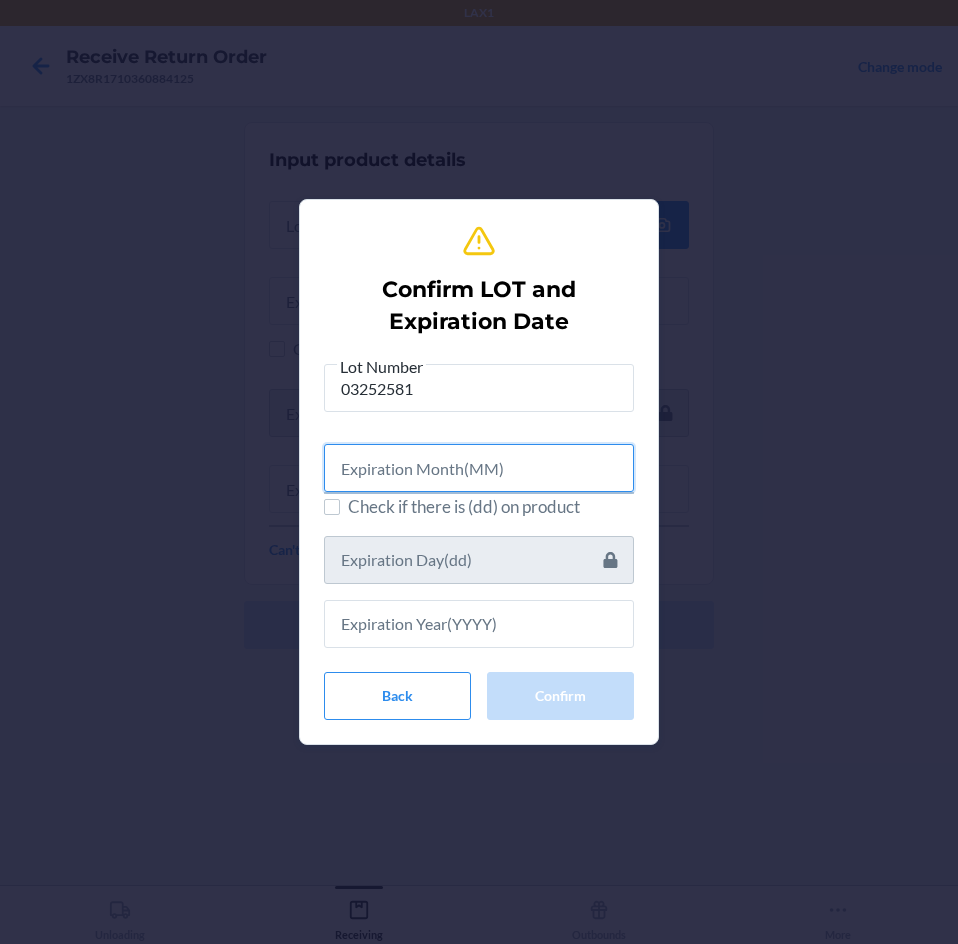 click at bounding box center [479, 468] 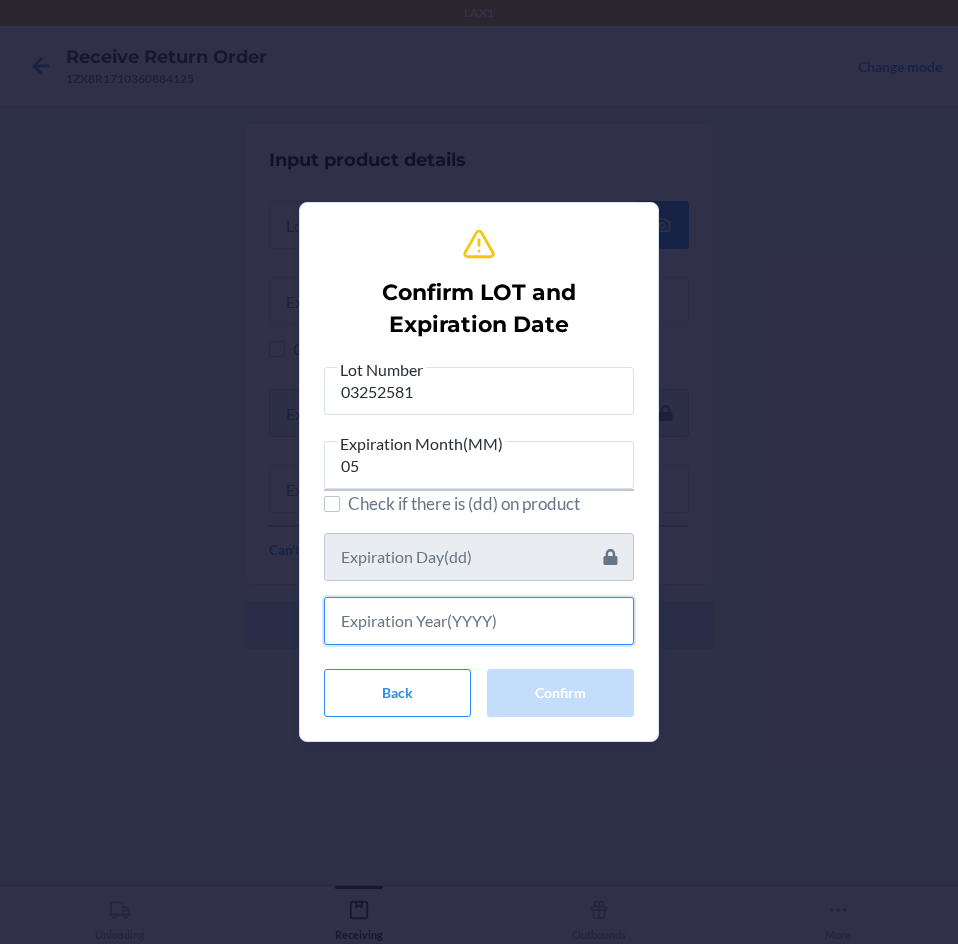 click at bounding box center [479, 621] 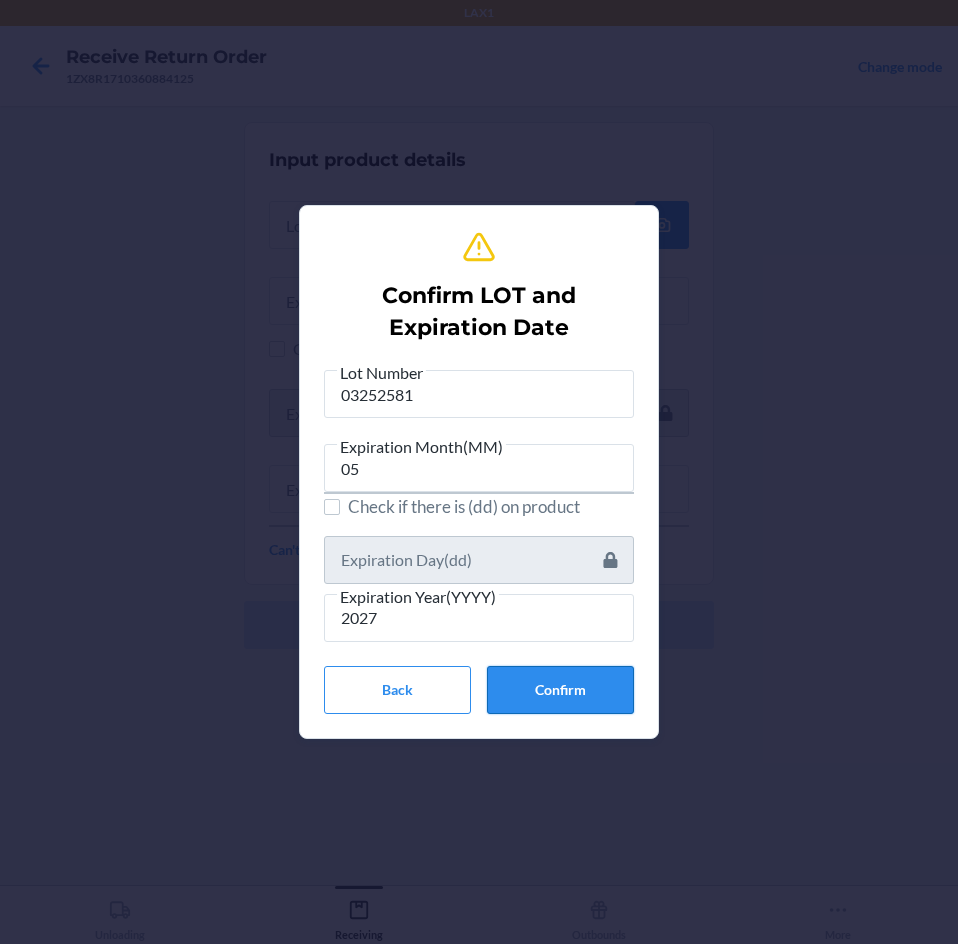 click on "Confirm" at bounding box center (560, 690) 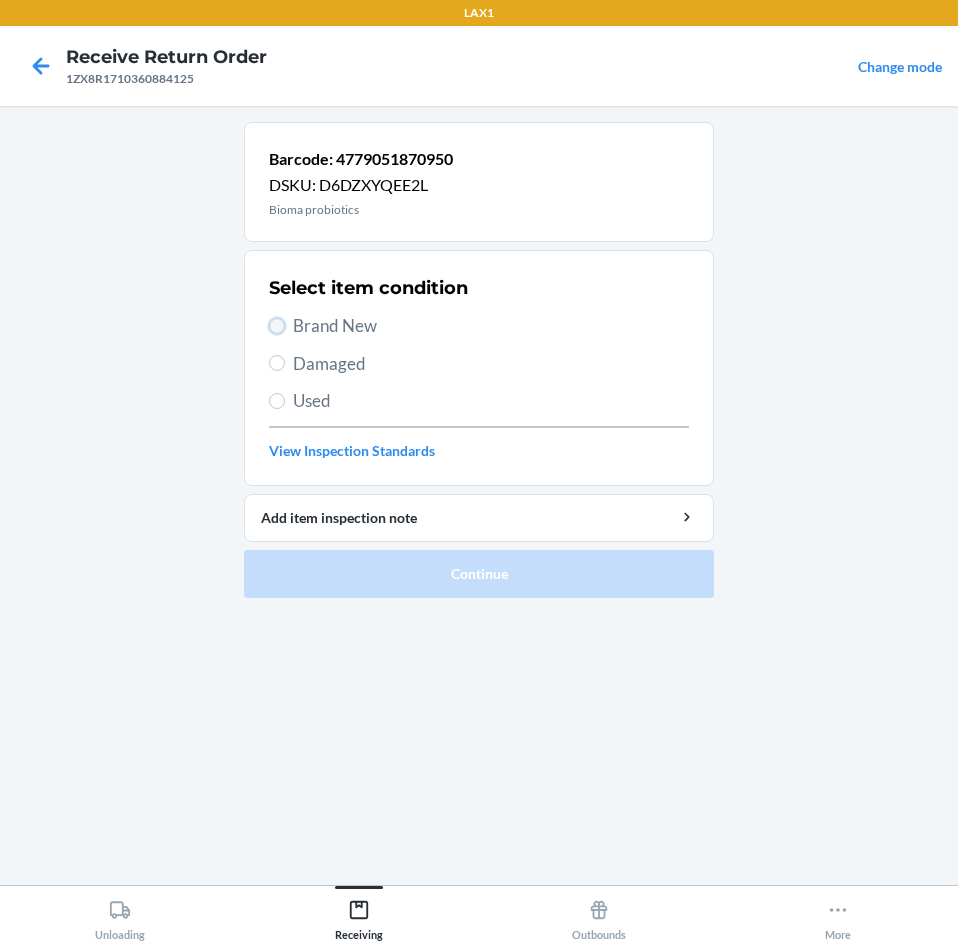 click on "Brand New" at bounding box center (277, 326) 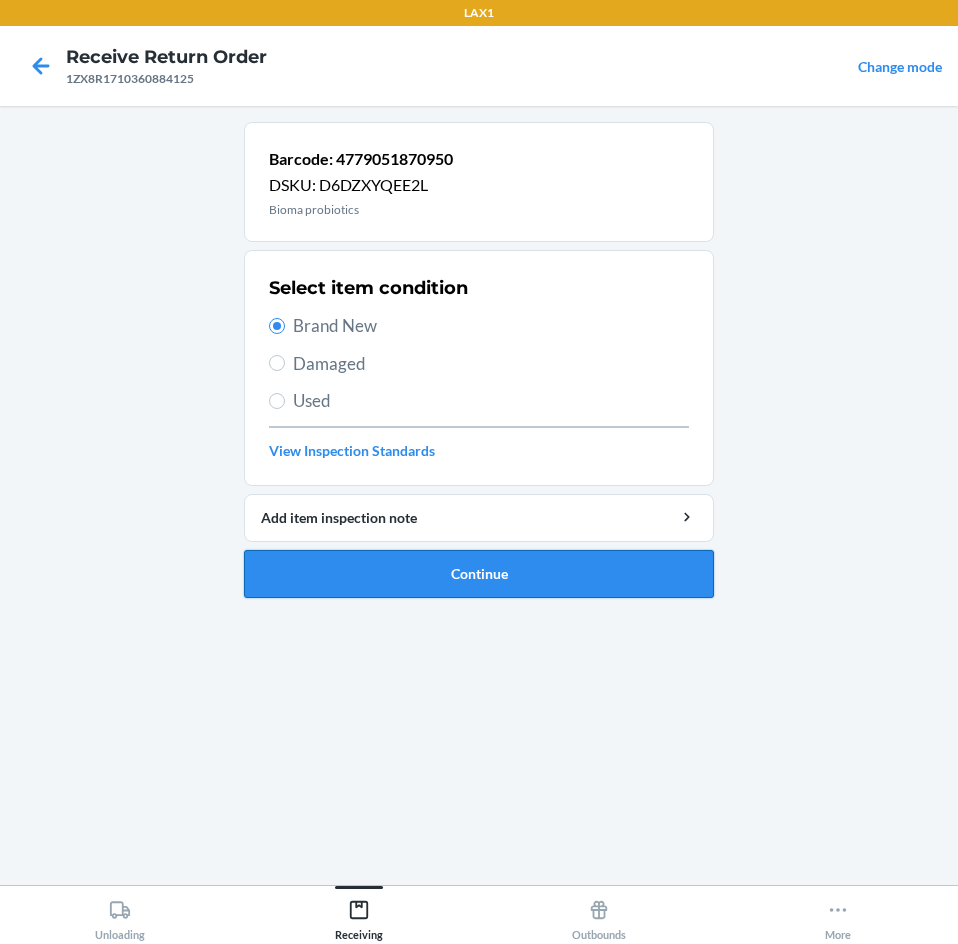 click on "Continue" at bounding box center [479, 574] 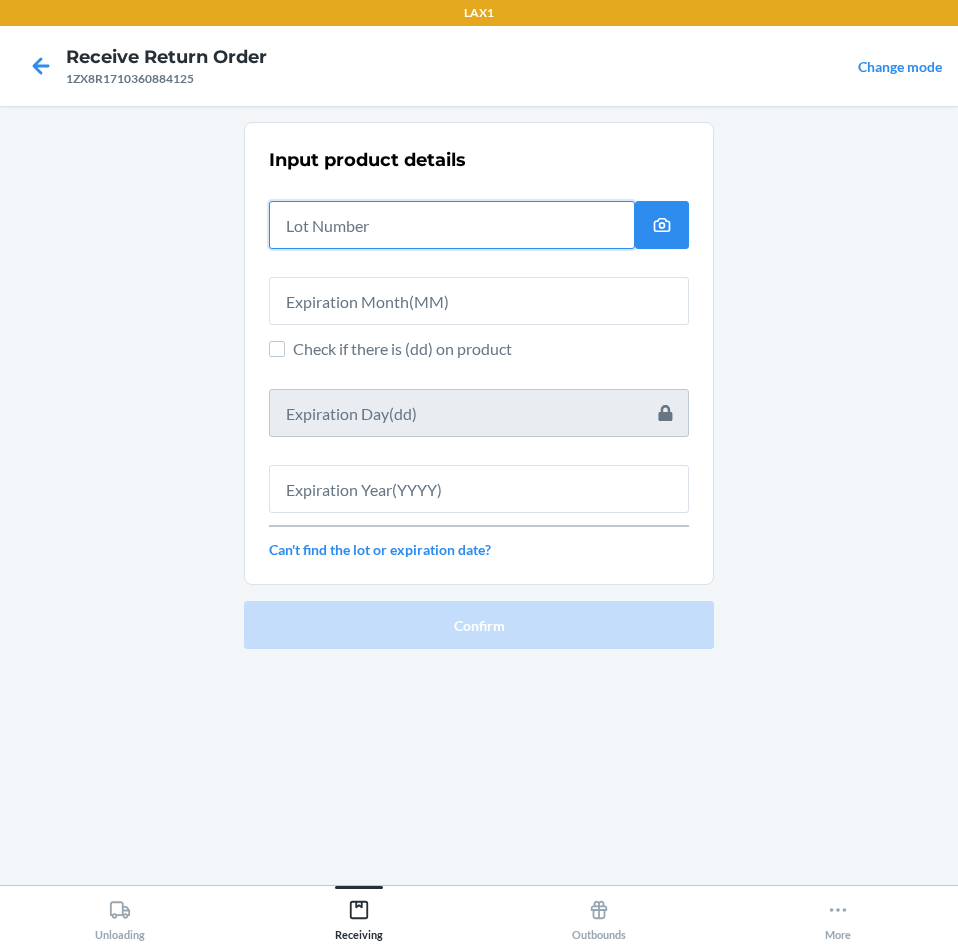 click at bounding box center [452, 225] 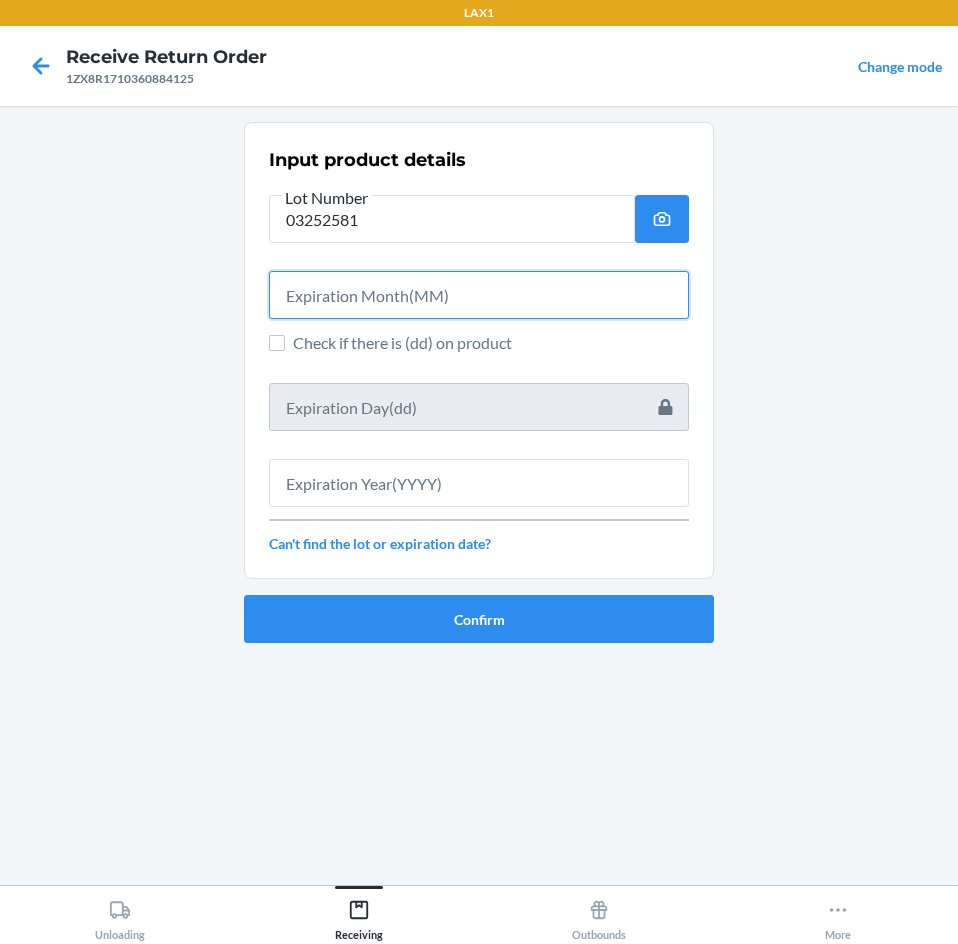 click at bounding box center (479, 295) 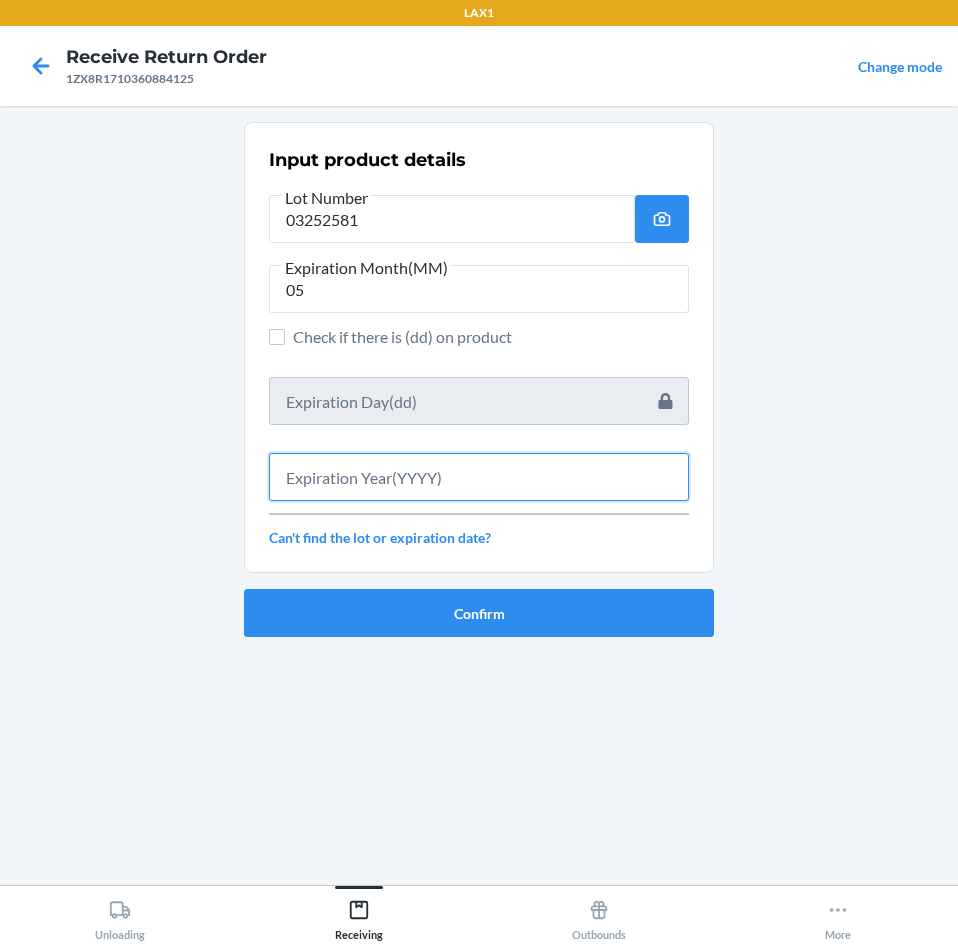click at bounding box center (479, 477) 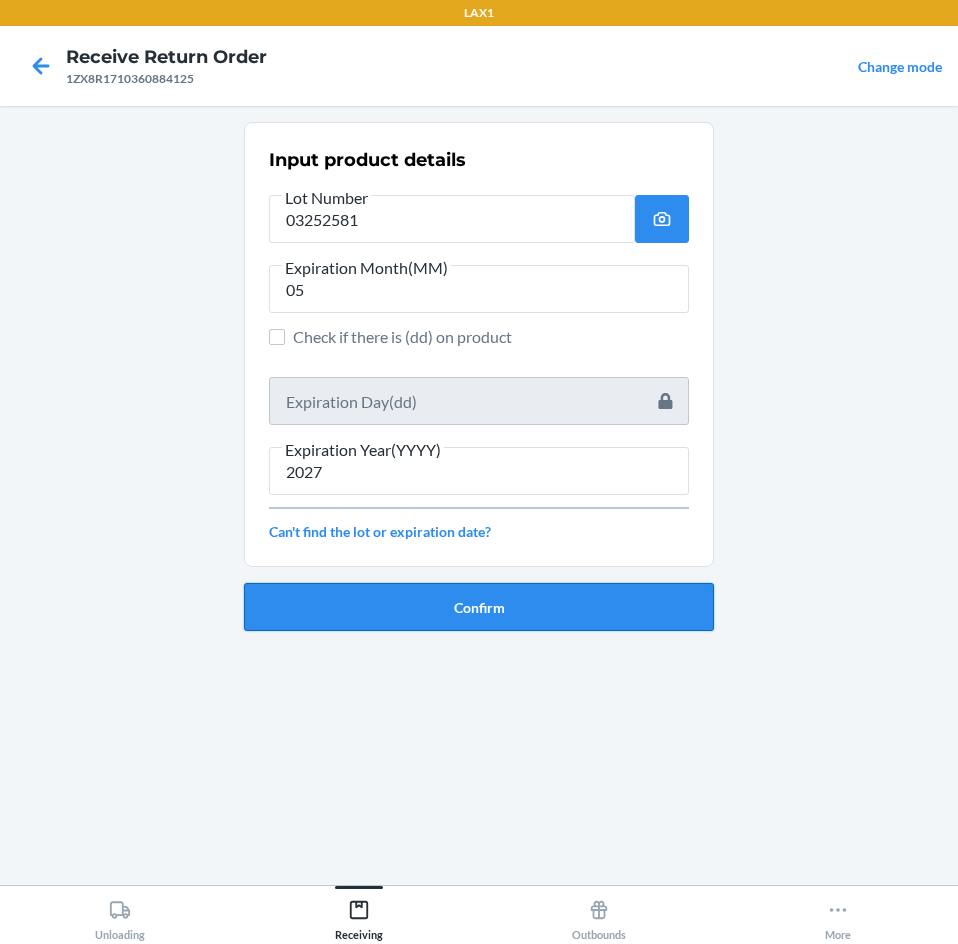 click on "Confirm" at bounding box center [479, 607] 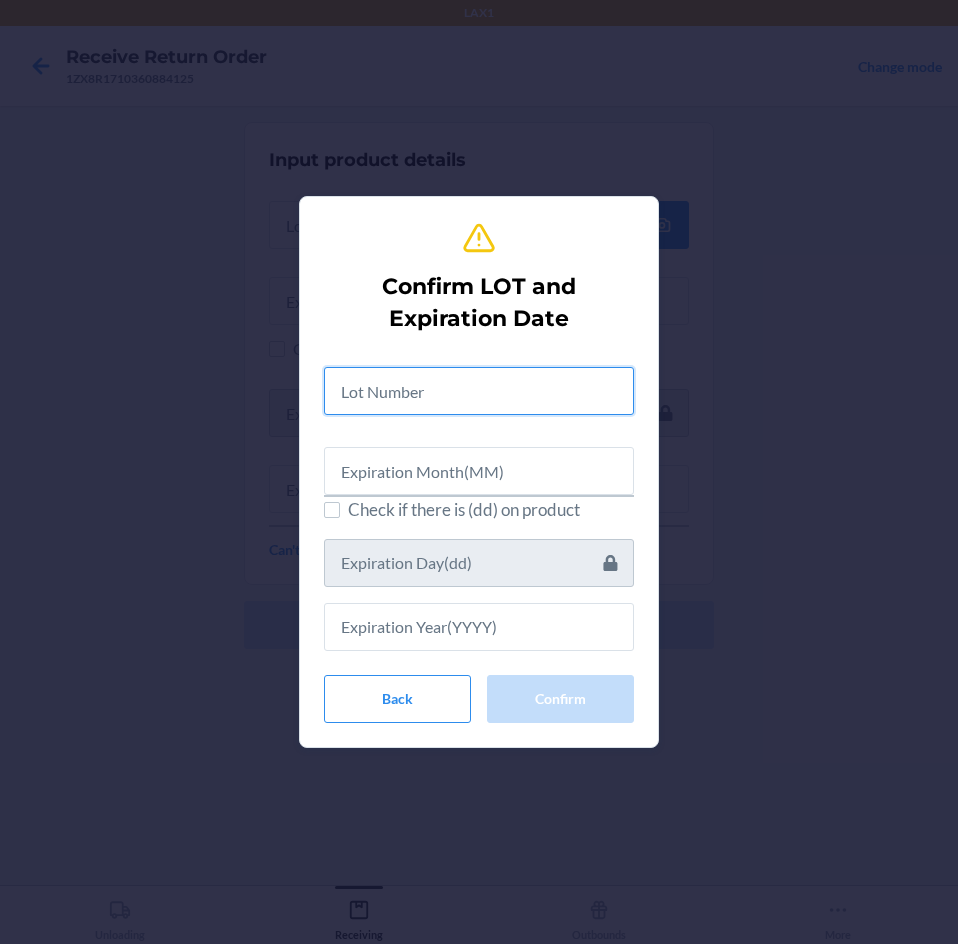 click at bounding box center (479, 391) 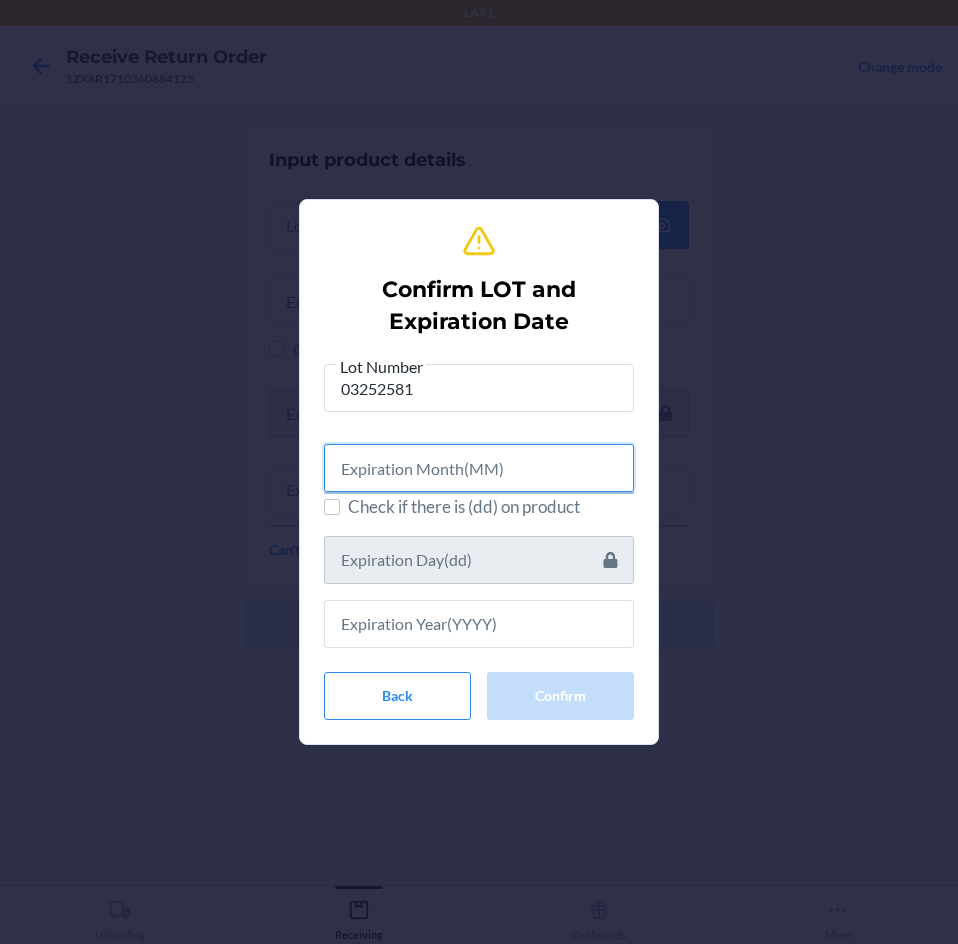 click at bounding box center [479, 468] 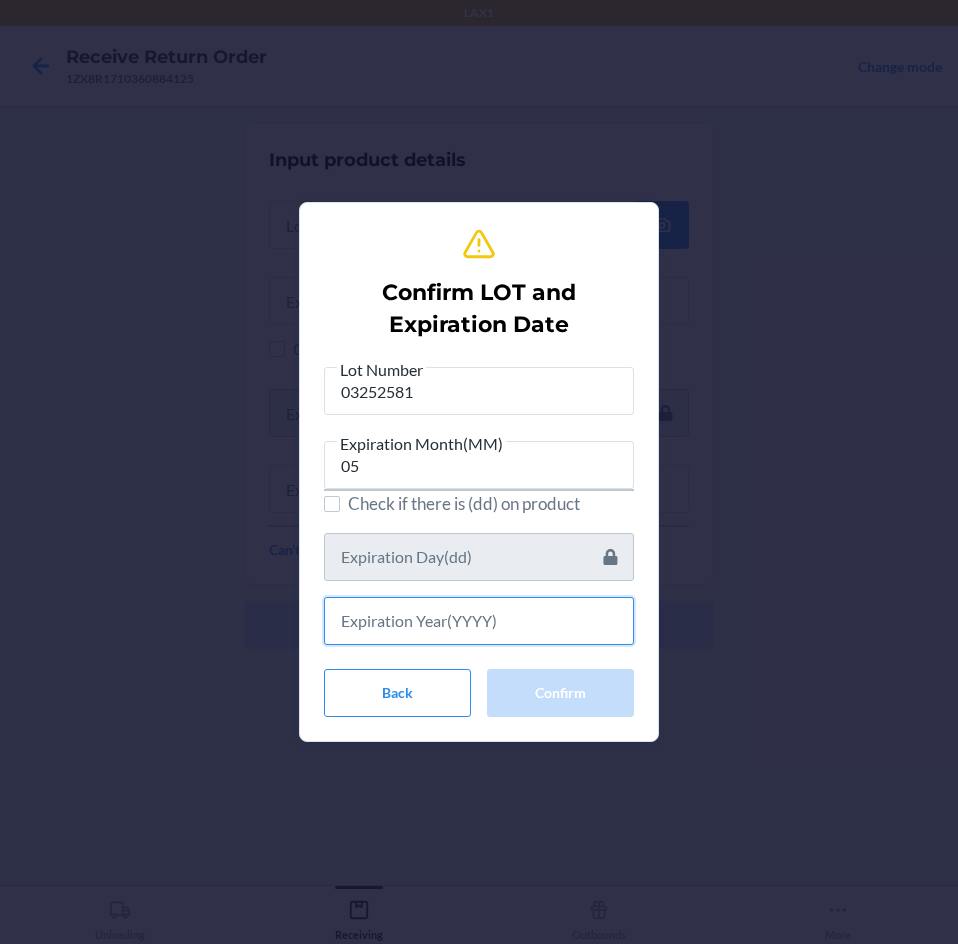 click at bounding box center (479, 621) 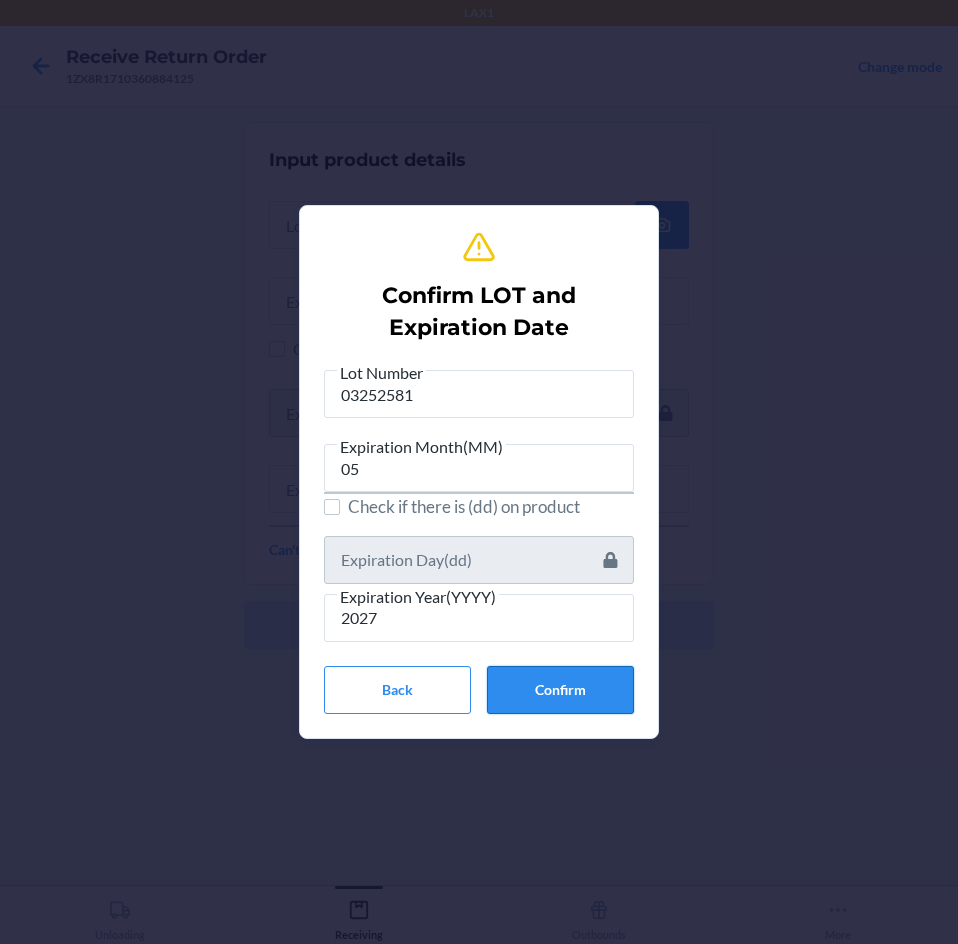 click on "Confirm" at bounding box center [560, 690] 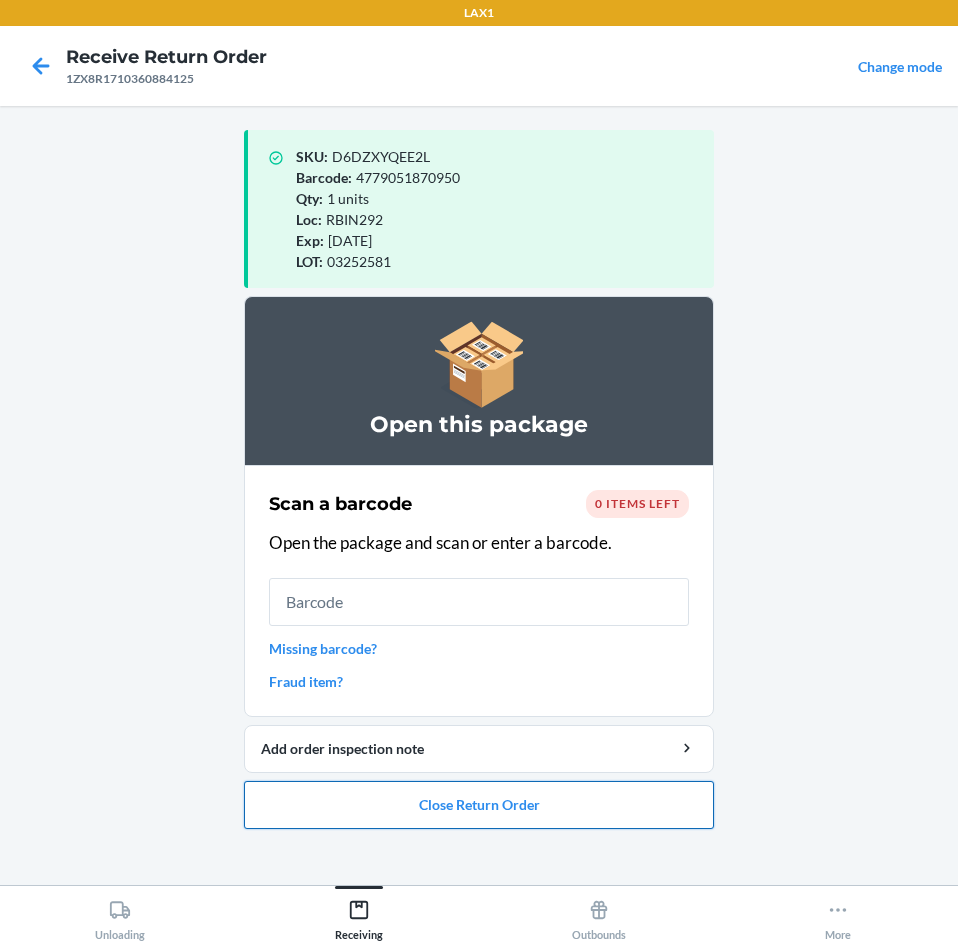 click on "Close Return Order" at bounding box center [479, 805] 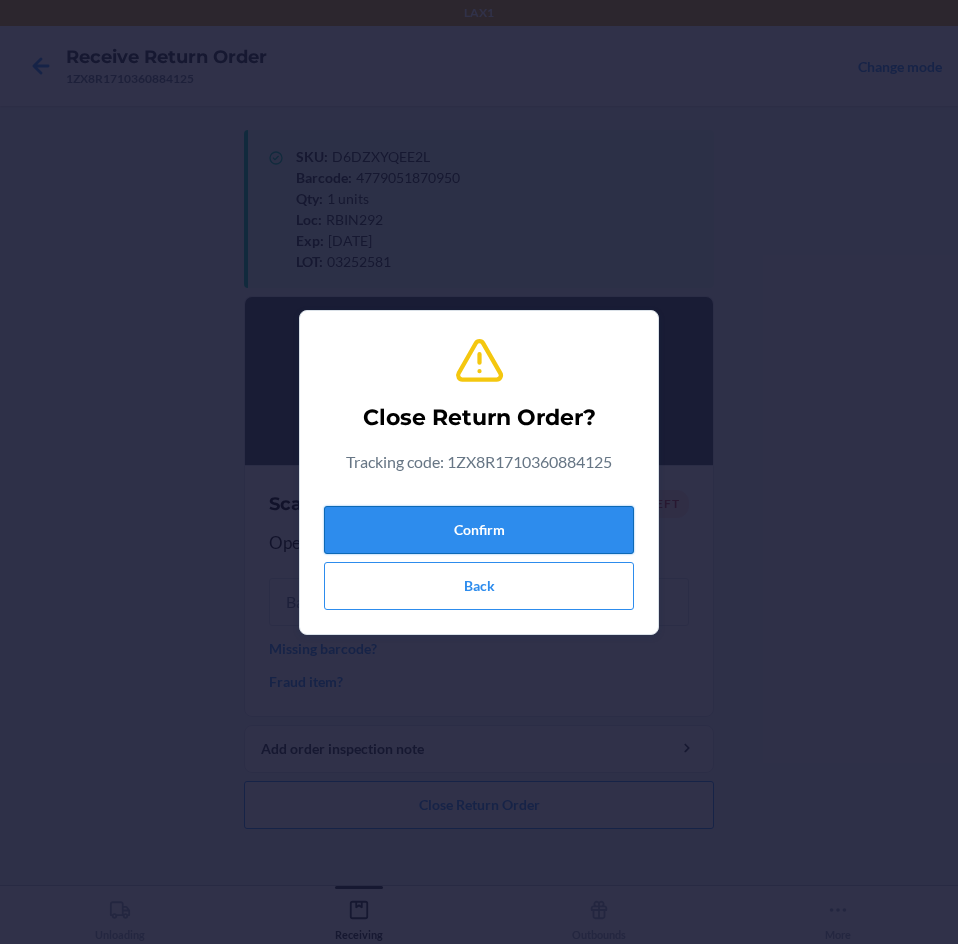 click on "Confirm" at bounding box center [479, 530] 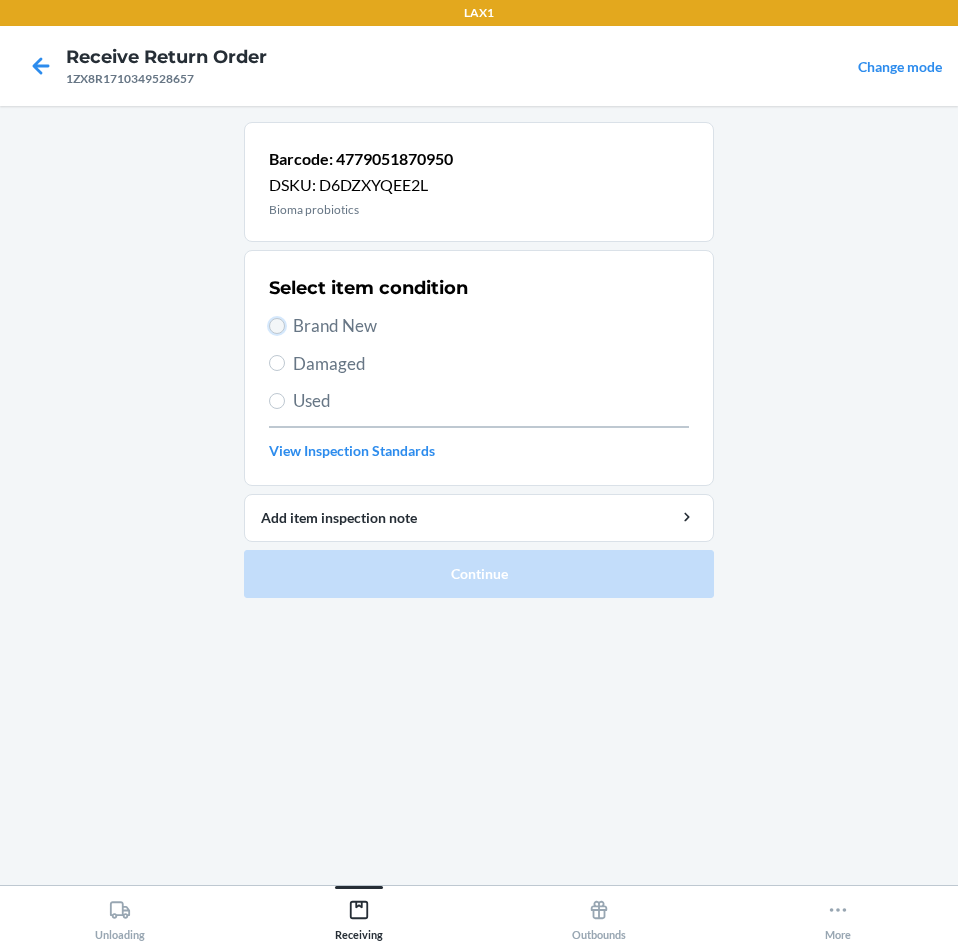 click on "Brand New" at bounding box center [277, 326] 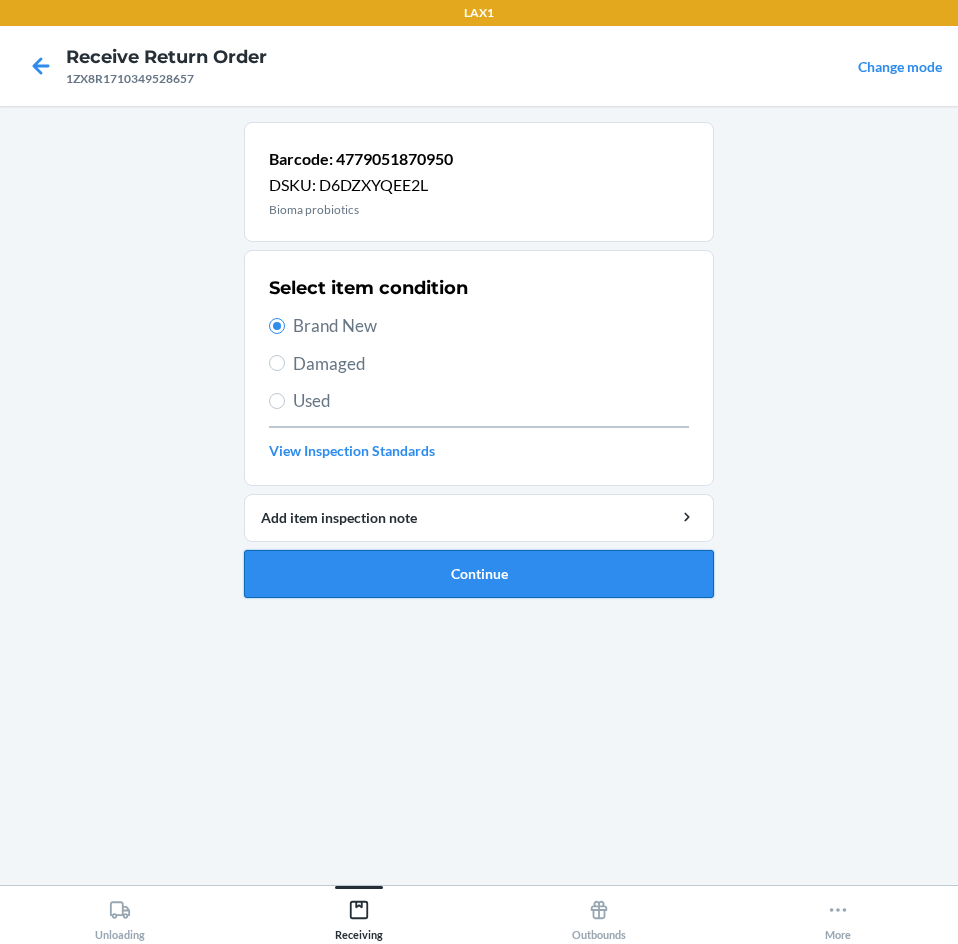 drag, startPoint x: 607, startPoint y: 571, endPoint x: 615, endPoint y: 563, distance: 11.313708 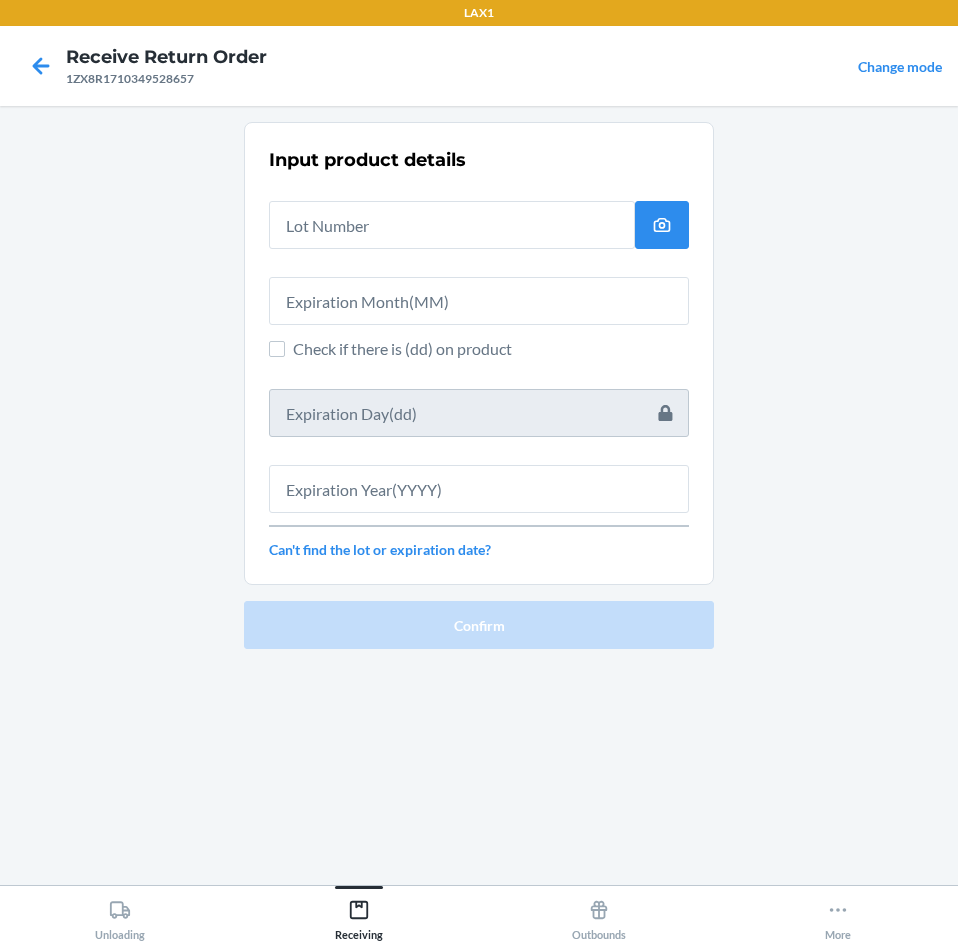 click on "Input product details Check if there is (dd) on product Can't find the lot or expiration date?" at bounding box center (479, 353) 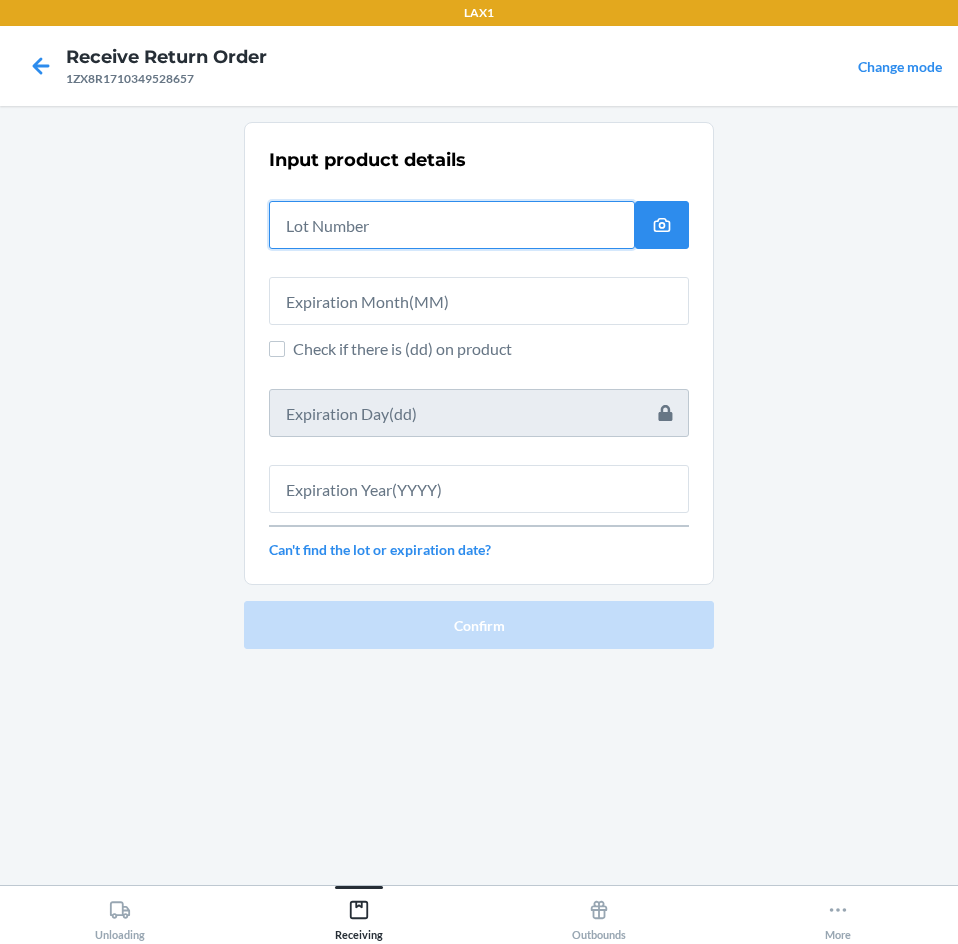click at bounding box center (452, 225) 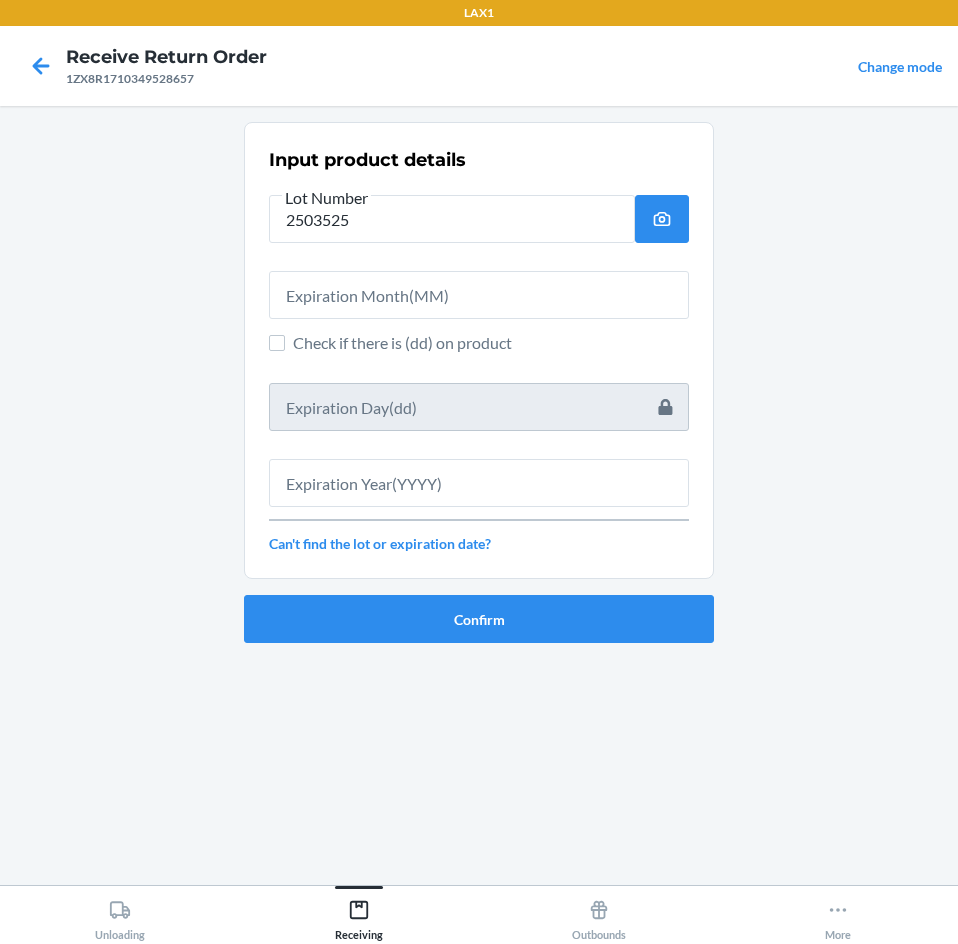 click on "Input product details Lot Number 2503525 Check if there is (dd) on product Can't find the lot or expiration date?" at bounding box center (479, 350) 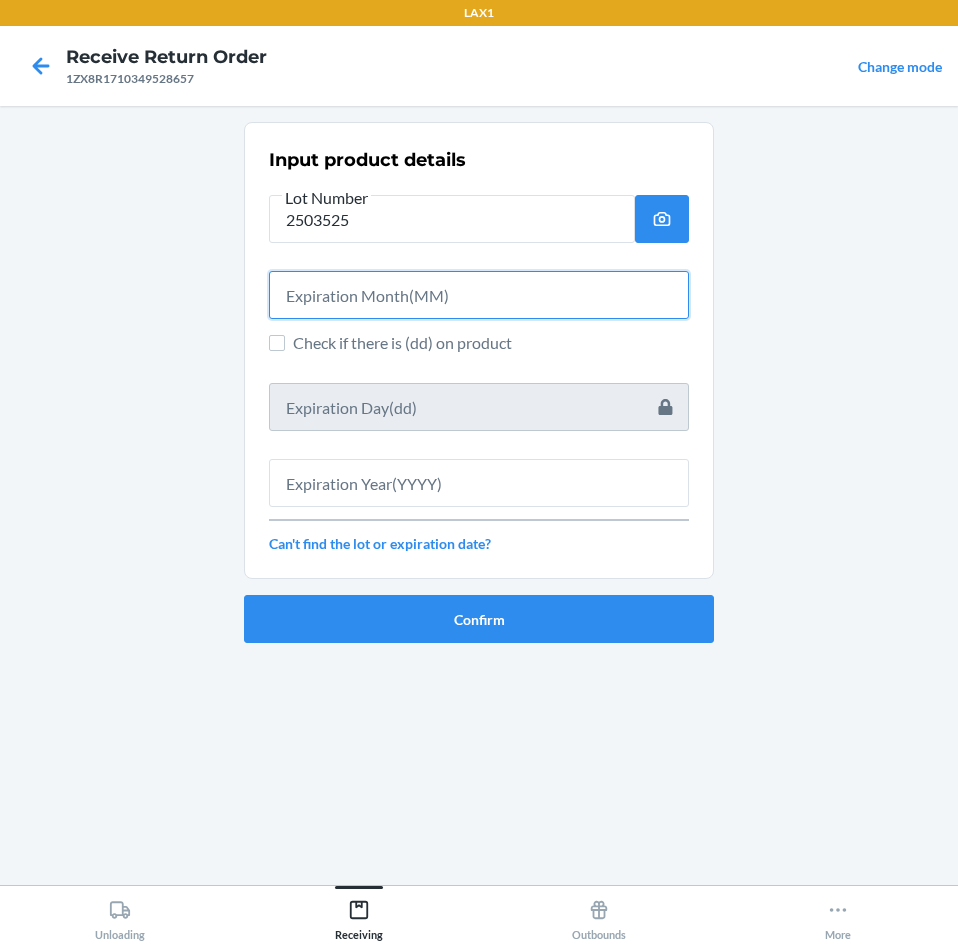 click at bounding box center (479, 295) 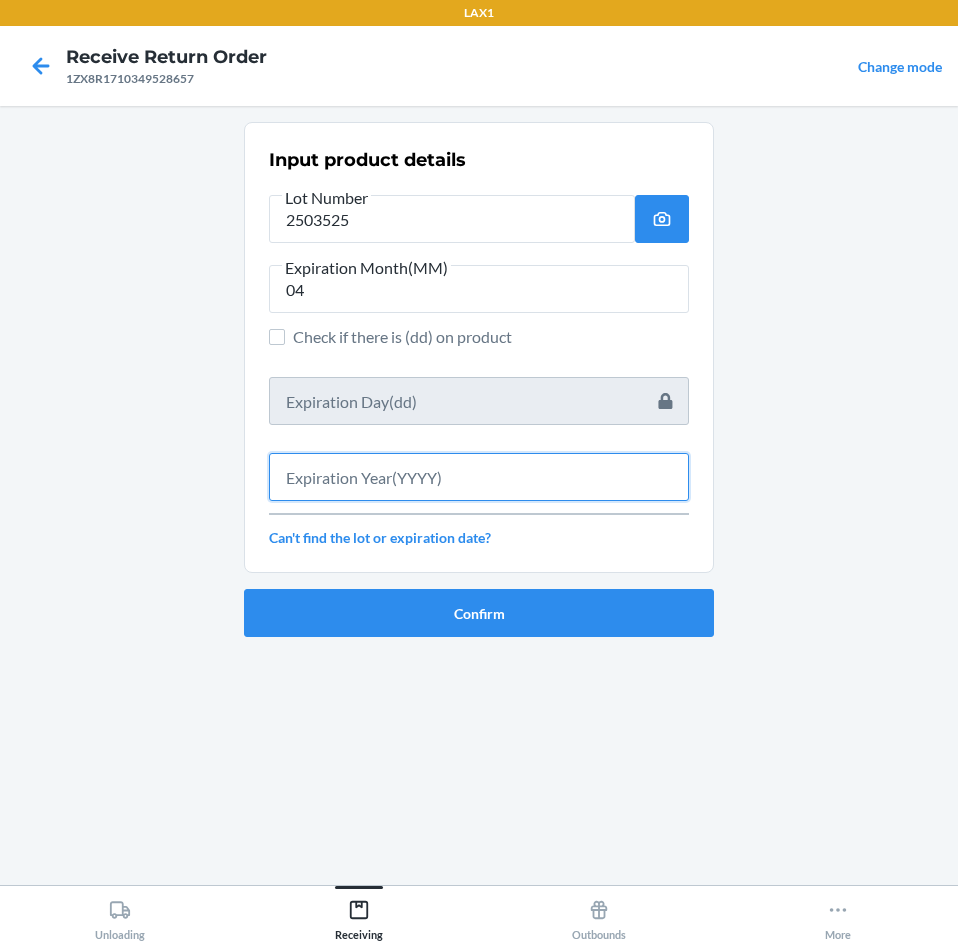 click at bounding box center (479, 477) 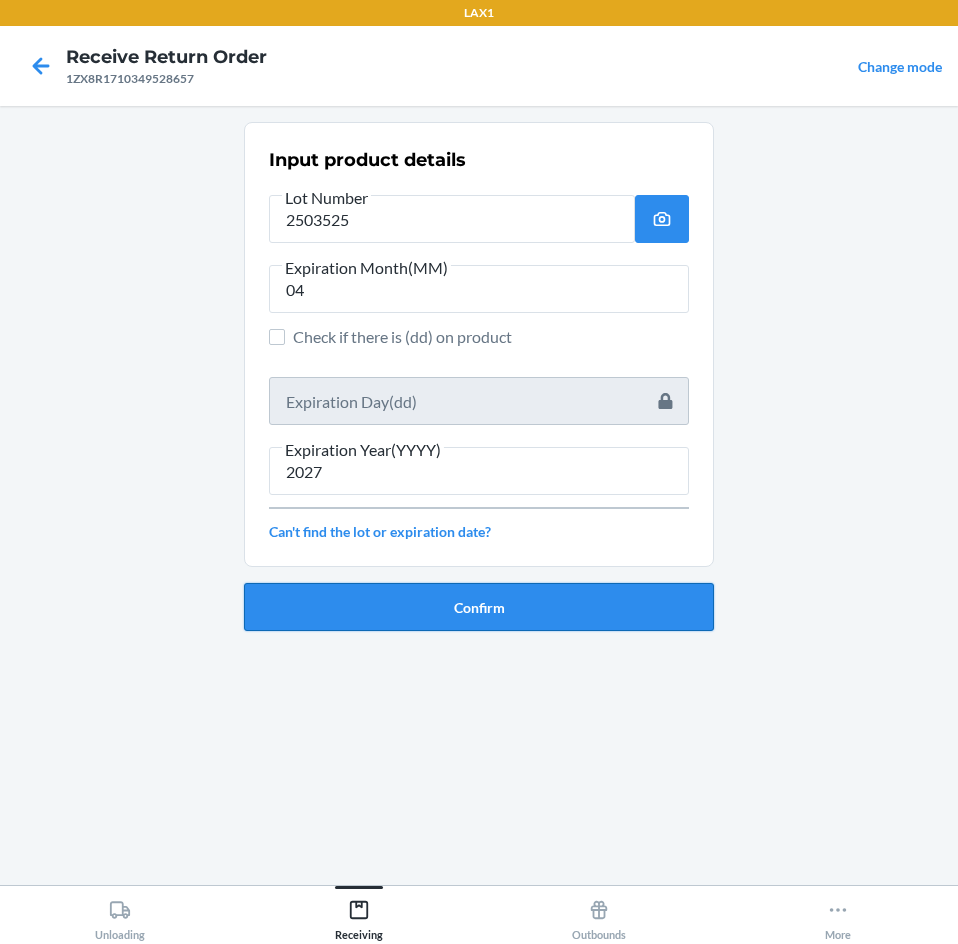 click on "Confirm" at bounding box center [479, 607] 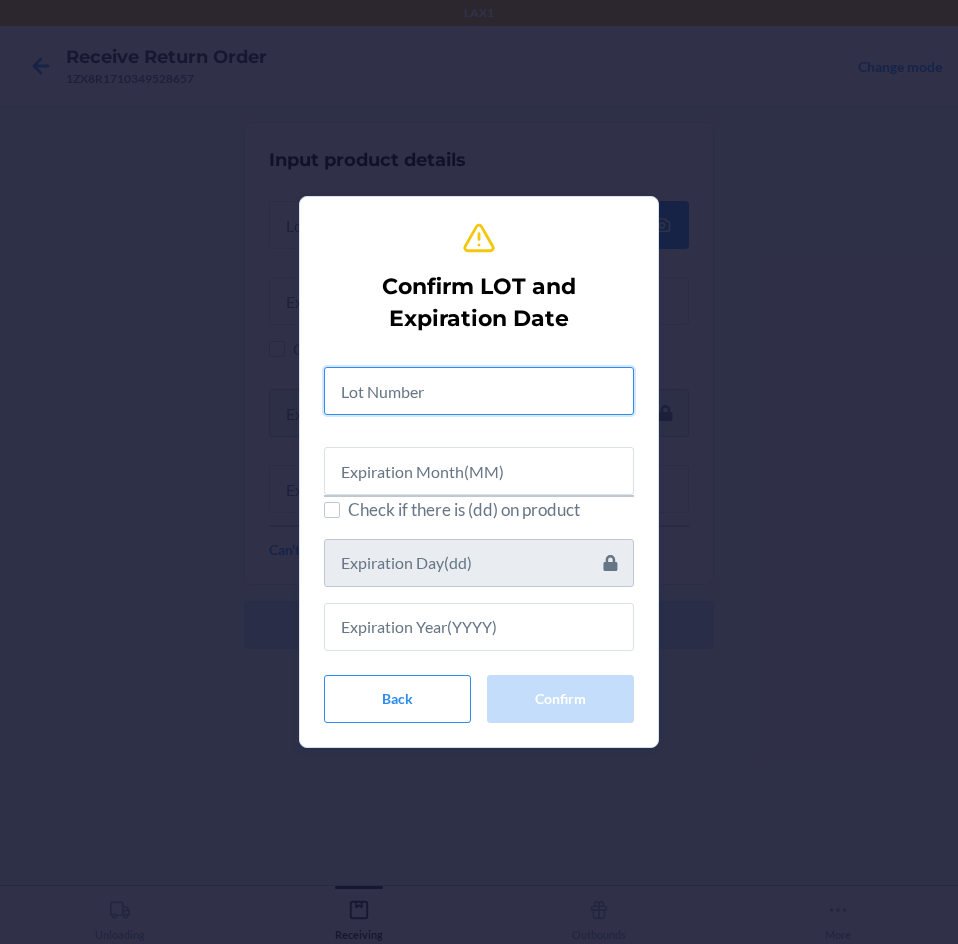 click at bounding box center (479, 391) 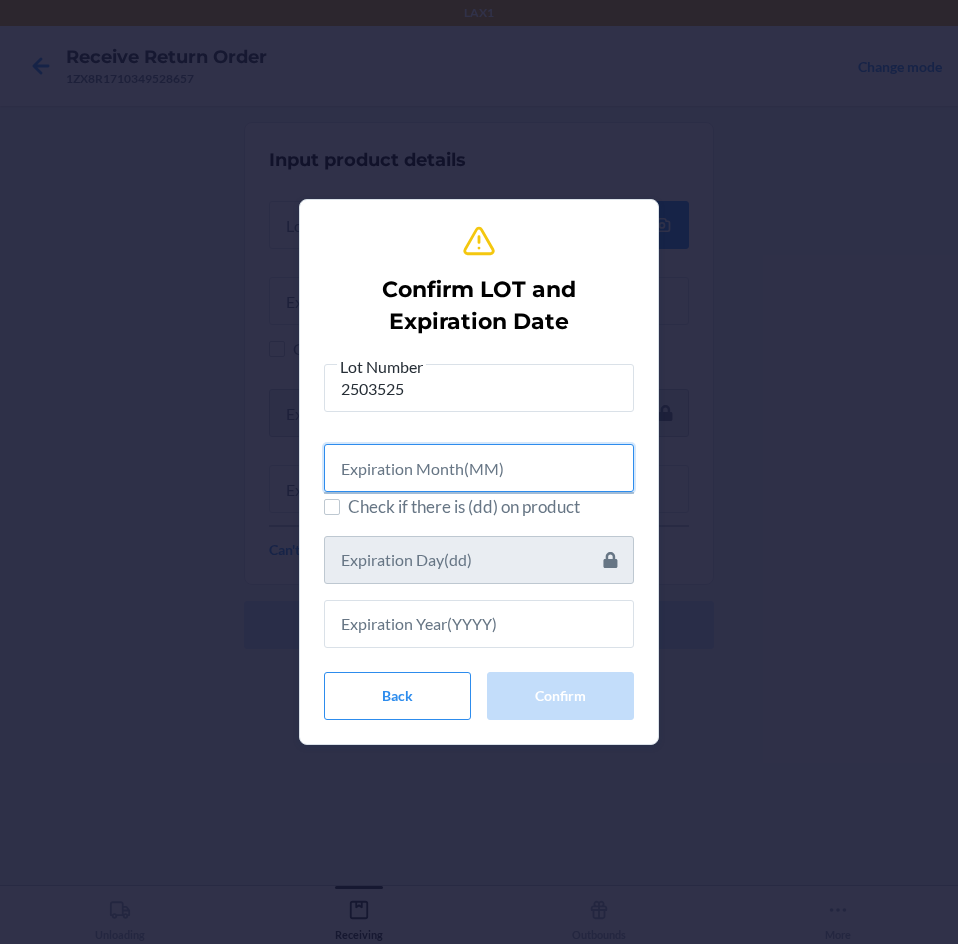 click at bounding box center [479, 468] 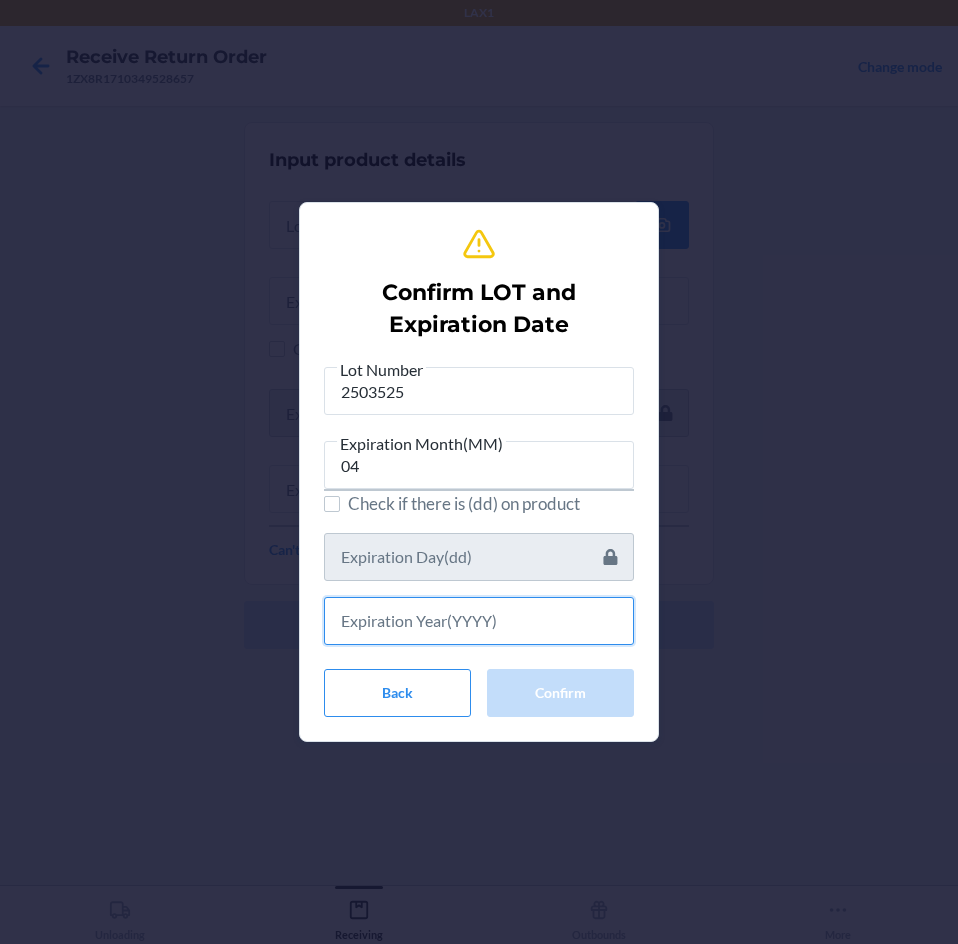 click at bounding box center (479, 621) 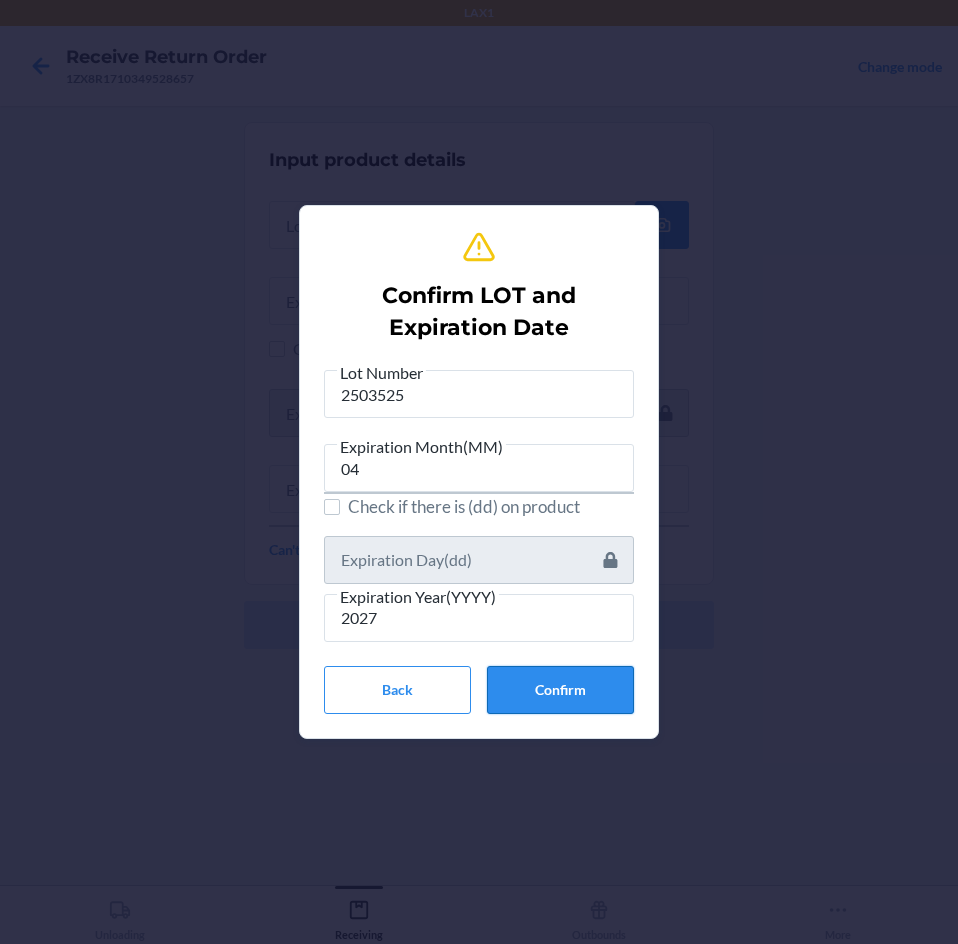 click on "Confirm" at bounding box center [560, 690] 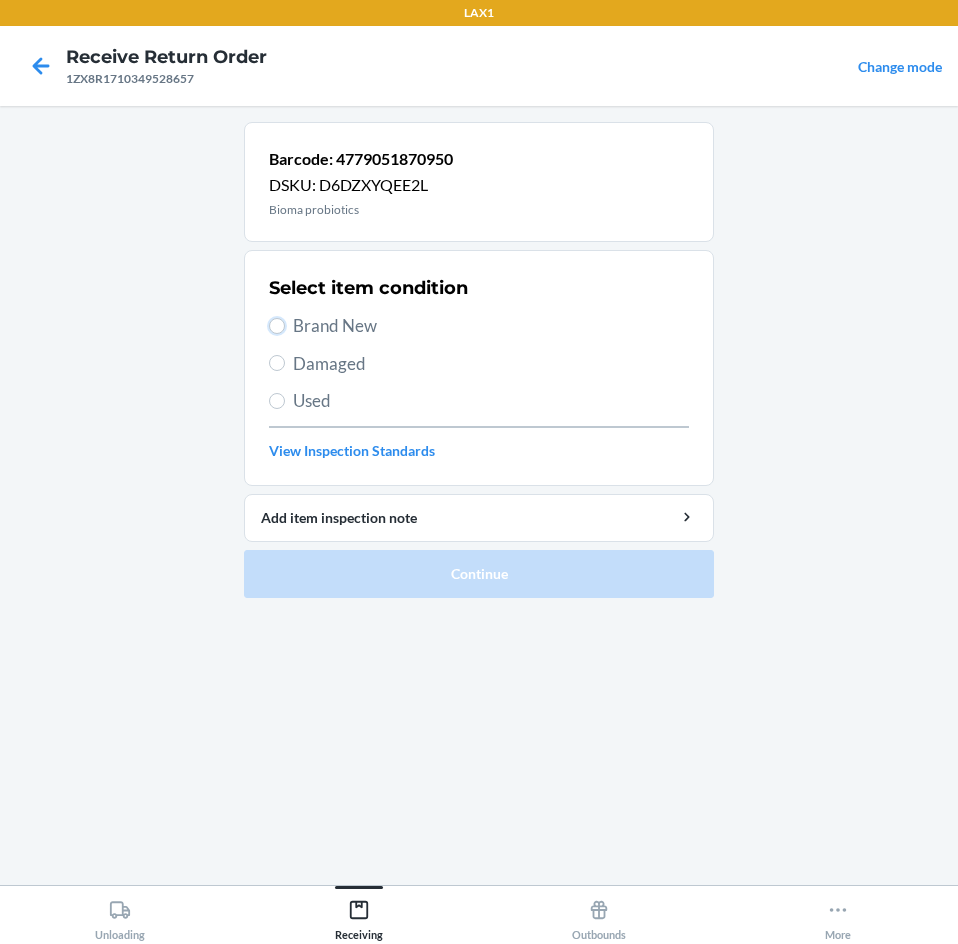 drag, startPoint x: 283, startPoint y: 320, endPoint x: 364, endPoint y: 404, distance: 116.6919 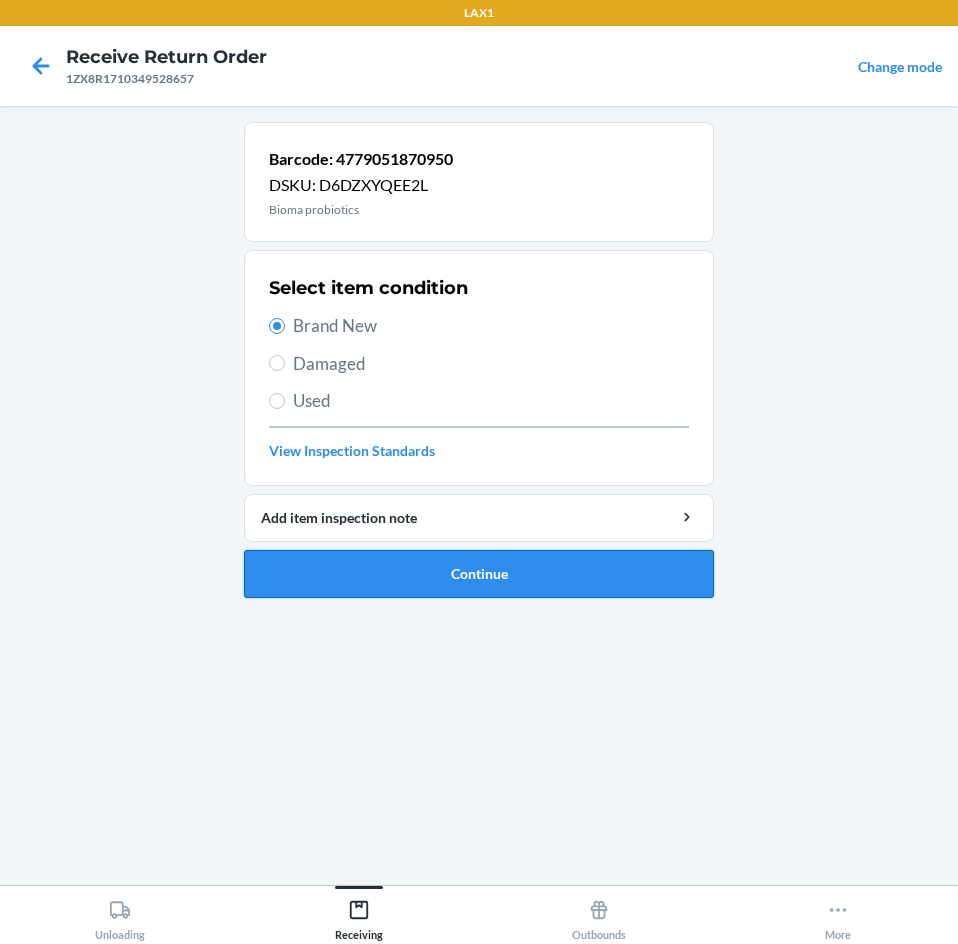 click on "Continue" at bounding box center (479, 574) 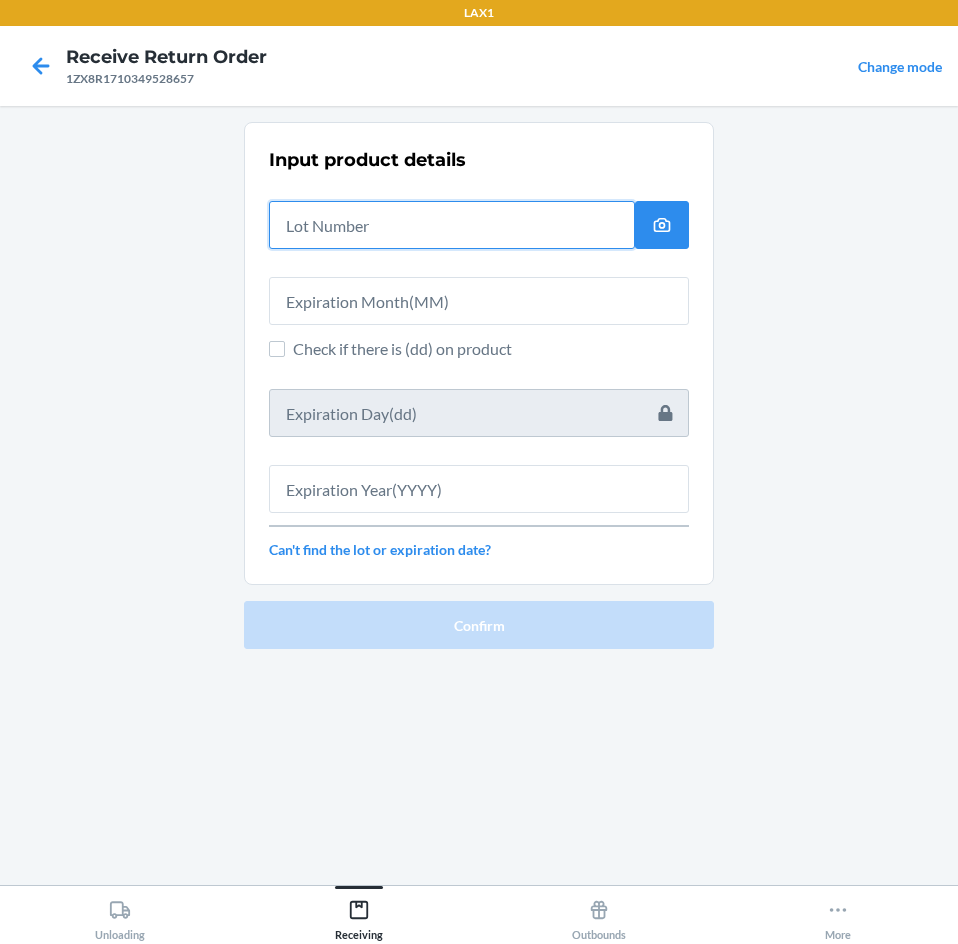 click at bounding box center (452, 225) 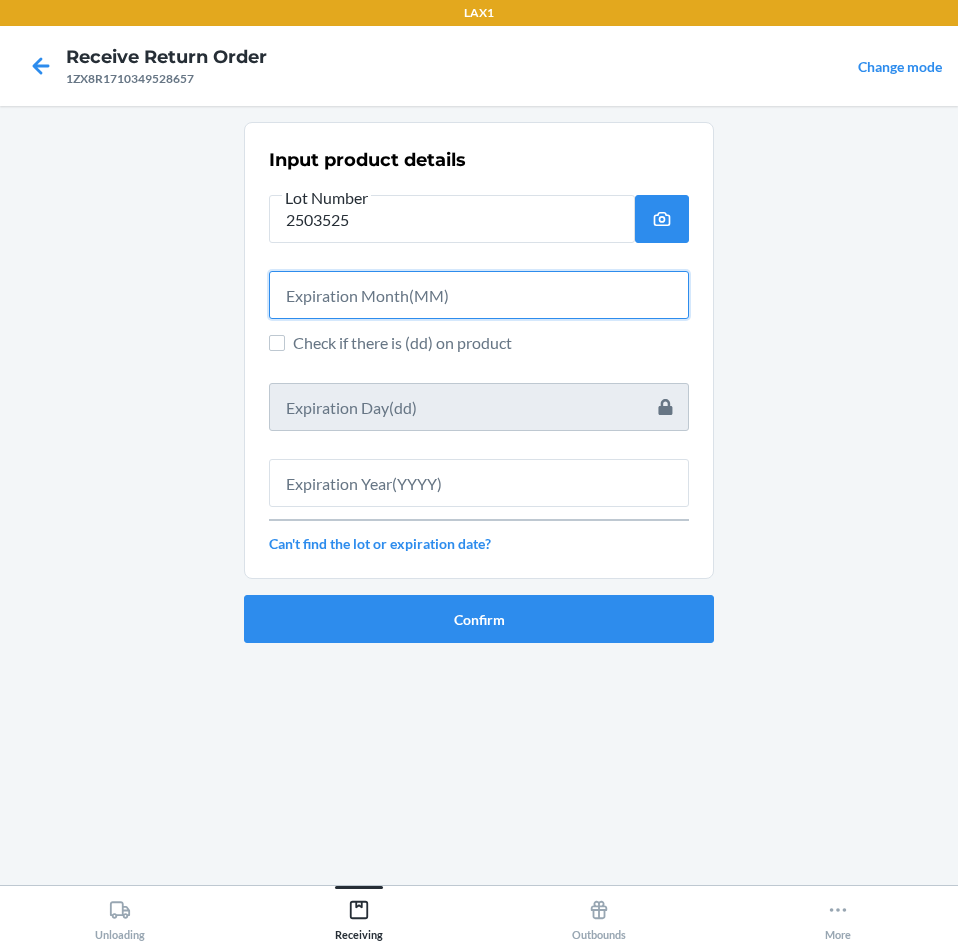 click at bounding box center (479, 295) 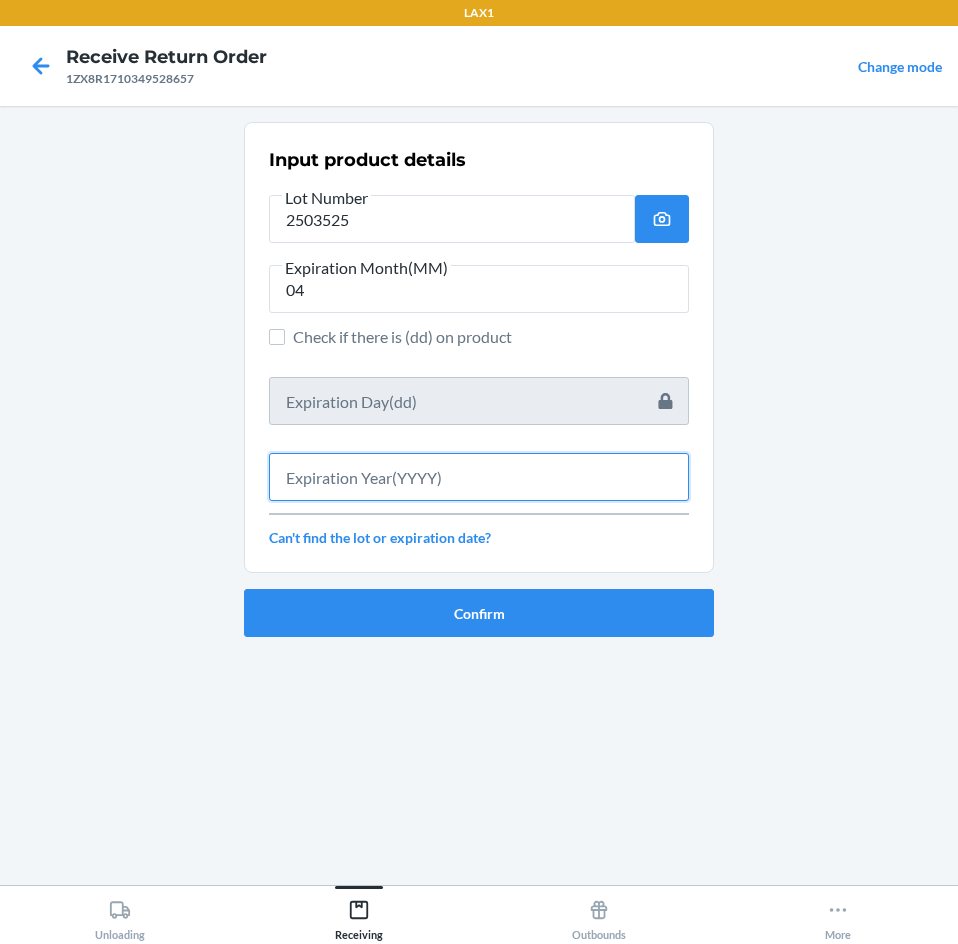 click at bounding box center [479, 477] 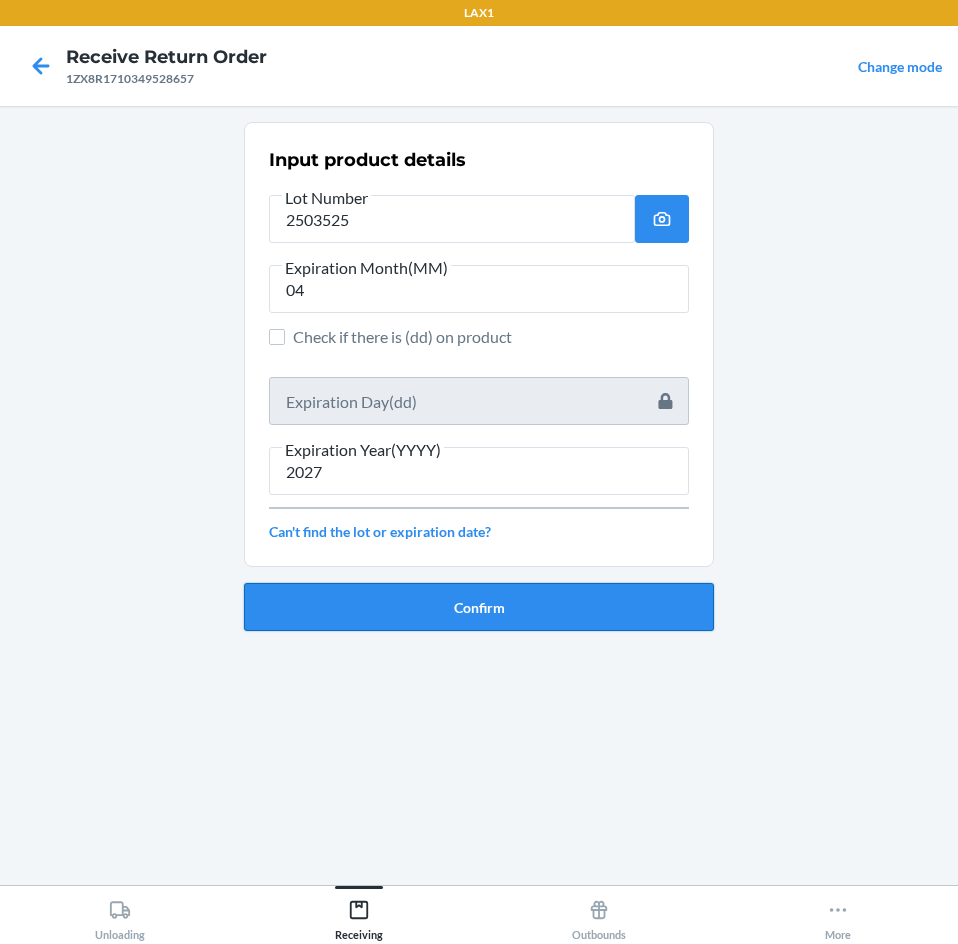 click on "Confirm" at bounding box center [479, 607] 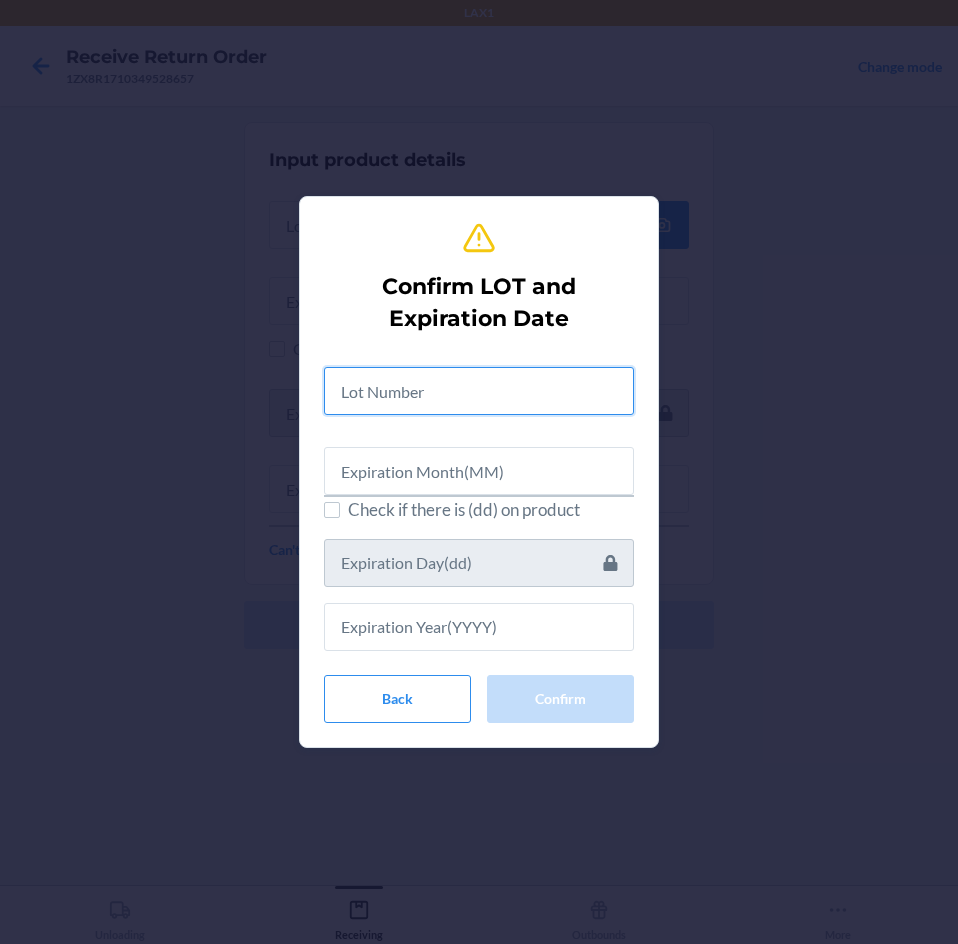 click at bounding box center (479, 391) 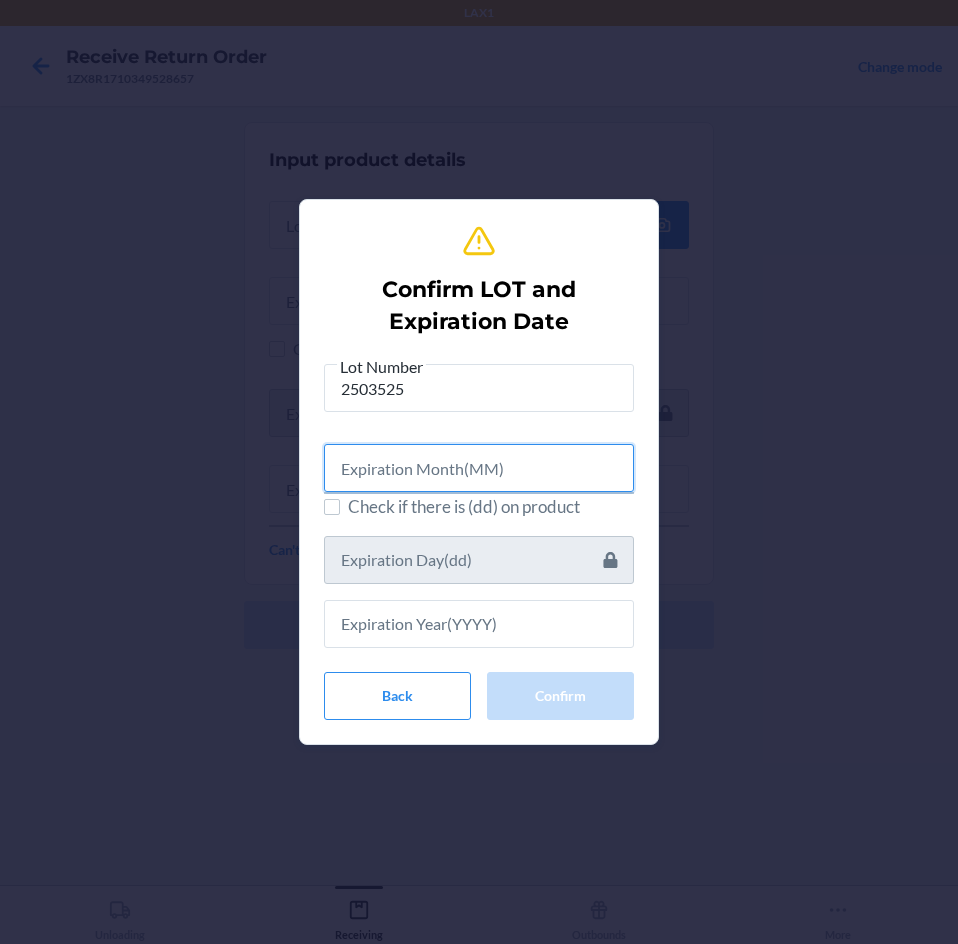 click at bounding box center (479, 468) 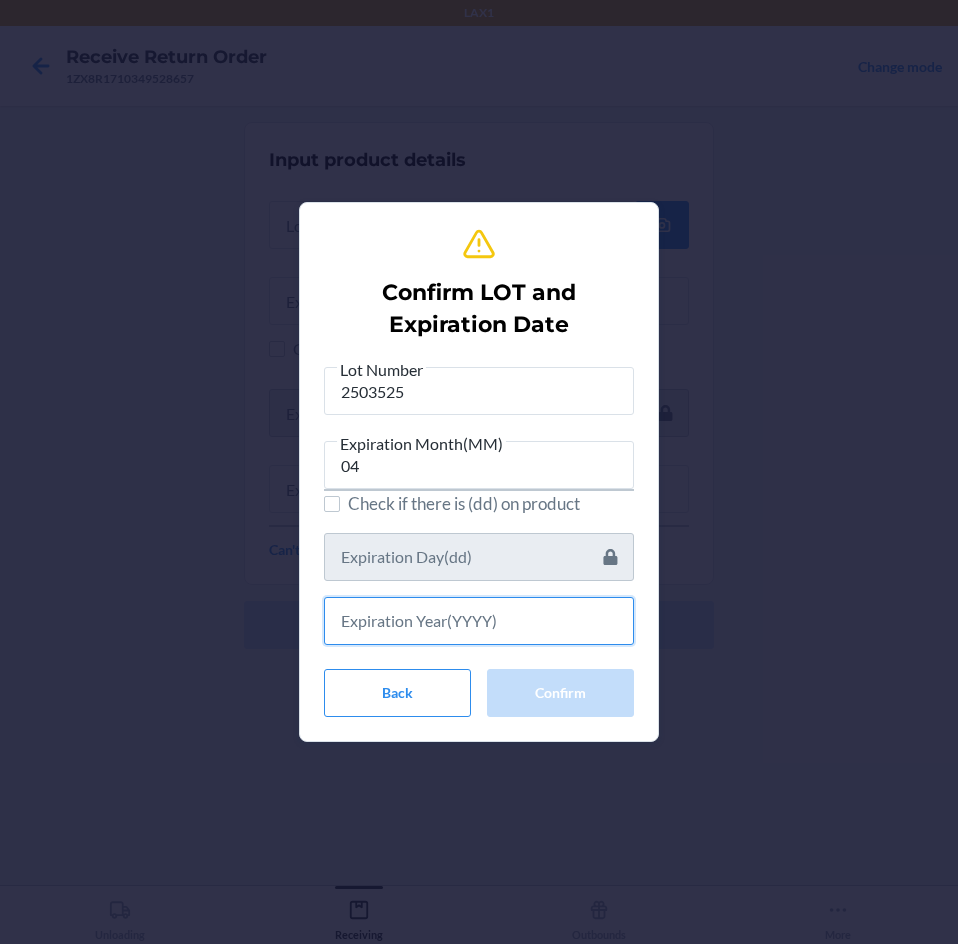 click at bounding box center [479, 621] 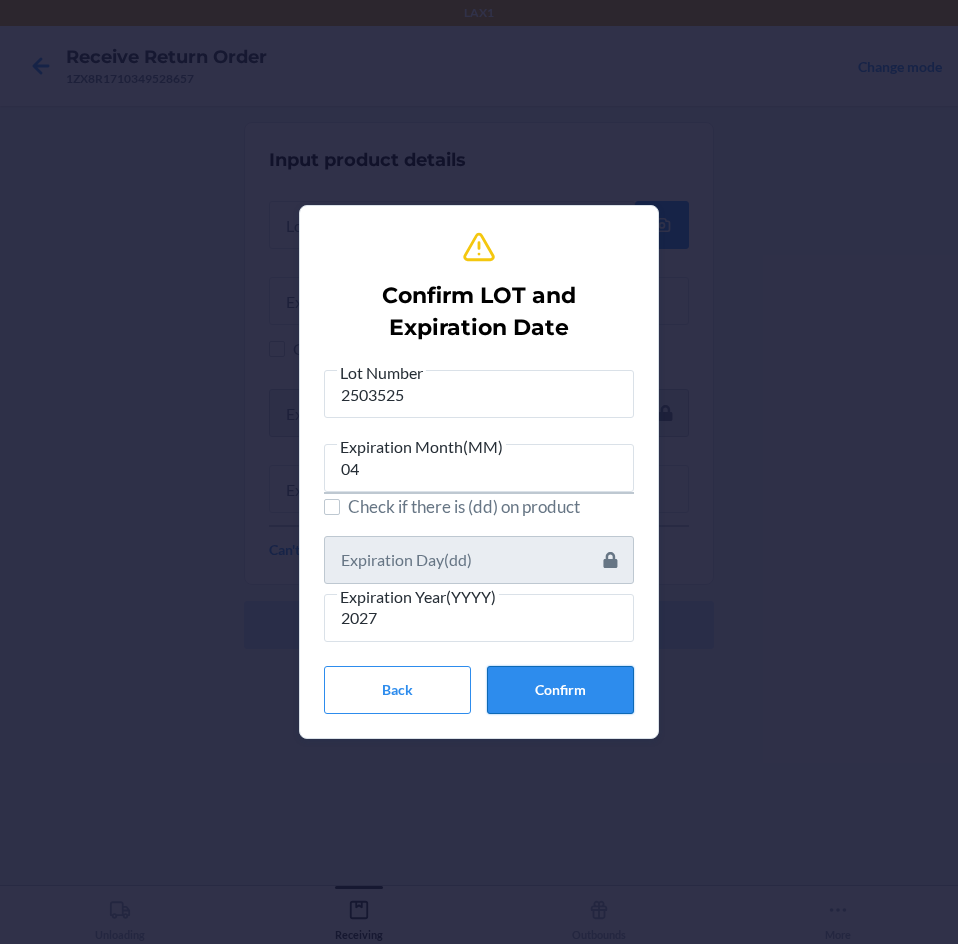 click on "Confirm" at bounding box center [560, 690] 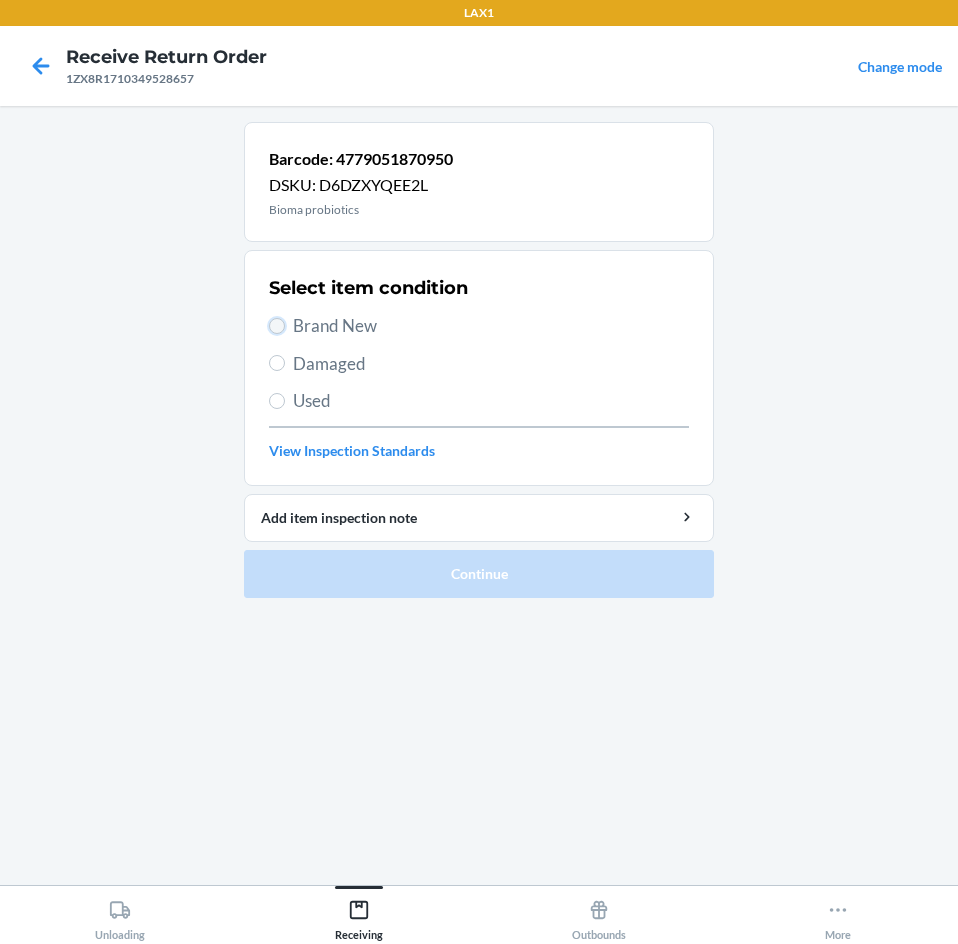 click on "Brand New" at bounding box center [277, 326] 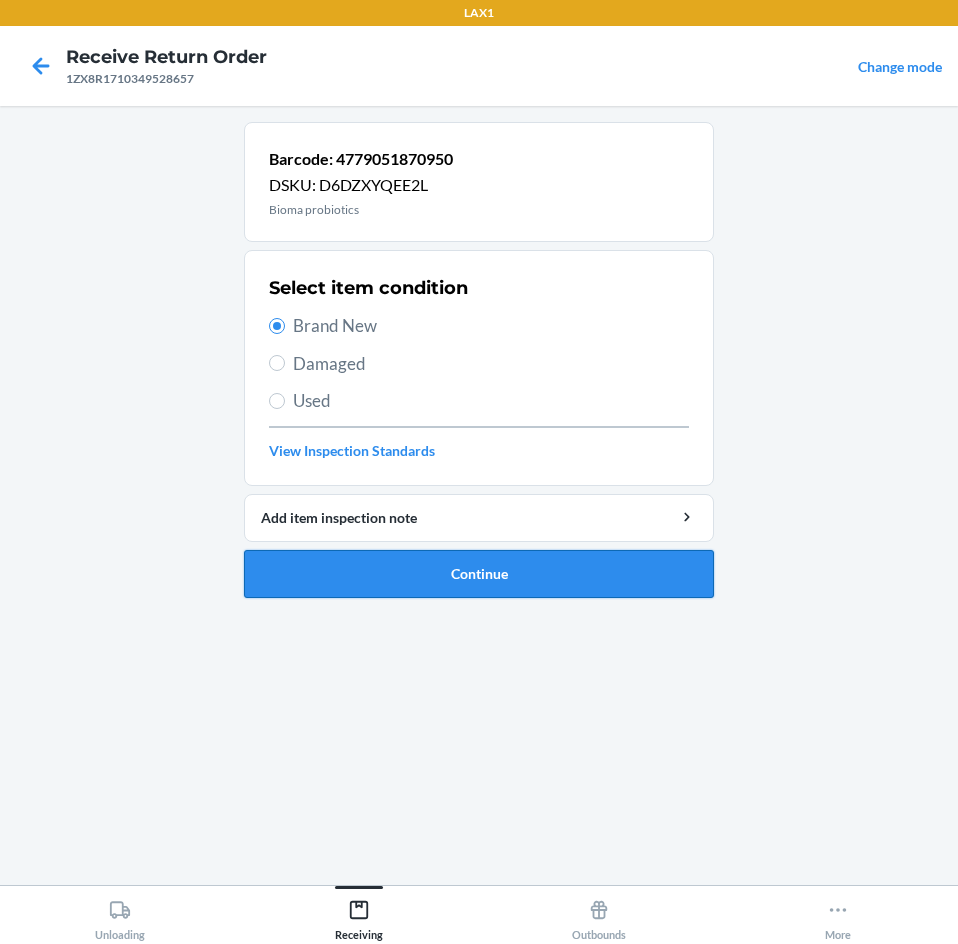 click on "Continue" at bounding box center (479, 574) 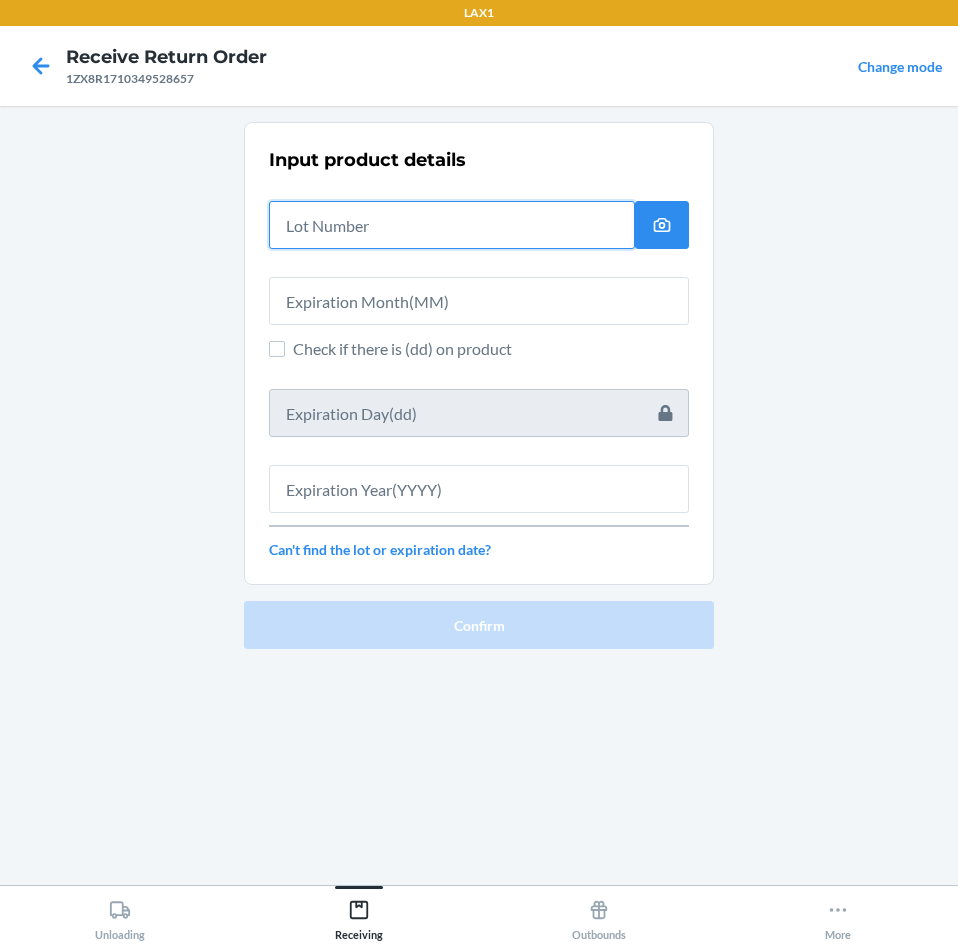click at bounding box center [452, 225] 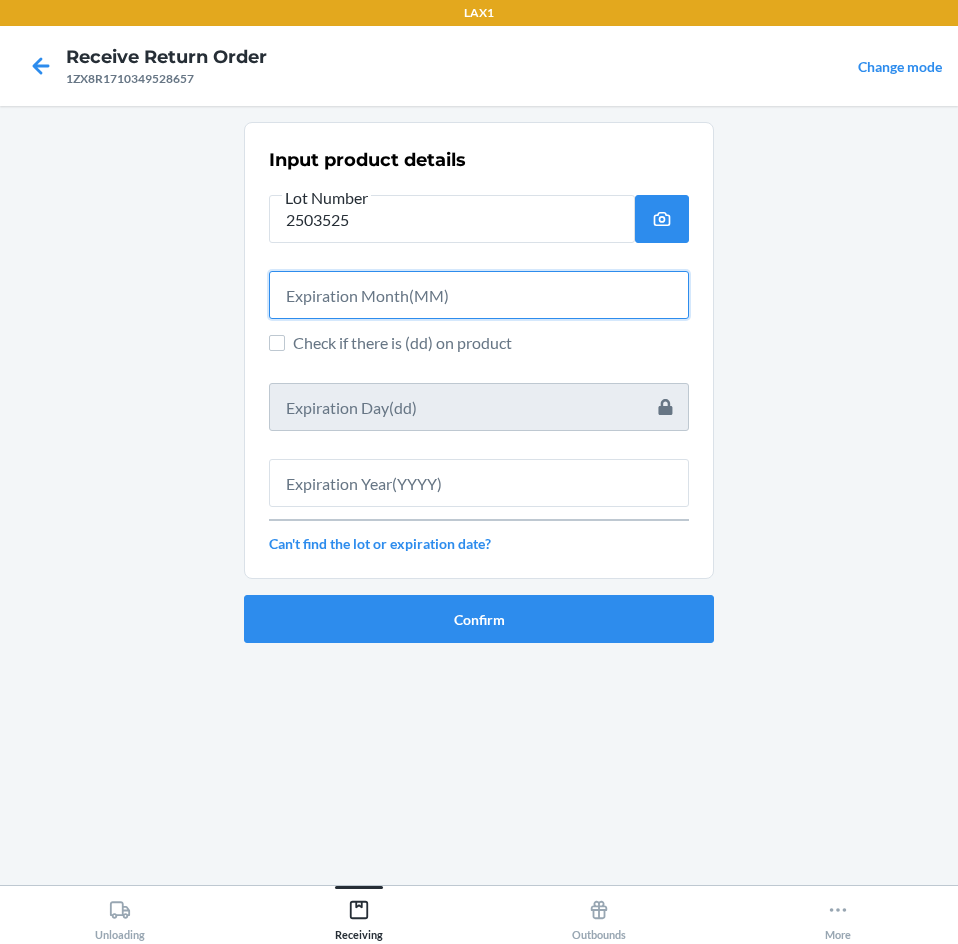 click at bounding box center (479, 295) 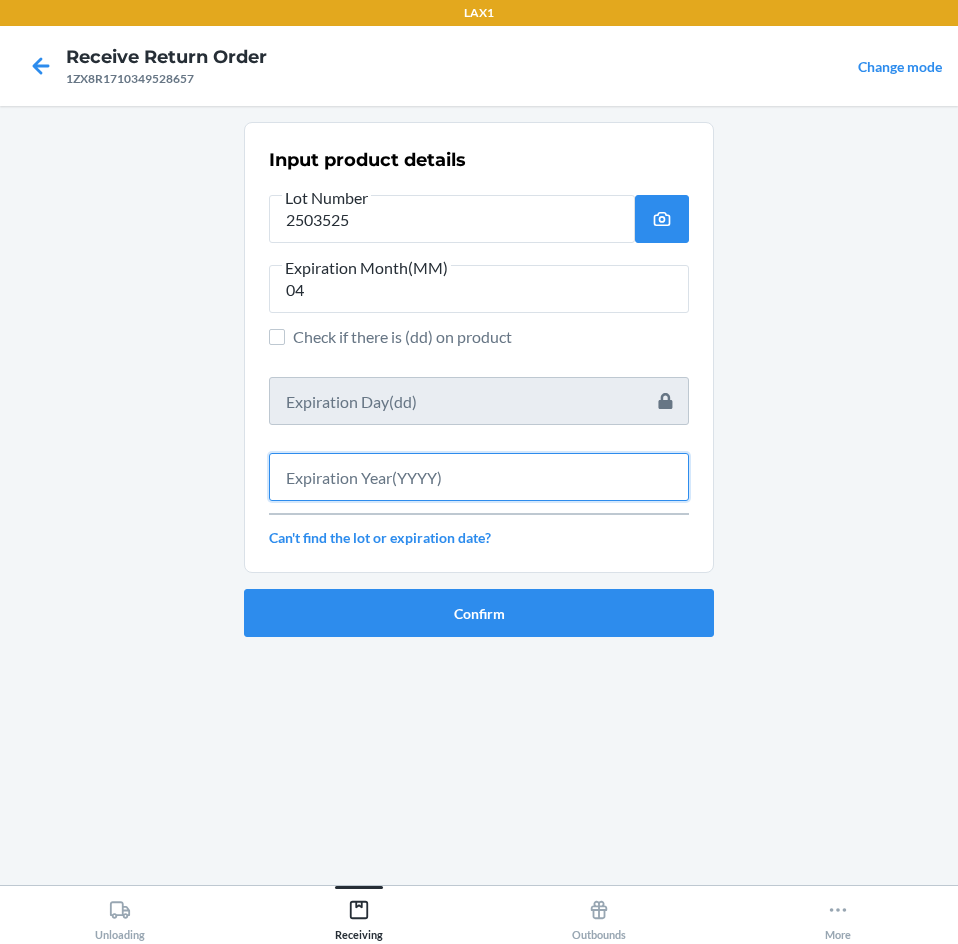 click at bounding box center [479, 477] 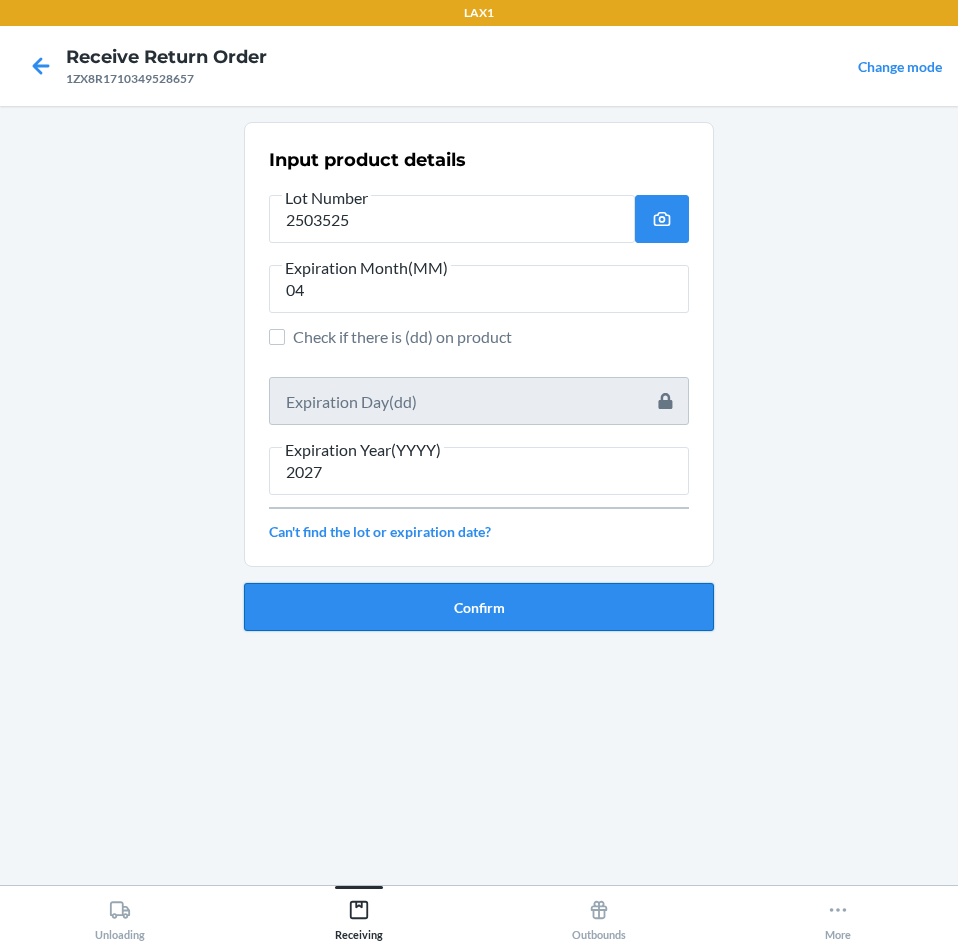 click on "Confirm" at bounding box center [479, 607] 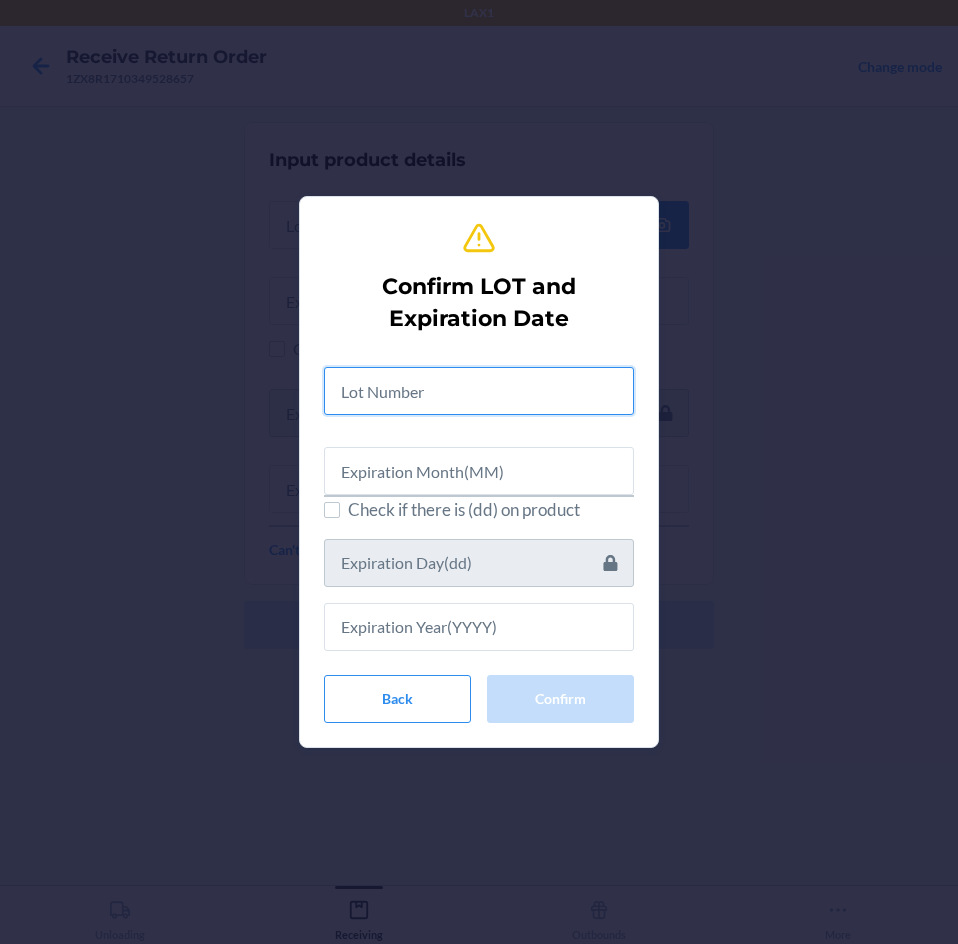 click at bounding box center [479, 391] 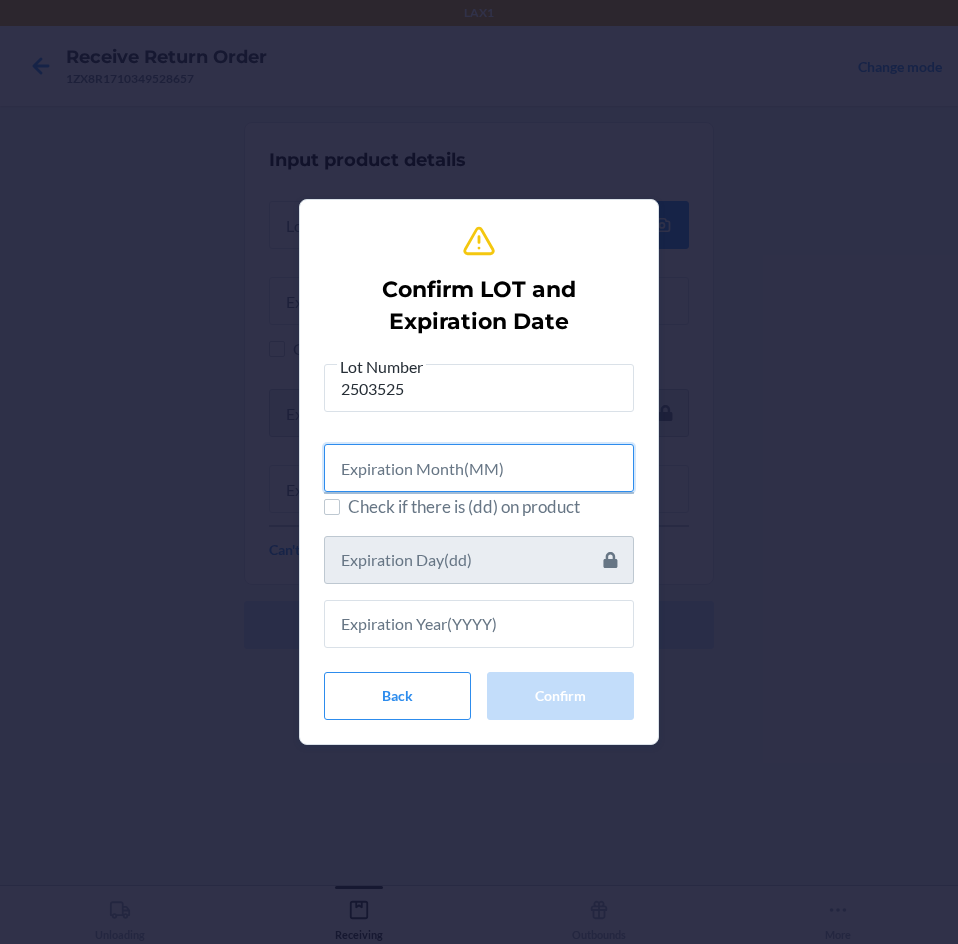 click at bounding box center (479, 468) 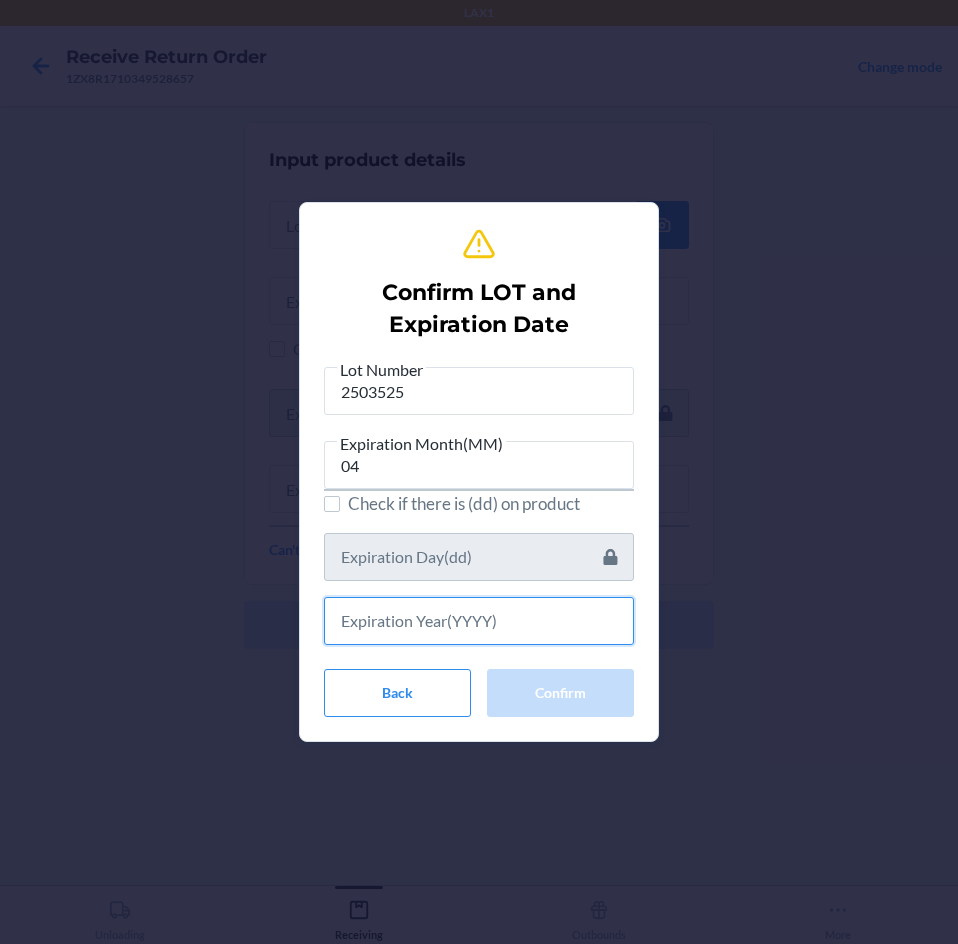 click at bounding box center [479, 621] 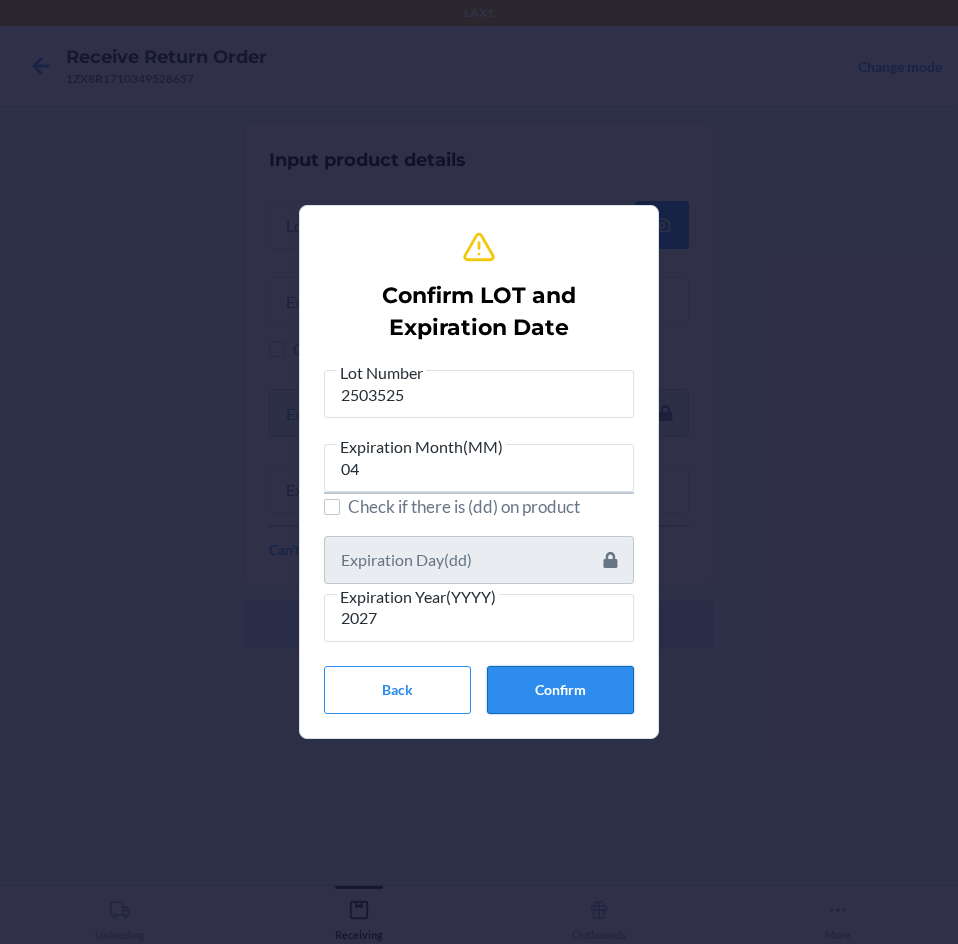 click on "Confirm" at bounding box center (560, 690) 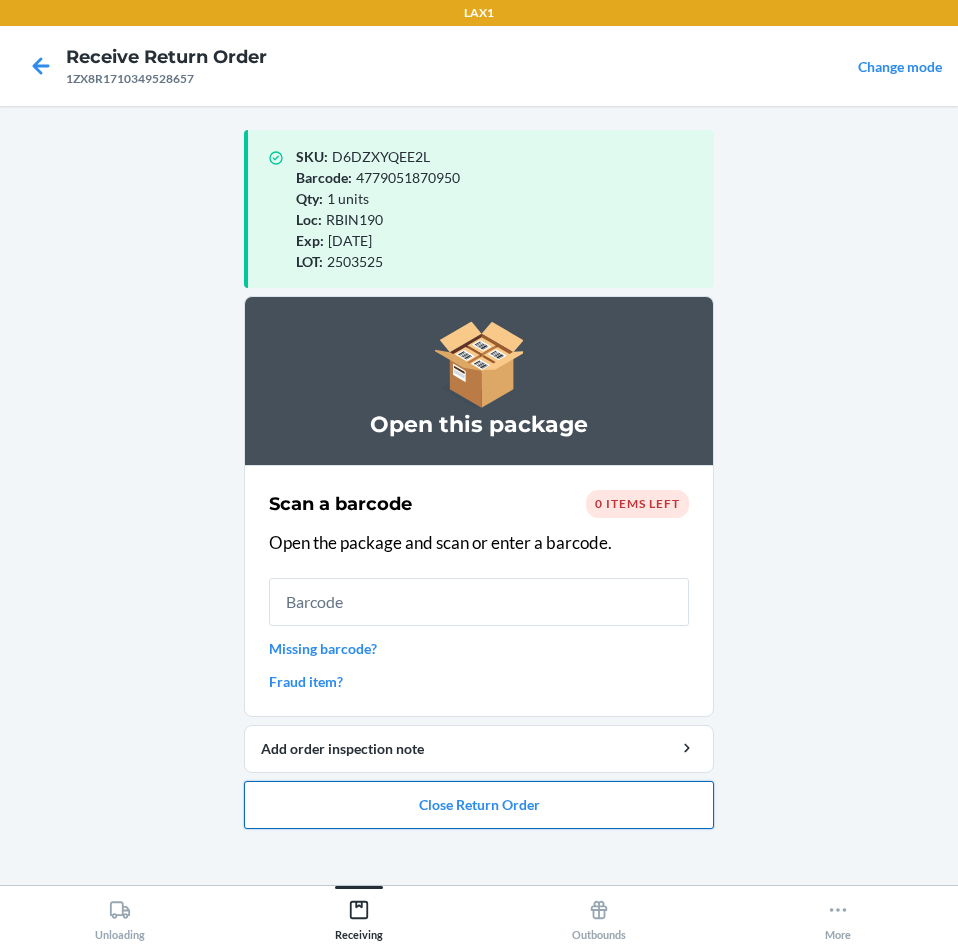 click on "Close Return Order" at bounding box center (479, 805) 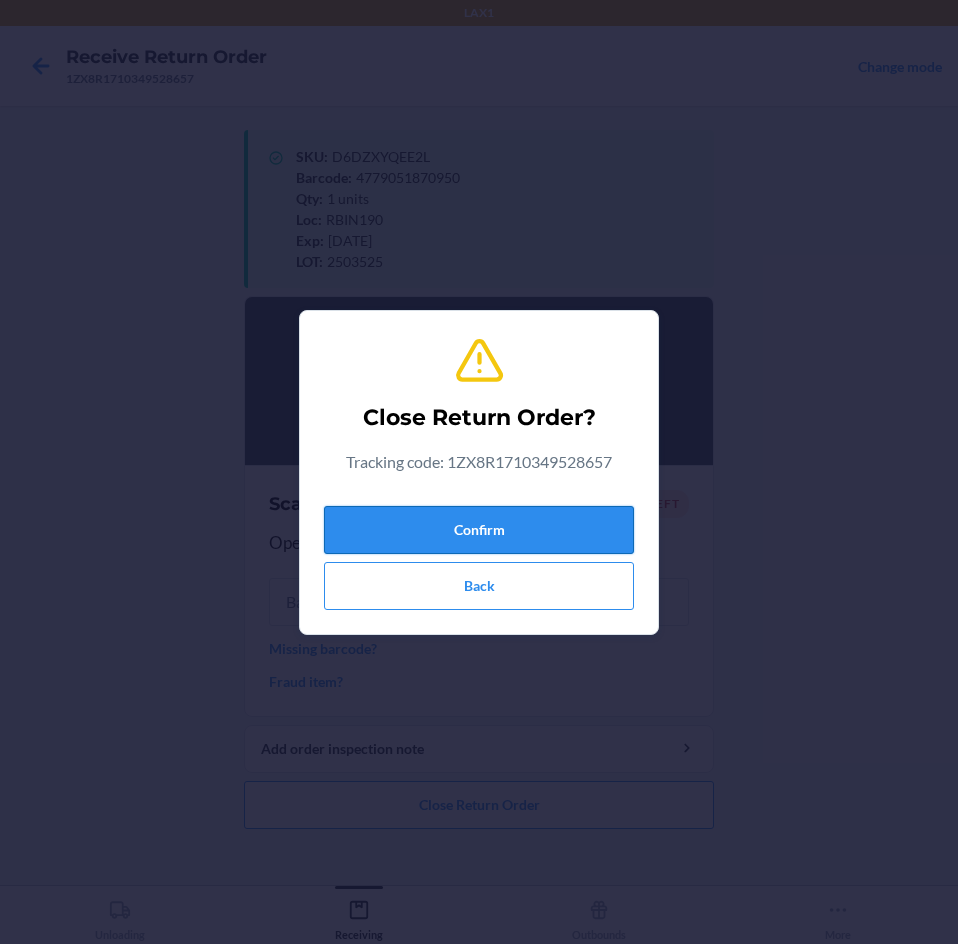click on "Confirm" at bounding box center [479, 530] 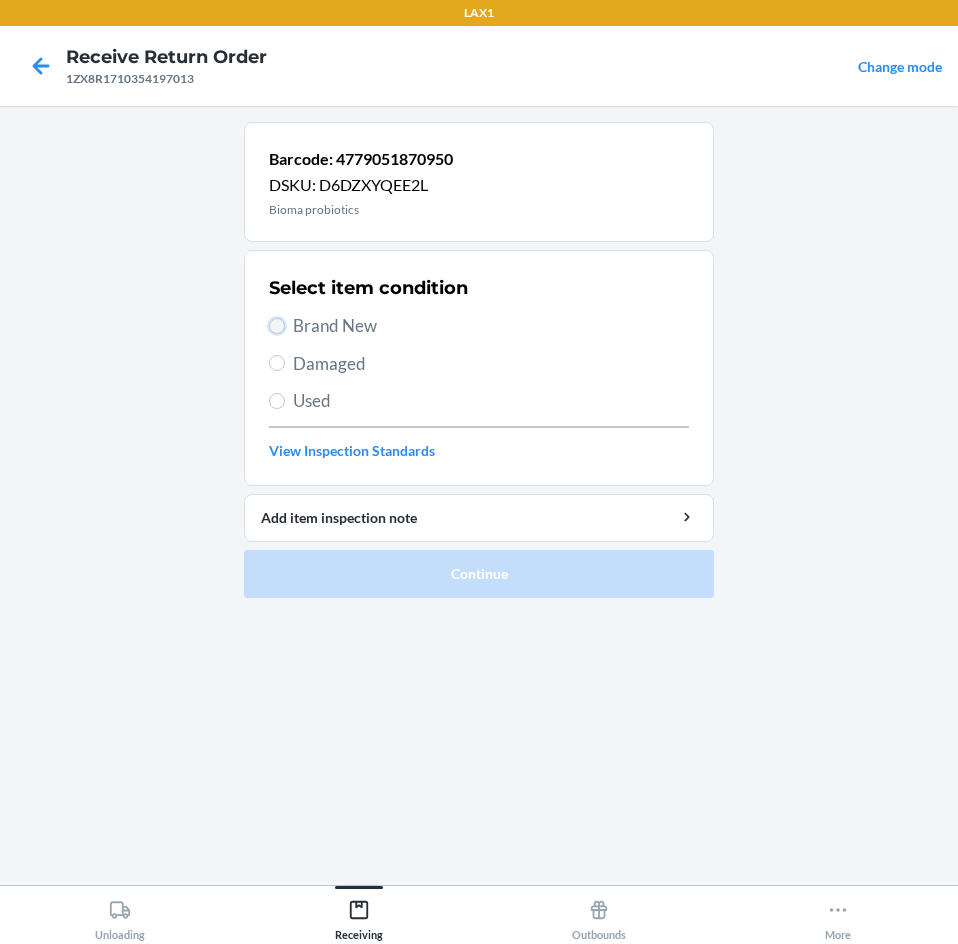click on "Brand New" at bounding box center [277, 326] 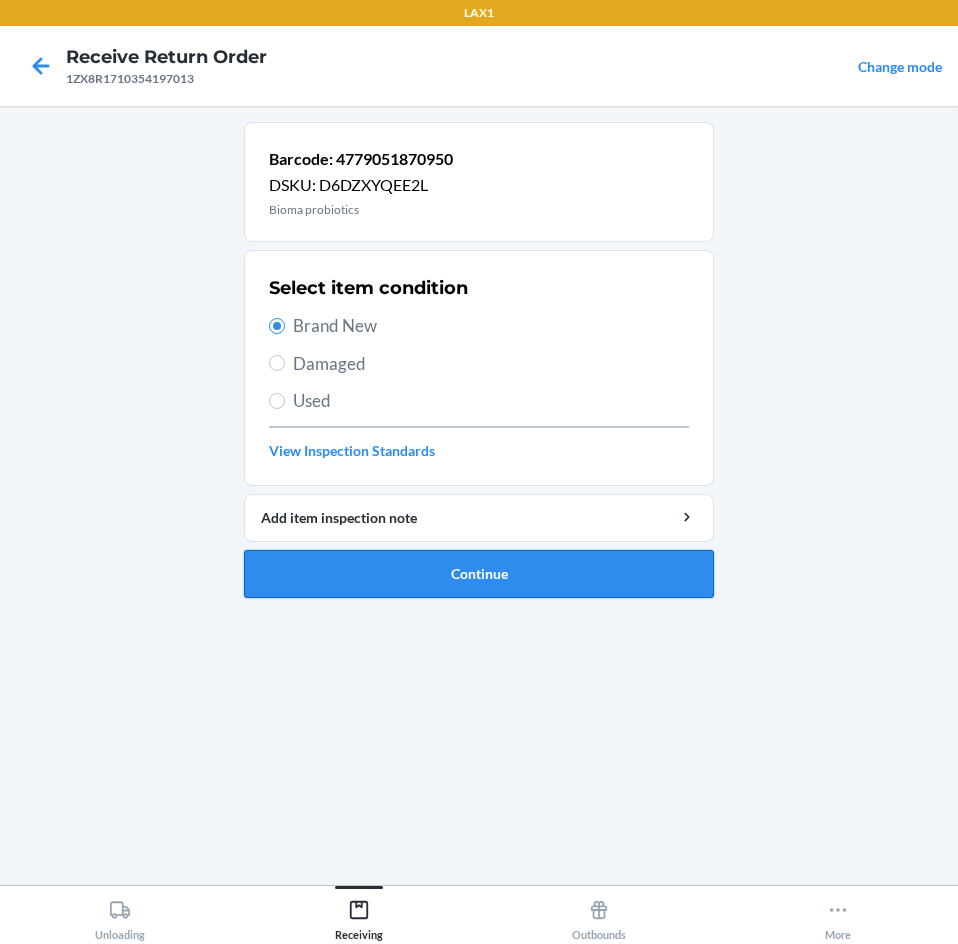 click on "Continue" at bounding box center (479, 574) 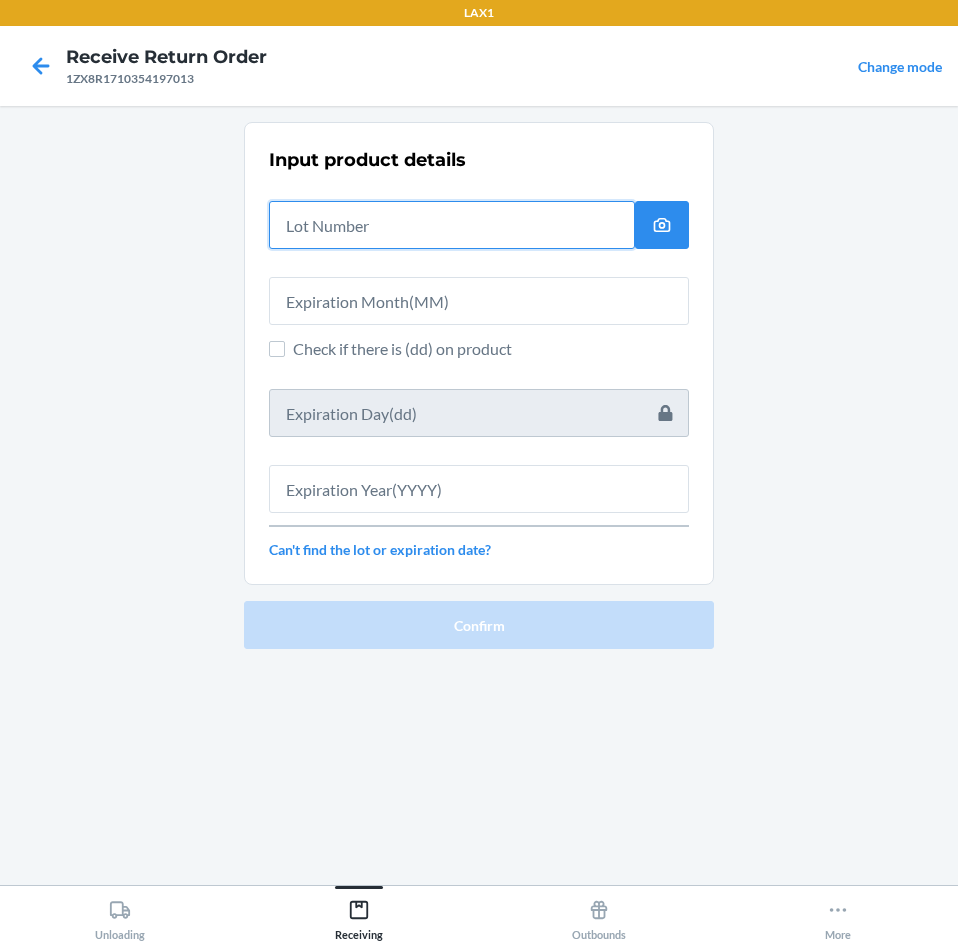 click at bounding box center [452, 225] 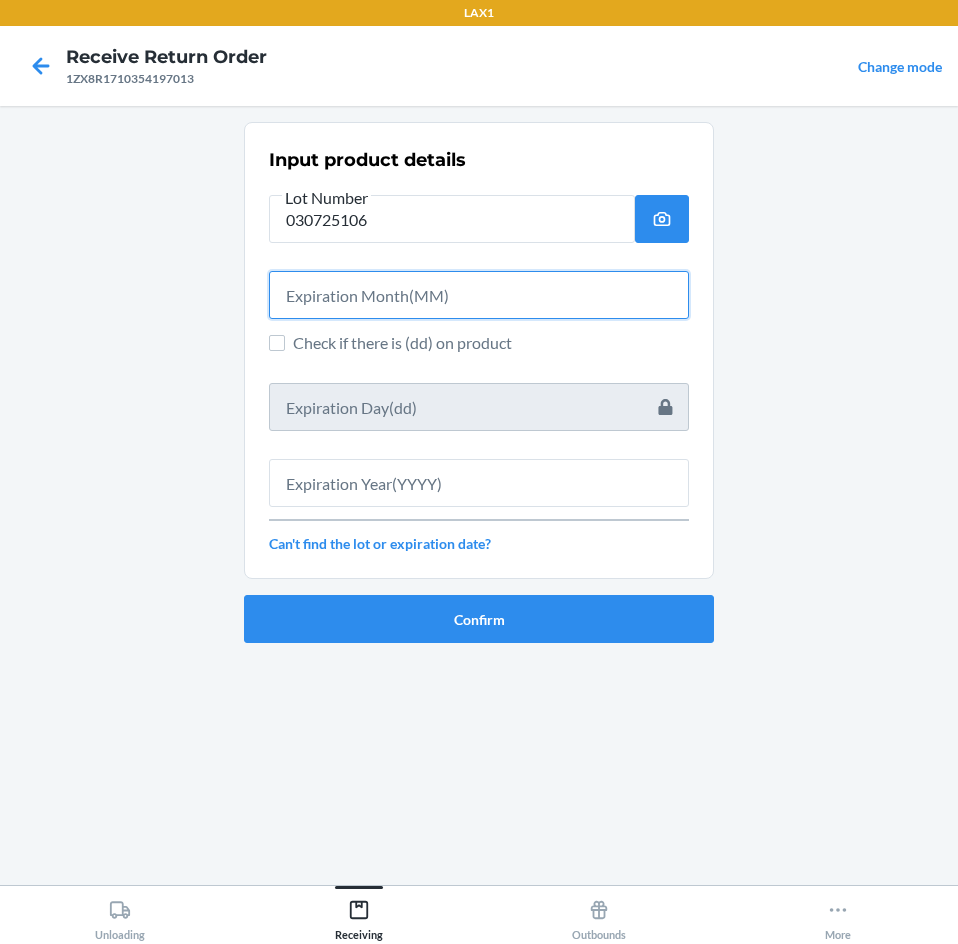 click at bounding box center [479, 295] 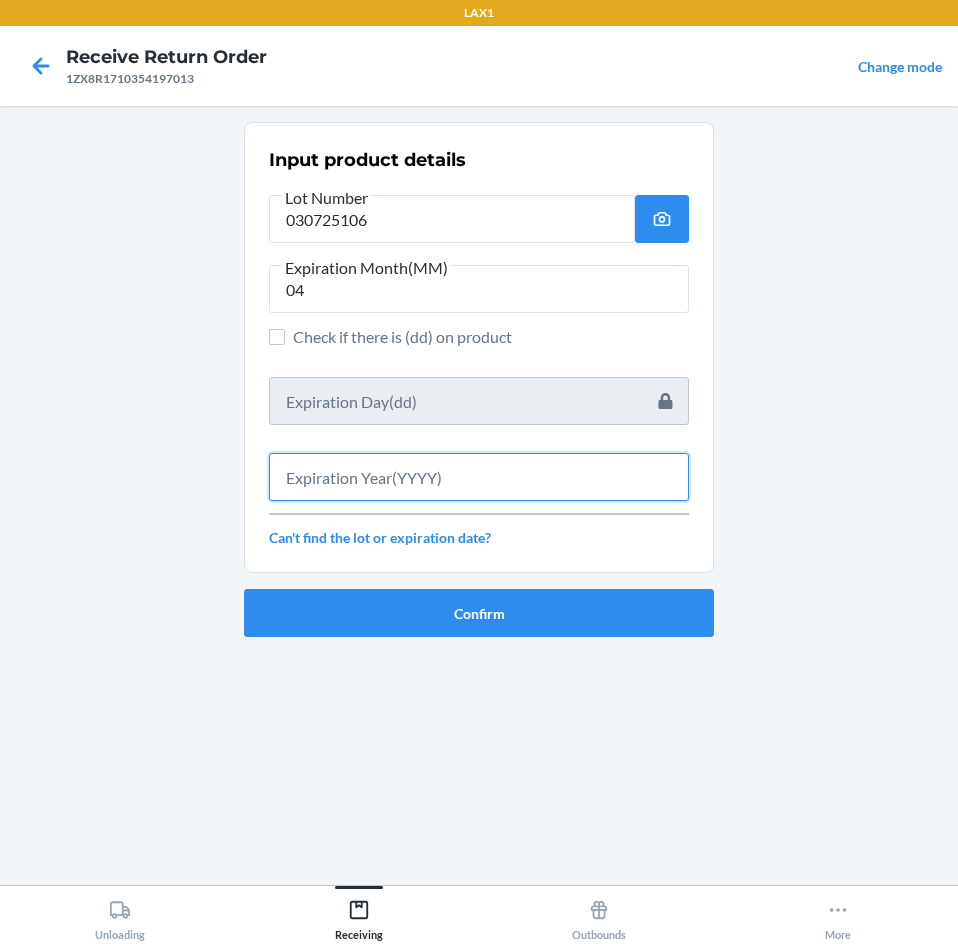 click at bounding box center (479, 477) 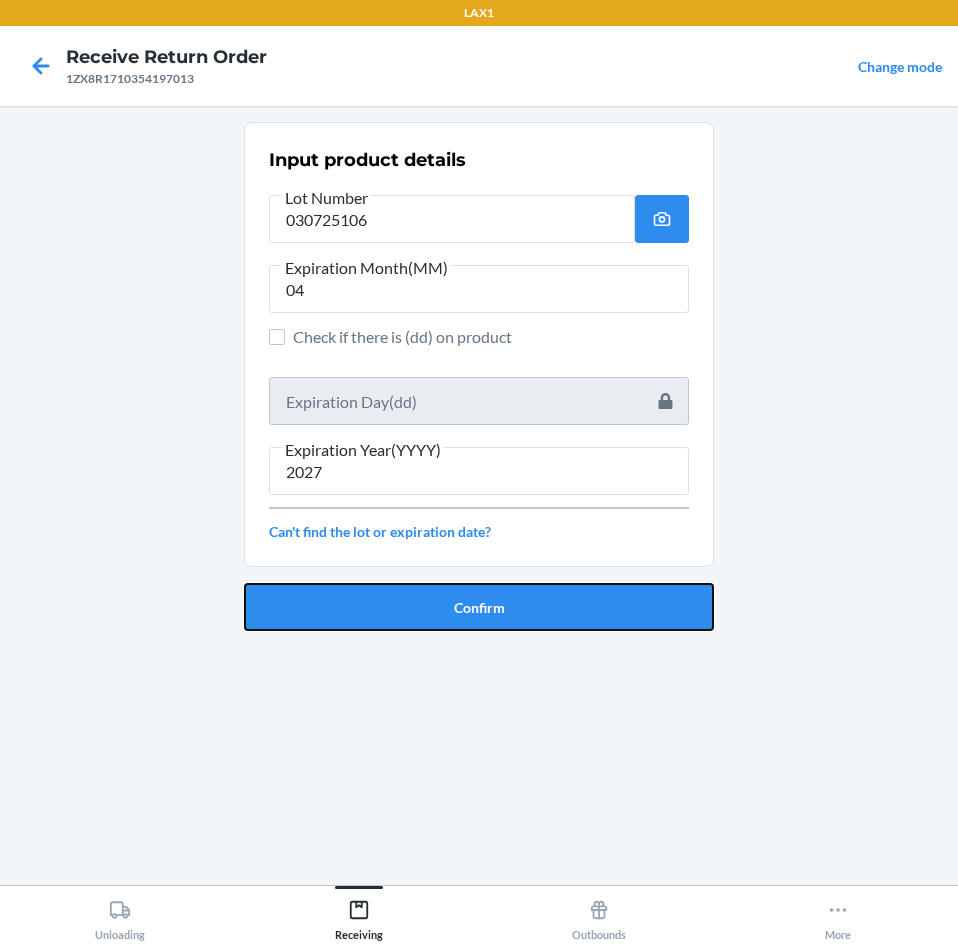 click on "Confirm" at bounding box center (479, 607) 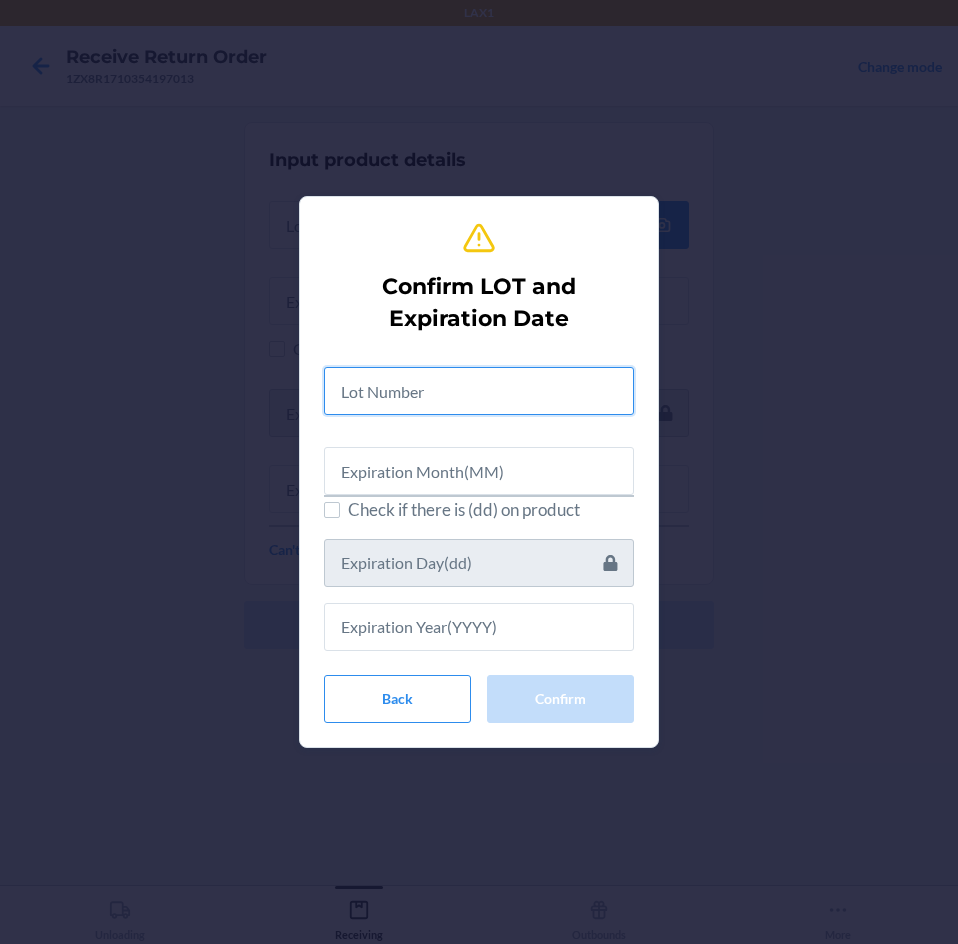 click at bounding box center [479, 391] 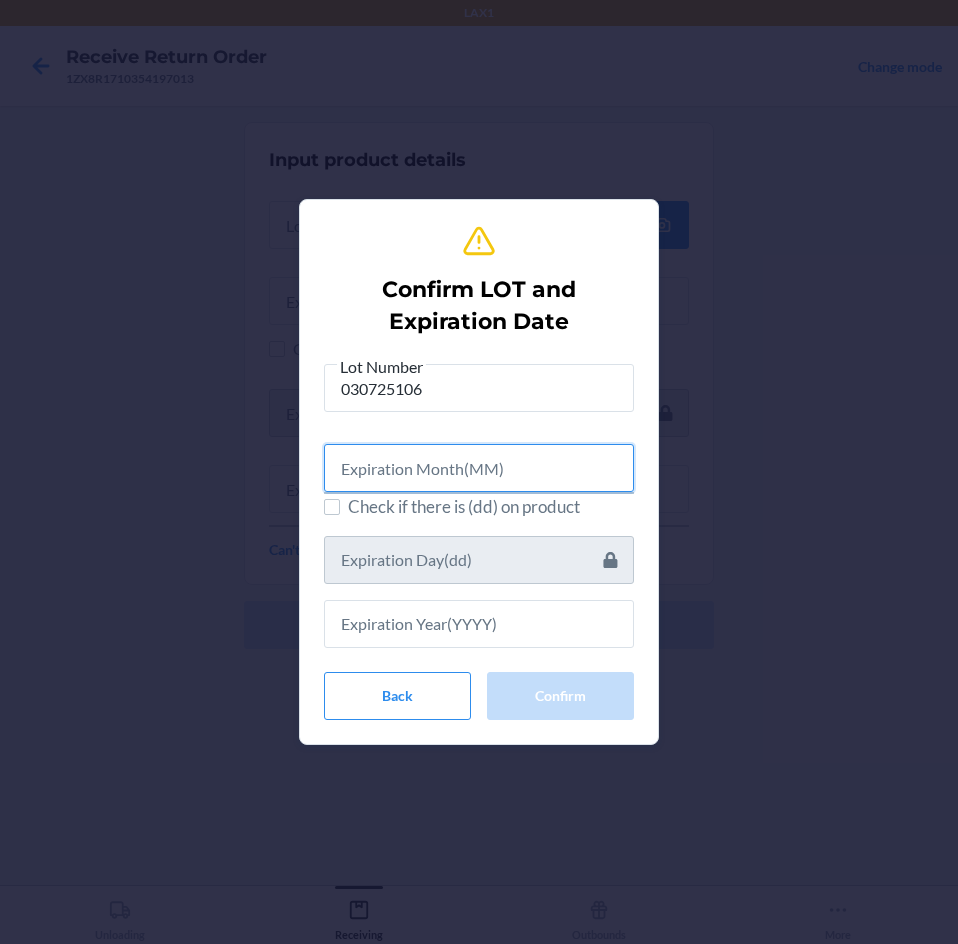 click at bounding box center [479, 468] 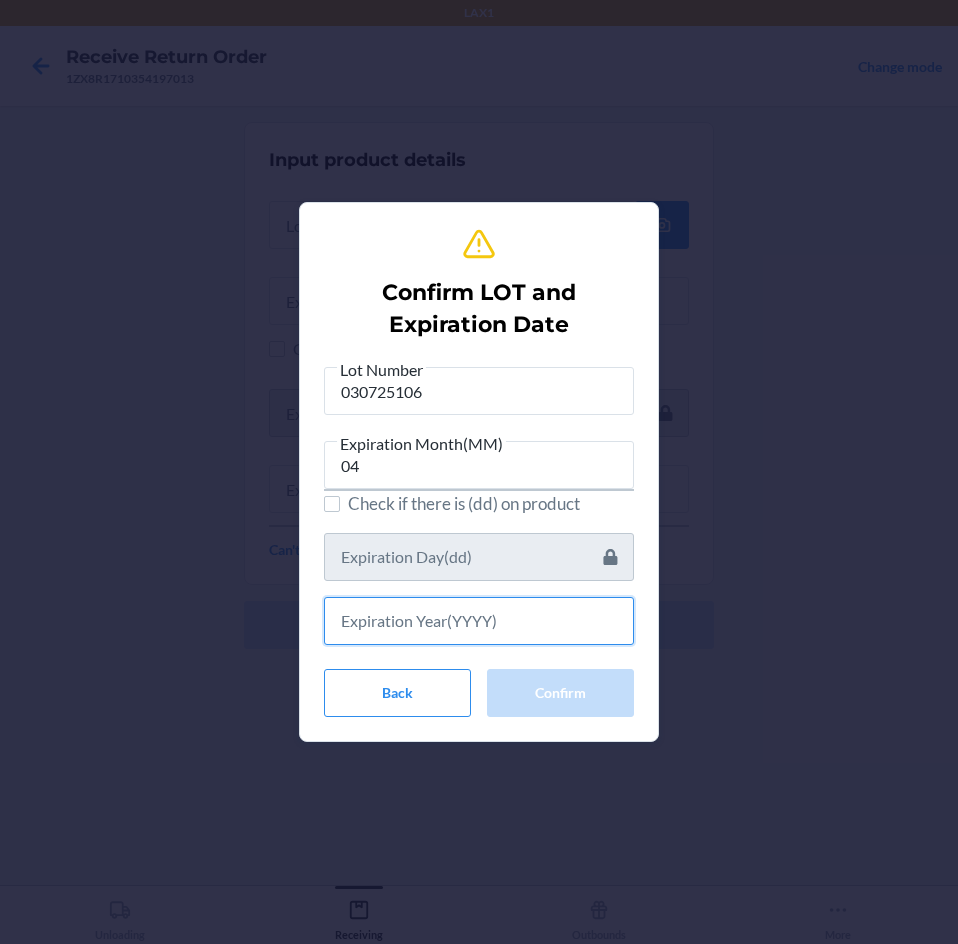 click at bounding box center (479, 621) 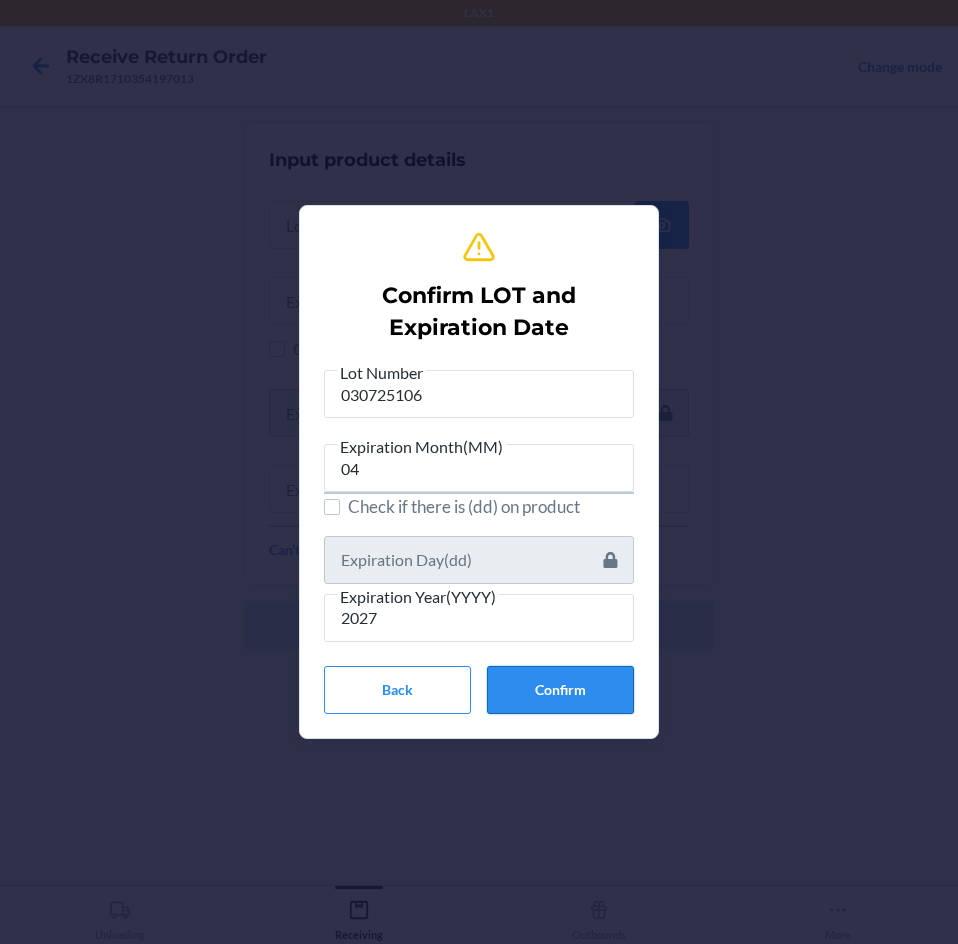 click on "Confirm" at bounding box center [560, 690] 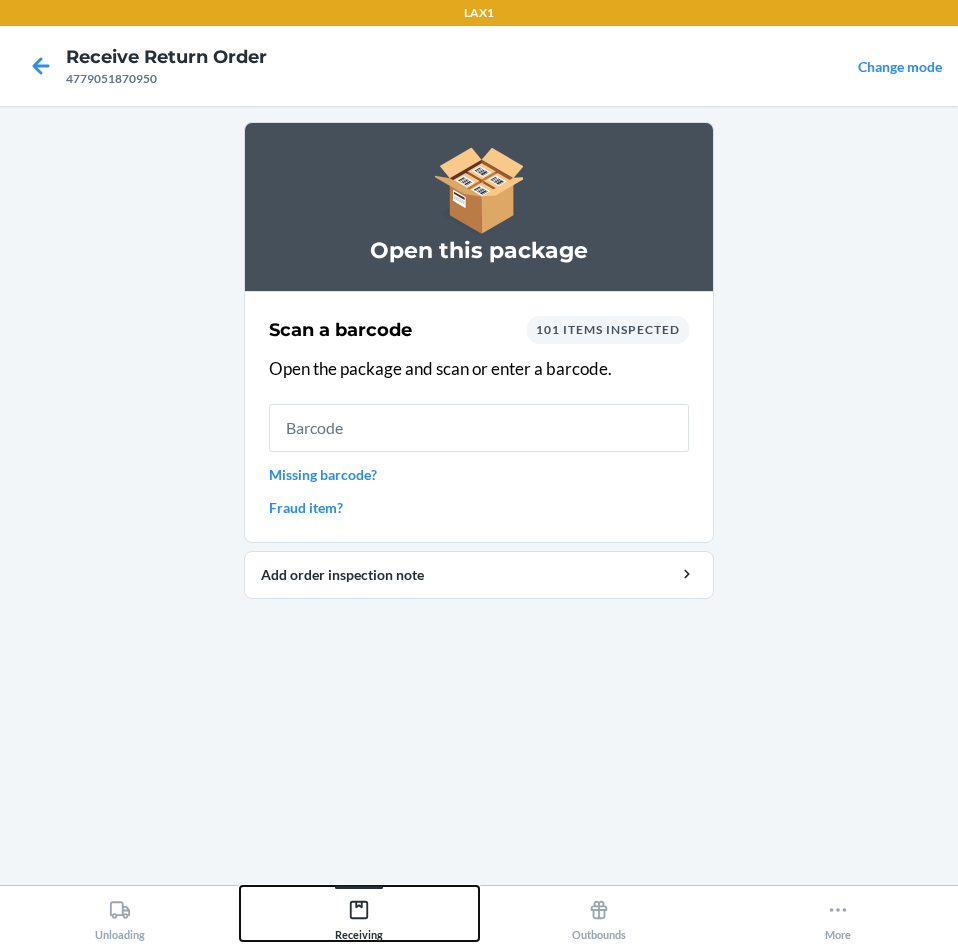 click on "Receiving" at bounding box center [359, 916] 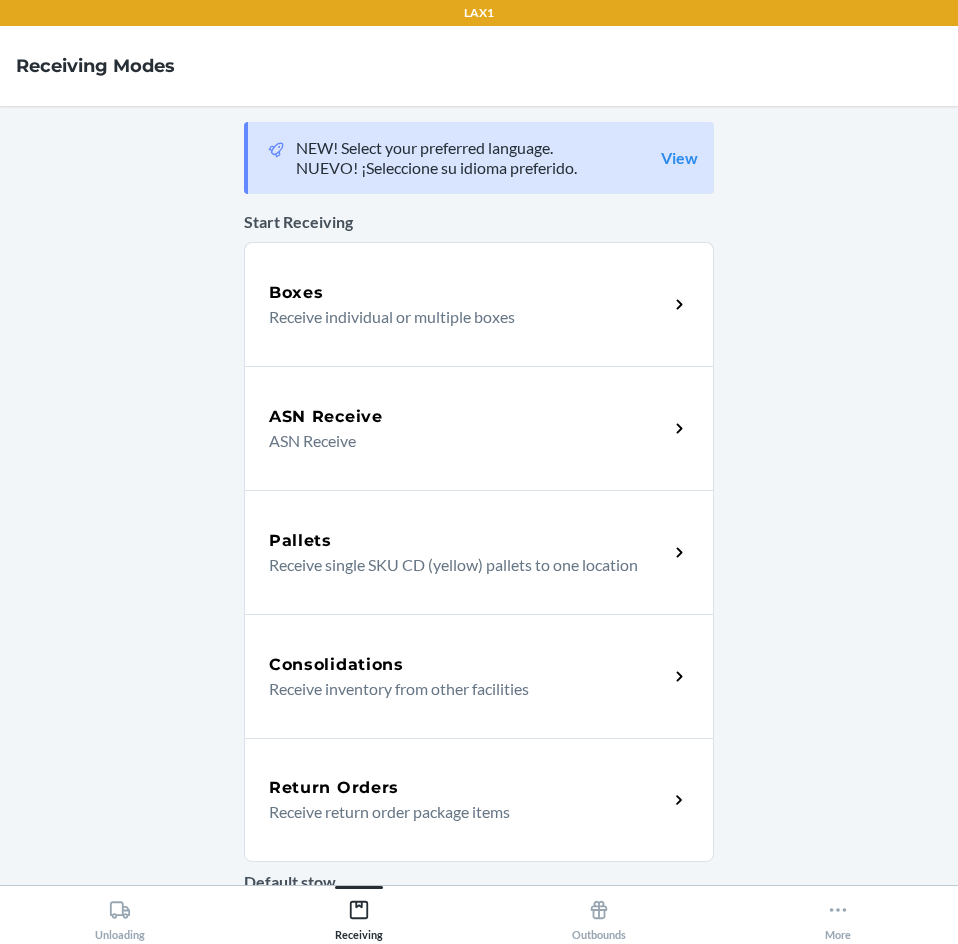 click on "Receive return order package items" at bounding box center [460, 812] 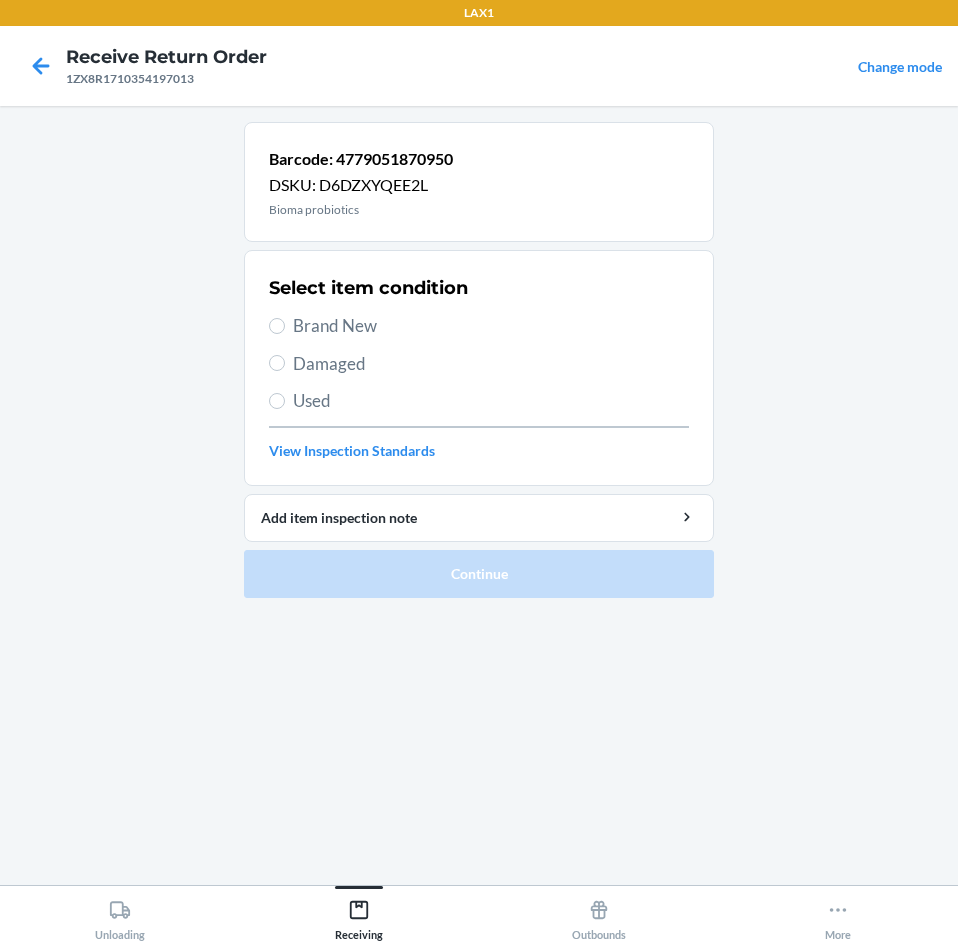 click on "Select item condition Brand New Damaged Used View Inspection Standards" at bounding box center (479, 368) 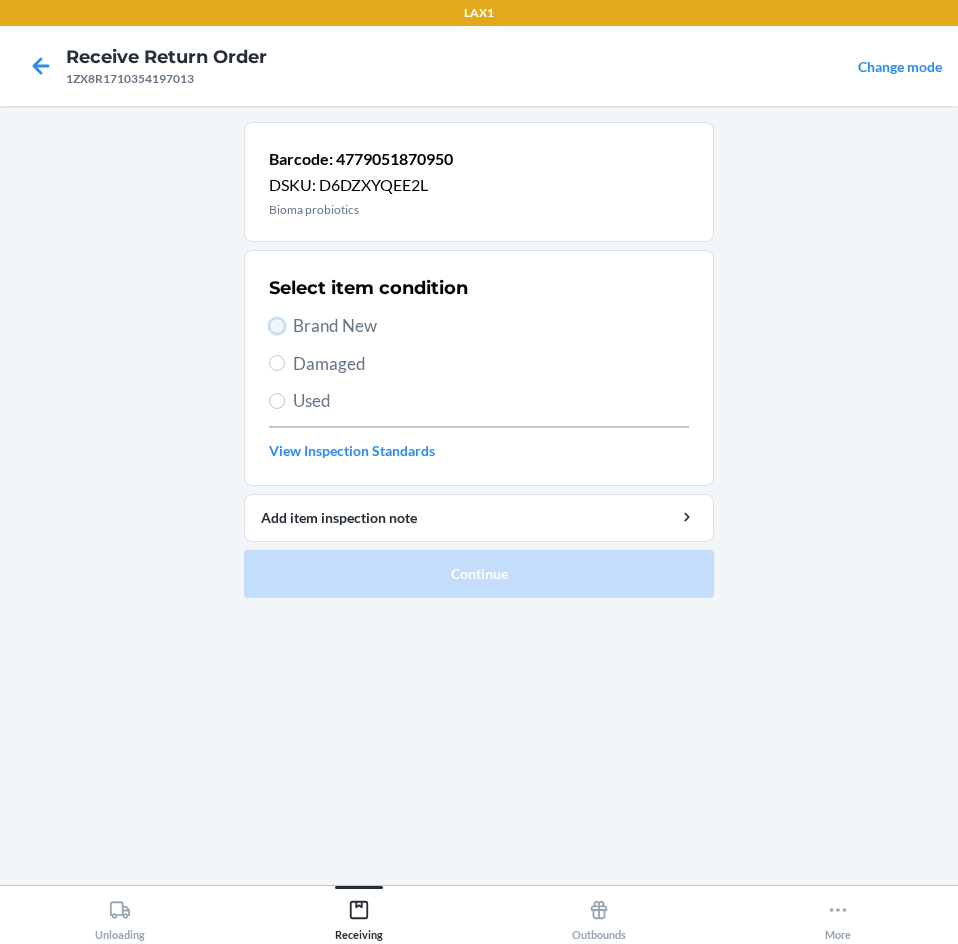 click on "Brand New" at bounding box center (277, 326) 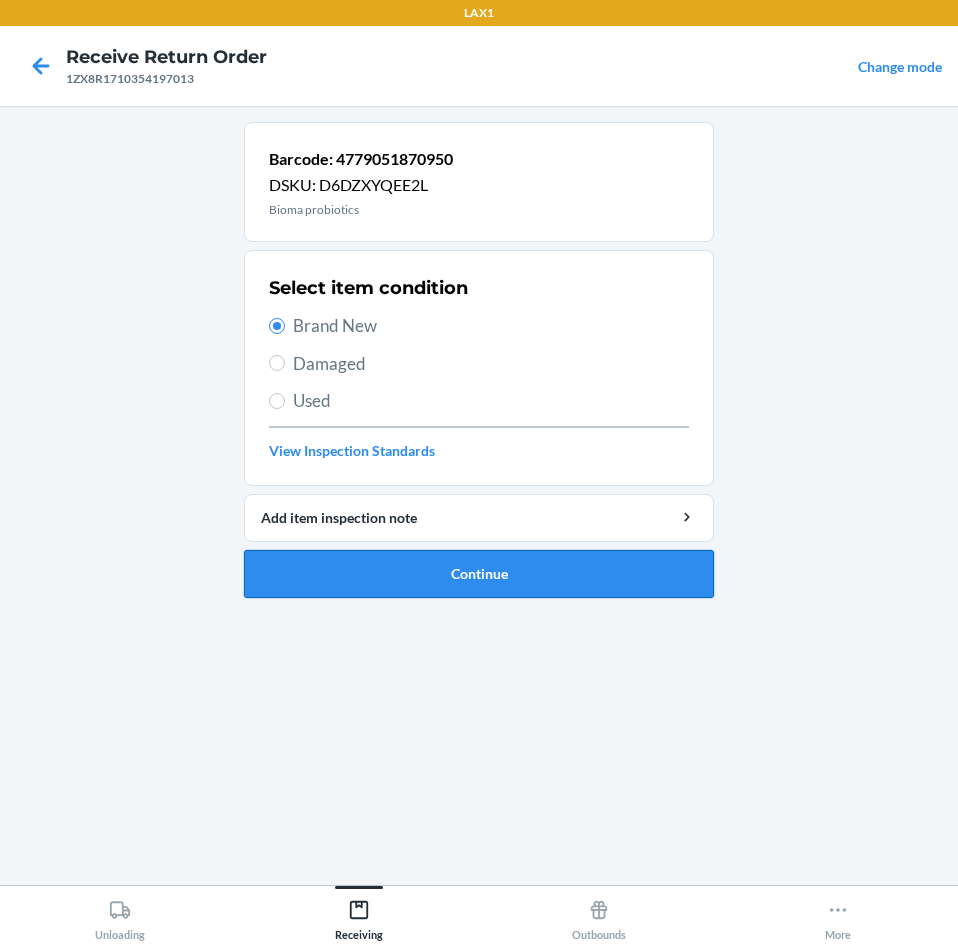 click on "Continue" at bounding box center [479, 574] 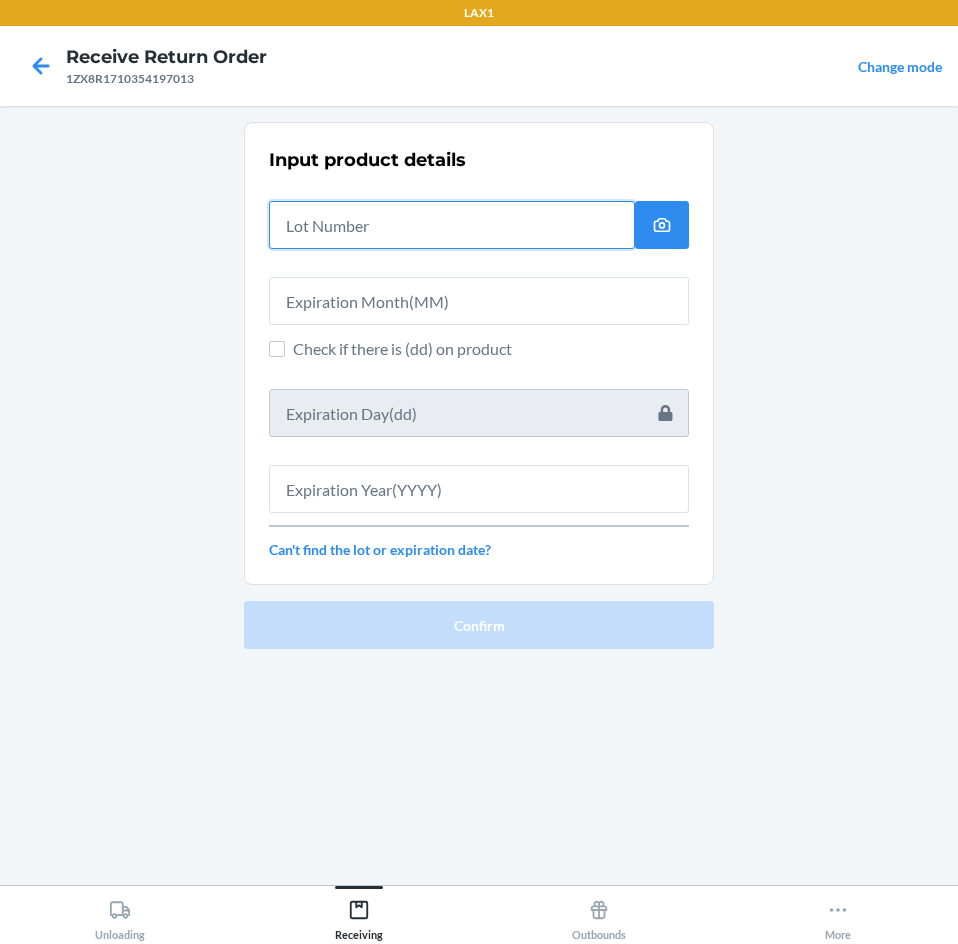 click at bounding box center [452, 225] 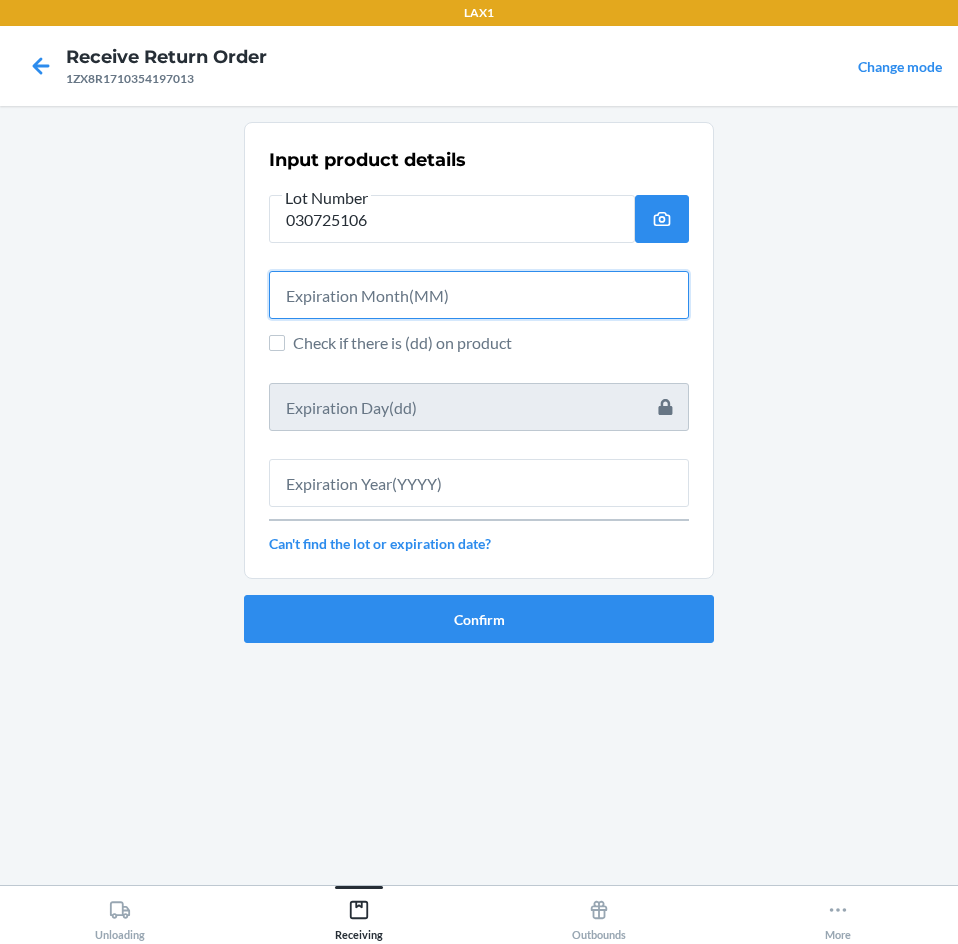 click at bounding box center [479, 295] 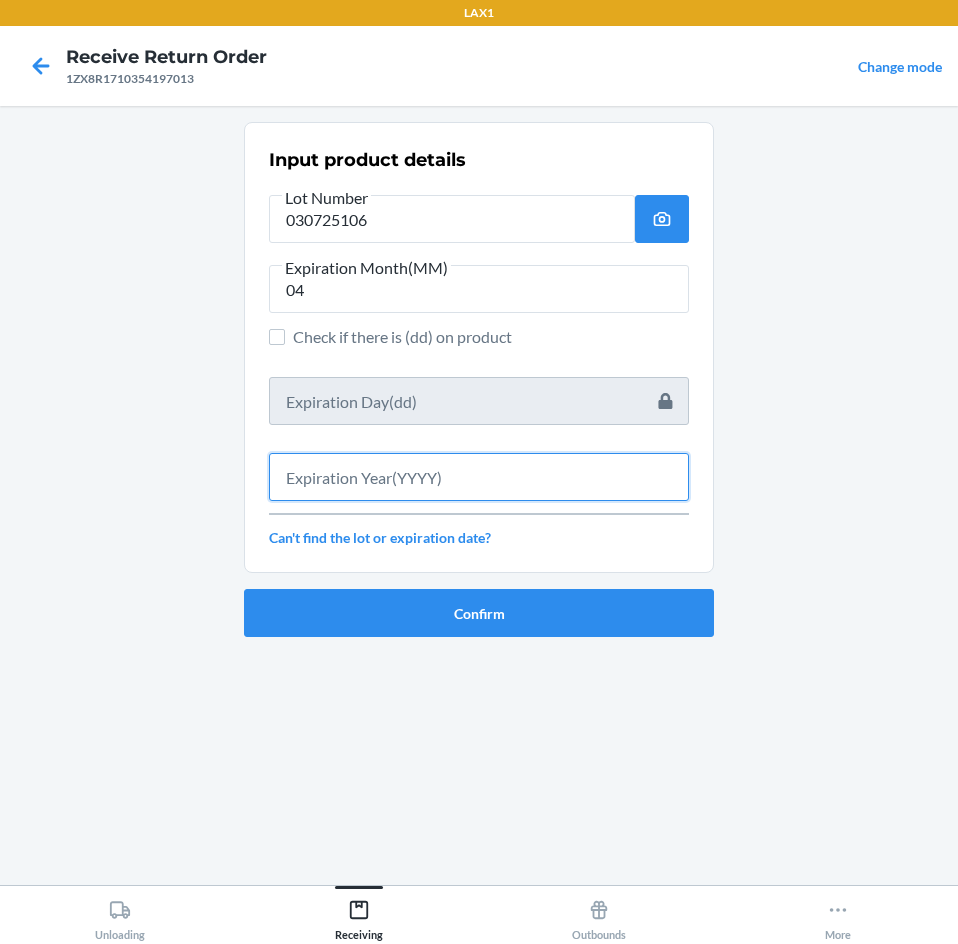 click at bounding box center (479, 477) 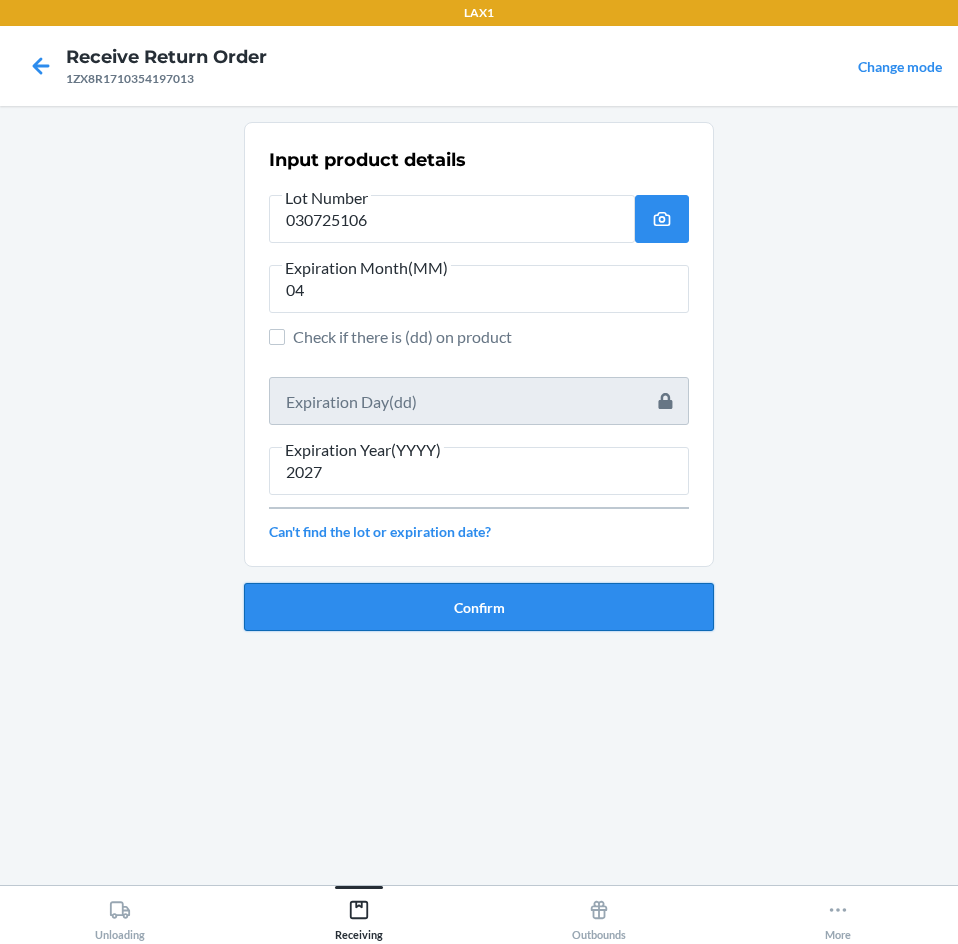 click on "Confirm" at bounding box center [479, 607] 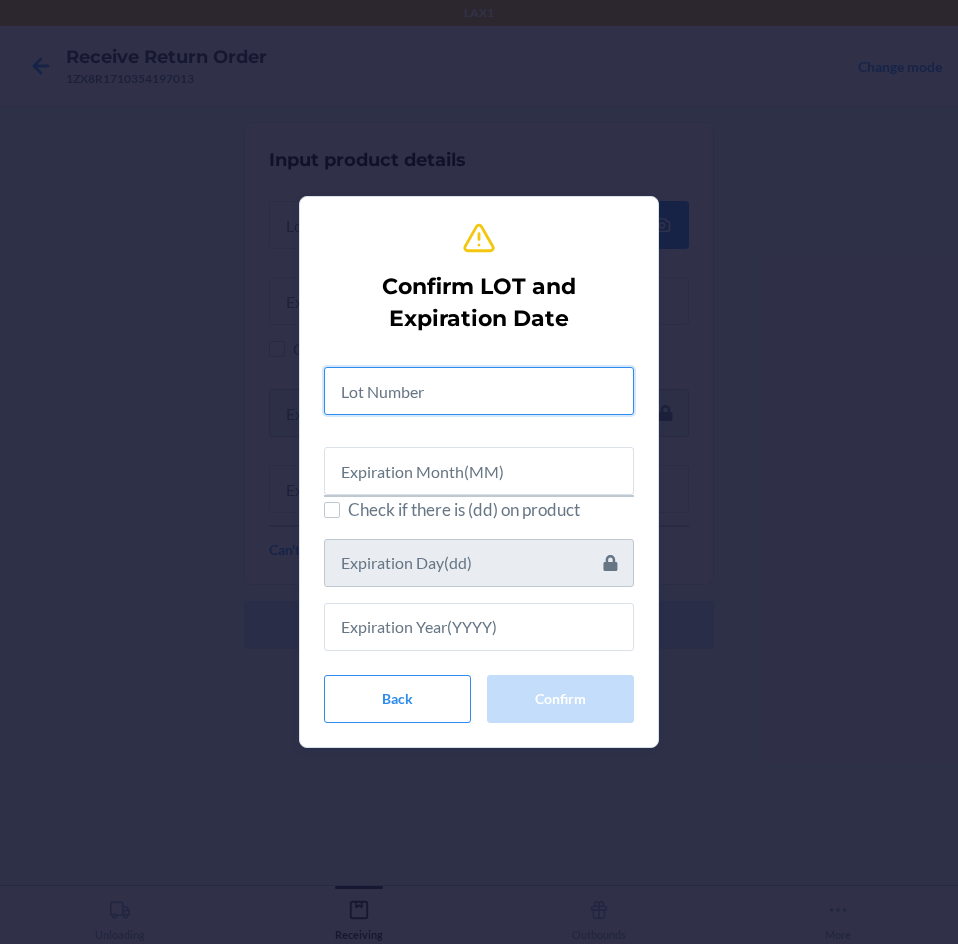 click at bounding box center [479, 391] 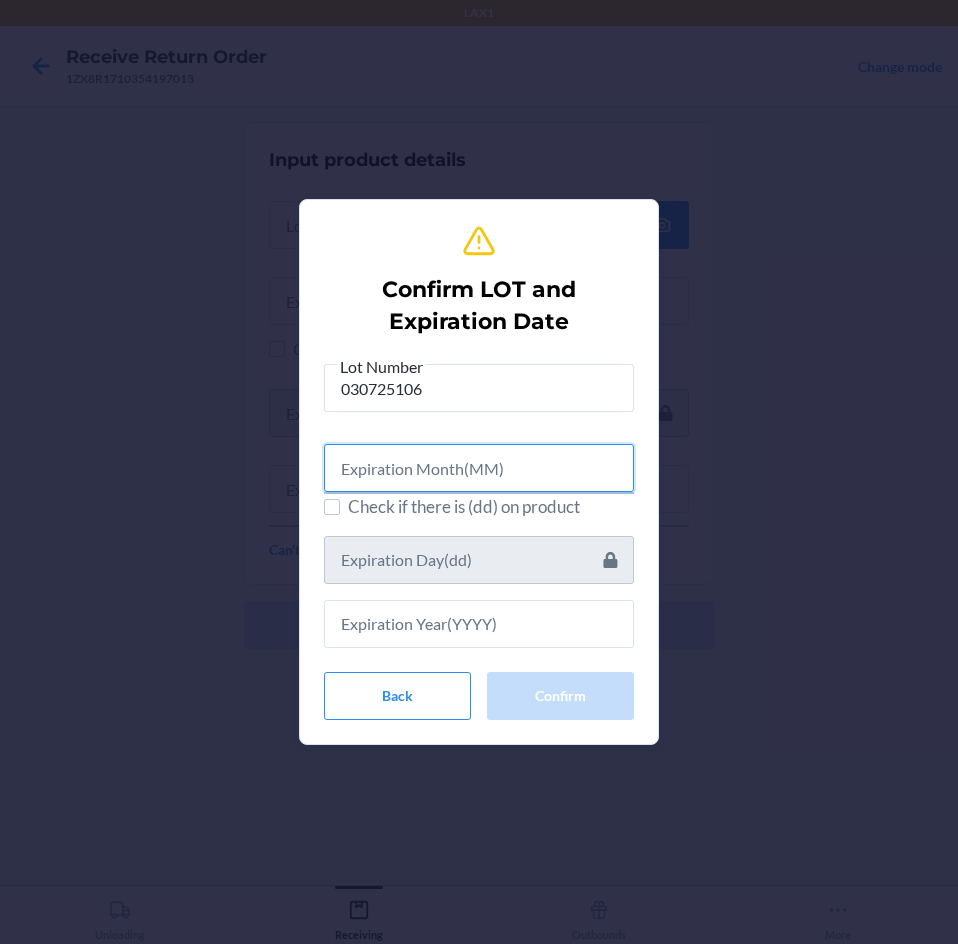 click at bounding box center [479, 468] 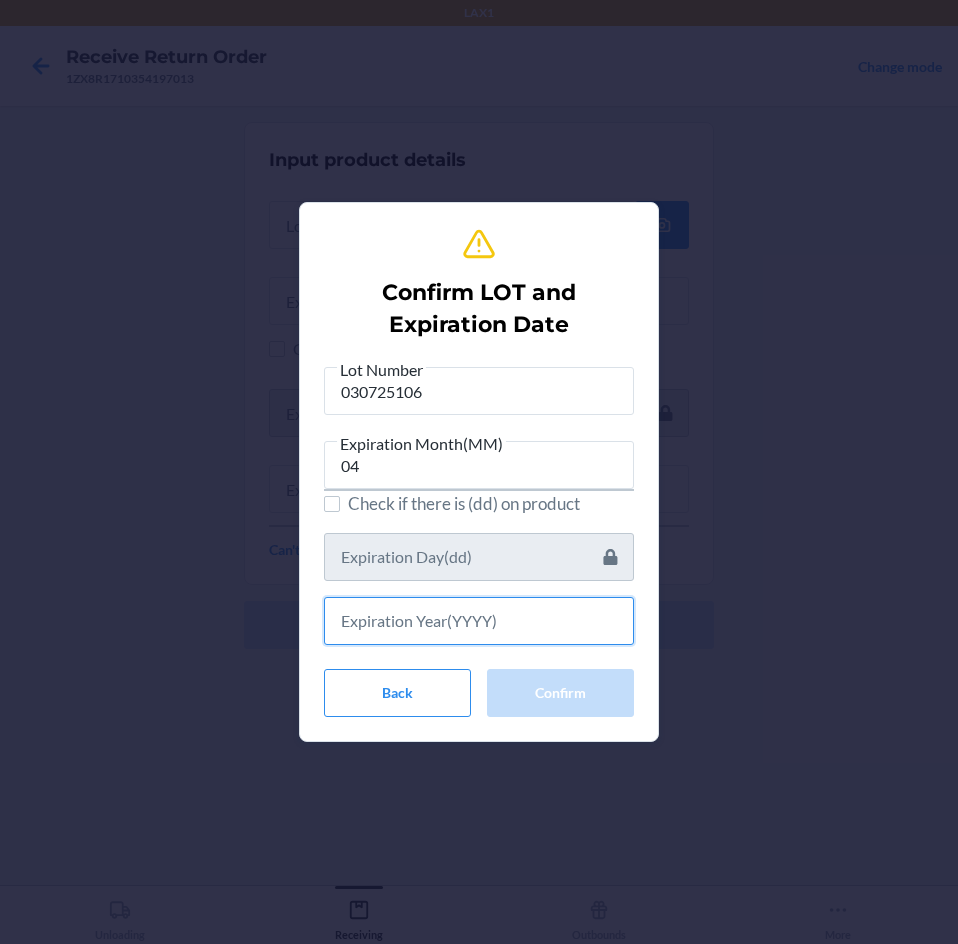 click at bounding box center [479, 621] 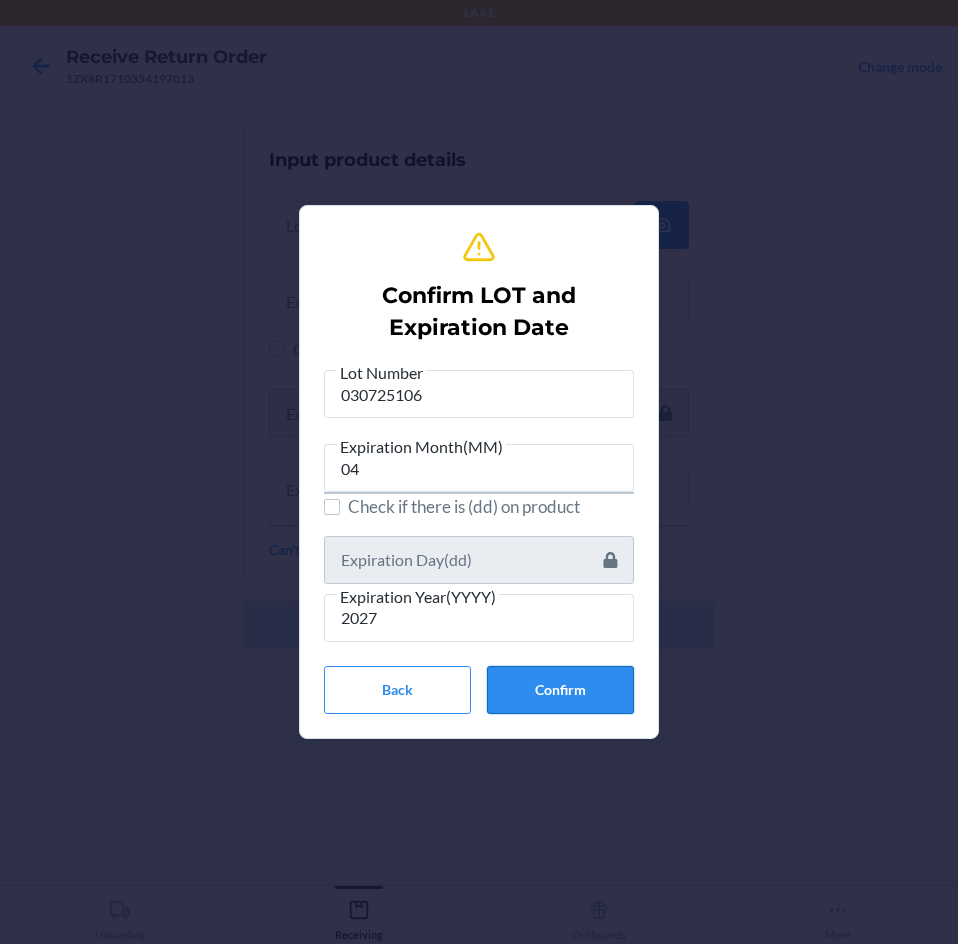 click on "Confirm" at bounding box center [560, 690] 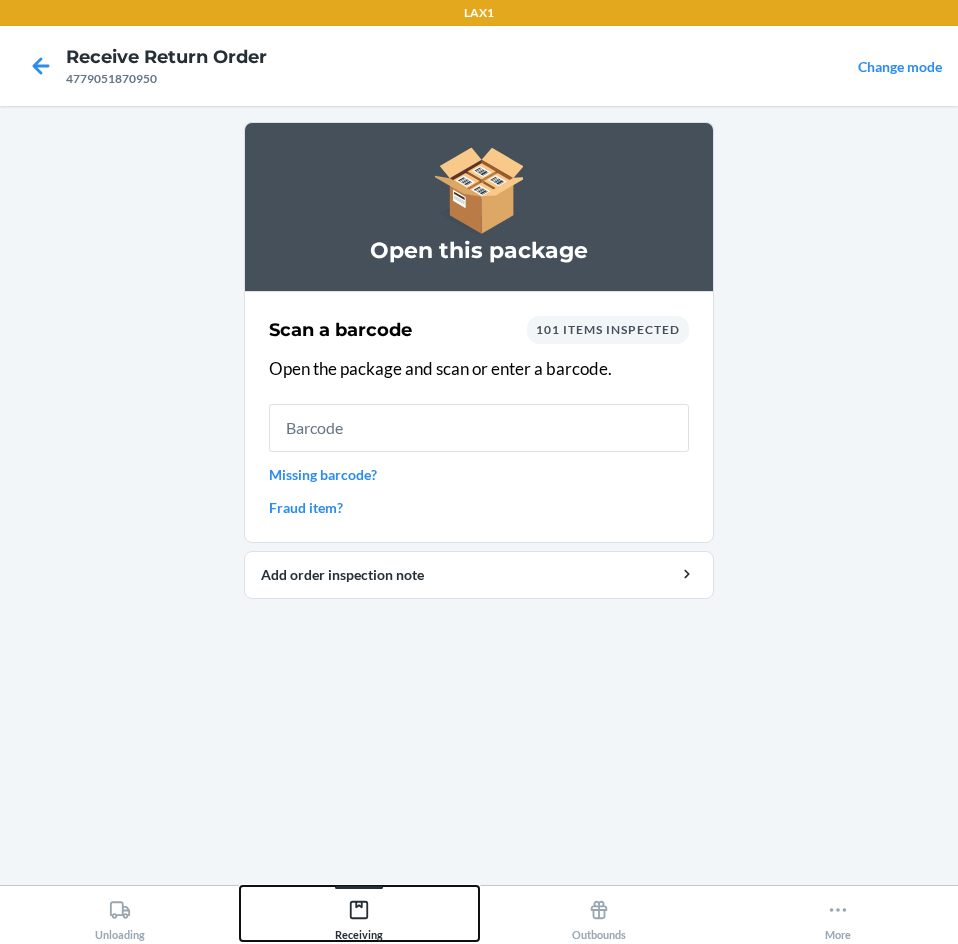 click 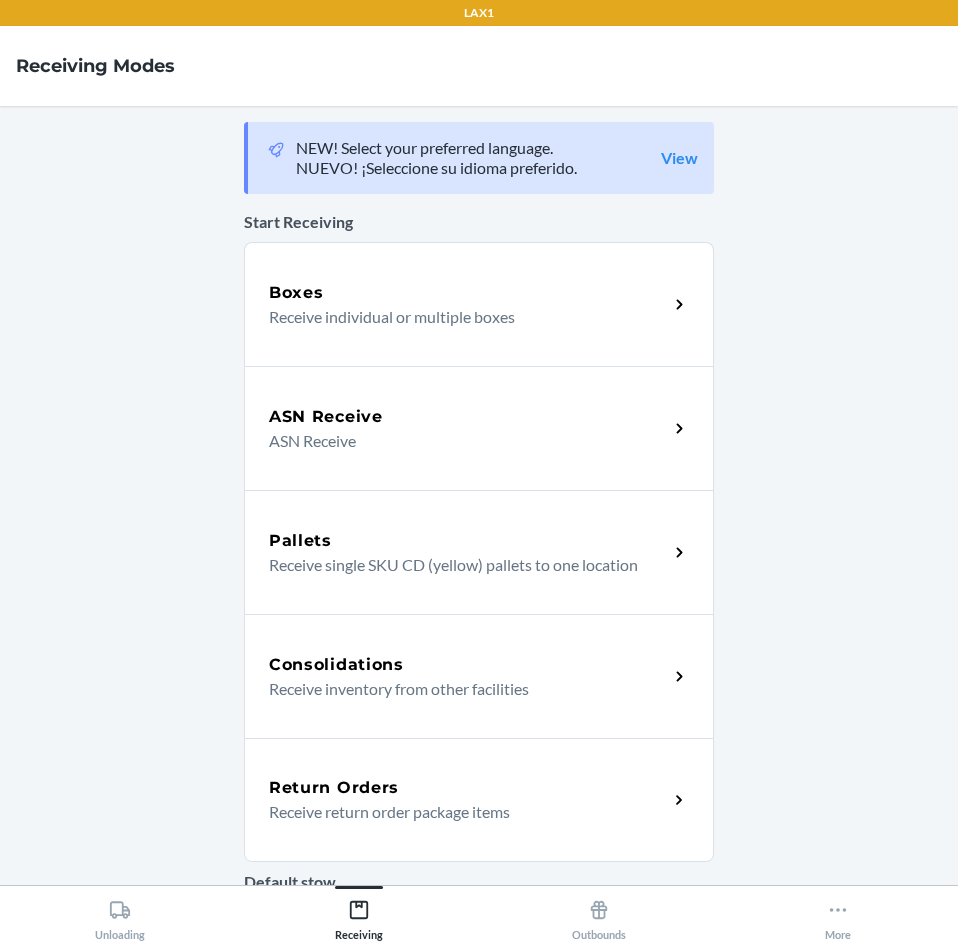 click on "Return Orders" at bounding box center [468, 788] 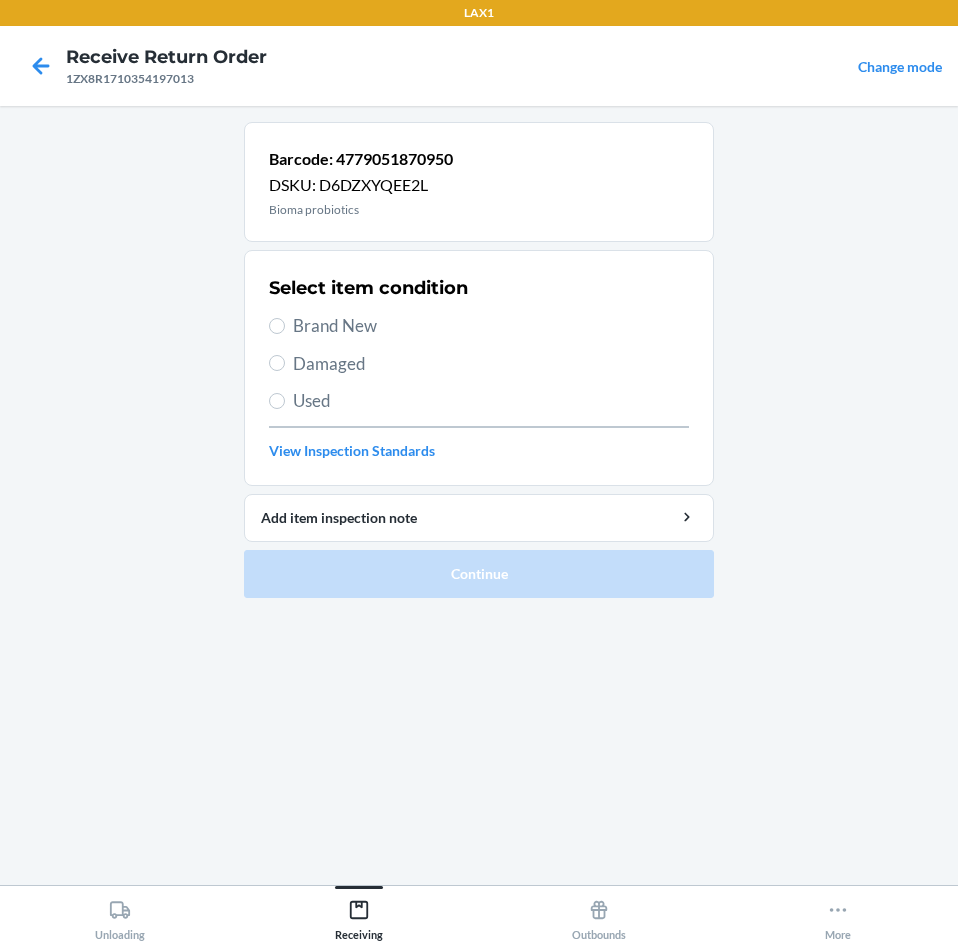drag, startPoint x: 284, startPoint y: 330, endPoint x: 420, endPoint y: 442, distance: 176.18172 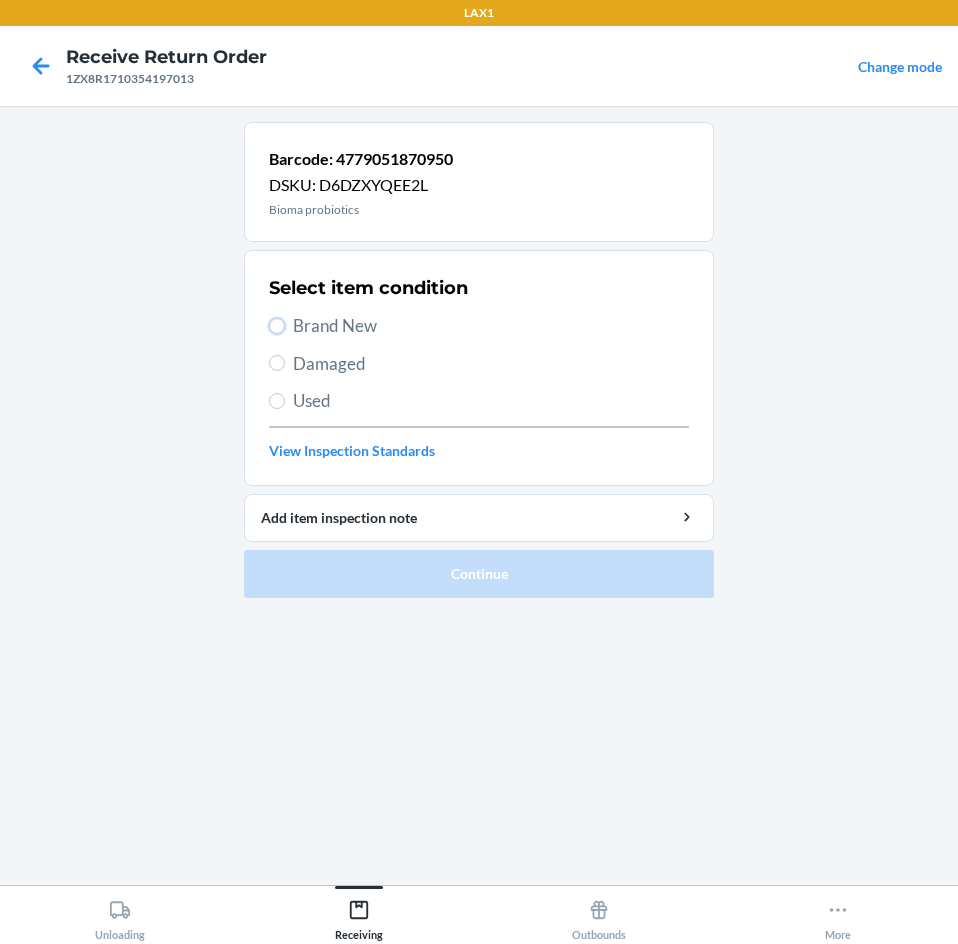 click on "Brand New" at bounding box center (277, 326) 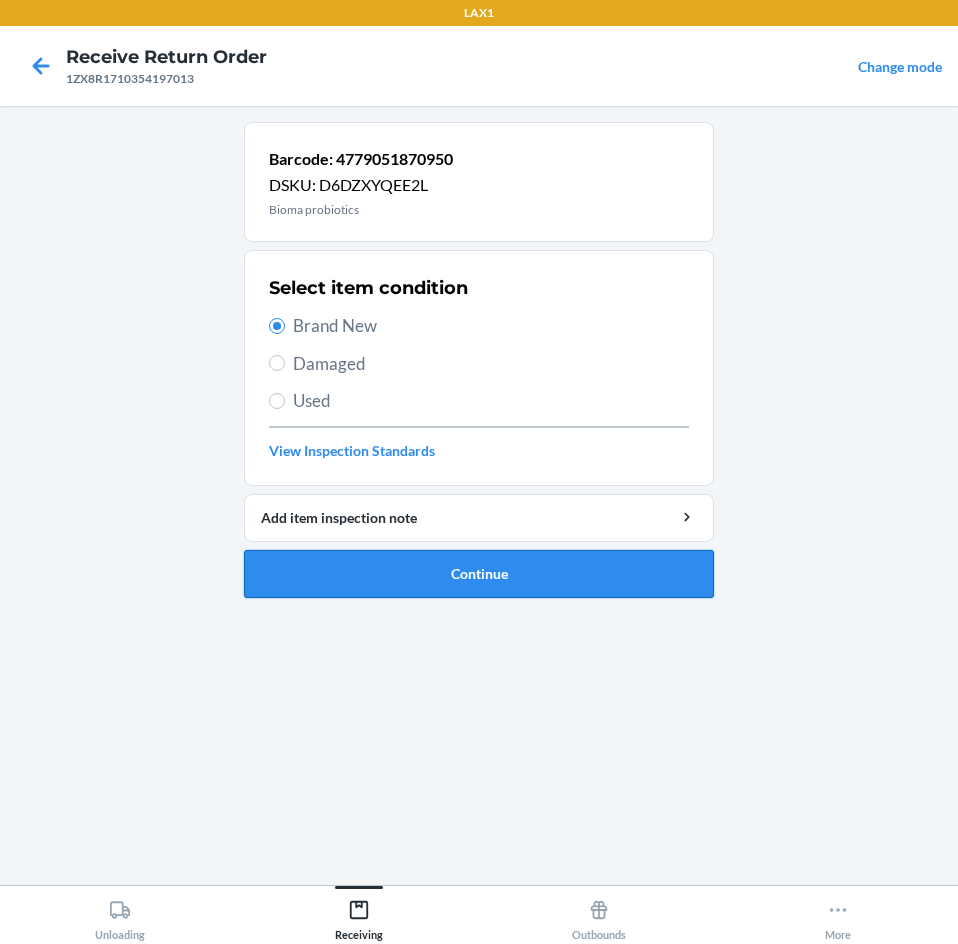 click on "Continue" at bounding box center [479, 574] 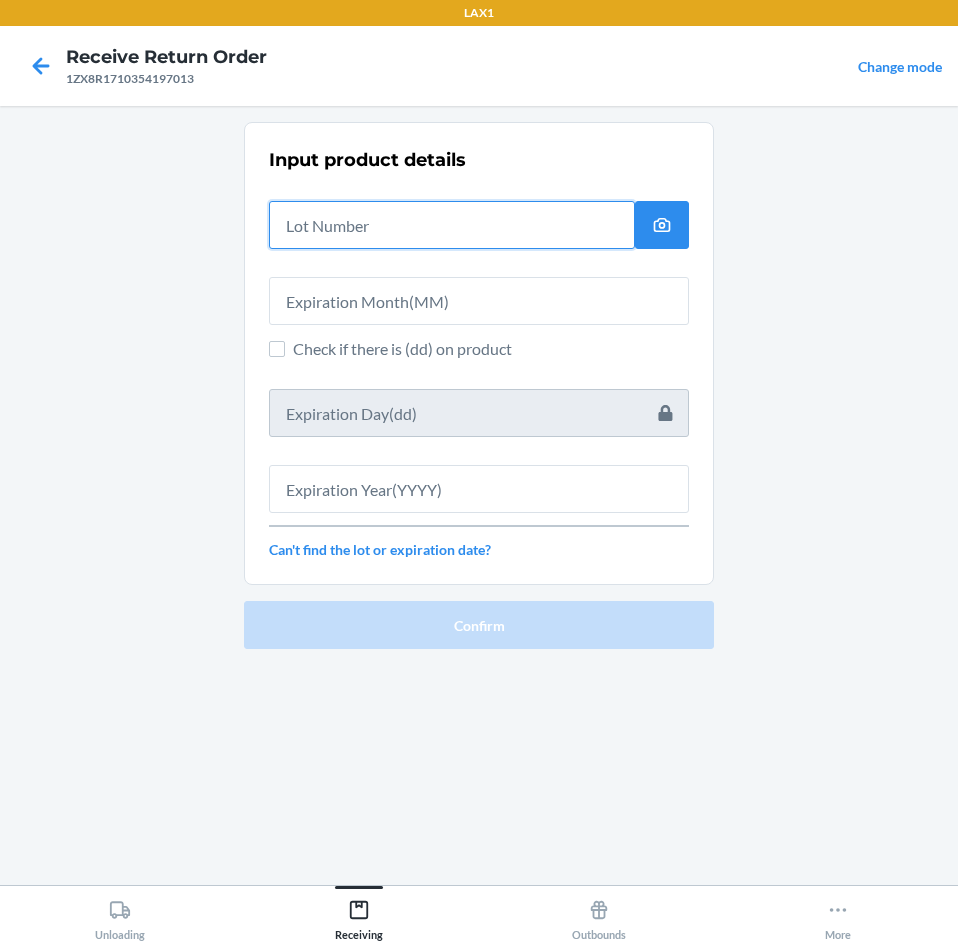 click at bounding box center (452, 225) 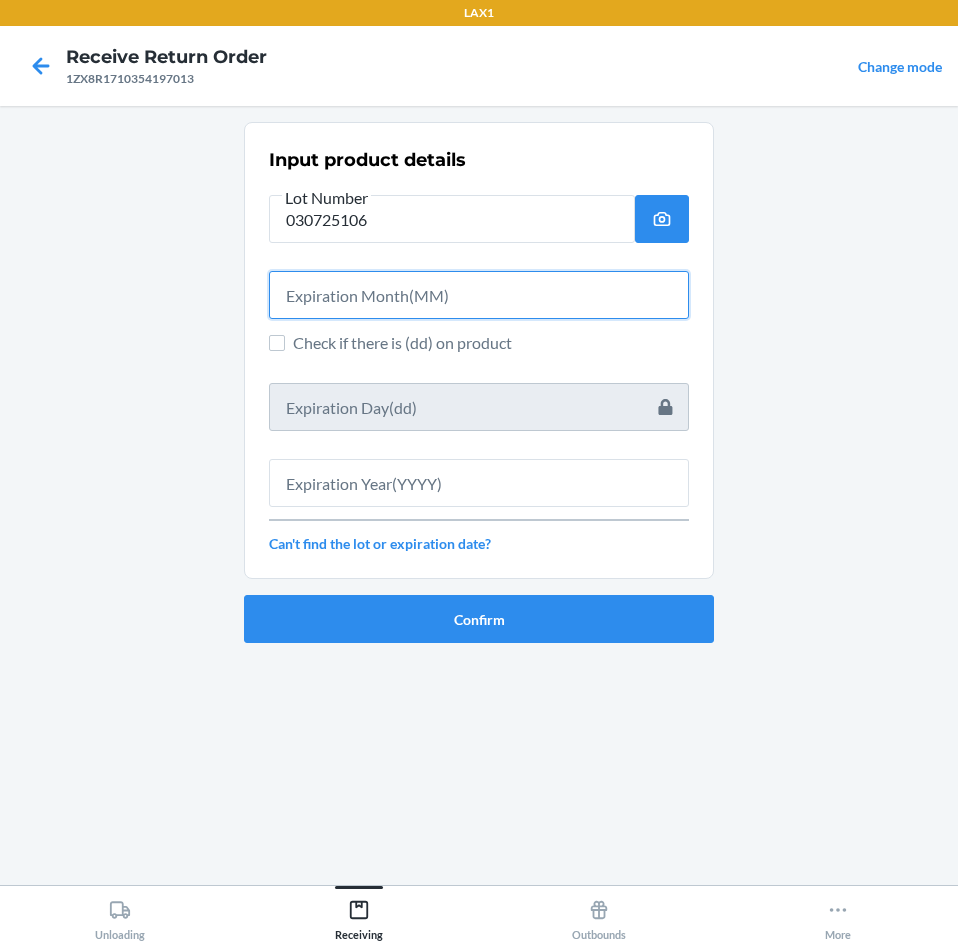 click at bounding box center [479, 295] 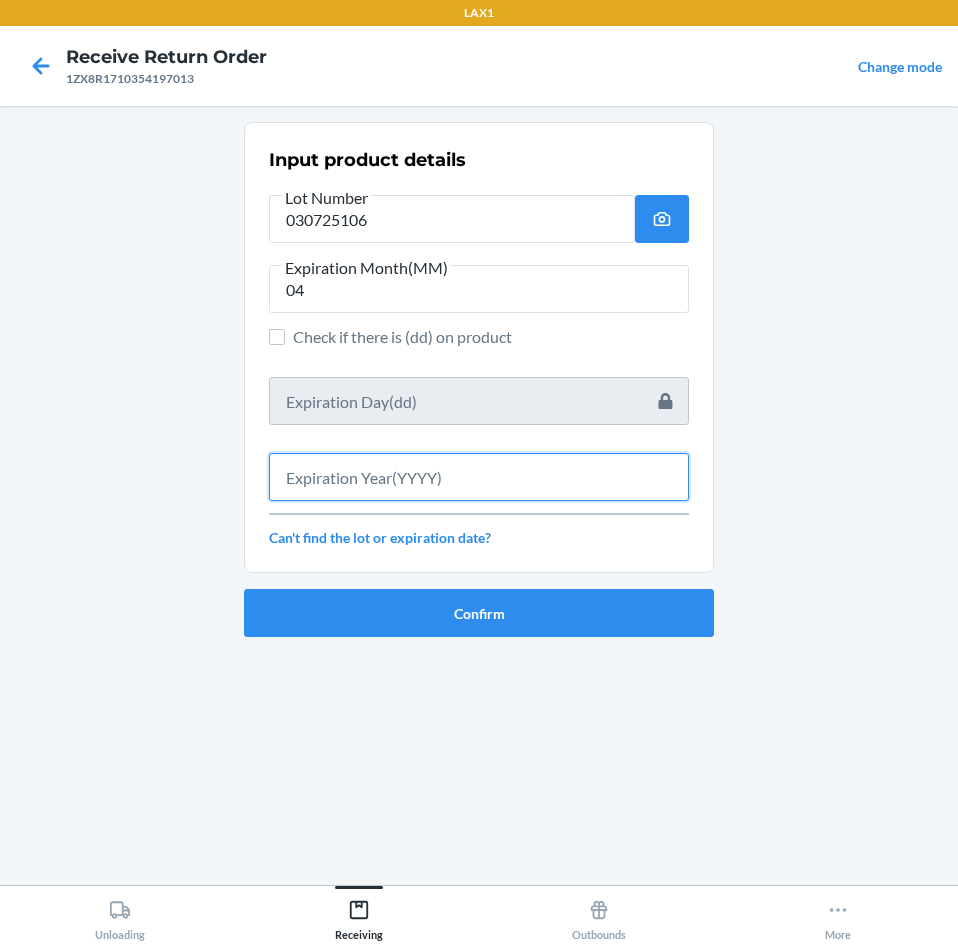click at bounding box center (479, 477) 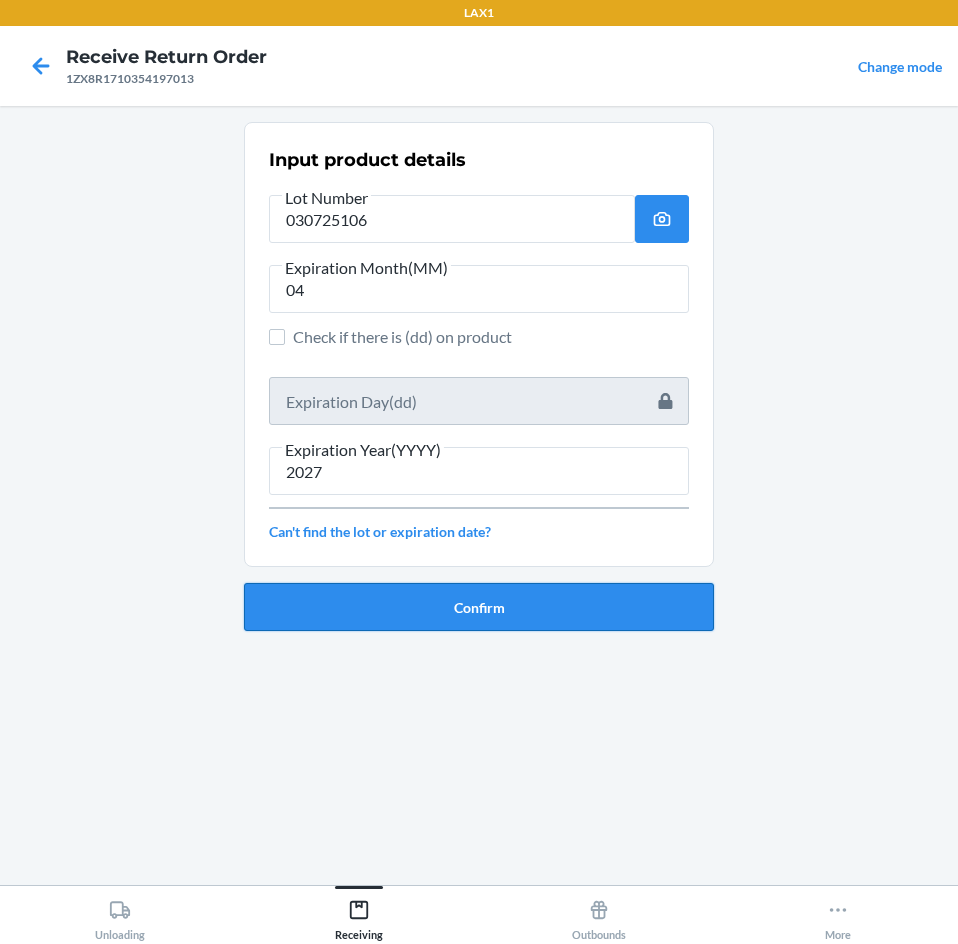 click on "Confirm" at bounding box center [479, 607] 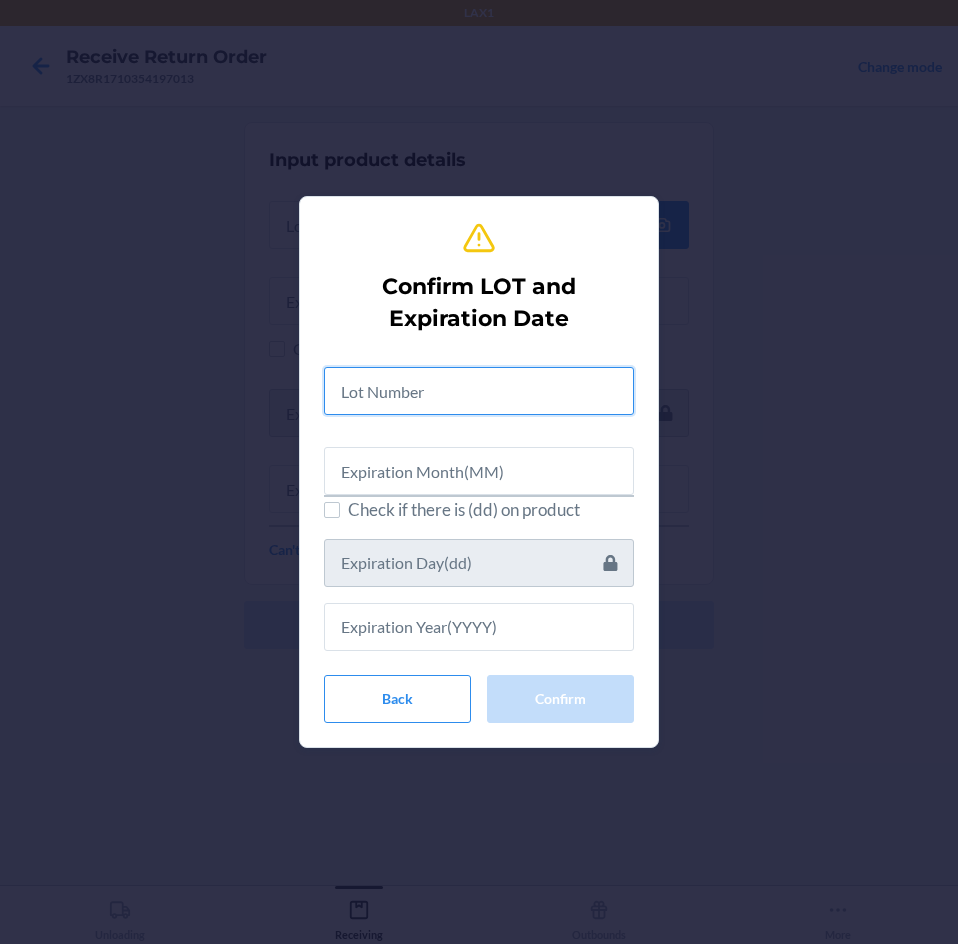 click at bounding box center [479, 391] 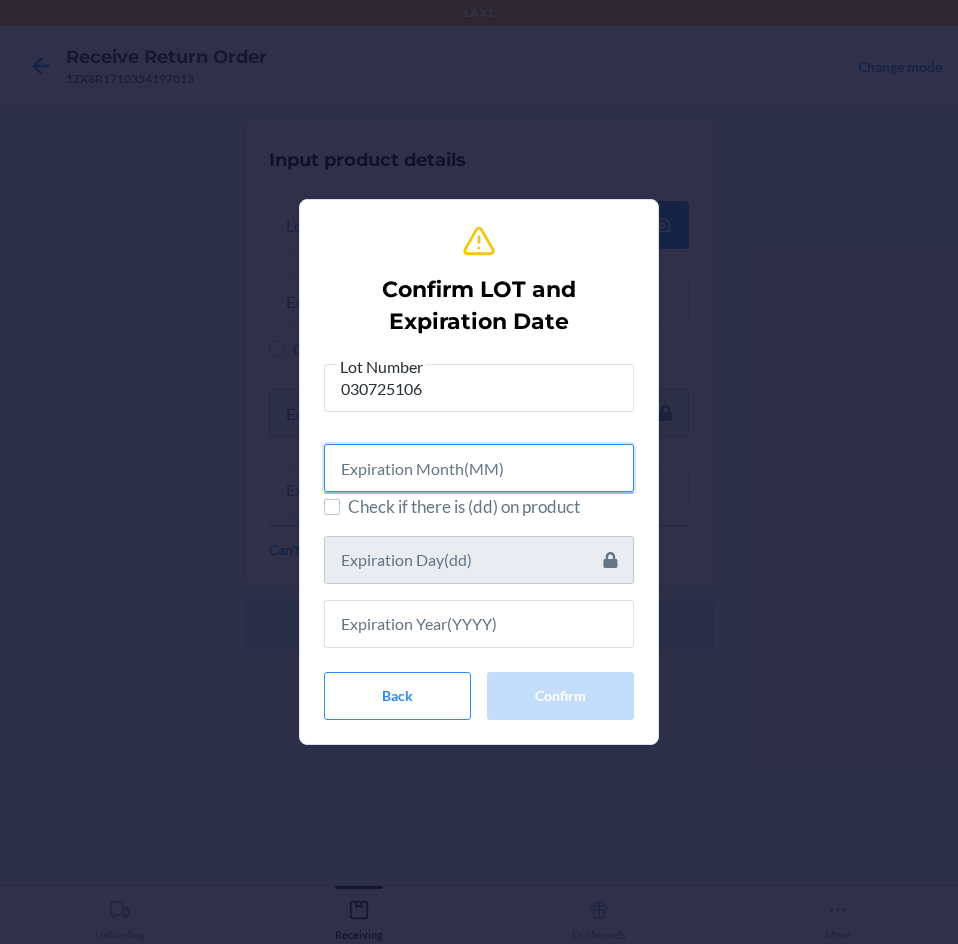 click at bounding box center (479, 468) 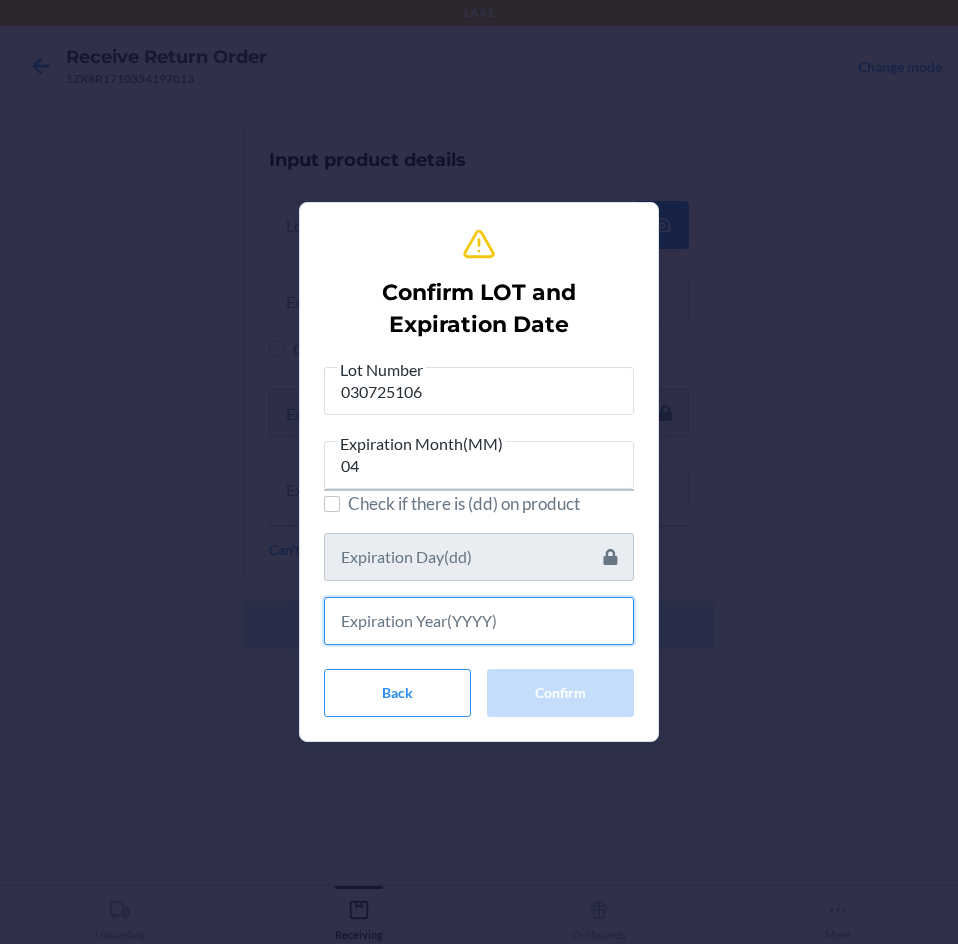 click at bounding box center [479, 621] 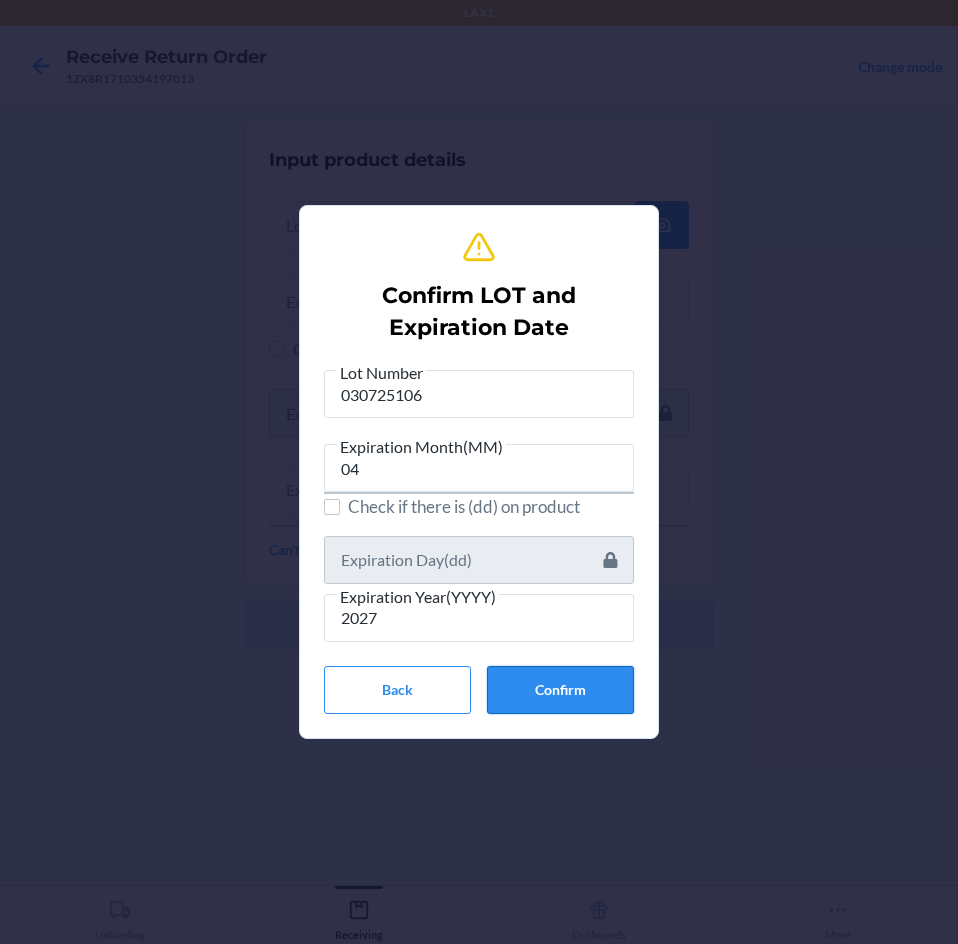 click on "Confirm" at bounding box center [560, 690] 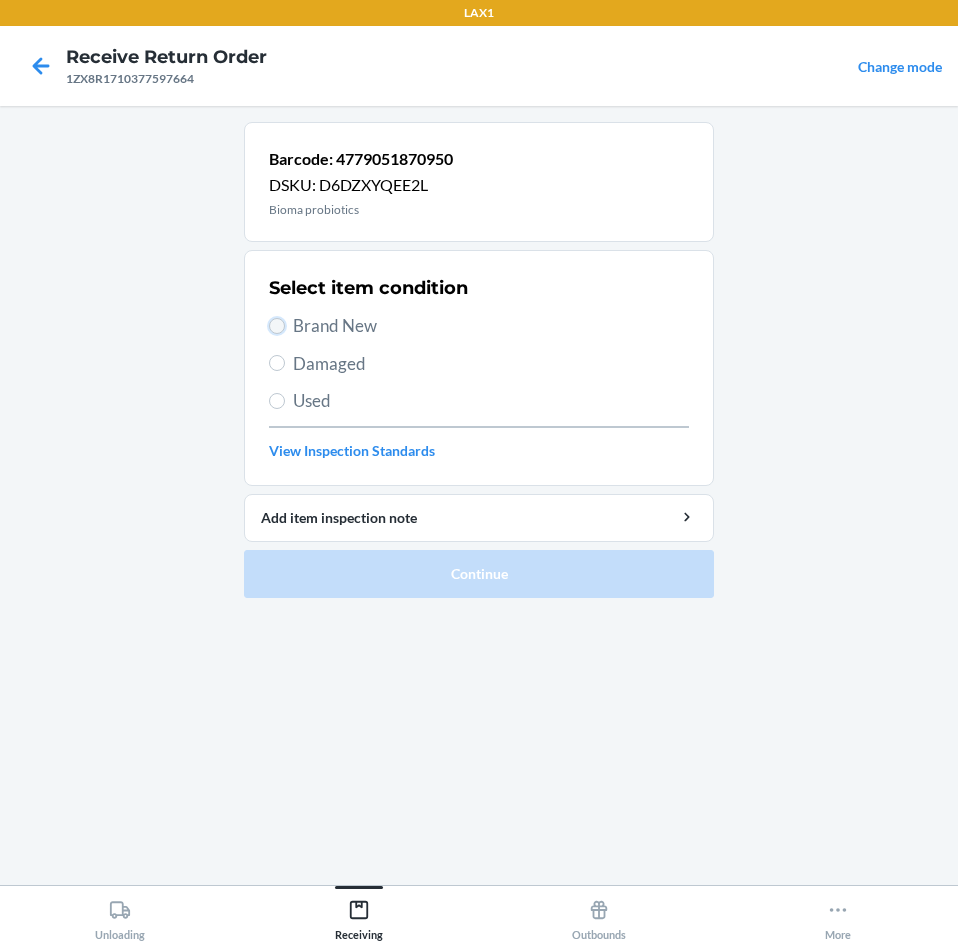 click on "Brand New" at bounding box center [277, 326] 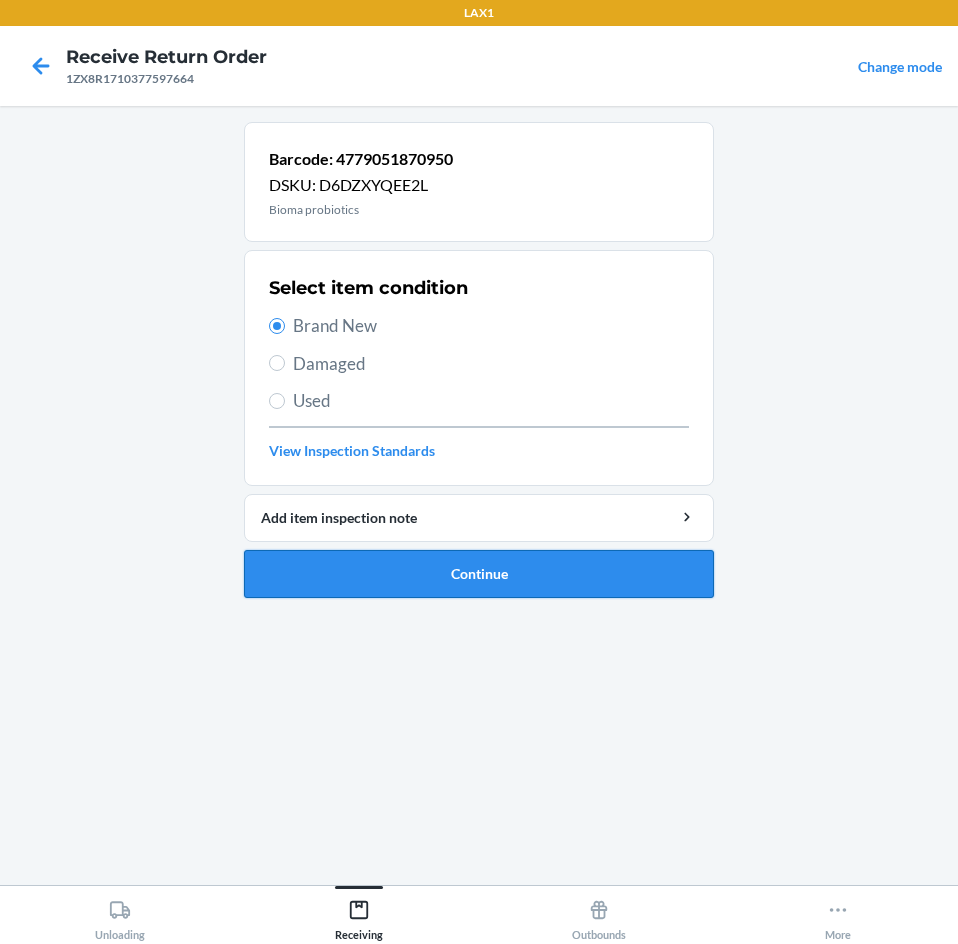 click on "Continue" at bounding box center (479, 574) 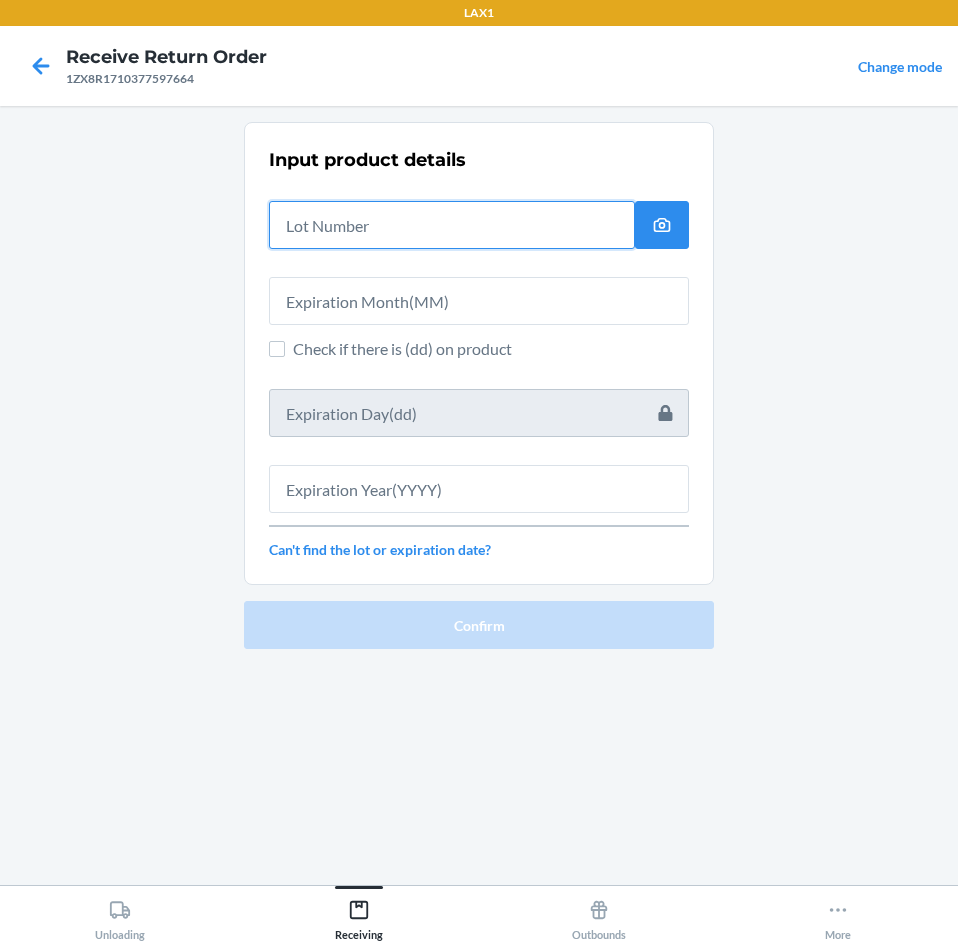 click at bounding box center (452, 225) 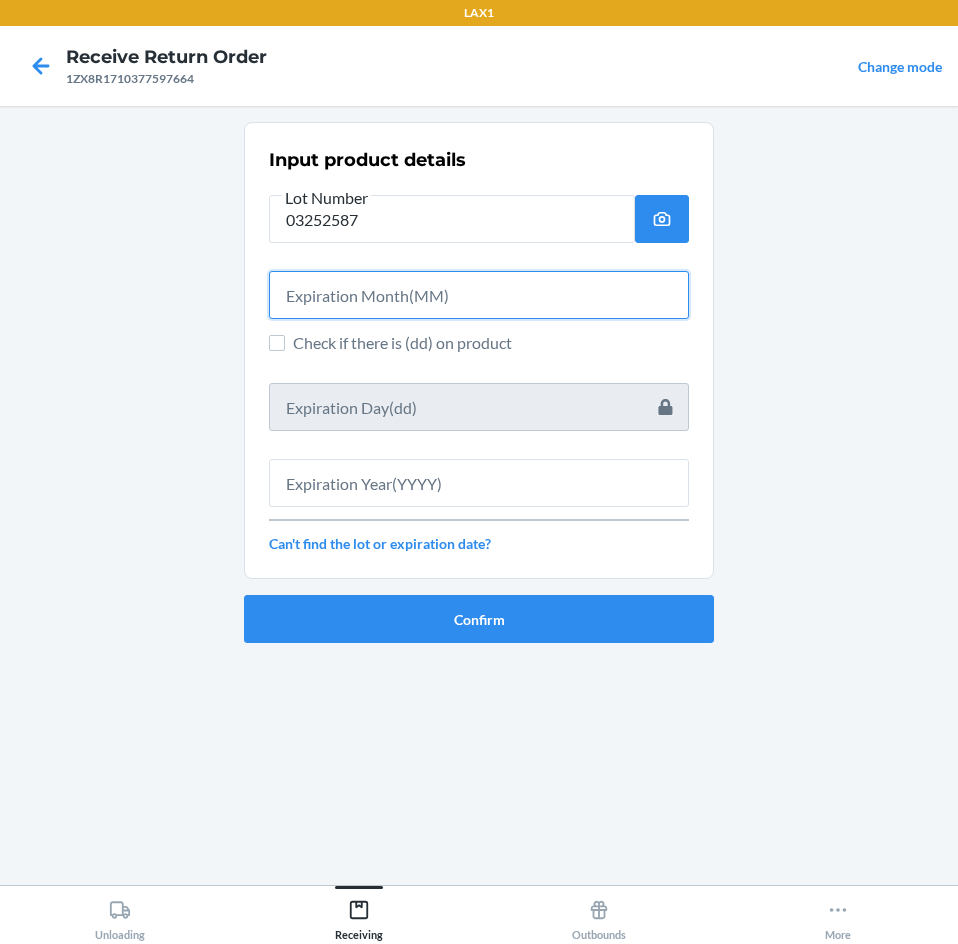click at bounding box center [479, 295] 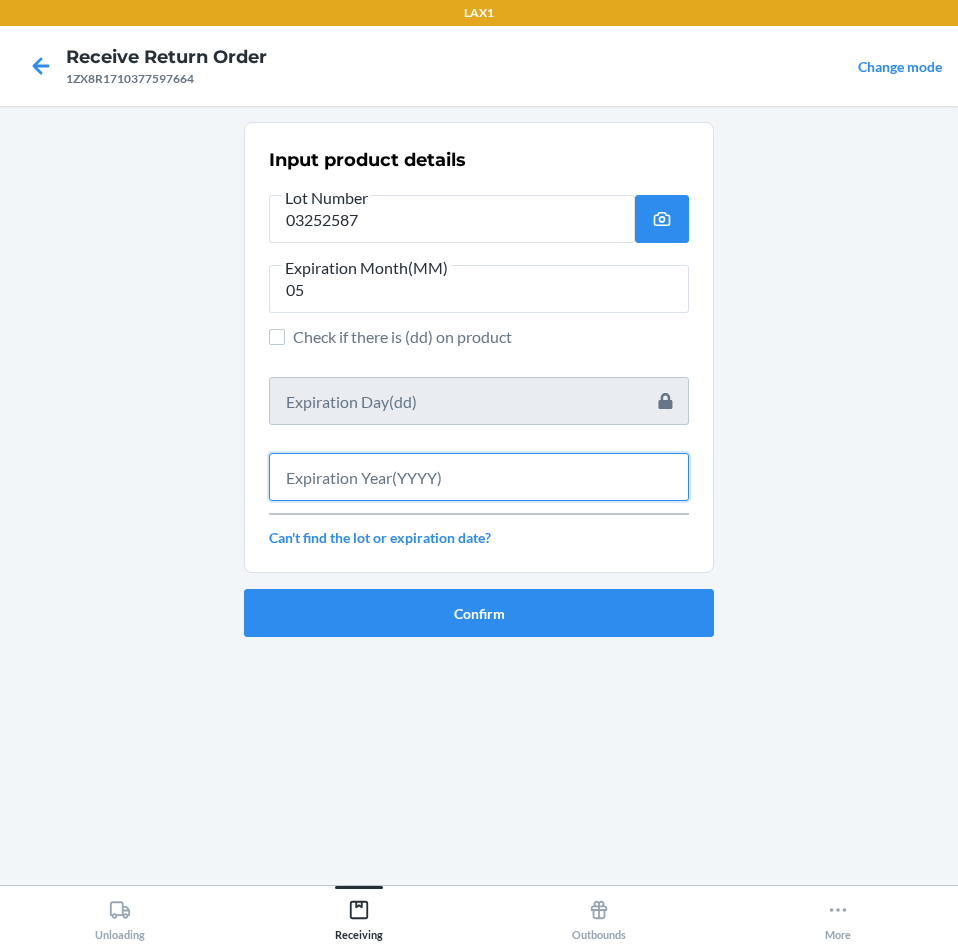 click at bounding box center [479, 477] 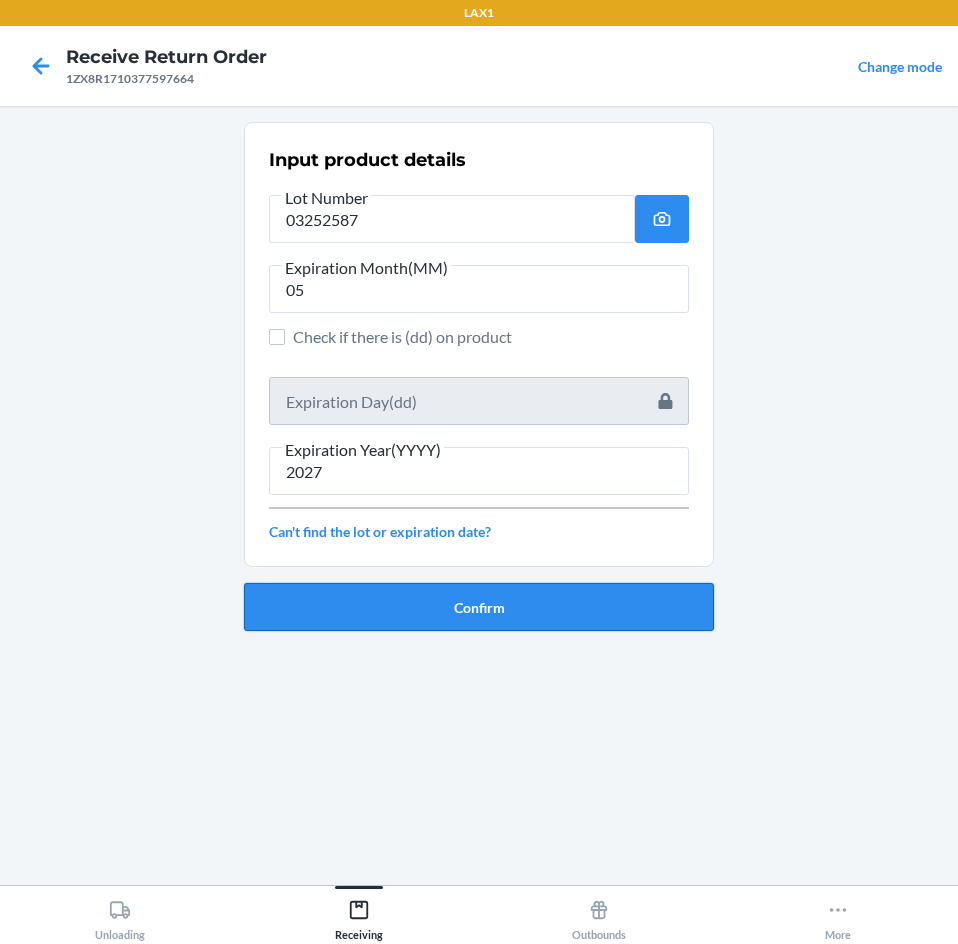 click on "Confirm" at bounding box center (479, 607) 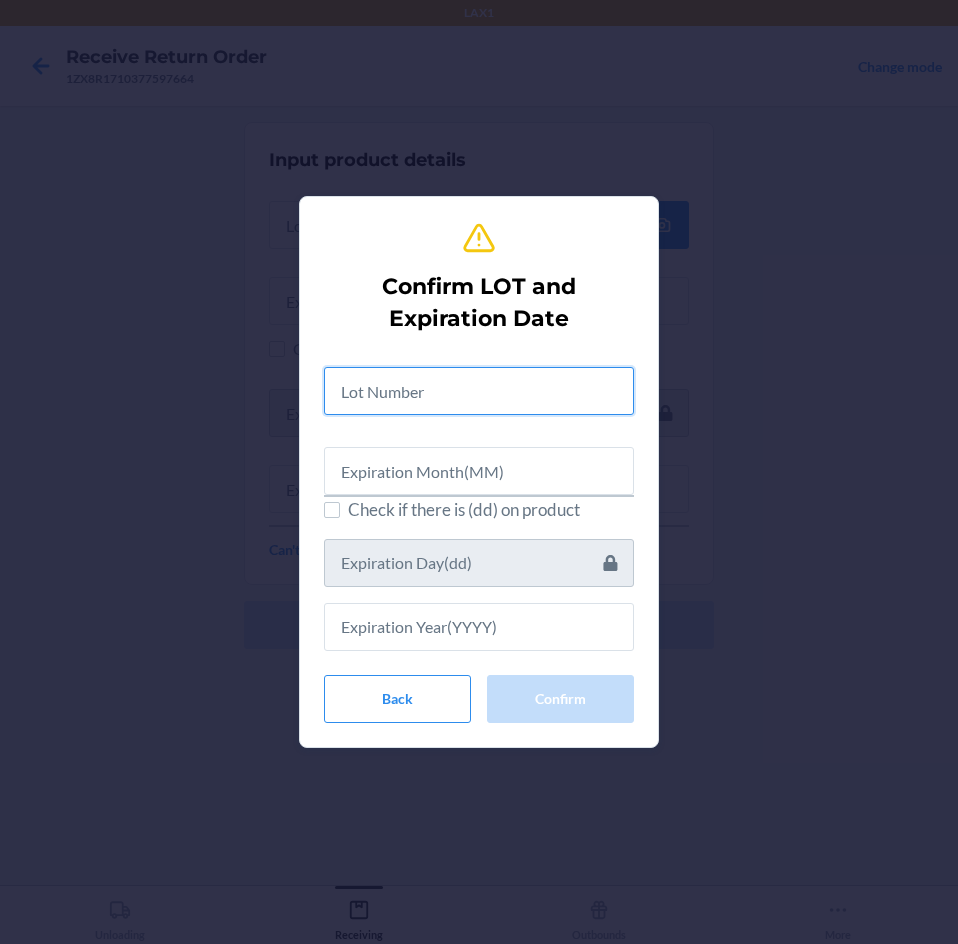 click at bounding box center [479, 391] 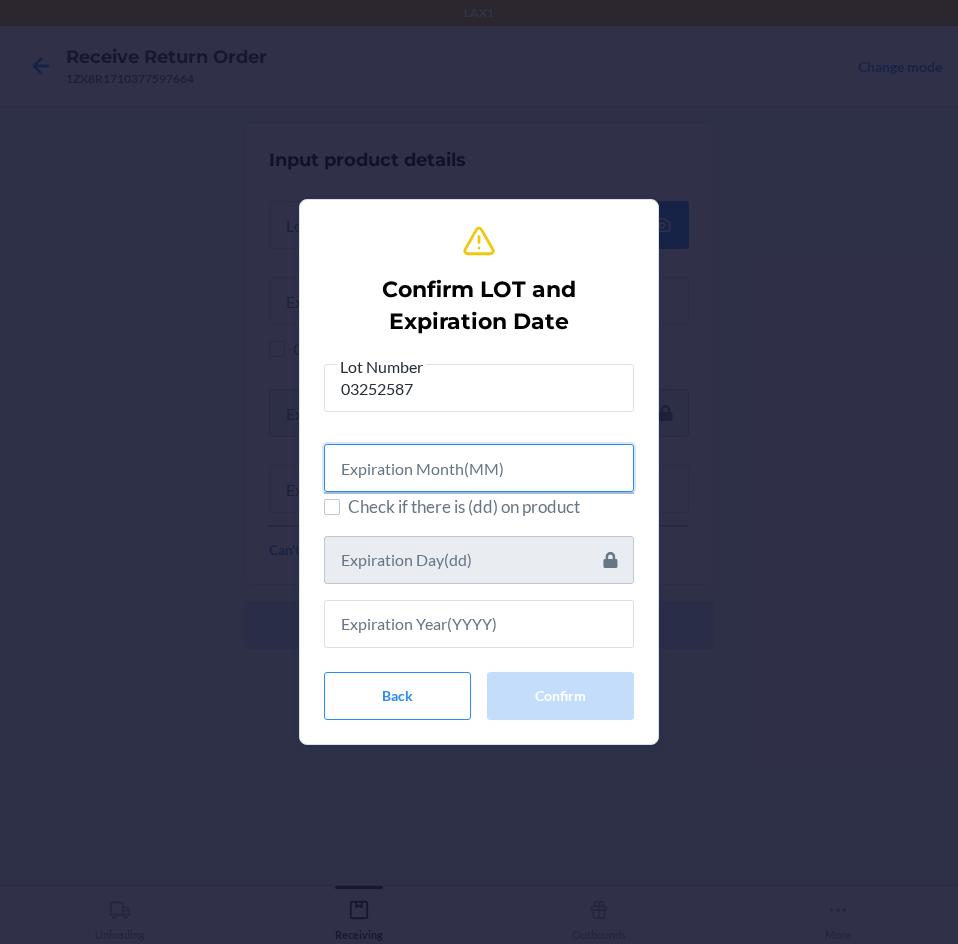 click at bounding box center (479, 468) 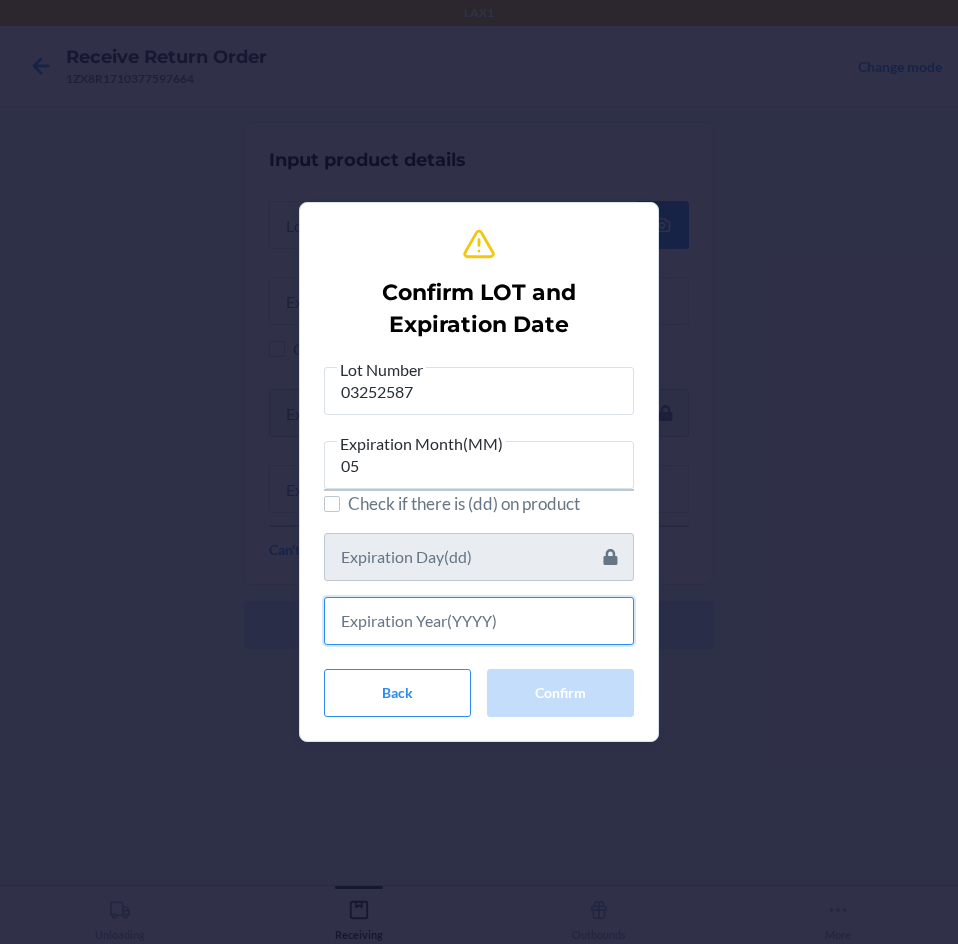 click at bounding box center (479, 621) 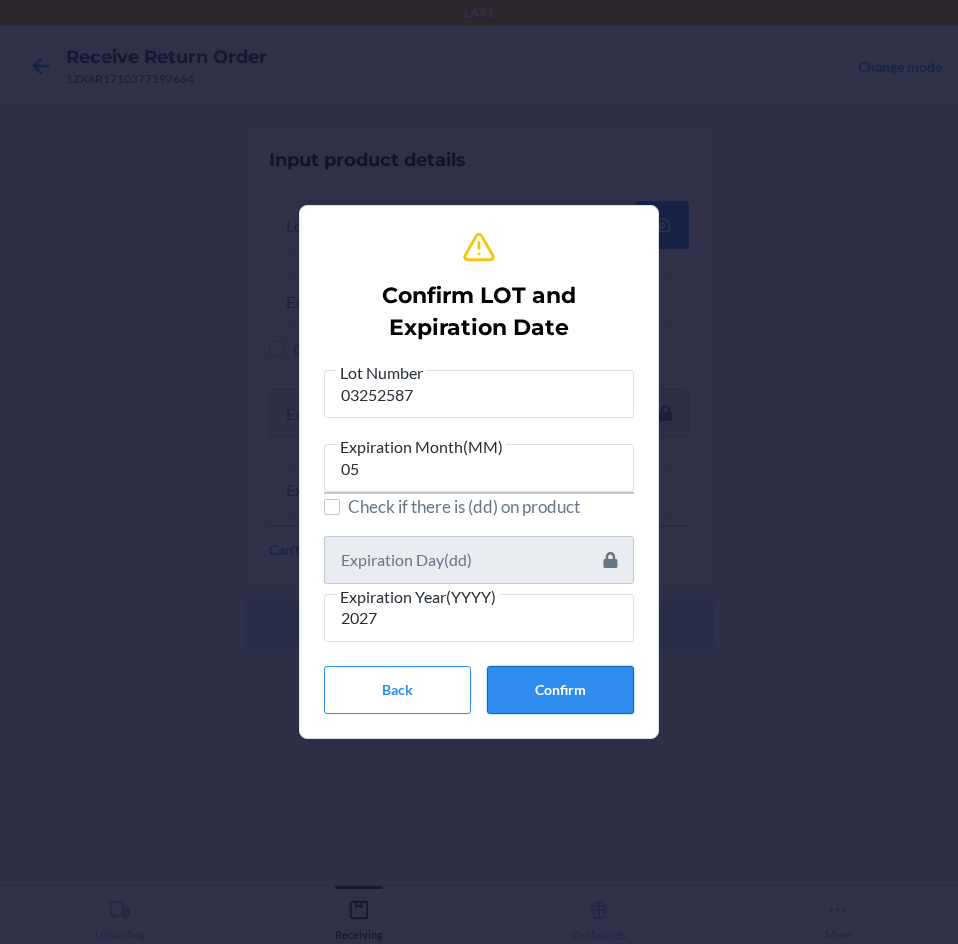 click on "Confirm" at bounding box center [560, 690] 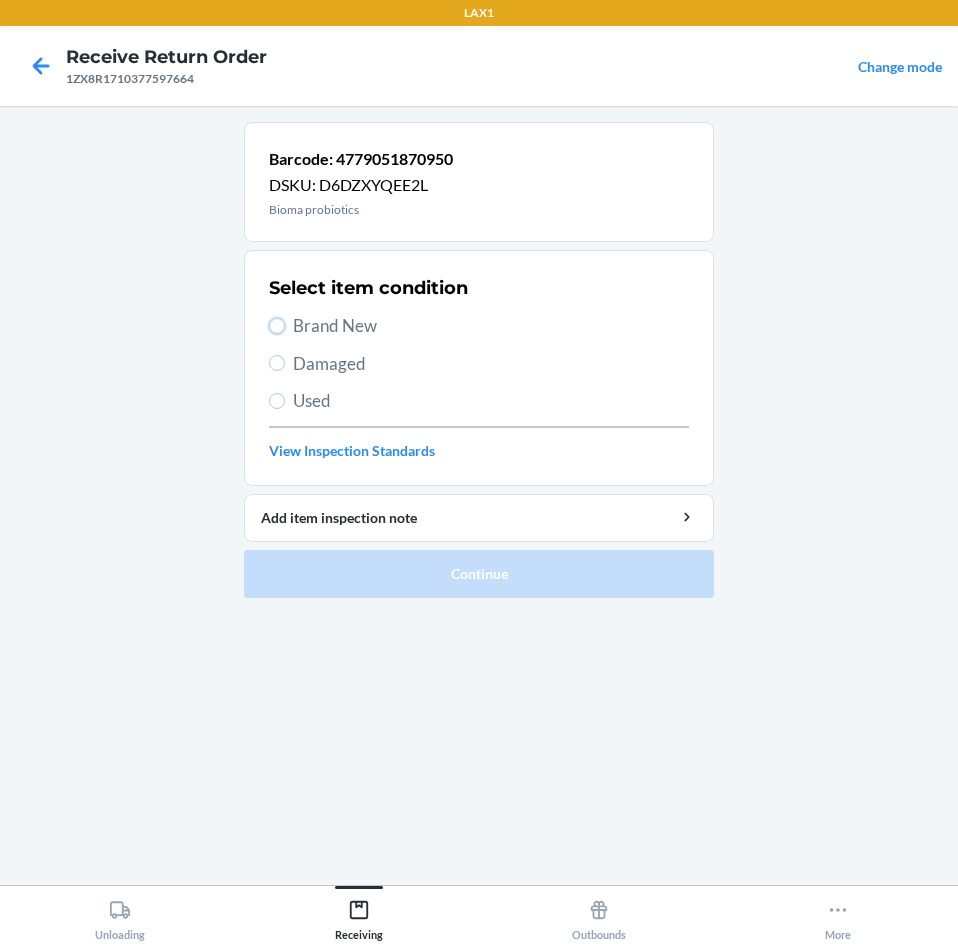 drag, startPoint x: 274, startPoint y: 324, endPoint x: 367, endPoint y: 442, distance: 150.24313 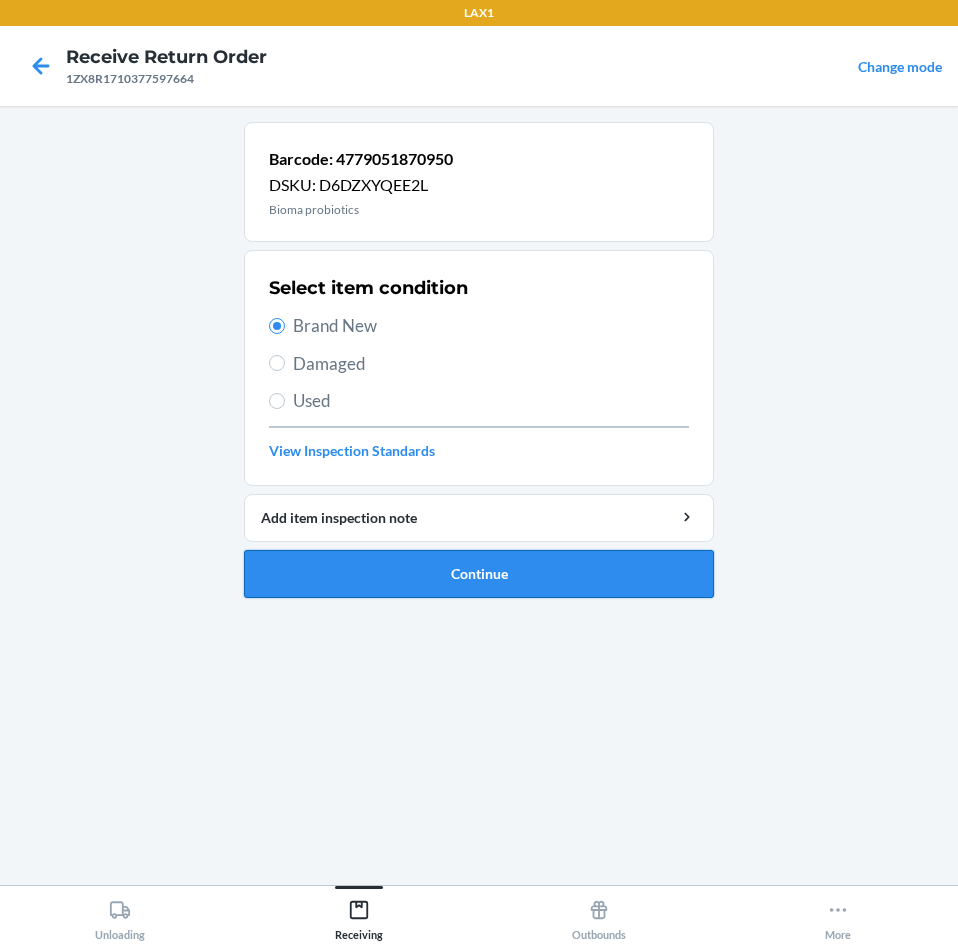 click on "Continue" at bounding box center [479, 574] 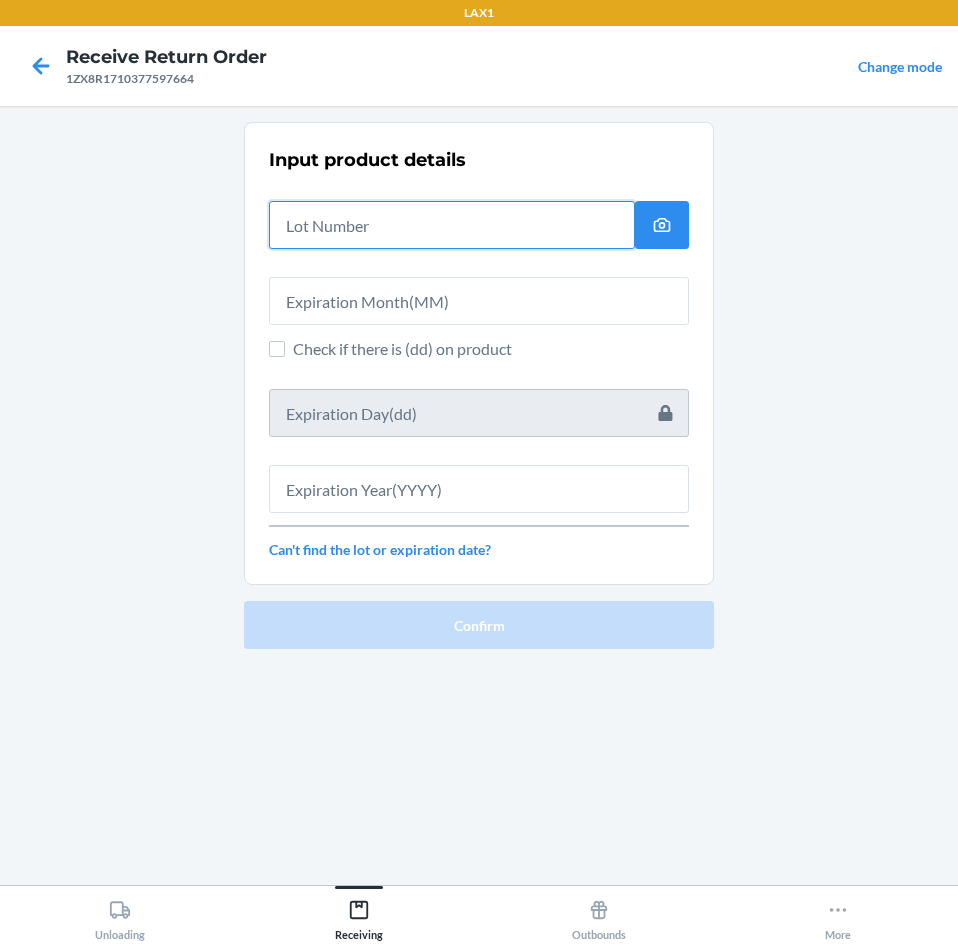 click at bounding box center (452, 225) 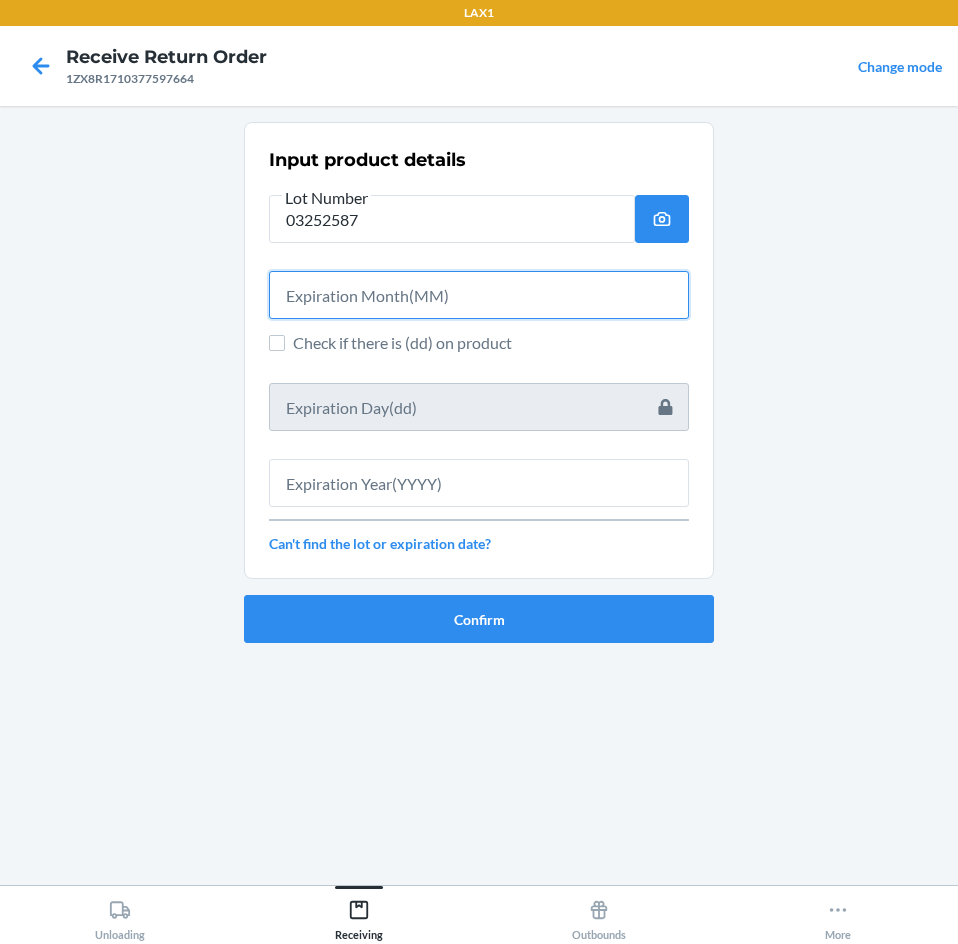 click at bounding box center [479, 295] 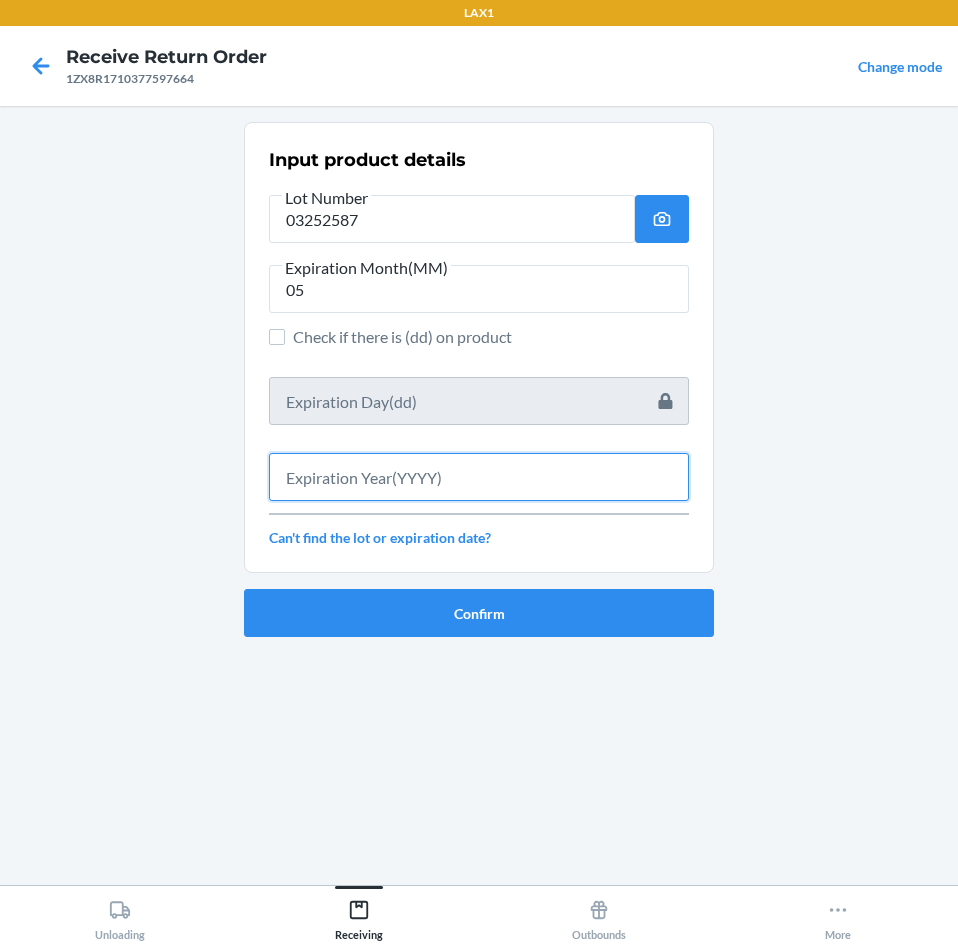 click at bounding box center [479, 477] 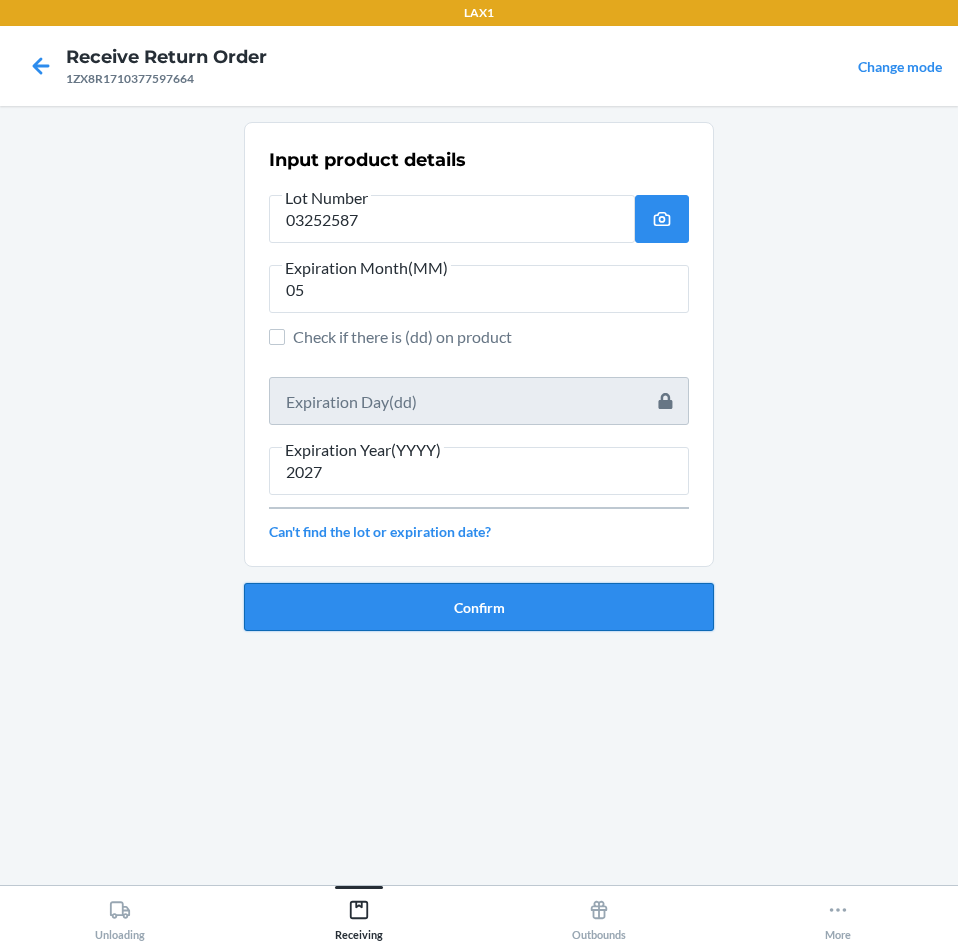 click on "Confirm" at bounding box center (479, 607) 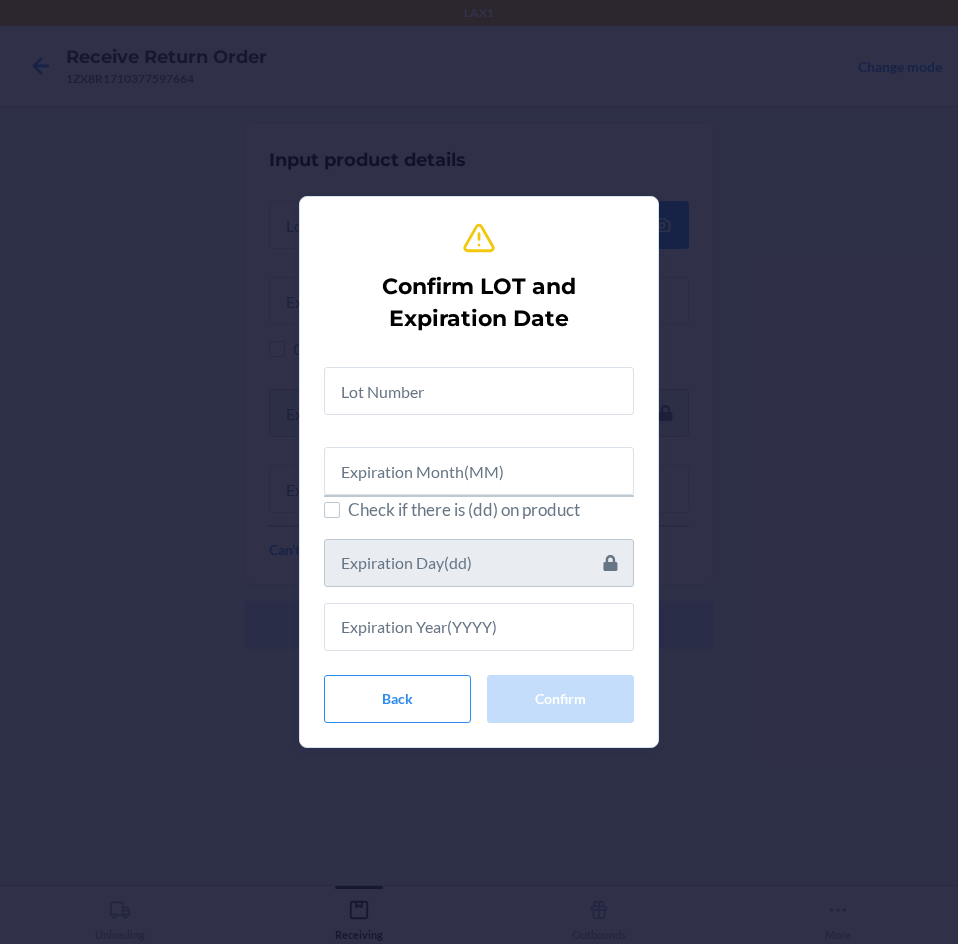 click at bounding box center [479, 463] 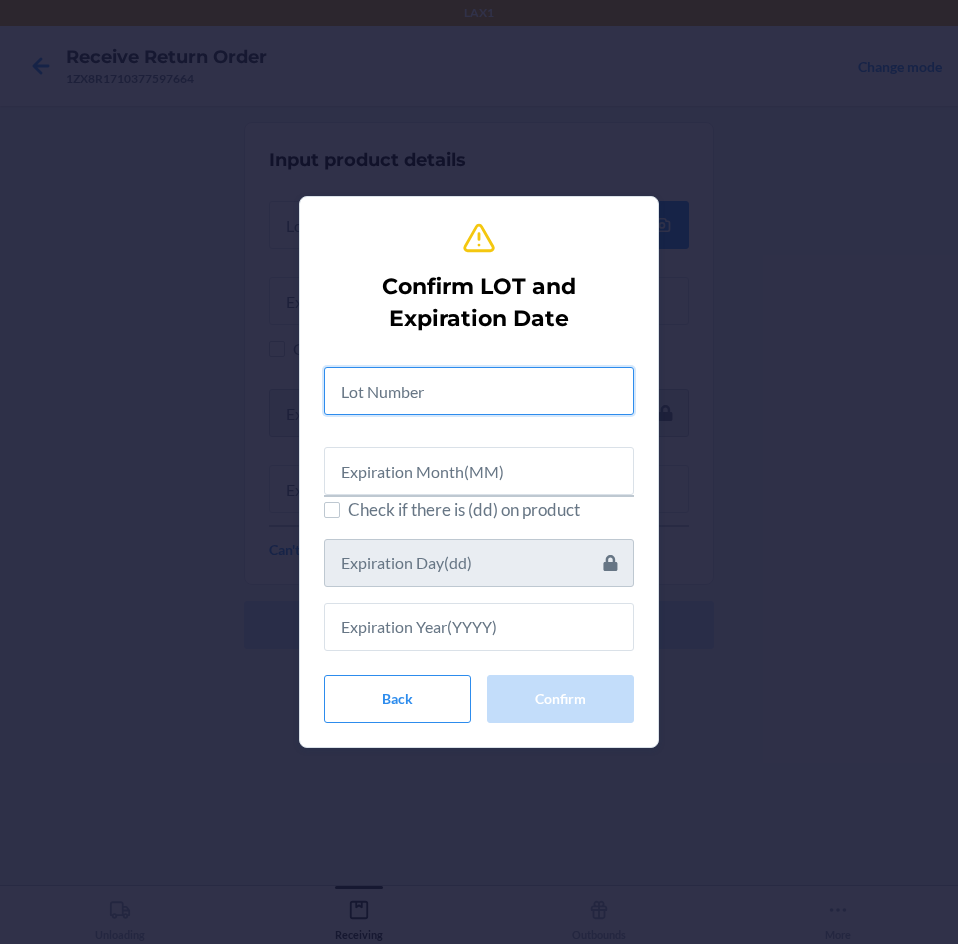 click at bounding box center [479, 391] 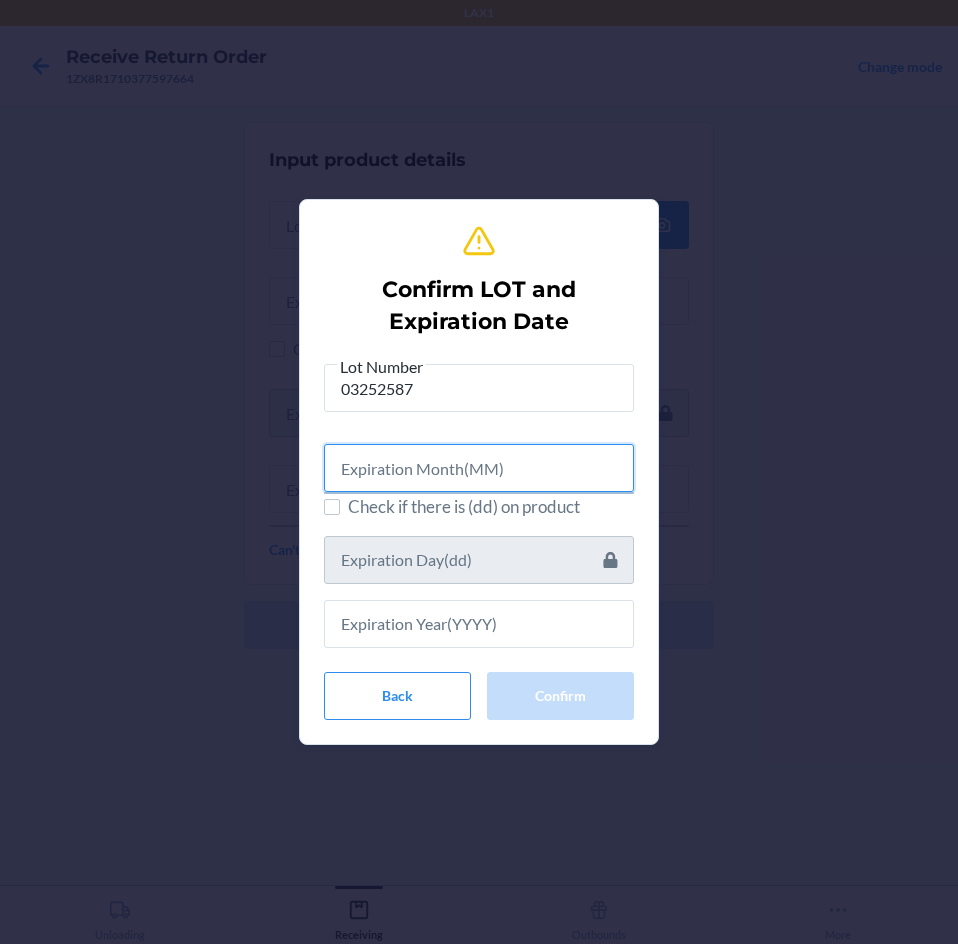 click at bounding box center [479, 468] 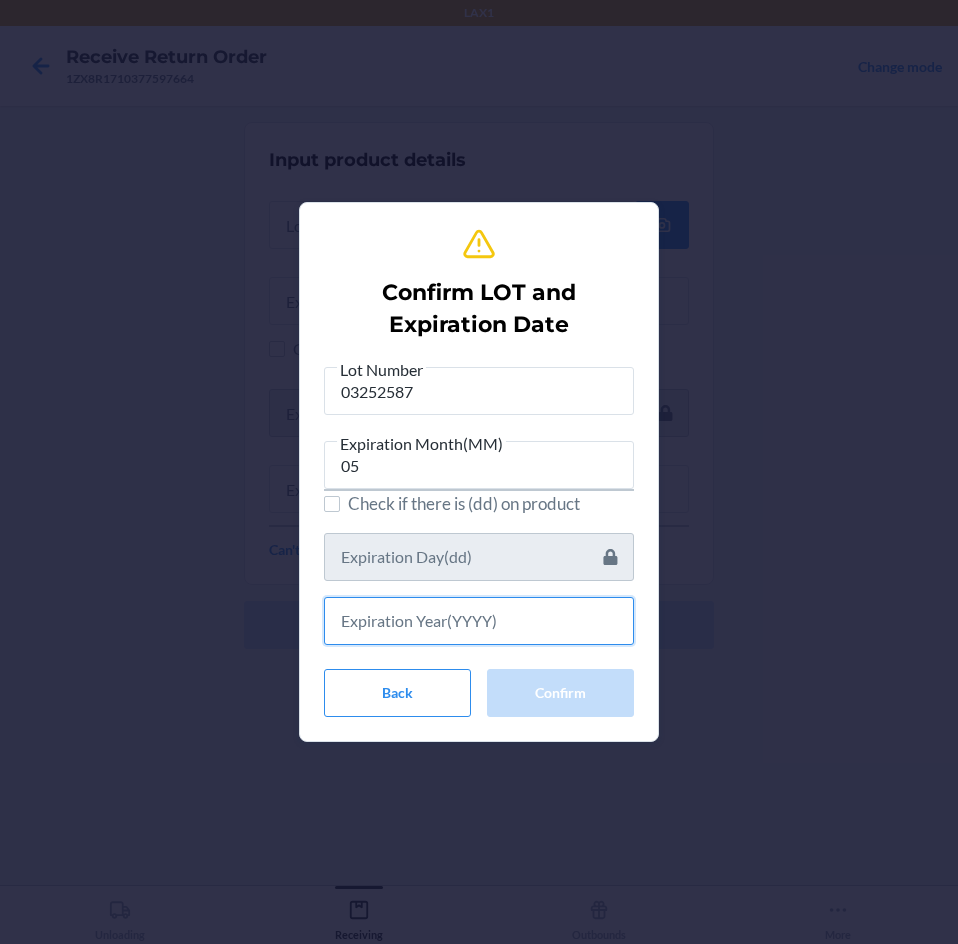 click at bounding box center [479, 621] 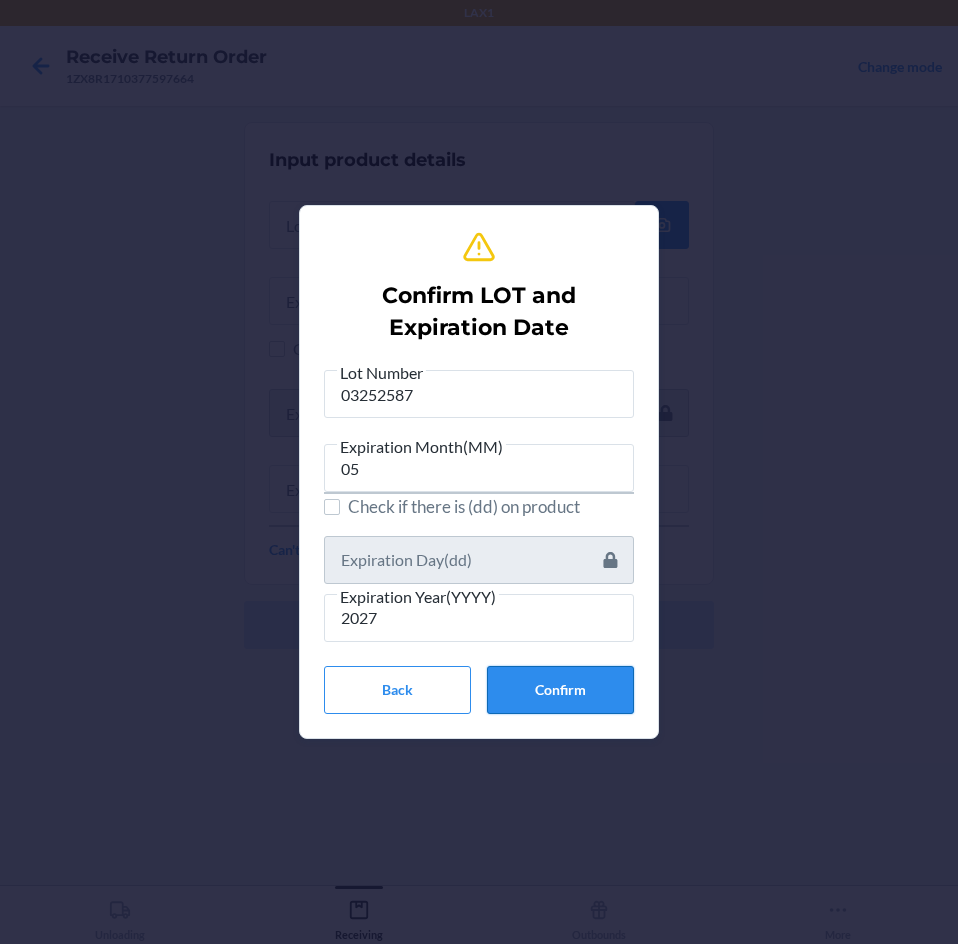 click on "Confirm" at bounding box center [560, 690] 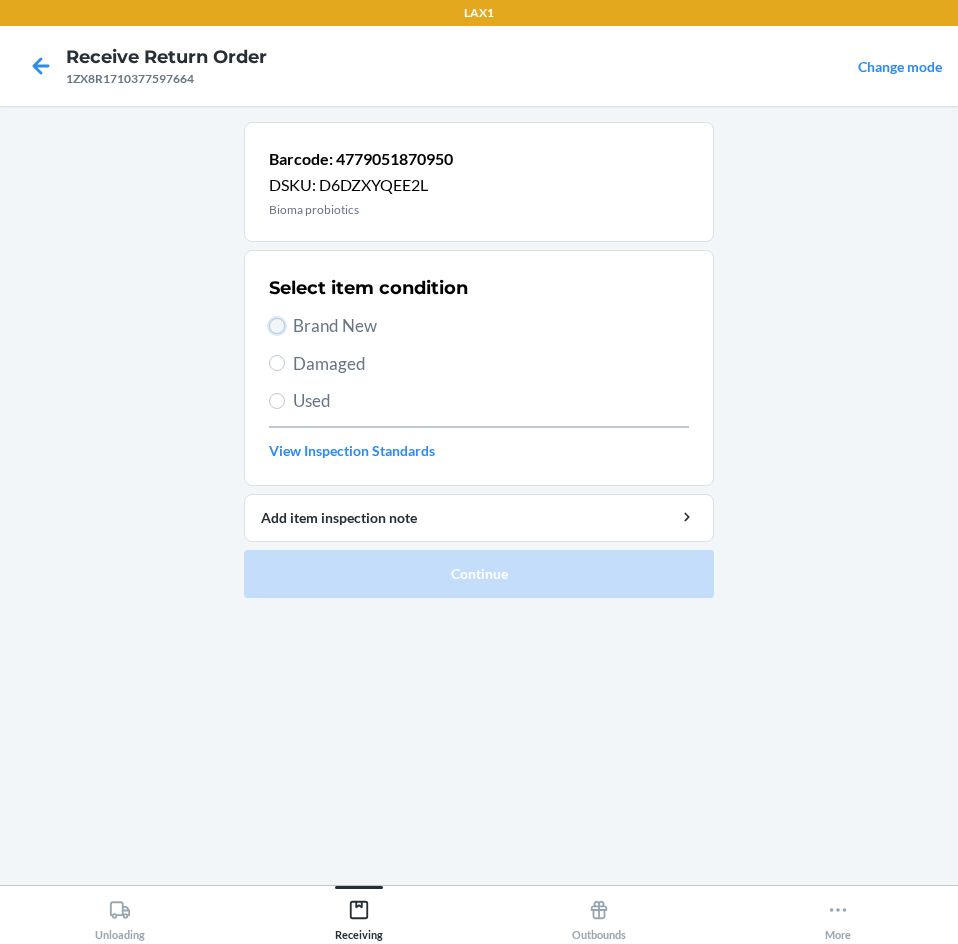 click on "Brand New" at bounding box center (277, 326) 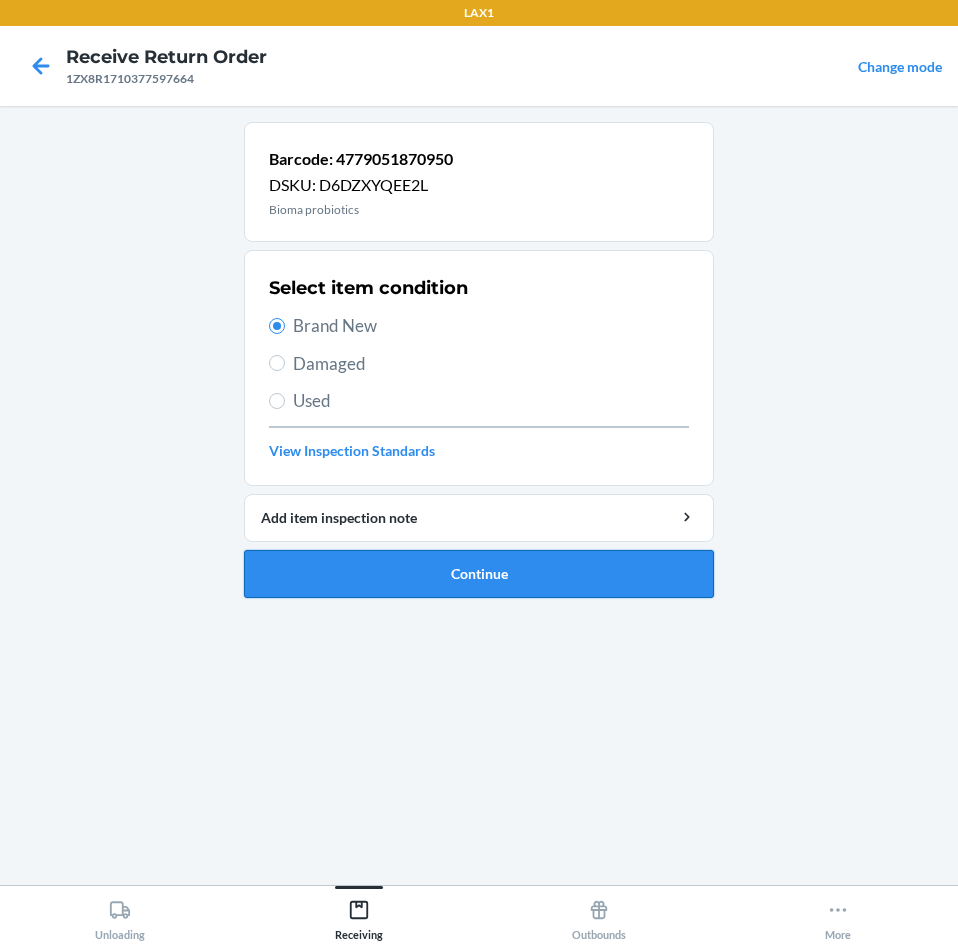 click on "Continue" at bounding box center [479, 574] 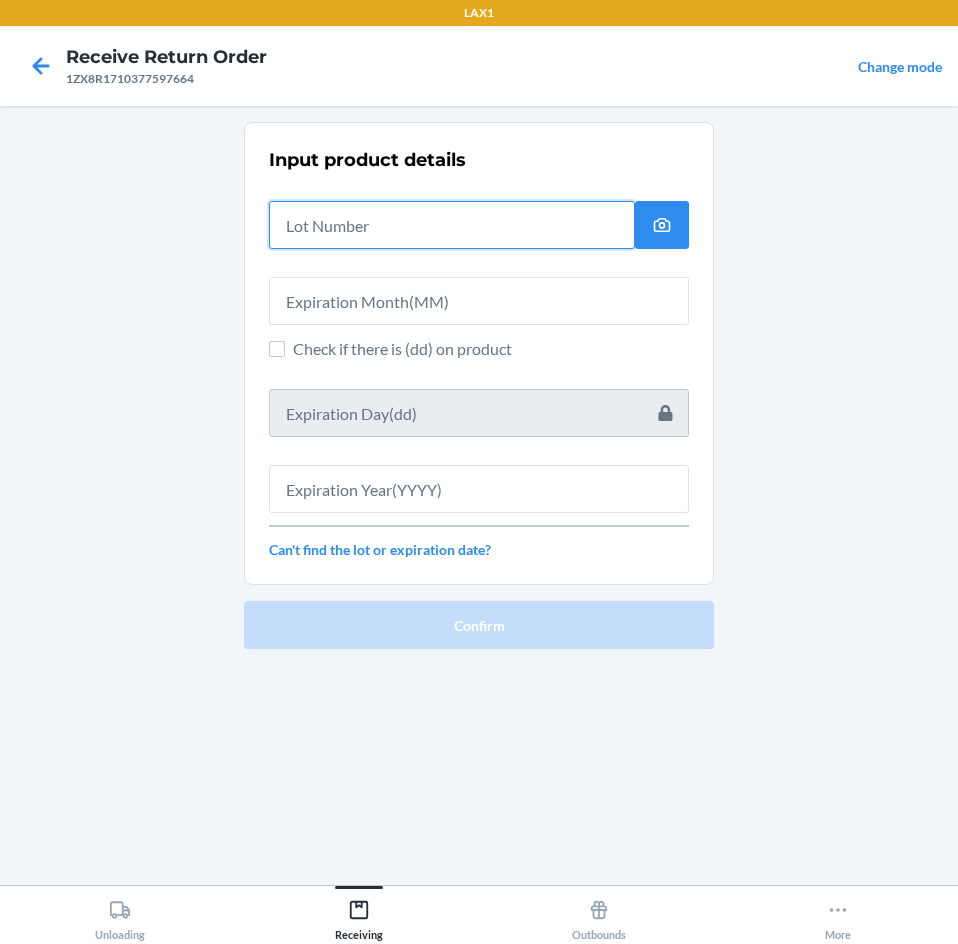 click at bounding box center [452, 225] 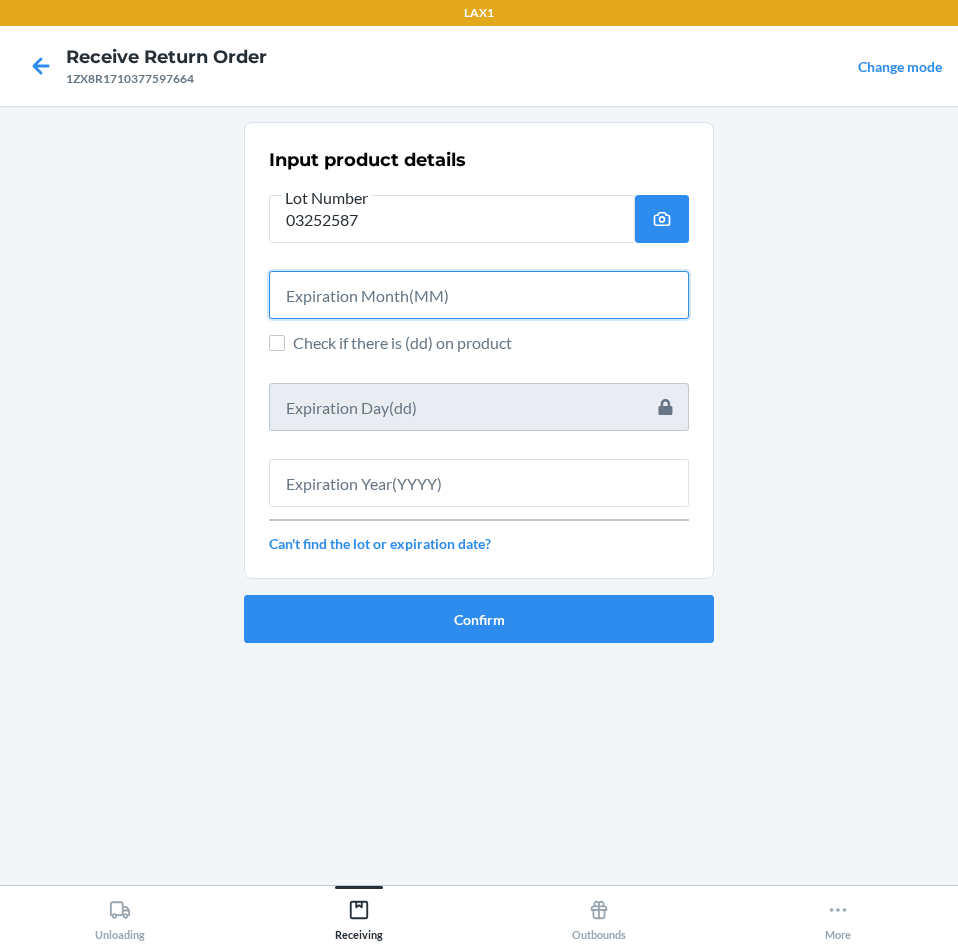 click at bounding box center (479, 295) 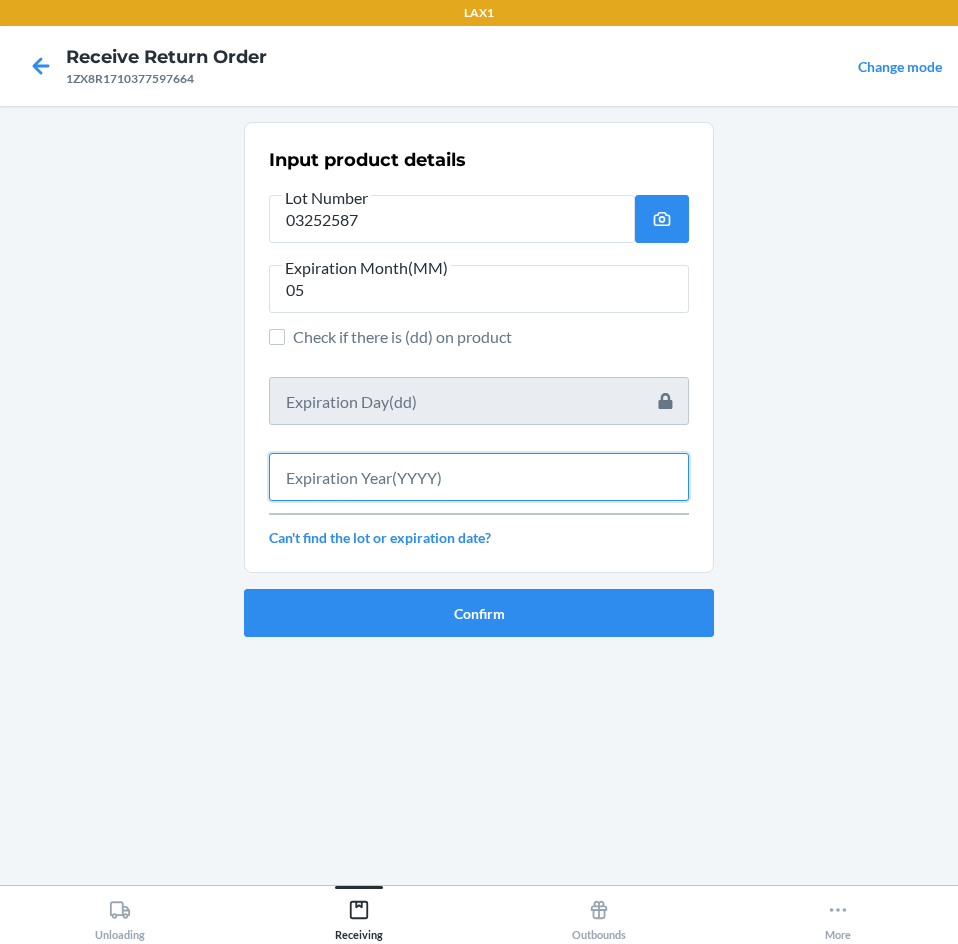click at bounding box center [479, 477] 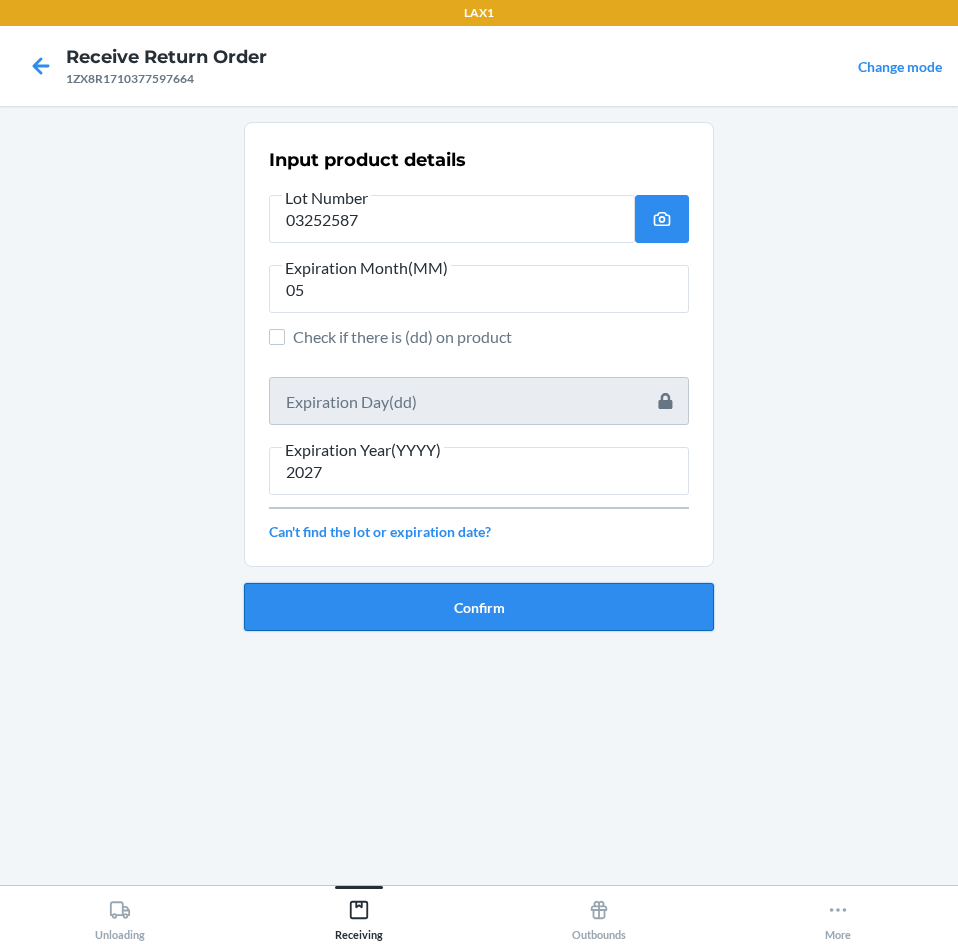 click on "Confirm" at bounding box center (479, 607) 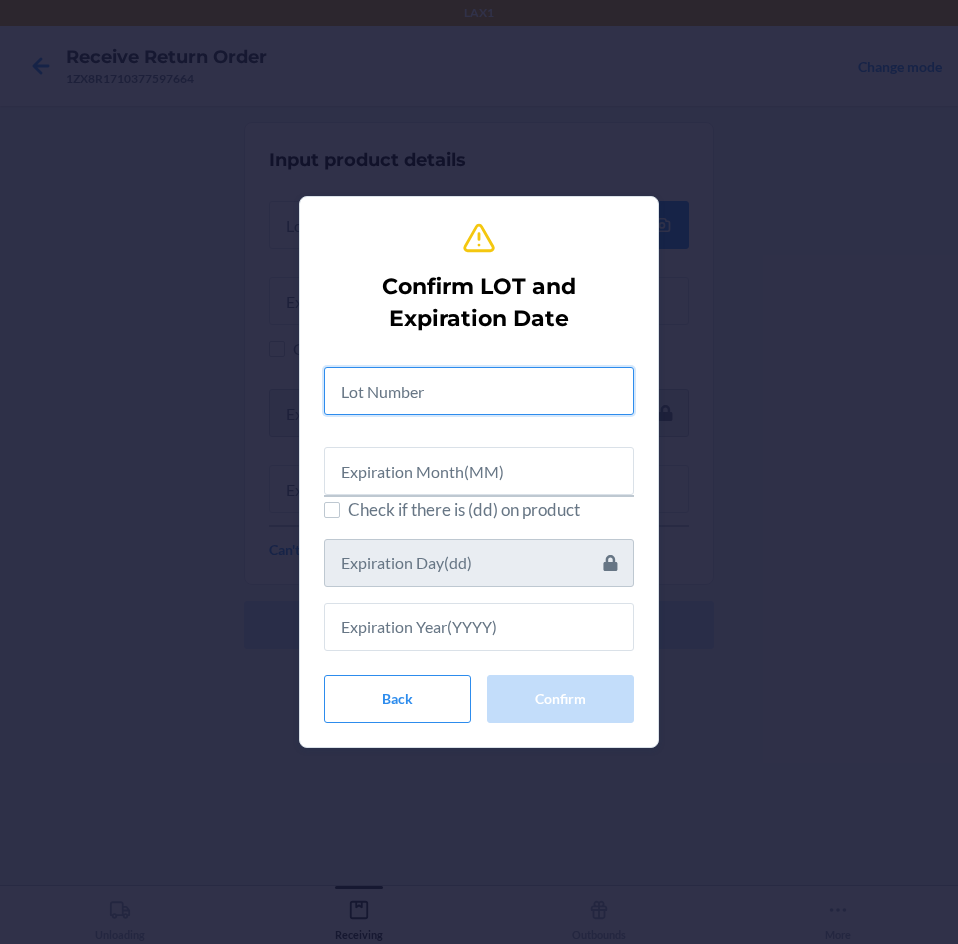 click at bounding box center [479, 391] 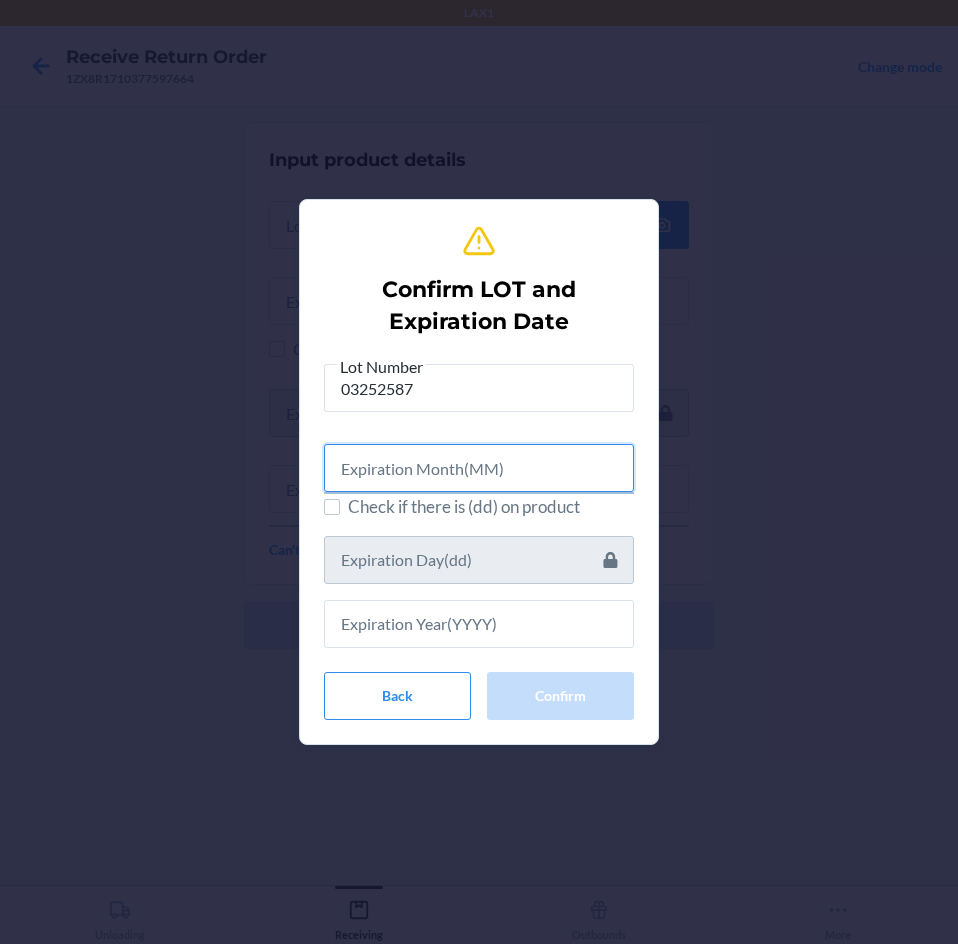 click at bounding box center [479, 468] 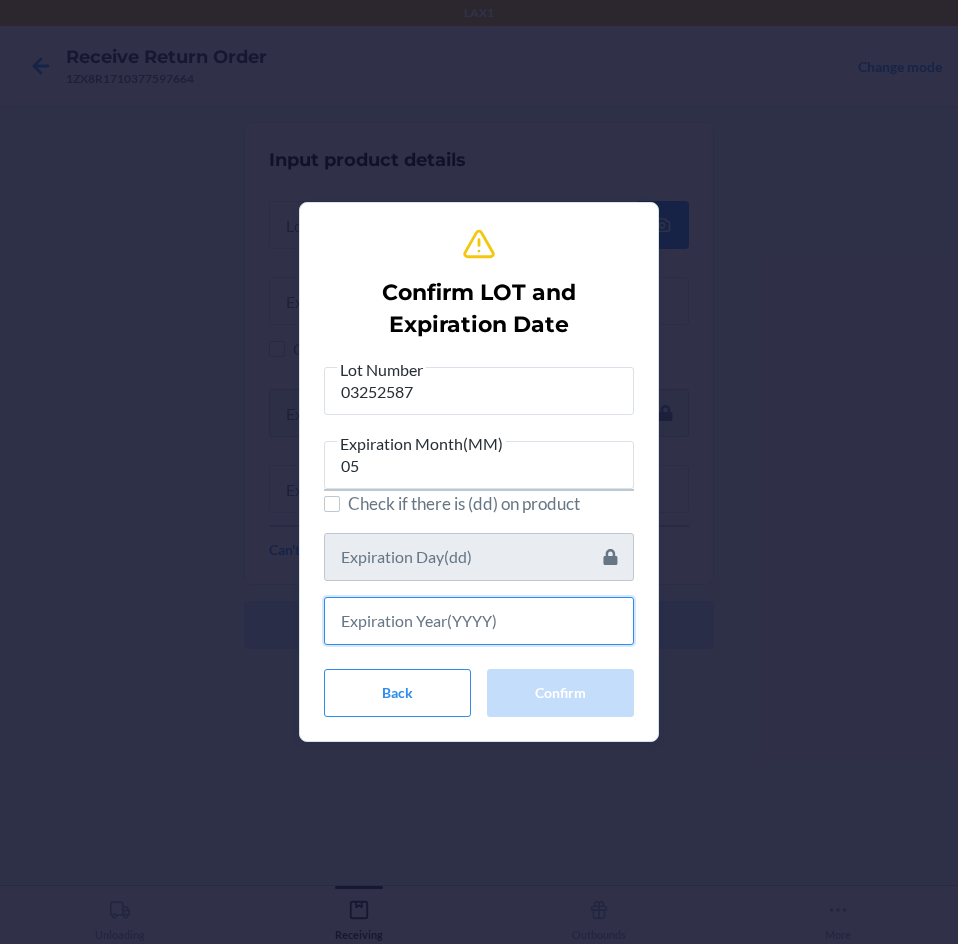 click at bounding box center [479, 621] 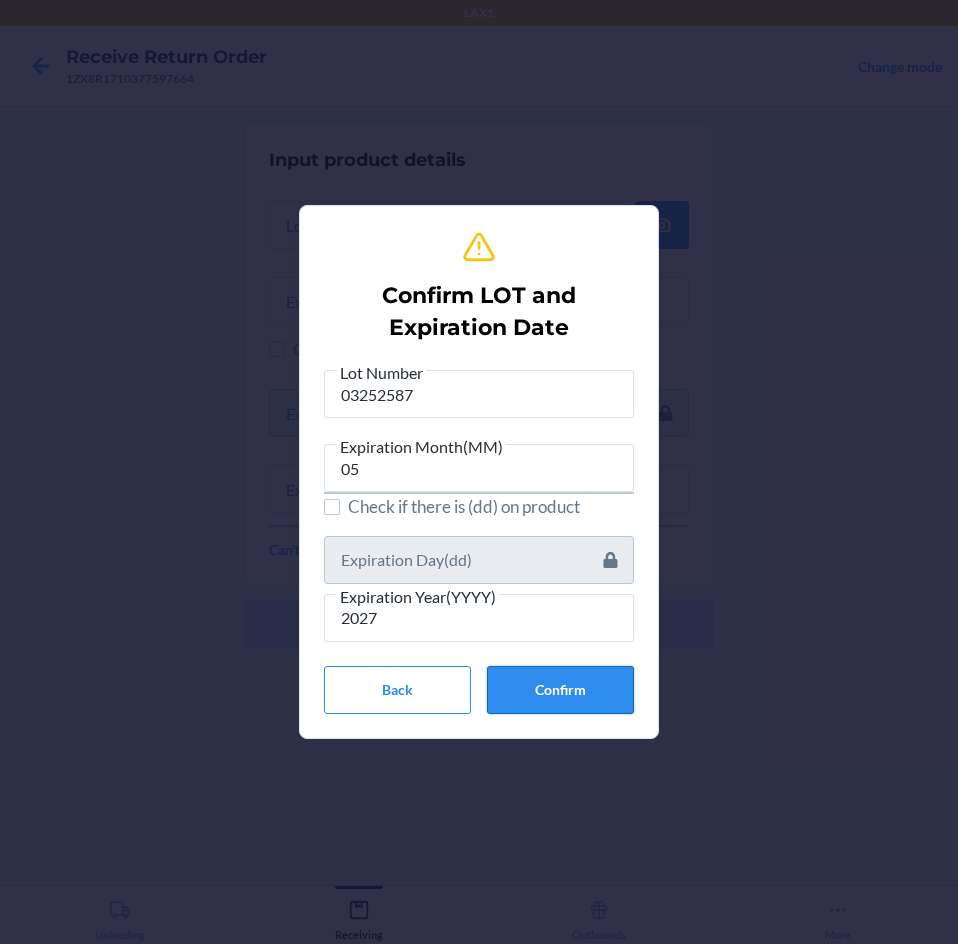 click on "Confirm" at bounding box center [560, 690] 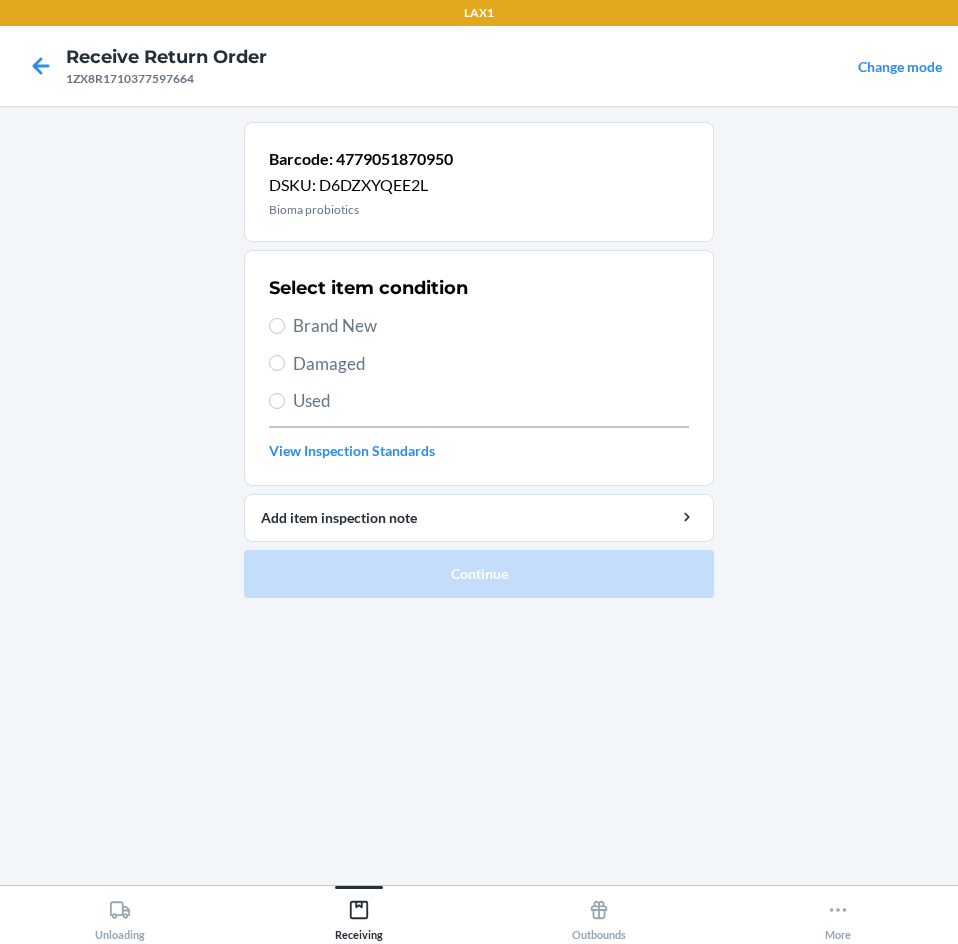 click on "Select item condition Brand New Damaged Used View Inspection Standards" at bounding box center [479, 368] 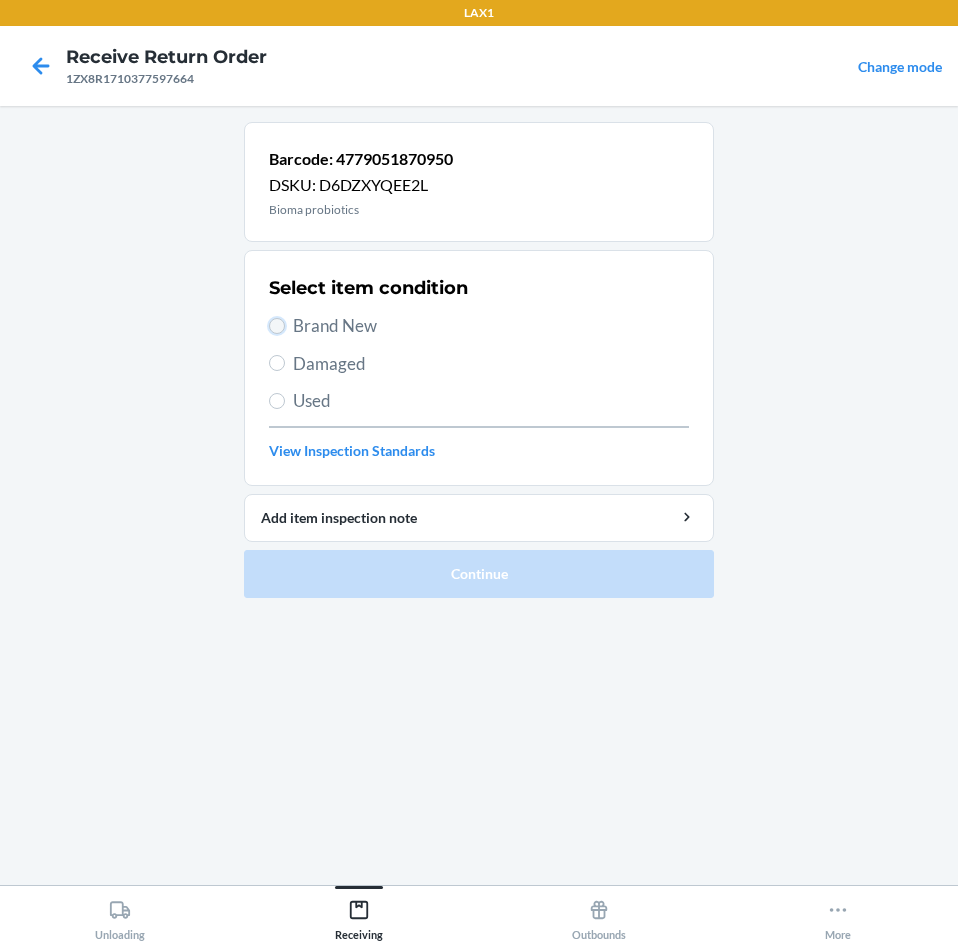 click on "Brand New" at bounding box center [277, 326] 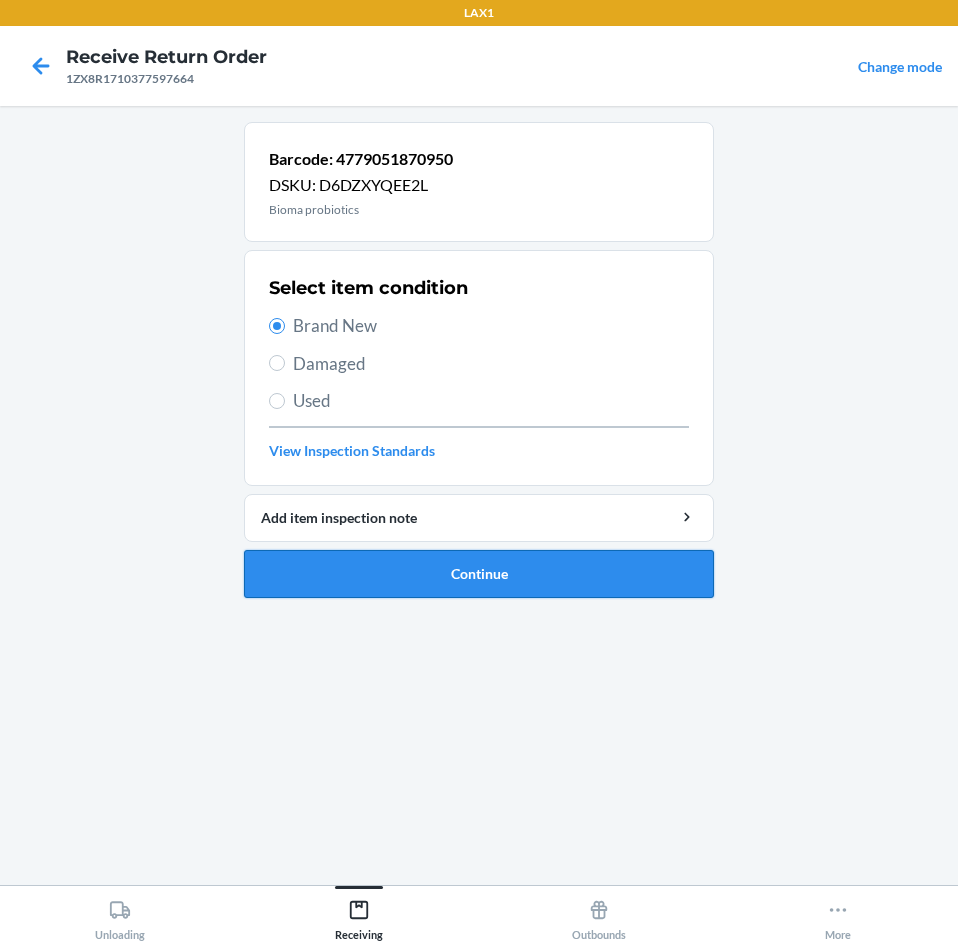 click on "Continue" at bounding box center [479, 574] 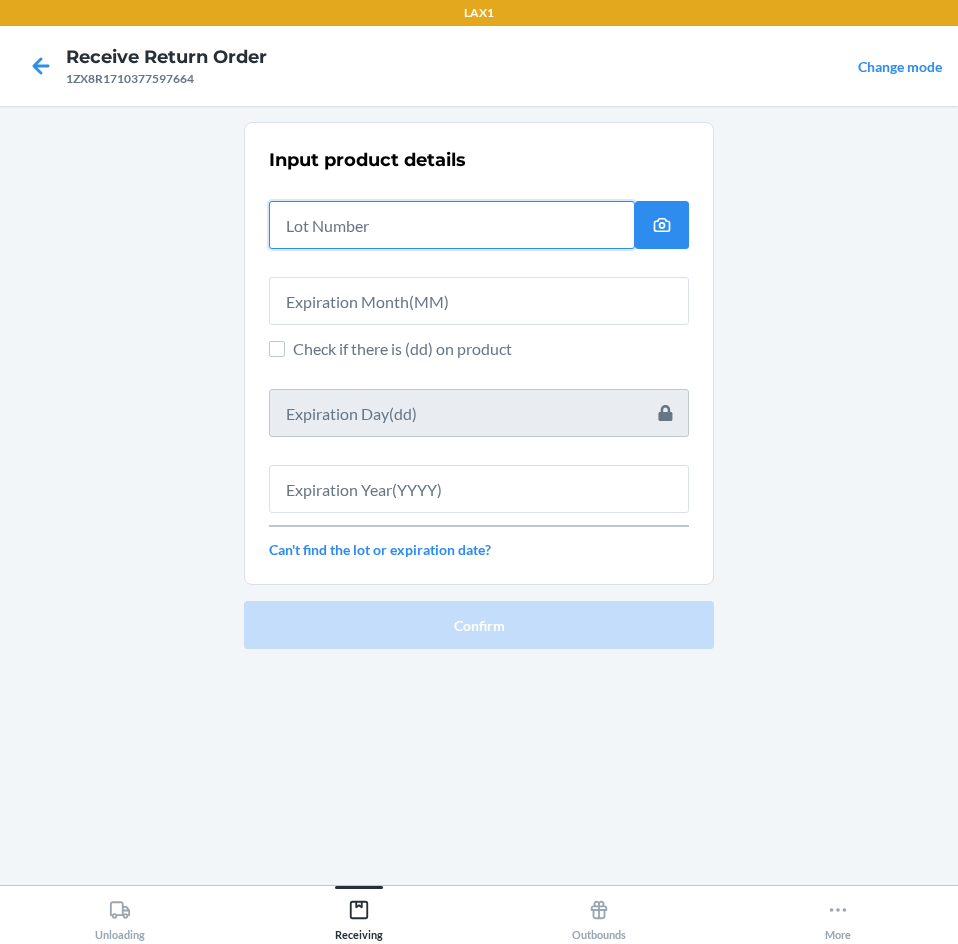 click at bounding box center (452, 225) 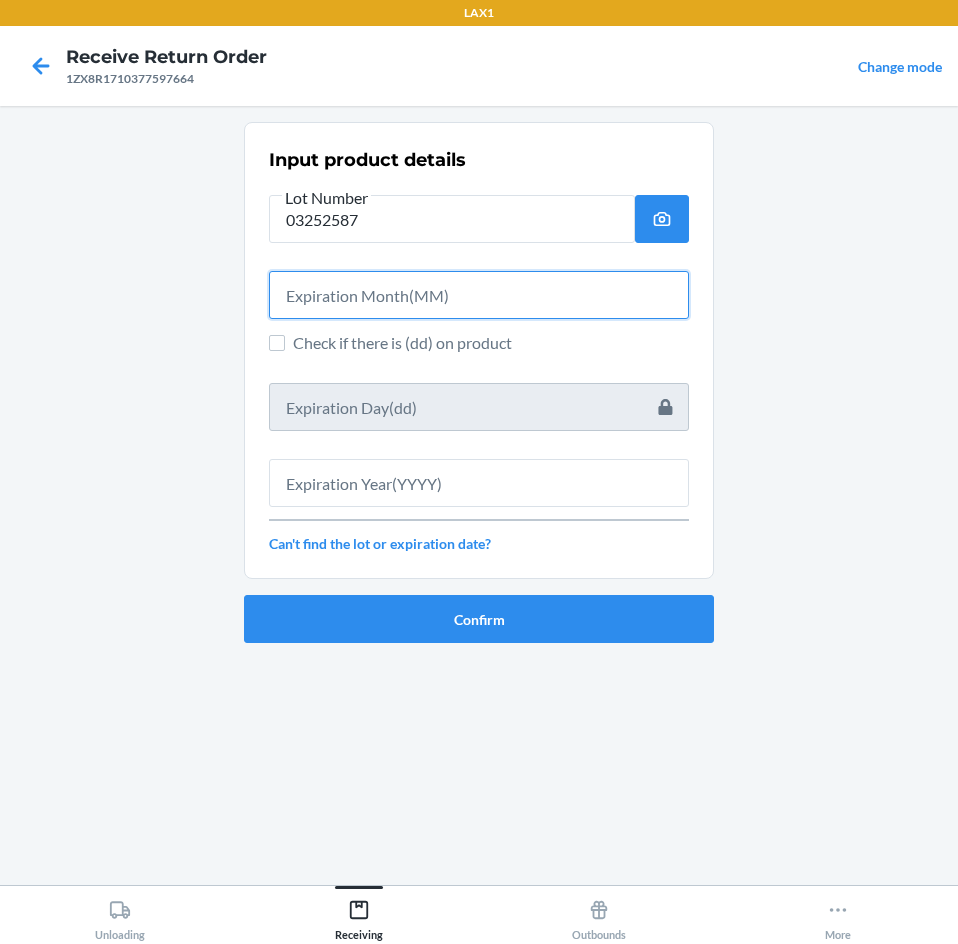 click at bounding box center [479, 295] 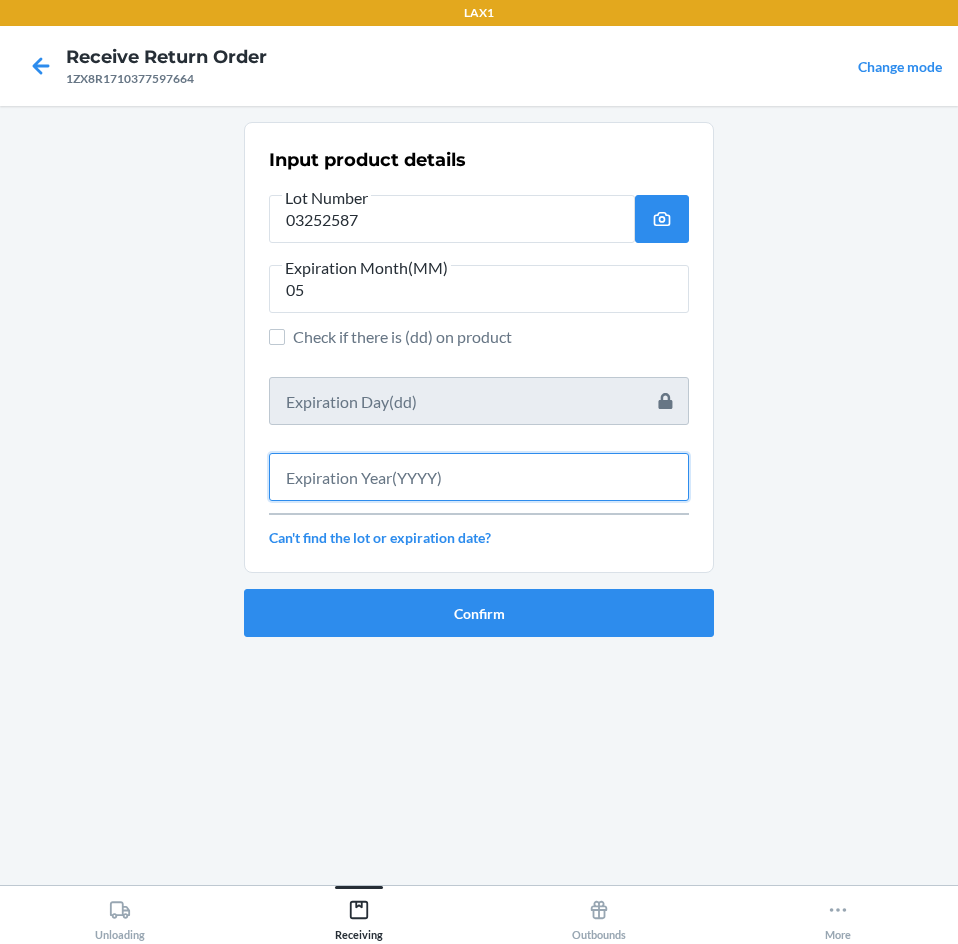 click at bounding box center (479, 477) 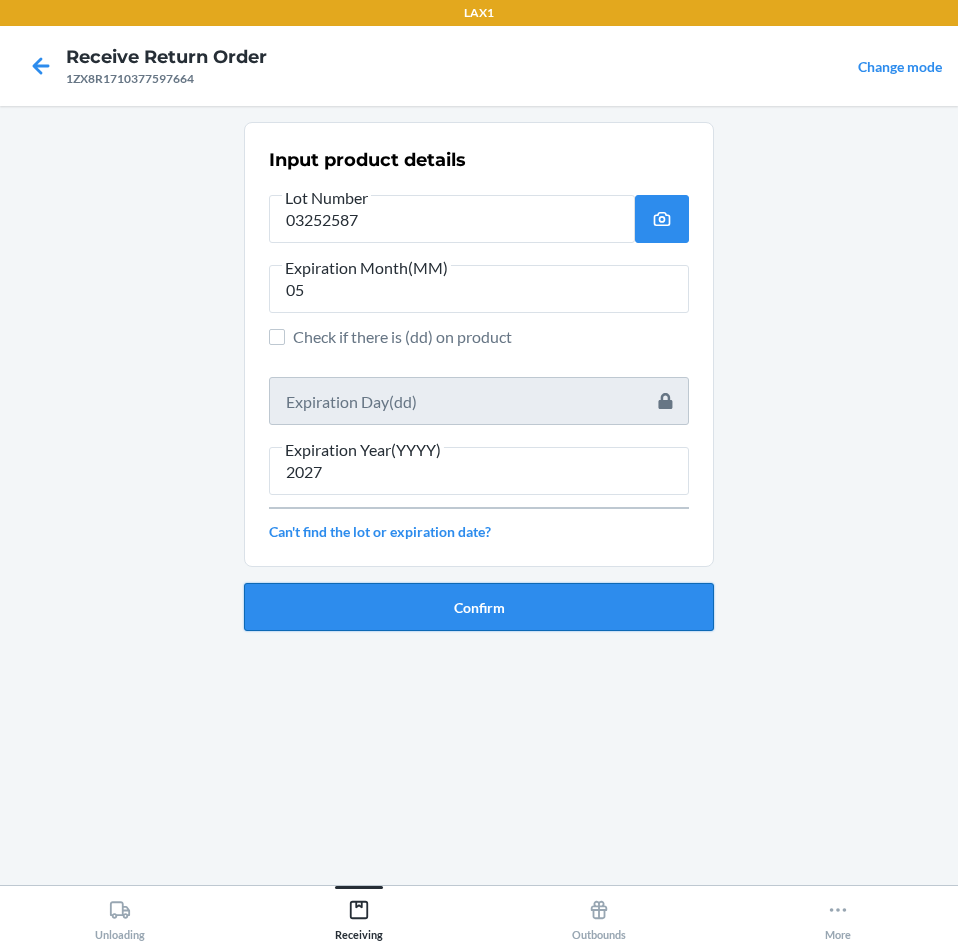 click on "Confirm" at bounding box center (479, 607) 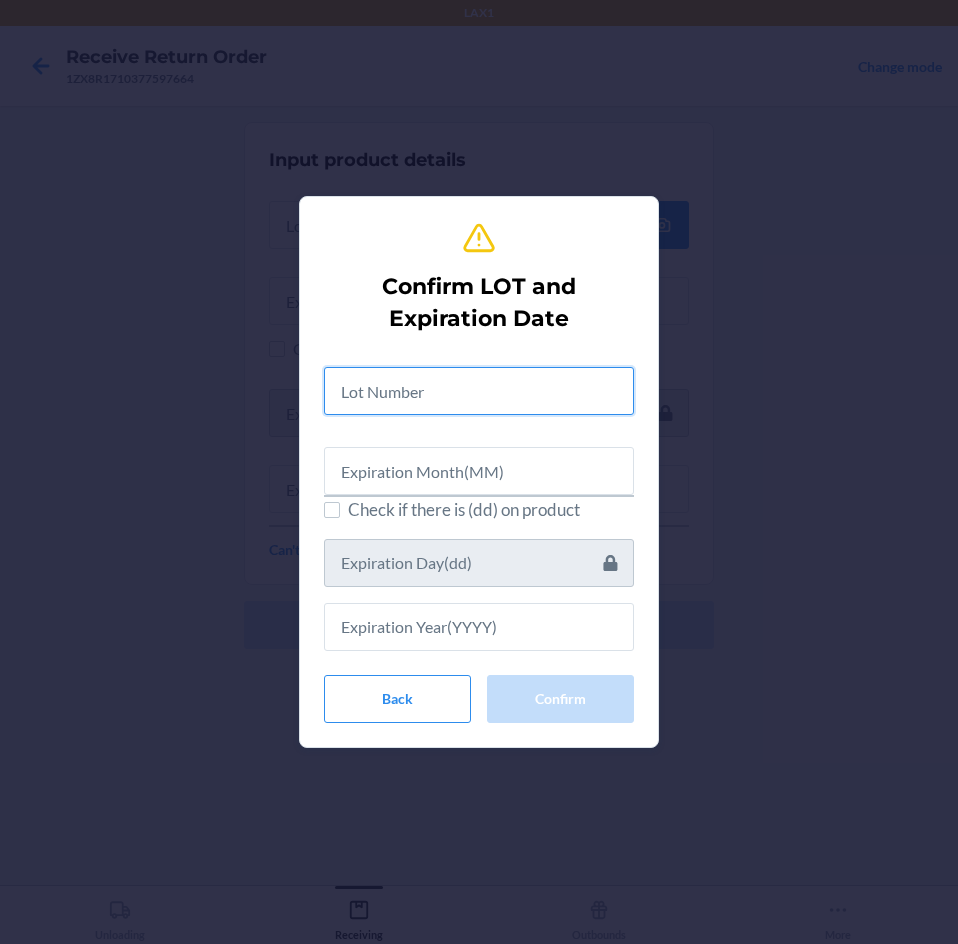 click at bounding box center [479, 391] 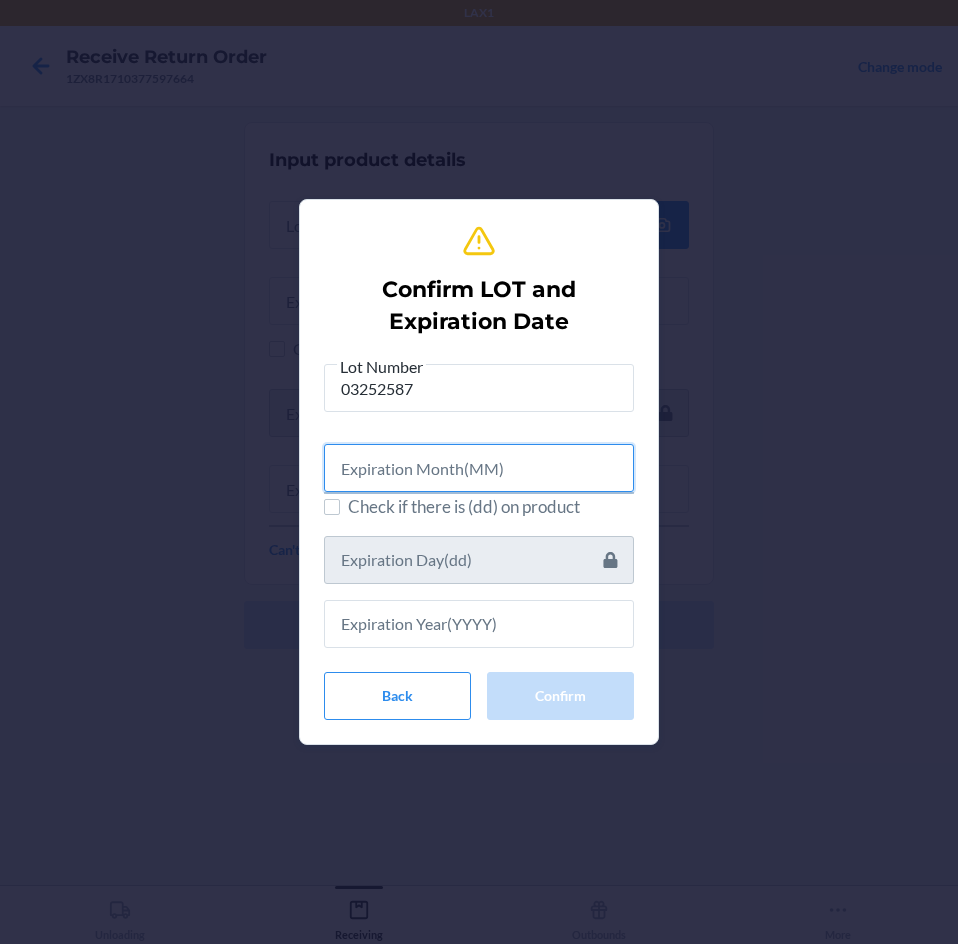 click at bounding box center (479, 468) 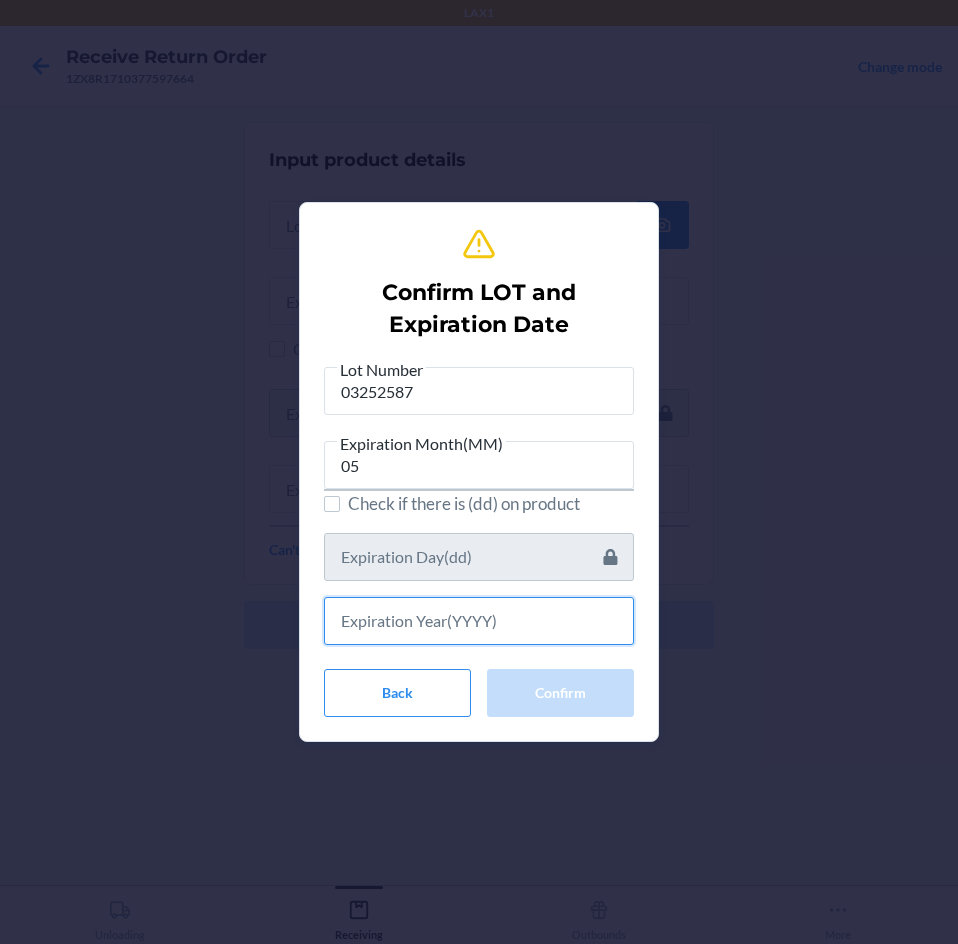 click at bounding box center (479, 621) 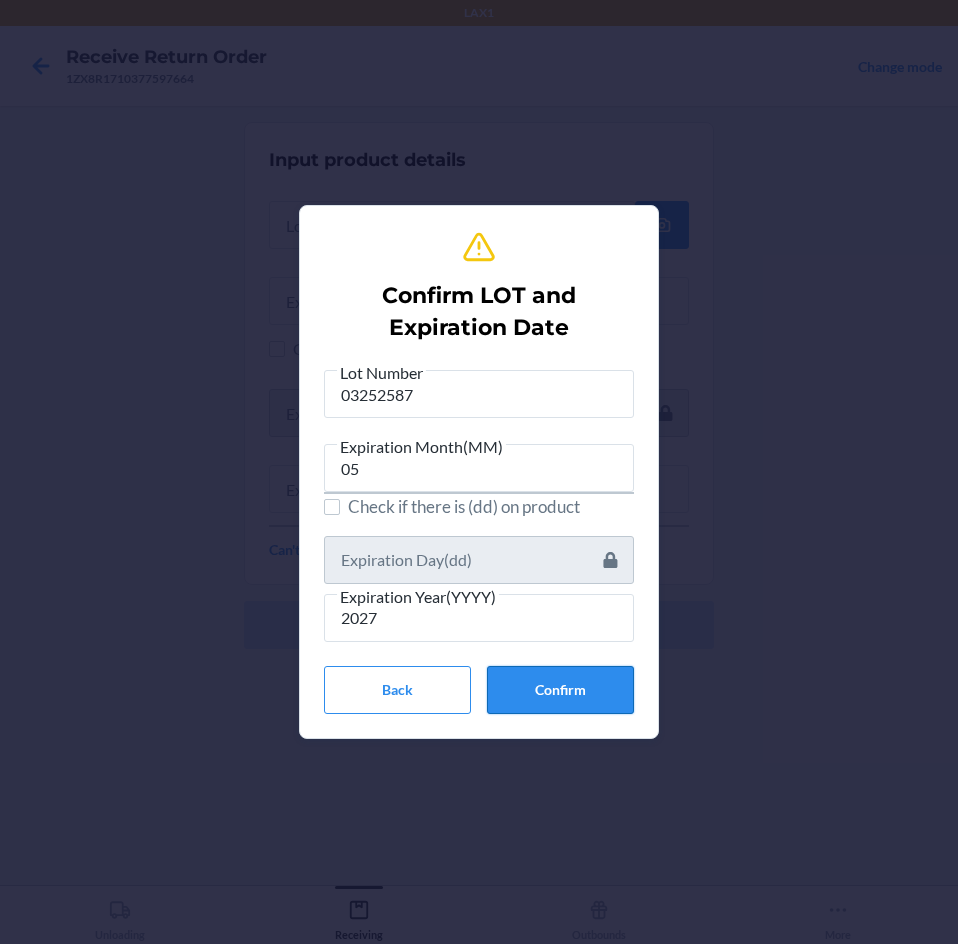 click on "Confirm" at bounding box center [560, 690] 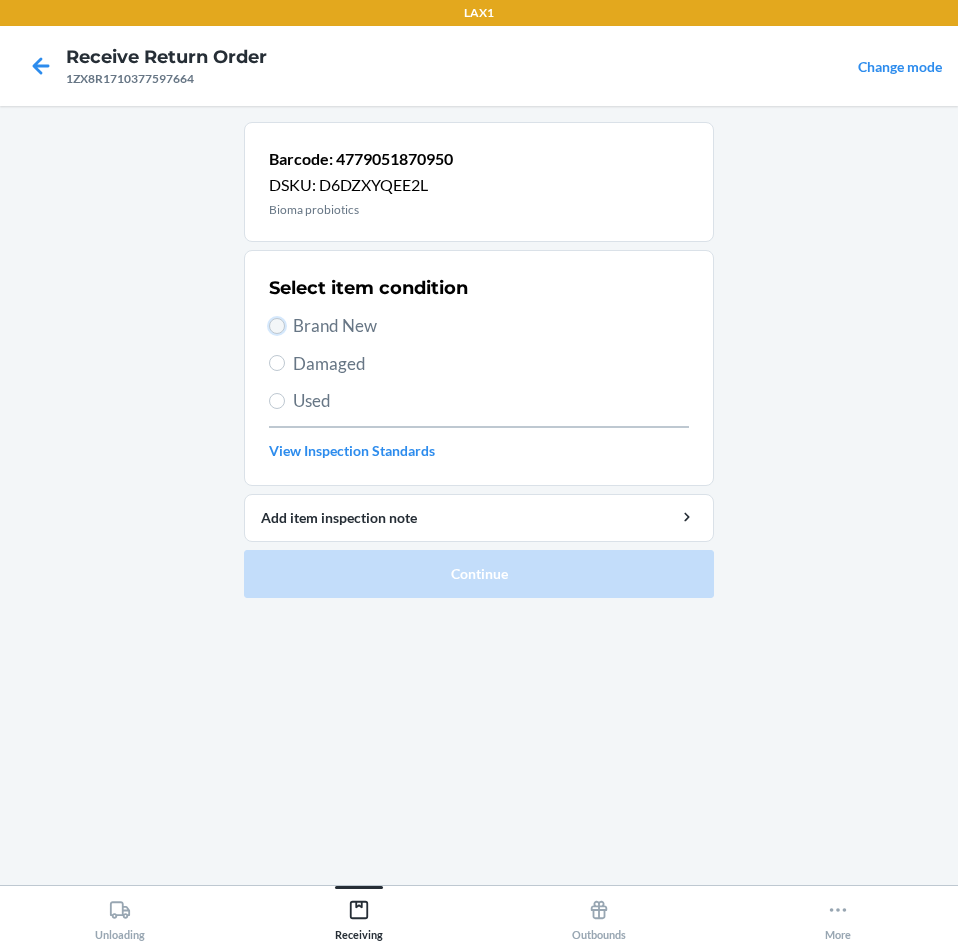 drag, startPoint x: 277, startPoint y: 321, endPoint x: 315, endPoint y: 379, distance: 69.339745 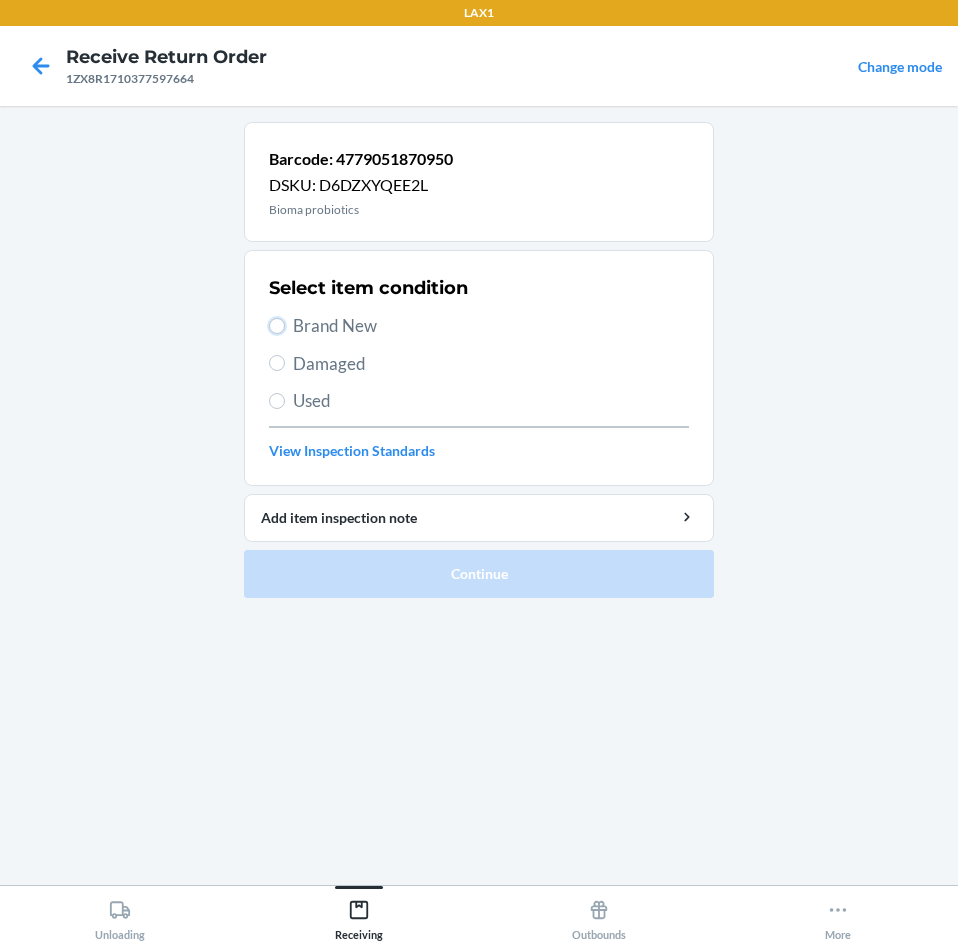 click on "Brand New" at bounding box center (277, 326) 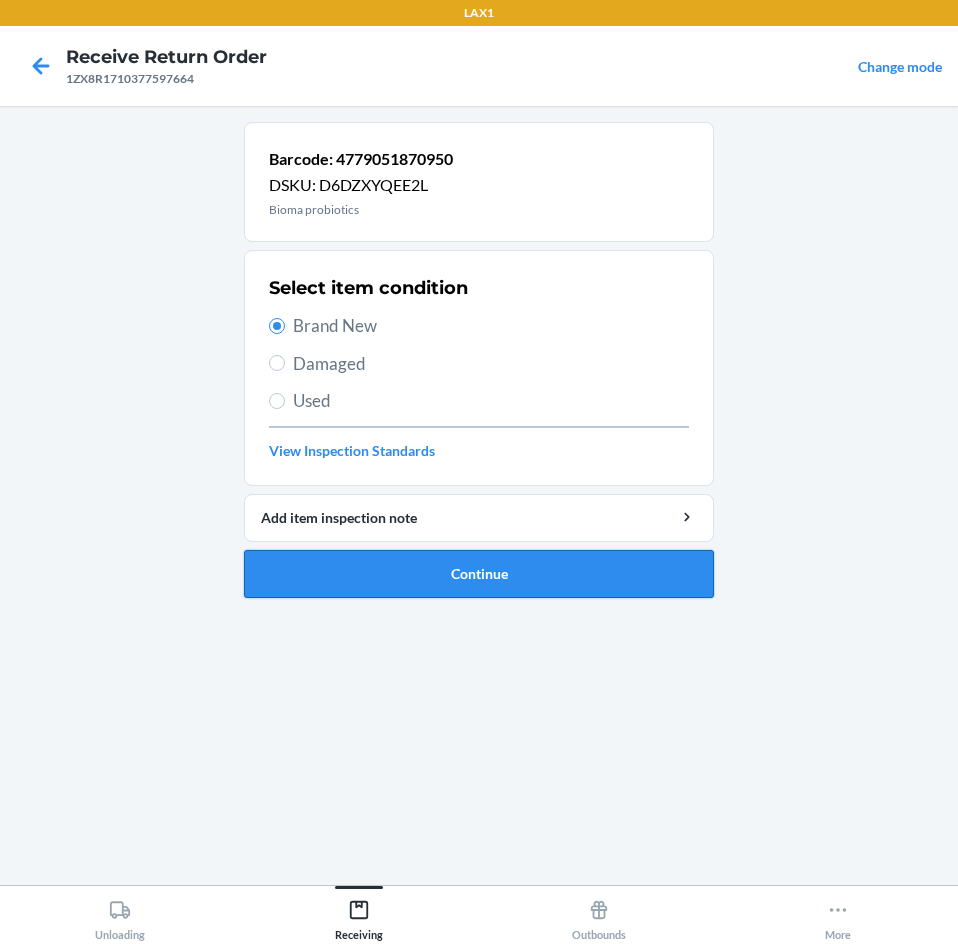 click on "Continue" at bounding box center [479, 574] 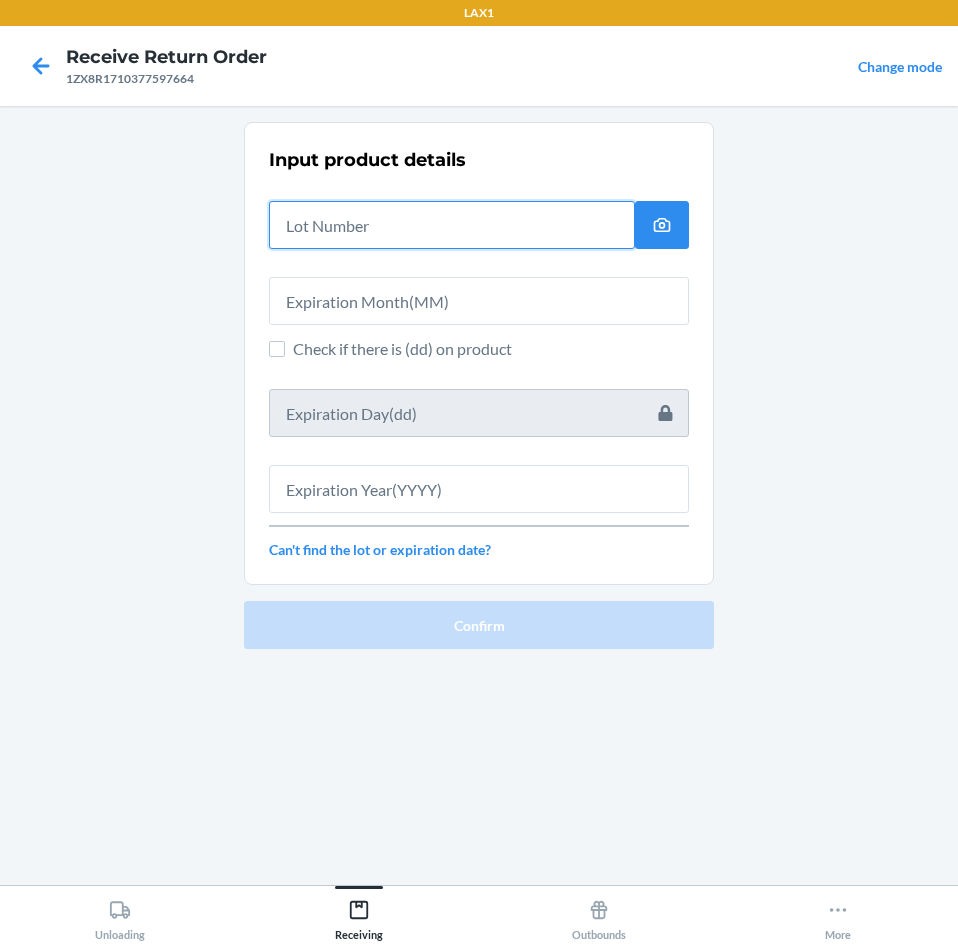 click at bounding box center (452, 225) 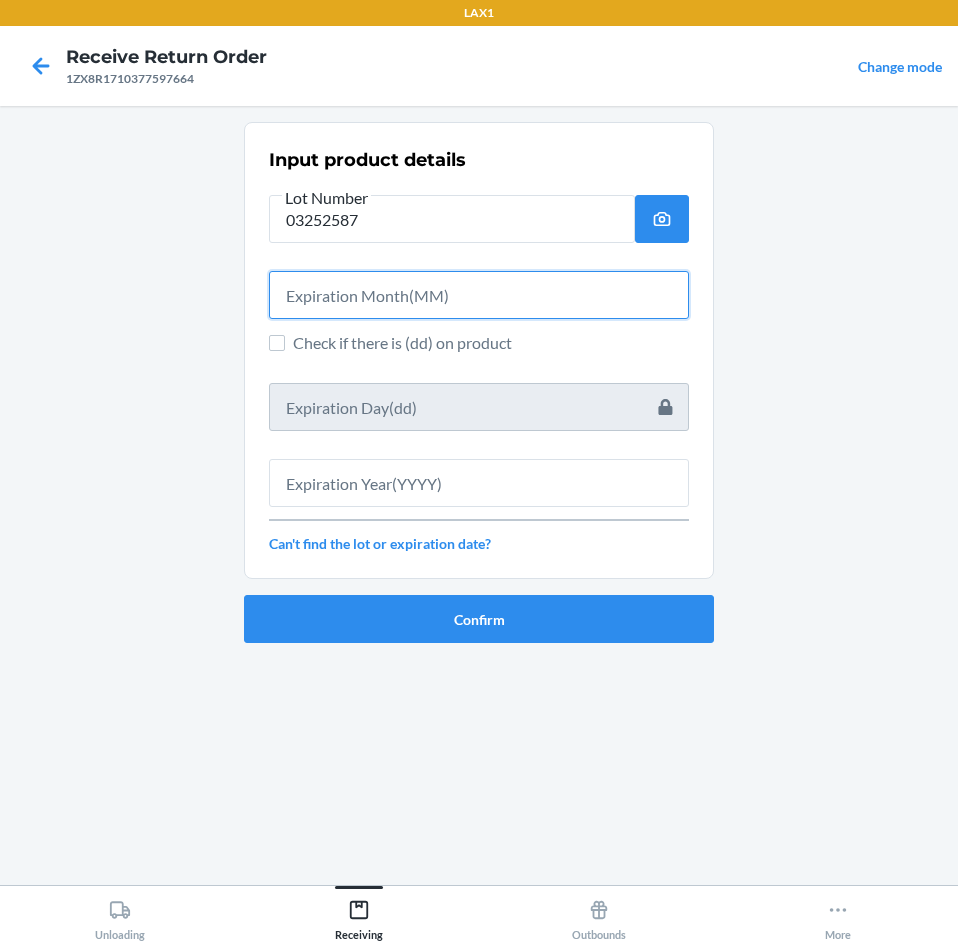 click at bounding box center (479, 295) 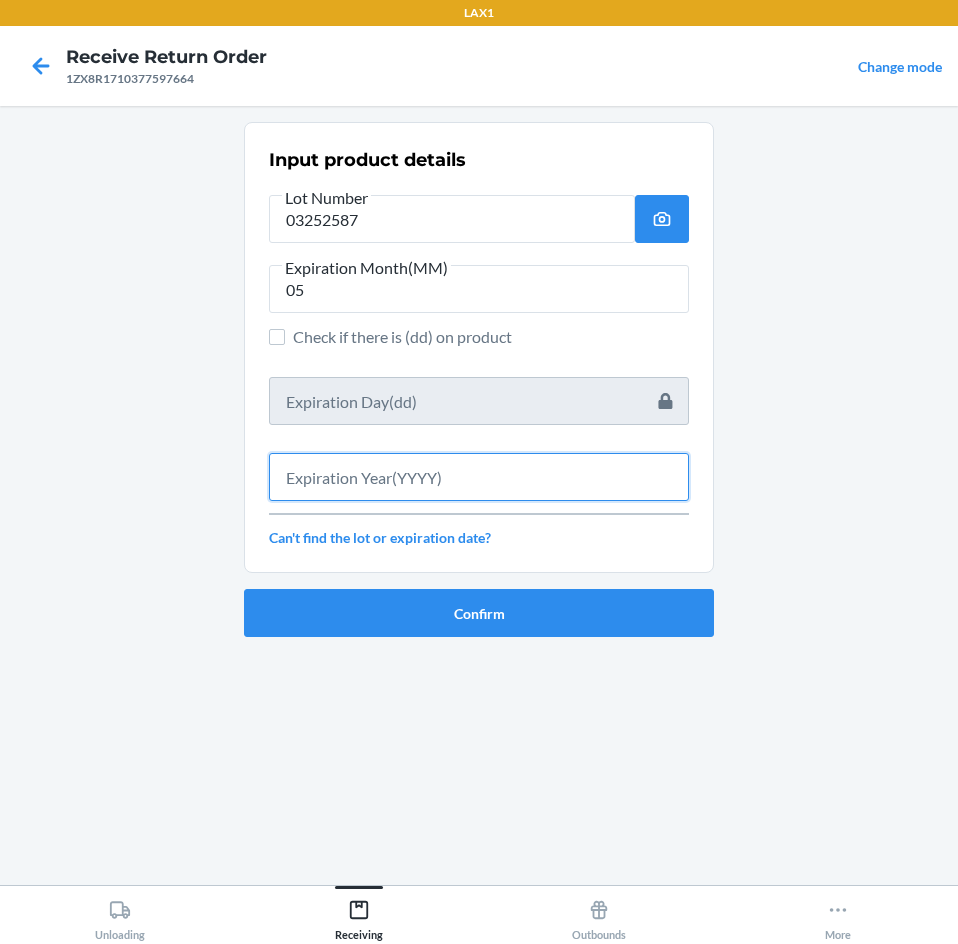 click at bounding box center [479, 477] 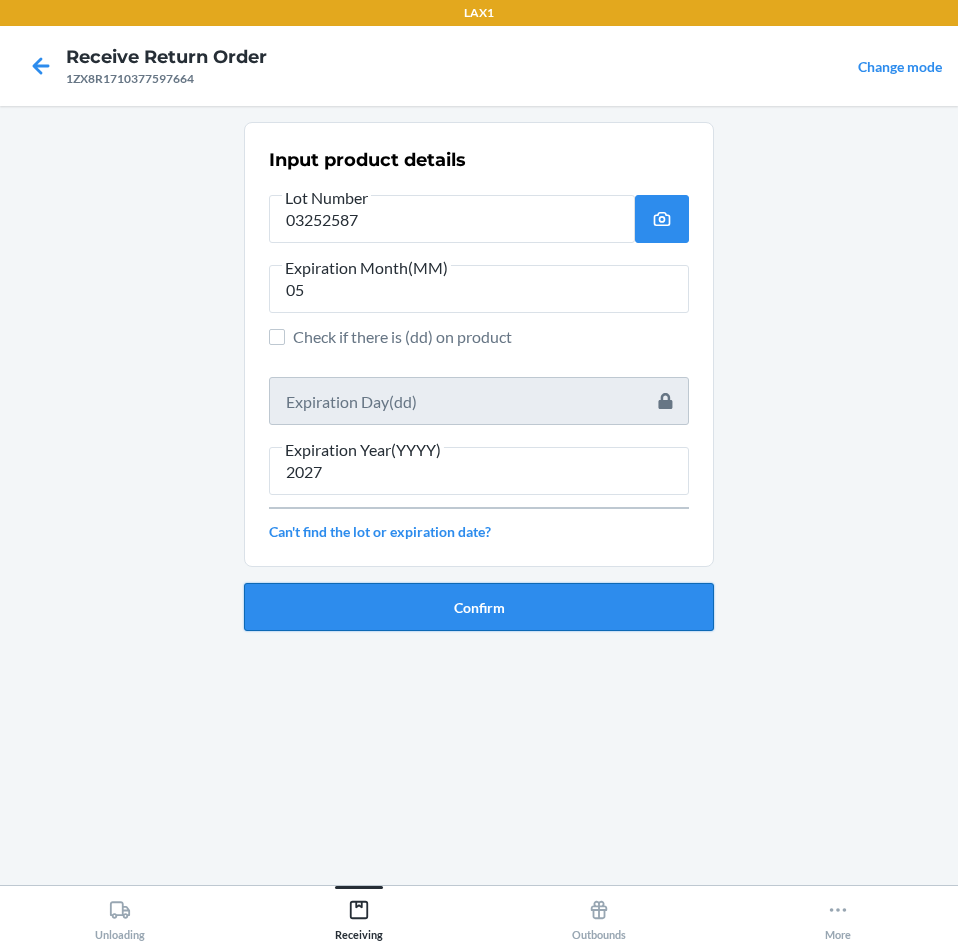 click on "Confirm" at bounding box center (479, 607) 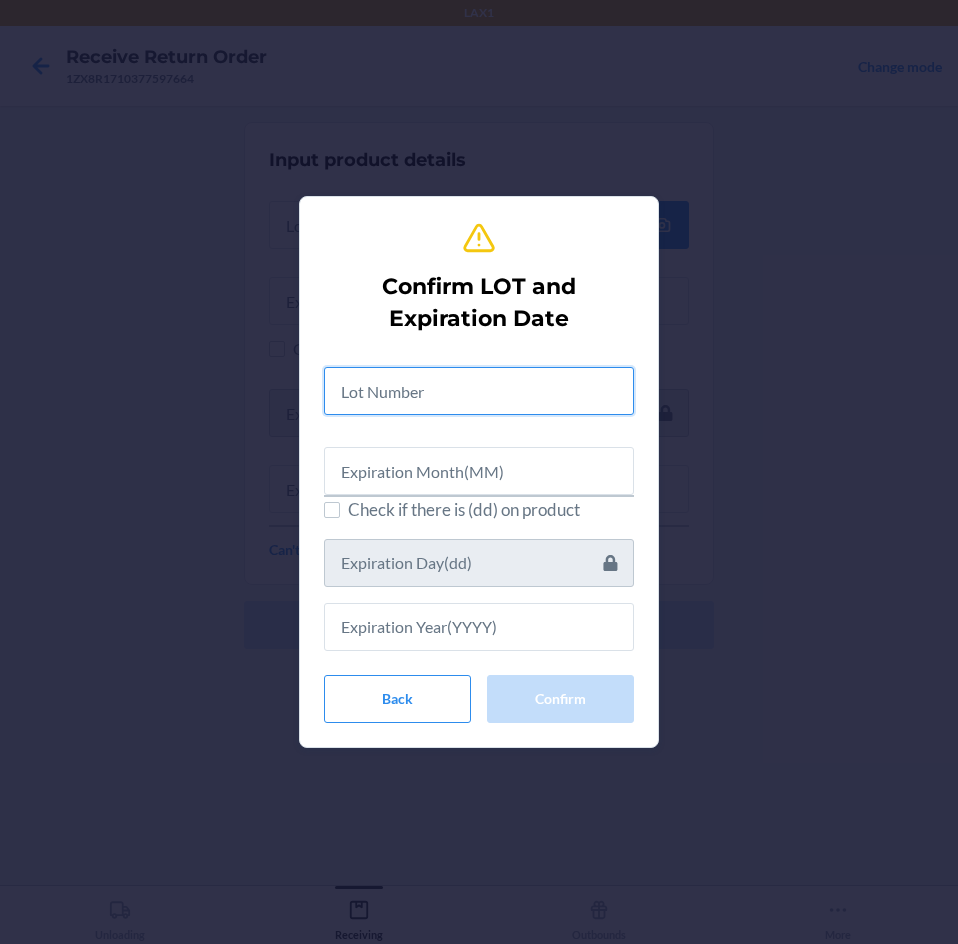 click at bounding box center (479, 391) 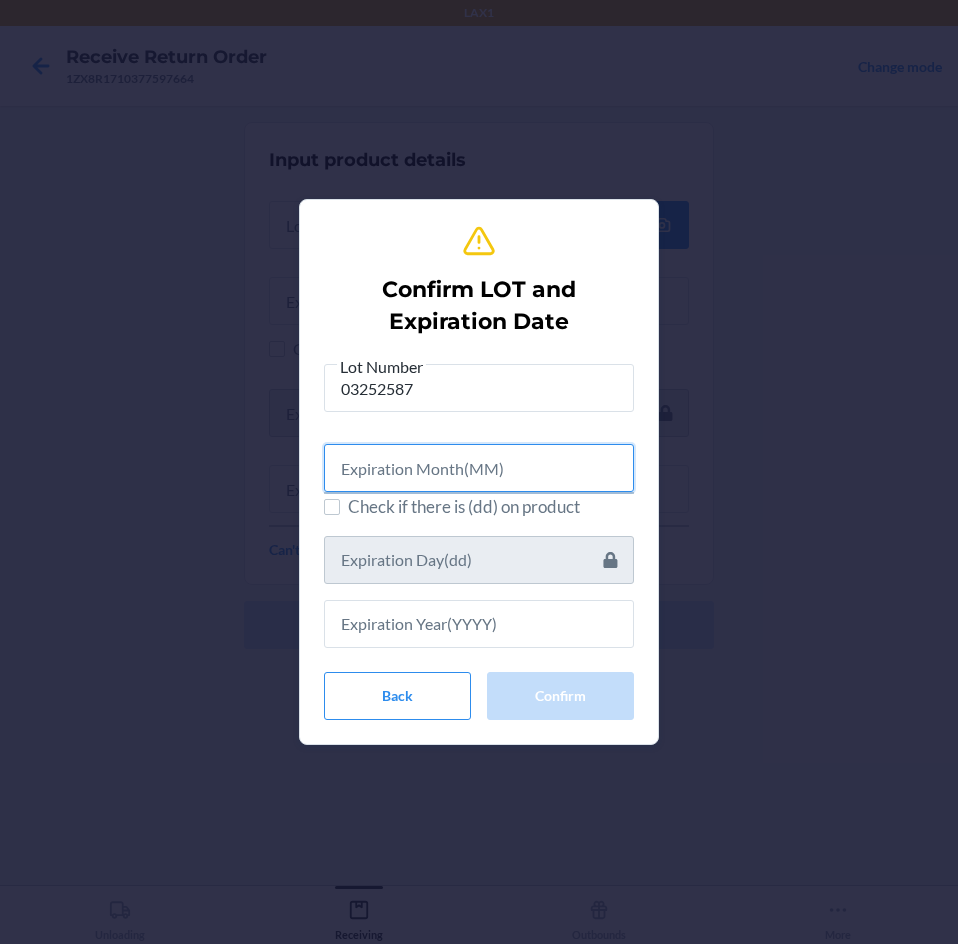 click at bounding box center (479, 468) 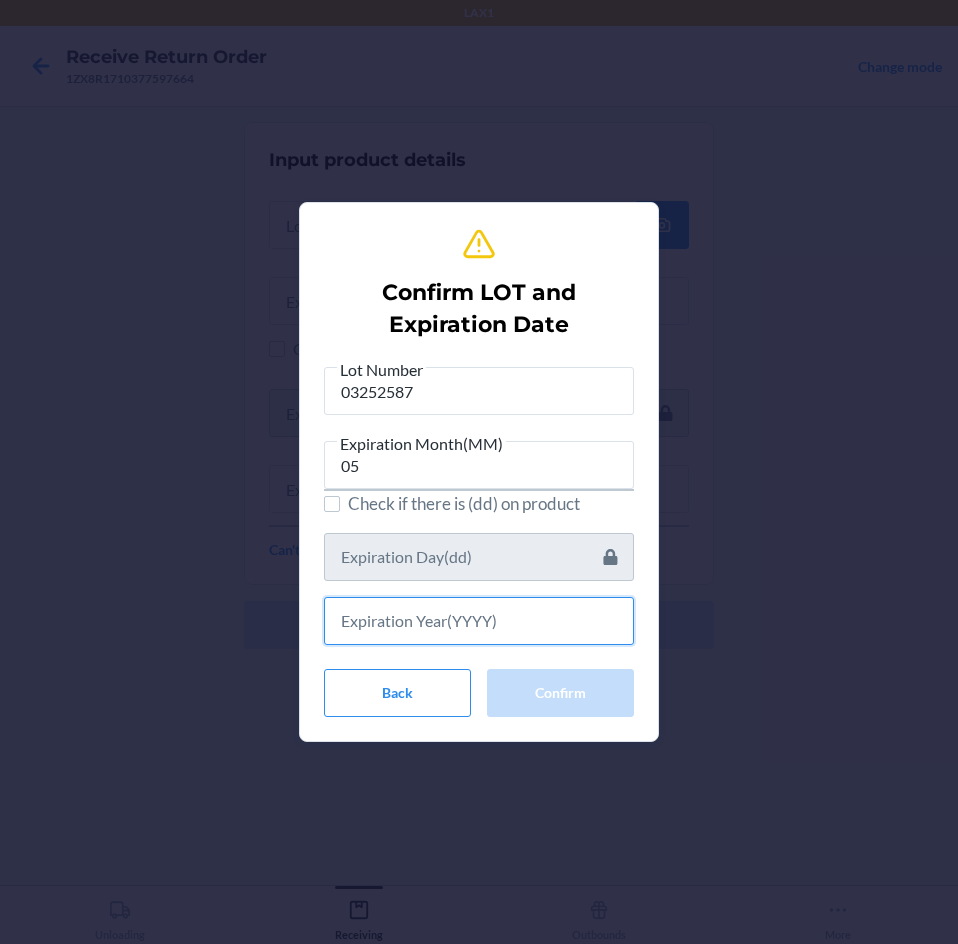 click at bounding box center [479, 621] 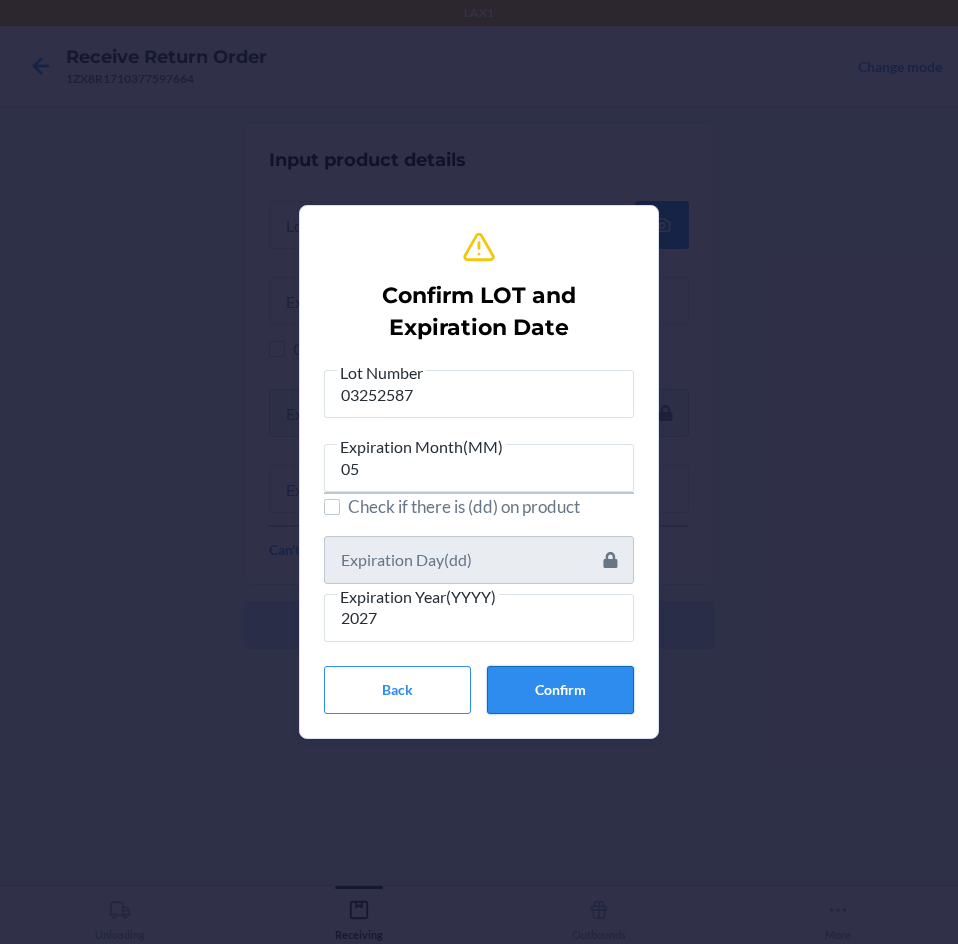 click on "Confirm" at bounding box center [560, 690] 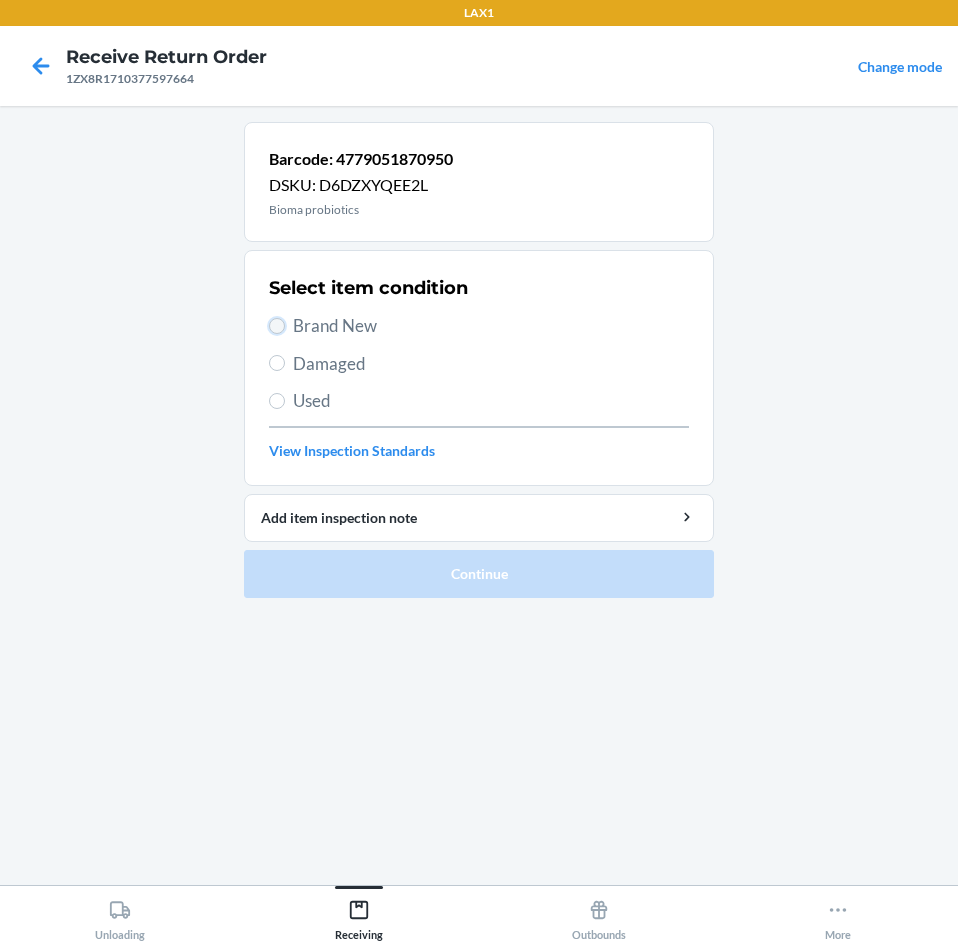 click on "Brand New" at bounding box center (277, 326) 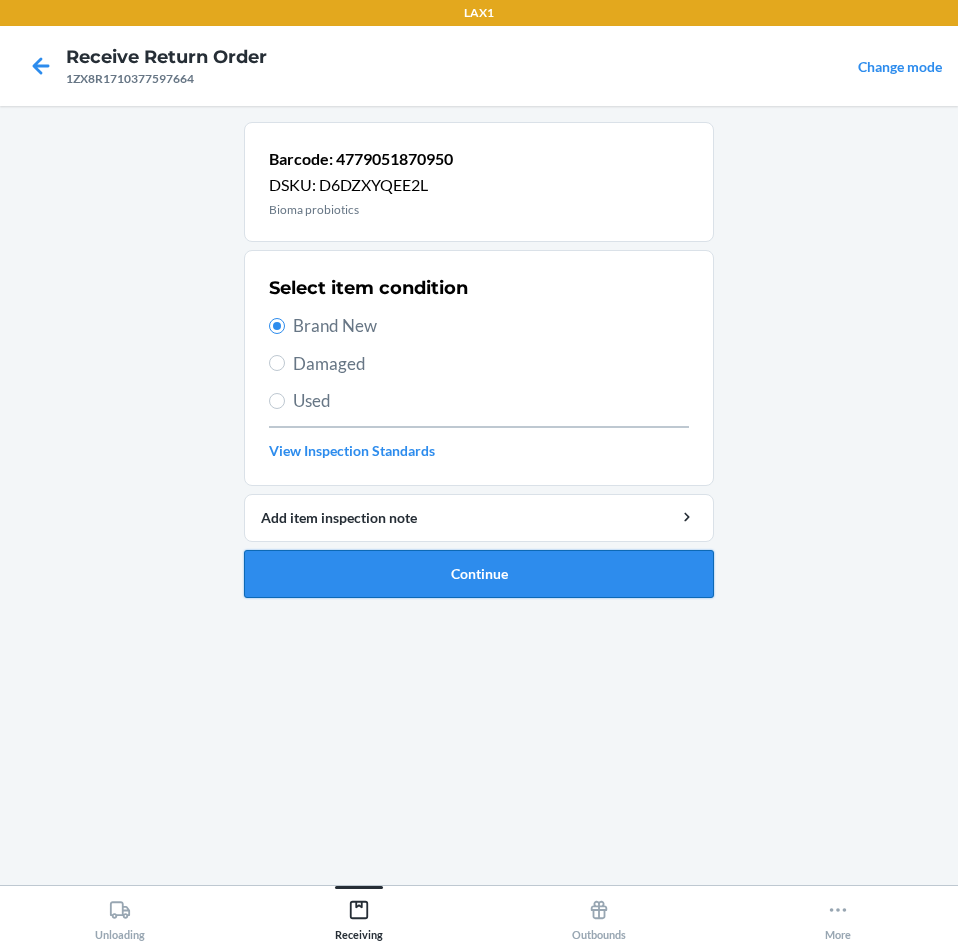 click on "Continue" at bounding box center (479, 574) 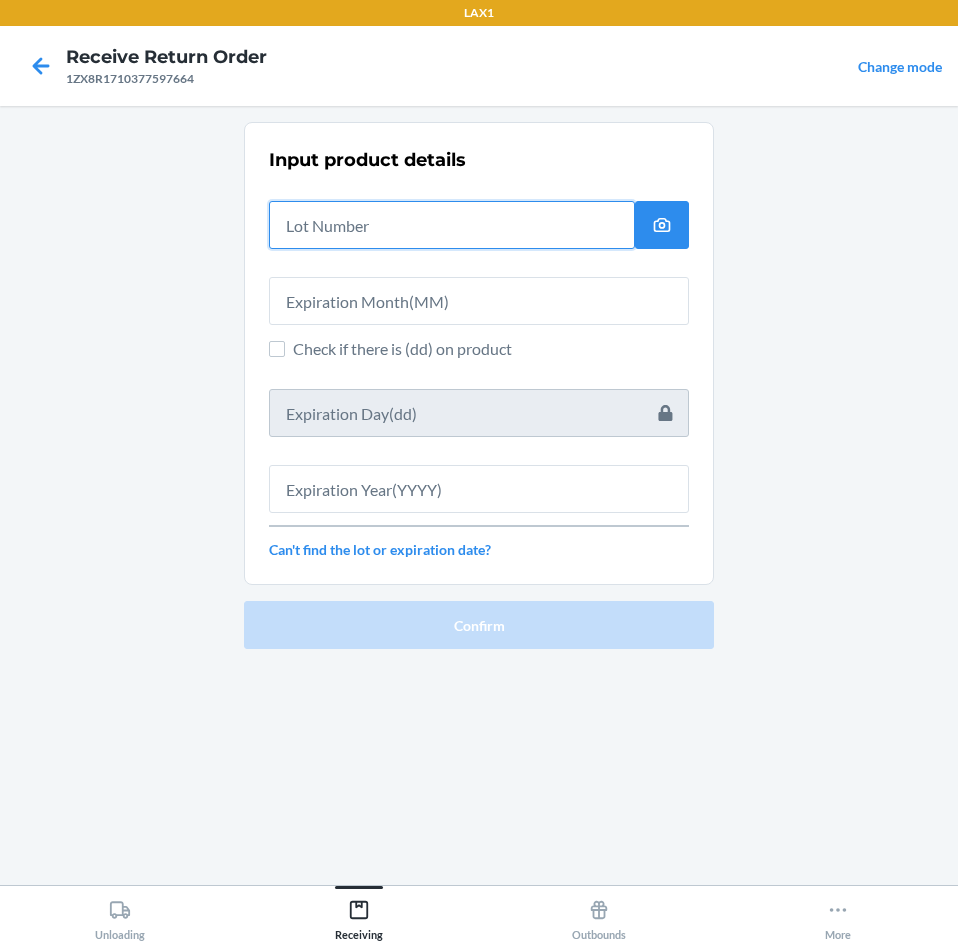click at bounding box center (452, 225) 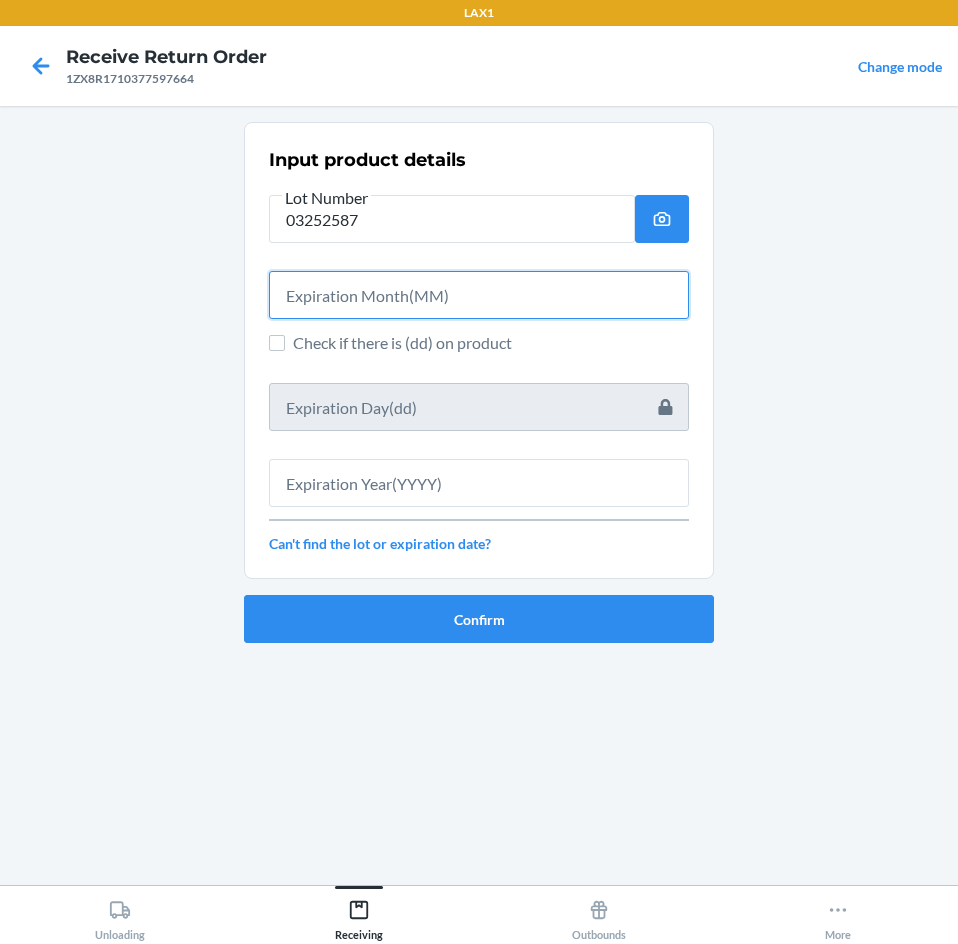 click at bounding box center [479, 295] 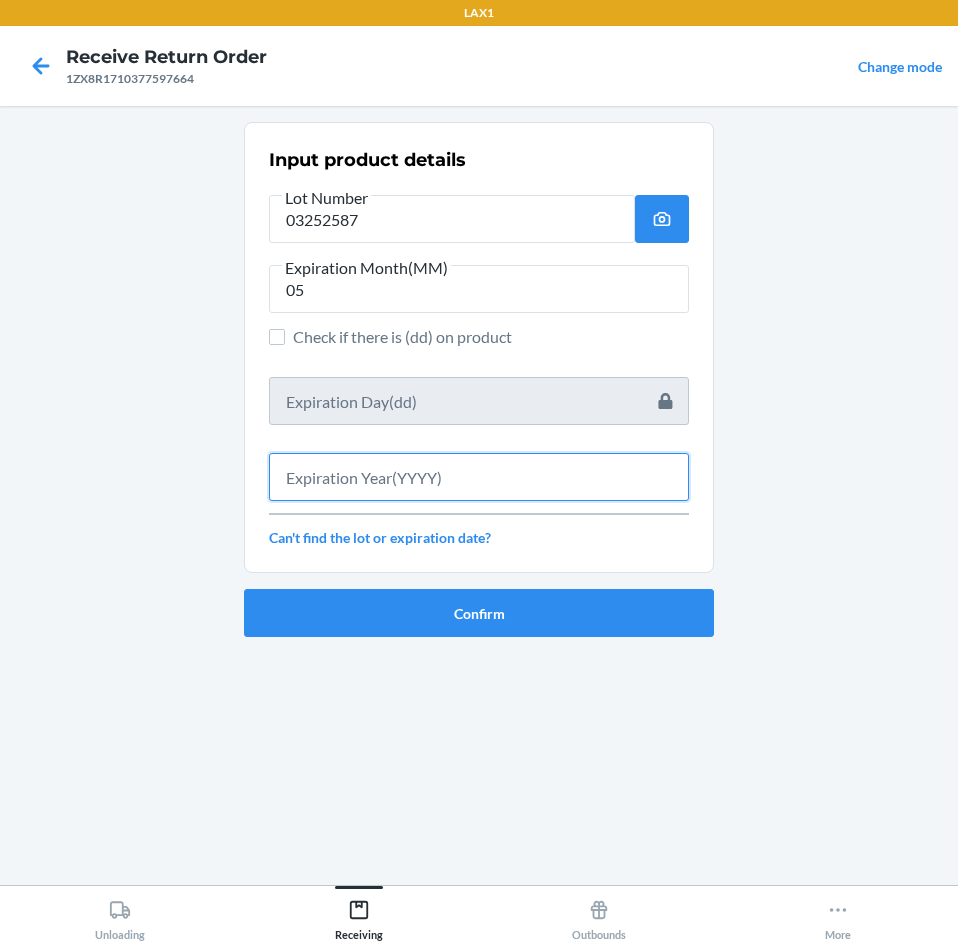 click at bounding box center [479, 477] 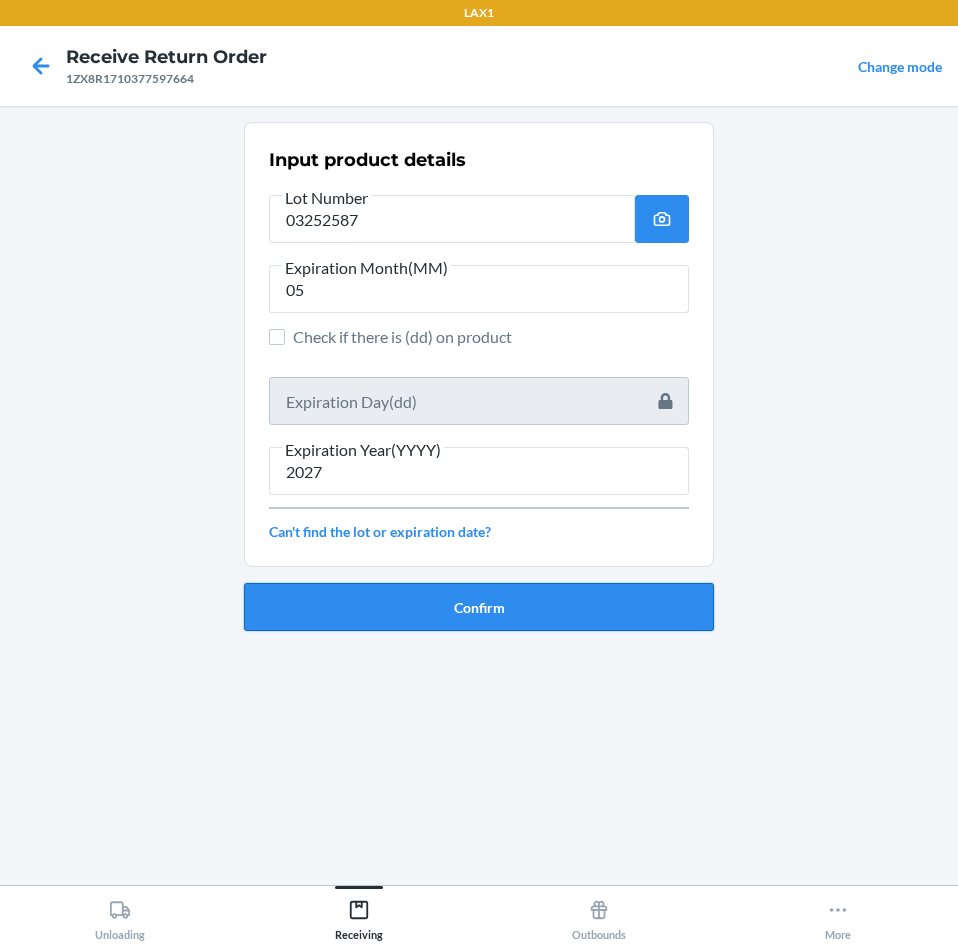 click on "Confirm" at bounding box center (479, 607) 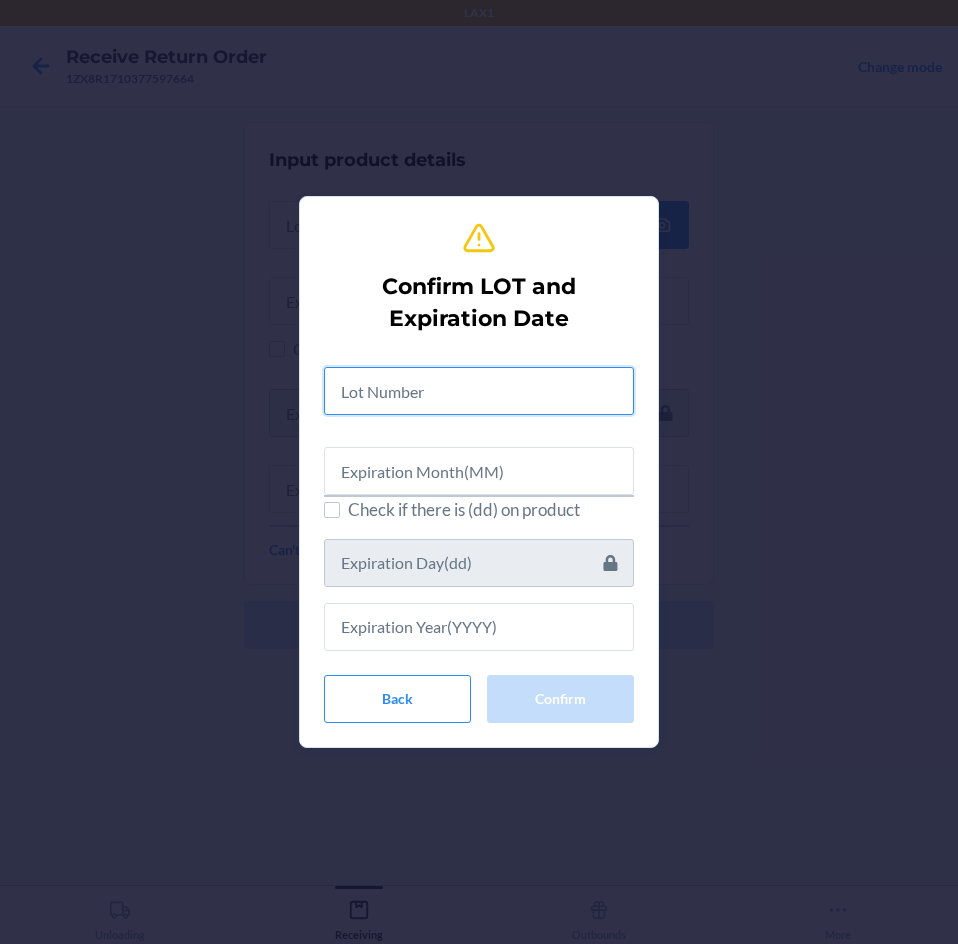 click at bounding box center (479, 391) 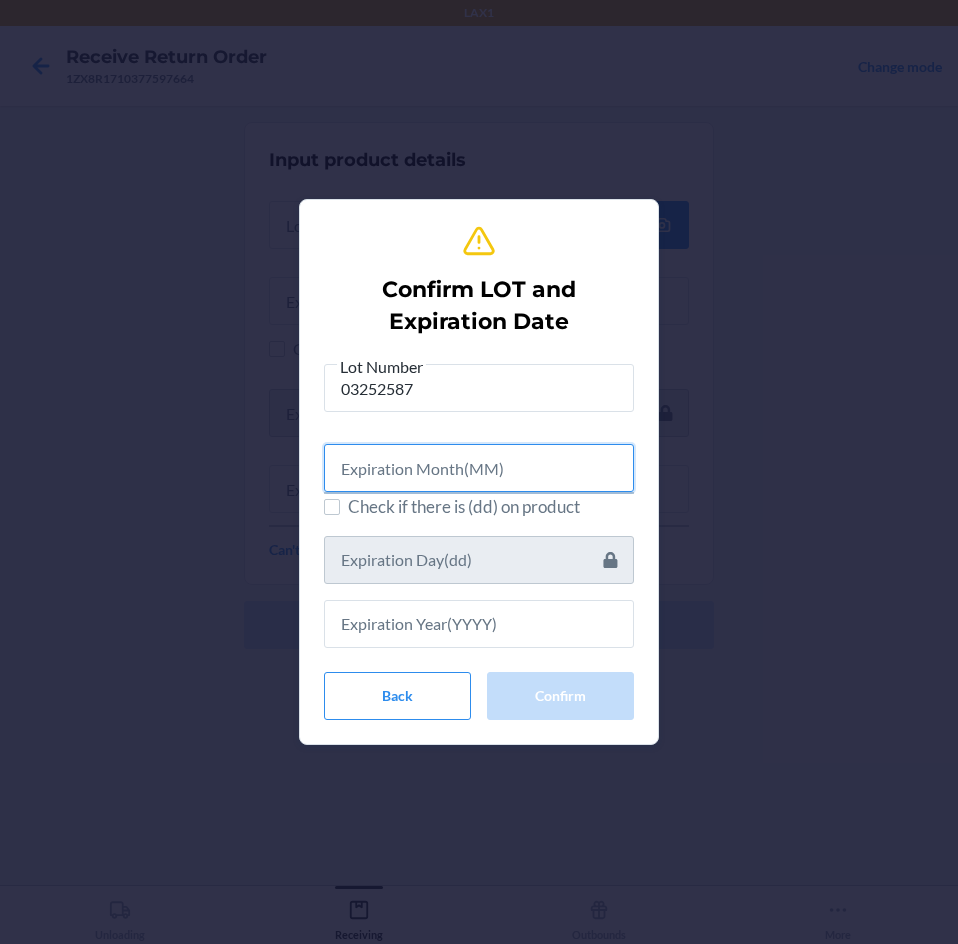 click at bounding box center [479, 468] 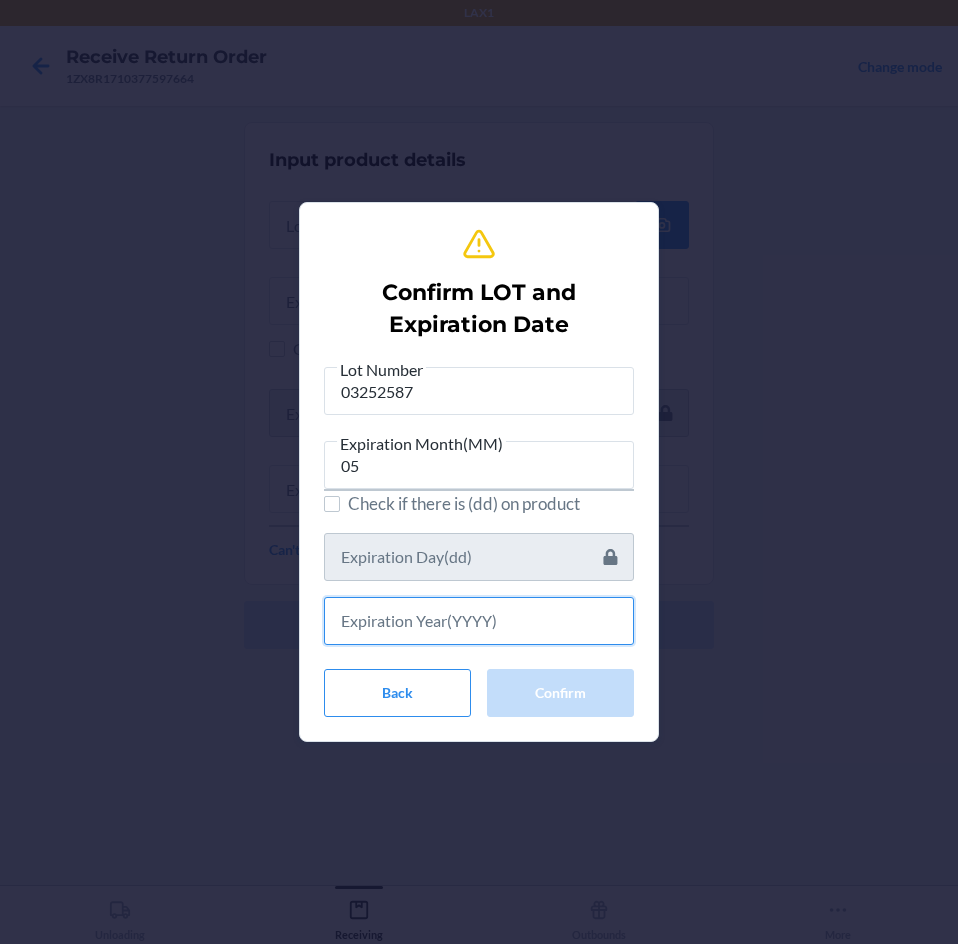click at bounding box center [479, 621] 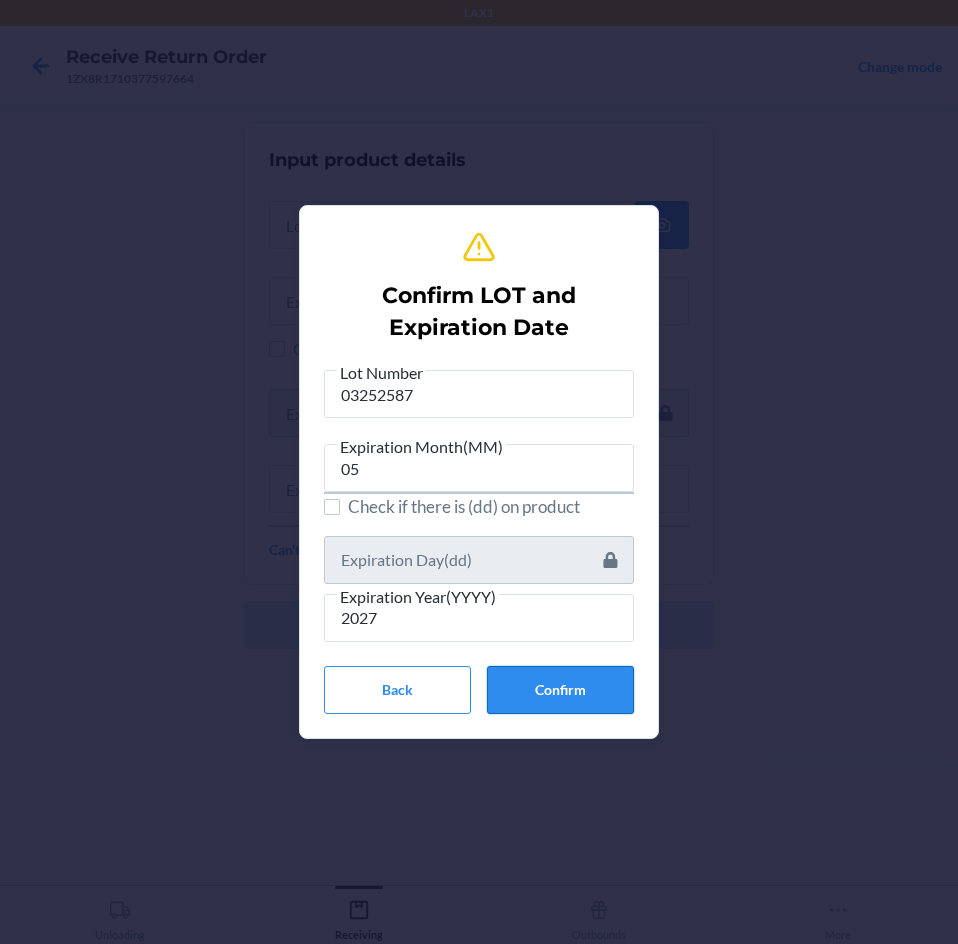 click on "Confirm" at bounding box center [560, 690] 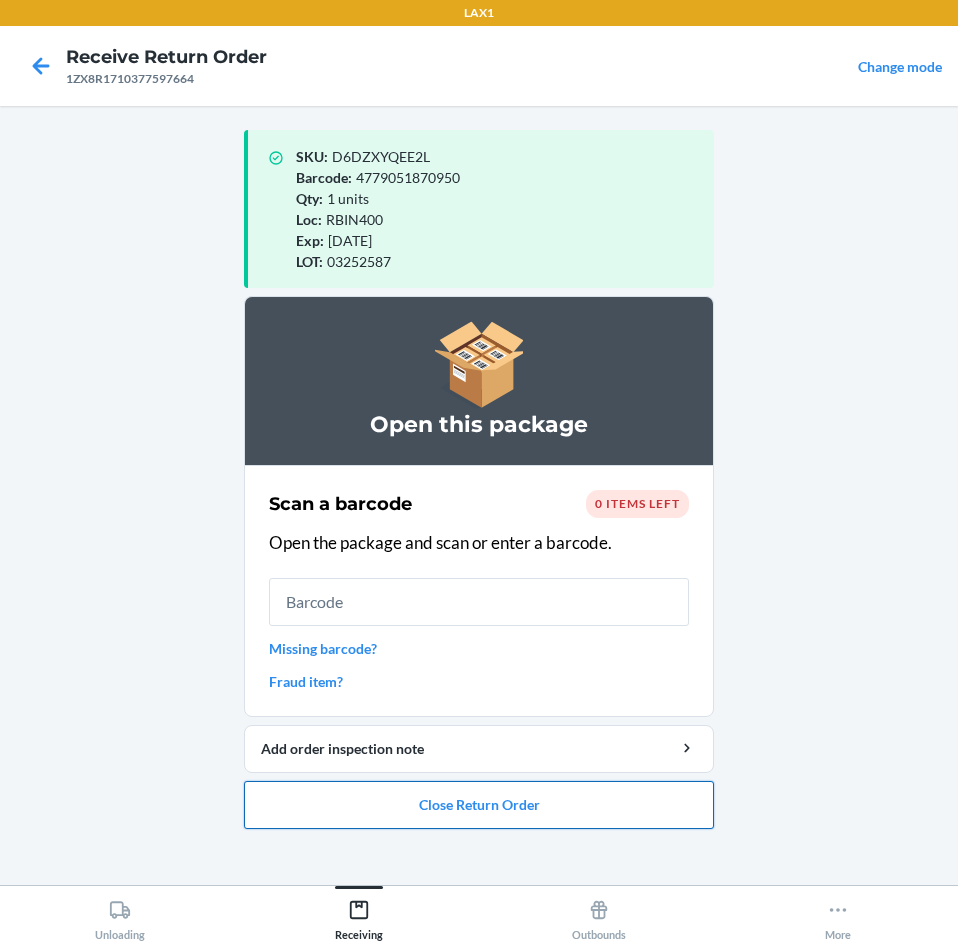 click on "Close Return Order" at bounding box center [479, 805] 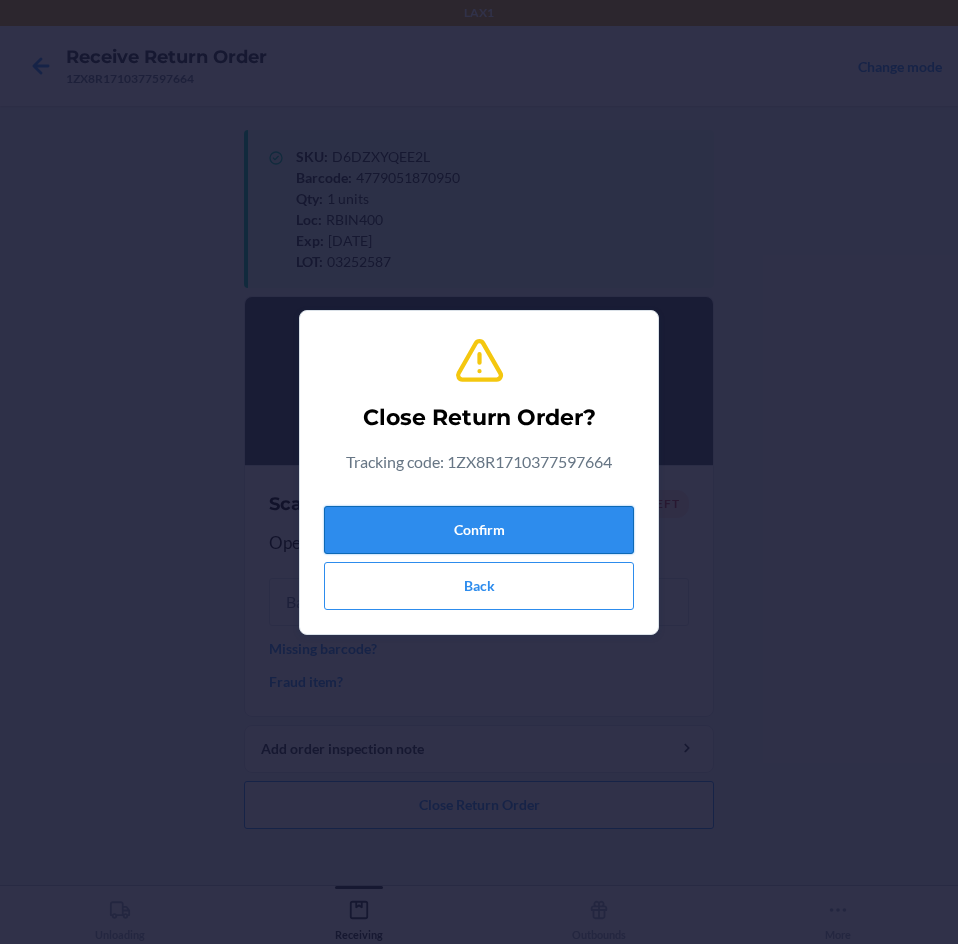 click on "Confirm" at bounding box center [479, 530] 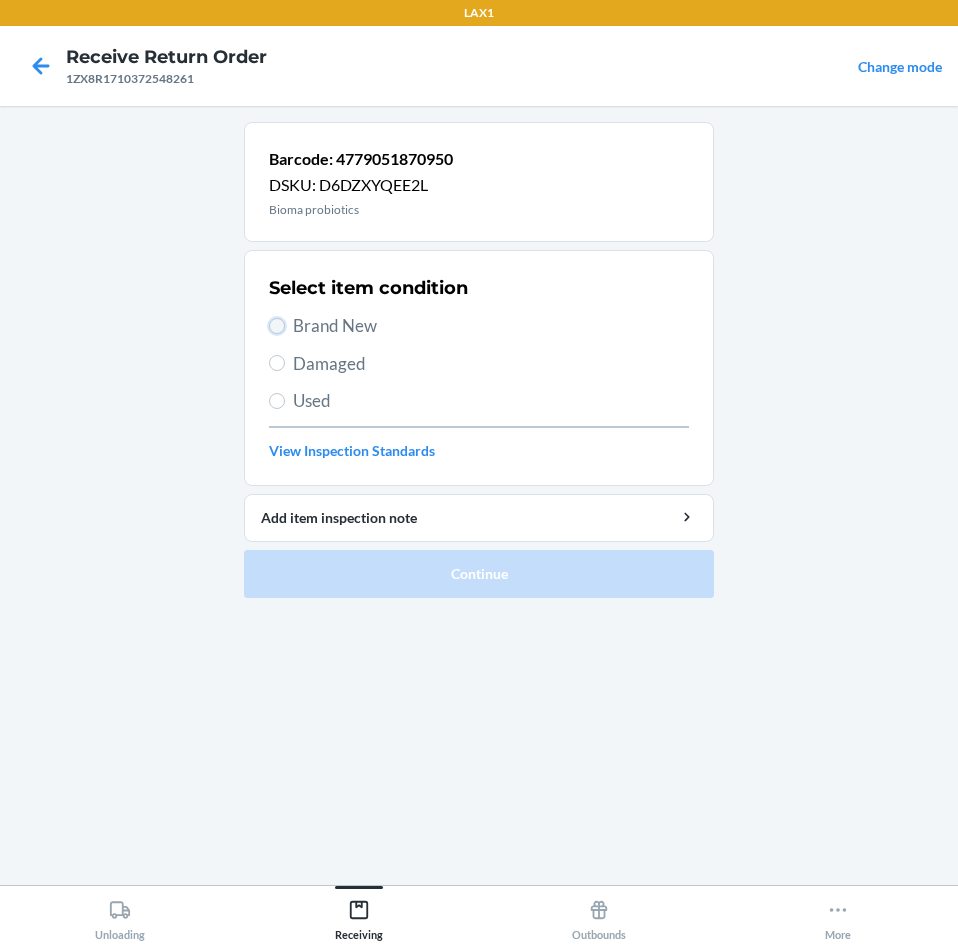 click on "Brand New" at bounding box center [277, 326] 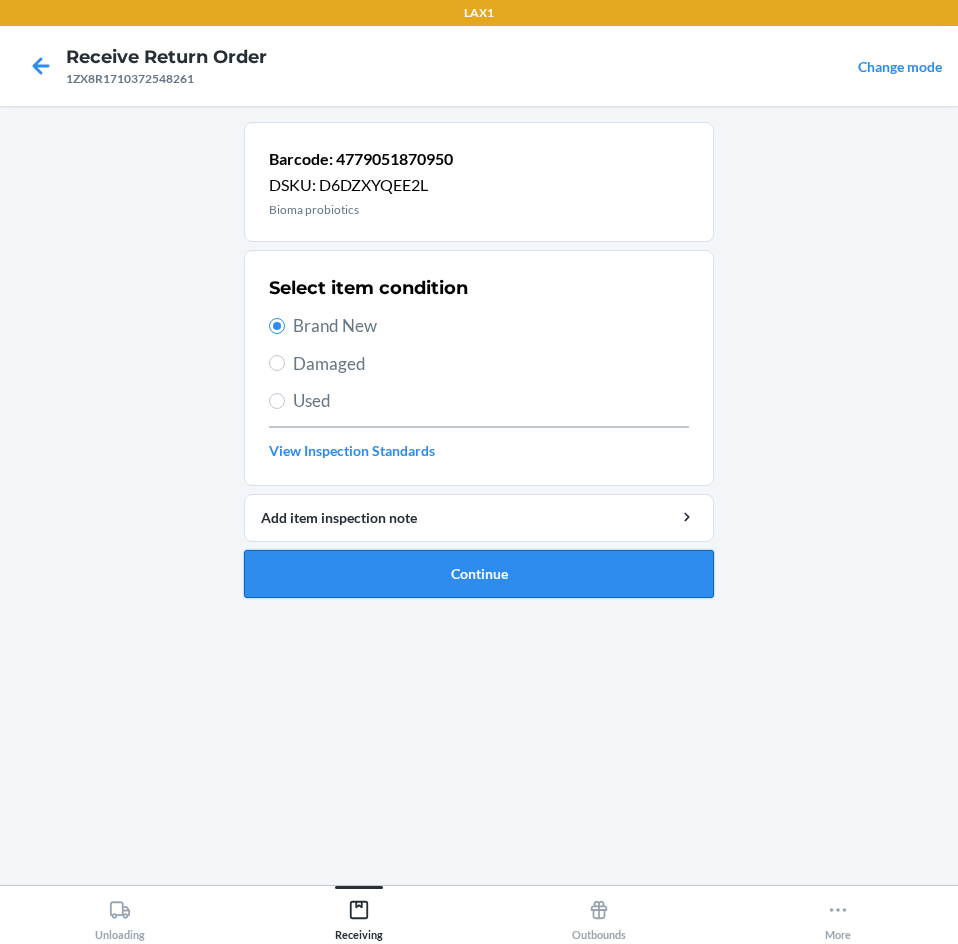 click on "Continue" at bounding box center [479, 574] 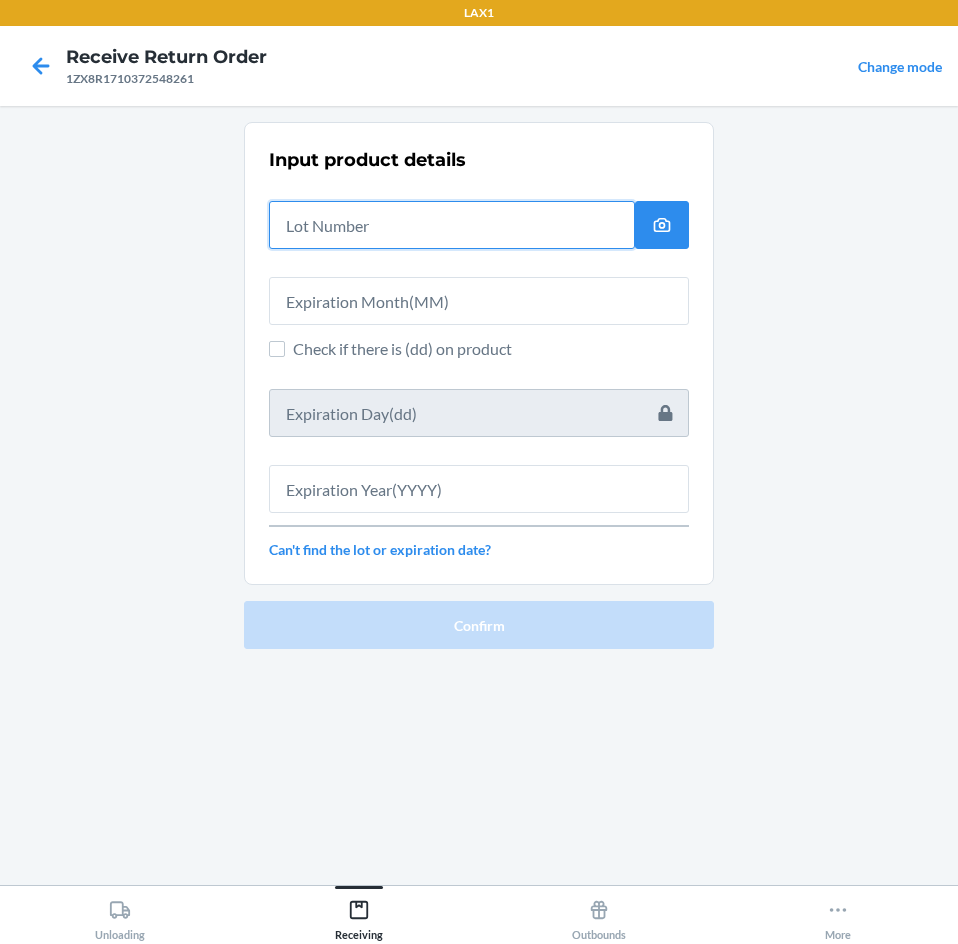 click at bounding box center (452, 225) 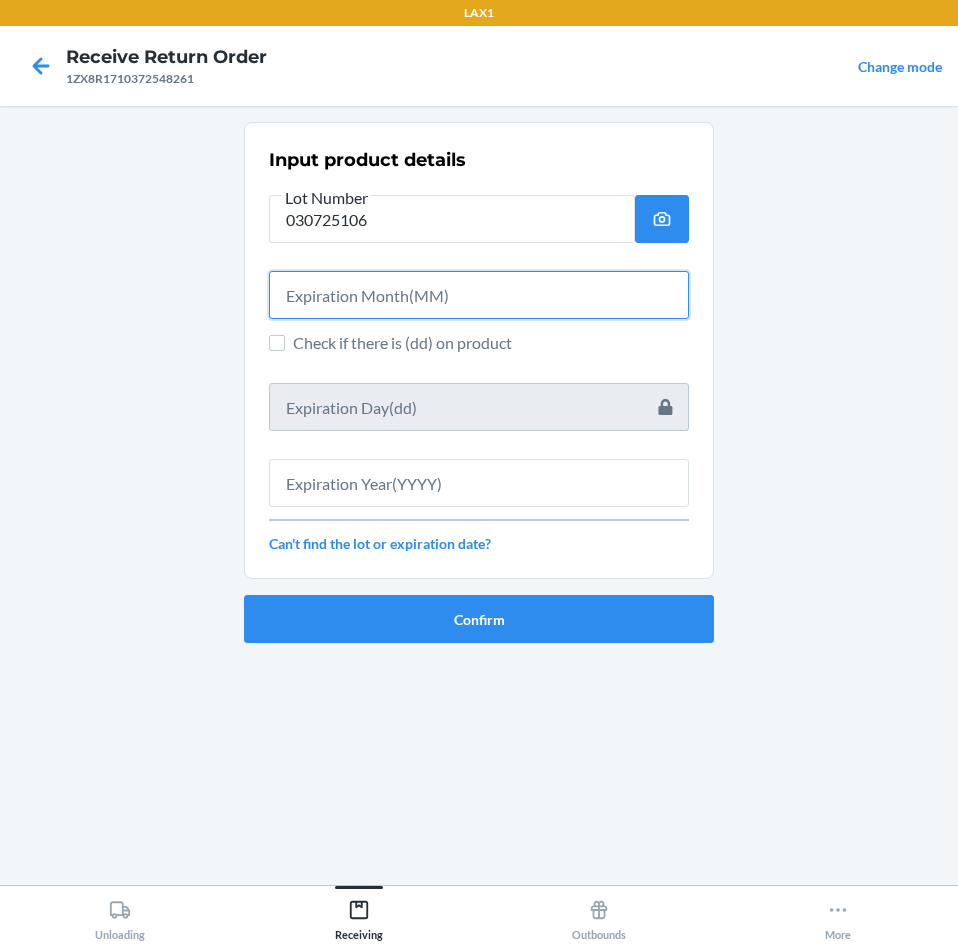 click at bounding box center [479, 295] 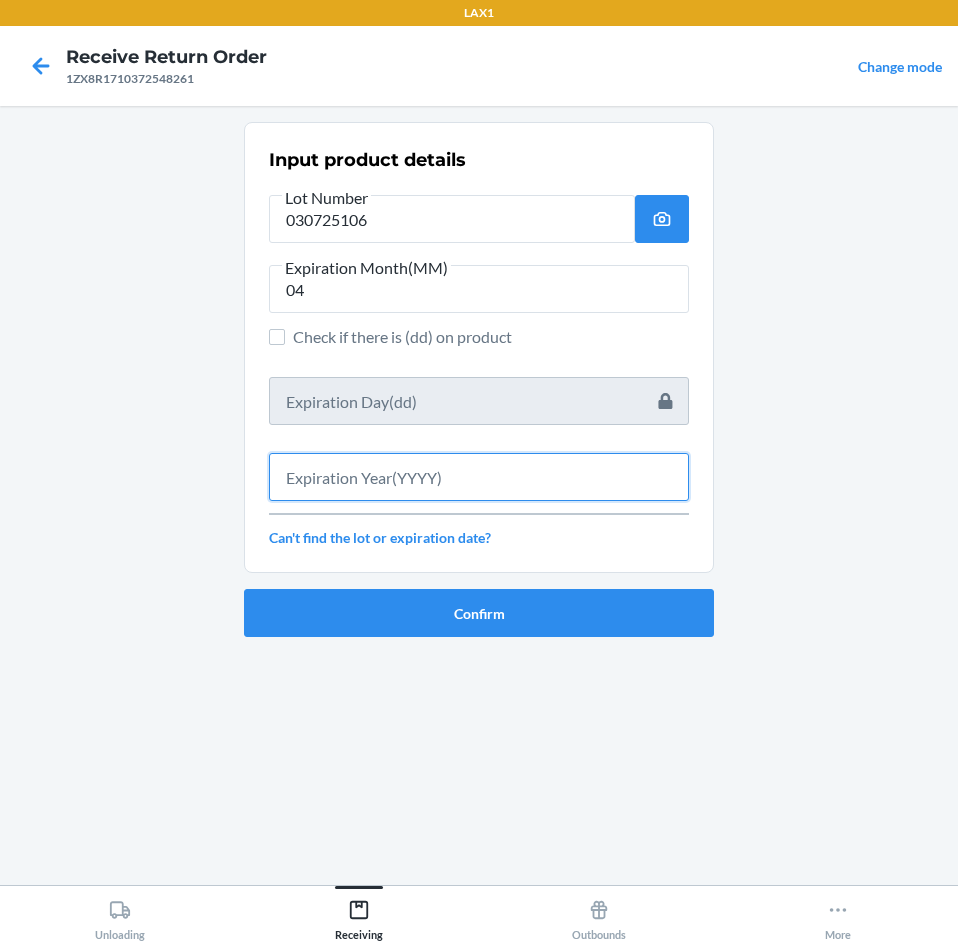 click at bounding box center [479, 477] 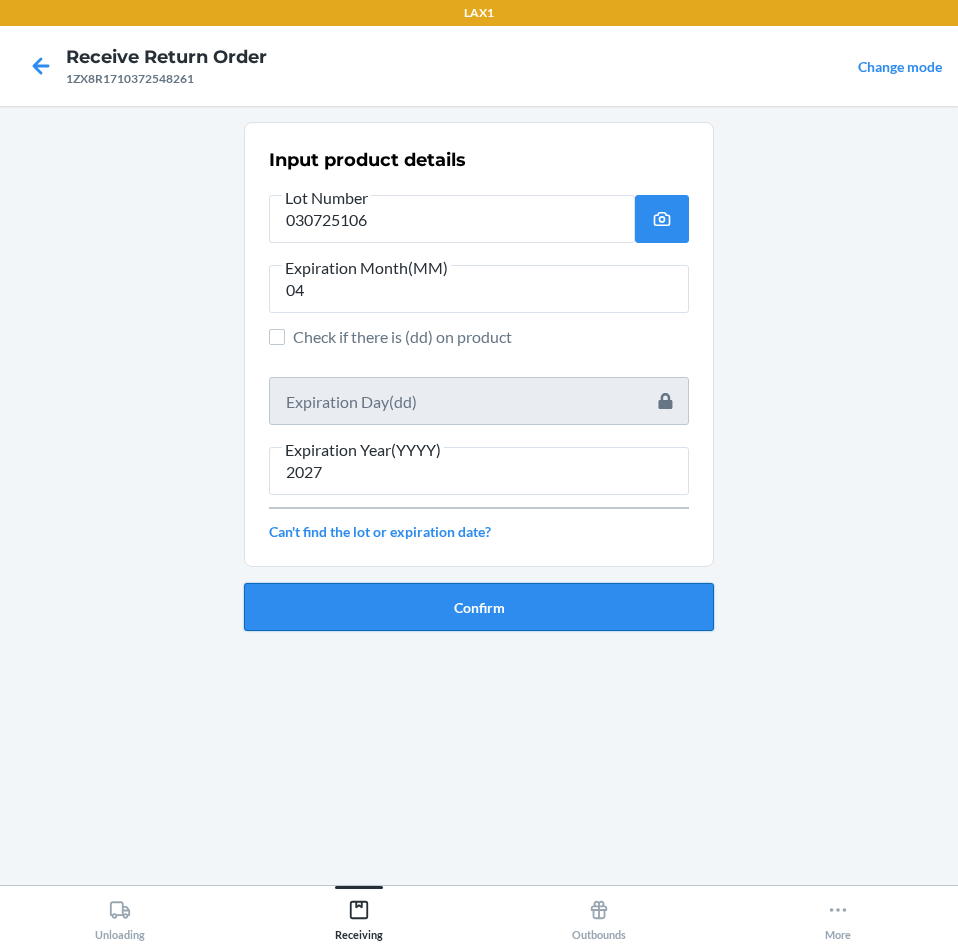 click on "Confirm" at bounding box center (479, 607) 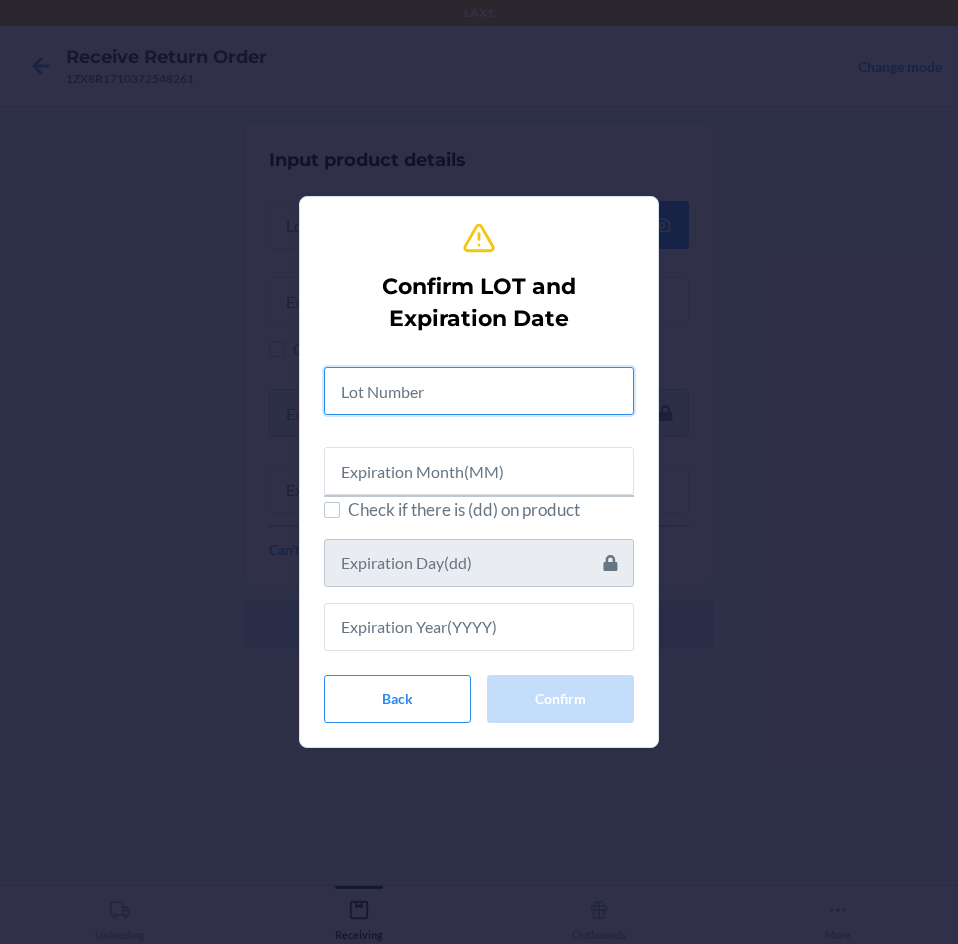 click at bounding box center (479, 391) 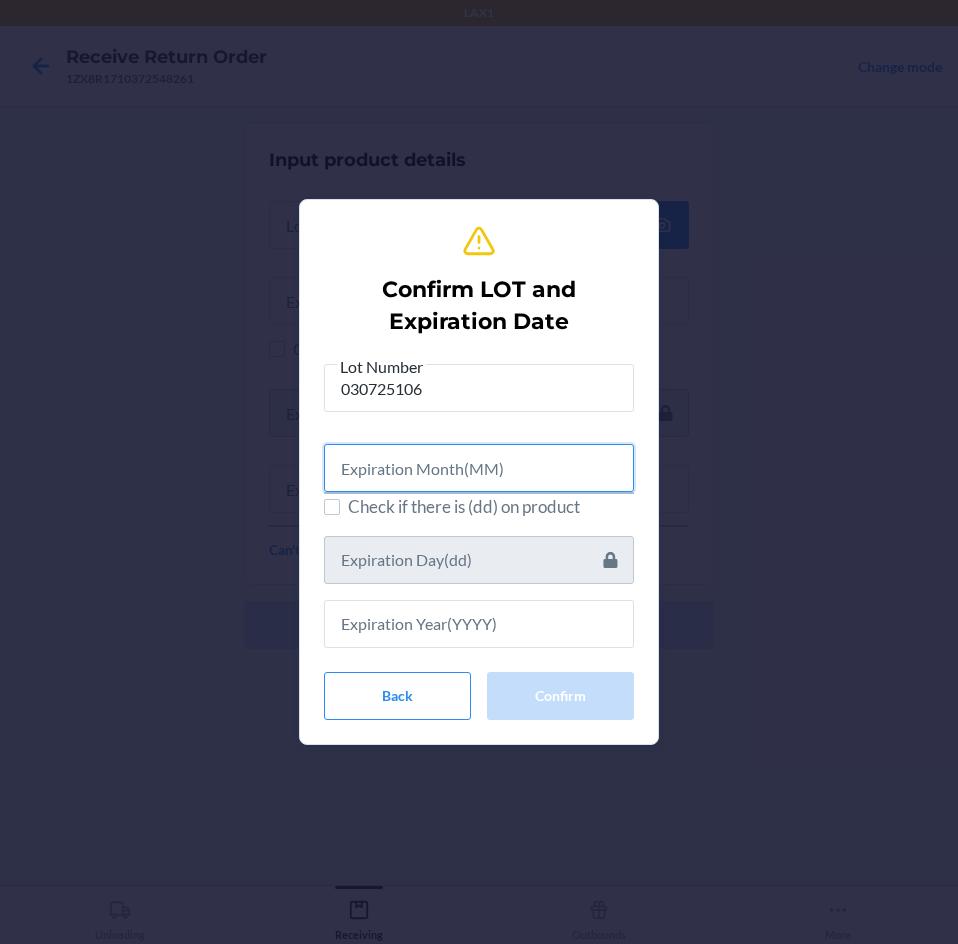 click at bounding box center [479, 468] 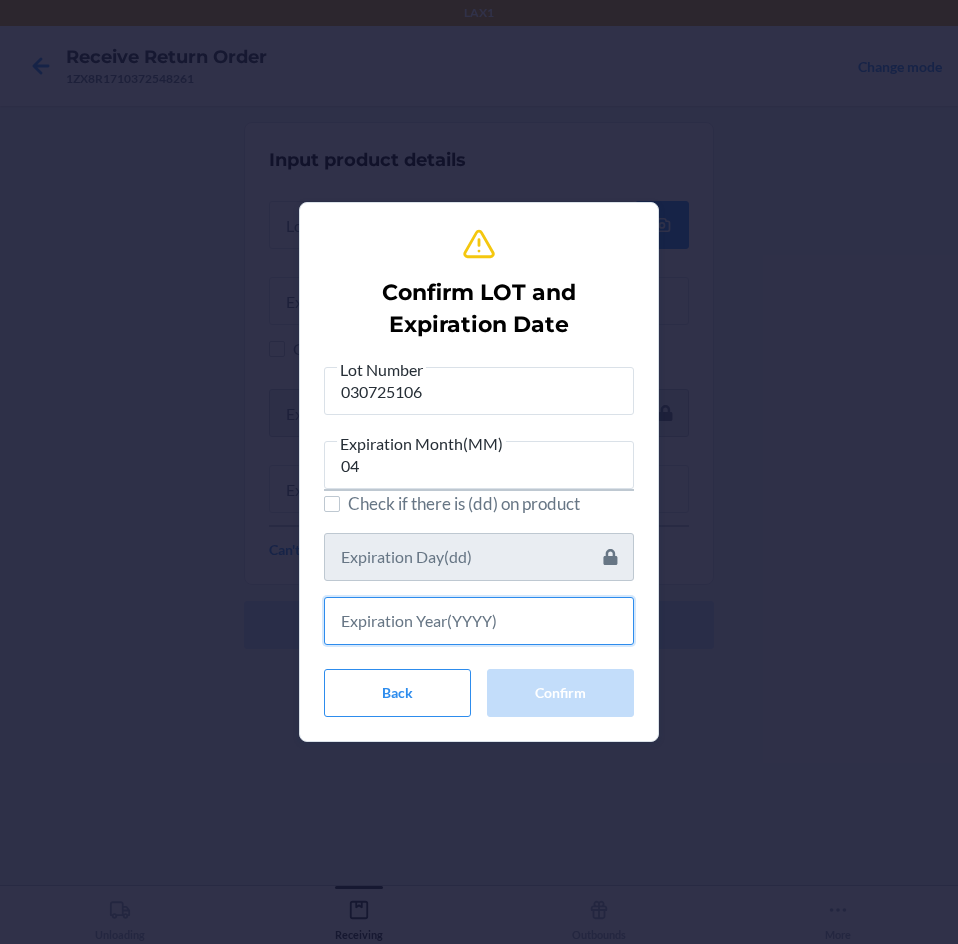 click at bounding box center (479, 621) 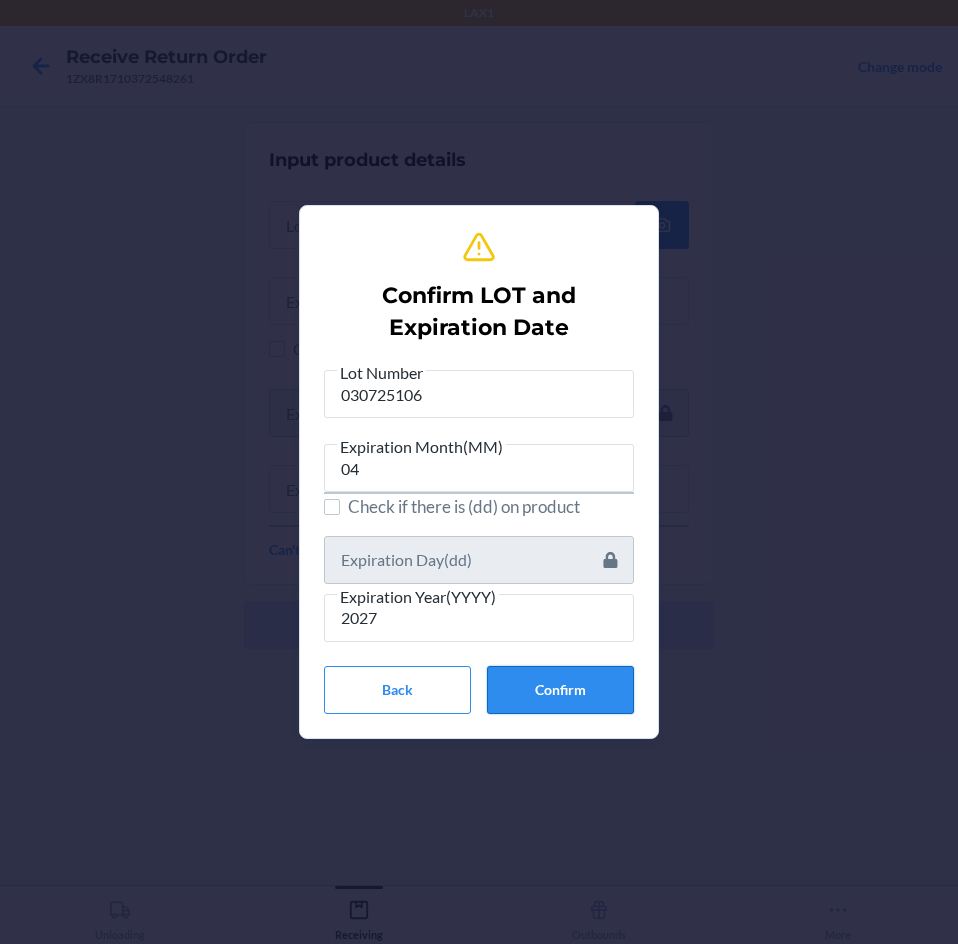 click on "Confirm" at bounding box center (560, 690) 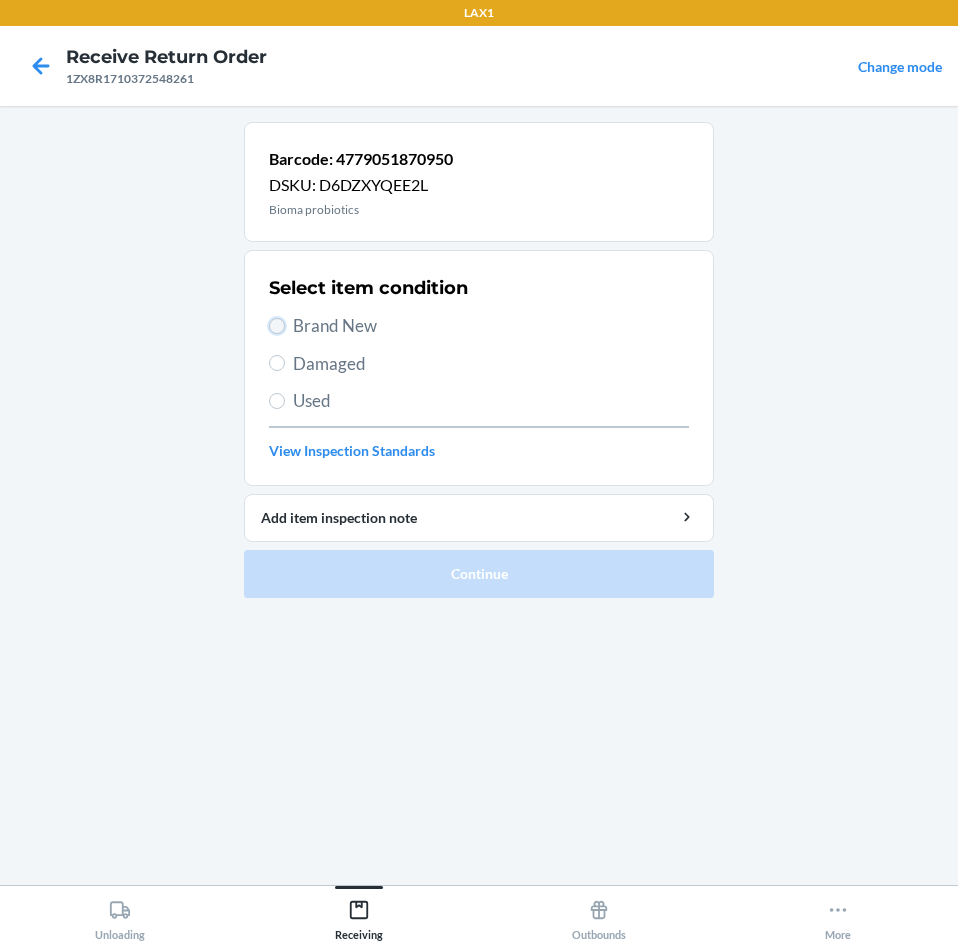 drag, startPoint x: 283, startPoint y: 322, endPoint x: 286, endPoint y: 360, distance: 38.118237 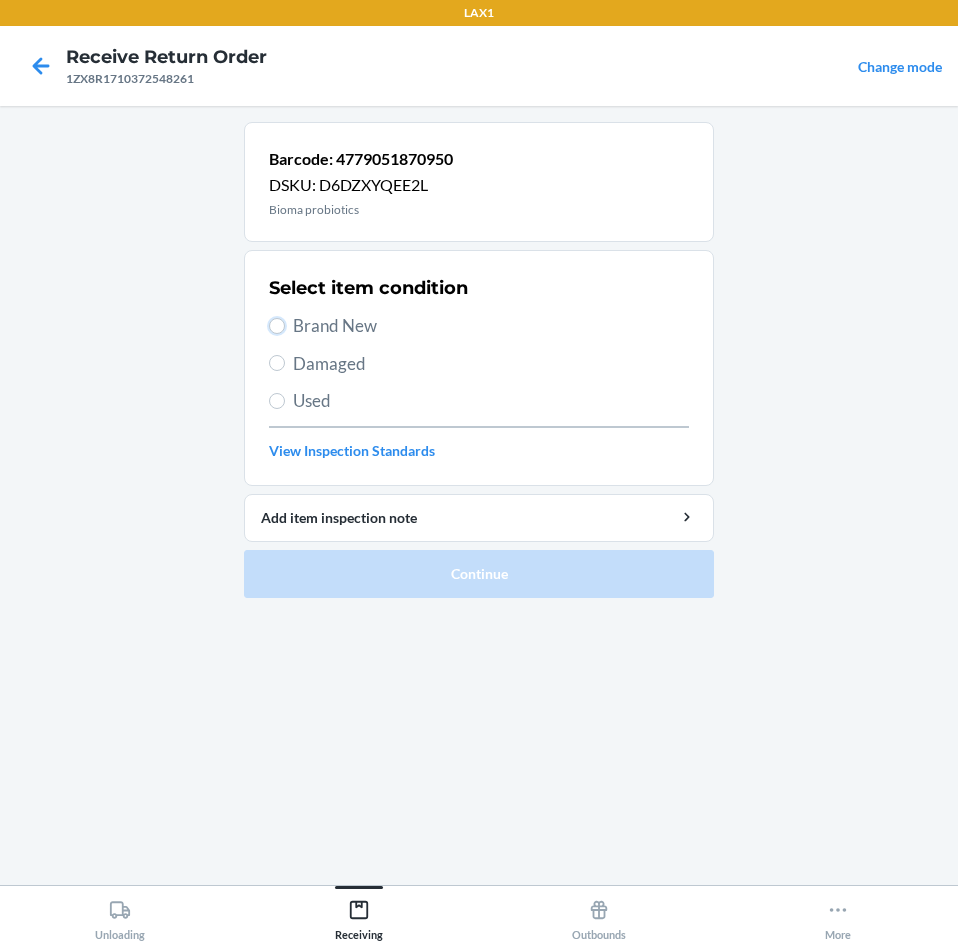 click on "Brand New" at bounding box center [277, 326] 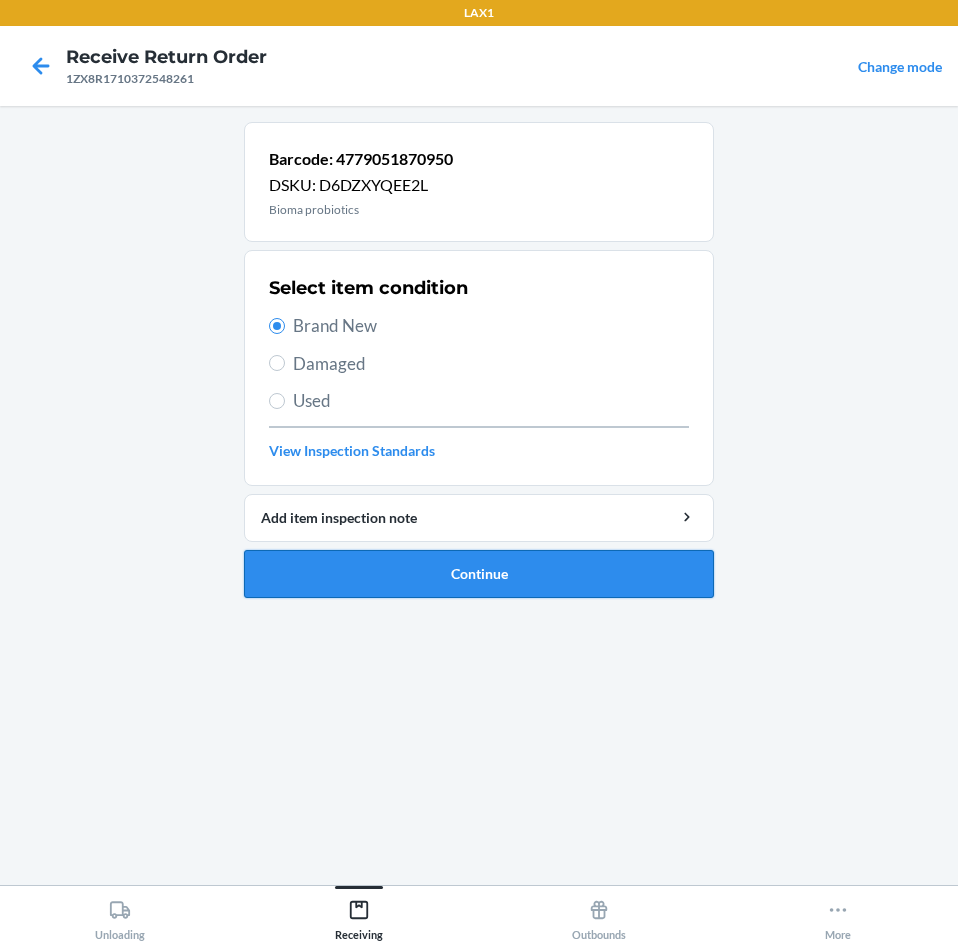 click on "Continue" at bounding box center (479, 574) 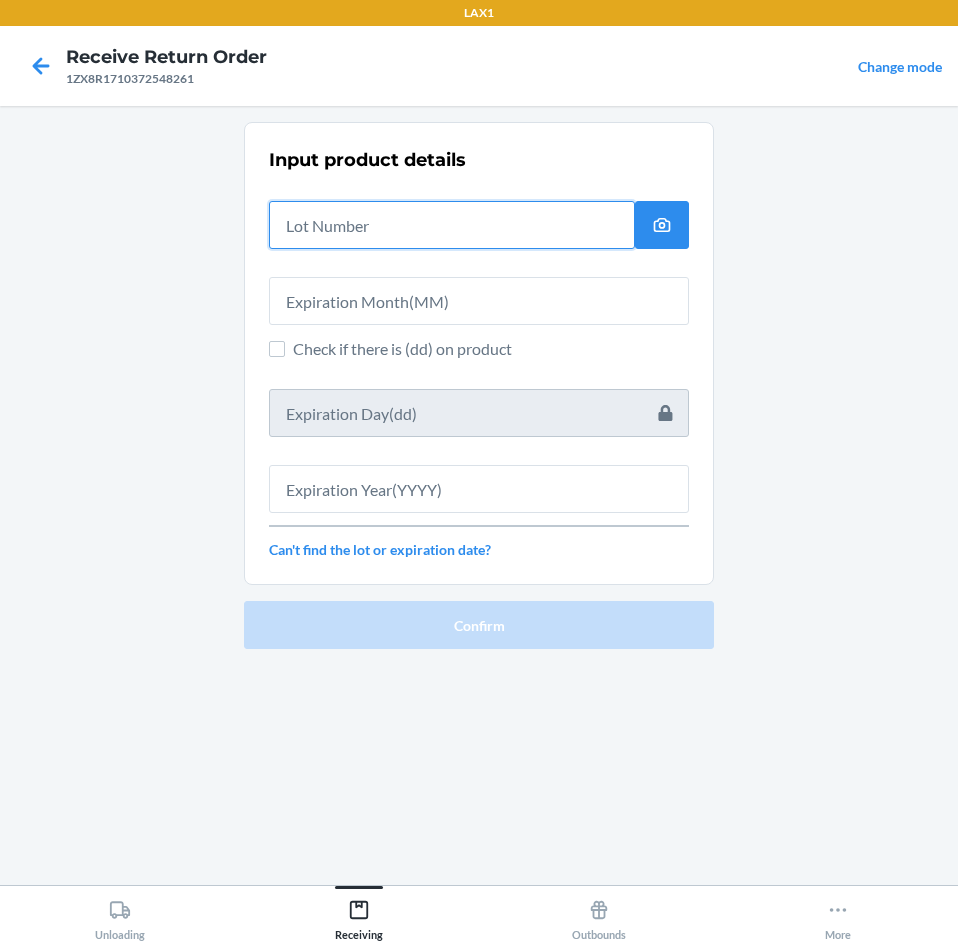 click at bounding box center (452, 225) 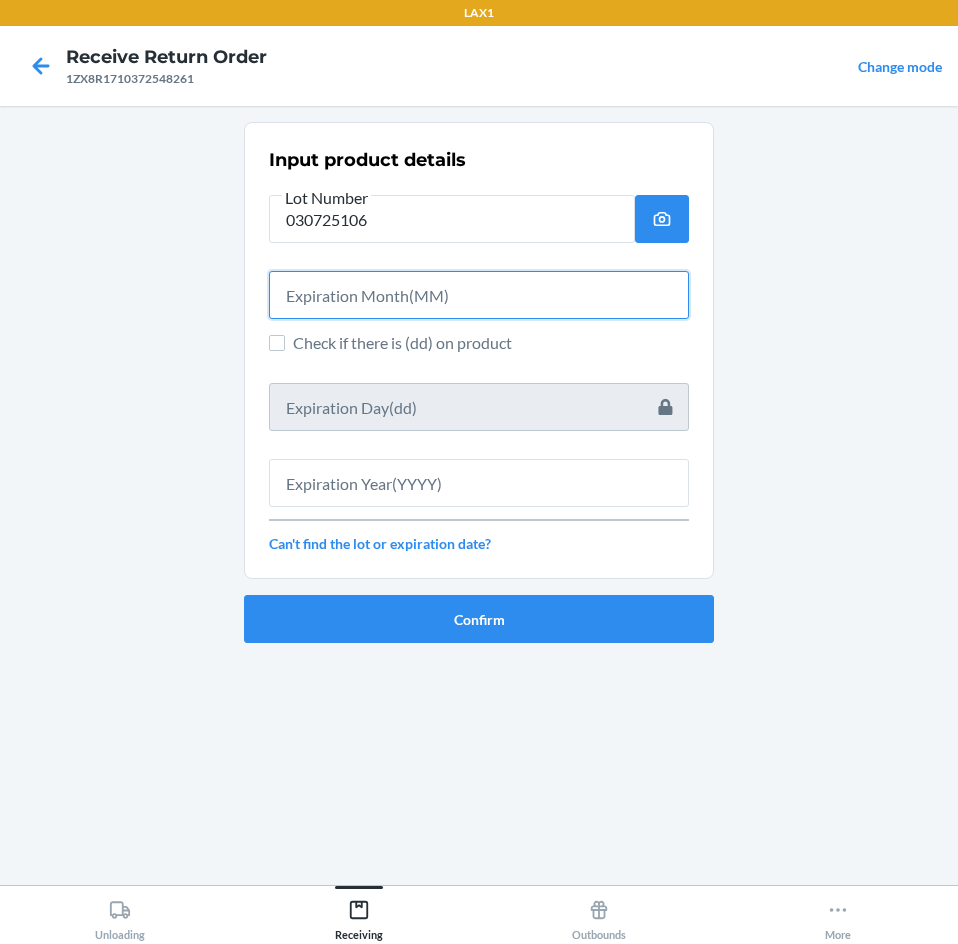 click at bounding box center [479, 295] 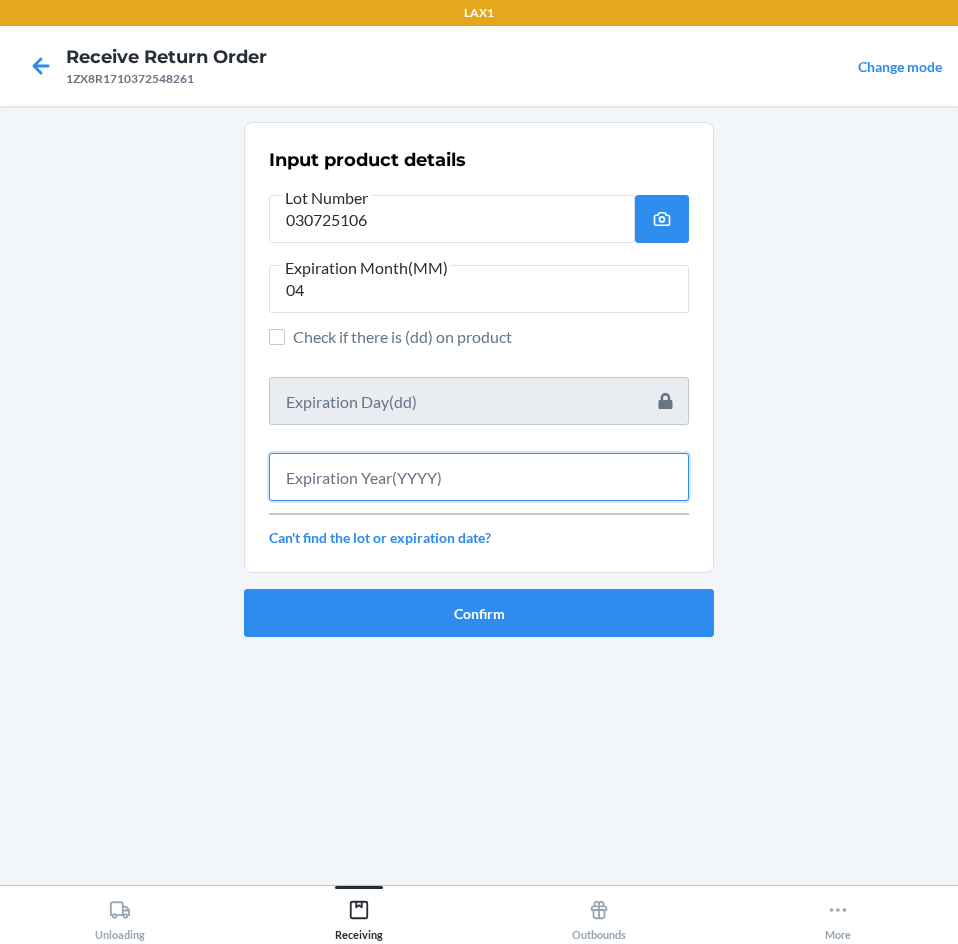 click at bounding box center (479, 477) 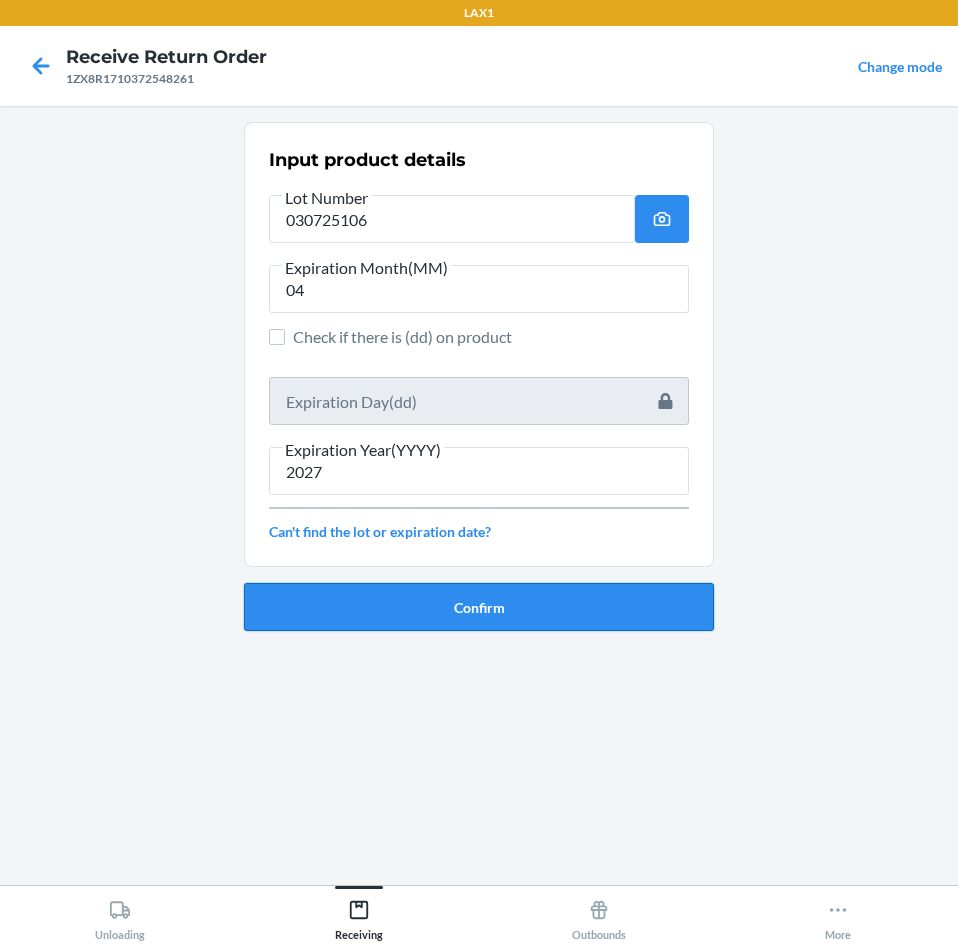 click on "Confirm" at bounding box center (479, 607) 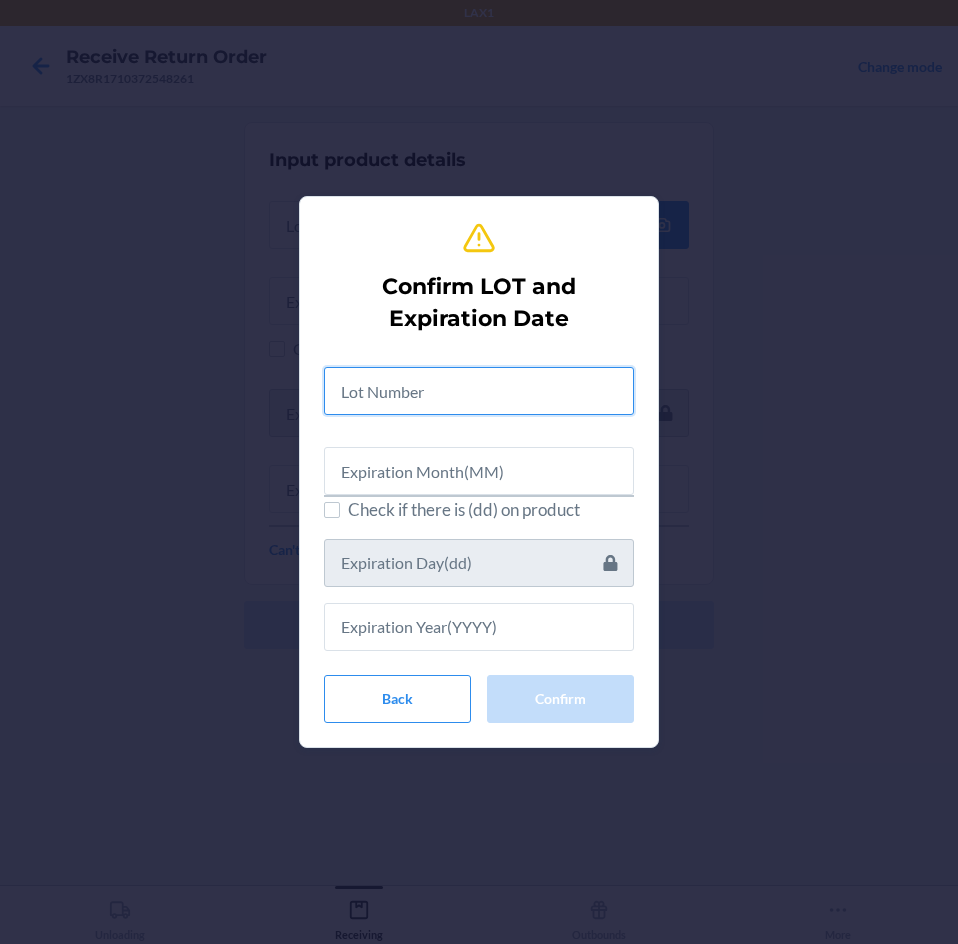 click at bounding box center [479, 391] 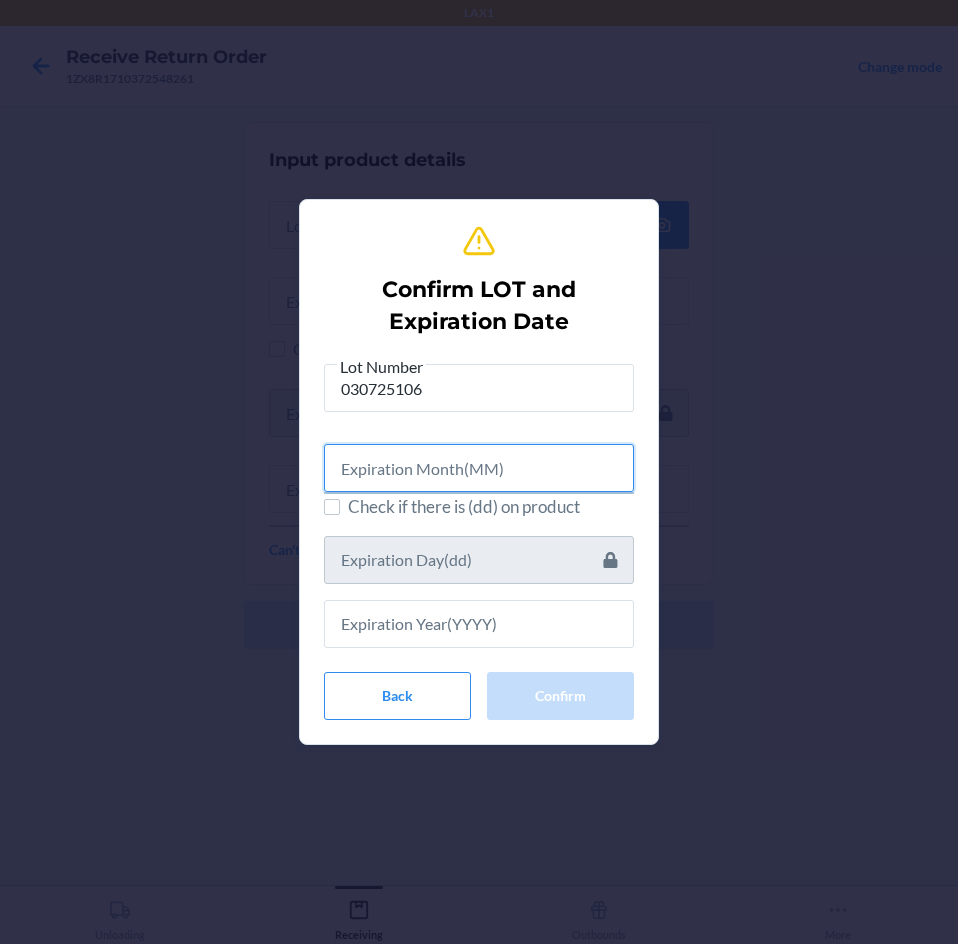 click at bounding box center [479, 468] 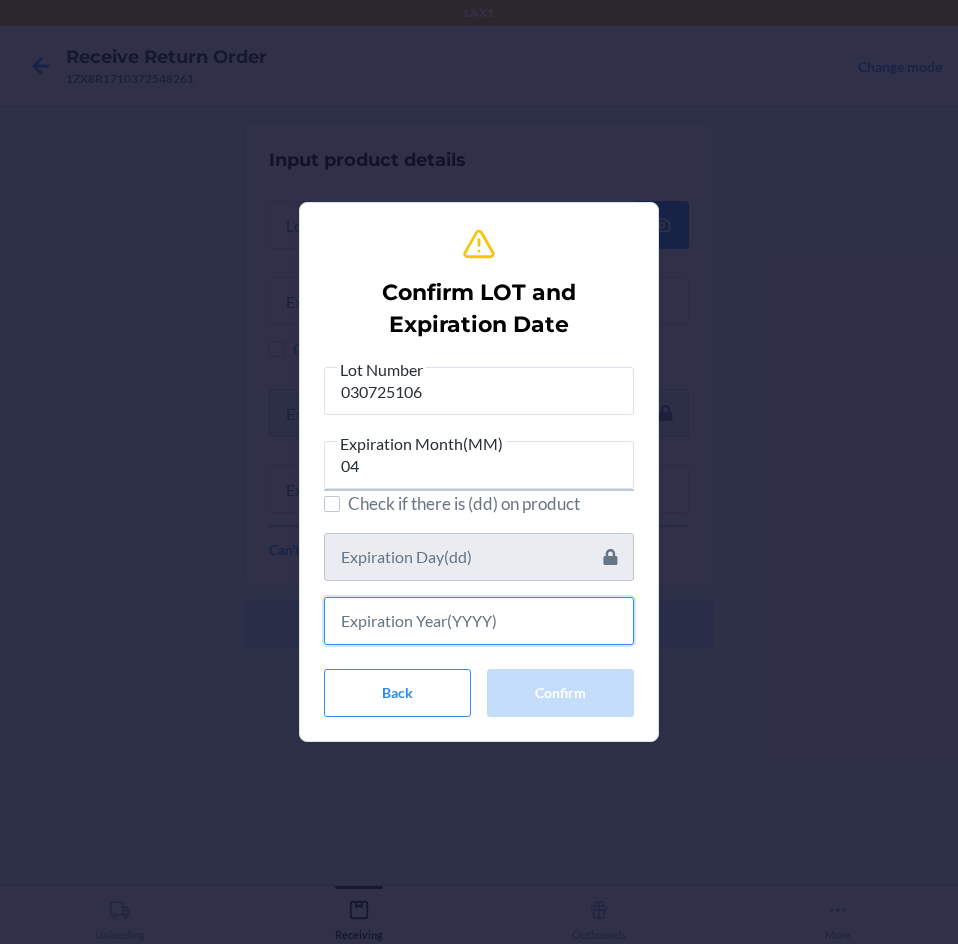 click at bounding box center [479, 621] 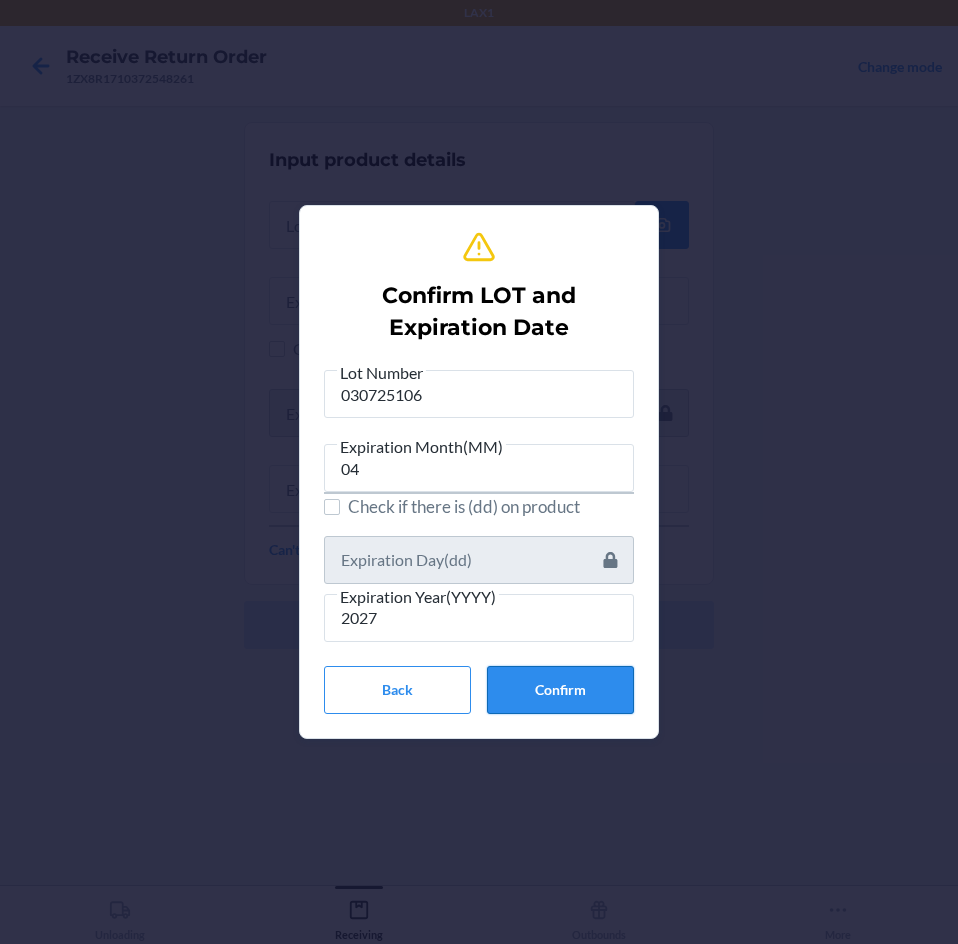 click on "Confirm" at bounding box center (560, 690) 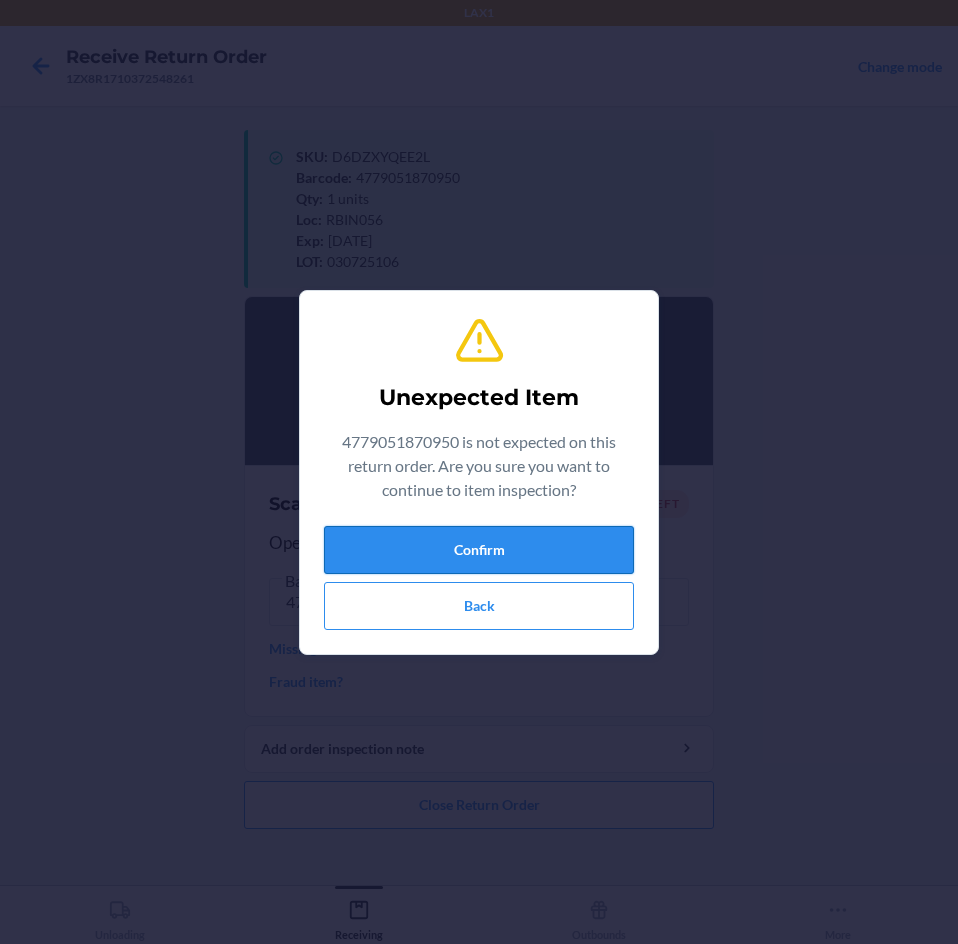 click on "Confirm" at bounding box center (479, 550) 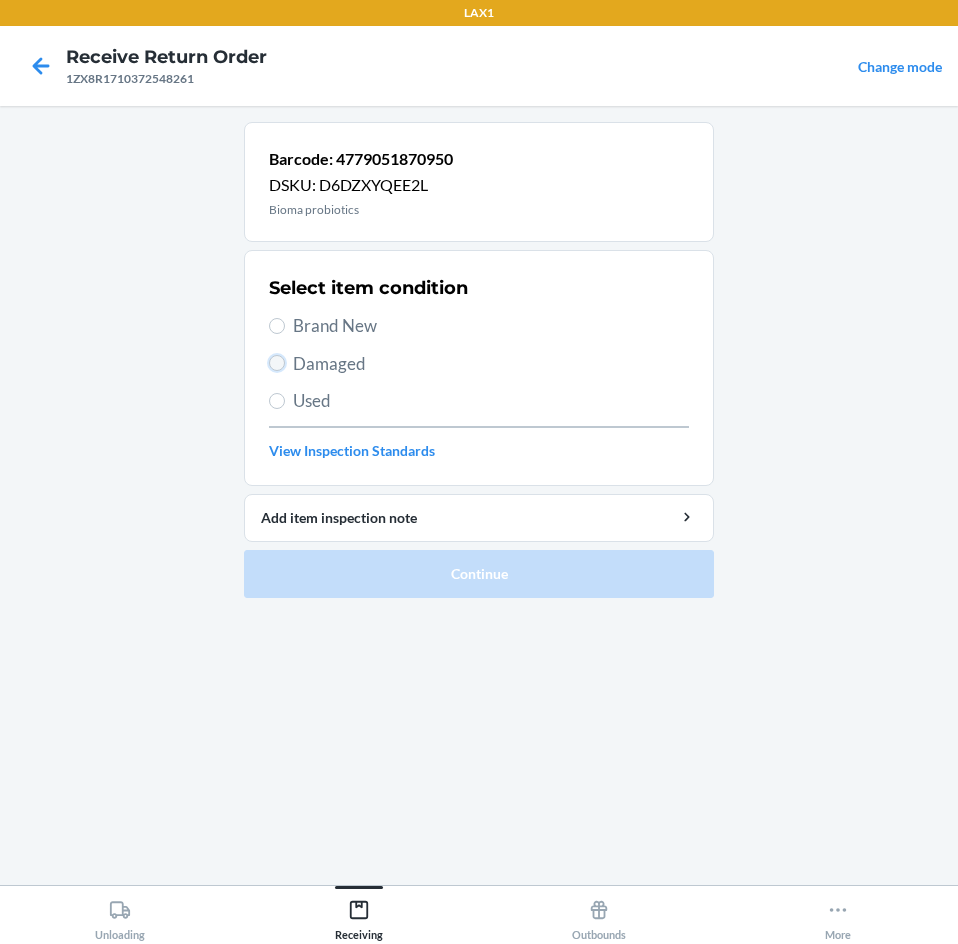 click on "Damaged" at bounding box center [277, 363] 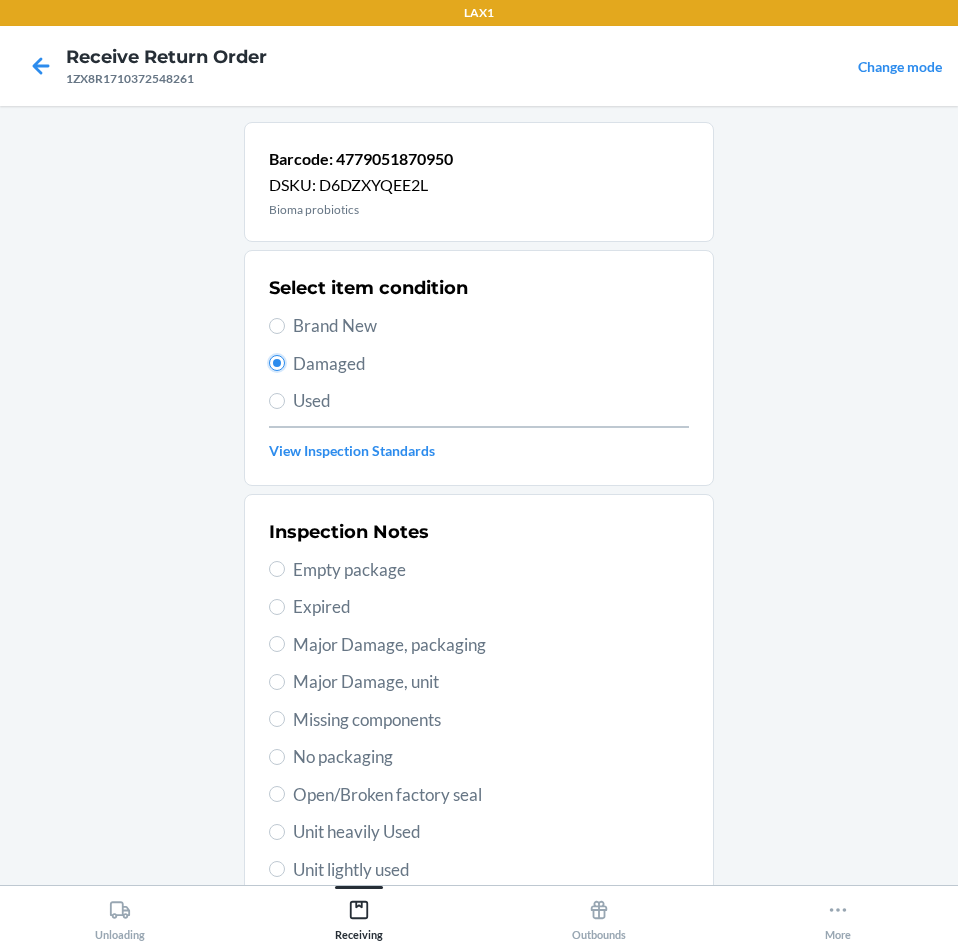 scroll, scrollTop: 100, scrollLeft: 0, axis: vertical 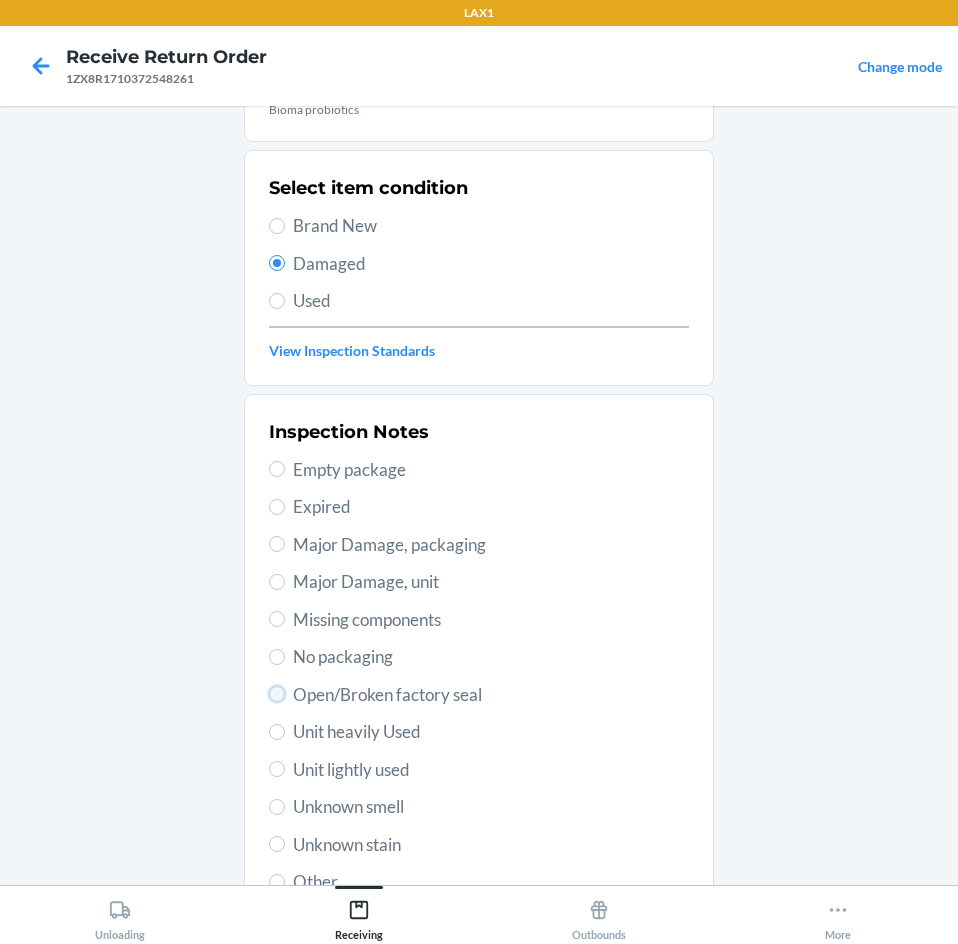 click on "Open/Broken factory seal" at bounding box center [277, 694] 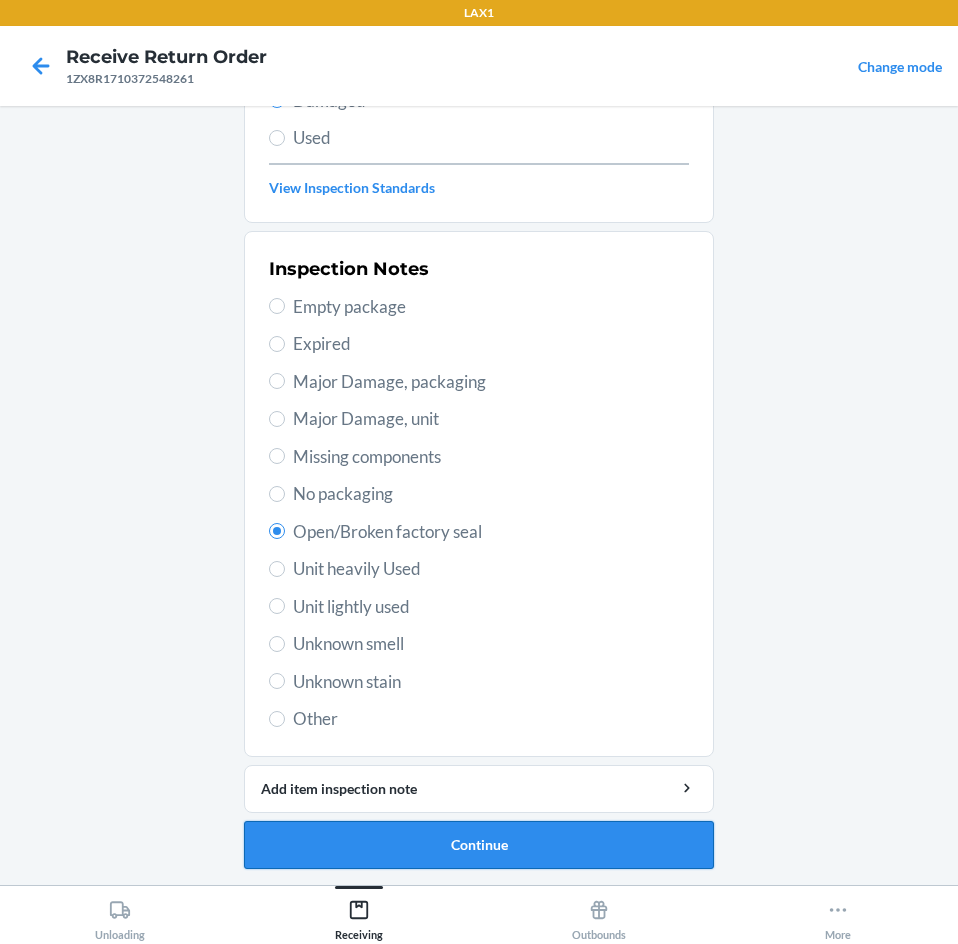 click on "Continue" at bounding box center [479, 845] 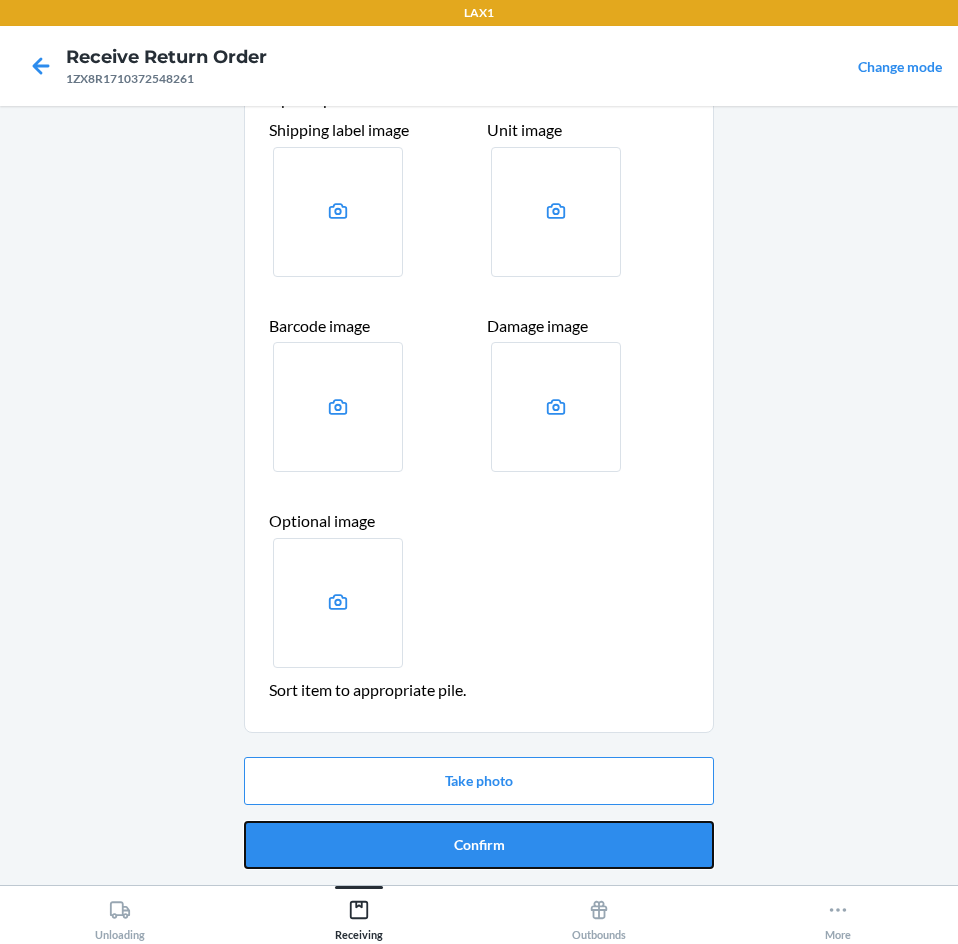 click on "Confirm" at bounding box center [479, 845] 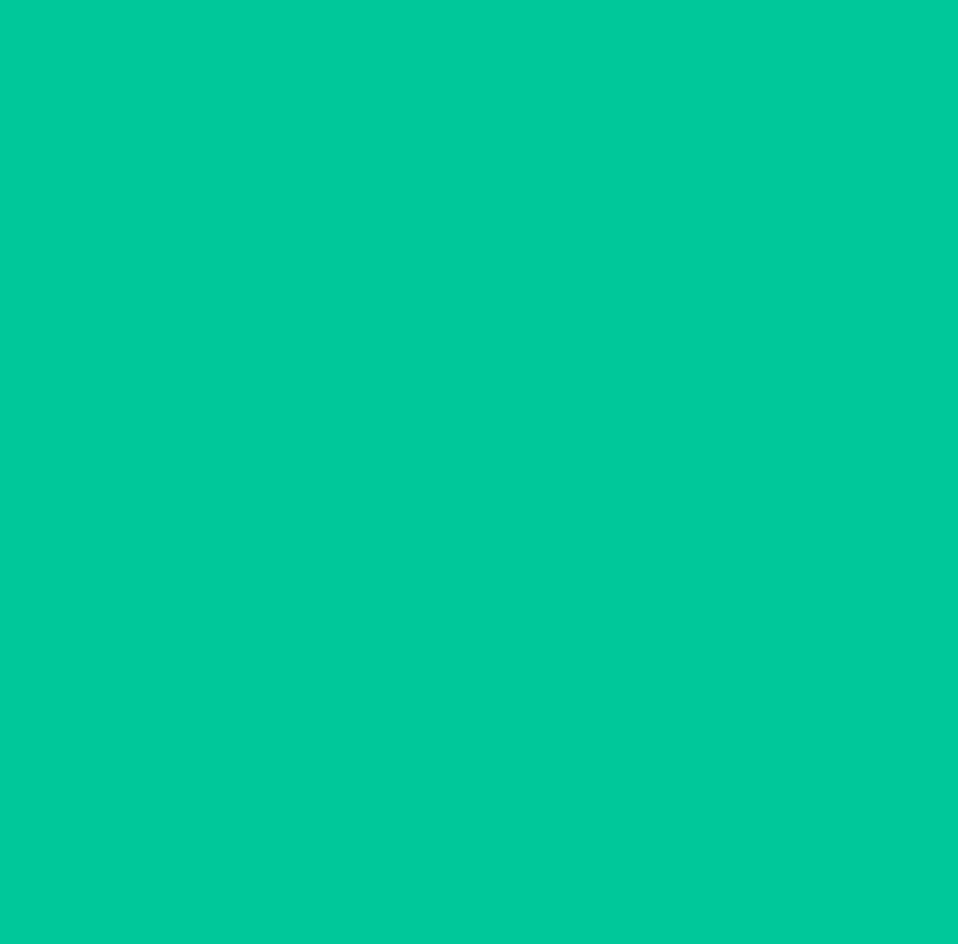 scroll, scrollTop: 0, scrollLeft: 0, axis: both 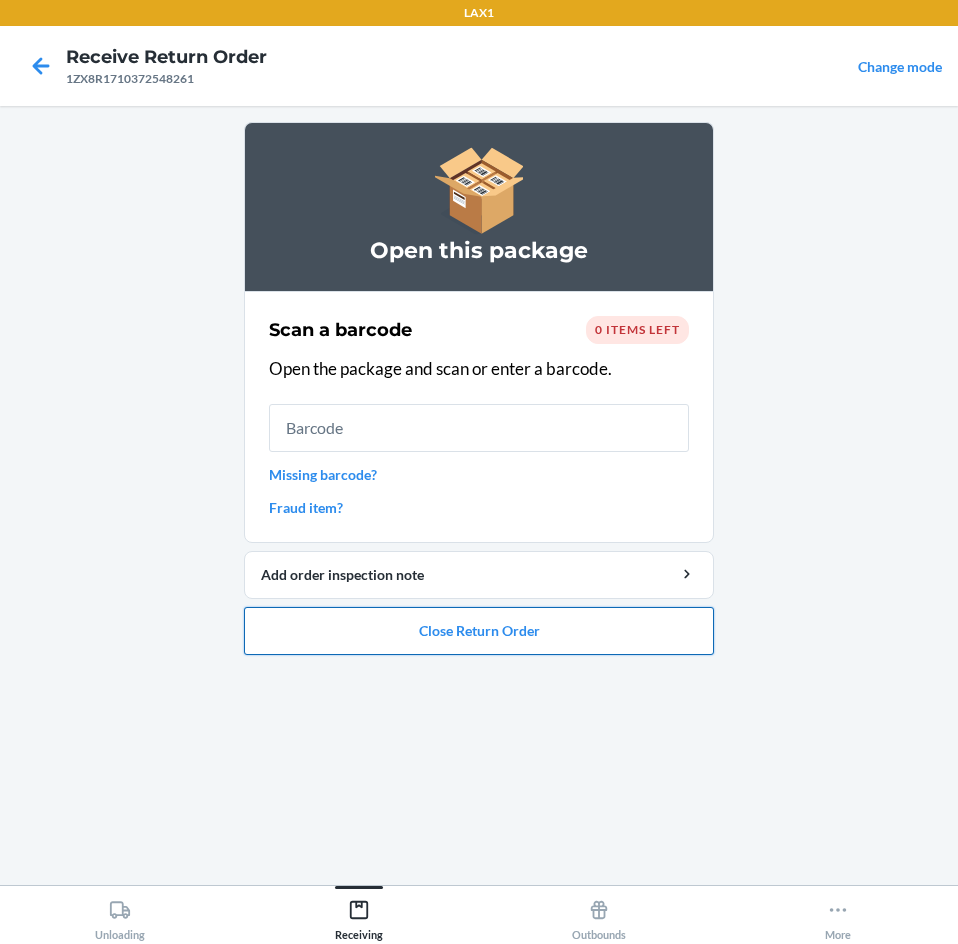 click on "Close Return Order" at bounding box center (479, 631) 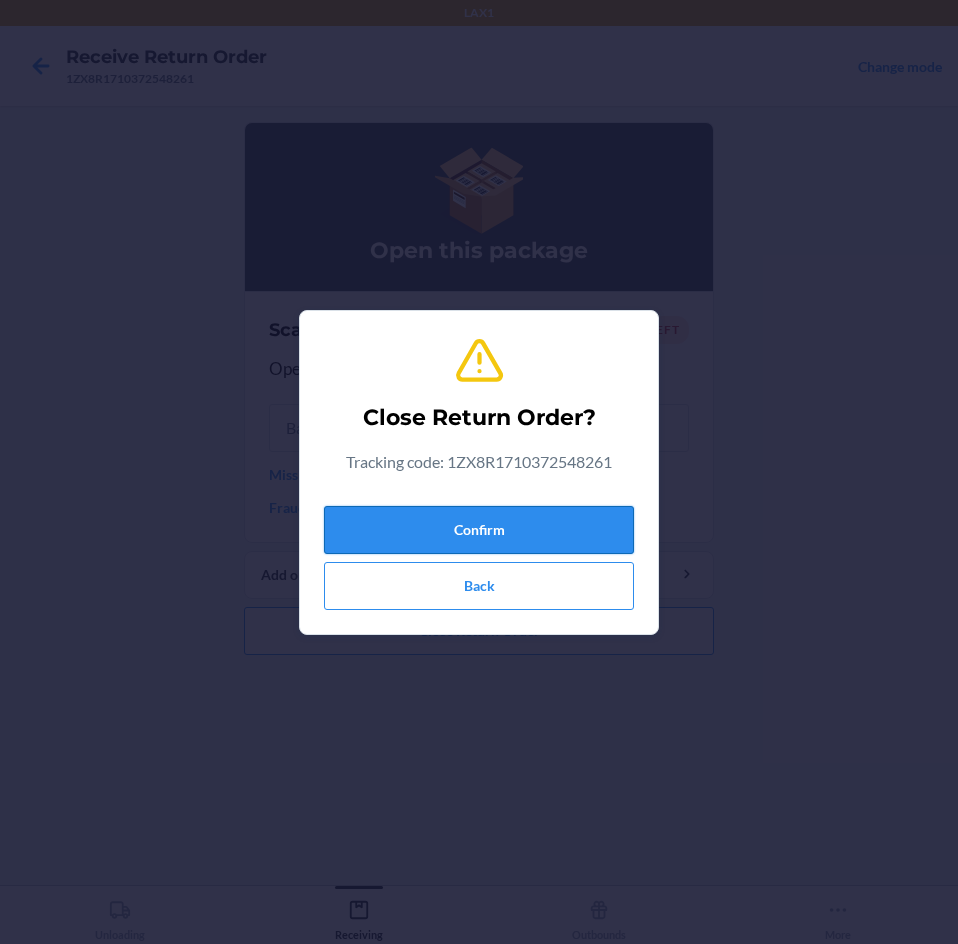click on "Confirm" at bounding box center [479, 530] 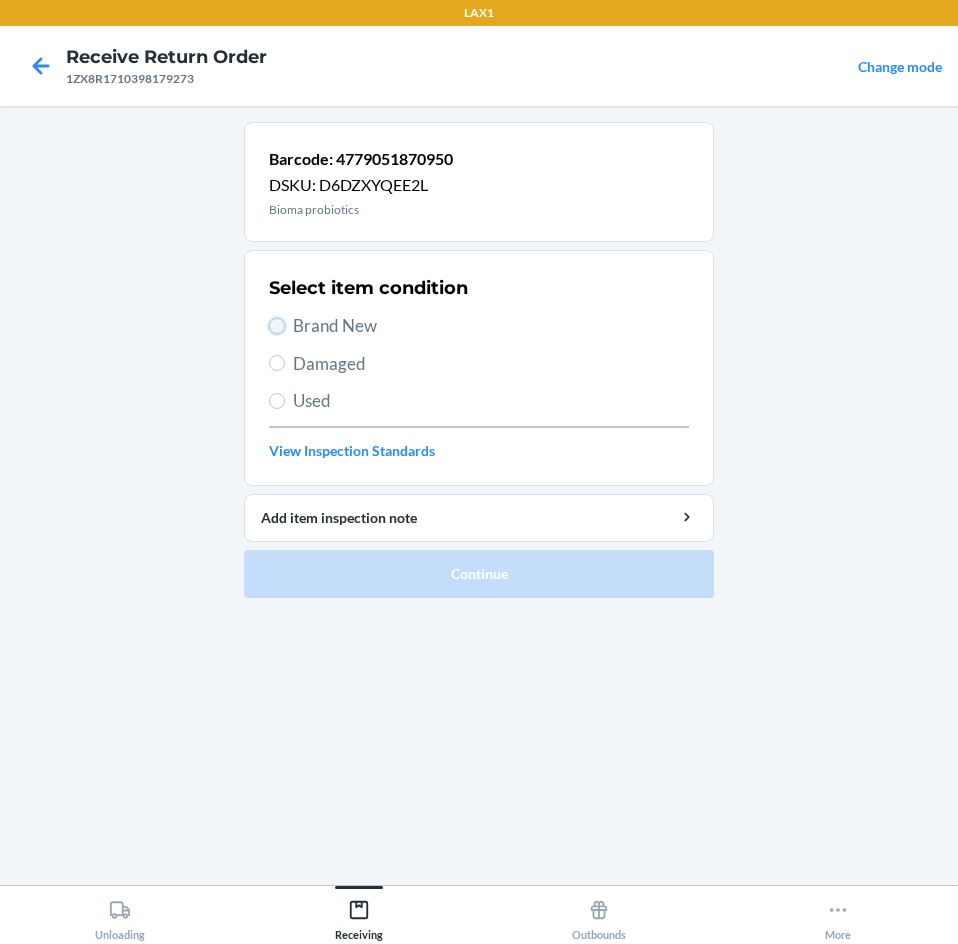 click on "Brand New" at bounding box center [277, 326] 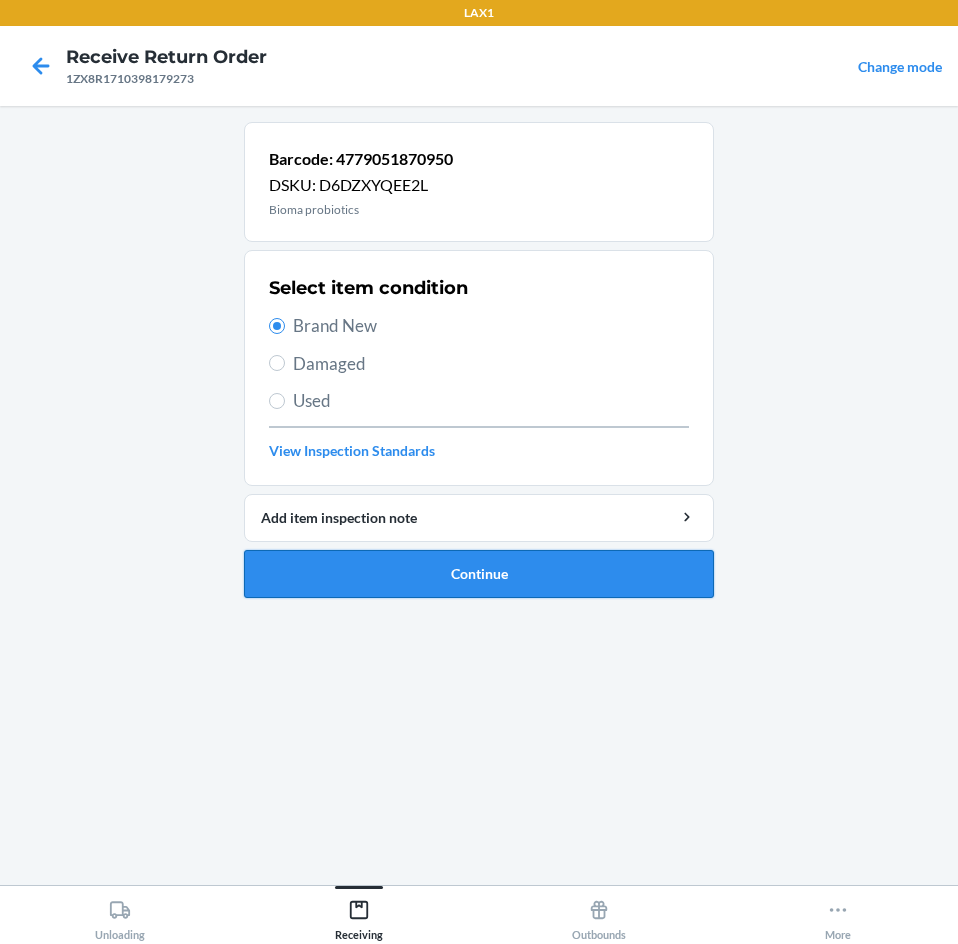 click on "Continue" at bounding box center [479, 574] 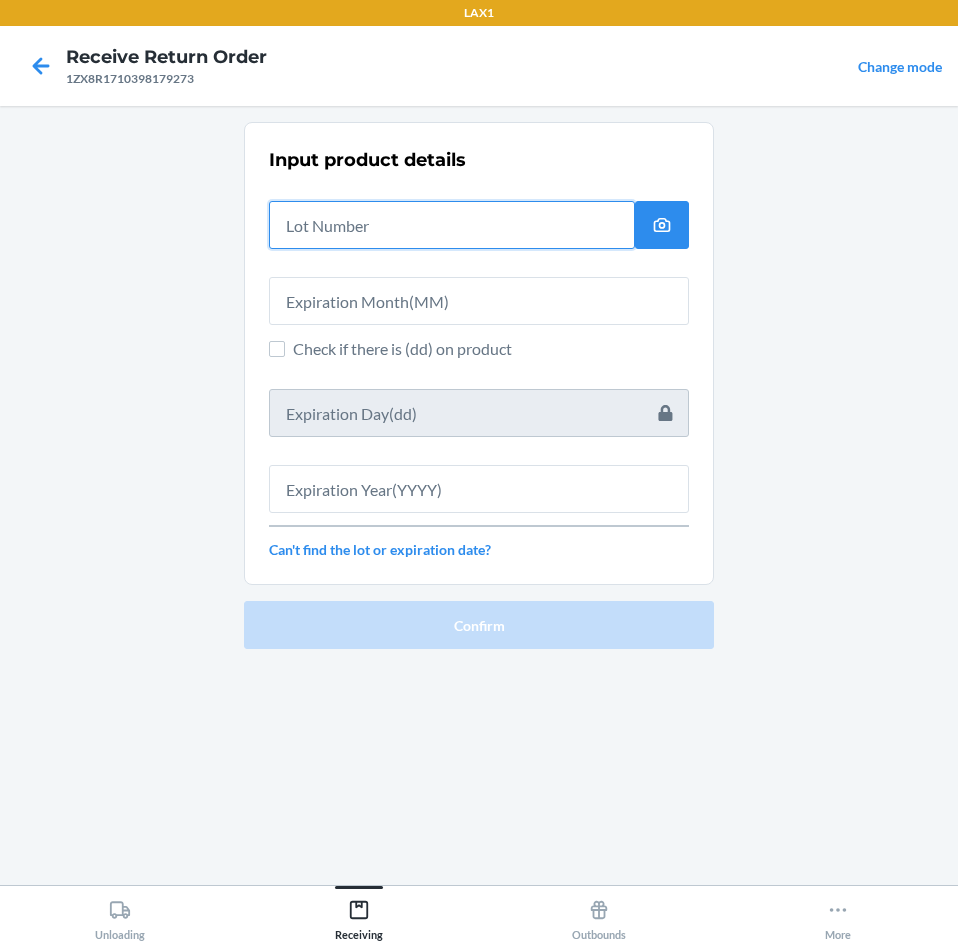 click at bounding box center (452, 225) 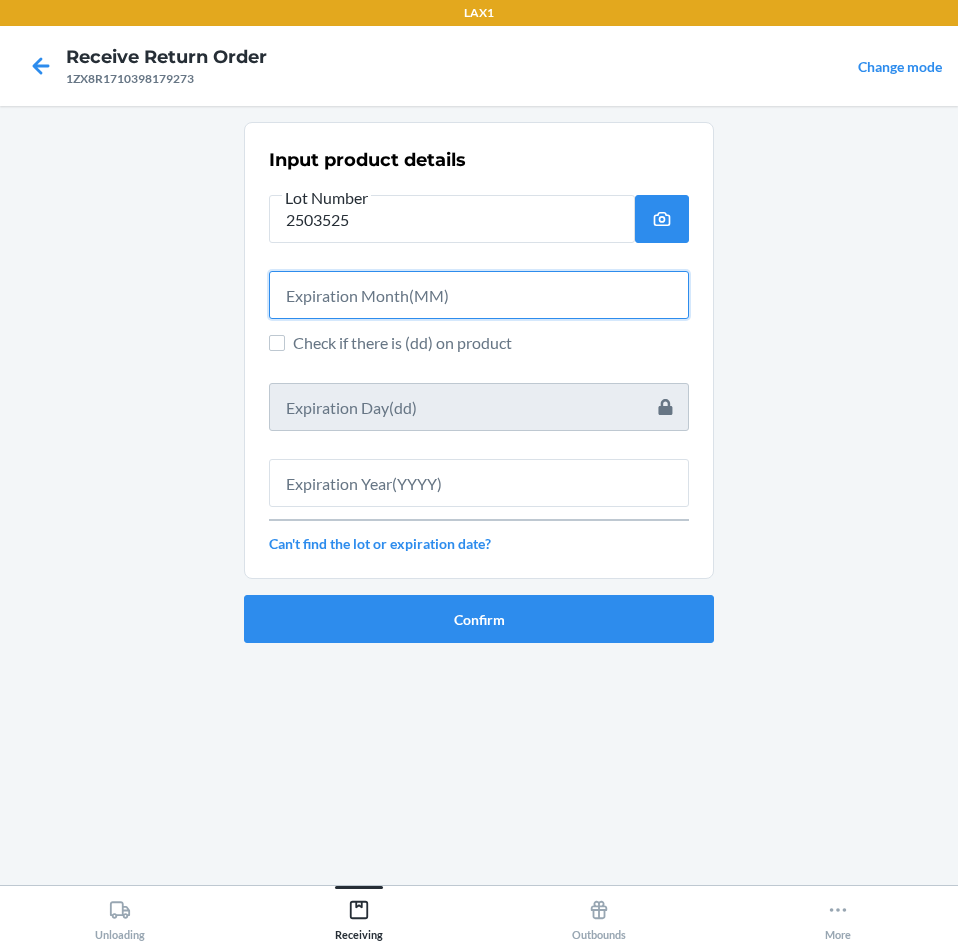 click at bounding box center [479, 295] 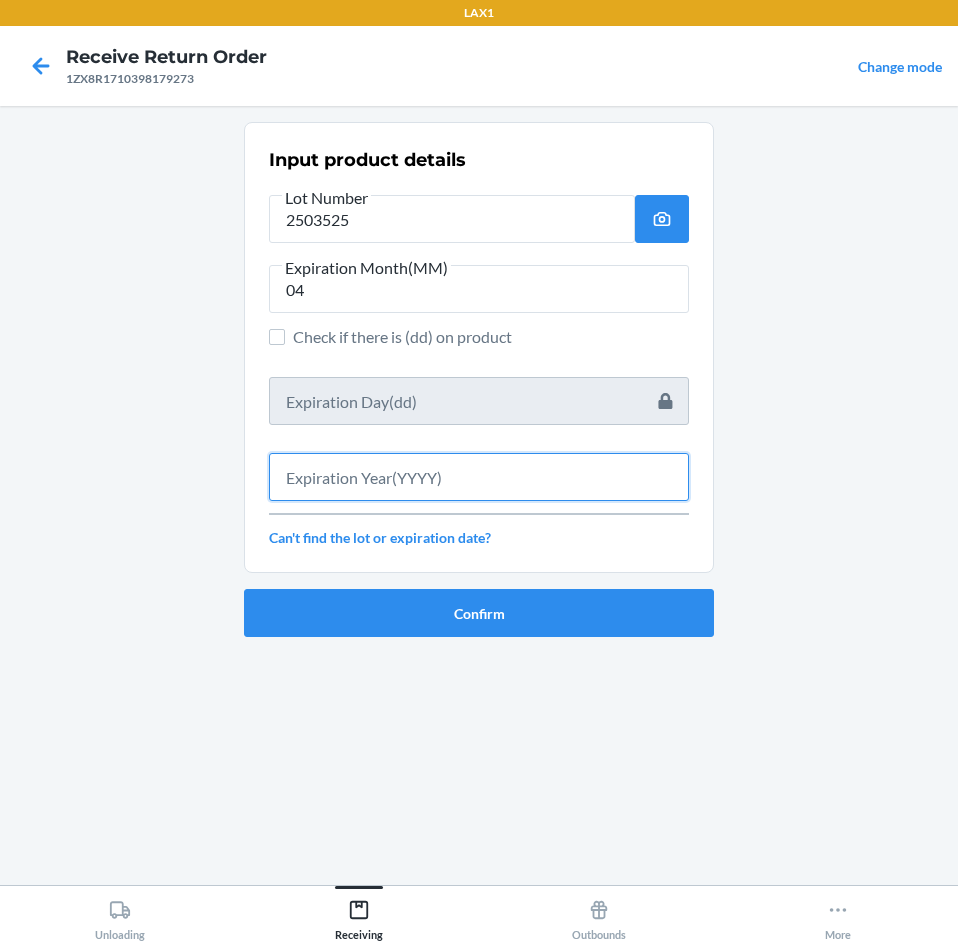 click at bounding box center [479, 477] 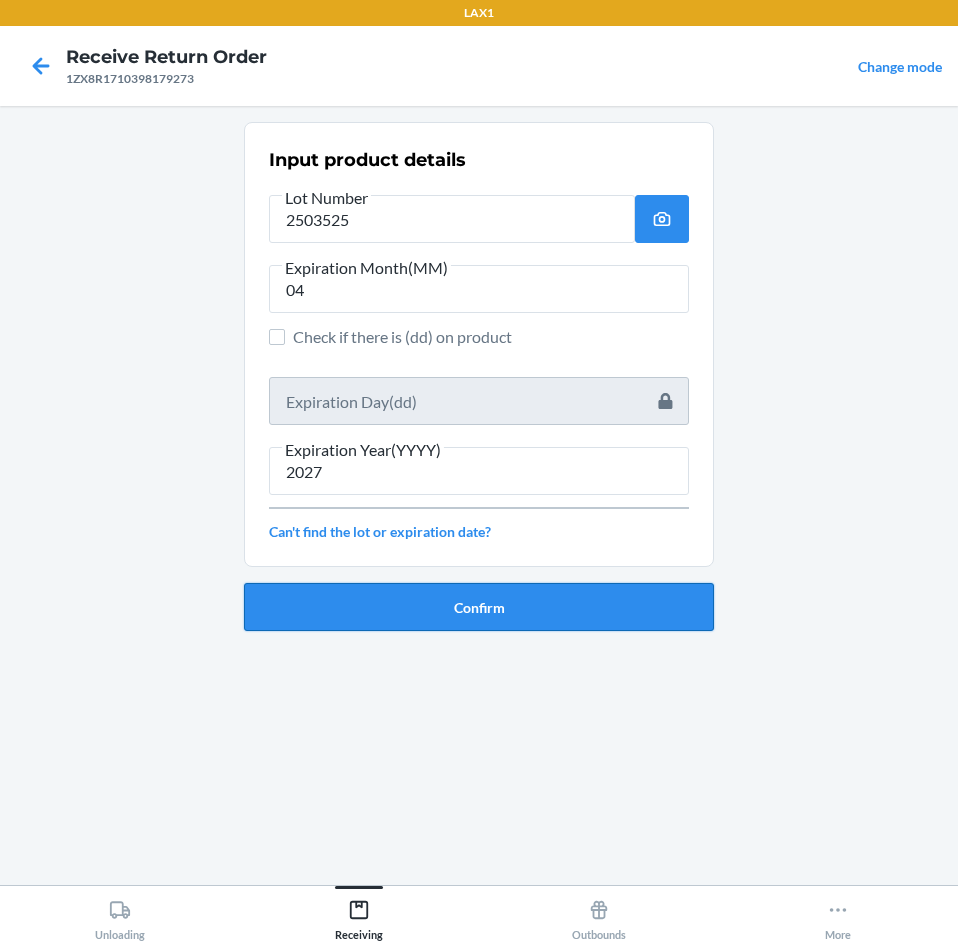 click on "Confirm" at bounding box center (479, 607) 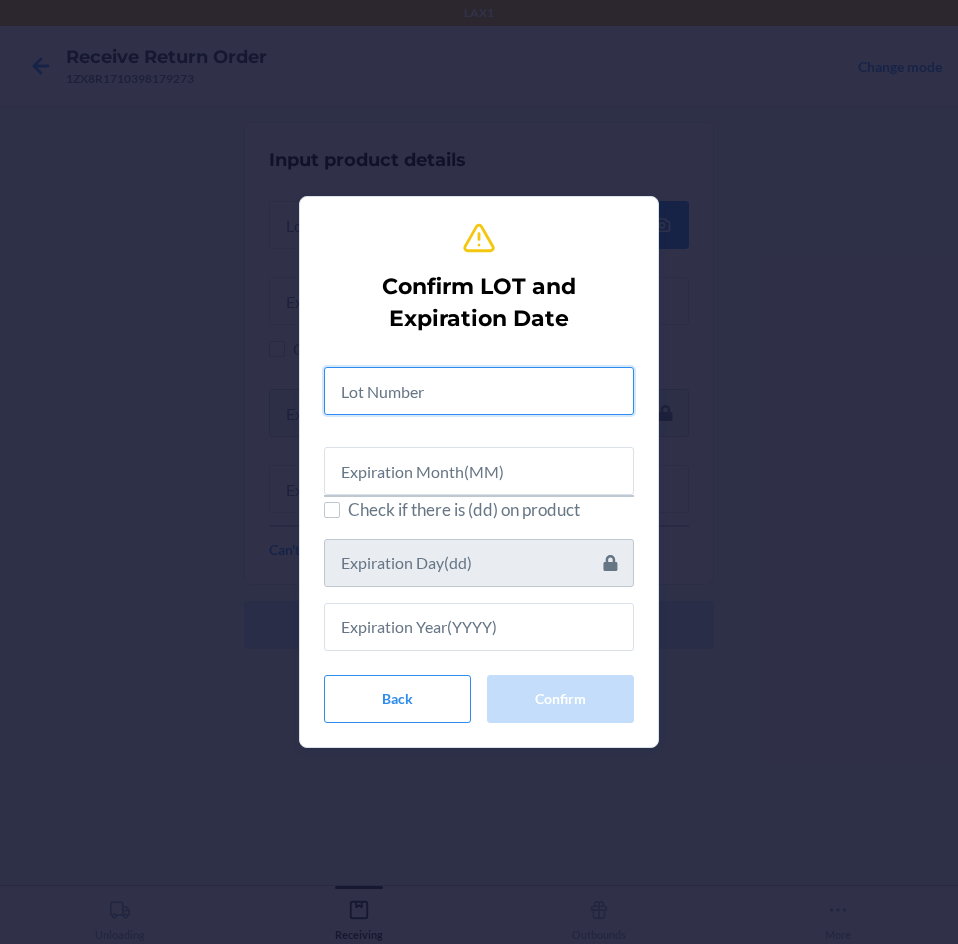 click at bounding box center (479, 391) 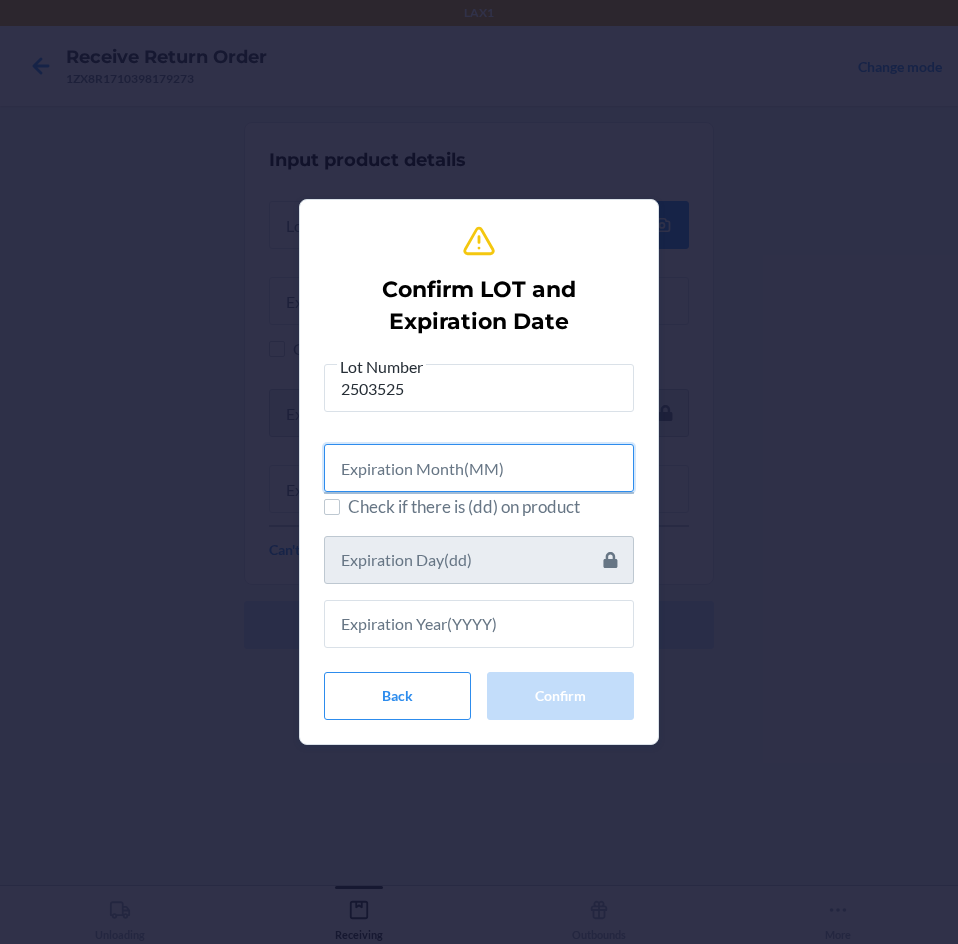 click at bounding box center [479, 468] 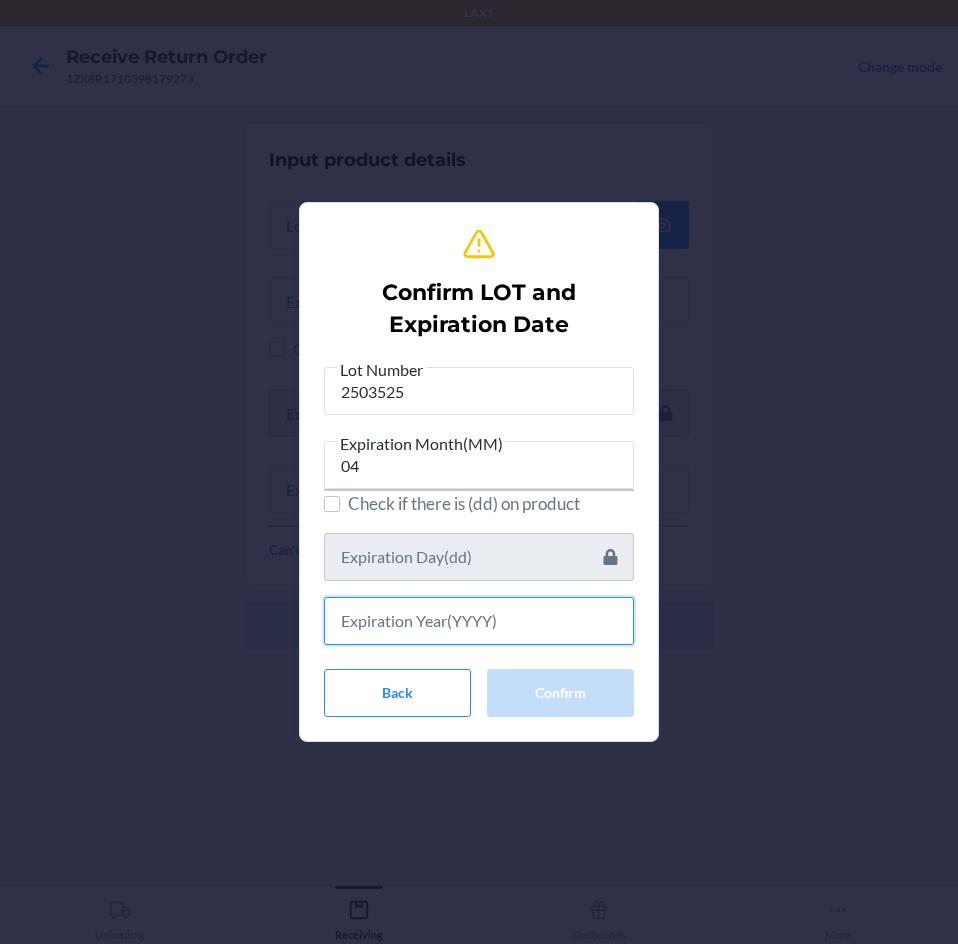 click at bounding box center (479, 621) 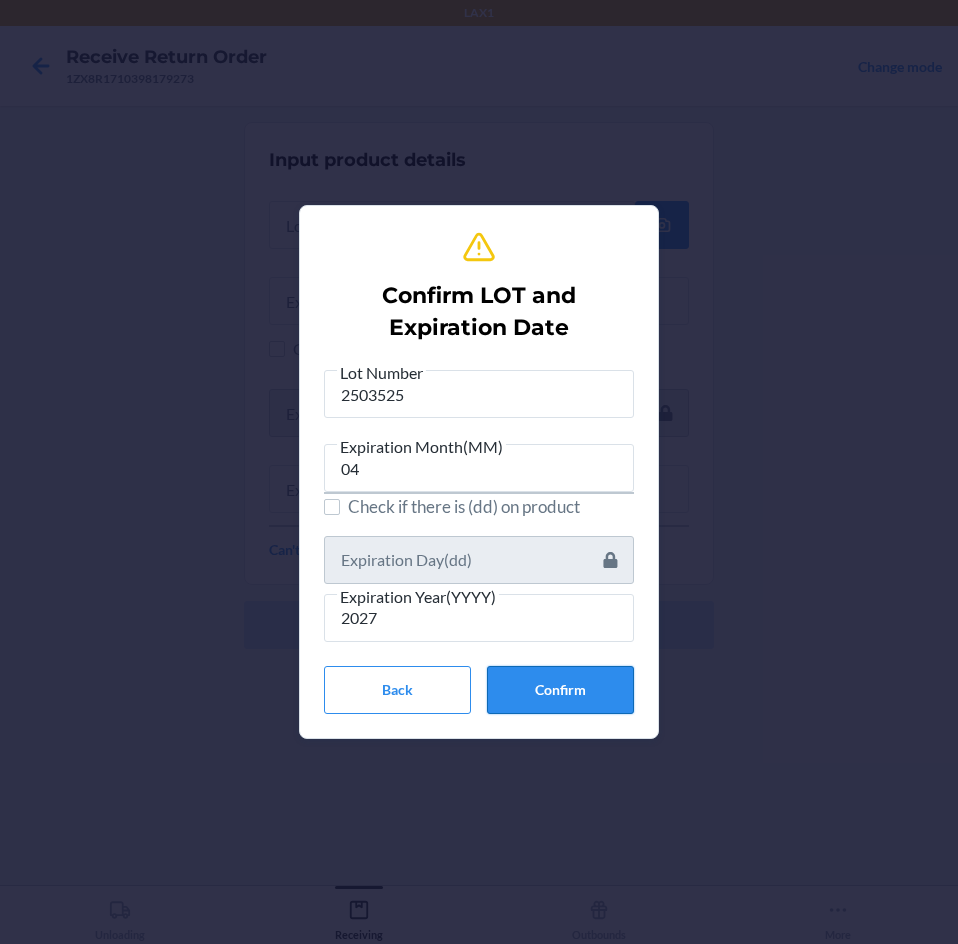 click on "Confirm" at bounding box center [560, 690] 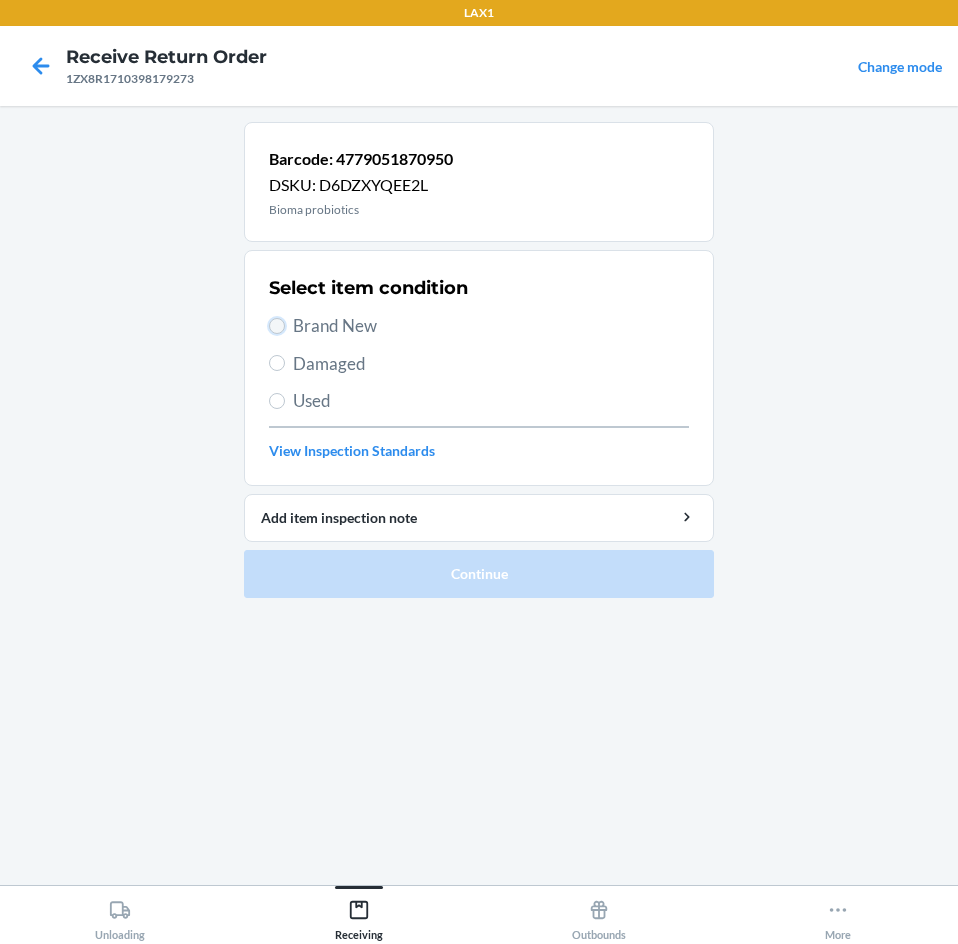 click on "Brand New" at bounding box center [277, 326] 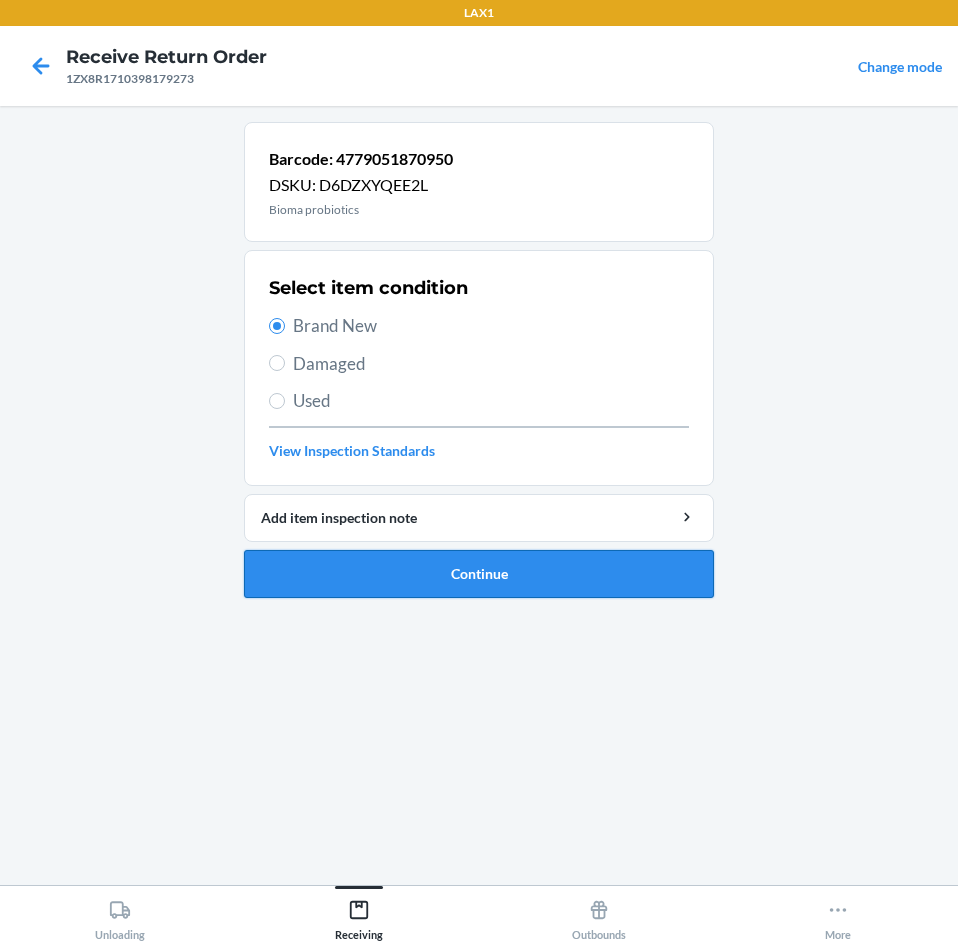 click on "Continue" at bounding box center (479, 574) 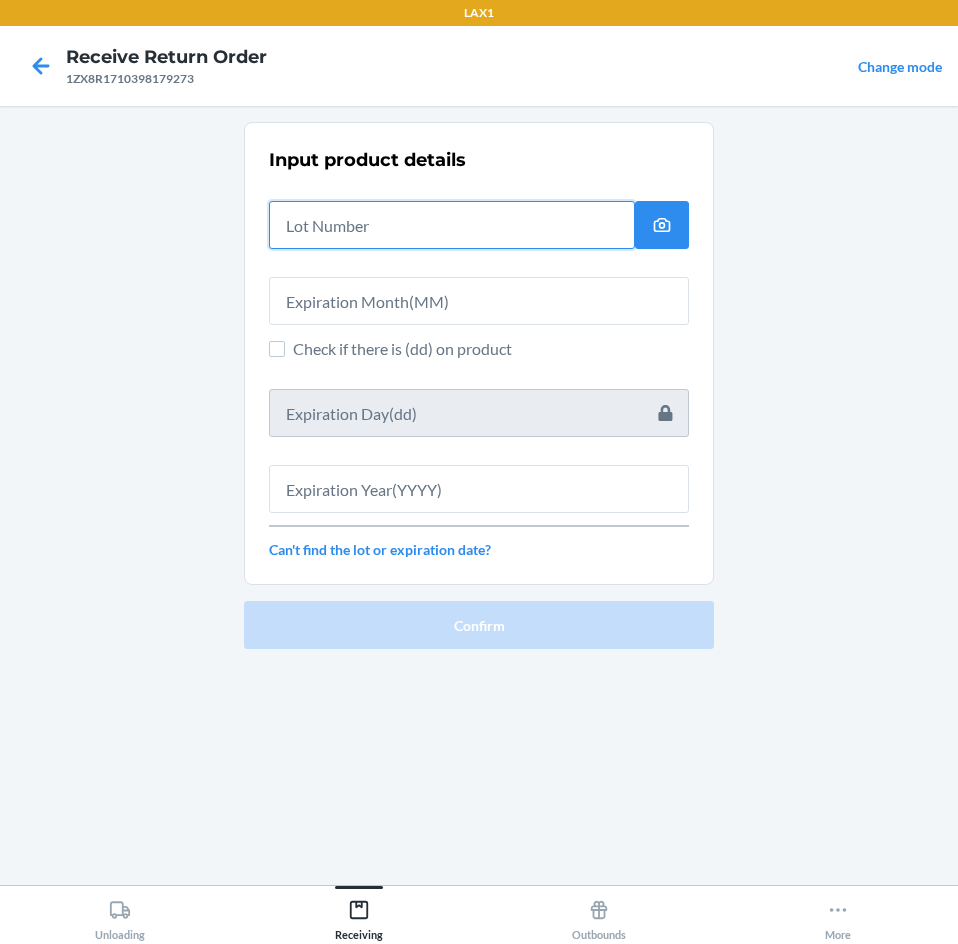 click at bounding box center [452, 225] 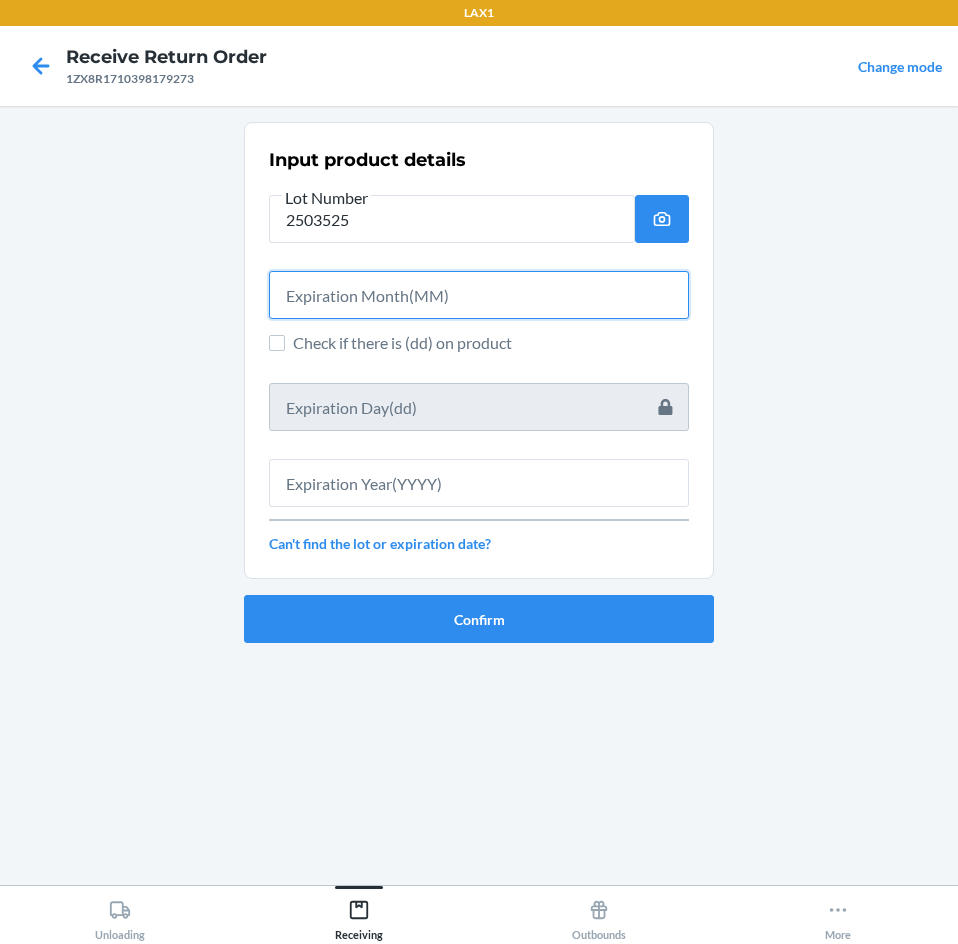 click at bounding box center [479, 295] 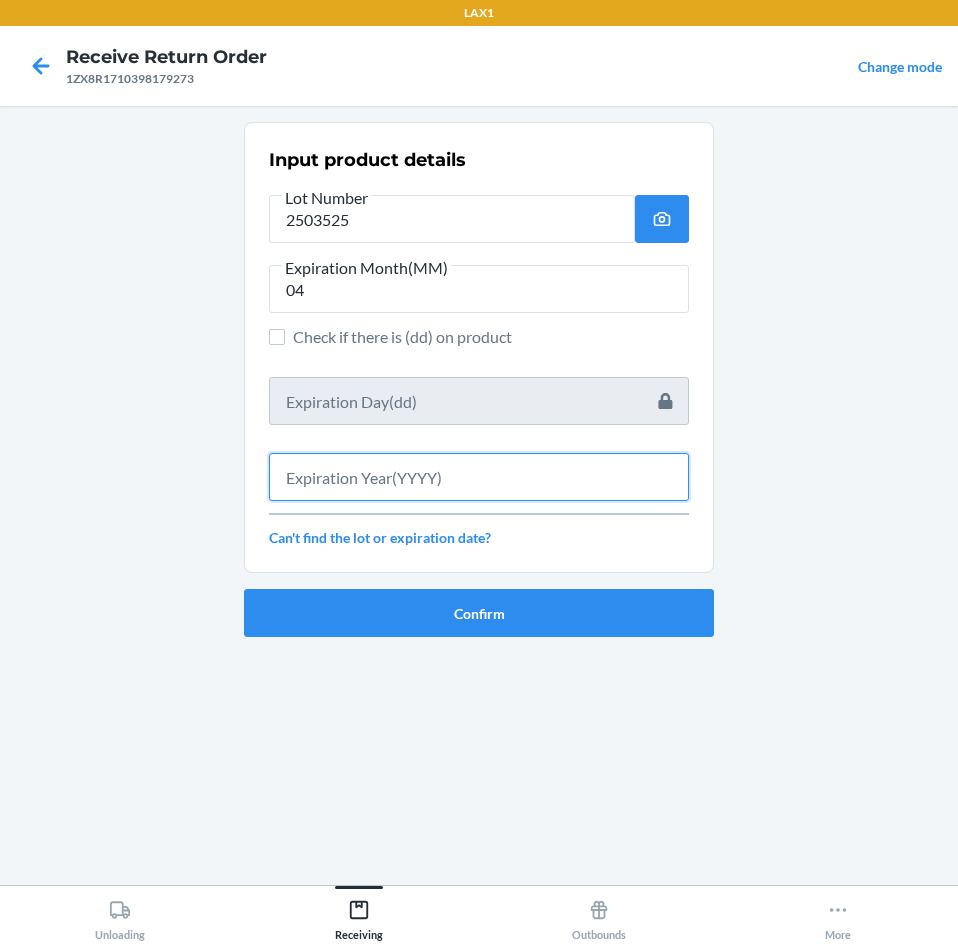 click at bounding box center (479, 477) 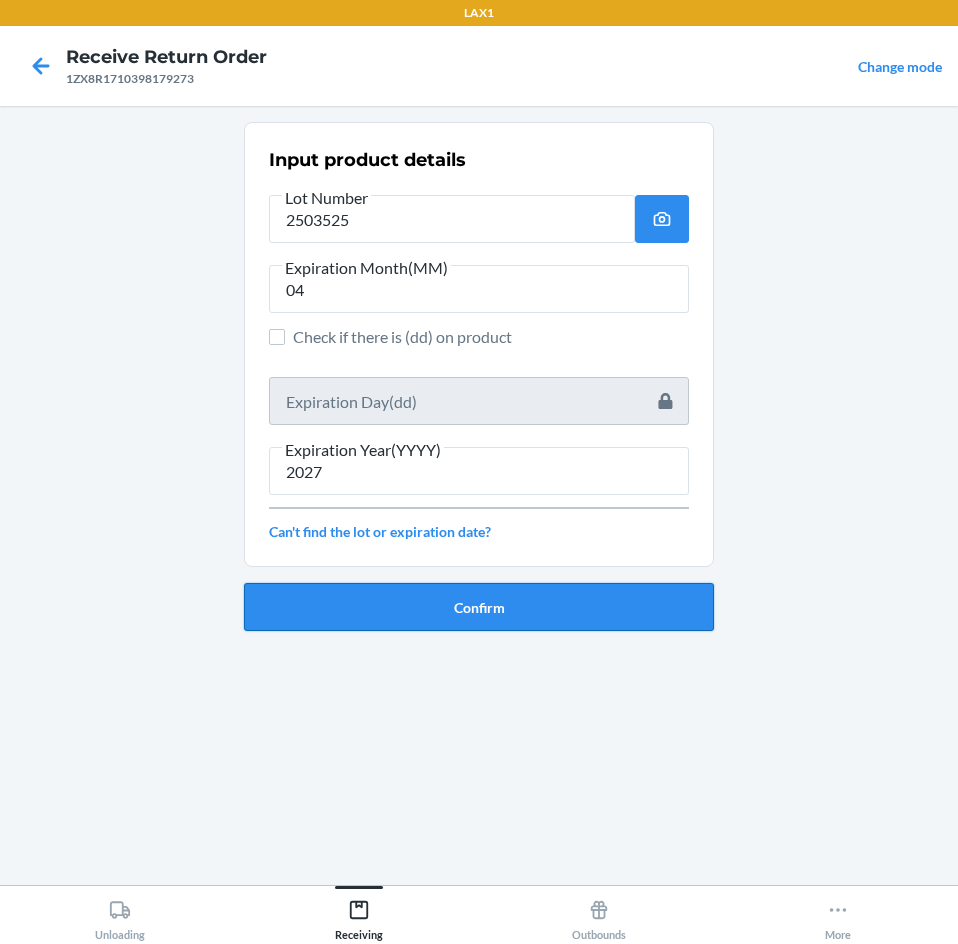 click on "Confirm" at bounding box center (479, 607) 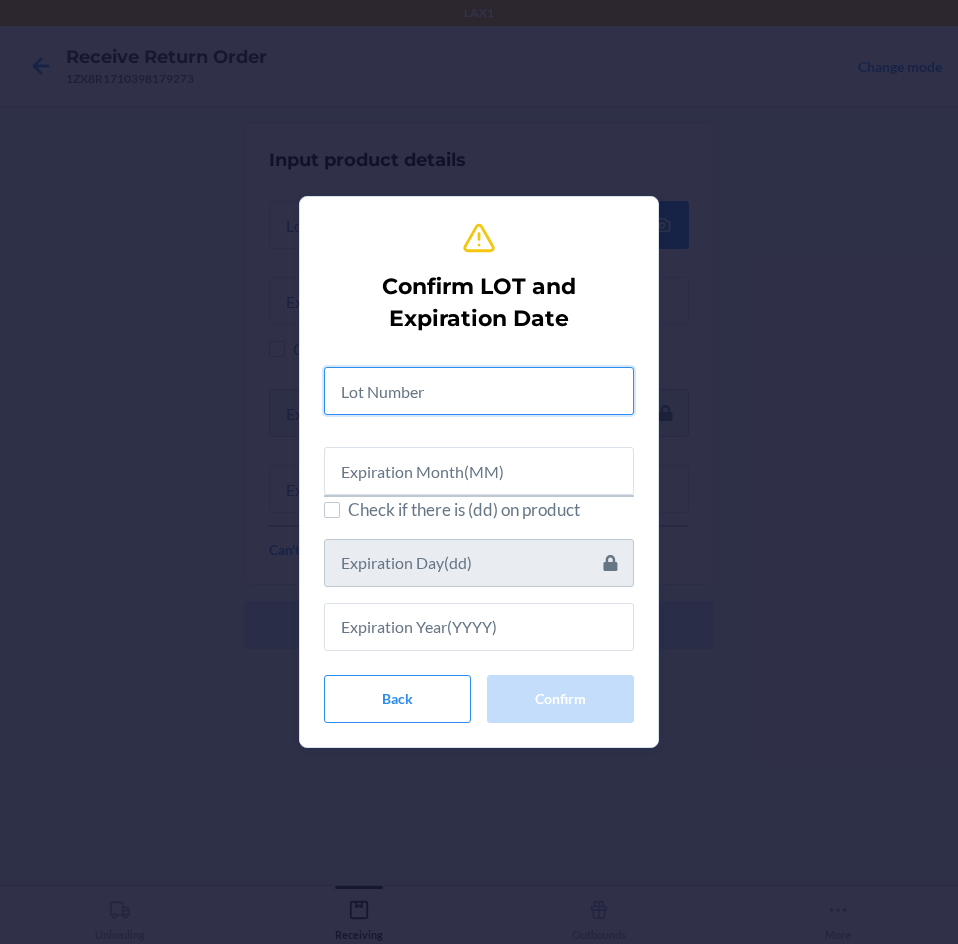 click at bounding box center [479, 391] 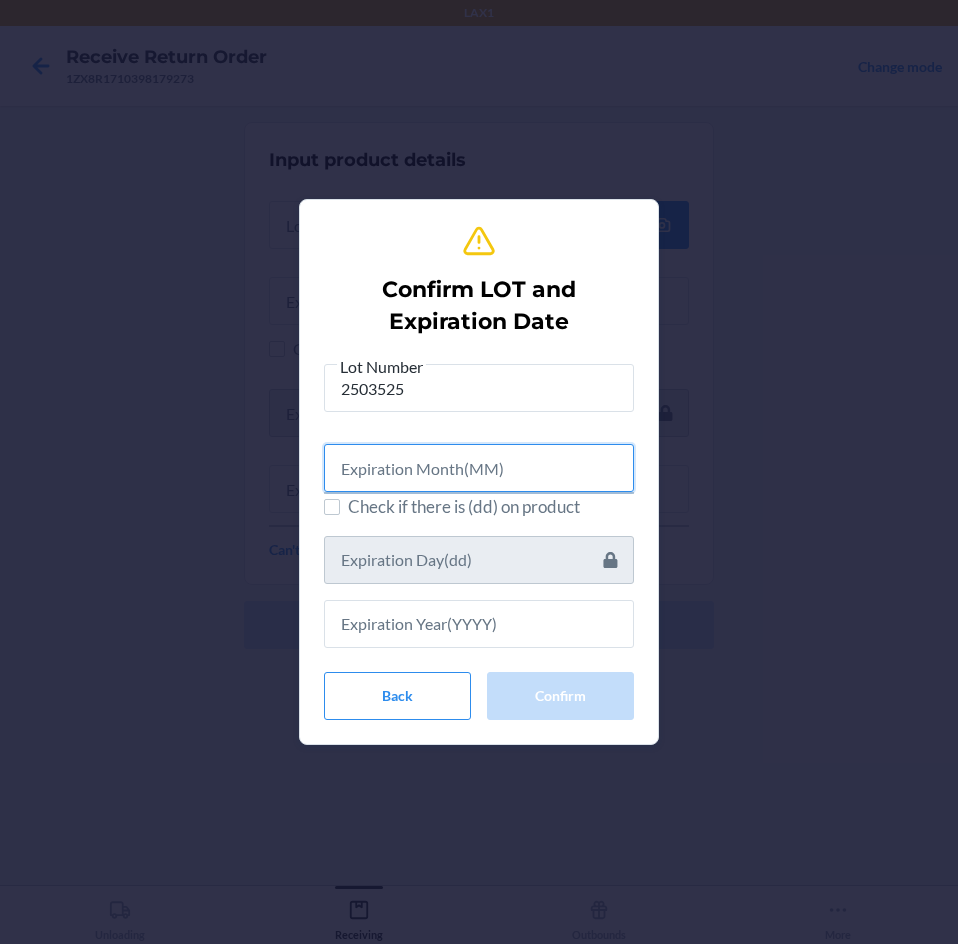click at bounding box center [479, 468] 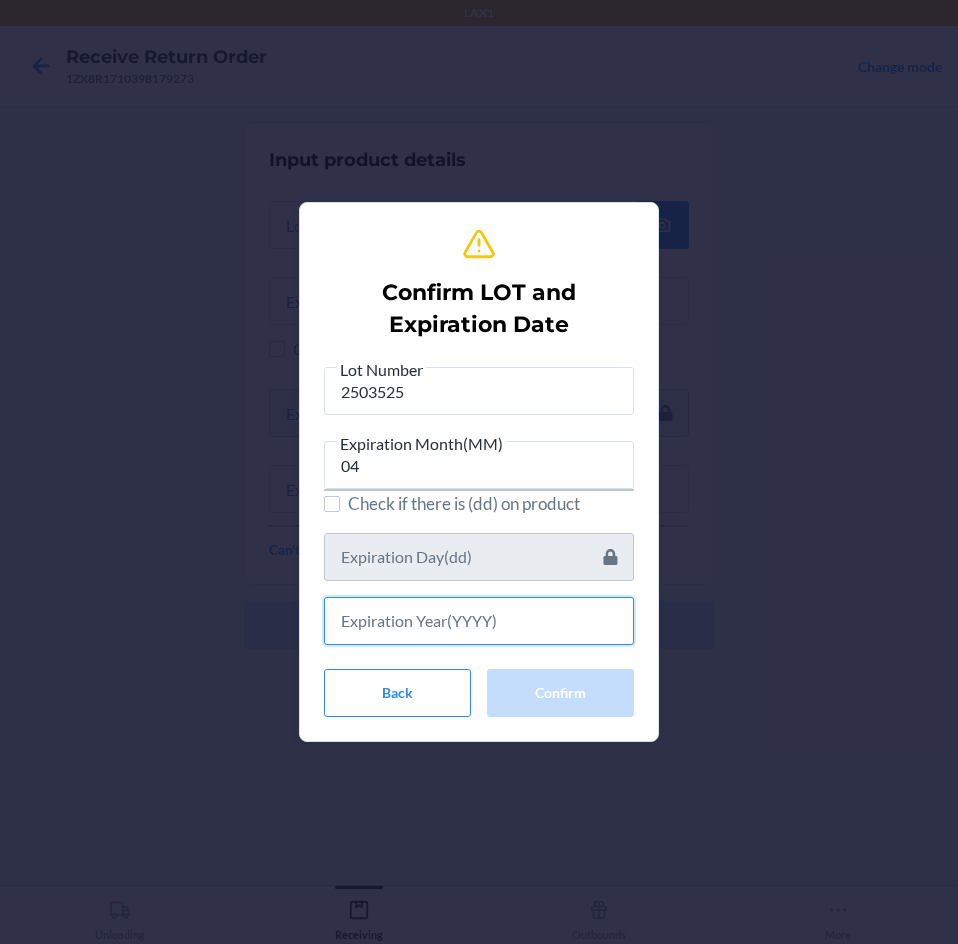click at bounding box center [479, 621] 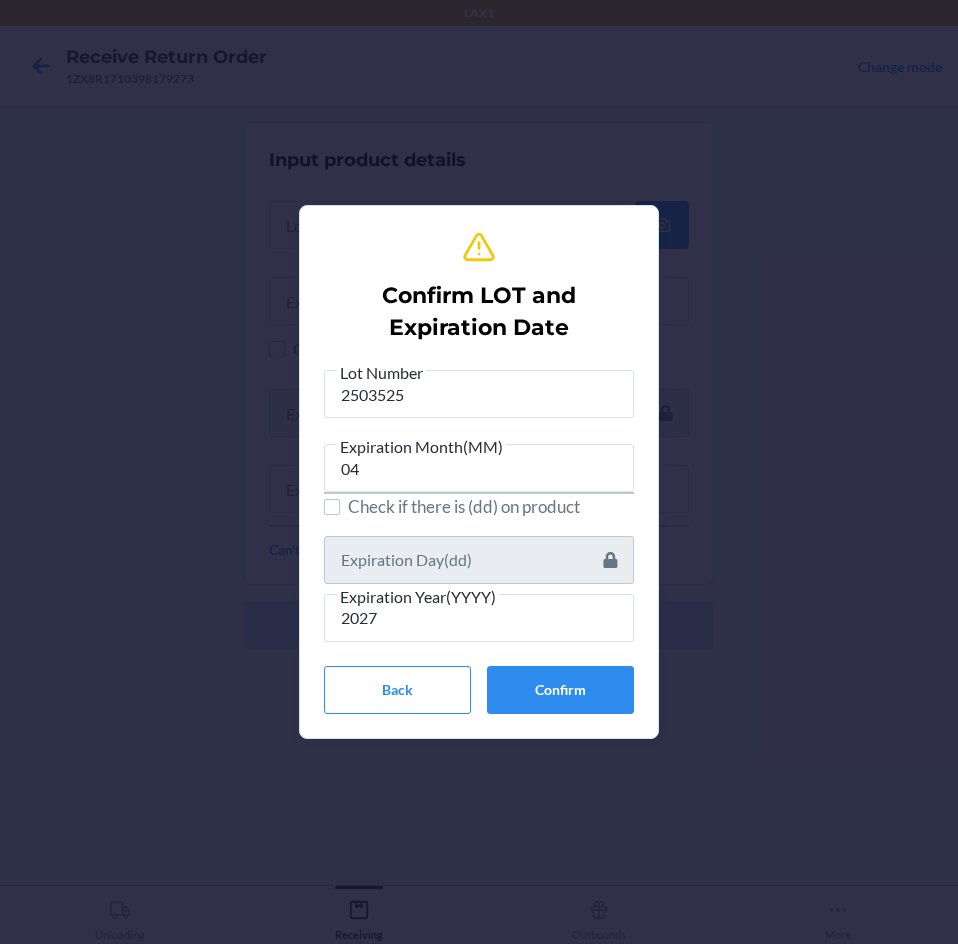 click on "Lot Number 2503525 Expiration Month(MM) 04 Check if there is (dd) on product Expiration Year(YYYY) 2027 Back Confirm" at bounding box center [479, 537] 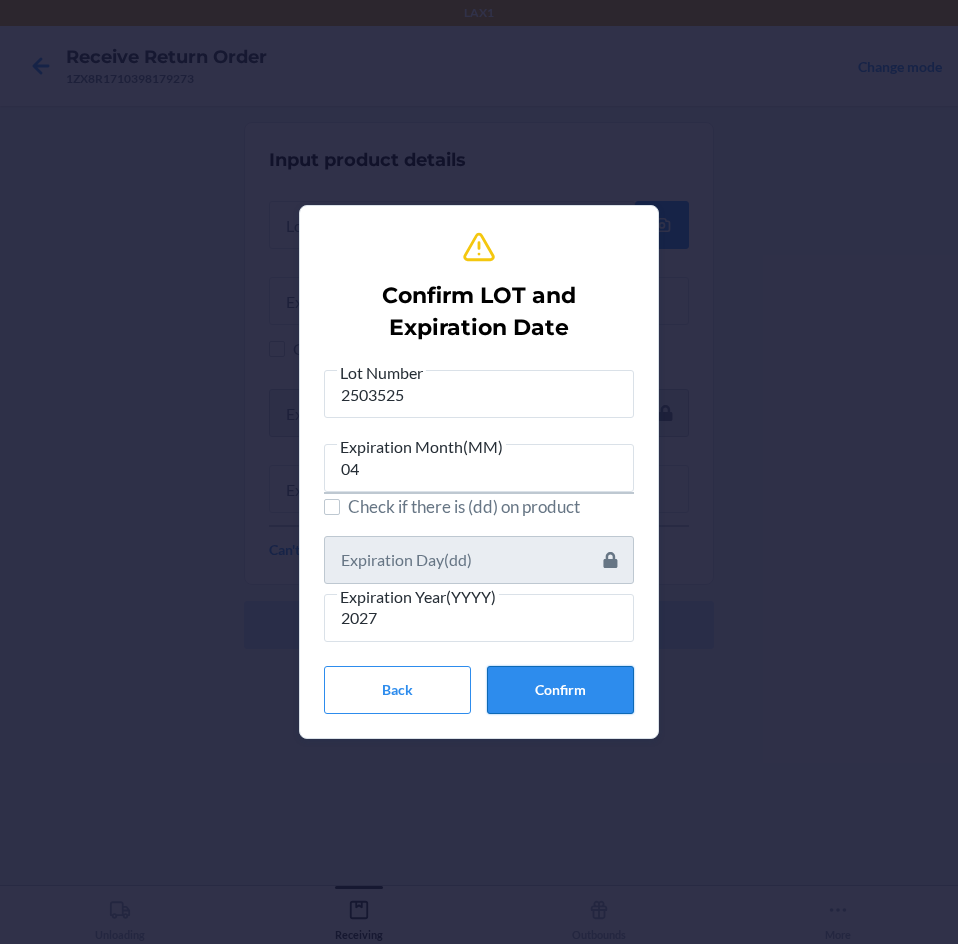 click on "Confirm" at bounding box center (560, 690) 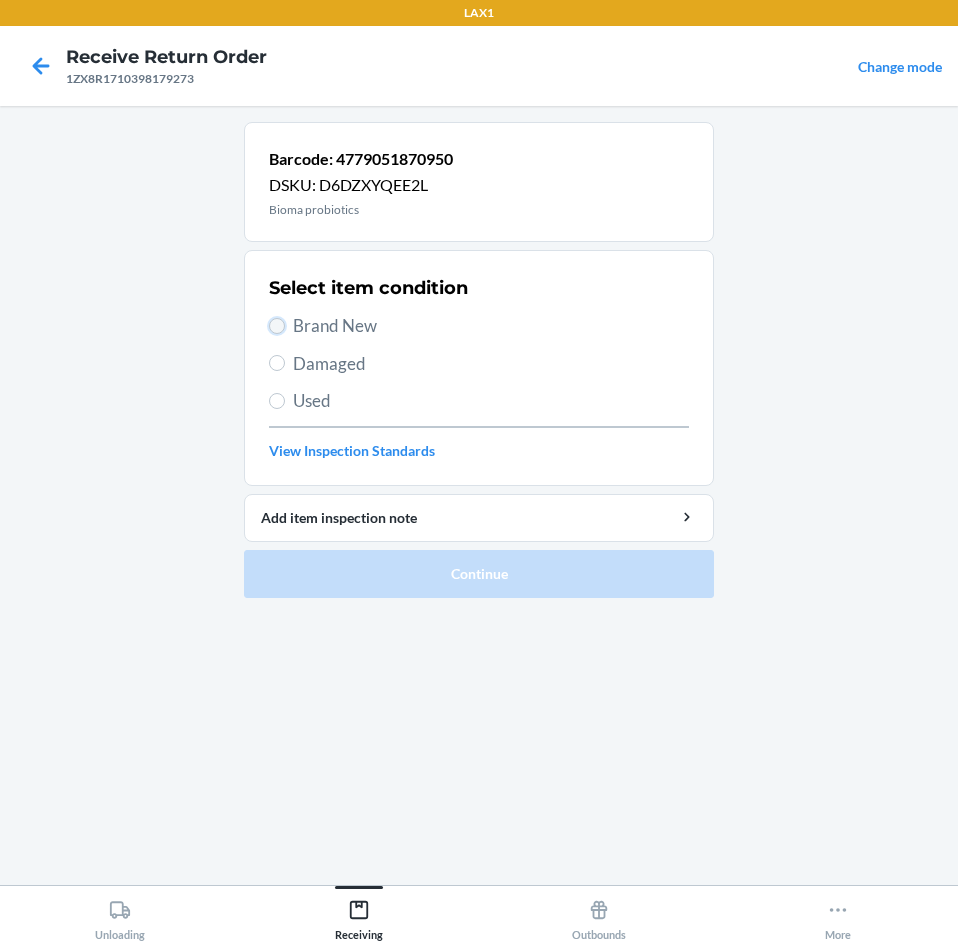 click on "Brand New" at bounding box center (277, 326) 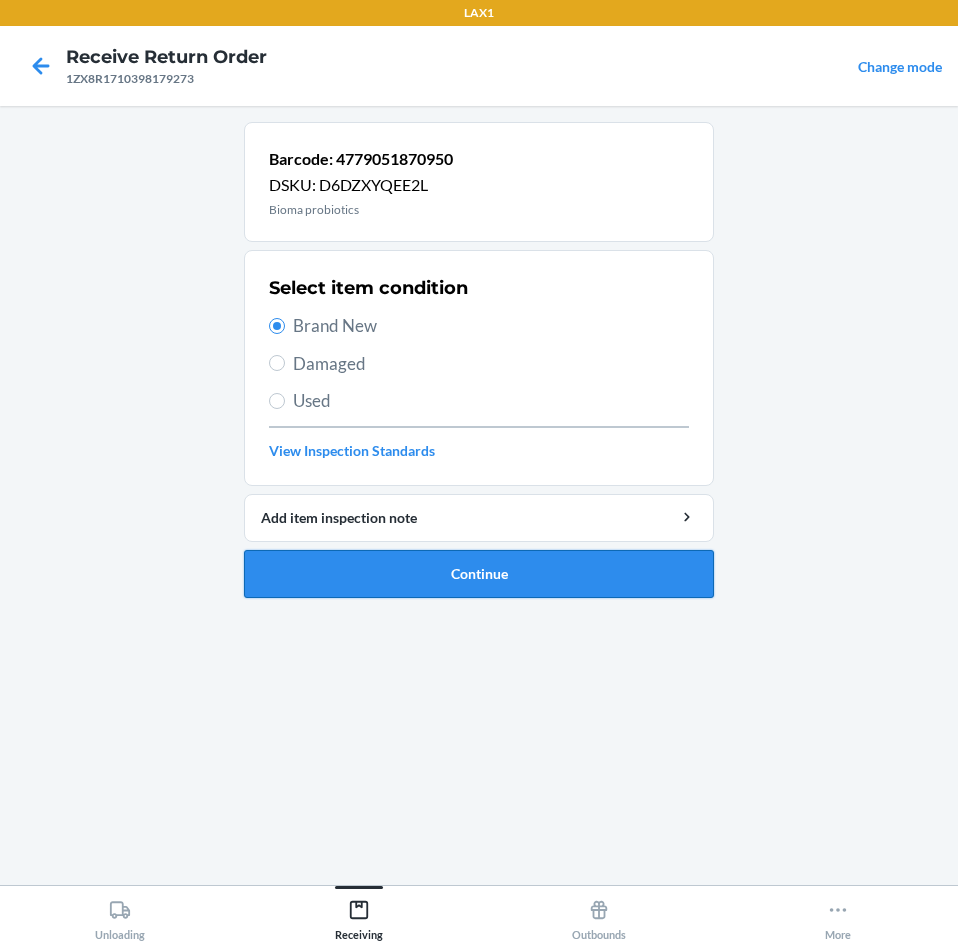 click on "Continue" at bounding box center (479, 574) 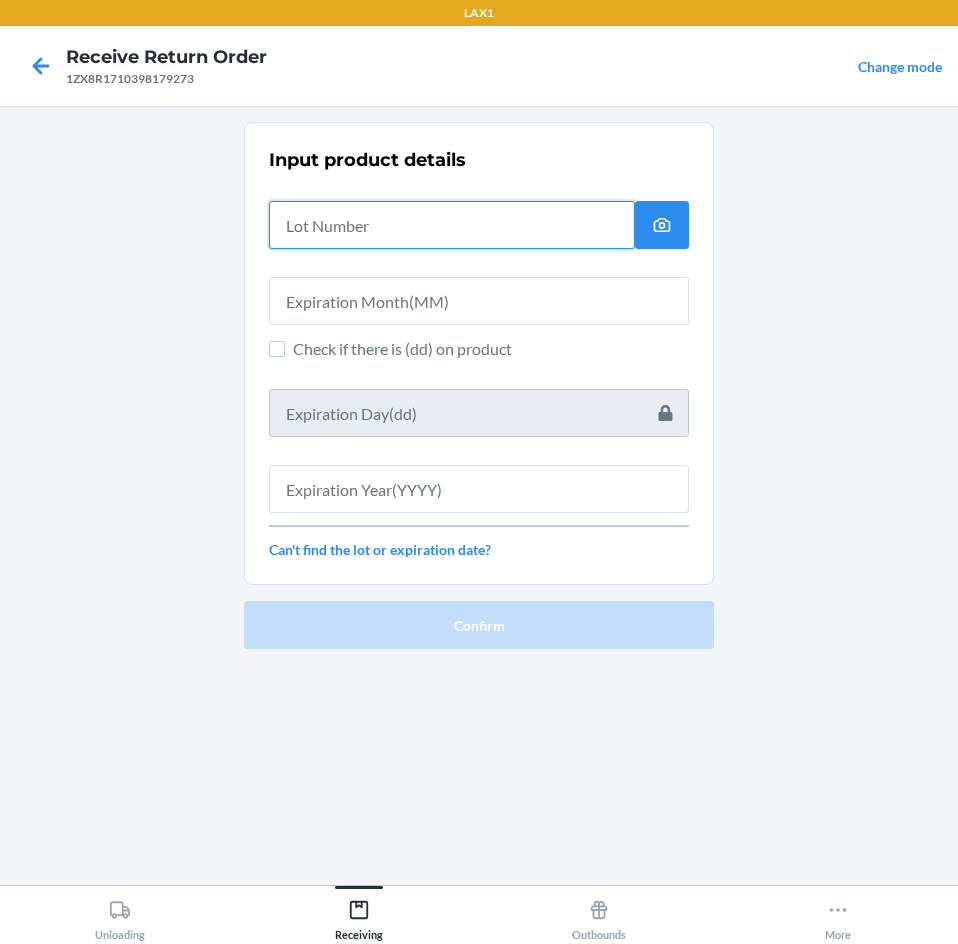 click at bounding box center [452, 225] 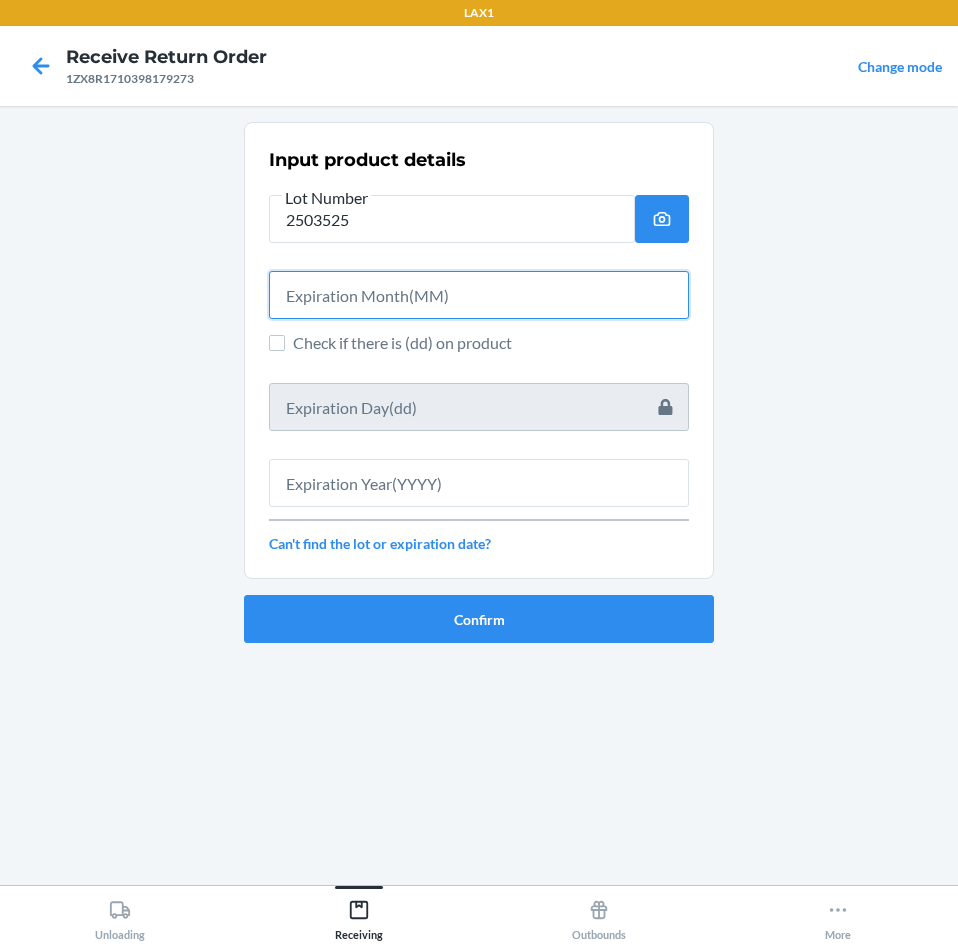 click at bounding box center [479, 295] 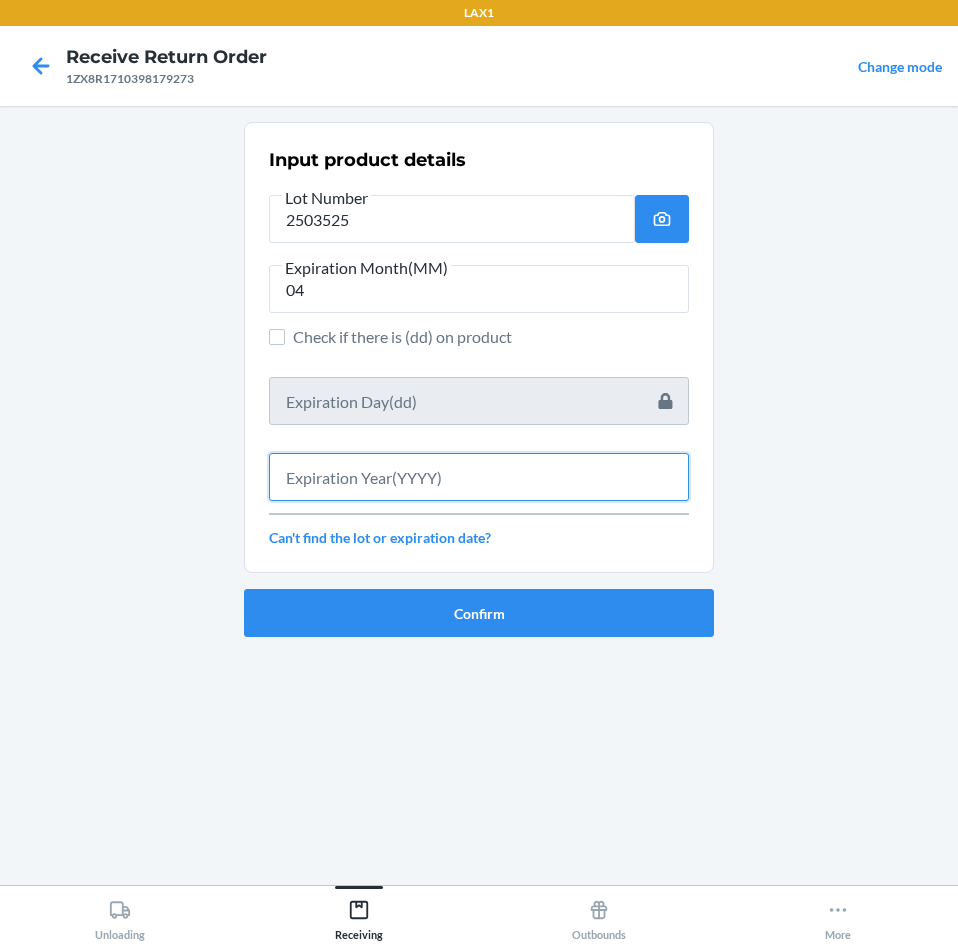 click at bounding box center (479, 477) 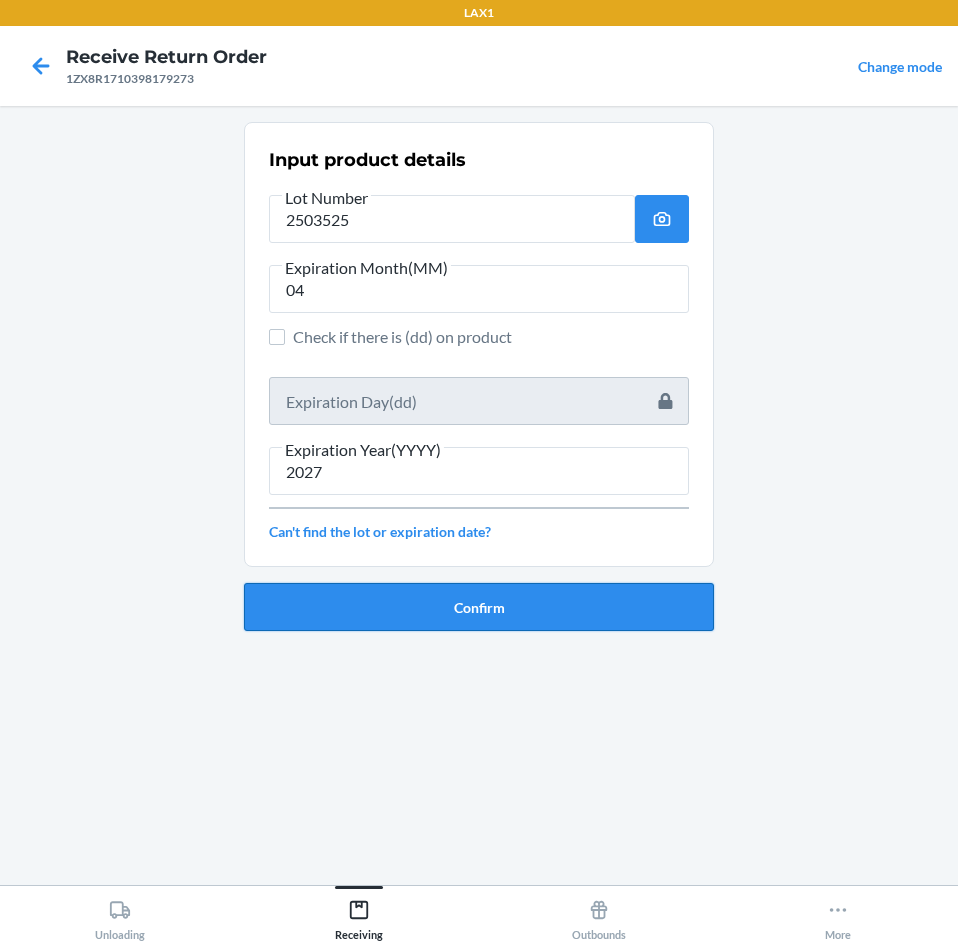 click on "Confirm" at bounding box center (479, 607) 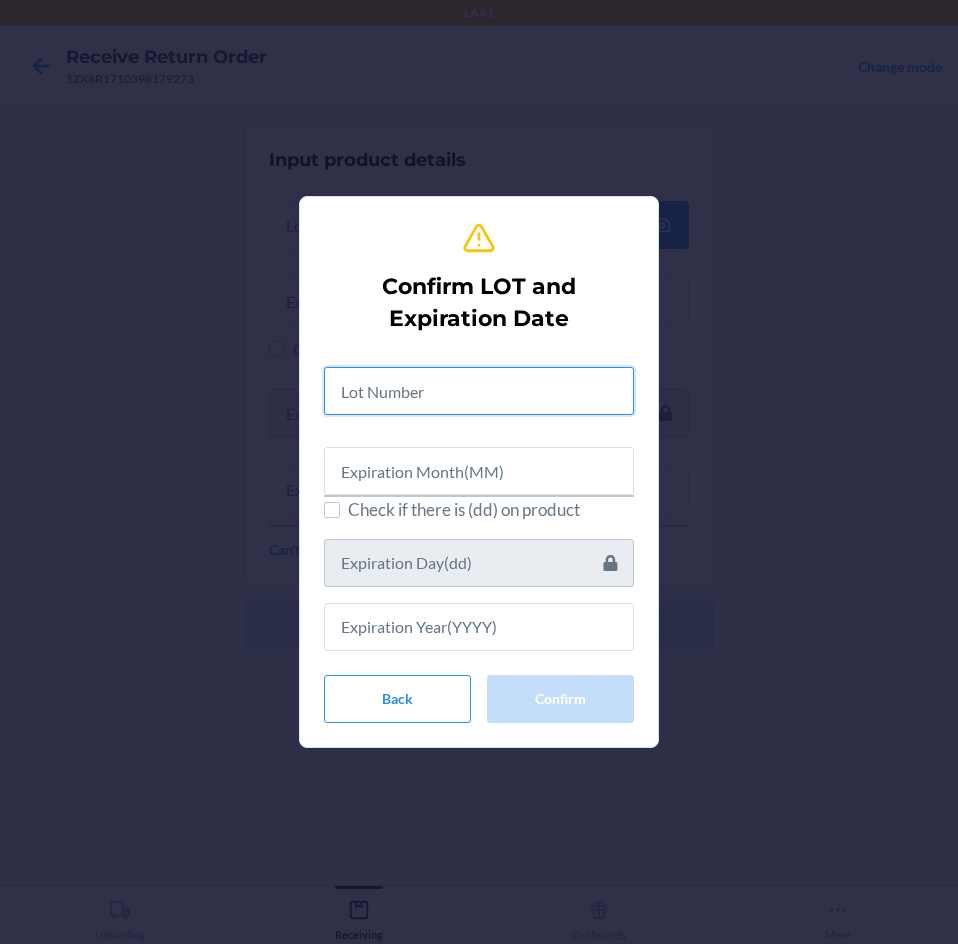 click at bounding box center [479, 391] 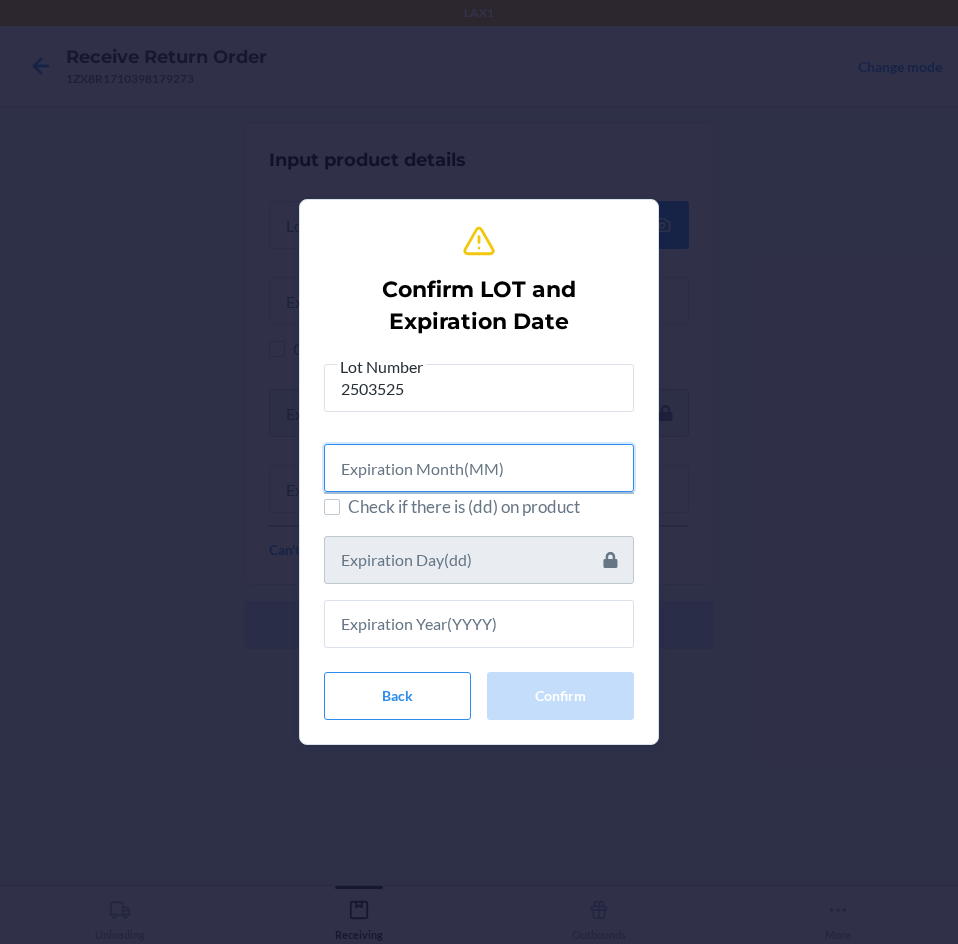 click at bounding box center (479, 468) 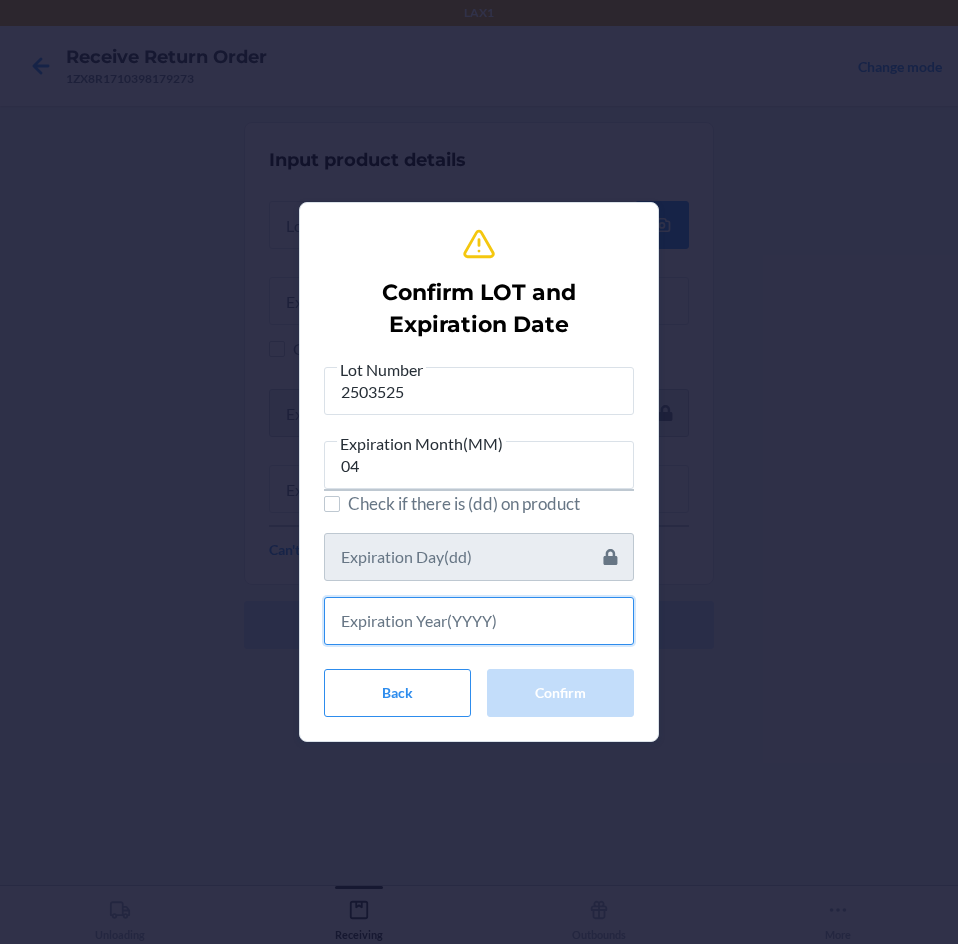click at bounding box center [479, 621] 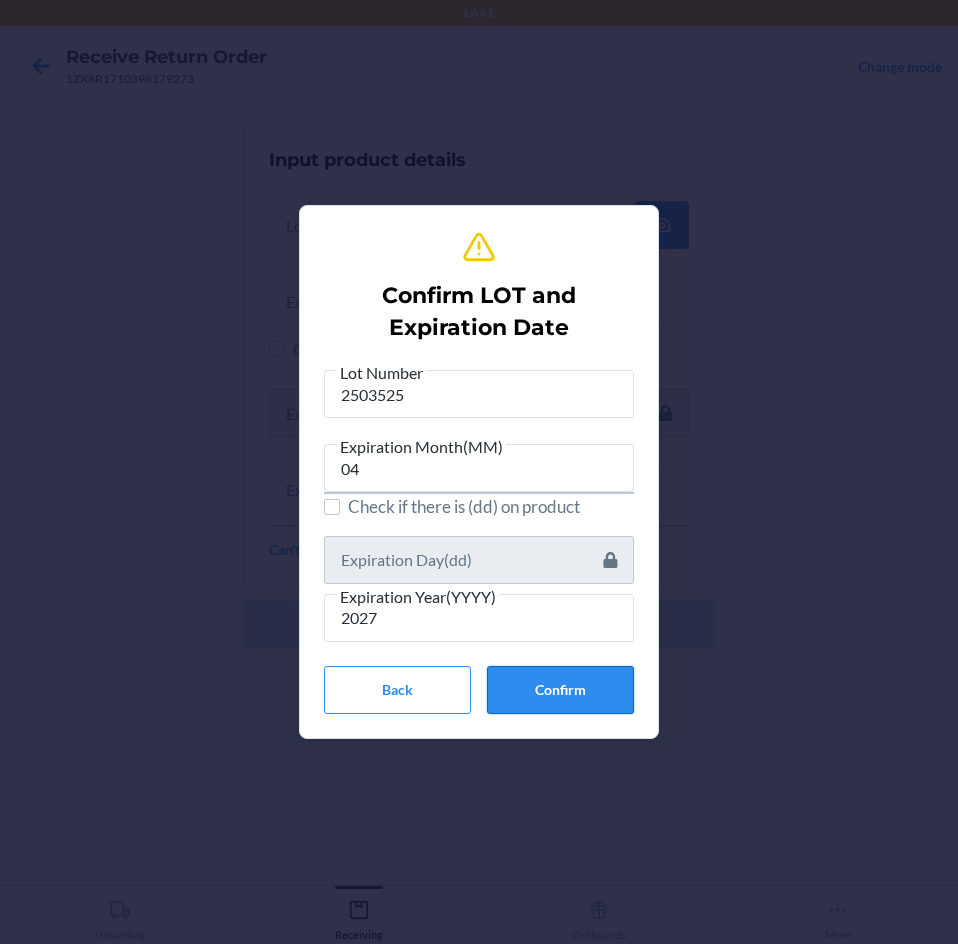 click on "Confirm" at bounding box center [560, 690] 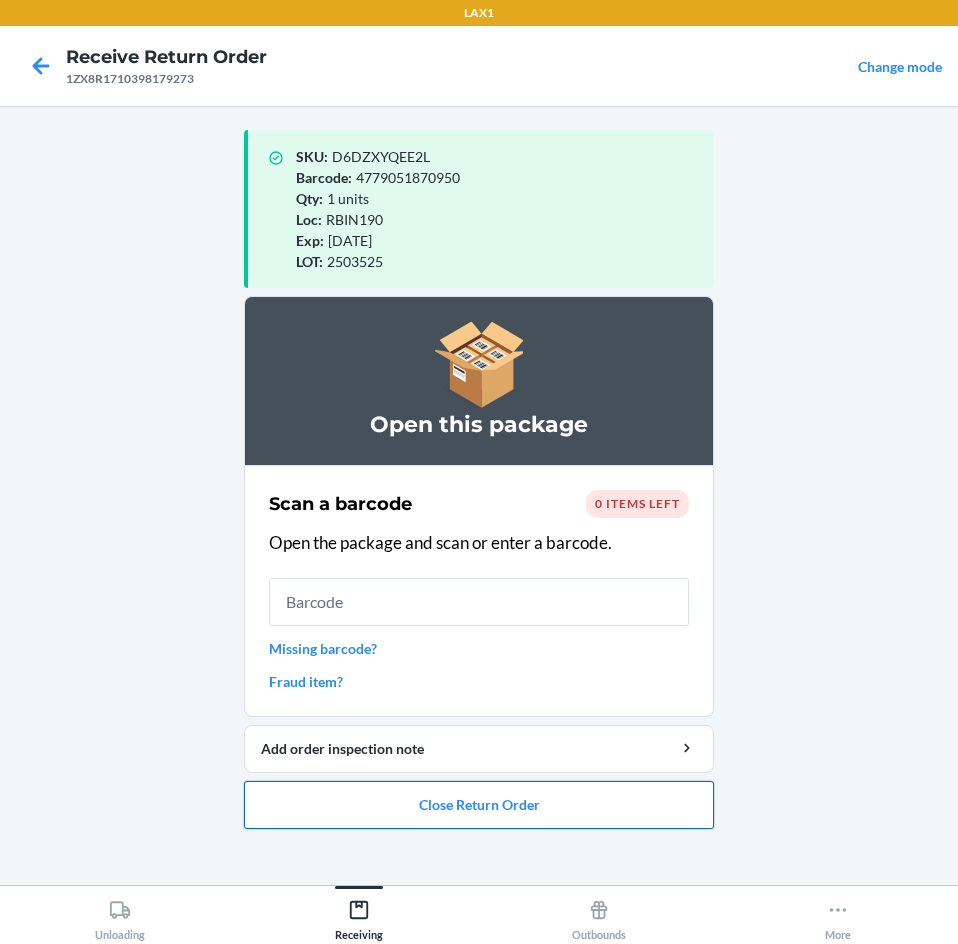 click on "Close Return Order" at bounding box center (479, 805) 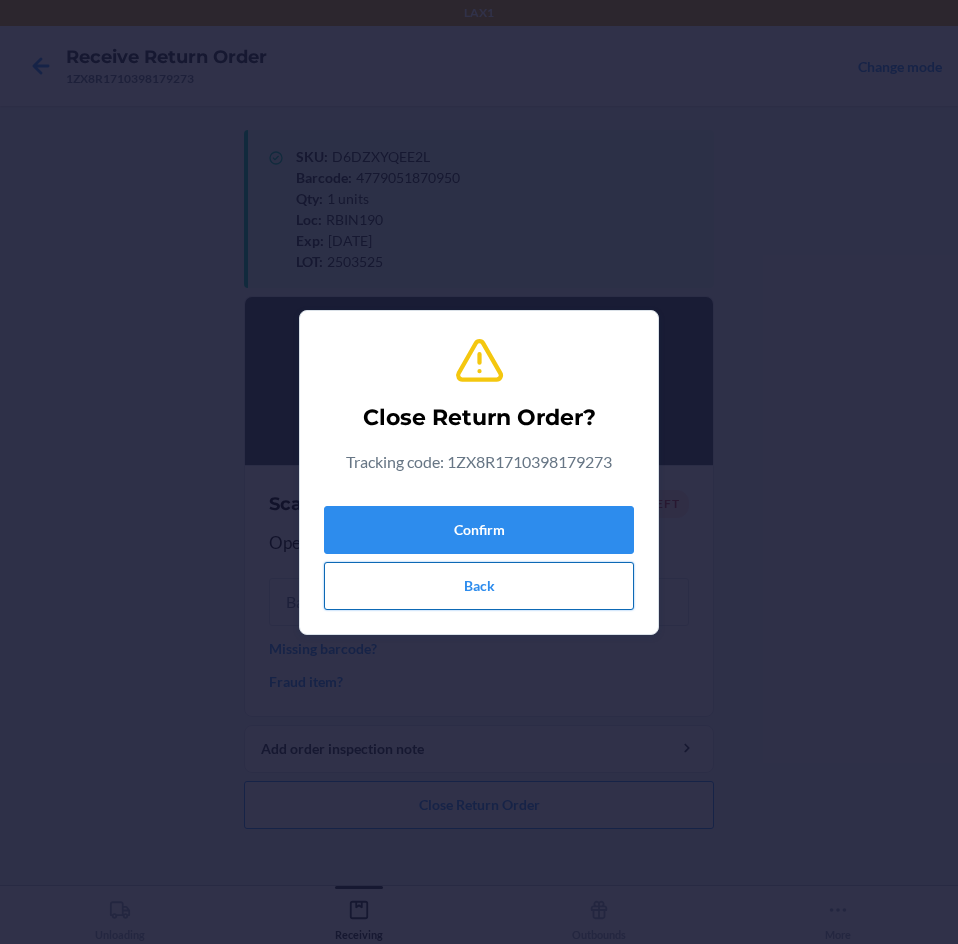 click on "Back" at bounding box center [479, 586] 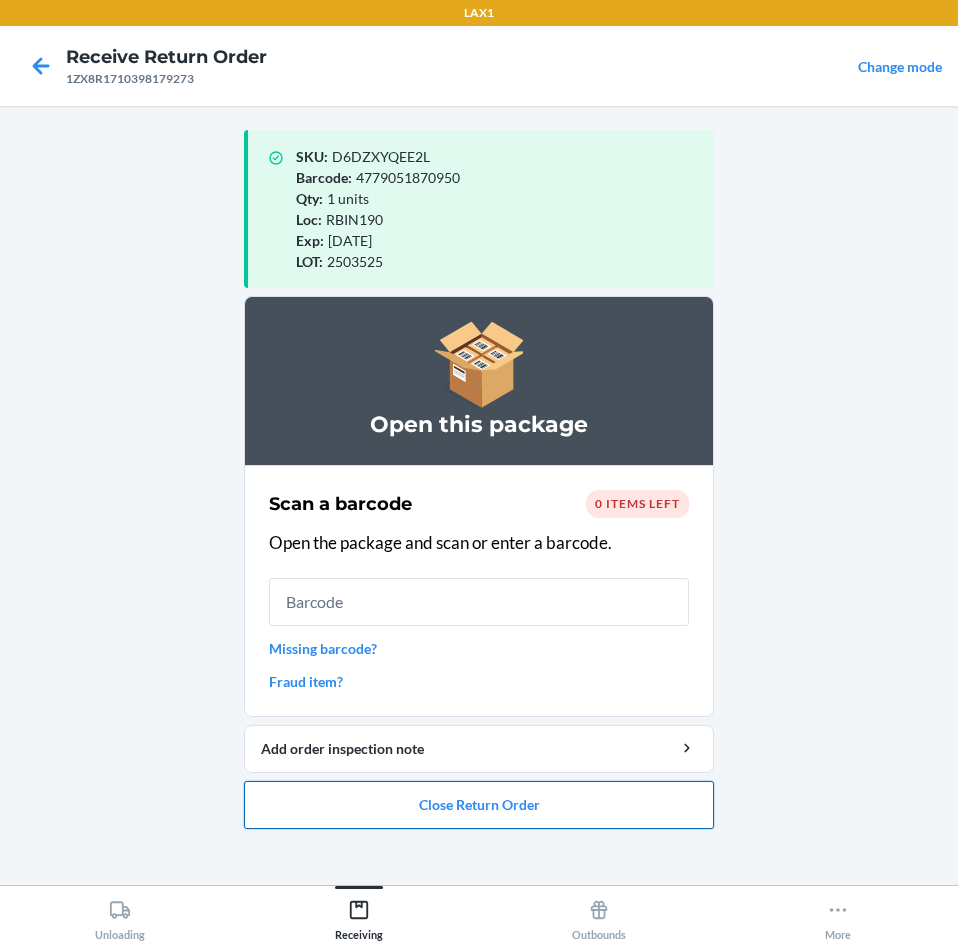 click on "Close Return Order" at bounding box center [479, 805] 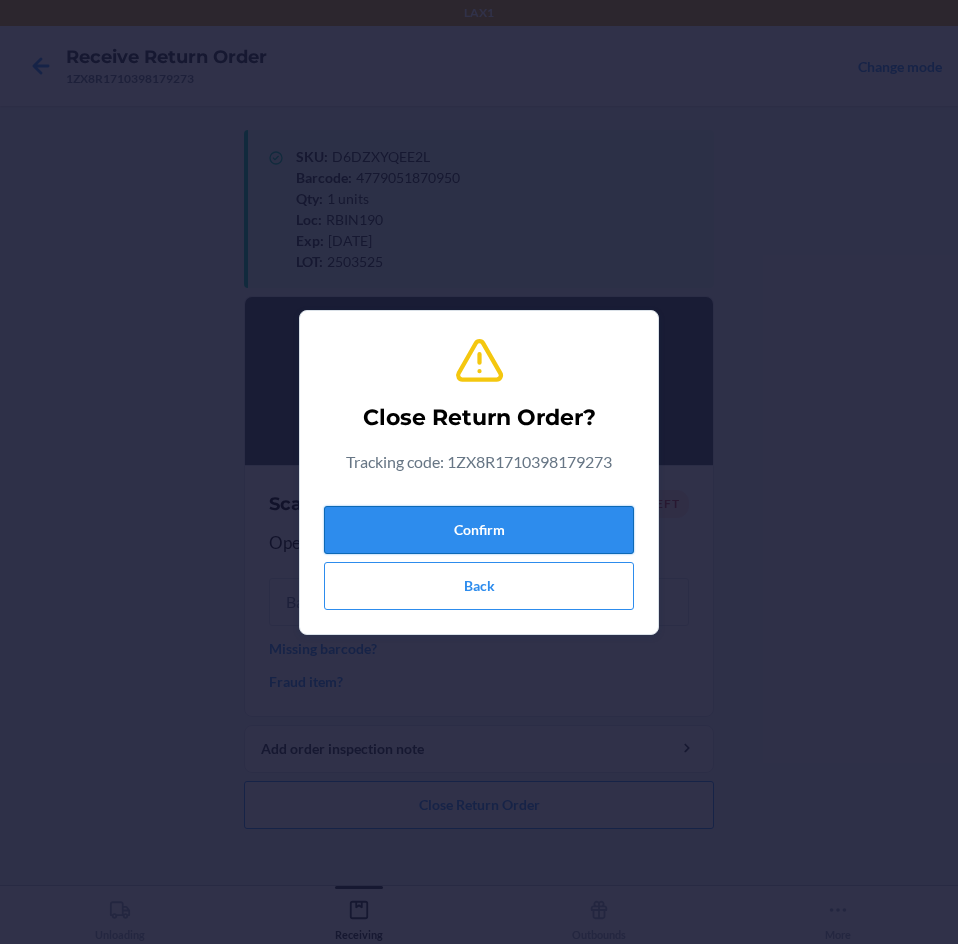 click on "Confirm" at bounding box center (479, 530) 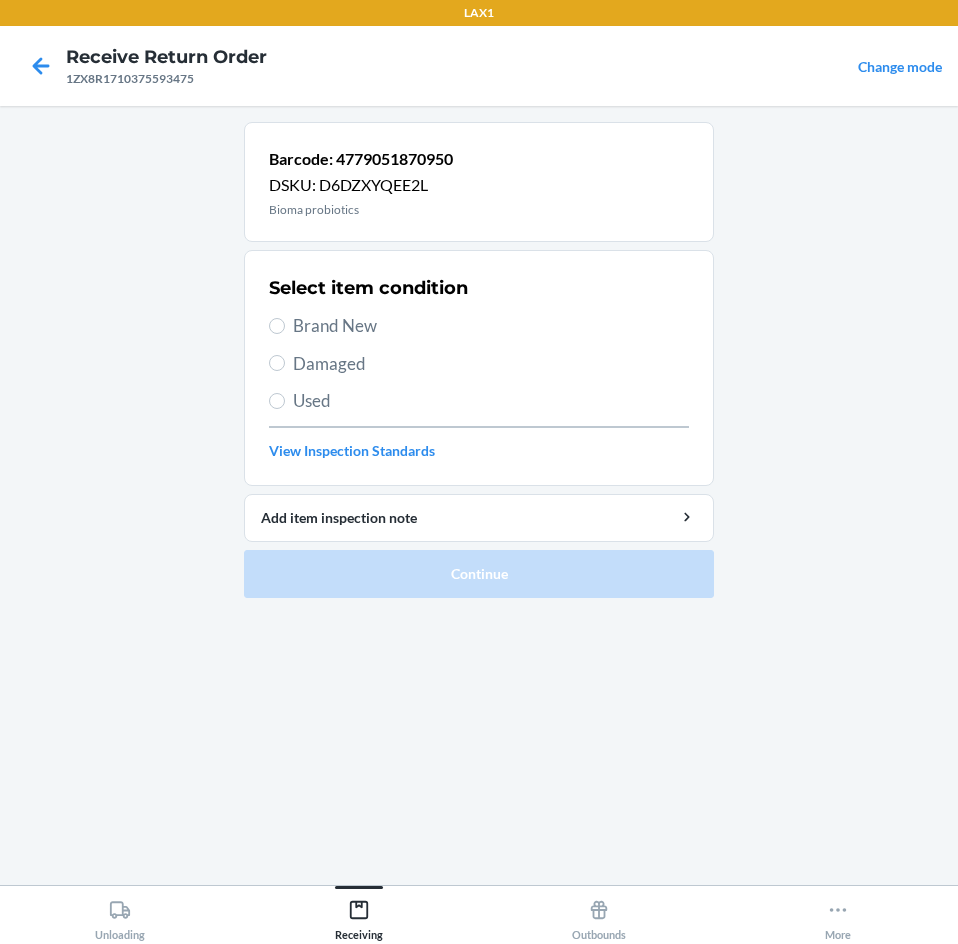 click on "Brand New" at bounding box center [479, 326] 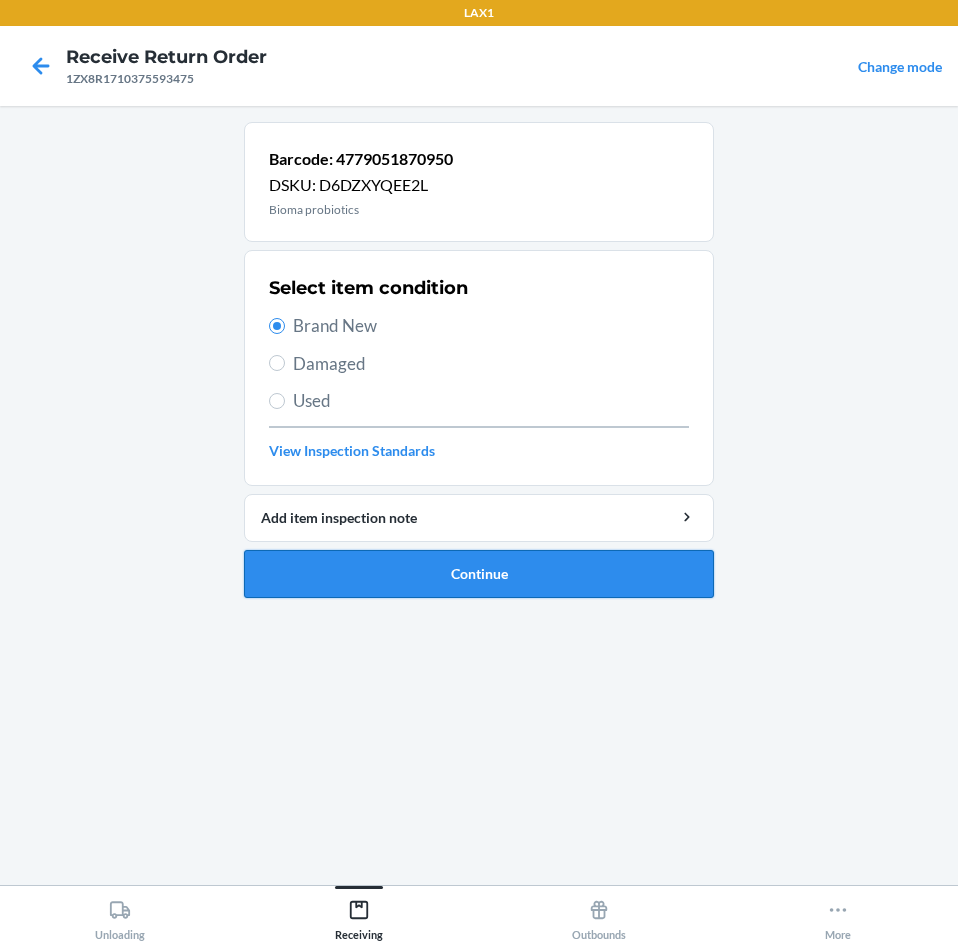 click on "Continue" at bounding box center [479, 574] 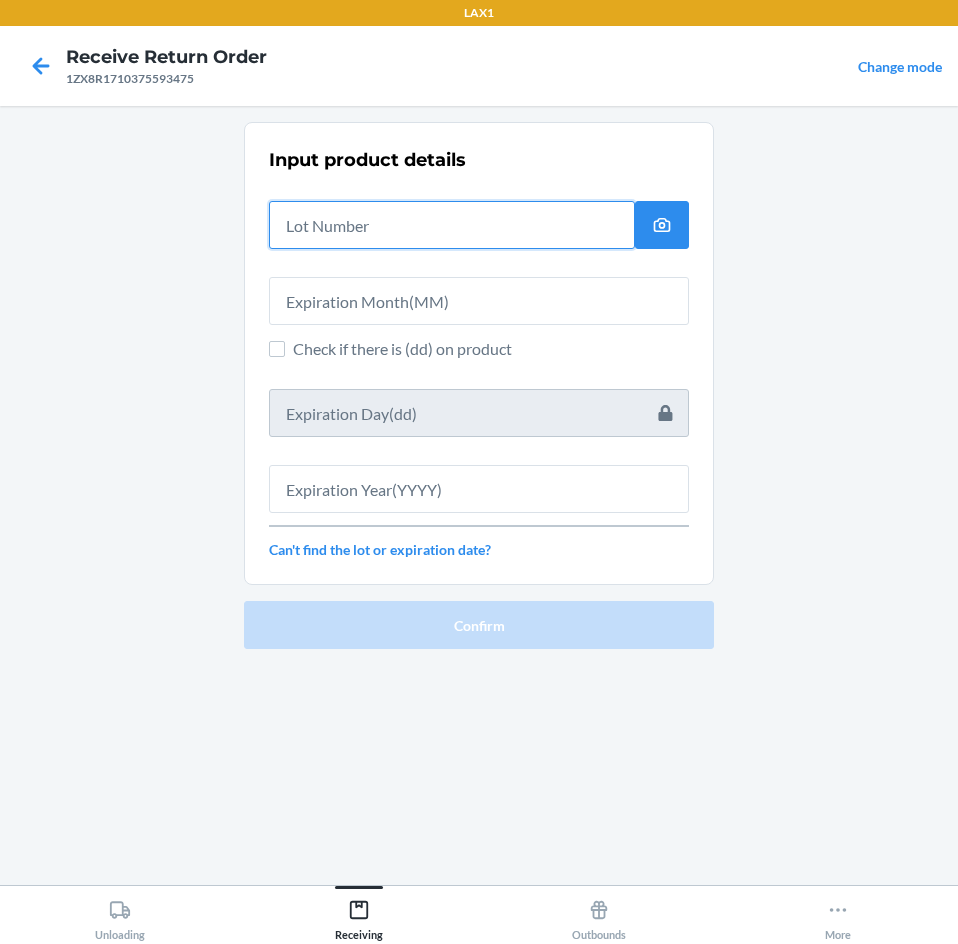 click at bounding box center [452, 225] 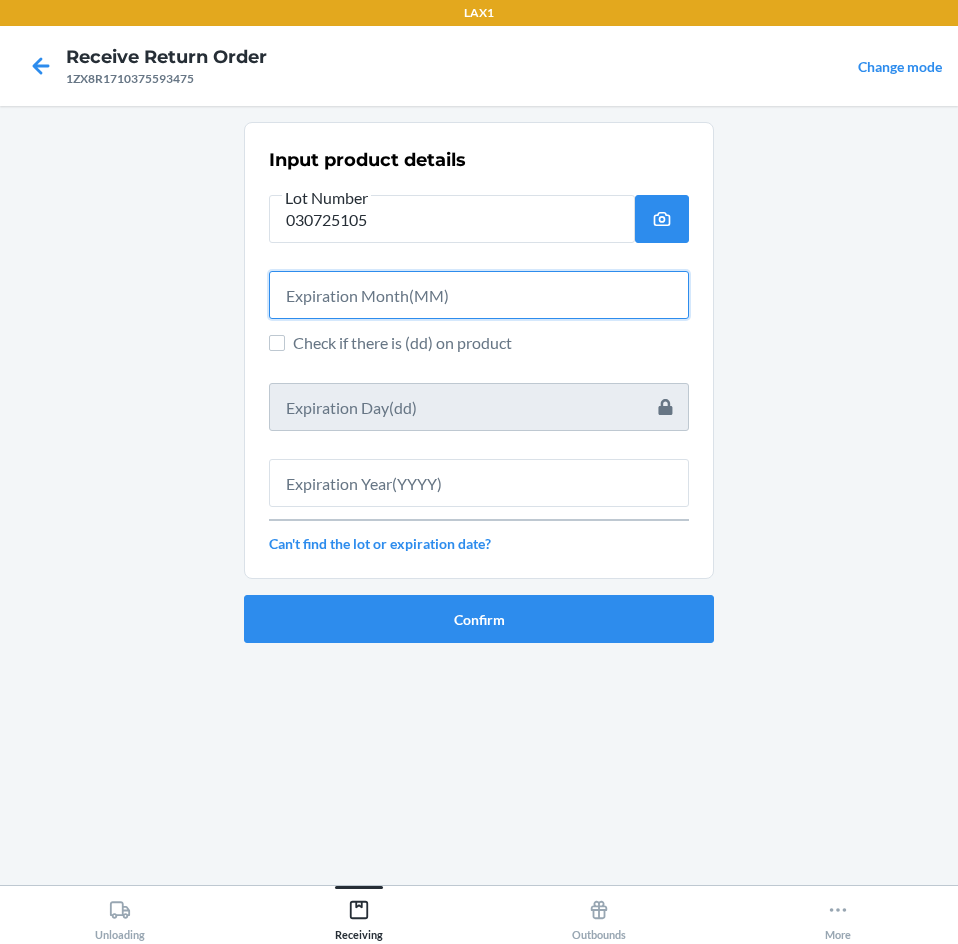 click at bounding box center [479, 295] 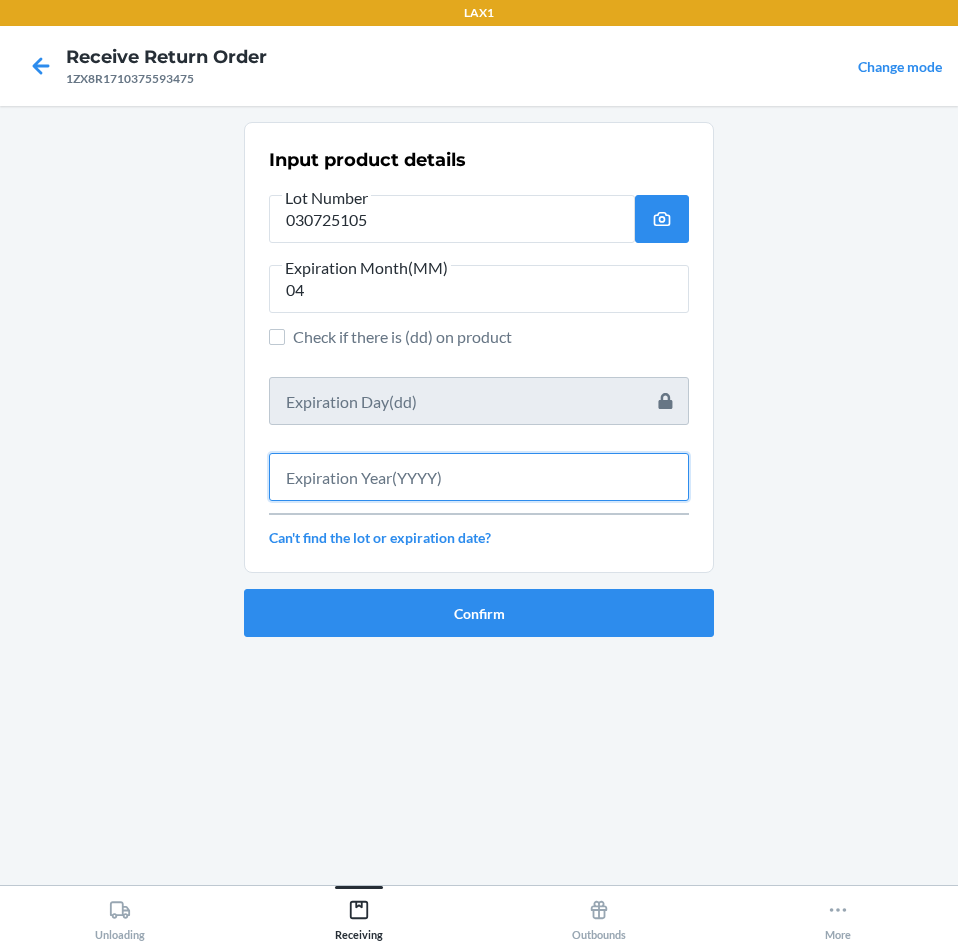 click at bounding box center (479, 477) 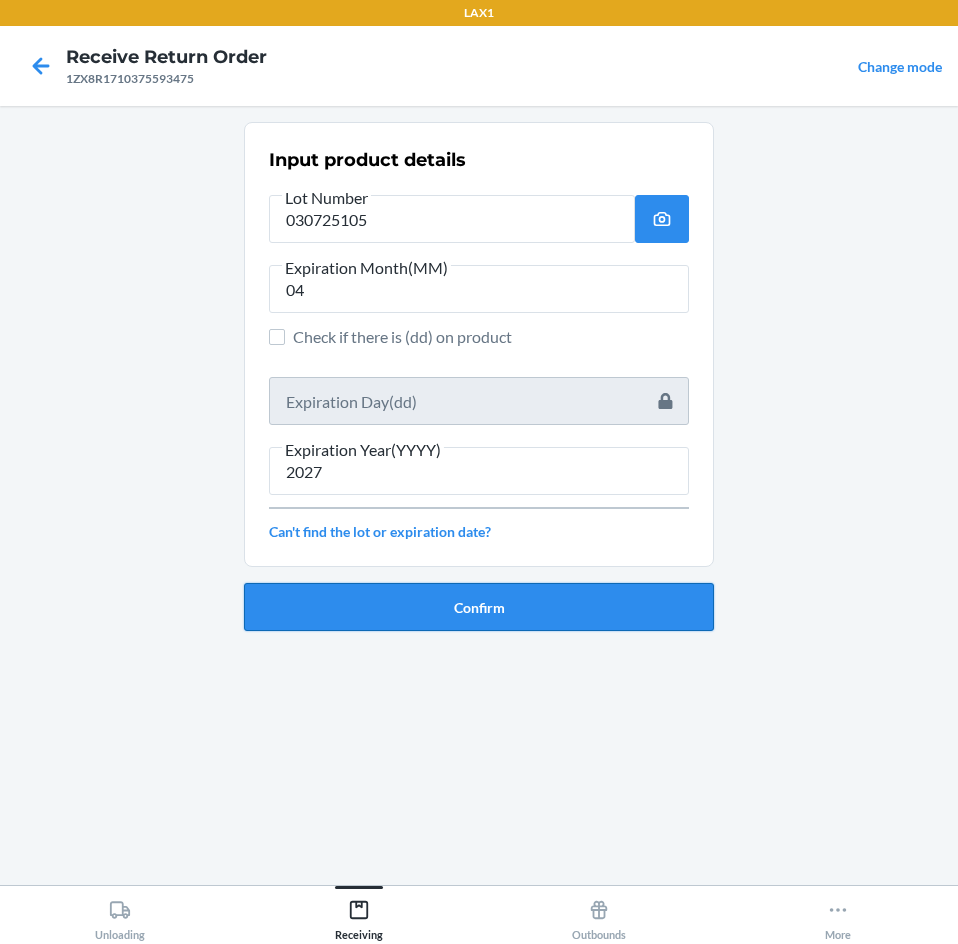 click on "Confirm" at bounding box center (479, 607) 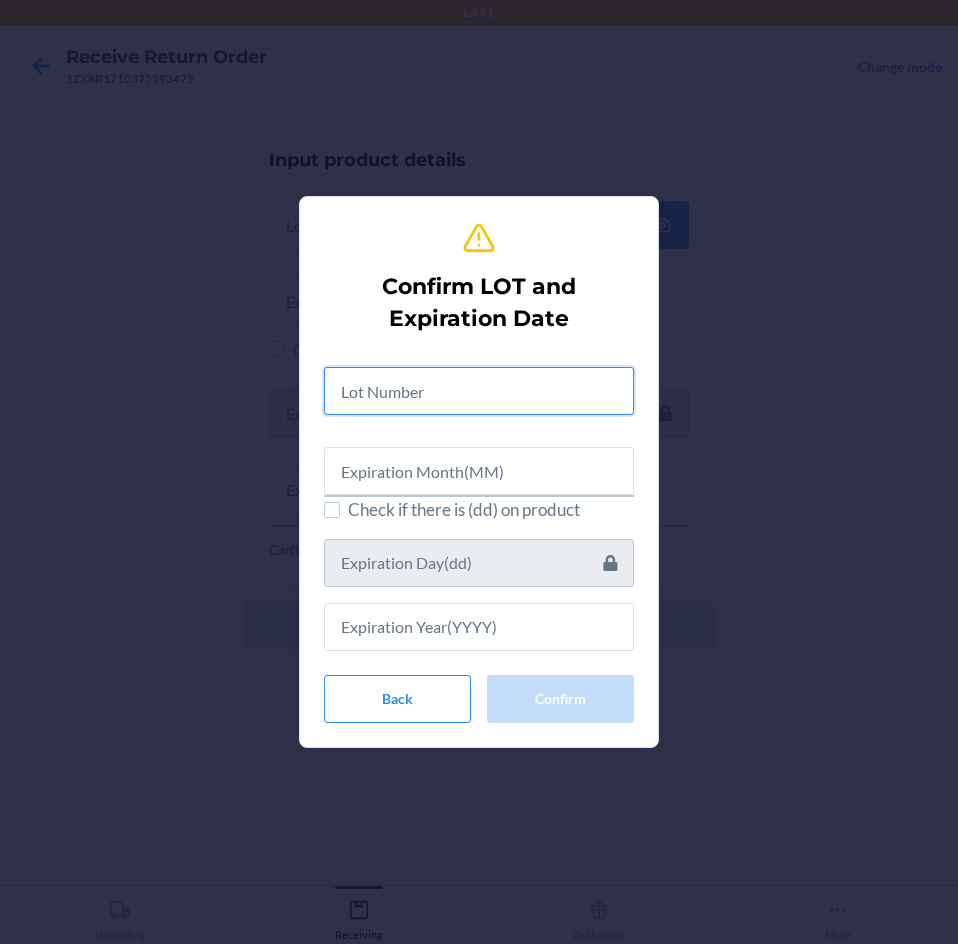 click at bounding box center [479, 391] 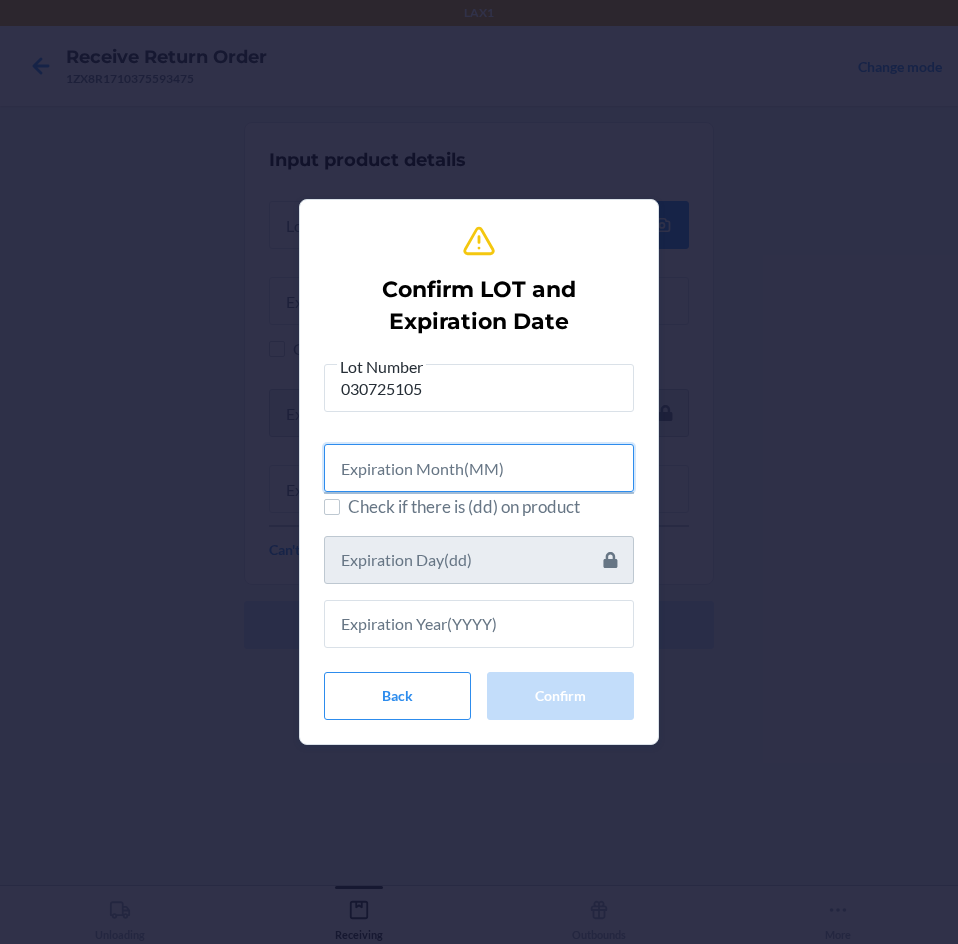 click at bounding box center [479, 468] 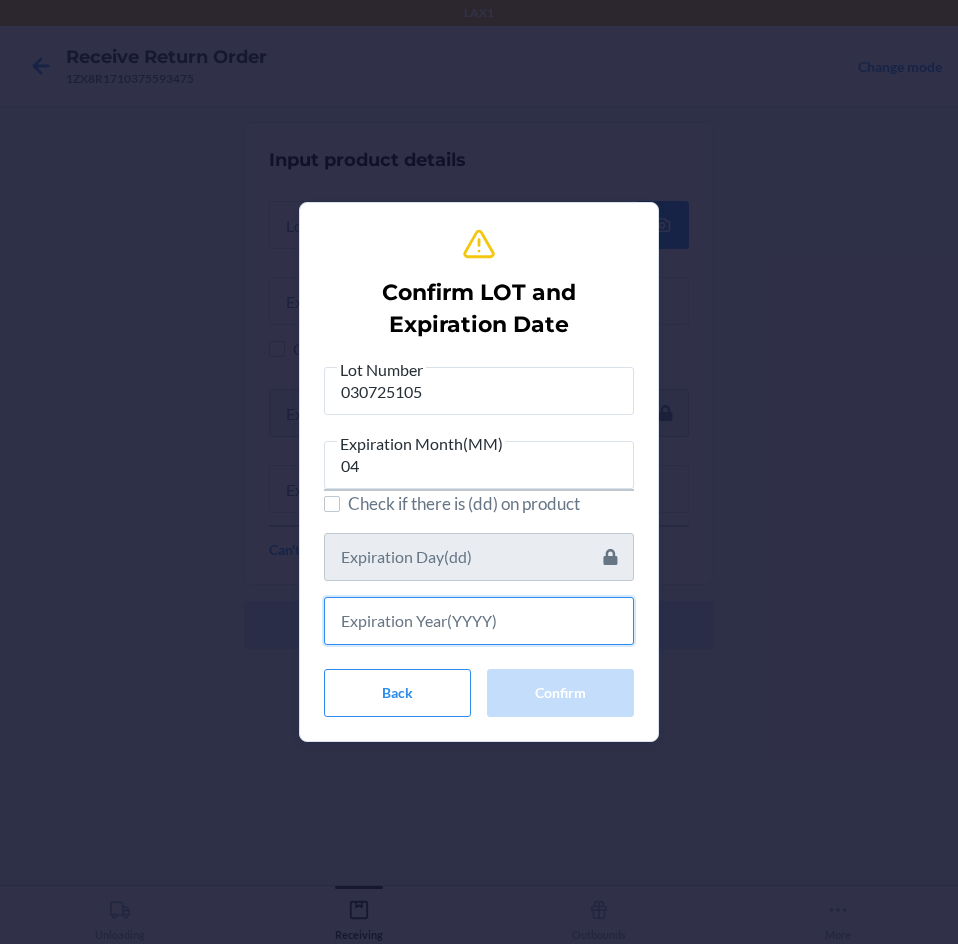 click at bounding box center [479, 621] 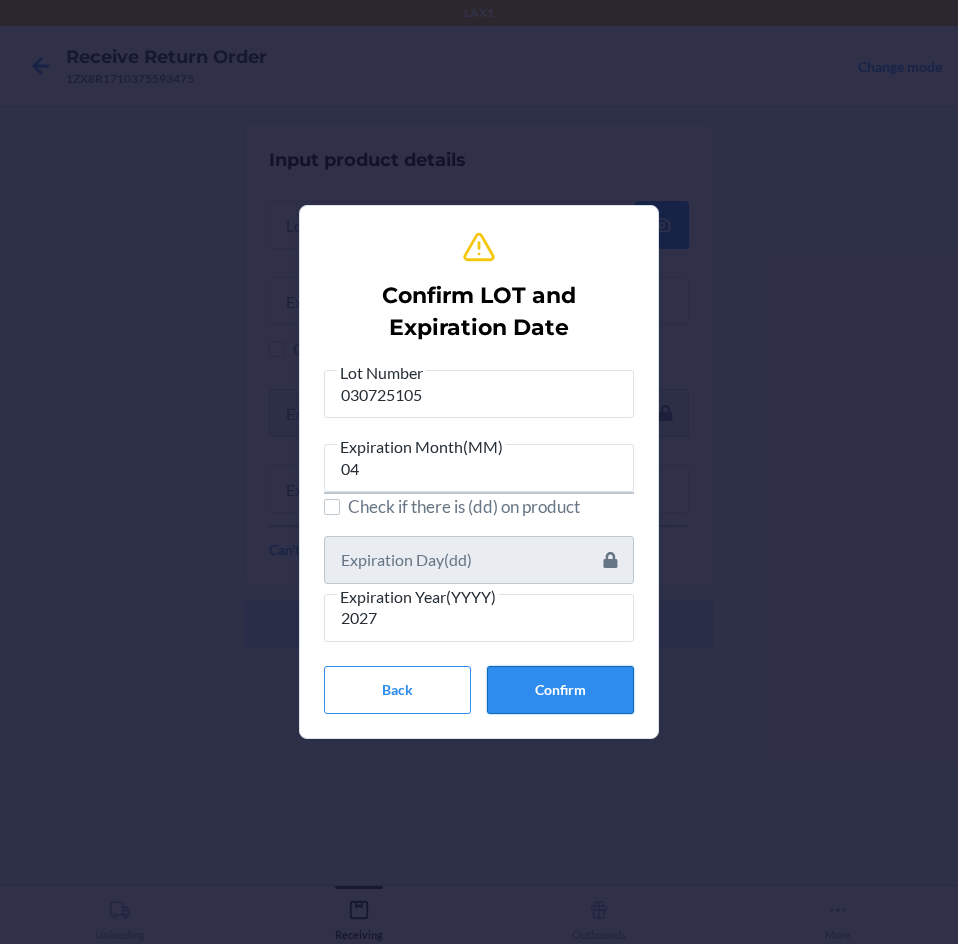 click on "Confirm" at bounding box center (560, 690) 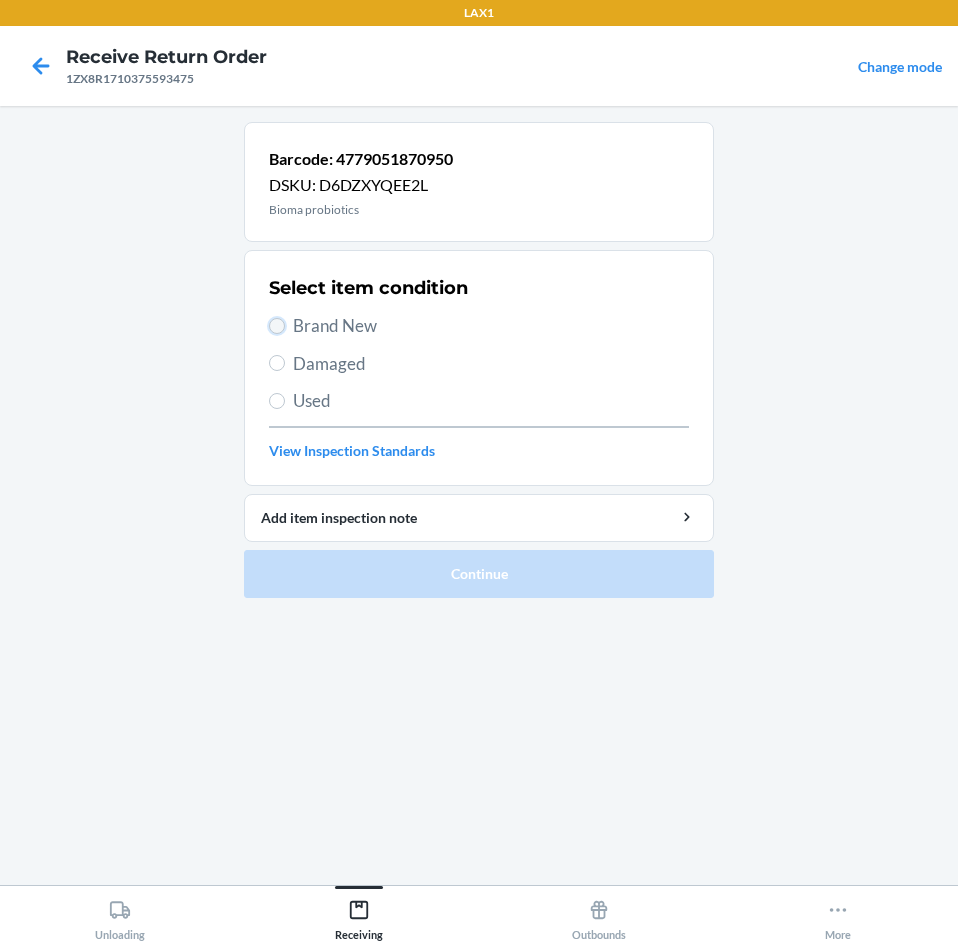click on "Brand New" at bounding box center (277, 326) 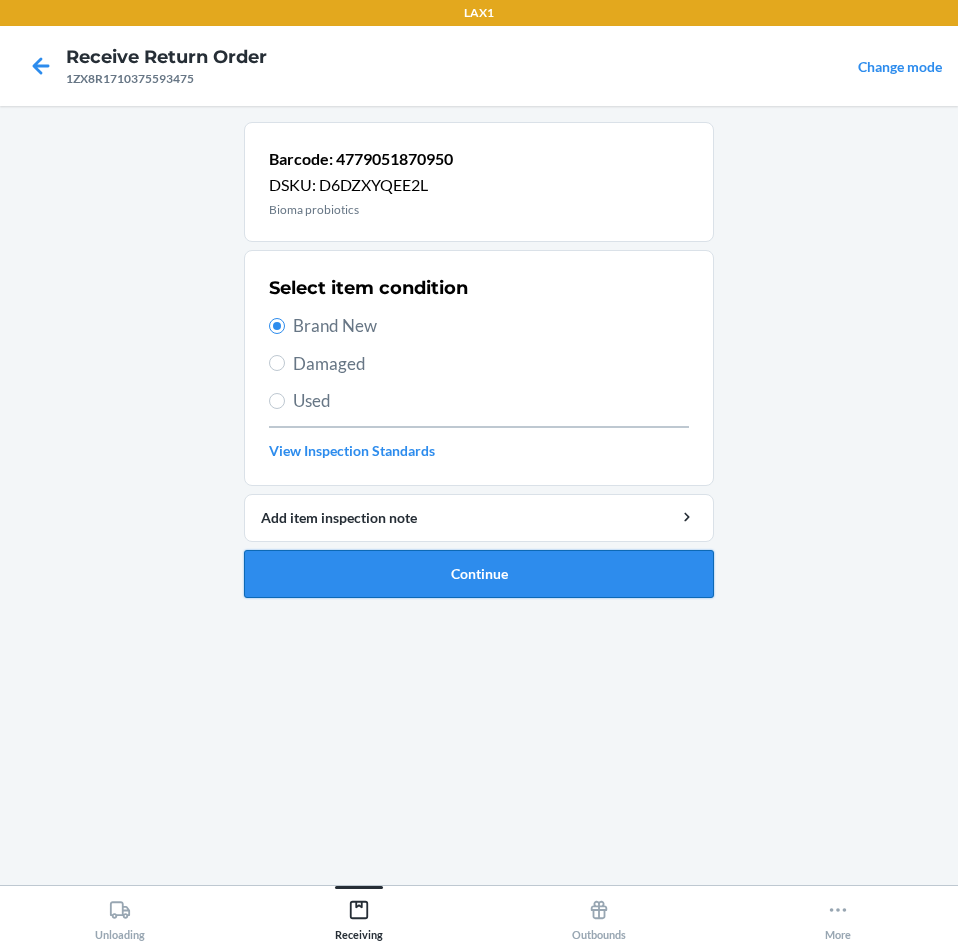 click on "Continue" at bounding box center [479, 574] 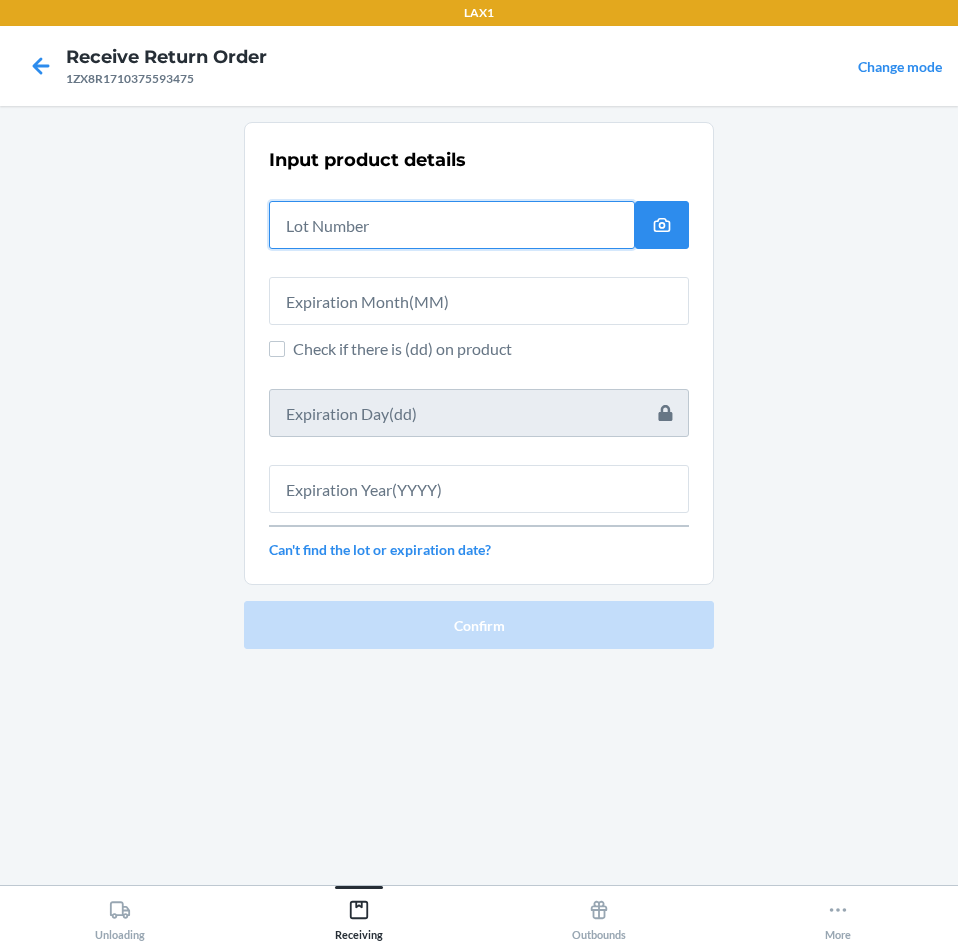 click at bounding box center [452, 225] 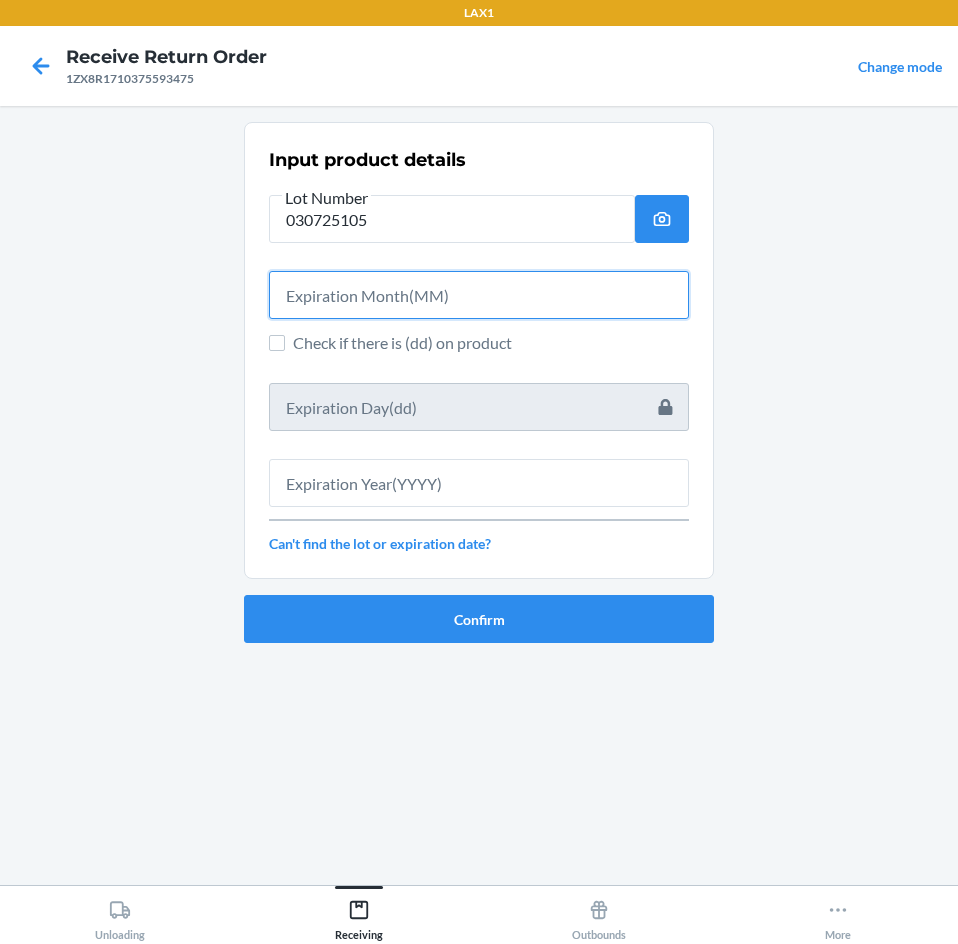 click at bounding box center [479, 295] 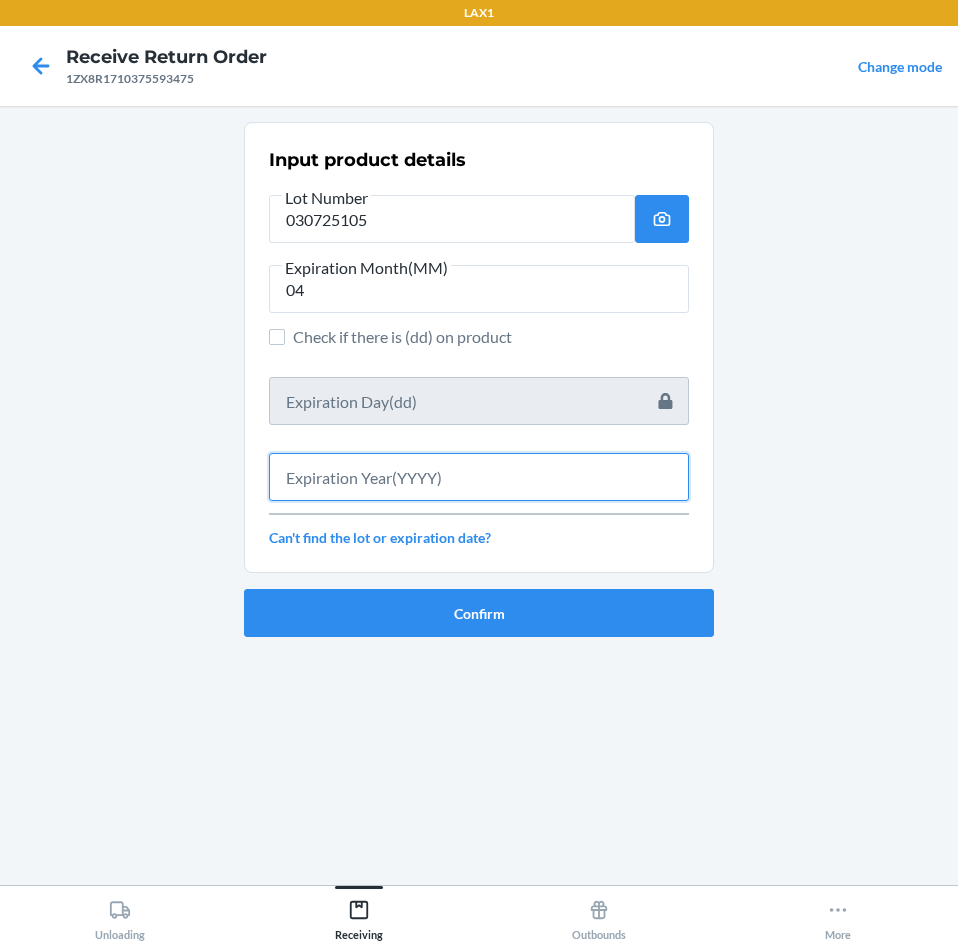 click at bounding box center [479, 477] 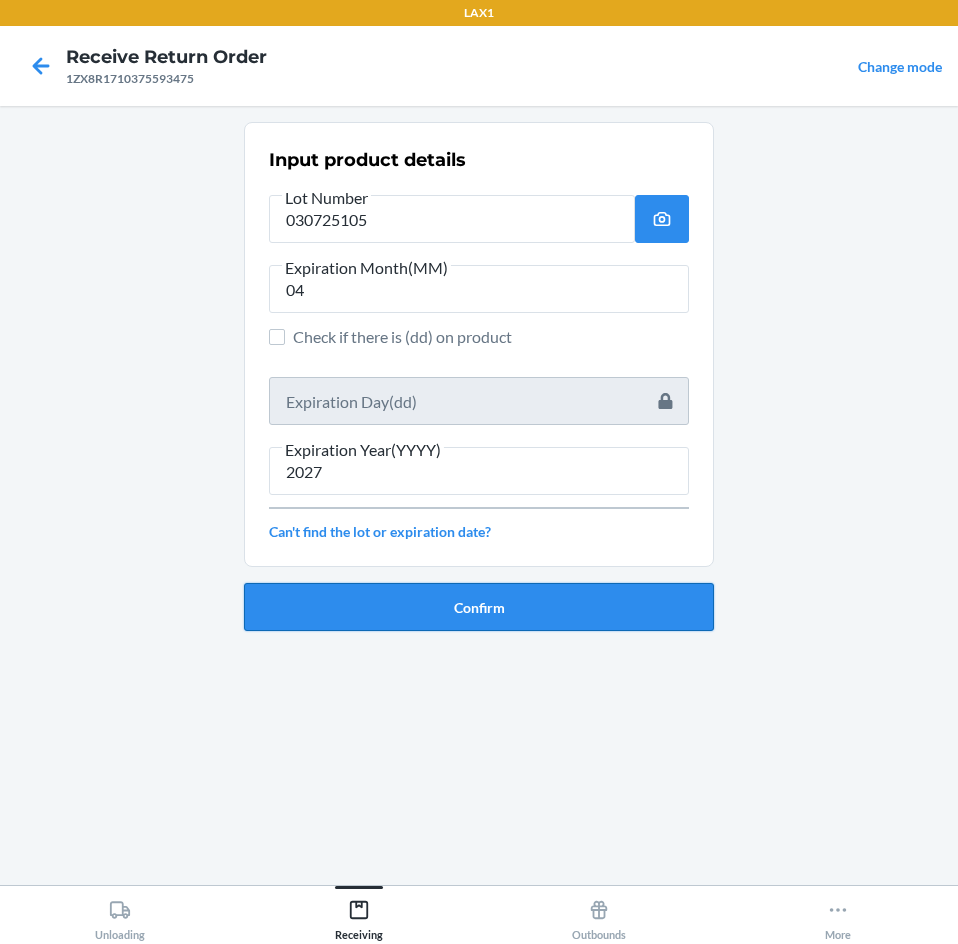 click on "Confirm" at bounding box center (479, 607) 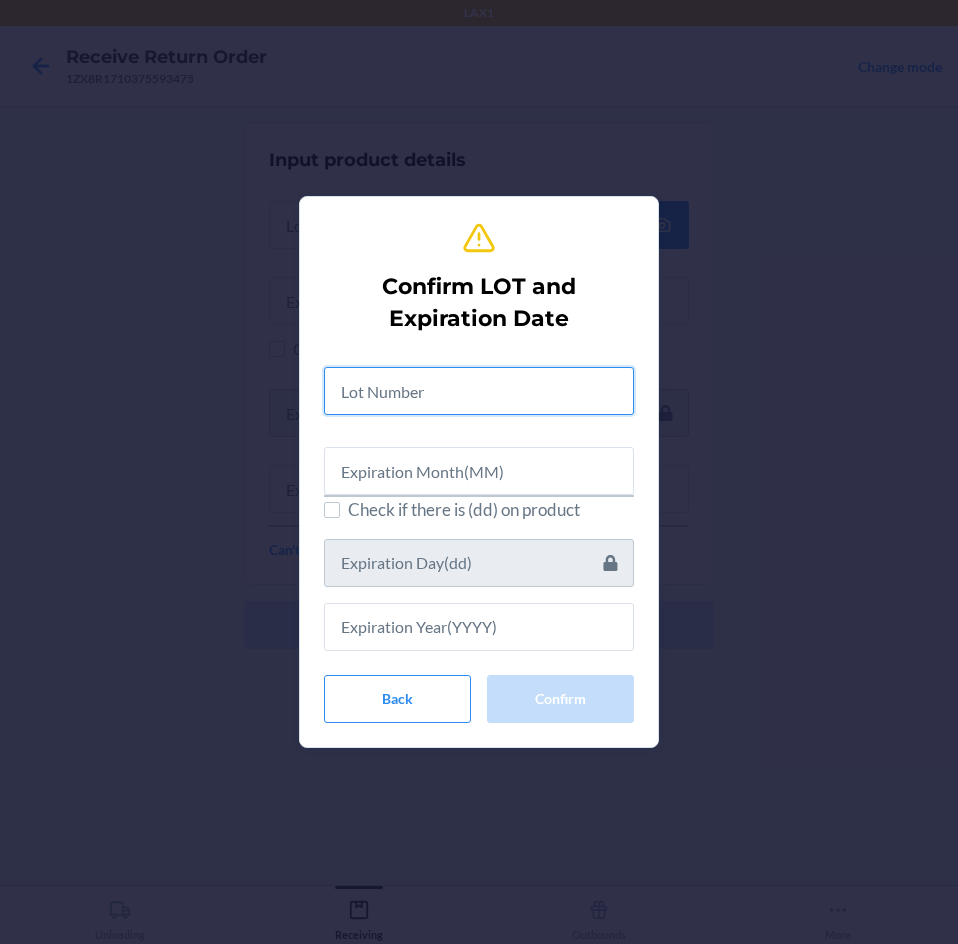 click at bounding box center (479, 391) 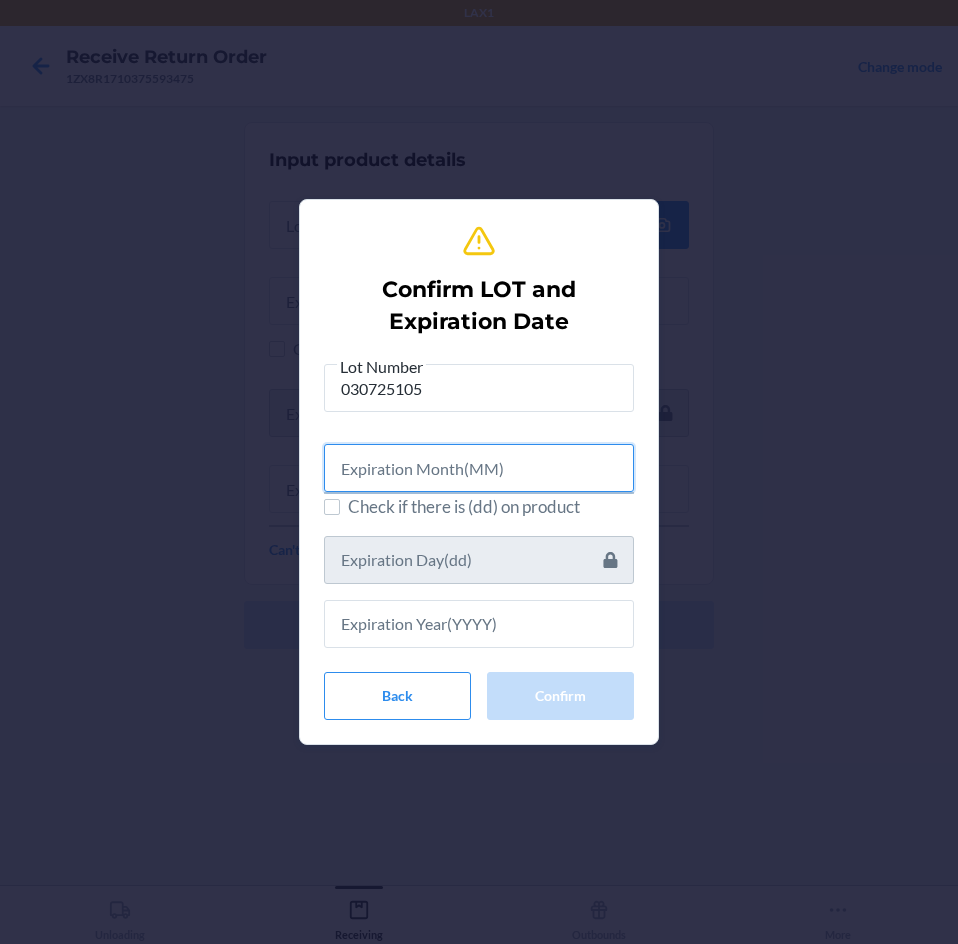 click at bounding box center [479, 468] 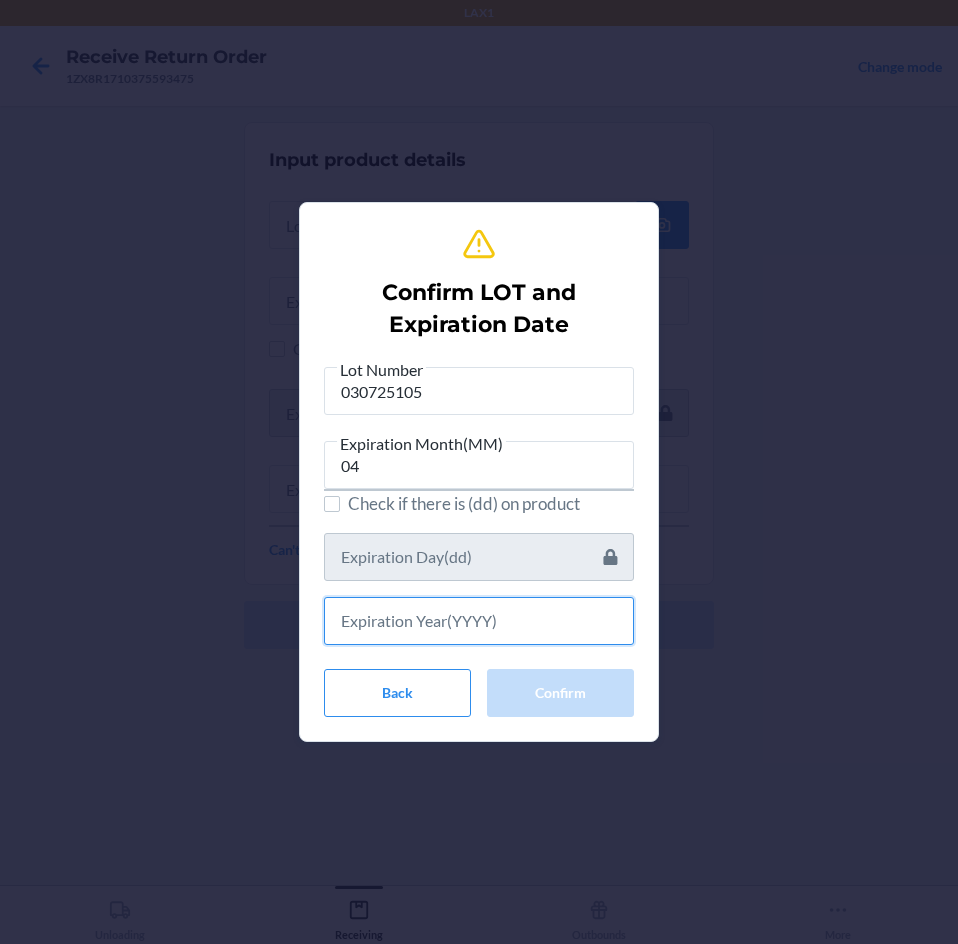 click at bounding box center (479, 621) 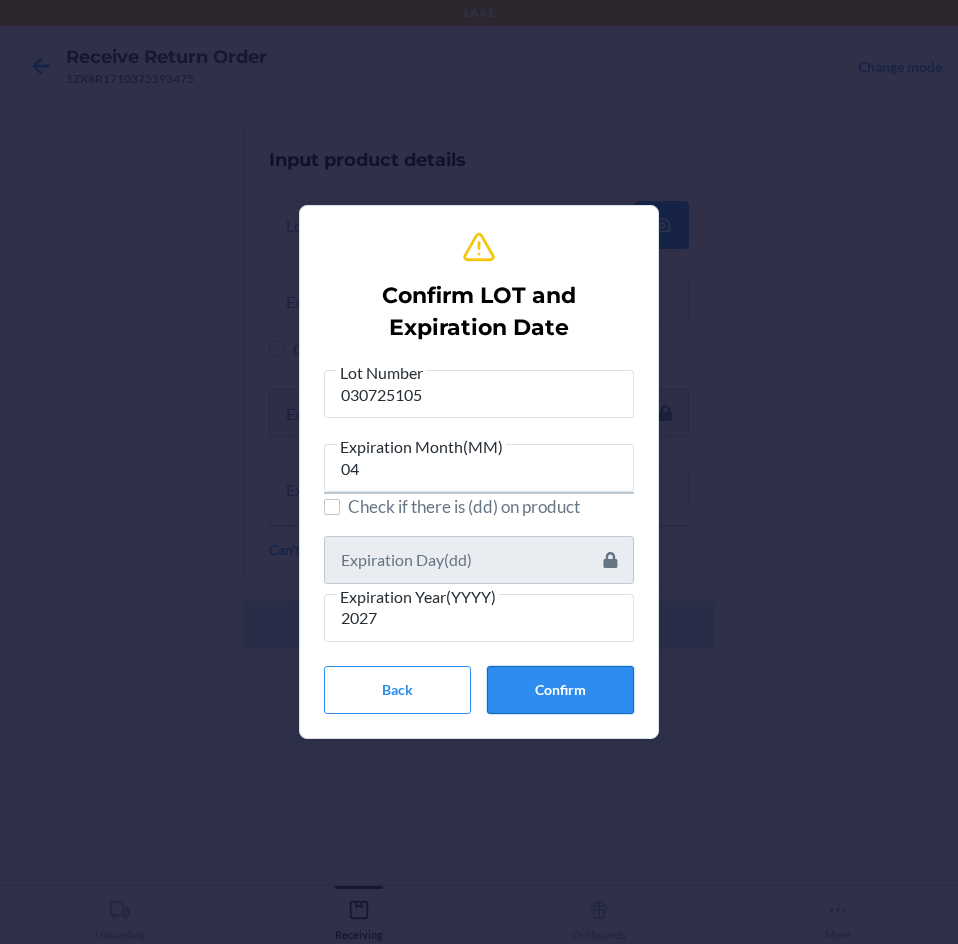 click on "Confirm" at bounding box center [560, 690] 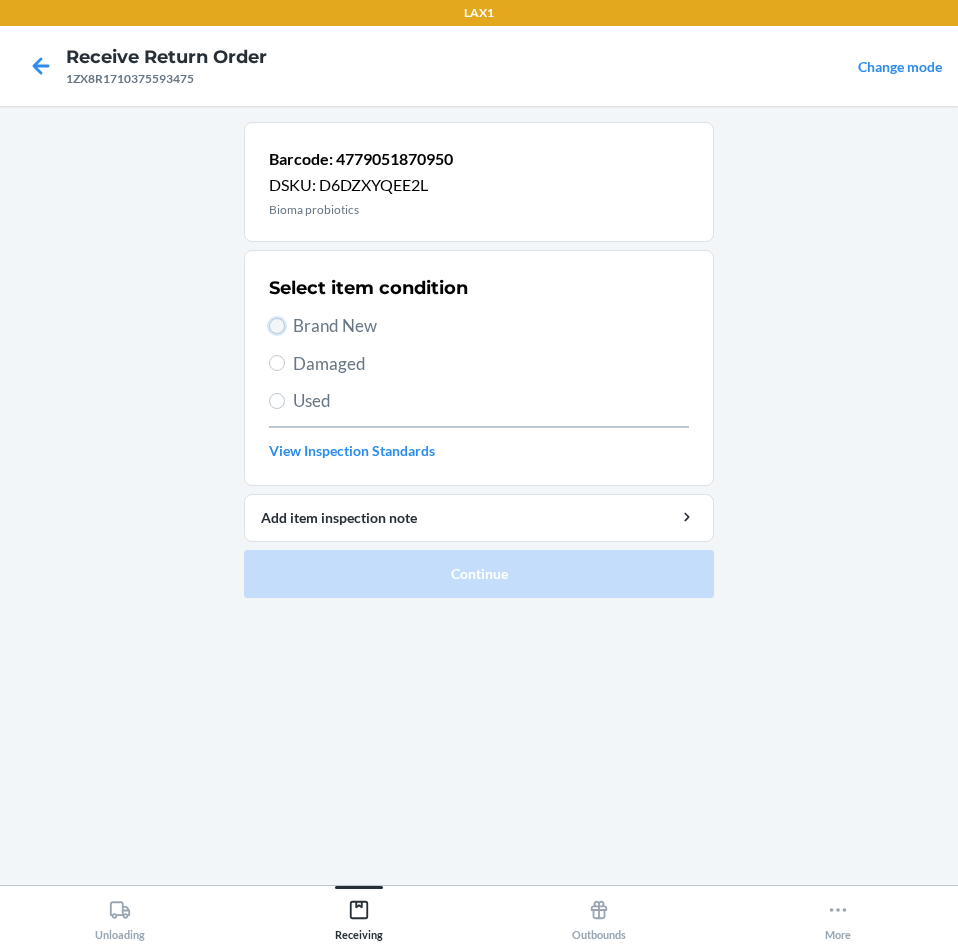 click on "Brand New" at bounding box center [277, 326] 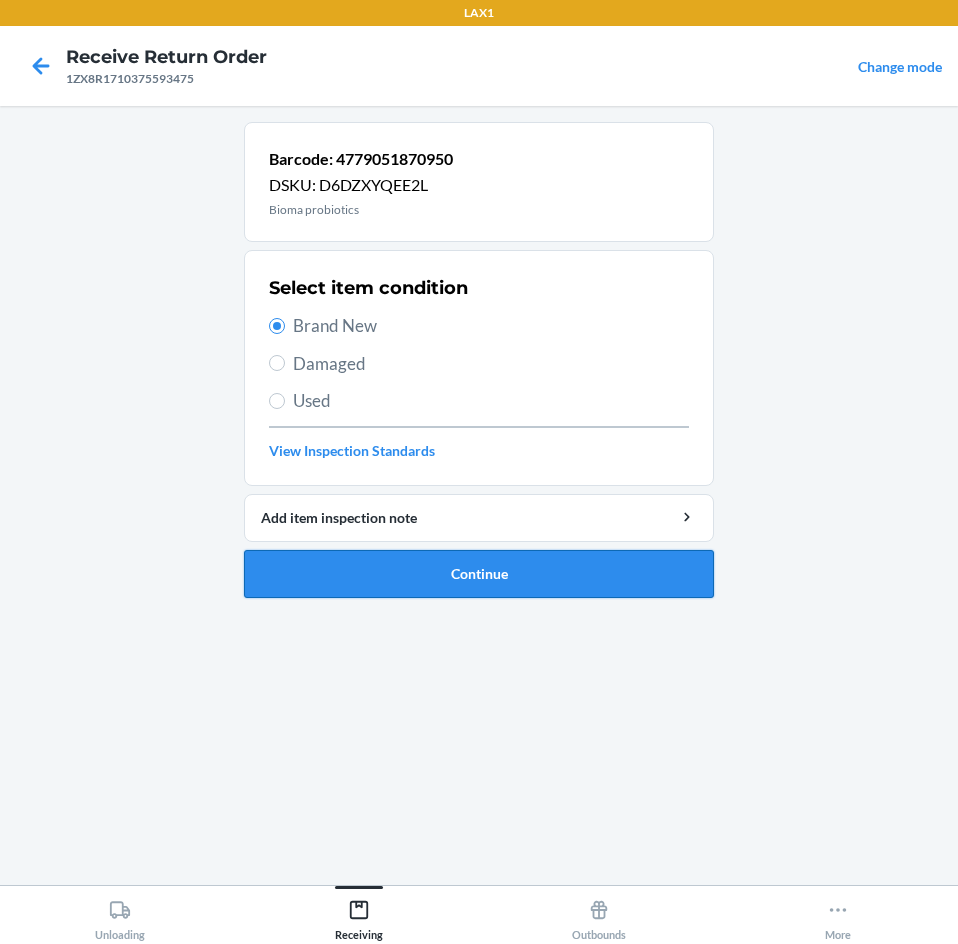 click on "Continue" at bounding box center (479, 574) 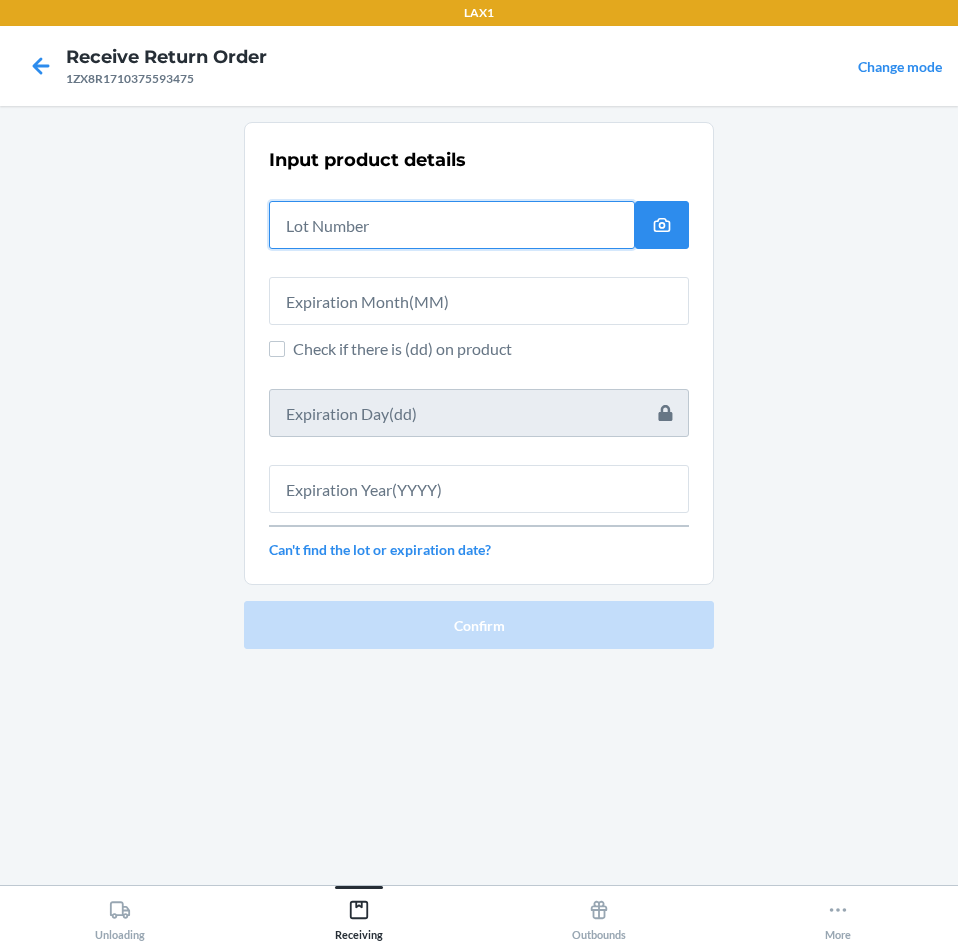 click at bounding box center (452, 225) 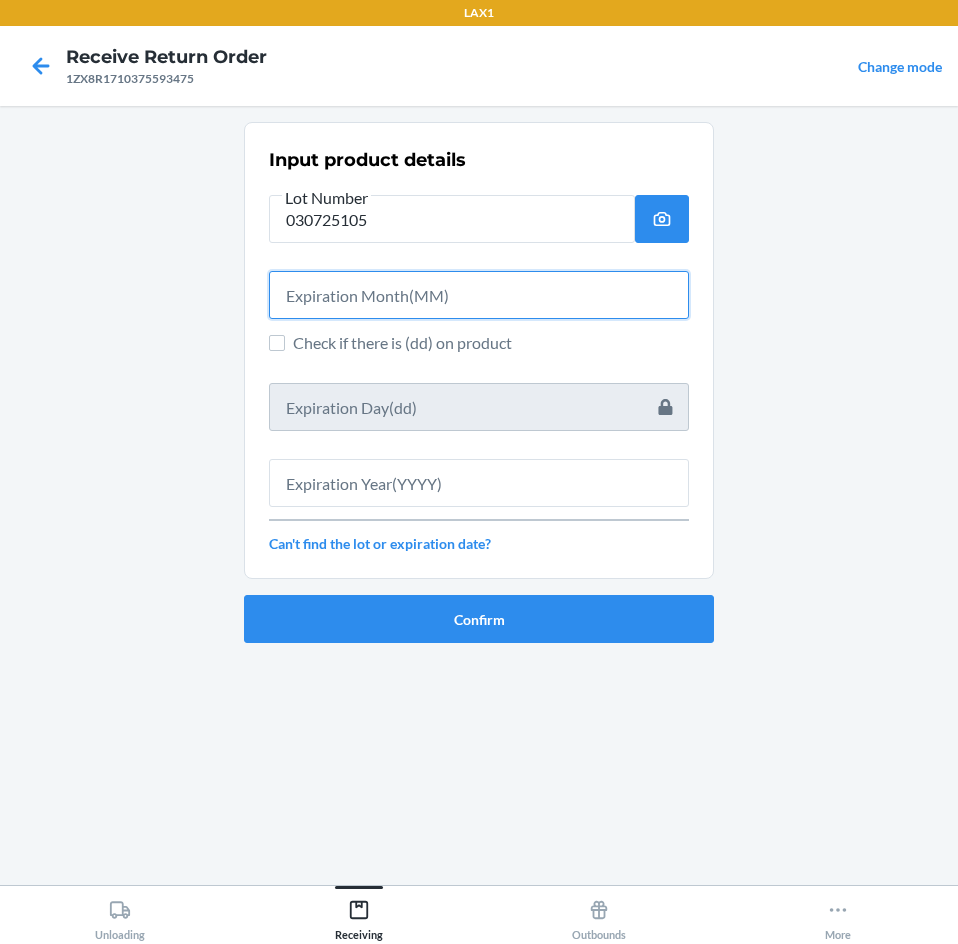 click at bounding box center [479, 295] 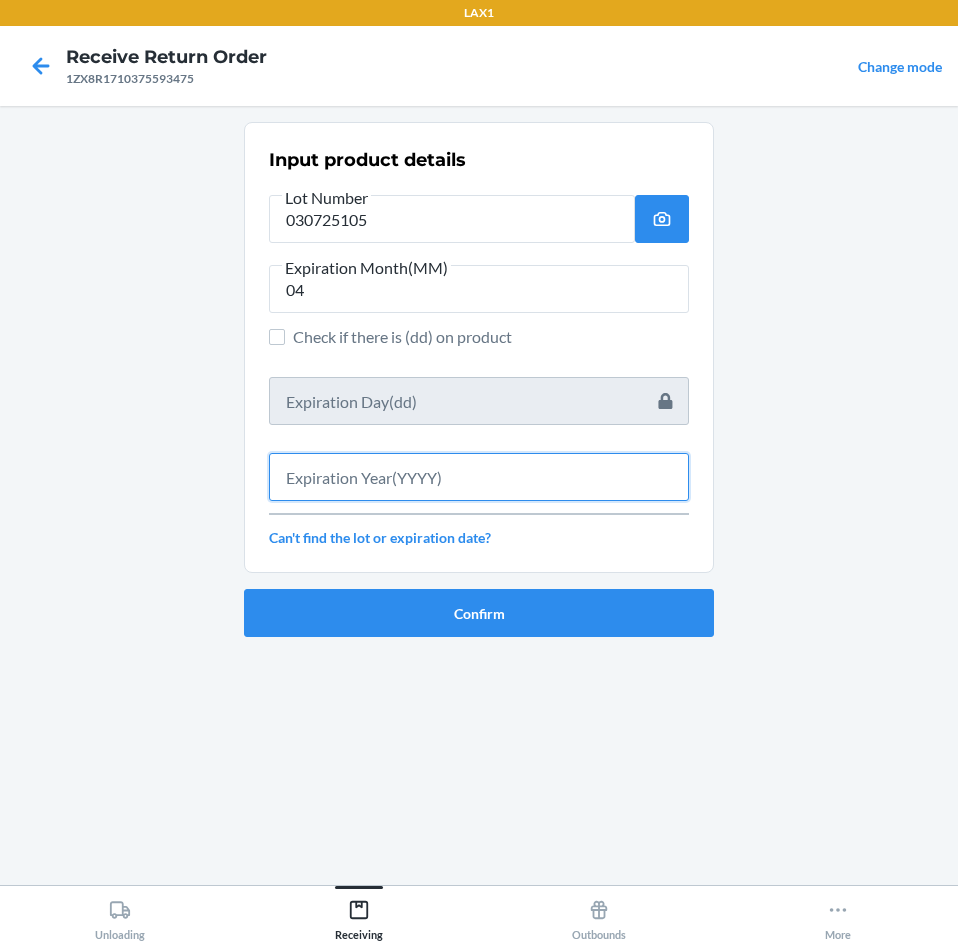 click at bounding box center [479, 477] 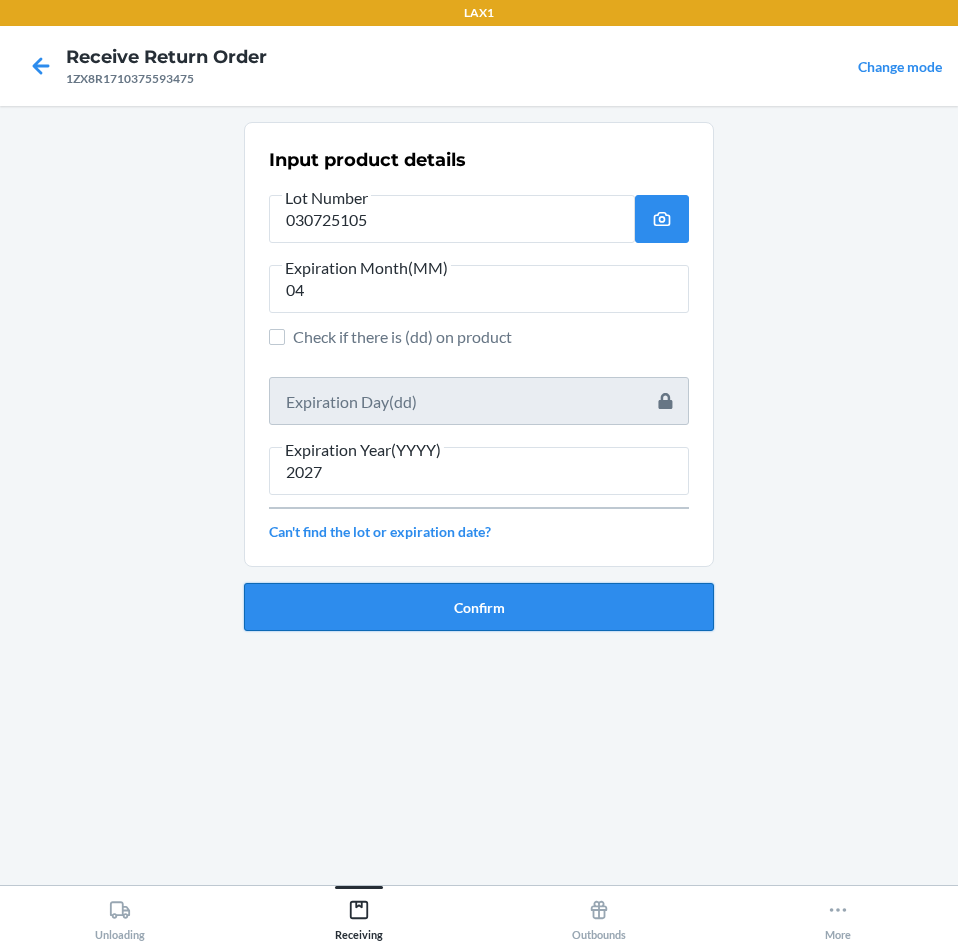 click on "Confirm" at bounding box center (479, 607) 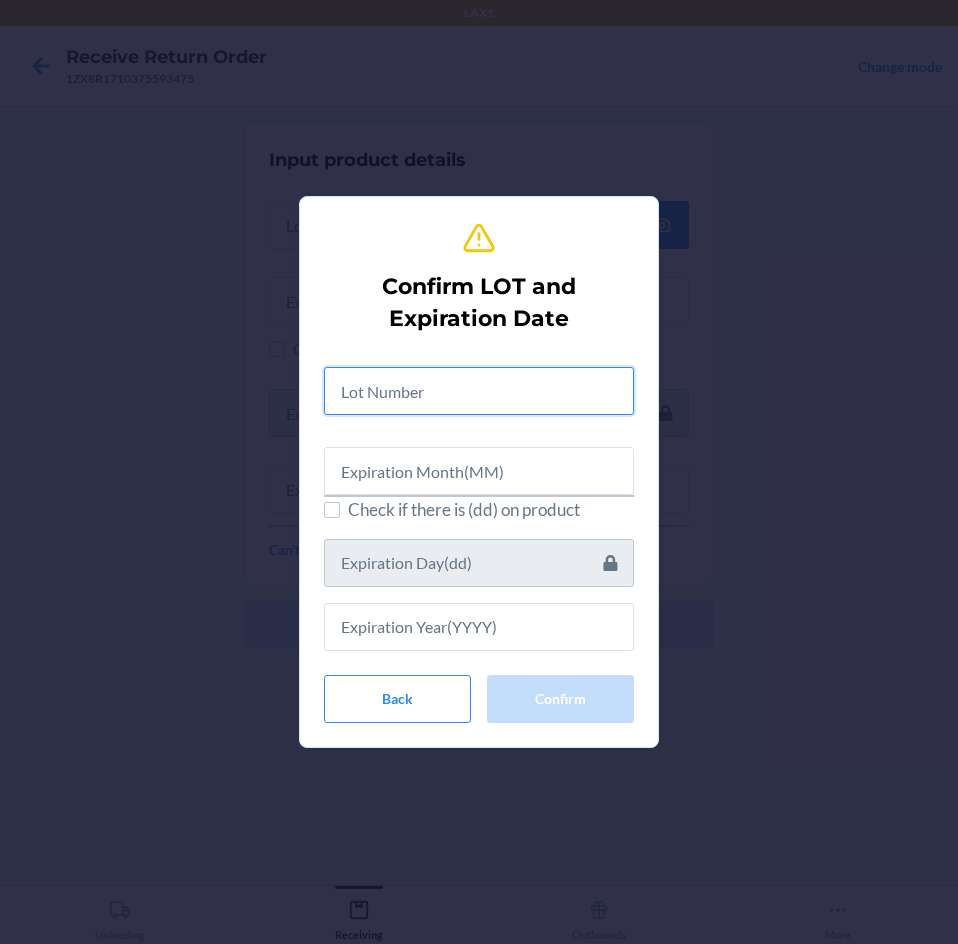 click at bounding box center (479, 391) 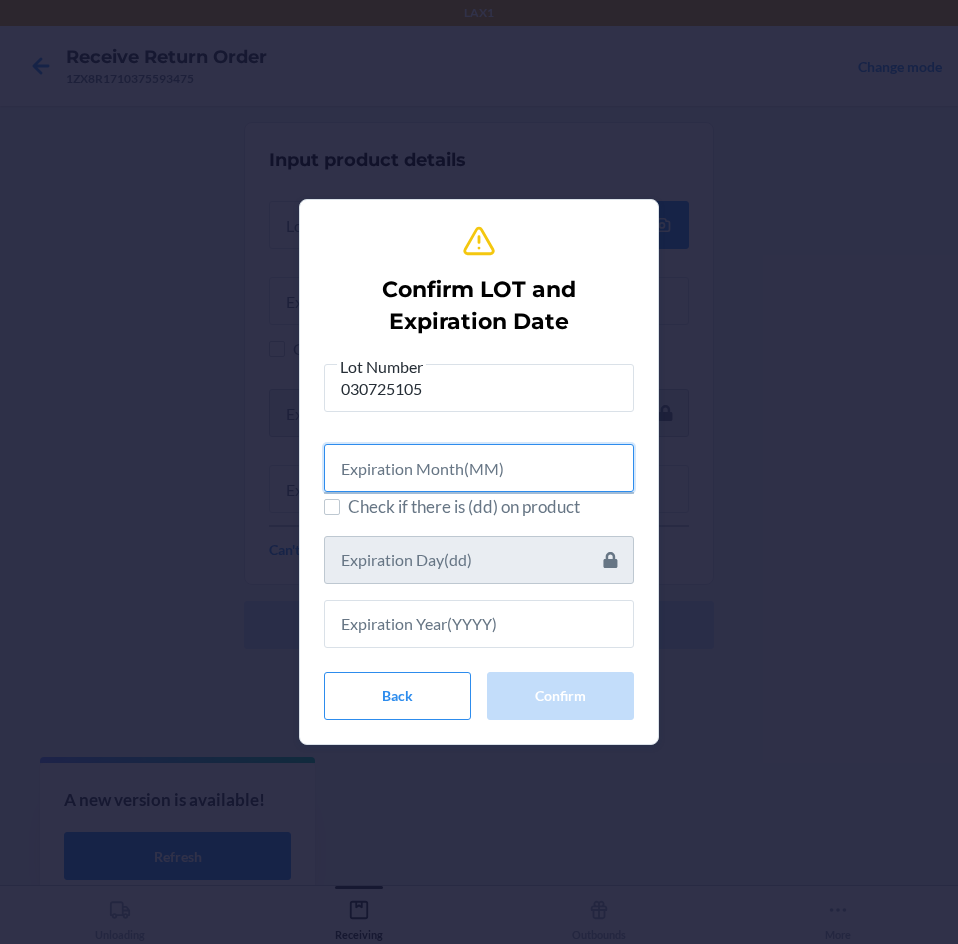 click at bounding box center [479, 468] 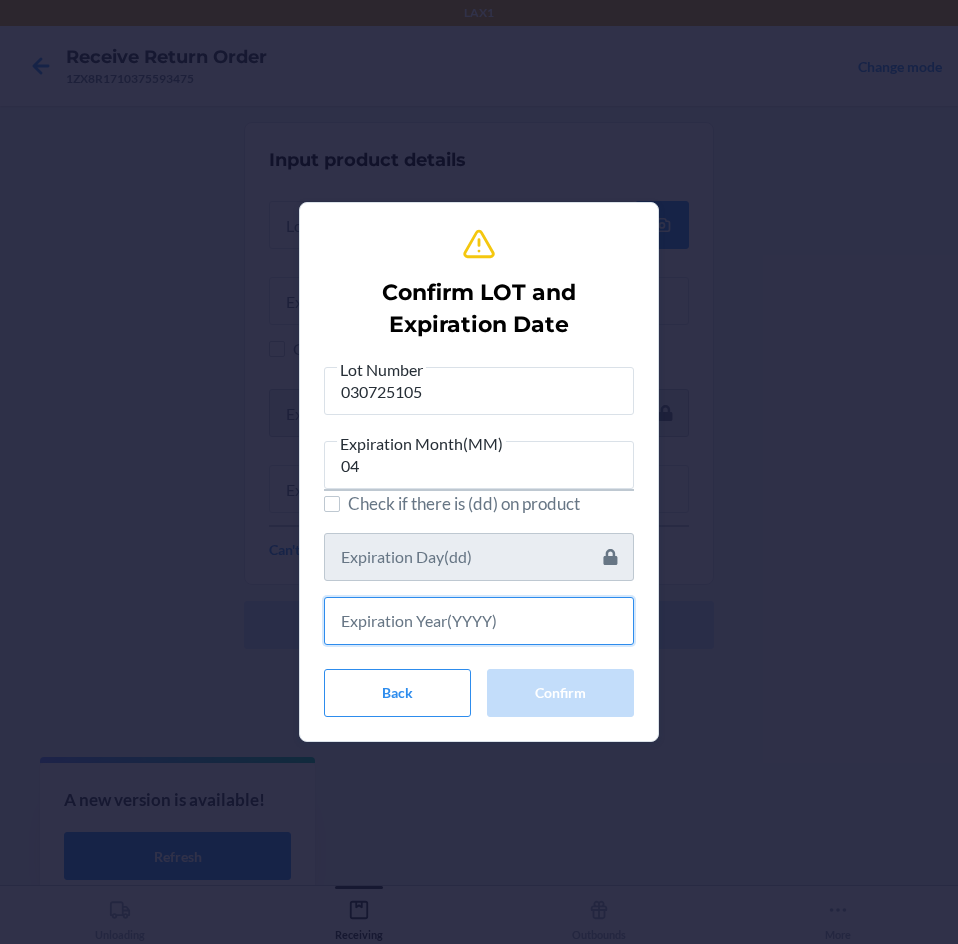 click at bounding box center (479, 621) 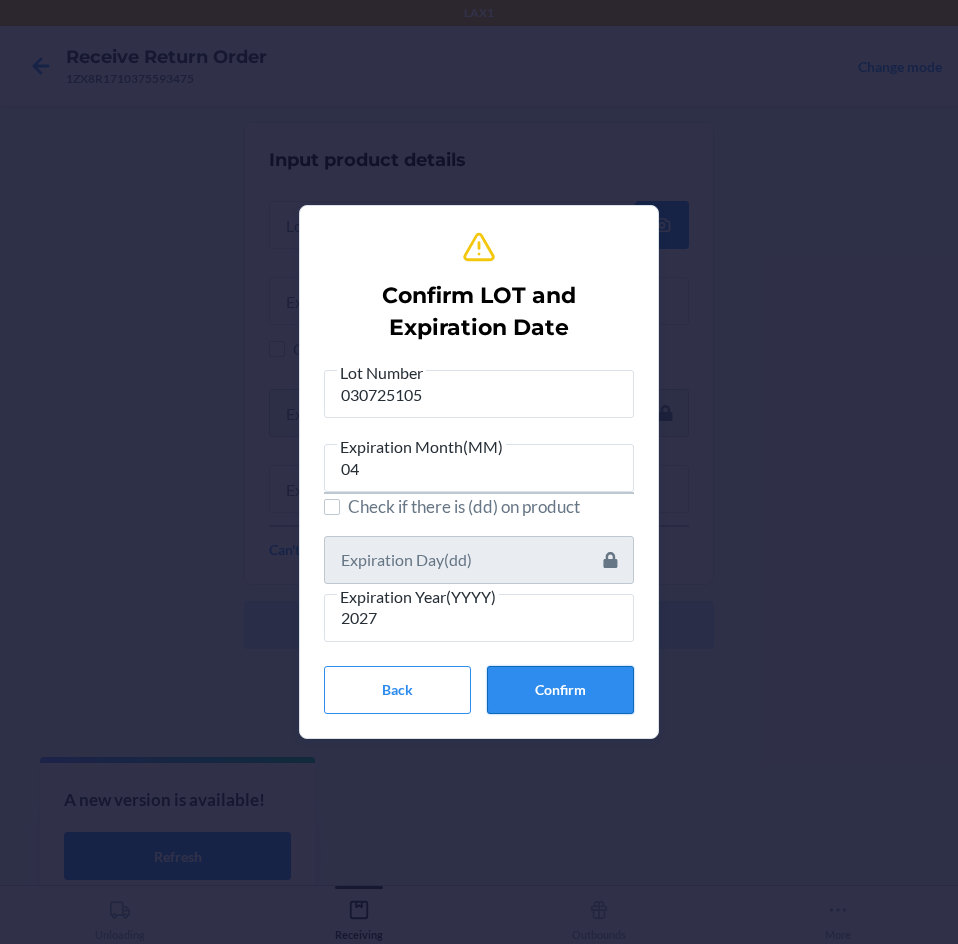 click on "Confirm" at bounding box center (560, 690) 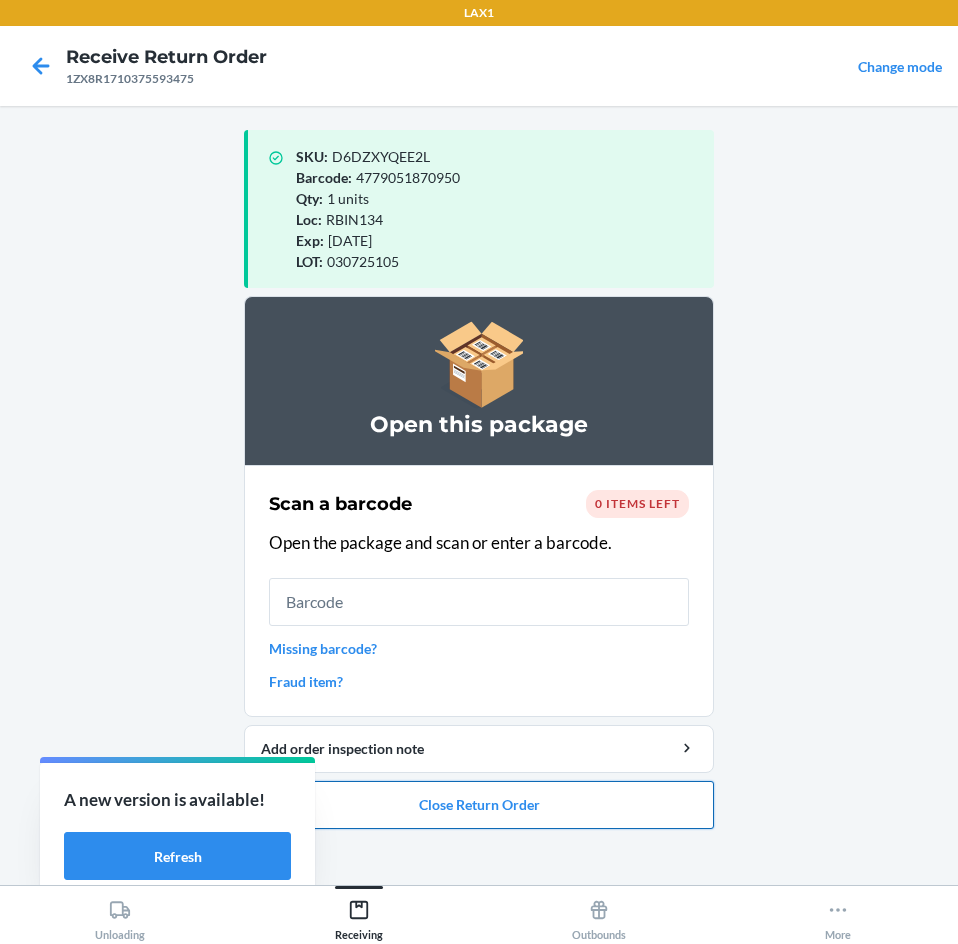 click on "Close Return Order" at bounding box center [479, 805] 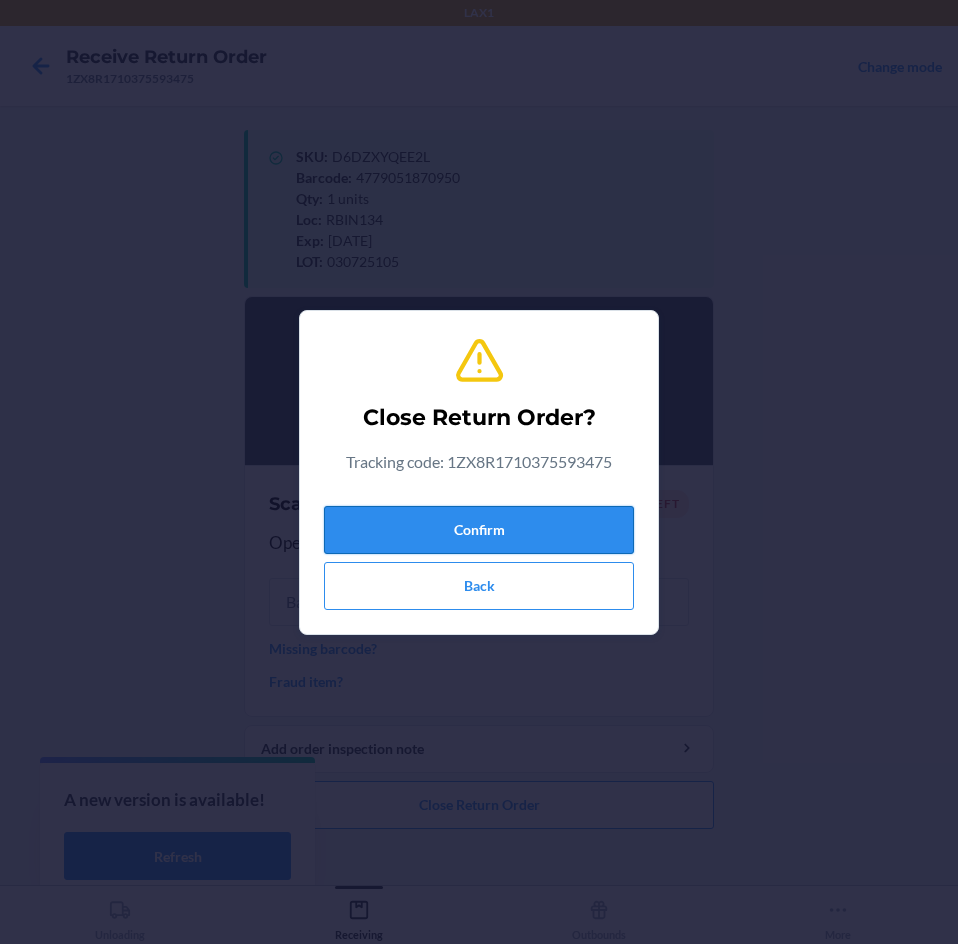 click on "Confirm" at bounding box center (479, 530) 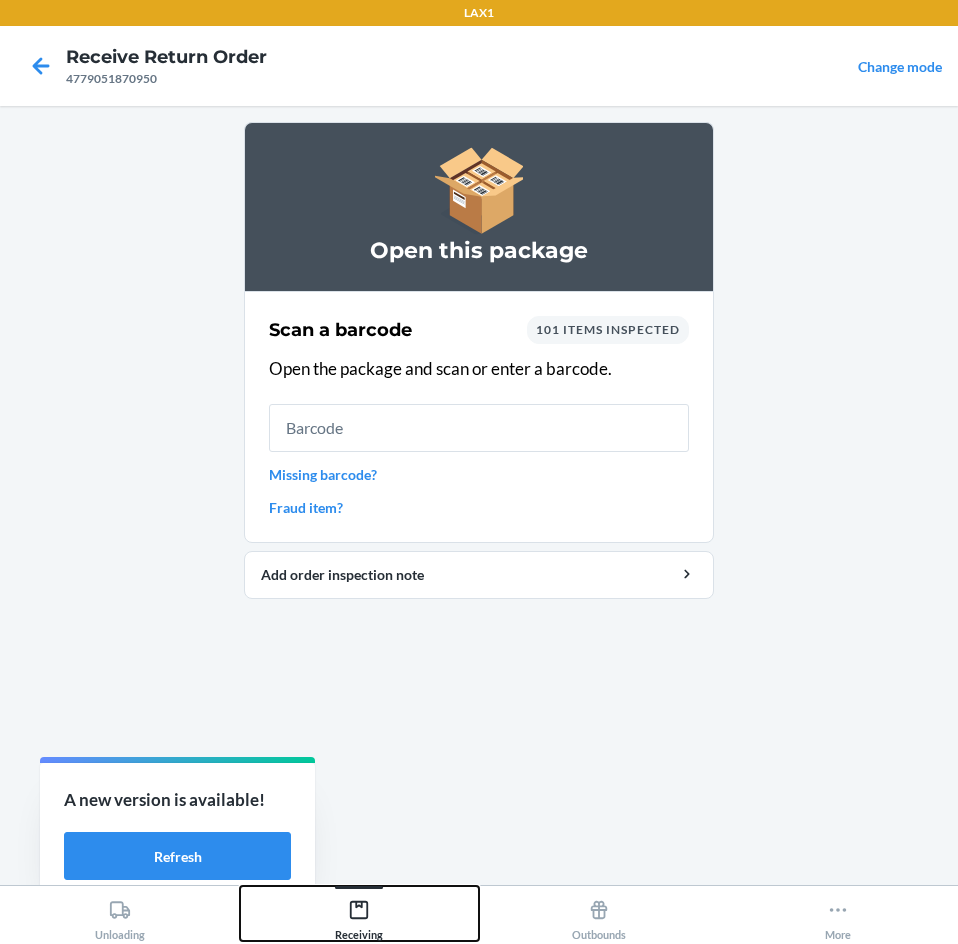 drag, startPoint x: 358, startPoint y: 913, endPoint x: 373, endPoint y: 862, distance: 53.160137 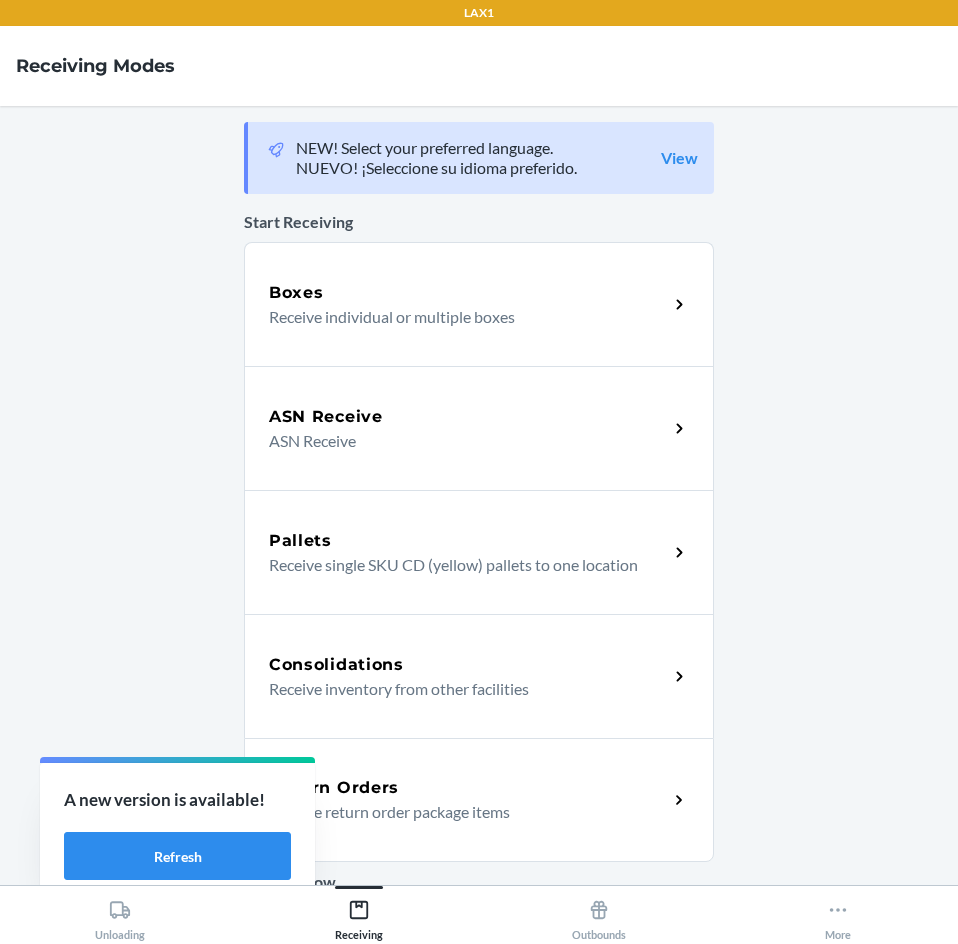 click on "Return Orders" at bounding box center [468, 788] 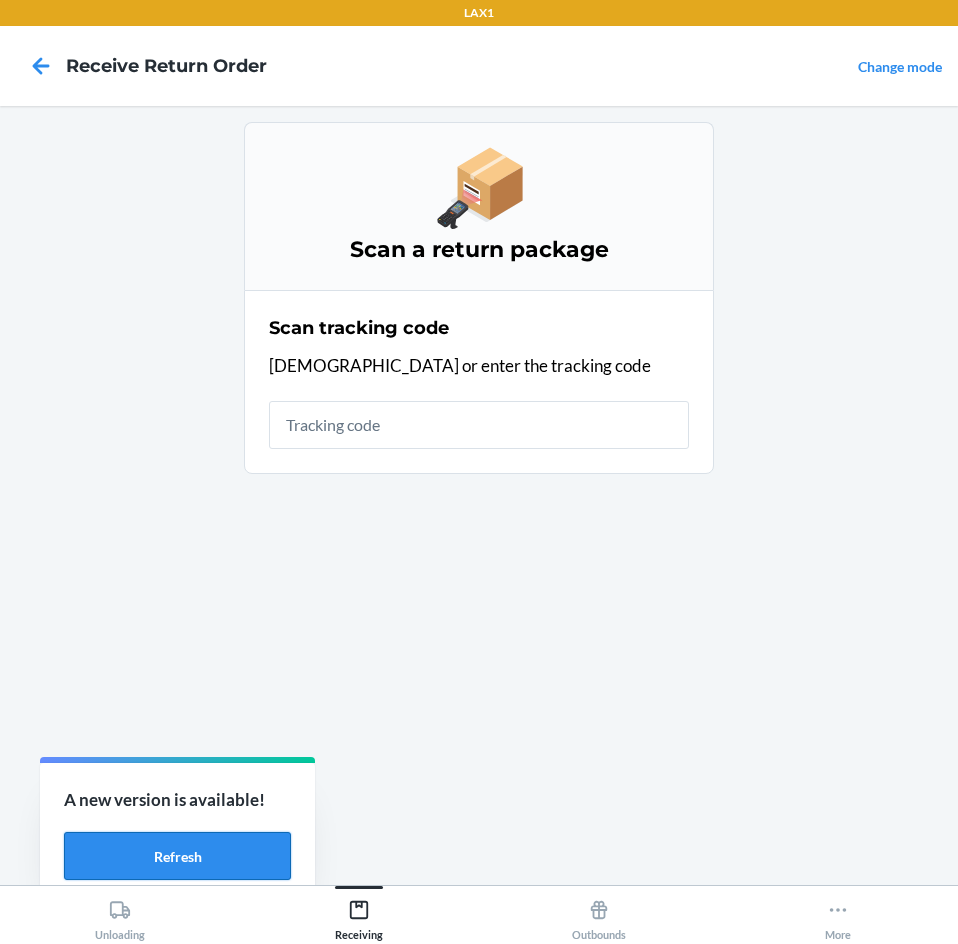 click on "Refresh" at bounding box center (177, 856) 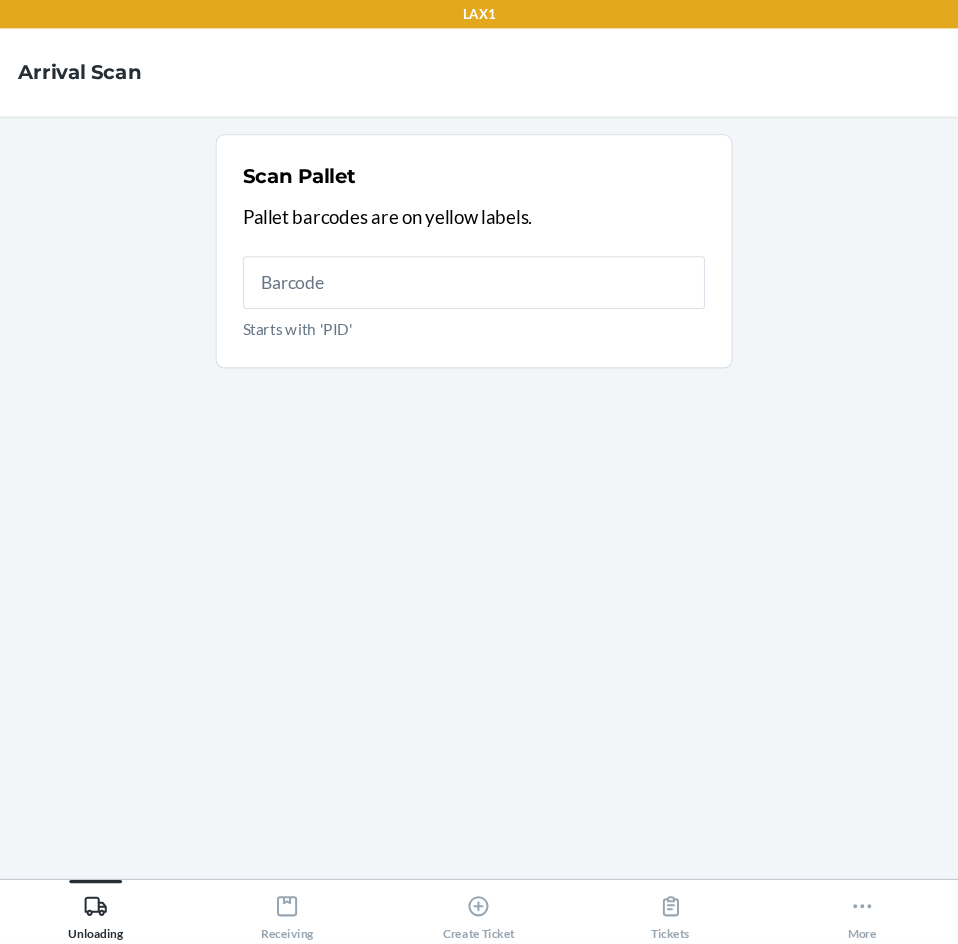 scroll, scrollTop: 0, scrollLeft: 0, axis: both 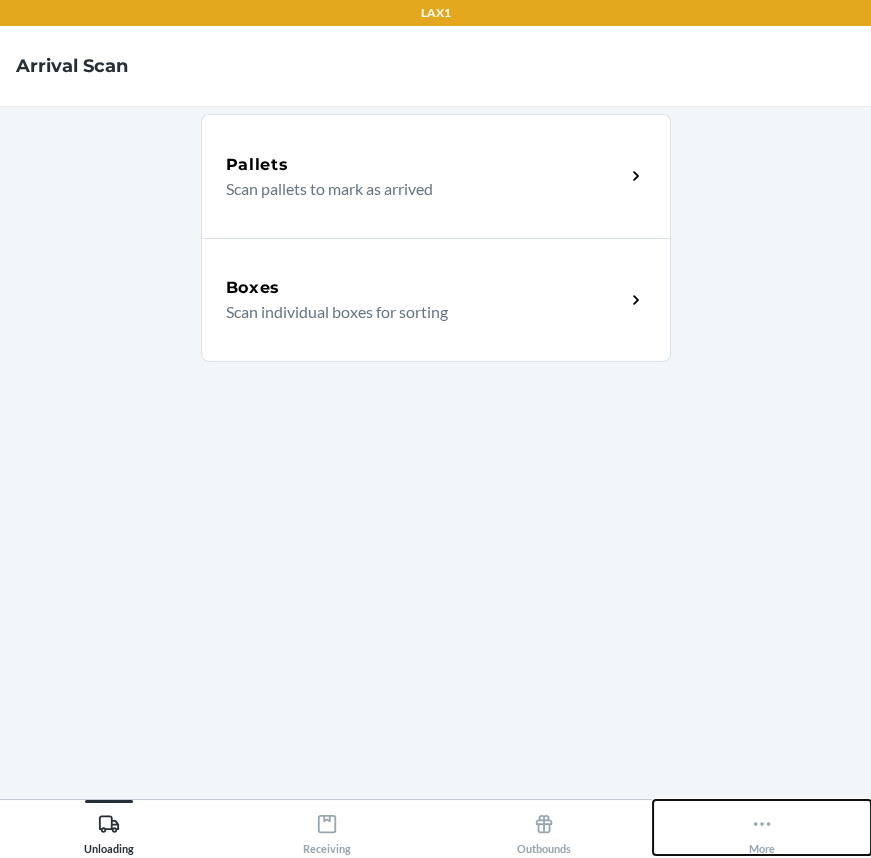 click on "More" at bounding box center [762, 830] 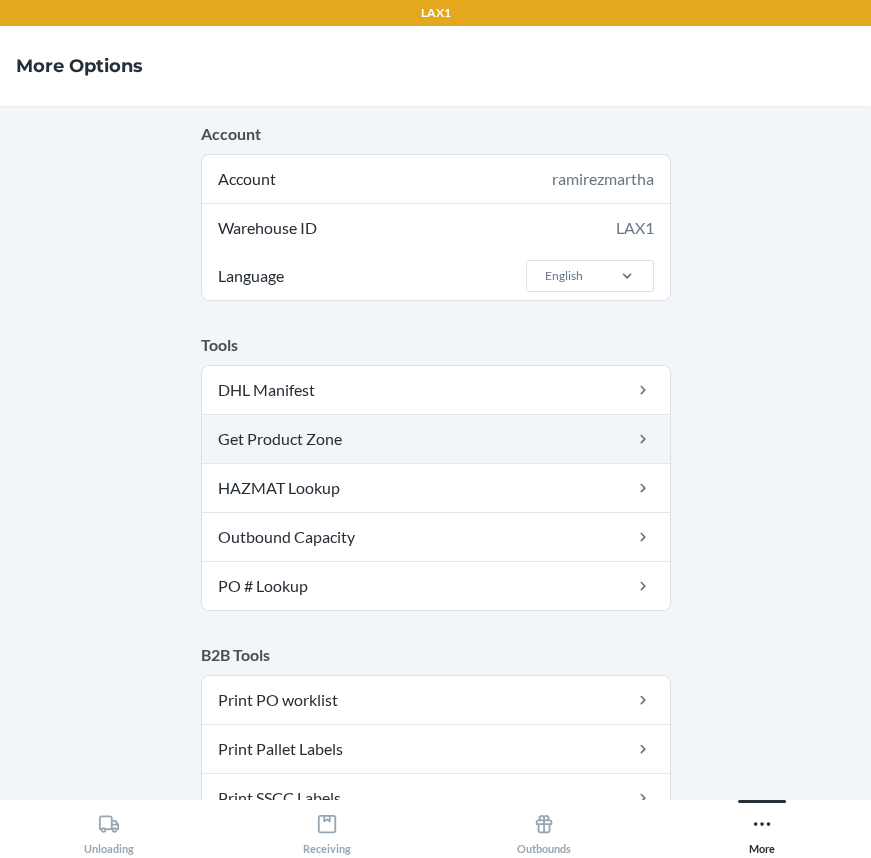 click on "Get Product Zone" at bounding box center [436, 439] 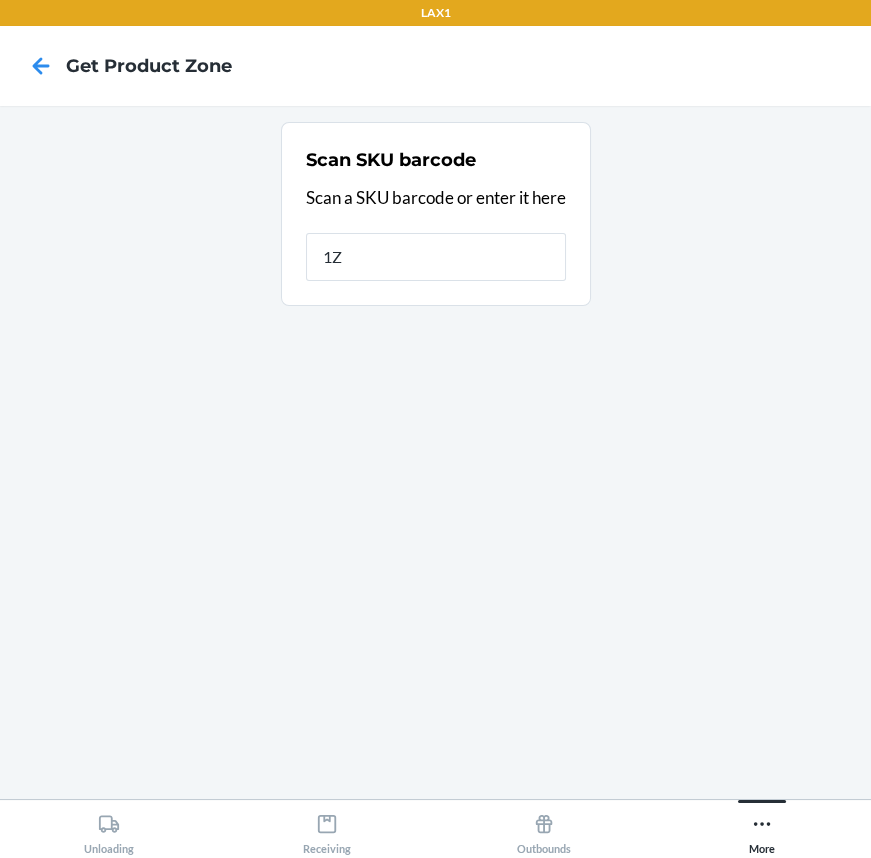 type on "1ZR" 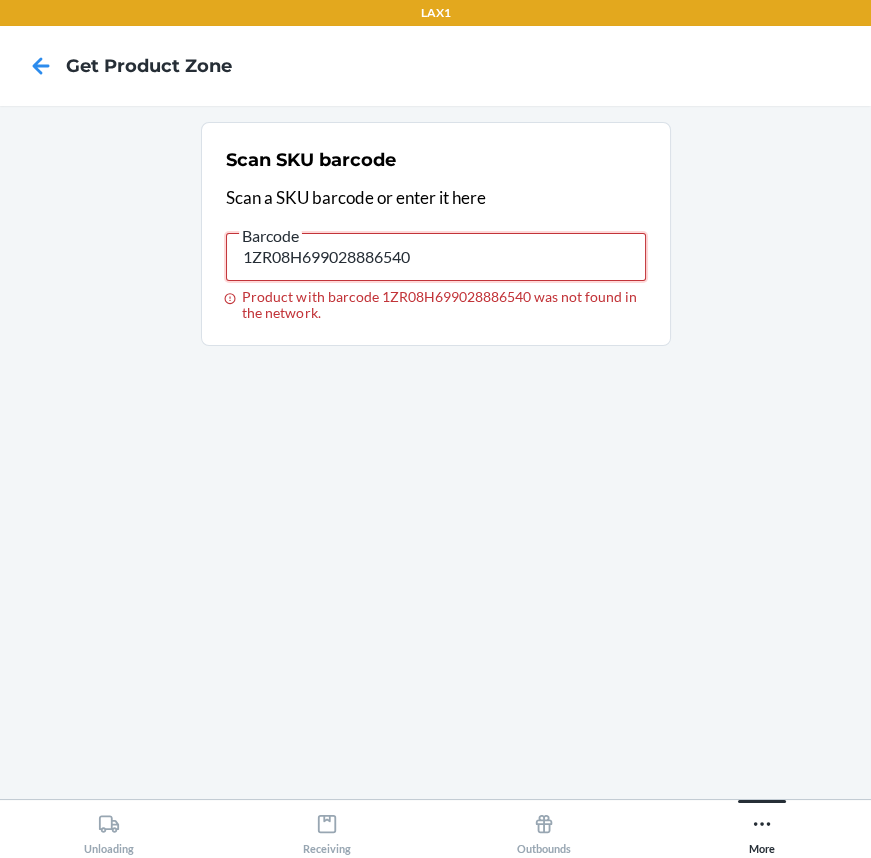 click on "1ZR08H699028886540" at bounding box center [436, 257] 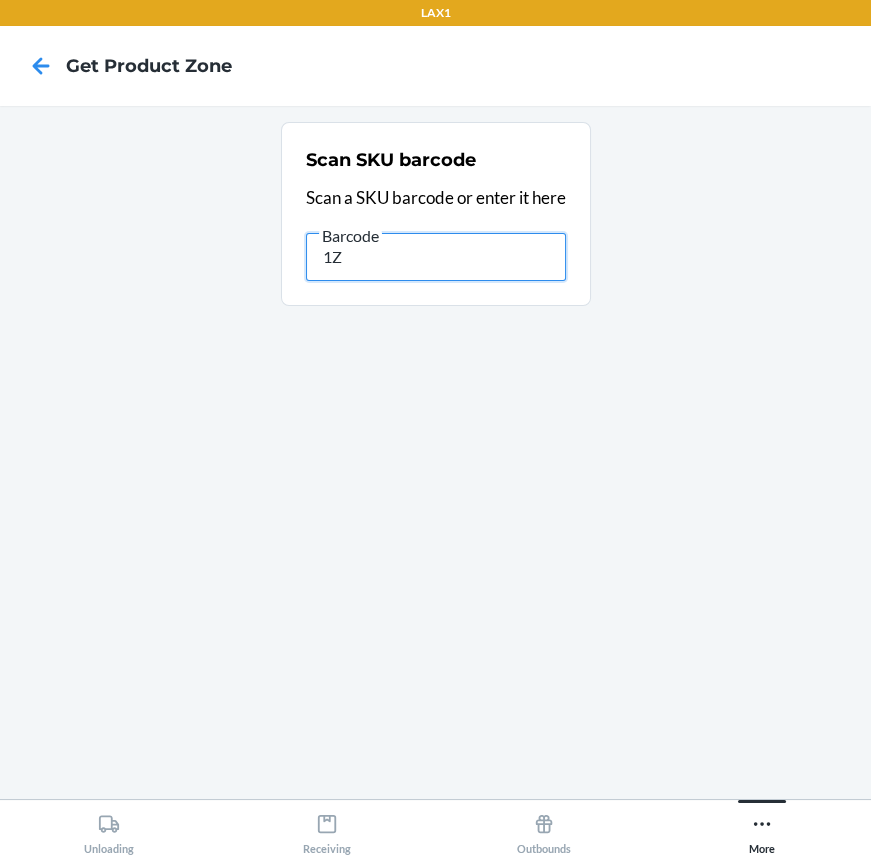 type on "1" 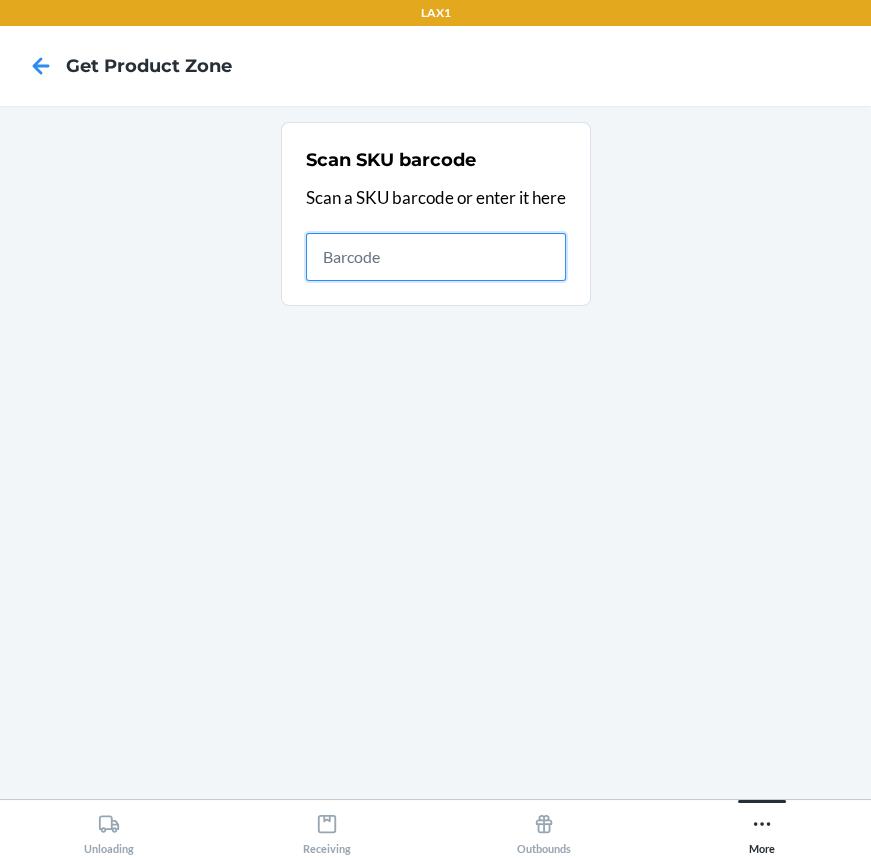 type 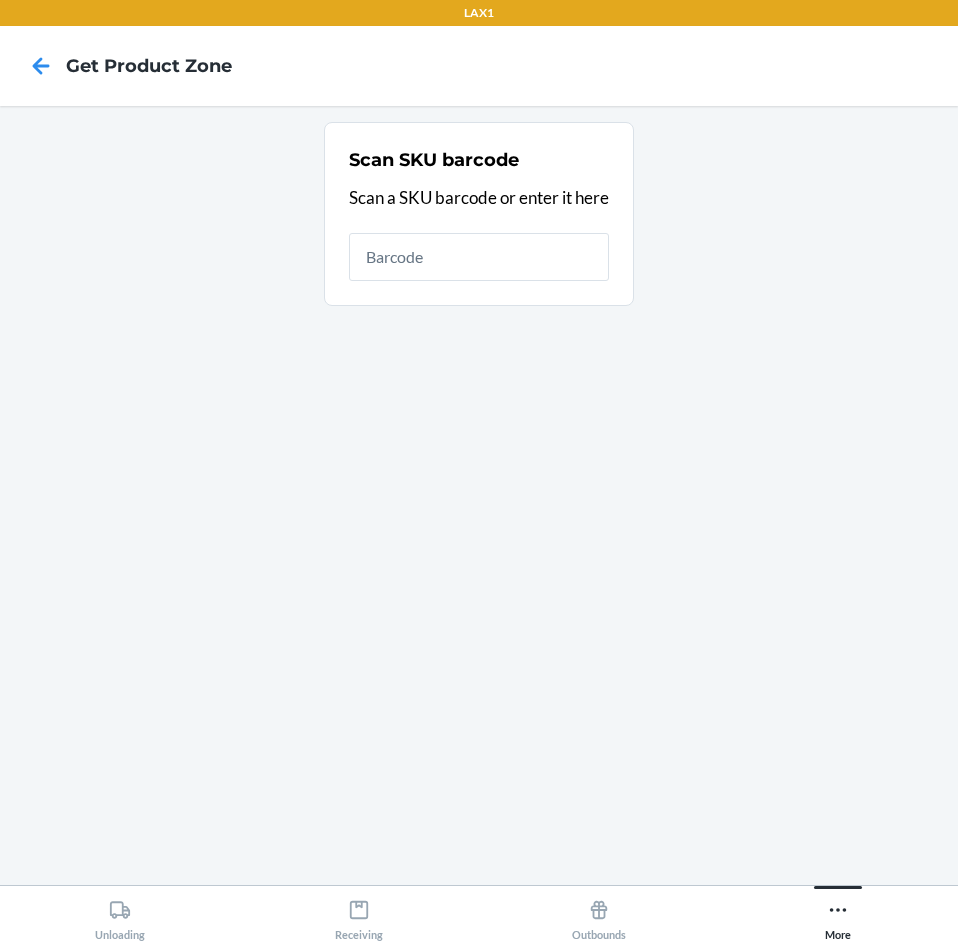 scroll, scrollTop: 0, scrollLeft: 0, axis: both 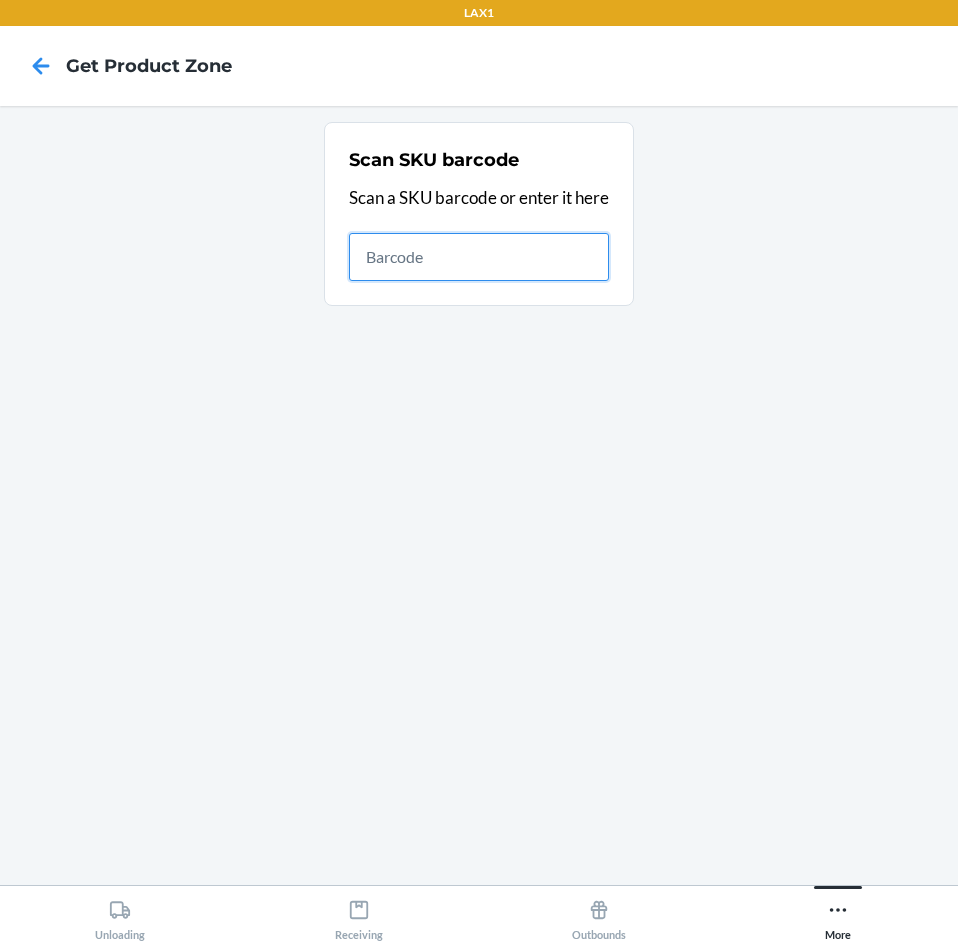click at bounding box center [479, 257] 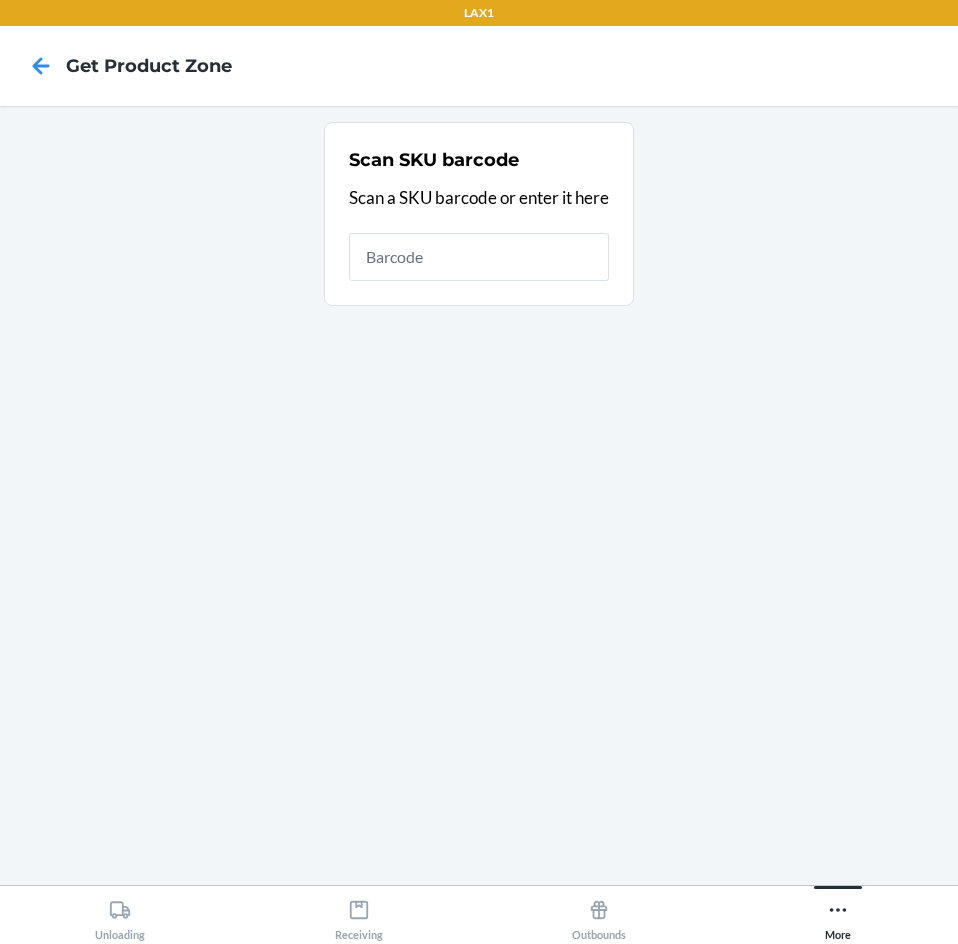 scroll, scrollTop: 0, scrollLeft: 0, axis: both 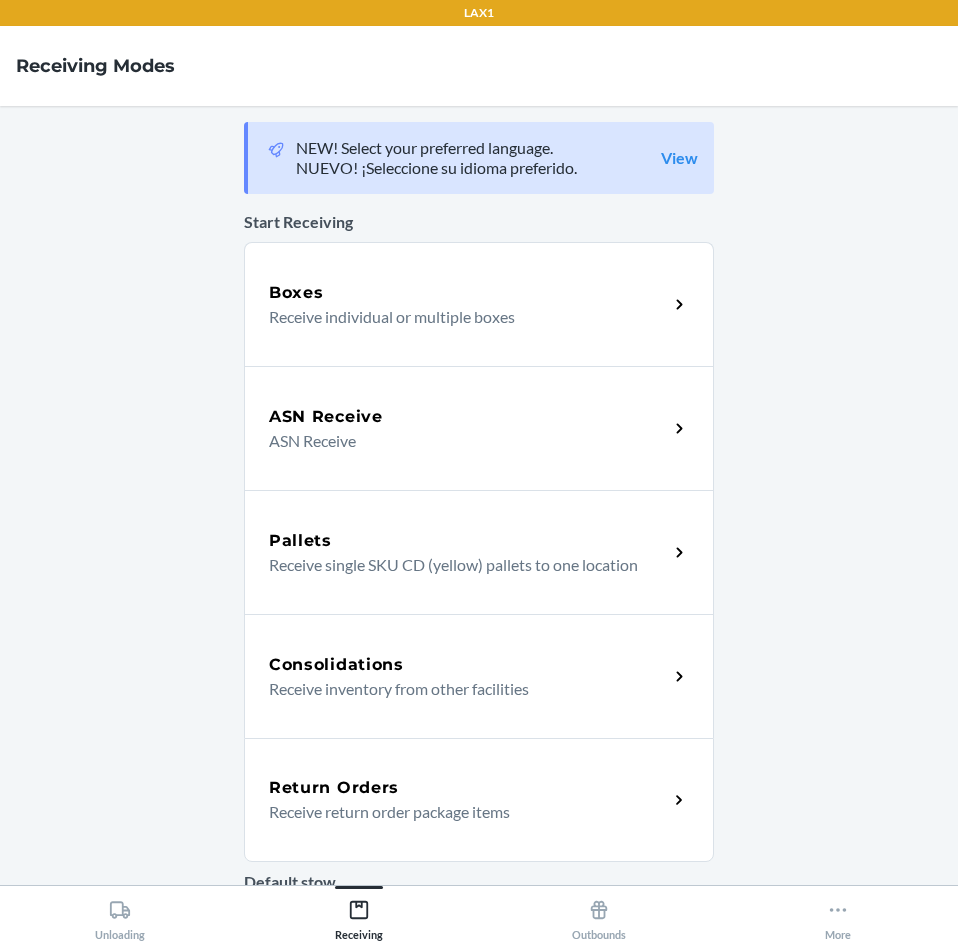 click on "Receive return order package items" at bounding box center [460, 812] 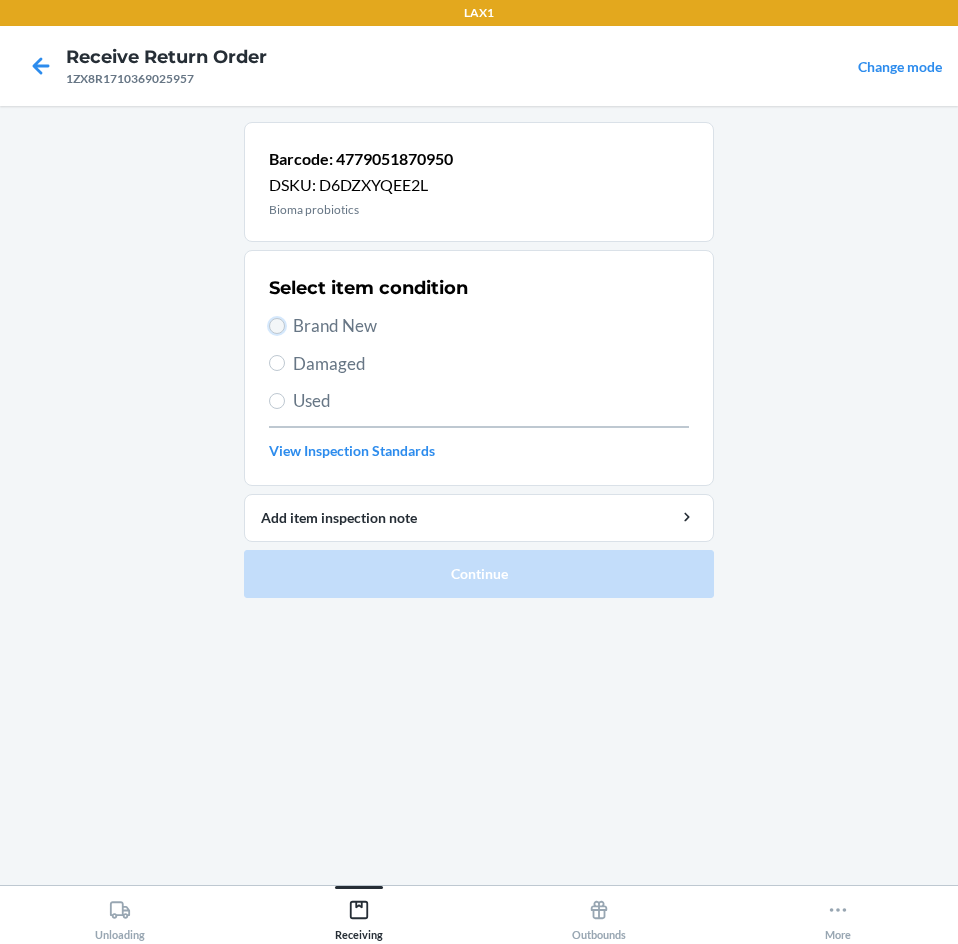 click on "Brand New" at bounding box center [277, 326] 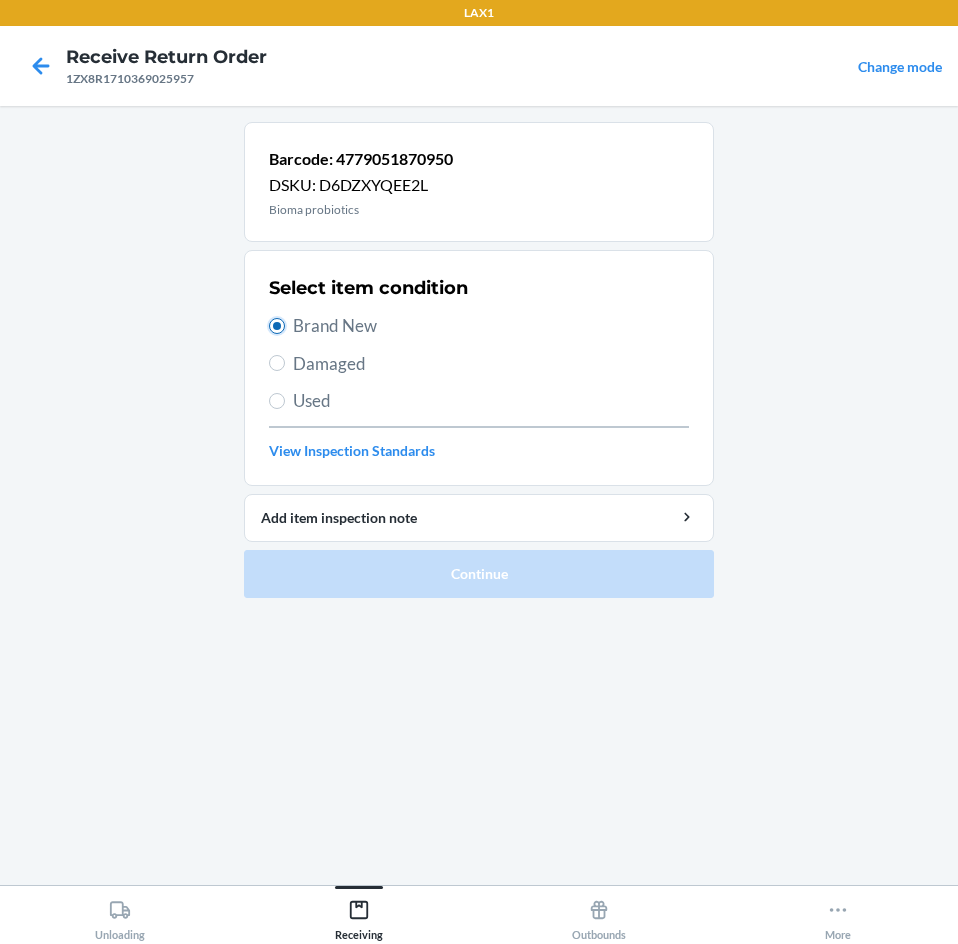 radio on "true" 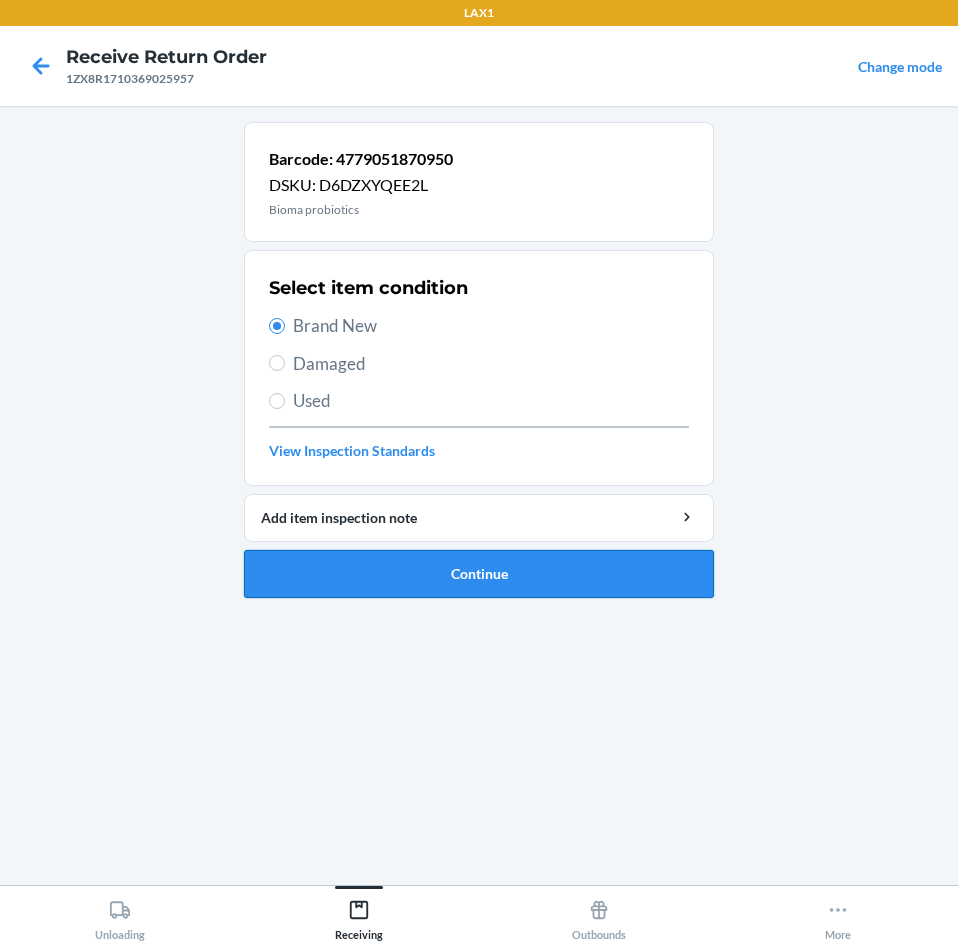 click on "Continue" at bounding box center [479, 574] 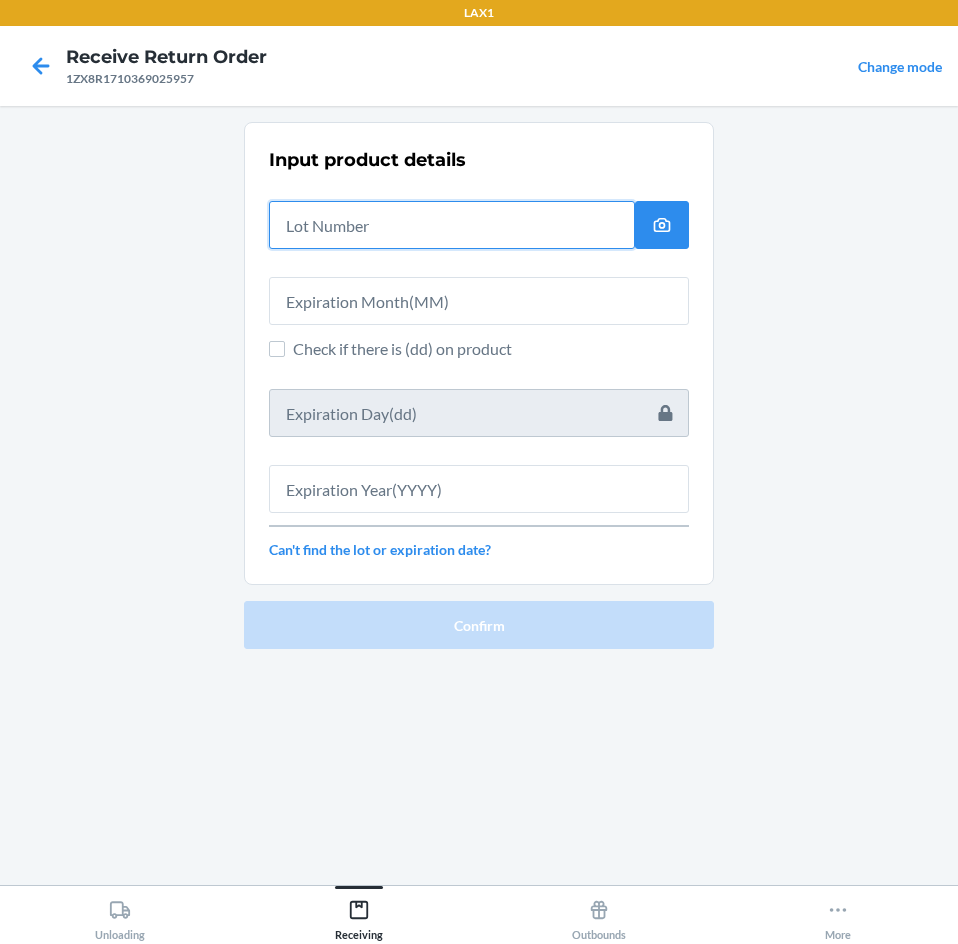 click at bounding box center (452, 225) 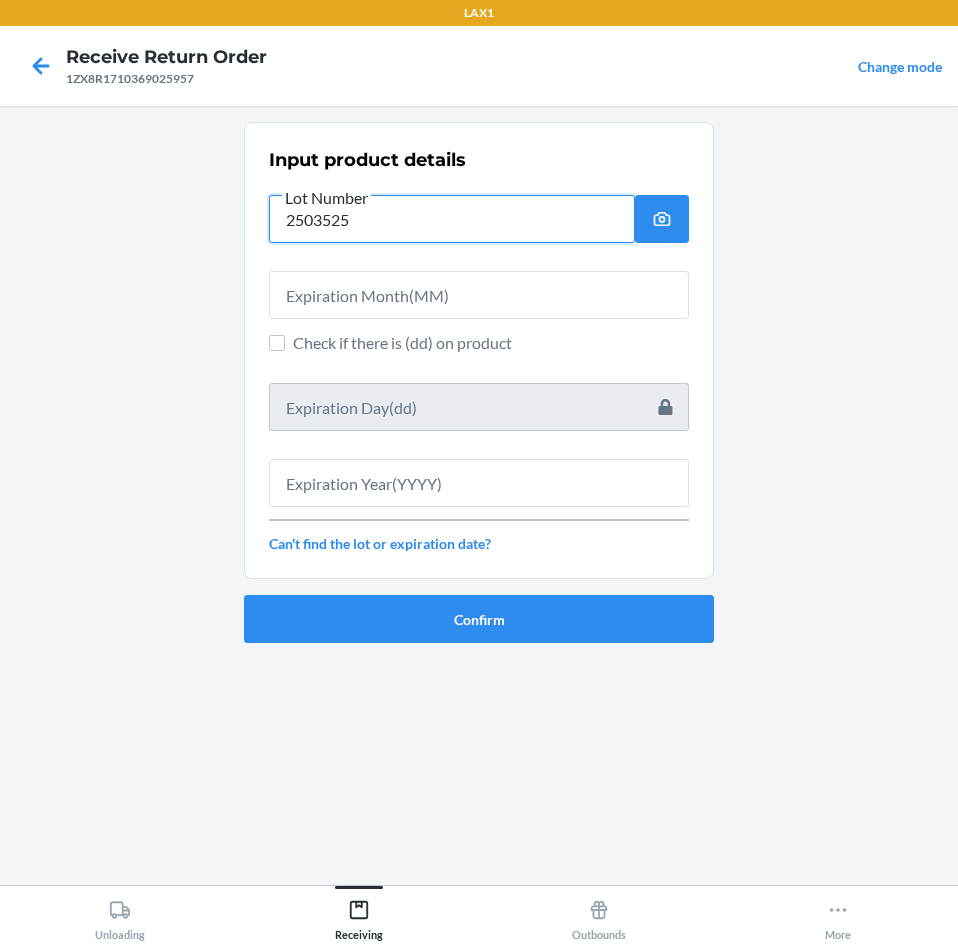 type on "2503525" 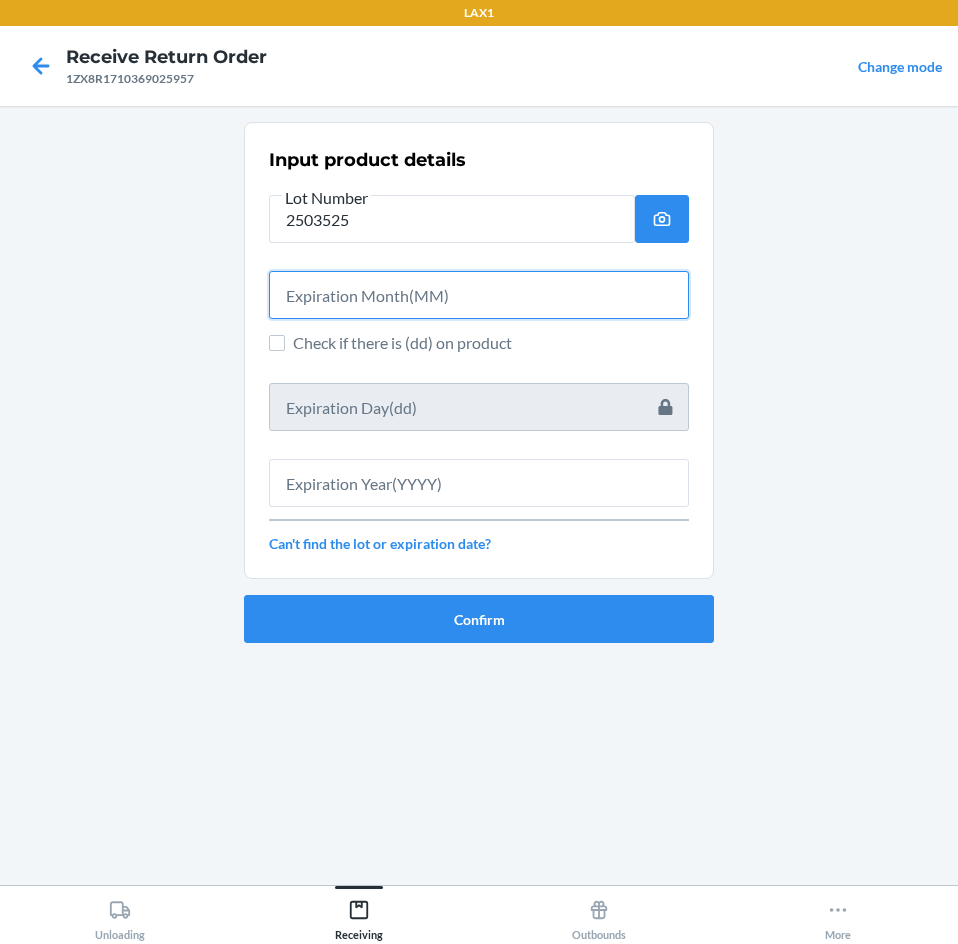 click at bounding box center (479, 295) 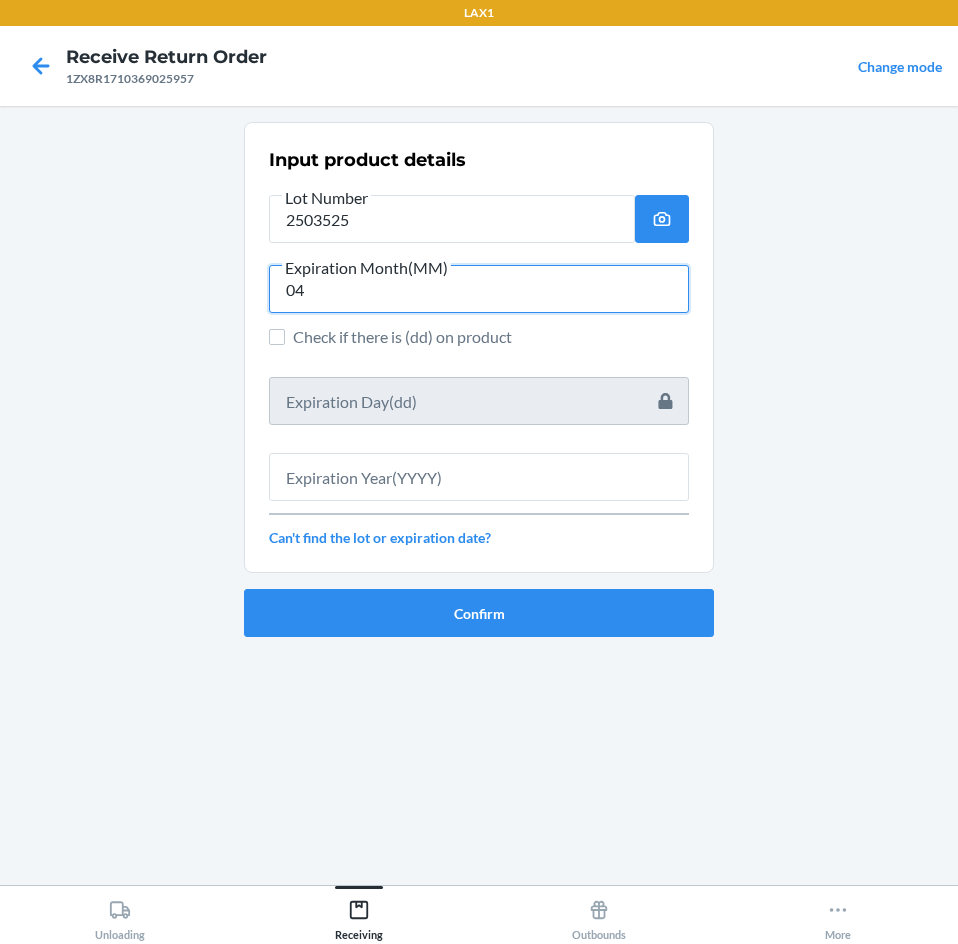 type on "04" 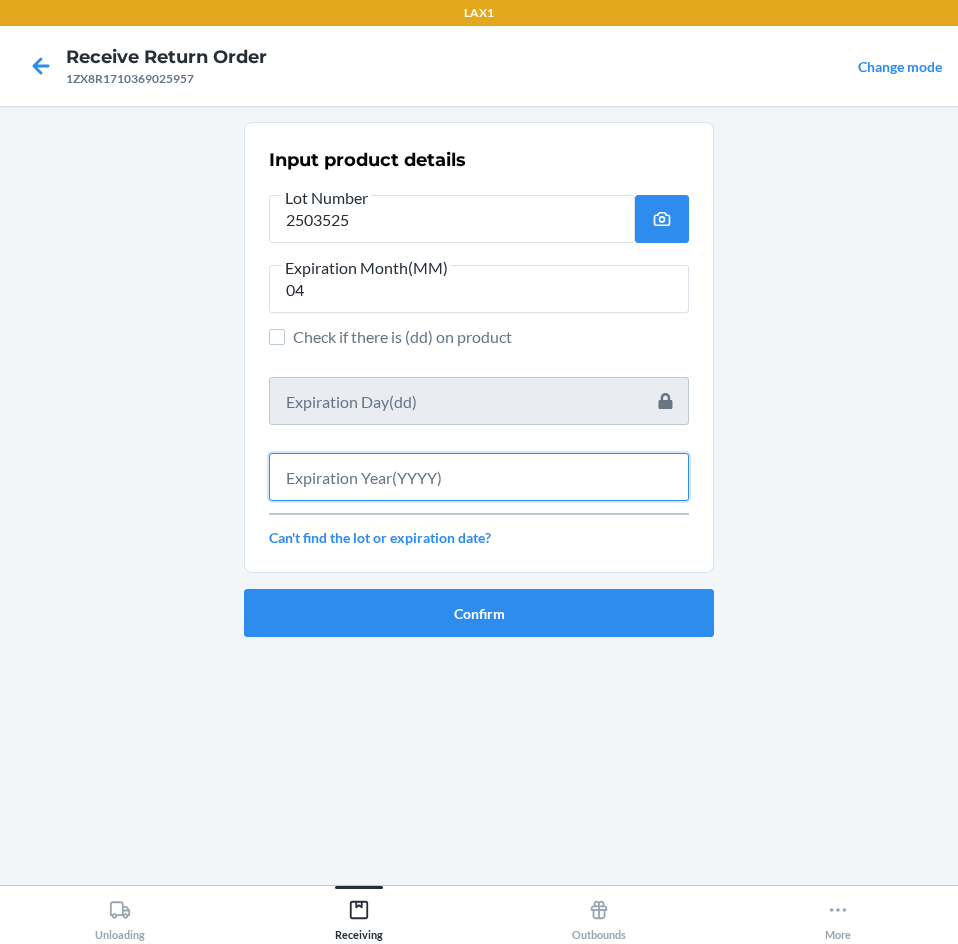 click at bounding box center (479, 477) 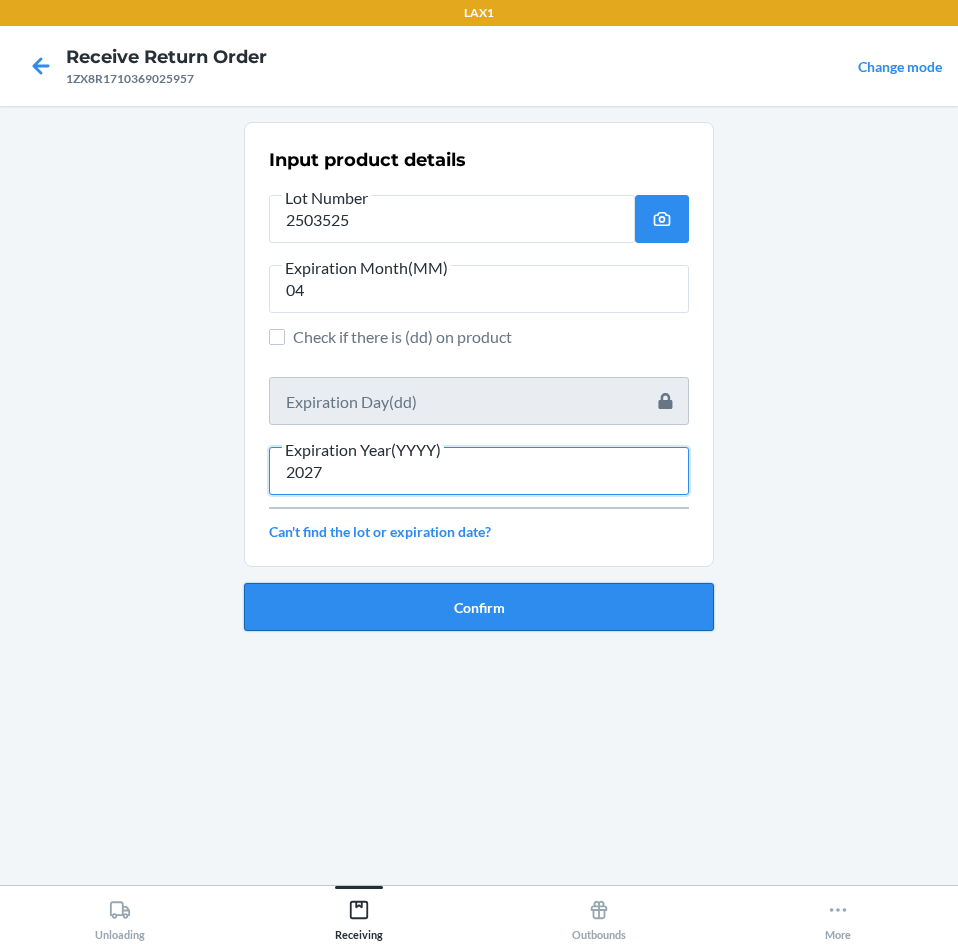type on "2027" 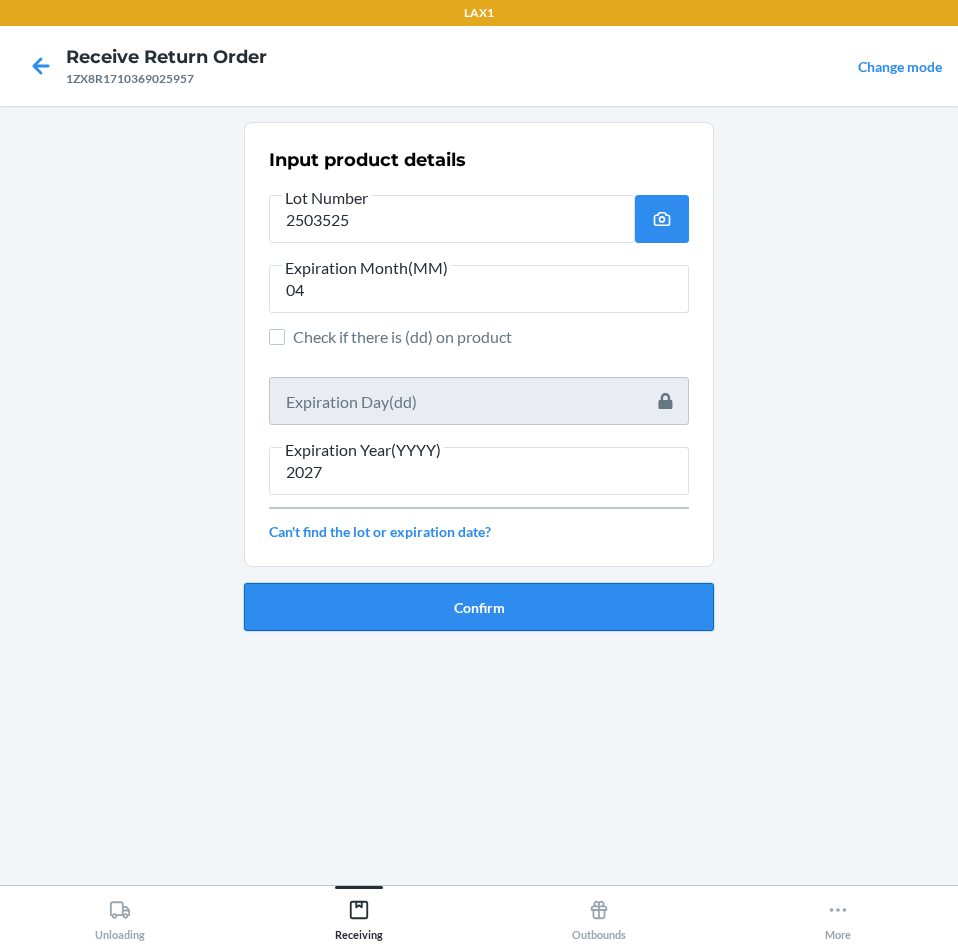 click on "Confirm" at bounding box center [479, 607] 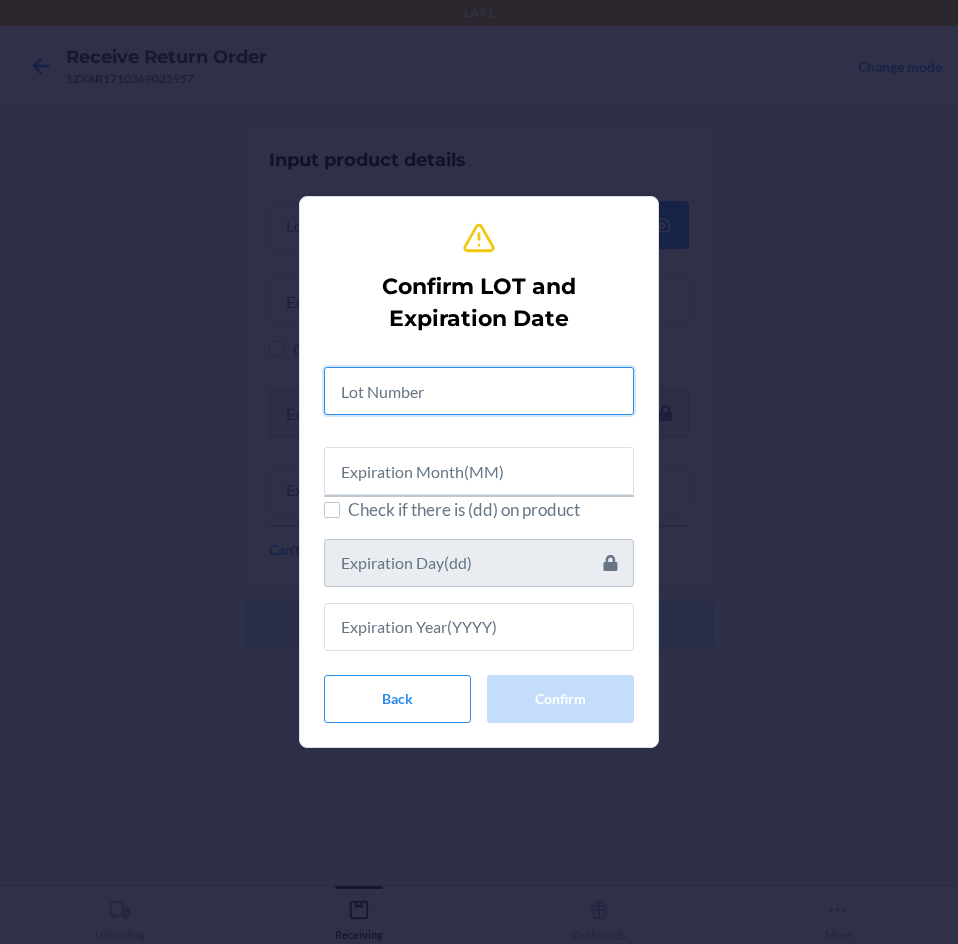 click at bounding box center (479, 391) 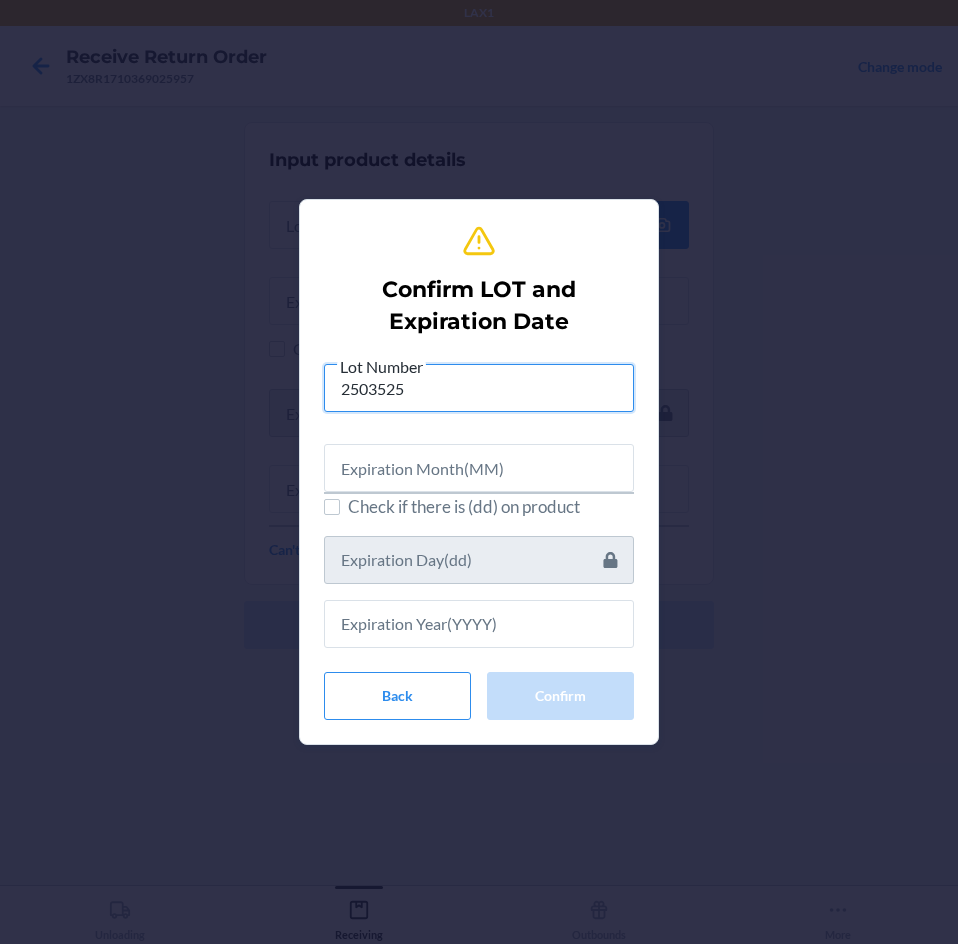 type on "2503525" 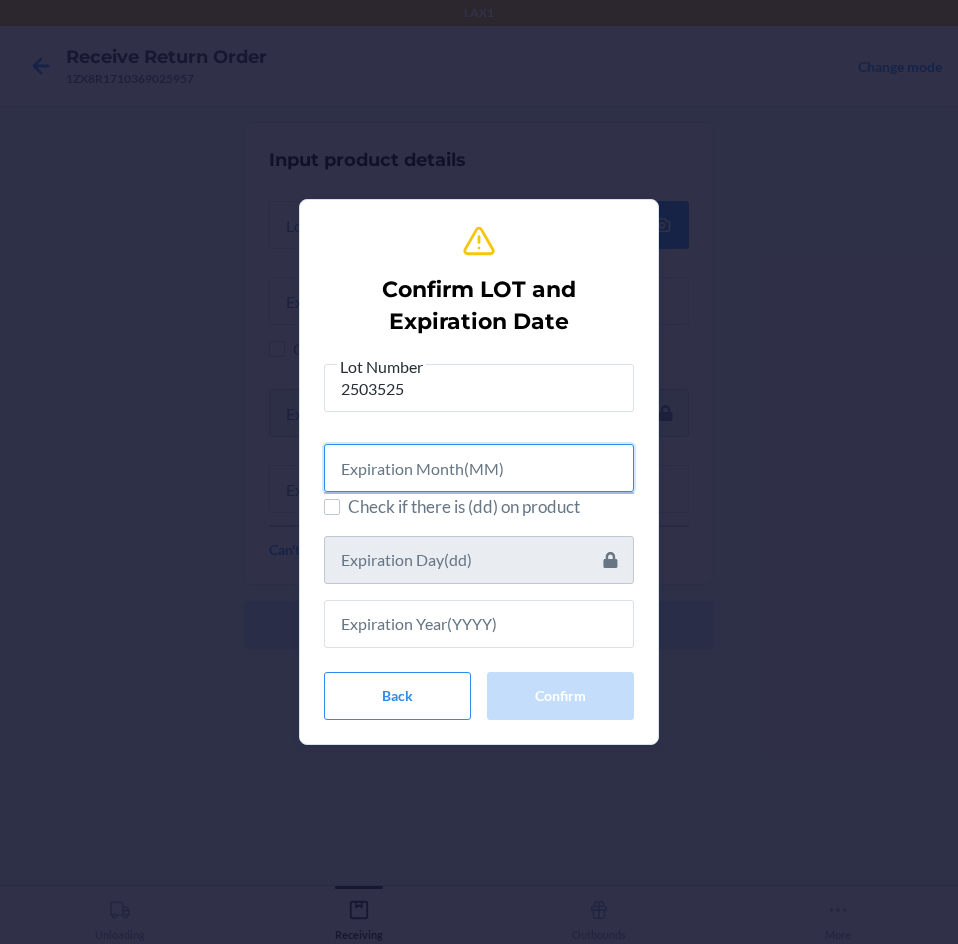 click at bounding box center (479, 468) 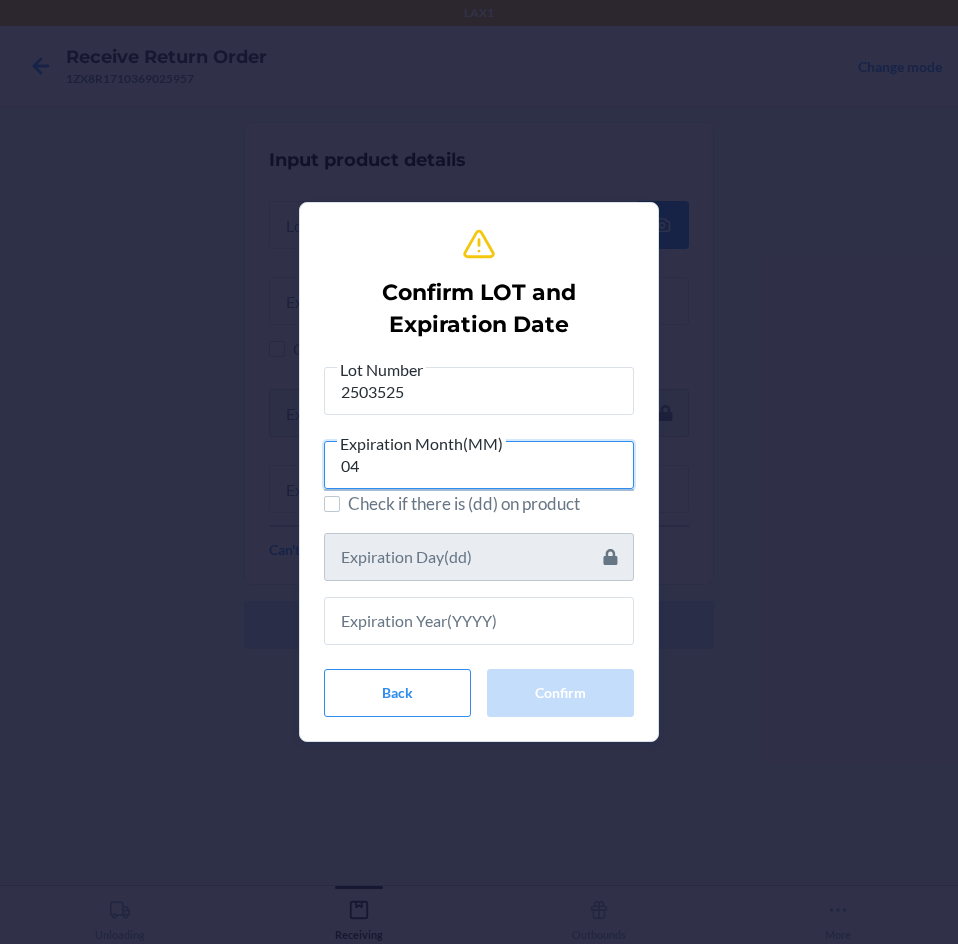 type on "04" 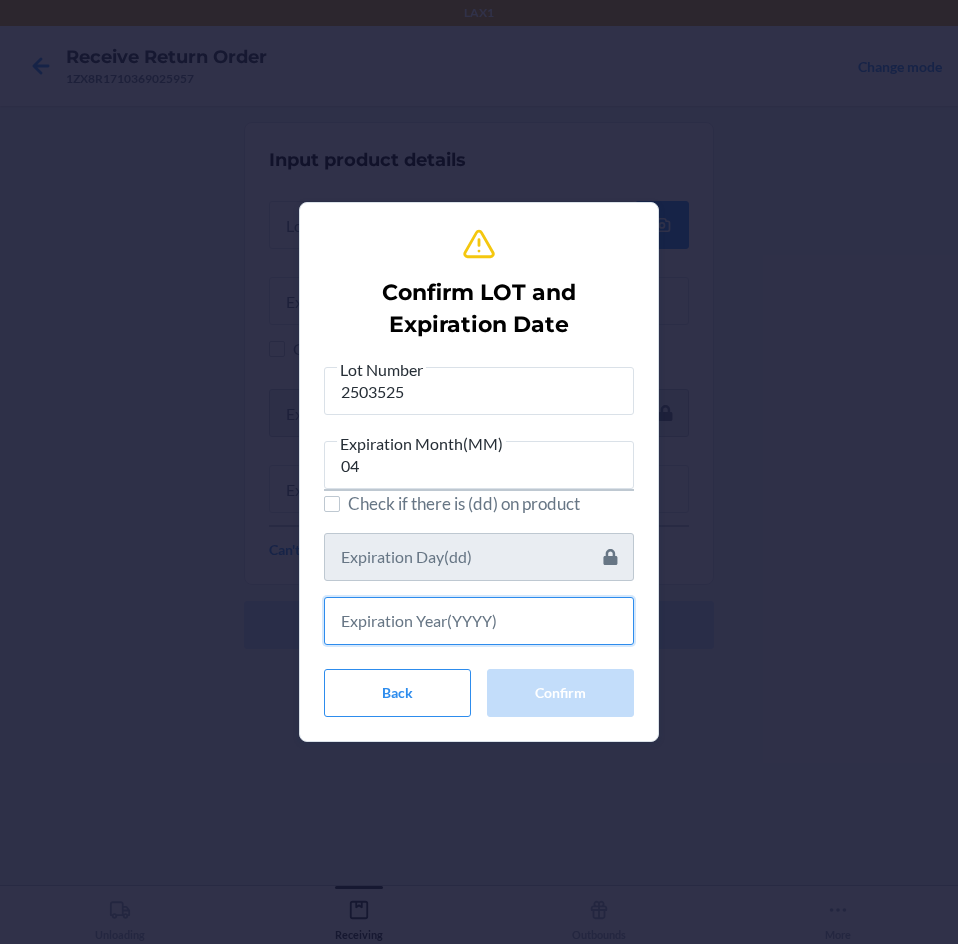 click at bounding box center [479, 621] 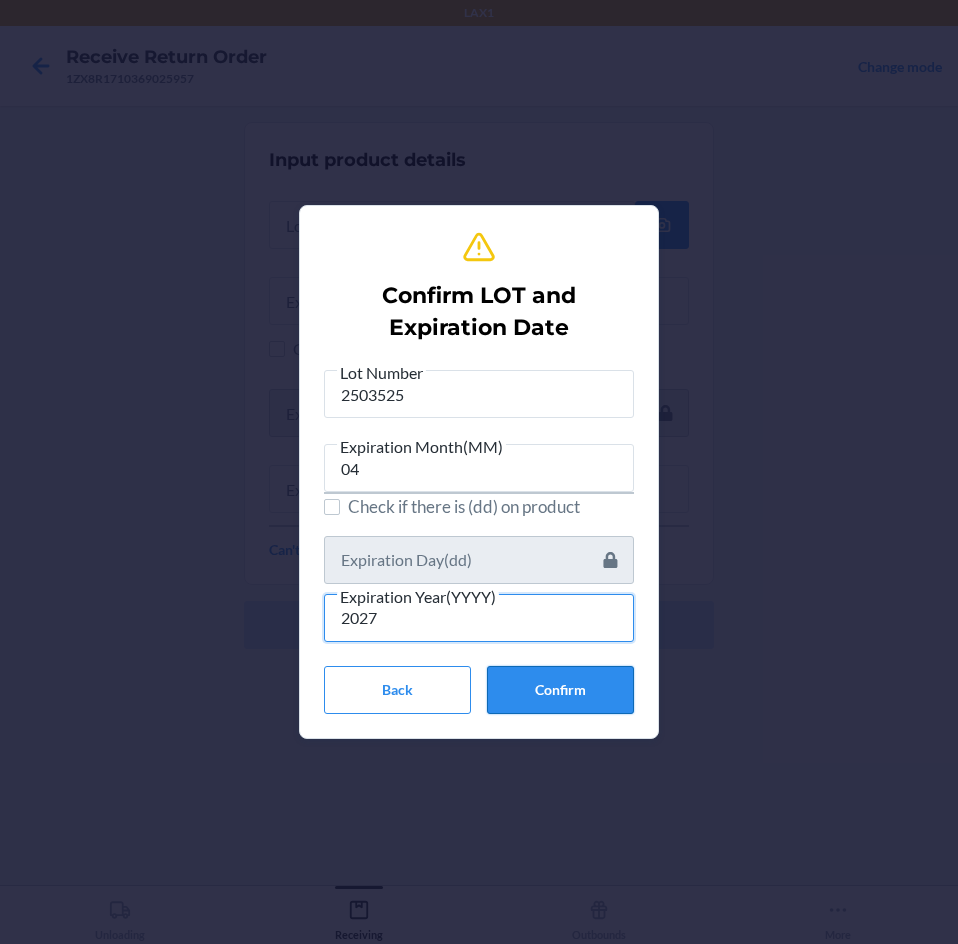 type on "2027" 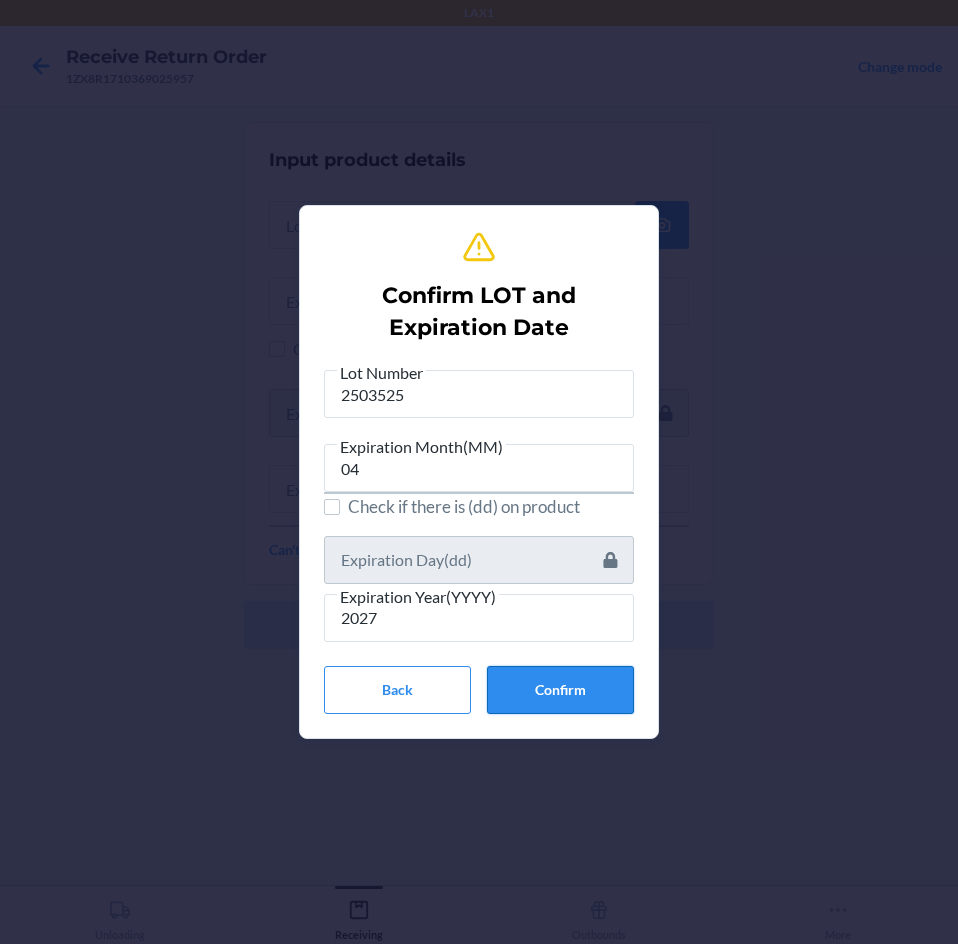 click on "Confirm" at bounding box center [560, 690] 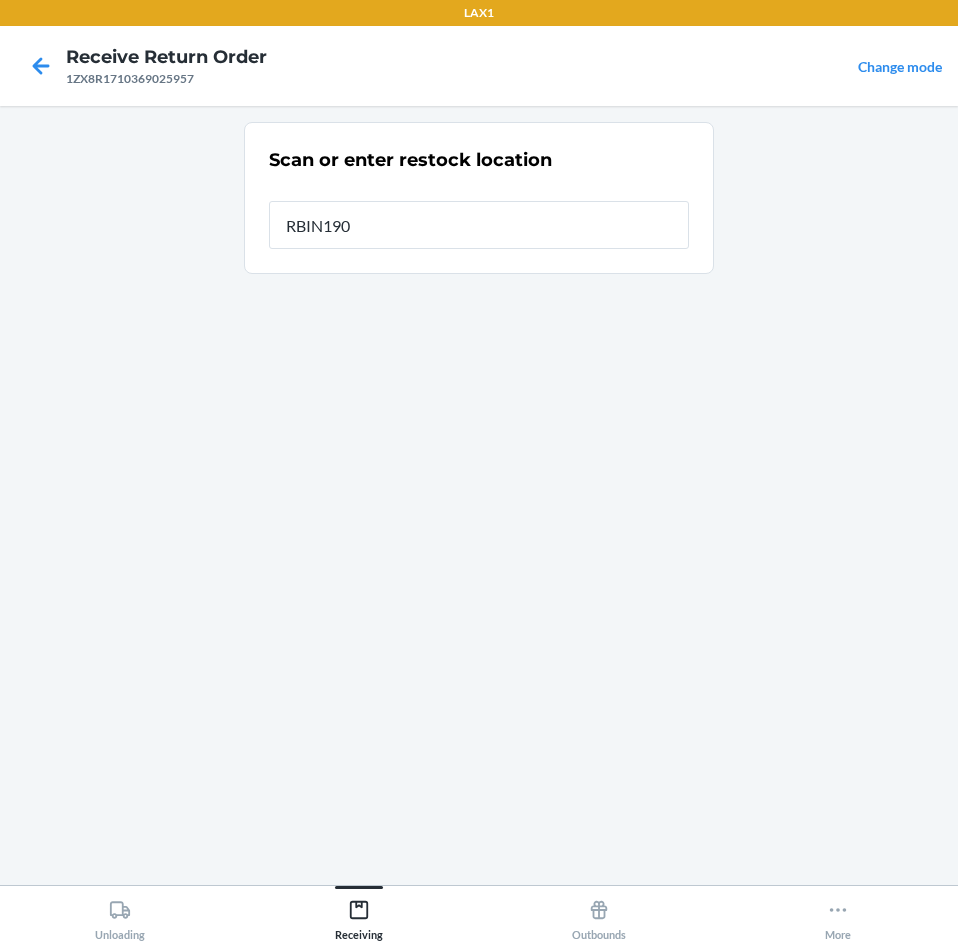 type on "RBIN190" 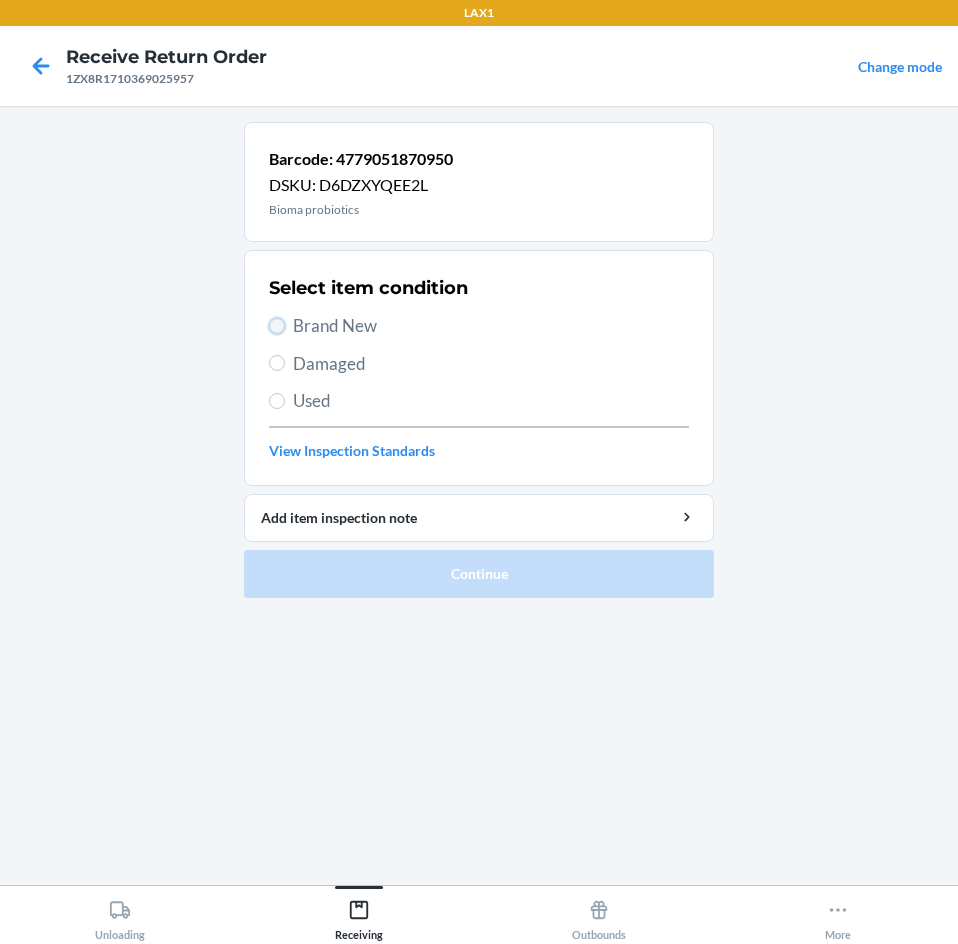 click on "Brand New" at bounding box center [277, 326] 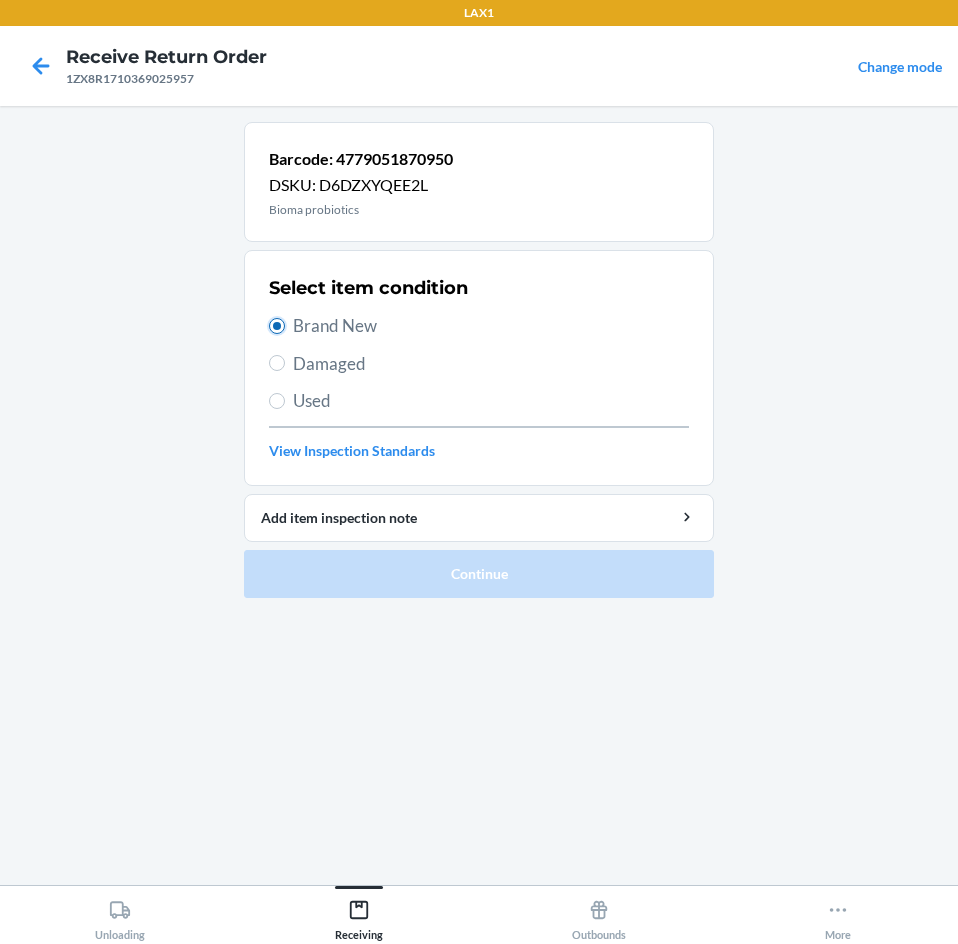 radio on "true" 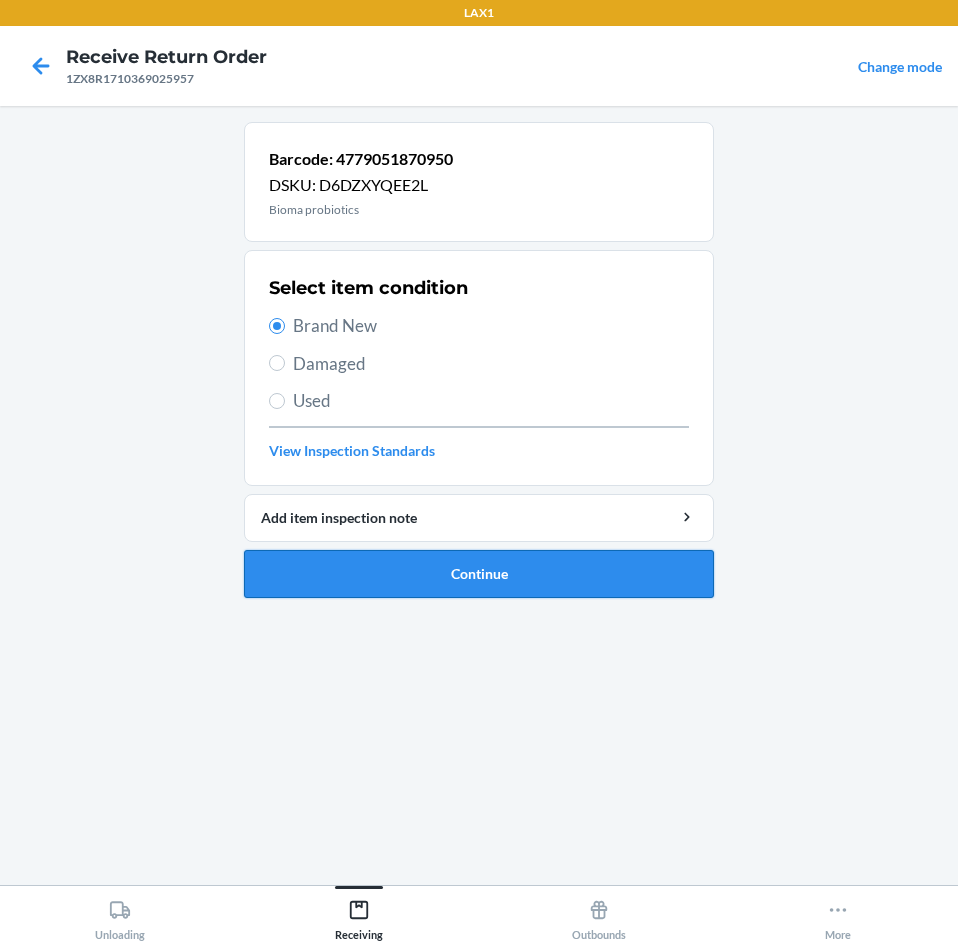 click on "Continue" at bounding box center (479, 574) 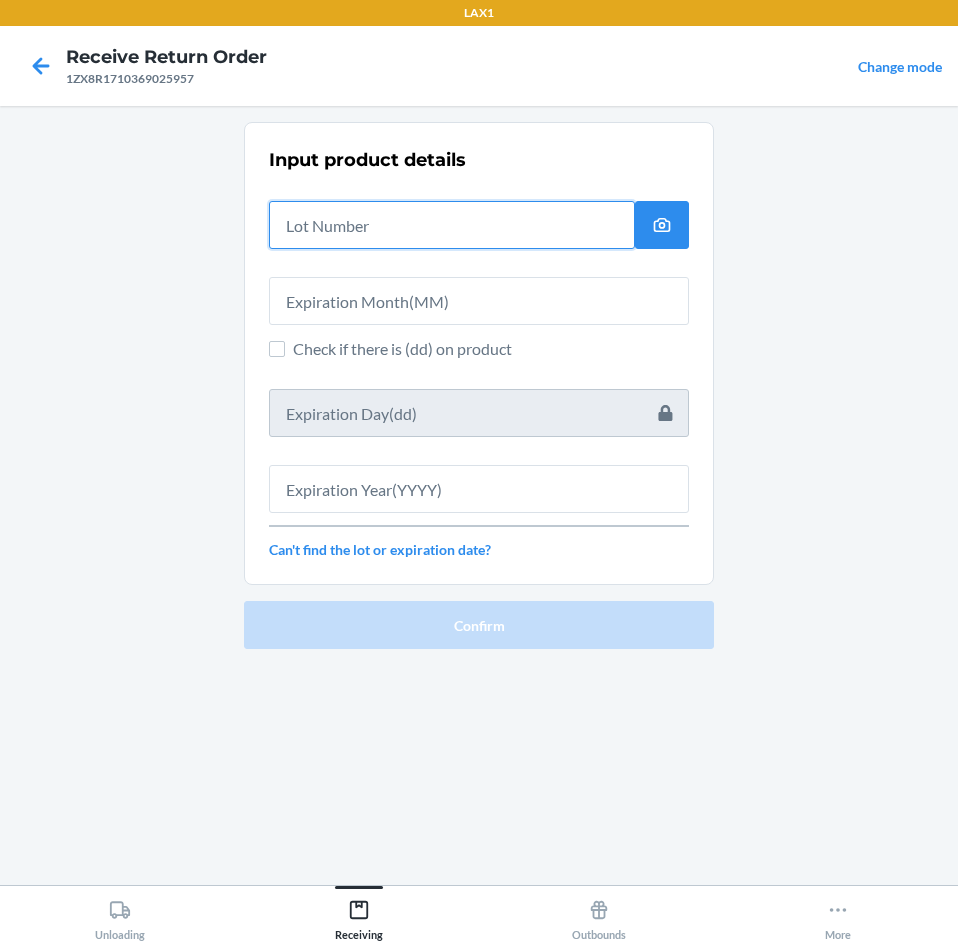 click at bounding box center (452, 225) 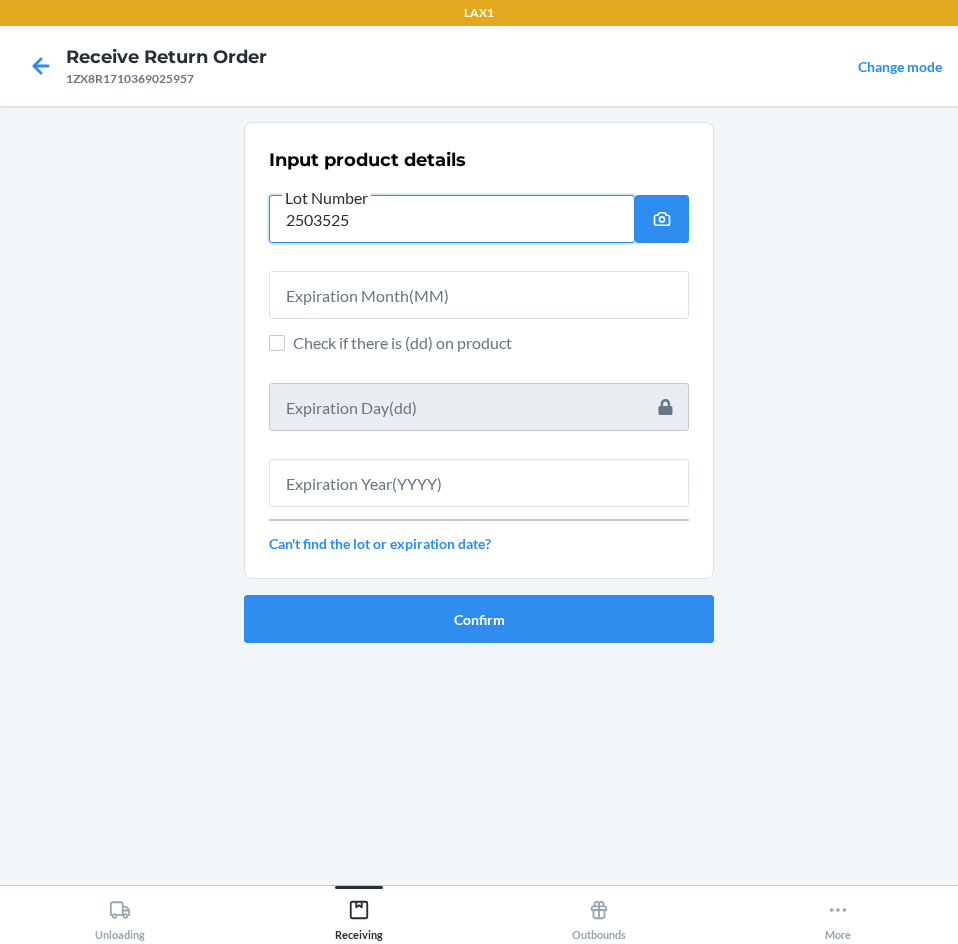 type on "2503525" 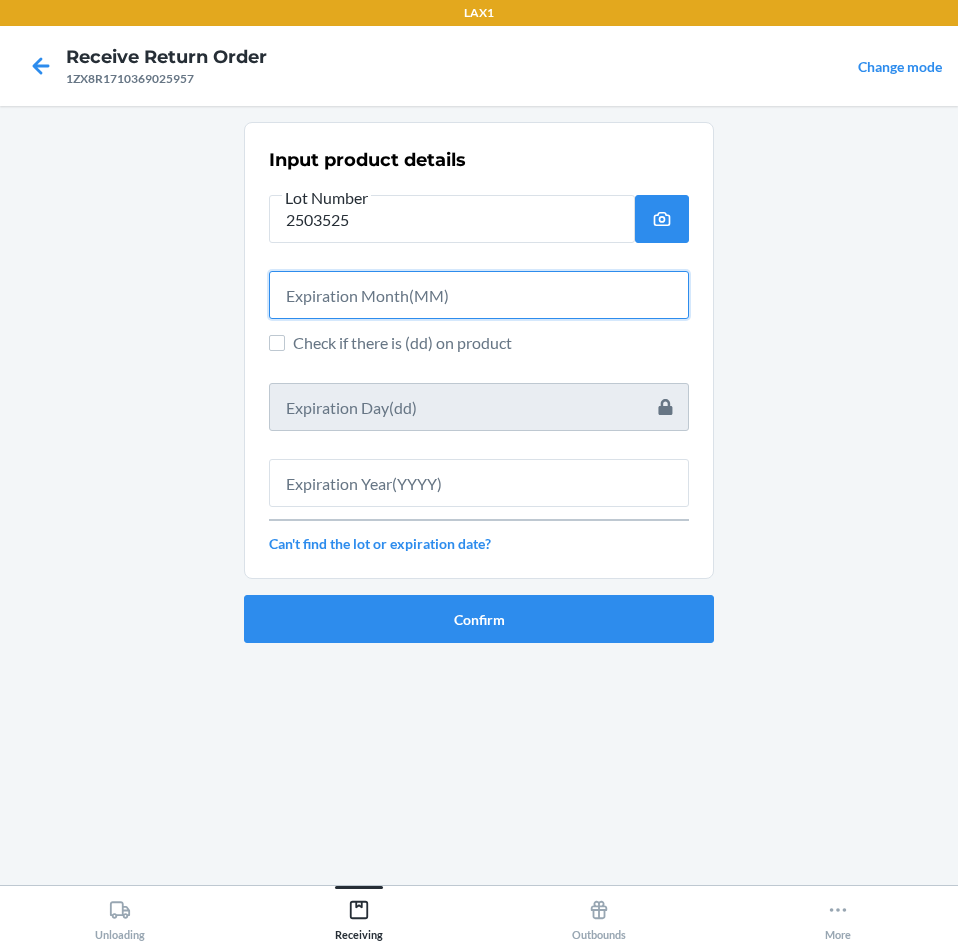 click at bounding box center [479, 295] 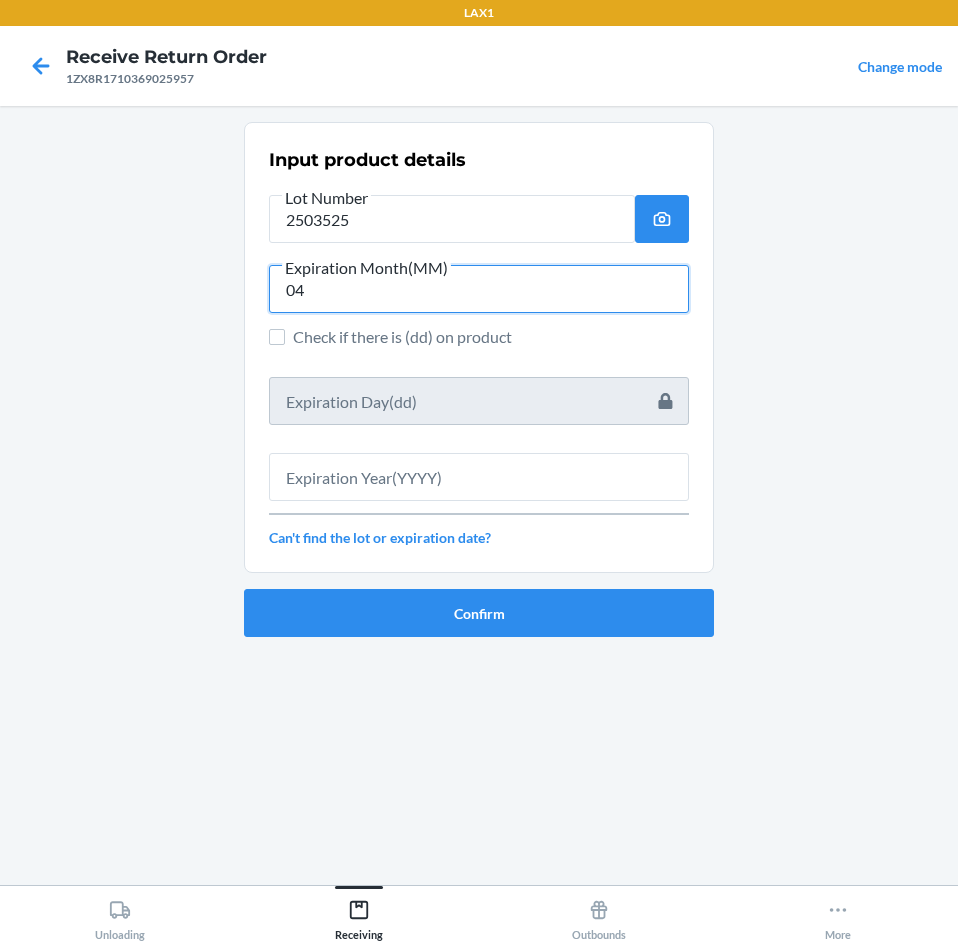type on "04" 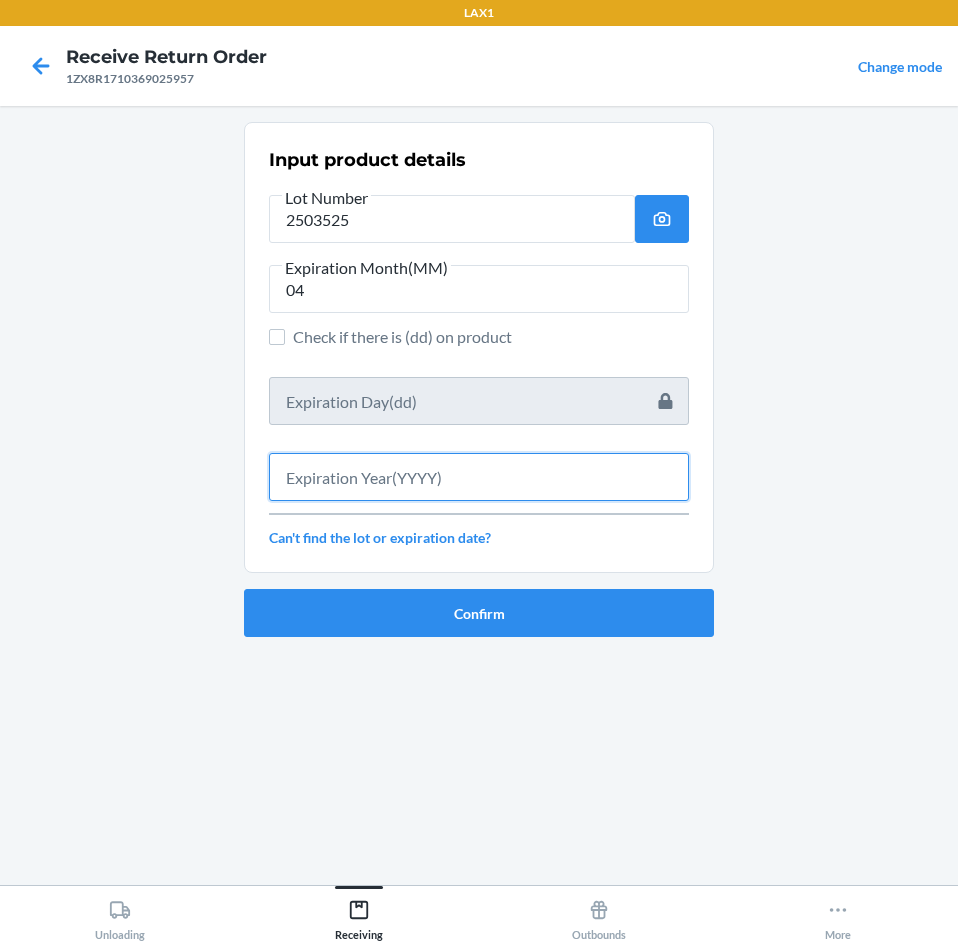 click at bounding box center [479, 477] 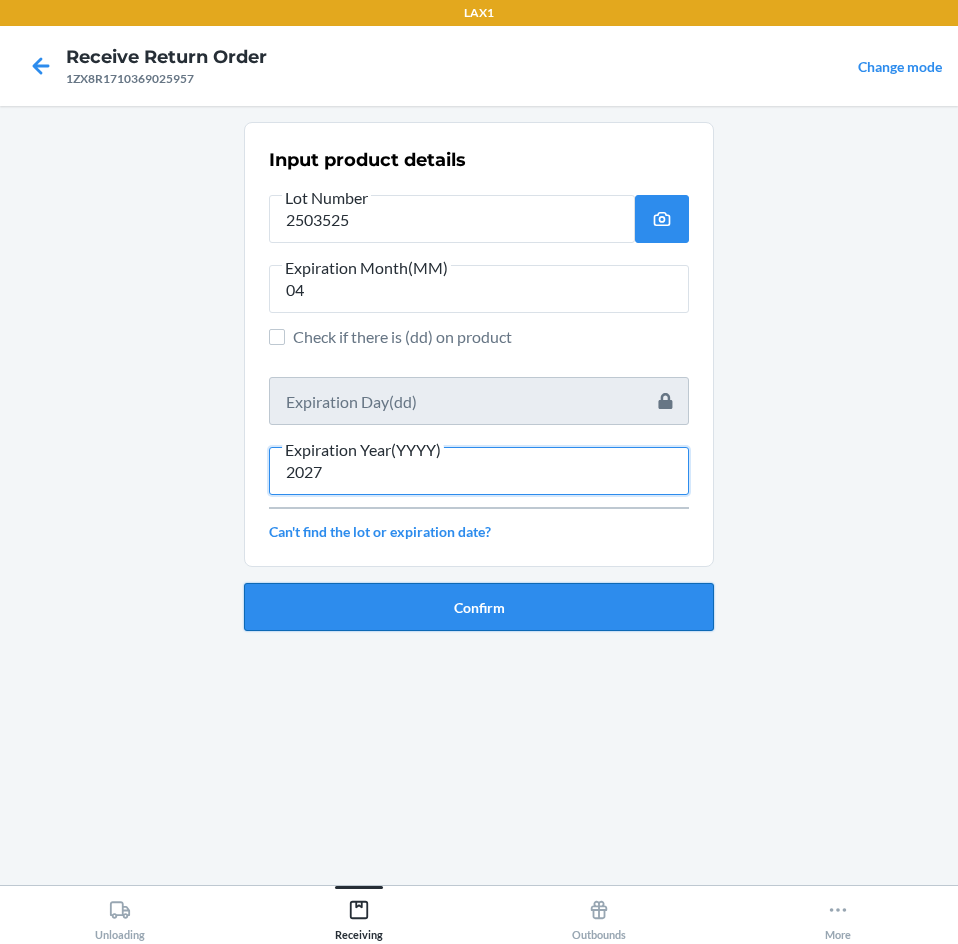 type on "2027" 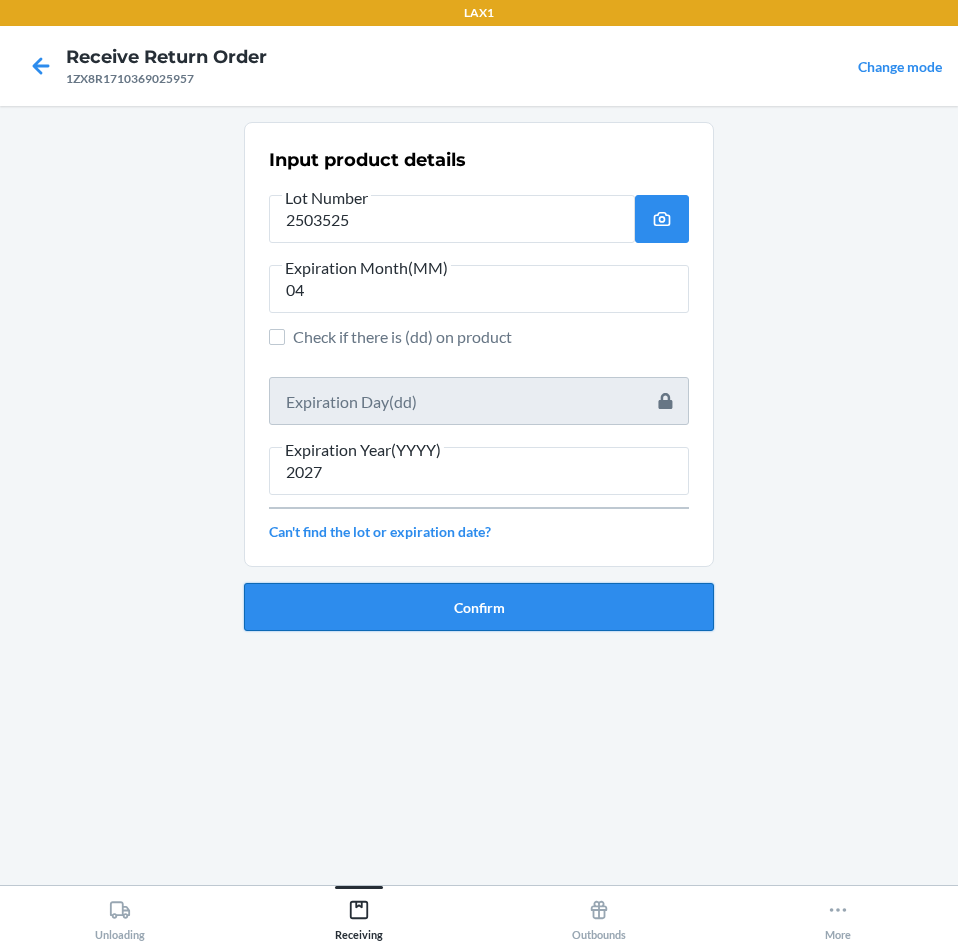 click on "Confirm" at bounding box center (479, 607) 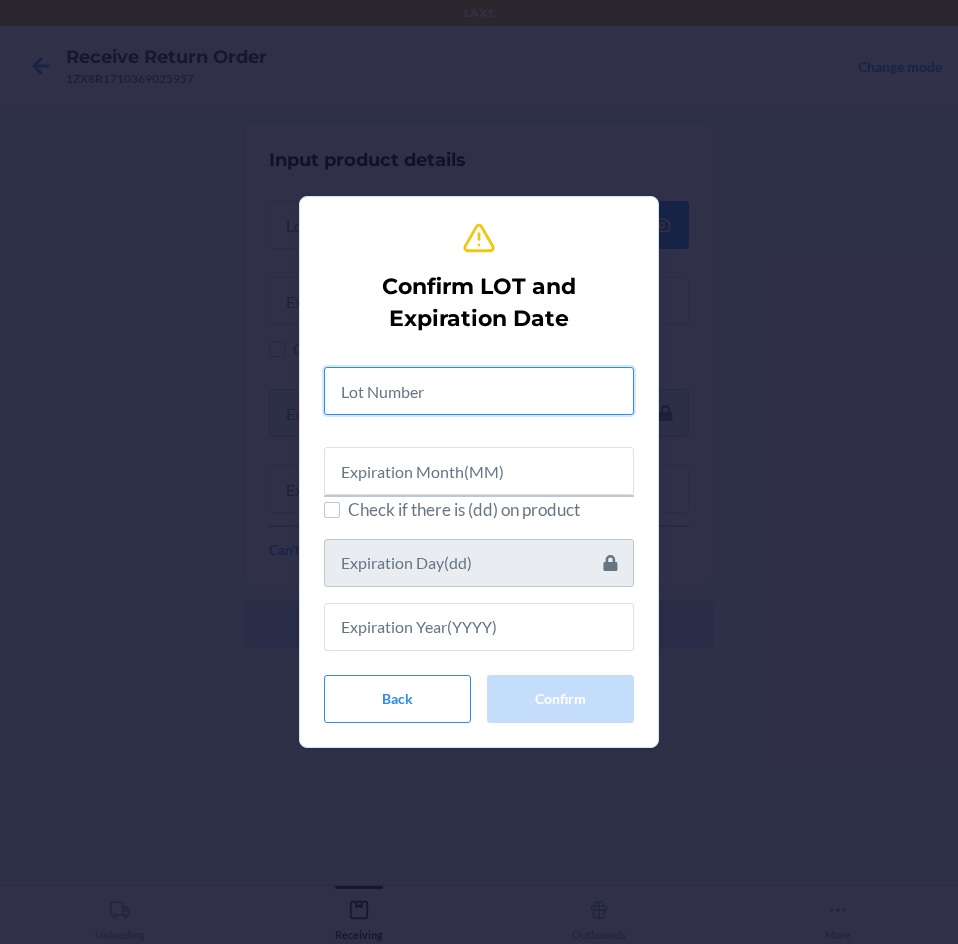 click at bounding box center [479, 391] 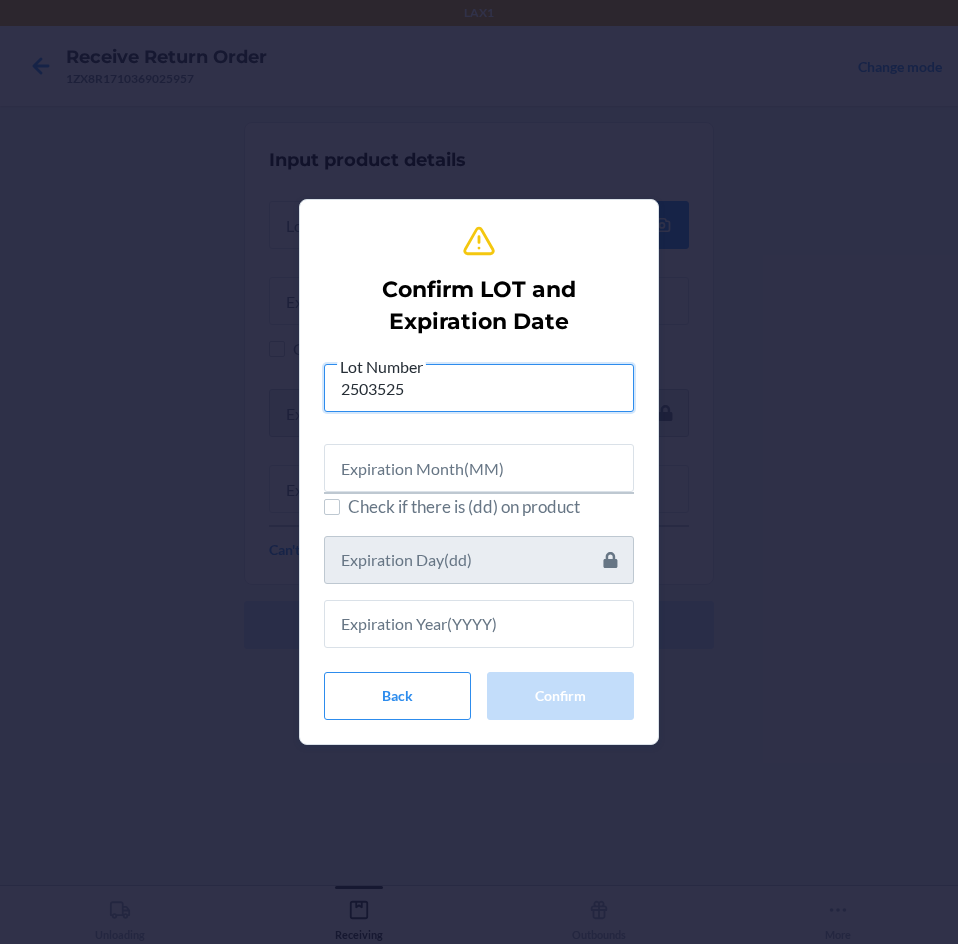 type on "2503525" 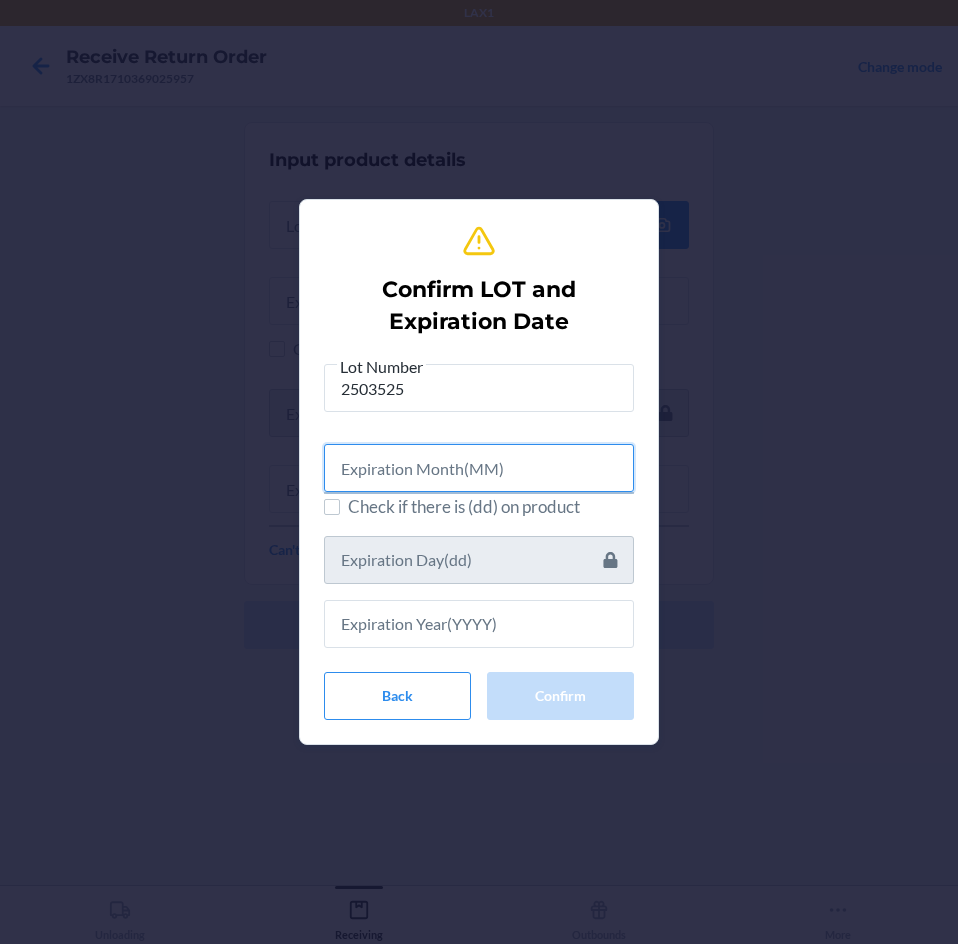 click at bounding box center (479, 468) 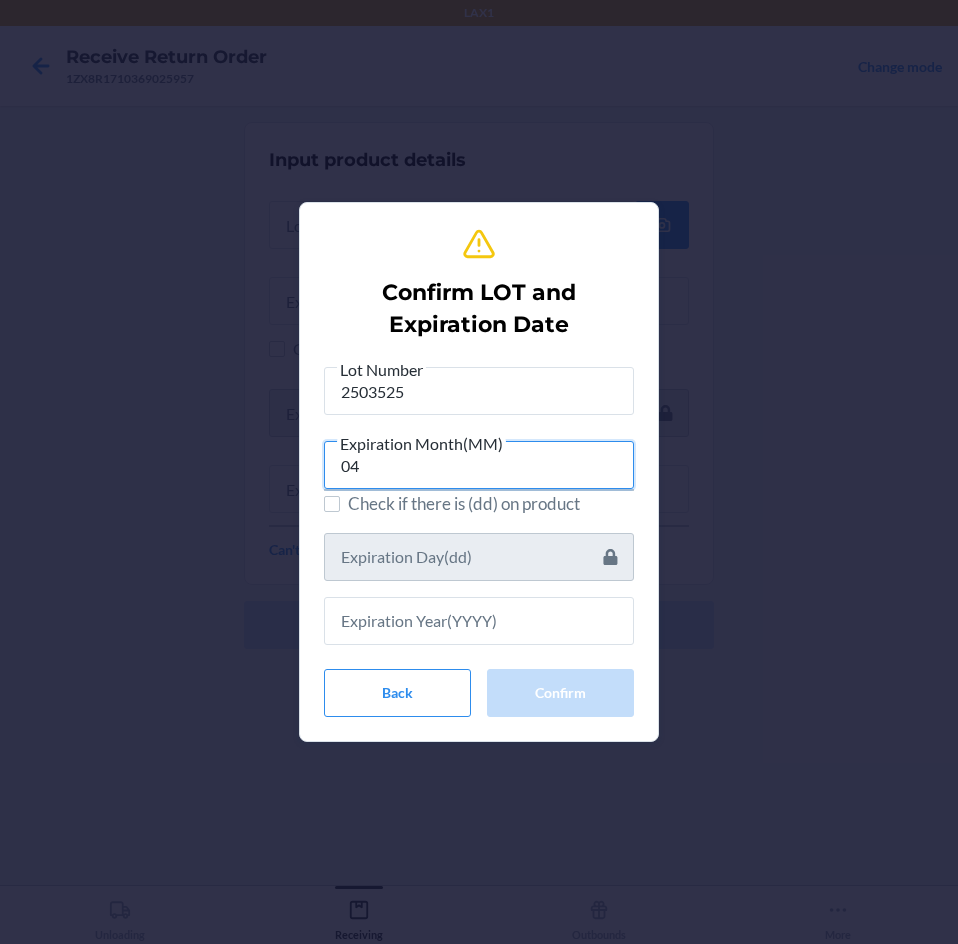 type on "04" 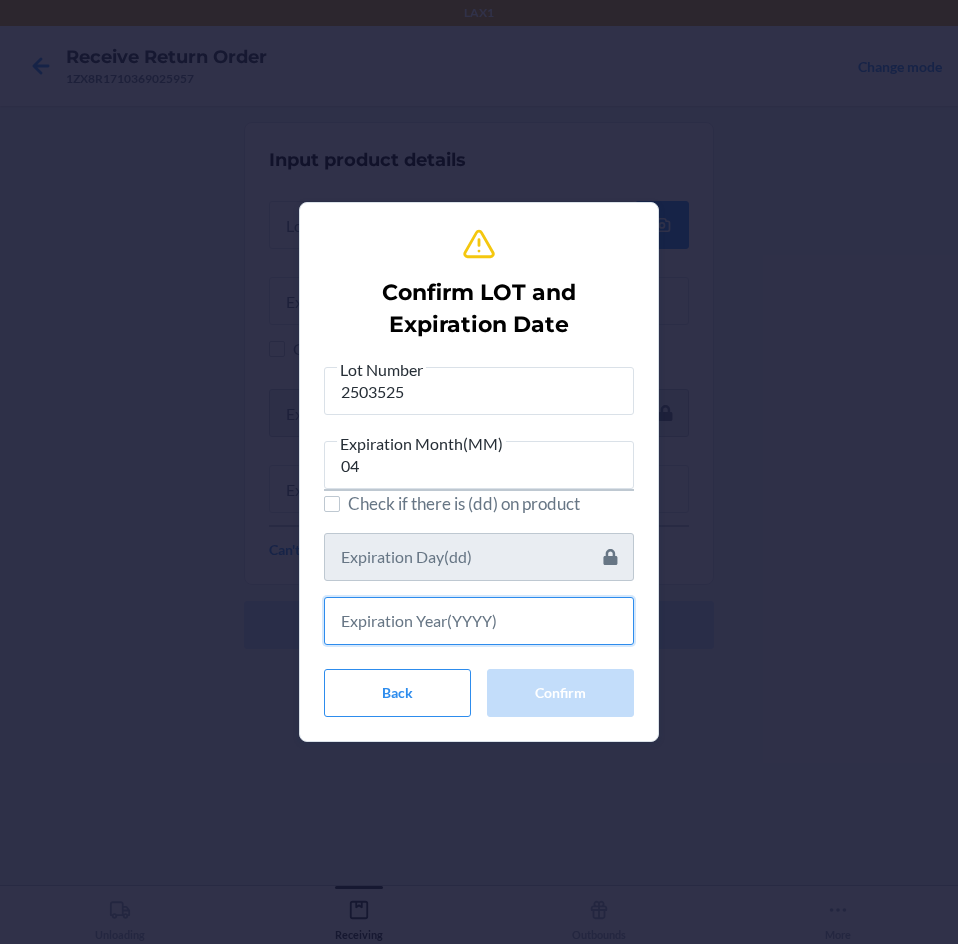 click at bounding box center [479, 621] 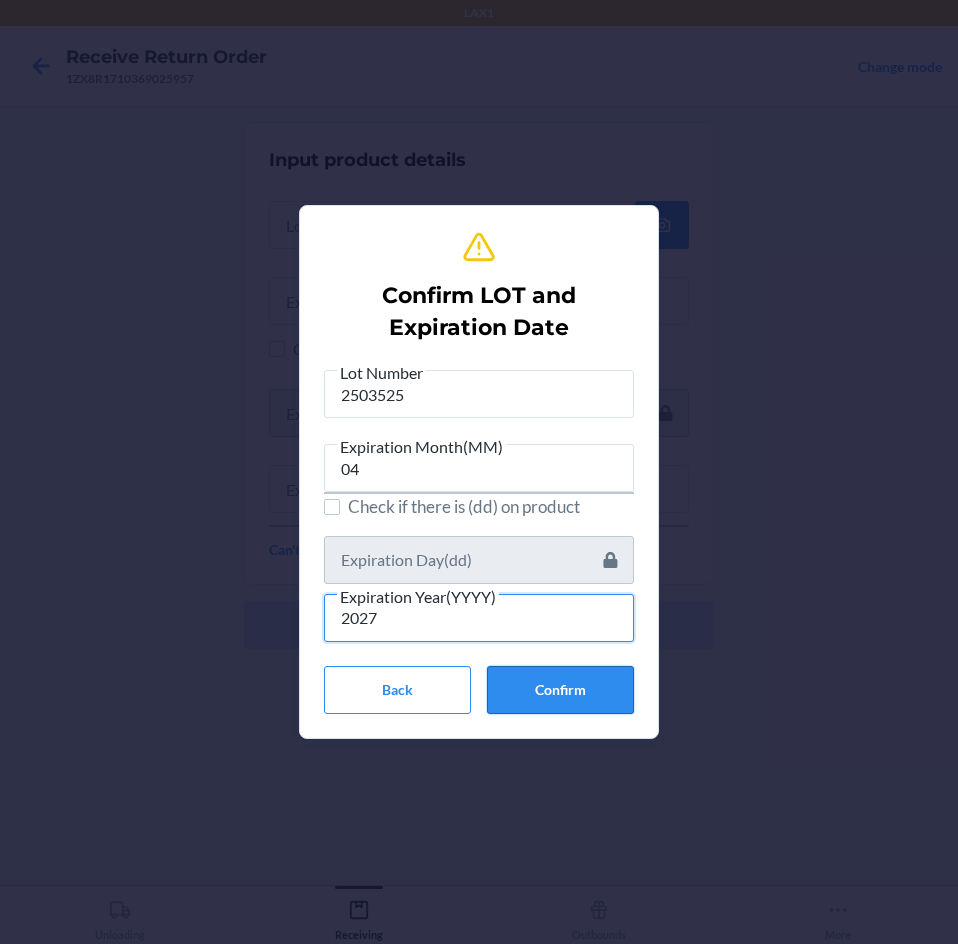 type on "2027" 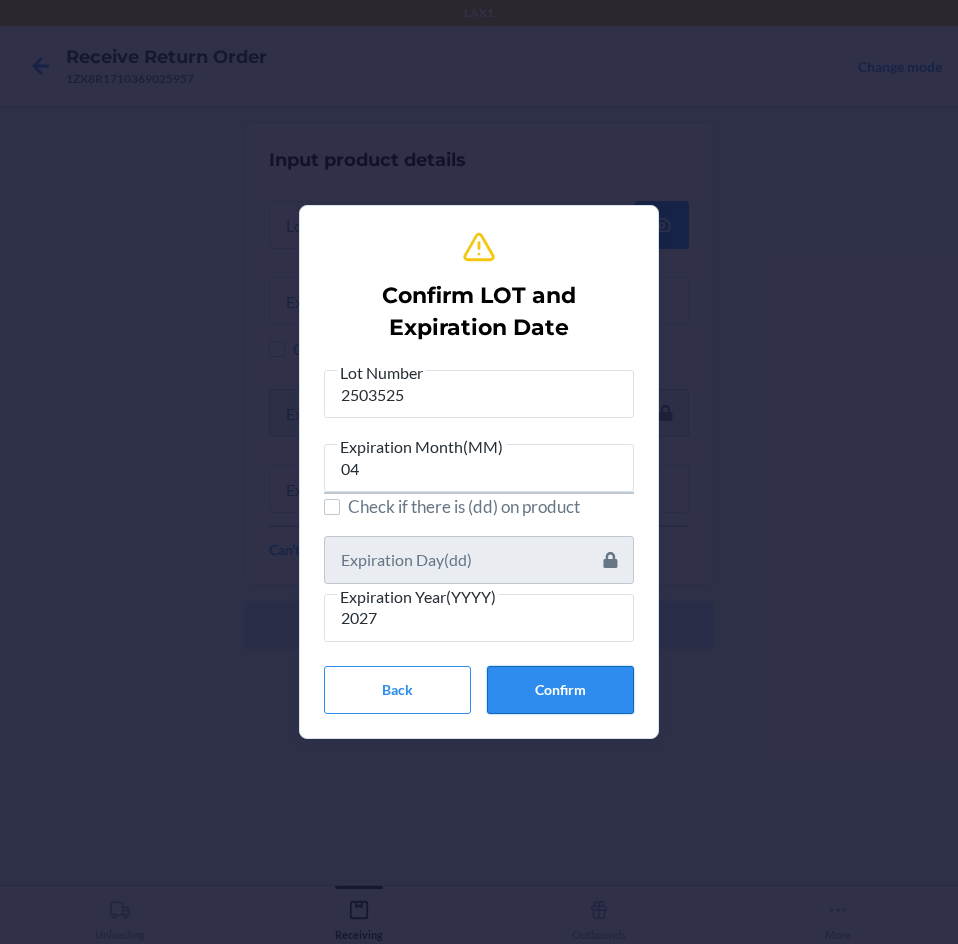 click on "Confirm" at bounding box center [560, 690] 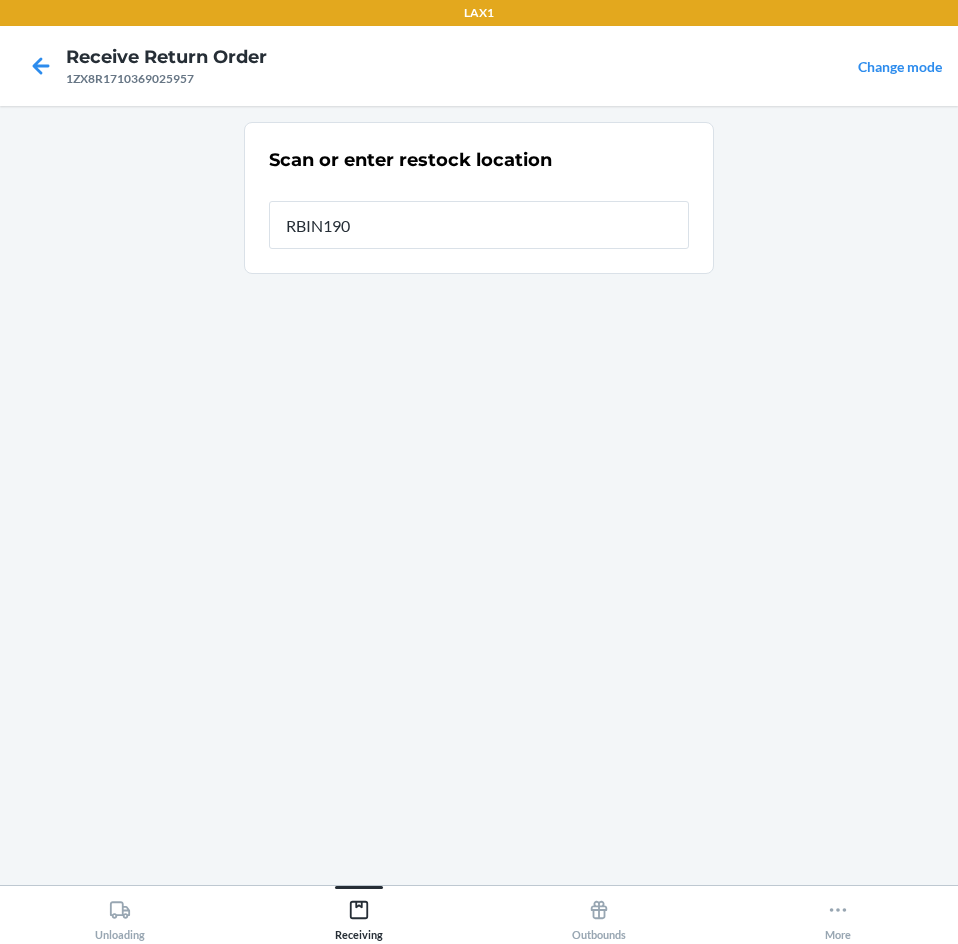 type on "RBIN190" 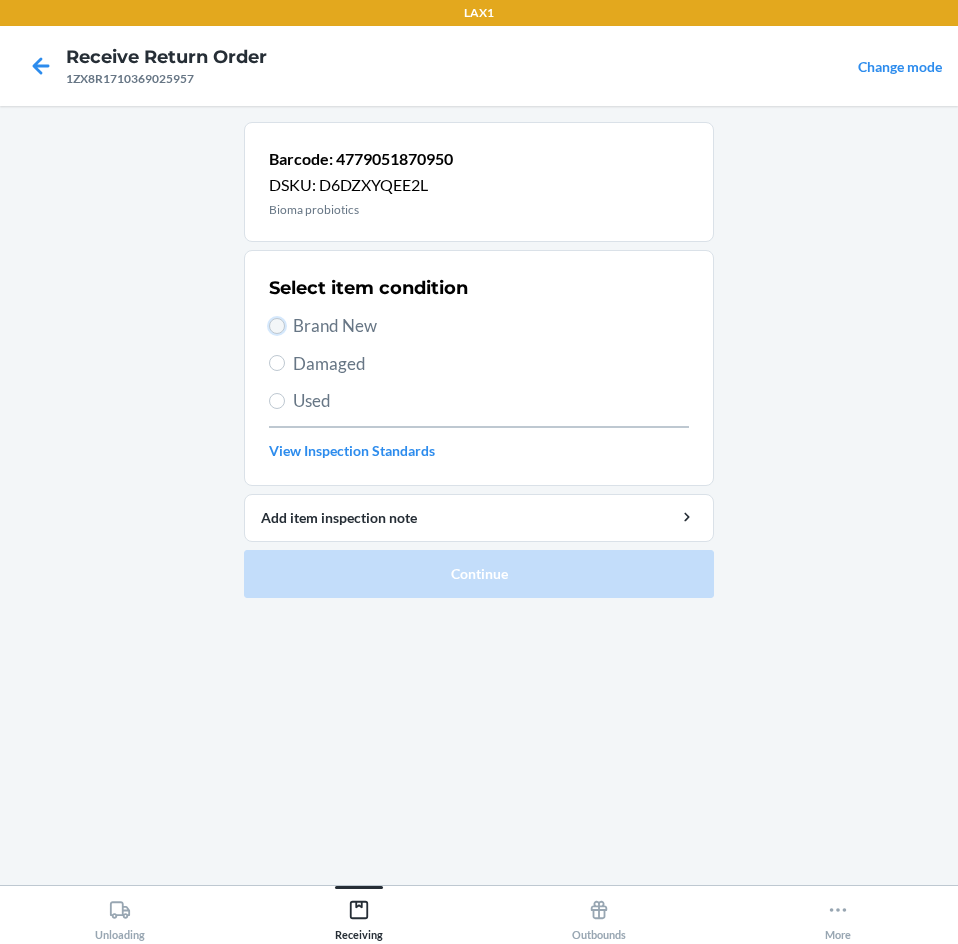 drag, startPoint x: 278, startPoint y: 326, endPoint x: 436, endPoint y: 419, distance: 183.33849 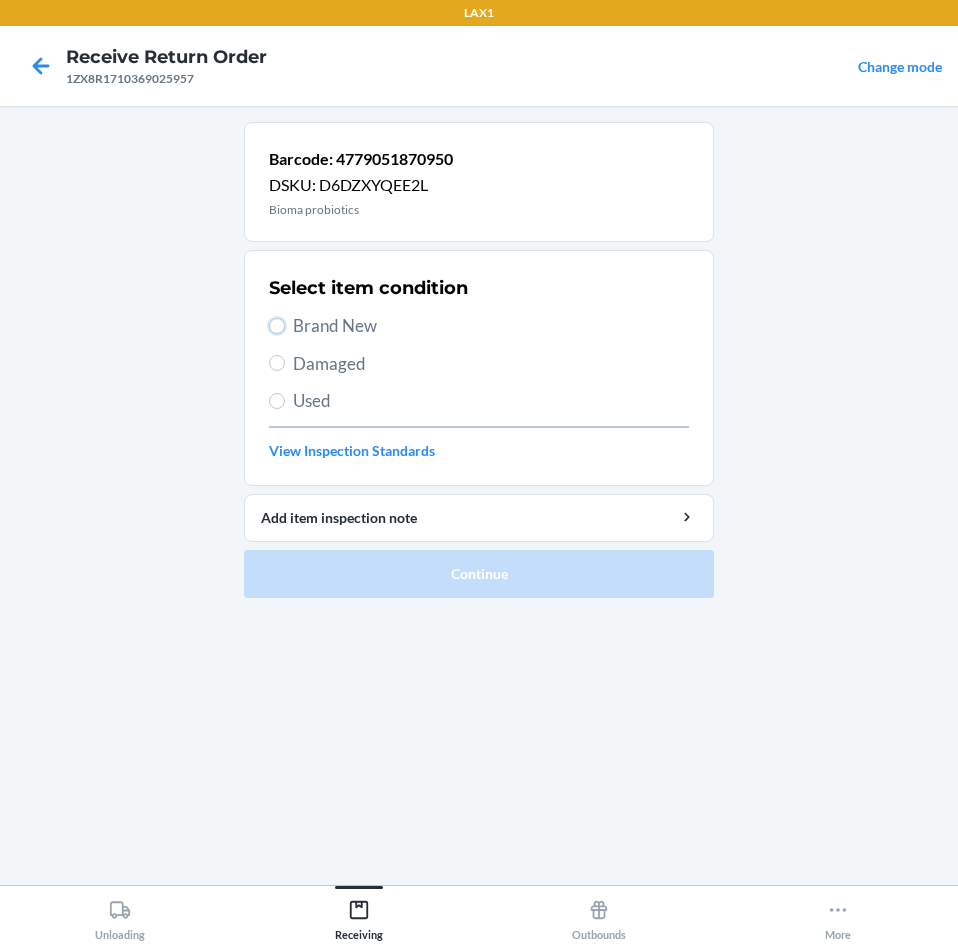 click on "Brand New" at bounding box center (277, 326) 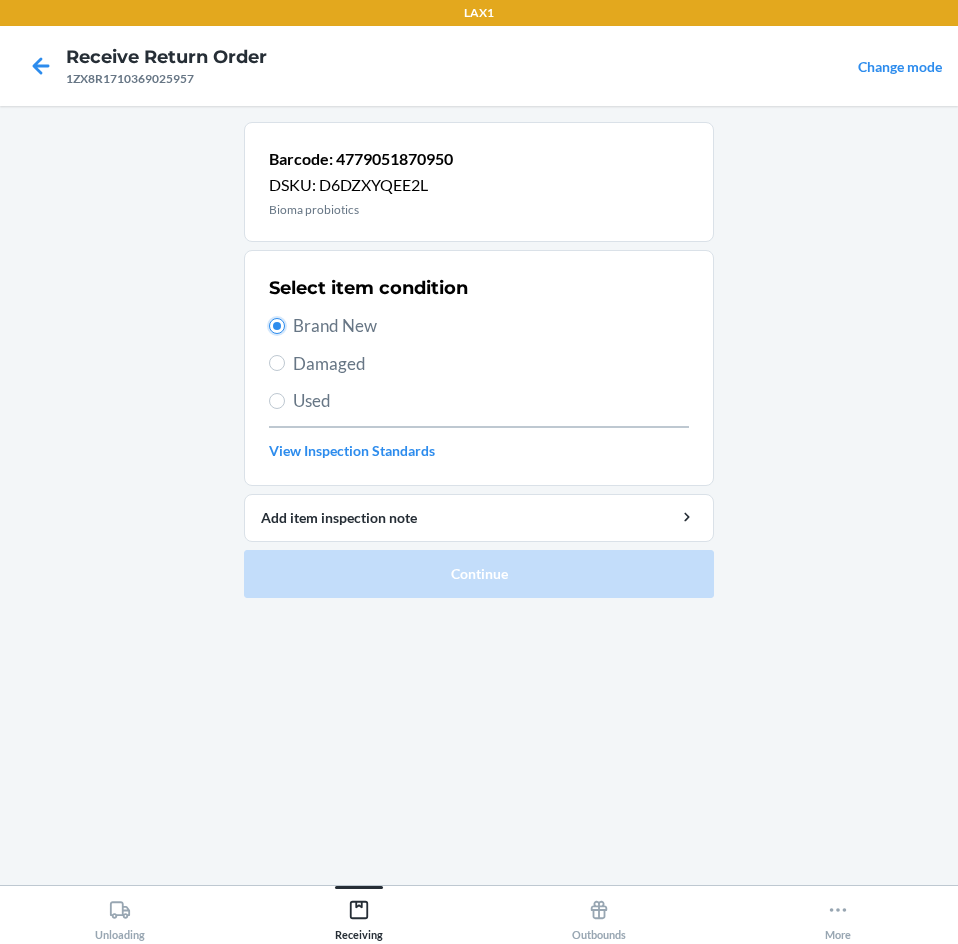 radio on "true" 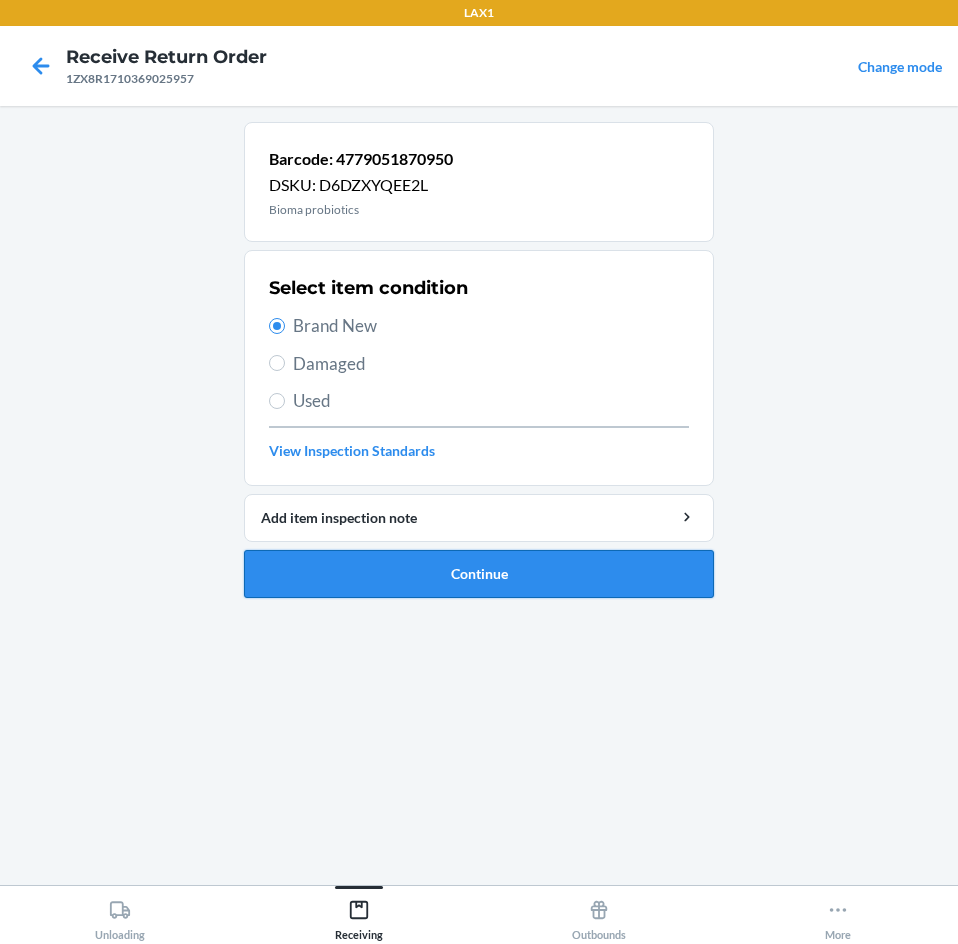 click on "Continue" at bounding box center (479, 574) 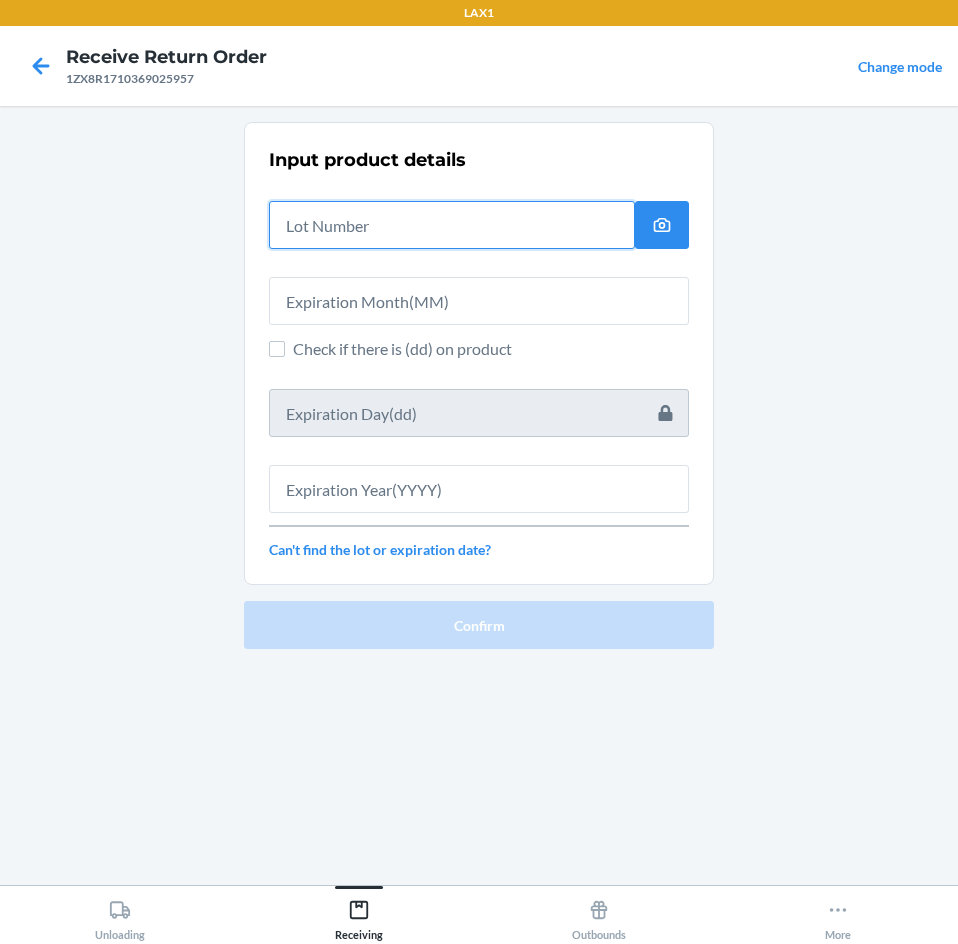 click at bounding box center [452, 225] 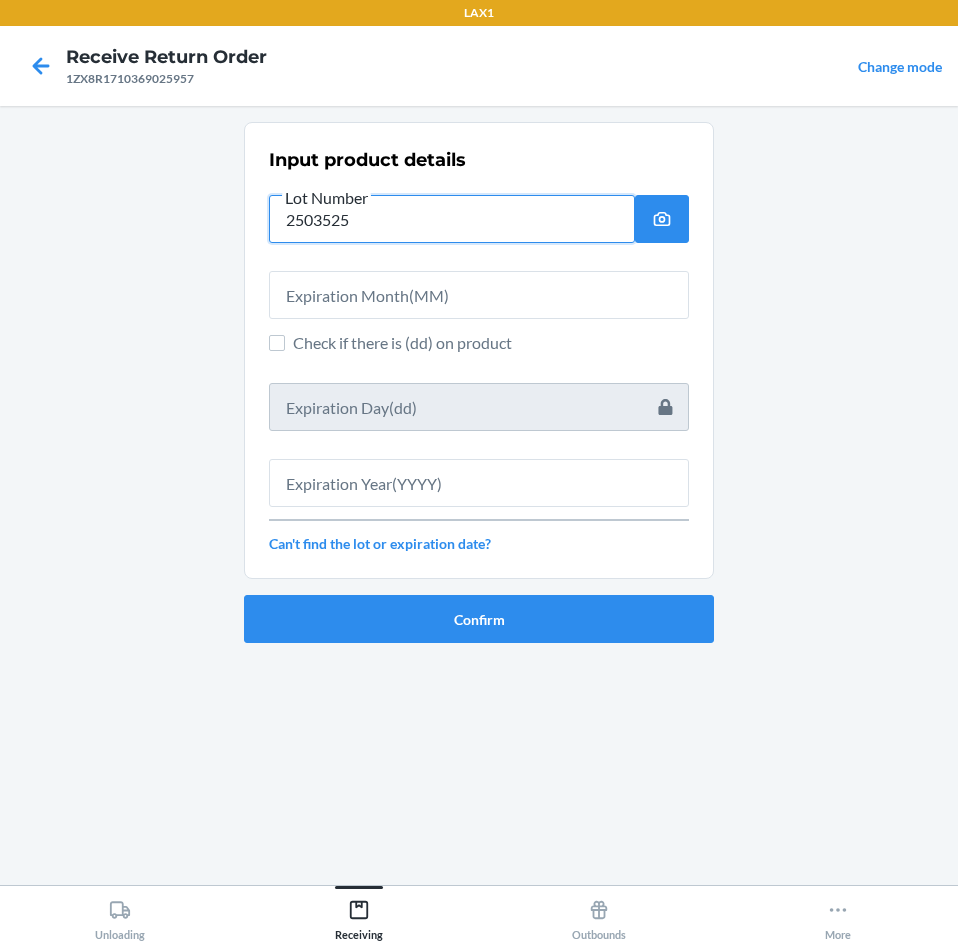 type on "2503525" 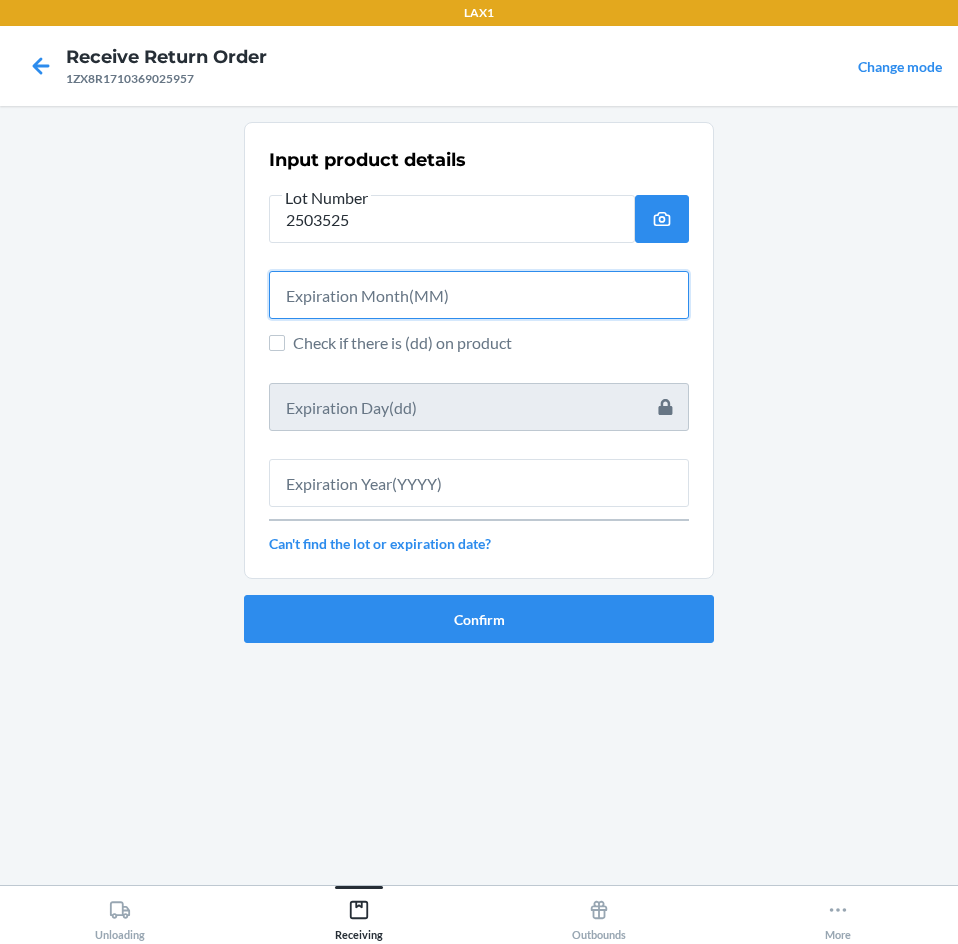 drag, startPoint x: 554, startPoint y: 277, endPoint x: 555, endPoint y: 293, distance: 16.03122 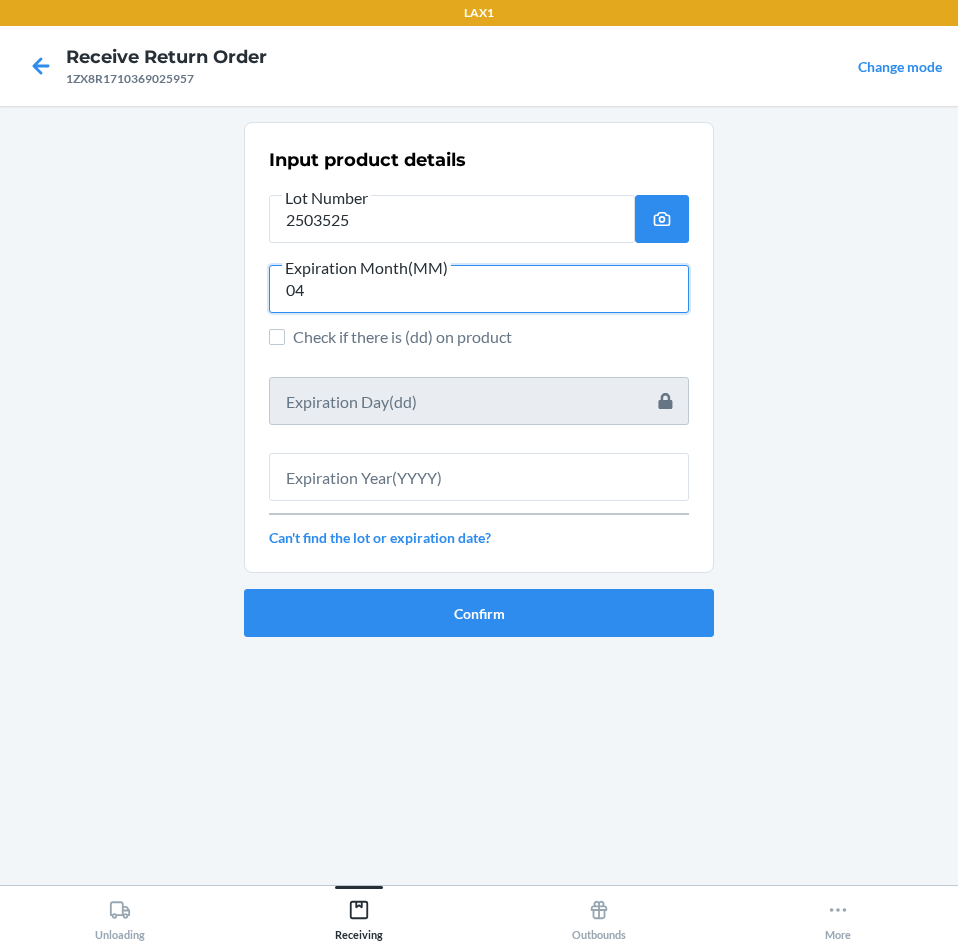 type on "04" 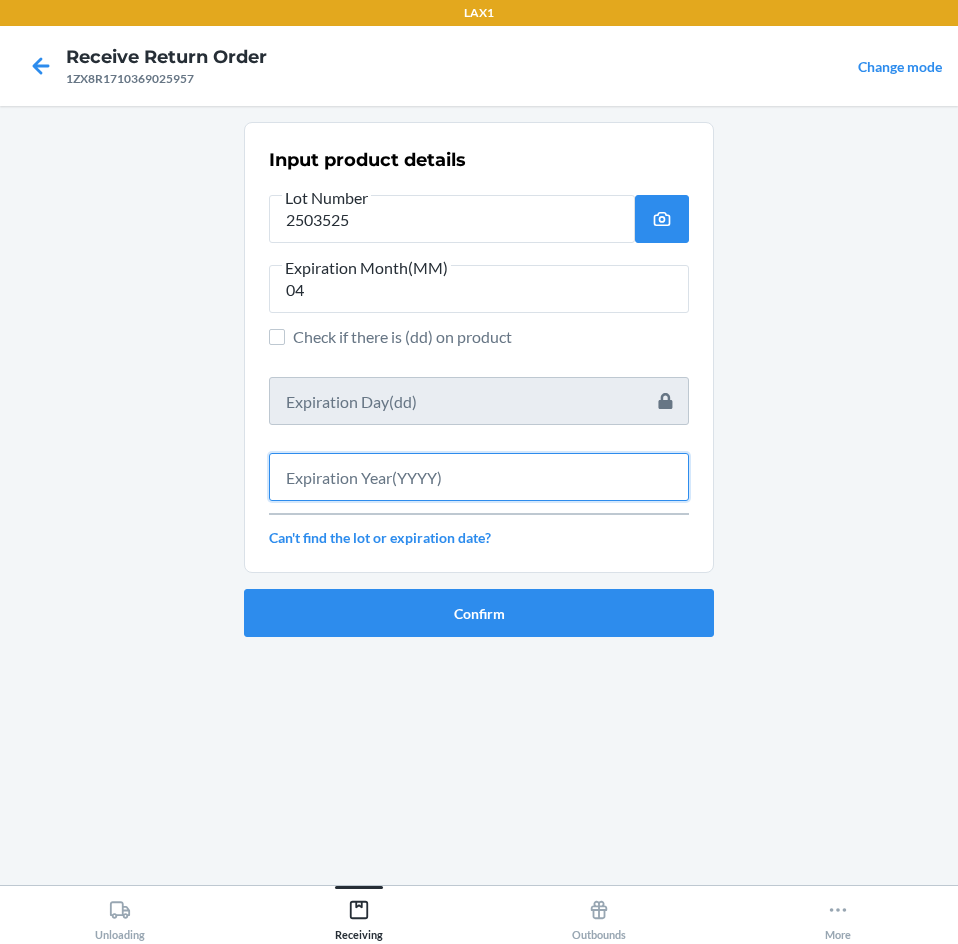 click at bounding box center (479, 477) 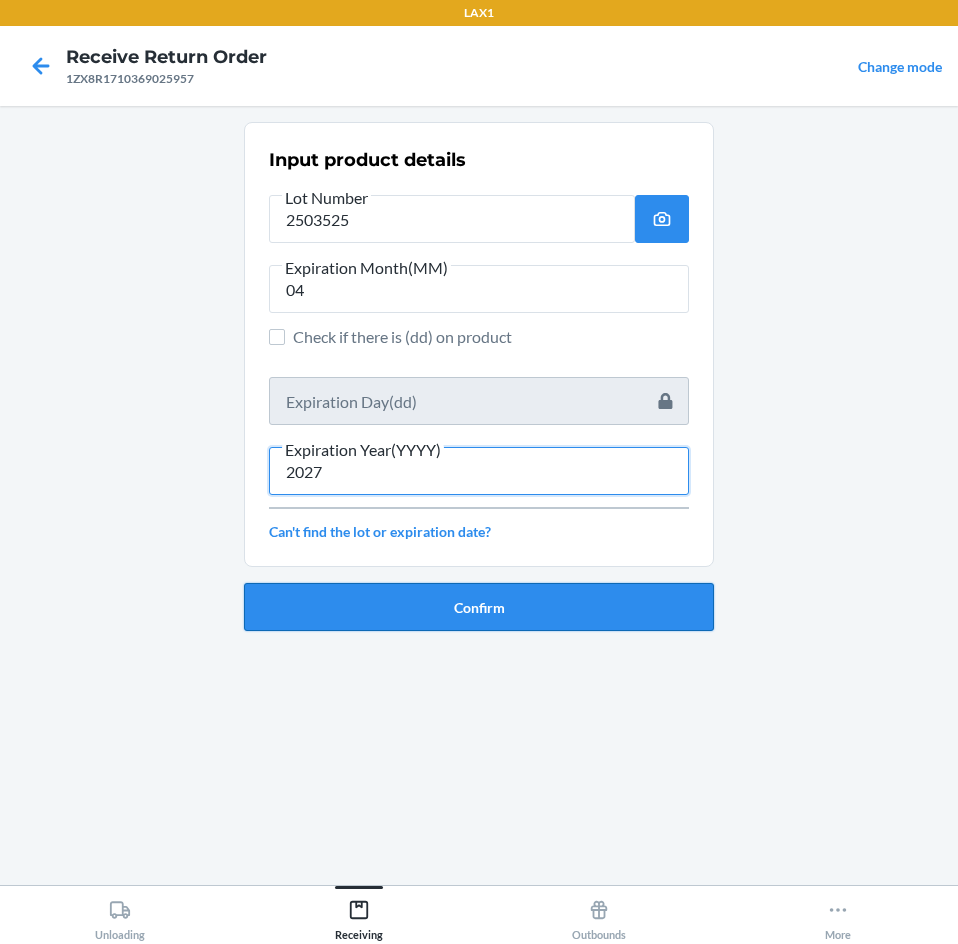 type on "2027" 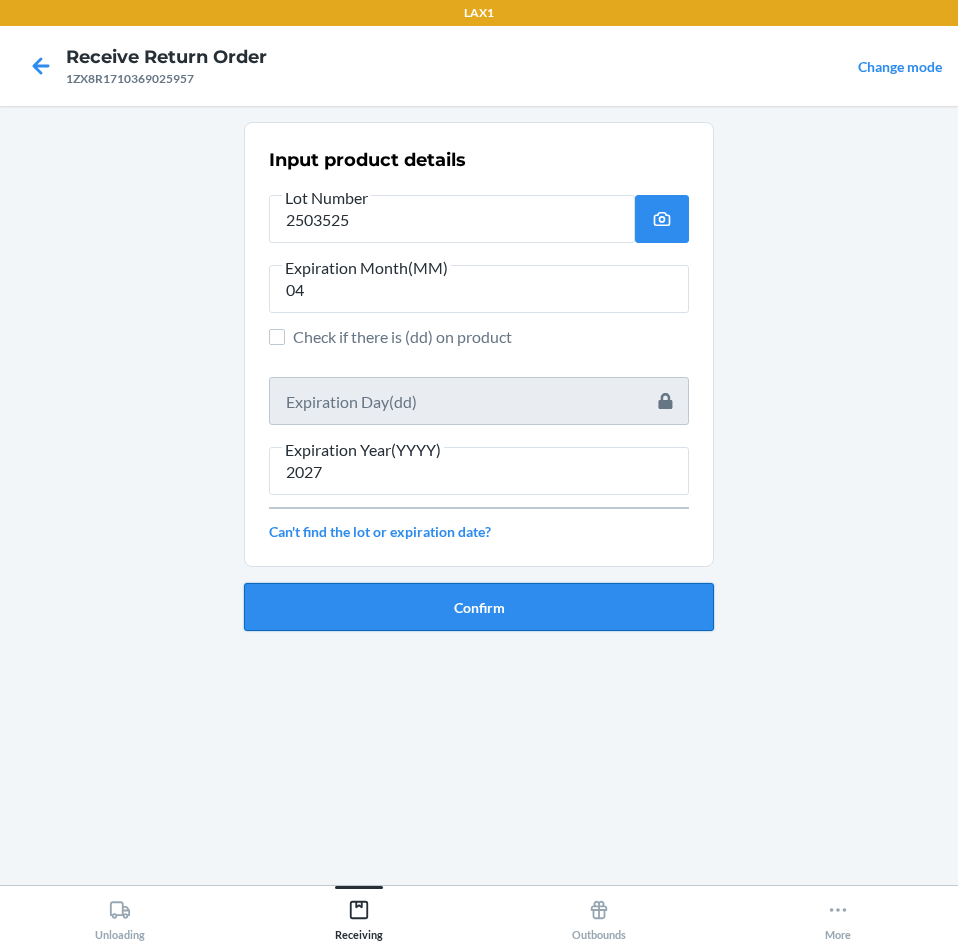click on "Confirm" at bounding box center [479, 607] 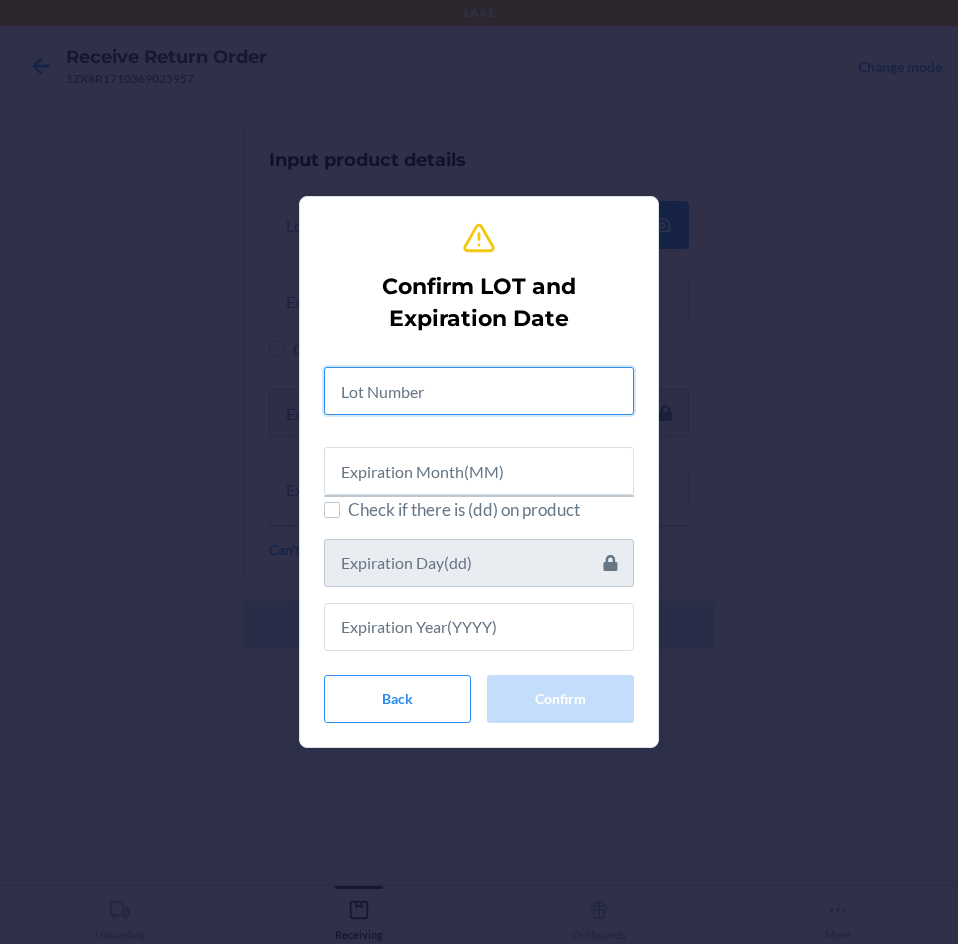 click at bounding box center [479, 391] 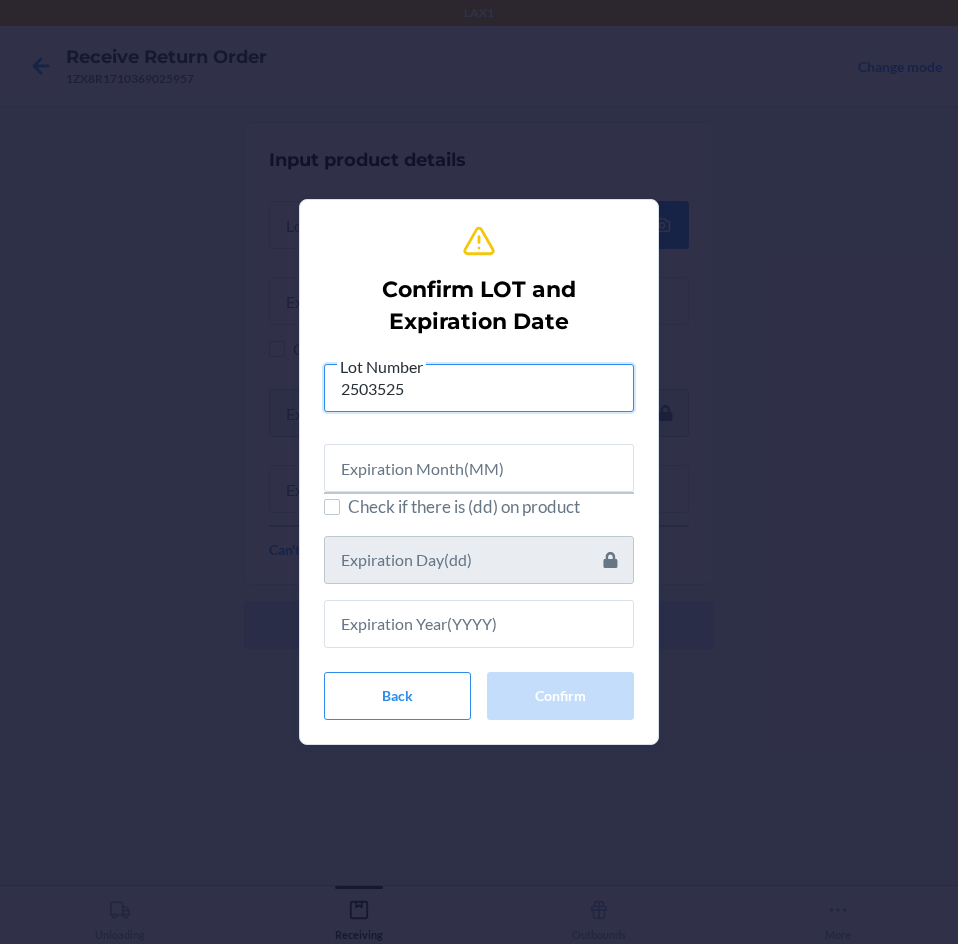 type on "2503525" 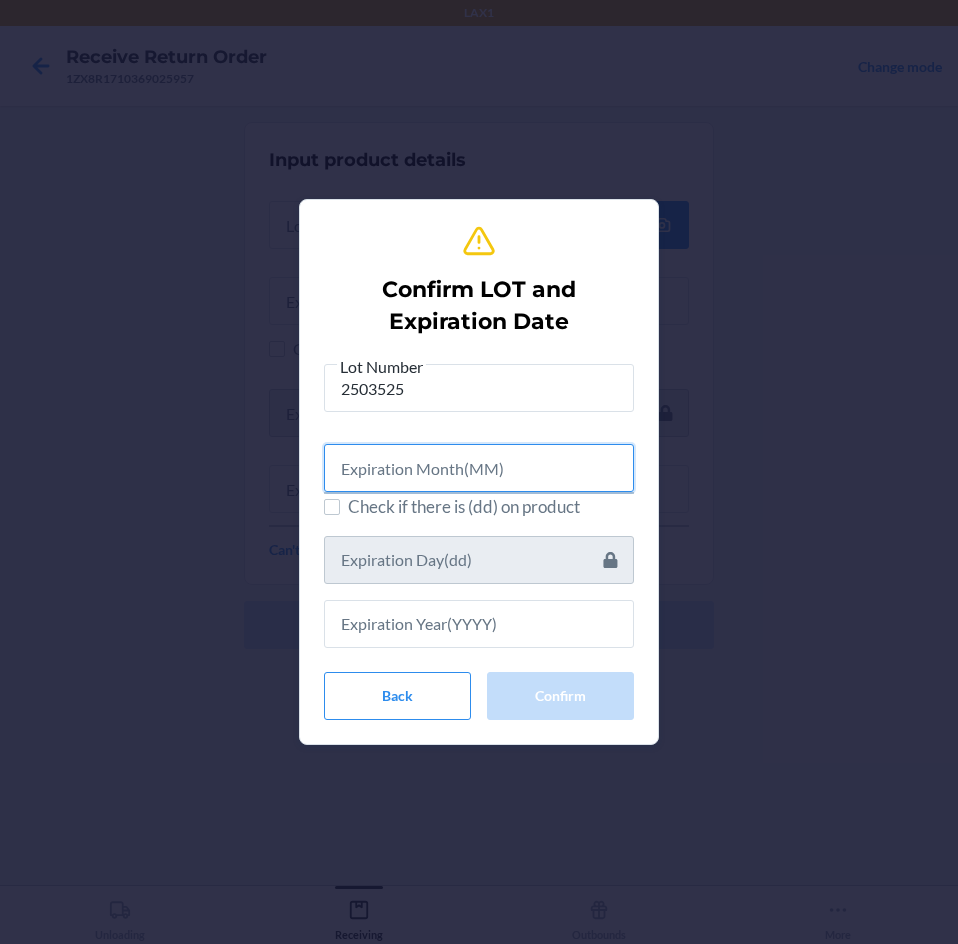 click at bounding box center (479, 468) 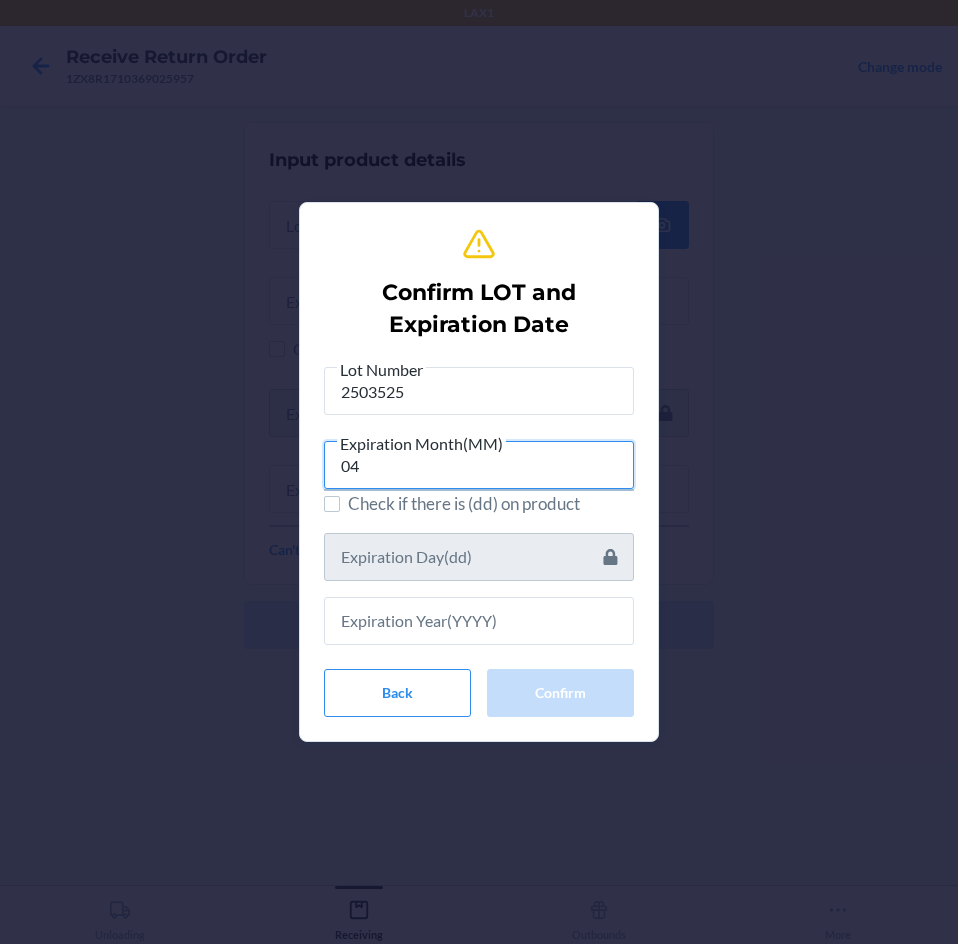 type on "04" 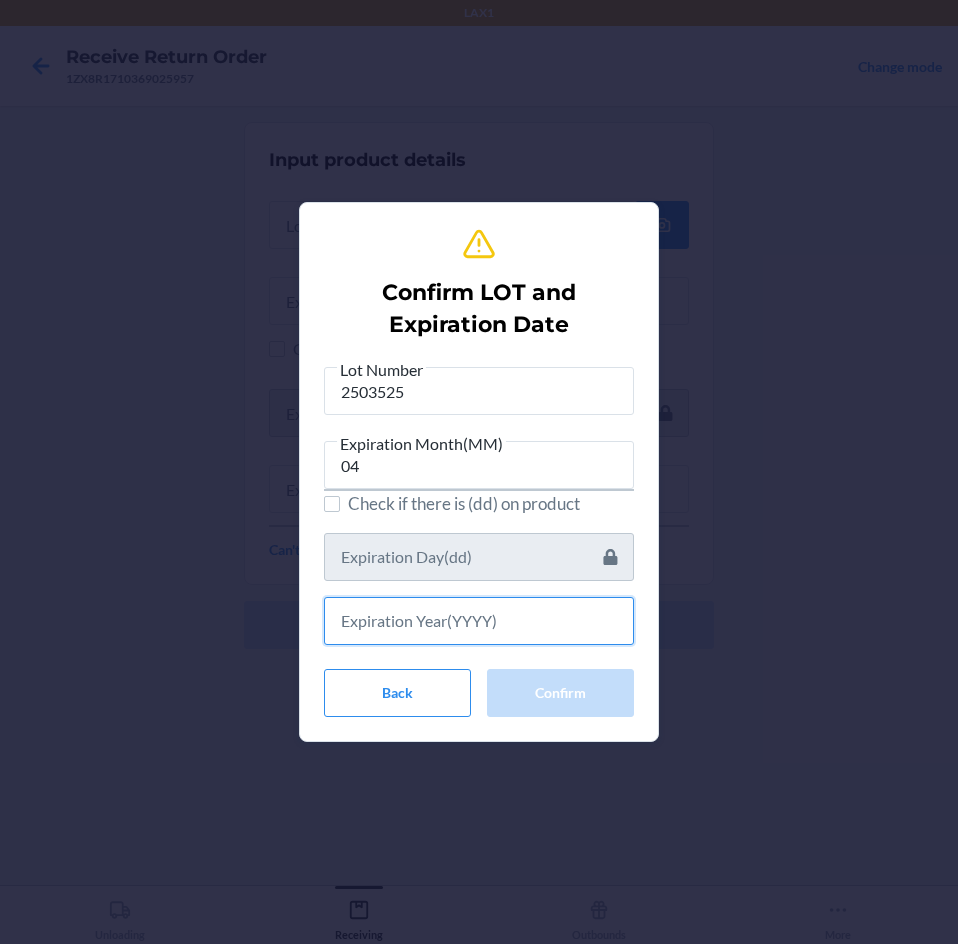 click at bounding box center (479, 621) 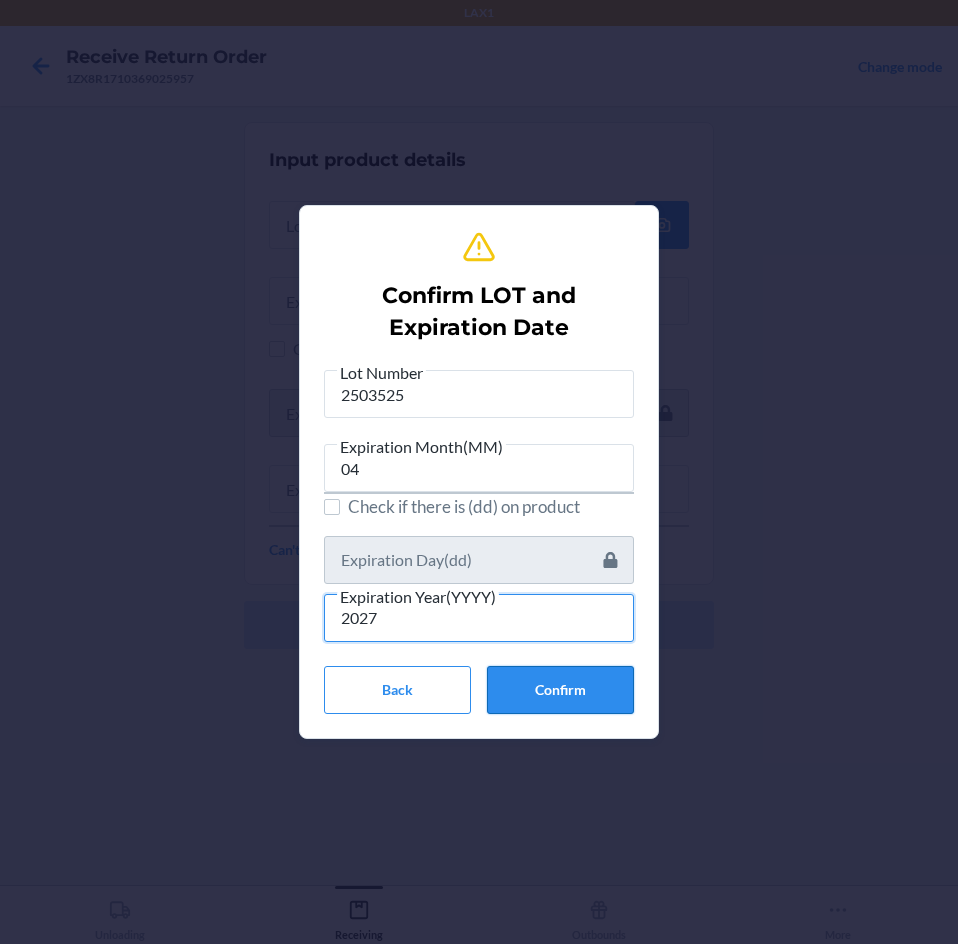 type on "2027" 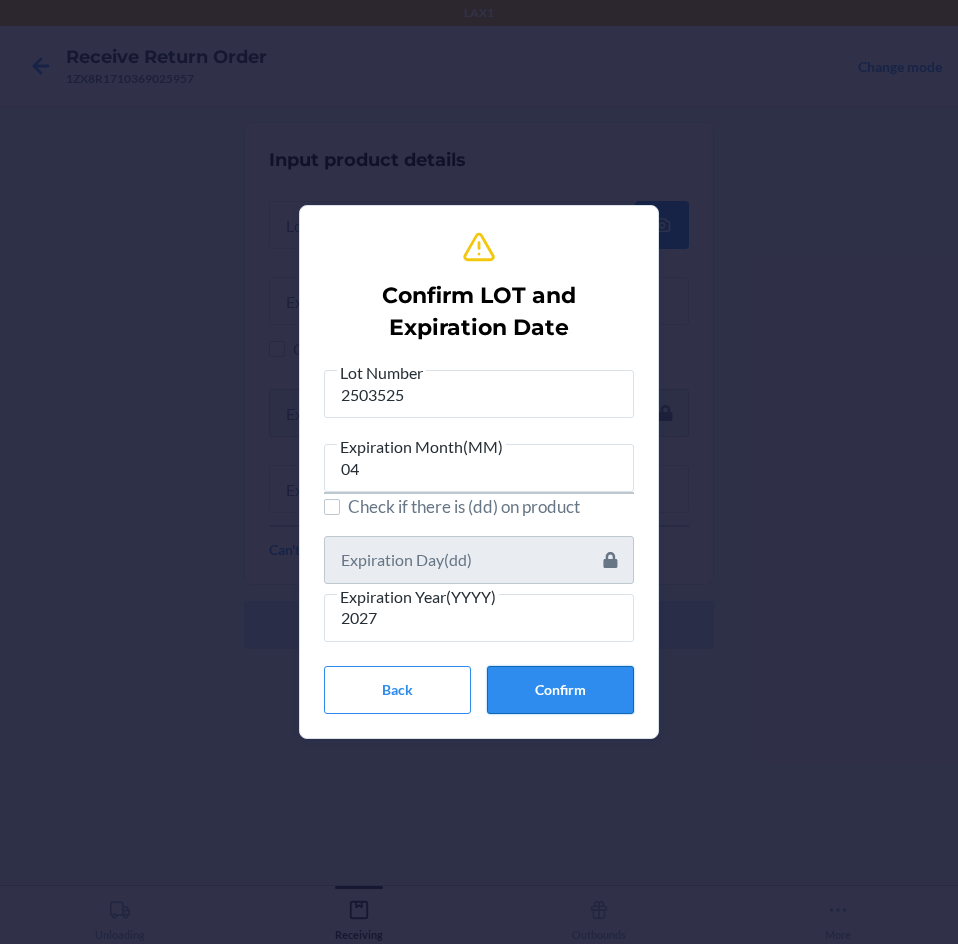click on "Confirm" at bounding box center (560, 690) 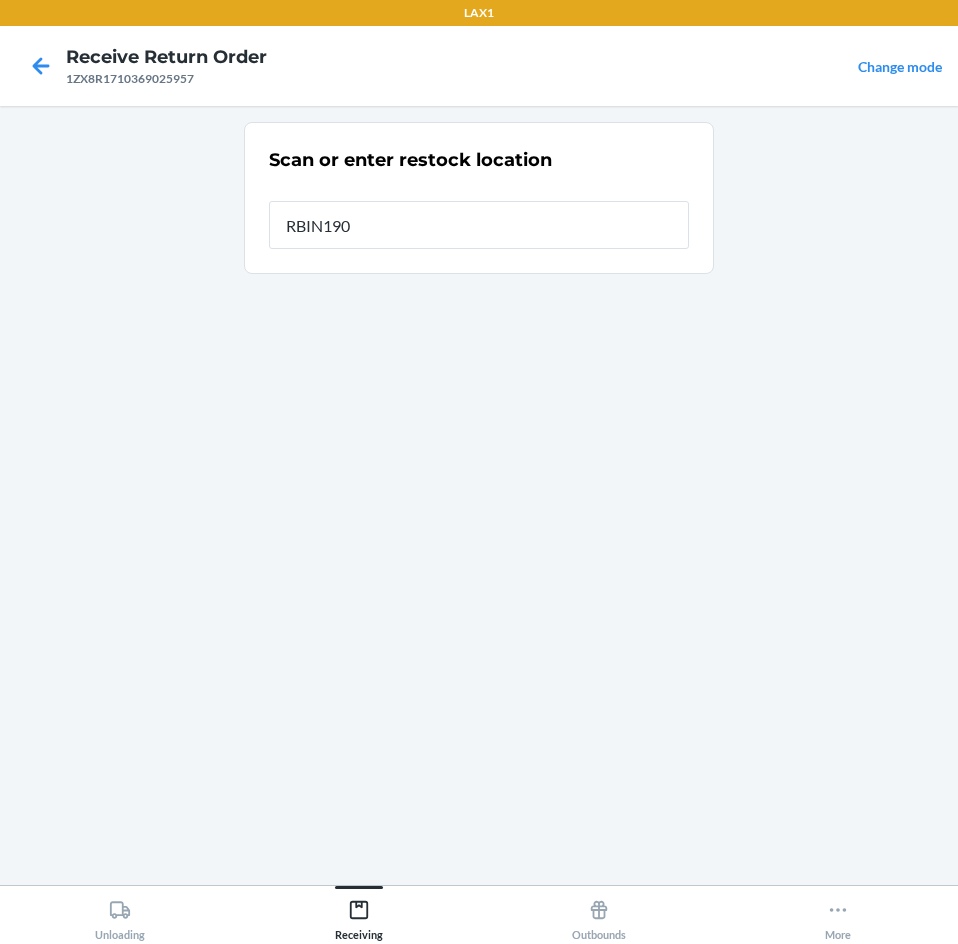 type on "RBIN190" 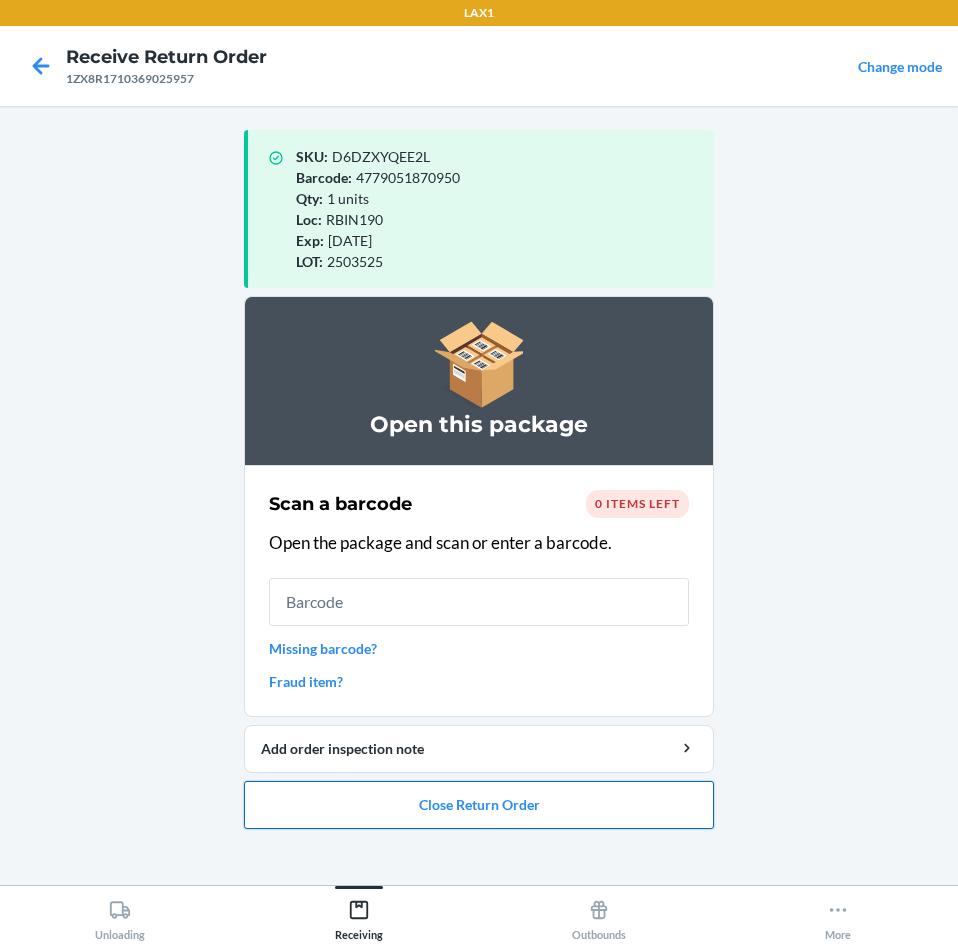 click on "Close Return Order" at bounding box center [479, 805] 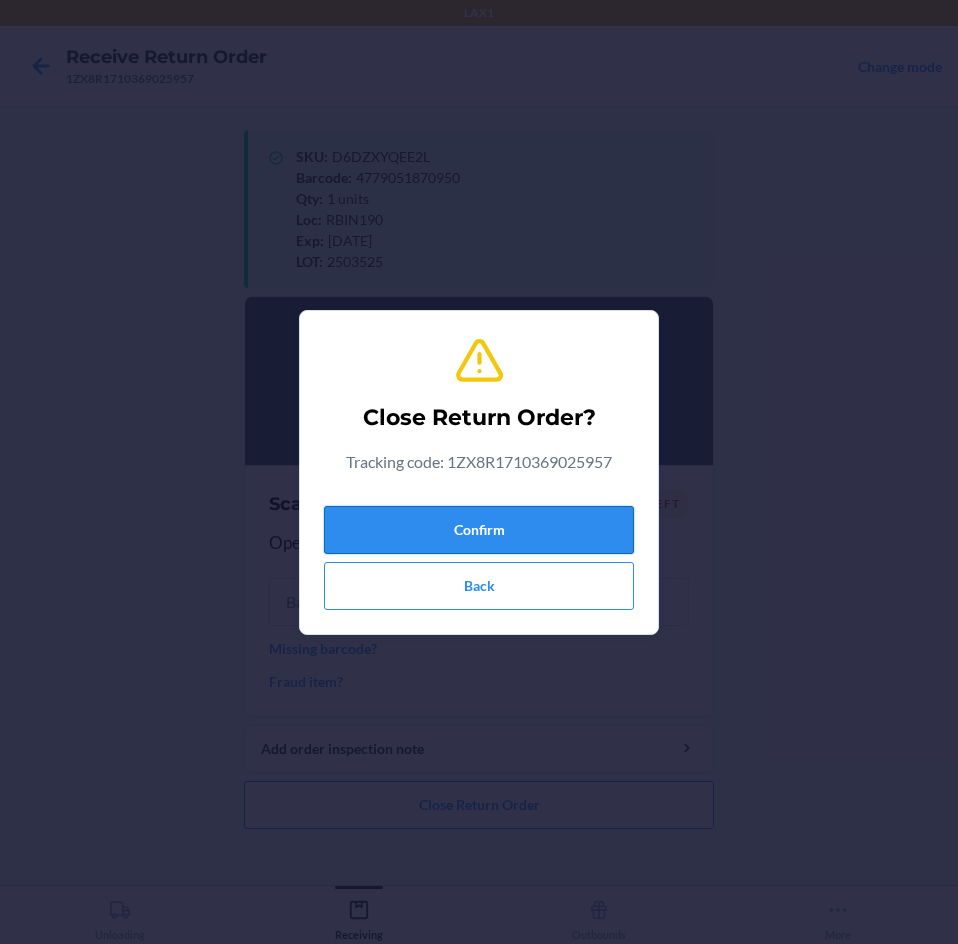 click on "Confirm" at bounding box center (479, 530) 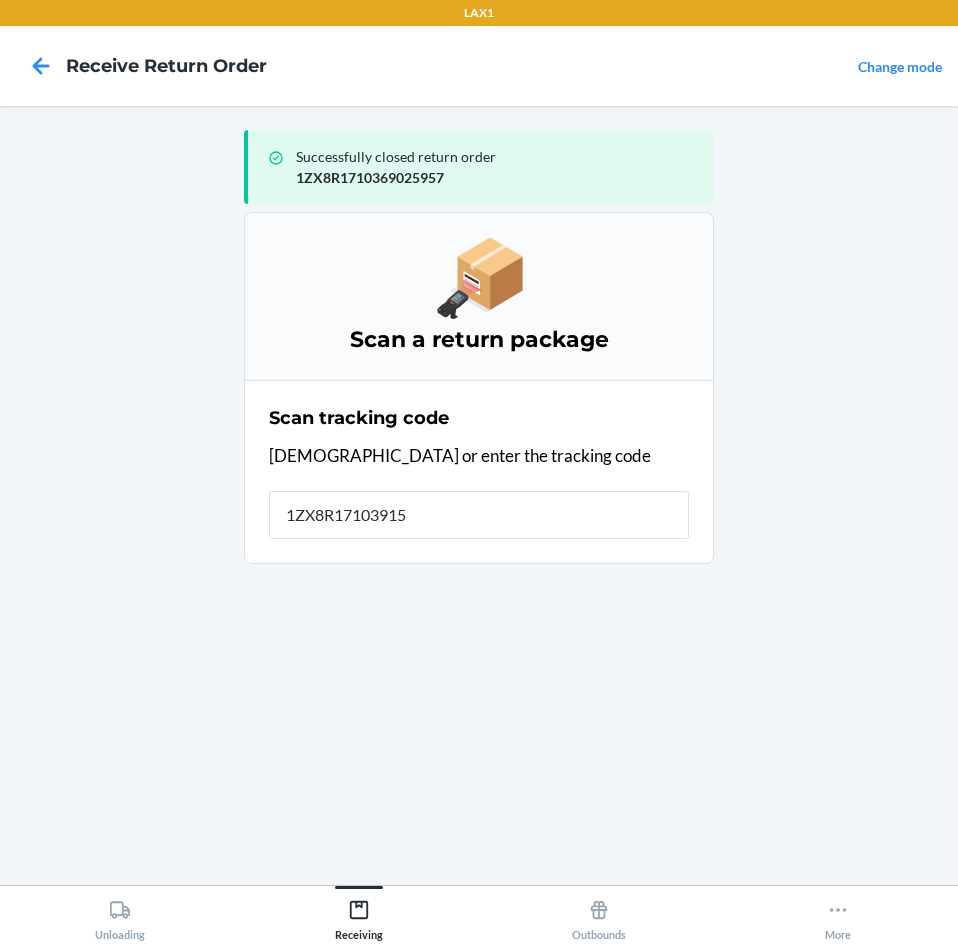 type on "1ZX8R171039150" 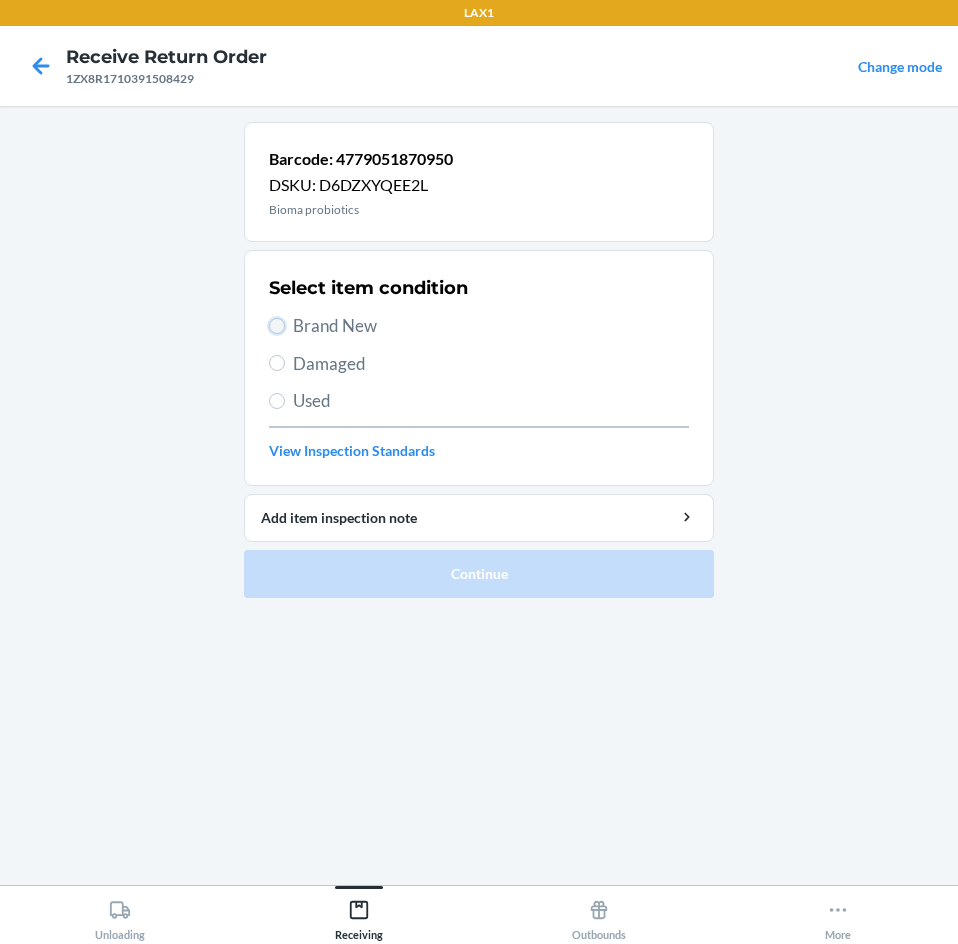 click on "Brand New" at bounding box center [277, 326] 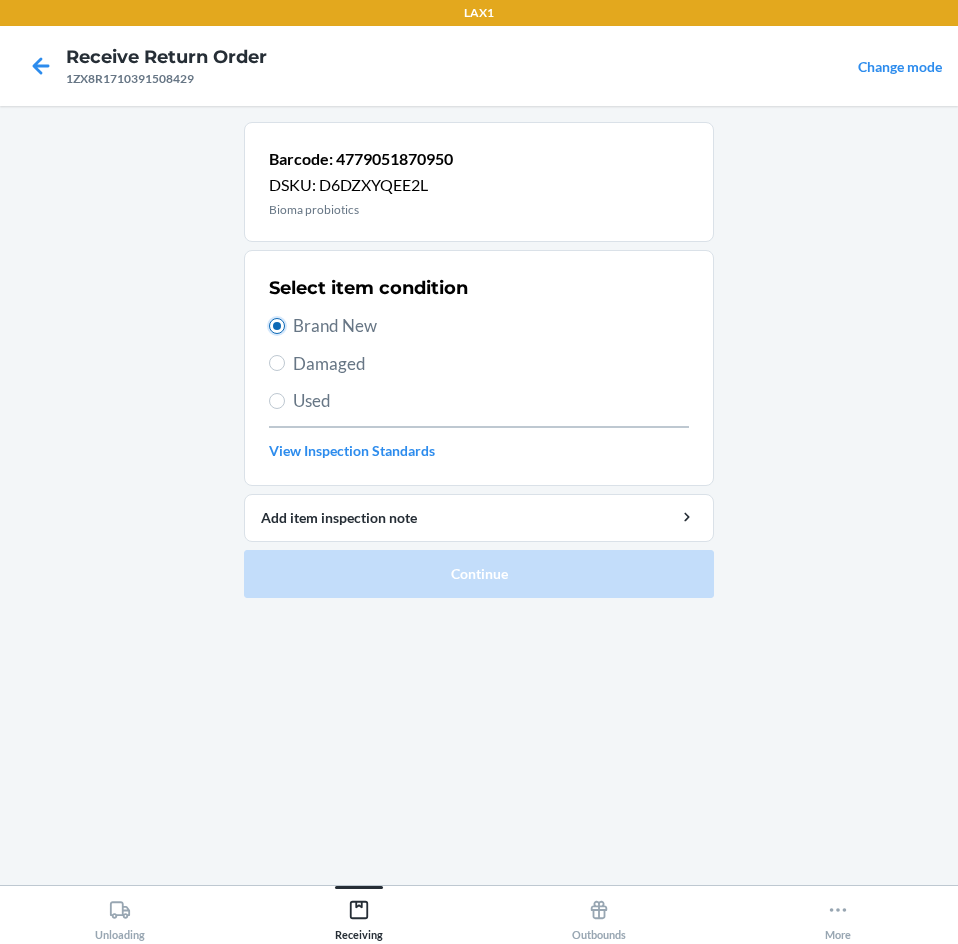 radio on "true" 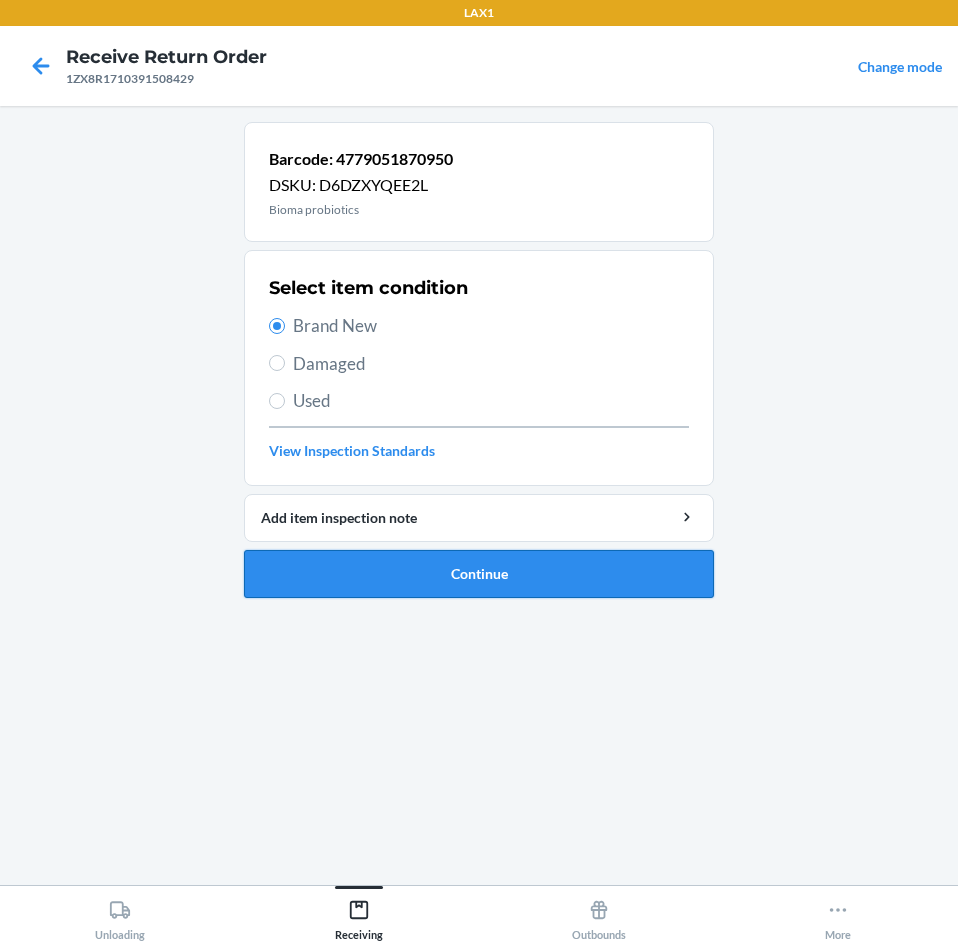 click on "Continue" at bounding box center [479, 574] 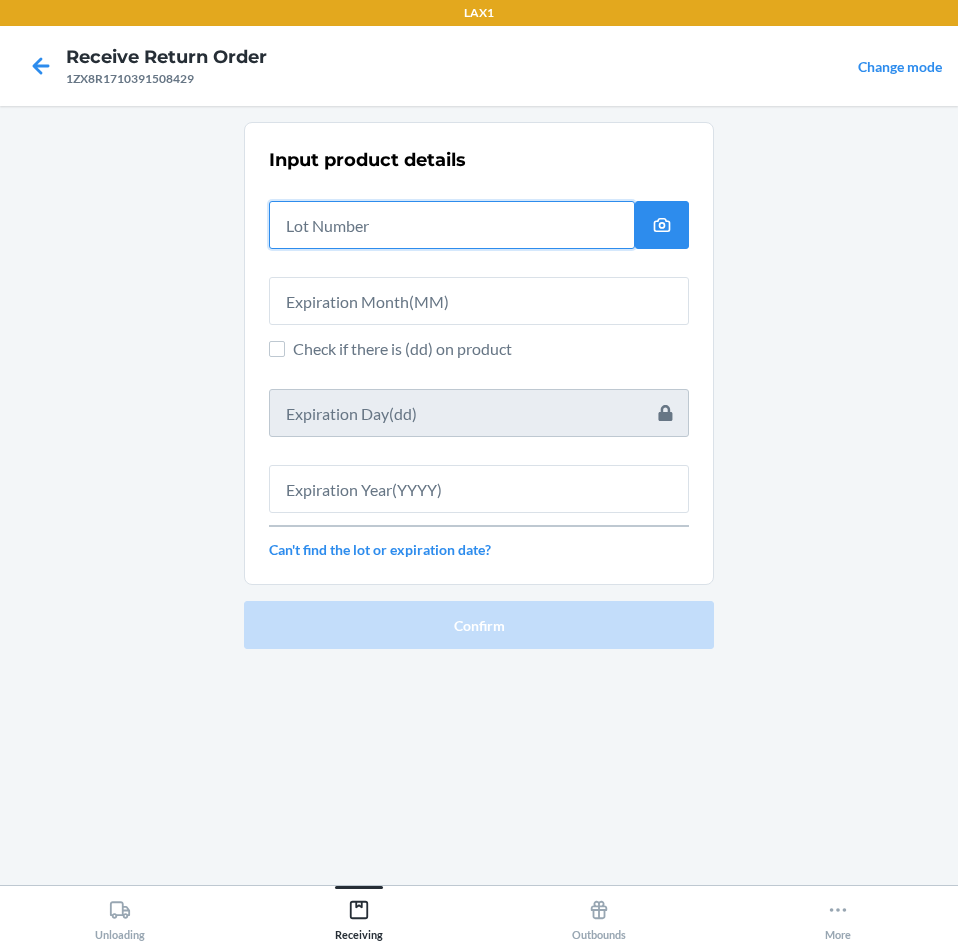 click at bounding box center (452, 225) 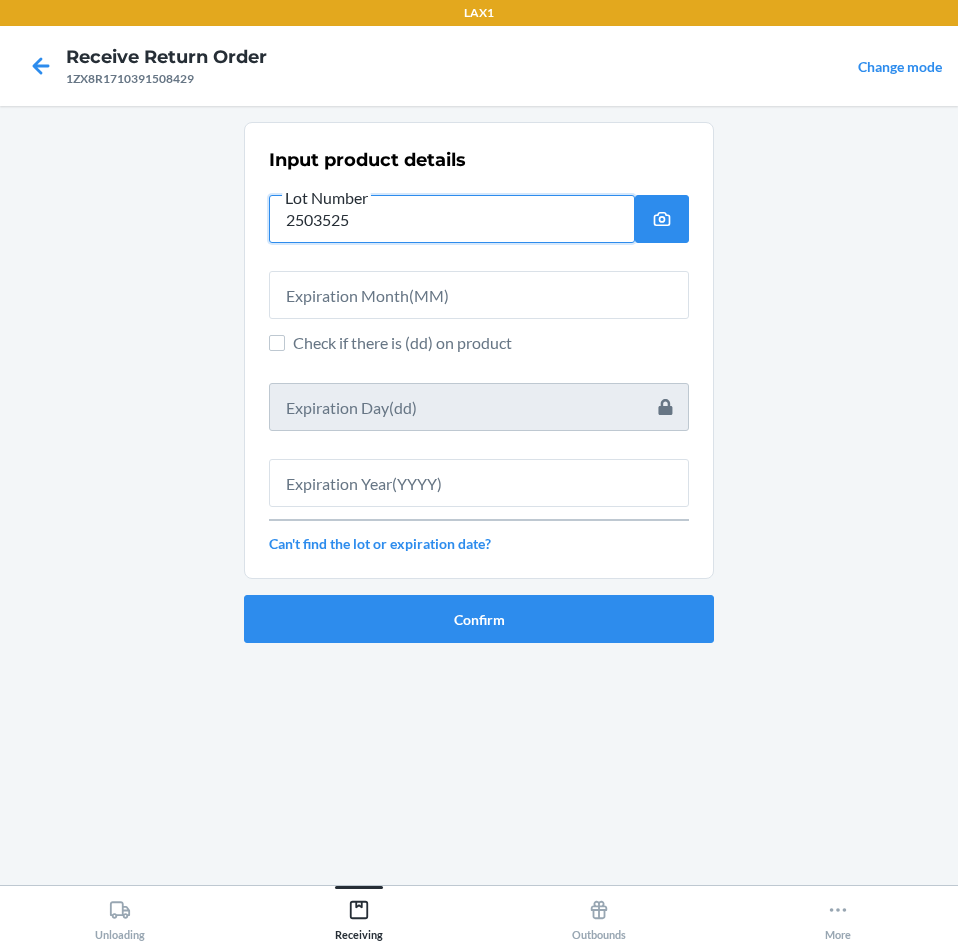 type on "2503525" 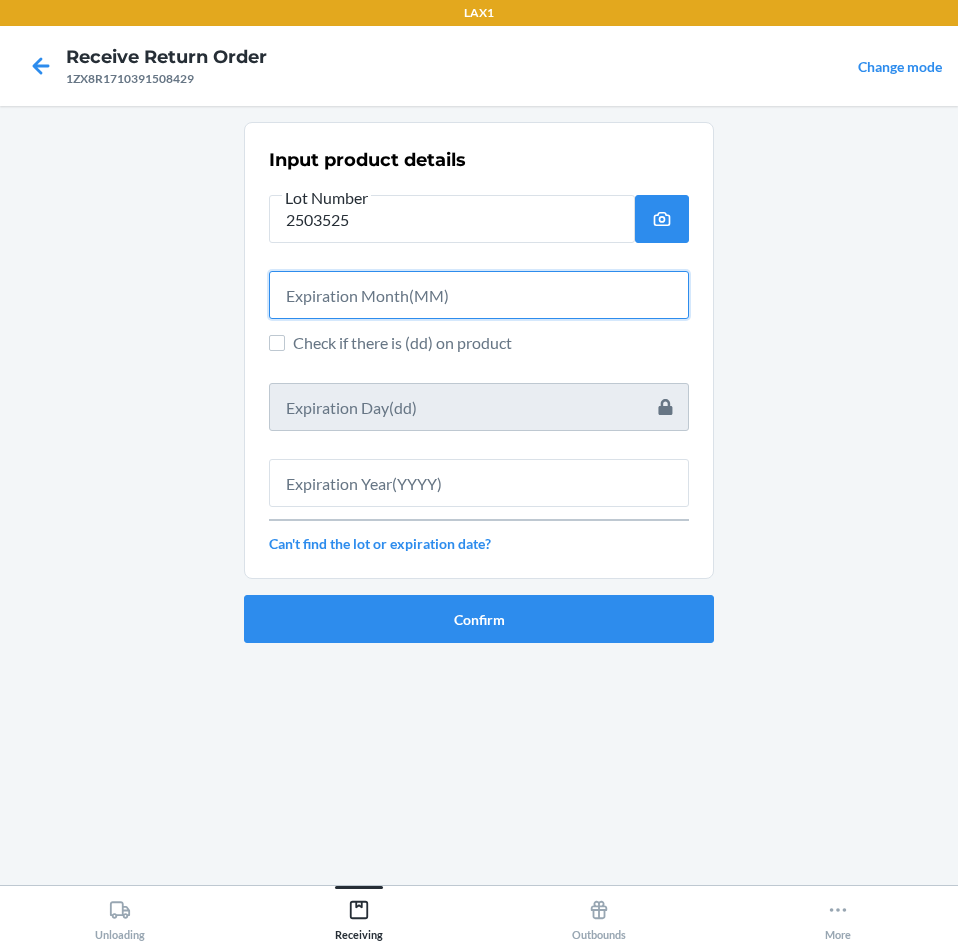 click at bounding box center [479, 295] 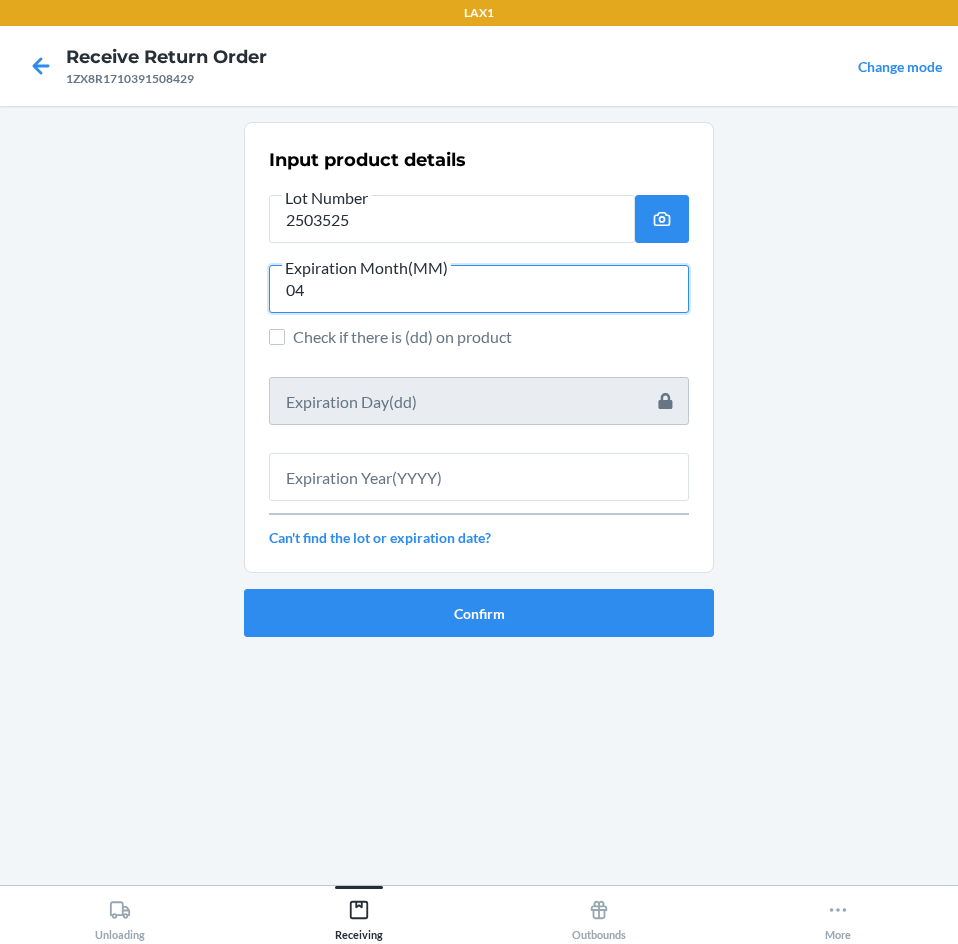 type on "04" 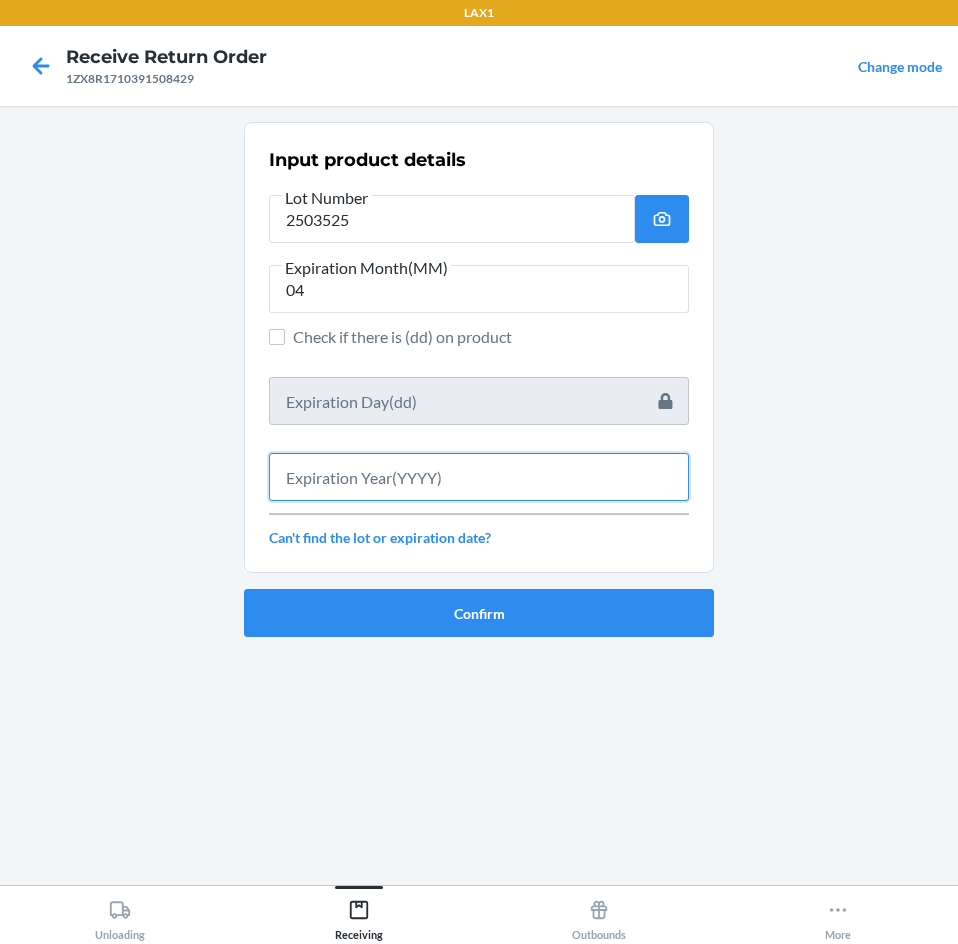 click at bounding box center (479, 477) 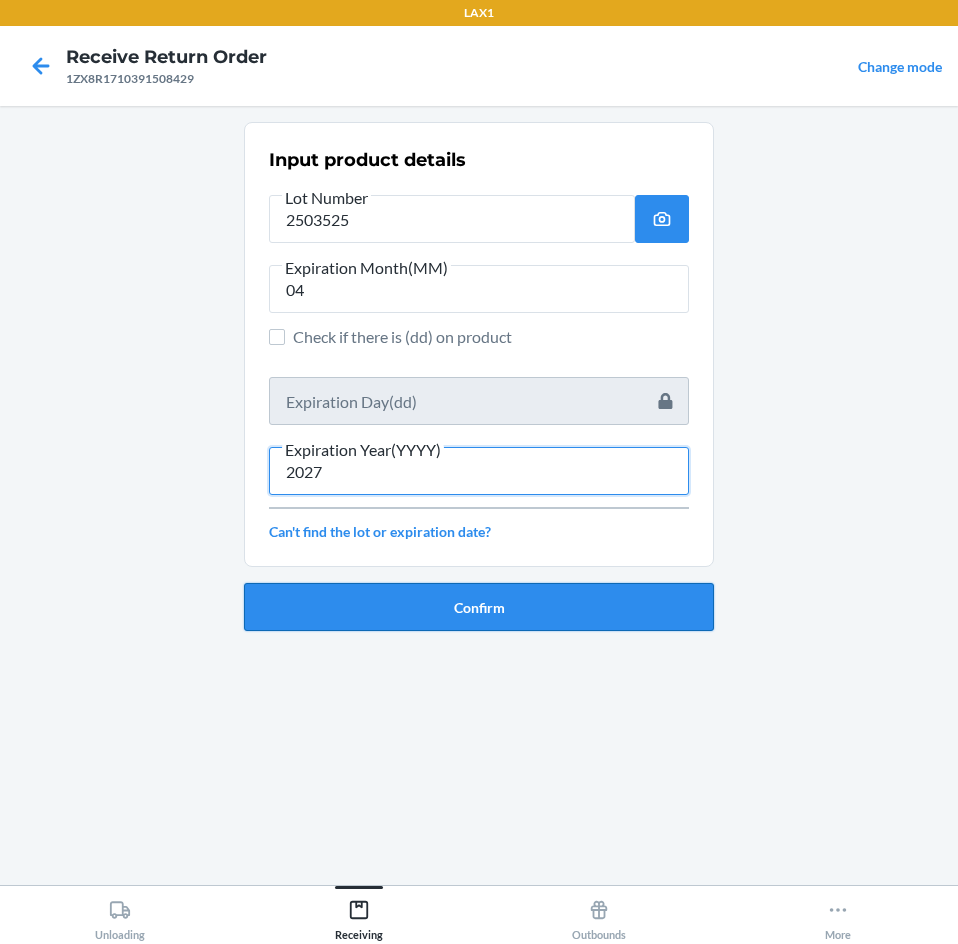 type on "2027" 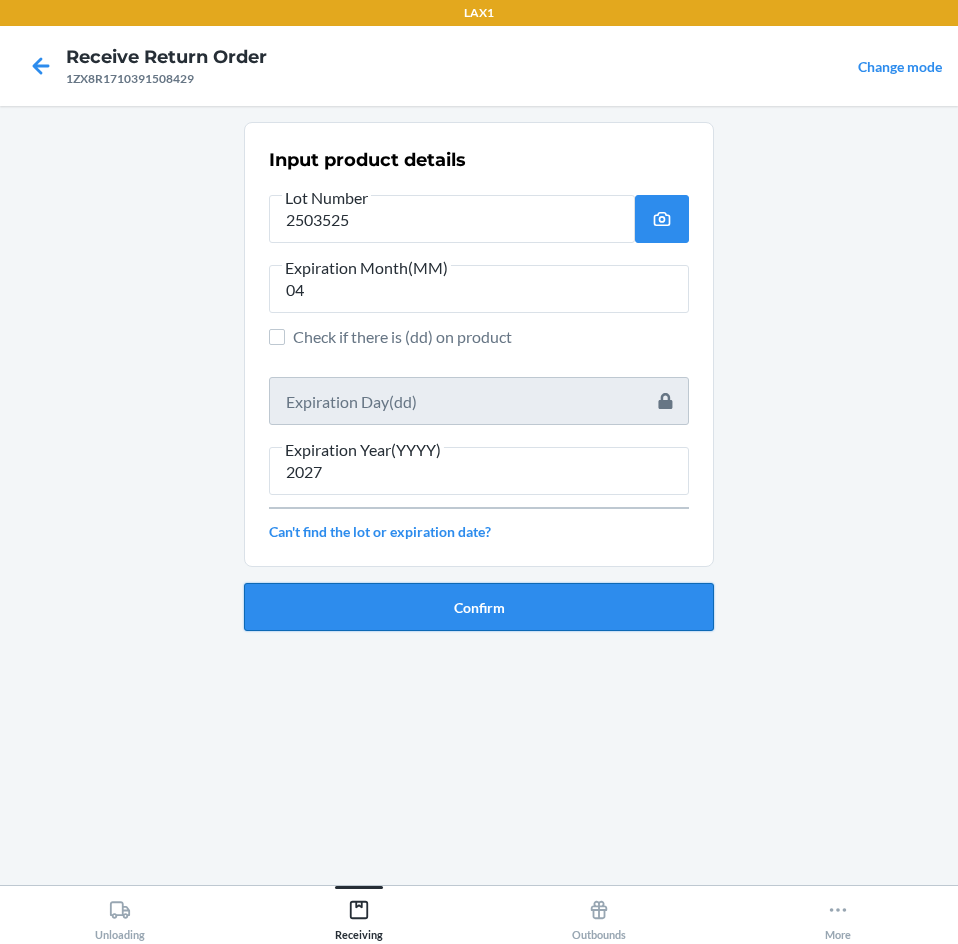 click on "Confirm" at bounding box center [479, 607] 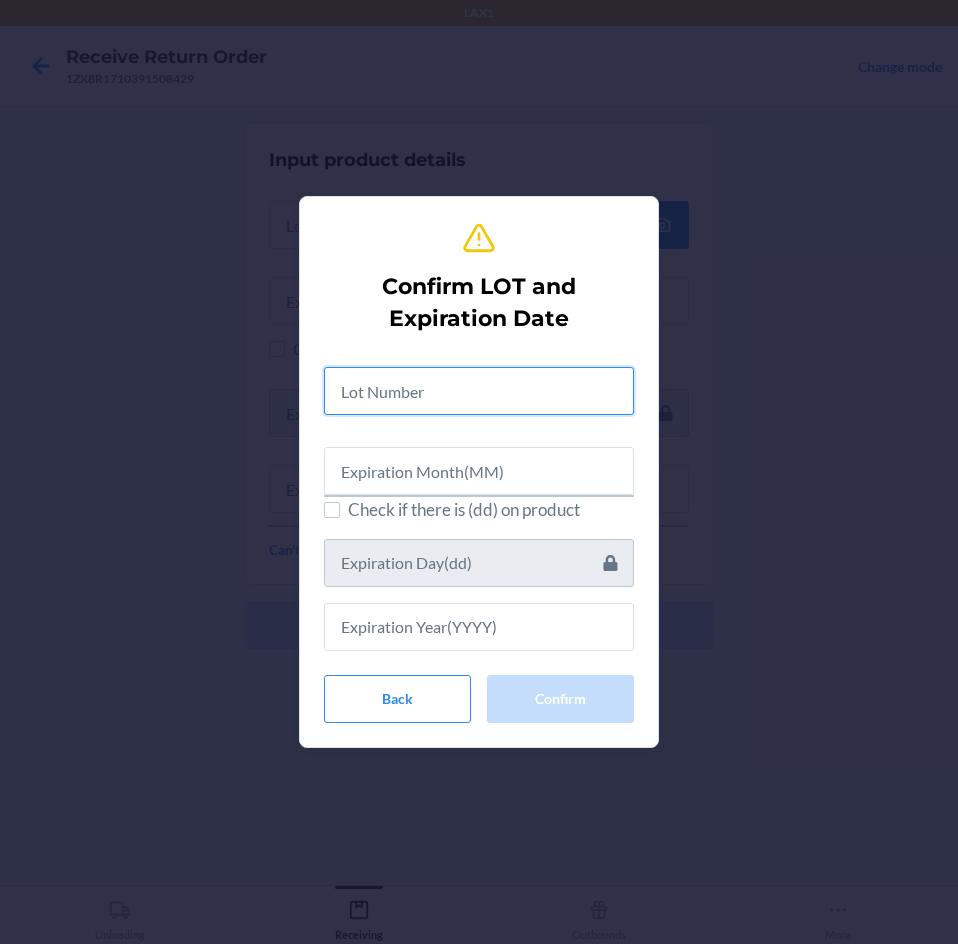 click at bounding box center (479, 391) 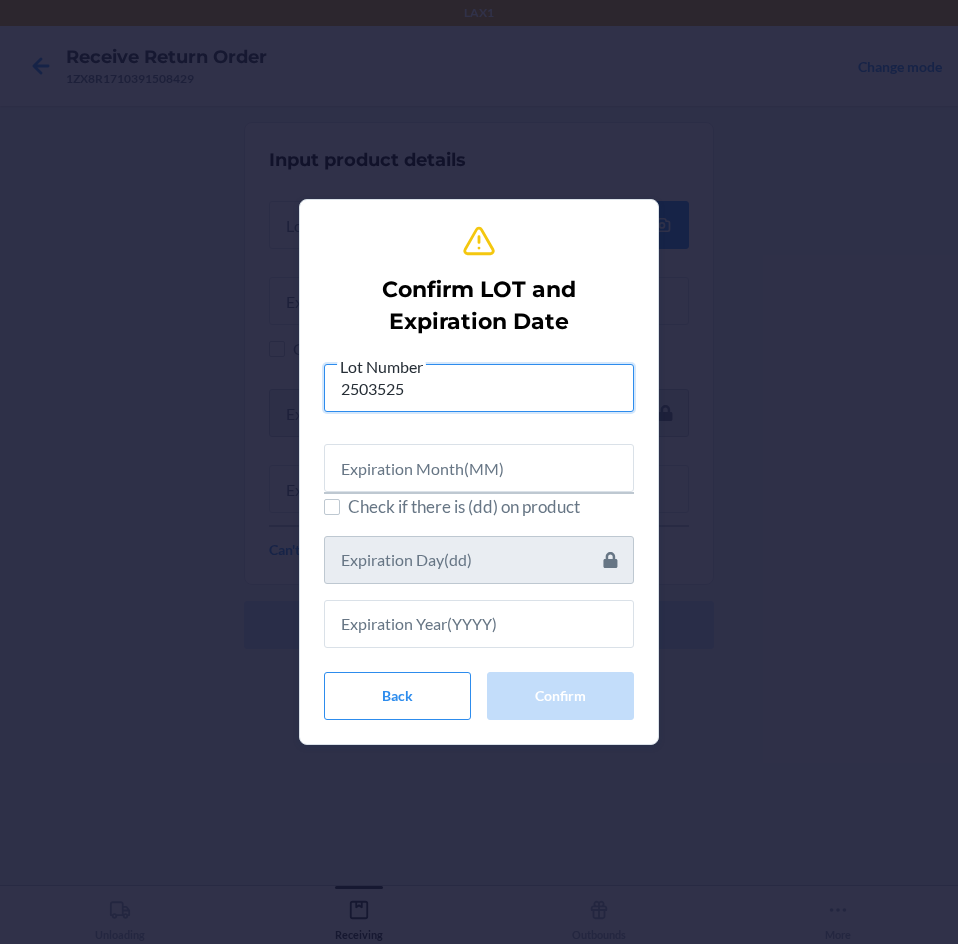 type on "2503525" 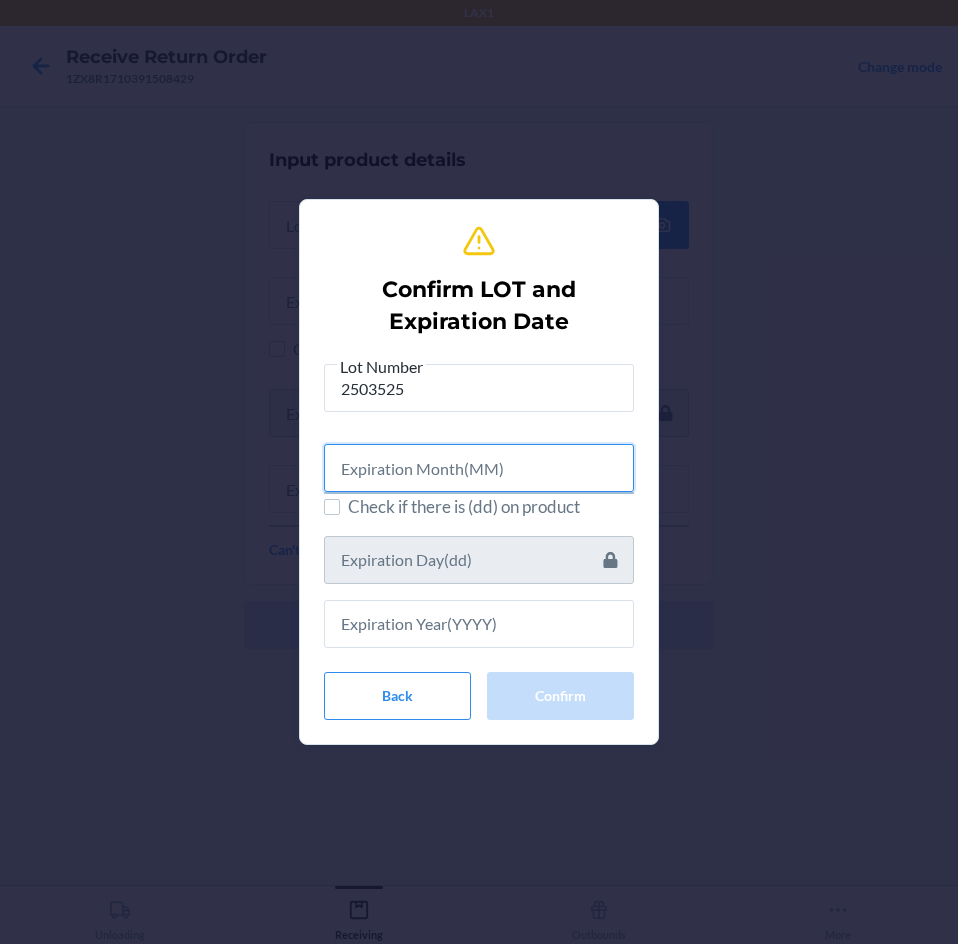 click at bounding box center [479, 468] 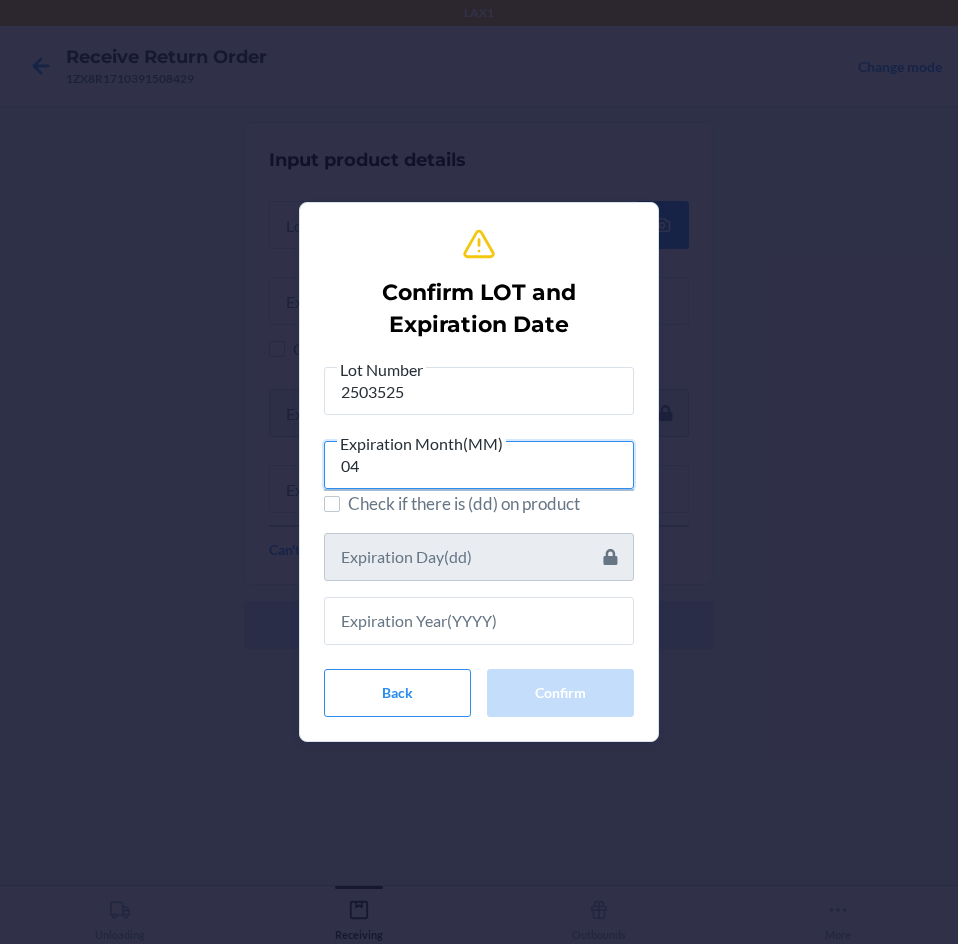type on "04" 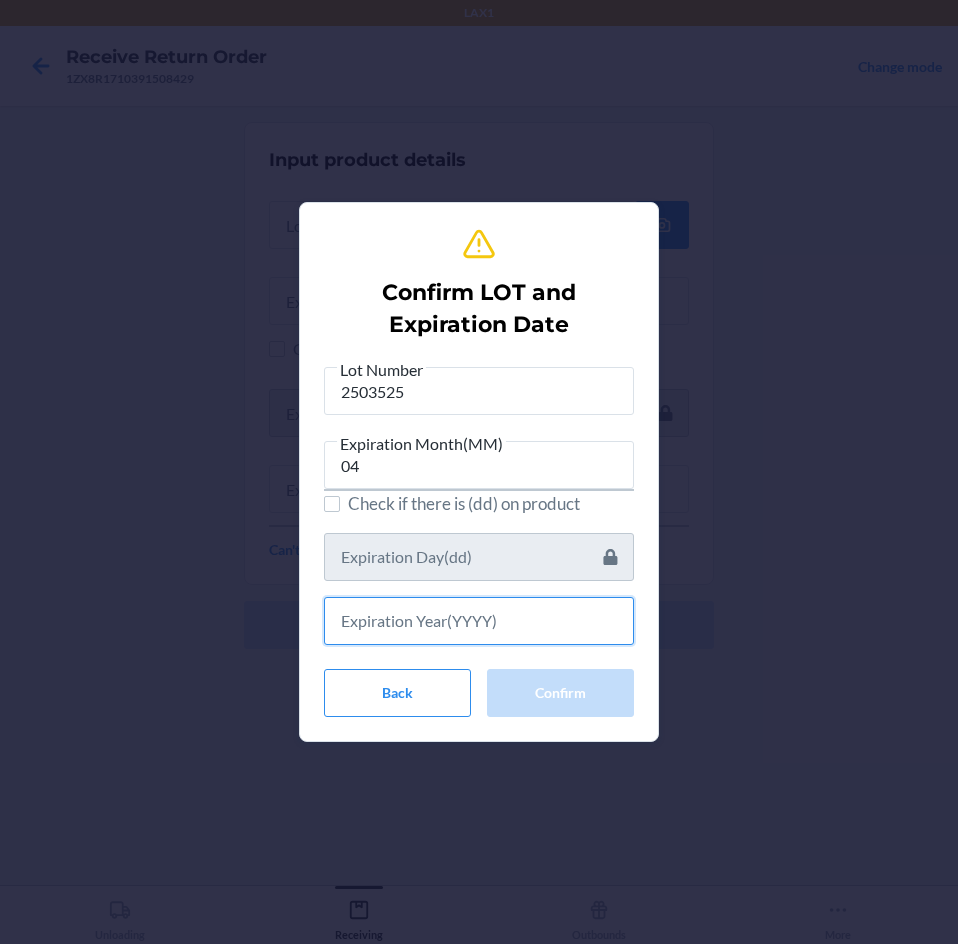 click at bounding box center (479, 621) 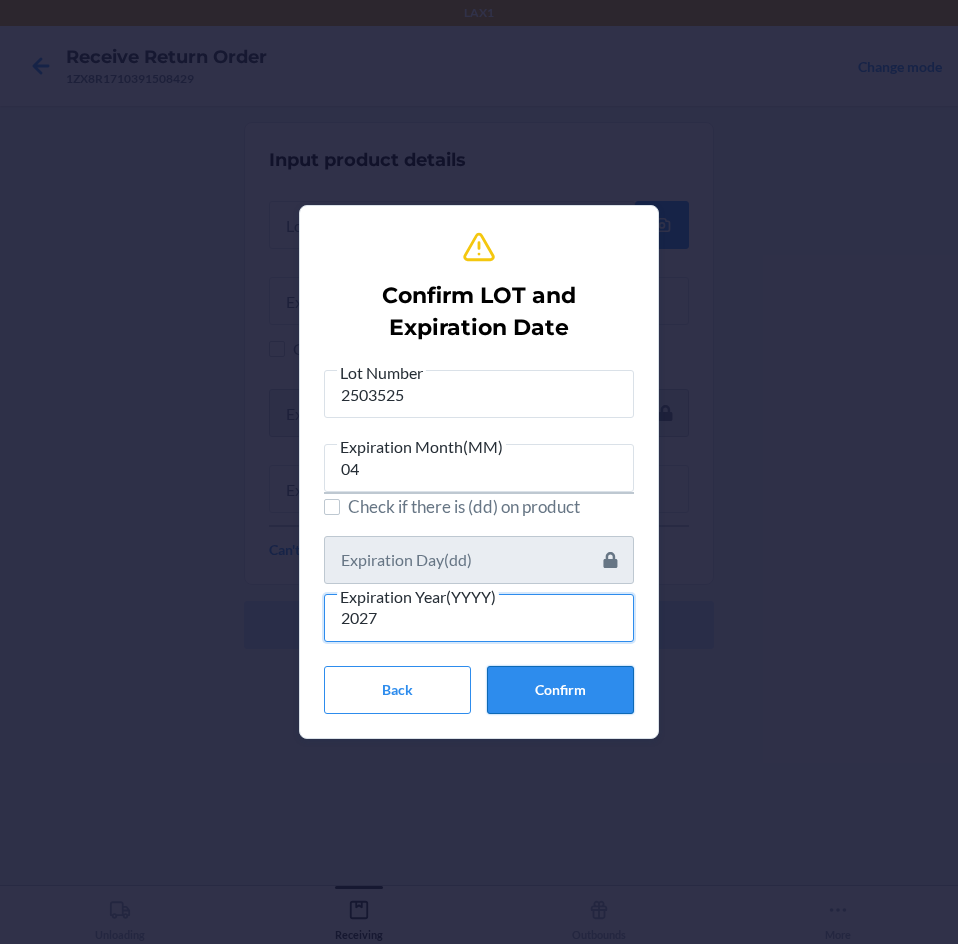 type on "2027" 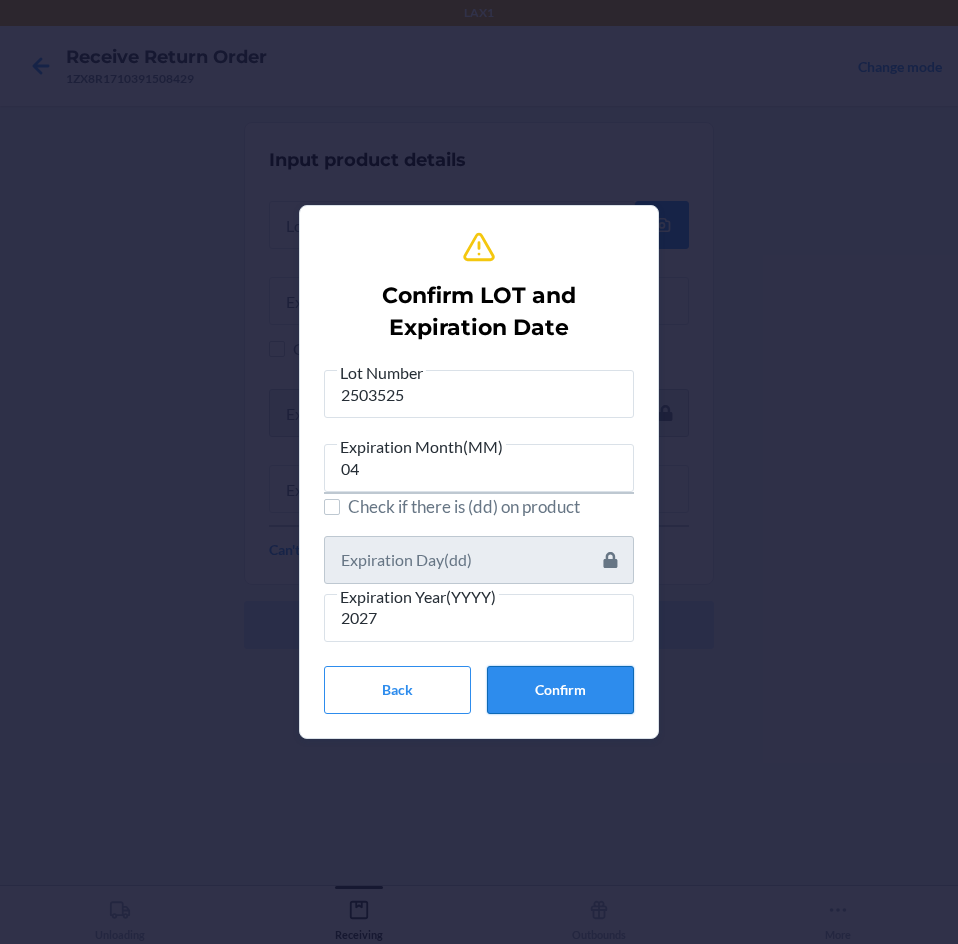 click on "Confirm" at bounding box center [560, 690] 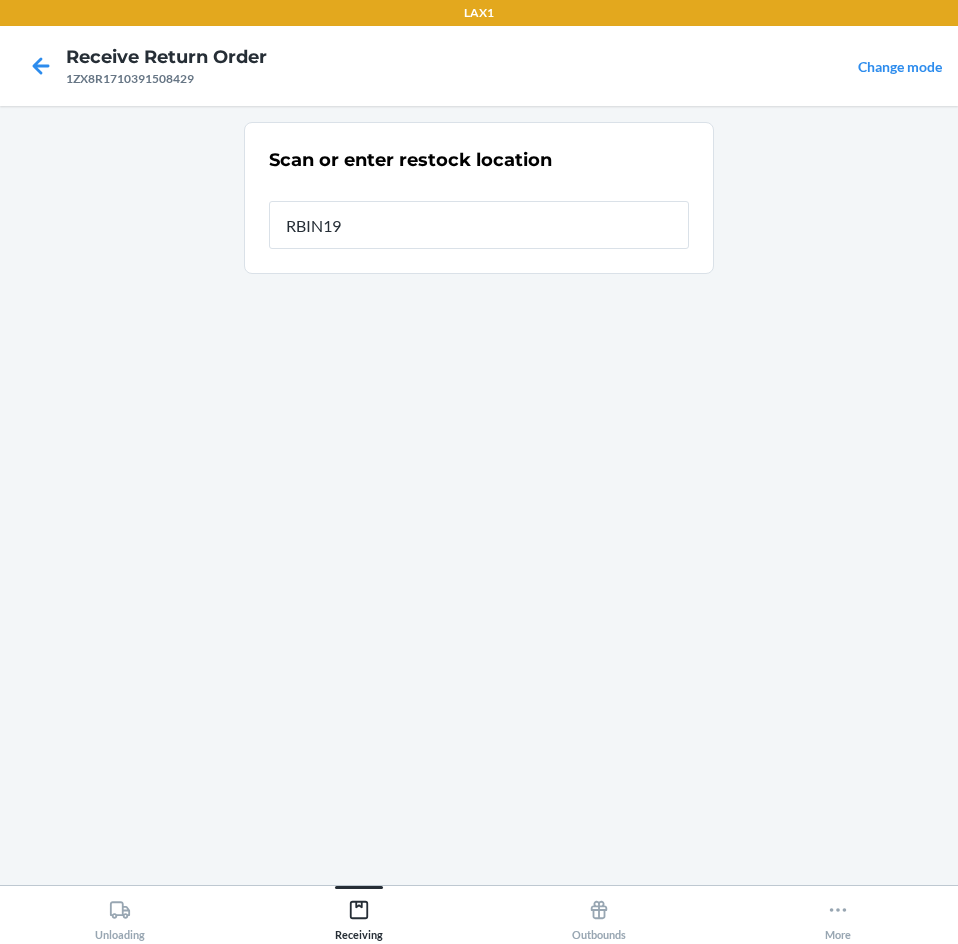 type on "RBIN190" 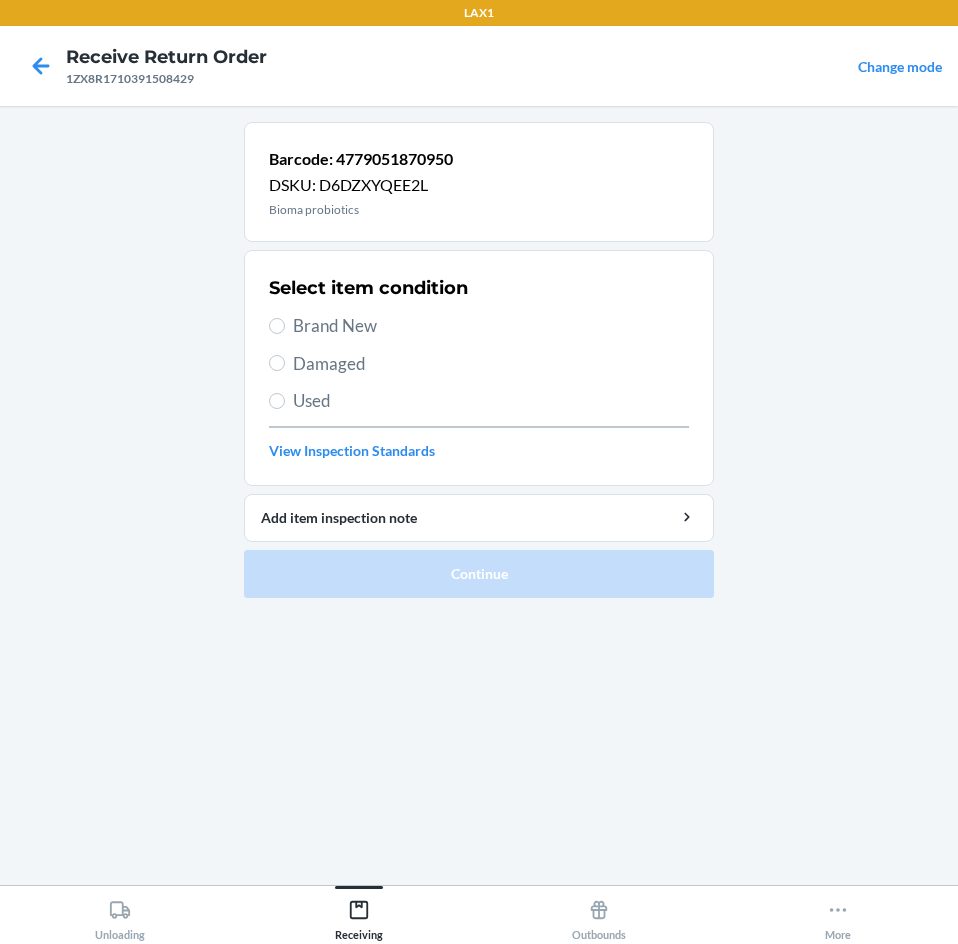 click on "Brand New" at bounding box center [479, 326] 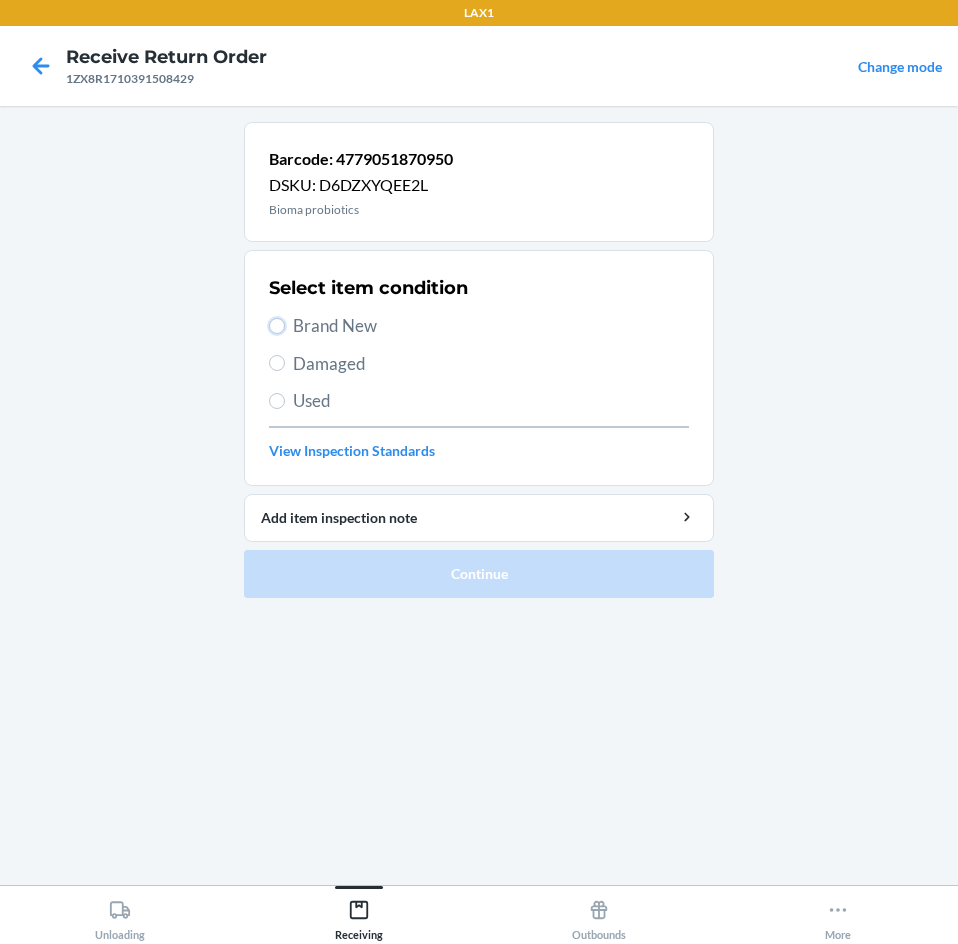 click on "Brand New" at bounding box center [277, 326] 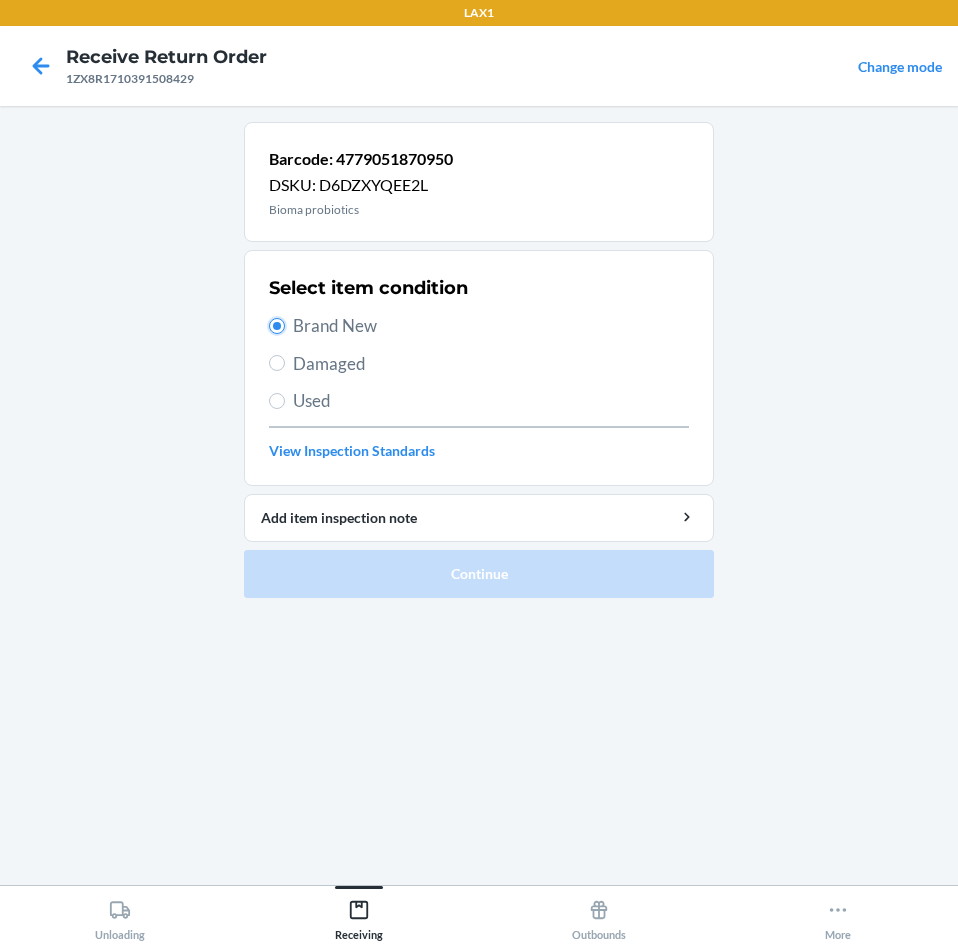 radio on "true" 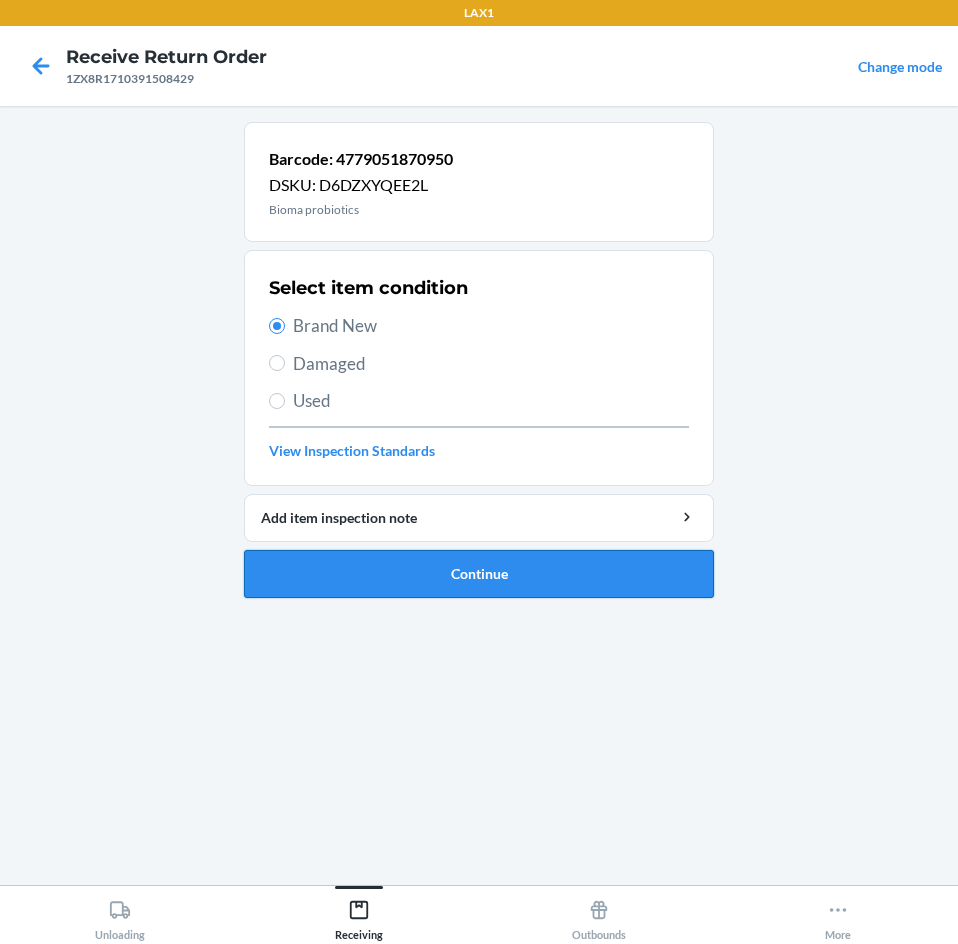 click on "Continue" at bounding box center (479, 574) 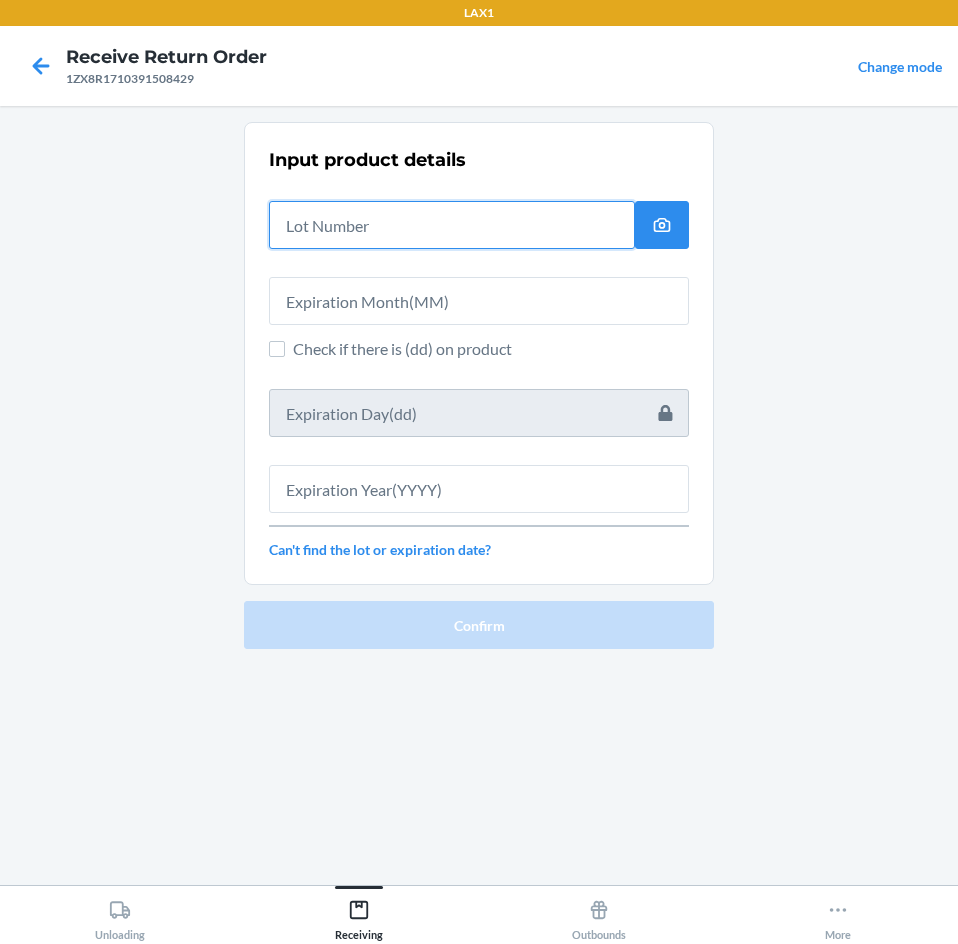 click at bounding box center [452, 225] 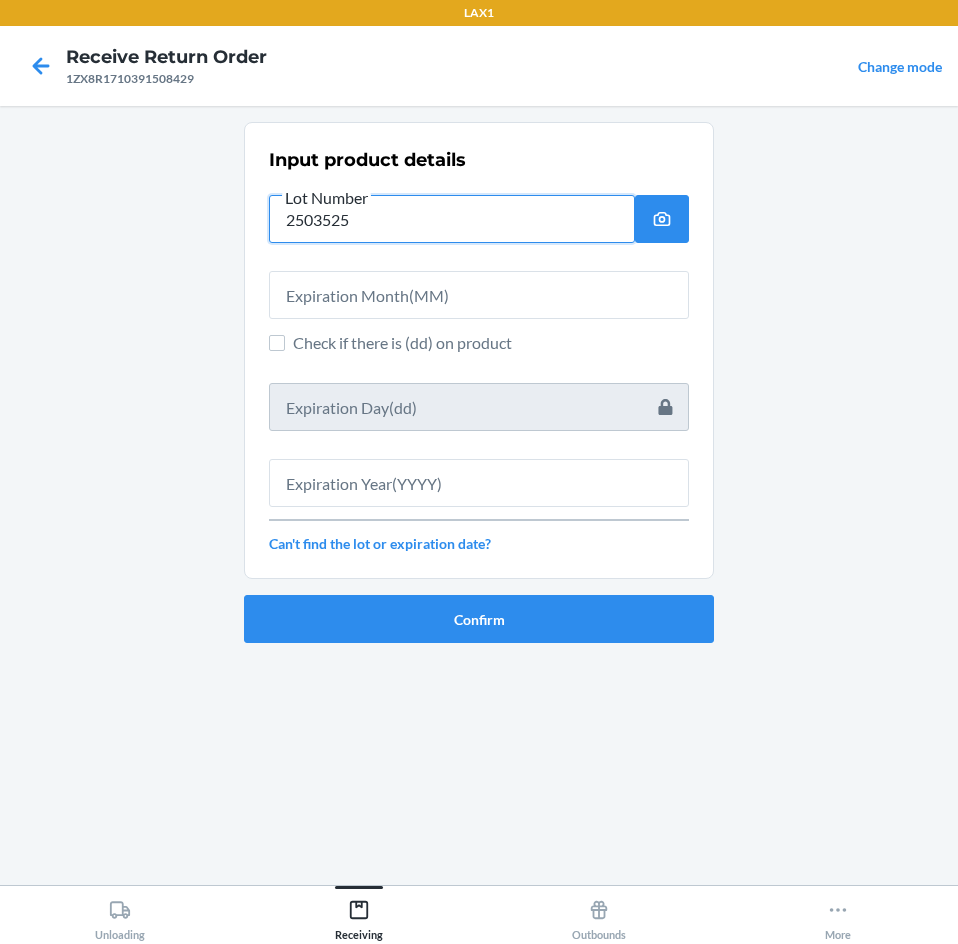 type on "2503525" 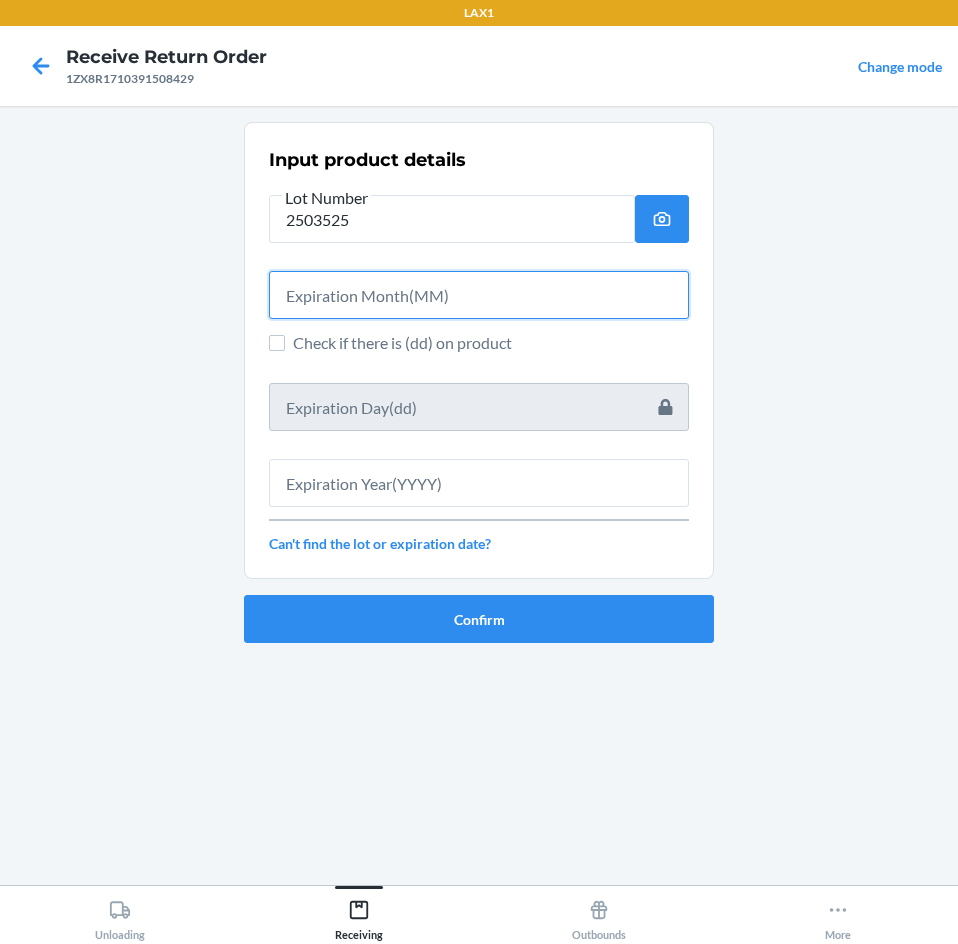 click at bounding box center (479, 295) 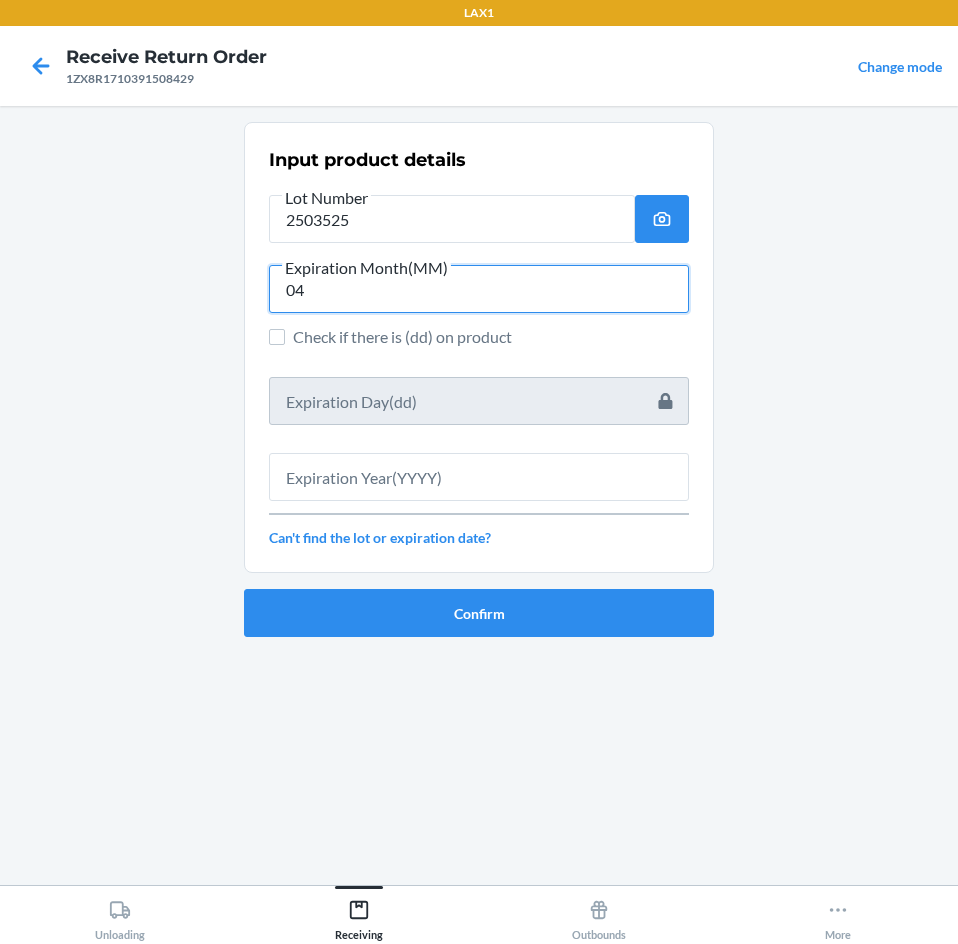 type on "04" 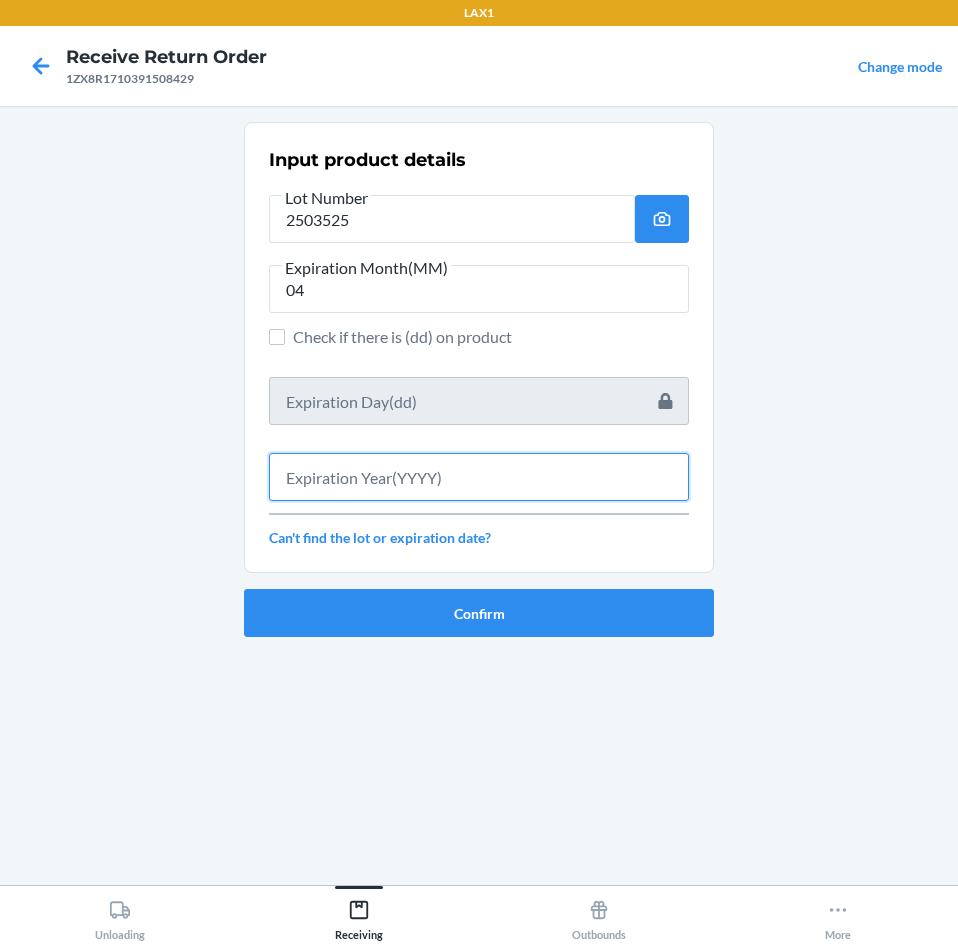 click at bounding box center (479, 477) 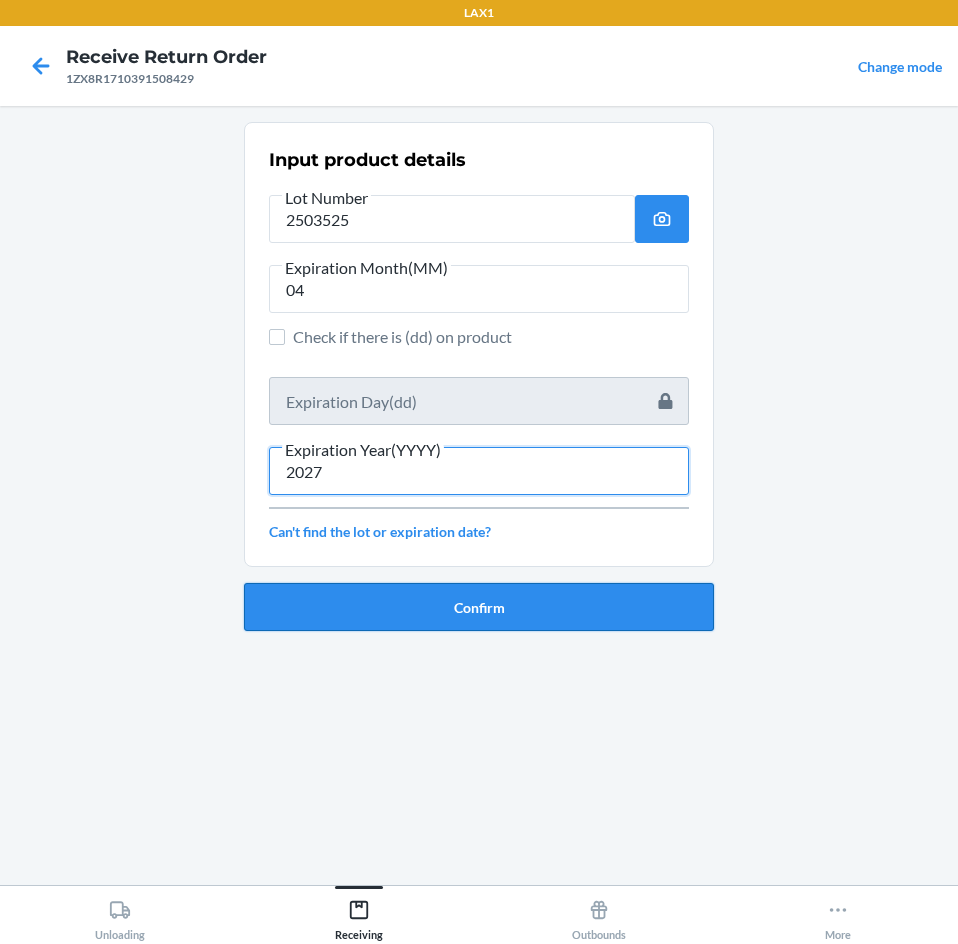 type on "2027" 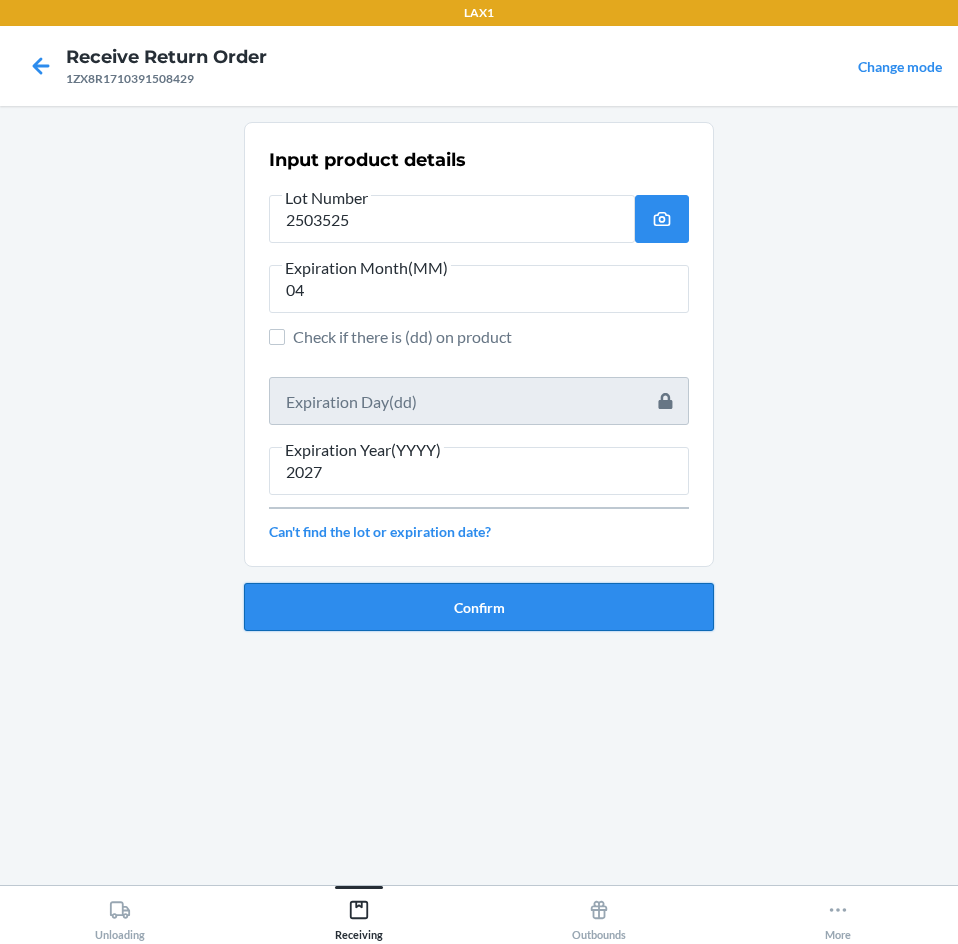 click on "Confirm" at bounding box center (479, 607) 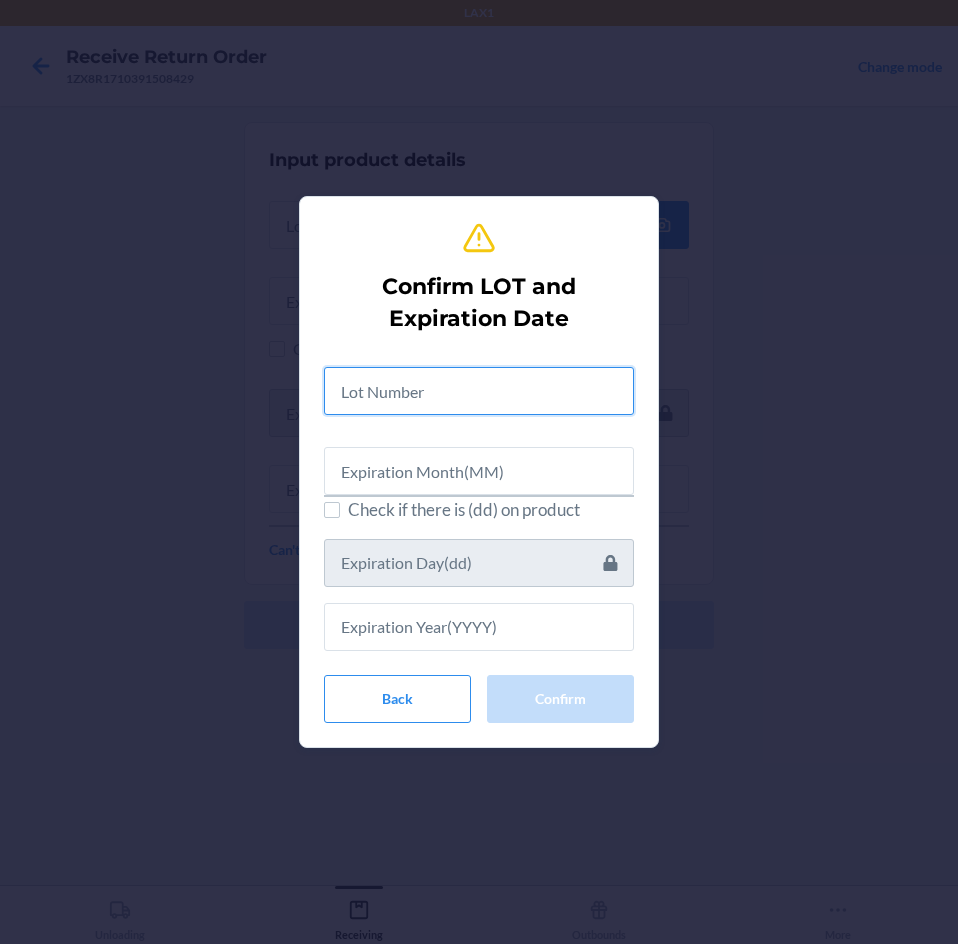 click at bounding box center (479, 391) 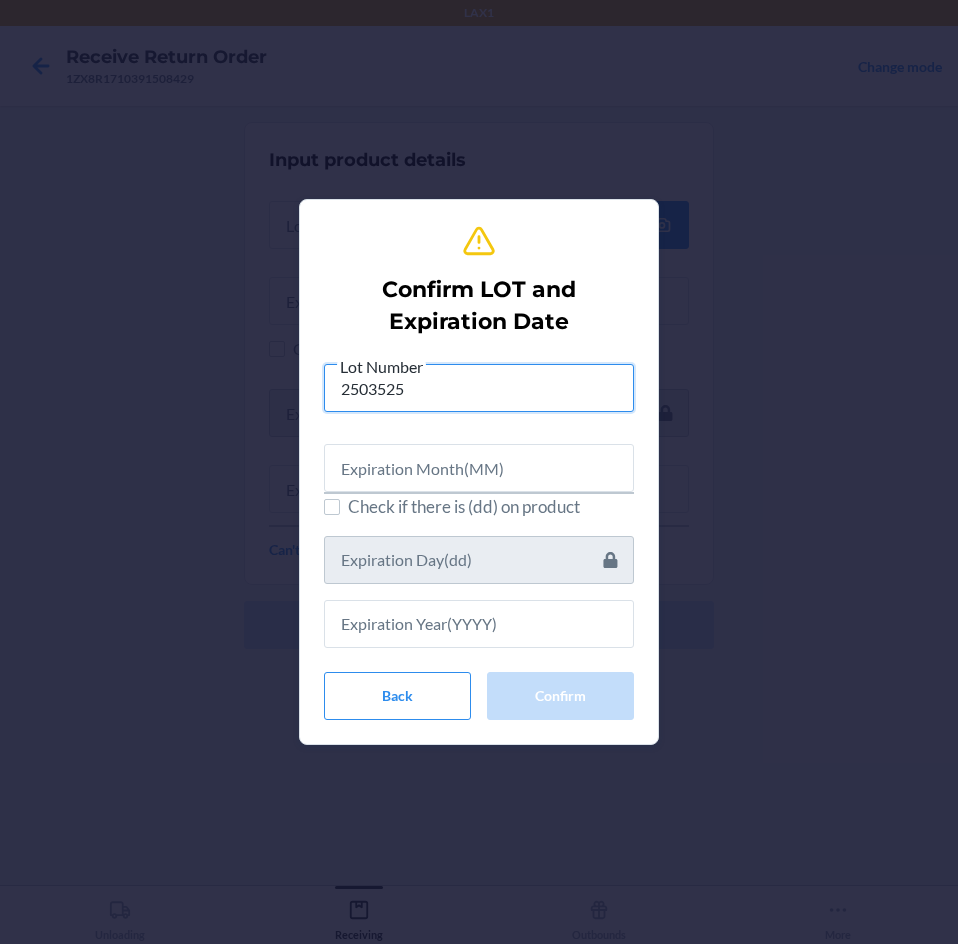 type on "2503525" 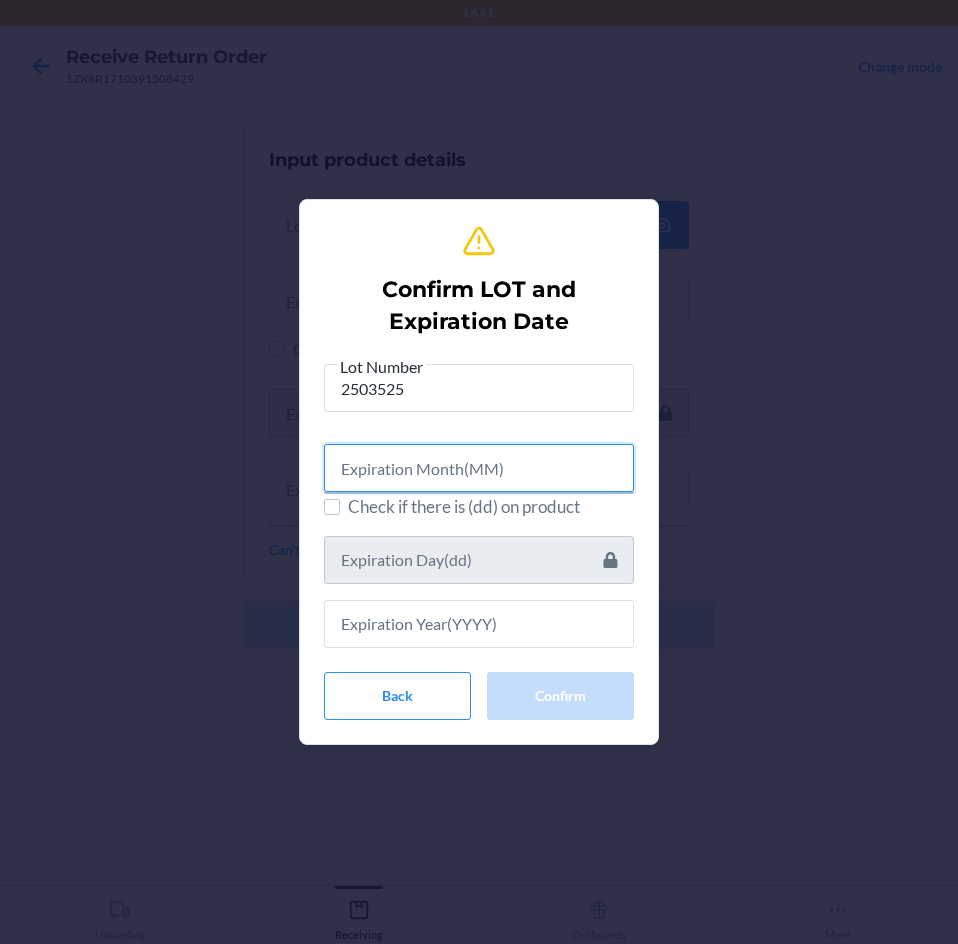 click at bounding box center (479, 468) 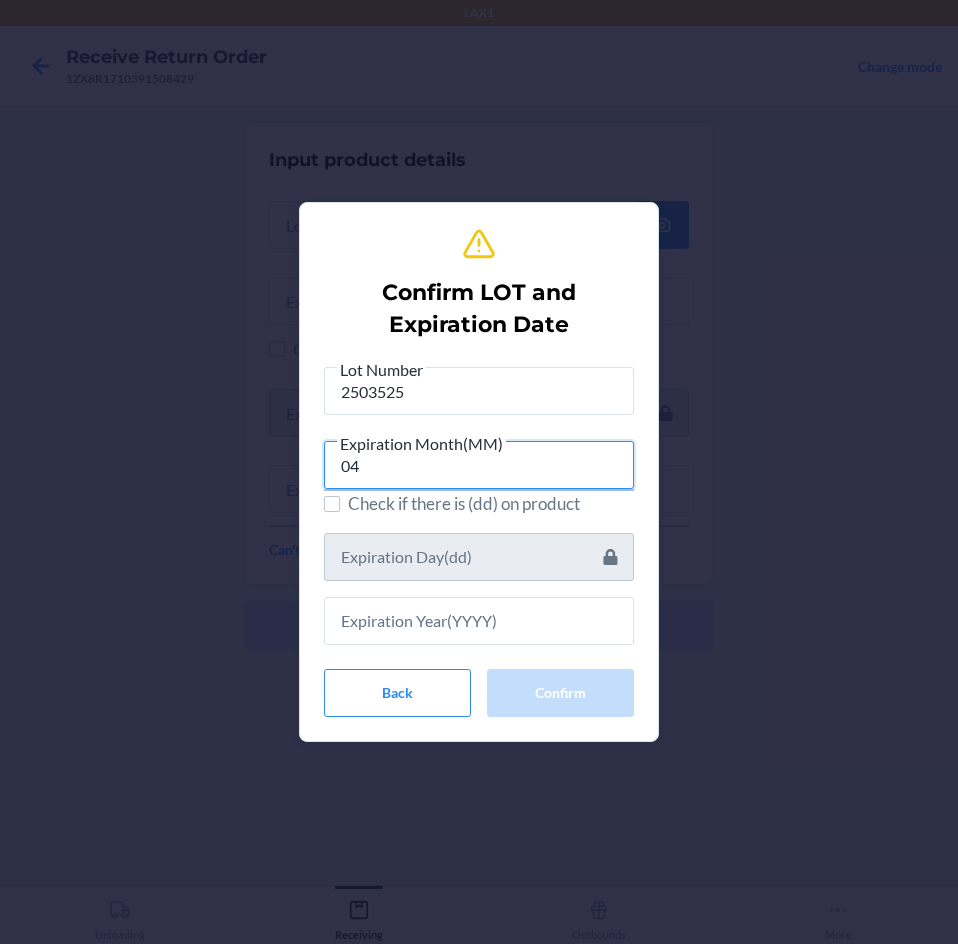 type on "04" 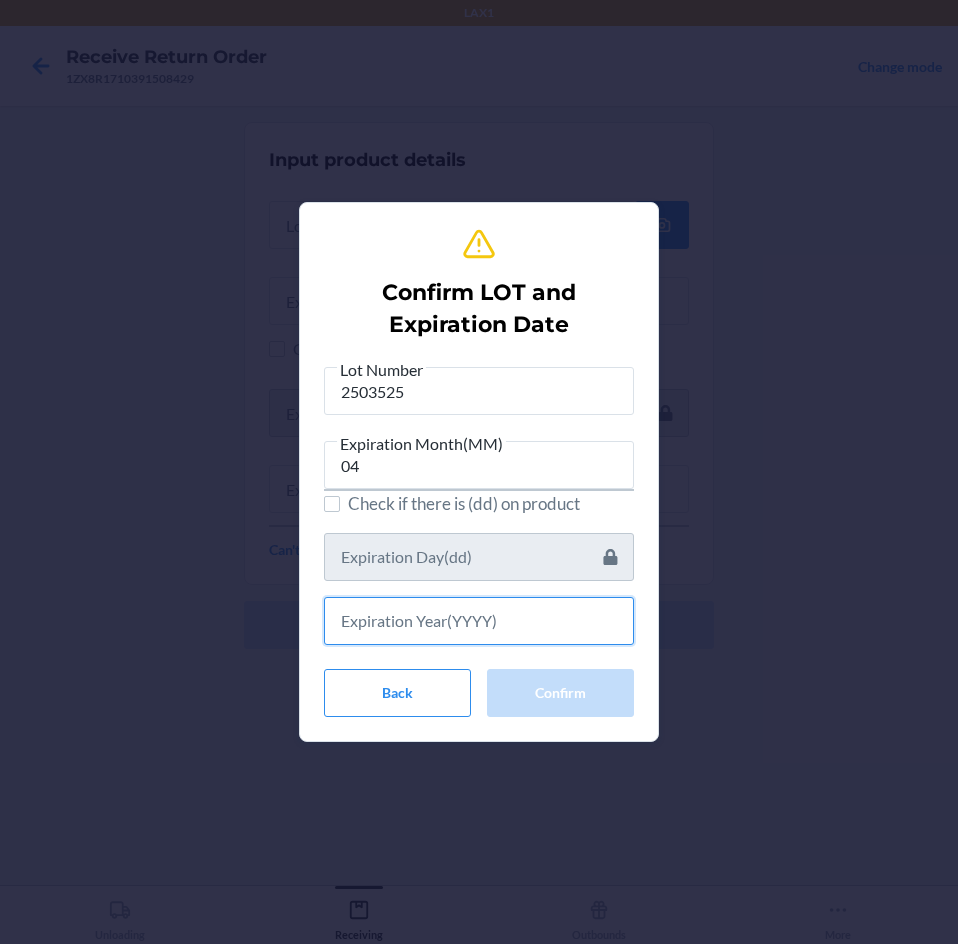 click at bounding box center (479, 621) 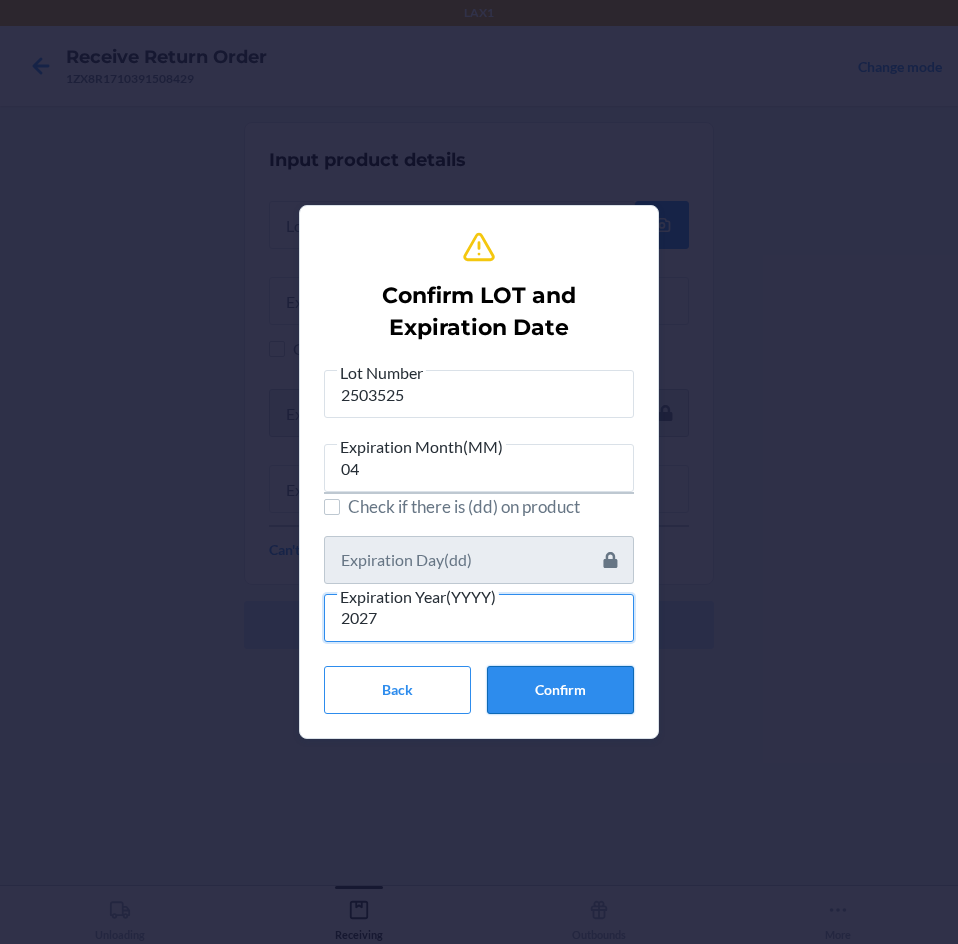 type on "2027" 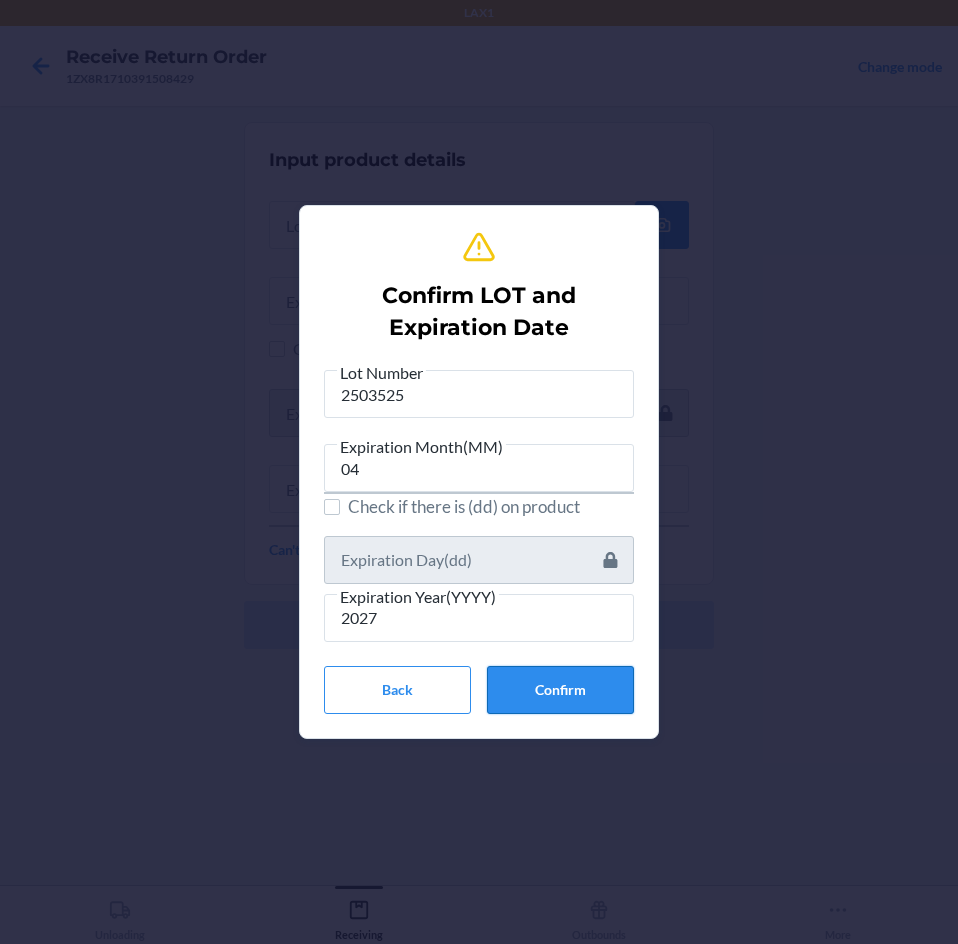 click on "Confirm" at bounding box center (560, 690) 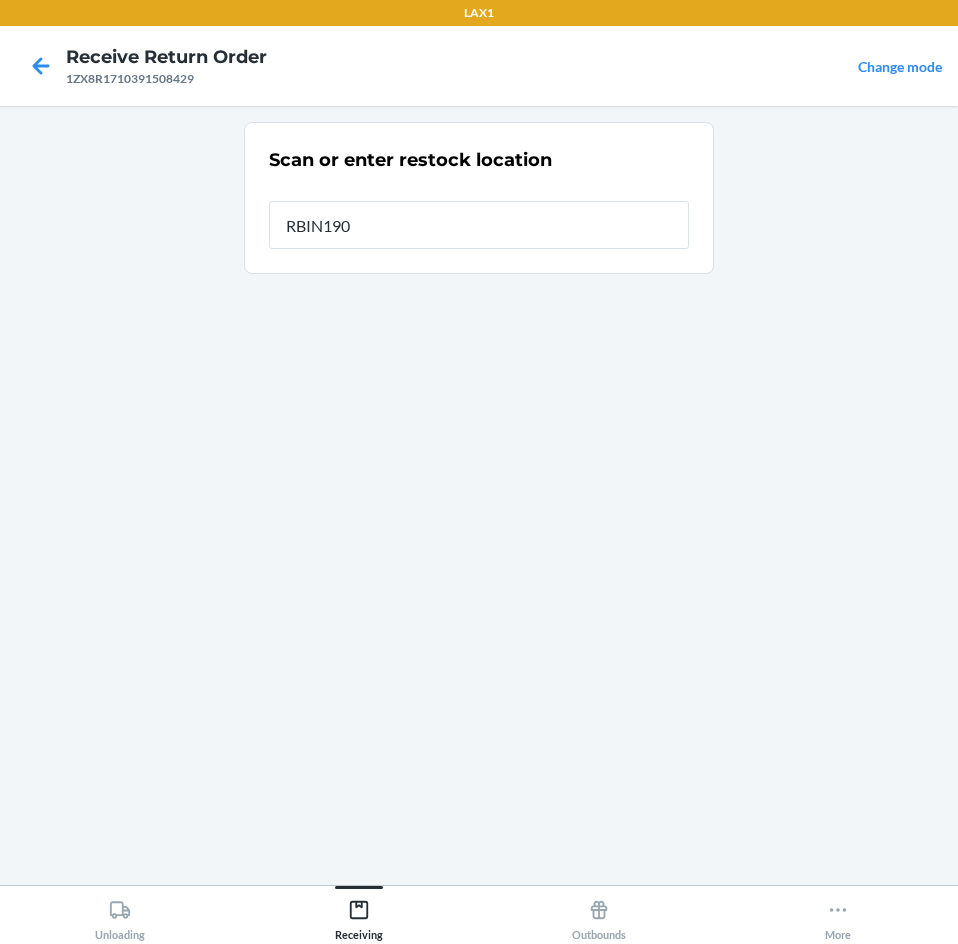type on "RBIN190" 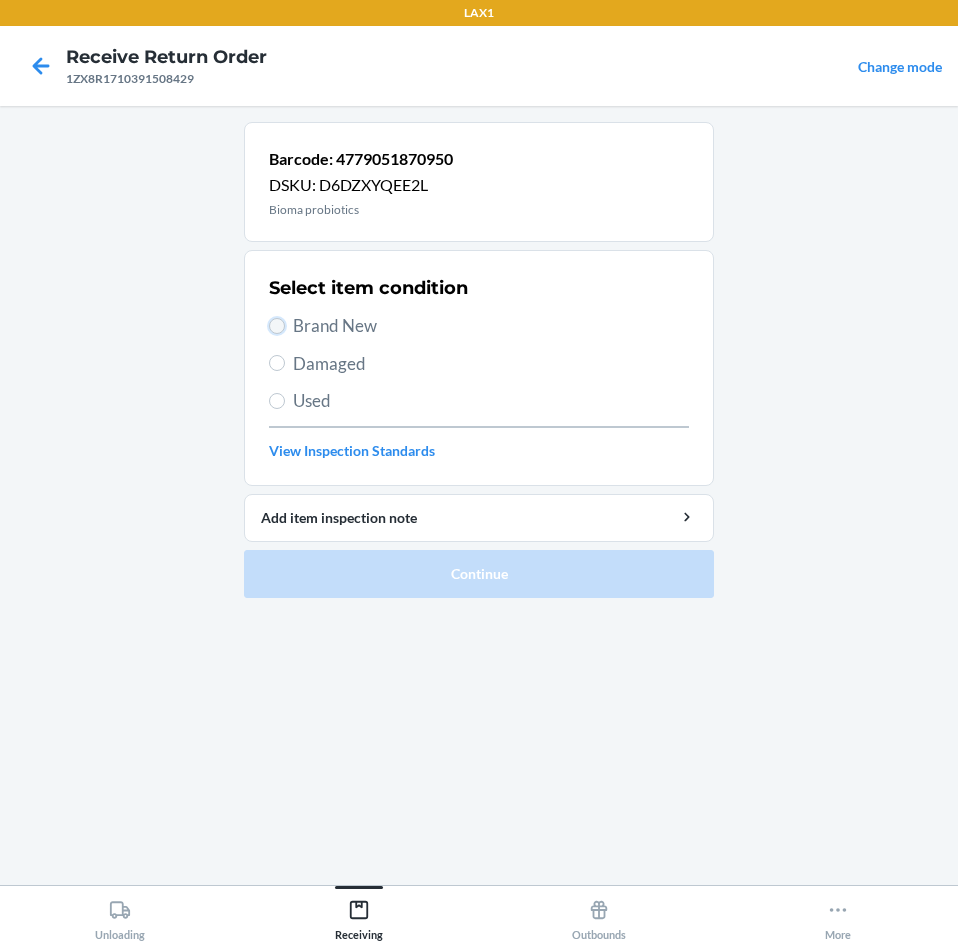 click on "Brand New" at bounding box center [277, 326] 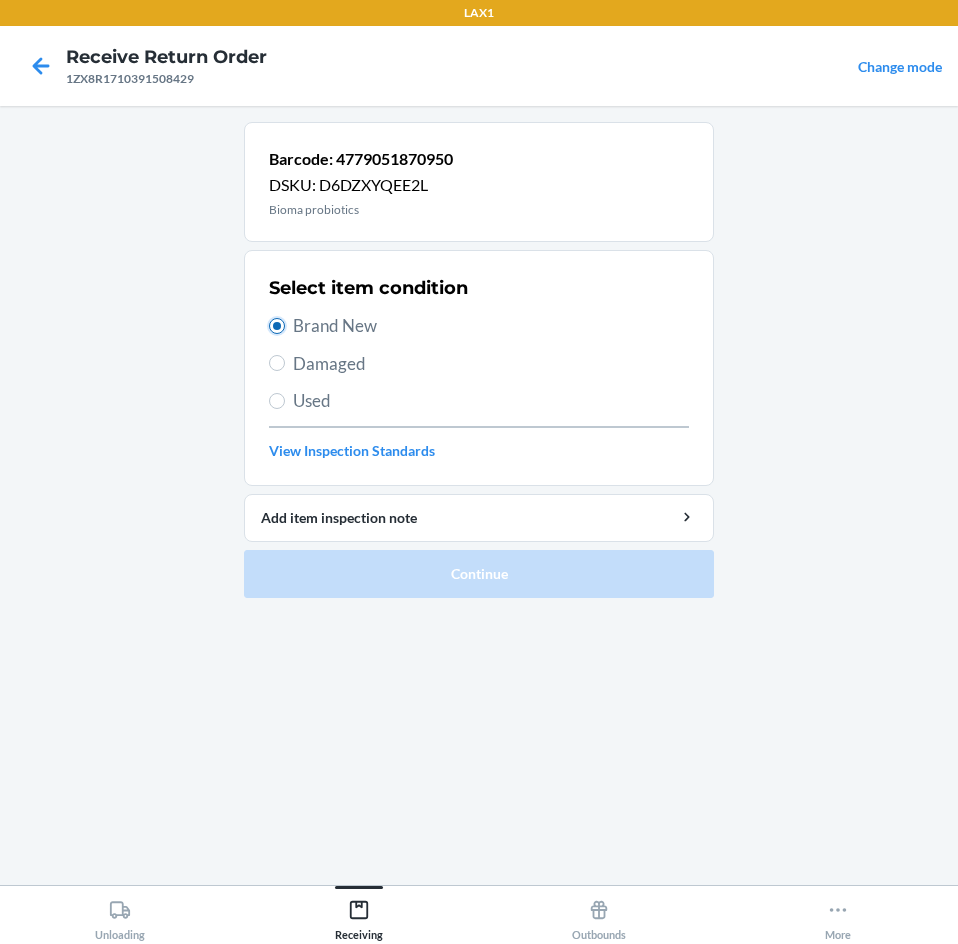 radio on "true" 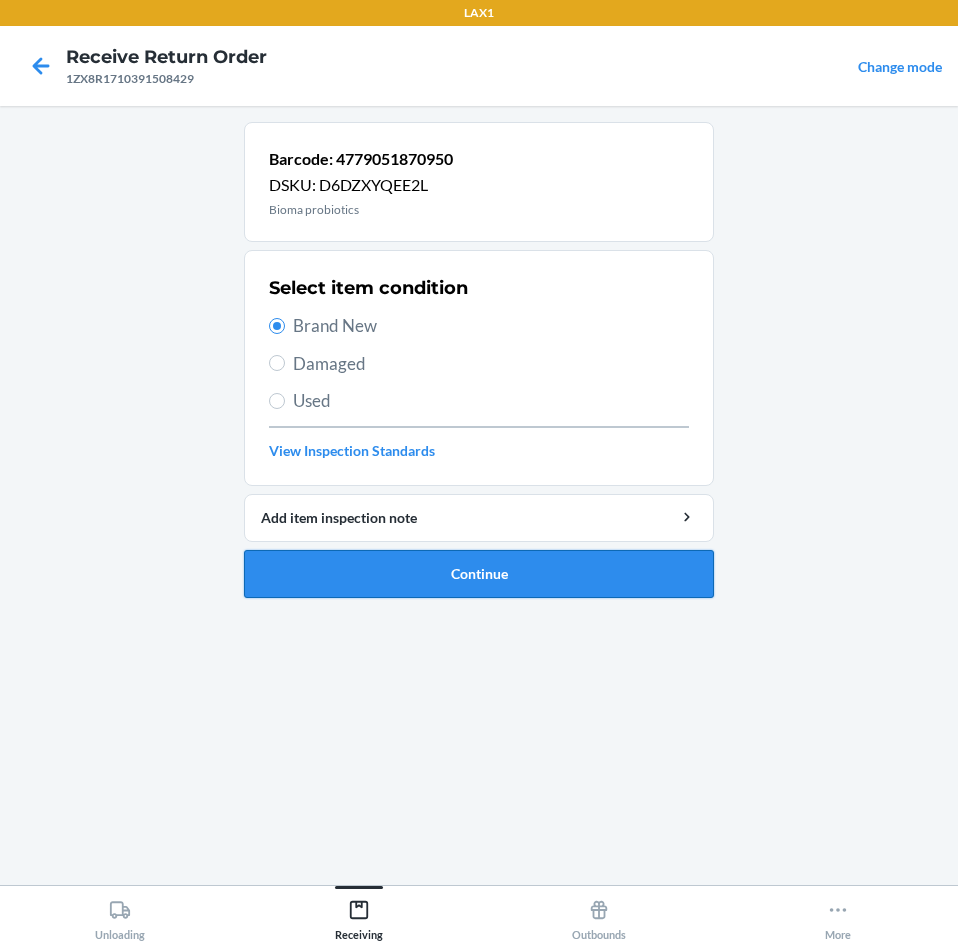 click on "Continue" at bounding box center [479, 574] 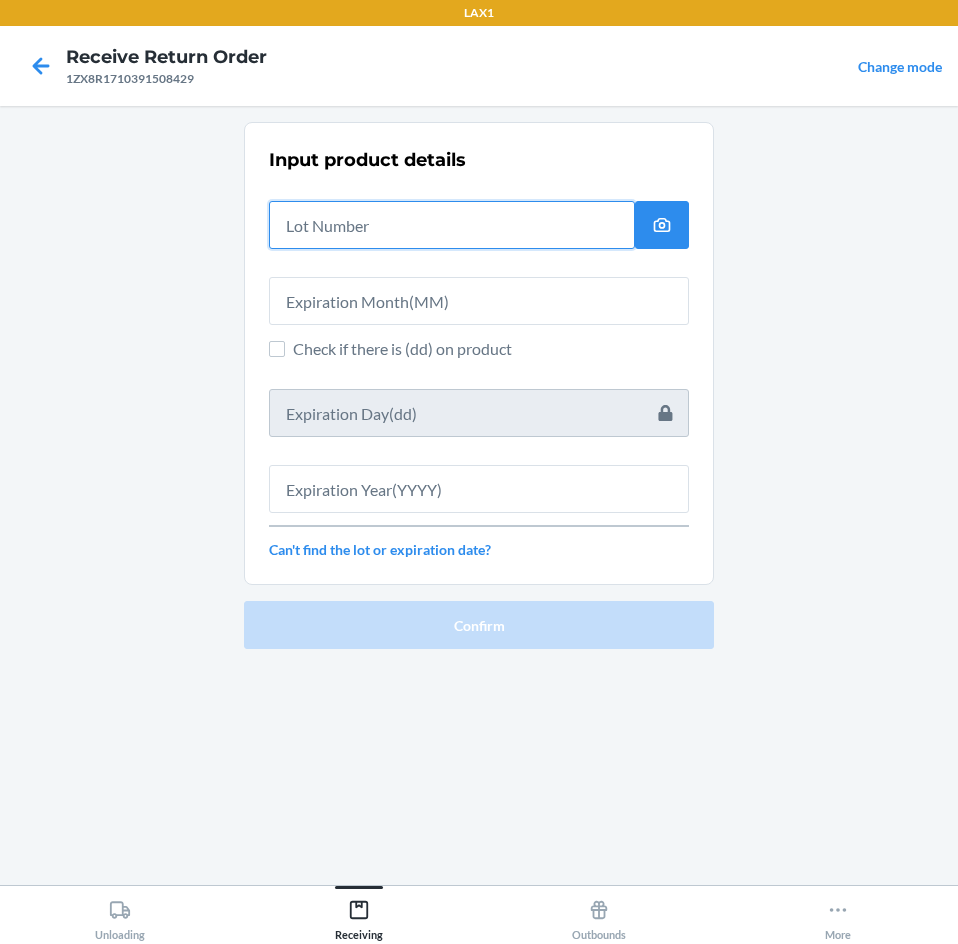 click at bounding box center [452, 225] 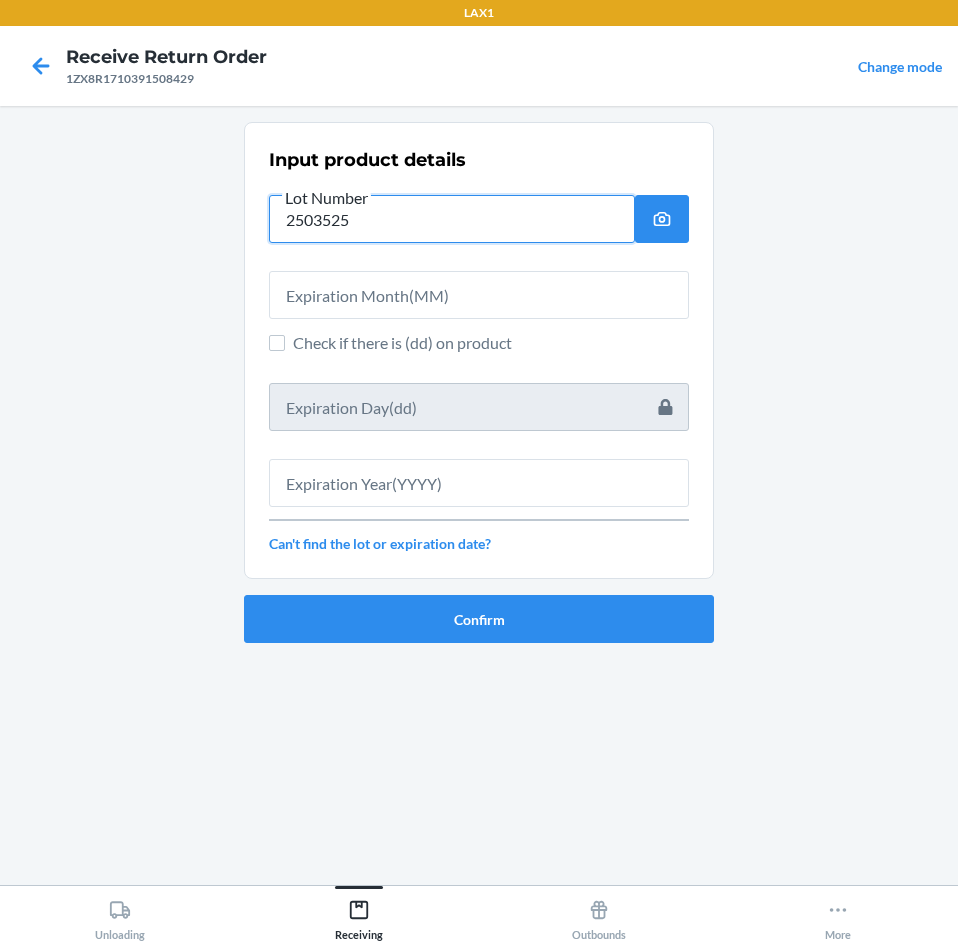 type on "2503525" 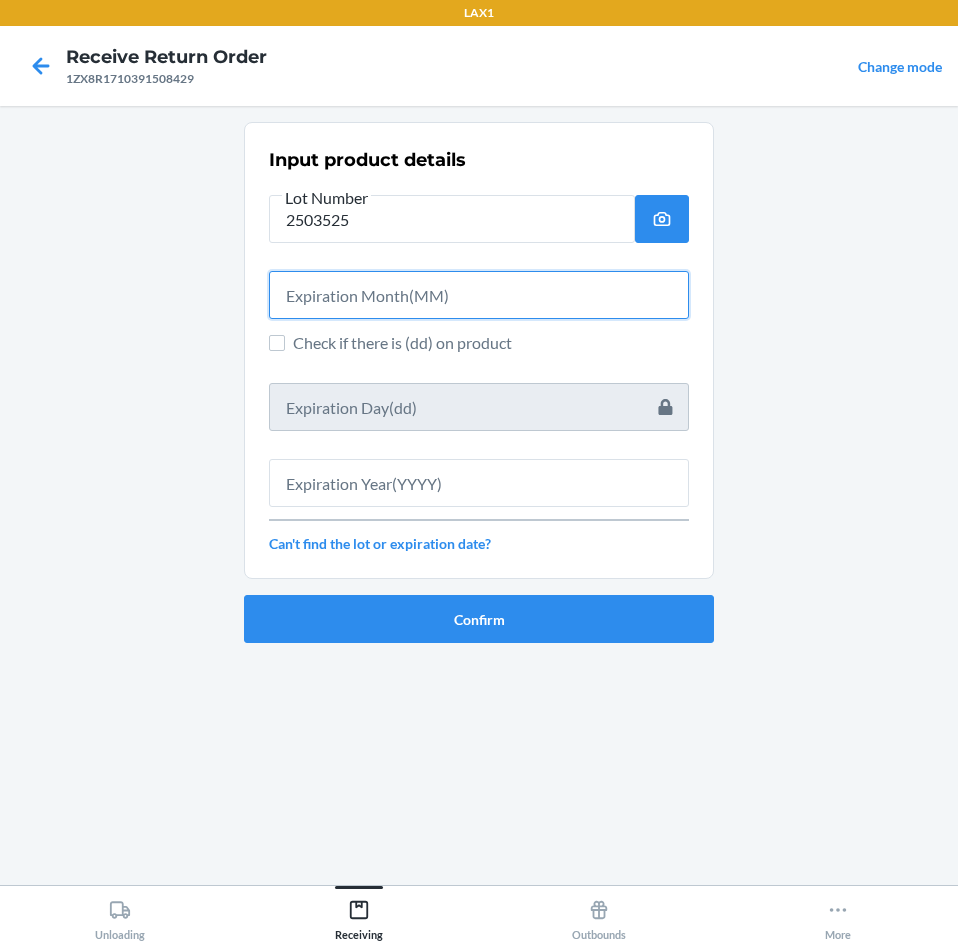 click at bounding box center (479, 295) 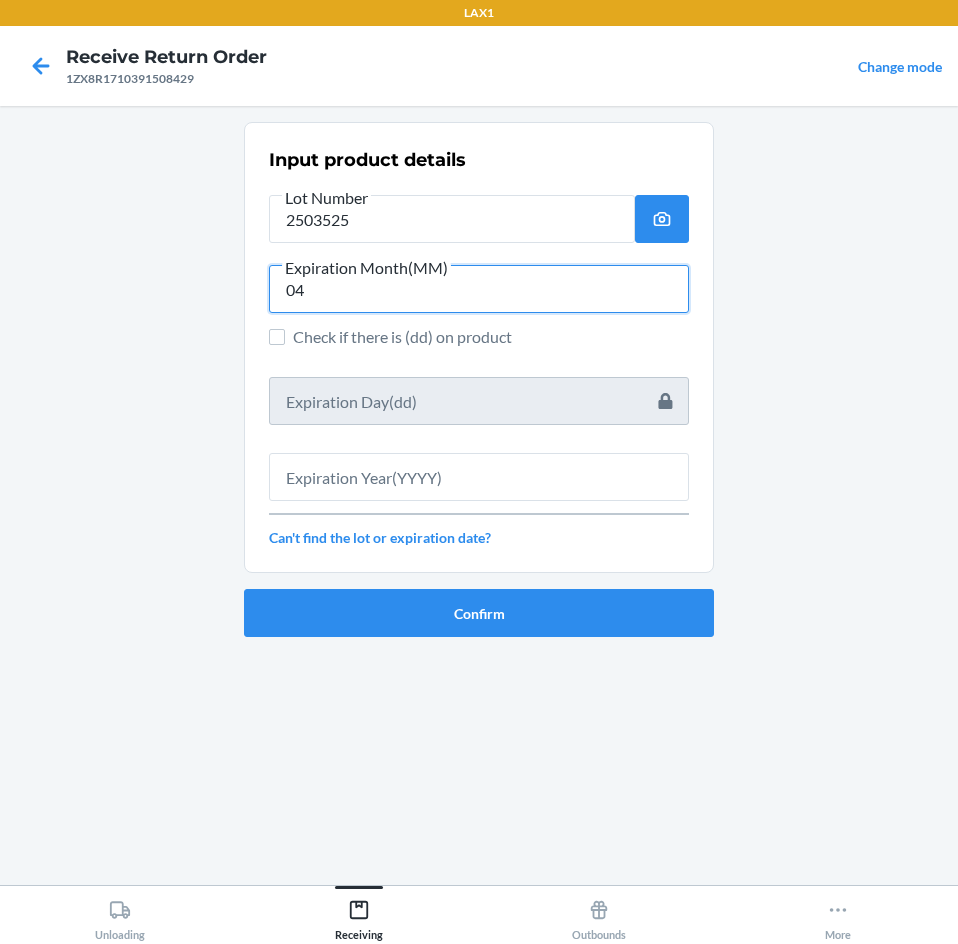 type on "04" 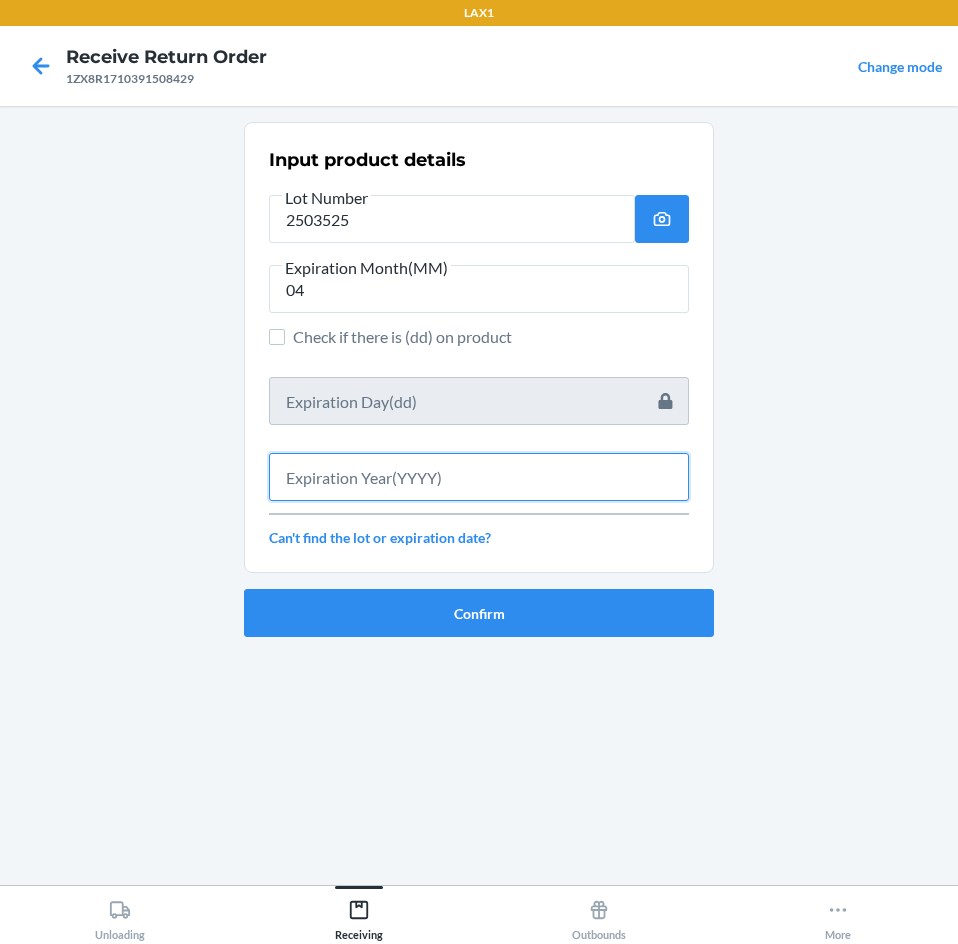 drag, startPoint x: 496, startPoint y: 478, endPoint x: 504, endPoint y: 493, distance: 17 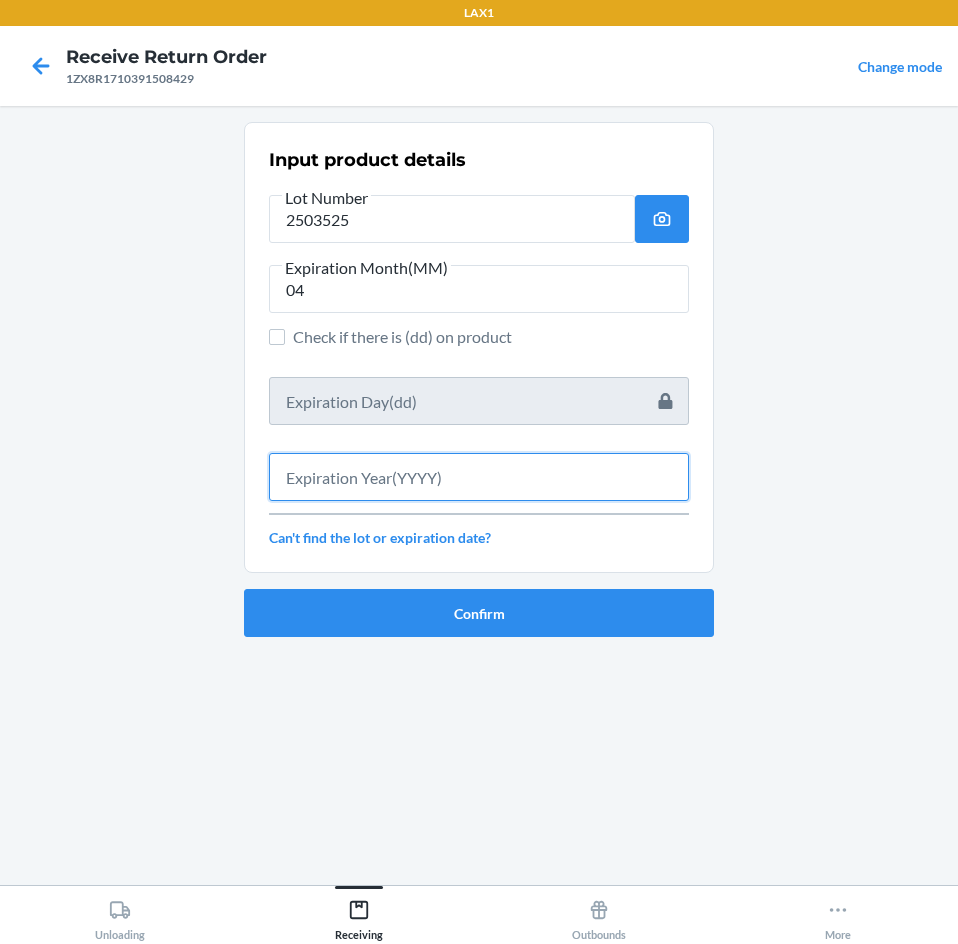click at bounding box center [479, 477] 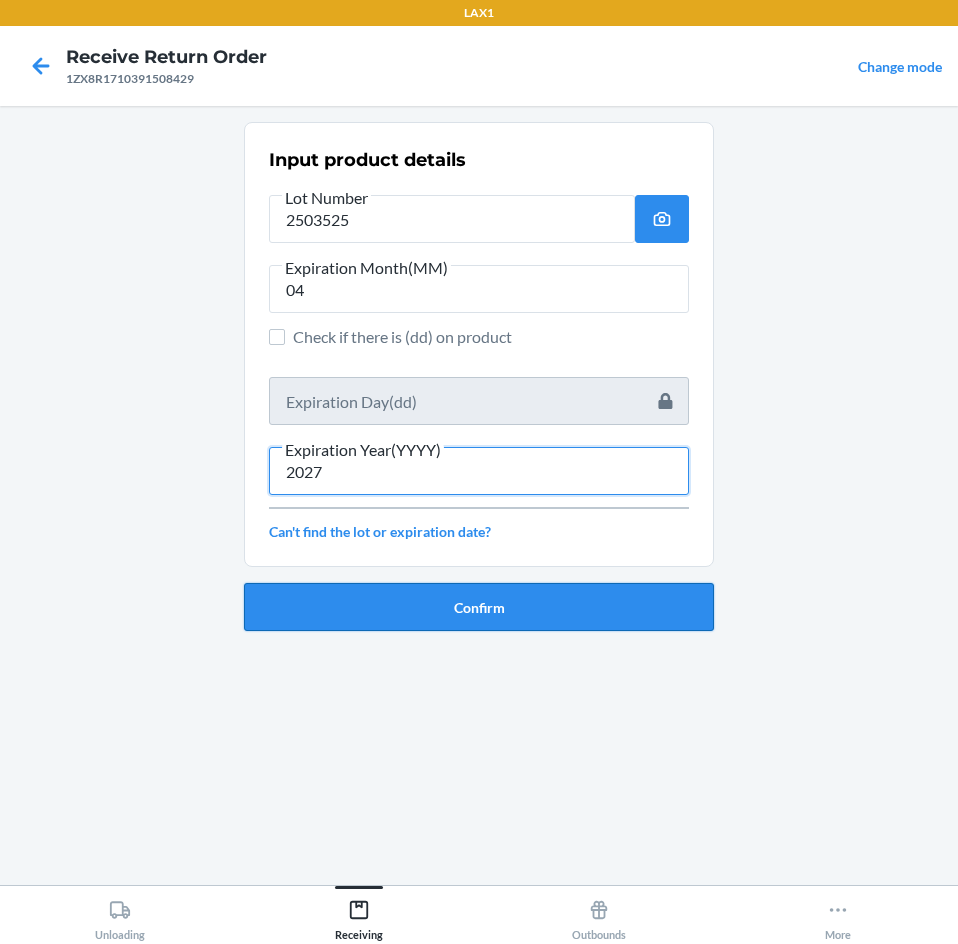 type on "2027" 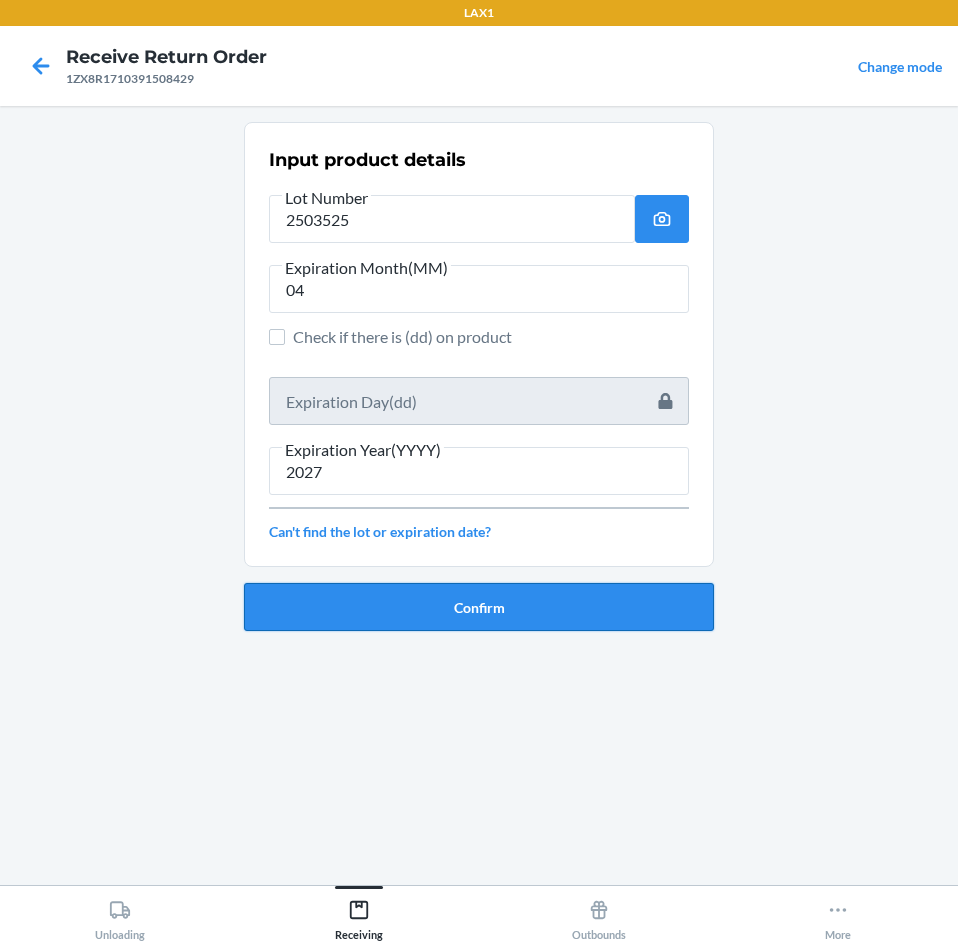 click on "Confirm" at bounding box center [479, 607] 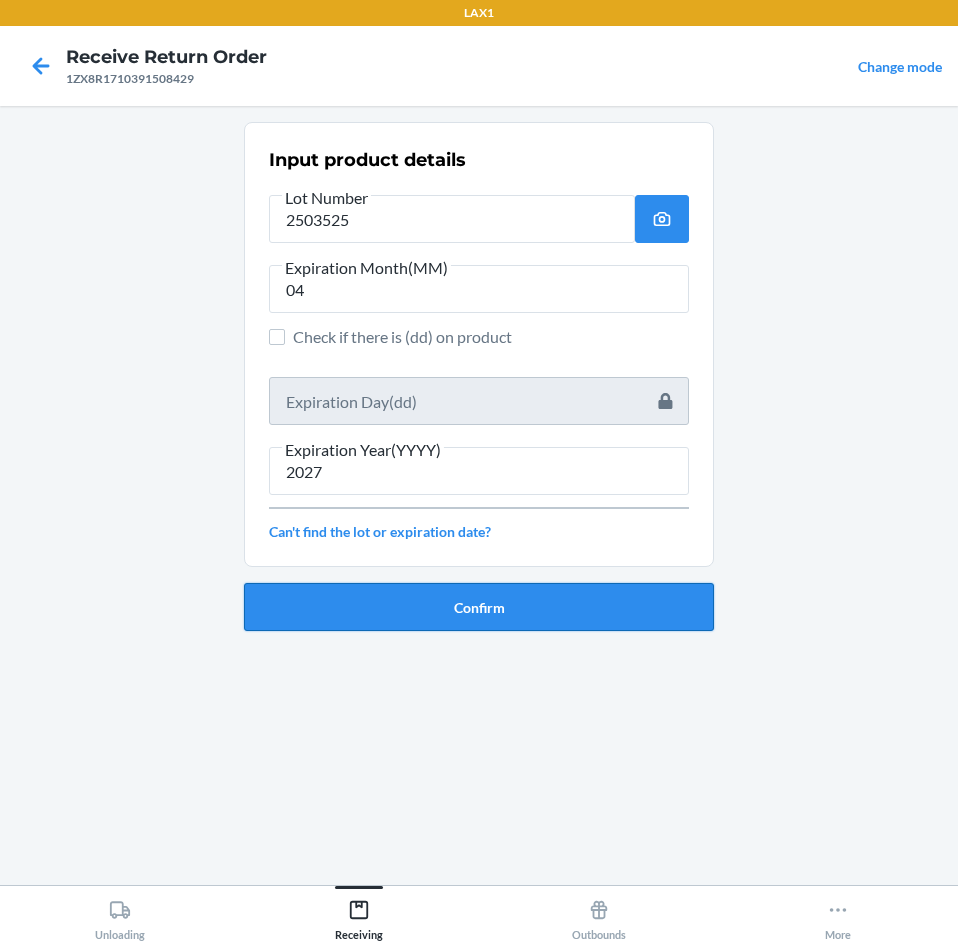 type 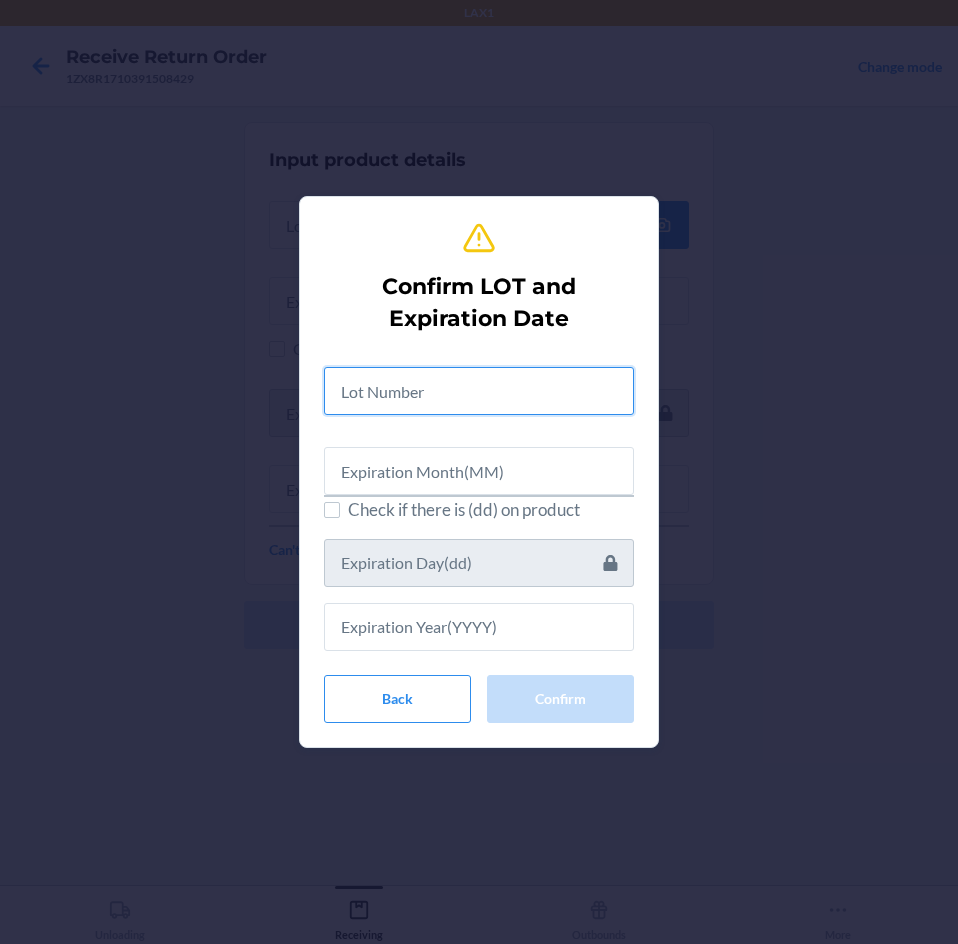 click at bounding box center (479, 391) 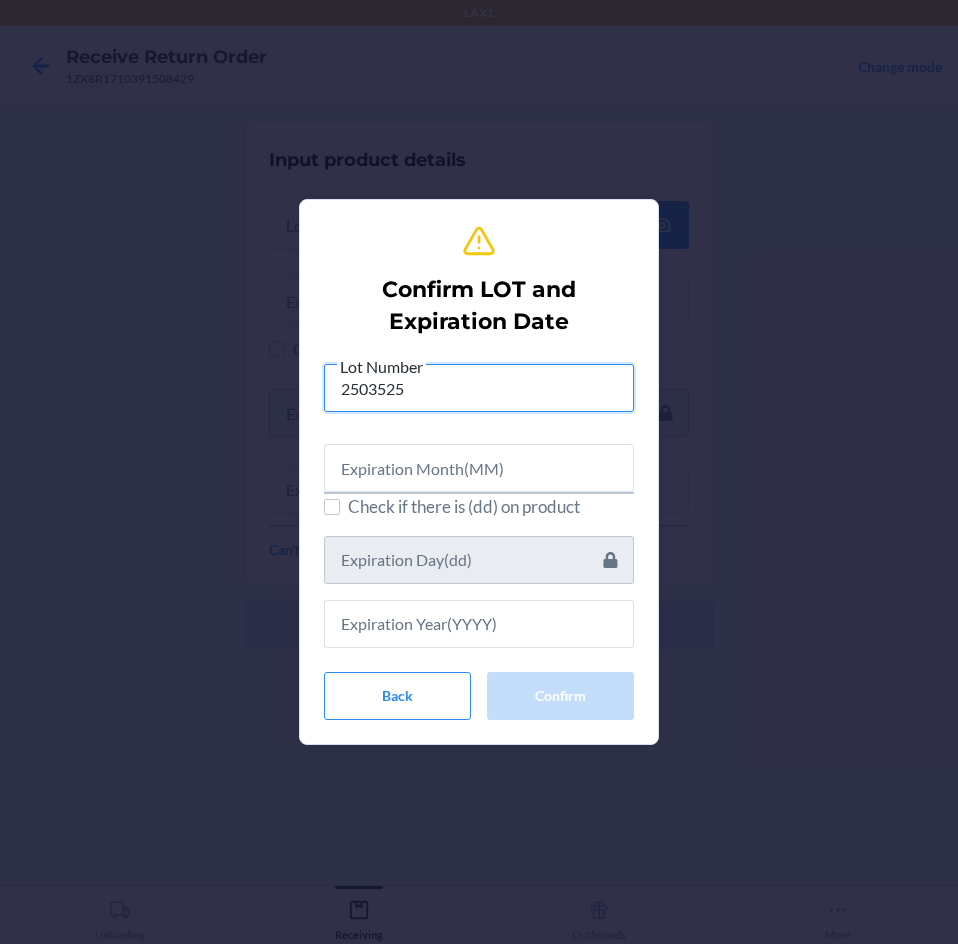 type on "2503525" 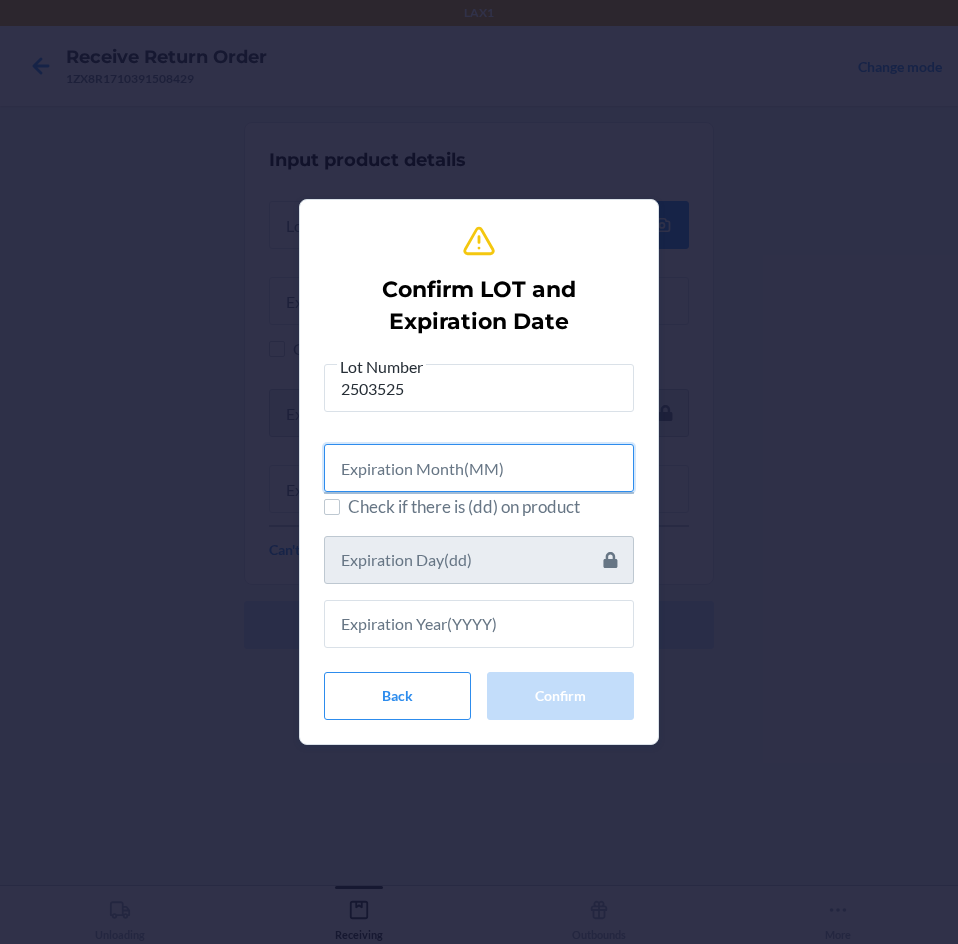 click at bounding box center [479, 468] 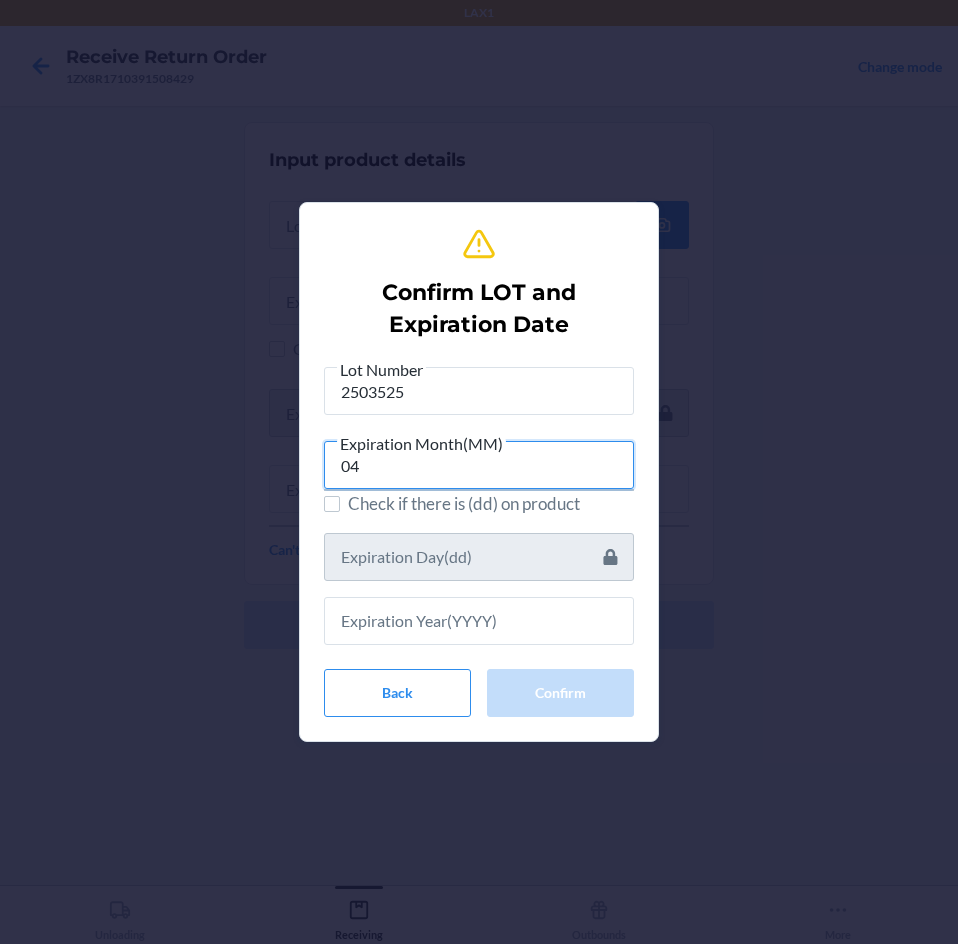 type on "04" 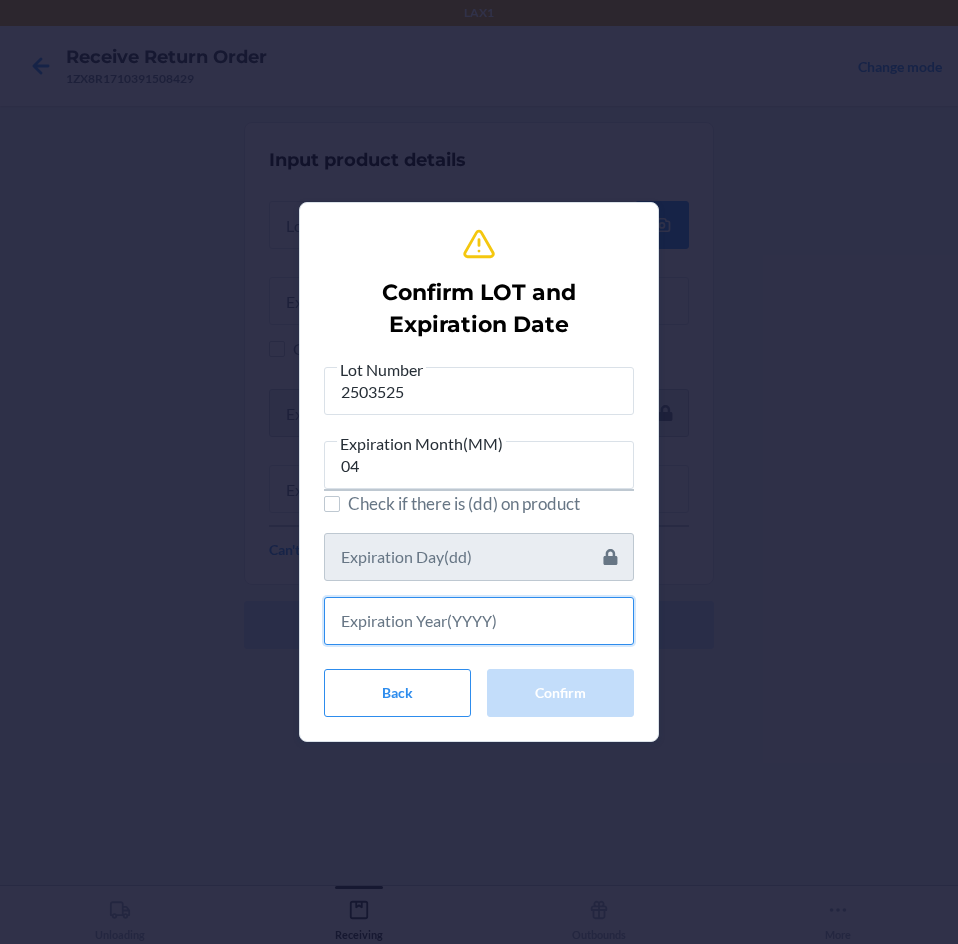click at bounding box center (479, 621) 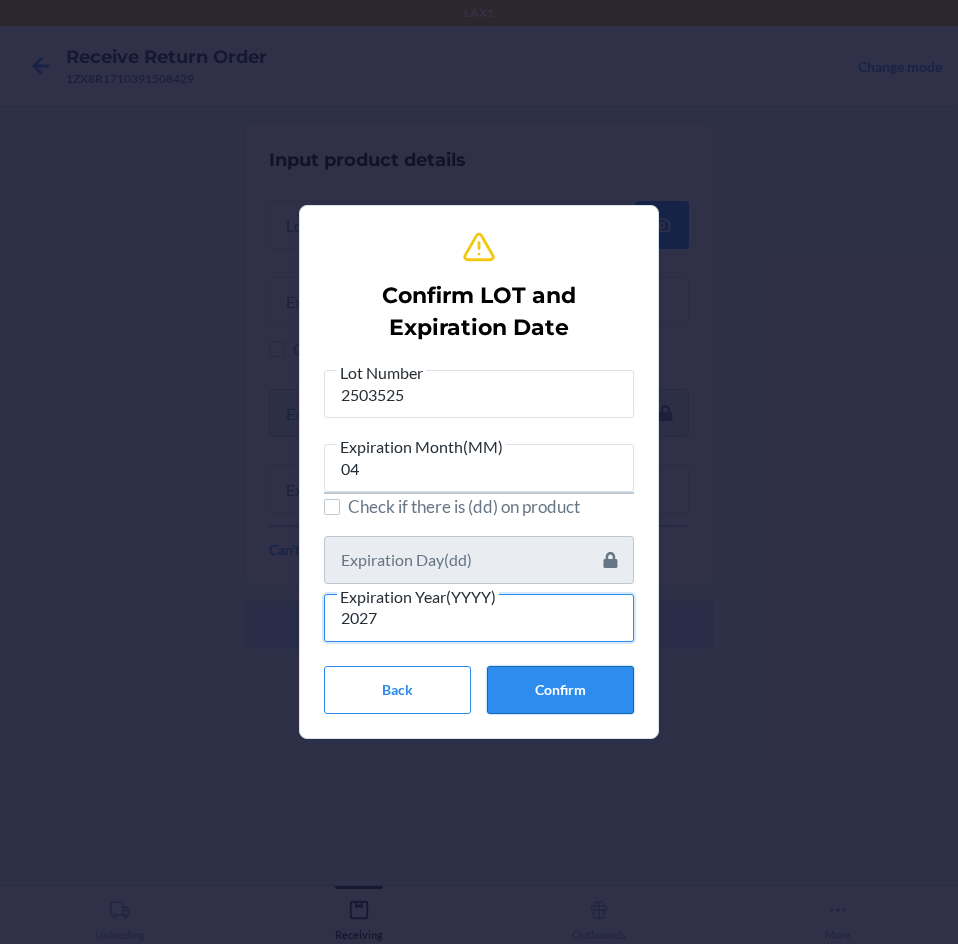 type on "2027" 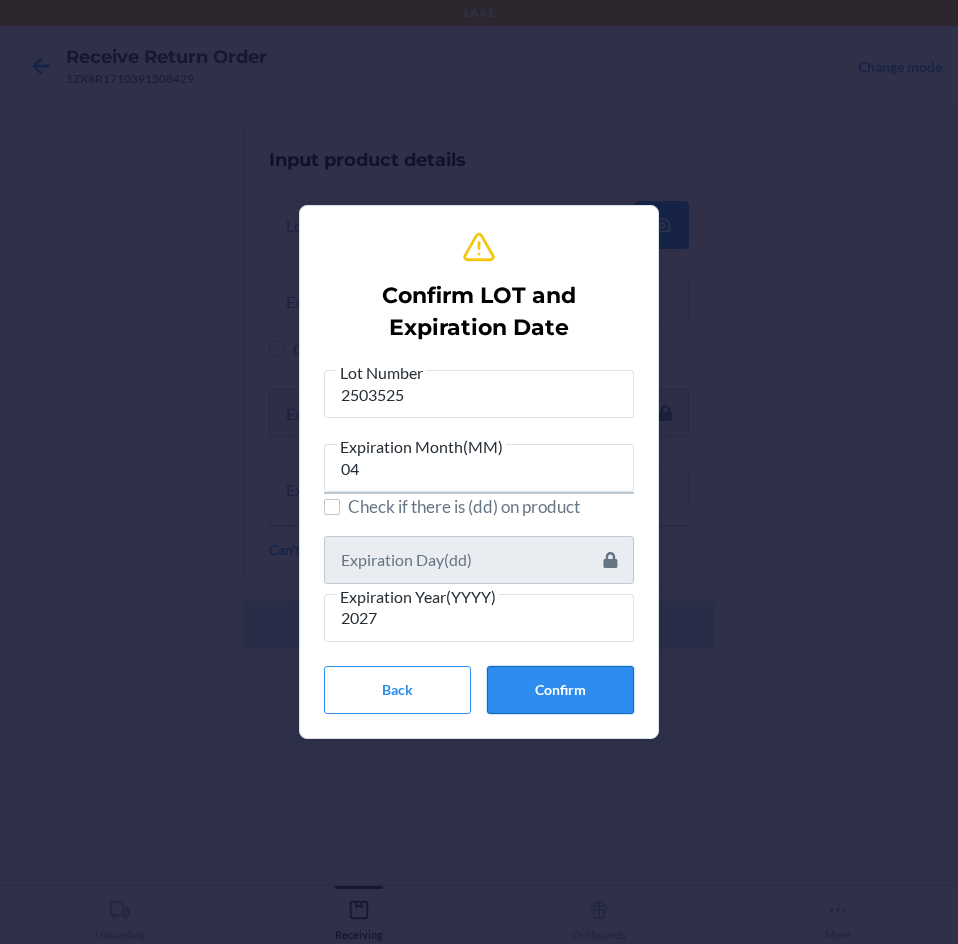 click on "Confirm" at bounding box center [560, 690] 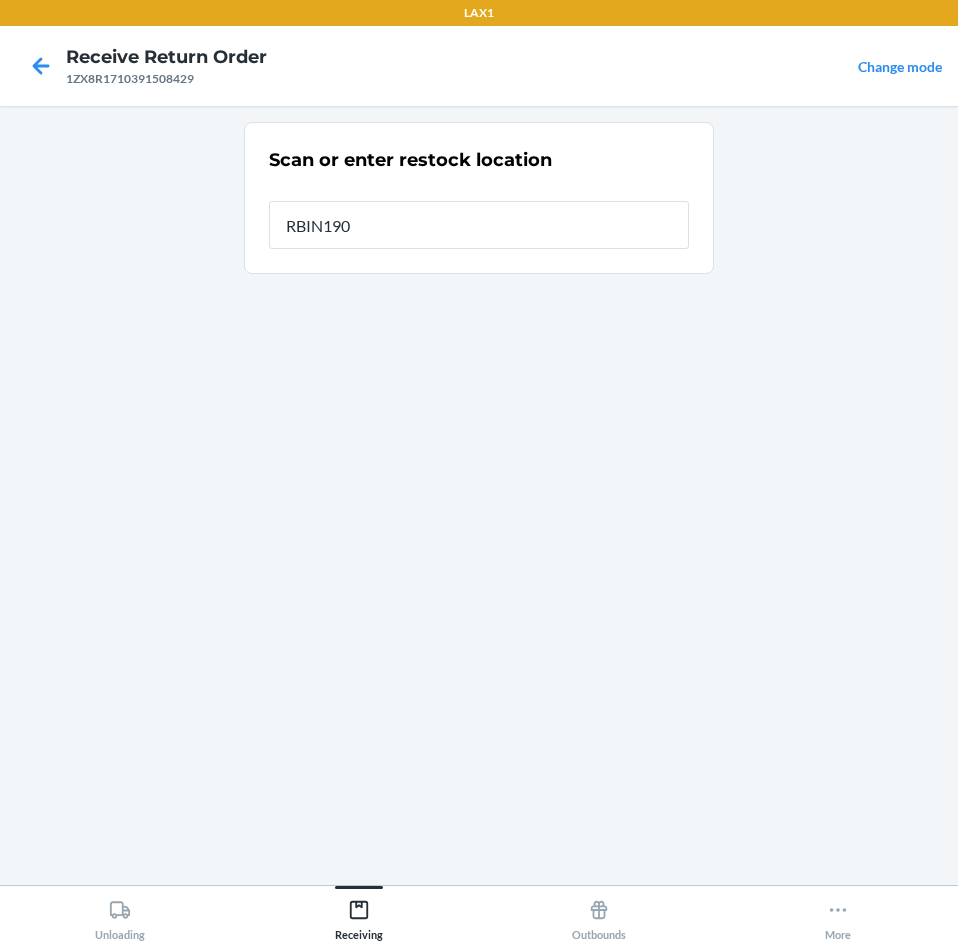 type on "RBIN190" 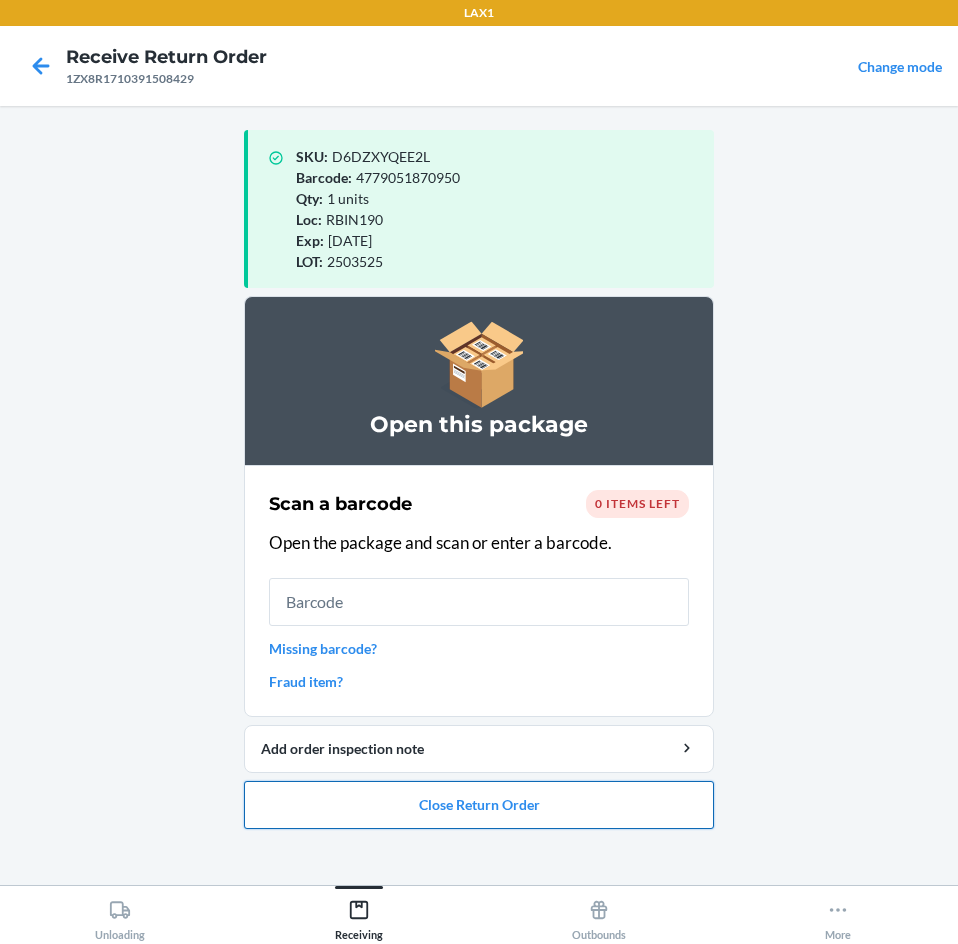 click on "Close Return Order" at bounding box center [479, 805] 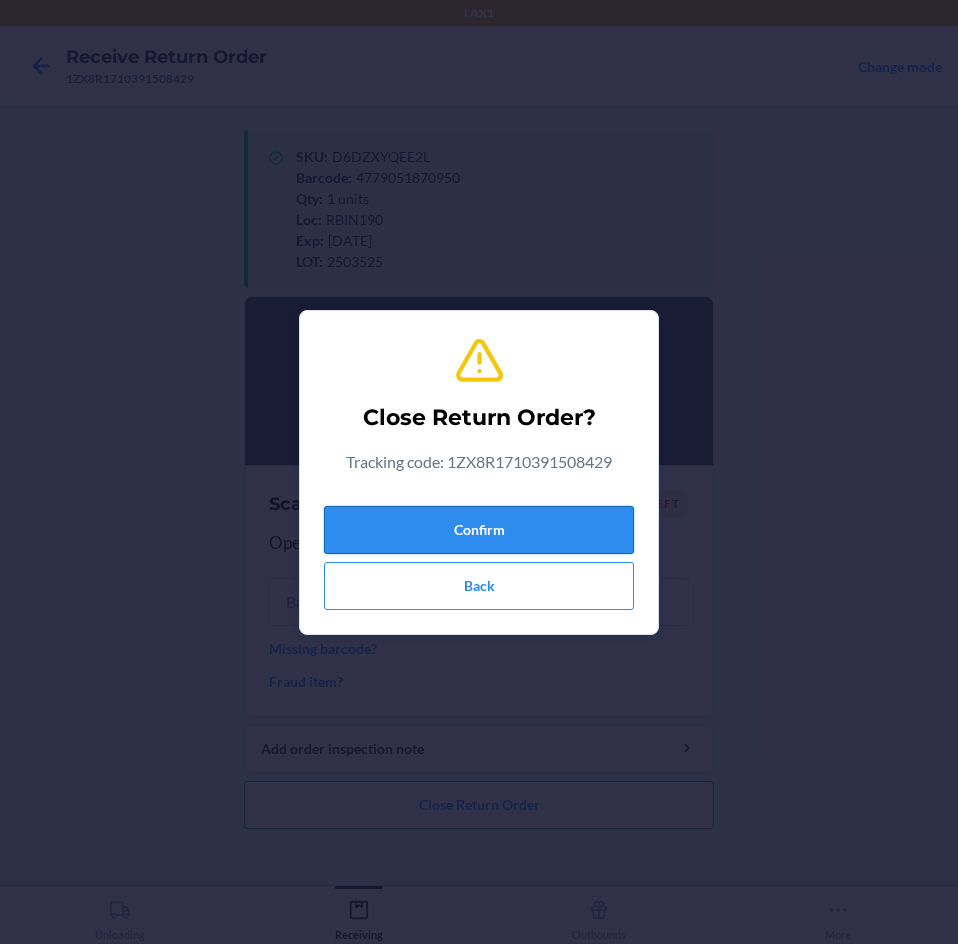 click on "Confirm" at bounding box center [479, 530] 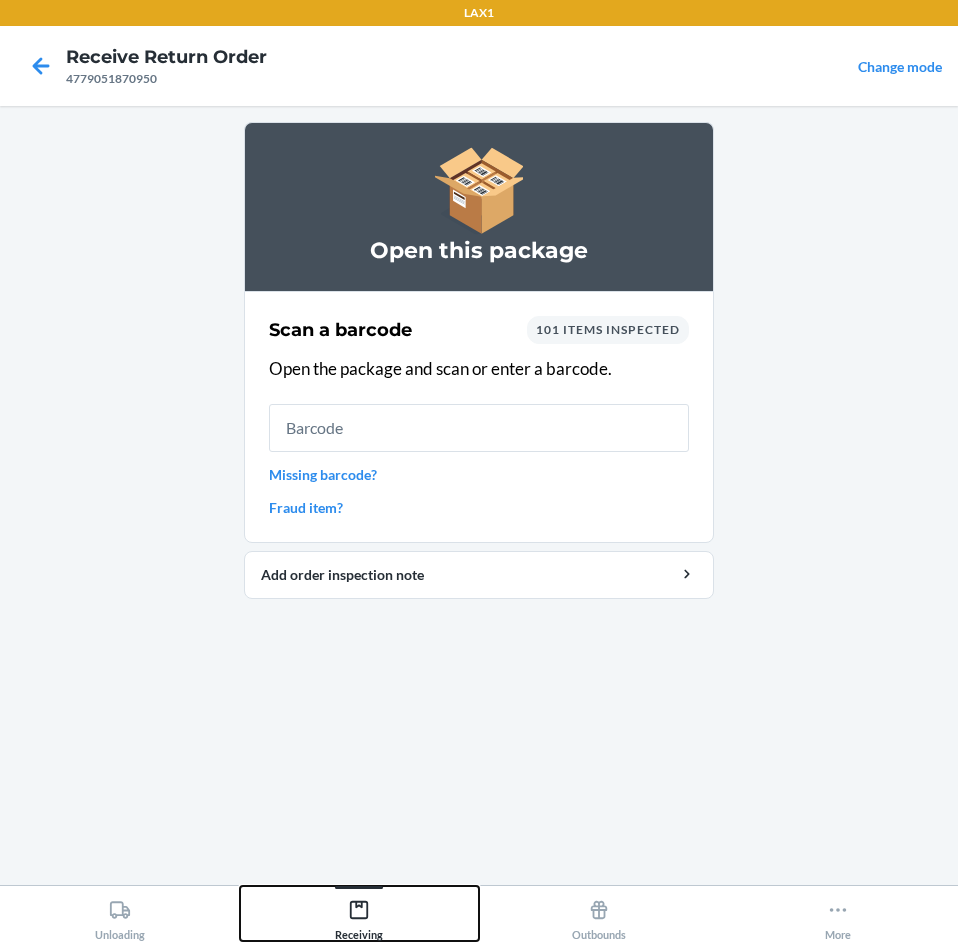 click on "Receiving" at bounding box center [359, 916] 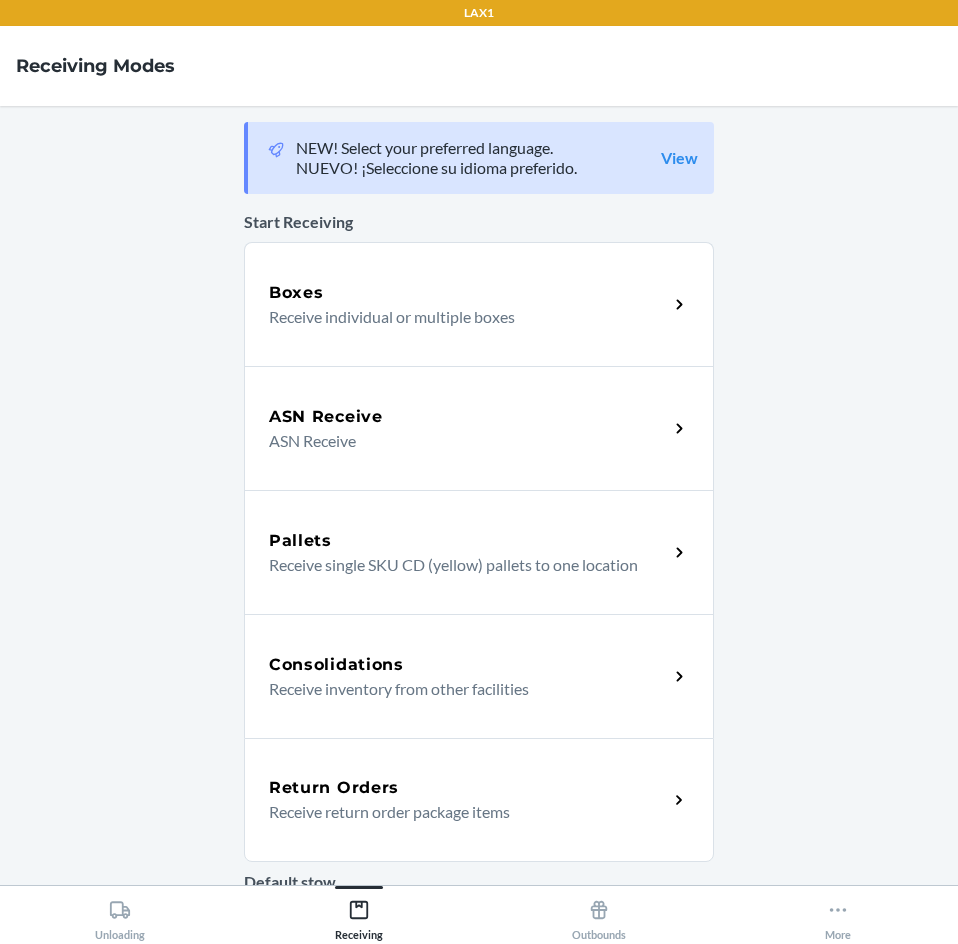 click on "Return Orders" at bounding box center (468, 788) 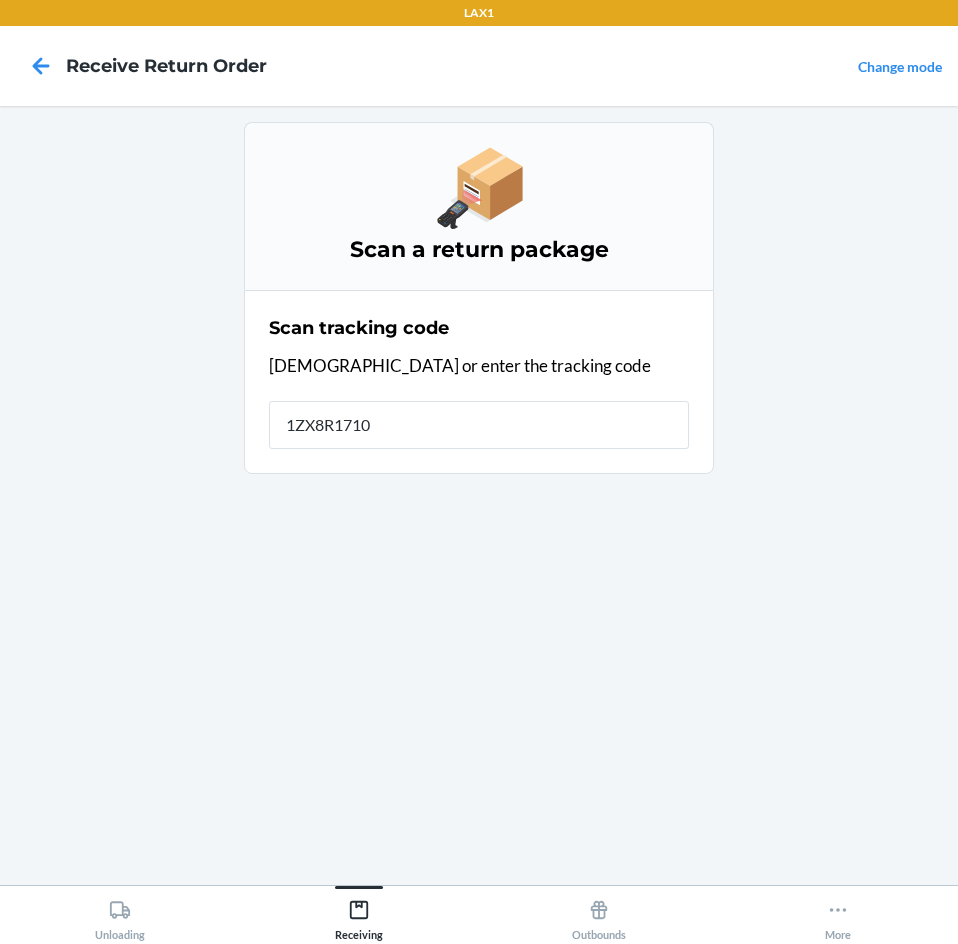 type on "1ZX8R17103" 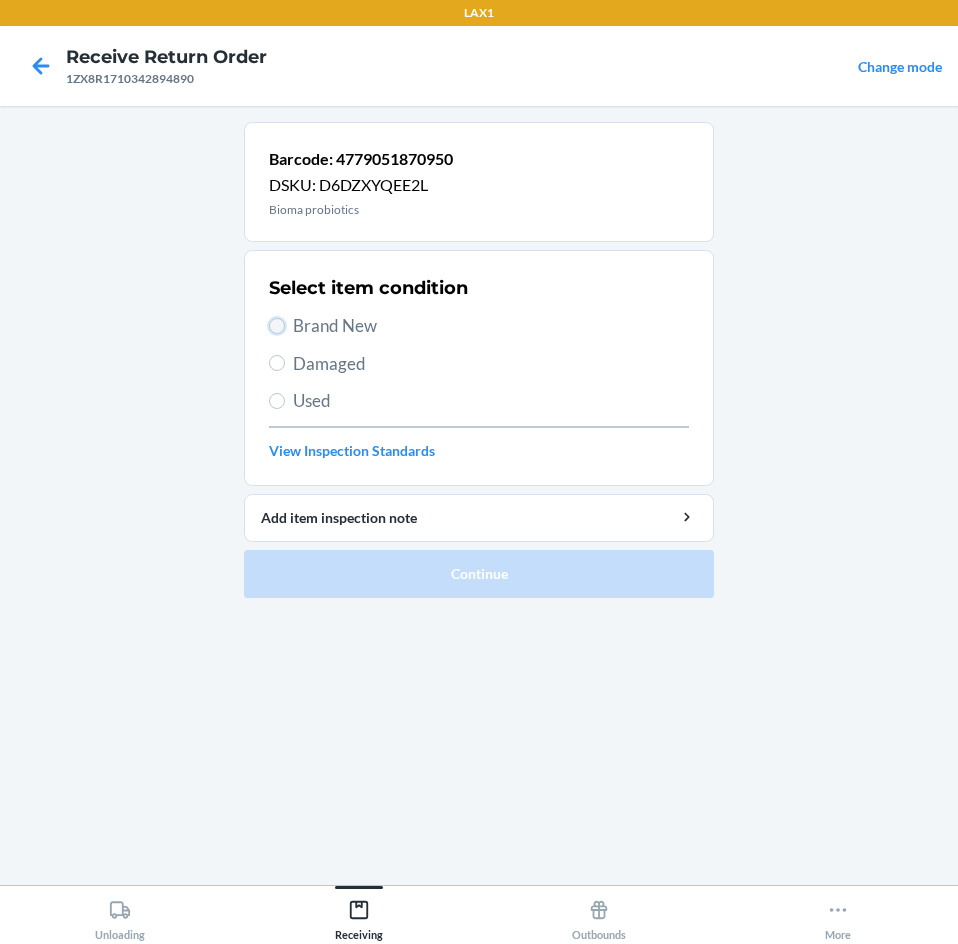 click on "Brand New" at bounding box center [277, 326] 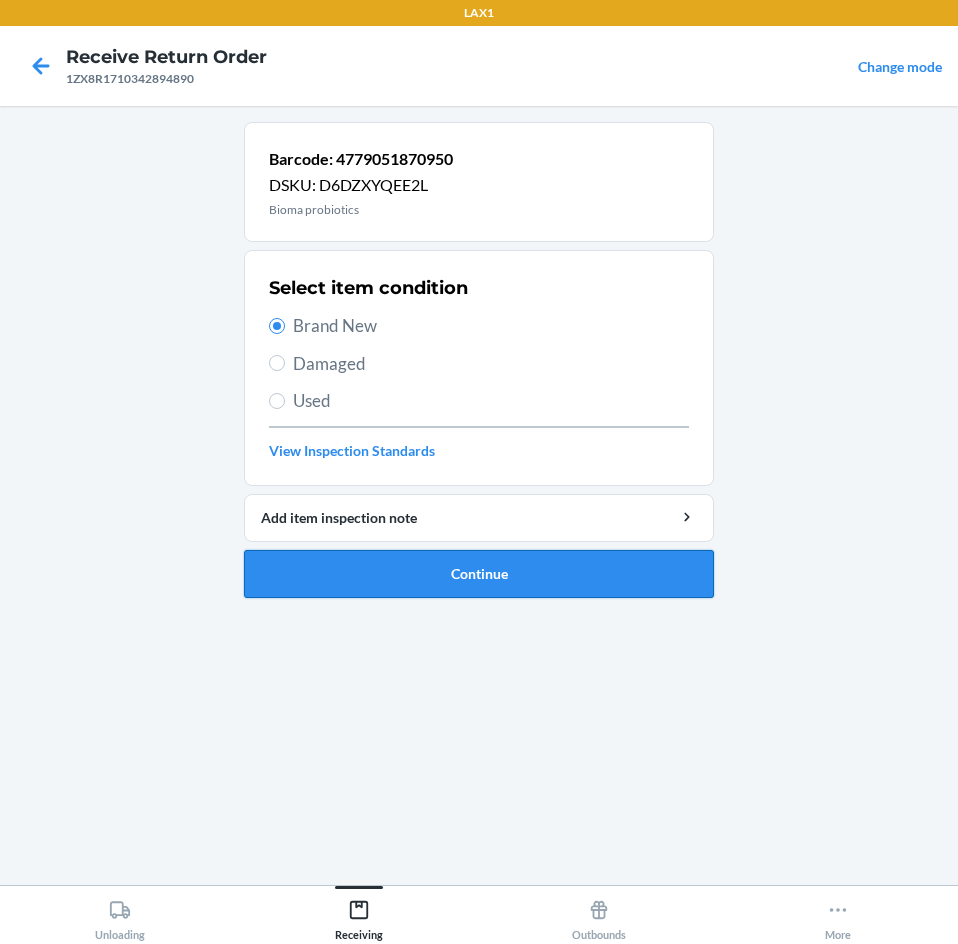 click on "Continue" at bounding box center [479, 574] 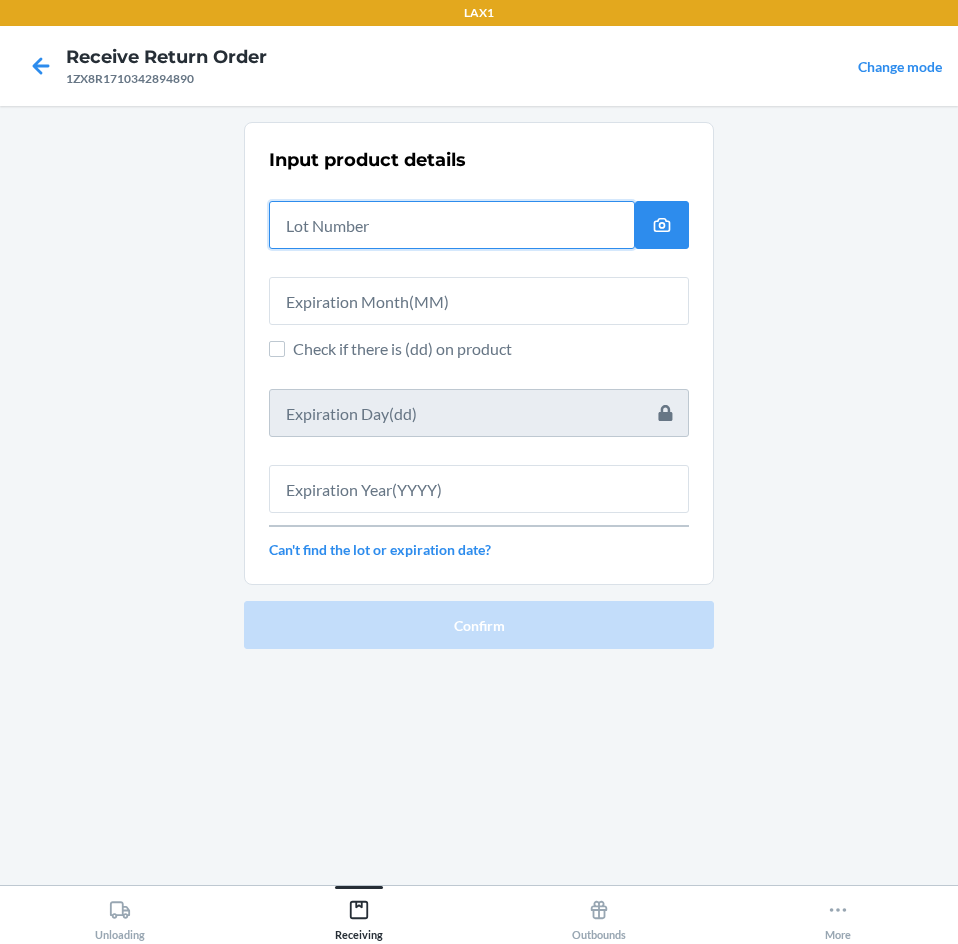 click at bounding box center [452, 225] 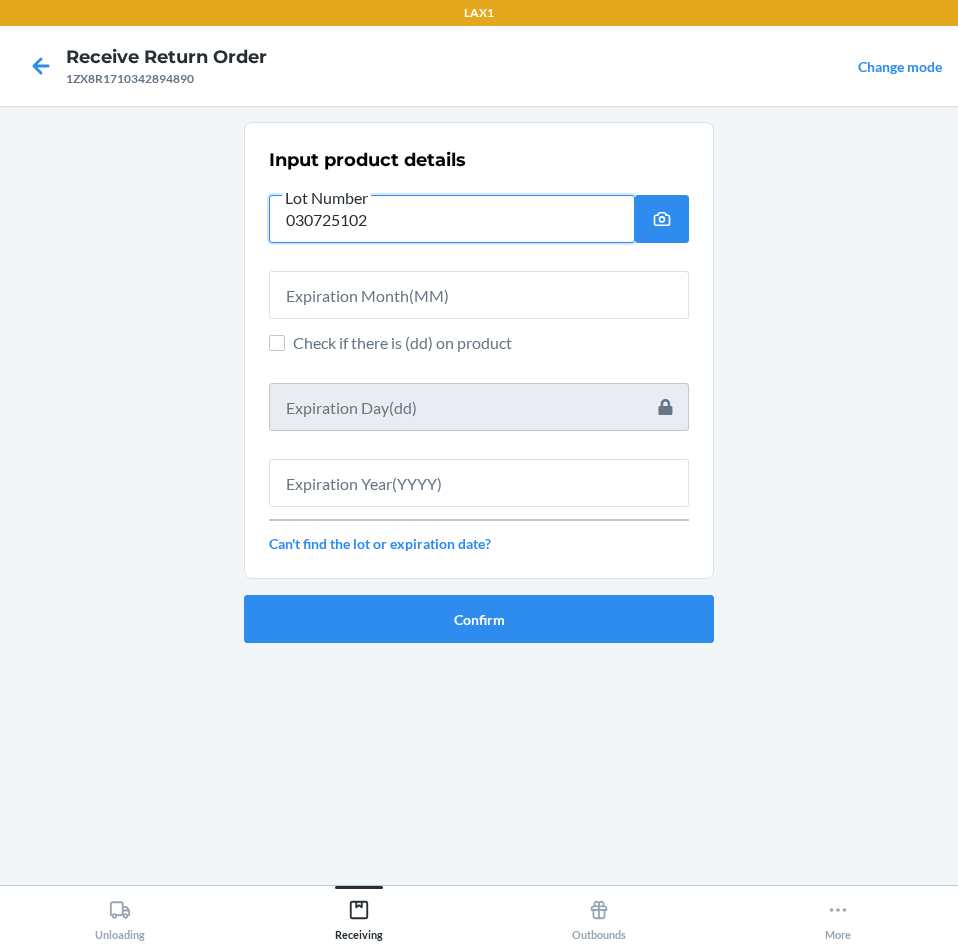 type on "030725102" 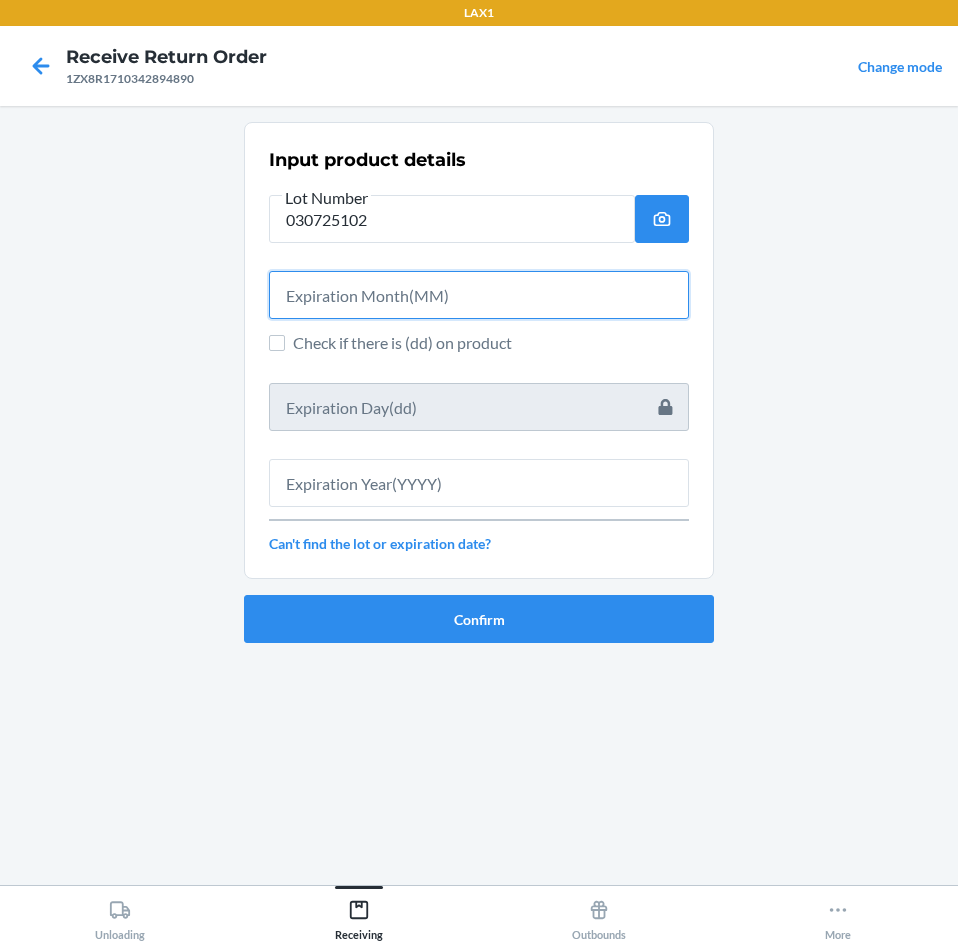 click at bounding box center (479, 295) 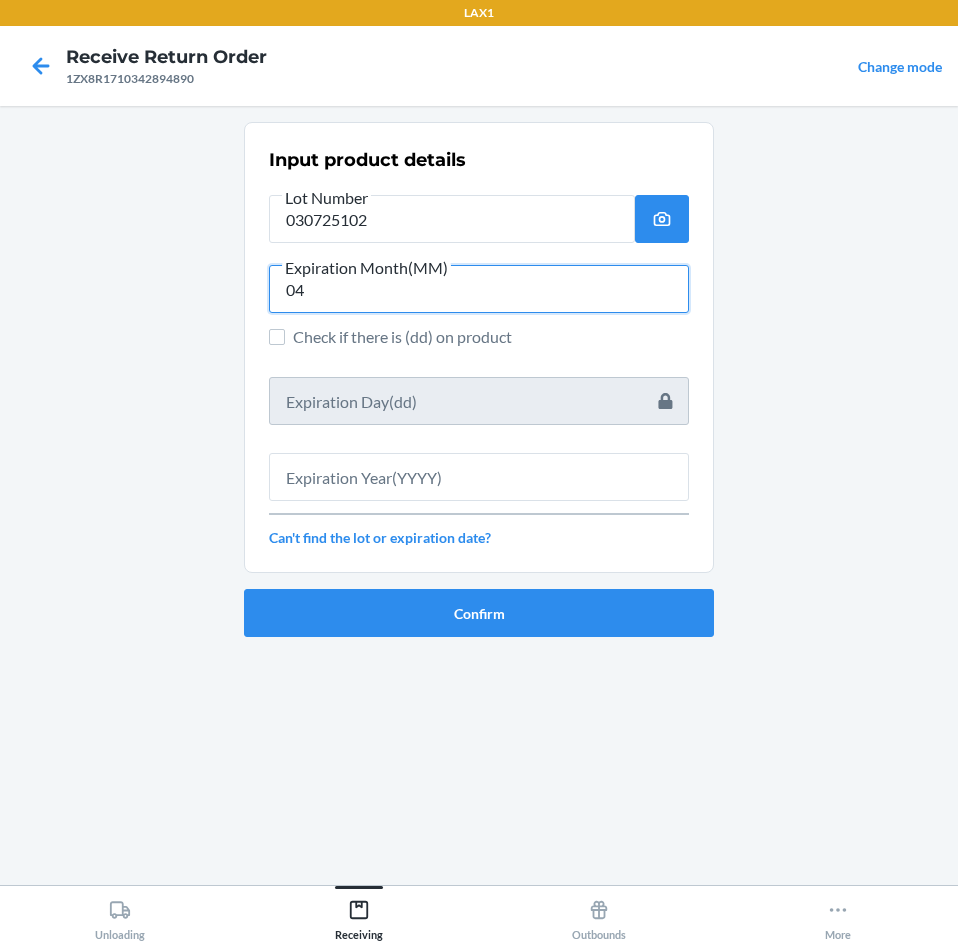 type on "04" 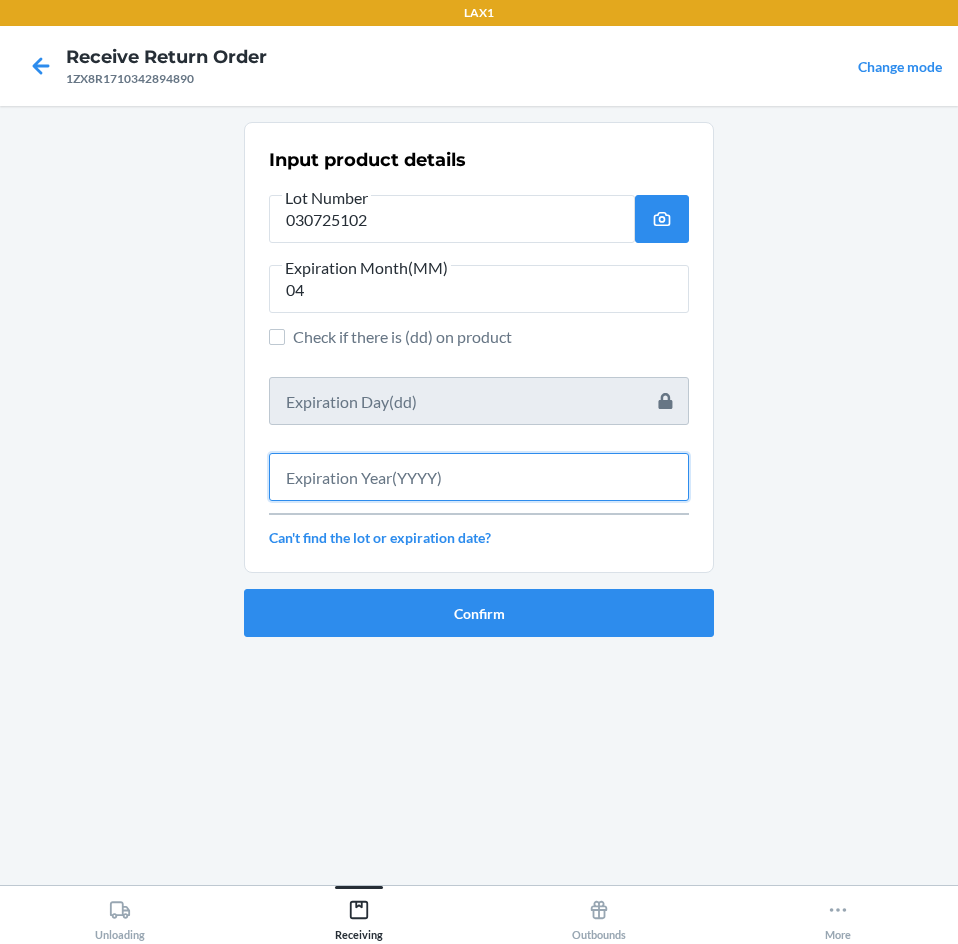 click at bounding box center (479, 477) 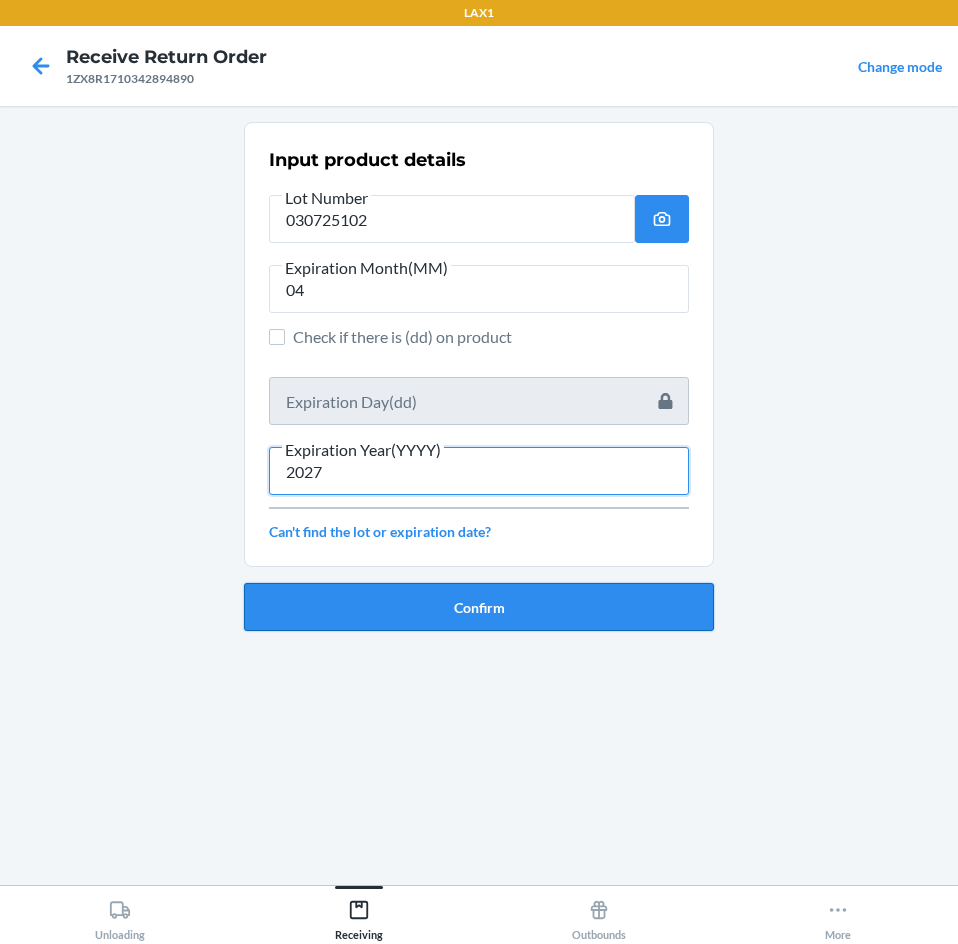 type on "2027" 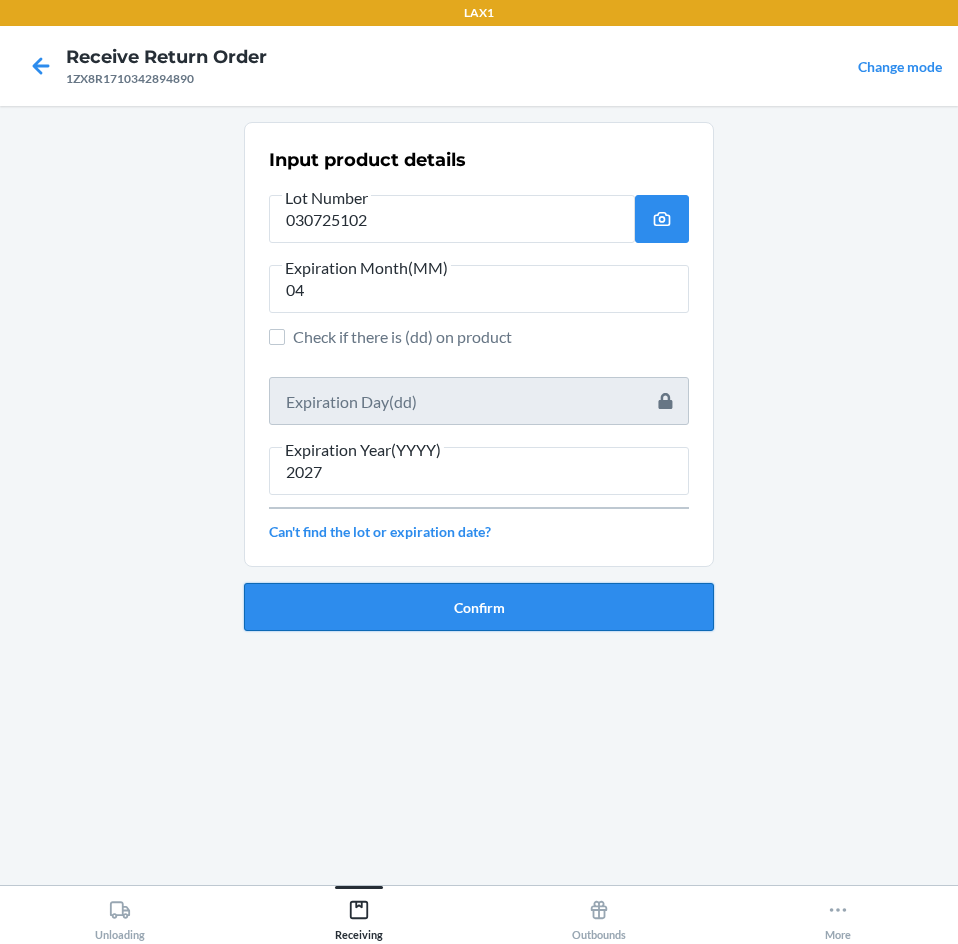 click on "Confirm" at bounding box center [479, 607] 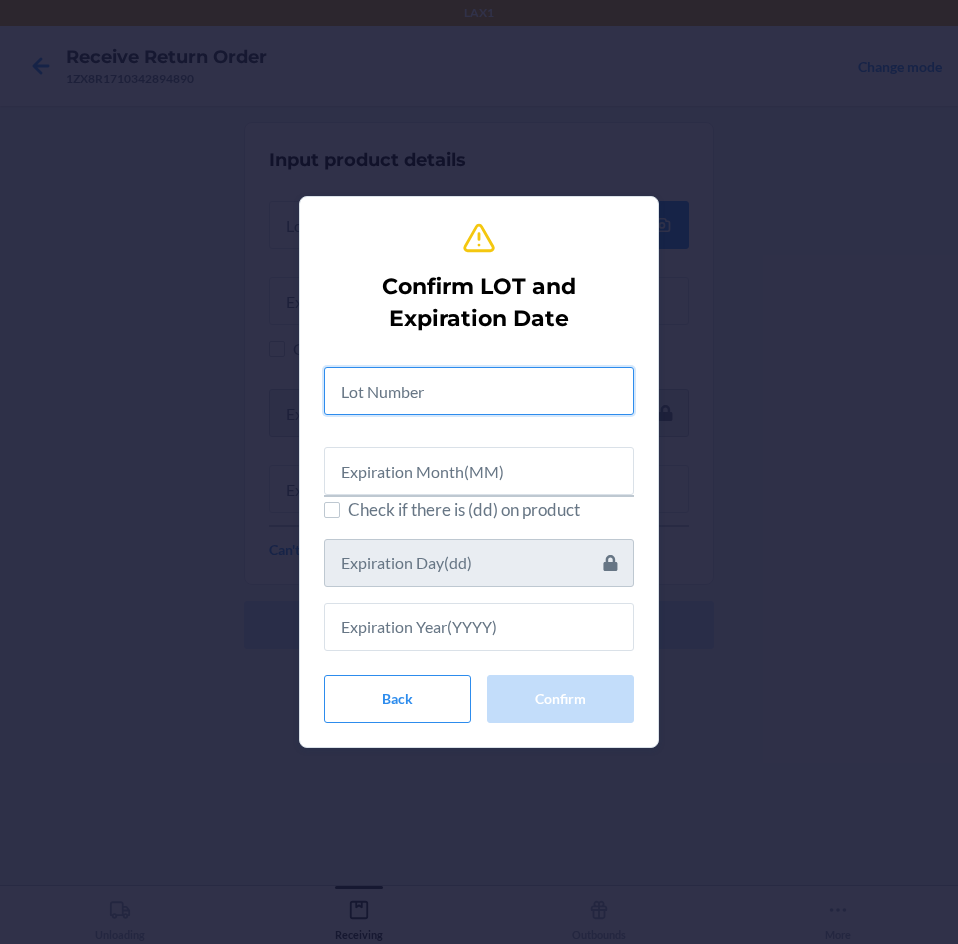 click at bounding box center (479, 391) 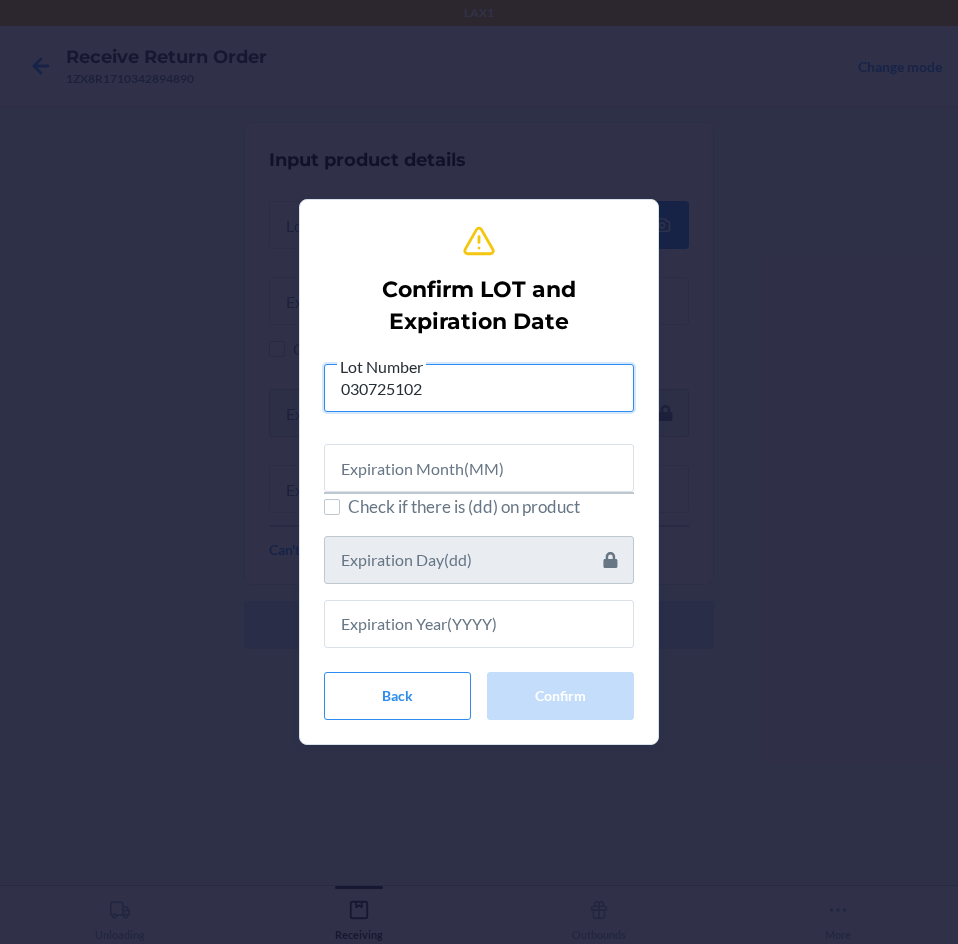 type on "030725102" 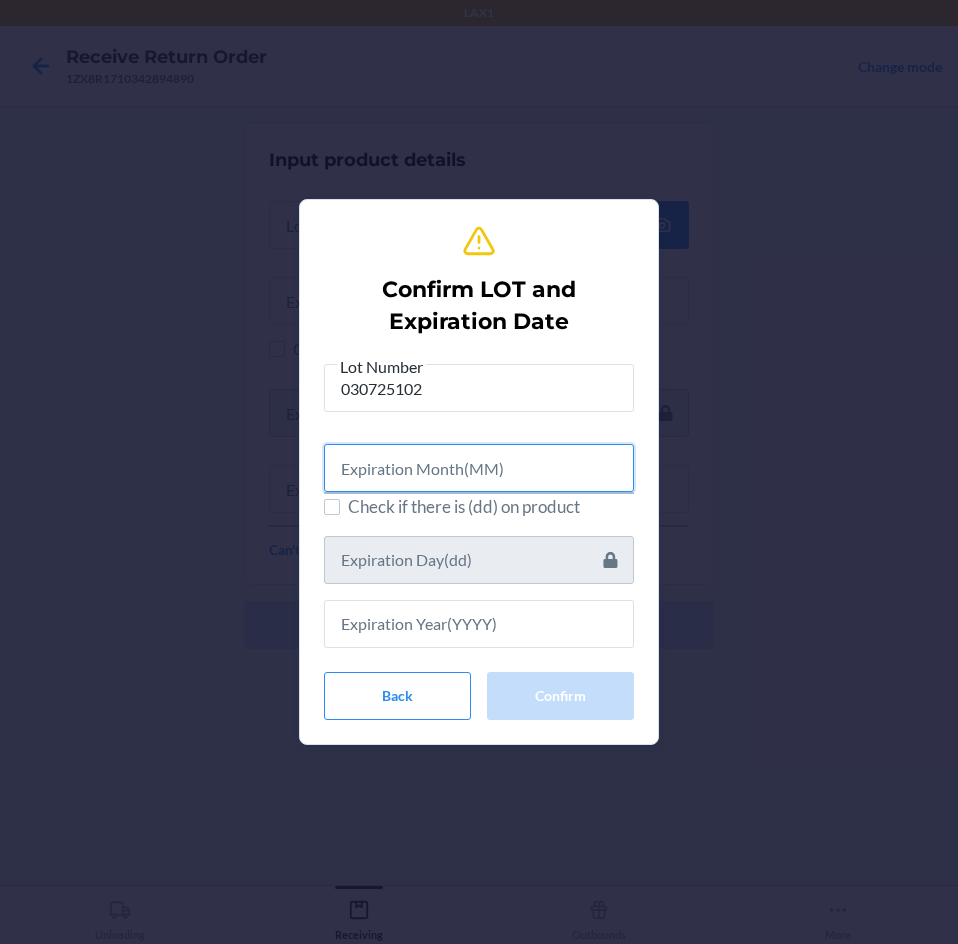 click at bounding box center (479, 468) 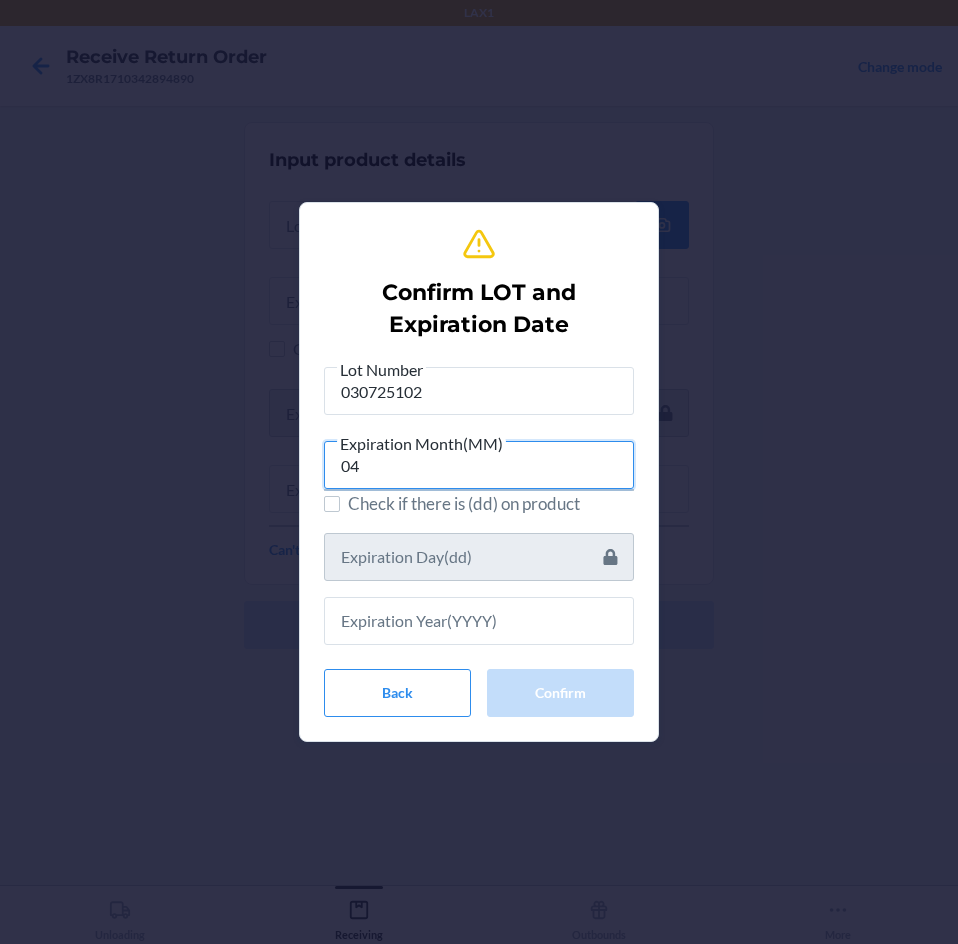 type on "04" 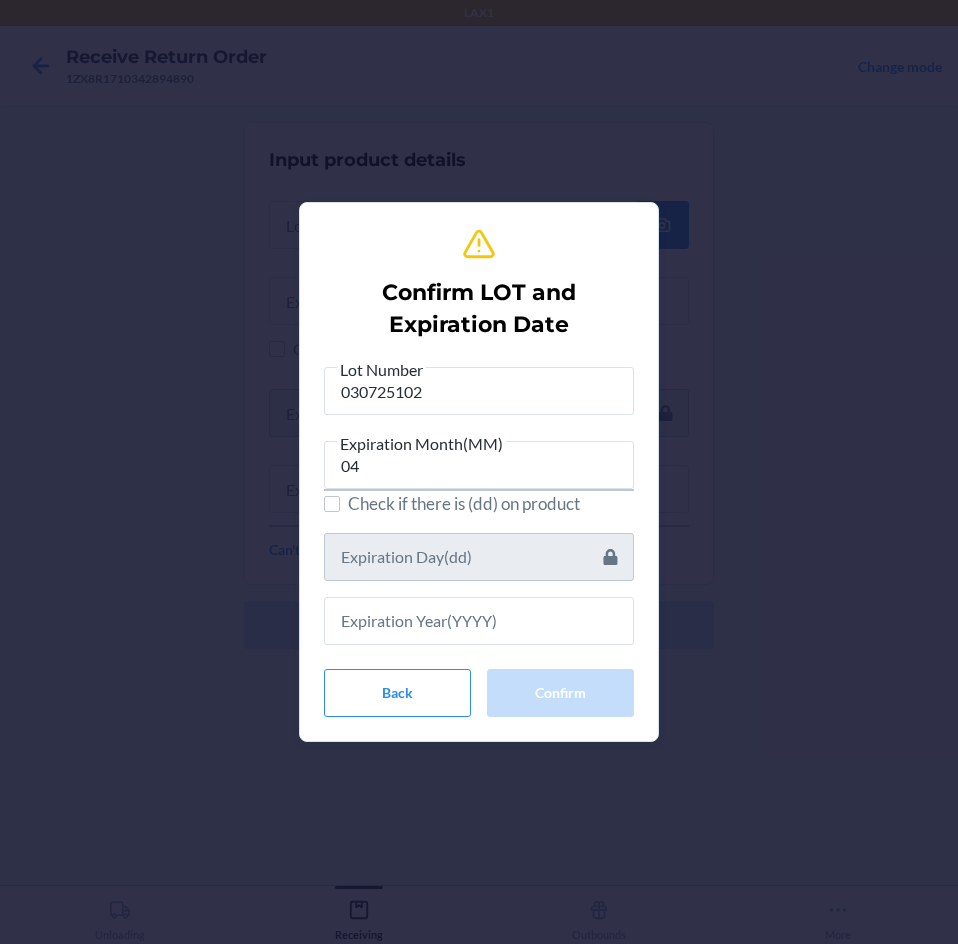 click on "Lot Number 030725102 Expiration Month(MM) 04 Check if there is (dd) on product Back Confirm" at bounding box center (479, 537) 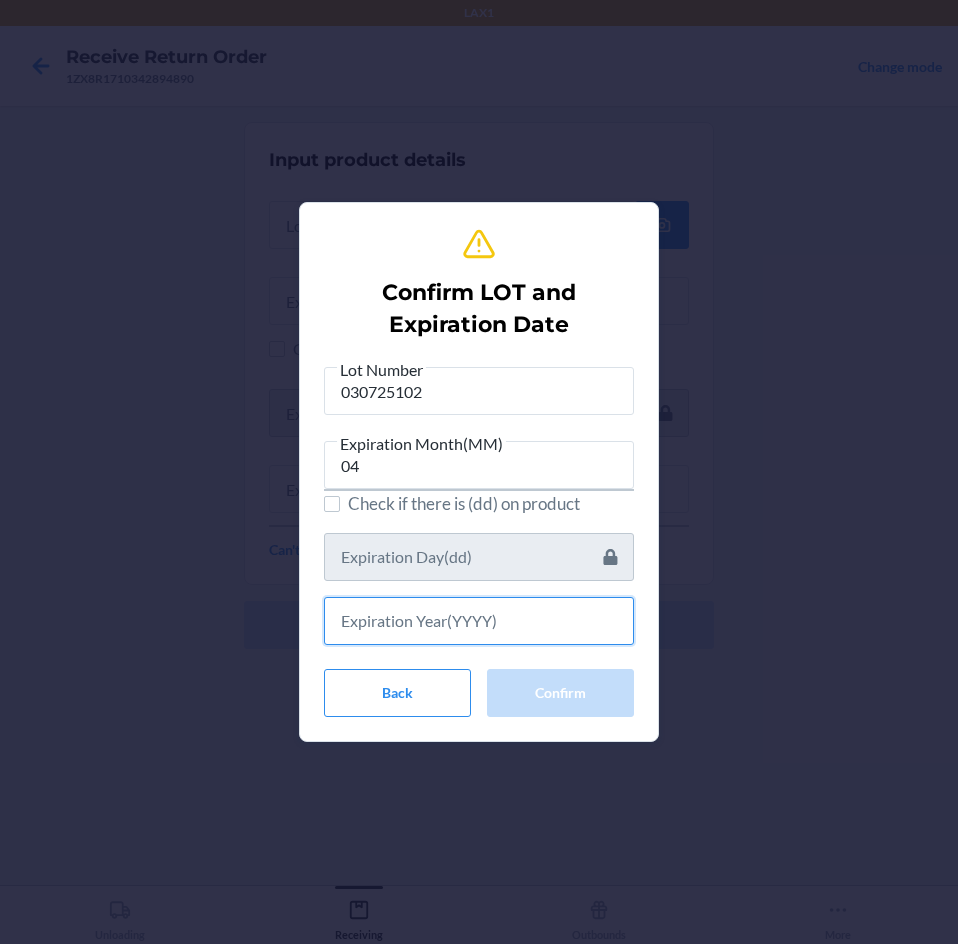 click at bounding box center (479, 621) 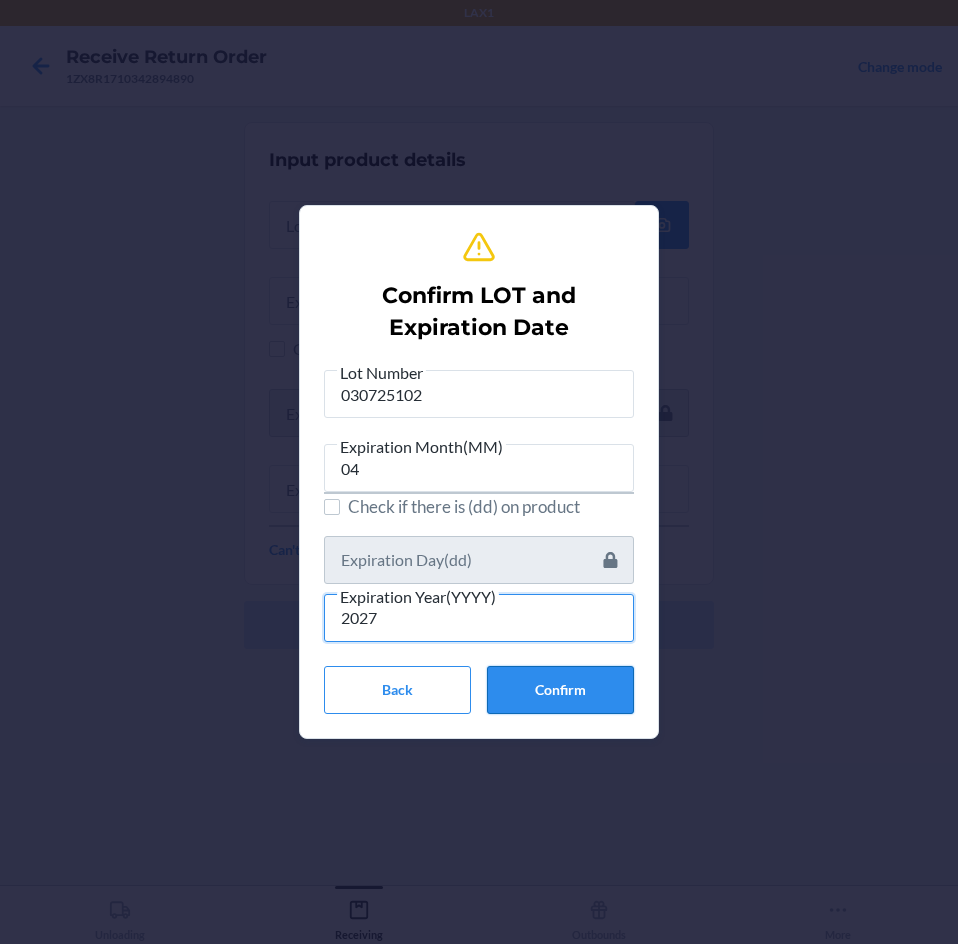 type on "2027" 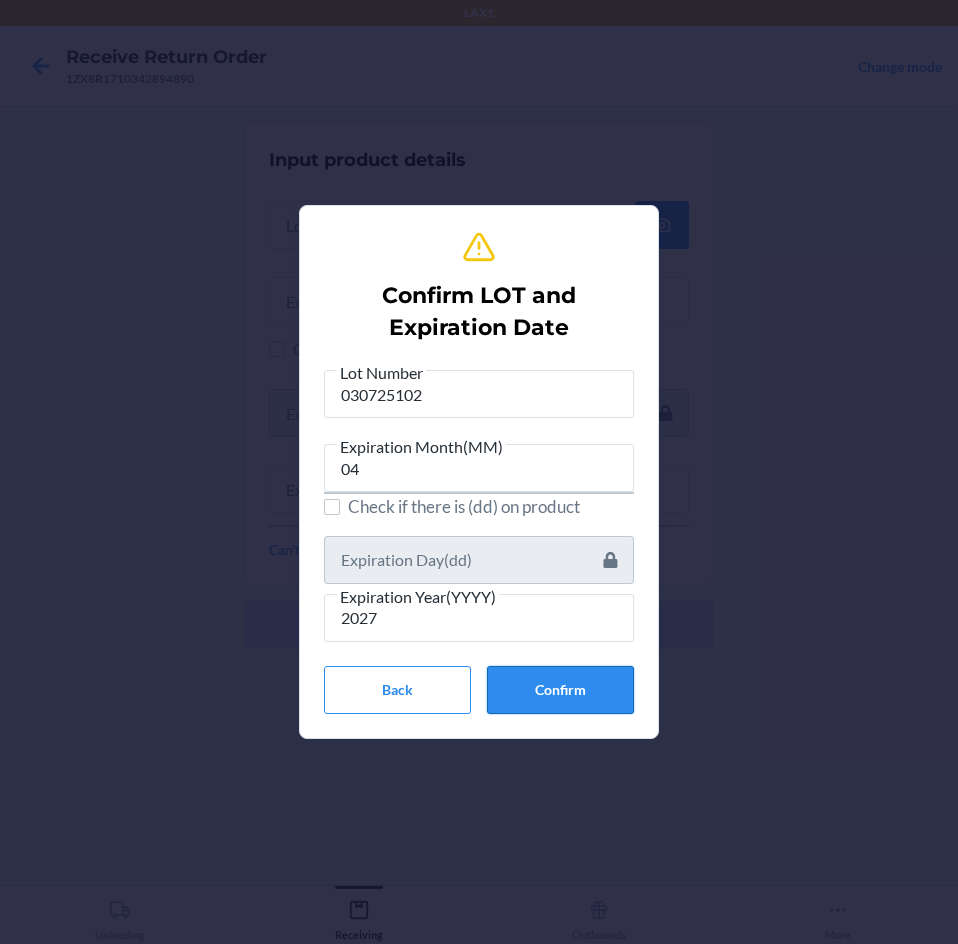 click on "Confirm" at bounding box center (560, 690) 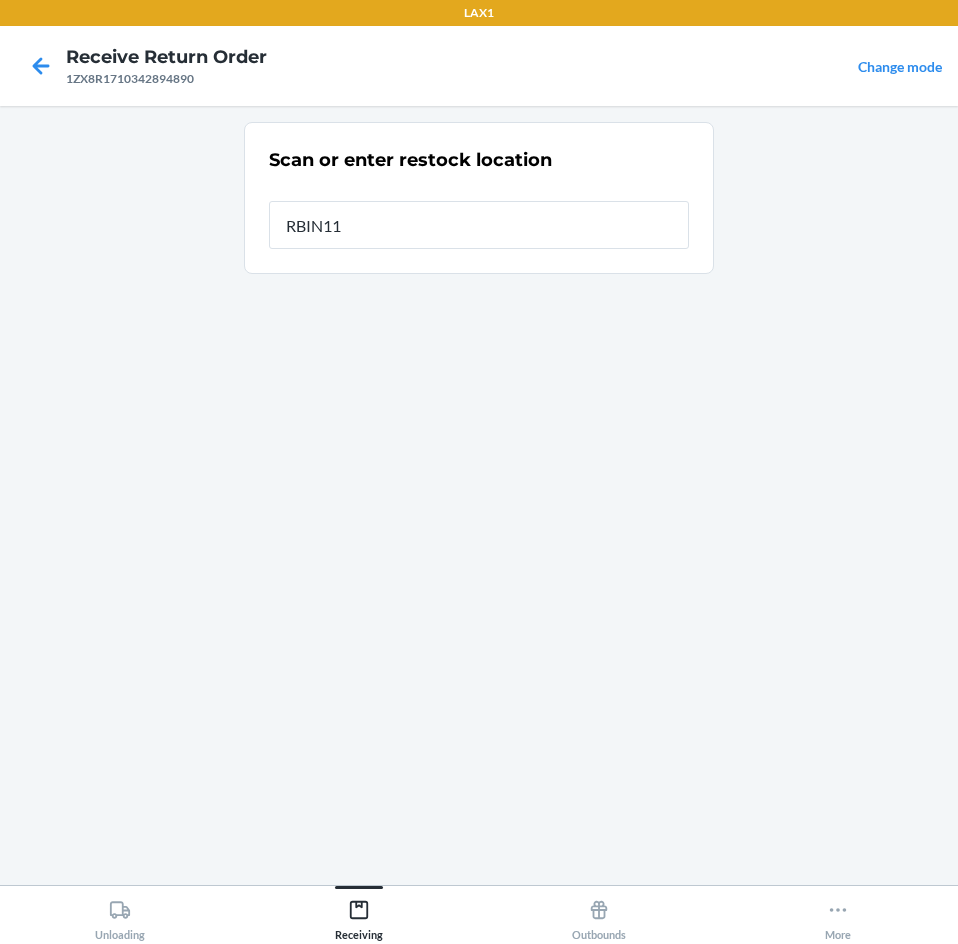 type on "RBIN117" 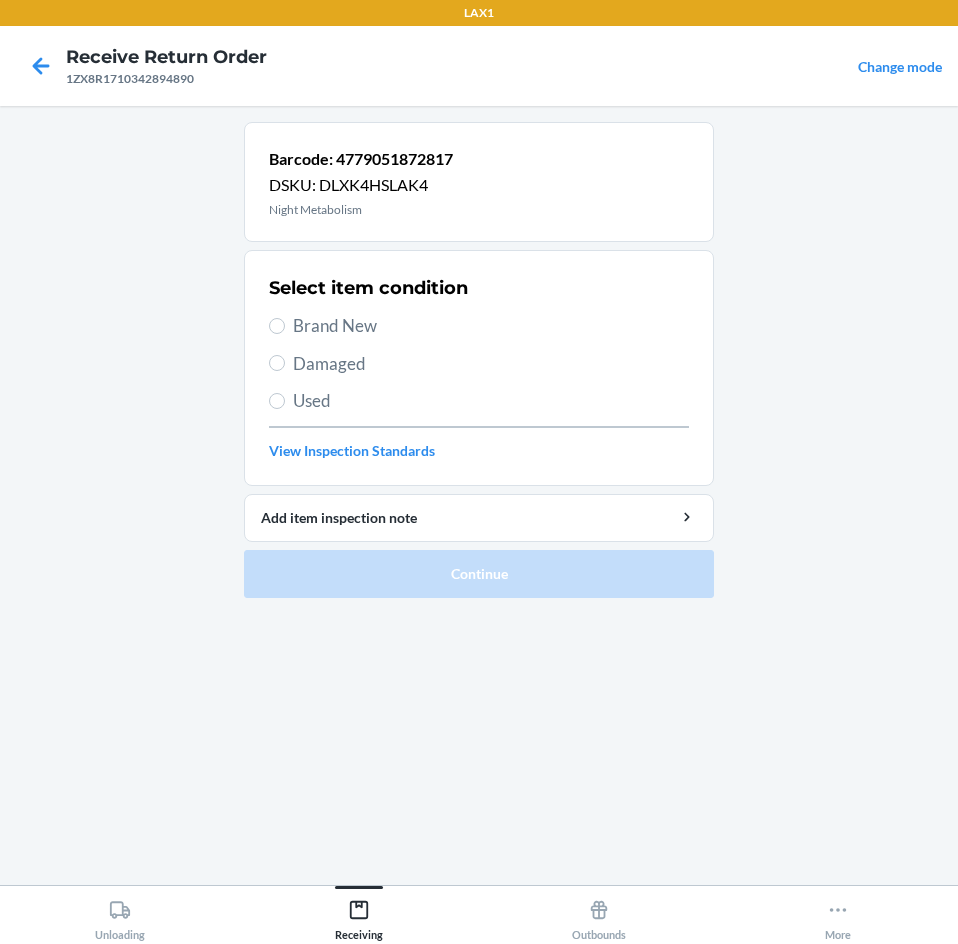 click on "Brand New" at bounding box center (479, 326) 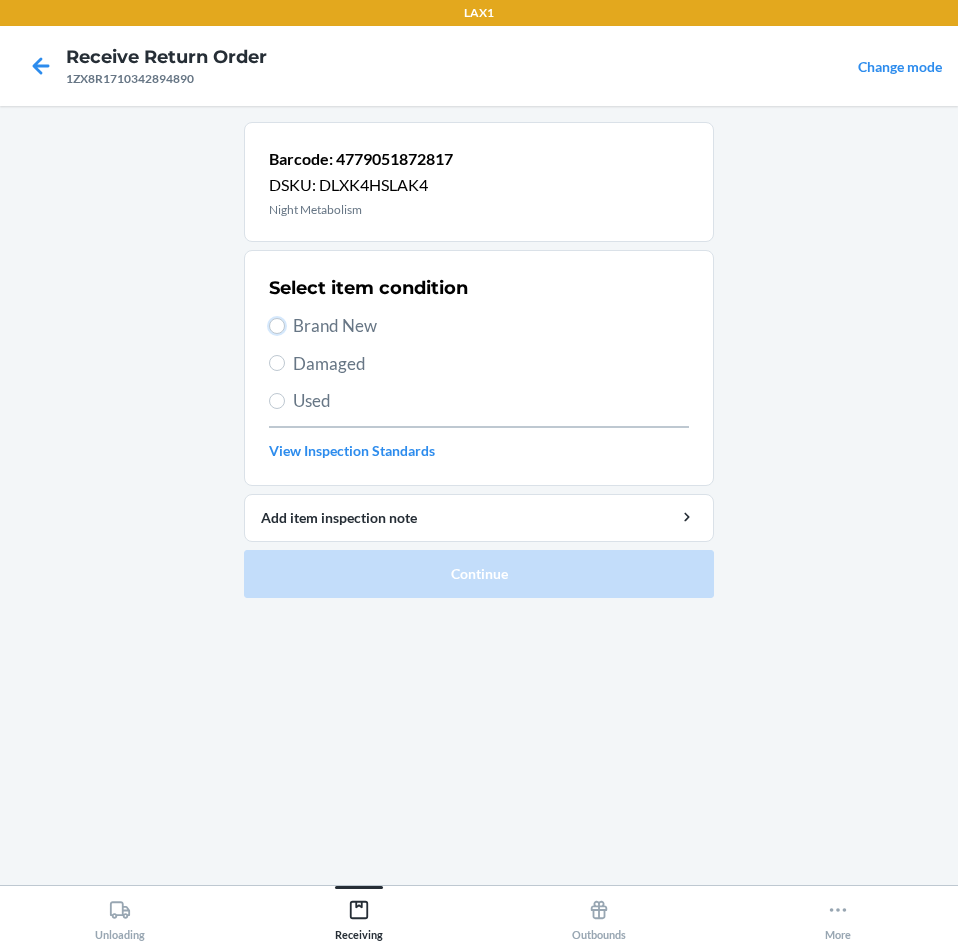 click on "Brand New" at bounding box center (277, 326) 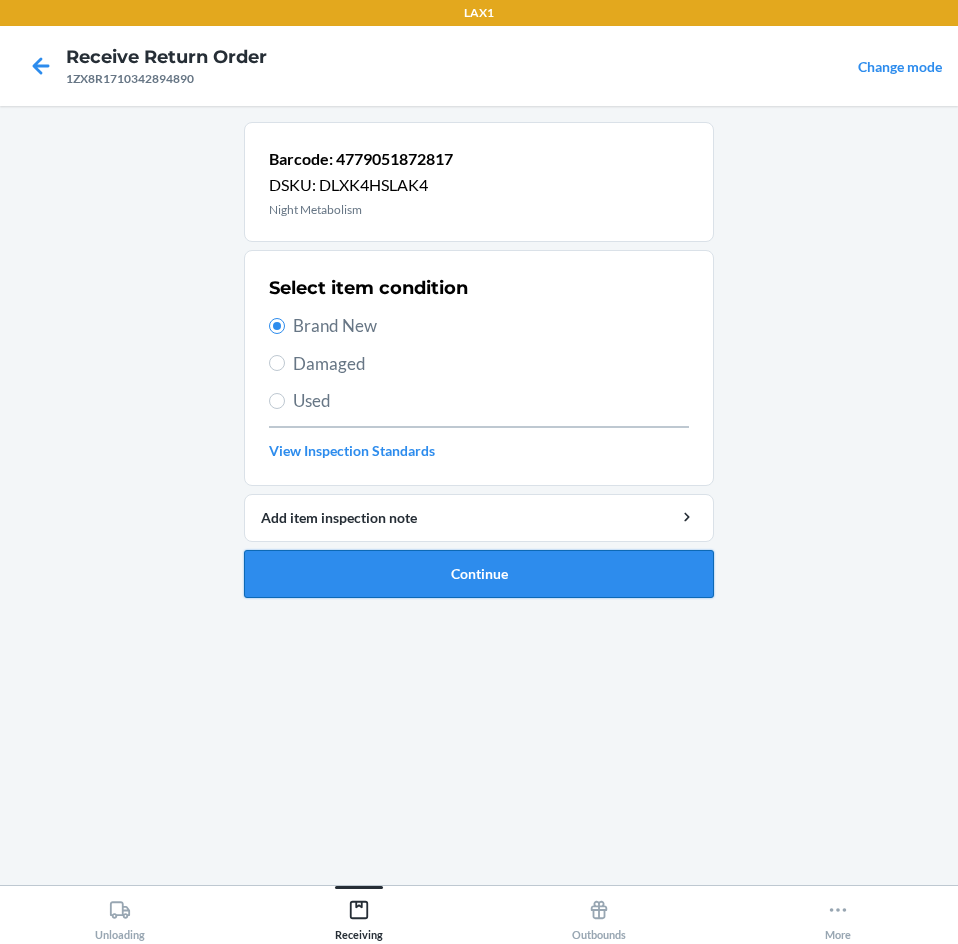 click on "Continue" at bounding box center (479, 574) 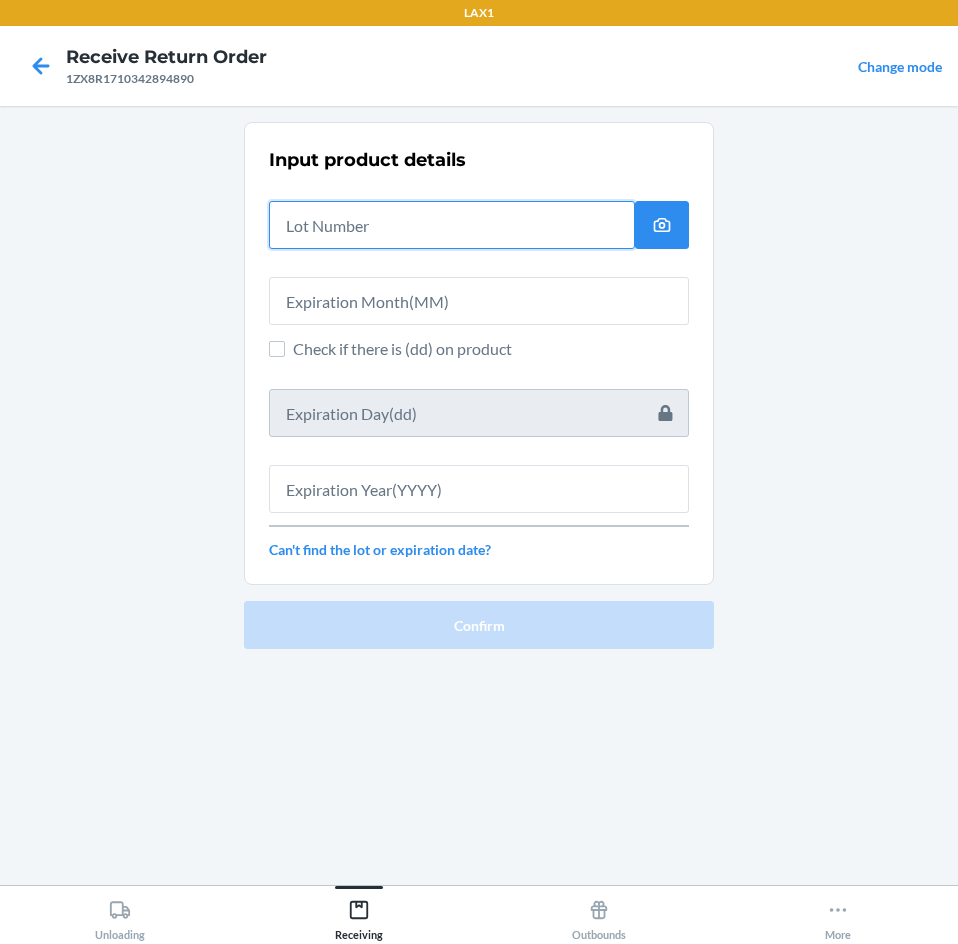 click at bounding box center [452, 225] 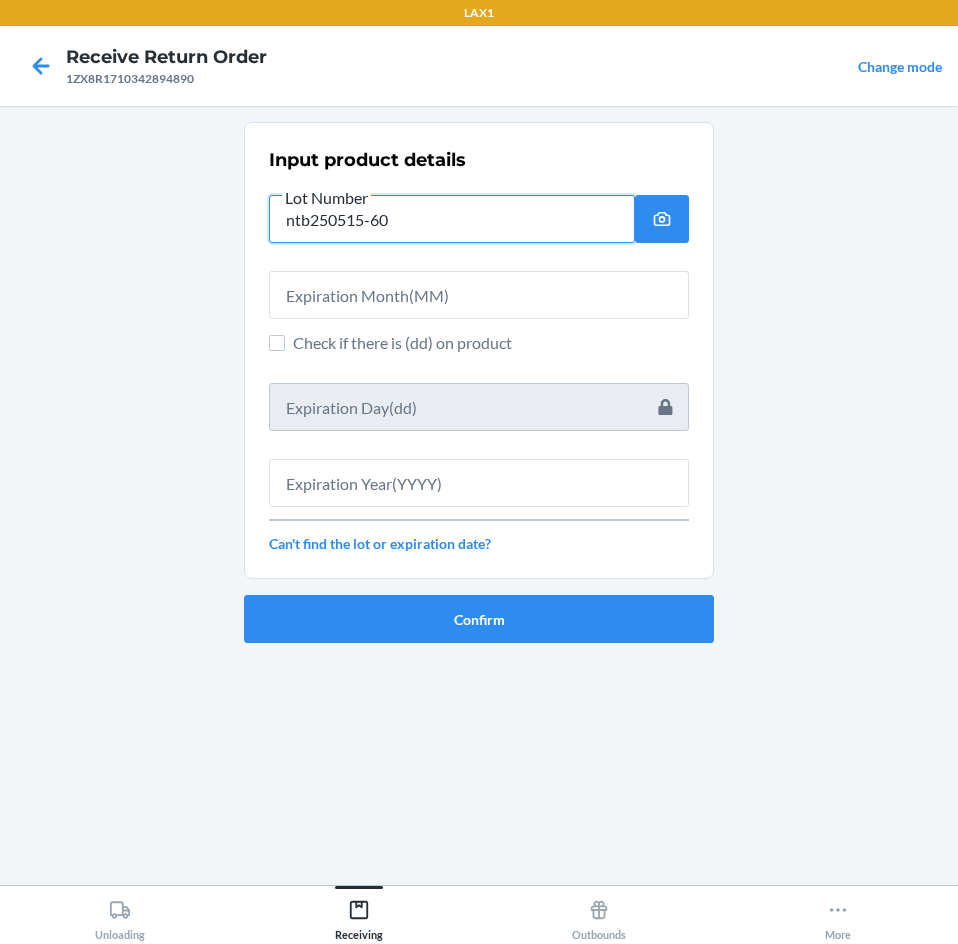 type on "ntb250515-60" 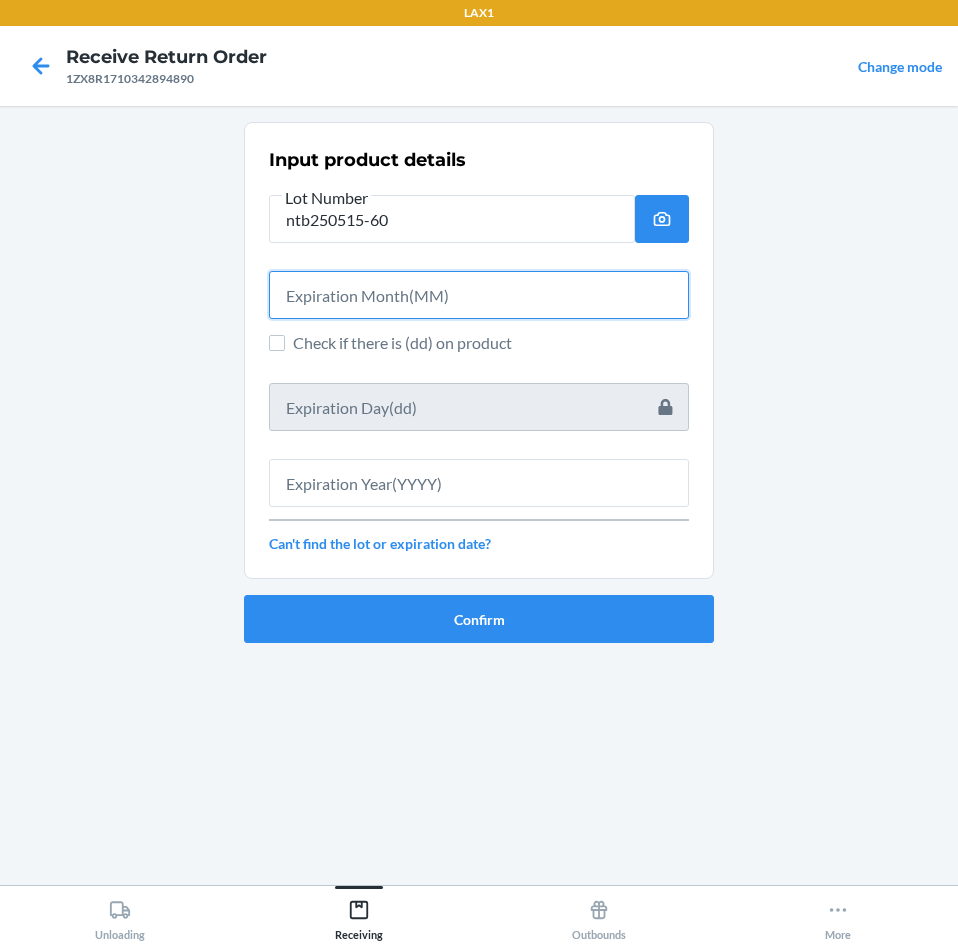 click at bounding box center (479, 295) 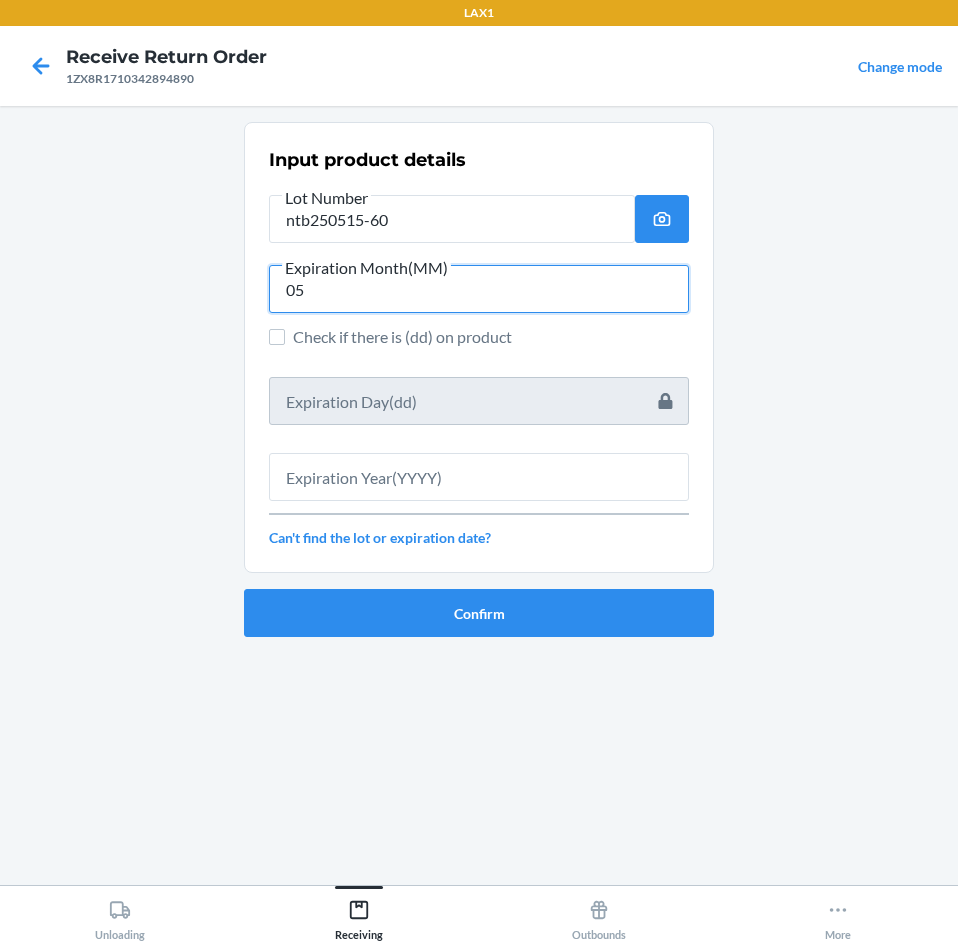 type on "05" 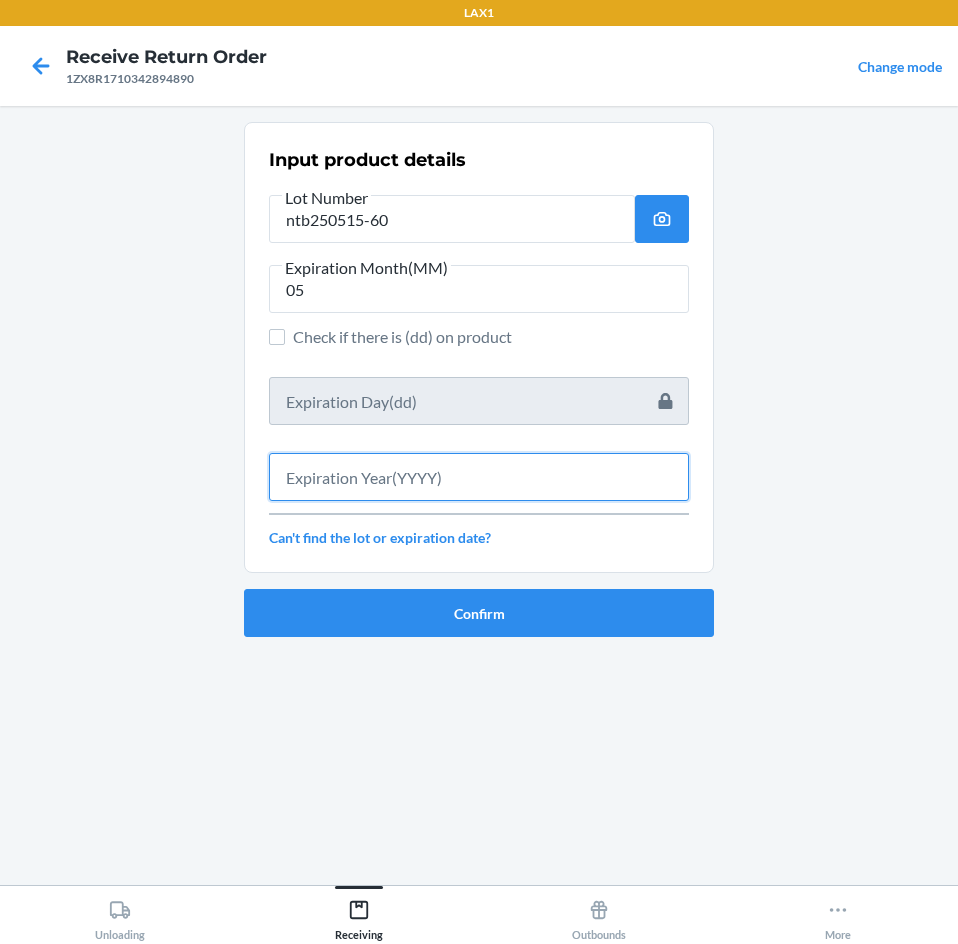 click at bounding box center [479, 477] 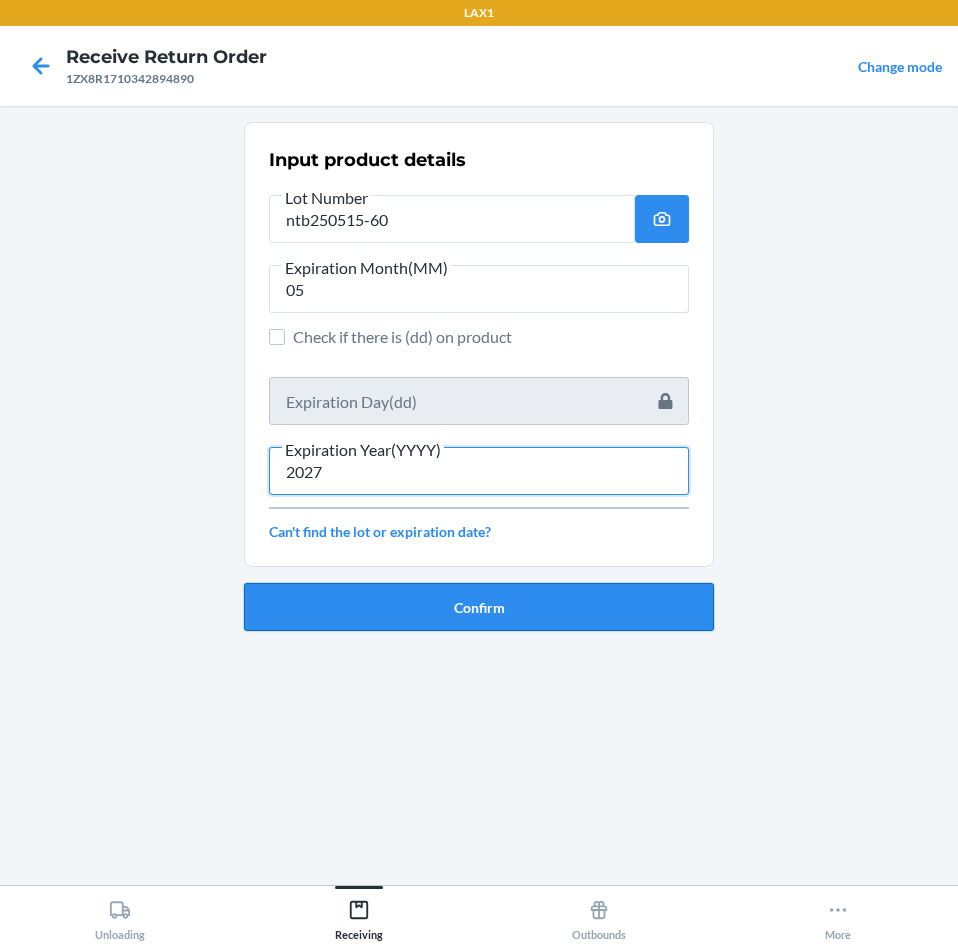type on "2027" 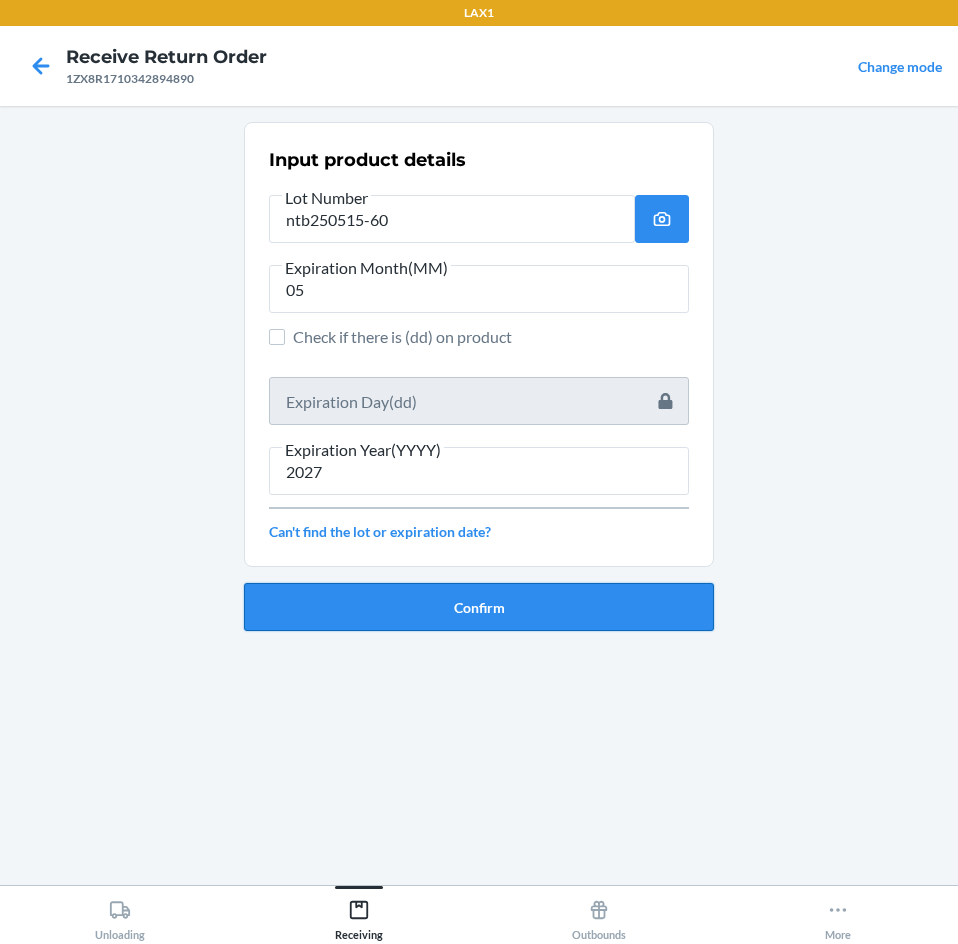 click on "Confirm" at bounding box center [479, 607] 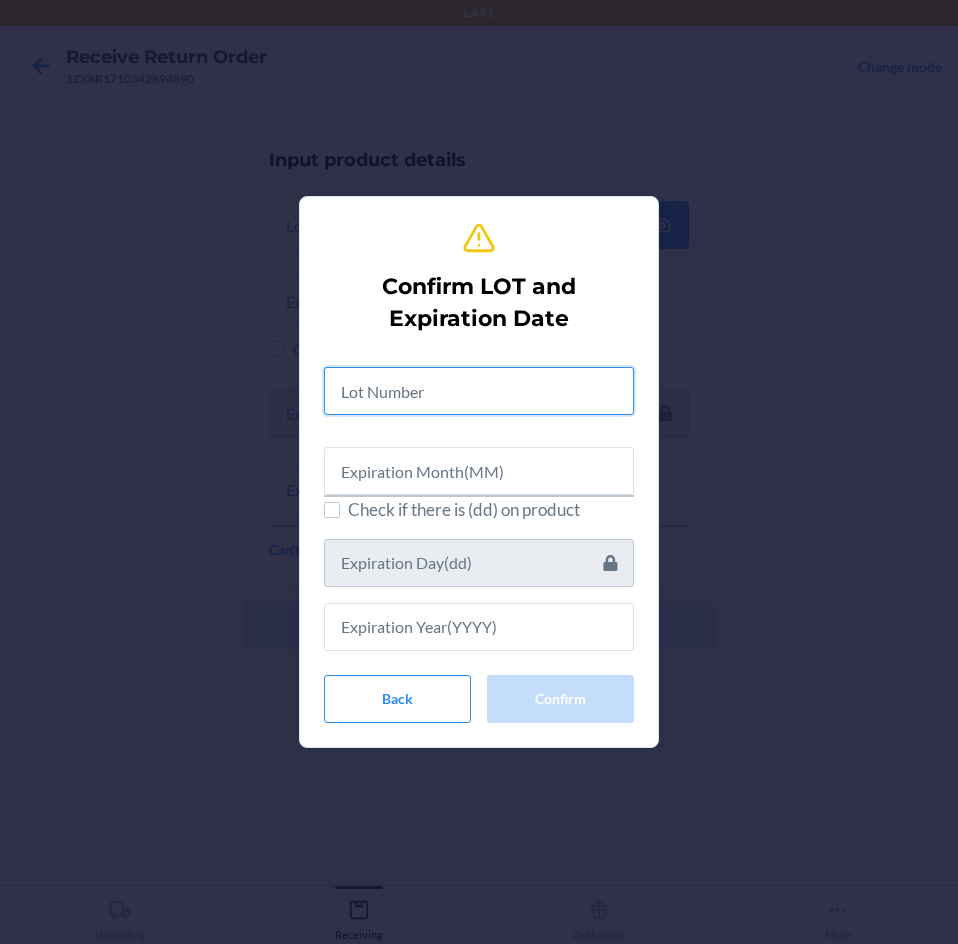 click at bounding box center (479, 391) 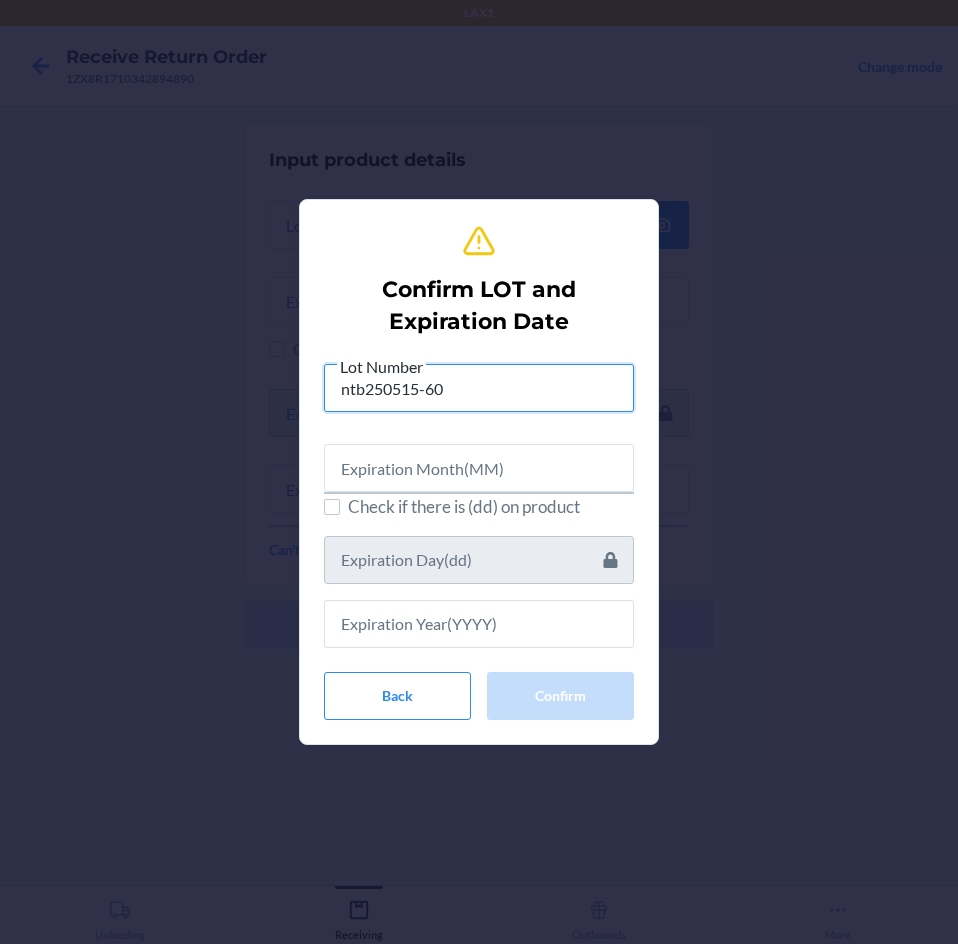 type on "ntb250515-60" 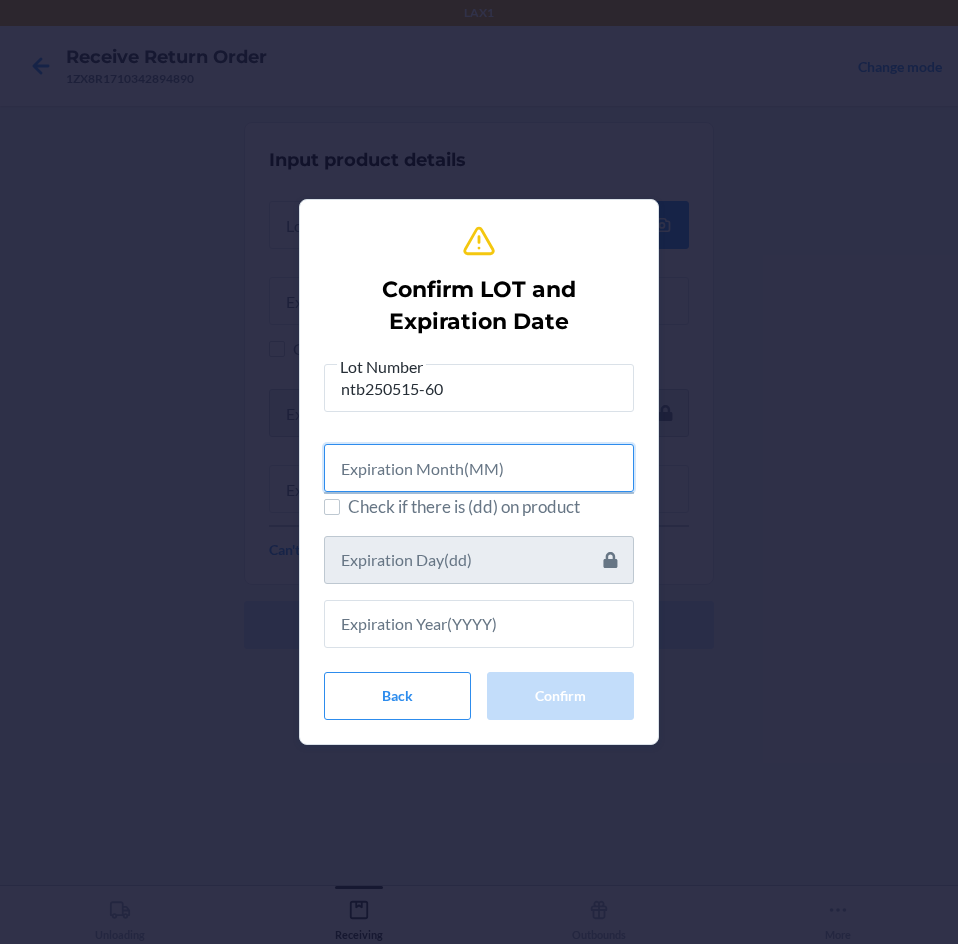 click at bounding box center [479, 468] 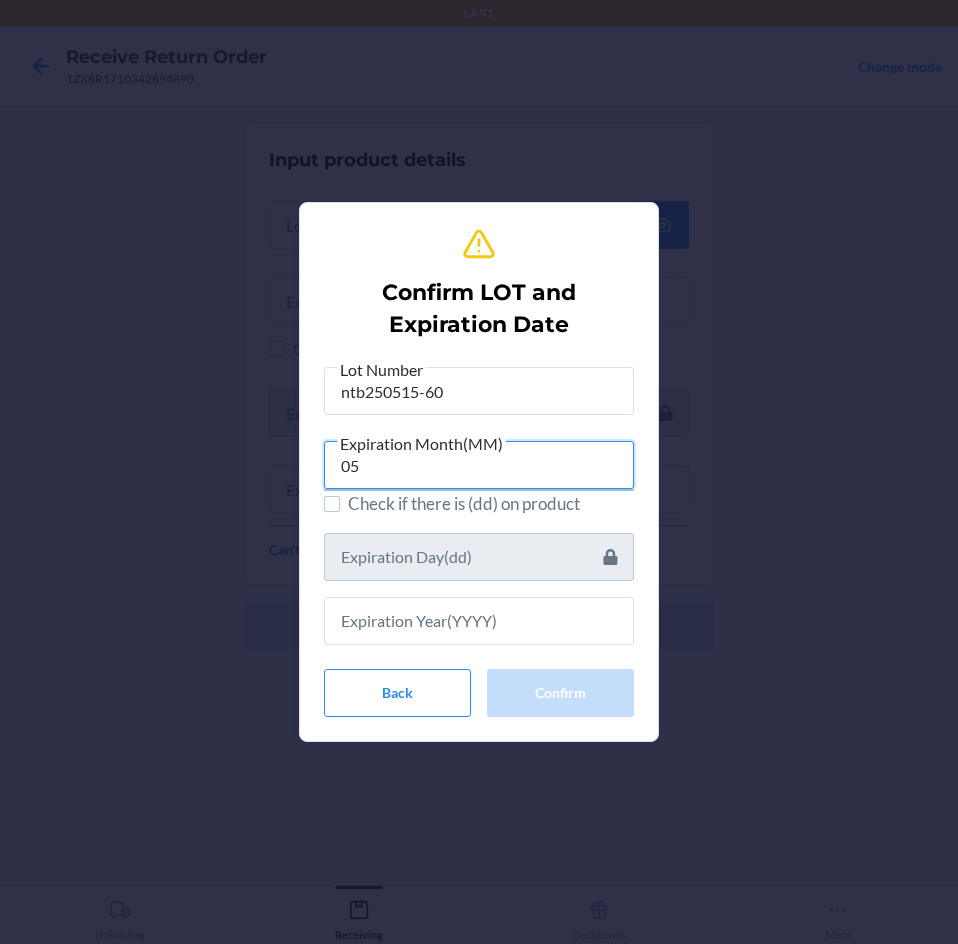 type on "05" 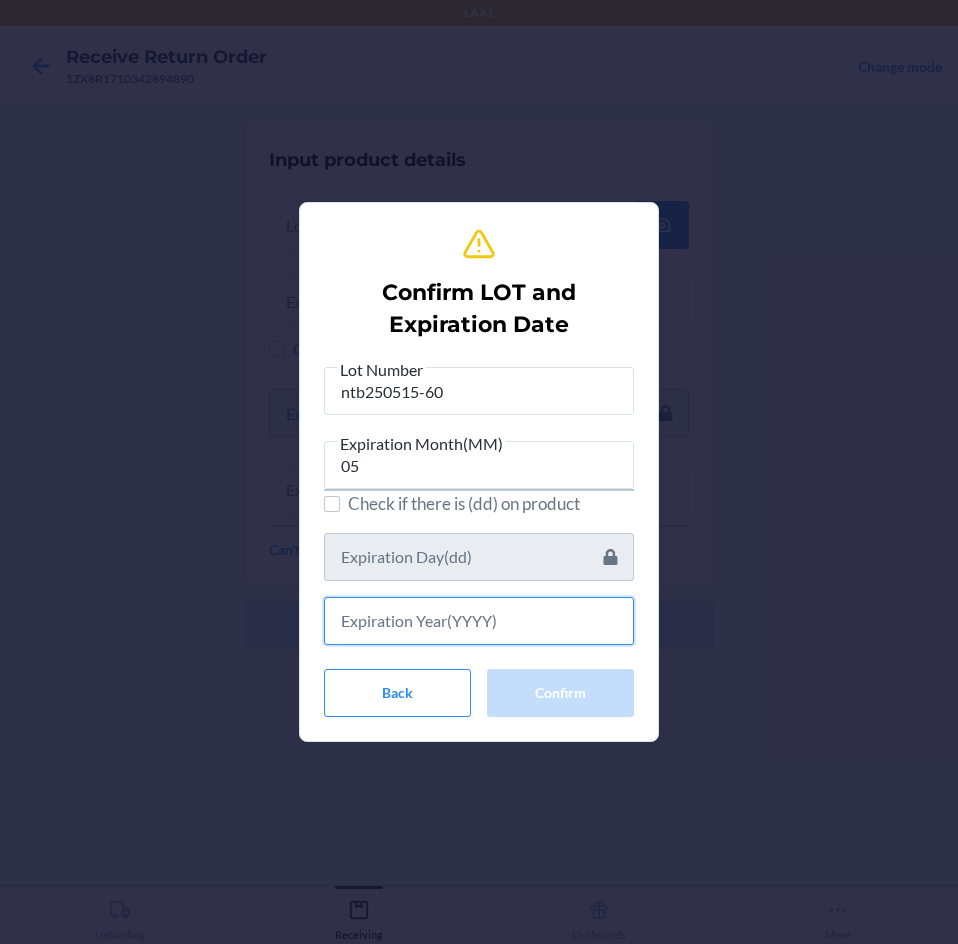 click at bounding box center [479, 621] 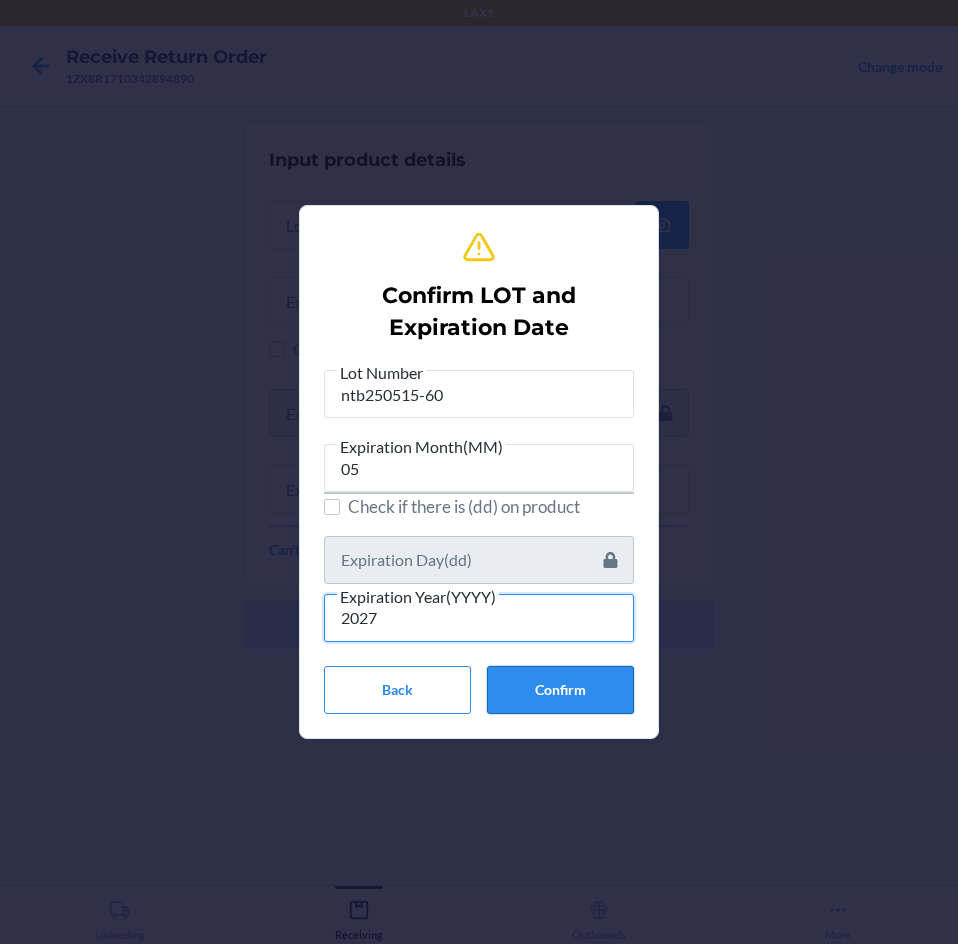 type on "2027" 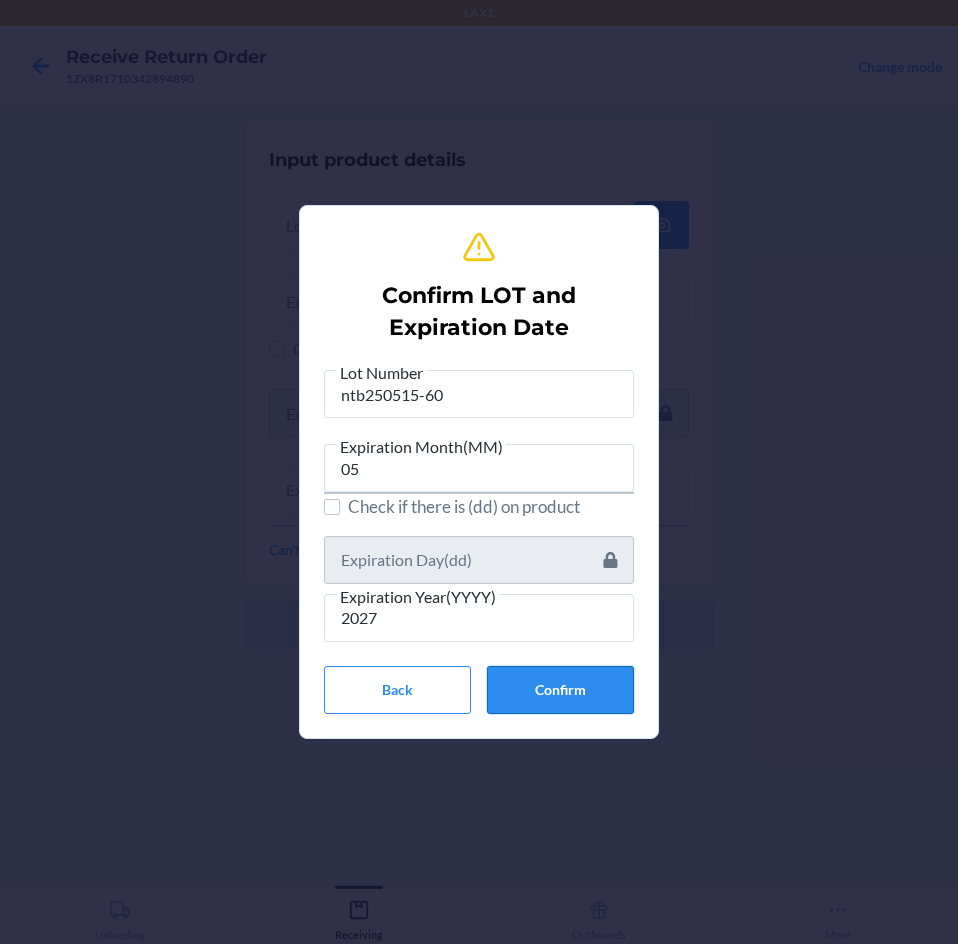 click on "Confirm" at bounding box center [560, 690] 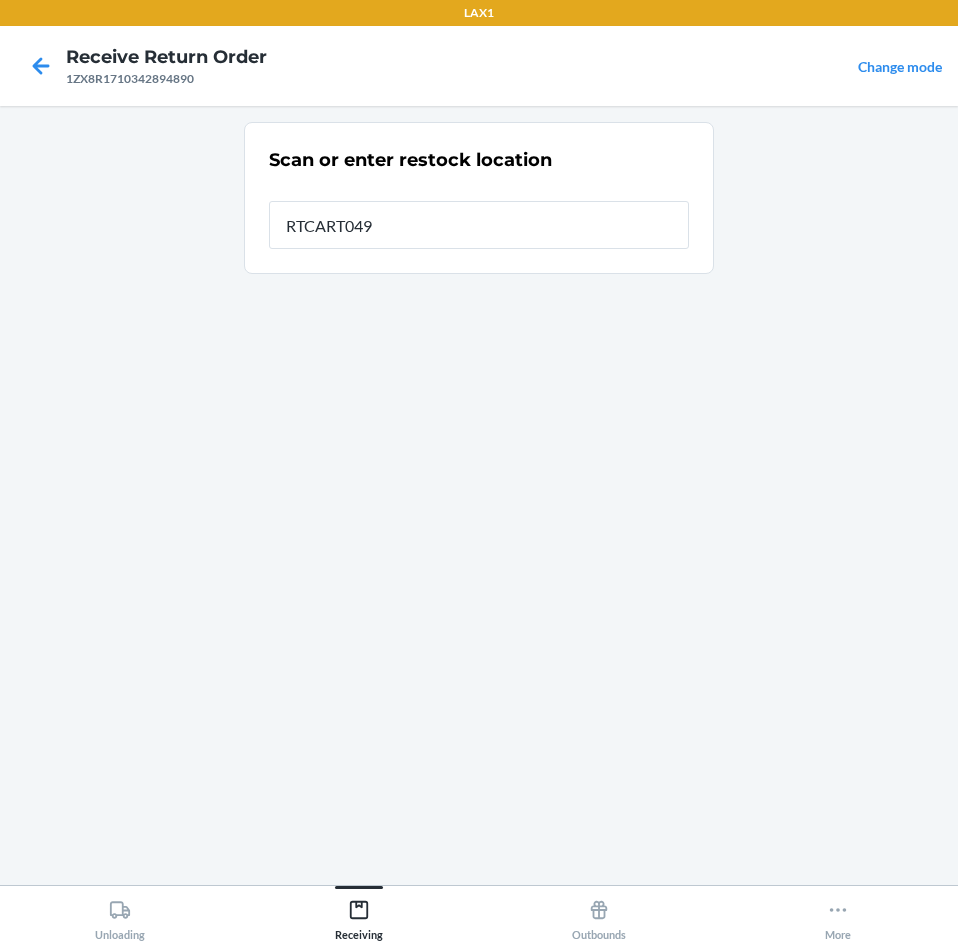 type on "RTCART049" 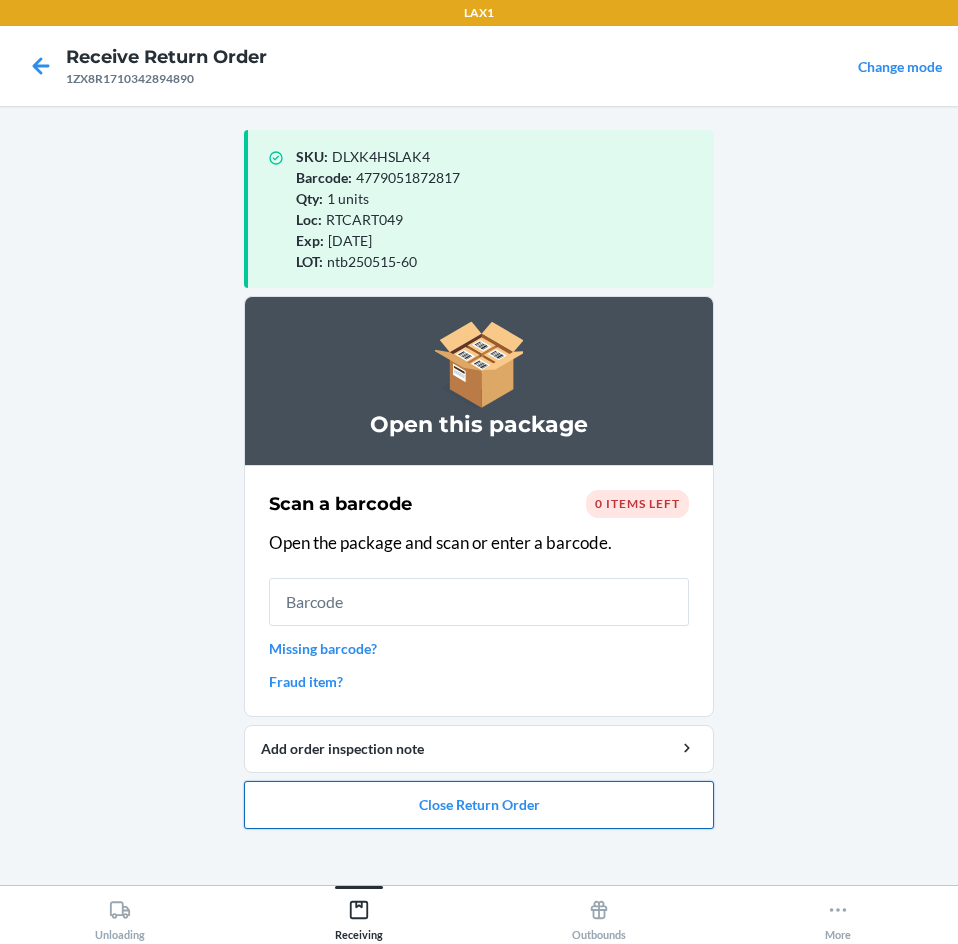 click on "Close Return Order" at bounding box center [479, 805] 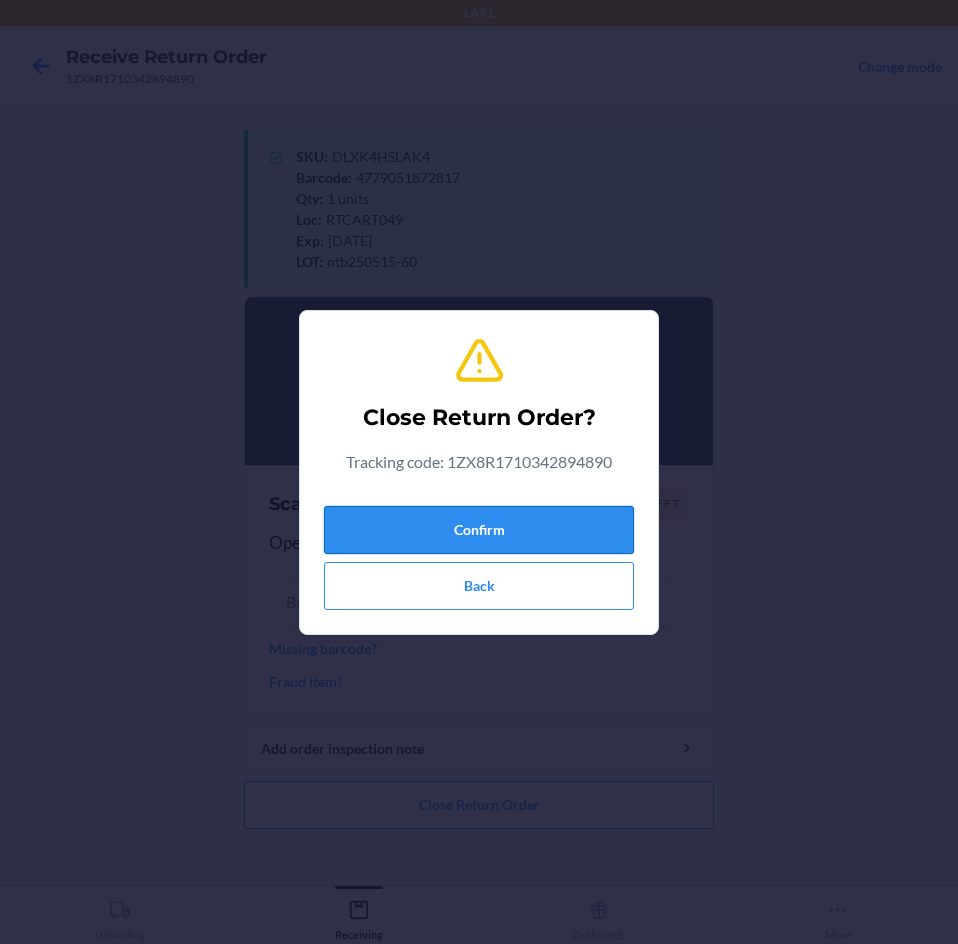 click on "Confirm" at bounding box center (479, 530) 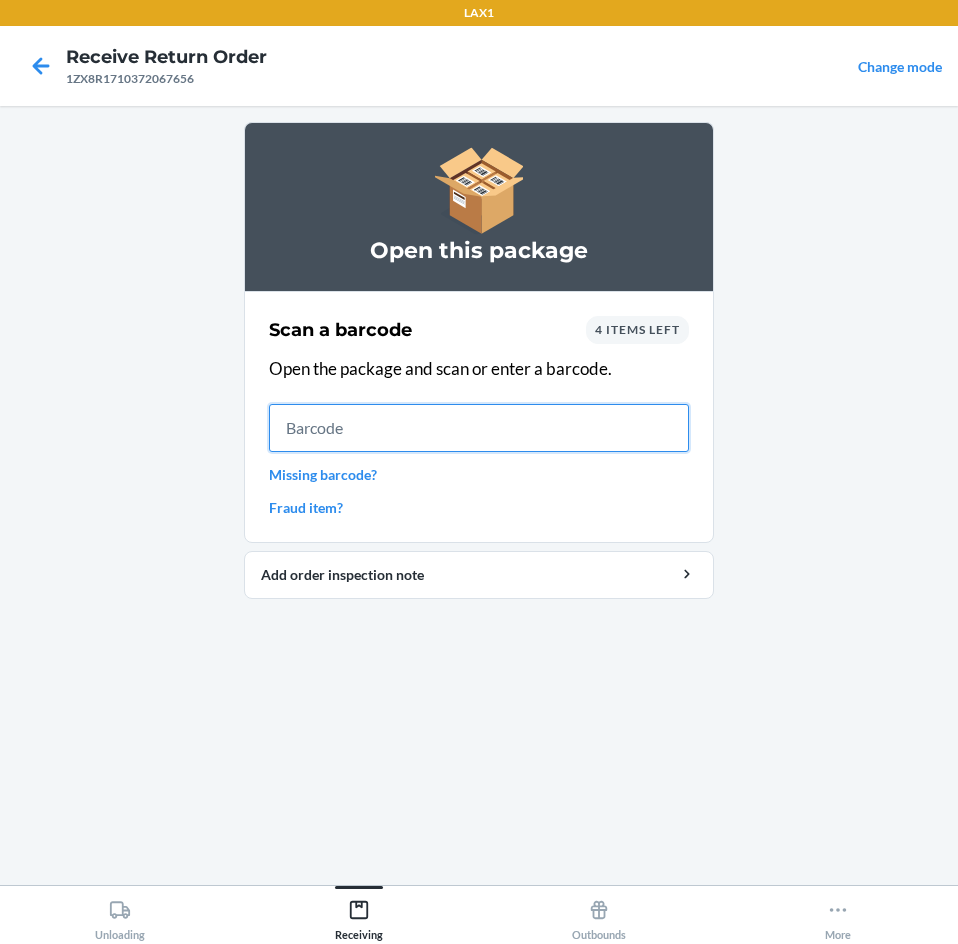 click at bounding box center [479, 428] 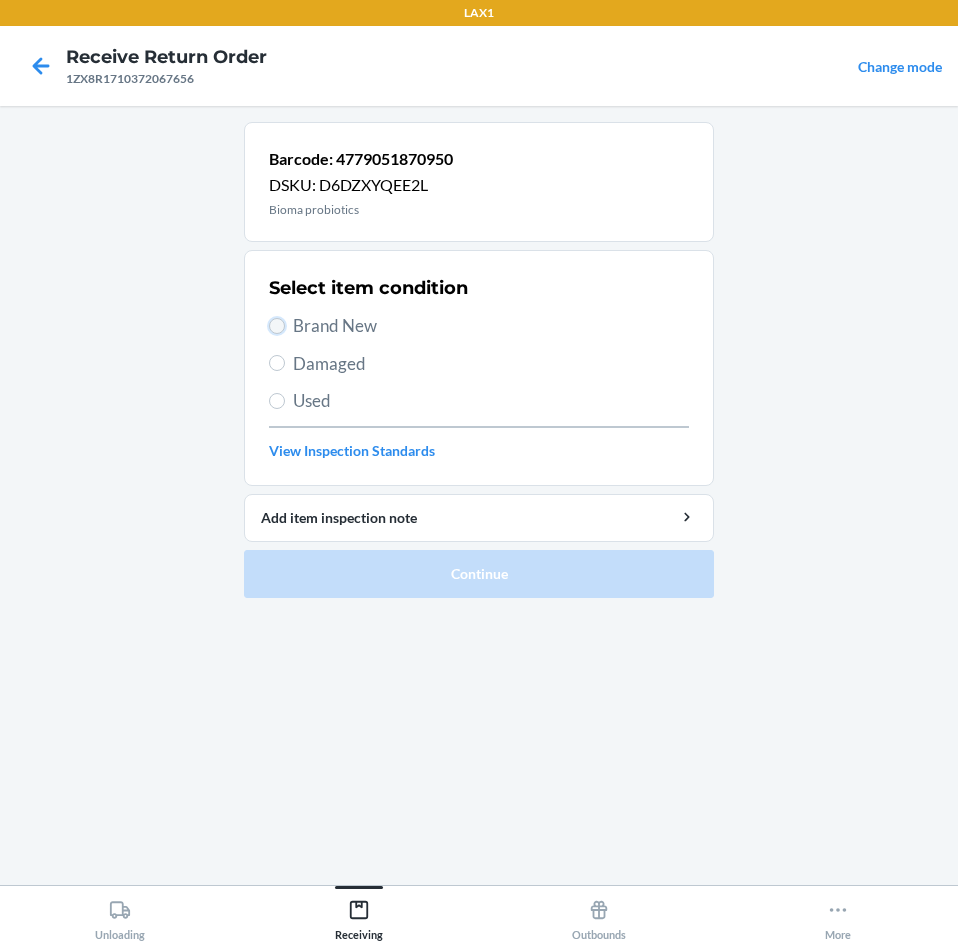 click on "Brand New" at bounding box center [277, 326] 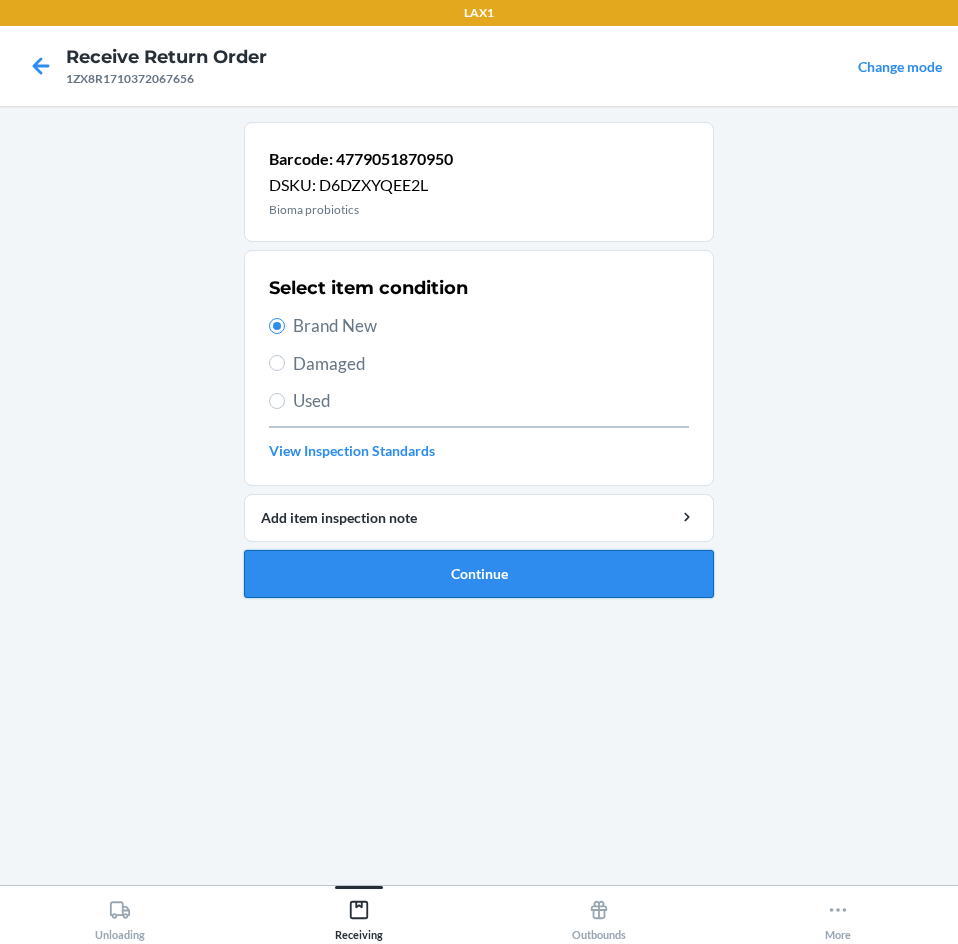 click on "Continue" at bounding box center [479, 574] 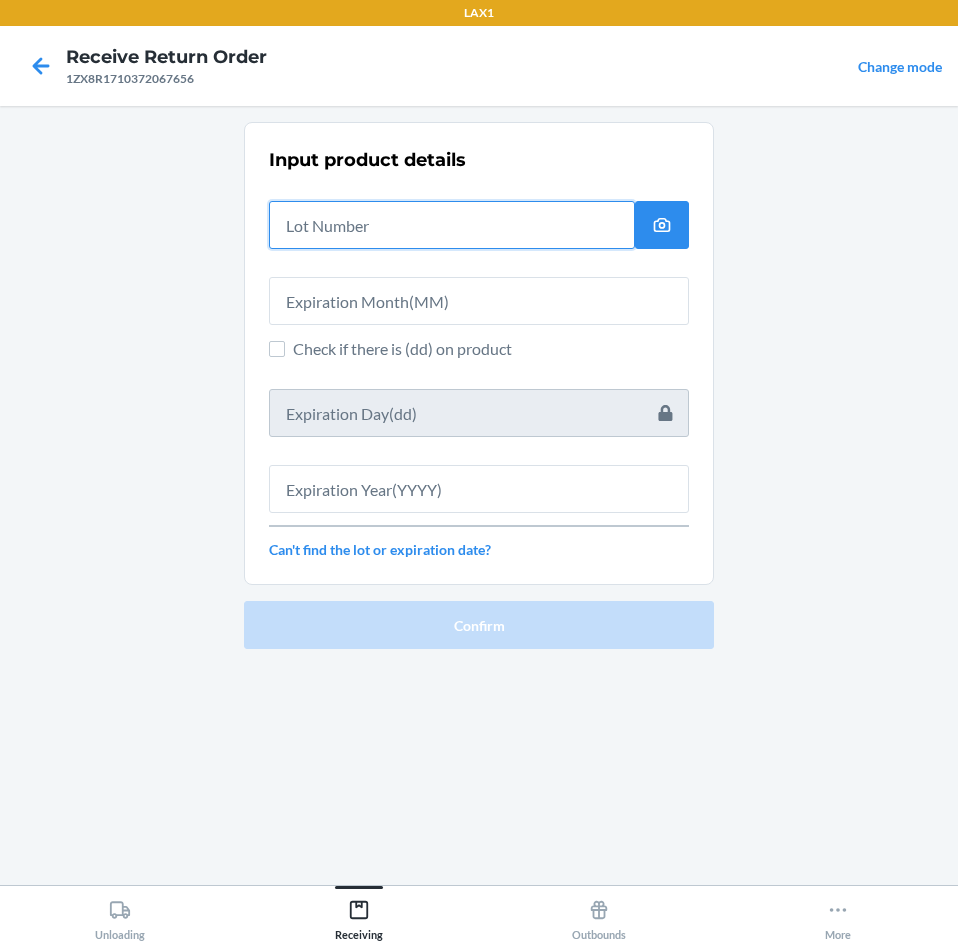 click at bounding box center [452, 225] 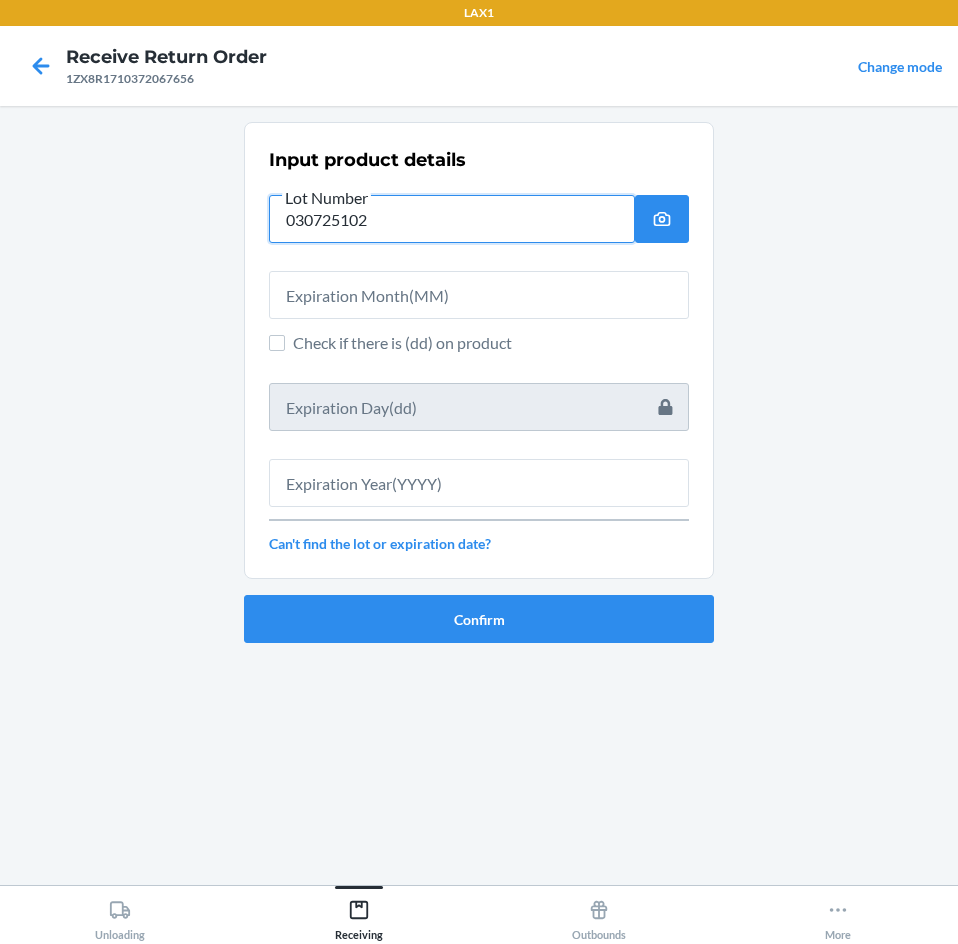 type on "030725102" 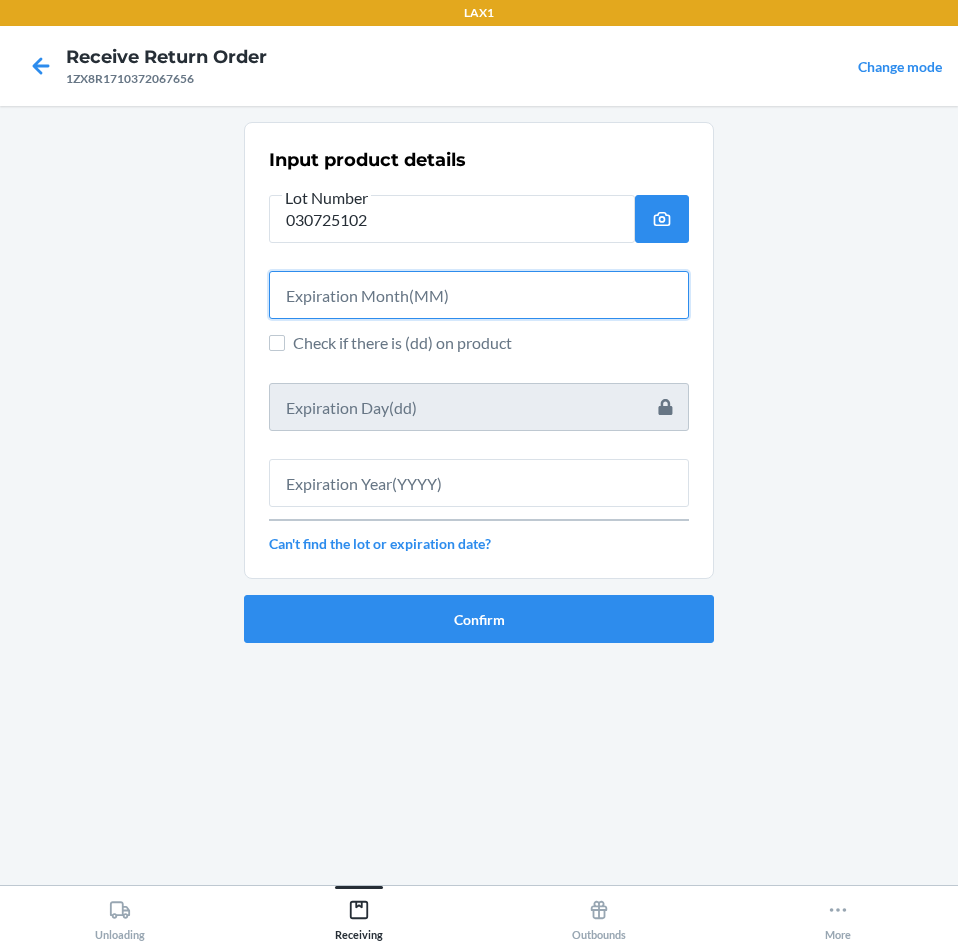 click at bounding box center [479, 295] 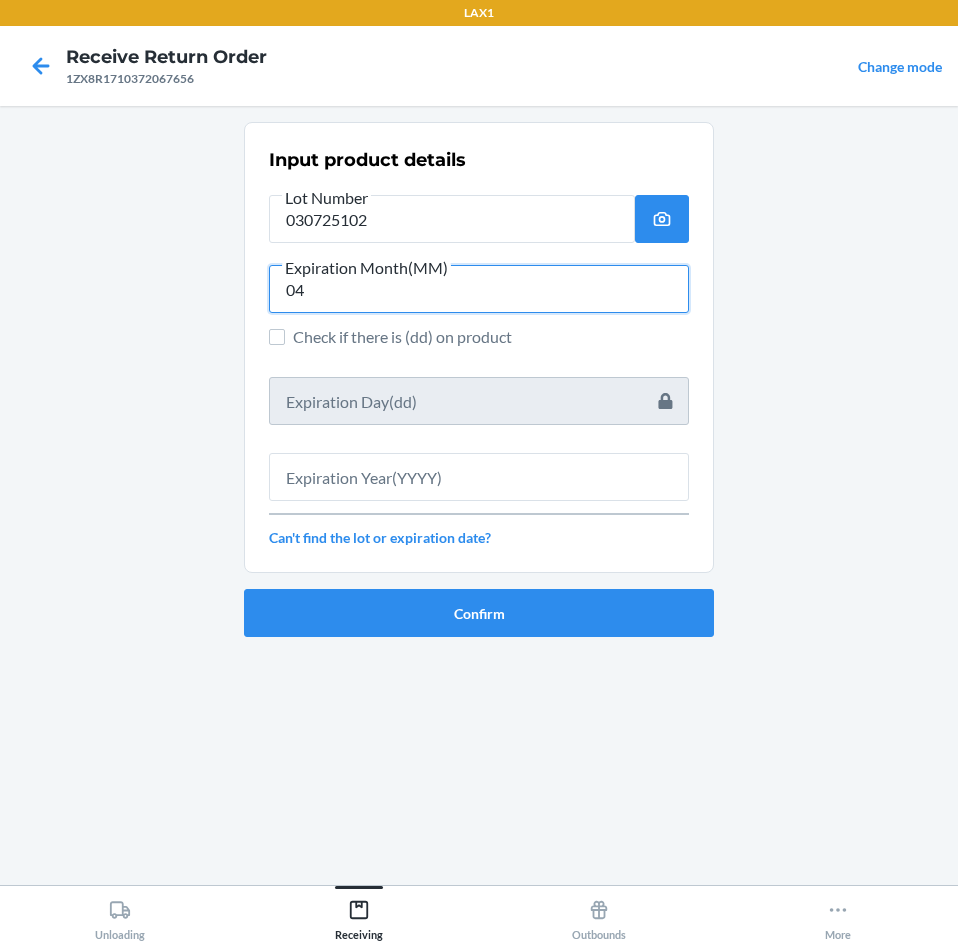type on "04" 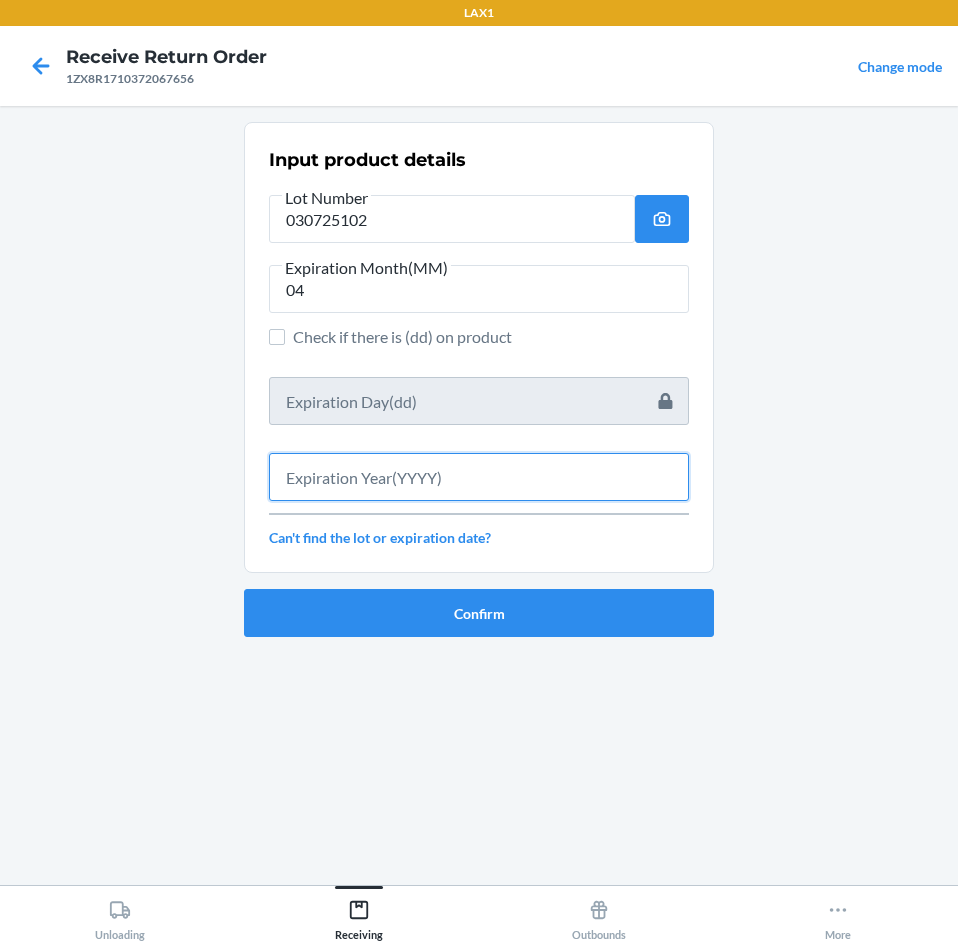 click at bounding box center [479, 477] 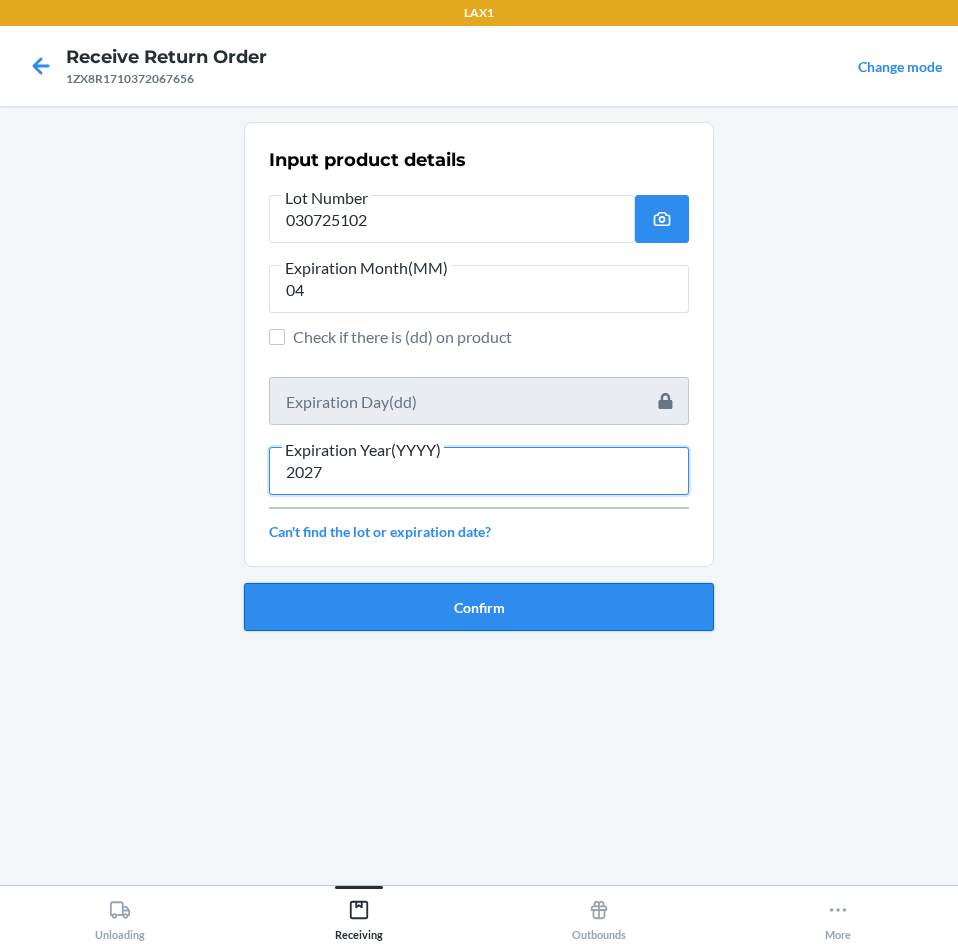 type on "2027" 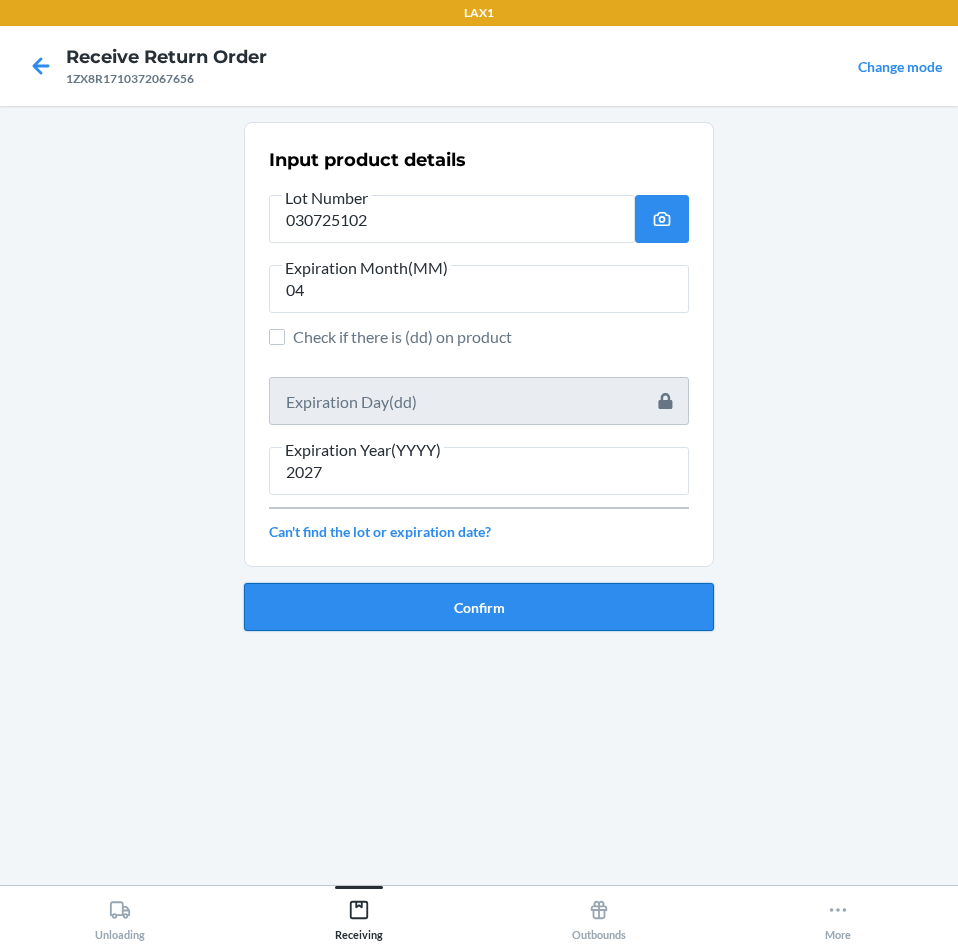 click on "Confirm" at bounding box center [479, 607] 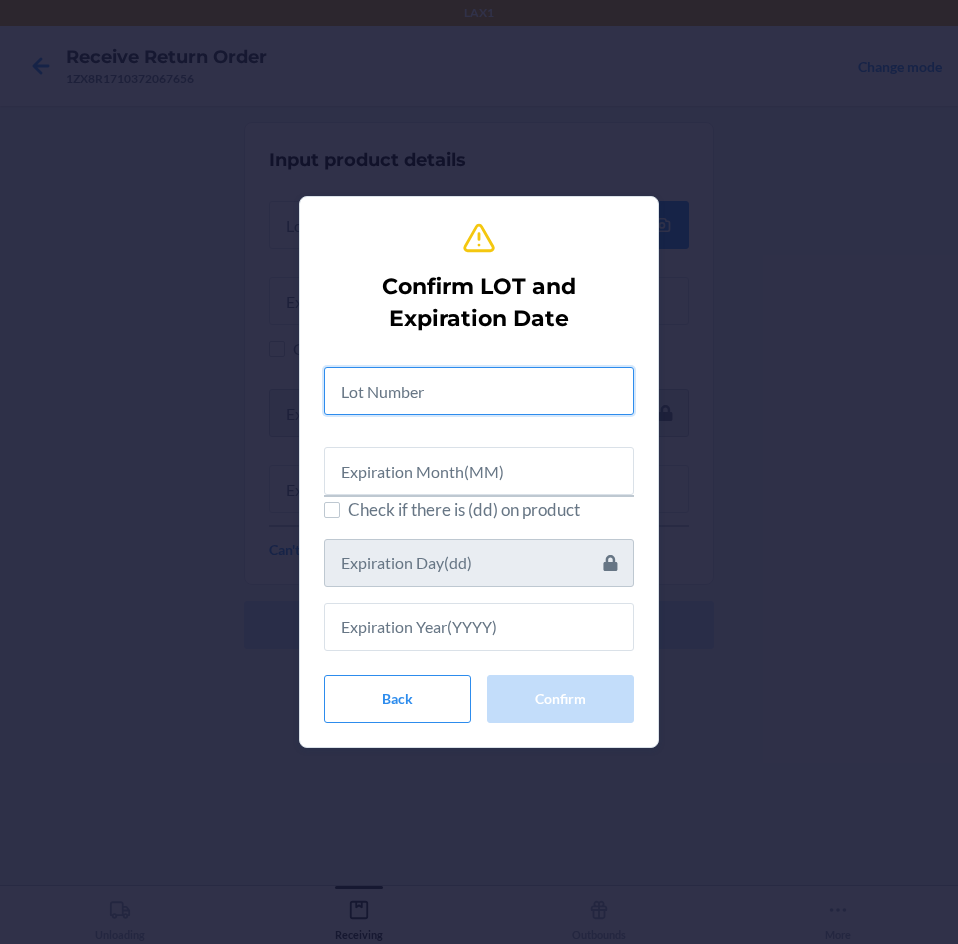 click at bounding box center [479, 391] 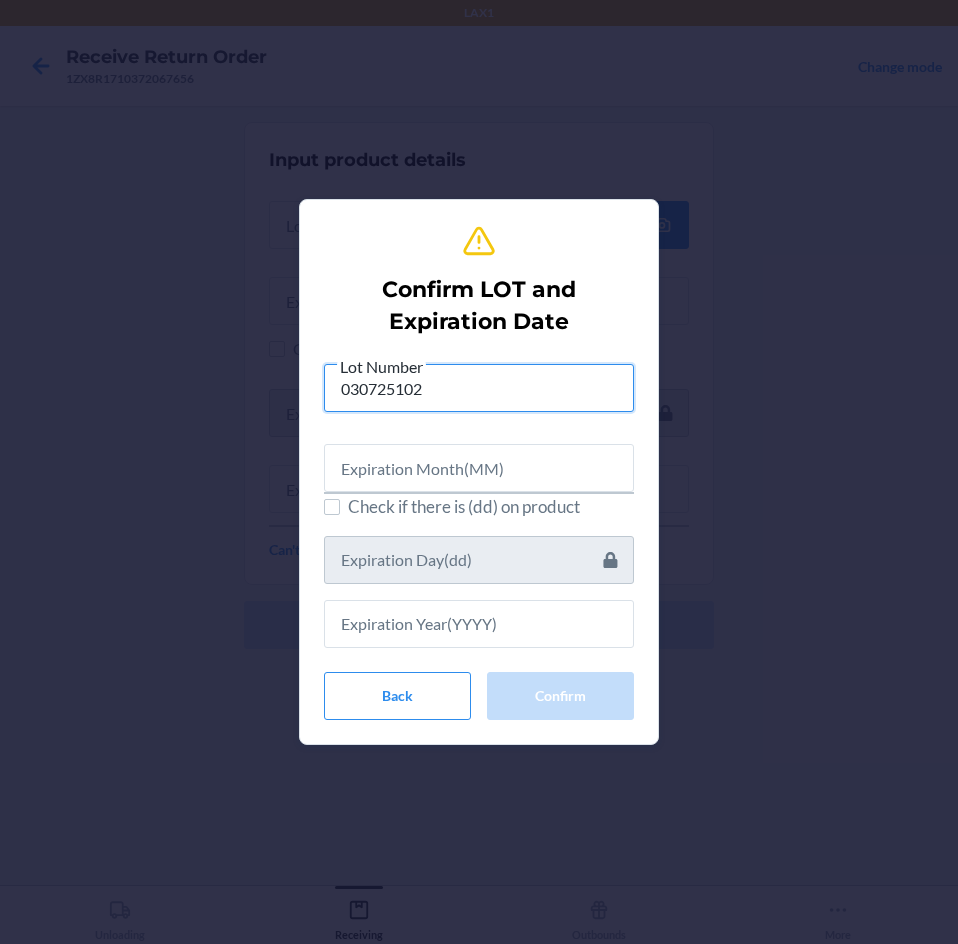 type on "030725102" 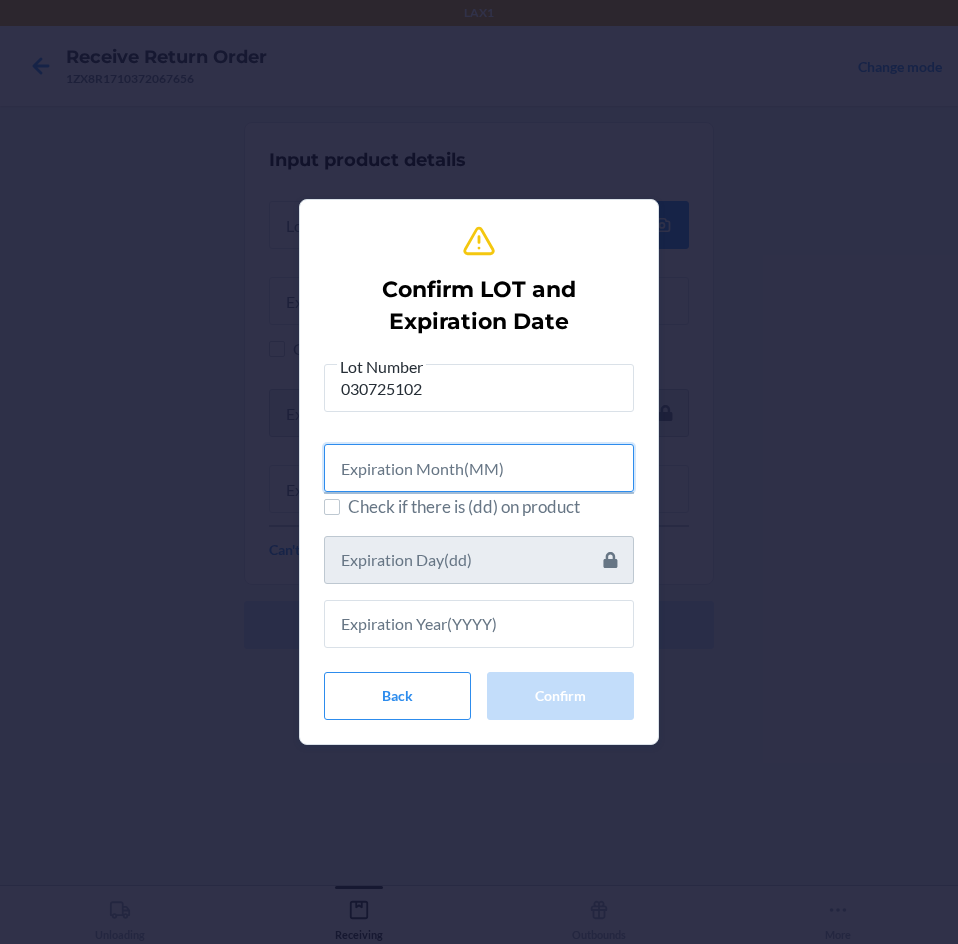 click at bounding box center [479, 468] 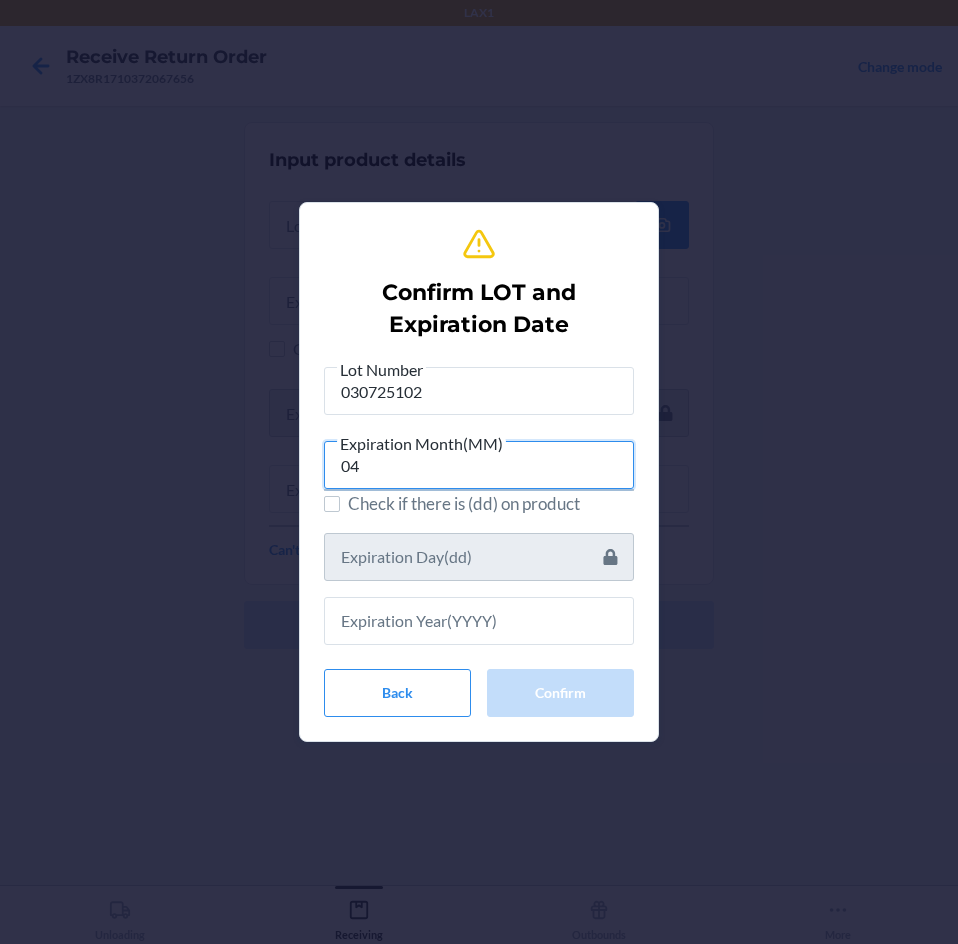 type on "04" 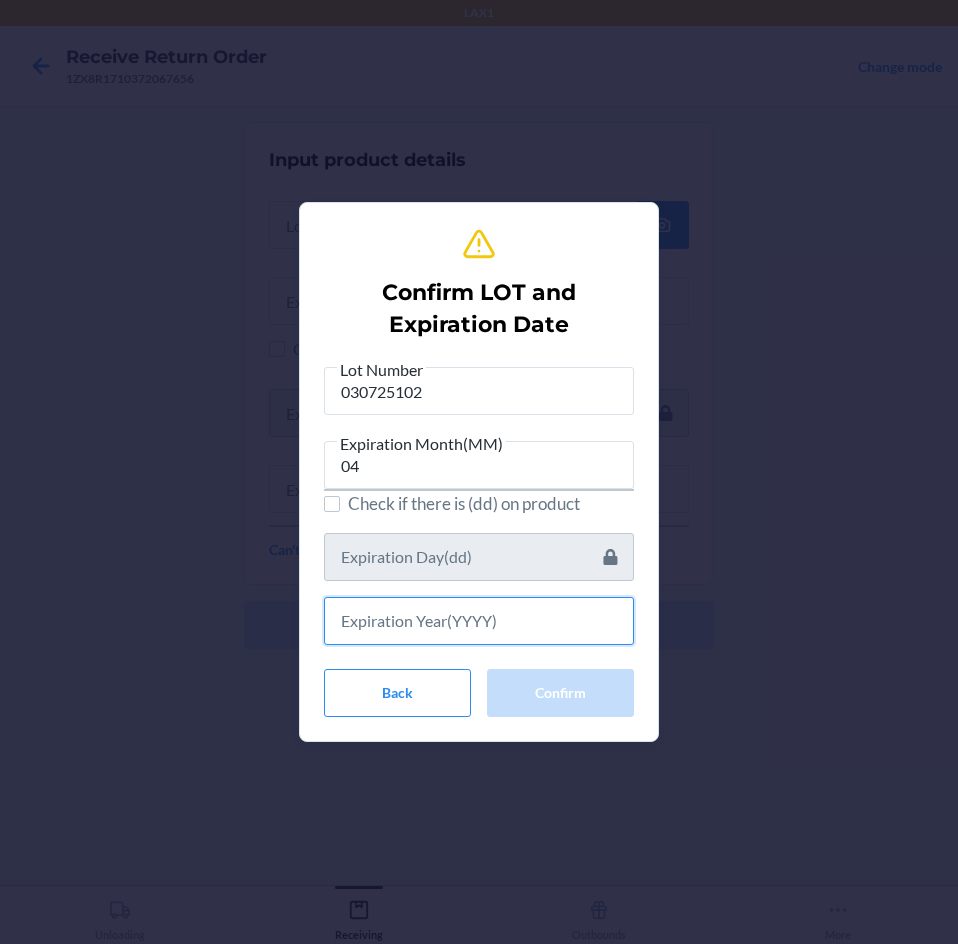 click at bounding box center [479, 621] 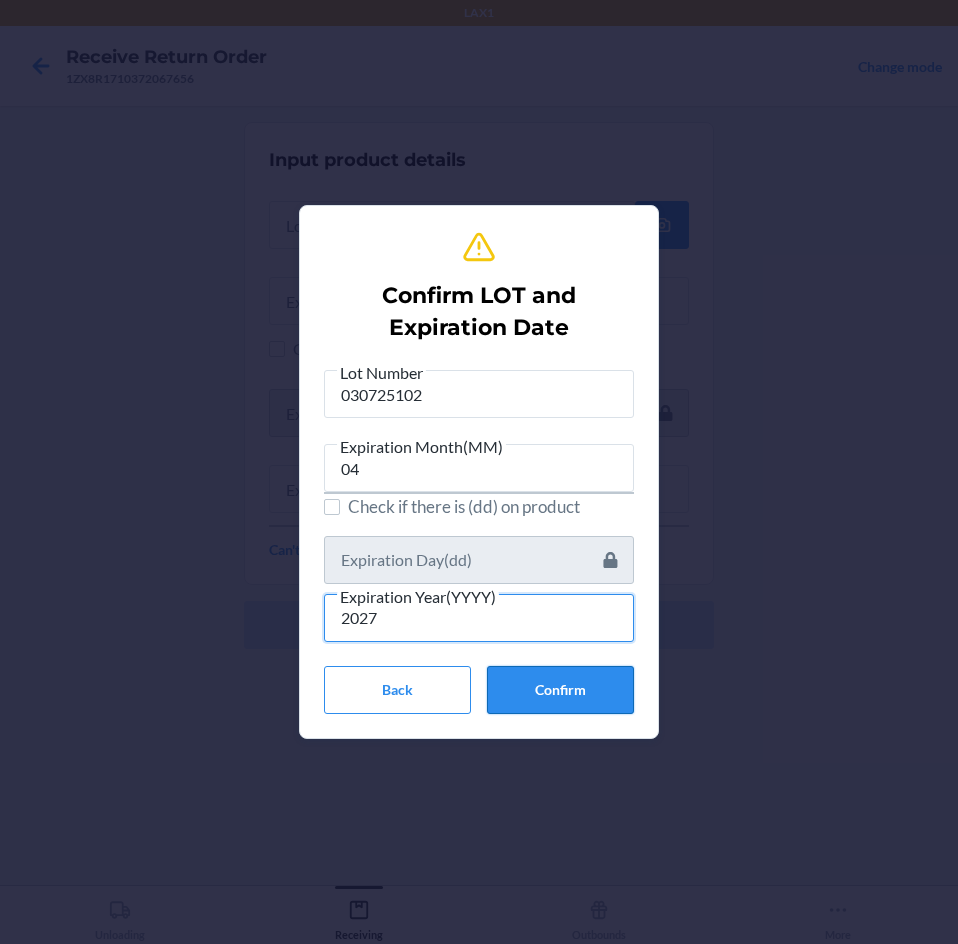 type on "2027" 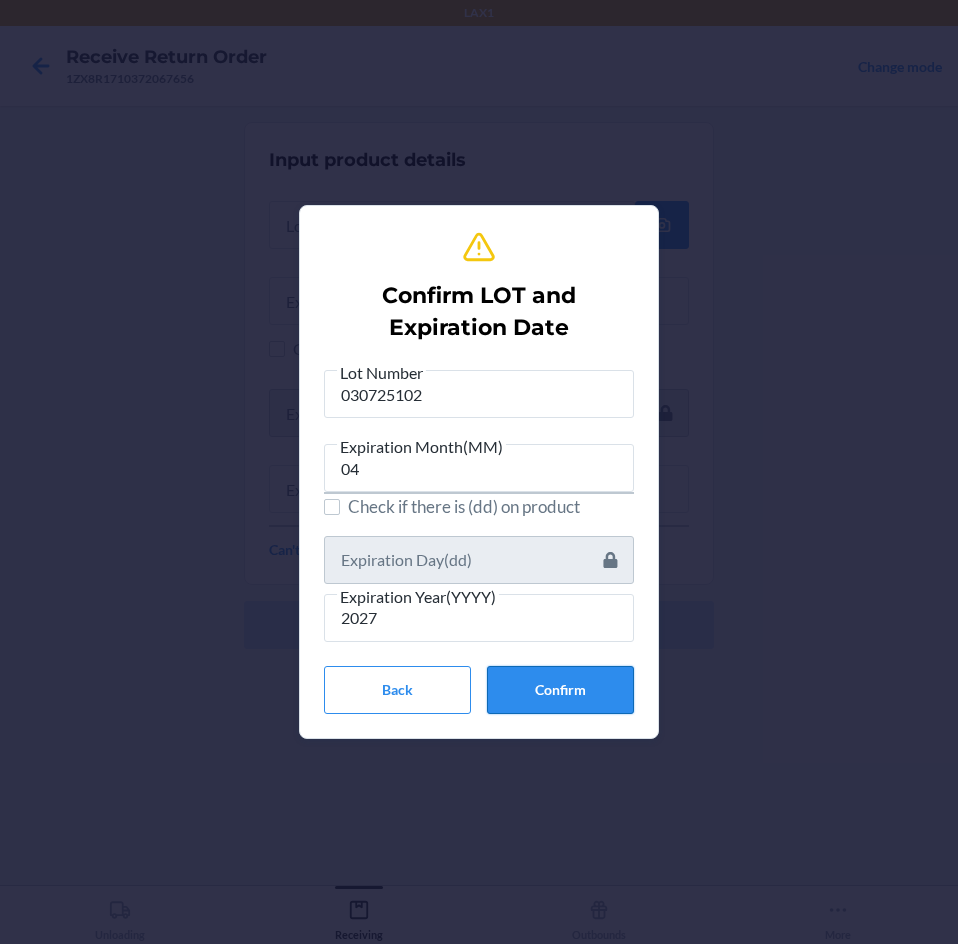 click on "Confirm" at bounding box center (560, 690) 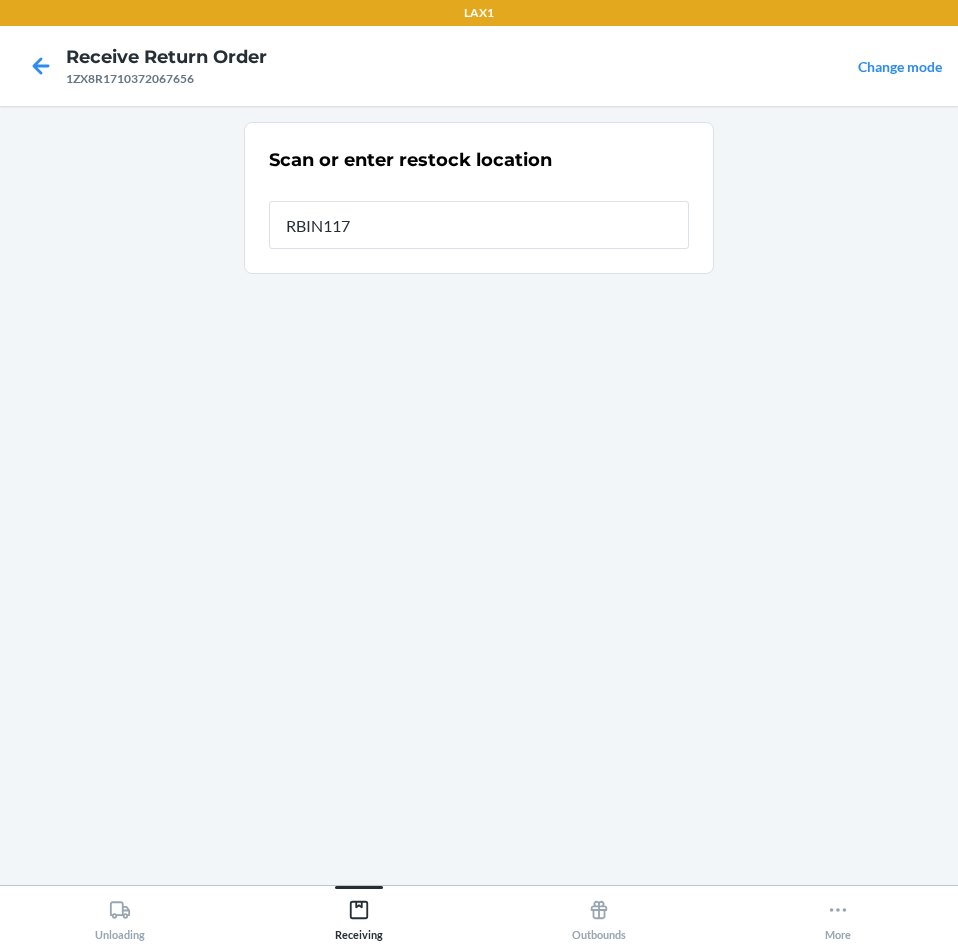 type on "RBIN117" 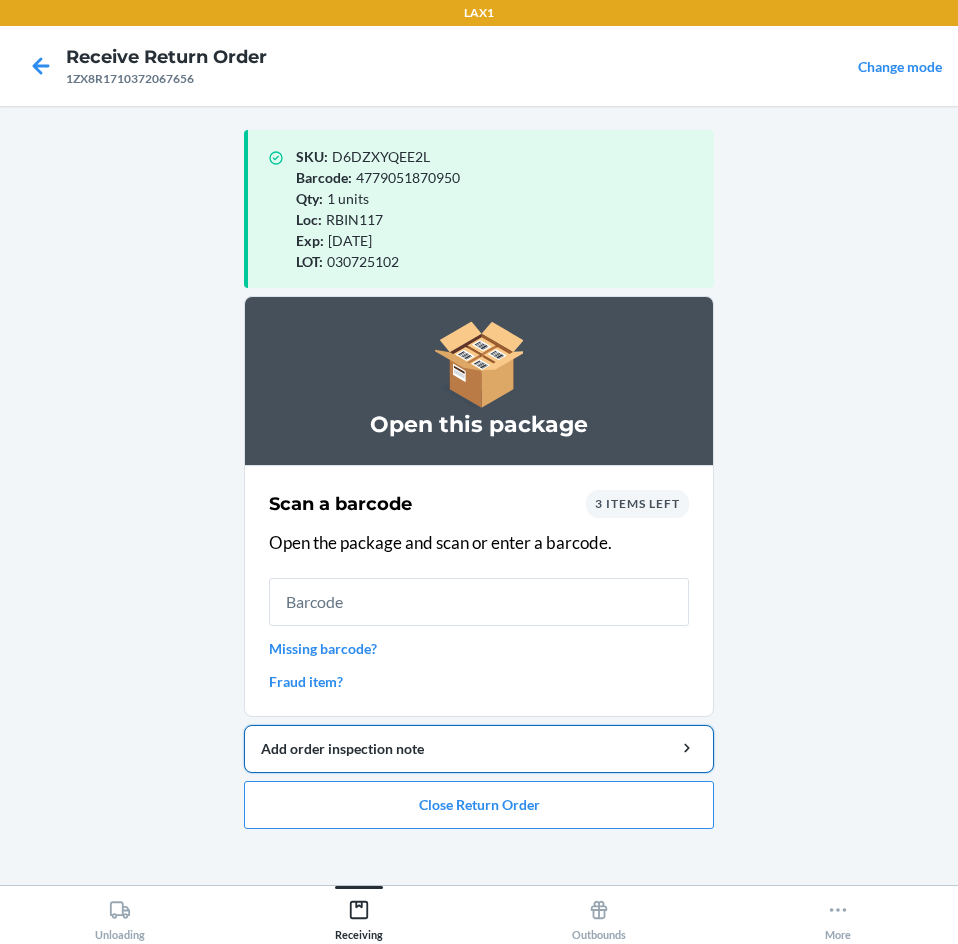 click on "Add order inspection note" at bounding box center [479, 748] 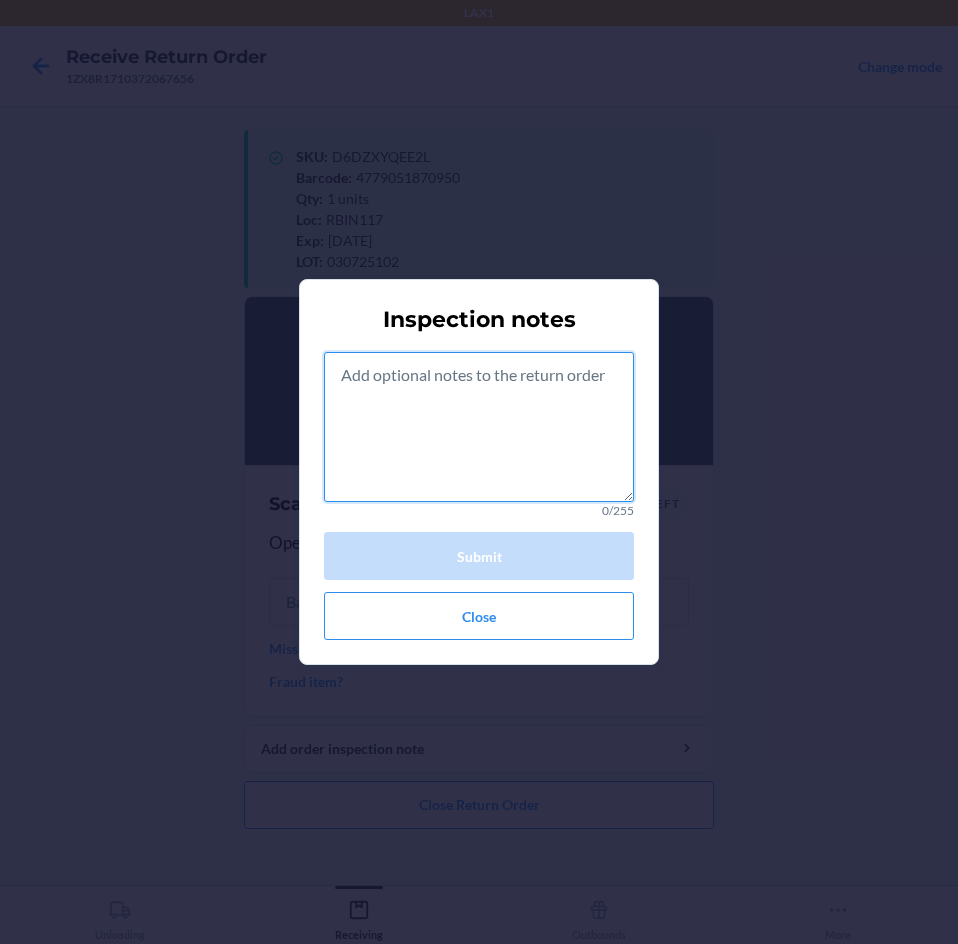 click at bounding box center [479, 427] 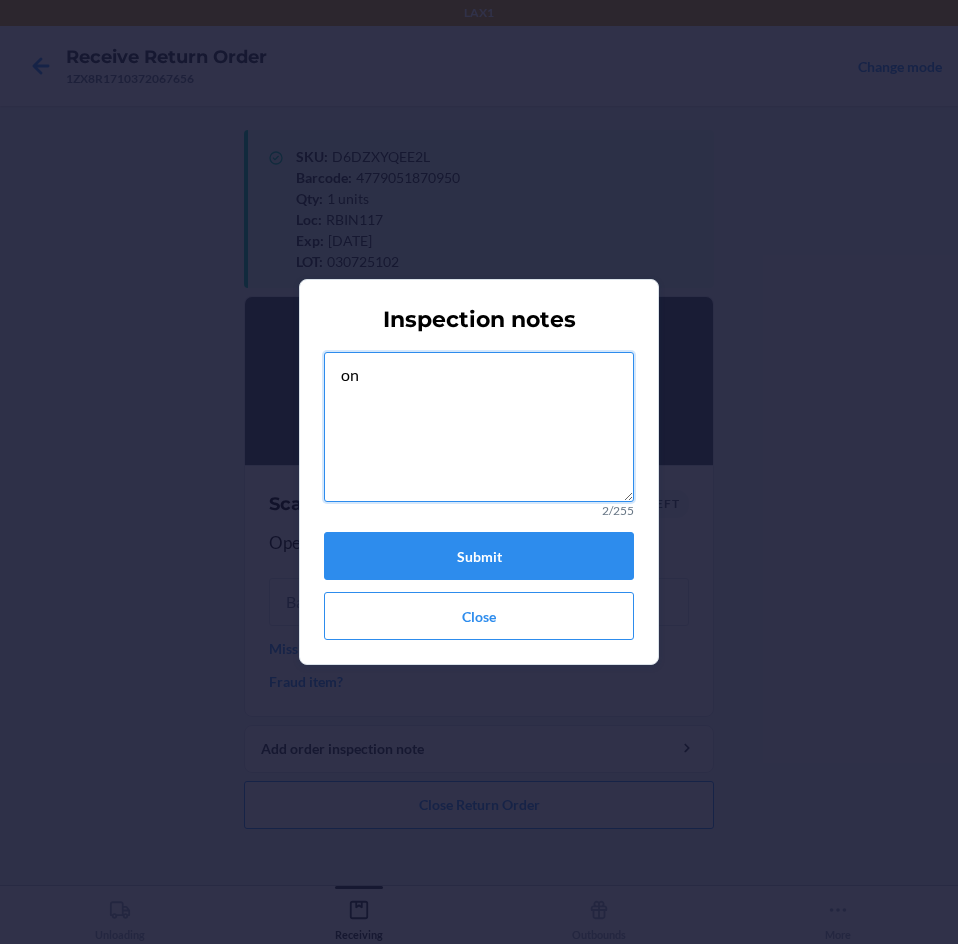 type on "o" 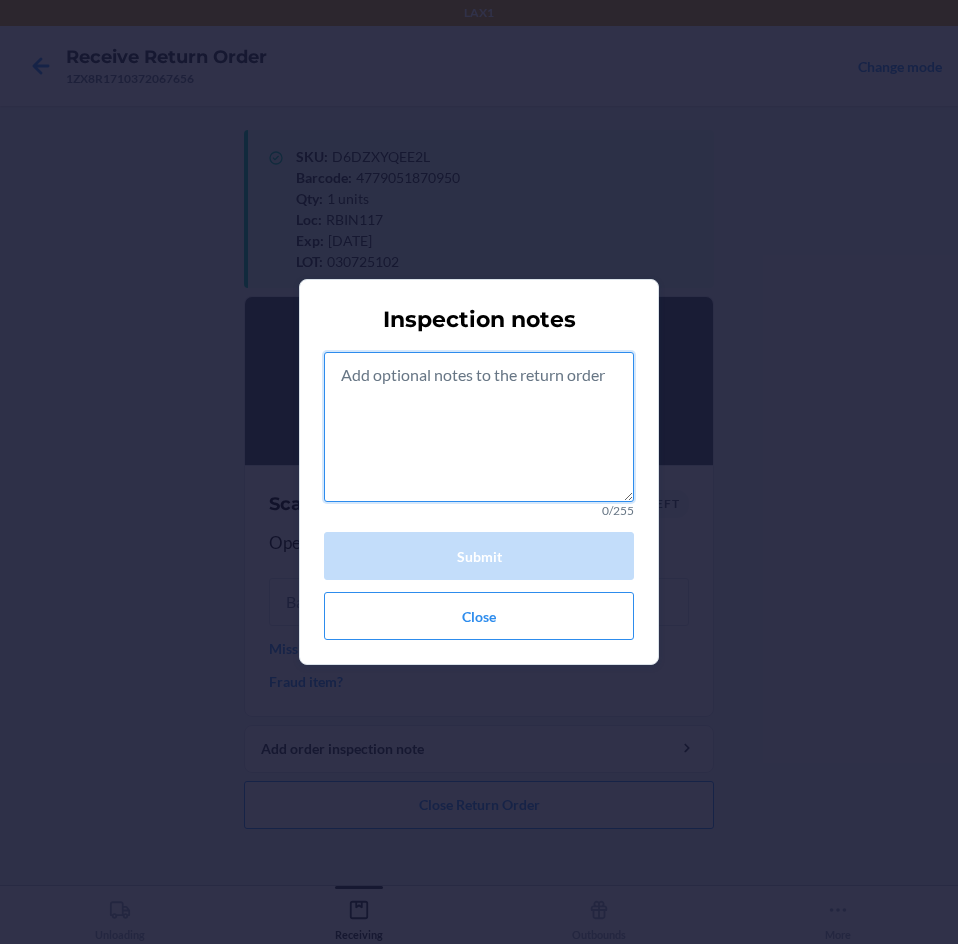 click at bounding box center [479, 427] 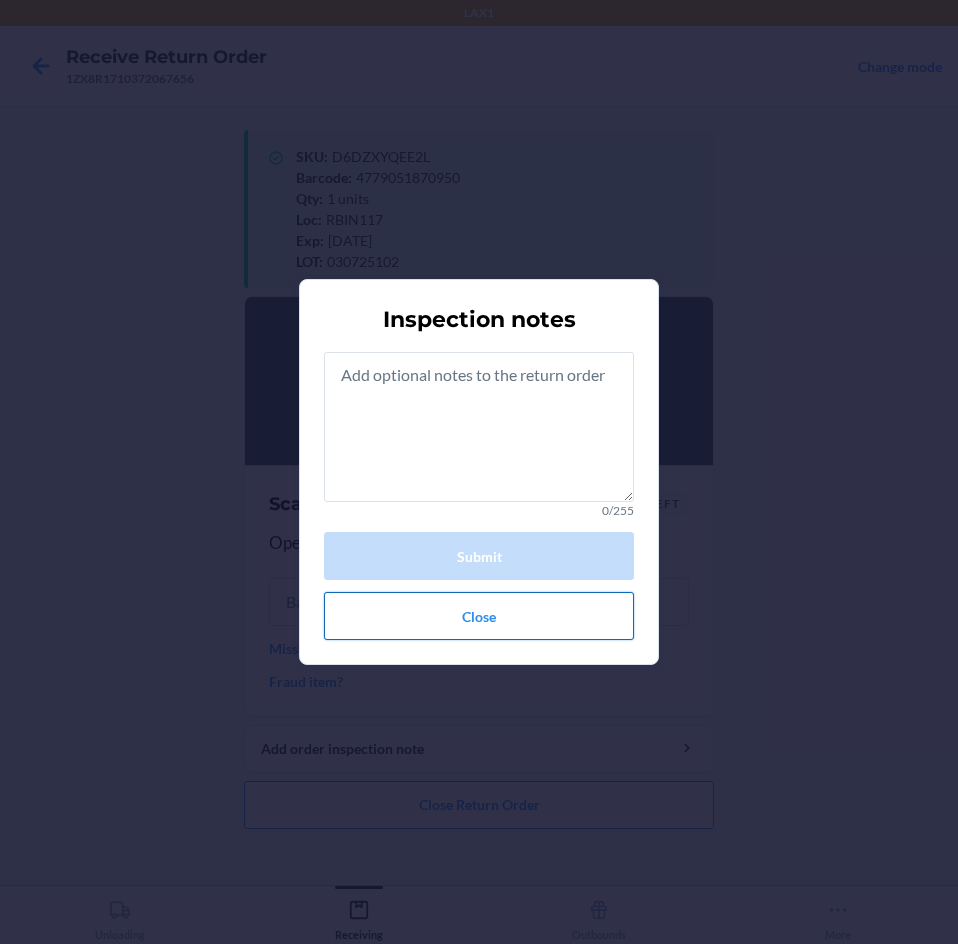 click on "Inspection notes 0/255 Submit Close" at bounding box center (479, 472) 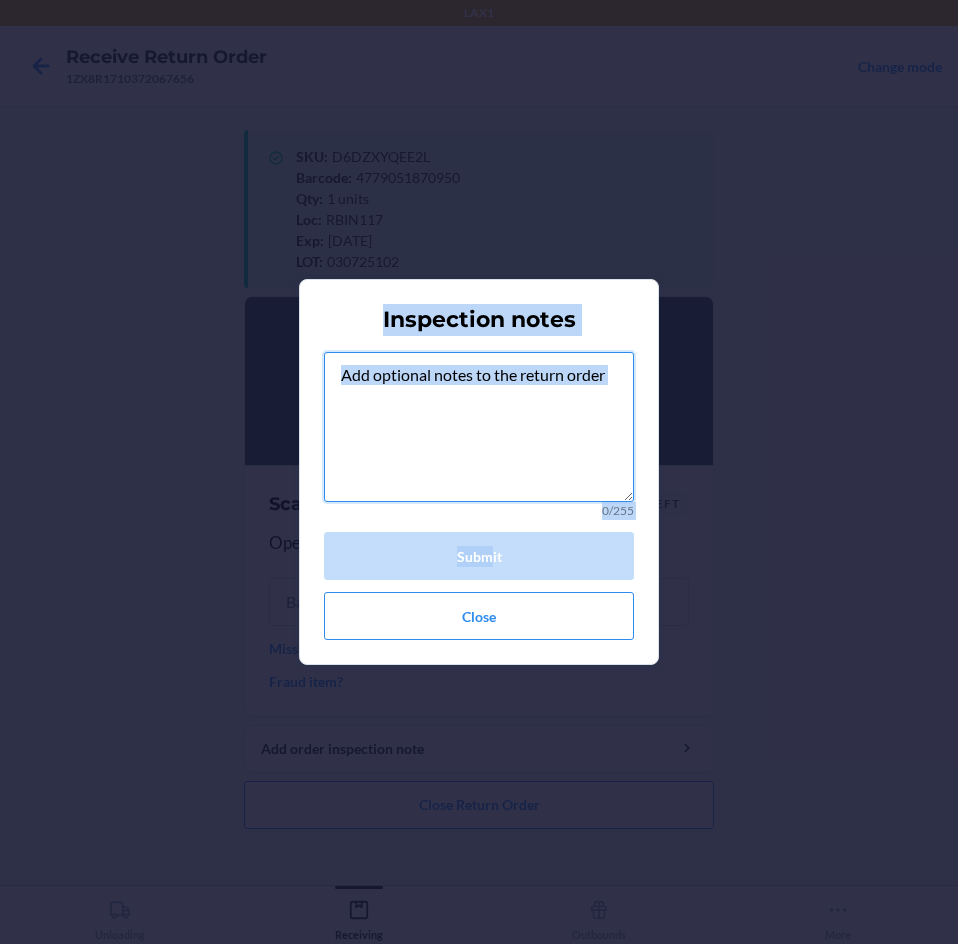 click at bounding box center (479, 427) 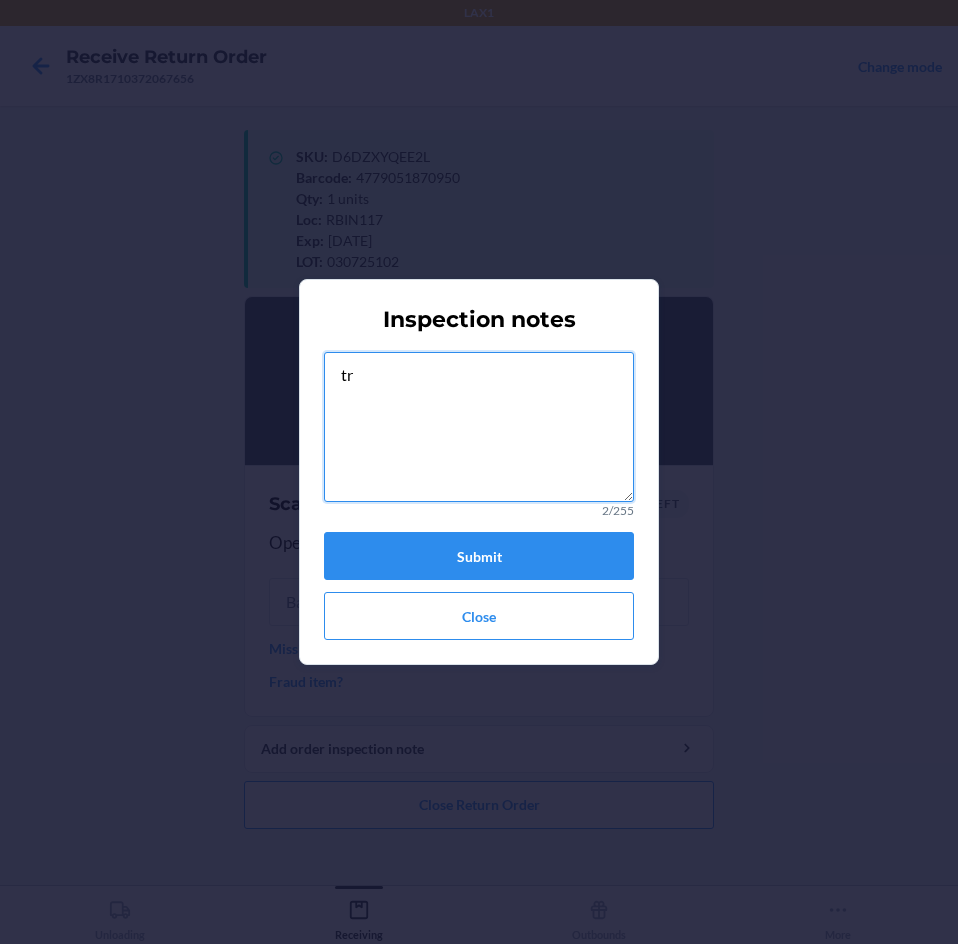 type on "t" 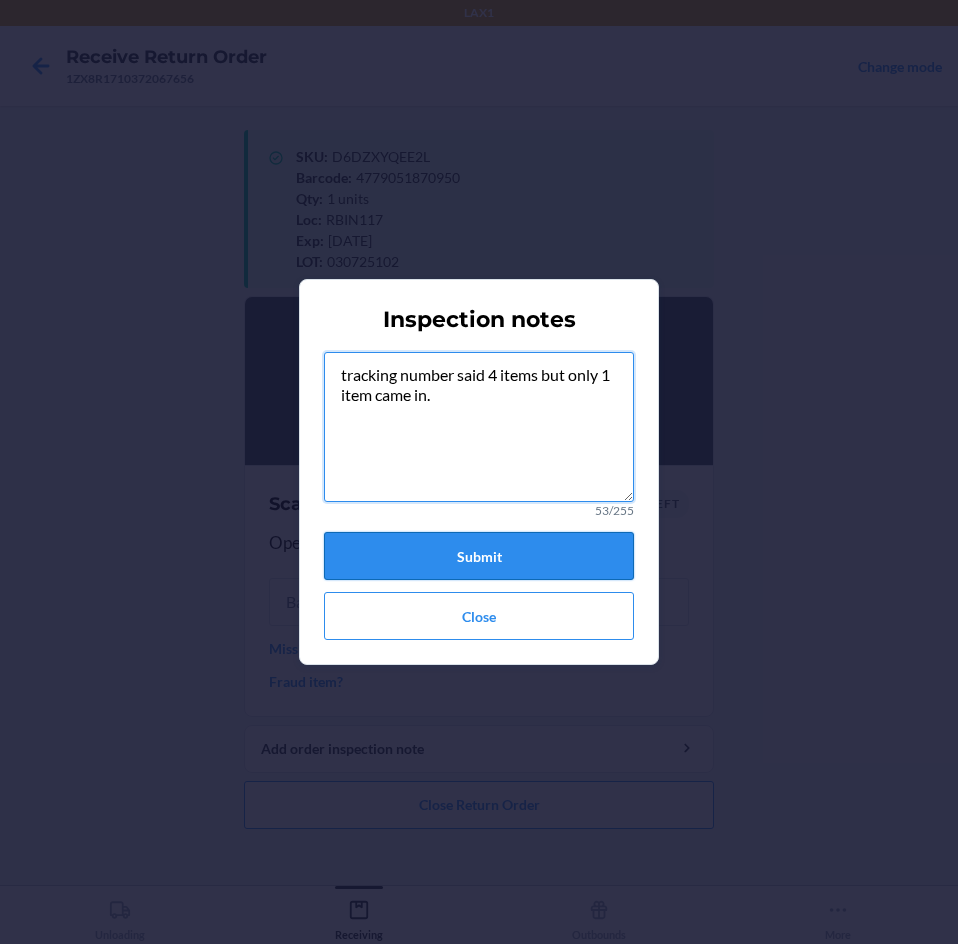 type on "tracking number said 4 items but only 1 item came in." 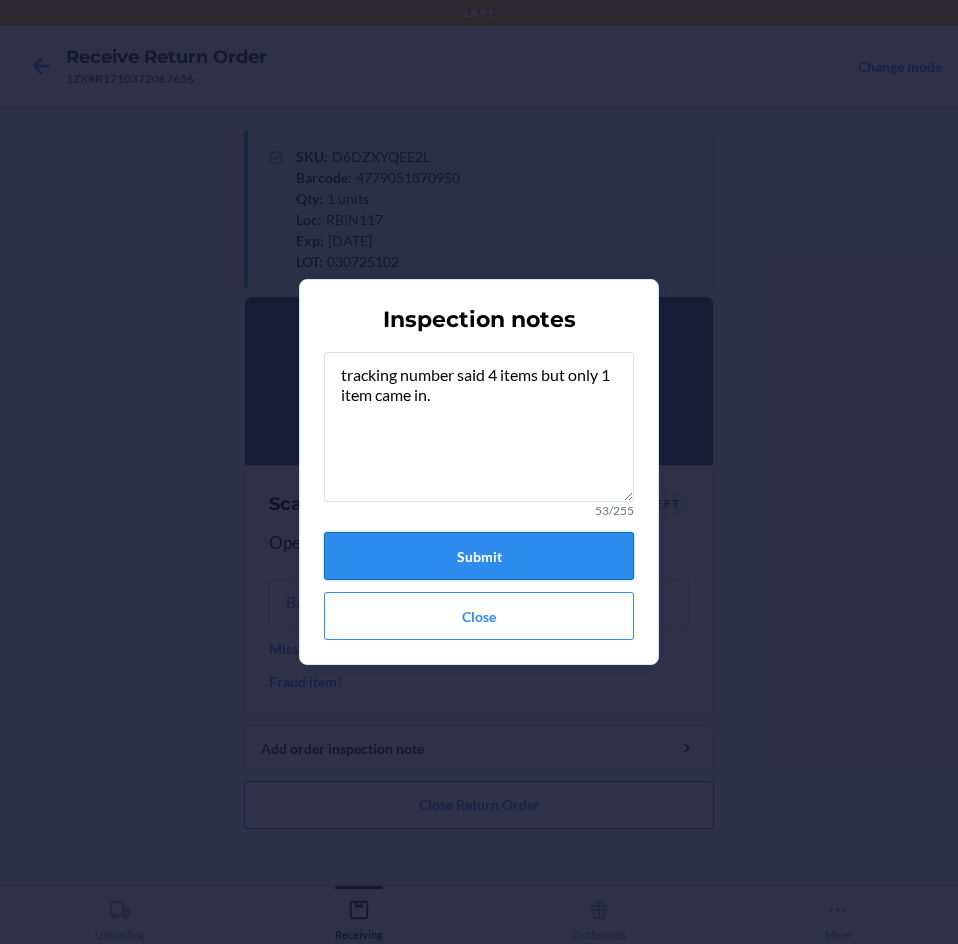 click on "Submit" at bounding box center [479, 556] 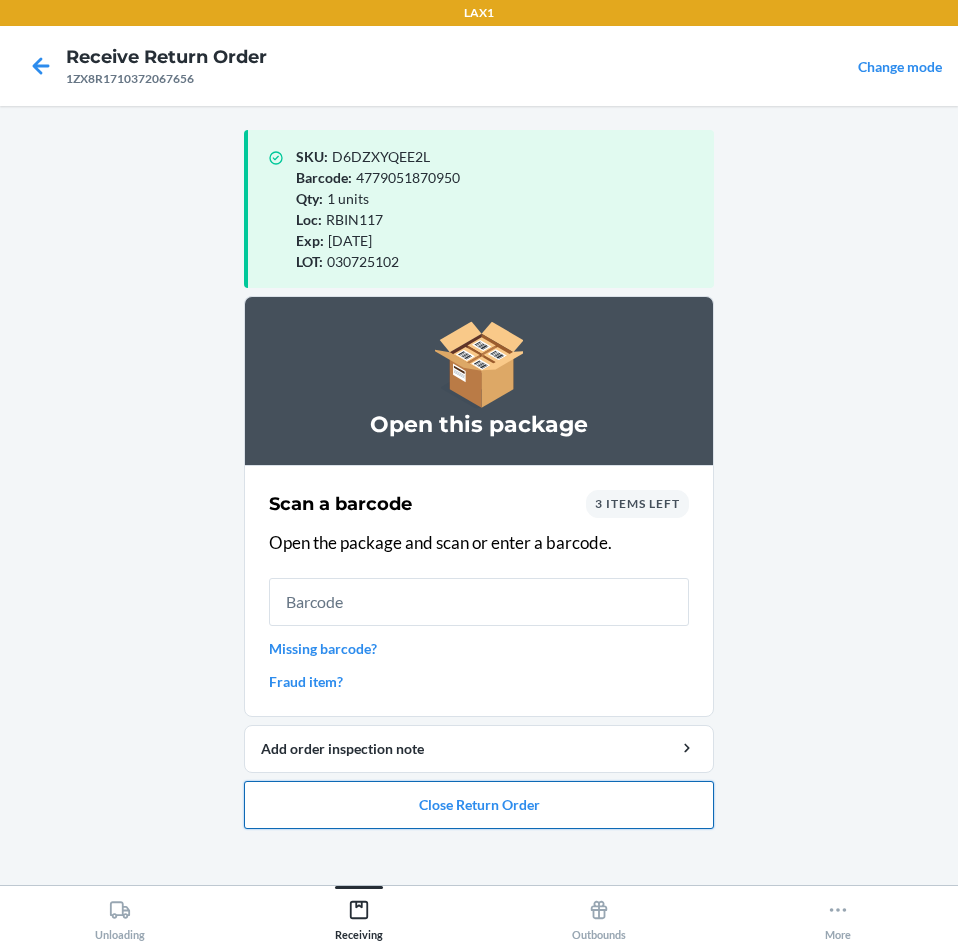 click on "Close Return Order" at bounding box center [479, 805] 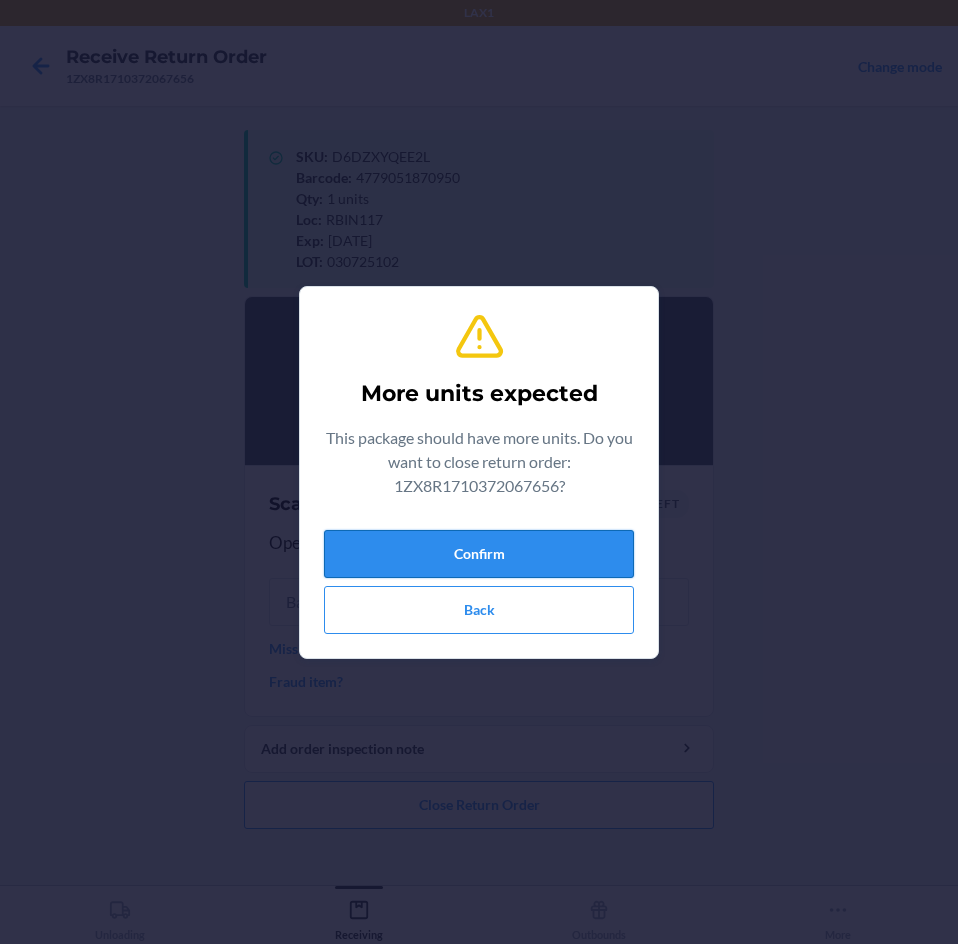 click on "Confirm" at bounding box center [479, 554] 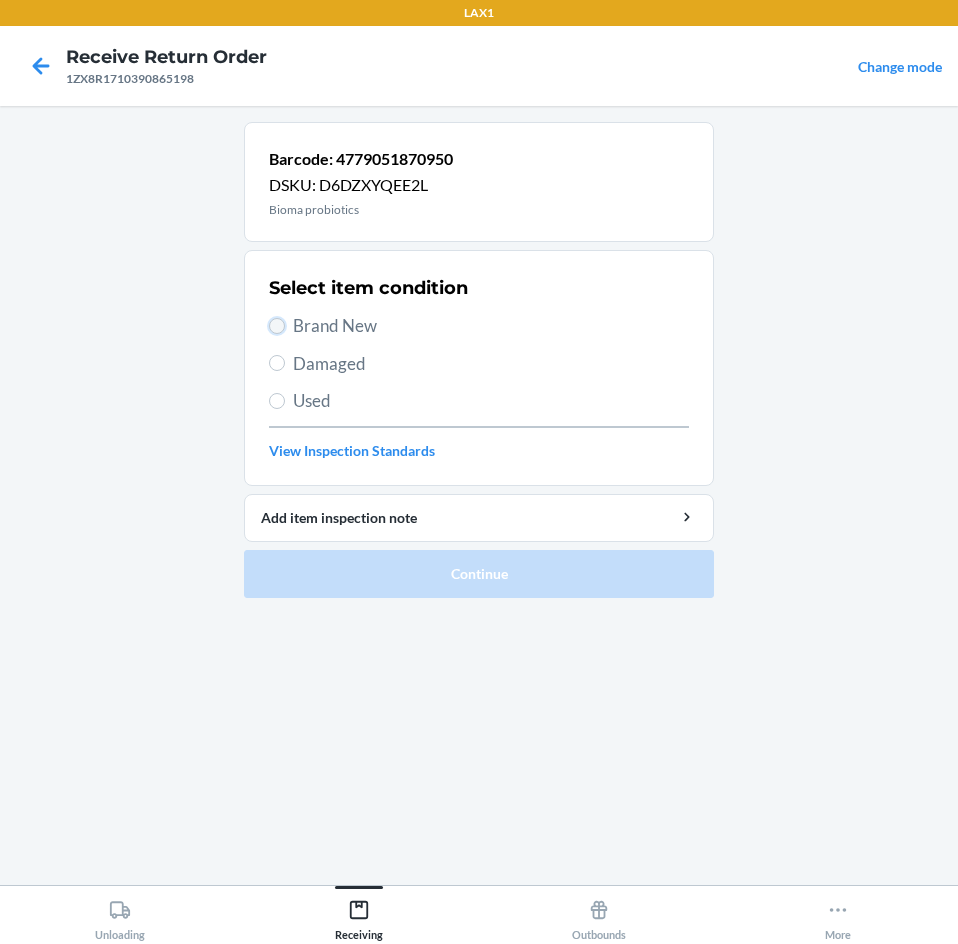 click on "Brand New" at bounding box center (277, 326) 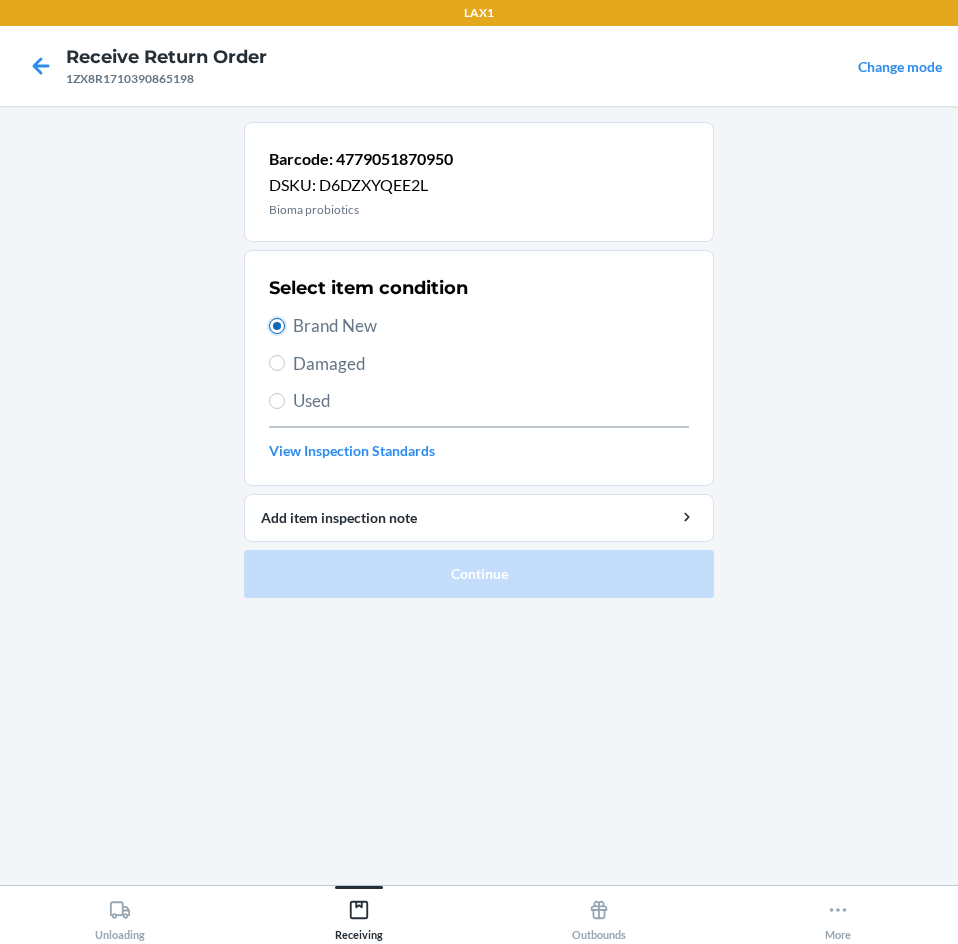 radio on "true" 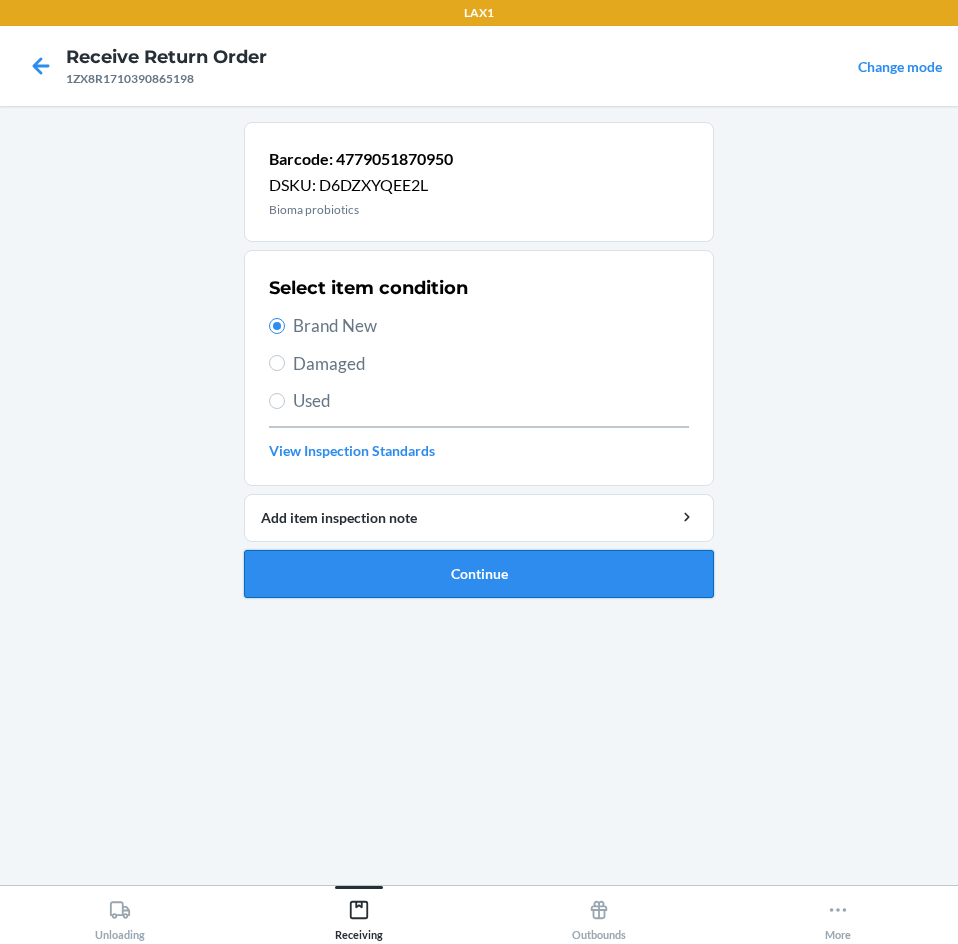 click on "Continue" at bounding box center (479, 574) 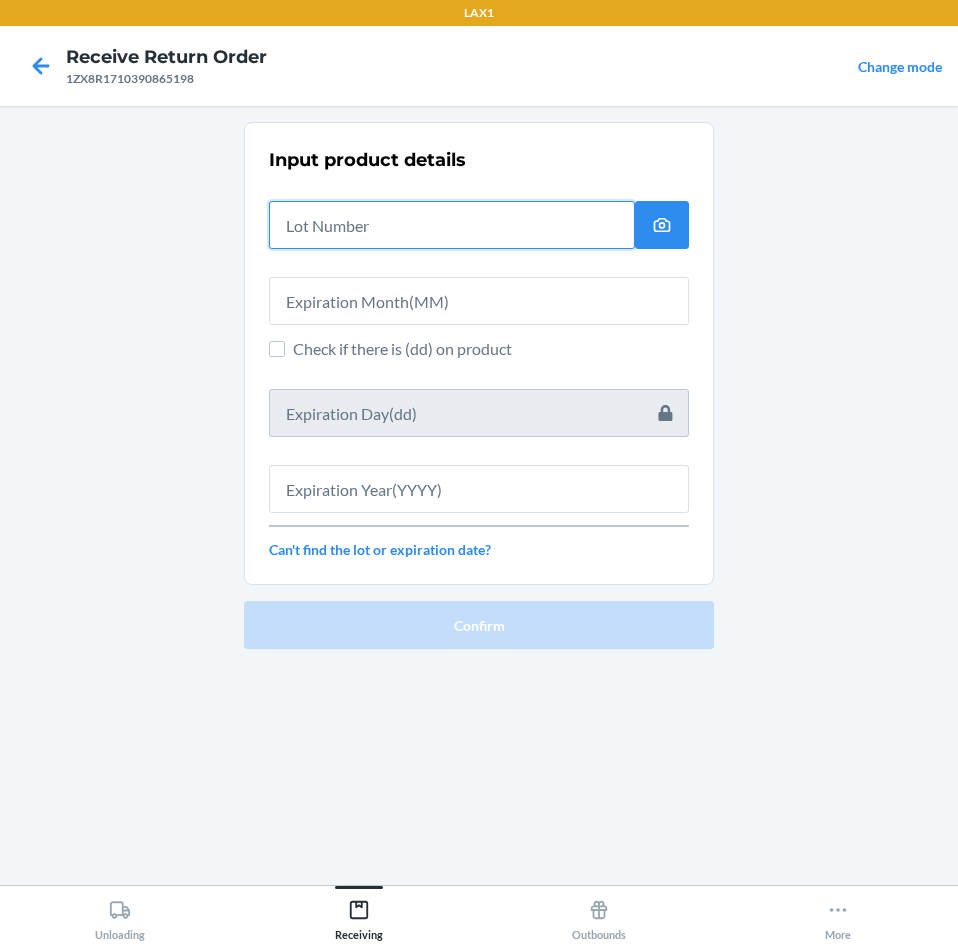 click at bounding box center [452, 225] 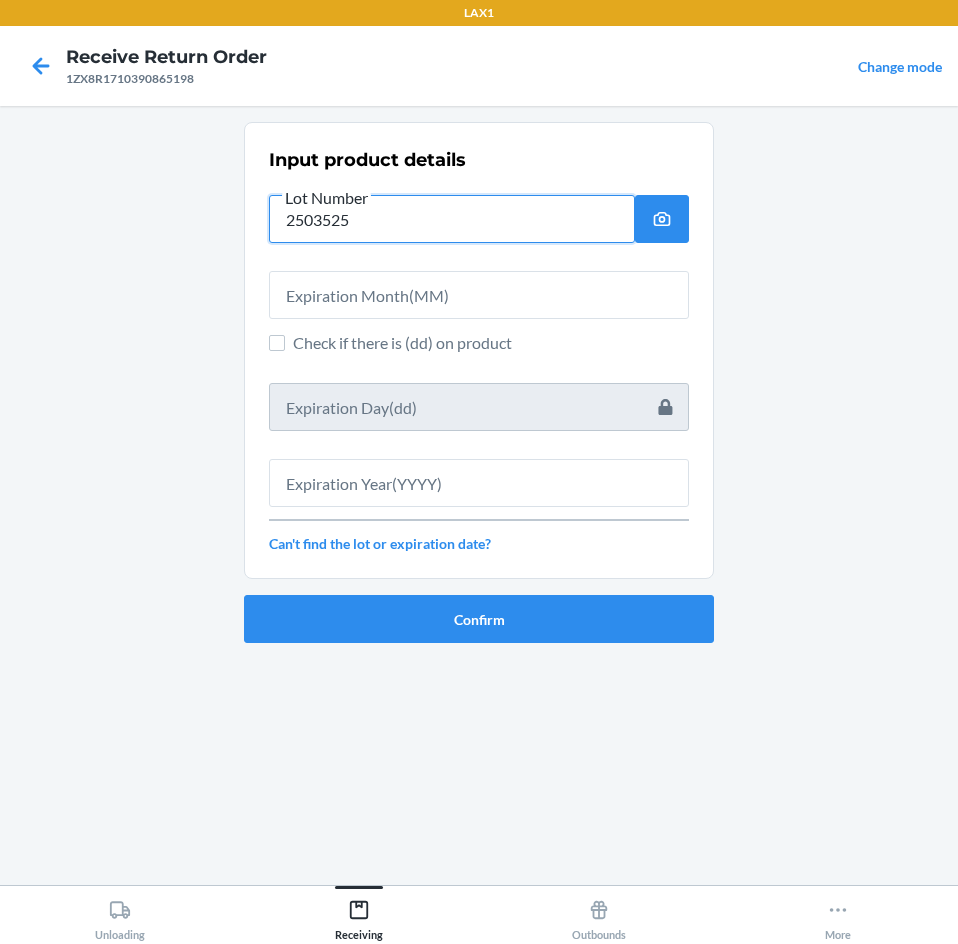 type on "2503525" 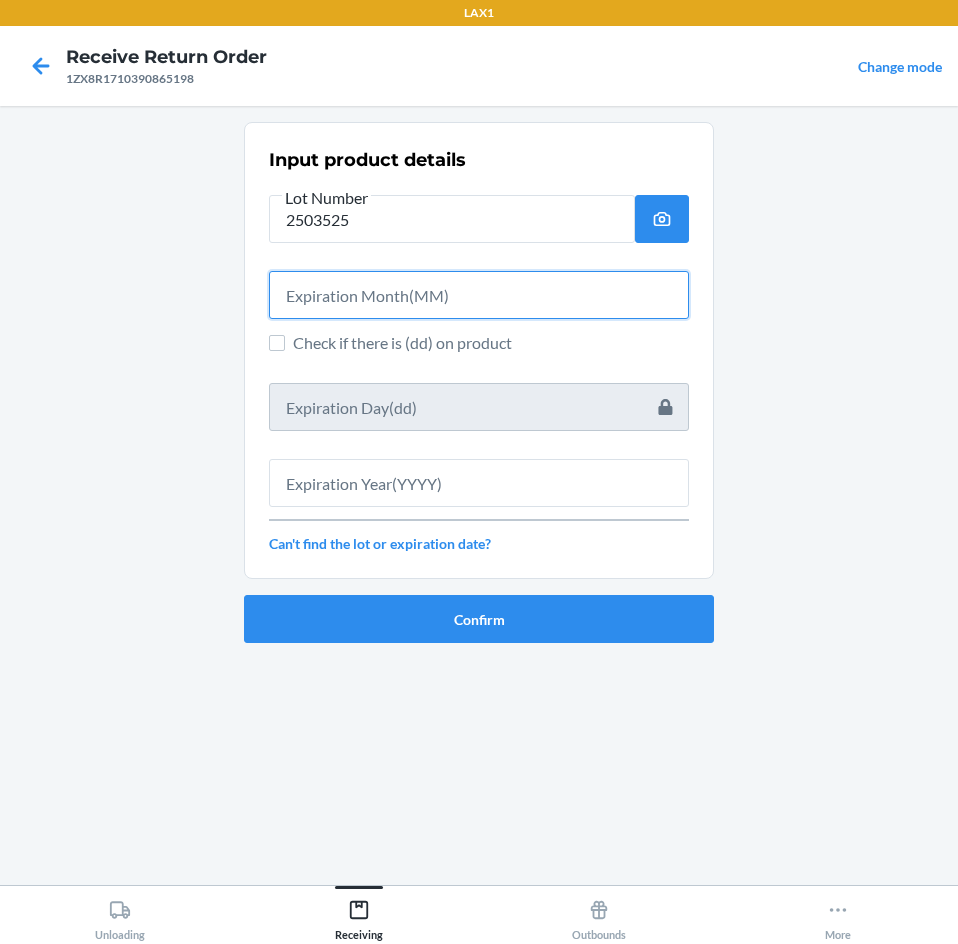 click at bounding box center [479, 295] 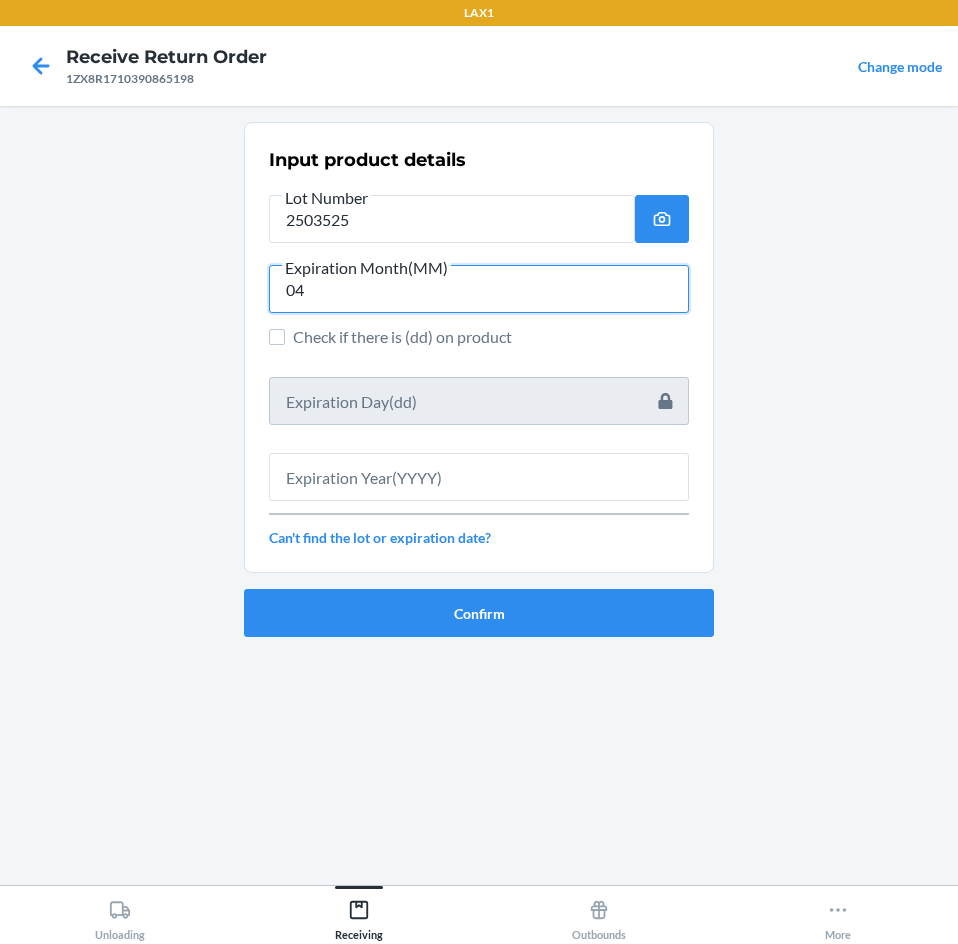 type on "04" 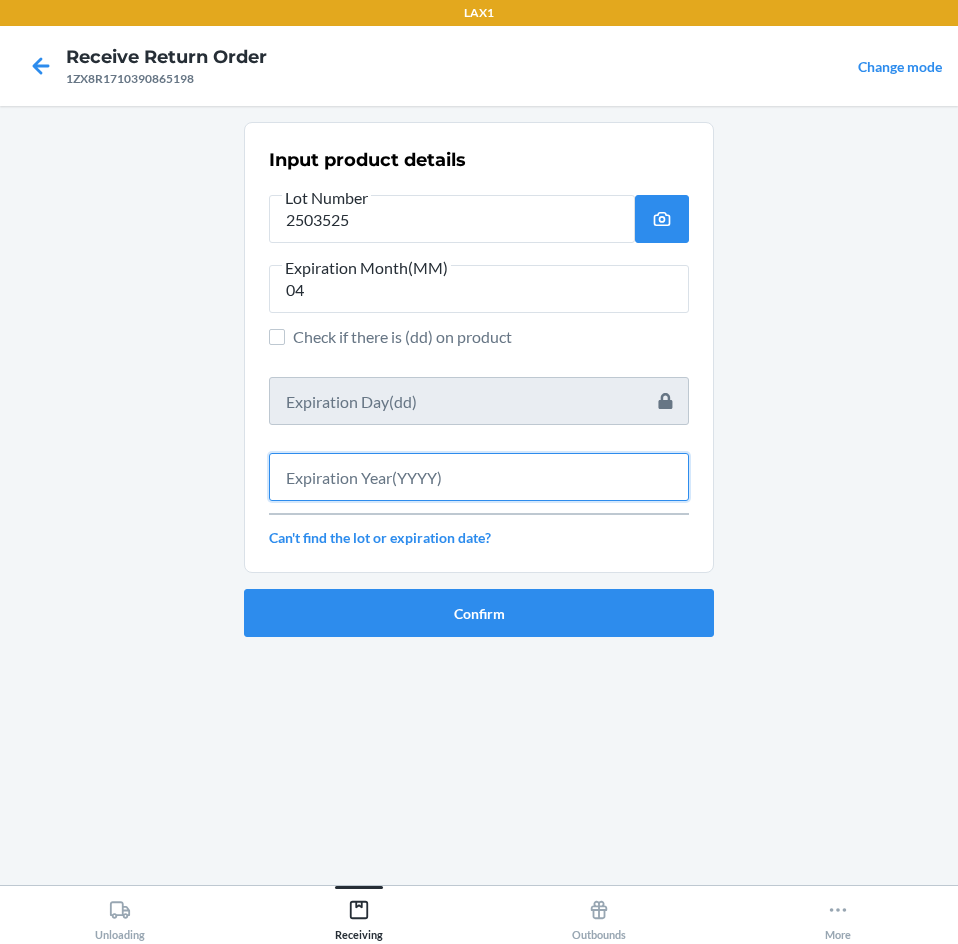 click at bounding box center (479, 477) 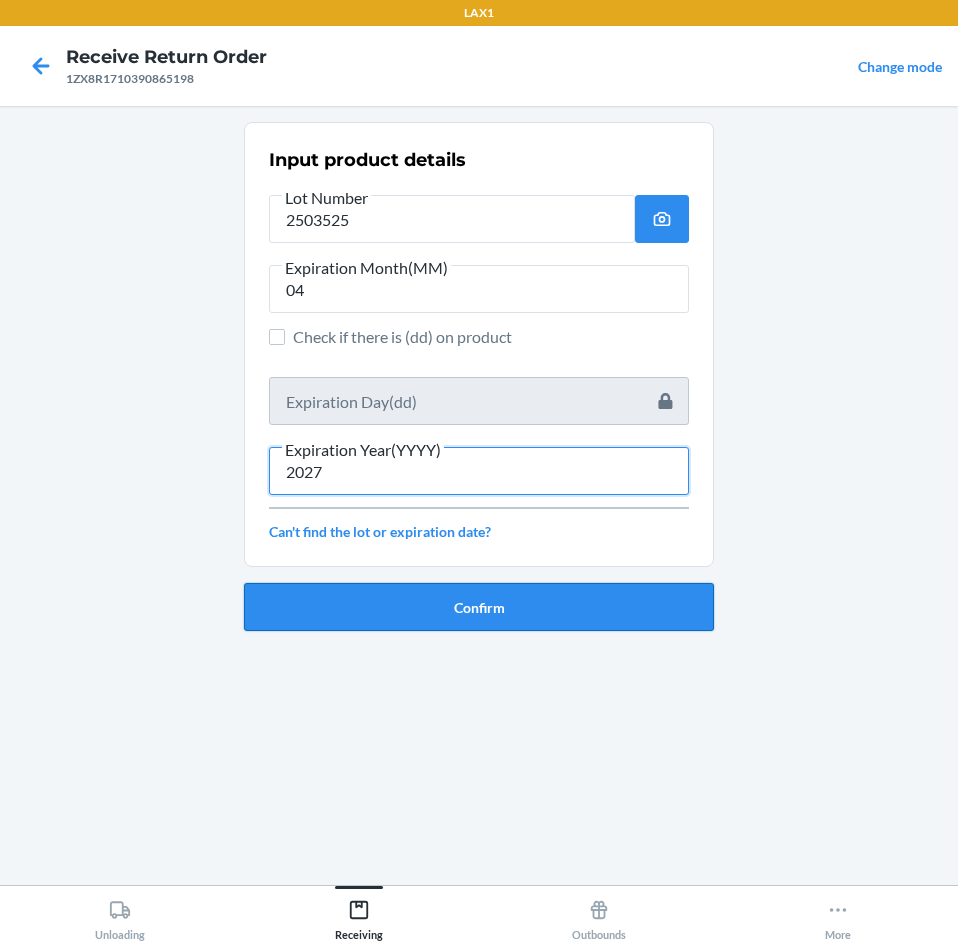 type on "2027" 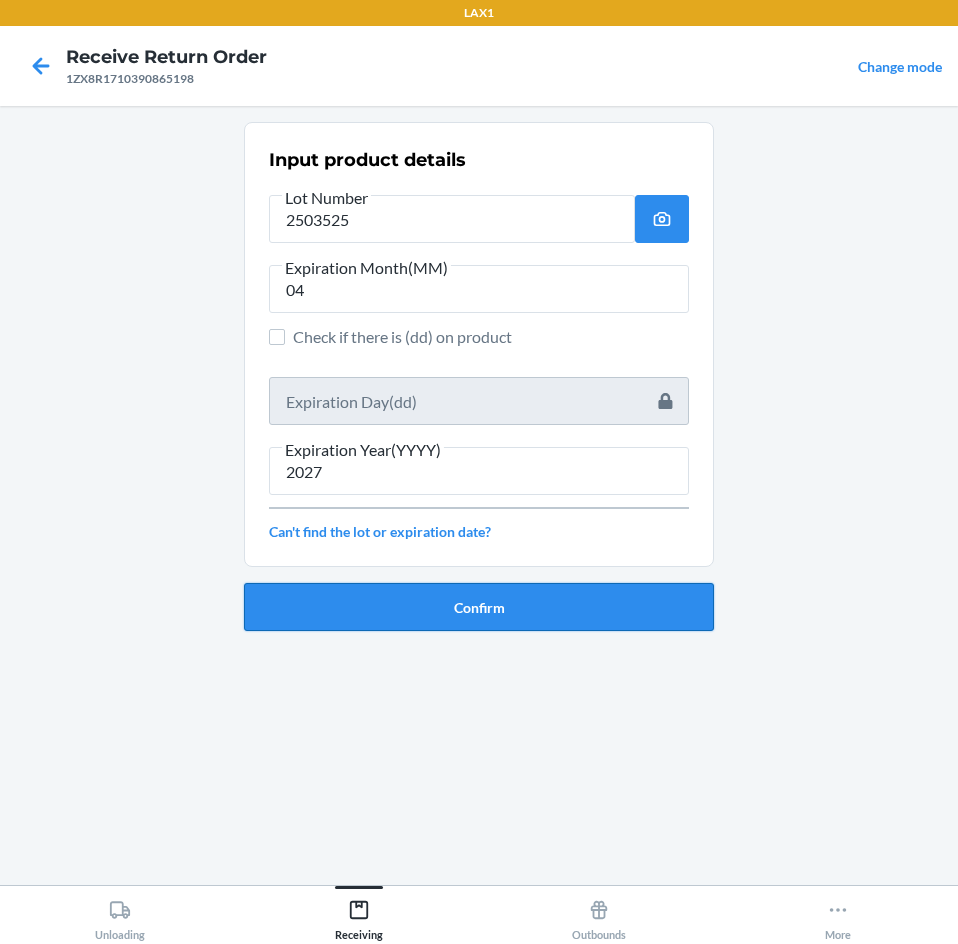 click on "Confirm" at bounding box center [479, 607] 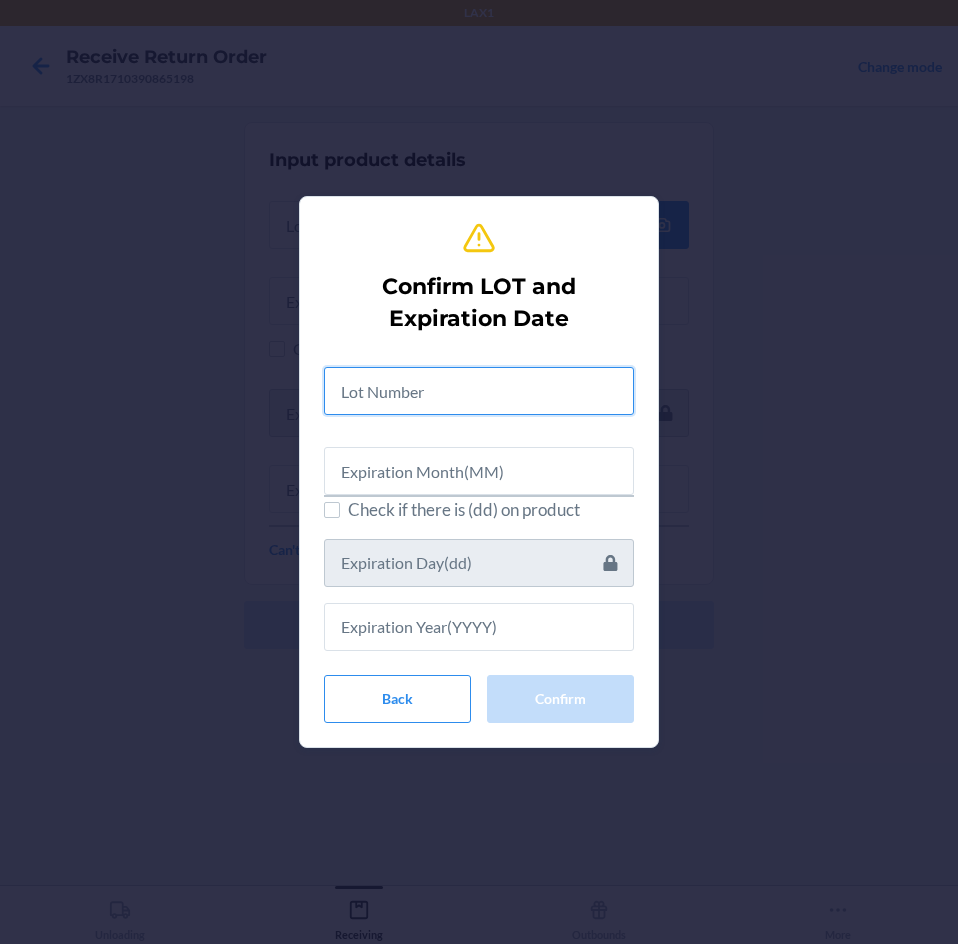 click at bounding box center [479, 391] 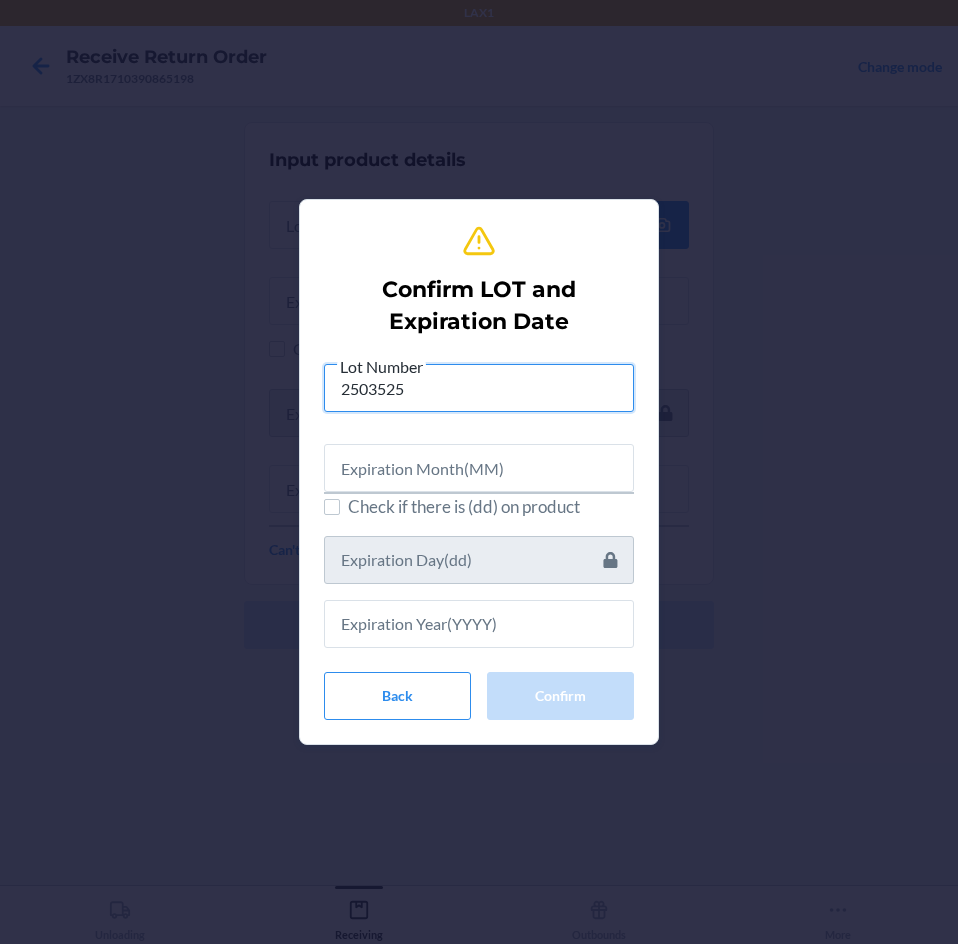type on "2503525" 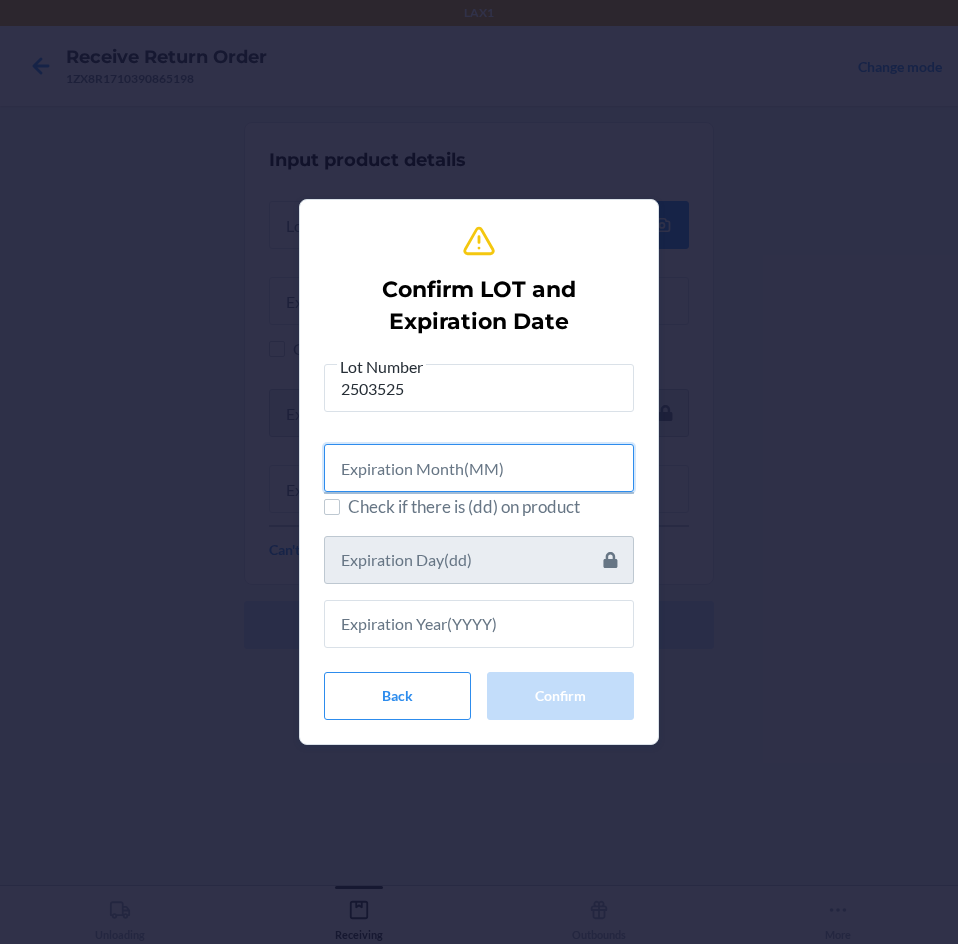 click at bounding box center (479, 468) 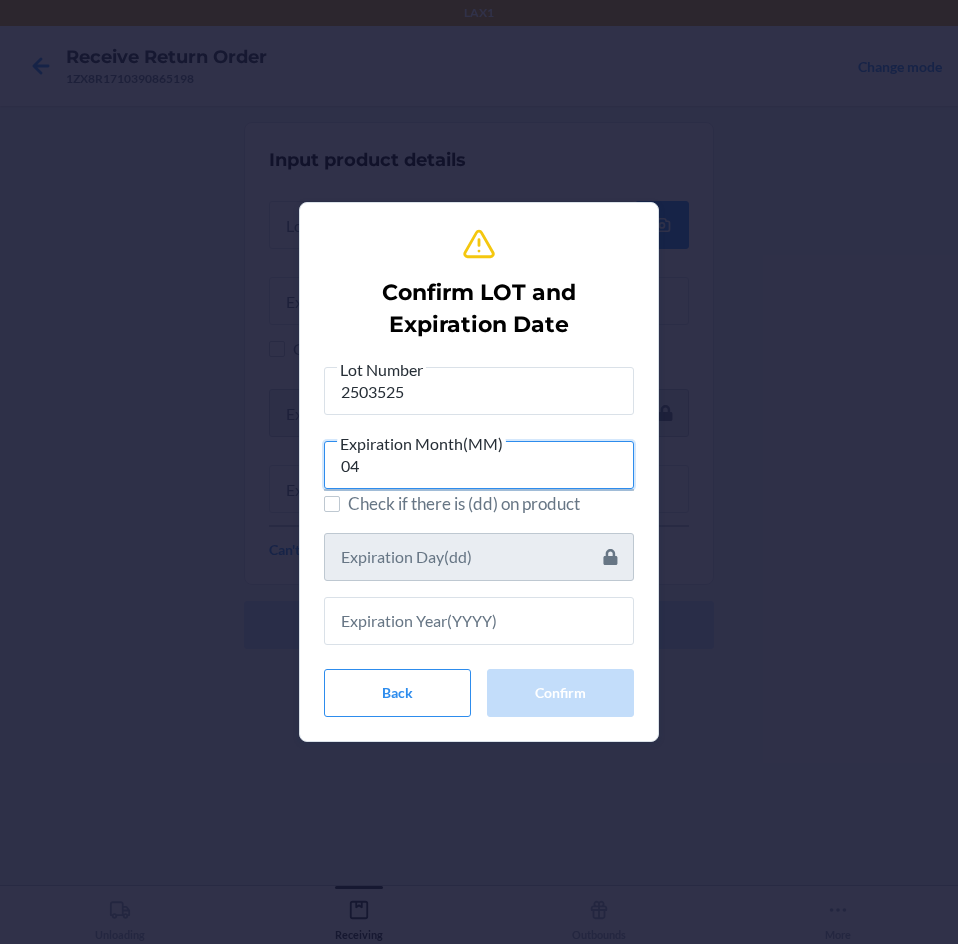 type on "04" 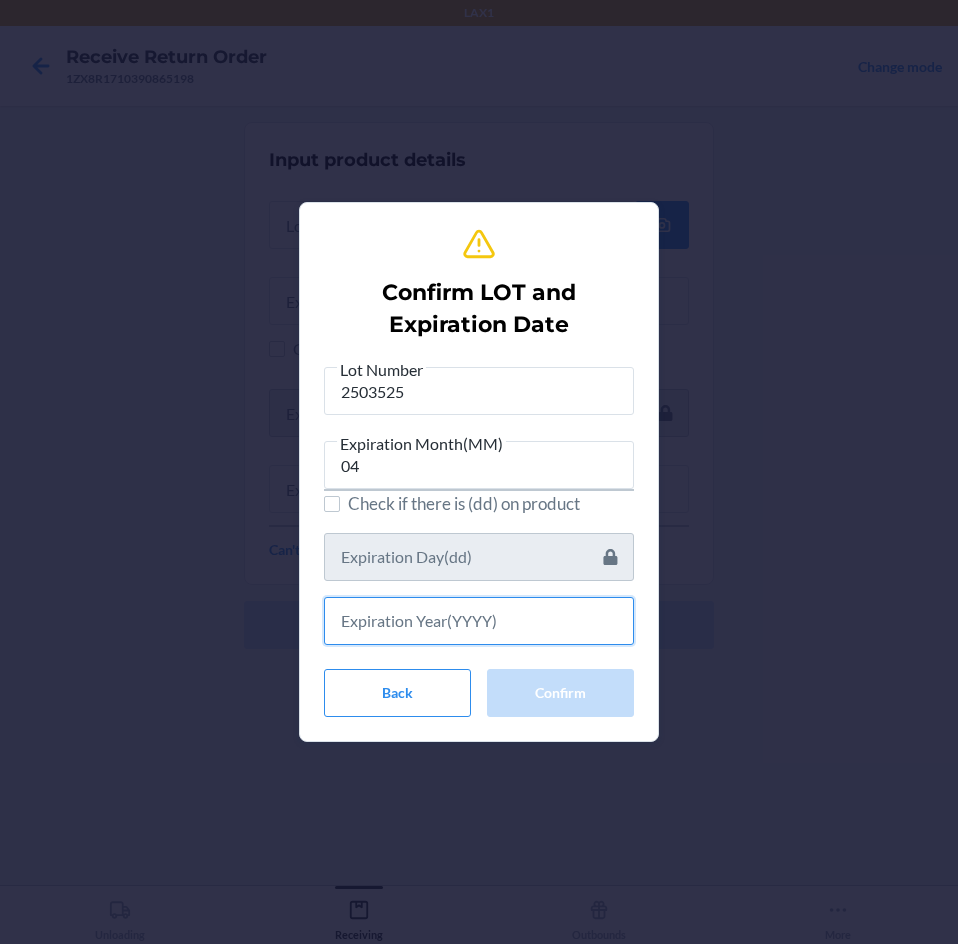 click at bounding box center (479, 621) 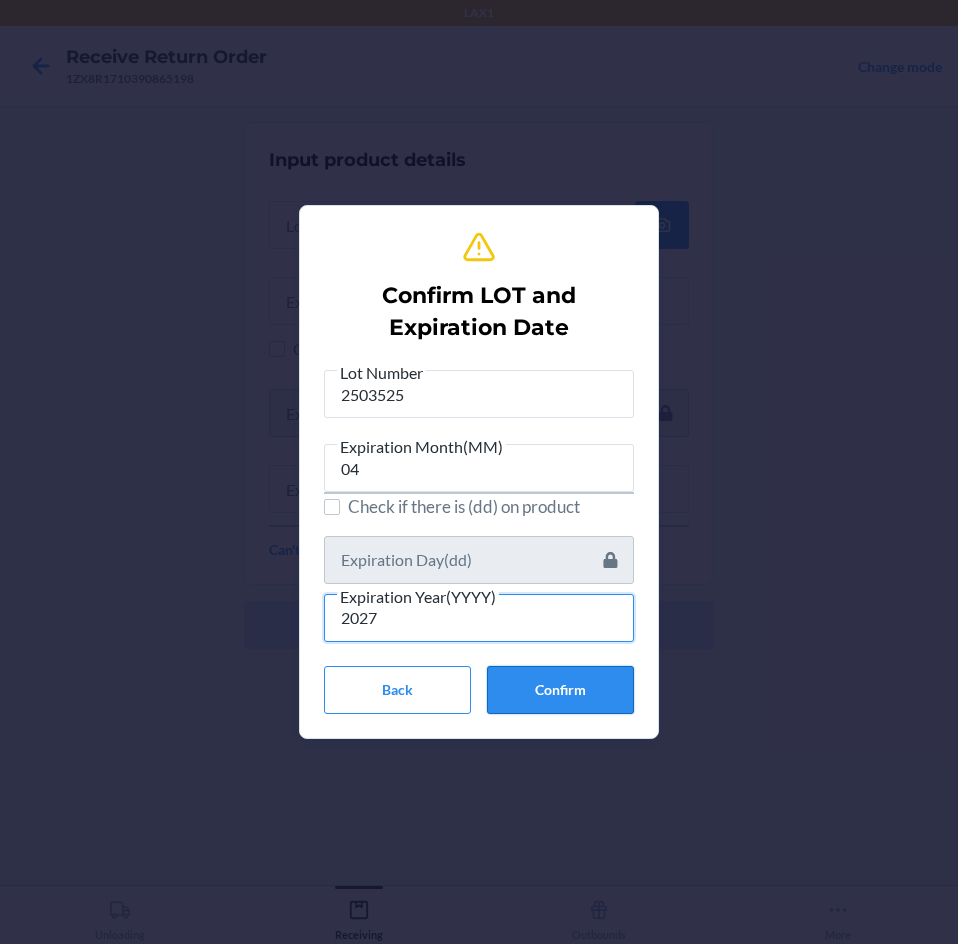 type on "2027" 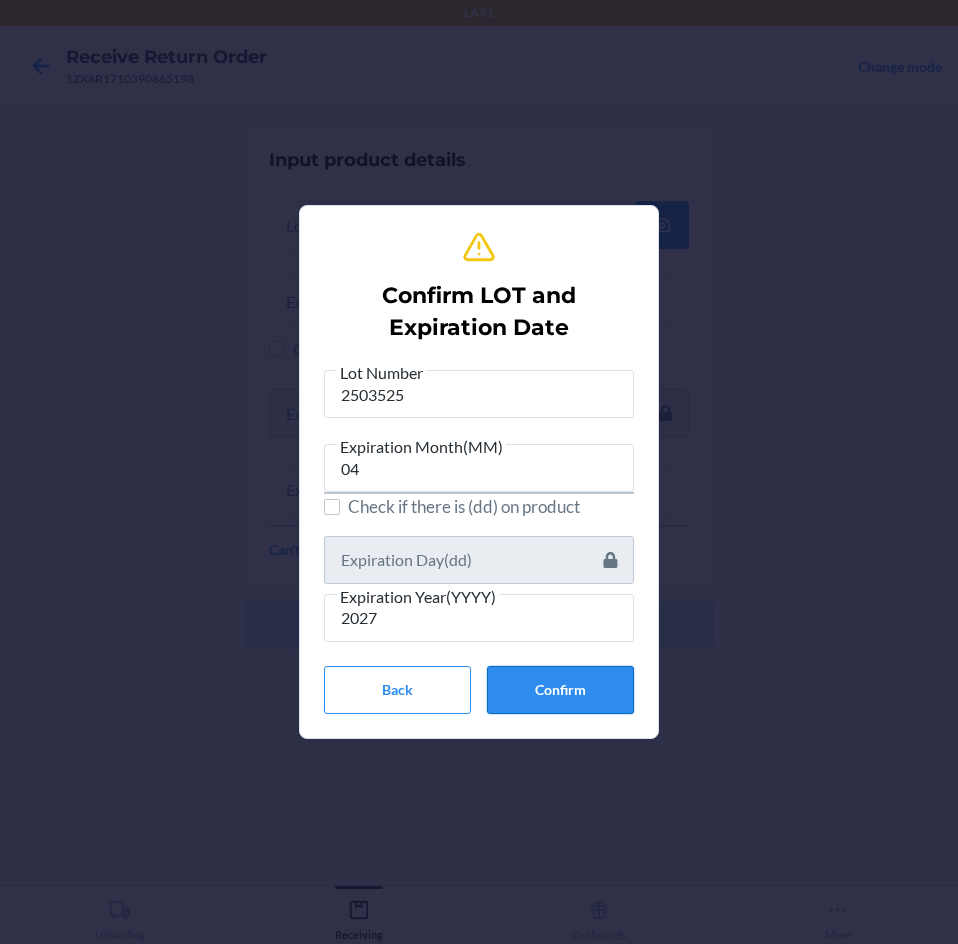 click on "Confirm" at bounding box center [560, 690] 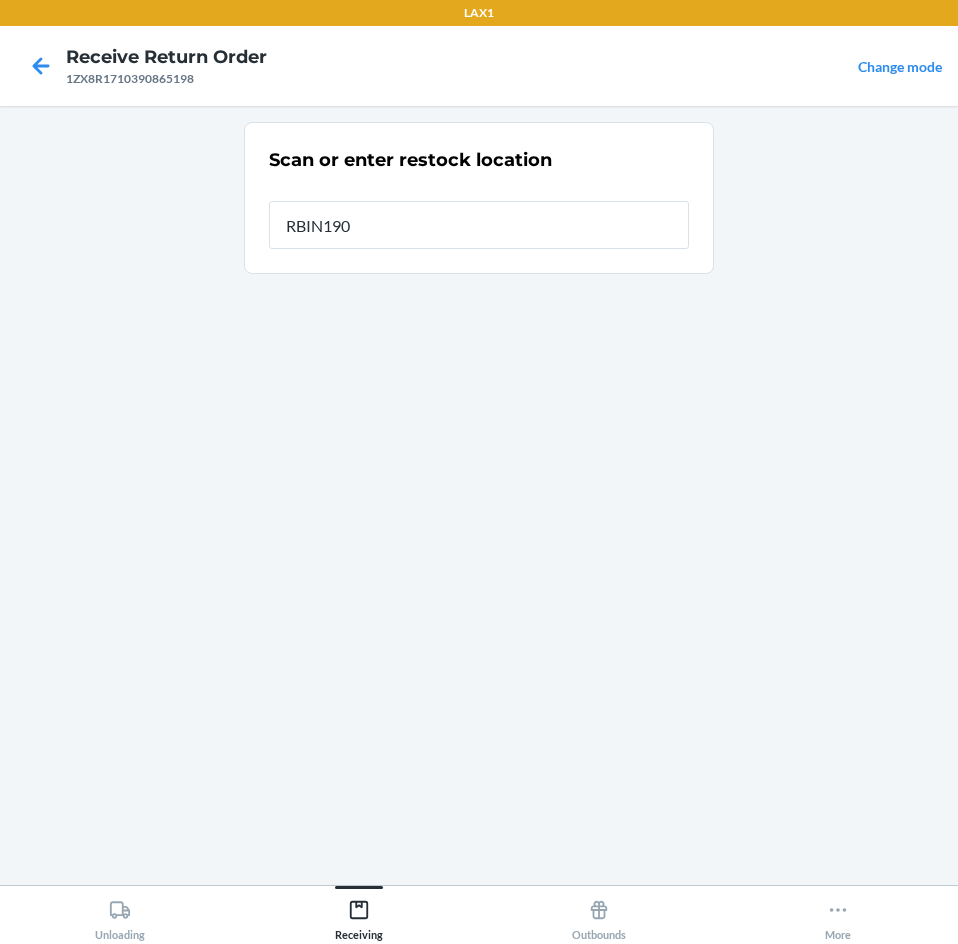 type on "RBIN190" 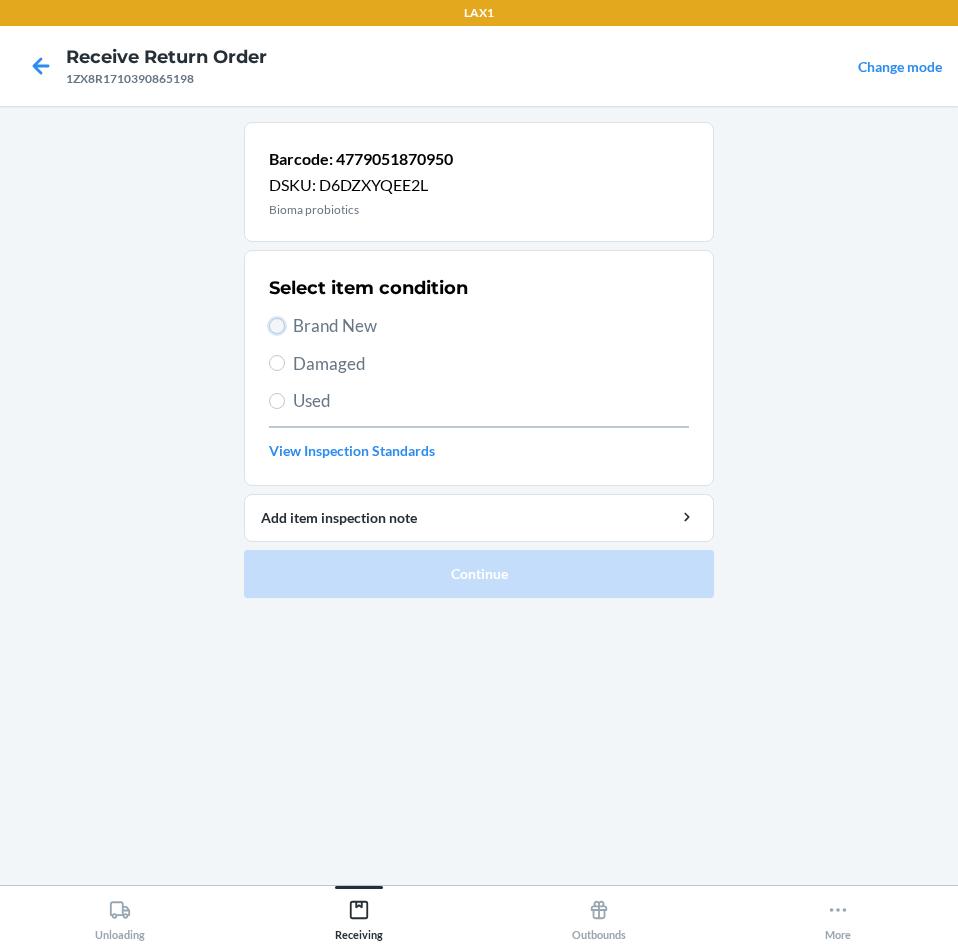 click on "Brand New" at bounding box center [277, 326] 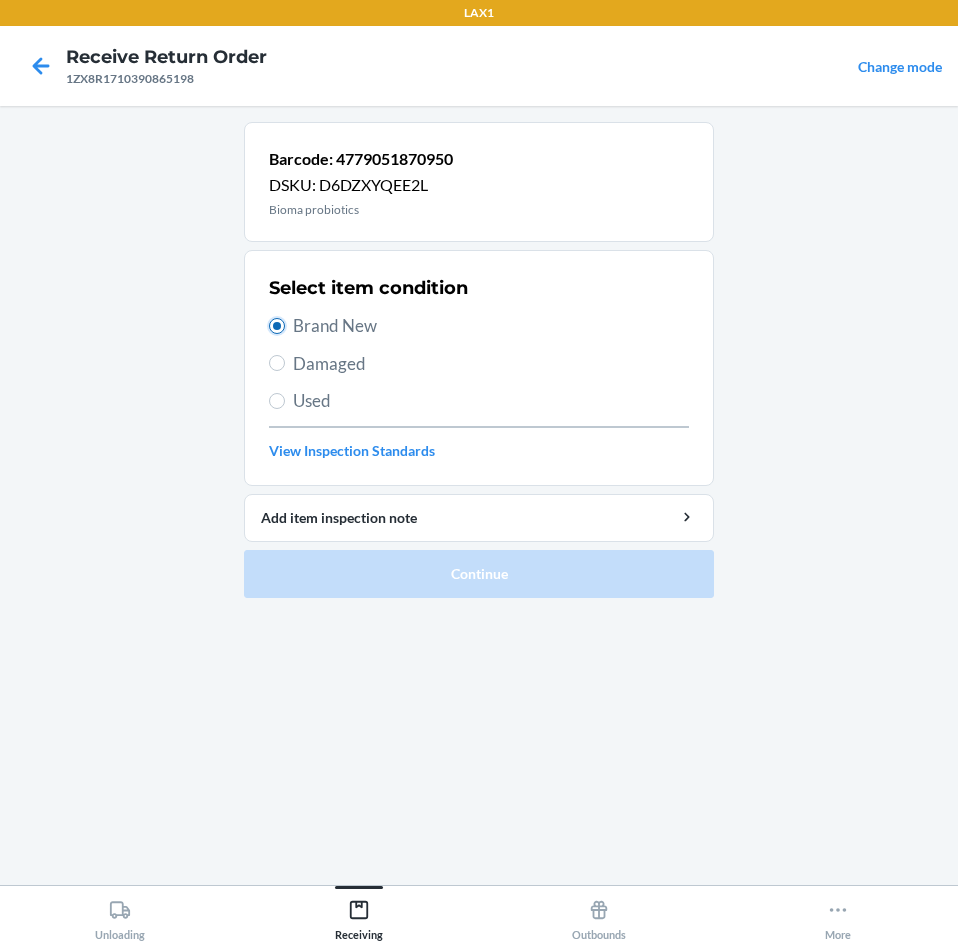 radio on "true" 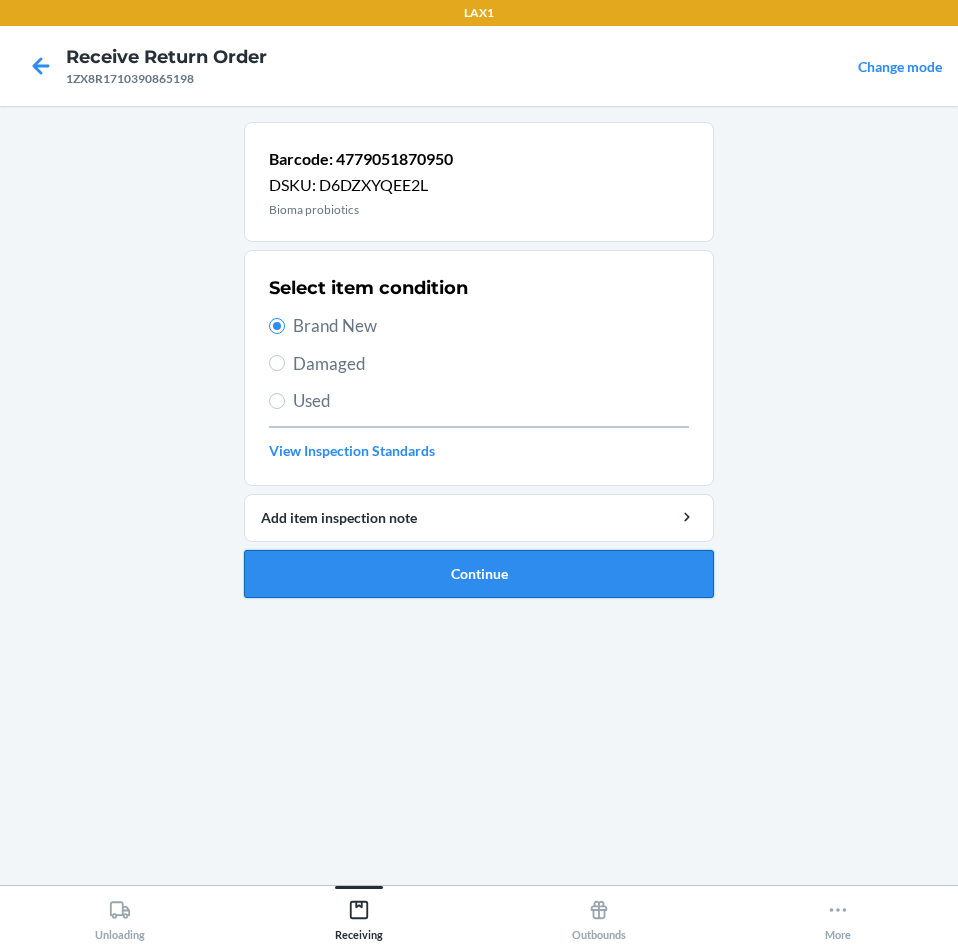click on "Continue" at bounding box center (479, 574) 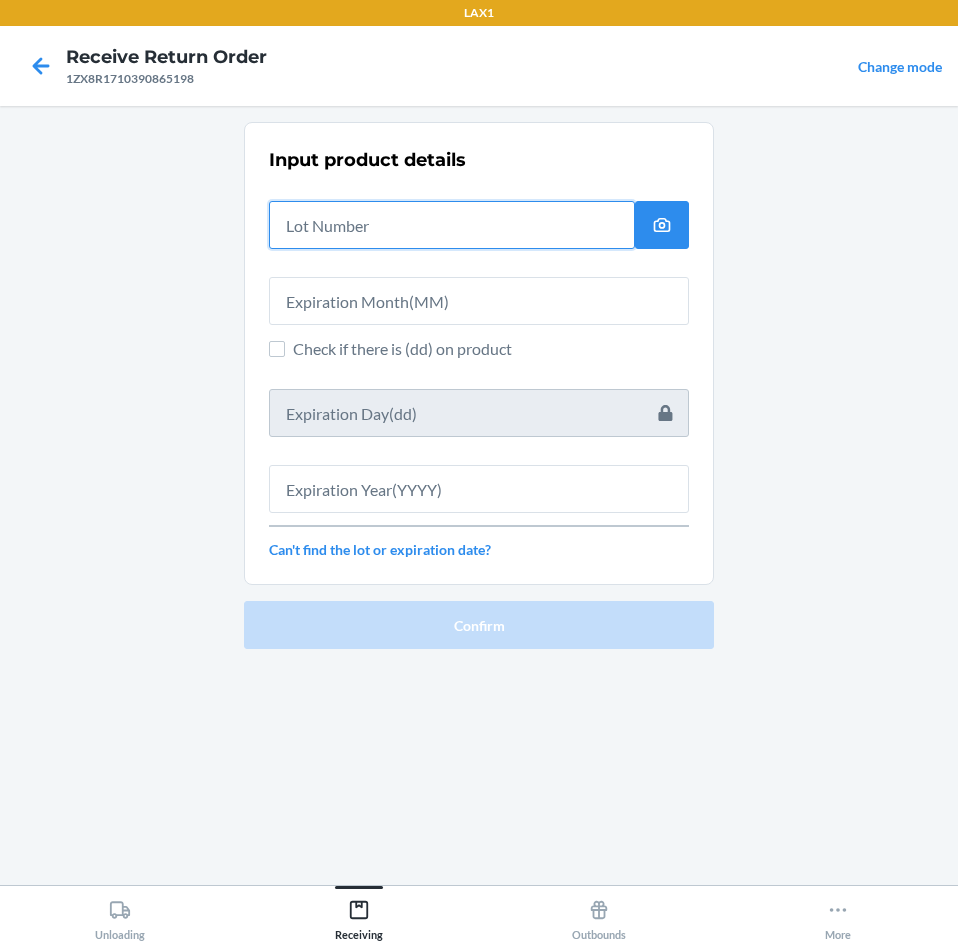 click at bounding box center (452, 225) 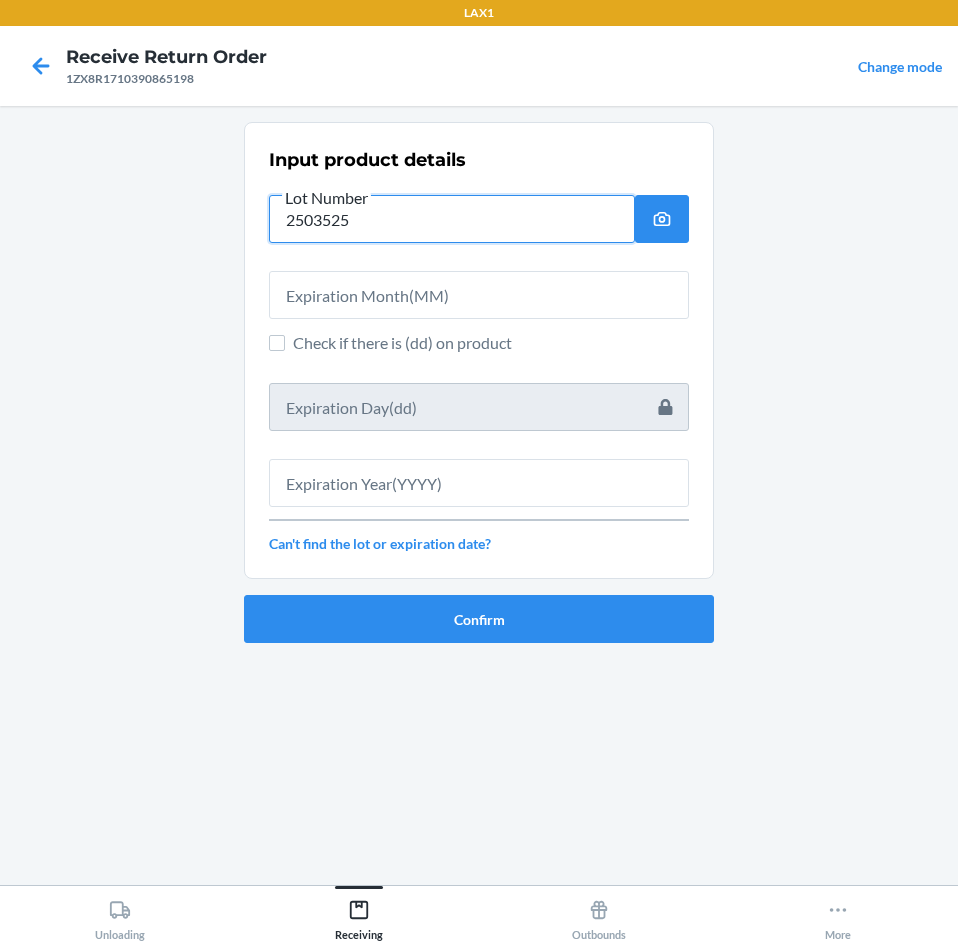 type on "2503525" 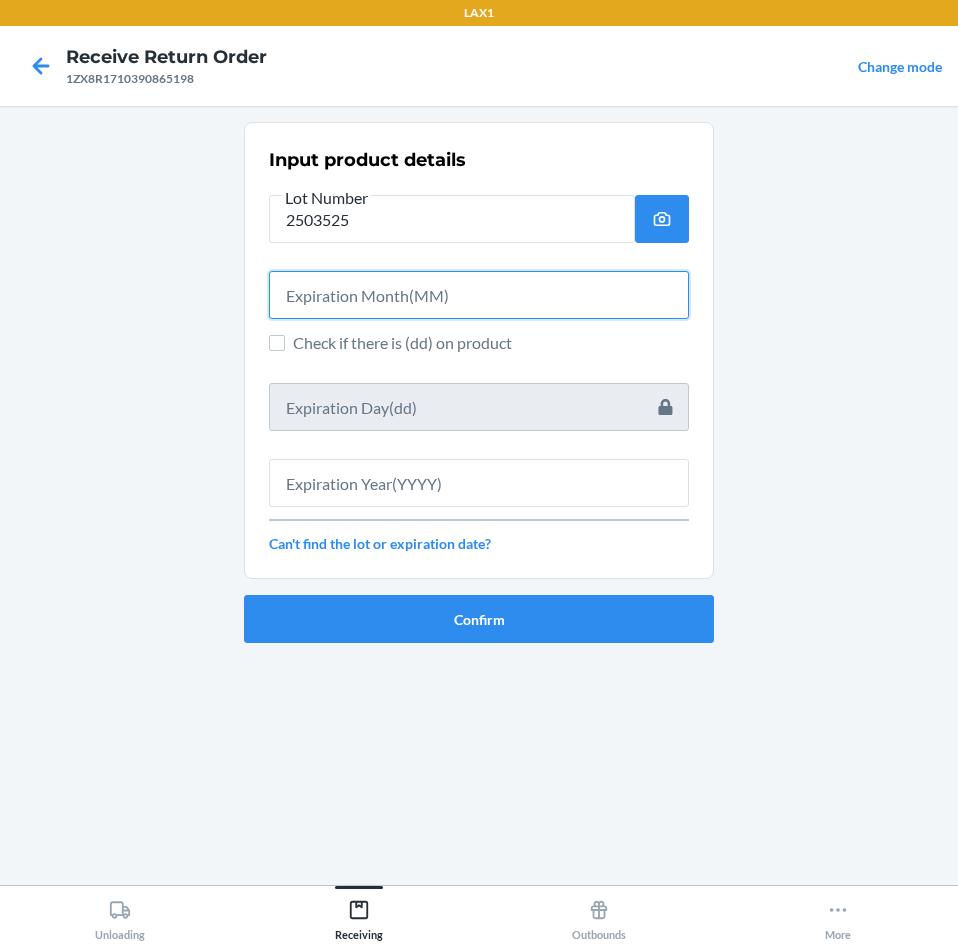 click at bounding box center [479, 295] 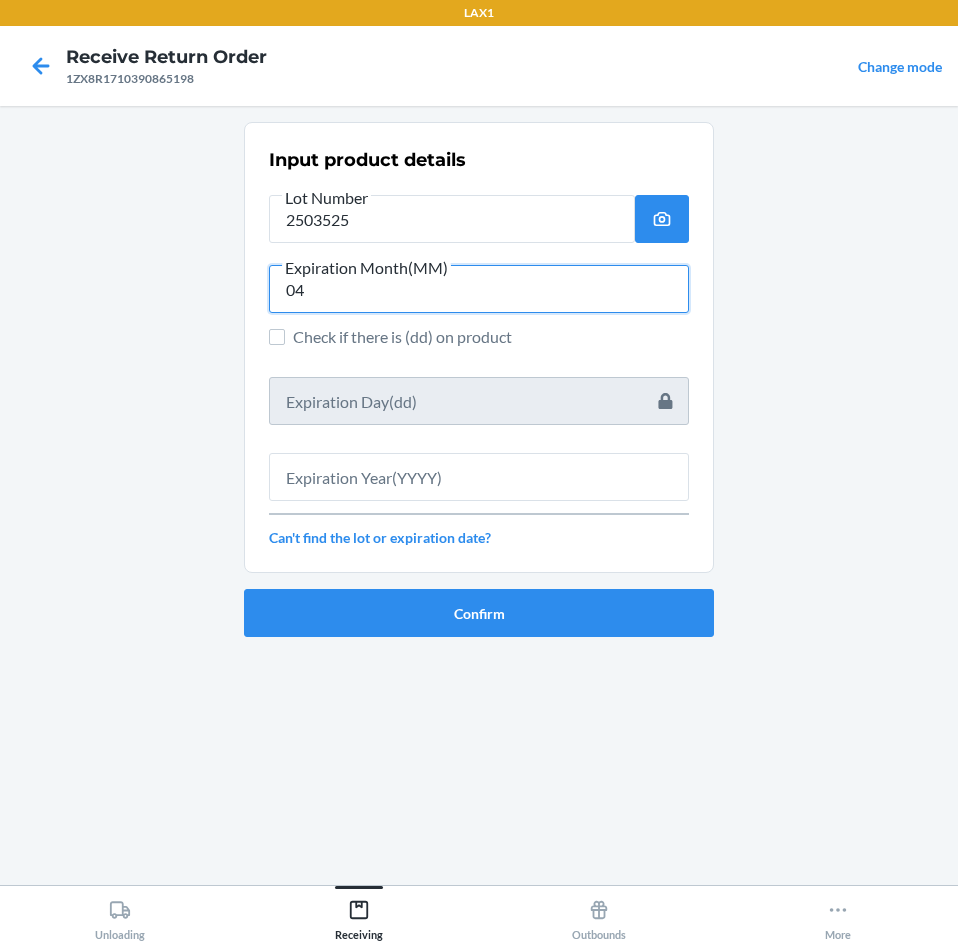 type on "04" 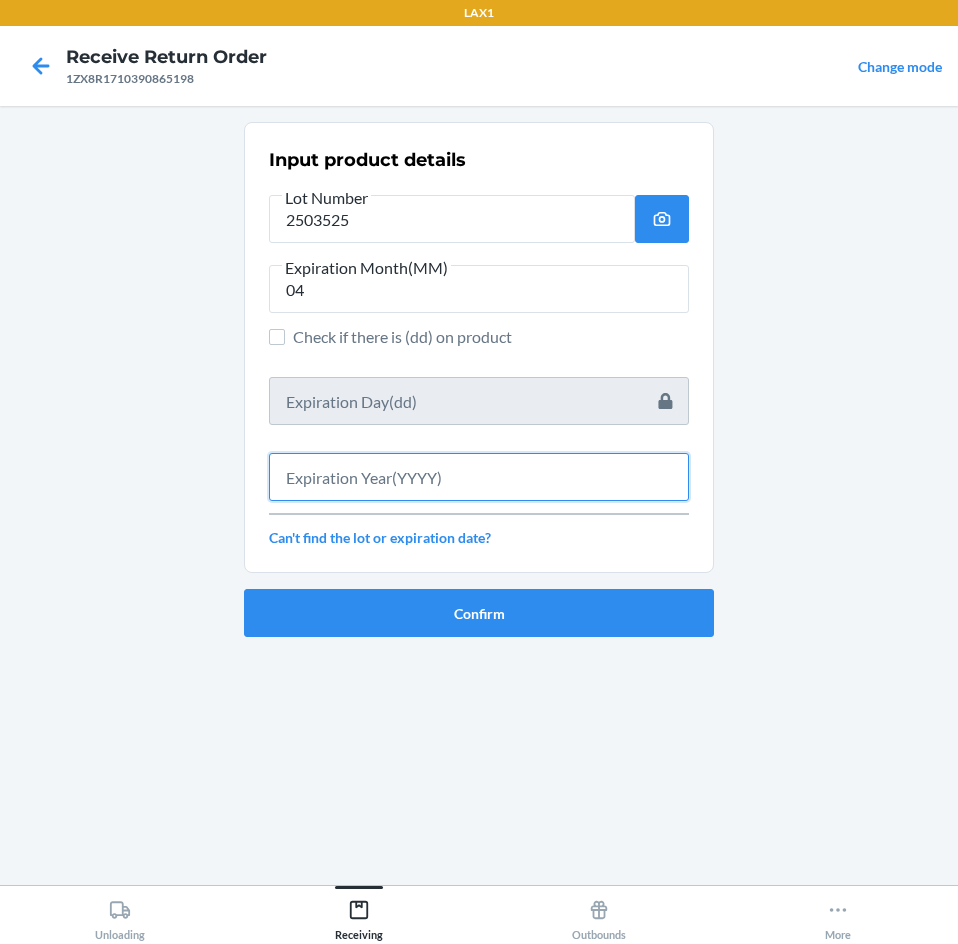click at bounding box center [479, 477] 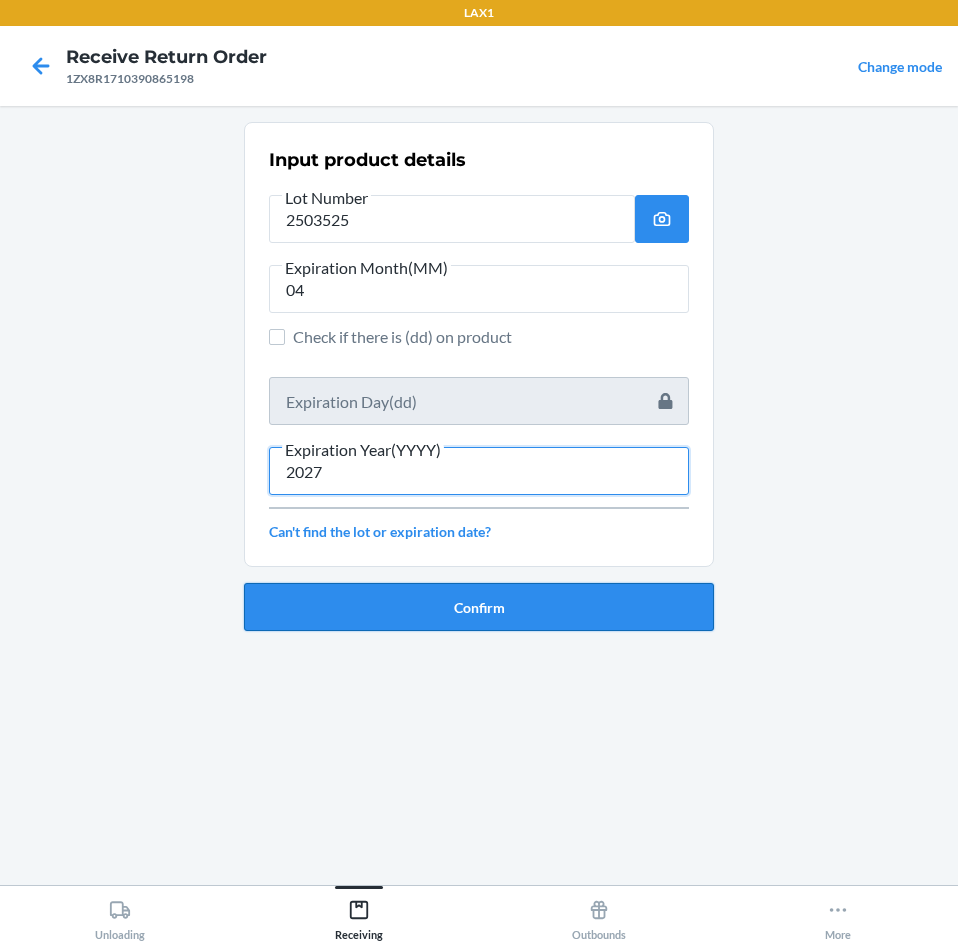 type on "2027" 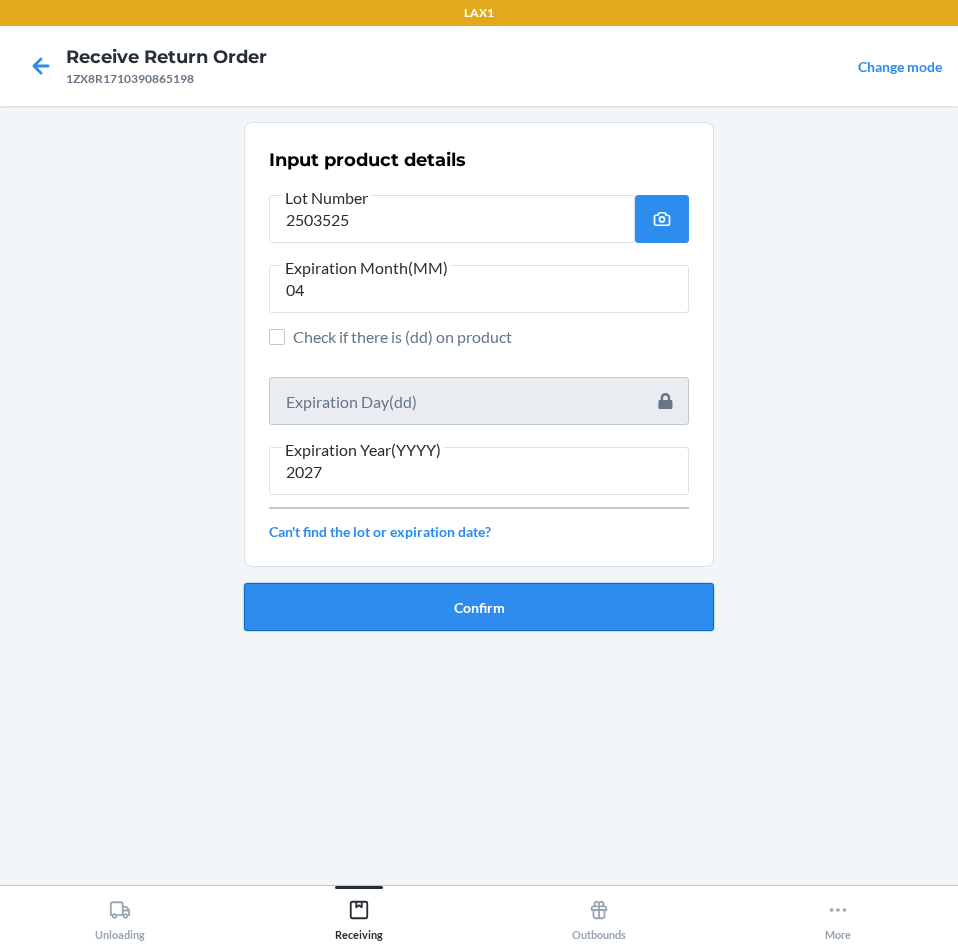 click on "Confirm" at bounding box center [479, 607] 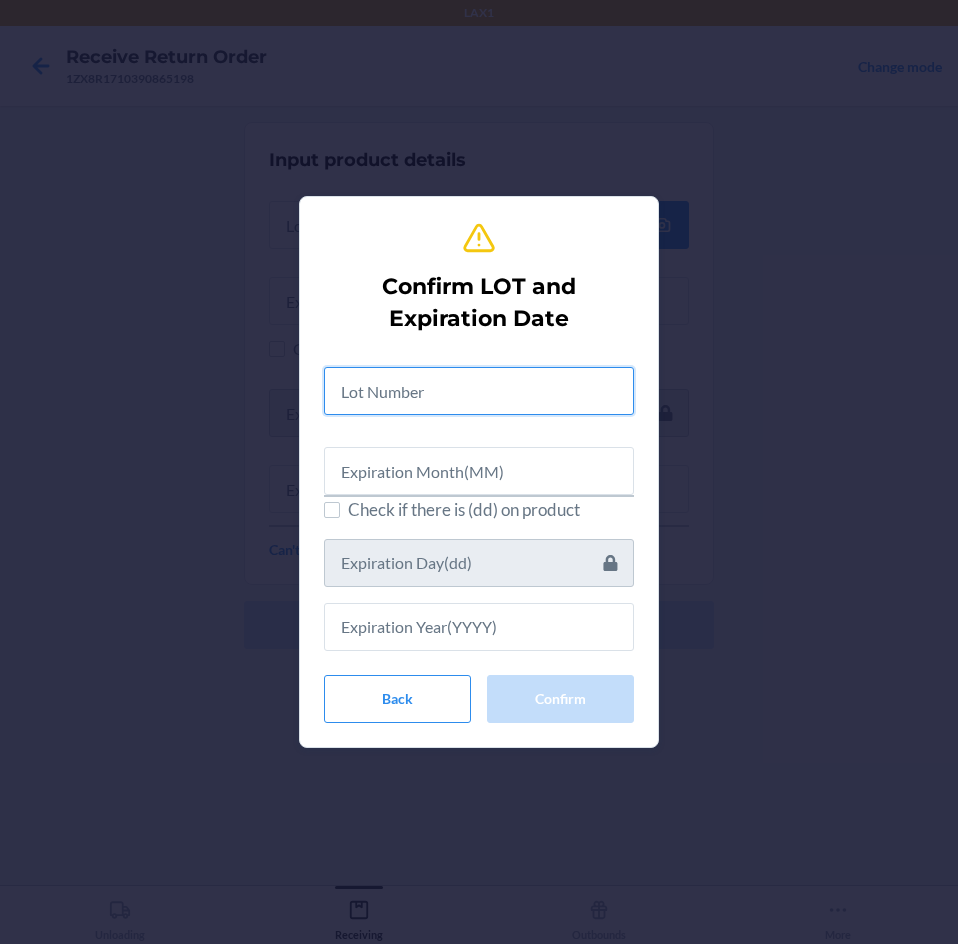 click at bounding box center (479, 391) 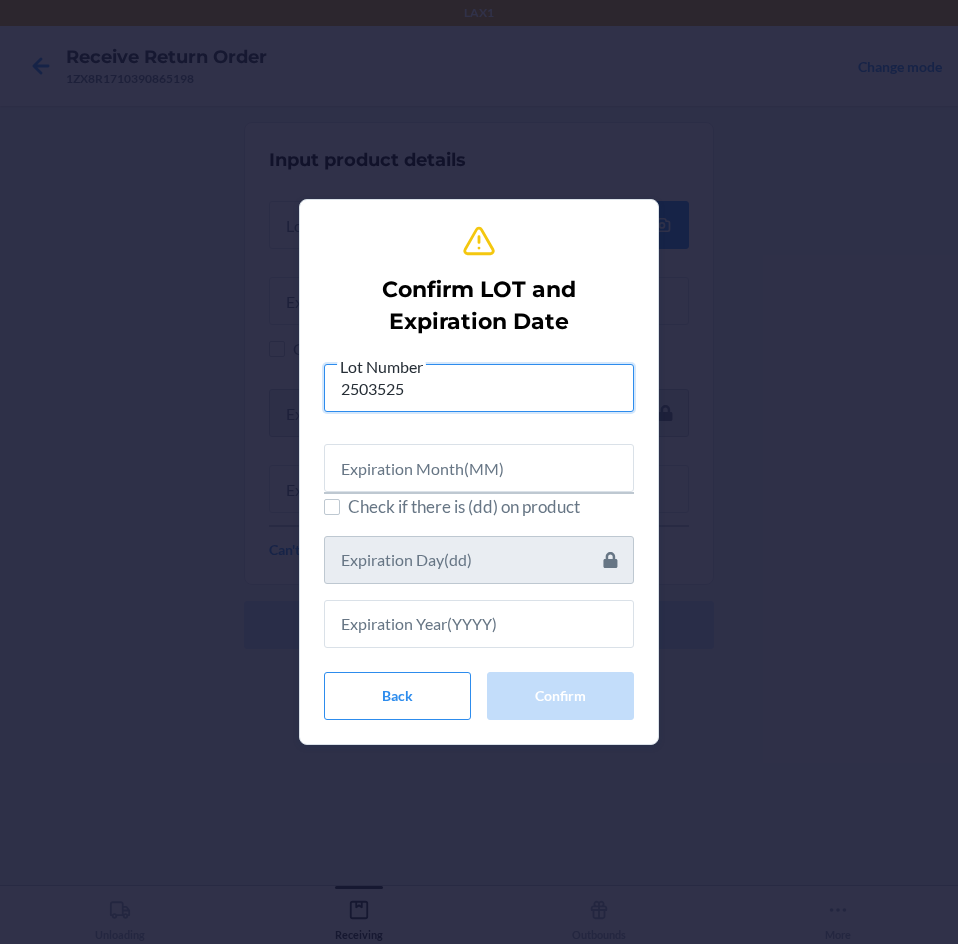 type on "2503525" 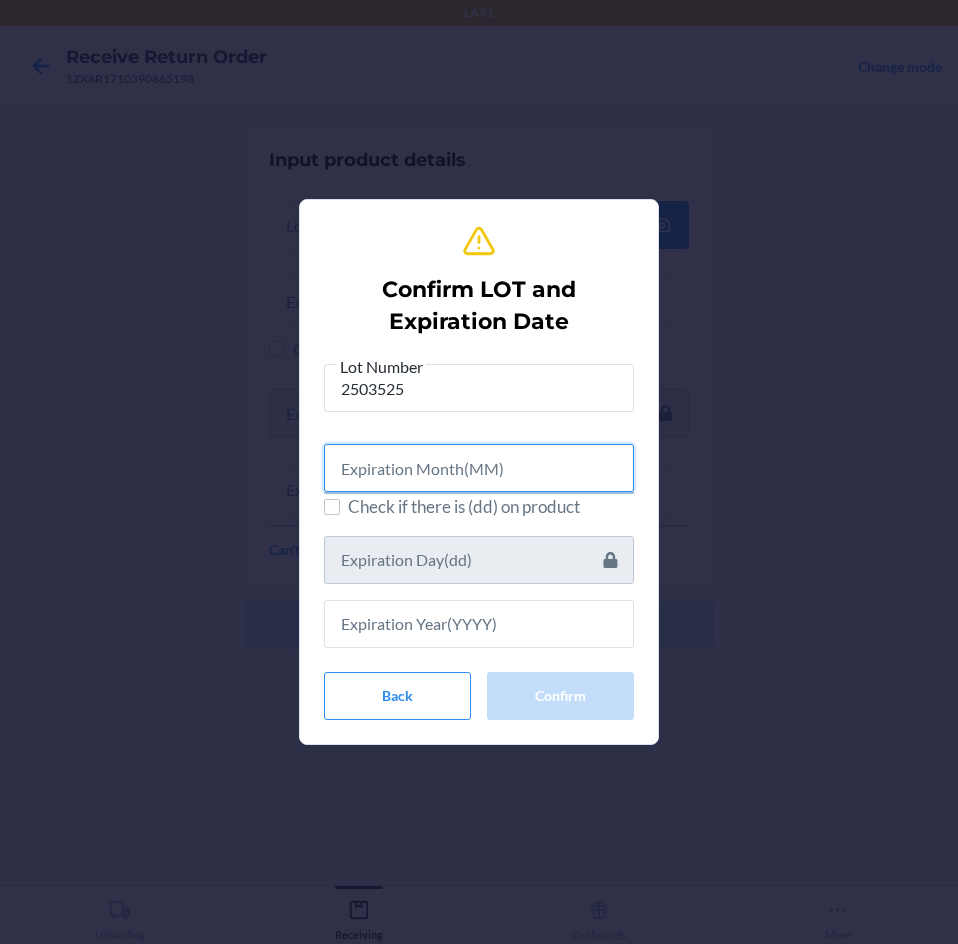 click at bounding box center [479, 468] 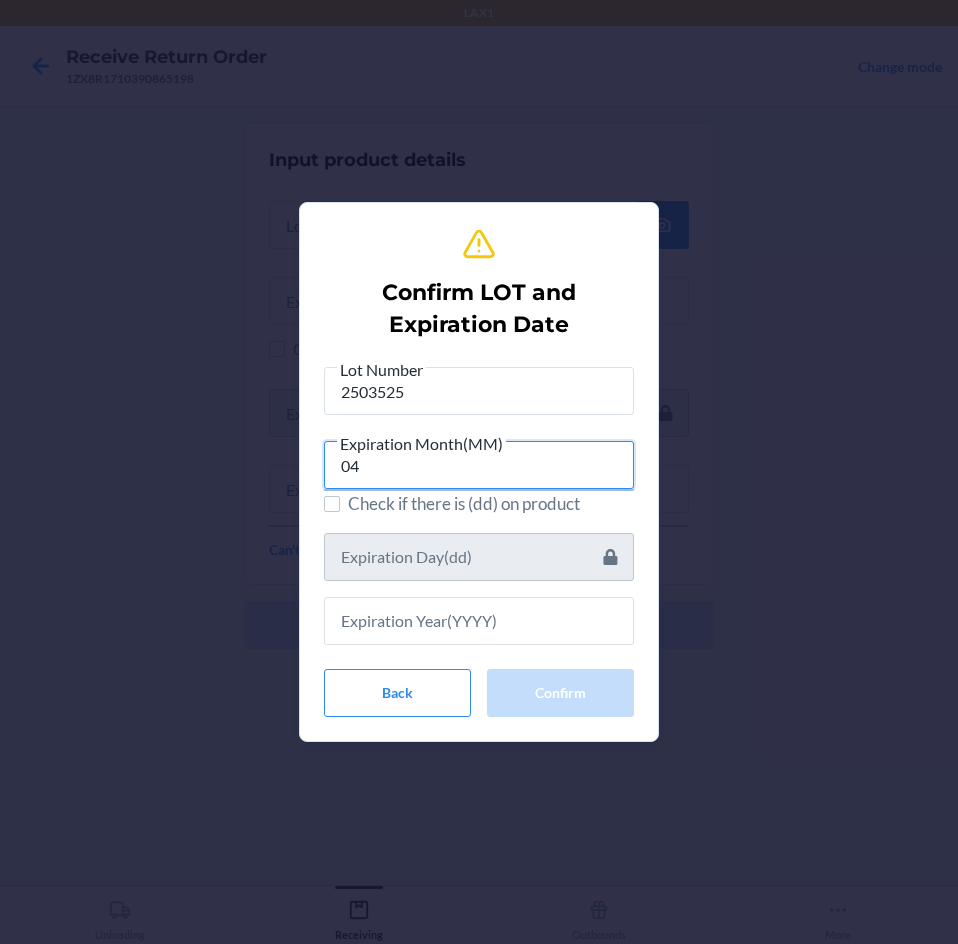 type on "04" 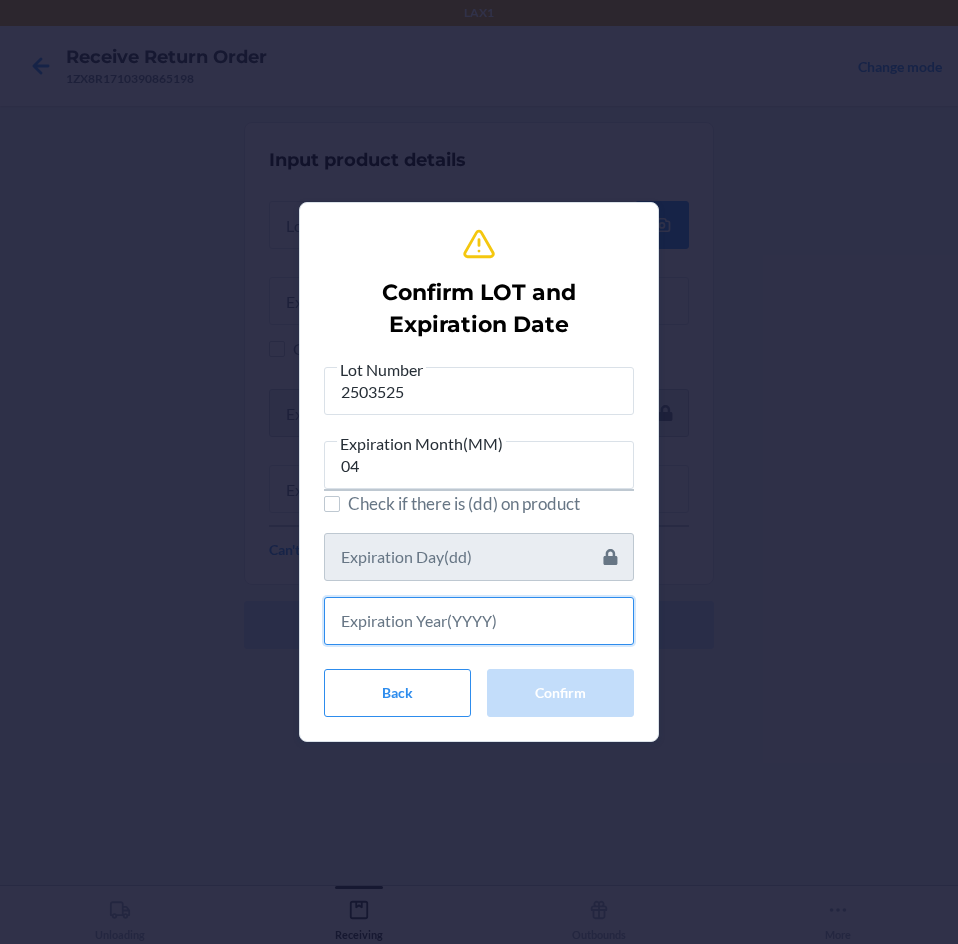 click at bounding box center [479, 621] 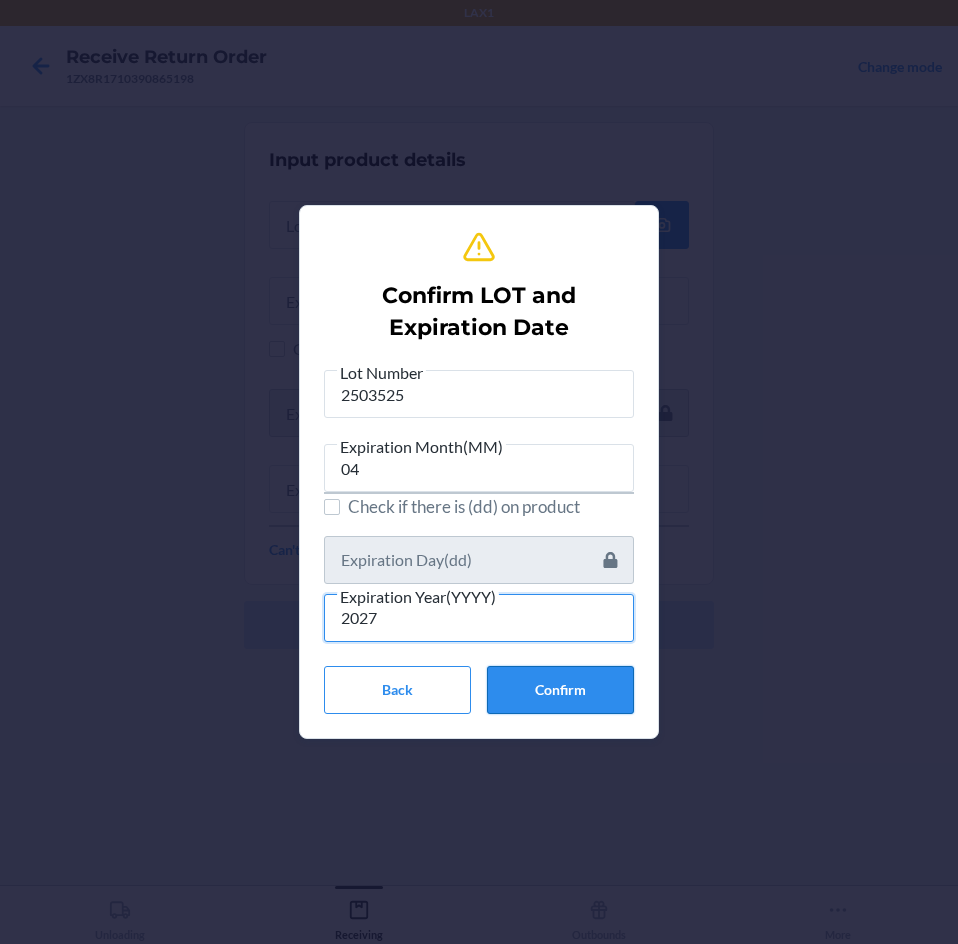 type on "2027" 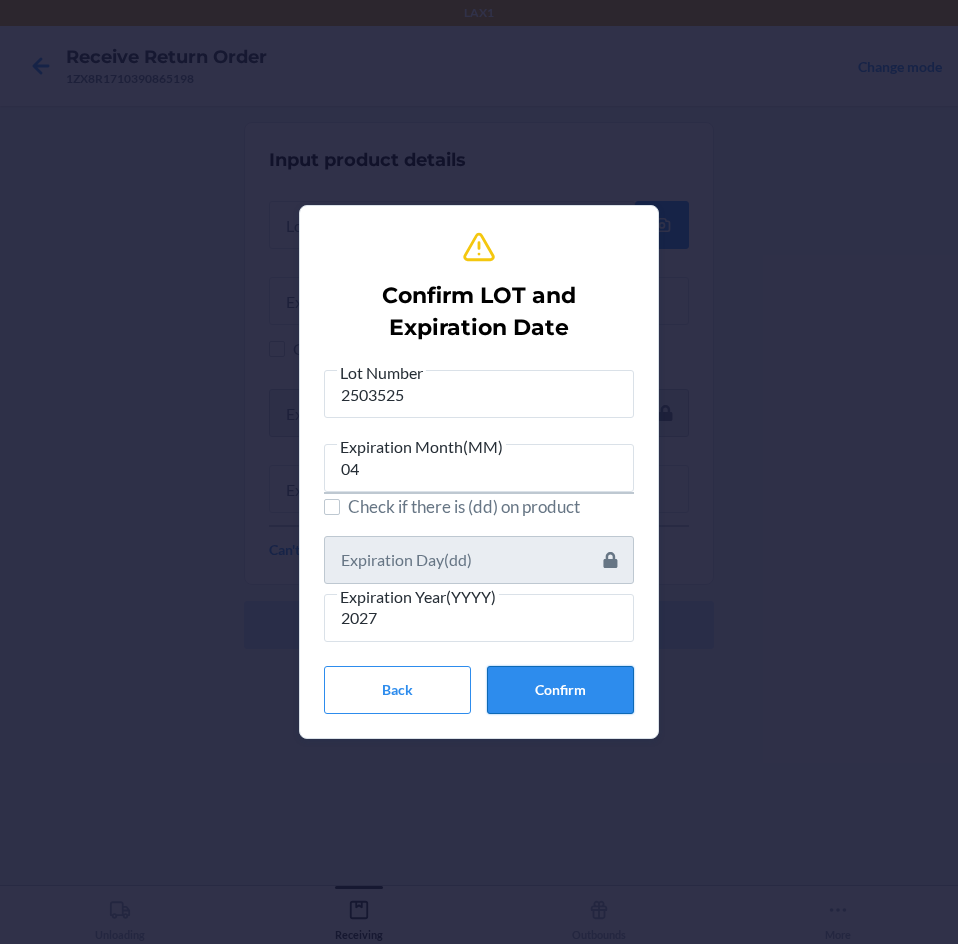 click on "Confirm" at bounding box center (560, 690) 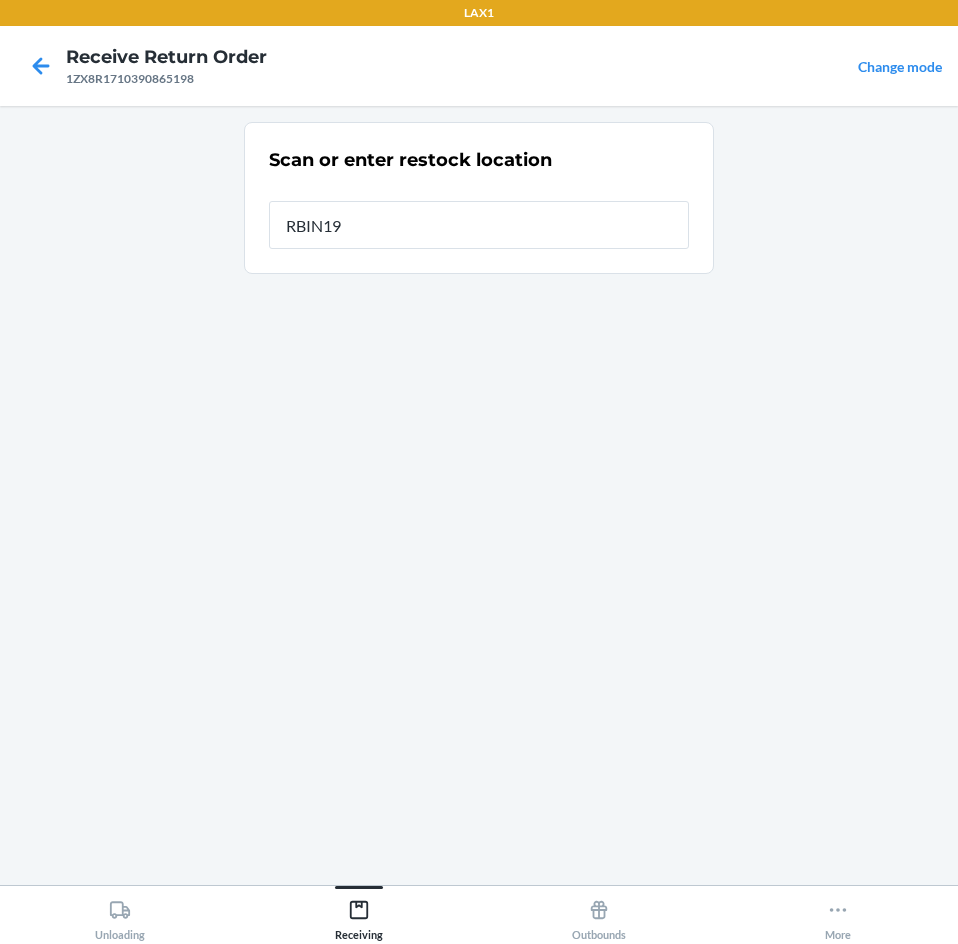 type on "RBIN190" 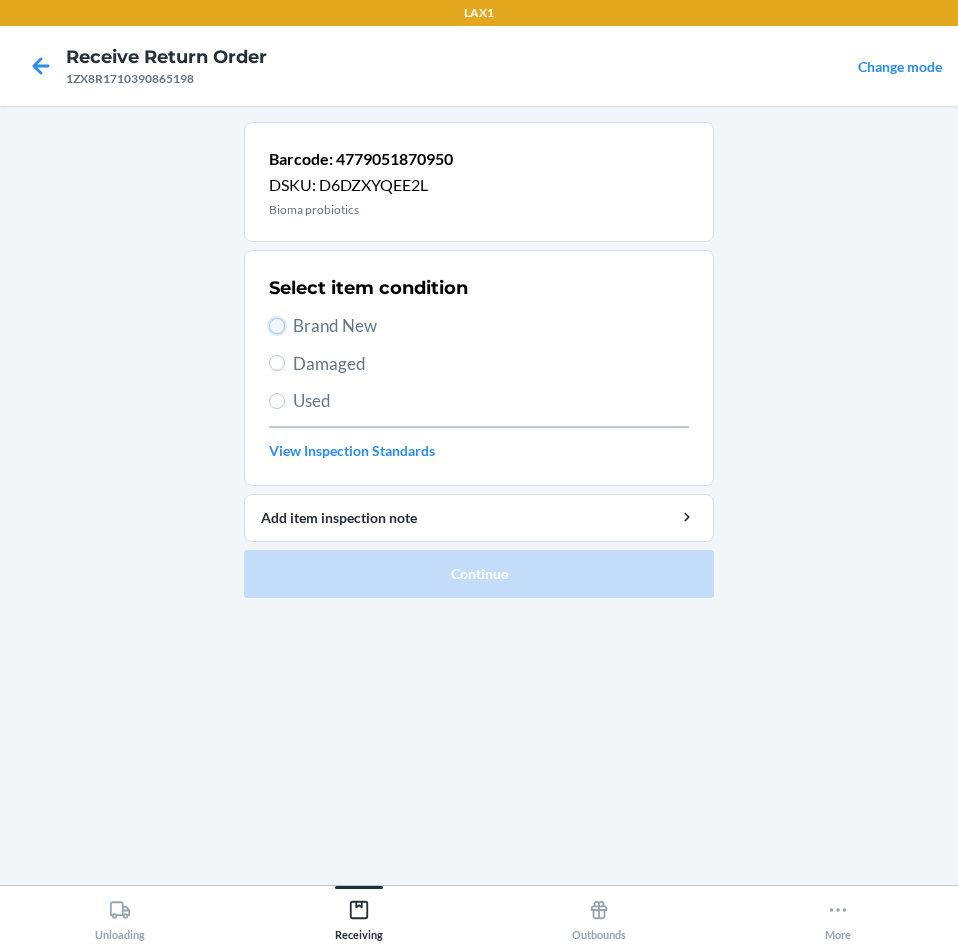 click on "Brand New" at bounding box center (277, 326) 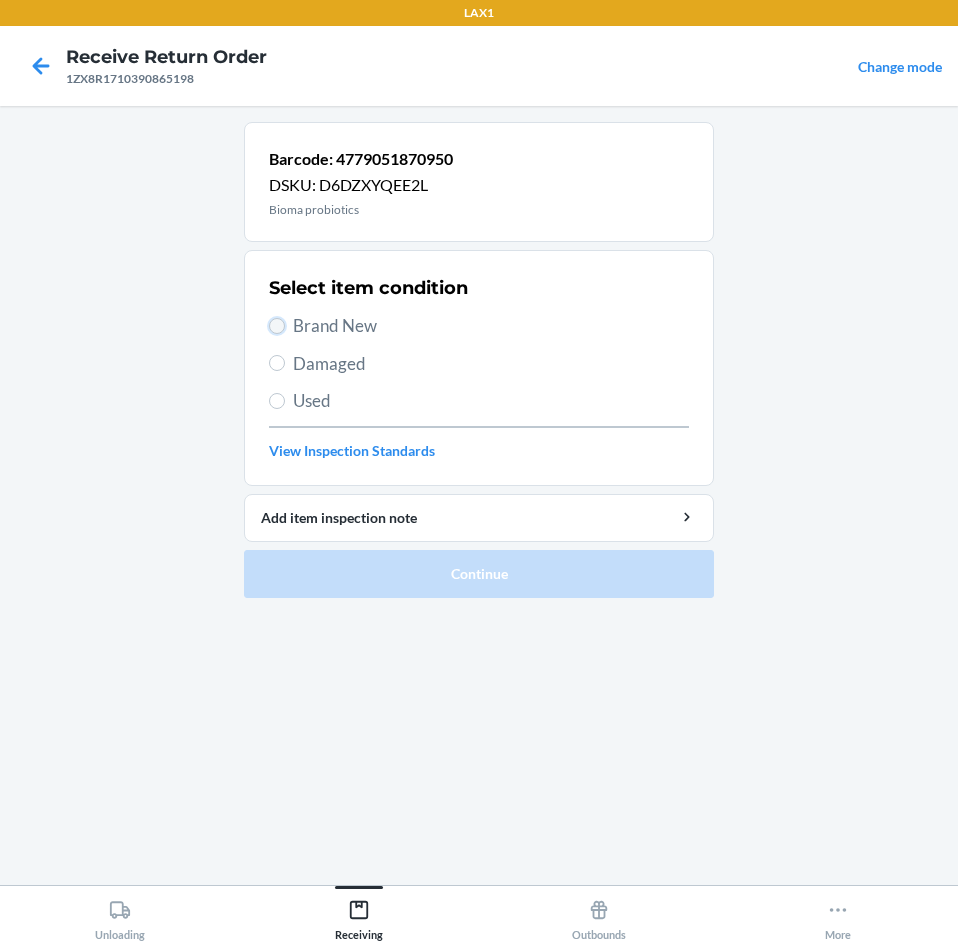 radio on "true" 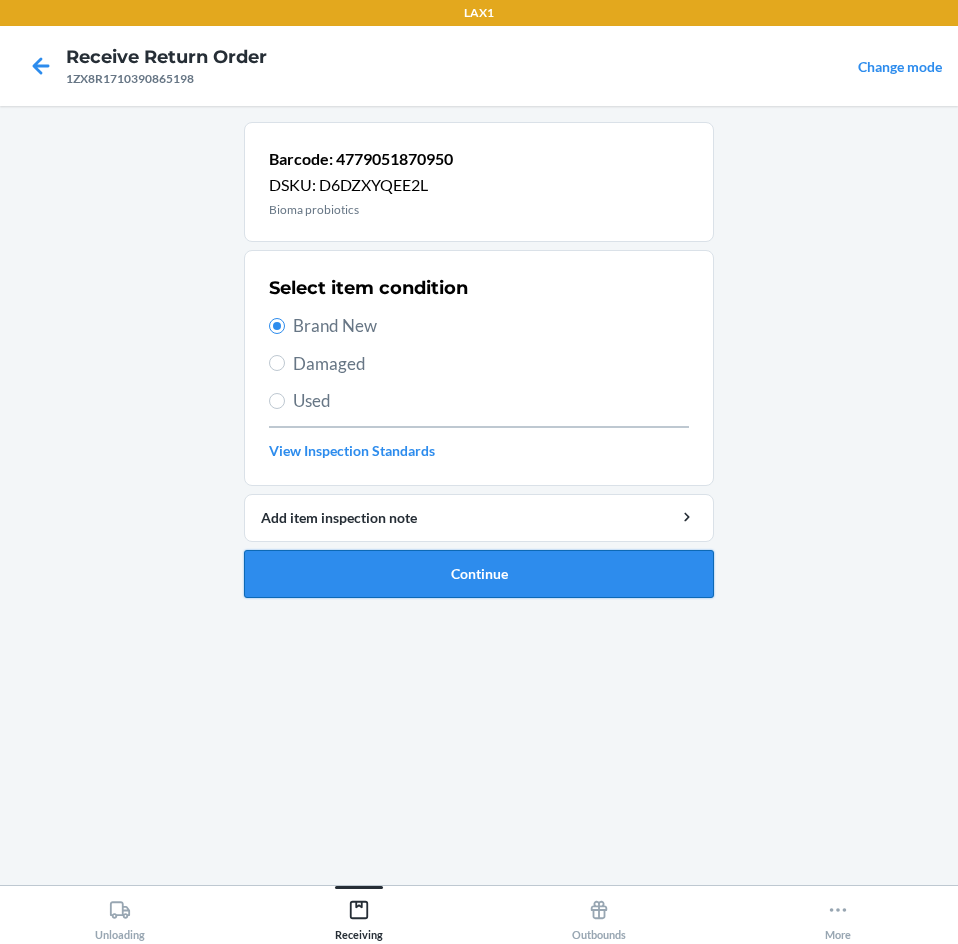 click on "Continue" at bounding box center (479, 574) 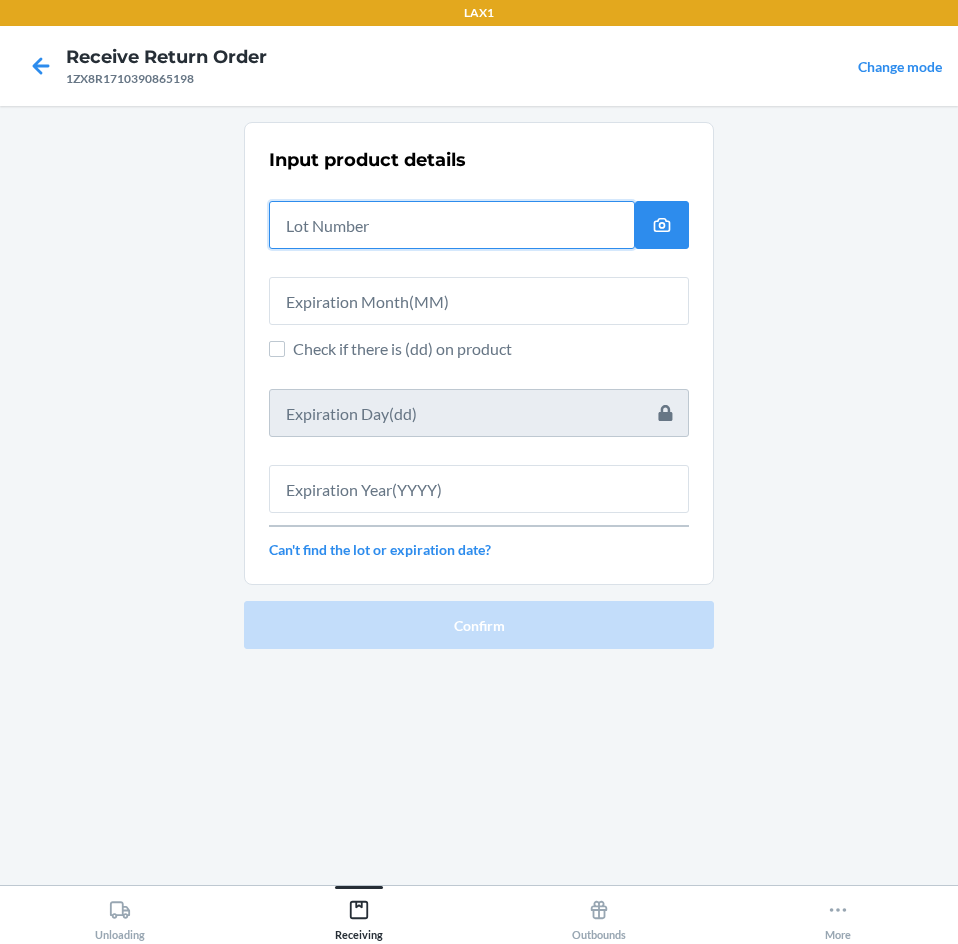 click at bounding box center (452, 225) 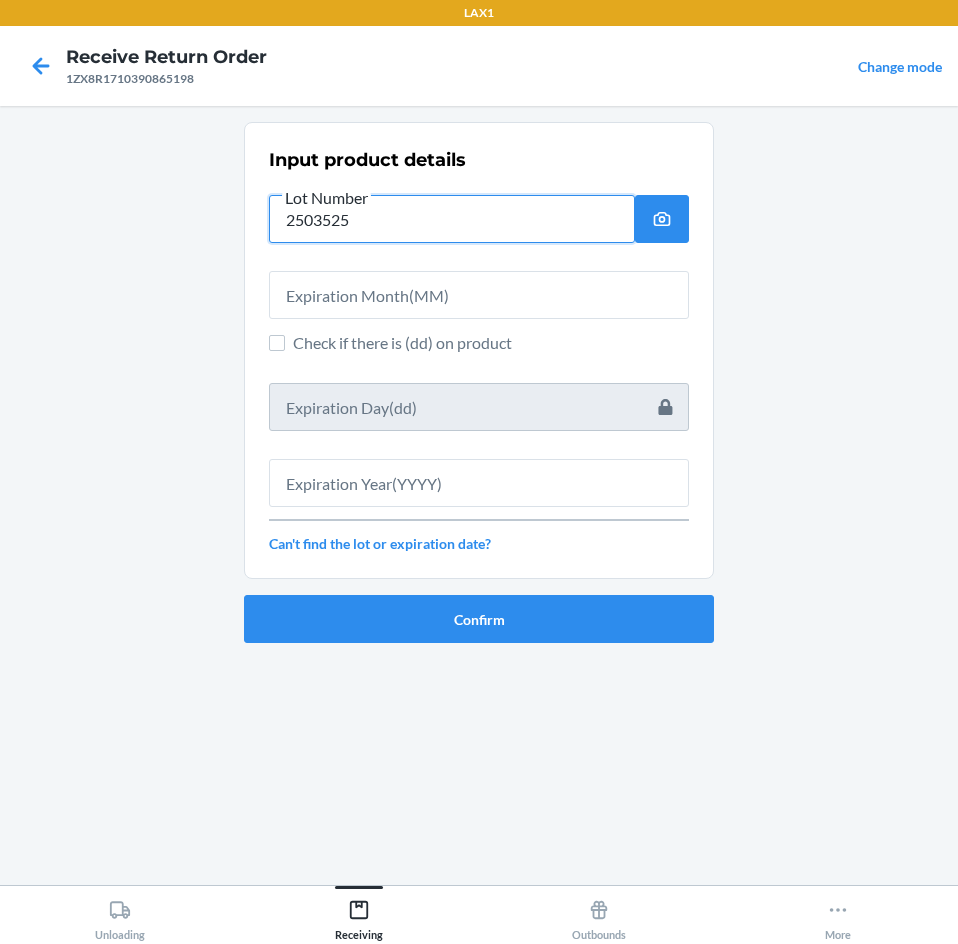 type on "2503525" 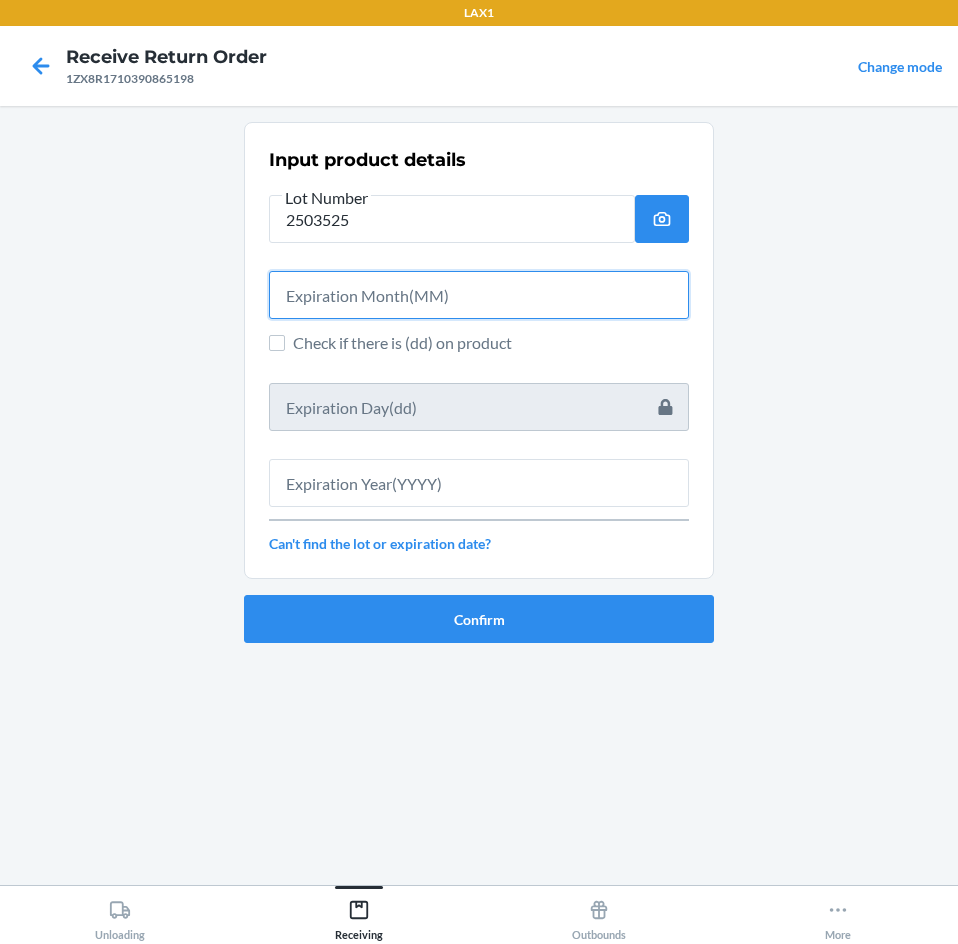 click at bounding box center [479, 295] 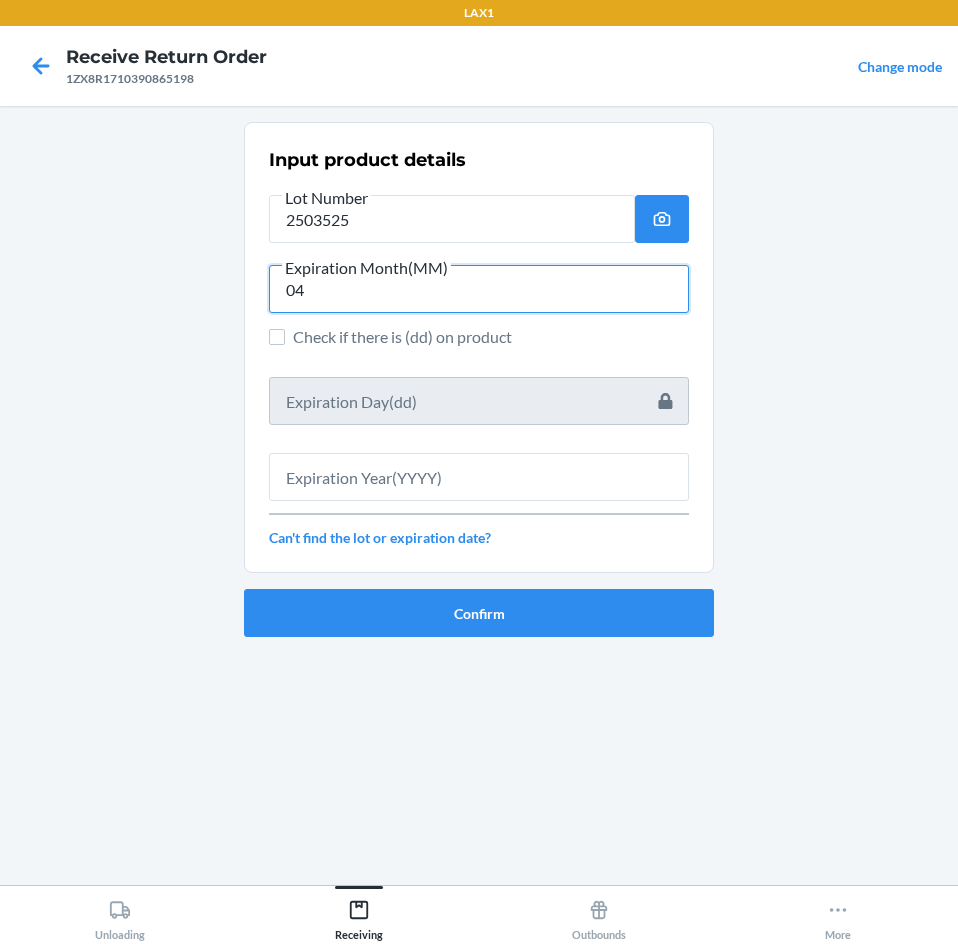type on "04" 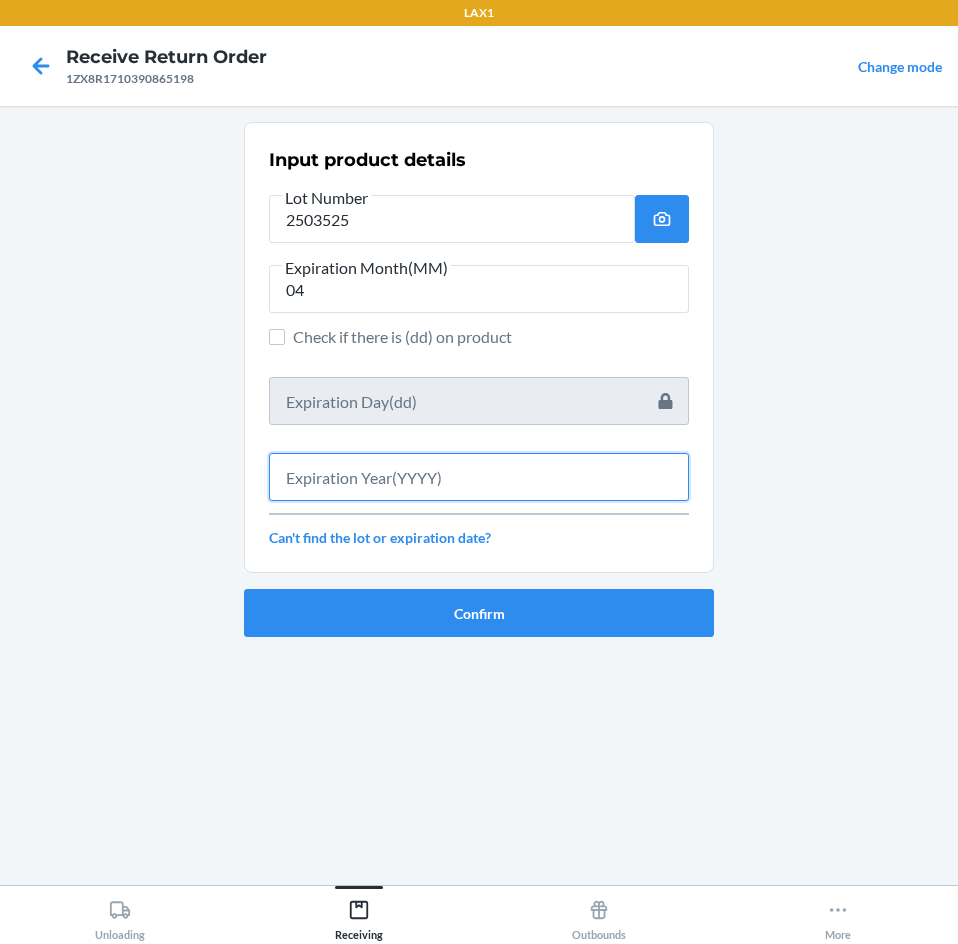click at bounding box center (479, 477) 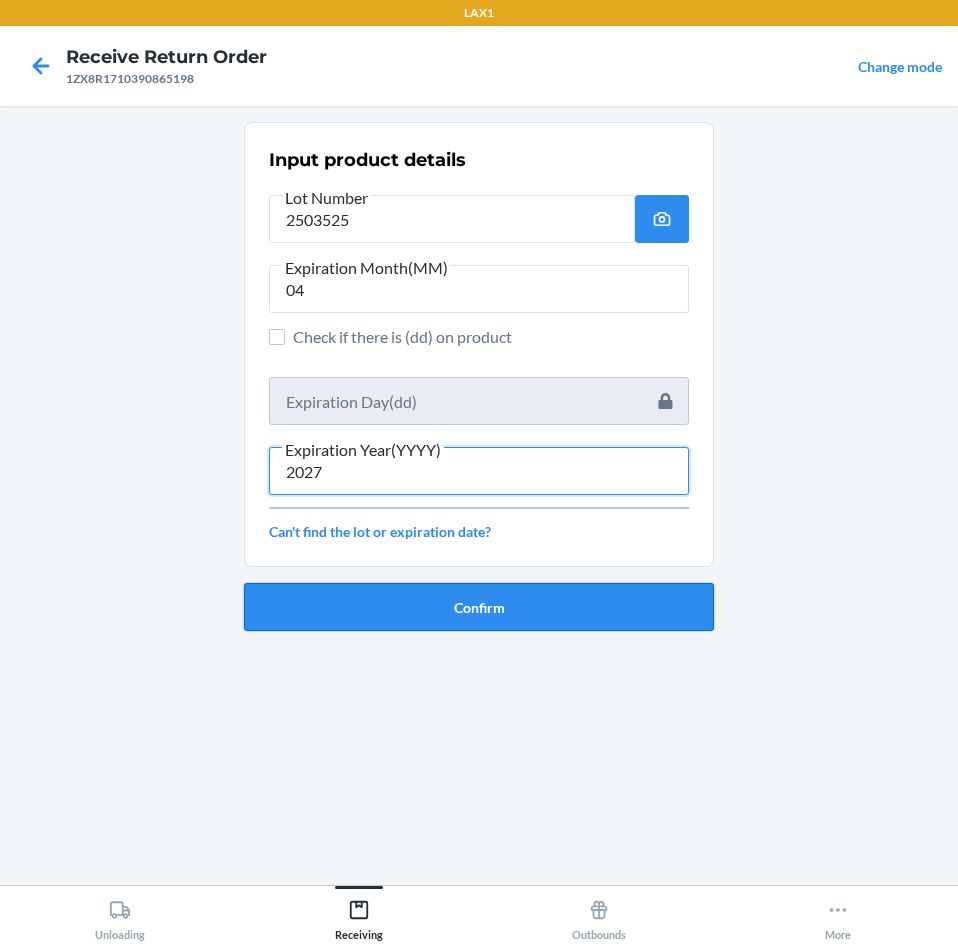 type on "2027" 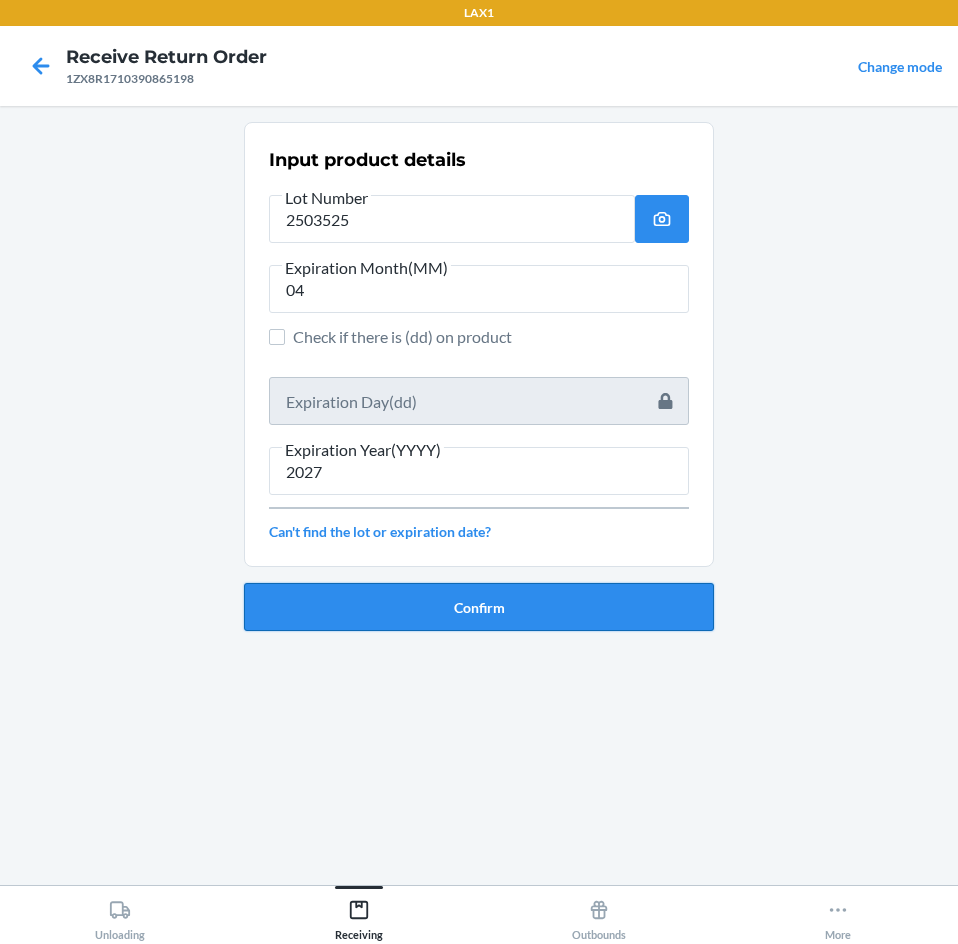 click on "Confirm" at bounding box center (479, 607) 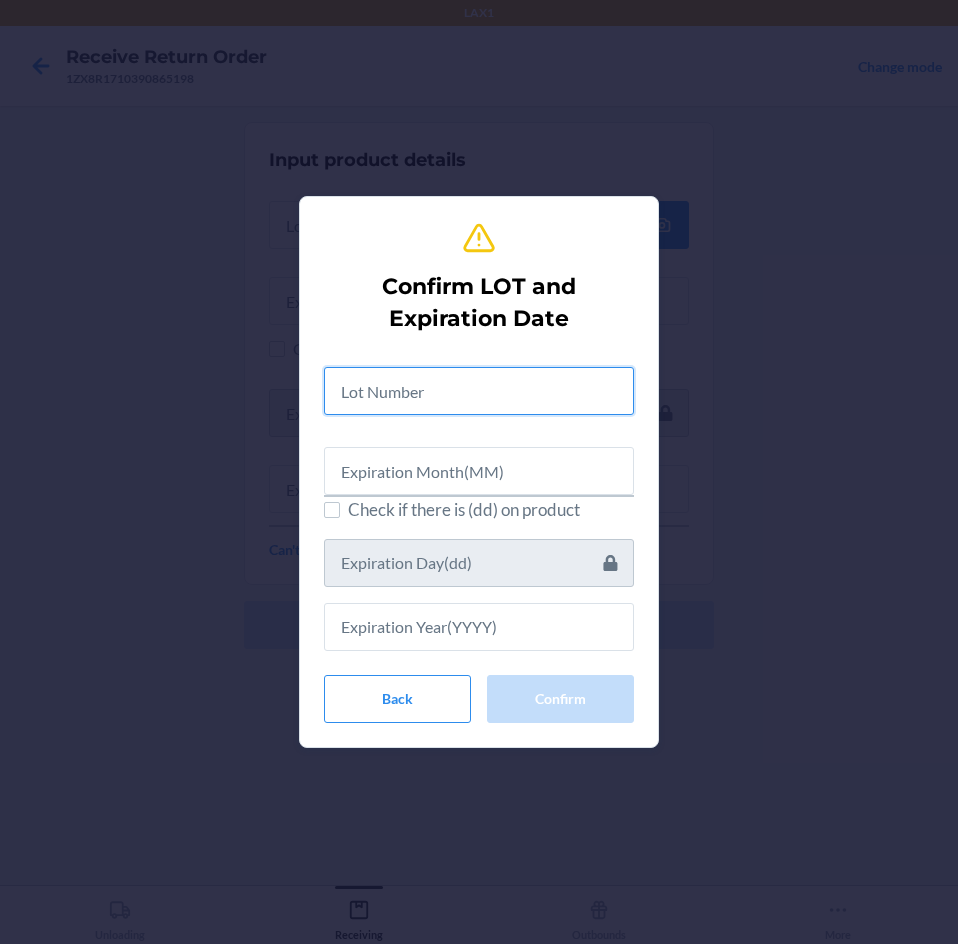 click at bounding box center [479, 391] 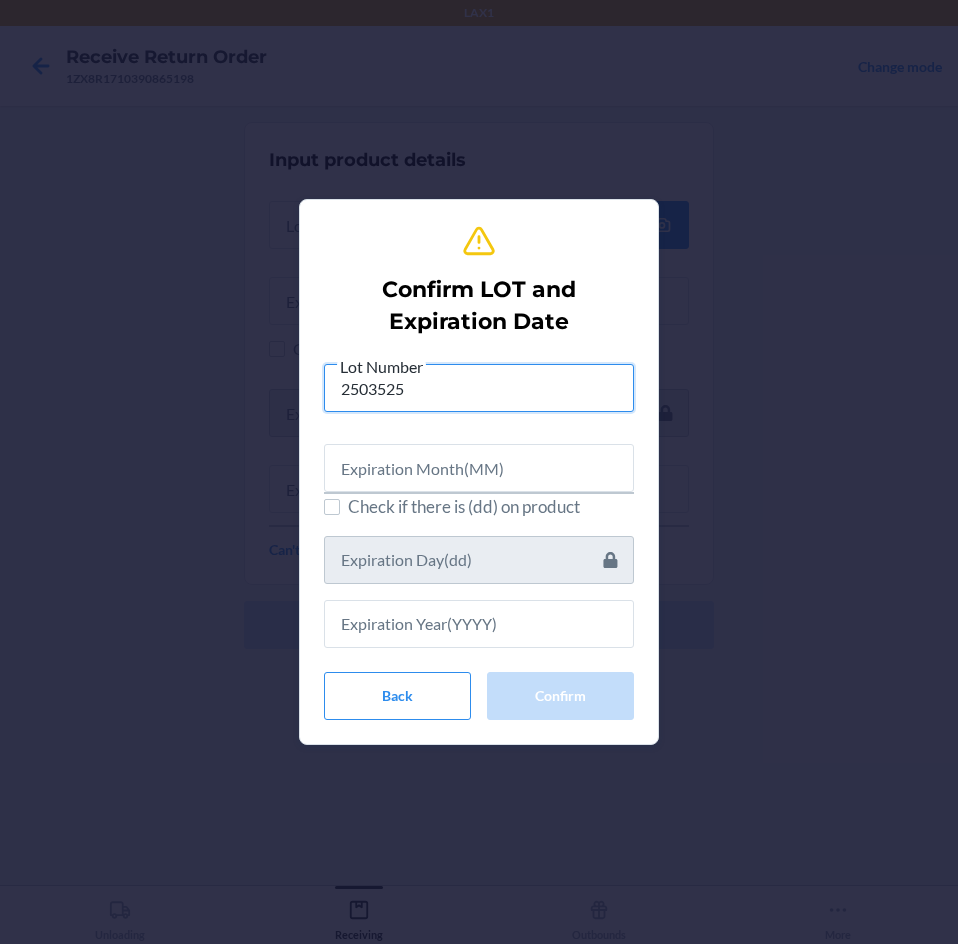 type on "2503525" 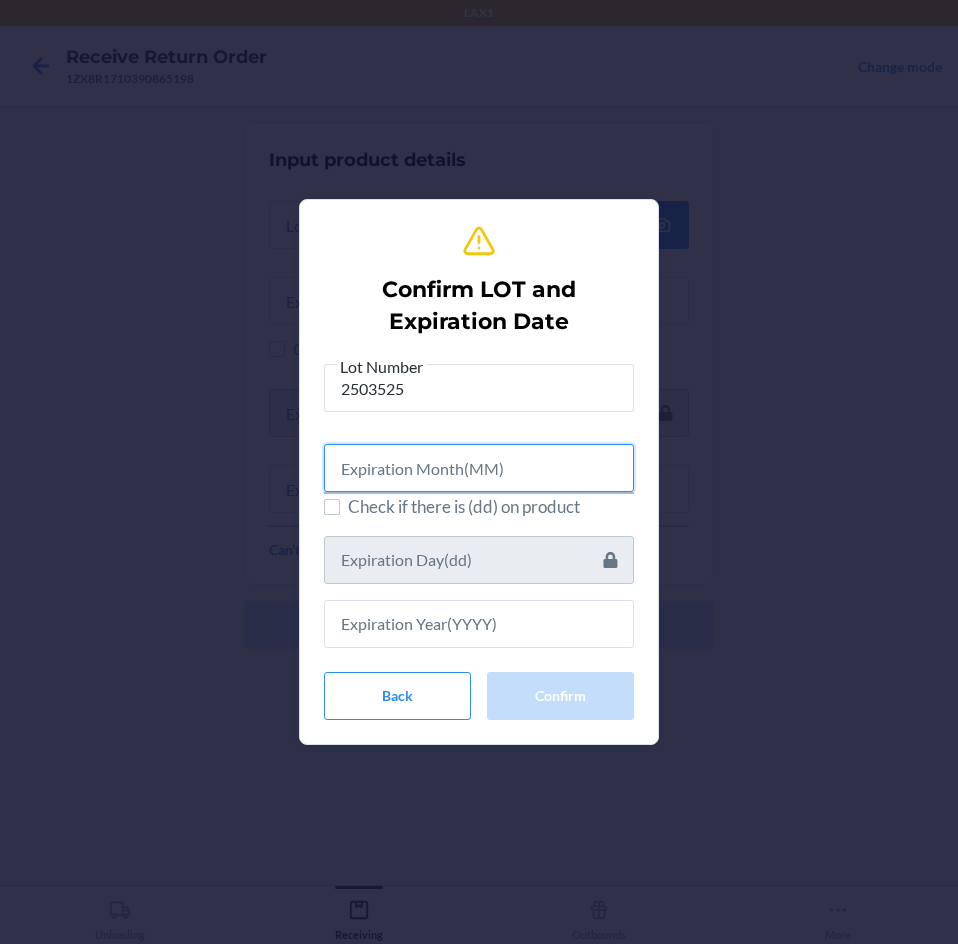 click at bounding box center [479, 468] 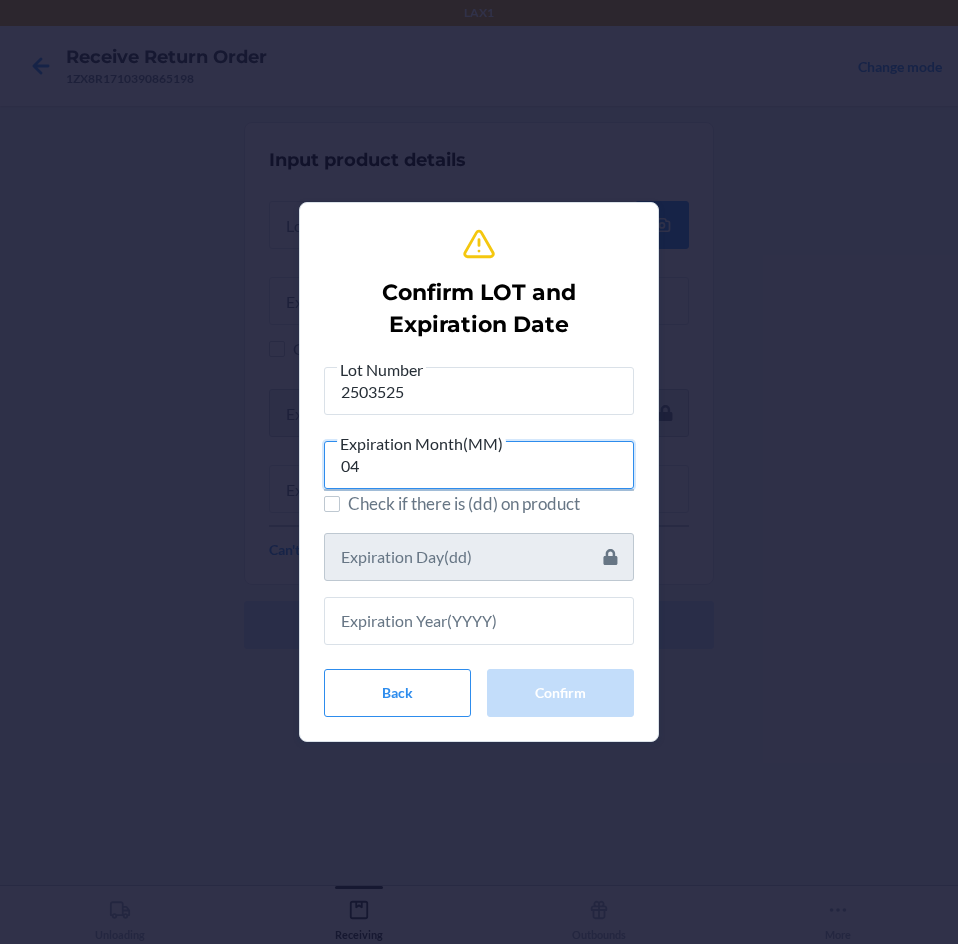 type on "04" 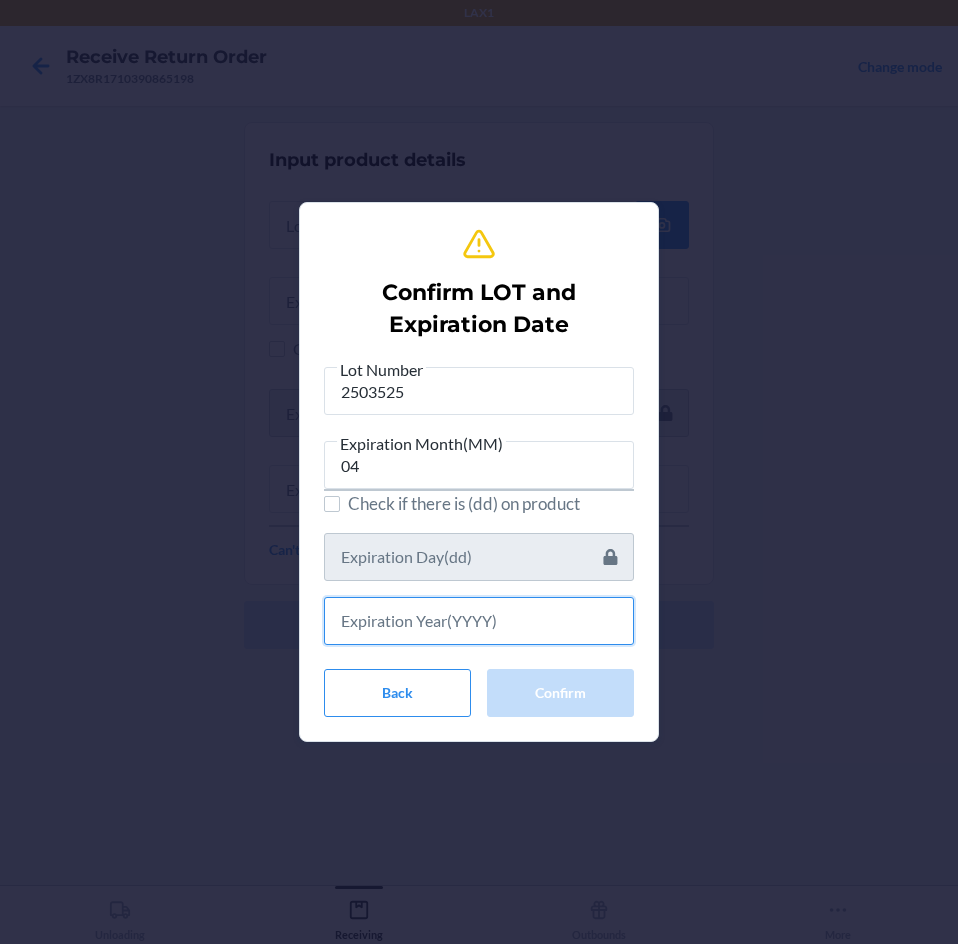 click at bounding box center [479, 621] 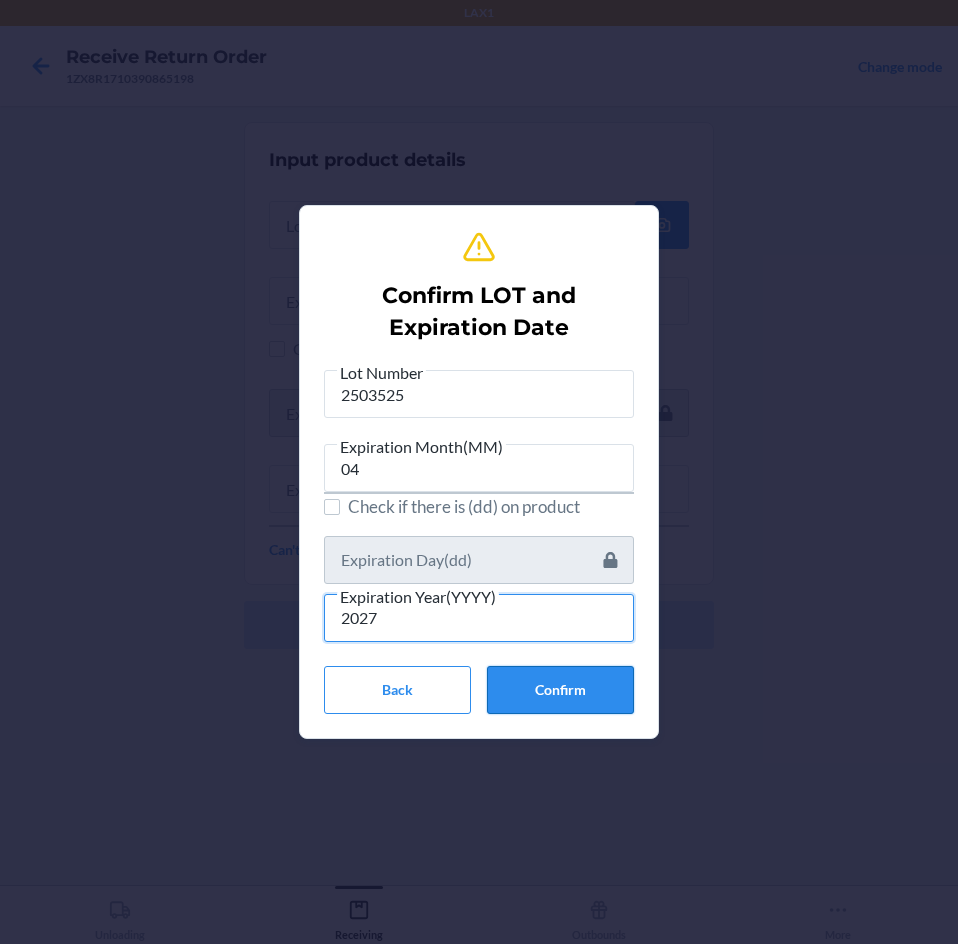 type on "2027" 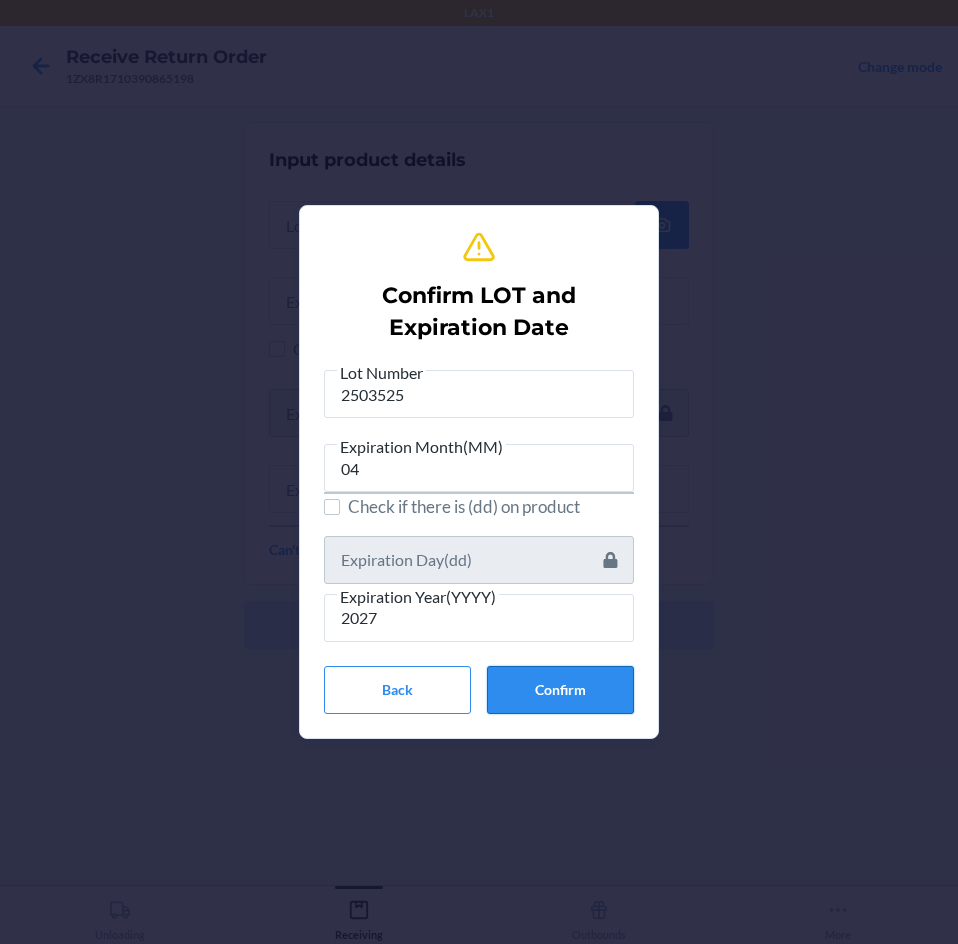 click on "Confirm" at bounding box center (560, 690) 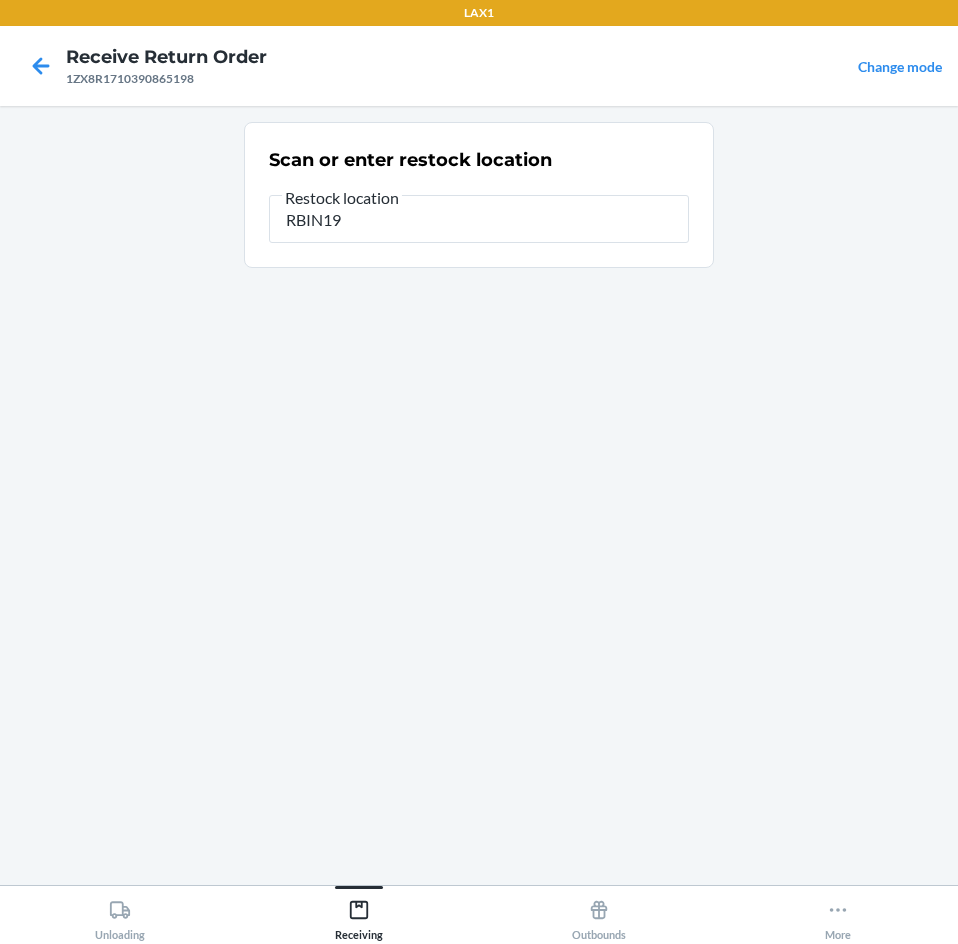 type on "RBIN190" 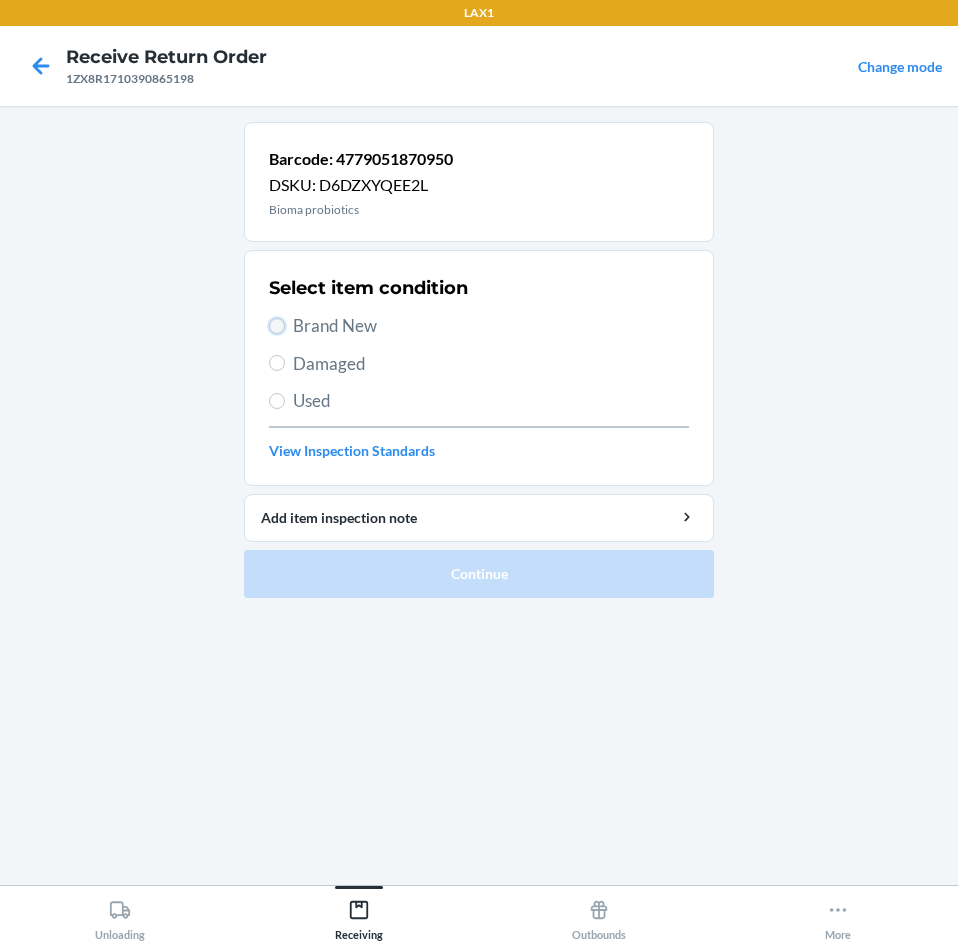 click on "Brand New" at bounding box center (277, 326) 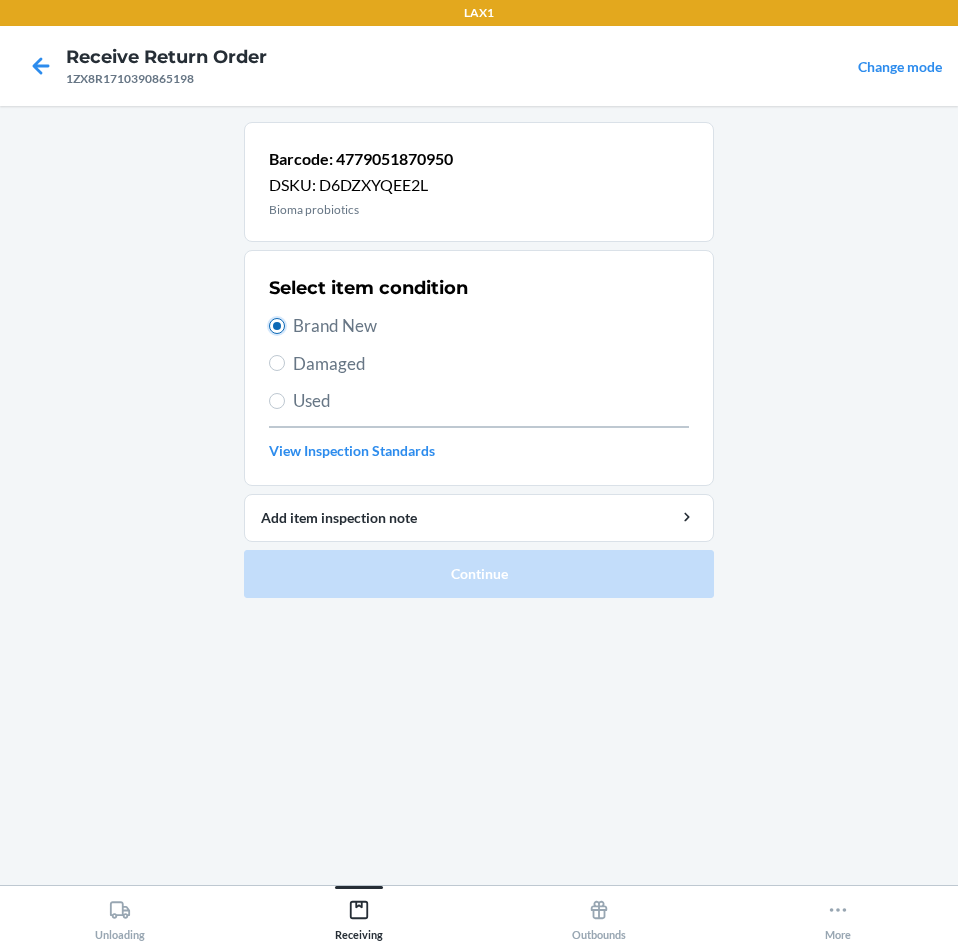 radio on "true" 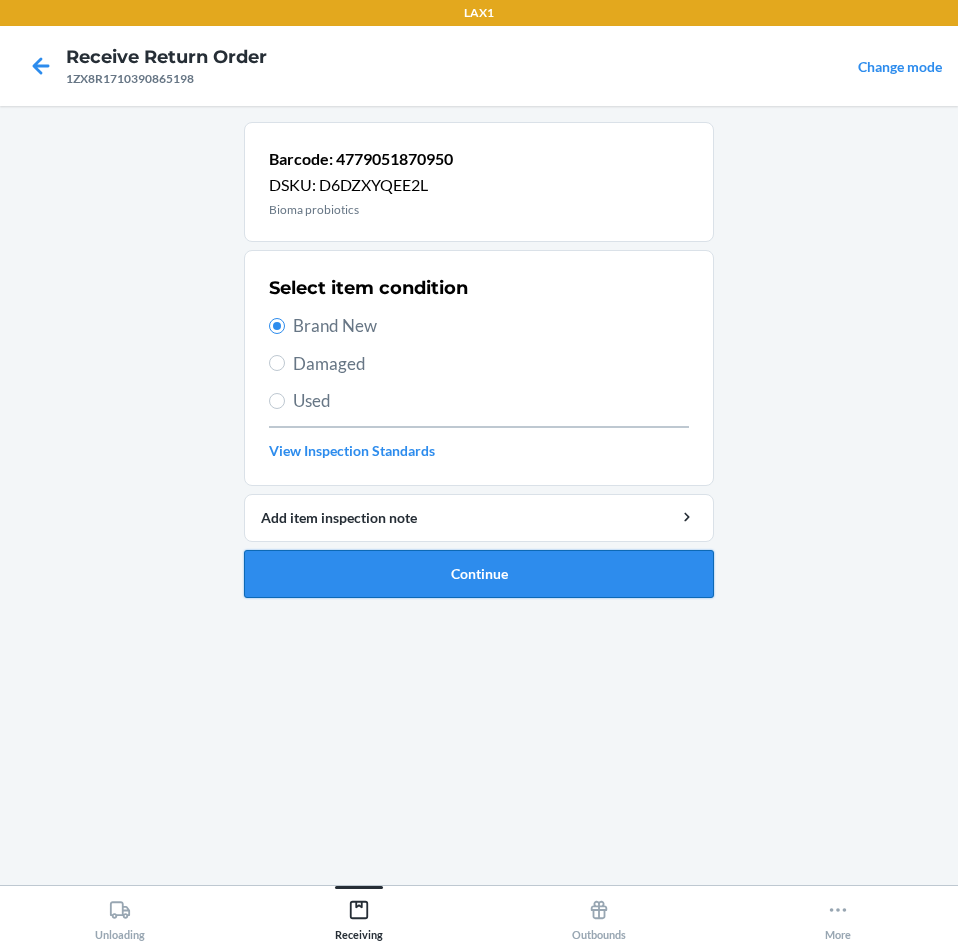 click on "Continue" at bounding box center [479, 574] 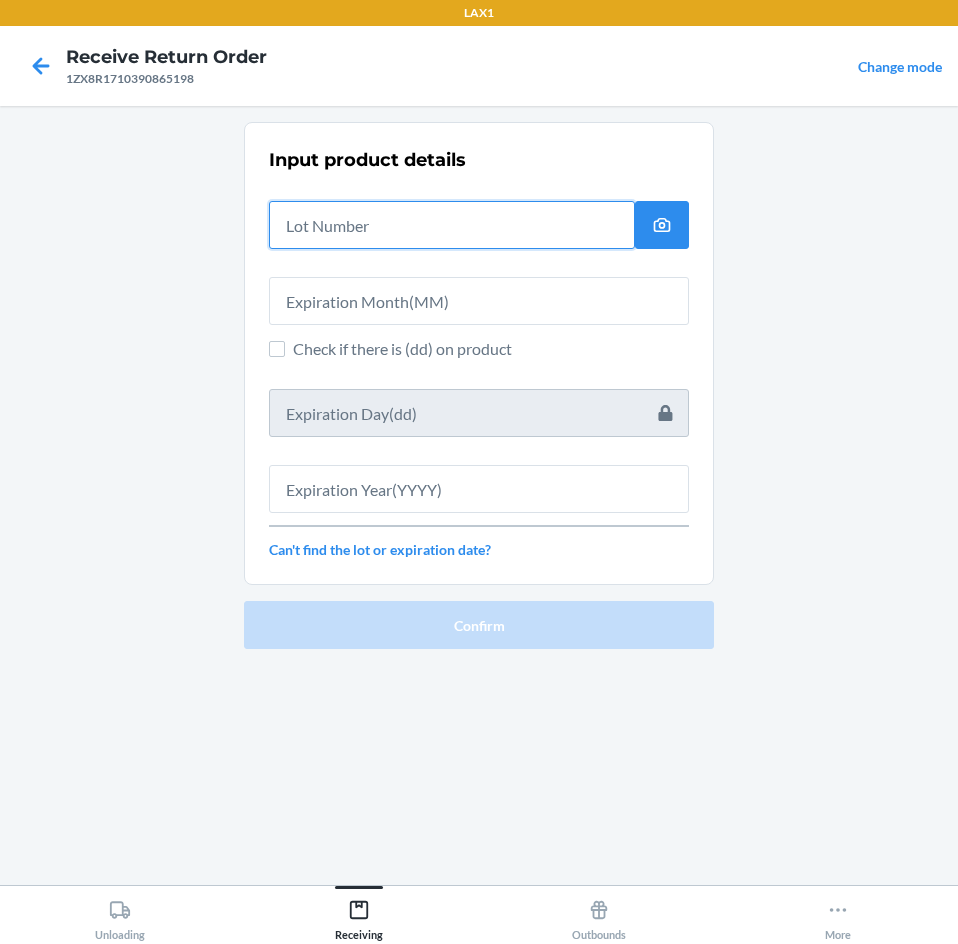 click at bounding box center [452, 225] 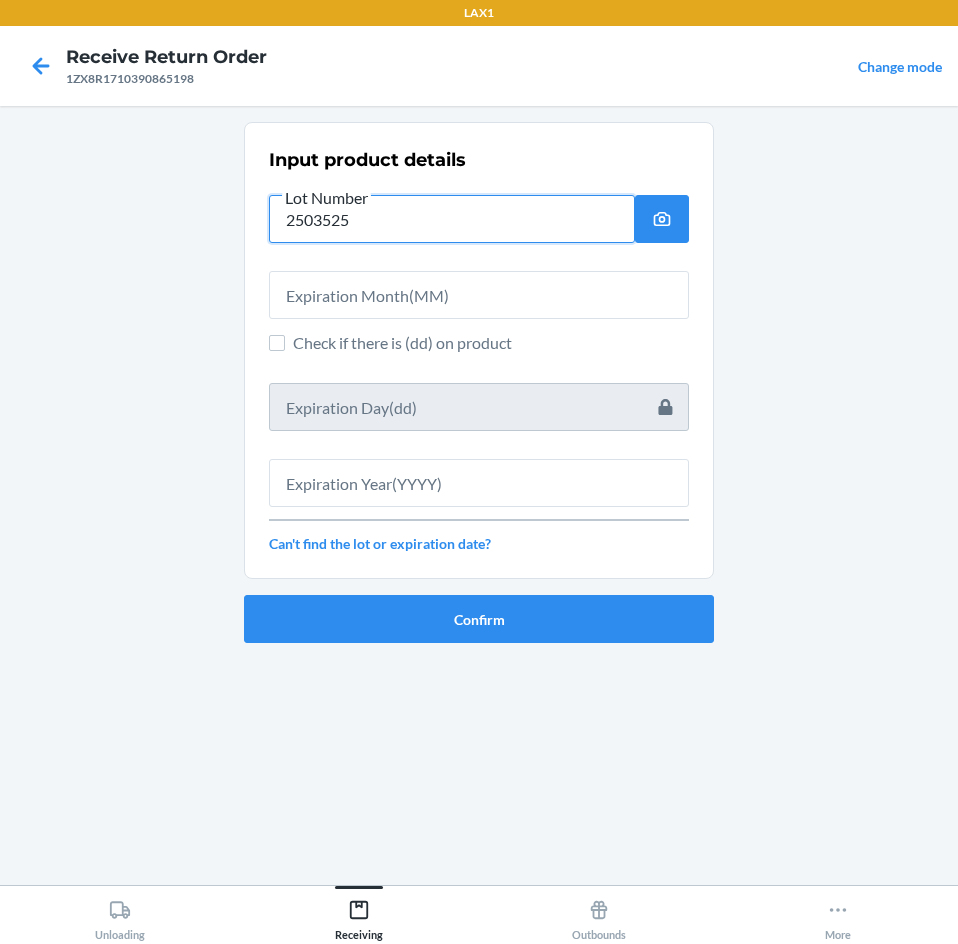 type on "2503525" 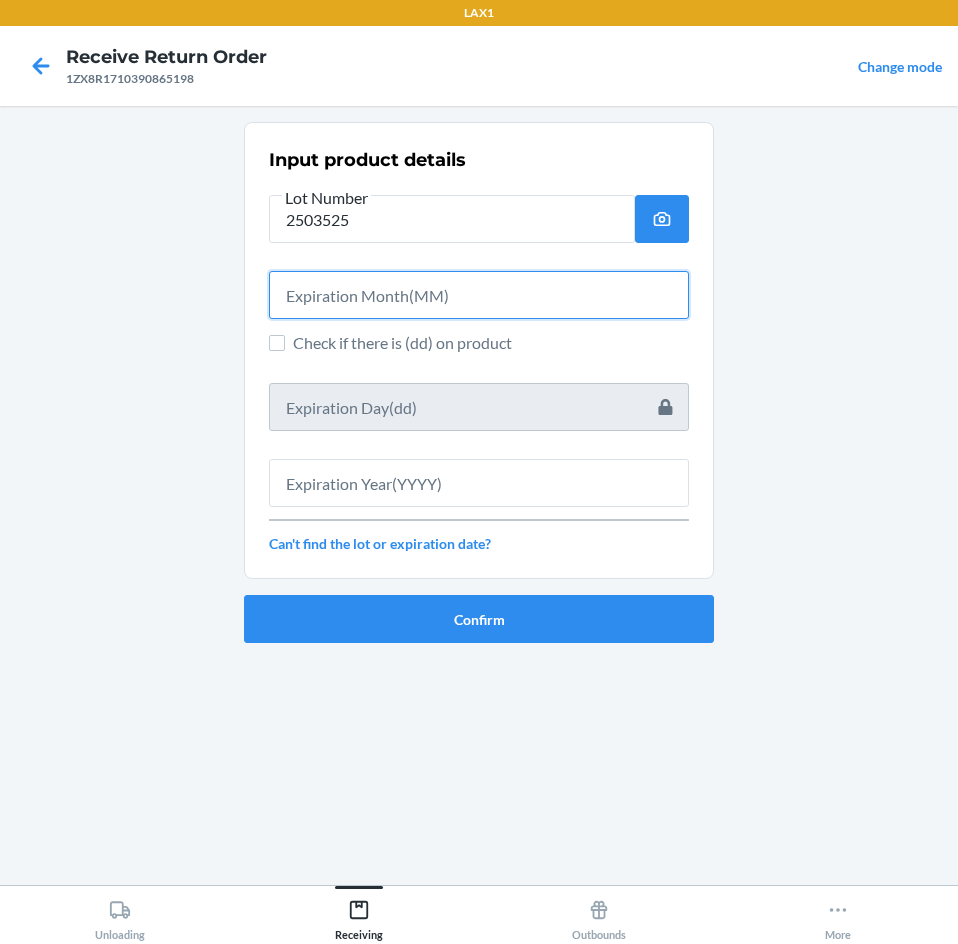 click at bounding box center (479, 295) 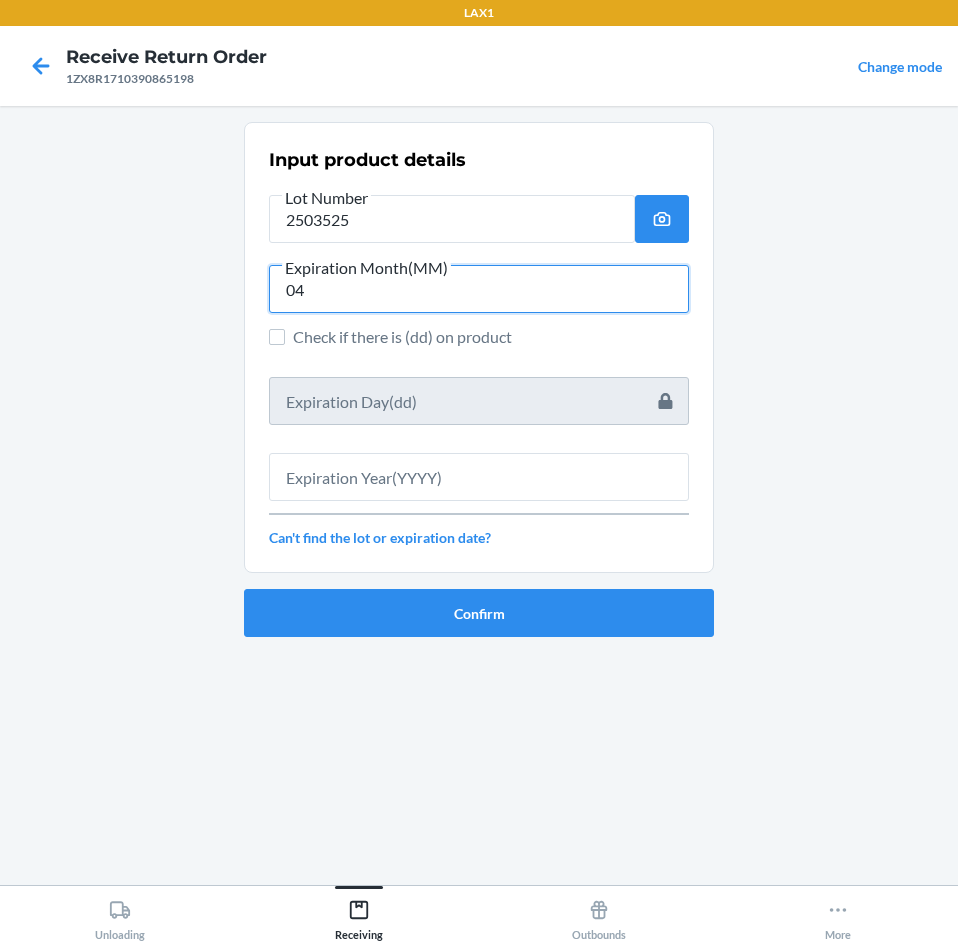 type on "04" 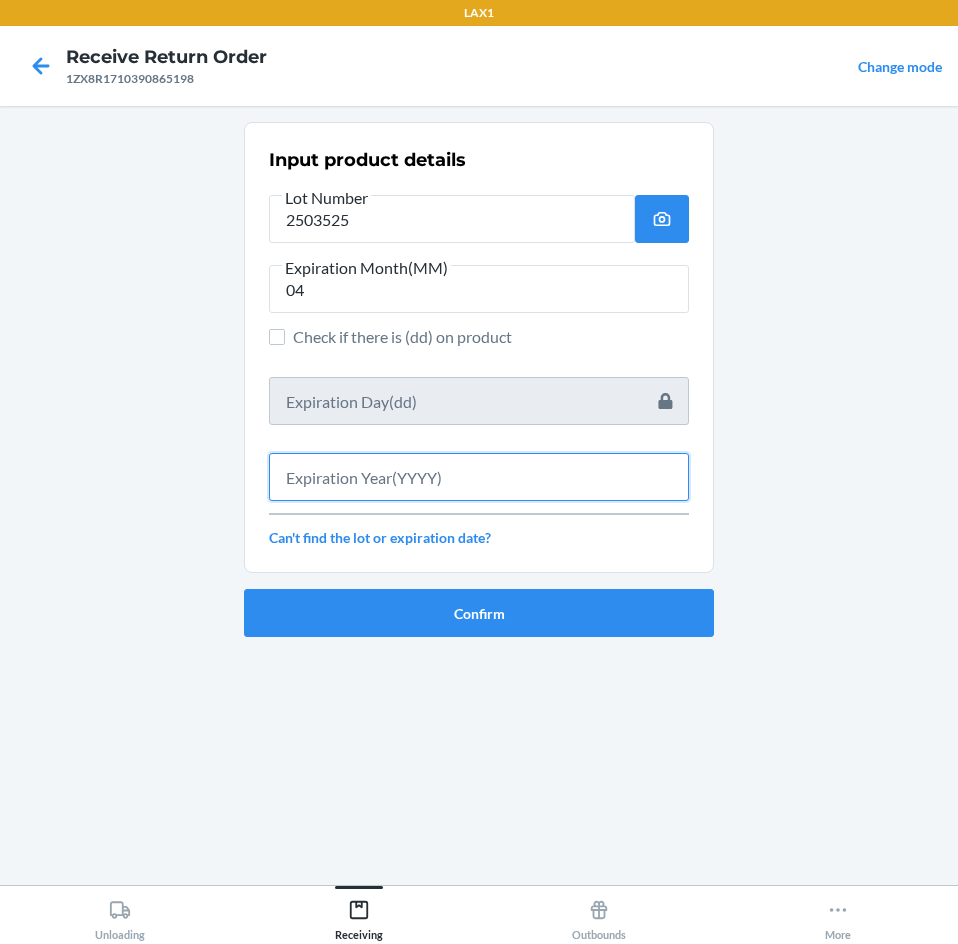 click at bounding box center (479, 477) 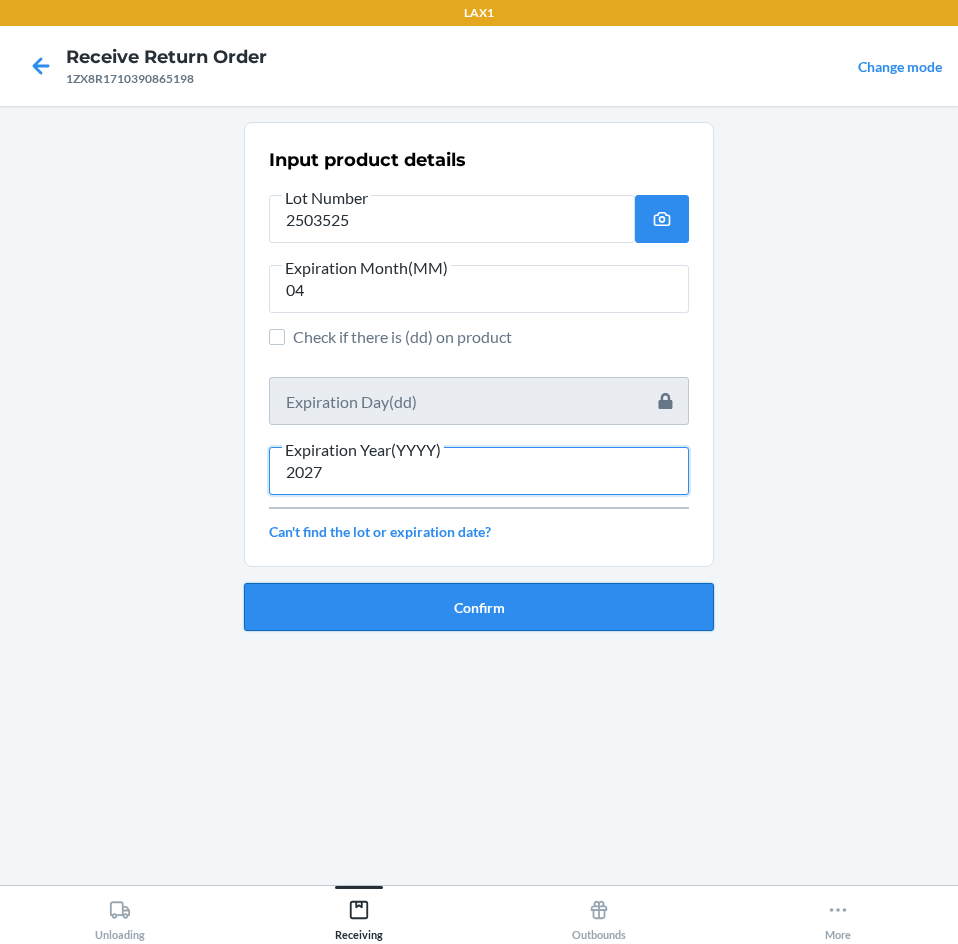 type on "2027" 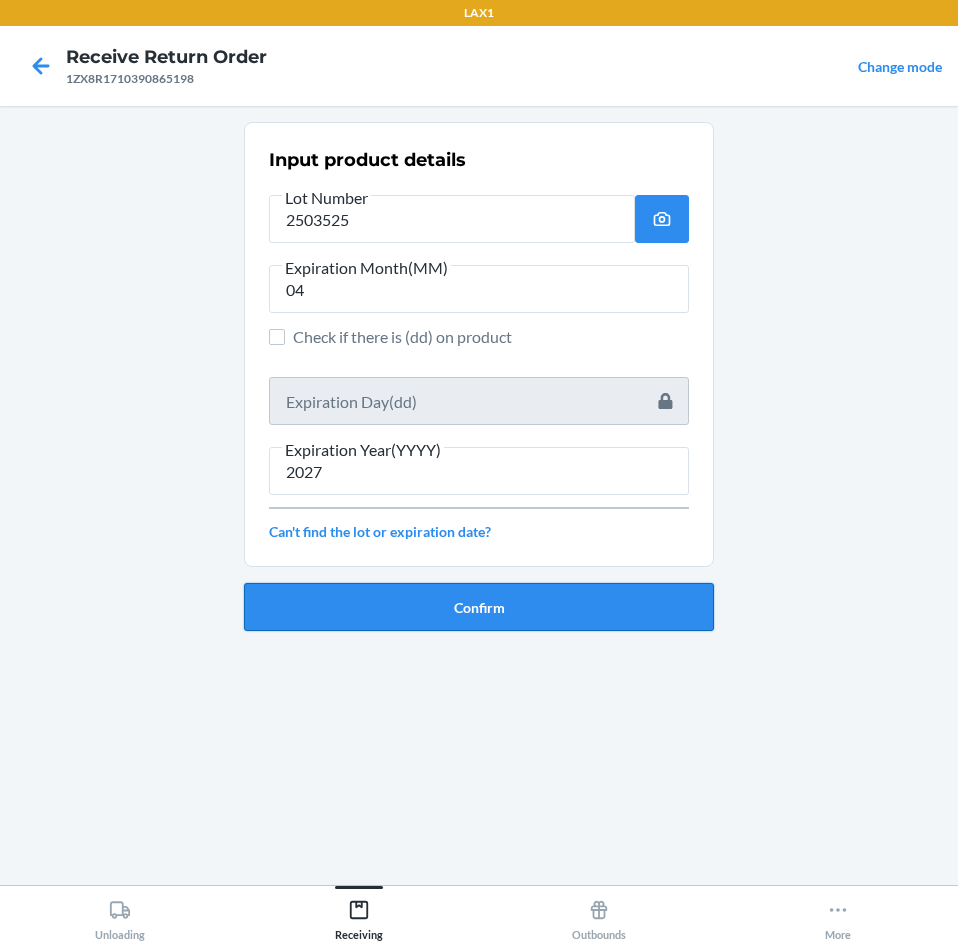 click on "Confirm" at bounding box center (479, 607) 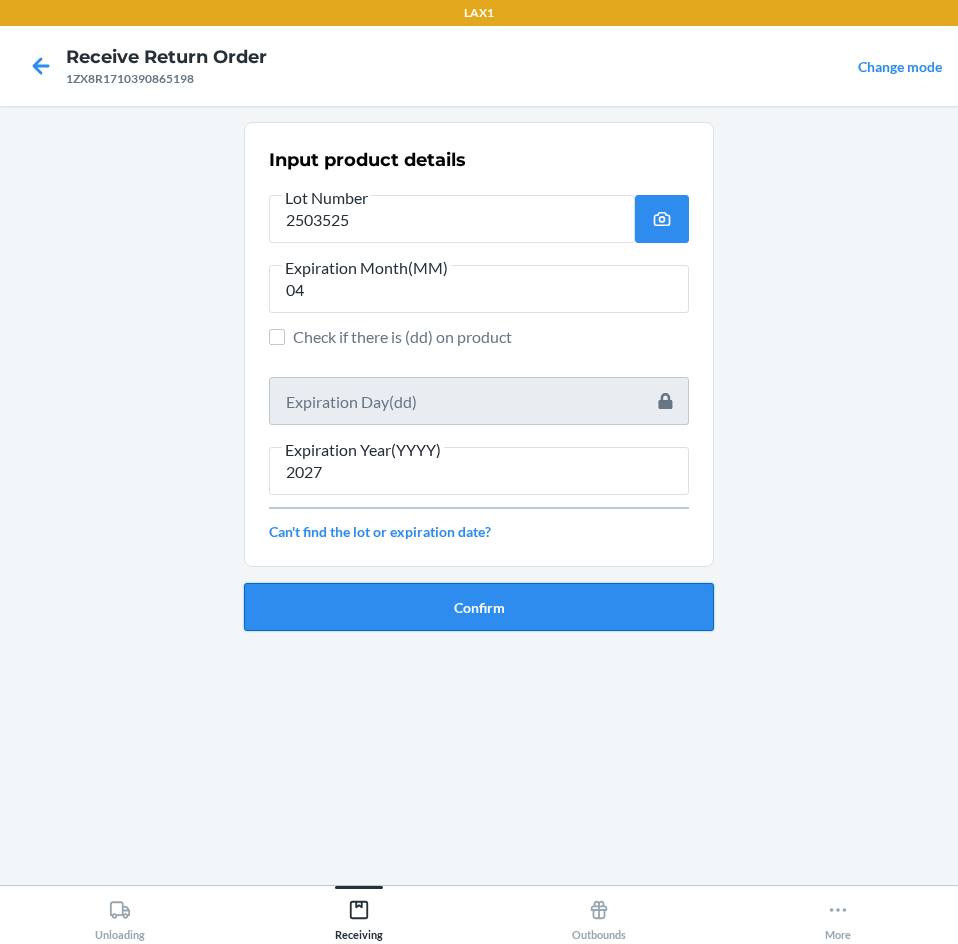 type 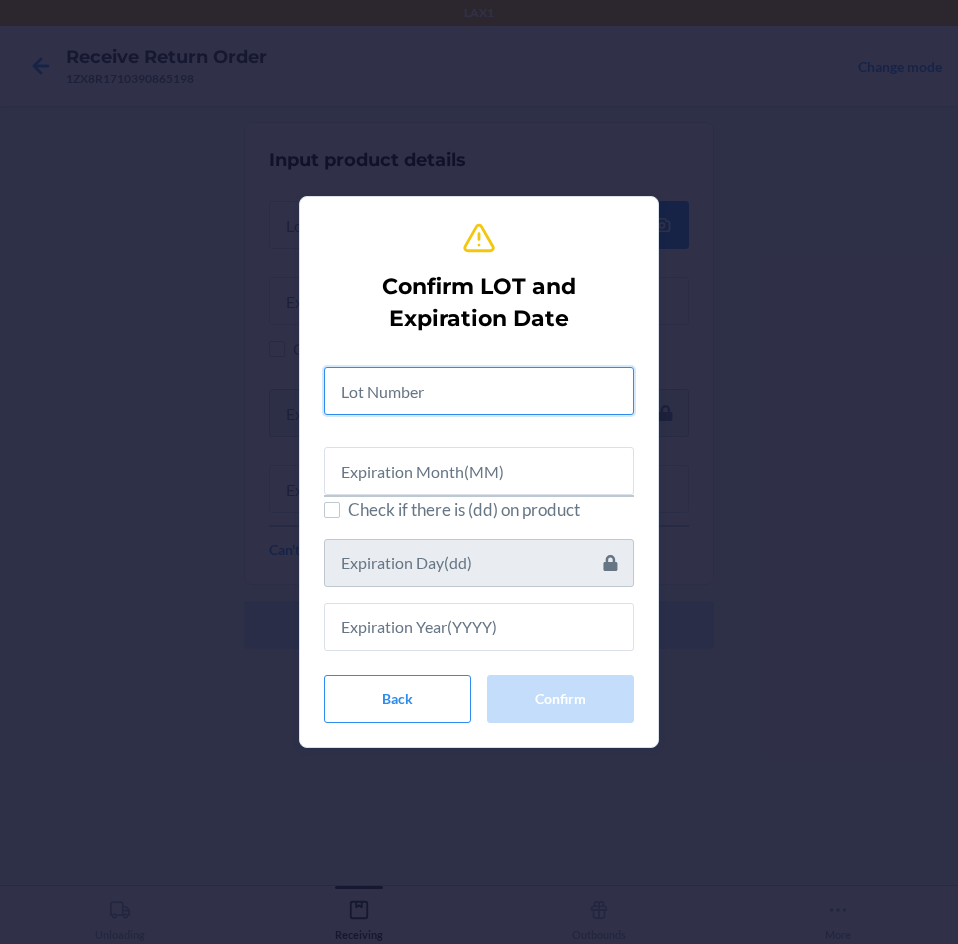 click at bounding box center (479, 391) 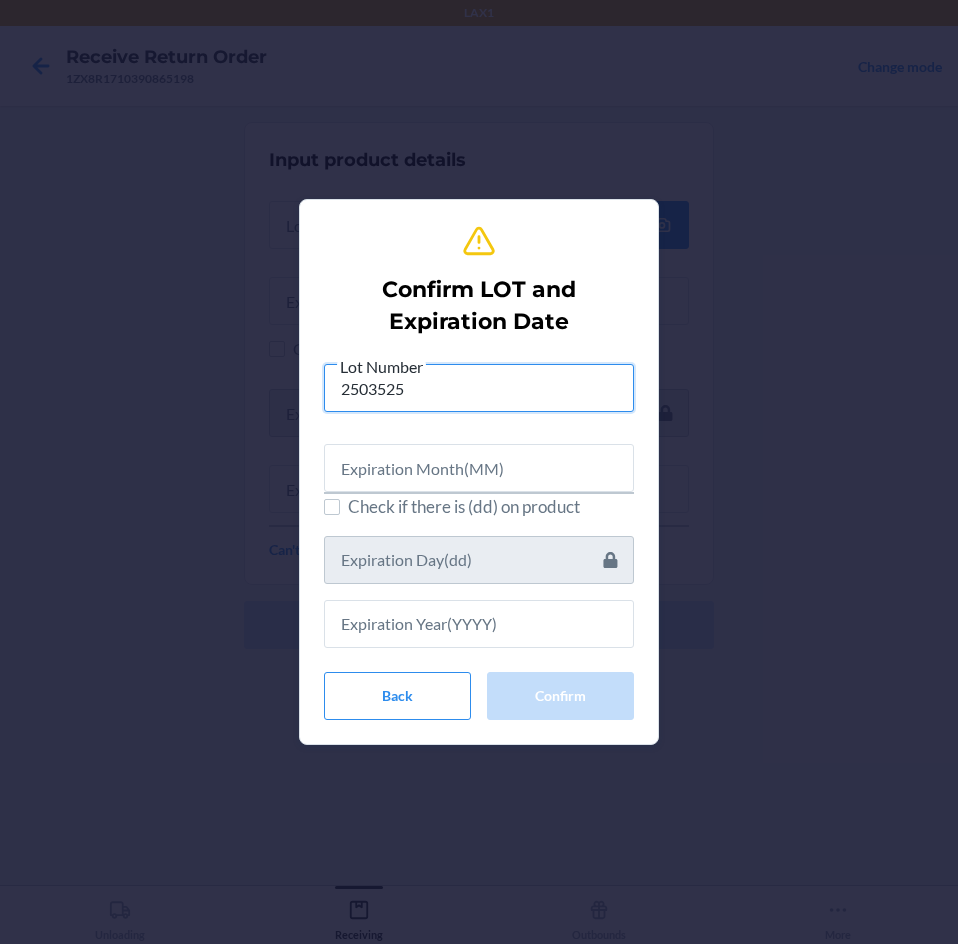 type on "2503525" 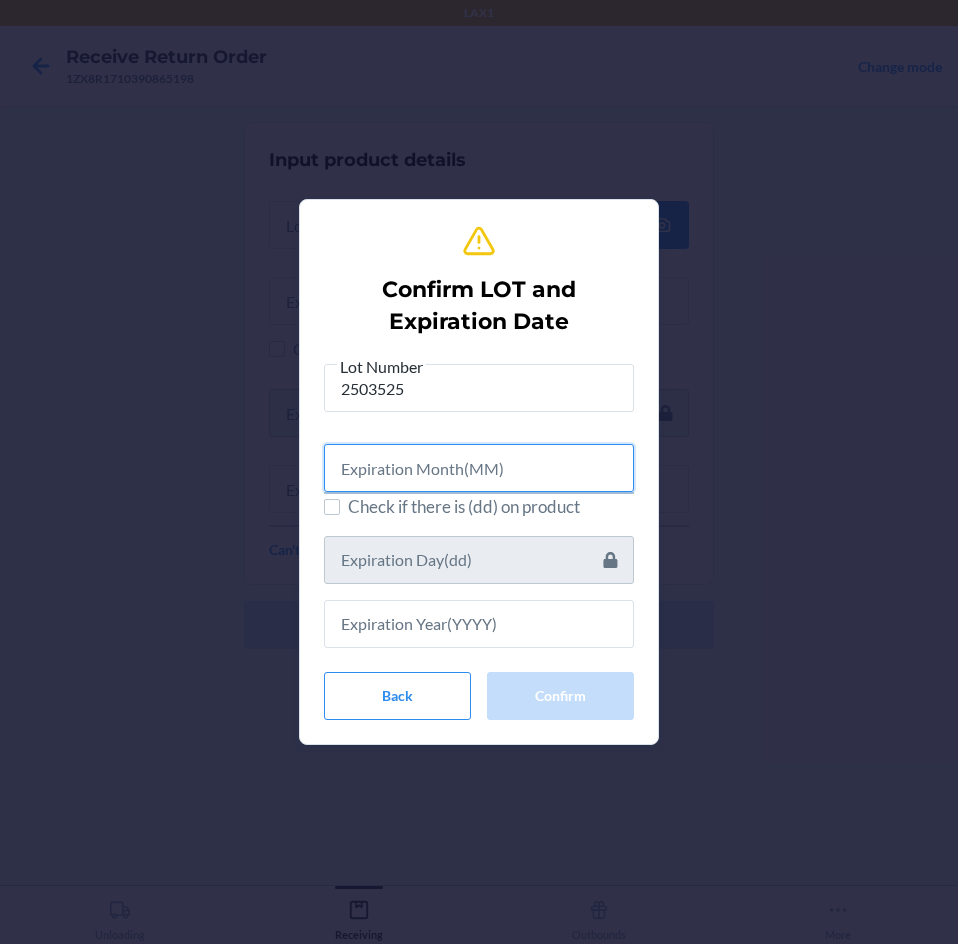 click at bounding box center [479, 468] 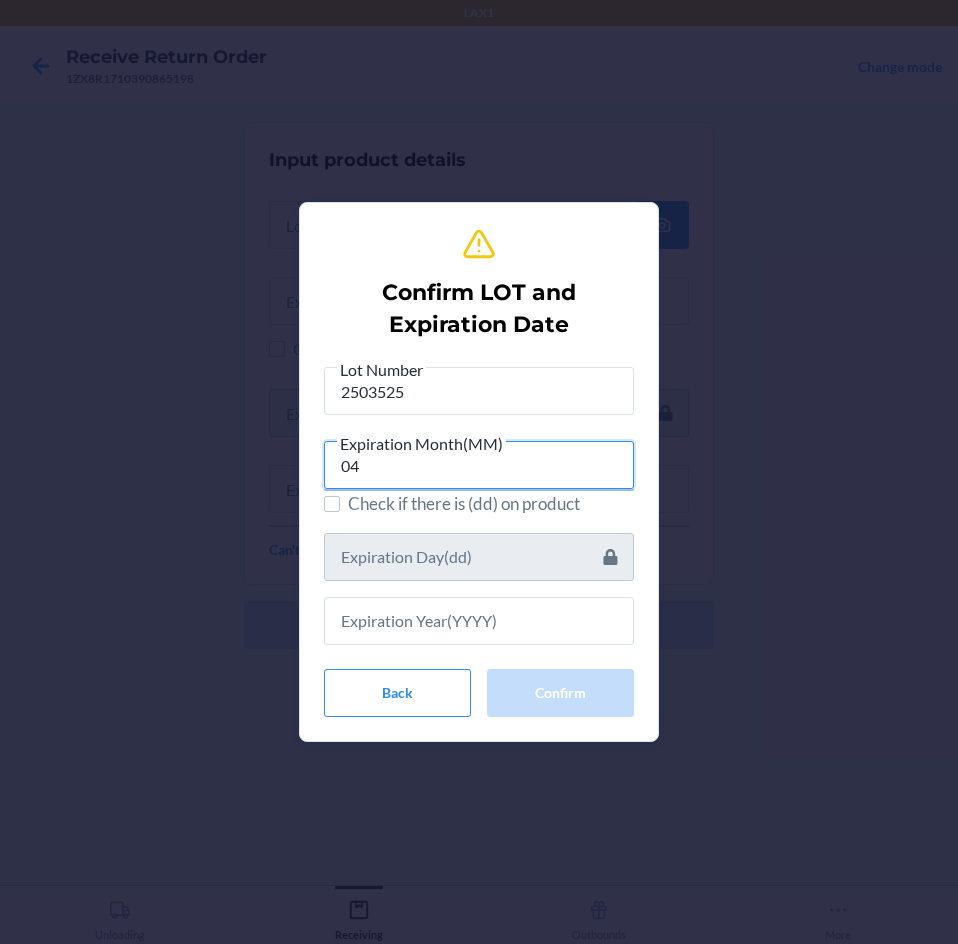type on "04" 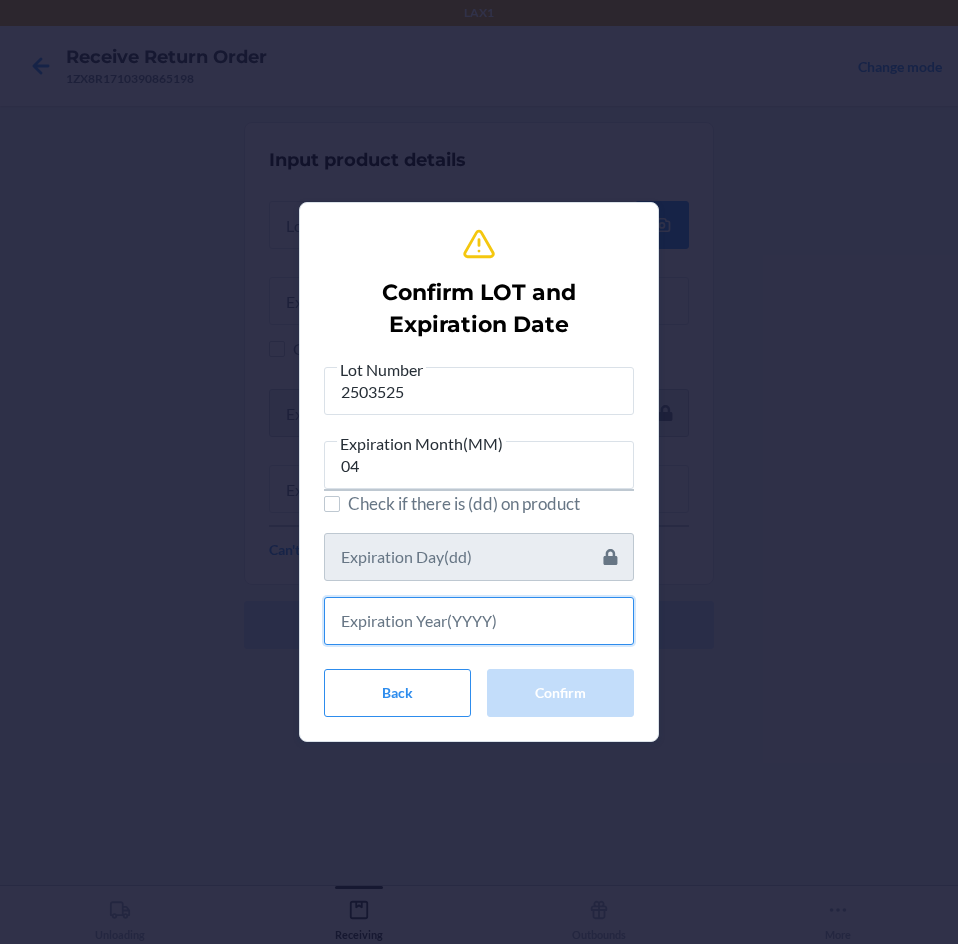 click at bounding box center [479, 621] 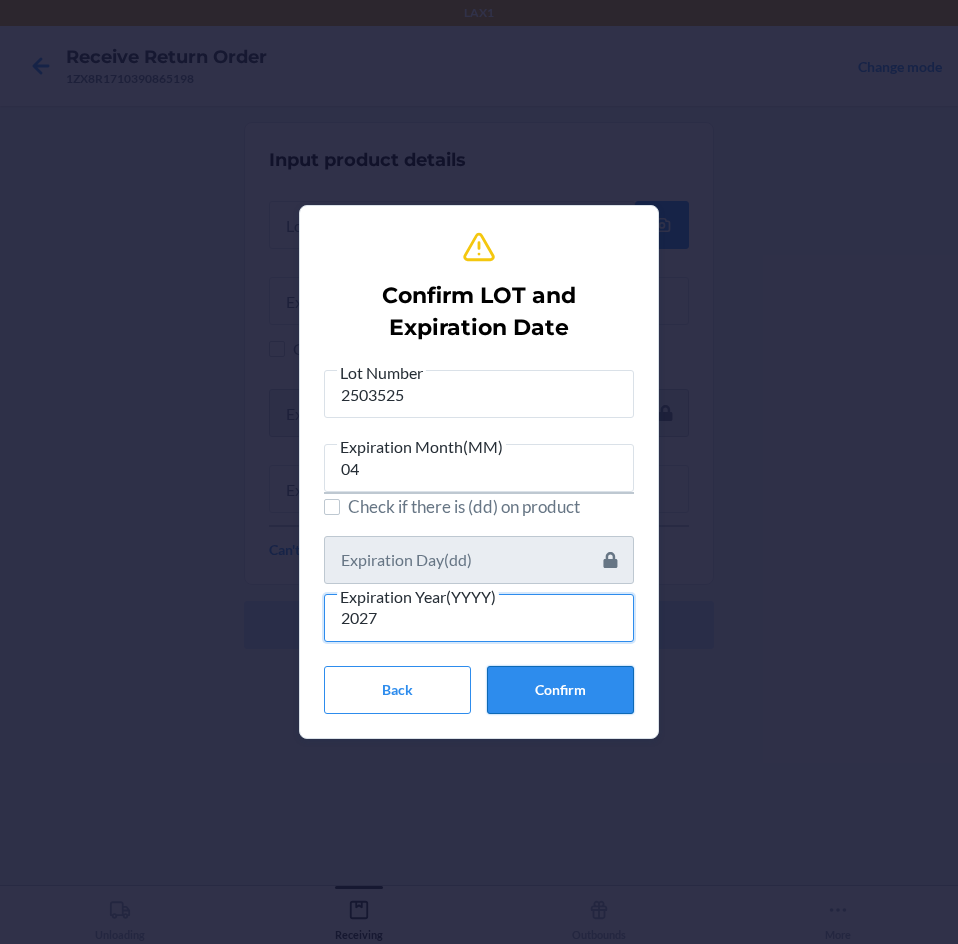 type on "2027" 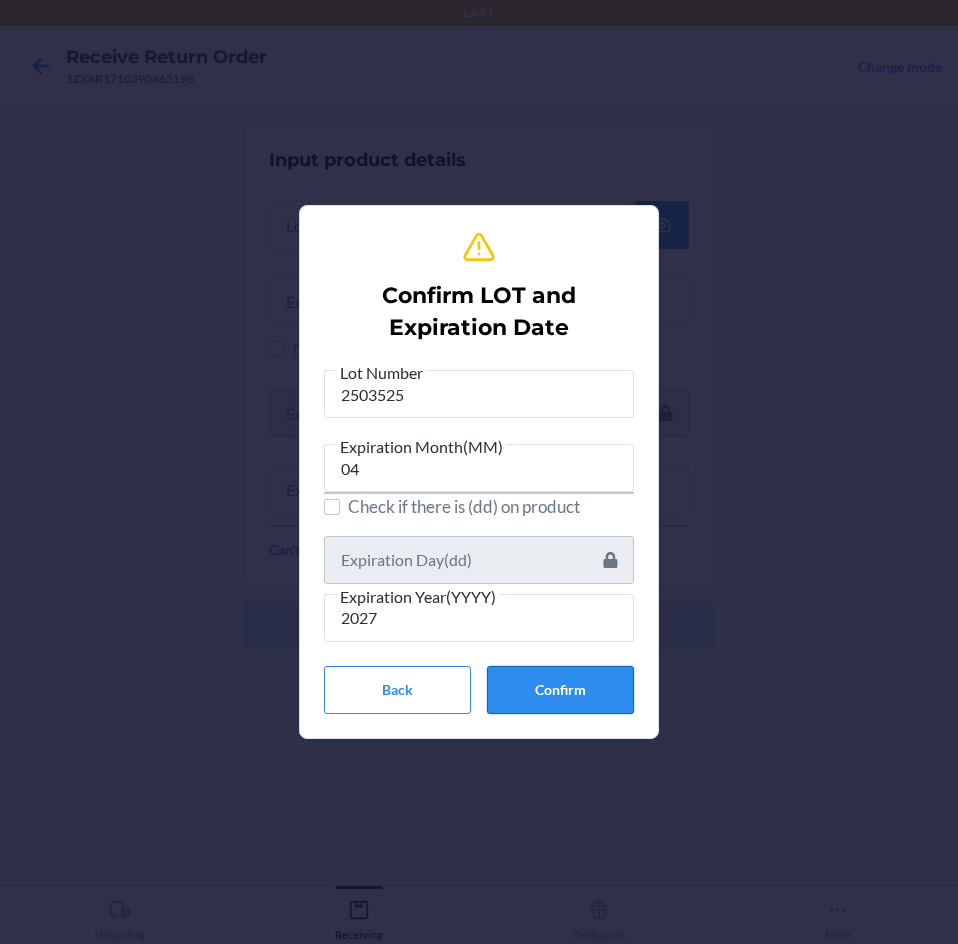 click on "Confirm" at bounding box center [560, 690] 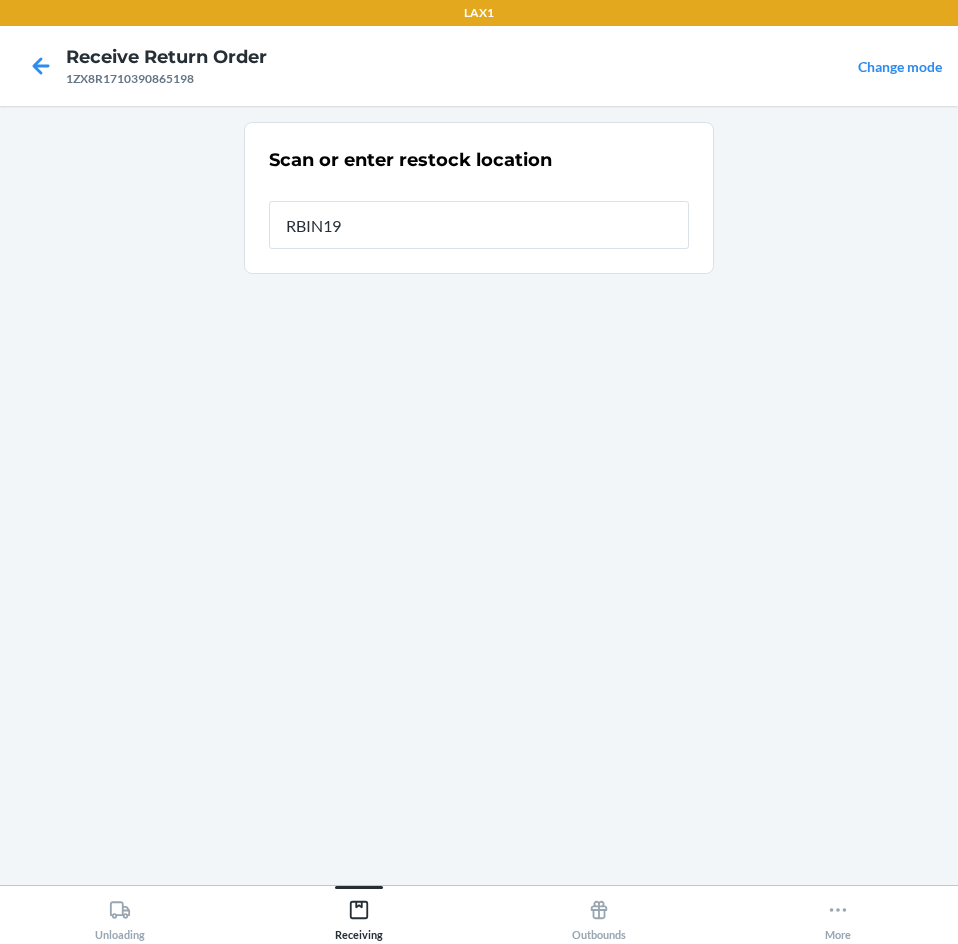 type on "RBIN190" 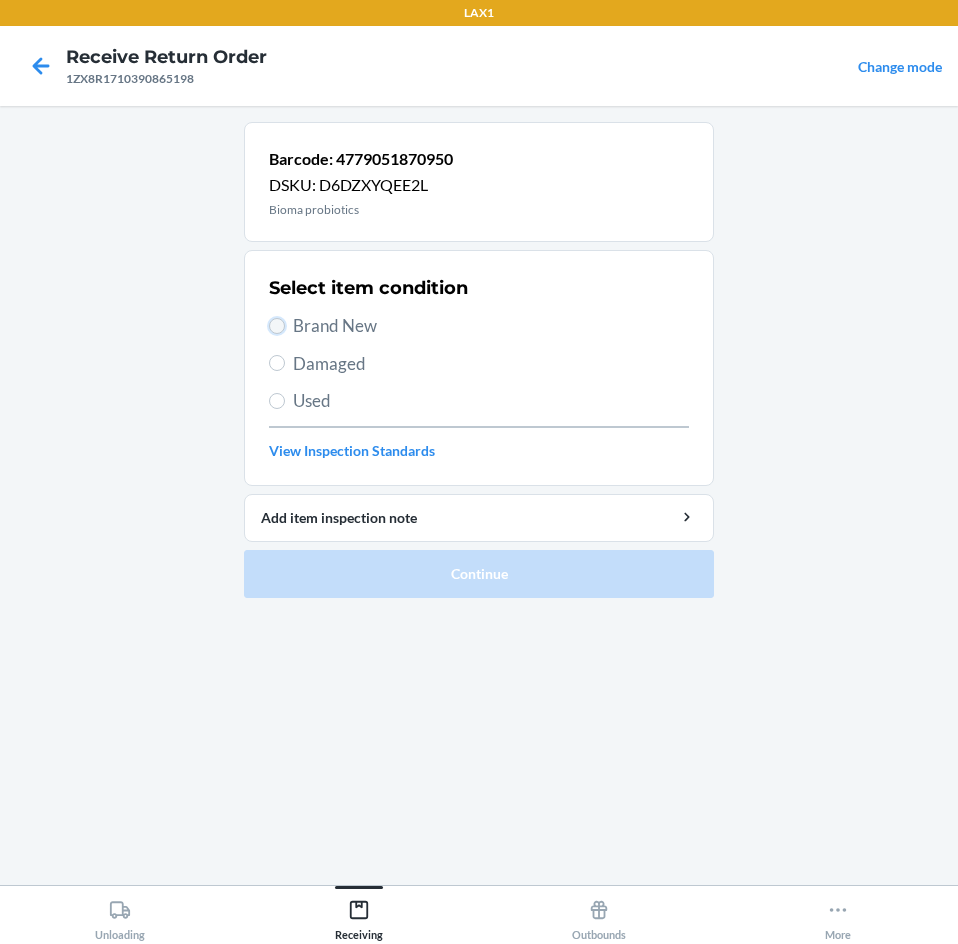 click on "Brand New" at bounding box center [277, 326] 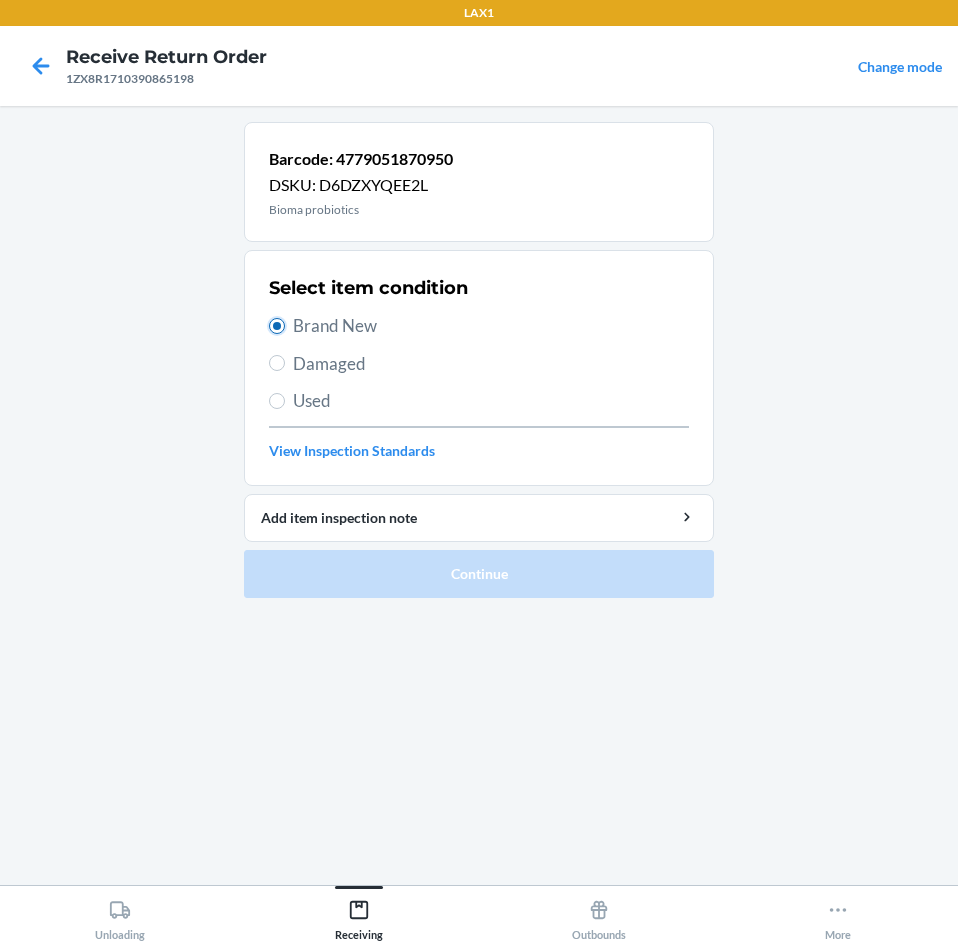 radio on "true" 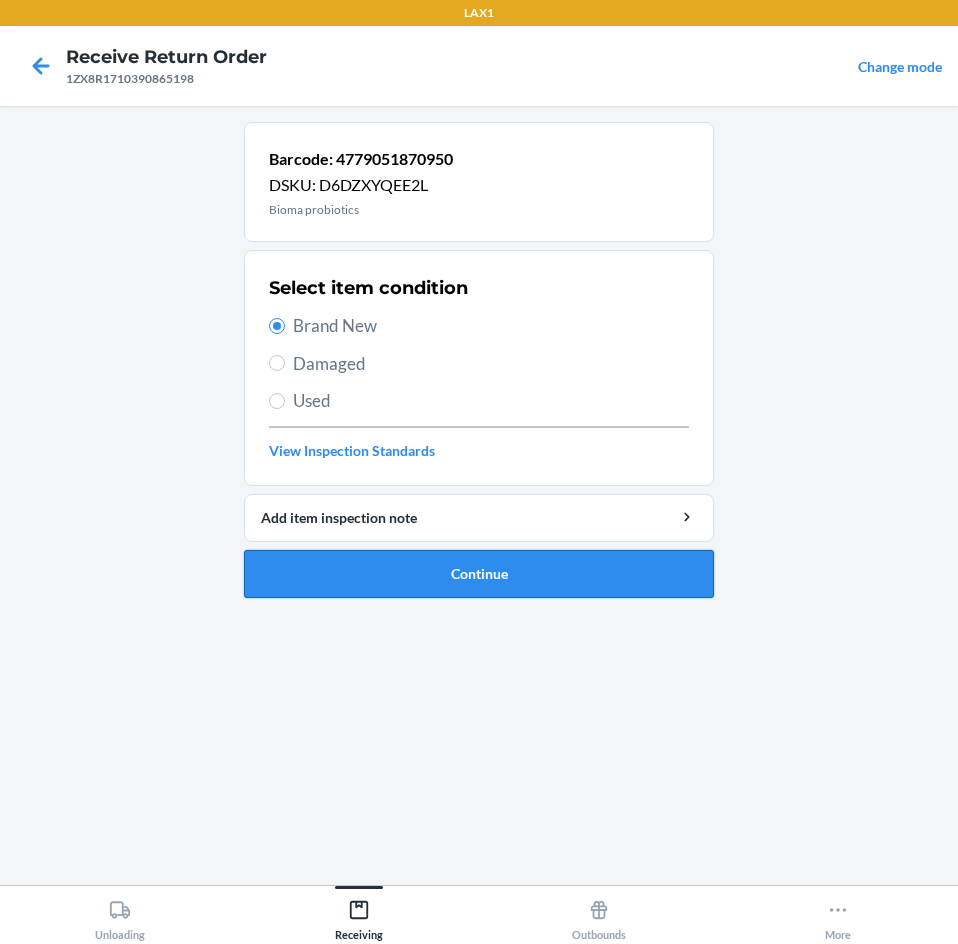 click on "Continue" at bounding box center [479, 574] 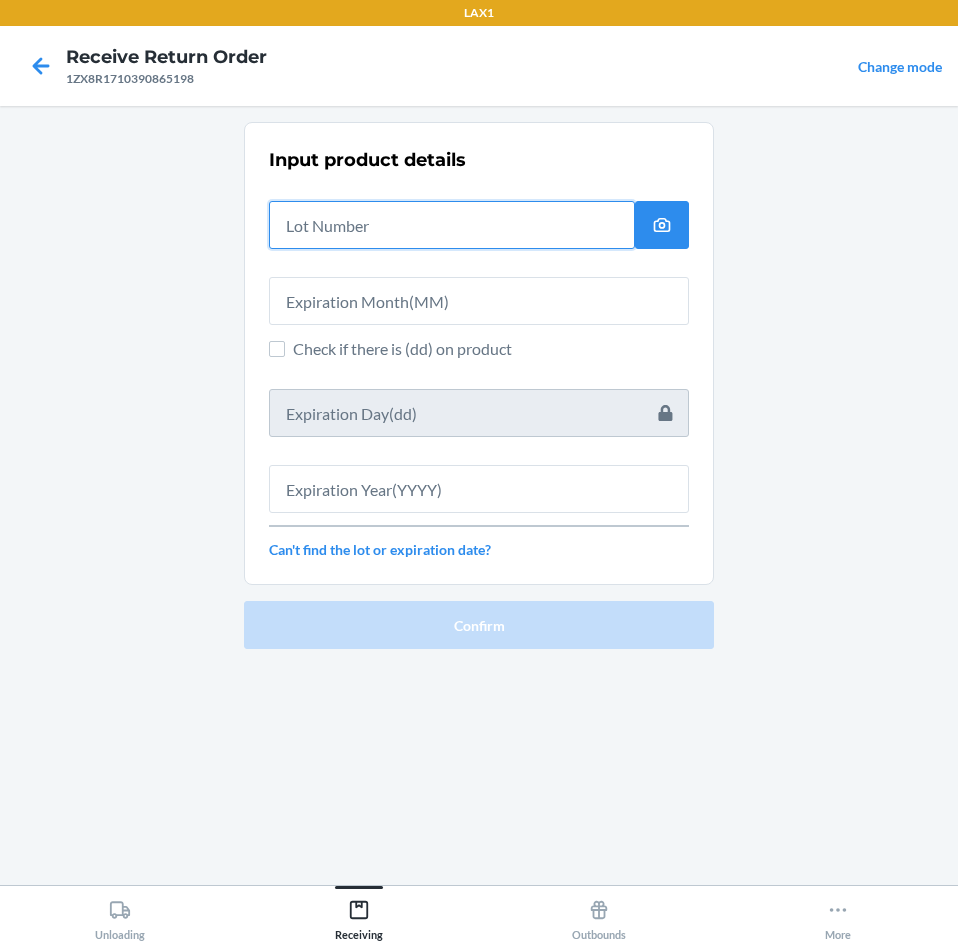 click at bounding box center (452, 225) 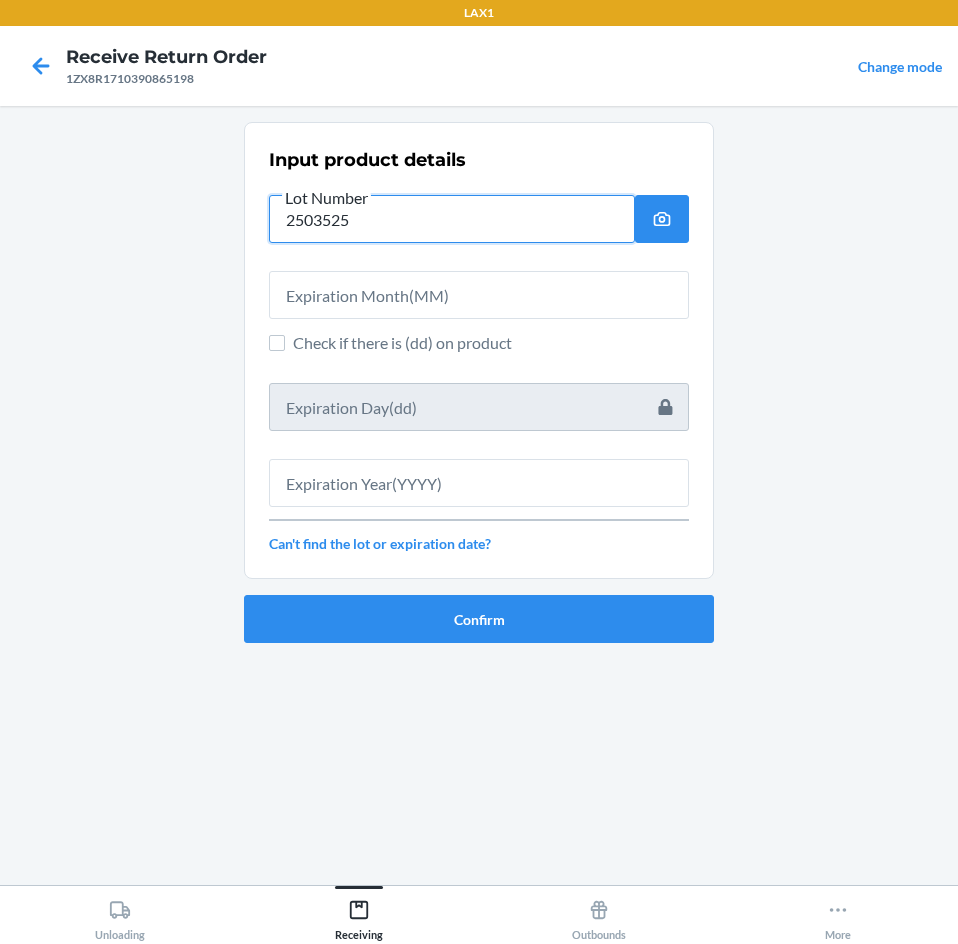 type on "2503525" 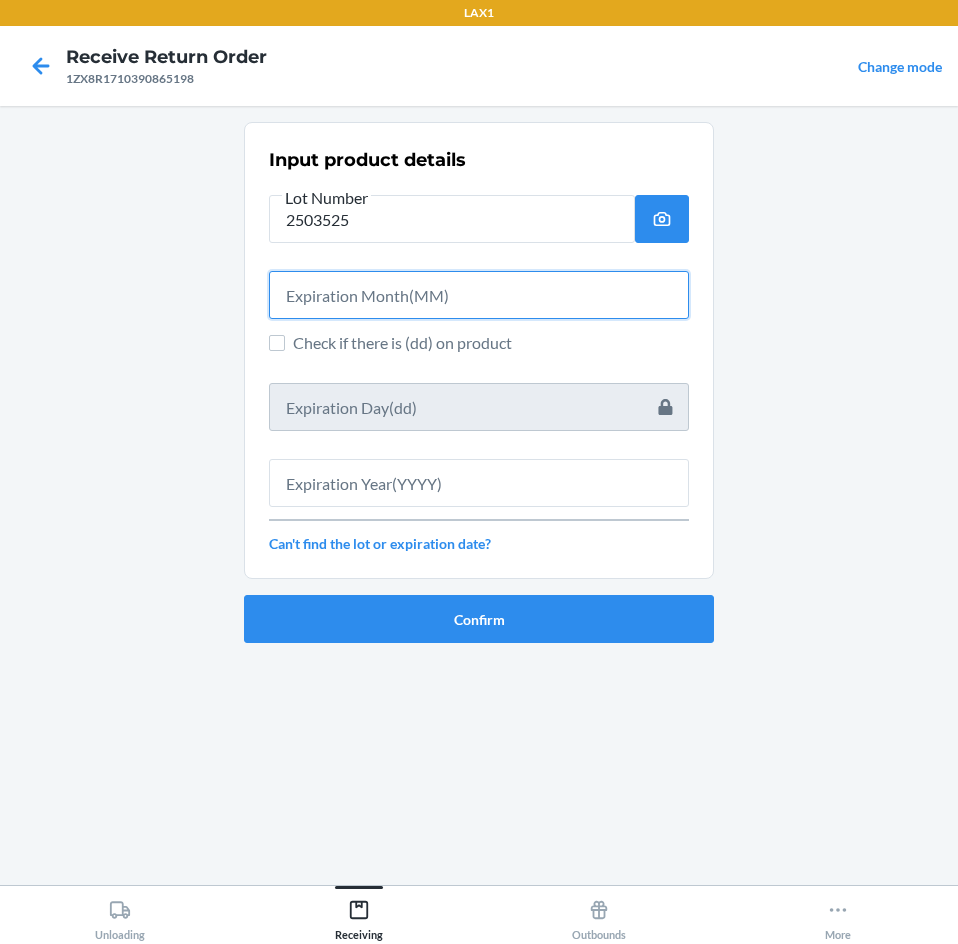 click at bounding box center [479, 295] 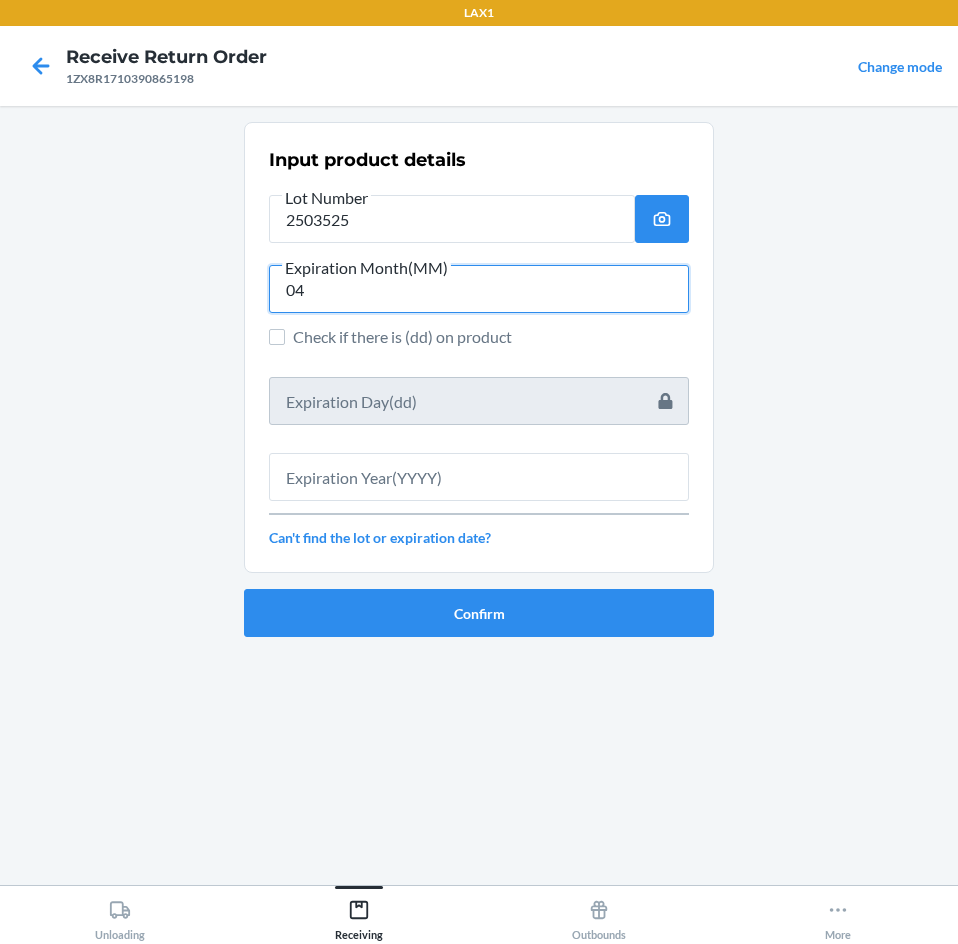 type on "04" 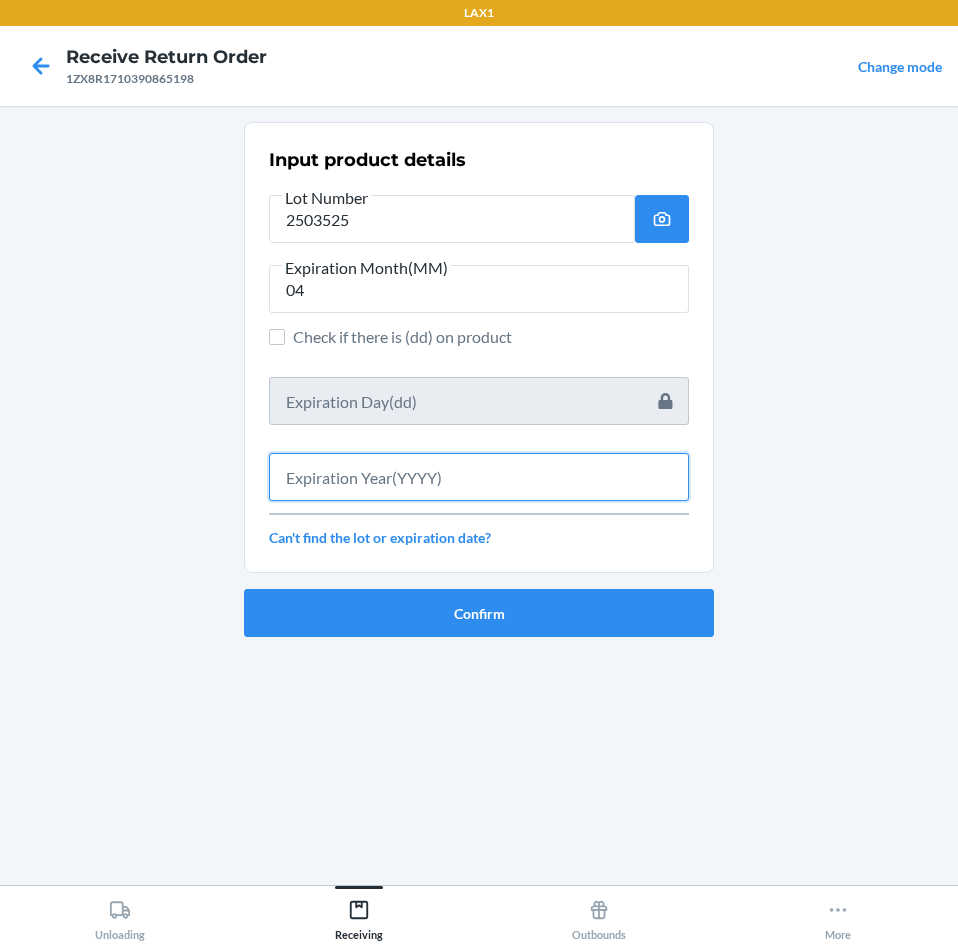 click at bounding box center (479, 477) 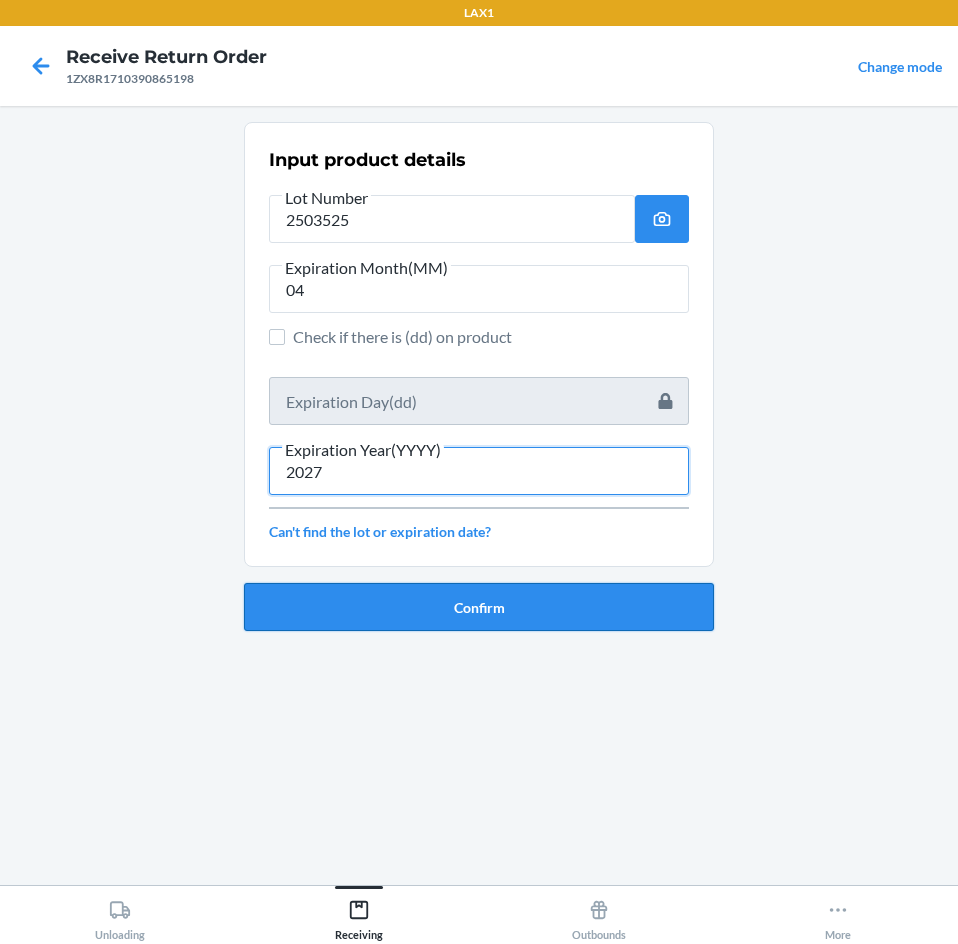 type on "2027" 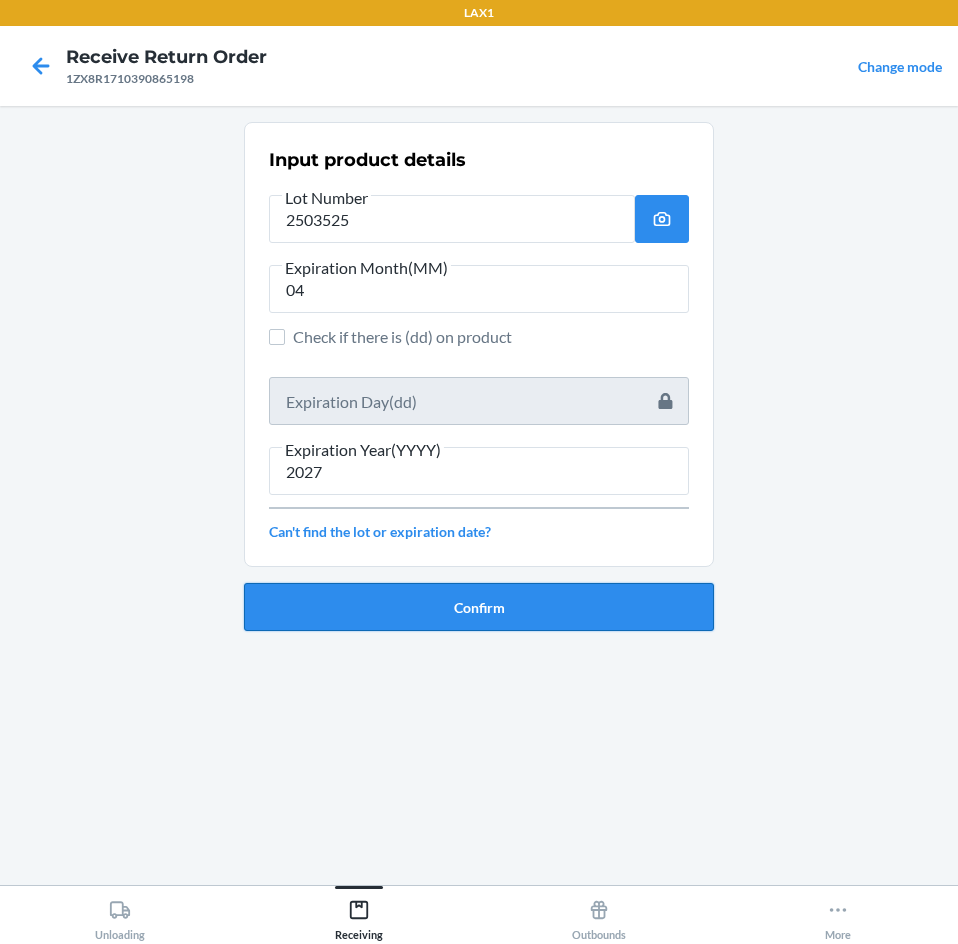 click on "Confirm" at bounding box center (479, 607) 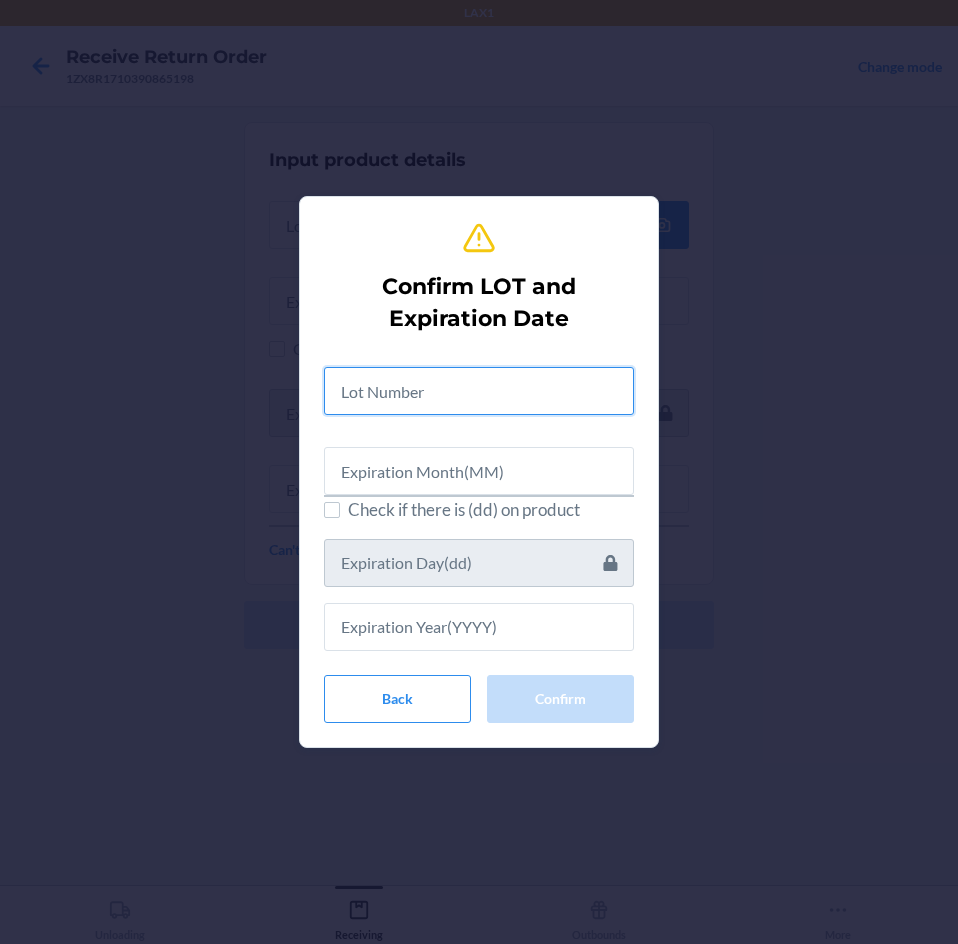 click at bounding box center (479, 391) 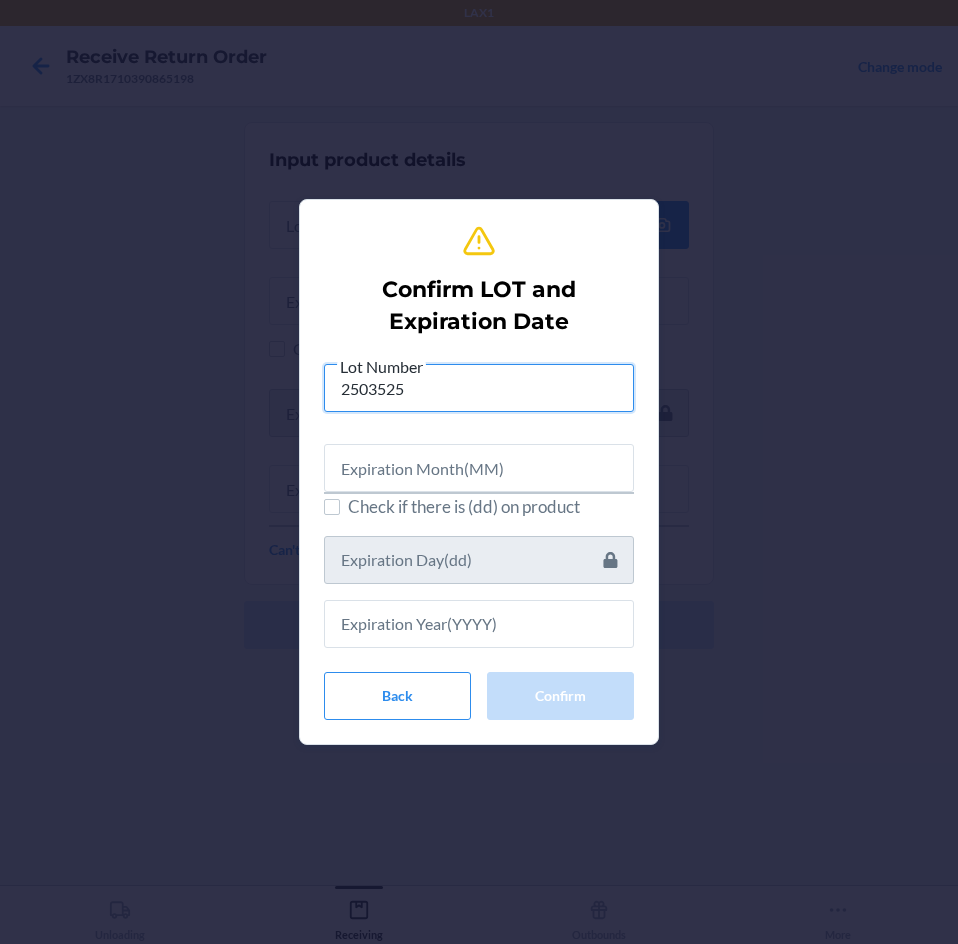 type on "2503525" 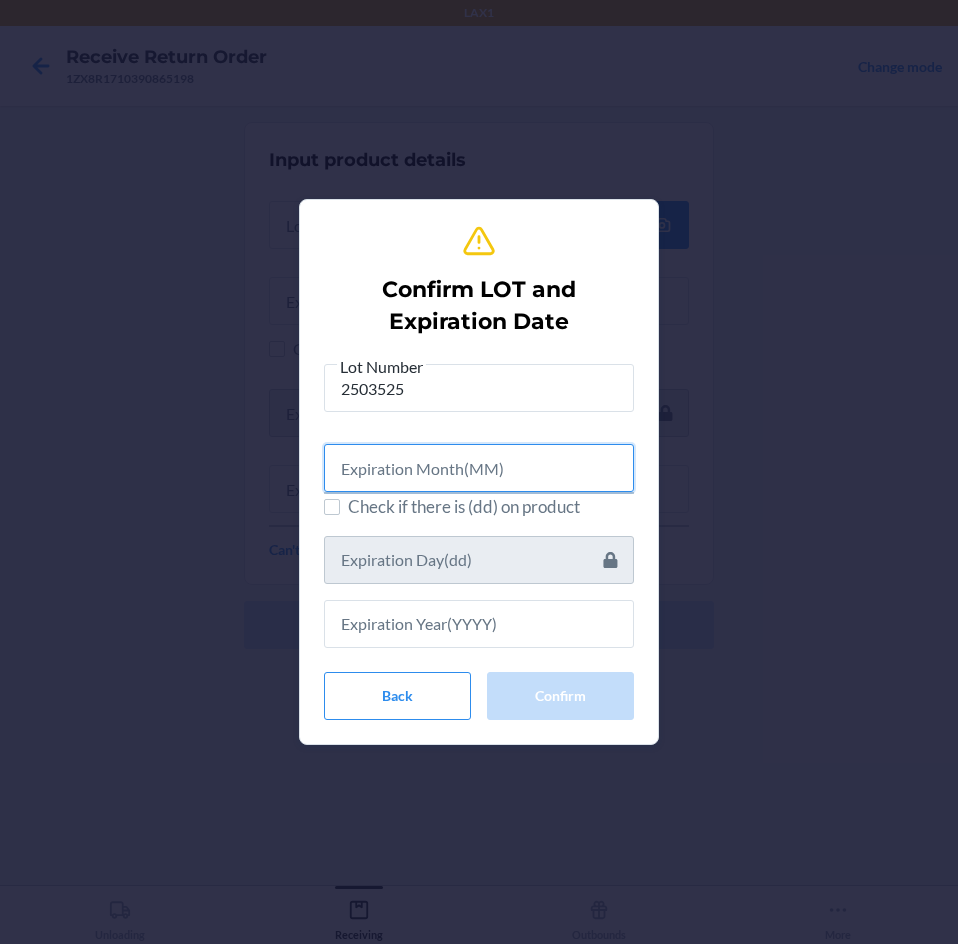 click at bounding box center [479, 468] 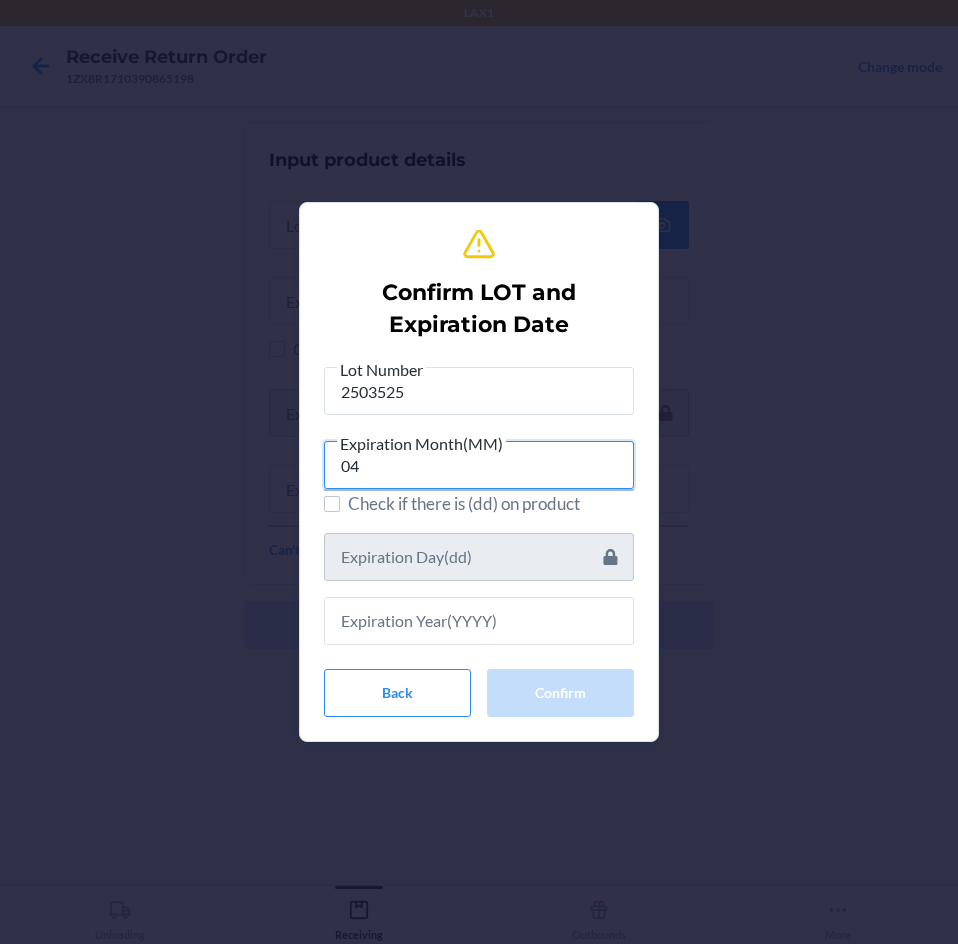 type on "04" 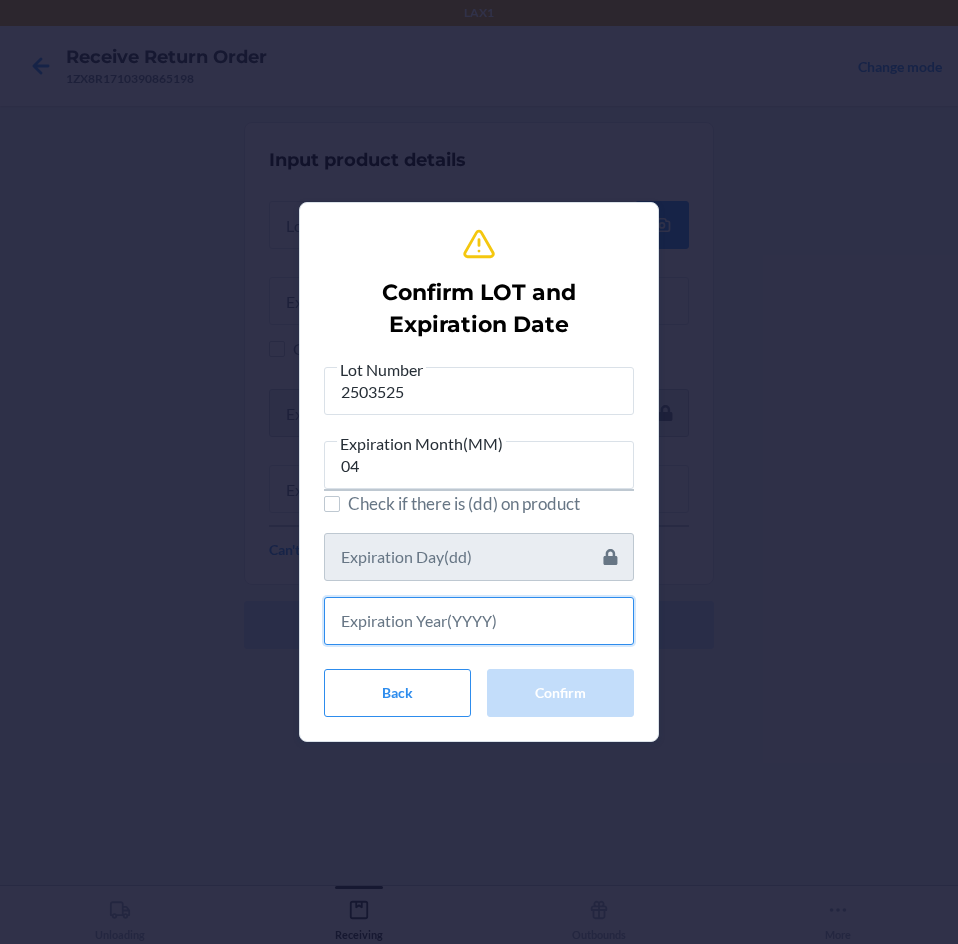 click at bounding box center [479, 621] 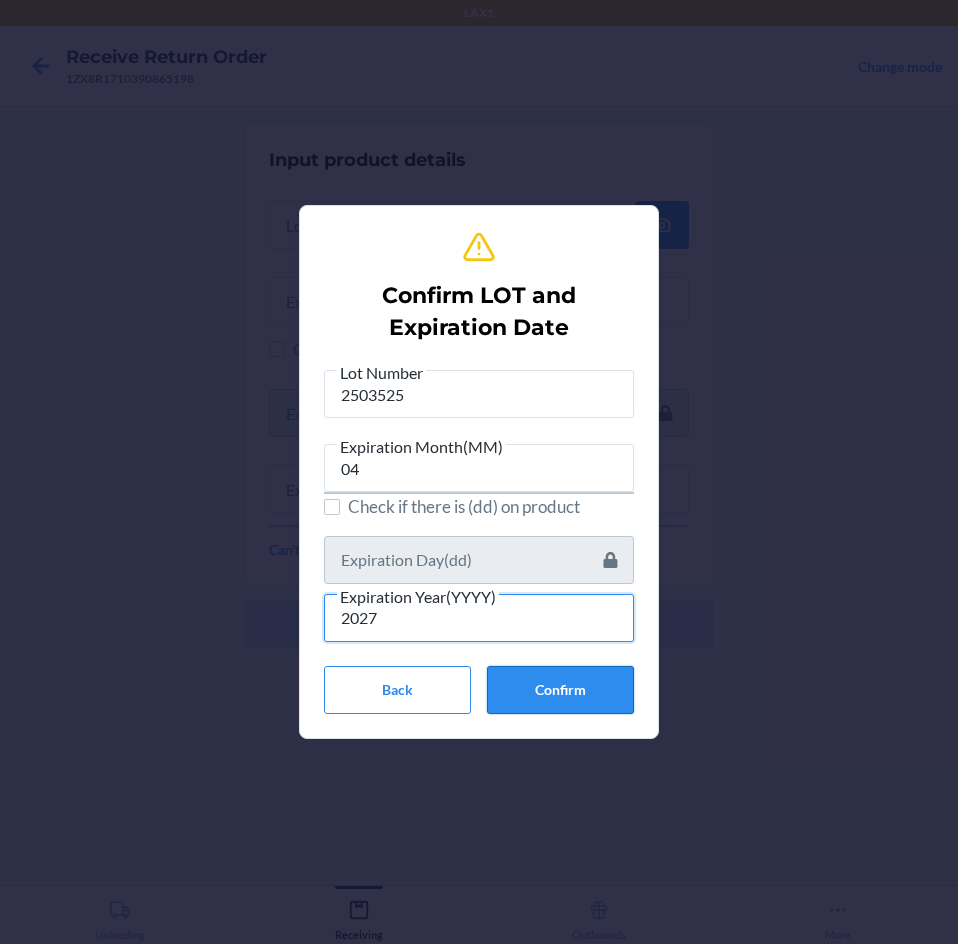 type on "2027" 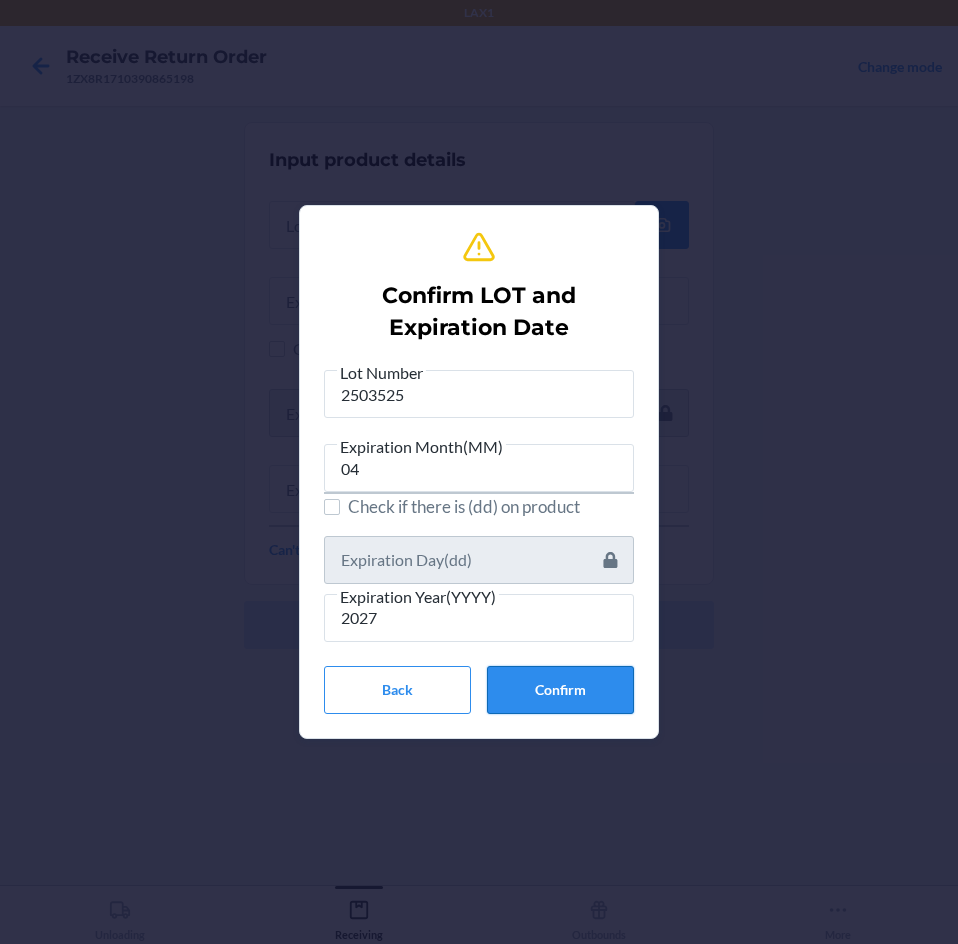 click on "Confirm" at bounding box center [560, 690] 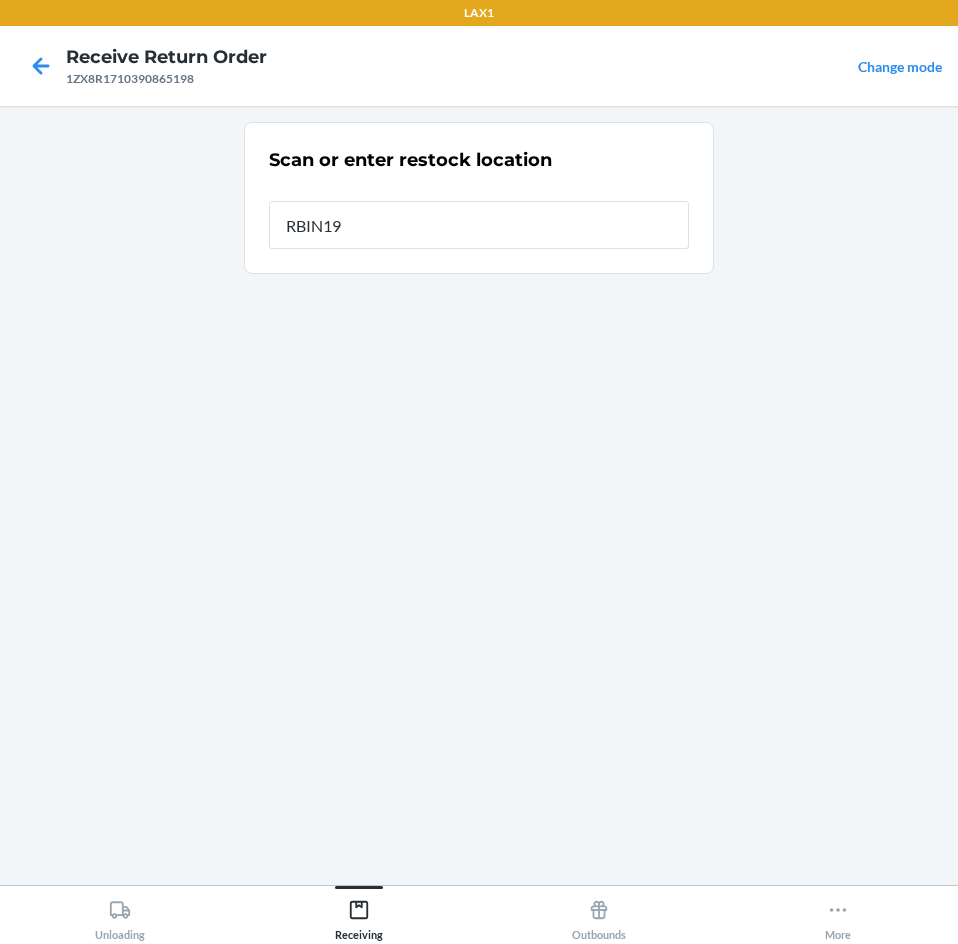 type on "RBIN190" 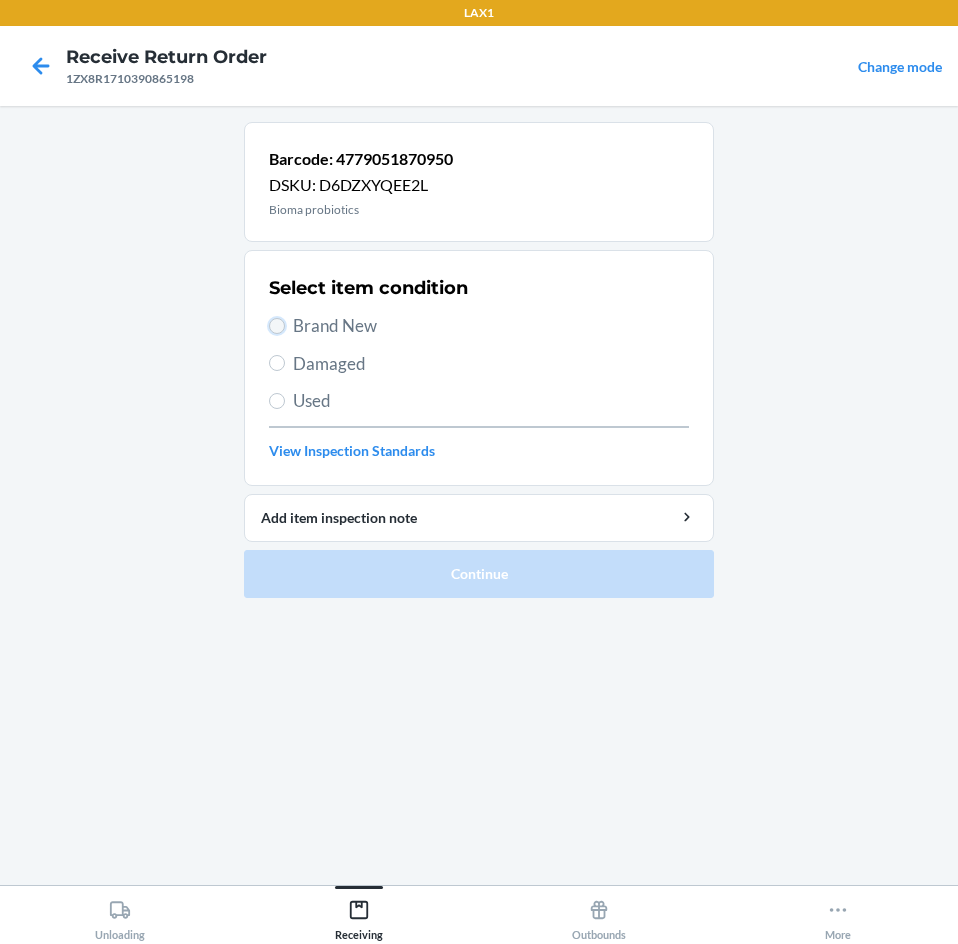 click on "Brand New" at bounding box center (277, 326) 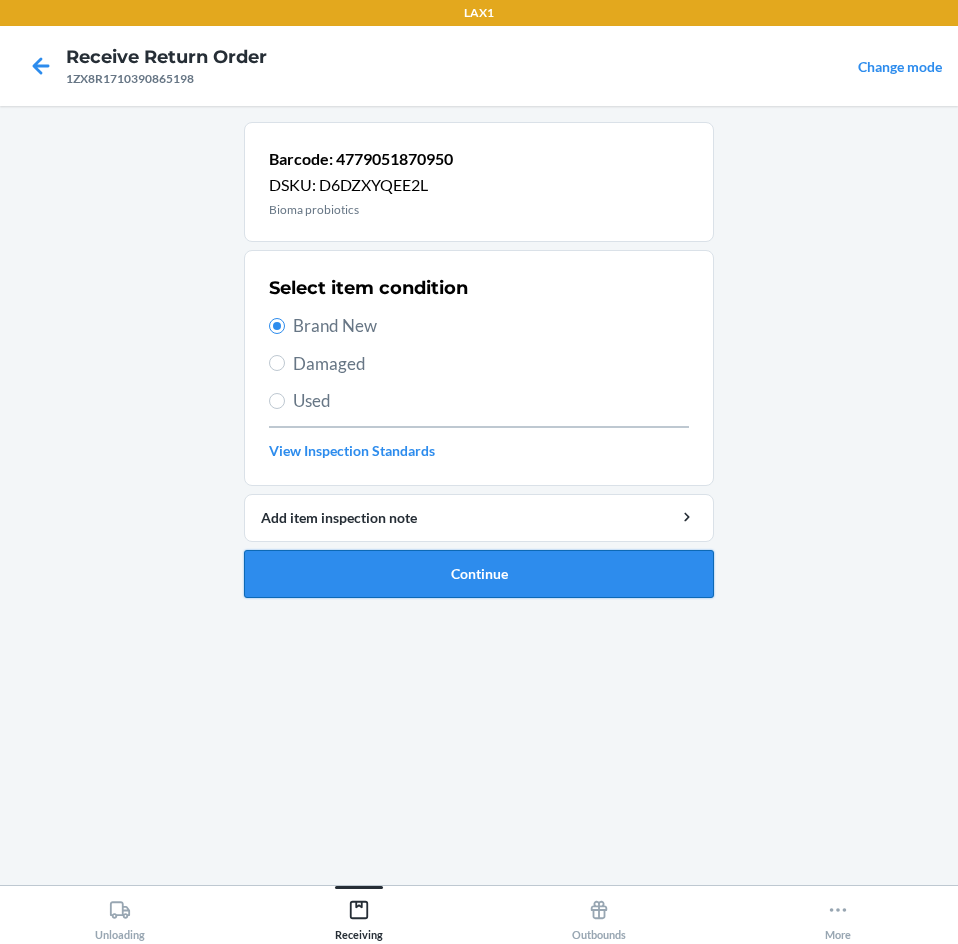 click on "Continue" at bounding box center [479, 574] 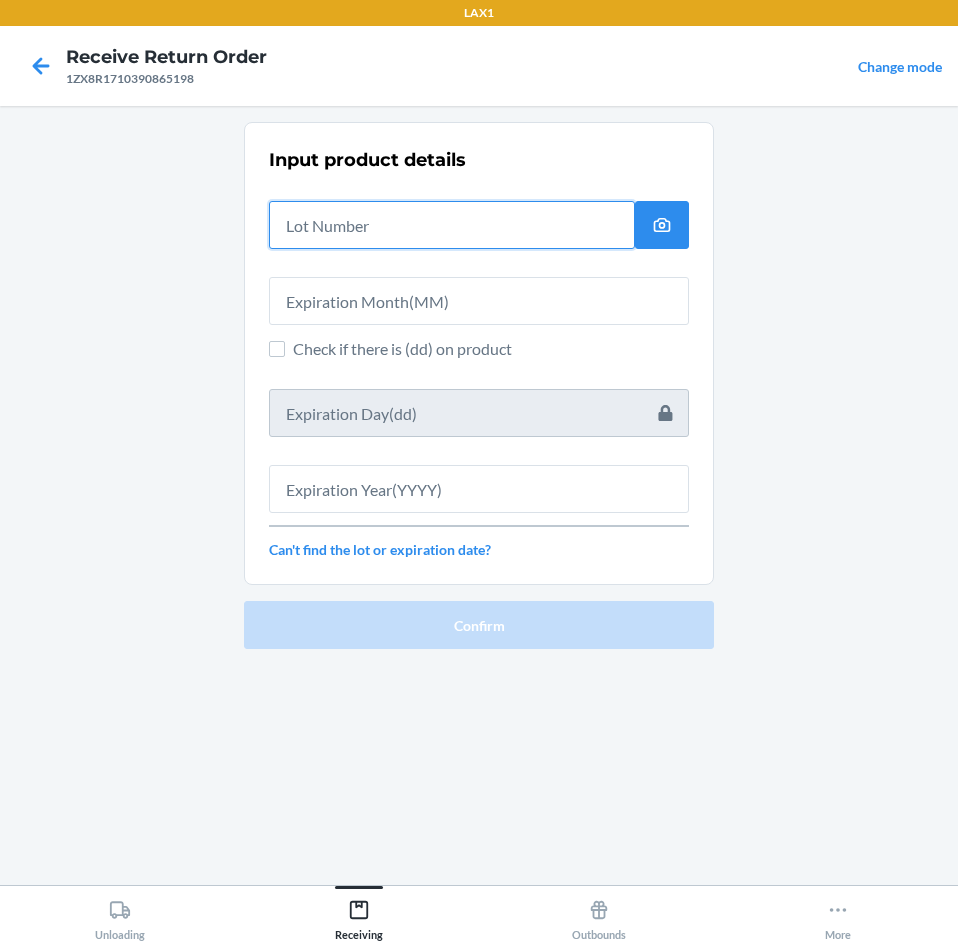 click at bounding box center (452, 225) 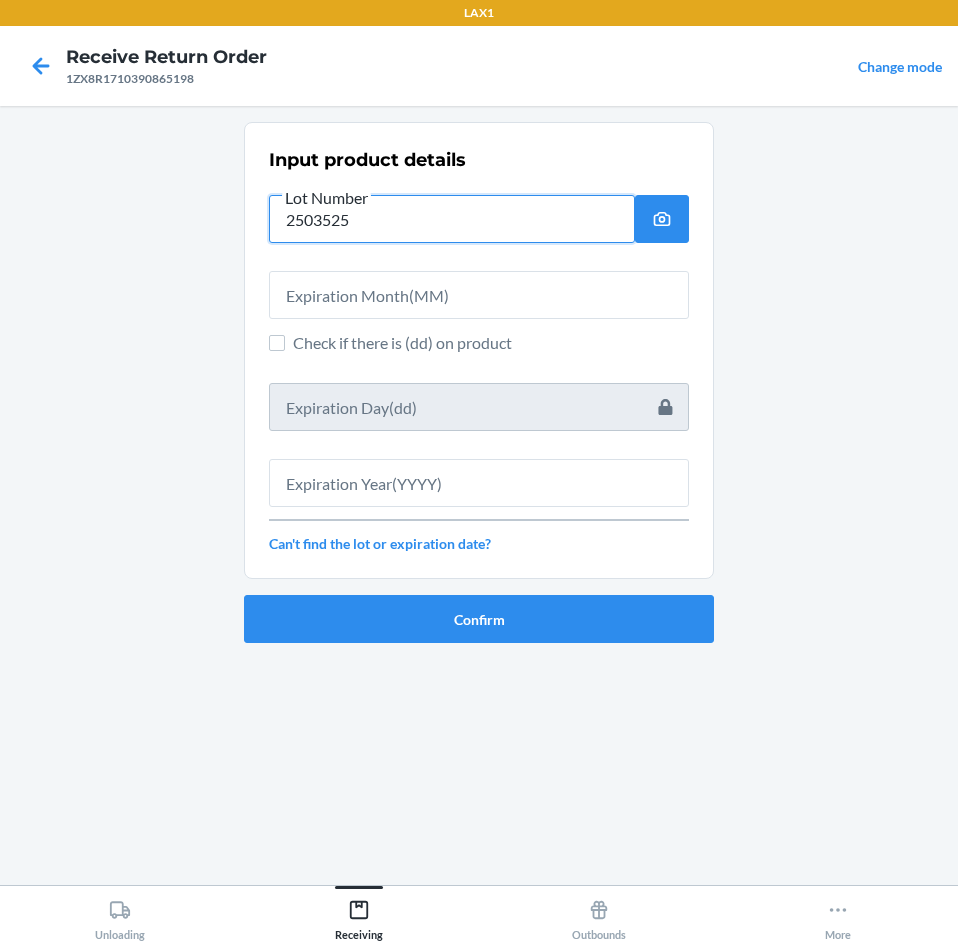 type on "2503525" 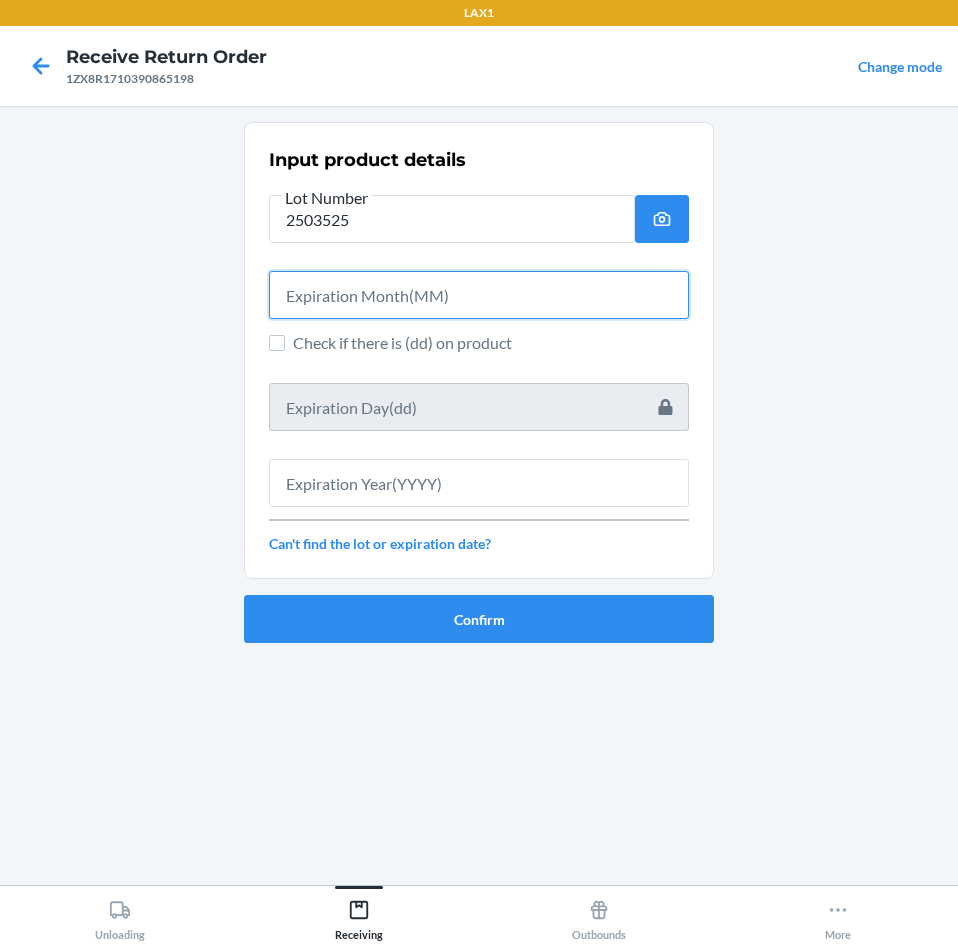 click at bounding box center (479, 295) 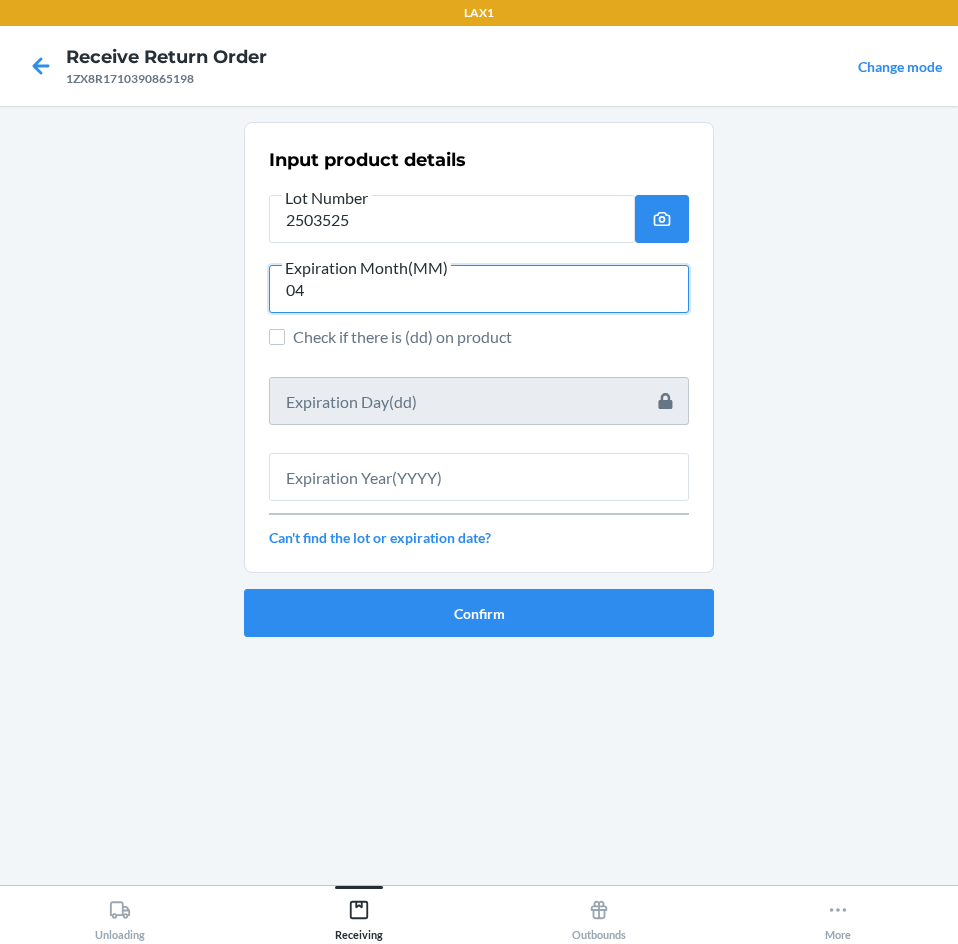 type on "04" 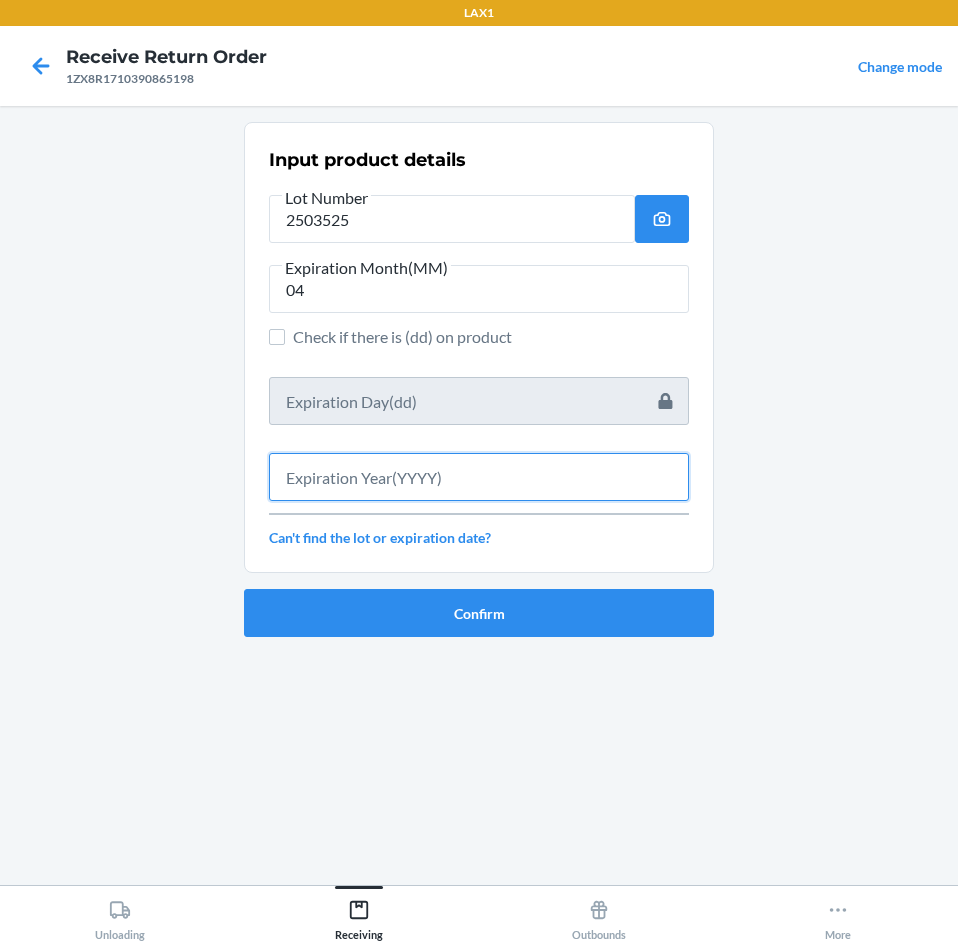 click at bounding box center [479, 477] 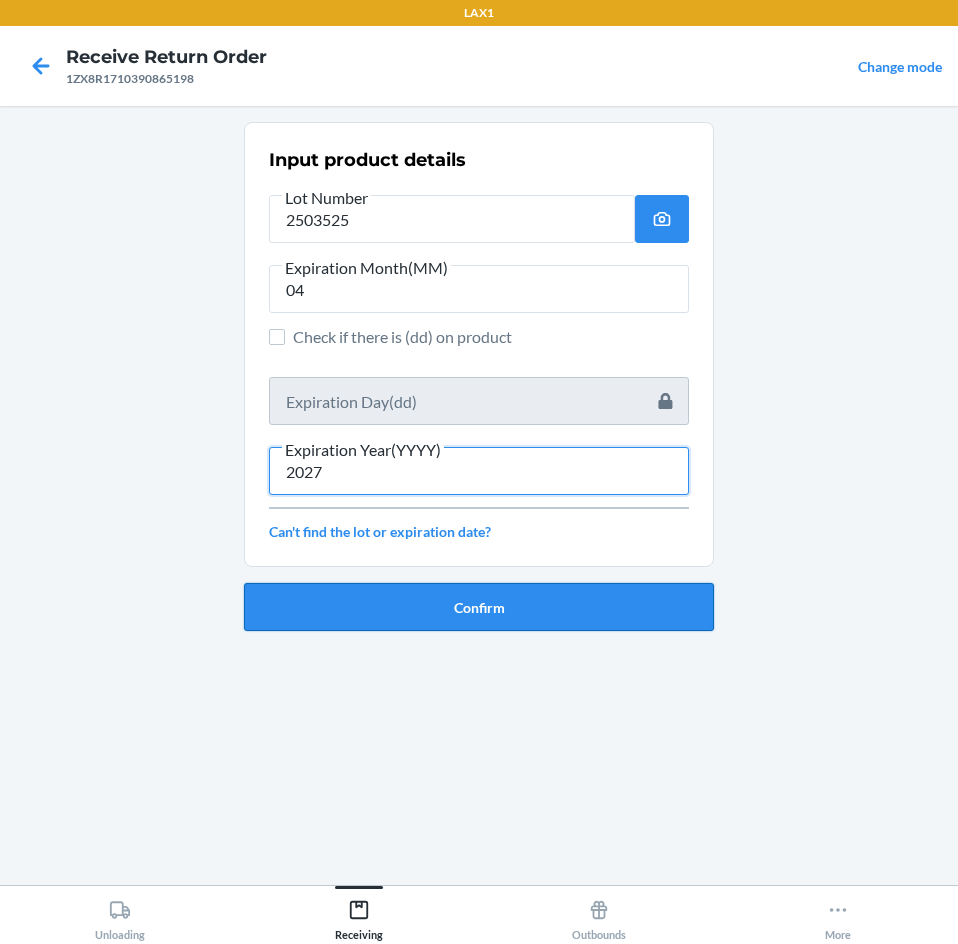 type on "2027" 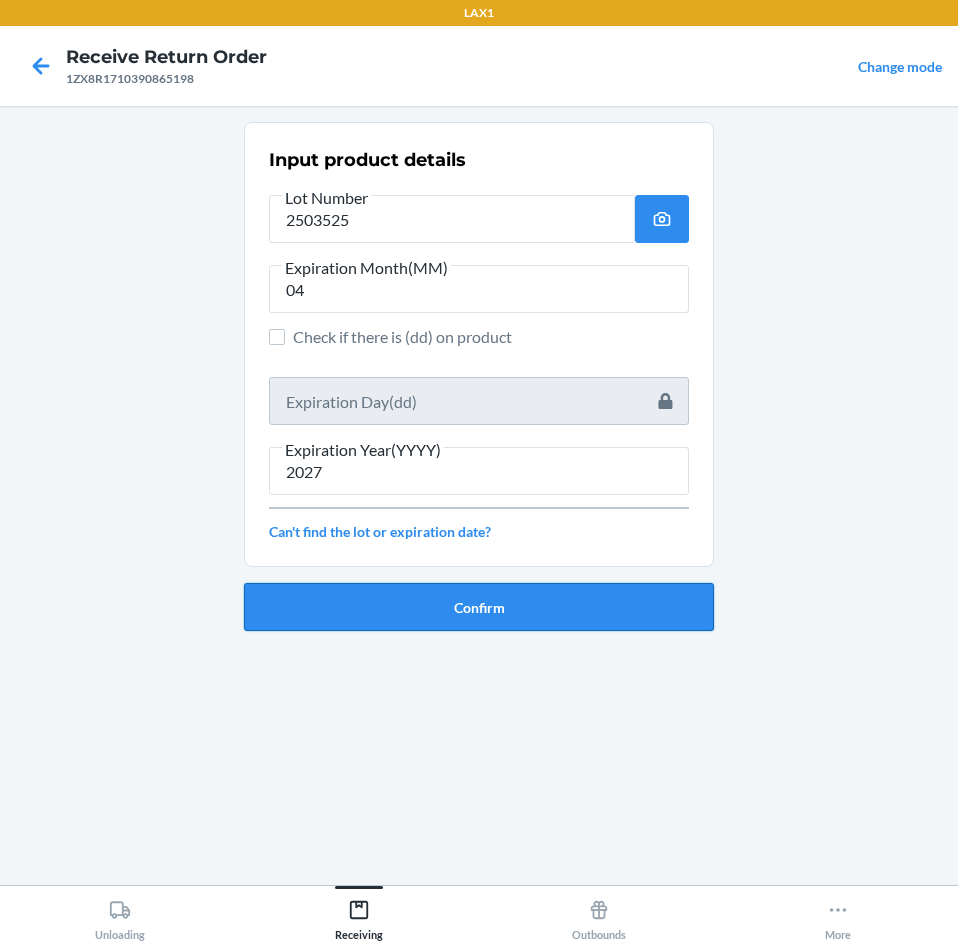 click on "Confirm" at bounding box center (479, 607) 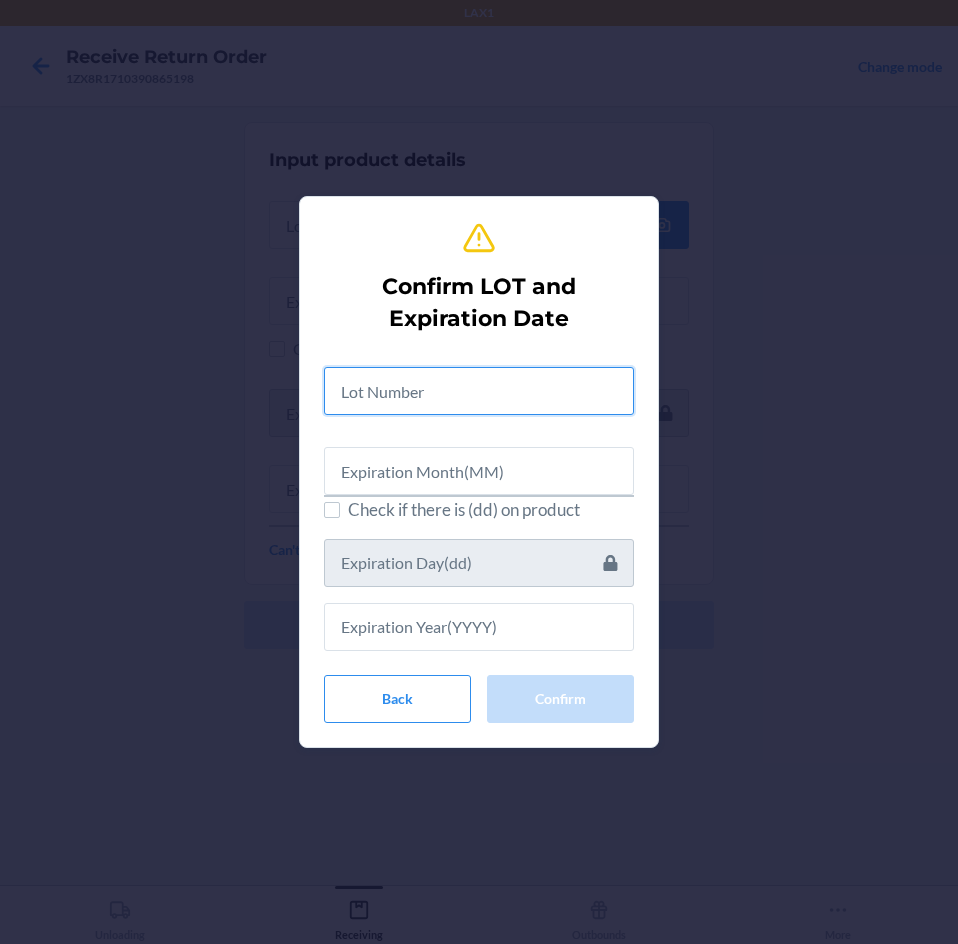 click at bounding box center [479, 391] 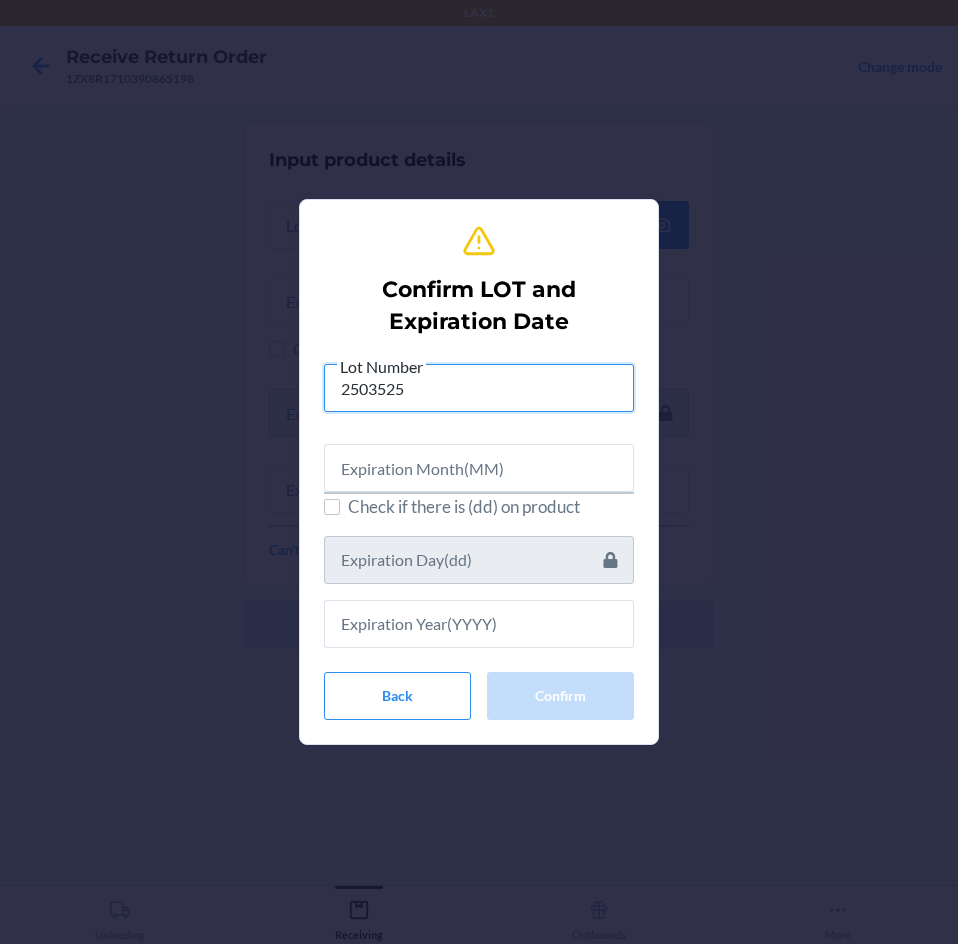 type on "2503525" 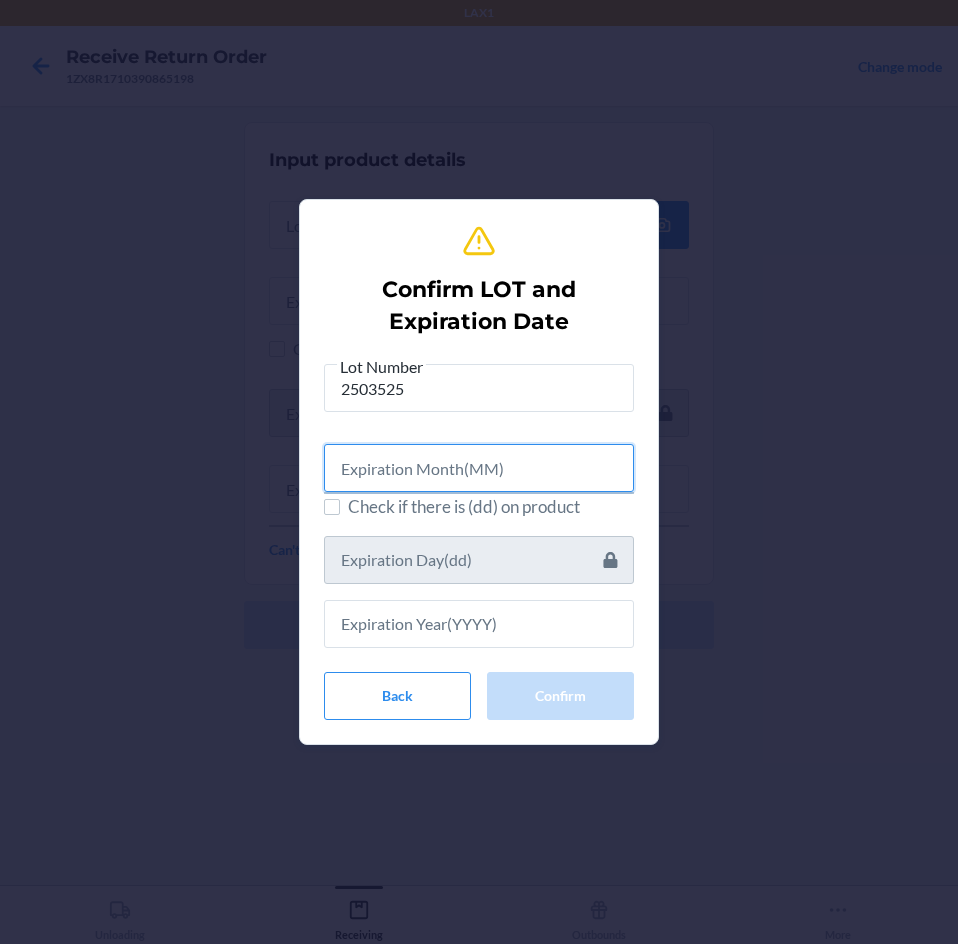click at bounding box center (479, 468) 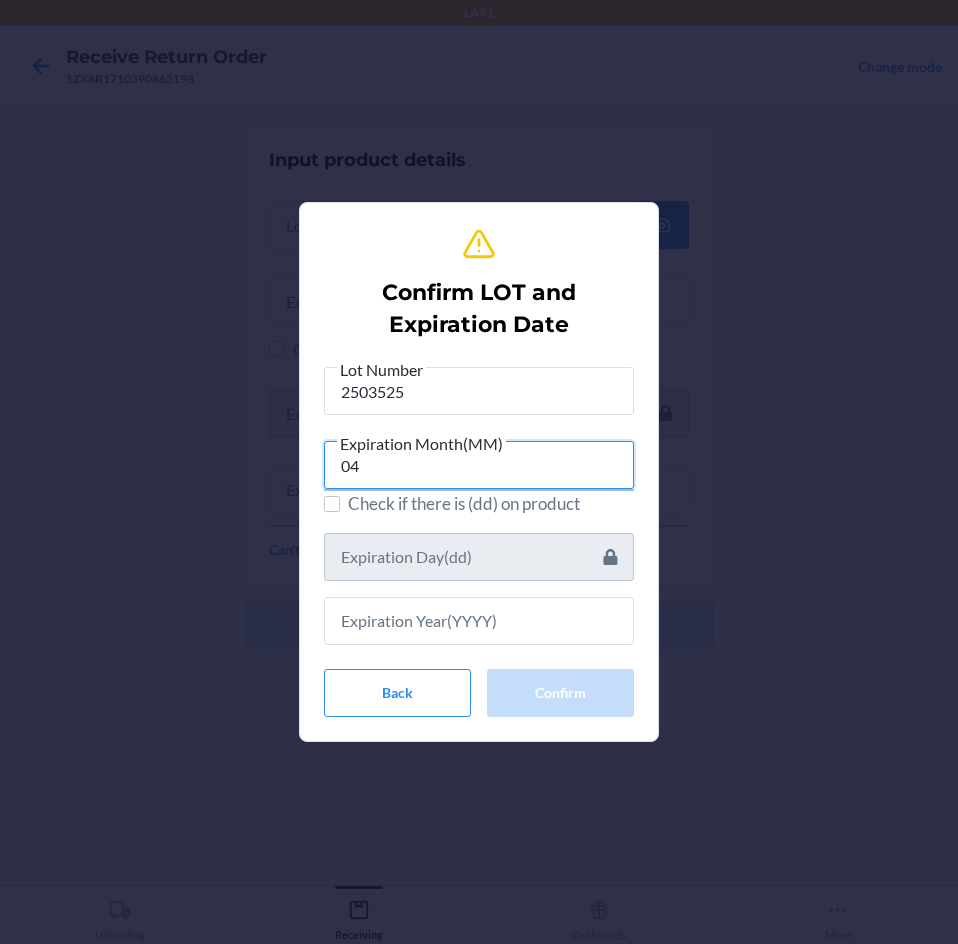 type on "04" 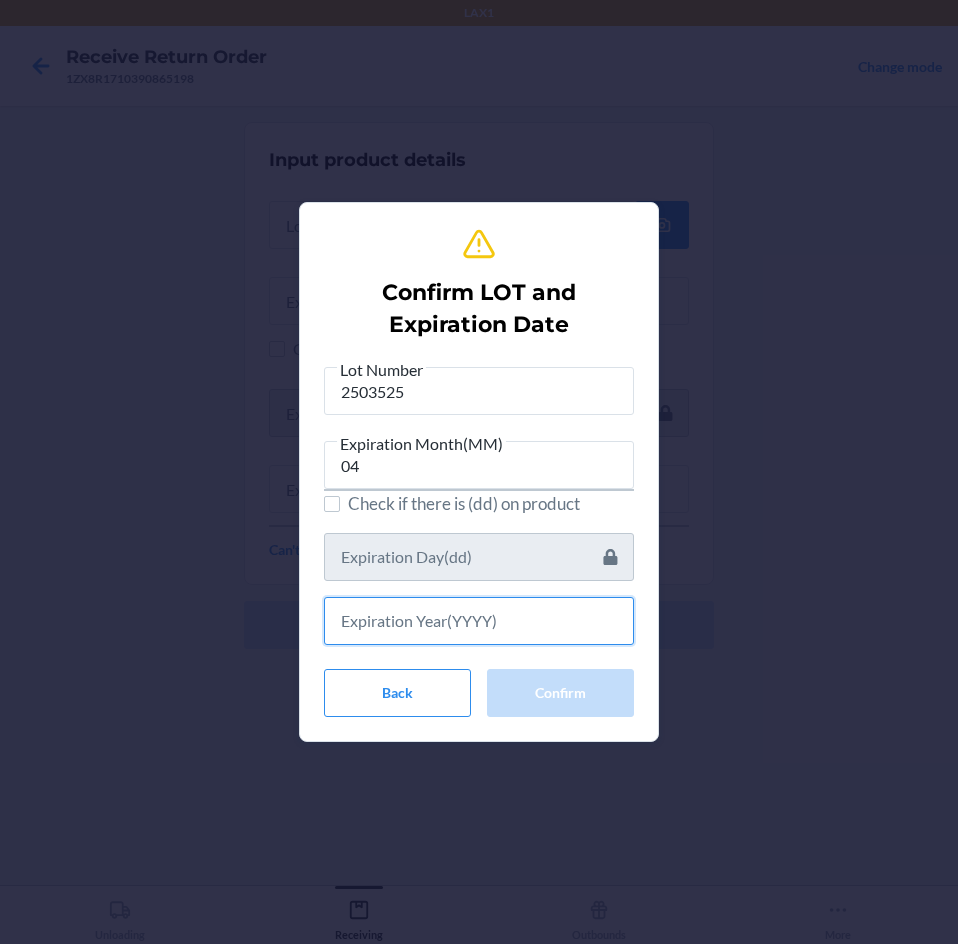click at bounding box center [479, 621] 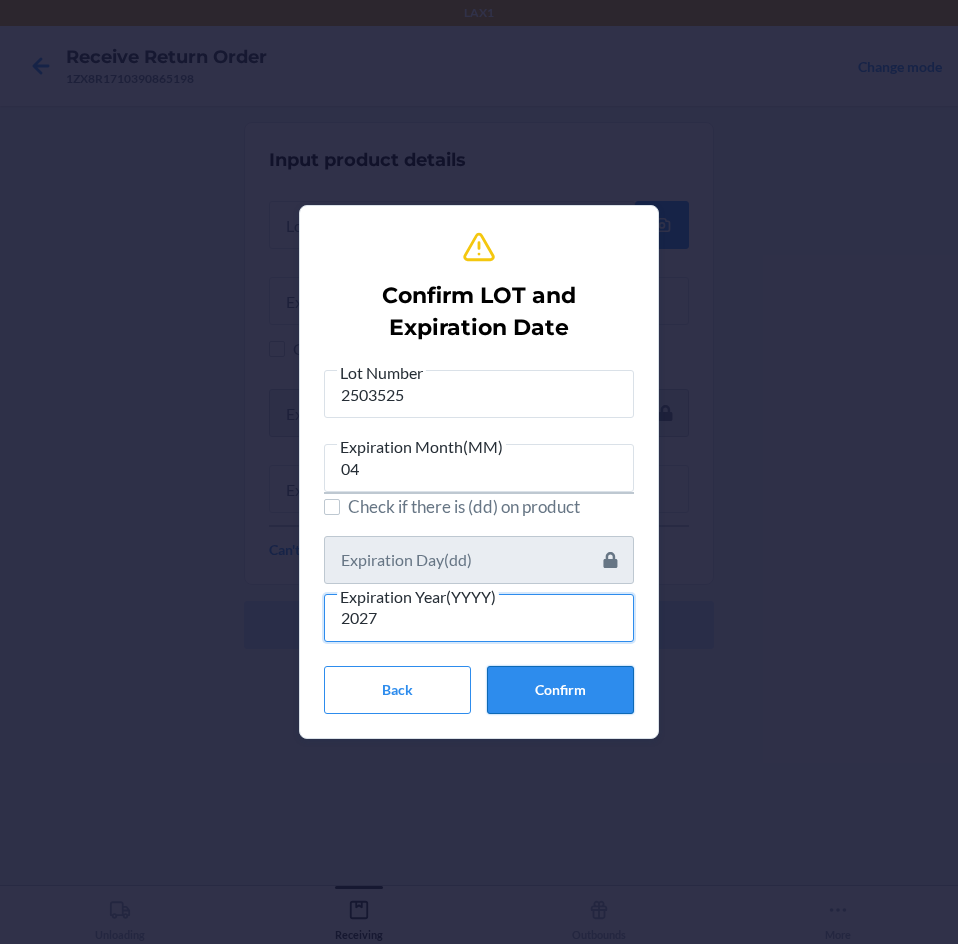 type on "2027" 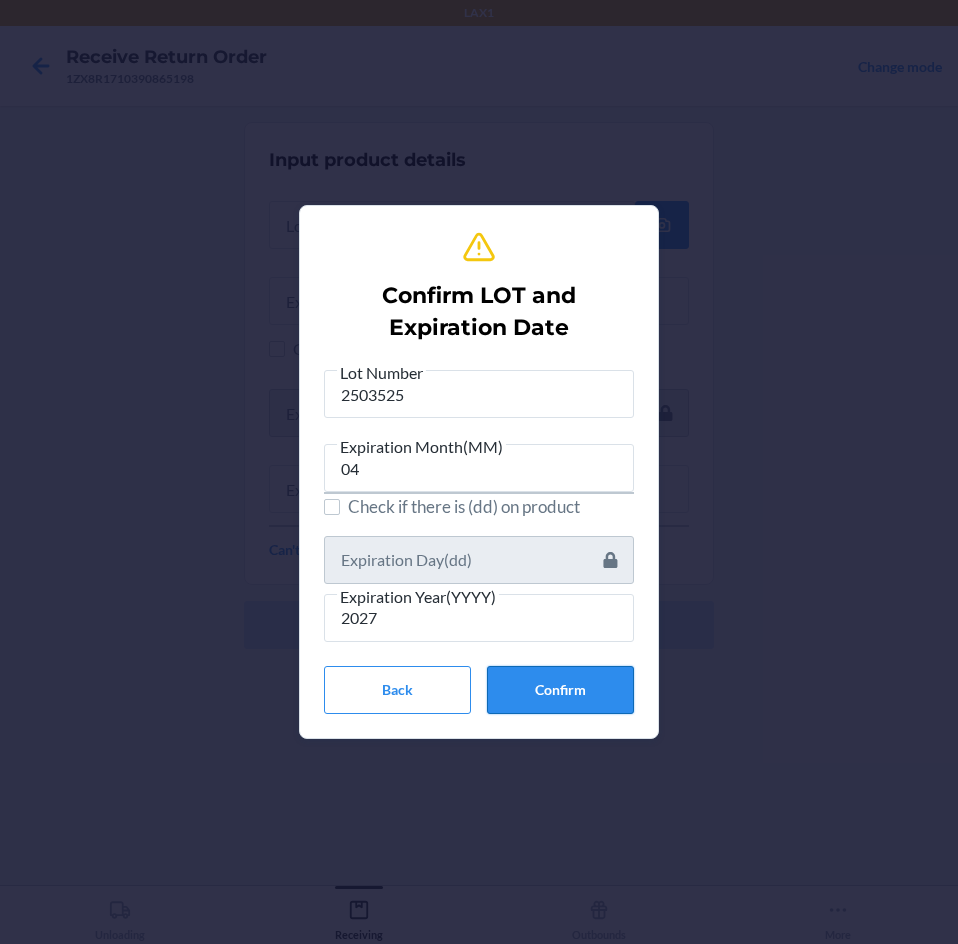 click on "Confirm" at bounding box center (560, 690) 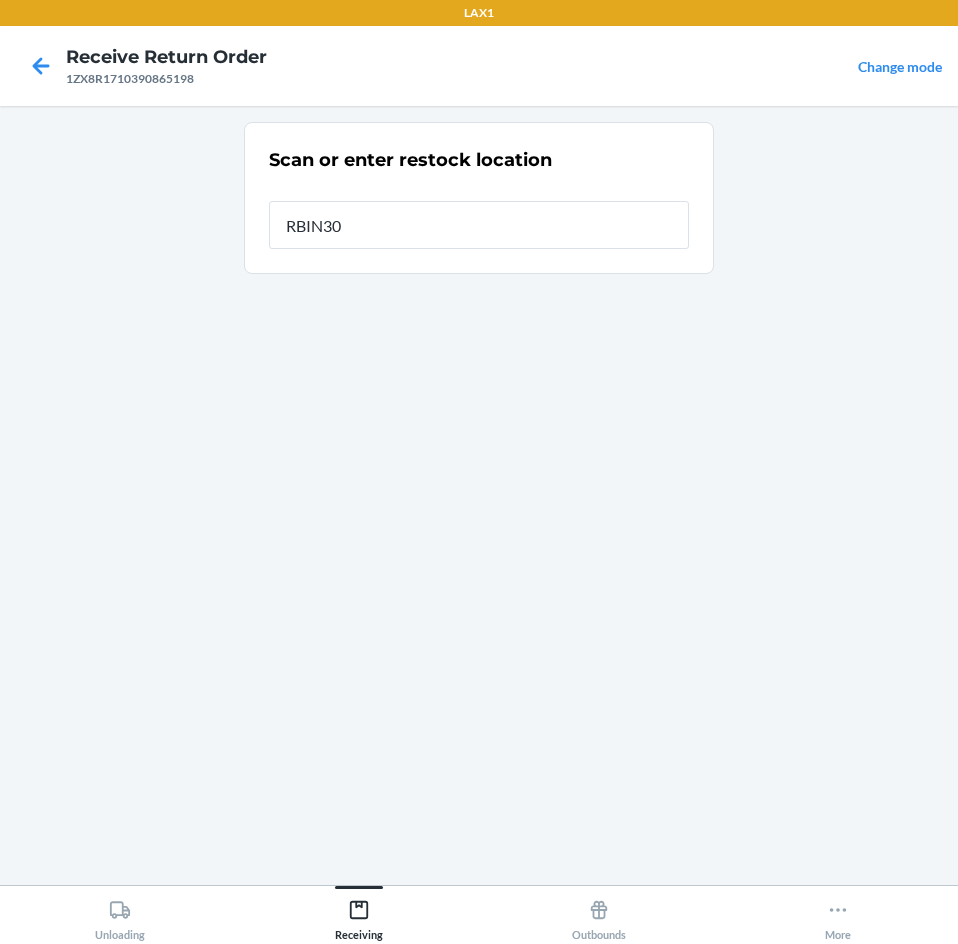 type on "RBIN305" 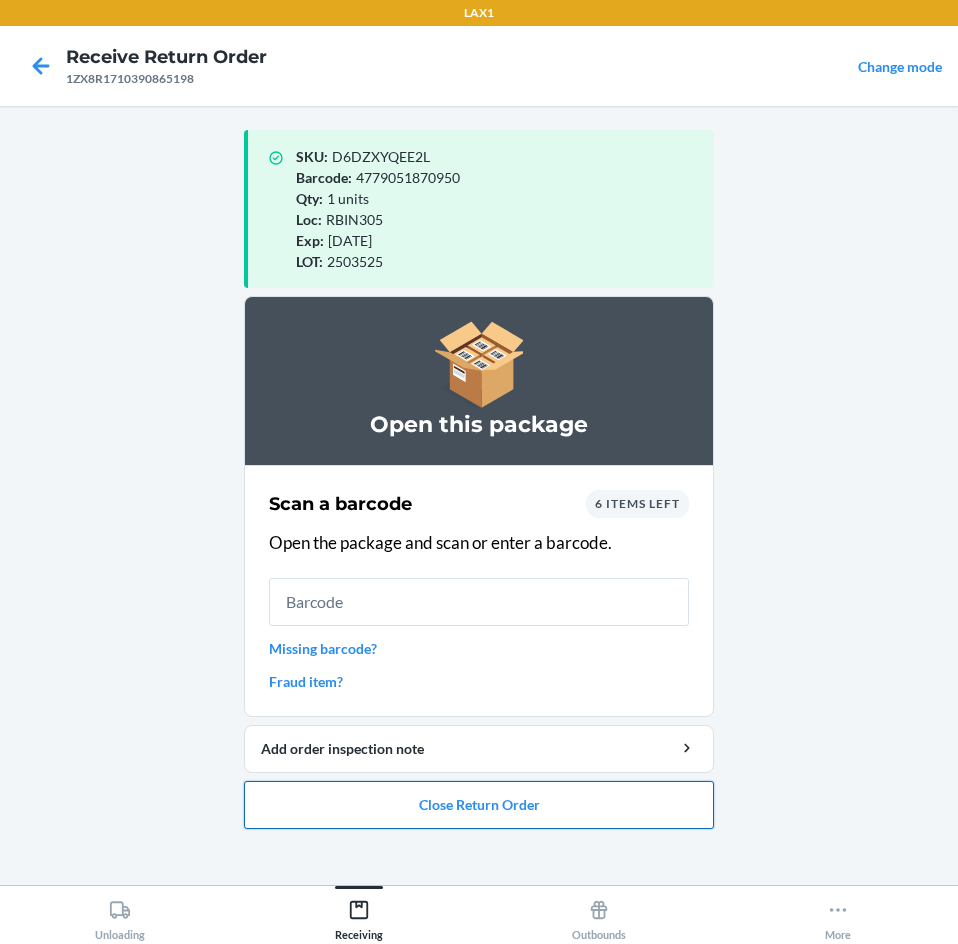 click on "Close Return Order" at bounding box center (479, 805) 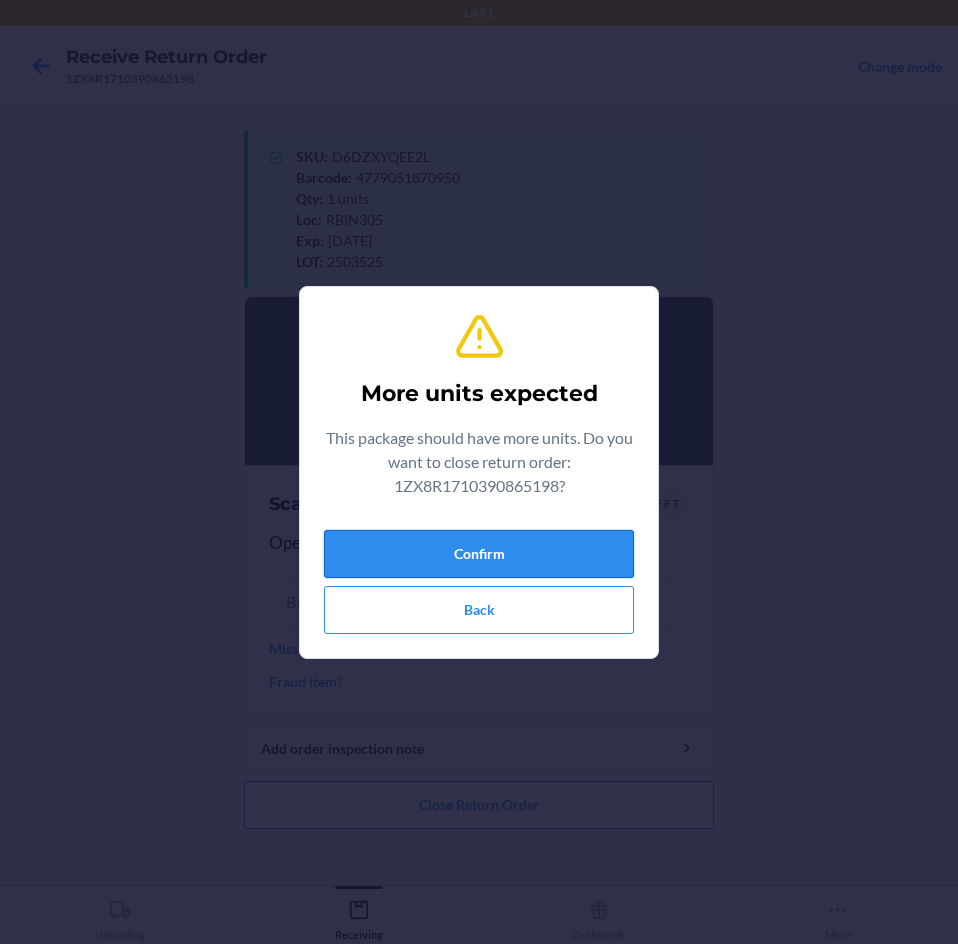 click on "Confirm" at bounding box center [479, 554] 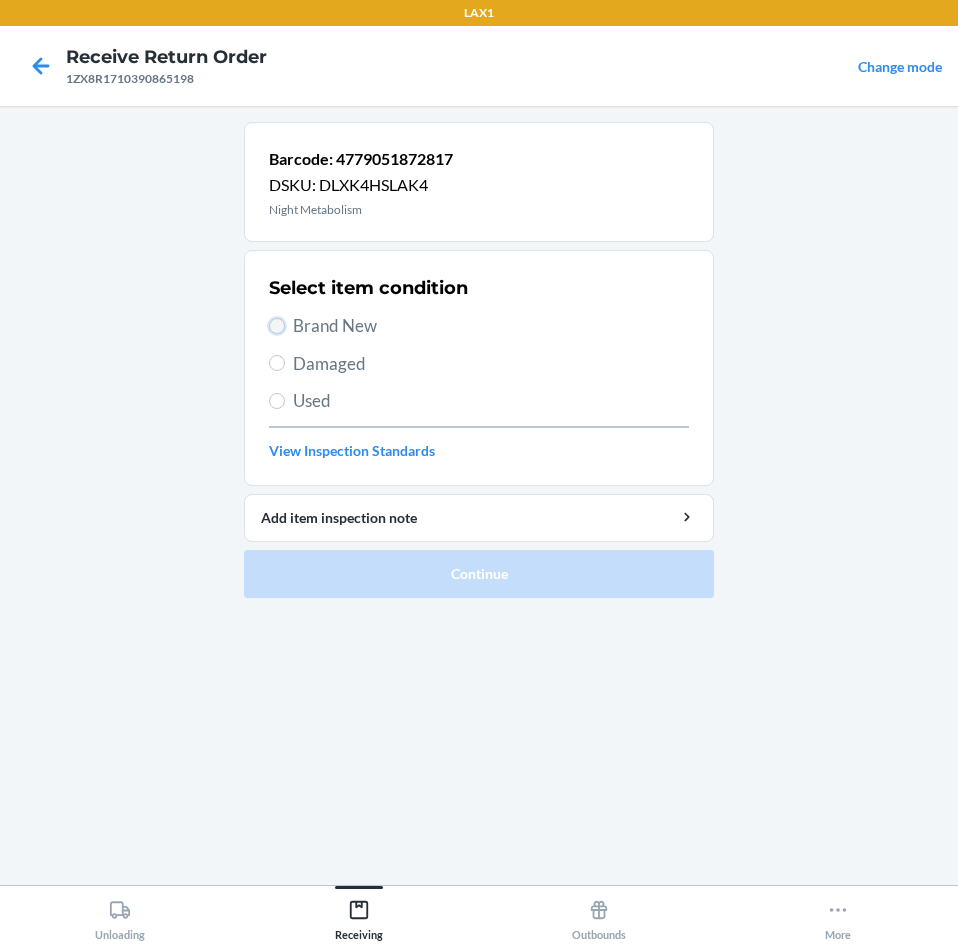 click on "Brand New" at bounding box center [277, 326] 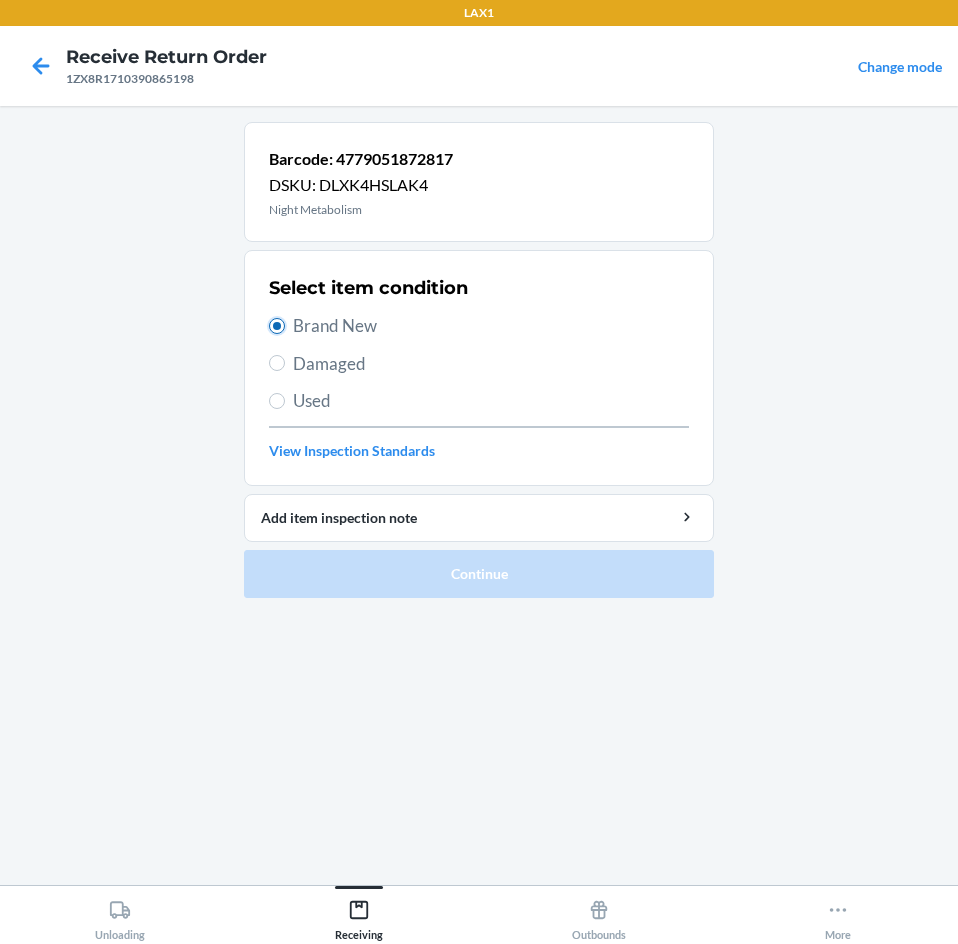 radio on "true" 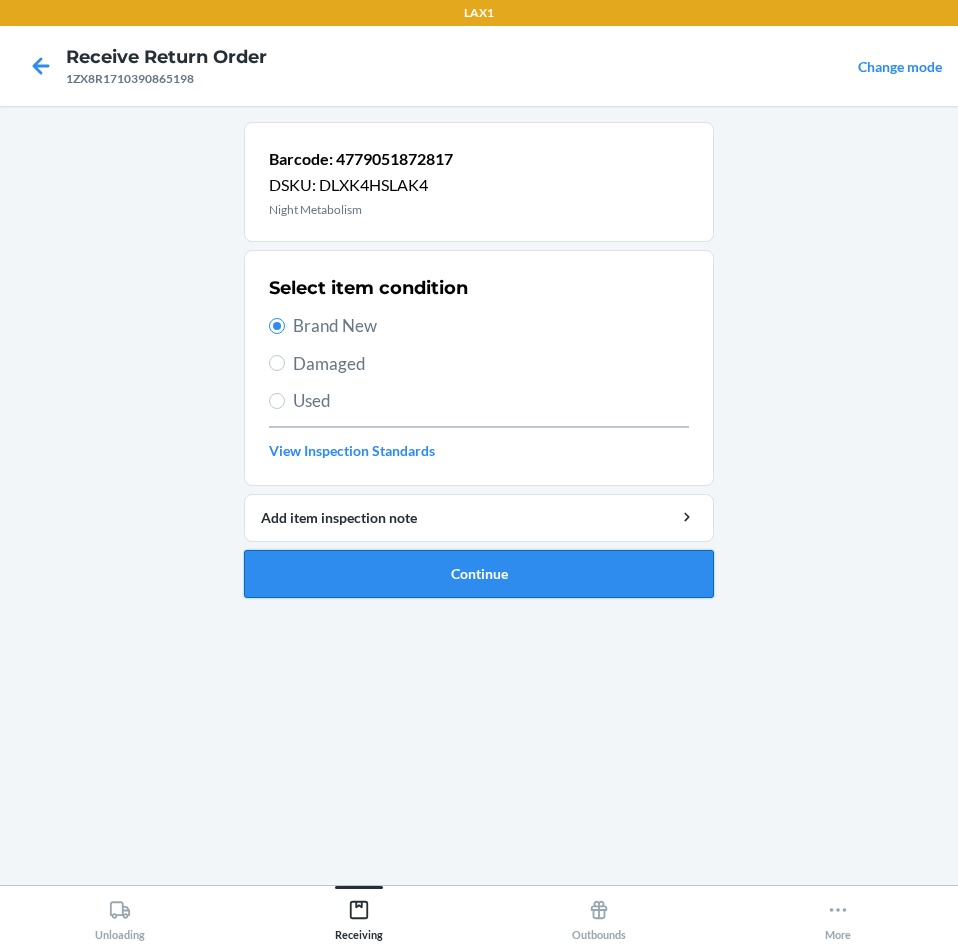 click on "Continue" at bounding box center [479, 574] 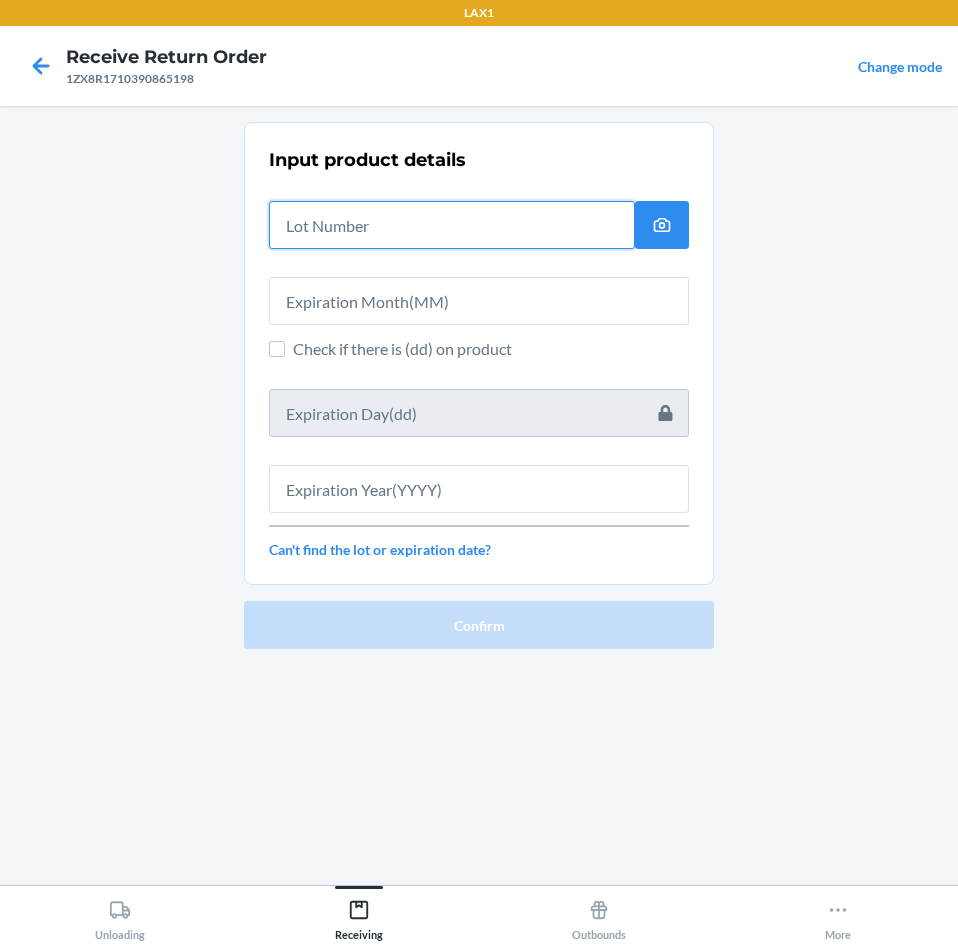 click at bounding box center [452, 225] 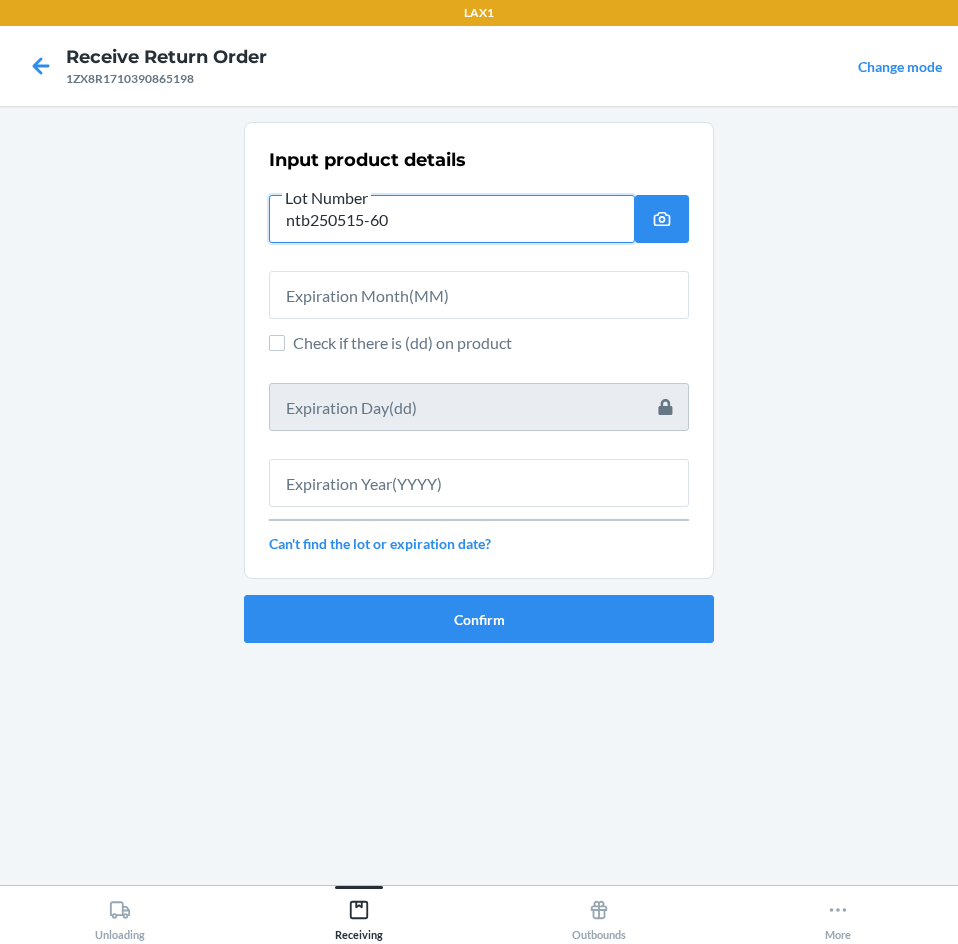 type on "ntb250515-60" 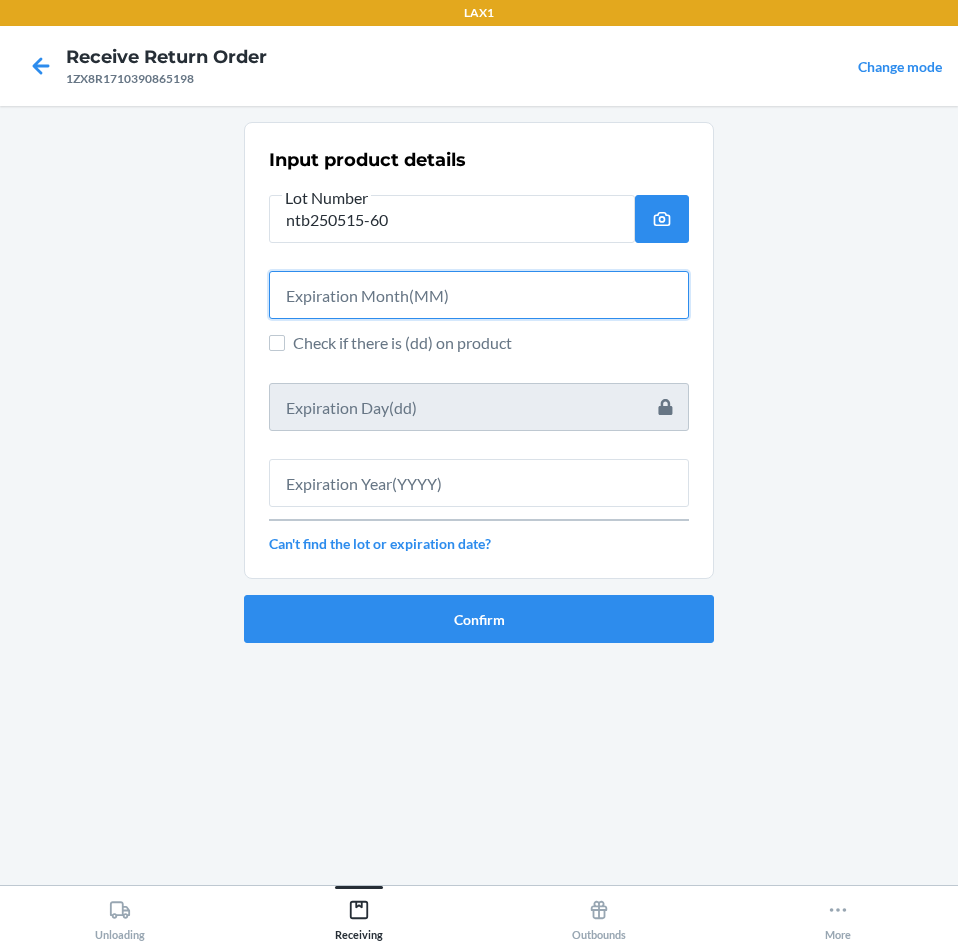 click at bounding box center [479, 295] 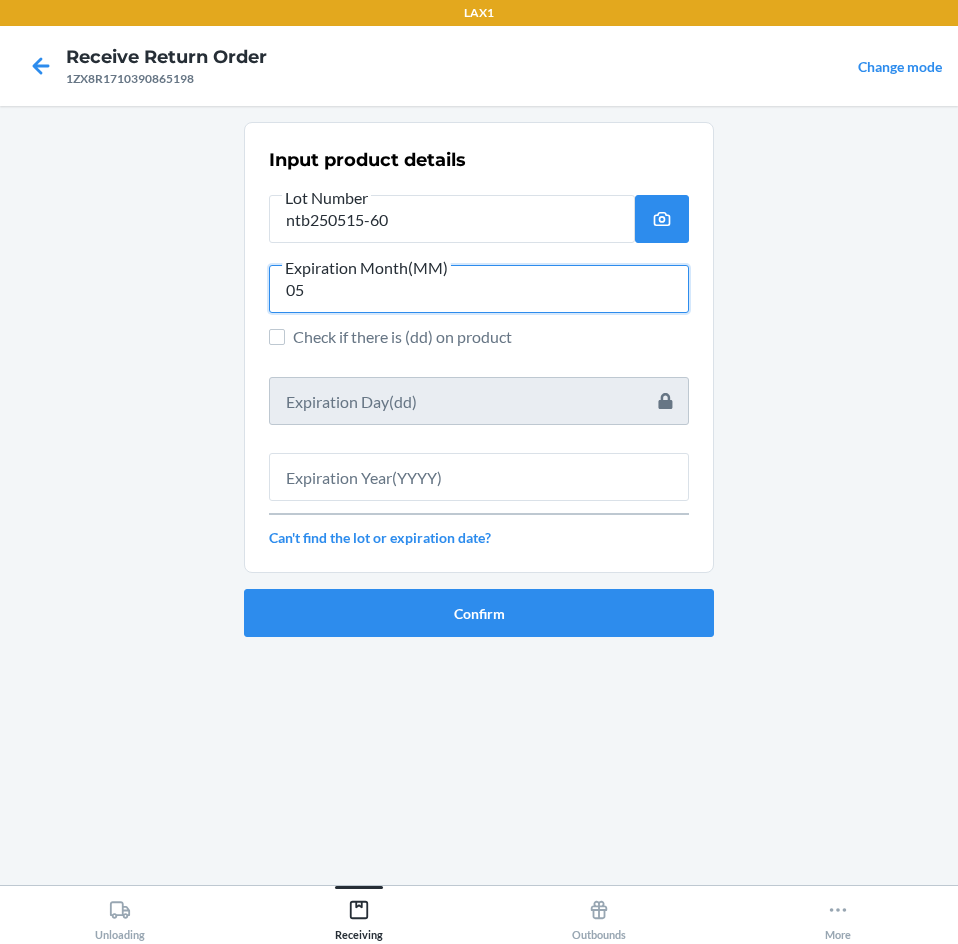 type on "05" 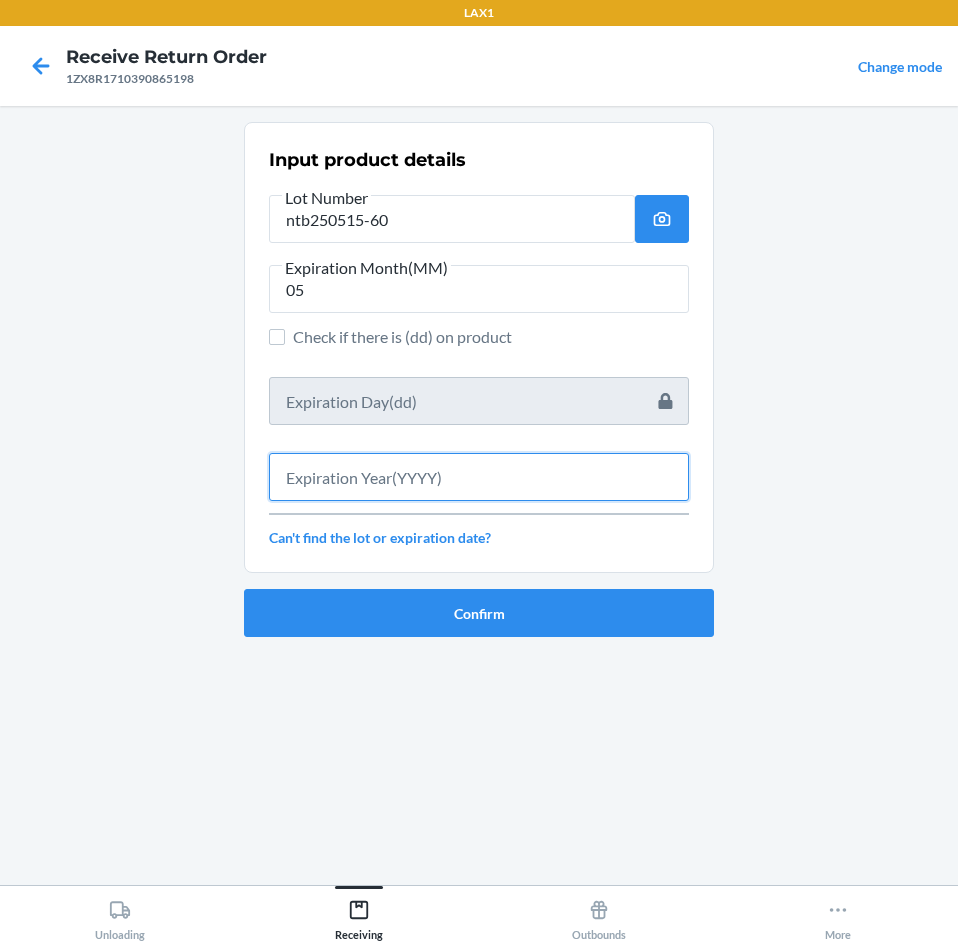 click at bounding box center (479, 477) 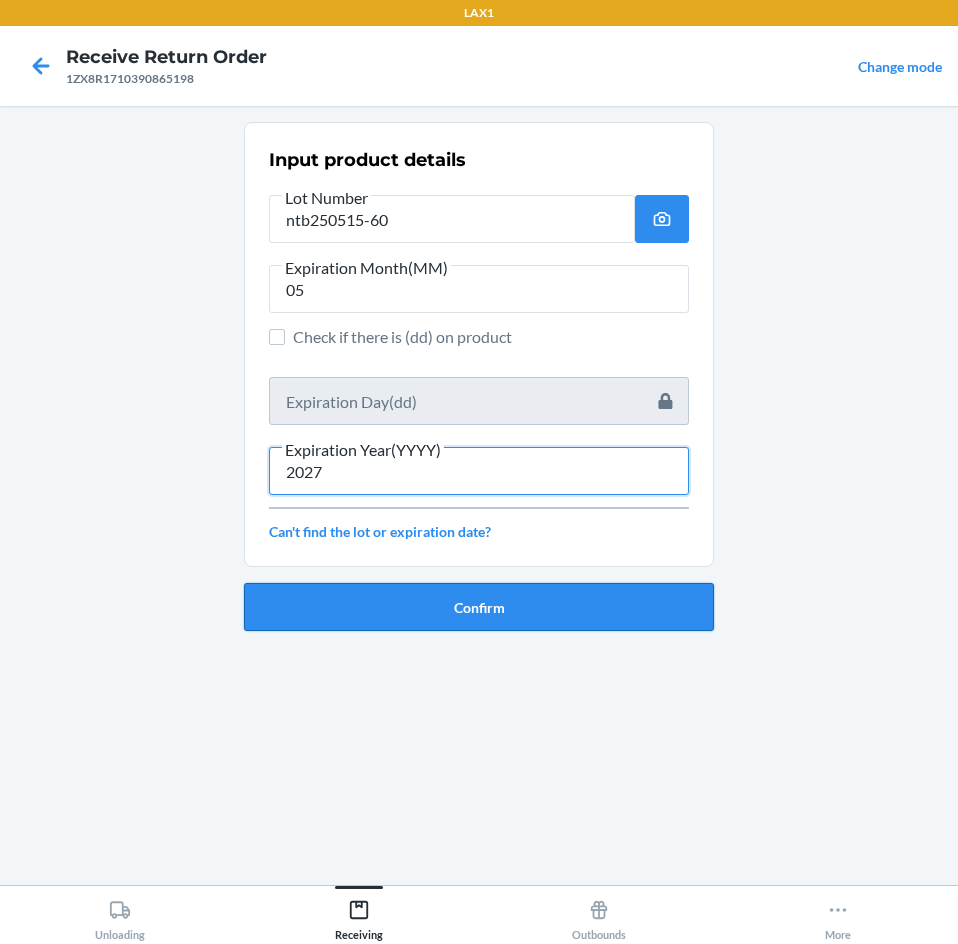 type on "2027" 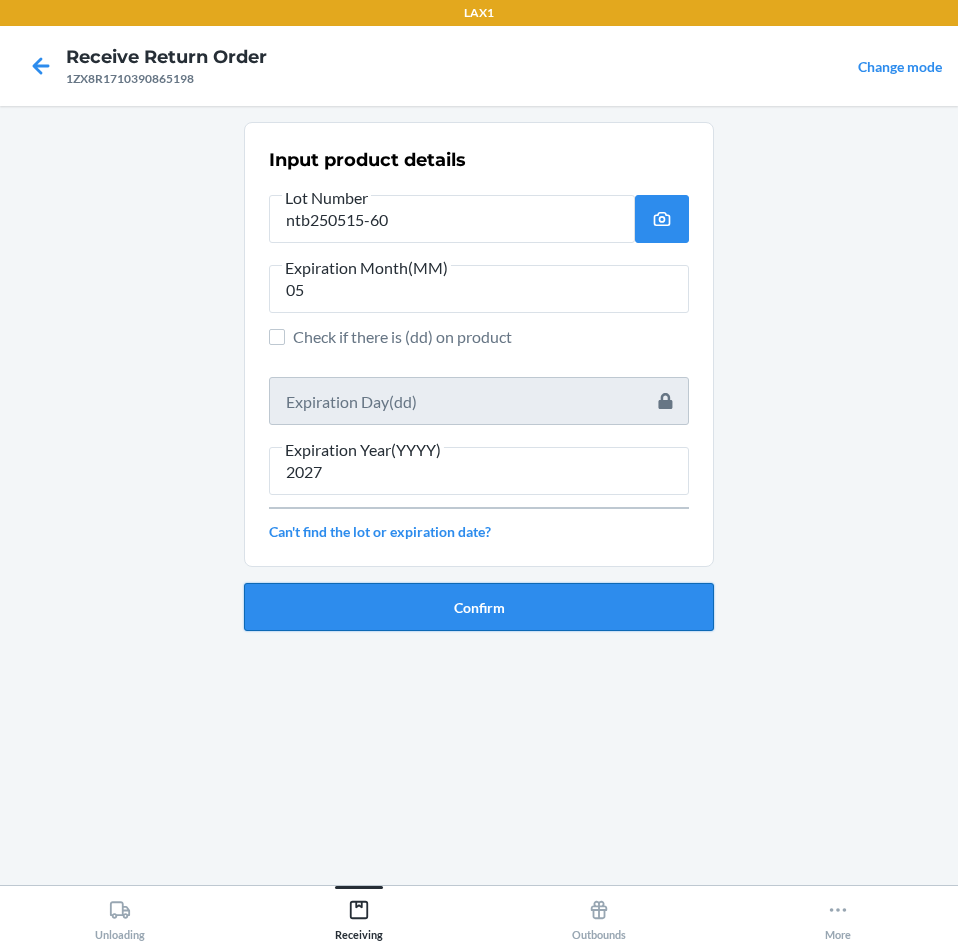 click on "Confirm" at bounding box center [479, 607] 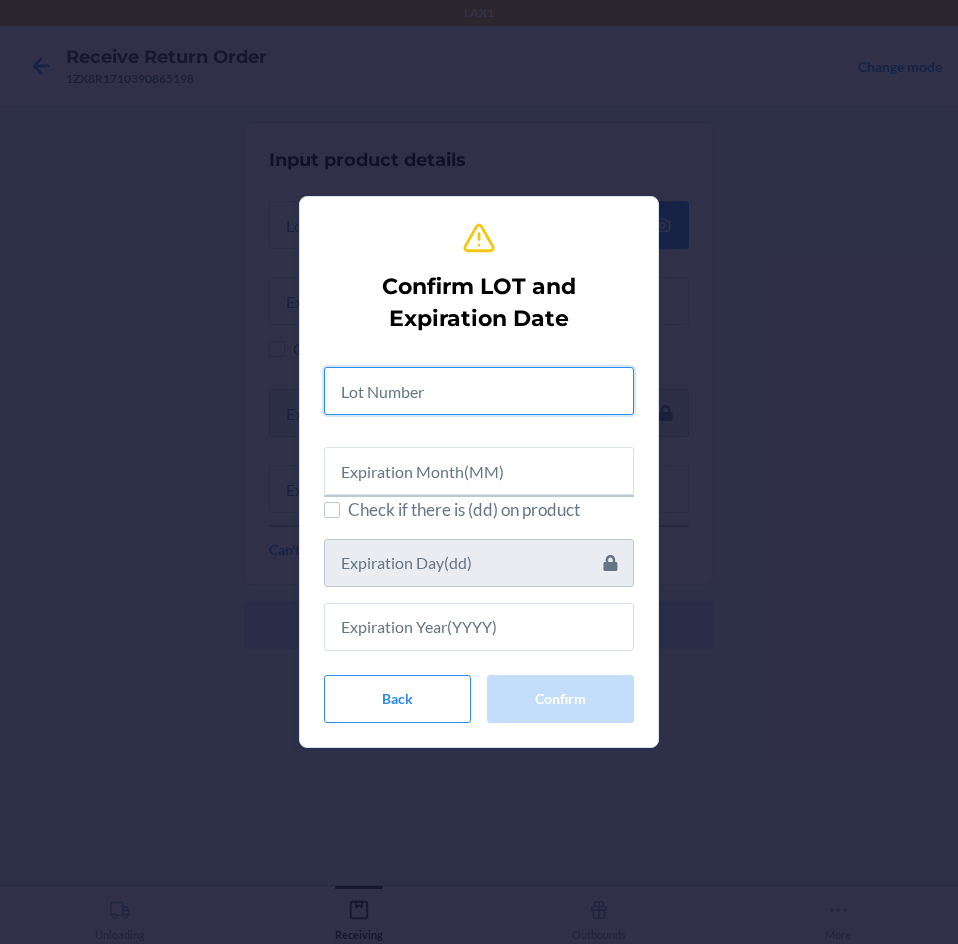 click at bounding box center (479, 391) 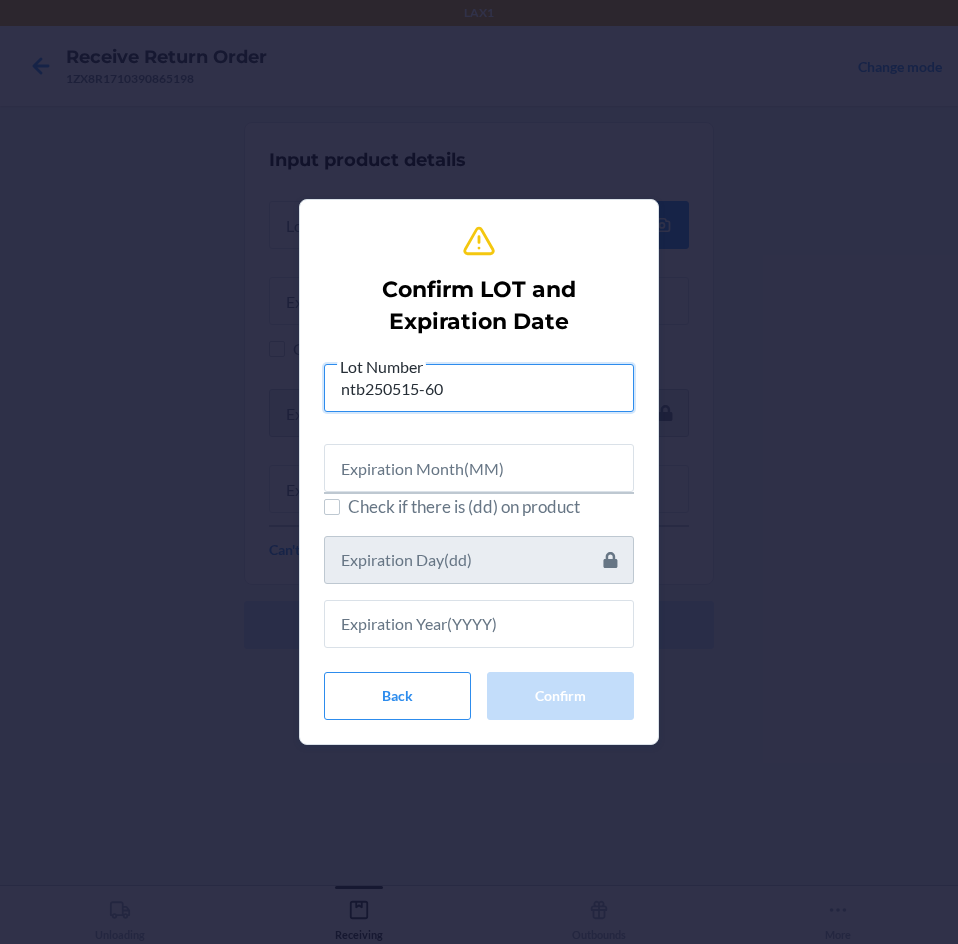 type on "ntb250515-60" 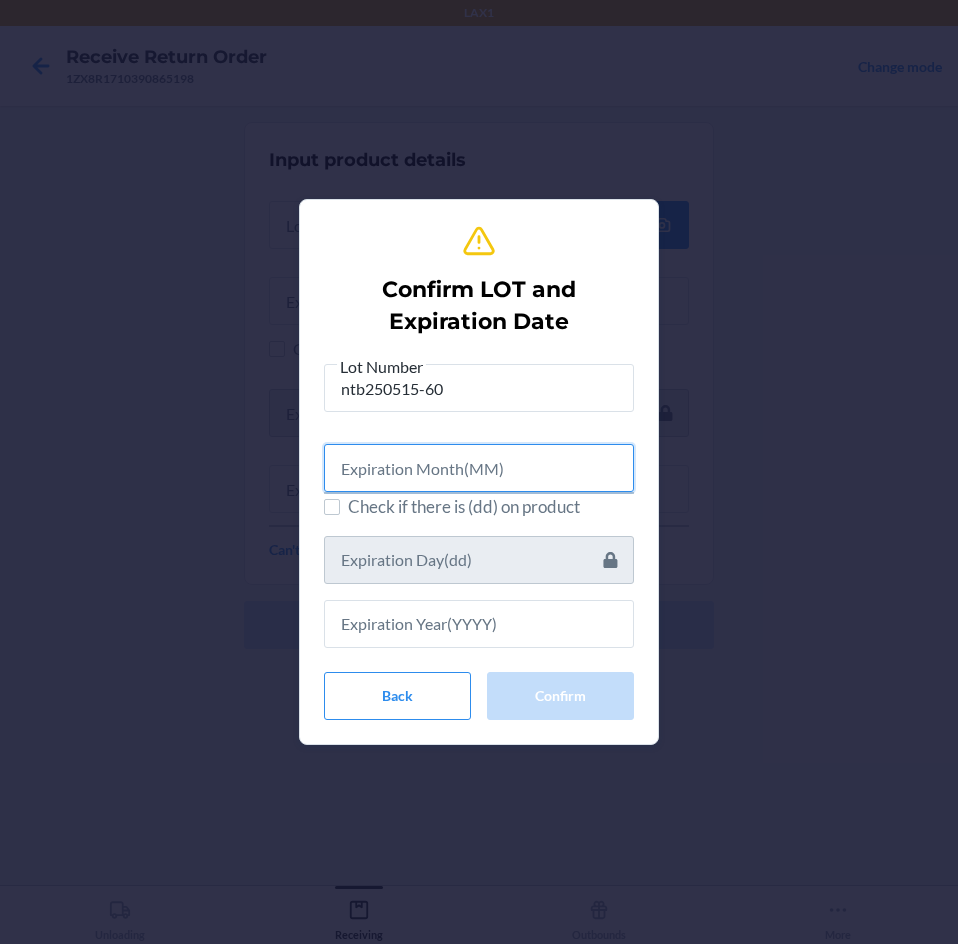 click at bounding box center (479, 468) 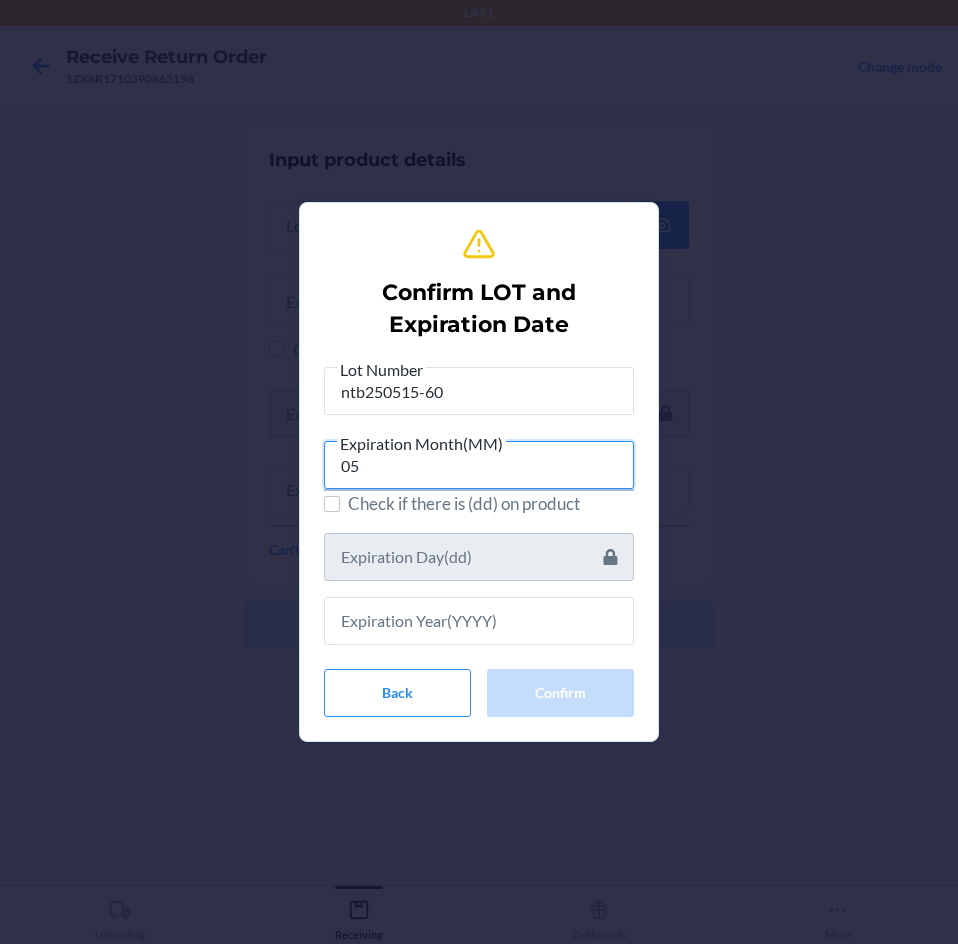 type on "05" 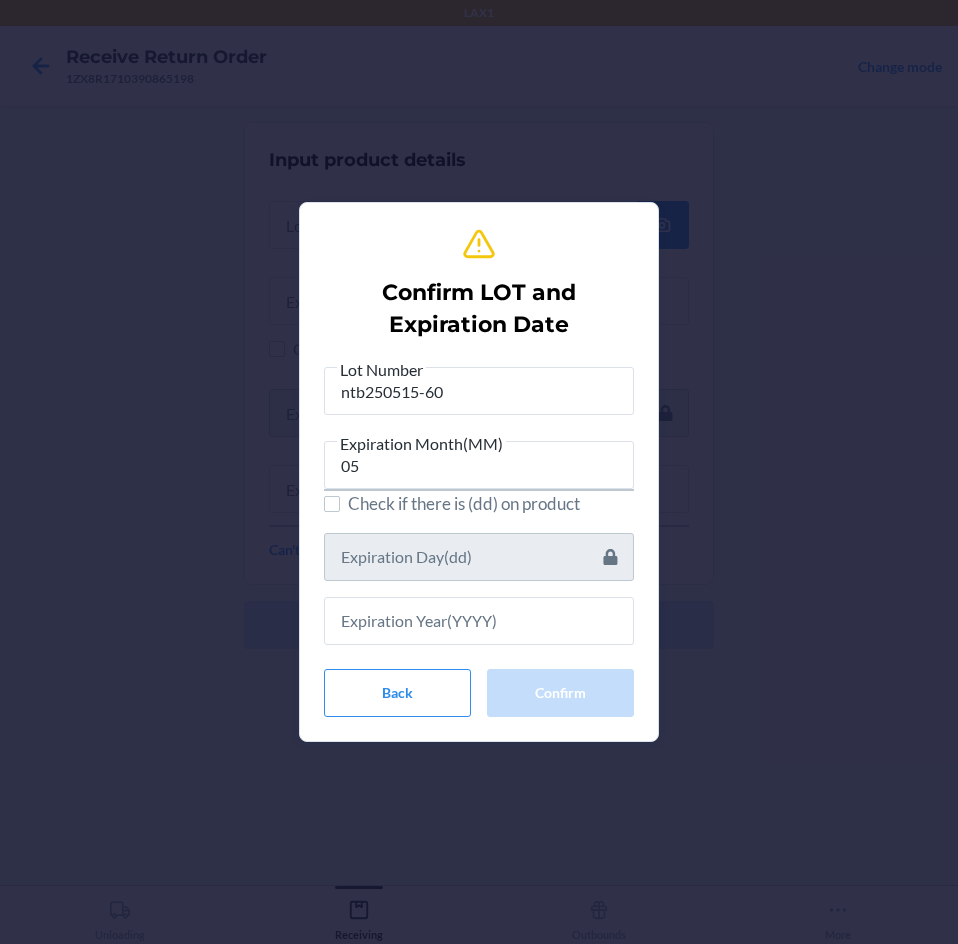 click on "Lot Number ntb250515-60 Expiration Month(MM) 05 Check if there is (dd) on product Back Confirm" at bounding box center [479, 537] 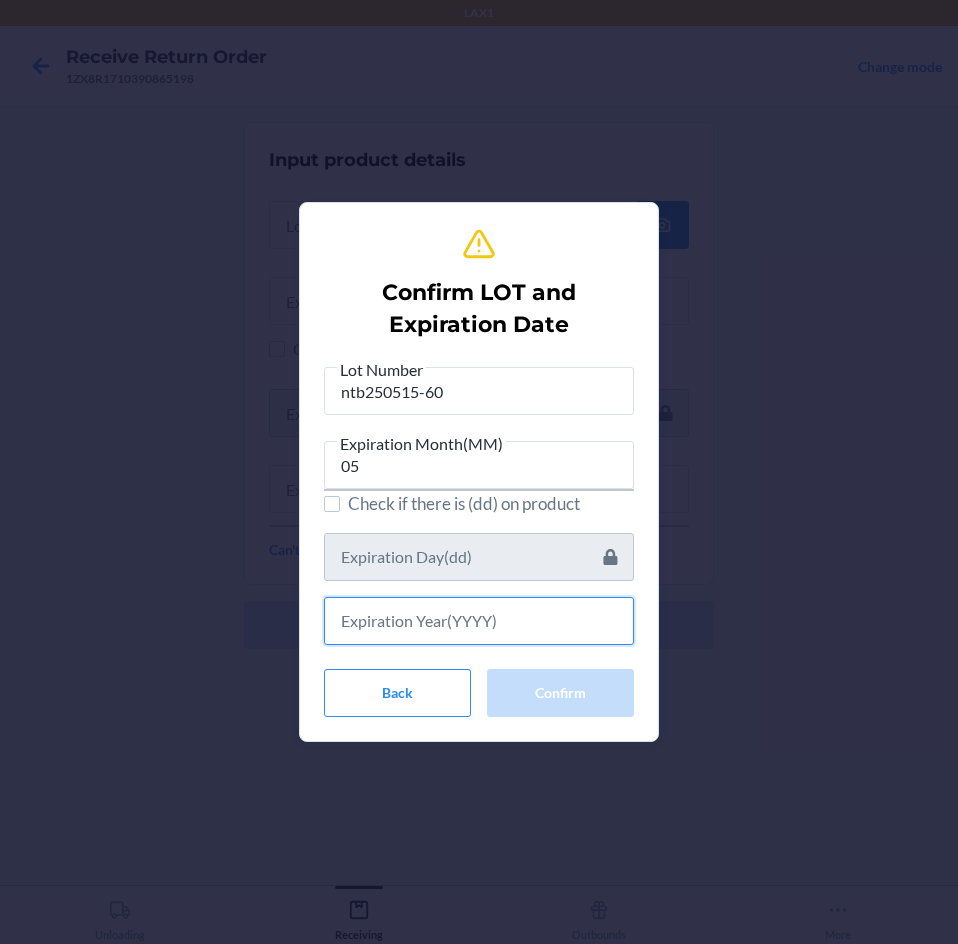 click at bounding box center (479, 621) 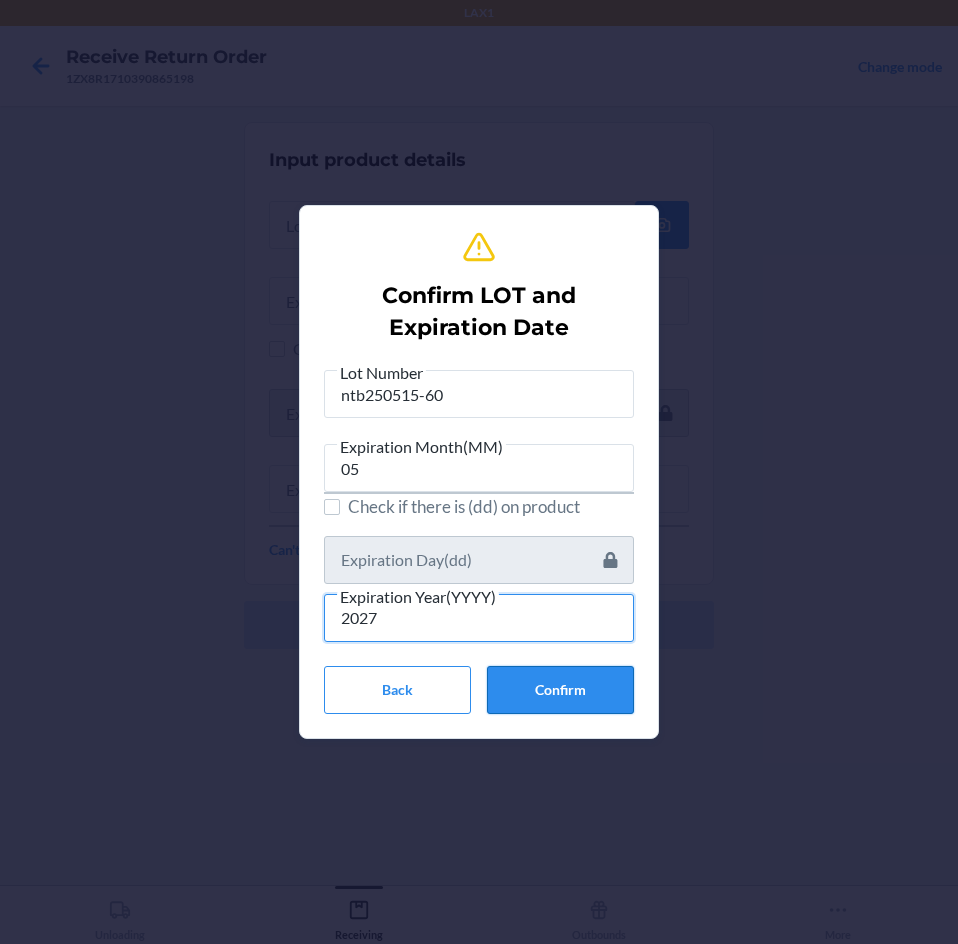 type on "2027" 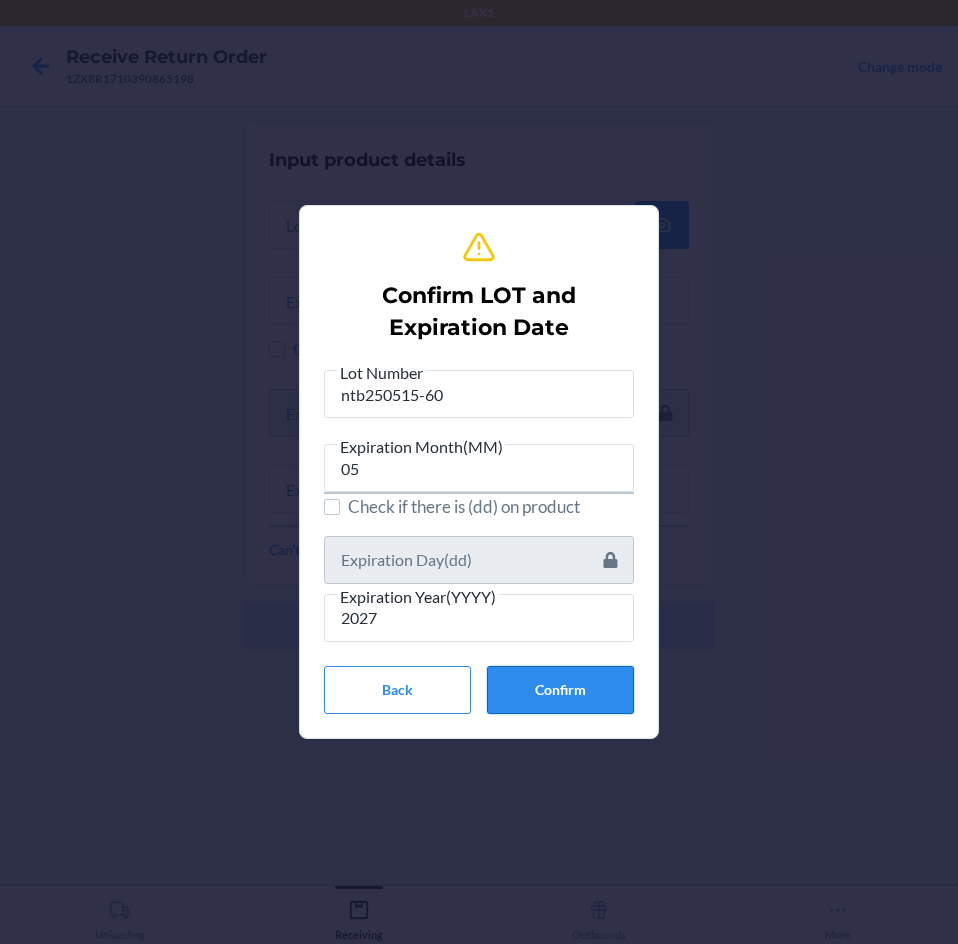 click on "Confirm" at bounding box center (560, 690) 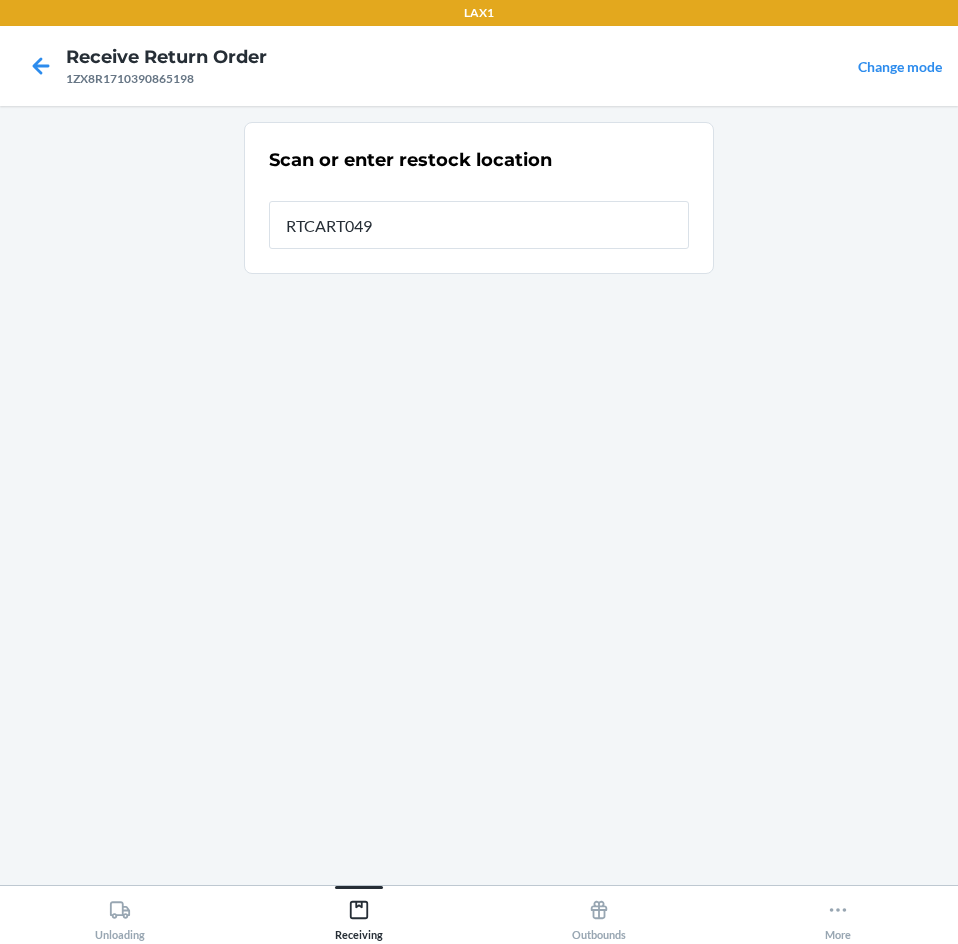 type on "RTCART049" 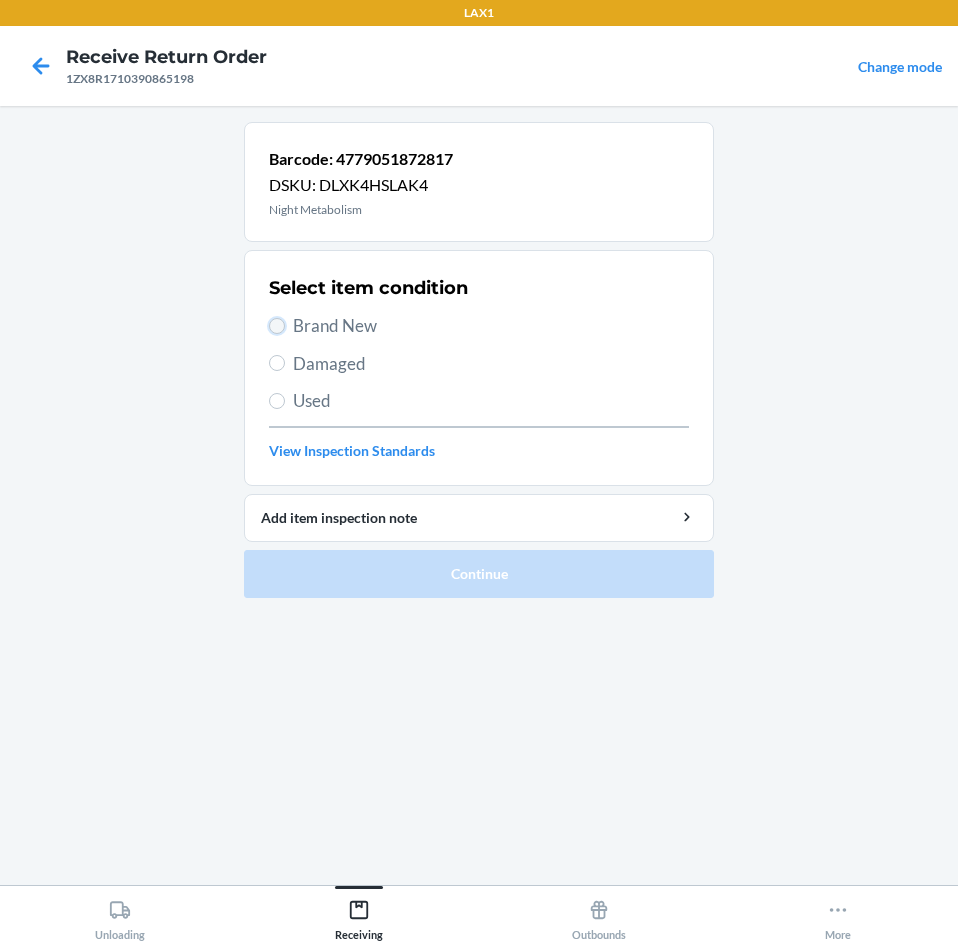 click on "Brand New" at bounding box center (277, 326) 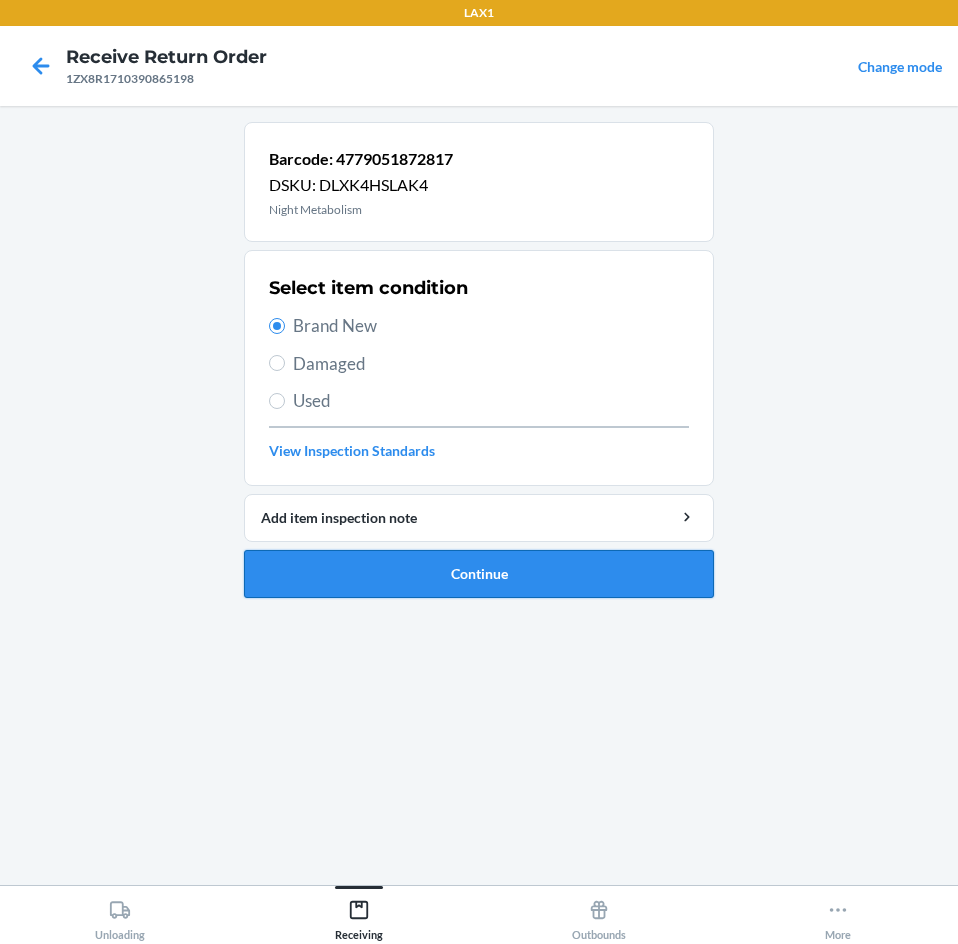 click on "Continue" at bounding box center [479, 574] 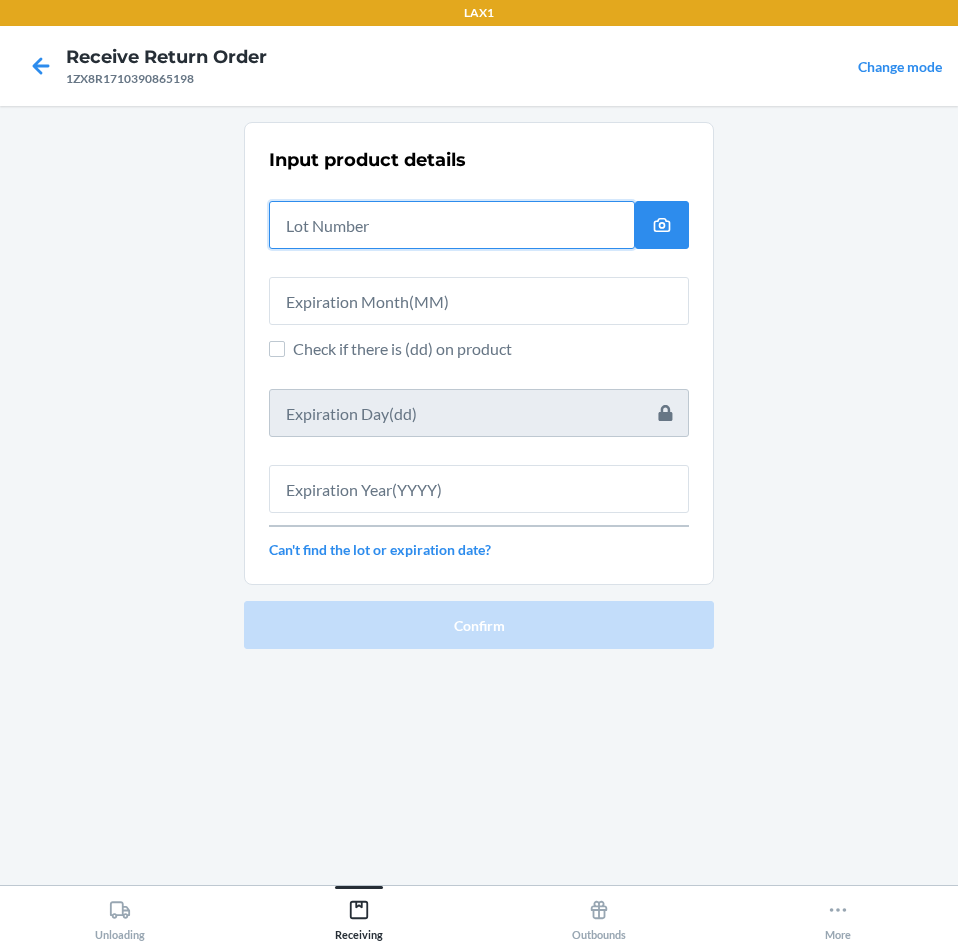 click at bounding box center (452, 225) 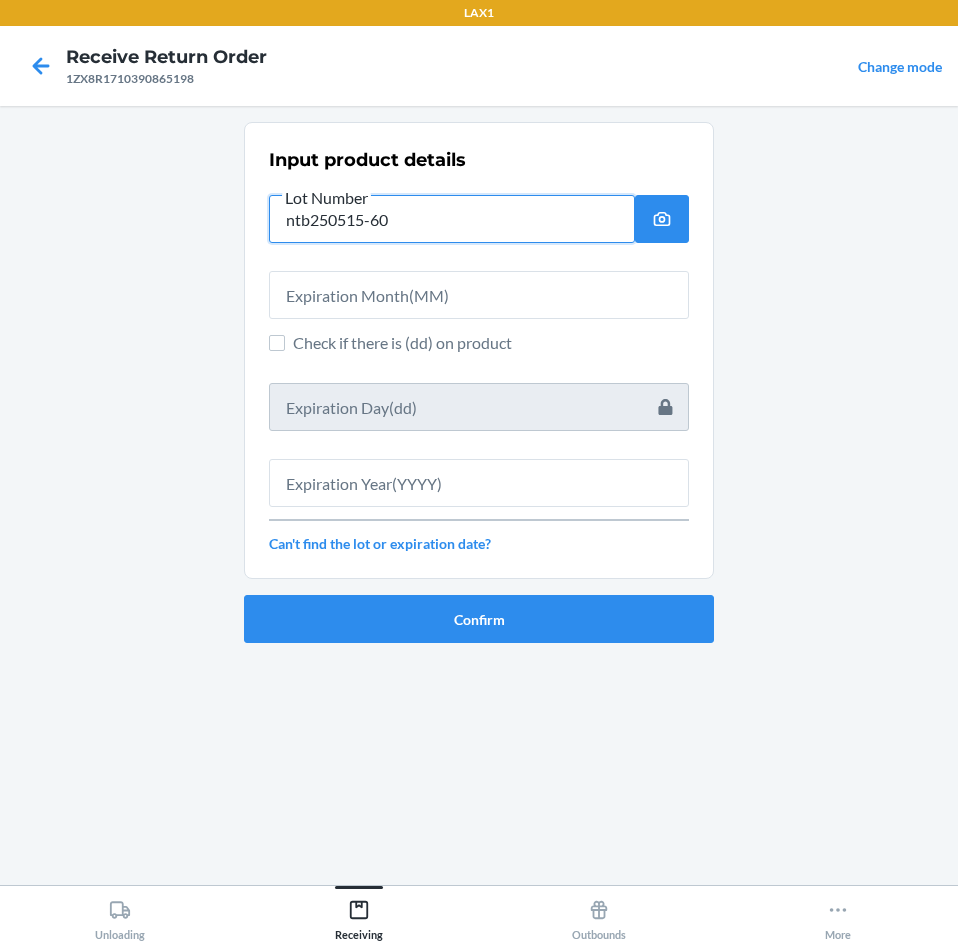 type on "ntb250515-60" 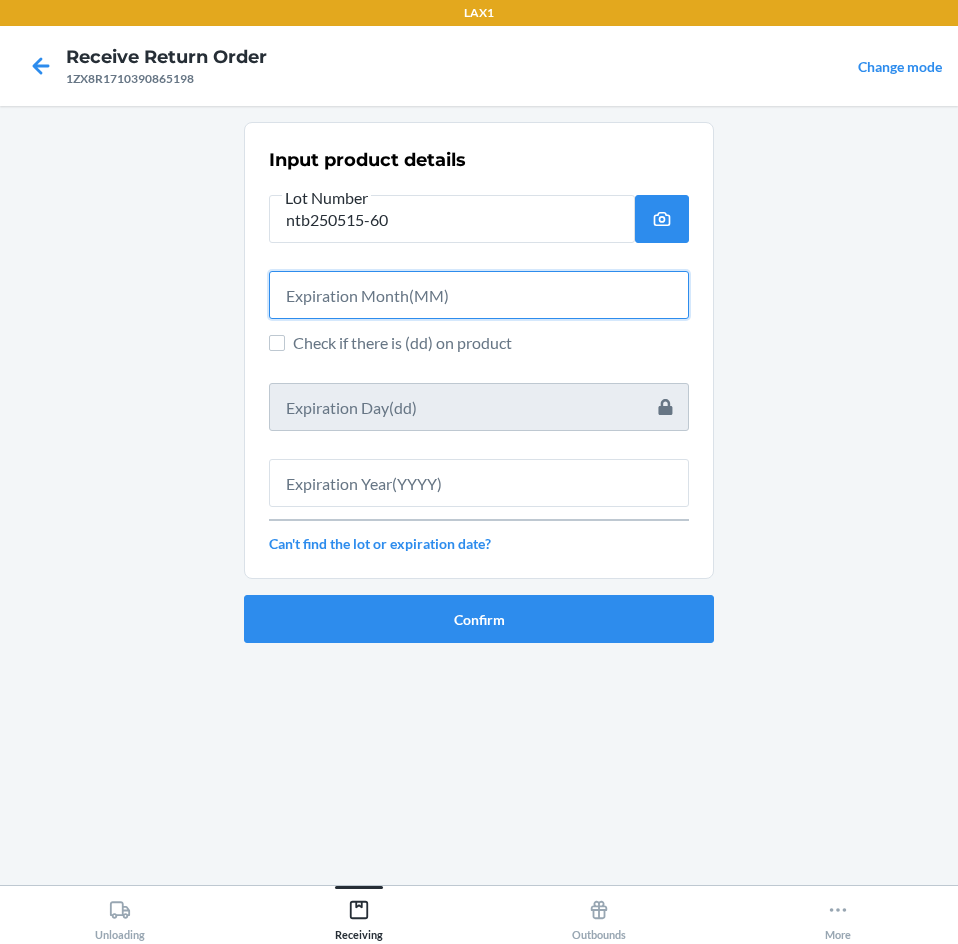 drag, startPoint x: 494, startPoint y: 294, endPoint x: 465, endPoint y: 246, distance: 56.0803 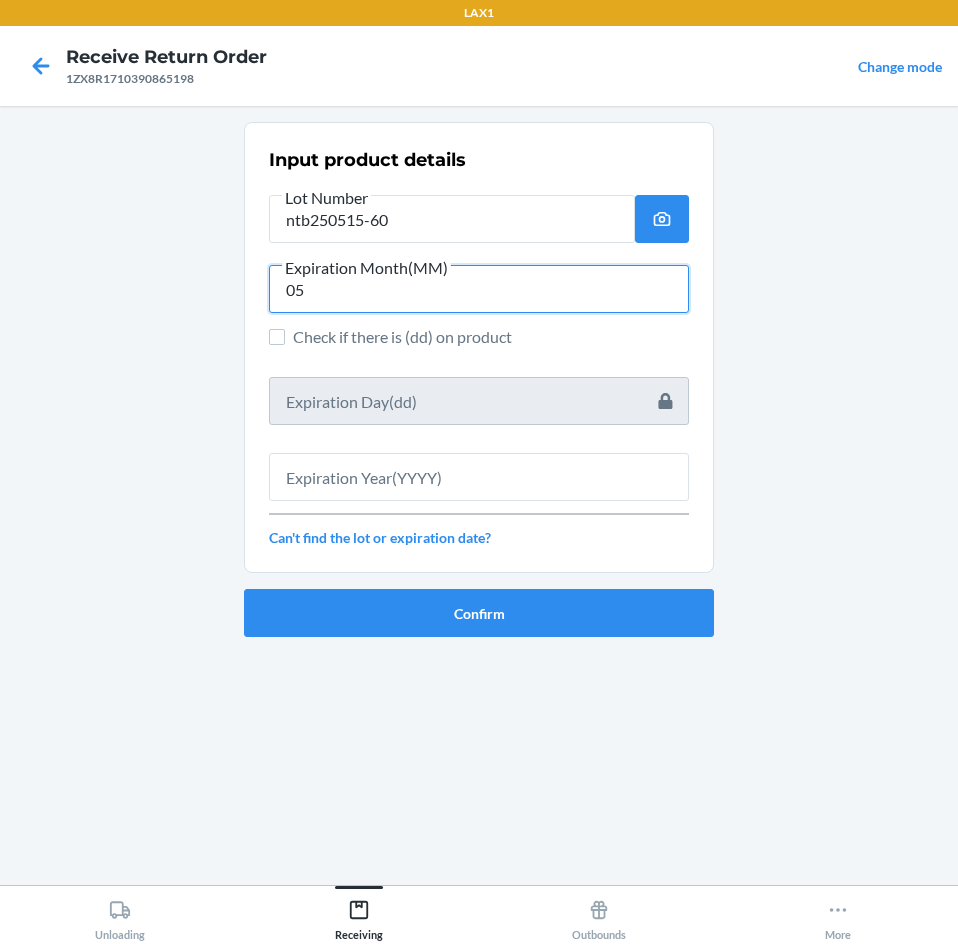 type on "05" 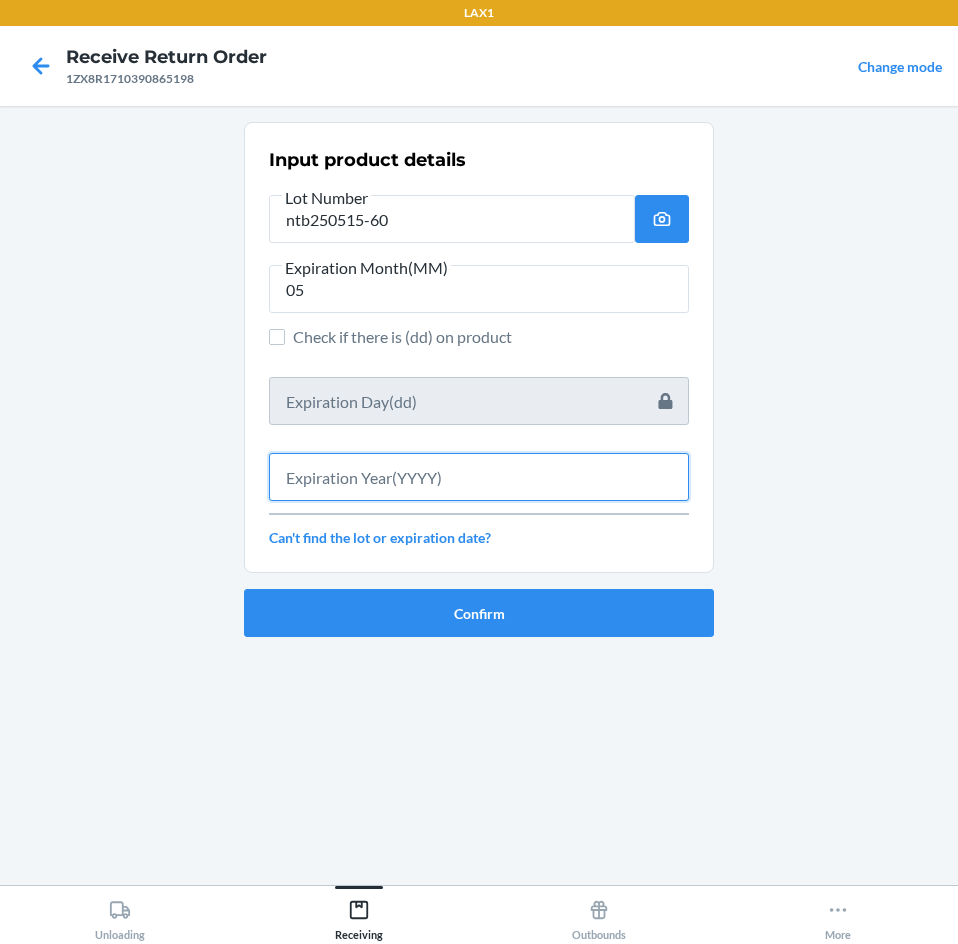 click at bounding box center [479, 477] 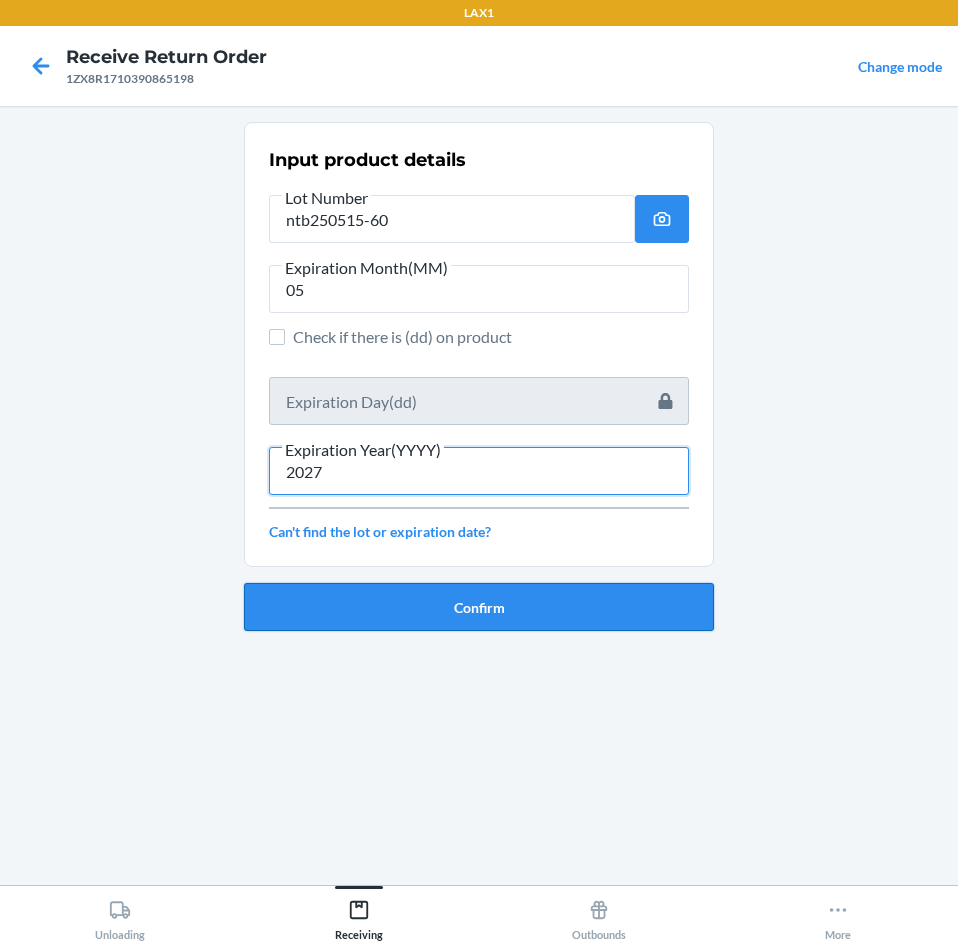 type on "2027" 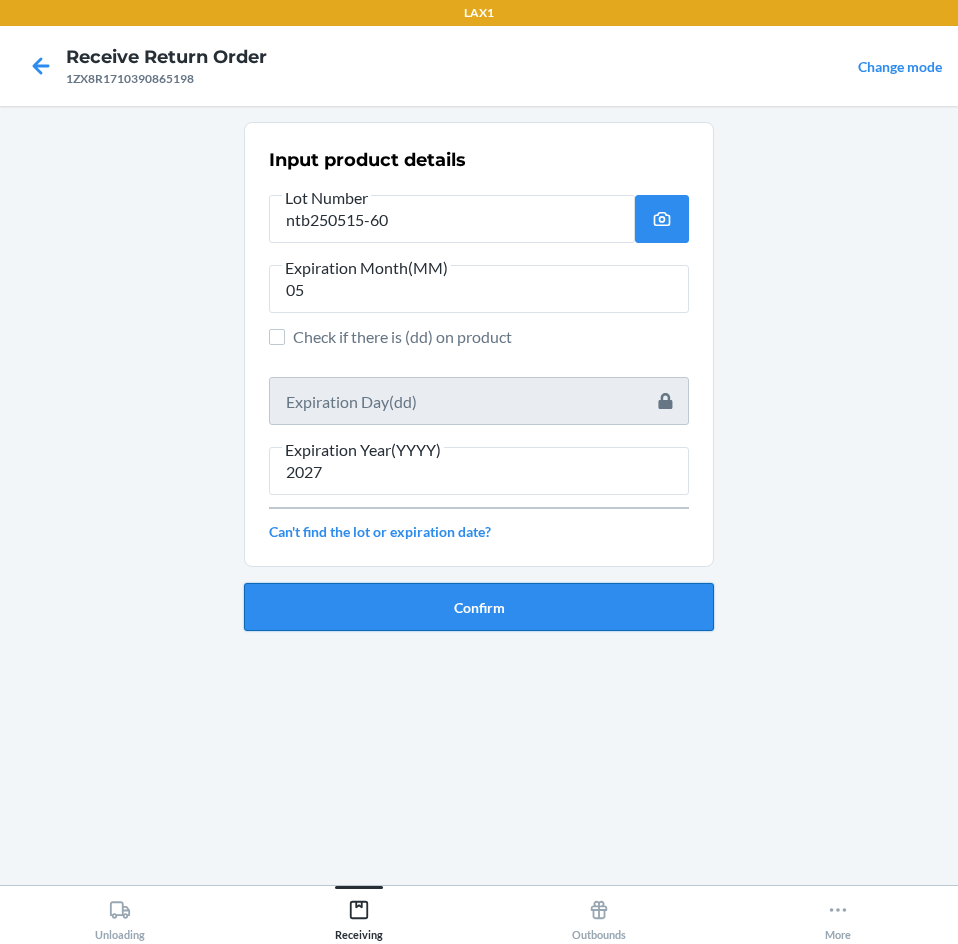 click on "Confirm" at bounding box center (479, 607) 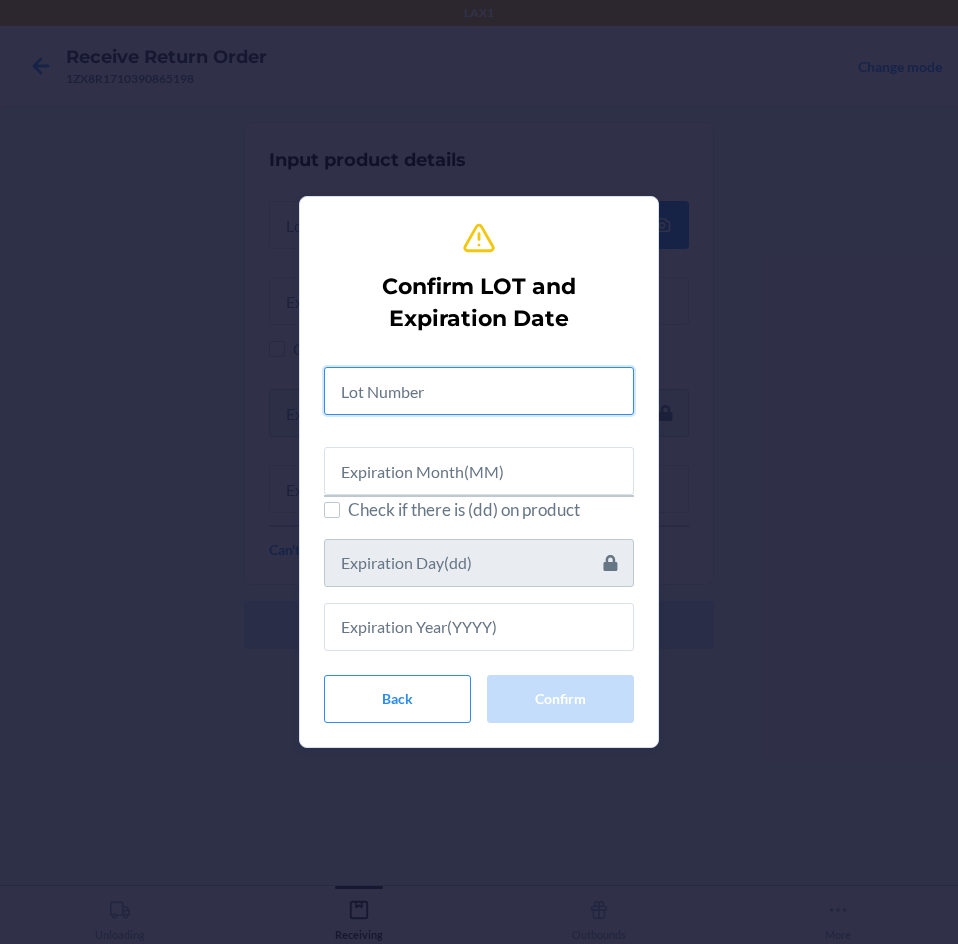 click at bounding box center (479, 391) 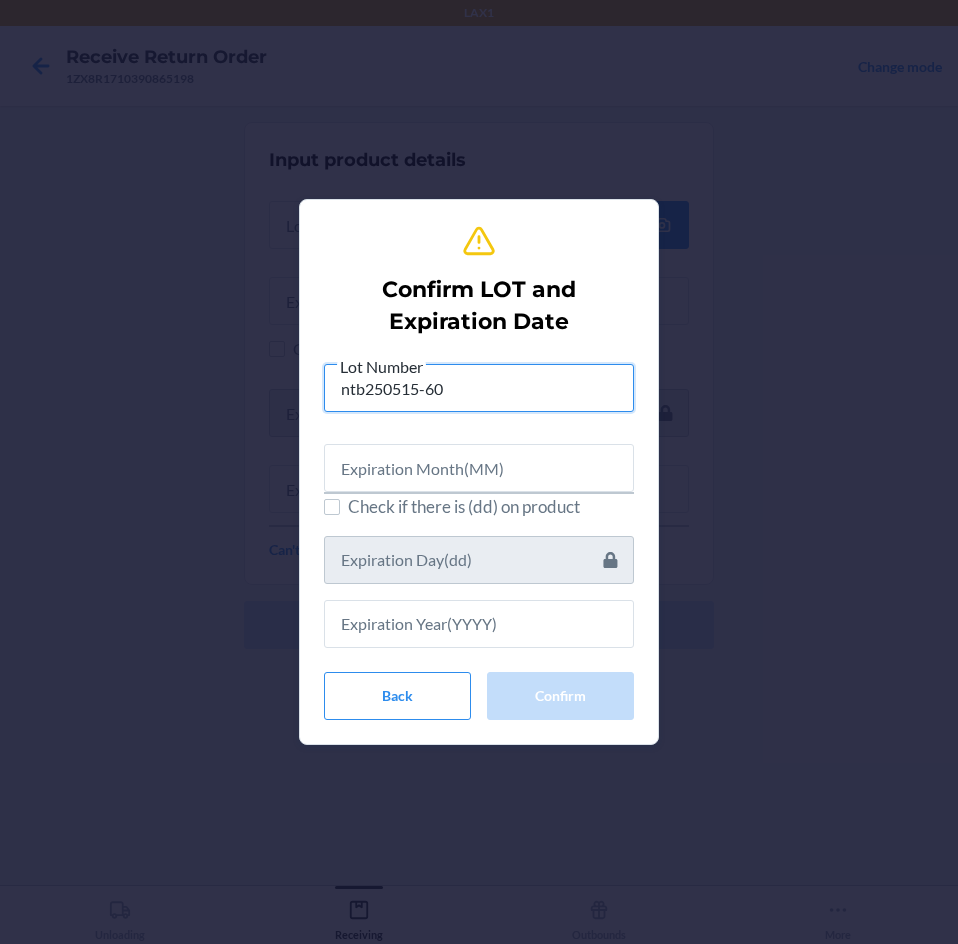 type on "ntb250515-60" 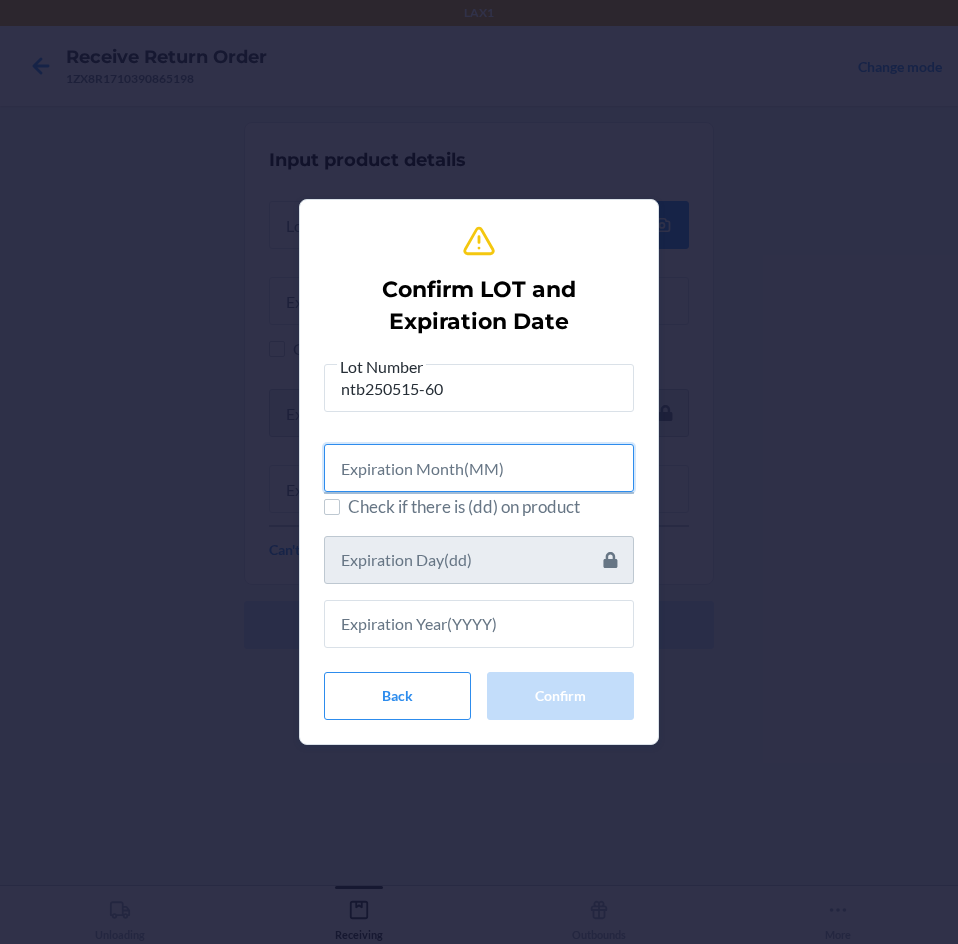 click at bounding box center (479, 468) 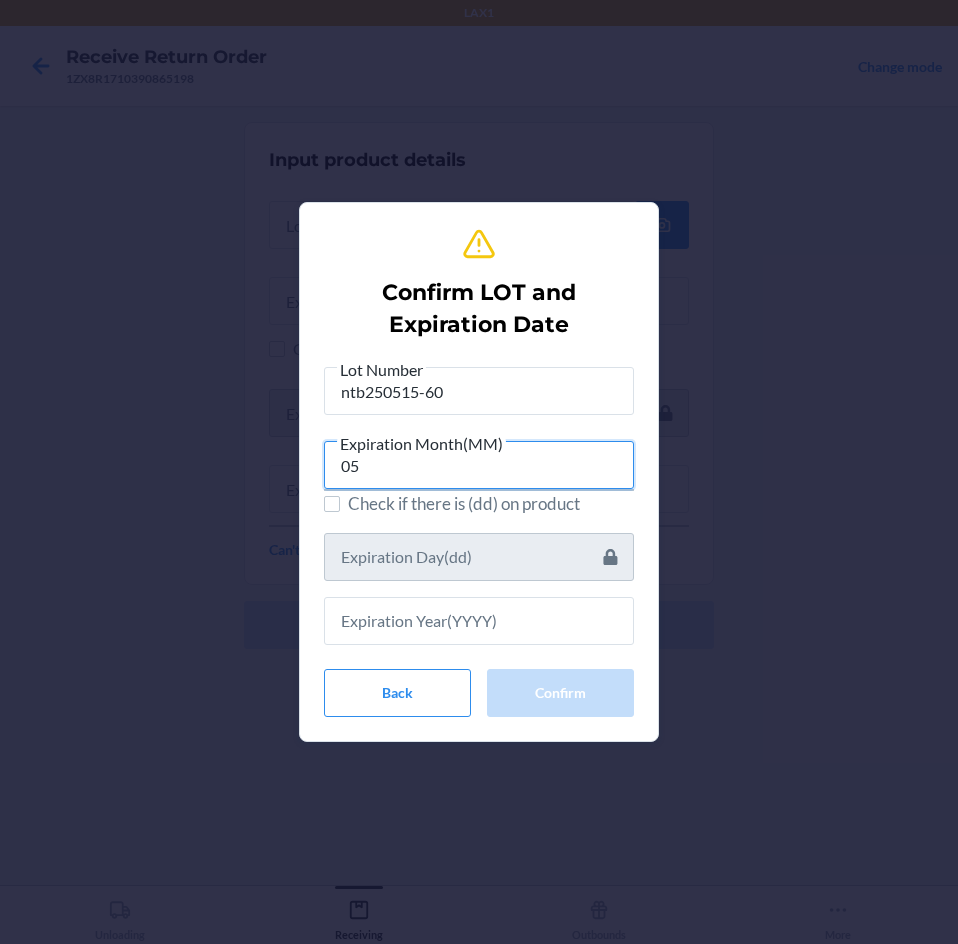 type on "05" 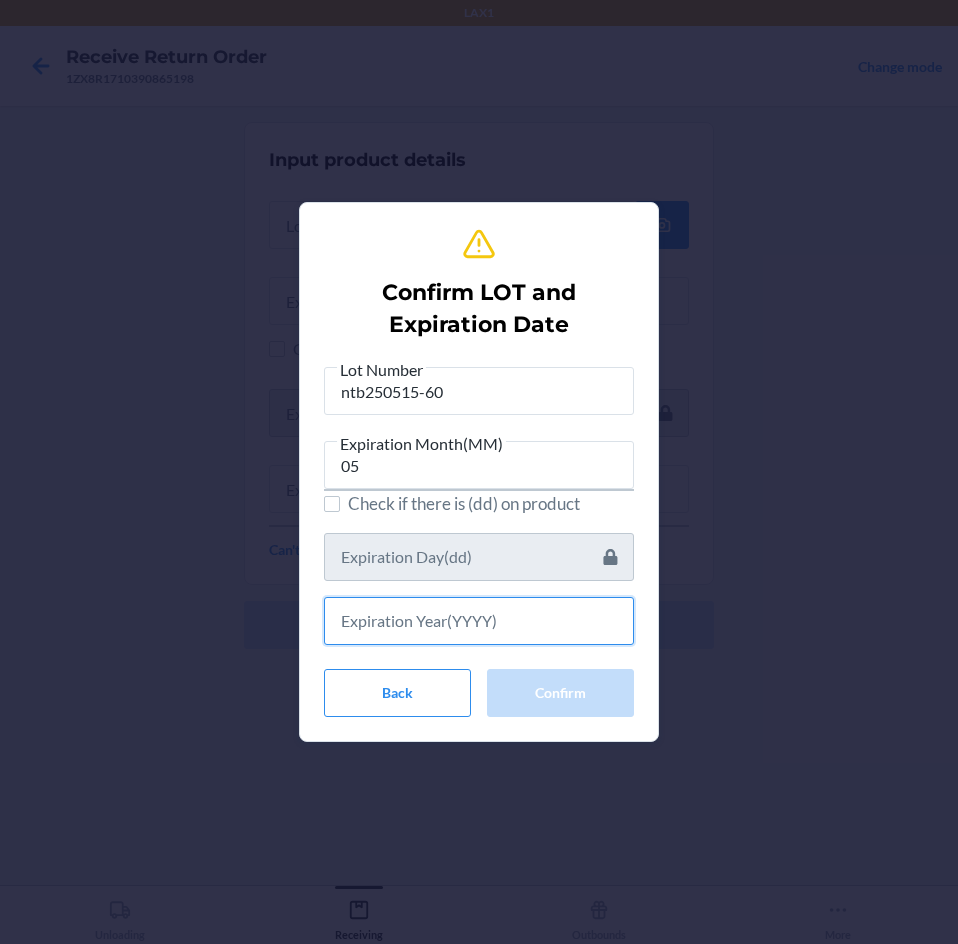 click at bounding box center (479, 621) 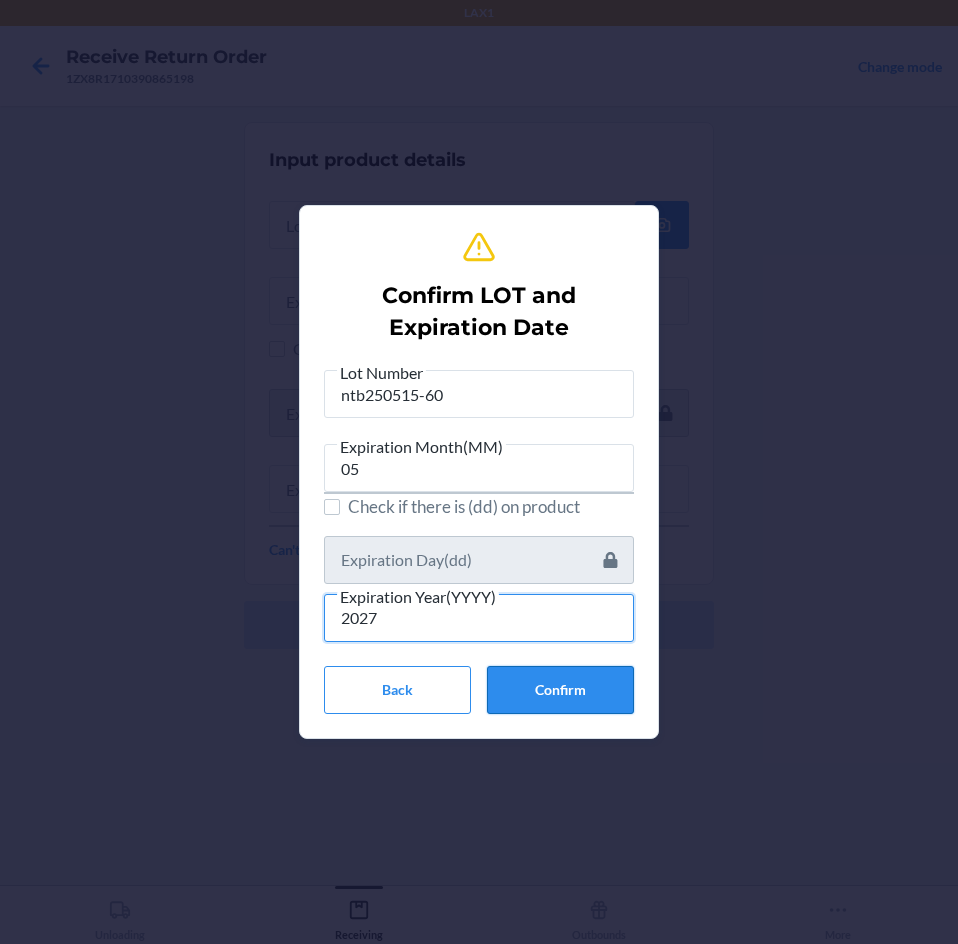 type on "2027" 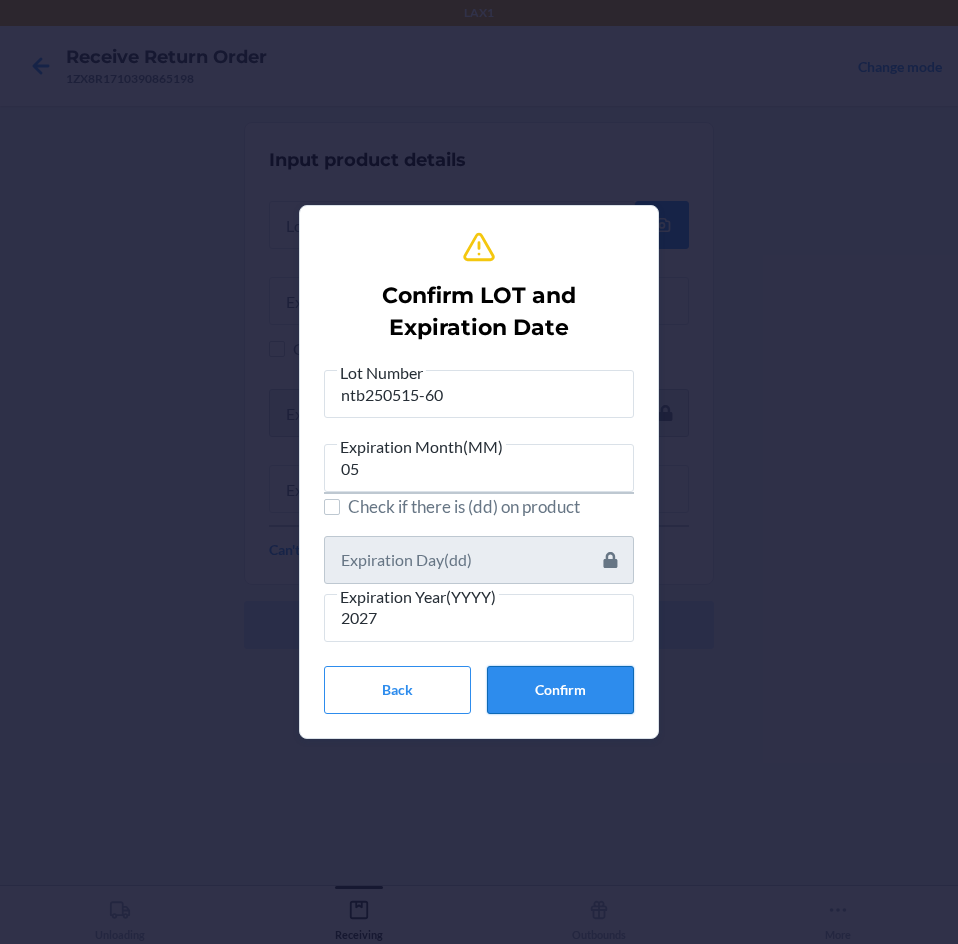 click on "Confirm" at bounding box center [560, 690] 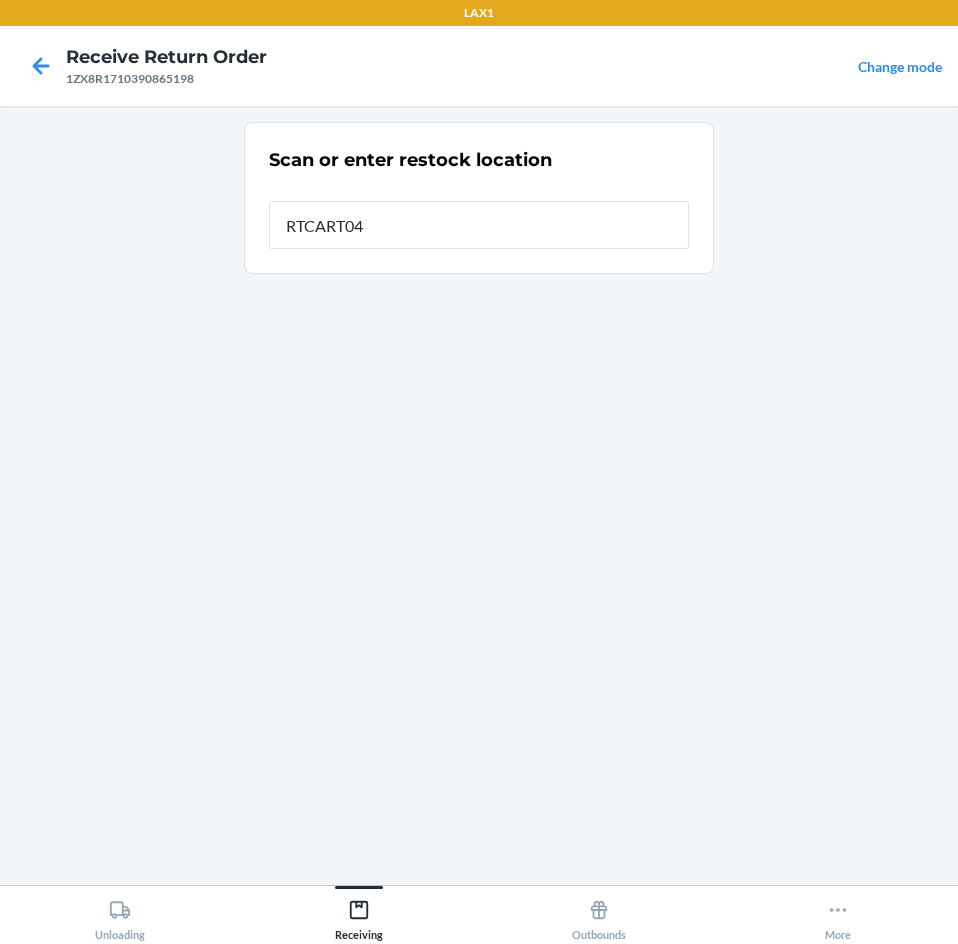 type on "RTCART049" 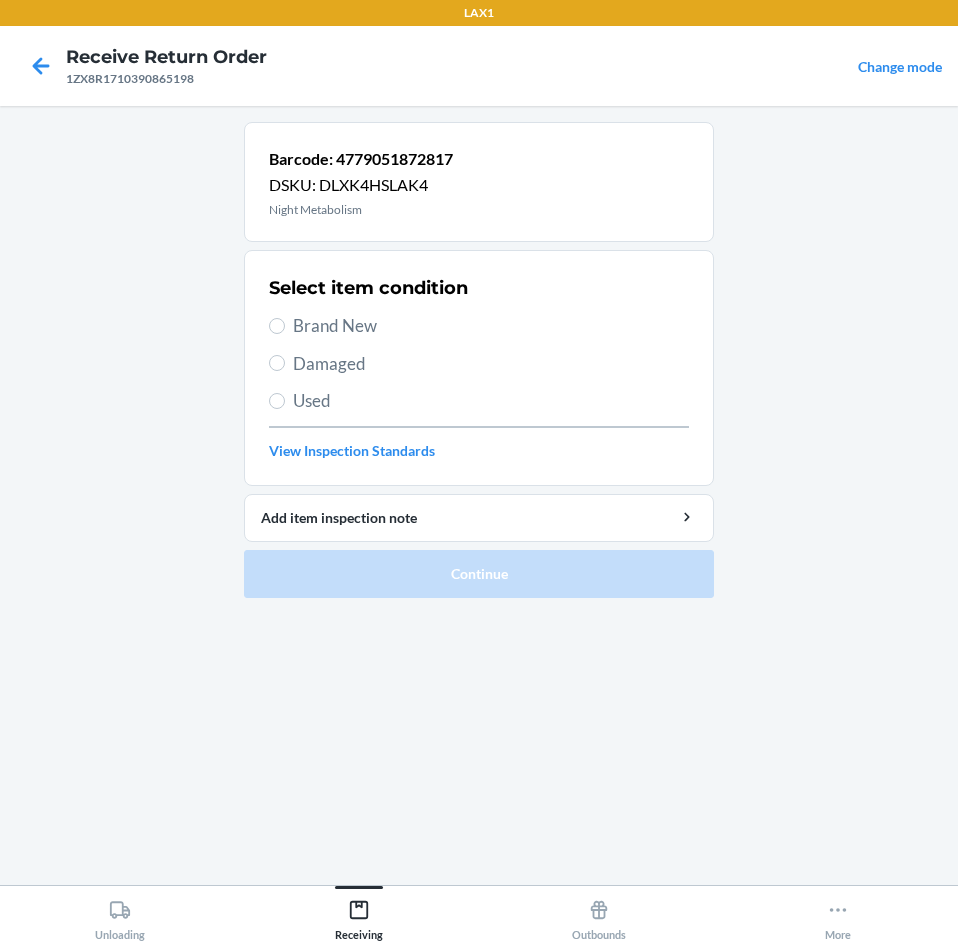 drag, startPoint x: 277, startPoint y: 315, endPoint x: 341, endPoint y: 420, distance: 122.967476 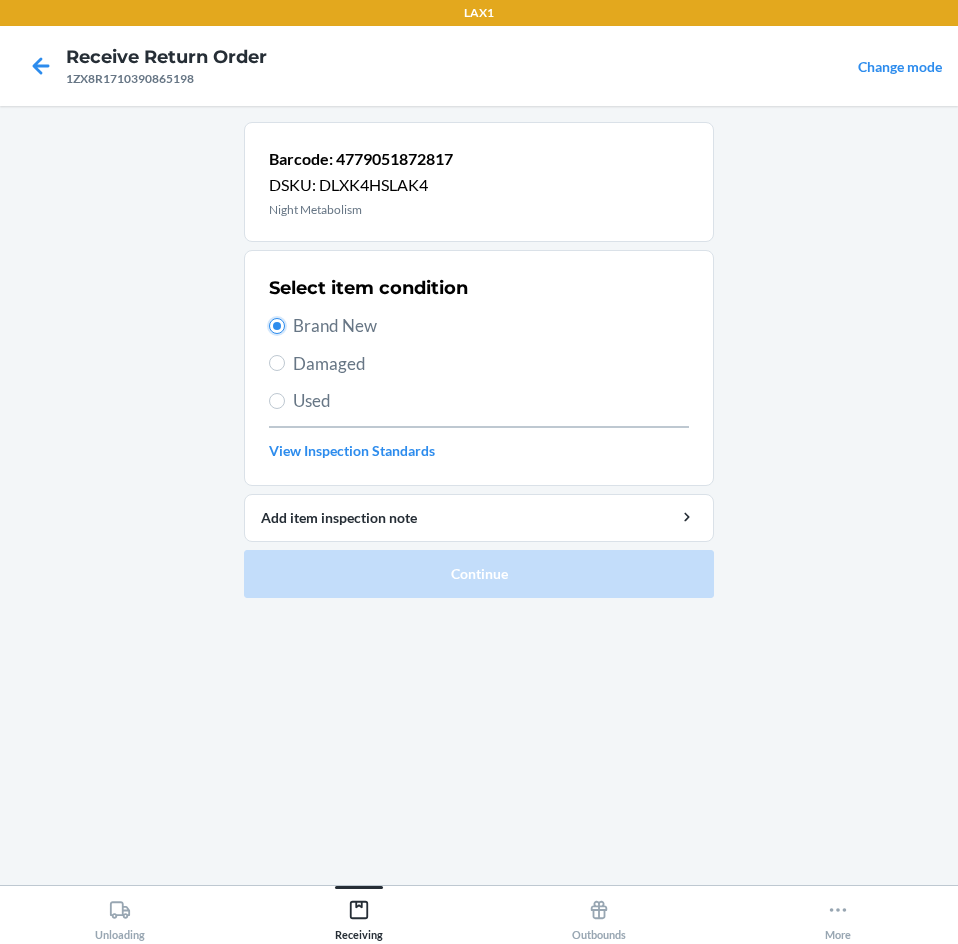 radio on "true" 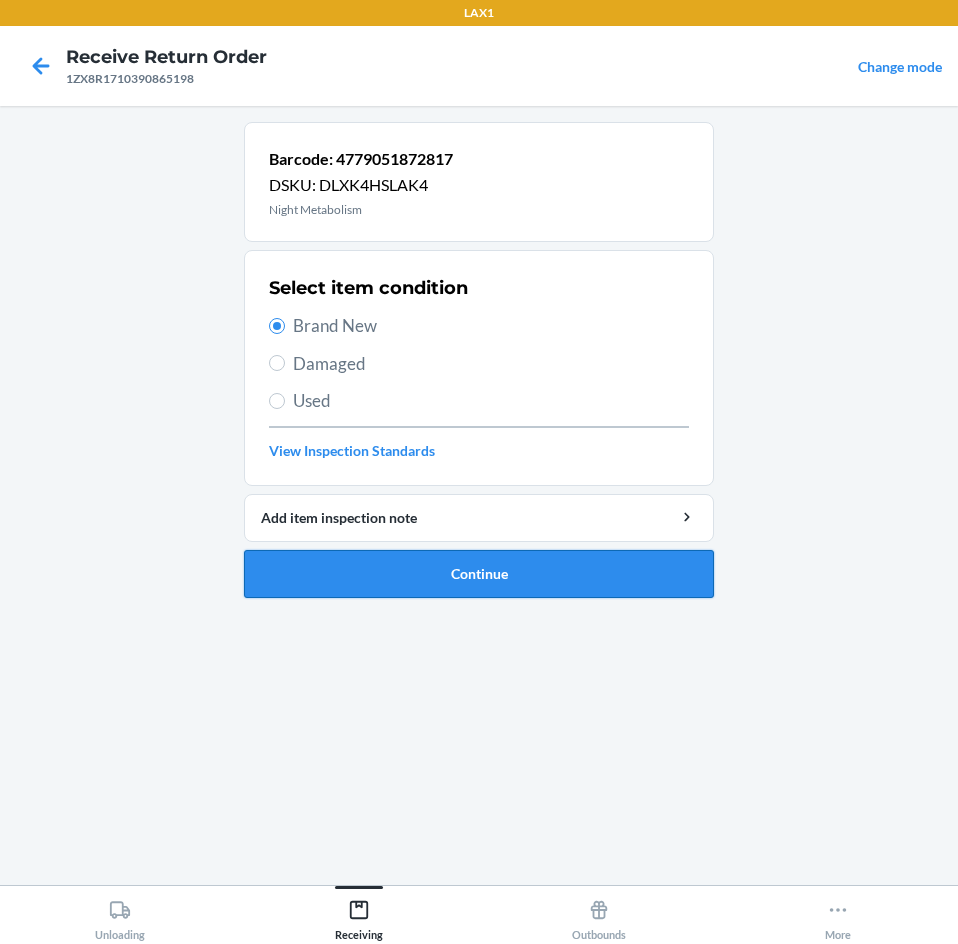 click on "Continue" at bounding box center (479, 574) 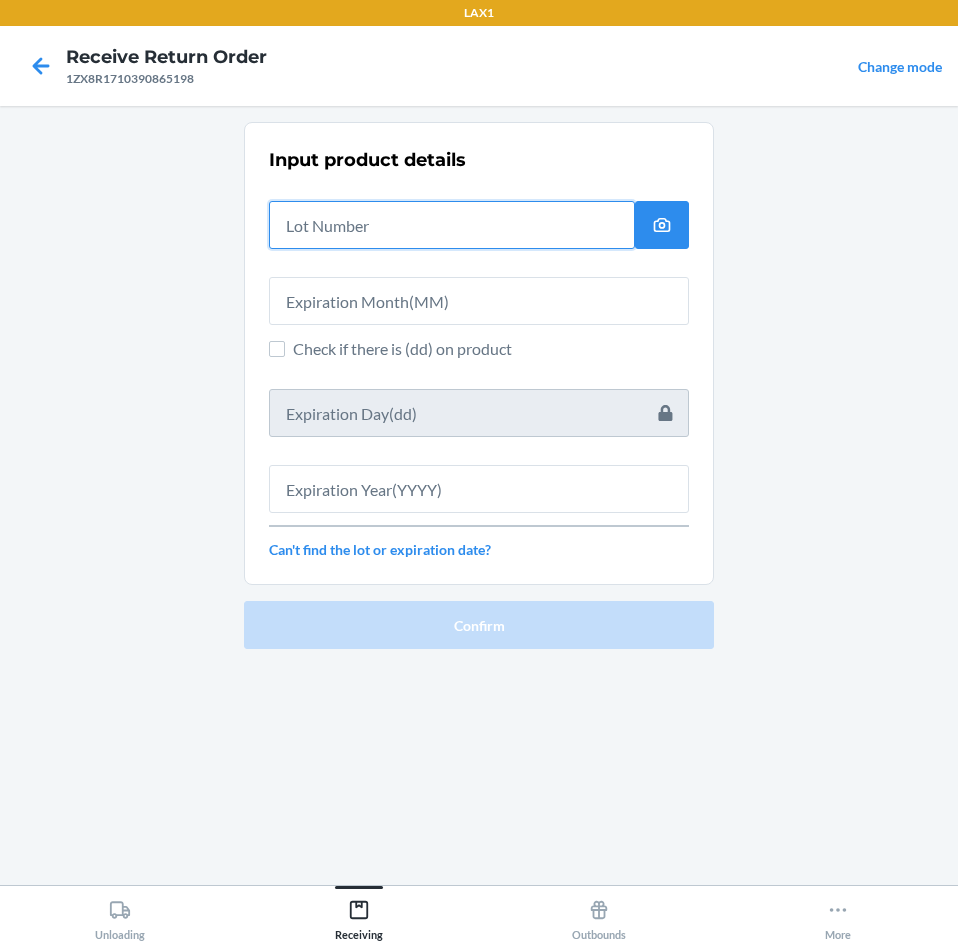 click at bounding box center [452, 225] 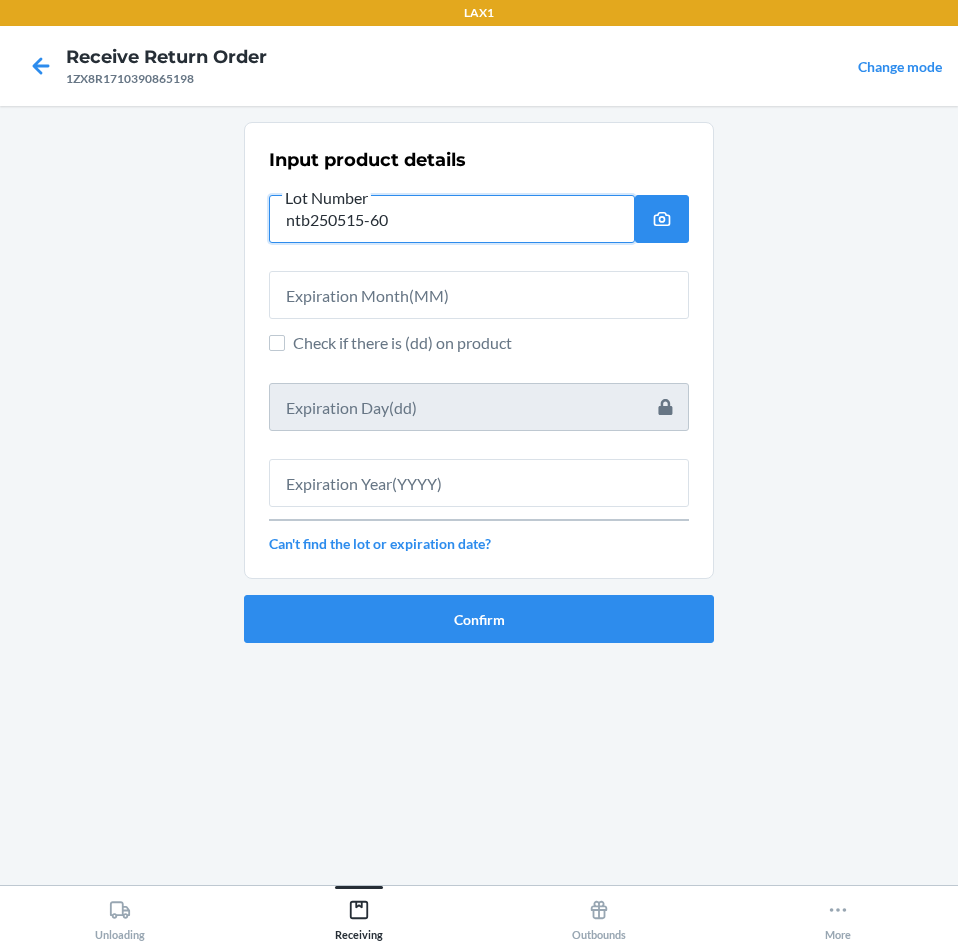 type on "ntb250515-60" 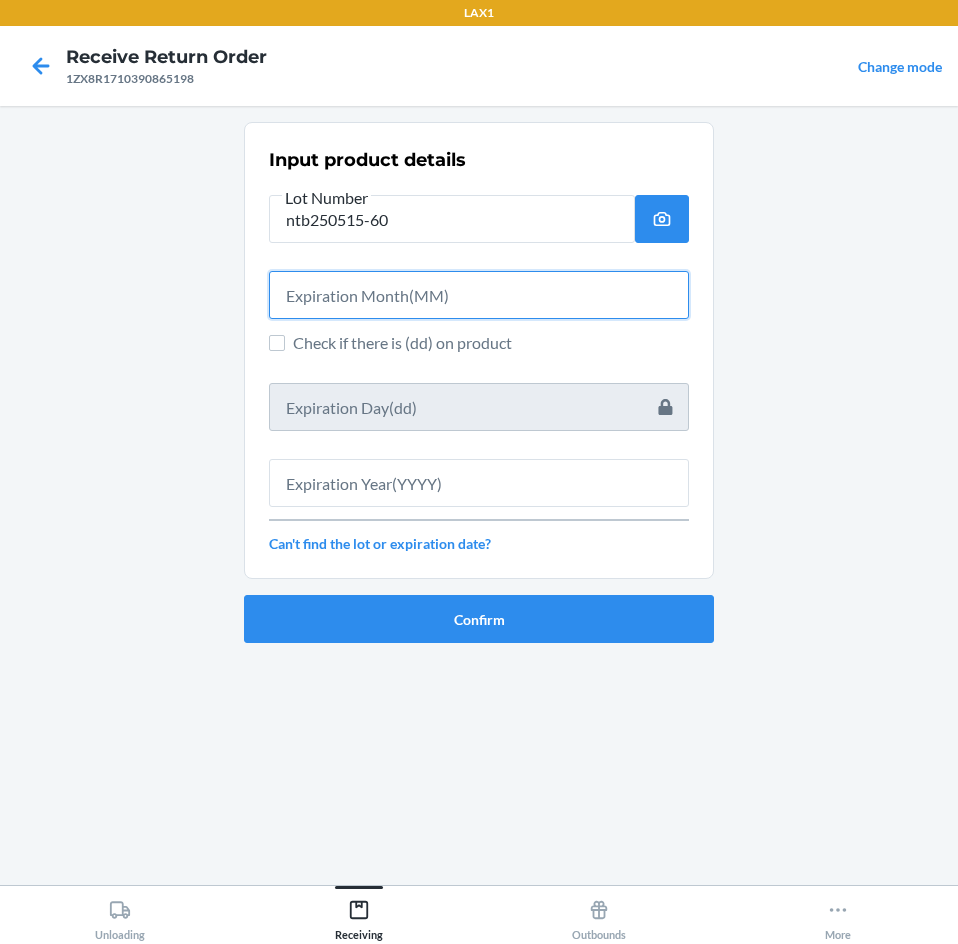 click at bounding box center [479, 295] 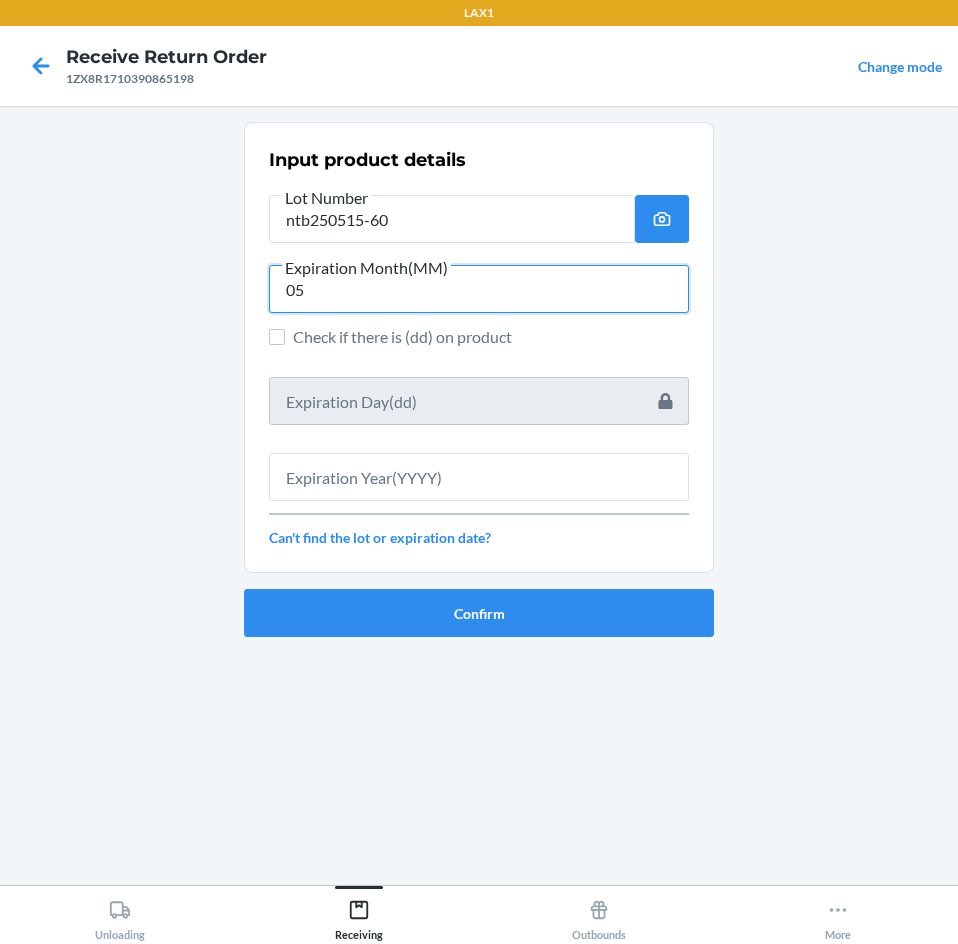 type on "05" 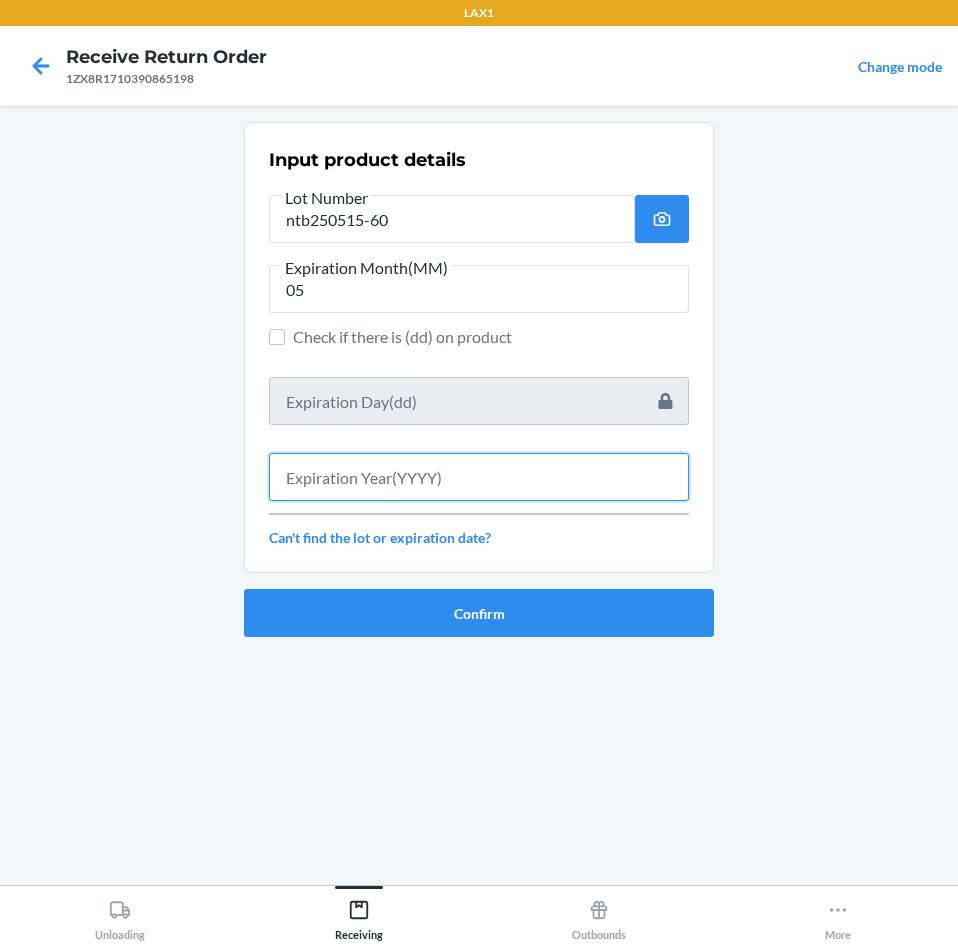 click at bounding box center (479, 477) 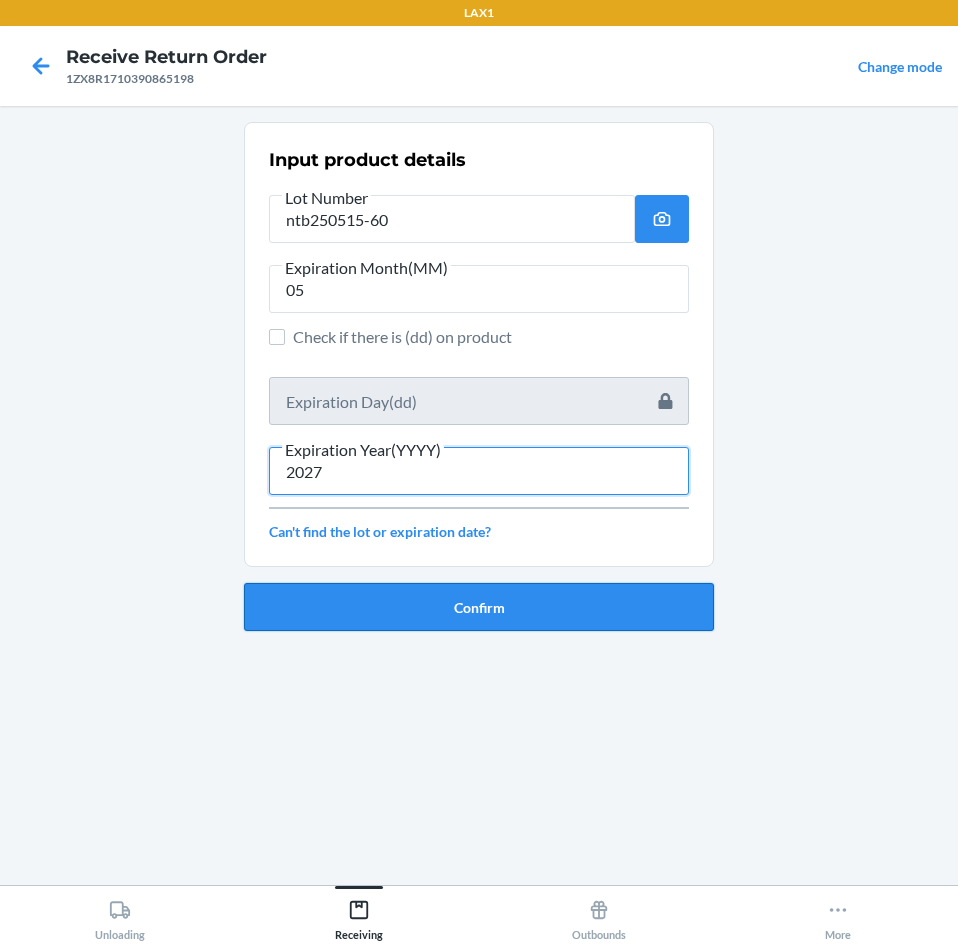 type on "2027" 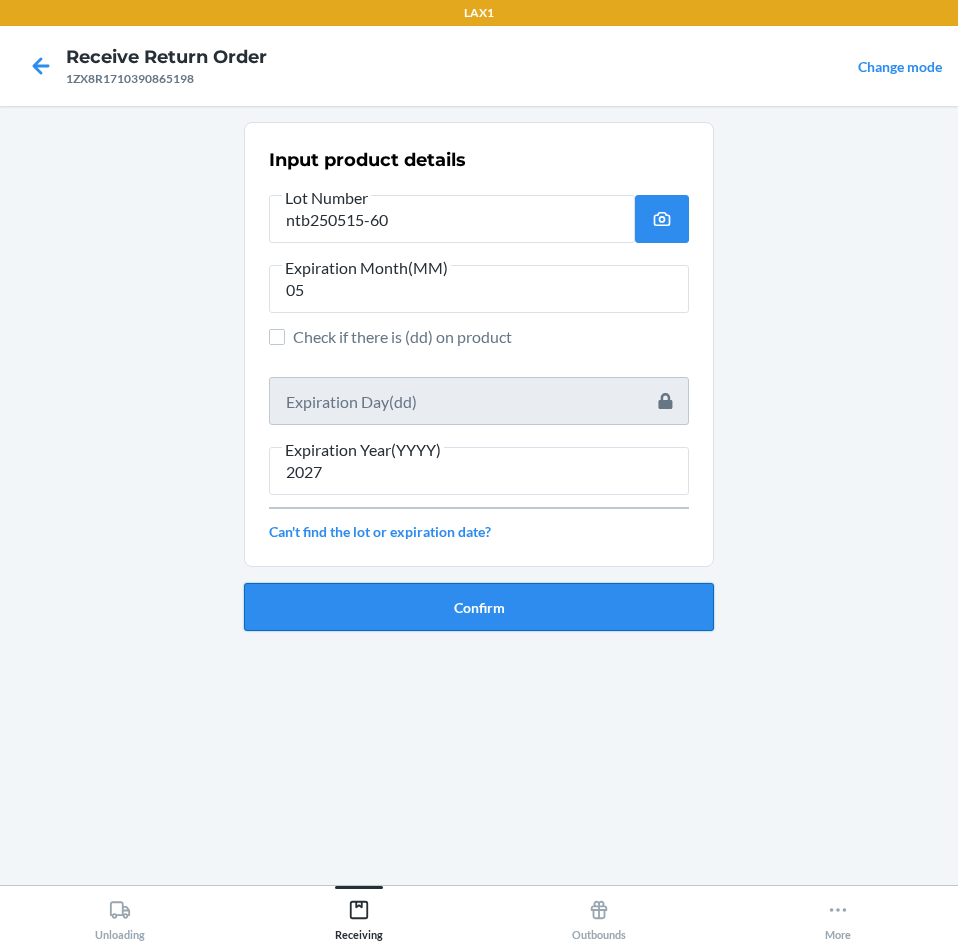 click on "Confirm" at bounding box center (479, 607) 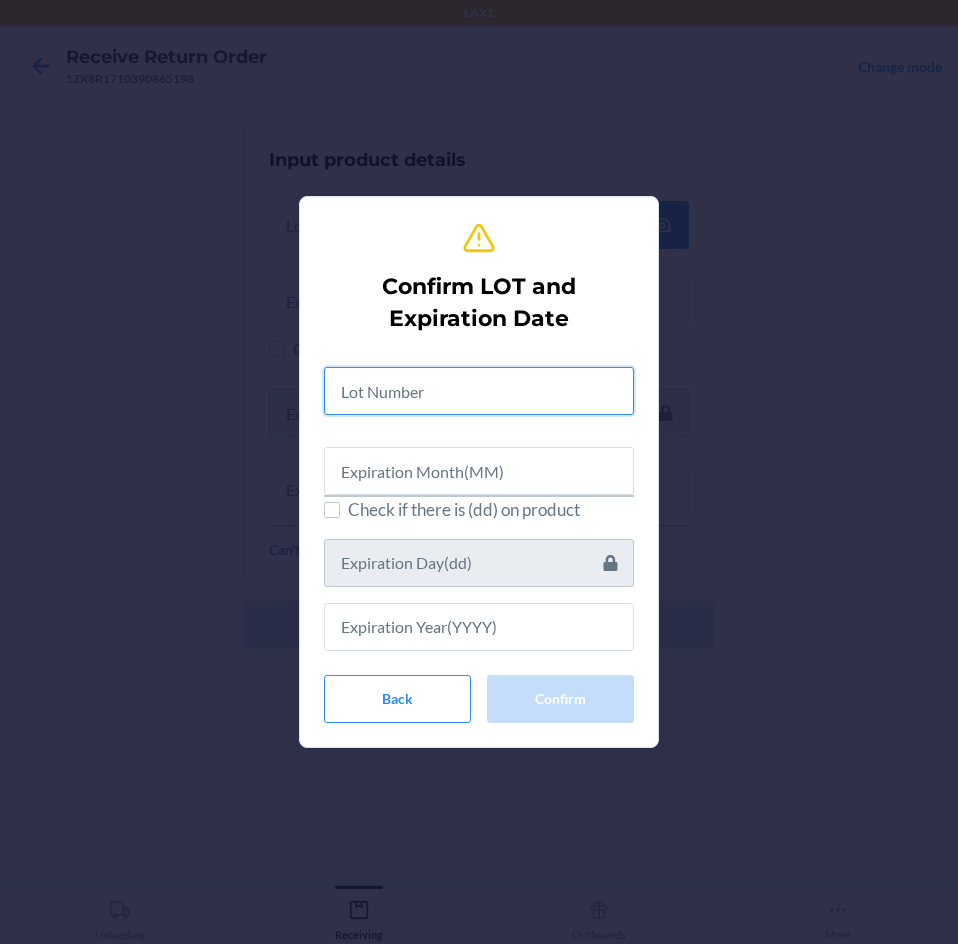 click at bounding box center (479, 391) 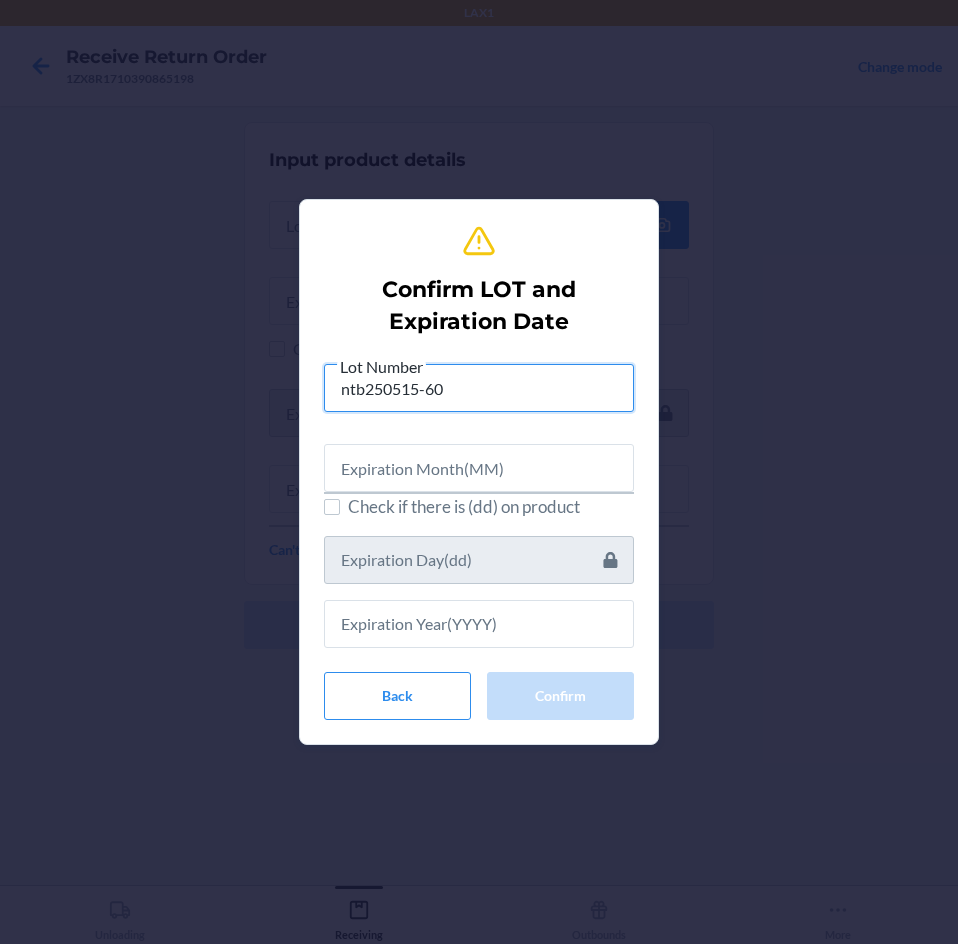 type on "ntb250515-60" 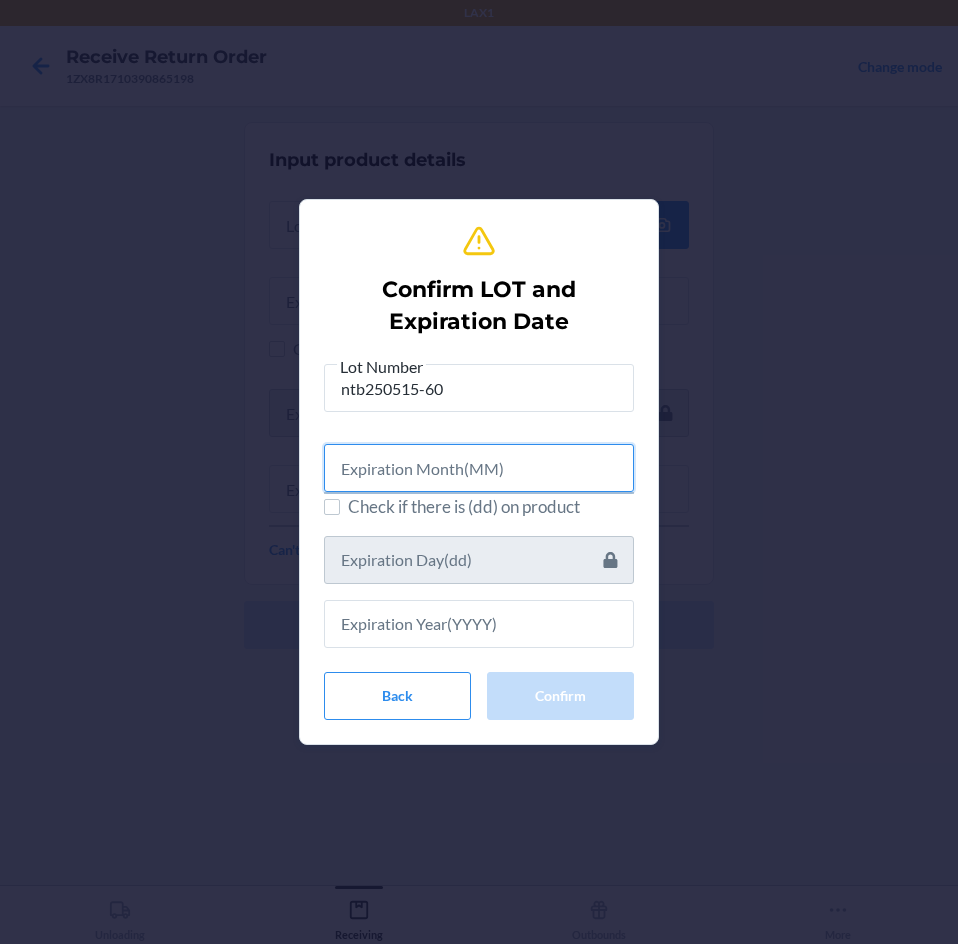 click at bounding box center (479, 468) 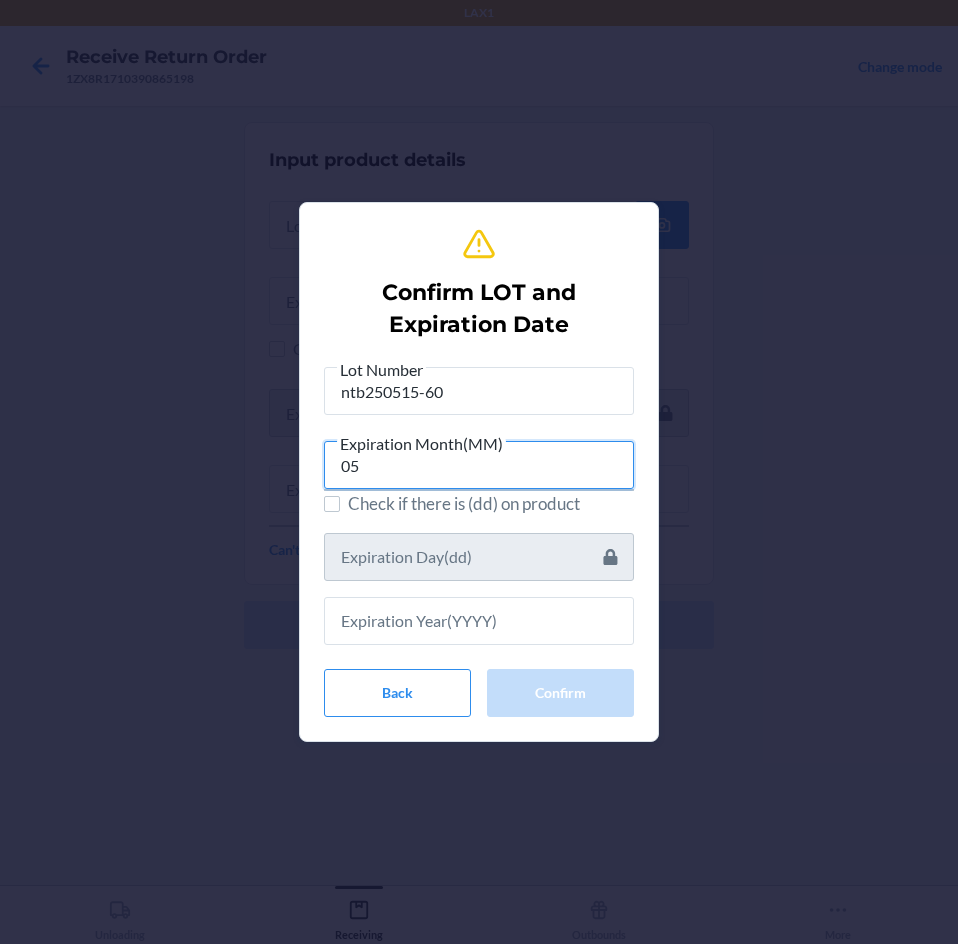 type 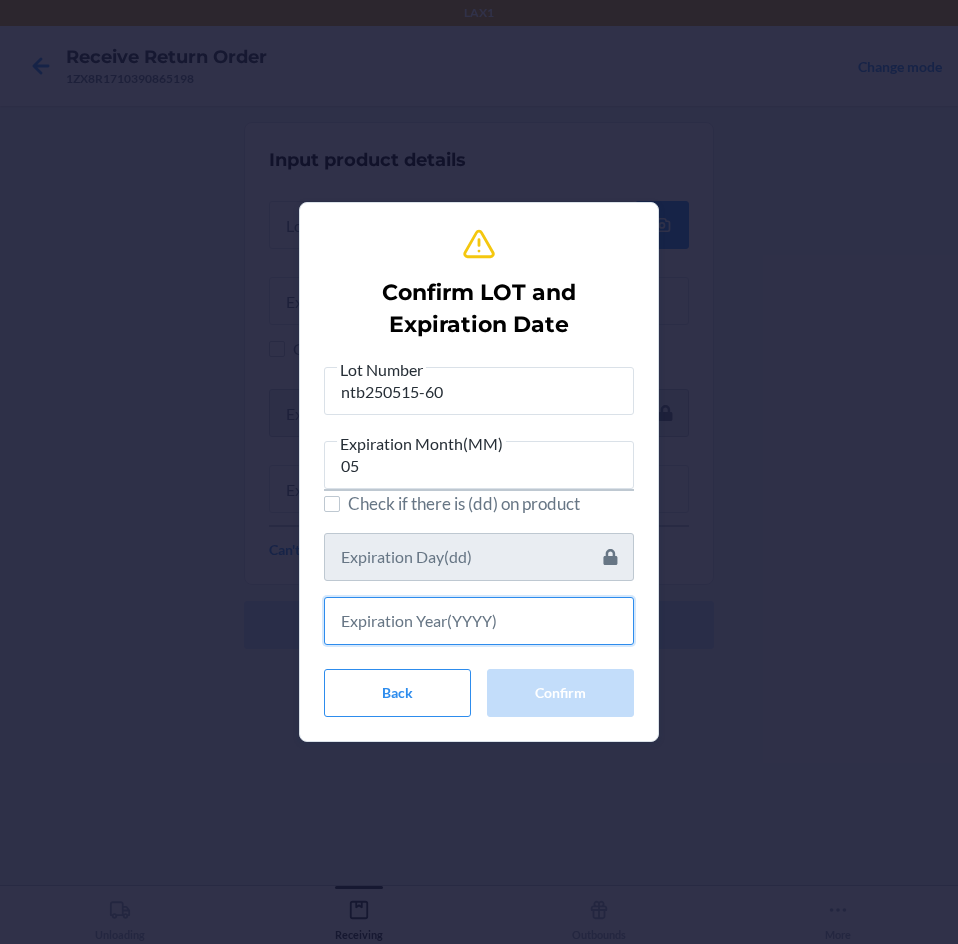 click at bounding box center [479, 621] 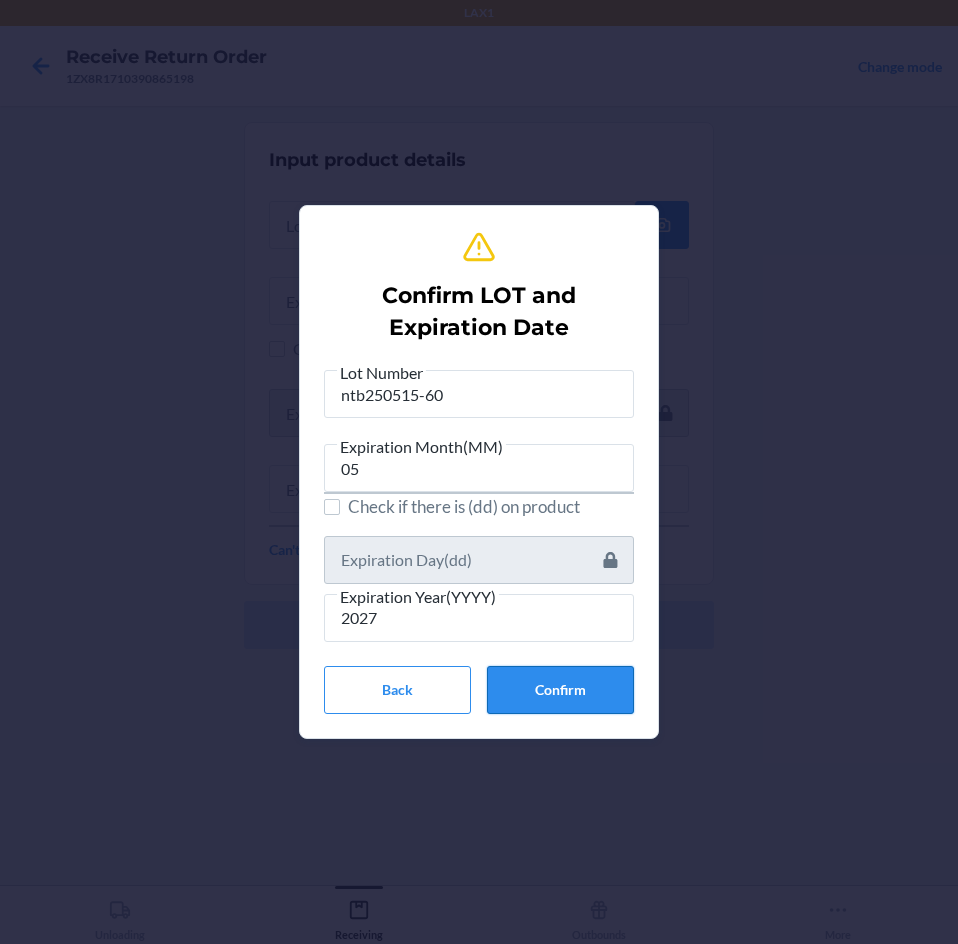 click on "Confirm" at bounding box center (560, 690) 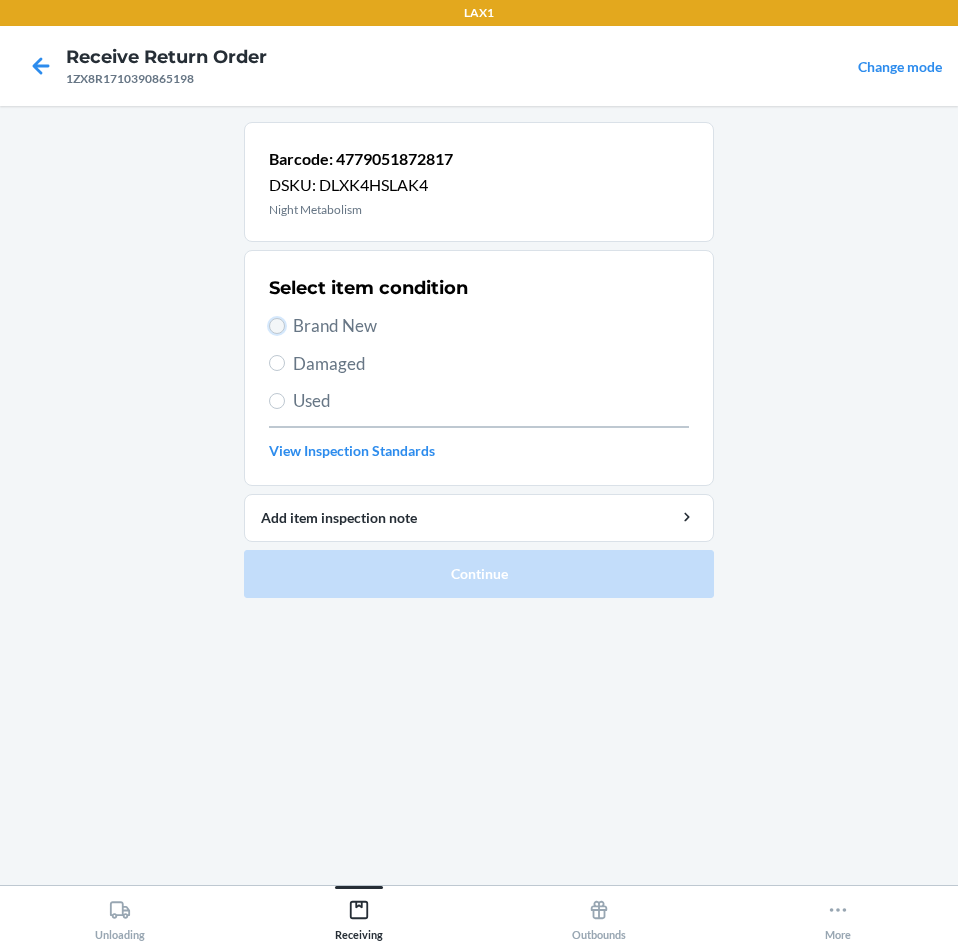 drag, startPoint x: 279, startPoint y: 326, endPoint x: 376, endPoint y: 433, distance: 144.42299 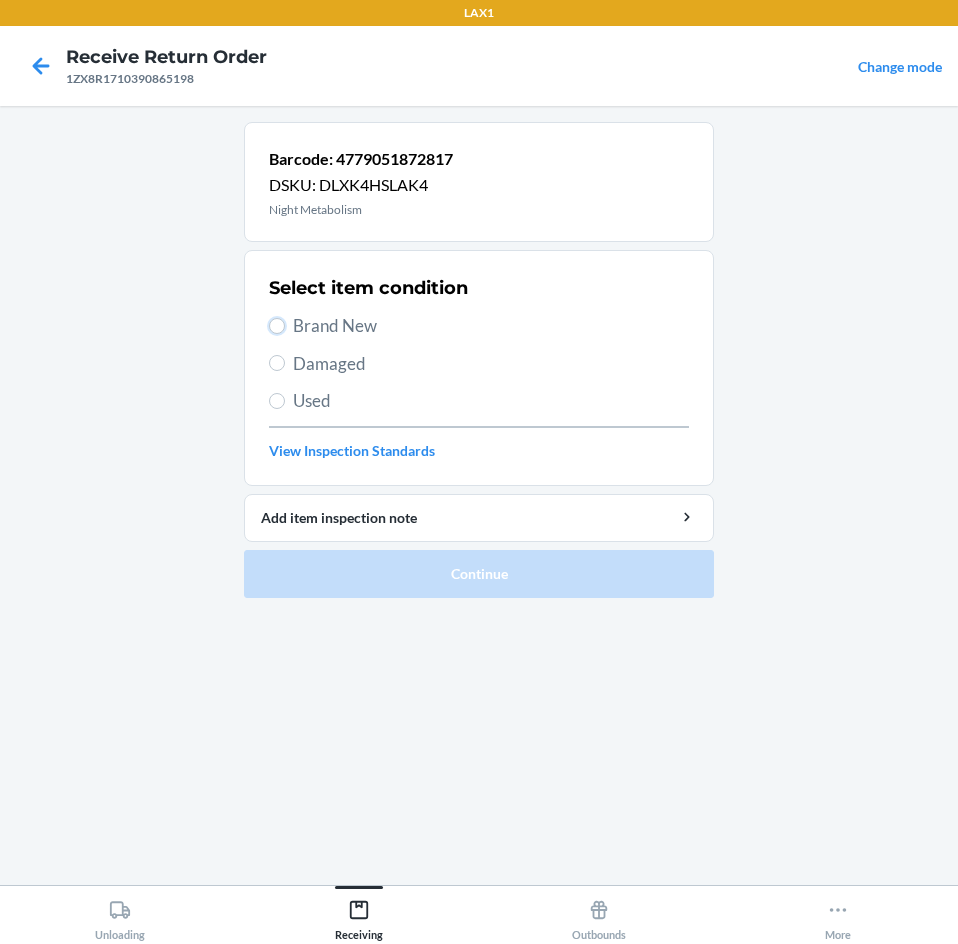 click on "Brand New" at bounding box center (277, 326) 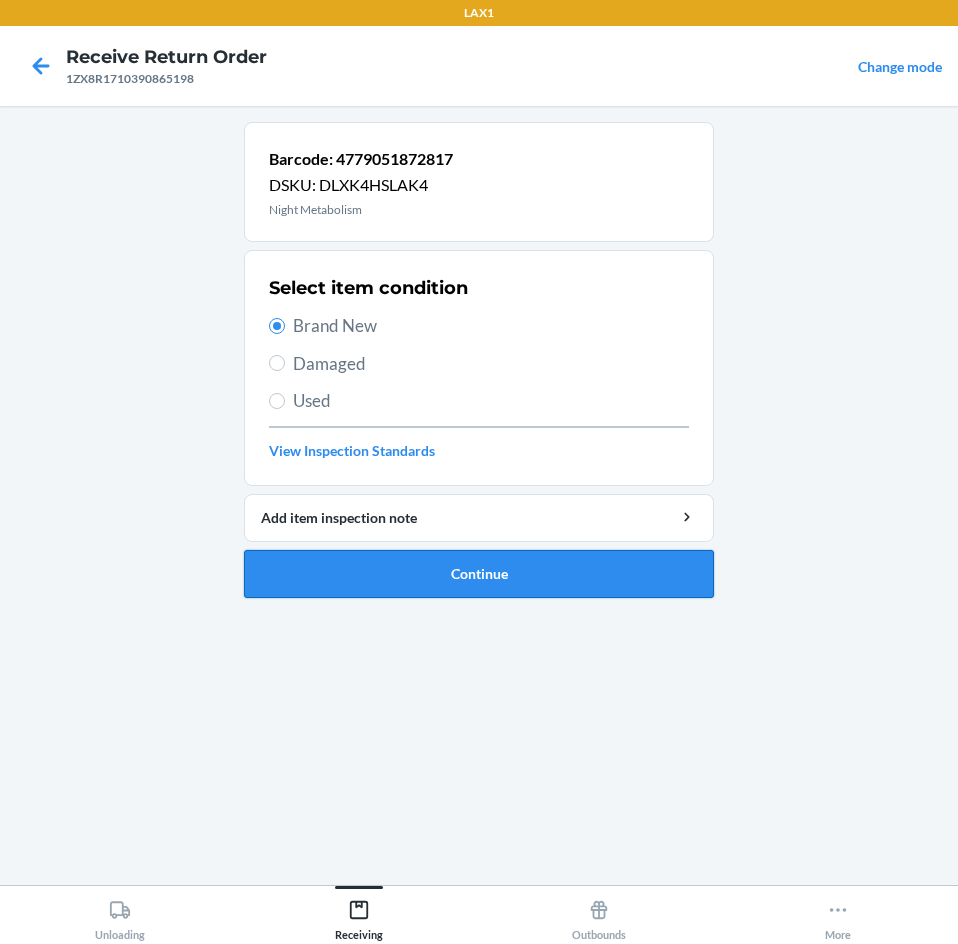click on "Continue" at bounding box center [479, 574] 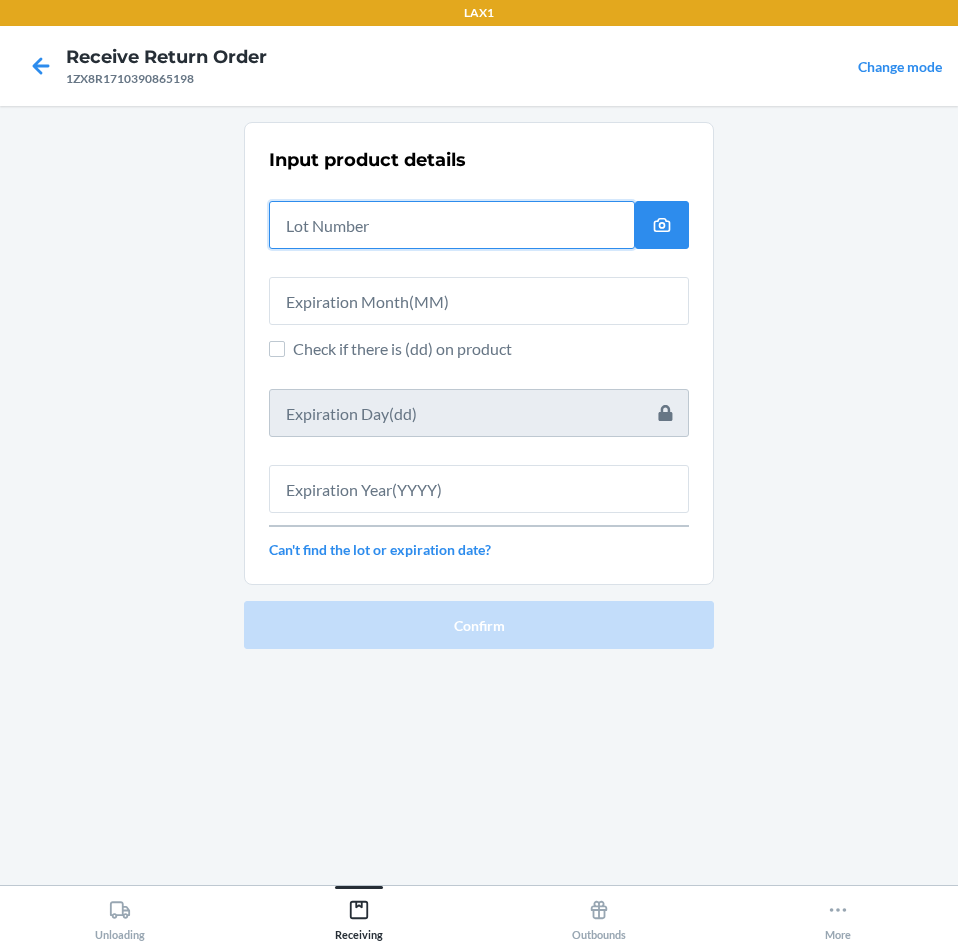 click at bounding box center [452, 225] 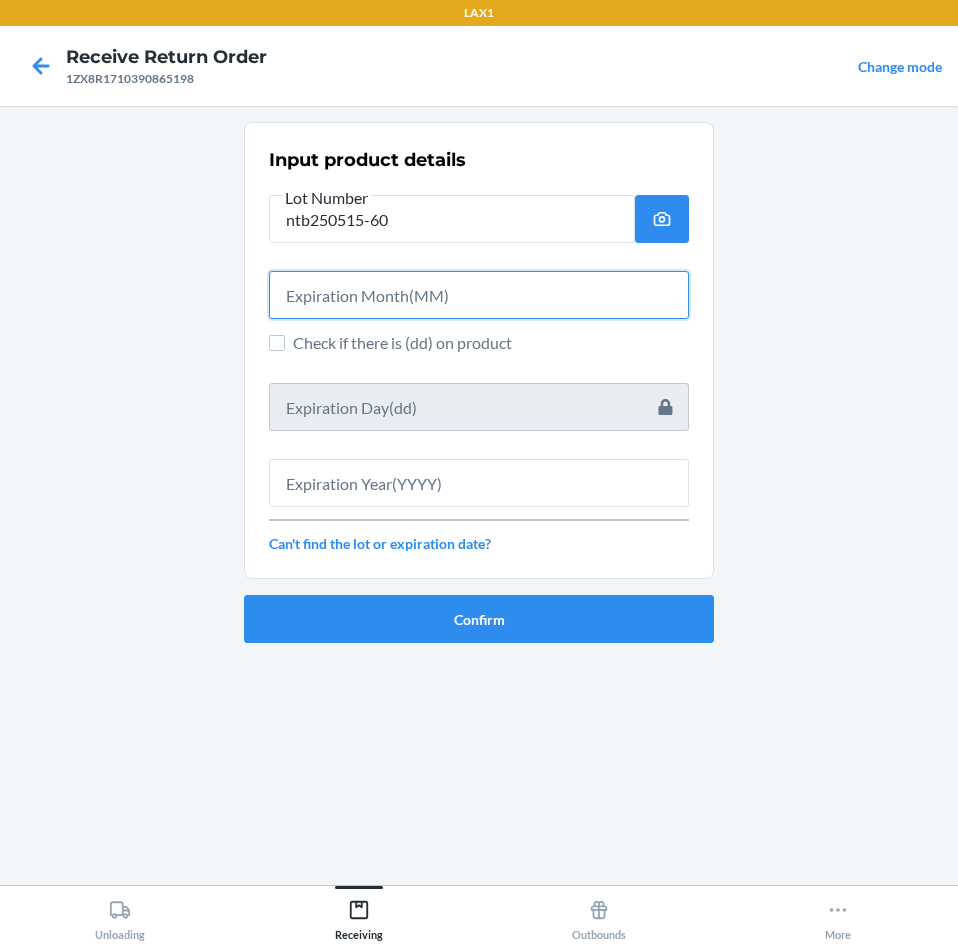 click at bounding box center [479, 295] 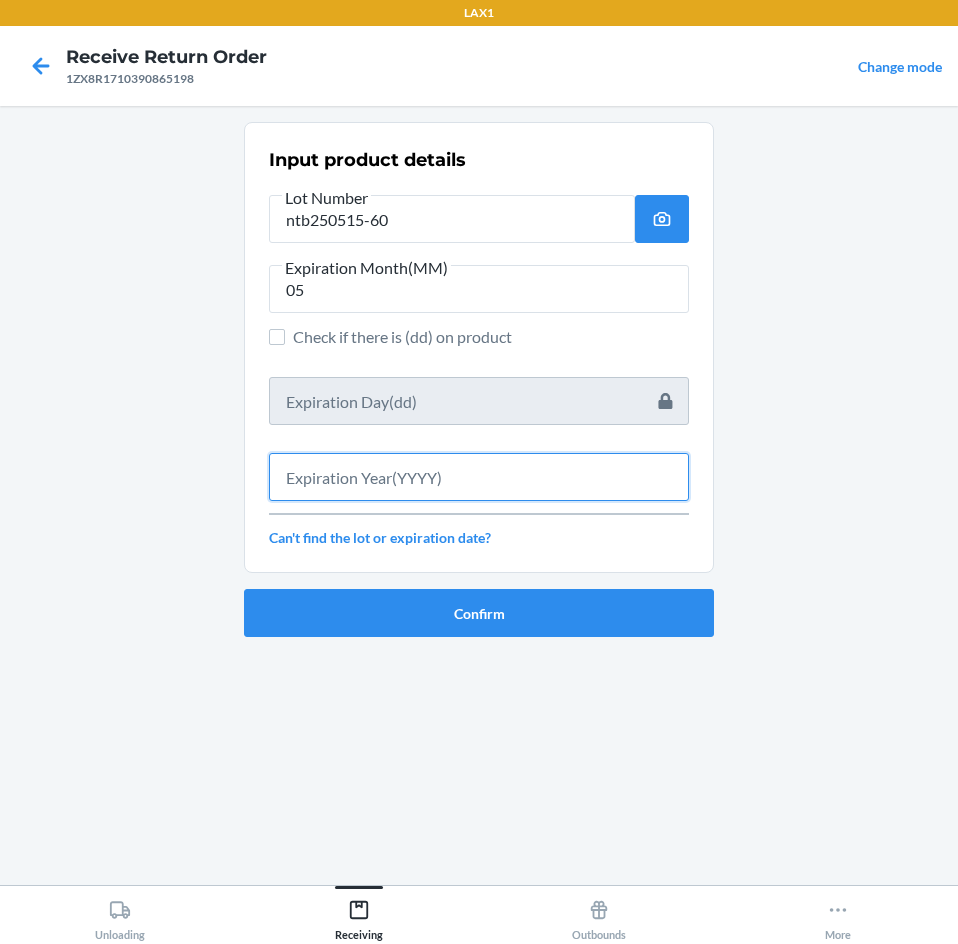 click at bounding box center (479, 477) 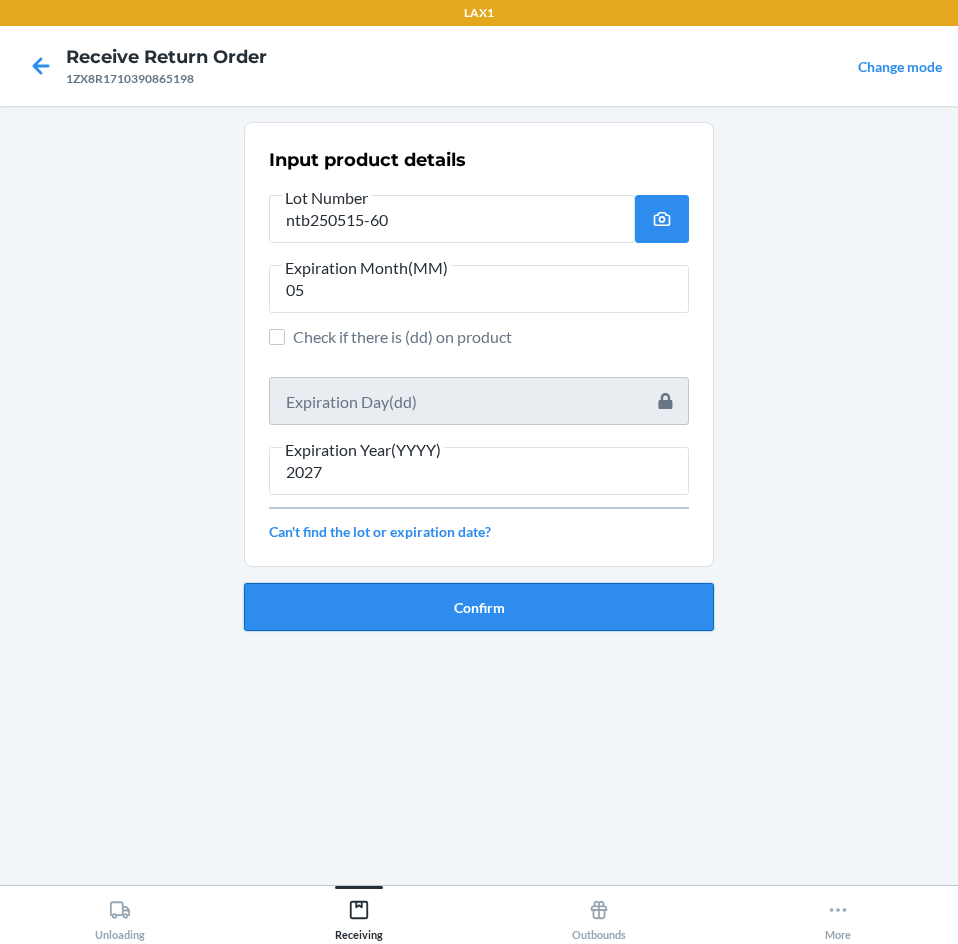 click on "Confirm" at bounding box center [479, 607] 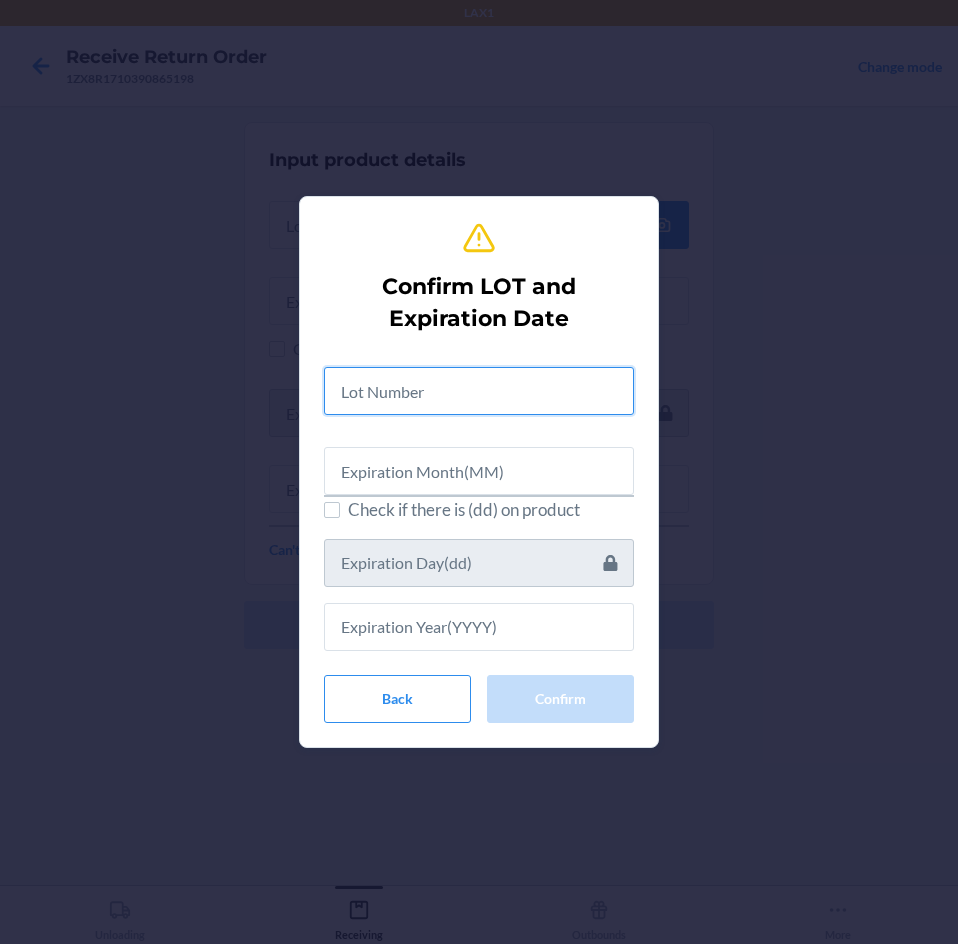 click at bounding box center (479, 391) 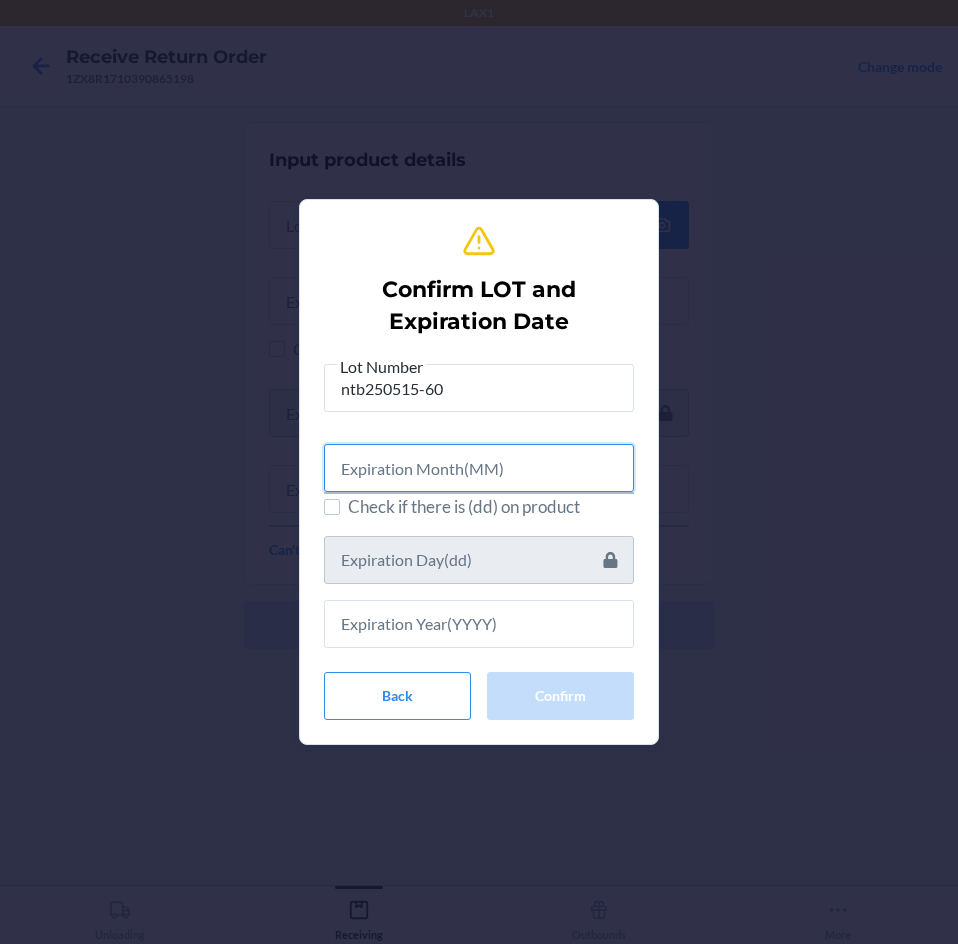 click at bounding box center (479, 468) 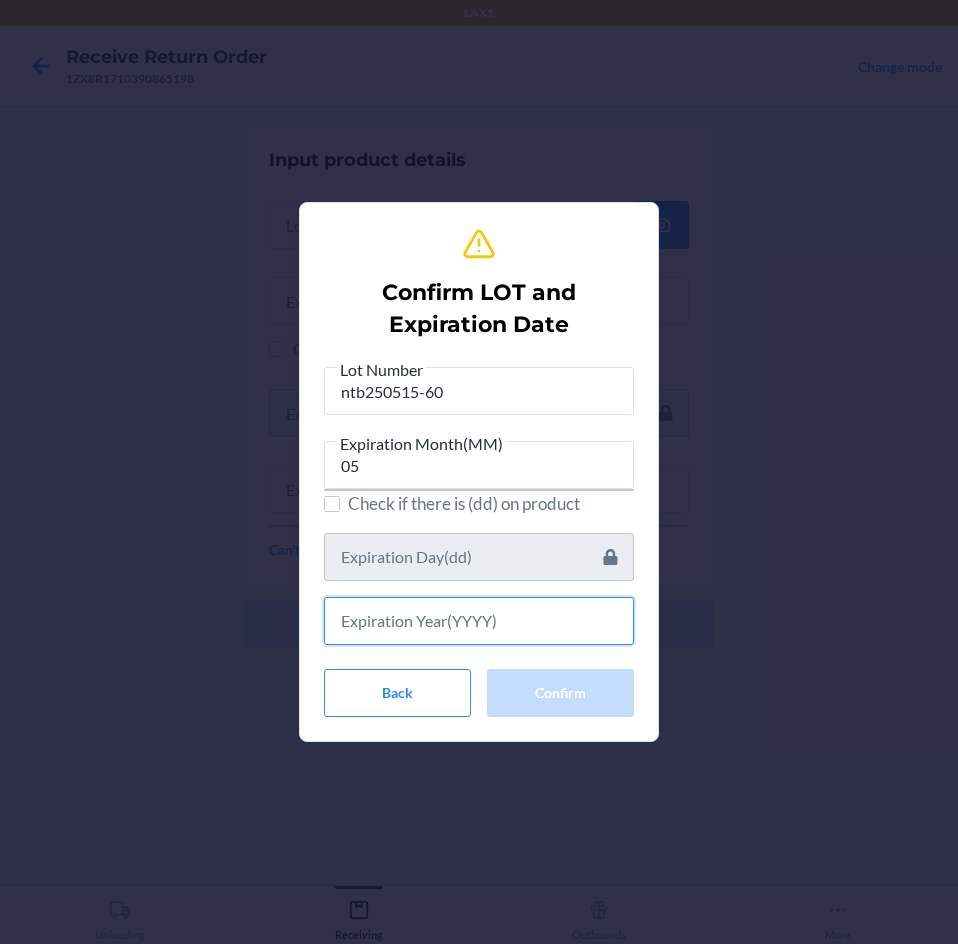 click at bounding box center (479, 621) 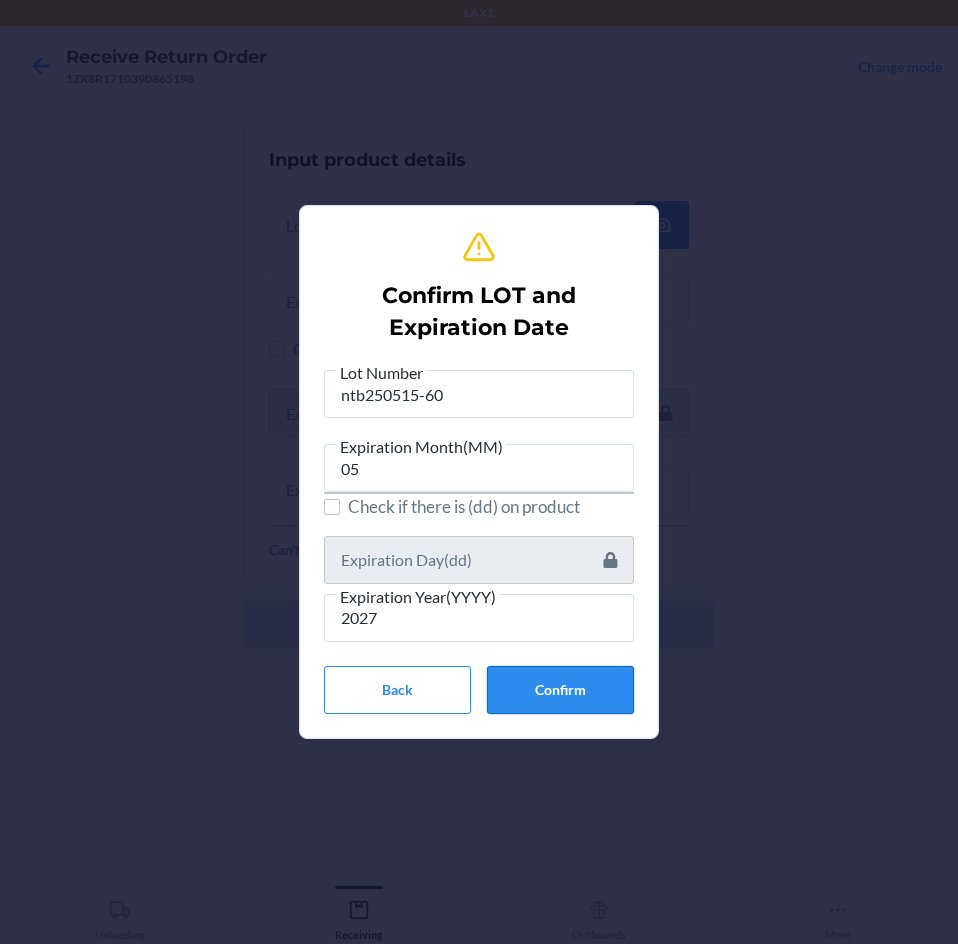 click on "Confirm" at bounding box center [560, 690] 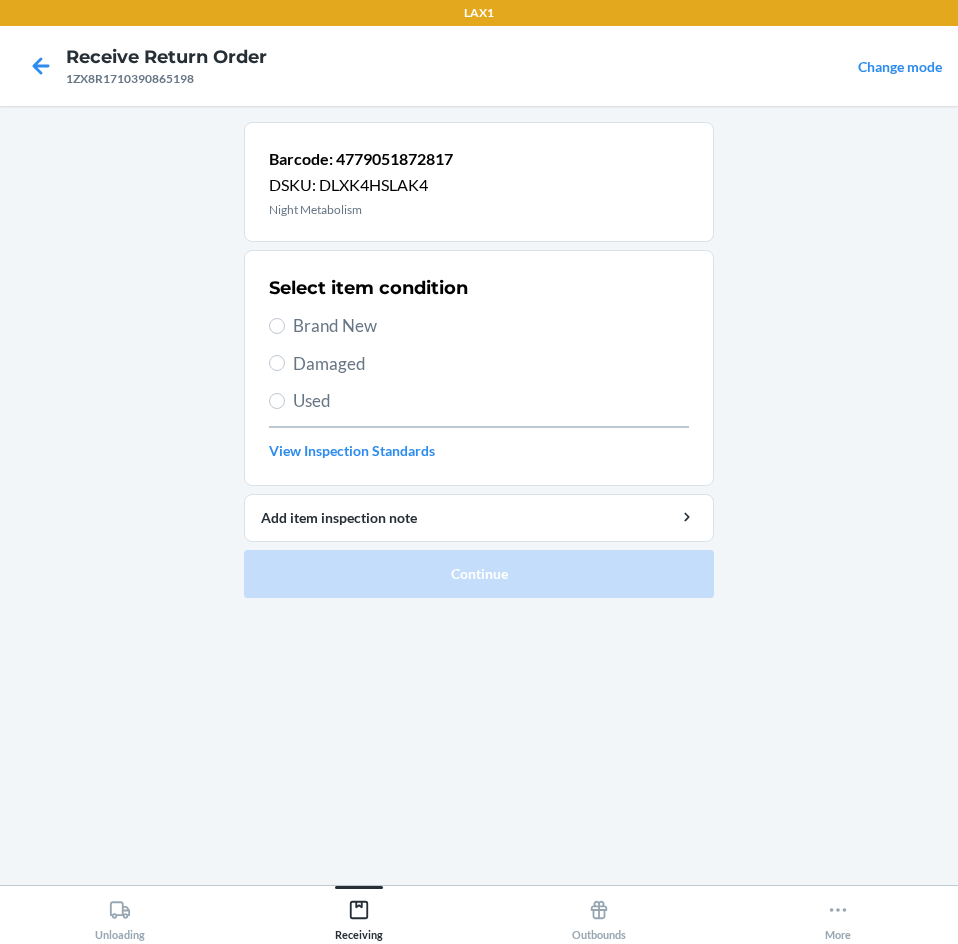 click on "Brand New" at bounding box center [479, 326] 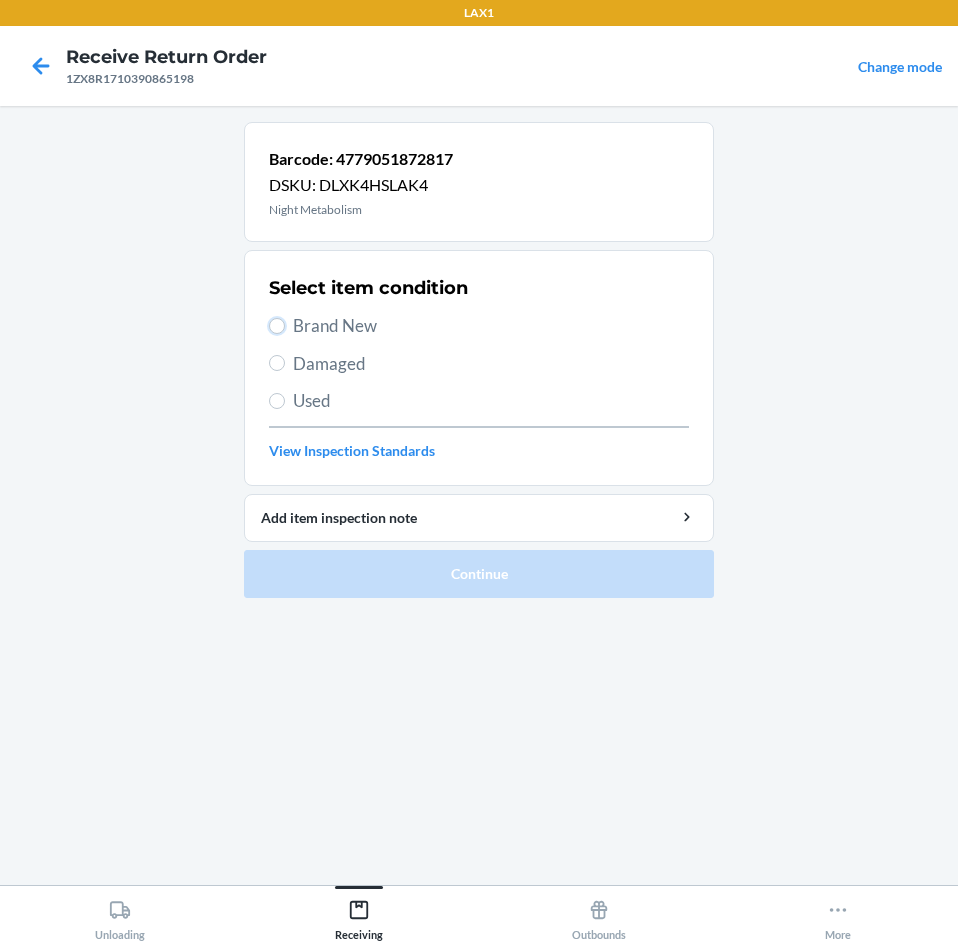 click on "Brand New" at bounding box center [277, 326] 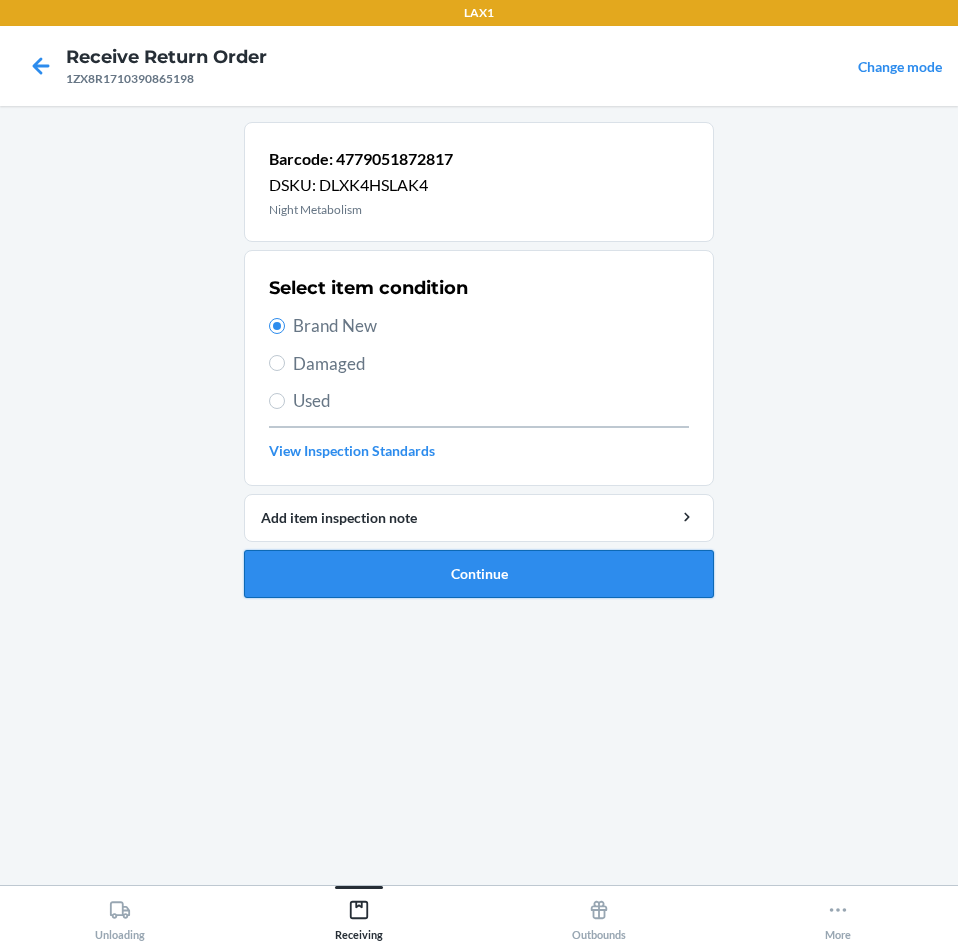 click on "Continue" at bounding box center [479, 574] 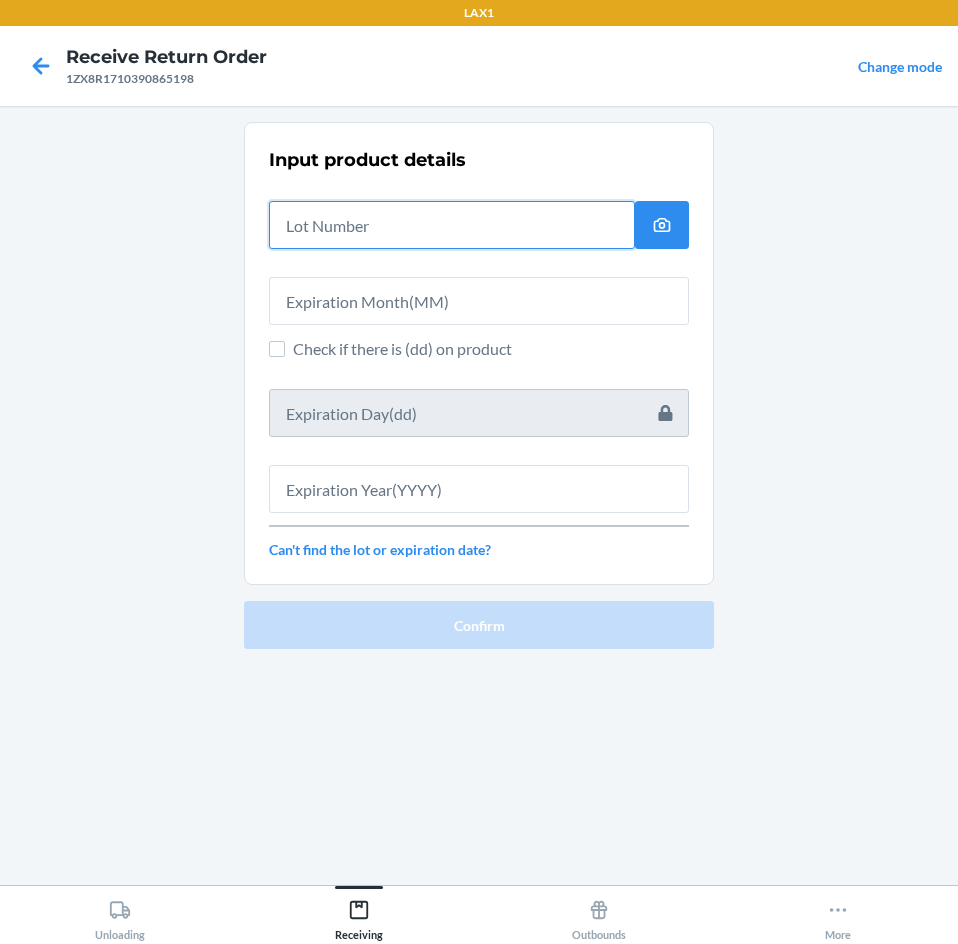 click at bounding box center [452, 225] 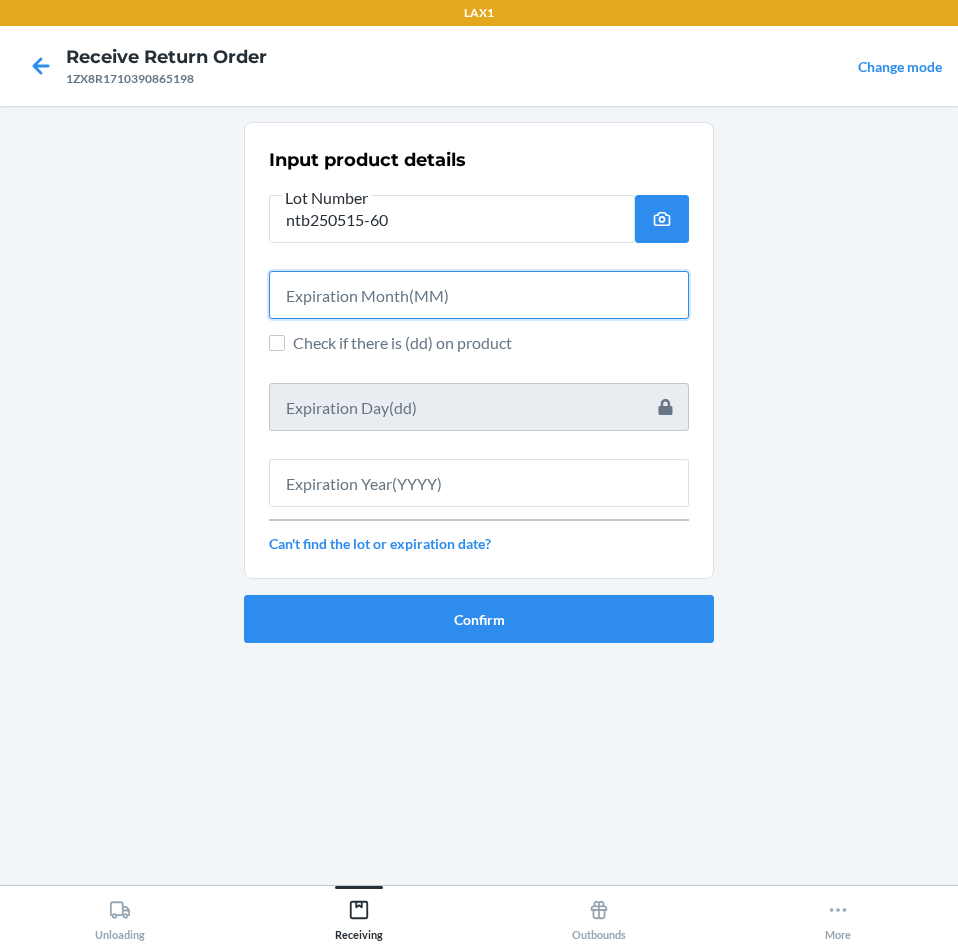 click at bounding box center (479, 295) 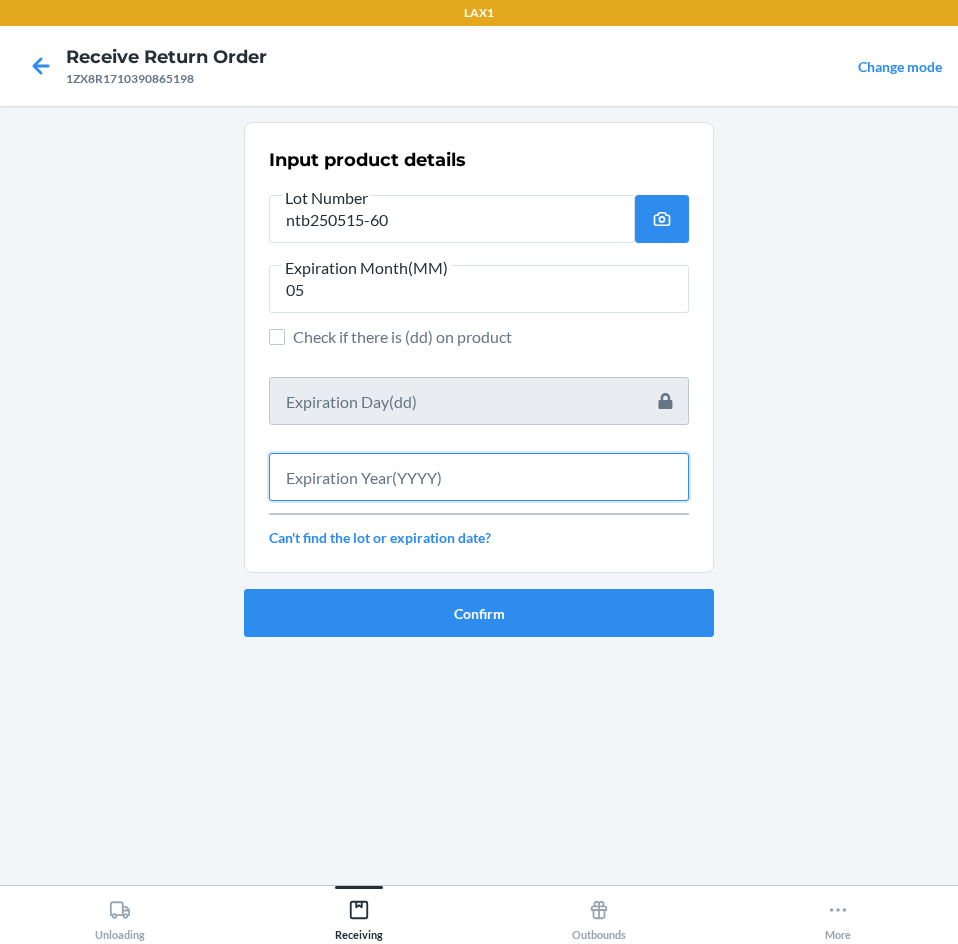 click at bounding box center (479, 477) 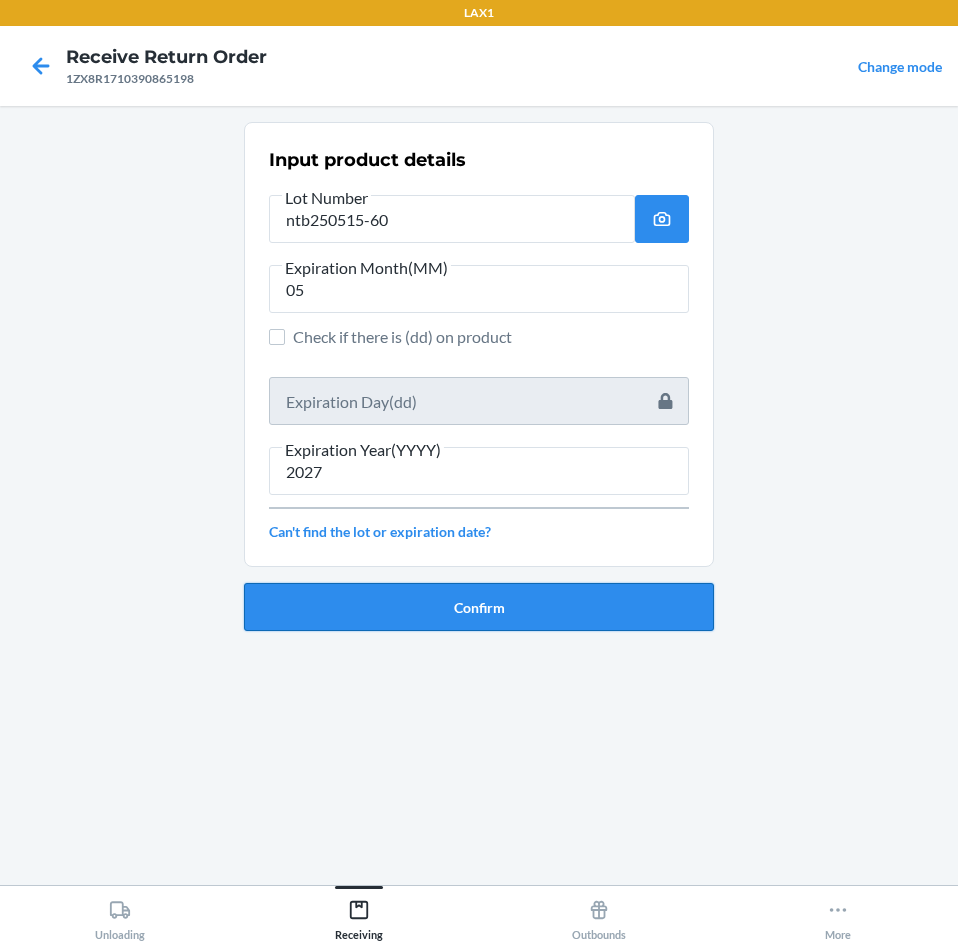 click on "Confirm" at bounding box center (479, 607) 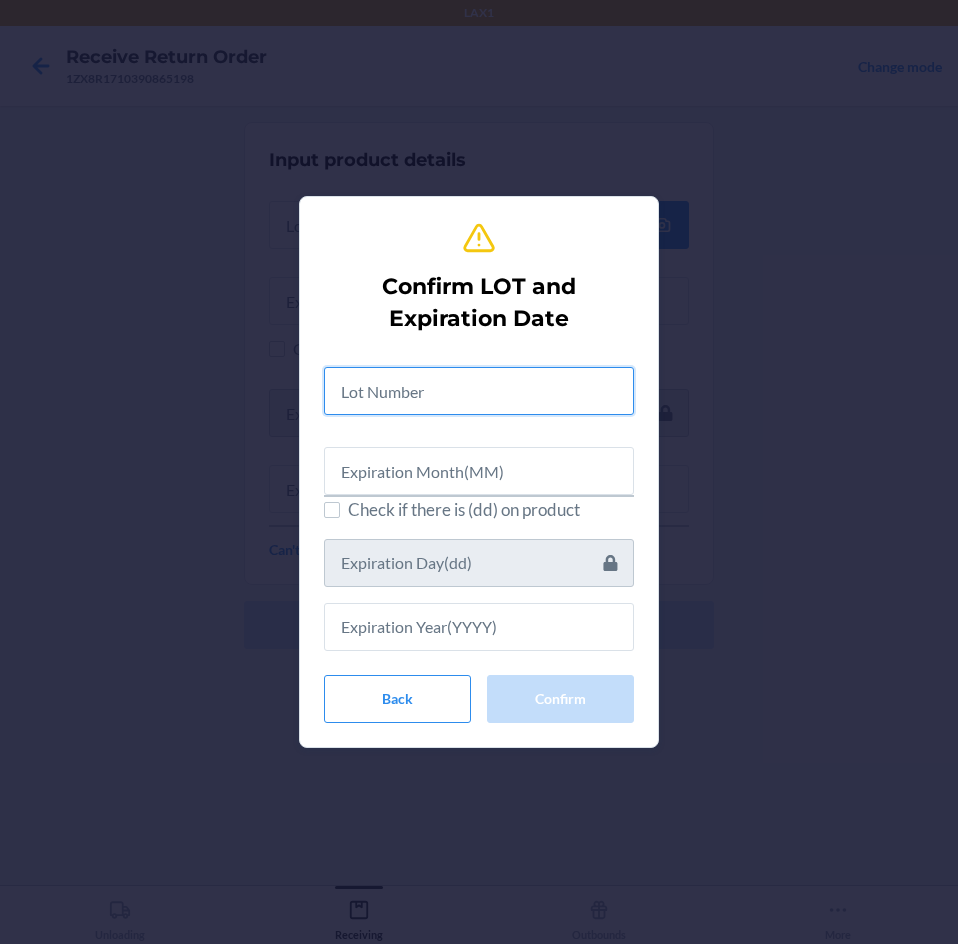 click at bounding box center (479, 391) 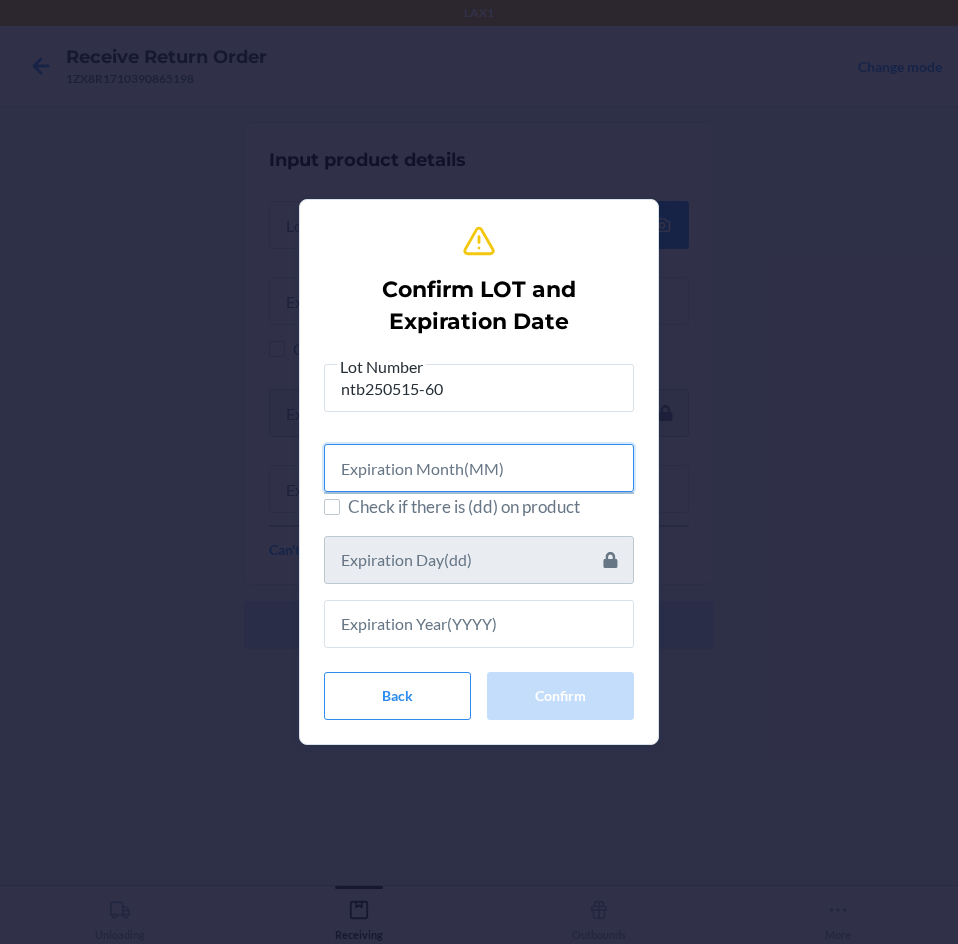click at bounding box center [479, 468] 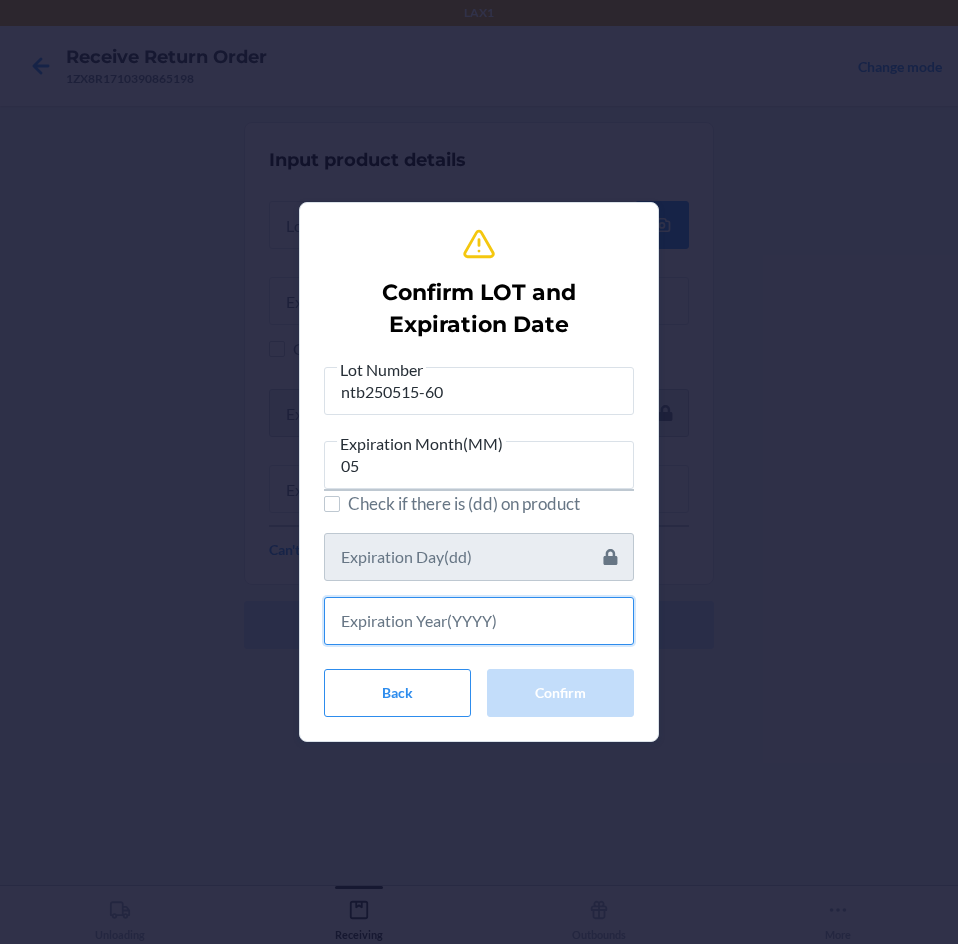 click at bounding box center (479, 621) 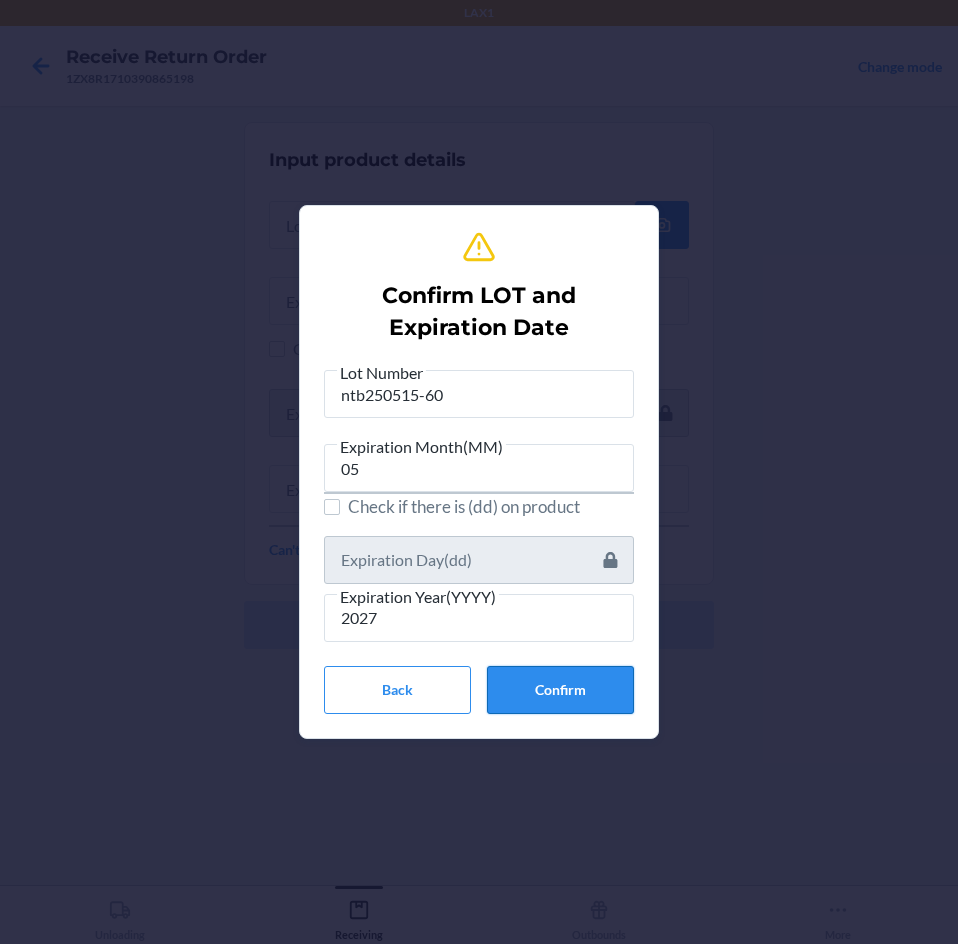 click on "Confirm" at bounding box center (560, 690) 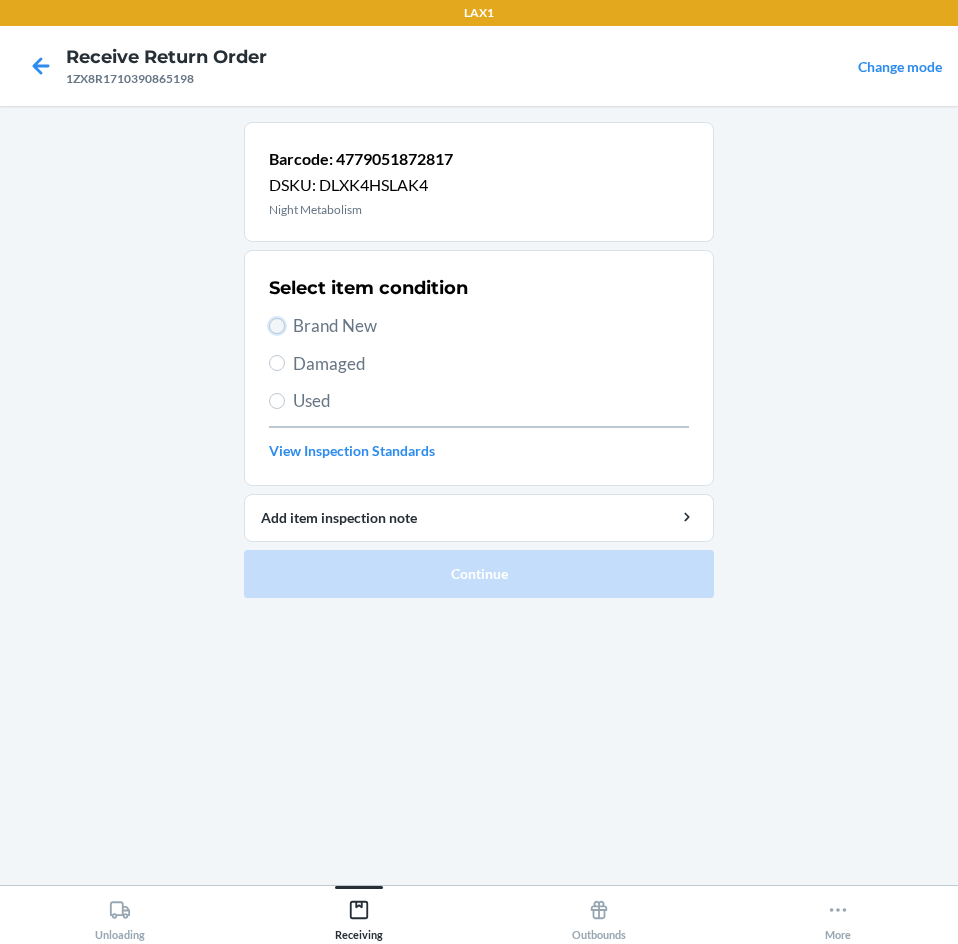 click on "Brand New" at bounding box center [277, 326] 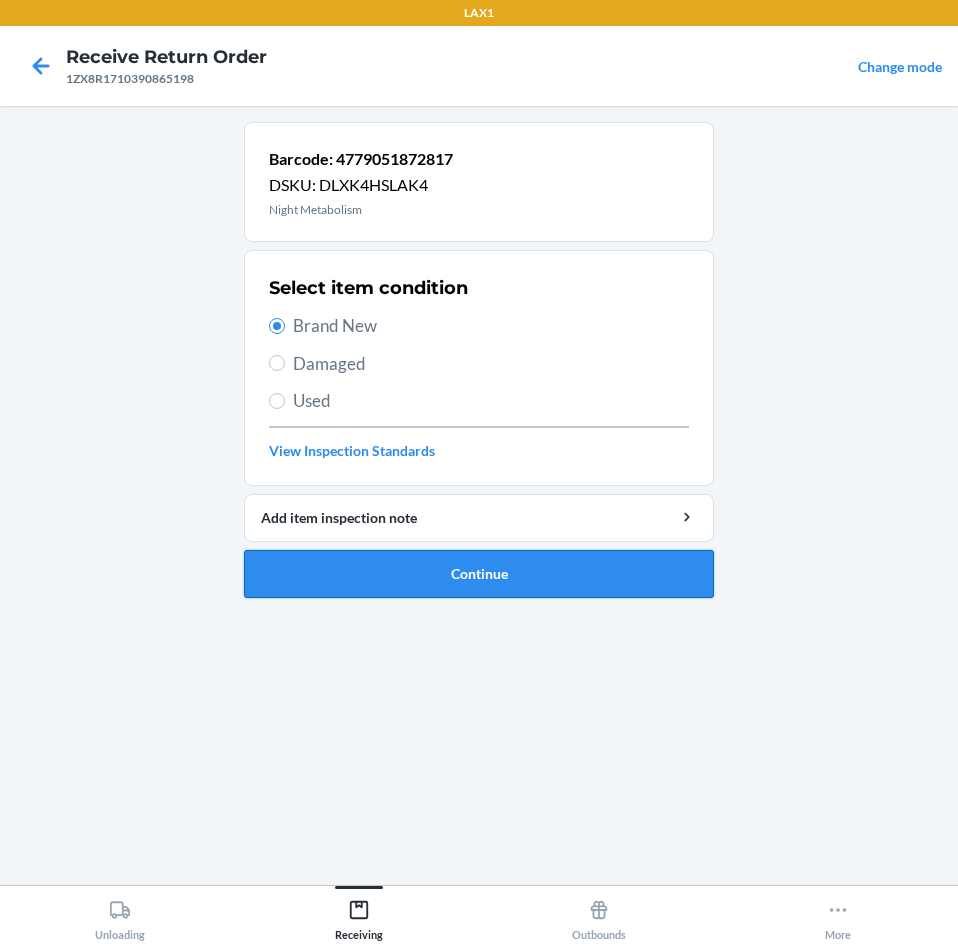 click on "Continue" at bounding box center [479, 574] 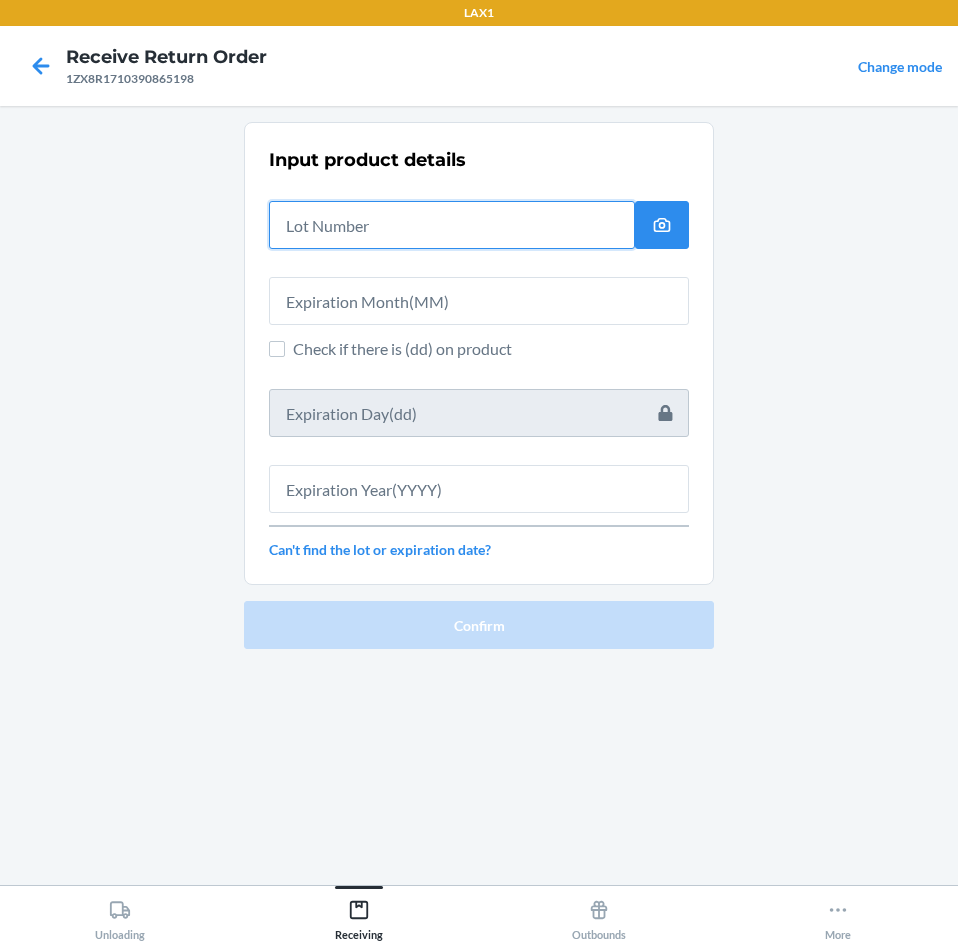 click at bounding box center (452, 225) 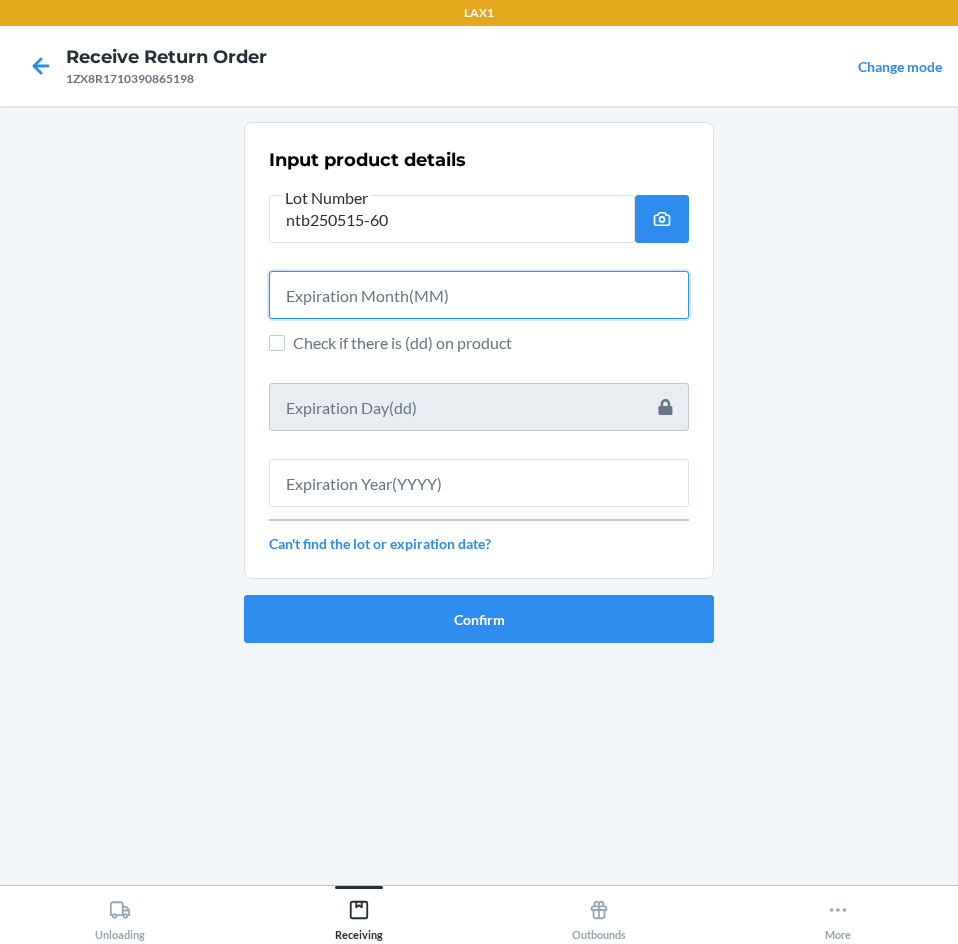 click at bounding box center [479, 295] 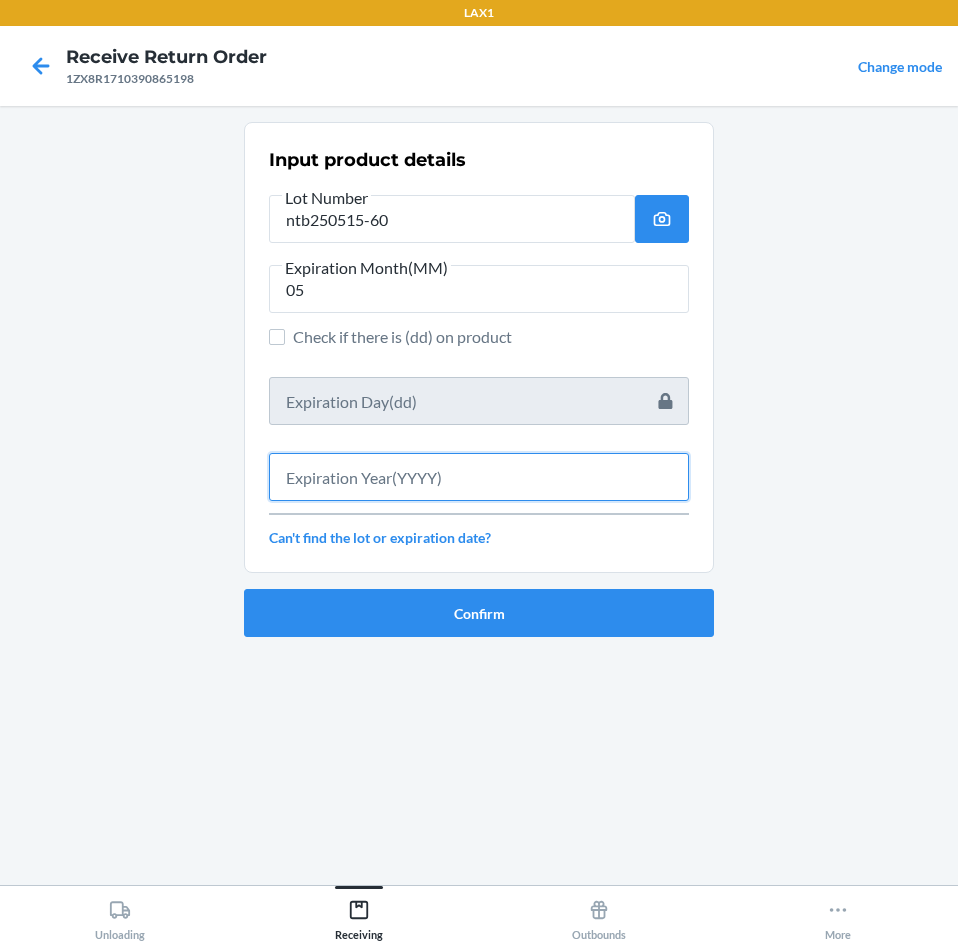 click at bounding box center [479, 477] 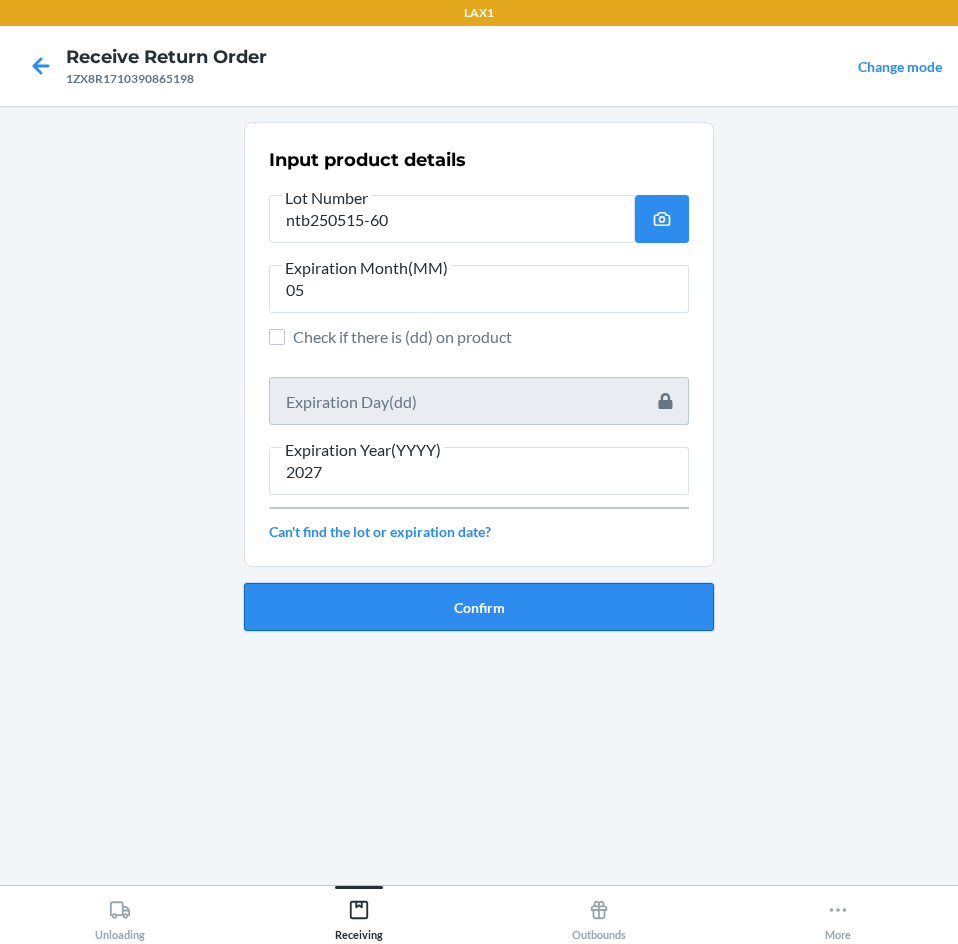 click on "Confirm" at bounding box center (479, 607) 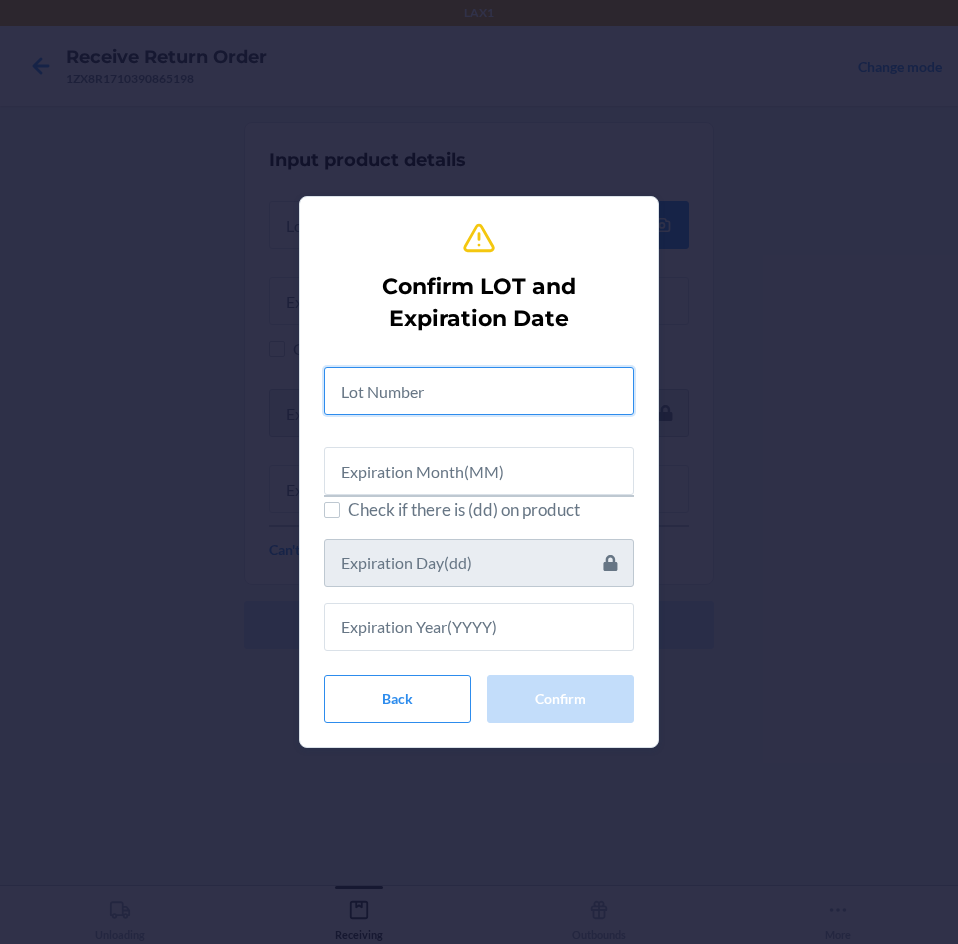 click at bounding box center (479, 391) 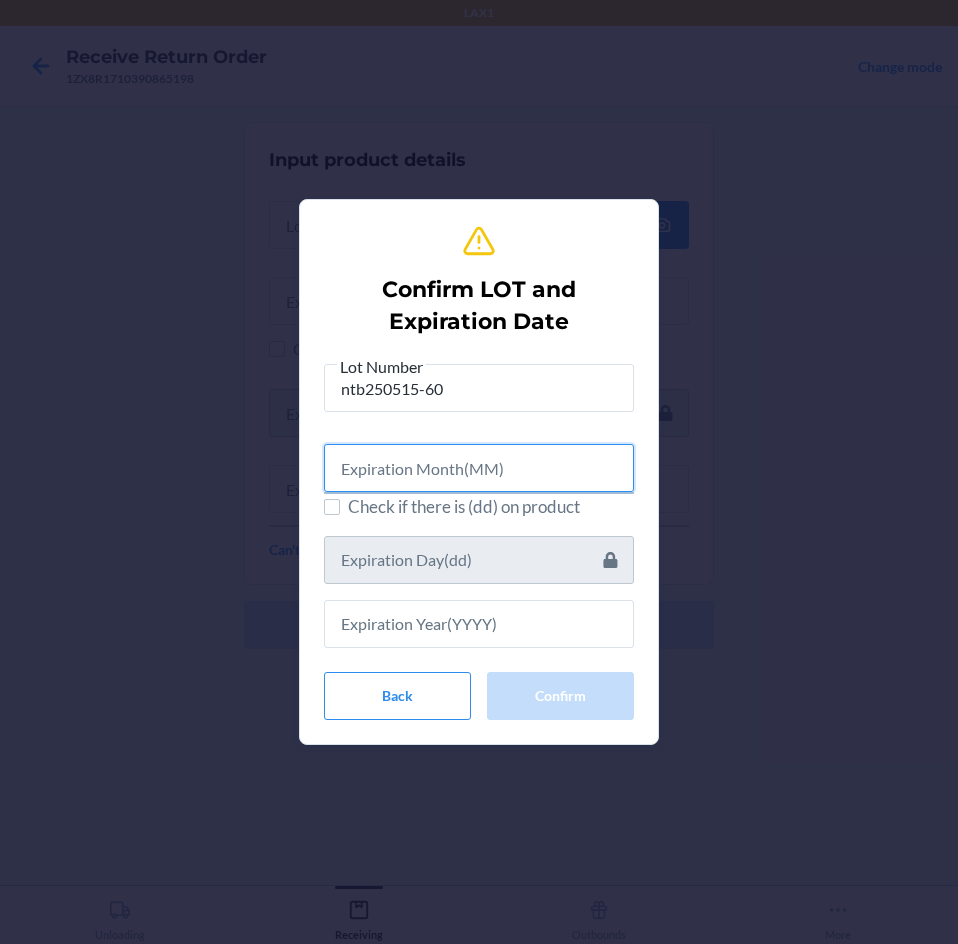 click at bounding box center [479, 468] 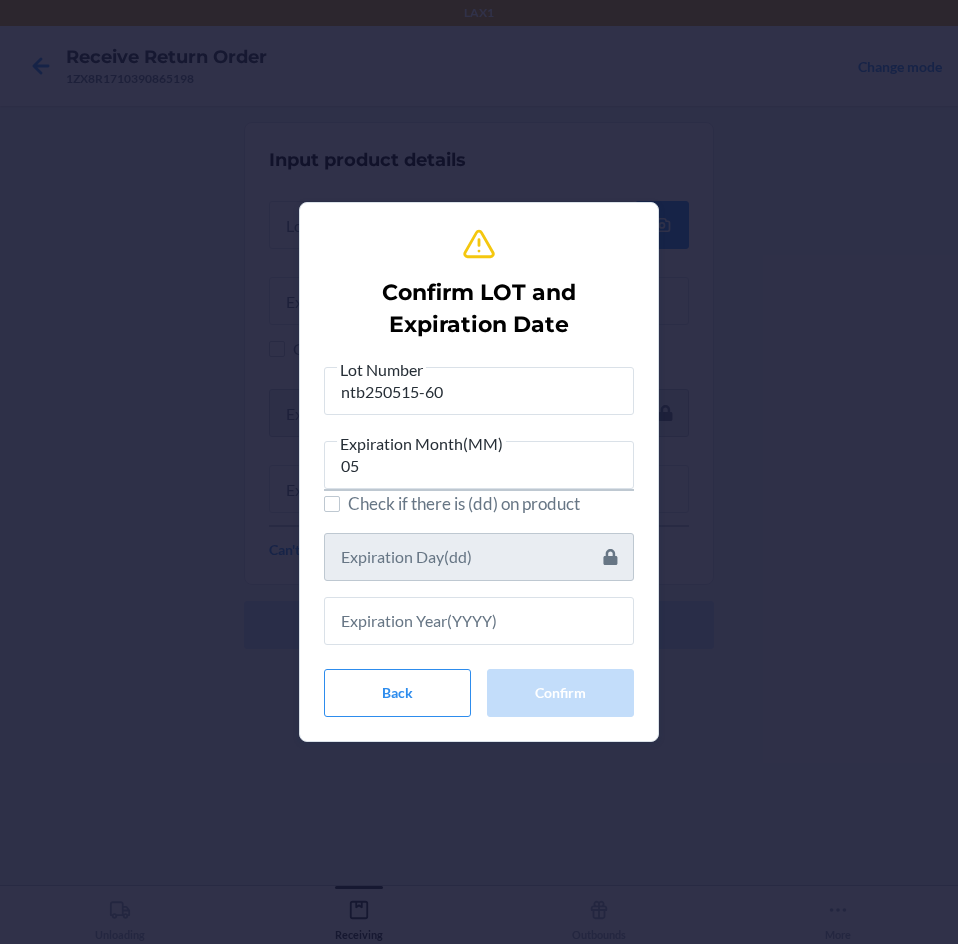 click on "Lot Number ntb250515-60 Expiration Month(MM) 05 Check if there is (dd) on product Back Confirm" at bounding box center [479, 537] 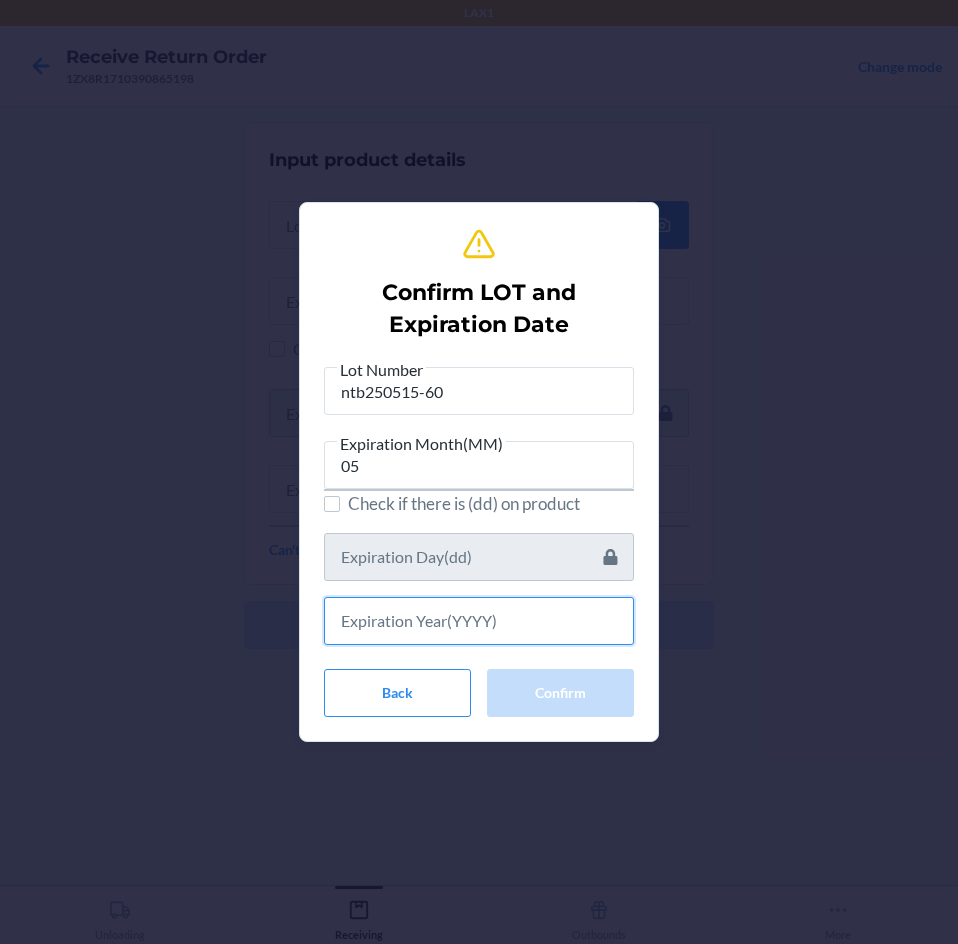 click at bounding box center (479, 621) 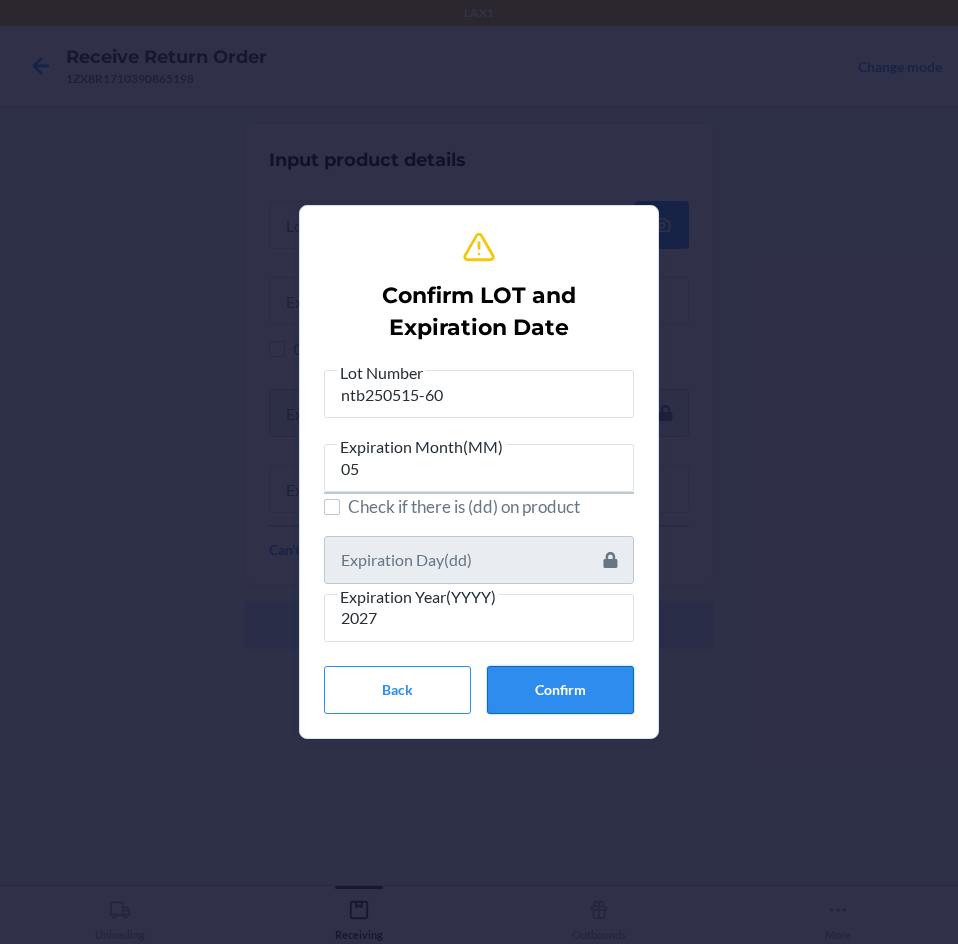 click on "Confirm" at bounding box center (560, 690) 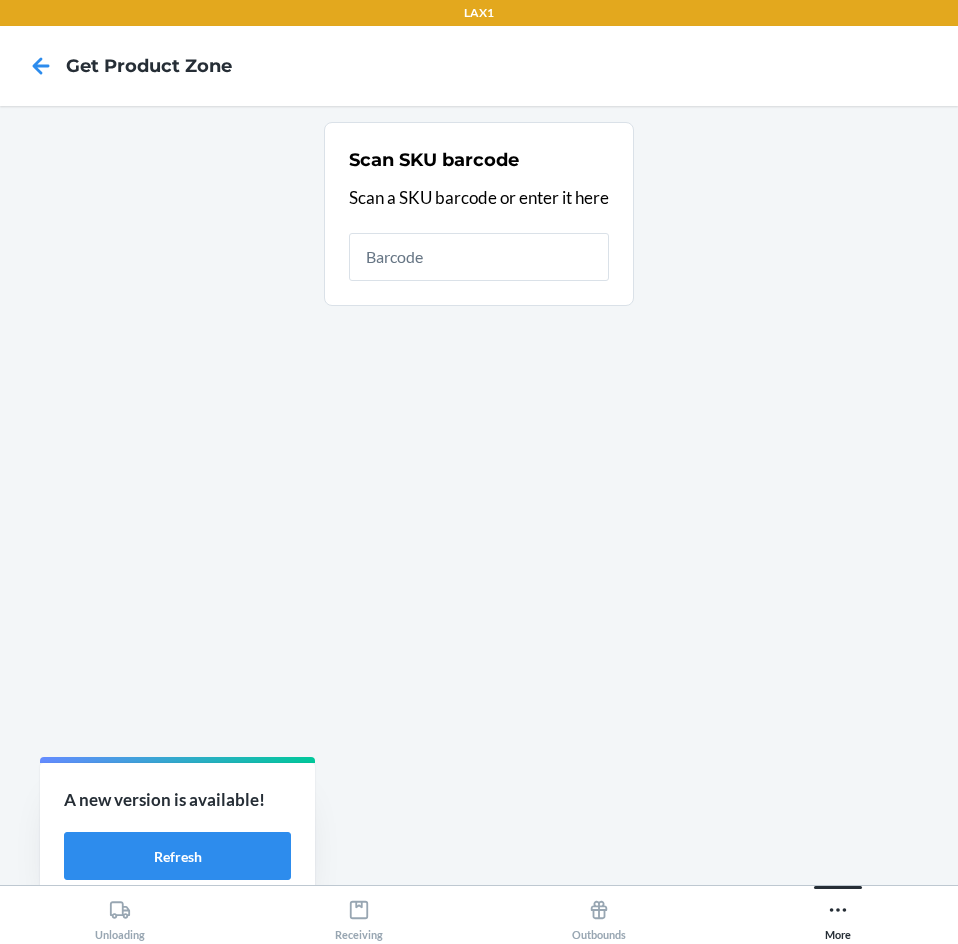 scroll, scrollTop: 0, scrollLeft: 0, axis: both 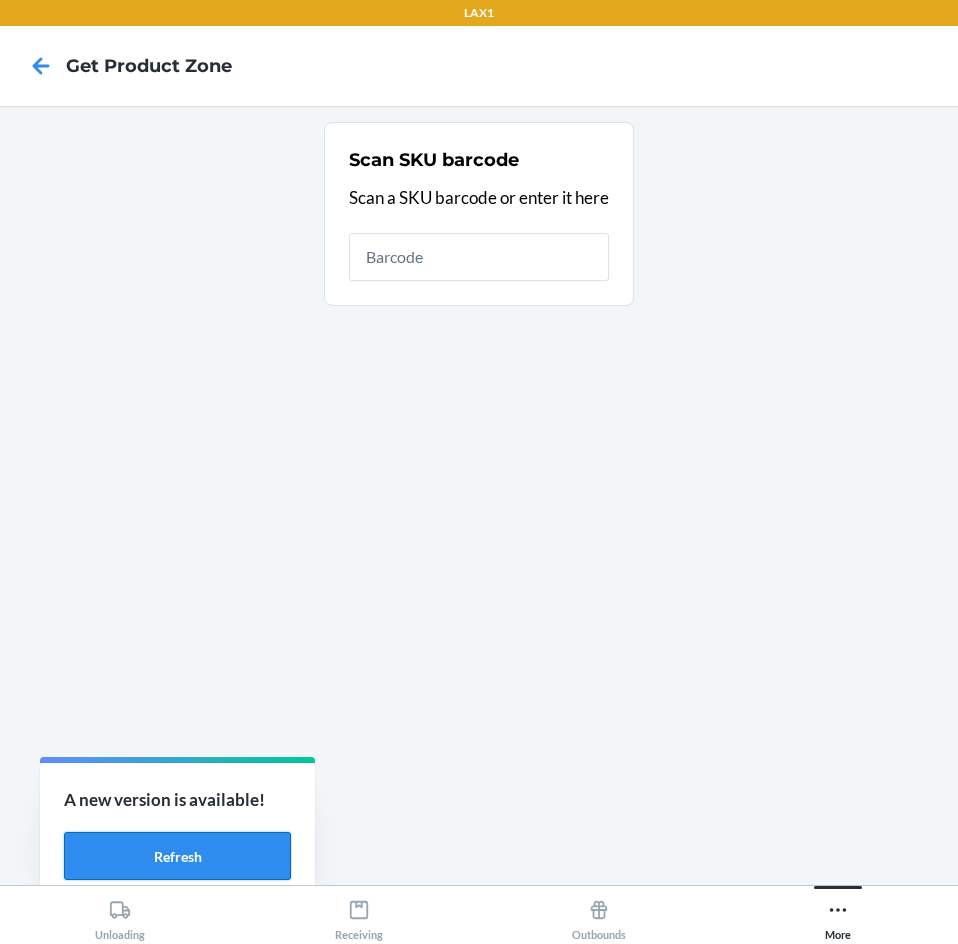 click on "Refresh" at bounding box center [177, 856] 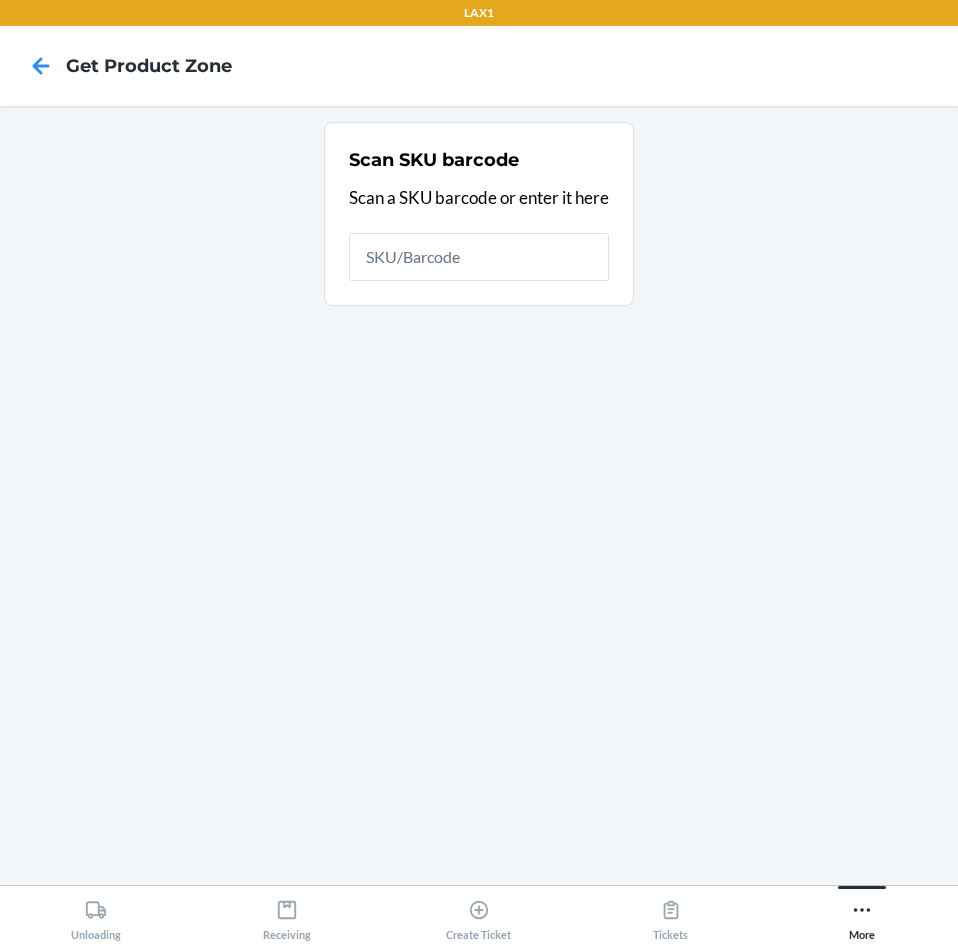 scroll, scrollTop: 0, scrollLeft: 0, axis: both 